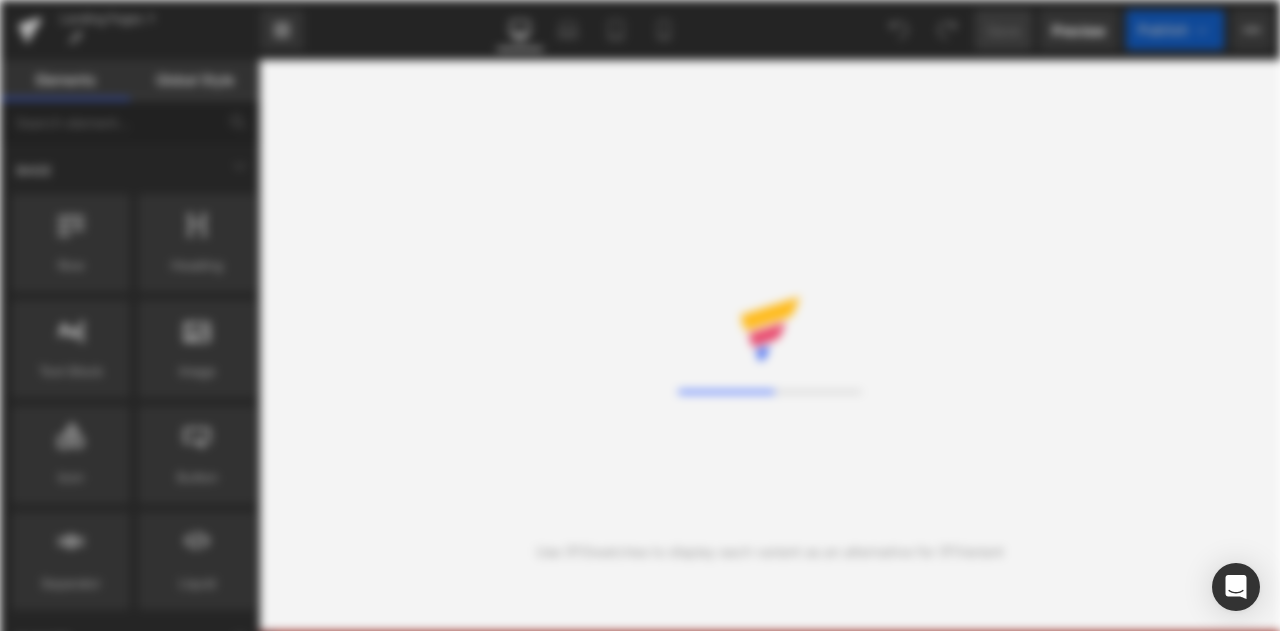 scroll, scrollTop: 0, scrollLeft: 0, axis: both 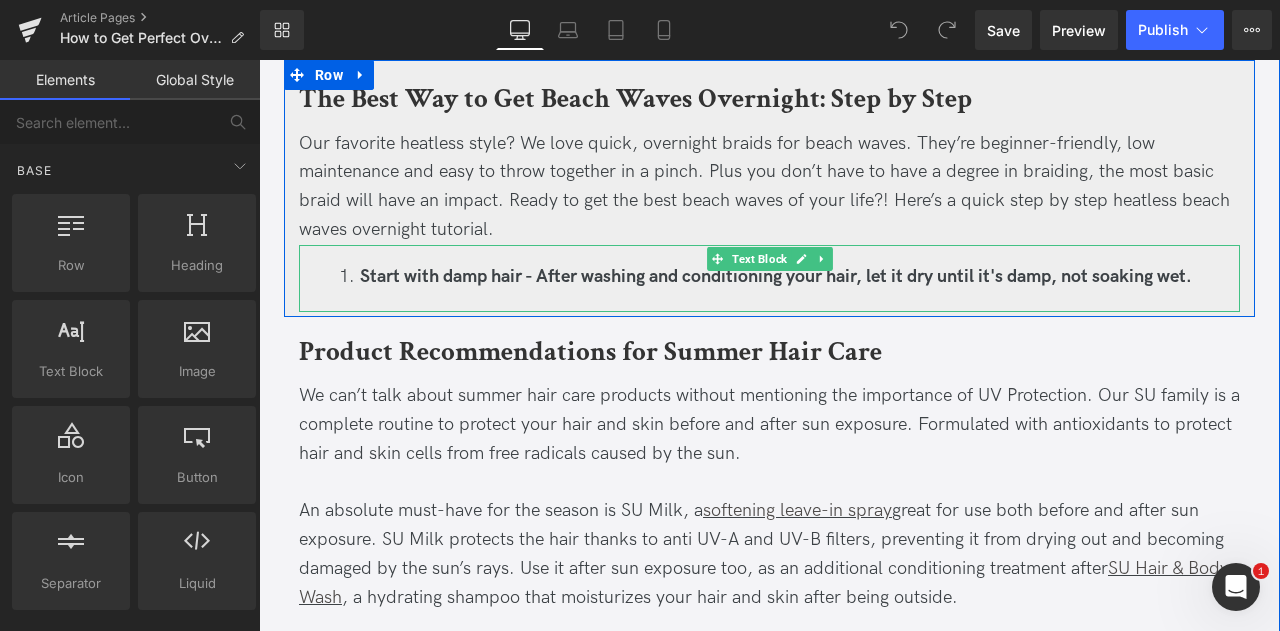 click on "Start with damp hair - After washing and conditioning your hair, let it dry until it's damp, not soaking wet." at bounding box center (776, 276) 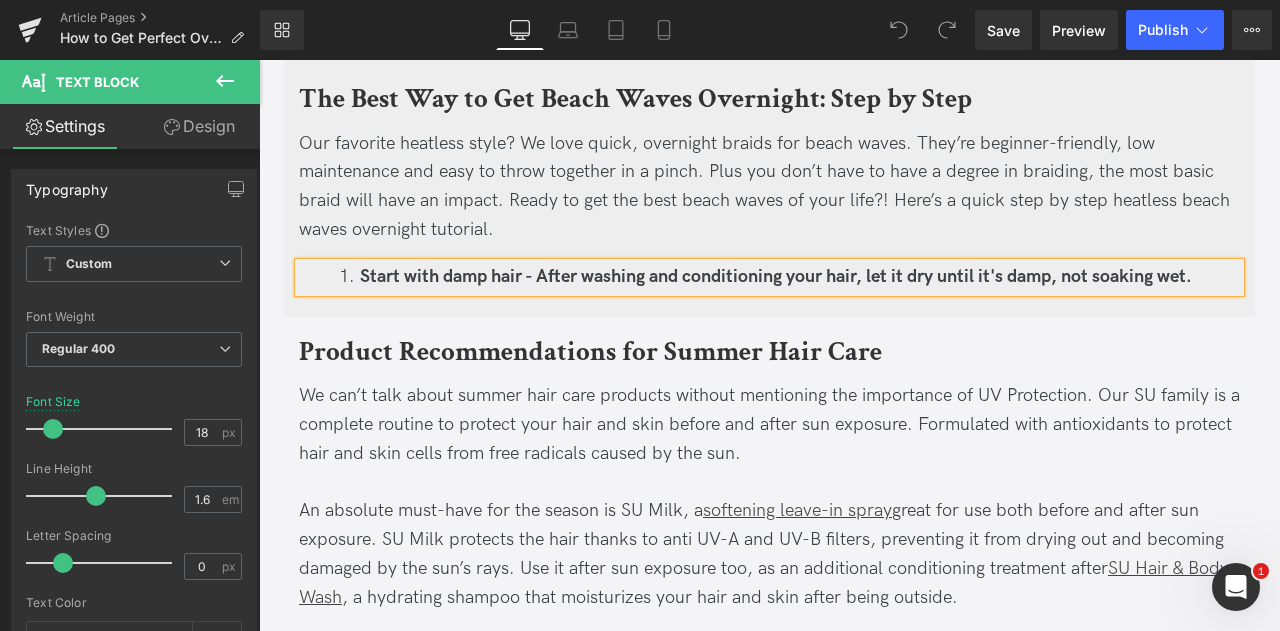 click on "Start with damp hair - After washing and conditioning your hair, let it dry until it's damp, not soaking wet." at bounding box center [776, 276] 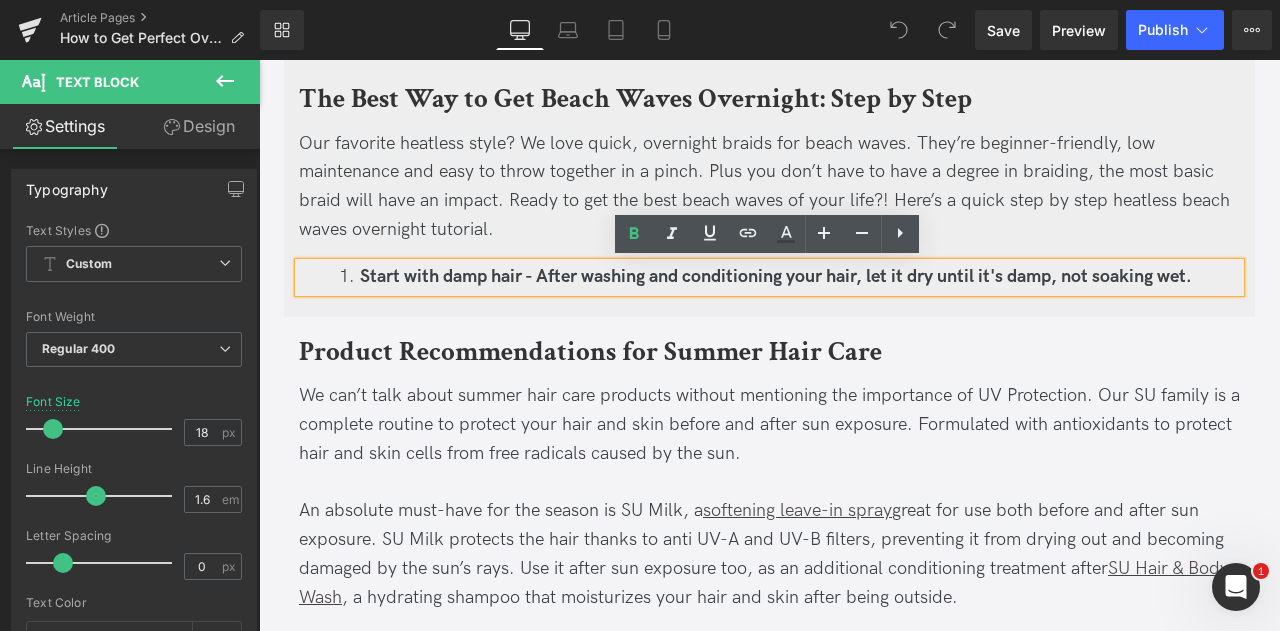click on "Start with damp hair - After washing and conditioning your hair, let it dry until it's damp, not soaking wet." at bounding box center (776, 276) 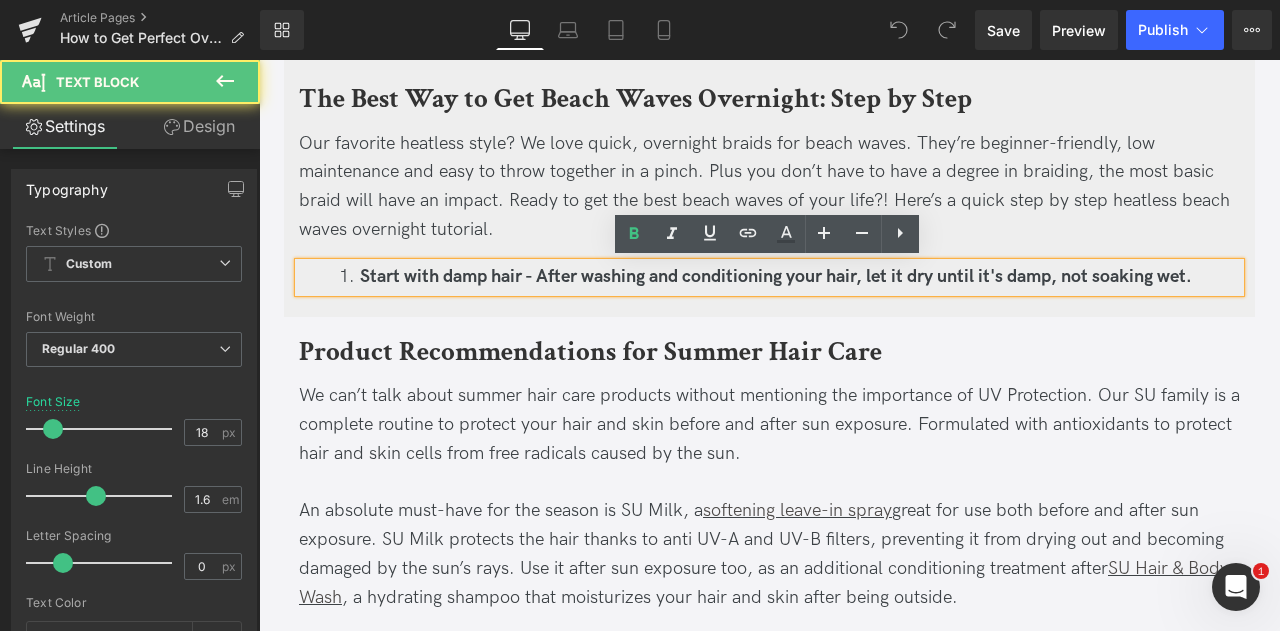click on "Start with damp hair - After washing and conditioning your hair, let it dry until it's damp, not soaking wet." at bounding box center [776, 276] 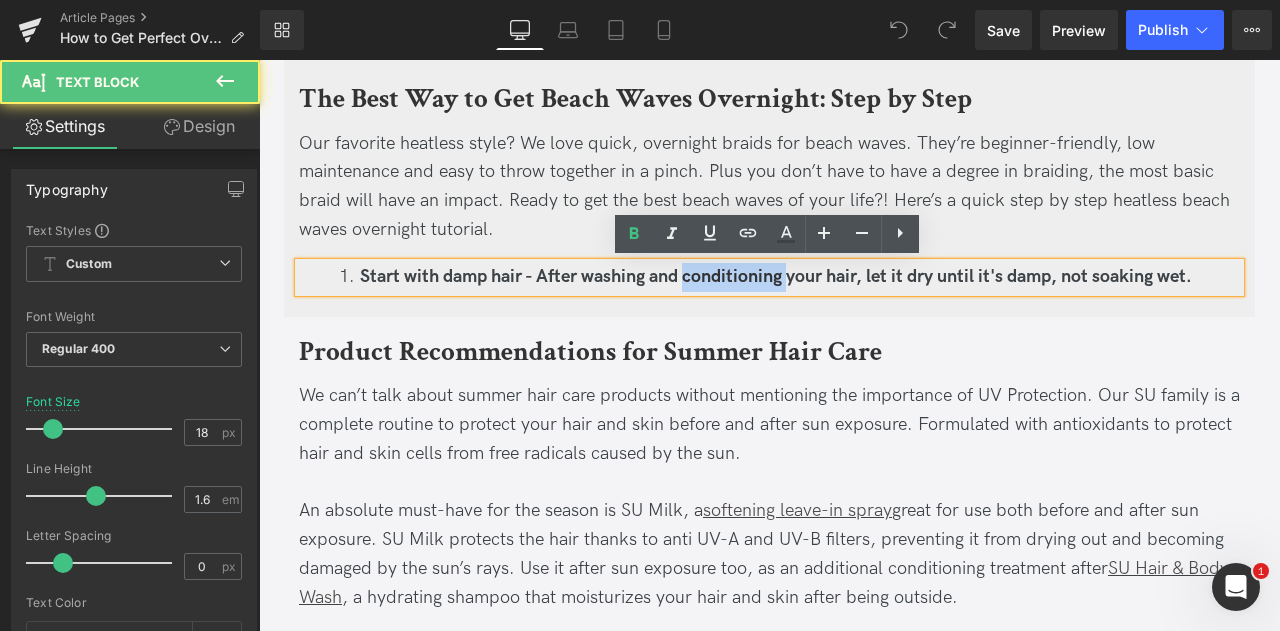 click on "Start with damp hair - After washing and conditioning your hair, let it dry until it's damp, not soaking wet." at bounding box center [776, 276] 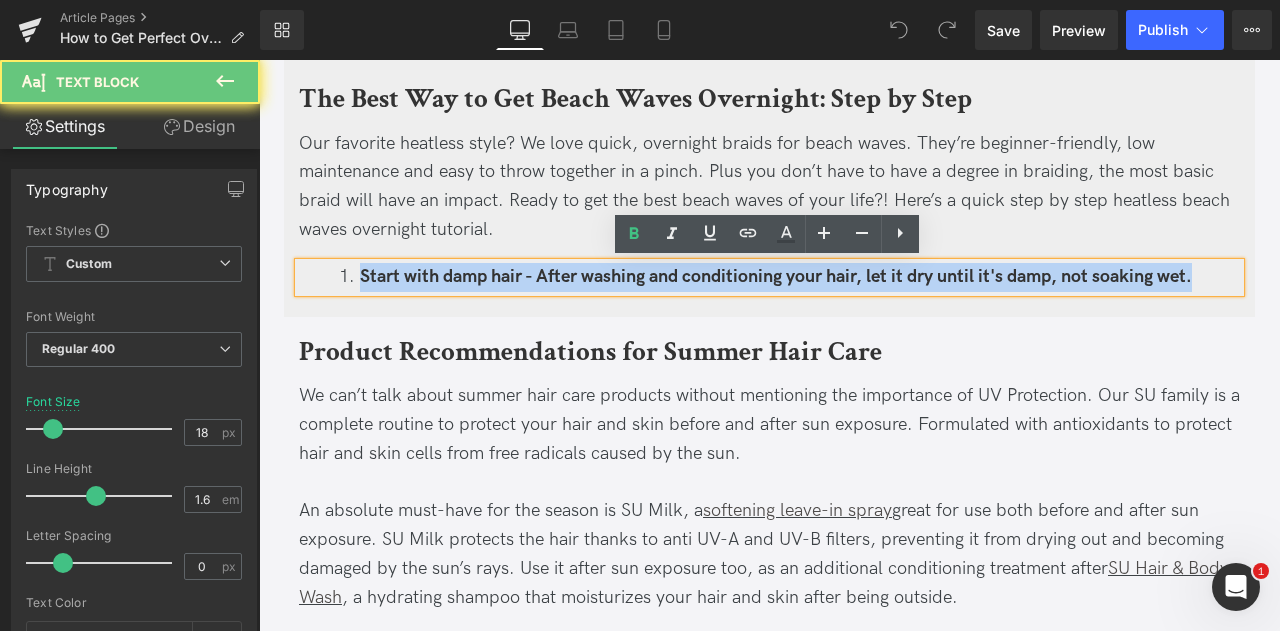 click on "Start with damp hair - After washing and conditioning your hair, let it dry until it's damp, not soaking wet." at bounding box center (776, 276) 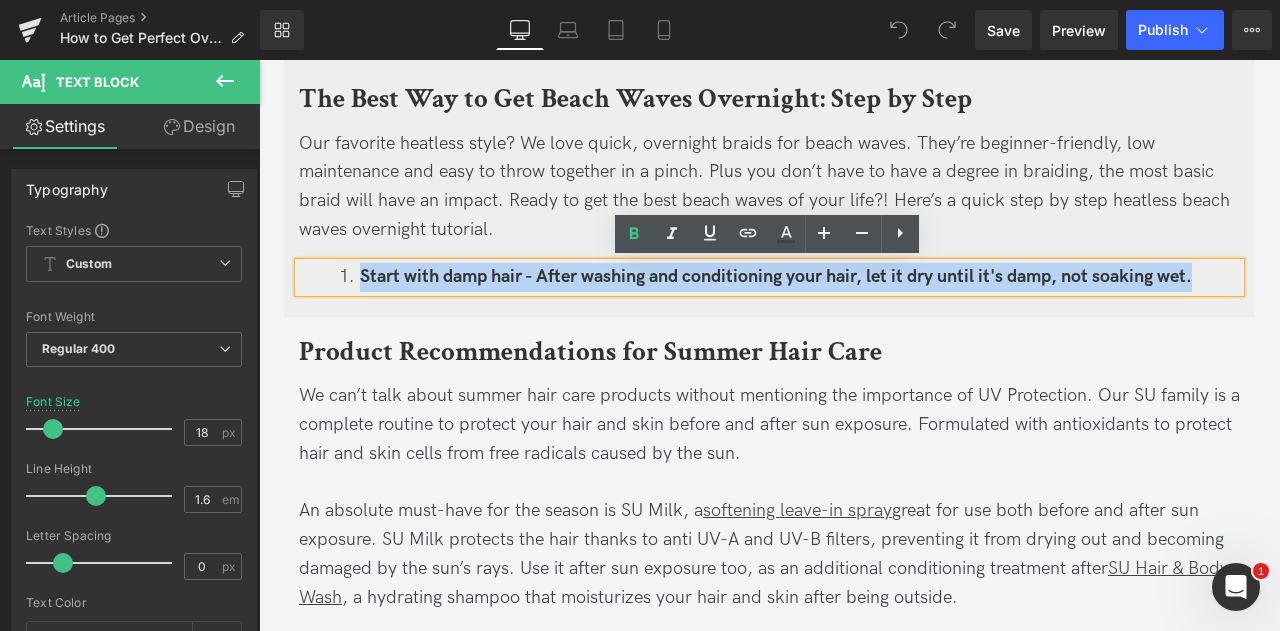 type 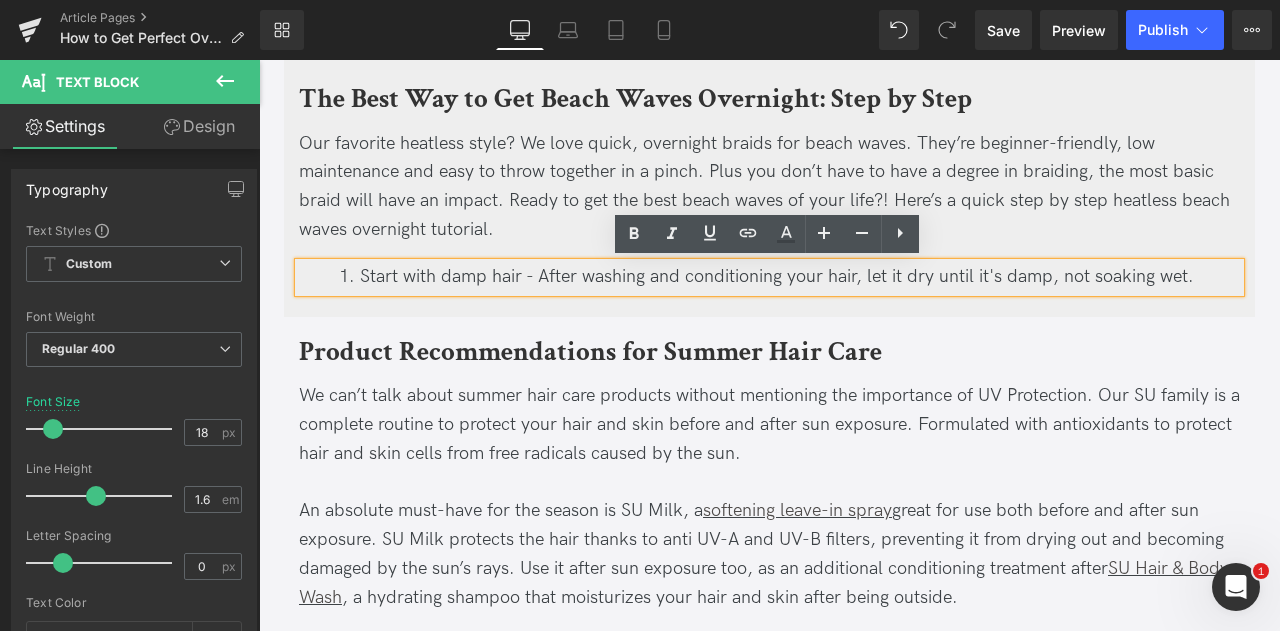 click on "Start with damp hair - After washing and conditioning your hair, let it dry until it's damp, not soaking wet." at bounding box center [789, 277] 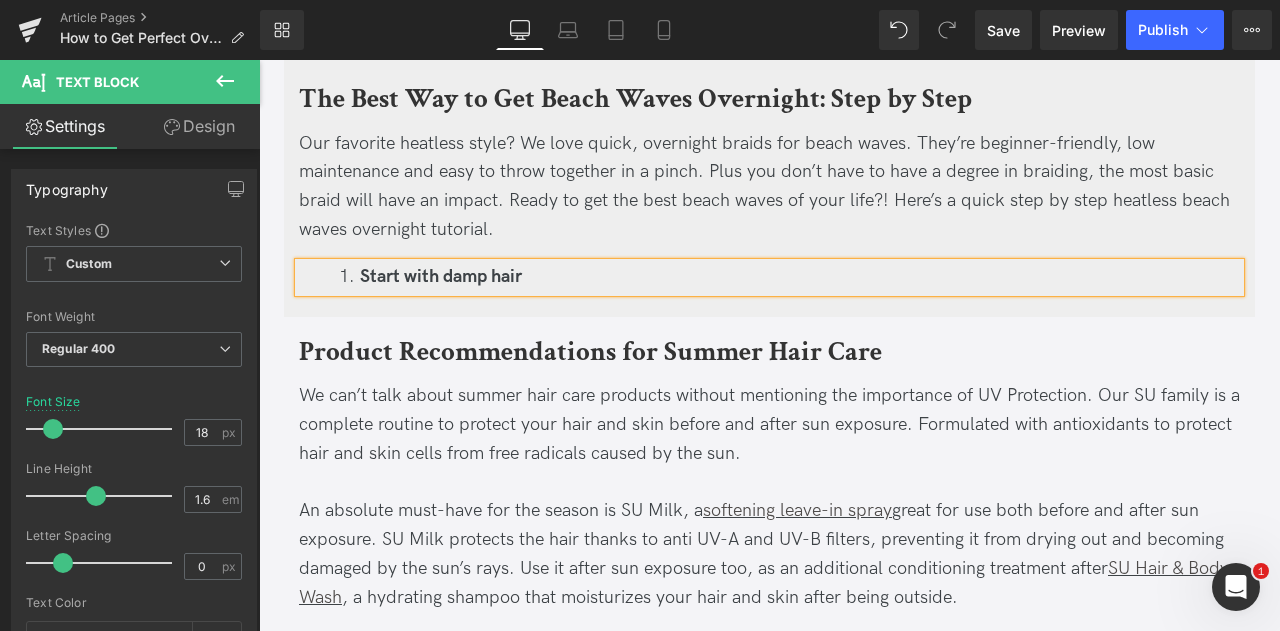 click on "Our favorite heatless style? We love quick, overnight braids for beach waves. They’re beginner-friendly, low maintenance and easy to throw together in a pinch. Plus you don’t have to have a degree in braiding, the most basic braid will have an impact. Ready to get the best beach waves of your life?! Here’s a quick step by step heatless beach waves overnight tutorial." at bounding box center (769, 187) 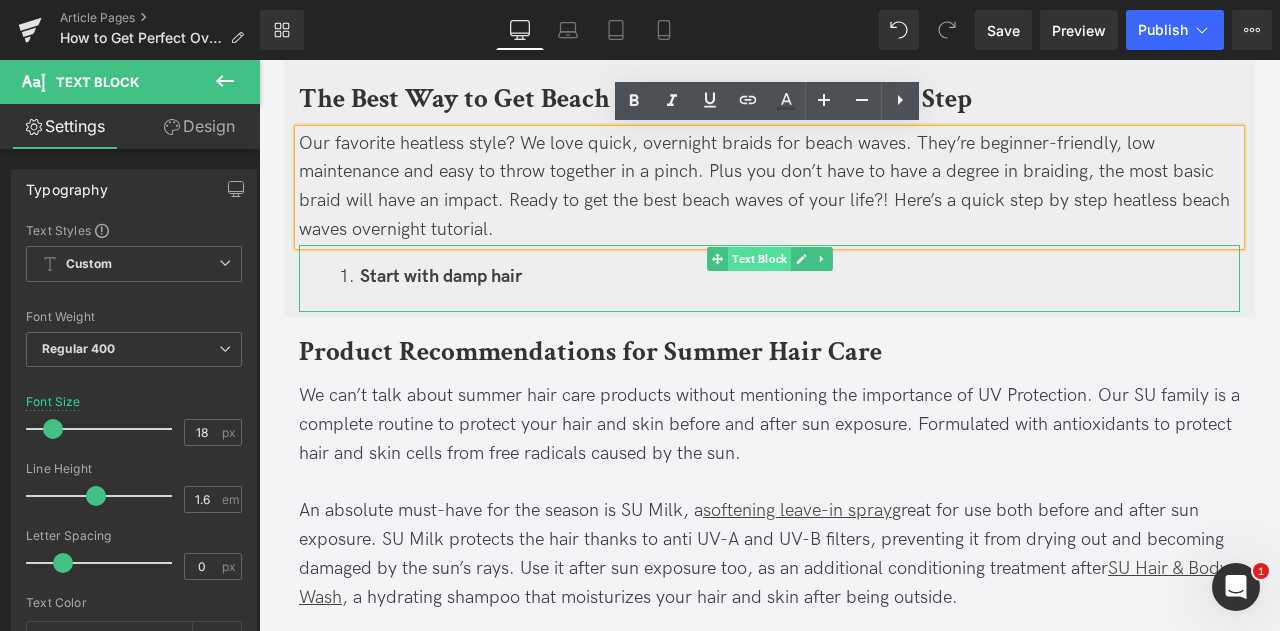 click on "Text Block" at bounding box center [759, 259] 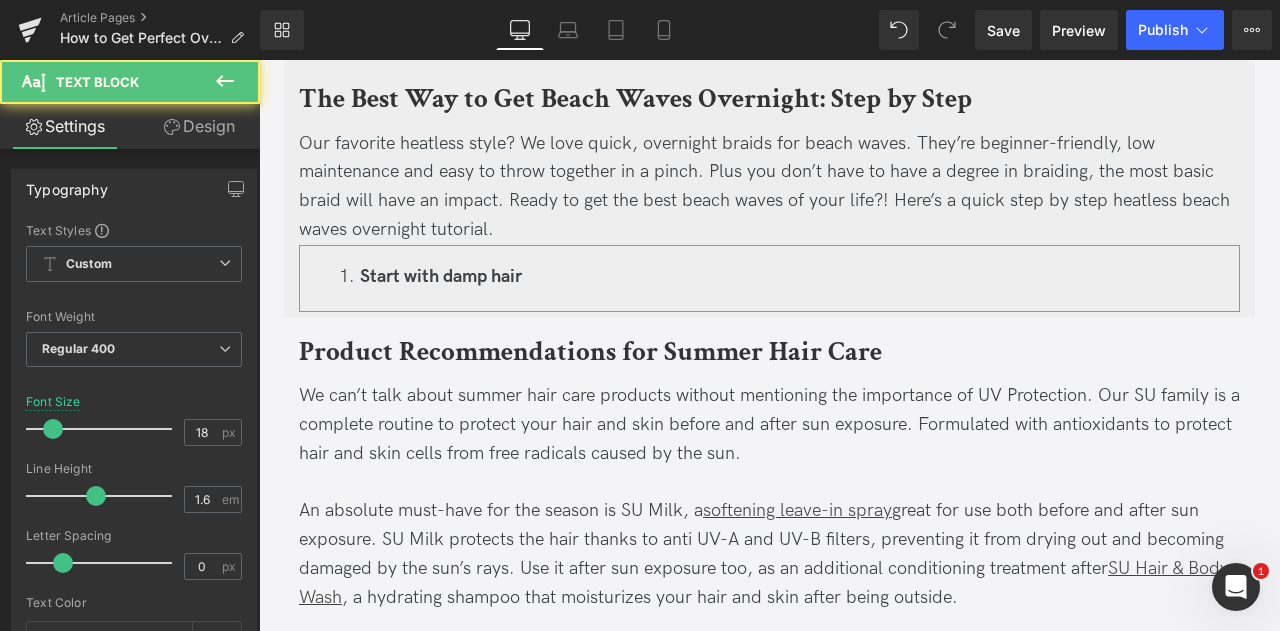 click on "Design" at bounding box center (199, 126) 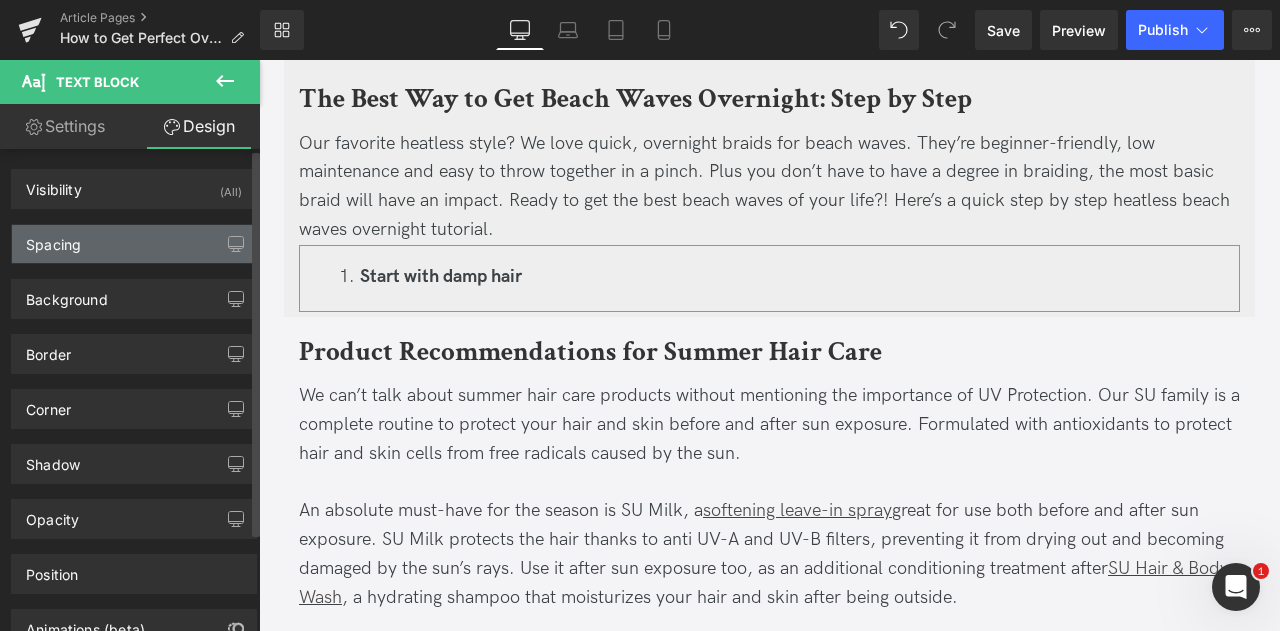 click on "Spacing" at bounding box center [134, 244] 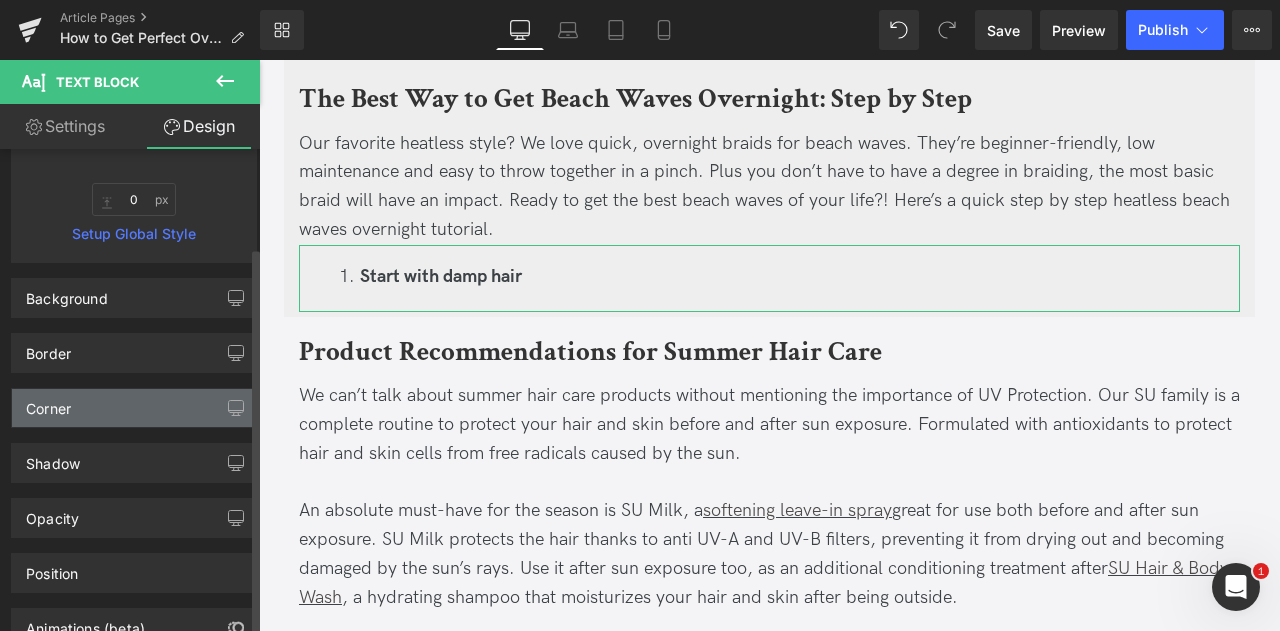 scroll, scrollTop: 0, scrollLeft: 0, axis: both 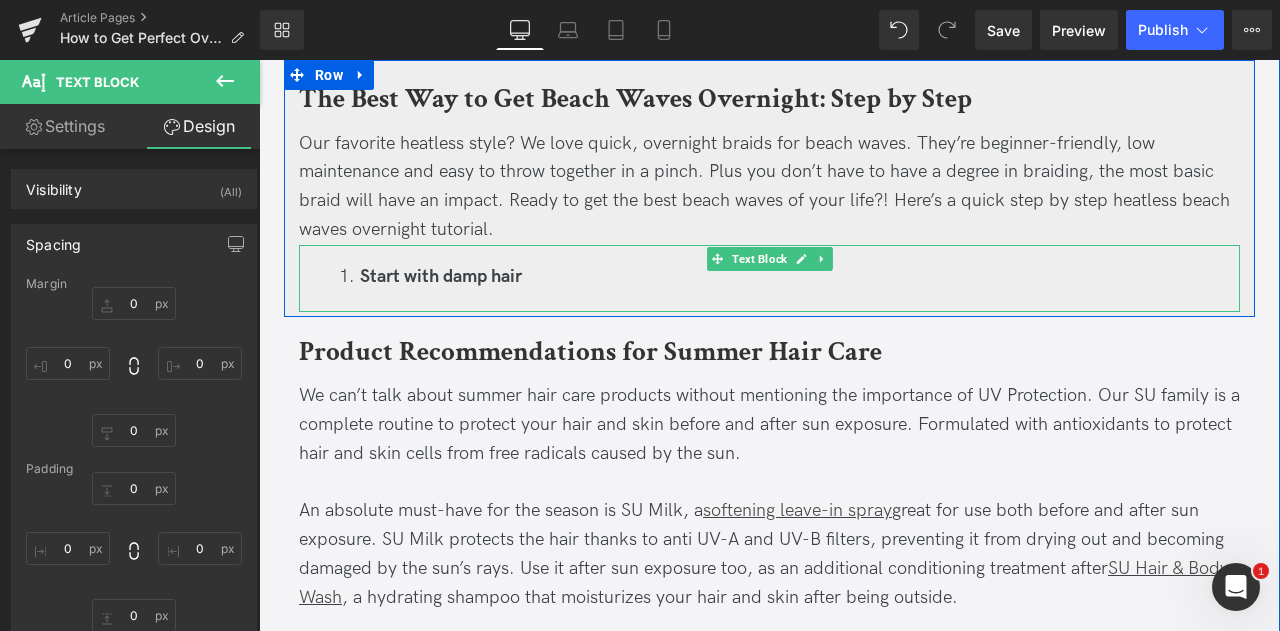click on "Start with damp hair" at bounding box center [441, 276] 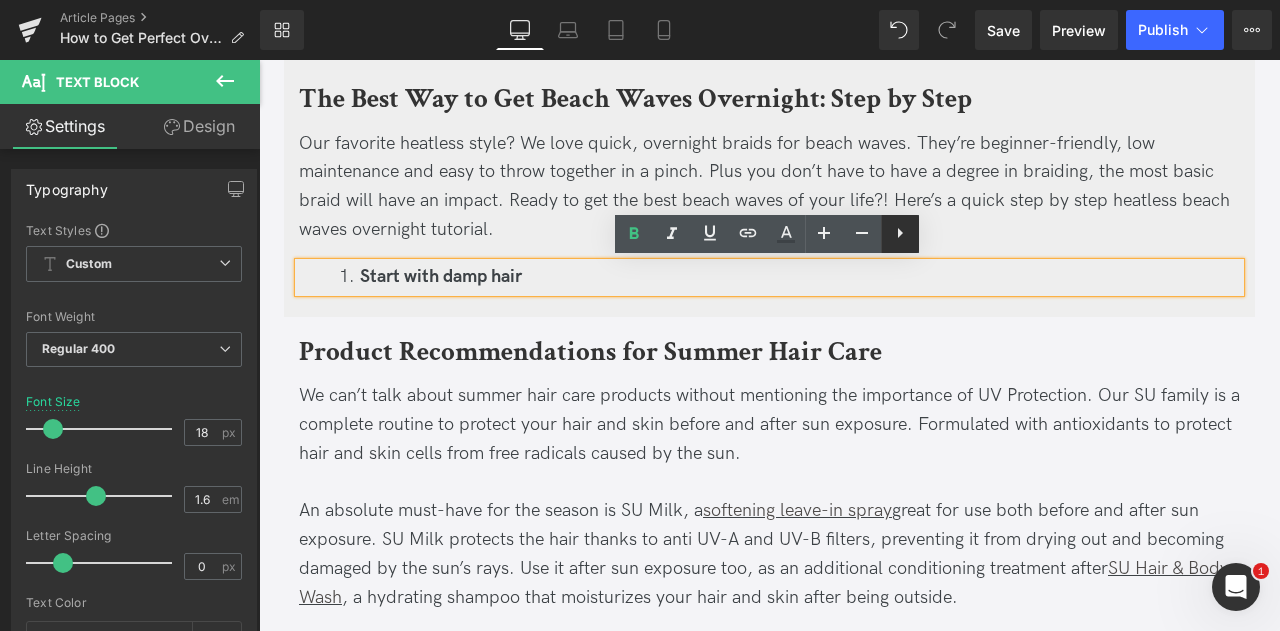 click 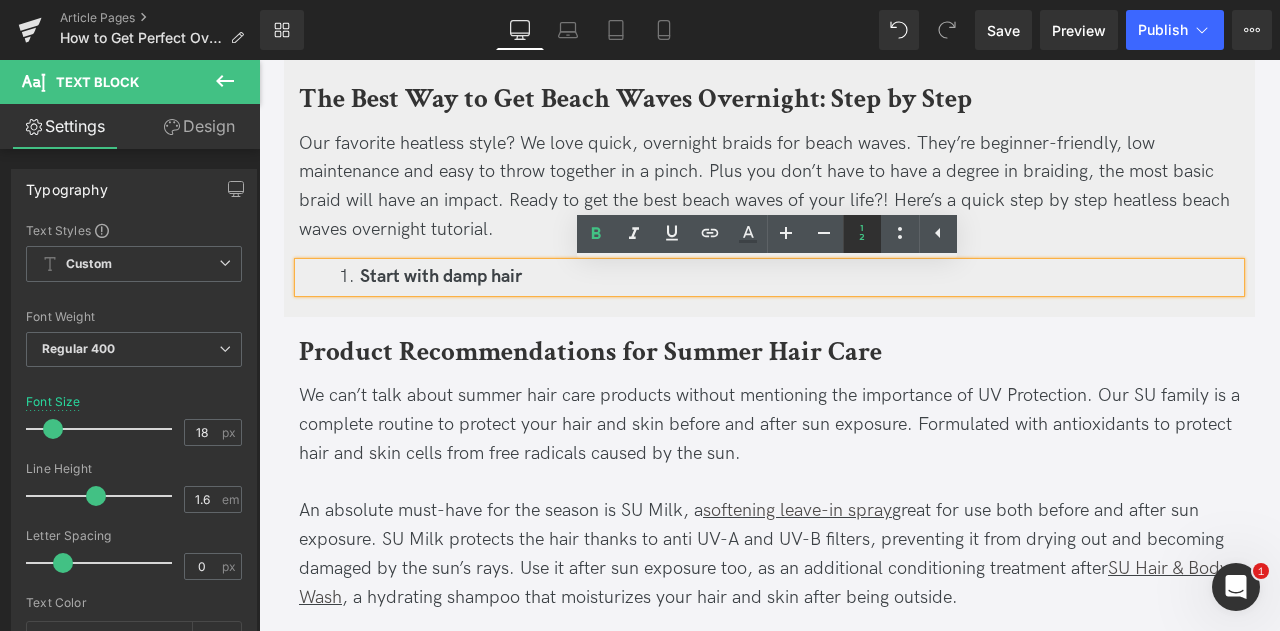 click 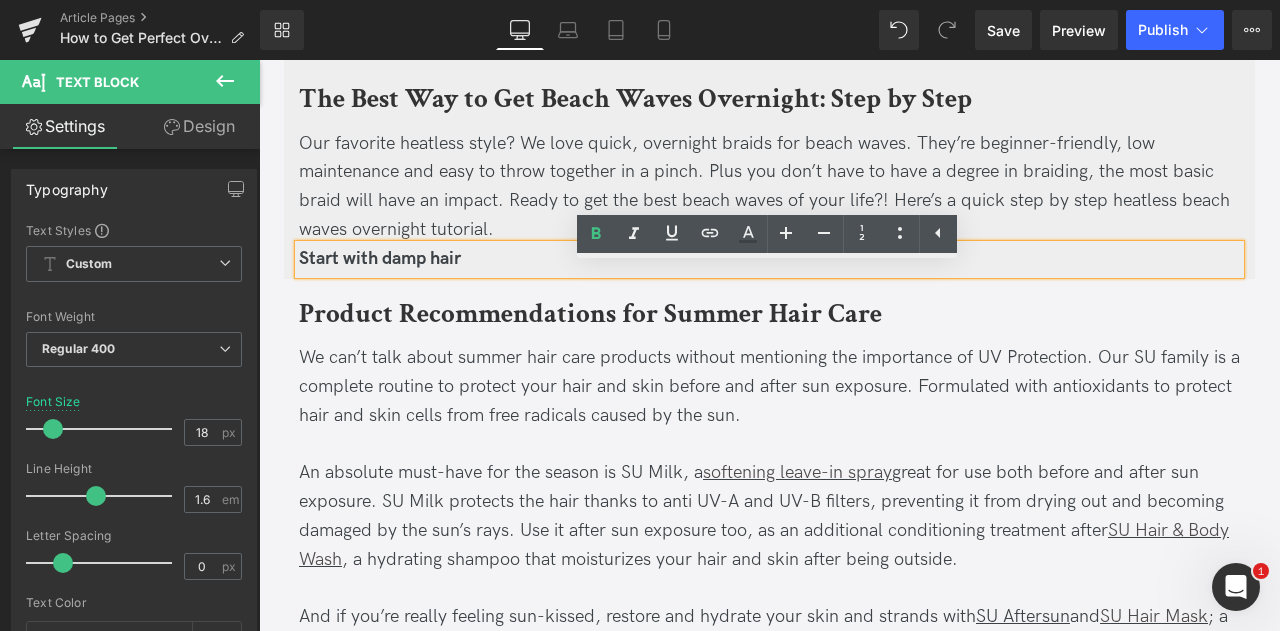 click on "Start with damp hair" at bounding box center (380, 258) 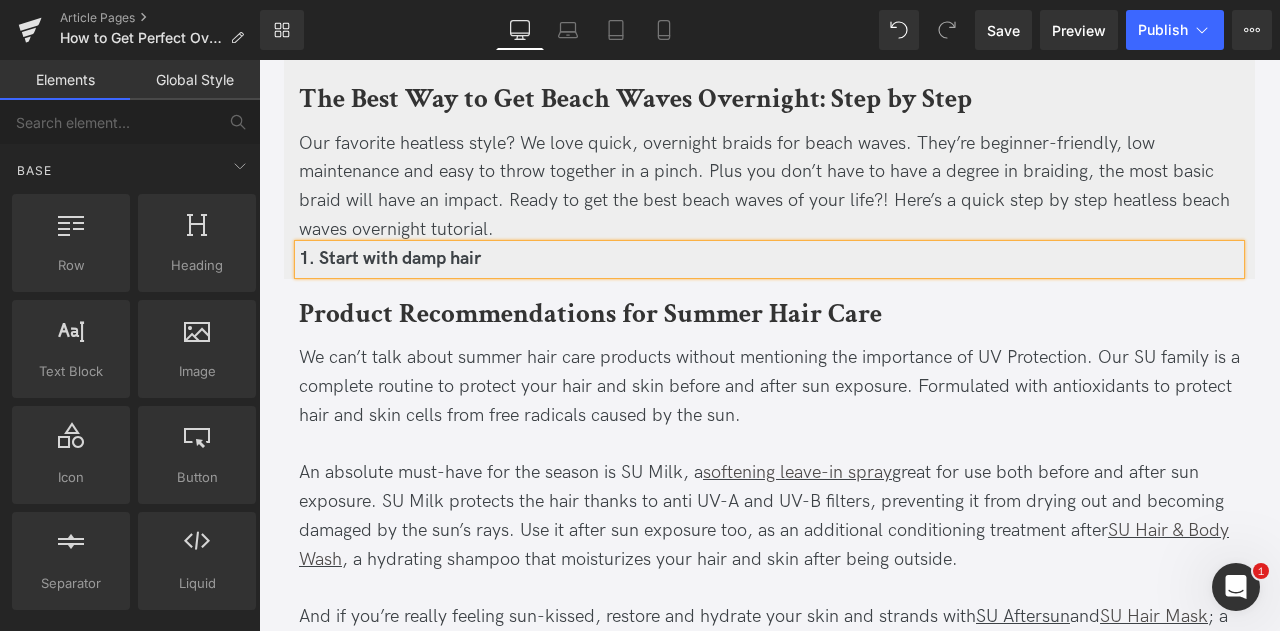 click on "1. Start with damp hair" at bounding box center (769, 259) 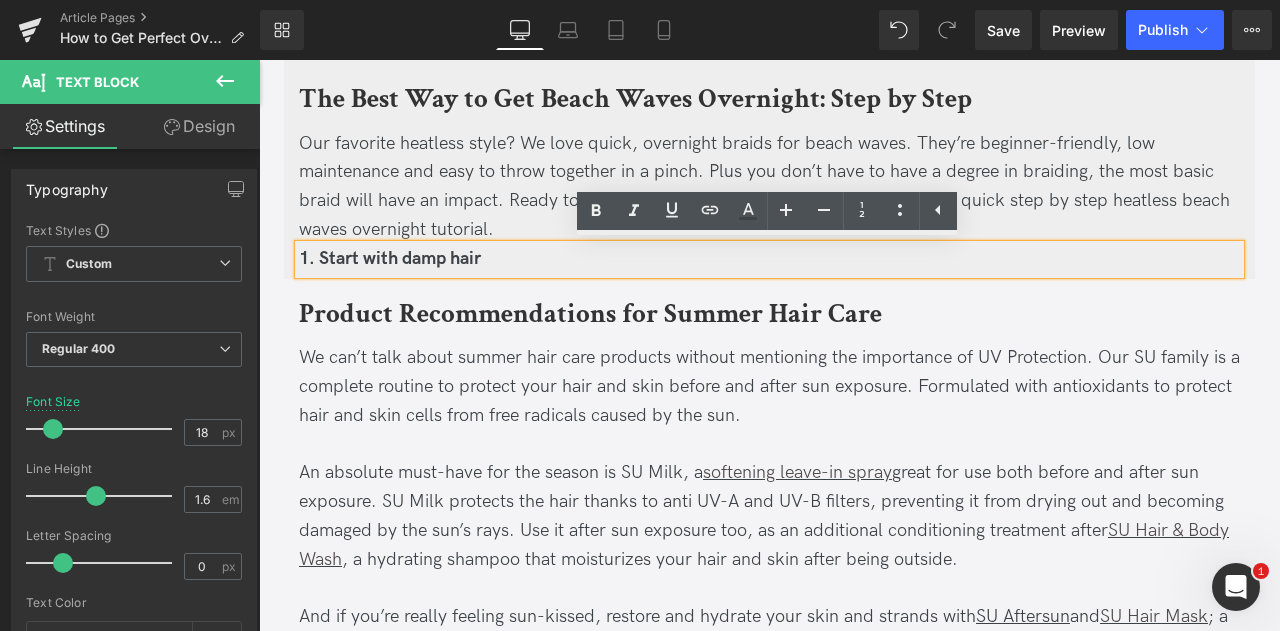 click on "1. Start with damp hair" at bounding box center [769, 259] 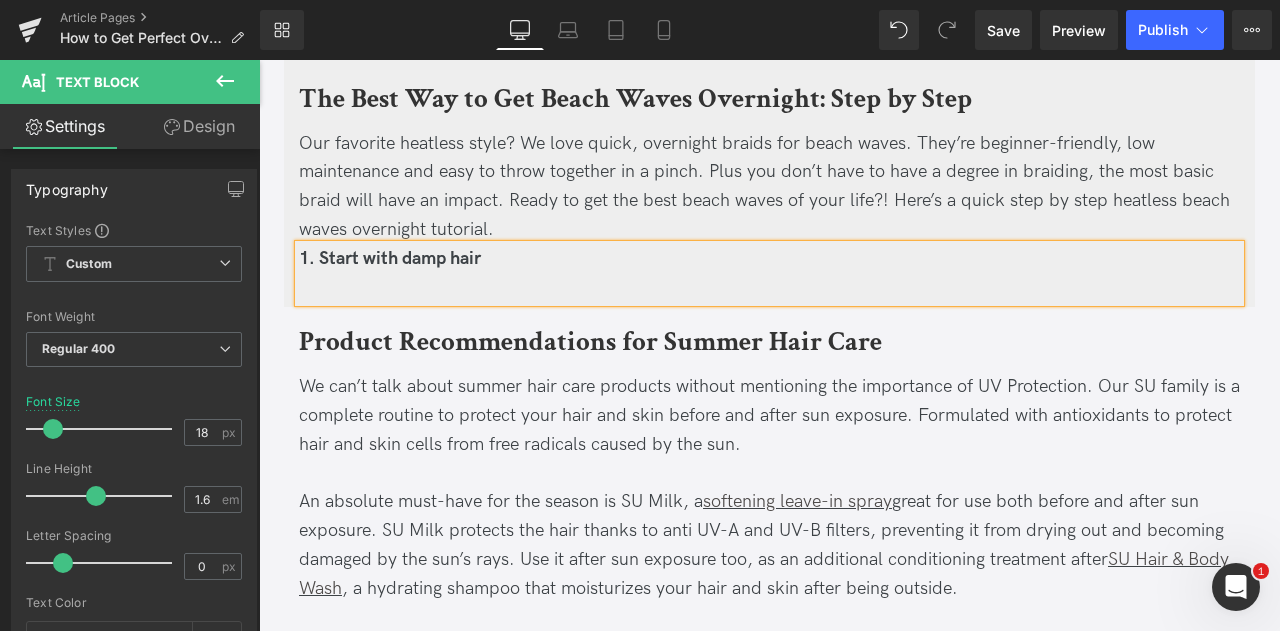 click at bounding box center [769, 288] 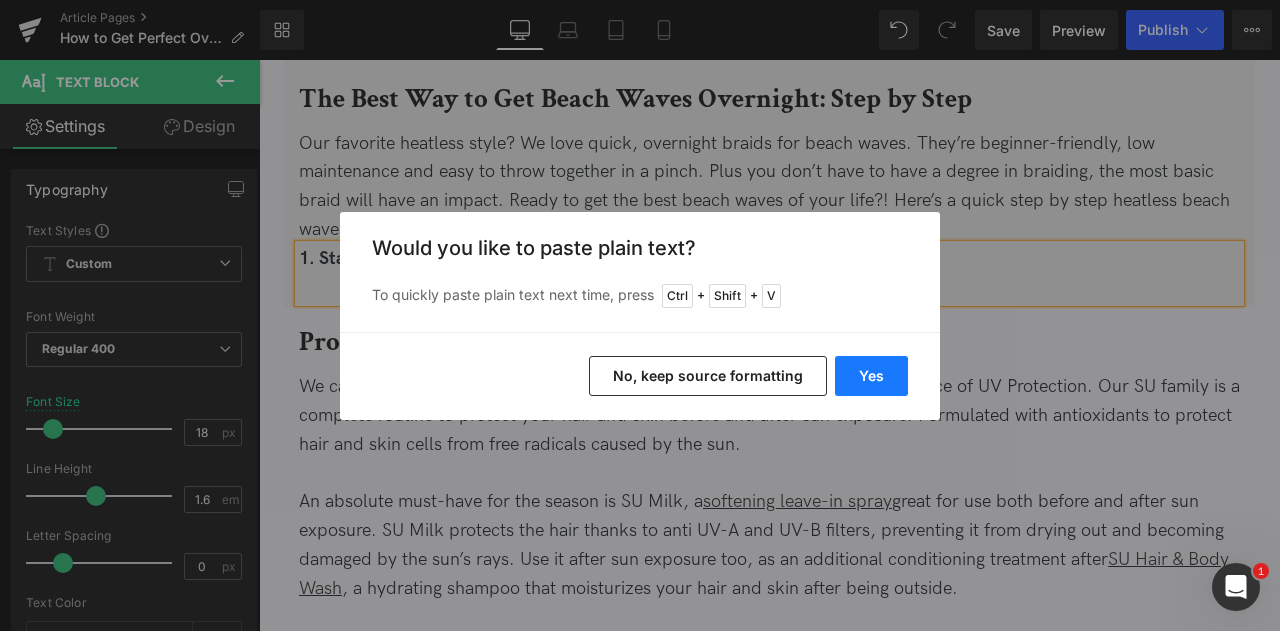 click on "Yes" at bounding box center [871, 376] 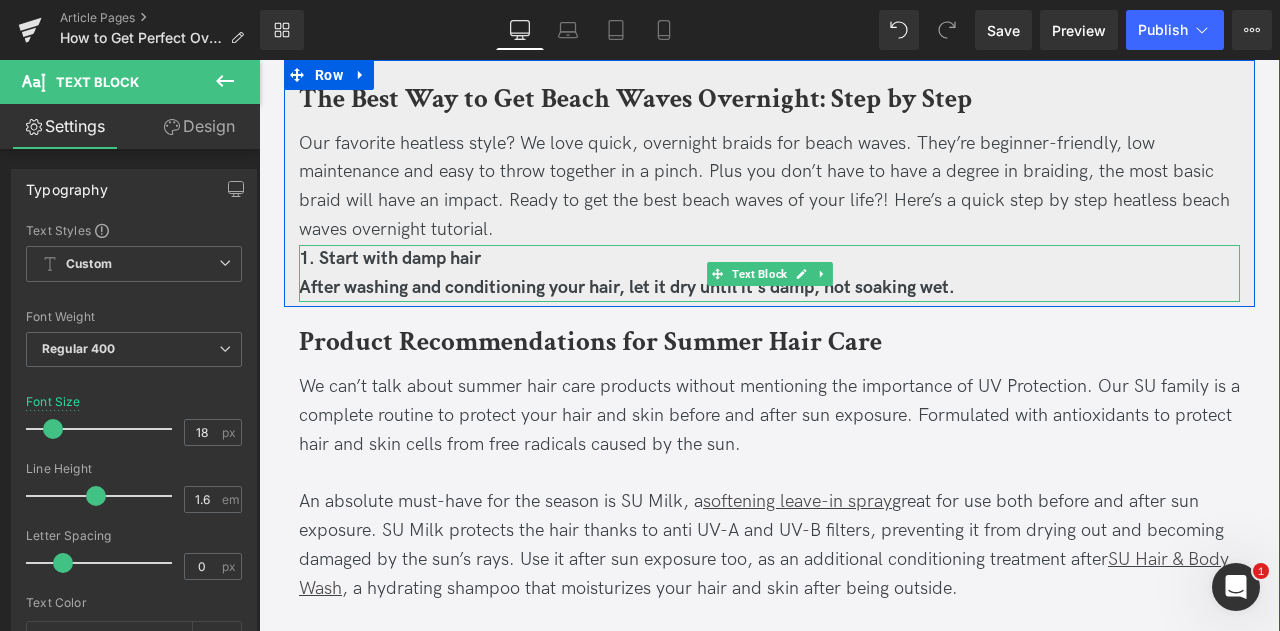 click on "After washing and conditioning your hair, let it dry until it's damp, not soaking wet." at bounding box center (627, 287) 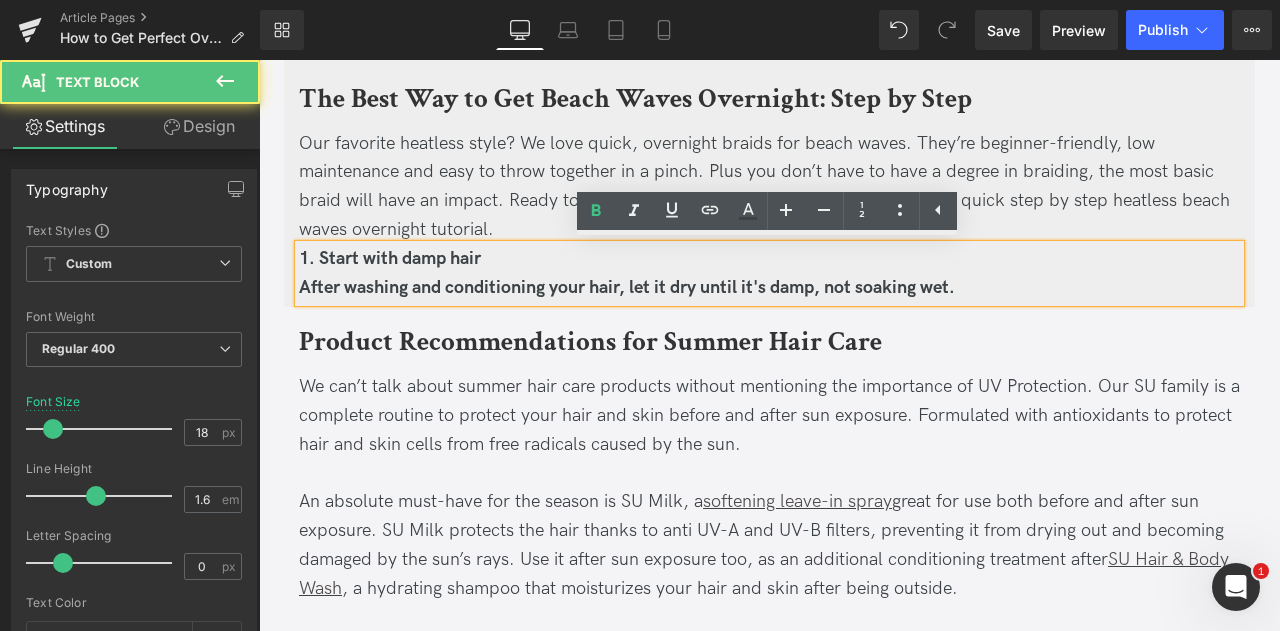 click on "After washing and conditioning your hair, let it dry until it's damp, not soaking wet." at bounding box center (627, 287) 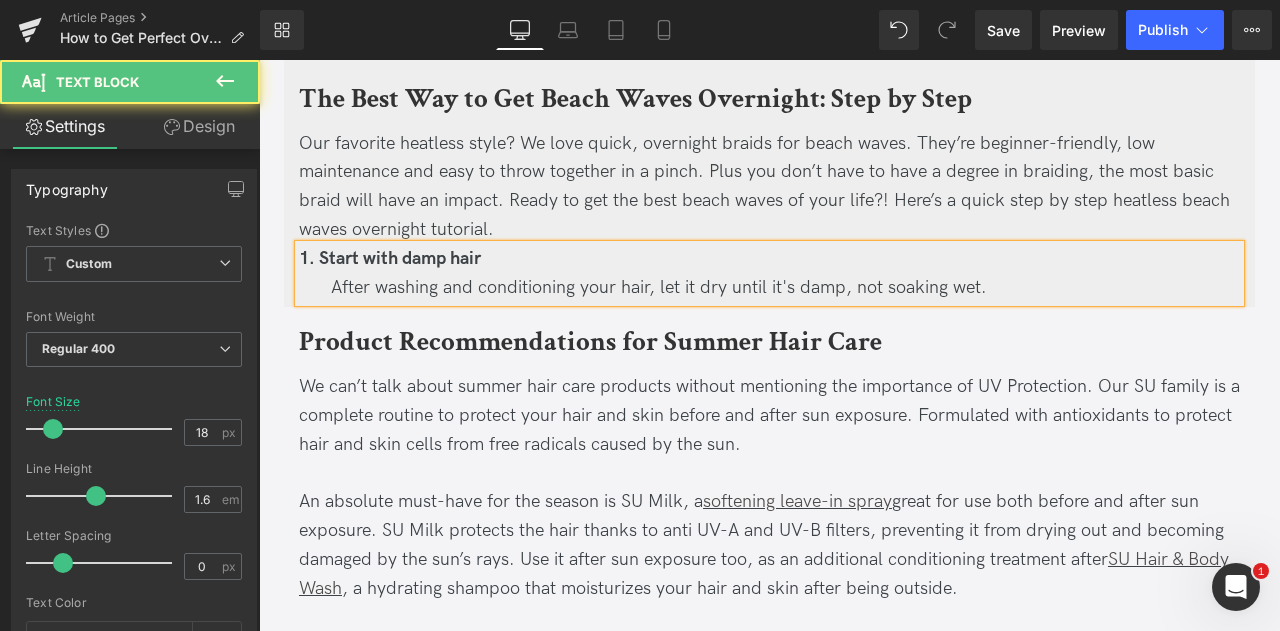 click on "1. Start with damp hair            After washing and conditioning your hair, let it dry until it's damp, not soaking wet." at bounding box center (769, 274) 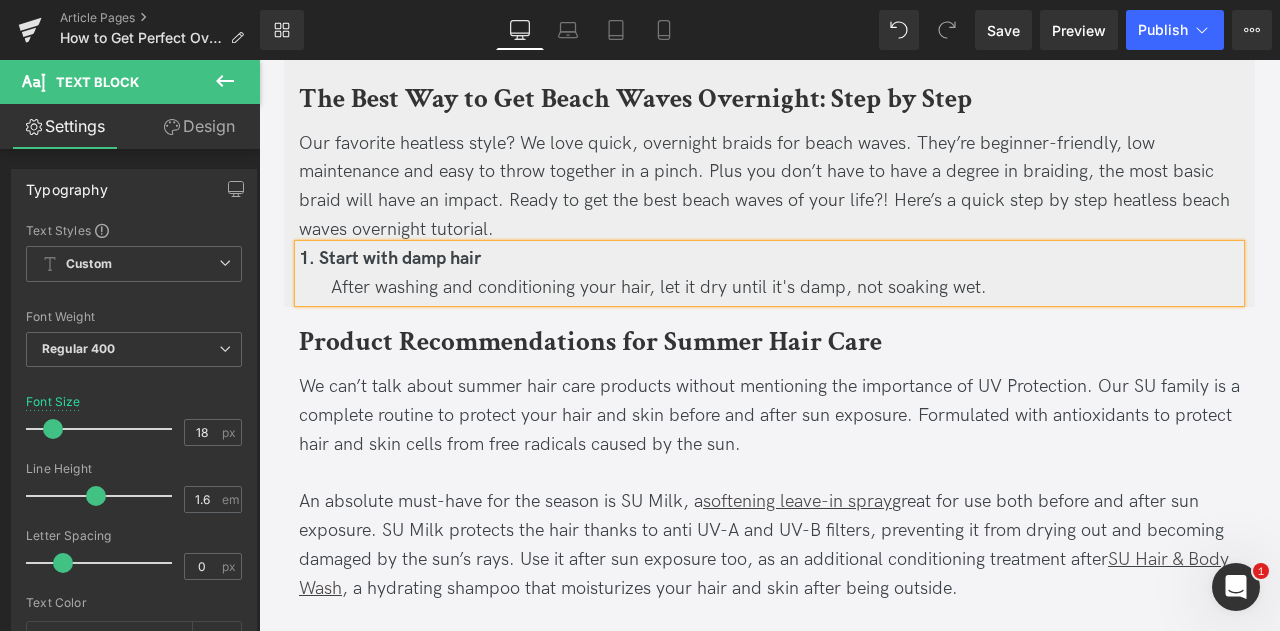 copy on "1. Start with damp hair            After washing and conditioning your hair, let it dry until it's damp, not soaking wet." 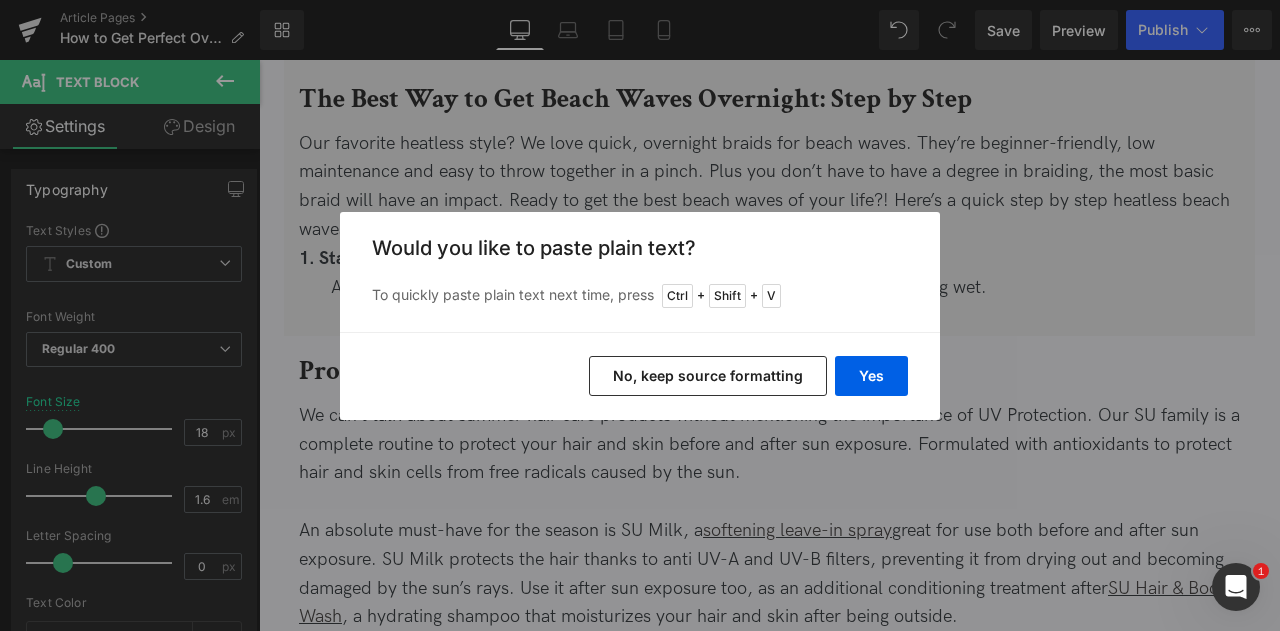 click on "No, keep source formatting" at bounding box center [708, 376] 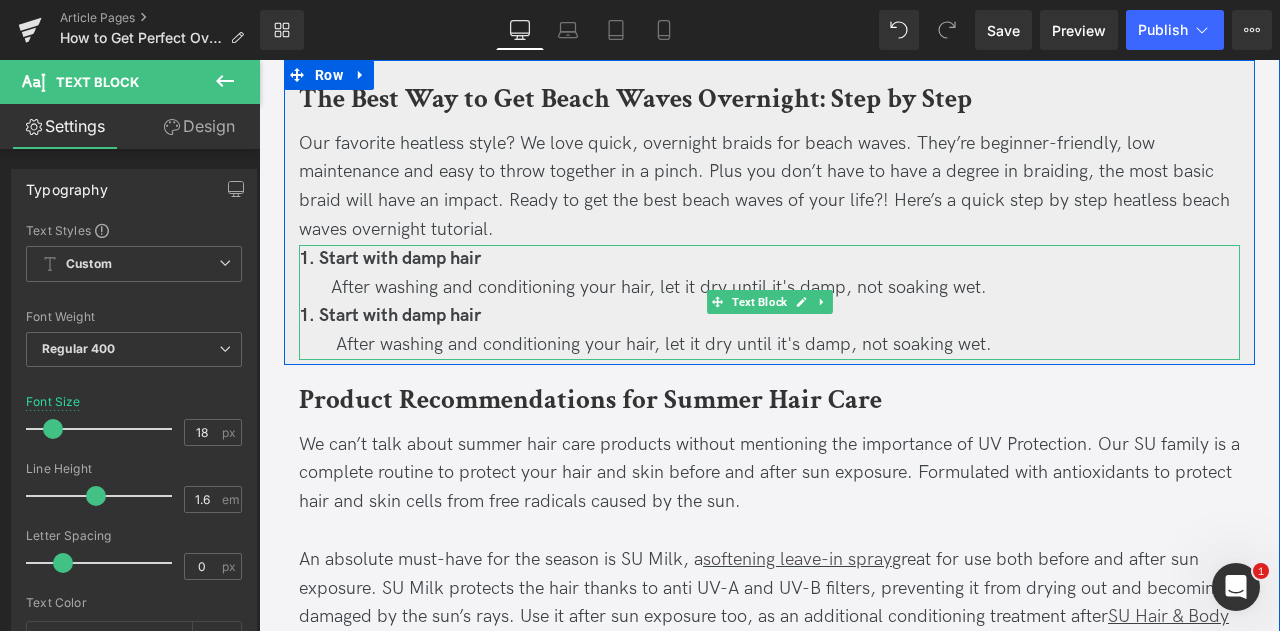 click on "After washing and conditioning your hair, let it dry until it's damp, not soaking wet." at bounding box center [769, 345] 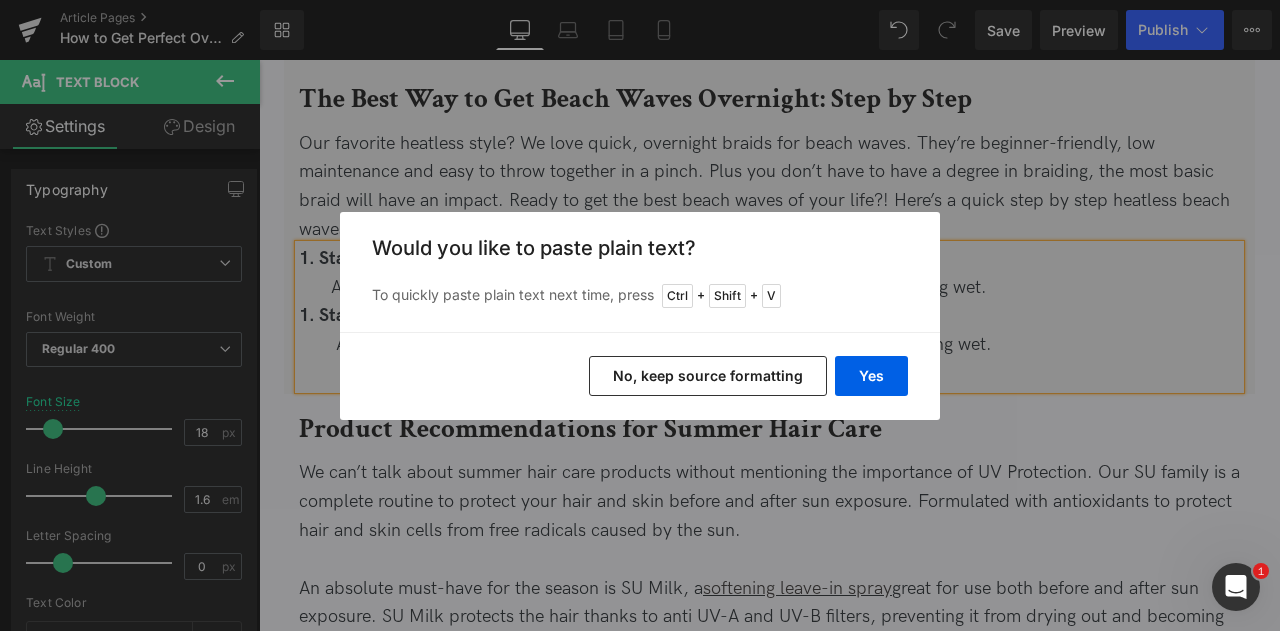 click on "No, keep source formatting" at bounding box center [708, 376] 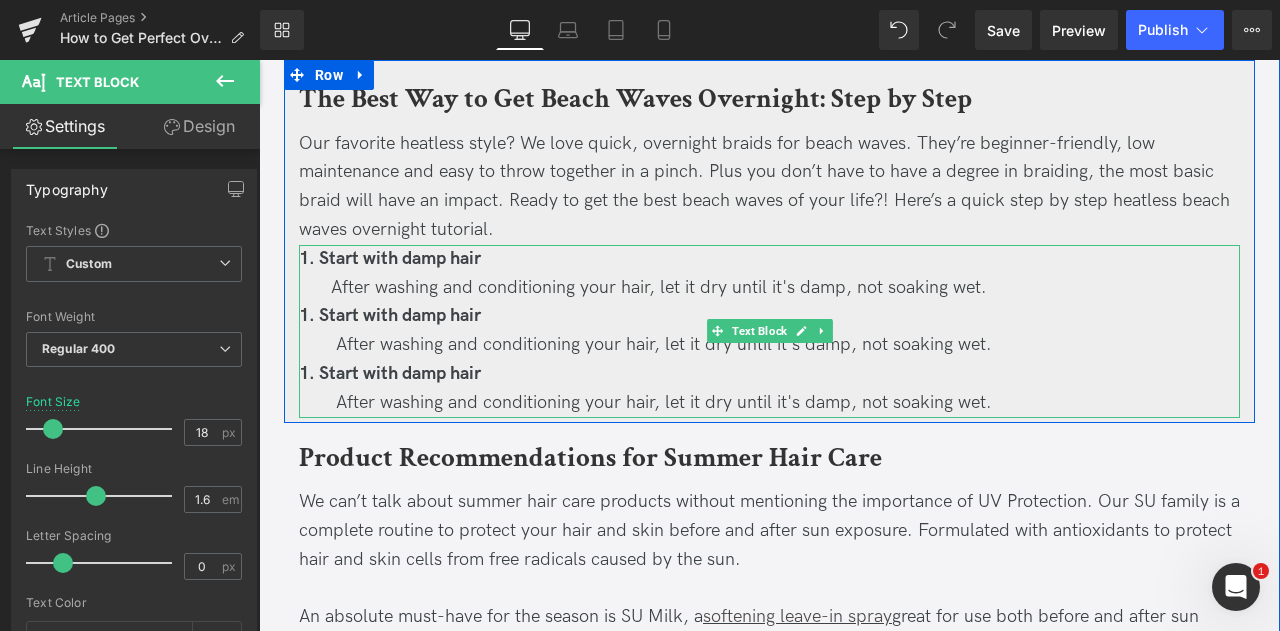 click on "After washing and conditioning your hair, let it dry until it's damp, not soaking wet." at bounding box center (769, 403) 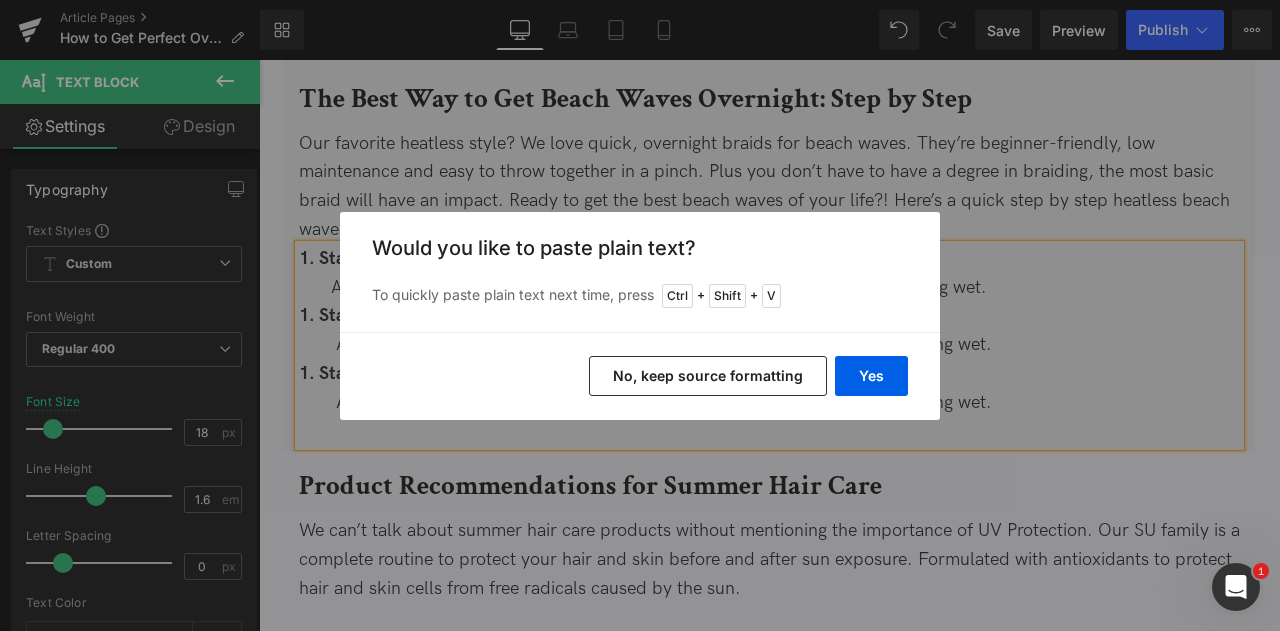 click on "No, keep source formatting" at bounding box center [708, 376] 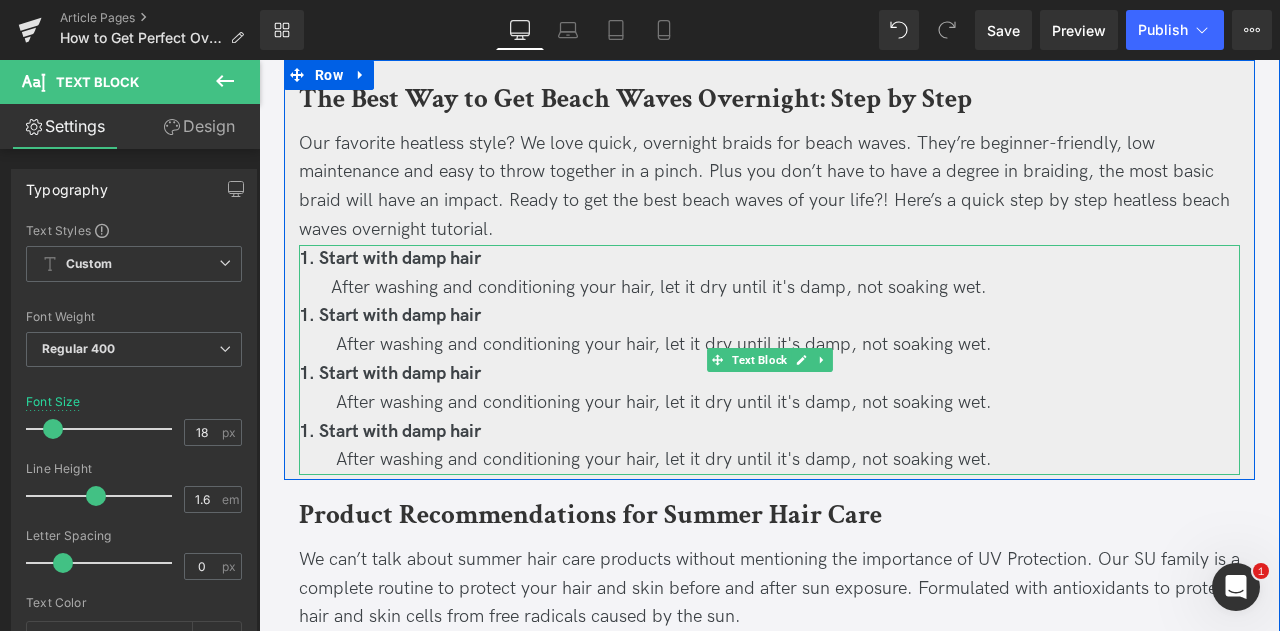 click on "After washing and conditioning your hair, let it dry until it's damp, not soaking wet." at bounding box center (769, 460) 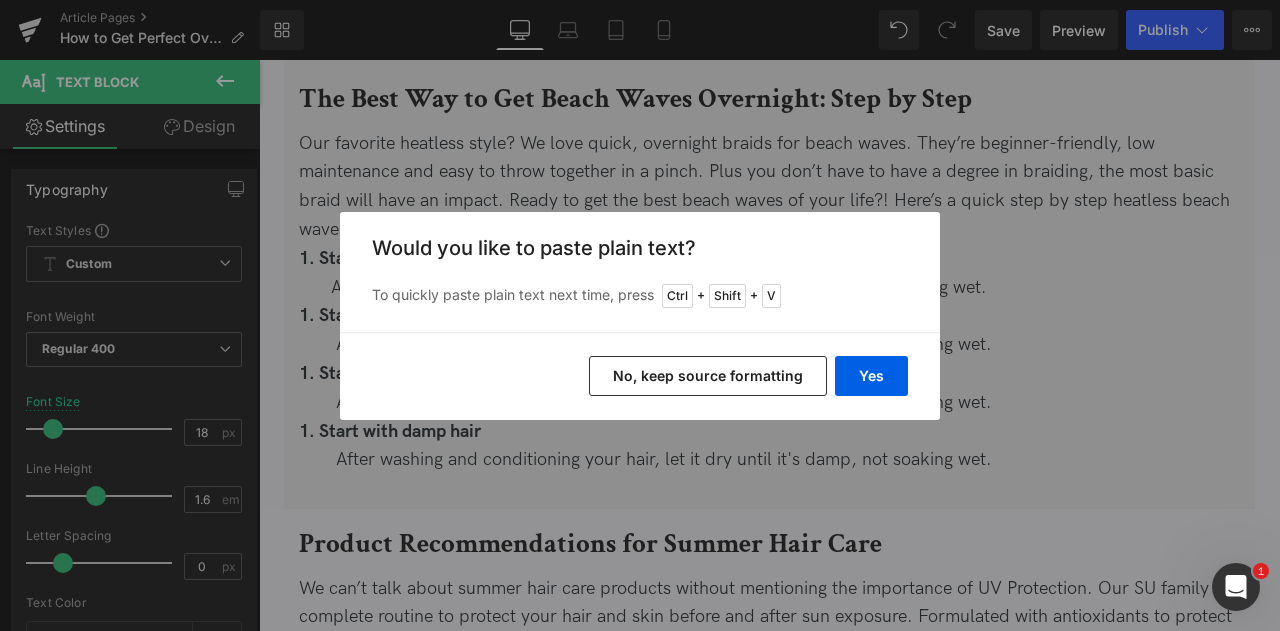 click on "No, keep source formatting" at bounding box center [708, 376] 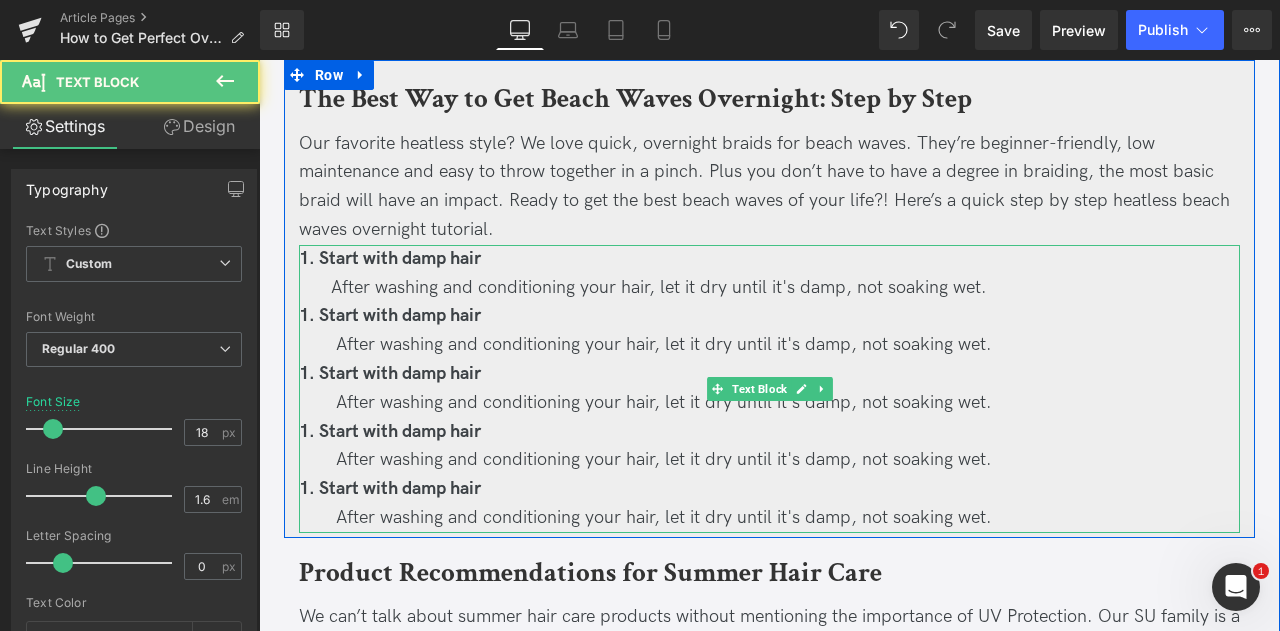 click on "After washing and conditioning your hair, let it dry until it's damp, not soaking wet." at bounding box center [769, 518] 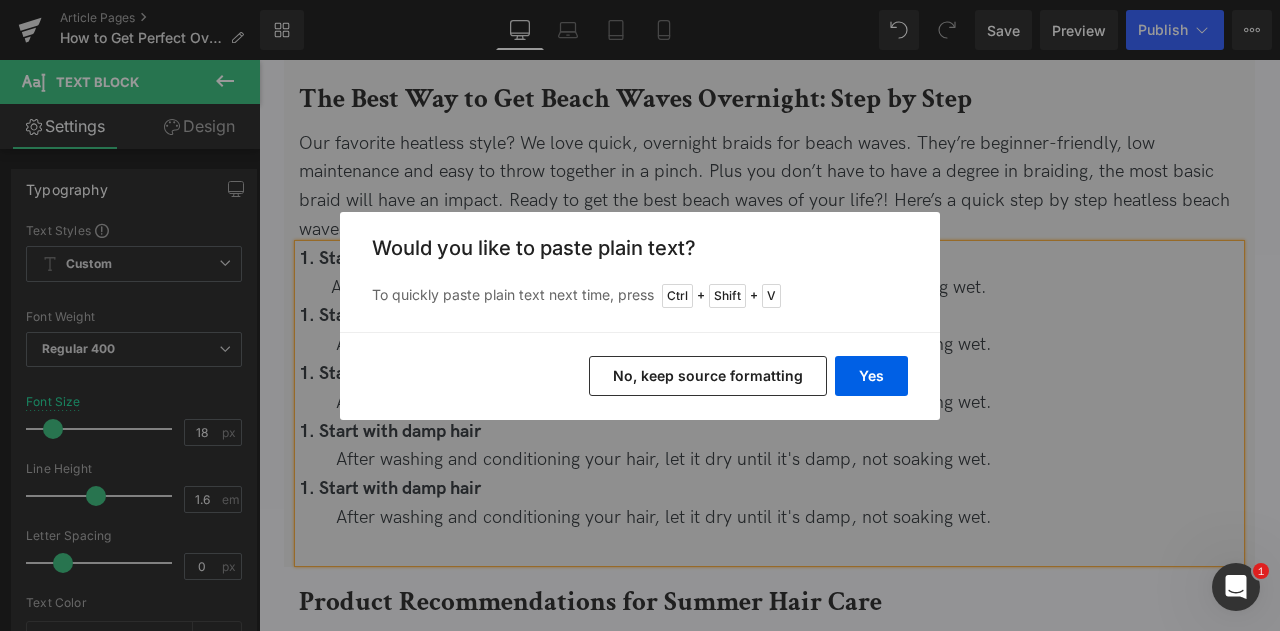 click on "No, keep source formatting" at bounding box center (708, 376) 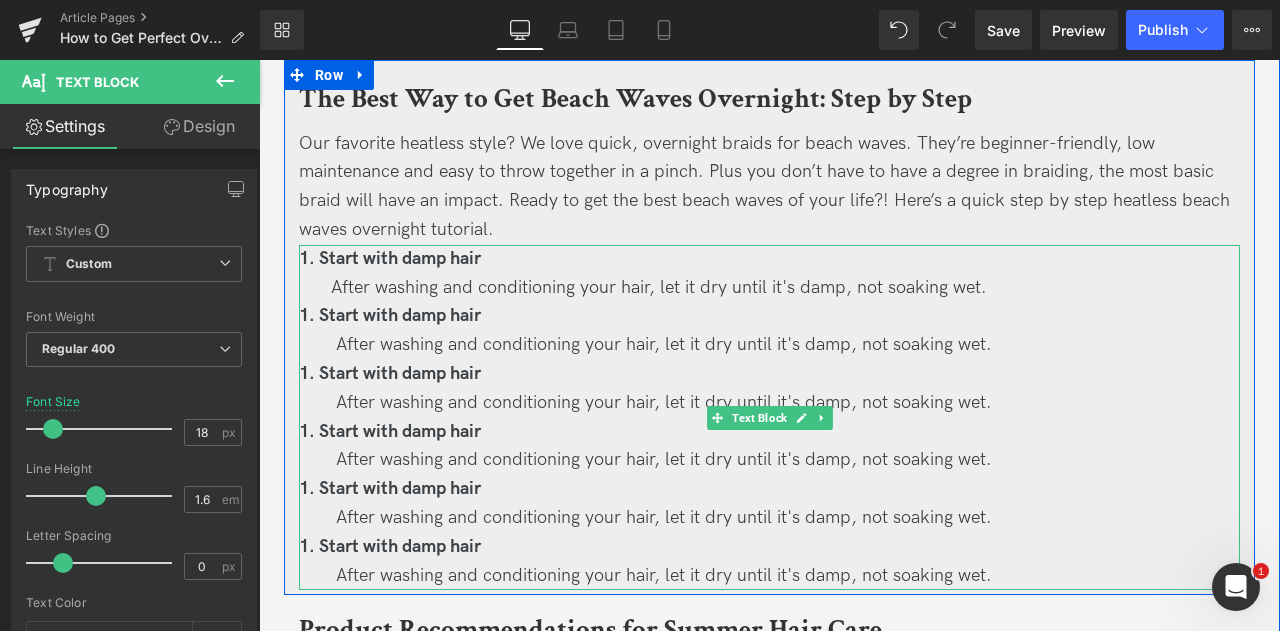 click on "After washing and conditioning your hair, let it dry until it's damp, not soaking wet." at bounding box center (769, 576) 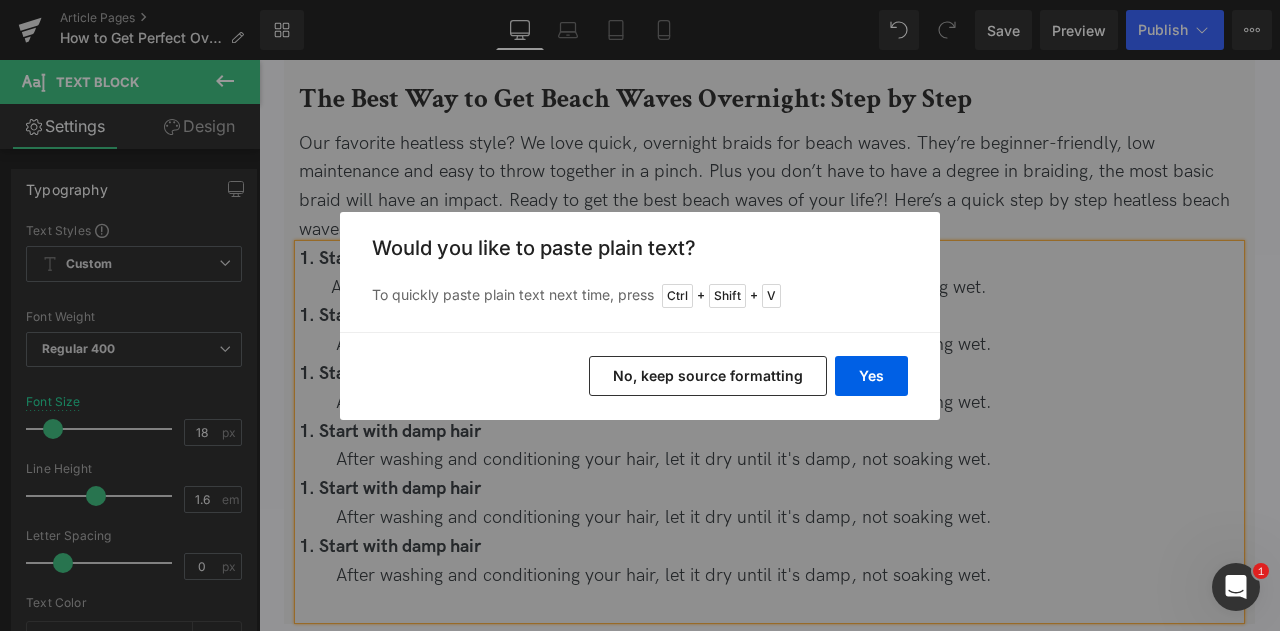 click on "No, keep source formatting" at bounding box center [708, 376] 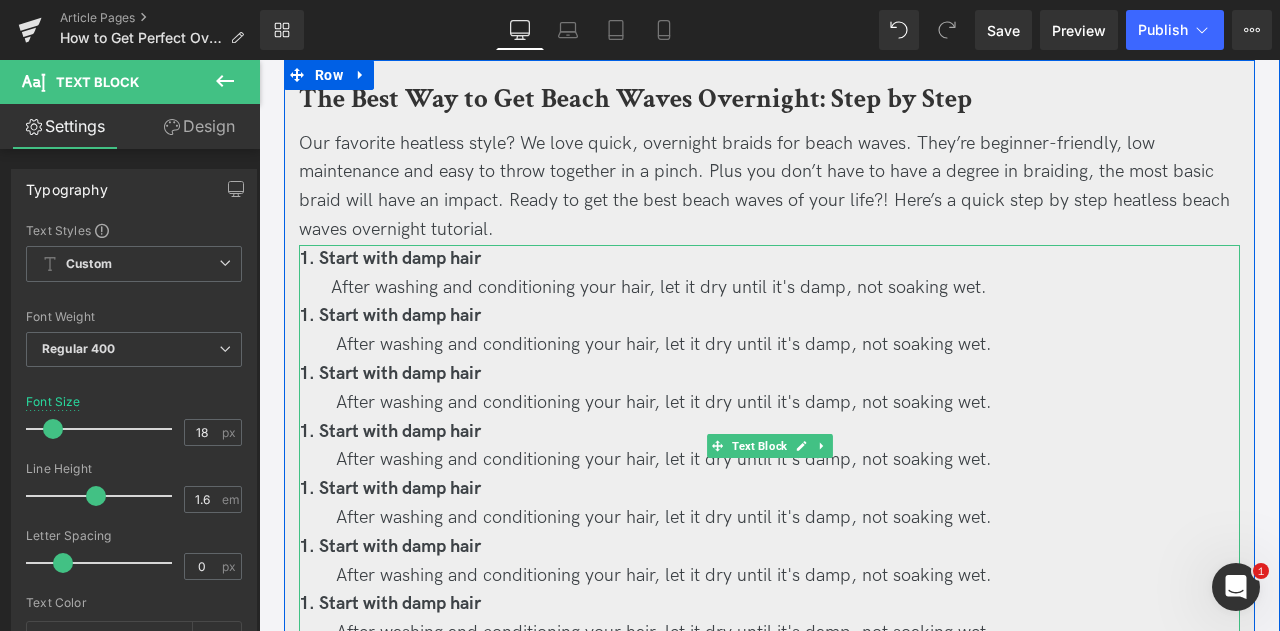 scroll, scrollTop: 1896, scrollLeft: 0, axis: vertical 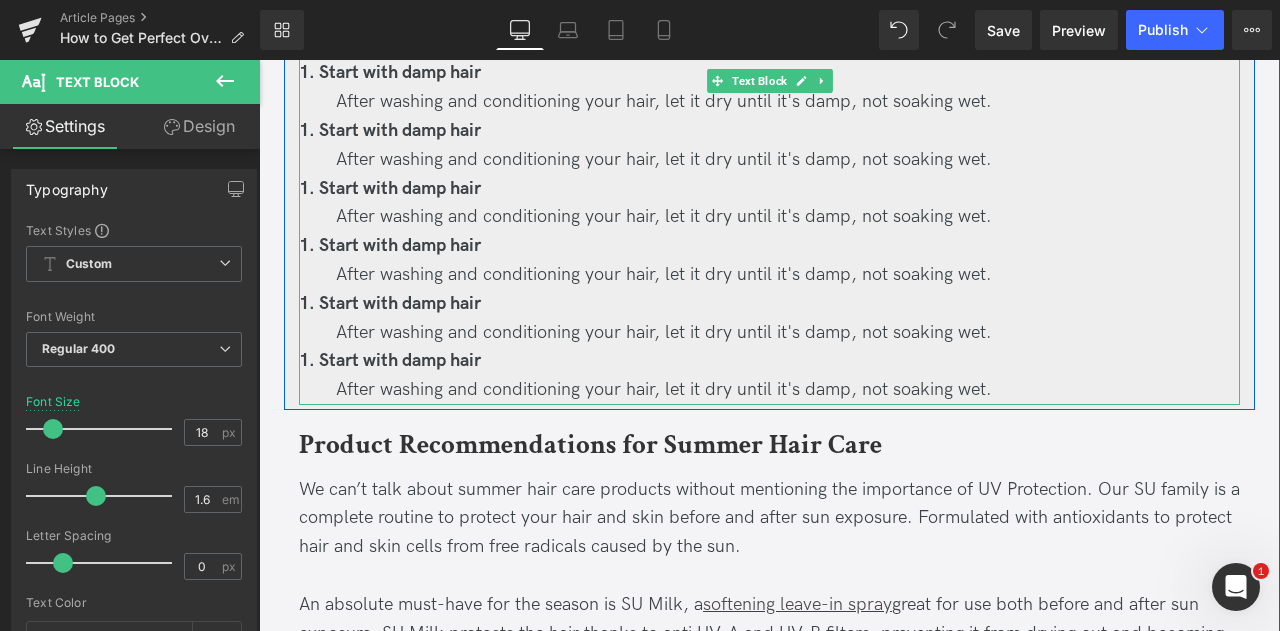 click on "After washing and conditioning your hair, let it dry until it's damp, not soaking wet." at bounding box center [661, 389] 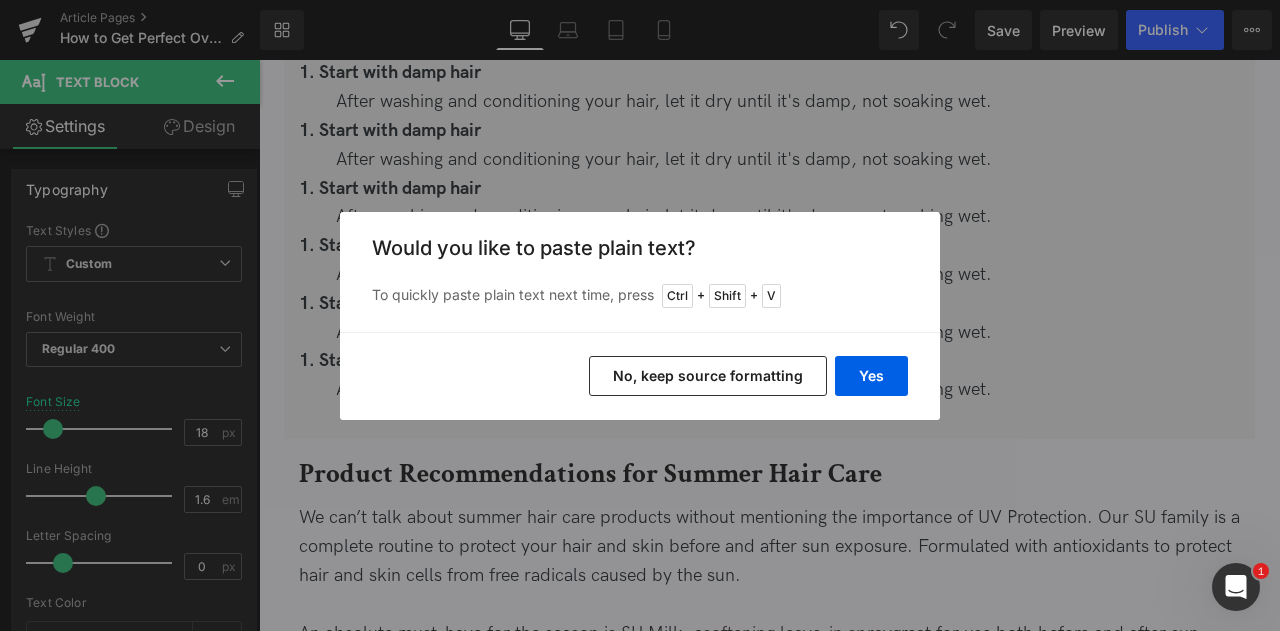 click on "No, keep source formatting" at bounding box center [708, 376] 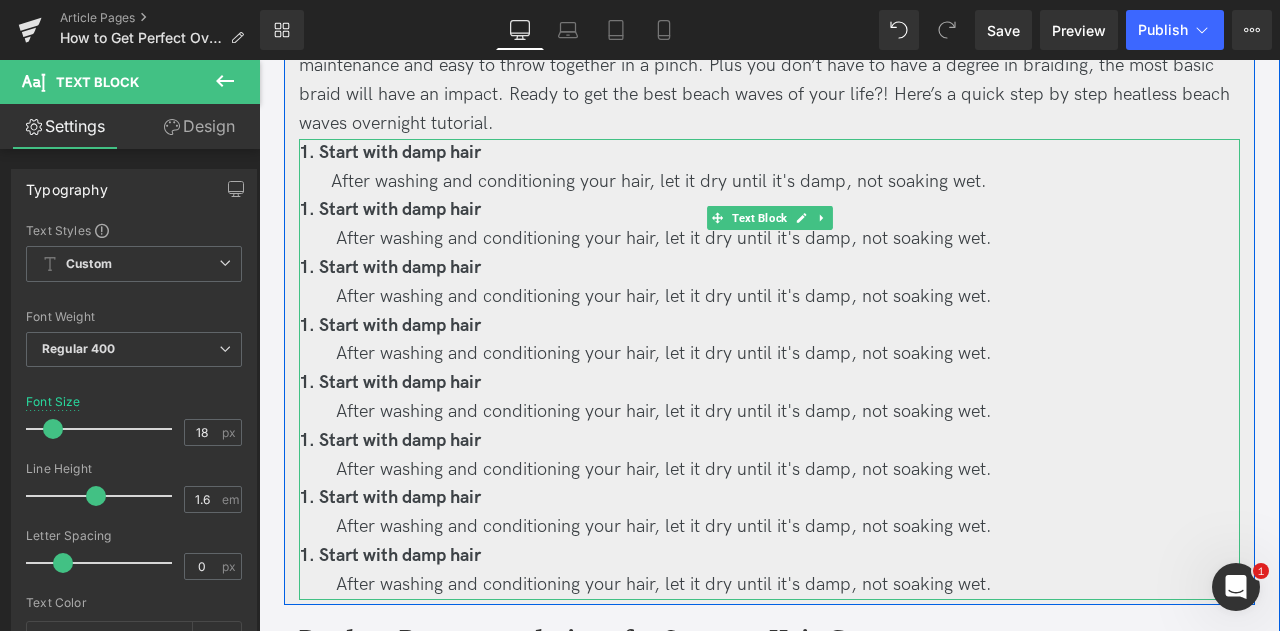scroll, scrollTop: 1754, scrollLeft: 0, axis: vertical 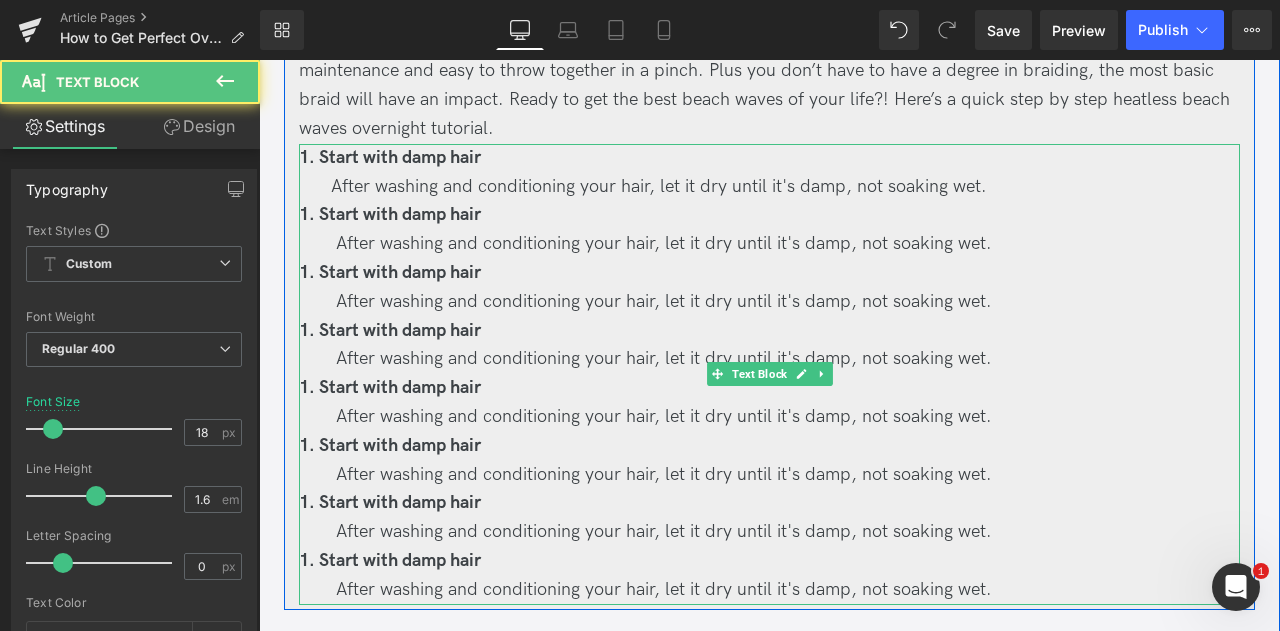 click on "1. Start with damp hair" at bounding box center [769, 215] 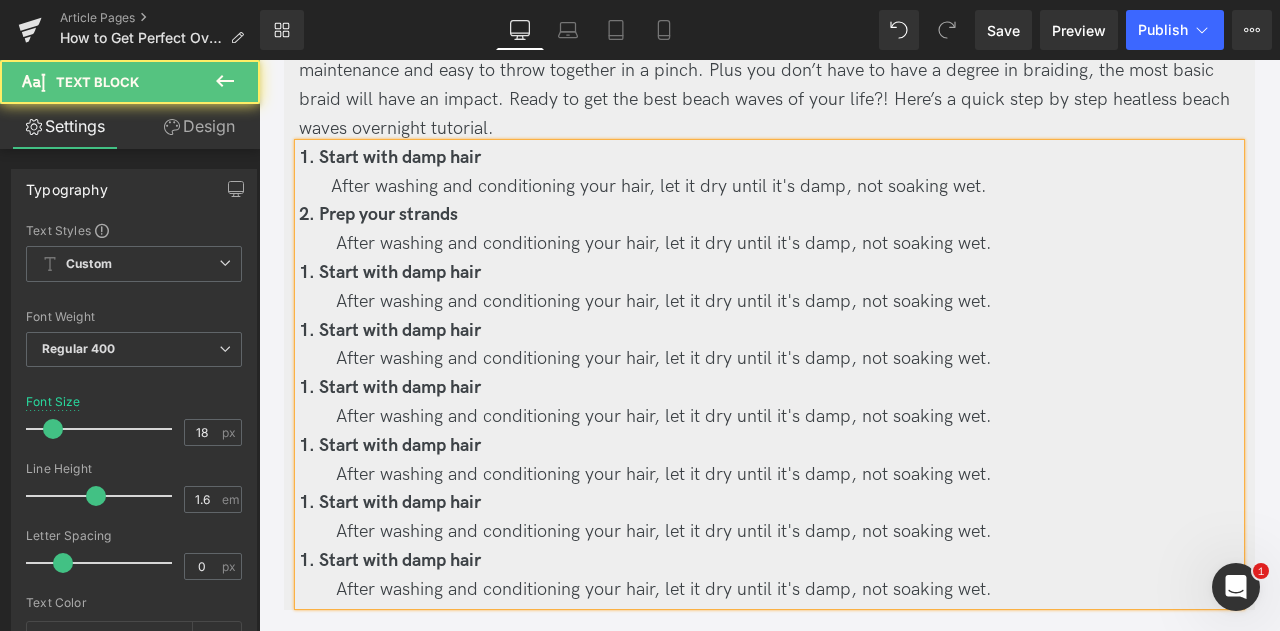 click on "After washing and conditioning your hair, let it dry until it's damp, not soaking wet." at bounding box center (661, 243) 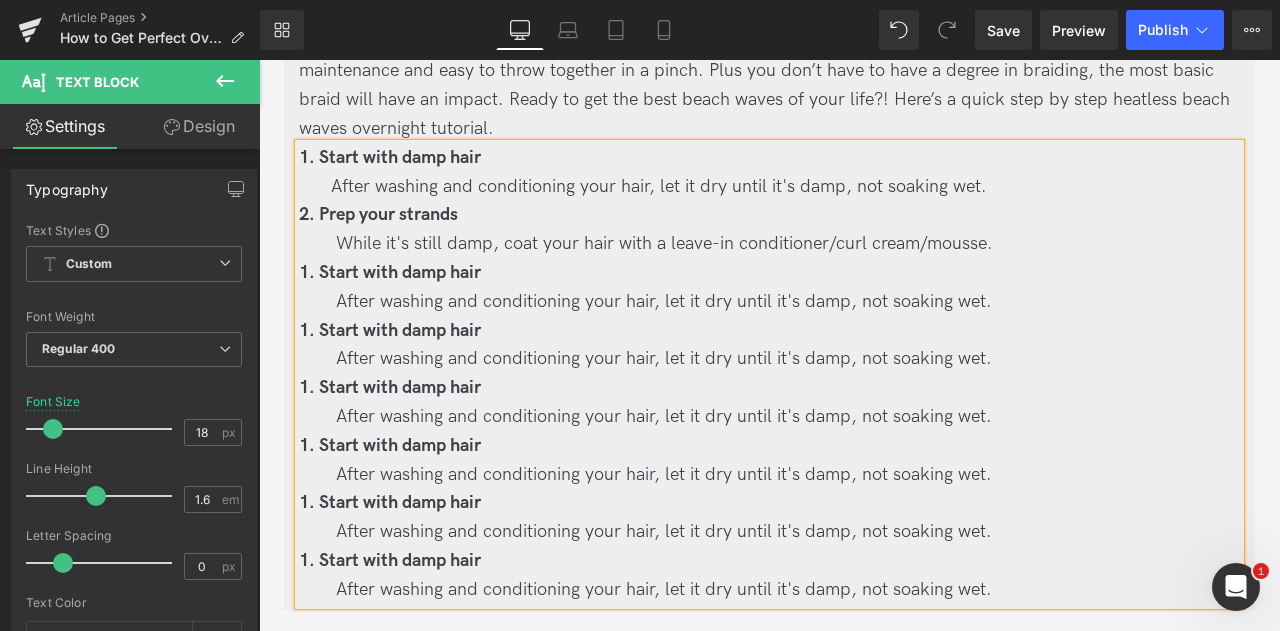click on "While it's still damp, coat your hair with a leave-in conditioner/curl cream/mousse." at bounding box center [662, 243] 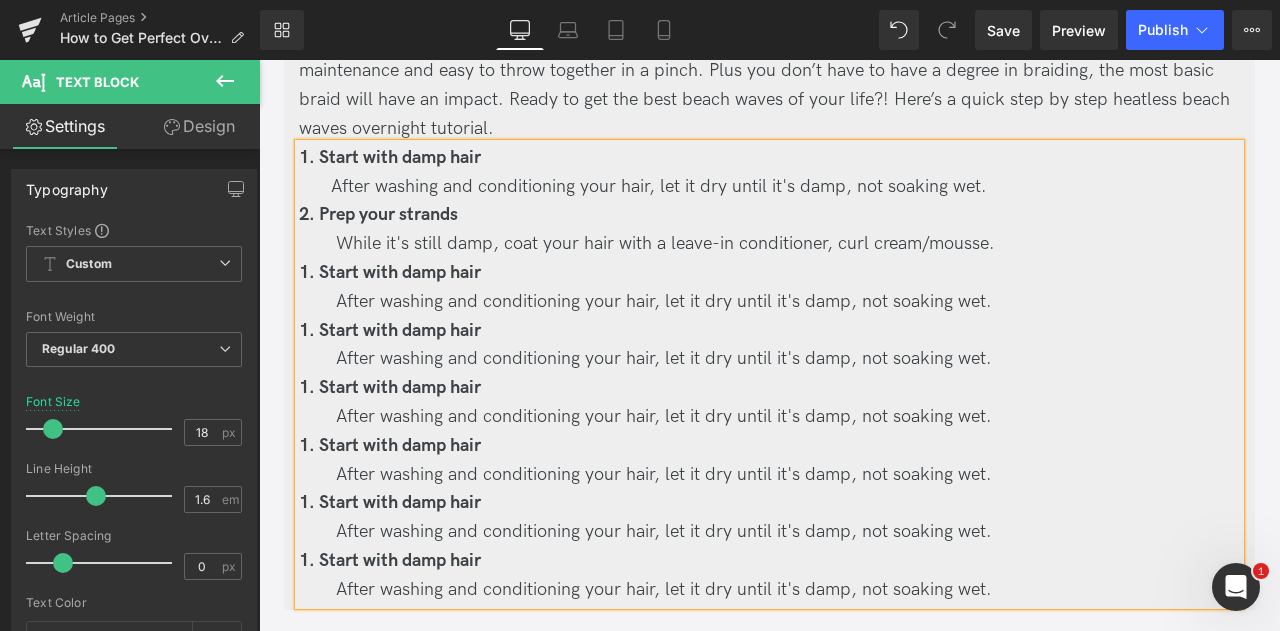 click on "While it's still damp, coat your hair with a leave-in conditioner, curl cream/mousse." at bounding box center (663, 243) 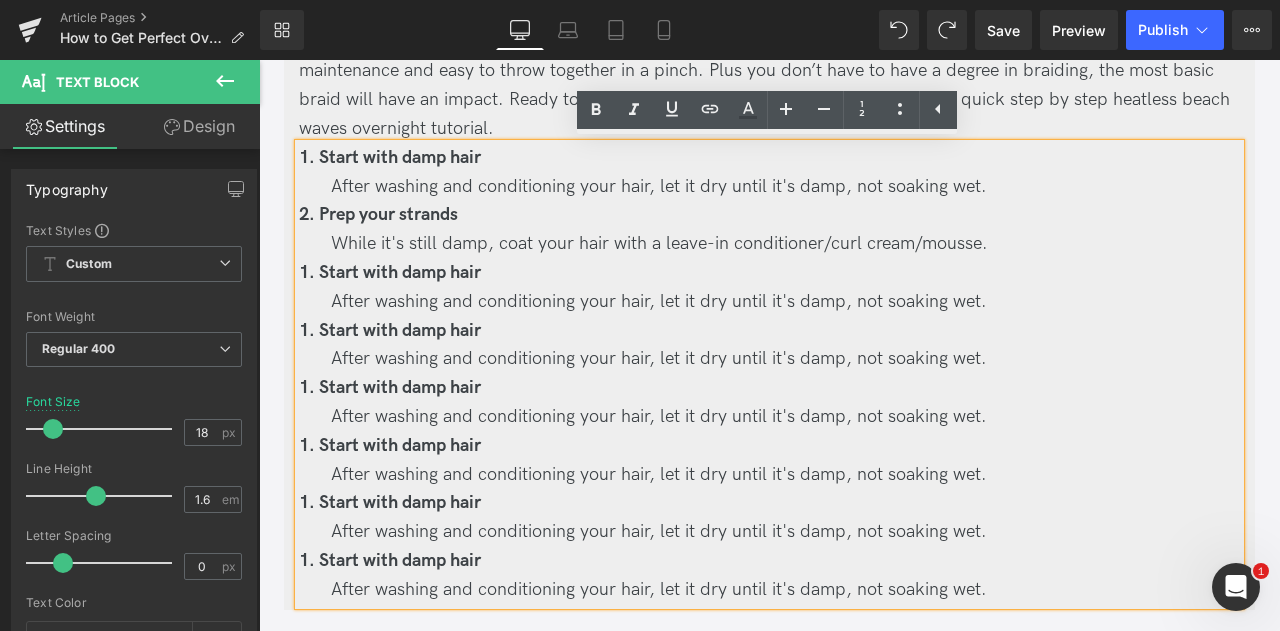 click on "While it's still damp, coat your hair with a leave-in conditioner/curl cream/mousse." at bounding box center [659, 243] 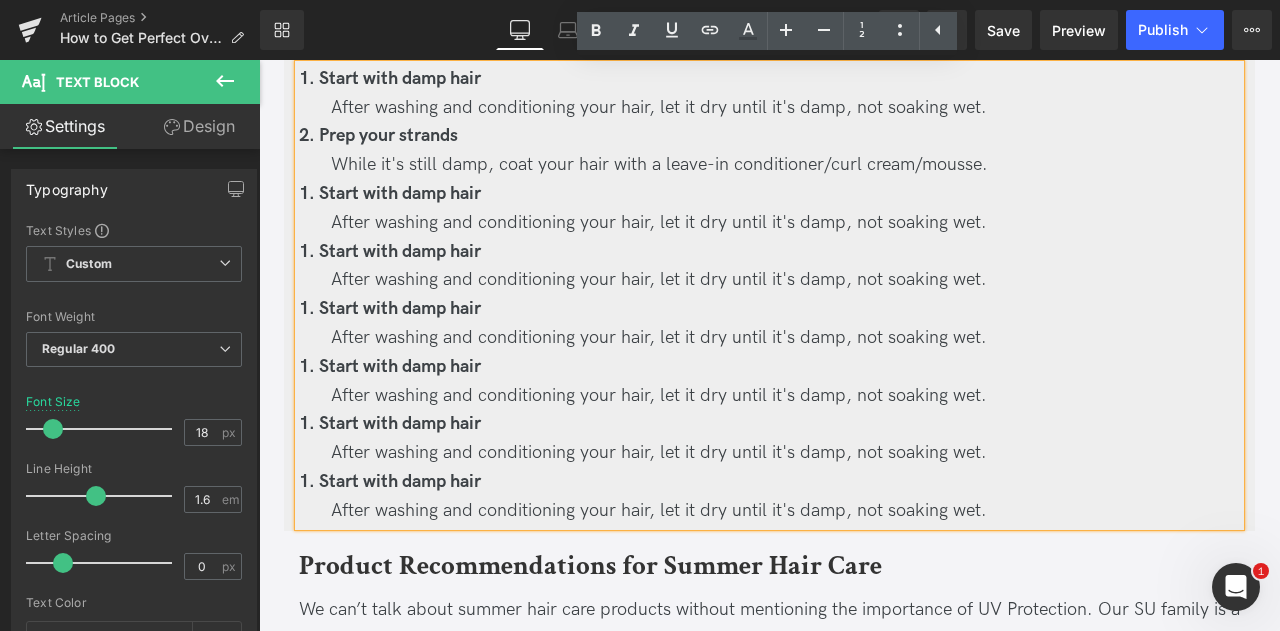 scroll, scrollTop: 1832, scrollLeft: 0, axis: vertical 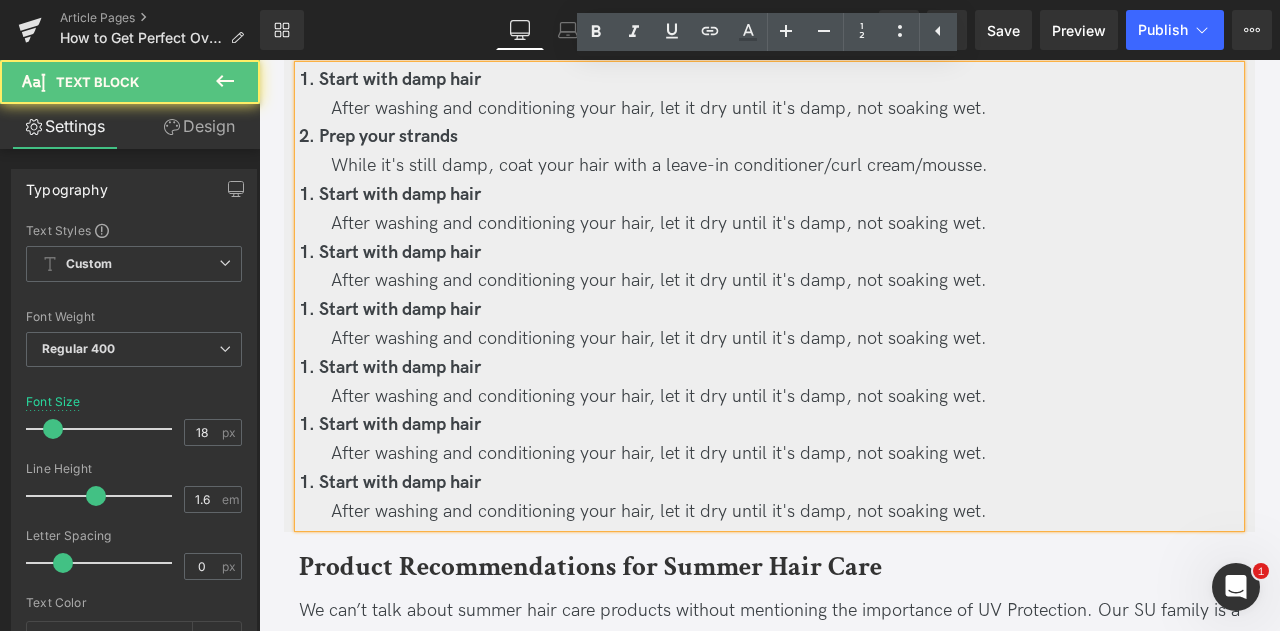 click on "1. Start with damp hair" at bounding box center (769, 195) 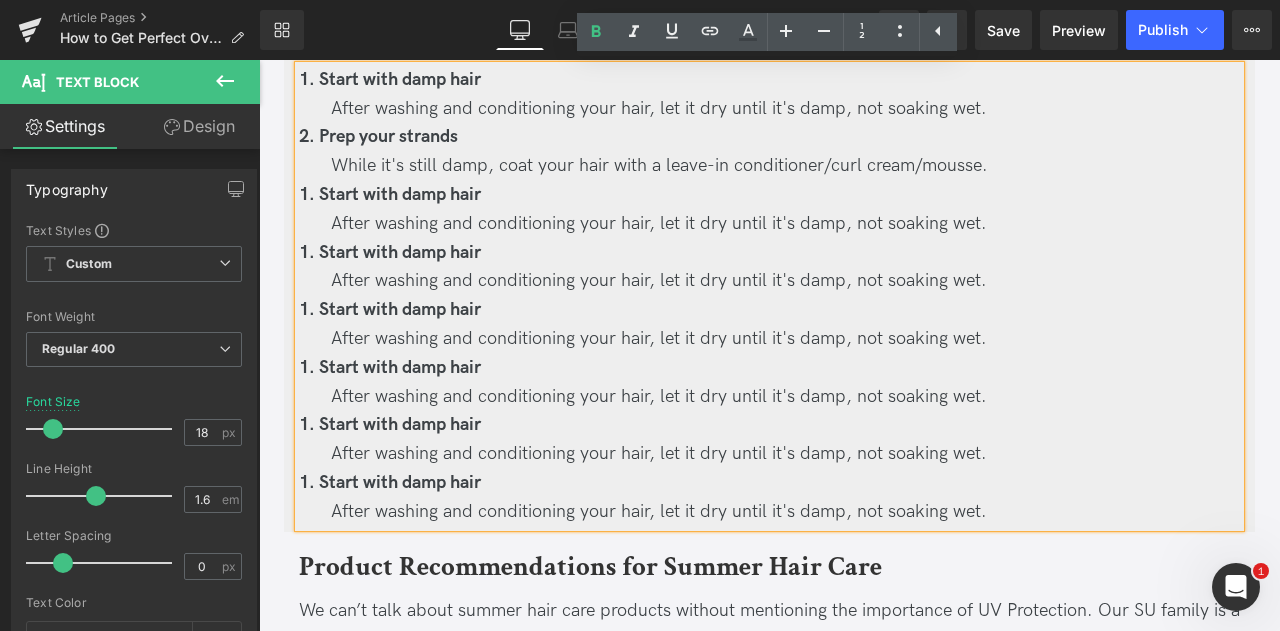 click on "While it's still damp, coat your hair with a leave-in conditioner/curl cream/mousse." at bounding box center (659, 165) 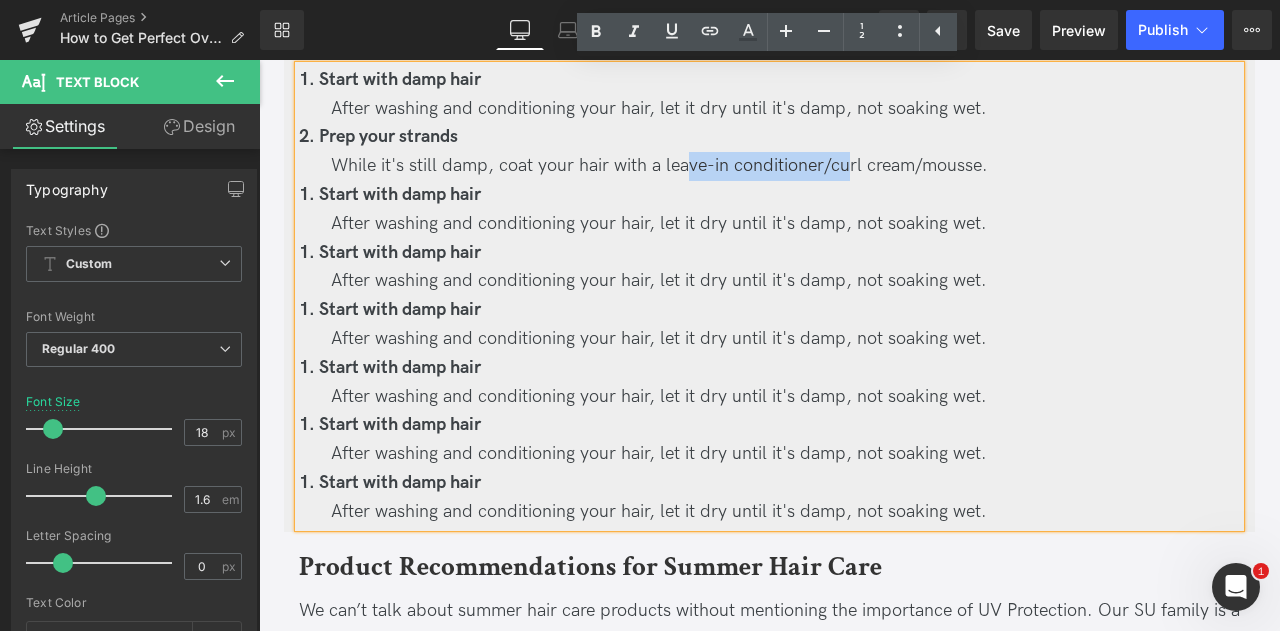 click on "While it's still damp, coat your hair with a leave-in conditioner/curl cream/mousse." at bounding box center (659, 165) 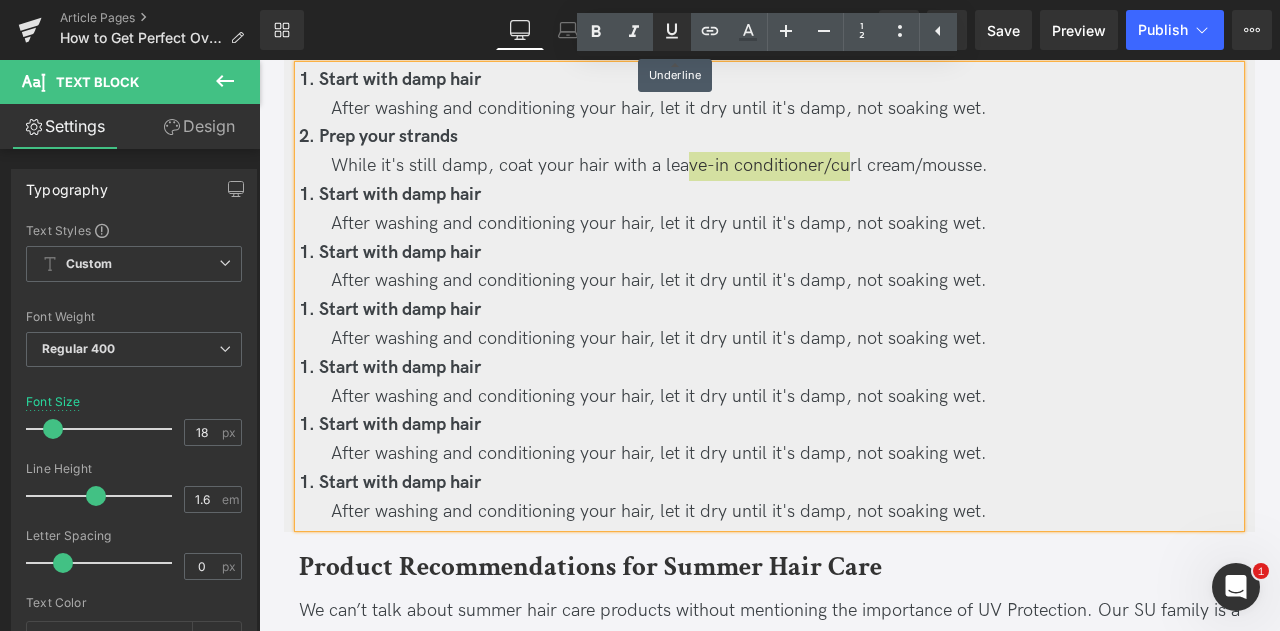 click 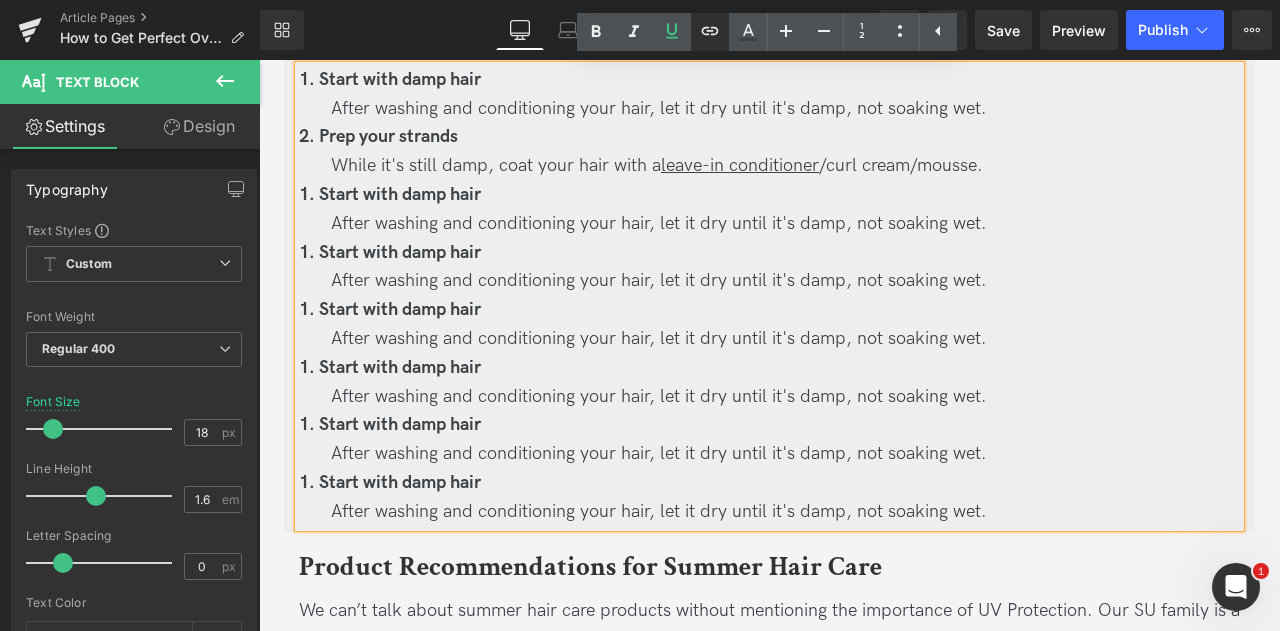 click 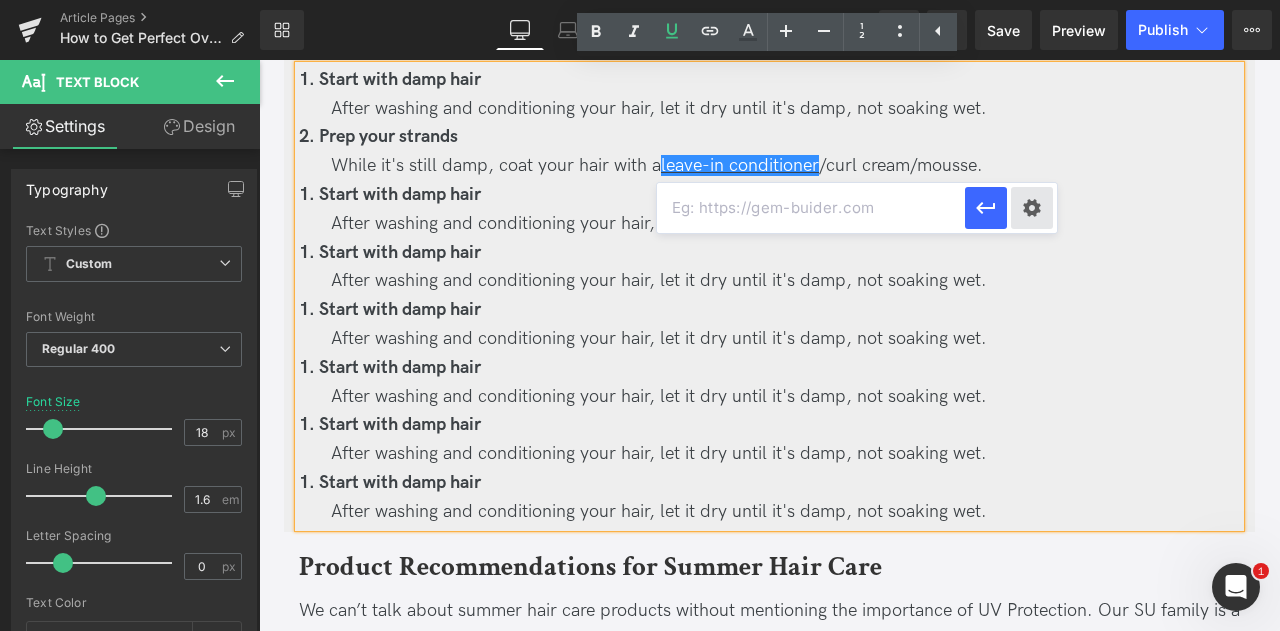 click on "Text Color Highlight Color #333333   Edit or remove link:   Edit   -   Unlink   -   Cancel" at bounding box center (640, 0) 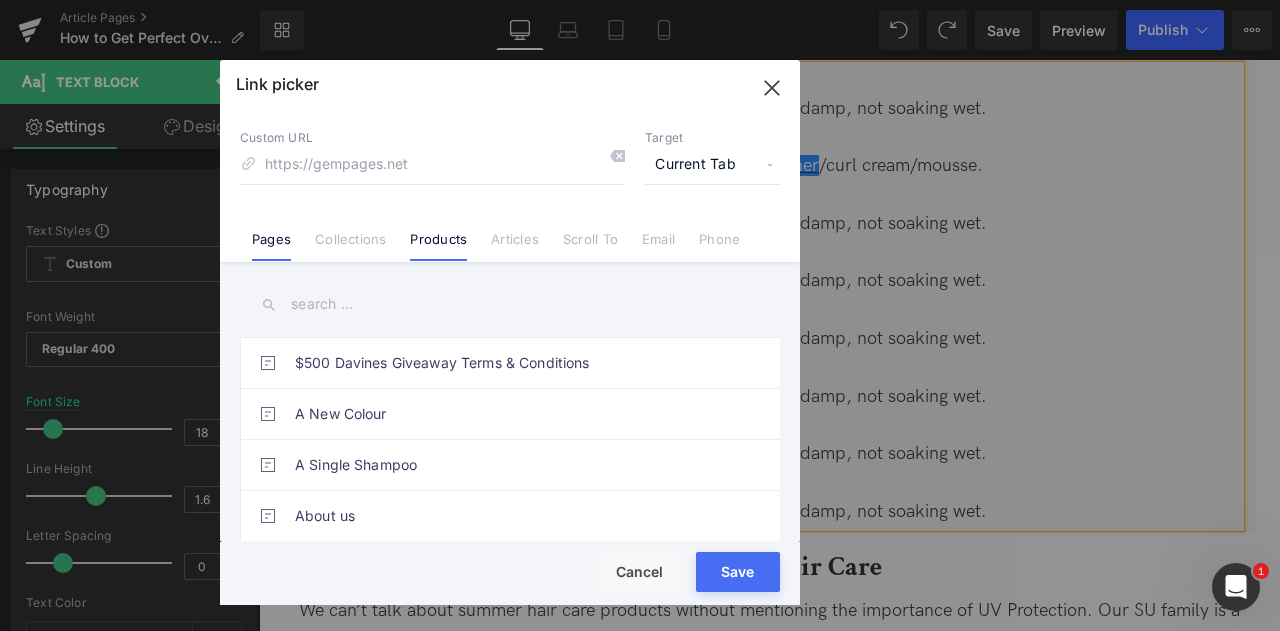 click on "Products" at bounding box center [438, 246] 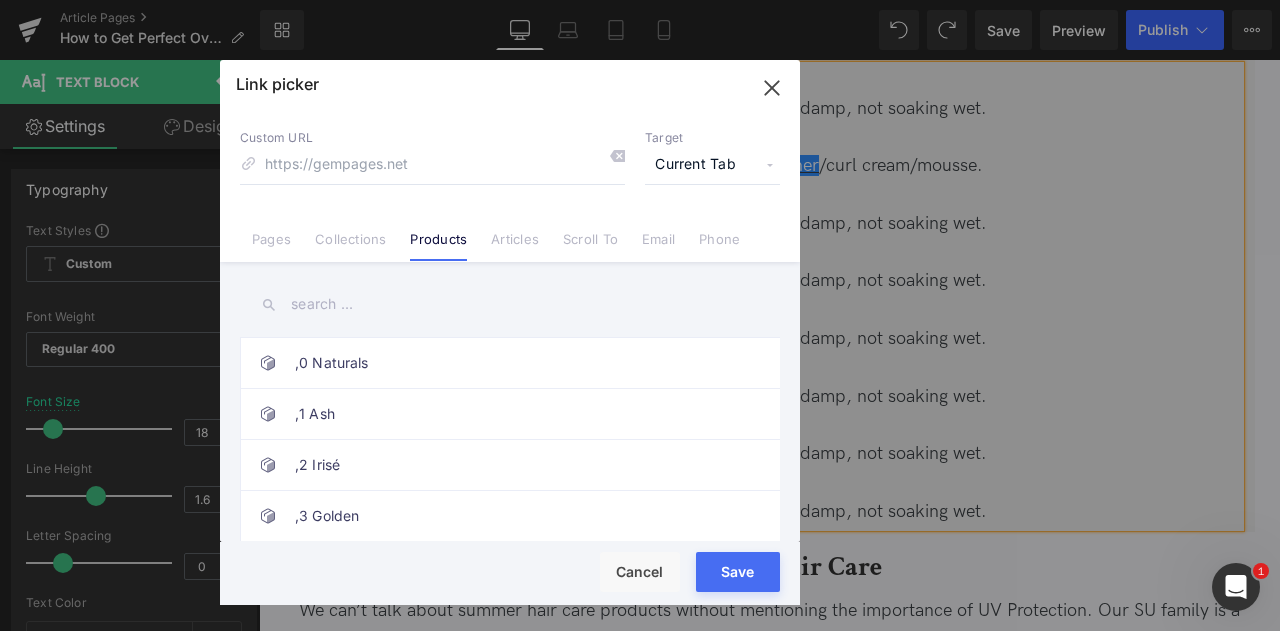 click at bounding box center [510, 304] 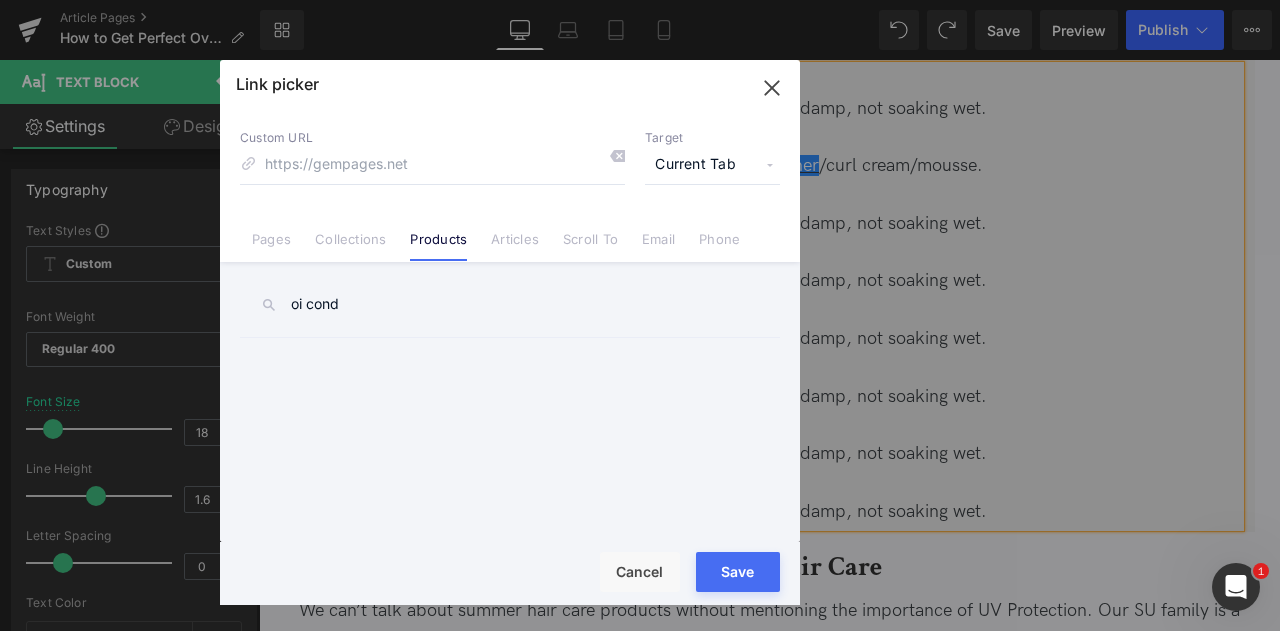 click on "oi cond" at bounding box center [510, 304] 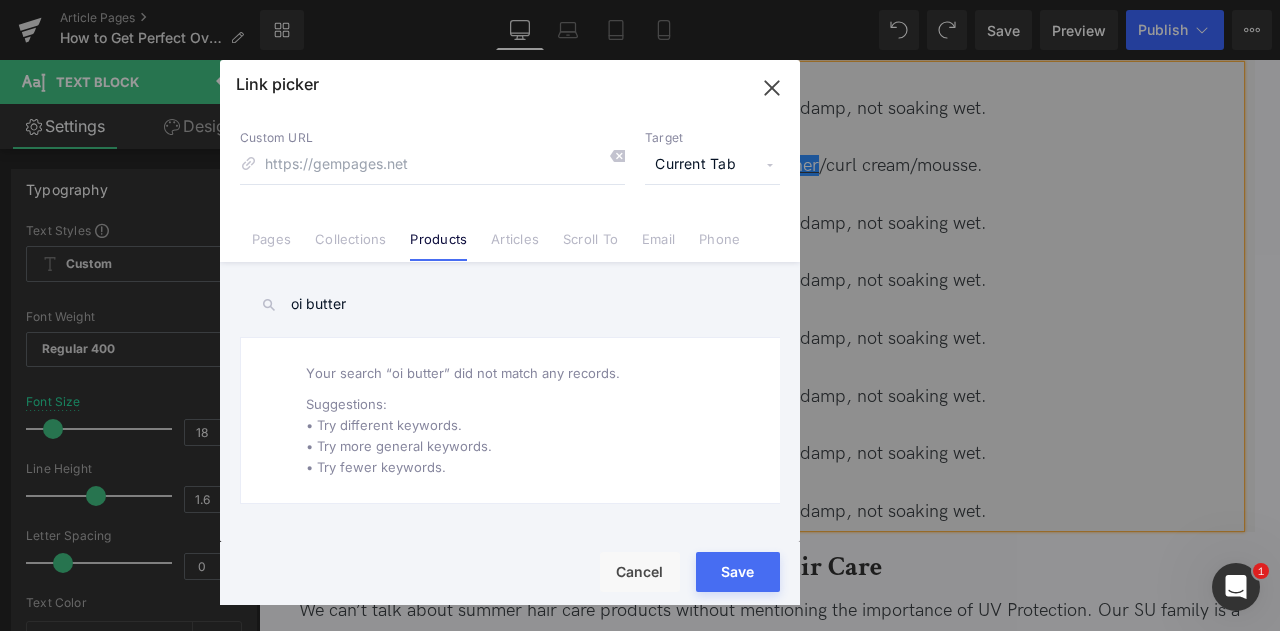 click on "oi butter" at bounding box center [510, 304] 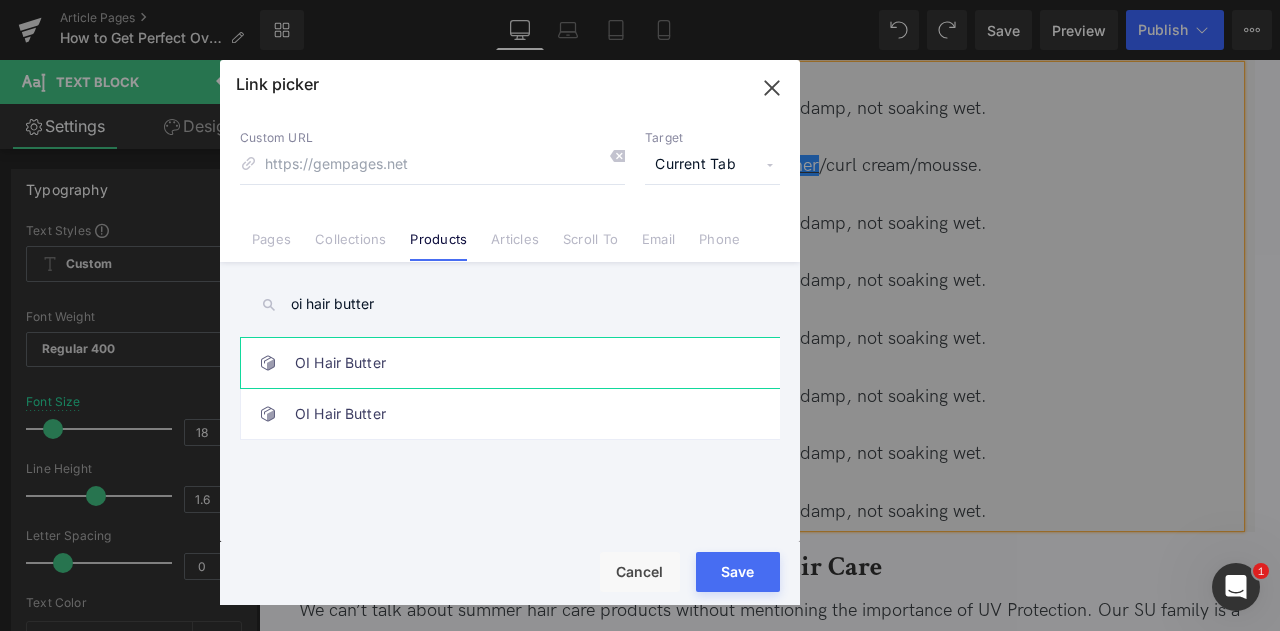 type on "oi hair butter" 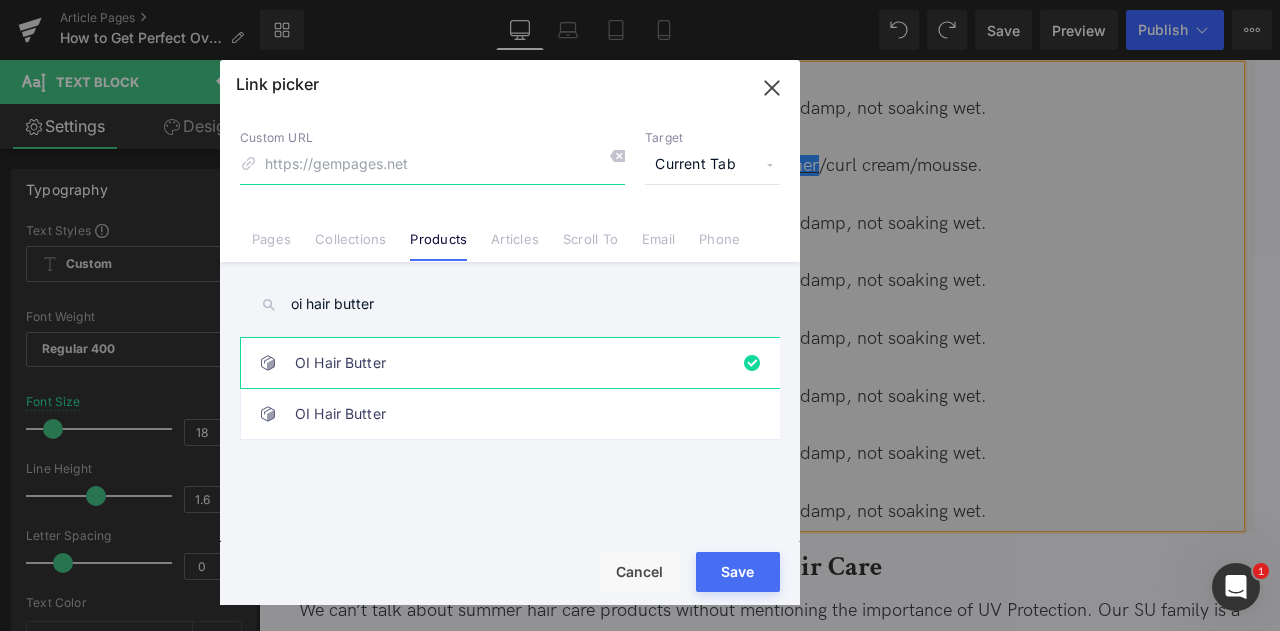 click at bounding box center [432, 165] 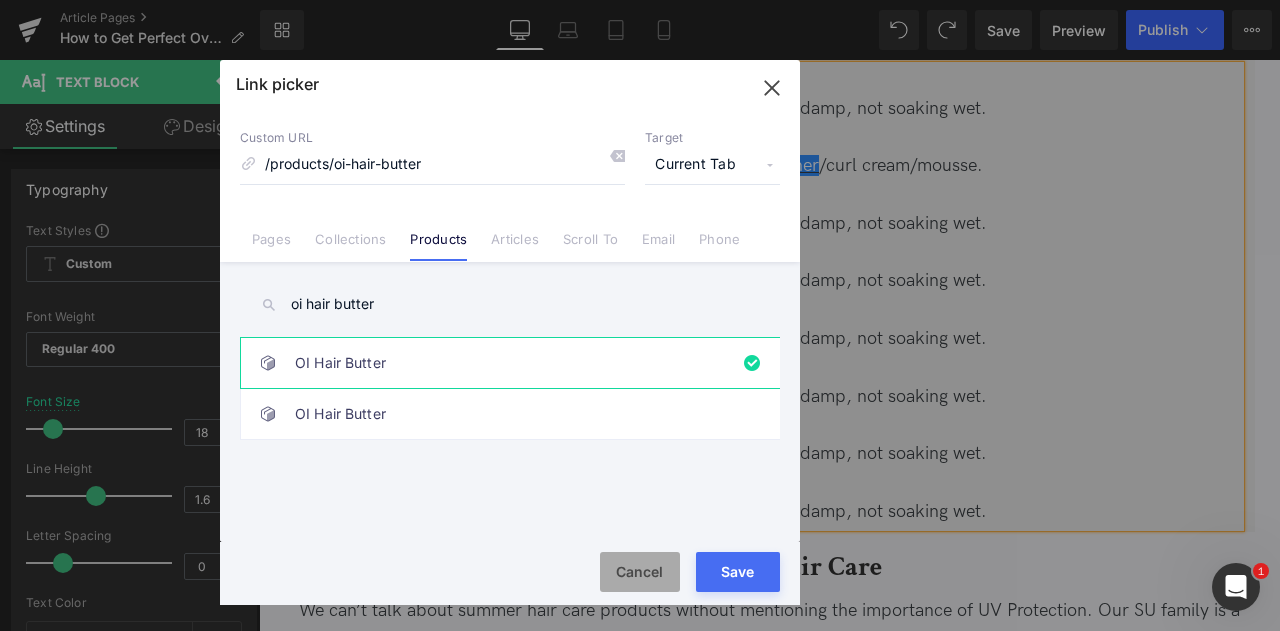 click on "Cancel" at bounding box center [640, 572] 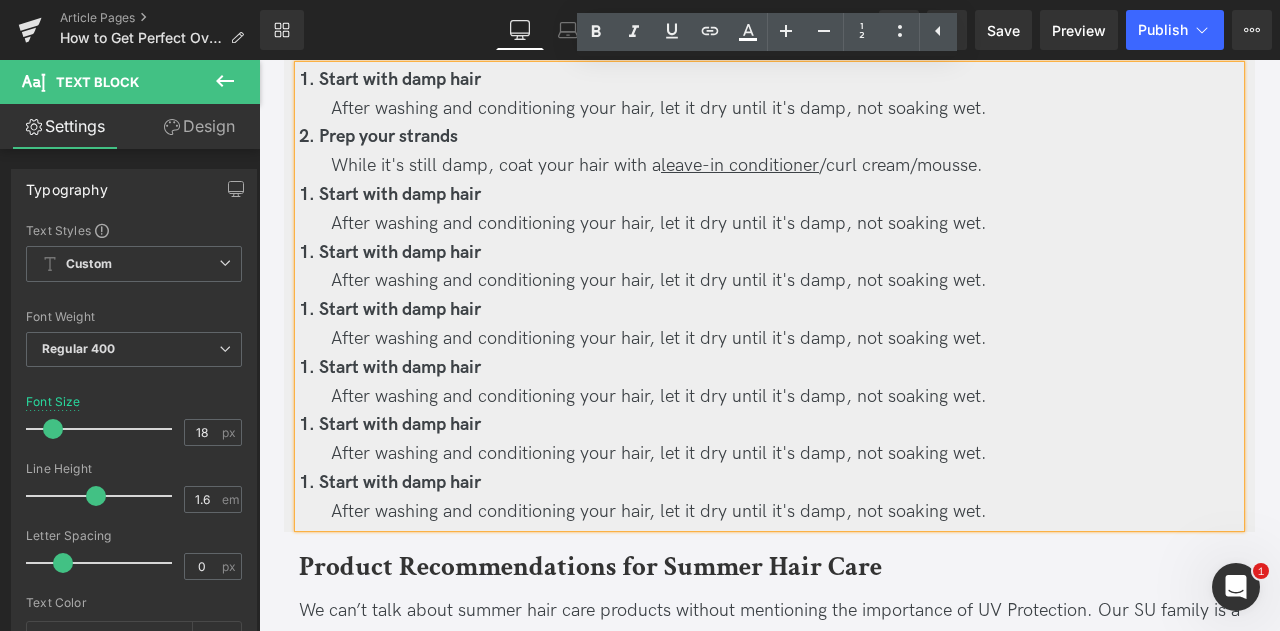click on "While it's still damp, coat your hair with a  leave-in conditioner /curl cream/mousse." at bounding box center (657, 165) 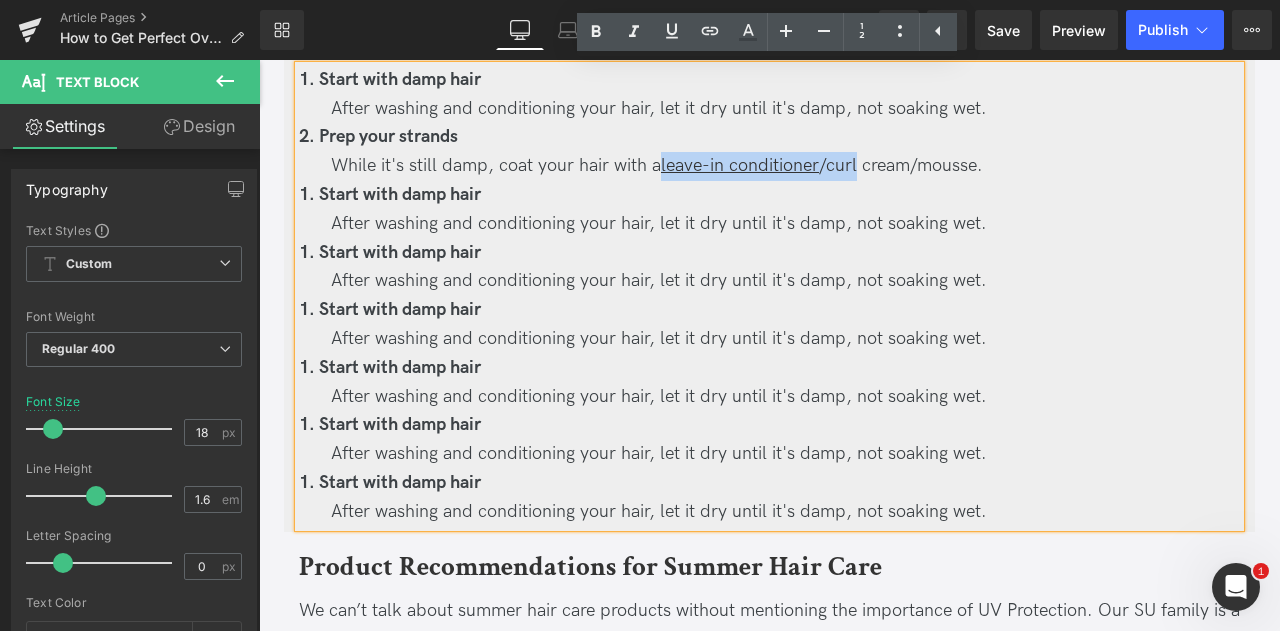click on "leave-in conditioner" at bounding box center [740, 165] 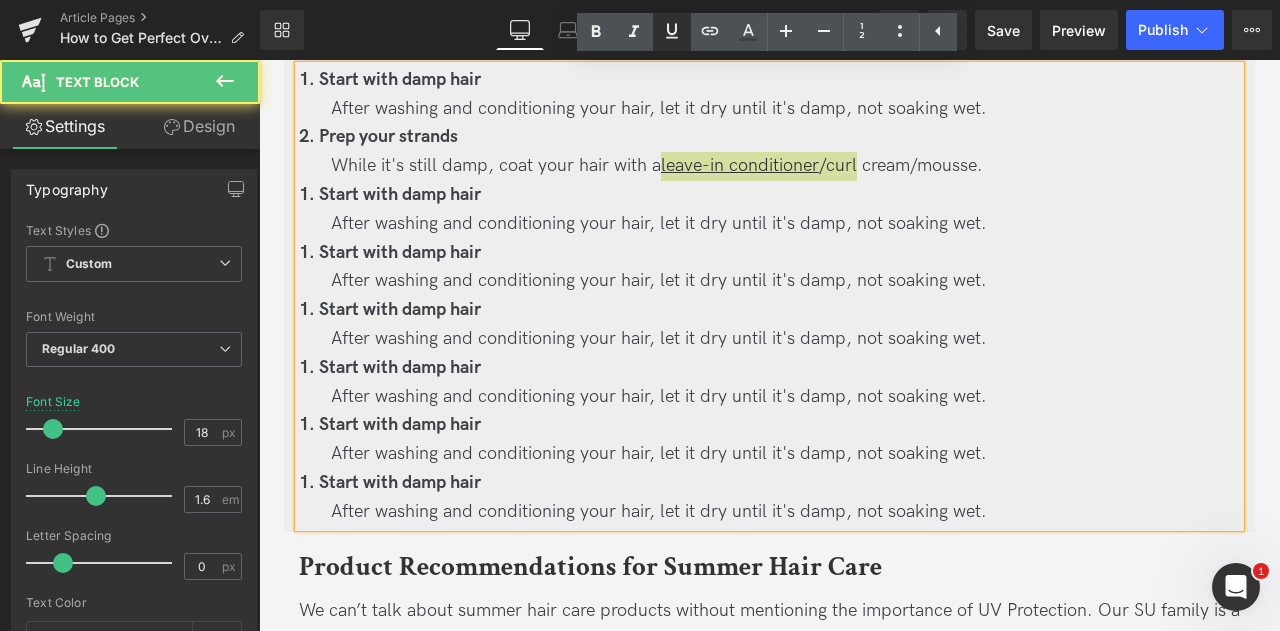 click 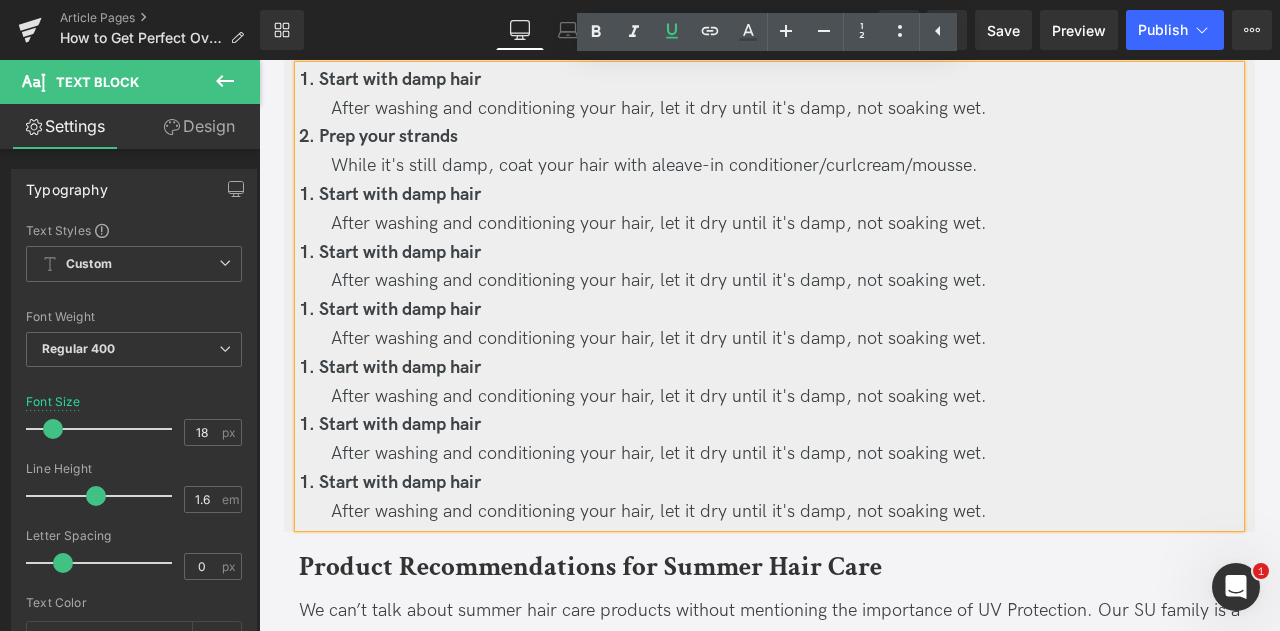 click on "While it's still damp, coat your hair with a  leave-in conditioner /curl  cream/mousse." at bounding box center [769, 166] 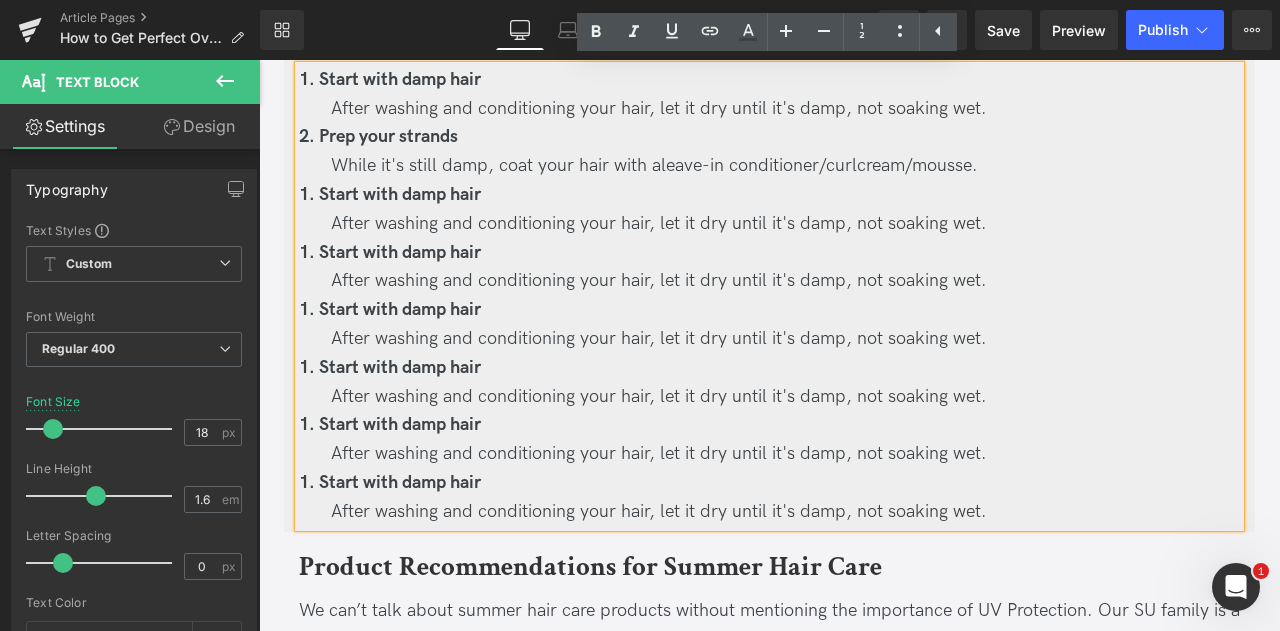 click on "1. Start with damp hair" at bounding box center (769, 195) 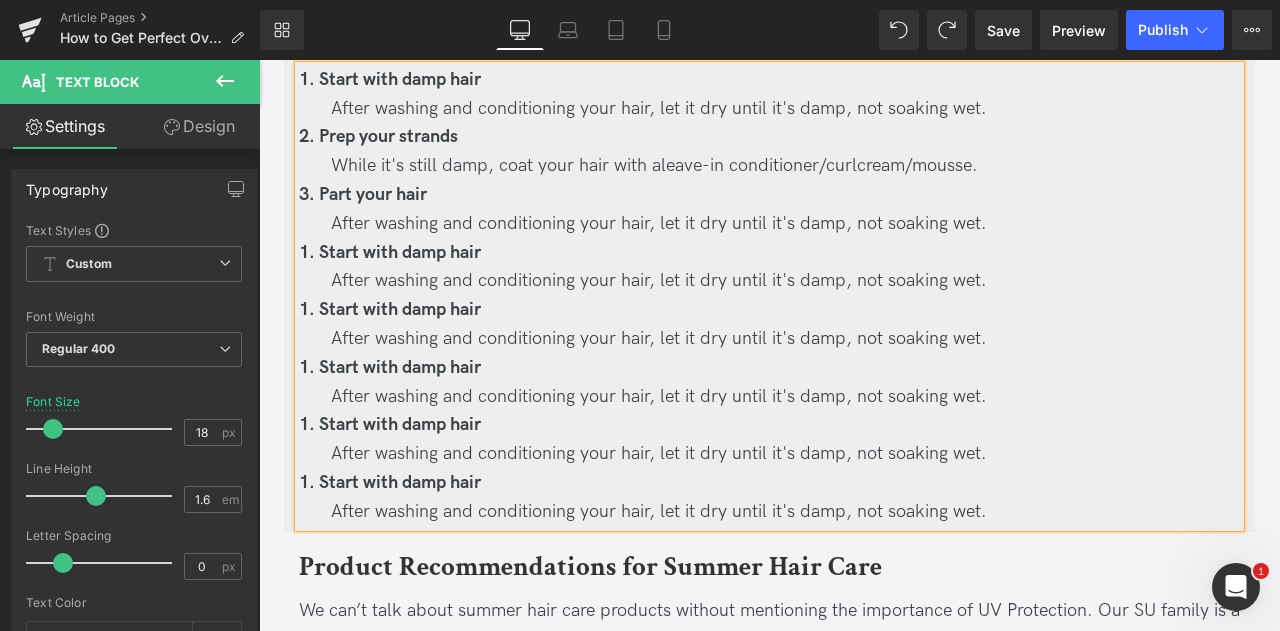 click on "After washing and conditioning your hair, let it dry until it's damp, not soaking wet." at bounding box center [659, 223] 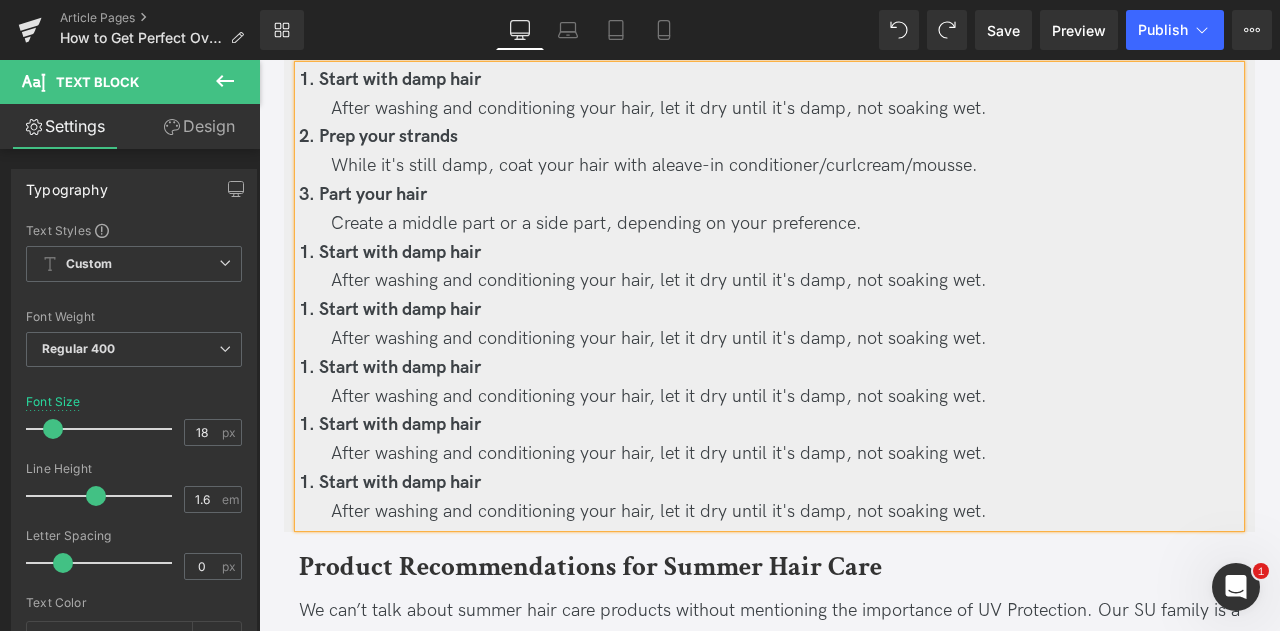 click on "1. Start with damp hair" at bounding box center (390, 252) 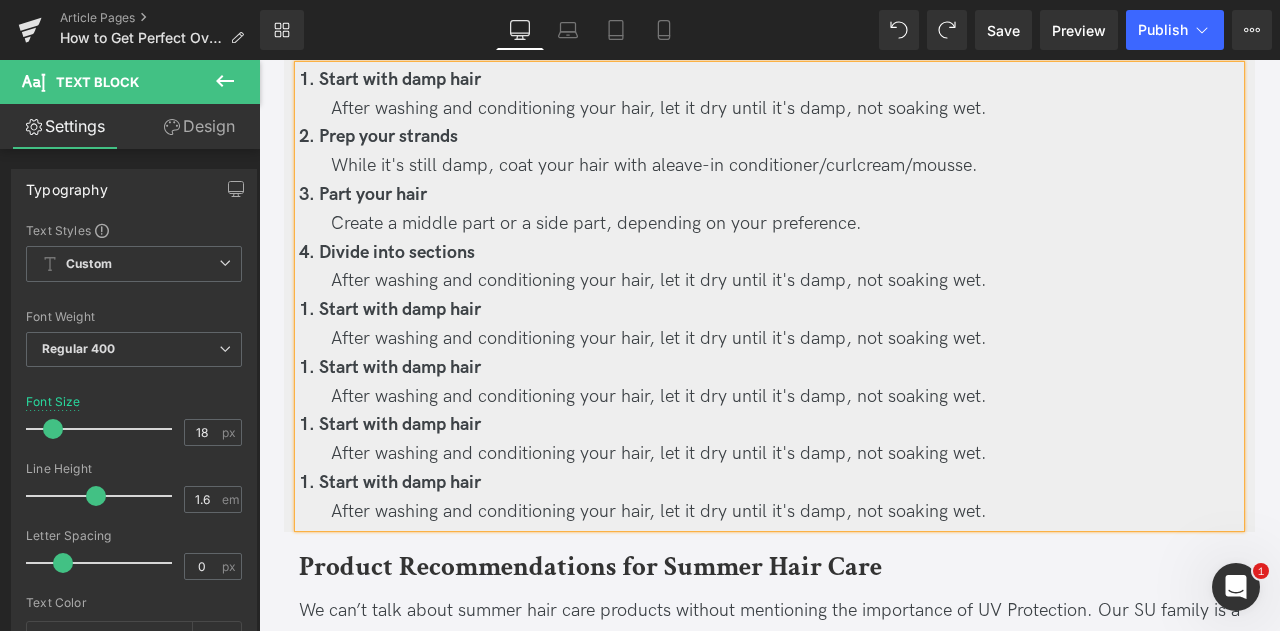 click on "After washing and conditioning your hair, let it dry until it's damp, not soaking wet." at bounding box center [659, 280] 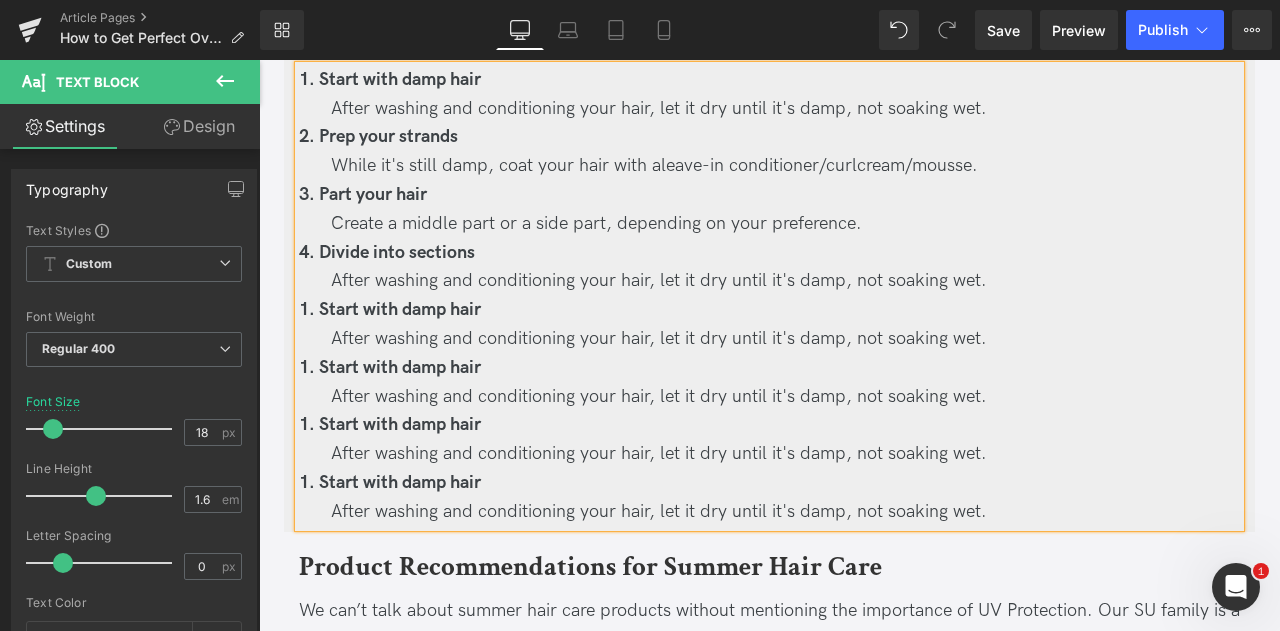click on "After washing and conditioning your hair, let it dry until it's damp, not soaking wet." at bounding box center (659, 280) 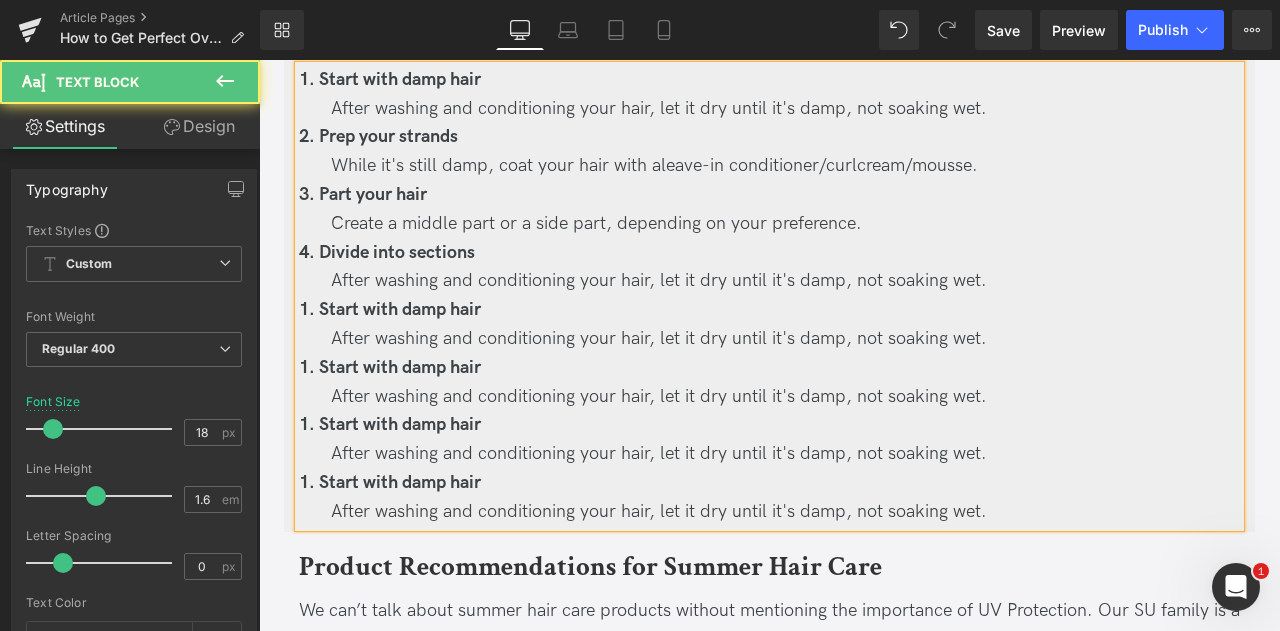 click on "After washing and conditioning your hair, let it dry until it's damp, not soaking wet." at bounding box center (659, 280) 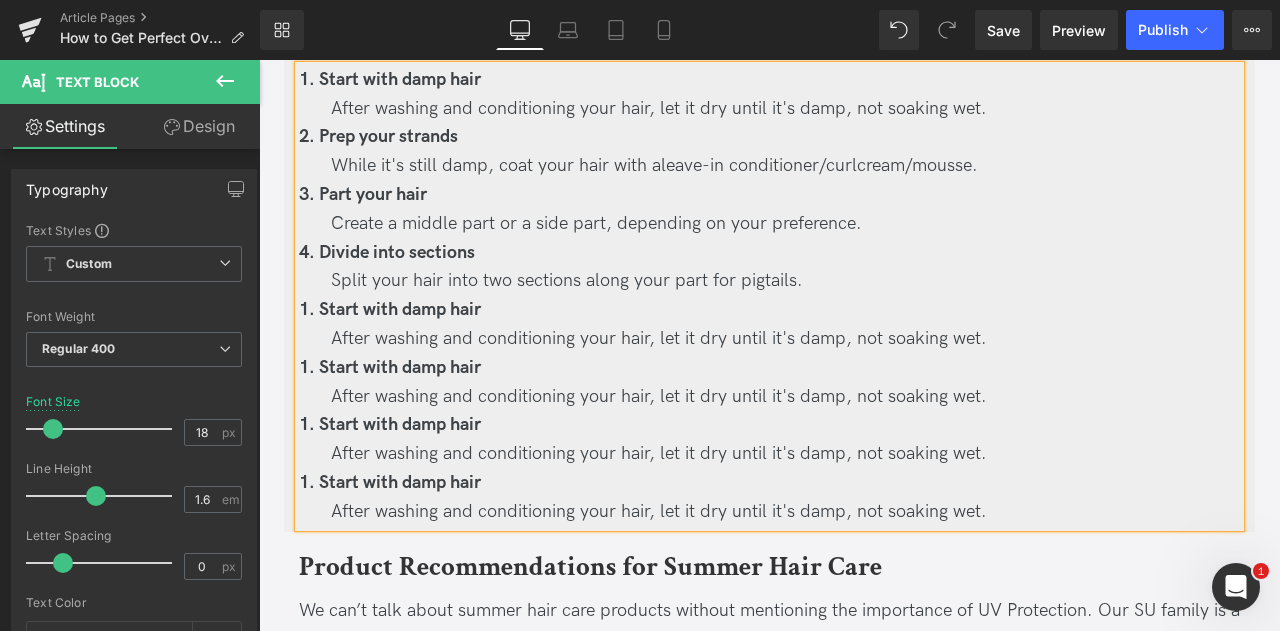 click on "1. Start with damp hair" at bounding box center [390, 309] 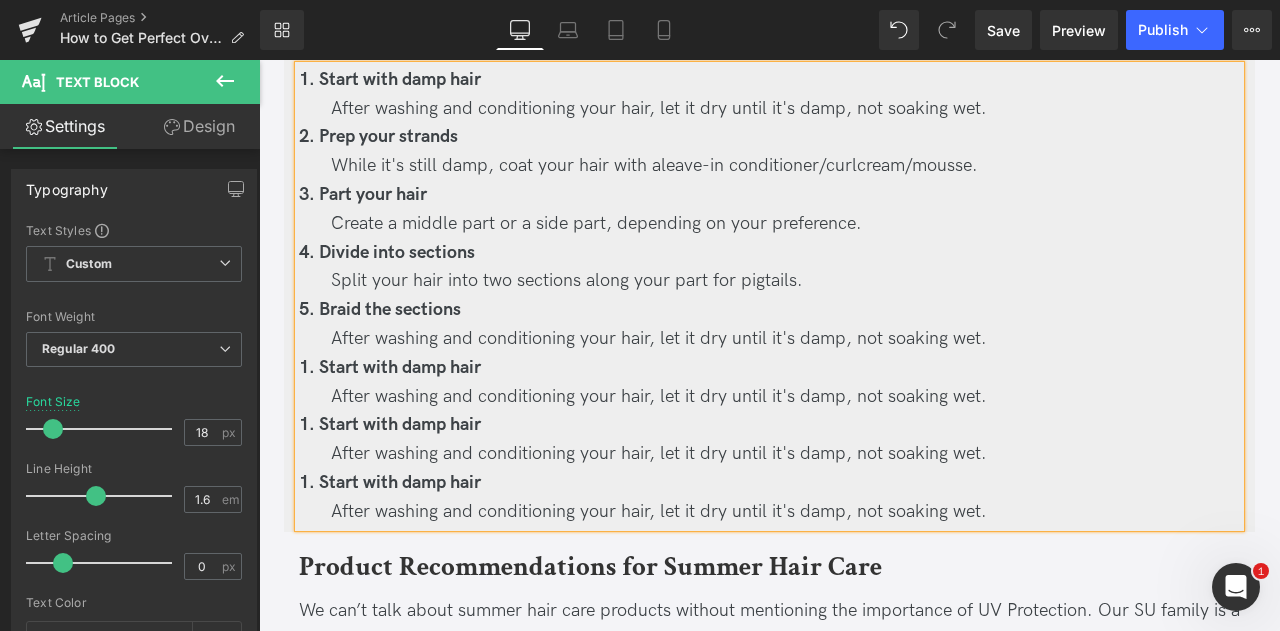 click on "After washing and conditioning your hair, let it dry until it's damp, not soaking wet." at bounding box center [659, 338] 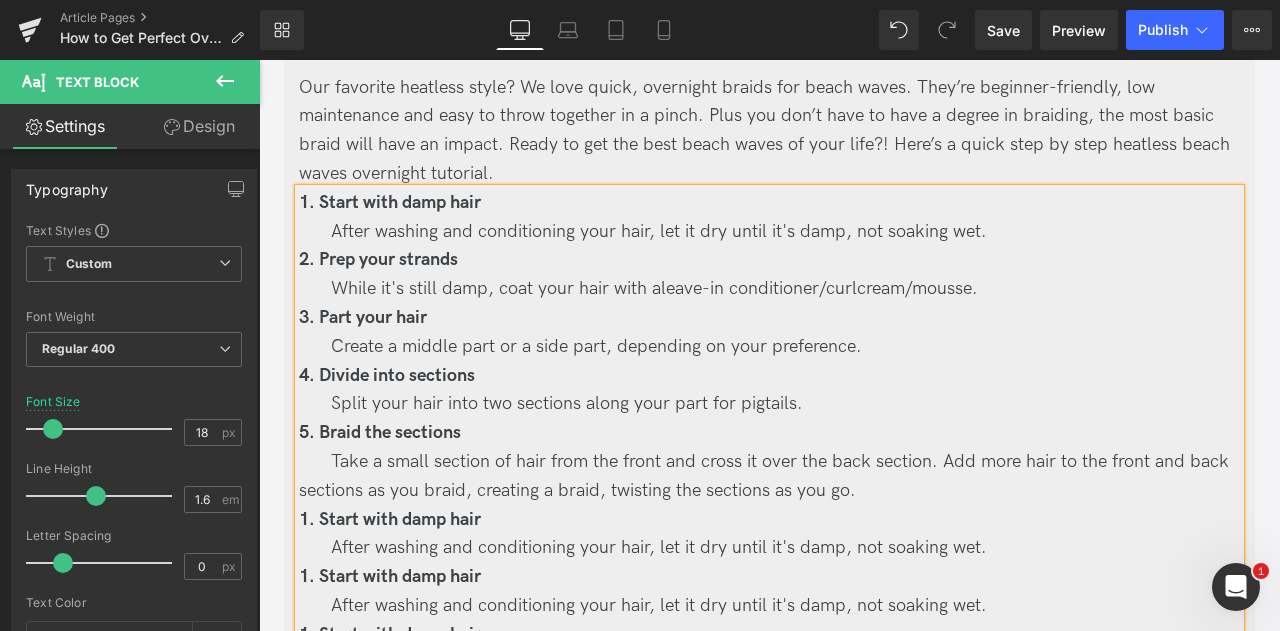 scroll, scrollTop: 1708, scrollLeft: 0, axis: vertical 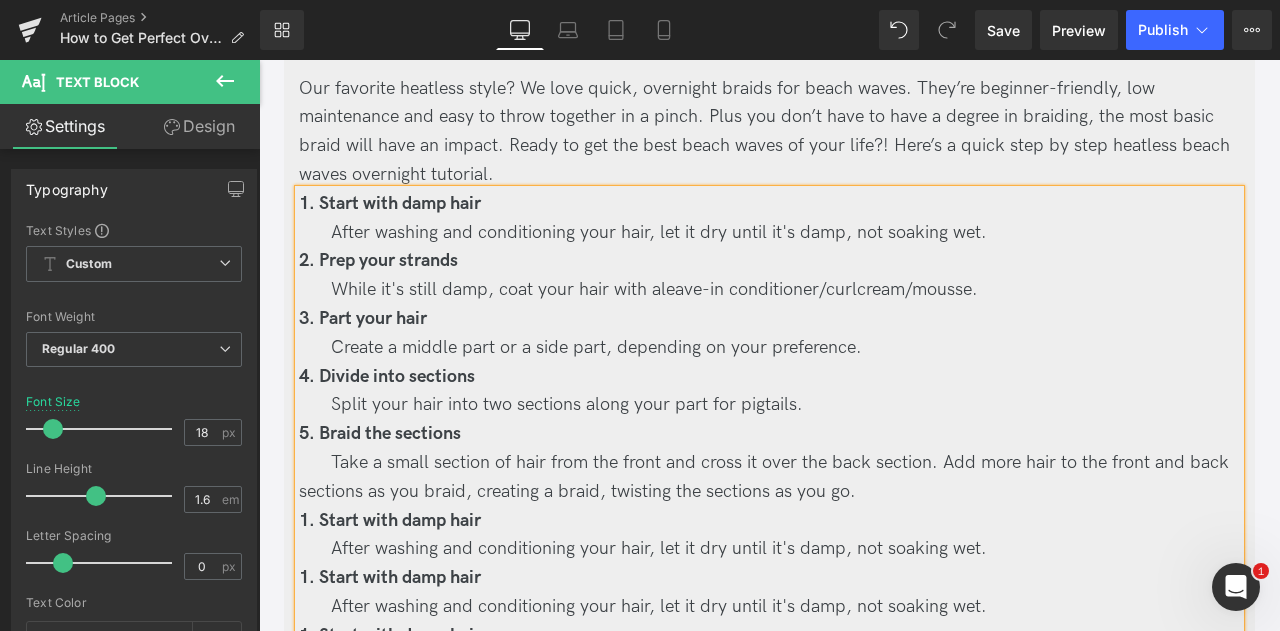 click on "The Best Way to Get Beach Waves Overnight: Step by Step Heading         Our favorite heatless style? We love quick, overnight braids for beach waves. They’re beginner-friendly, low maintenance and easy to throw together in a pinch. Plus you don’t have to have a degree in braiding, the most basic braid will have an impact. Ready to get the best beach waves of your life?! Here’s a quick step by step heatless beach waves overnight tutorial. Text Block         1. Start with damp hair            After washing and conditioning your hair, let it dry until it's damp, not soaking wet. 2. Prep your strands            While it's still damp, coat your hair with a  leave-in conditioner /curl  cream/mousse. 3. Part your hair            Create a middle part or a side part, depending on your preference.  4. Divide into sections            Split your hair into two sections along your part for pigtails.  5. Braid the sections         1. Start with damp hair         1. Start with damp hair" at bounding box center (769, 351) 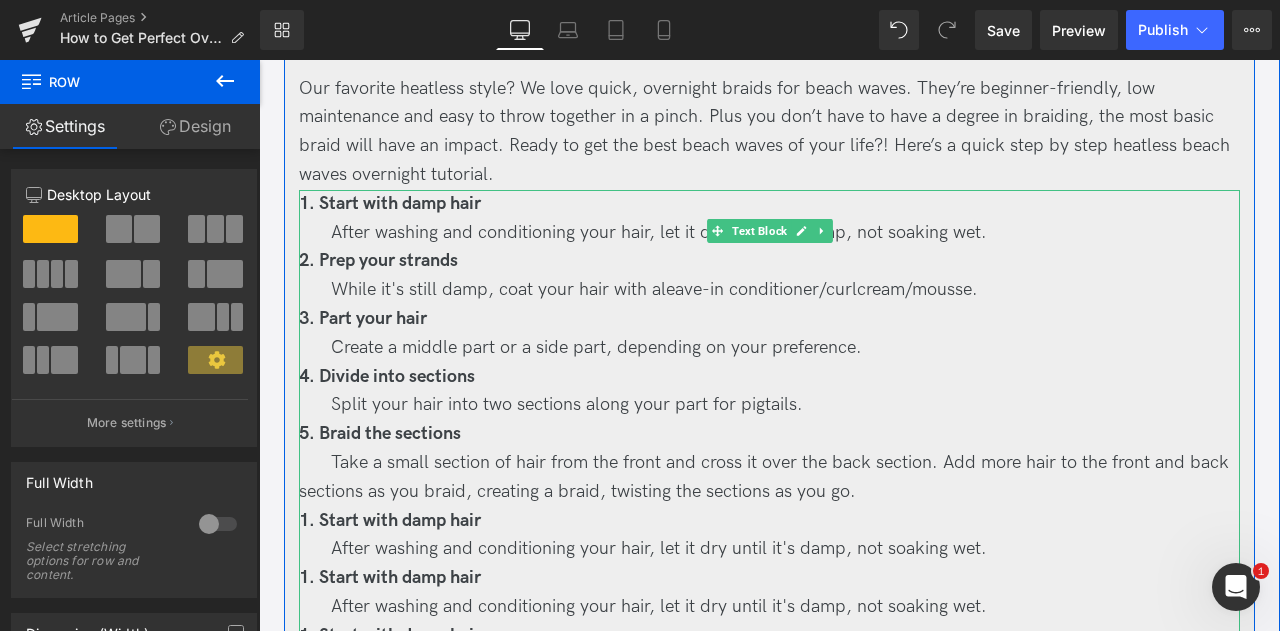 scroll, scrollTop: 1928, scrollLeft: 0, axis: vertical 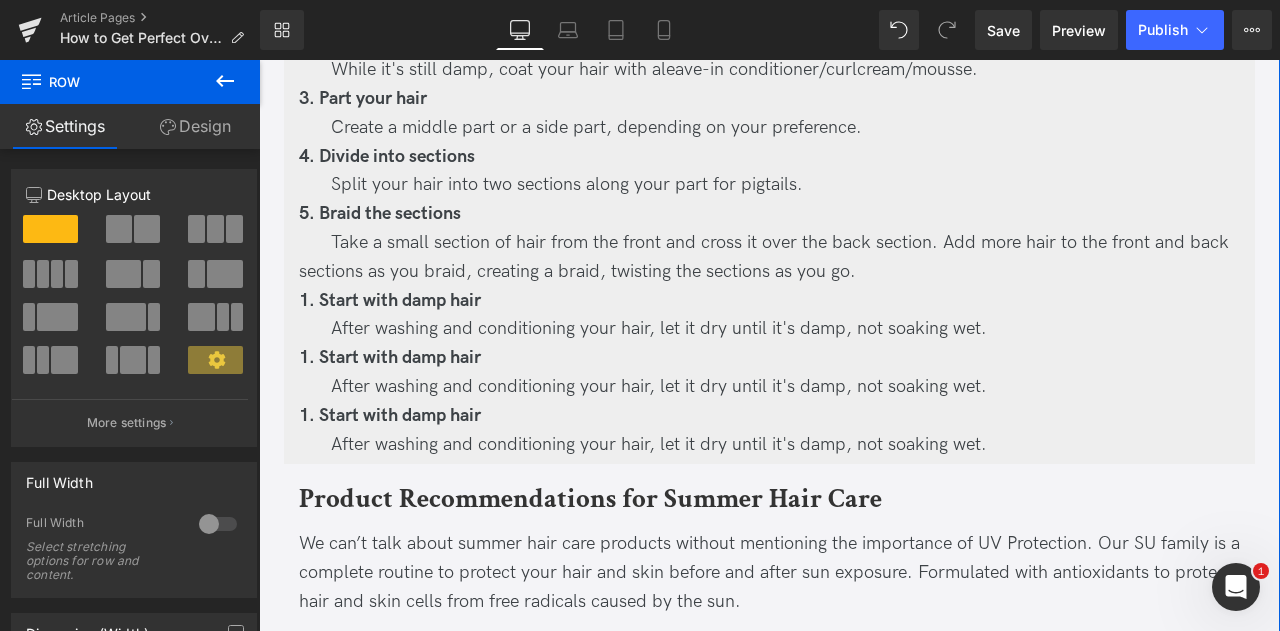 click on "How to Get Perfect Overnight Beach Waves Heading         Updated on August 1, 2025 |  5  min read Jaclyn LaBadia,  Davines Writer Text Block         Separator         Carefree and subtle, but chic and slightly disheveled, beach waves are the official hairstyle of summer—and beyond! But for as chill as the vibe as they give off, nailing them isn’t always so straightforward. But with a little practice, the right tips and a few key products, overnight beach waves will change your life- or at least your hair. From prepping to using the right products and tips for different hair types and long-lasting waves, this is your step-by-step guide to the perfect overnight beach waves. Text Block
Key Takeaways Heading" at bounding box center (769, 418) 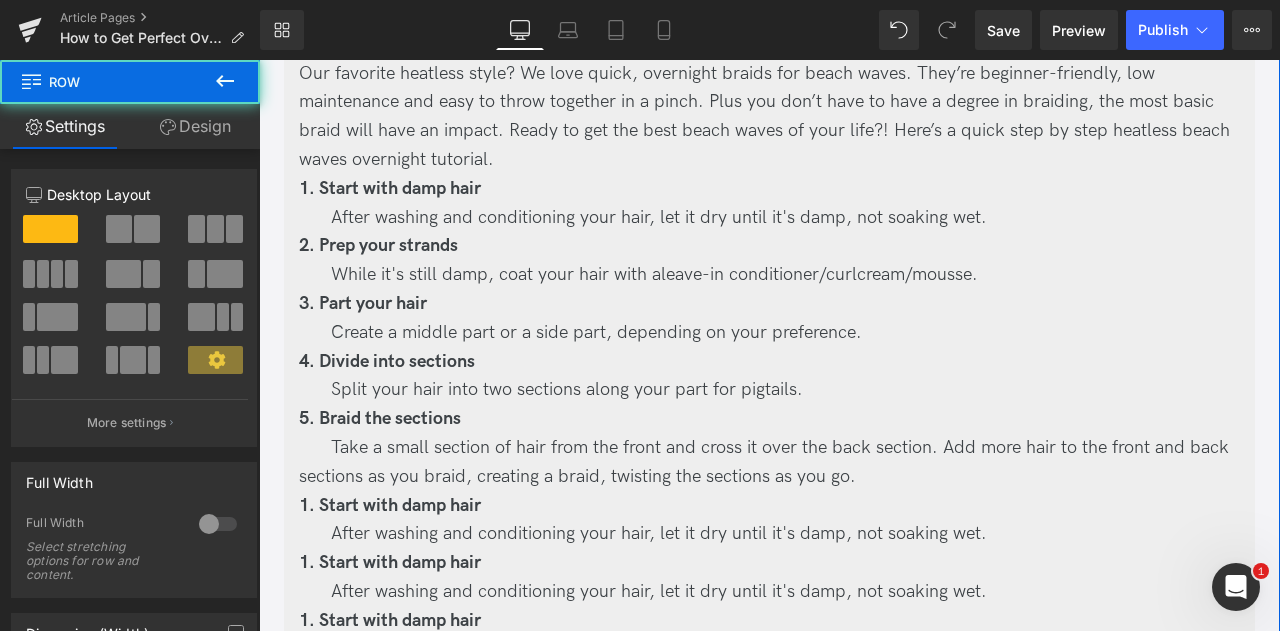scroll, scrollTop: 1722, scrollLeft: 0, axis: vertical 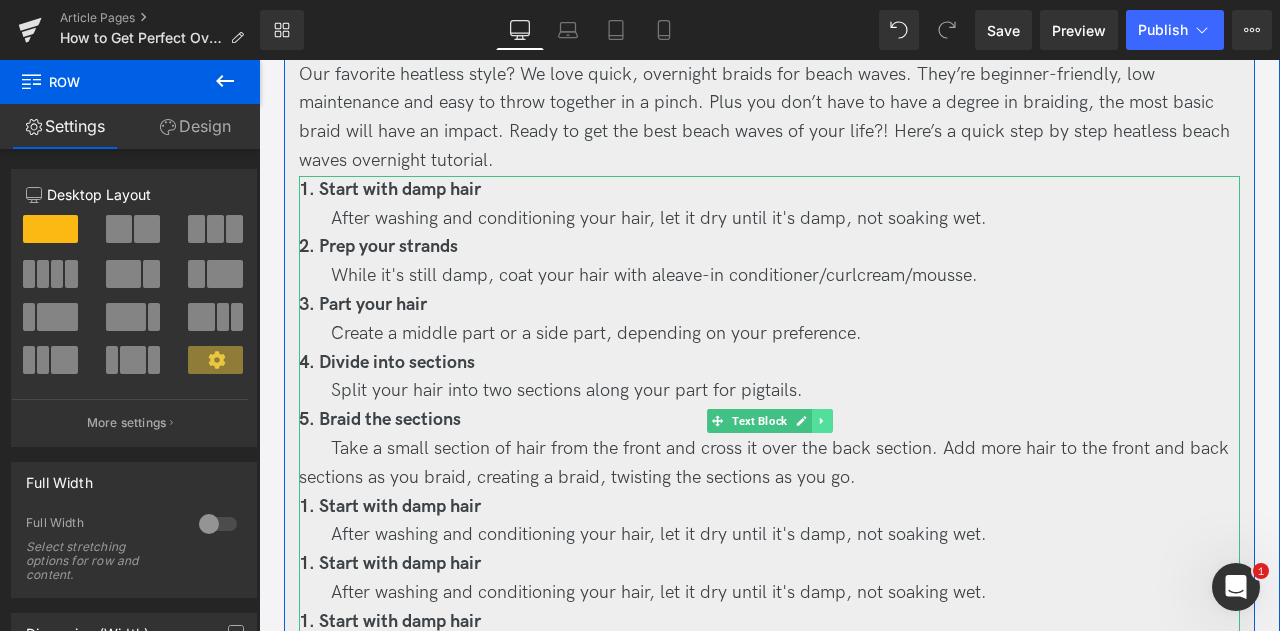 click 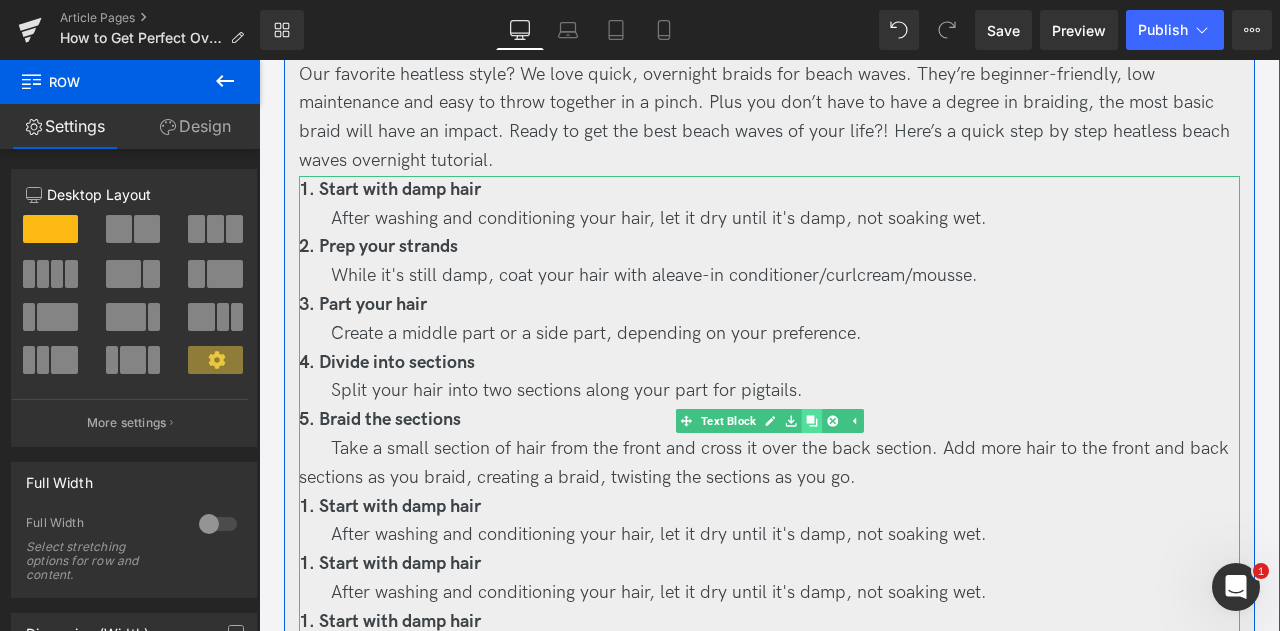 click 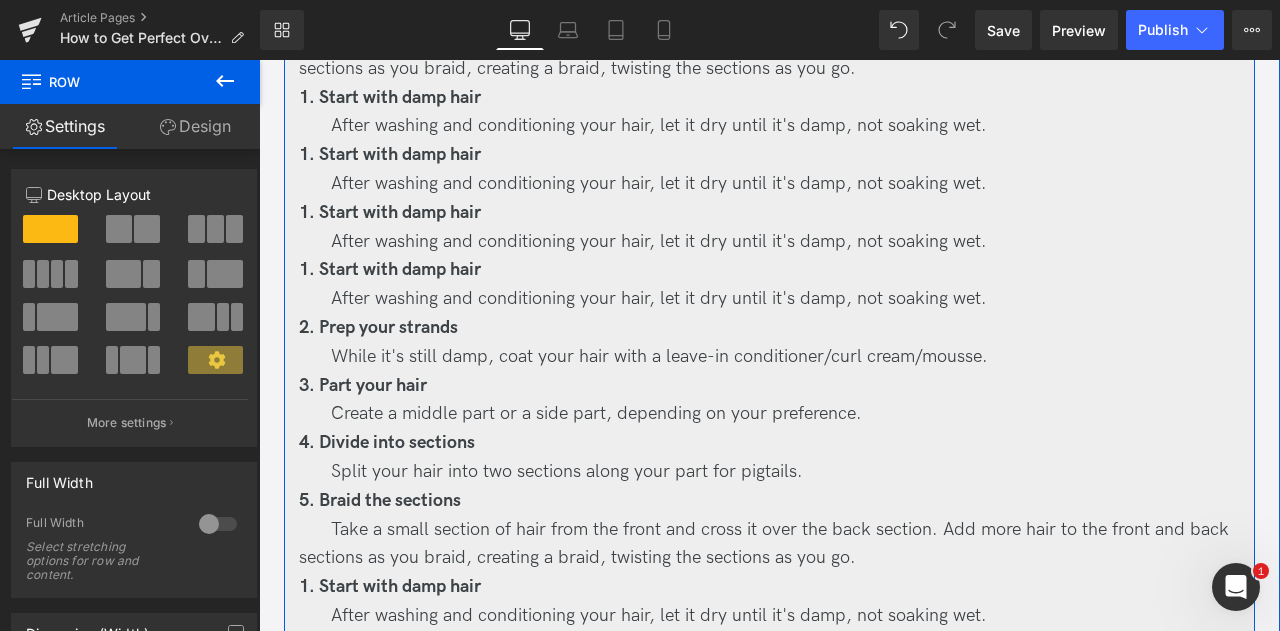 scroll, scrollTop: 2246, scrollLeft: 0, axis: vertical 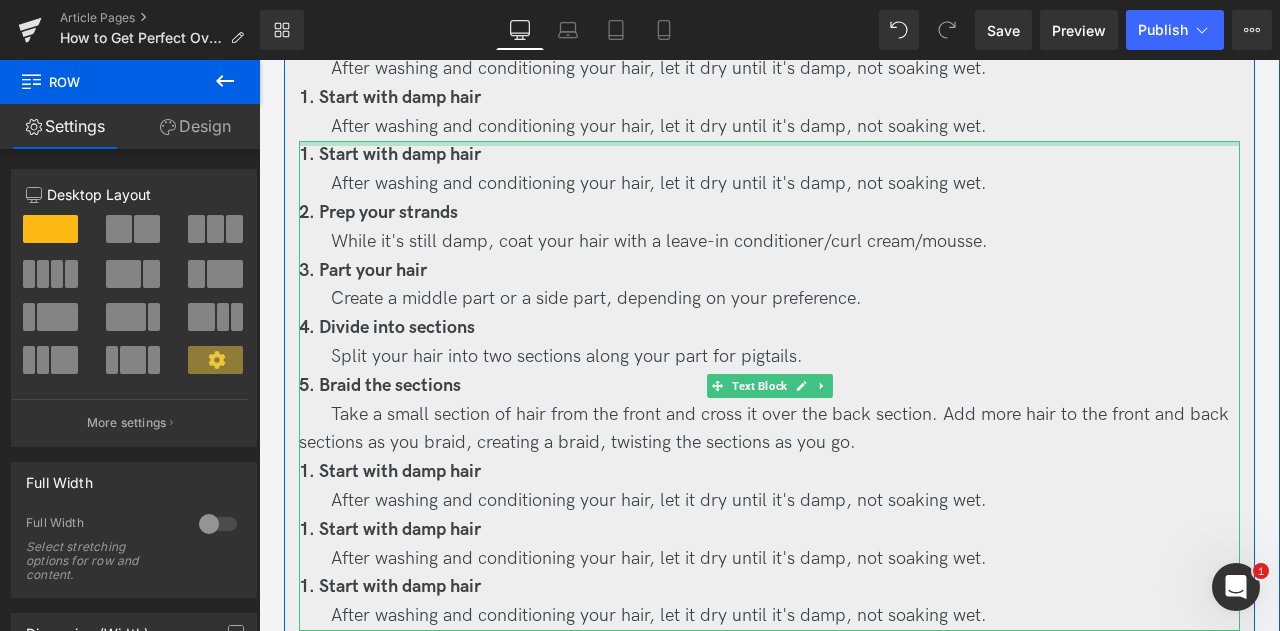click on "1. Start with damp hair" at bounding box center [769, 155] 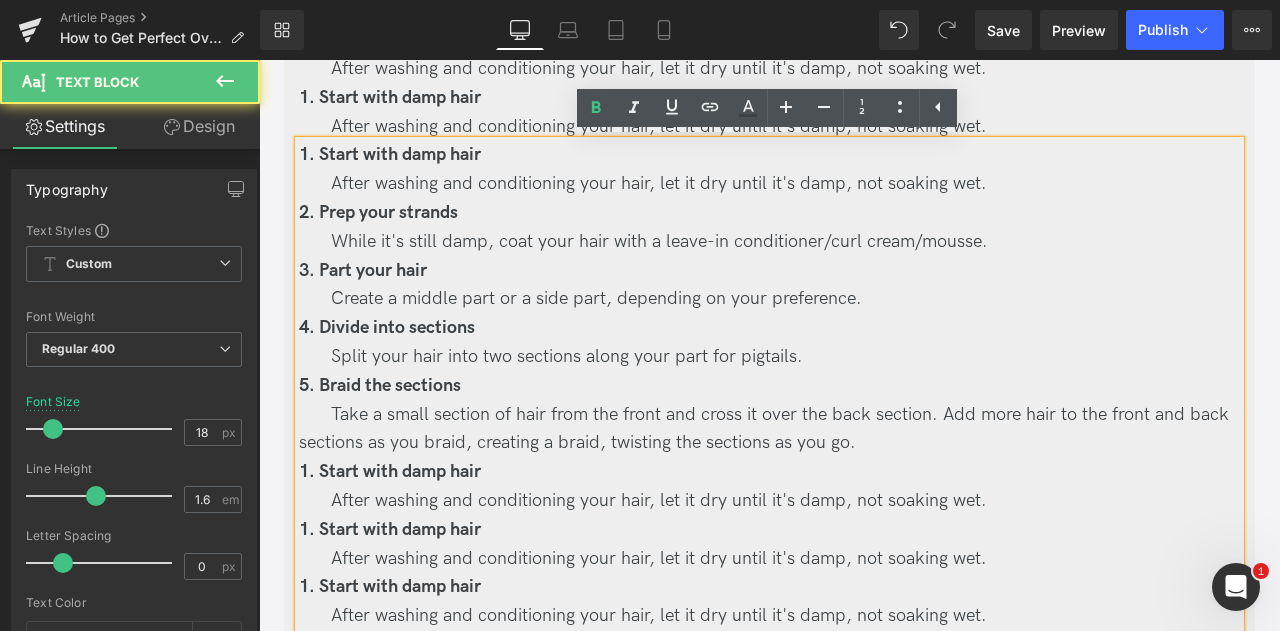 click on "1. Start with damp hair" at bounding box center [769, 155] 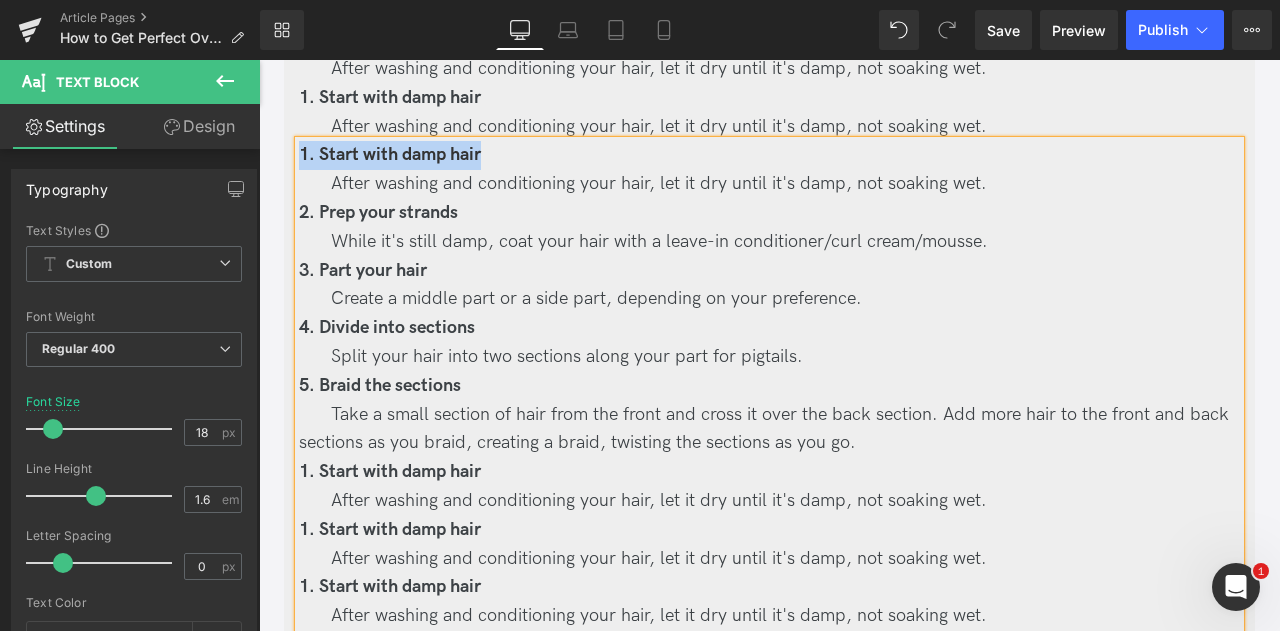 type 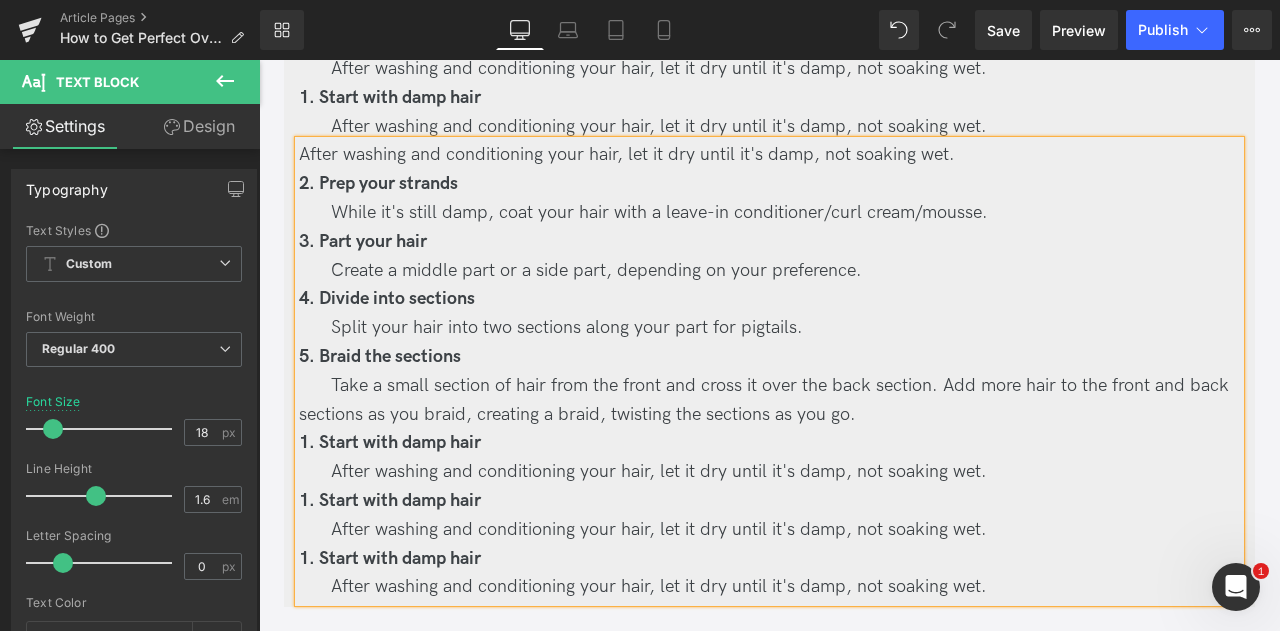 click on "After washing and conditioning your hair, let it dry until it's damp, not soaking wet." at bounding box center (769, 155) 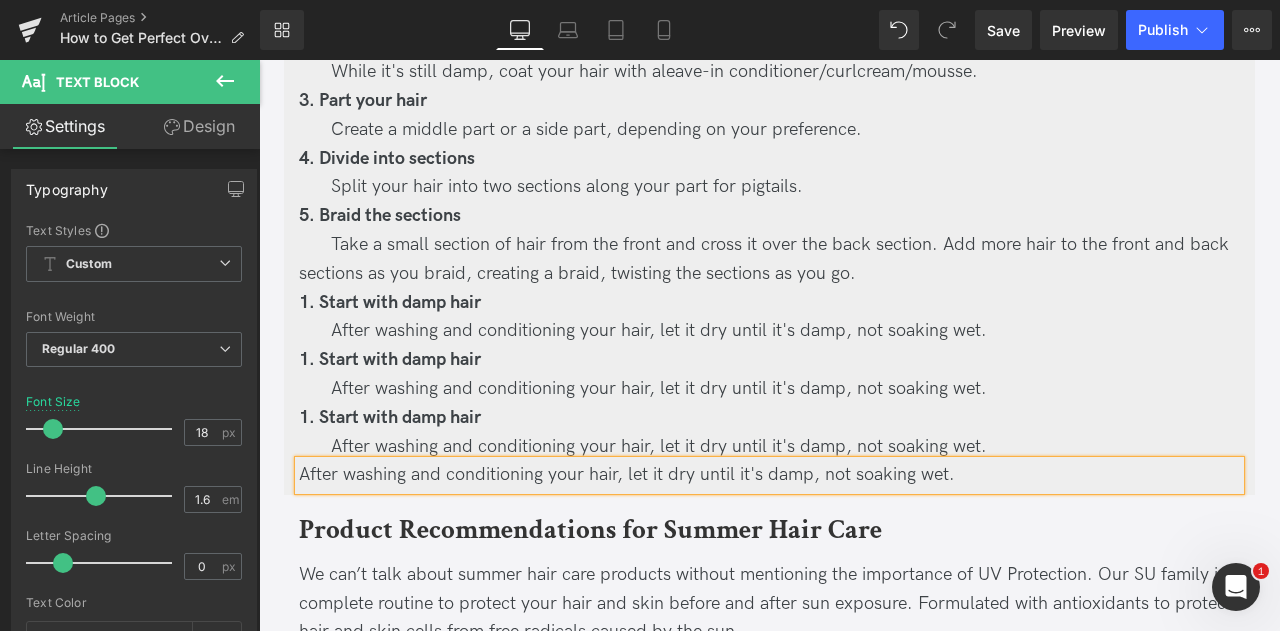 scroll, scrollTop: 1896, scrollLeft: 0, axis: vertical 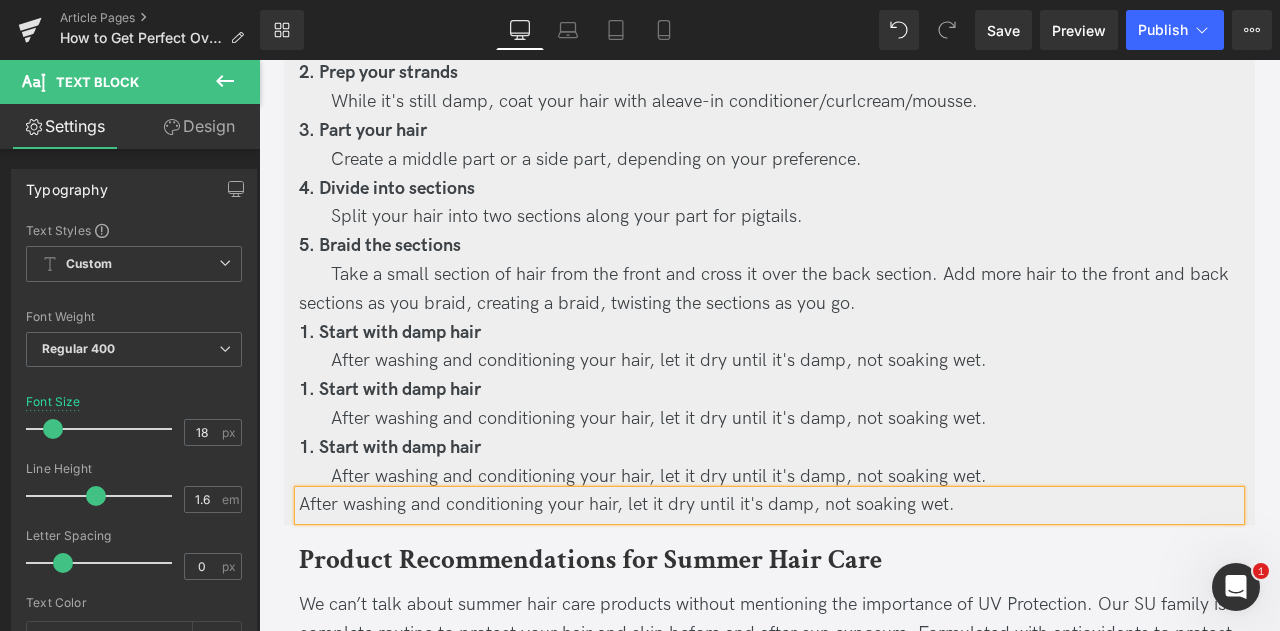 click on "After washing and conditioning your hair, let it dry until it's damp, not soaking wet." at bounding box center (769, 477) 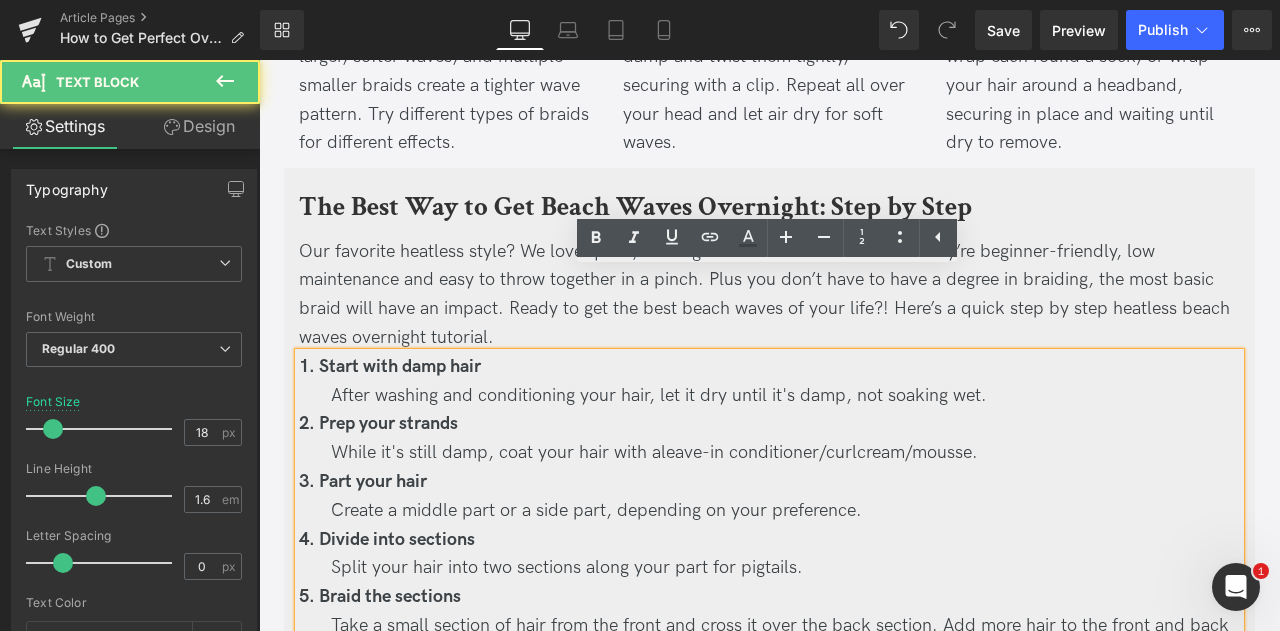 scroll, scrollTop: 1544, scrollLeft: 0, axis: vertical 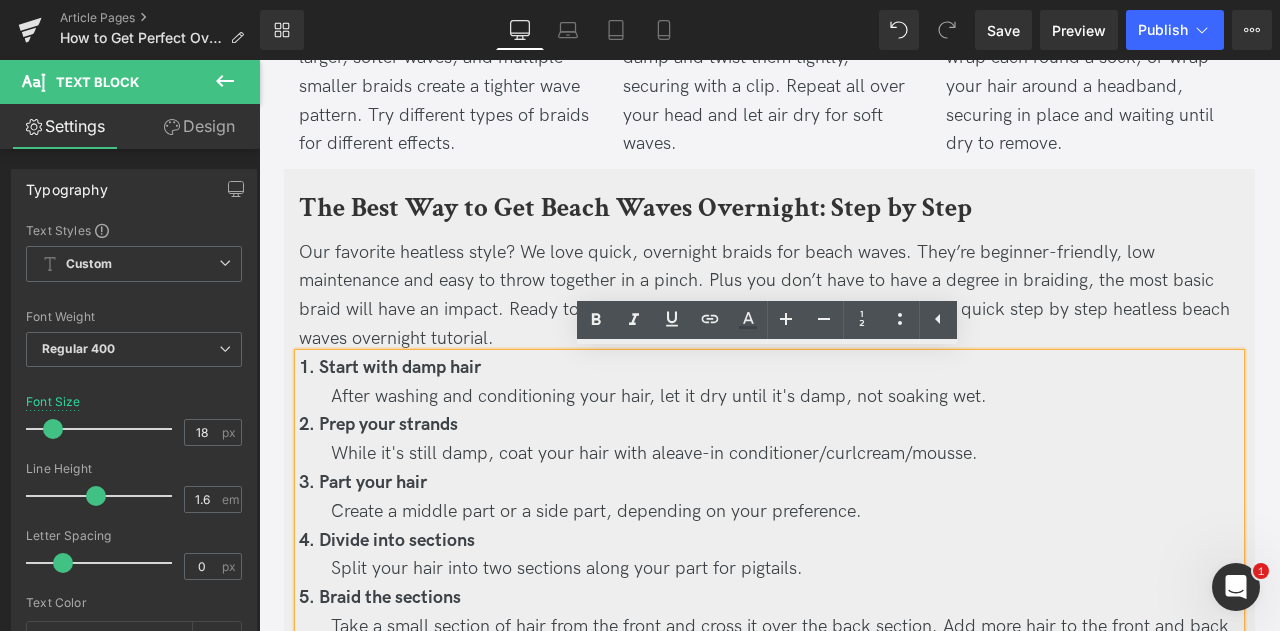 click on "After washing and conditioning your hair, let it dry until it's damp, not soaking wet." at bounding box center [659, 396] 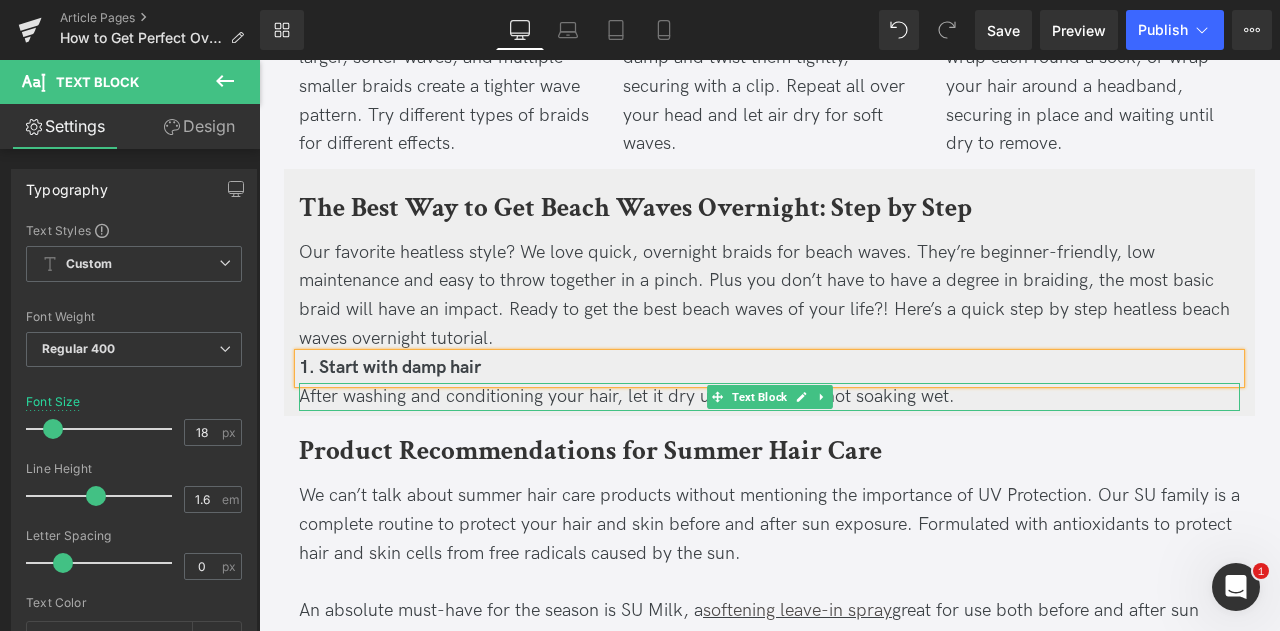 click on "After washing and conditioning your hair, let it dry until it's damp, not soaking wet." at bounding box center (627, 396) 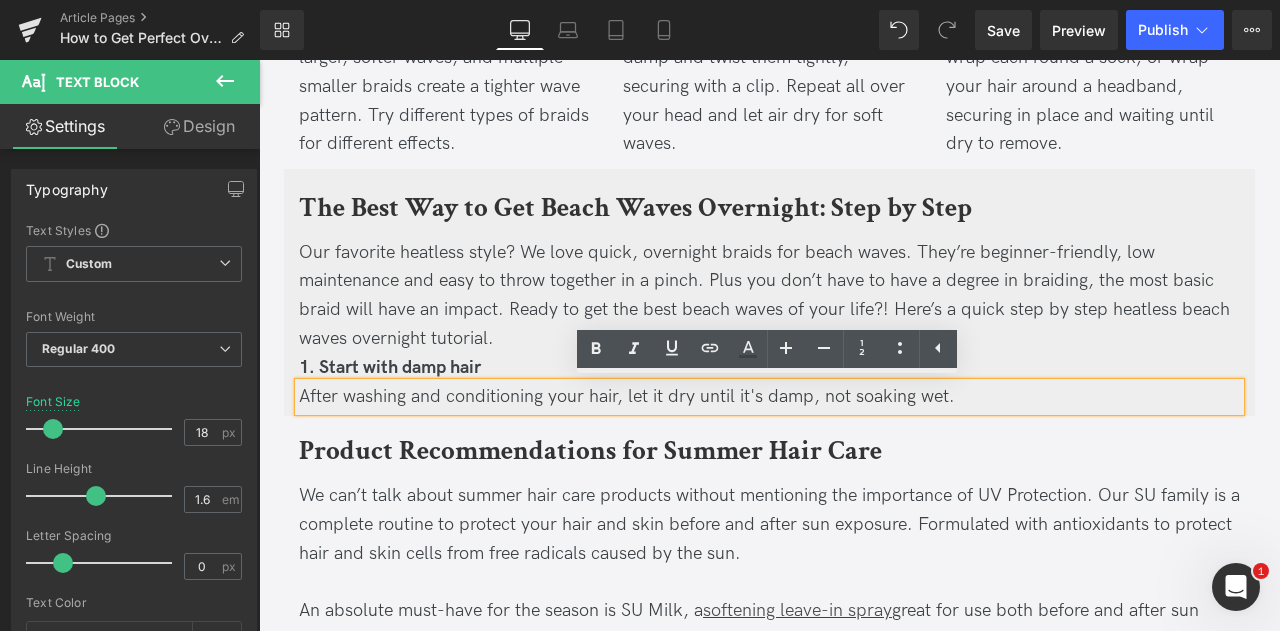 click on "After washing and conditioning your hair, let it dry until it's damp, not soaking wet." at bounding box center [627, 396] 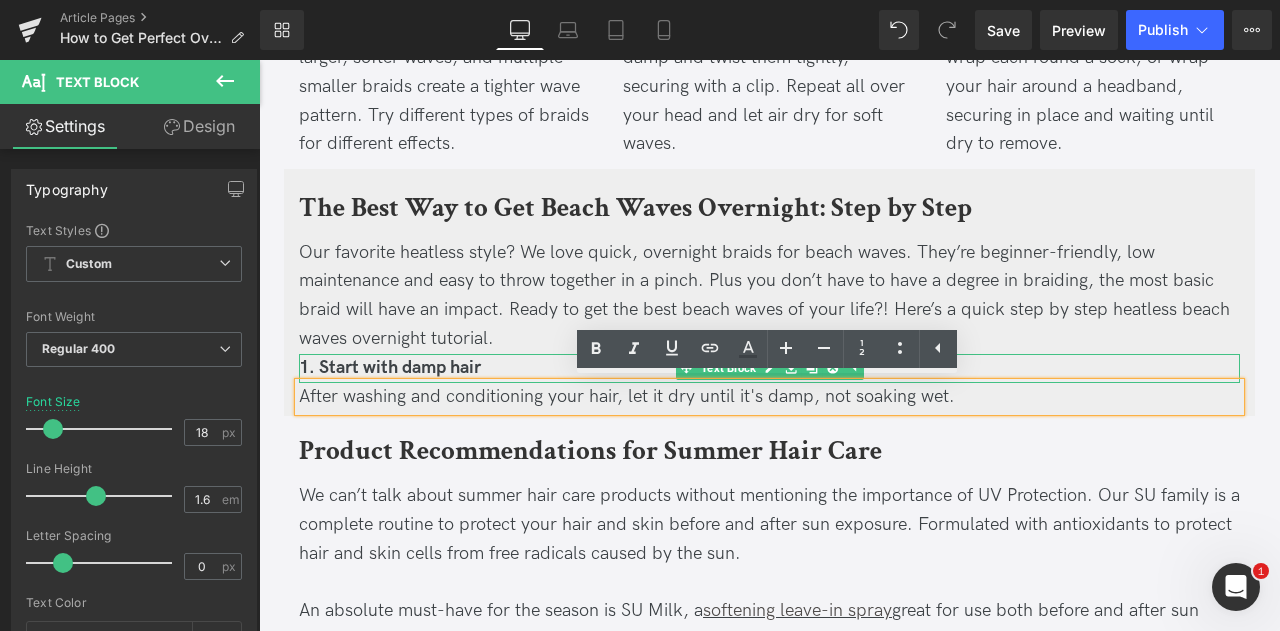 click on "1. Start with damp hair" at bounding box center [769, 368] 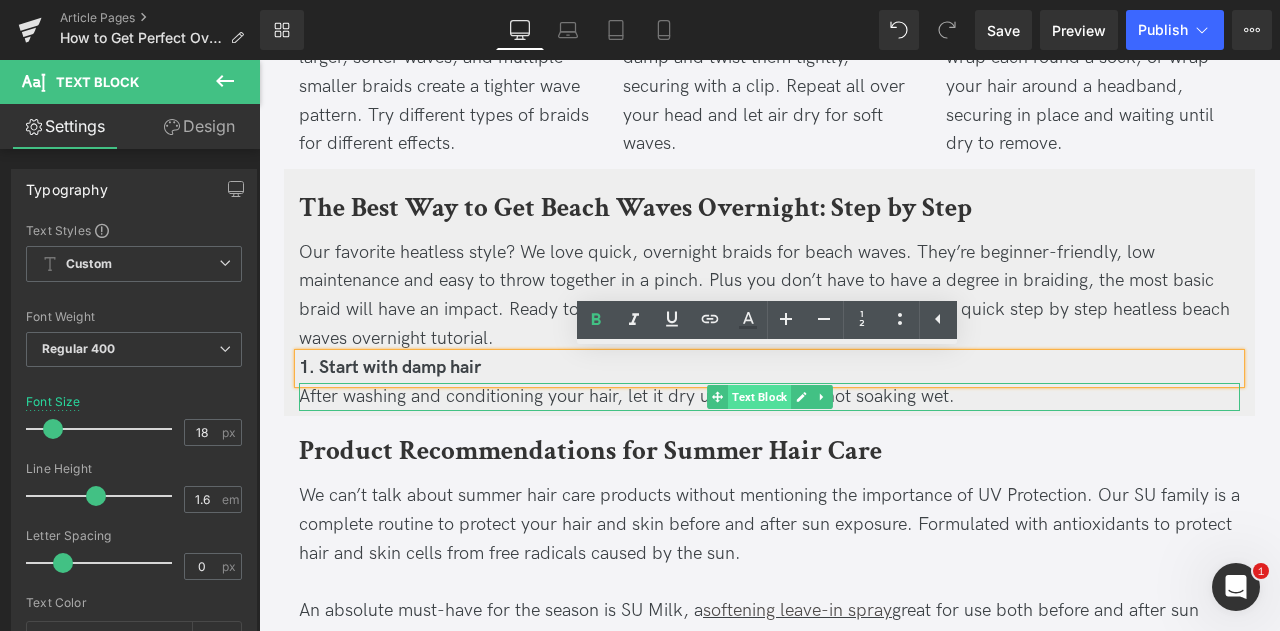 click on "Text Block" at bounding box center [759, 397] 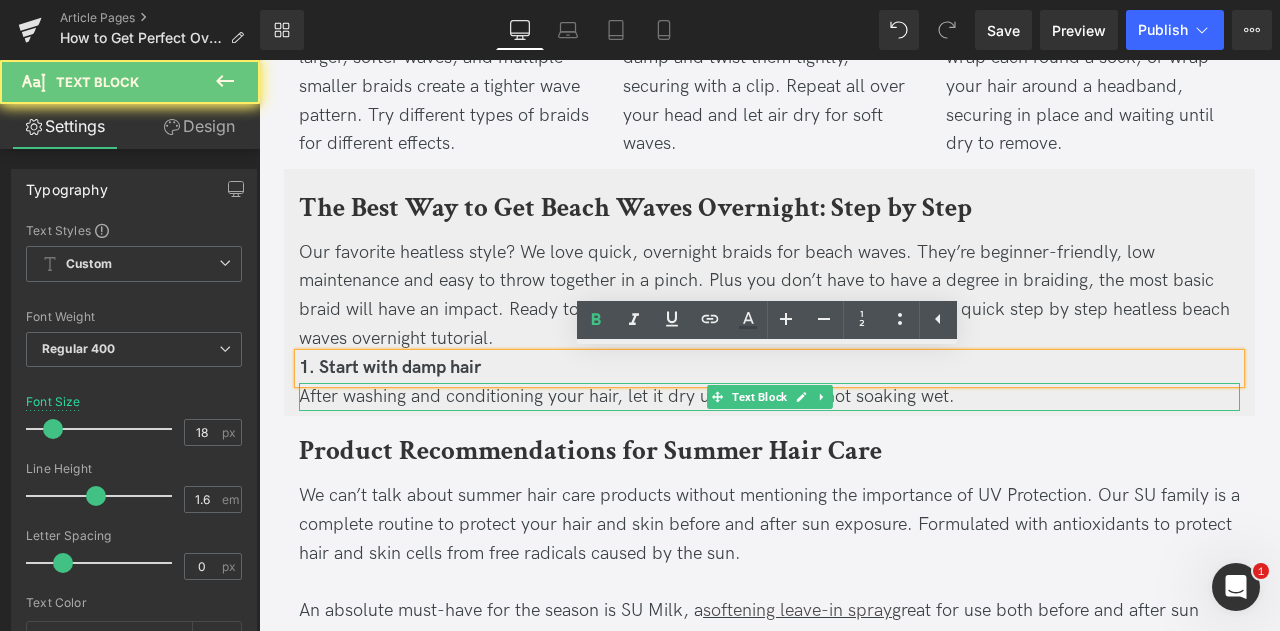 click on "After washing and conditioning your hair, let it dry until it's damp, not soaking wet." at bounding box center (627, 396) 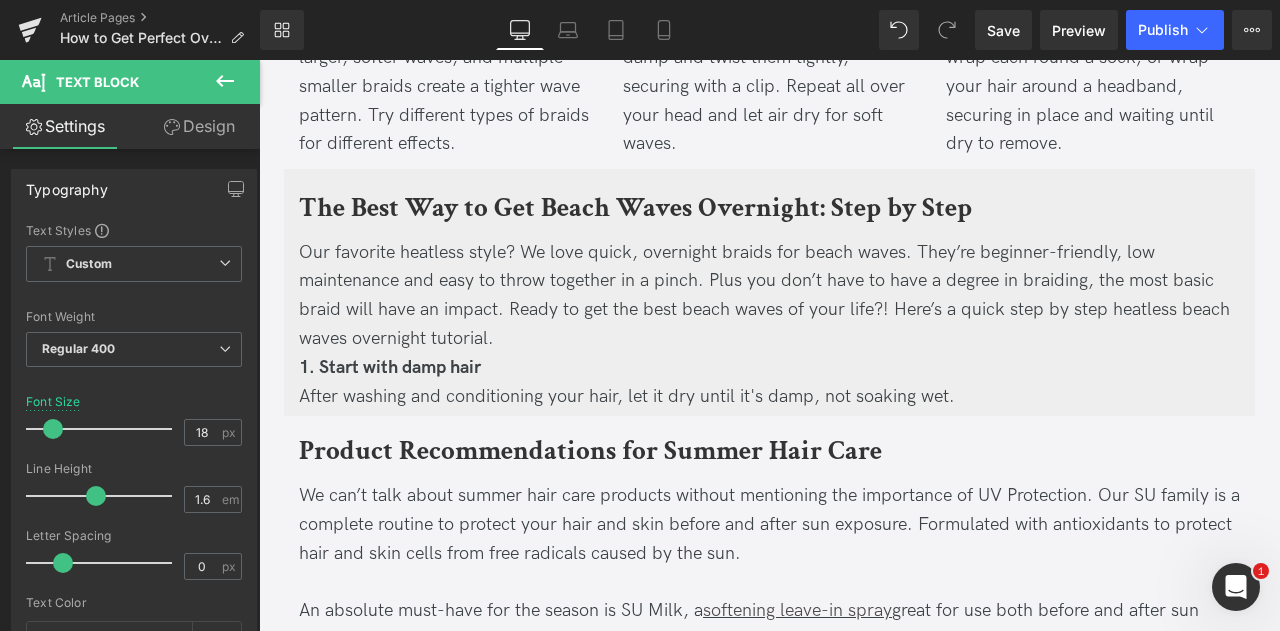click on "Design" at bounding box center [199, 126] 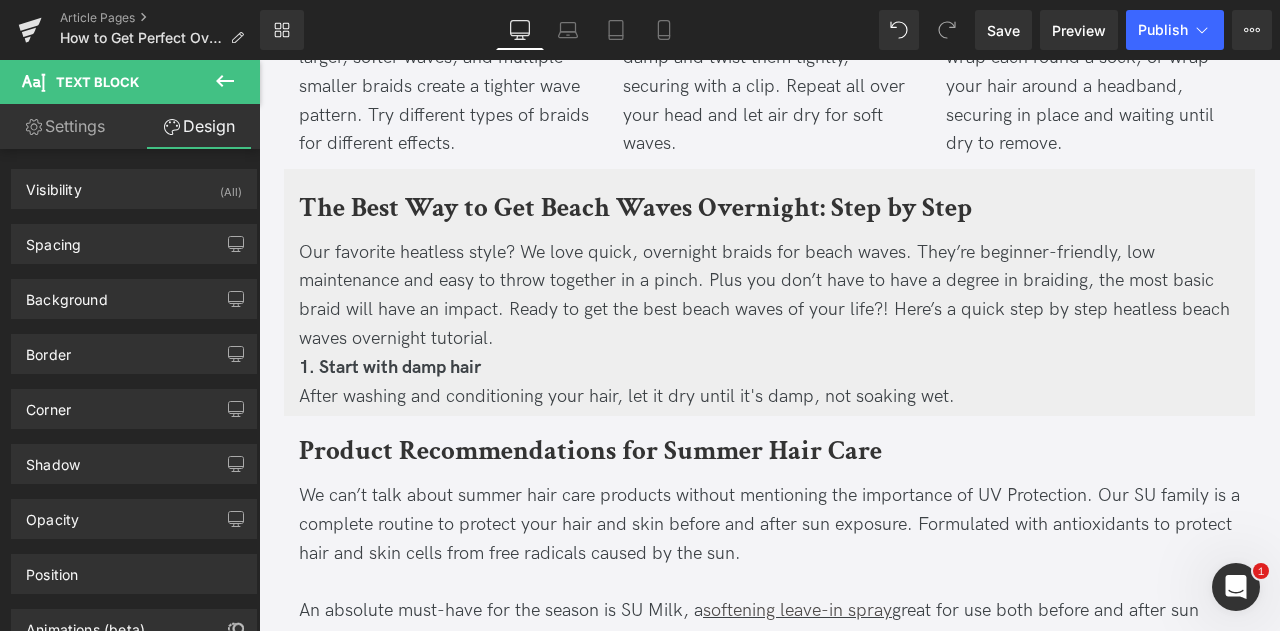click on "Settings" at bounding box center [65, 126] 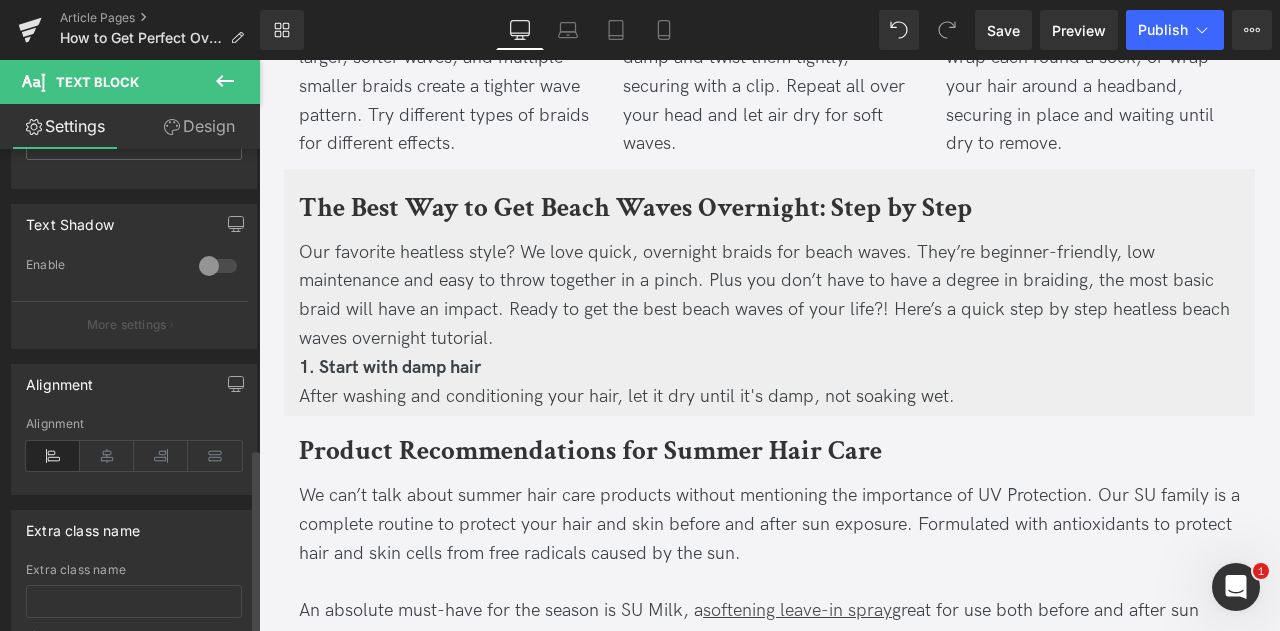scroll, scrollTop: 776, scrollLeft: 0, axis: vertical 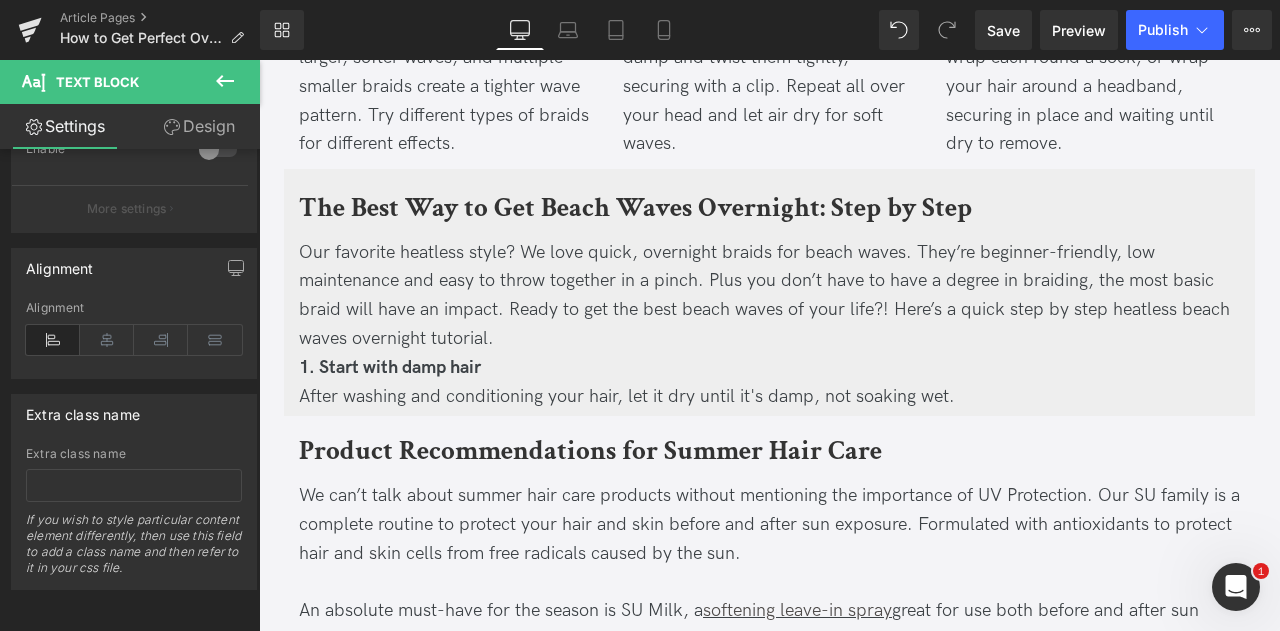 click on "Design" at bounding box center (199, 126) 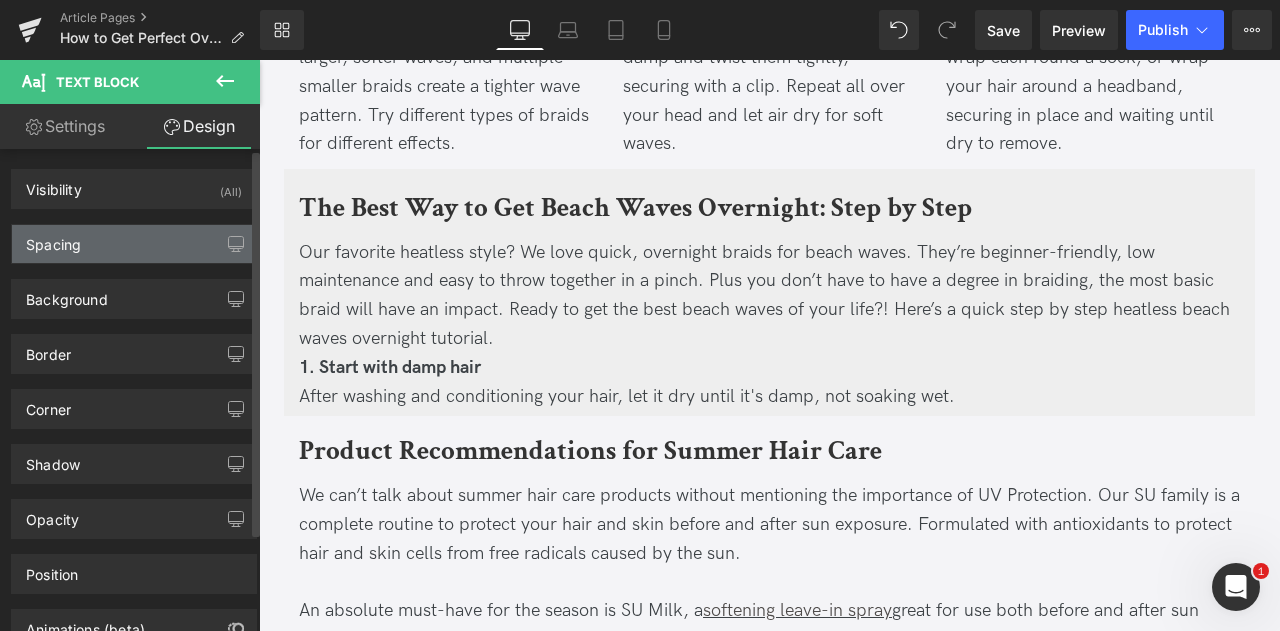 click on "Spacing" at bounding box center [134, 244] 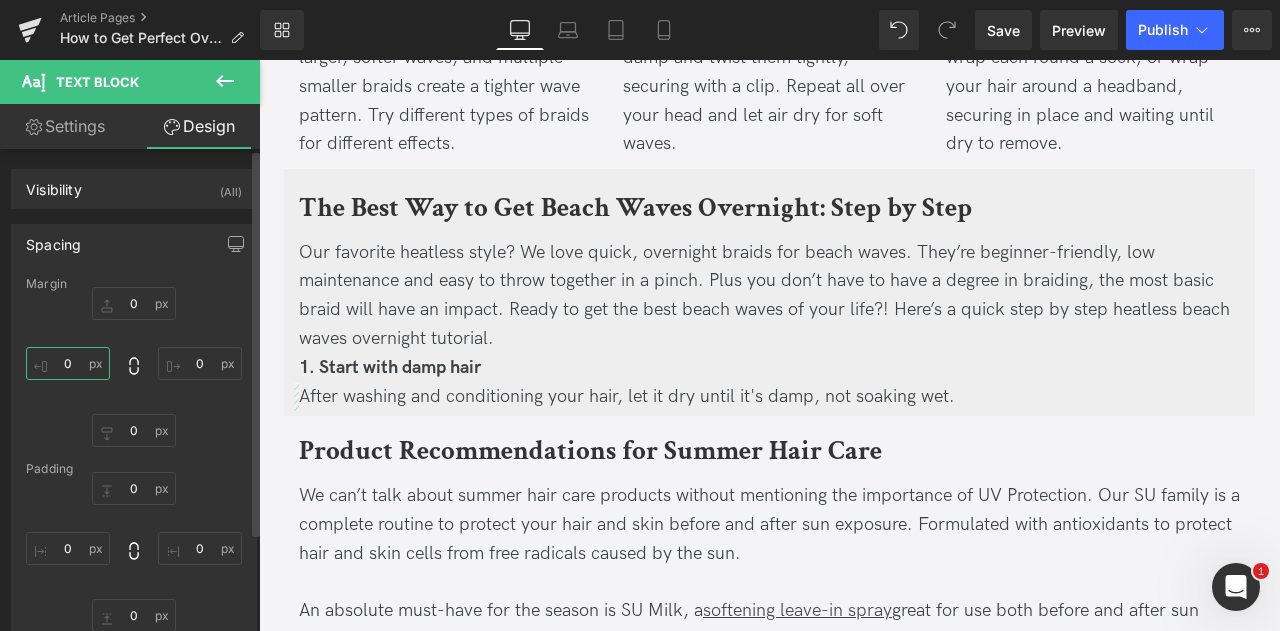 click at bounding box center (68, 363) 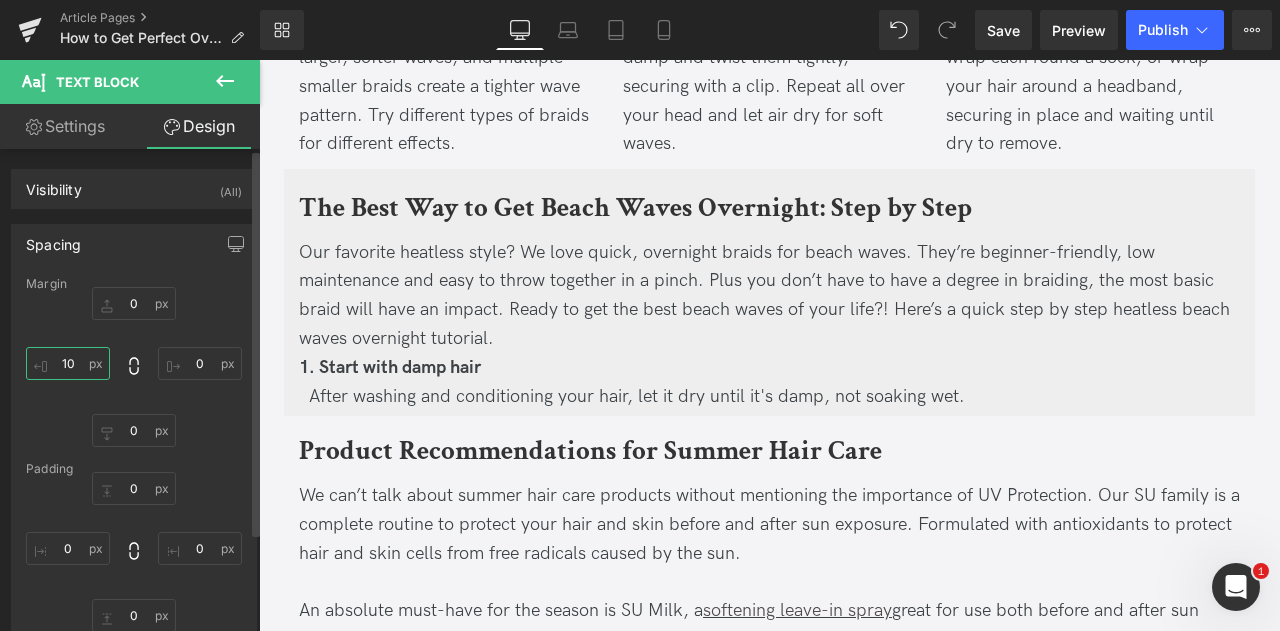 type on "1" 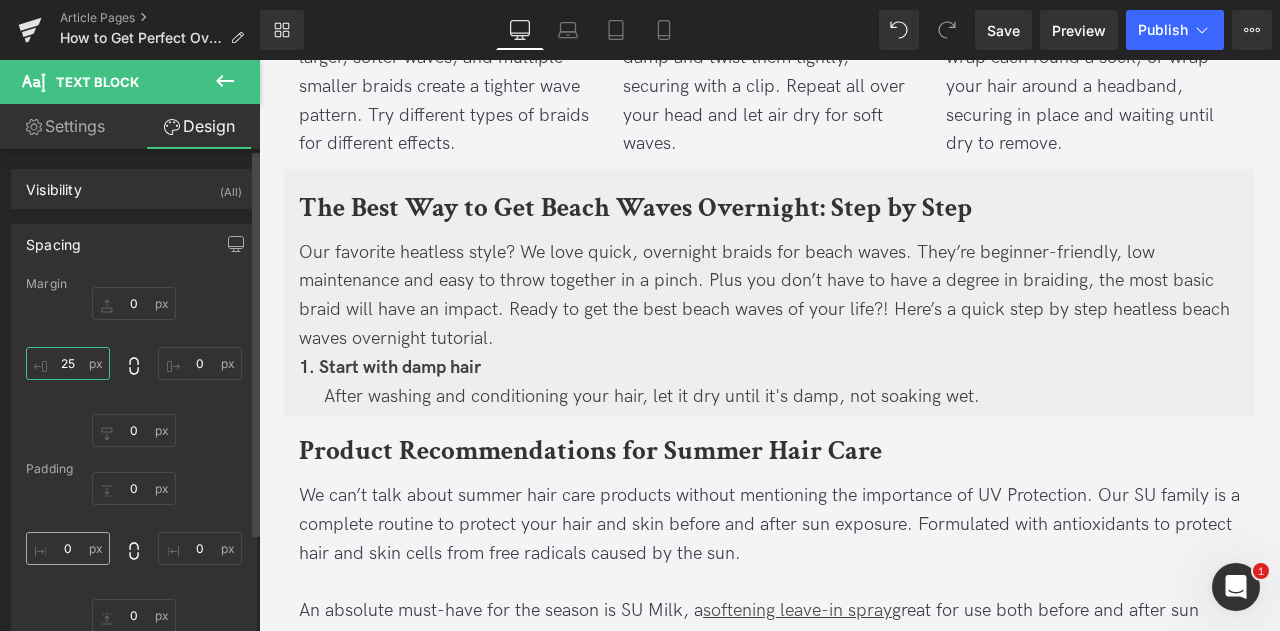 type on "25" 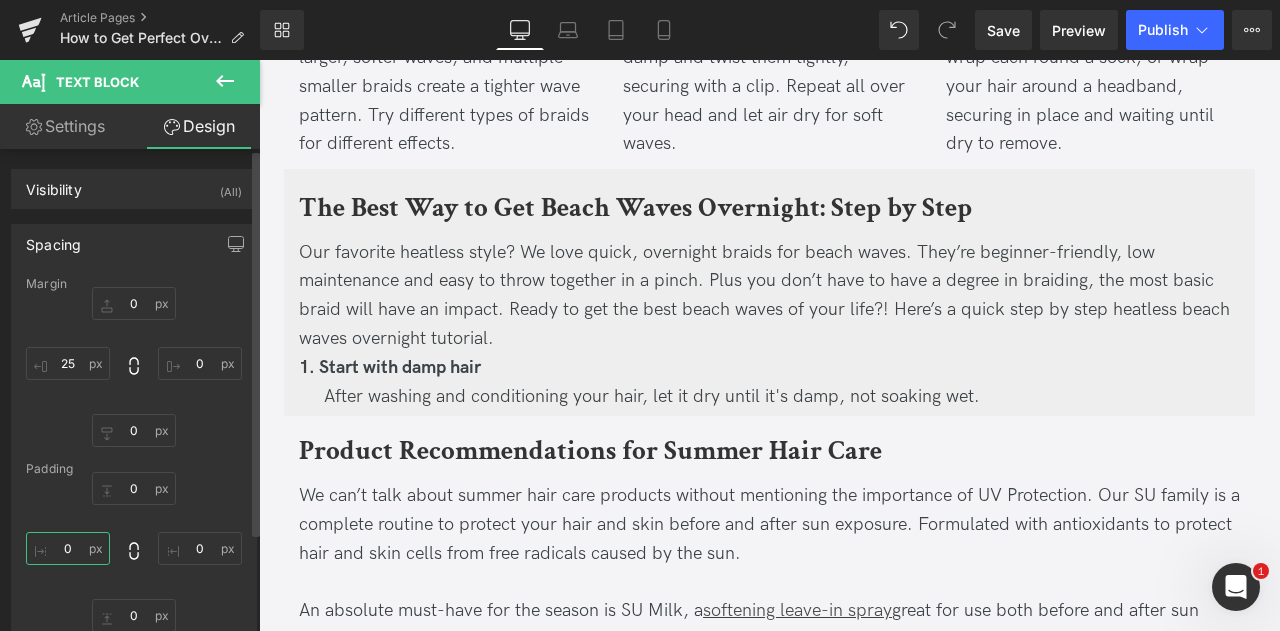 click at bounding box center (68, 548) 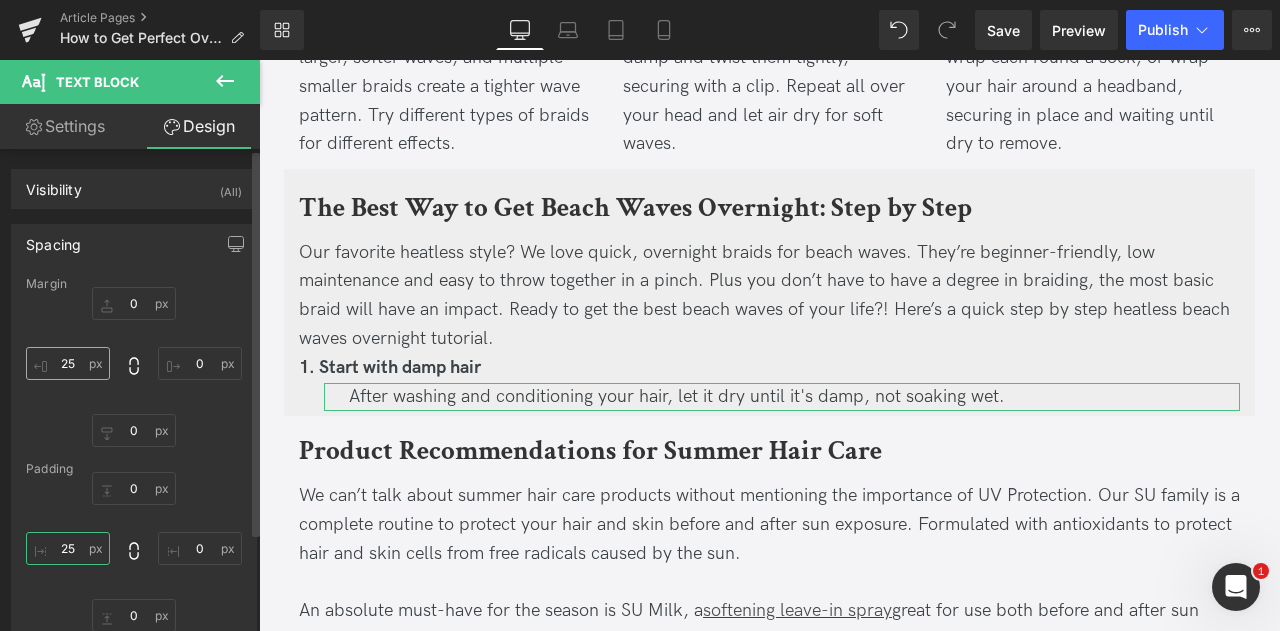 type on "25" 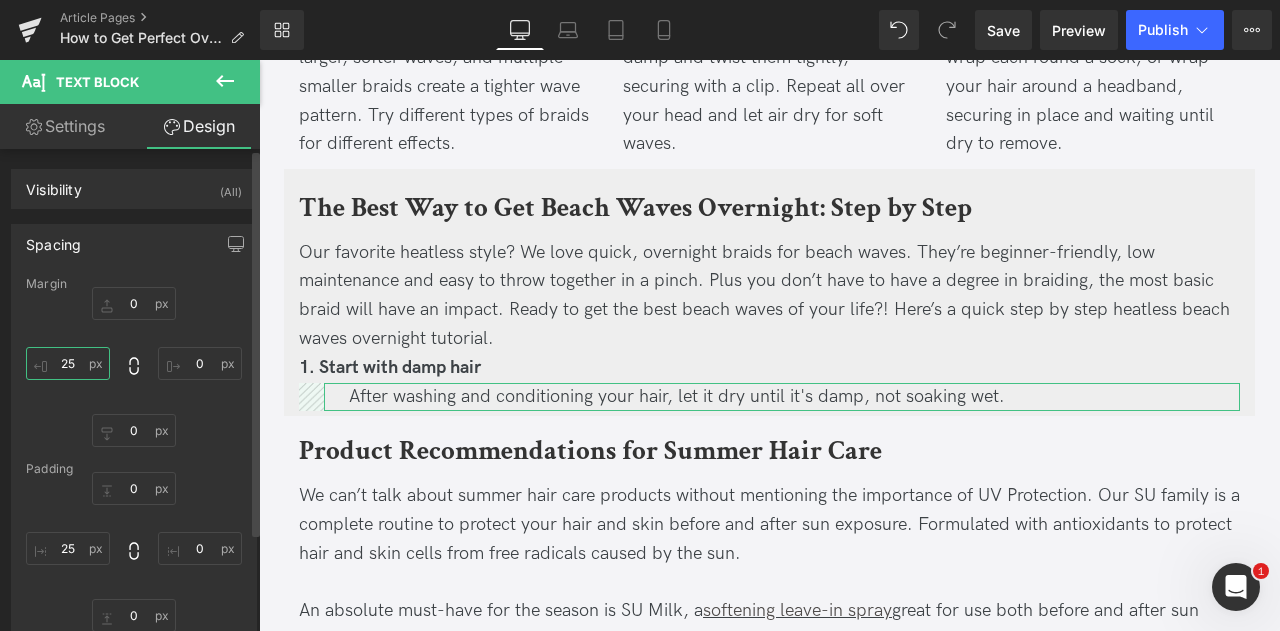 click on "25" at bounding box center [68, 363] 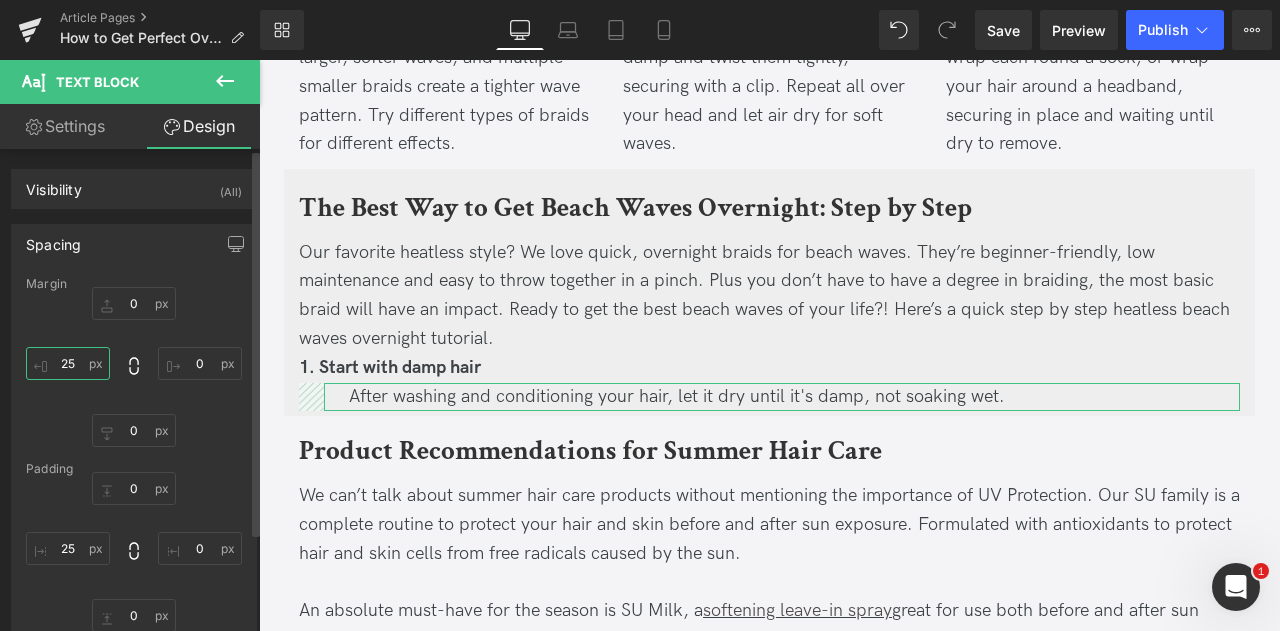 click on "25" at bounding box center (68, 363) 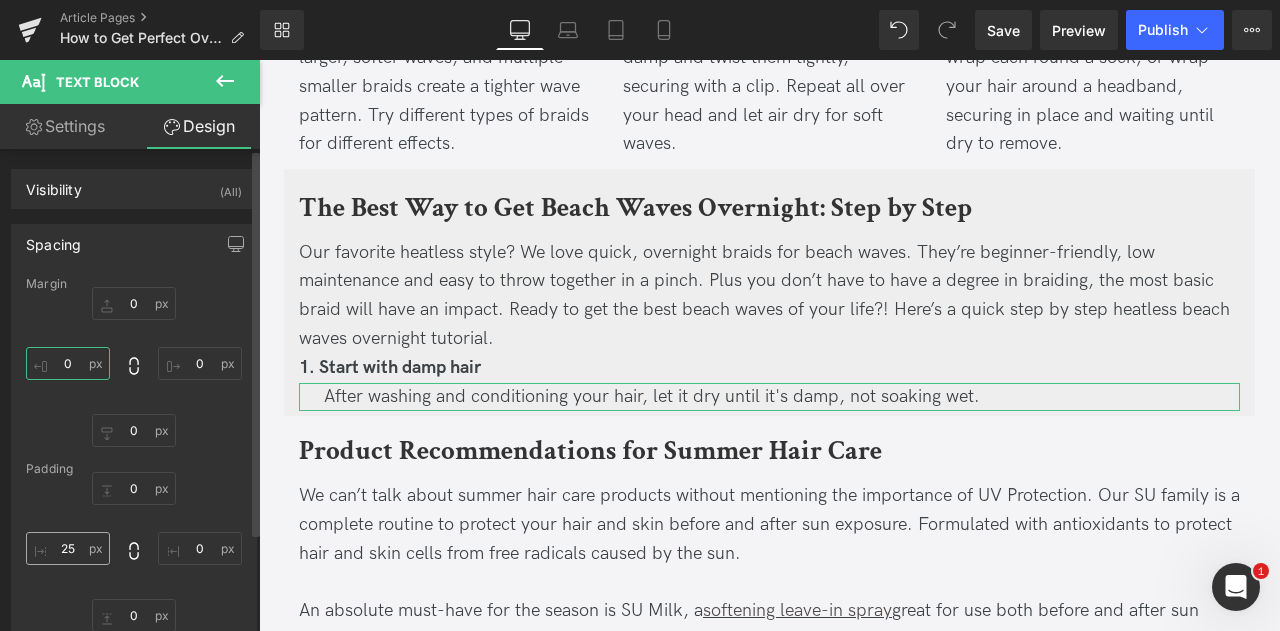 type on "0" 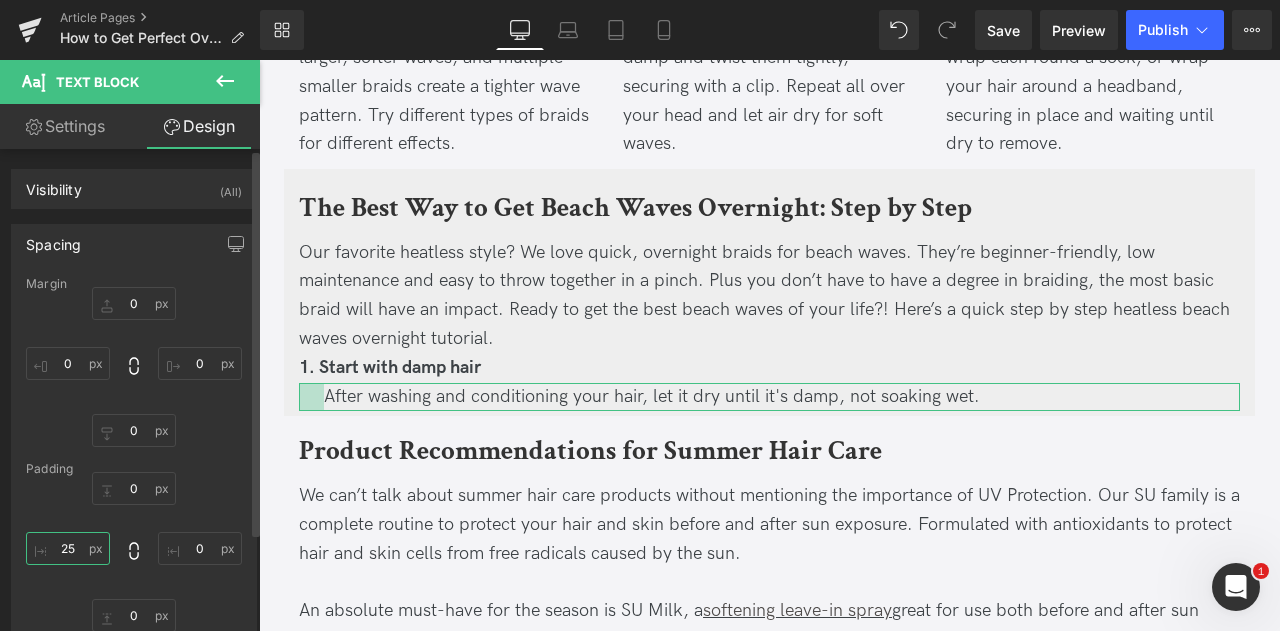 click on "25" at bounding box center [68, 548] 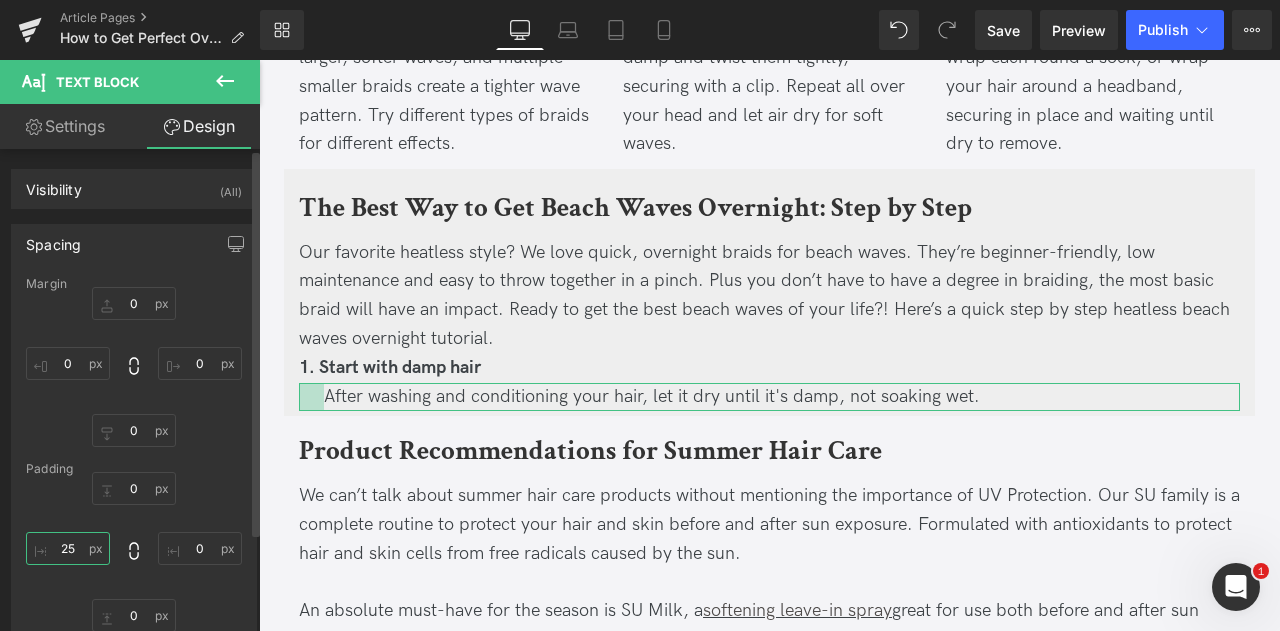 click on "25" at bounding box center (68, 548) 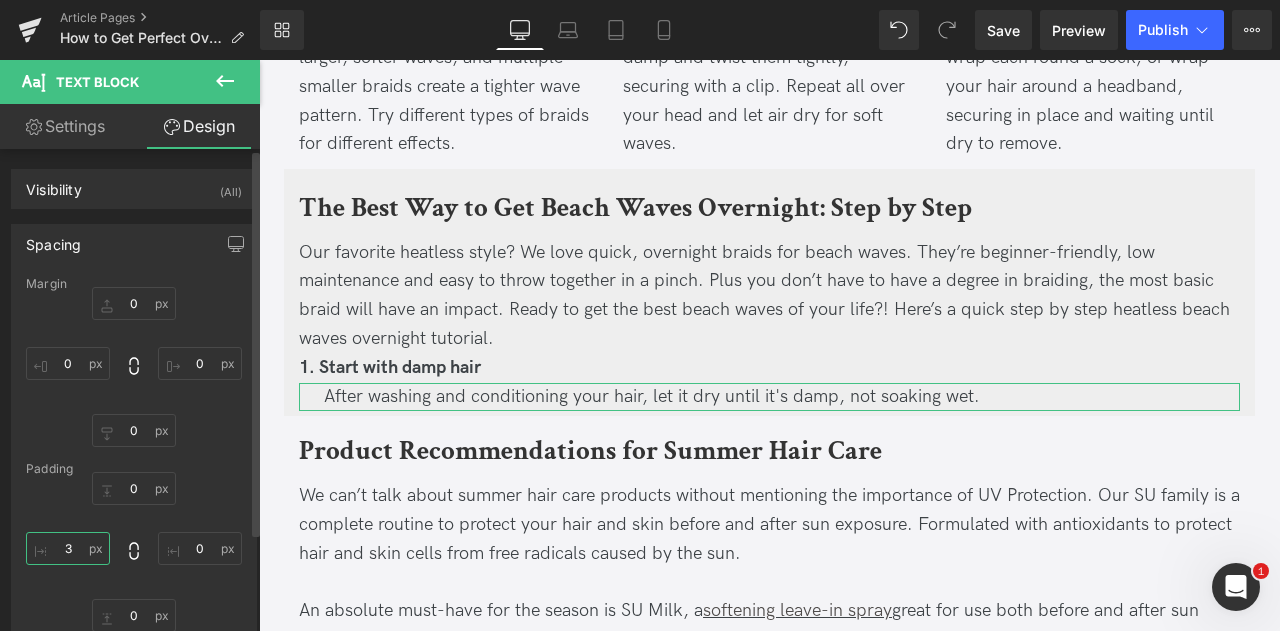 type on "30" 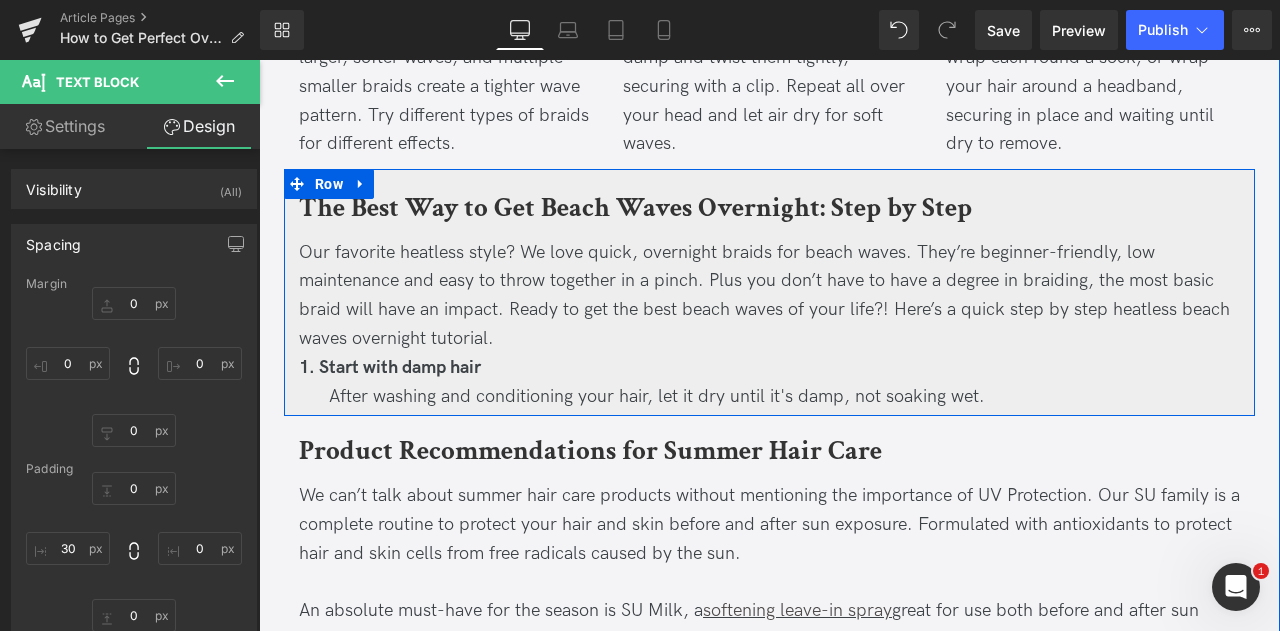 click on "The Best Way to Get Beach Waves Overnight: Step by Step Heading         Our favorite heatless style? We love quick, overnight braids for beach waves. They’re beginner-friendly, low maintenance and easy to throw together in a pinch. Plus you don’t have to have a degree in braiding, the most basic braid will have an impact. Ready to get the best beach waves of your life?! Here’s a quick step by step heatless beach waves overnight tutorial. Text Block         1. Start with damp hair Text Block         After washing and conditioning your hair, let it dry until it's damp, not soaking wet. Text Block" at bounding box center (769, 299) 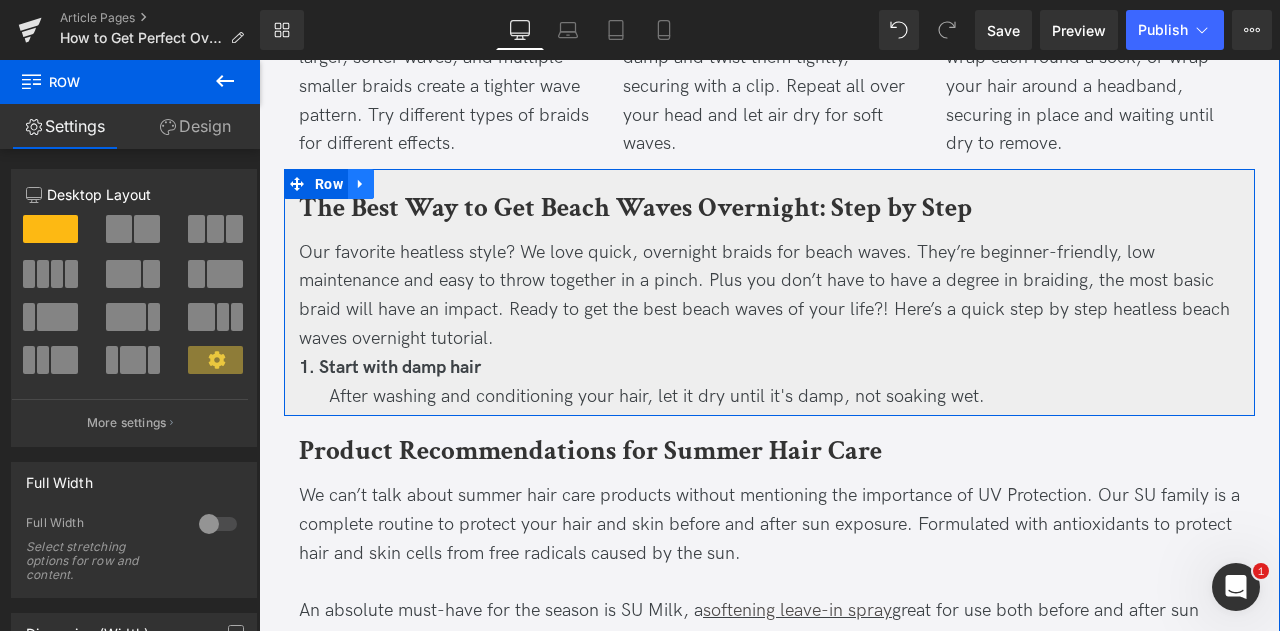 click at bounding box center [361, 184] 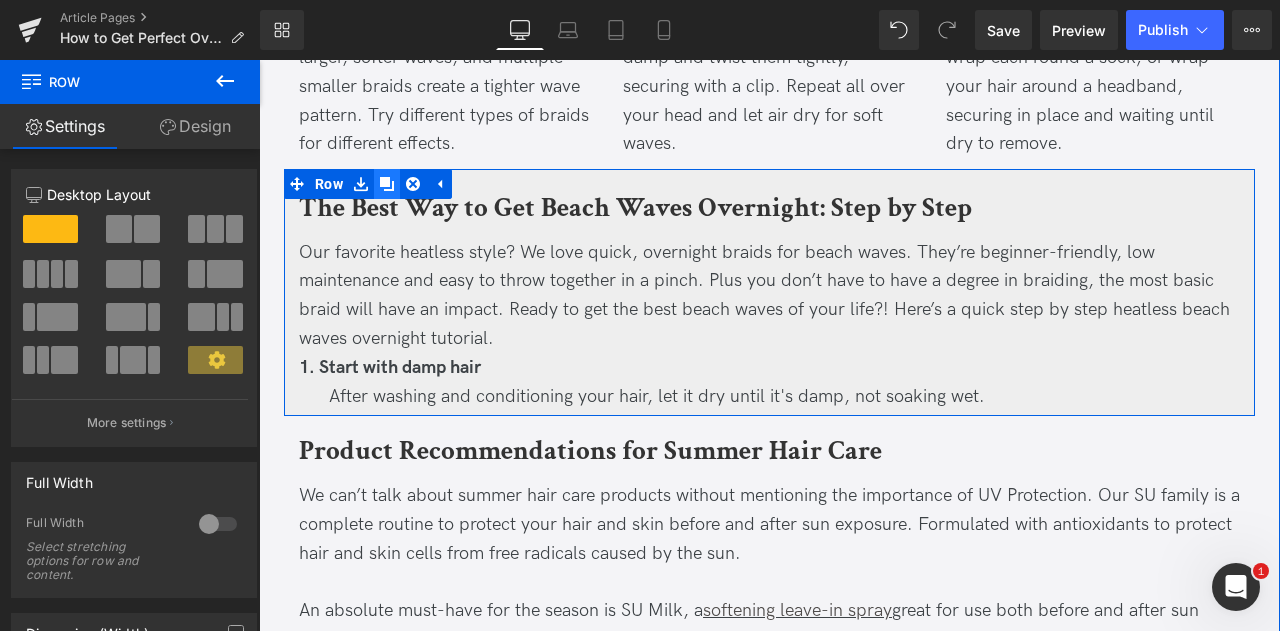 click 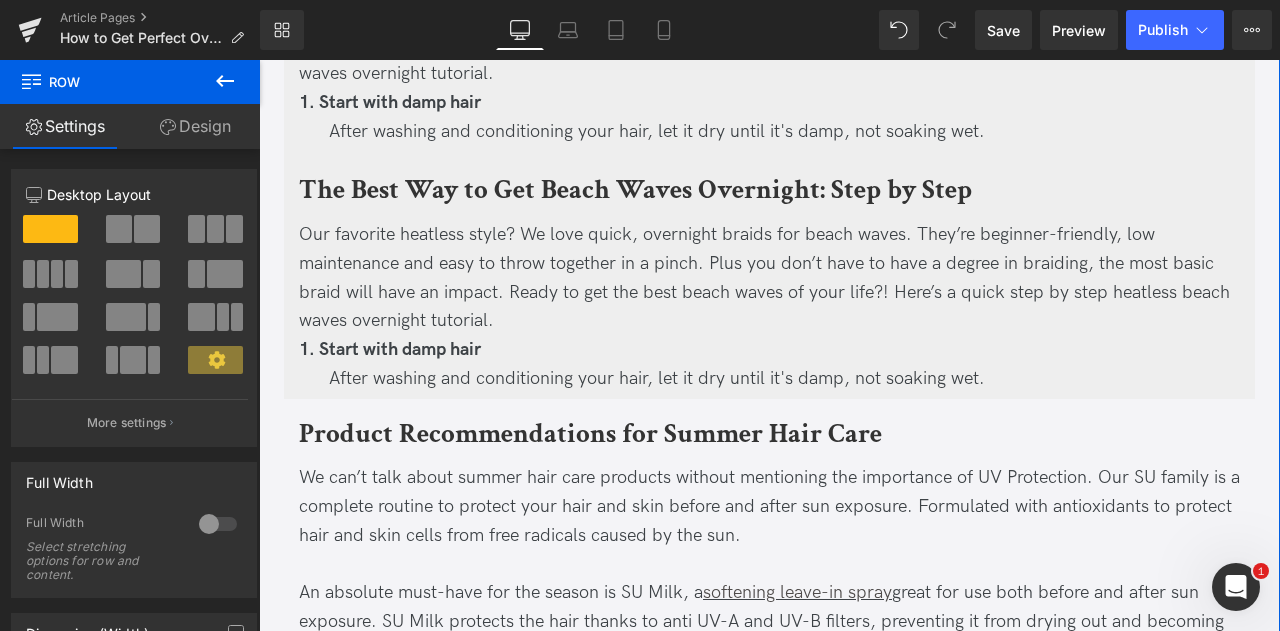 scroll, scrollTop: 1819, scrollLeft: 0, axis: vertical 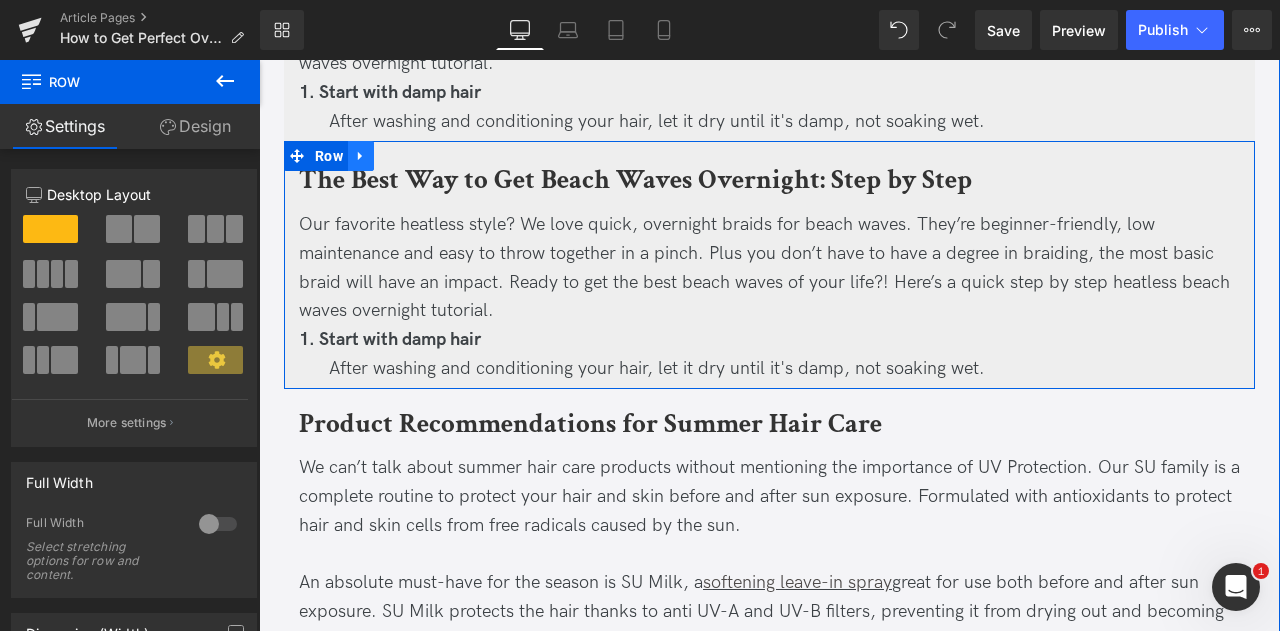 click 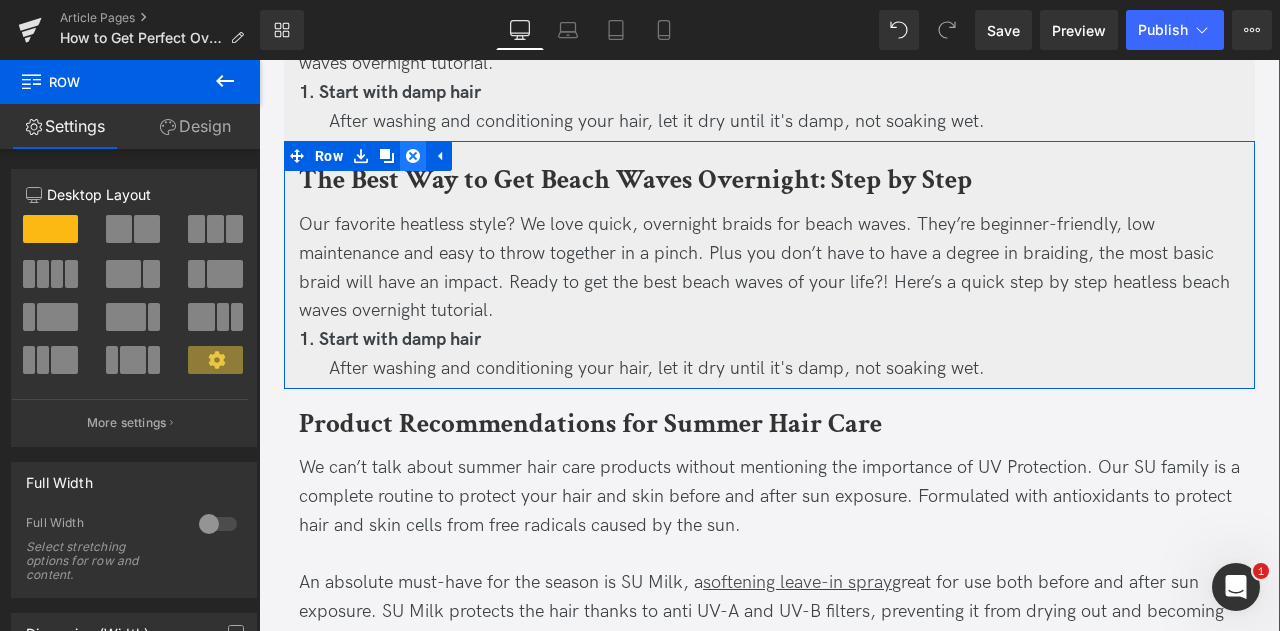 click 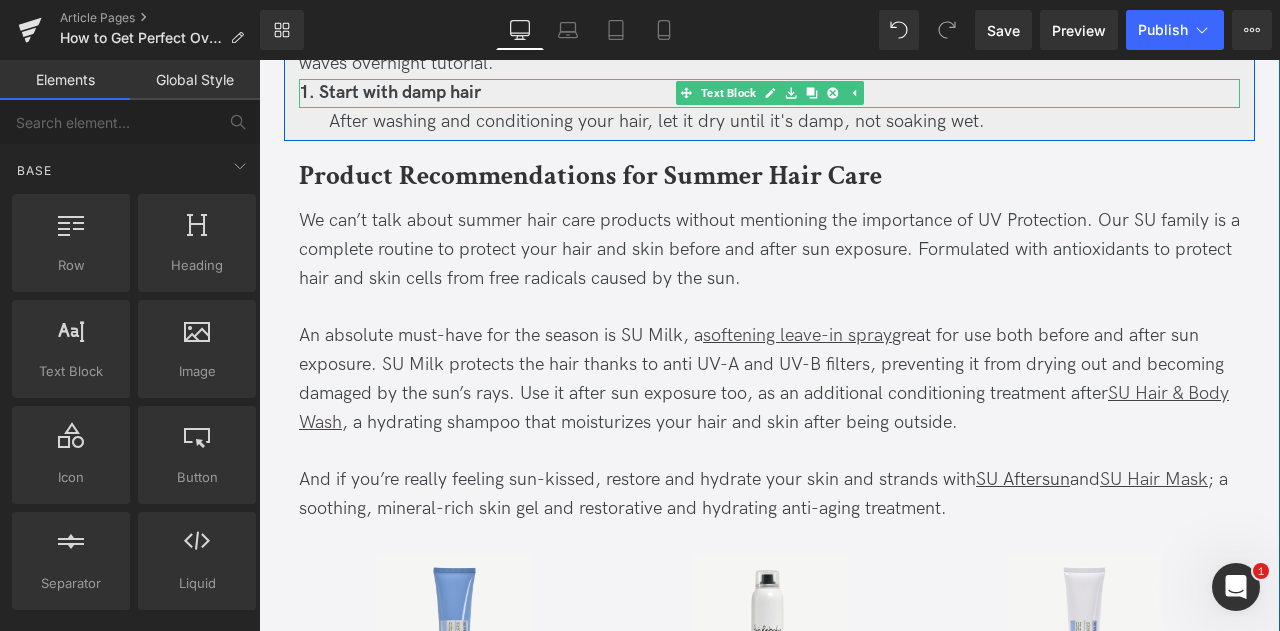 scroll, scrollTop: 1792, scrollLeft: 0, axis: vertical 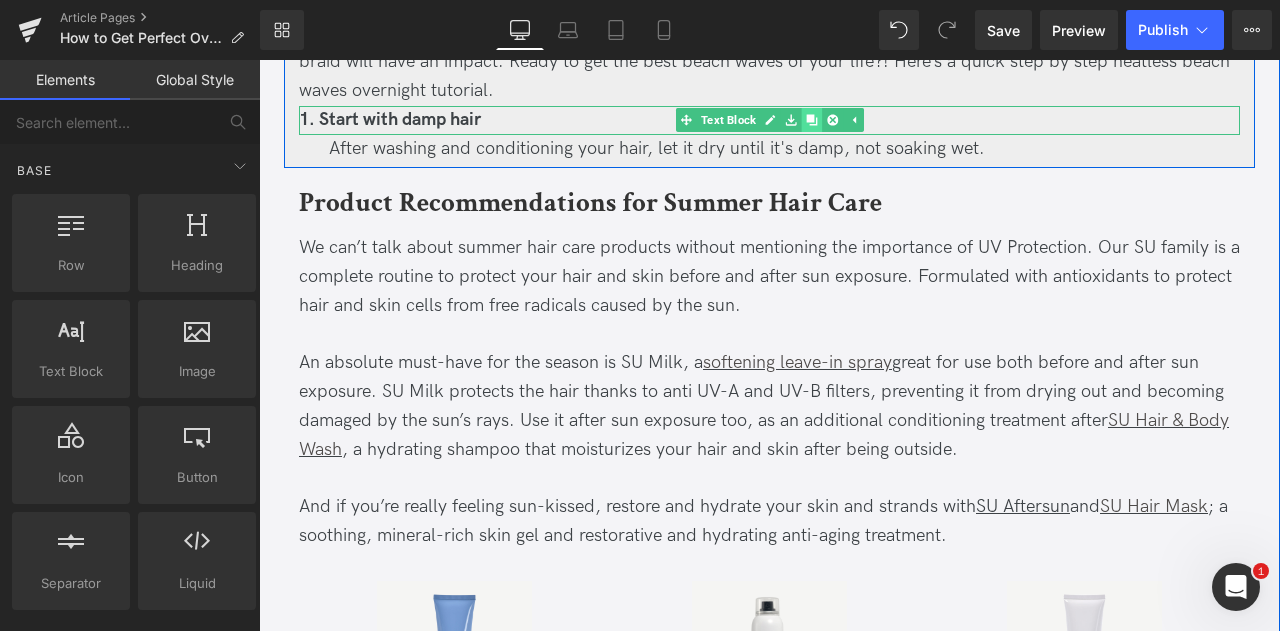 click 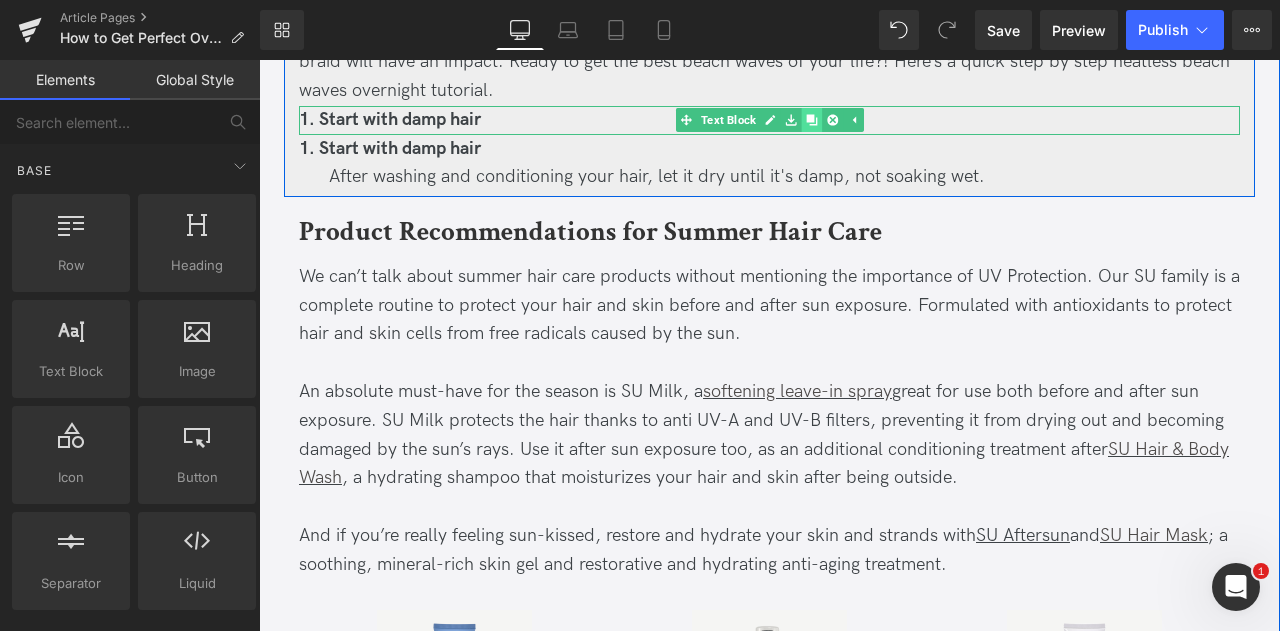 click 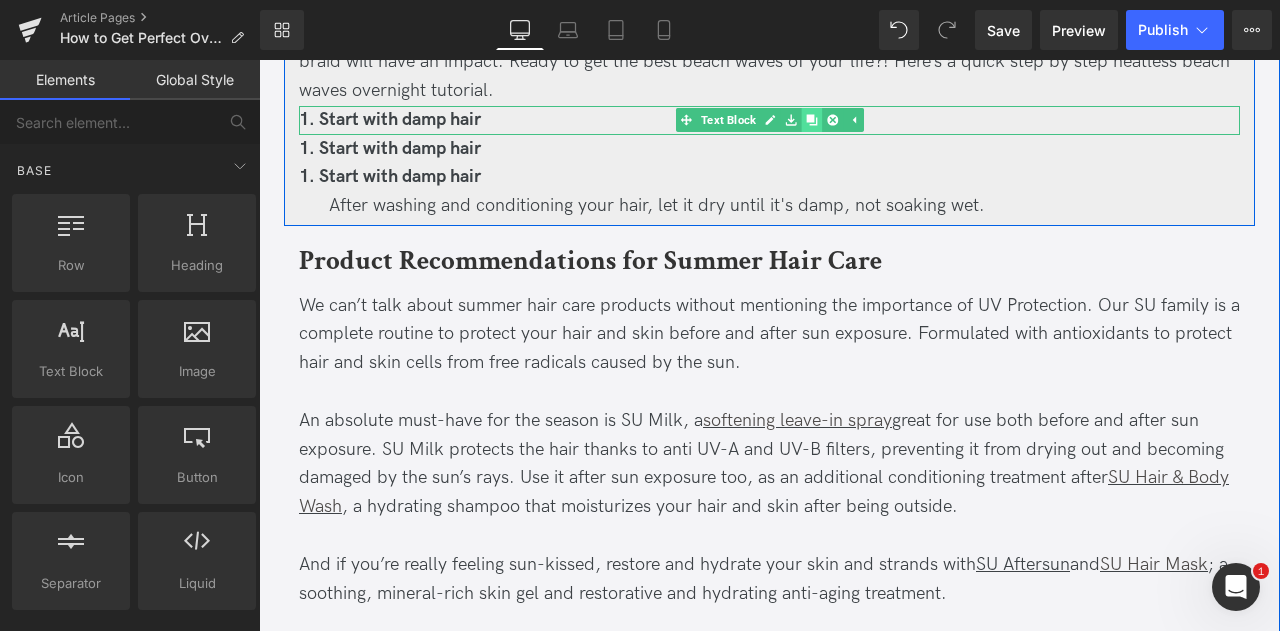 click 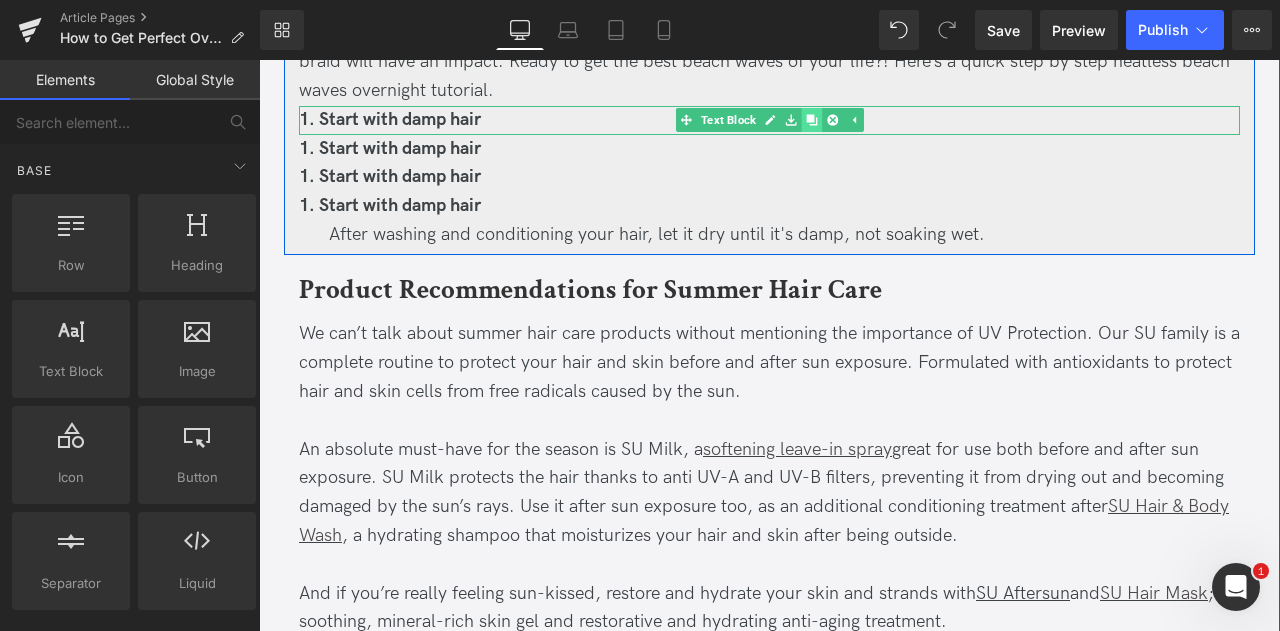 click 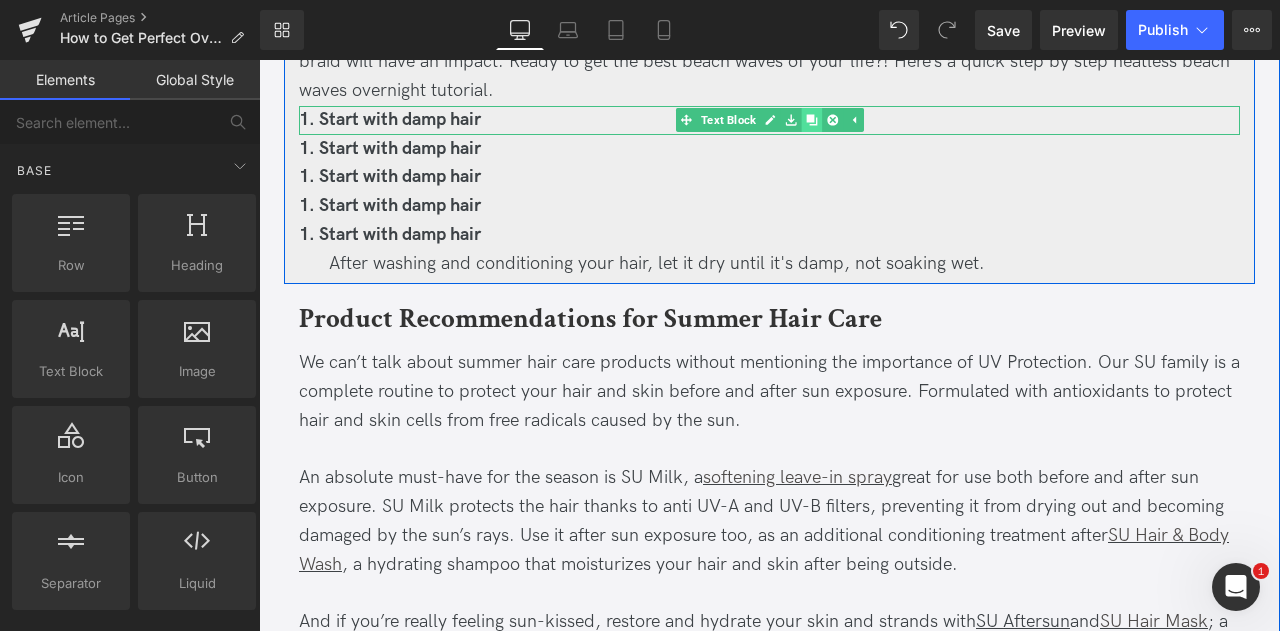 click 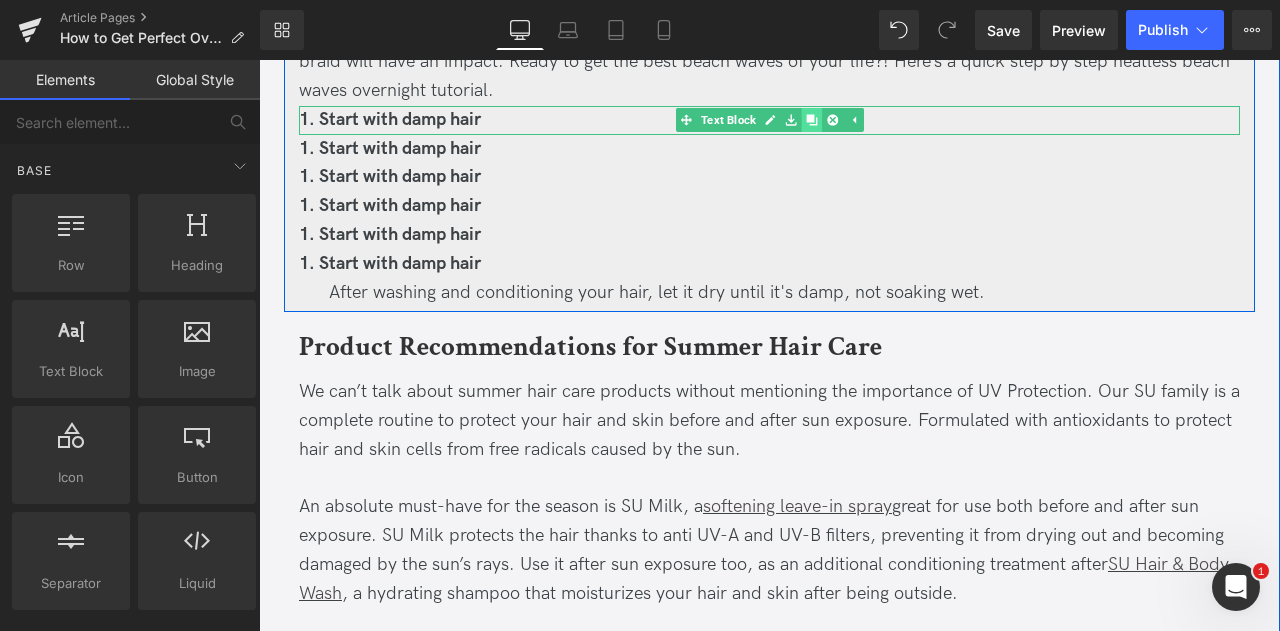 click 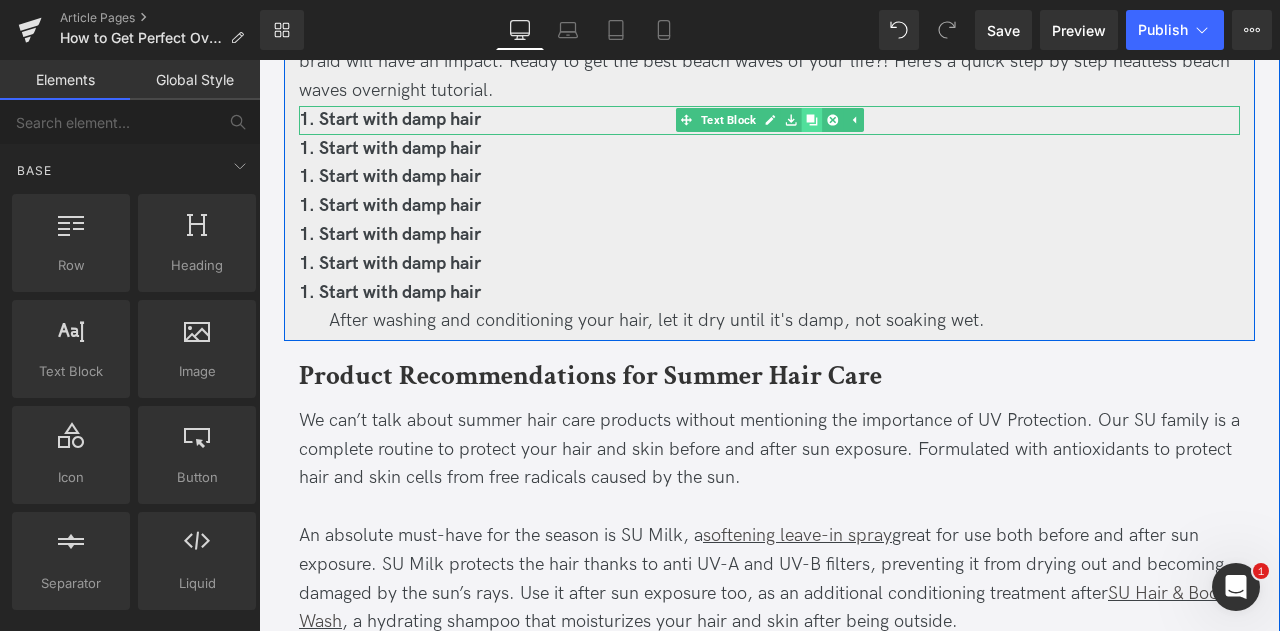 click 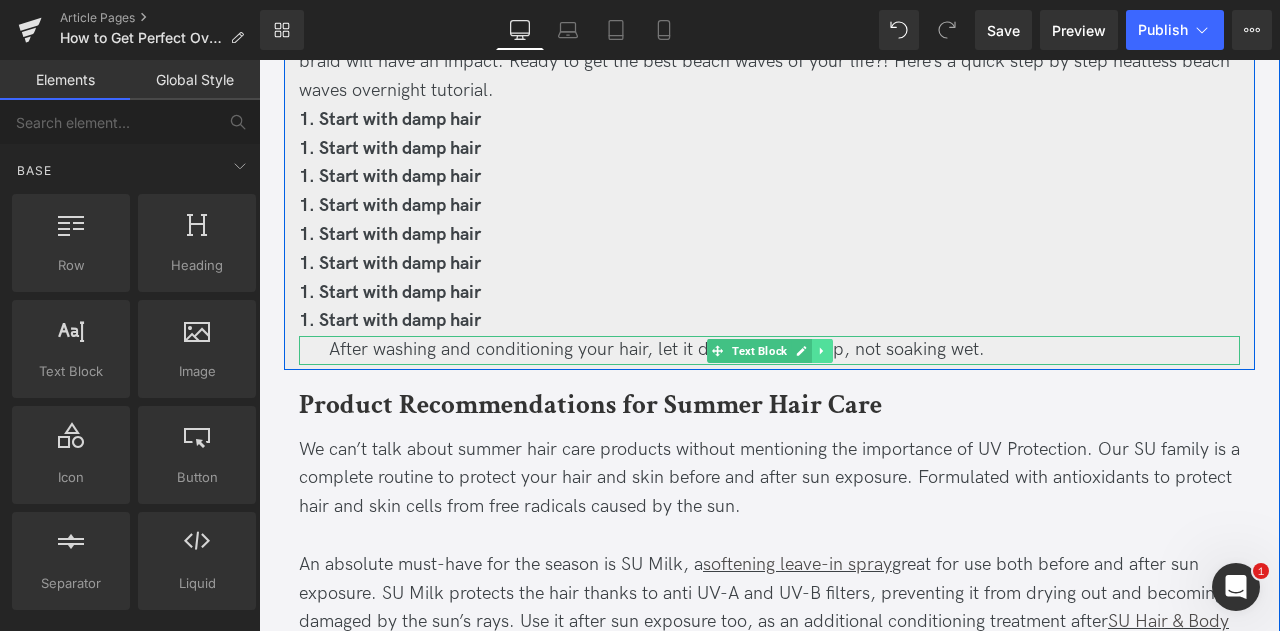 click 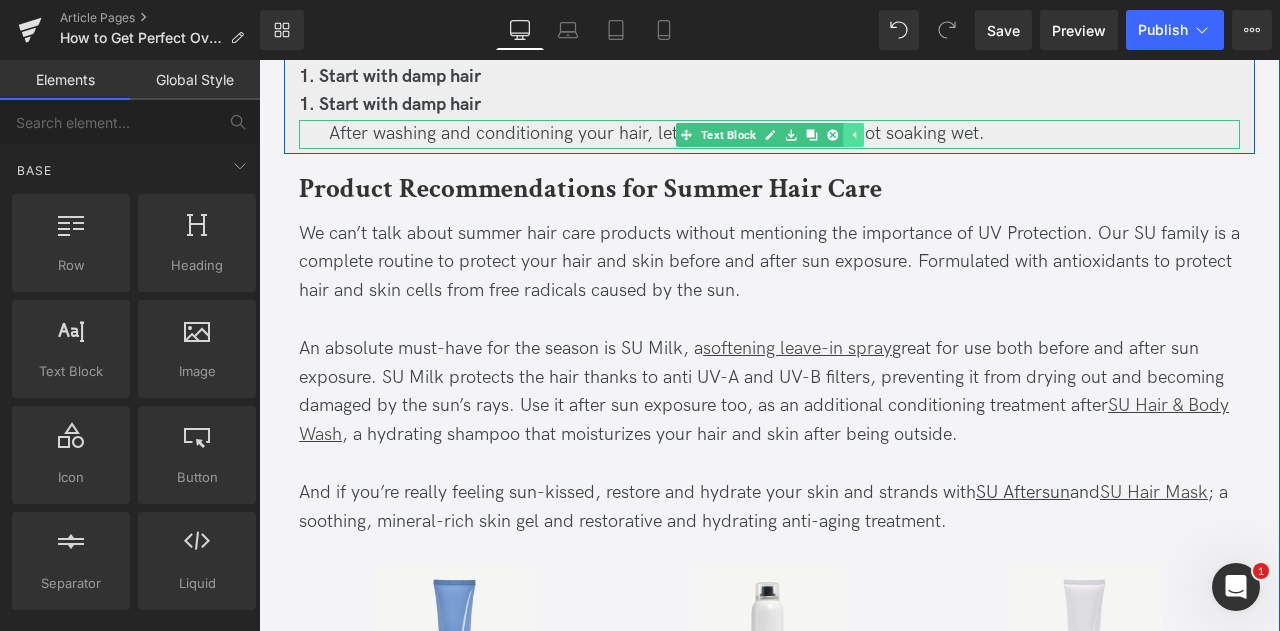 scroll, scrollTop: 2052, scrollLeft: 0, axis: vertical 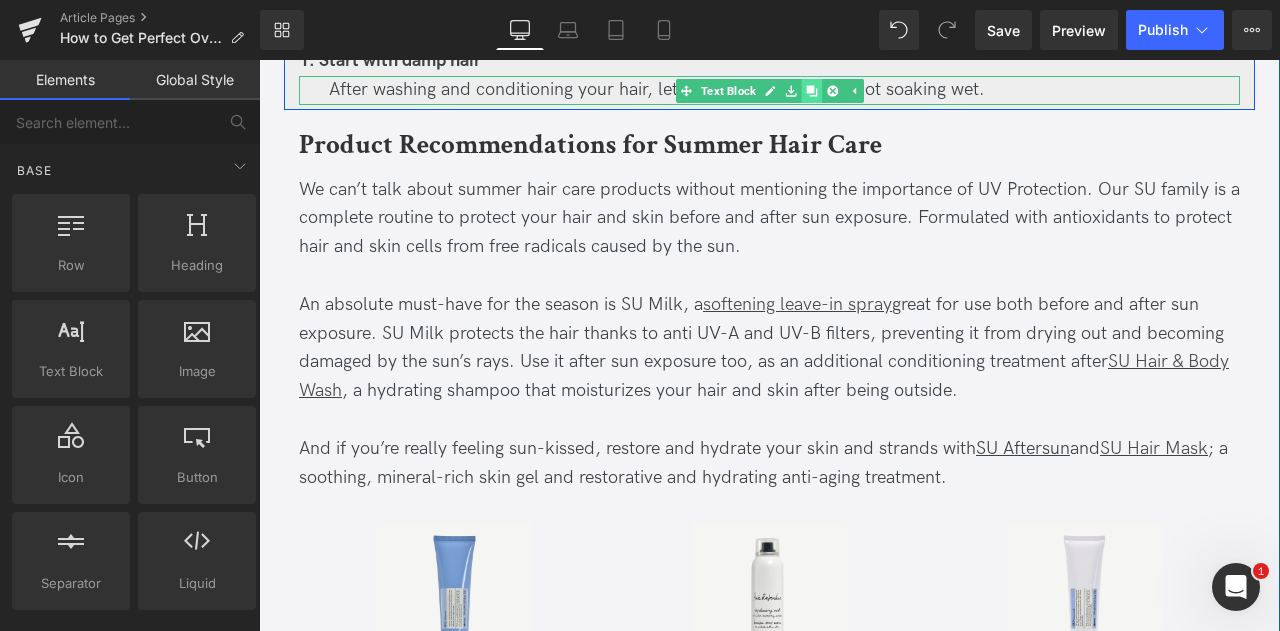 click 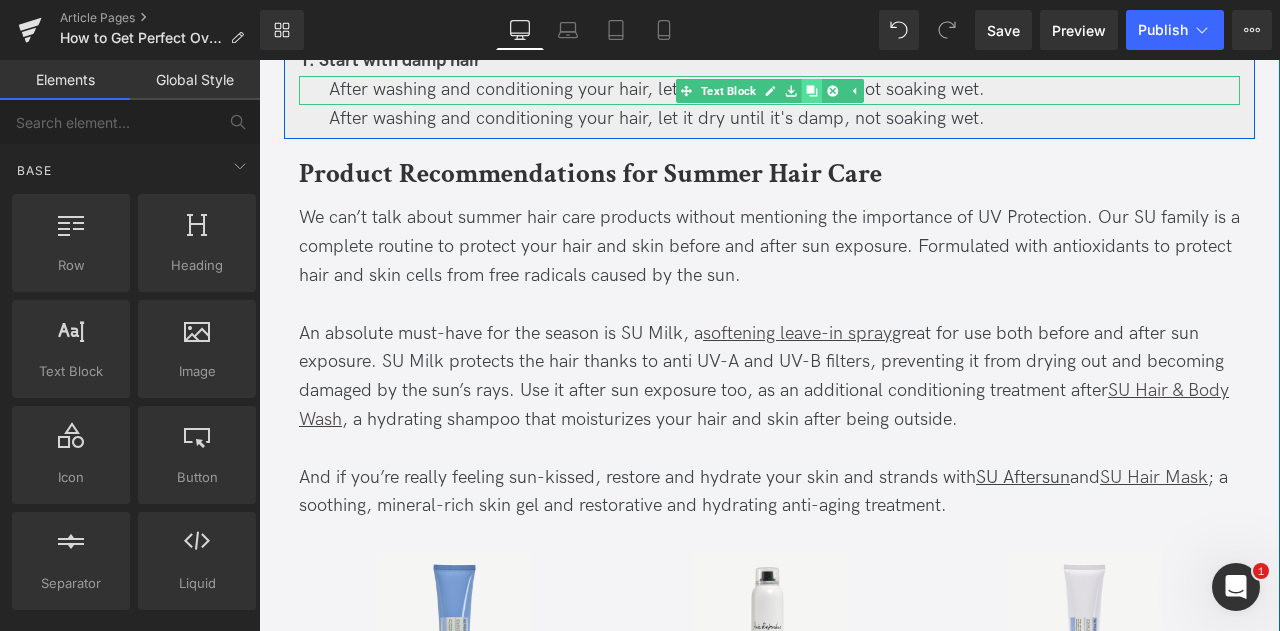click 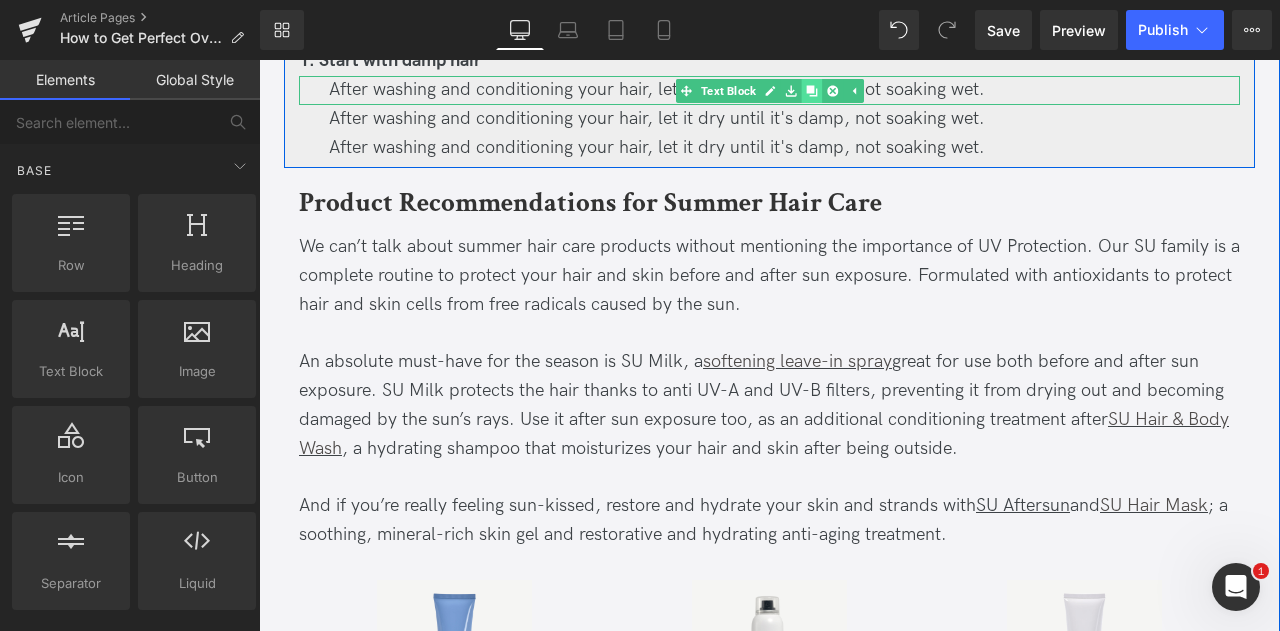 click 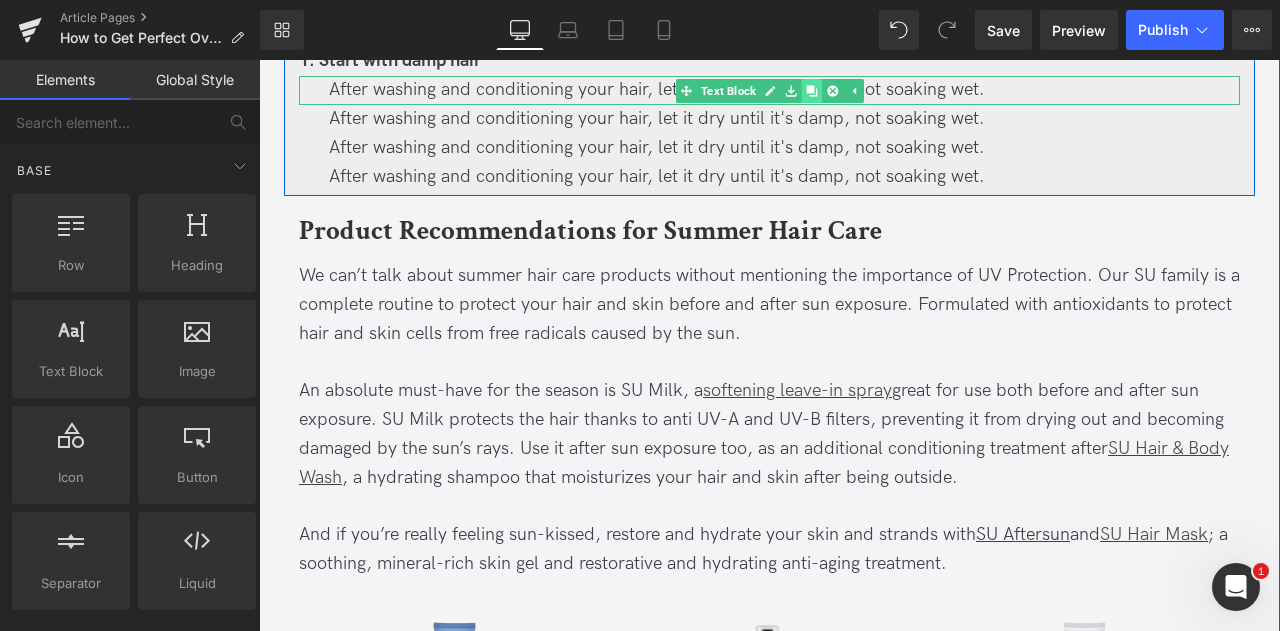 click 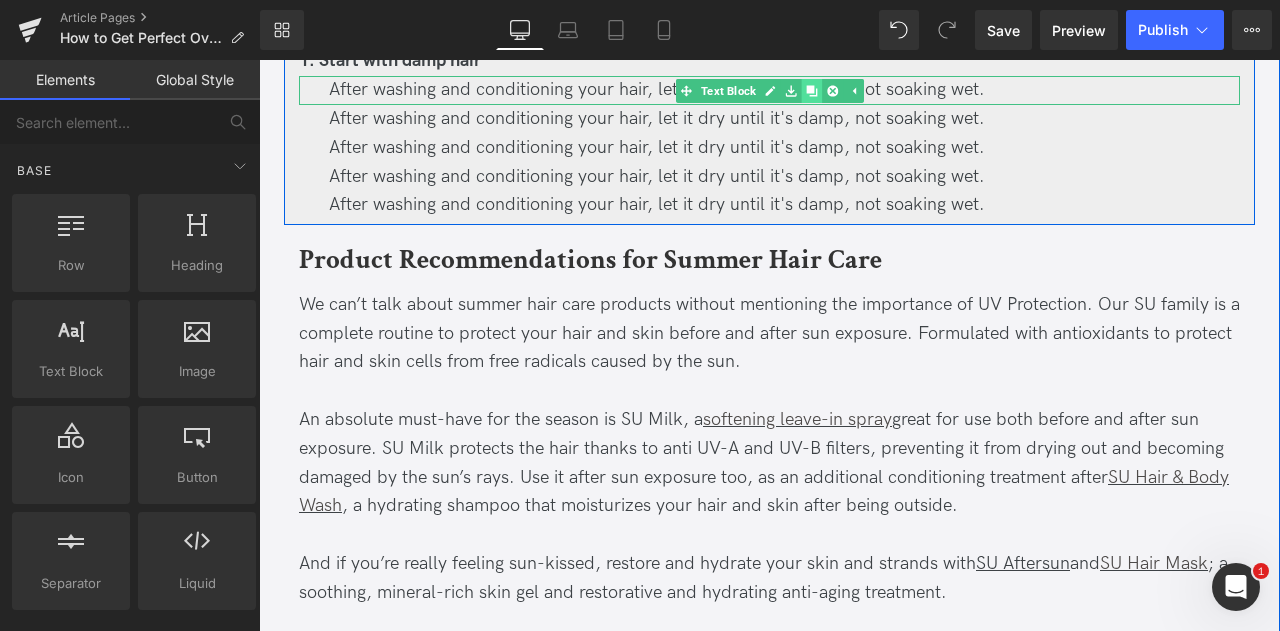 click 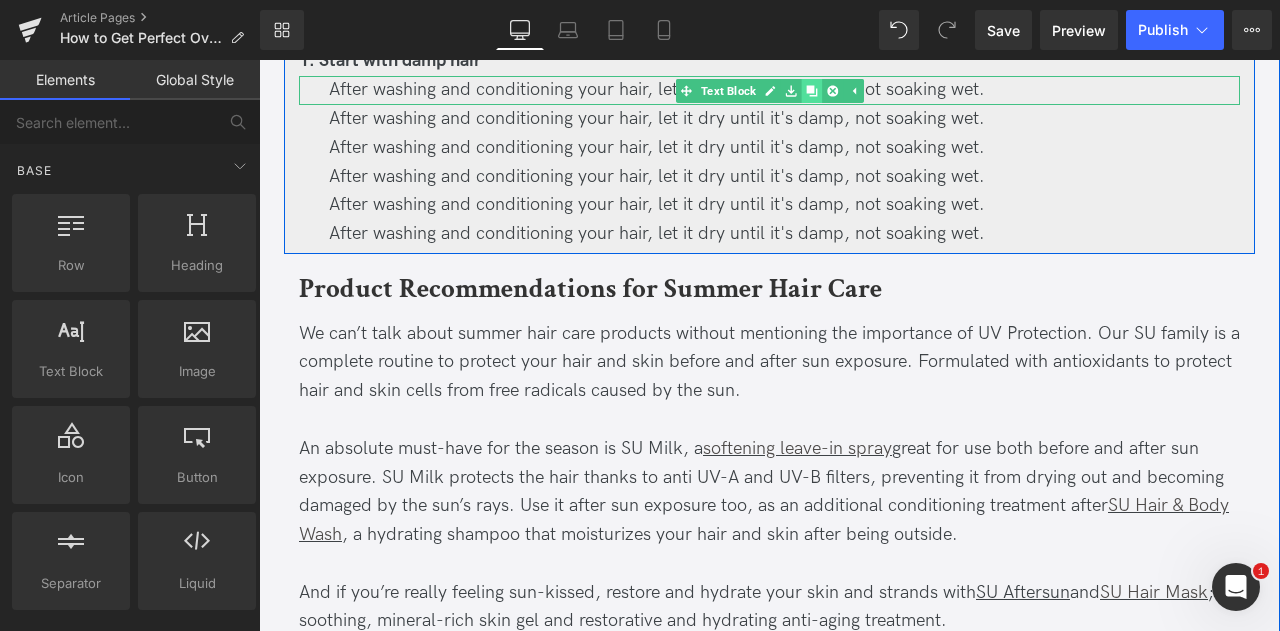 click 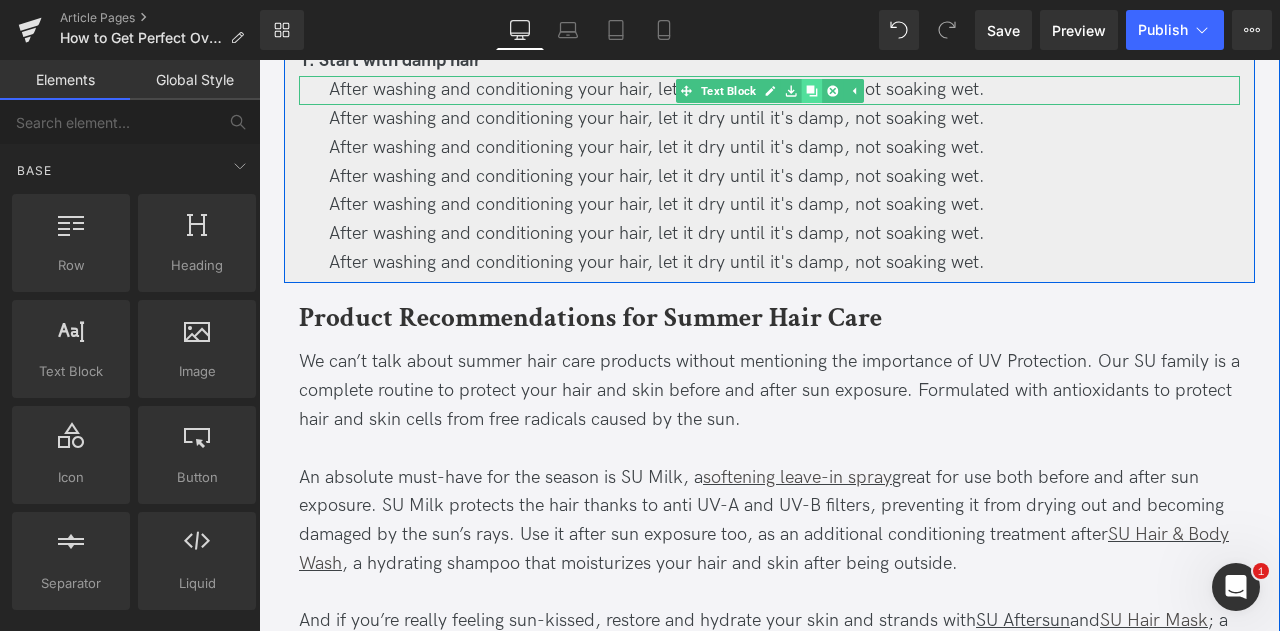 click 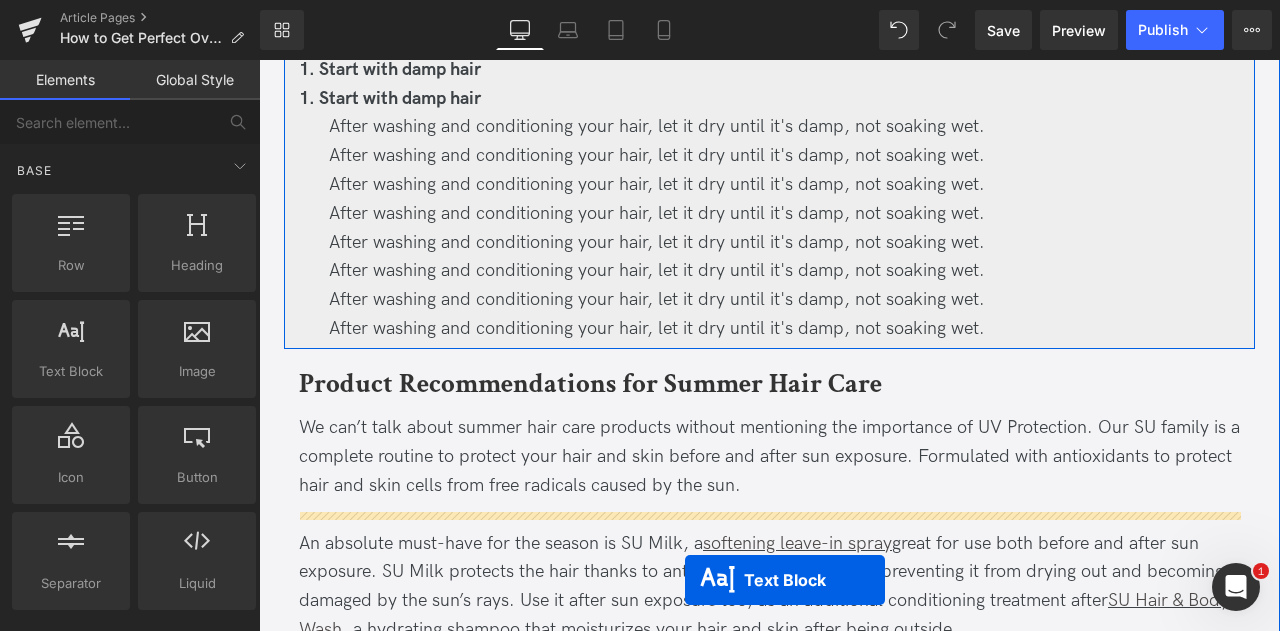 scroll, scrollTop: 2076, scrollLeft: 0, axis: vertical 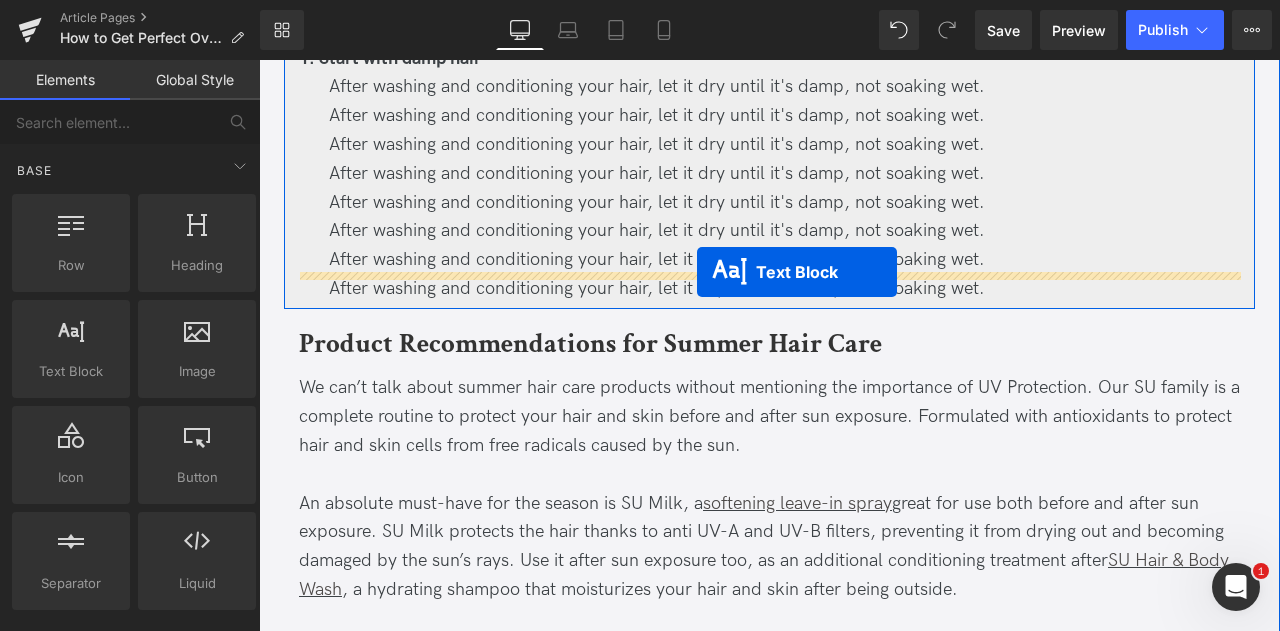 drag, startPoint x: 748, startPoint y: 177, endPoint x: 697, endPoint y: 272, distance: 107.82393 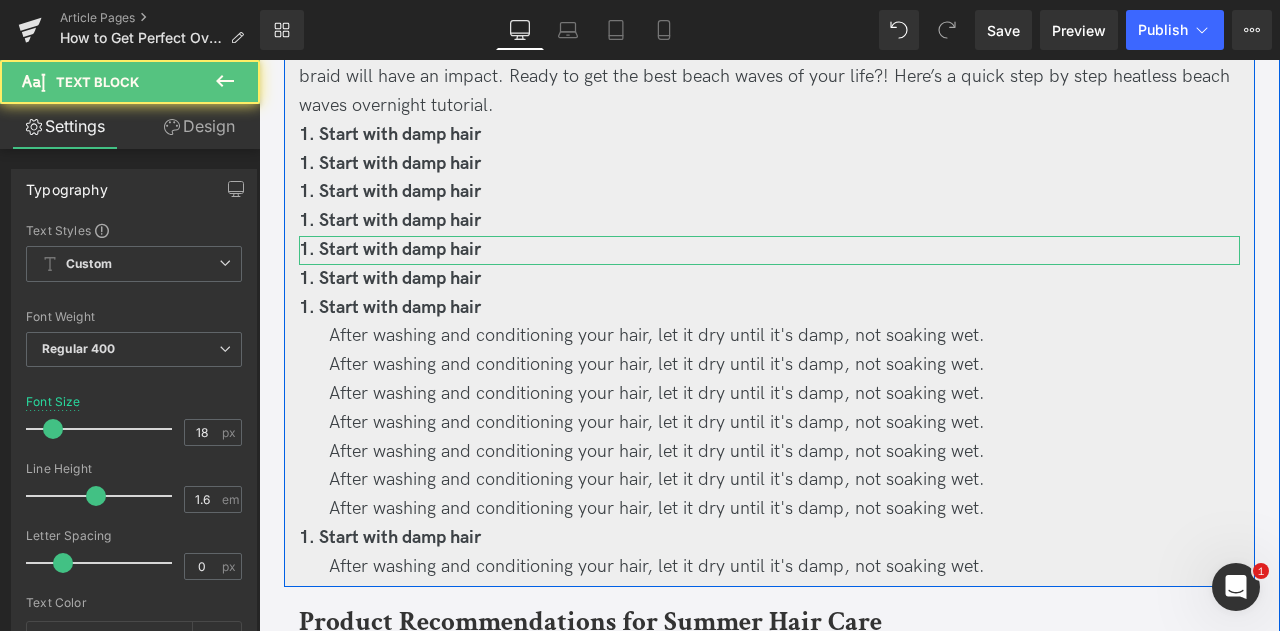scroll, scrollTop: 1686, scrollLeft: 0, axis: vertical 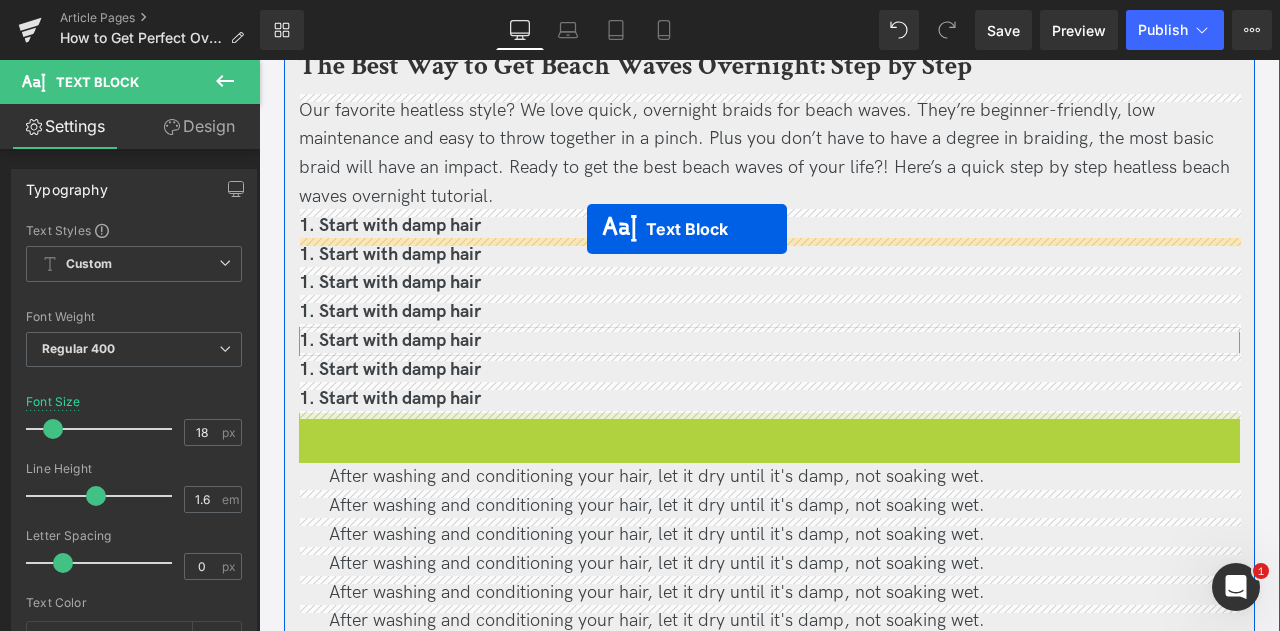 drag, startPoint x: 725, startPoint y: 425, endPoint x: 587, endPoint y: 229, distance: 239.70816 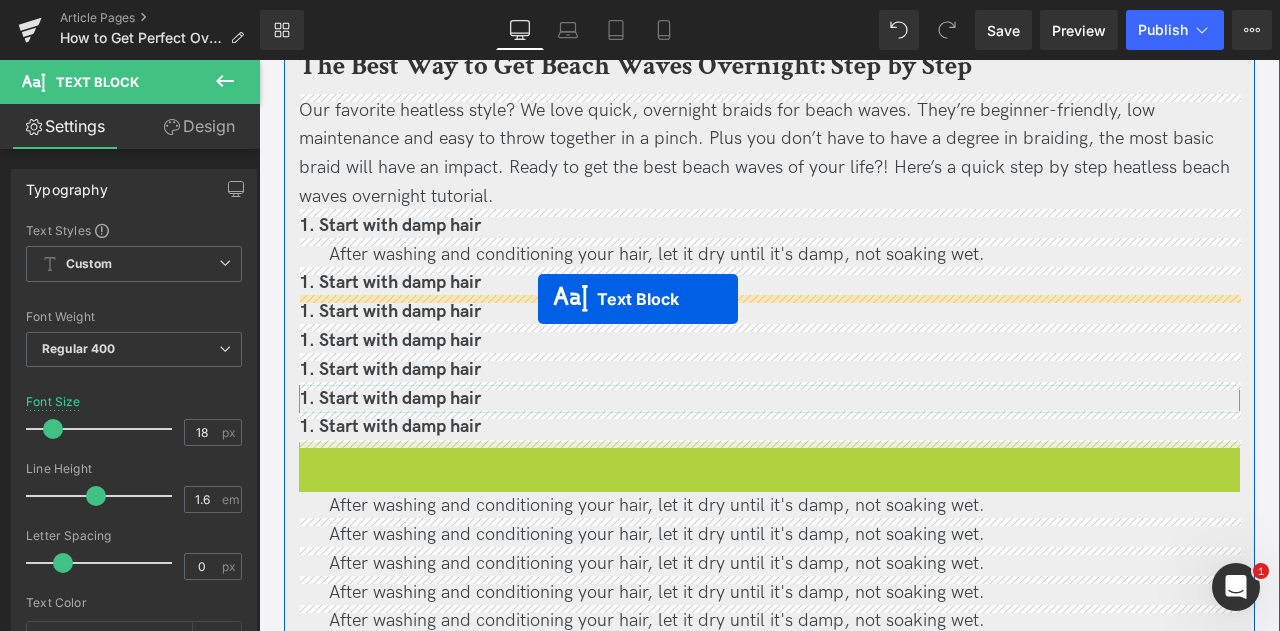 drag, startPoint x: 747, startPoint y: 453, endPoint x: 538, endPoint y: 299, distance: 259.6093 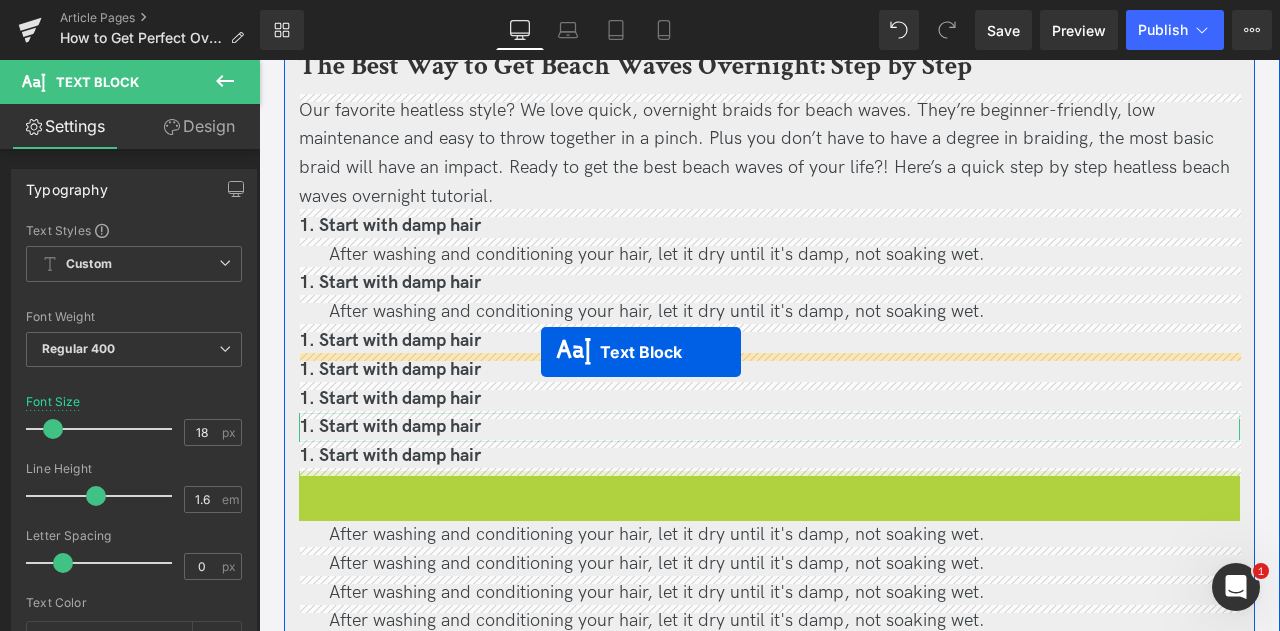 drag, startPoint x: 734, startPoint y: 489, endPoint x: 541, endPoint y: 353, distance: 236.10379 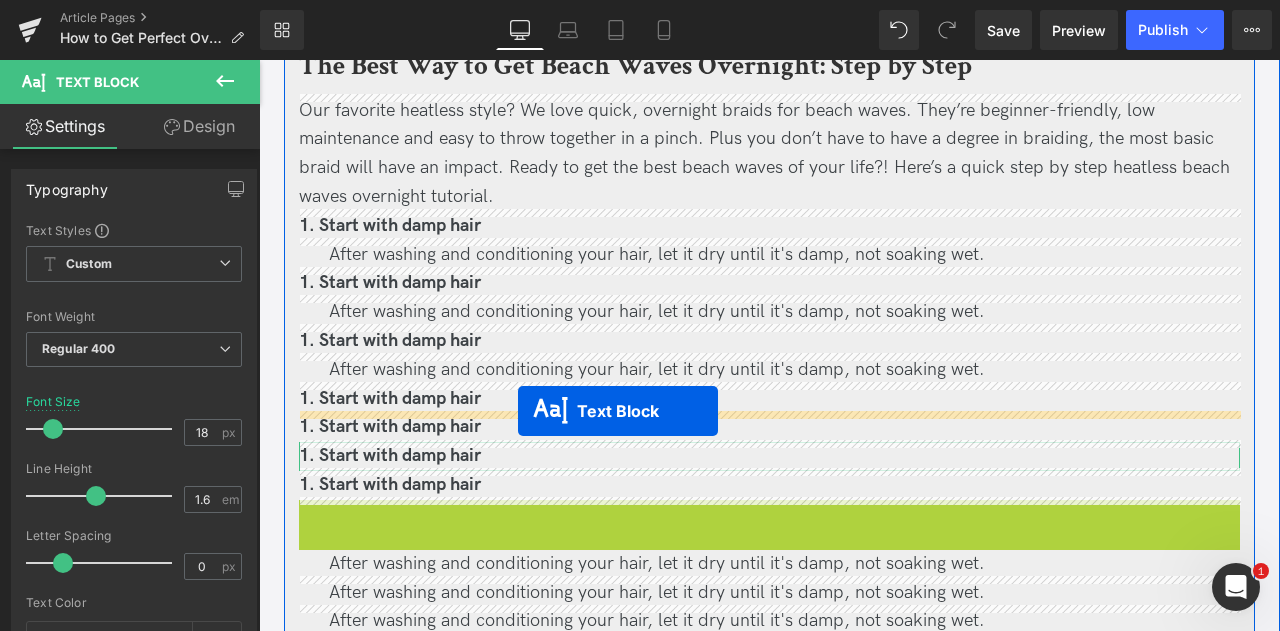 drag, startPoint x: 744, startPoint y: 517, endPoint x: 518, endPoint y: 411, distance: 249.62372 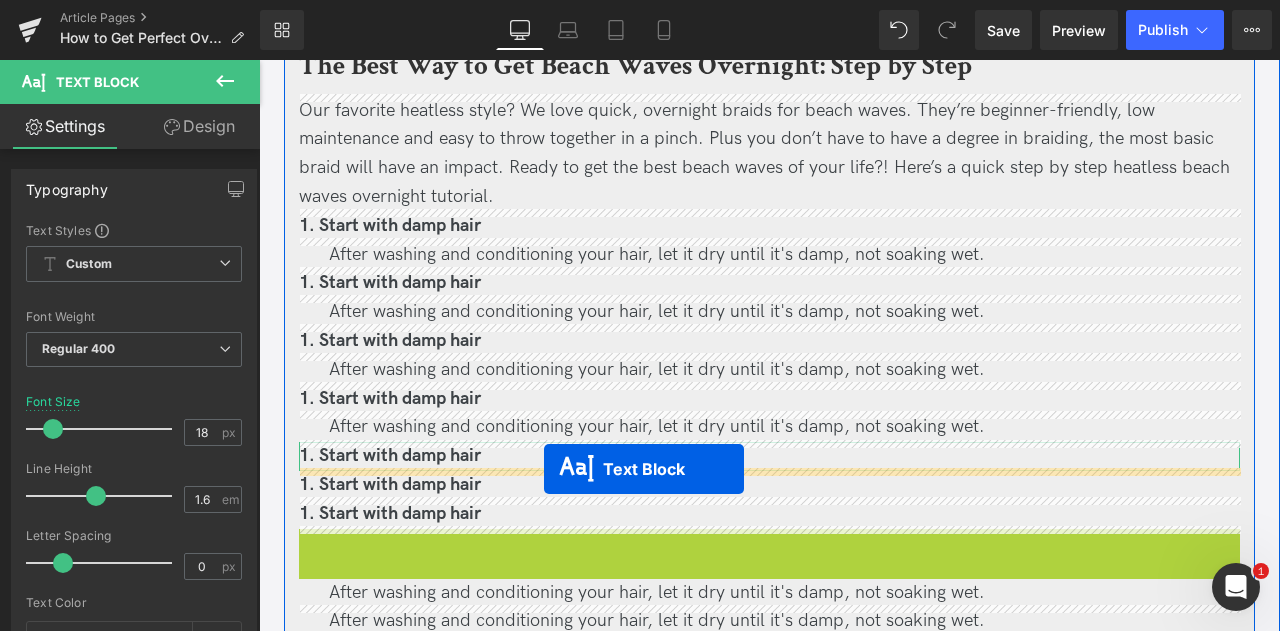 drag, startPoint x: 758, startPoint y: 537, endPoint x: 544, endPoint y: 469, distance: 224.54398 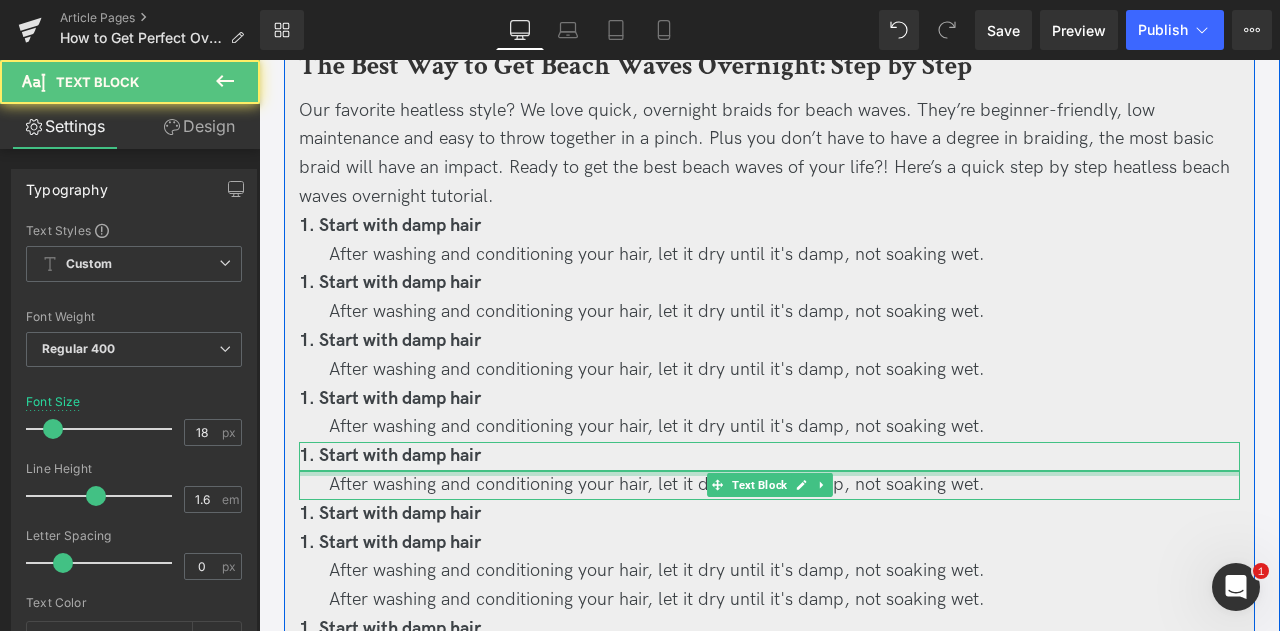 scroll, scrollTop: 1844, scrollLeft: 0, axis: vertical 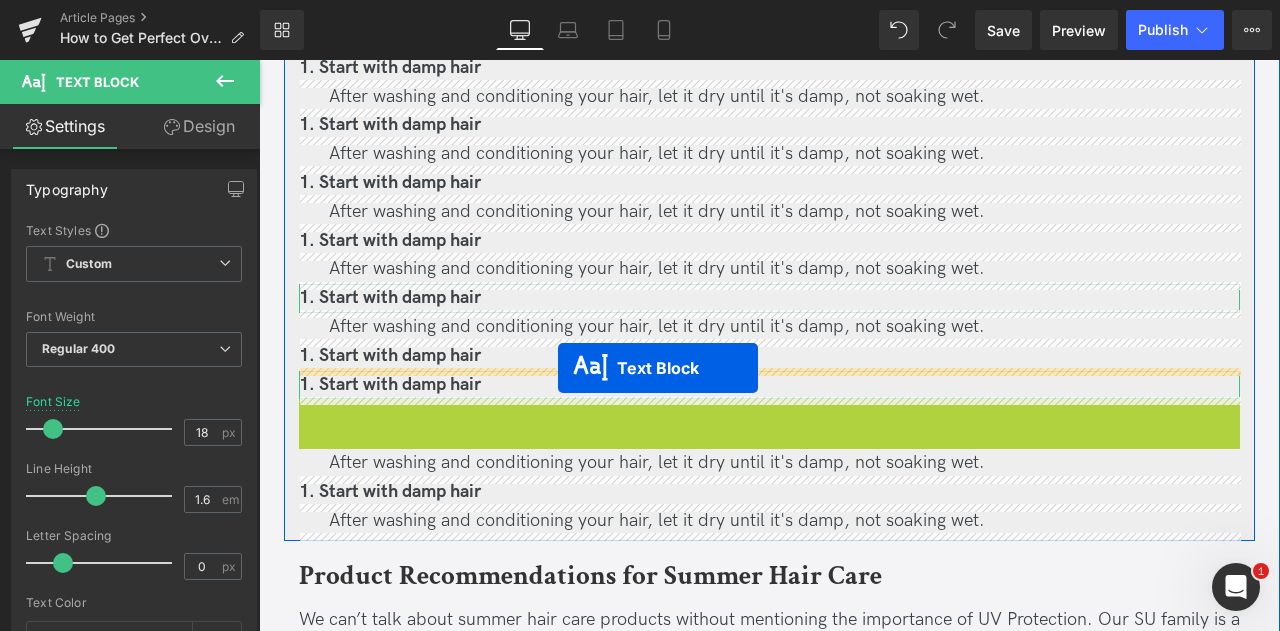 drag, startPoint x: 736, startPoint y: 403, endPoint x: 558, endPoint y: 369, distance: 181.2181 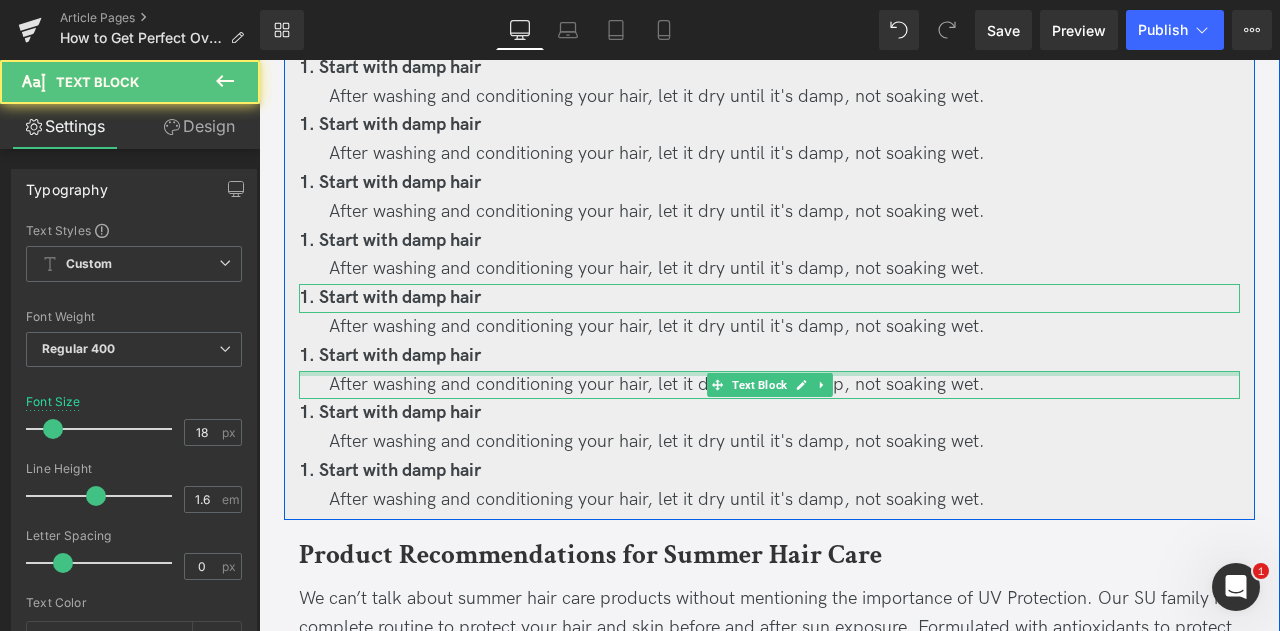 scroll, scrollTop: 1715, scrollLeft: 0, axis: vertical 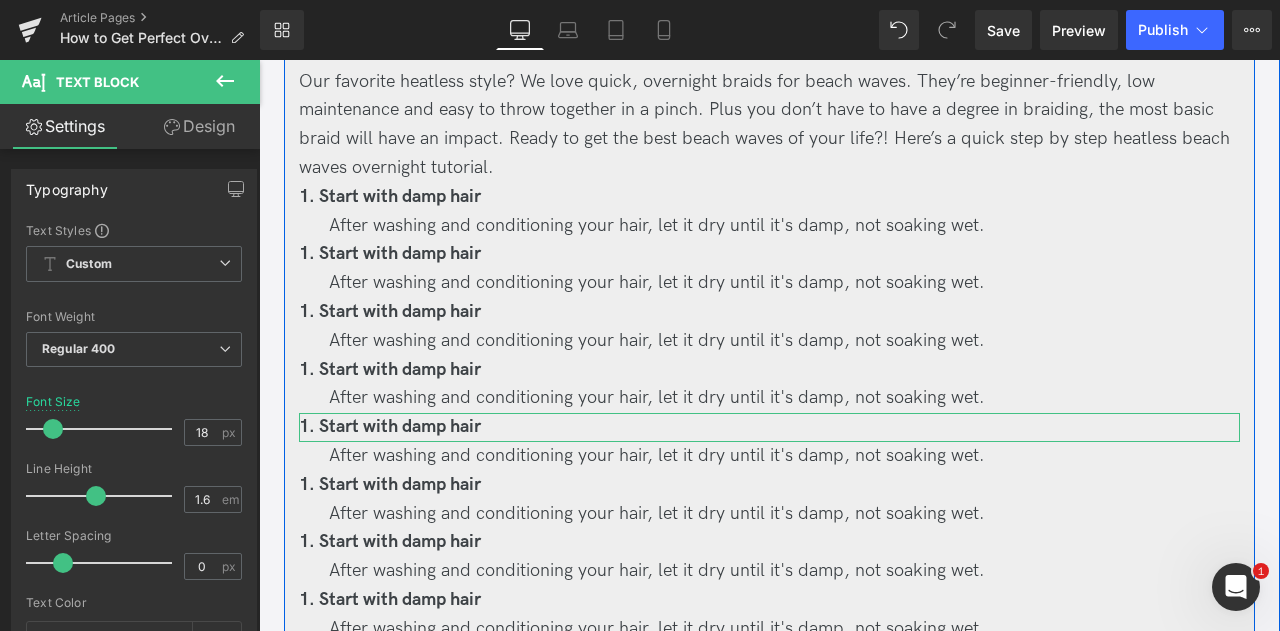click on "1. Start with damp hair" at bounding box center (390, 253) 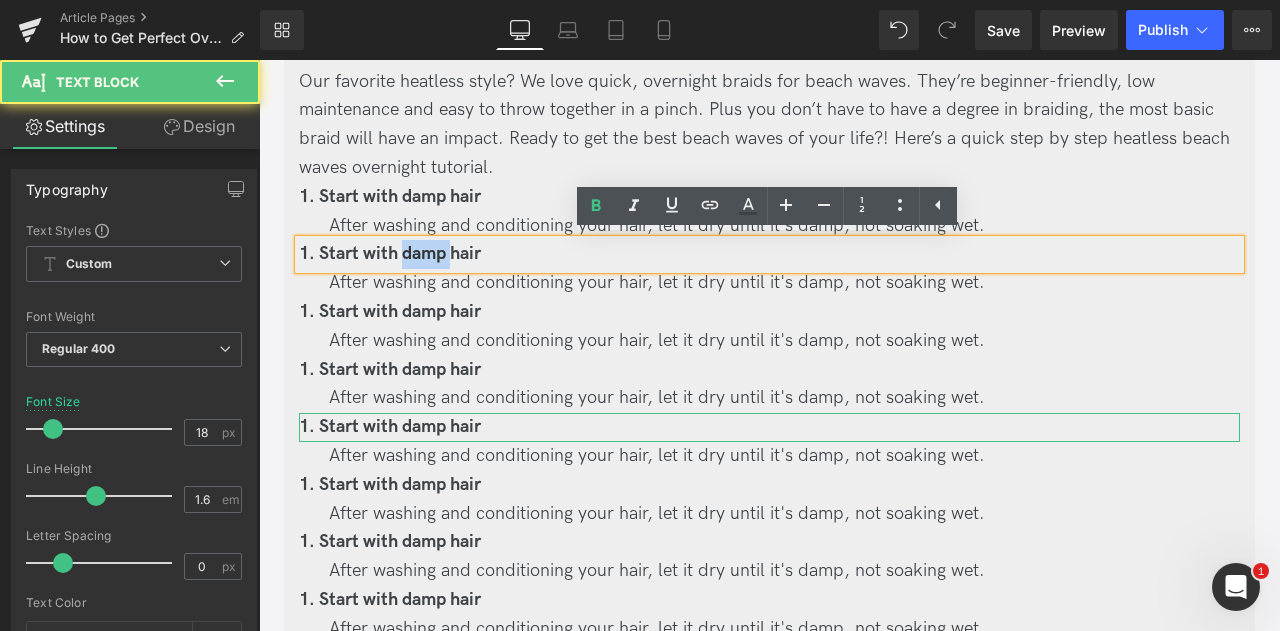 click on "1. Start with damp hair" at bounding box center [390, 253] 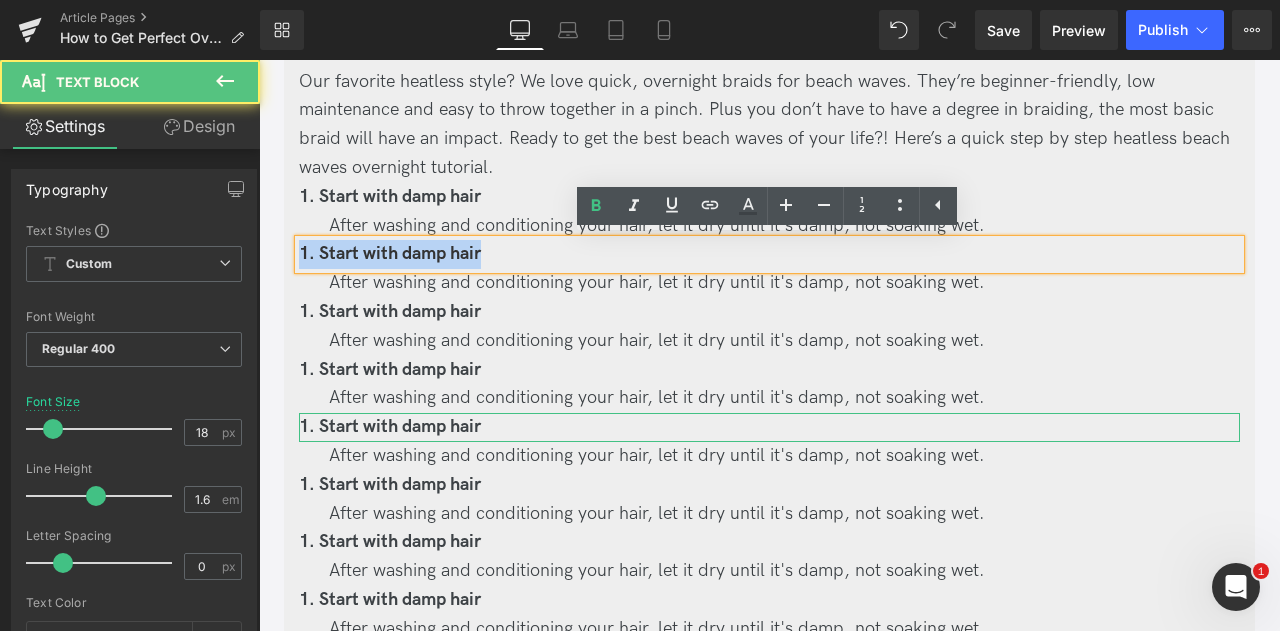 click on "1. Start with damp hair" at bounding box center (390, 253) 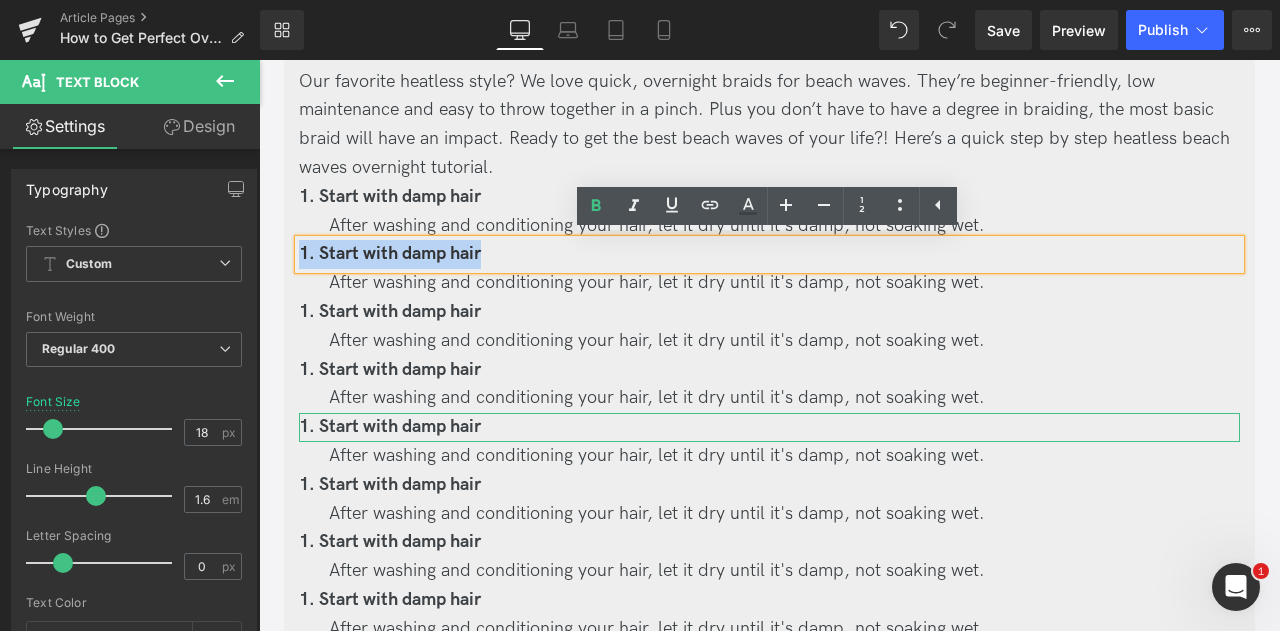 type 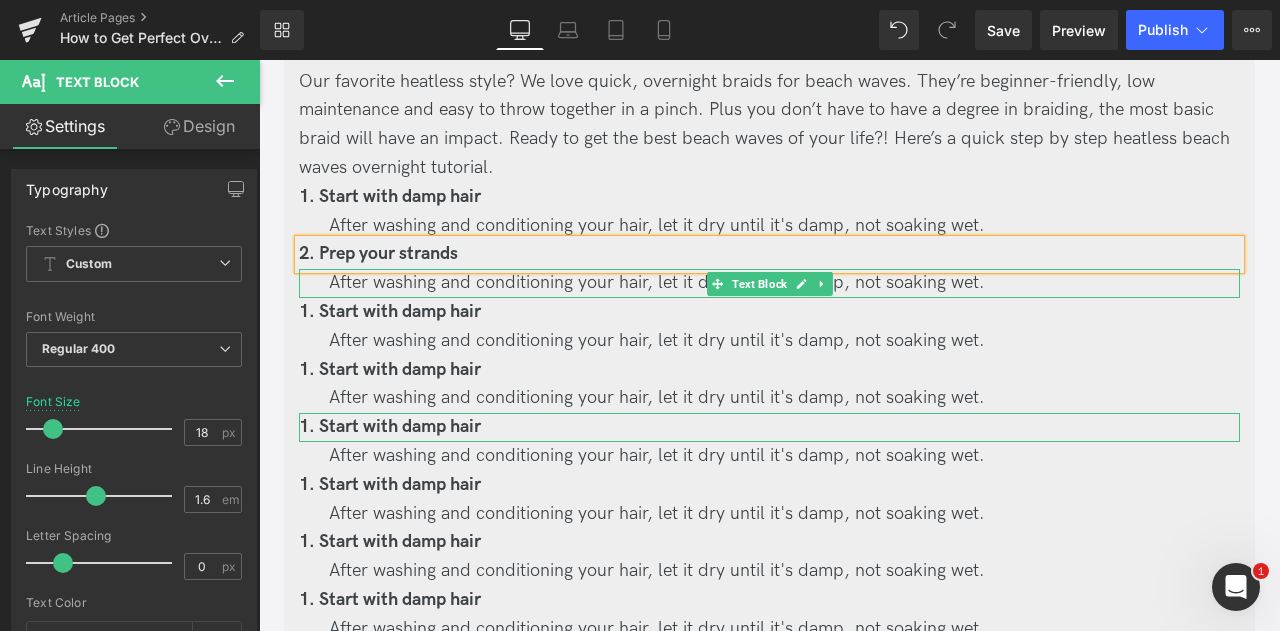 click on "After washing and conditioning your hair, let it dry until it's damp, not soaking wet." at bounding box center (657, 282) 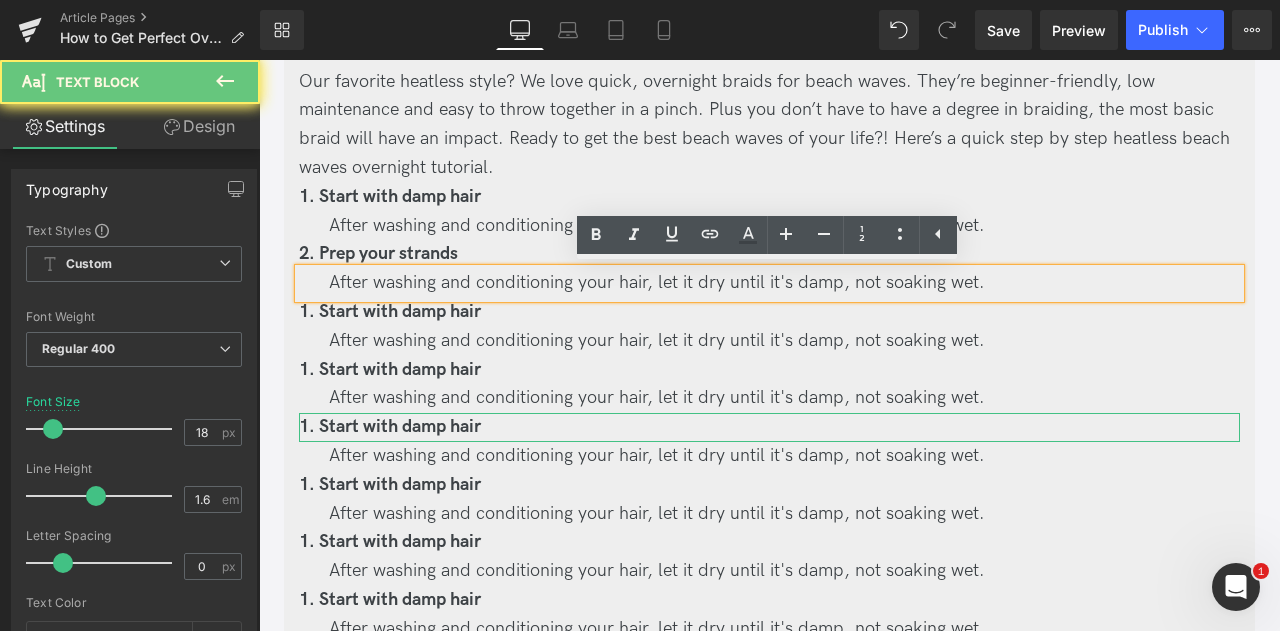click on "After washing and conditioning your hair, let it dry until it's damp, not soaking wet." at bounding box center (657, 282) 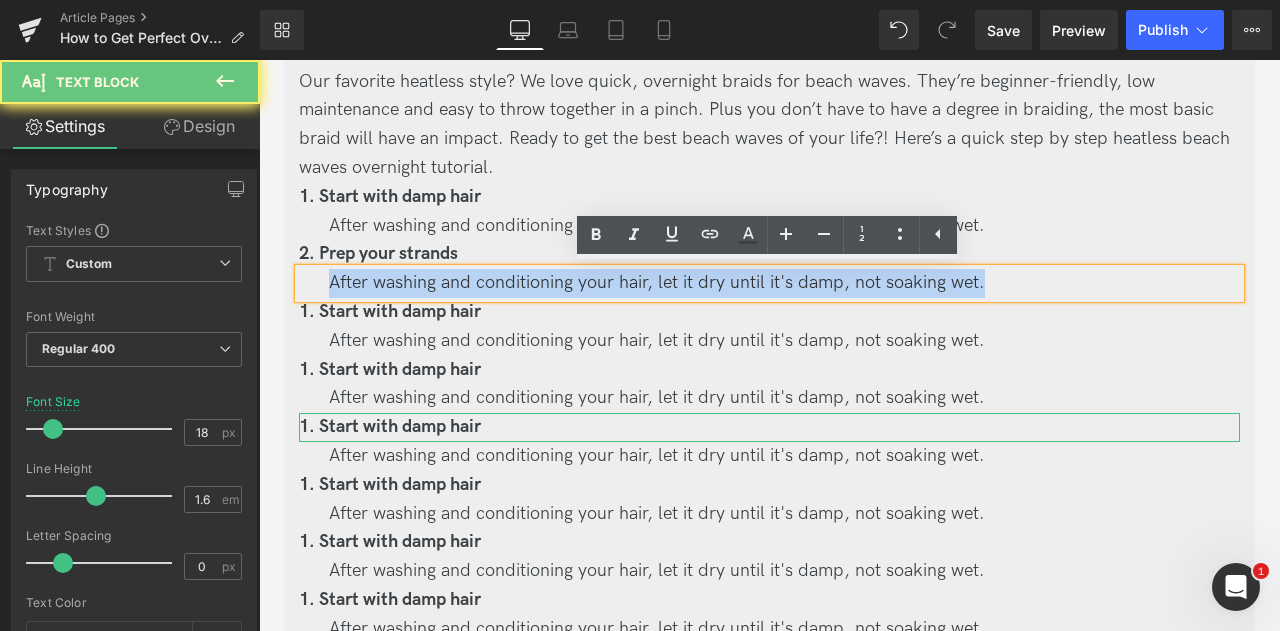 click on "After washing and conditioning your hair, let it dry until it's damp, not soaking wet." at bounding box center [657, 282] 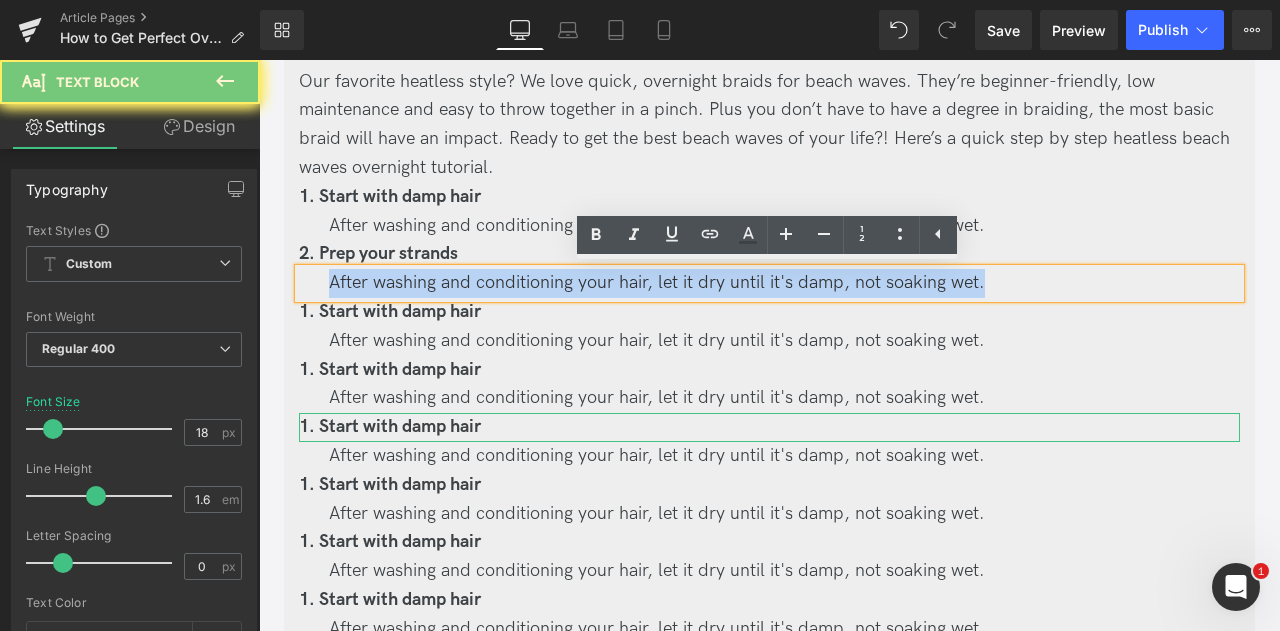 paste 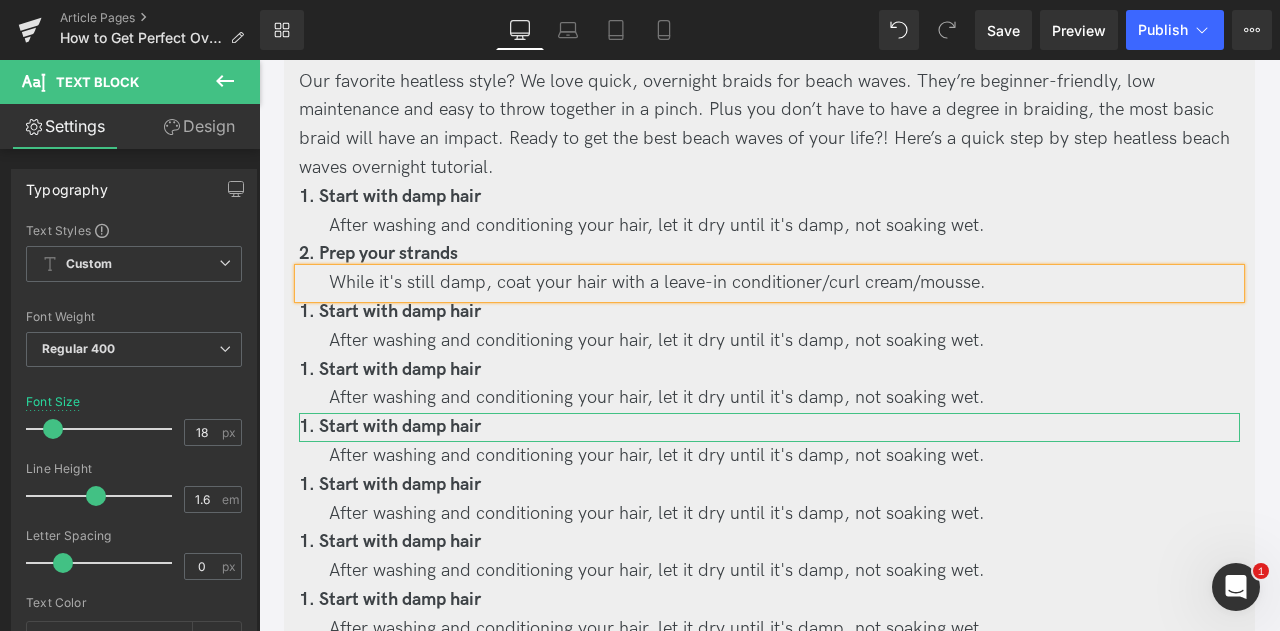 click on "1. Start with damp hair" at bounding box center (390, 311) 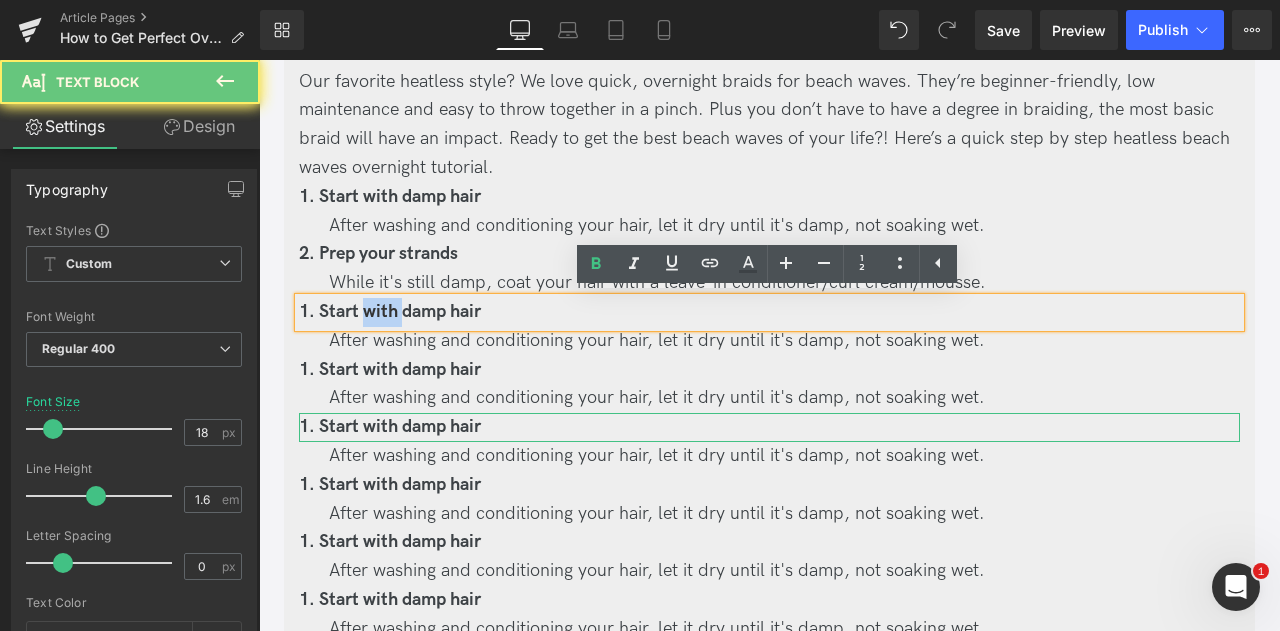 click on "1. Start with damp hair" at bounding box center (390, 311) 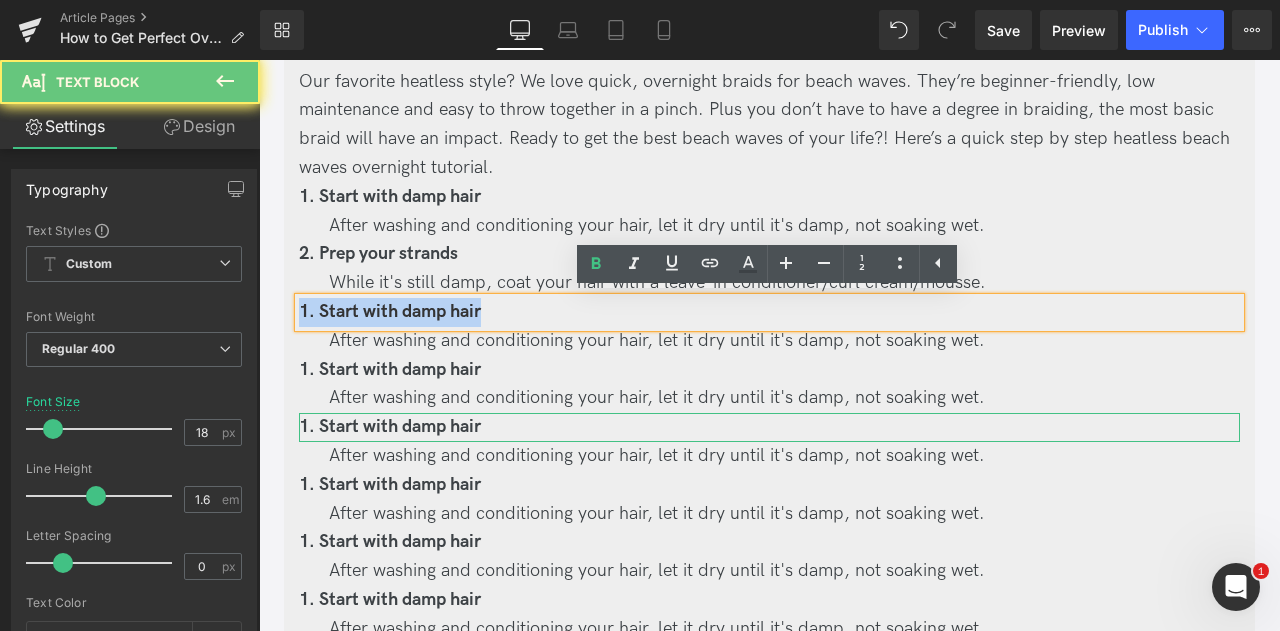 click on "1. Start with damp hair" at bounding box center (390, 311) 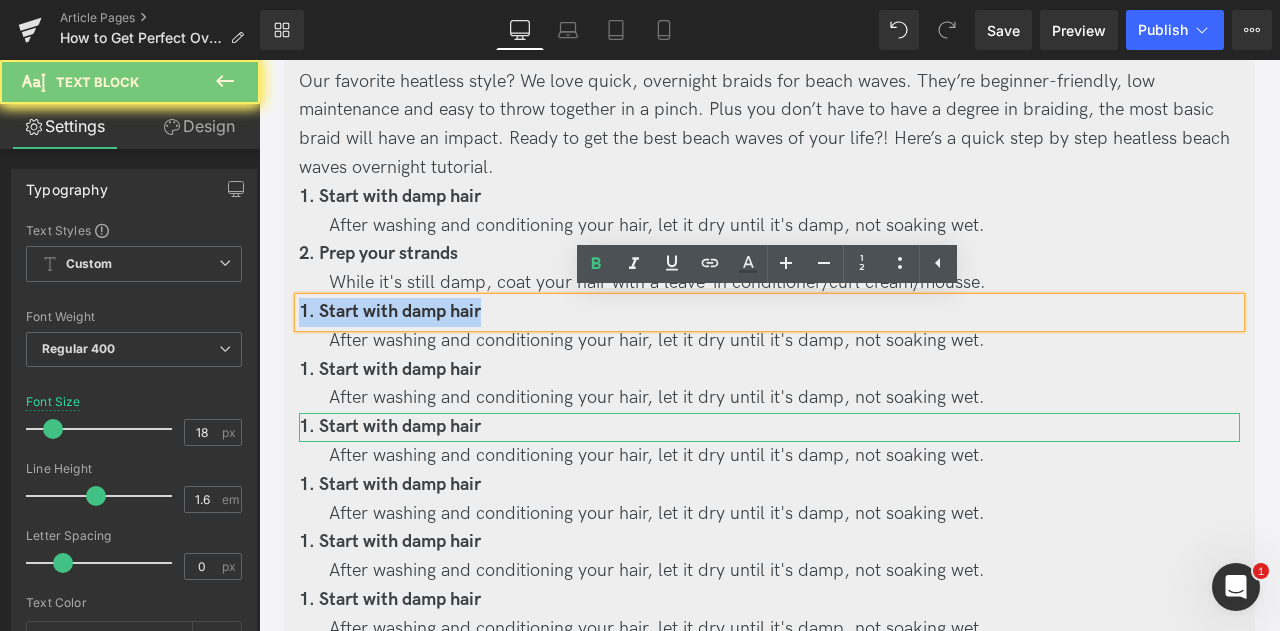 type 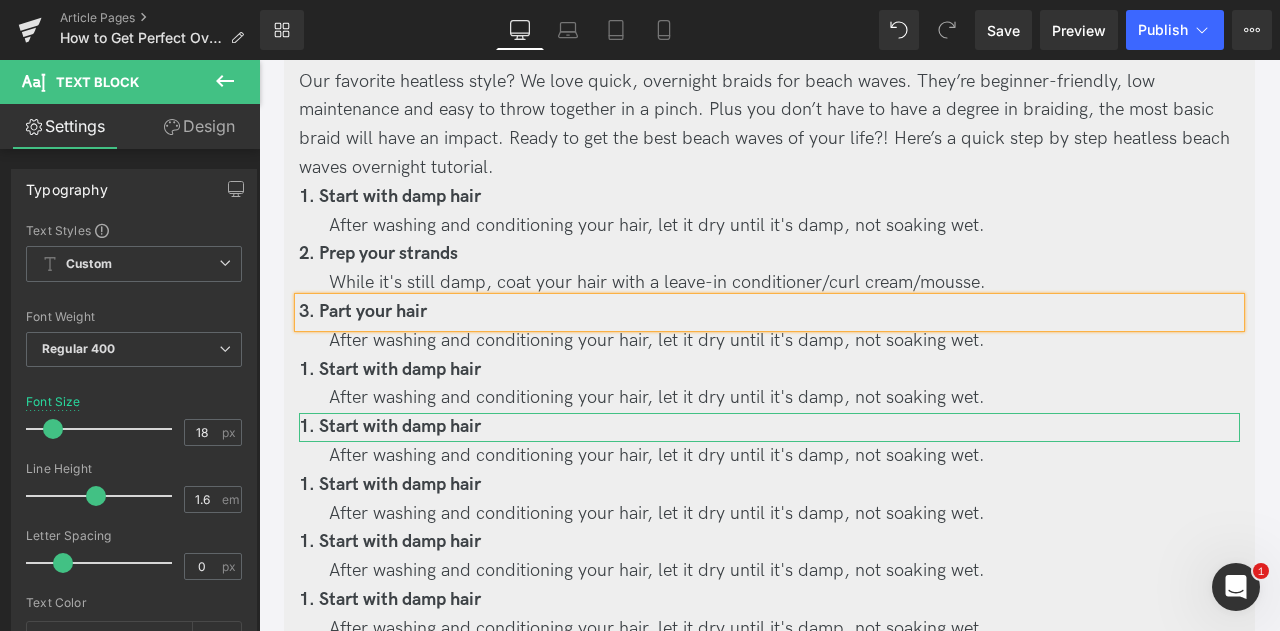 click on "After washing and conditioning your hair, let it dry until it's damp, not soaking wet." at bounding box center (657, 340) 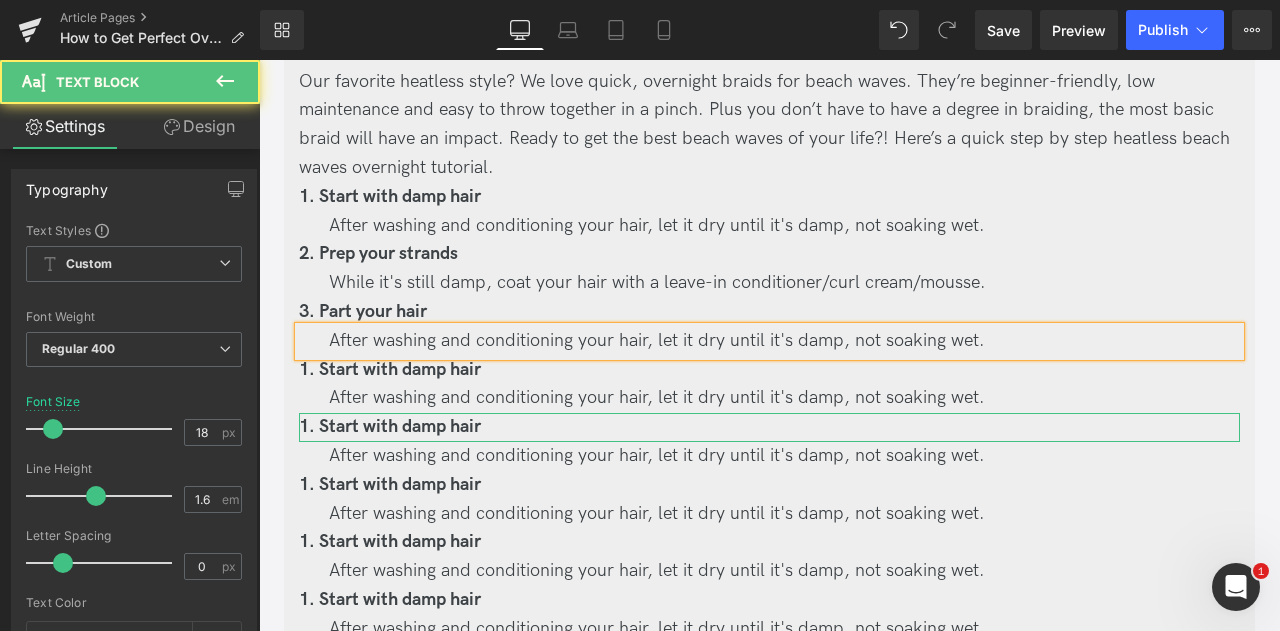 click on "After washing and conditioning your hair, let it dry until it's damp, not soaking wet." at bounding box center (657, 340) 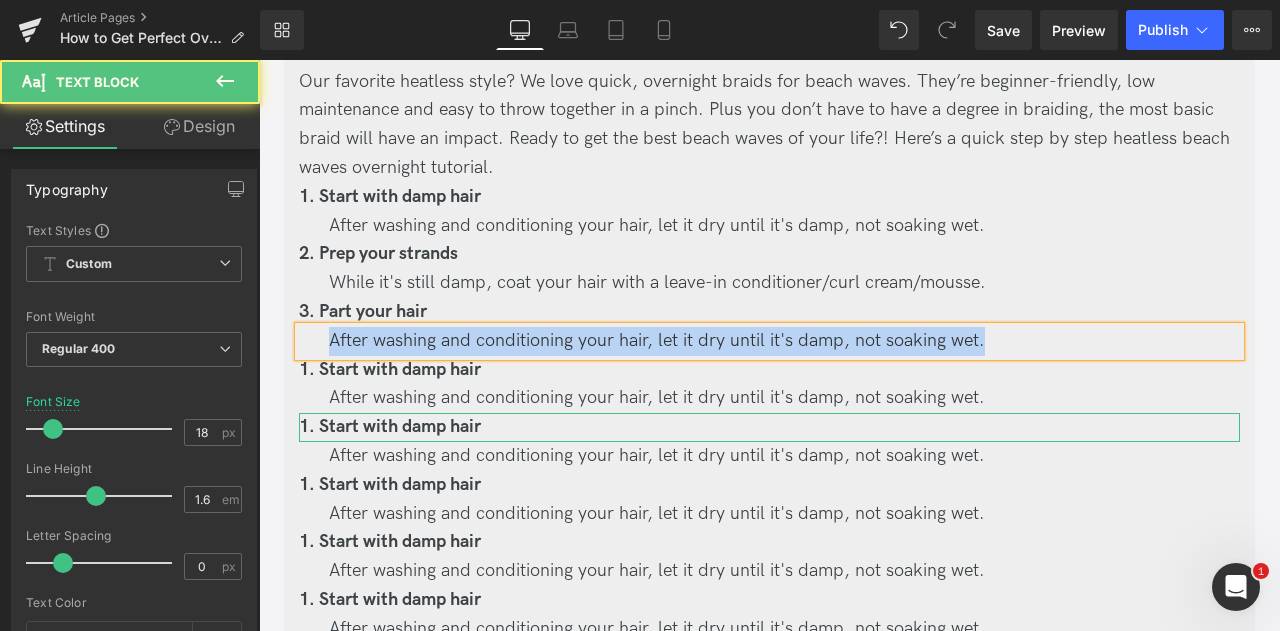 paste 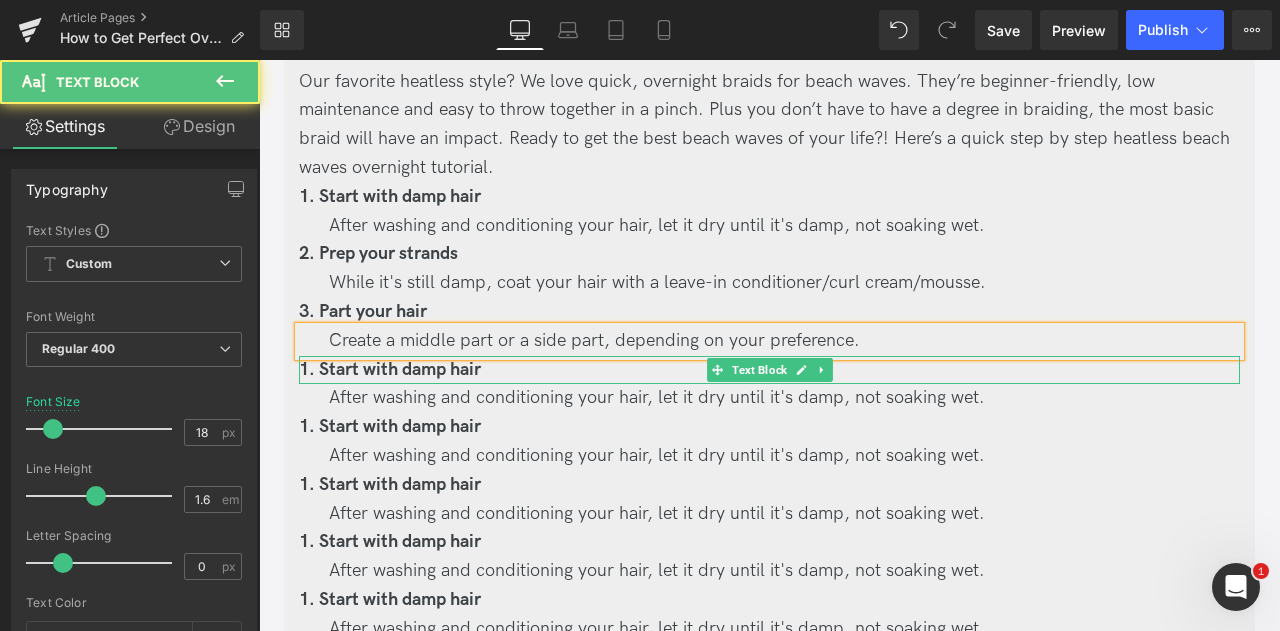 click on "1. Start with damp hair" at bounding box center (390, 369) 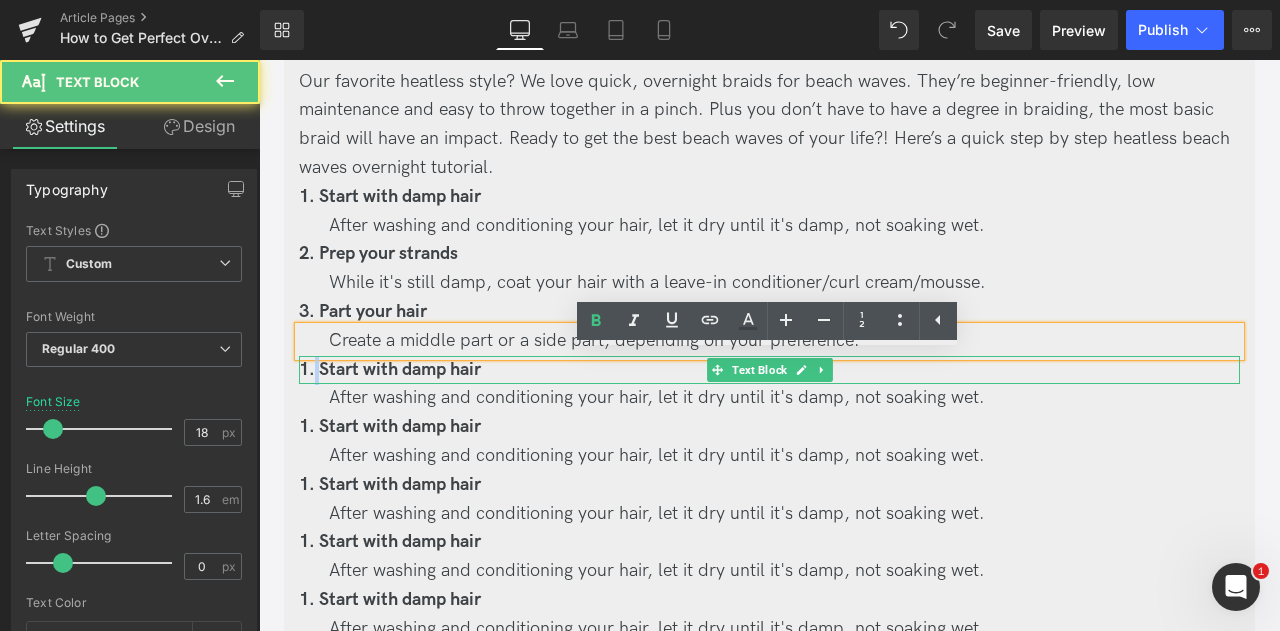 click on "1. Start with damp hair" at bounding box center (390, 369) 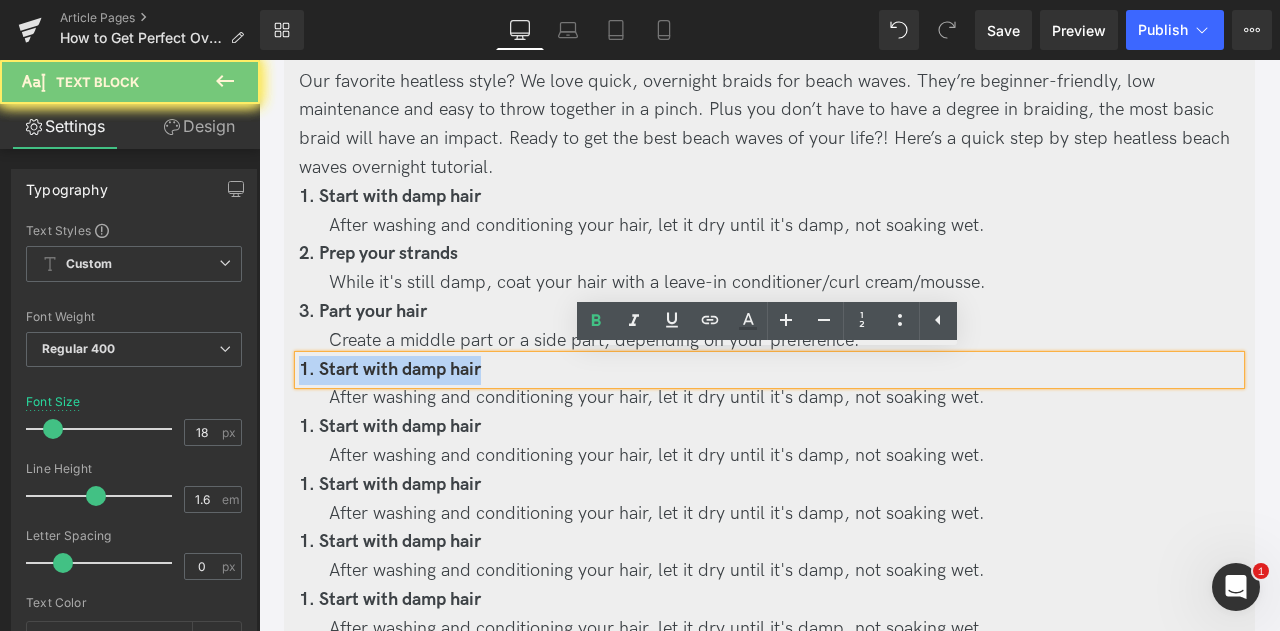 click on "1. Start with damp hair" at bounding box center (390, 369) 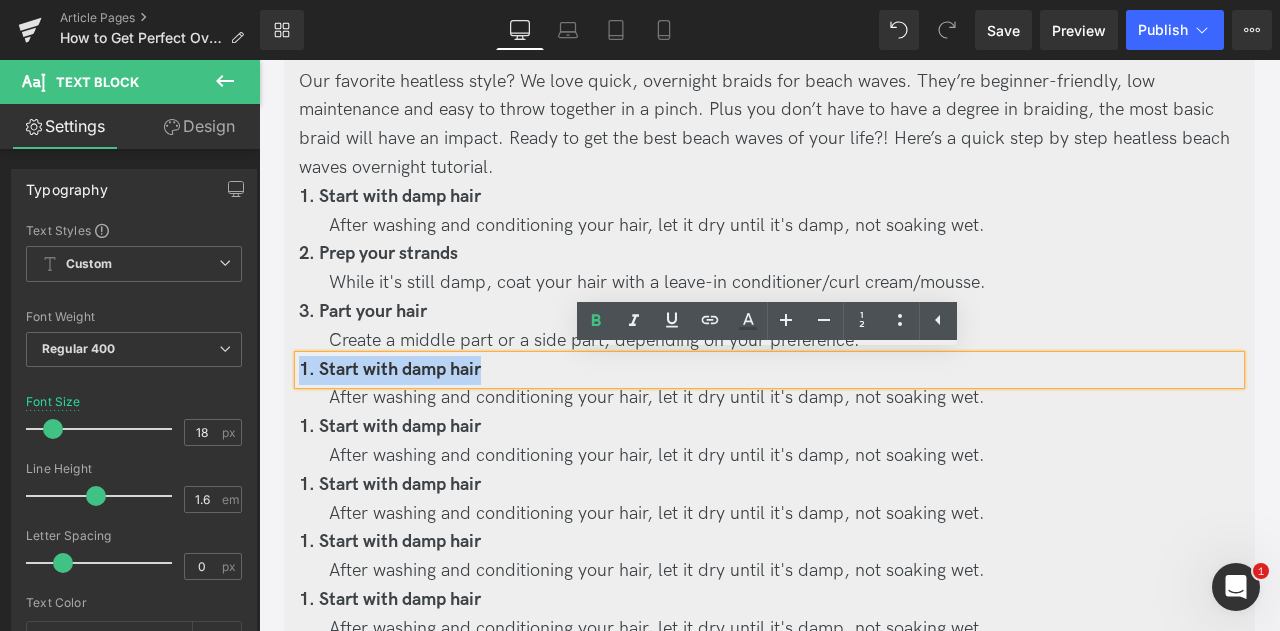 type 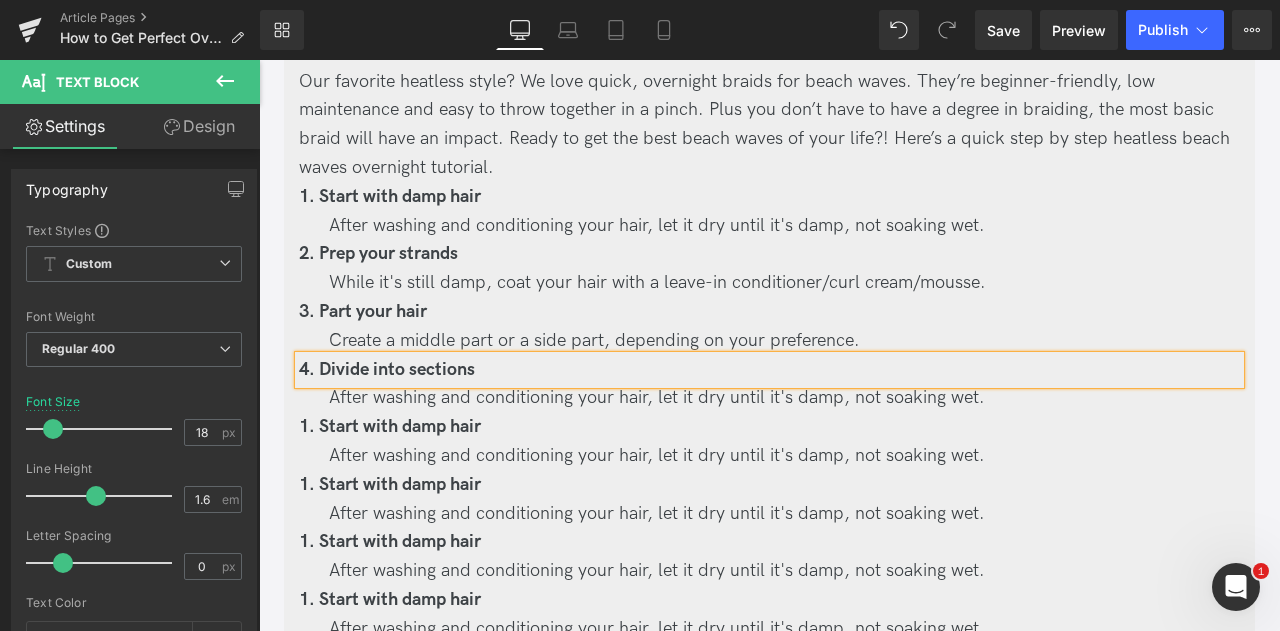 click on "After washing and conditioning your hair, let it dry until it's damp, not soaking wet." at bounding box center (657, 397) 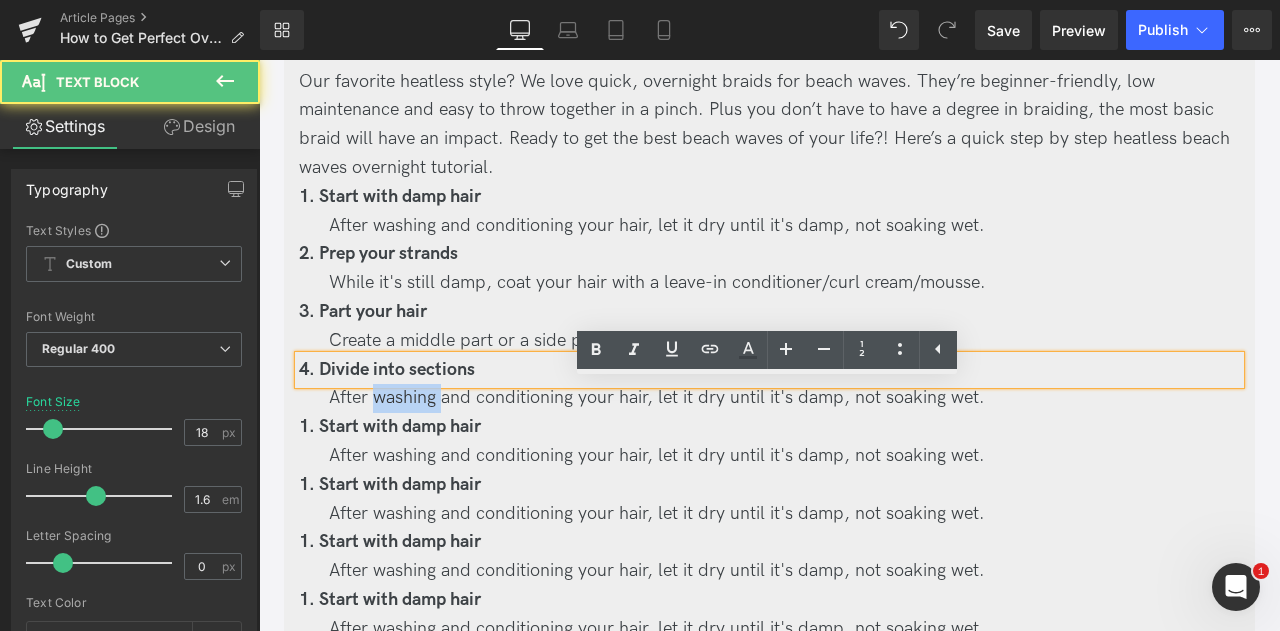click on "After washing and conditioning your hair, let it dry until it's damp, not soaking wet." at bounding box center (657, 397) 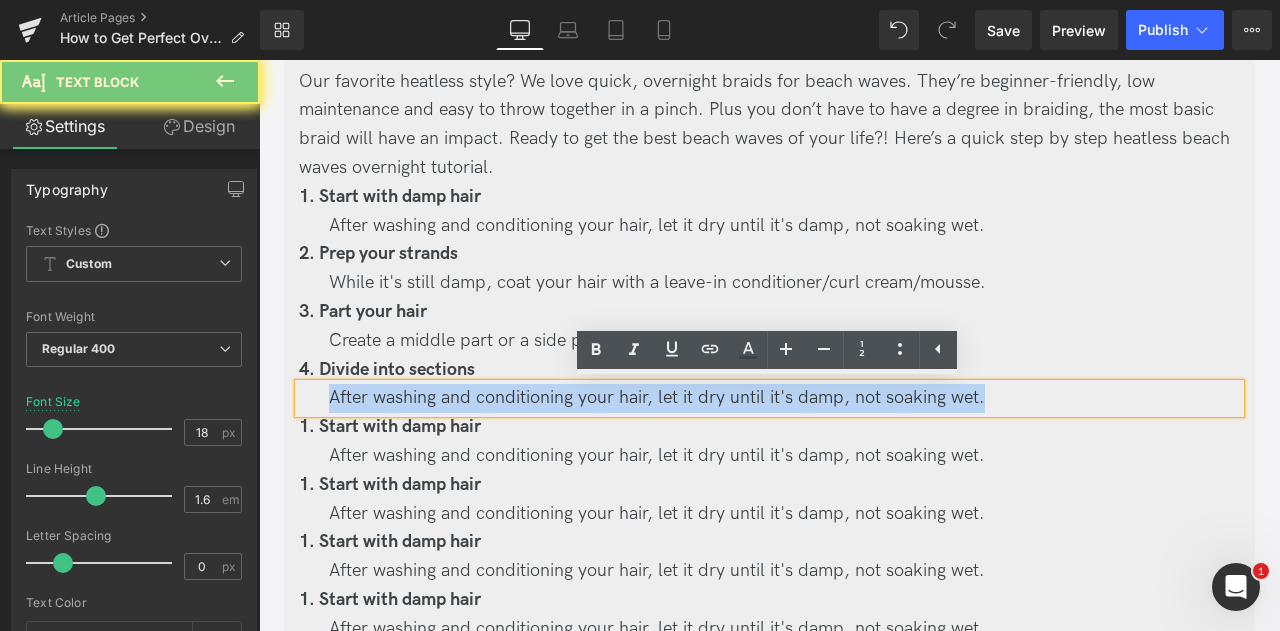click on "After washing and conditioning your hair, let it dry until it's damp, not soaking wet." at bounding box center (657, 397) 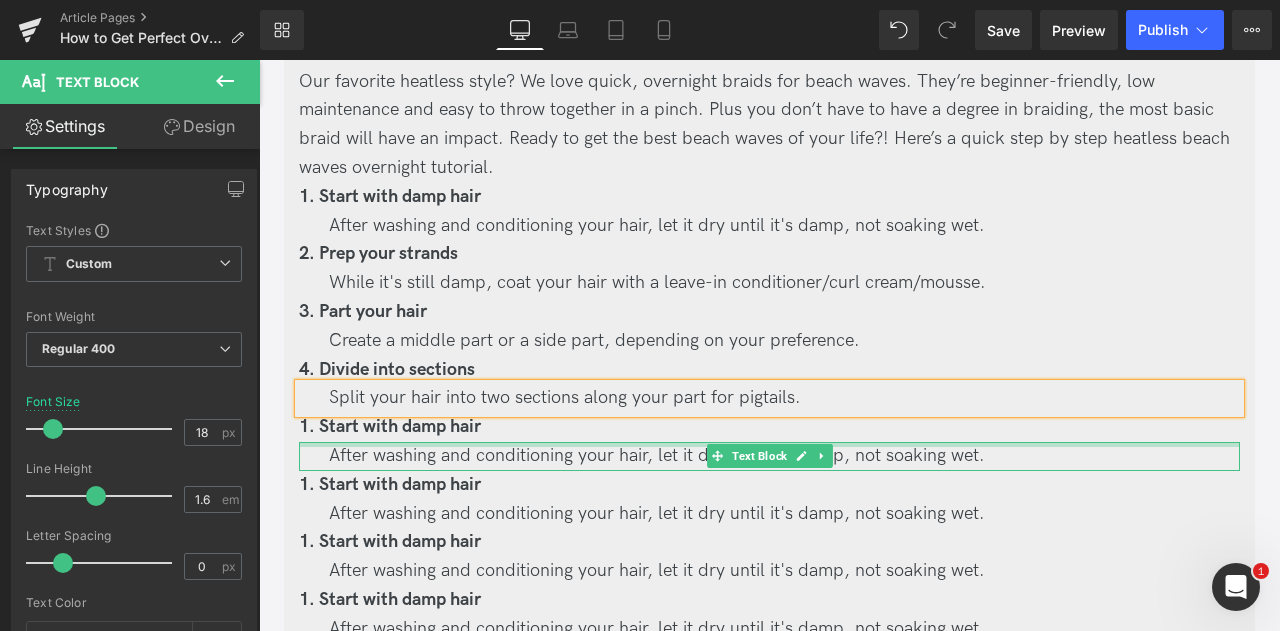 click on "1. Start with damp hair" at bounding box center (390, 426) 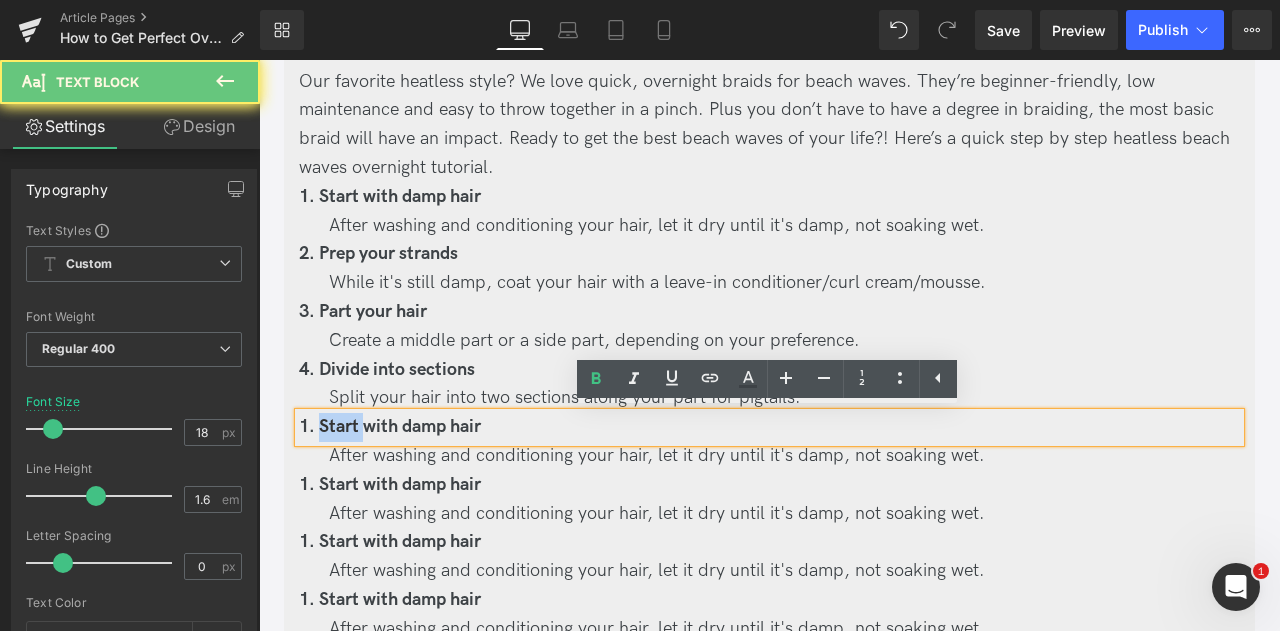 click on "1. Start with damp hair" at bounding box center (390, 426) 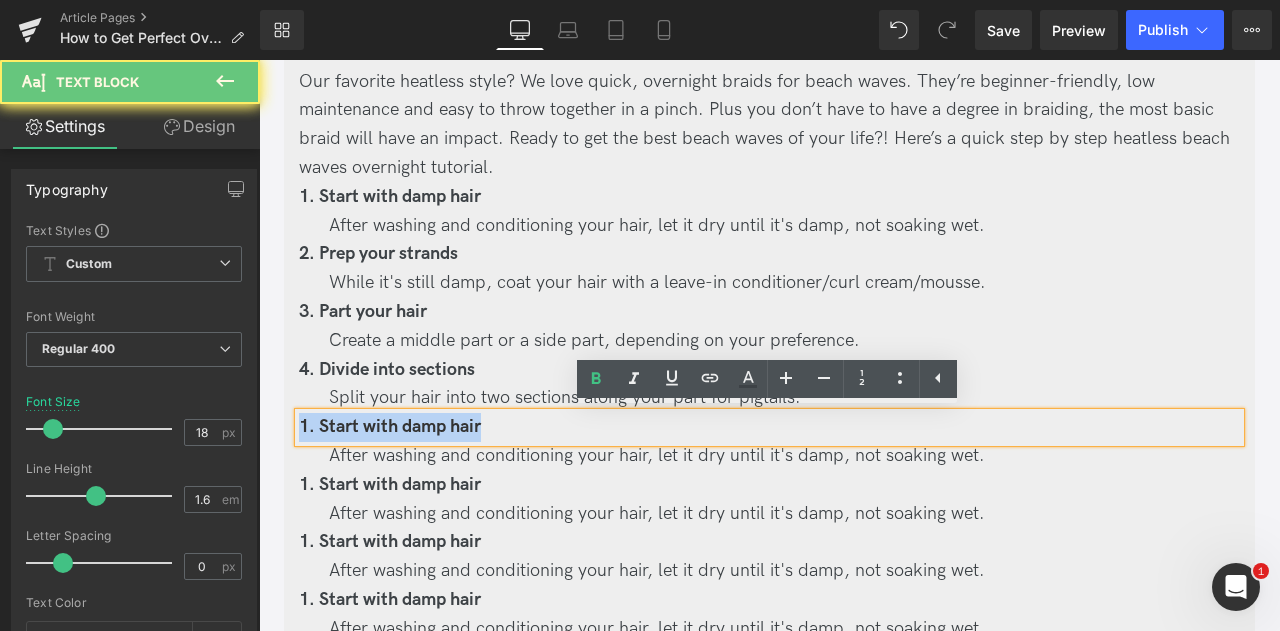 click on "1. Start with damp hair" at bounding box center (390, 426) 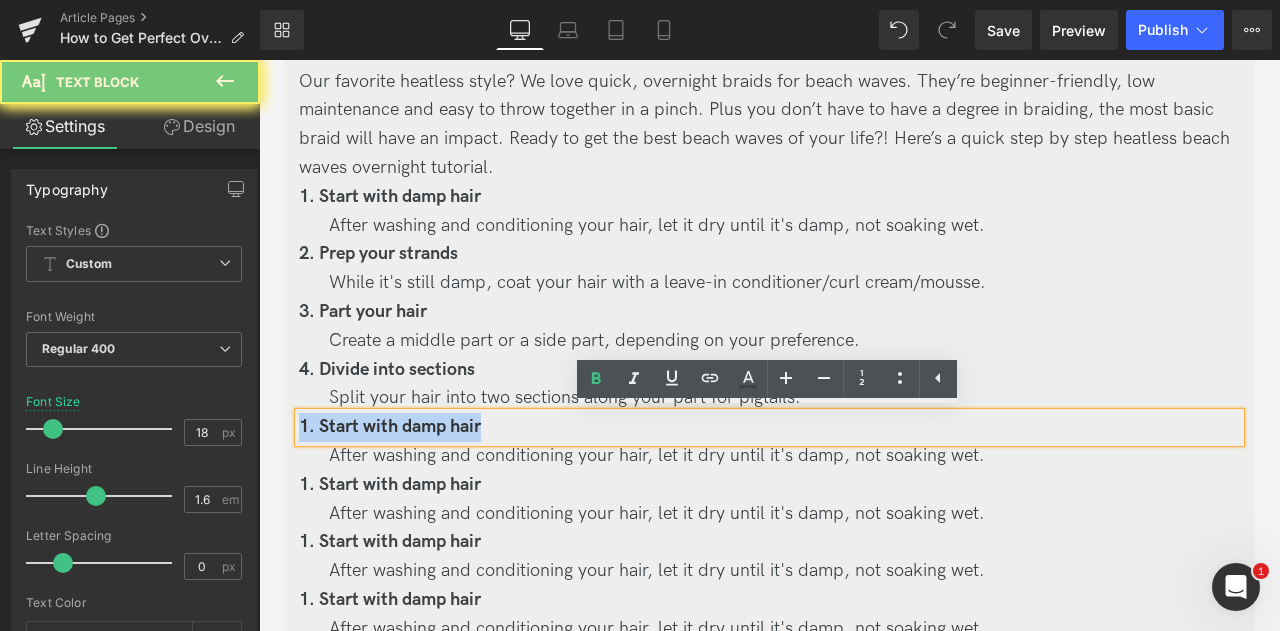 type 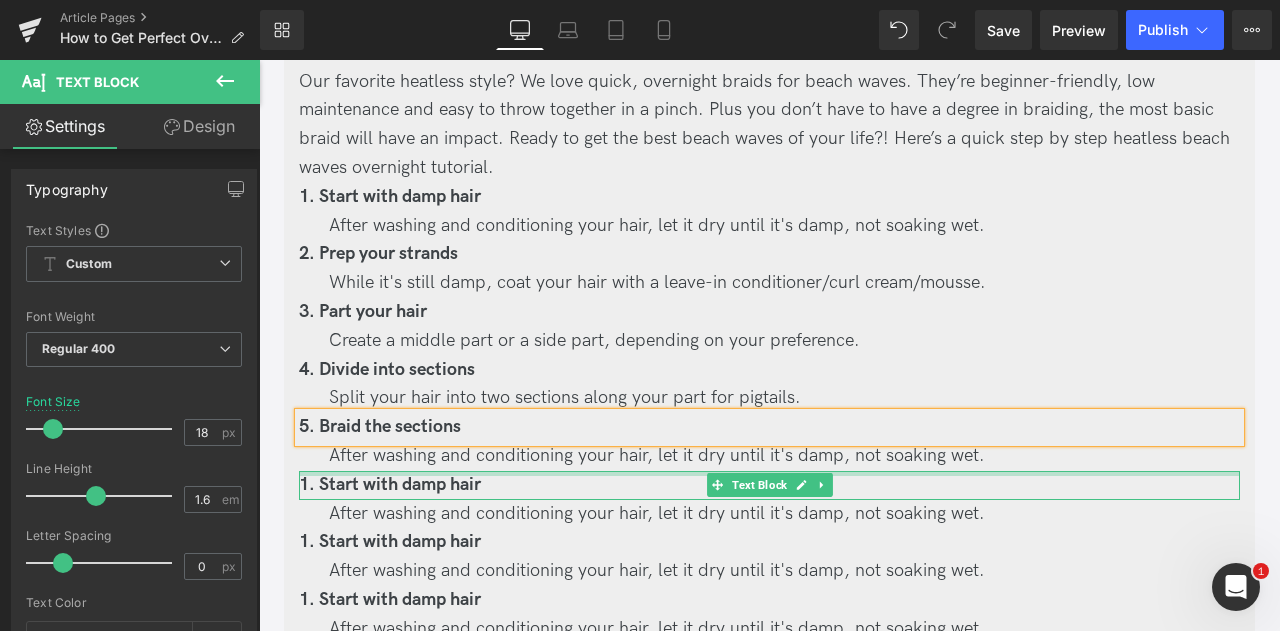 click on "After washing and conditioning your hair, let it dry until it's damp, not soaking wet." at bounding box center (657, 455) 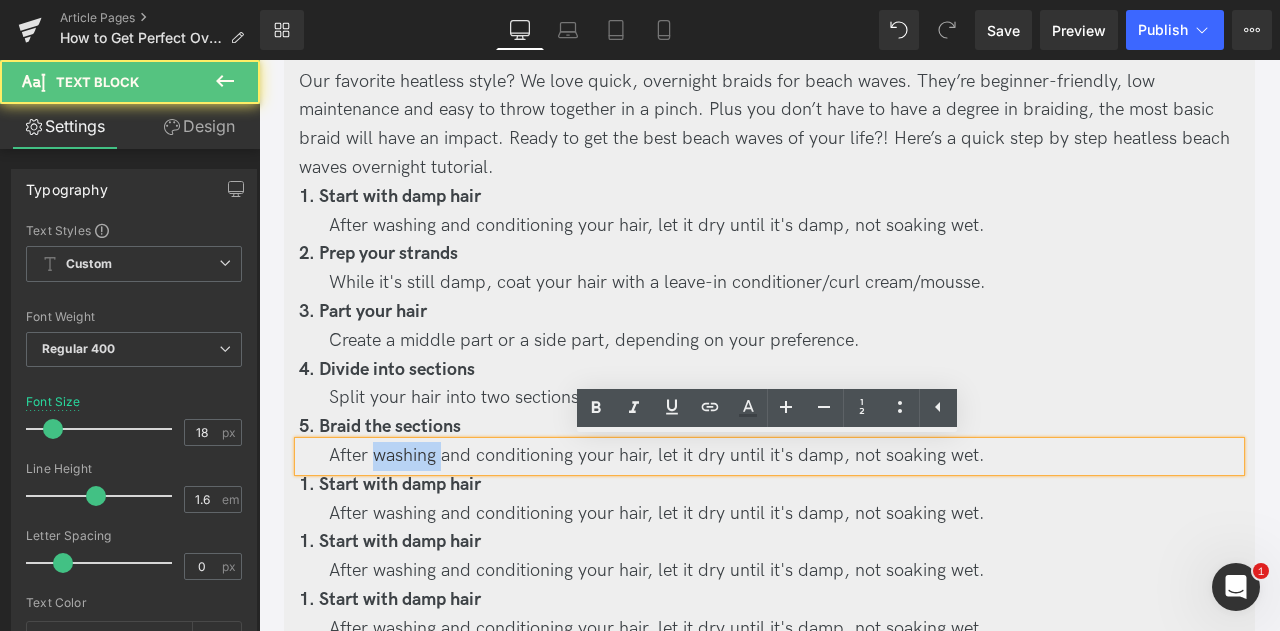 click on "After washing and conditioning your hair, let it dry until it's damp, not soaking wet." at bounding box center (657, 455) 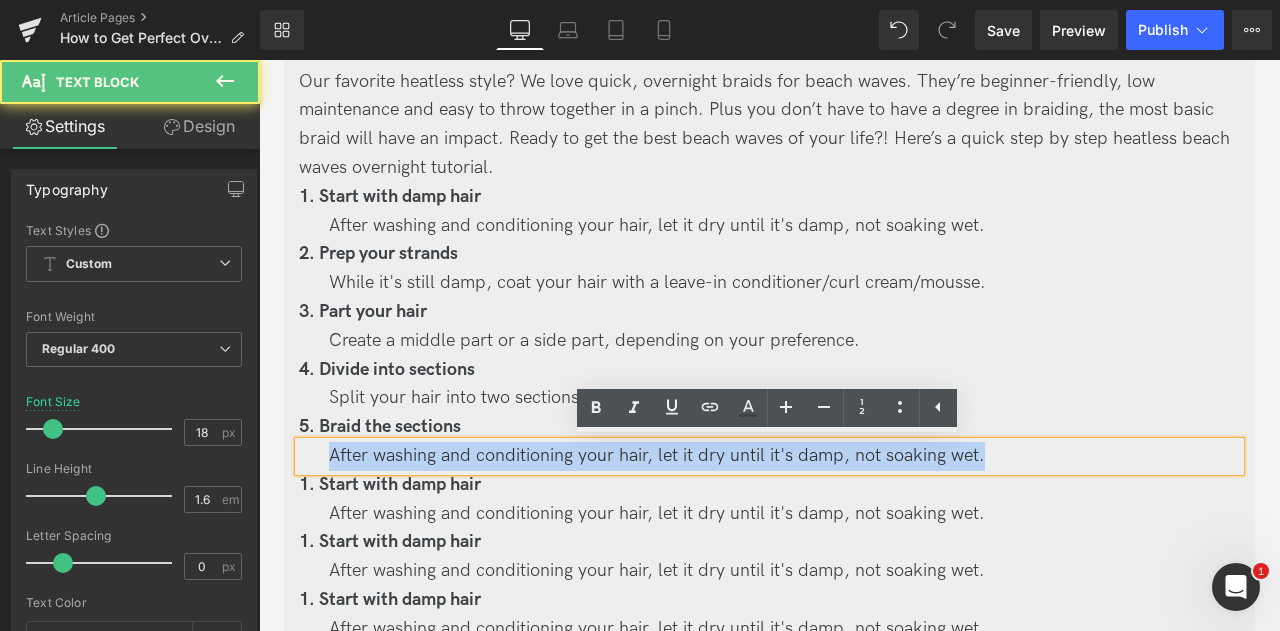 click on "After washing and conditioning your hair, let it dry until it's damp, not soaking wet." at bounding box center [657, 455] 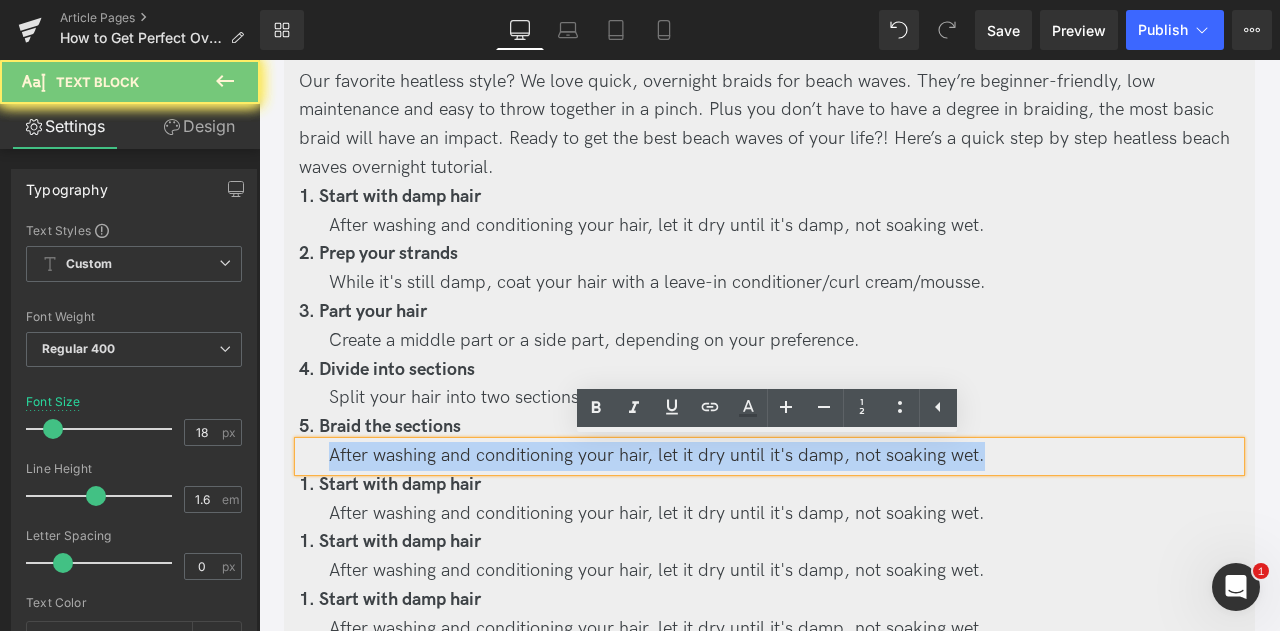 paste 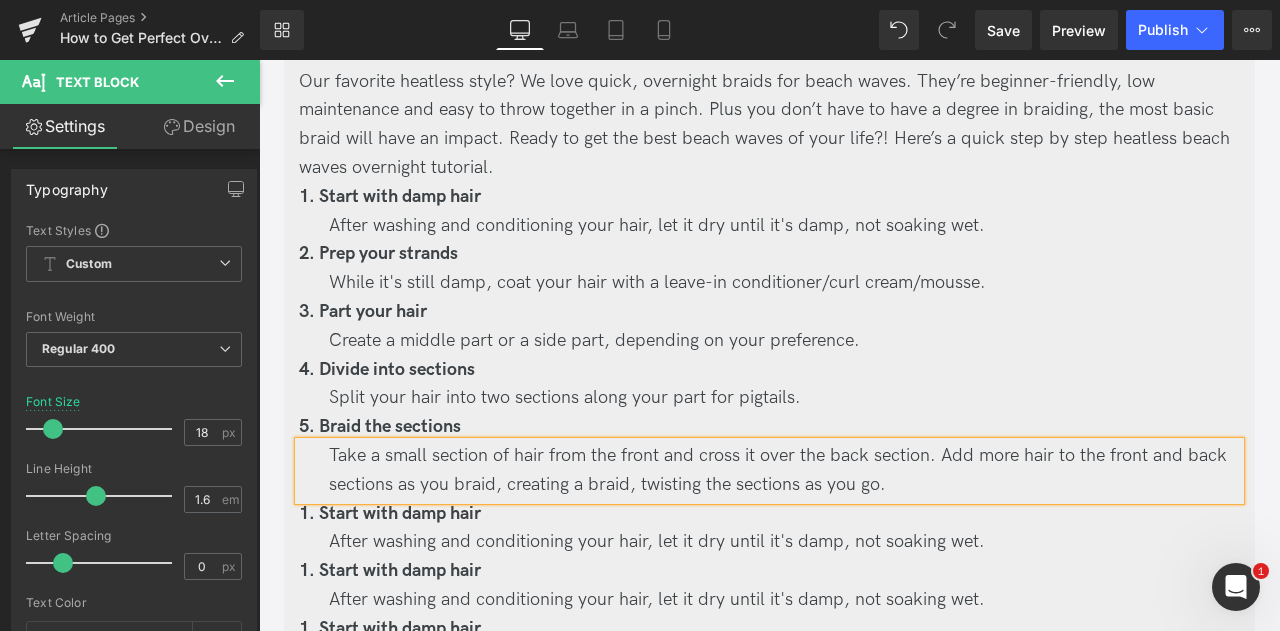 click on "1. Start with damp hair" at bounding box center (390, 513) 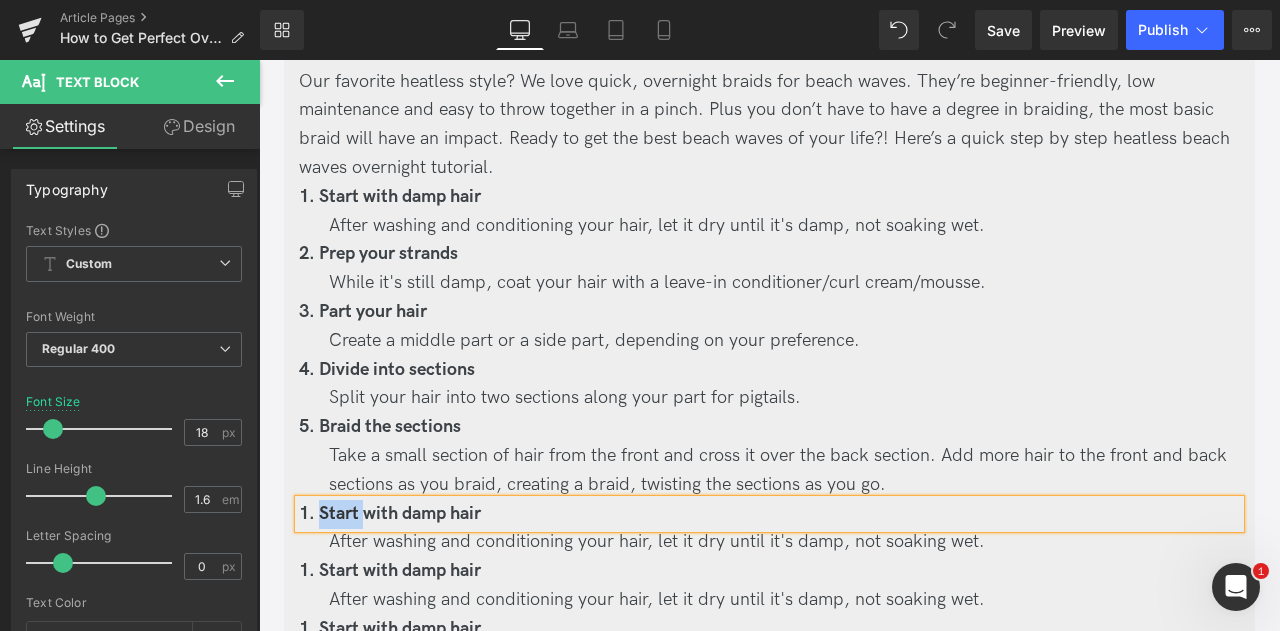 click on "1. Start with damp hair" at bounding box center [390, 513] 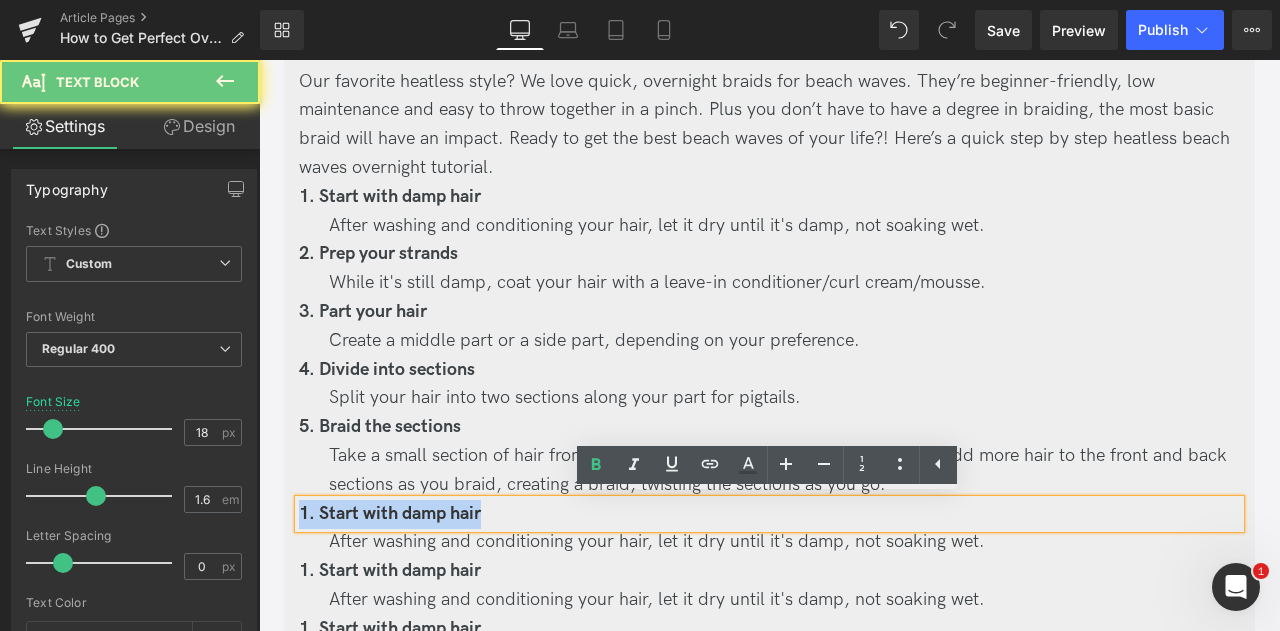 click on "1. Start with damp hair" at bounding box center [390, 513] 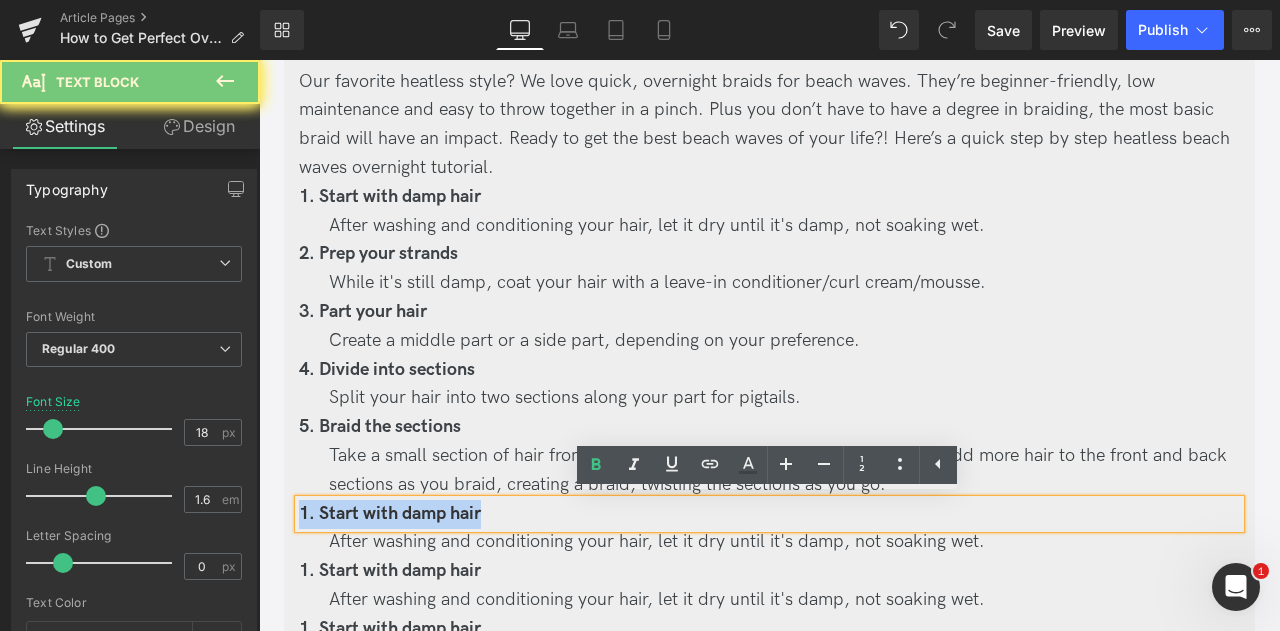 type 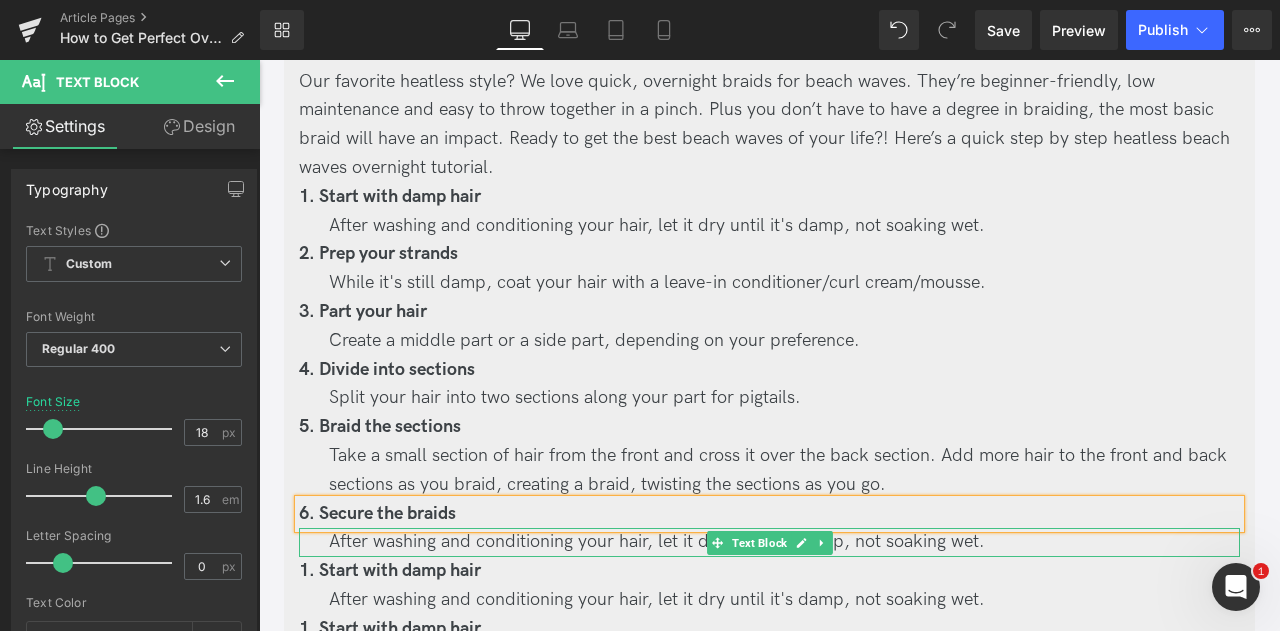 click on "After washing and conditioning your hair, let it dry until it's damp, not soaking wet." at bounding box center [657, 541] 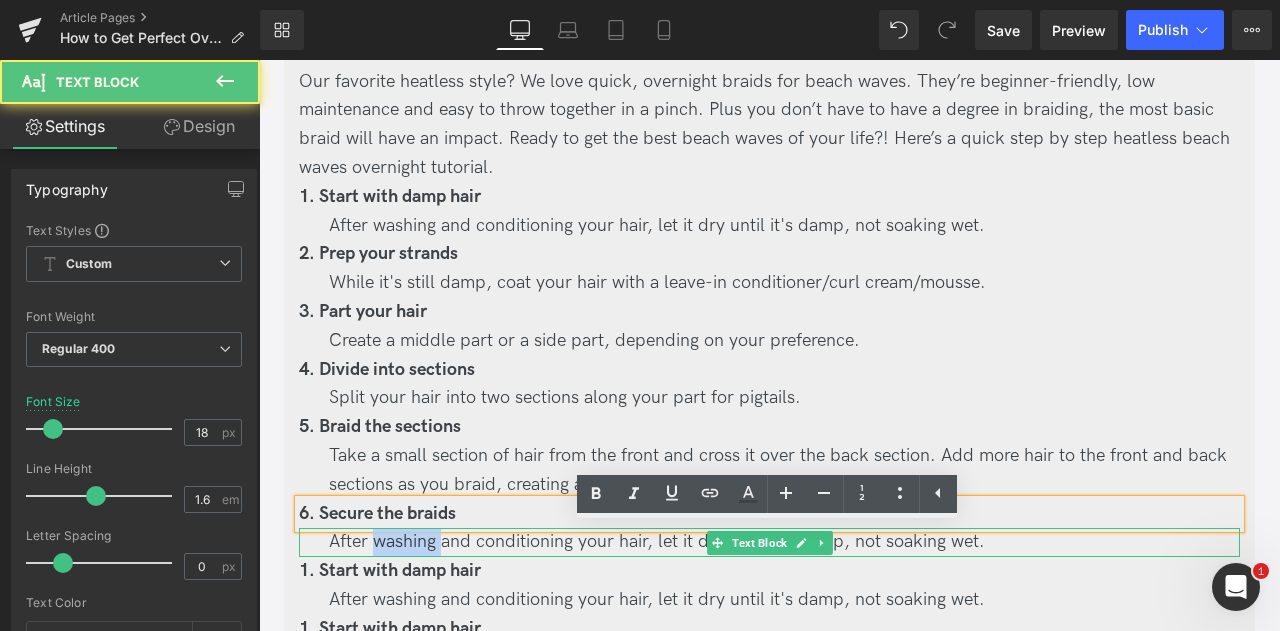 click on "After washing and conditioning your hair, let it dry until it's damp, not soaking wet." at bounding box center (657, 541) 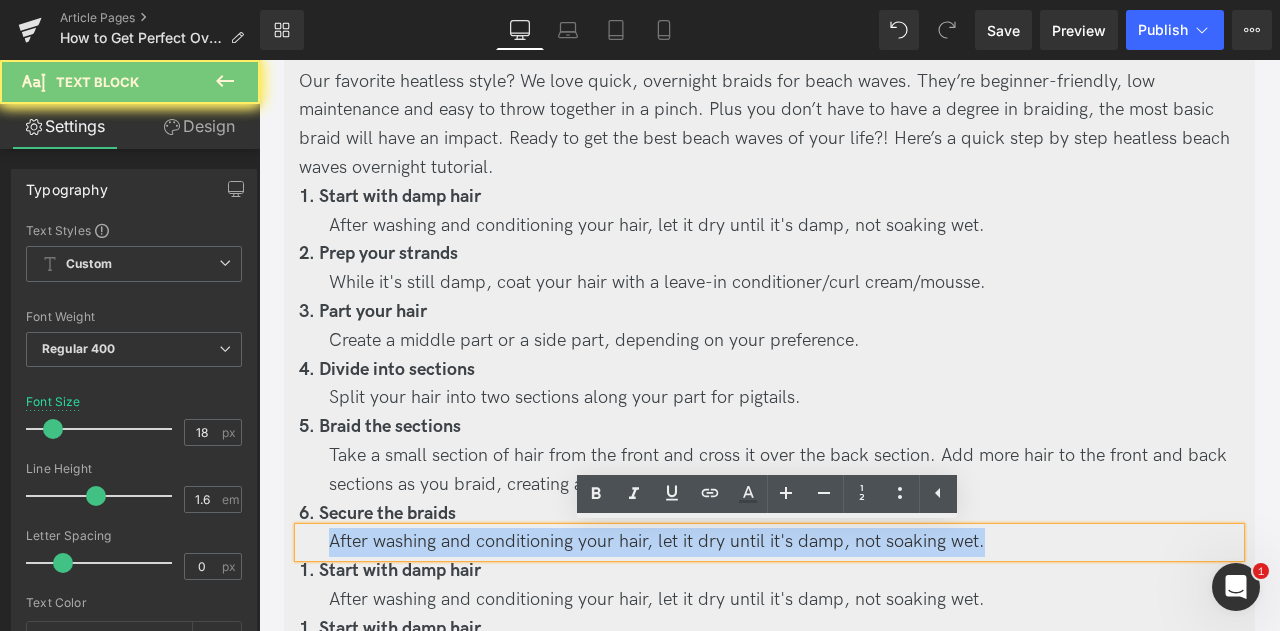 click on "After washing and conditioning your hair, let it dry until it's damp, not soaking wet." at bounding box center (657, 541) 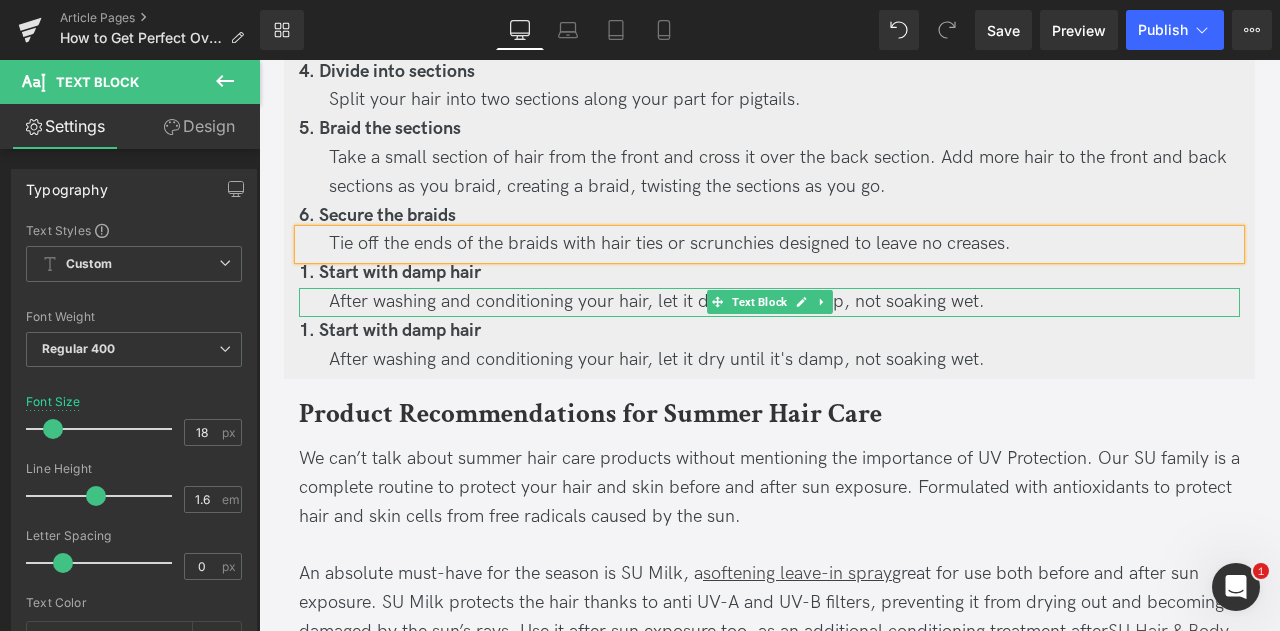 scroll, scrollTop: 2014, scrollLeft: 0, axis: vertical 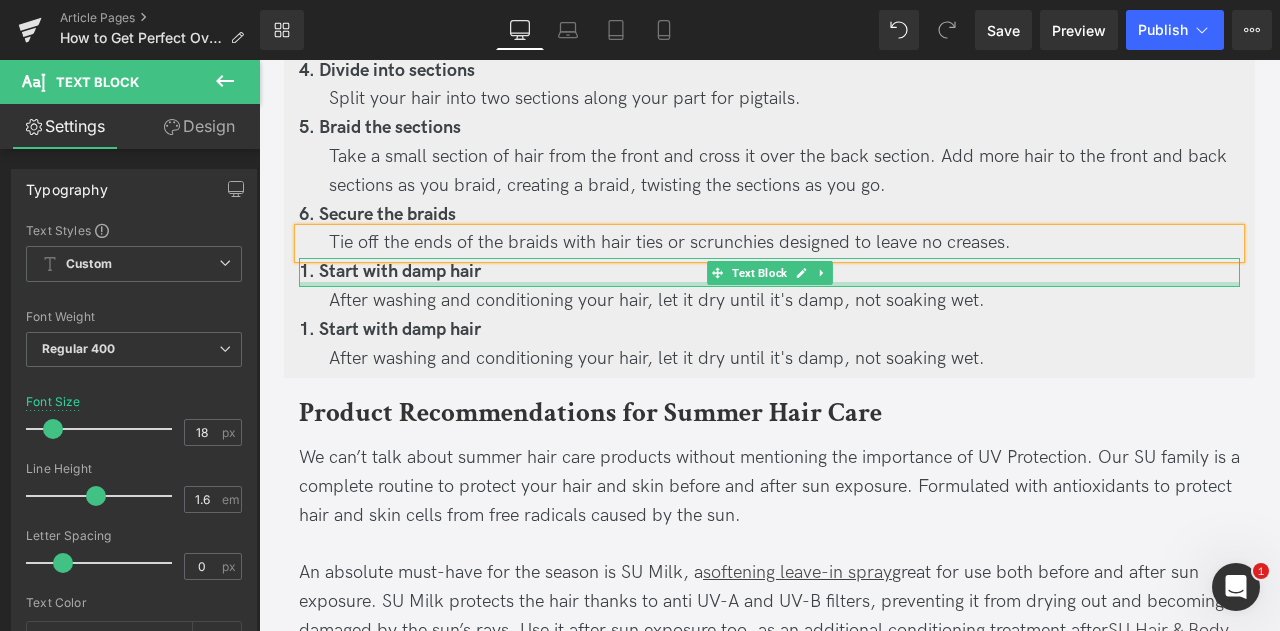 click at bounding box center [769, 284] 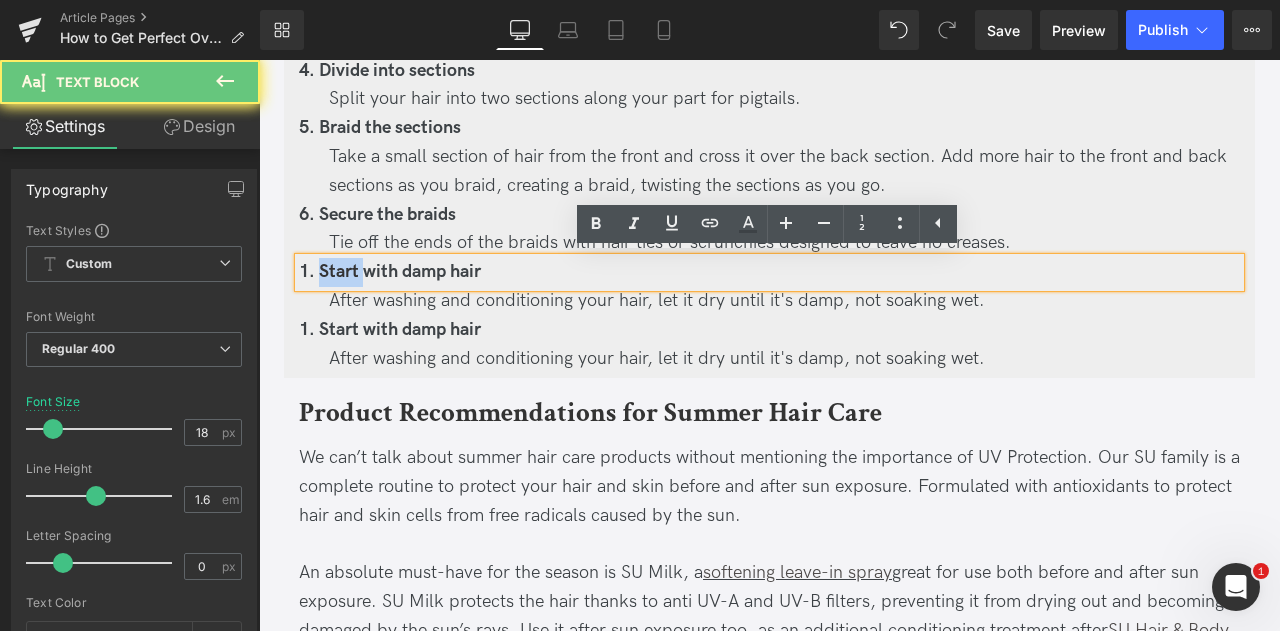 click on "1. Start with damp hair" at bounding box center [390, 271] 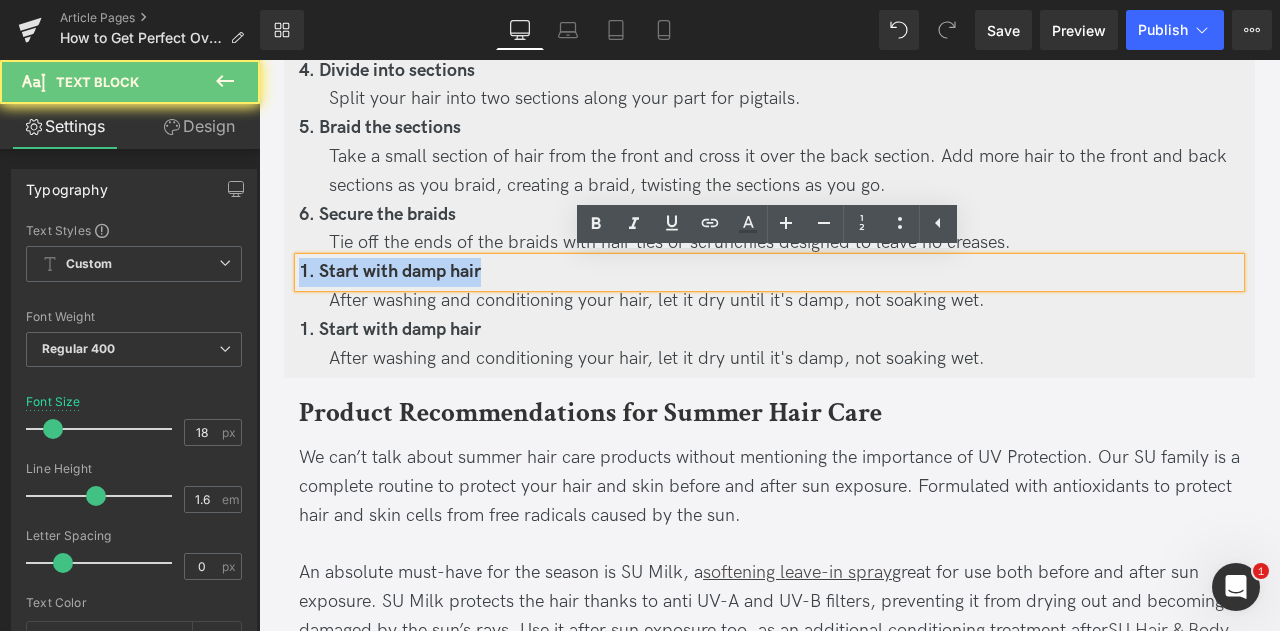 click on "1. Start with damp hair" at bounding box center [390, 271] 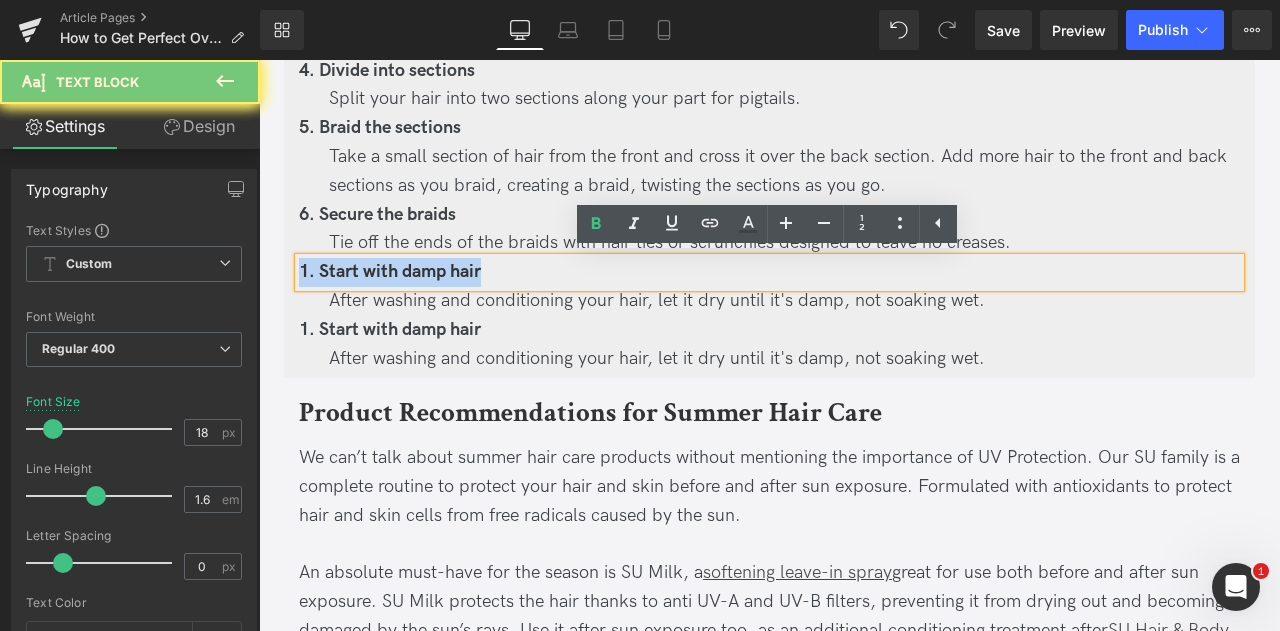 type 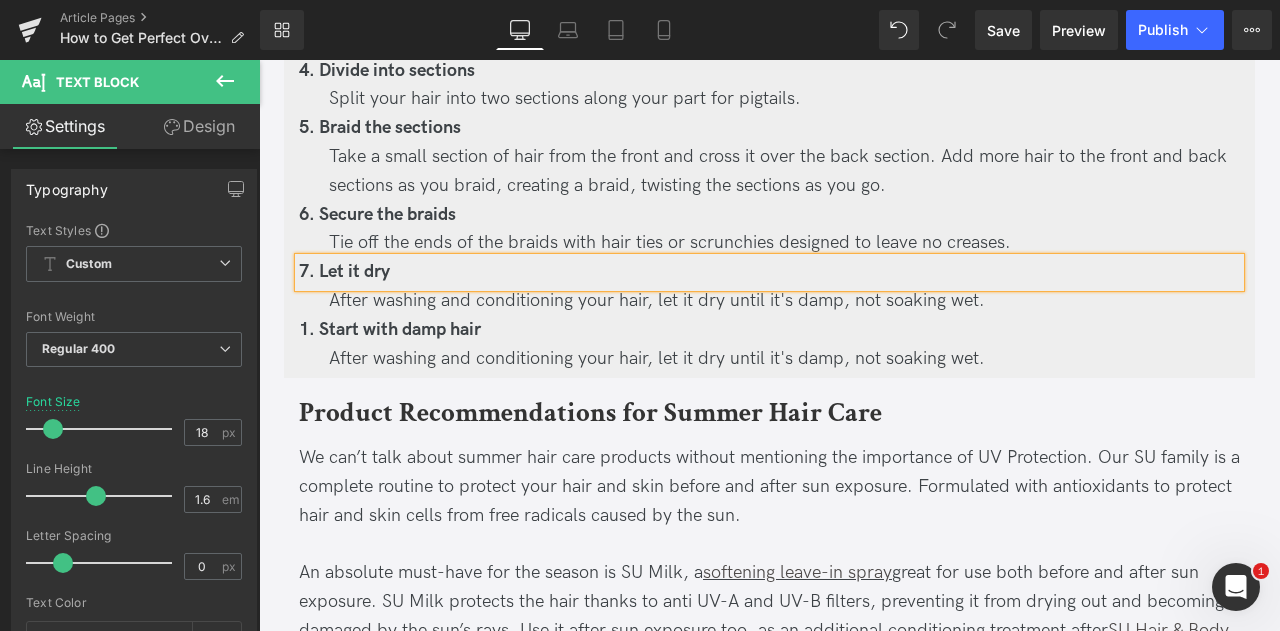 click on "After washing and conditioning your hair, let it dry until it's damp, not soaking wet." at bounding box center [657, 300] 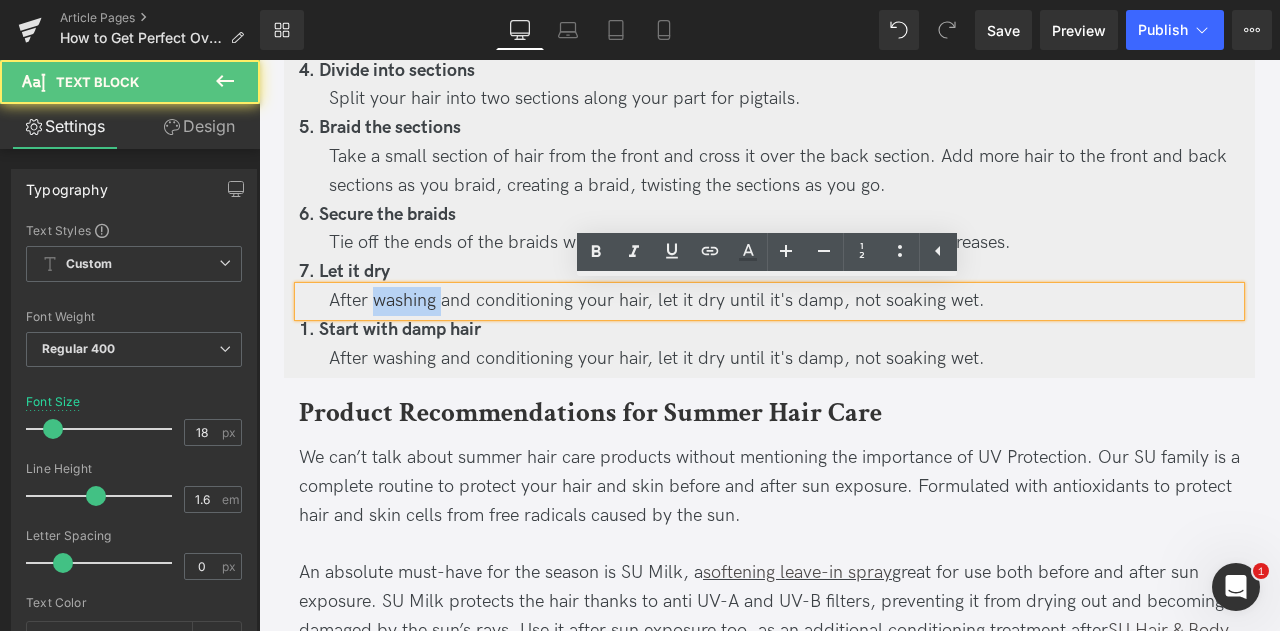 click on "After washing and conditioning your hair, let it dry until it's damp, not soaking wet." at bounding box center (657, 300) 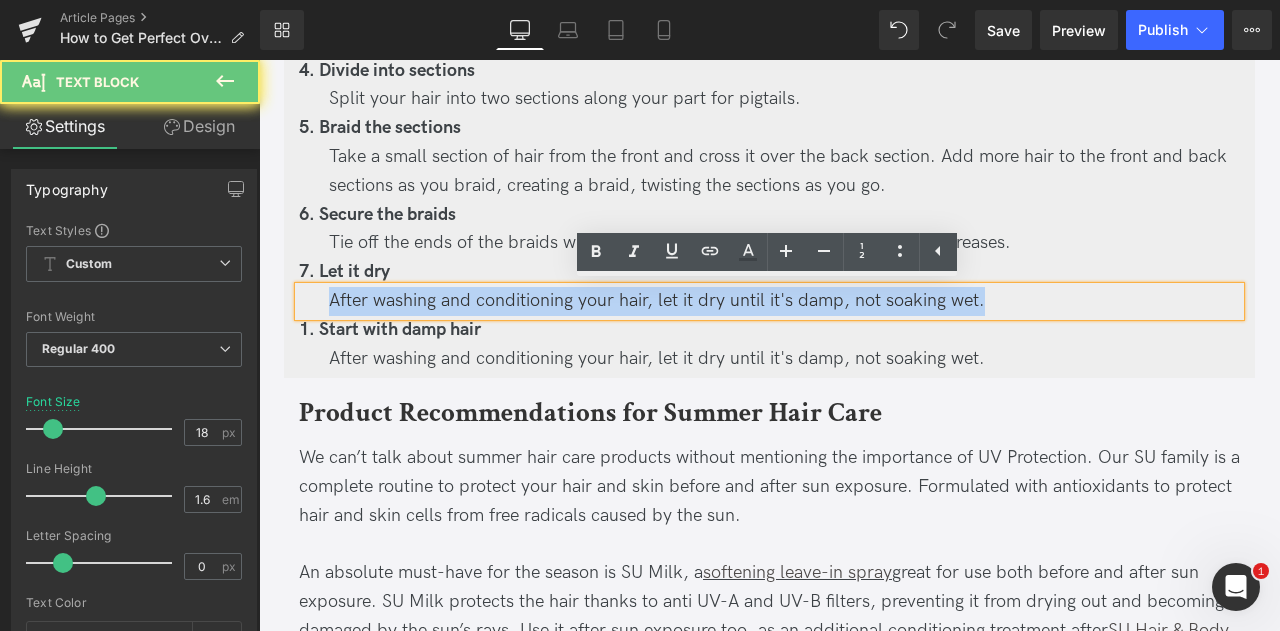 click on "After washing and conditioning your hair, let it dry until it's damp, not soaking wet." at bounding box center (657, 300) 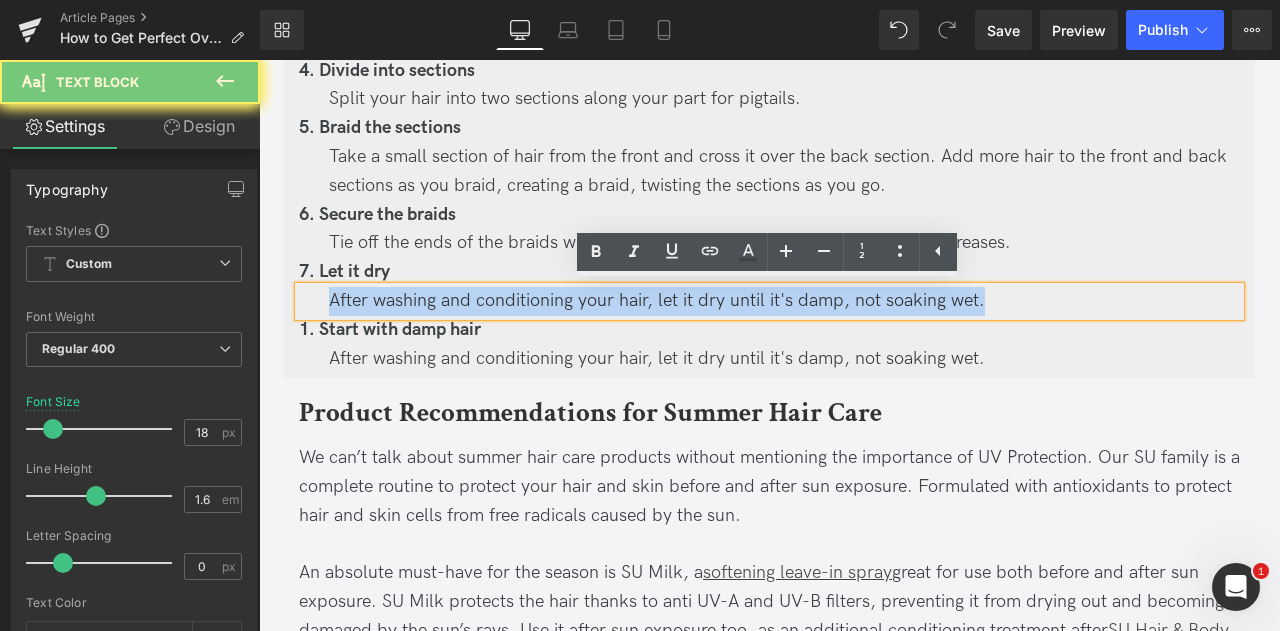 paste 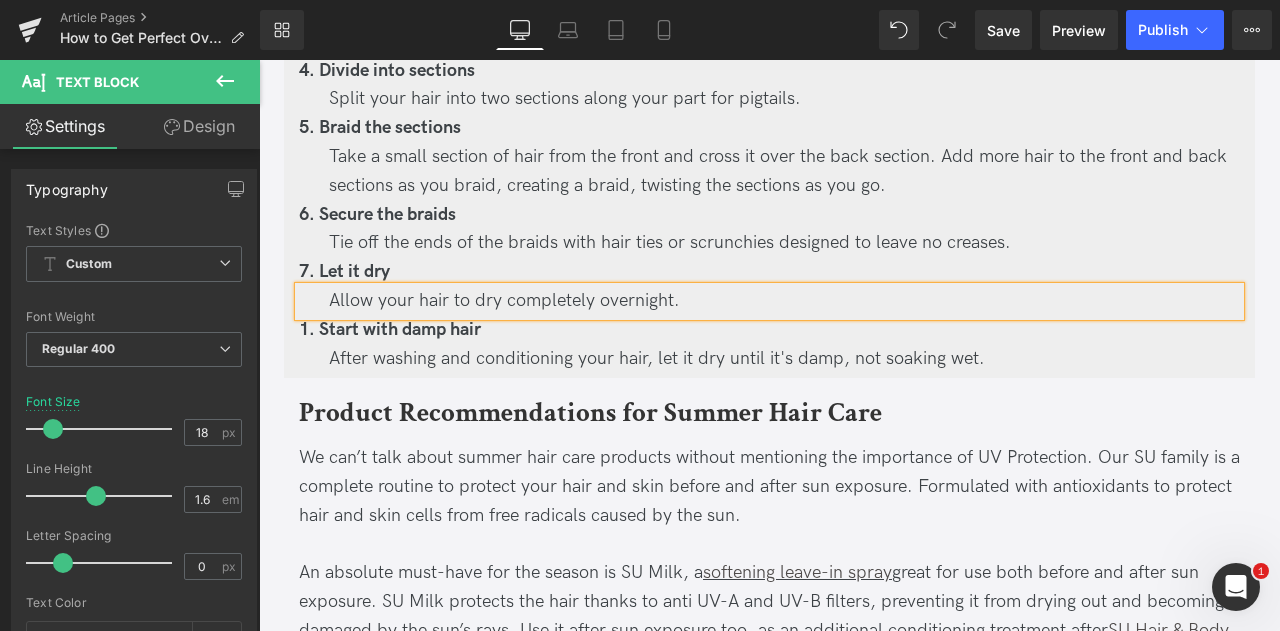 click on "1. Start with damp hair" at bounding box center (390, 329) 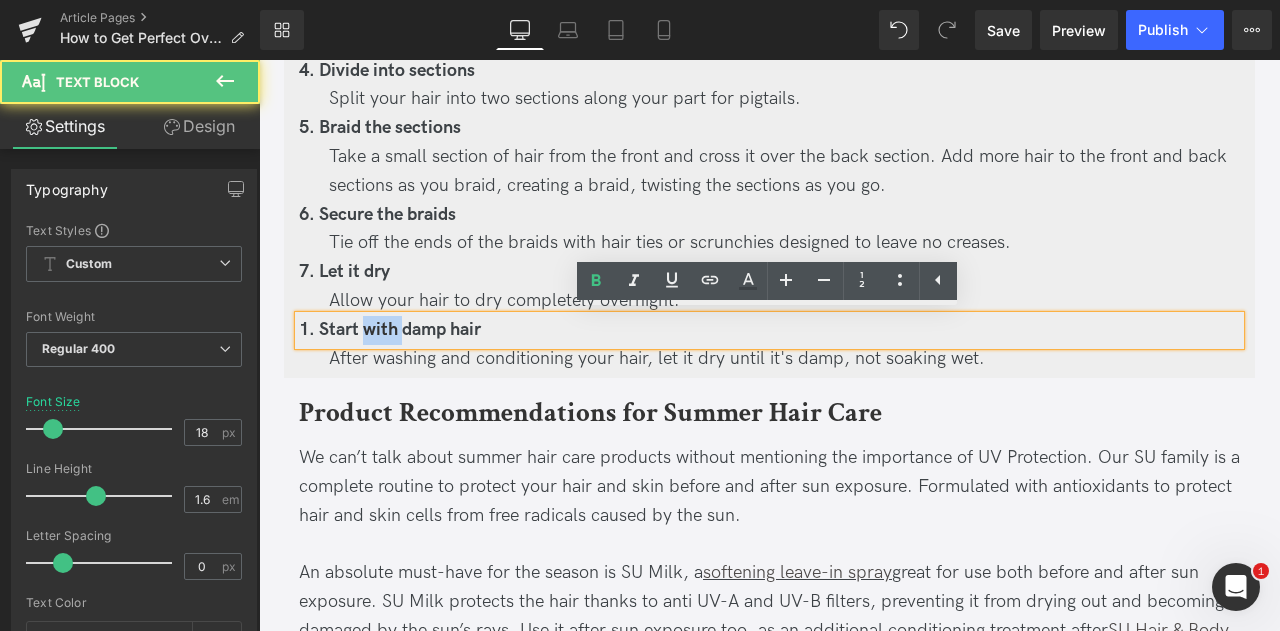 click on "1. Start with damp hair" at bounding box center (390, 329) 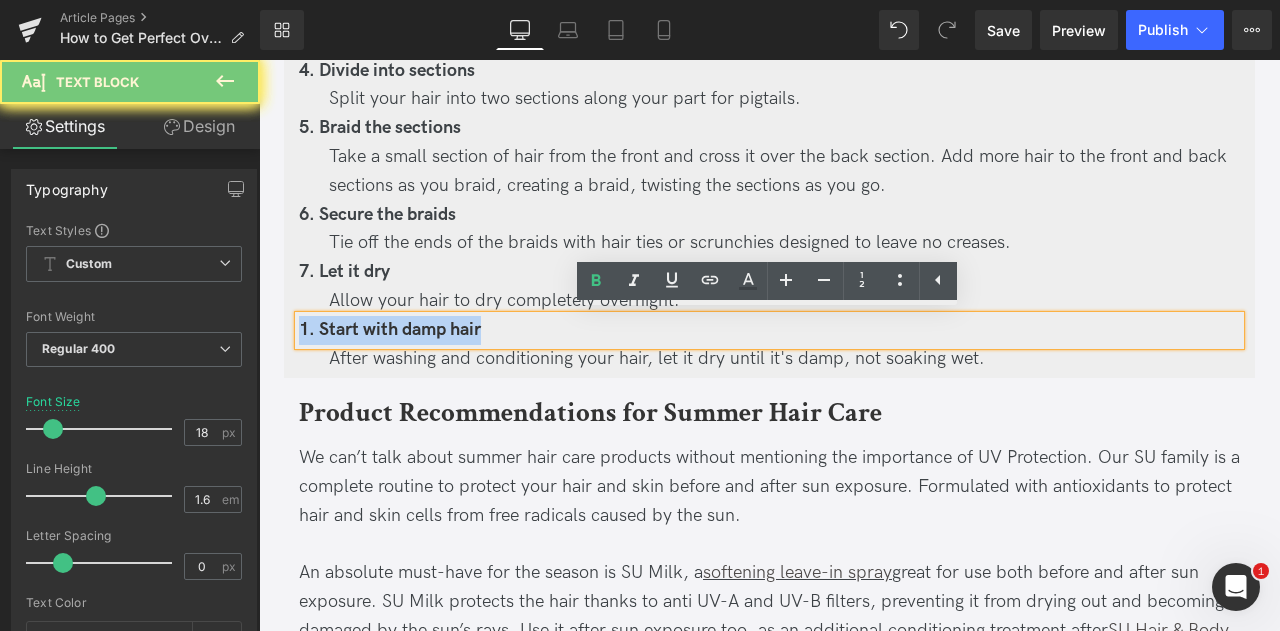 click on "1. Start with damp hair" at bounding box center (390, 329) 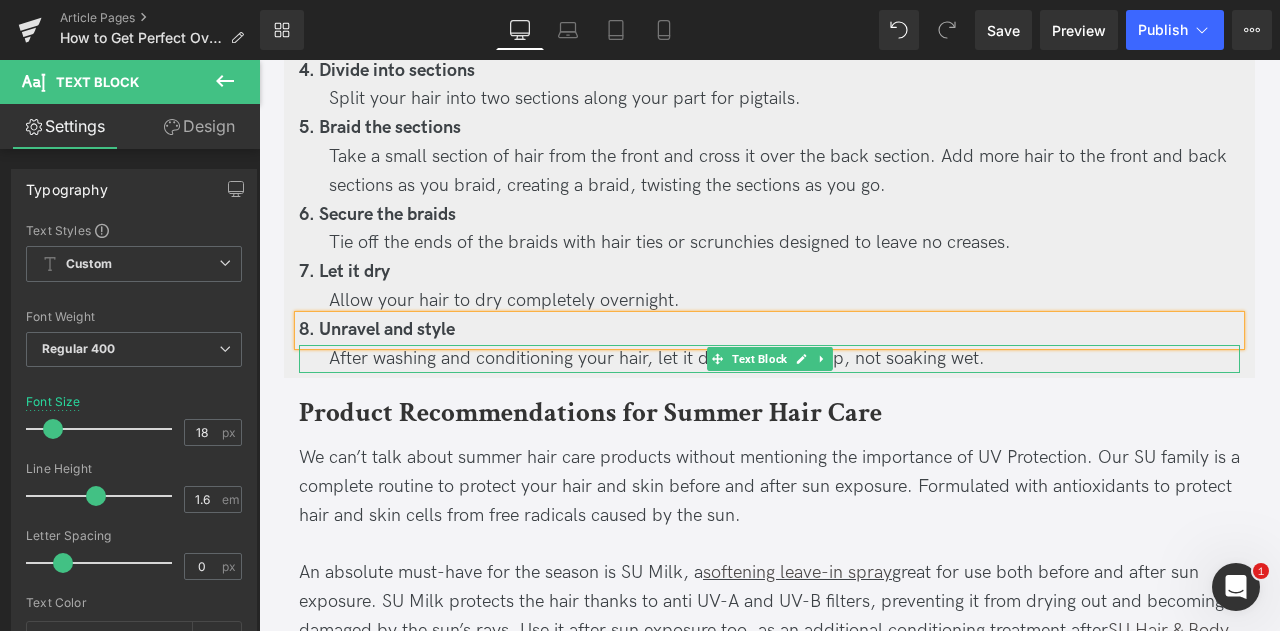 click on "After washing and conditioning your hair, let it dry until it's damp, not soaking wet." at bounding box center [657, 358] 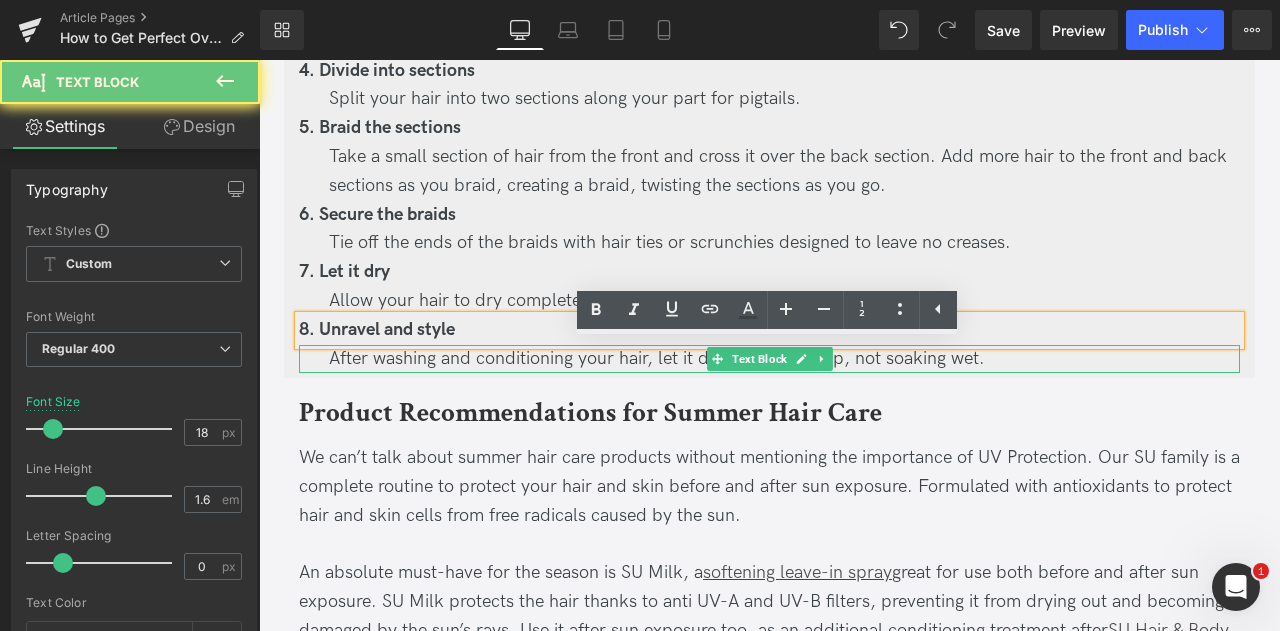 click on "After washing and conditioning your hair, let it dry until it's damp, not soaking wet." at bounding box center (657, 358) 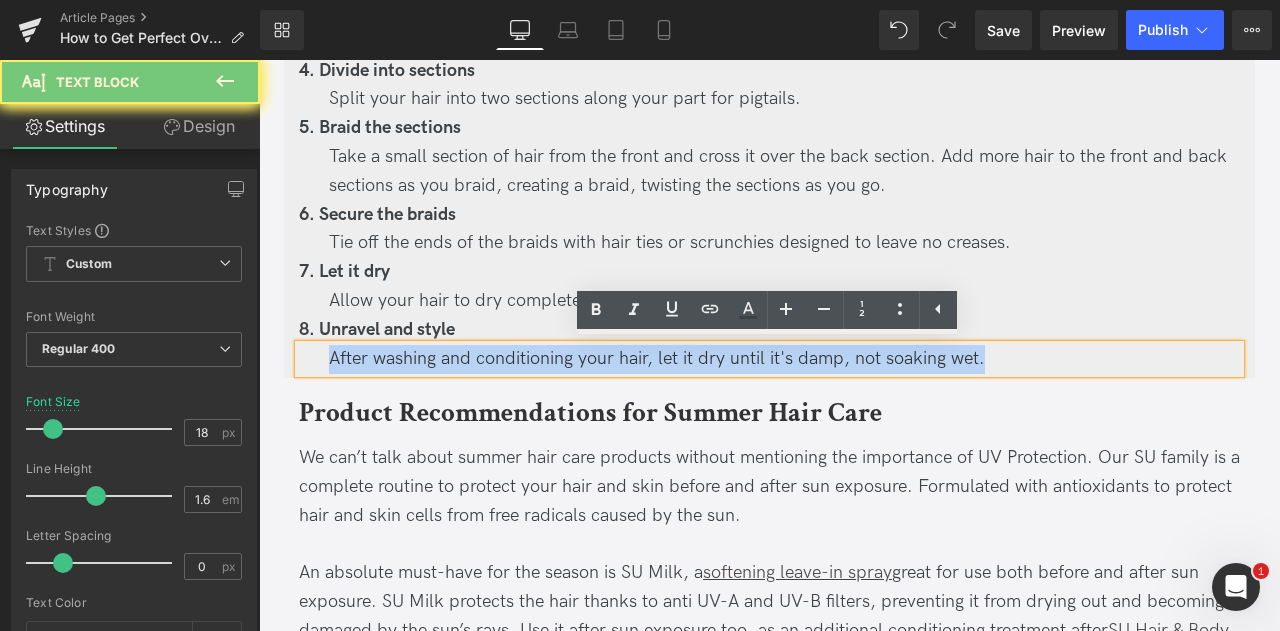 click on "After washing and conditioning your hair, let it dry until it's damp, not soaking wet." at bounding box center [657, 358] 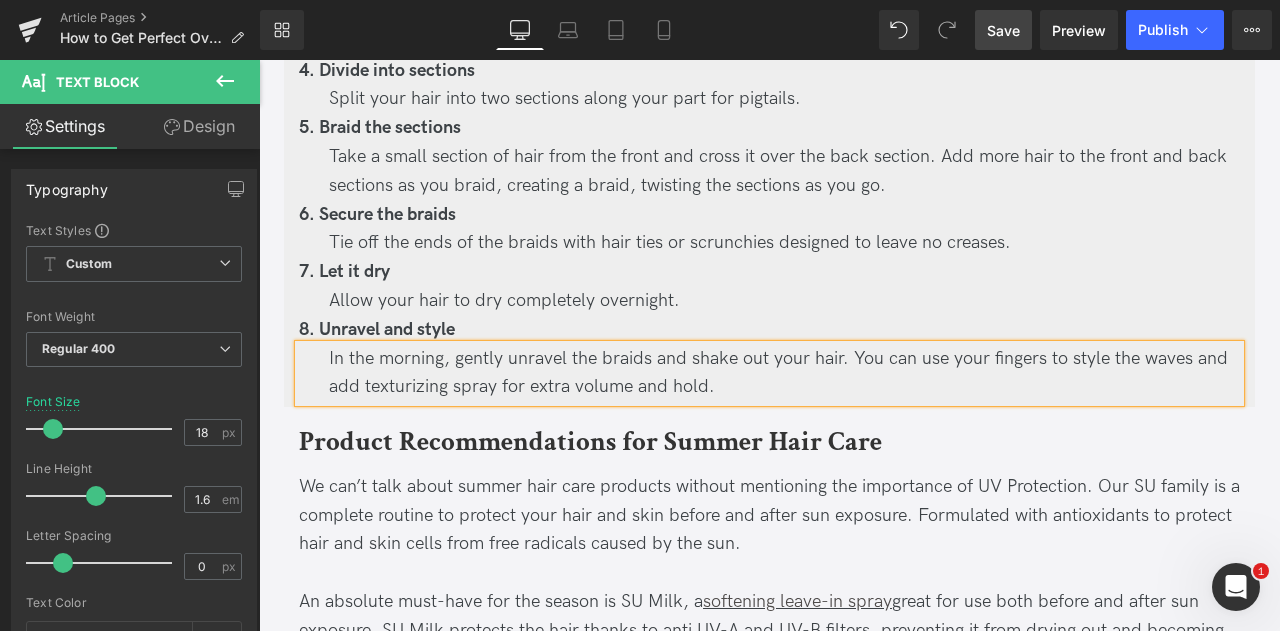 click on "Save" at bounding box center (1003, 30) 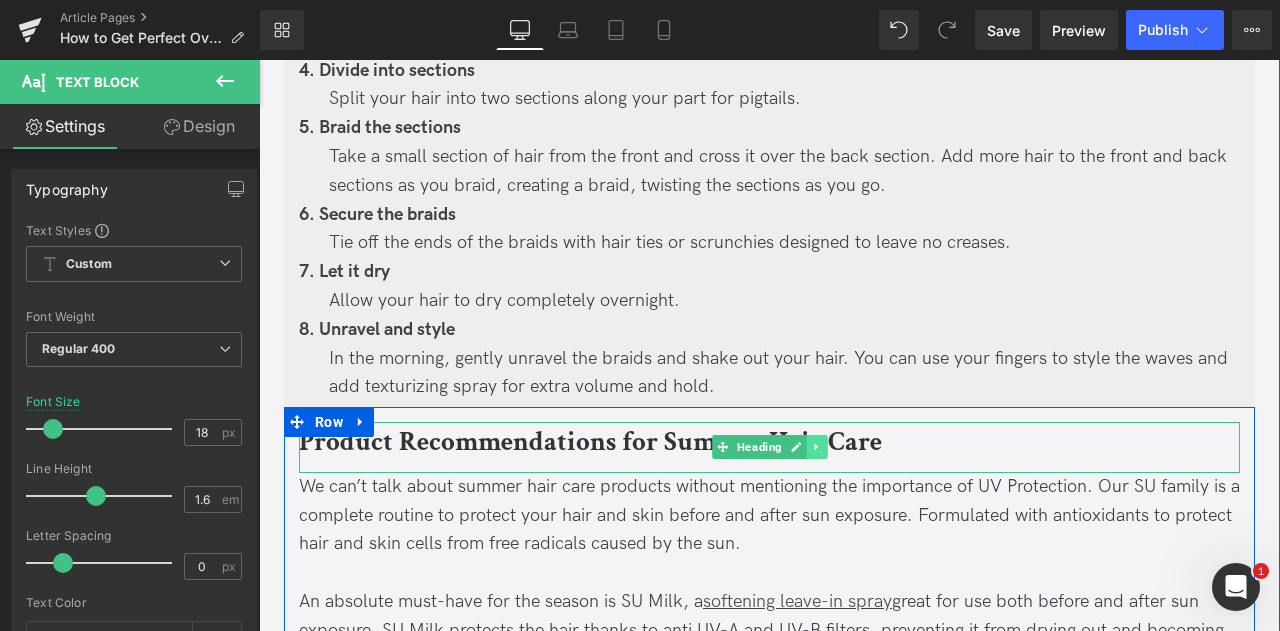 click at bounding box center (817, 447) 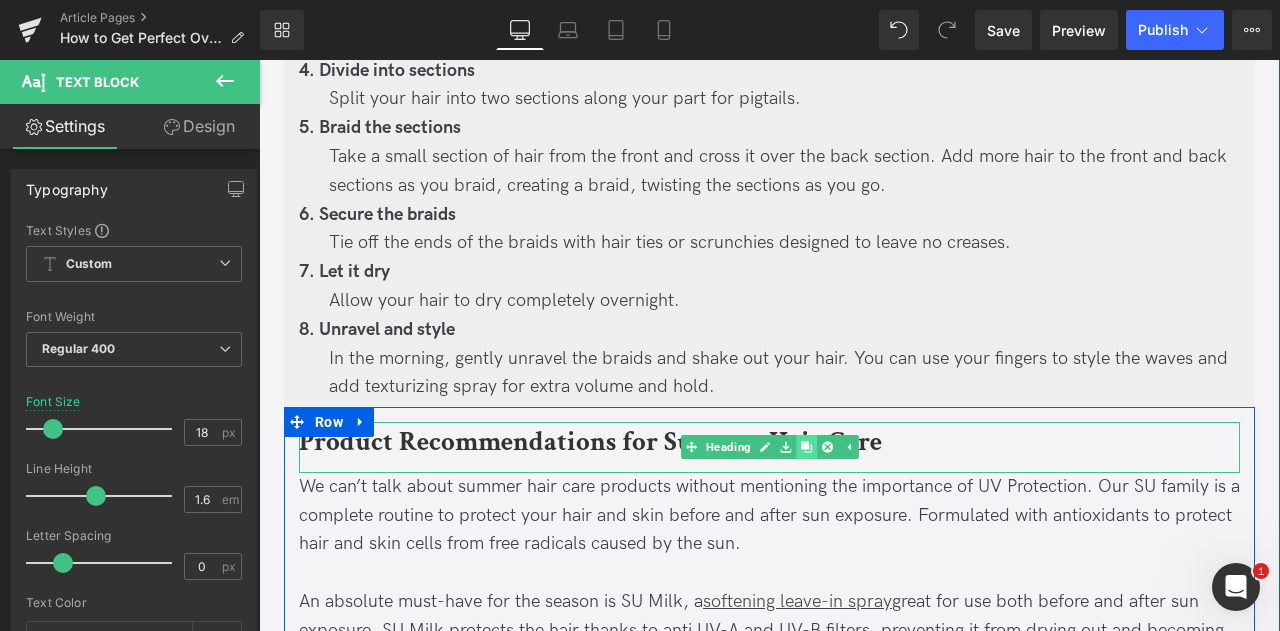 click 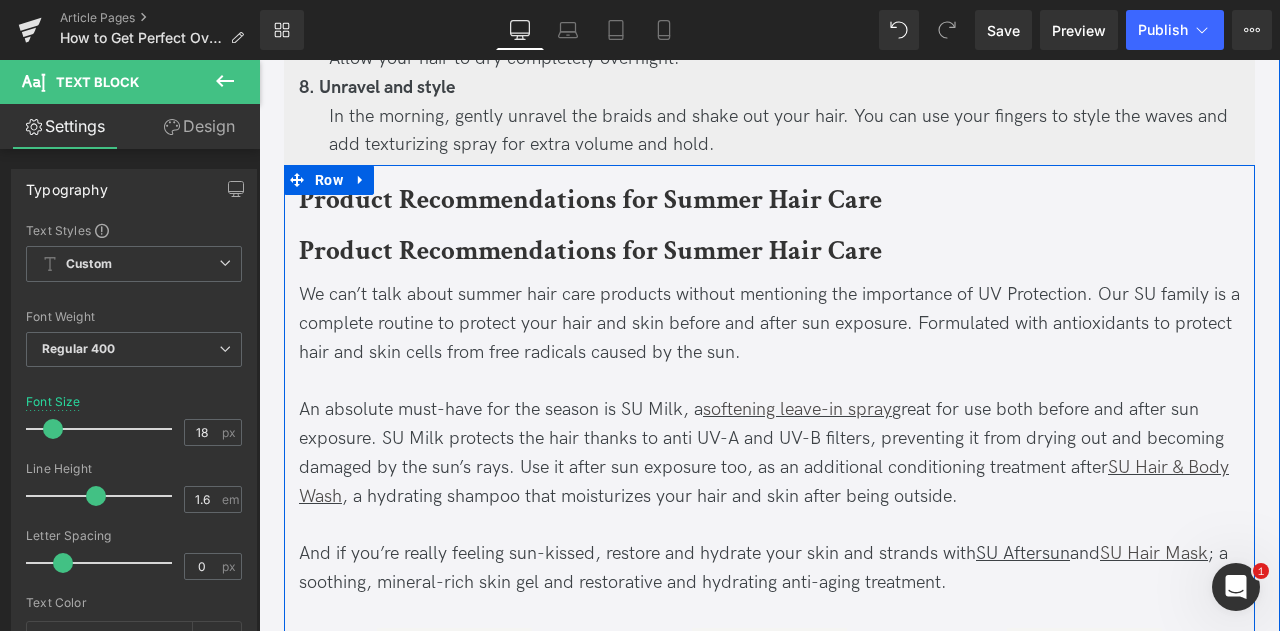 scroll, scrollTop: 2250, scrollLeft: 0, axis: vertical 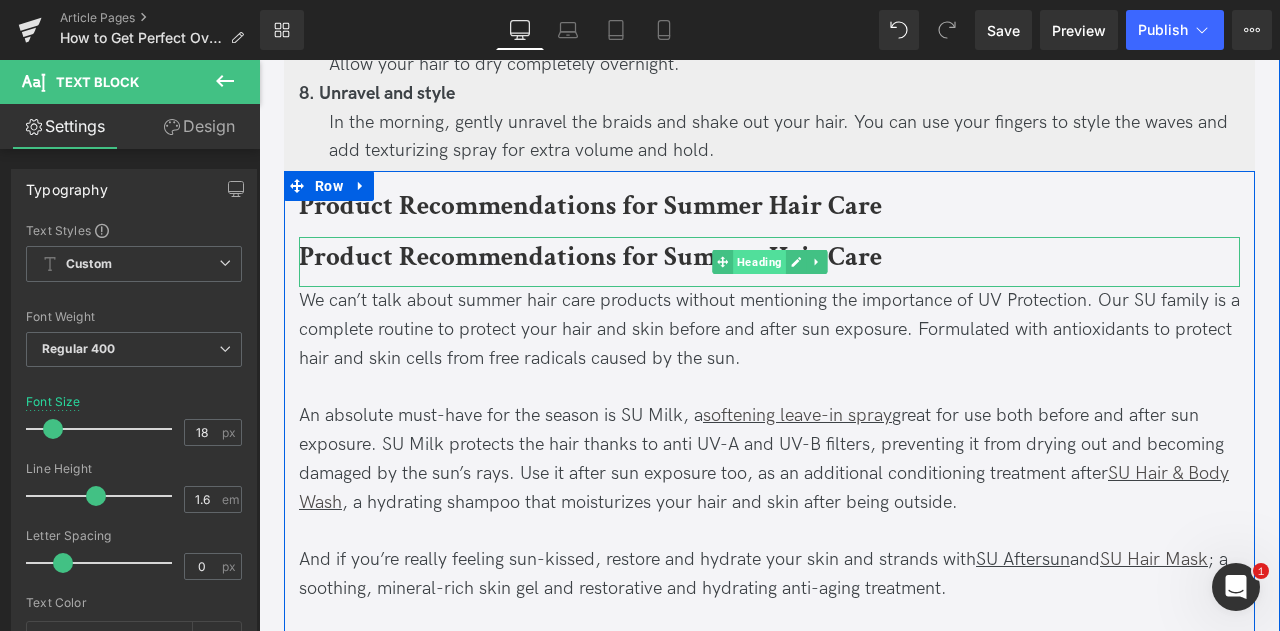 click on "Heading" at bounding box center [759, 262] 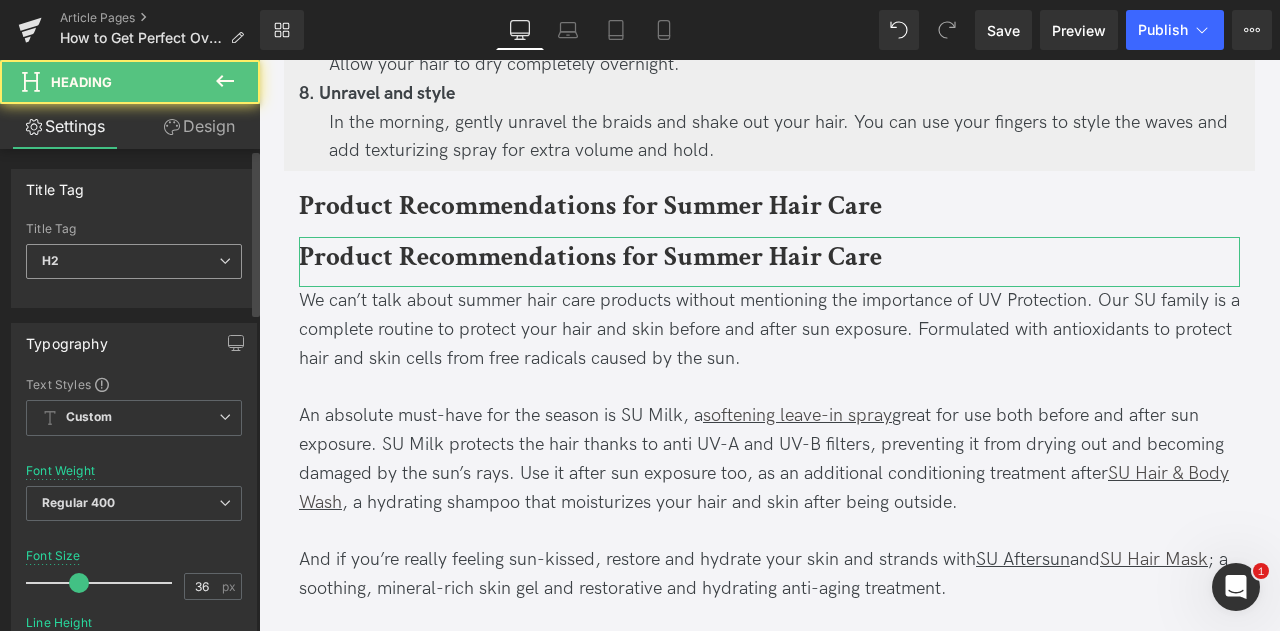 click on "H2" at bounding box center (134, 261) 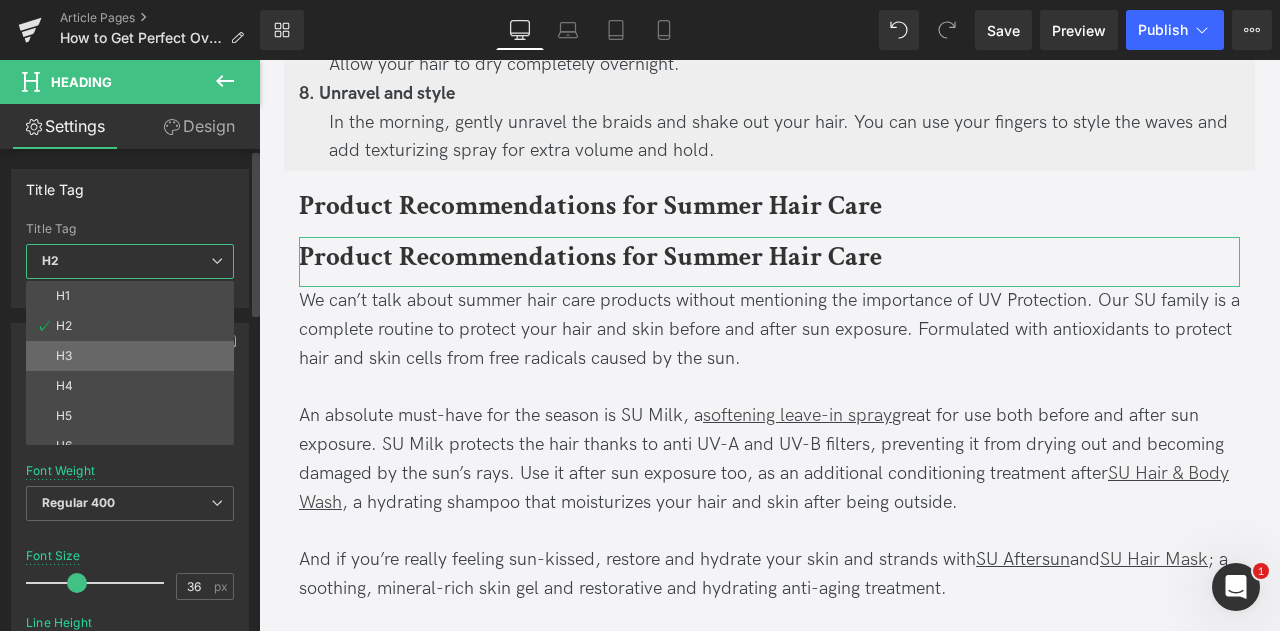 click on "H3" at bounding box center (134, 356) 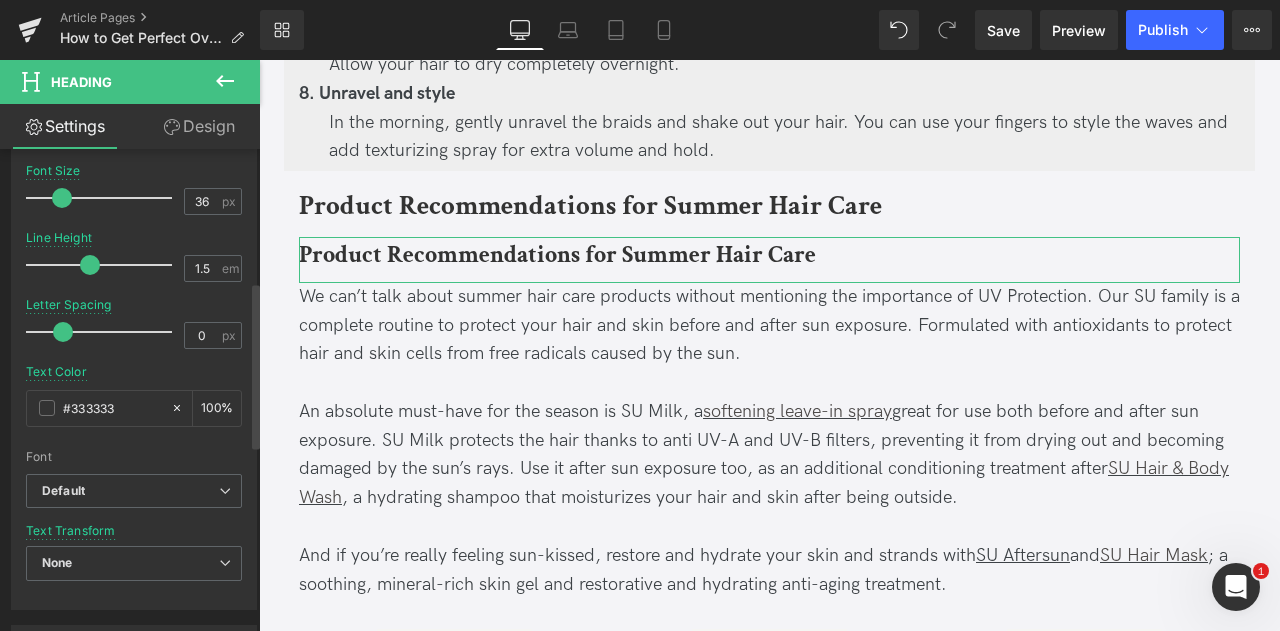 scroll, scrollTop: 386, scrollLeft: 0, axis: vertical 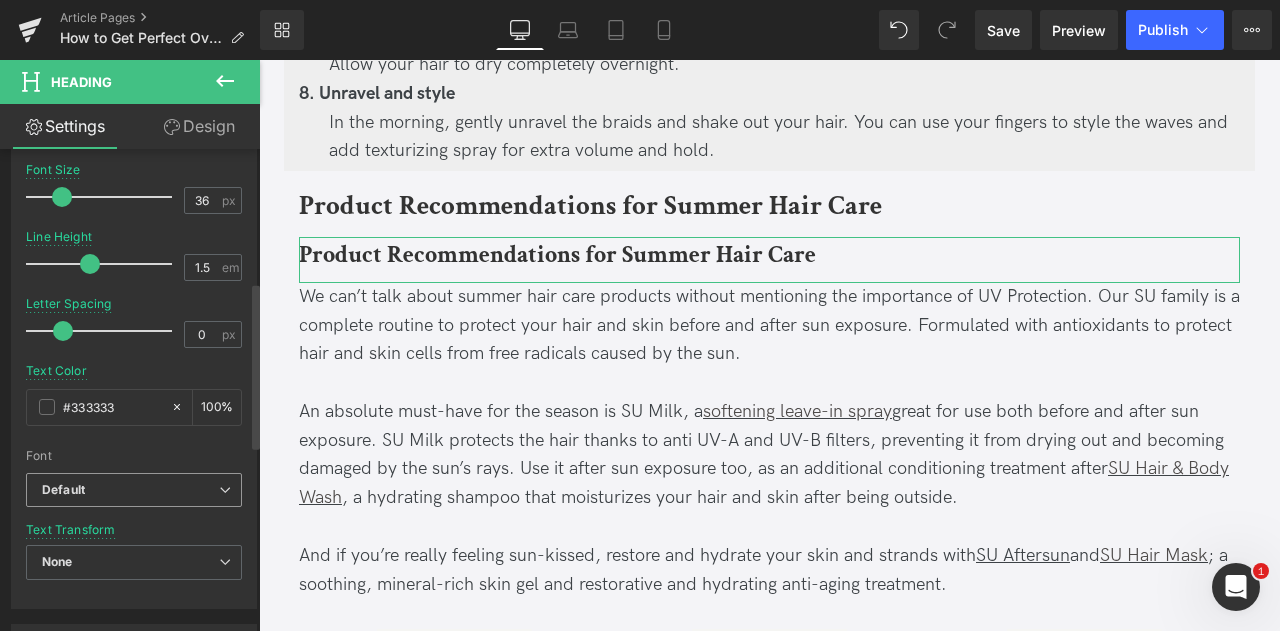 click on "Default" at bounding box center (130, 490) 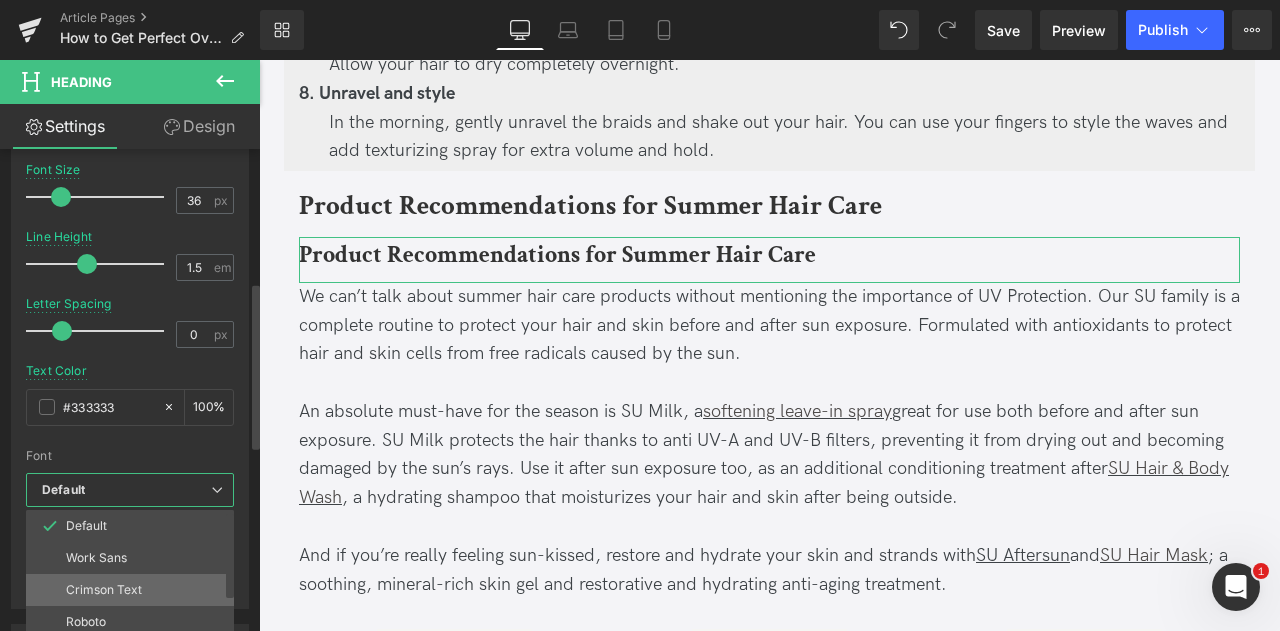 click on "Crimson Text" at bounding box center (104, 590) 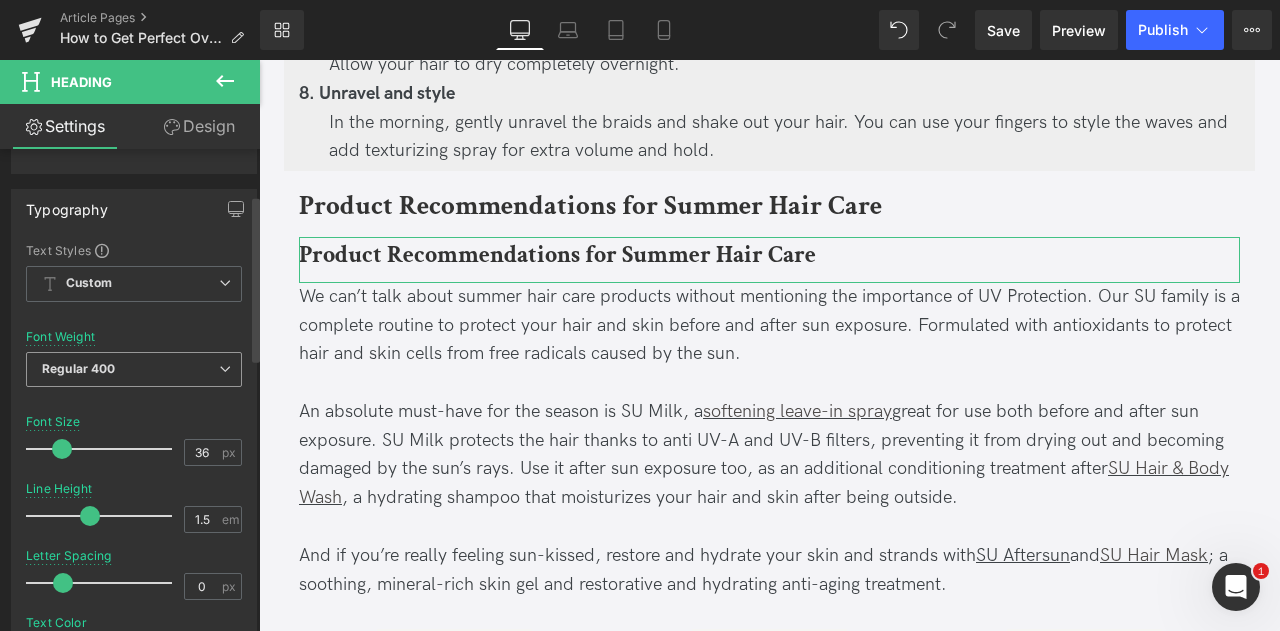 scroll, scrollTop: 133, scrollLeft: 0, axis: vertical 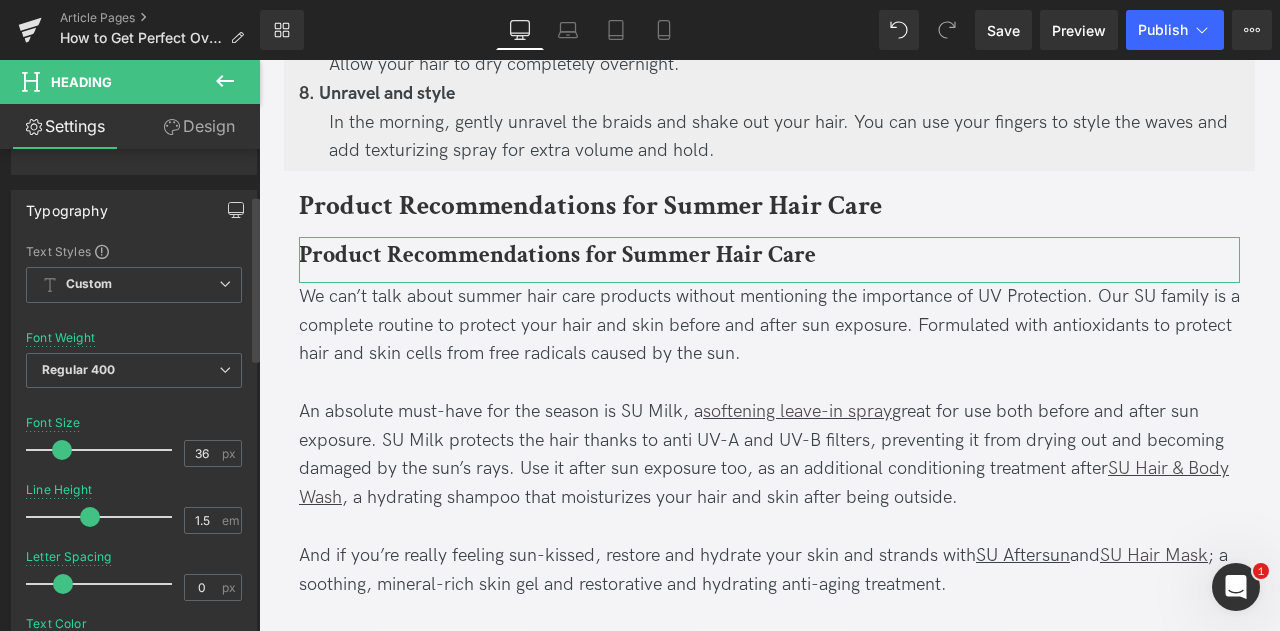 click 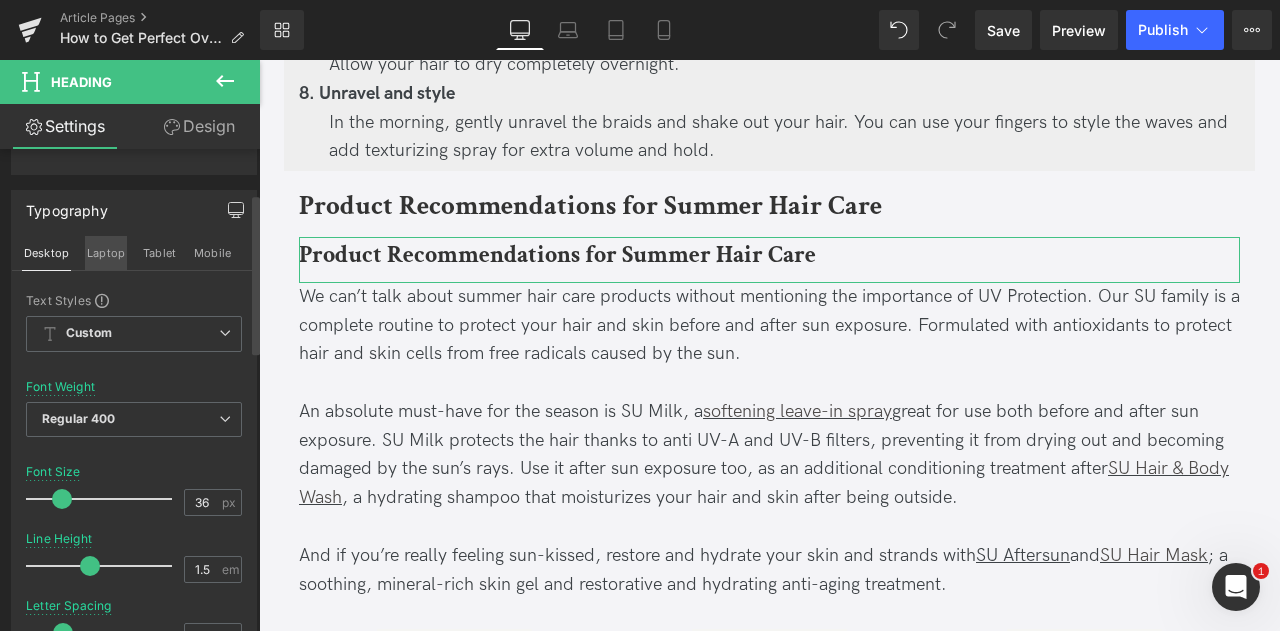 click on "Laptop" at bounding box center [106, 253] 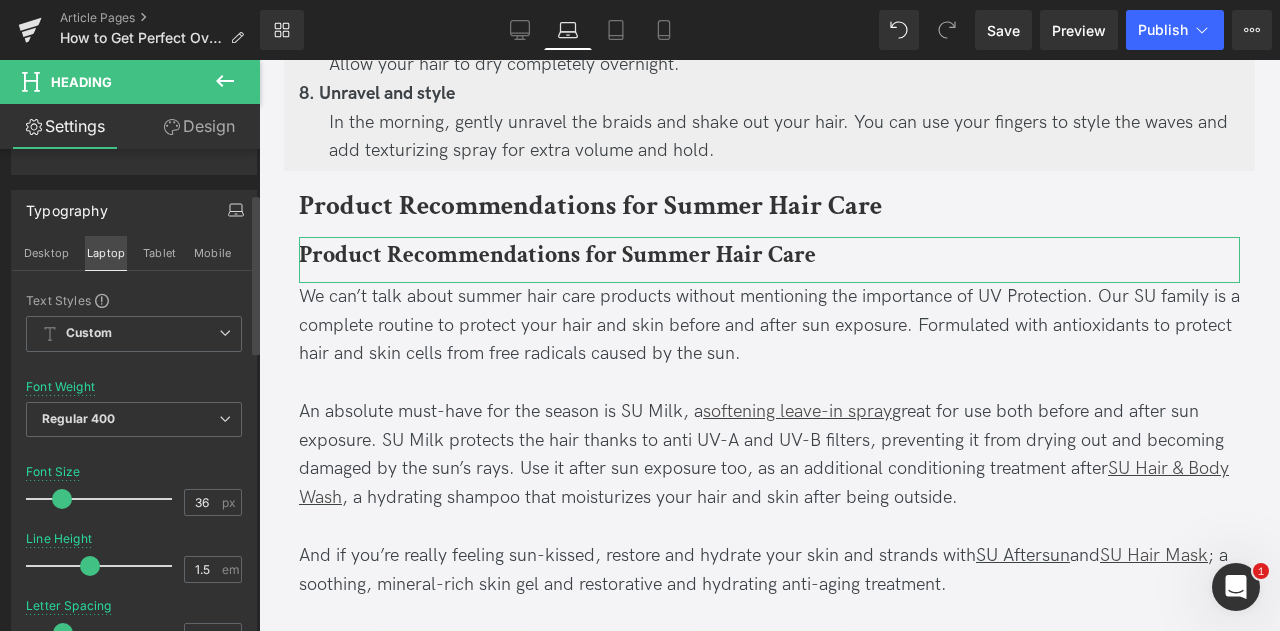 scroll, scrollTop: 2232, scrollLeft: 0, axis: vertical 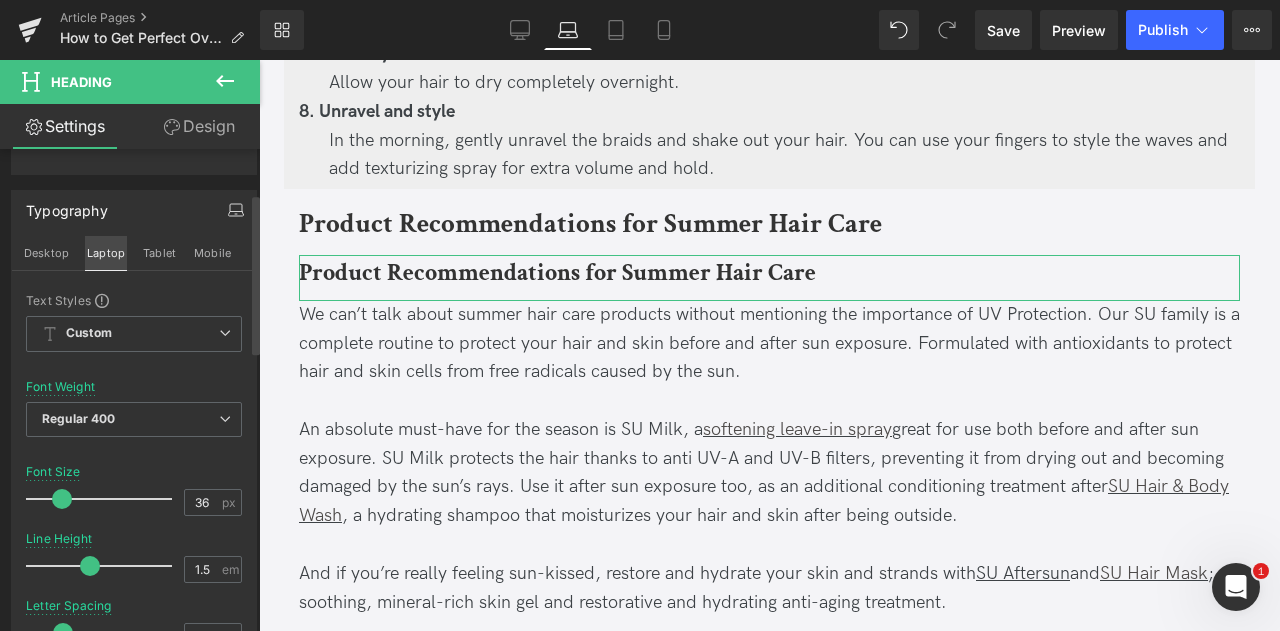 type 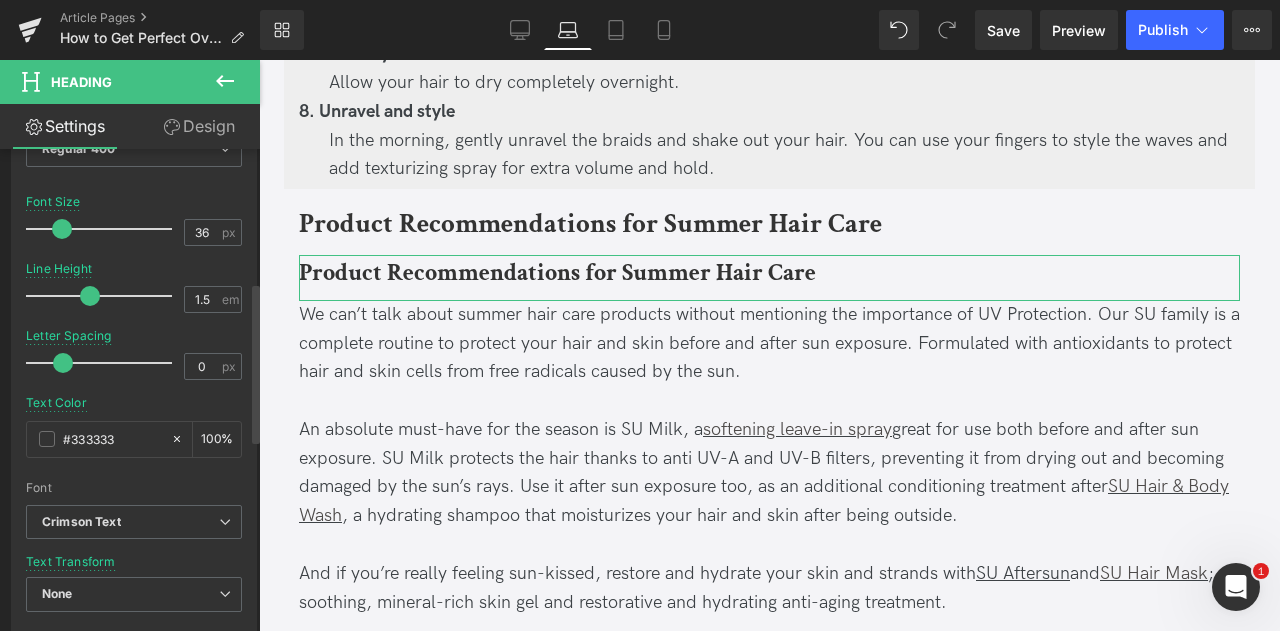 scroll, scrollTop: 414, scrollLeft: 0, axis: vertical 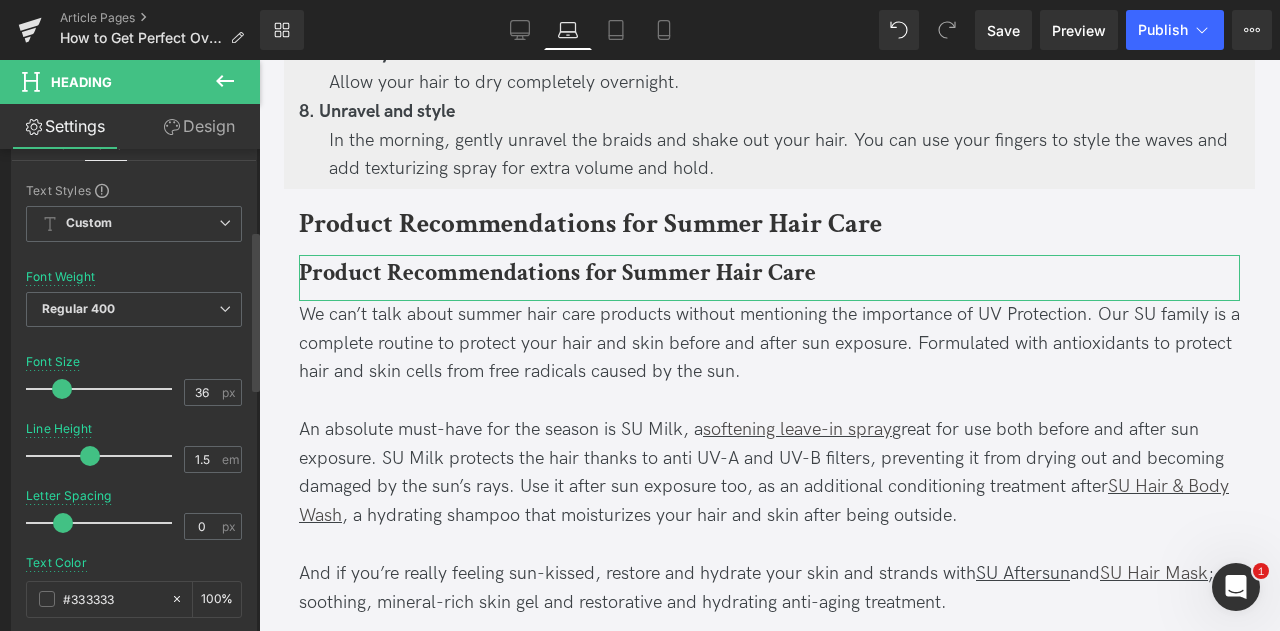 click at bounding box center [134, 258] 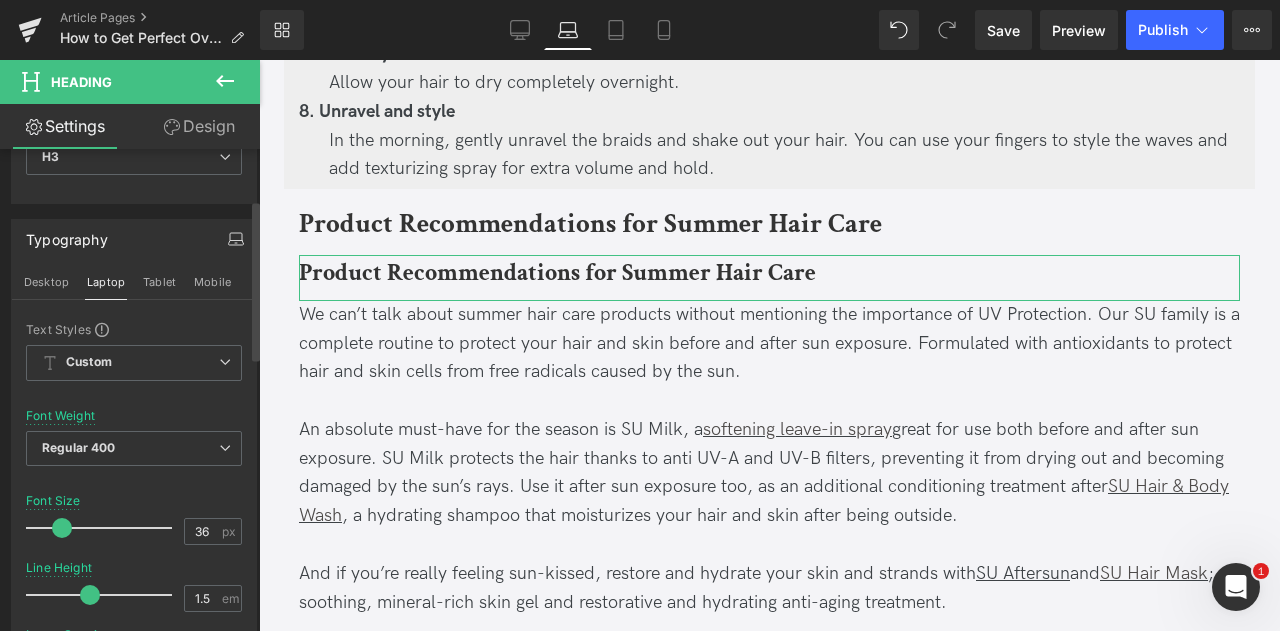 scroll, scrollTop: 92, scrollLeft: 0, axis: vertical 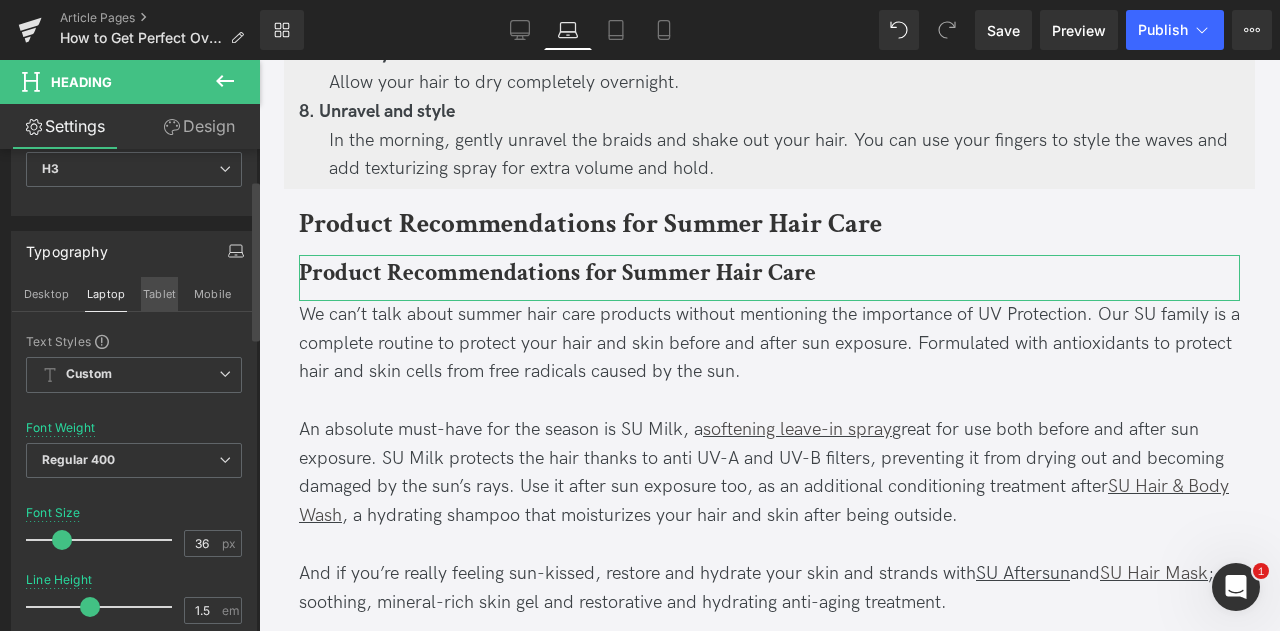click on "Tablet" at bounding box center [159, 294] 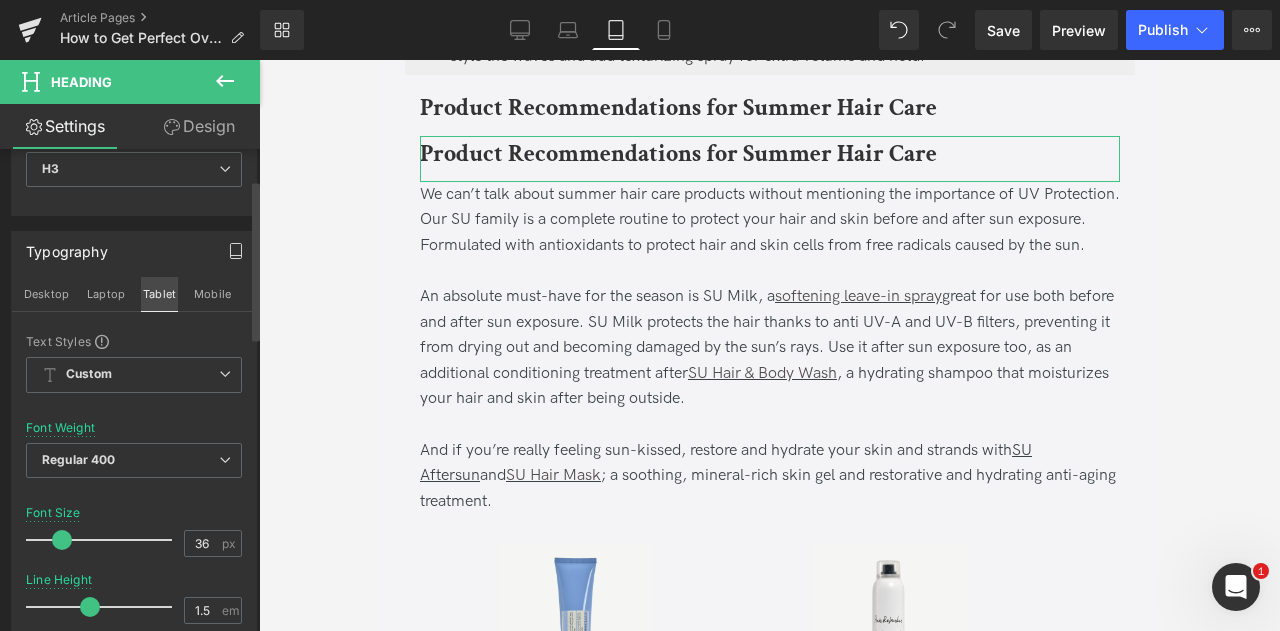 type 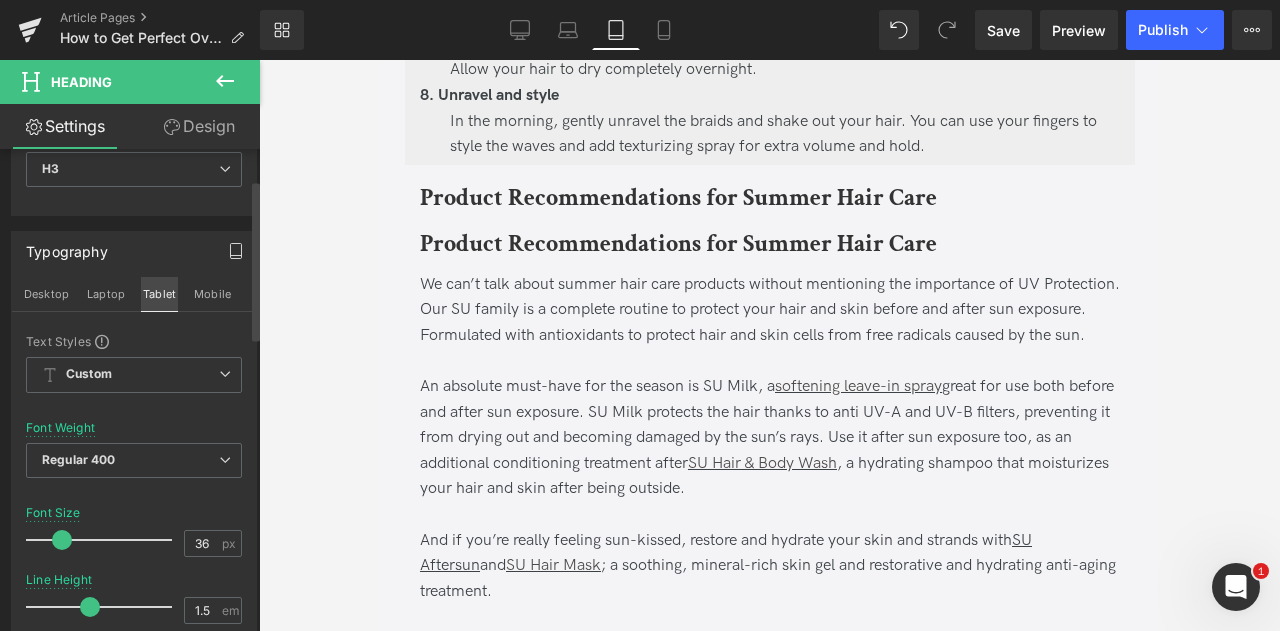 scroll, scrollTop: 2139, scrollLeft: 0, axis: vertical 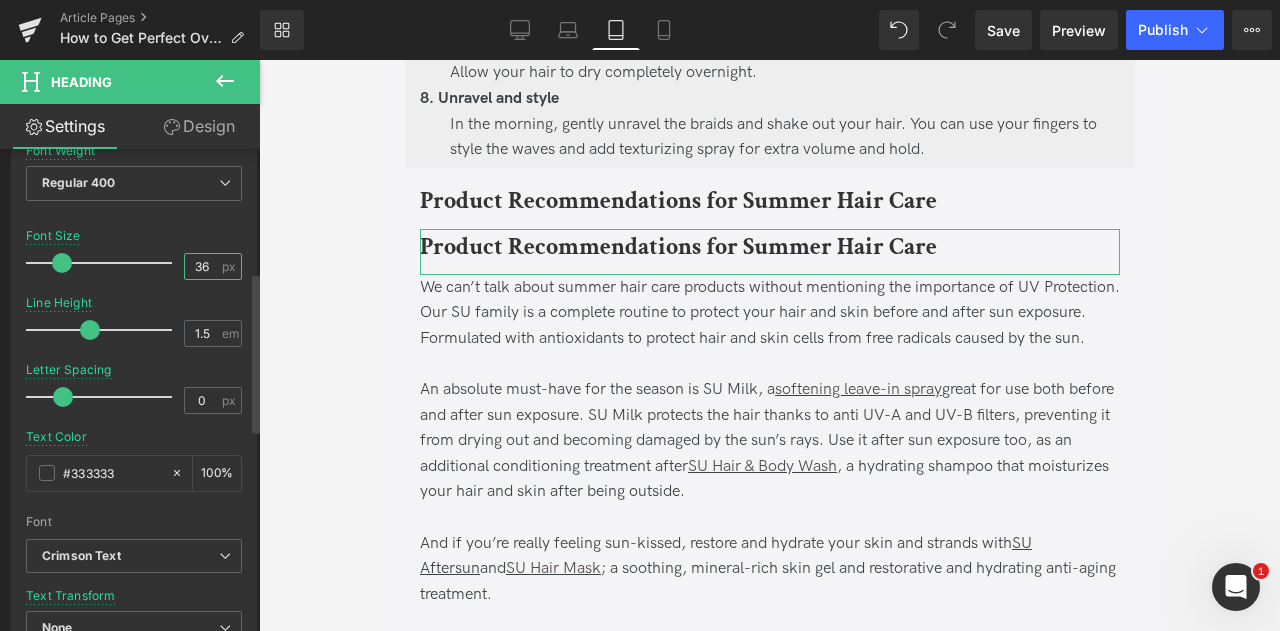 click on "36" at bounding box center (202, 266) 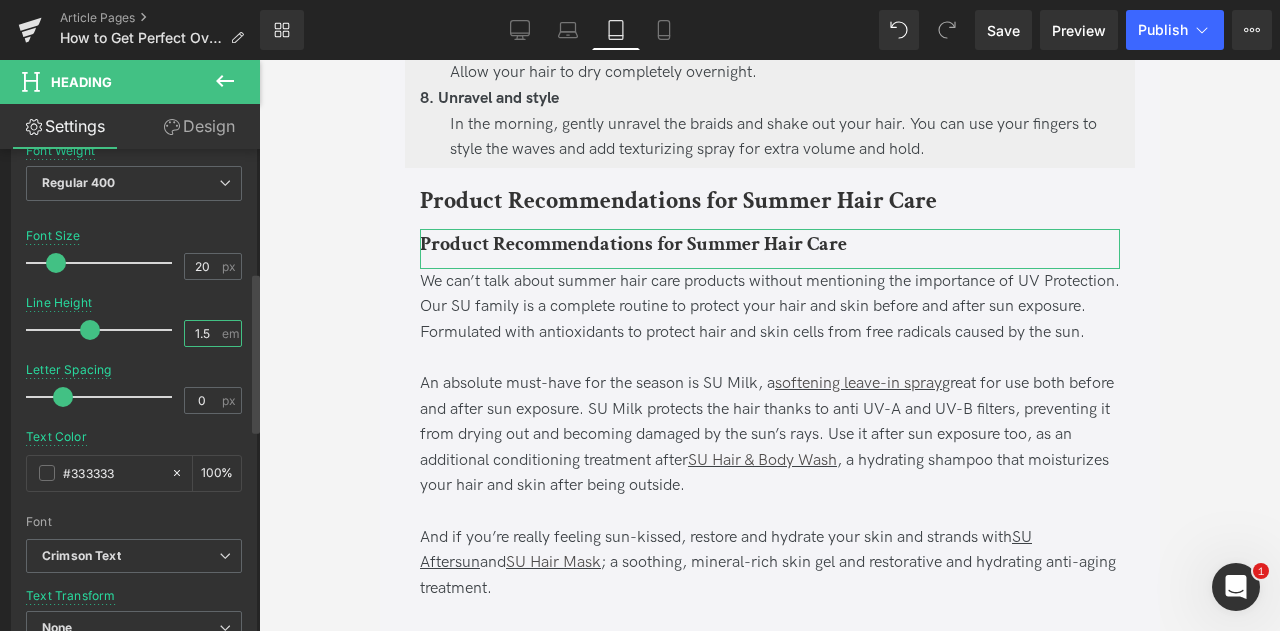 click on "1.5" at bounding box center (202, 333) 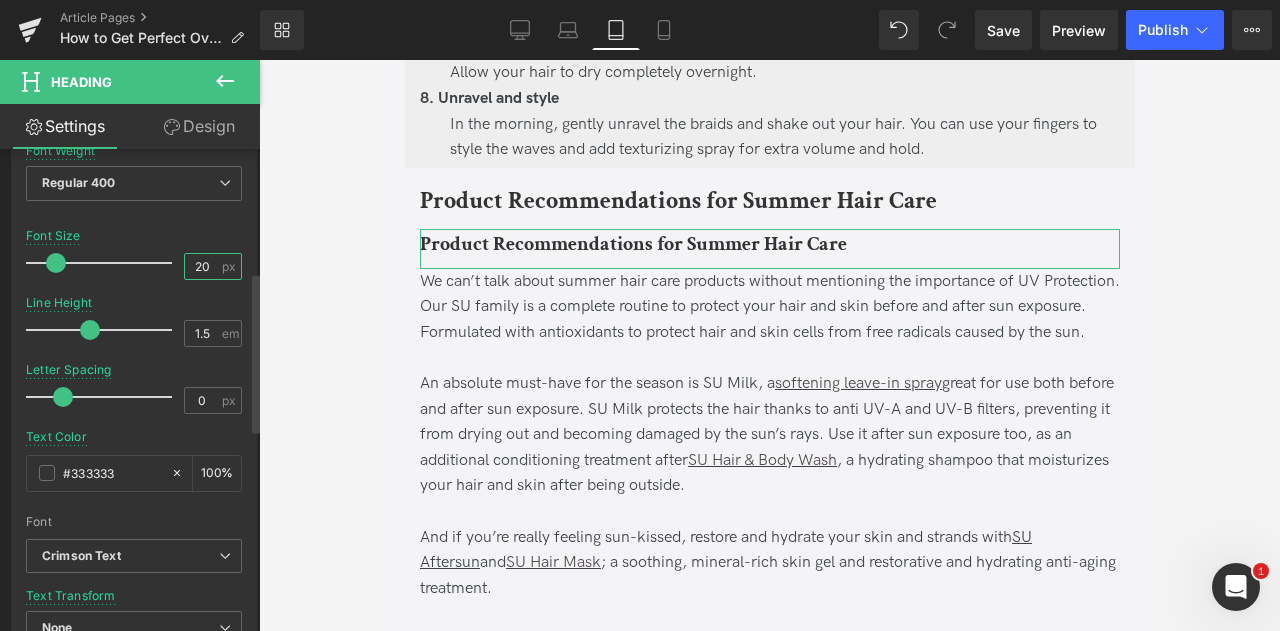 click on "20" at bounding box center [202, 266] 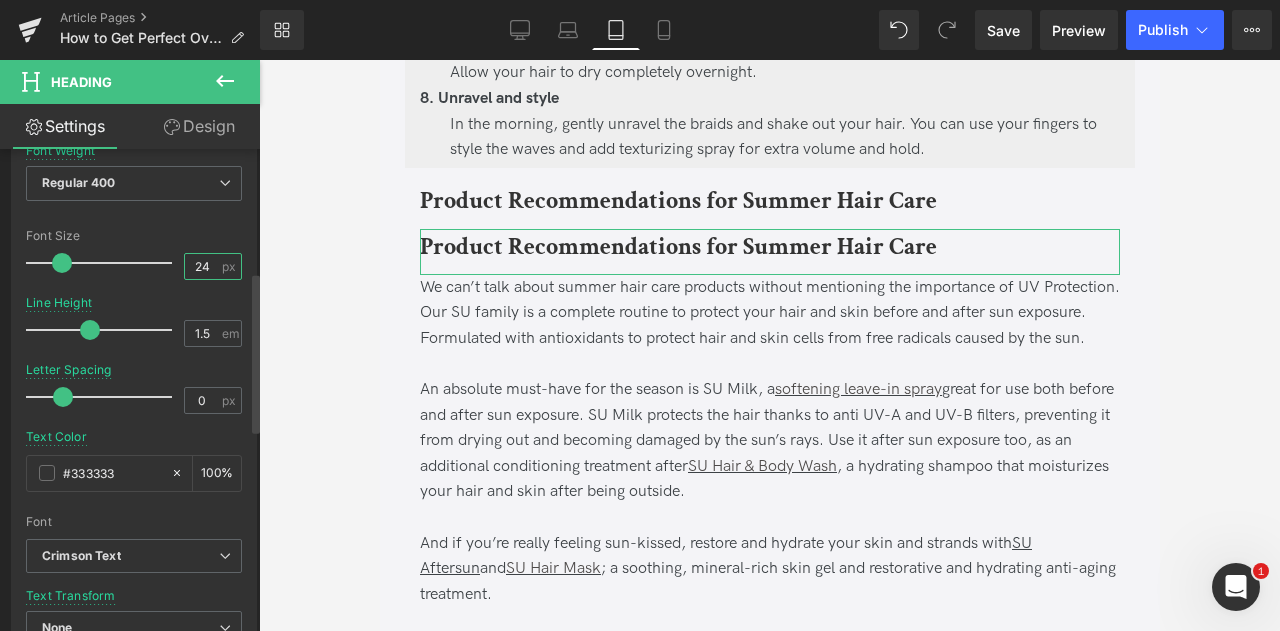 click on "24" at bounding box center (202, 266) 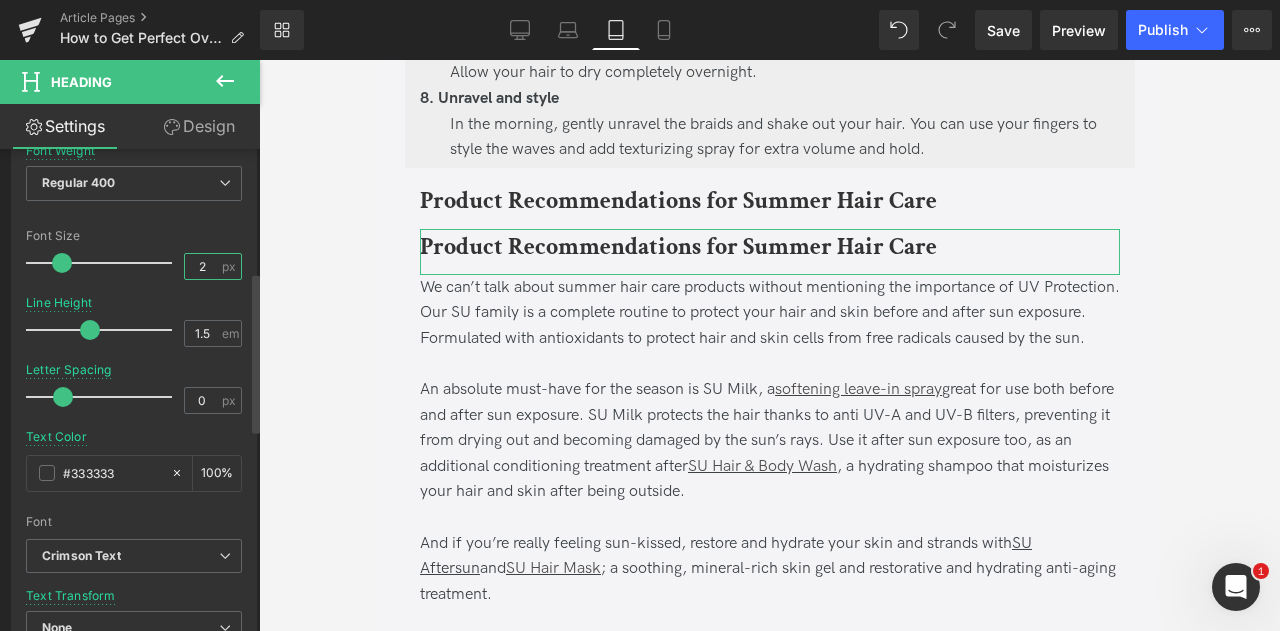type on "20" 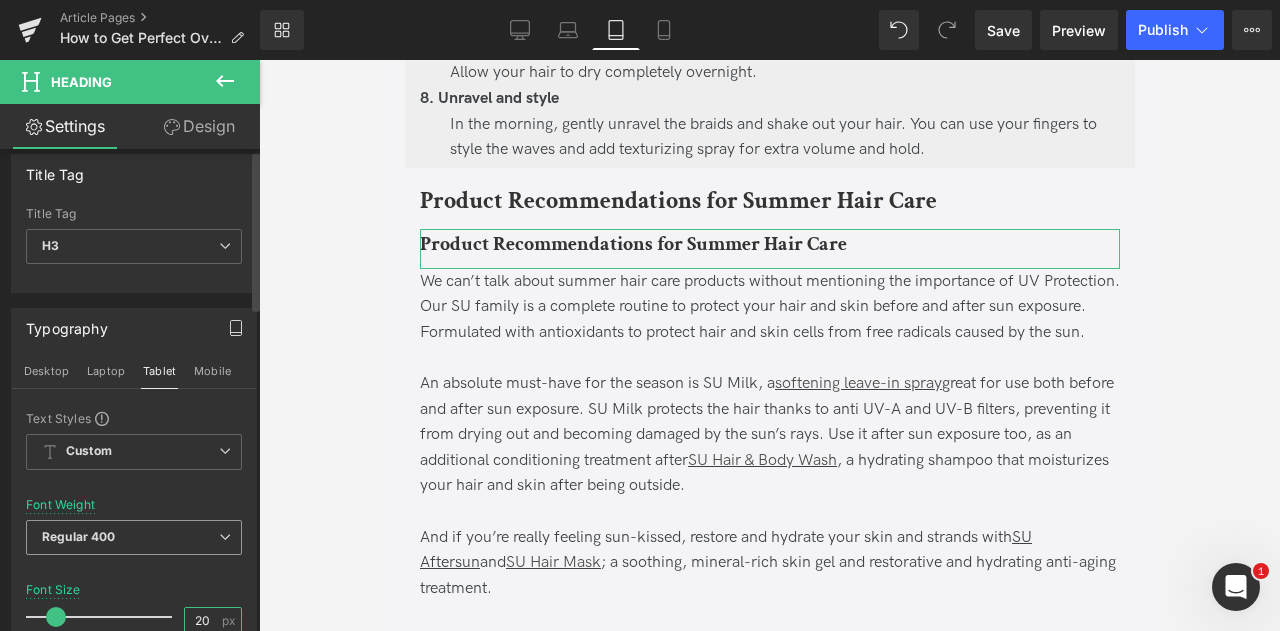 scroll, scrollTop: 0, scrollLeft: 0, axis: both 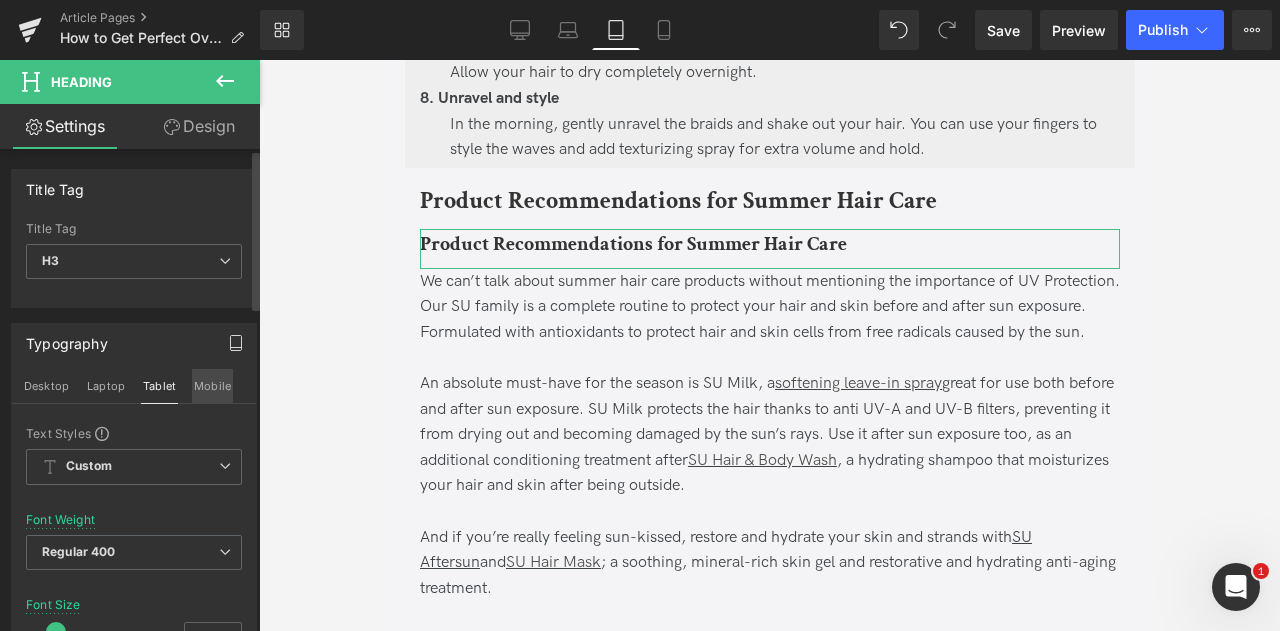click on "Mobile" at bounding box center [212, 386] 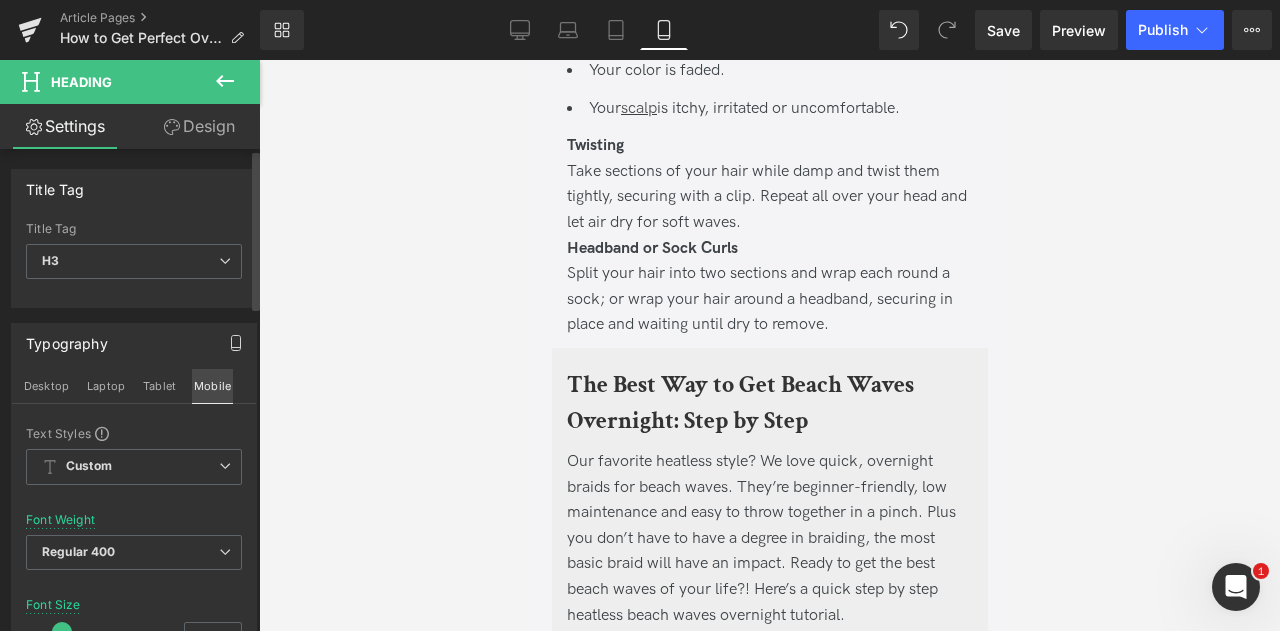 scroll, scrollTop: 3306, scrollLeft: 0, axis: vertical 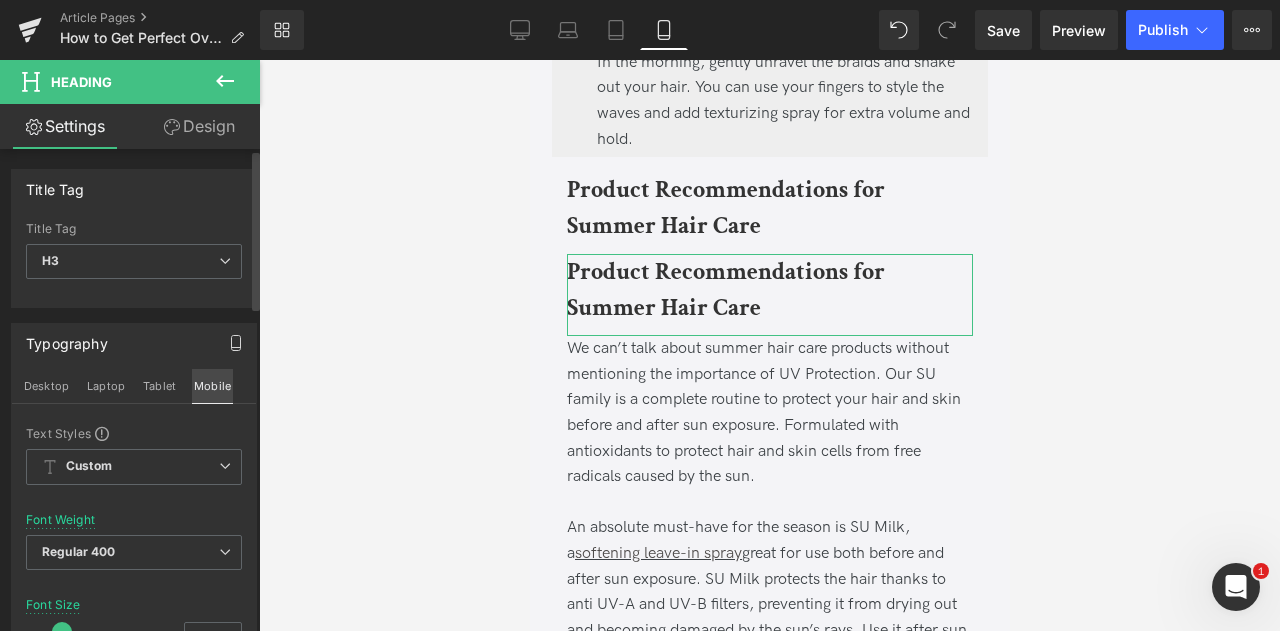 type 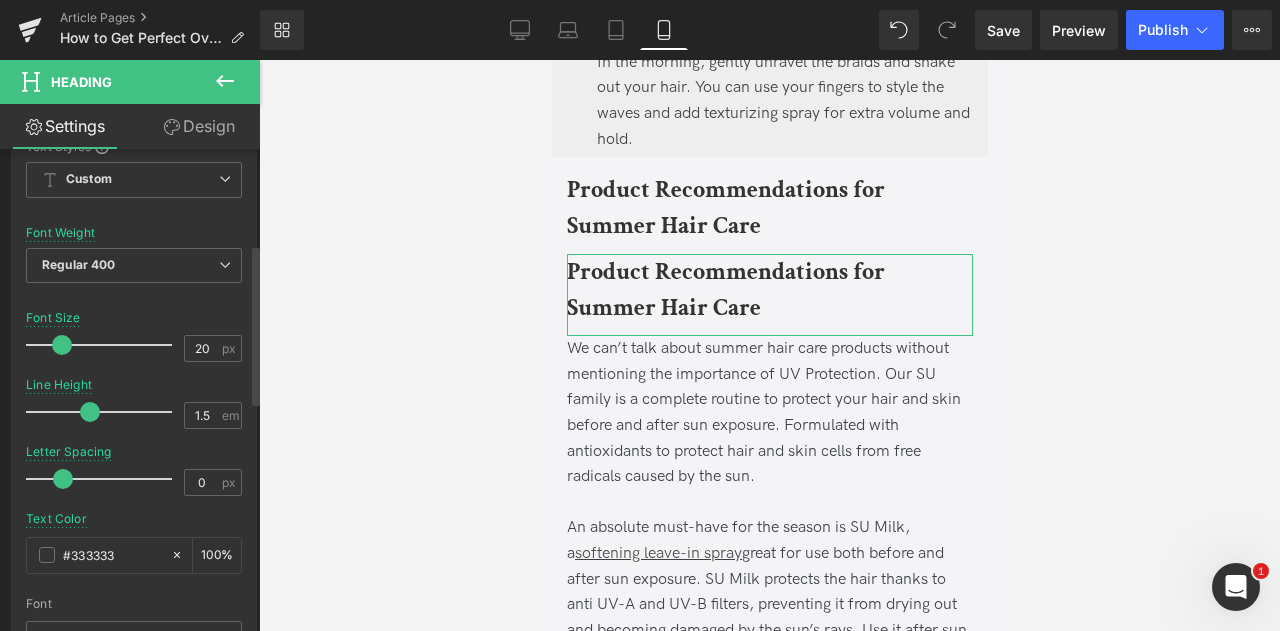 scroll, scrollTop: 334, scrollLeft: 0, axis: vertical 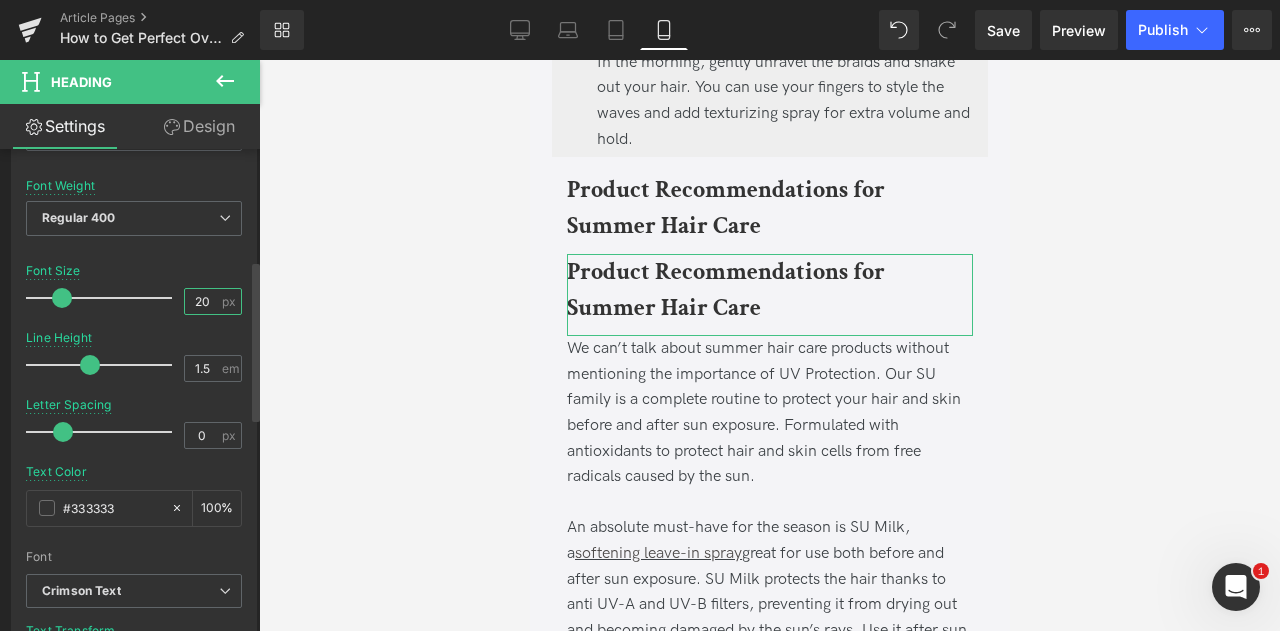 click on "20" at bounding box center (202, 301) 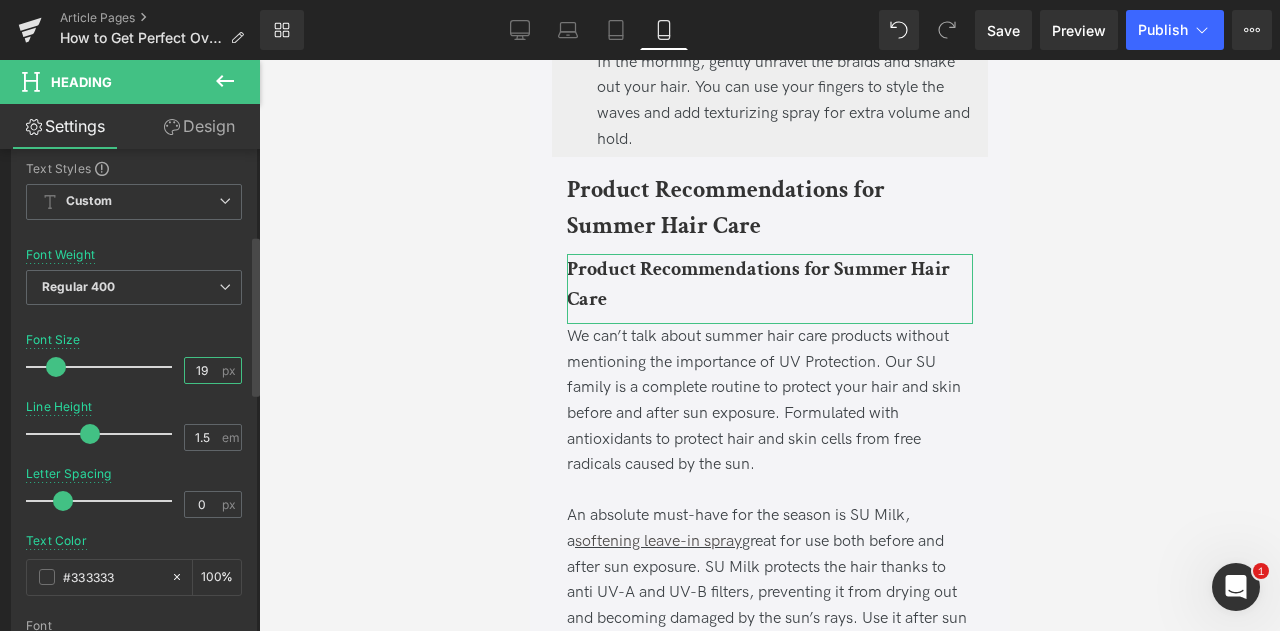scroll, scrollTop: 255, scrollLeft: 0, axis: vertical 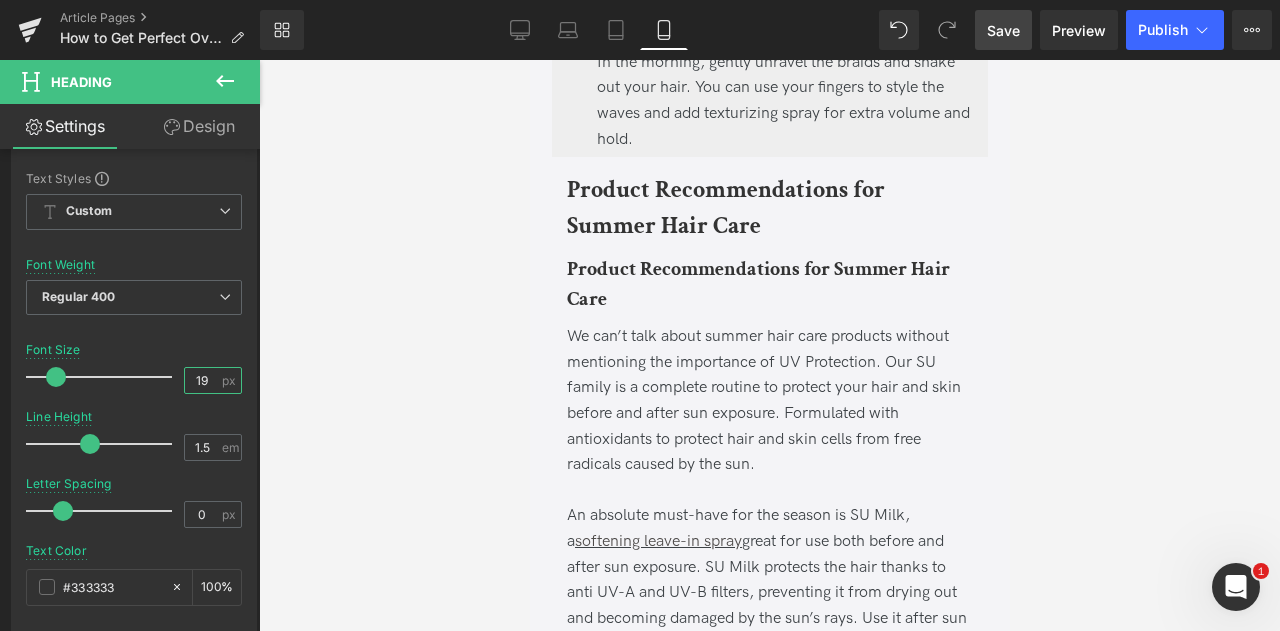 type on "19" 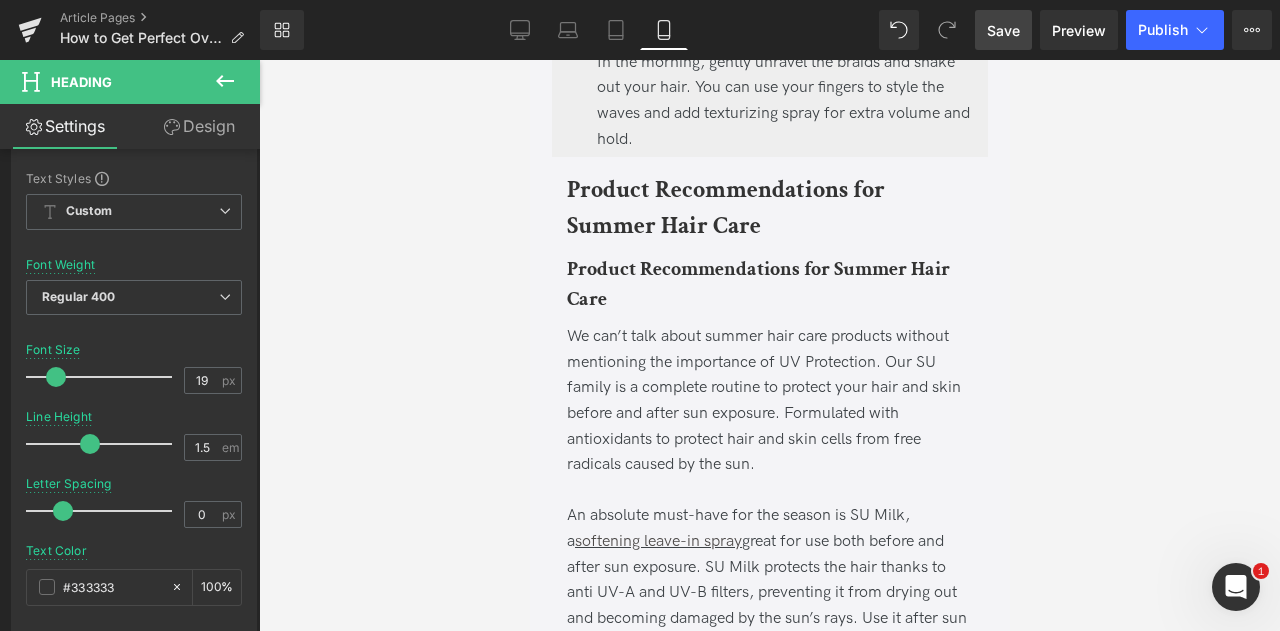 click on "Save" at bounding box center [1003, 30] 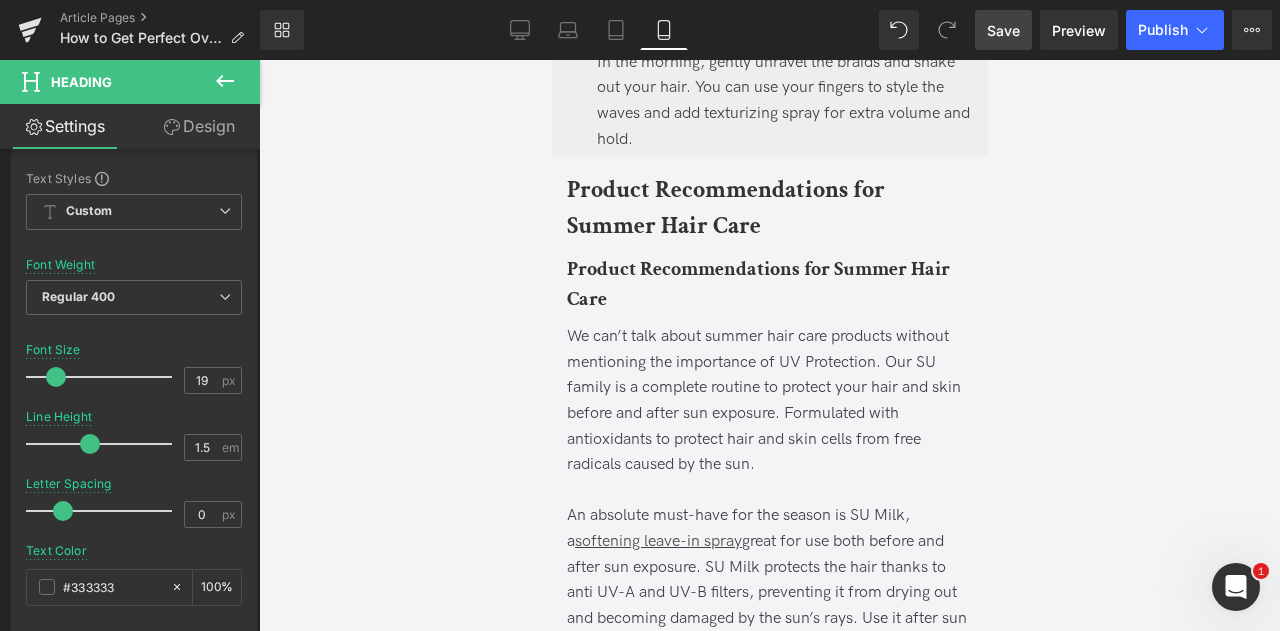 click on "Save" at bounding box center [1003, 30] 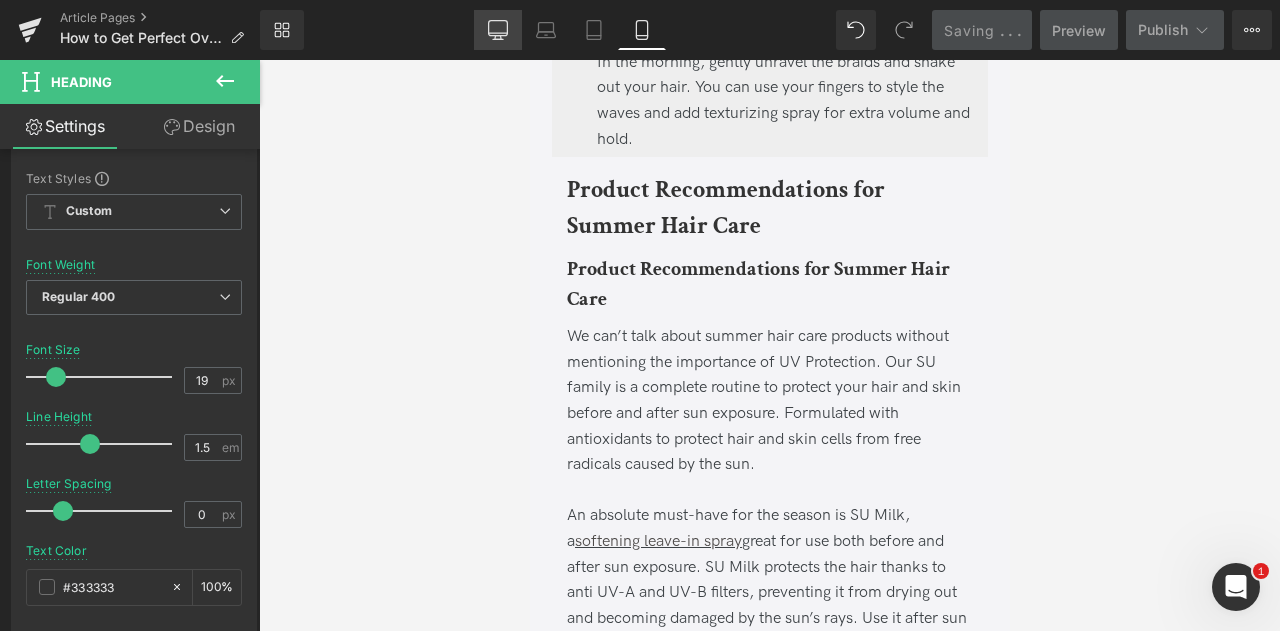 click 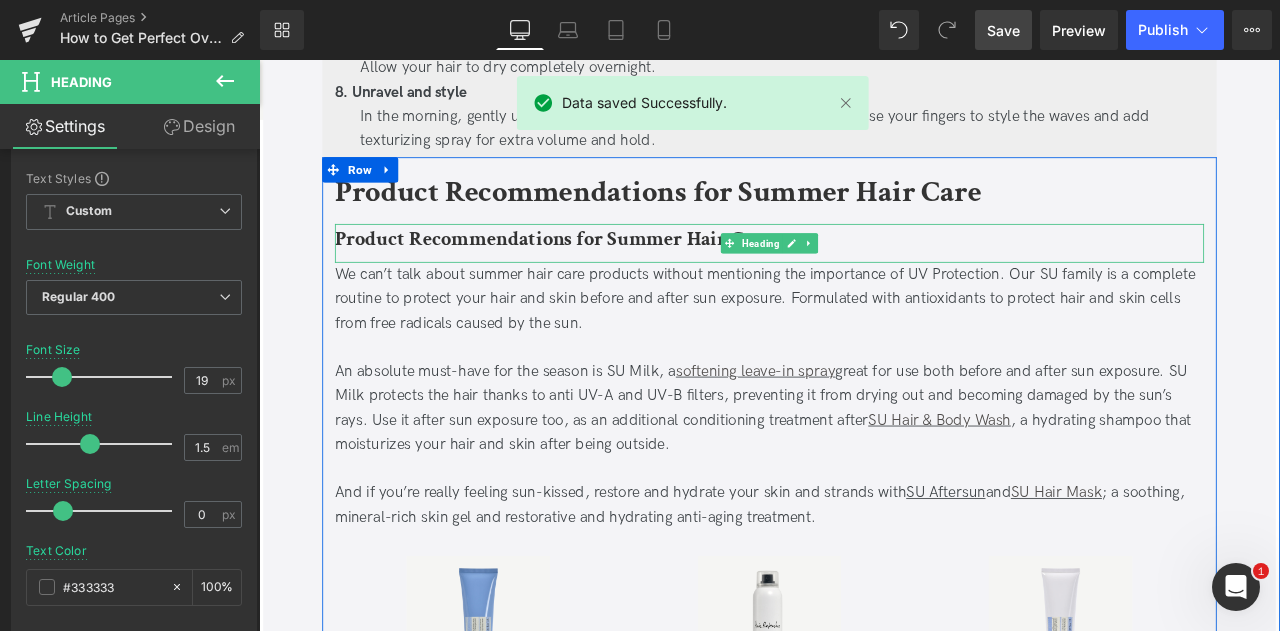 click on "Product Recommendations for Summer Hair Care" at bounding box center [607, 271] 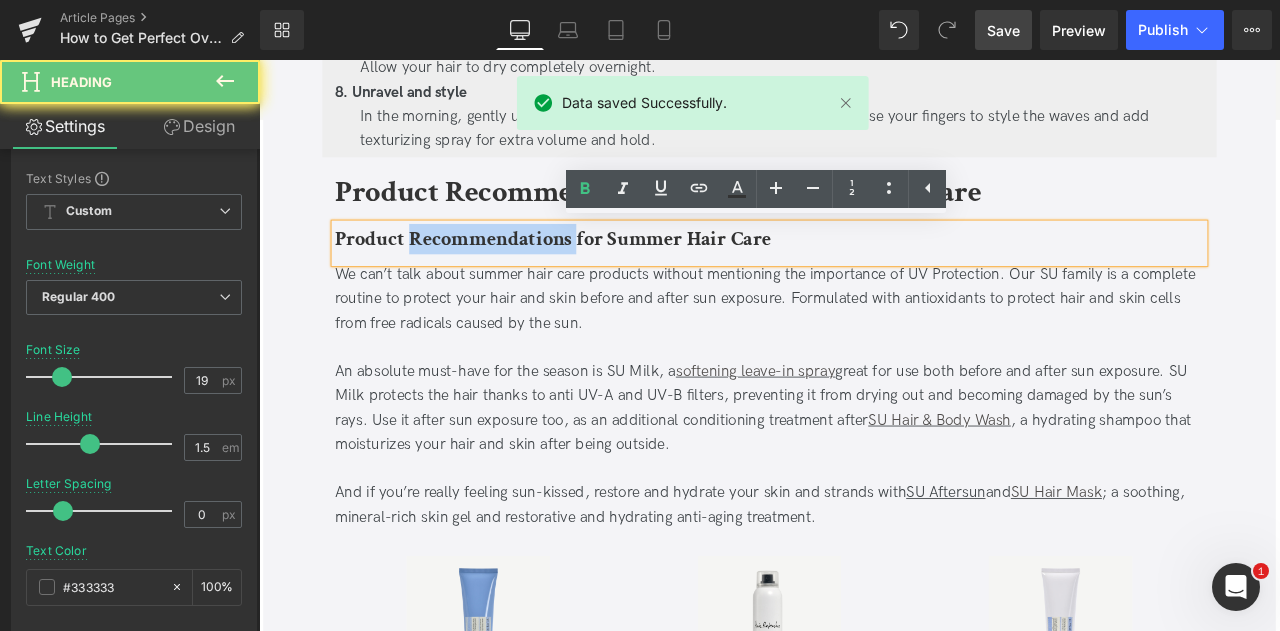 click on "Product Recommendations for Summer Hair Care" at bounding box center [607, 271] 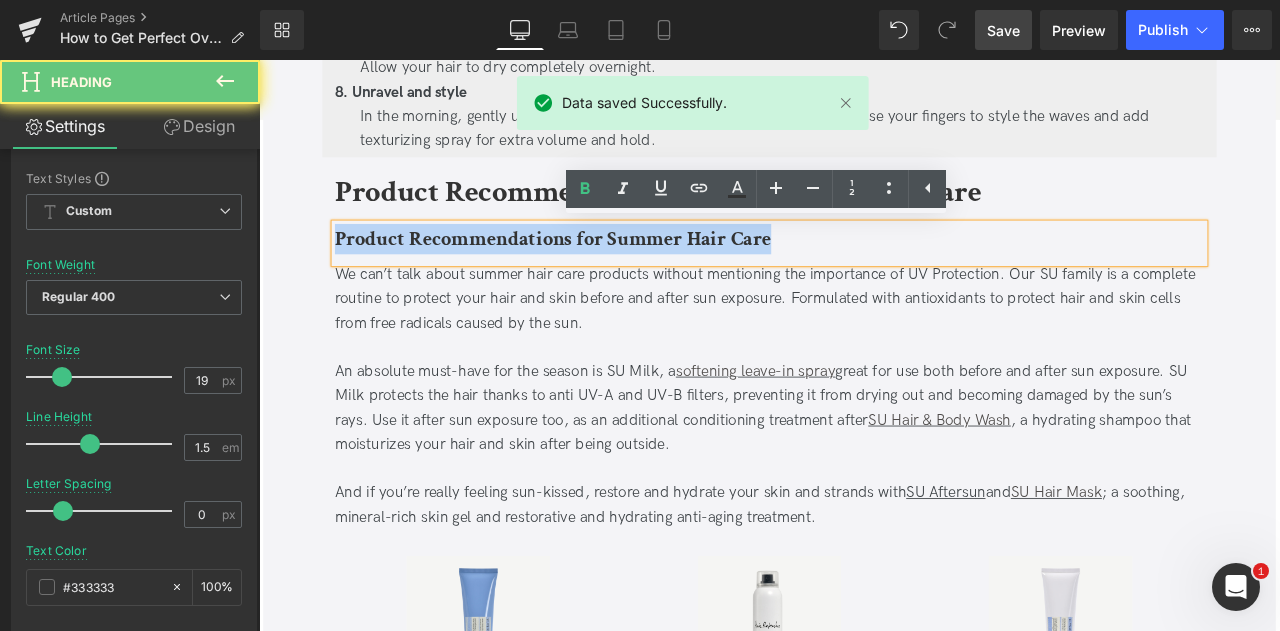 click on "Product Recommendations for Summer Hair Care" at bounding box center [607, 271] 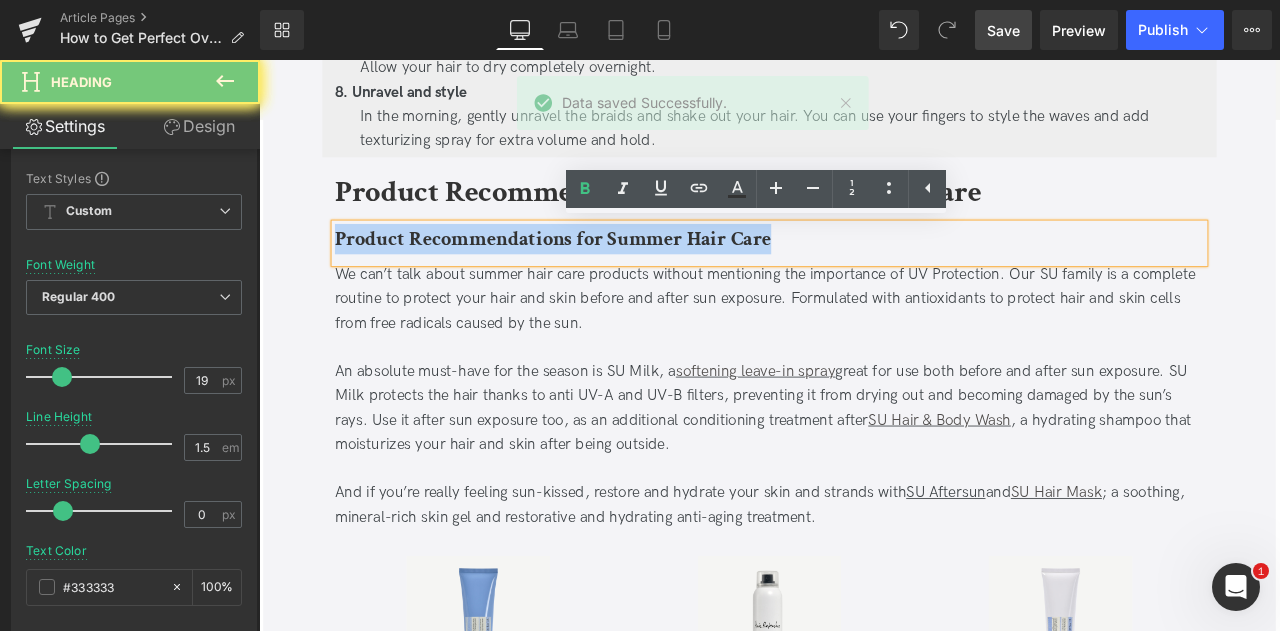 paste 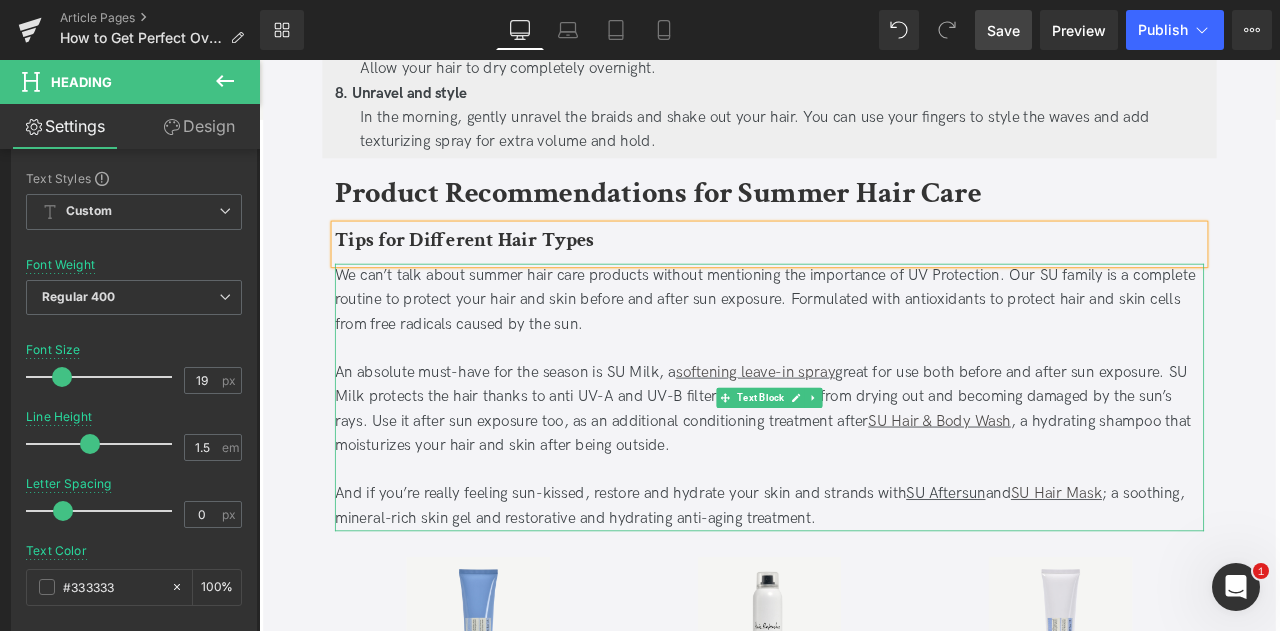 scroll, scrollTop: 2192, scrollLeft: 0, axis: vertical 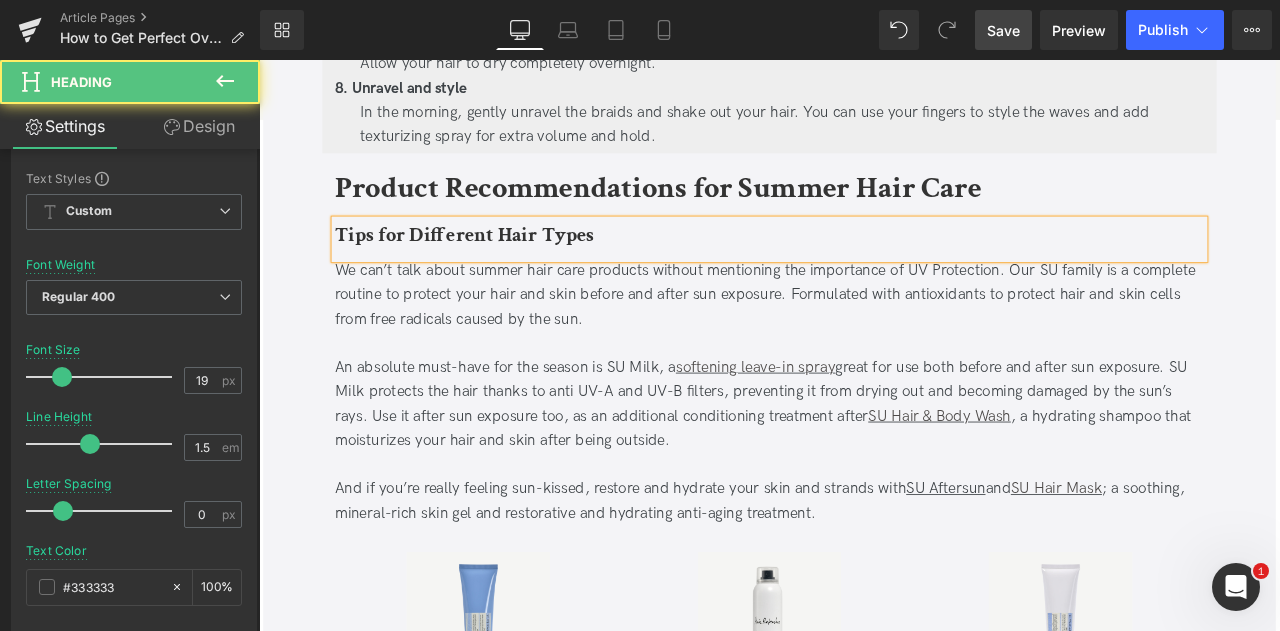 click on "Tips for Different Hair Types" at bounding box center [502, 267] 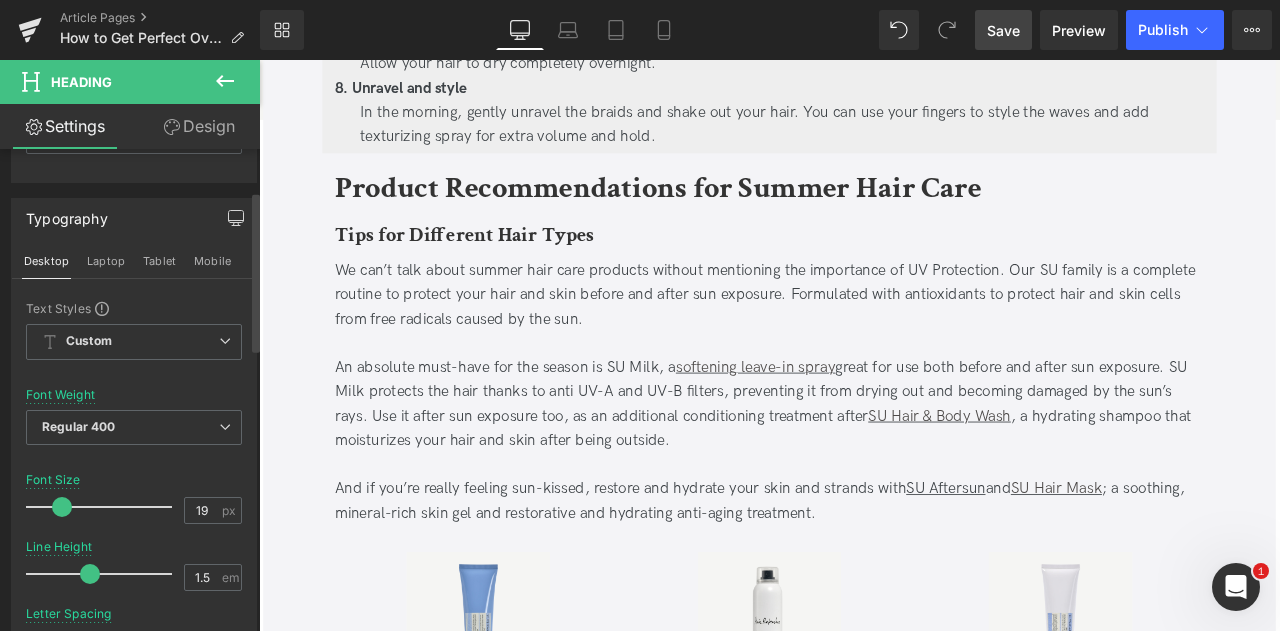 scroll, scrollTop: 0, scrollLeft: 0, axis: both 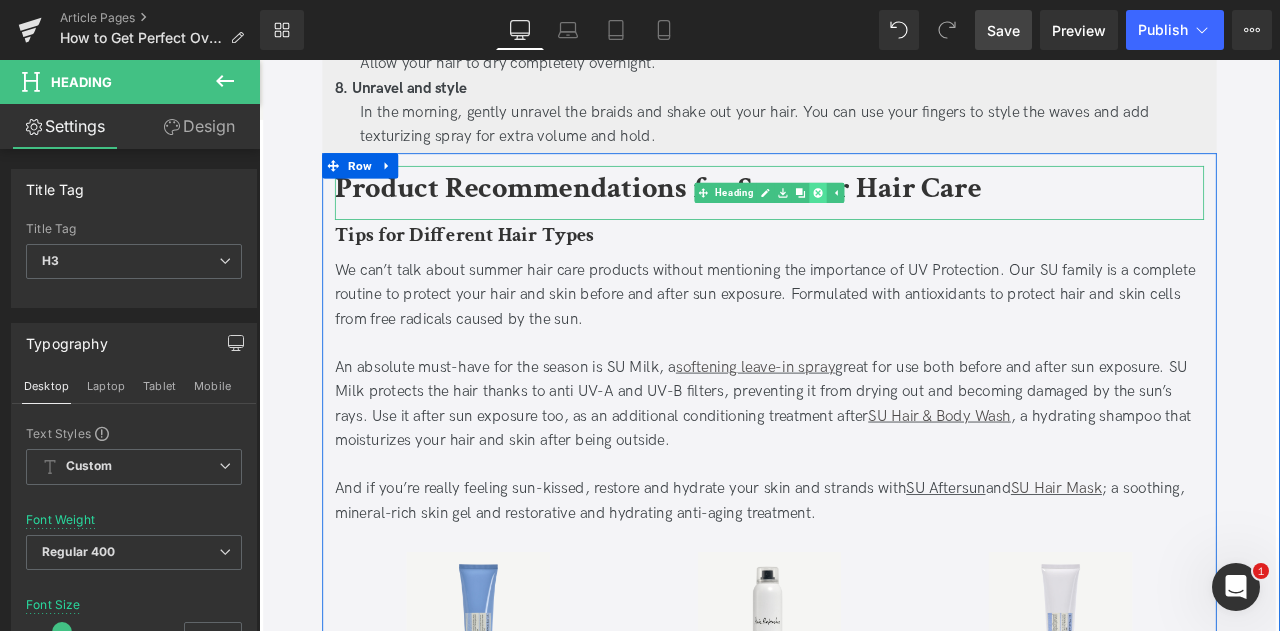 click 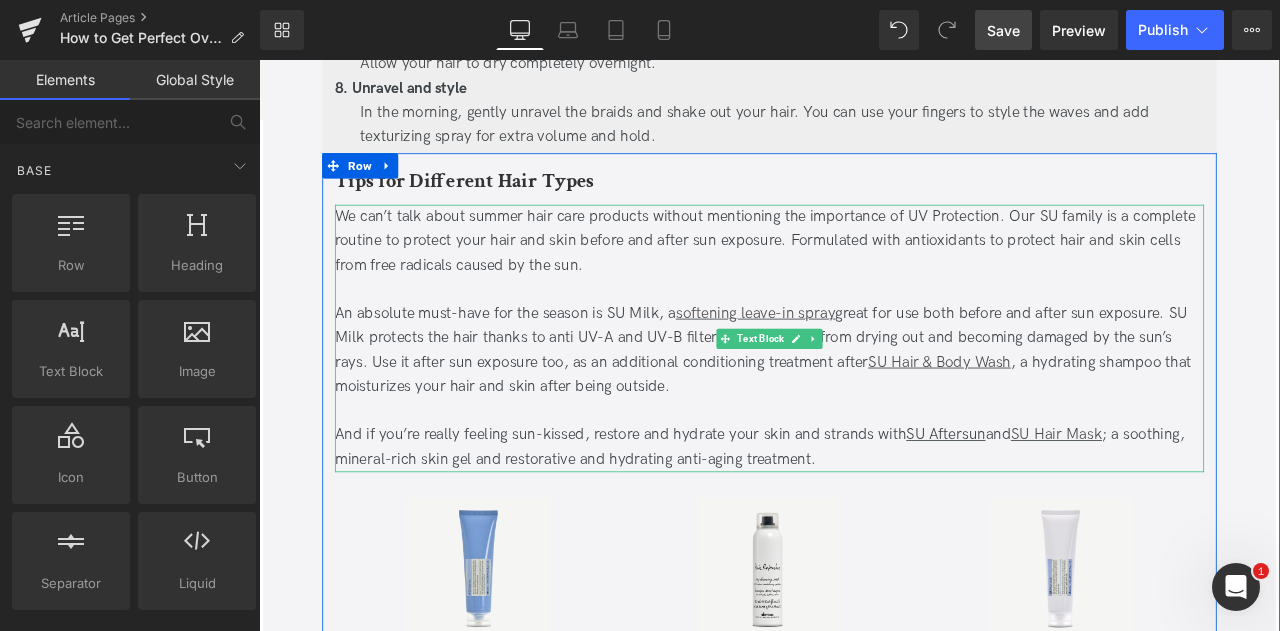 click on "We can’t talk about summer hair care products without mentioning the importance of UV Protection. Our SU family is a complete routine to protect your hair and skin before and after sun exposure. Formulated with antioxidants to protect hair and skin cells from free radicals caused by the sun." at bounding box center (864, 275) 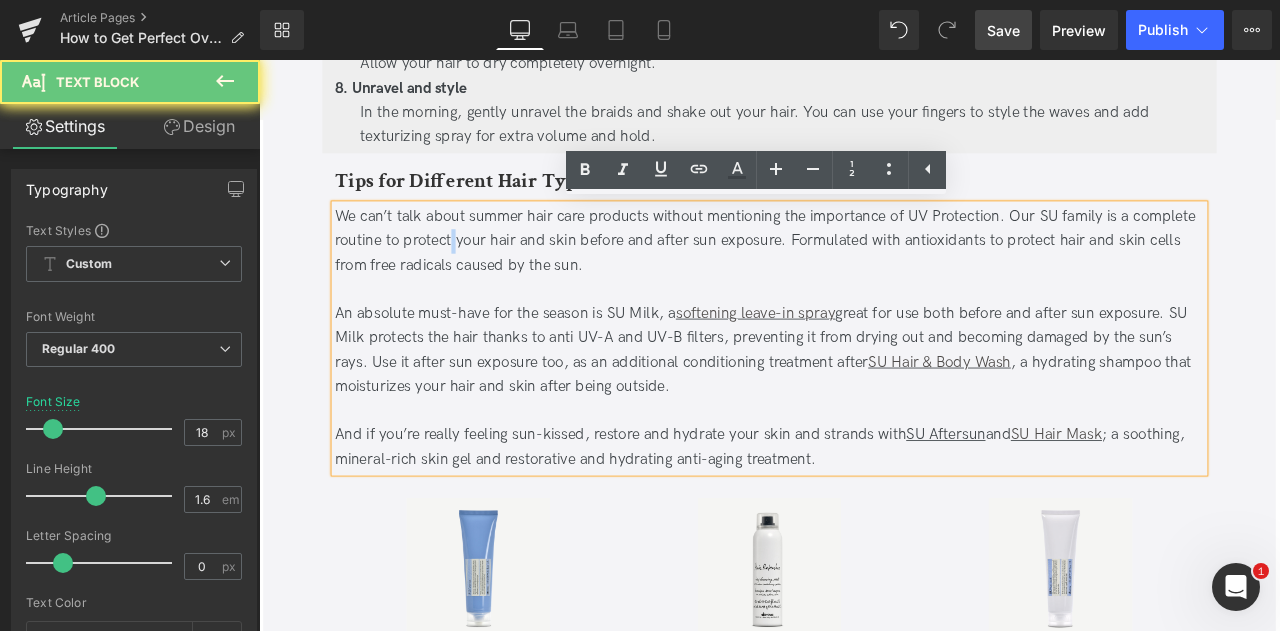 click on "We can’t talk about summer hair care products without mentioning the importance of UV Protection. Our SU family is a complete routine to protect your hair and skin before and after sun exposure. Formulated with antioxidants to protect hair and skin cells from free radicals caused by the sun." at bounding box center (864, 275) 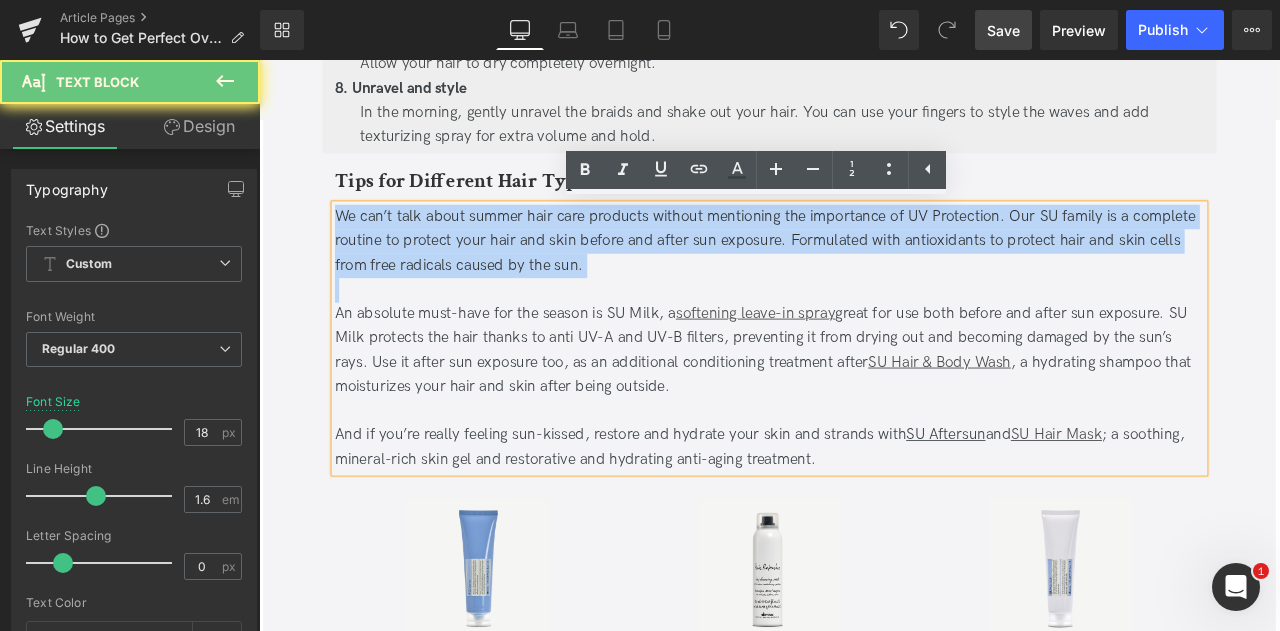 click on "We can’t talk about summer hair care products without mentioning the importance of UV Protection. Our SU family is a complete routine to protect your hair and skin before and after sun exposure. Formulated with antioxidants to protect hair and skin cells from free radicals caused by the sun." at bounding box center (864, 275) 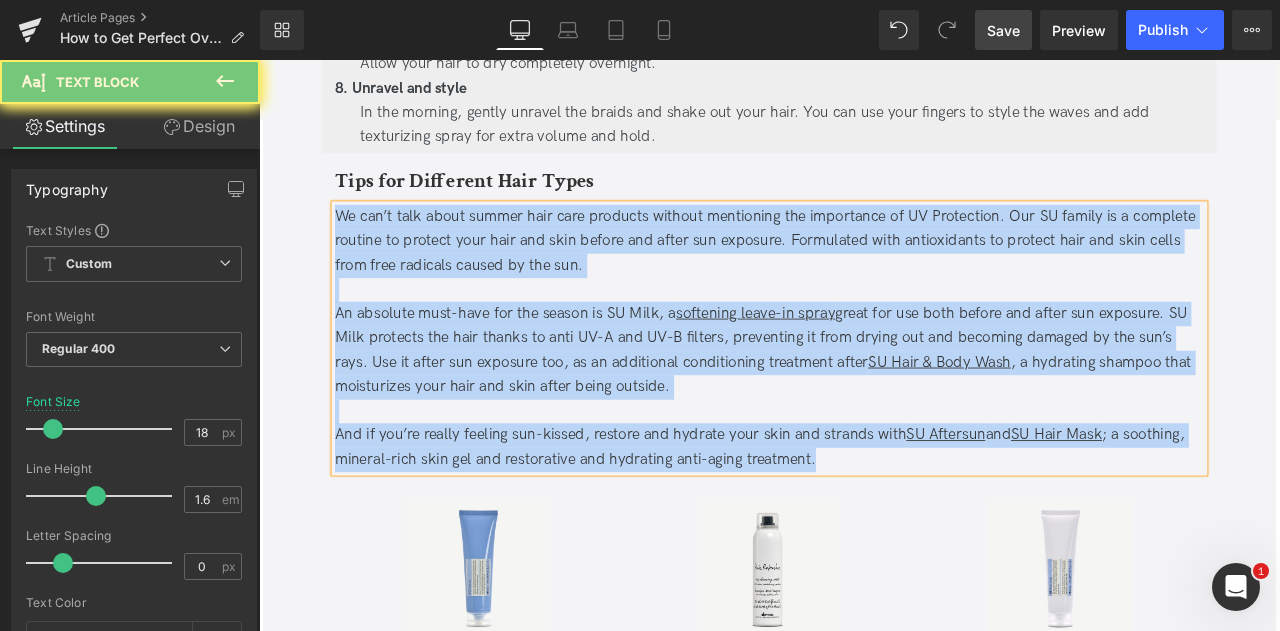 paste 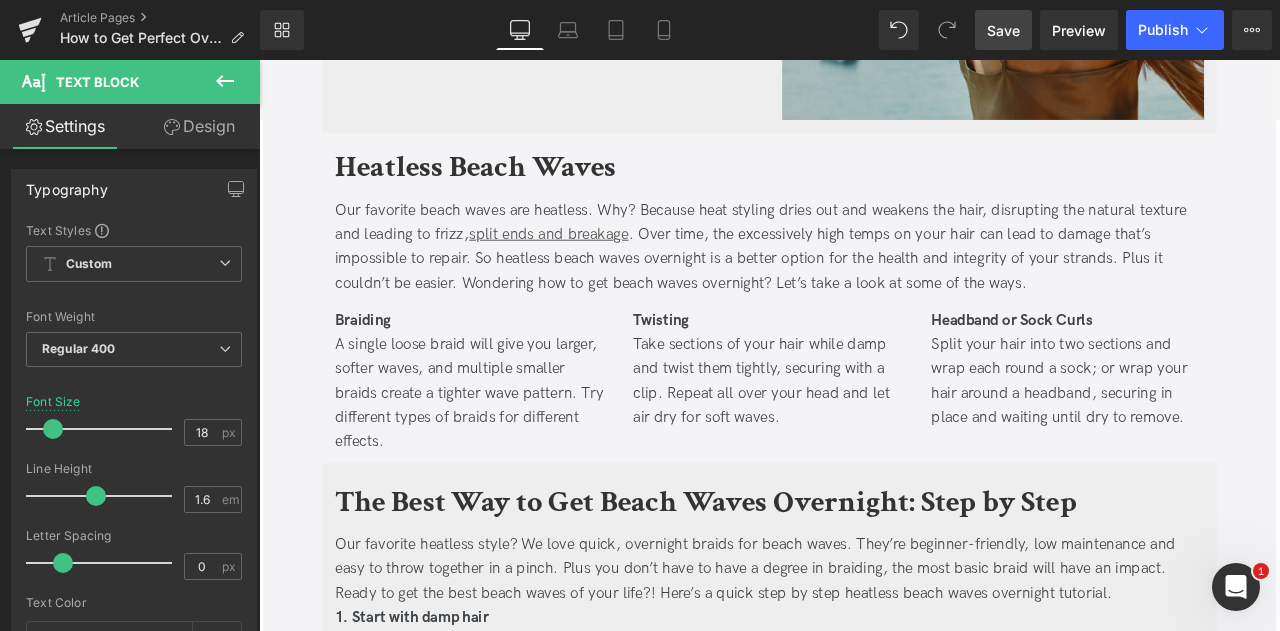 scroll, scrollTop: 1132, scrollLeft: 0, axis: vertical 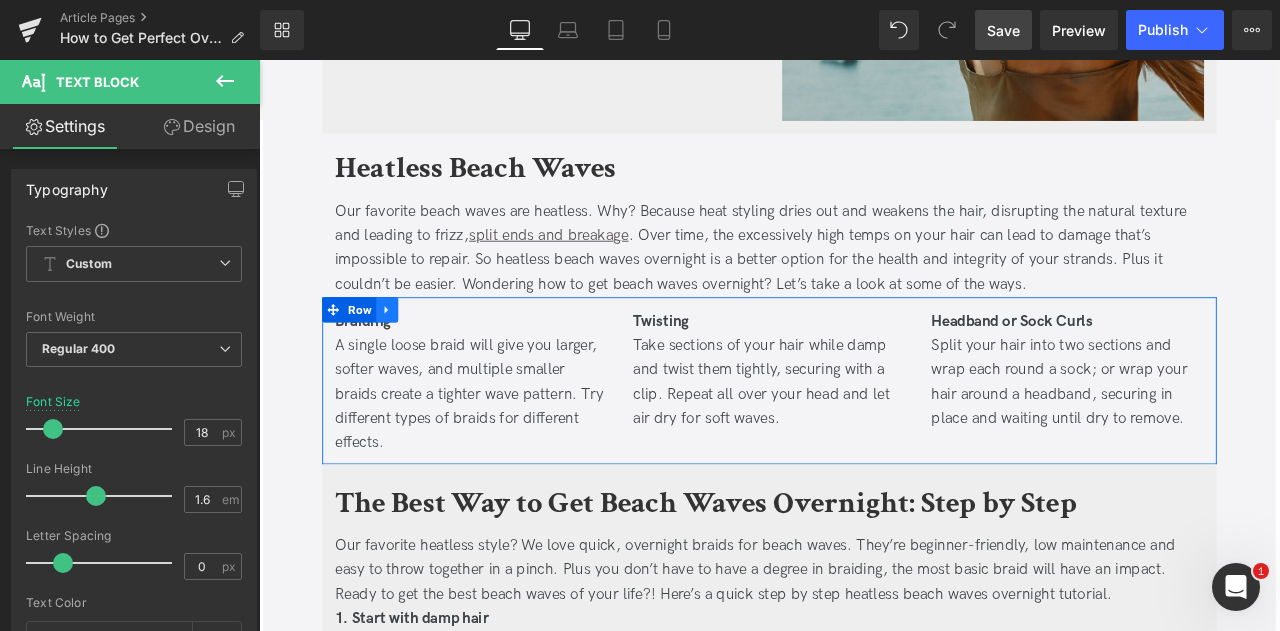 click 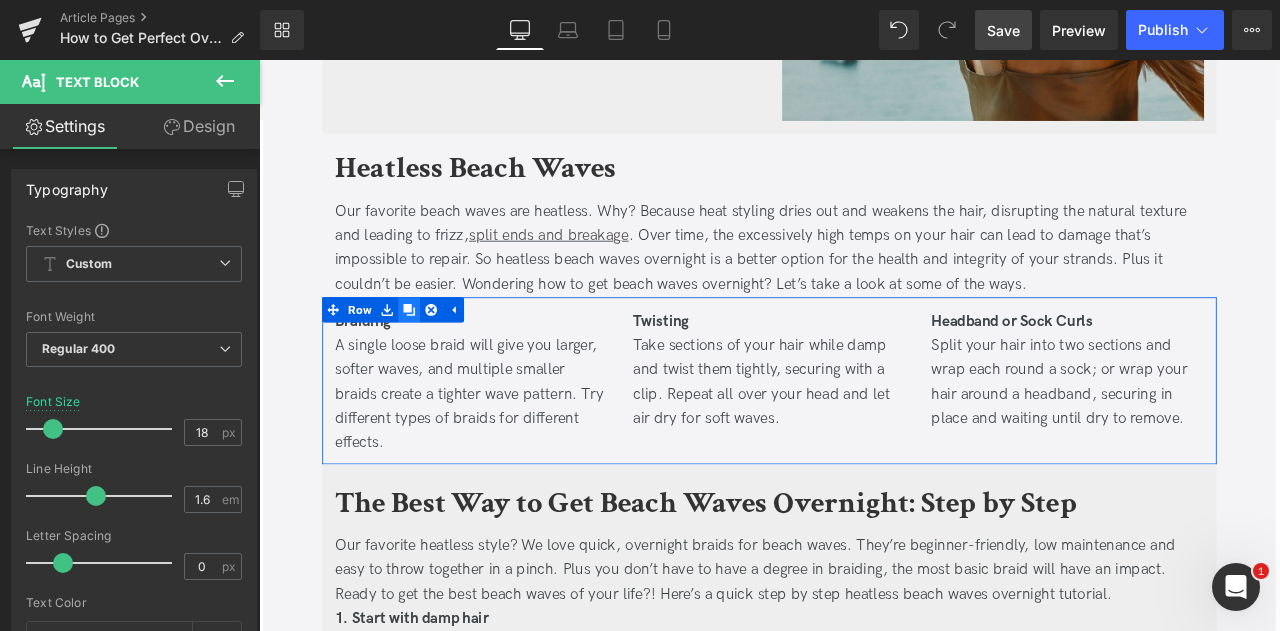 click 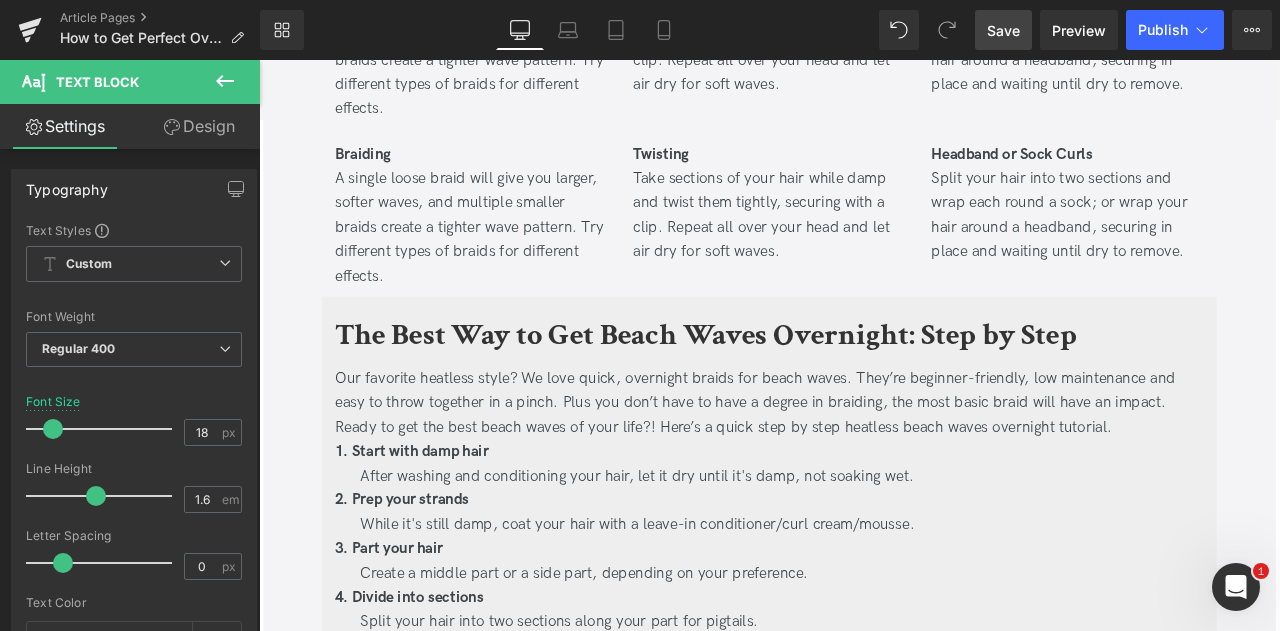 scroll, scrollTop: 1528, scrollLeft: 0, axis: vertical 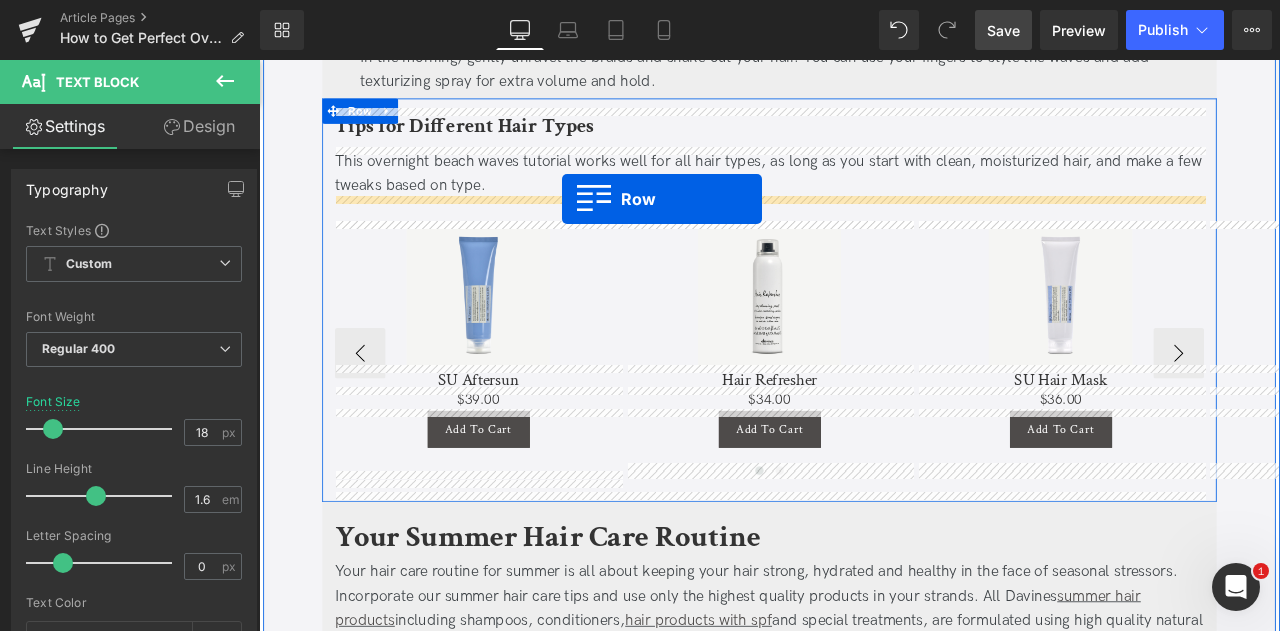 drag, startPoint x: 384, startPoint y: 155, endPoint x: 618, endPoint y: 224, distance: 243.96106 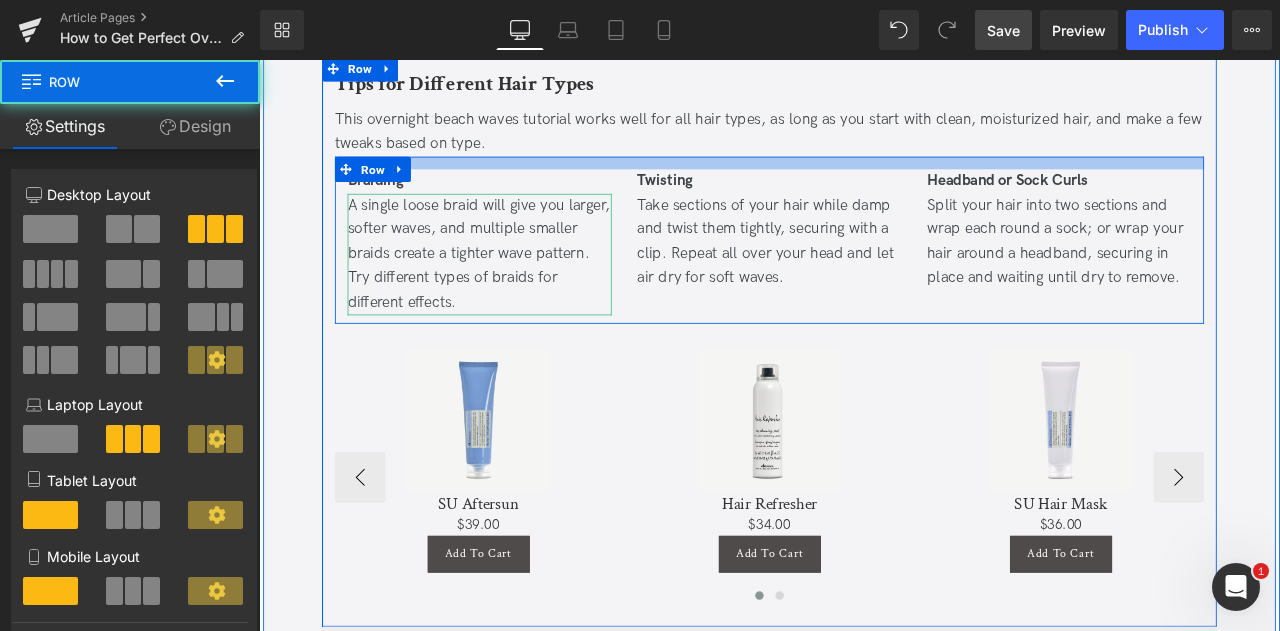scroll, scrollTop: 2258, scrollLeft: 0, axis: vertical 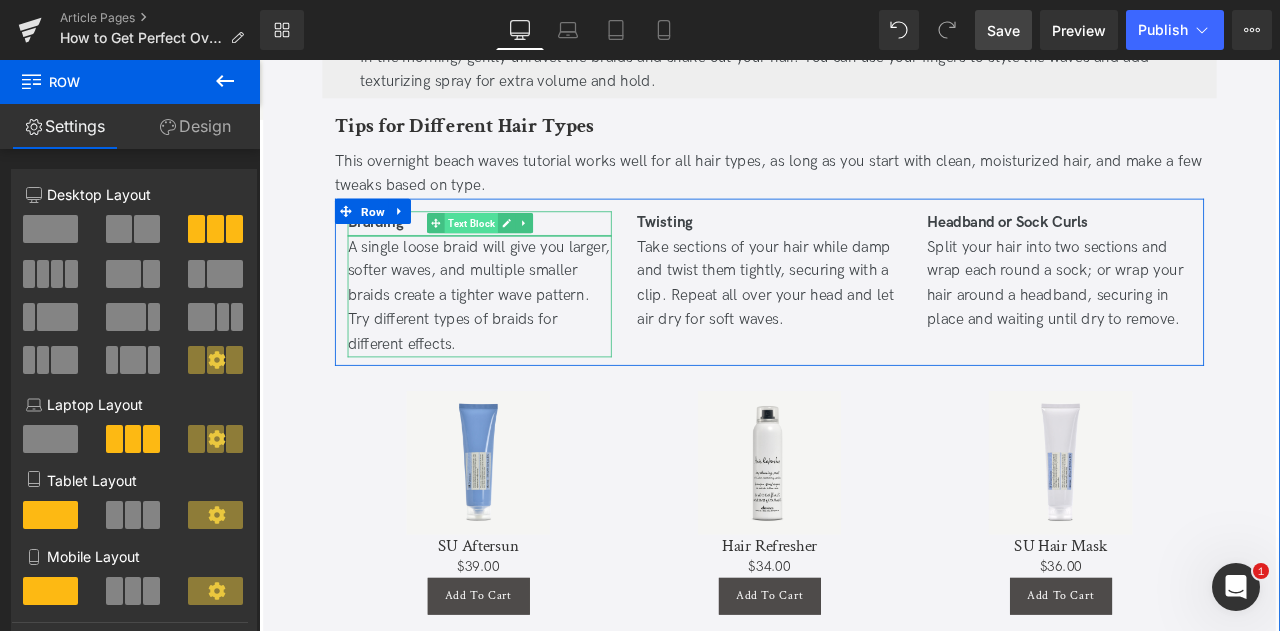 click on "Text Block" at bounding box center [510, 253] 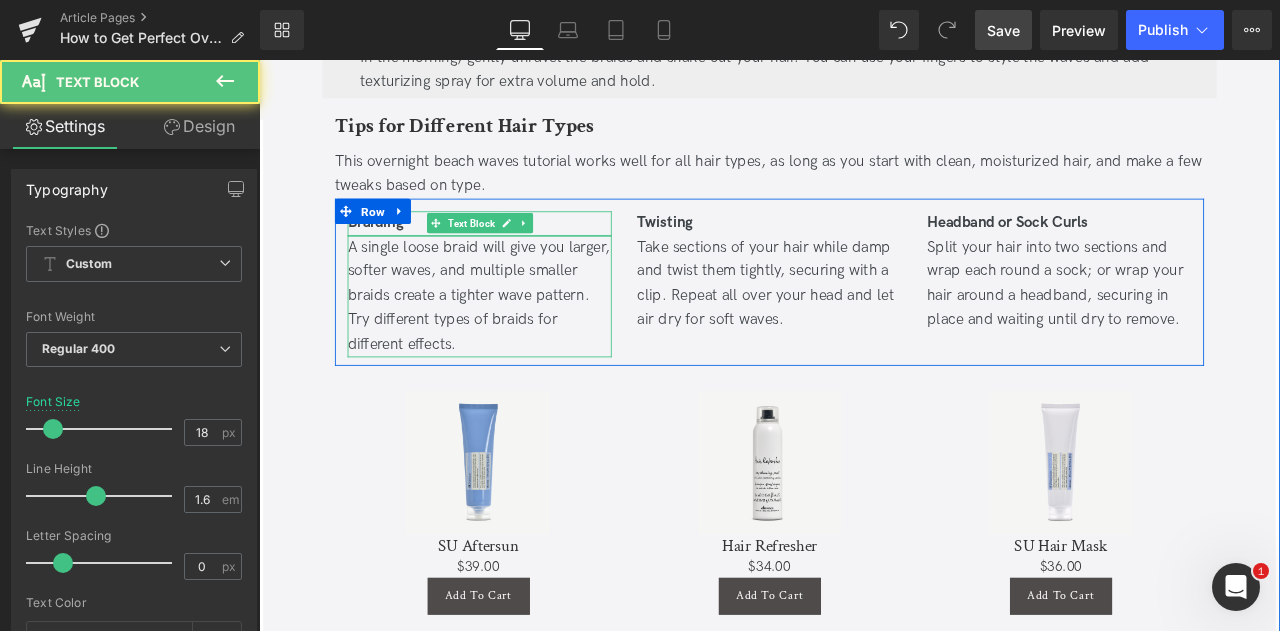 click on "A single loose braid will give you larger, softer waves, and multiple smaller braids create a tighter wave pattern. Try different types of braids for different effects." at bounding box center [520, 340] 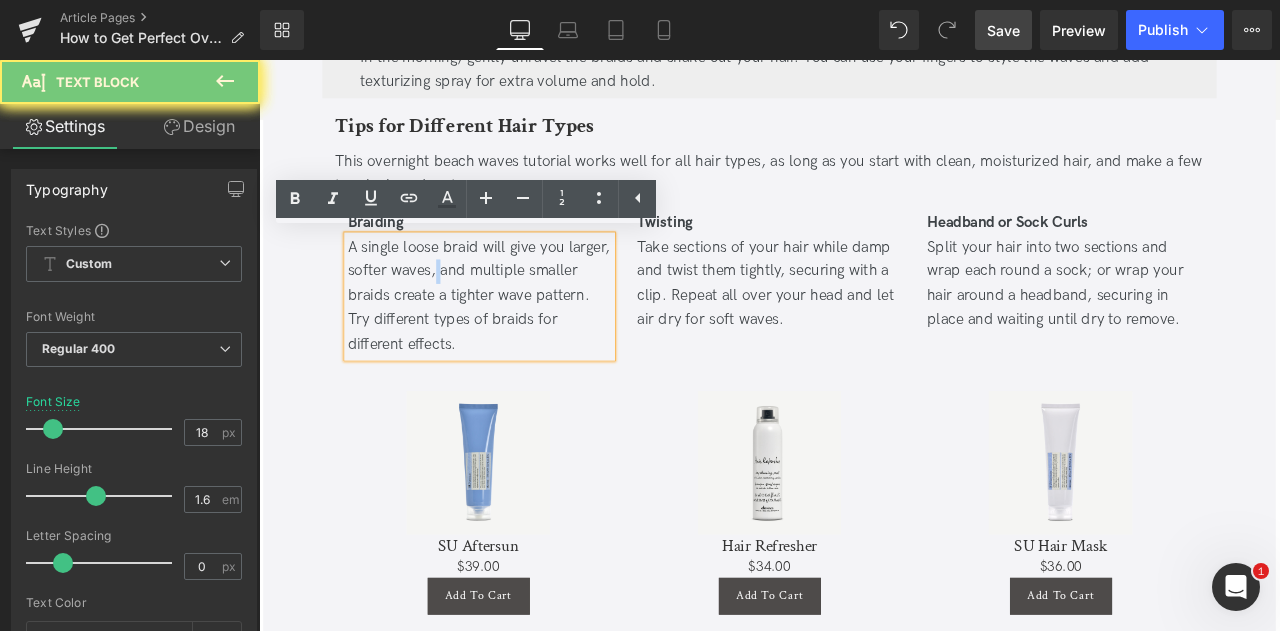 click on "A single loose braid will give you larger, softer waves, and multiple smaller braids create a tighter wave pattern. Try different types of braids for different effects." at bounding box center [520, 340] 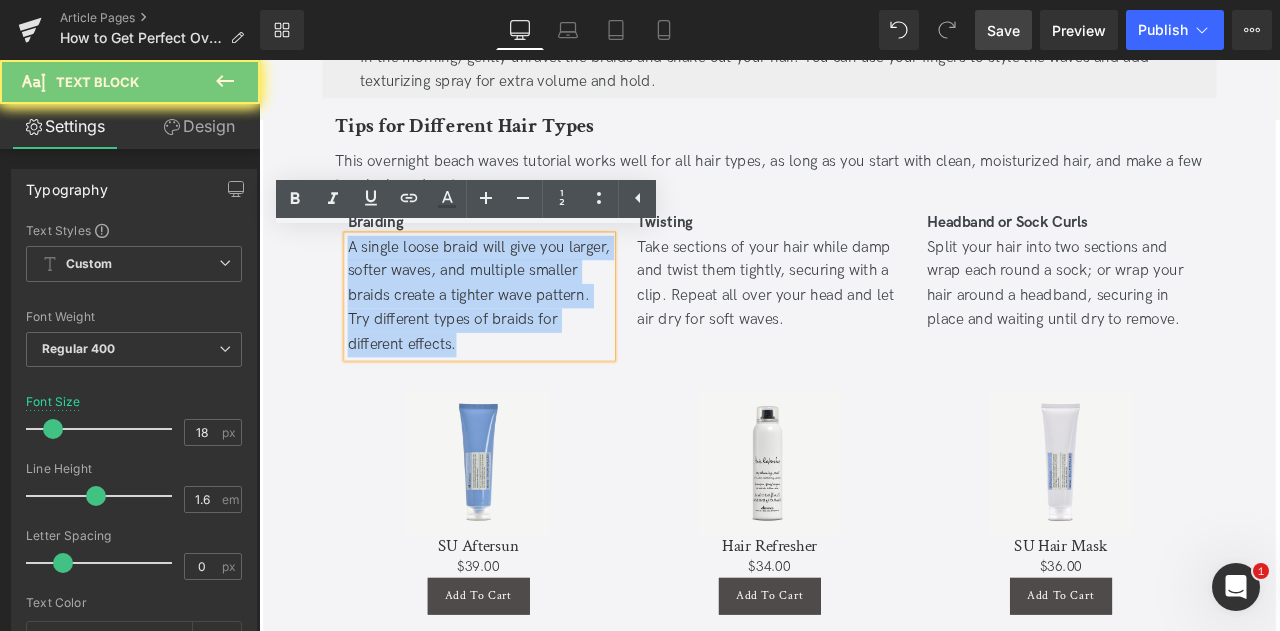 click on "A single loose braid will give you larger, softer waves, and multiple smaller braids create a tighter wave pattern. Try different types of braids for different effects." at bounding box center (520, 340) 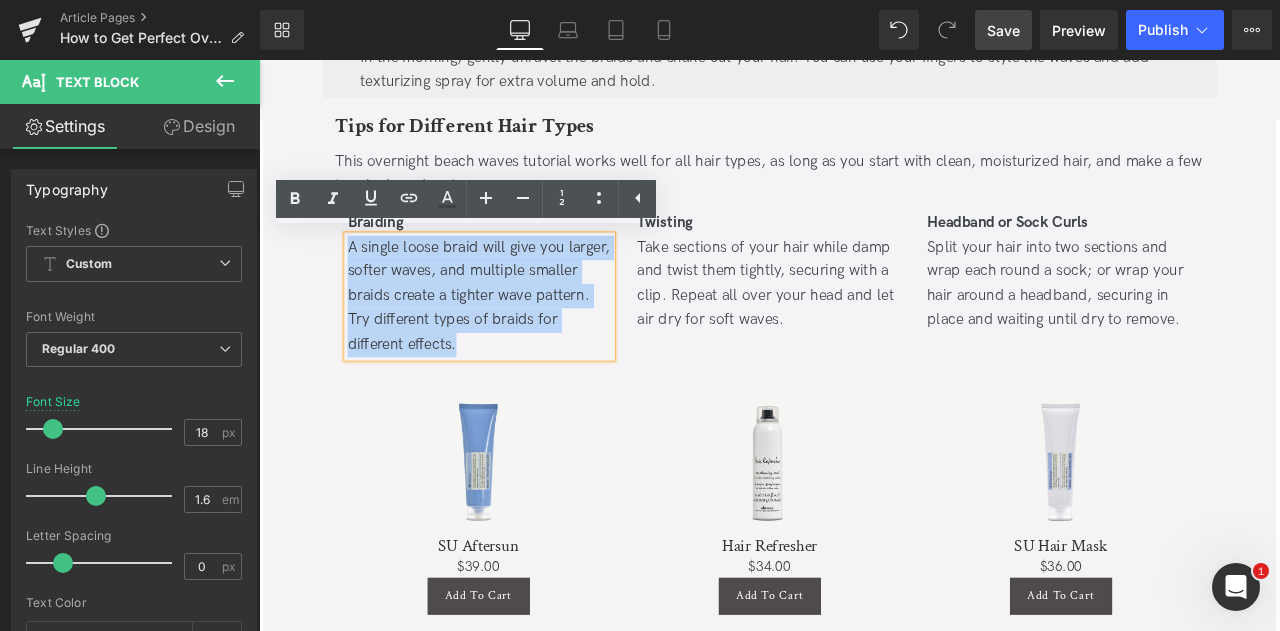 paste 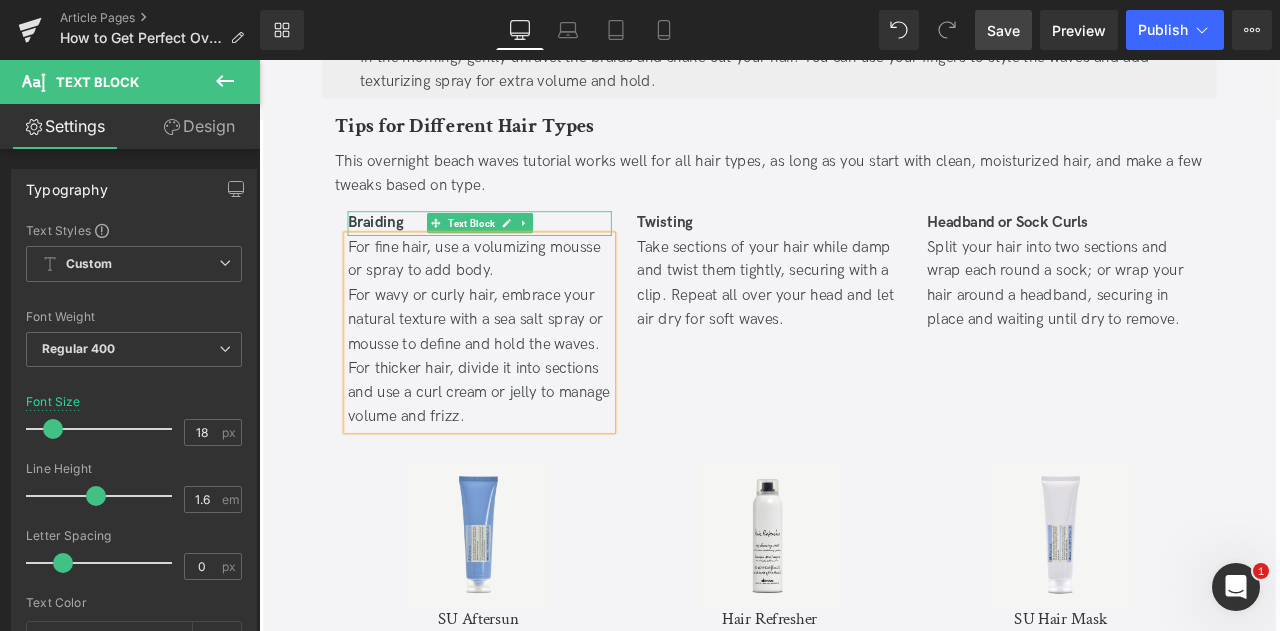 click on "Braiding" at bounding box center (397, 252) 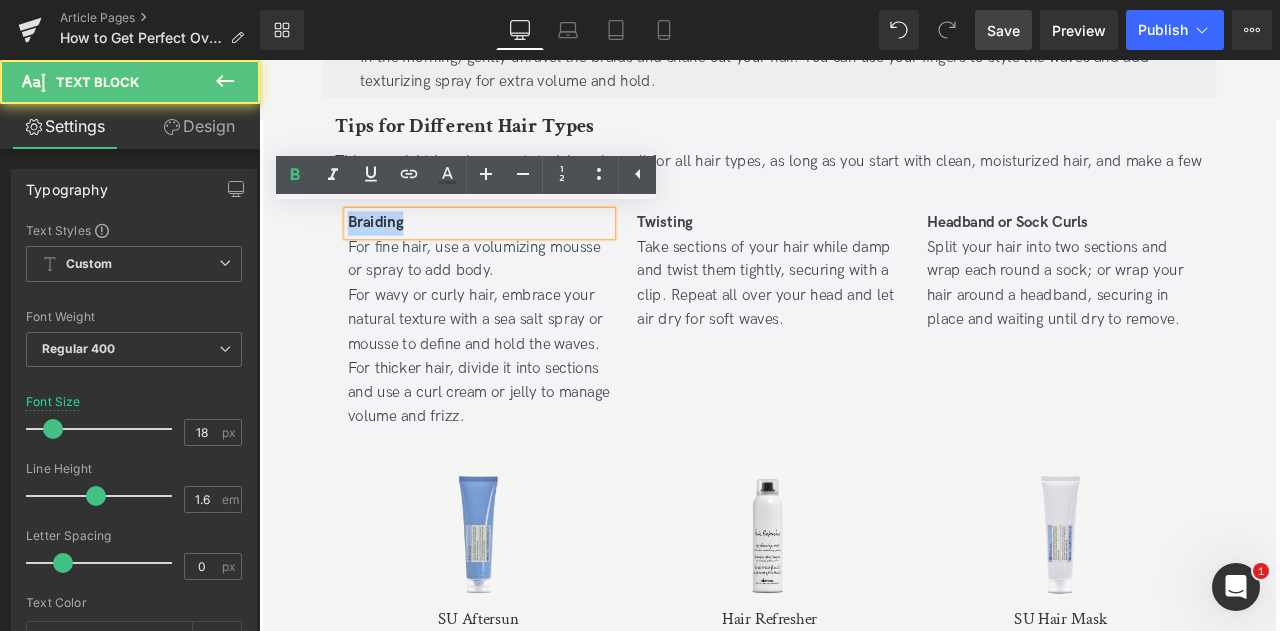 click on "Braiding" at bounding box center [397, 252] 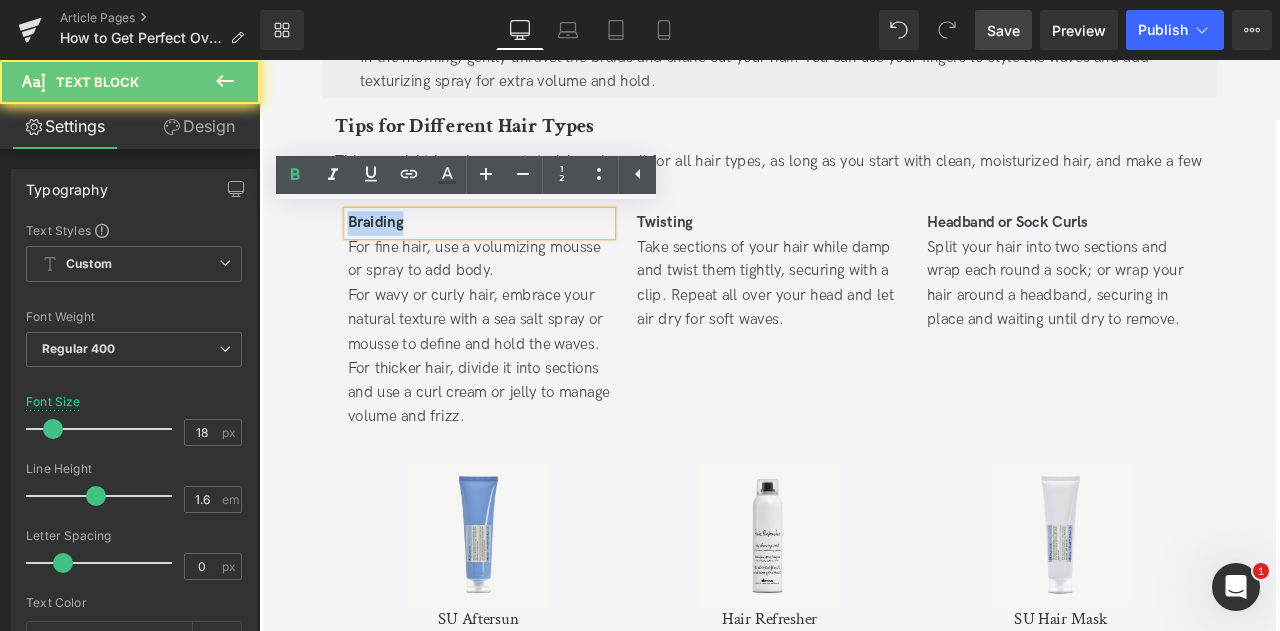 click on "Braiding" at bounding box center [397, 252] 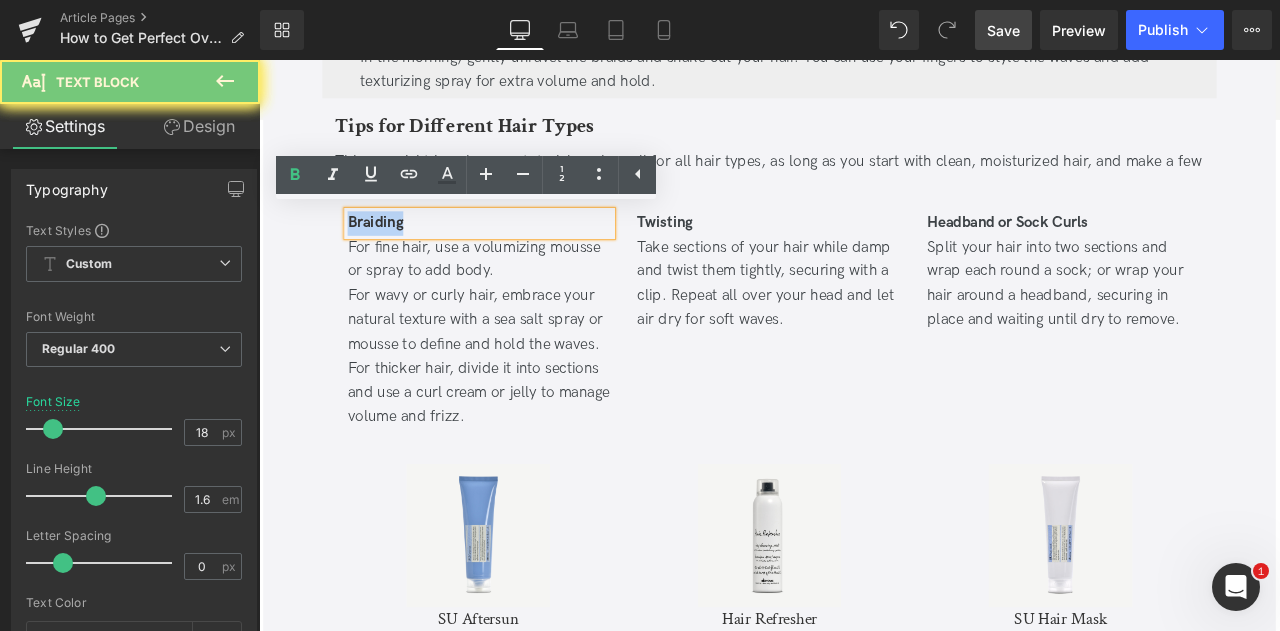 type 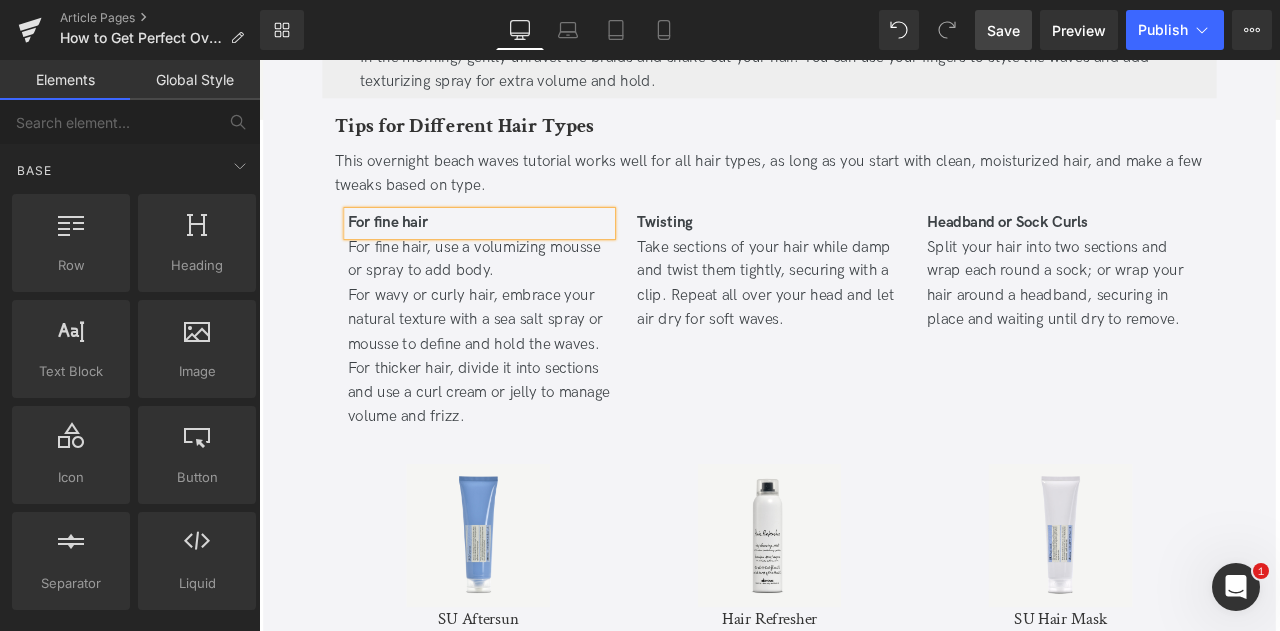 click on "This overnight beach waves tutorial works well for all hair types, as long as you start with clean, moisturized hair, and make a few tweaks based on type." at bounding box center [864, 195] 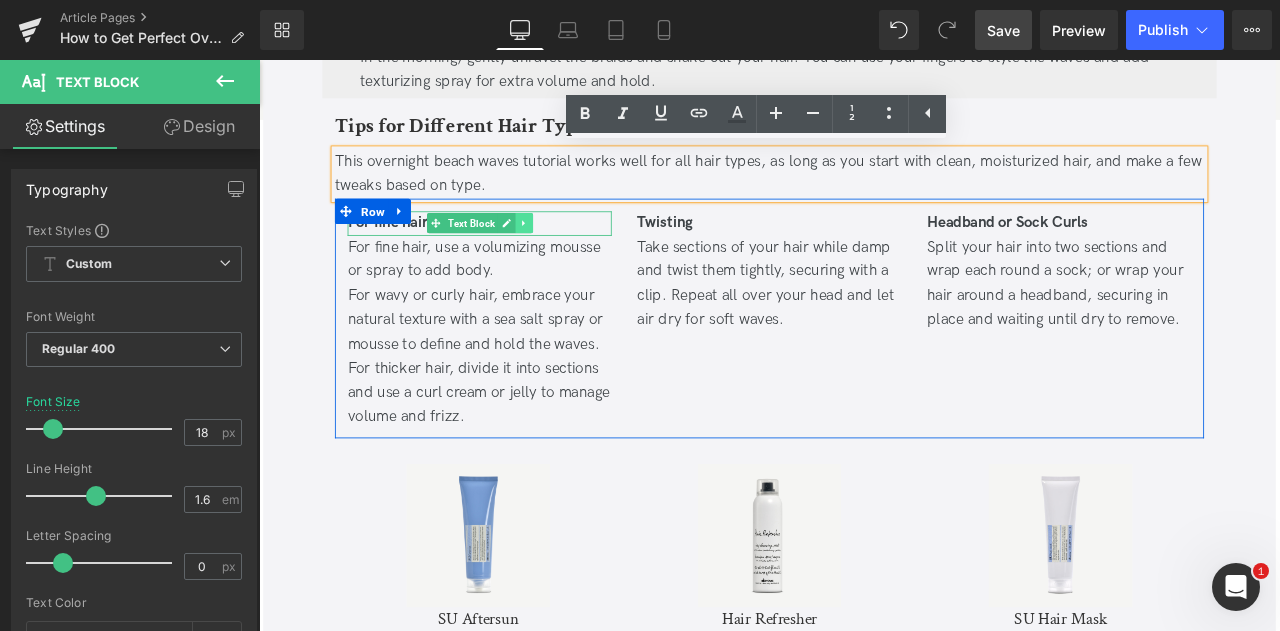 click 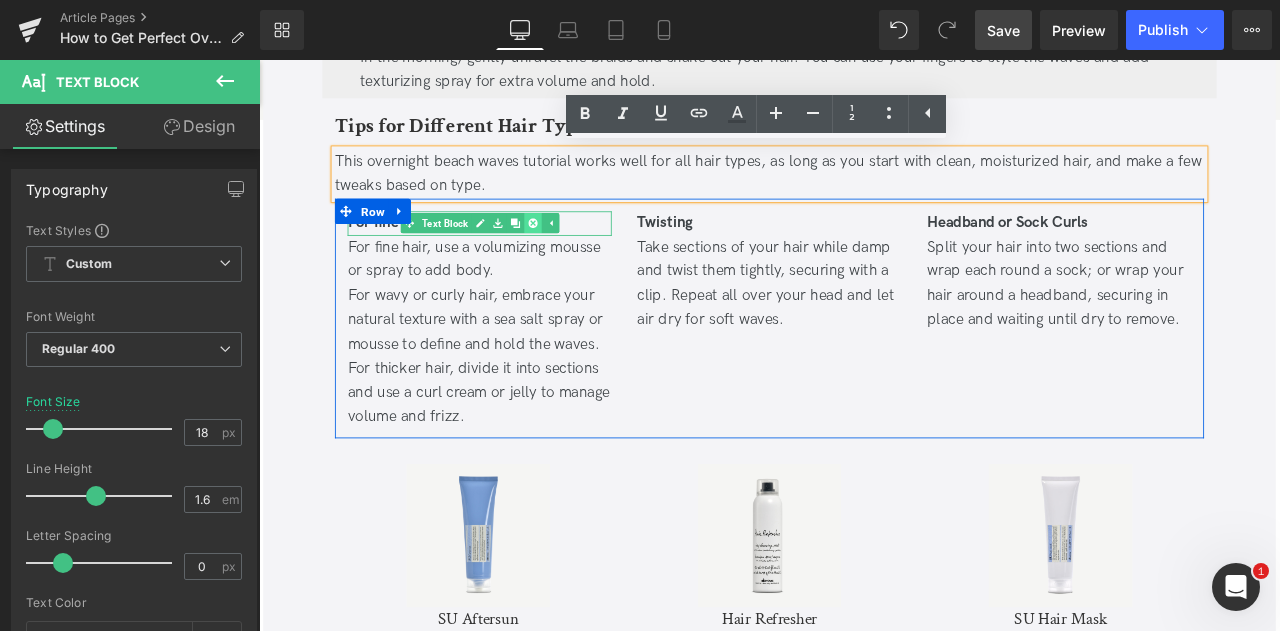 click 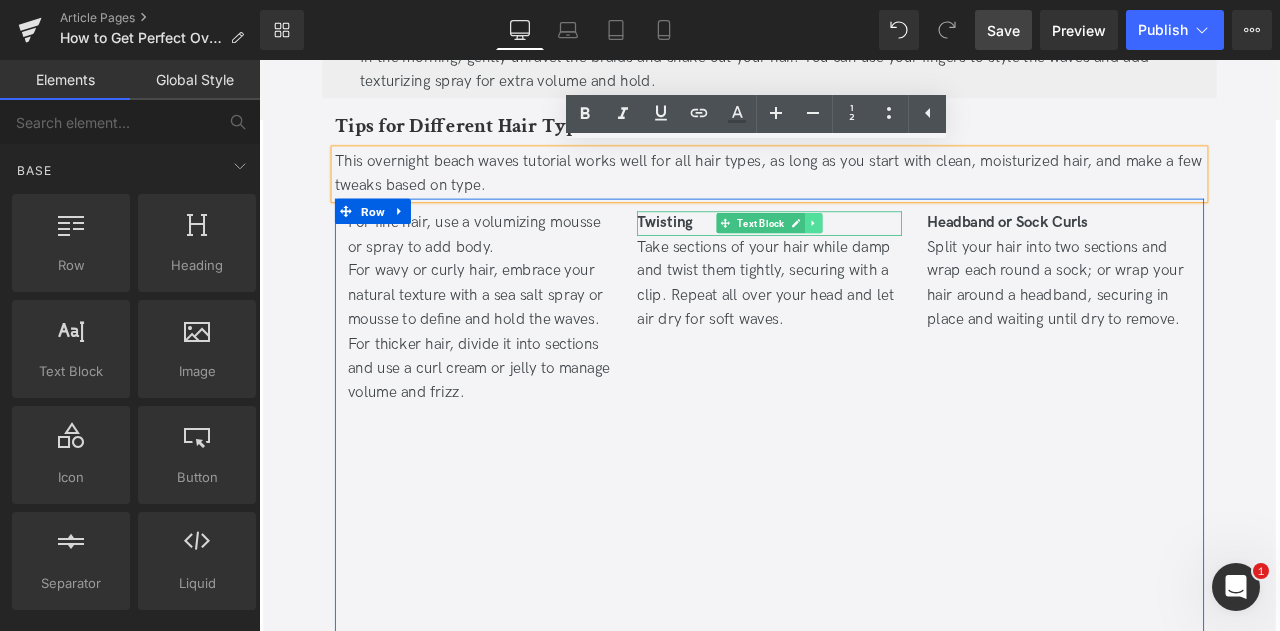 click 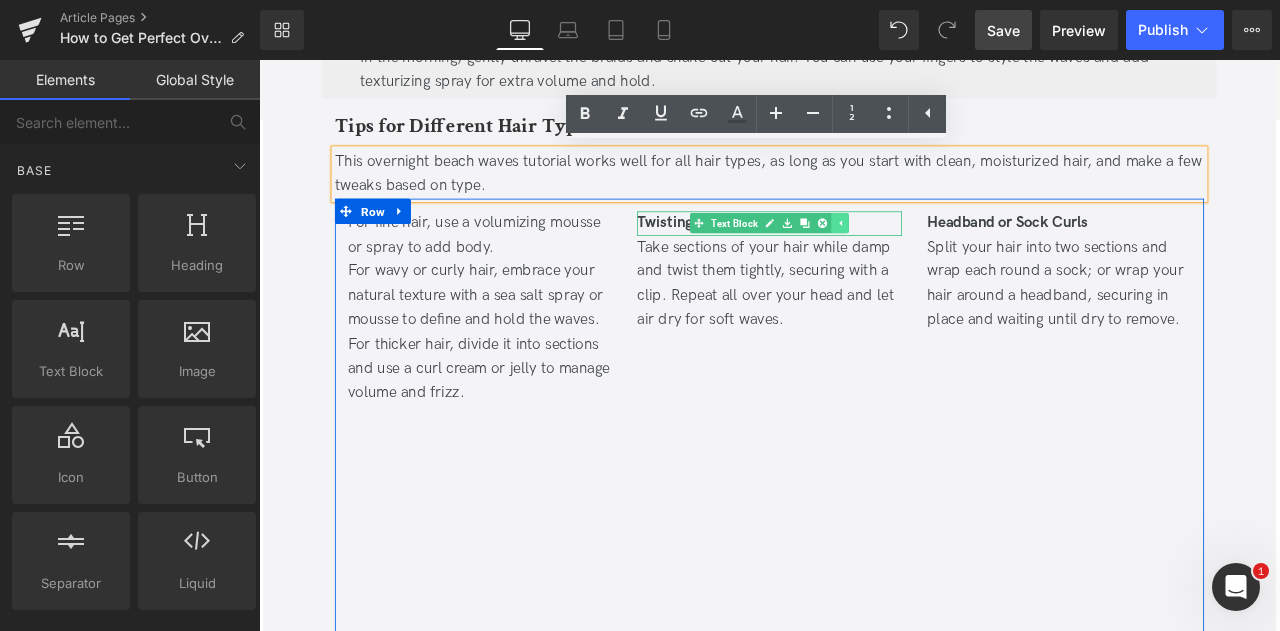click at bounding box center (926, 253) 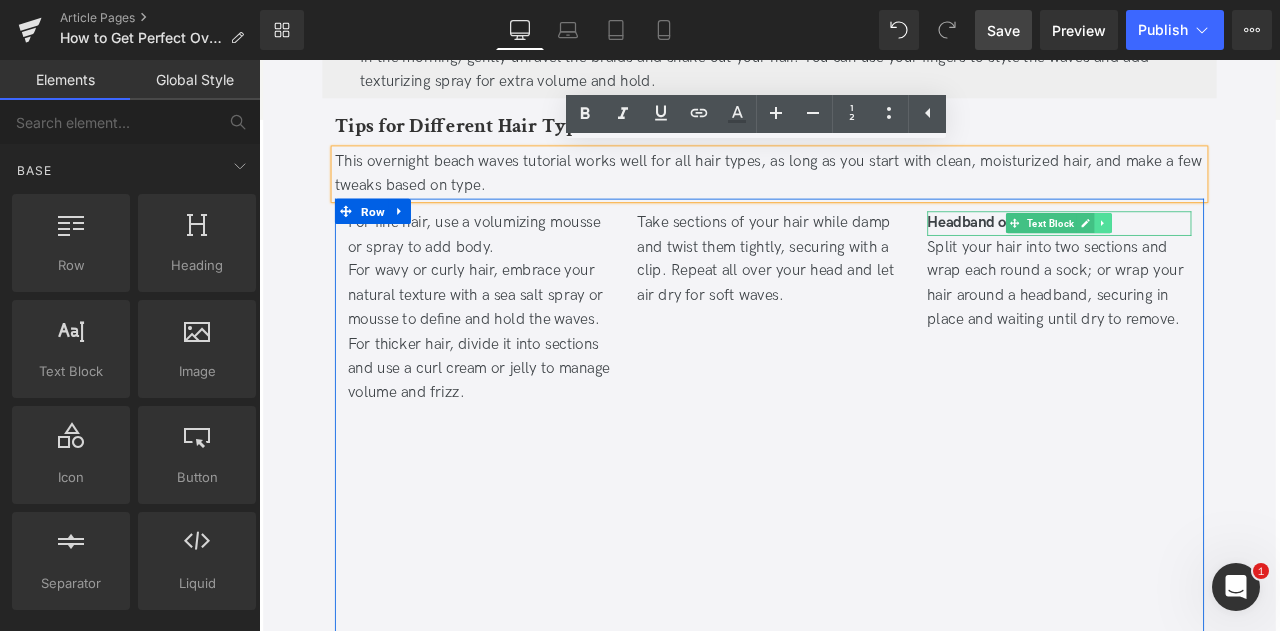click 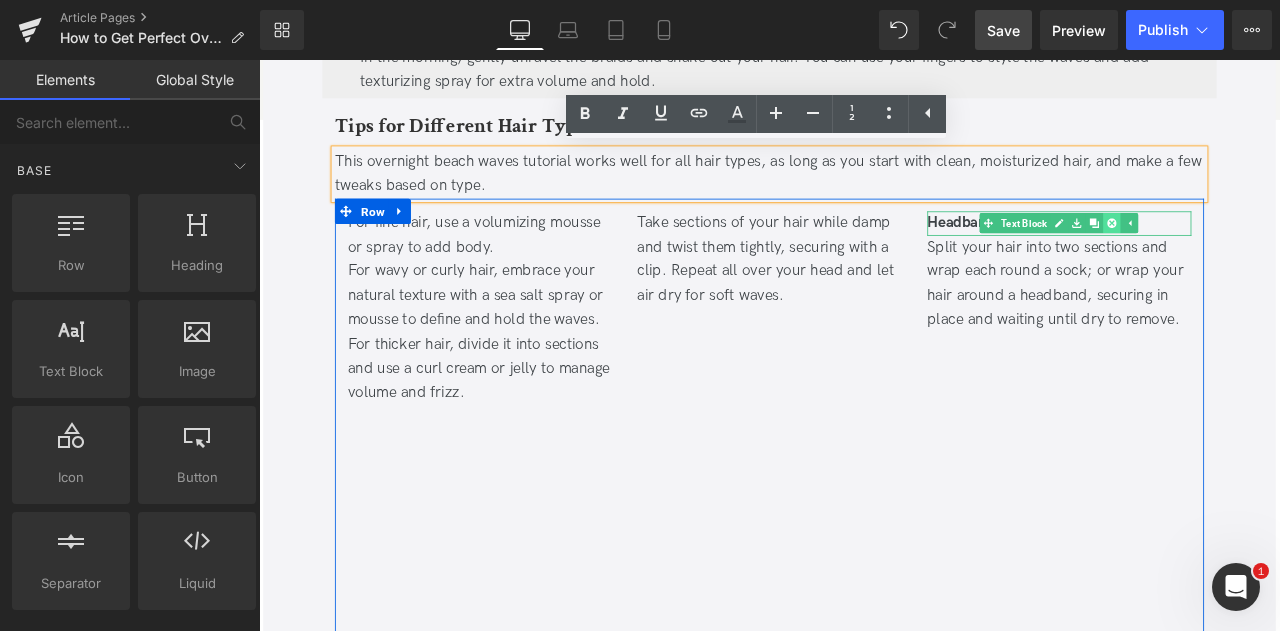 click 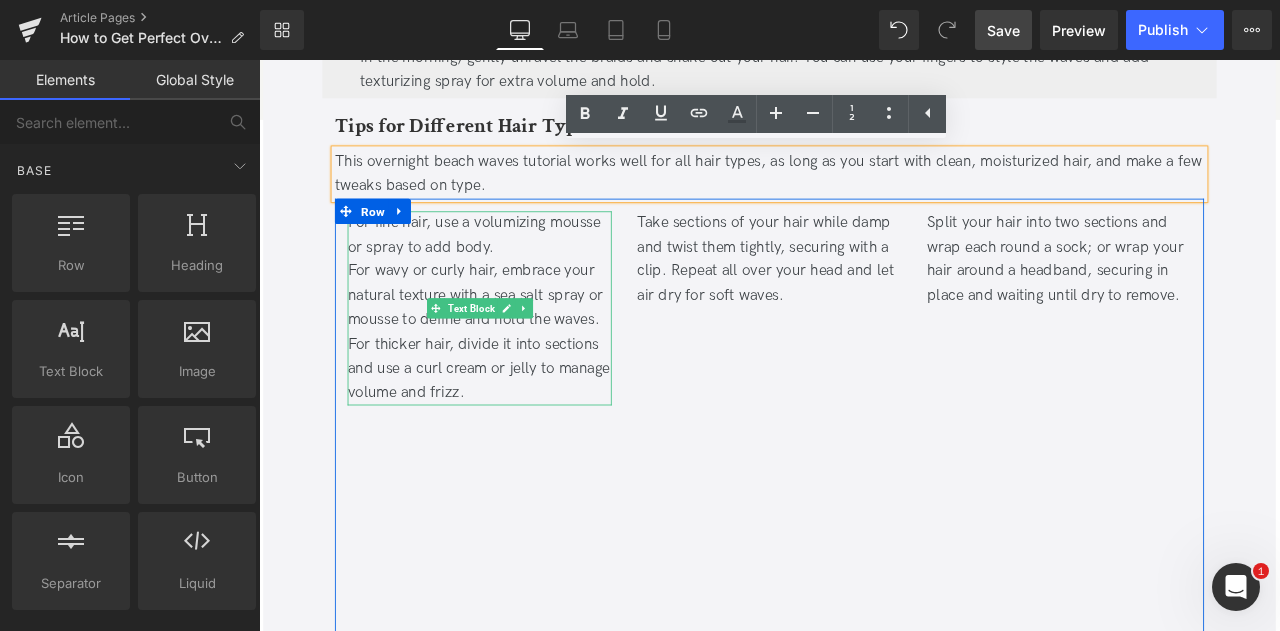 click on "For wavy or curly hair, embrace your natural texture with a sea salt spray or mousse to define and hold the waves." at bounding box center (520, 339) 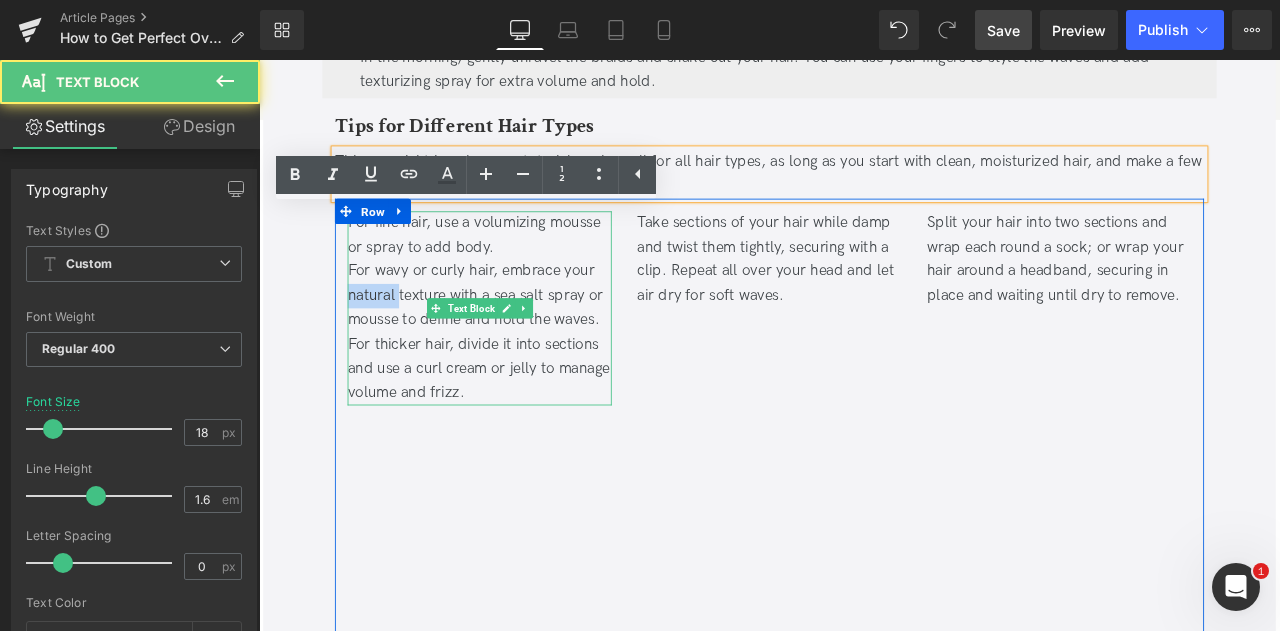 click on "For wavy or curly hair, embrace your natural texture with a sea salt spray or mousse to define and hold the waves." at bounding box center (520, 339) 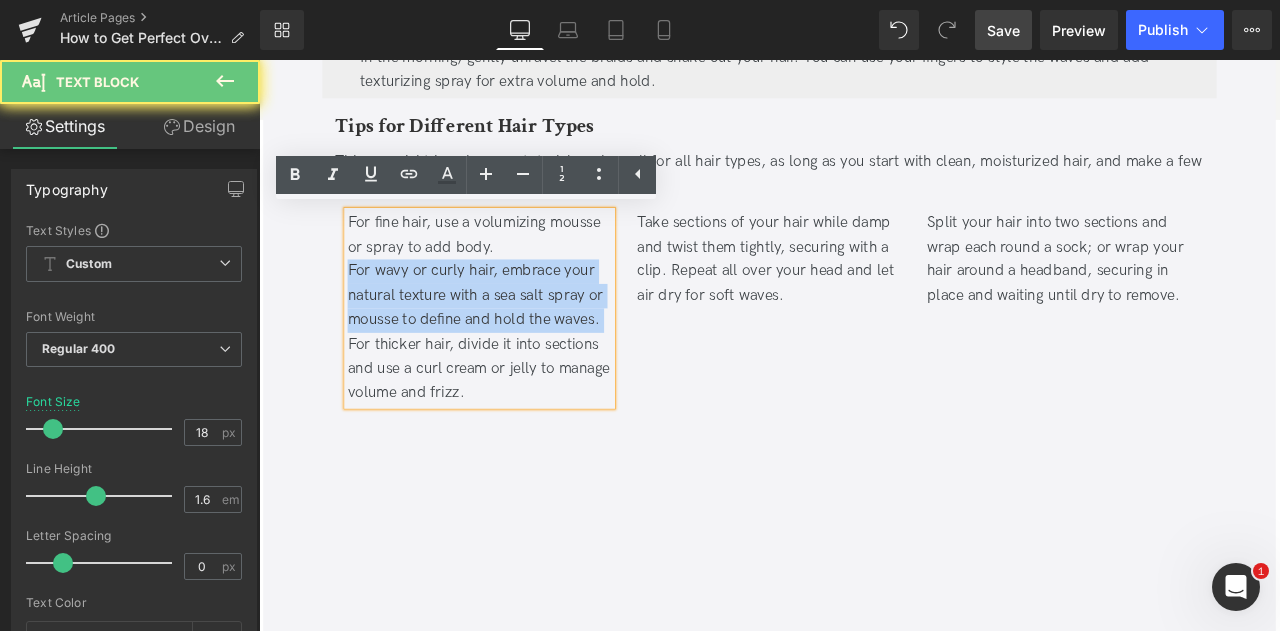click on "For wavy or curly hair, embrace your natural texture with a sea salt spray or mousse to define and hold the waves." at bounding box center (520, 339) 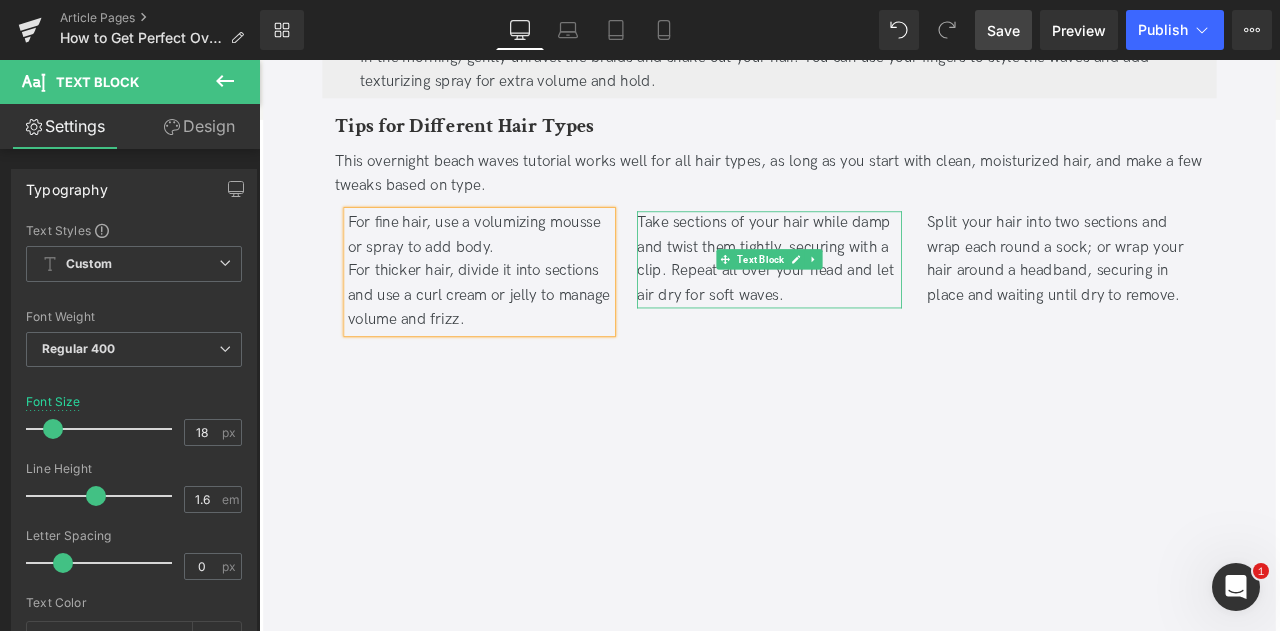 click on "Take sections of your hair while damp and twist them tightly, securing with a clip. Repeat all over your head and let air dry for soft waves." at bounding box center [863, 296] 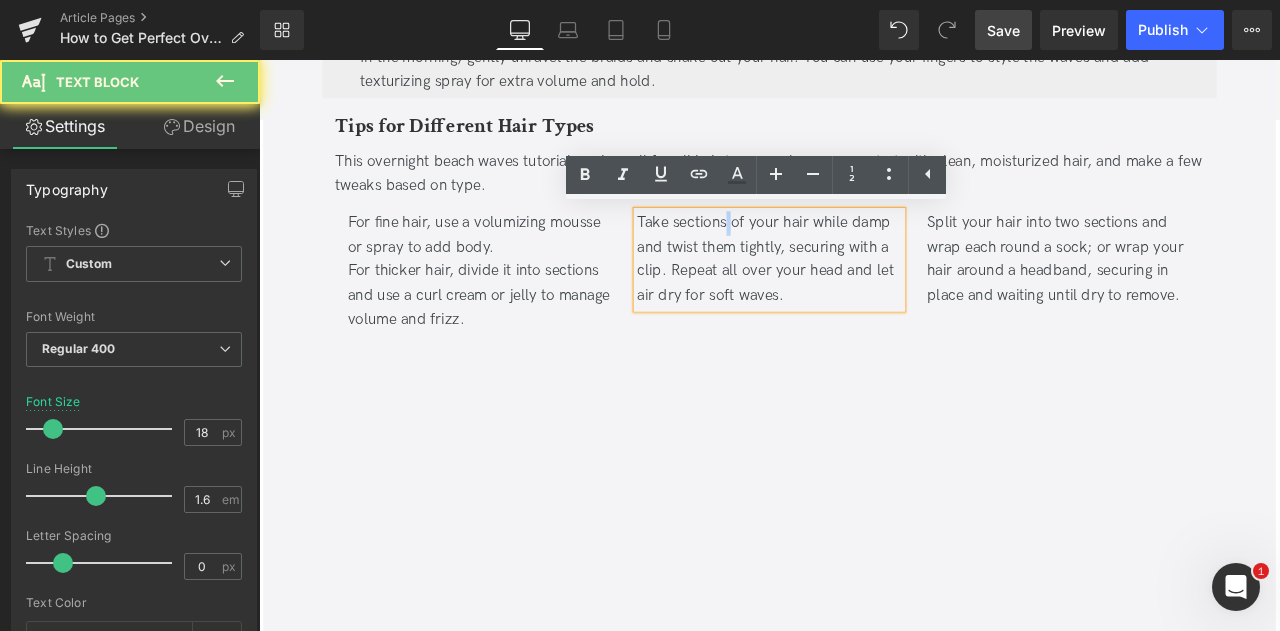 click on "Take sections of your hair while damp and twist them tightly, securing with a clip. Repeat all over your head and let air dry for soft waves." at bounding box center (863, 296) 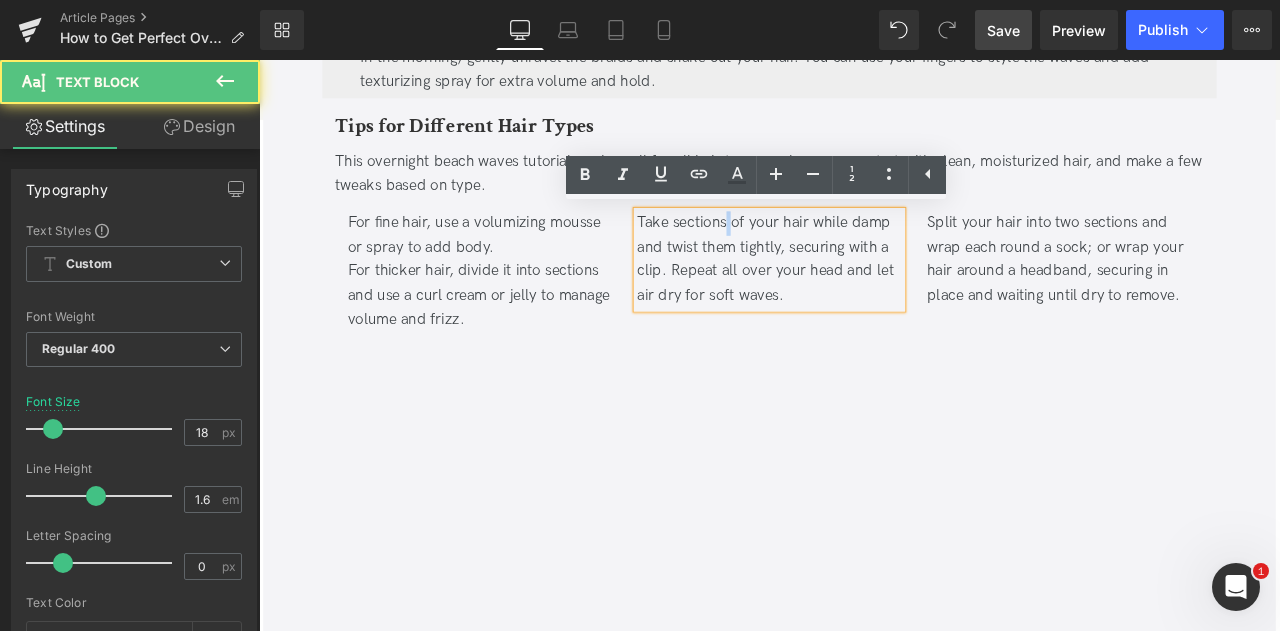 paste 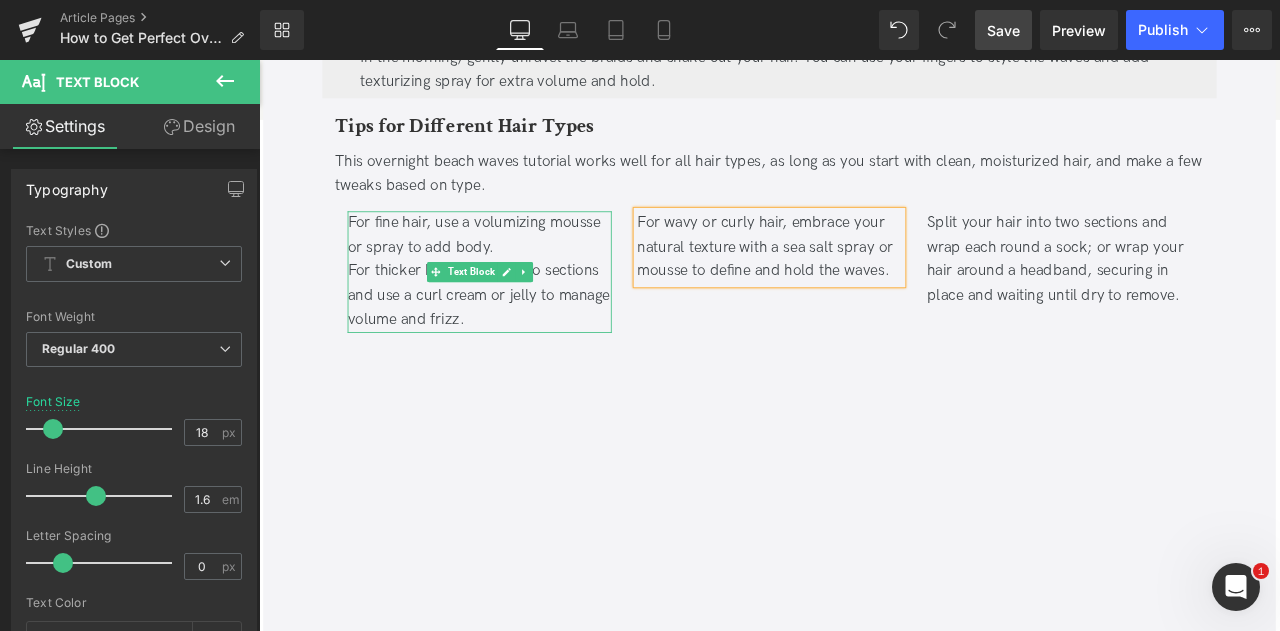 click on "For thicker hair, divide it into sections and use a curl cream or jelly to manage volume and frizz." at bounding box center (519, 338) 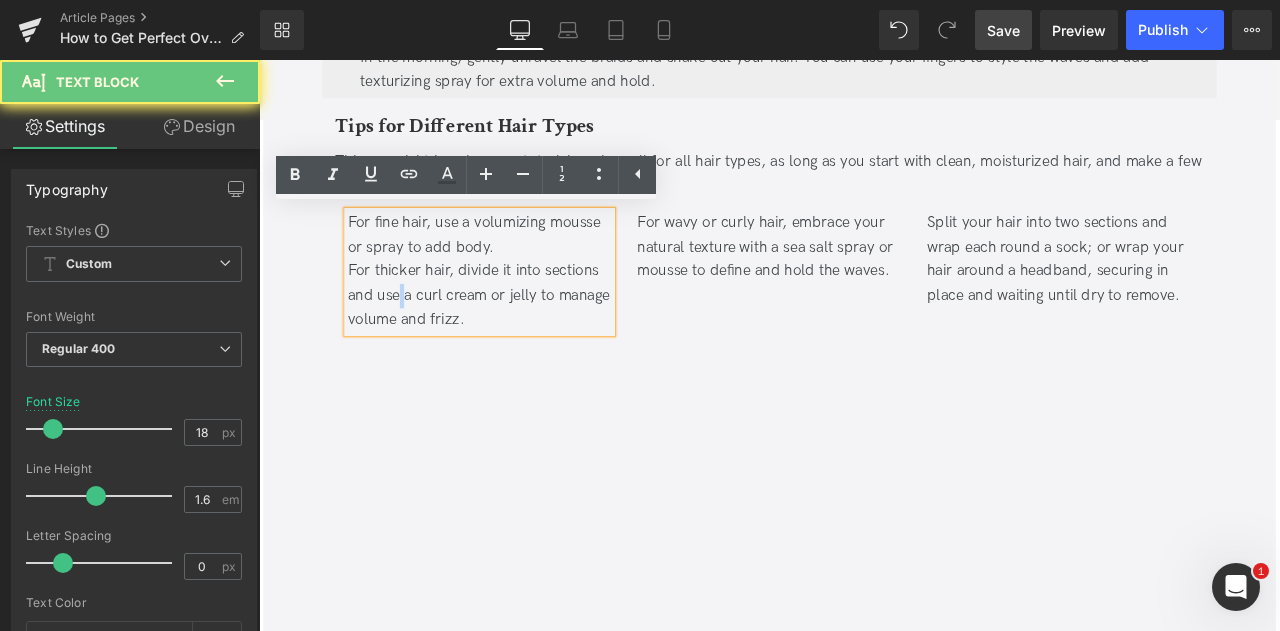 click on "For thicker hair, divide it into sections and use a curl cream or jelly to manage volume and frizz." at bounding box center [519, 338] 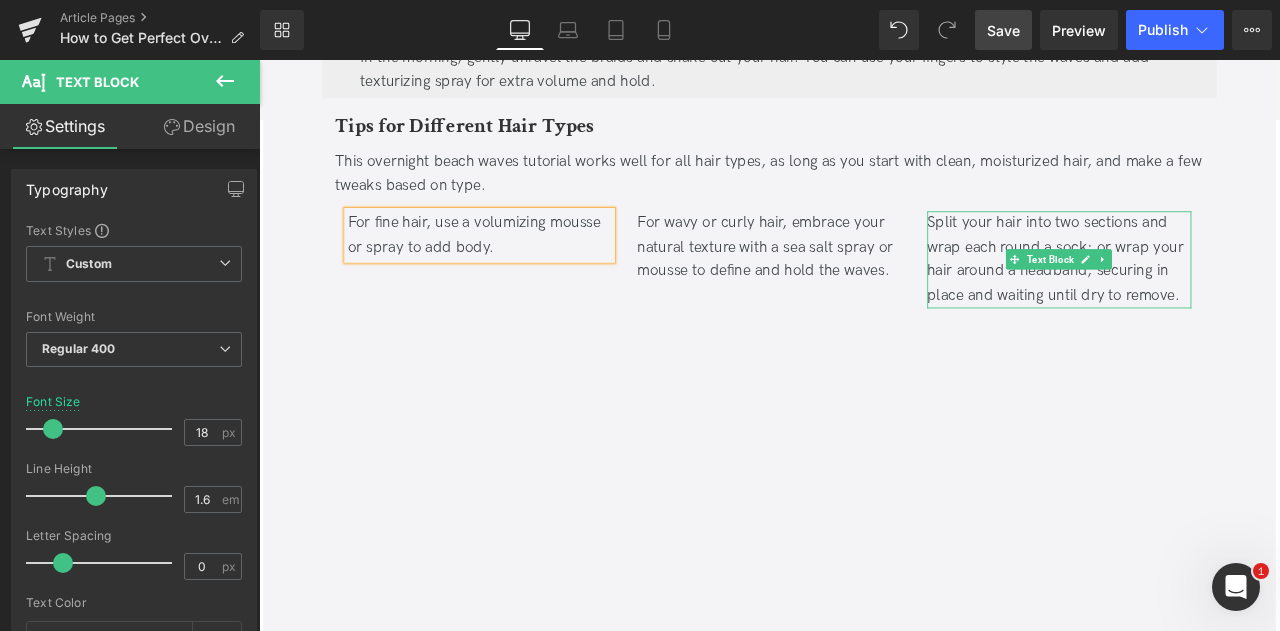 click on "Split your hair into two sections and wrap each round a sock; or wrap your hair around a headband, securing in place and waiting until dry to remove." at bounding box center (1207, 296) 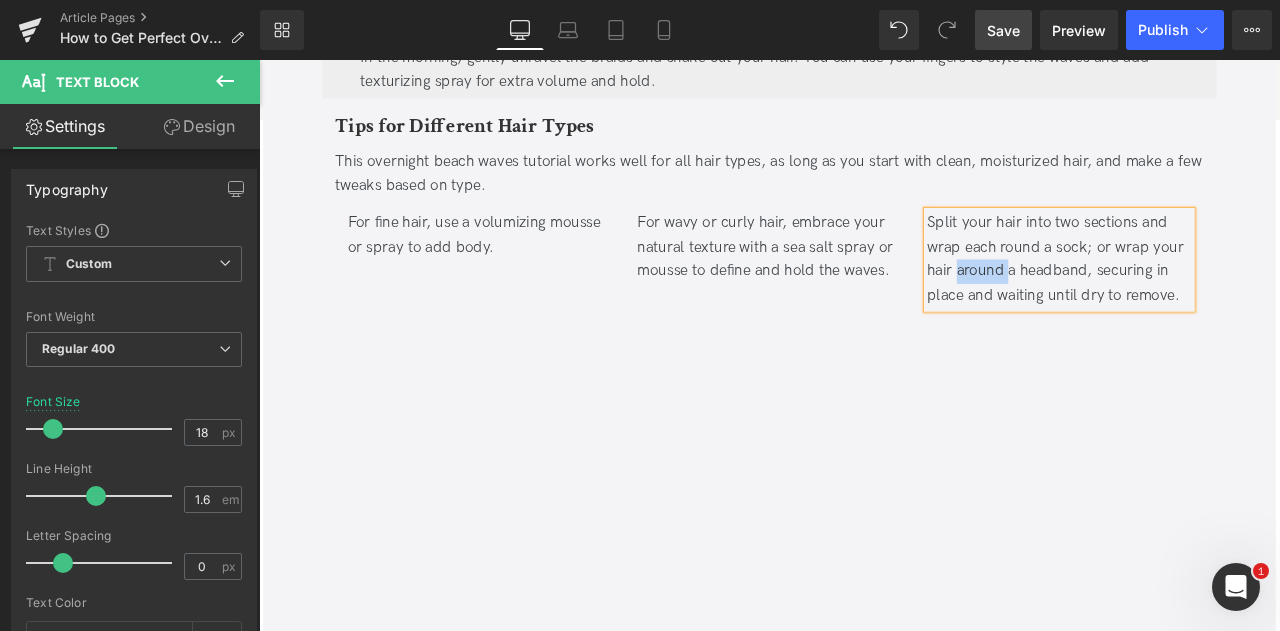 click on "Split your hair into two sections and wrap each round a sock; or wrap your hair around a headband, securing in place and waiting until dry to remove." at bounding box center [1207, 296] 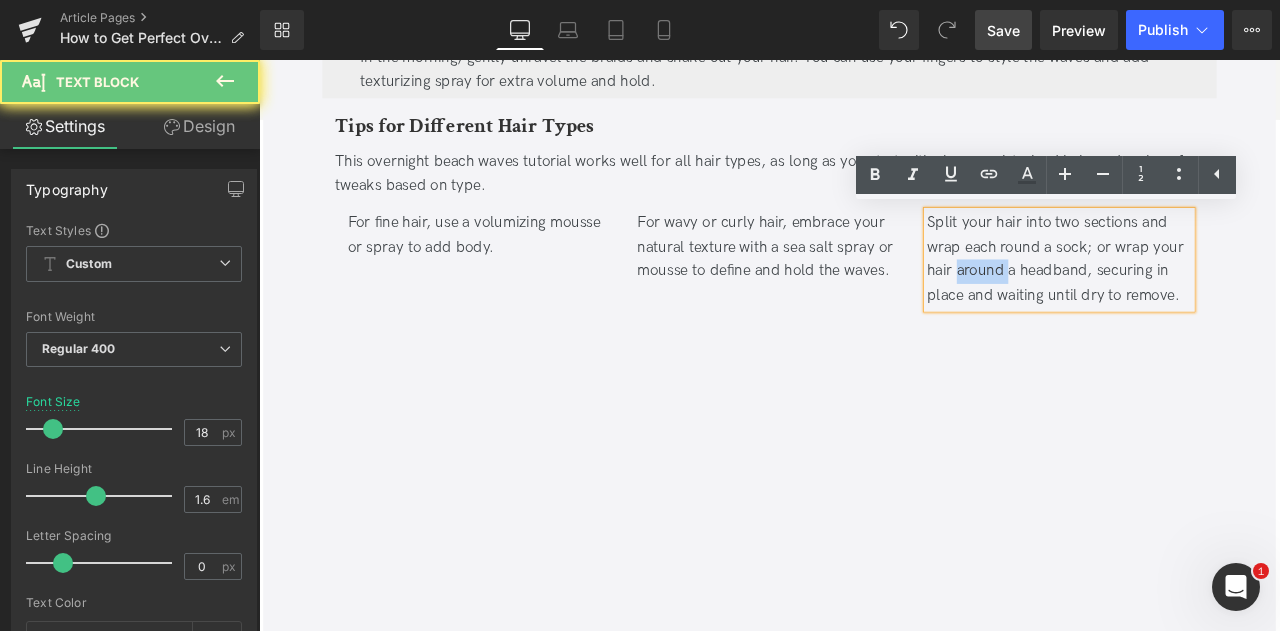 click on "Split your hair into two sections and wrap each round a sock; or wrap your hair around a headband, securing in place and waiting until dry to remove." at bounding box center (1207, 296) 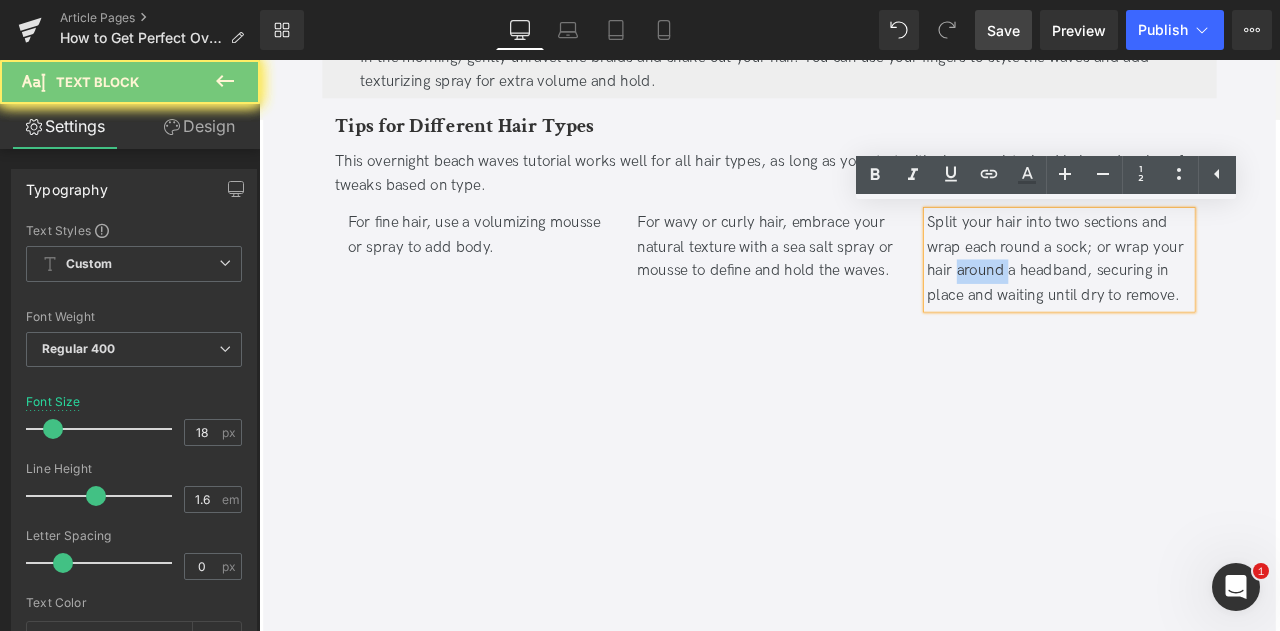 paste 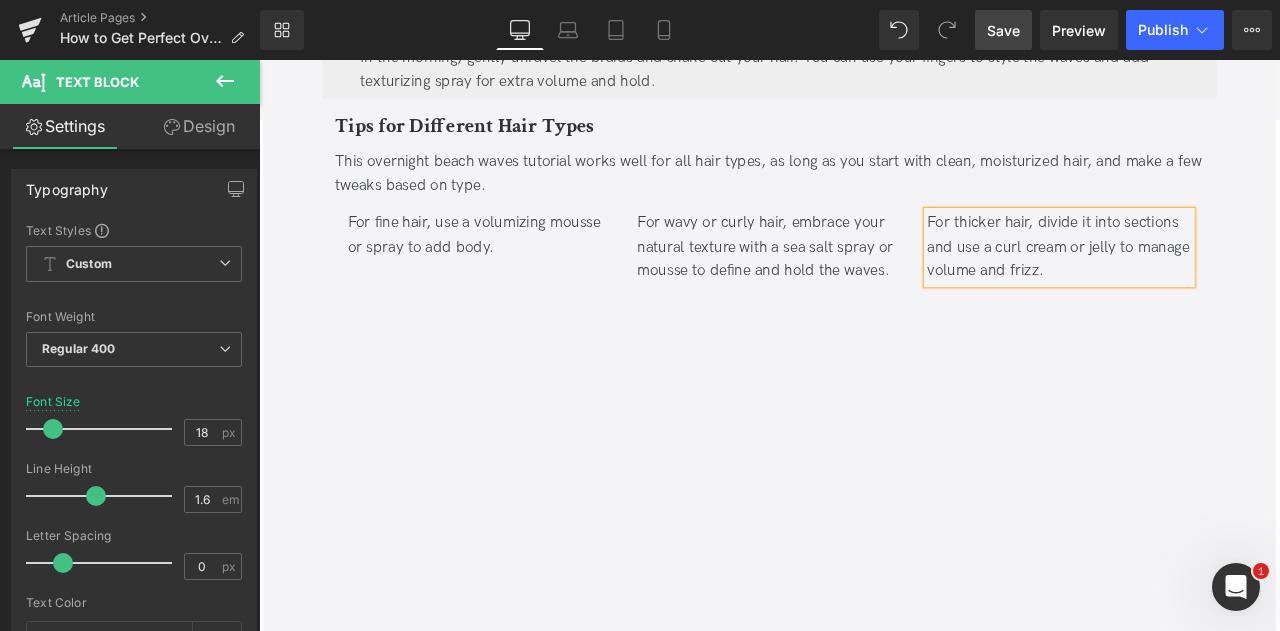 scroll, scrollTop: 2224, scrollLeft: 0, axis: vertical 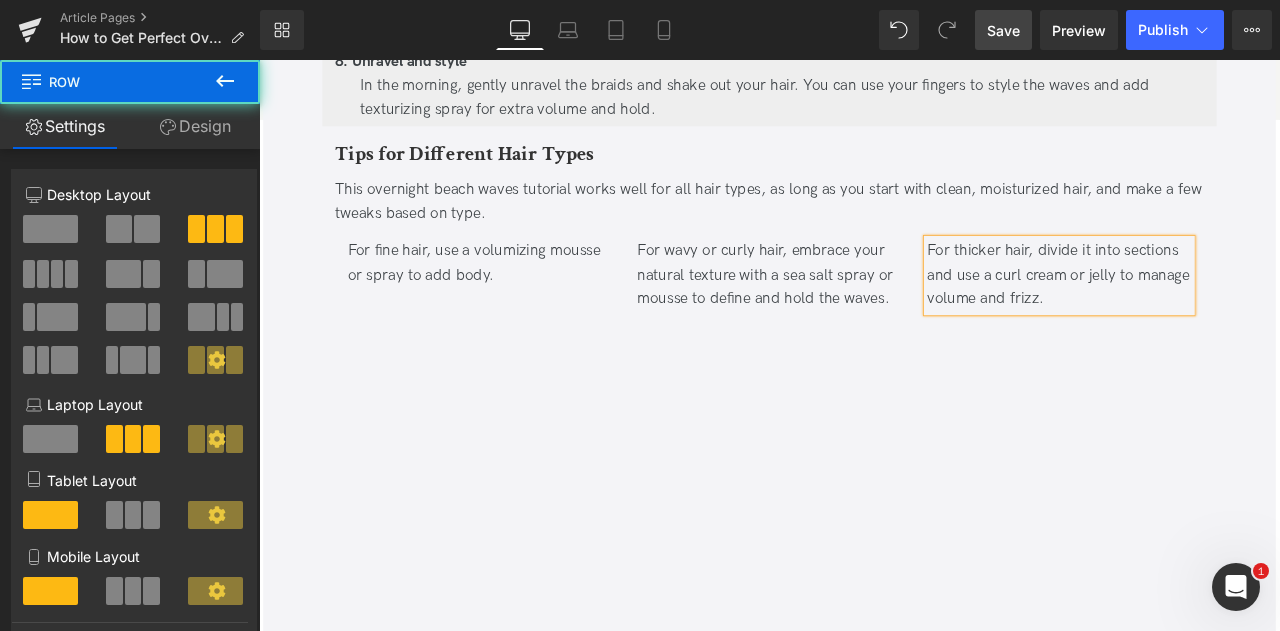 click on "For fine hair, use a volumizing mousse or spray to add body. Text Block         You have more split ends than normal. Your texture is brittle. Your hair is dull and lackluster. You have   excessive tangling . Your hair is uncontrollably frizzy. Your color is faded. Your  scalp  is itchy, irritated or uncomfortable. Text Block         For wavy or curly hair, embrace your natural texture with a sea salt spray or mousse to define and hold the waves. Text Block         For thicker hair, divide it into sections and use a curl cream or jelly to manage volume and frizz.  Text Block         Row" at bounding box center [864, 613] 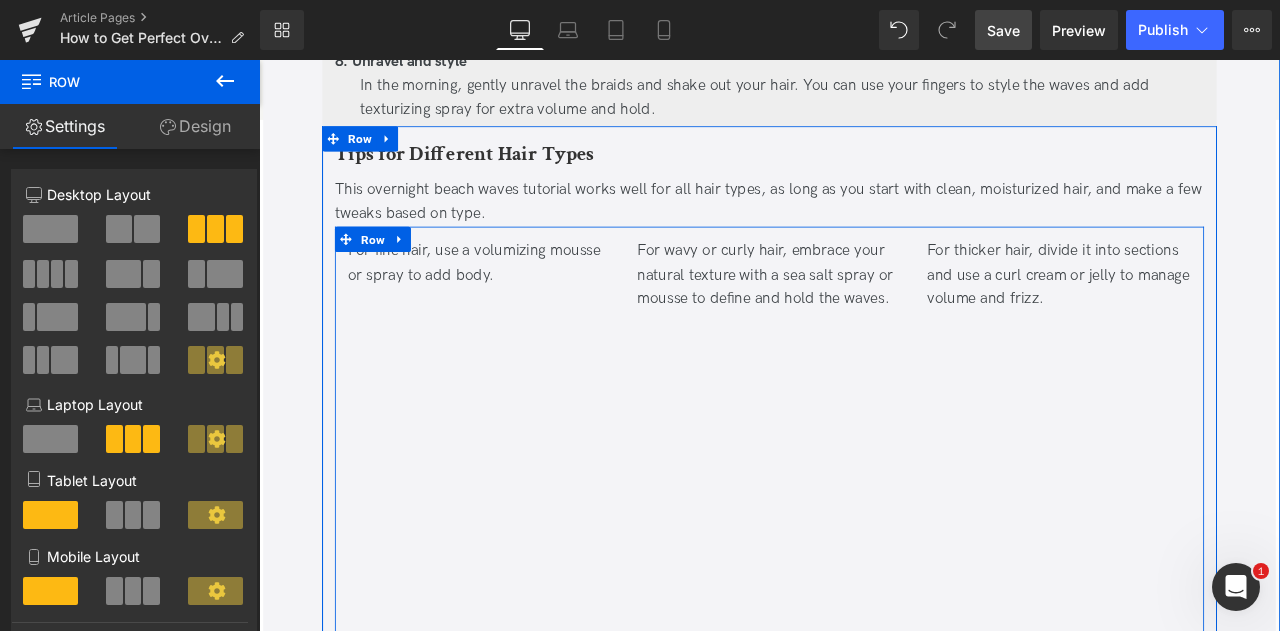 click on "For fine hair, use a volumizing mousse or spray to add body. Text Block         You have more split ends than normal. Your texture is brittle. Your hair is dull and lackluster. You have   excessive tangling . Your hair is uncontrollably frizzy. Your color is faded. Your  scalp  is itchy, irritated or uncomfortable. Text Block         For wavy or curly hair, embrace your natural texture with a sea salt spray or mousse to define and hold the waves. Text Block         For thicker hair, divide it into sections and use a curl cream or jelly to manage volume and frizz.  Text Block         Row" at bounding box center (864, 613) 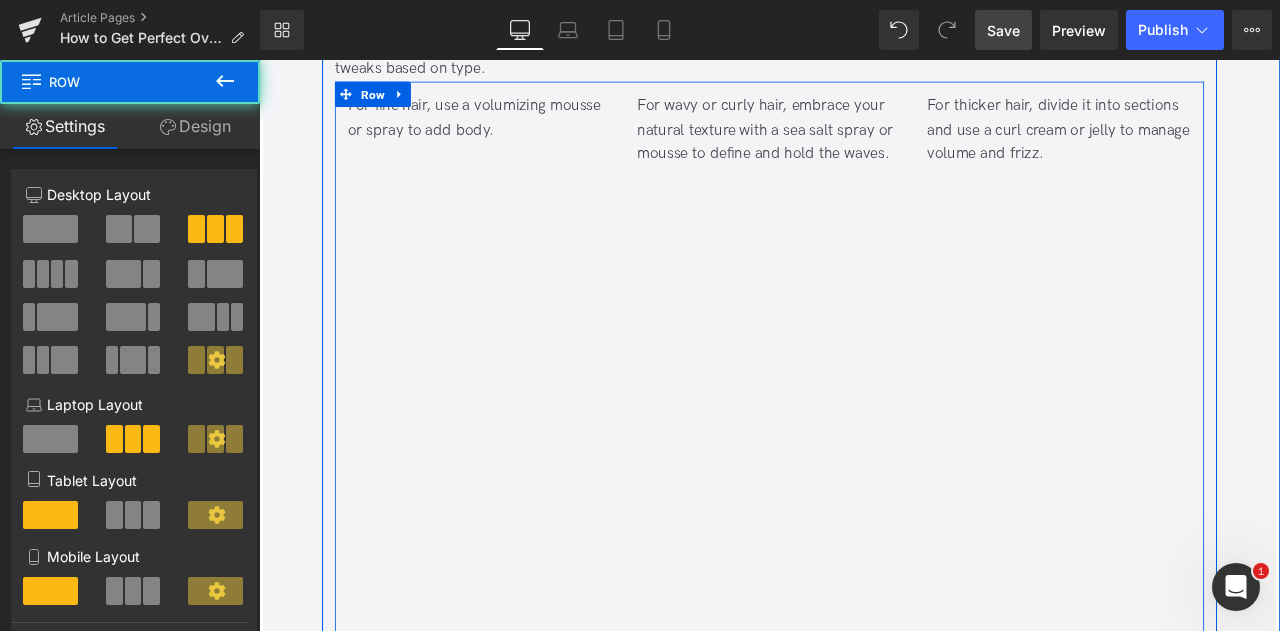 scroll, scrollTop: 2366, scrollLeft: 0, axis: vertical 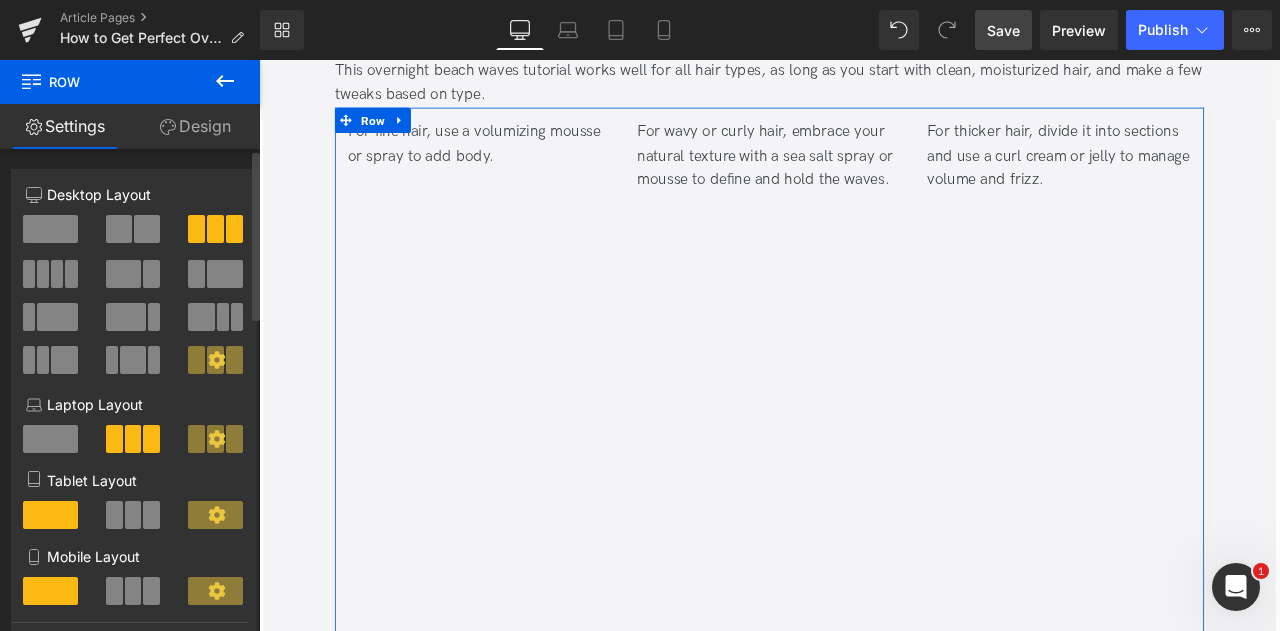 click at bounding box center (50, 229) 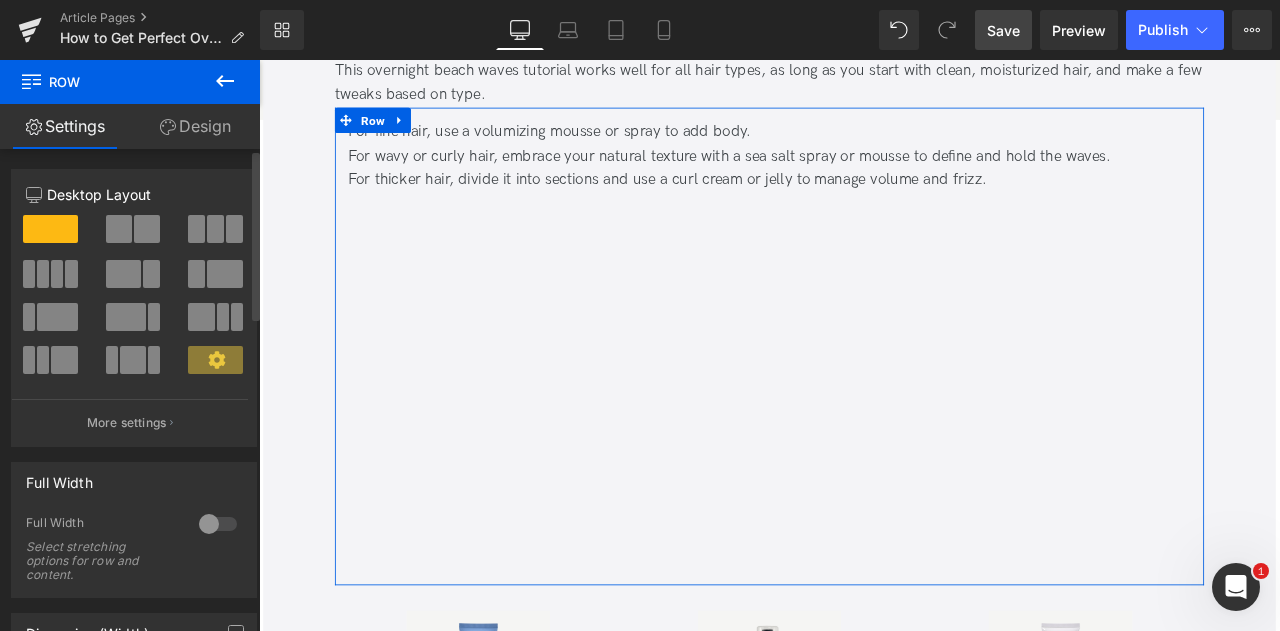 click at bounding box center [215, 229] 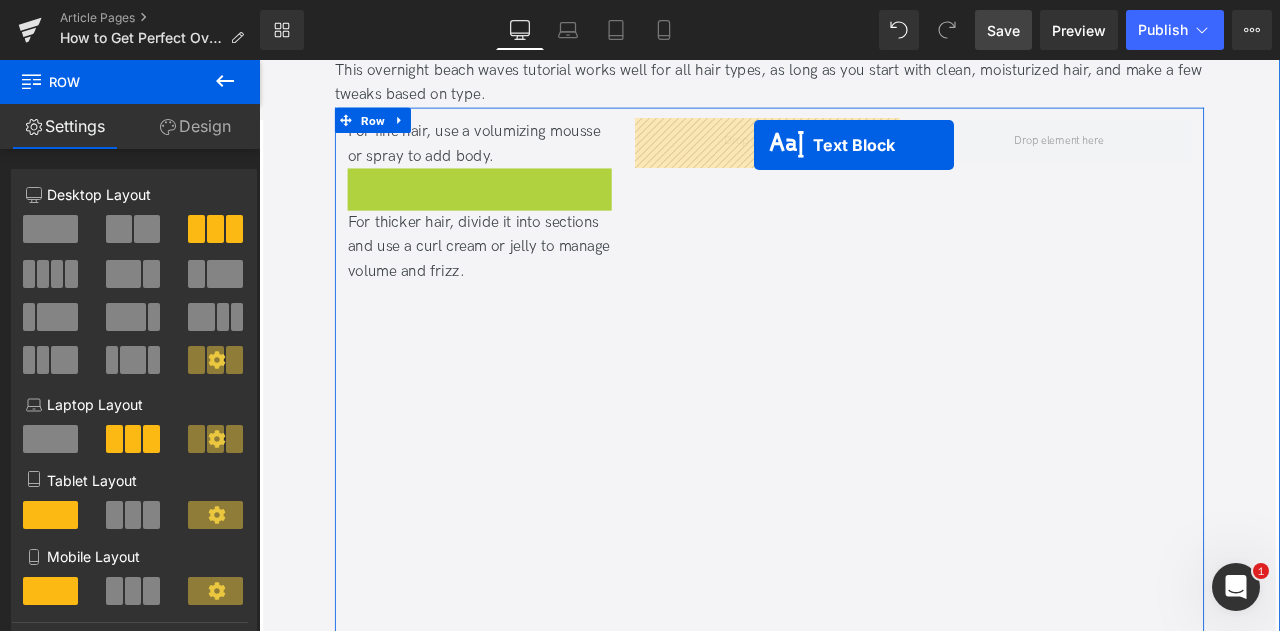 drag, startPoint x: 501, startPoint y: 222, endPoint x: 860, endPoint y: 155, distance: 365.19858 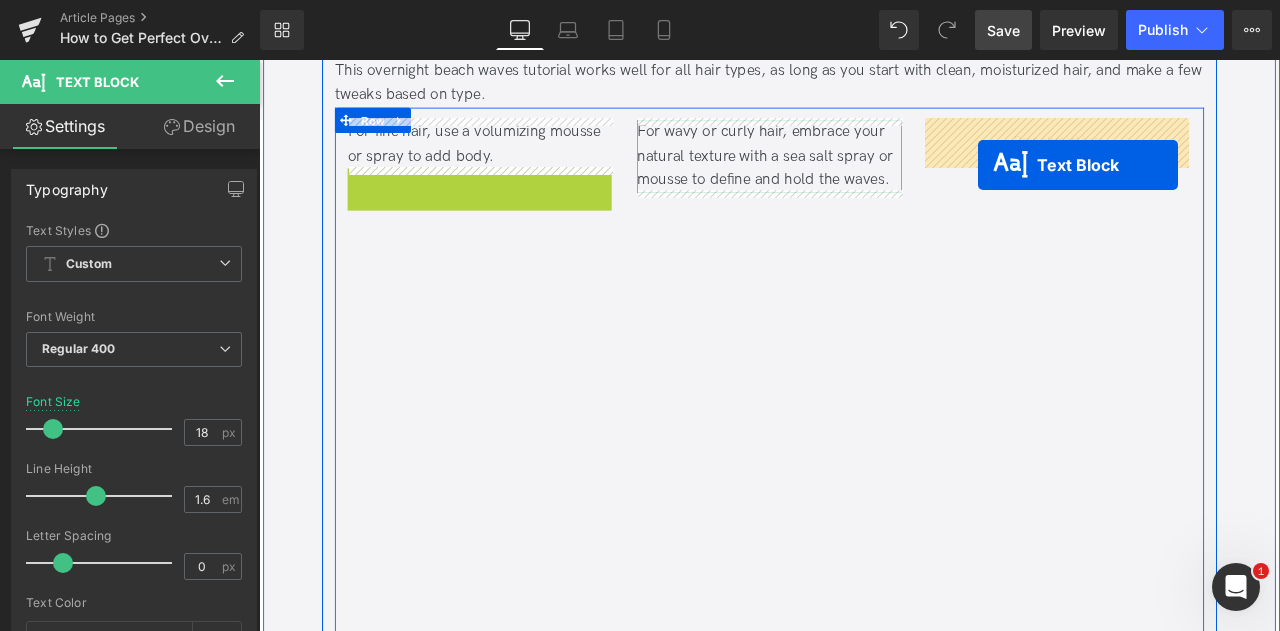 drag, startPoint x: 508, startPoint y: 230, endPoint x: 1111, endPoint y: 184, distance: 604.752 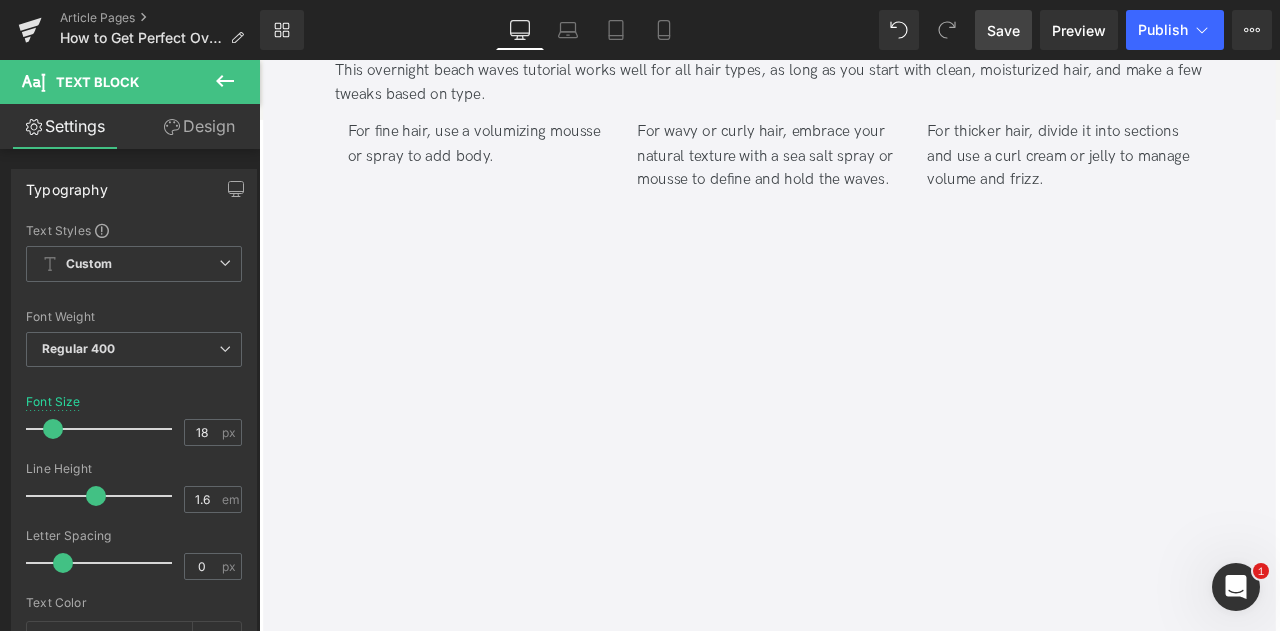 click on "Save" at bounding box center (1003, 30) 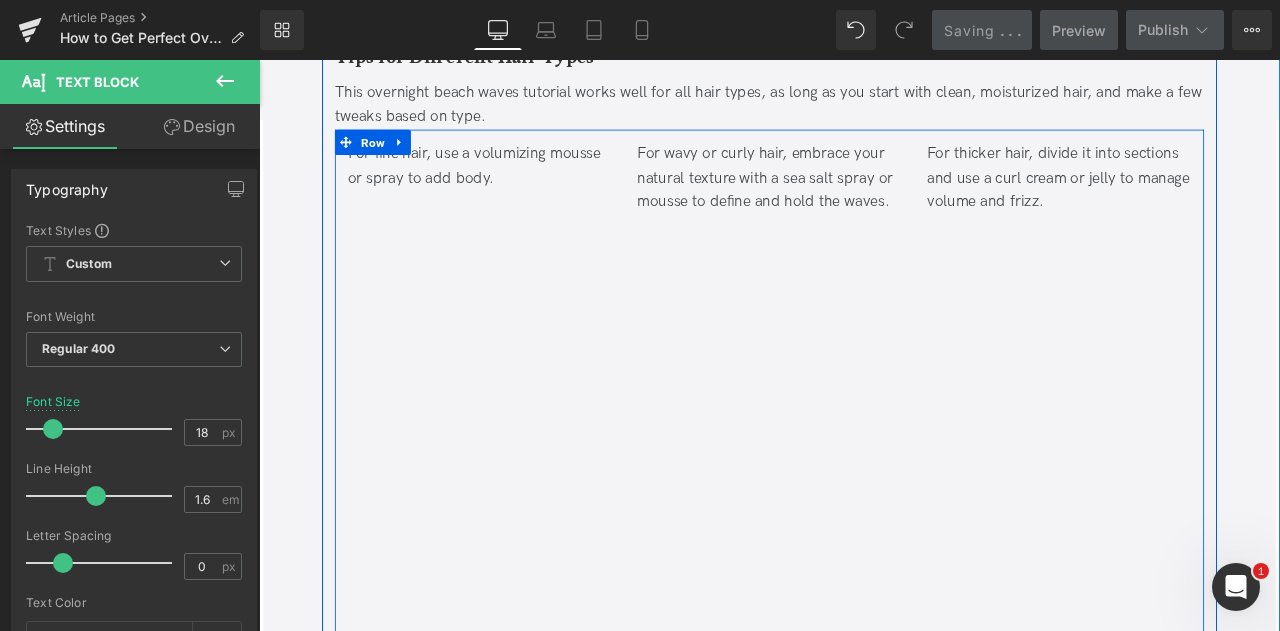 scroll, scrollTop: 2280, scrollLeft: 0, axis: vertical 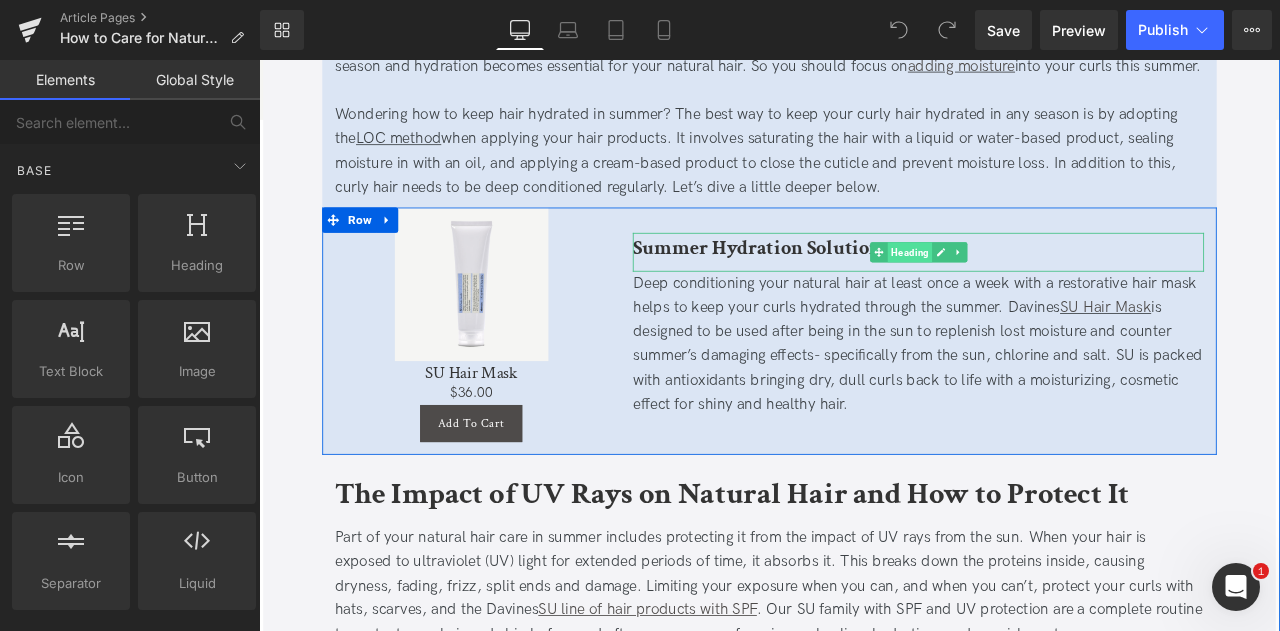 click on "Heading" at bounding box center [1030, 288] 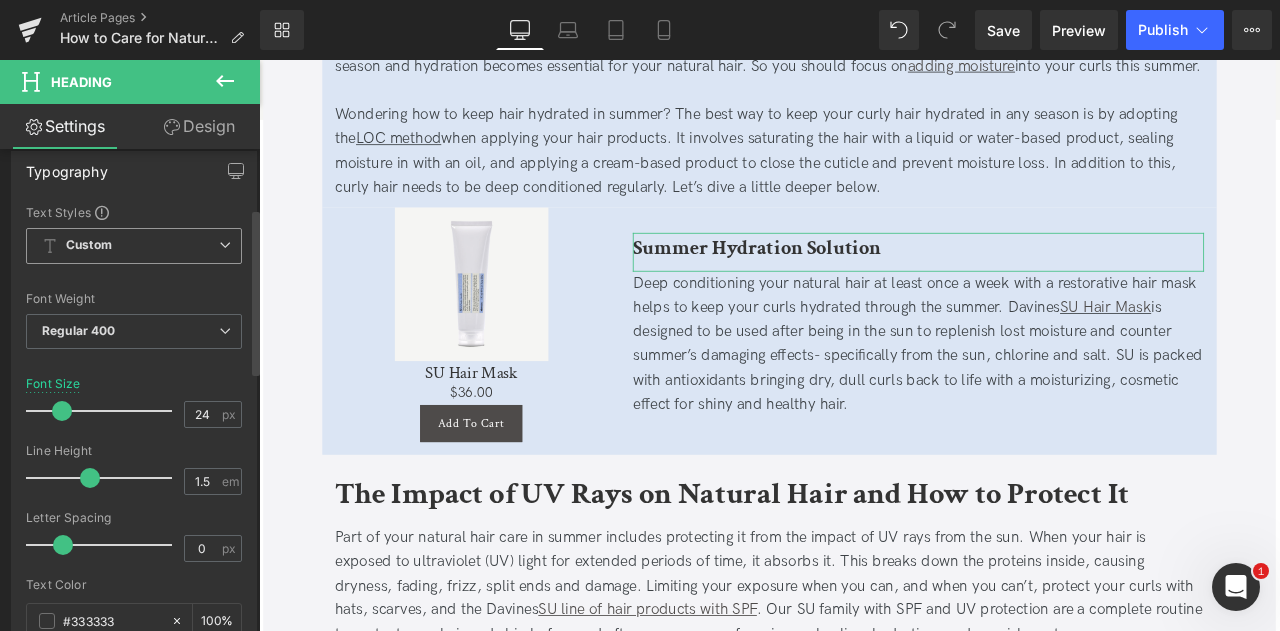 scroll, scrollTop: 170, scrollLeft: 0, axis: vertical 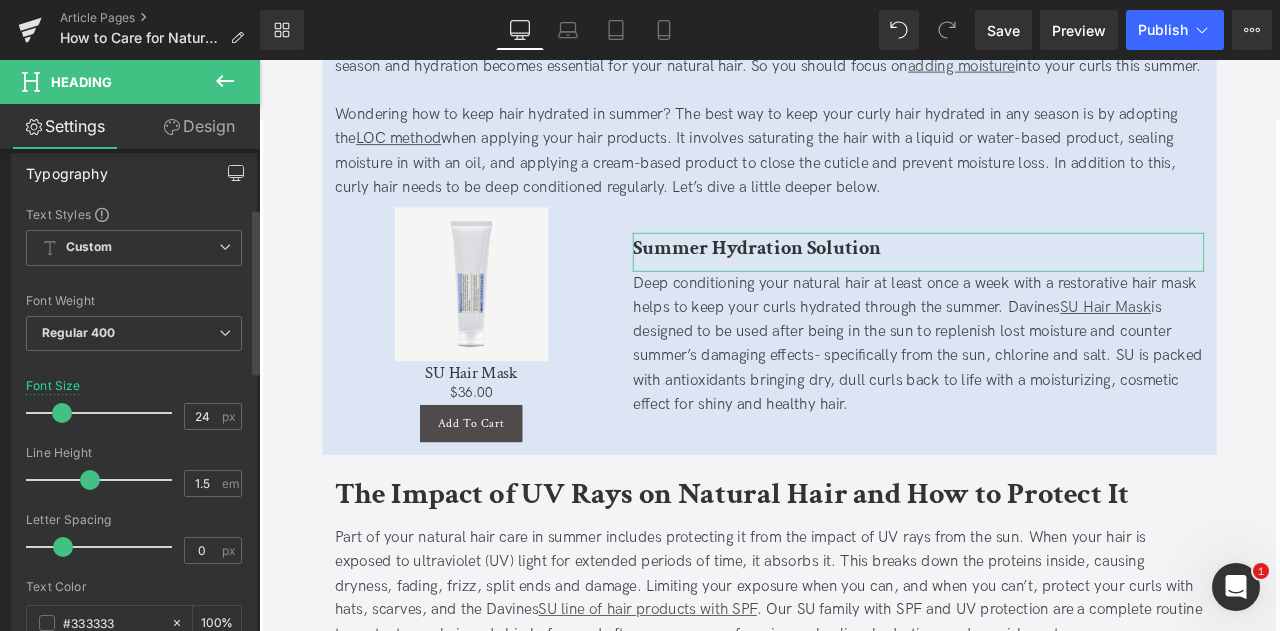 click 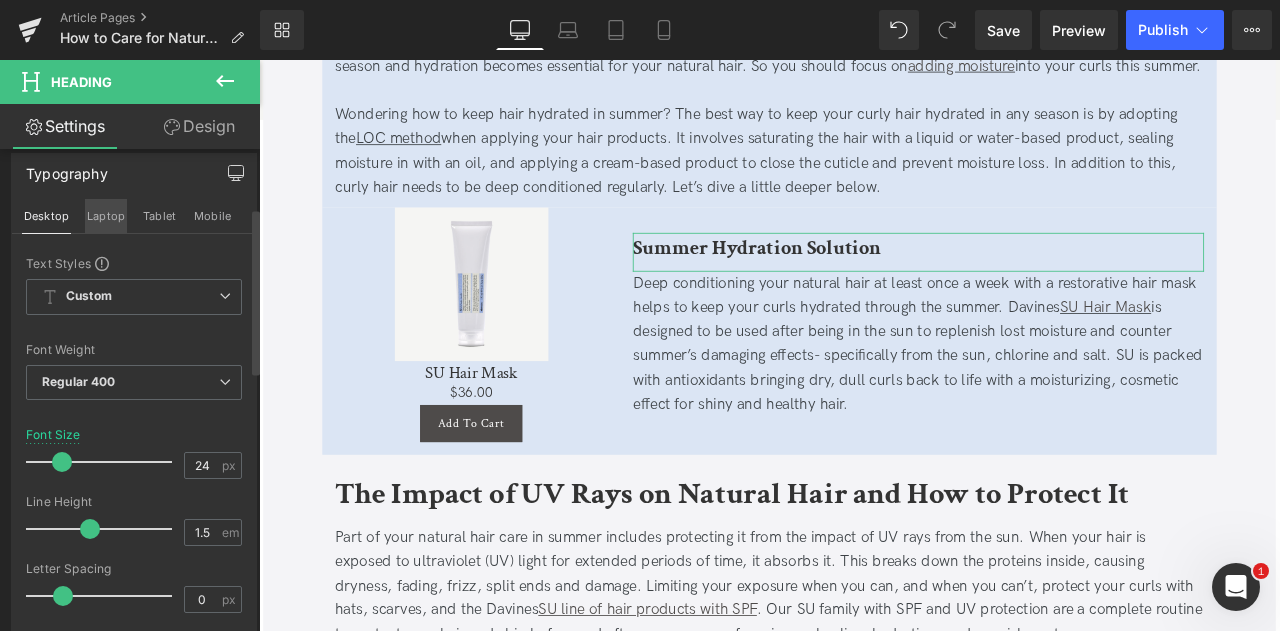 click on "Laptop" at bounding box center (106, 216) 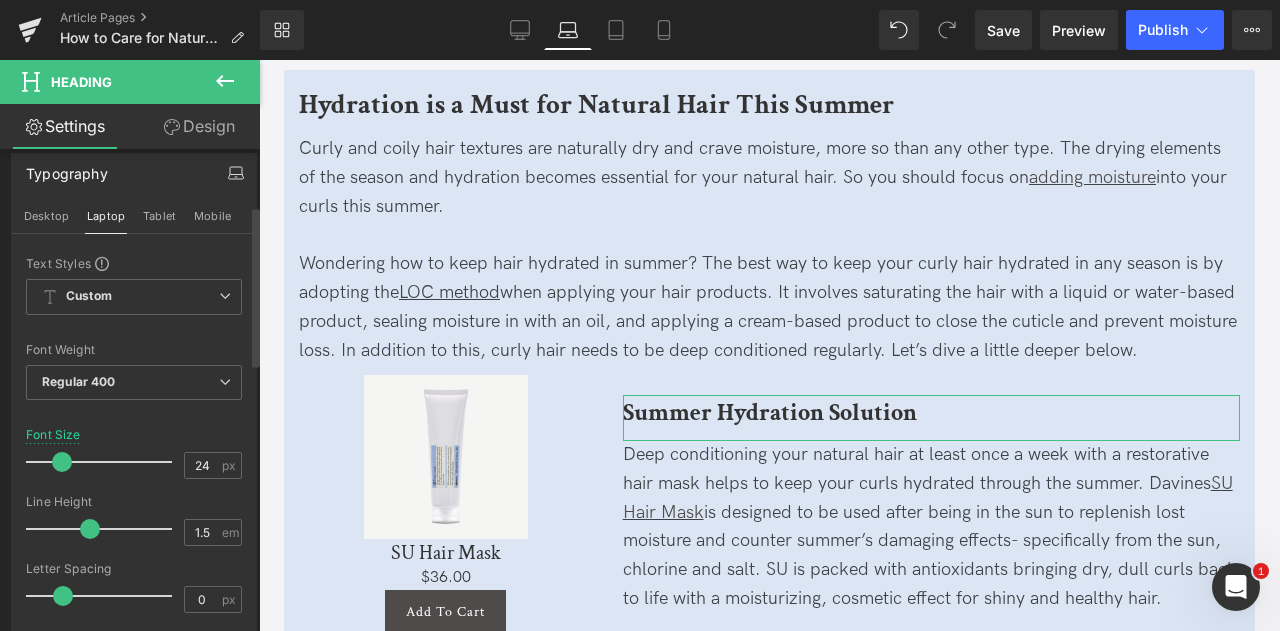 scroll, scrollTop: 1171, scrollLeft: 0, axis: vertical 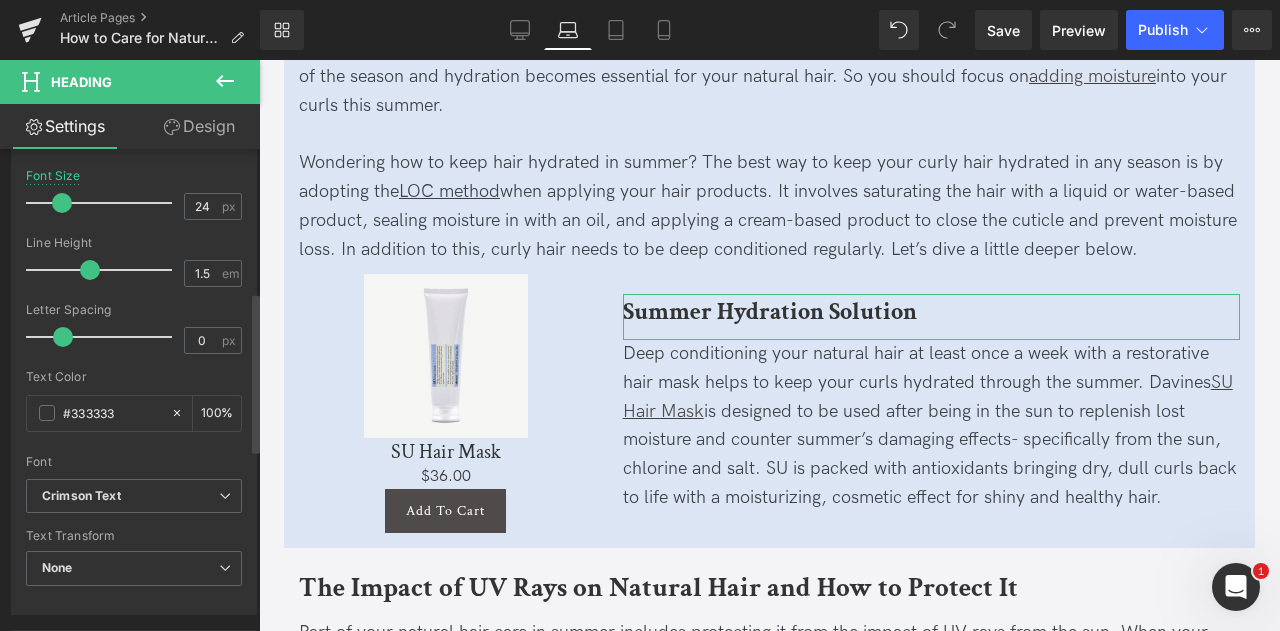 type 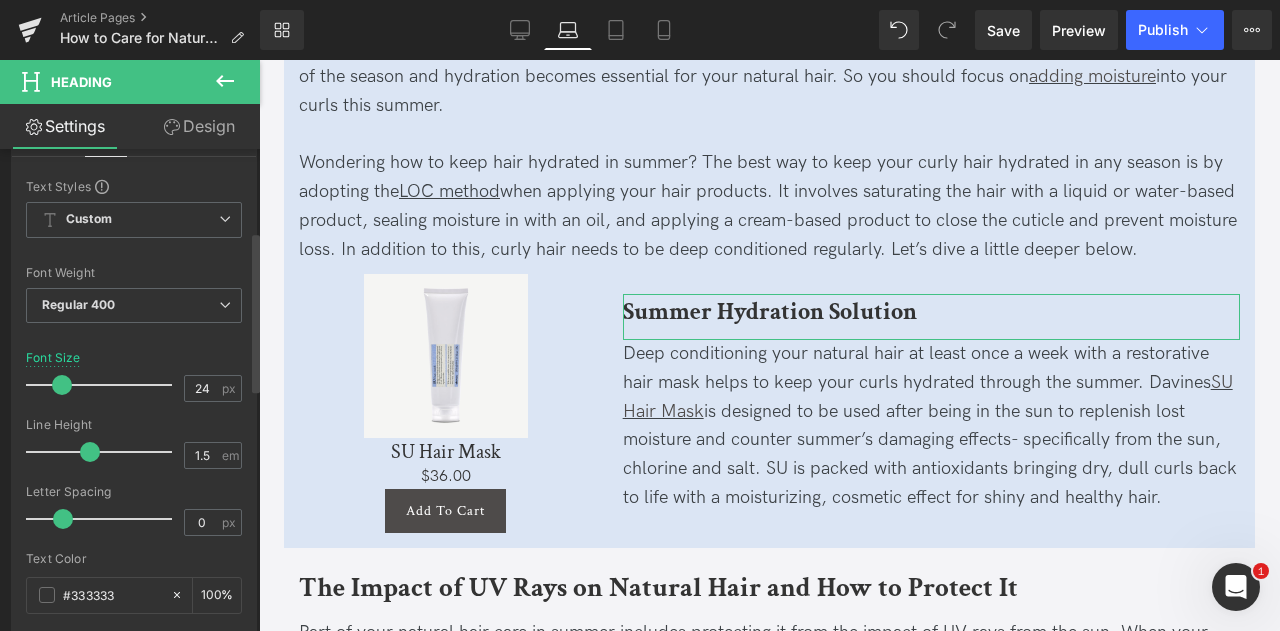 scroll, scrollTop: 100, scrollLeft: 0, axis: vertical 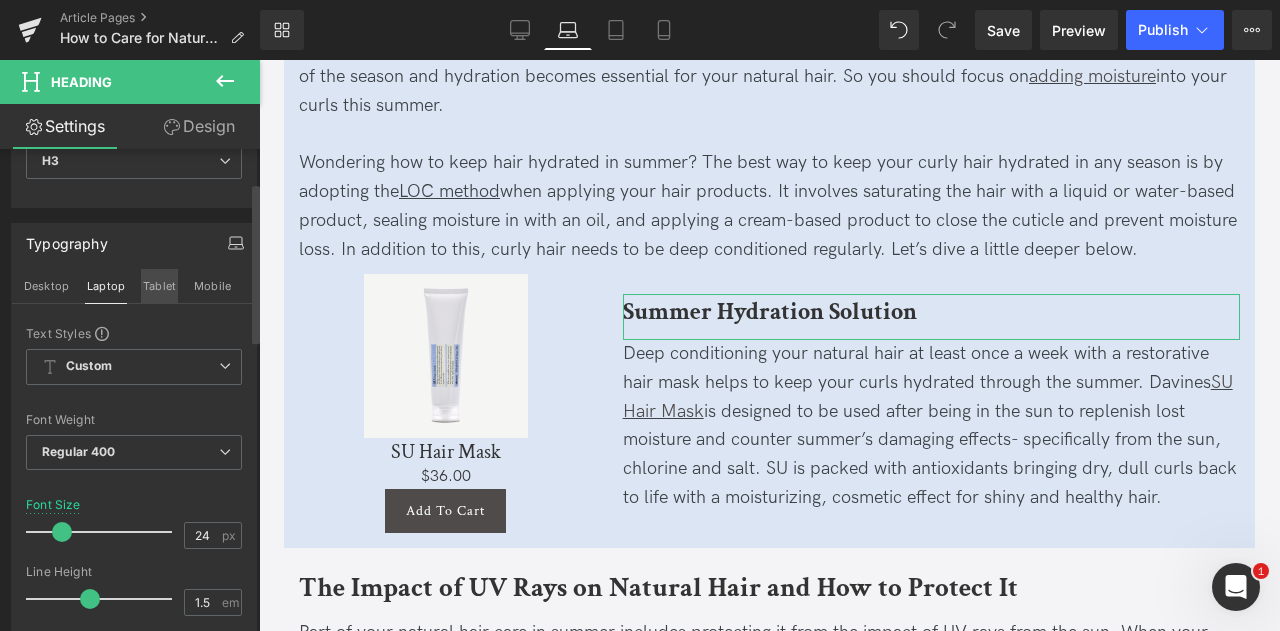 click on "Tablet" at bounding box center [159, 286] 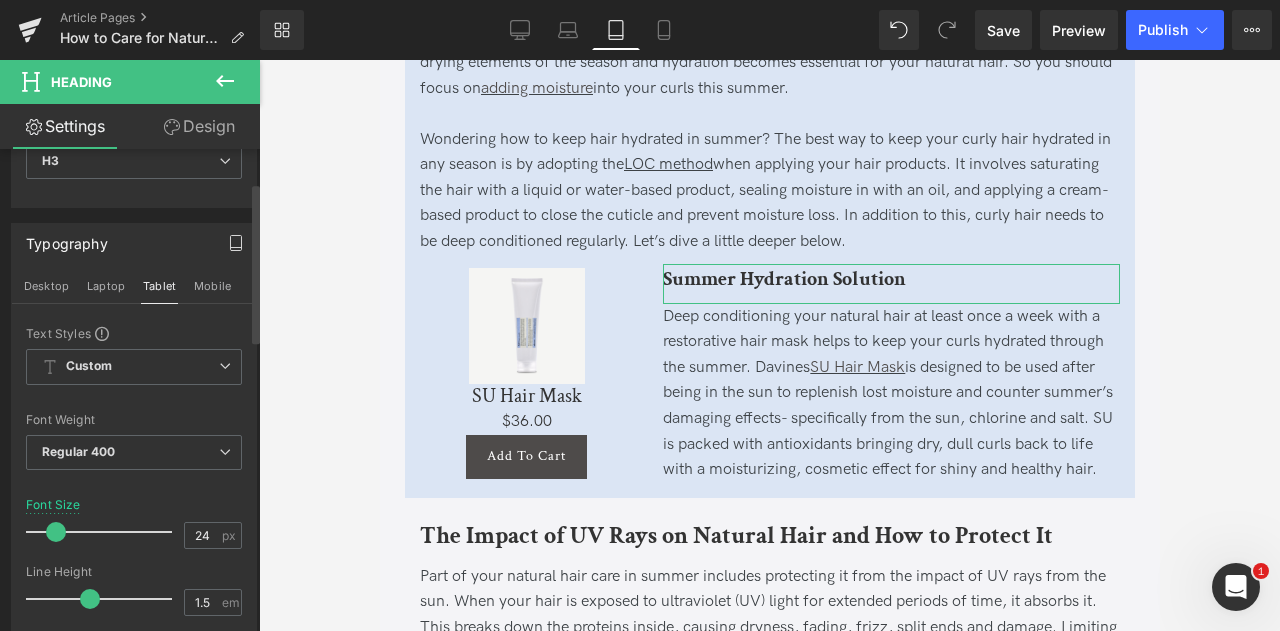 scroll, scrollTop: 1199, scrollLeft: 0, axis: vertical 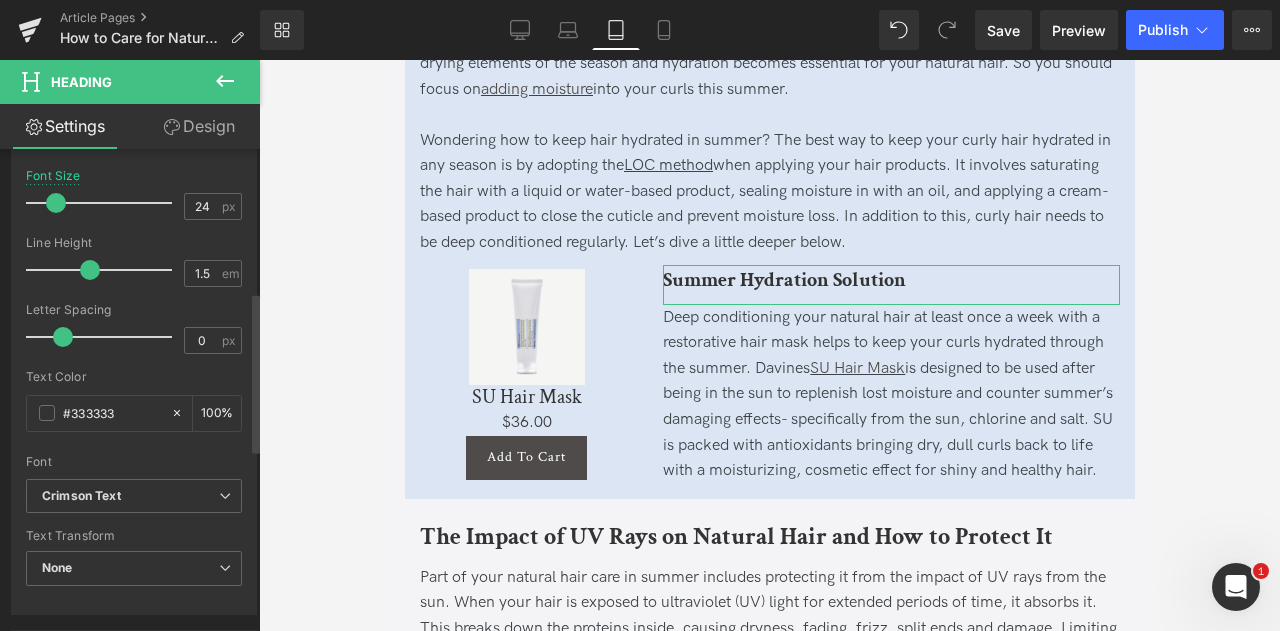 type 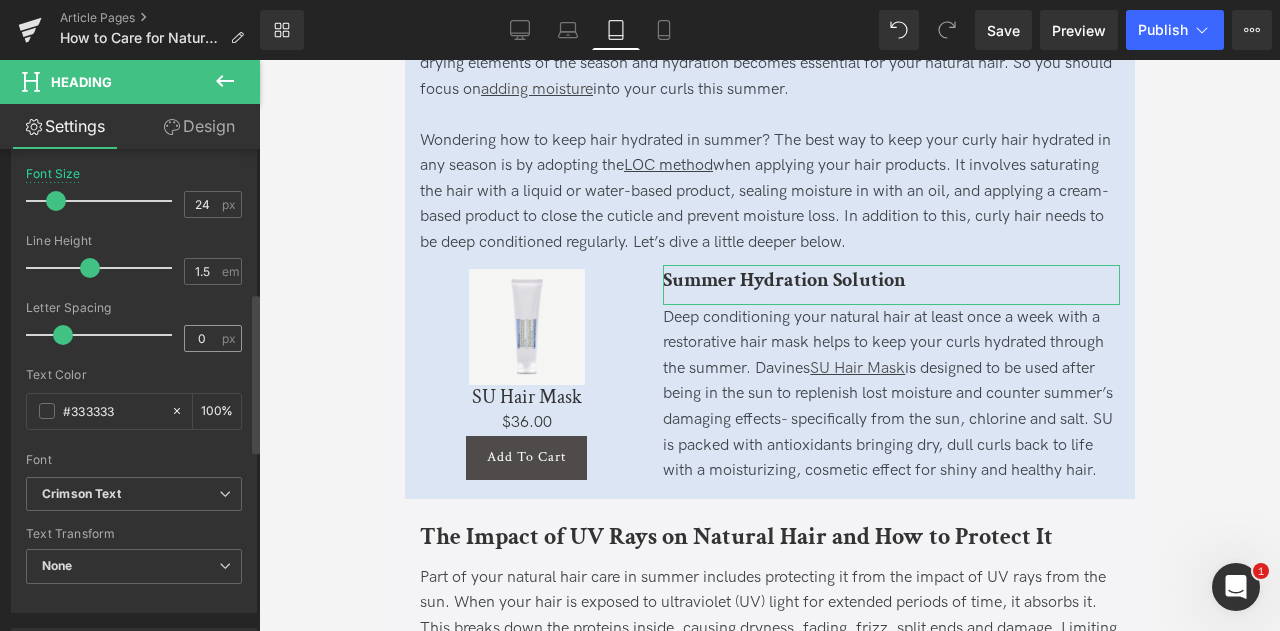 scroll, scrollTop: 433, scrollLeft: 0, axis: vertical 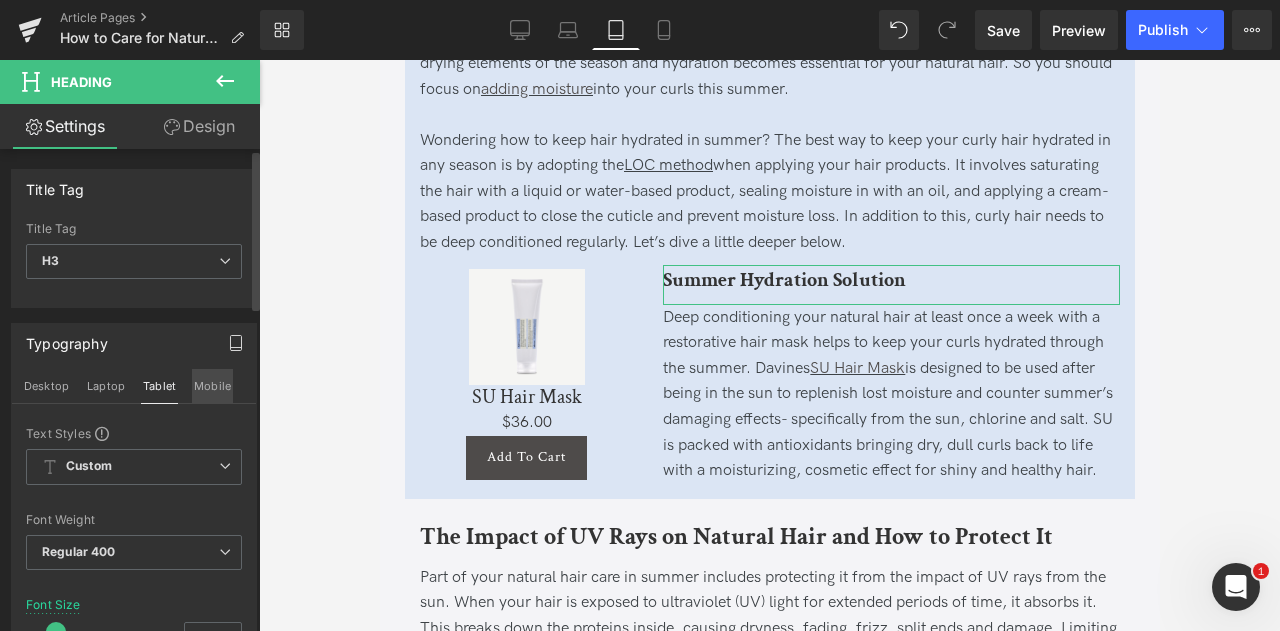 click on "Mobile" at bounding box center [212, 386] 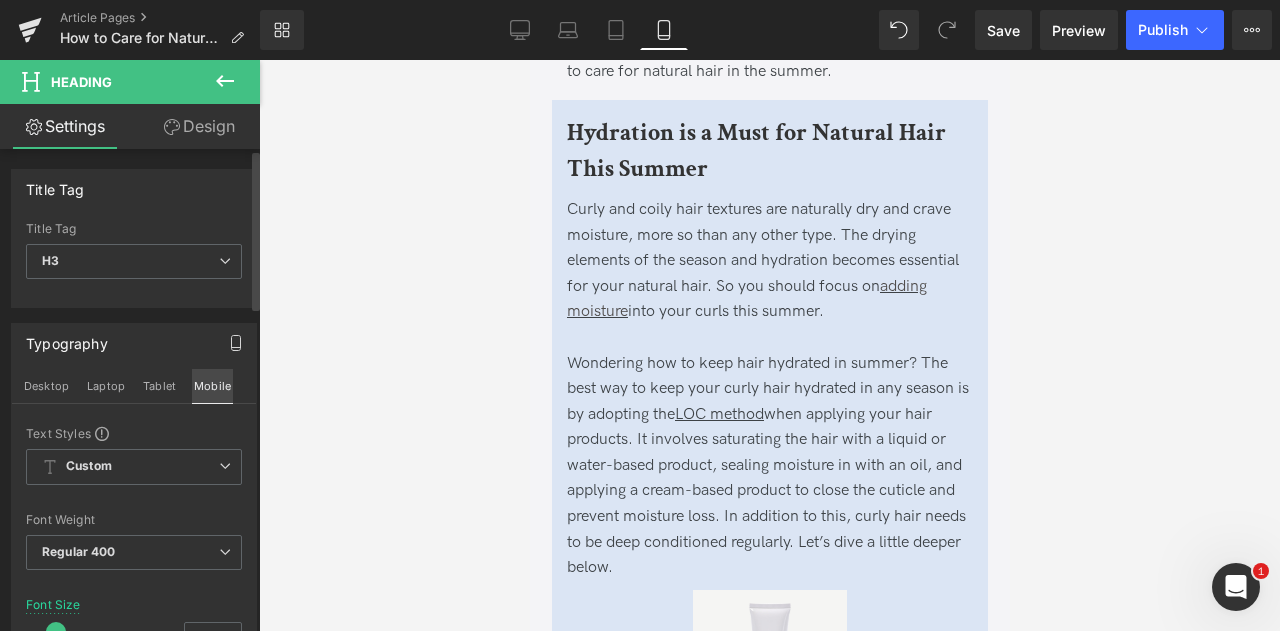 scroll, scrollTop: 1758, scrollLeft: 0, axis: vertical 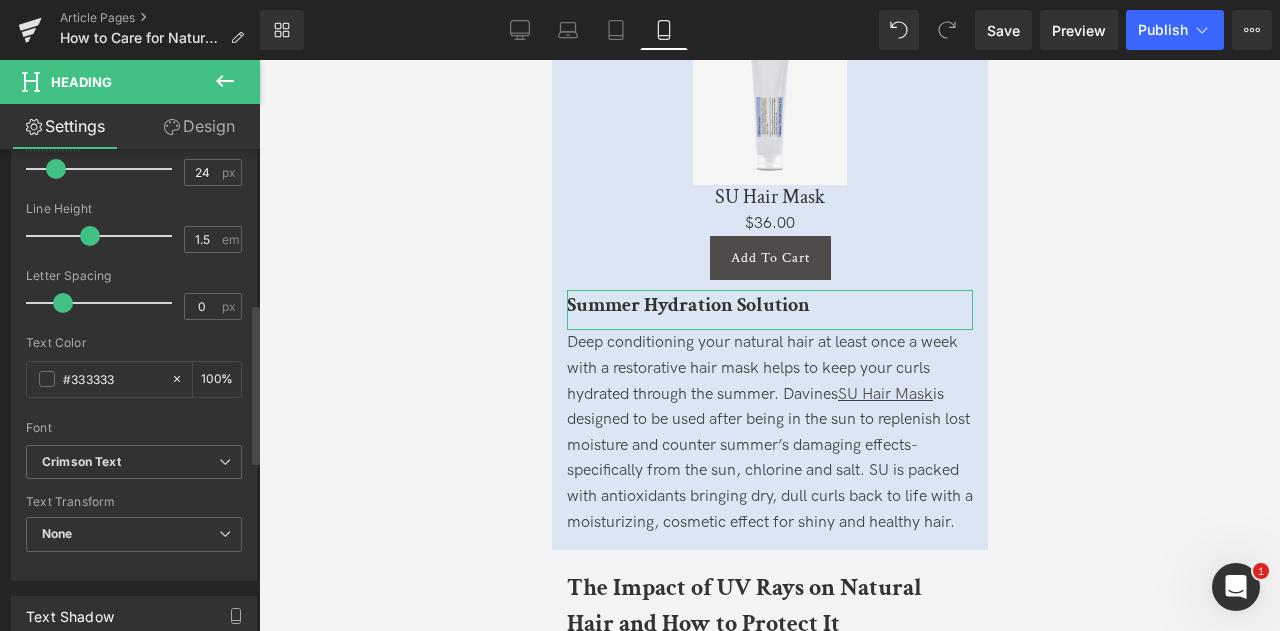 type 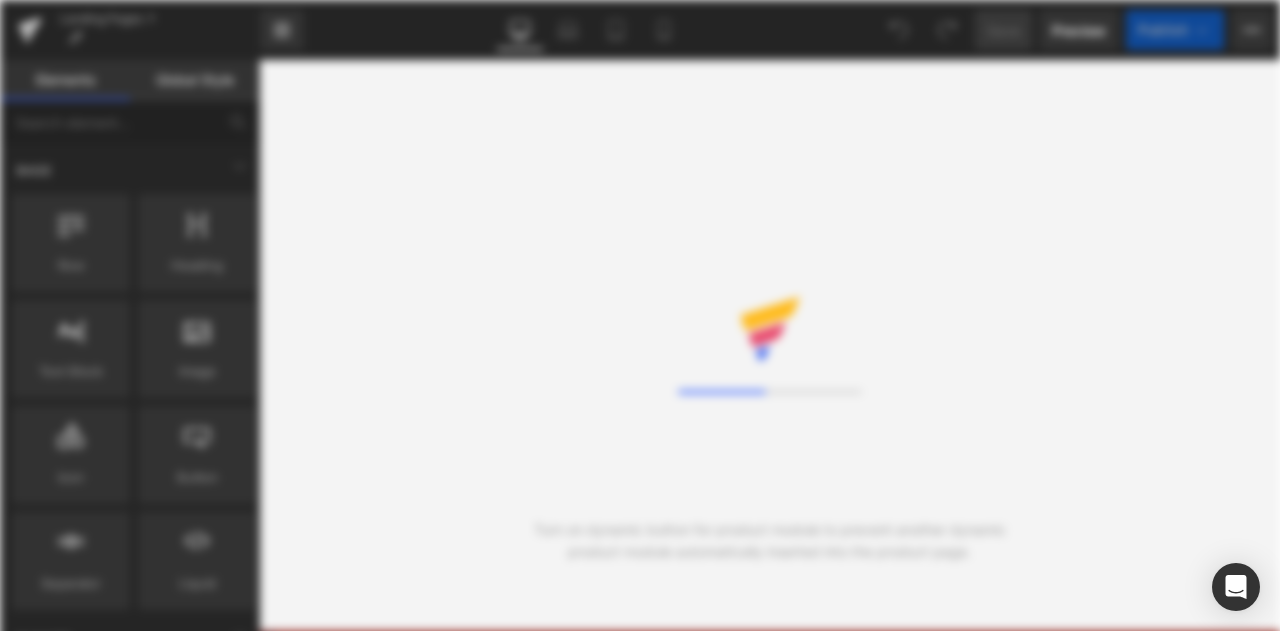 scroll, scrollTop: 0, scrollLeft: 0, axis: both 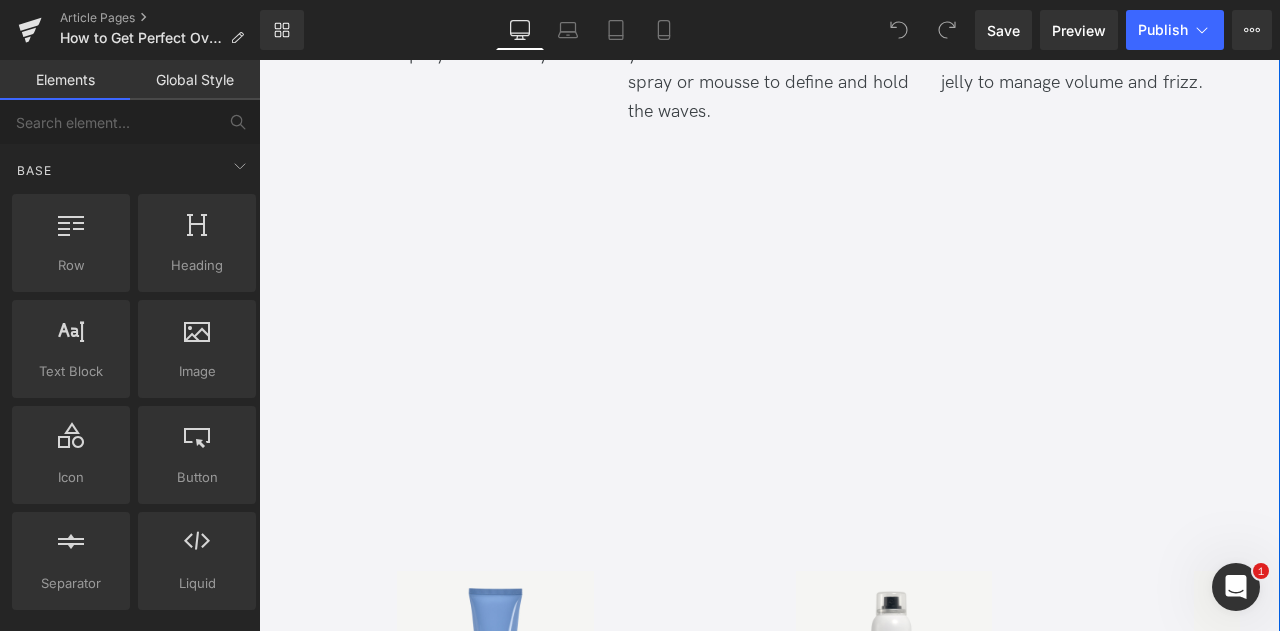 click on "For fine hair, use a volumizing mousse or spray to add body. Text Block         You have more split ends than normal. Your texture is brittle. Your hair is dull and lackluster. You have   excessive tangling . Your hair is uncontrollably frizzy. Your color is faded. Your  scalp  is itchy, irritated or uncomfortable. Text Block         For wavy or curly hair, embrace your natural texture with a sea salt spray or mousse to define and hold the waves. Text Block         For thicker hair, divide it into sections and use a curl cream or jelly to manage volume and frizz.  Text Block         Row" at bounding box center (769, 269) 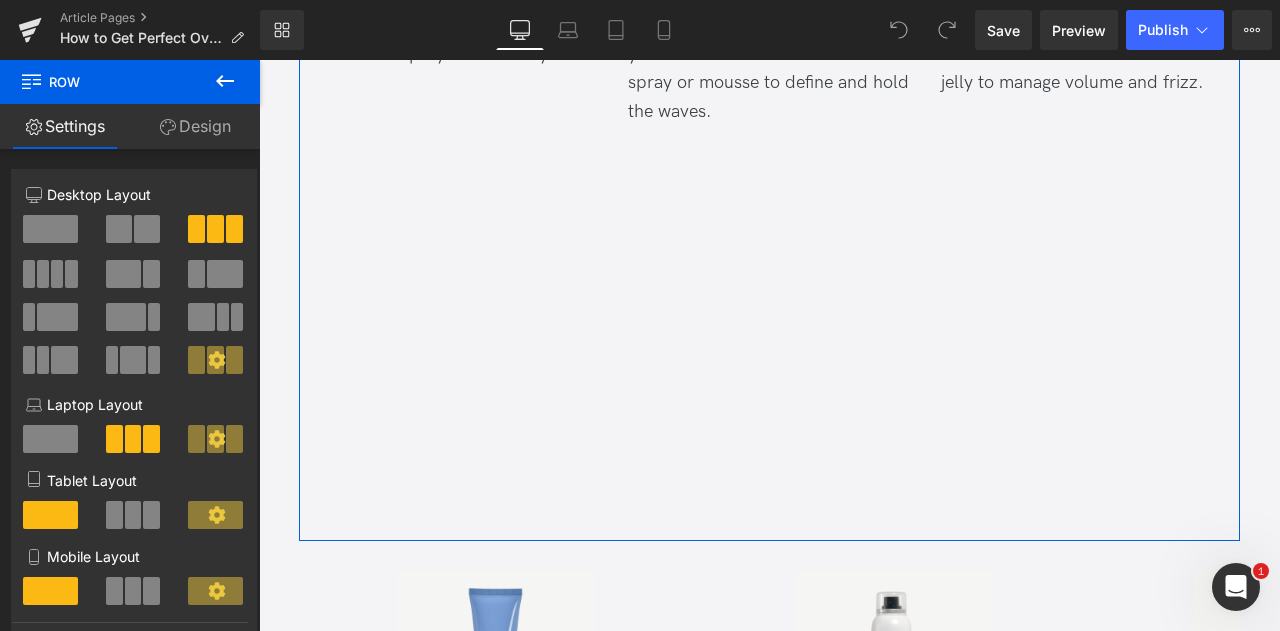 click on "Design" at bounding box center [195, 126] 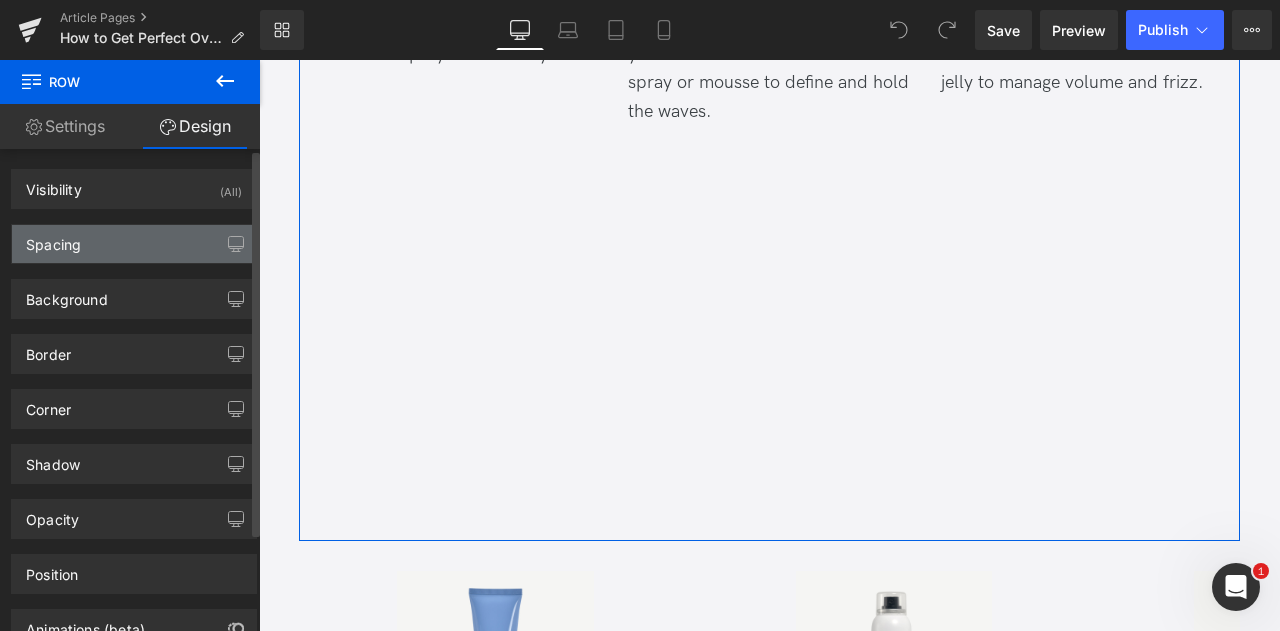 click on "Spacing" at bounding box center [134, 244] 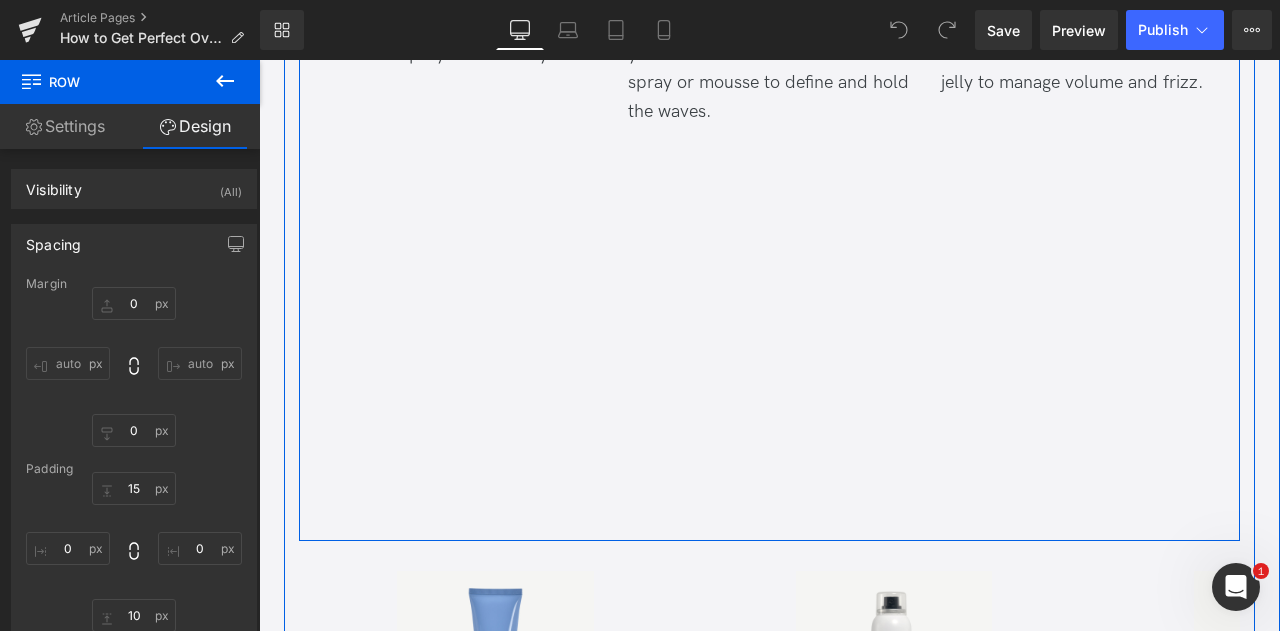 click on "For fine hair, use a volumizing mousse or spray to add body. Text Block         You have more split ends than normal. Your texture is brittle. Your hair is dull and lackluster. You have   excessive tangling . Your hair is uncontrollably frizzy. Your color is faded. Your  scalp  is itchy, irritated or uncomfortable. Text Block         For wavy or curly hair, embrace your natural texture with a sea salt spray or mousse to define and hold the waves. Text Block         For thicker hair, divide it into sections and use a curl cream or jelly to manage volume and frizz.  Text Block         Row" at bounding box center (769, 269) 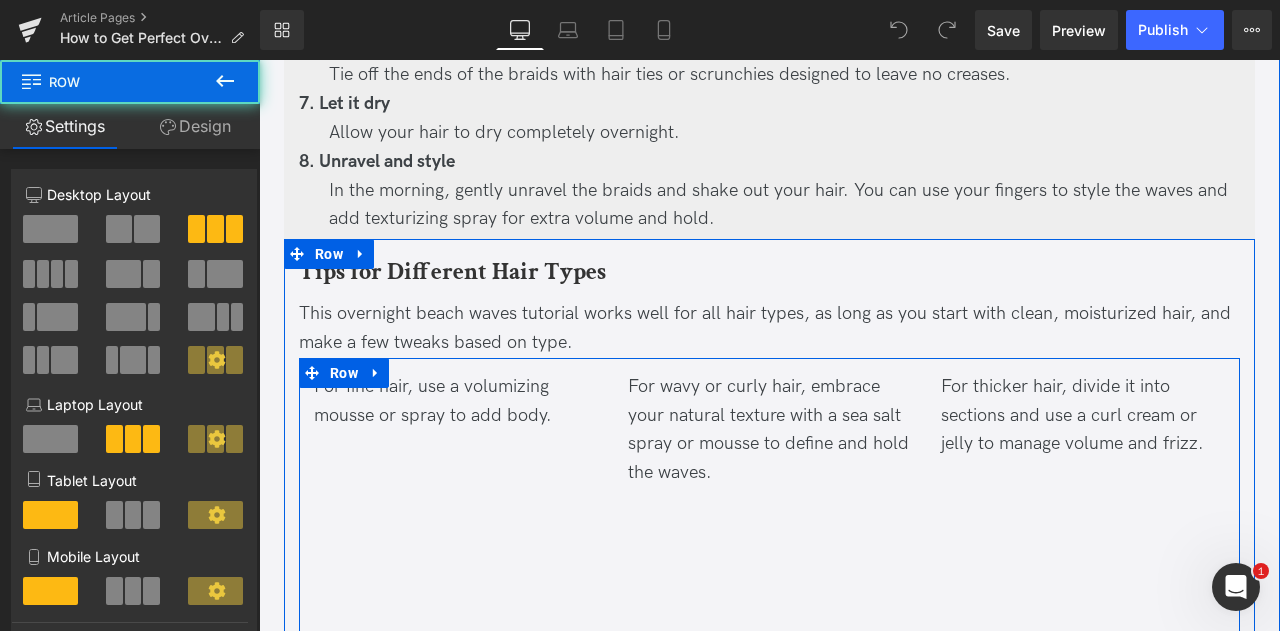 scroll, scrollTop: 2181, scrollLeft: 0, axis: vertical 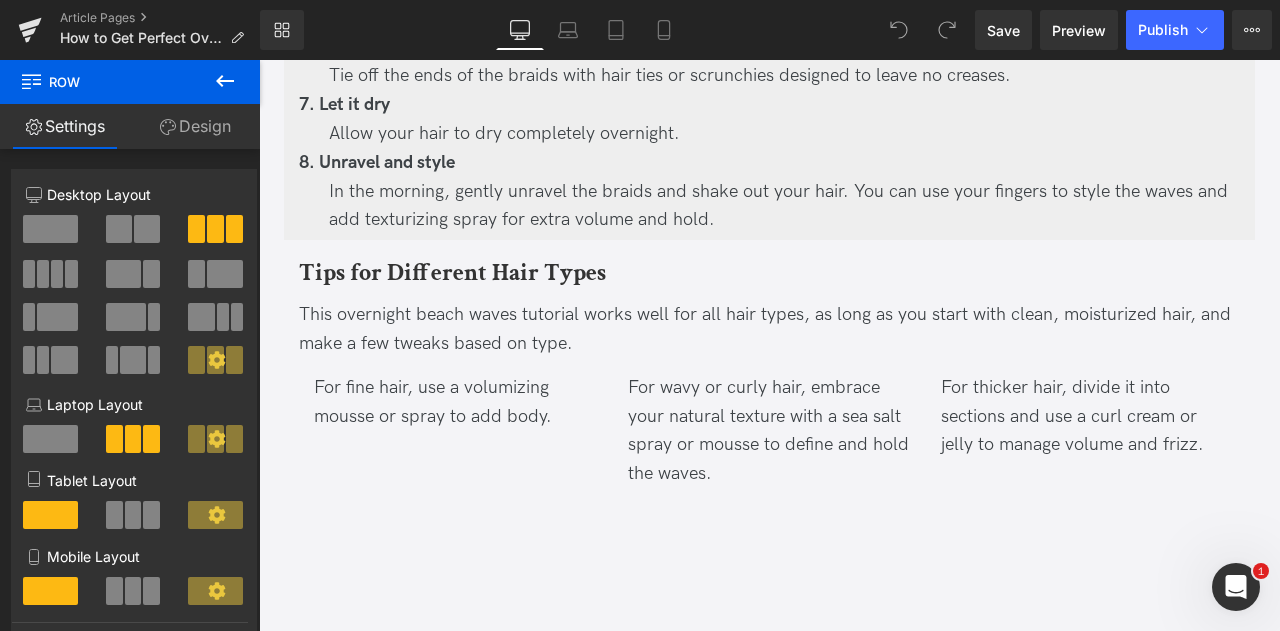 click 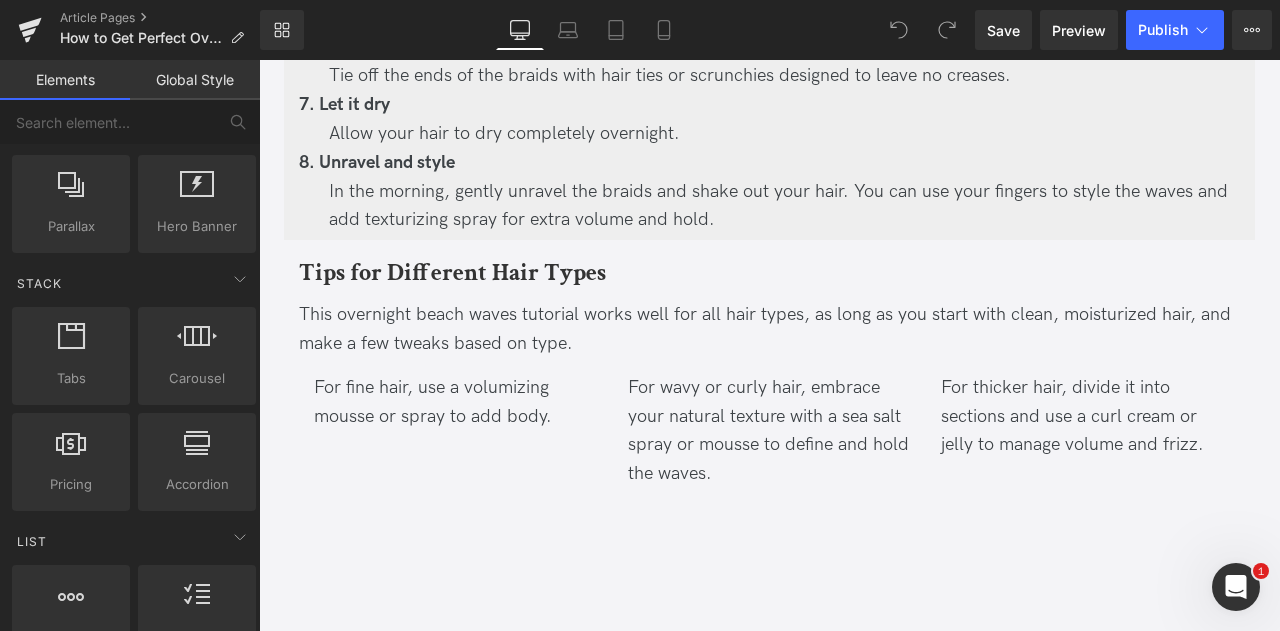 scroll, scrollTop: 949, scrollLeft: 0, axis: vertical 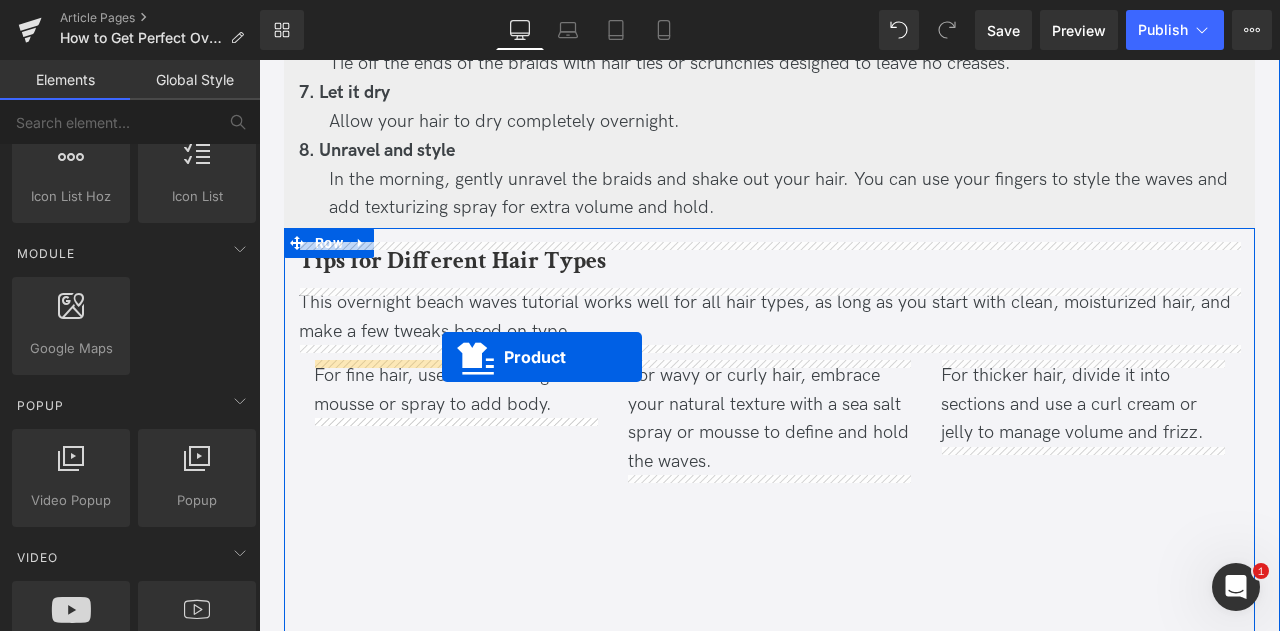 drag, startPoint x: 449, startPoint y: 537, endPoint x: 442, endPoint y: 357, distance: 180.13606 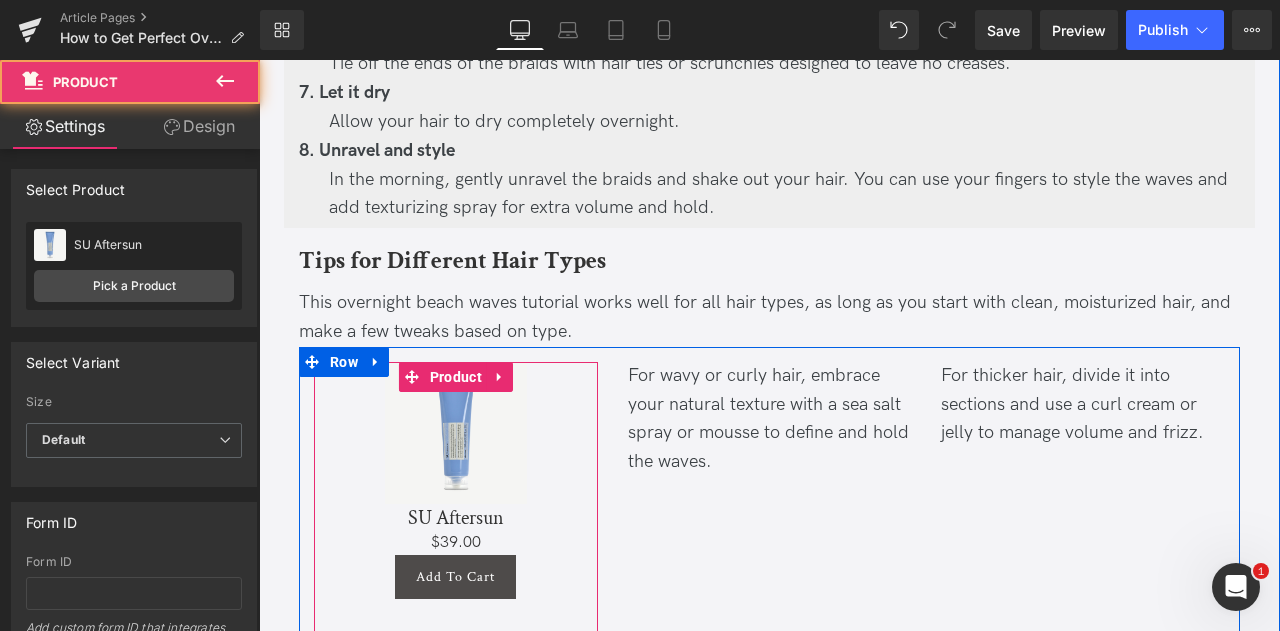 scroll, scrollTop: 2403, scrollLeft: 0, axis: vertical 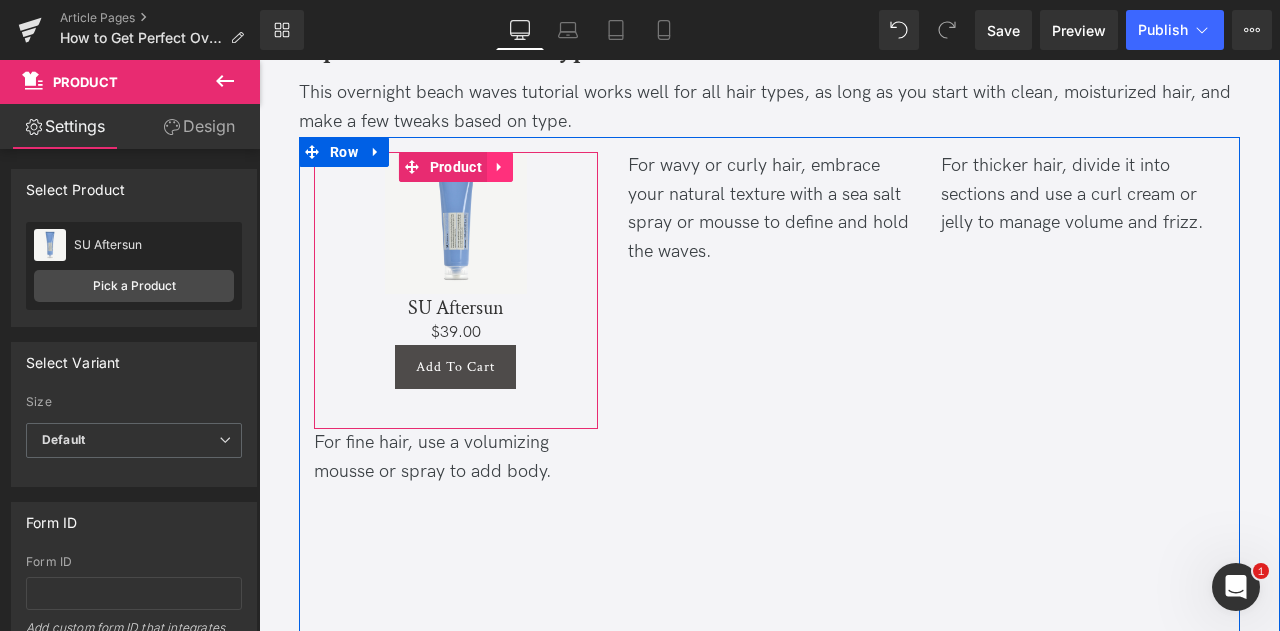 click at bounding box center (500, 167) 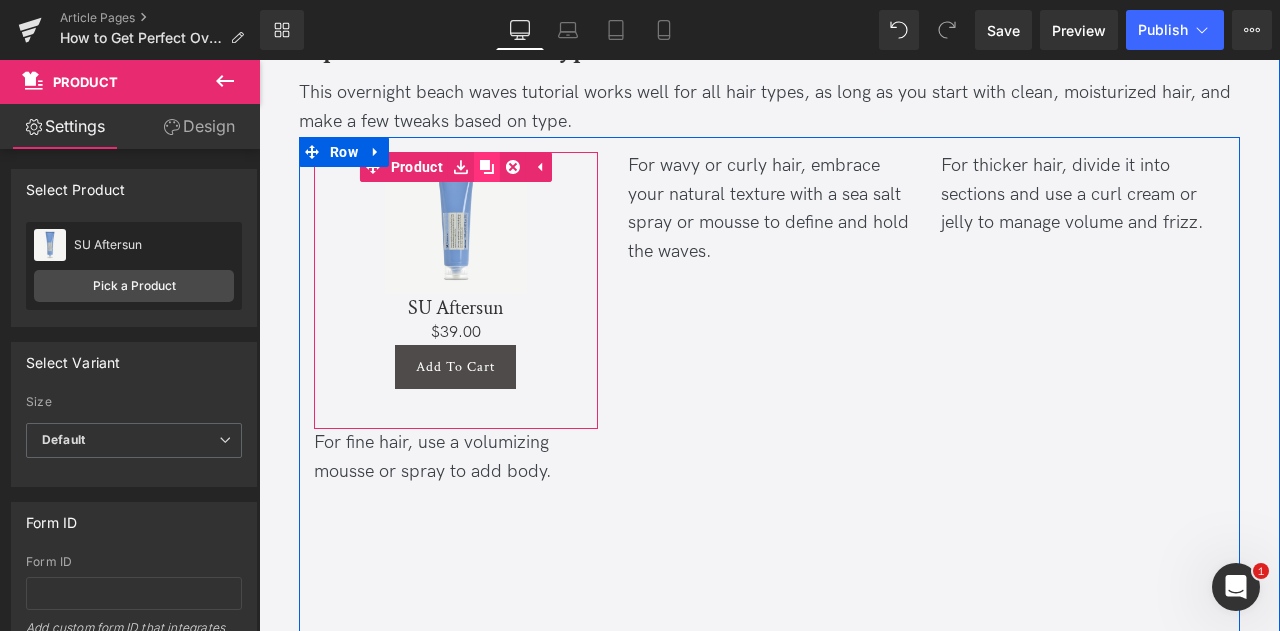 click 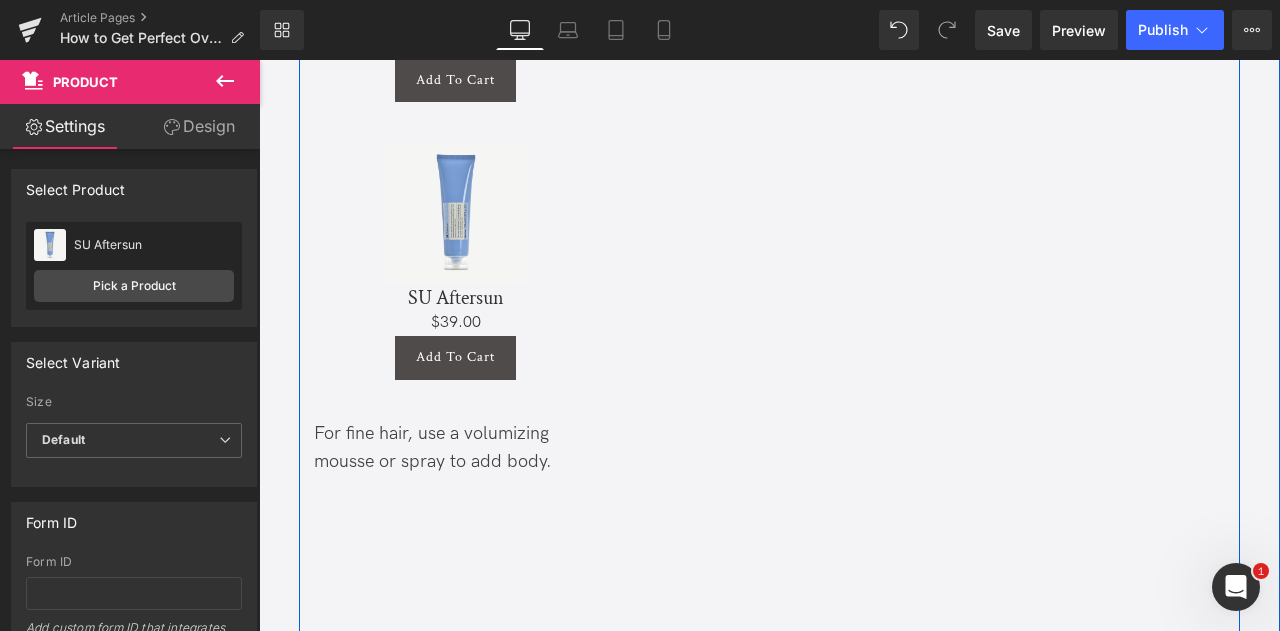 scroll, scrollTop: 2691, scrollLeft: 0, axis: vertical 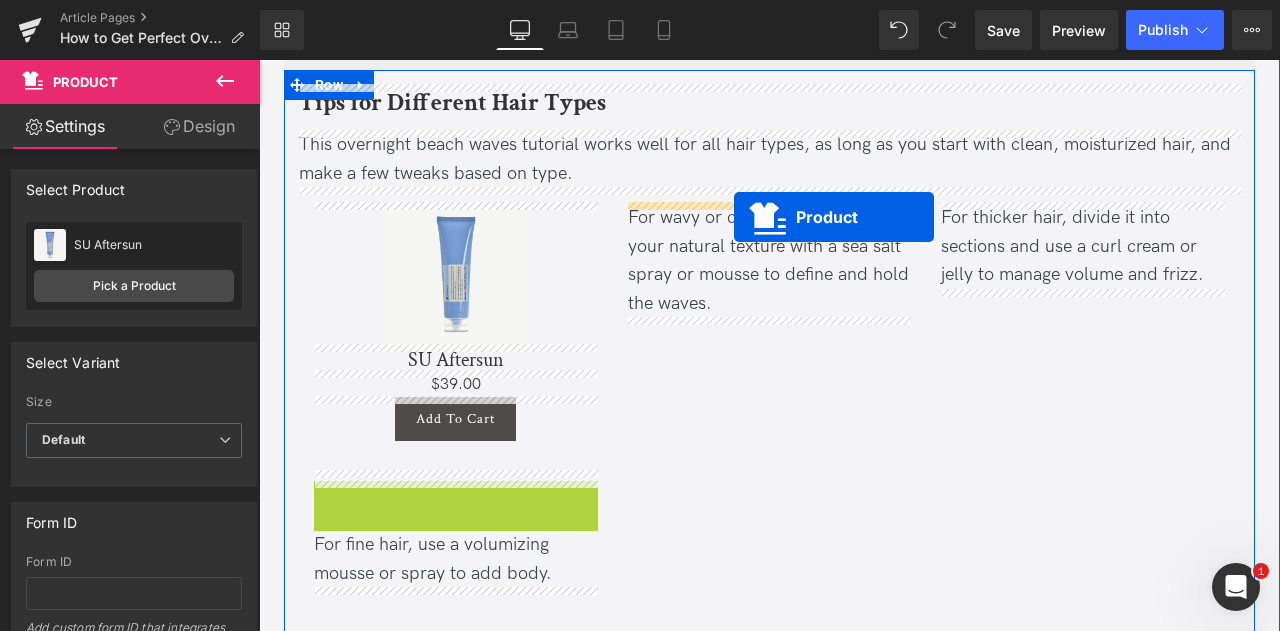 drag, startPoint x: 460, startPoint y: 150, endPoint x: 734, endPoint y: 217, distance: 282.0727 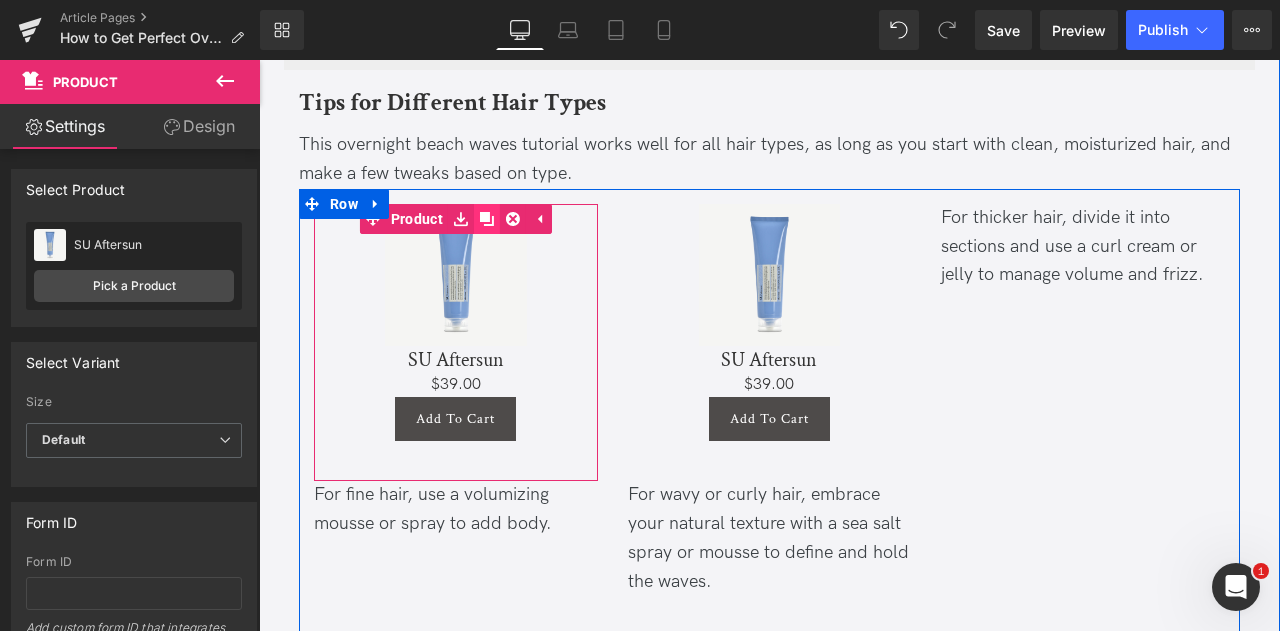 click 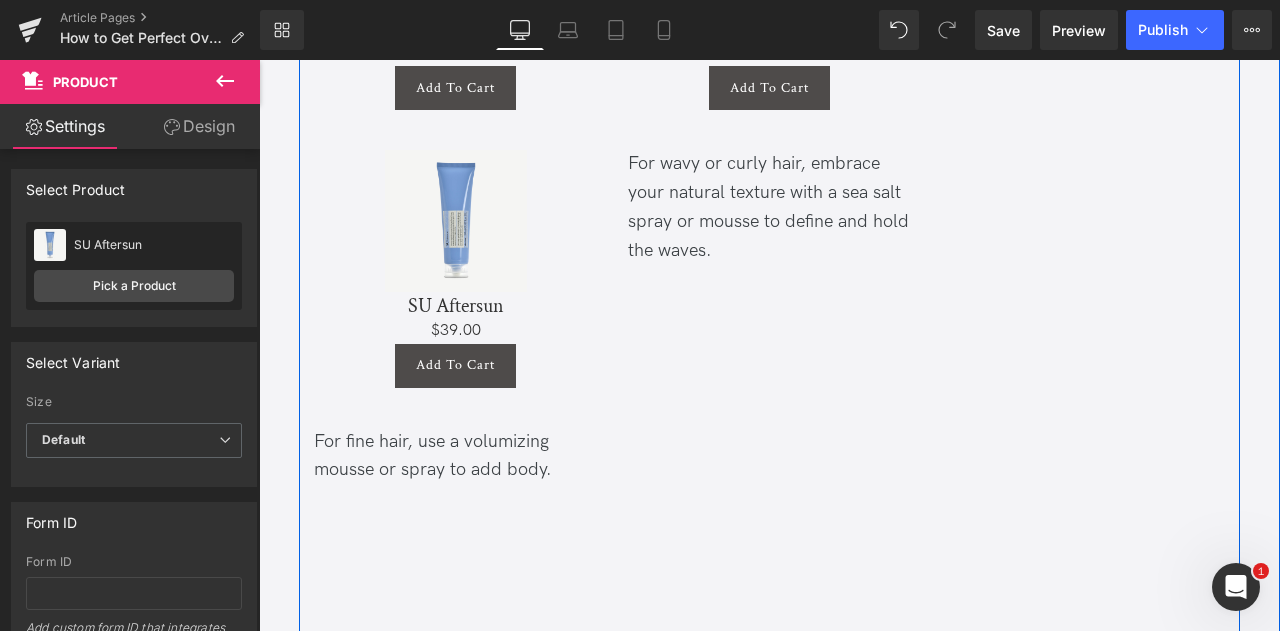 scroll, scrollTop: 2691, scrollLeft: 0, axis: vertical 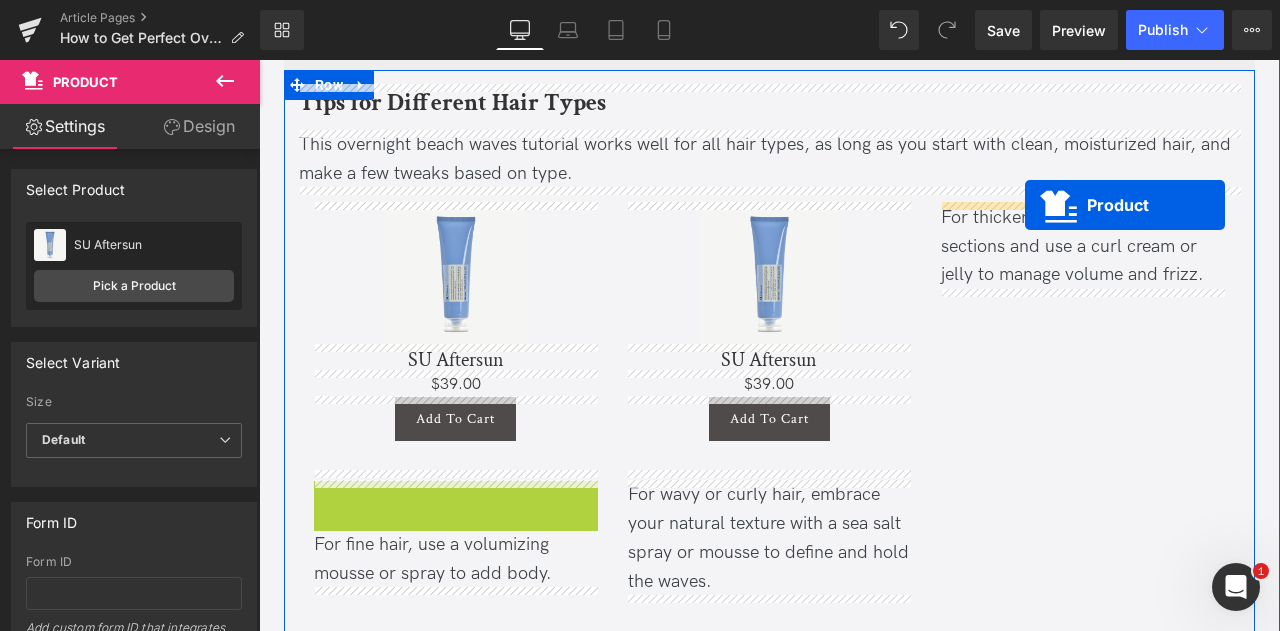 drag, startPoint x: 440, startPoint y: 147, endPoint x: 1025, endPoint y: 205, distance: 587.86816 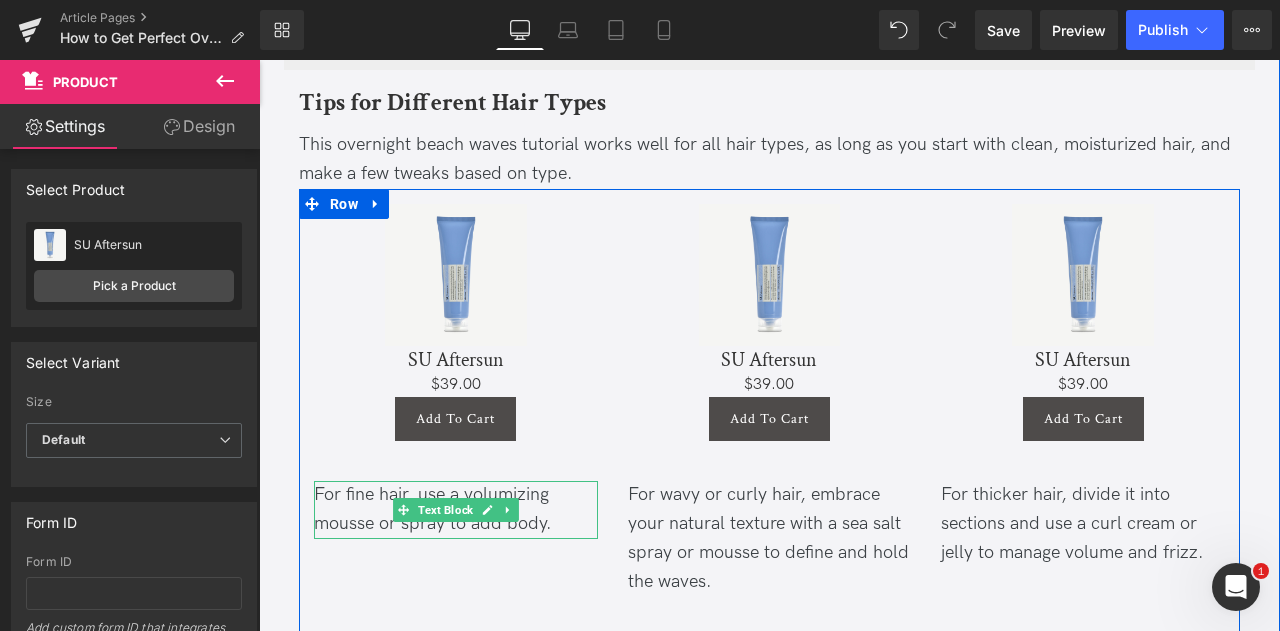 click on "For fine hair, use a volumizing mousse or spray to add body." at bounding box center (456, 510) 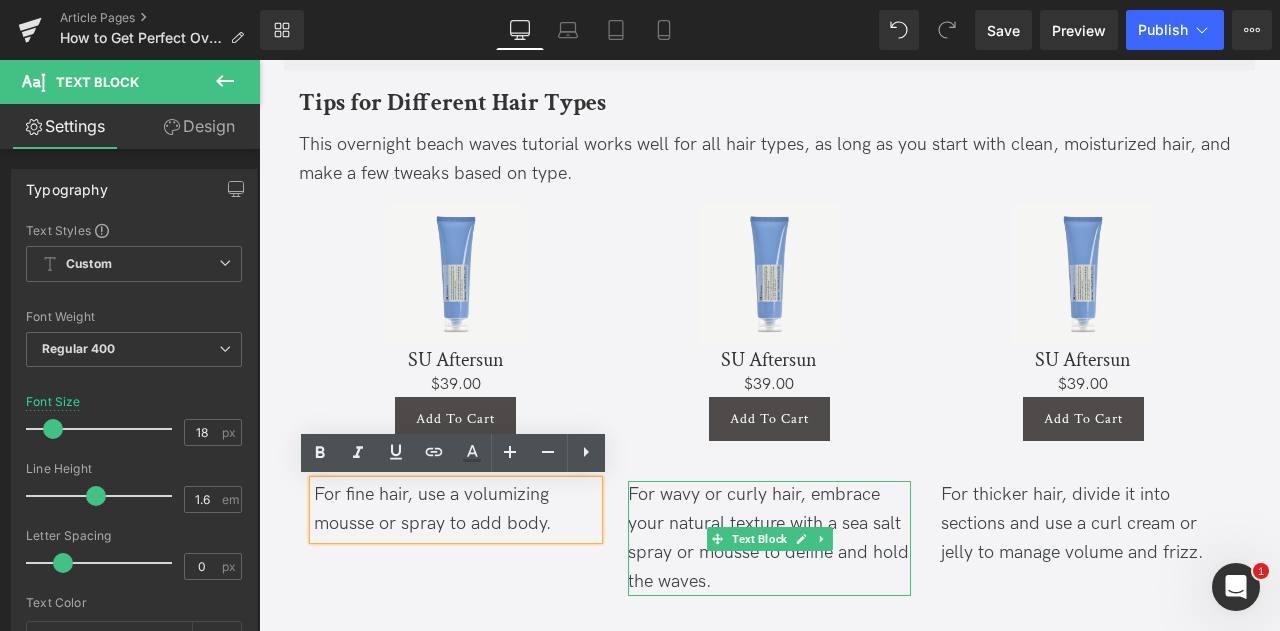 click on "For wavy or curly hair, embrace your natural texture with a sea salt spray or mousse to define and hold the waves." at bounding box center [770, 538] 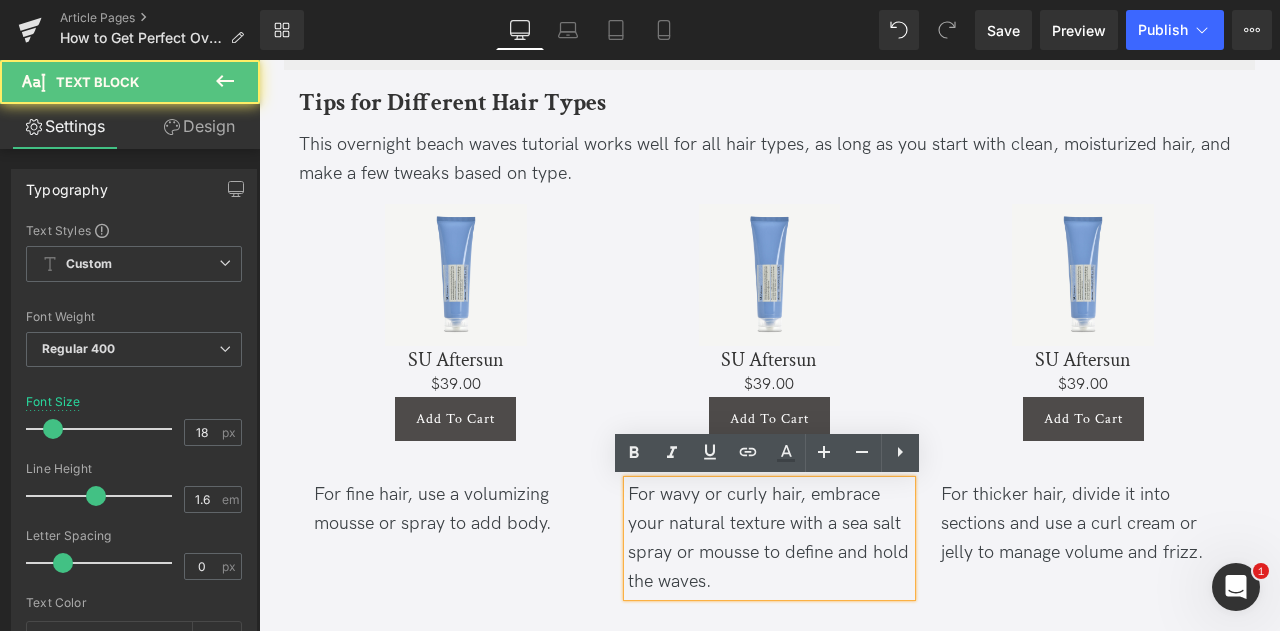click on "Sale Off
(P) Image
SU Aftersun
(P) Title
$0
$39.00
(P) Price
Add To Cart
(P) Cart Button
Product         For fine hair, use a volumizing mousse or spray to add body. Text Block         You have more split ends than normal. Your texture is brittle. Your hair is dull and lackluster. You have   excessive tangling . Your hair is uncontrollably frizzy. Your color is faded. Your  scalp  is itchy, irritated or uncomfortable. Text Block" at bounding box center (769, 722) 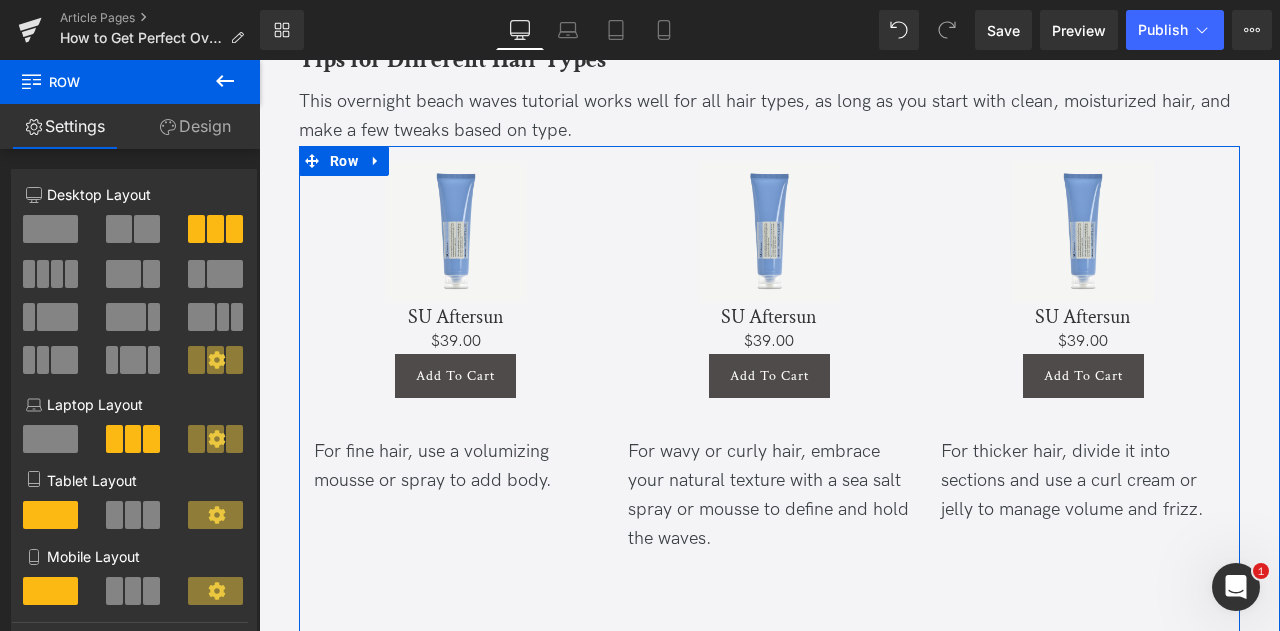scroll, scrollTop: 2393, scrollLeft: 0, axis: vertical 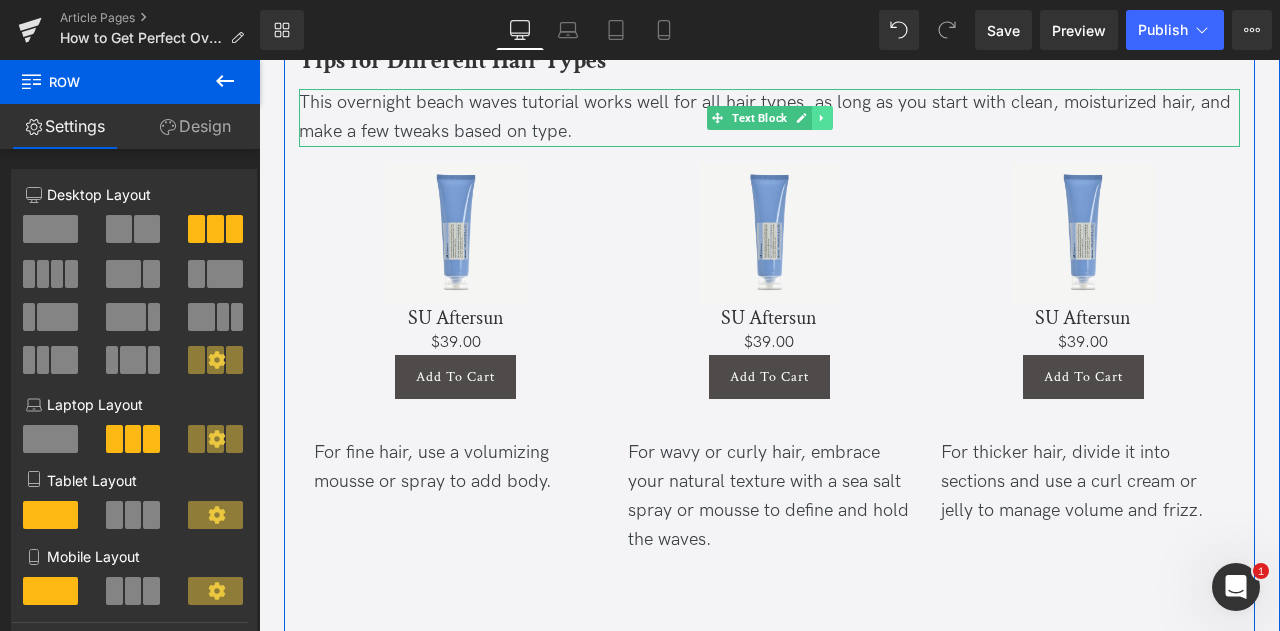 click at bounding box center [822, 118] 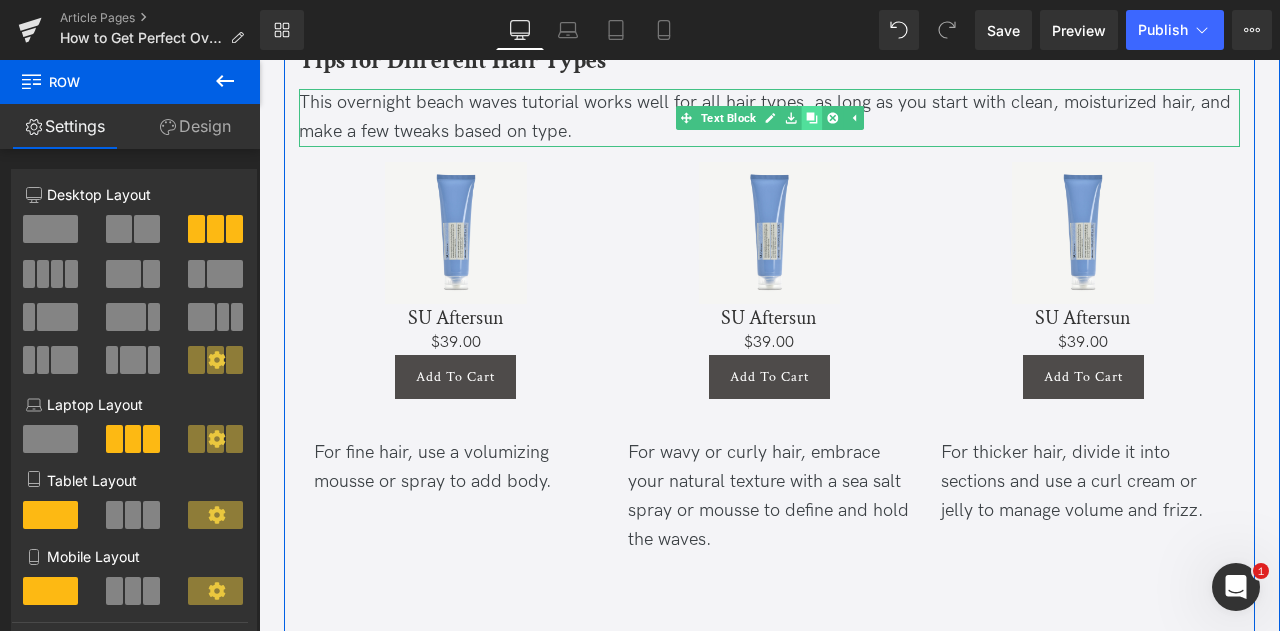 click 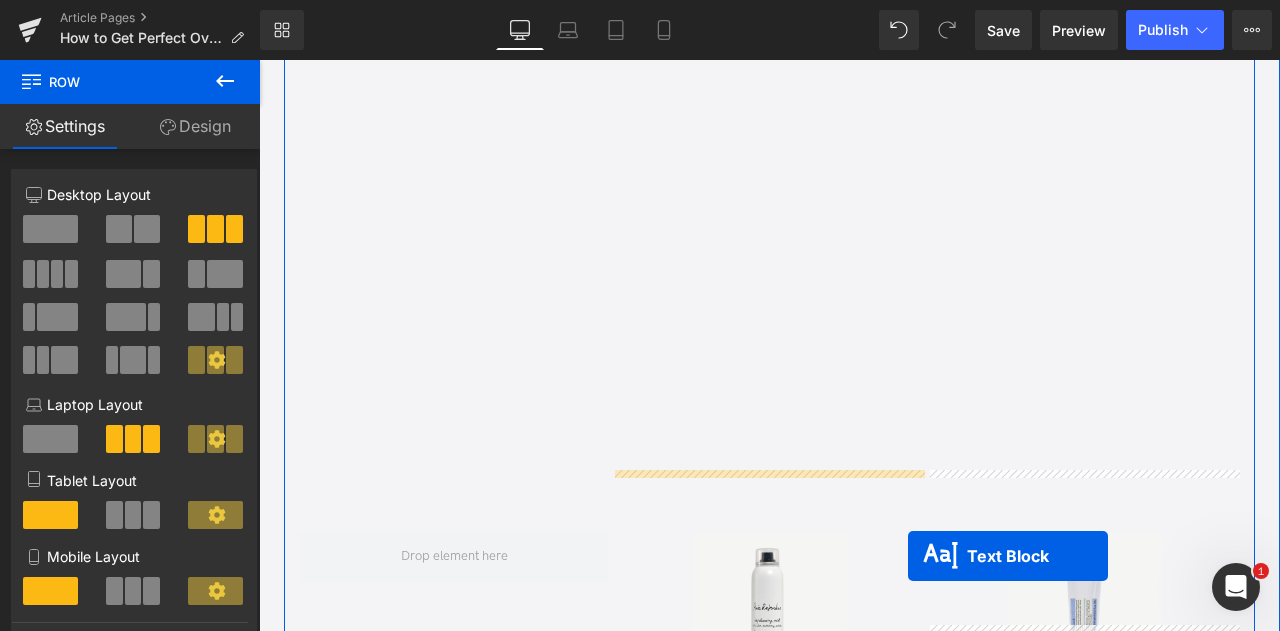 scroll, scrollTop: 3113, scrollLeft: 0, axis: vertical 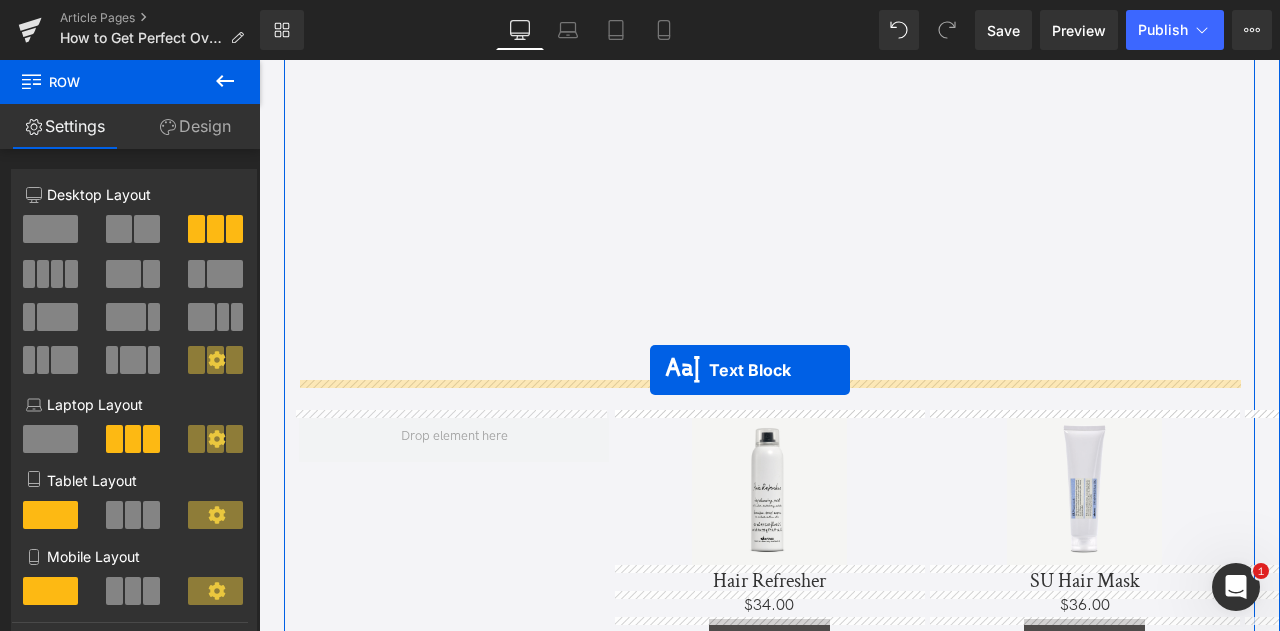 drag, startPoint x: 722, startPoint y: 176, endPoint x: 650, endPoint y: 370, distance: 206.92995 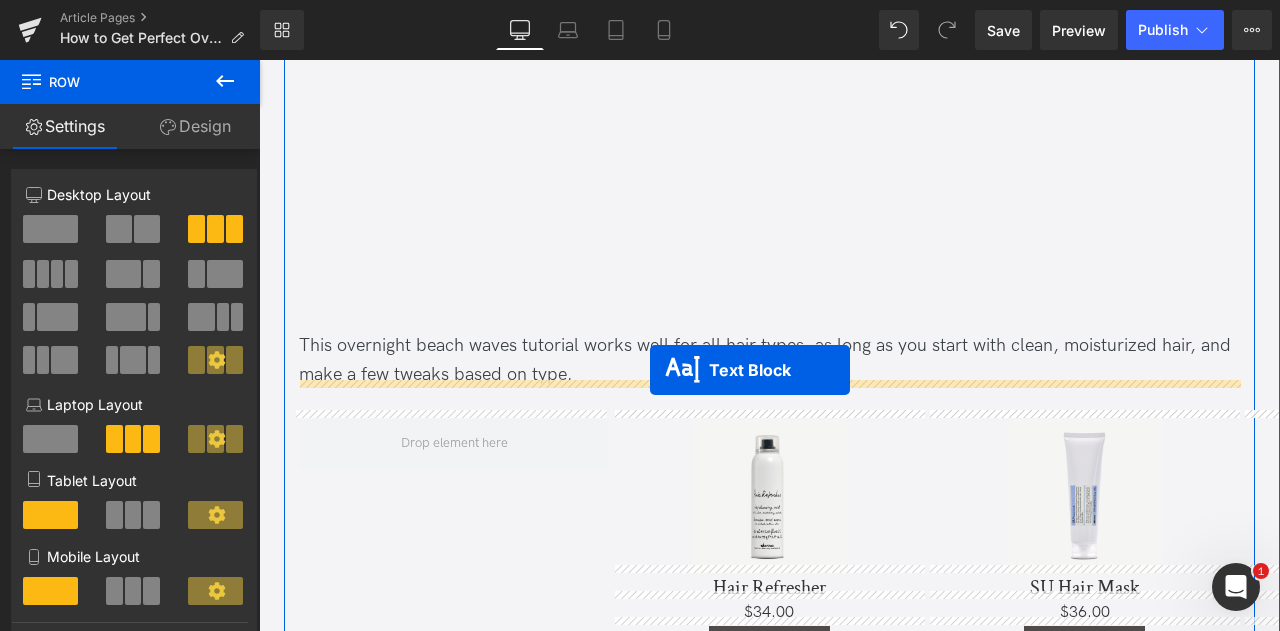 scroll, scrollTop: 3063, scrollLeft: 0, axis: vertical 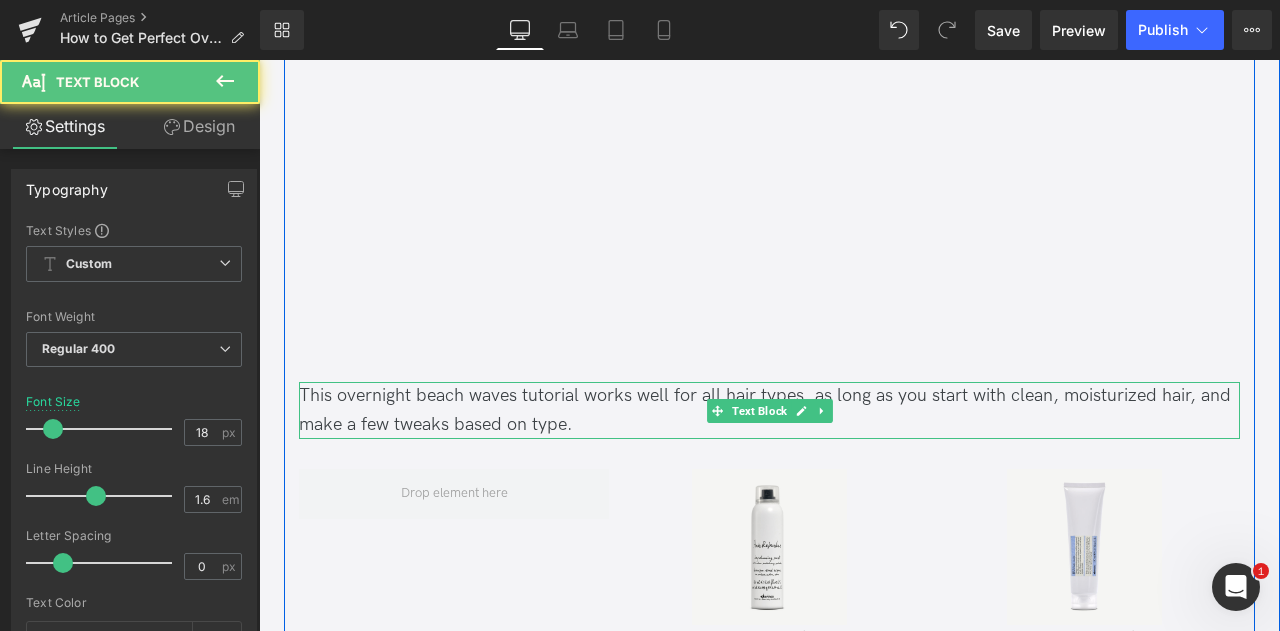 click on "This overnight beach waves tutorial works well for all hair types, as long as you start with clean, moisturized hair, and make a few tweaks based on type." at bounding box center [769, 411] 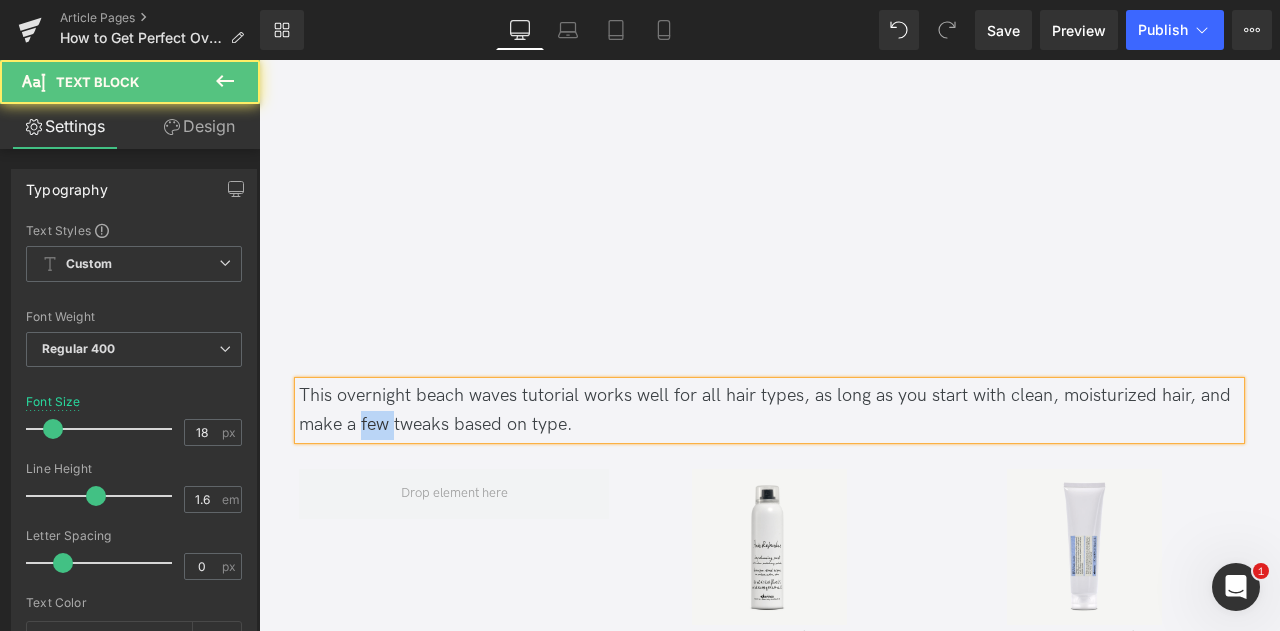 click on "This overnight beach waves tutorial works well for all hair types, as long as you start with clean, moisturized hair, and make a few tweaks based on type." at bounding box center [769, 411] 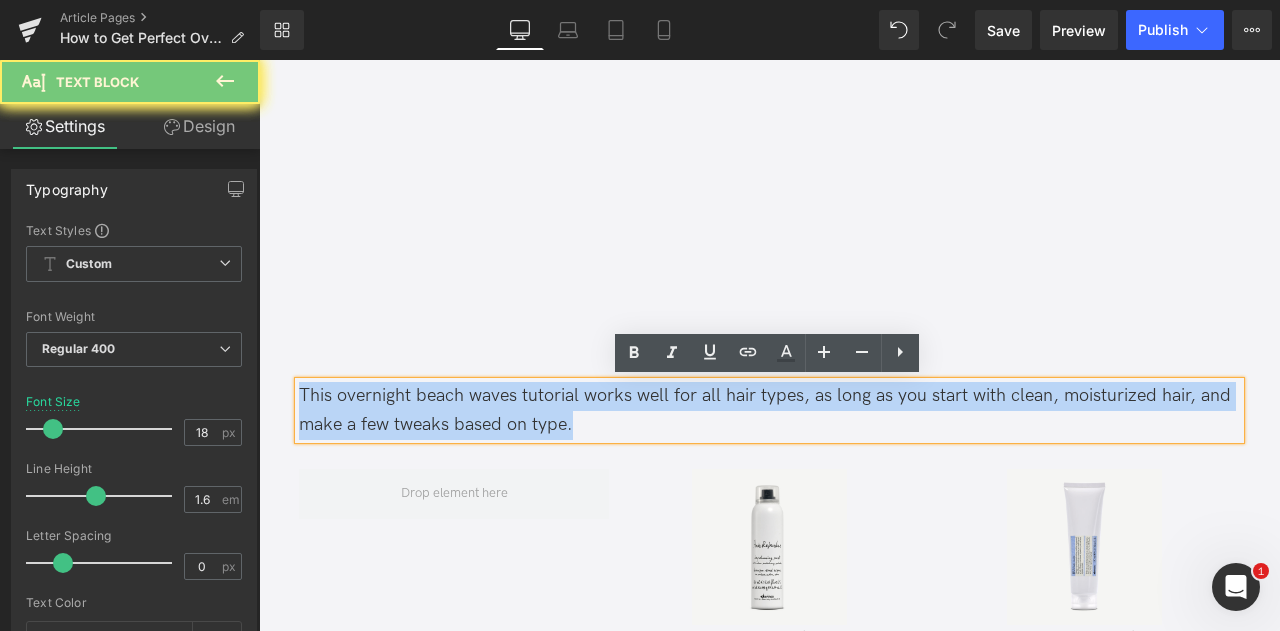 click on "This overnight beach waves tutorial works well for all hair types, as long as you start with clean, moisturized hair, and make a few tweaks based on type." at bounding box center [769, 411] 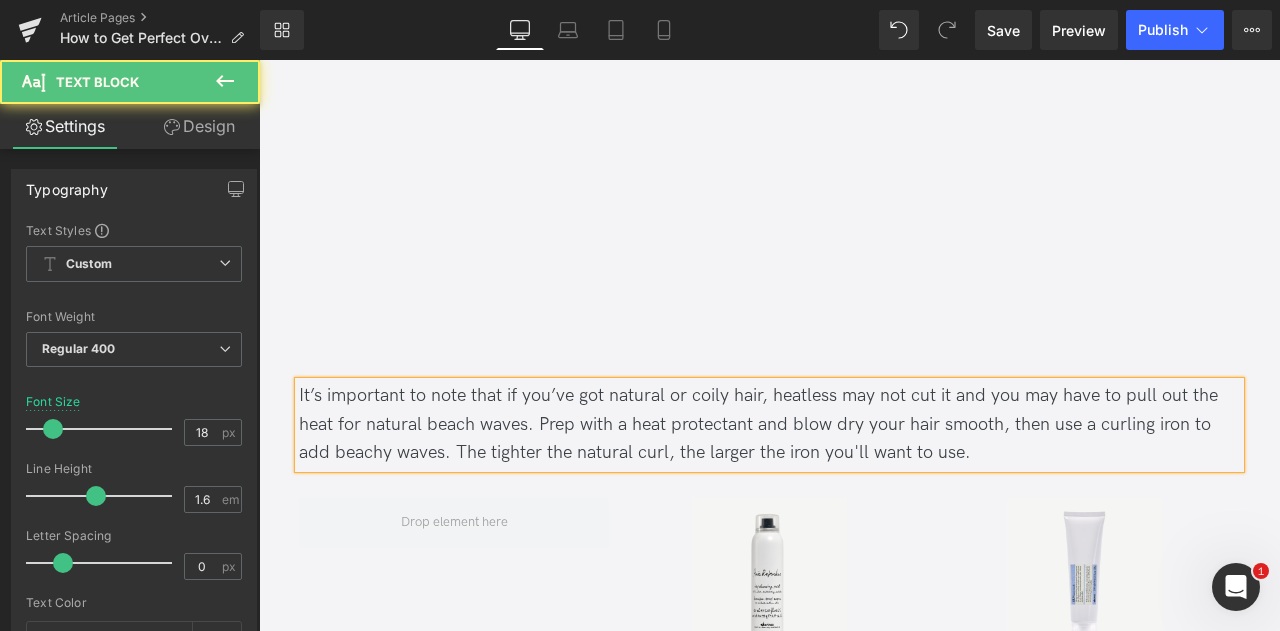 click on "It’s important to note that if you’ve got natural or coily hair, heatless may not cut it and you may have to pull out the heat for natural beach waves. Prep with a heat protectant and blow dry your hair smooth, then use a curling iron to add beachy waves. The tighter the natural curl, the larger the iron you'll want to use." at bounding box center [769, 425] 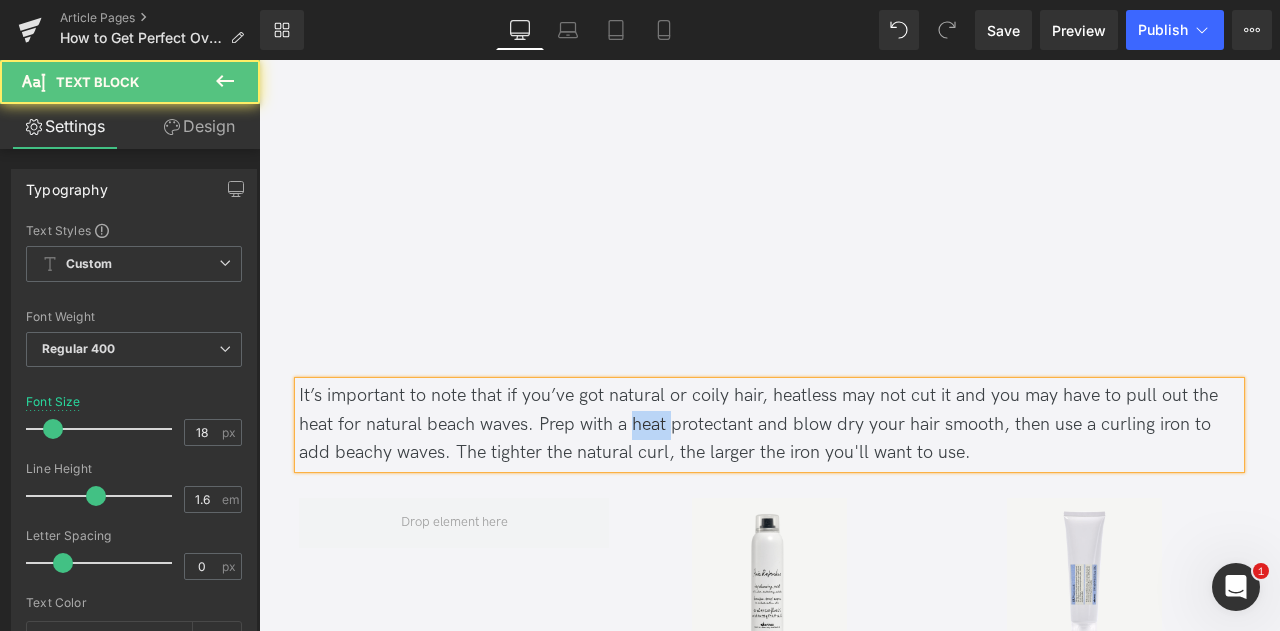 click on "It’s important to note that if you’ve got natural or coily hair, heatless may not cut it and you may have to pull out the heat for natural beach waves. Prep with a heat protectant and blow dry your hair smooth, then use a curling iron to add beachy waves. The tighter the natural curl, the larger the iron you'll want to use." at bounding box center [769, 425] 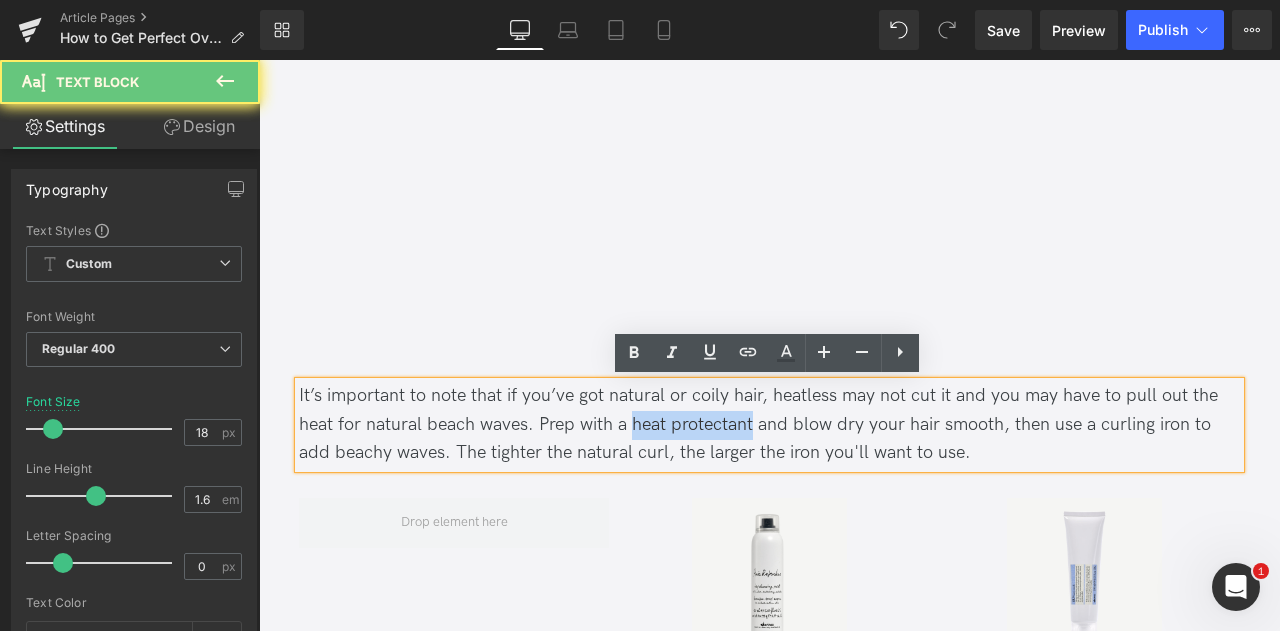 click on "It’s important to note that if you’ve got natural or coily hair, heatless may not cut it and you may have to pull out the heat for natural beach waves. Prep with a heat protectant and blow dry your hair smooth, then use a curling iron to add beachy waves. The tighter the natural curl, the larger the iron you'll want to use." at bounding box center [769, 425] 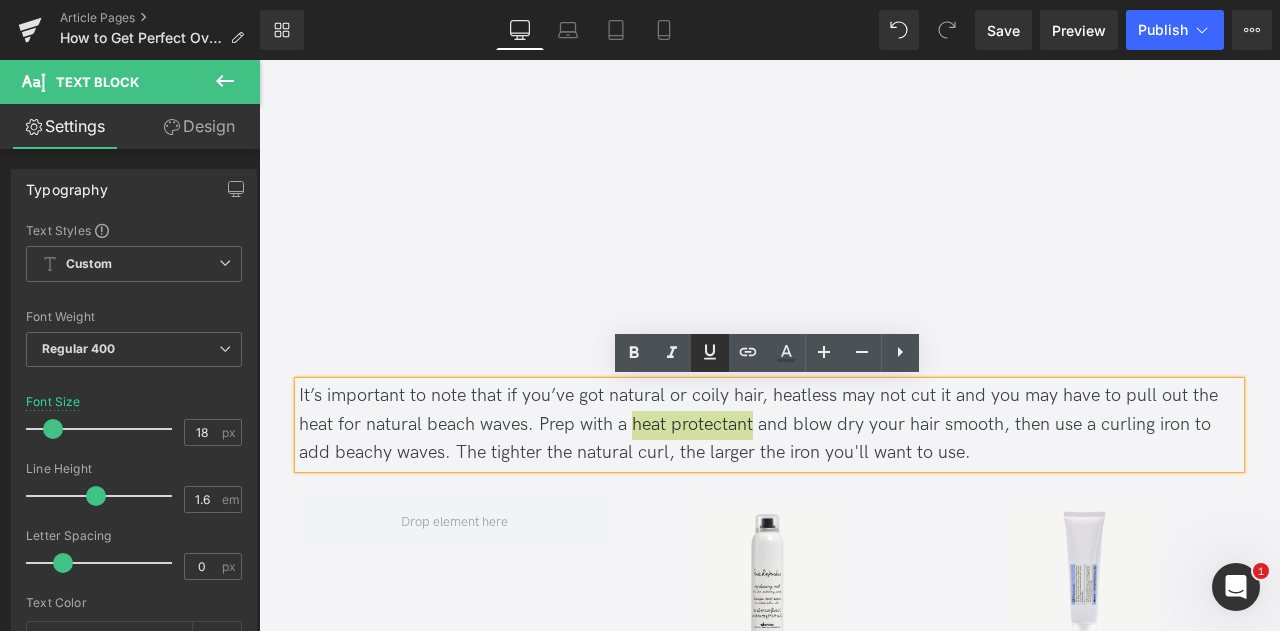 click 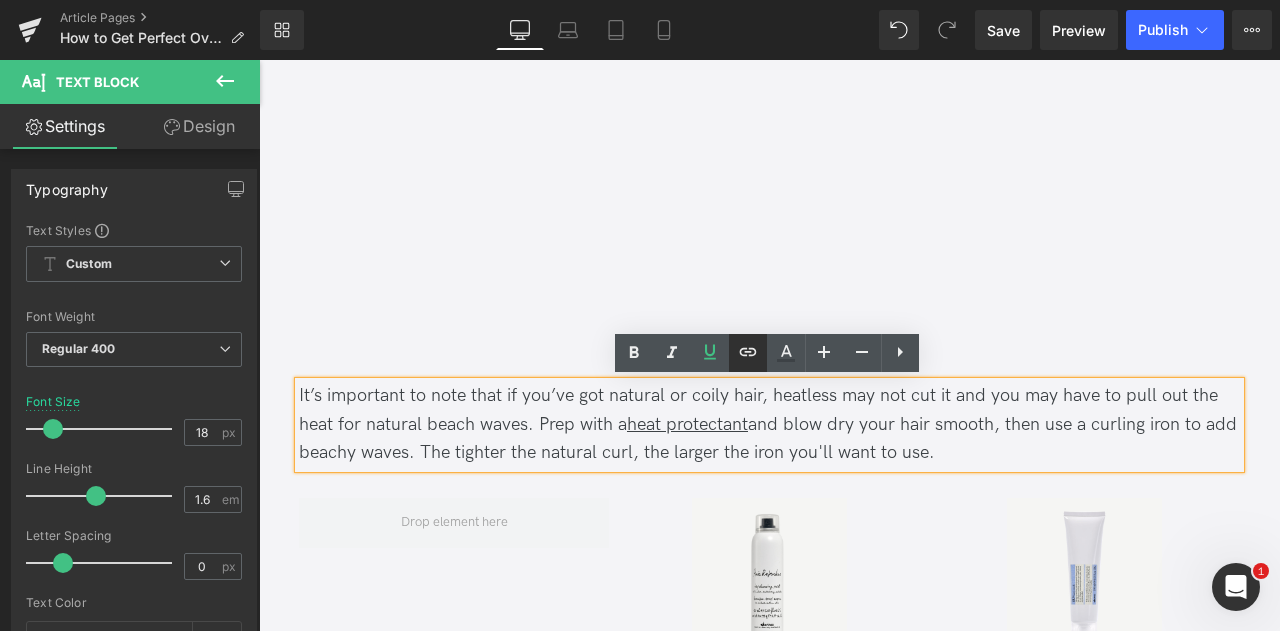 click 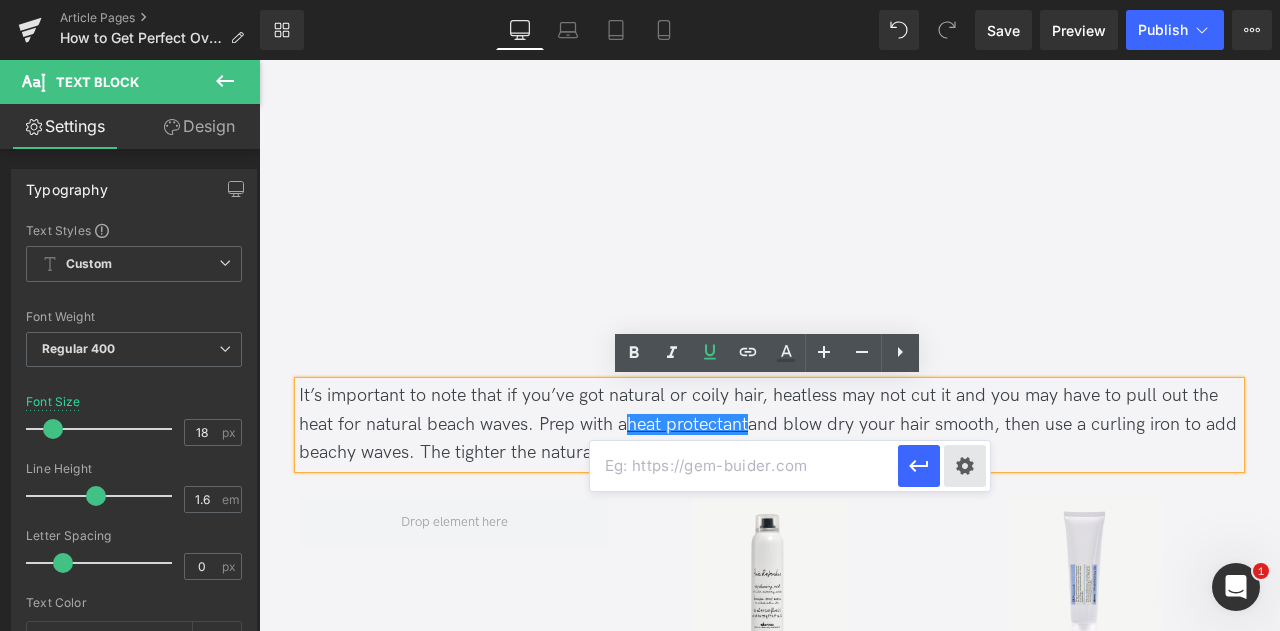 click on "Text Color Highlight Color #333333   Edit or remove link:   Edit   -   Unlink   -   Cancel" at bounding box center [640, 0] 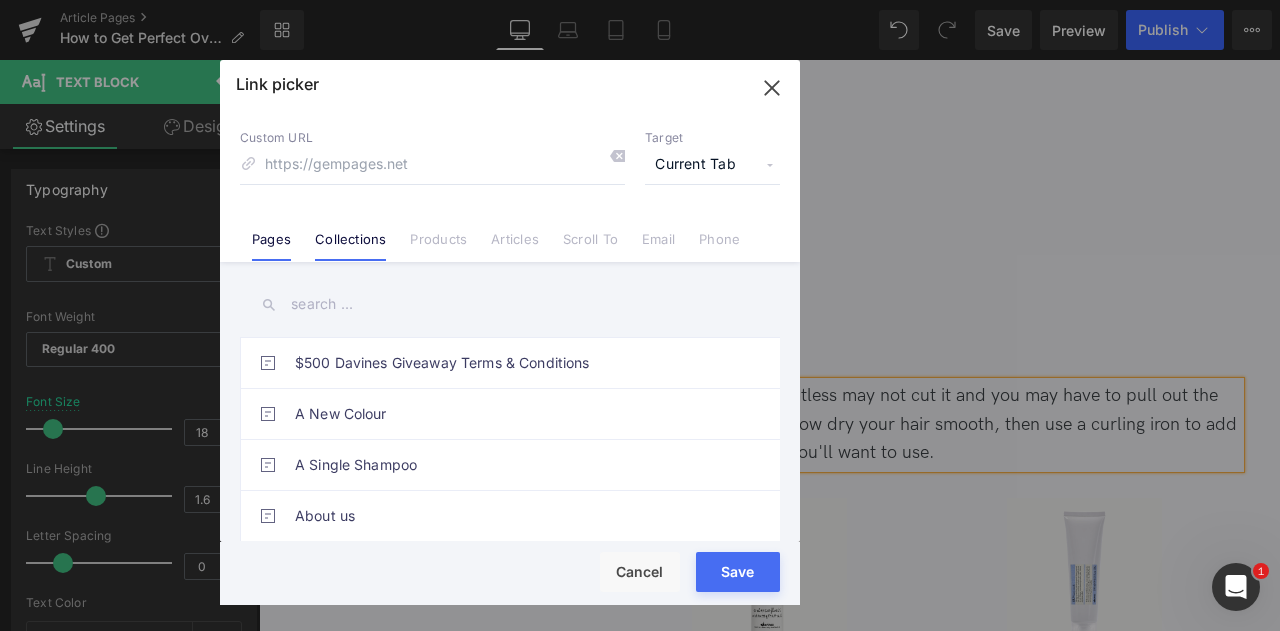 click on "Collections" at bounding box center [350, 246] 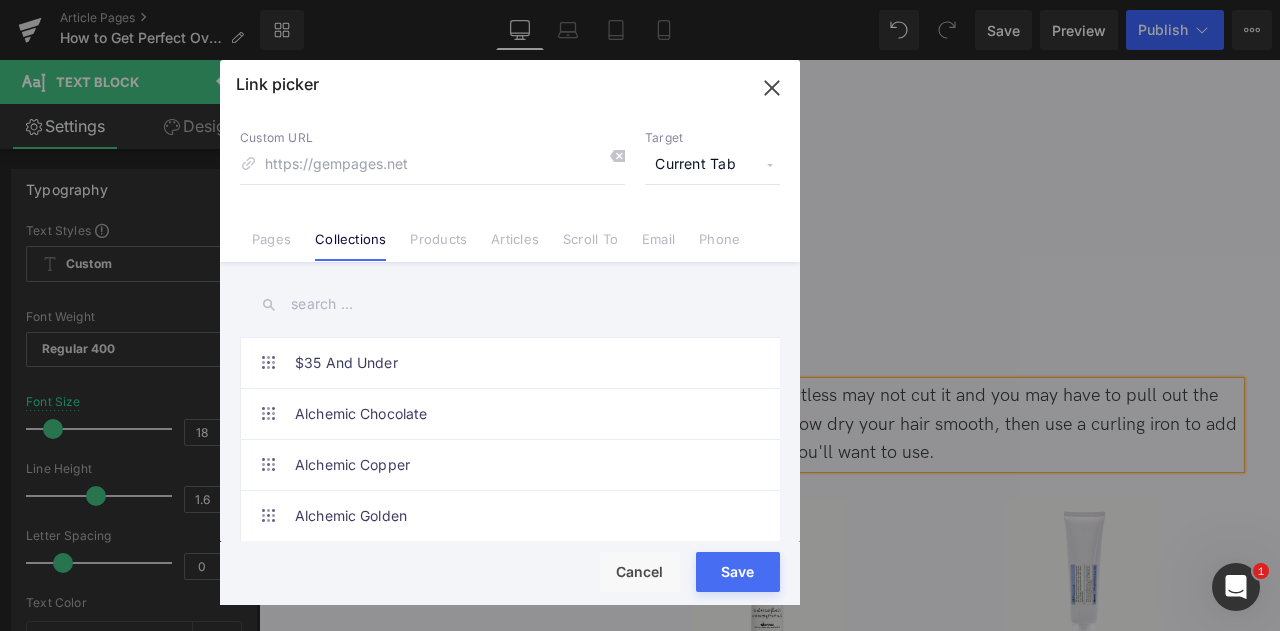 click at bounding box center [510, 304] 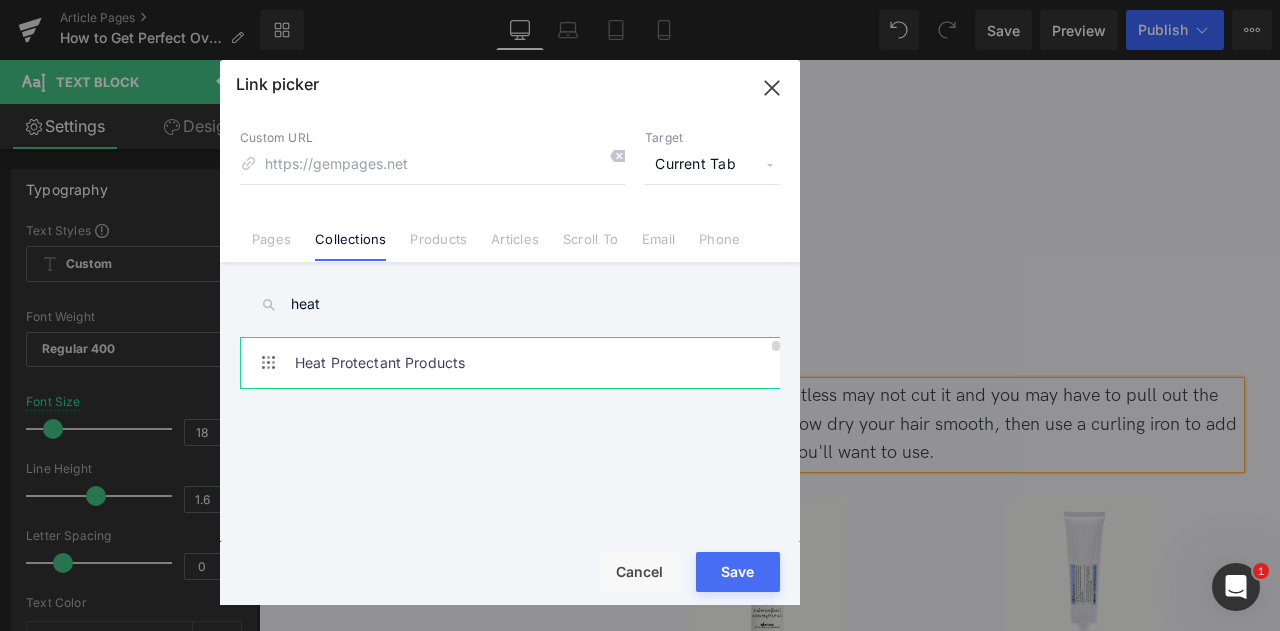type on "heat" 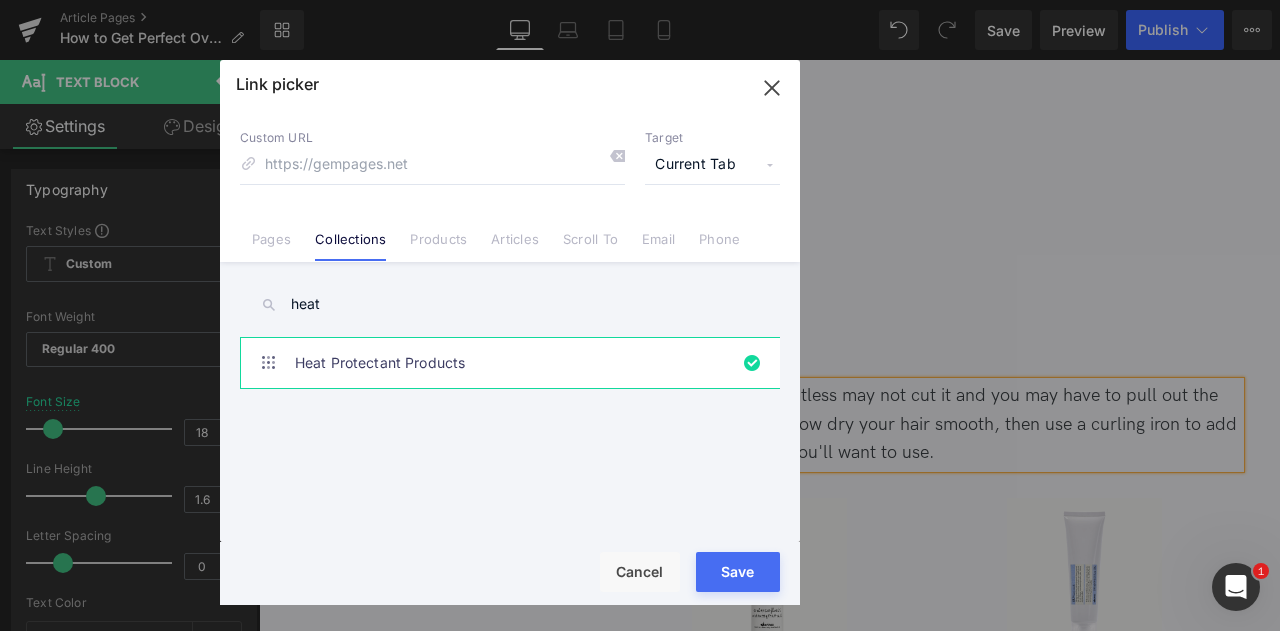 click on "Current Tab" at bounding box center [712, 165] 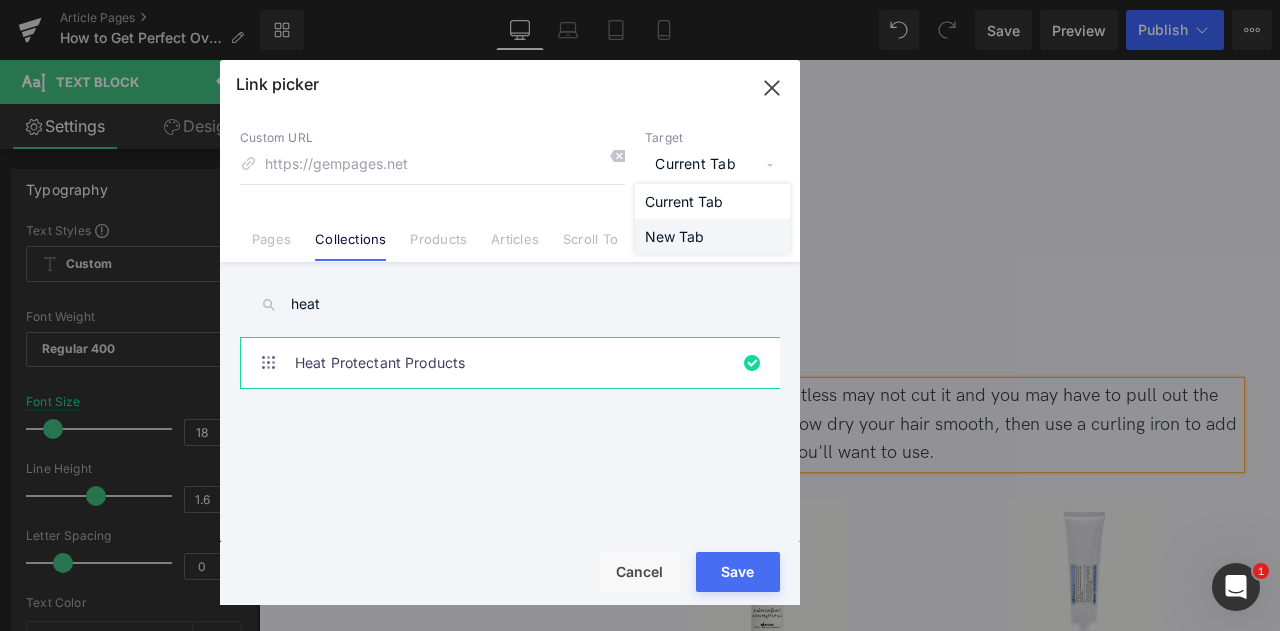 click on "New Tab" at bounding box center [712, 236] 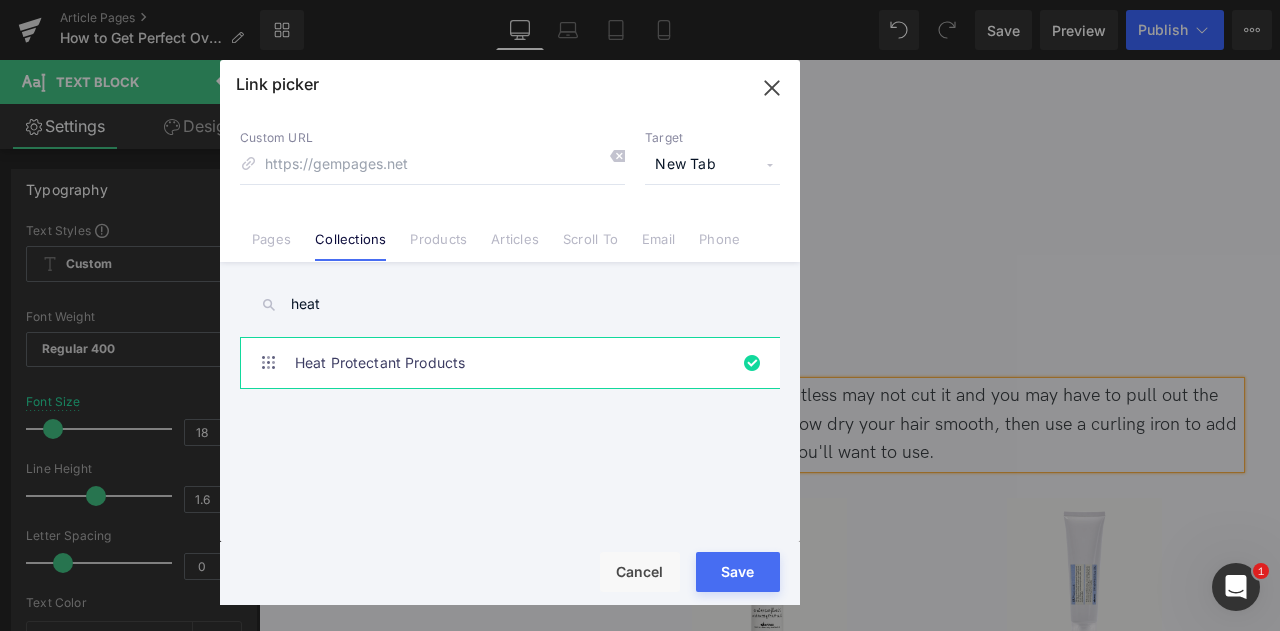 click on "Save" at bounding box center [738, 572] 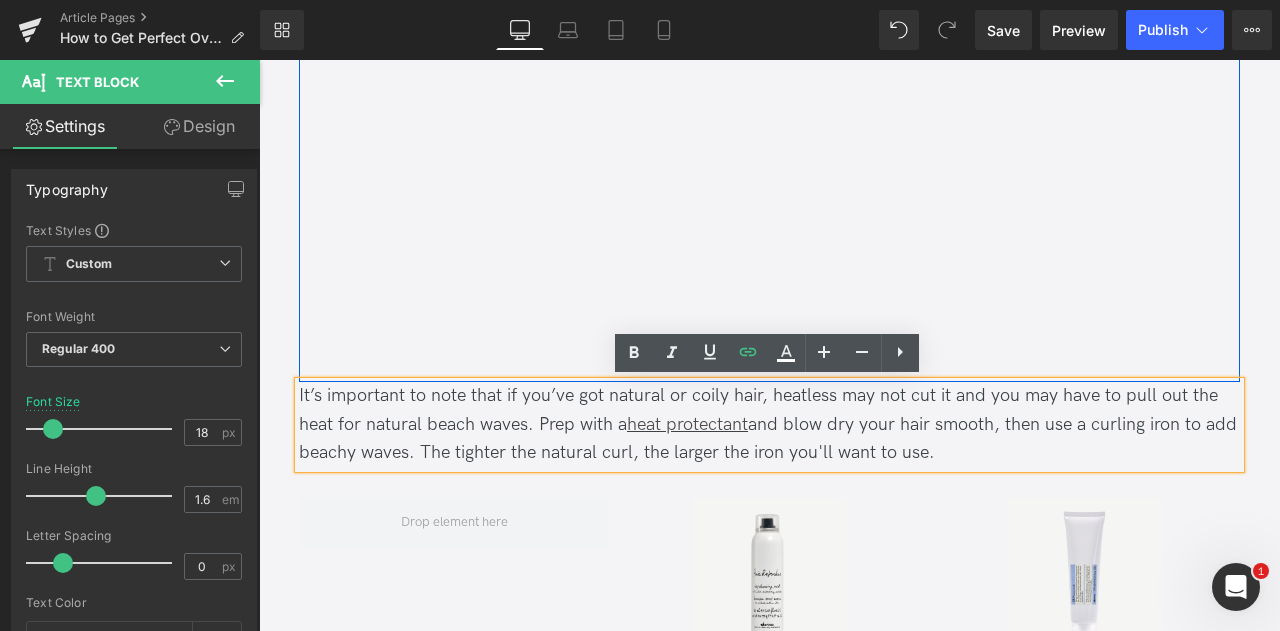 click on "Sale Off
(P) Image
SU Aftersun
(P) Title
$0
$39.00
(P) Price
Add To Cart
(P) Cart Button
Product         For fine hair, use a volumizing mousse or spray to add body. Text Block         You have more split ends than normal. Your texture is brittle. Your hair is dull and lackluster. You have   excessive tangling . Your hair is uncontrollably frizzy. Your color is faded. Your  scalp  is itchy, irritated or uncomfortable. Text Block" at bounding box center (769, -71) 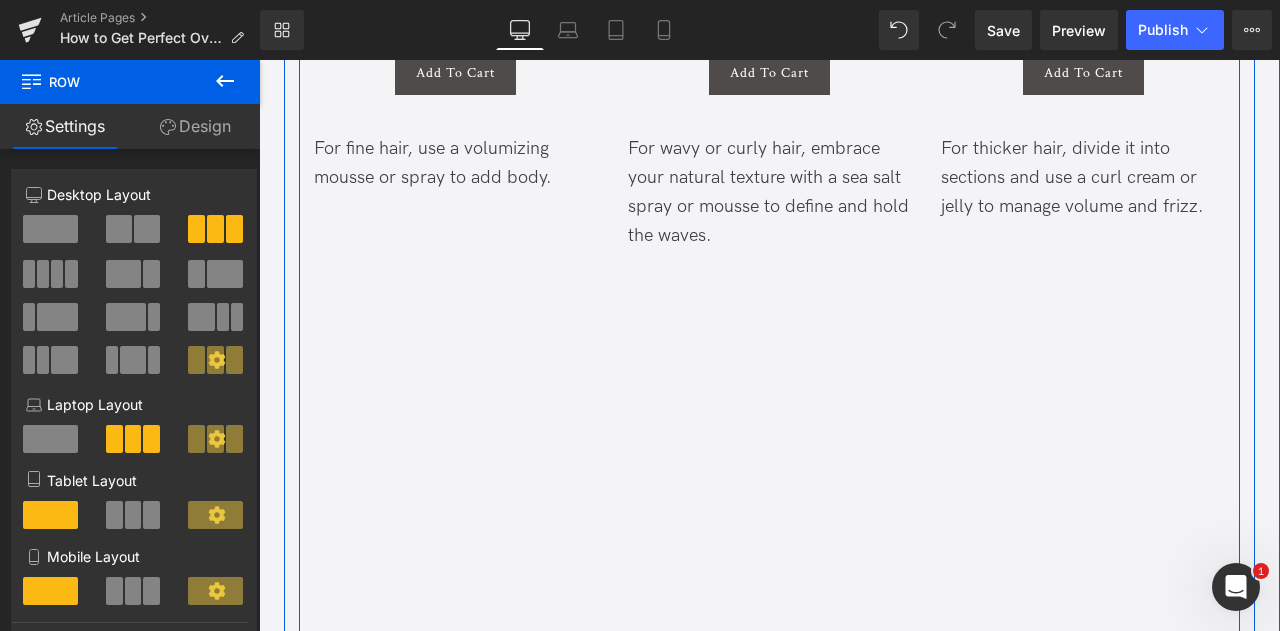 scroll, scrollTop: 2506, scrollLeft: 0, axis: vertical 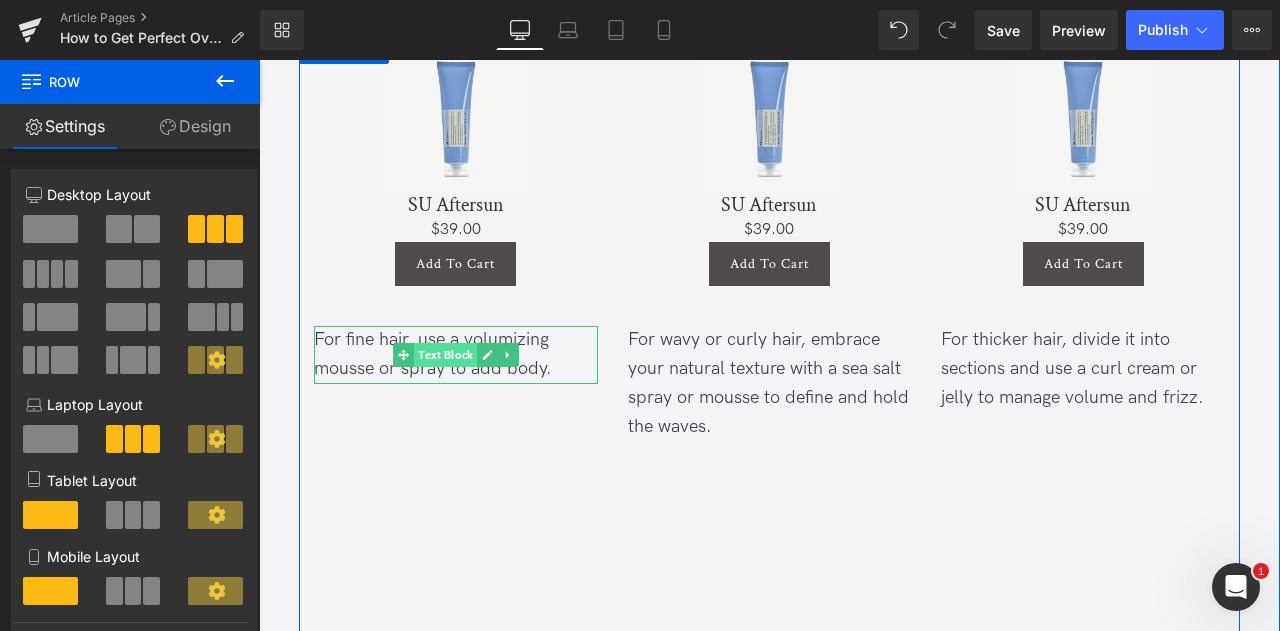 click on "Text Block" at bounding box center [445, 355] 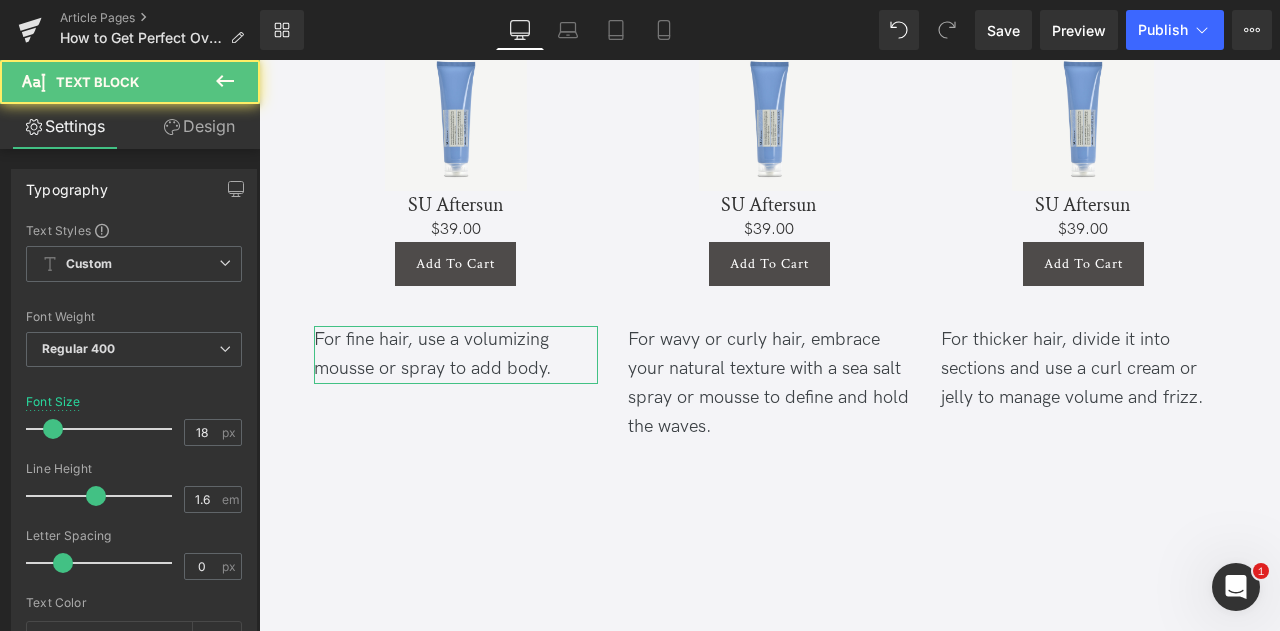 click on "Design" at bounding box center [199, 126] 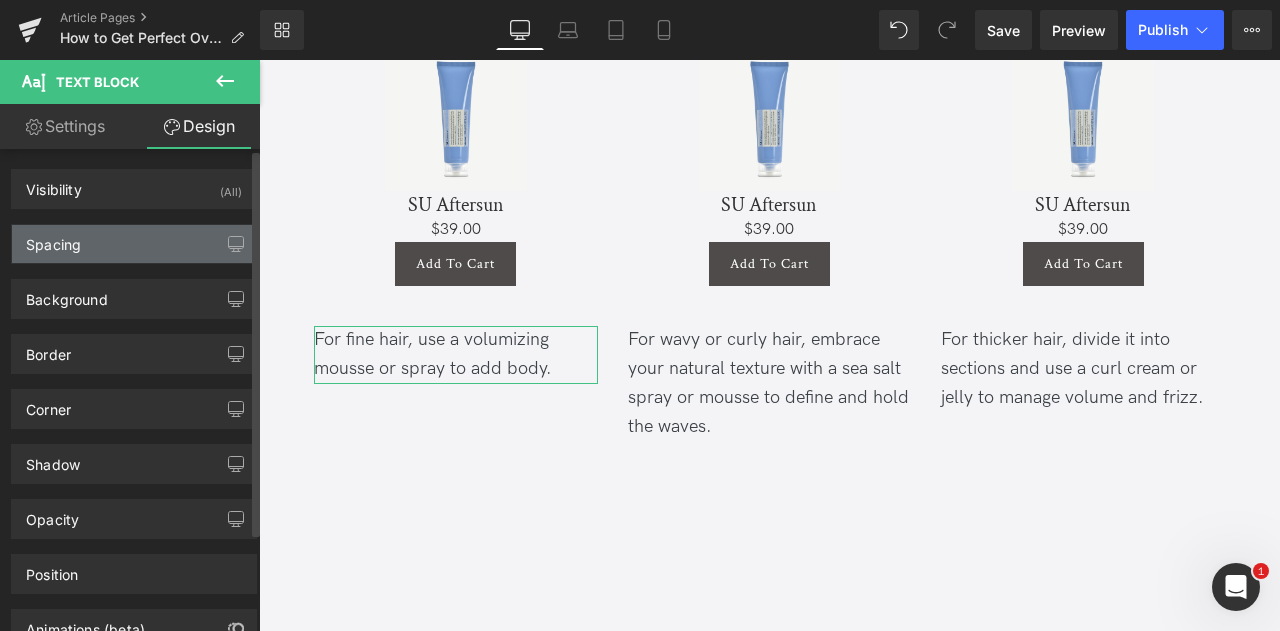 click on "Spacing" at bounding box center [134, 244] 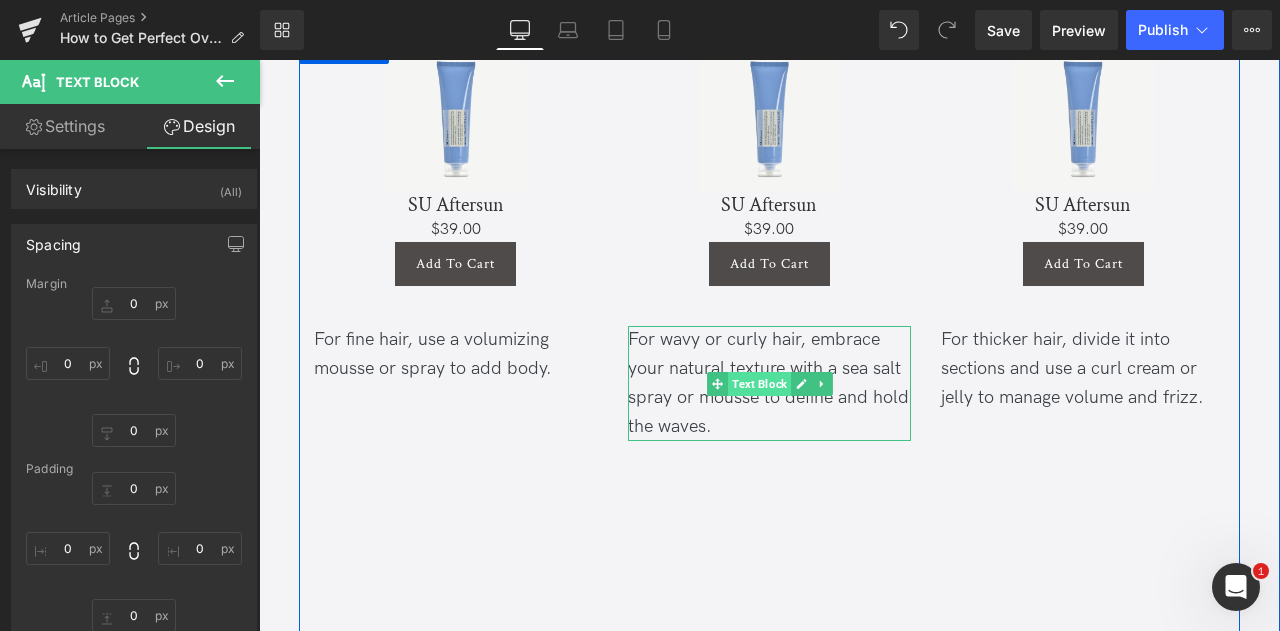 click on "Text Block" at bounding box center (759, 384) 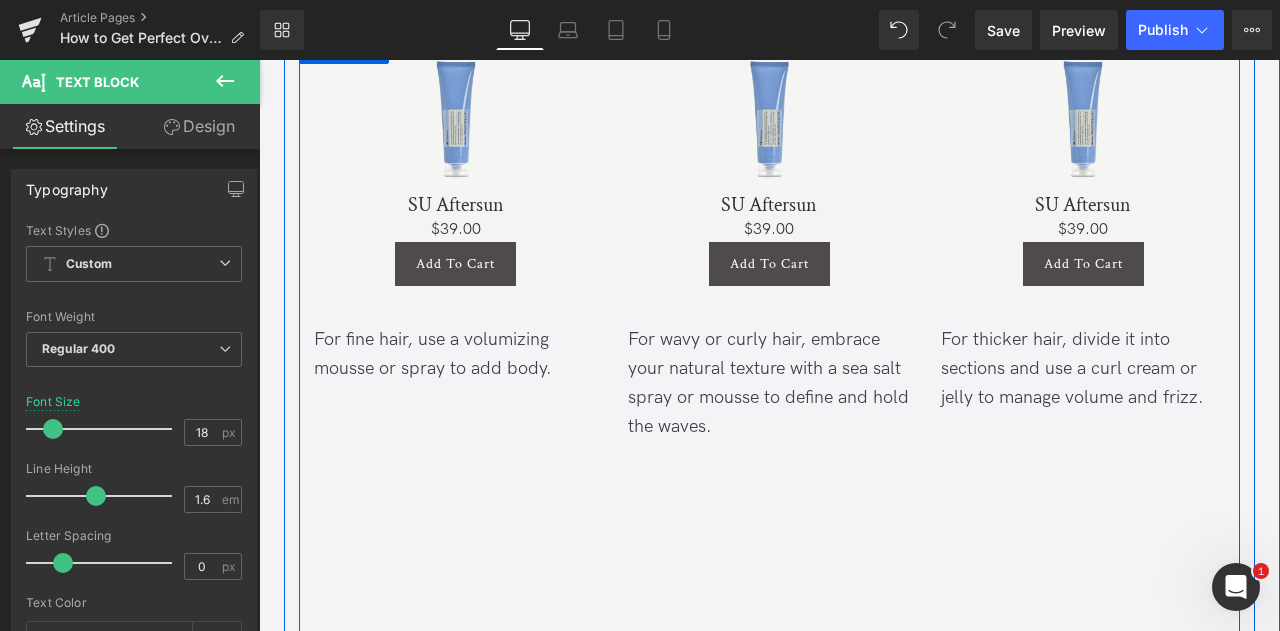 click on "Sale Off
(P) Image
SU Aftersun
(P) Title
$0
$39.00
(P) Price
Add To Cart
(P) Cart Button
Product         For fine hair, use a volumizing mousse or spray to add body. Text Block         You have more split ends than normal. Your texture is brittle. Your hair is dull and lackluster. You have   excessive tangling . Your hair is uncontrollably frizzy. Your color is faded. Your  scalp  is itchy, irritated or uncomfortable. Text Block" at bounding box center [769, 486] 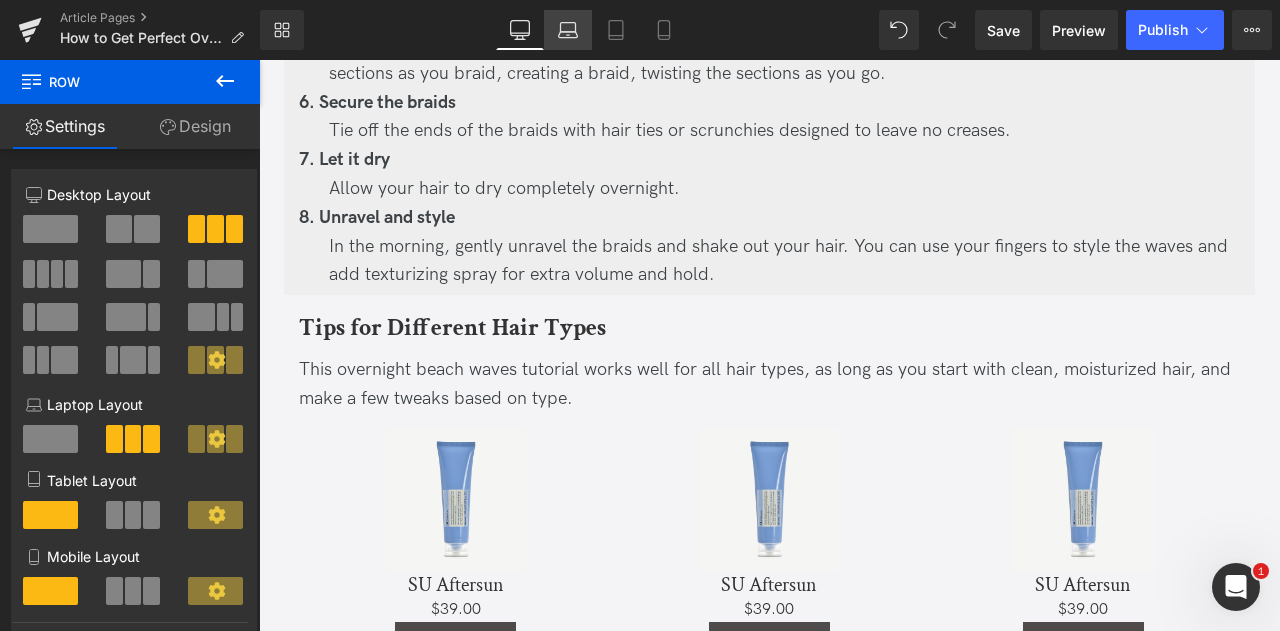 click 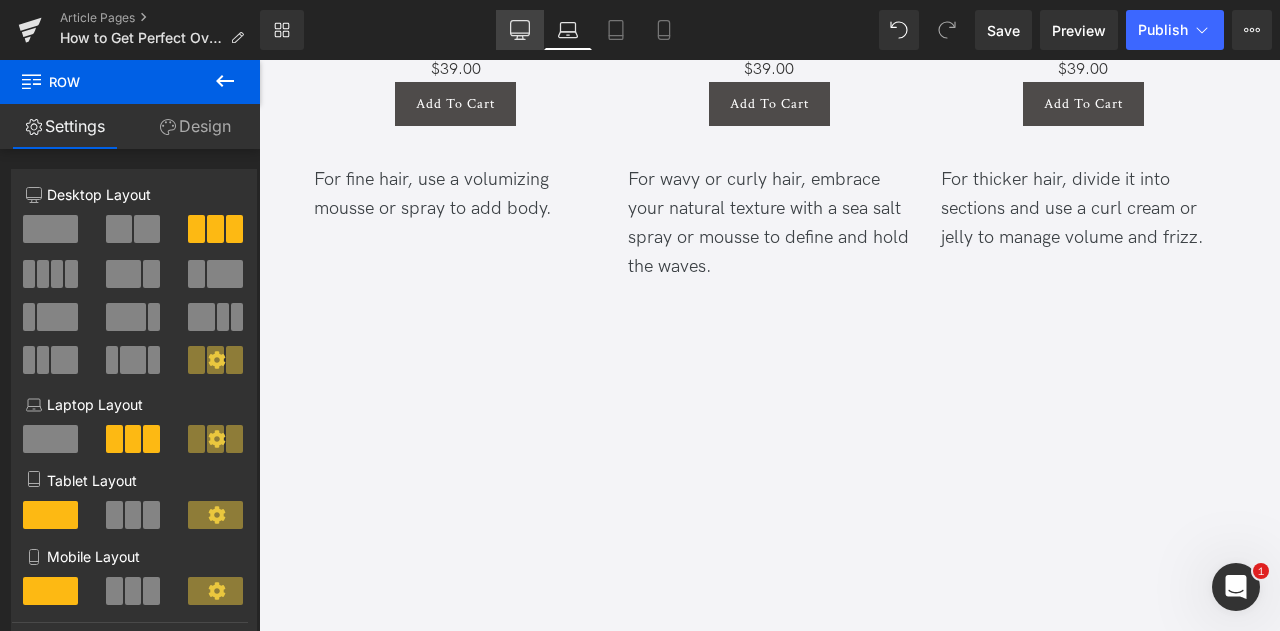 click 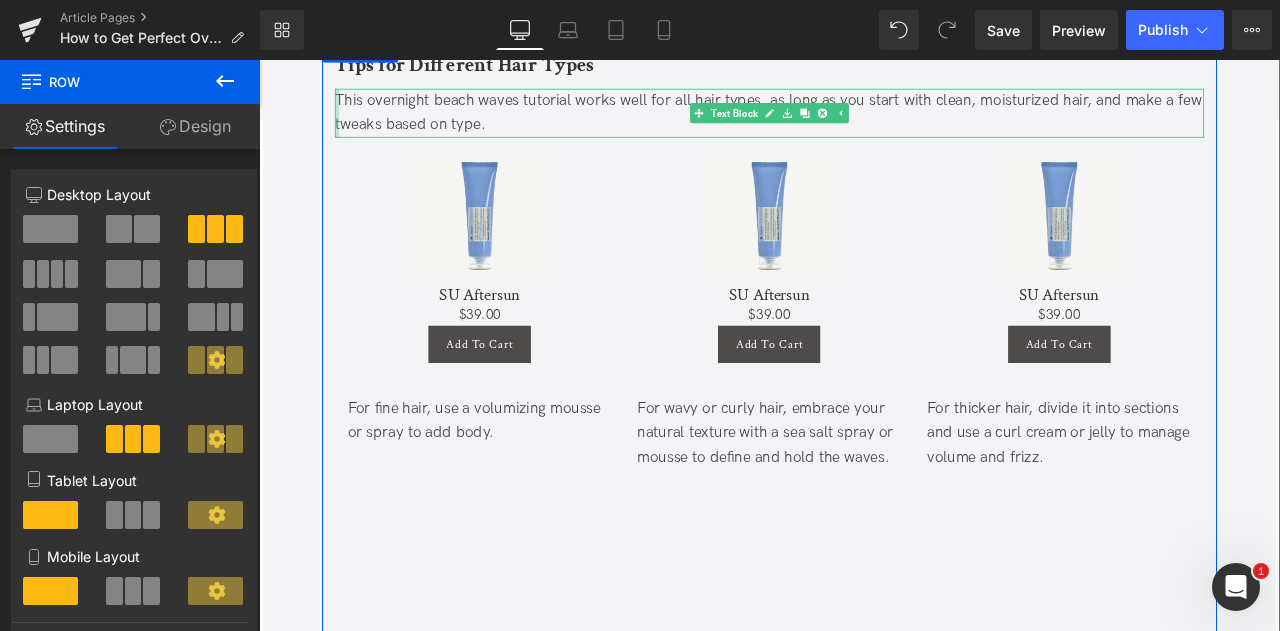 scroll, scrollTop: 2260, scrollLeft: 0, axis: vertical 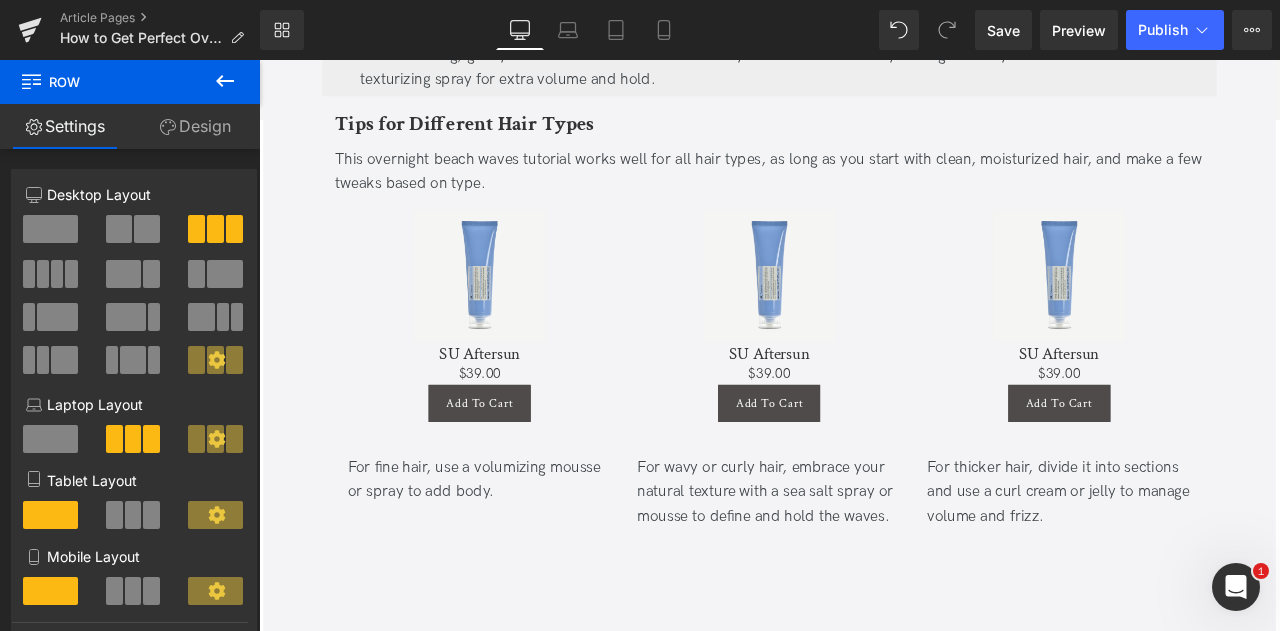 click 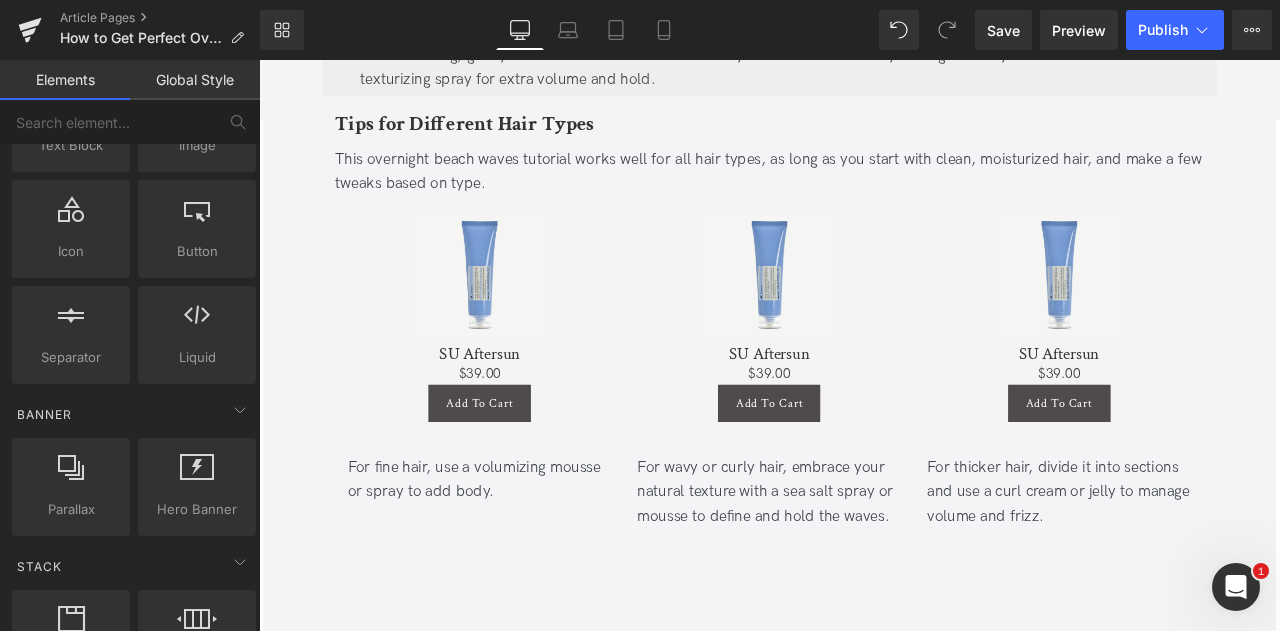 scroll, scrollTop: 0, scrollLeft: 0, axis: both 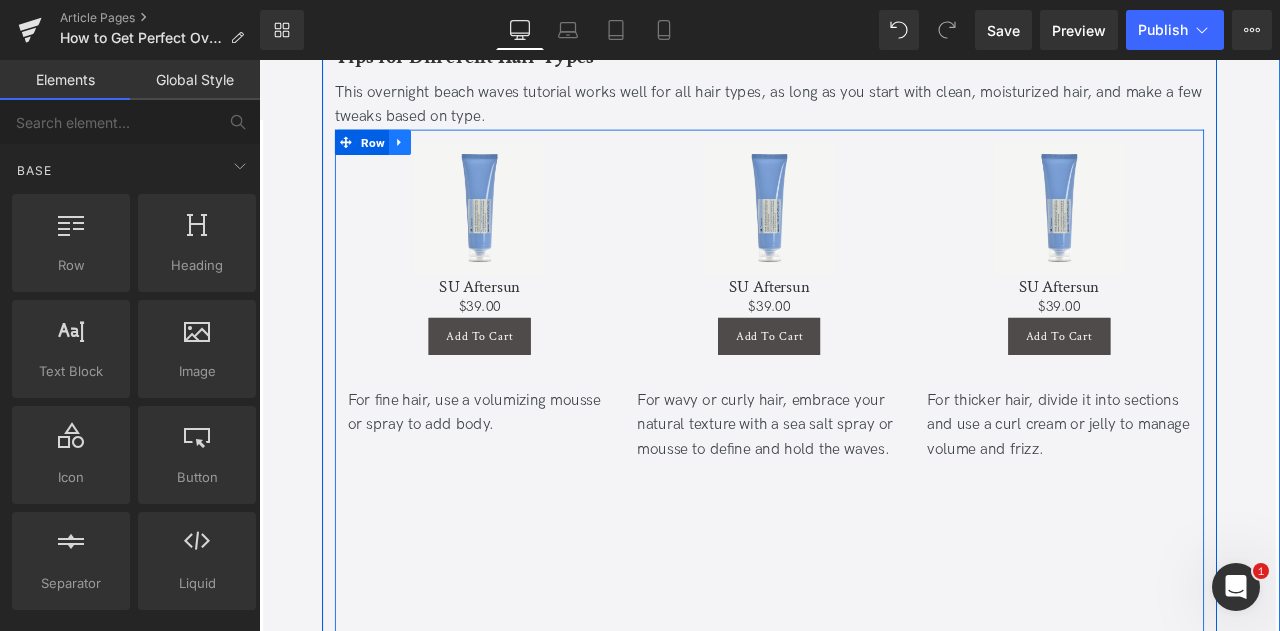 click 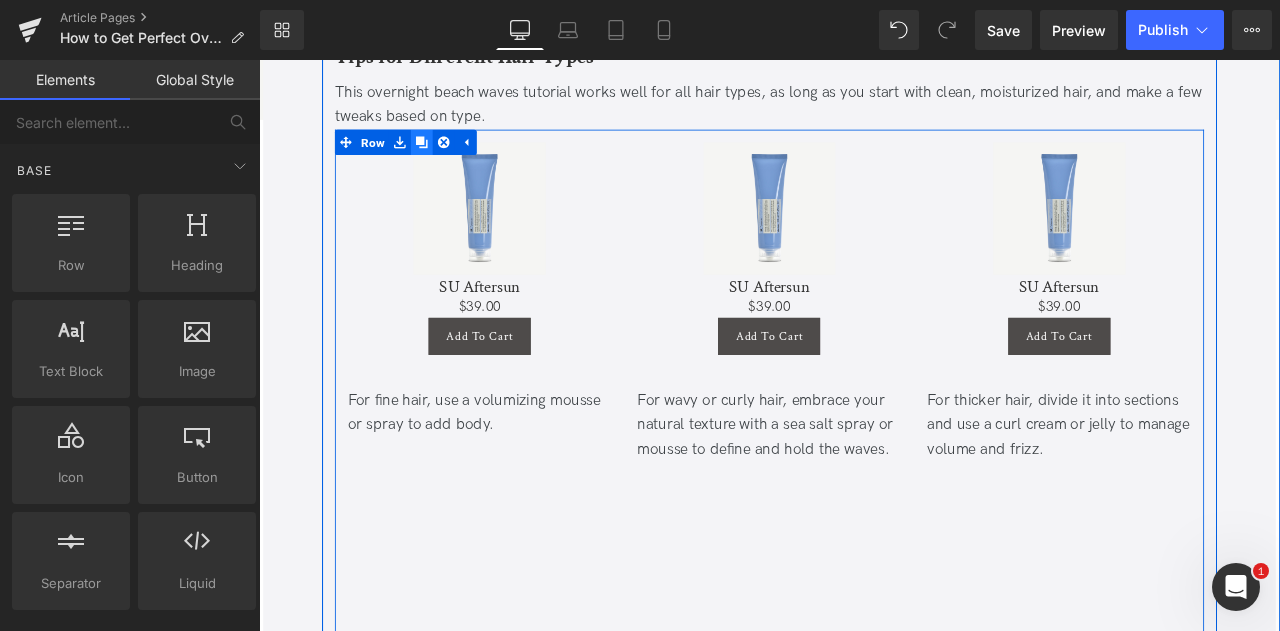 click at bounding box center [452, 157] 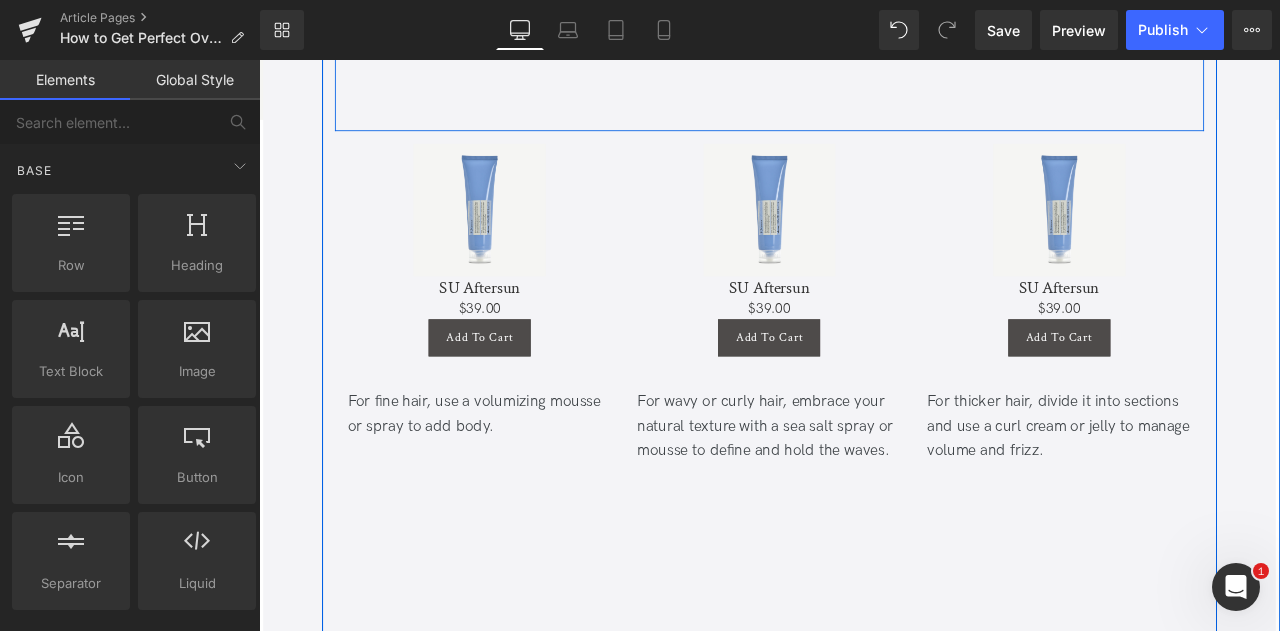 scroll, scrollTop: 3259, scrollLeft: 0, axis: vertical 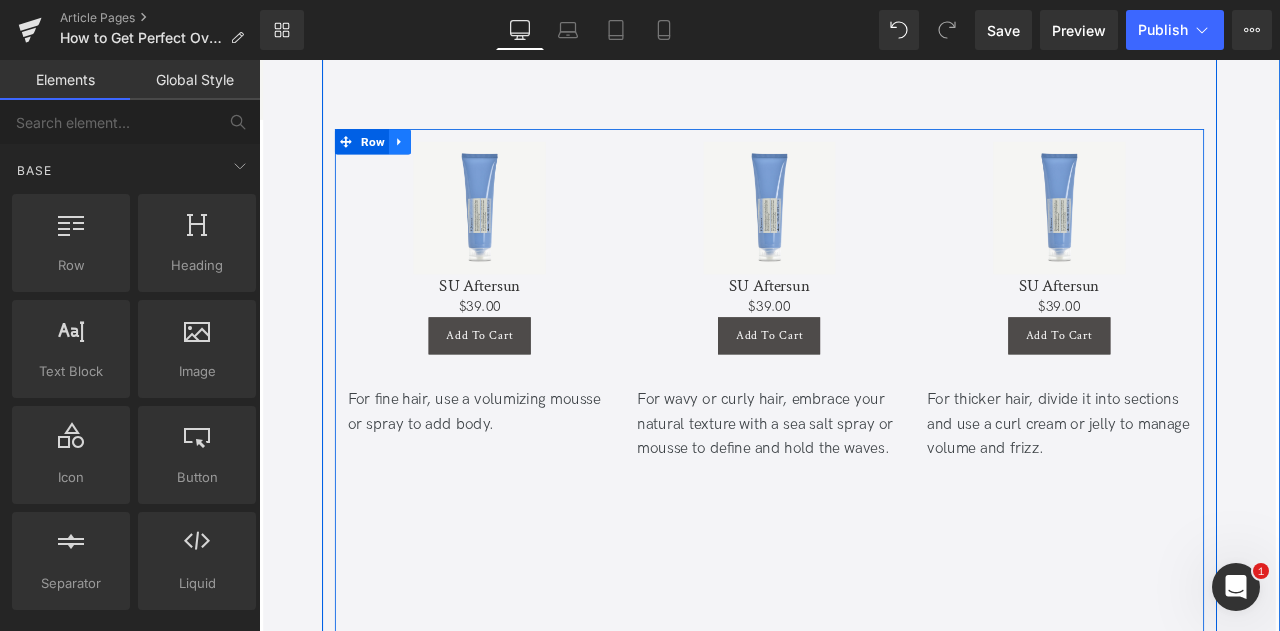 click at bounding box center [426, 157] 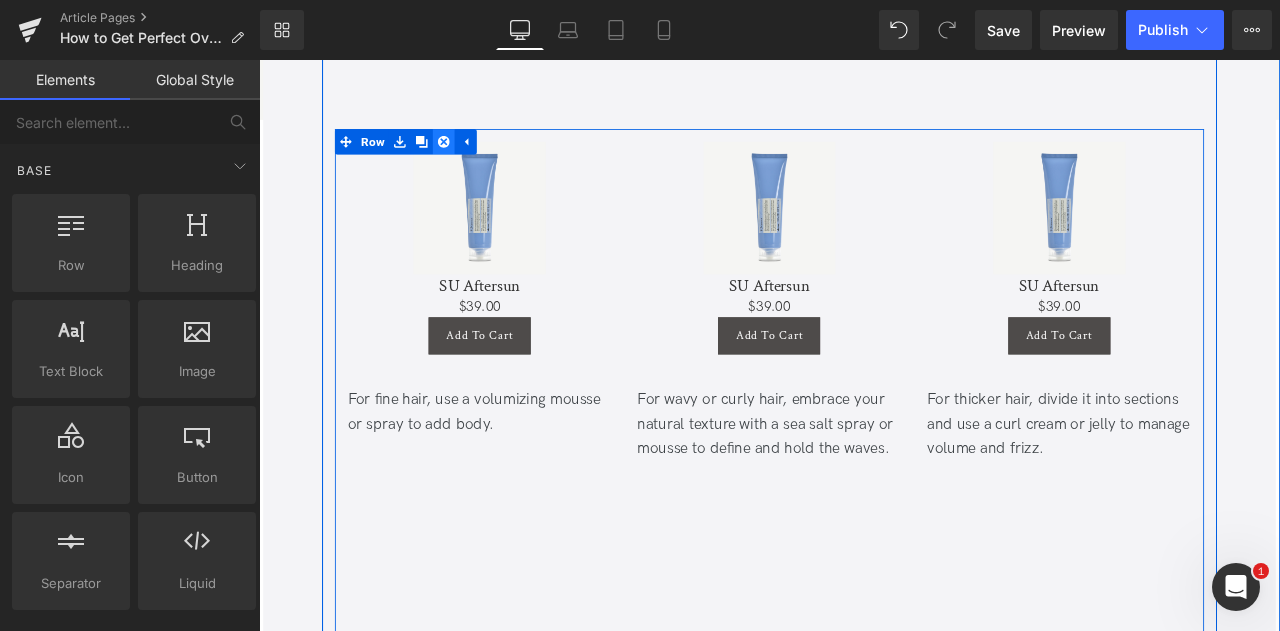 click 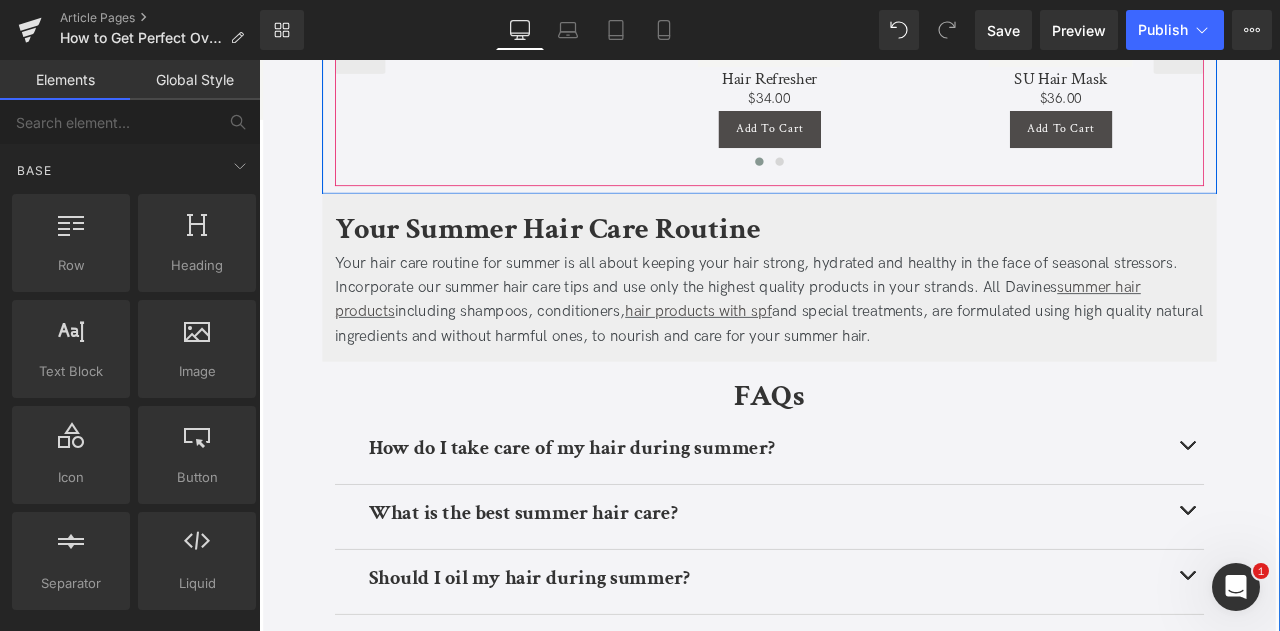 scroll, scrollTop: 3652, scrollLeft: 0, axis: vertical 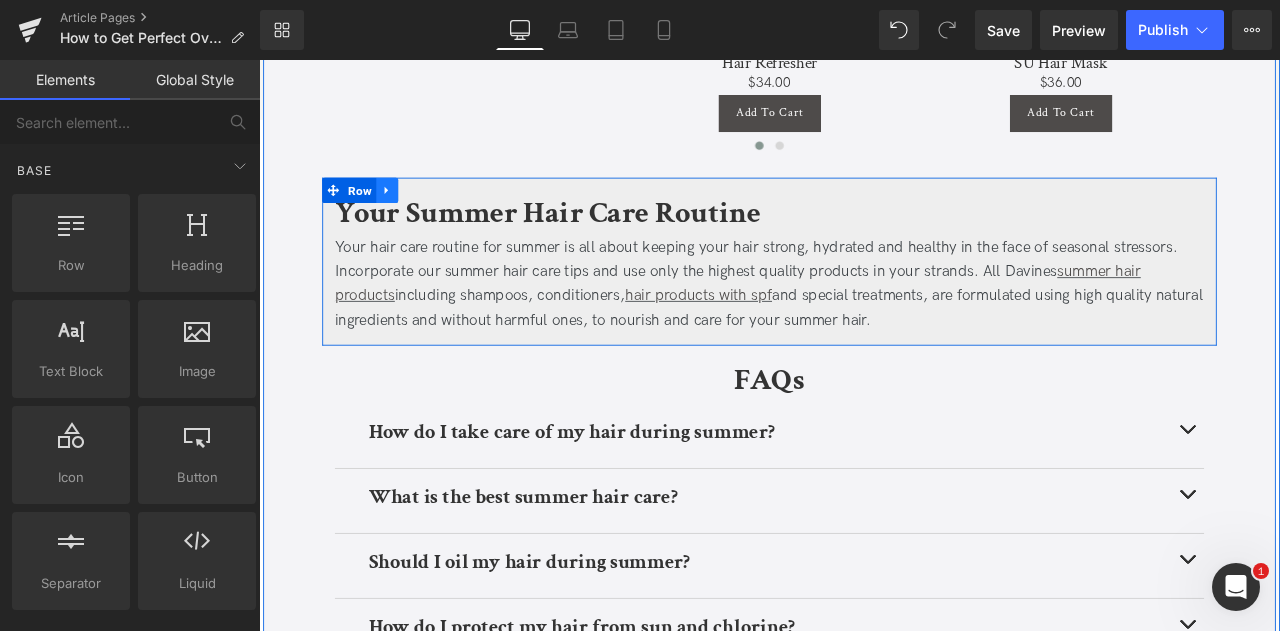 click 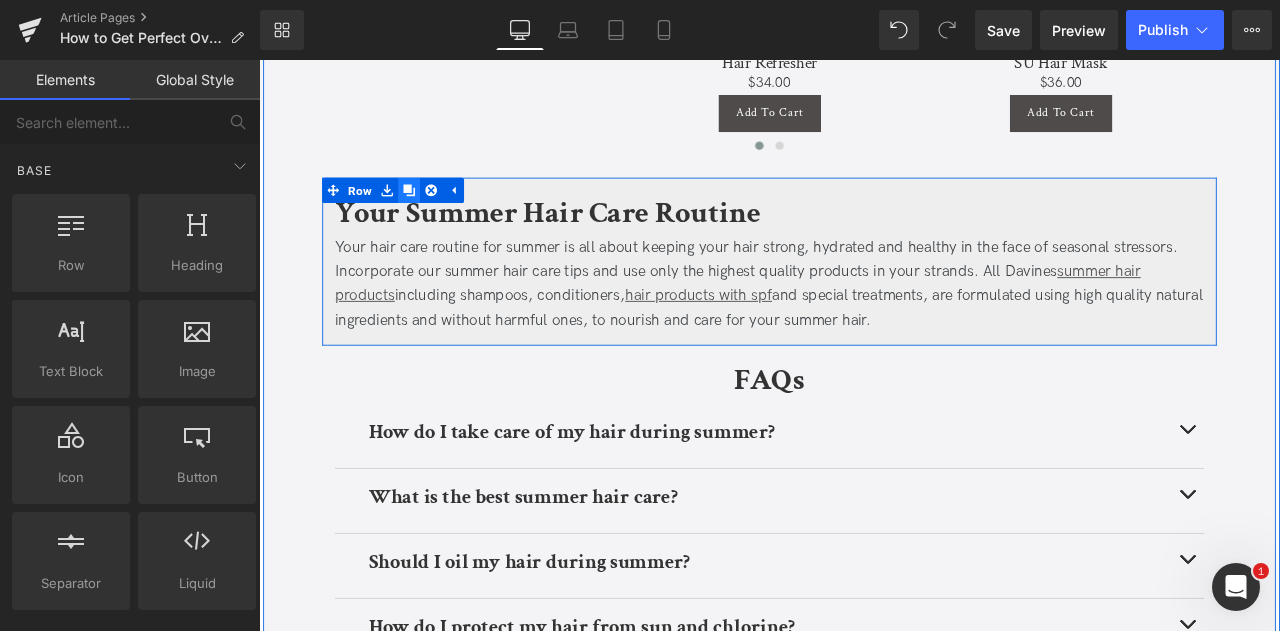 click 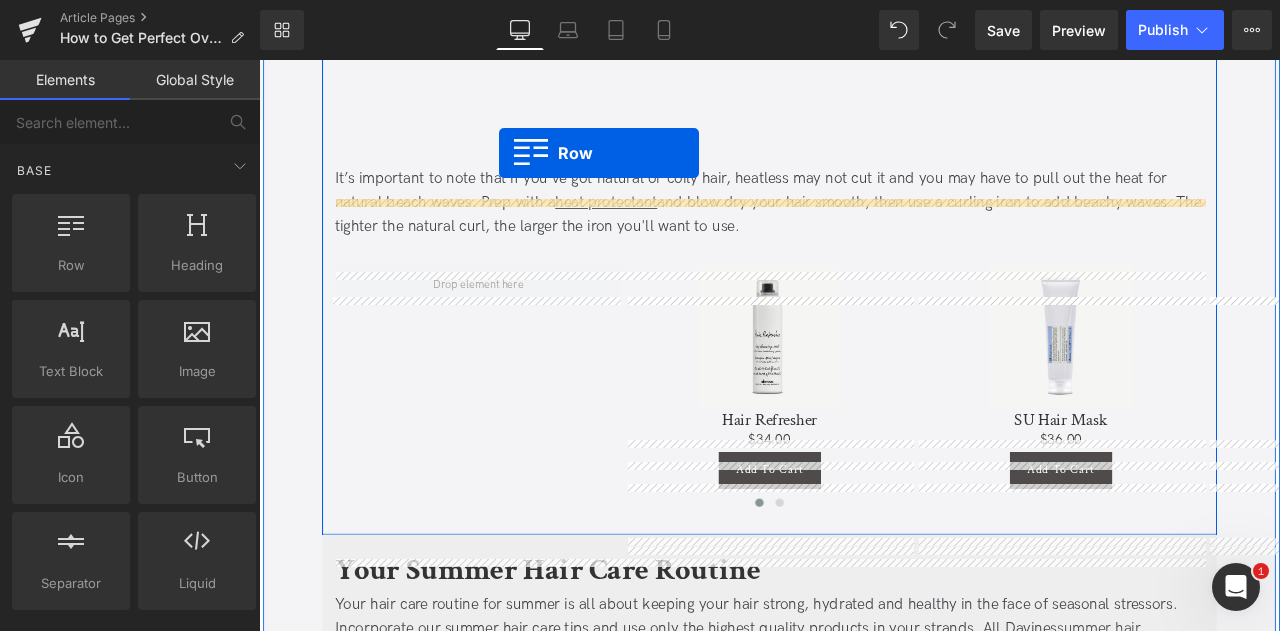 scroll, scrollTop: 3189, scrollLeft: 0, axis: vertical 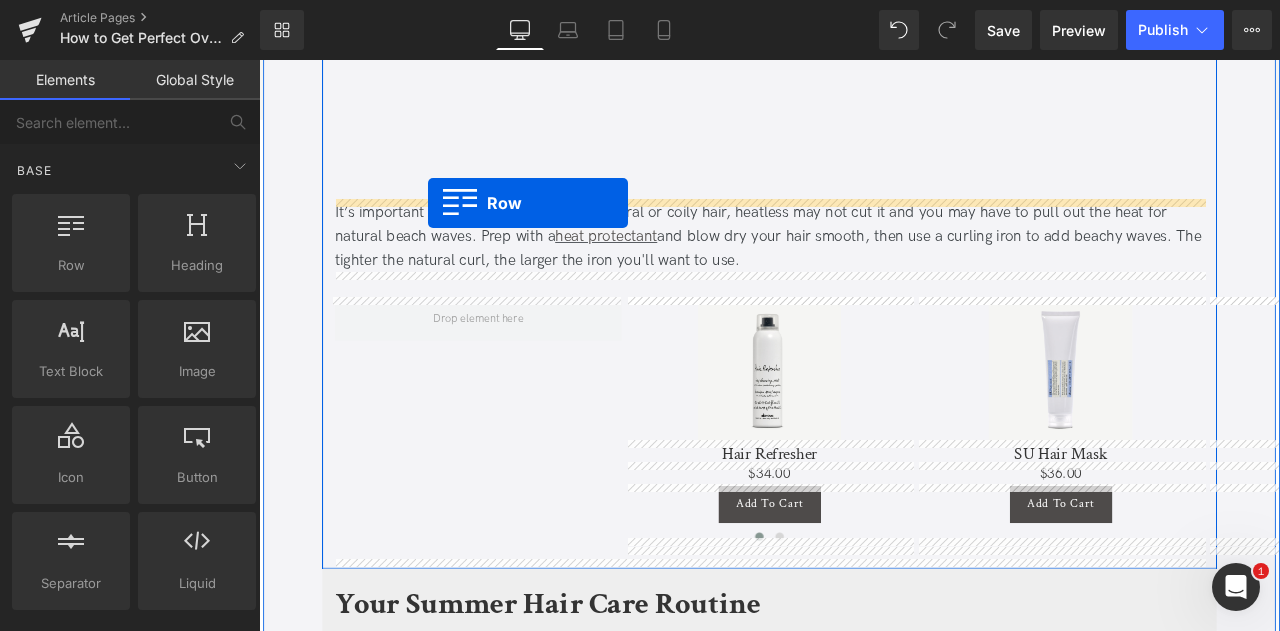 drag, startPoint x: 381, startPoint y: 165, endPoint x: 459, endPoint y: 230, distance: 101.53325 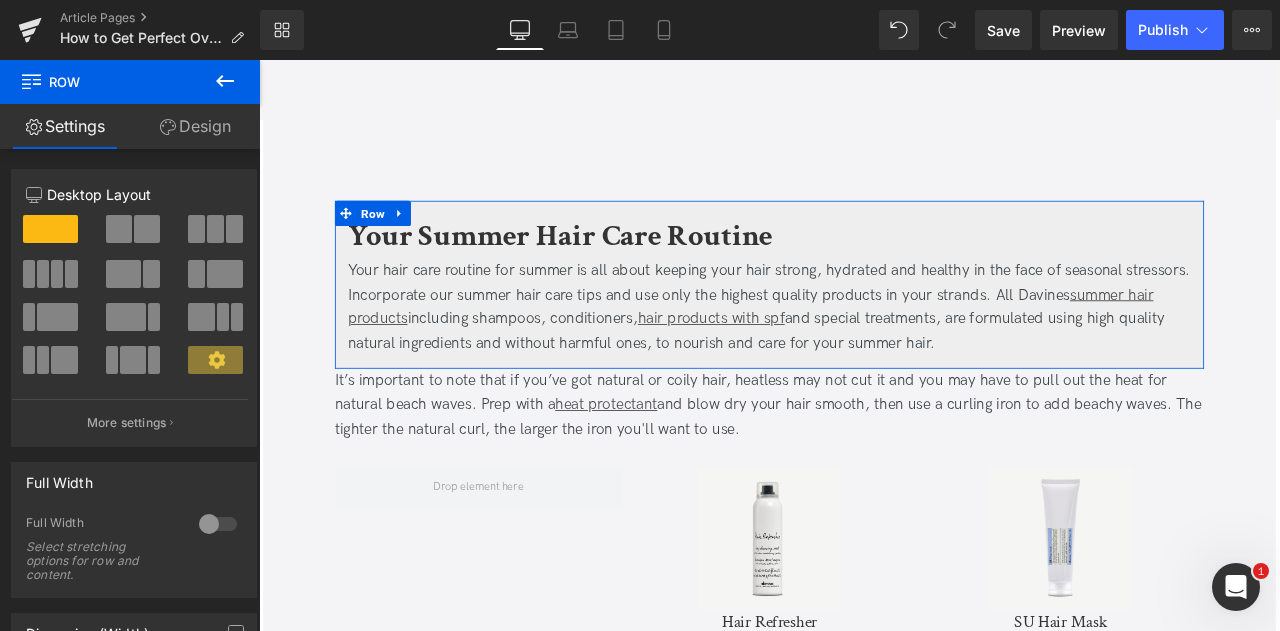 click on "Design" at bounding box center [195, 126] 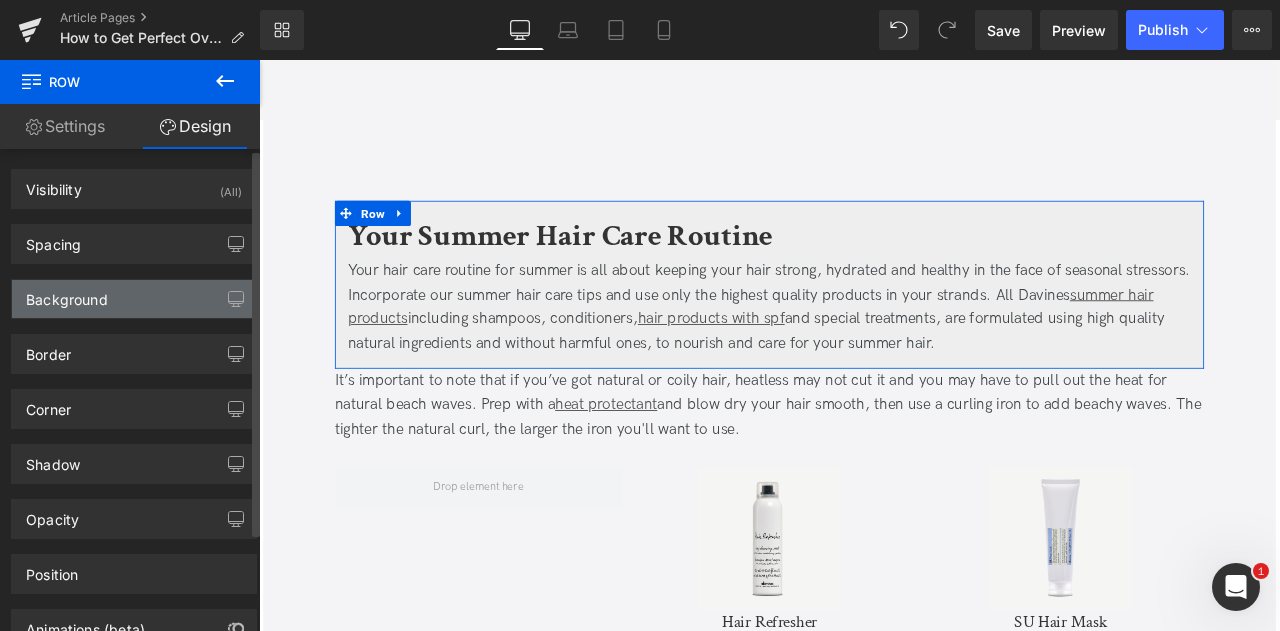 click on "Background" at bounding box center (134, 299) 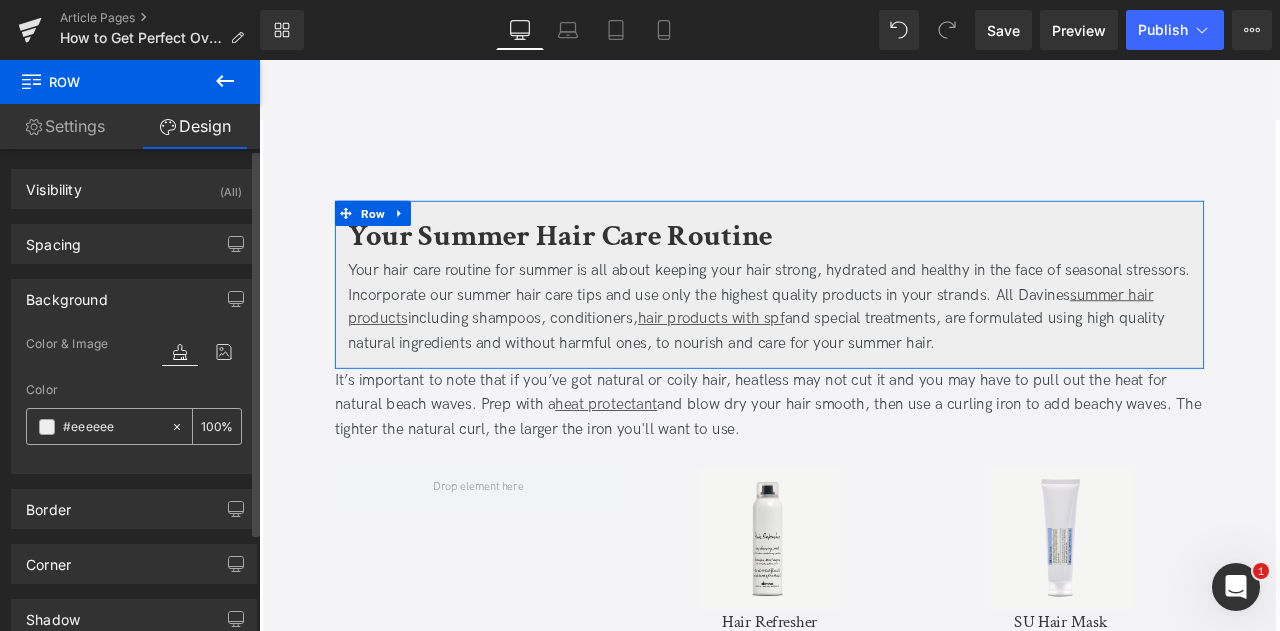 click 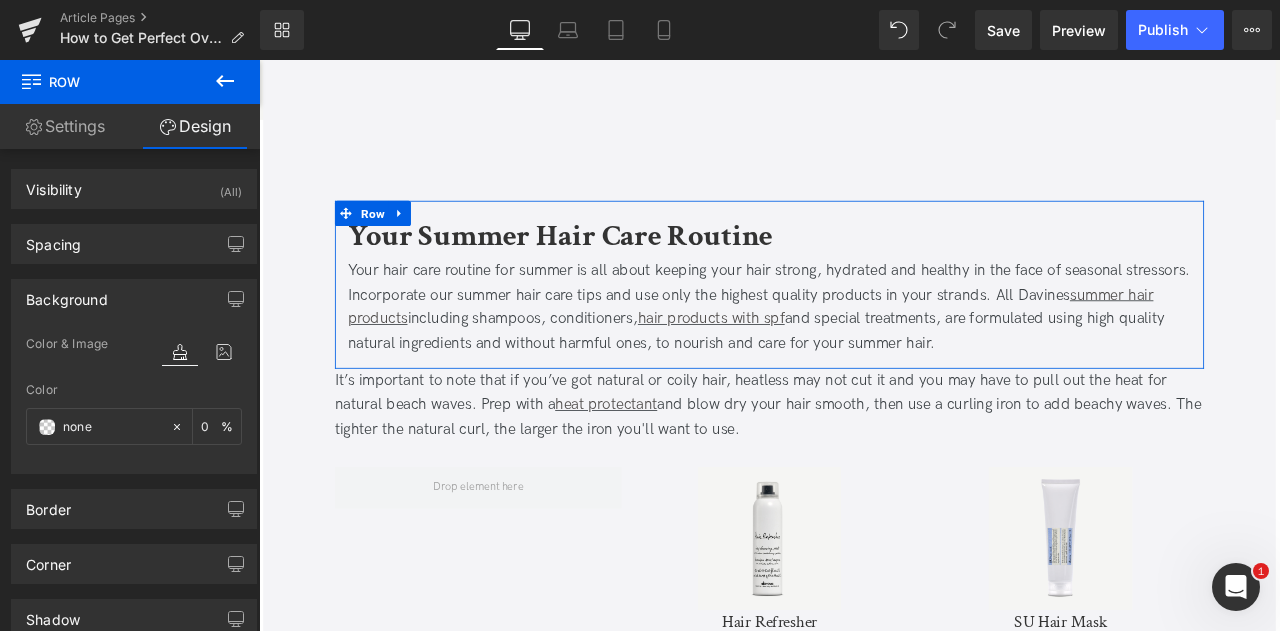 click on "Settings" at bounding box center [65, 126] 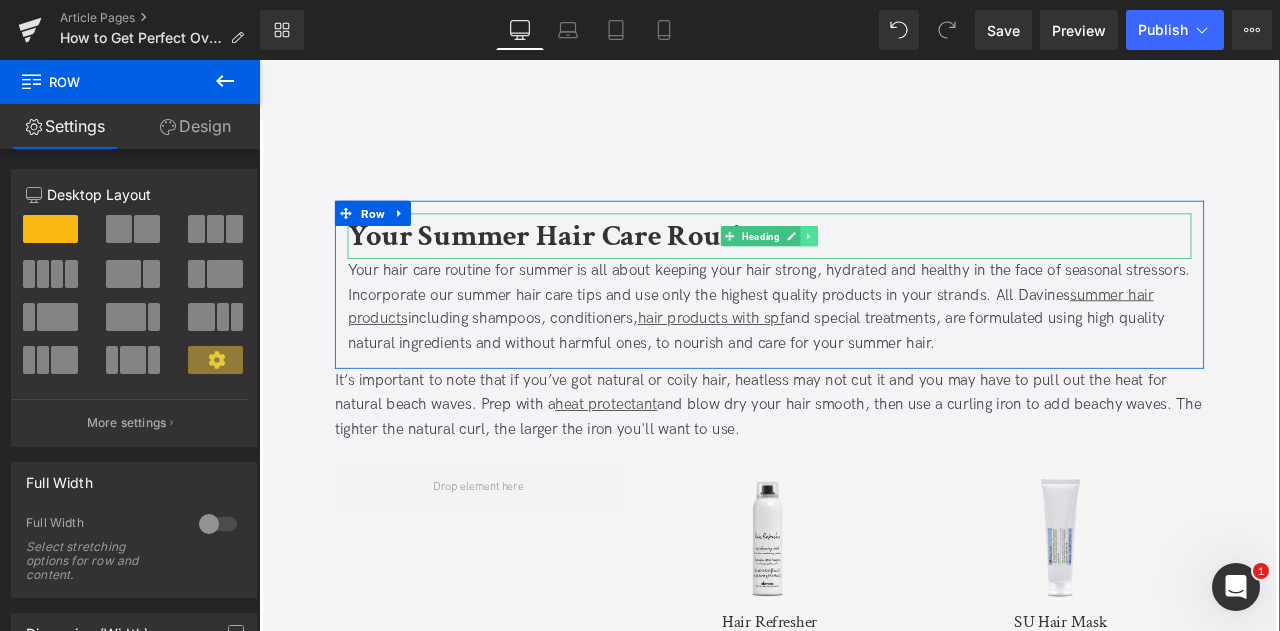 click 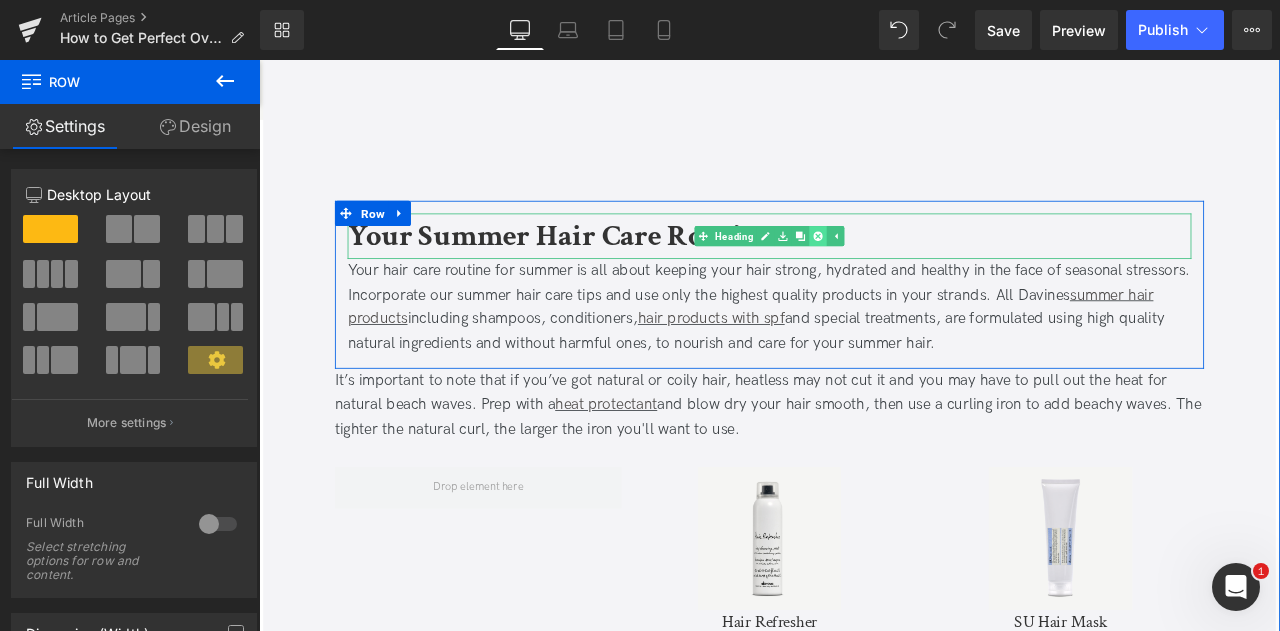 click 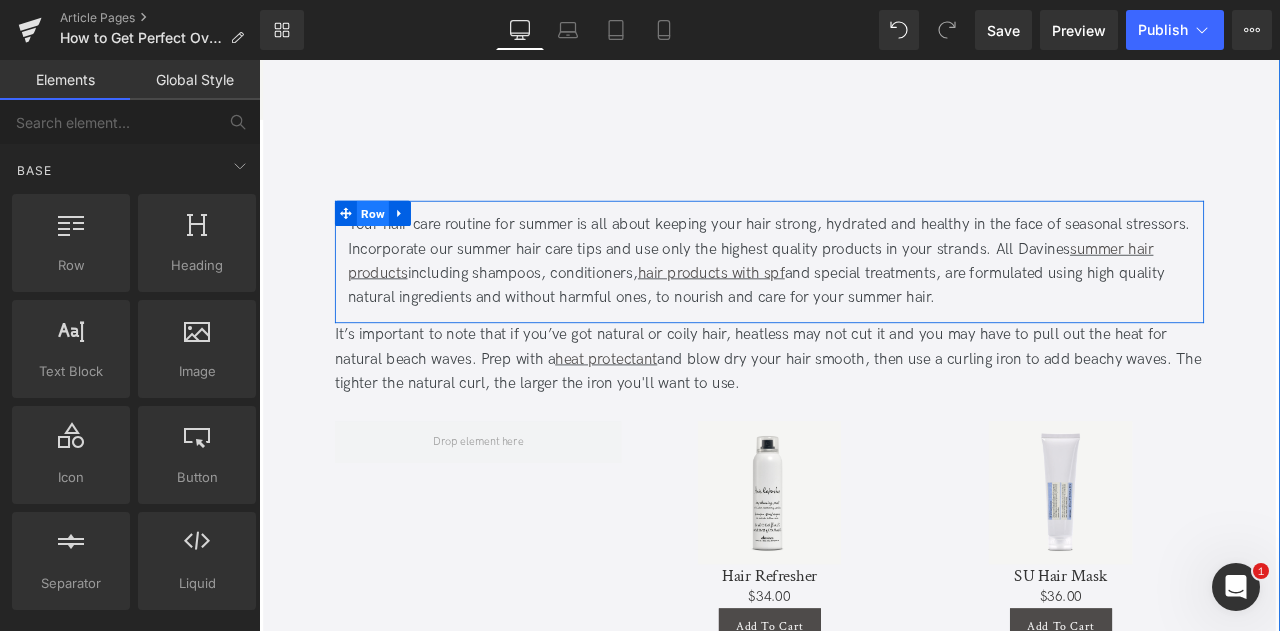 click on "Row" at bounding box center (394, 242) 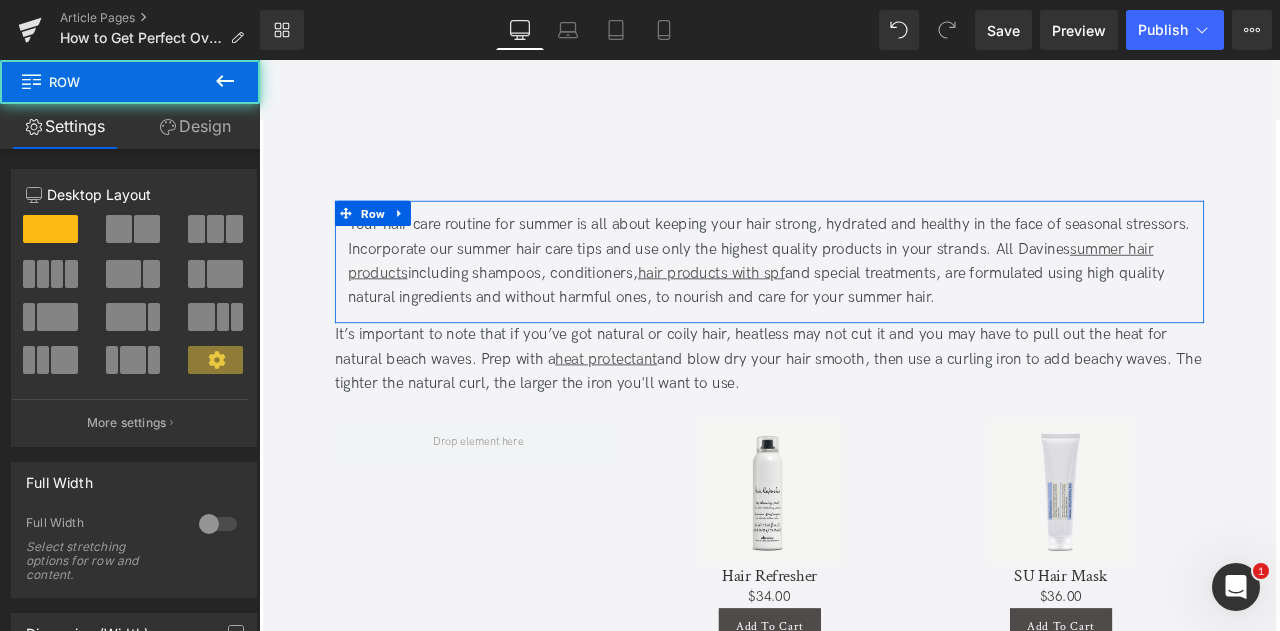 click at bounding box center [215, 229] 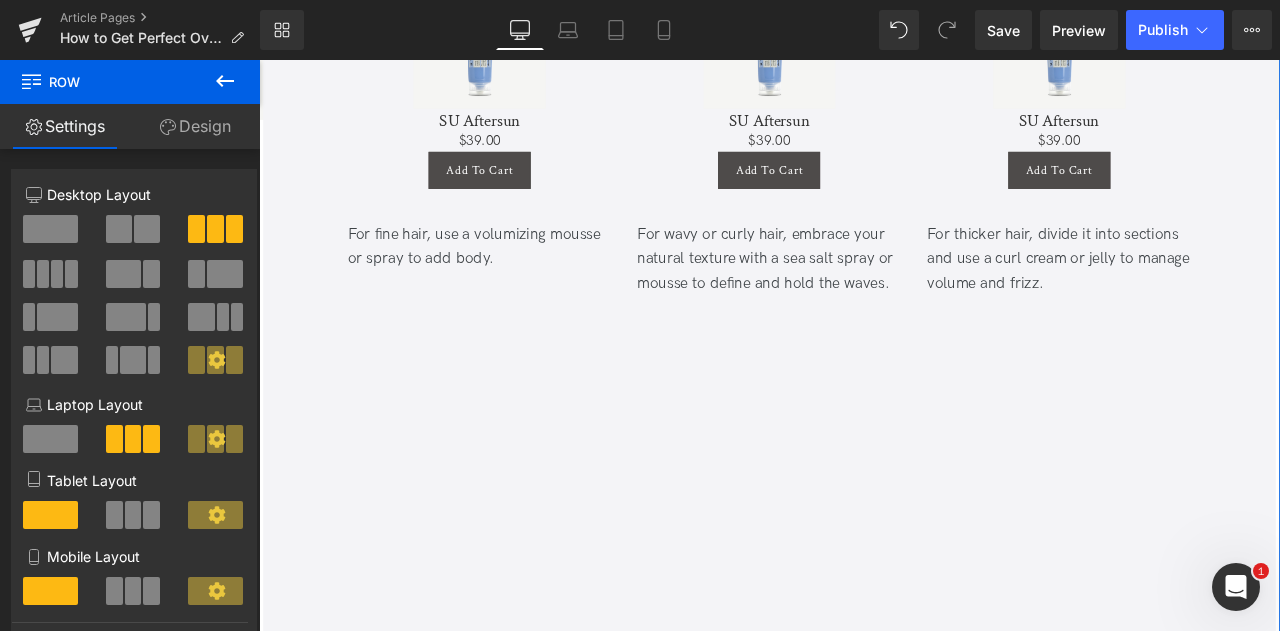 scroll, scrollTop: 2537, scrollLeft: 0, axis: vertical 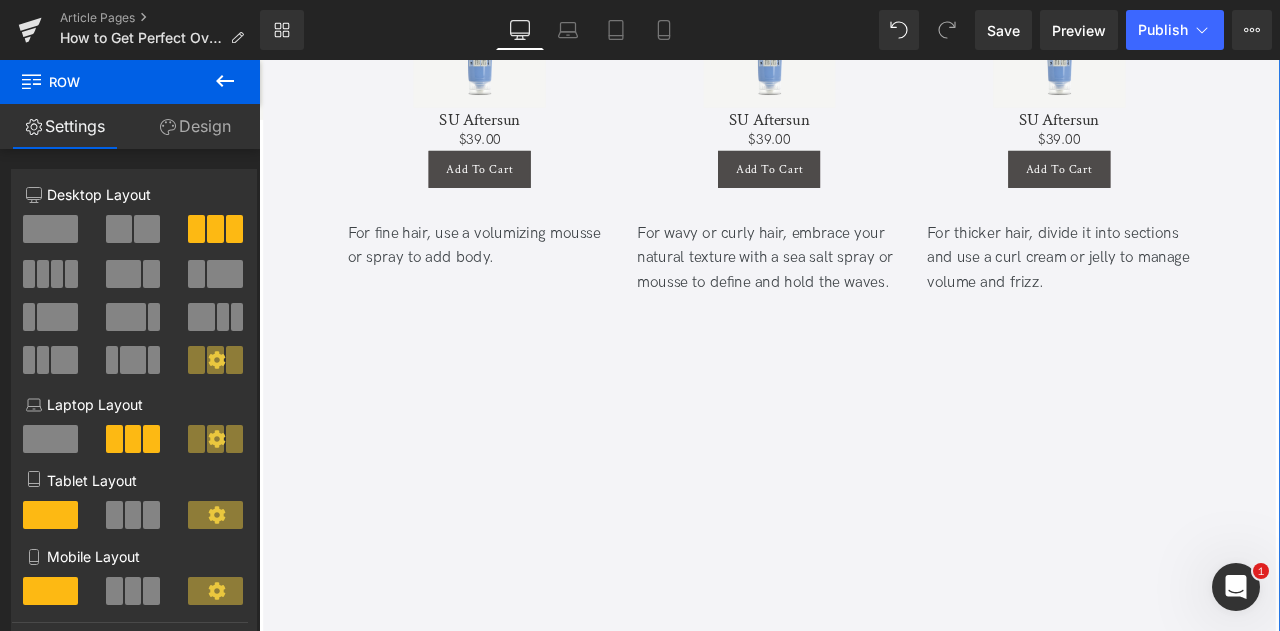 click on "For fine hair, use a volumizing mousse or spray to add body. Text Block" at bounding box center (520, 281) 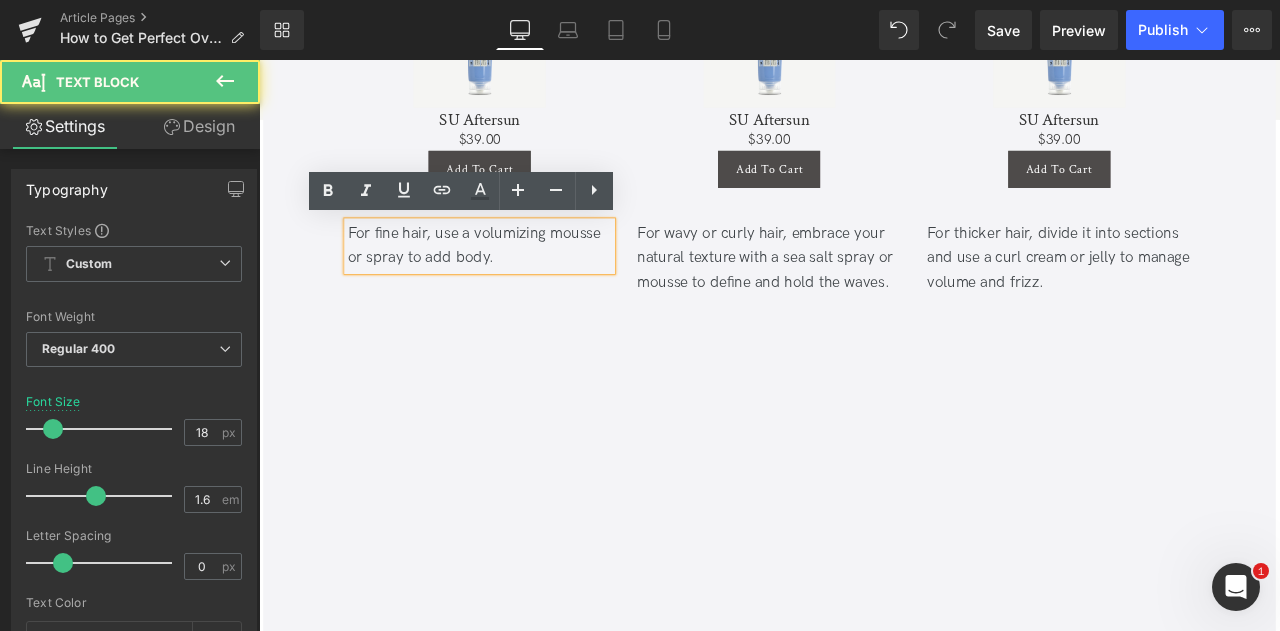 click on "For fine hair, use a volumizing mousse or spray to add body." at bounding box center [520, 281] 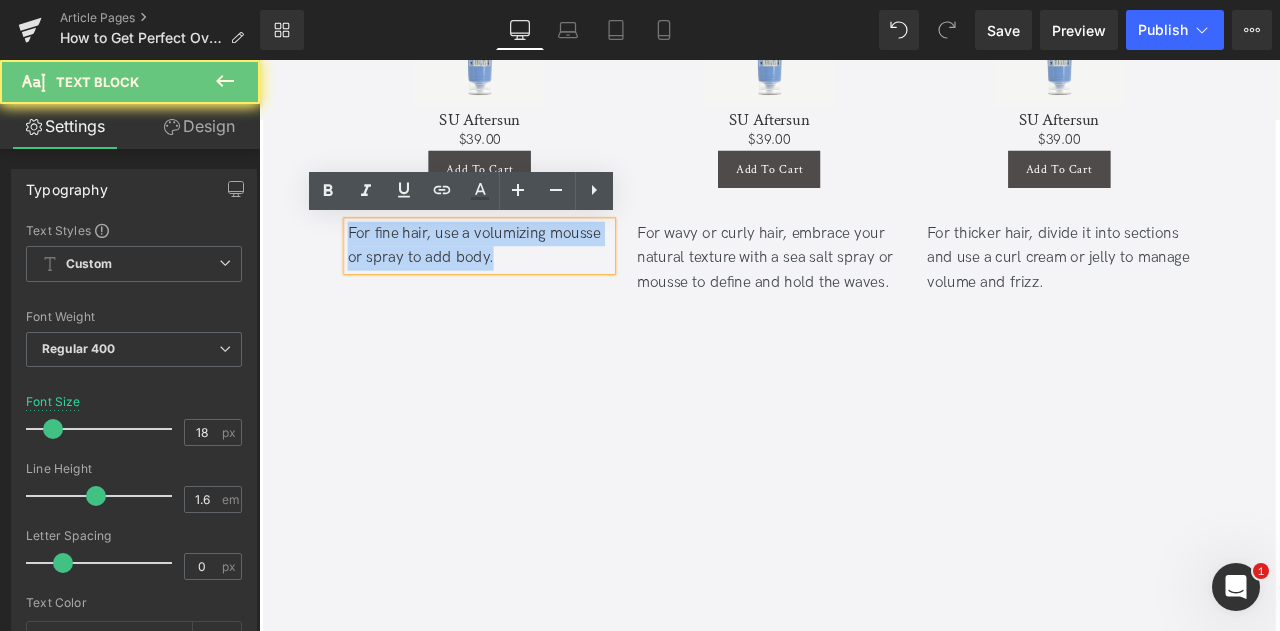 click on "For fine hair, use a volumizing mousse or spray to add body." at bounding box center [520, 281] 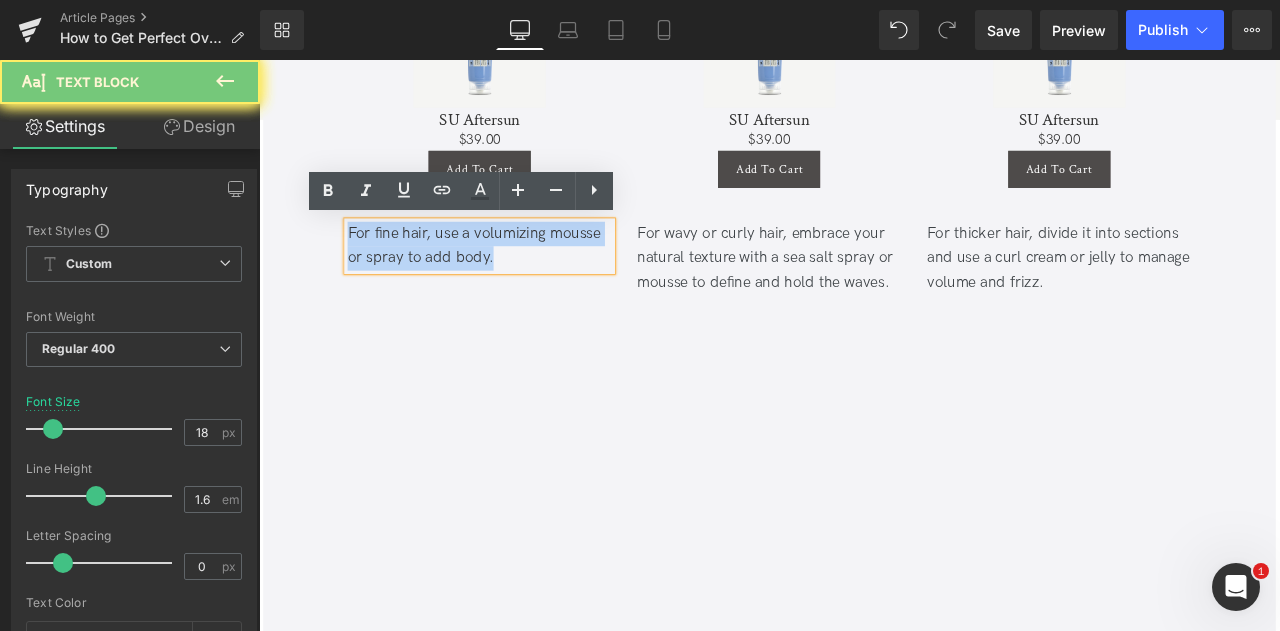 type 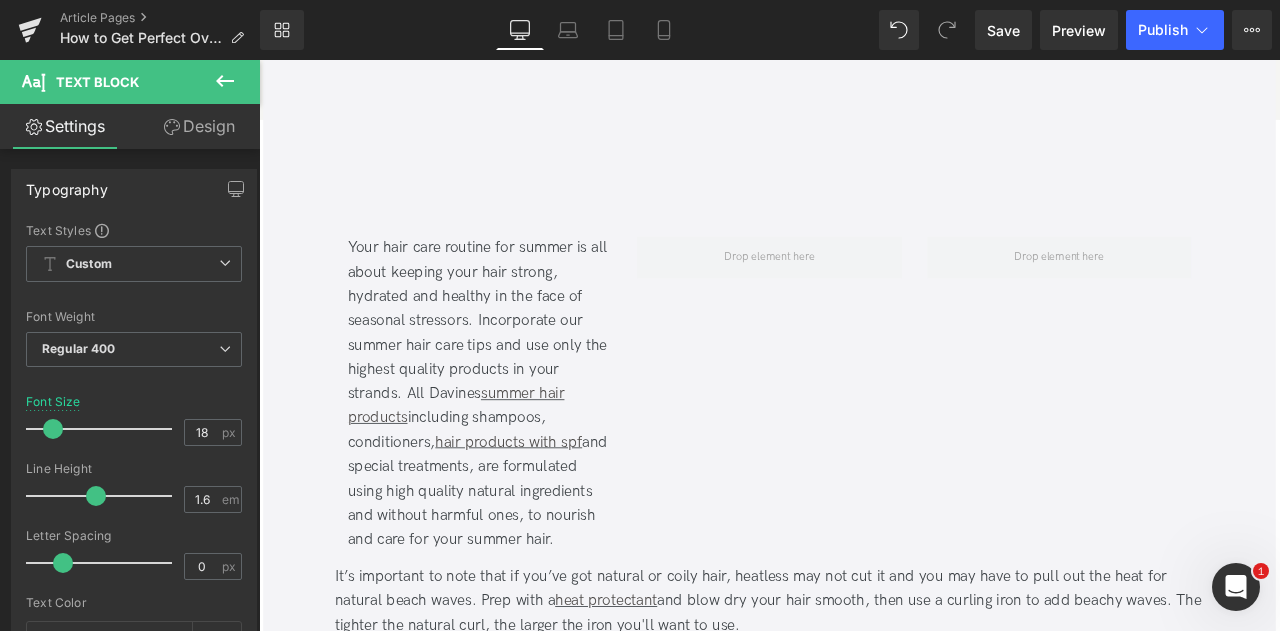 scroll, scrollTop: 3185, scrollLeft: 0, axis: vertical 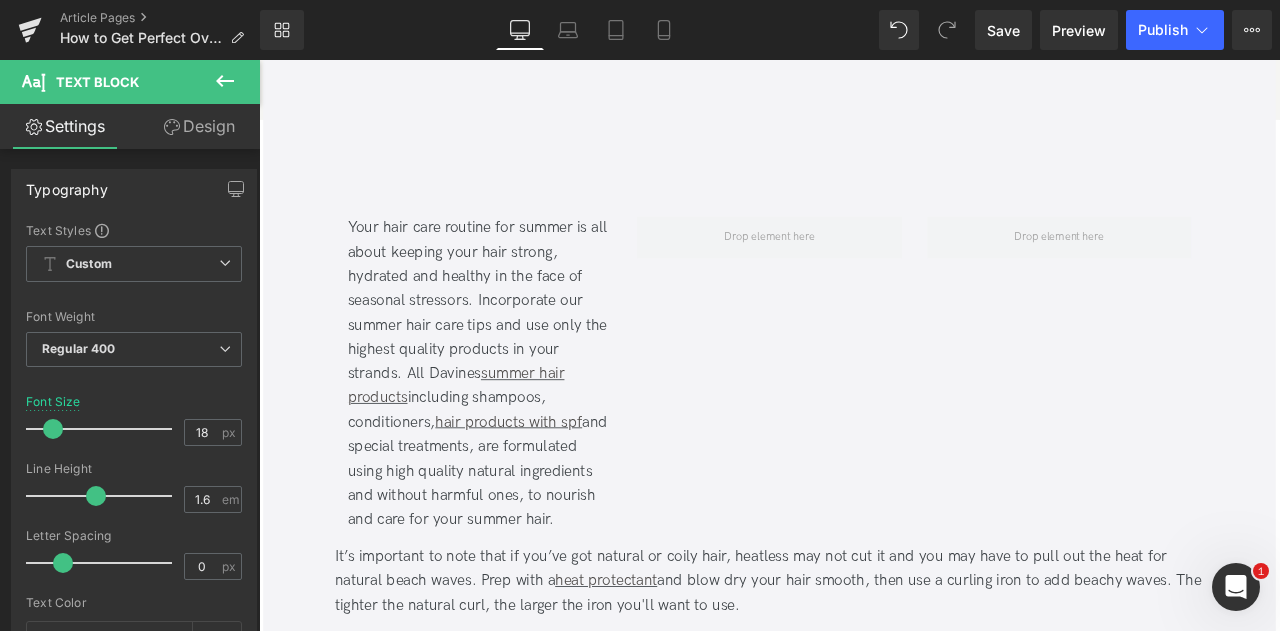 click on "Your hair care routine for summer is all about keeping your hair strong, hydrated and healthy in the face of seasonal stressors. Incorporate our summer hair care tips and use only the highest quality products in your strands. All Davines  summer hair products   including shampoos, conditioners,  hair products with spf  and special treatments, are formulated using high quality natural ingredients and without harmful ones, to nourish and care for your summer hair." at bounding box center [520, 433] 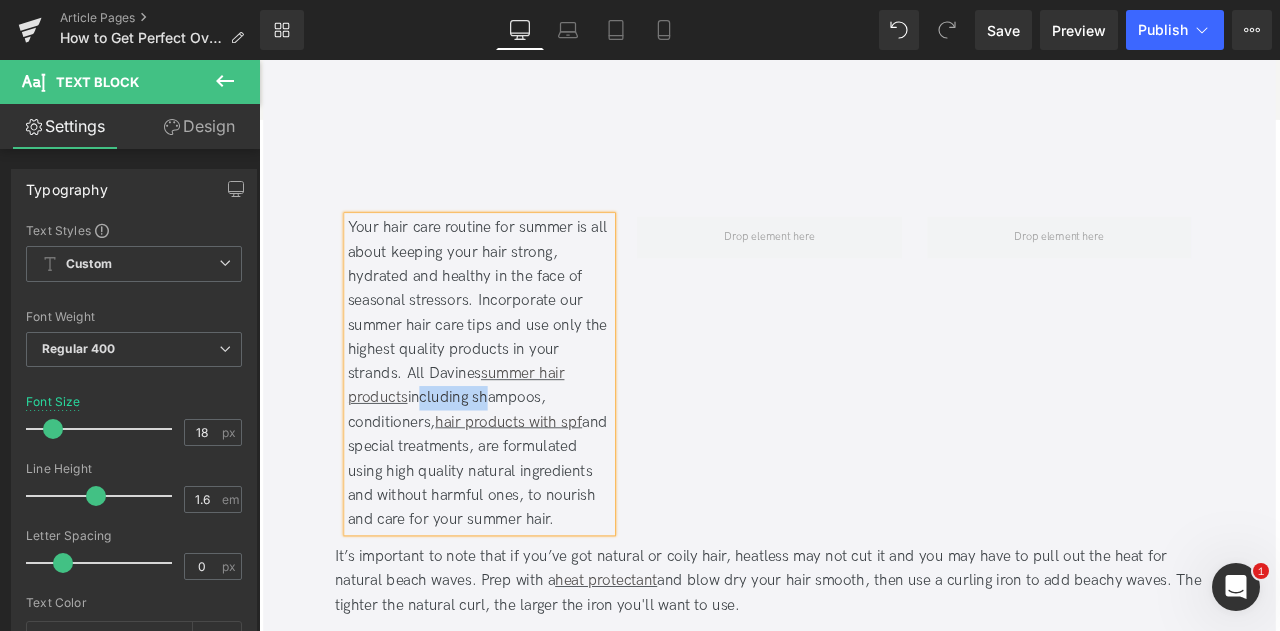 click on "Your hair care routine for summer is all about keeping your hair strong, hydrated and healthy in the face of seasonal stressors. Incorporate our summer hair care tips and use only the highest quality products in your strands. All Davines  summer hair products   including shampoos, conditioners,  hair products with spf  and special treatments, are formulated using high quality natural ingredients and without harmful ones, to nourish and care for your summer hair." at bounding box center [520, 433] 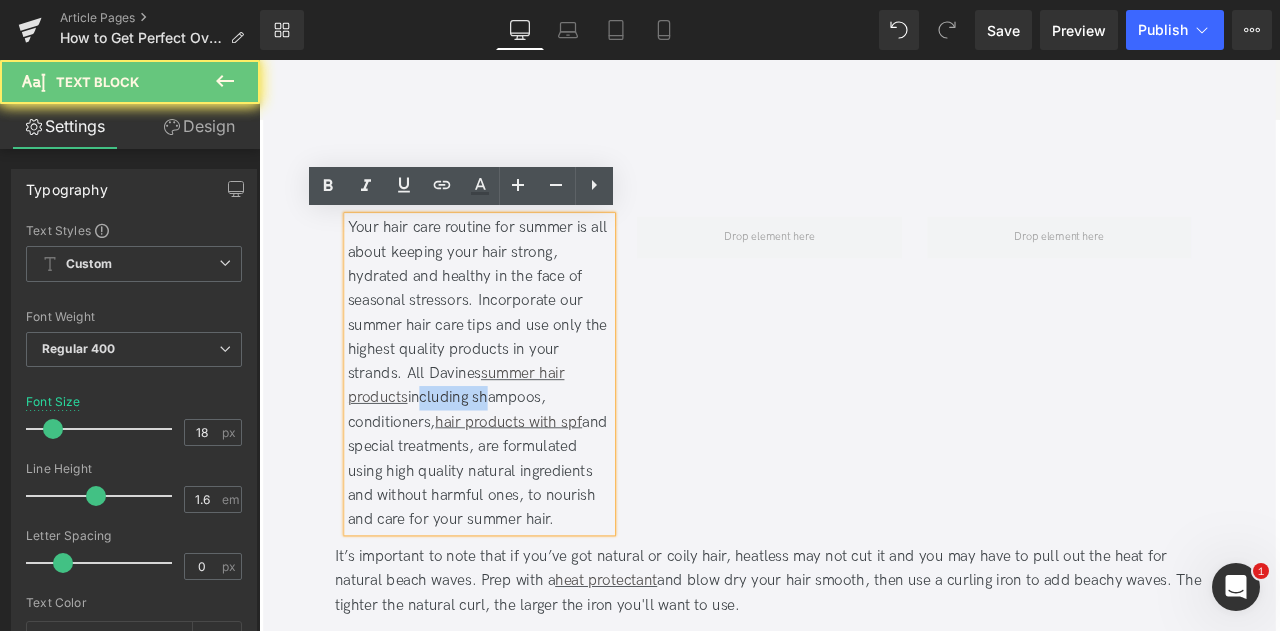 click on "Your hair care routine for summer is all about keeping your hair strong, hydrated and healthy in the face of seasonal stressors. Incorporate our summer hair care tips and use only the highest quality products in your strands. All Davines  summer hair products   including shampoos, conditioners,  hair products with spf  and special treatments, are formulated using high quality natural ingredients and without harmful ones, to nourish and care for your summer hair." at bounding box center (520, 433) 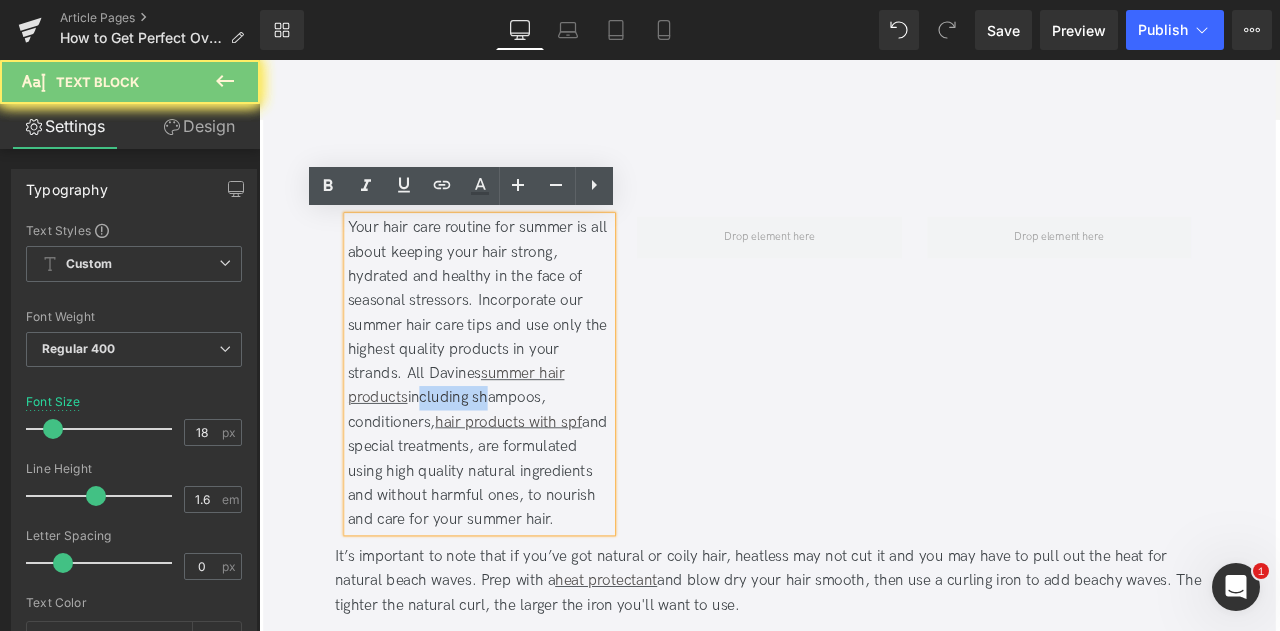 paste 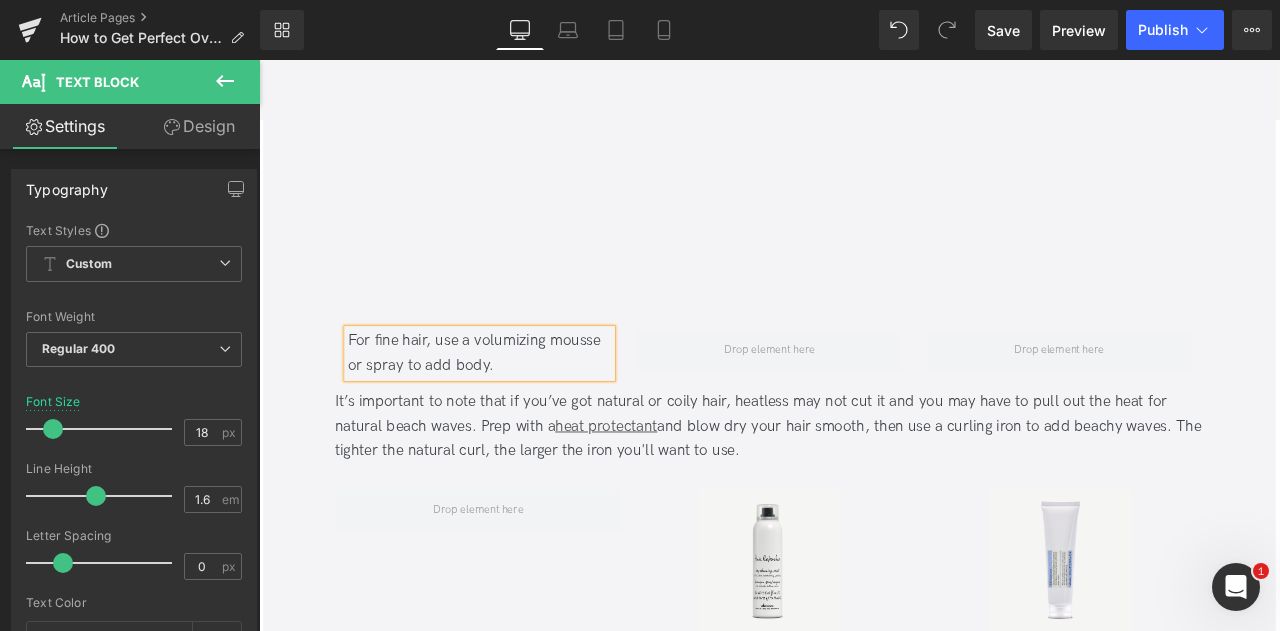 scroll, scrollTop: 3049, scrollLeft: 0, axis: vertical 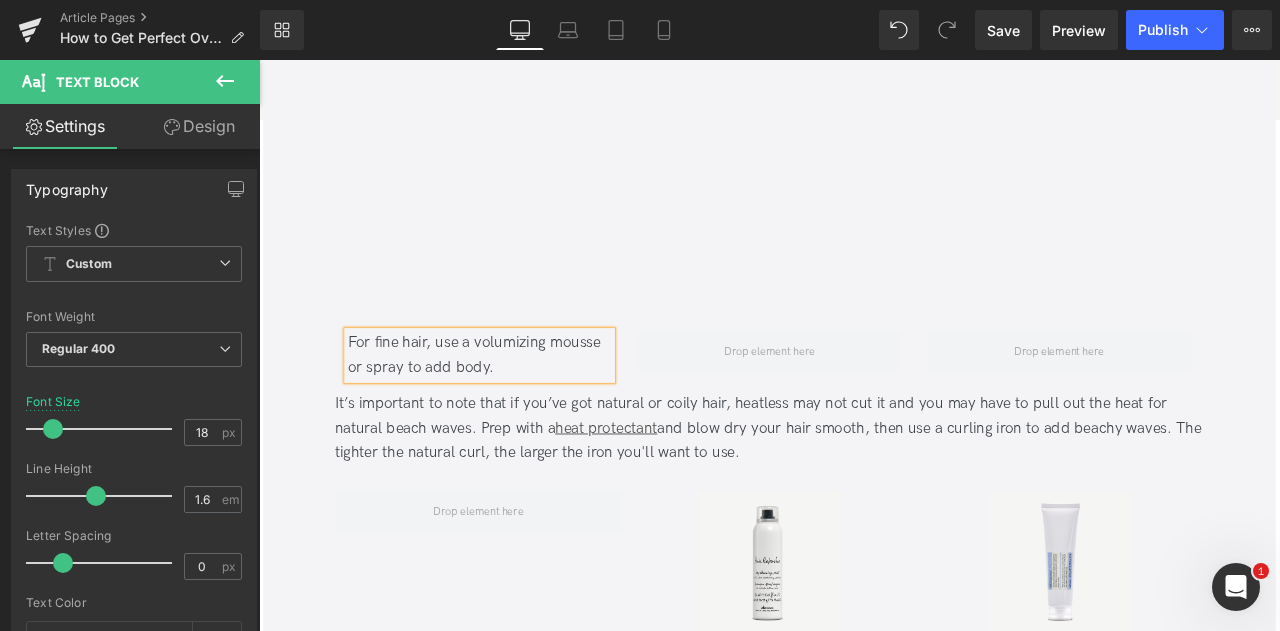 click on "Sale Off
(P) Image
SU Aftersun
(P) Title
$0
$39.00
(P) Price
Add To Cart
(P) Cart Button
Product         Text Block         You have more split ends than normal. Your texture is brittle. Your hair is dull and lackluster. You have   excessive tangling . Your hair is uncontrollably frizzy. Your color is faded. Your  scalp  is itchy, irritated or uncomfortable. Text Block" at bounding box center (864, -100) 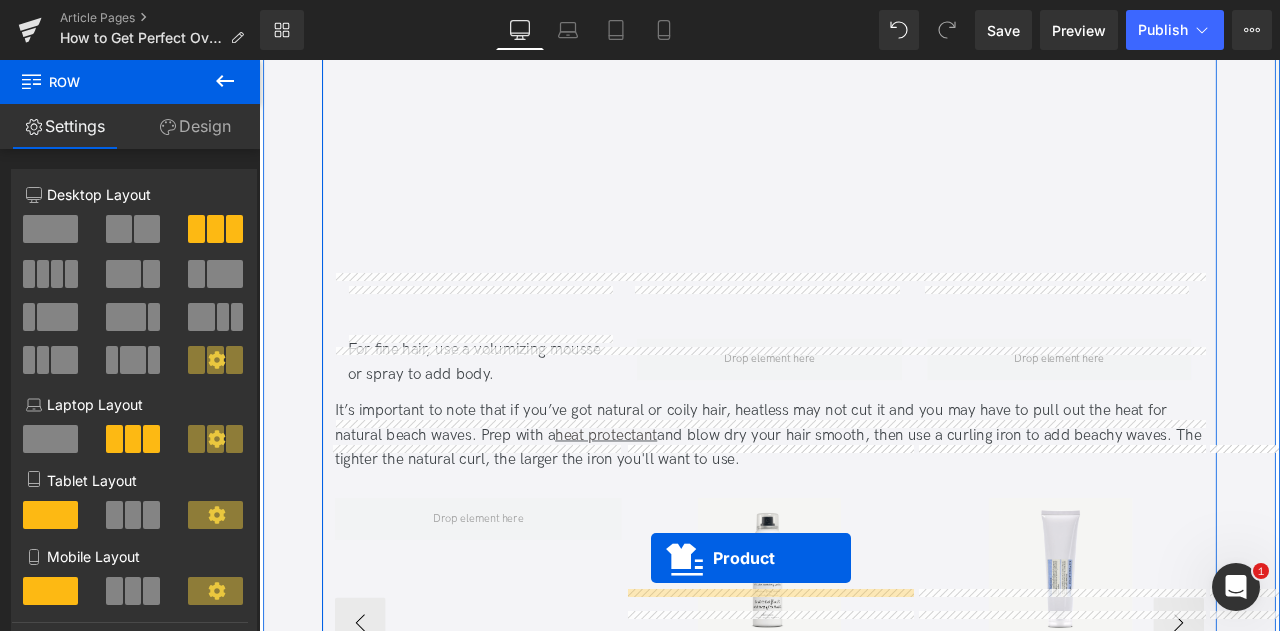 scroll, scrollTop: 3121, scrollLeft: 0, axis: vertical 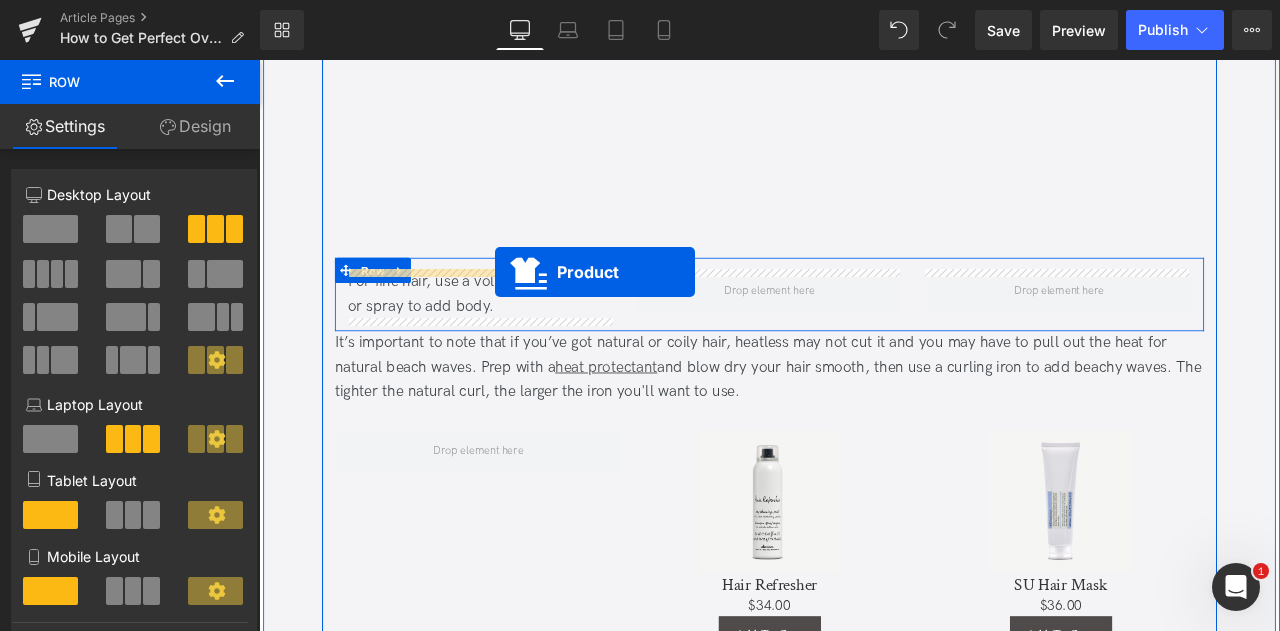 drag, startPoint x: 496, startPoint y: 153, endPoint x: 539, endPoint y: 312, distance: 164.71187 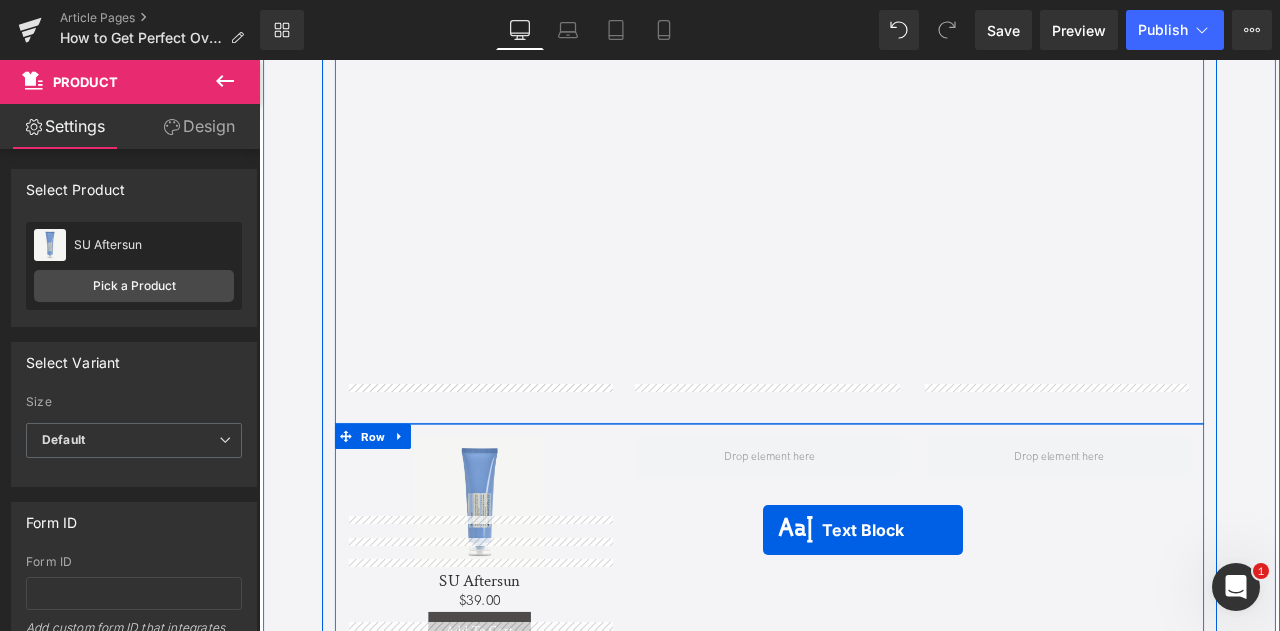 scroll, scrollTop: 2985, scrollLeft: 0, axis: vertical 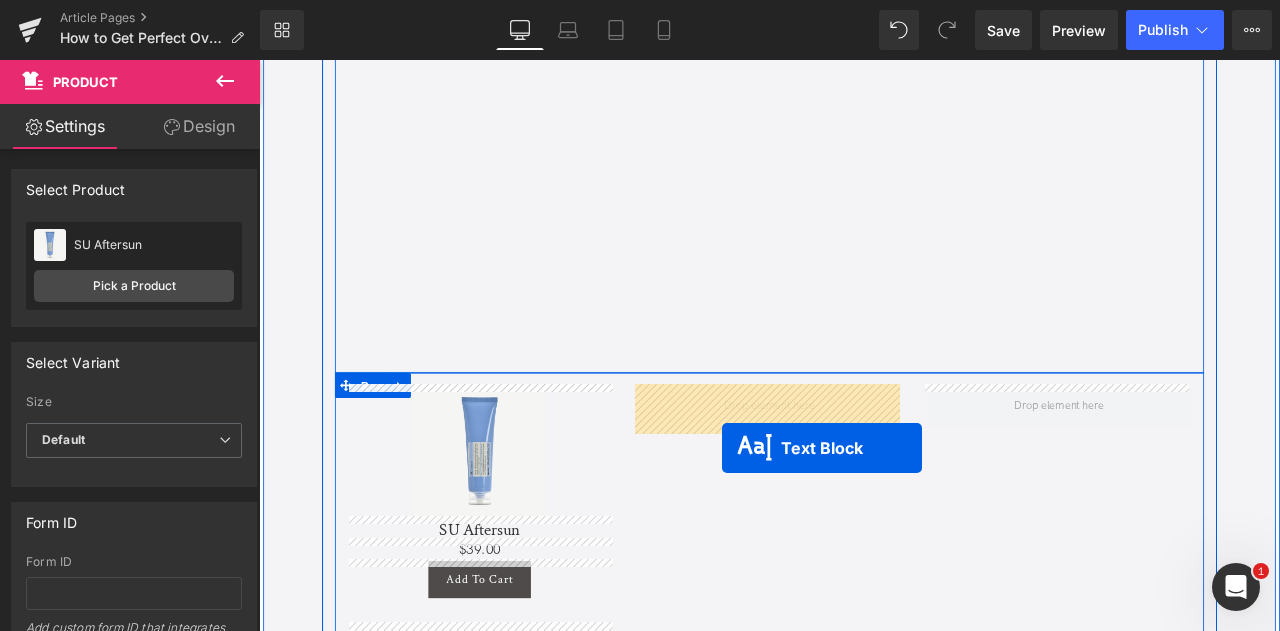 drag, startPoint x: 836, startPoint y: 478, endPoint x: 803, endPoint y: 505, distance: 42.638012 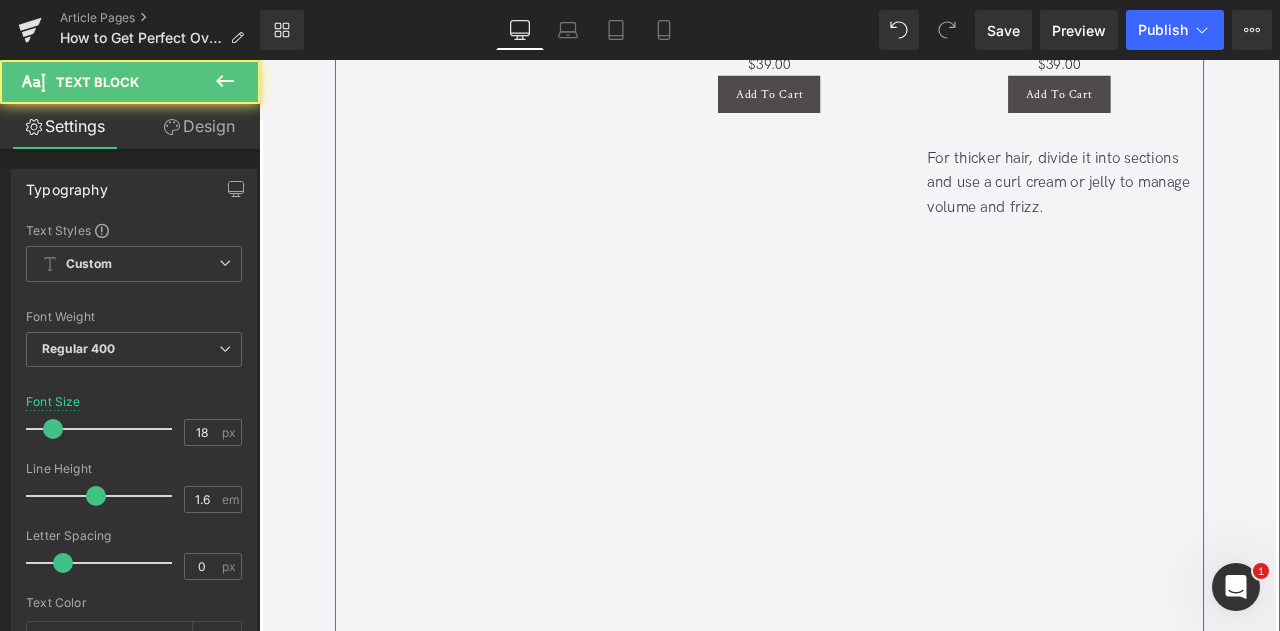 scroll, scrollTop: 2547, scrollLeft: 0, axis: vertical 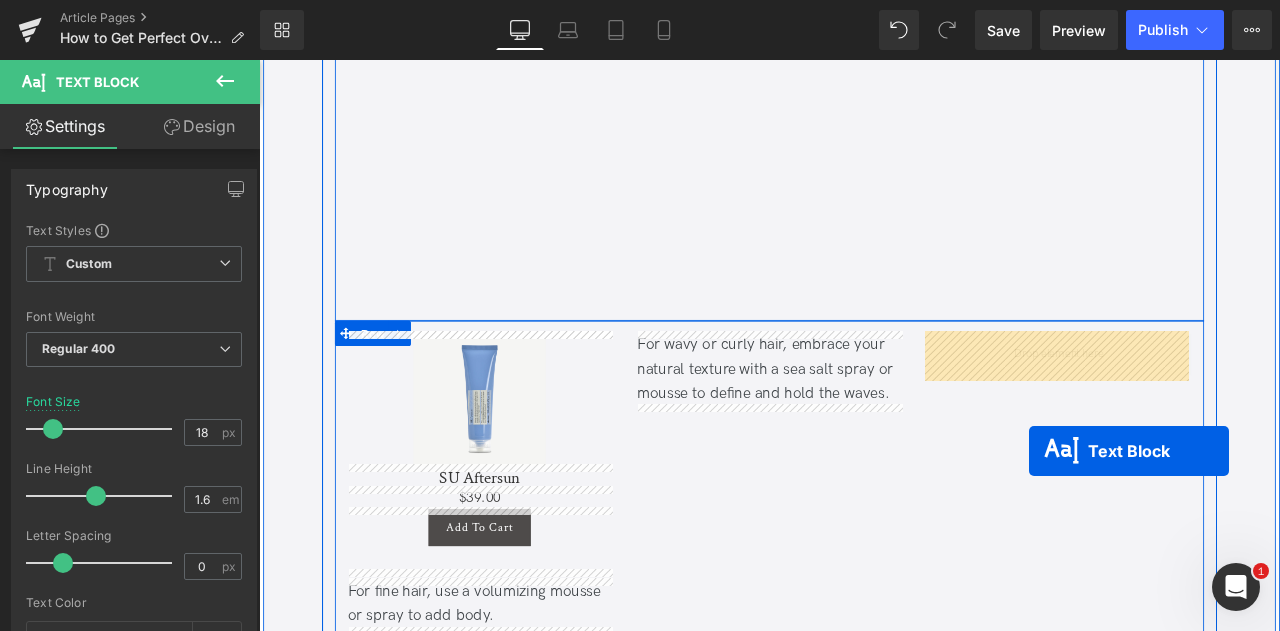 drag, startPoint x: 1194, startPoint y: 279, endPoint x: 1157, endPoint y: 464, distance: 188.66373 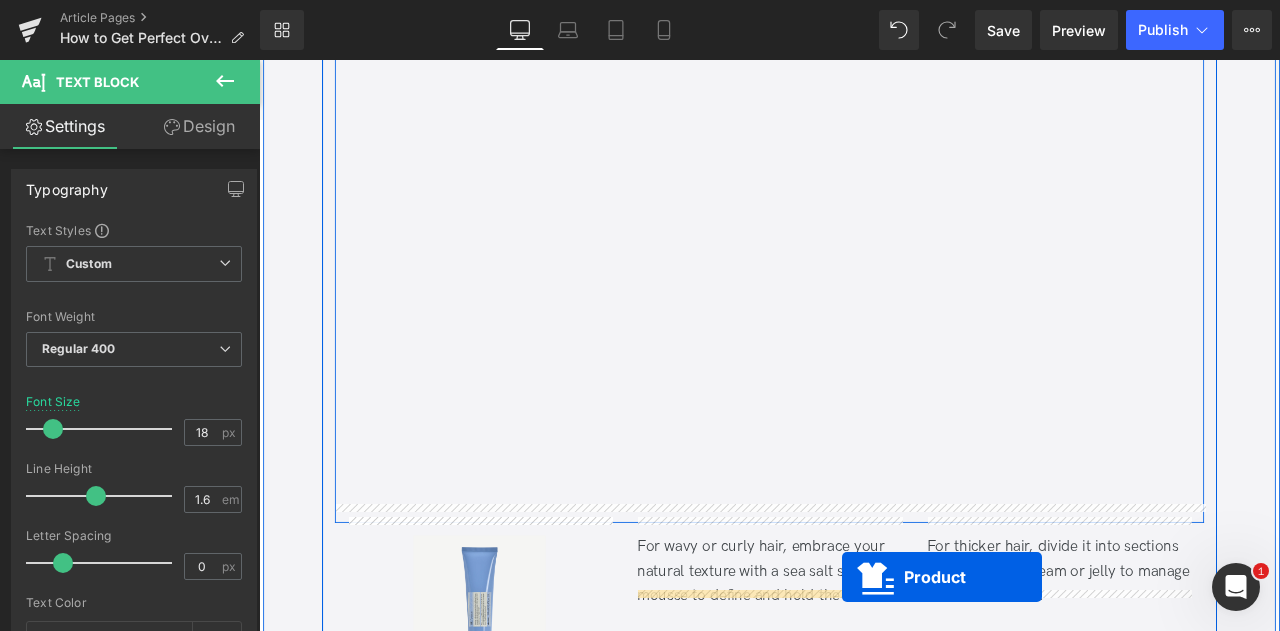 scroll, scrollTop: 2947, scrollLeft: 0, axis: vertical 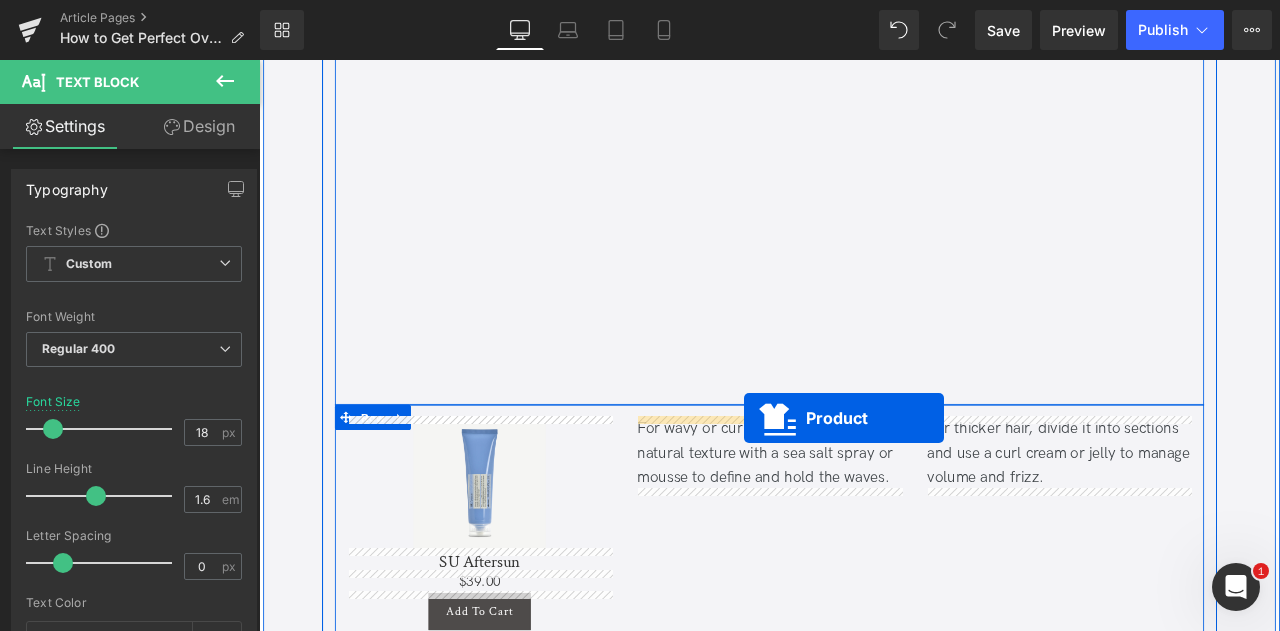 drag, startPoint x: 859, startPoint y: 160, endPoint x: 834, endPoint y: 484, distance: 324.96307 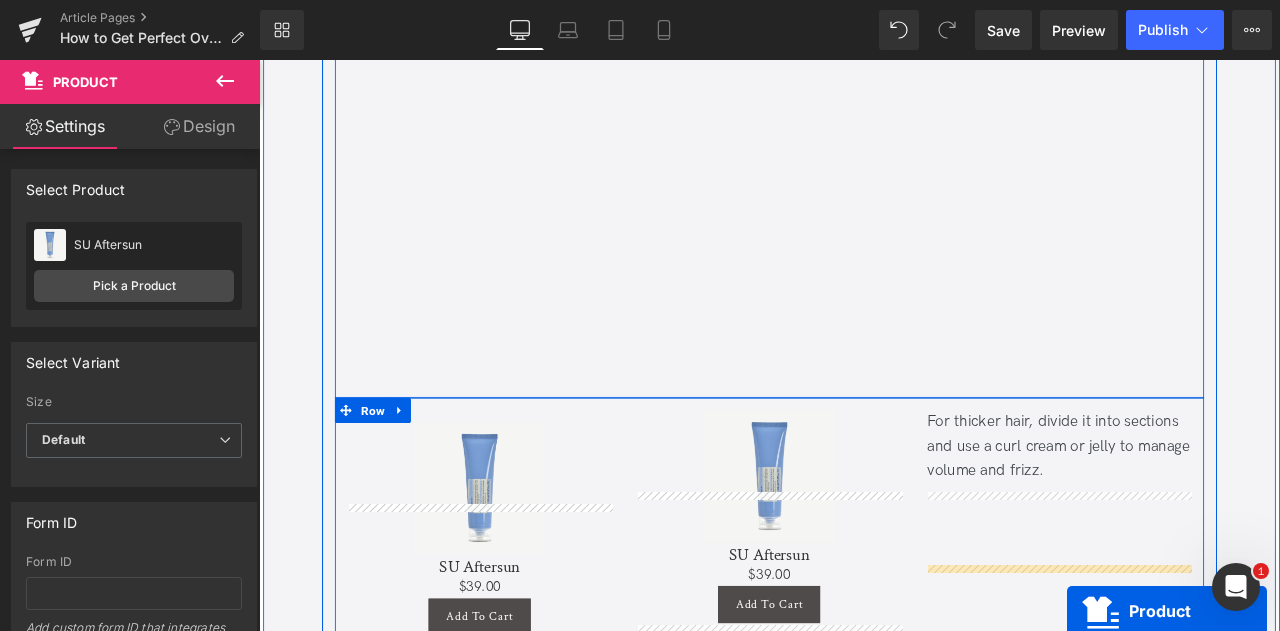 scroll, scrollTop: 3016, scrollLeft: 0, axis: vertical 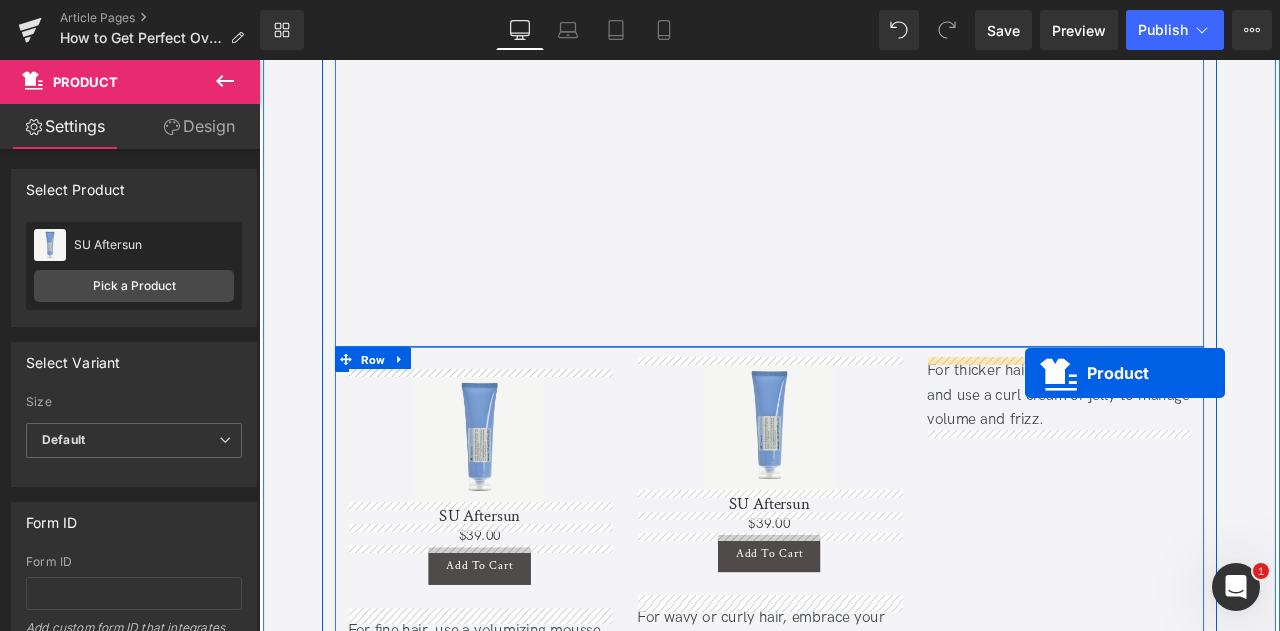 drag, startPoint x: 1207, startPoint y: 171, endPoint x: 1165, endPoint y: 430, distance: 262.3833 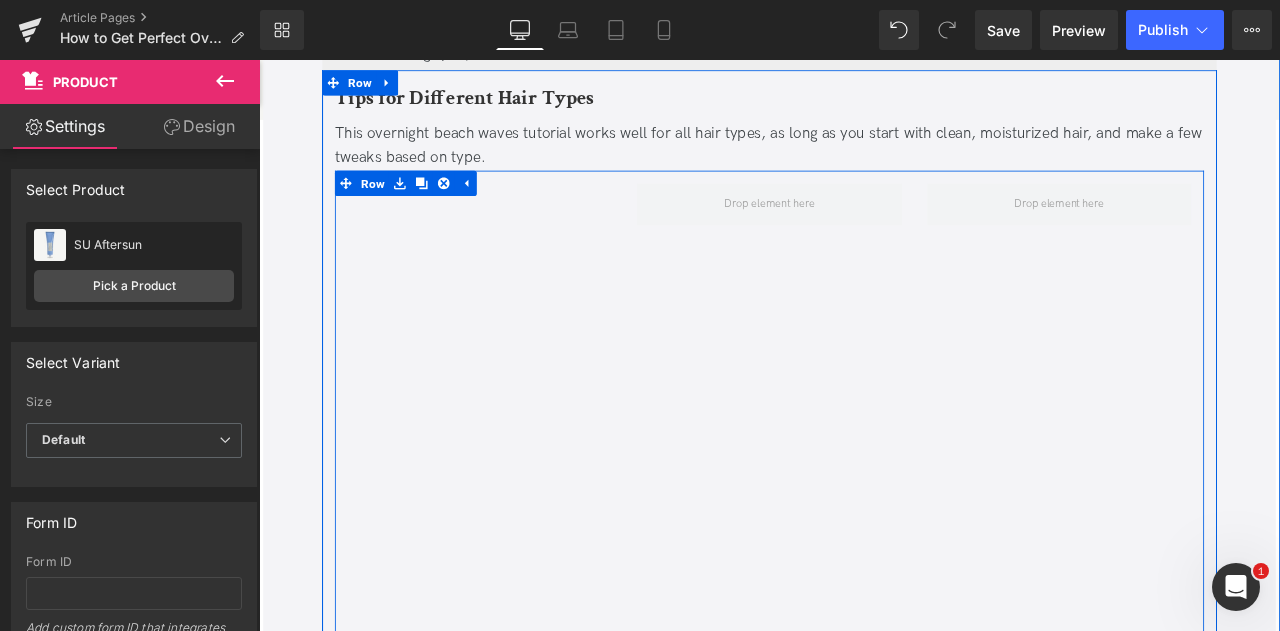 scroll, scrollTop: 2234, scrollLeft: 0, axis: vertical 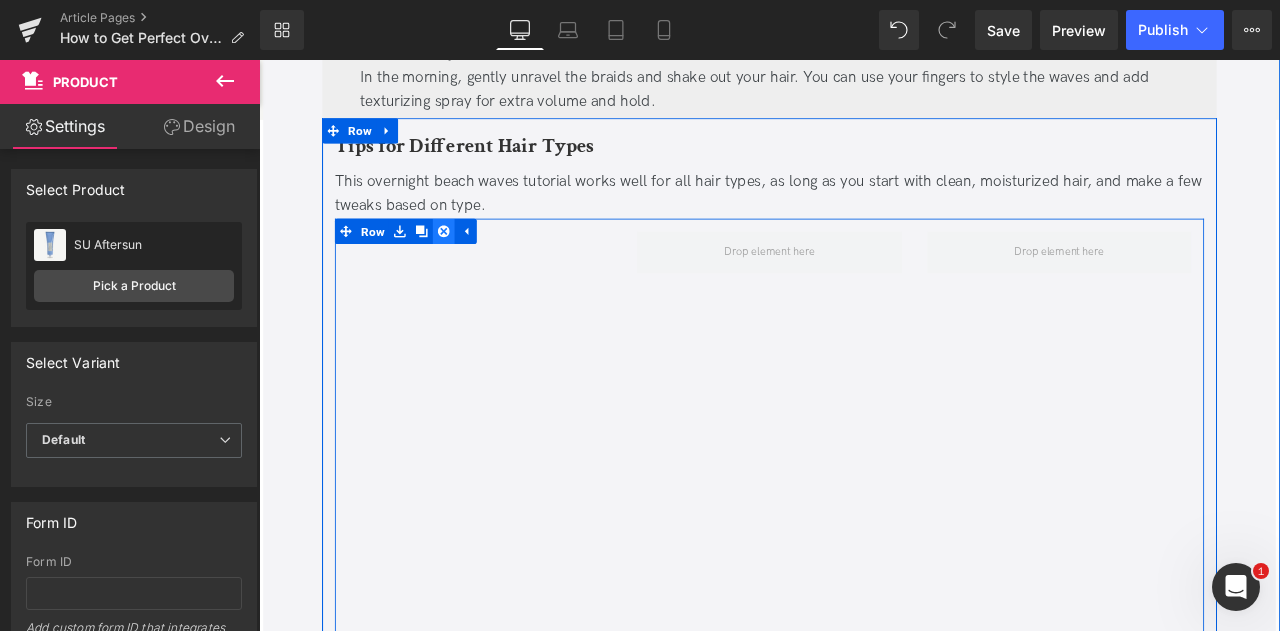 click 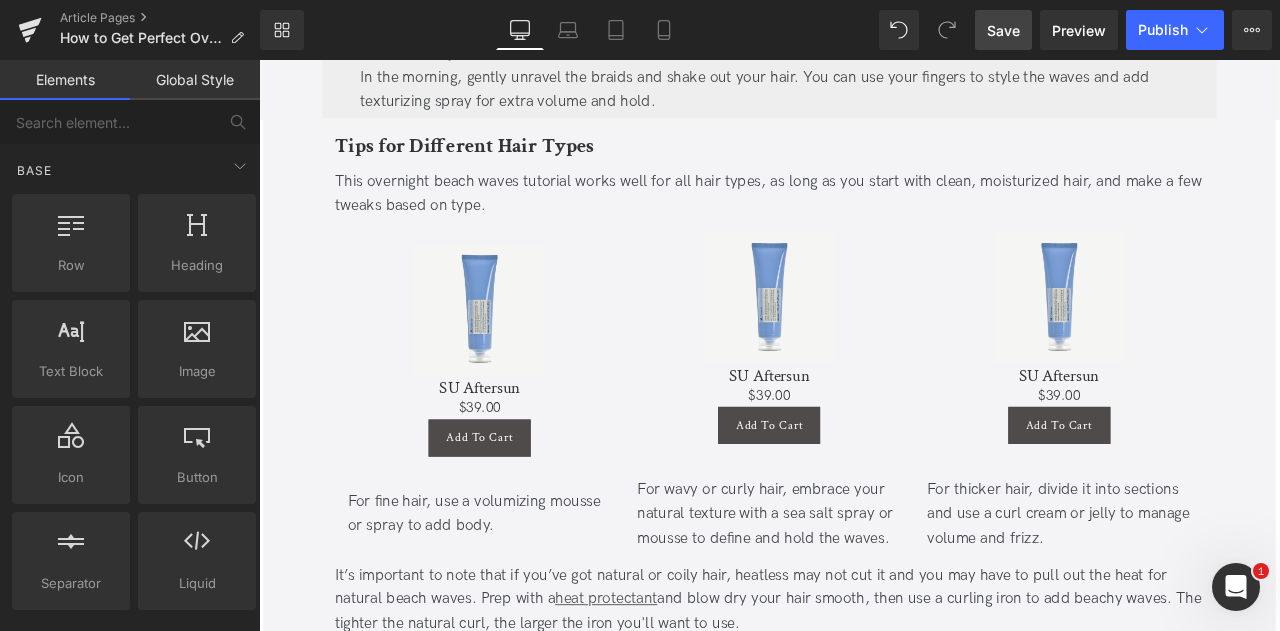 drag, startPoint x: 992, startPoint y: 25, endPoint x: 617, endPoint y: 156, distance: 397.22287 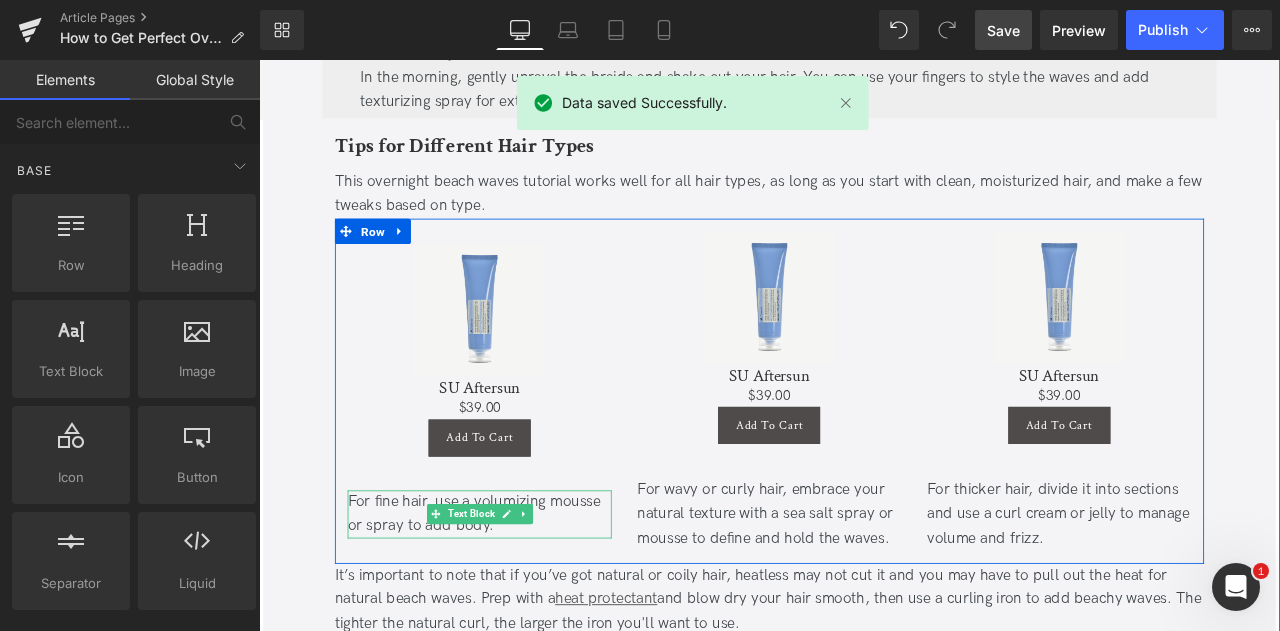 click on "For fine hair, use a volumizing mousse or spray to add body." at bounding box center (520, 599) 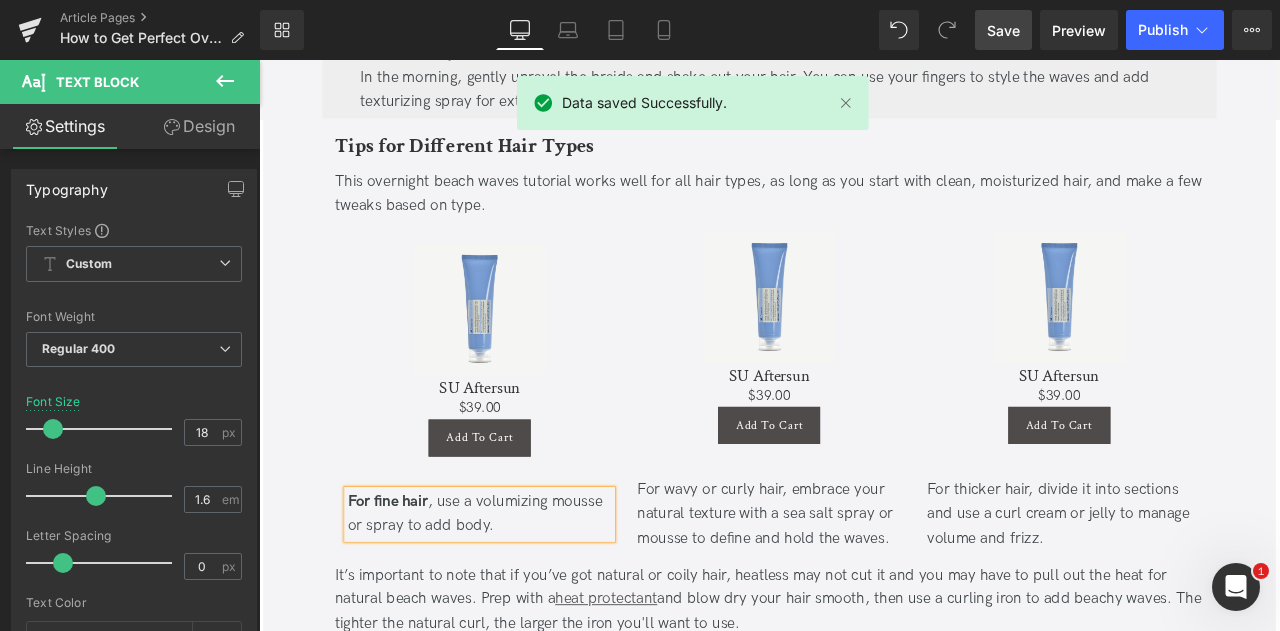 click on "For fine hair , use a volumizing mousse or spray to add body." at bounding box center [520, 599] 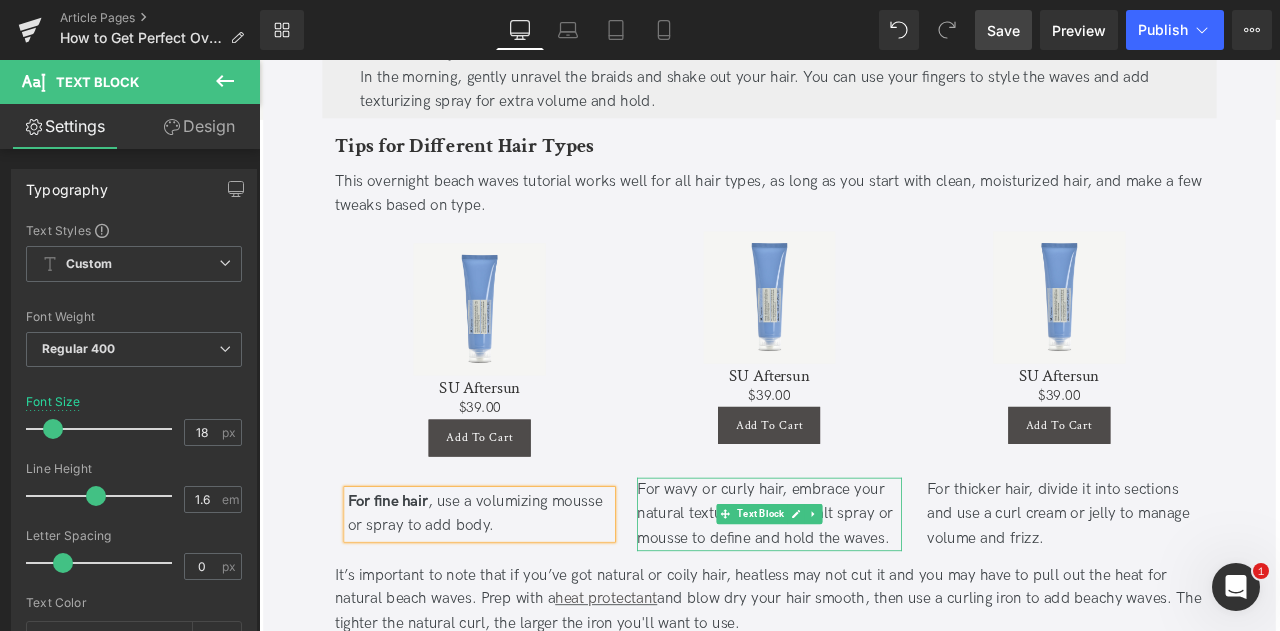 click on "For wavy or curly hair, embrace your natural texture with a sea salt spray or mousse to define and hold the waves." at bounding box center (863, 598) 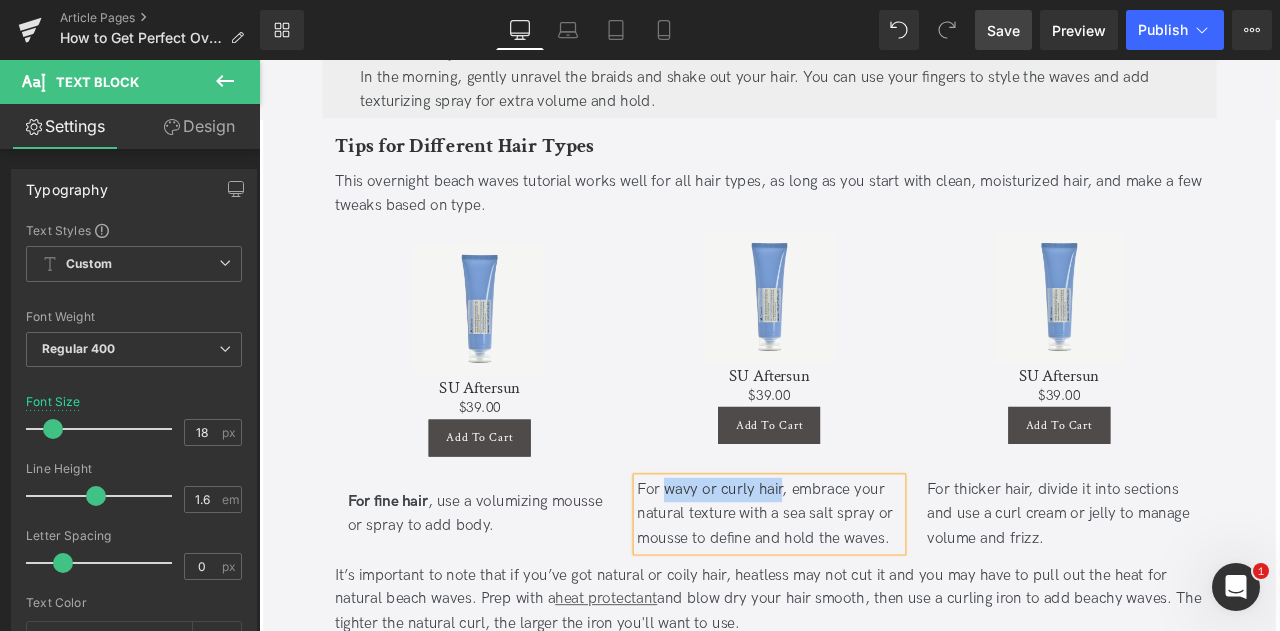 type 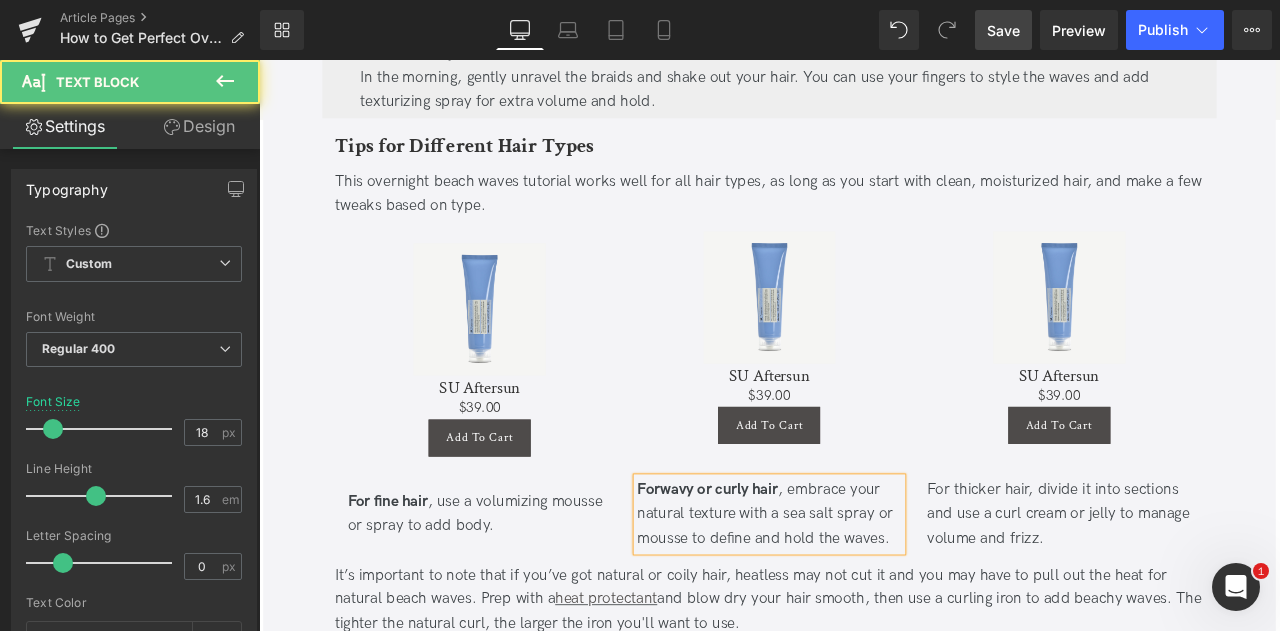 click on "For  wavy or curly hair , embrace your natural texture with a sea salt spray or mousse to define and hold the waves." at bounding box center [863, 598] 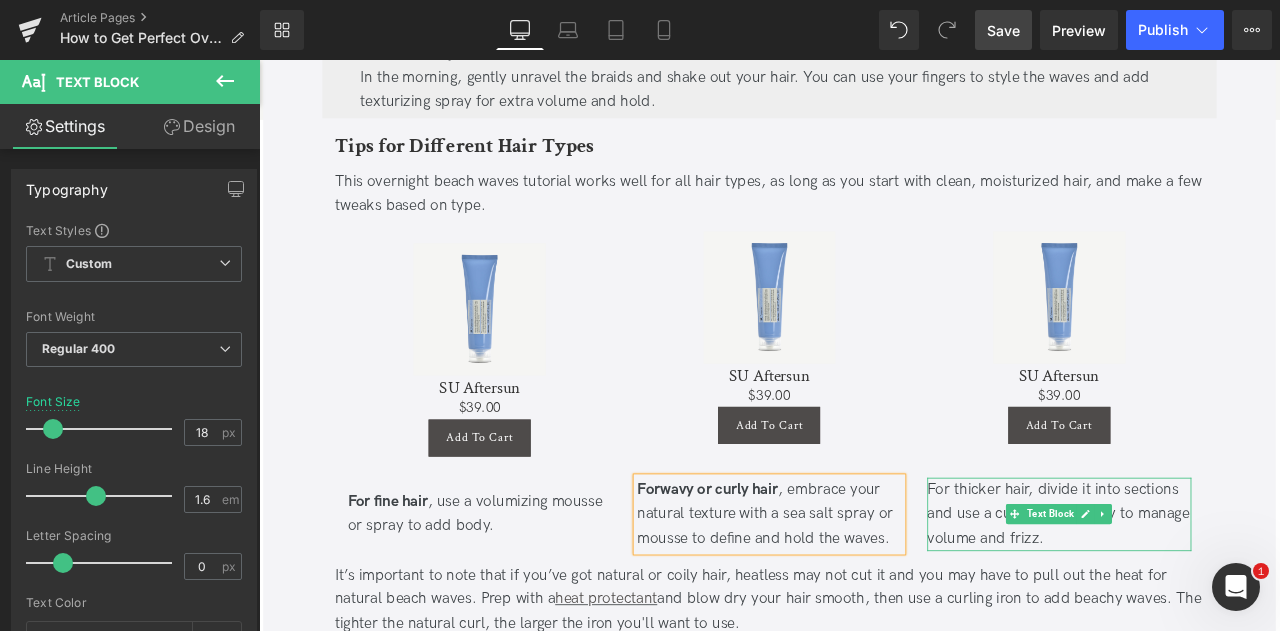click on "For thicker hair, divide it into sections and use a curl cream or jelly to manage volume and frizz." at bounding box center (1207, 598) 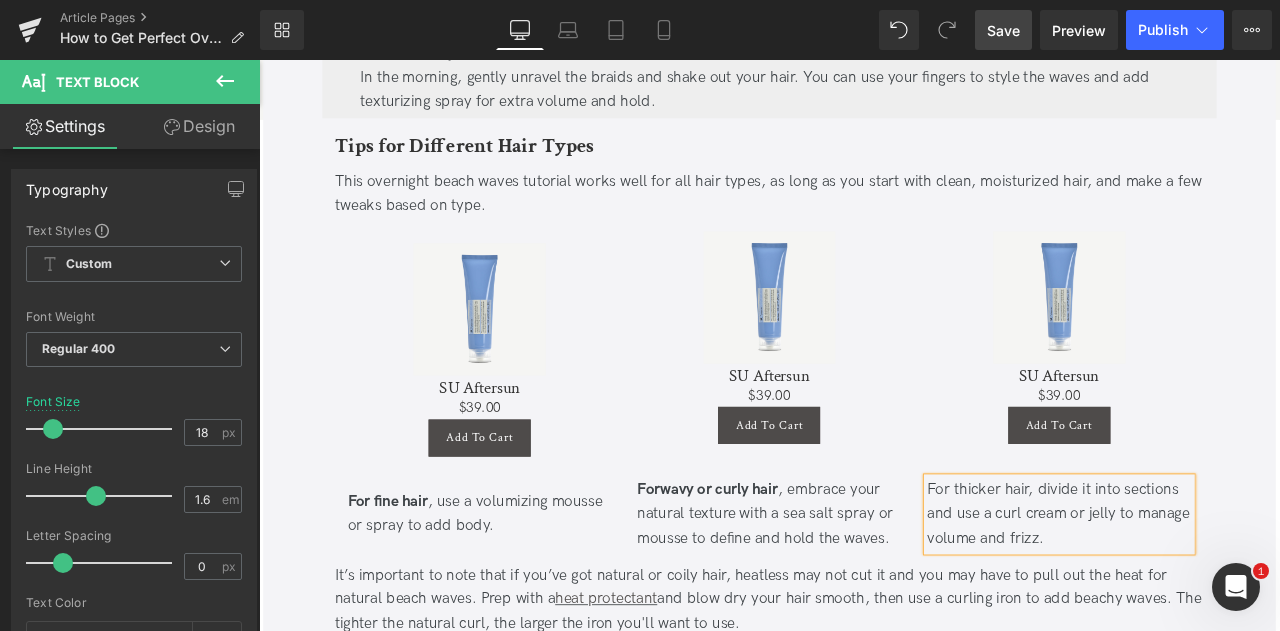 click on "For thicker hair, divide it into sections and use a curl cream or jelly to manage volume and frizz." at bounding box center [1207, 598] 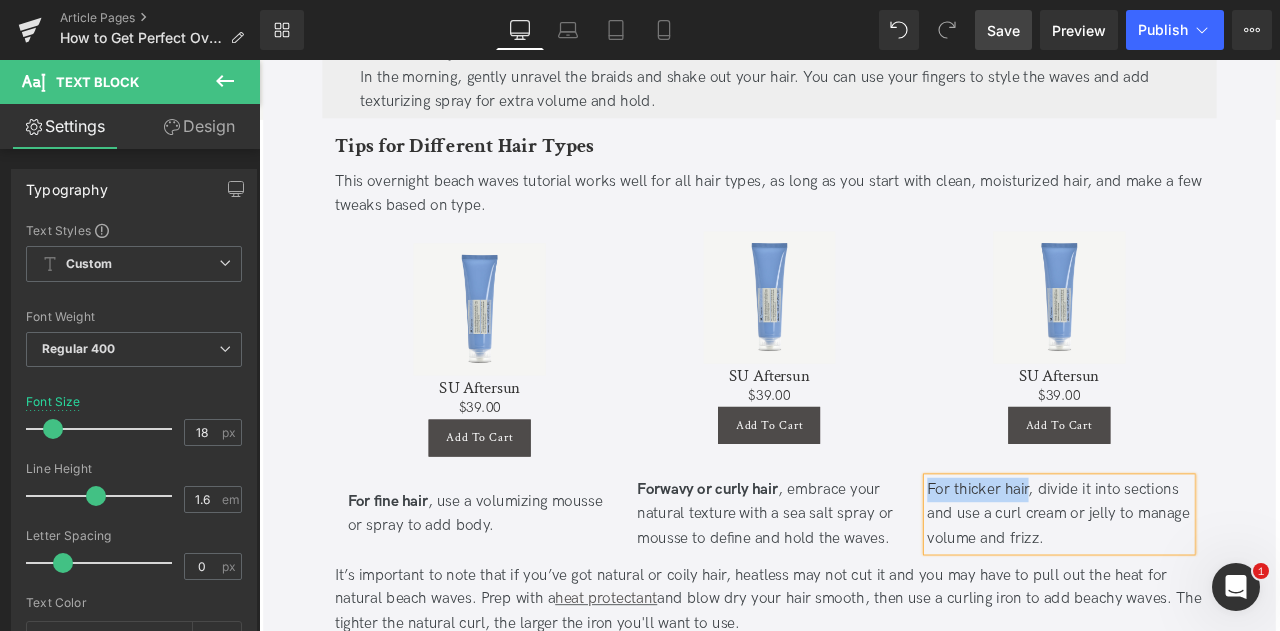 type 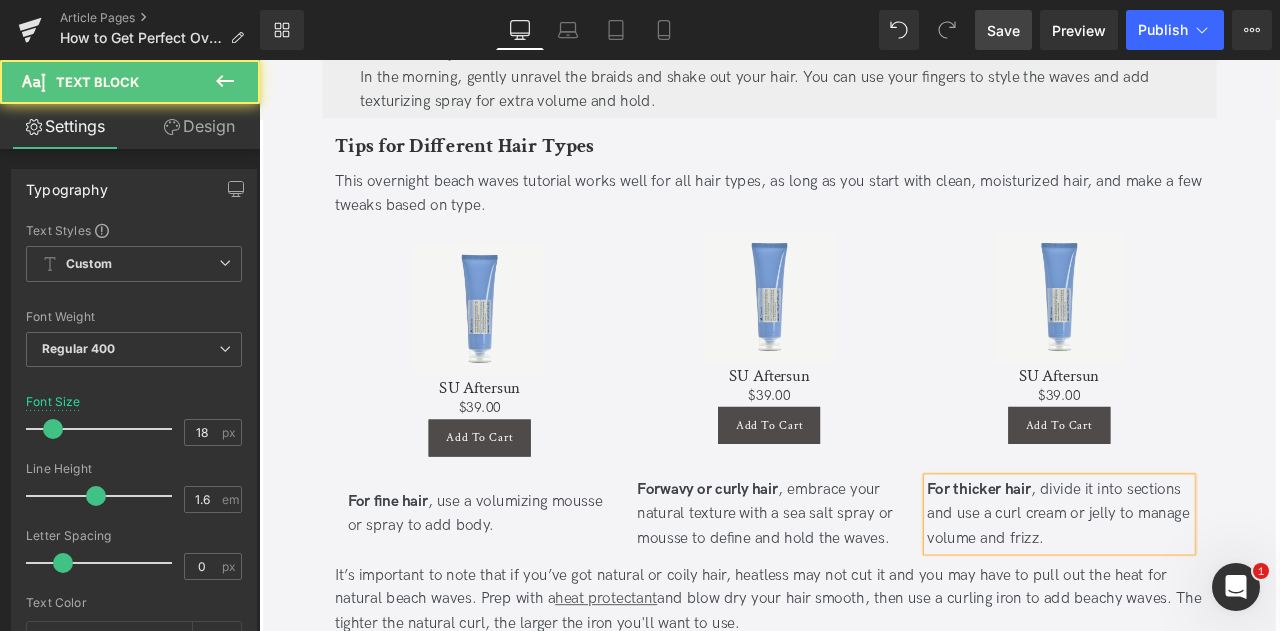 click on "For thicker hair , divide it into sections and use a curl cream or jelly to manage volume and frizz." at bounding box center [1207, 598] 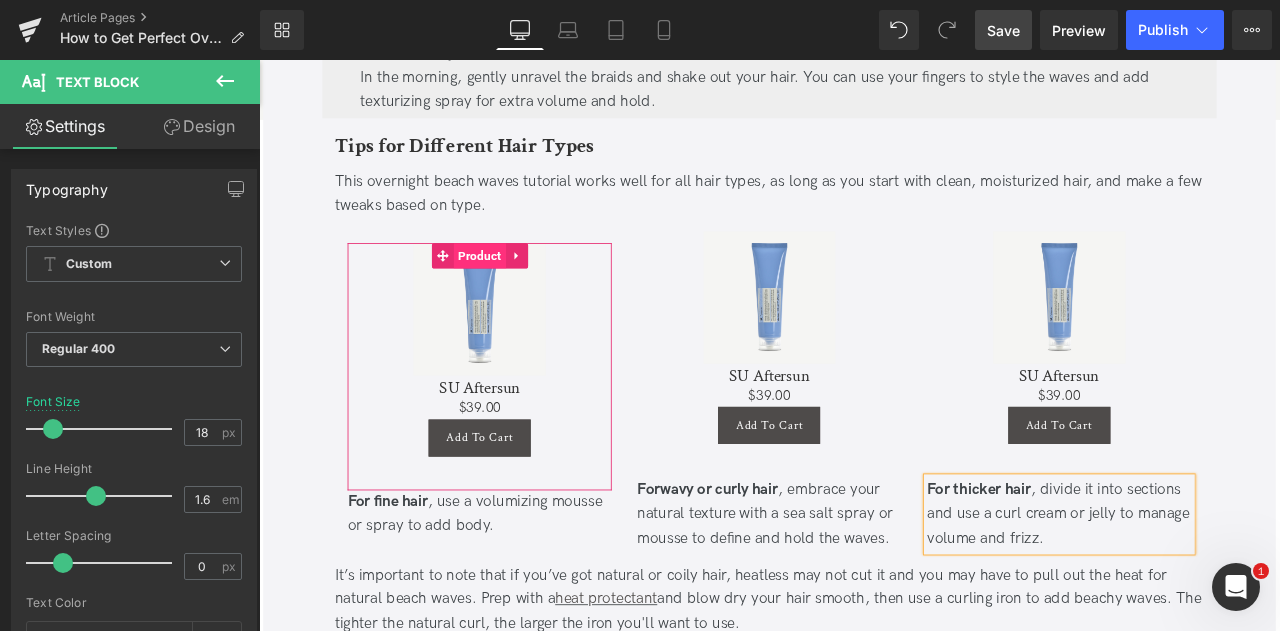 click on "Product" at bounding box center [521, 292] 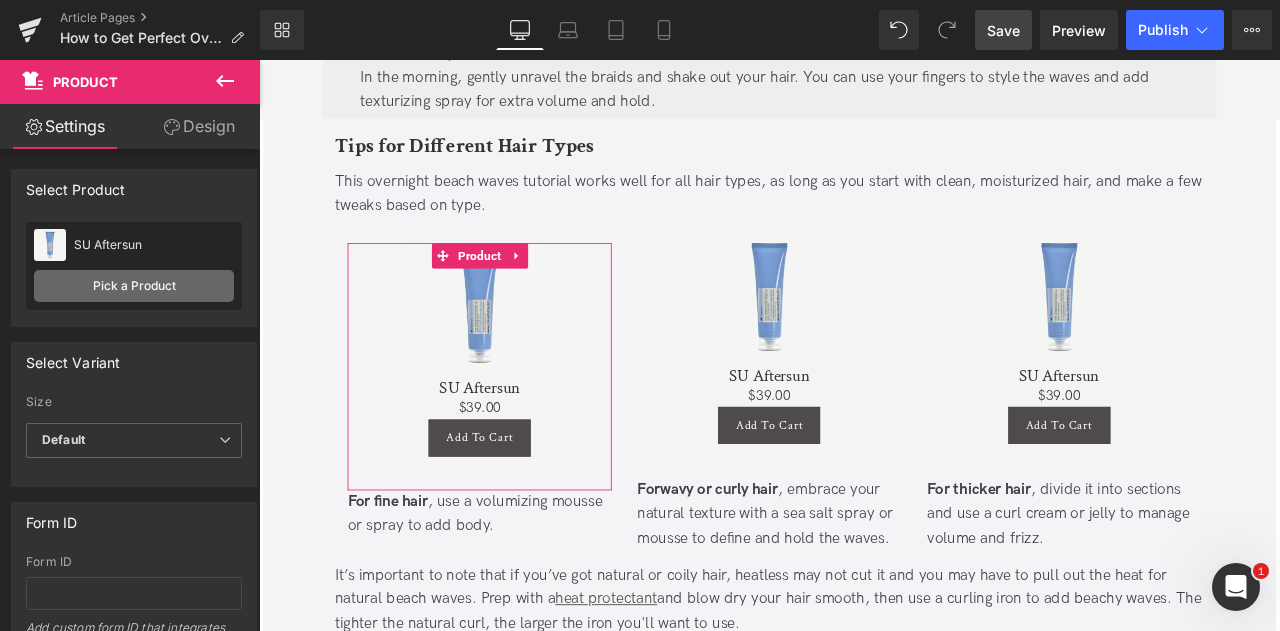 click on "Pick a Product" at bounding box center (134, 286) 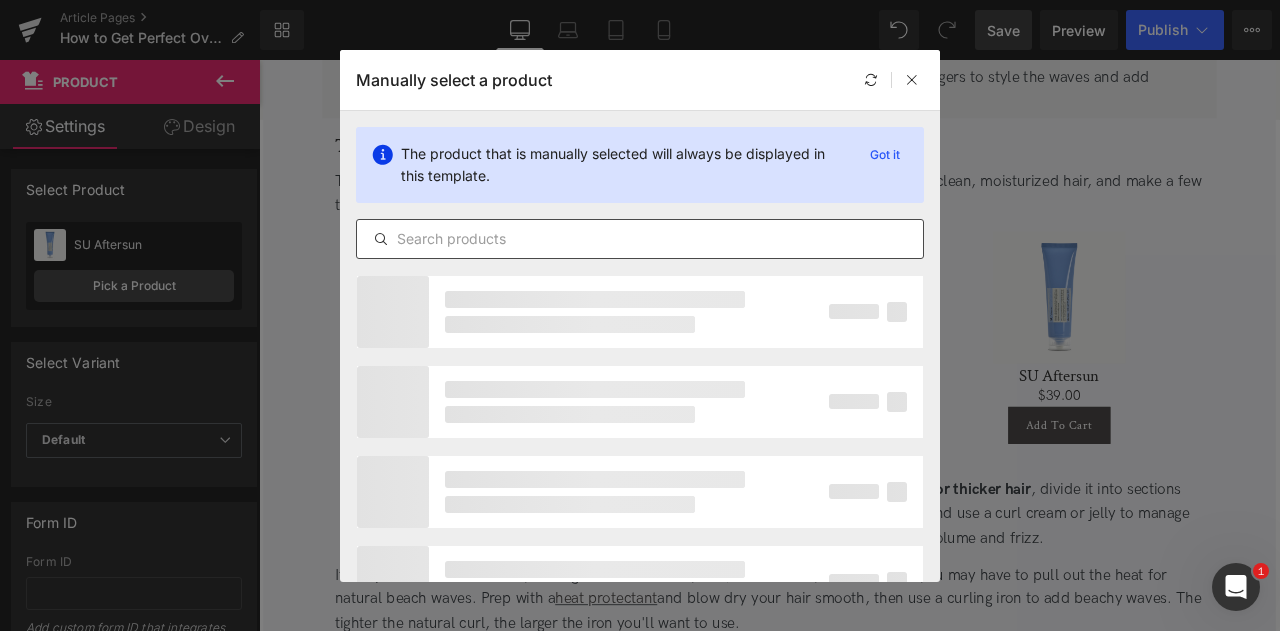 click at bounding box center (640, 239) 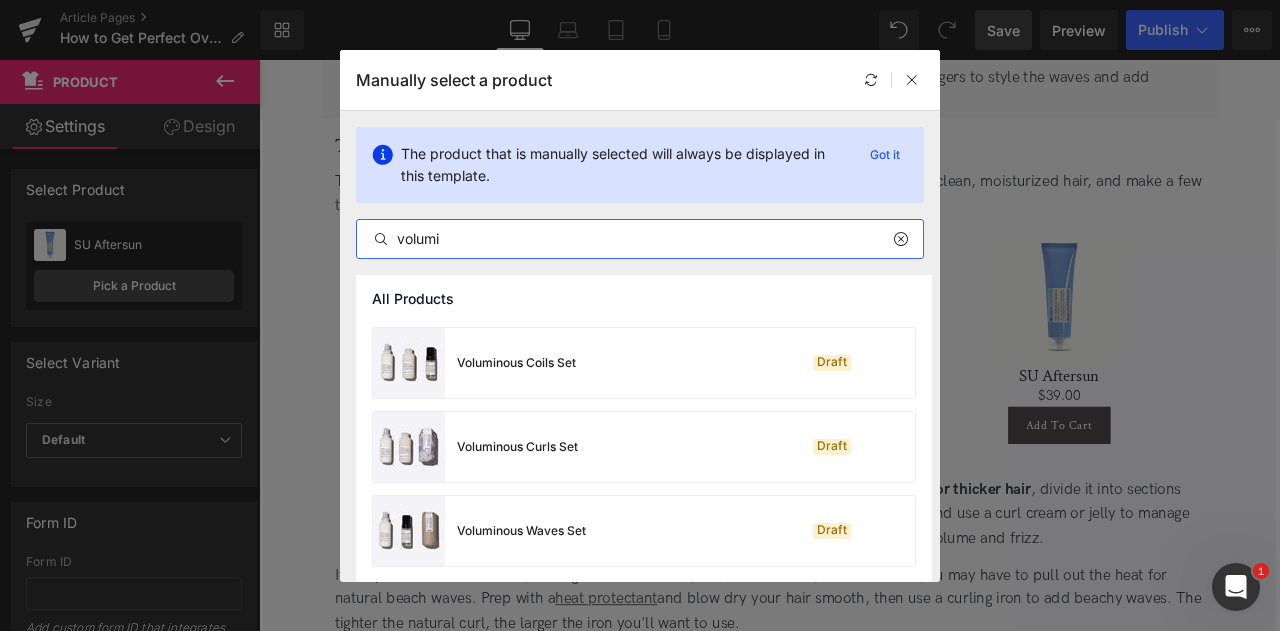 scroll, scrollTop: 0, scrollLeft: 0, axis: both 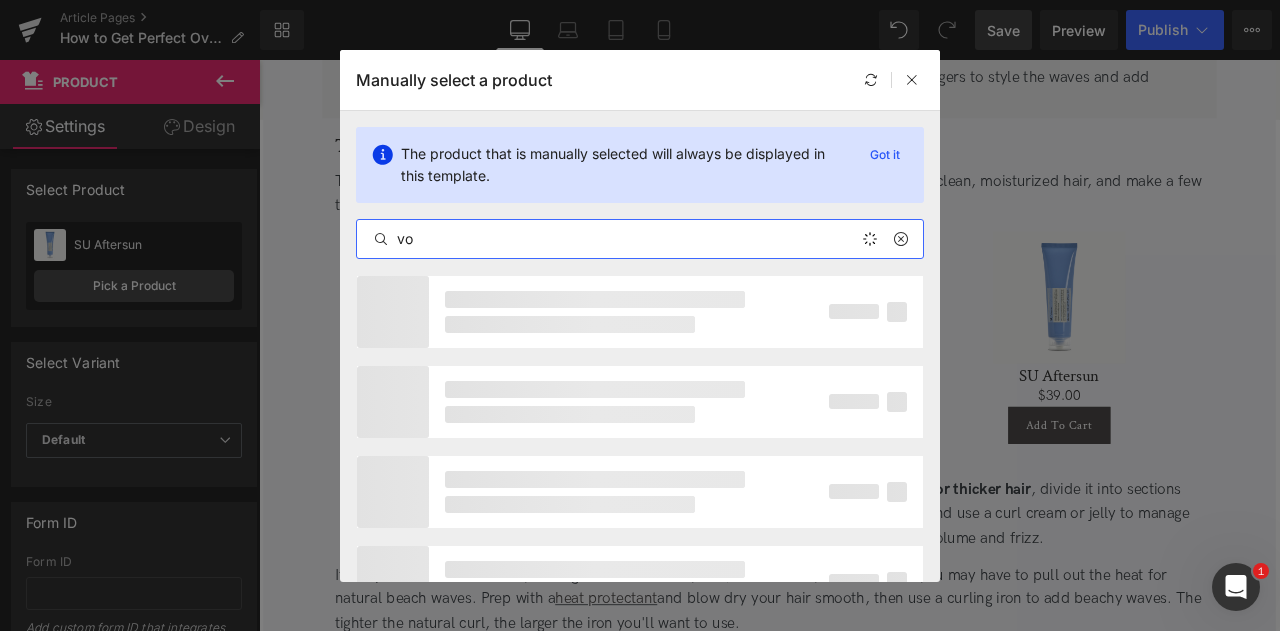 type on "v" 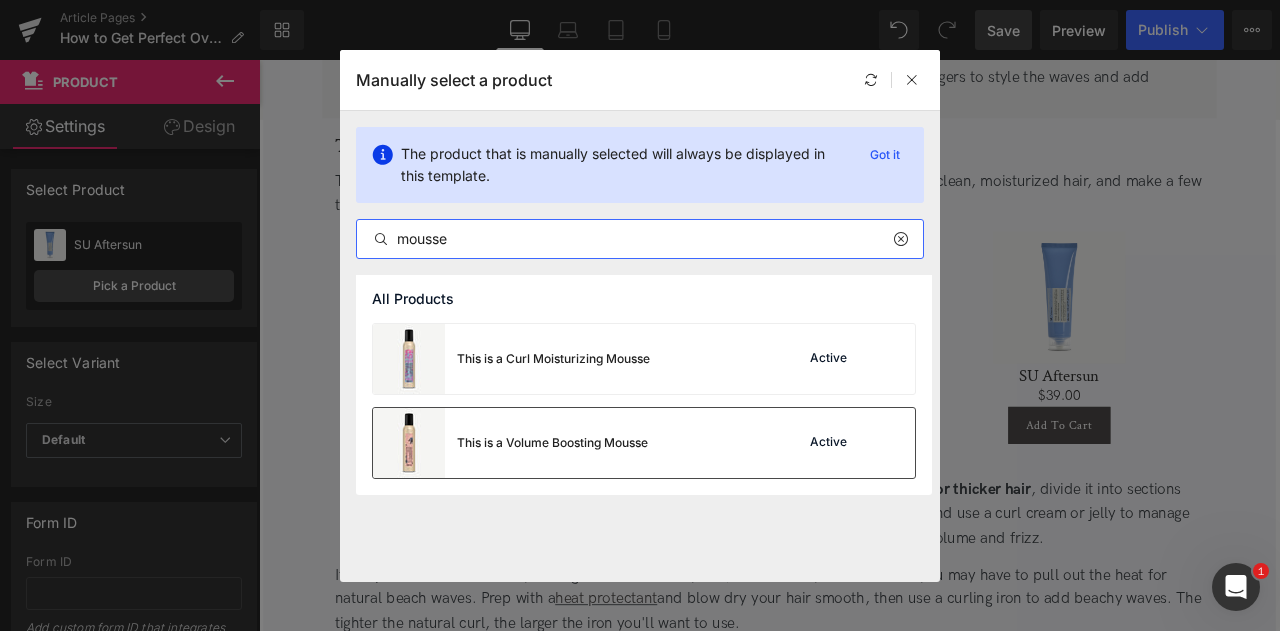 type on "mousse" 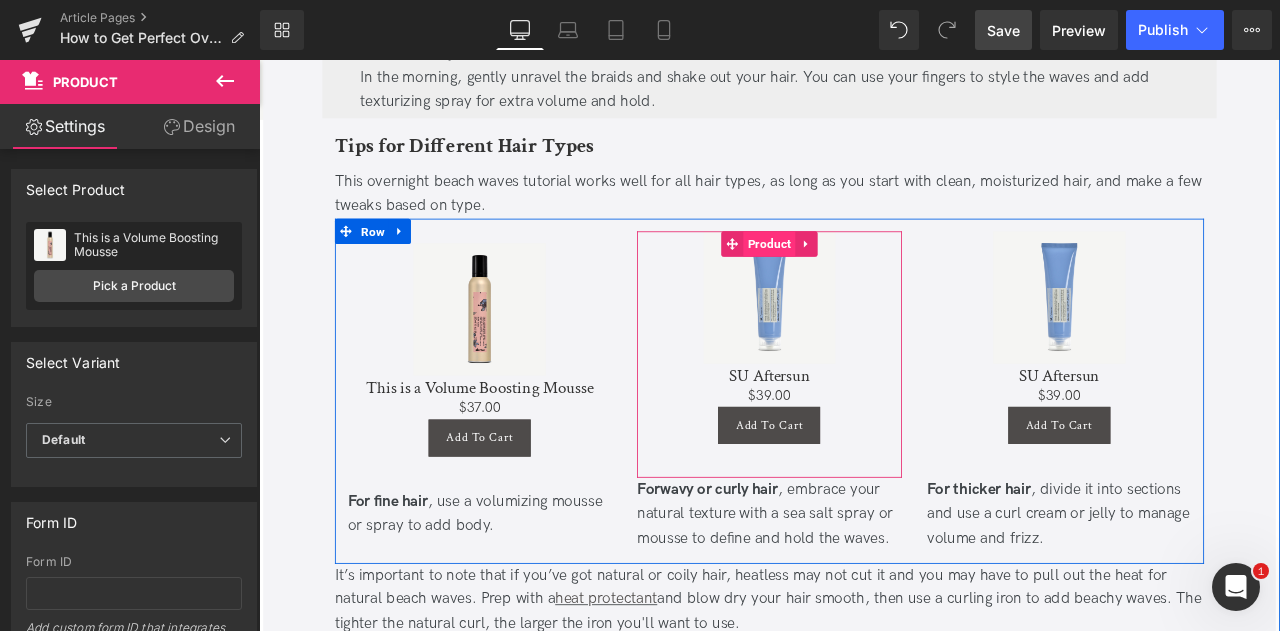 click on "Product" at bounding box center (864, 278) 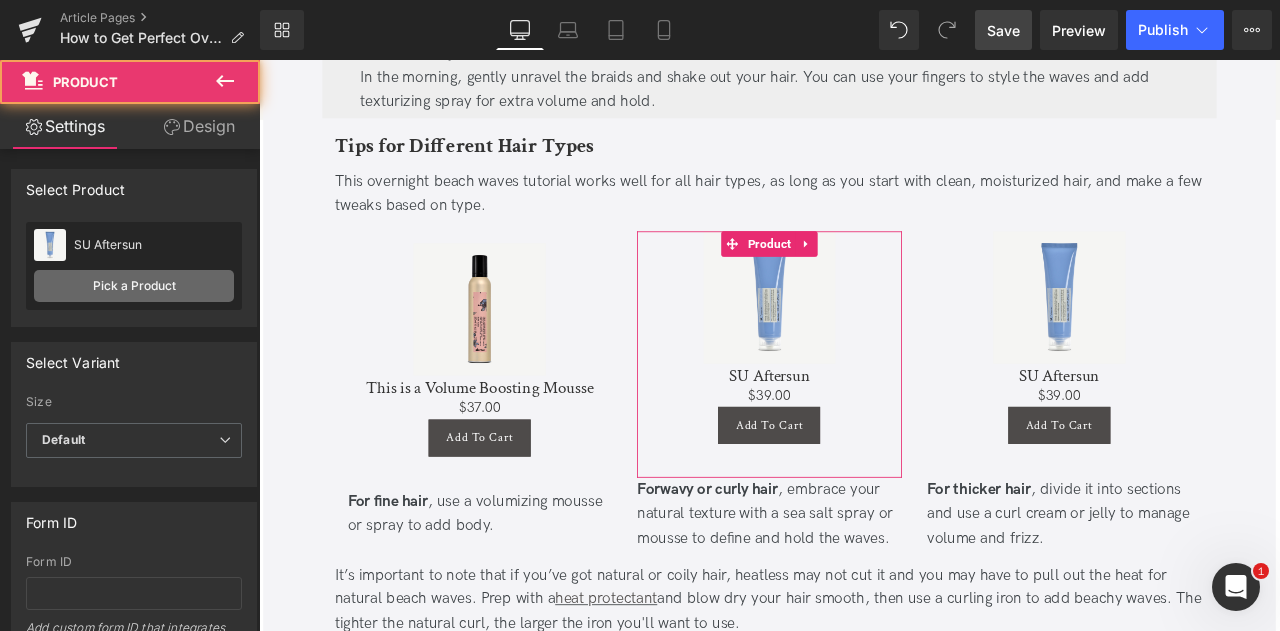 click on "Pick a Product" at bounding box center (134, 286) 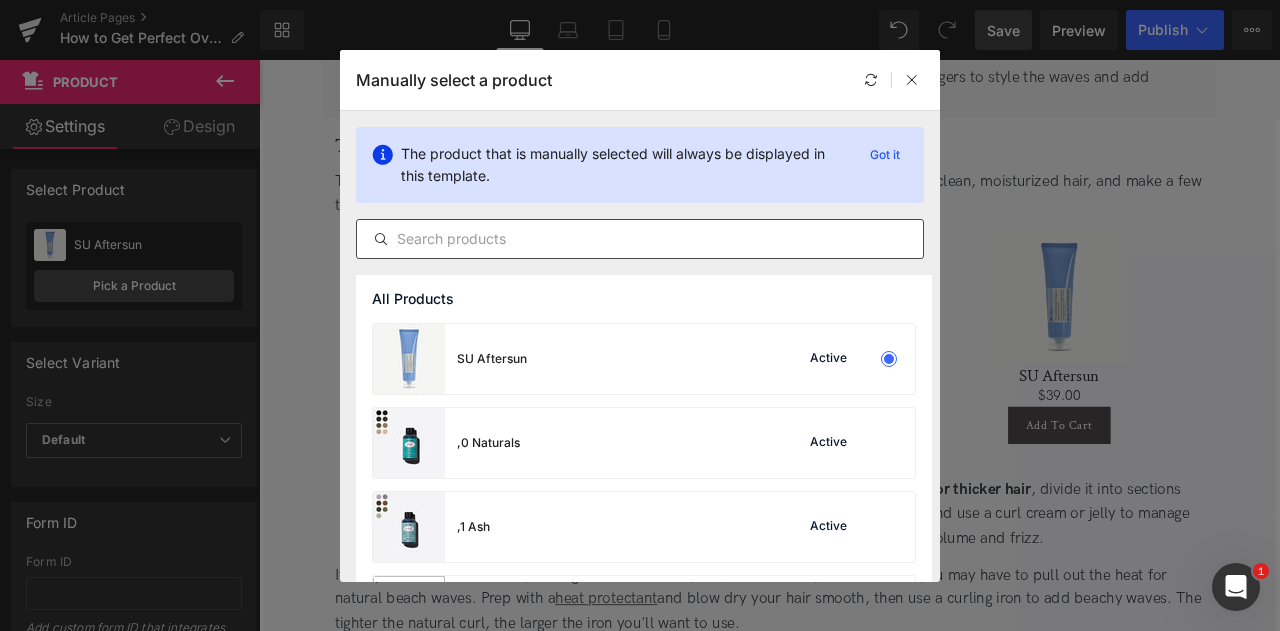 click at bounding box center (640, 239) 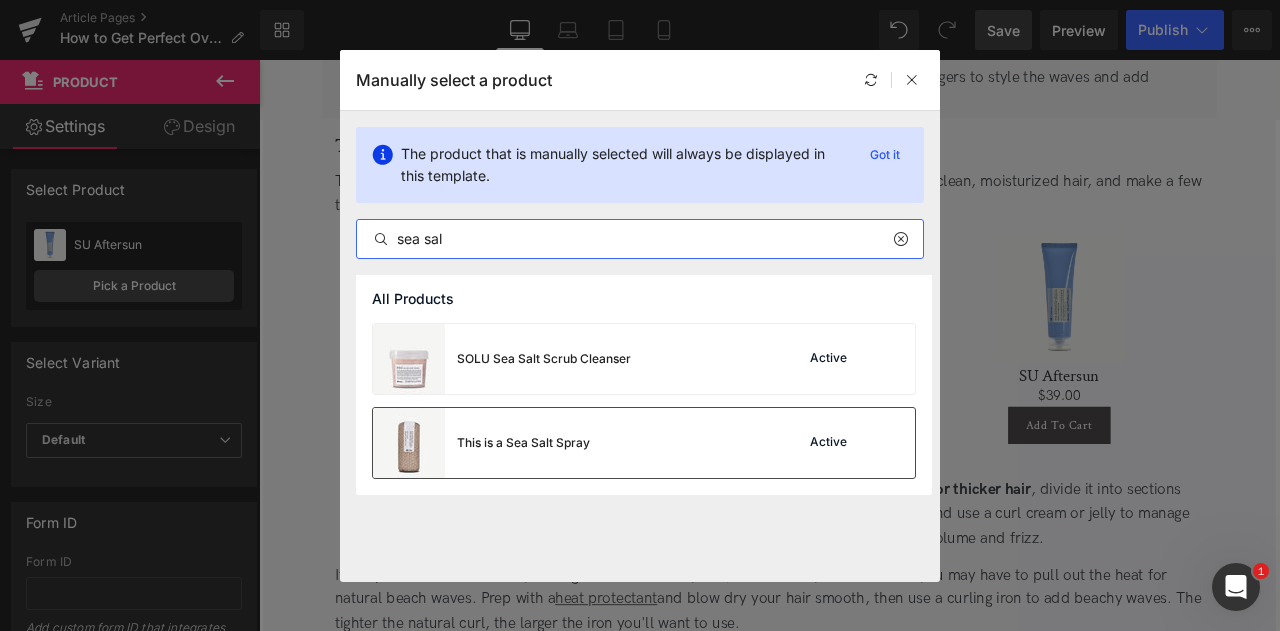 type on "sea sal" 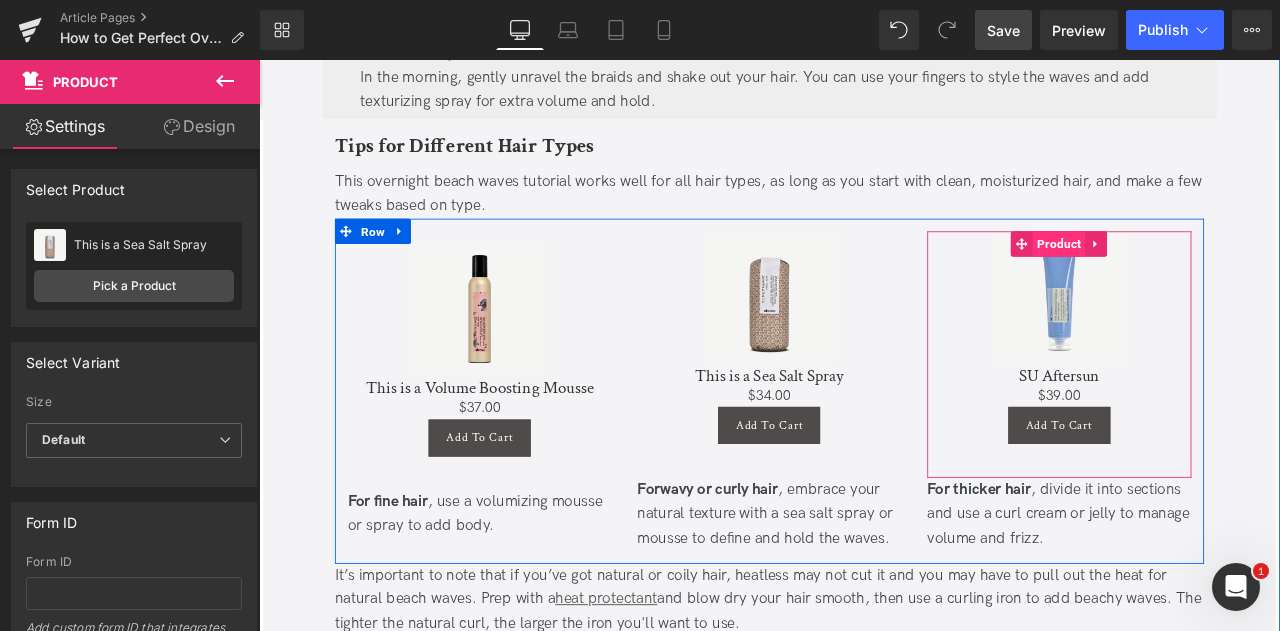 click on "Product" at bounding box center [1207, 278] 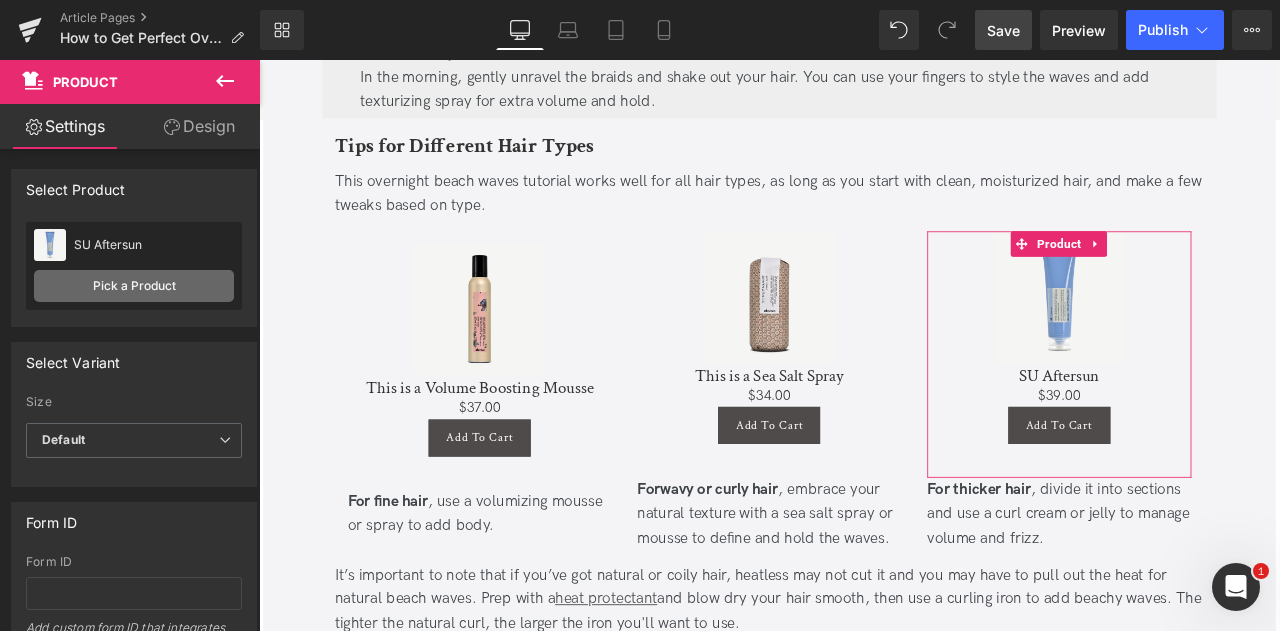 click on "Pick a Product" at bounding box center [134, 286] 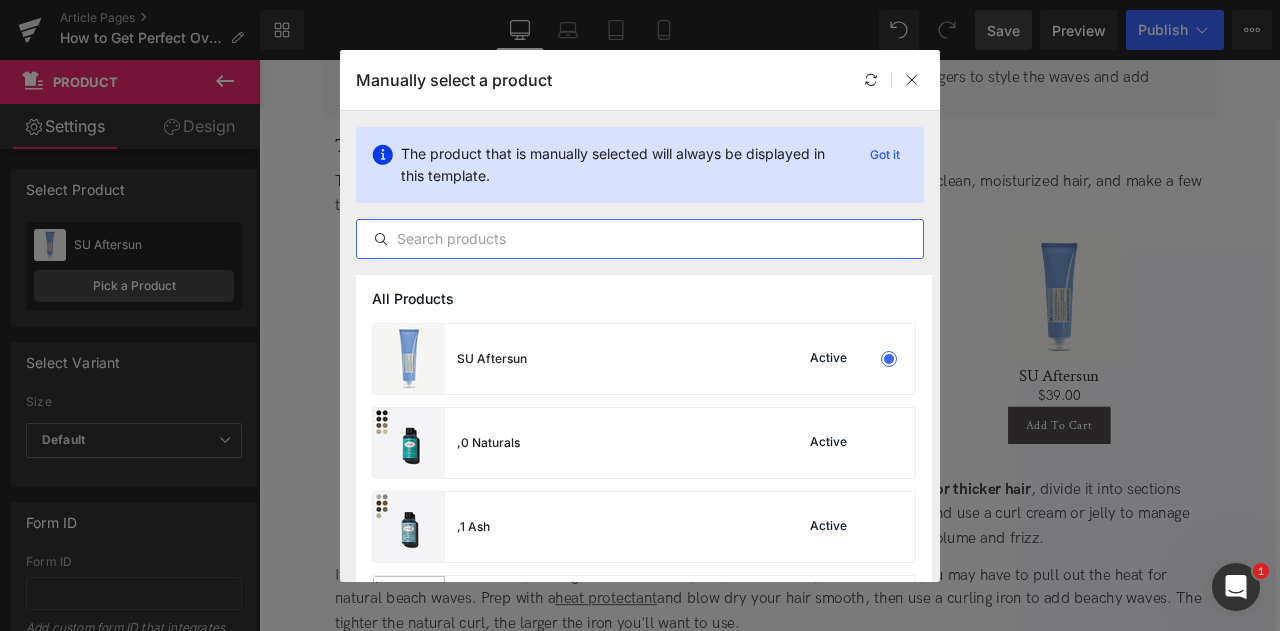 click at bounding box center (640, 239) 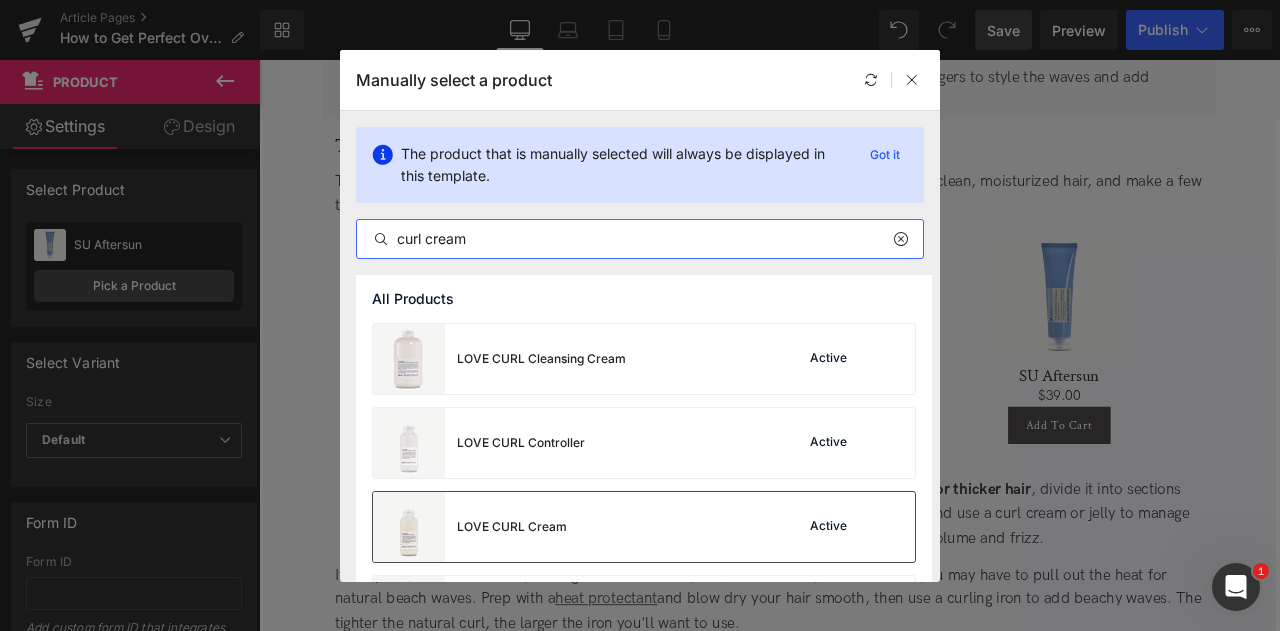 type on "curl cream" 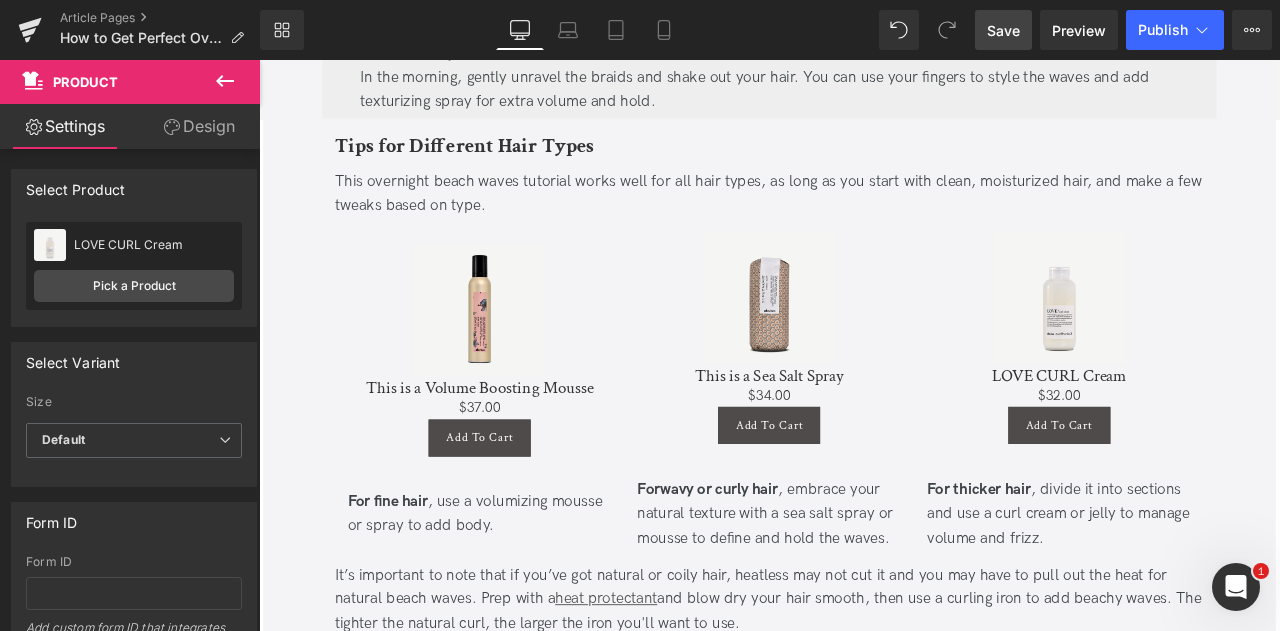 click on "Save" at bounding box center (1003, 30) 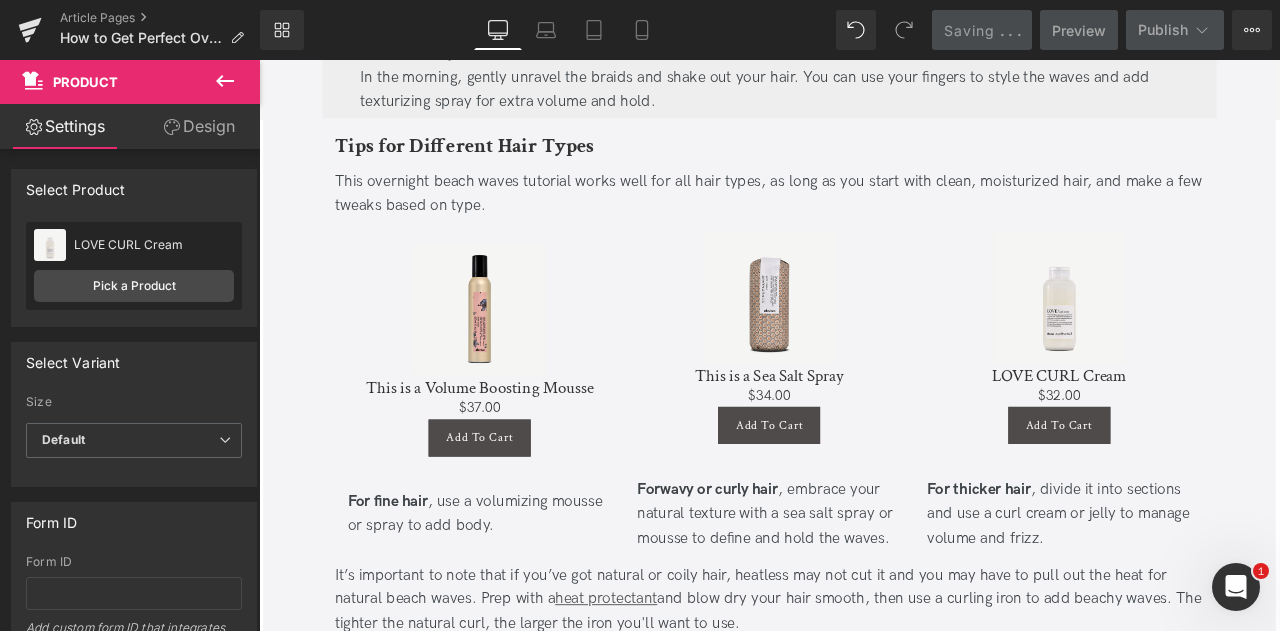 scroll, scrollTop: 2448, scrollLeft: 0, axis: vertical 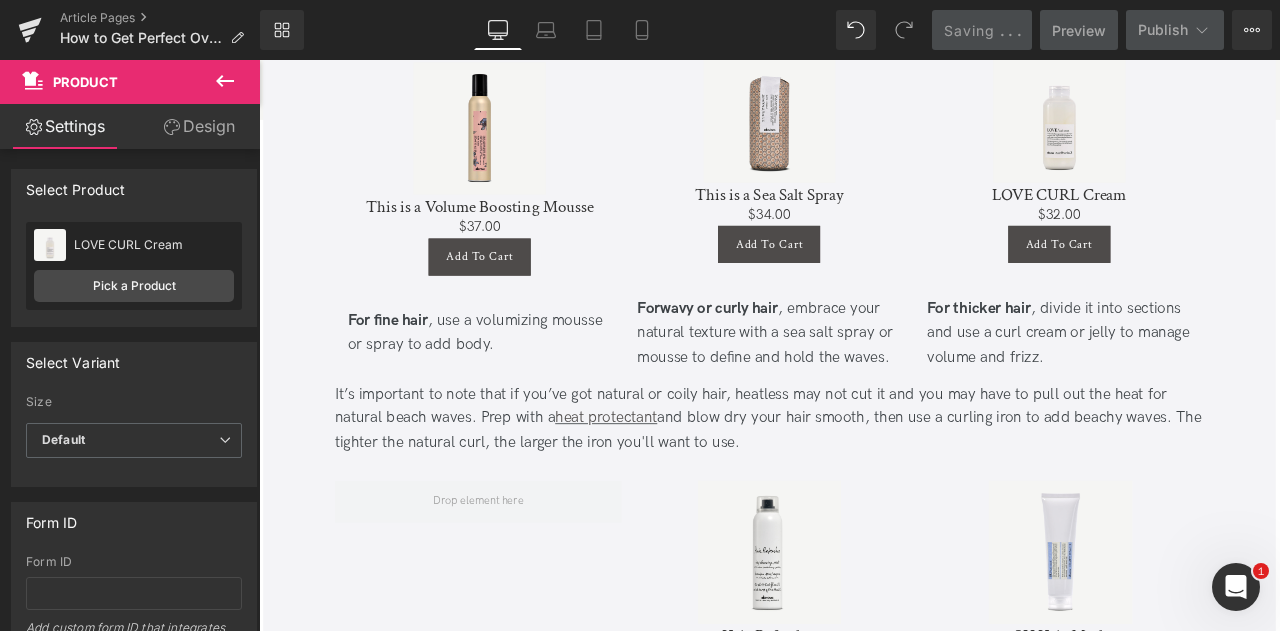 click on "For  wavy or curly hair , embrace your natural texture with a sea salt spray or mousse to define and hold the waves." at bounding box center (863, 384) 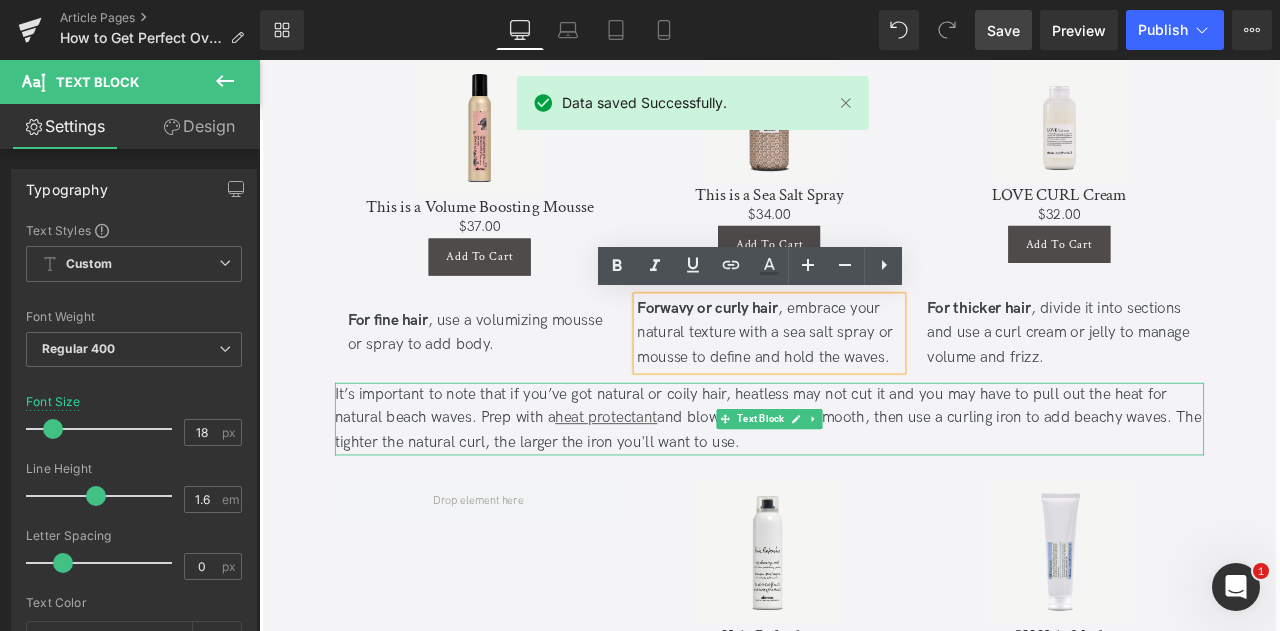click on "It’s important to note that if you’ve got natural or coily hair, heatless may not cut it and you may have to pull out the heat for natural beach waves. Prep with a  heat protectant  and blow dry your hair smooth, then use a curling iron to add beachy waves. The tighter the natural curl, the larger the iron you'll want to use." at bounding box center (864, 486) 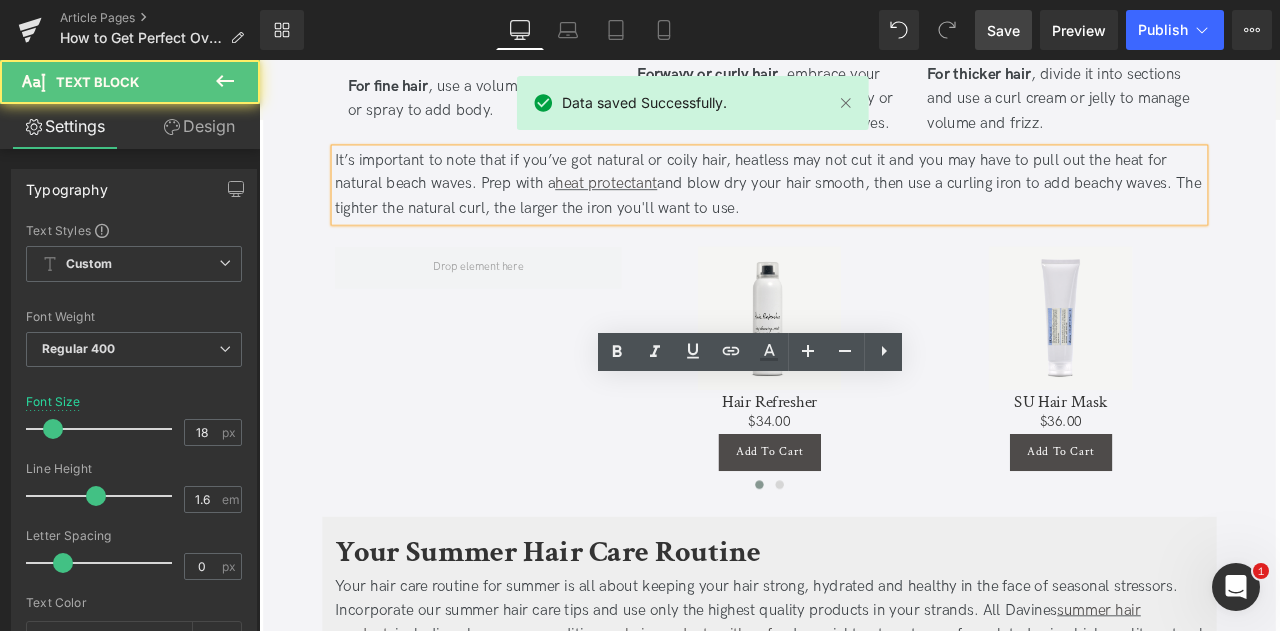 scroll, scrollTop: 2727, scrollLeft: 0, axis: vertical 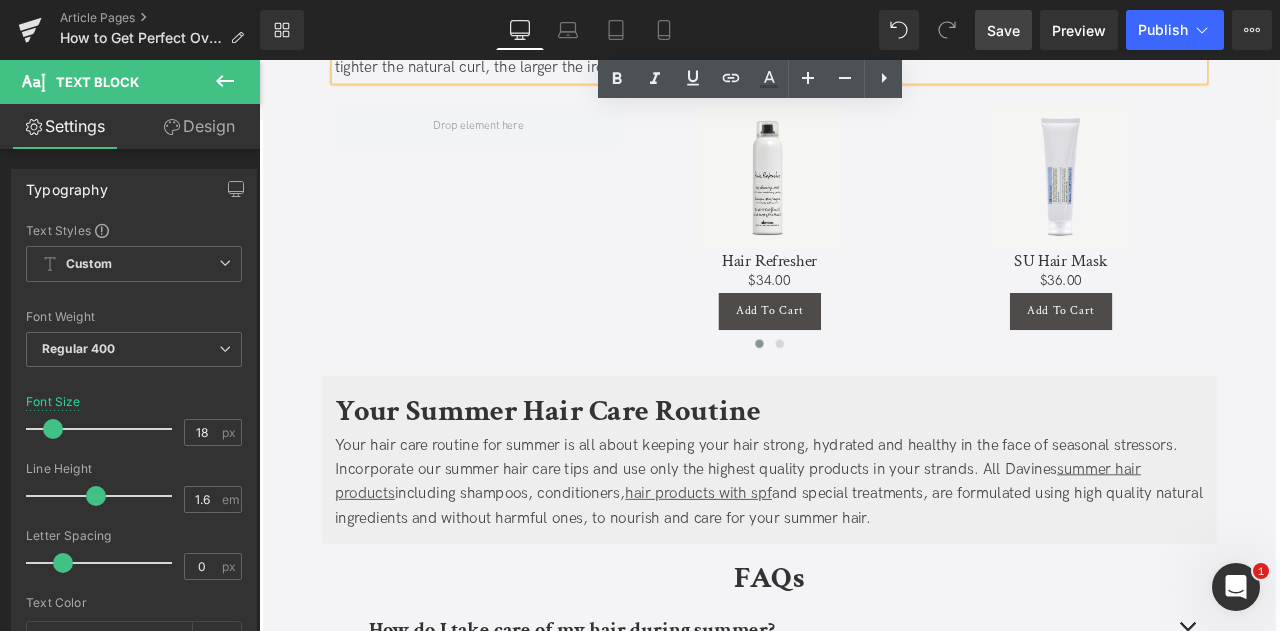 click on "Your Summer Hair Care Routine" at bounding box center [601, 475] 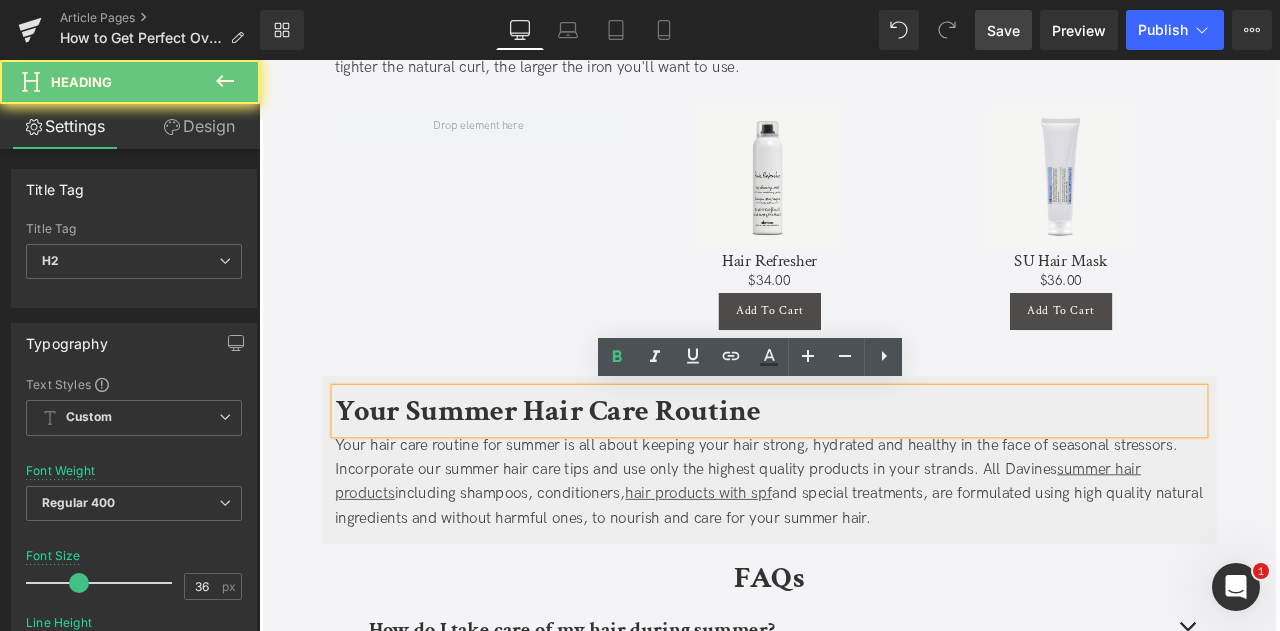 click on "Your Summer Hair Care Routine" at bounding box center (601, 475) 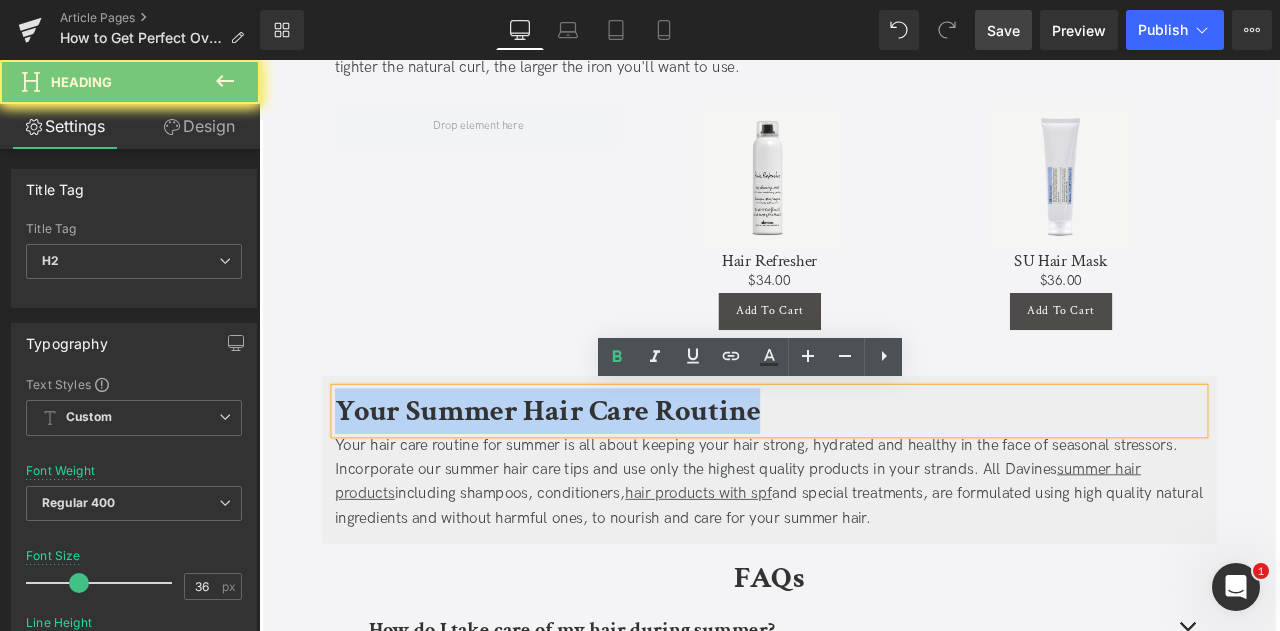 click on "Your Summer Hair Care Routine" at bounding box center [601, 475] 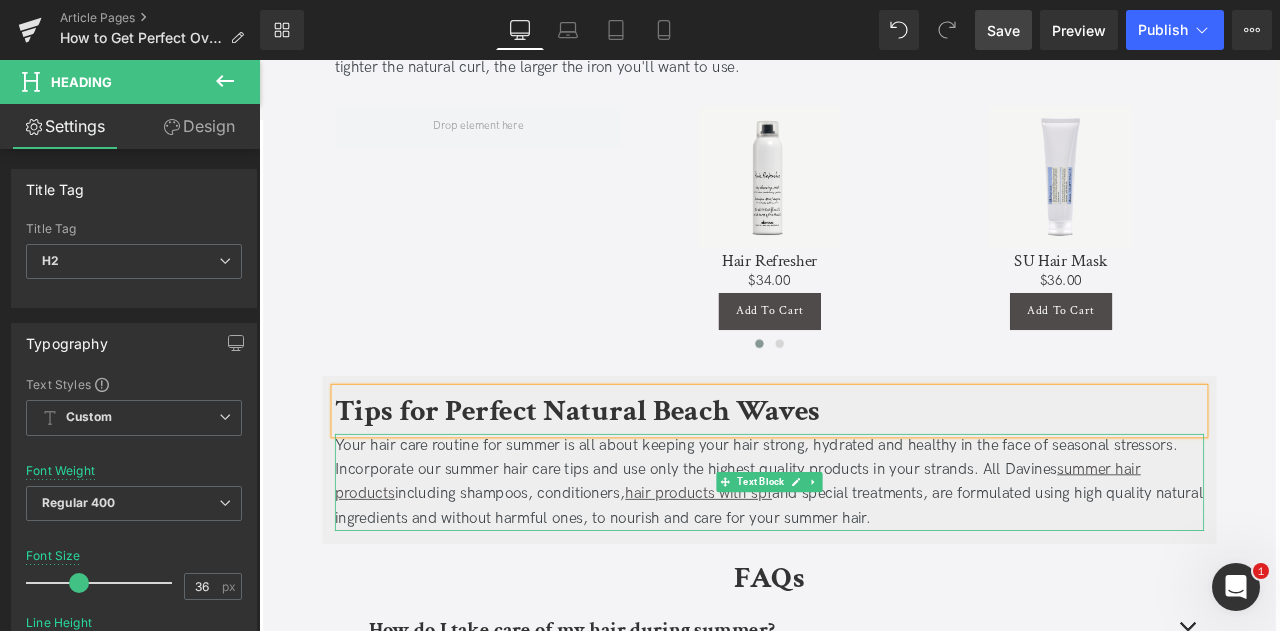 click on "Your hair care routine for summer is all about keeping your hair strong, hydrated and healthy in the face of seasonal stressors. Incorporate our summer hair care tips and use only the highest quality products in your strands. All Davines  summer hair products   including shampoos, conditioners,  hair products with spf  and special treatments, are formulated using high quality natural ingredients and without harmful ones, to nourish and care for your summer hair." at bounding box center [864, 560] 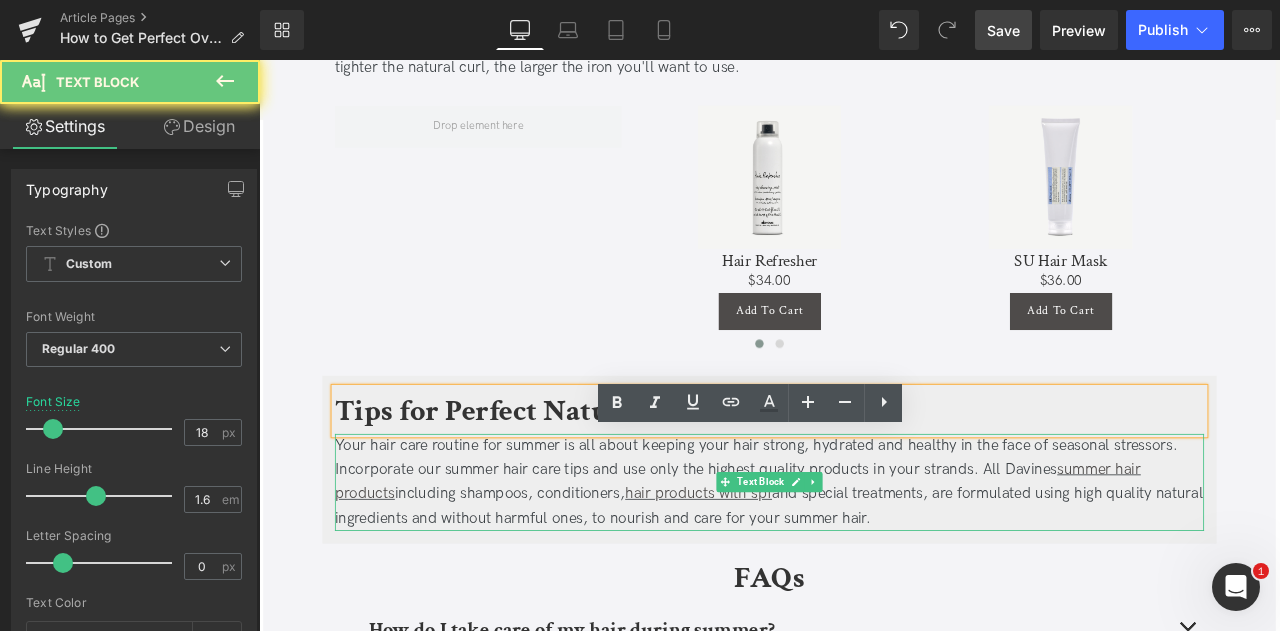 click on "Your hair care routine for summer is all about keeping your hair strong, hydrated and healthy in the face of seasonal stressors. Incorporate our summer hair care tips and use only the highest quality products in your strands. All Davines  summer hair products   including shampoos, conditioners,  hair products with spf  and special treatments, are formulated using high quality natural ingredients and without harmful ones, to nourish and care for your summer hair." at bounding box center [864, 560] 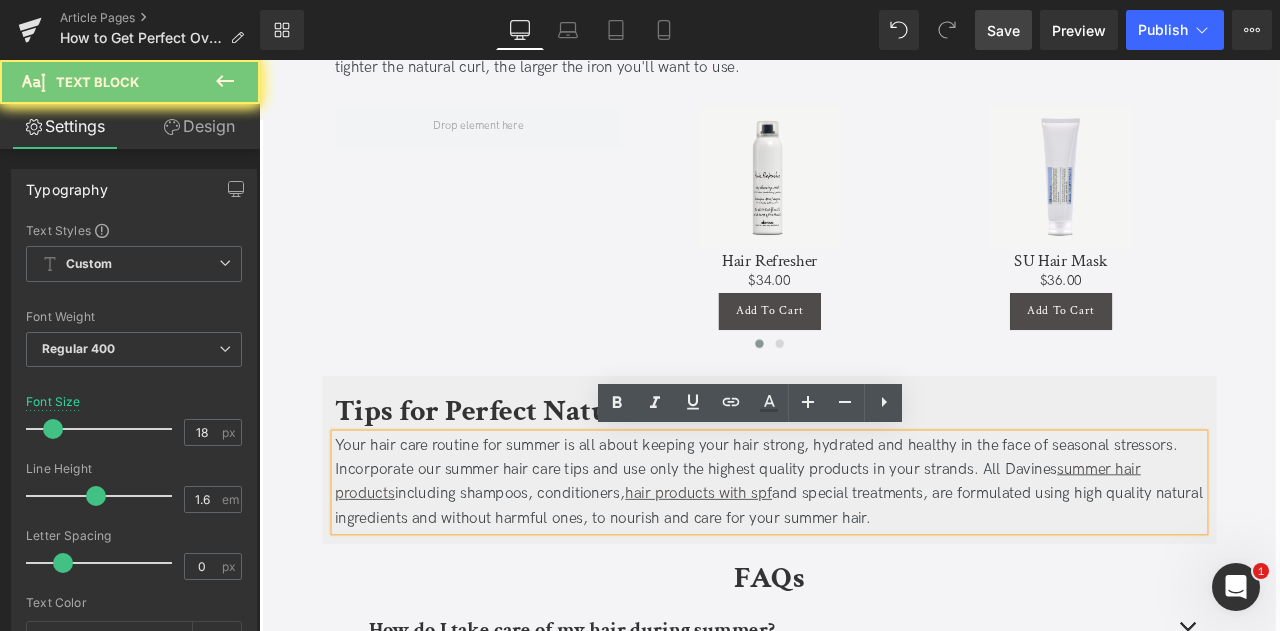 click on "Your hair care routine for summer is all about keeping your hair strong, hydrated and healthy in the face of seasonal stressors. Incorporate our summer hair care tips and use only the highest quality products in your strands. All Davines  summer hair products   including shampoos, conditioners,  hair products with spf  and special treatments, are formulated using high quality natural ingredients and without harmful ones, to nourish and care for your summer hair." at bounding box center [864, 560] 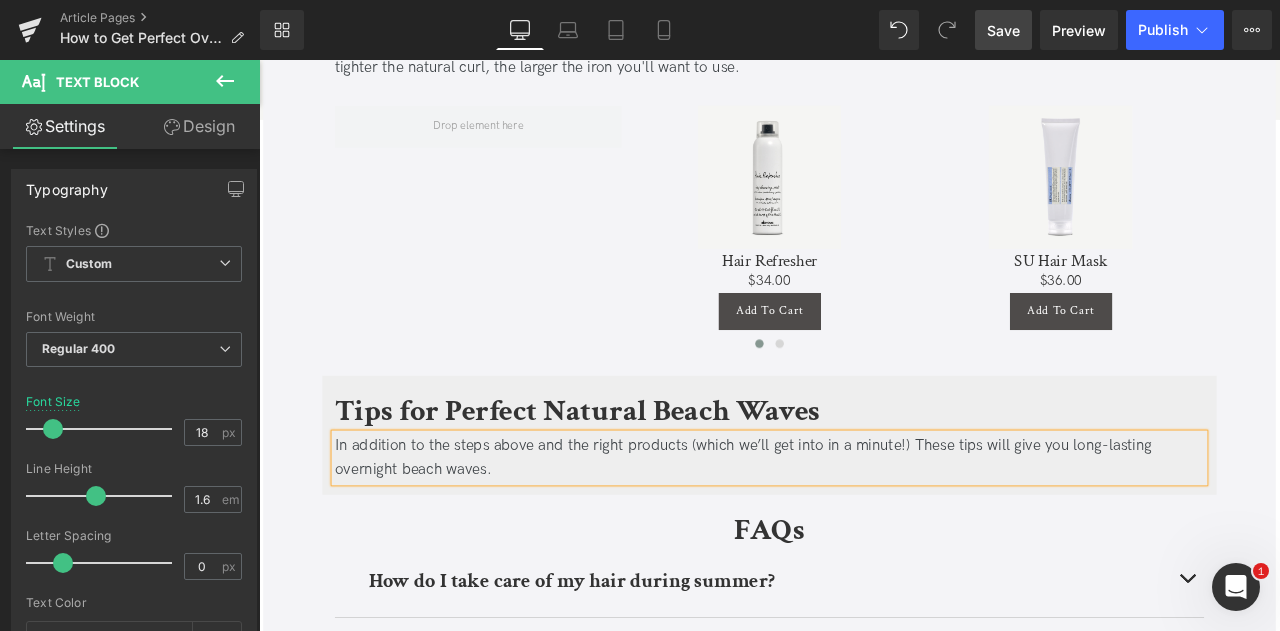 click on "Tips for Perfect Natural Beach Waves  Heading" at bounding box center [864, 476] 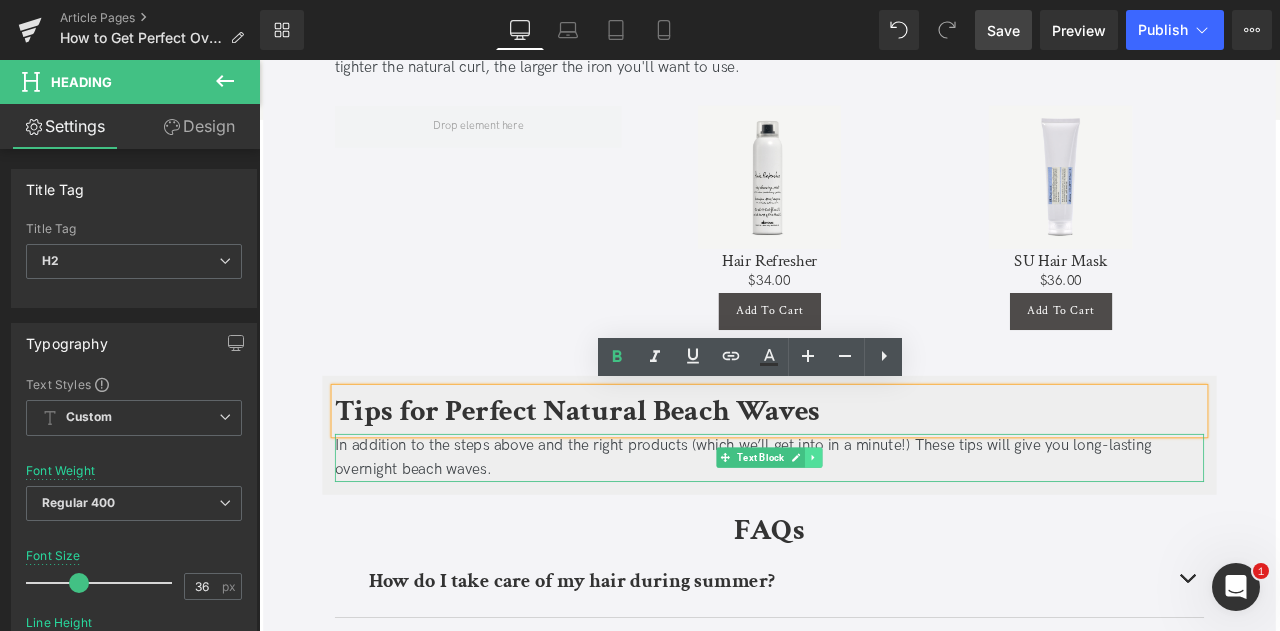 click at bounding box center [916, 531] 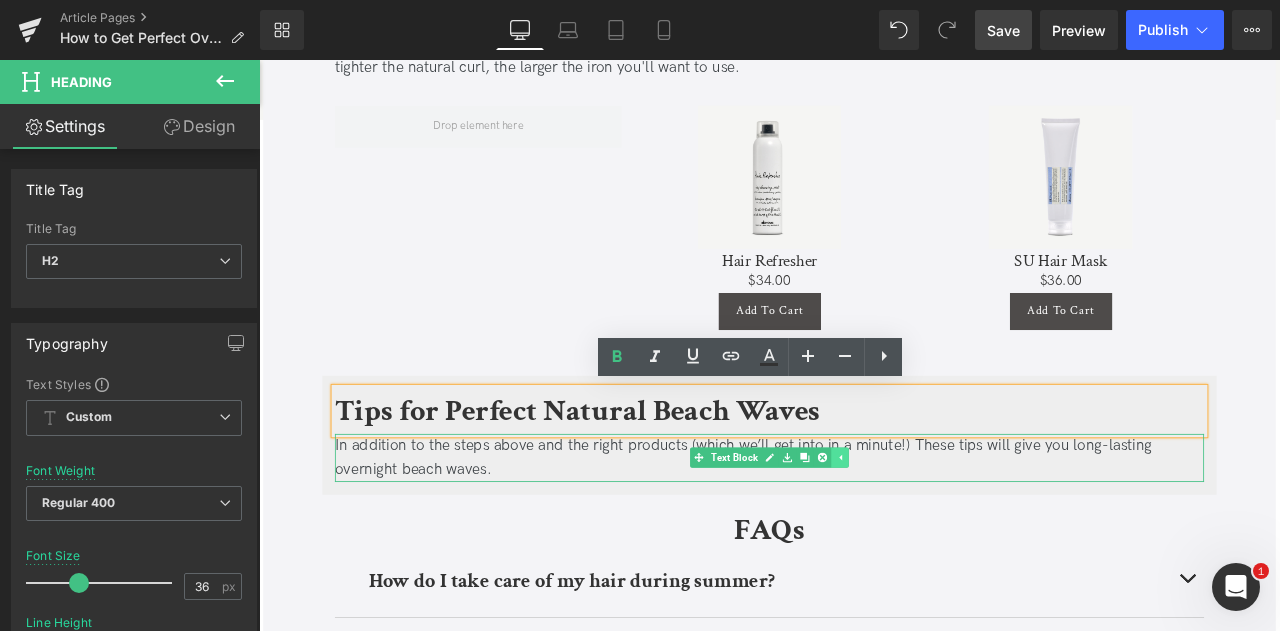 click 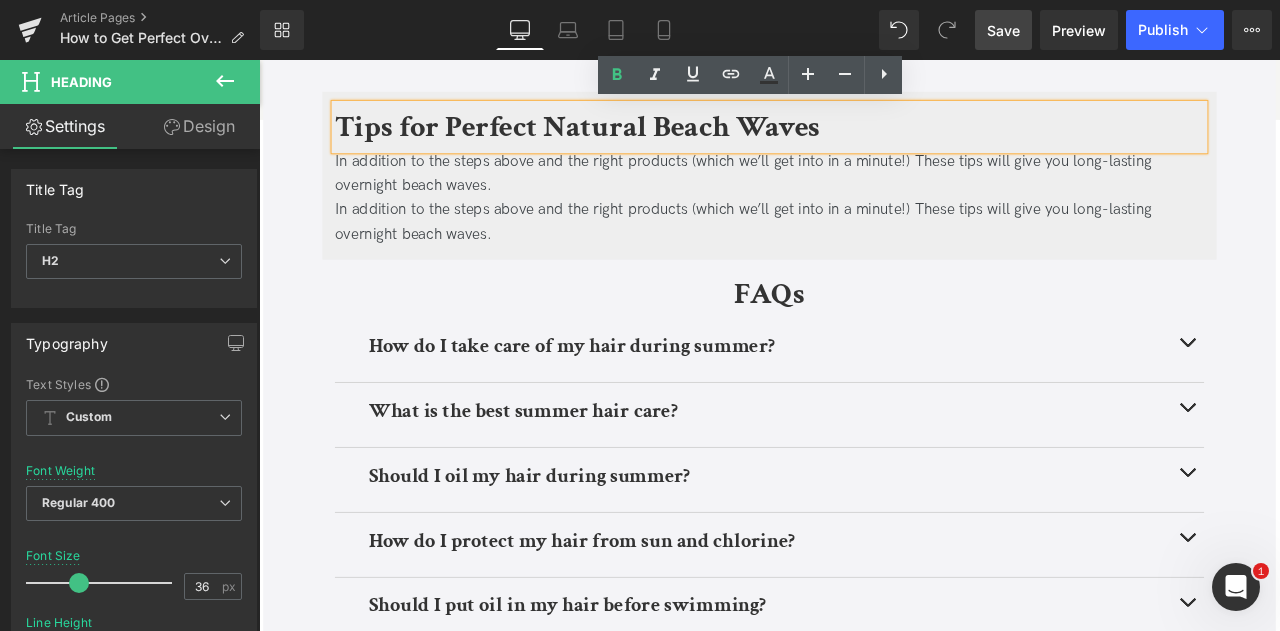 scroll, scrollTop: 3228, scrollLeft: 0, axis: vertical 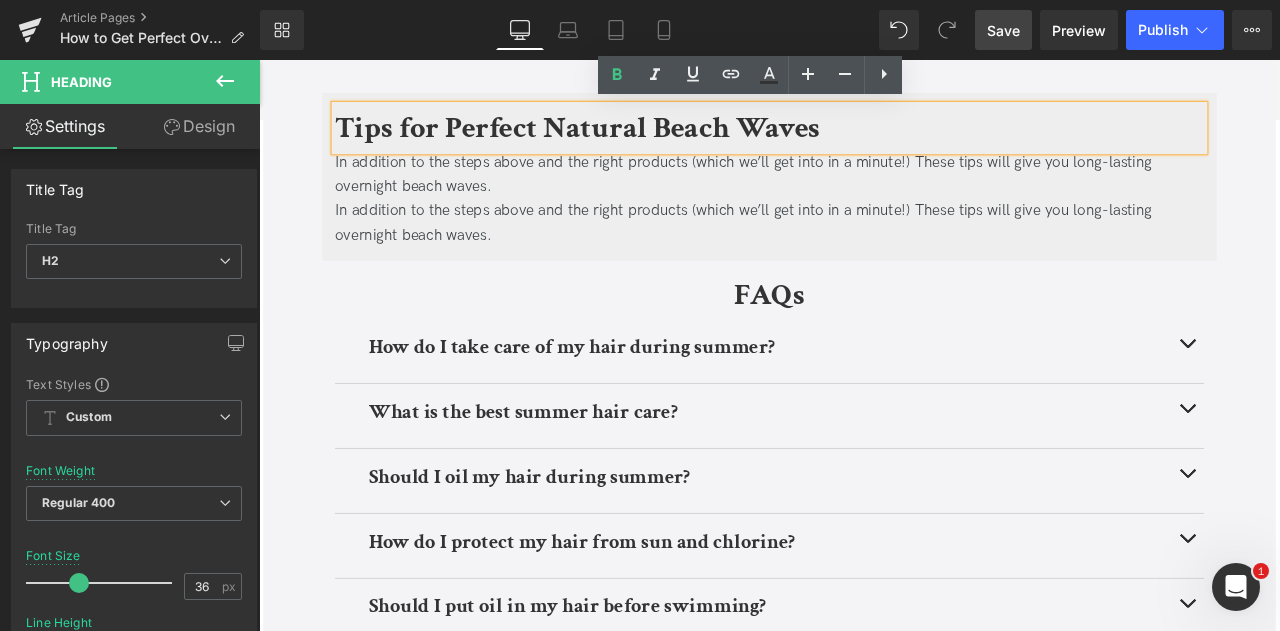 click on "In addition to the steps above and the right products (which we’ll get into in a minute!) These tips will give you long-lasting overnight beach waves." at bounding box center (864, 254) 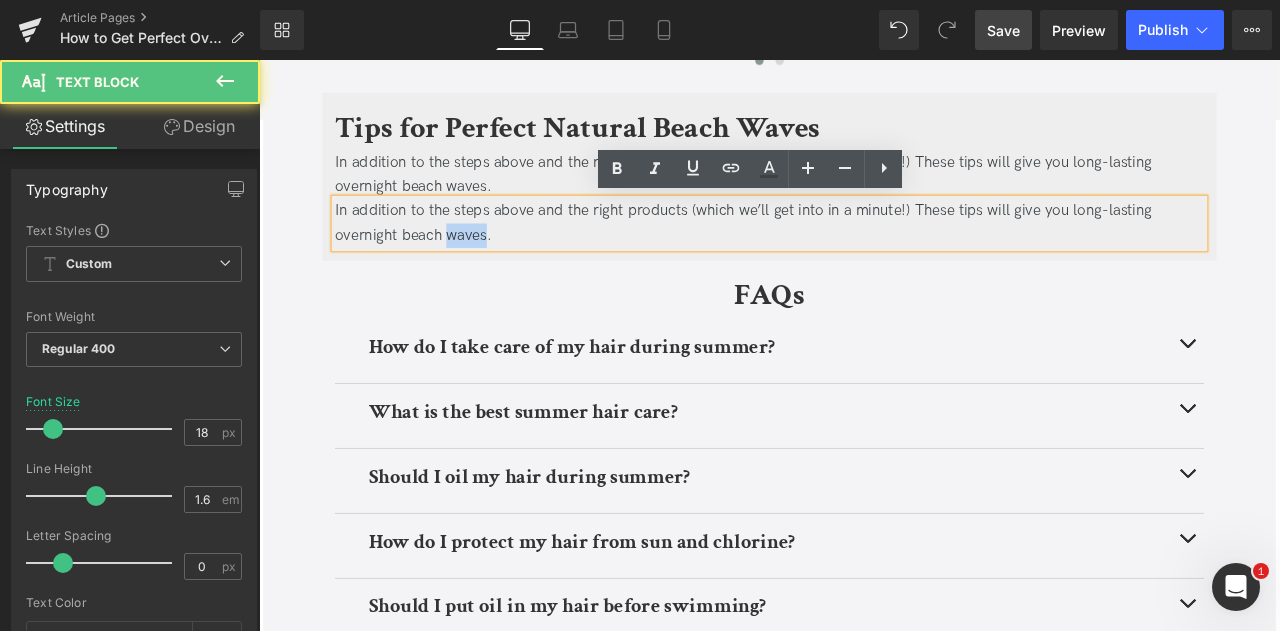 click on "In addition to the steps above and the right products (which we’ll get into in a minute!) These tips will give you long-lasting overnight beach waves." at bounding box center [864, 254] 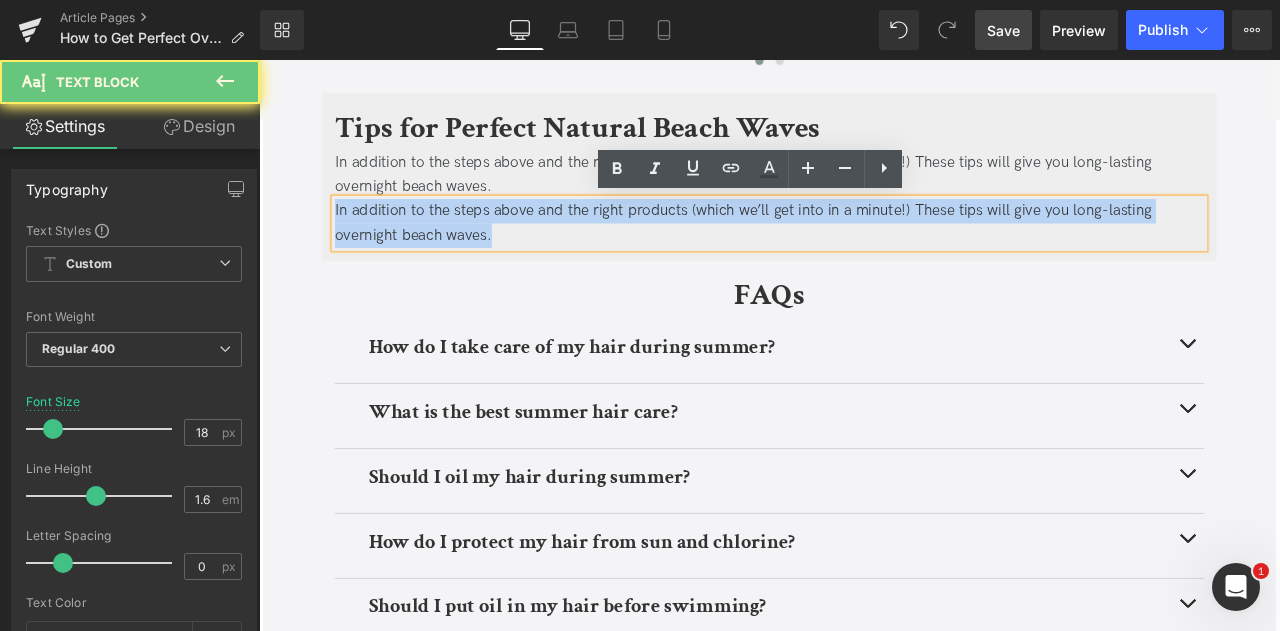 click on "In addition to the steps above and the right products (which we’ll get into in a minute!) These tips will give you long-lasting overnight beach waves." at bounding box center (864, 254) 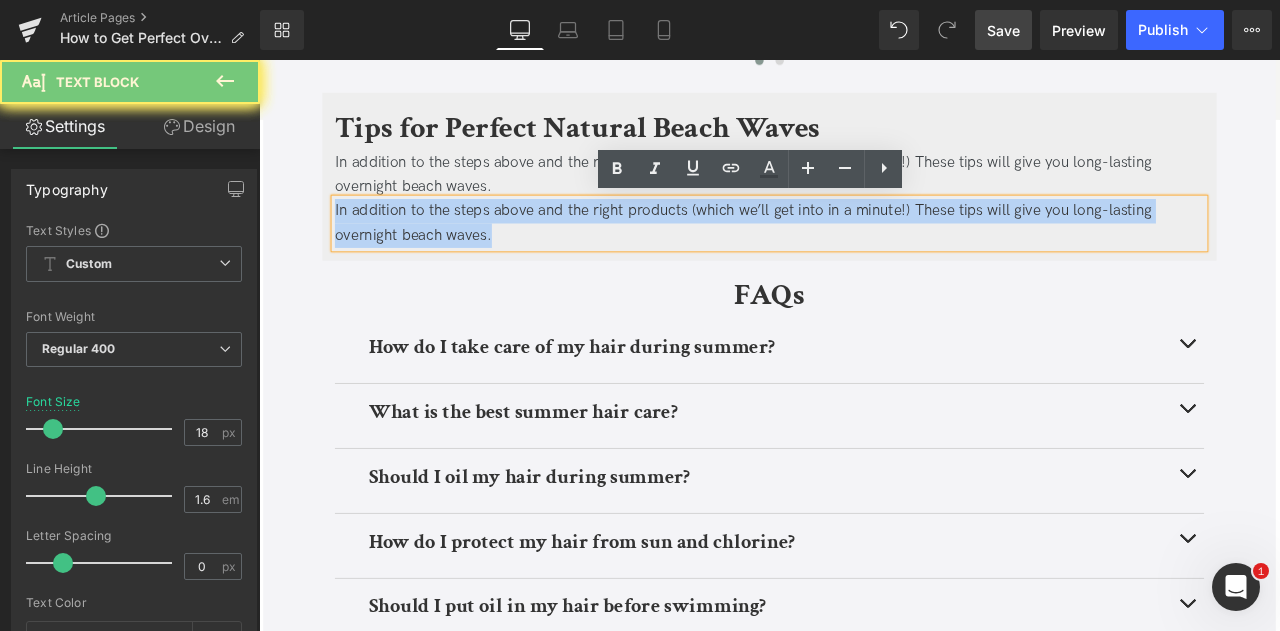 paste 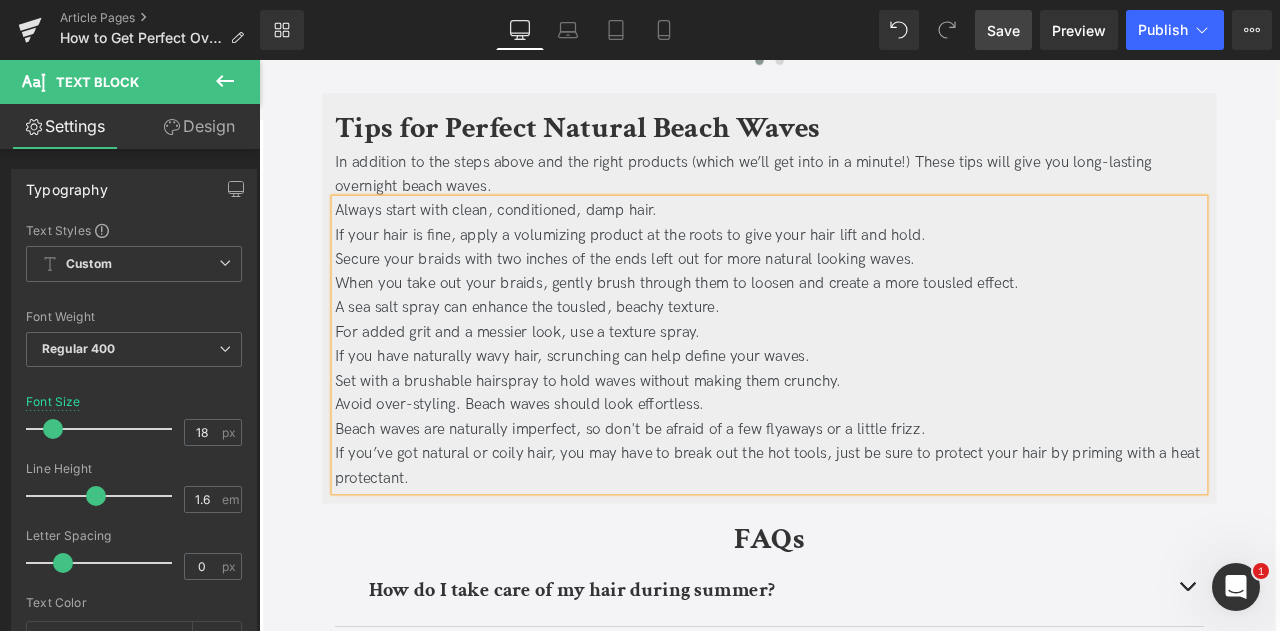 click on "If your hair is fine, apply a volumizing product at the roots to give your hair lift and hold." at bounding box center [864, 268] 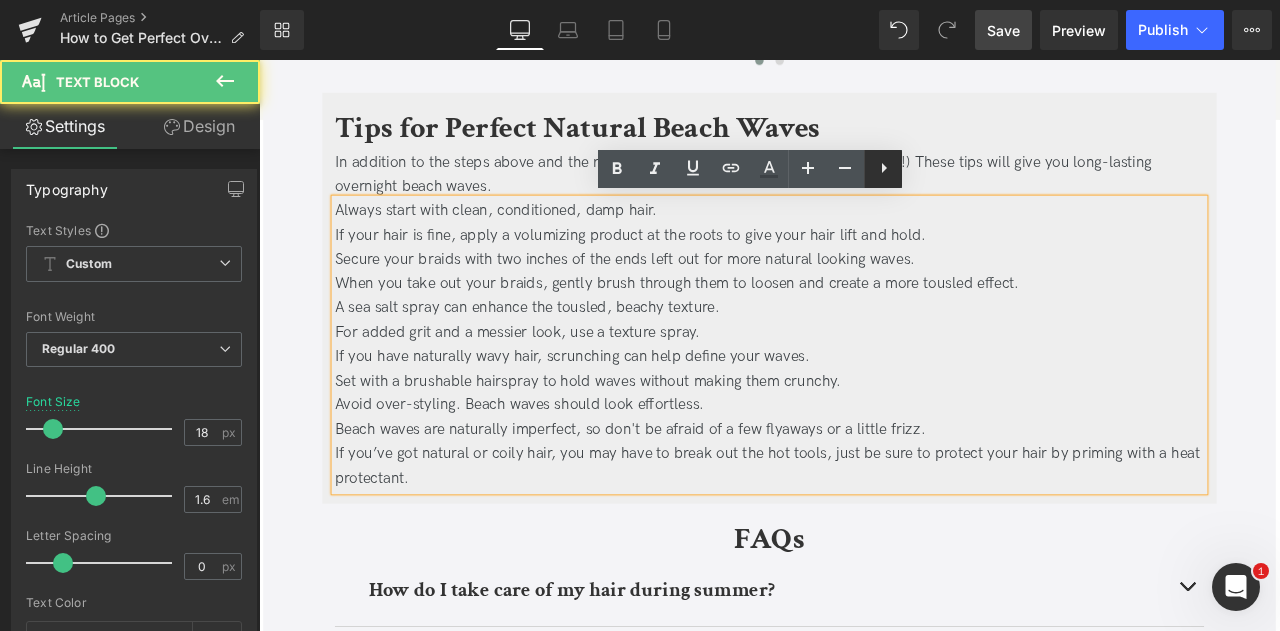 click 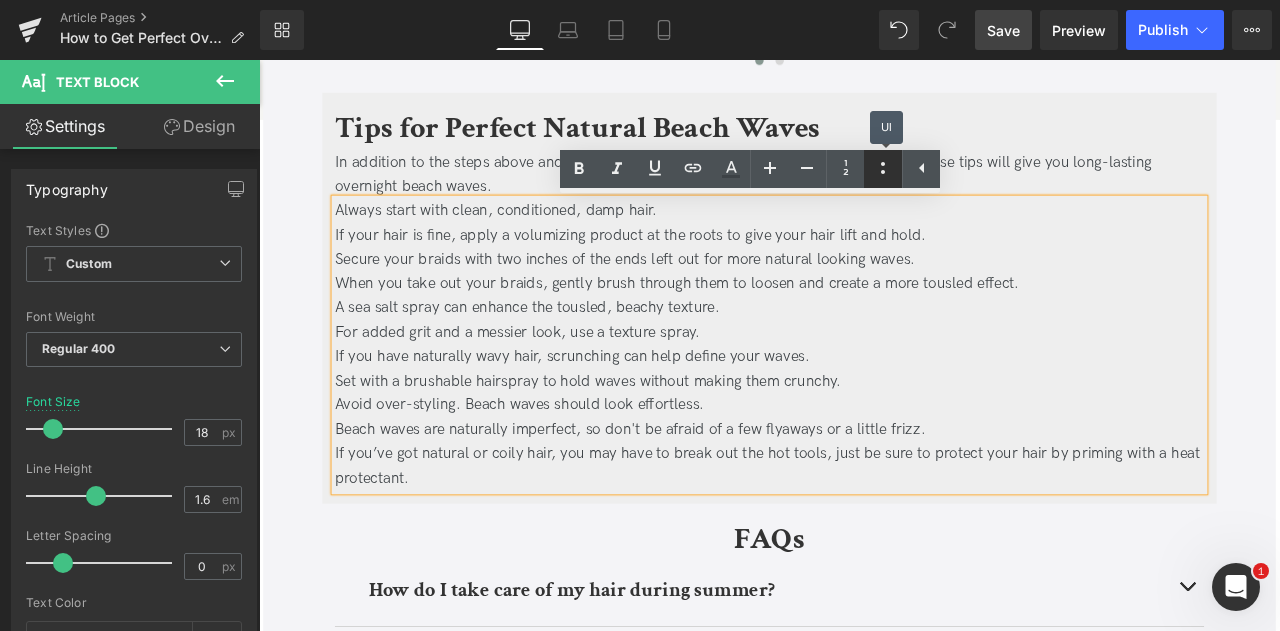 click 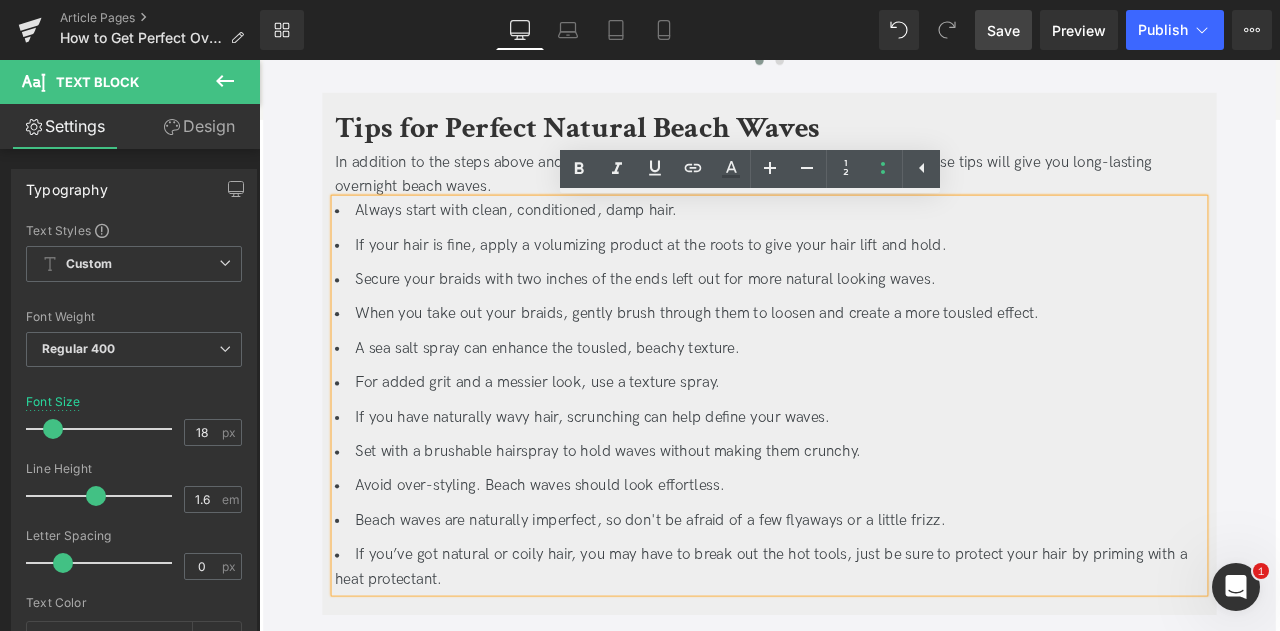 click on "Always start with clean, conditioned, damp hair." at bounding box center [864, 239] 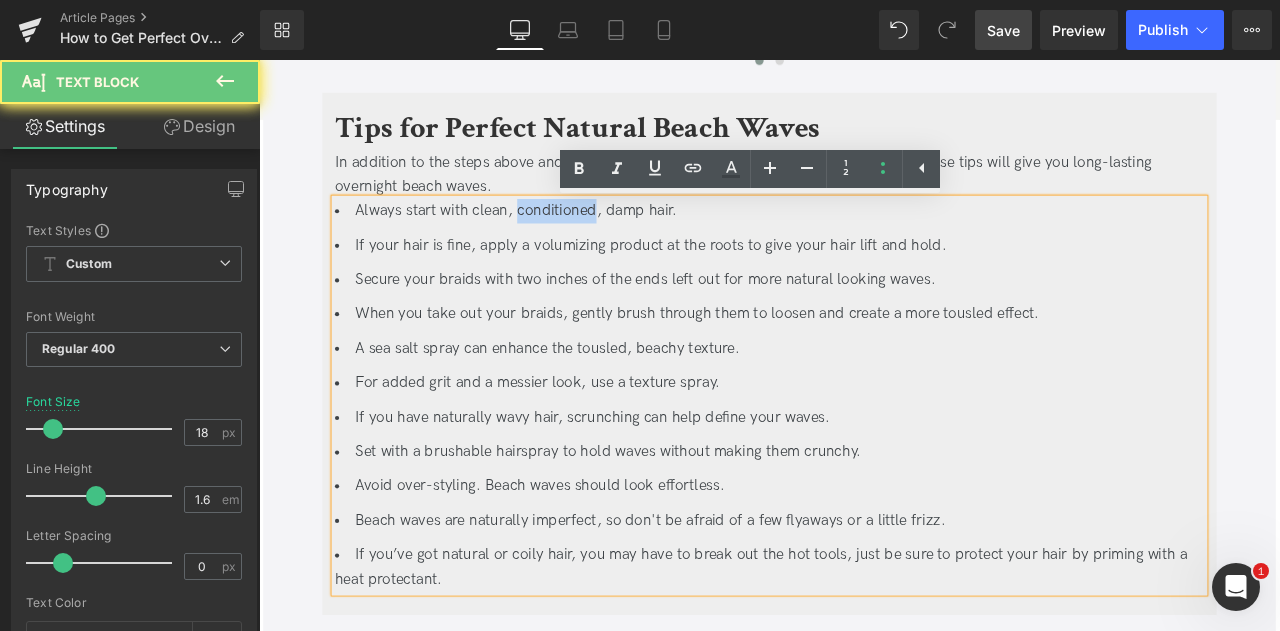 click on "Always start with clean, conditioned, damp hair." at bounding box center (864, 239) 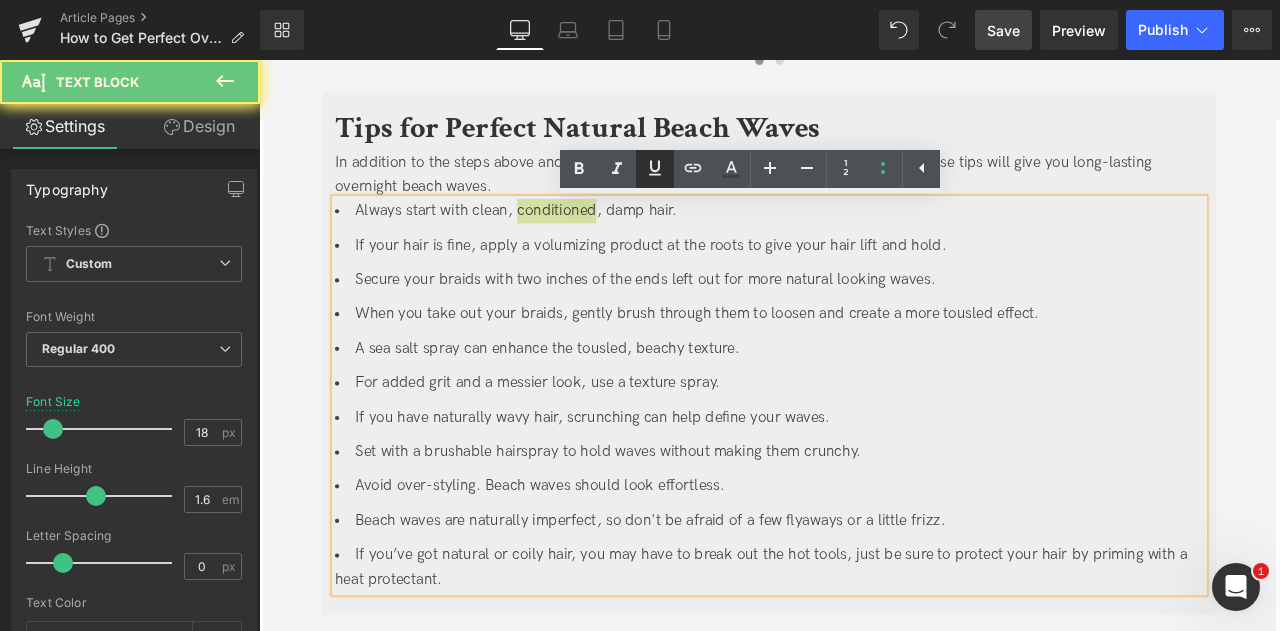 click 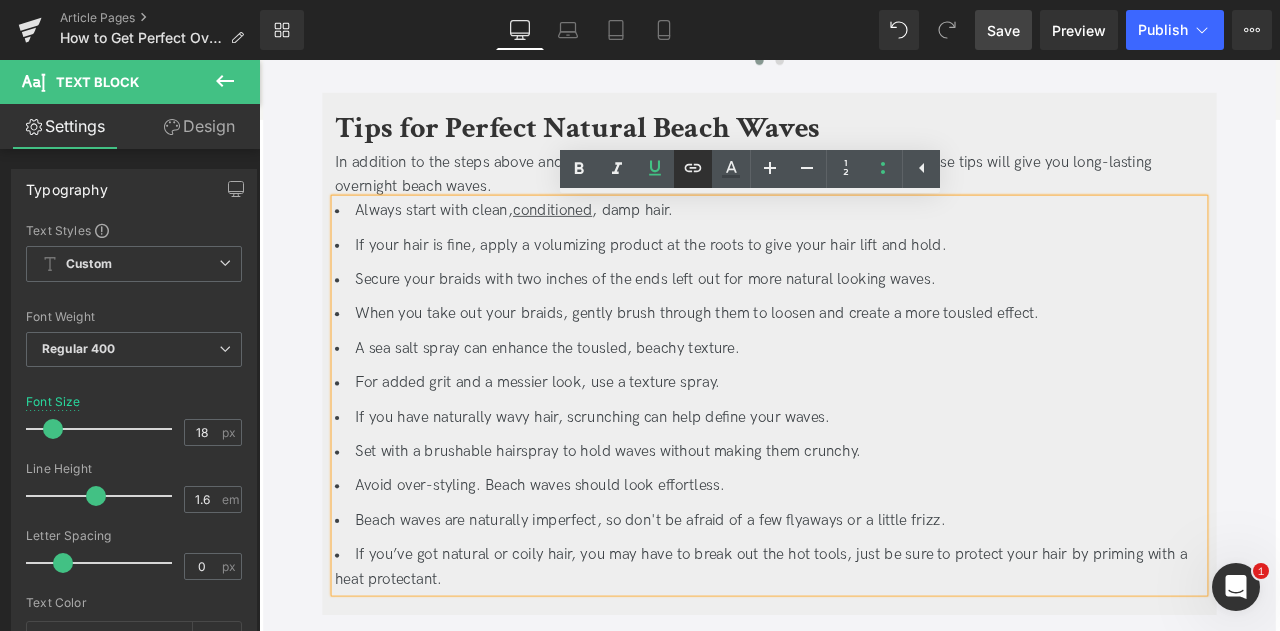 click 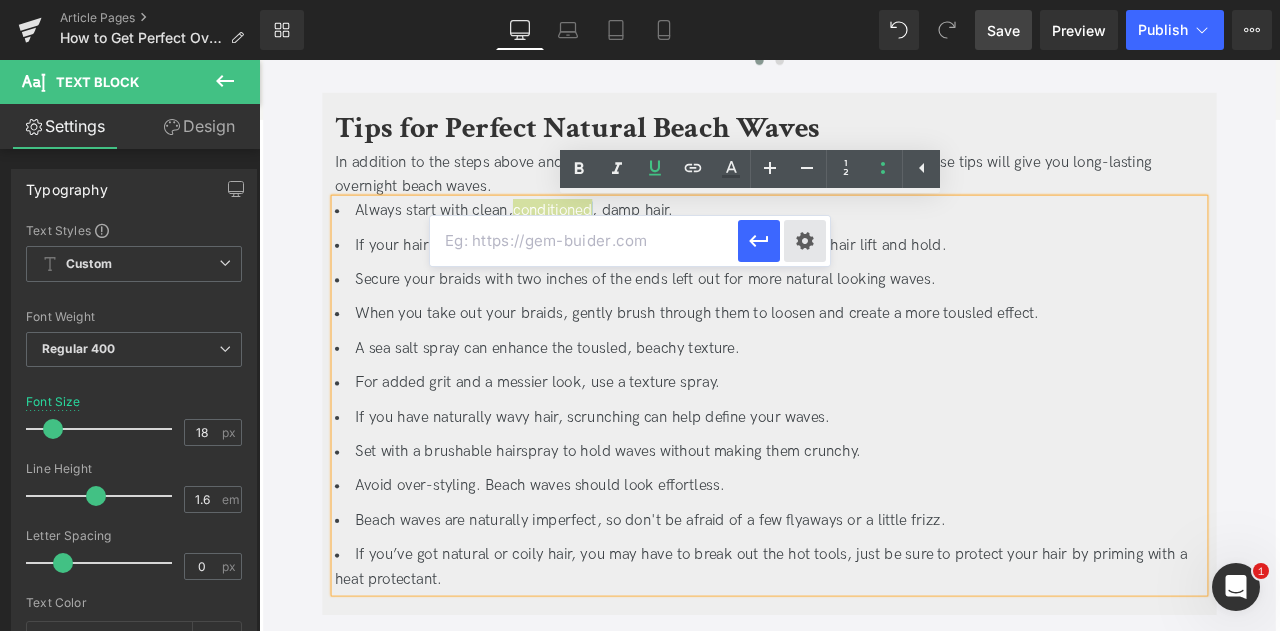 click on "Text Color Highlight Color #333333   Edit or remove link:   Edit   -   Unlink   -   Cancel" at bounding box center (640, 0) 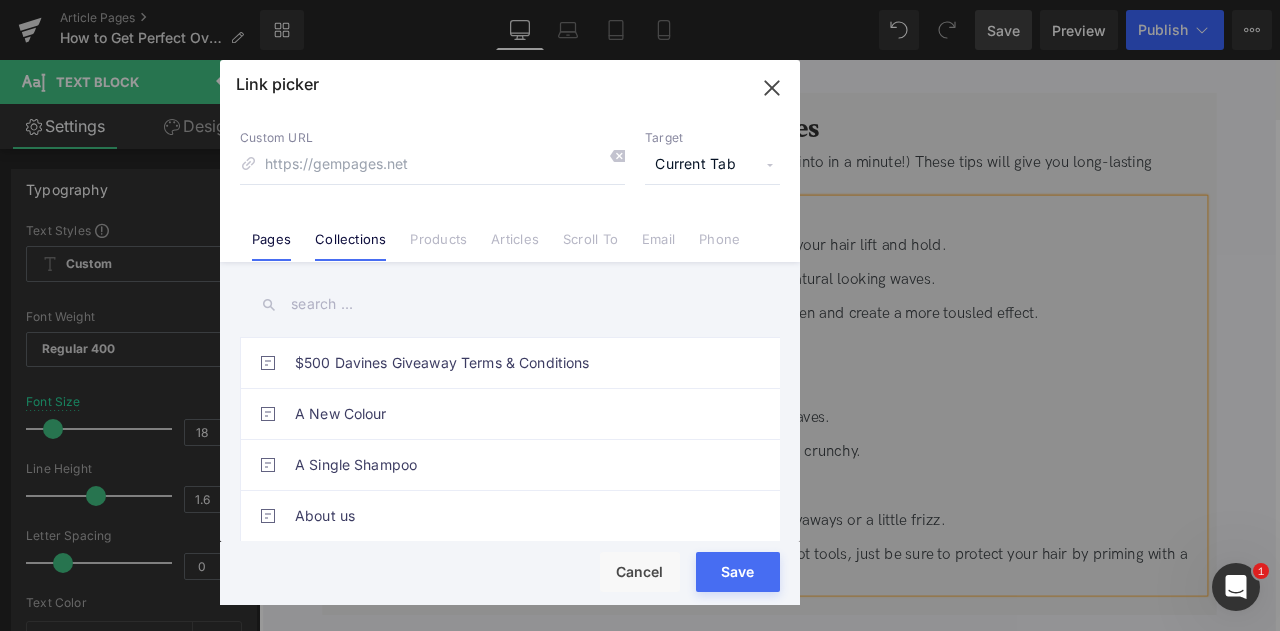 click on "Collections" at bounding box center [350, 246] 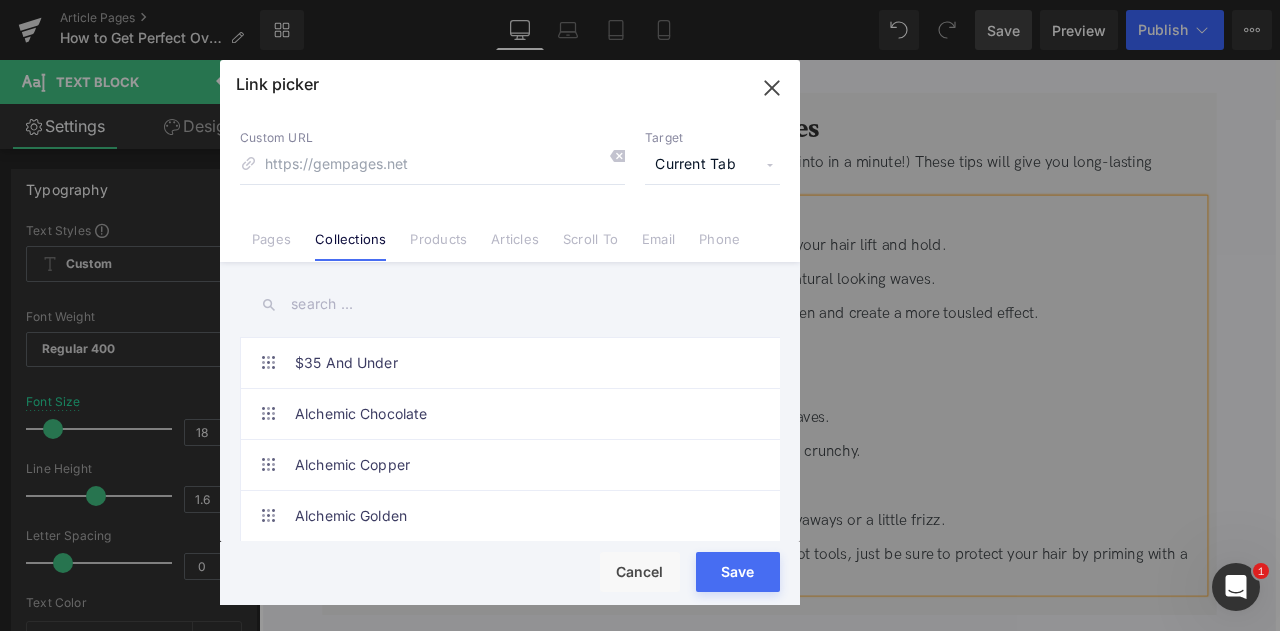 click at bounding box center (510, 304) 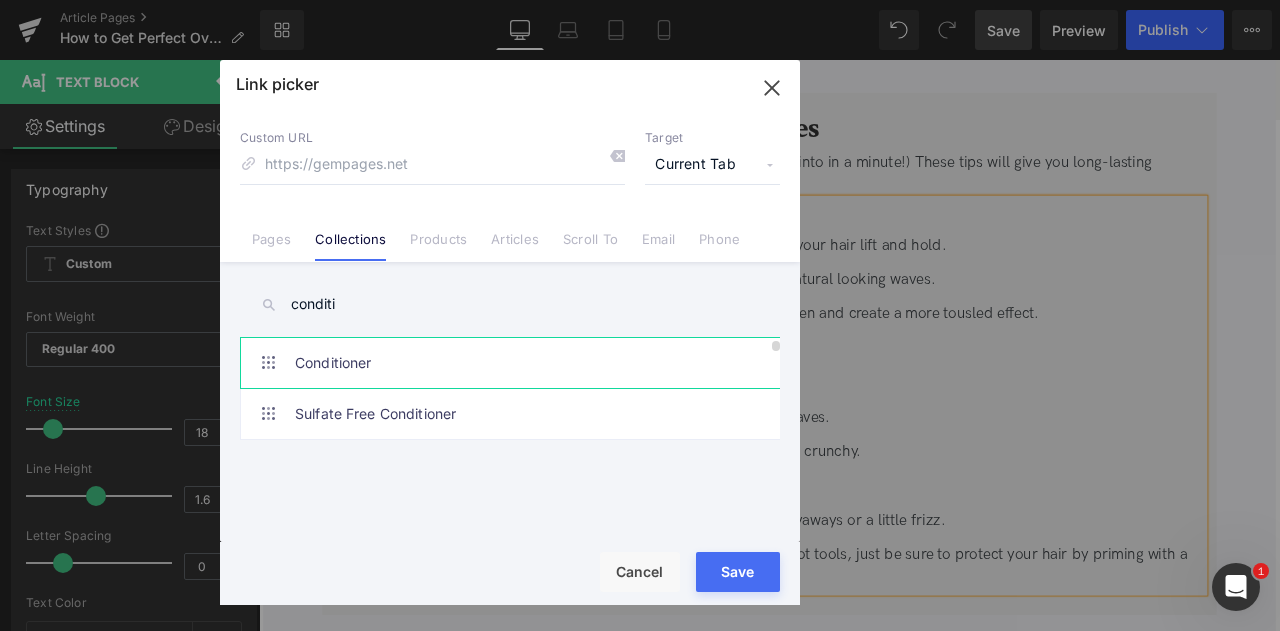 type on "conditi" 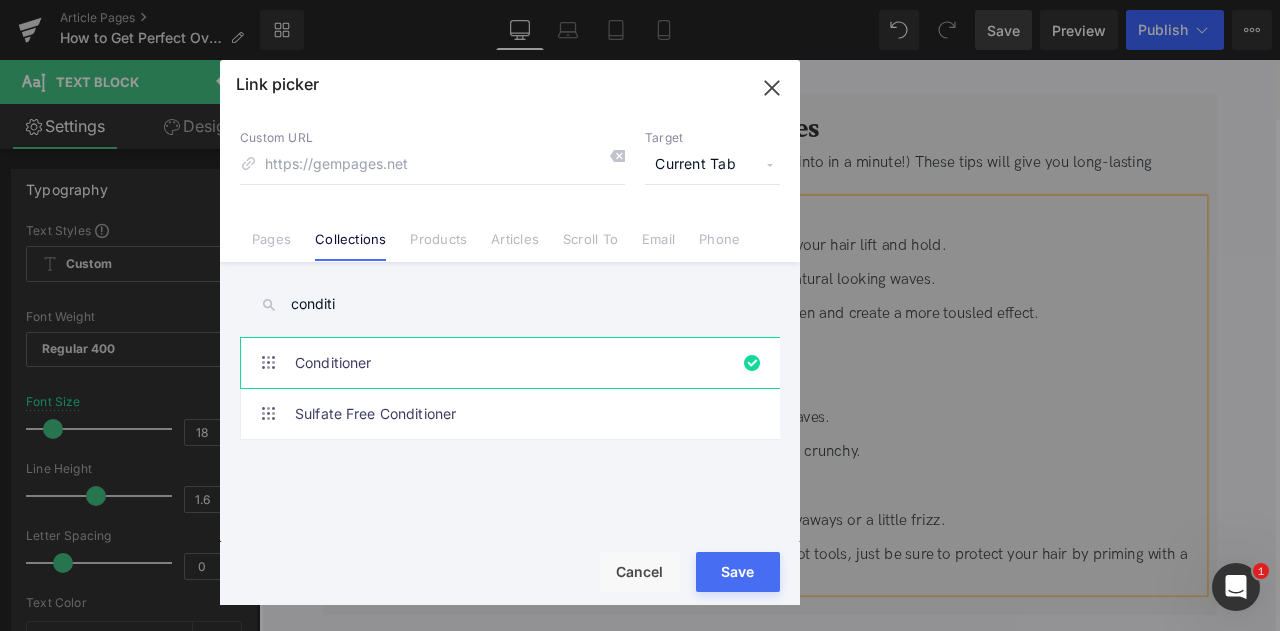 click on "Current Tab" at bounding box center [712, 165] 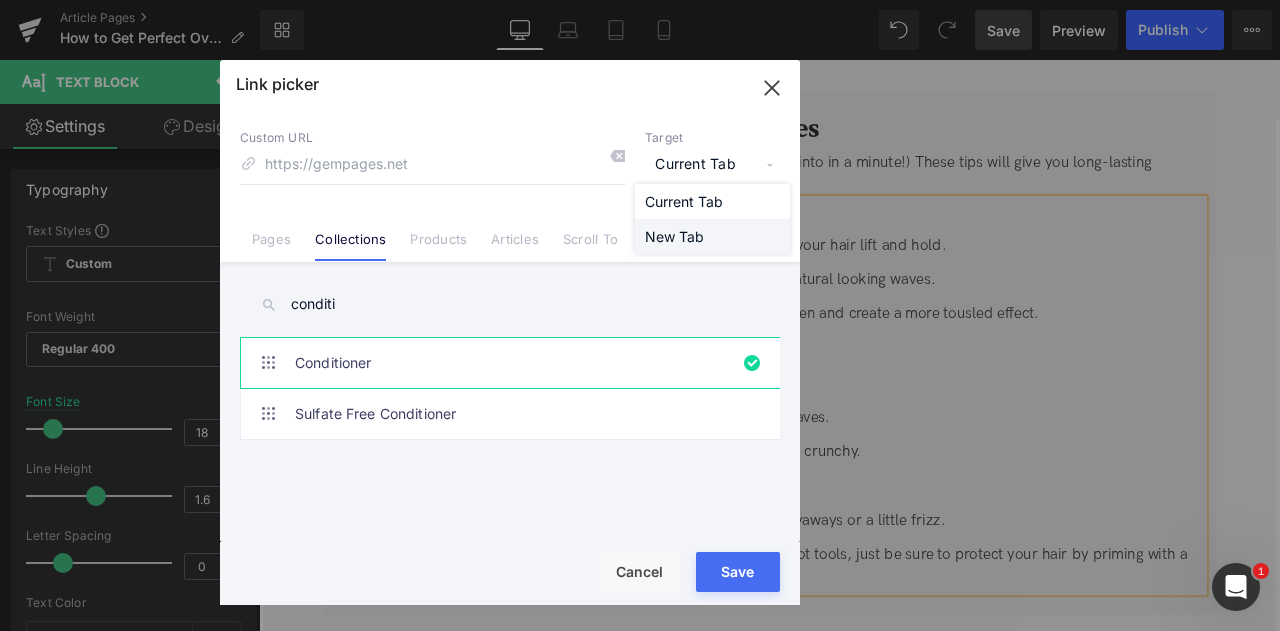 click on "New Tab" at bounding box center [712, 236] 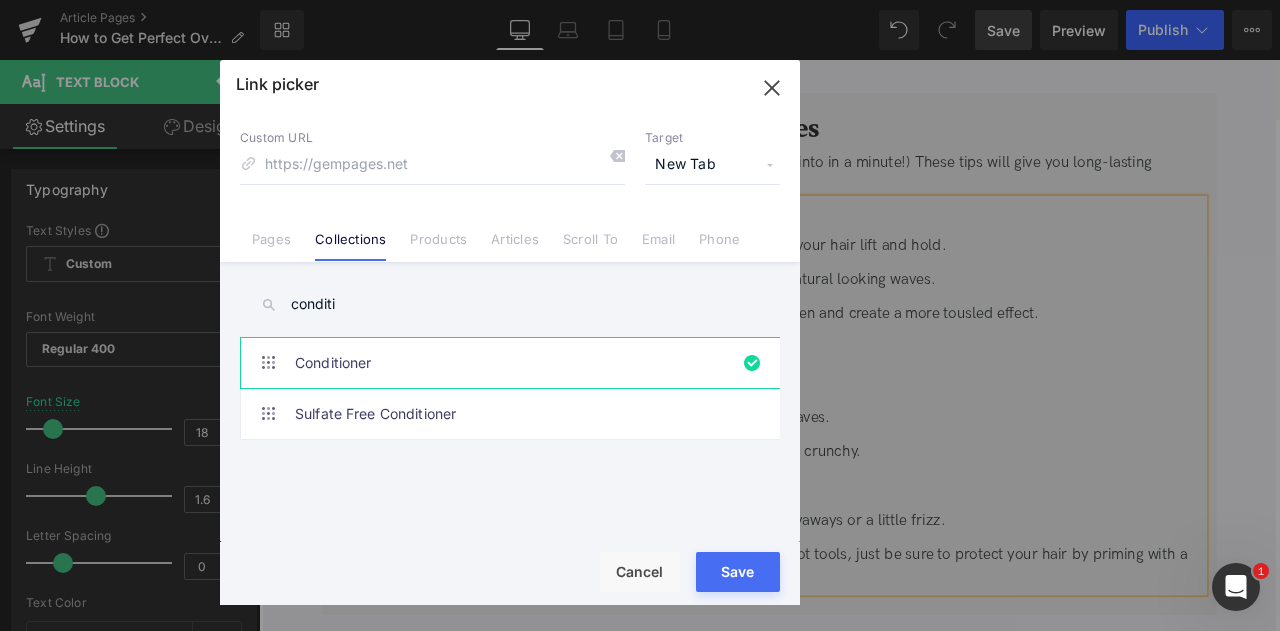 click on "Save" at bounding box center (738, 572) 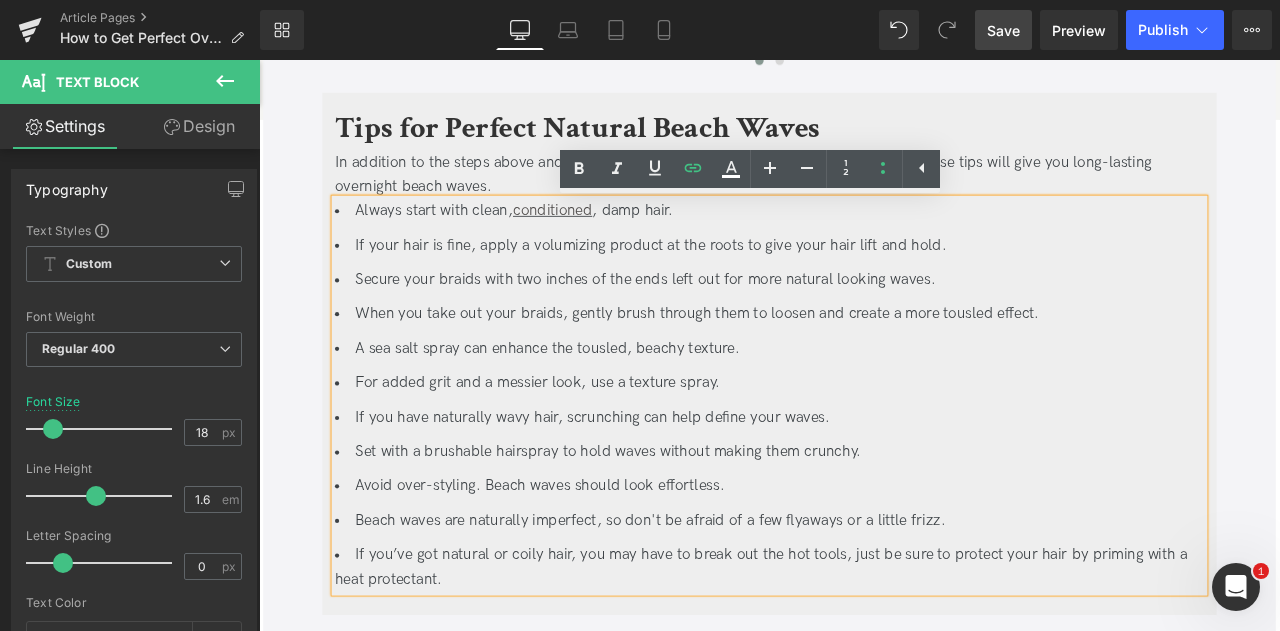 click on "If your hair is fine, apply a volumizing product at the roots to give your hair lift and hold." at bounding box center [864, 280] 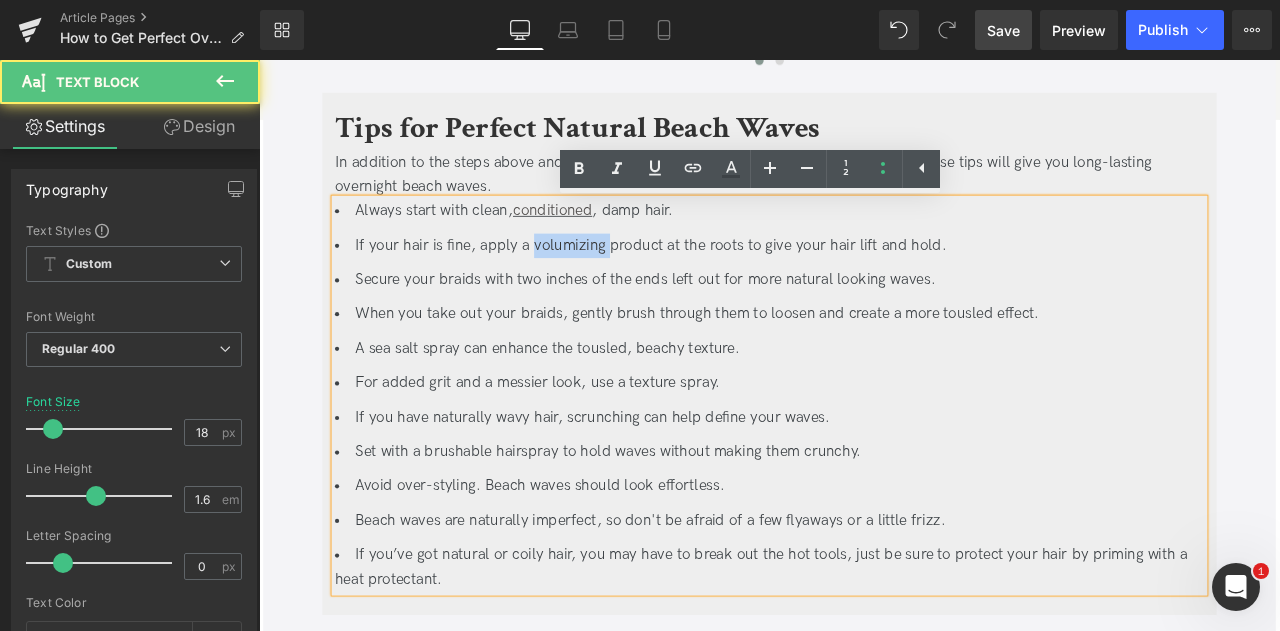 click on "If your hair is fine, apply a volumizing product at the roots to give your hair lift and hold." at bounding box center (864, 280) 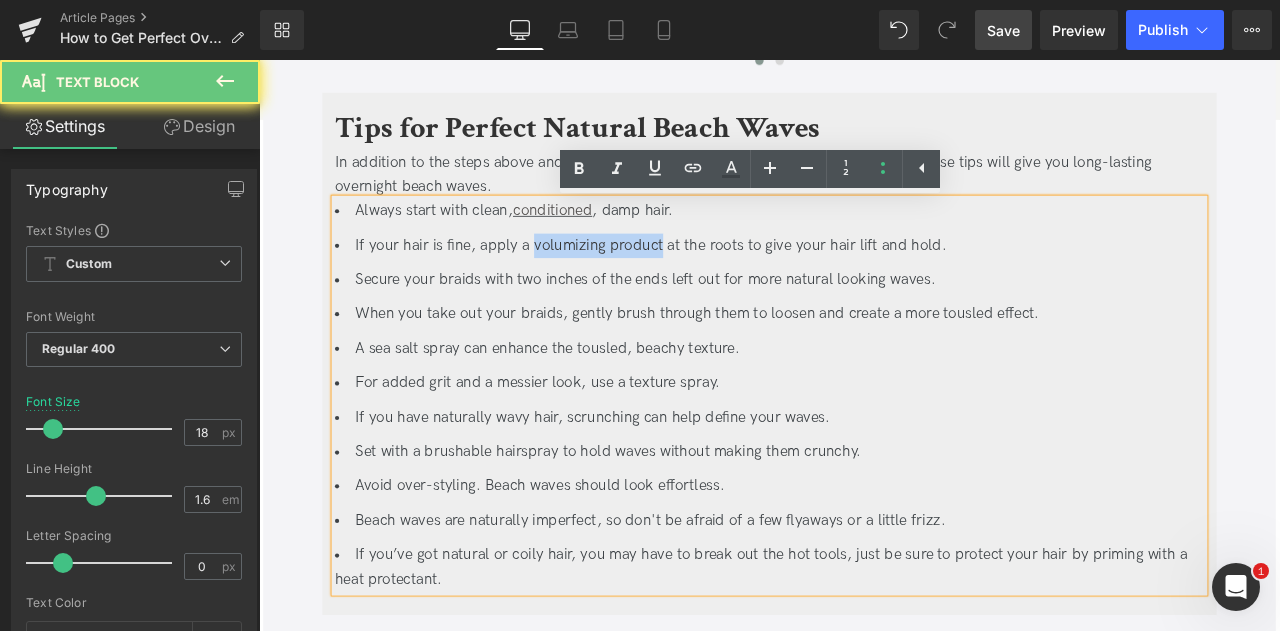 click on "If your hair is fine, apply a volumizing product at the roots to give your hair lift and hold." at bounding box center (864, 280) 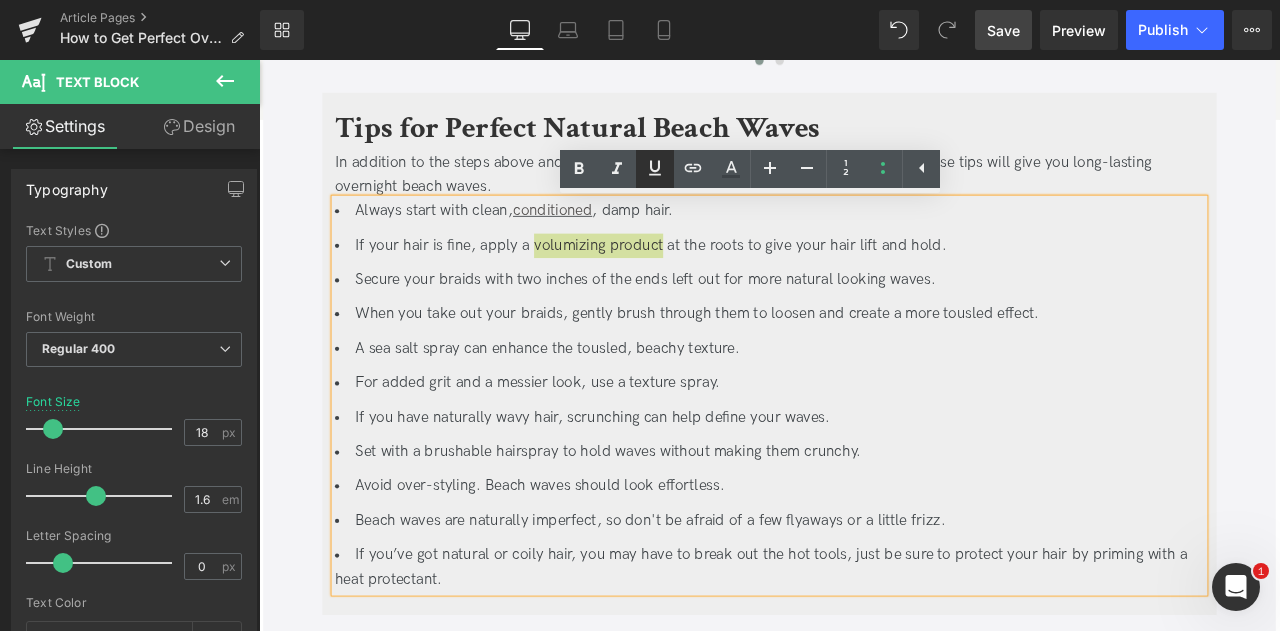 click 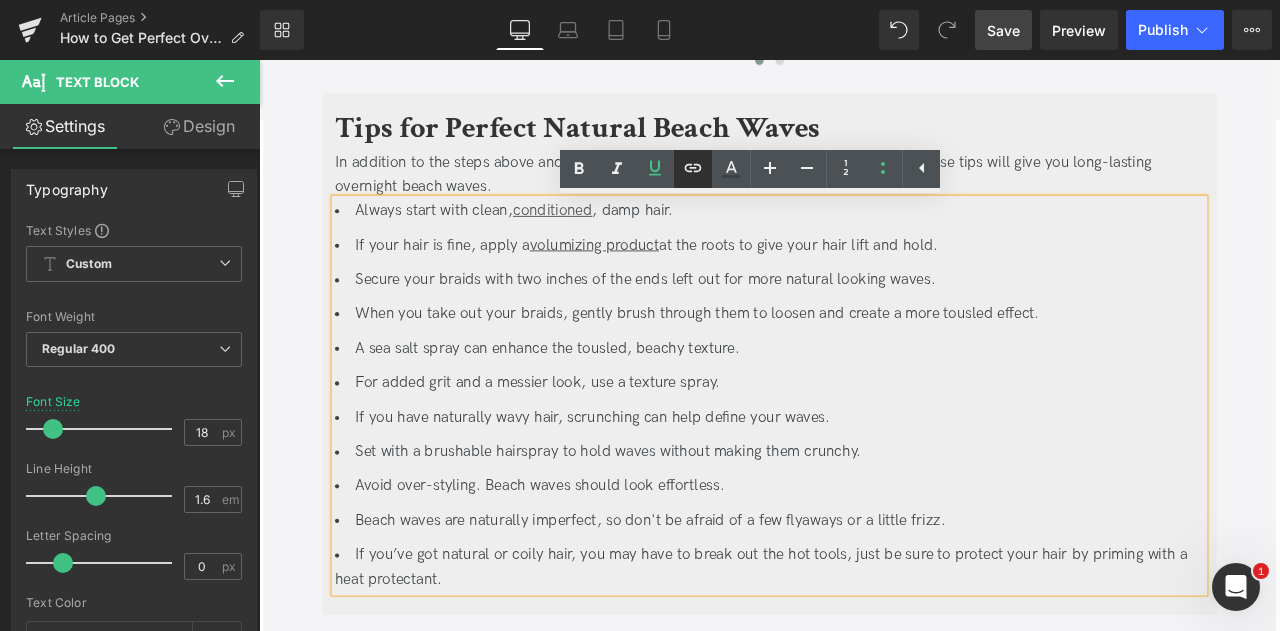 click 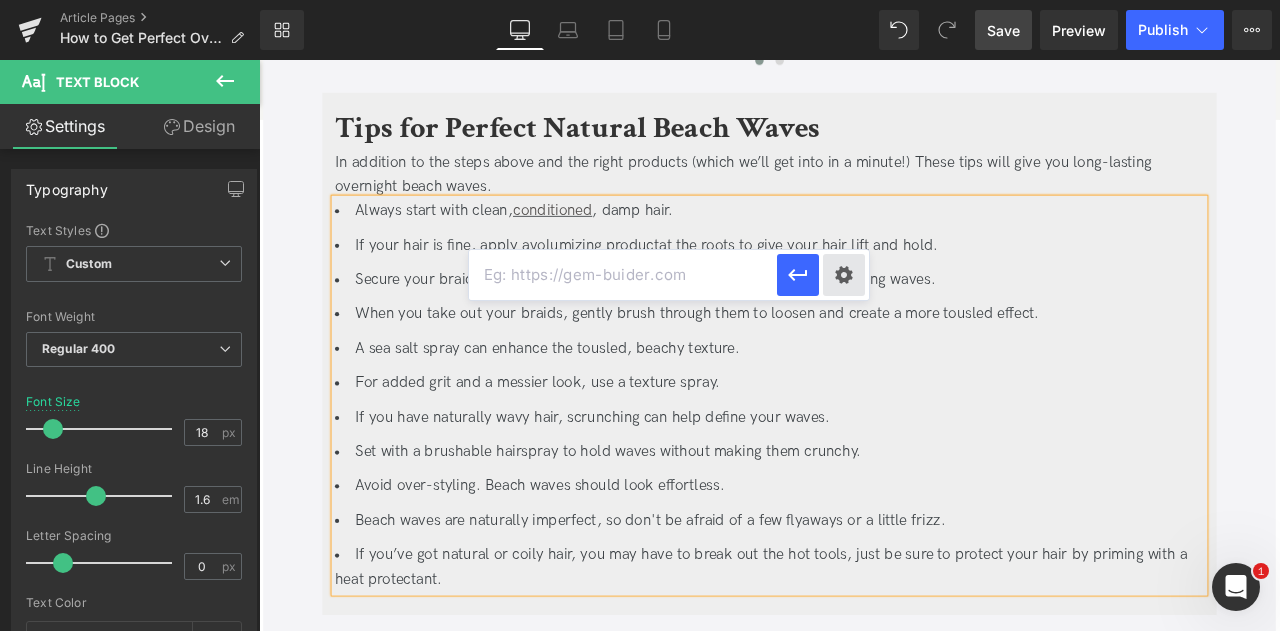 click on "Text Color Highlight Color #333333   Edit or remove link:   Edit   -   Unlink   -   Cancel" at bounding box center (640, 0) 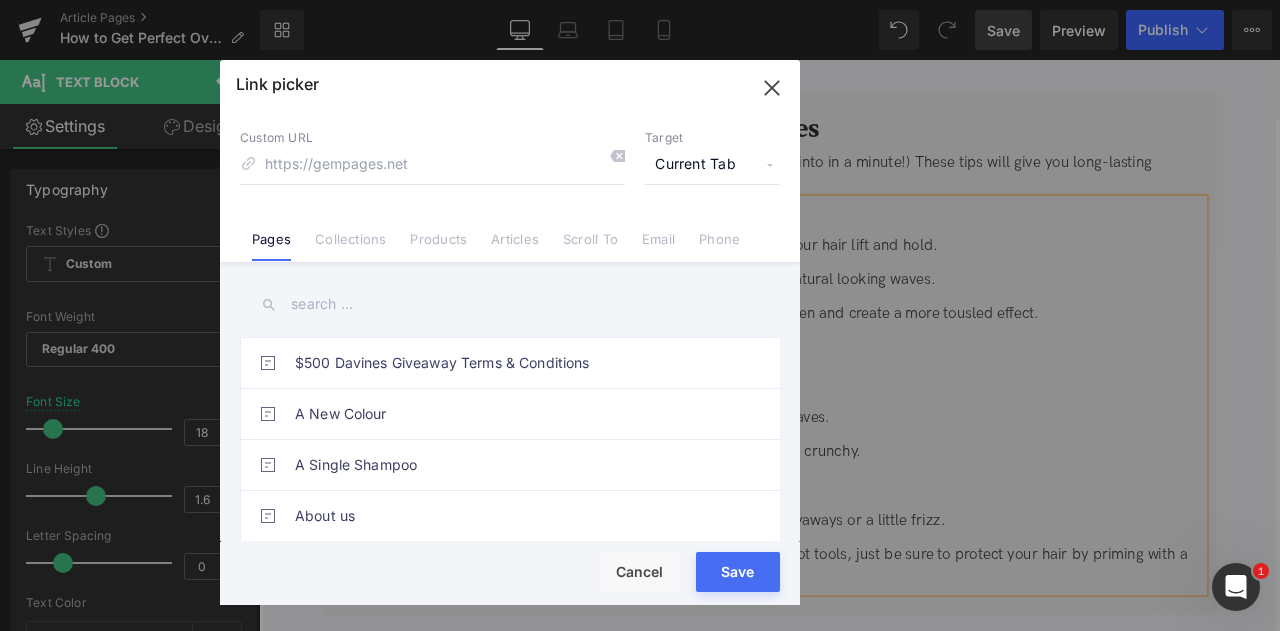 click on "Current Tab" at bounding box center (712, 165) 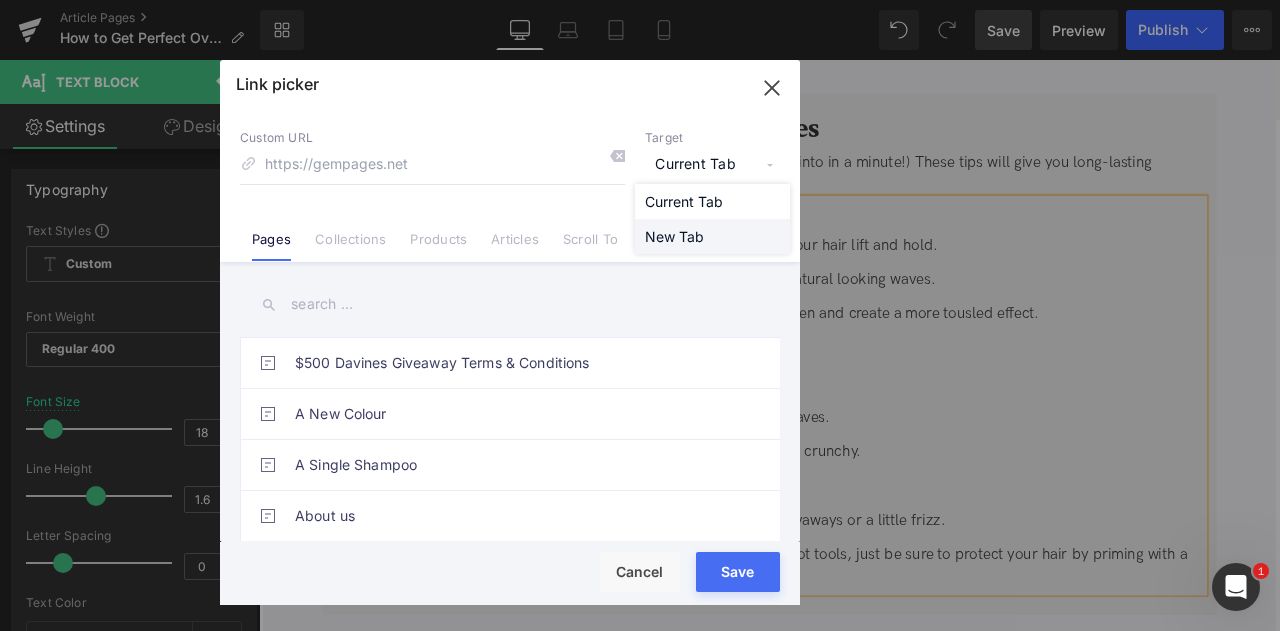 click on "New Tab" at bounding box center [712, 236] 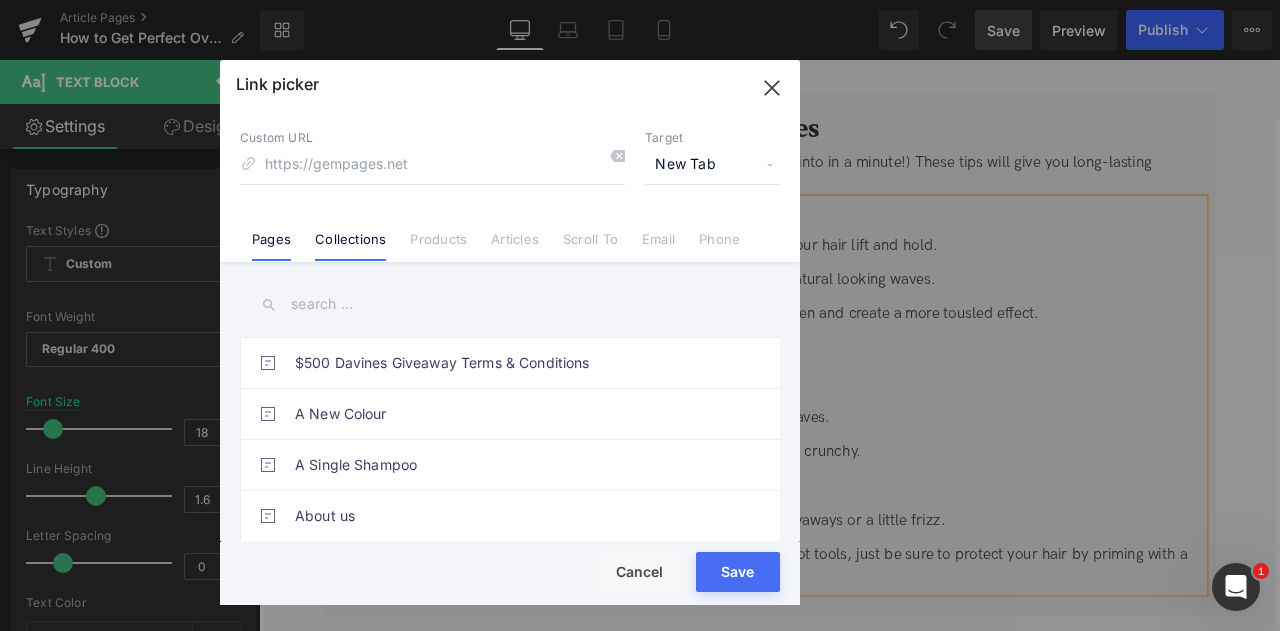 click on "Collections" at bounding box center (350, 246) 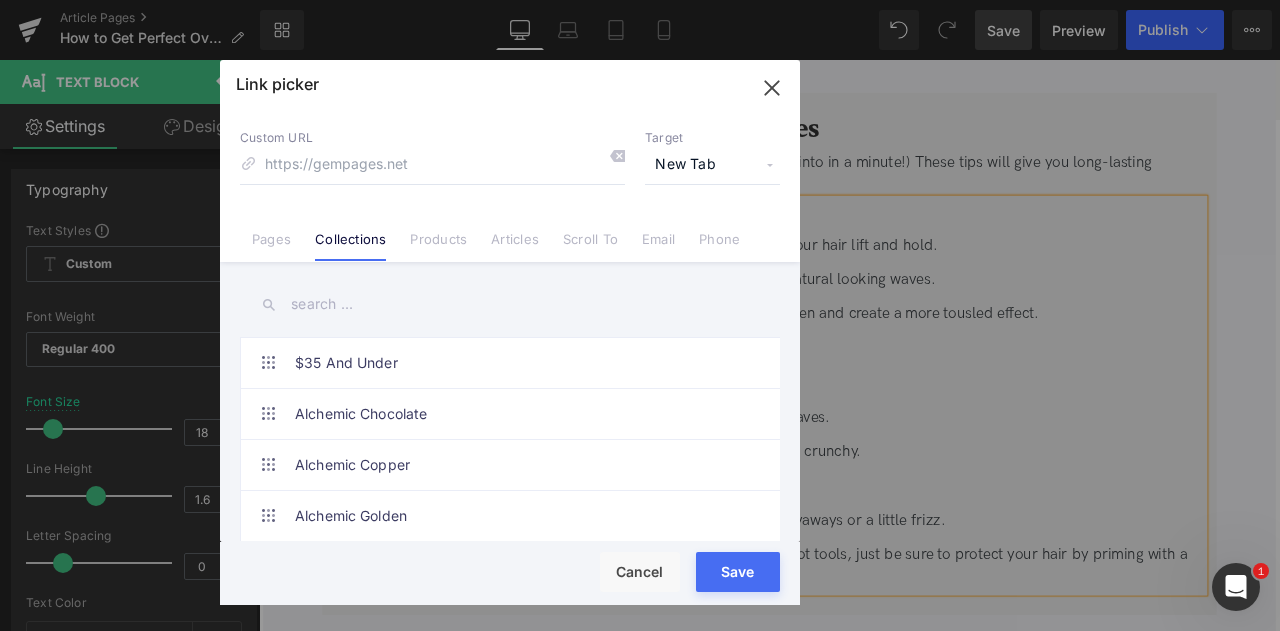 click at bounding box center [510, 304] 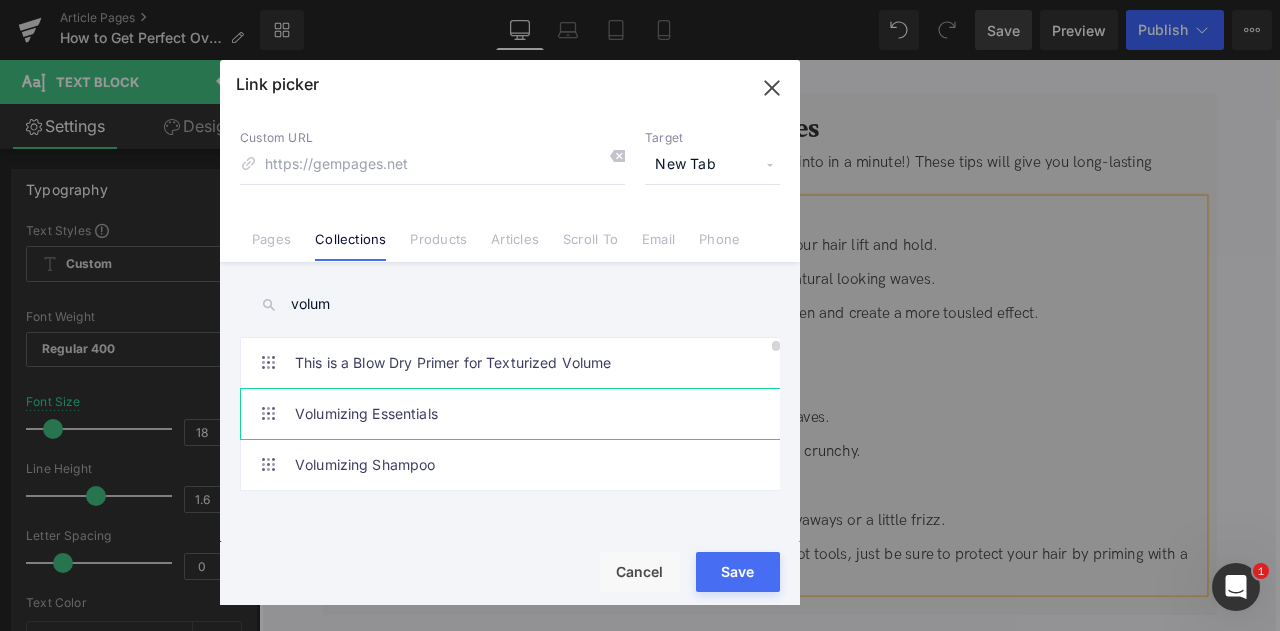 type on "volum" 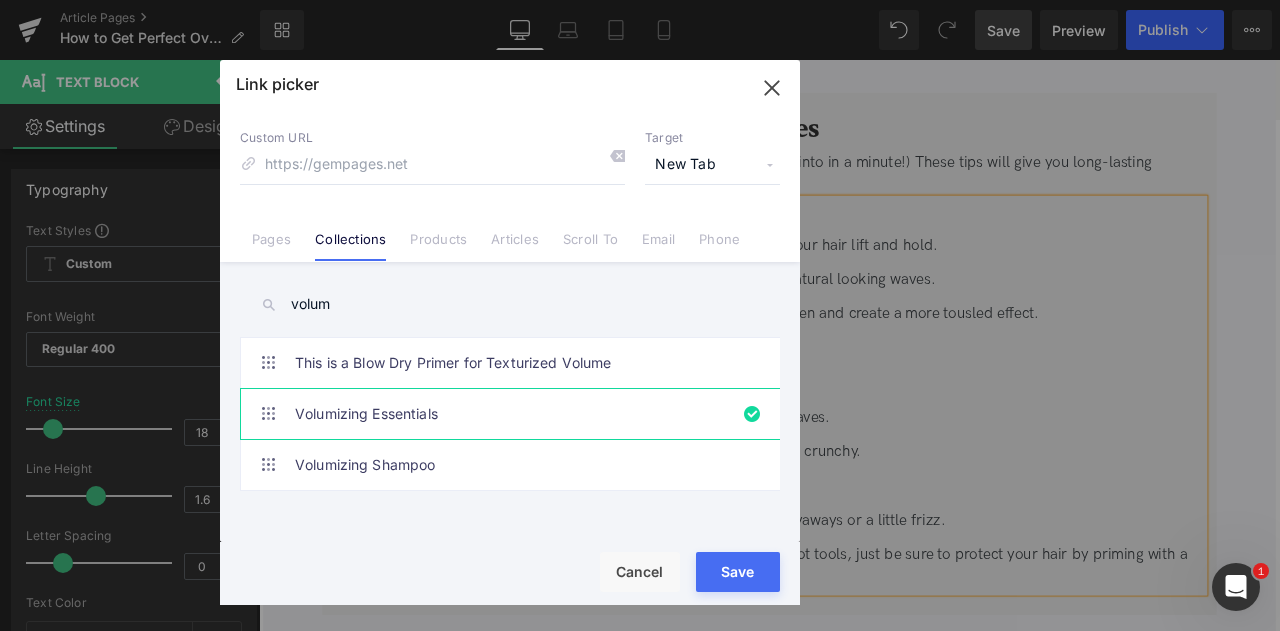 click on "Save" at bounding box center (738, 572) 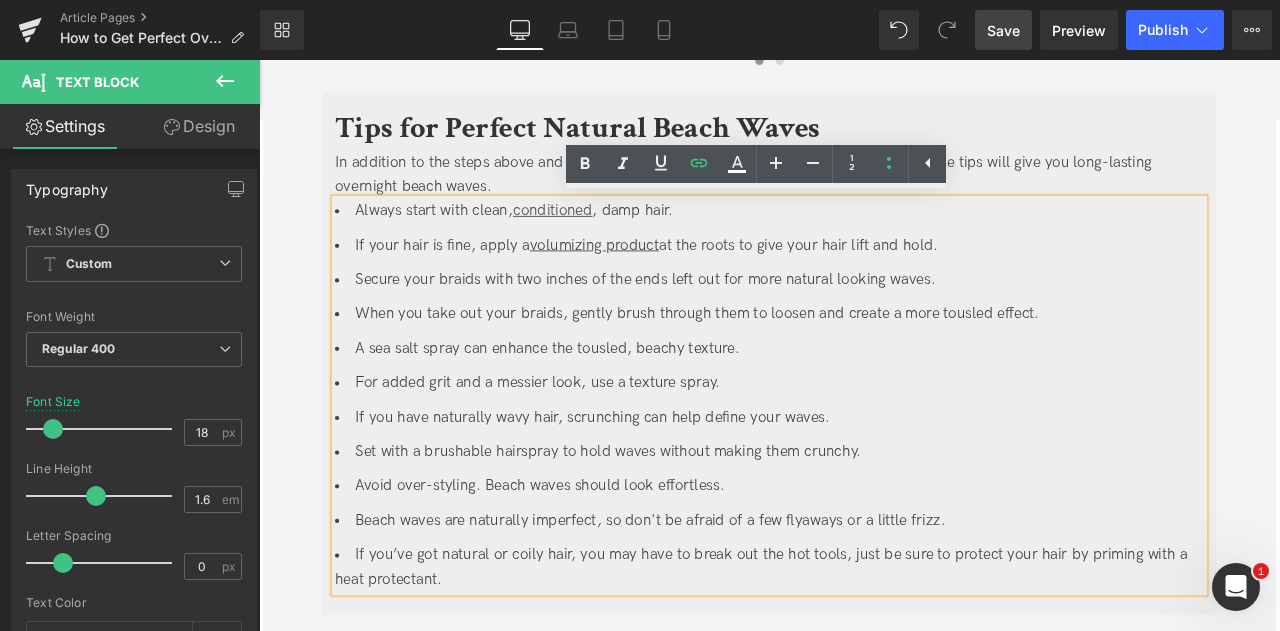 click on "A sea salt spray can enhance the tousled, beachy texture." at bounding box center (864, 402) 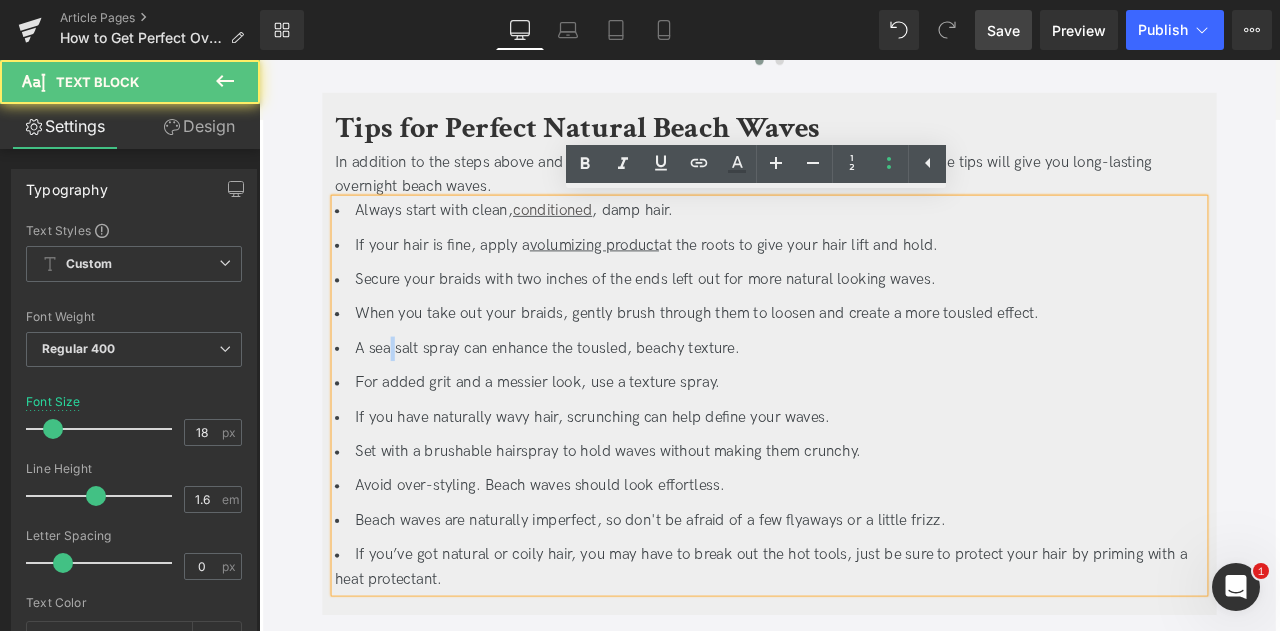 click on "A sea salt spray can enhance the tousled, beachy texture." at bounding box center (864, 402) 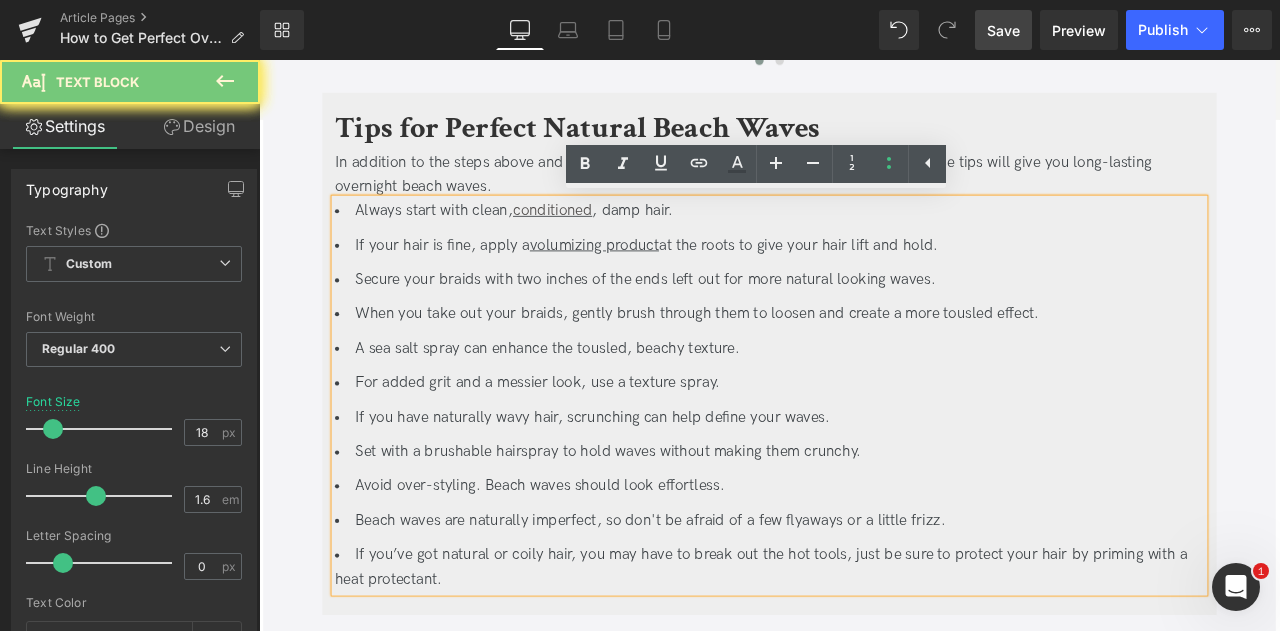 click on "A sea salt spray can enhance the tousled, beachy texture." at bounding box center (864, 402) 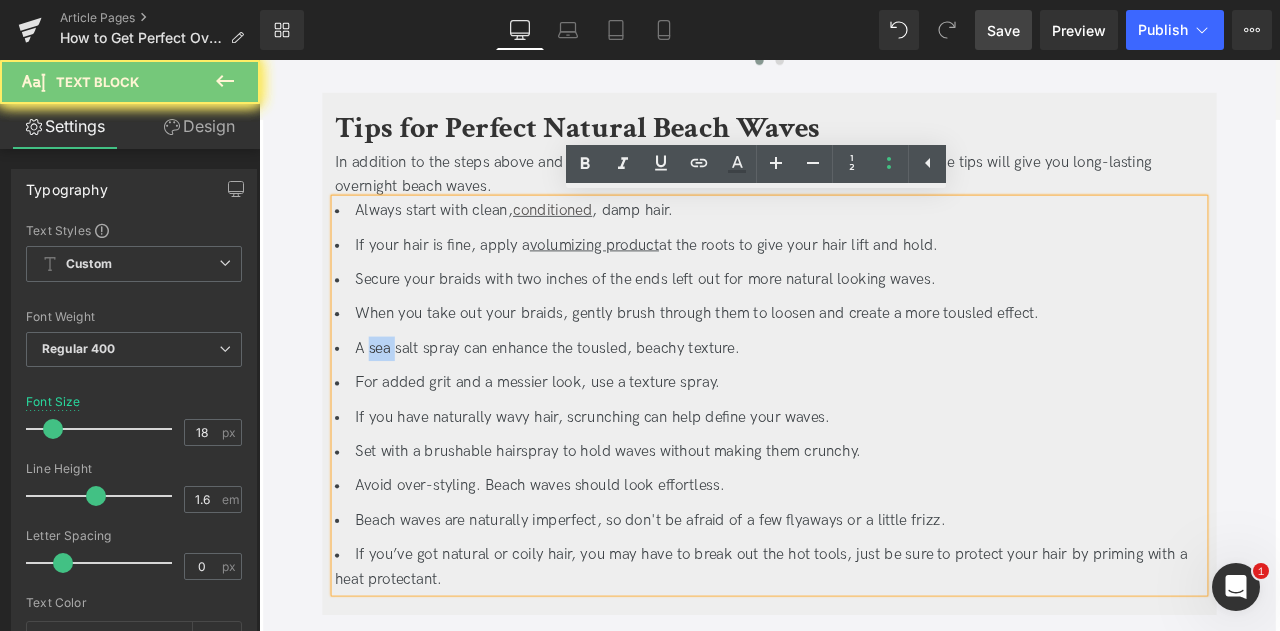 click on "A sea salt spray can enhance the tousled, beachy texture." at bounding box center (864, 402) 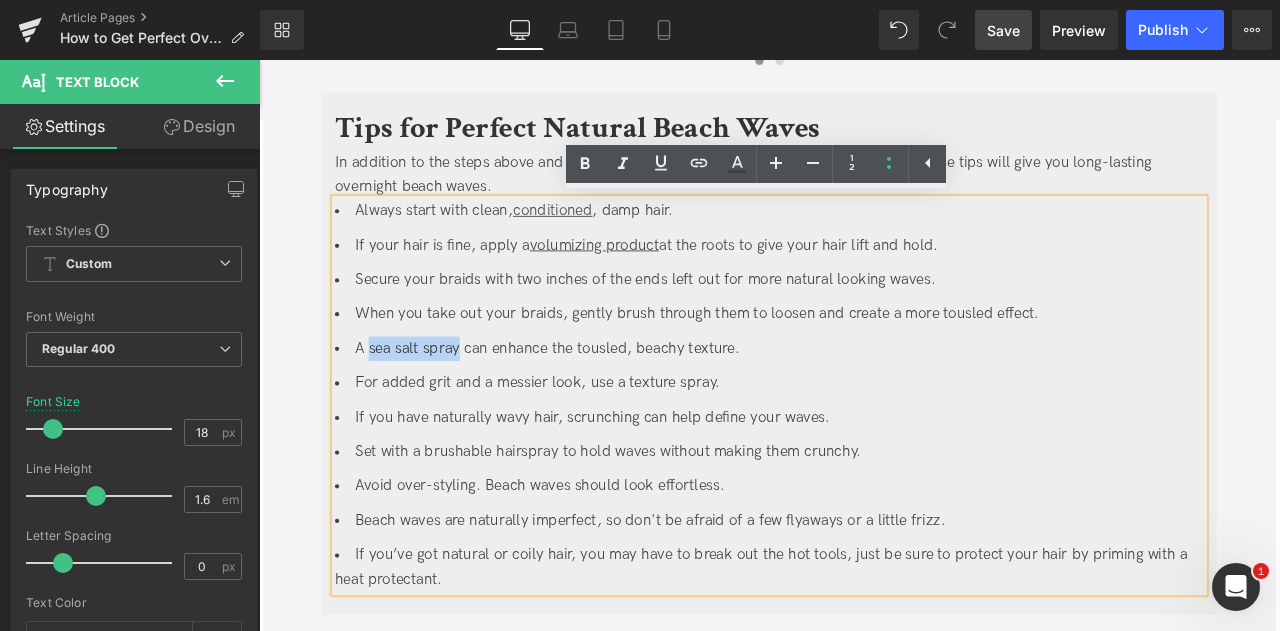 click on "A sea salt spray can enhance the tousled, beachy texture." at bounding box center [864, 402] 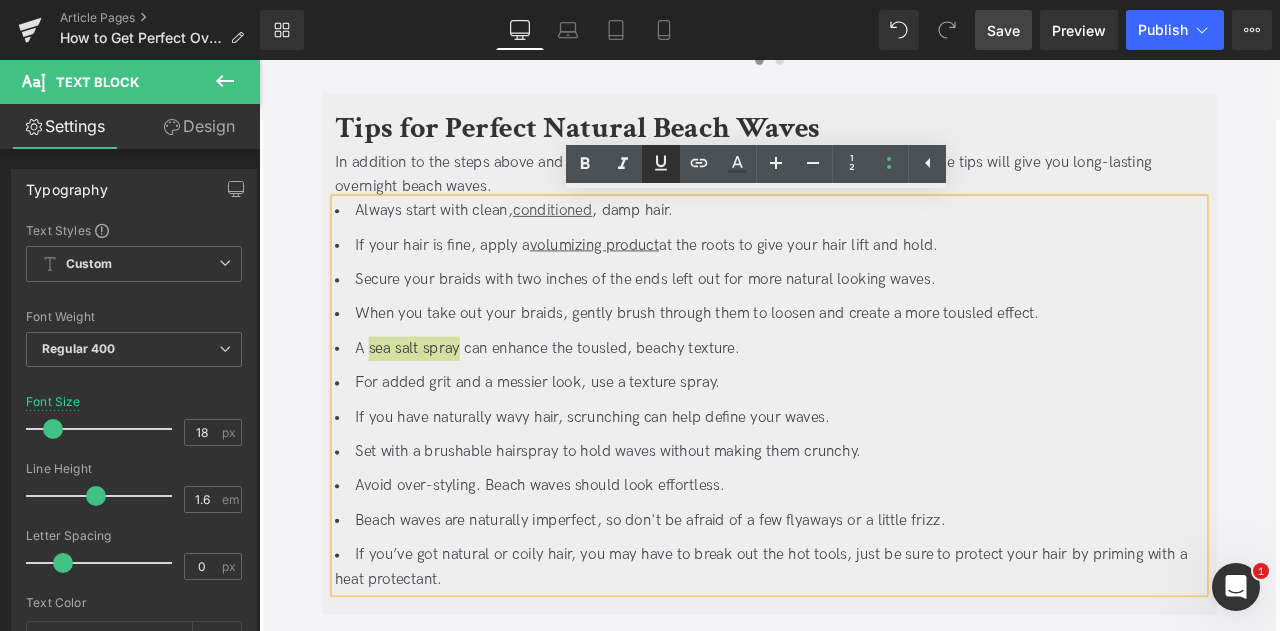 click at bounding box center [661, 164] 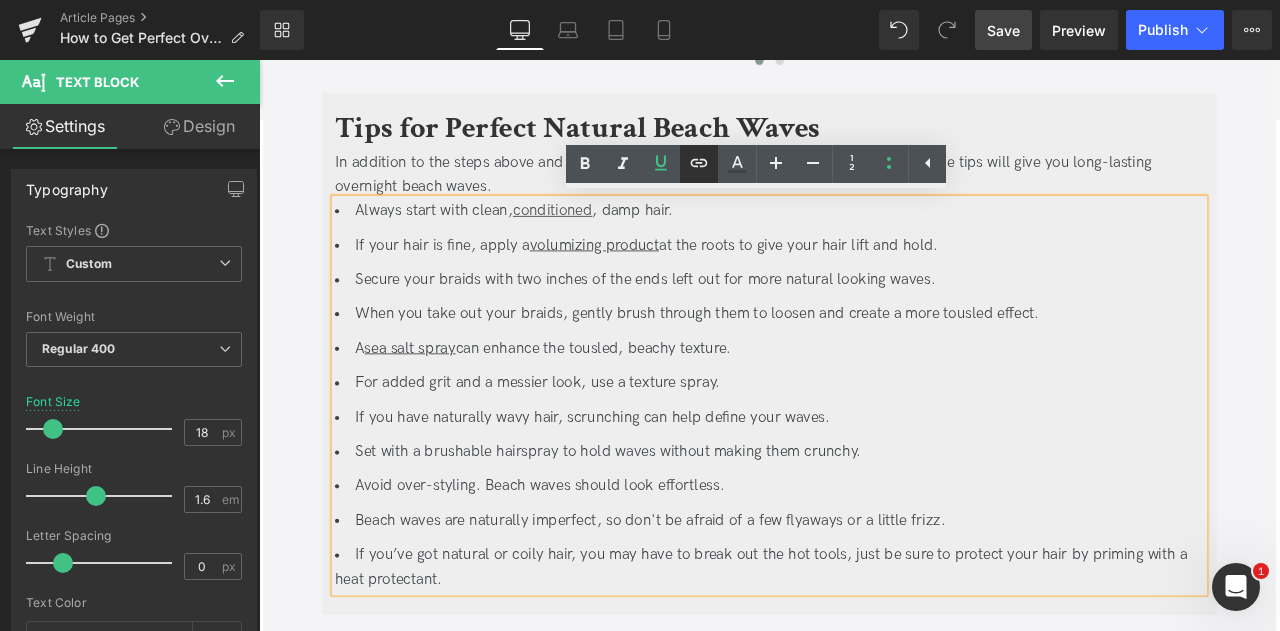 click 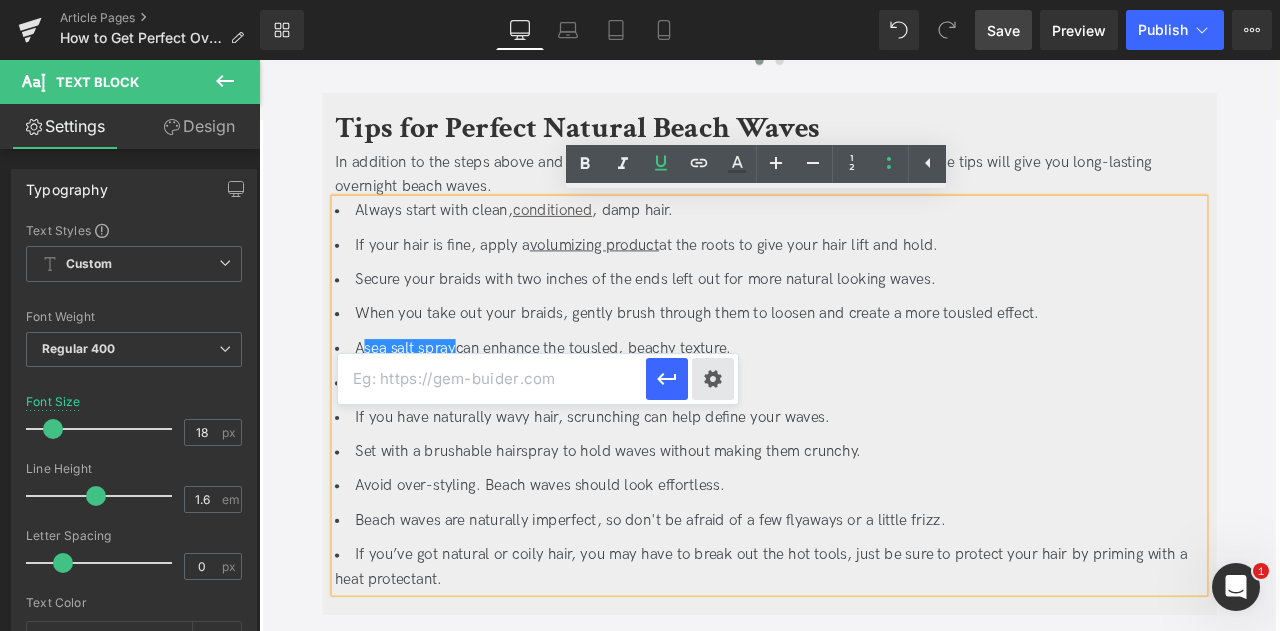 click on "Text Color Highlight Color #333333   Edit or remove link:   Edit   -   Unlink   -   Cancel" at bounding box center [640, 0] 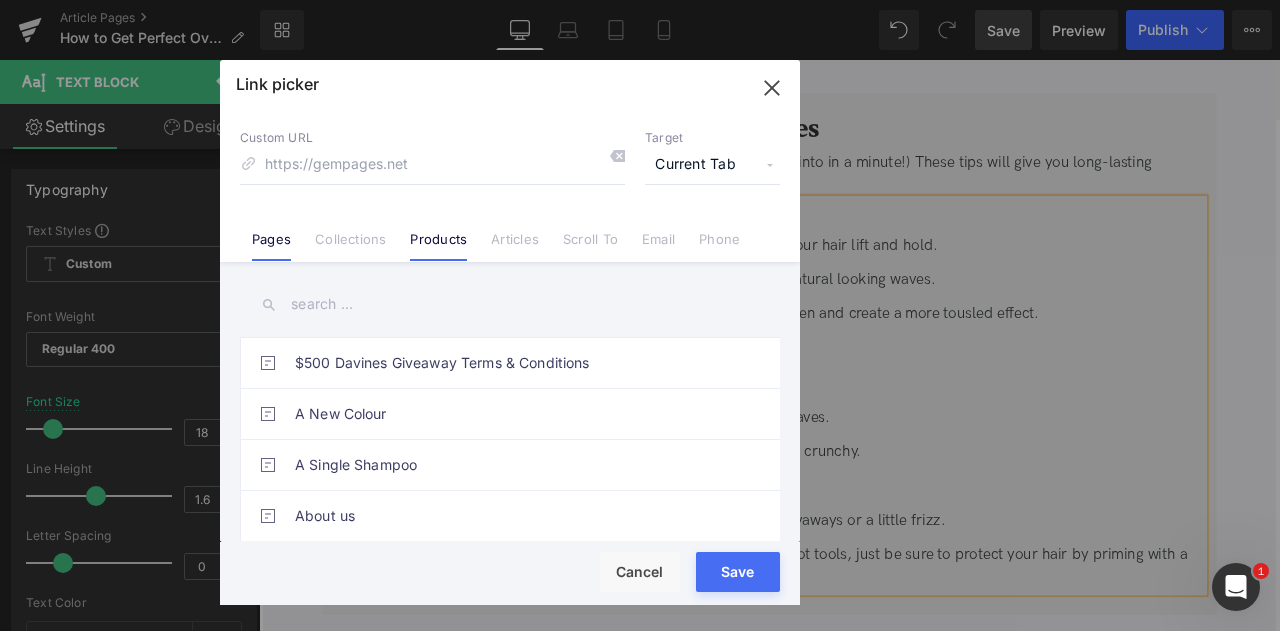 click on "Products" at bounding box center (438, 246) 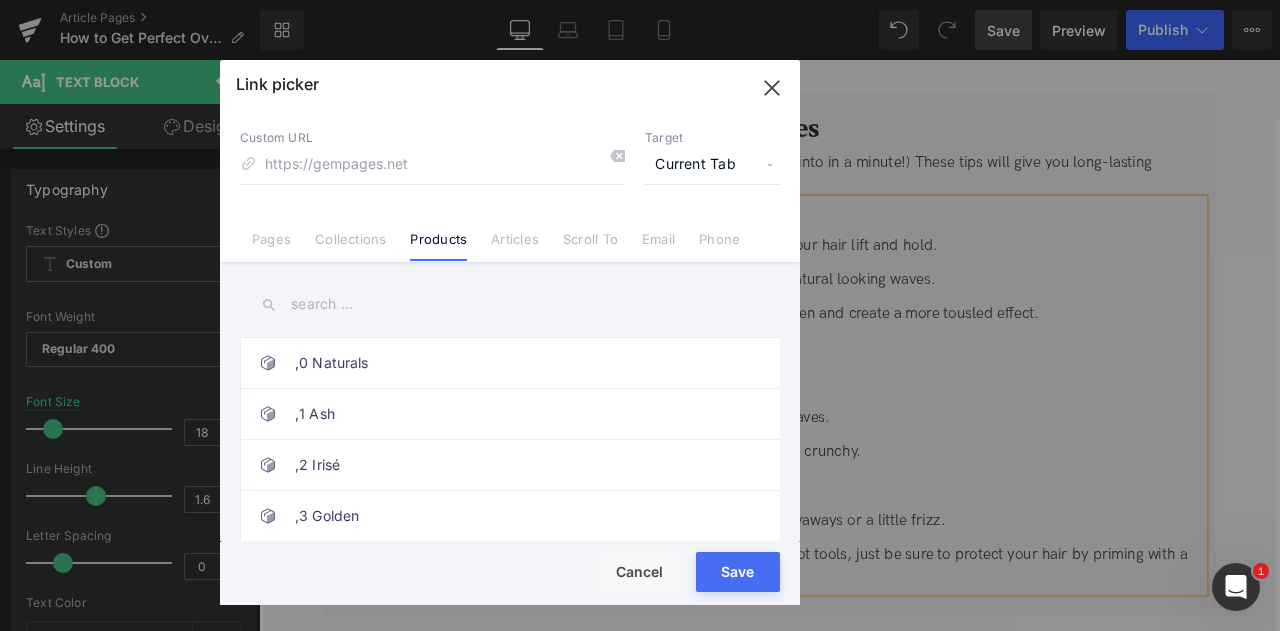 click at bounding box center (510, 304) 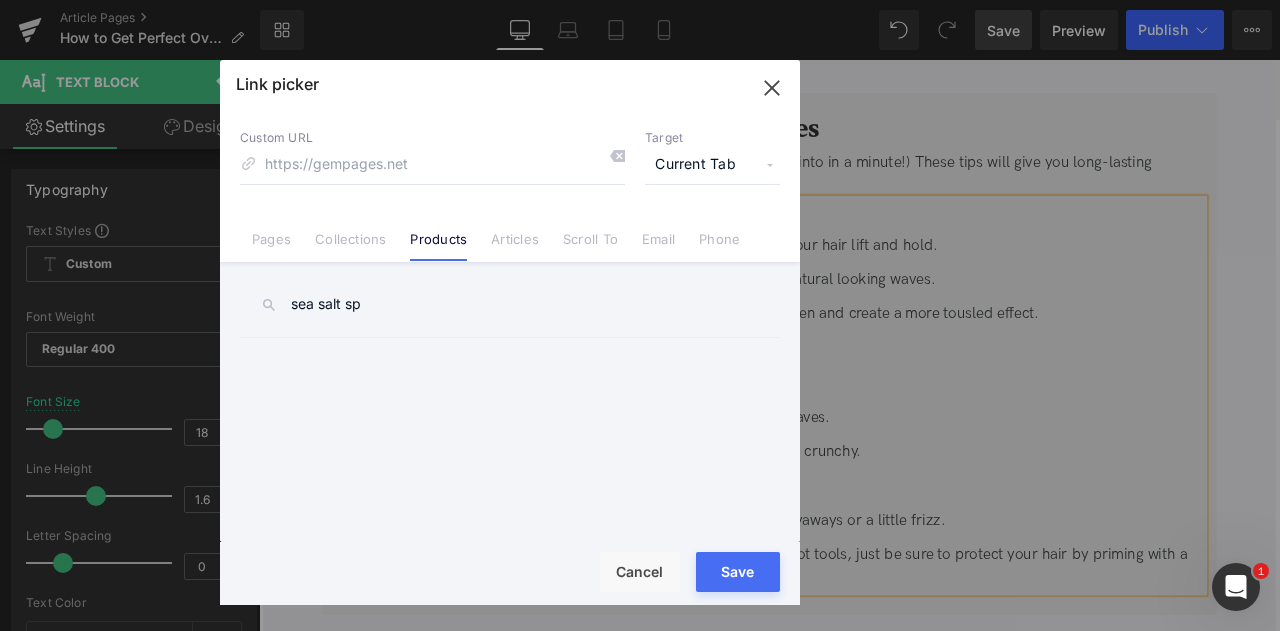 type on "sea salt sp" 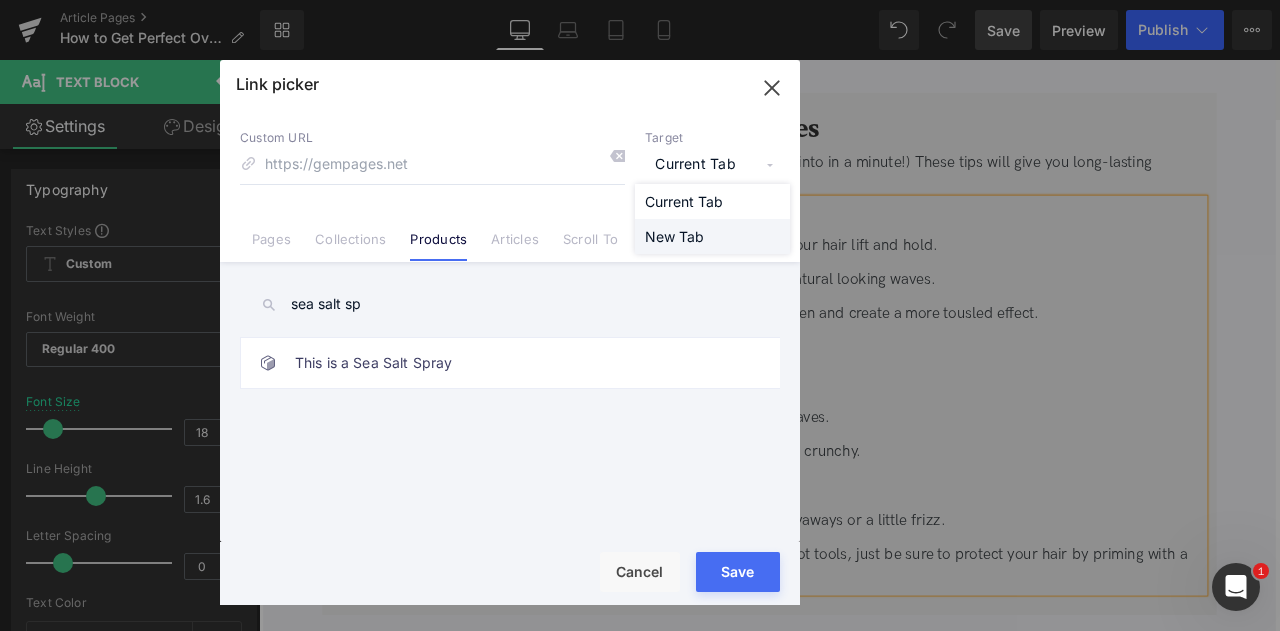 click on "New Tab" at bounding box center (712, 236) 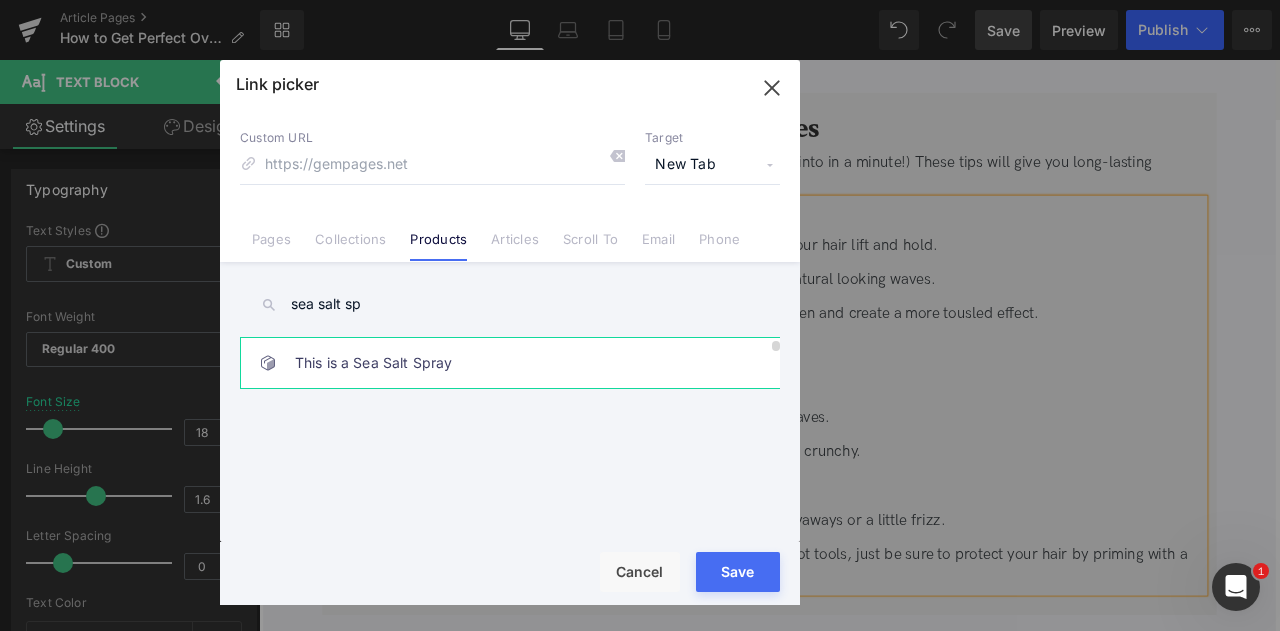 click on "This is a Sea Salt Spray" at bounding box center (515, 363) 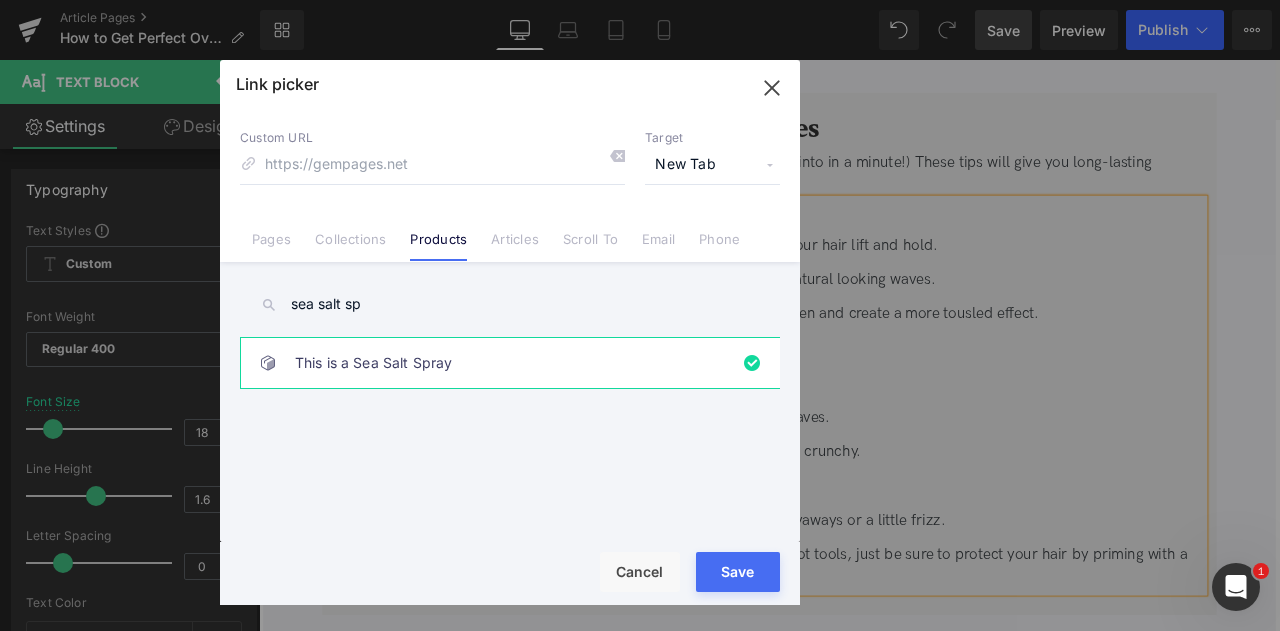 click on "Save Cancel" at bounding box center (510, 573) 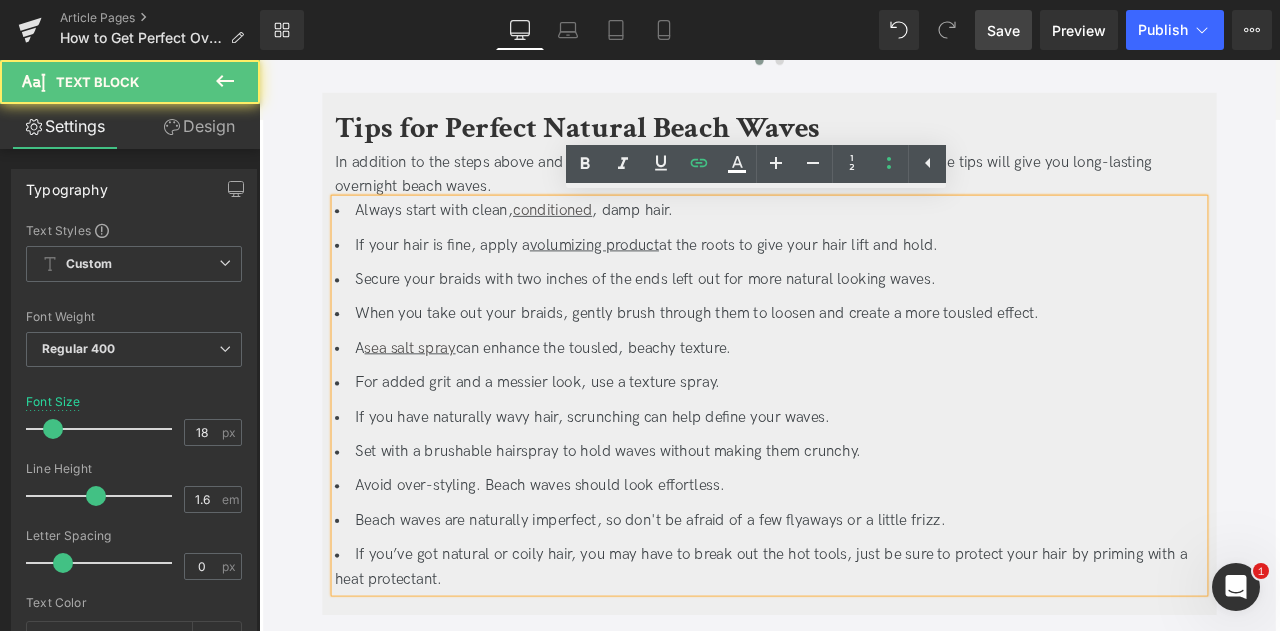 click on "For added grit and a messier look, use a texture spray." at bounding box center [864, 443] 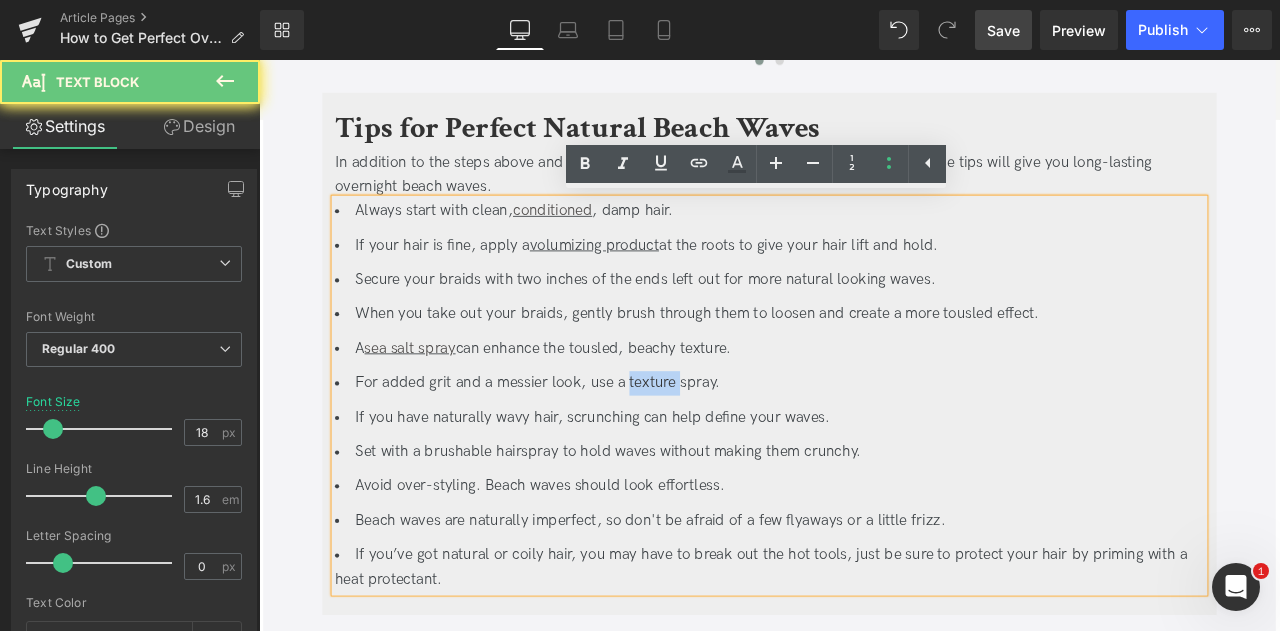 click on "For added grit and a messier look, use a texture spray." at bounding box center (864, 443) 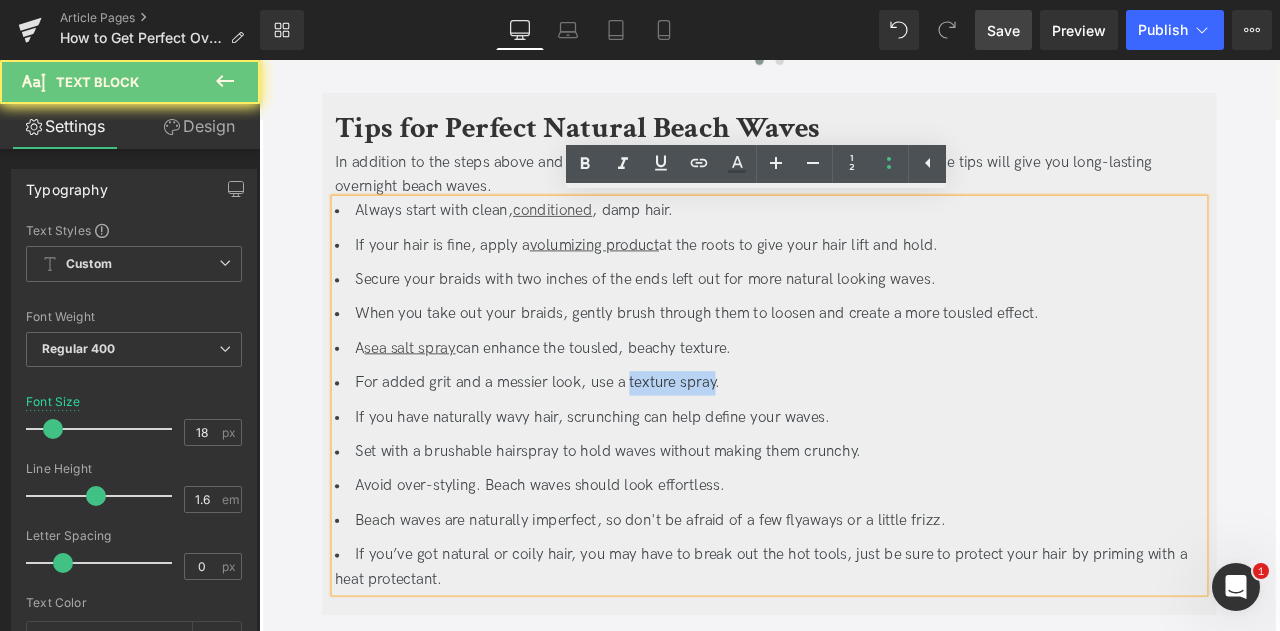 click on "For added grit and a messier look, use a texture spray." at bounding box center (864, 443) 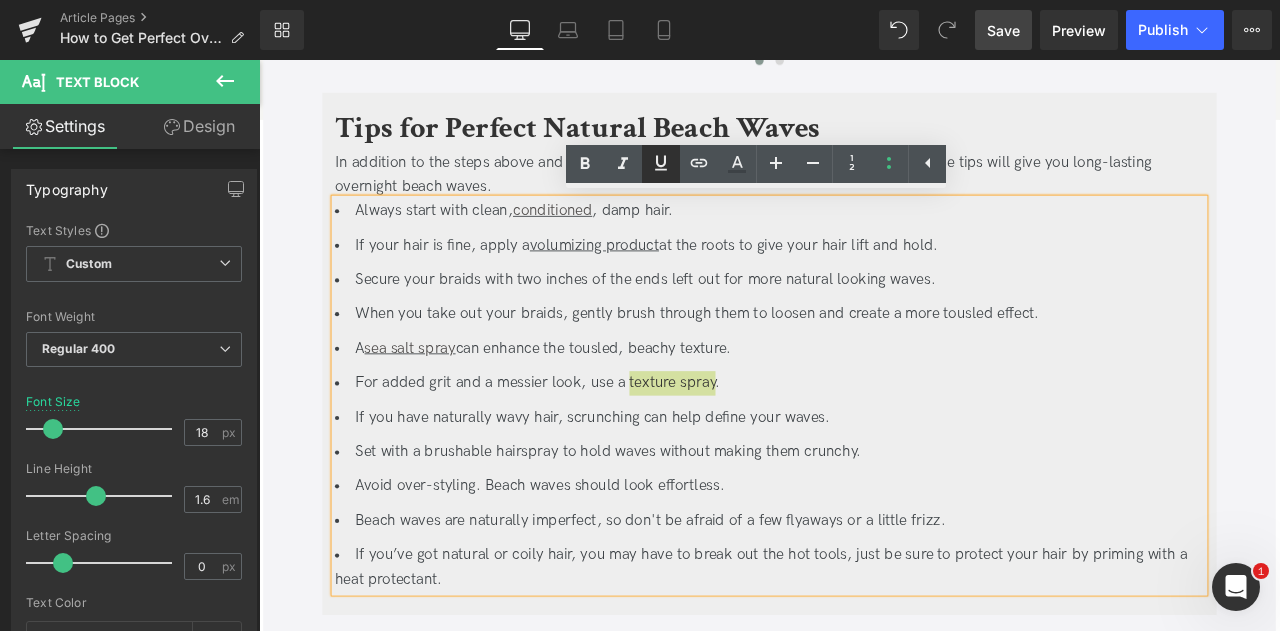 click 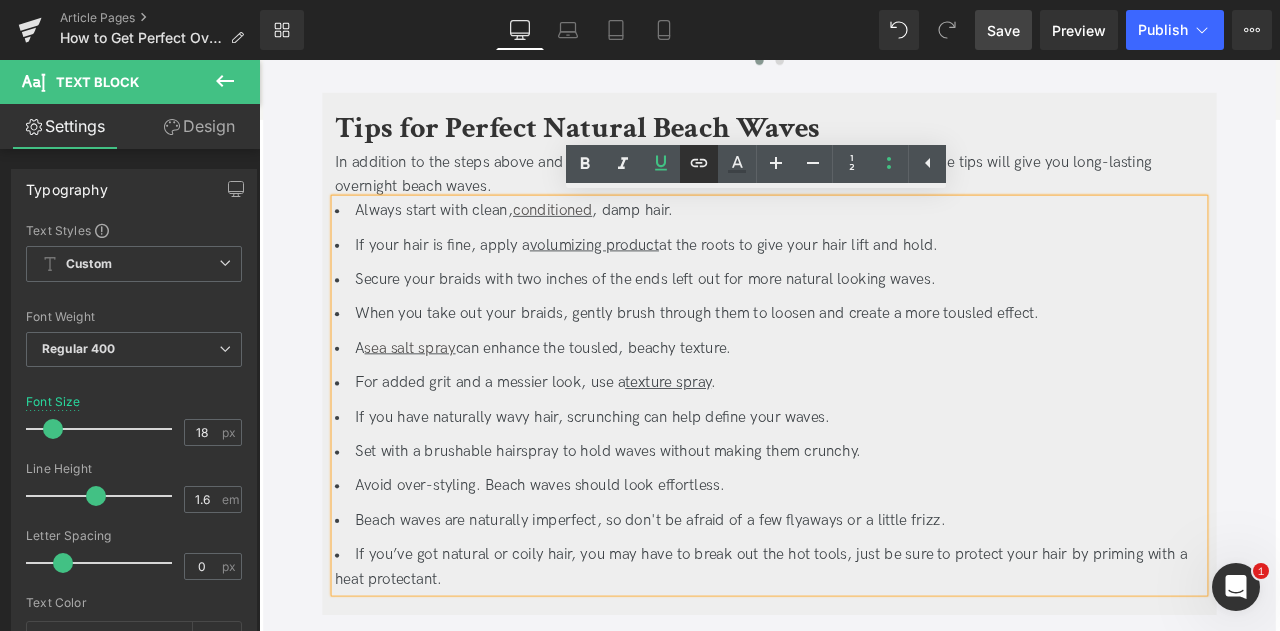 click 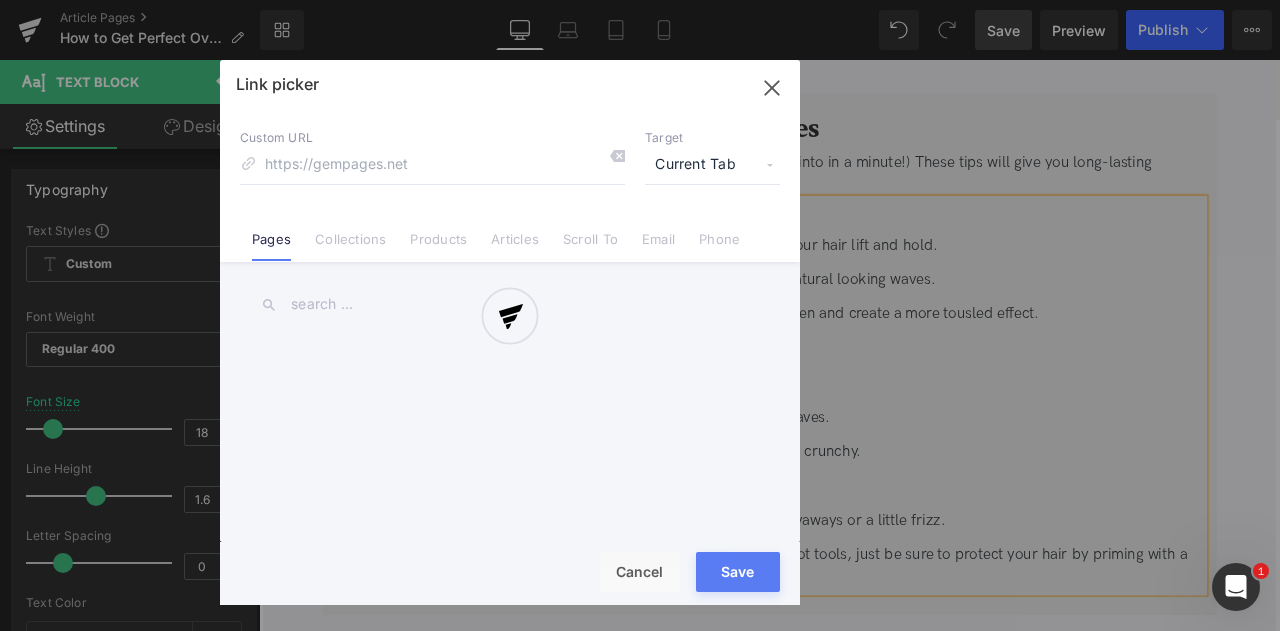 click on "Text Color Highlight Color #333333   Edit or remove link:   Edit   -   Unlink   -   Cancel                                             Link picker Back to Library   Insert           Custom URL                   Target   Current Tab     Current Tab   New Tab                 Pages       Collections       Products       Articles       Scroll To       Email       Phone                                                       Email Address     Subject     Message             Phone Number           Save Cancel" at bounding box center (640, 0) 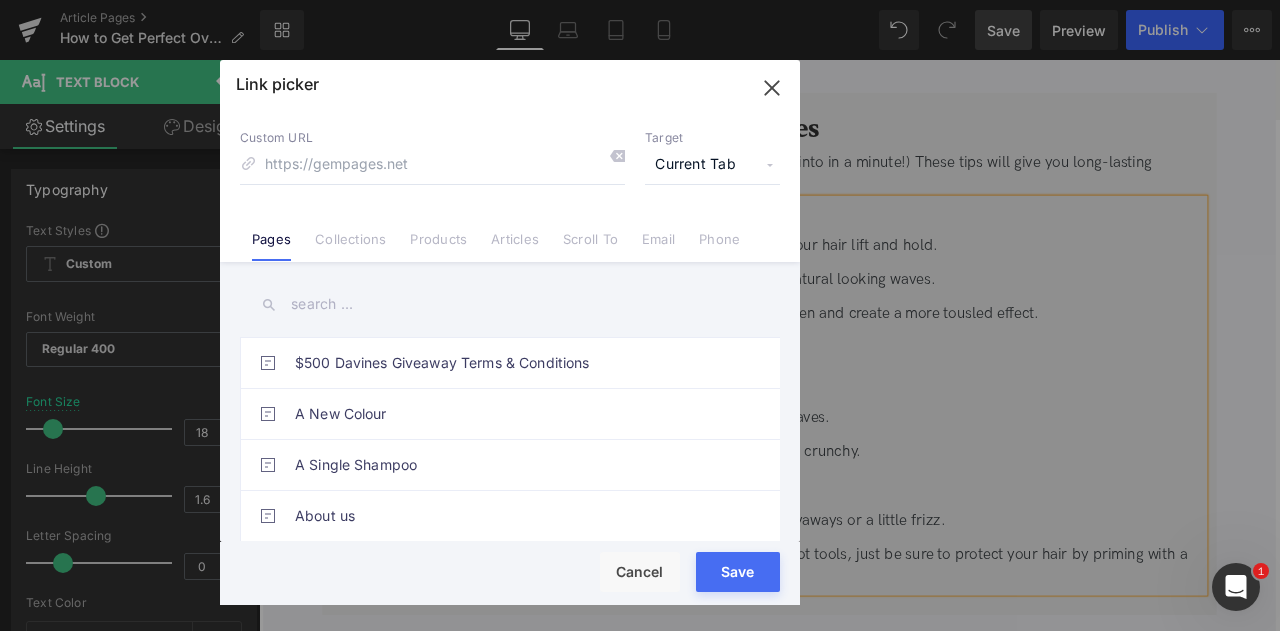 click on "Current Tab" at bounding box center (712, 165) 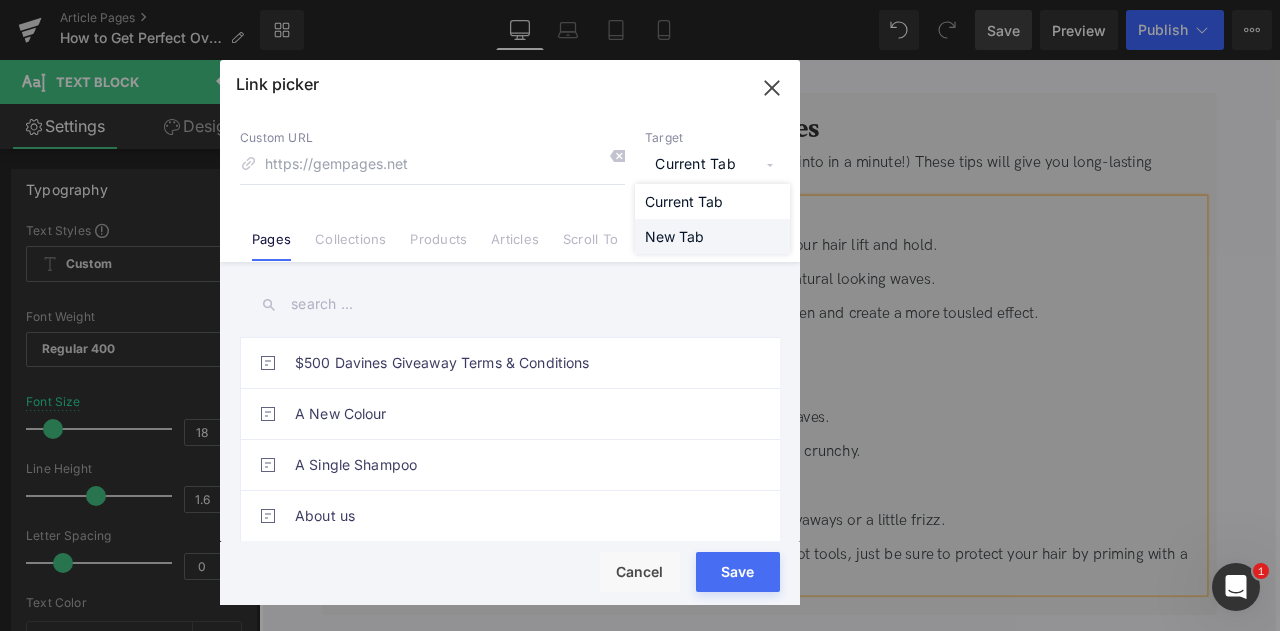 click on "New Tab" at bounding box center [712, 236] 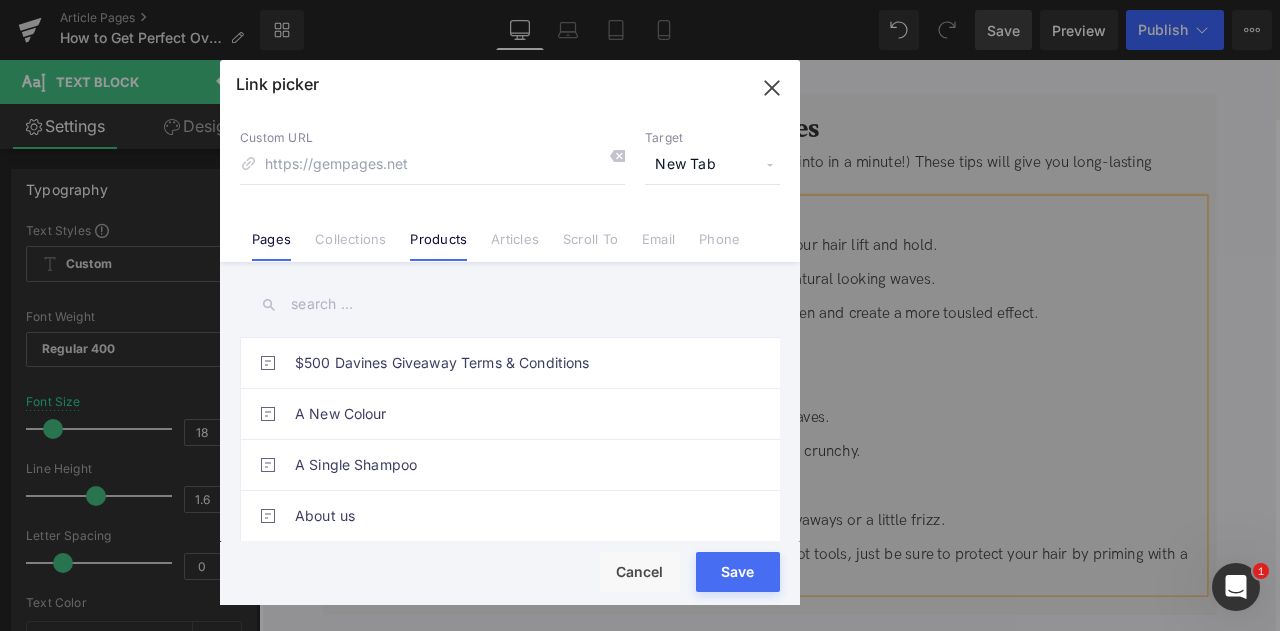 click on "Products" at bounding box center [438, 246] 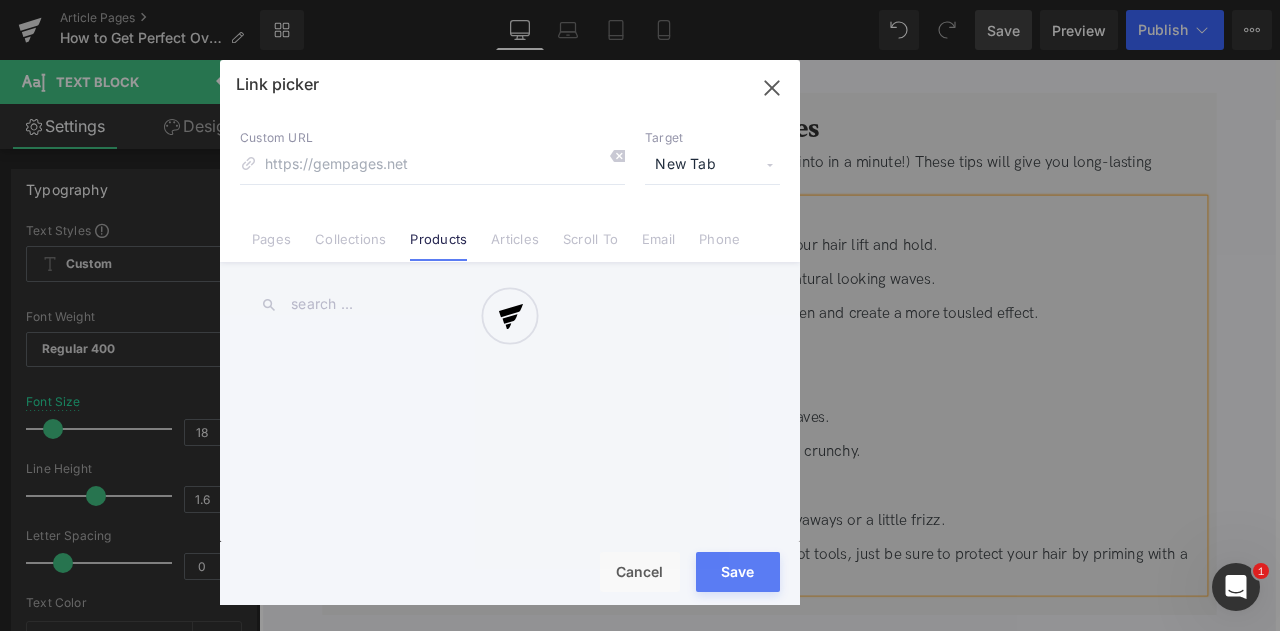 click on "Link picker Back to Library   Insert           Custom URL                   Target   New Tab     Current Tab   New Tab                 Pages       Collections       Products       Articles       Scroll To       Email       Phone                       $500 Davines Giveaway Terms & Conditions A New Colour A Single Shampoo About us Accessibility Activators Afterpay Alchemic Creative Conditioners Alchemic System Authentic Formulas B The Change 2024 Balance e Bouclé Beauty + Sustainability Beauty, From The Ground Up Become a Davines Salon Collections and Techniques Congratulations You are now registered Contact Us CONTENT USAGE AUTHORIZATION TERMS Cookie Policy cookies new Copper Dark Brown Hair: Change things up to Suit Your Personal Style Copy of Shipping Carbon Neutralization 2025 Created With Davines Davines E-Gift Card Davines Group House Waste Guide Davines Product Reviews from Real Customers Davines Products are Certified Plastic Neutral Davines Rebate Terms & Conditions Davines Village Davines World DNA" at bounding box center (510, 332) 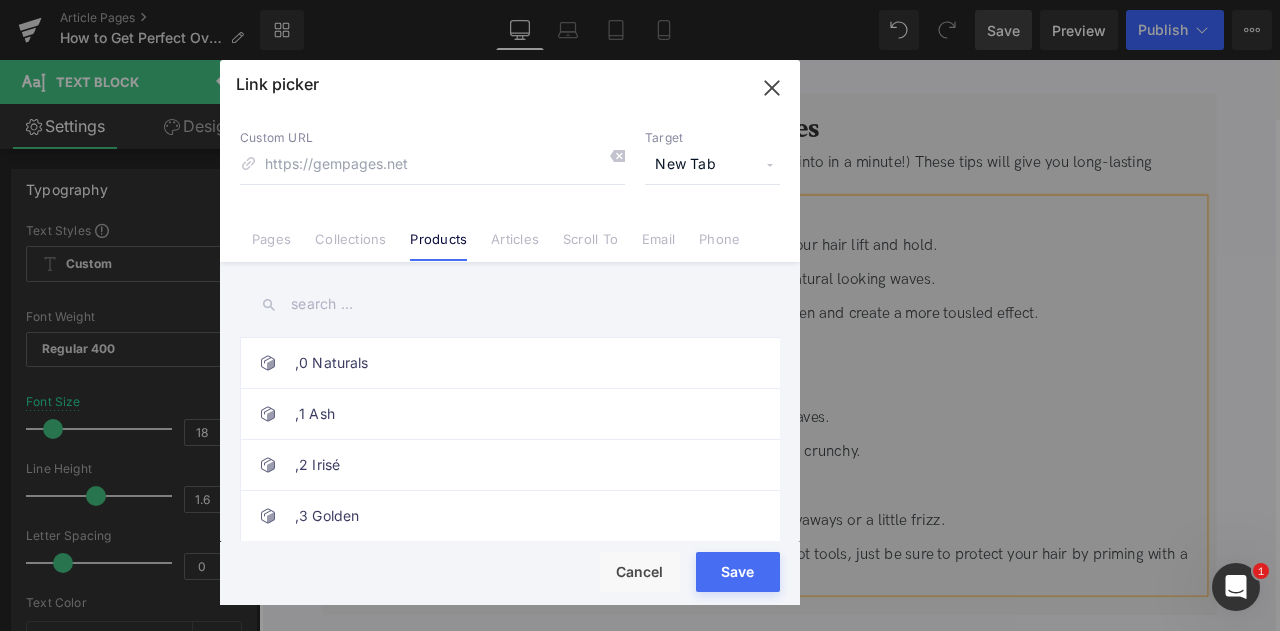 click at bounding box center (510, 304) 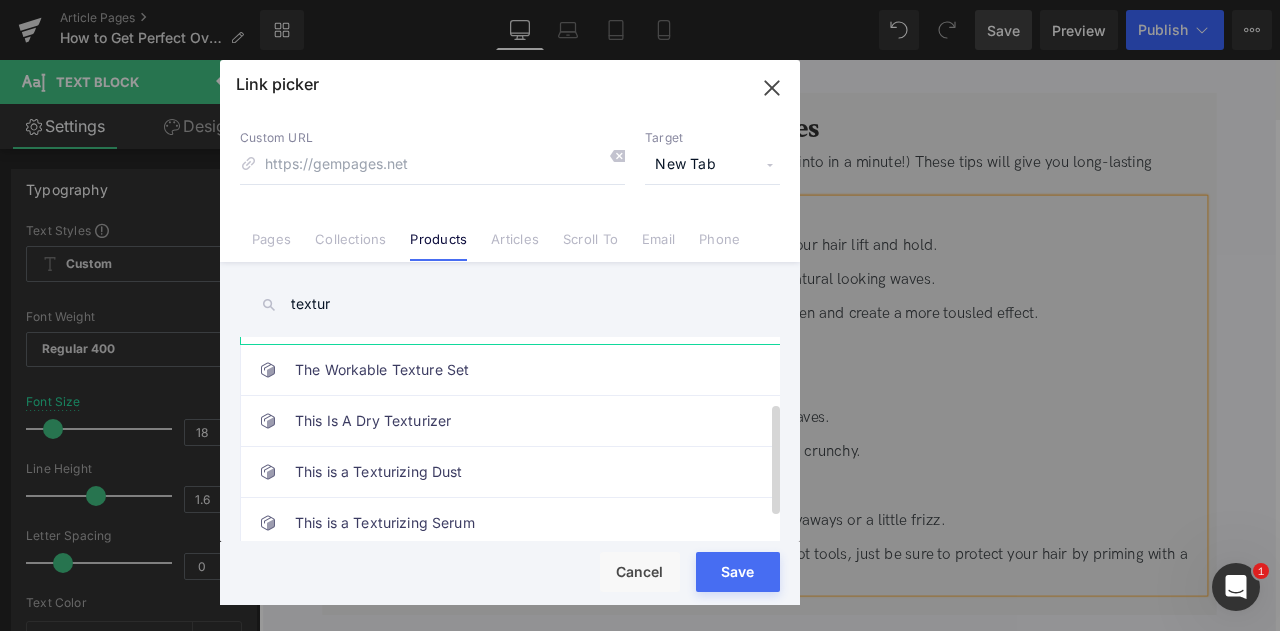 scroll, scrollTop: 158, scrollLeft: 0, axis: vertical 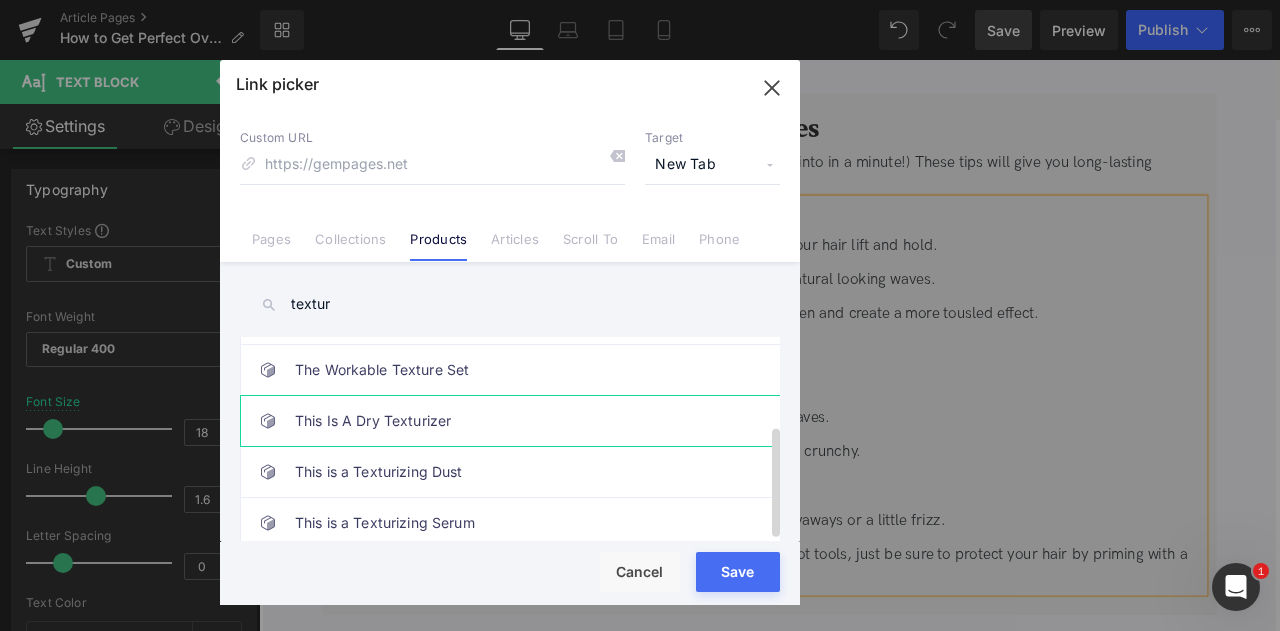 type on "textur" 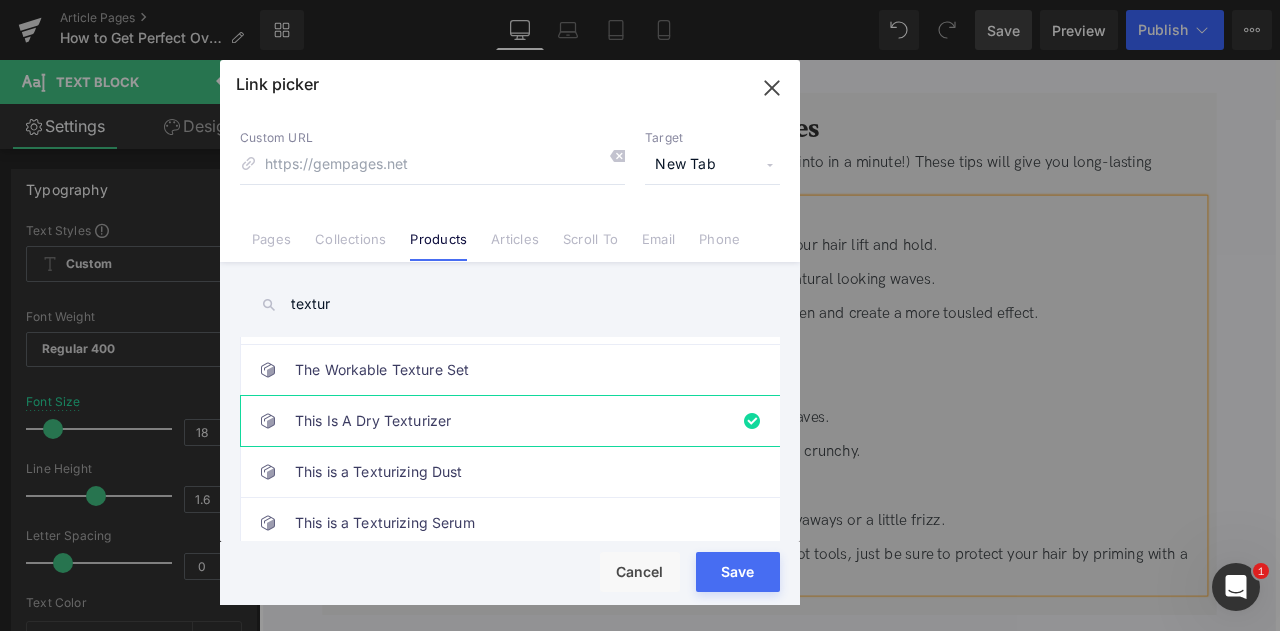 click on "New Tab" at bounding box center [712, 165] 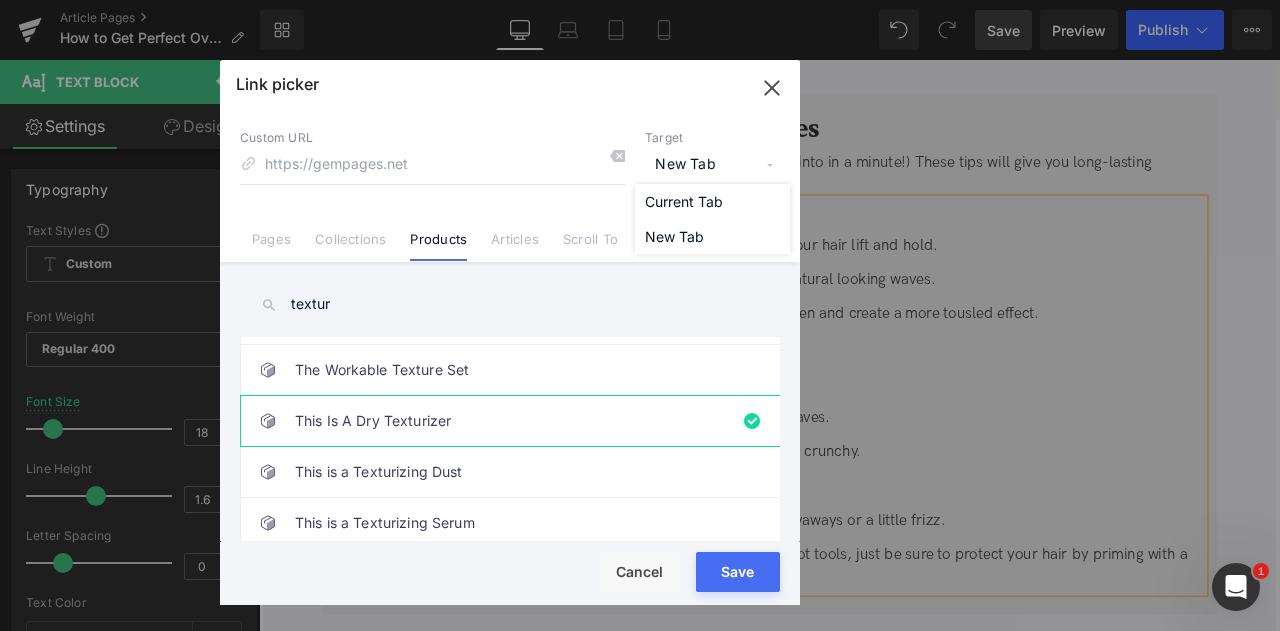 click on "Save" at bounding box center [738, 572] 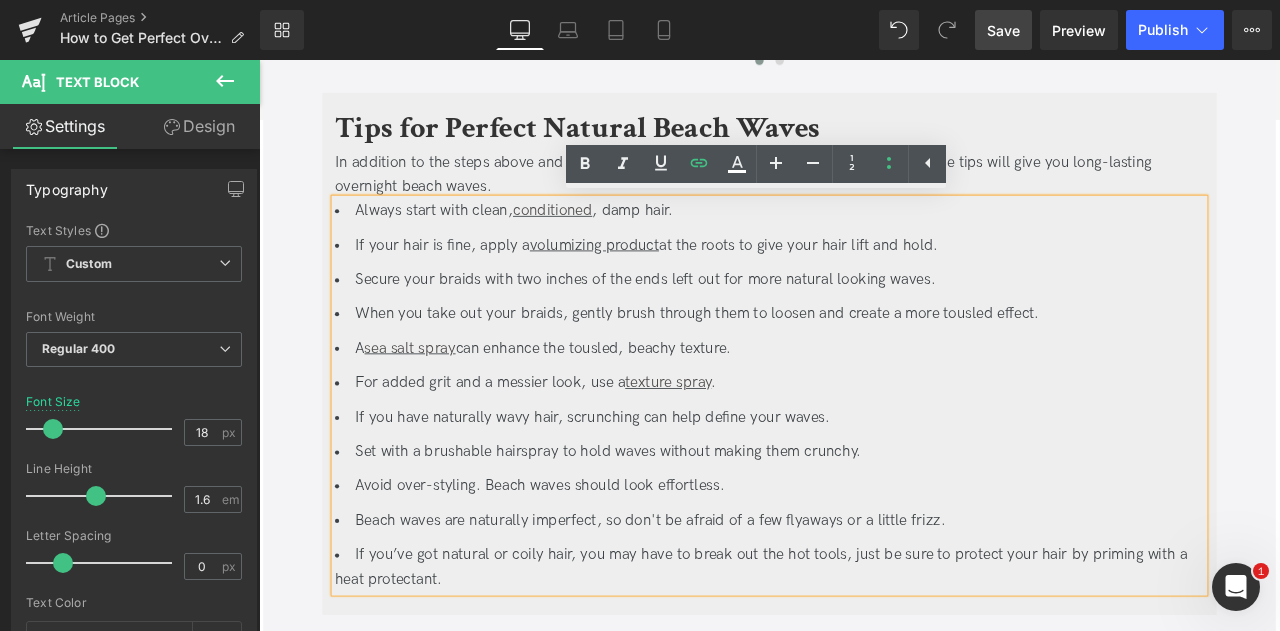 click on "Set with a brushable hairspray to hold waves without making them crunchy." at bounding box center (864, 525) 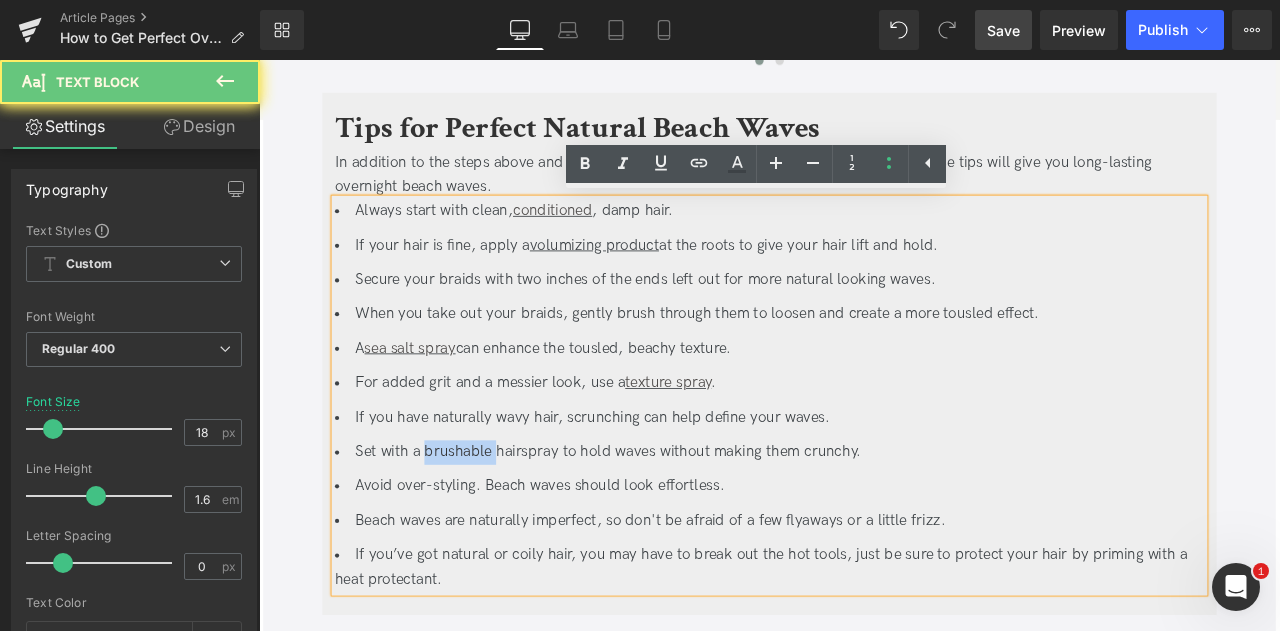 click on "Set with a brushable hairspray to hold waves without making them crunchy." at bounding box center (864, 525) 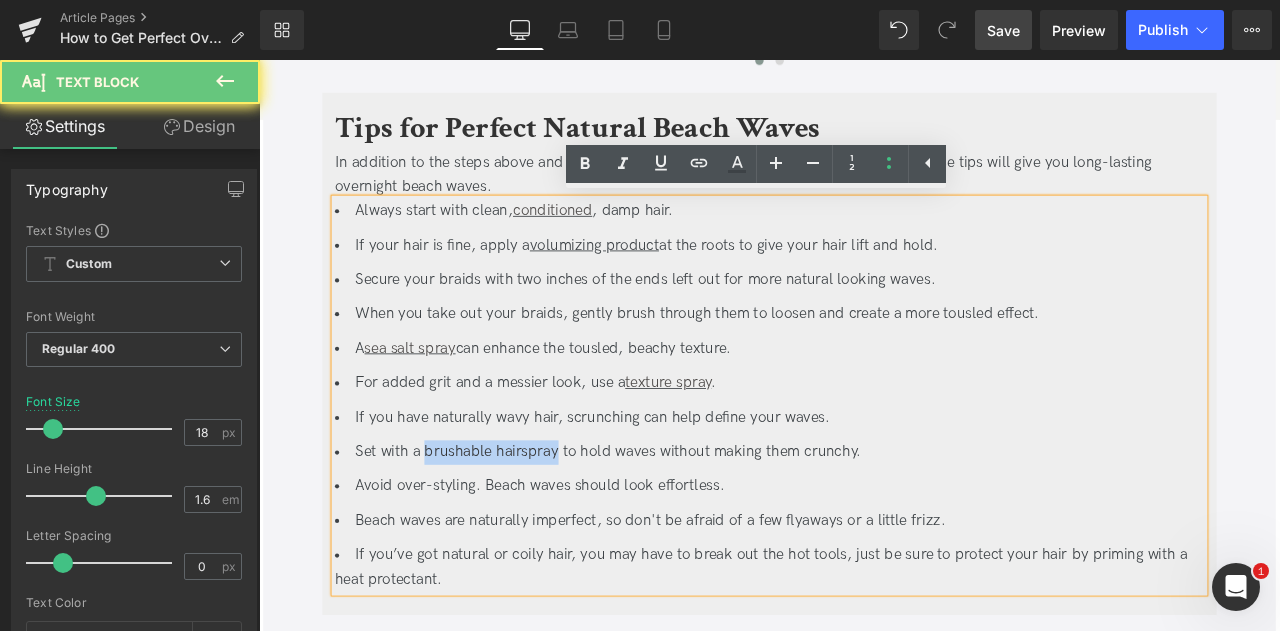 click on "Set with a brushable hairspray to hold waves without making them crunchy." at bounding box center (864, 525) 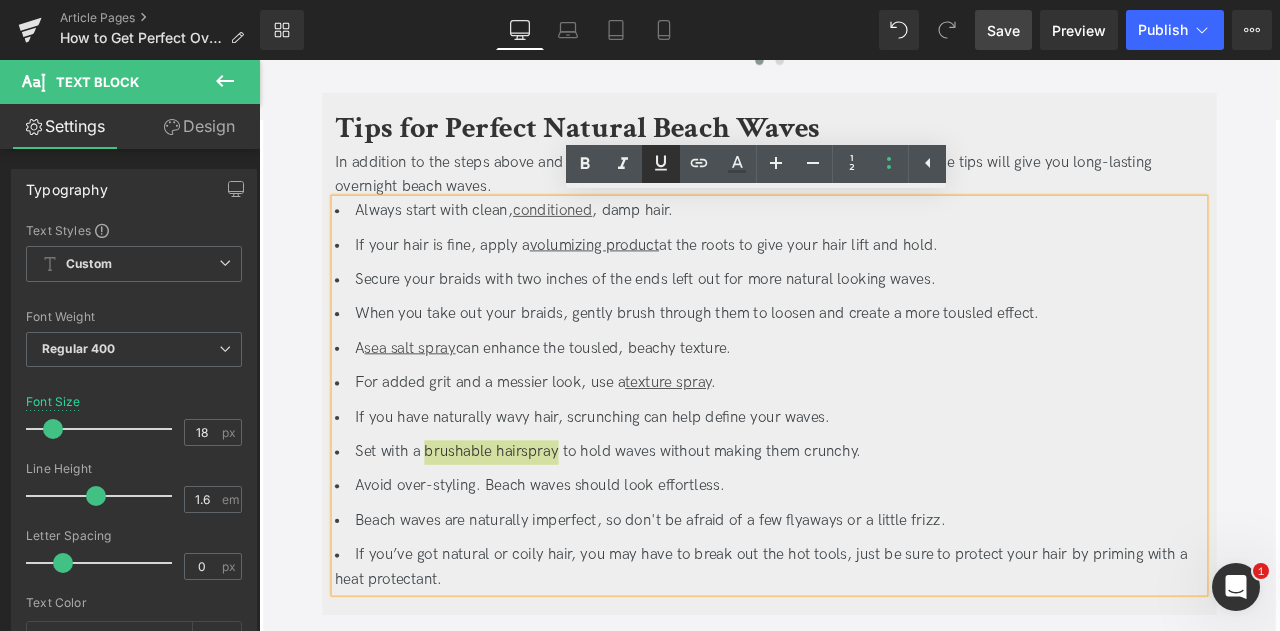 click 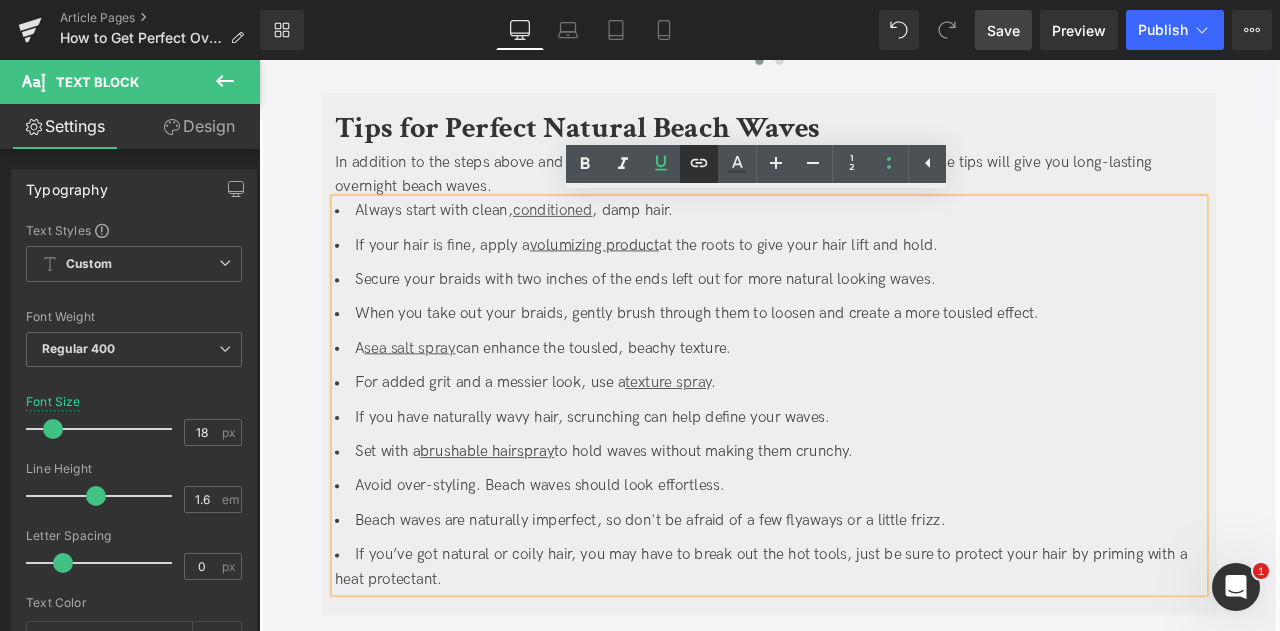 click 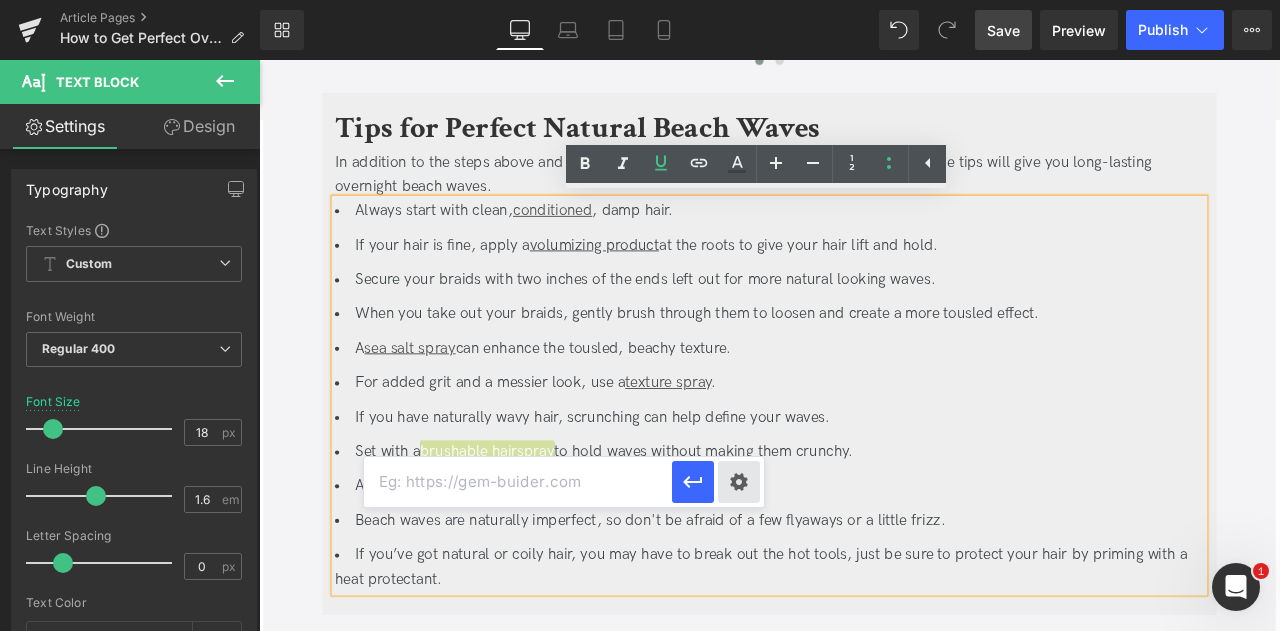 click on "Text Color Highlight Color #333333   Edit or remove link:   Edit   -   Unlink   -   Cancel" at bounding box center [640, 0] 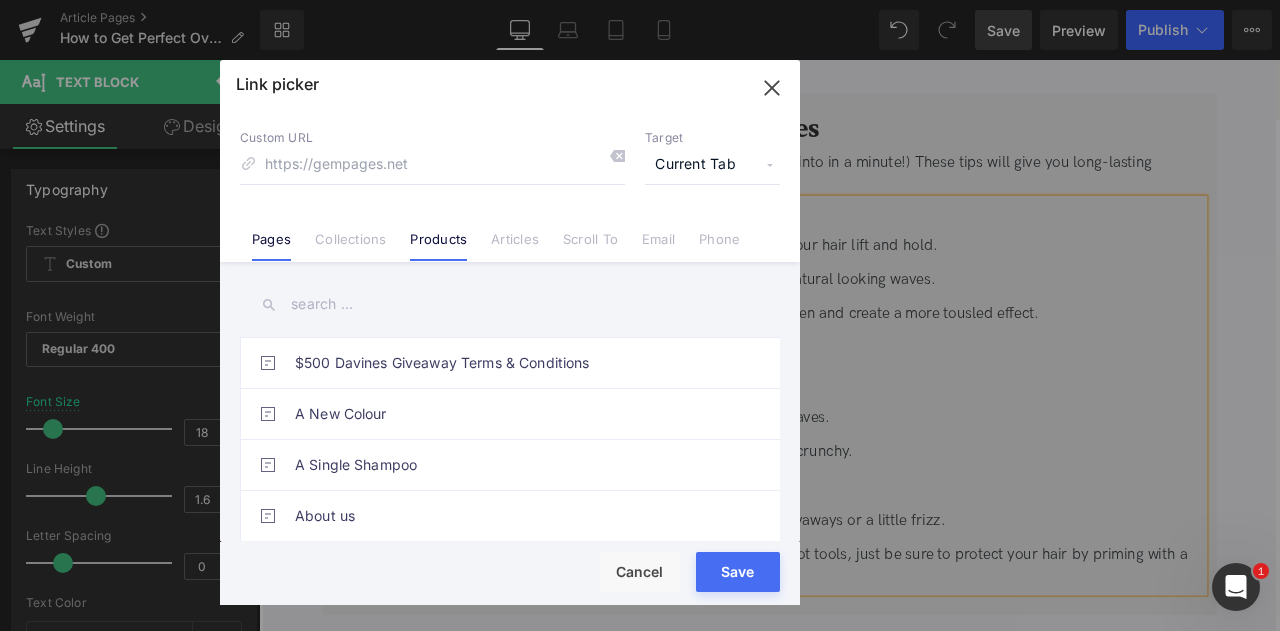 click on "Products" at bounding box center (438, 246) 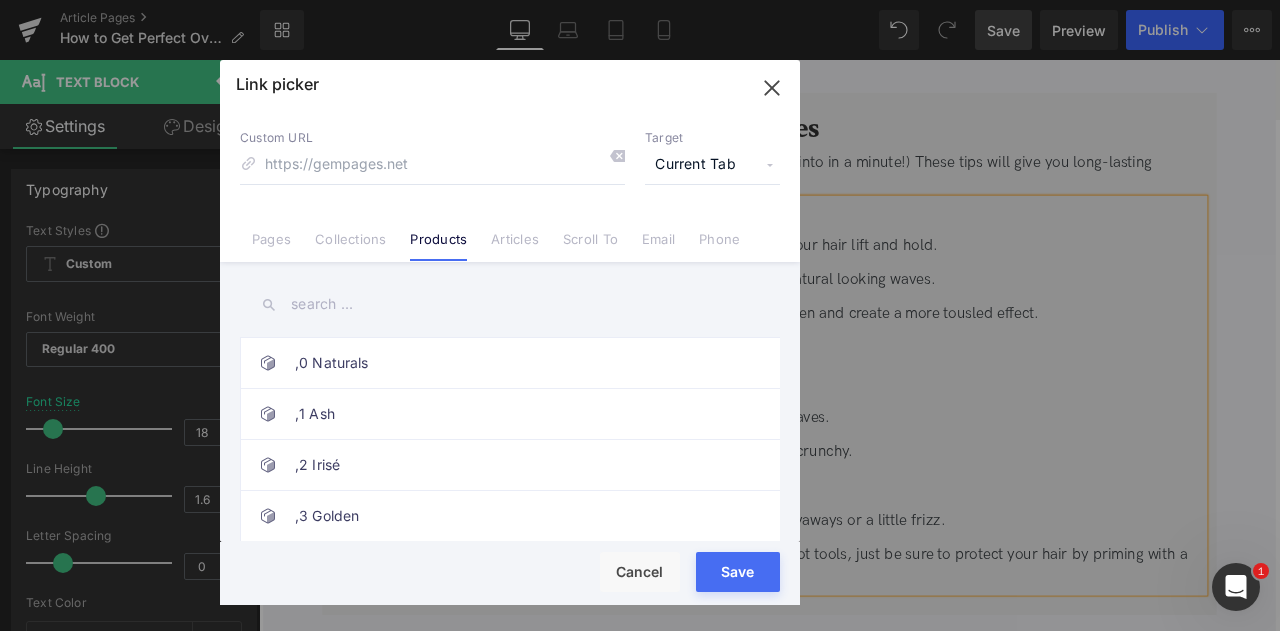 click at bounding box center [510, 304] 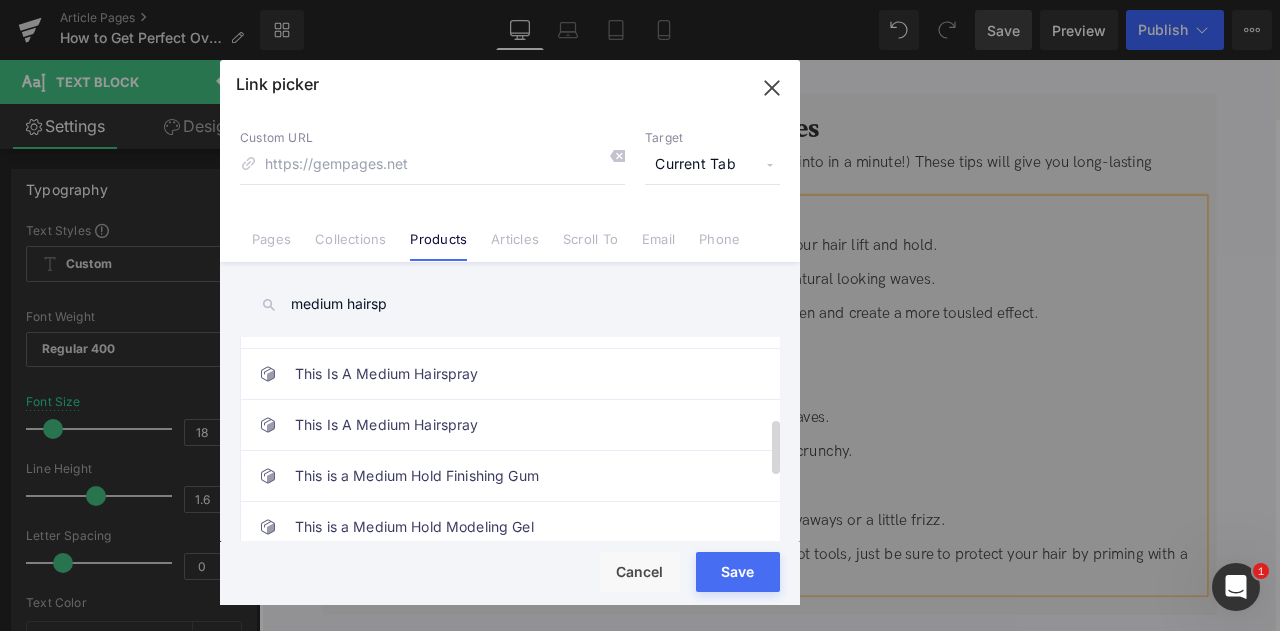 scroll, scrollTop: 296, scrollLeft: 0, axis: vertical 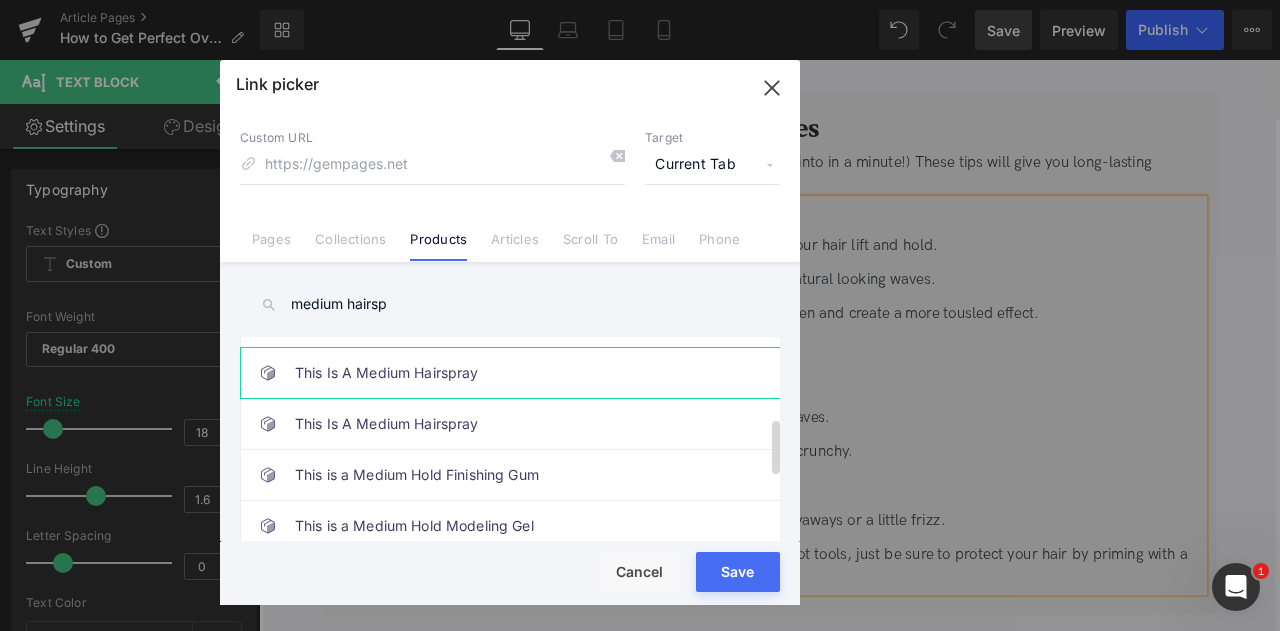 type on "medium hairsp" 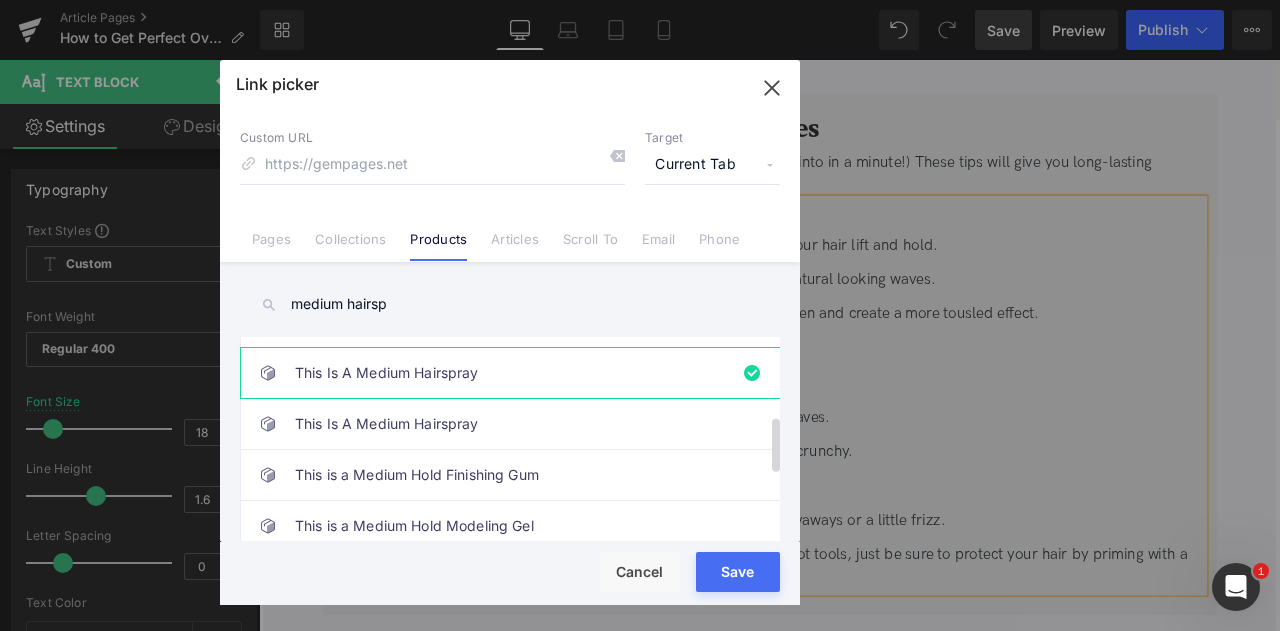 scroll, scrollTop: 242, scrollLeft: 0, axis: vertical 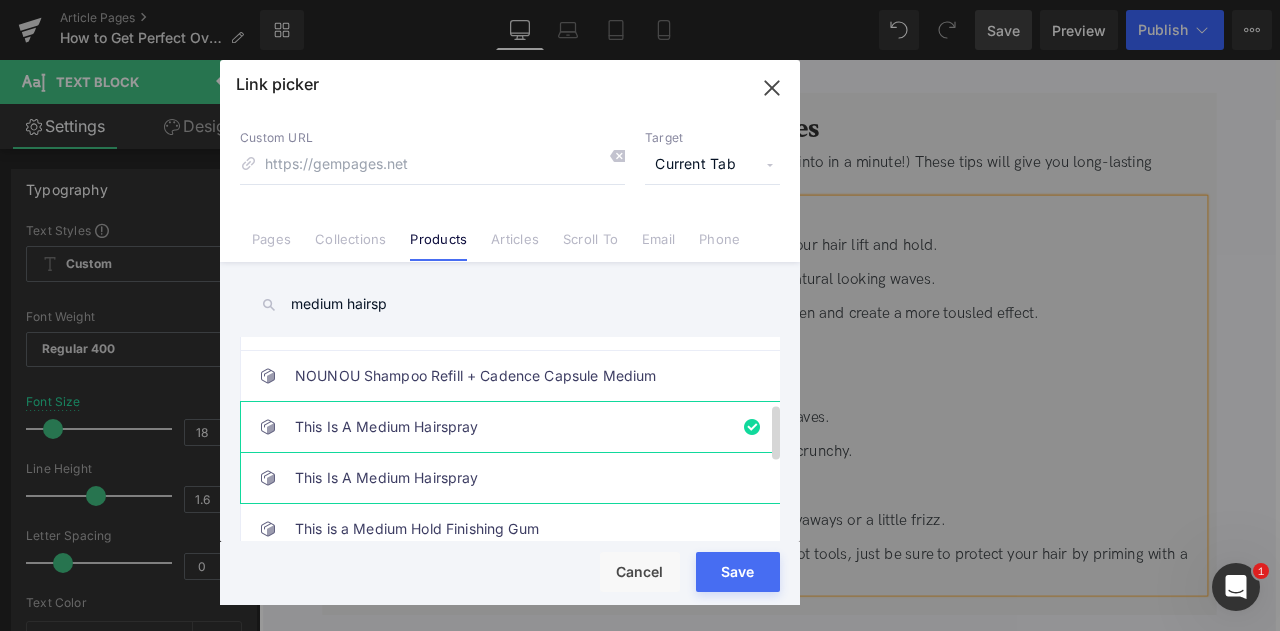 click on "This Is A Medium Hairspray" at bounding box center (515, 478) 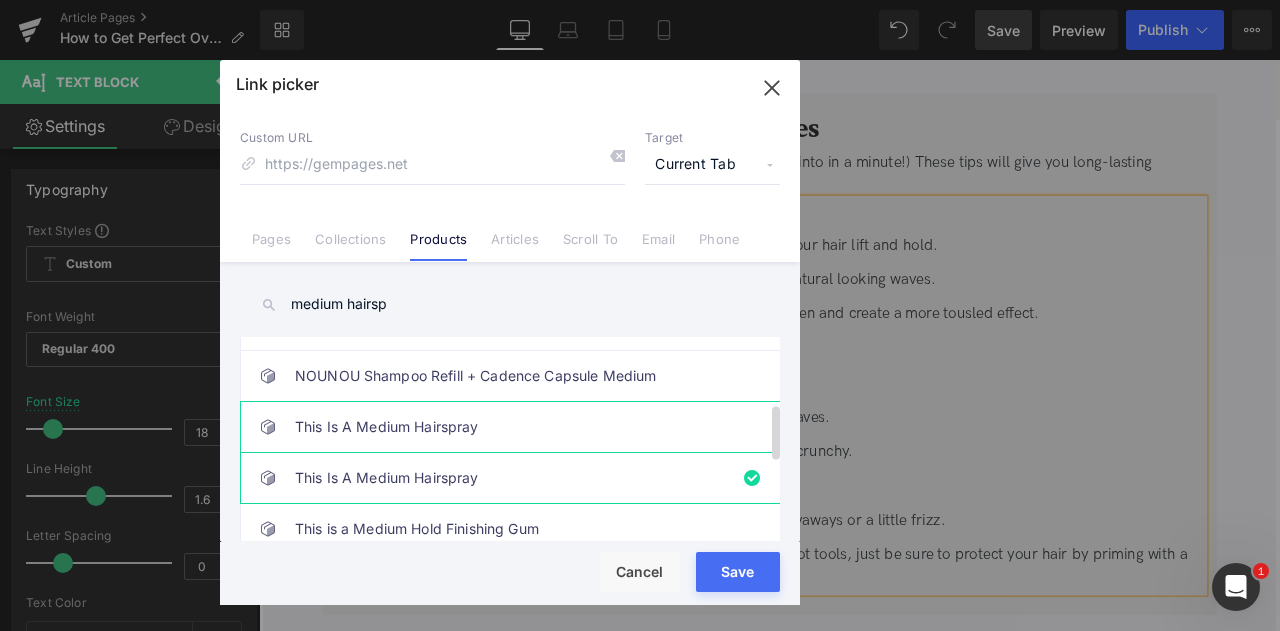 click on "This Is A Medium Hairspray" at bounding box center [515, 427] 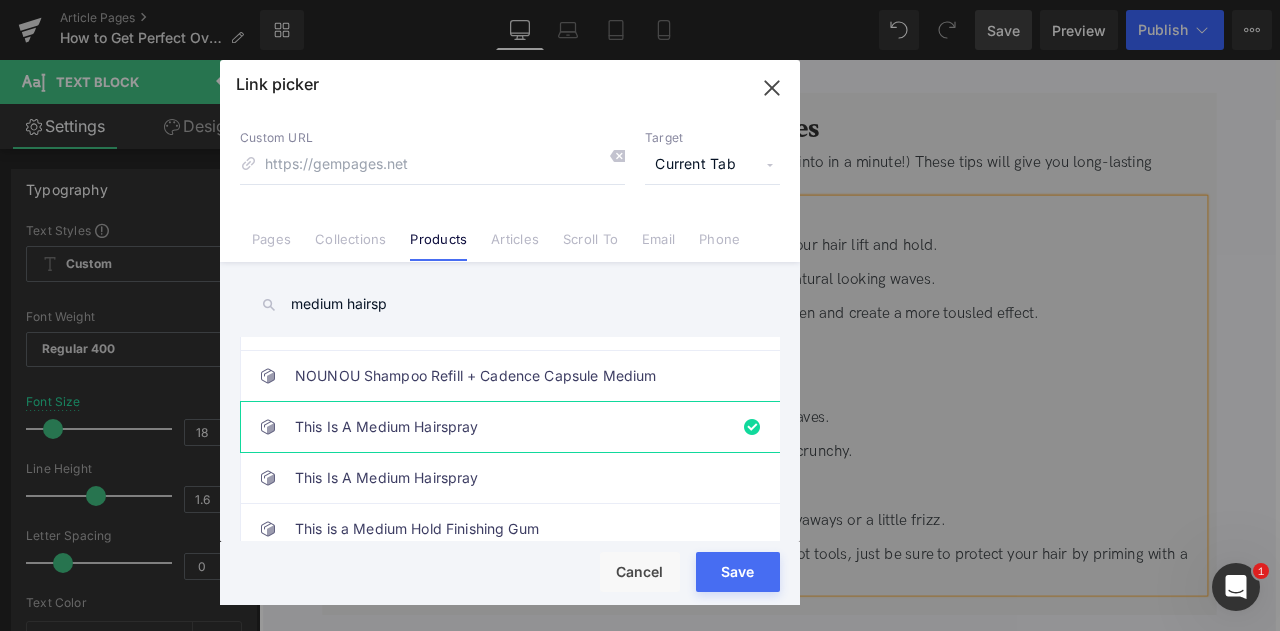 click on "Current Tab" at bounding box center (712, 165) 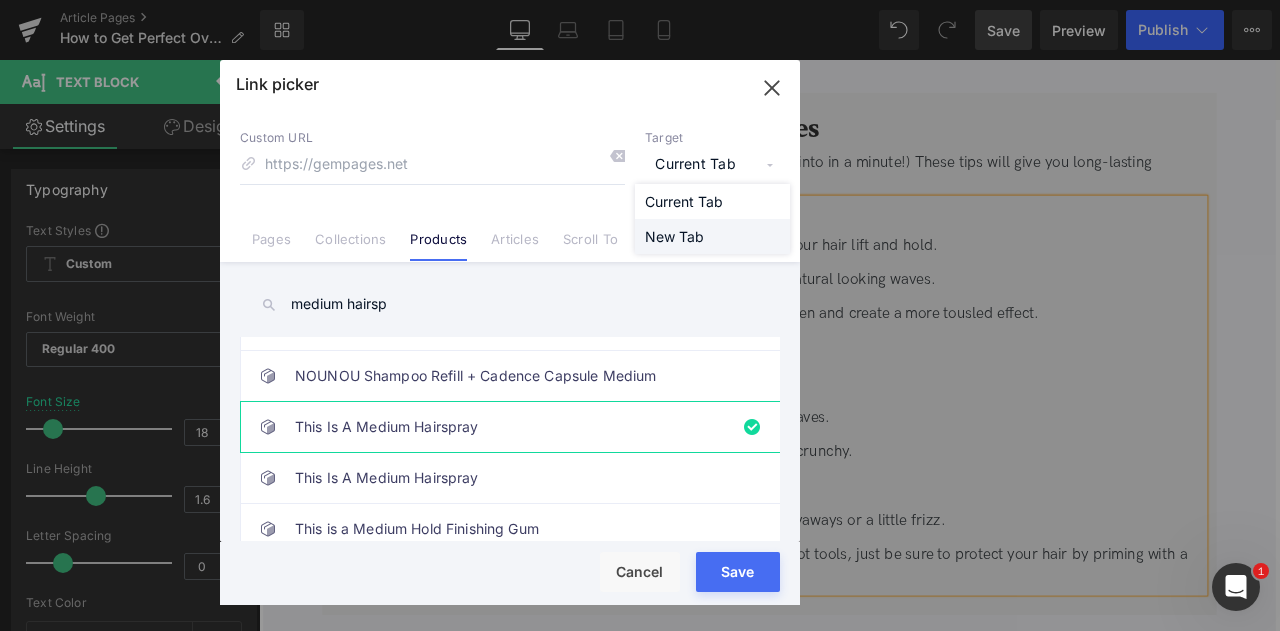 click on "New Tab" at bounding box center (712, 236) 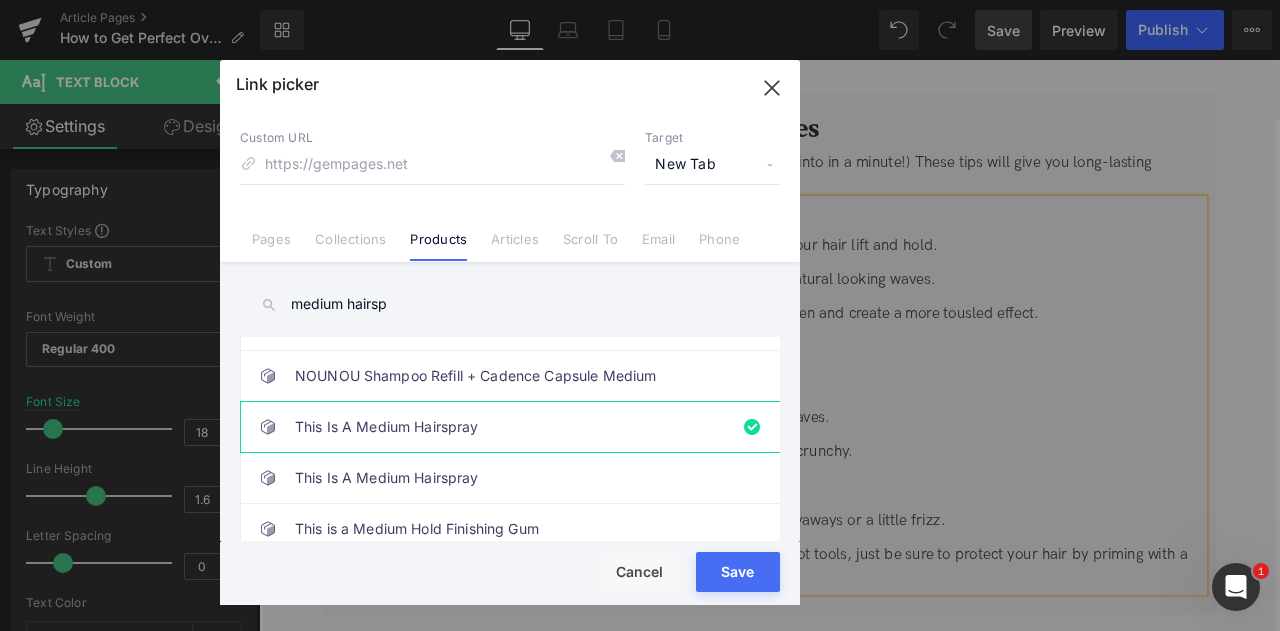 click on "Save" at bounding box center (738, 572) 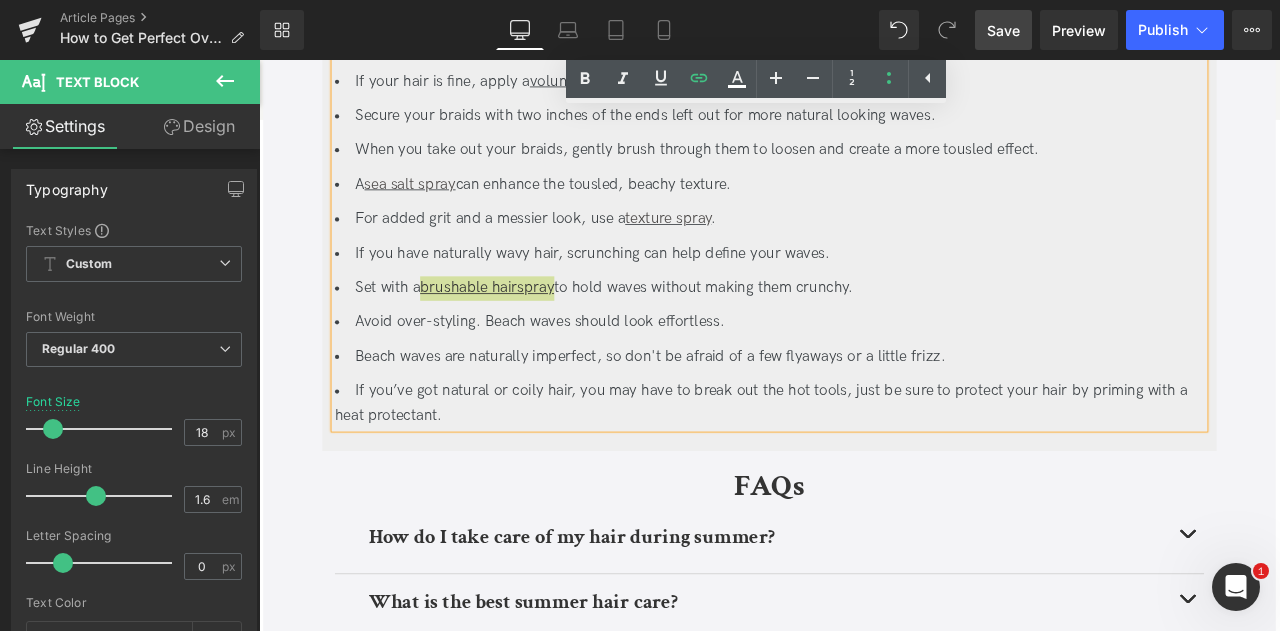 scroll, scrollTop: 3424, scrollLeft: 0, axis: vertical 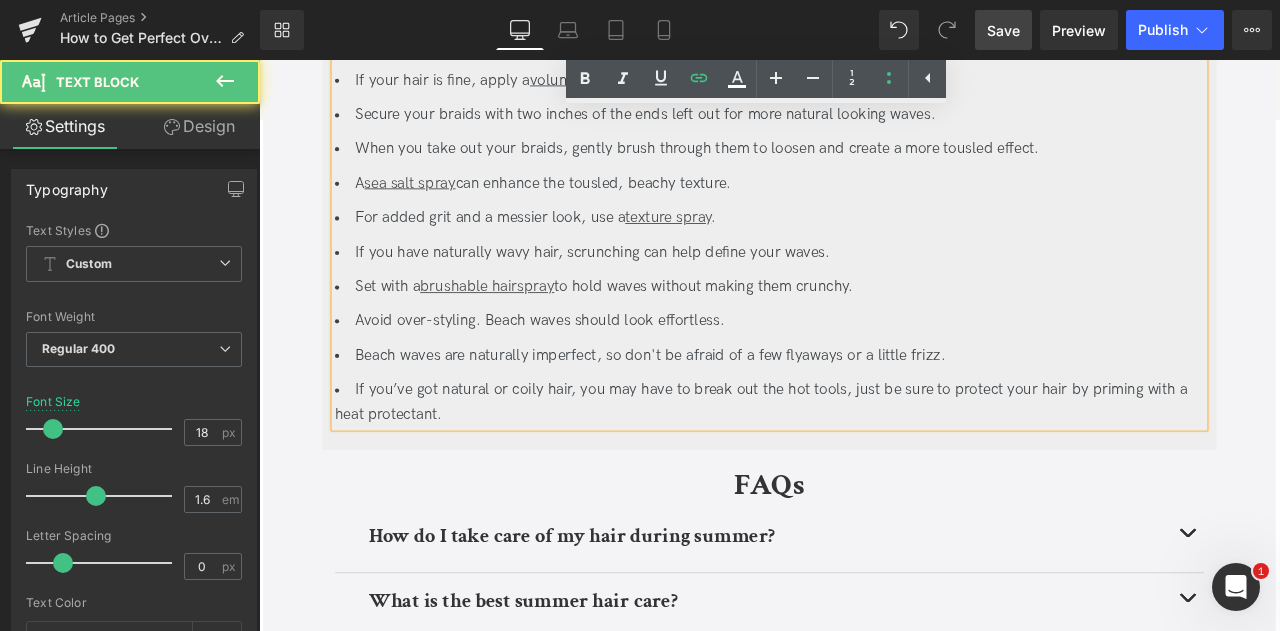 click on "If you’ve got natural or coily hair, you may have to break out the hot tools, just be sure to protect your hair by priming with a heat protectant." at bounding box center [864, 466] 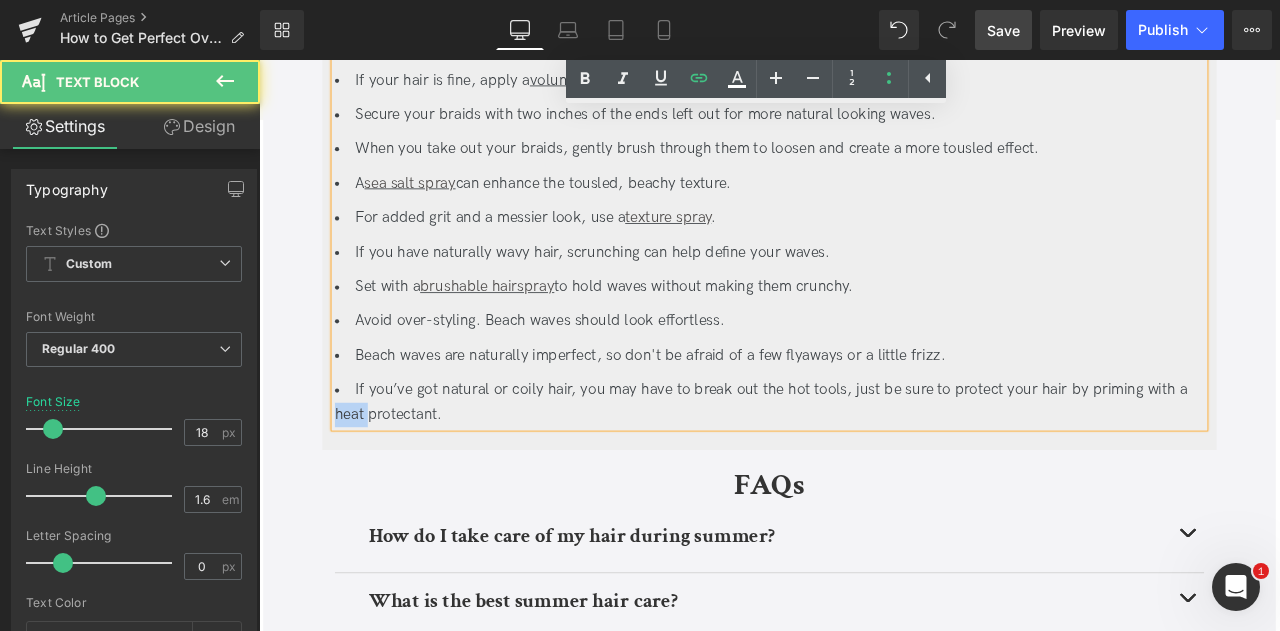 click on "If you’ve got natural or coily hair, you may have to break out the hot tools, just be sure to protect your hair by priming with a heat protectant." at bounding box center [864, 466] 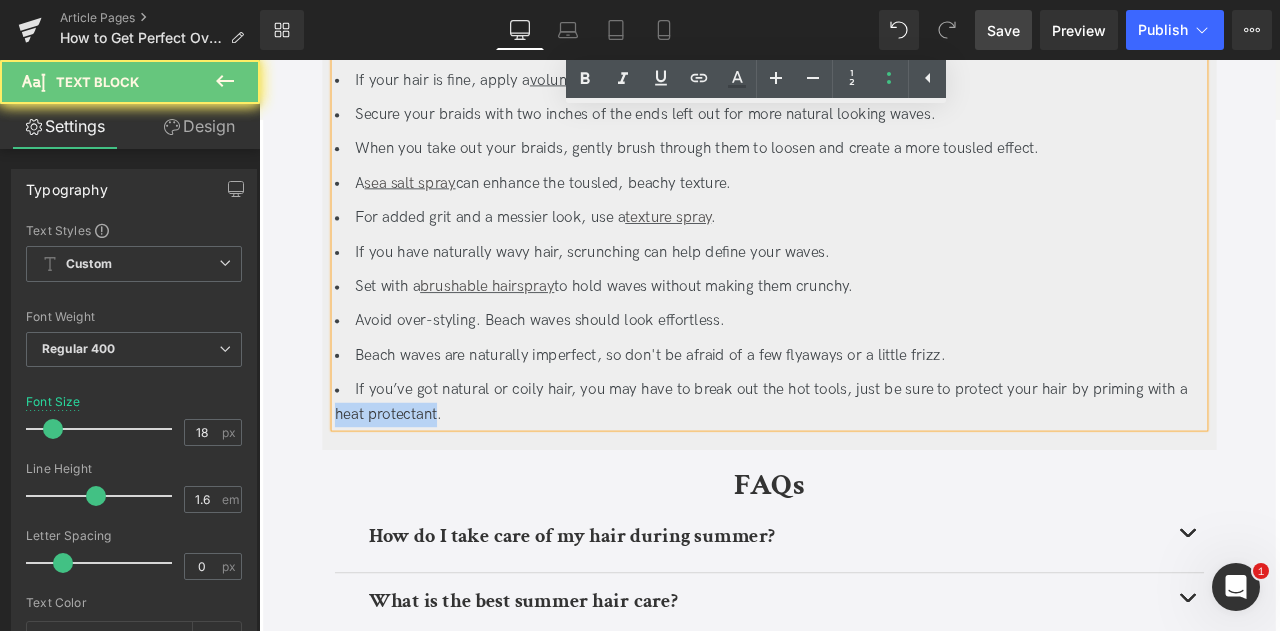 click on "If you’ve got natural or coily hair, you may have to break out the hot tools, just be sure to protect your hair by priming with a heat protectant." at bounding box center [864, 466] 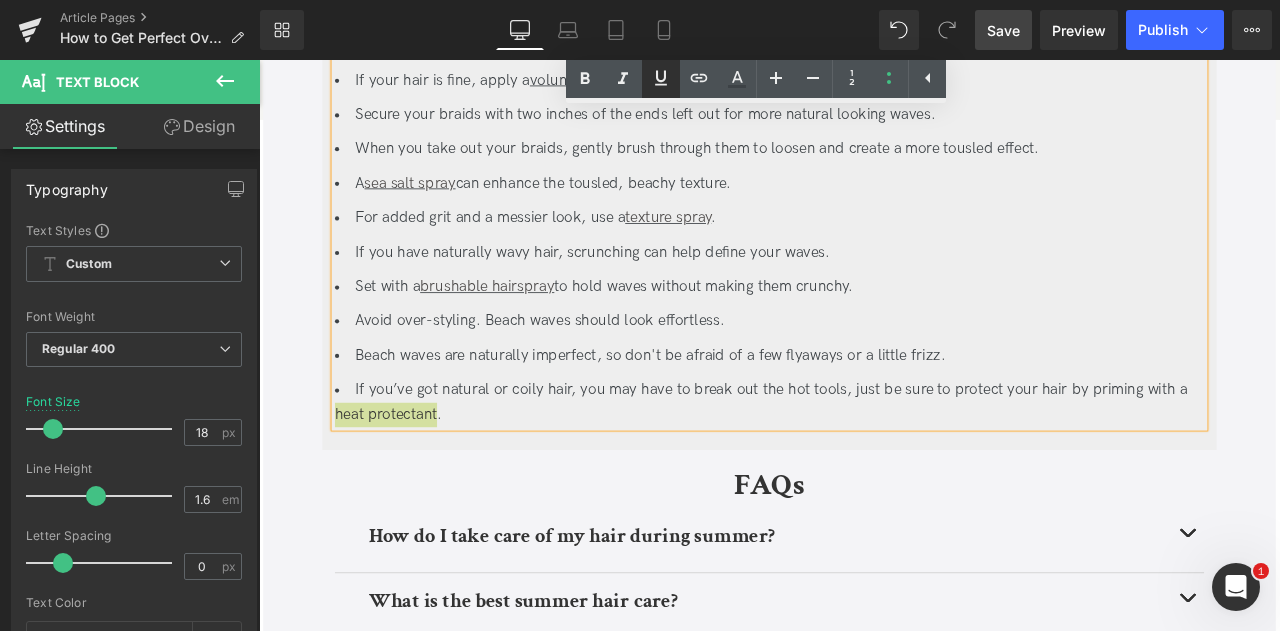 click 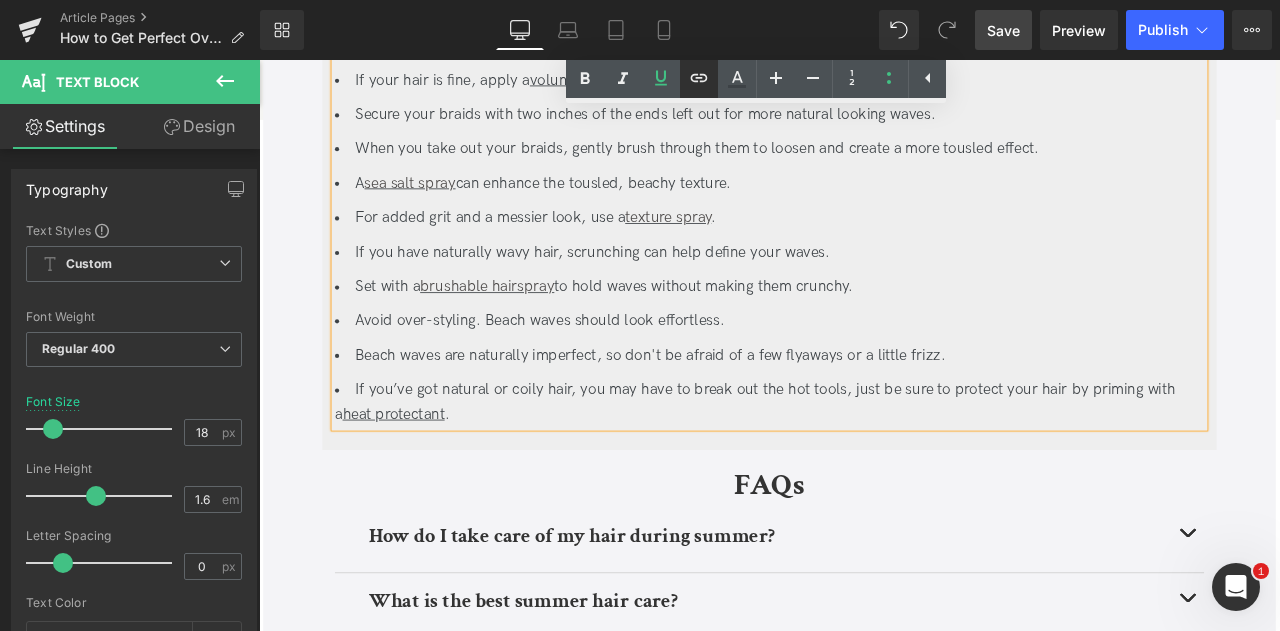 click 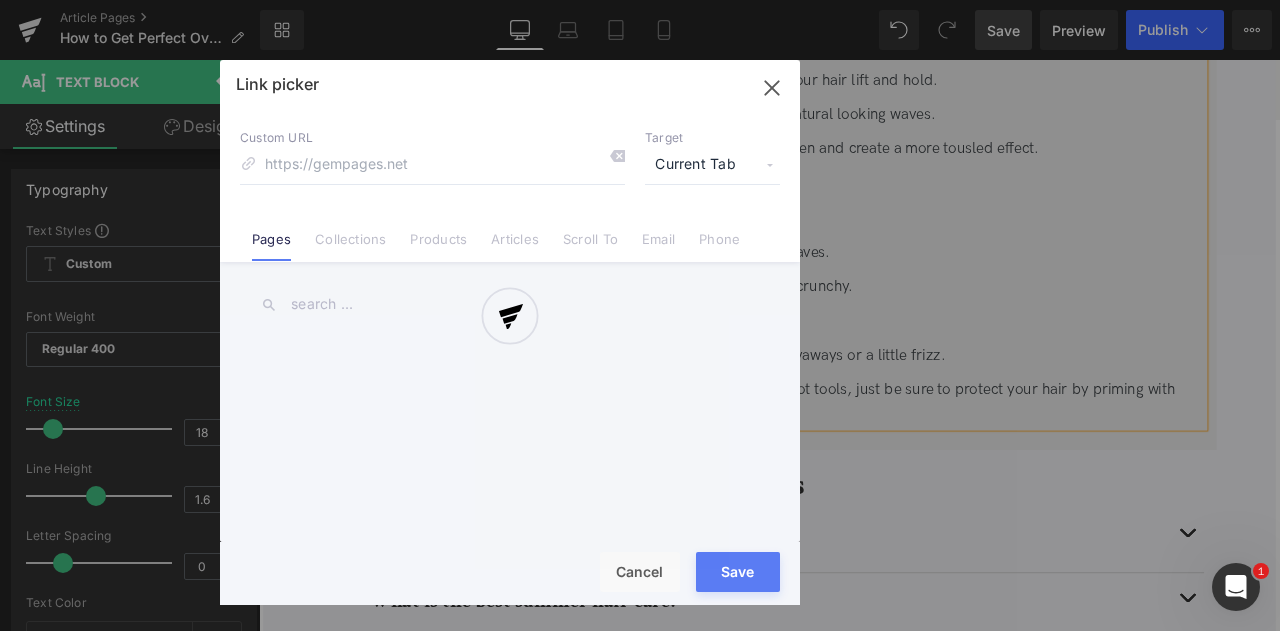 click on "Text Color Highlight Color #333333   Edit or remove link:   Edit   -   Unlink   -   Cancel                                             Link picker Back to Library   Insert           Custom URL                   Target   Current Tab     Current Tab   New Tab                 Pages       Collections       Products       Articles       Scroll To       Email       Phone                                                       Email Address     Subject     Message             Phone Number           Save Cancel" at bounding box center (640, 0) 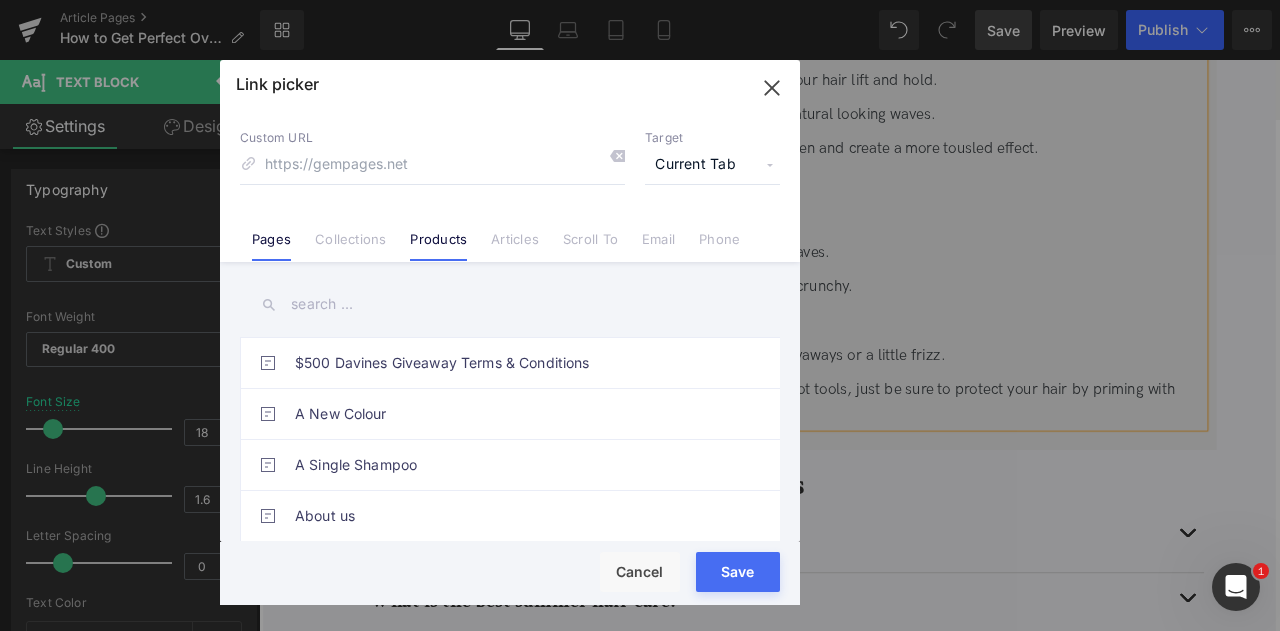 click on "Products" at bounding box center [438, 246] 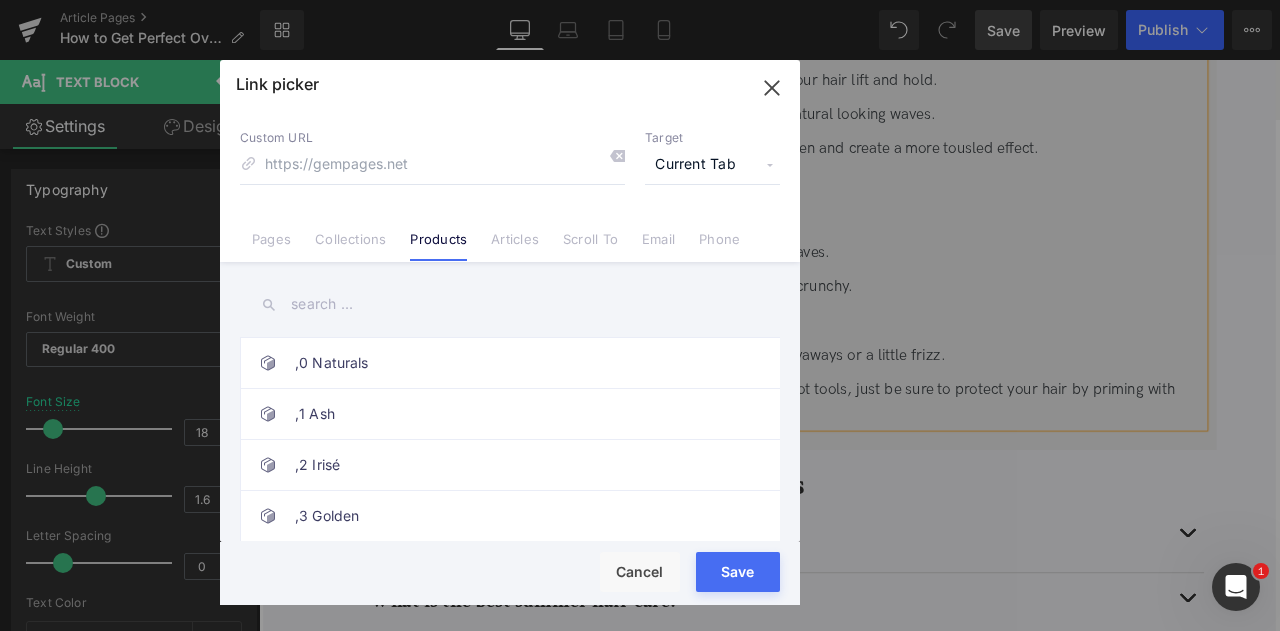 click at bounding box center [510, 304] 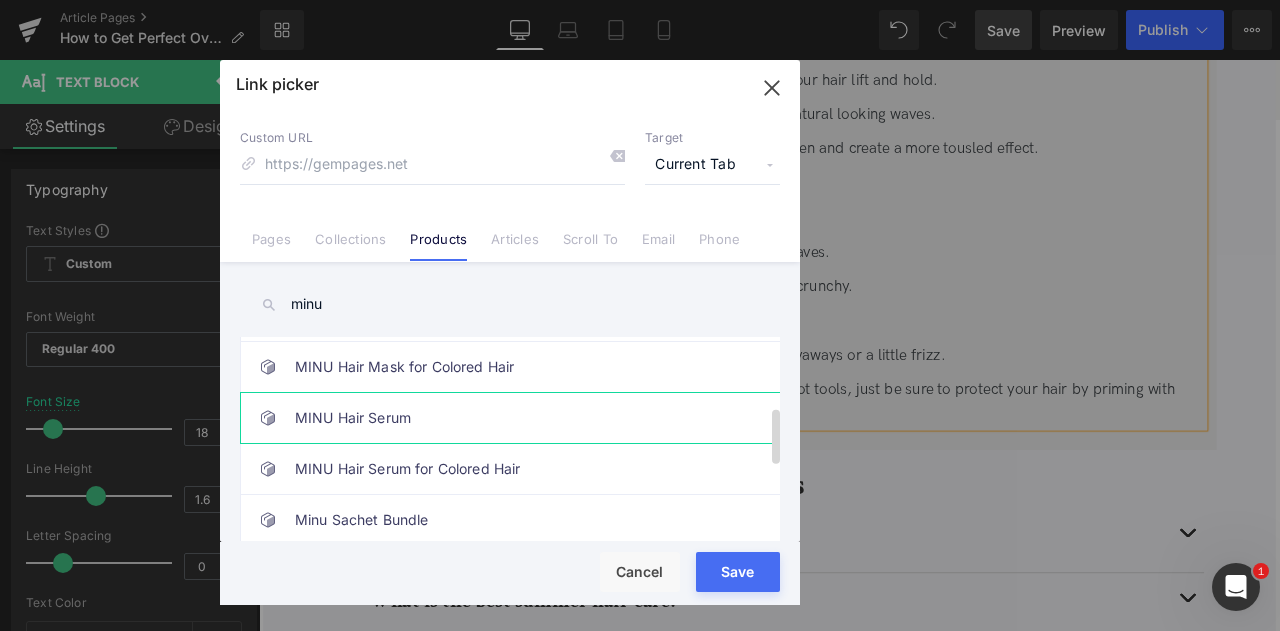 scroll, scrollTop: 248, scrollLeft: 0, axis: vertical 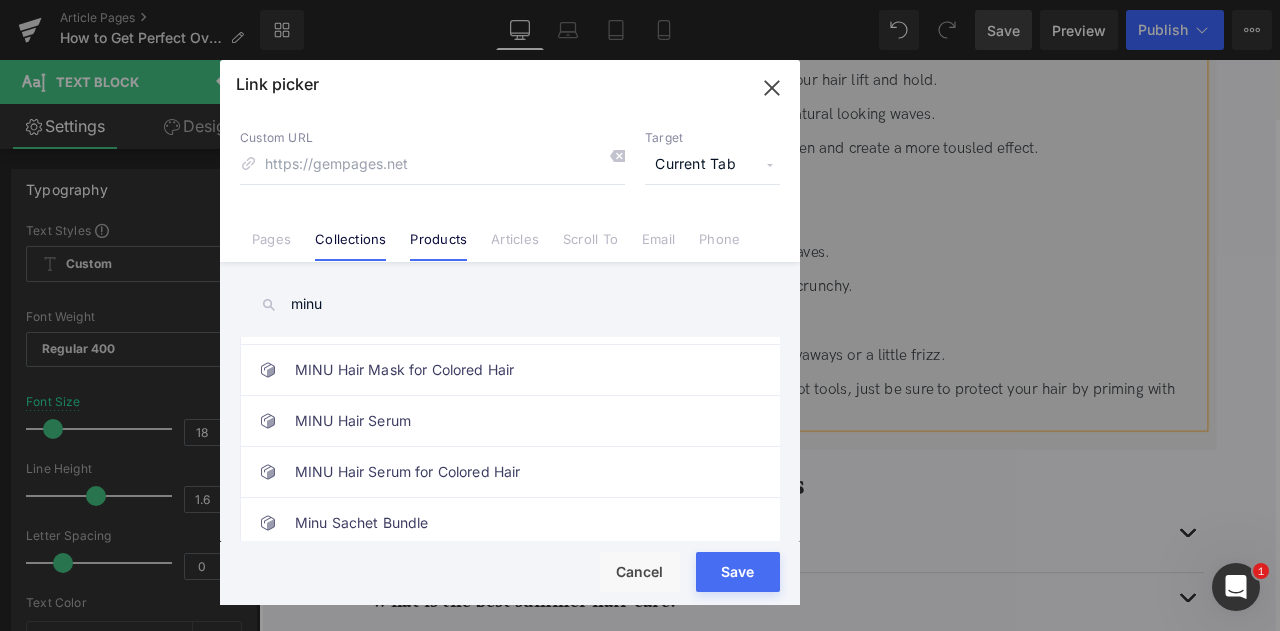 click on "Collections" at bounding box center [350, 246] 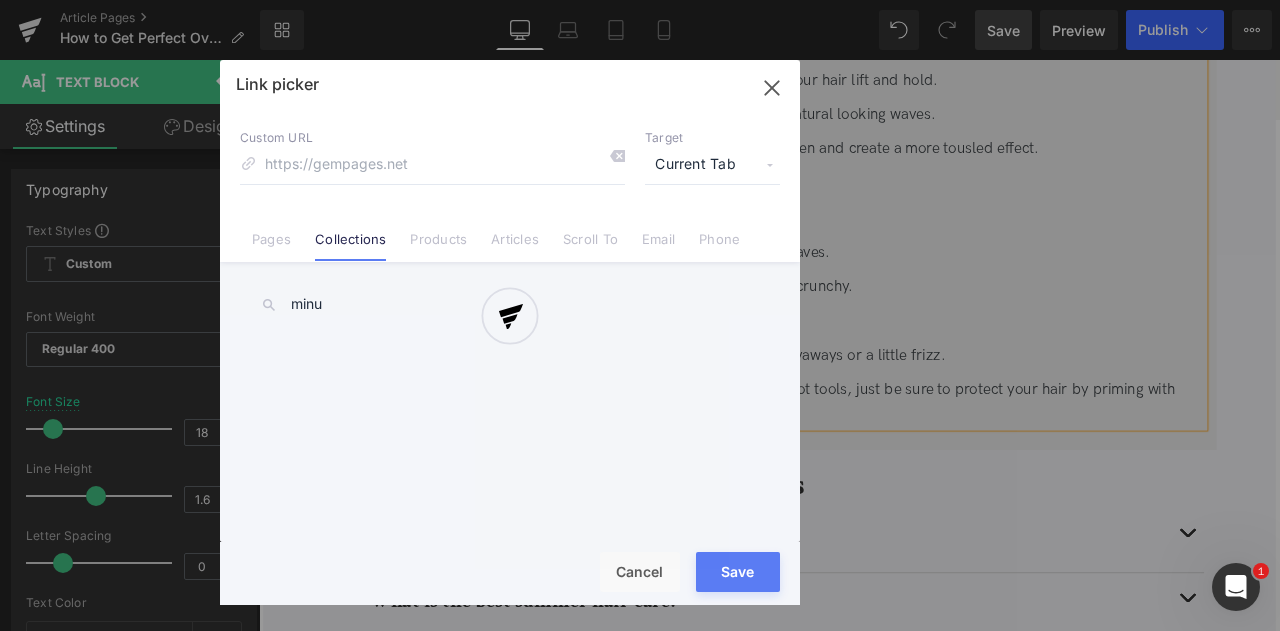 click at bounding box center [510, 332] 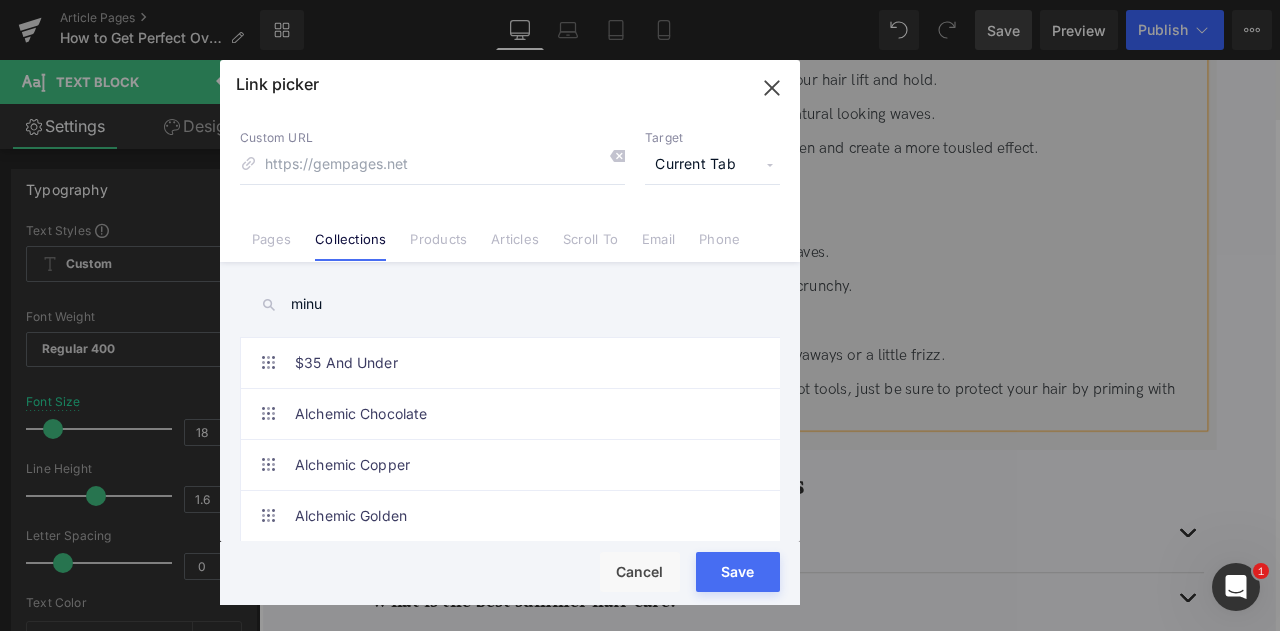 click on "minu" at bounding box center (510, 304) 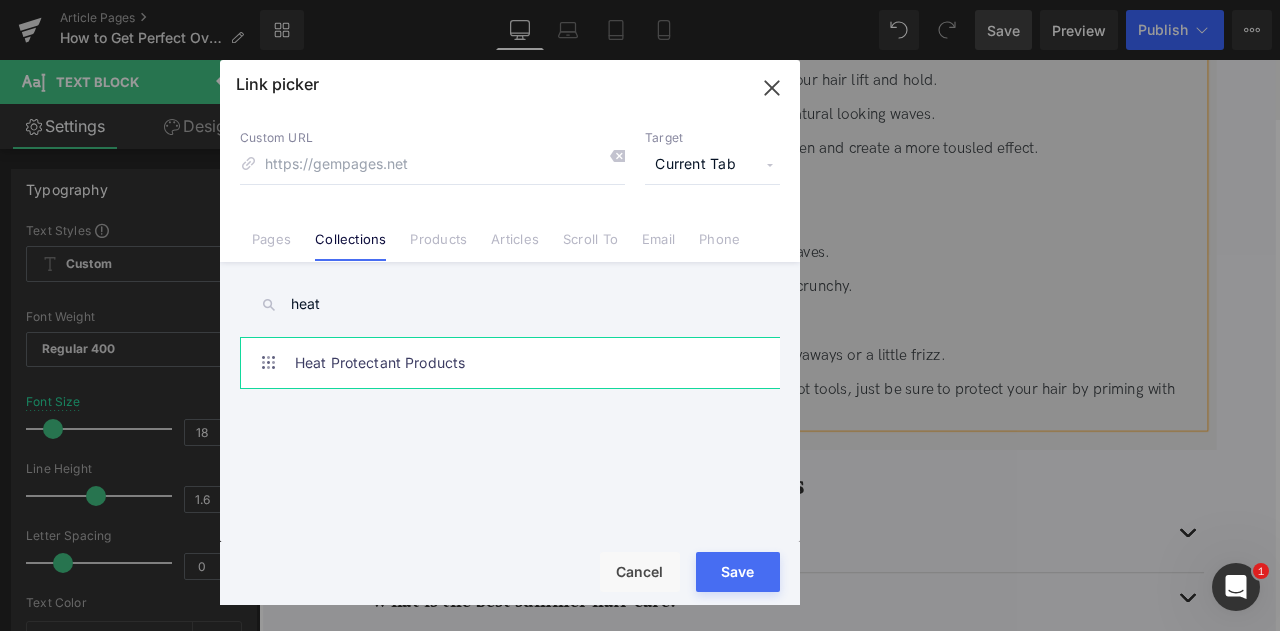 type on "heat" 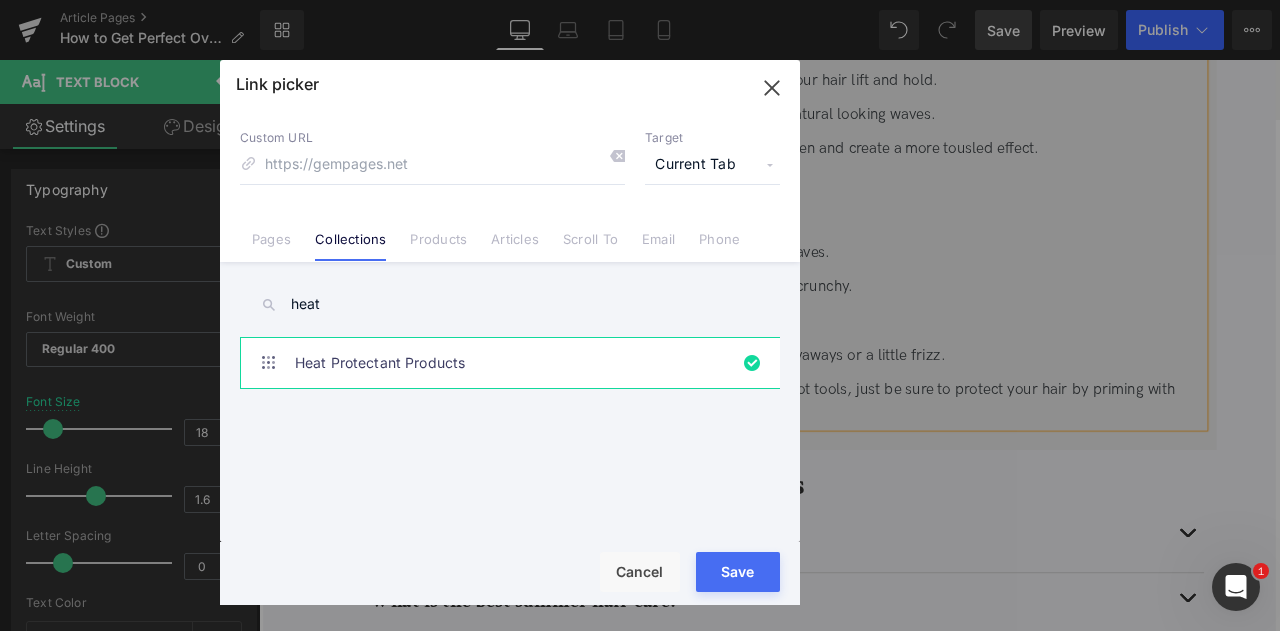 click on "Current Tab" at bounding box center [712, 165] 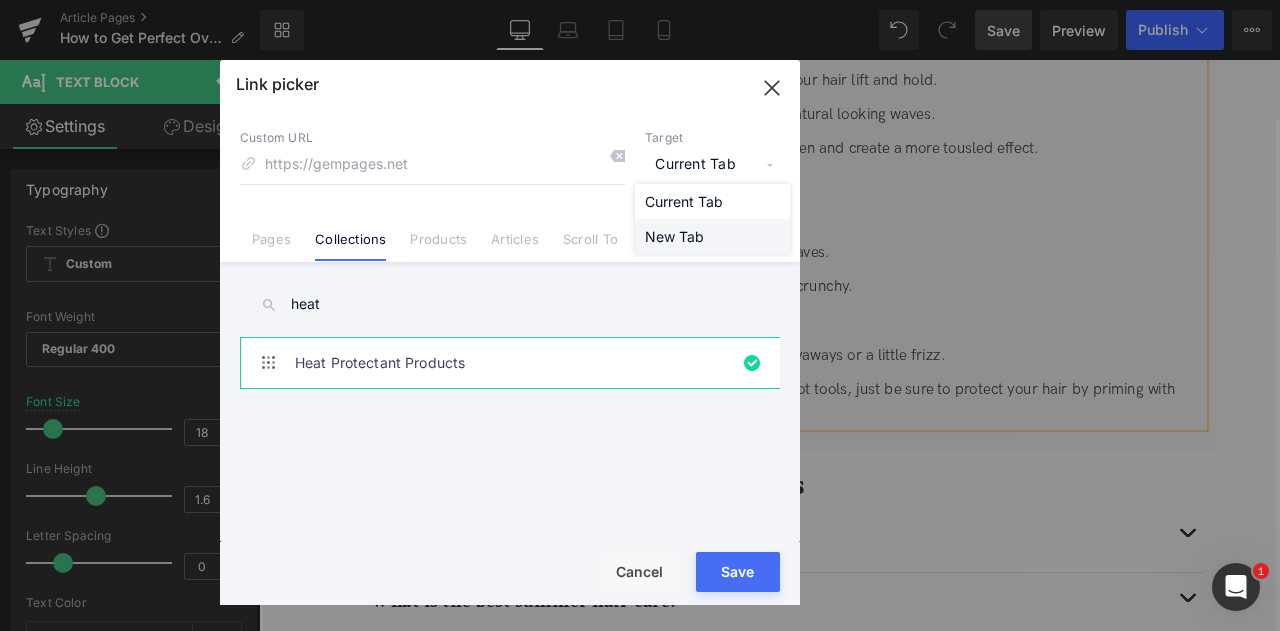 click on "New Tab" at bounding box center (712, 236) 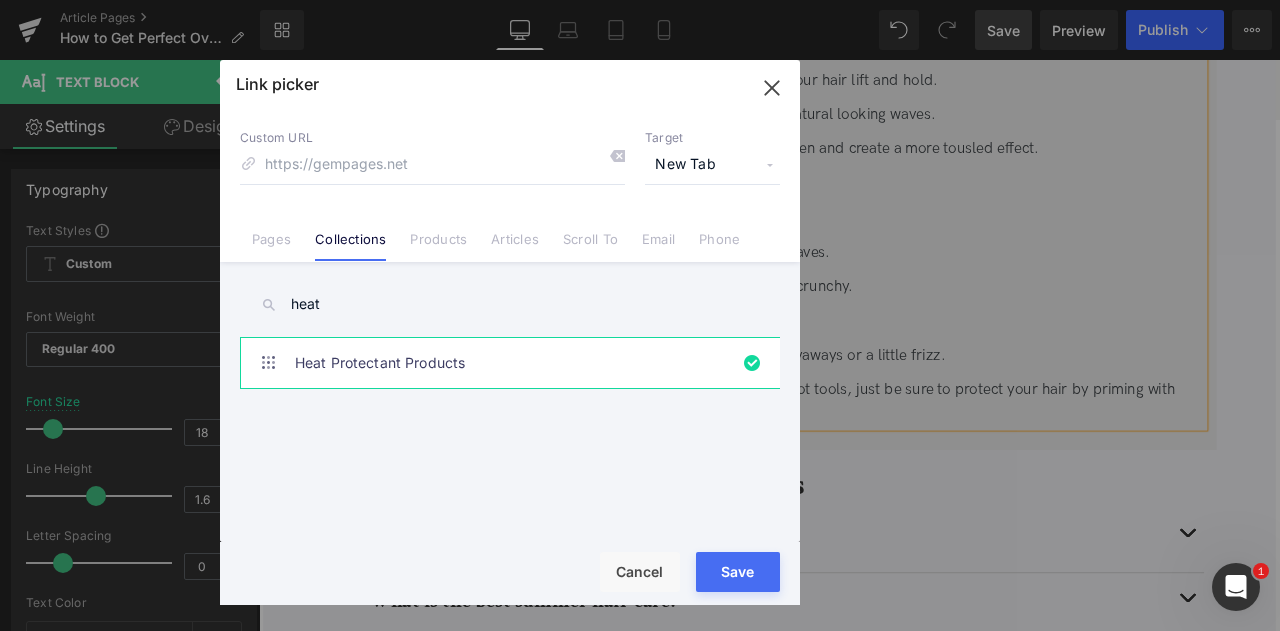 click on "Save" at bounding box center [738, 572] 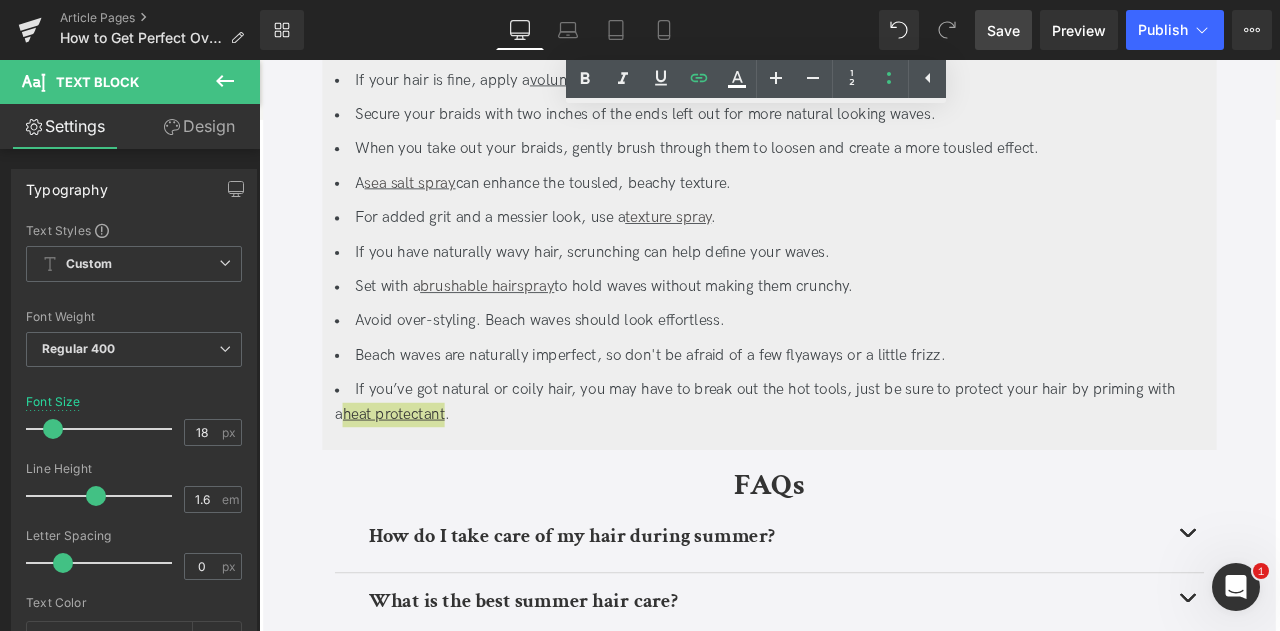 click on "Save" at bounding box center [1003, 30] 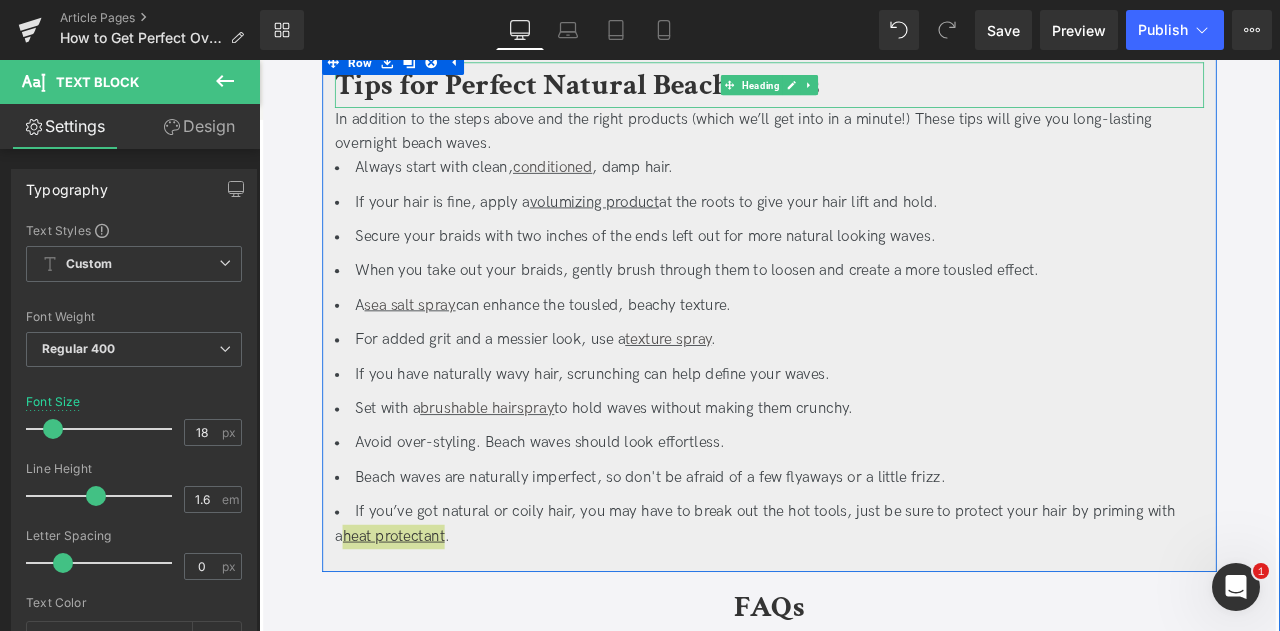 scroll, scrollTop: 3233, scrollLeft: 0, axis: vertical 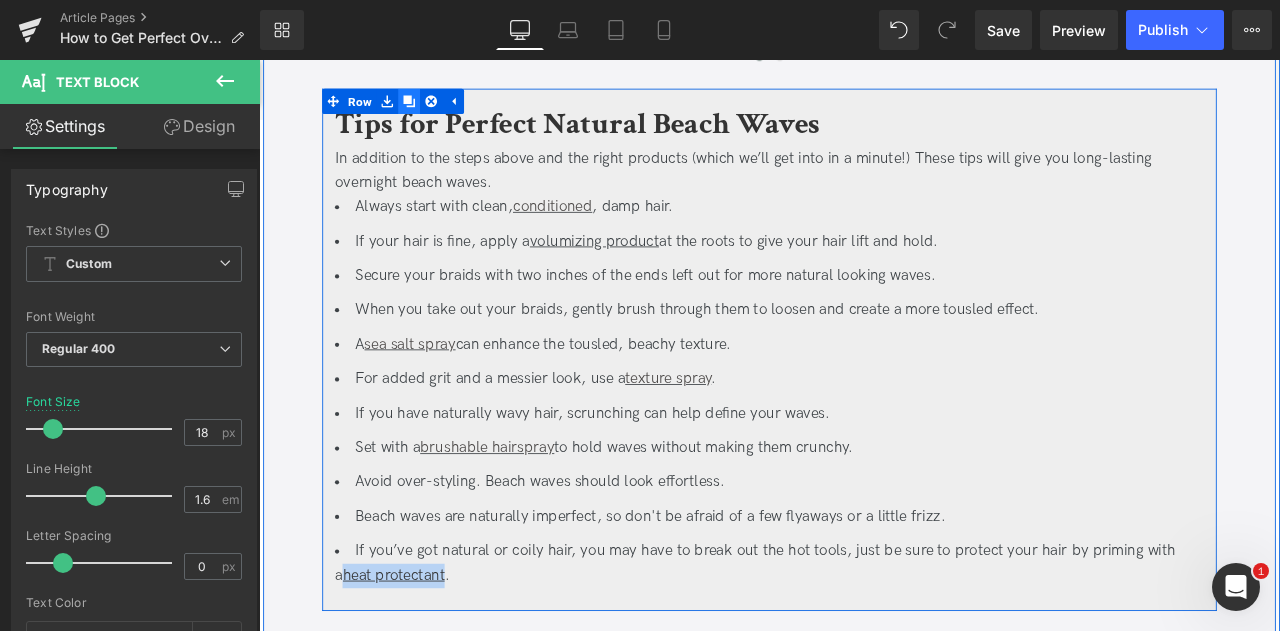 click 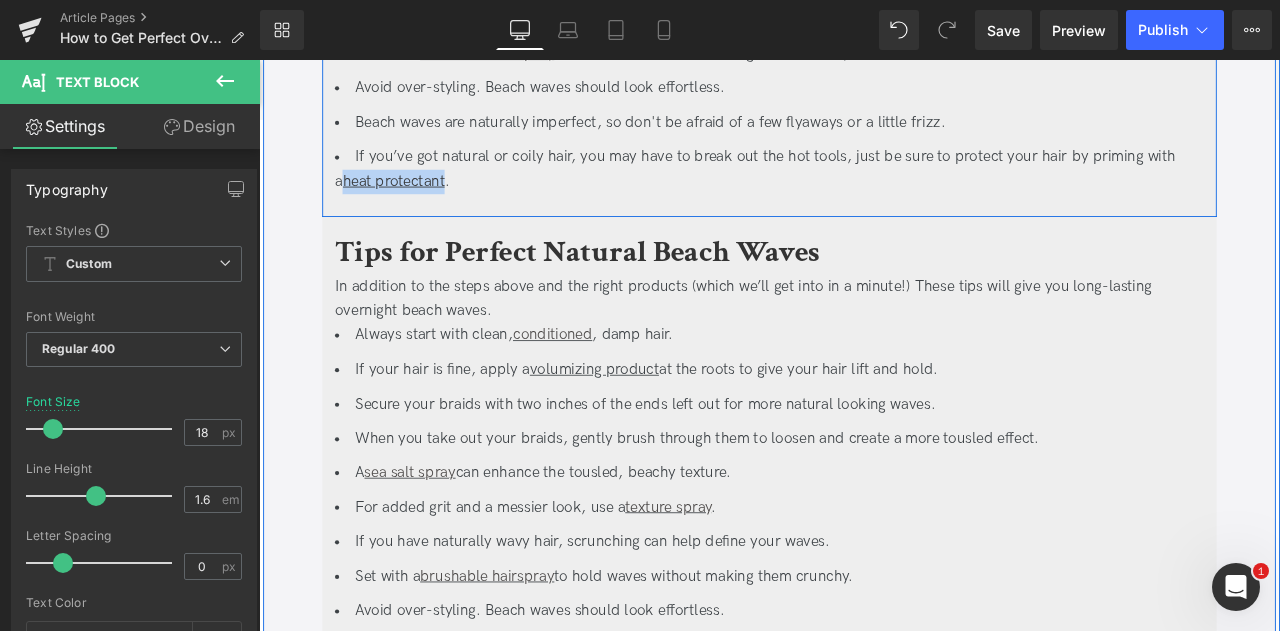 scroll, scrollTop: 3804, scrollLeft: 0, axis: vertical 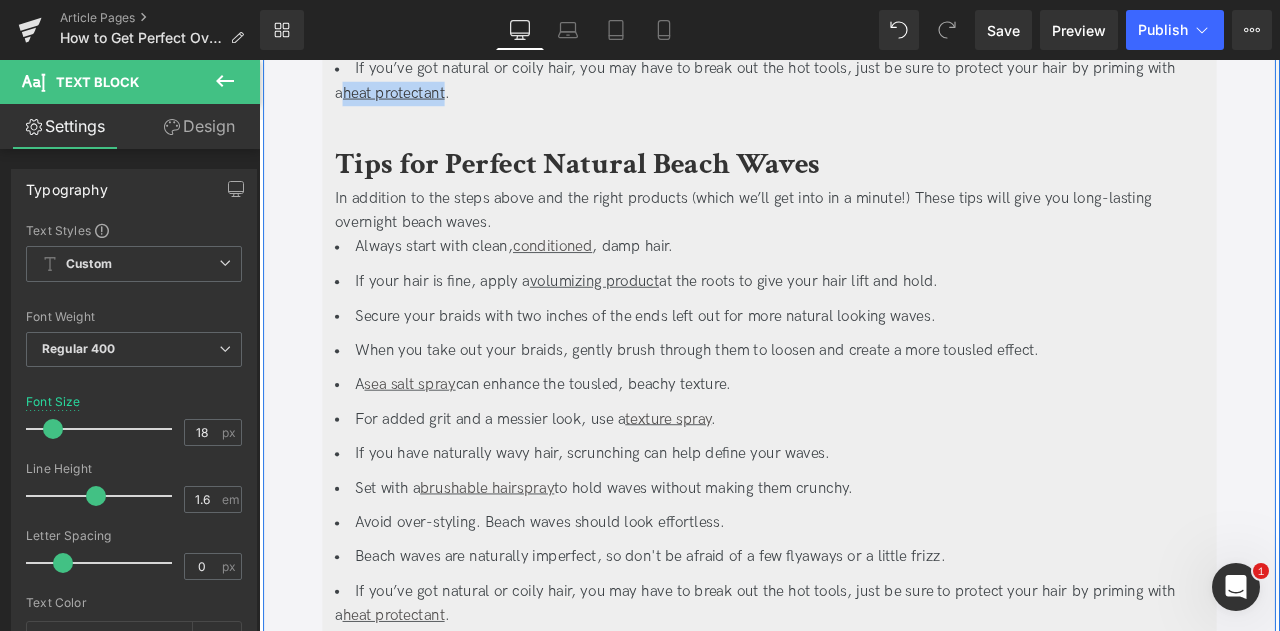 click on "Tips for Perfect Natural Beach Waves" at bounding box center [636, 183] 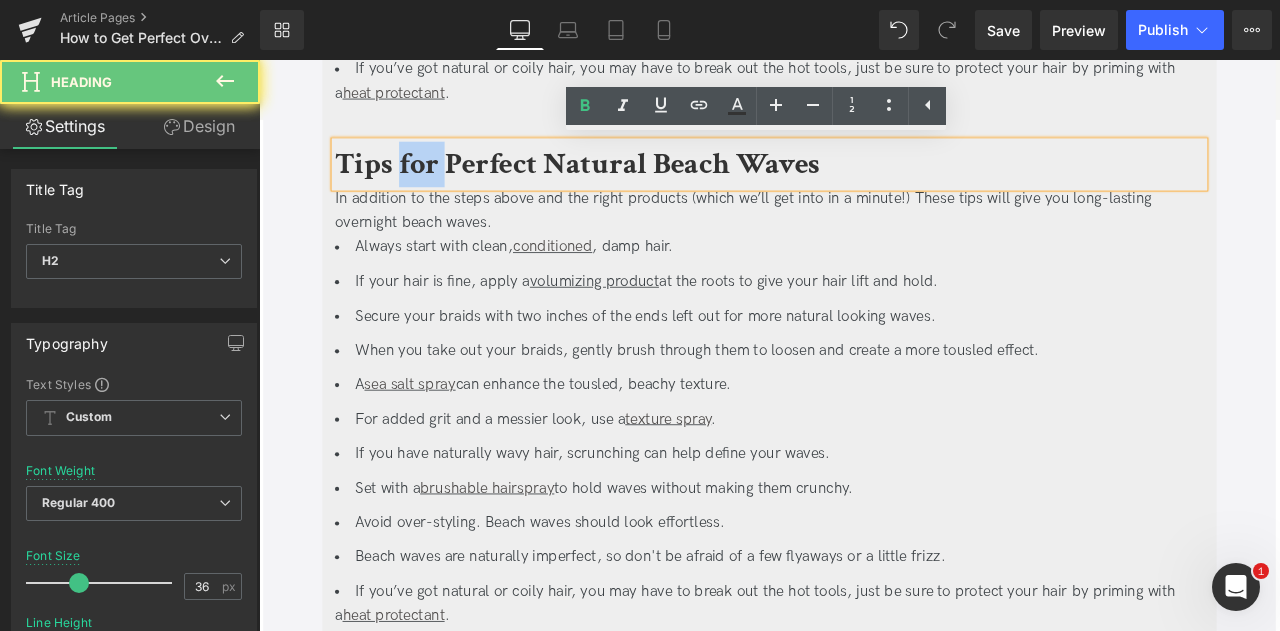 click on "Tips for Perfect Natural Beach Waves" at bounding box center [636, 183] 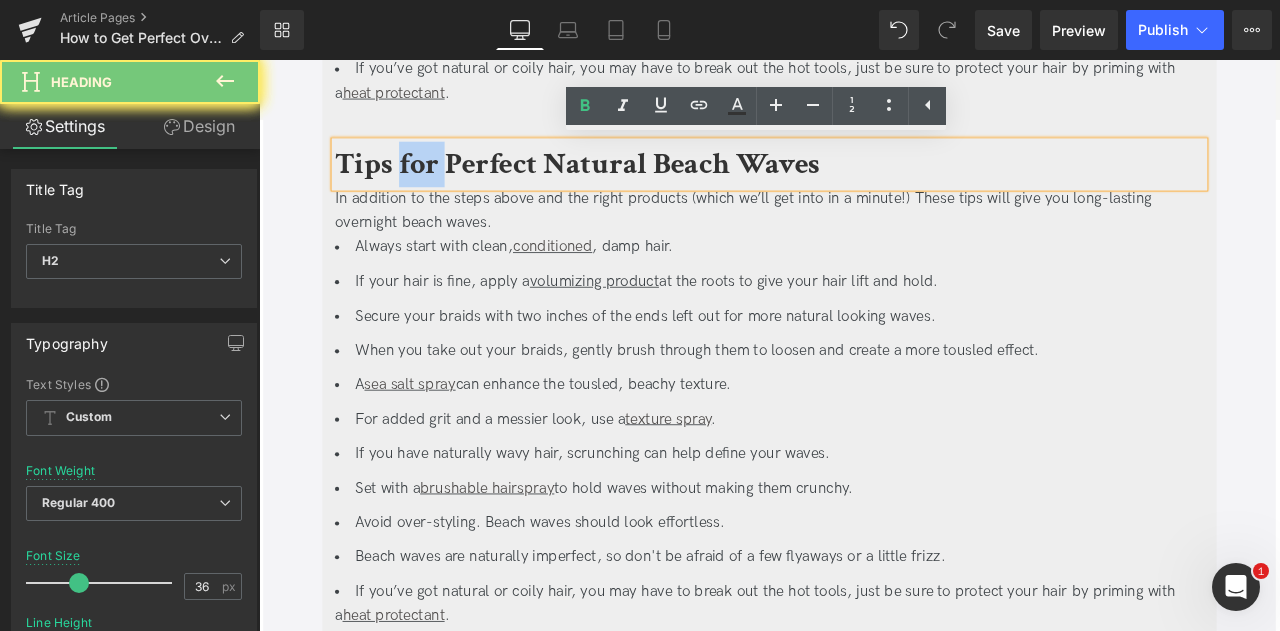 paste 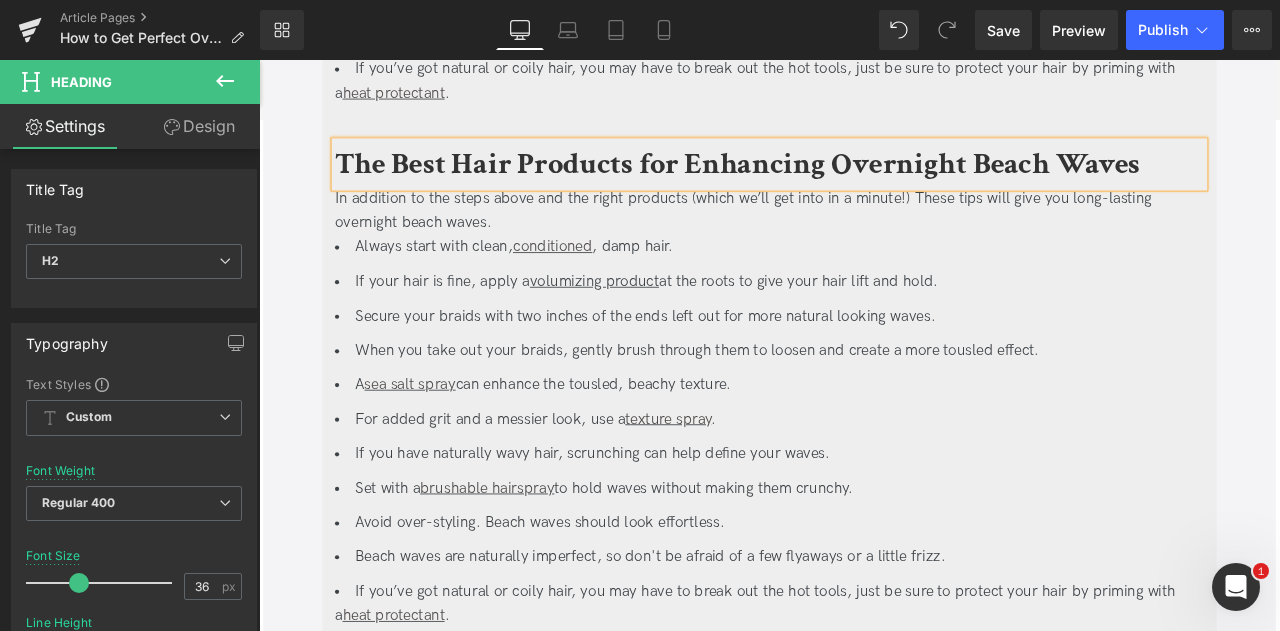 click on "In addition to the steps above and the right products (which we’ll get into in a minute!) These tips will give you long-lasting overnight beach waves." at bounding box center [864, 240] 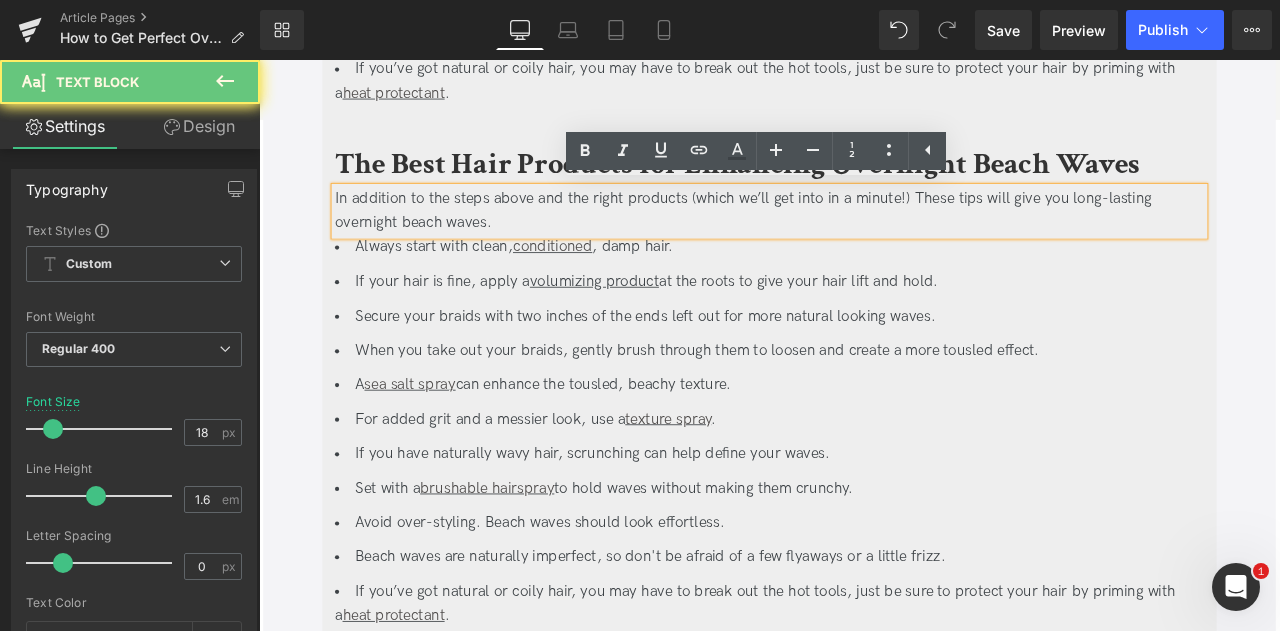 click on "In addition to the steps above and the right products (which we’ll get into in a minute!) These tips will give you long-lasting overnight beach waves." at bounding box center (864, 240) 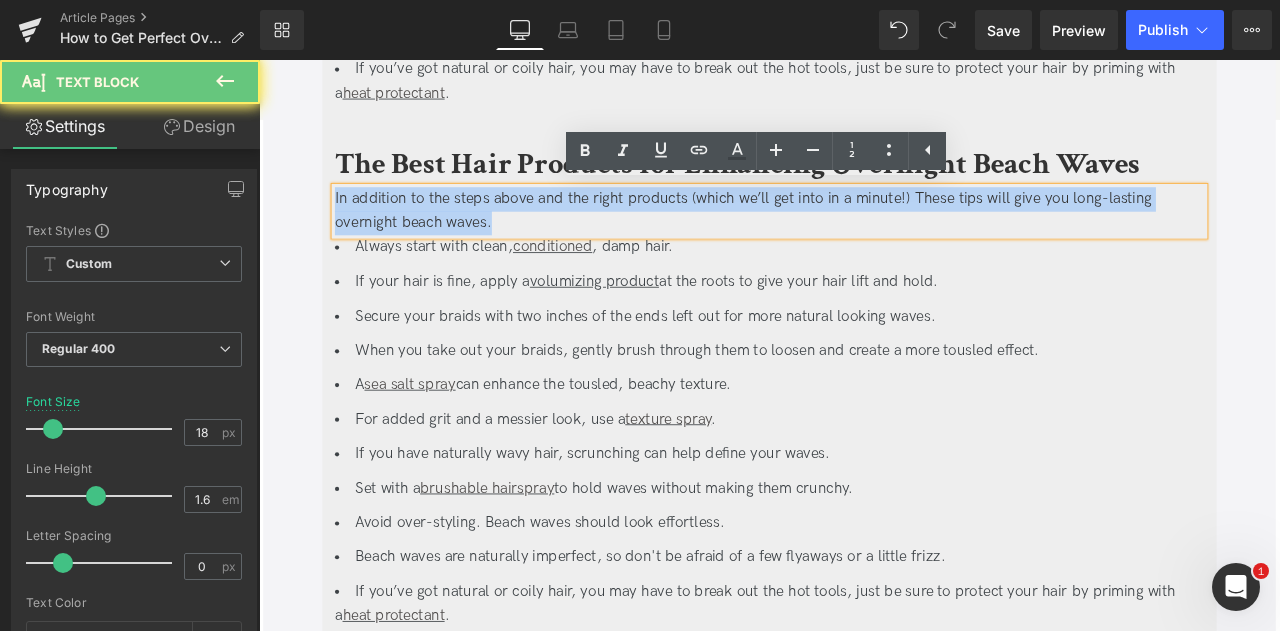 click on "In addition to the steps above and the right products (which we’ll get into in a minute!) These tips will give you long-lasting overnight beach waves." at bounding box center (864, 240) 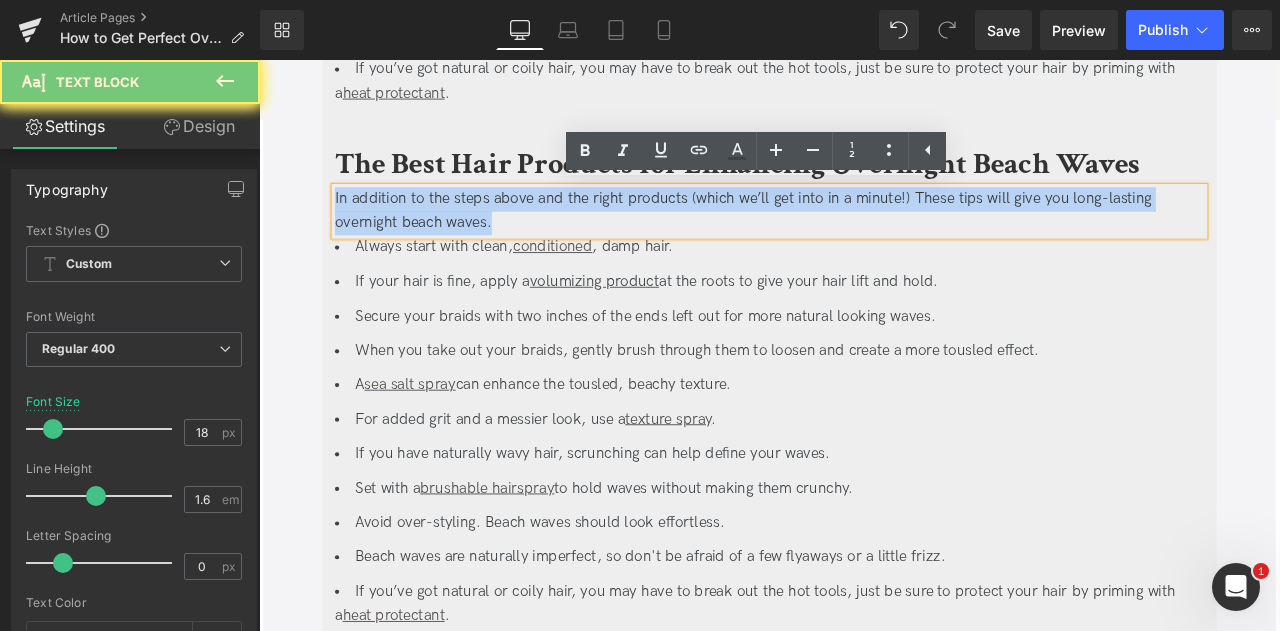 paste 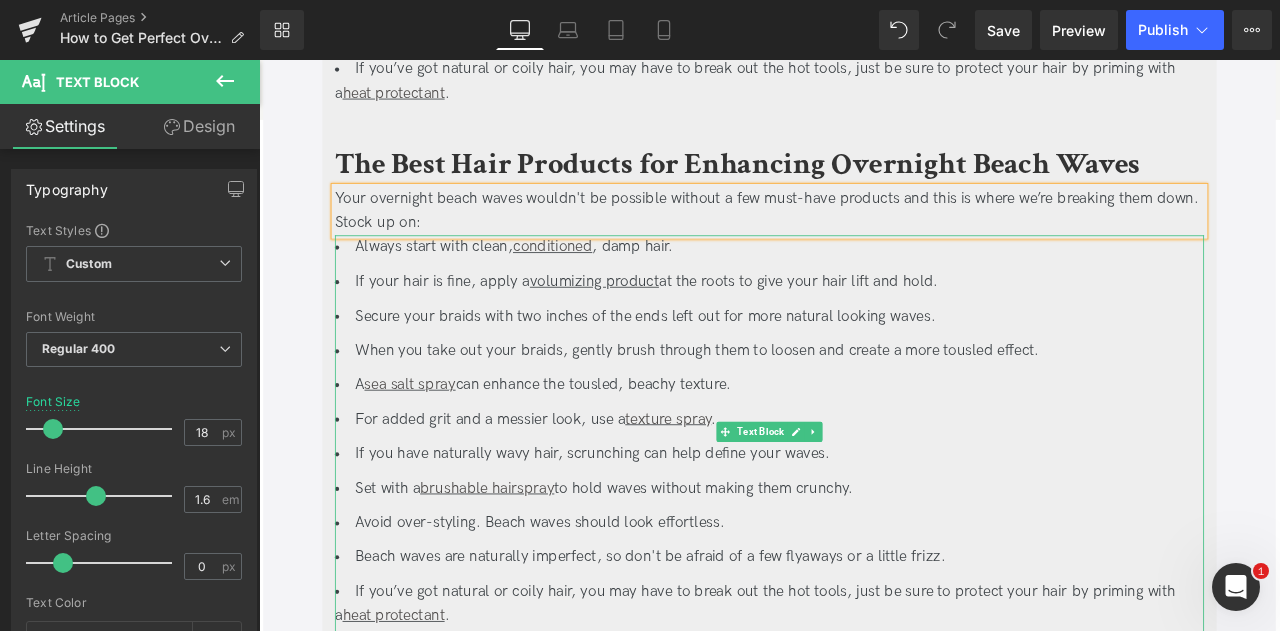 click on "Secure your braids with two inches of the ends left out for more natural looking waves." at bounding box center [864, 364] 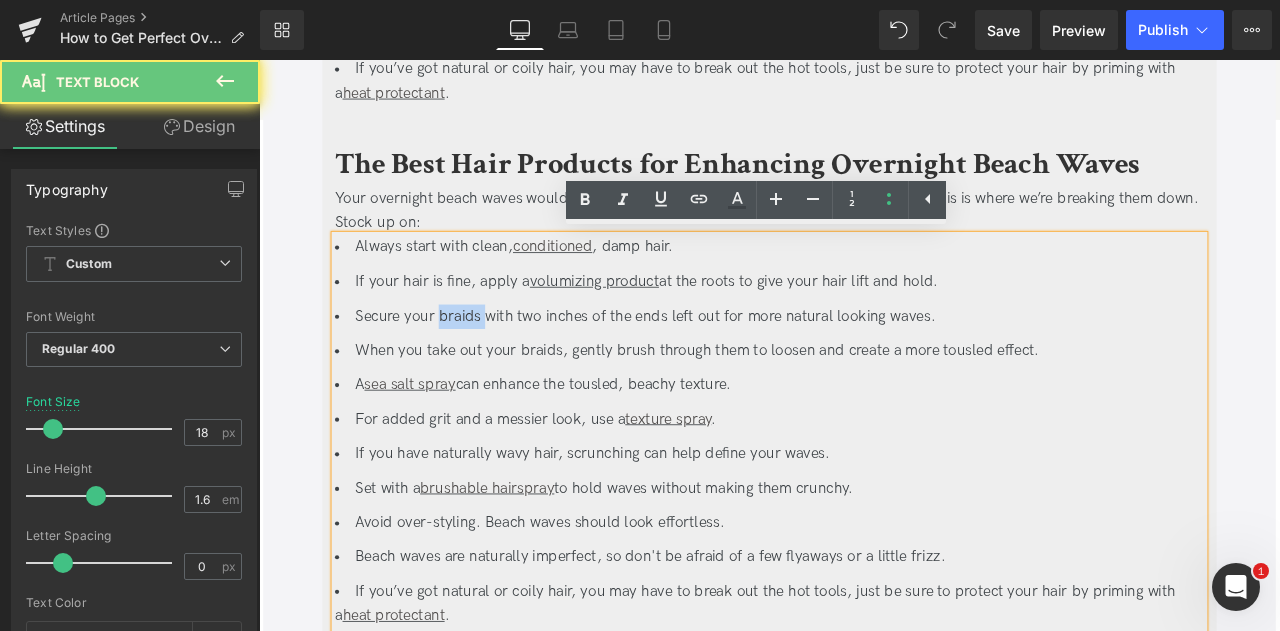 click on "Secure your braids with two inches of the ends left out for more natural looking waves." at bounding box center [864, 364] 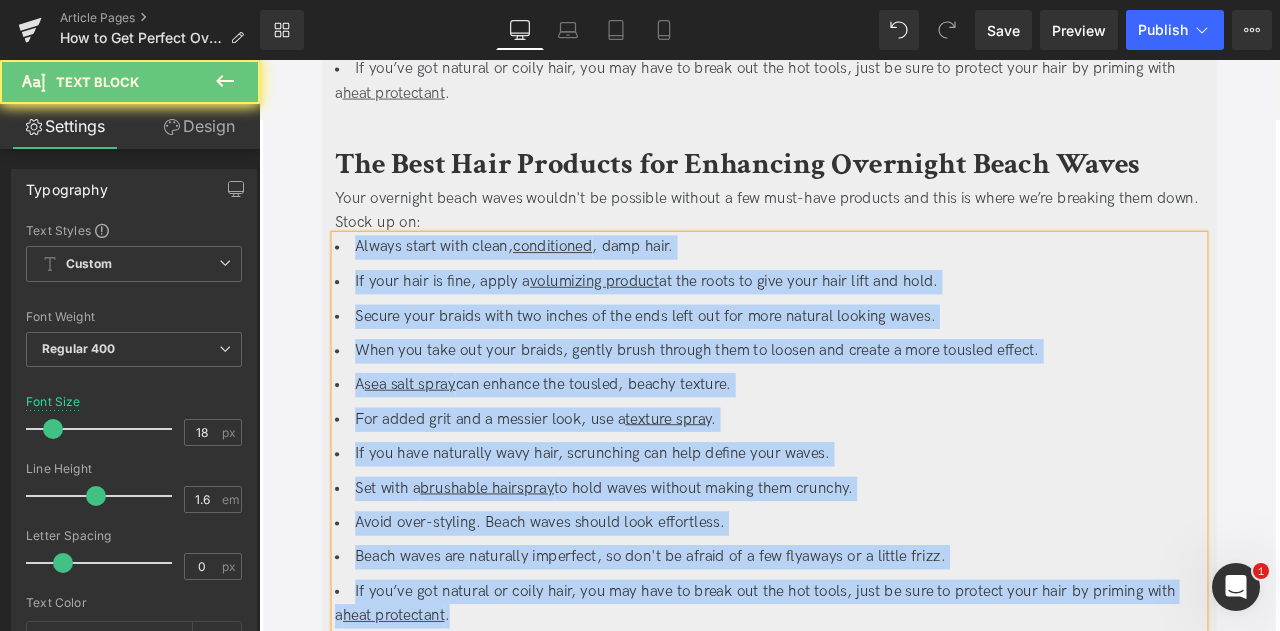 paste 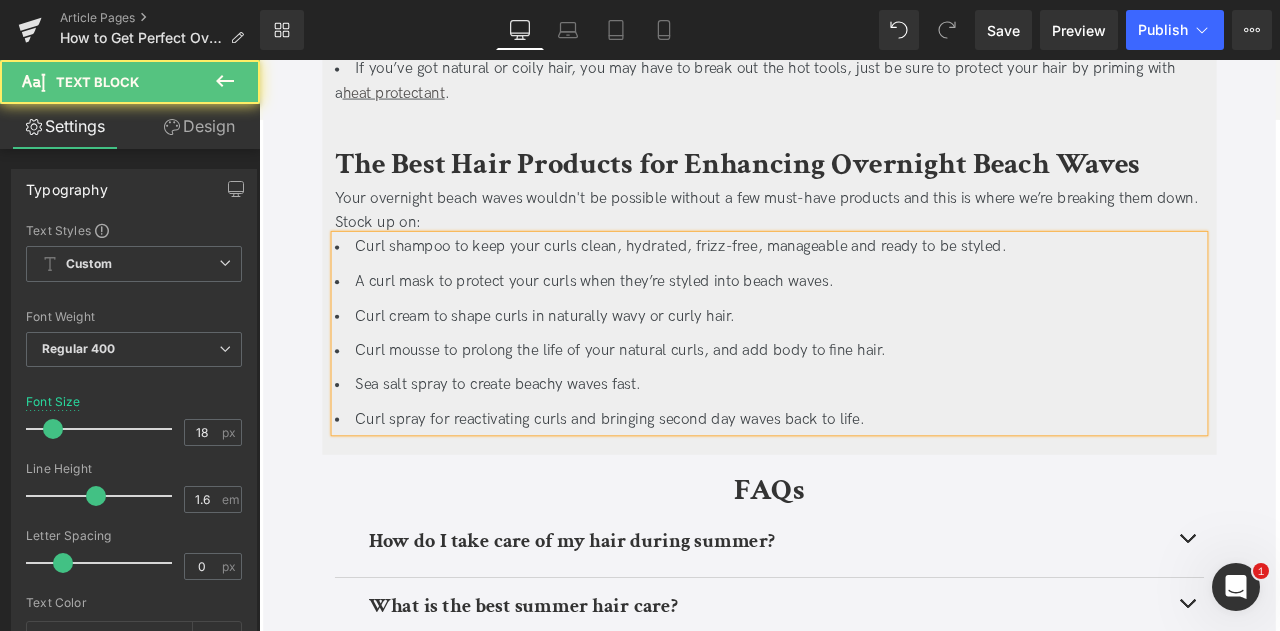 click on "Curl shampoo to keep your curls clean, hydrated, frizz-free, manageable and ready to be styled. A curl mask to protect your curls when they’re styled into beach waves. Curl cream to shape curls in naturally wavy or curly hair. Curl mousse to prolong the life of your natural curls, and add body to fine hair.  Sea salt spray to create beachy waves fast. Curl spray for reactivating curls and bringing second day waves back to life." at bounding box center [864, 384] 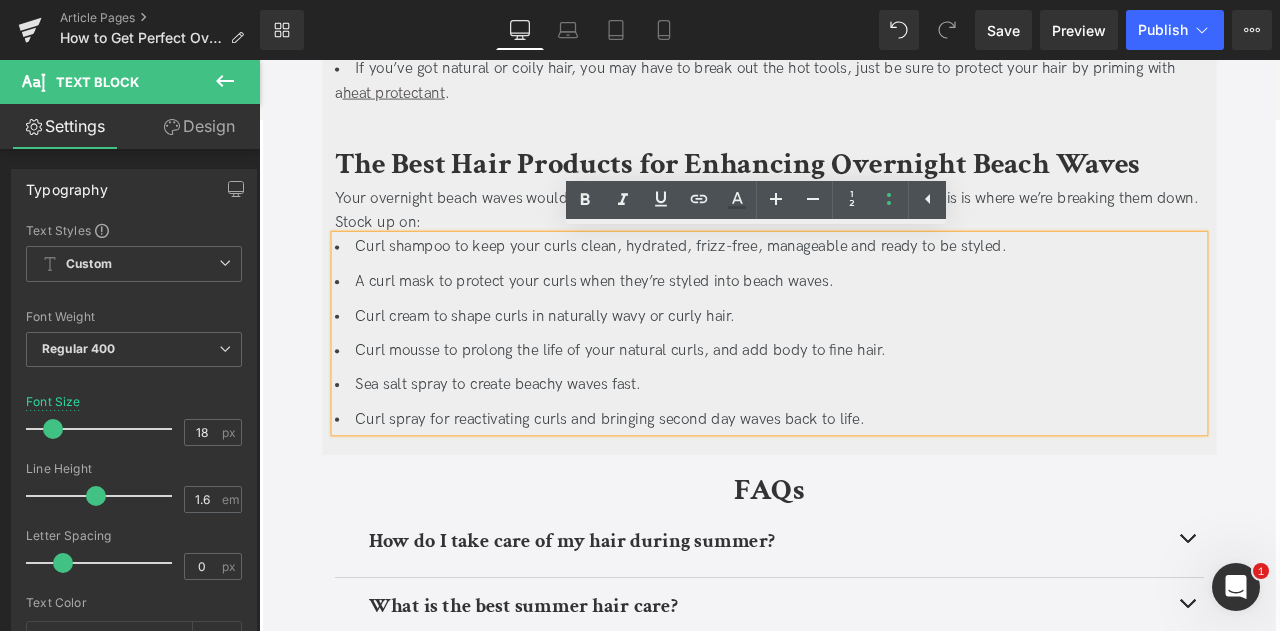 click on "How to Get Perfect Overnight Beach Waves Heading         Updated on August 1, 2025 |  5  min read Jaclyn LaBadia,  Davines Writer Text Block         Separator         Carefree and subtle, but chic and slightly disheveled, beach waves are the official hairstyle of summer—and beyond! But for as chill as the vibe as they give off, nailing them isn’t always so straightforward. But with a little practice, the right tips and a few key products, overnight beach waves will change your life- or at least your hair. From prepping to using the right products and tips for different hair types and long-lasting waves, this is your step-by-step guide to the perfect overnight beach waves. Text Block
Key Takeaways Heading" at bounding box center (864, -949) 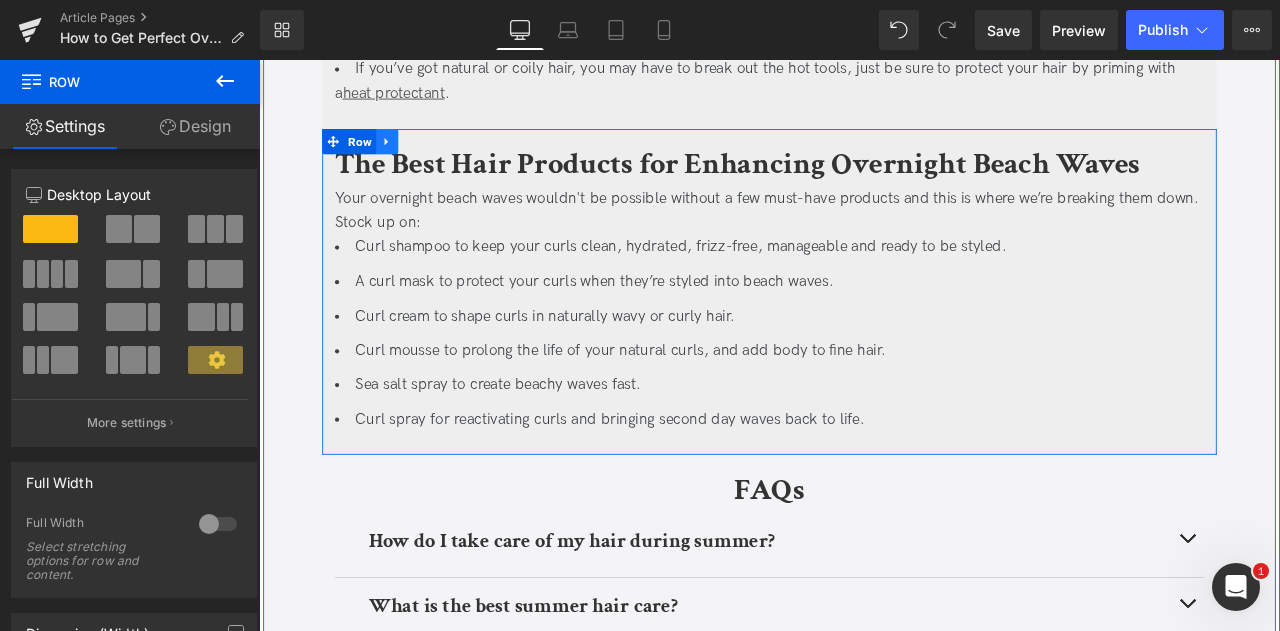 click at bounding box center [411, 157] 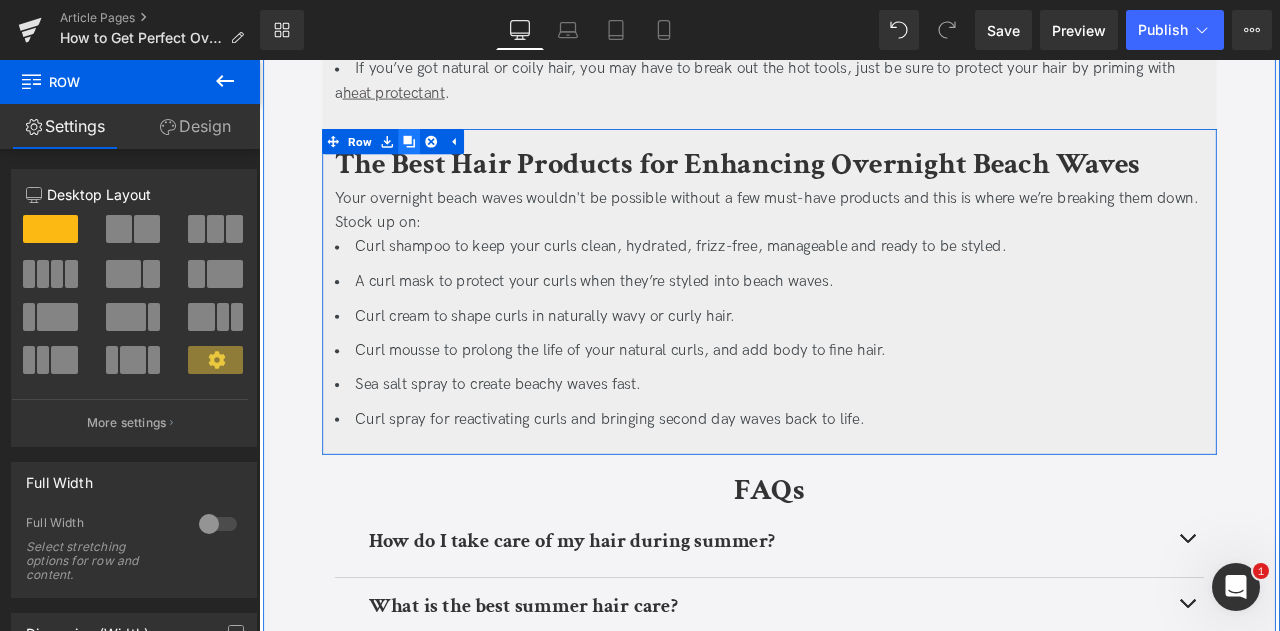 click at bounding box center (437, 157) 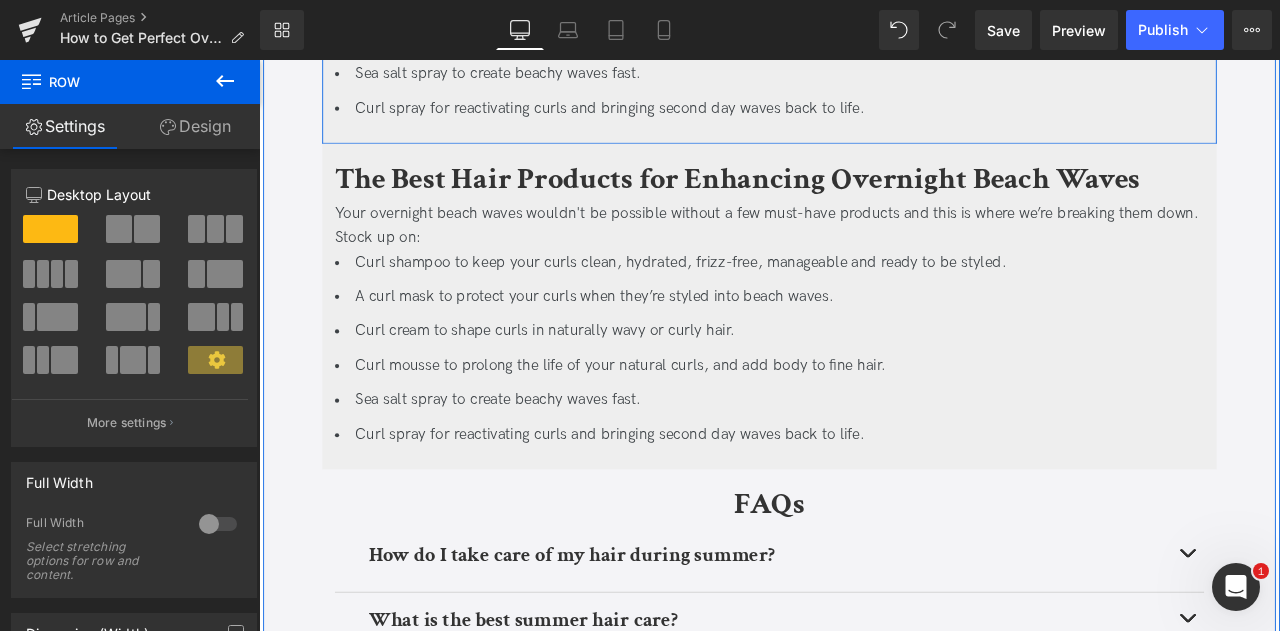 scroll, scrollTop: 4190, scrollLeft: 0, axis: vertical 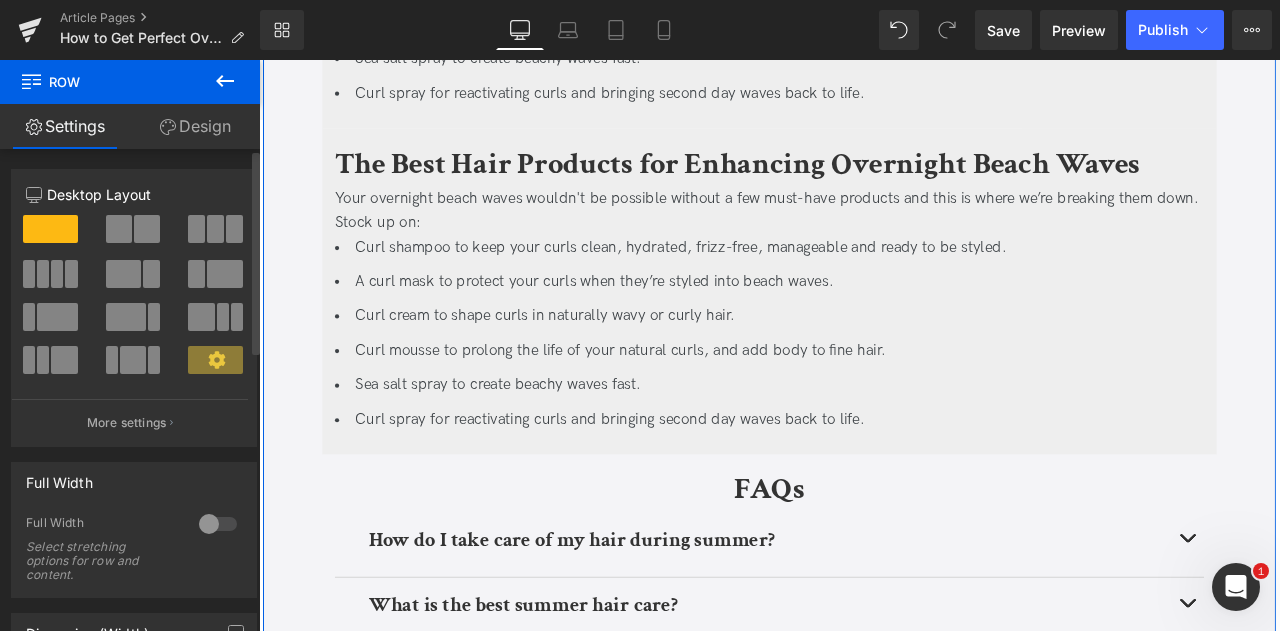 click at bounding box center (196, 229) 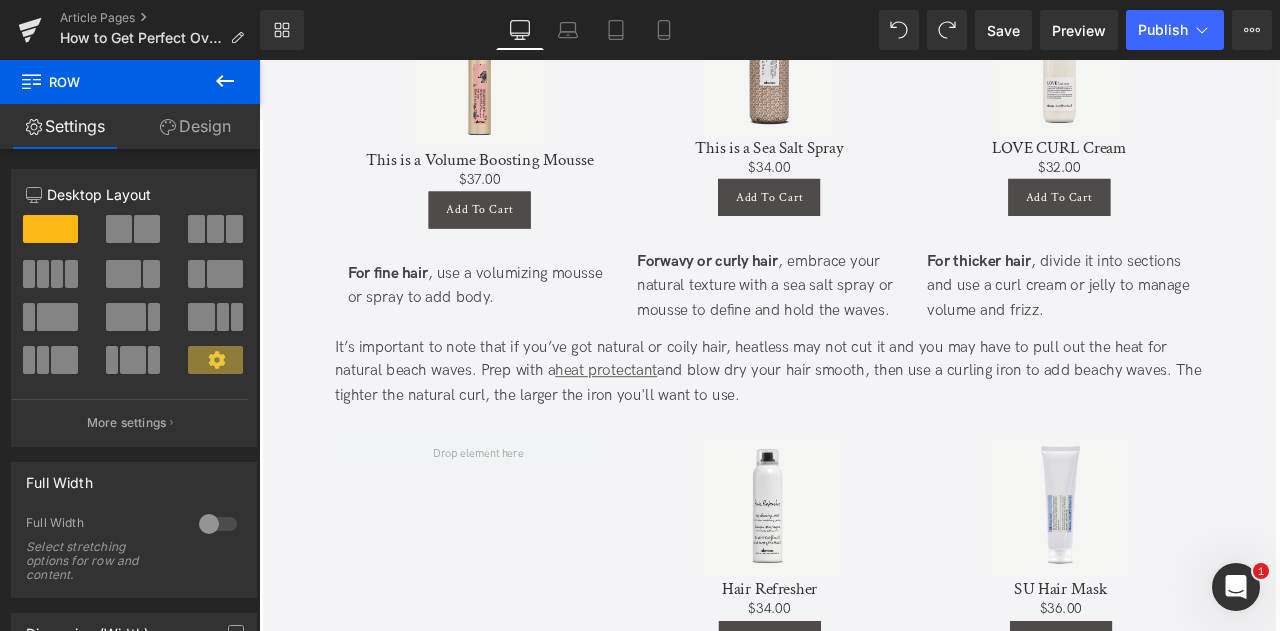 scroll, scrollTop: 2415, scrollLeft: 0, axis: vertical 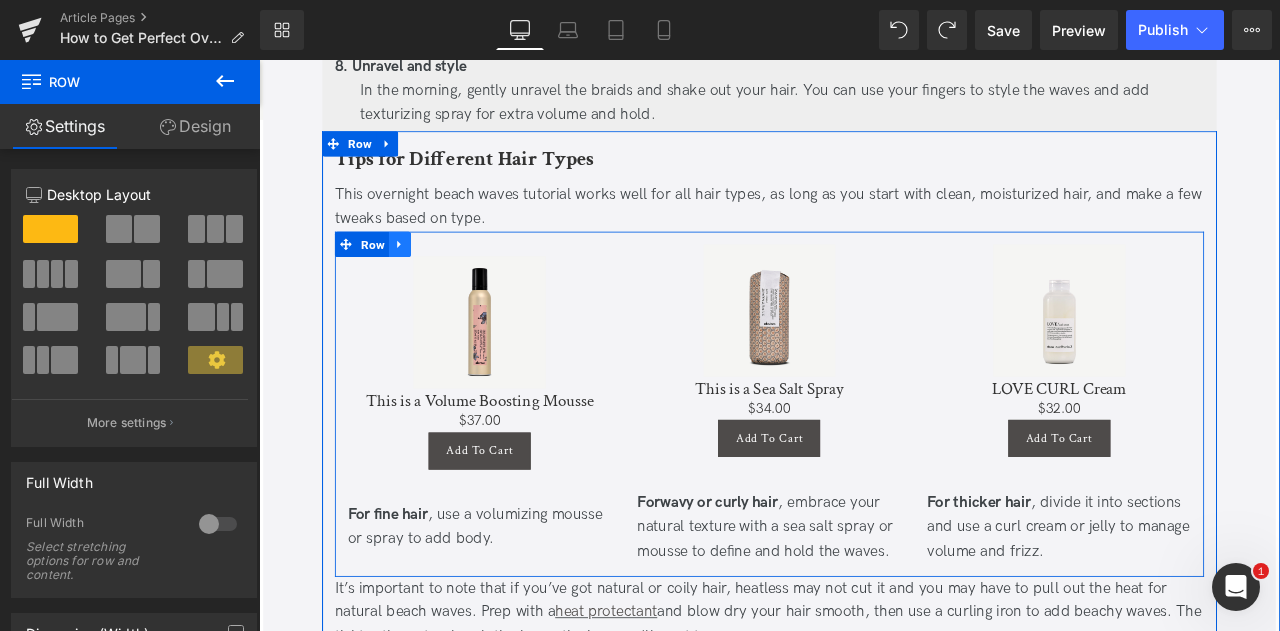 click 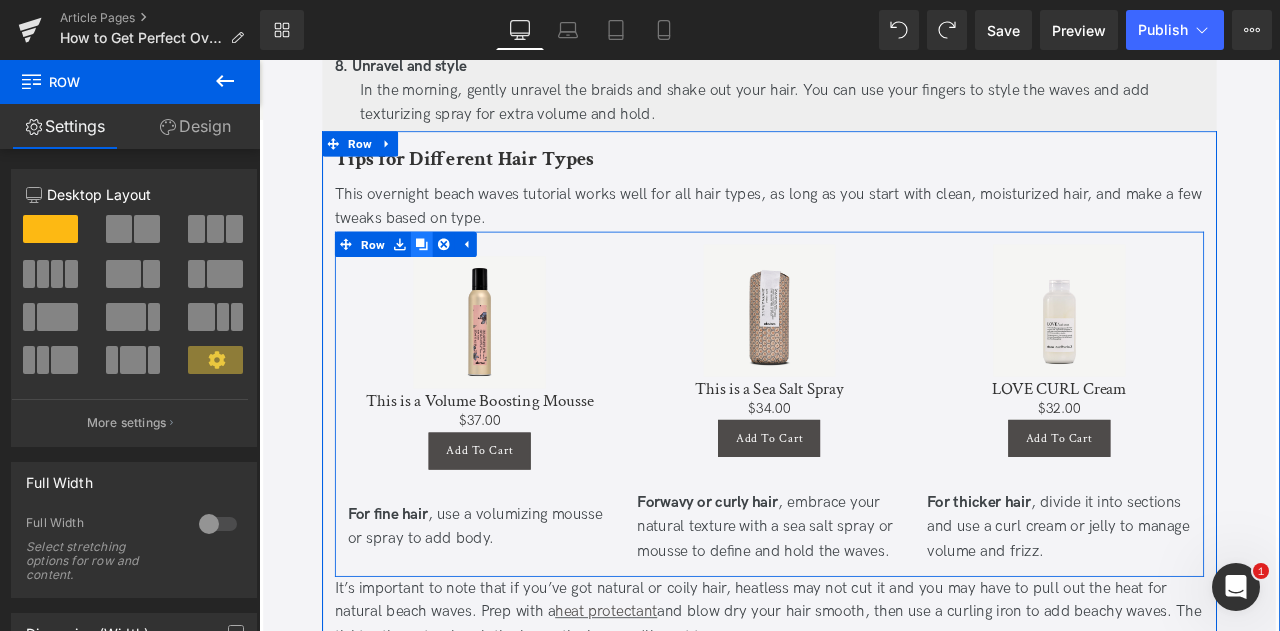click at bounding box center (452, 278) 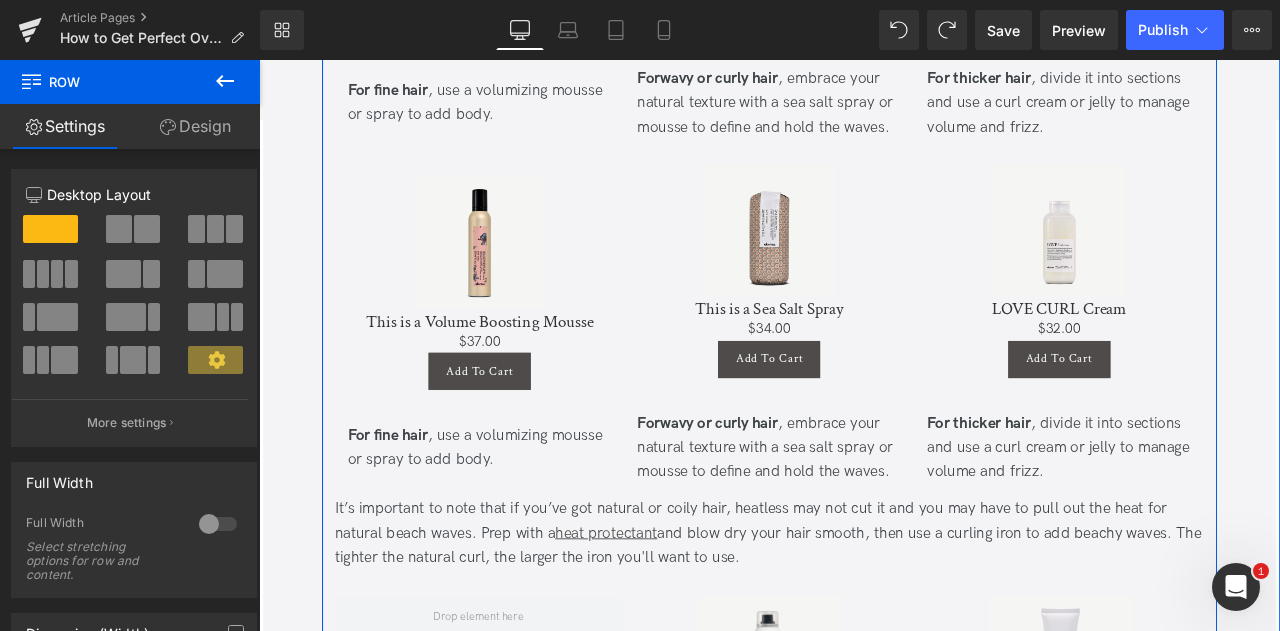 scroll, scrollTop: 2749, scrollLeft: 0, axis: vertical 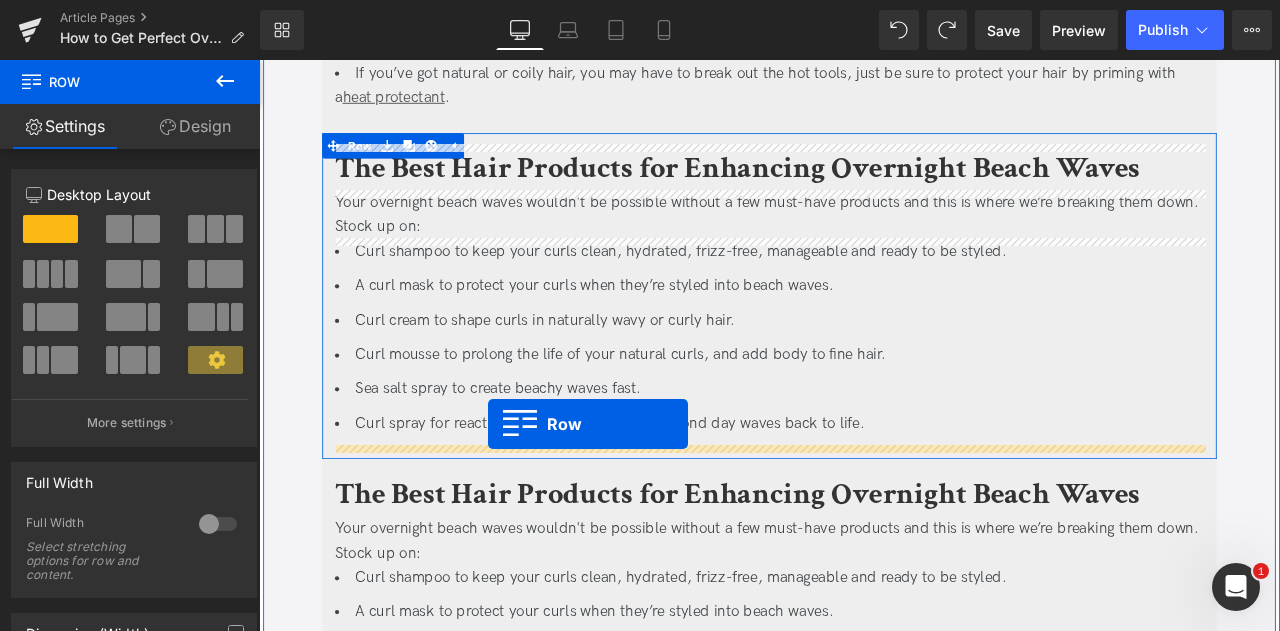 drag, startPoint x: 397, startPoint y: 163, endPoint x: 530, endPoint y: 492, distance: 354.86618 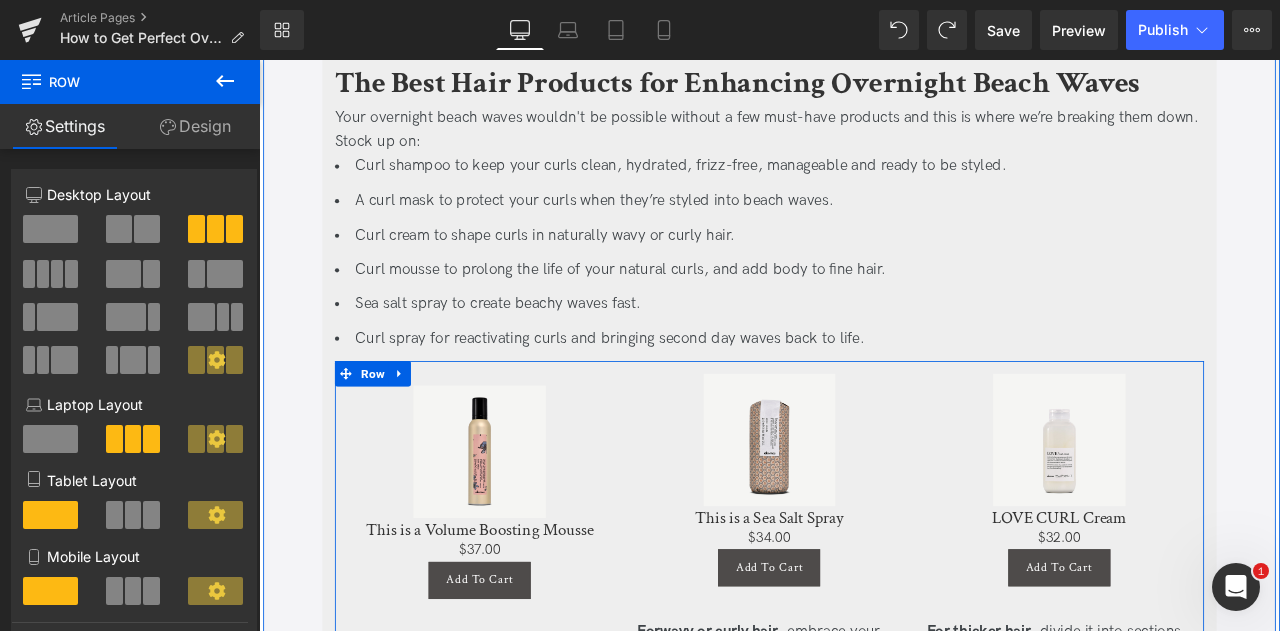scroll, scrollTop: 3899, scrollLeft: 0, axis: vertical 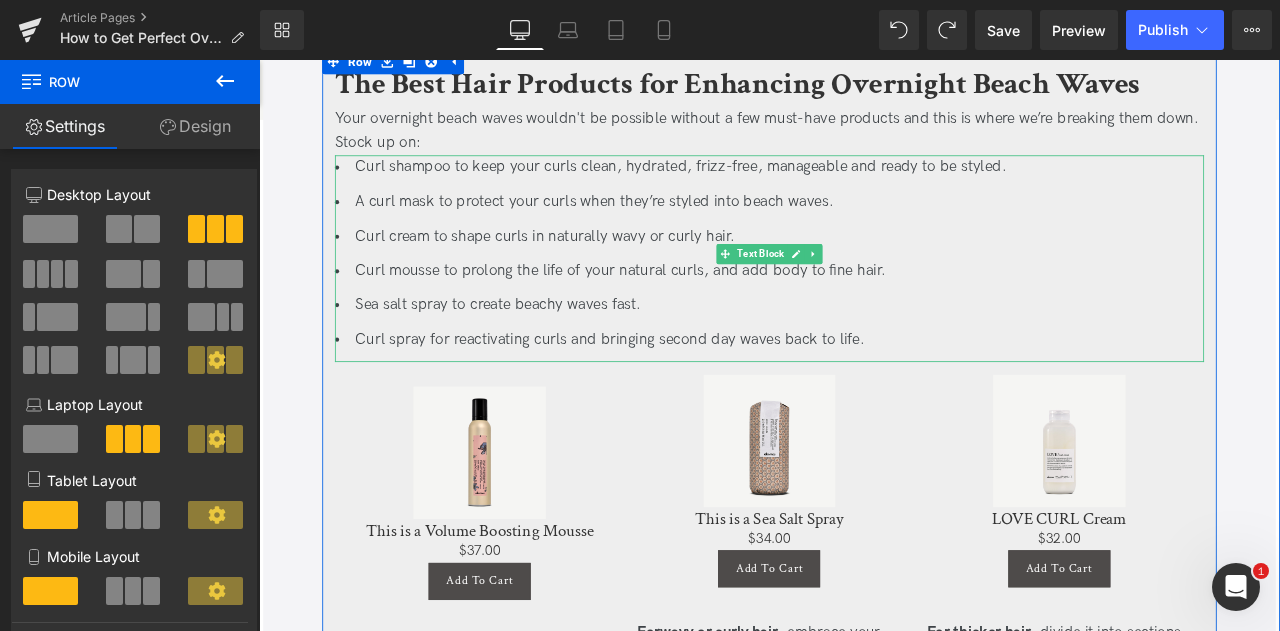 click on "Curl shampoo to keep your curls clean, hydrated, frizz-free, manageable and ready to be styled." at bounding box center [864, 187] 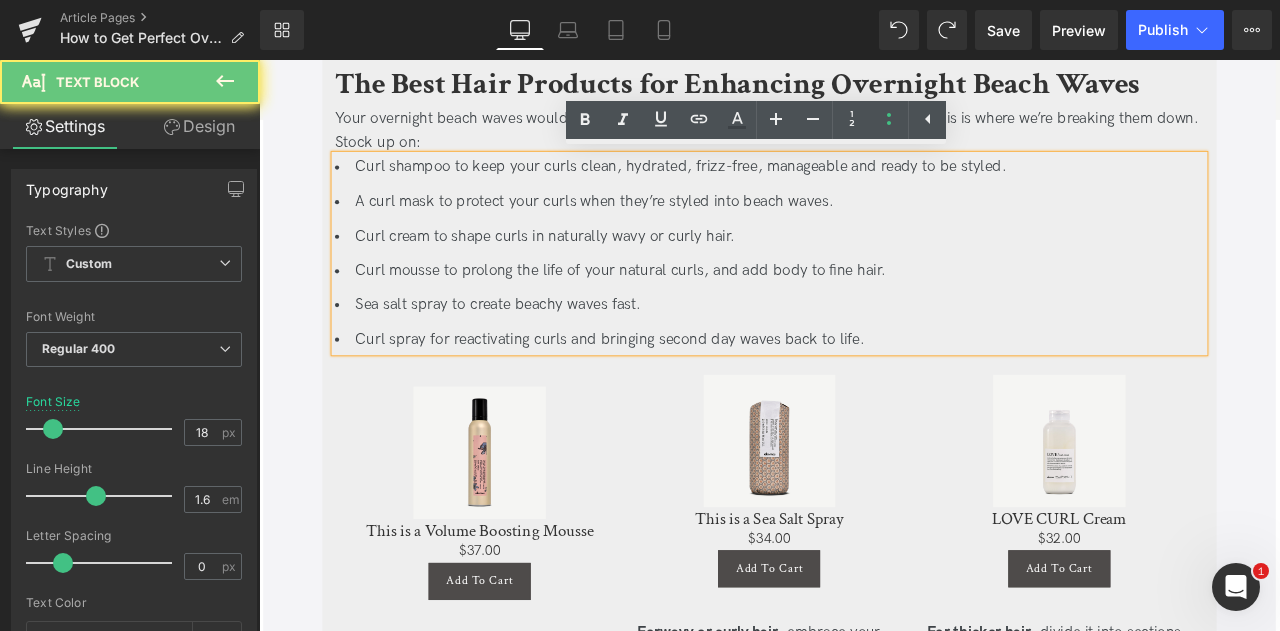 click on "Curl shampoo to keep your curls clean, hydrated, frizz-free, manageable and ready to be styled." at bounding box center [864, 187] 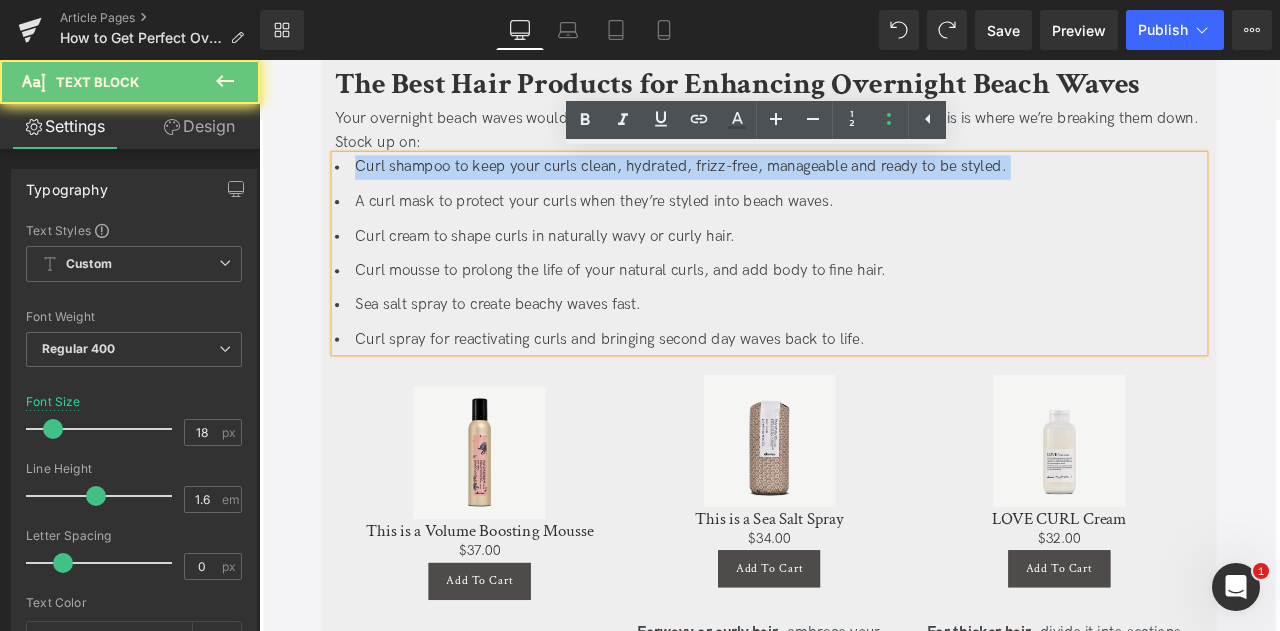 click on "Curl shampoo to keep your curls clean, hydrated, frizz-free, manageable and ready to be styled." at bounding box center [864, 187] 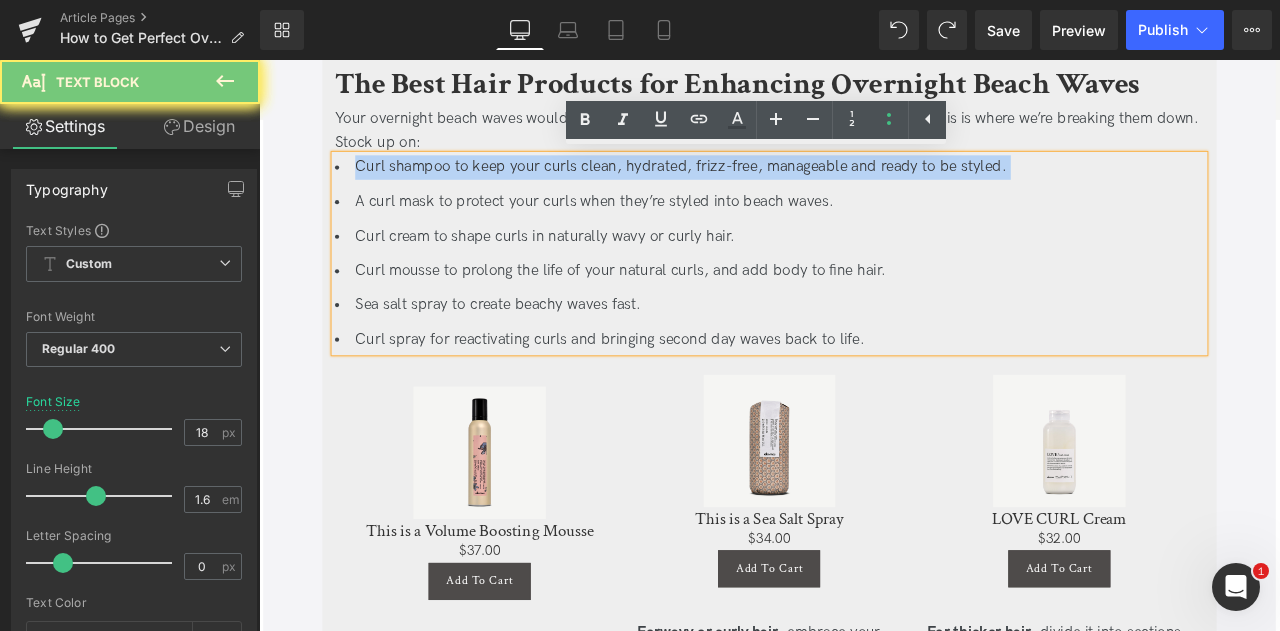 copy on "Curl shampoo to keep your curls clean, hydrated, frizz-free, manageable and ready to be styled." 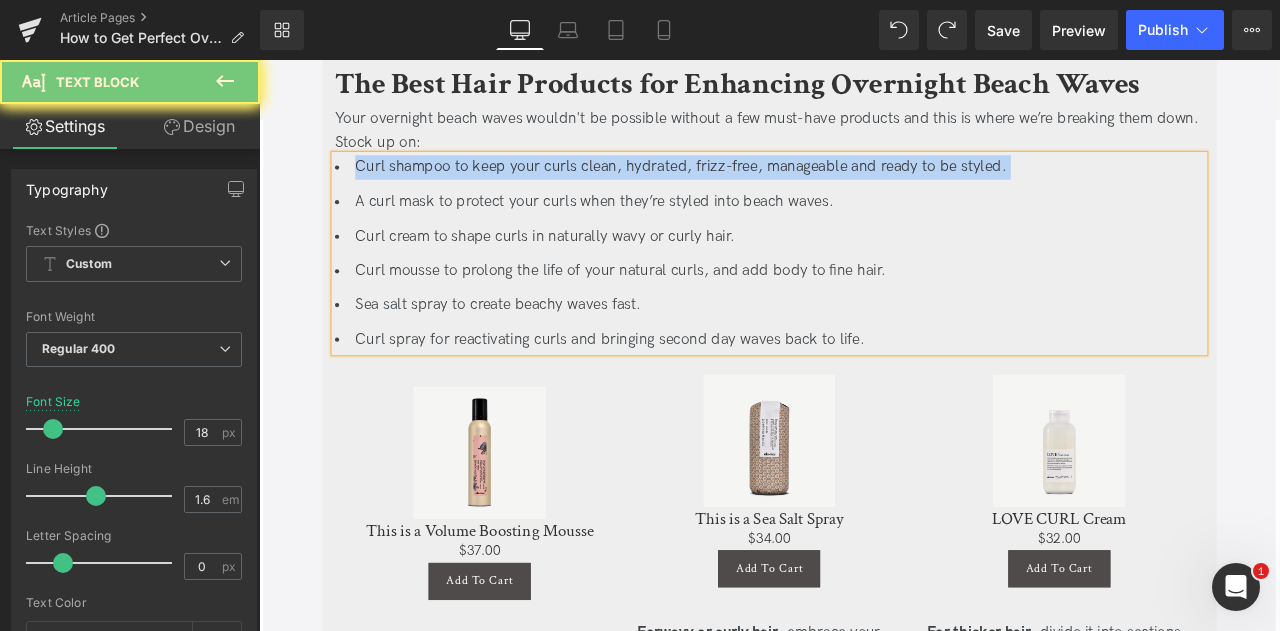 scroll, scrollTop: 4003, scrollLeft: 0, axis: vertical 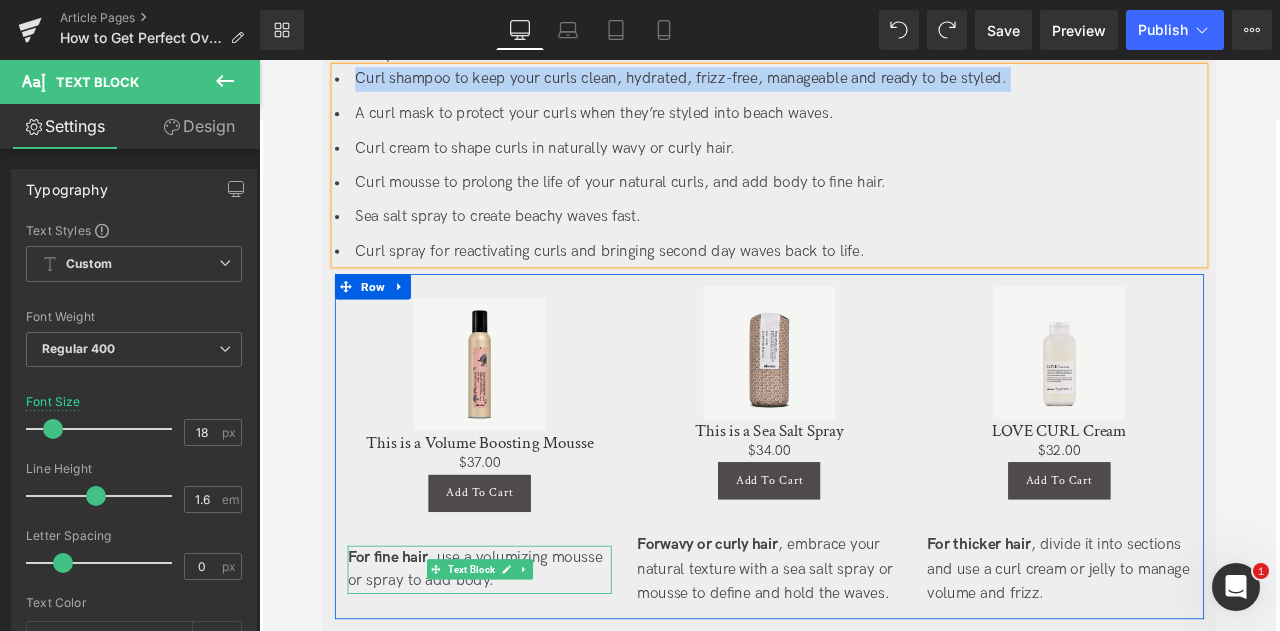 click on "Text Block" at bounding box center [510, 664] 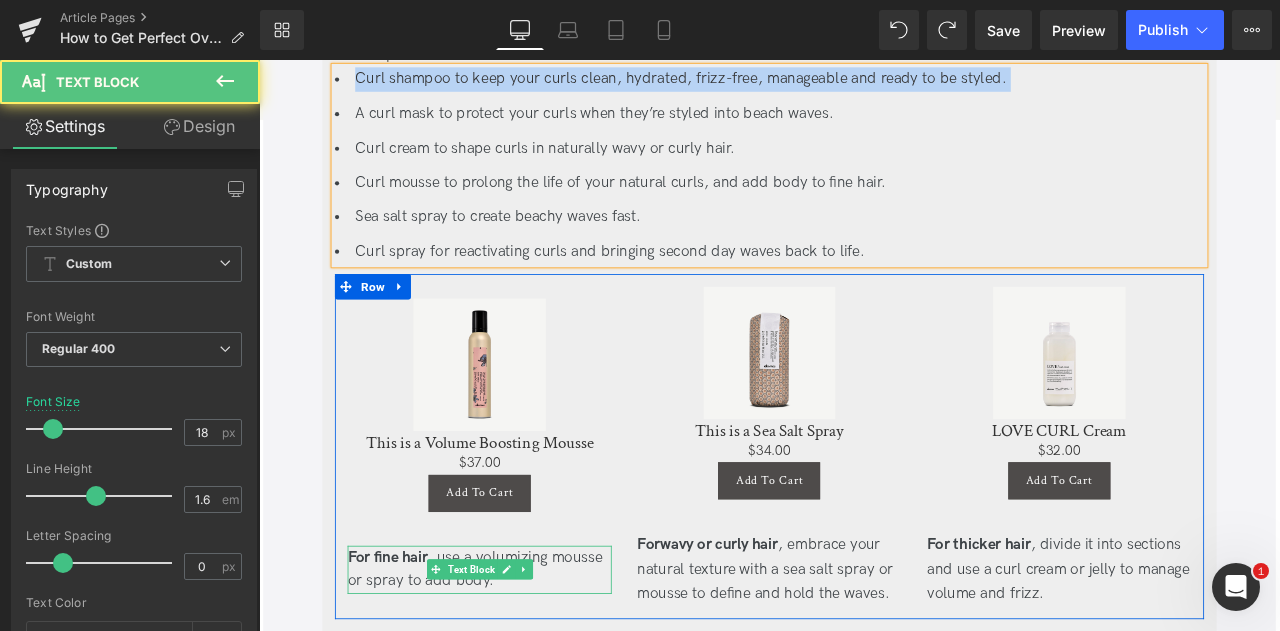click on "Text Block" at bounding box center (510, 664) 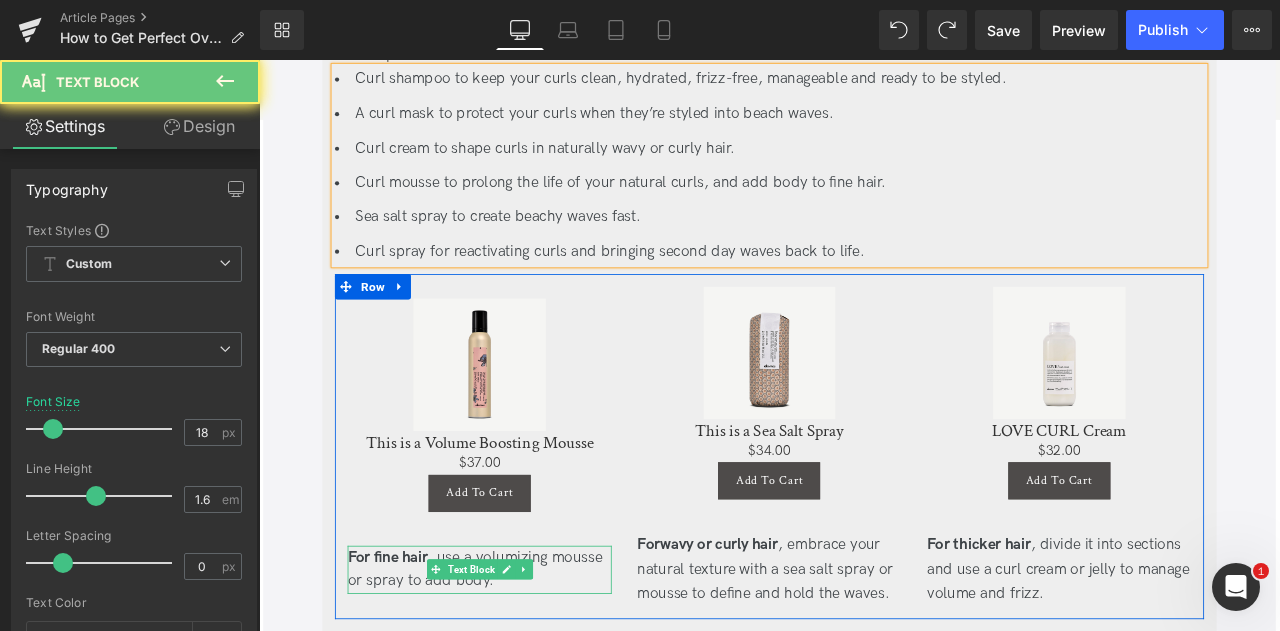 click on "For fine hair , use a volumizing mousse or spray to add body." at bounding box center [520, 665] 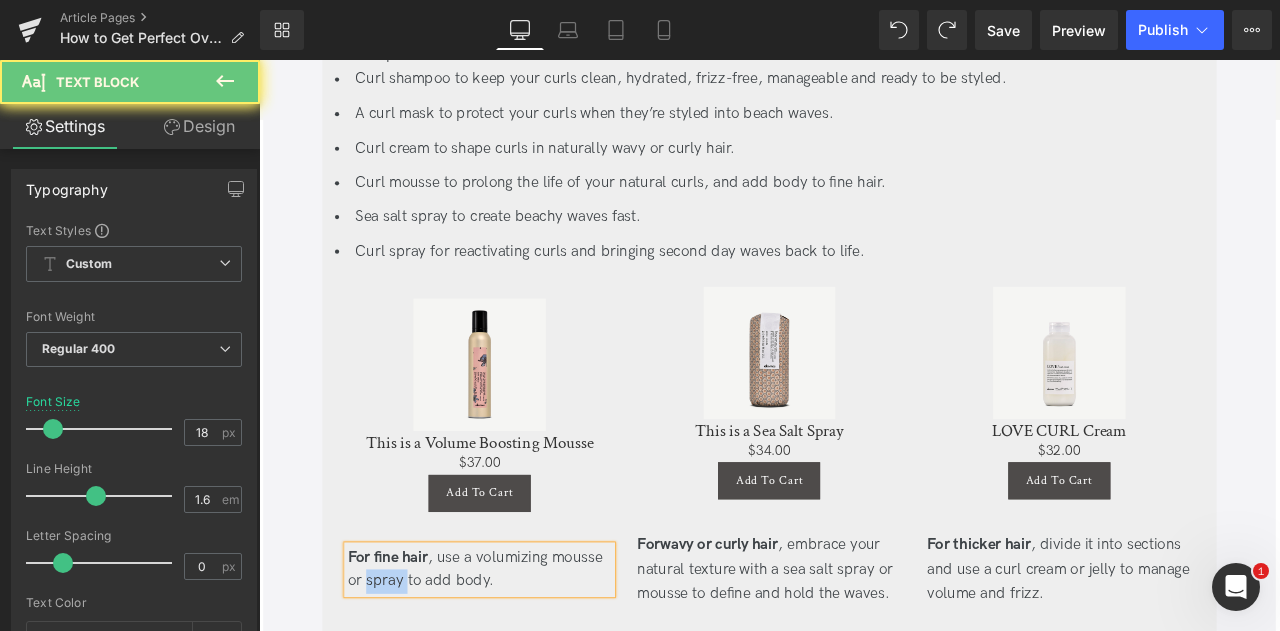 click on "For fine hair , use a volumizing mousse or spray to add body." at bounding box center [520, 665] 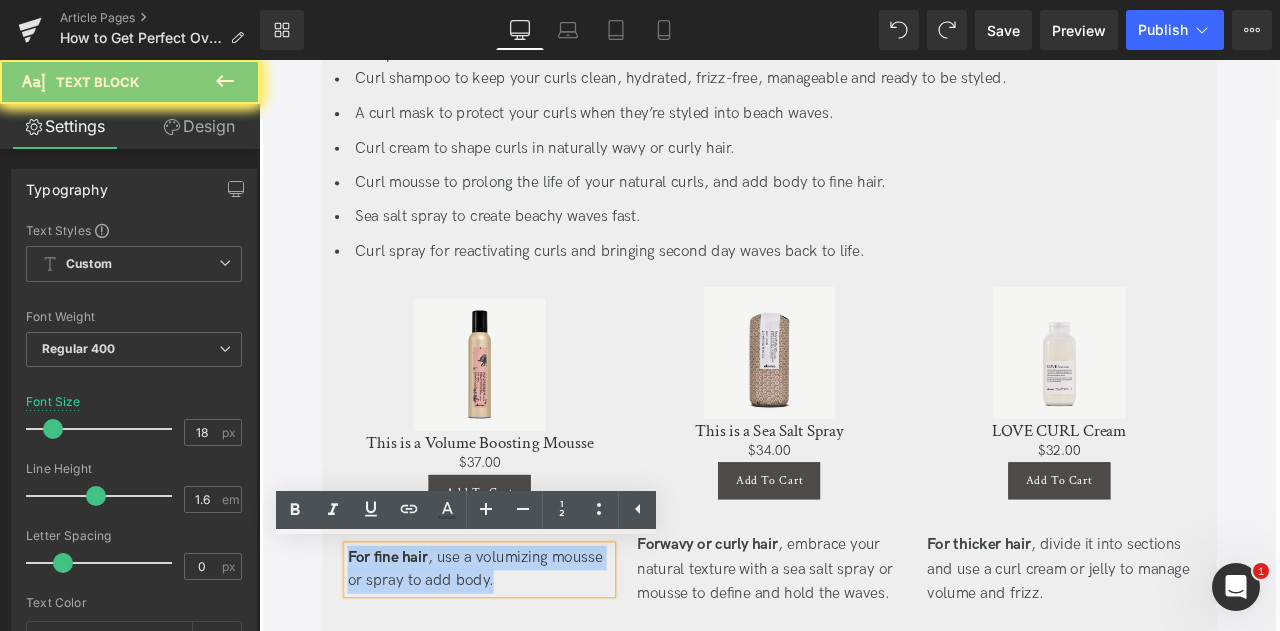 click on "For fine hair , use a volumizing mousse or spray to add body." at bounding box center [520, 665] 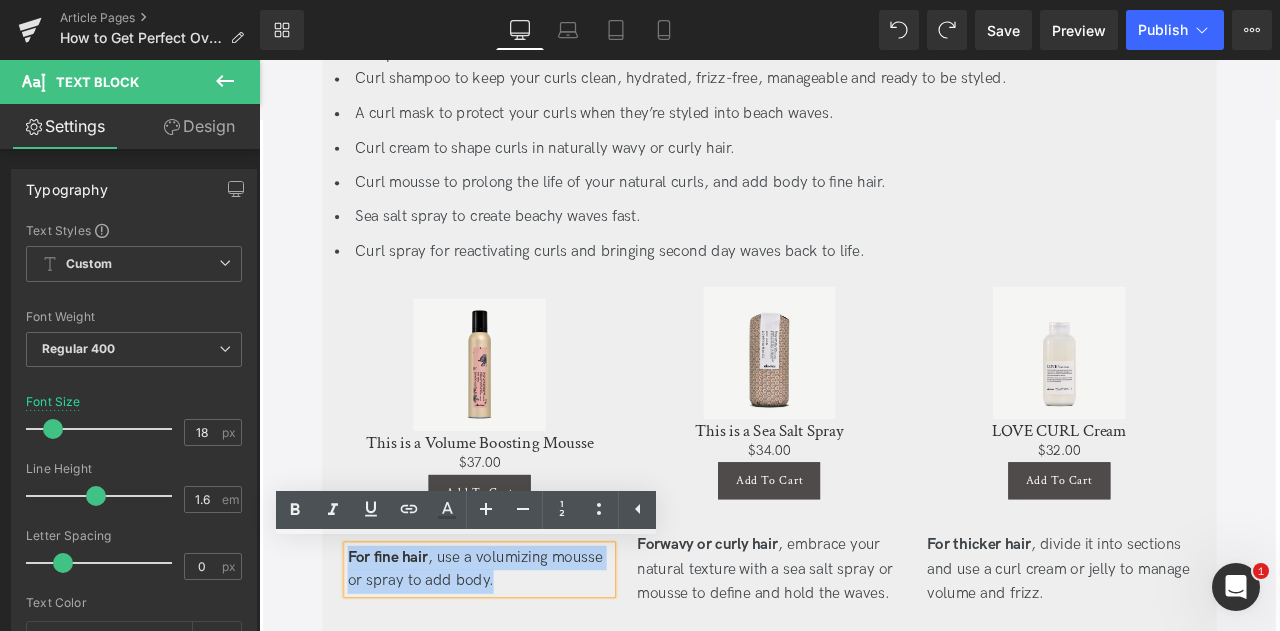 type 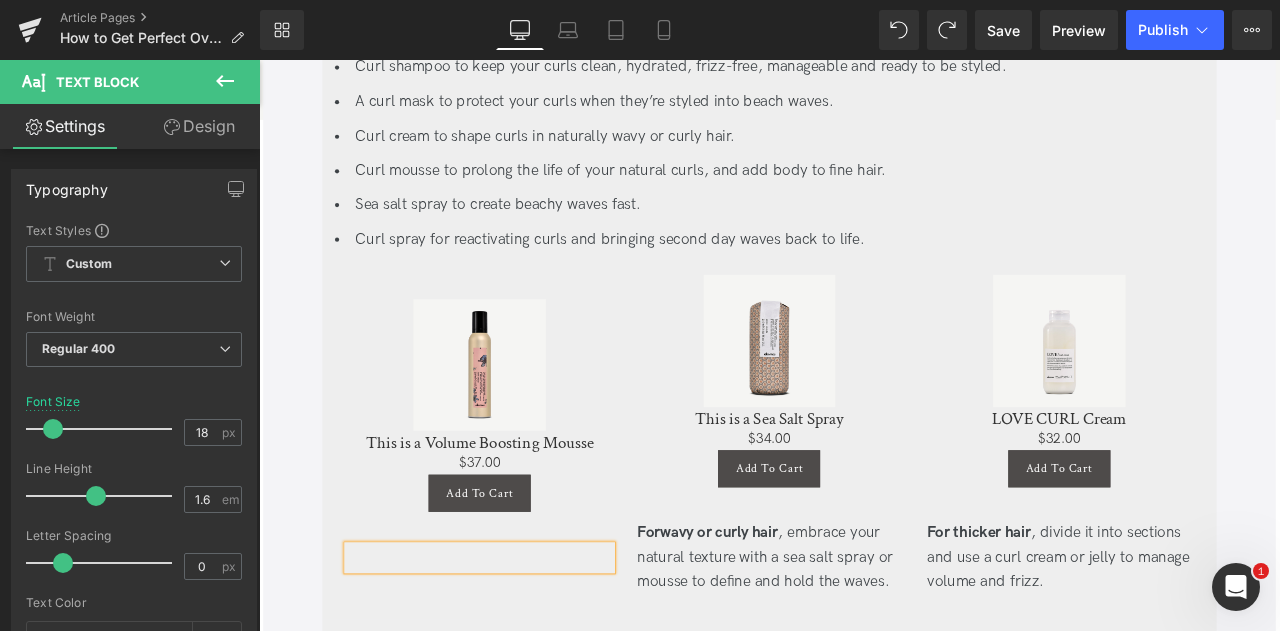 scroll, scrollTop: 3989, scrollLeft: 0, axis: vertical 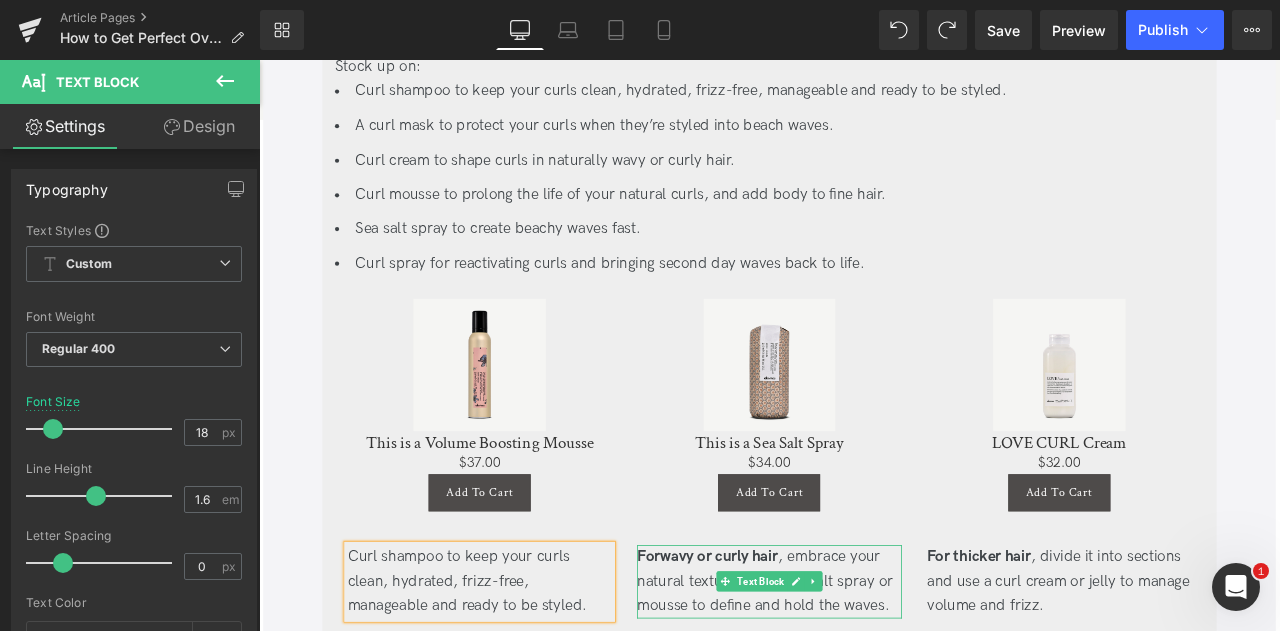 click on "For  wavy or curly hair , embrace your natural texture with a sea salt spray or mousse to define and hold the waves." at bounding box center [863, 678] 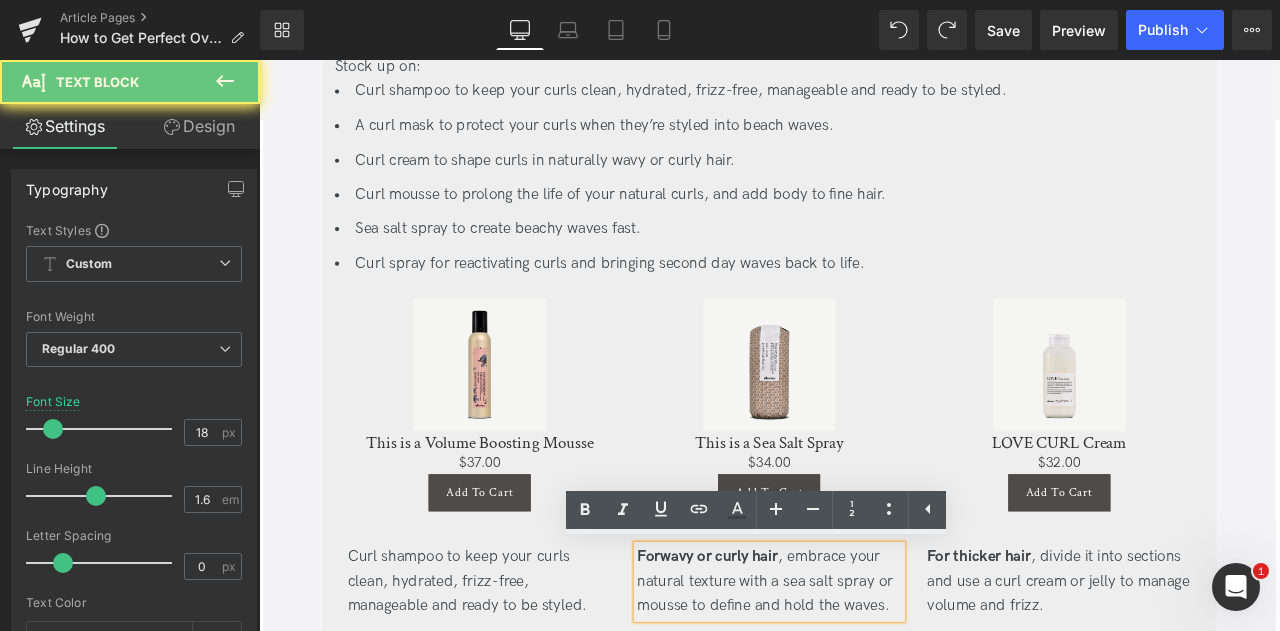 click on "For  wavy or curly hair , embrace your natural texture with a sea salt spray or mousse to define and hold the waves." at bounding box center [863, 678] 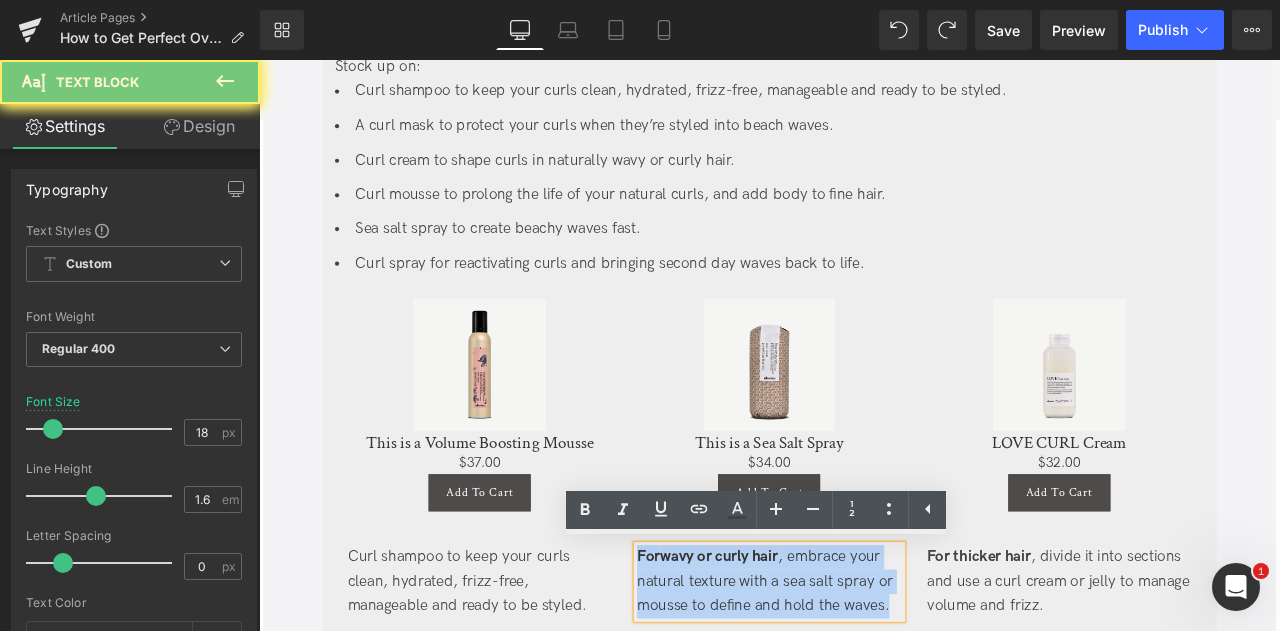 click on "For  wavy or curly hair , embrace your natural texture with a sea salt spray or mousse to define and hold the waves." at bounding box center (863, 678) 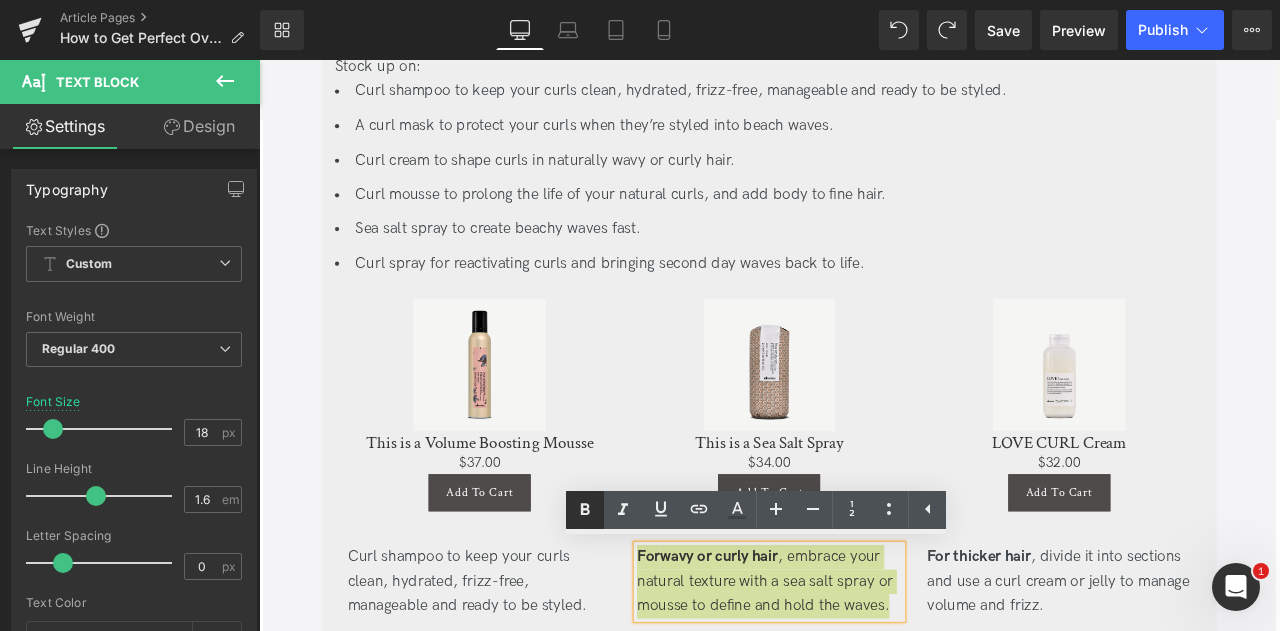 click 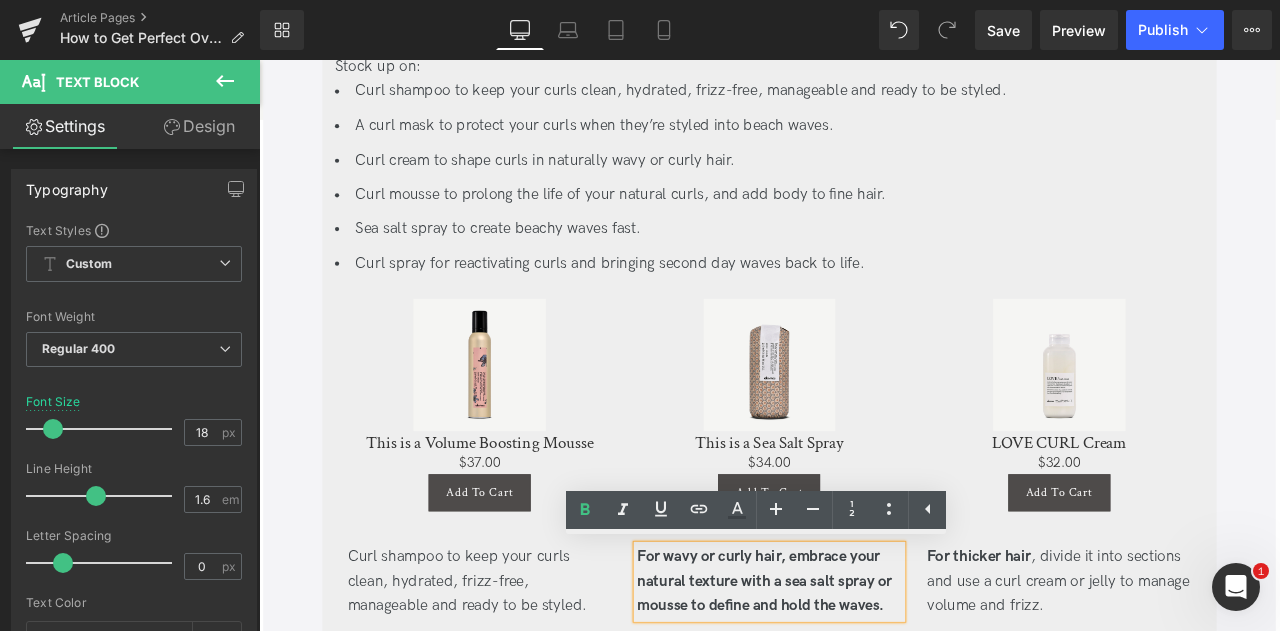 click on "For wavy or curly hair, embrace your natural texture with a sea salt spray or mousse to define and hold the waves." at bounding box center (858, 677) 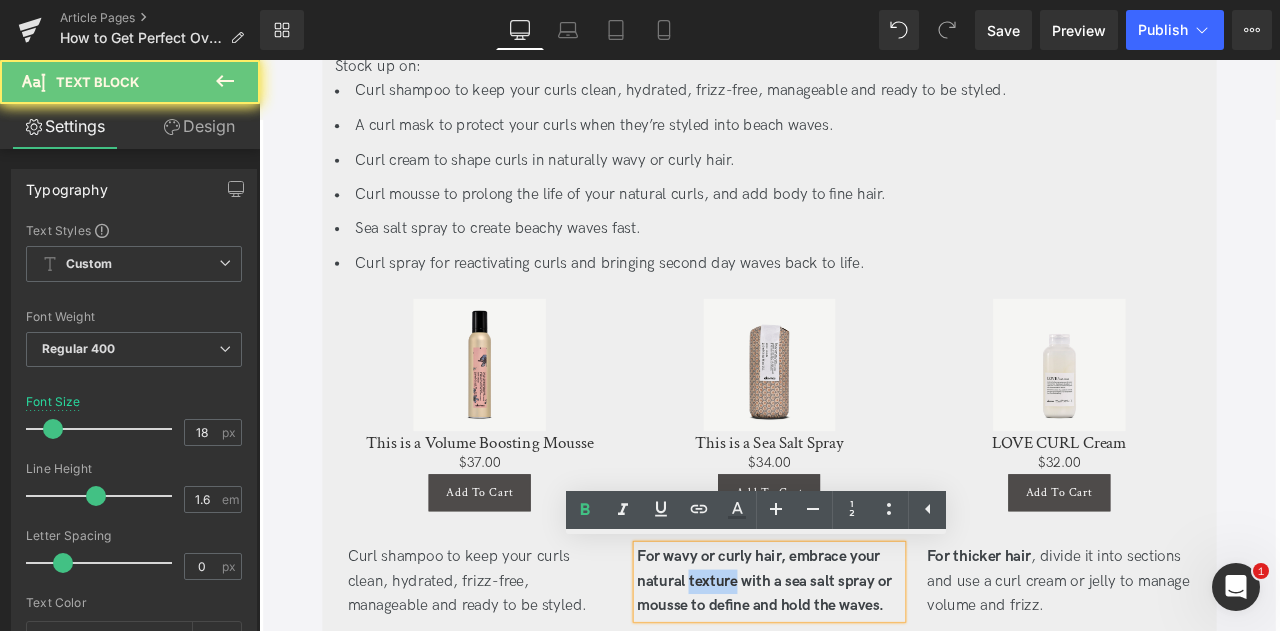 click on "For wavy or curly hair, embrace your natural texture with a sea salt spray or mousse to define and hold the waves." at bounding box center (858, 677) 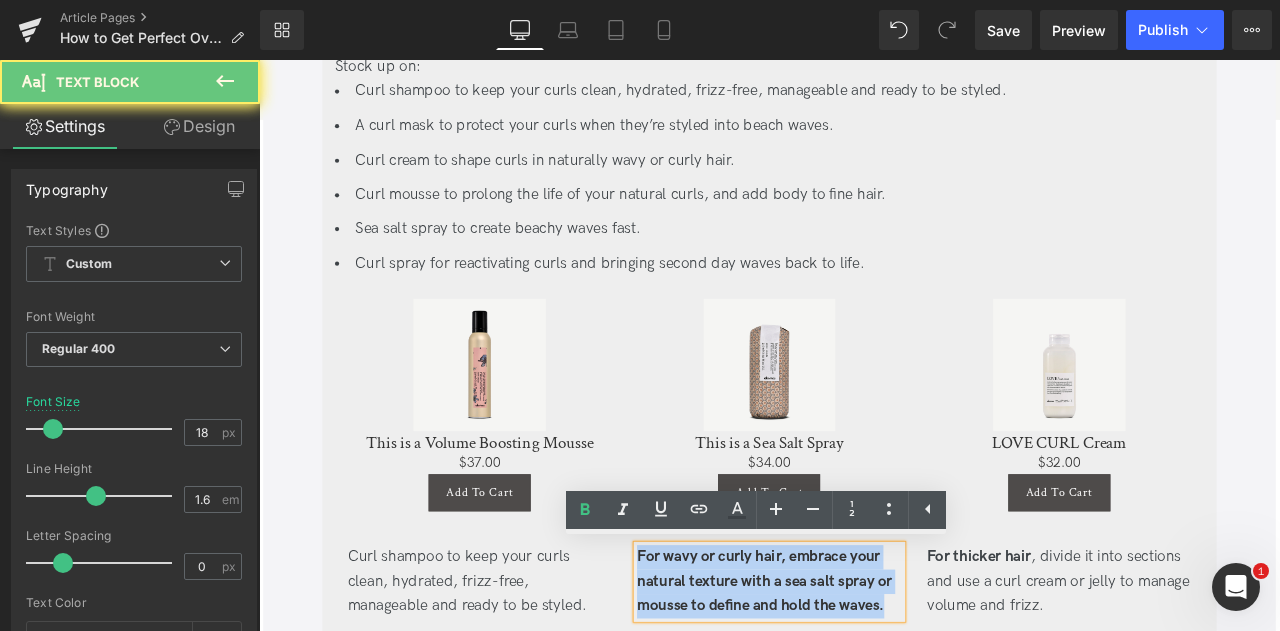 click on "For wavy or curly hair, embrace your natural texture with a sea salt spray or mousse to define and hold the waves." at bounding box center (858, 677) 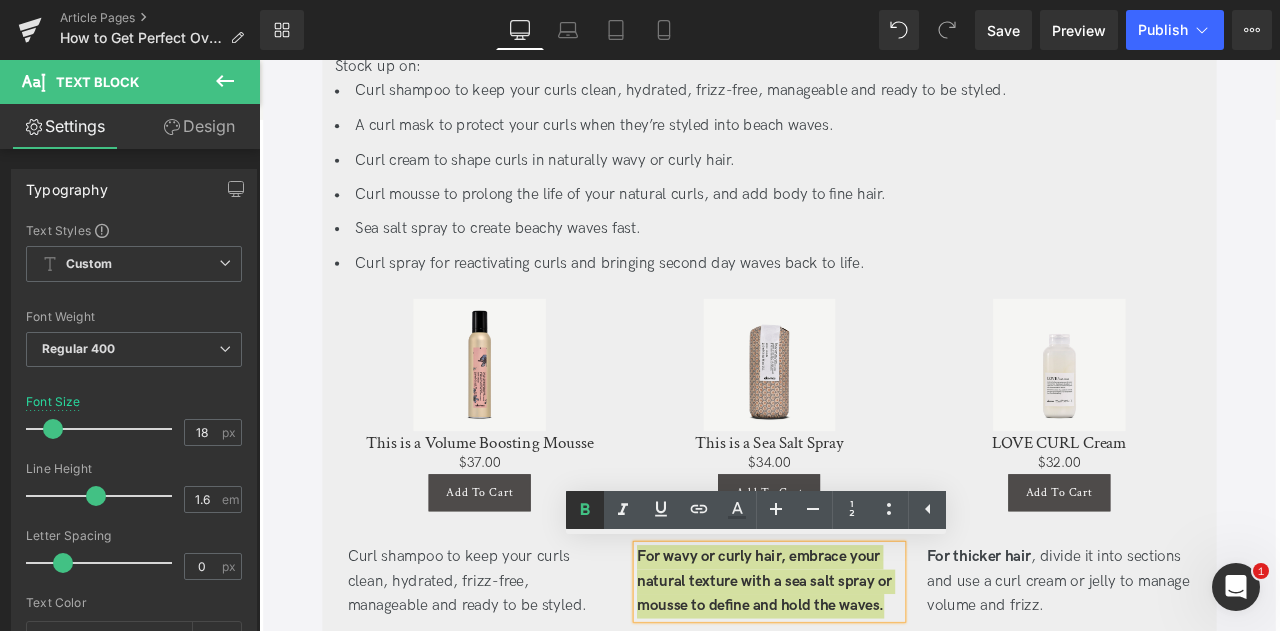 click 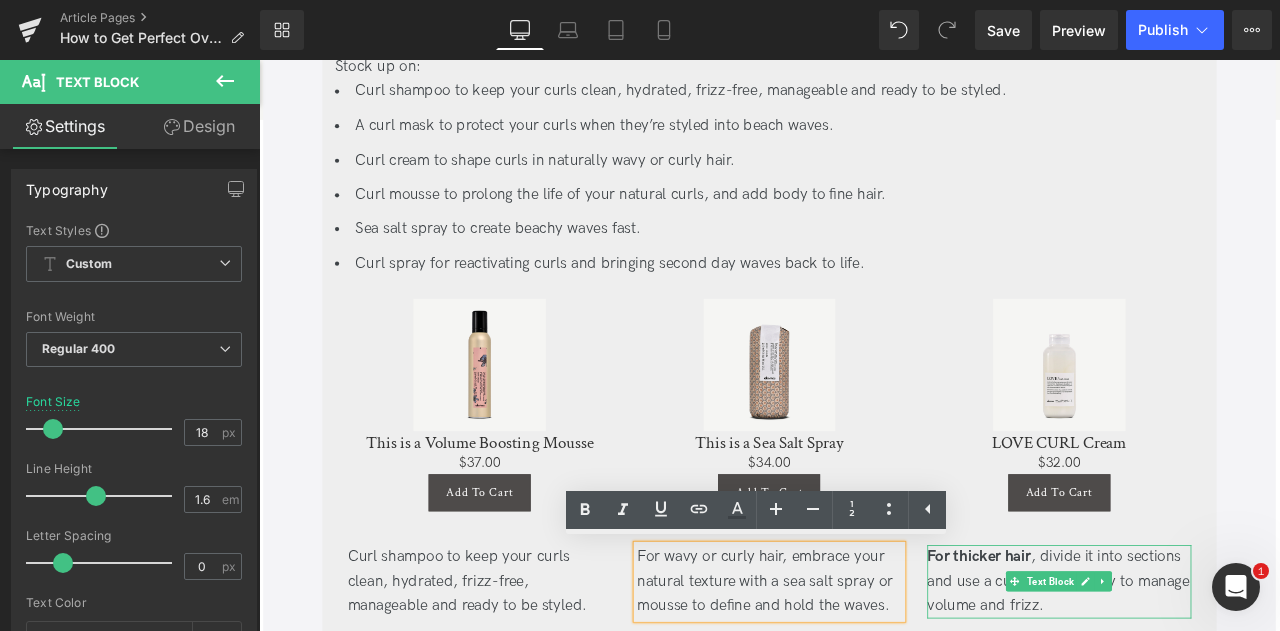 click on "For thicker hair" at bounding box center [1112, 648] 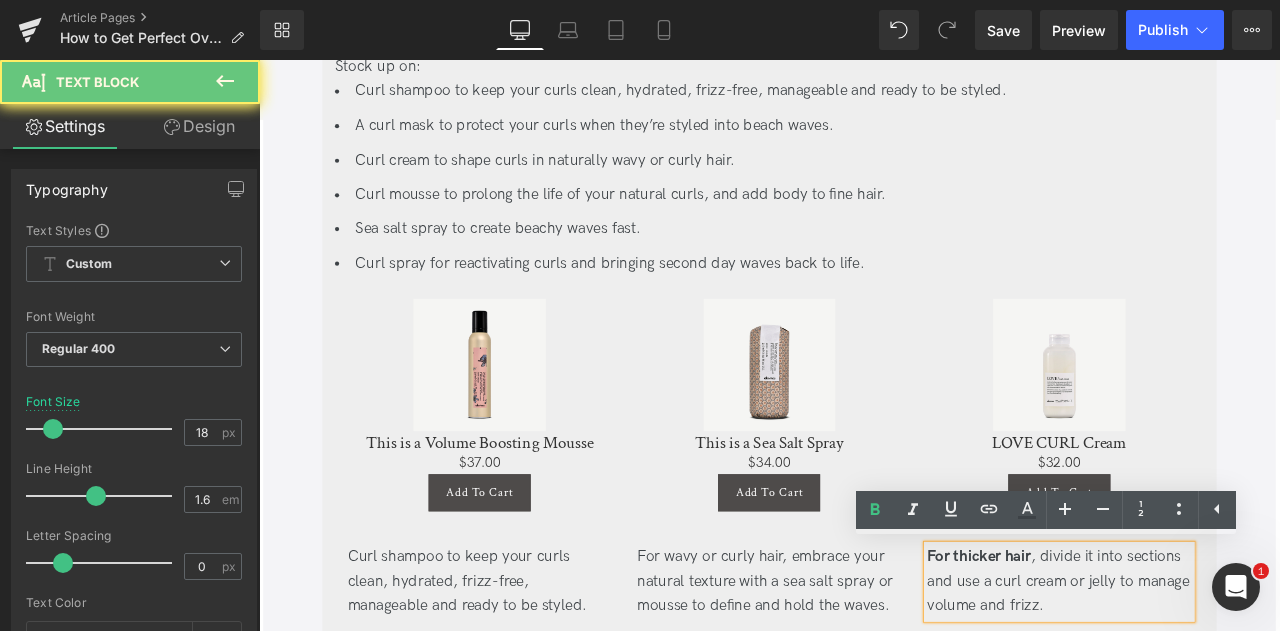 click on "For thicker hair" at bounding box center (1112, 648) 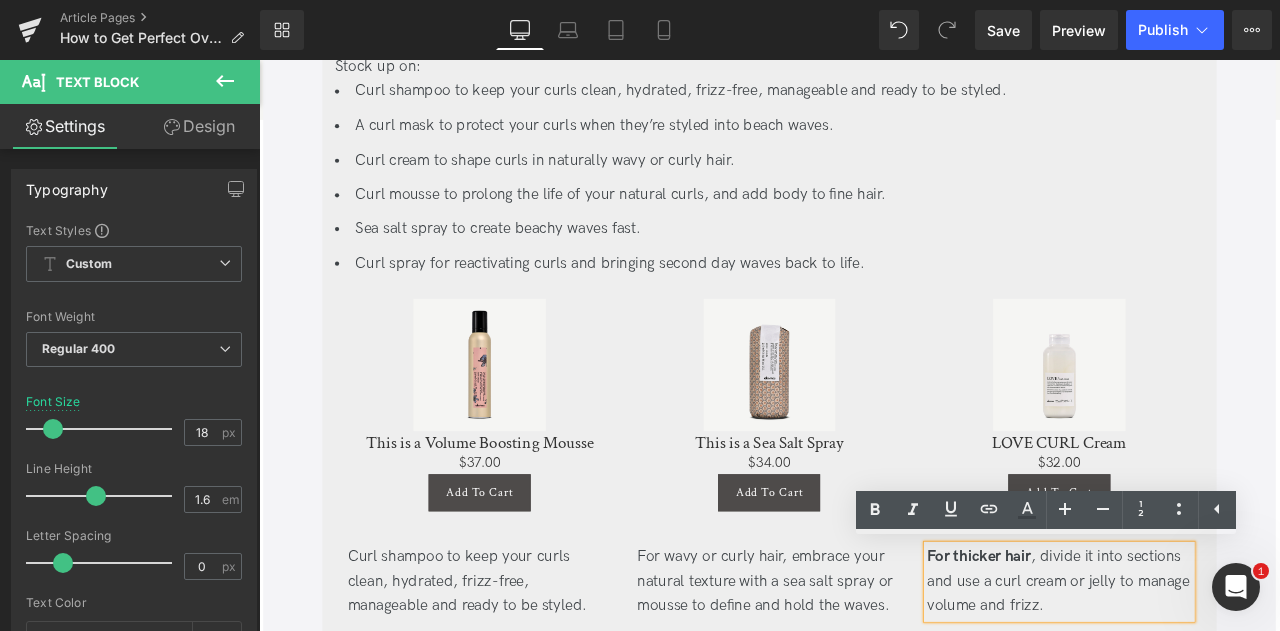 type 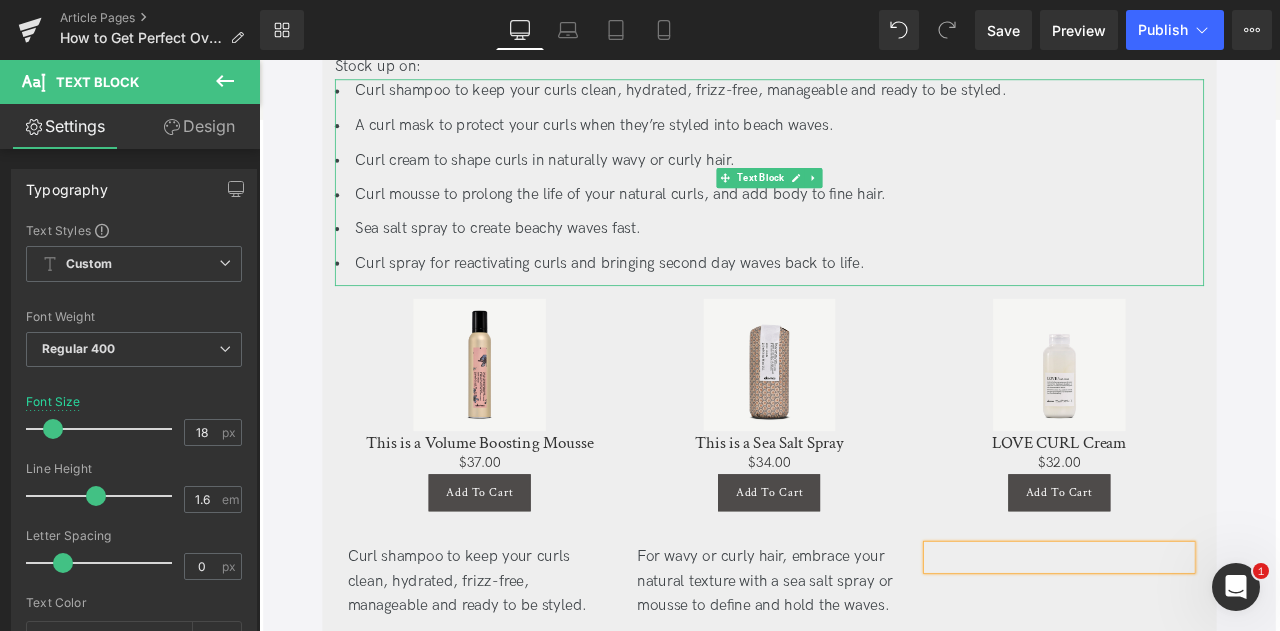 click on "A curl mask to protect your curls when they’re styled into beach waves." at bounding box center (864, 138) 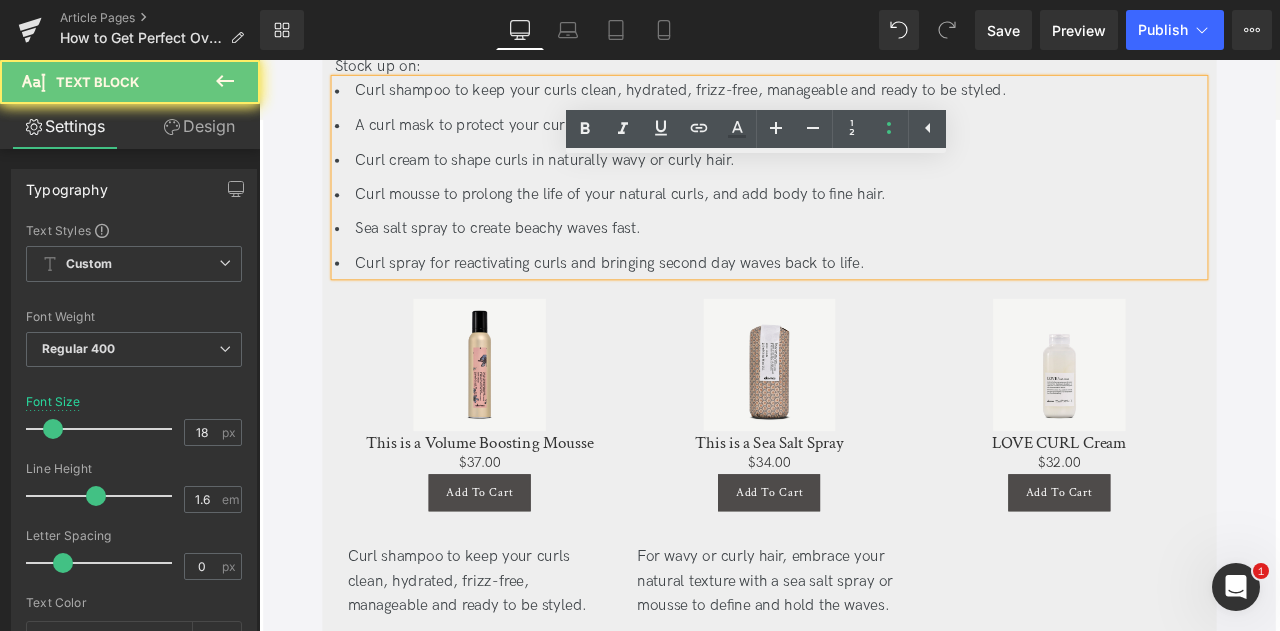 click on "A curl mask to protect your curls when they’re styled into beach waves." at bounding box center (864, 138) 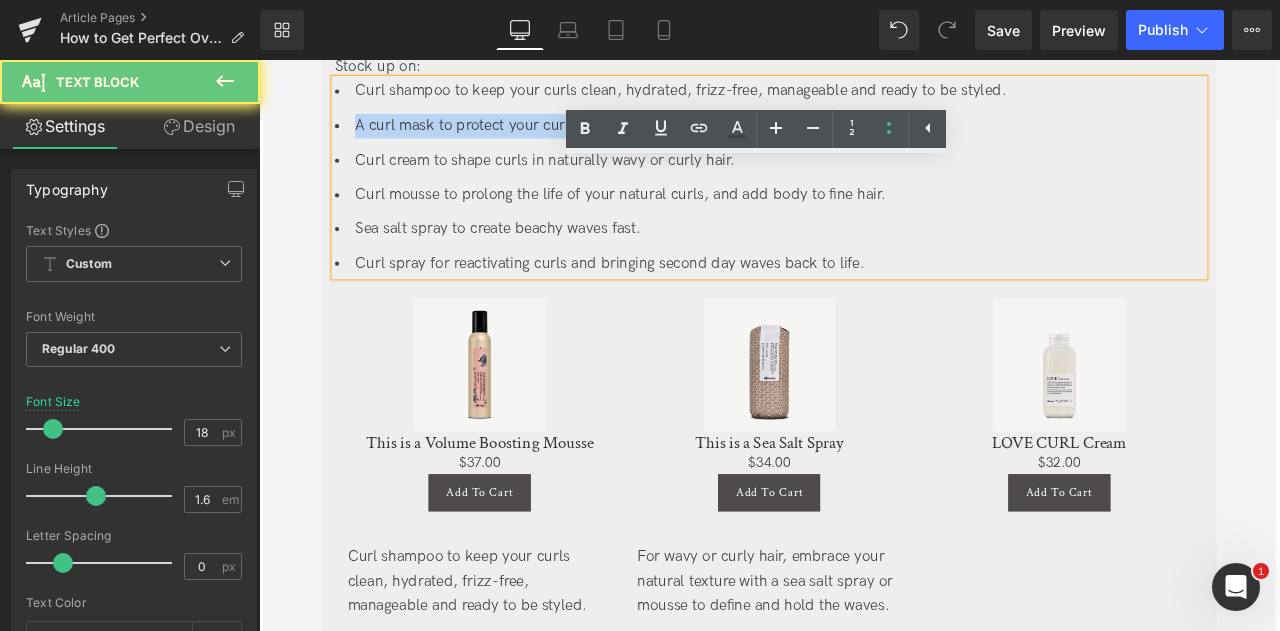 click on "A curl mask to protect your curls when they’re styled into beach waves." at bounding box center (864, 138) 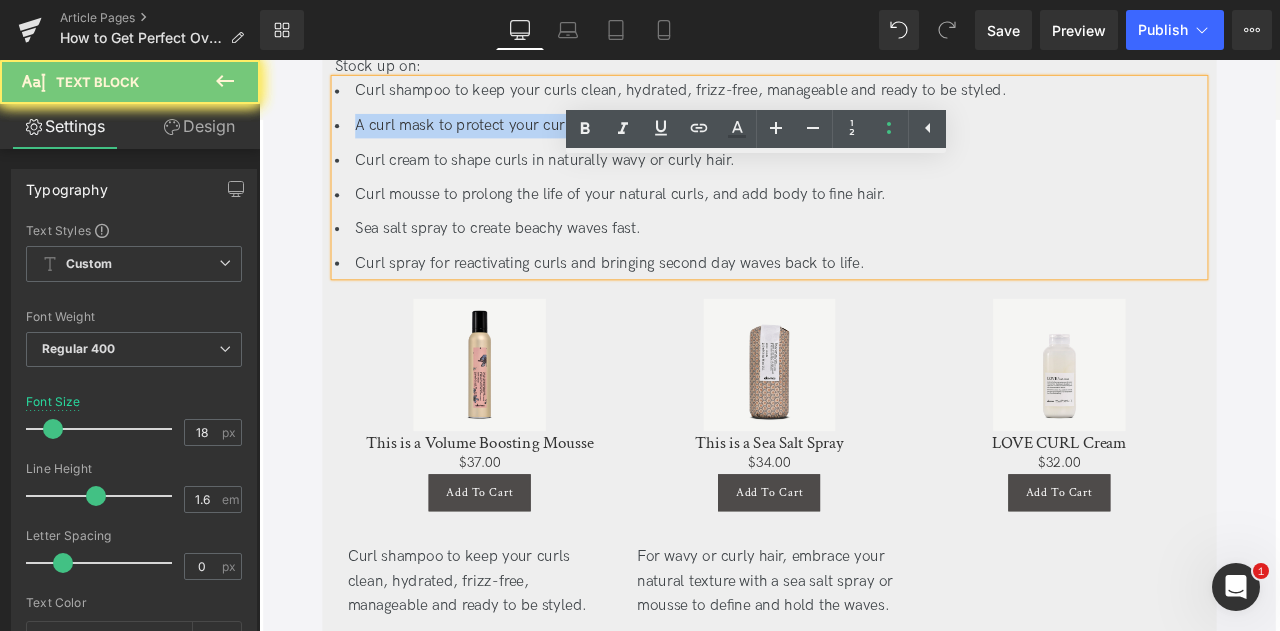 copy on "A curl mask to protect your curls when they’re styled into beach waves." 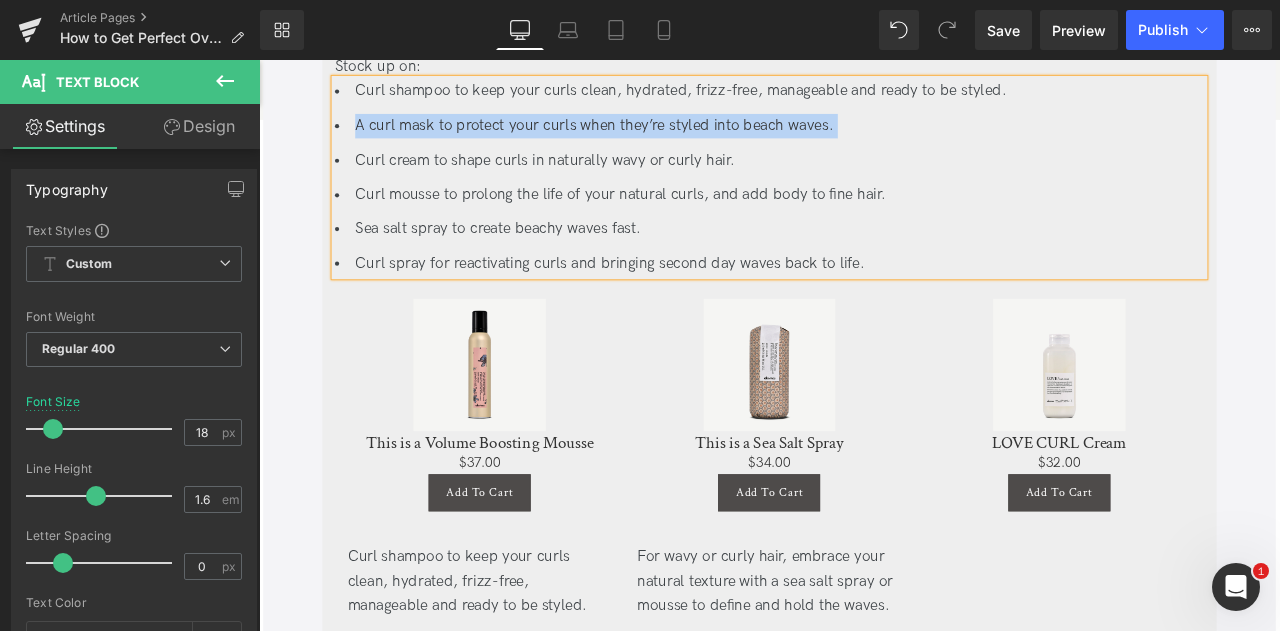 click on "For wavy or curly hair, embrace your natural texture with a sea salt spray or mousse to define and hold the waves." at bounding box center (863, 678) 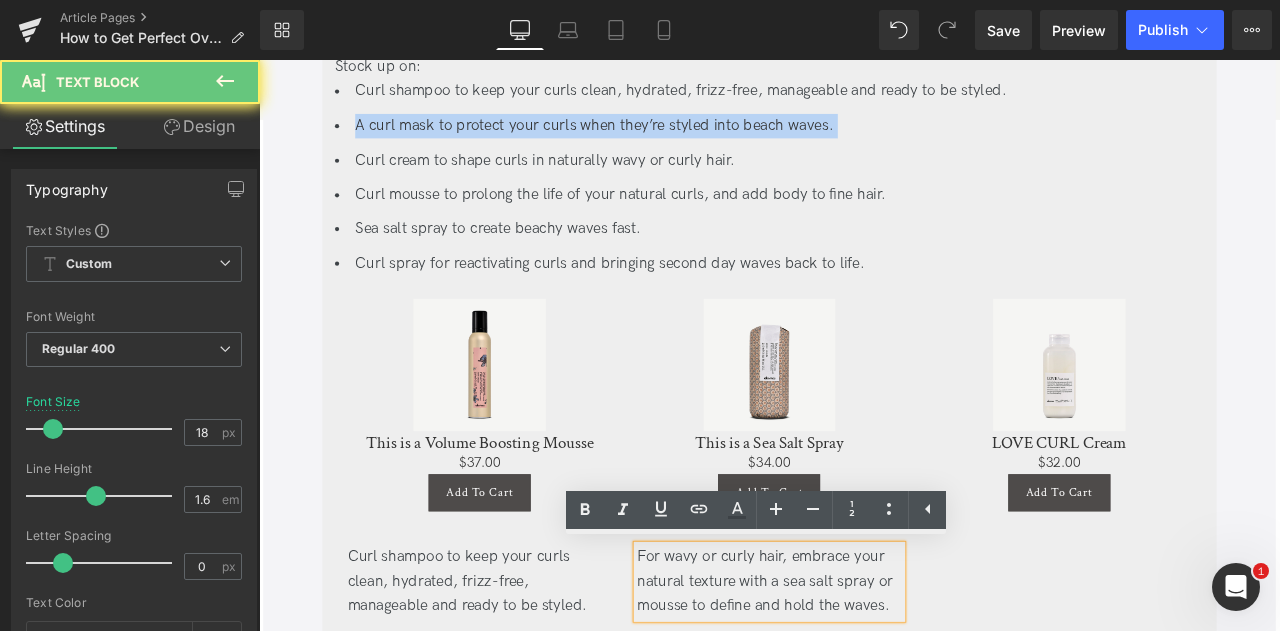 click on "For wavy or curly hair, embrace your natural texture with a sea salt spray or mousse to define and hold the waves." at bounding box center (863, 678) 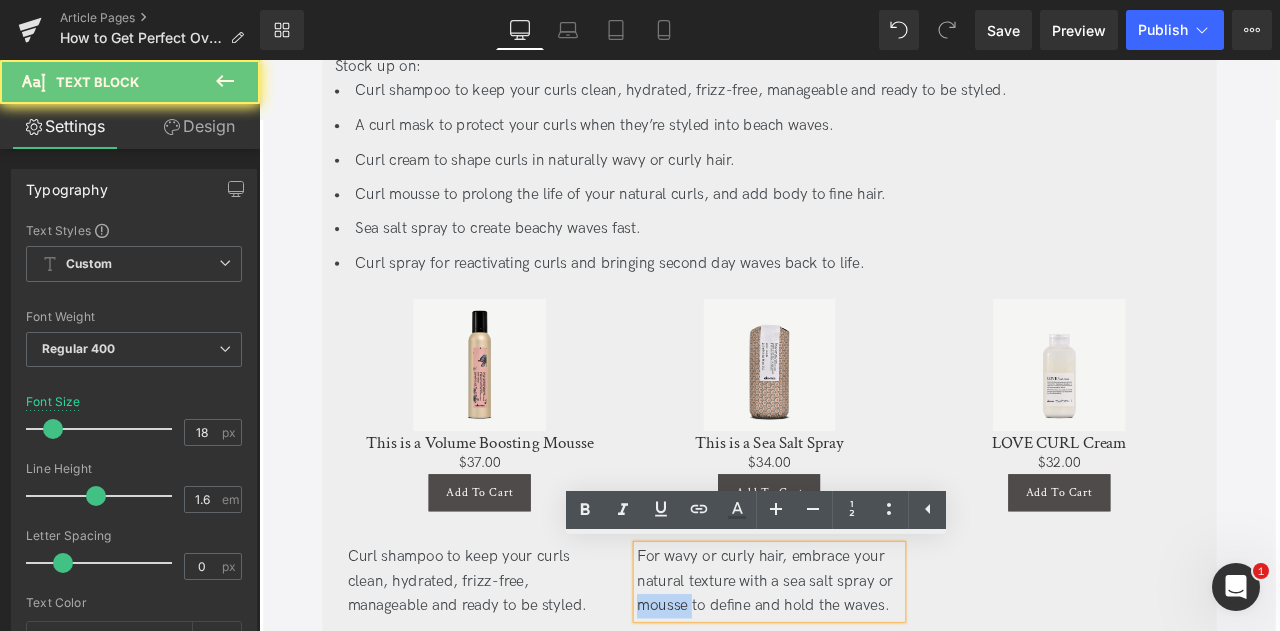 click on "For wavy or curly hair, embrace your natural texture with a sea salt spray or mousse to define and hold the waves." at bounding box center [863, 678] 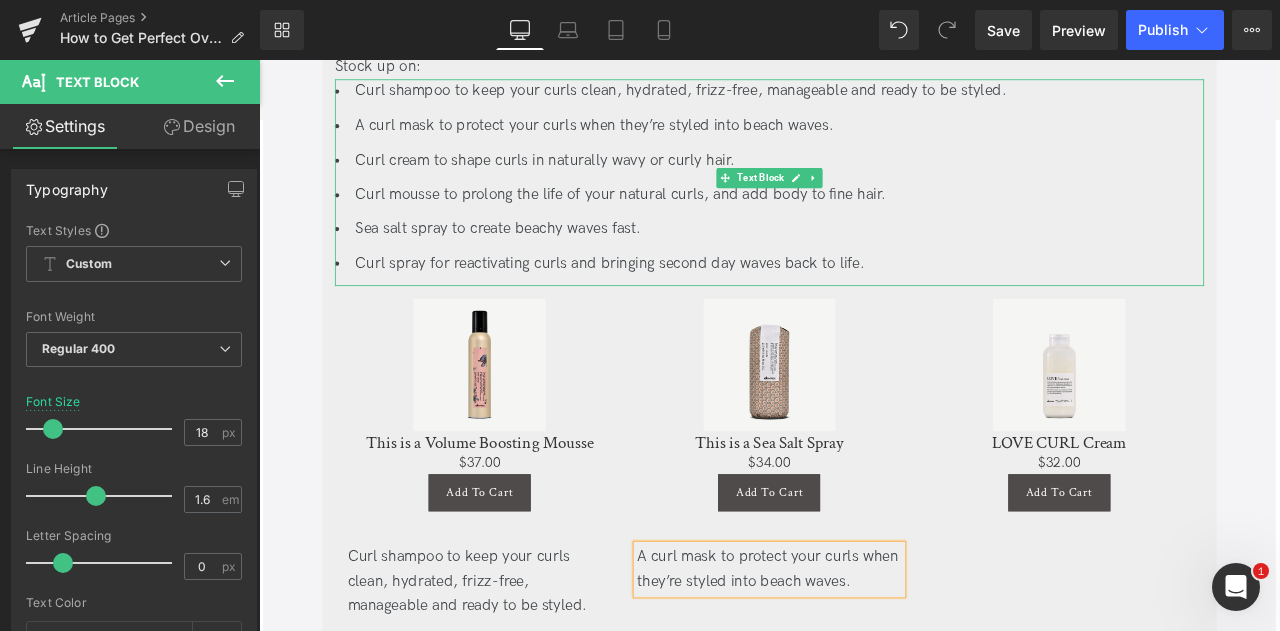 click on "Curl cream to shape curls in naturally wavy or curly hair." at bounding box center [864, 179] 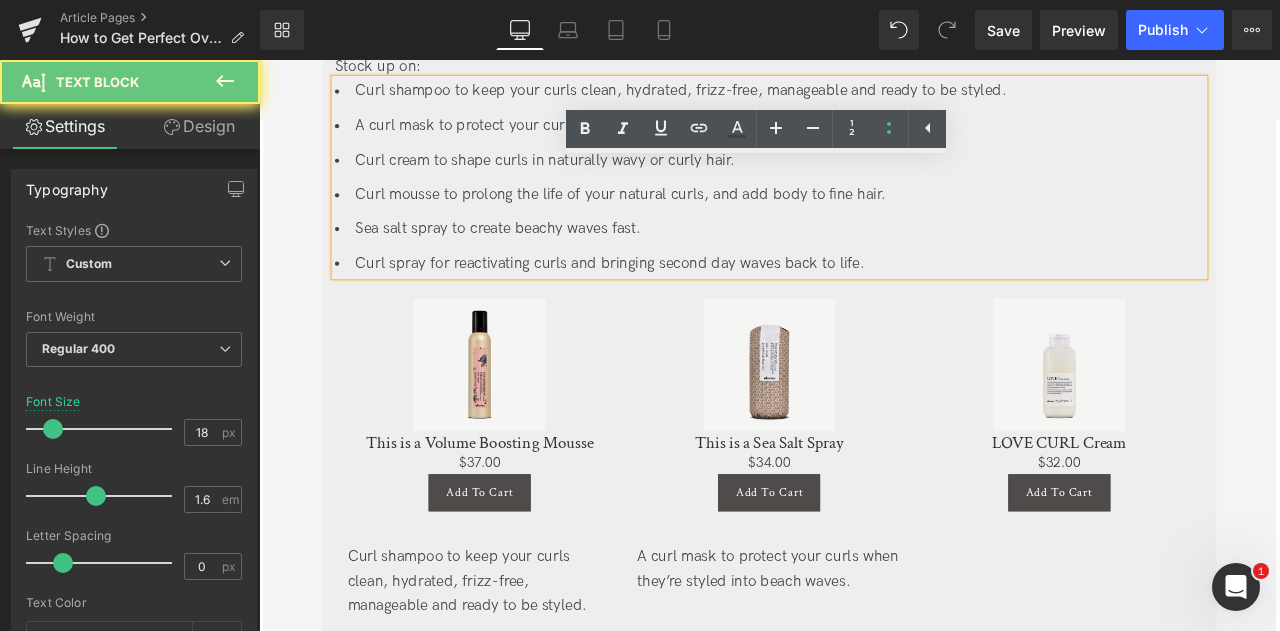 click on "Curl cream to shape curls in naturally wavy or curly hair." at bounding box center (864, 179) 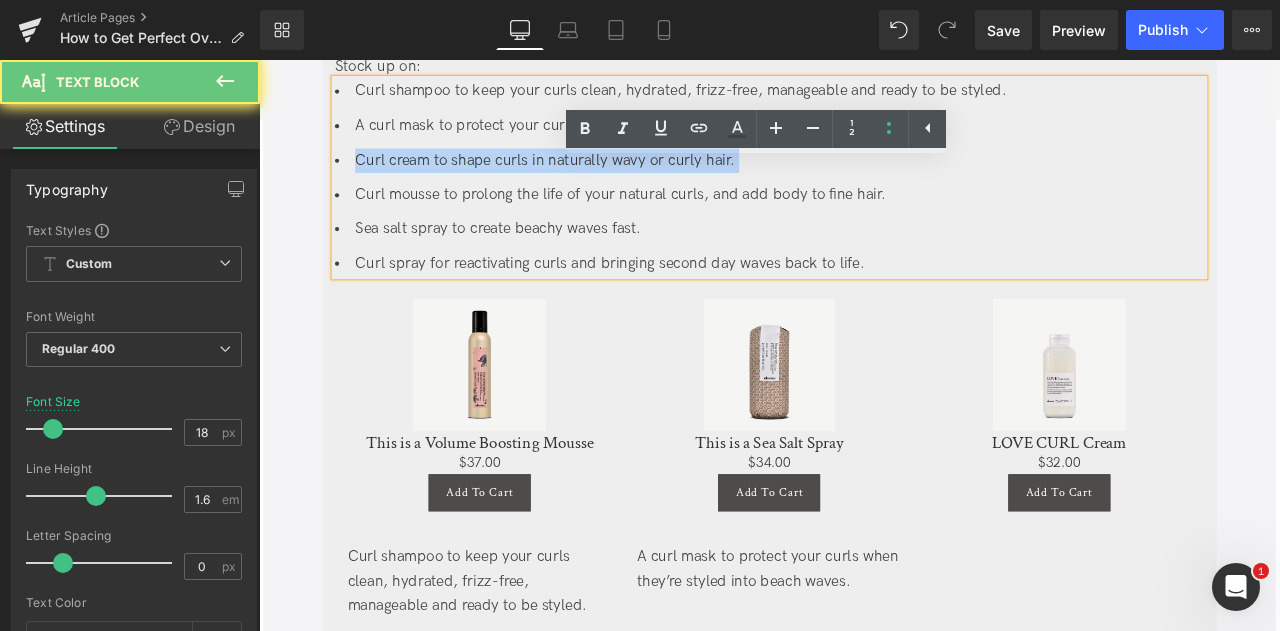 click on "Curl cream to shape curls in naturally wavy or curly hair." at bounding box center [864, 179] 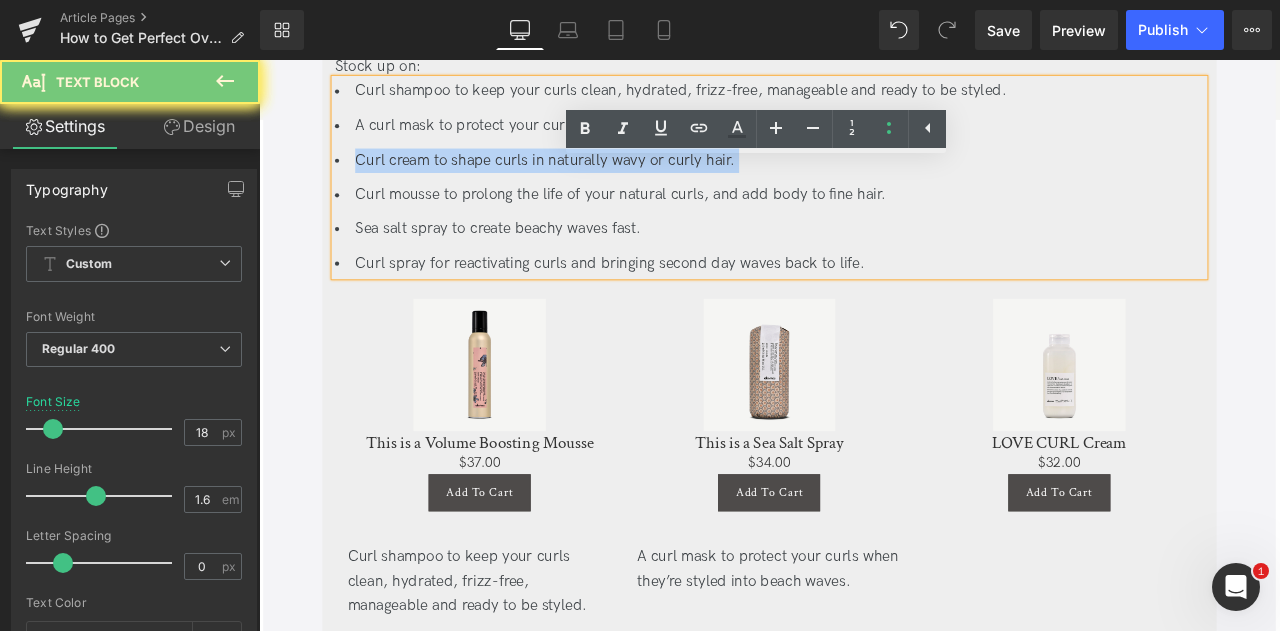 copy on "Curl cream to shape curls in naturally wavy or curly hair." 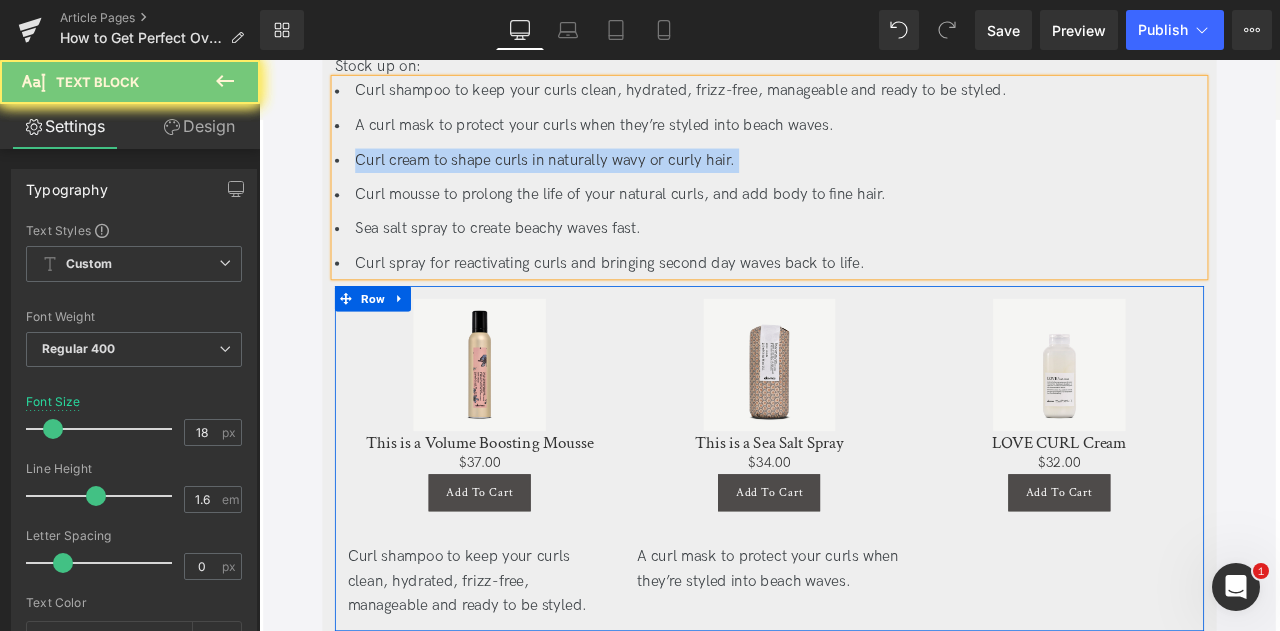 click on "Sale Off
(P) Image
LOVE CURL Cream
(P) Title
$0
$32.00
(P) Price
Add To Cart
(P) Cart Button
Product         Text Block" at bounding box center (1207, 532) 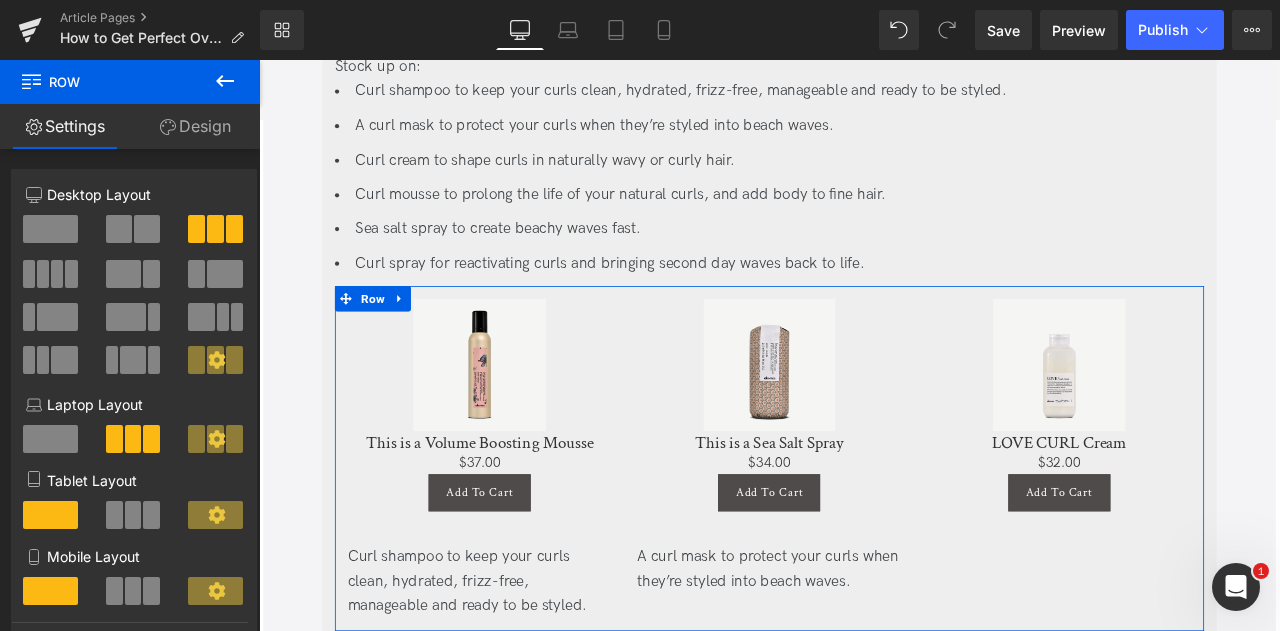 click on "Sale Off
(P) Image
LOVE CURL Cream
(P) Title
$0
$32.00
(P) Price
Add To Cart
(P) Cart Button
Product         Text Block" at bounding box center (1207, 532) 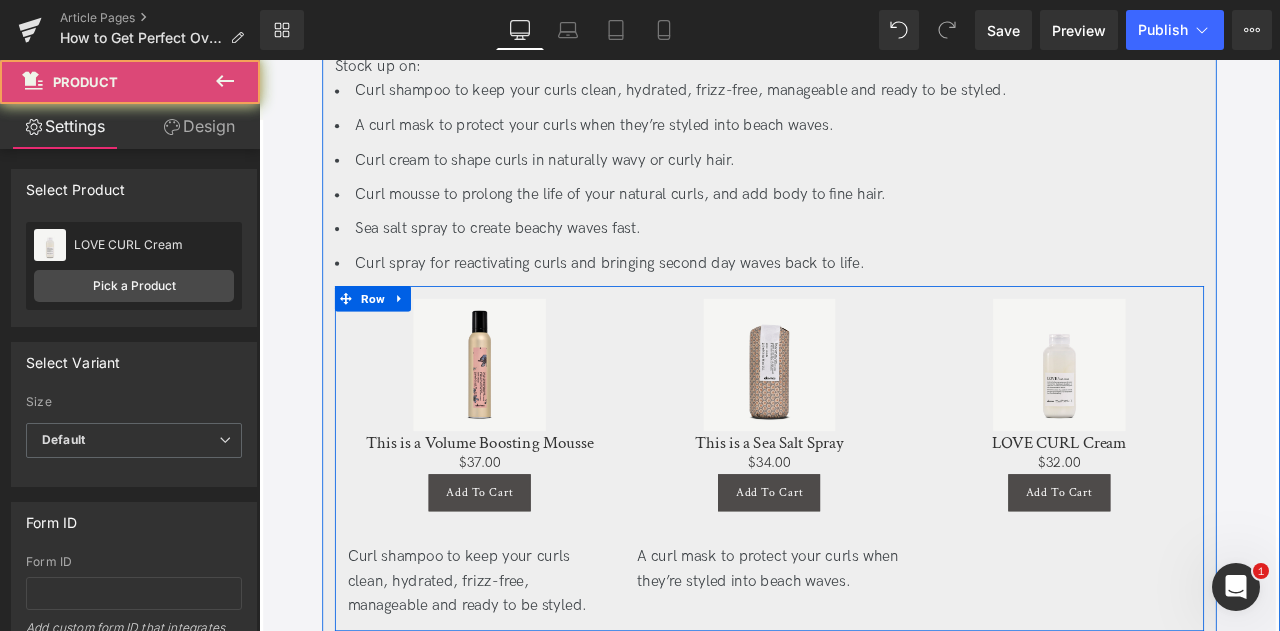 click on "Sale Off
(P) Image
LOVE CURL Cream
(P) Title
$0
$32.00
(P) Price
Add To Cart
(P) Cart Button
Product" at bounding box center [1207, 489] 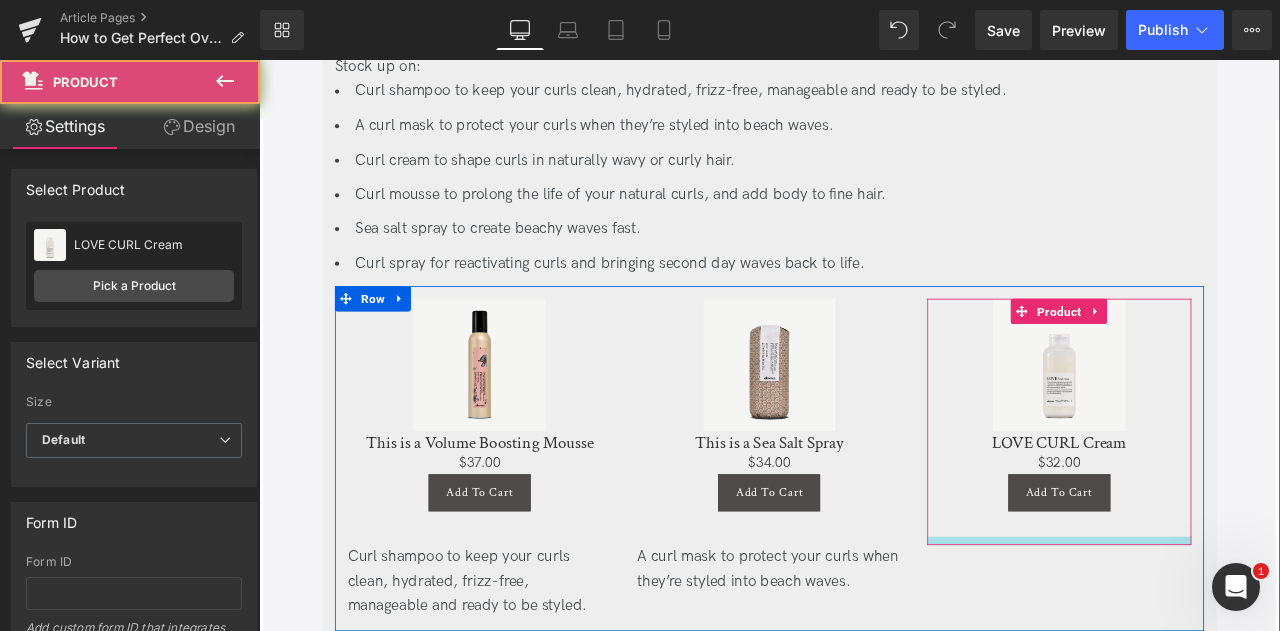 click at bounding box center (1207, 630) 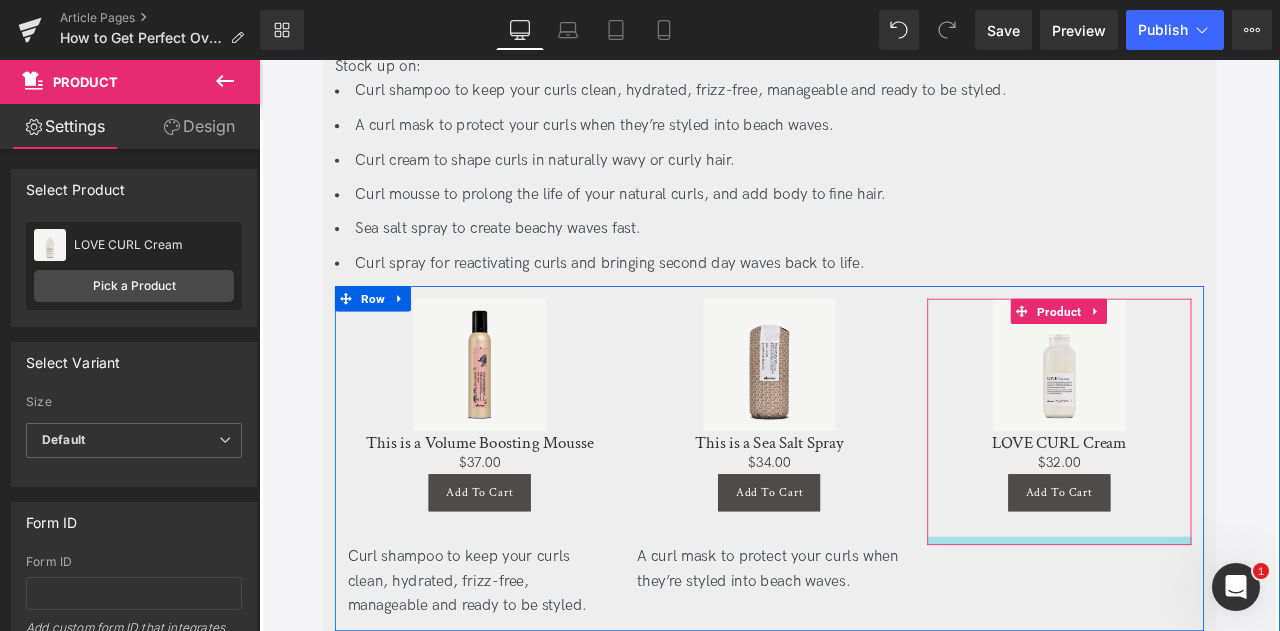 click at bounding box center (1207, 630) 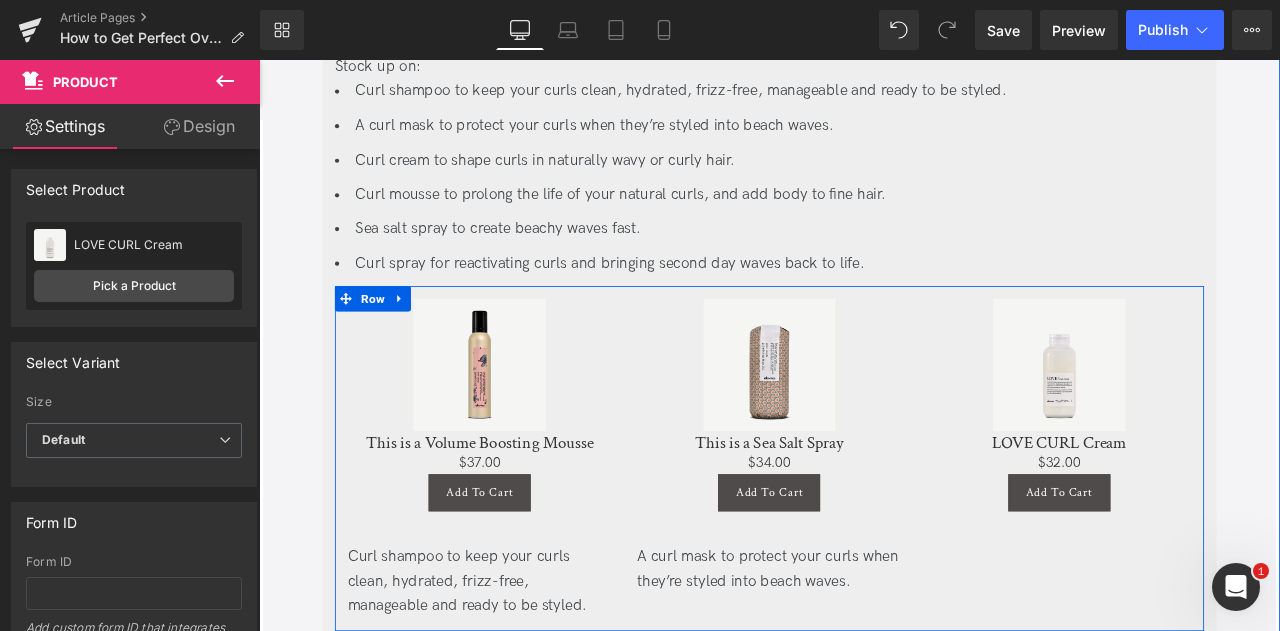 click at bounding box center (1207, 649) 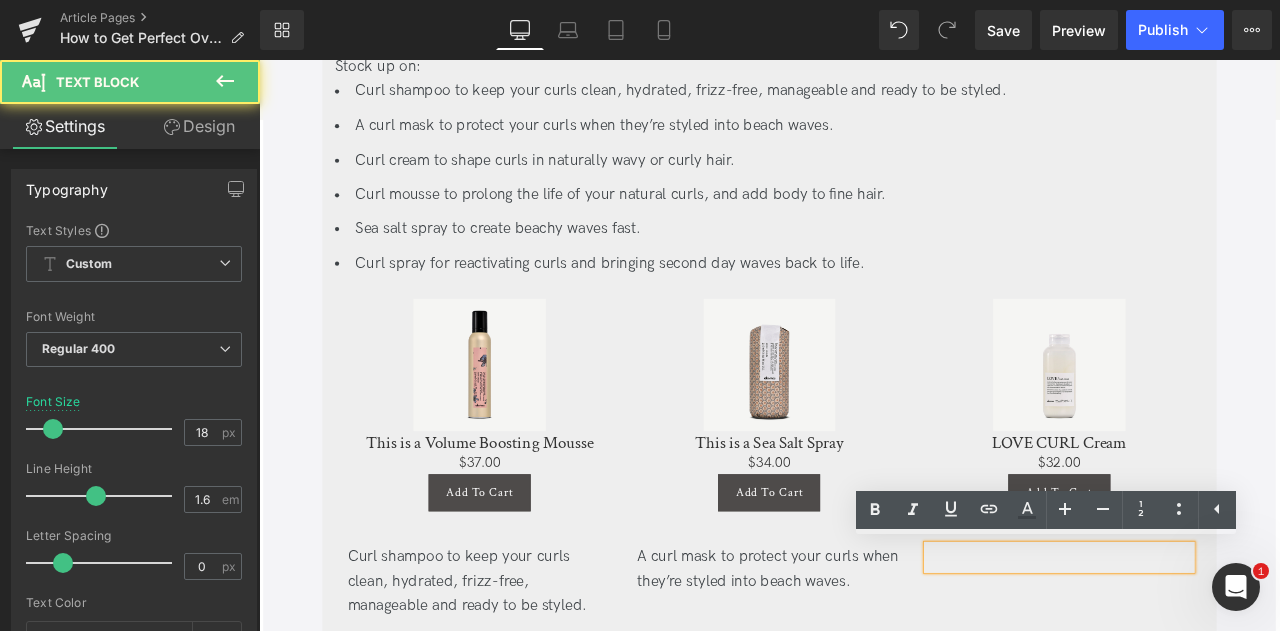 click at bounding box center [1207, 649] 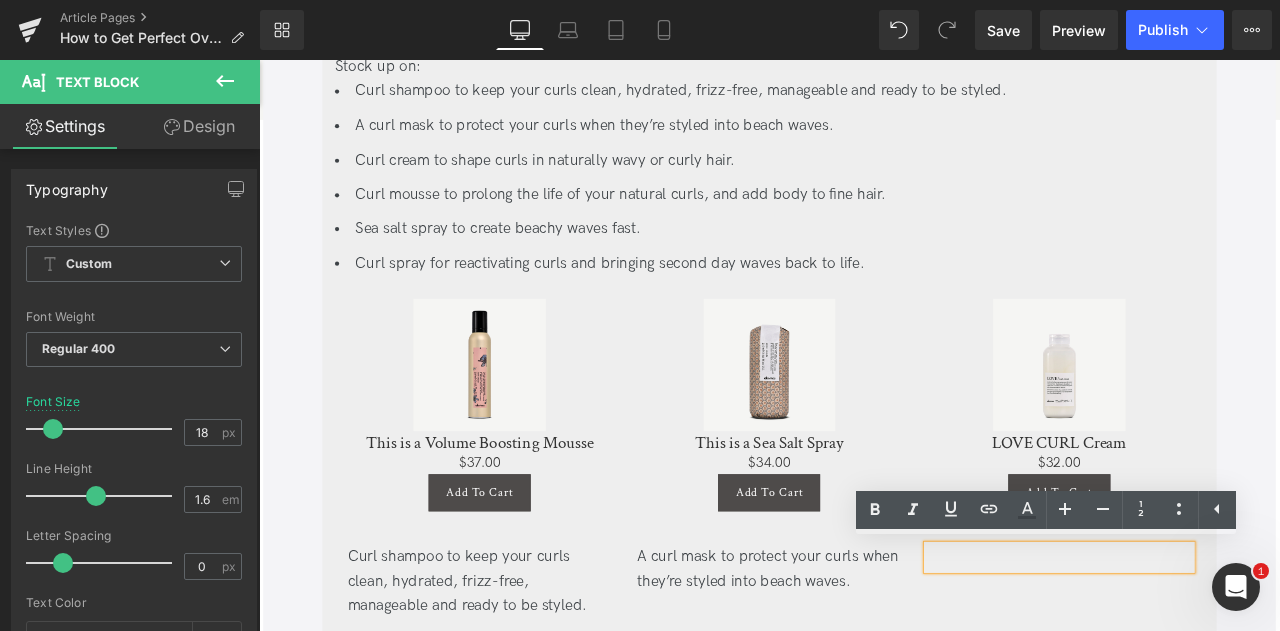 click at bounding box center (1207, 649) 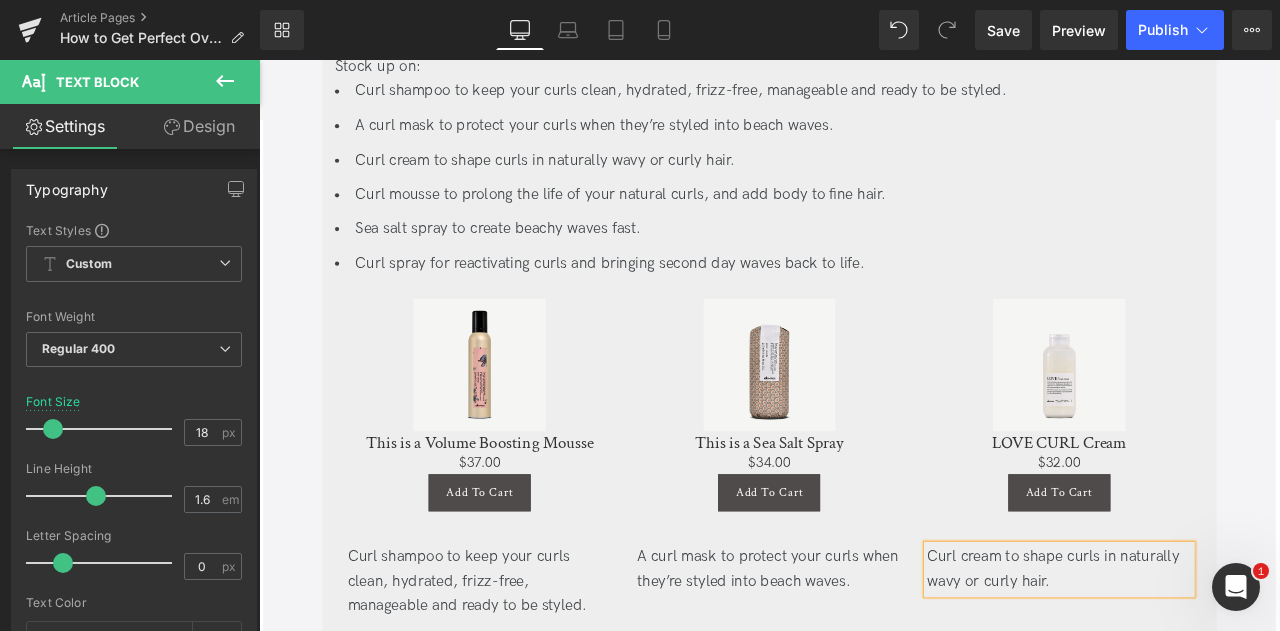 click on "How to Get Perfect Overnight Beach Waves Heading         Updated on August 1, 2025 |  5  min read Jaclyn LaBadia,  Davines Writer Text Block         Separator         Carefree and subtle, but chic and slightly disheveled, beach waves are the official hairstyle of summer—and beyond! But for as chill as the vibe as they give off, nailing them isn’t always so straightforward. But with a little practice, the right tips and a few key products, overnight beach waves will change your life- or at least your hair. From prepping to using the right products and tips for different hair types and long-lasting waves, this is your step-by-step guide to the perfect overnight beach waves. Text Block
Key Takeaways Heading" at bounding box center [864, -737] 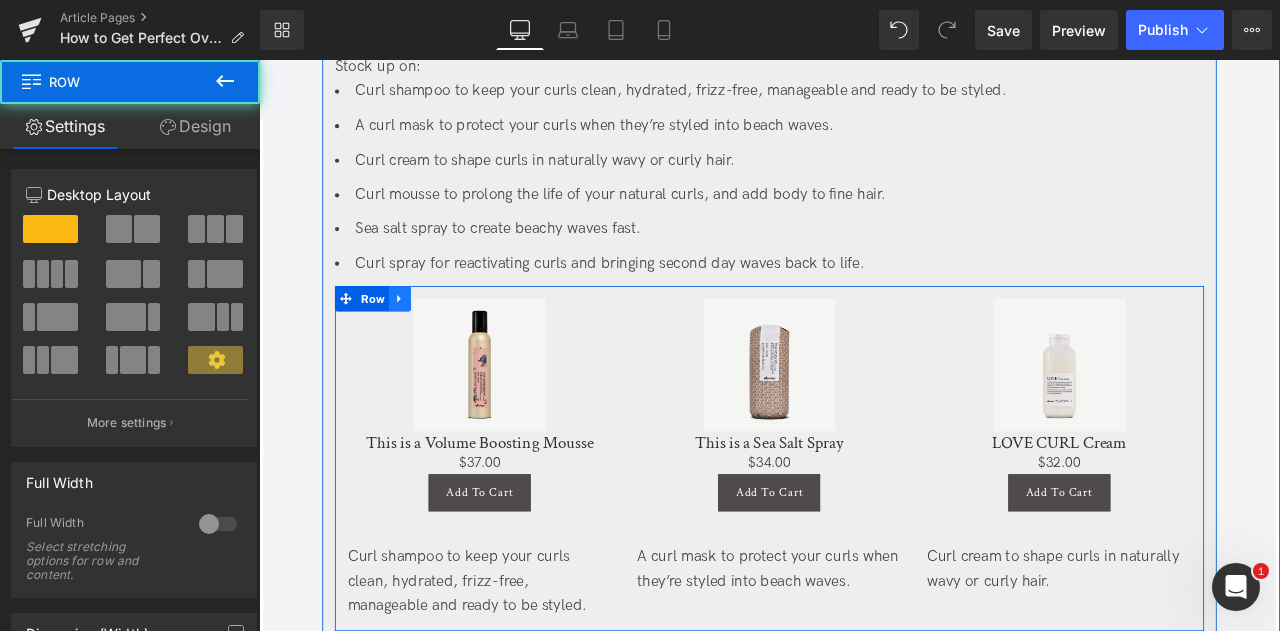 click 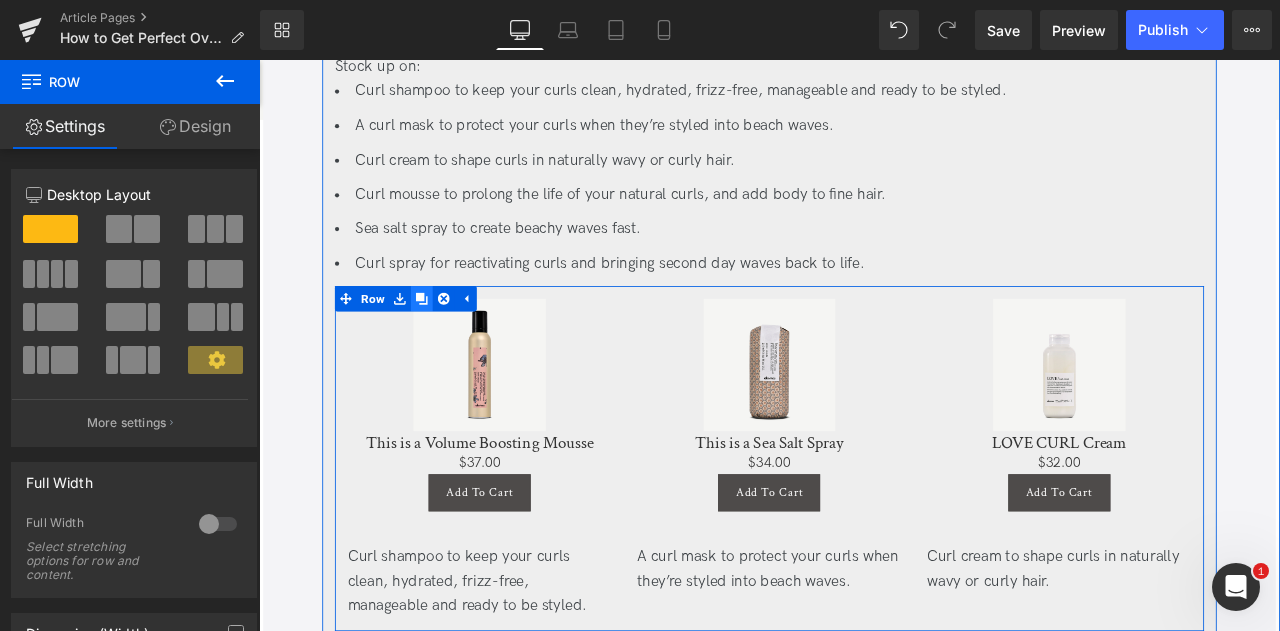 click 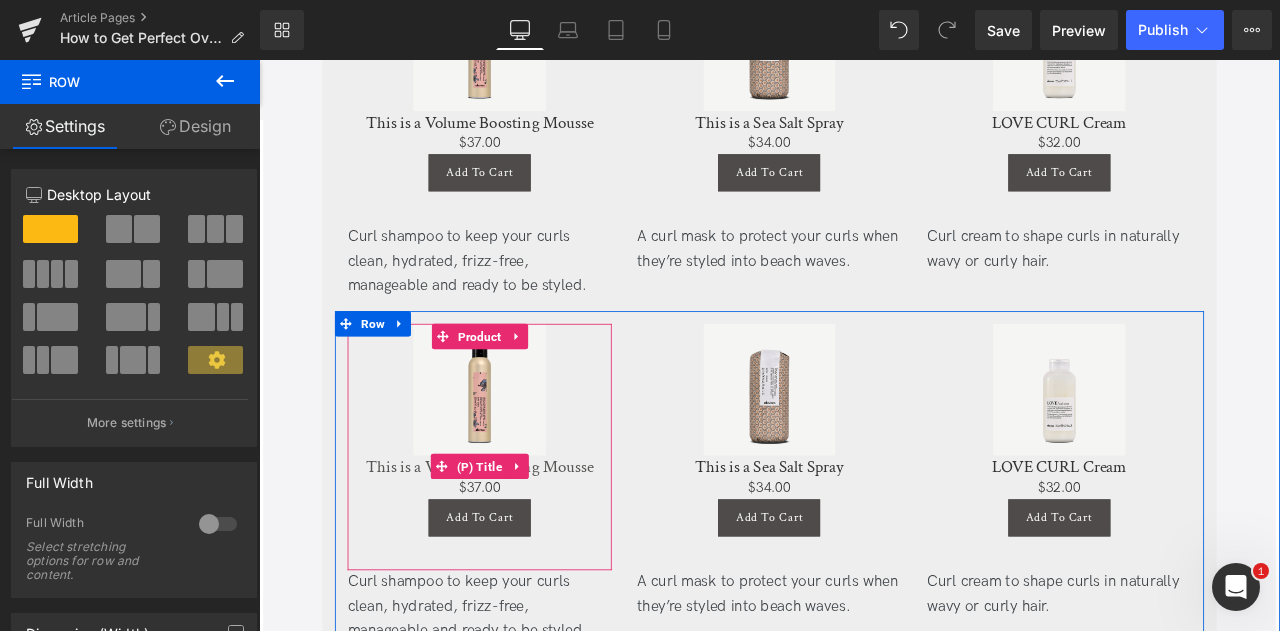 scroll, scrollTop: 4513, scrollLeft: 0, axis: vertical 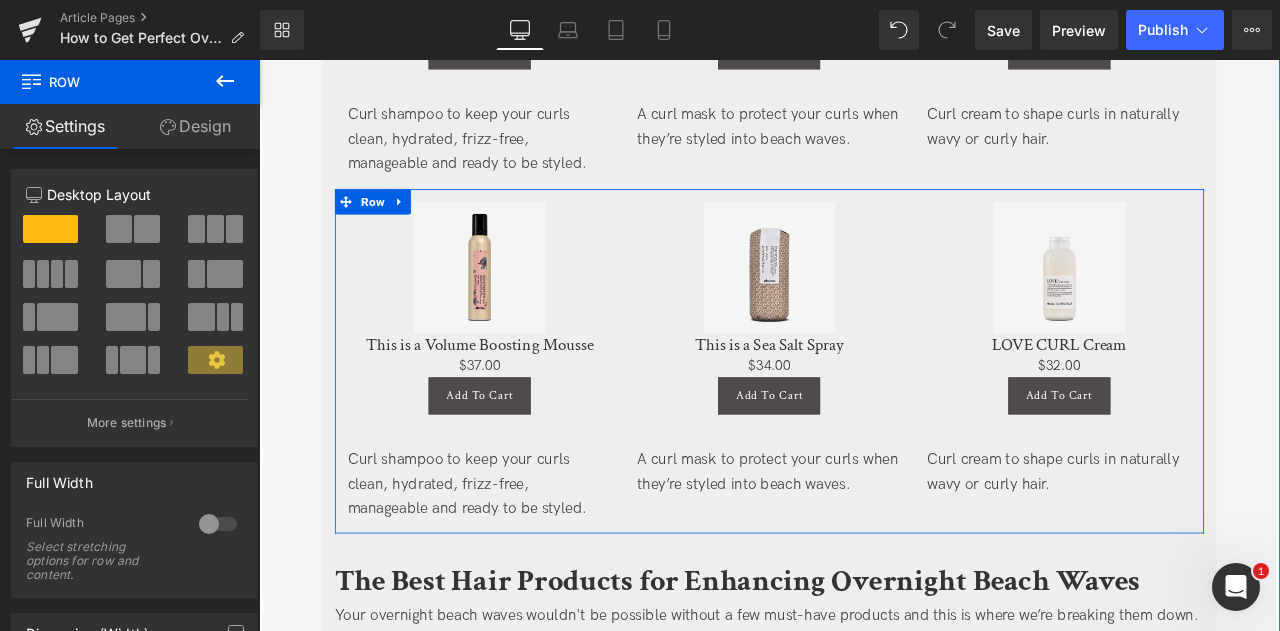 click on "Curl shampoo to keep your curls clean, hydrated, frizz-free, manageable and ready to be styled." at bounding box center [520, 563] 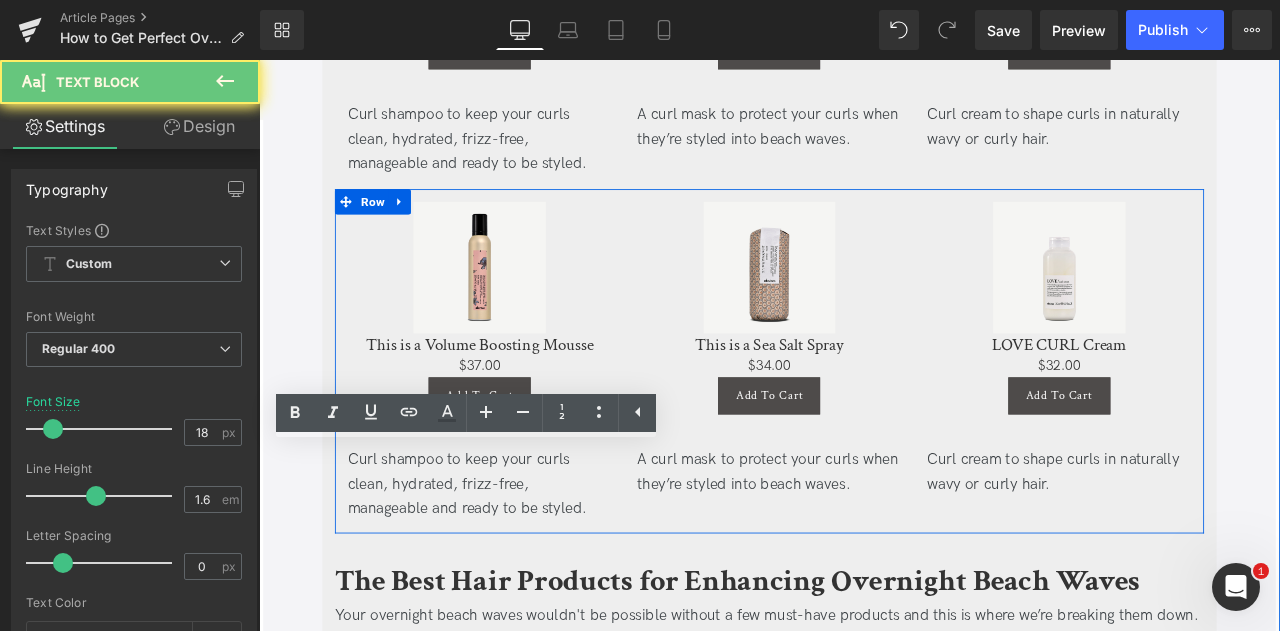 click on "Curl shampoo to keep your curls clean, hydrated, frizz-free, manageable and ready to be styled." at bounding box center (520, 563) 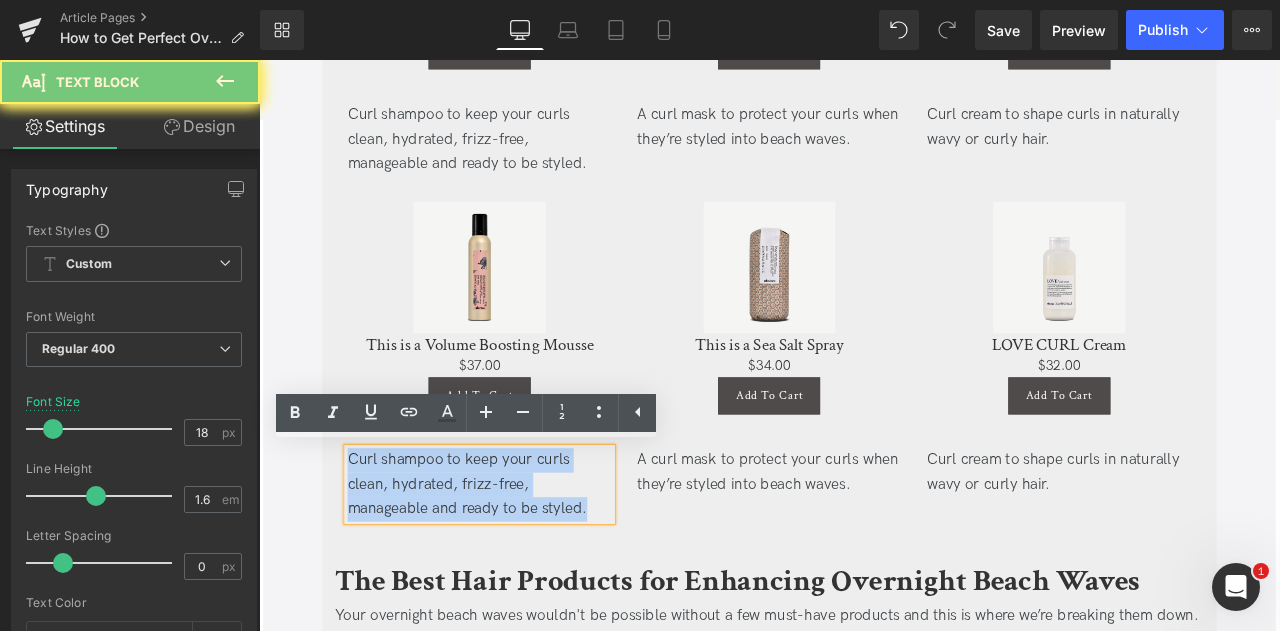 click on "Curl shampoo to keep your curls clean, hydrated, frizz-free, manageable and ready to be styled." at bounding box center [520, 563] 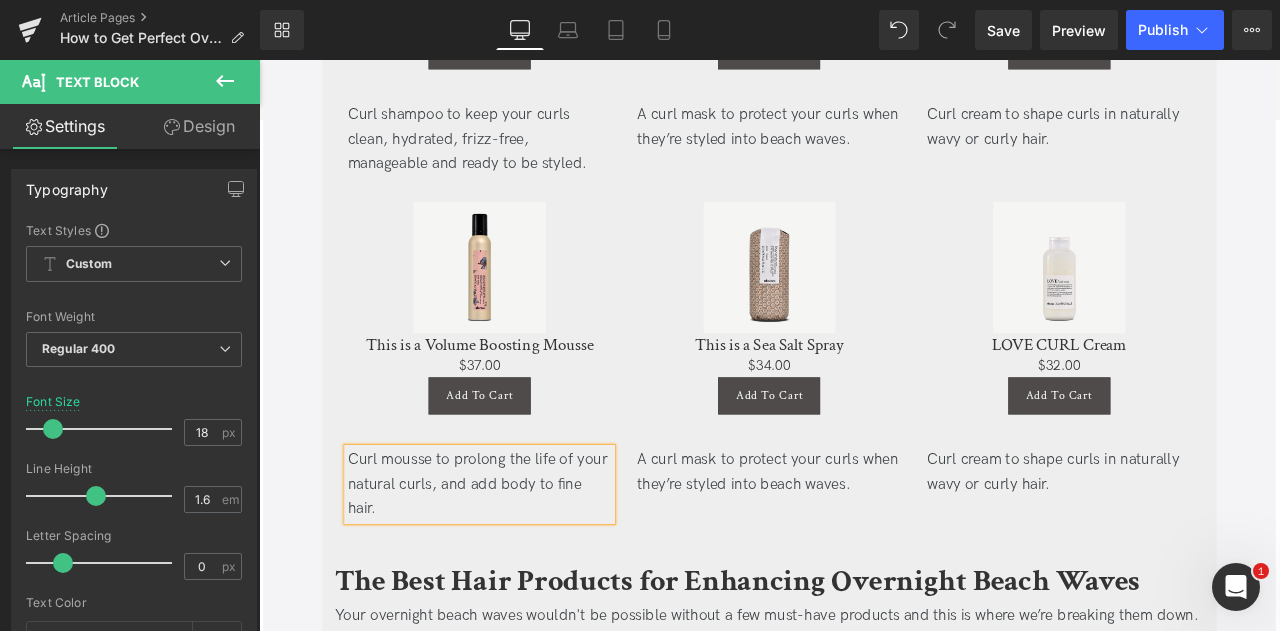 click on "A curl mask to protect your curls when they’re styled into beach waves. Text Block" at bounding box center (863, 549) 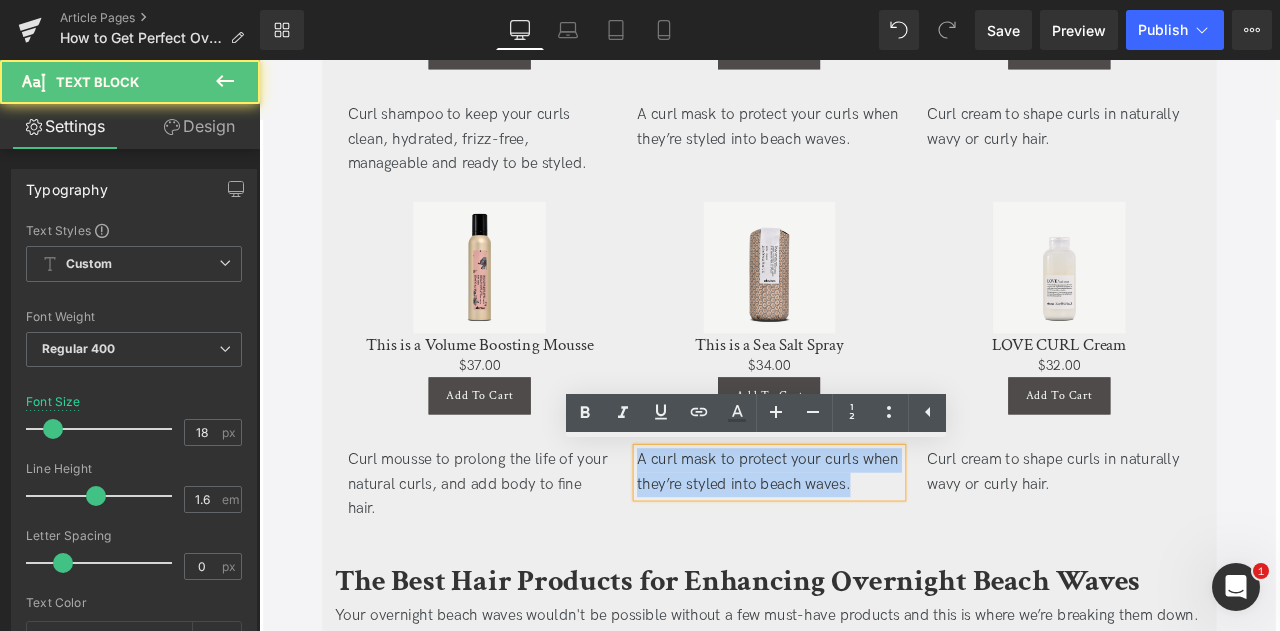 click on "A curl mask to protect your curls when they’re styled into beach waves." at bounding box center (863, 549) 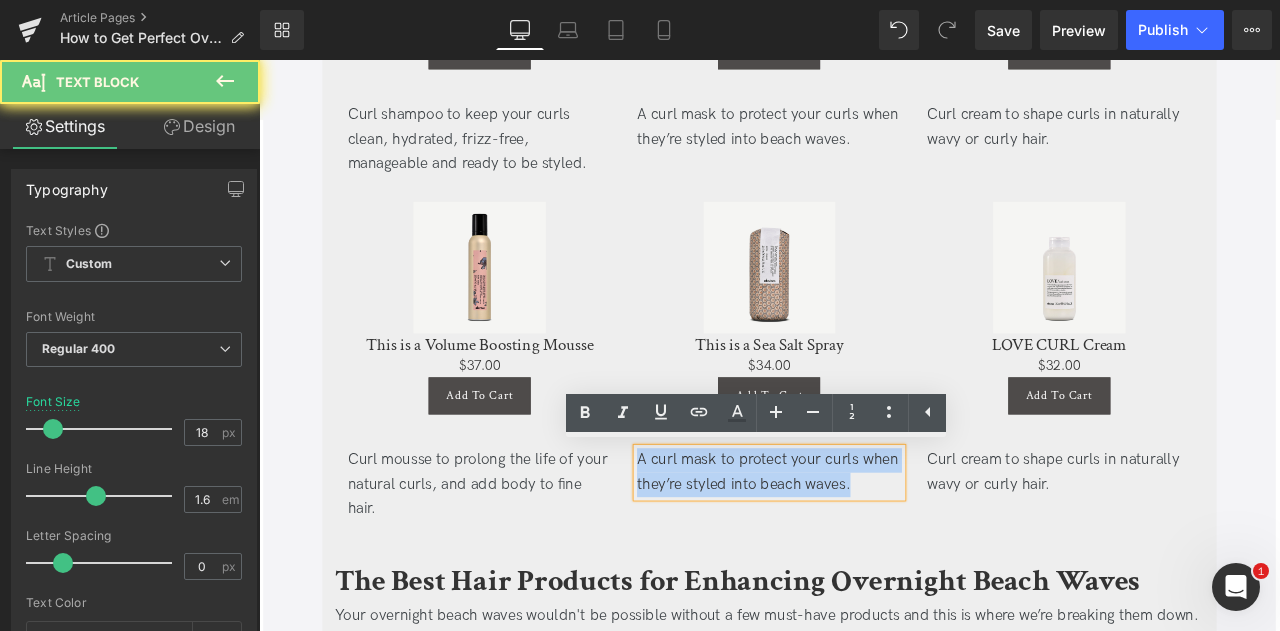 paste 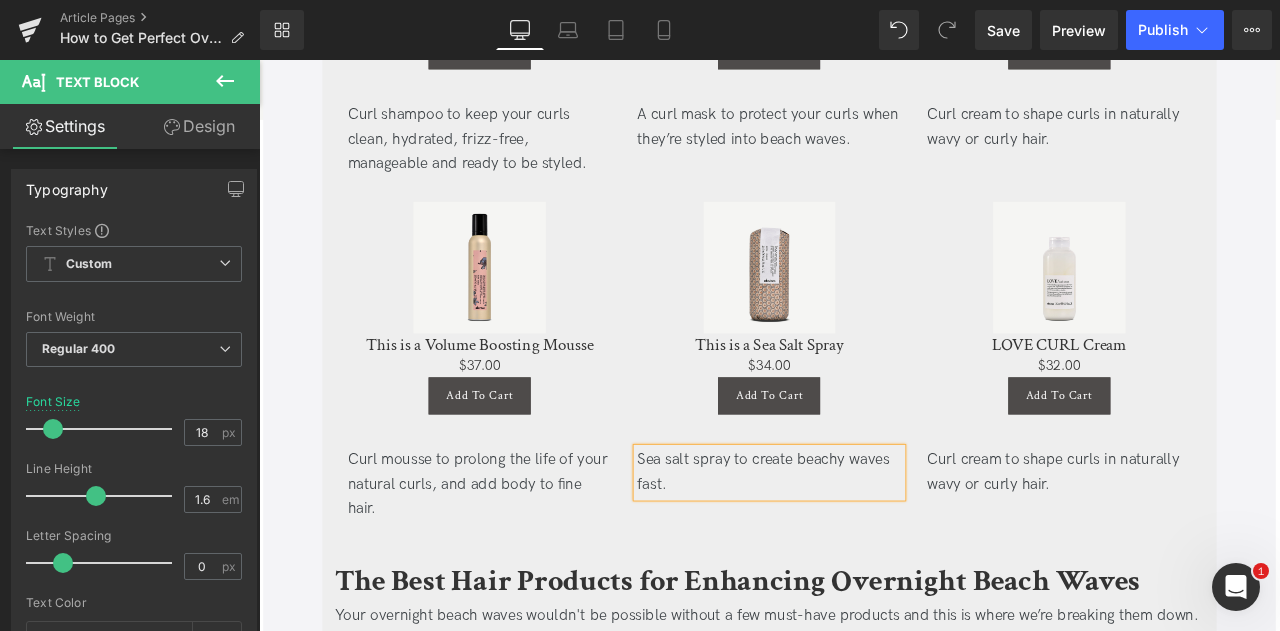click on "Curl cream to shape curls in naturally wavy or curly hair." at bounding box center [1207, 549] 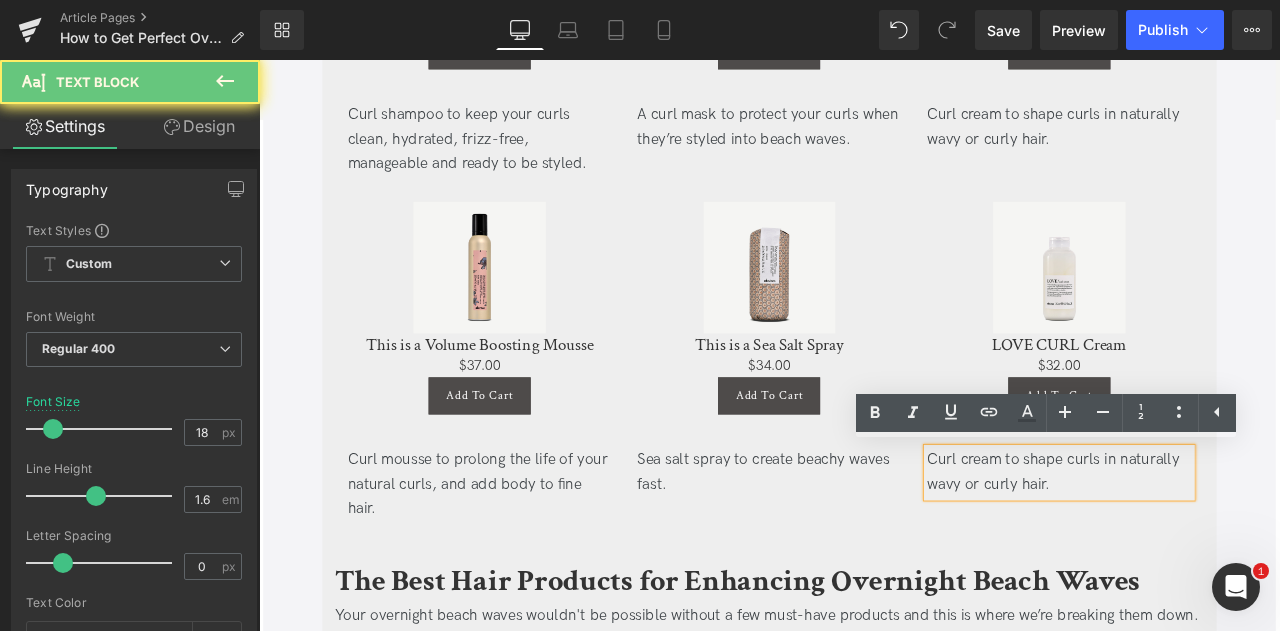 click on "Curl cream to shape curls in naturally wavy or curly hair." at bounding box center (1207, 549) 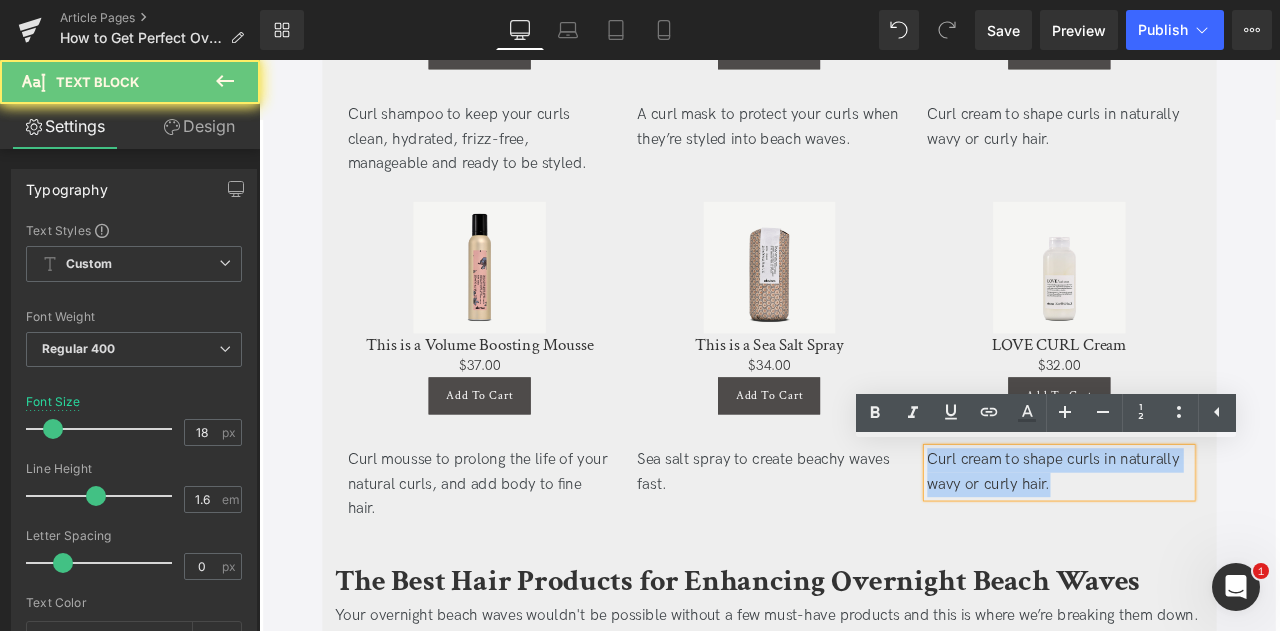 click on "Curl cream to shape curls in naturally wavy or curly hair." at bounding box center [1207, 549] 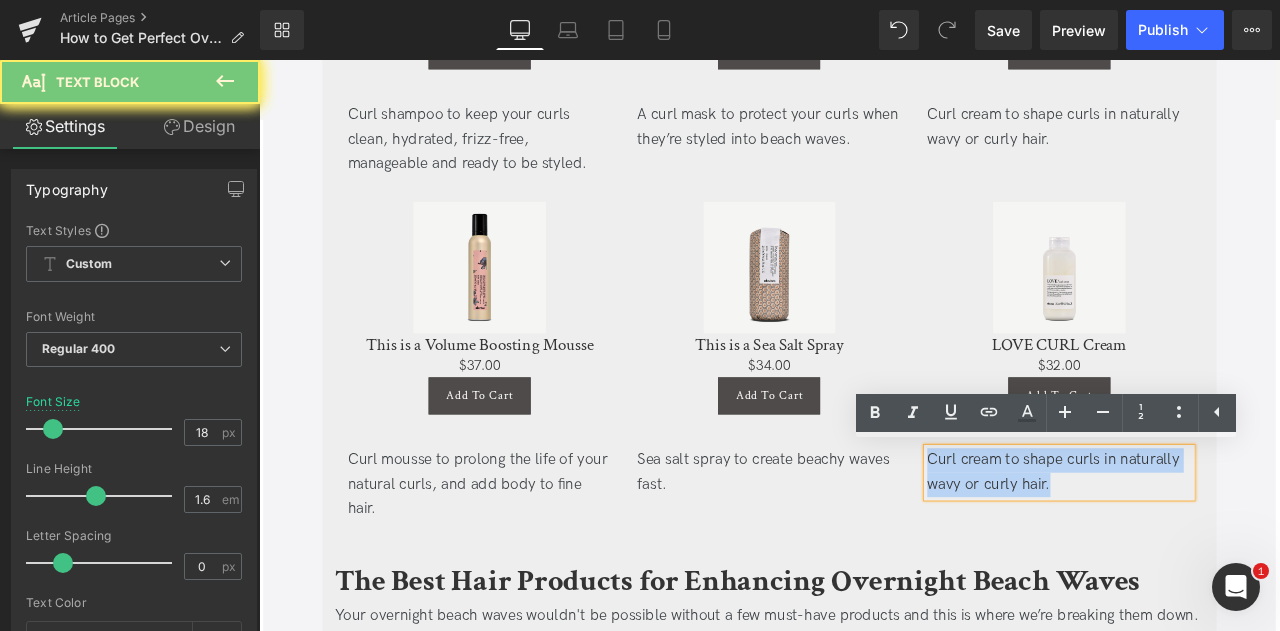 paste 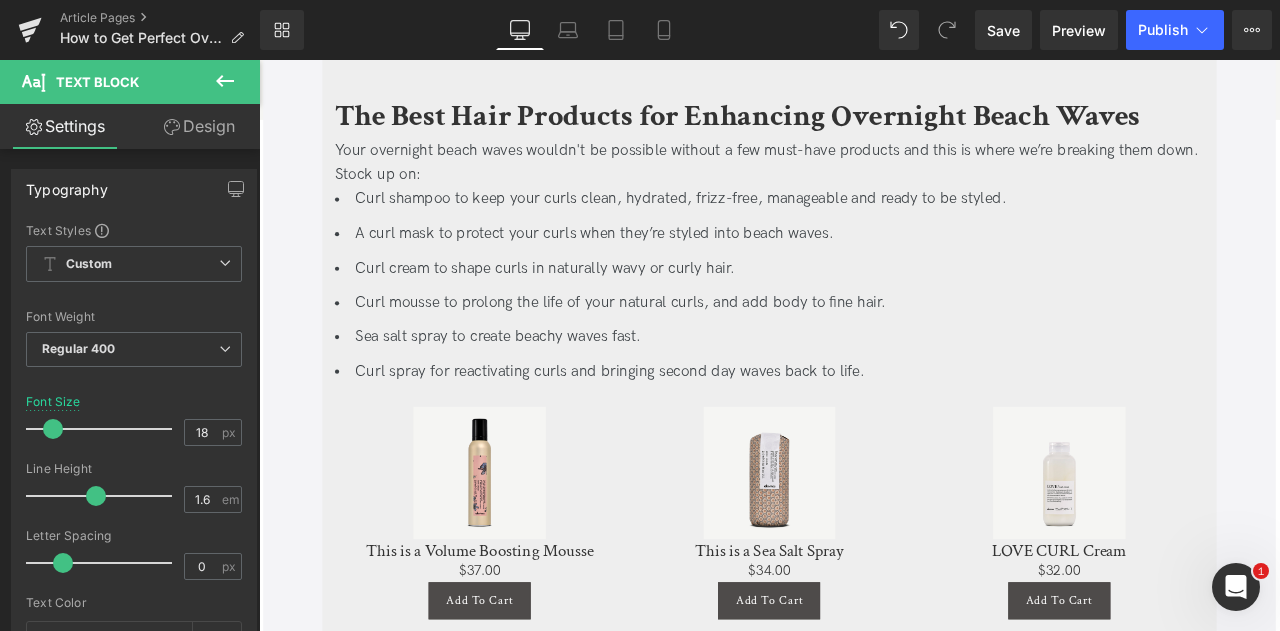 scroll, scrollTop: 3860, scrollLeft: 0, axis: vertical 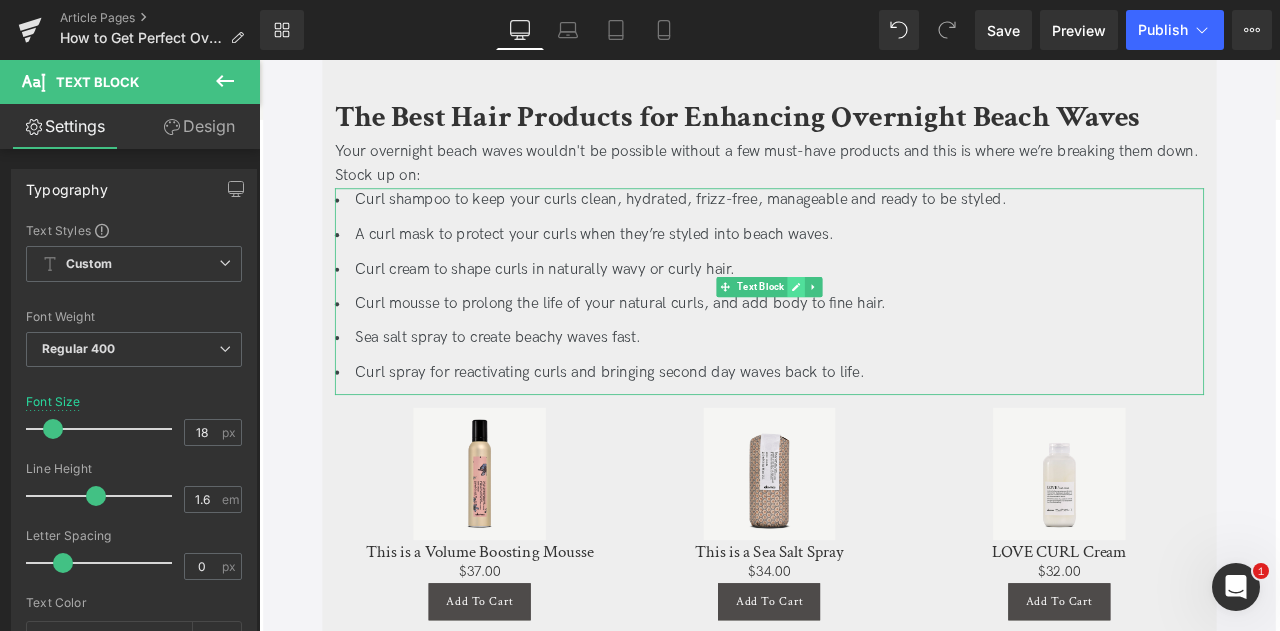 click at bounding box center [895, 329] 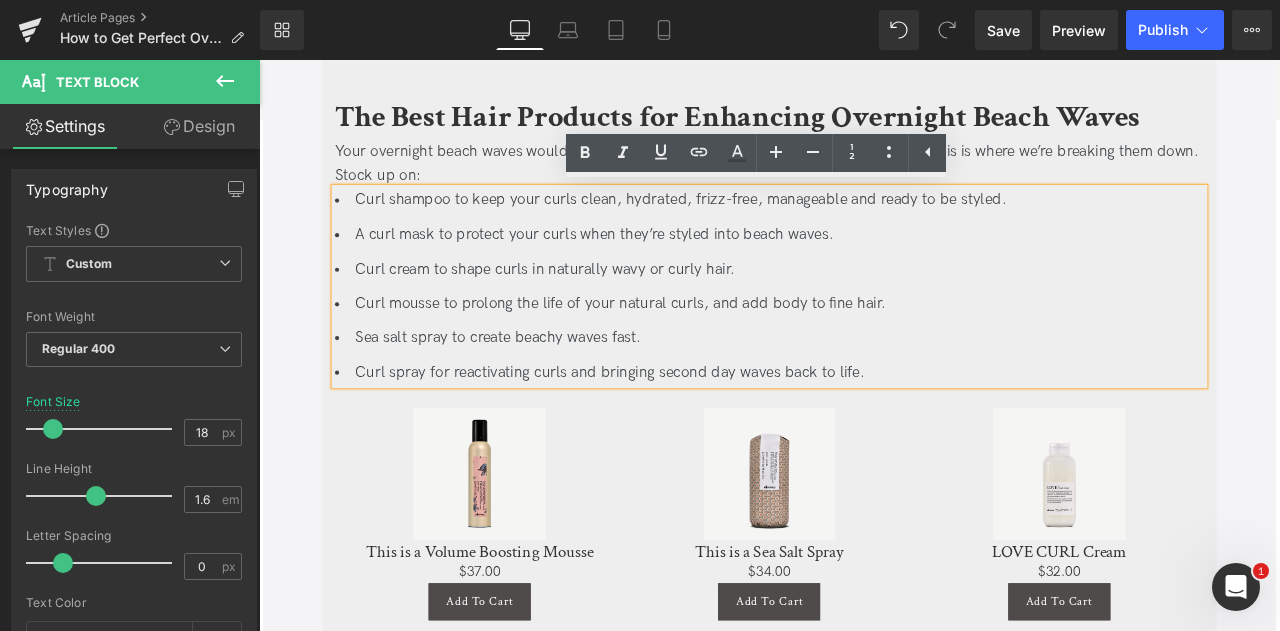 click on "Your overnight beach waves wouldn't be possible without a few must-have products and this is where we’re breaking them down. Stock up on:" at bounding box center [864, 184] 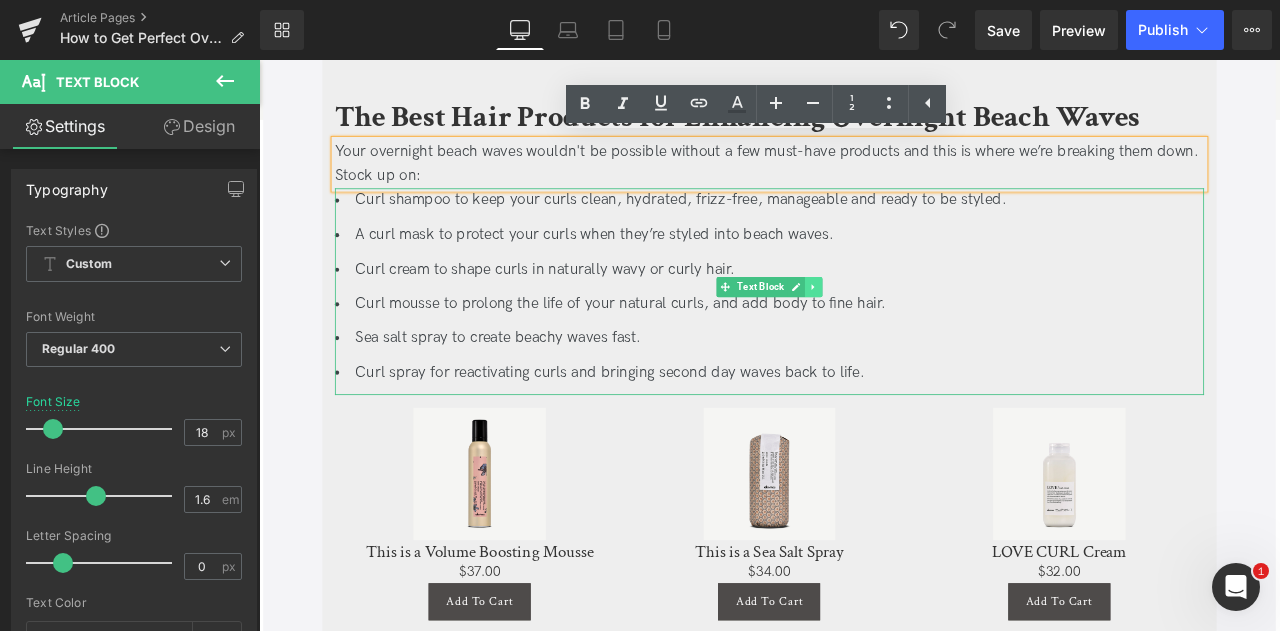click 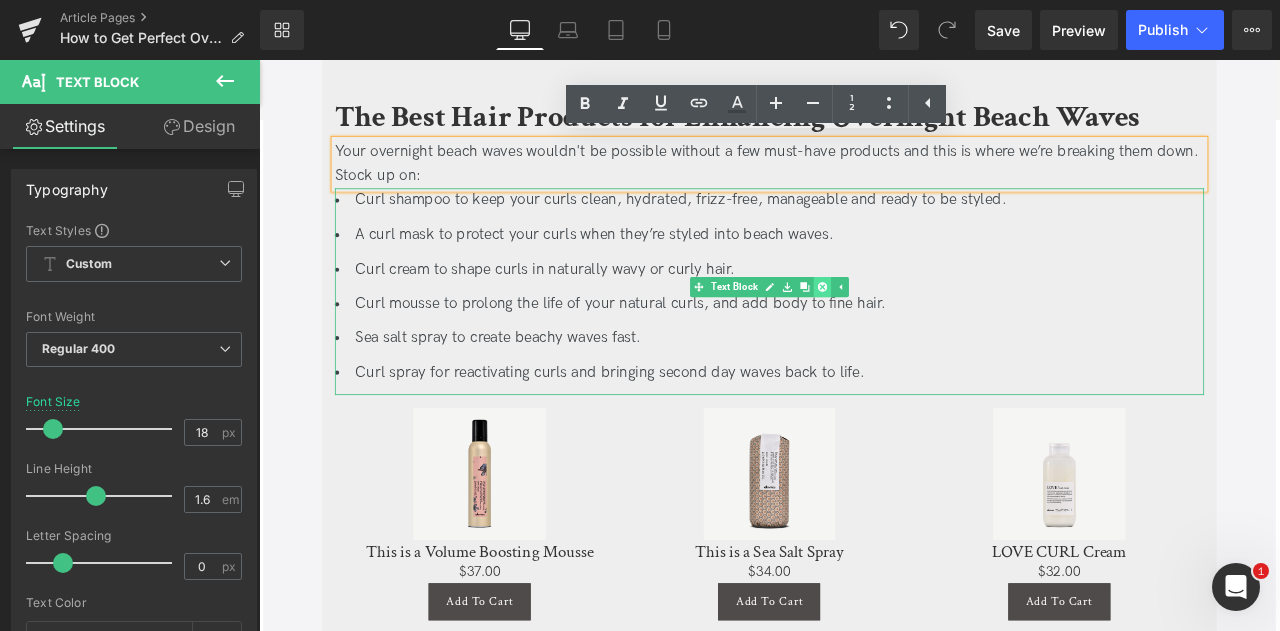 click 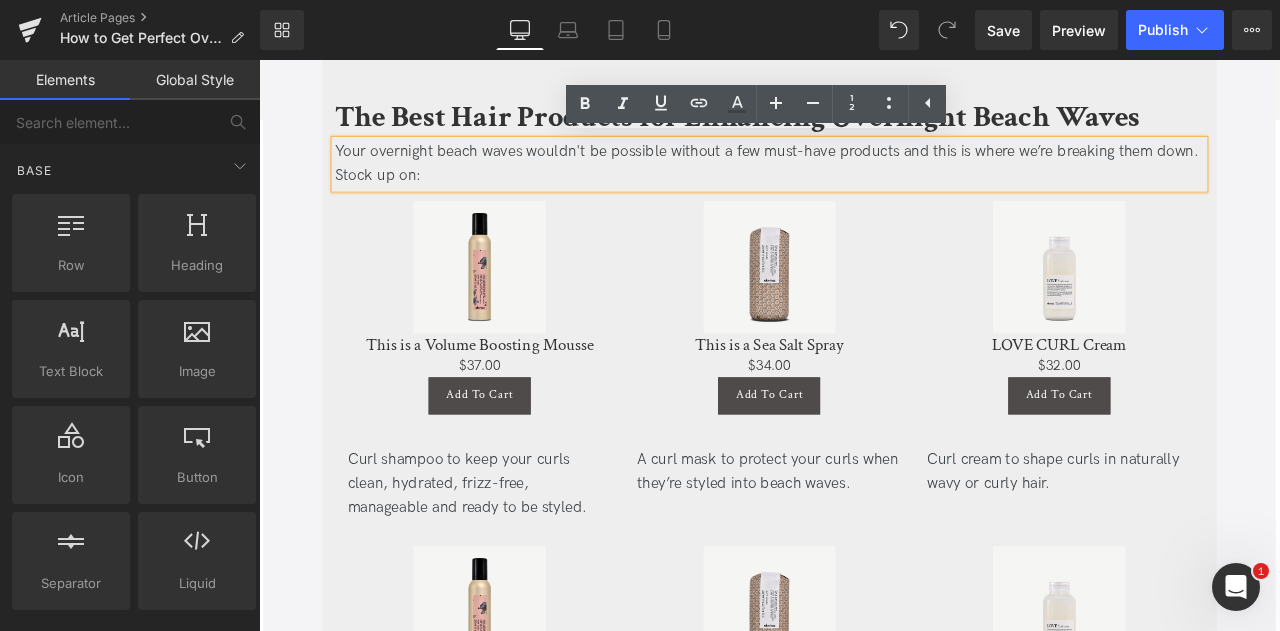 click on "How to Get Perfect Overnight Beach Waves Heading         Updated on August 1, 2025 |  5  min read Jaclyn LaBadia,  Davines Writer Text Block         Separator         Carefree and subtle, but chic and slightly disheveled, beach waves are the official hairstyle of summer—and beyond! But for as chill as the vibe as they give off, nailing them isn’t always so straightforward. But with a little practice, the right tips and a few key products, overnight beach waves will change your life- or at least your hair. From prepping to using the right products and tips for different hair types and long-lasting waves, this is your step-by-step guide to the perfect overnight beach waves. Text Block
Key Takeaways Heading" at bounding box center (864, -526) 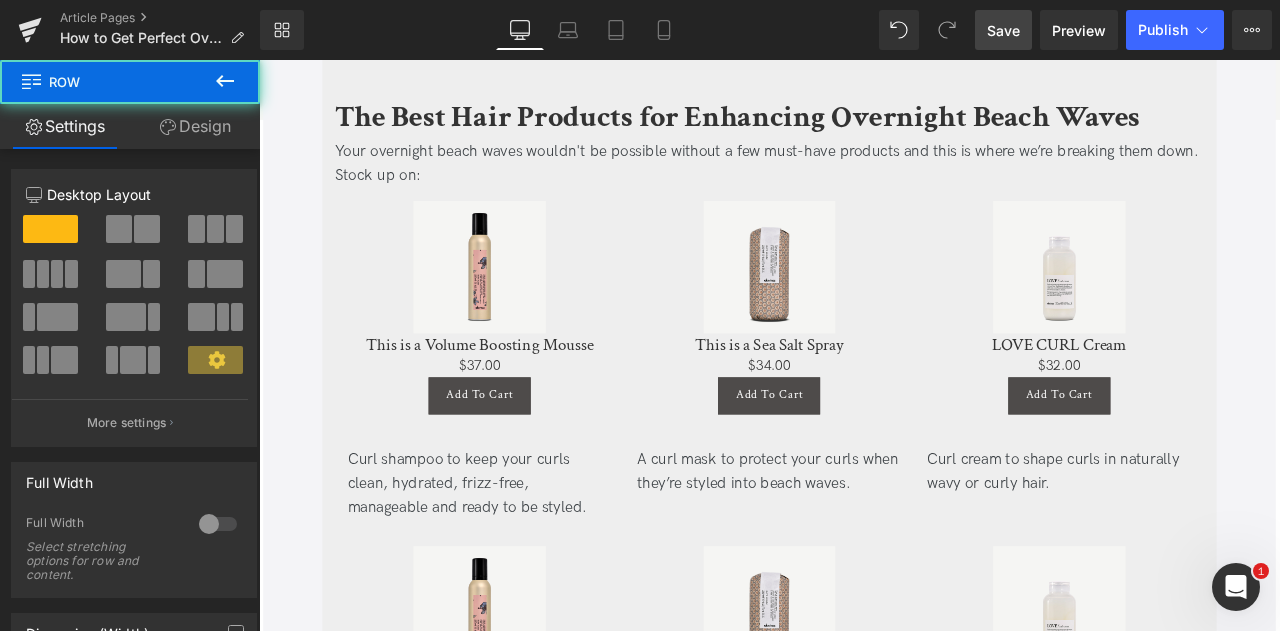 click on "Save" at bounding box center (1003, 30) 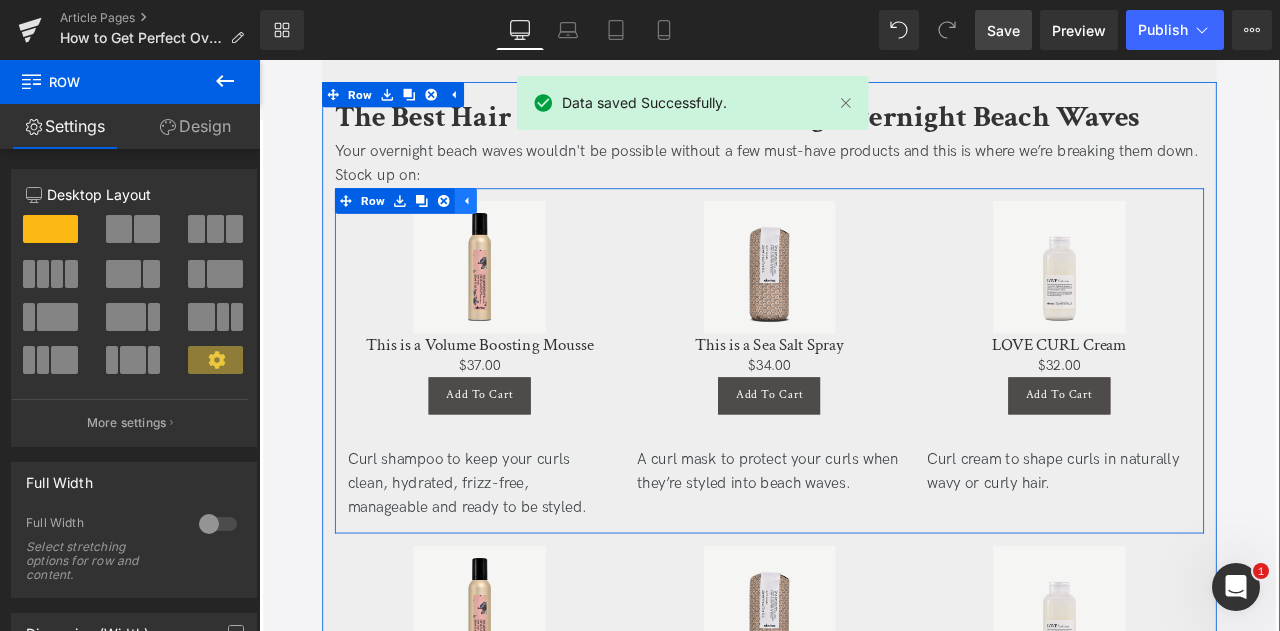 scroll, scrollTop: 3751, scrollLeft: 0, axis: vertical 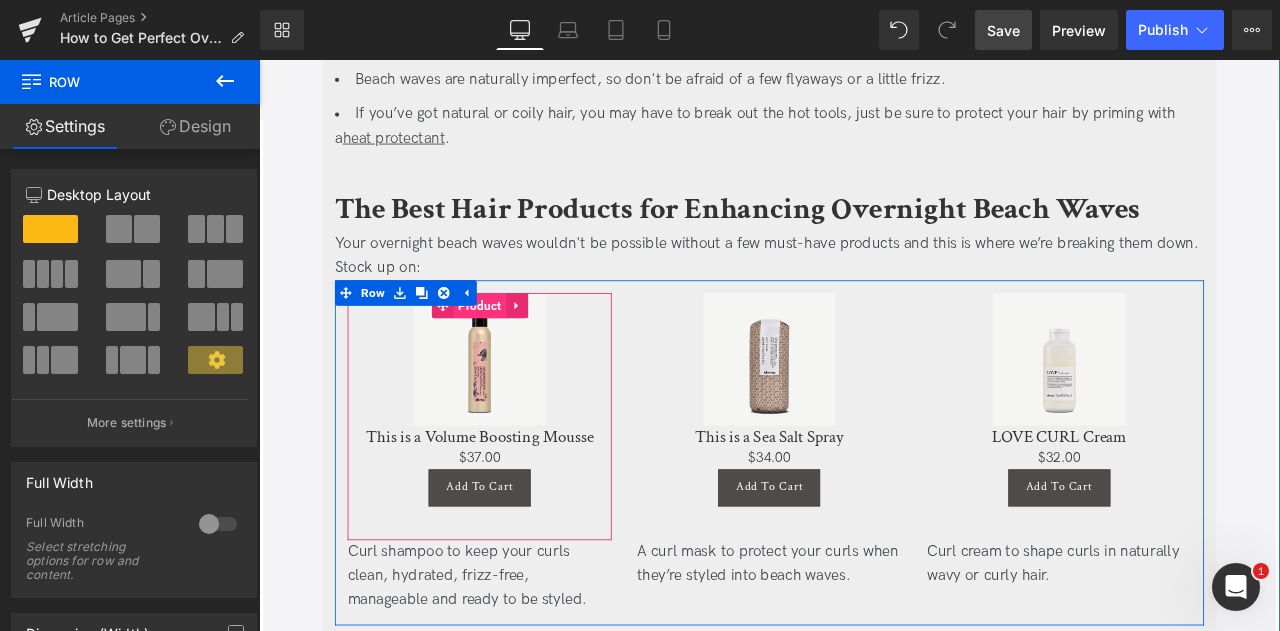click on "Product" at bounding box center [521, 351] 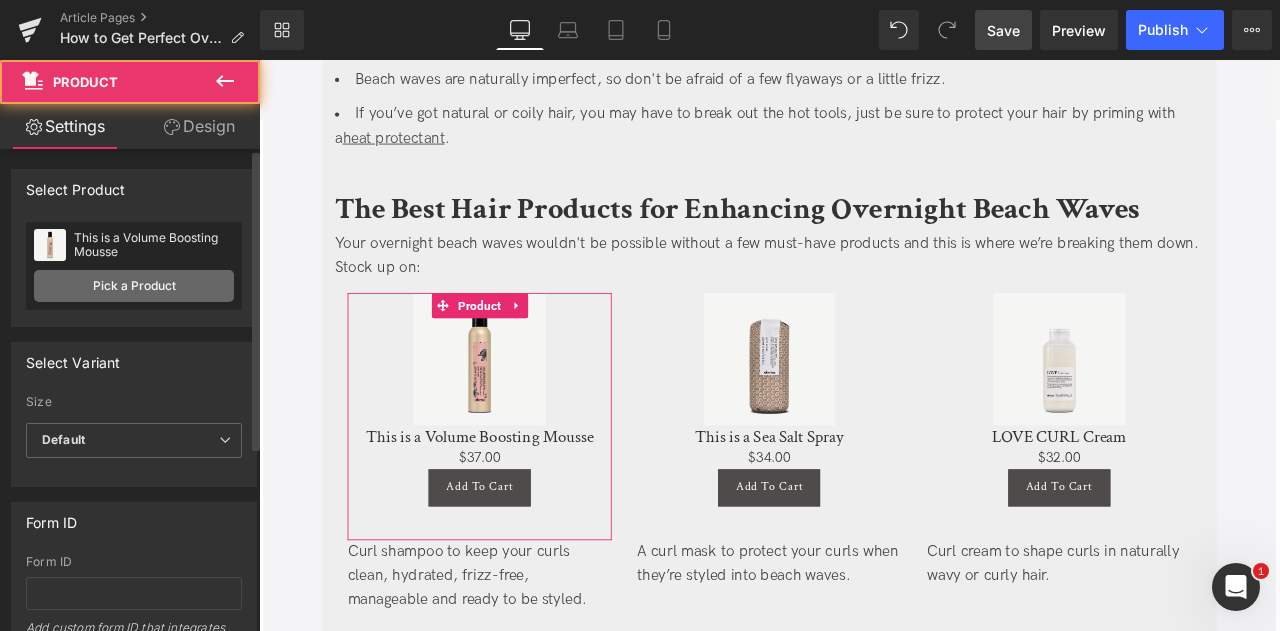 click on "Pick a Product" at bounding box center (134, 286) 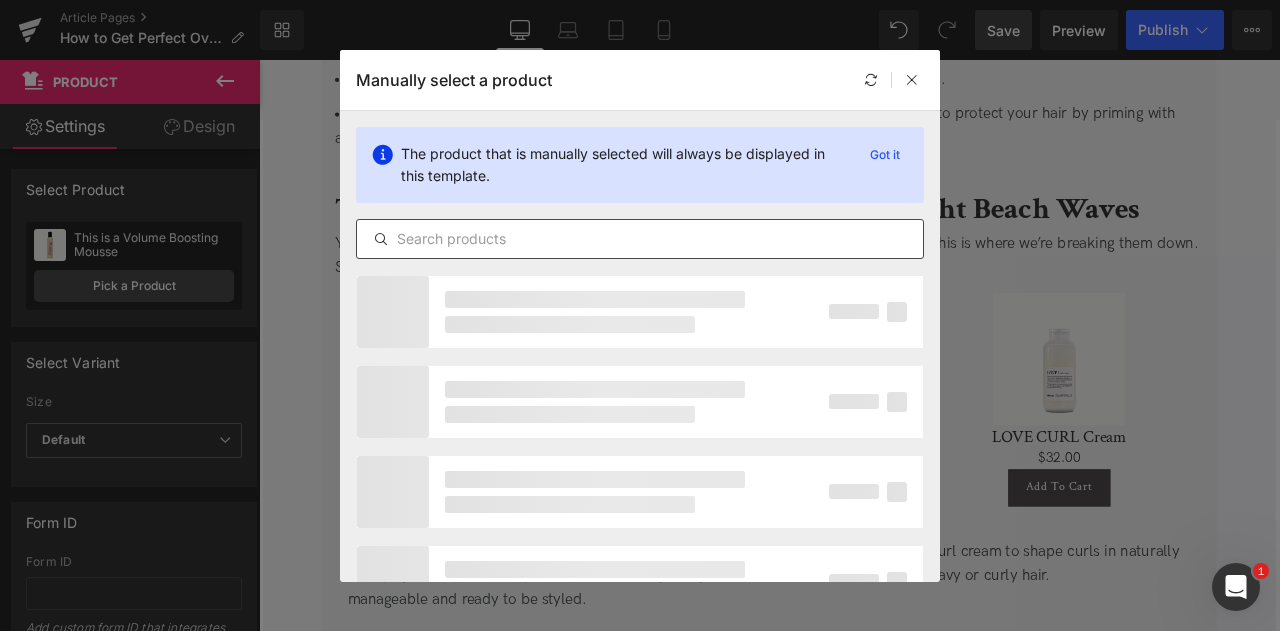 click at bounding box center (640, 239) 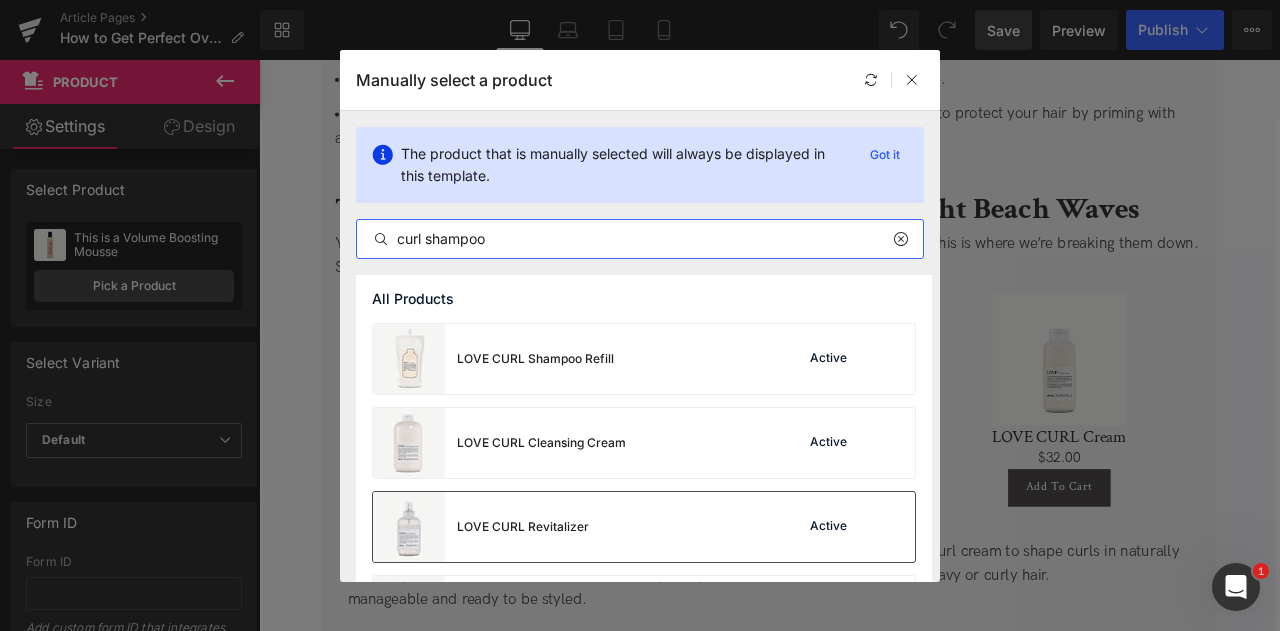 scroll, scrollTop: 200, scrollLeft: 0, axis: vertical 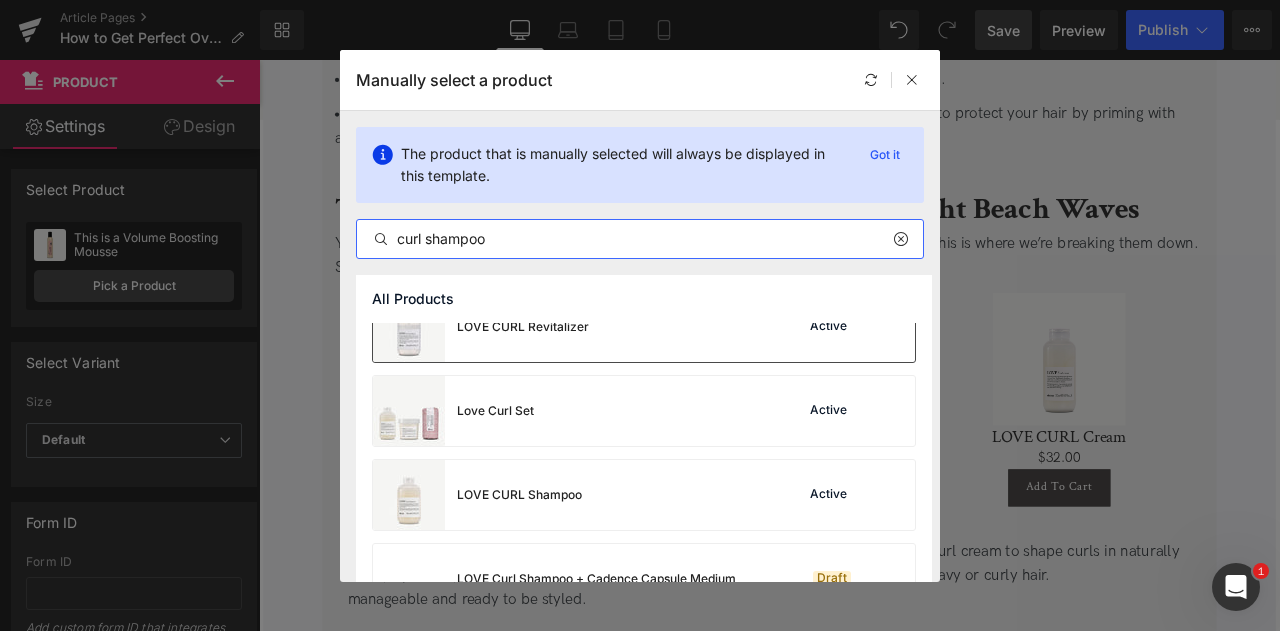 type on "curl shampoo" 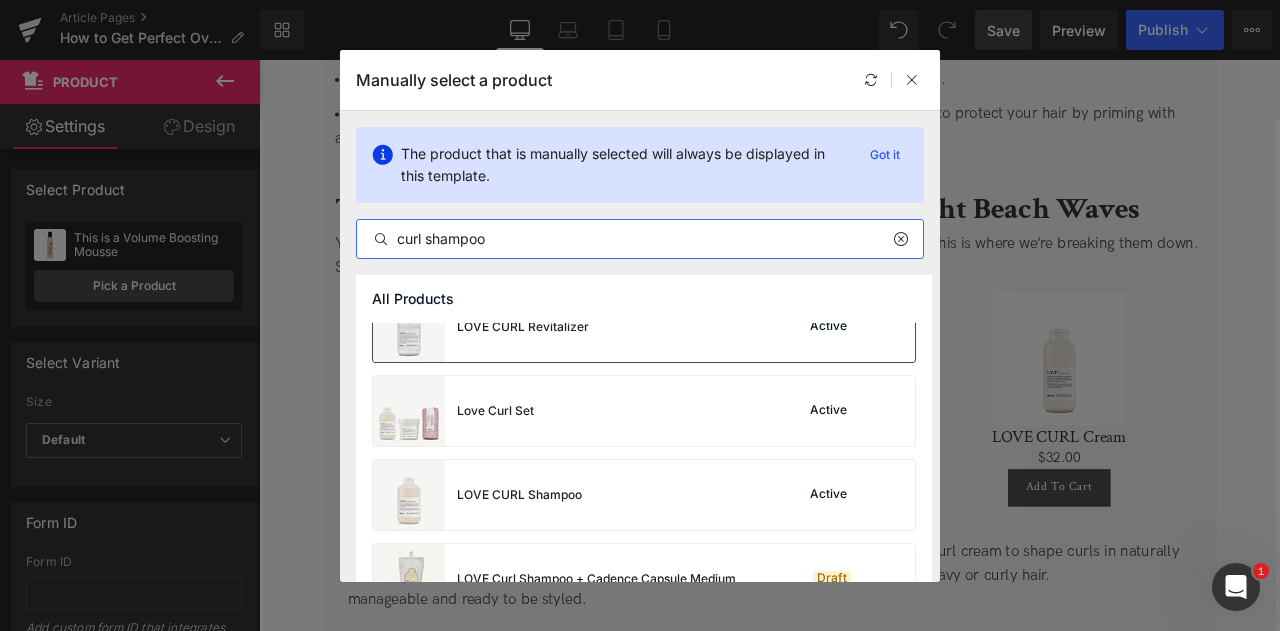 click on "LOVE CURL Shampoo Active" at bounding box center [644, 495] 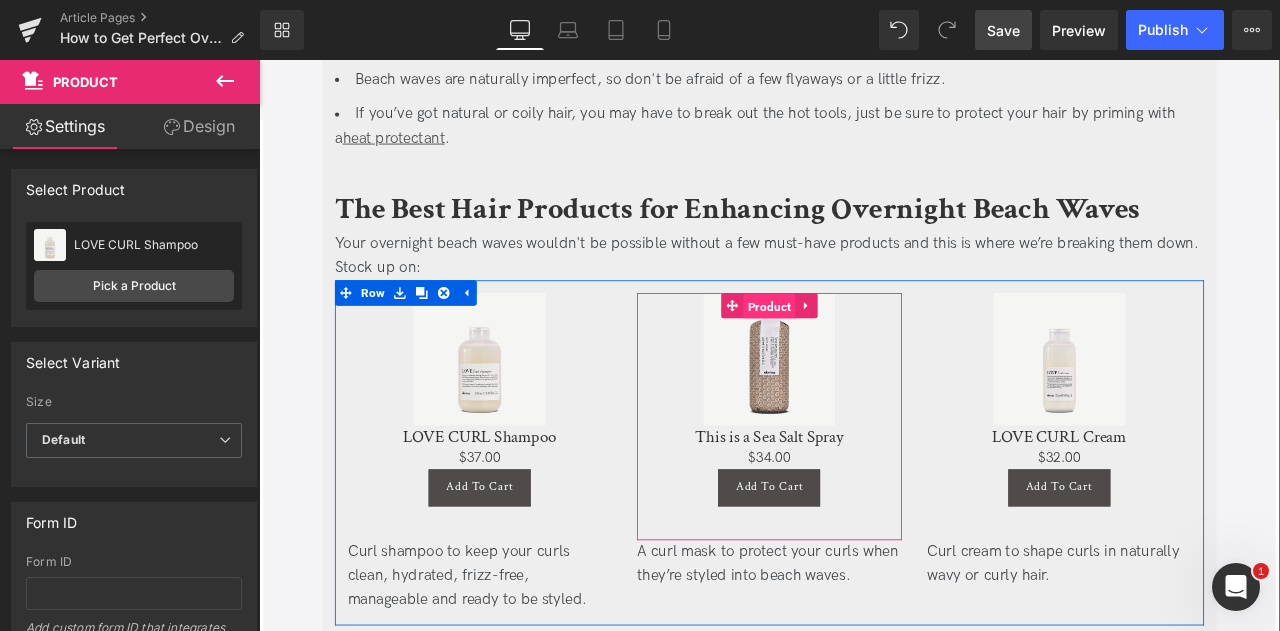 click on "Product" at bounding box center [864, 352] 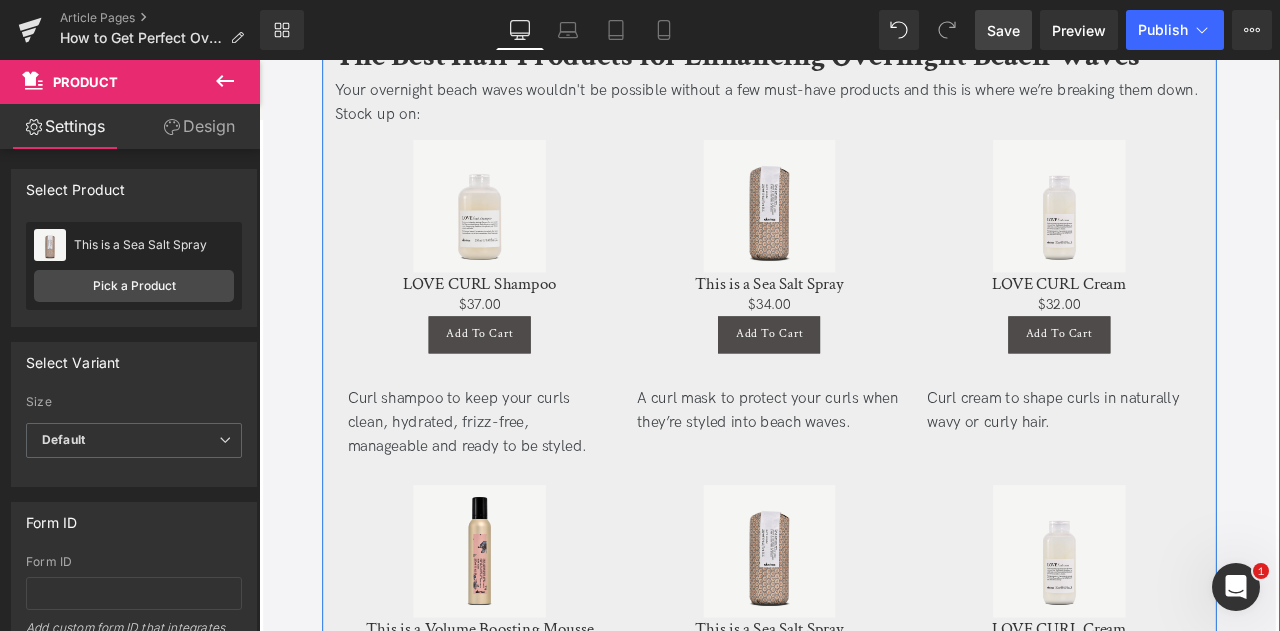 scroll, scrollTop: 3930, scrollLeft: 0, axis: vertical 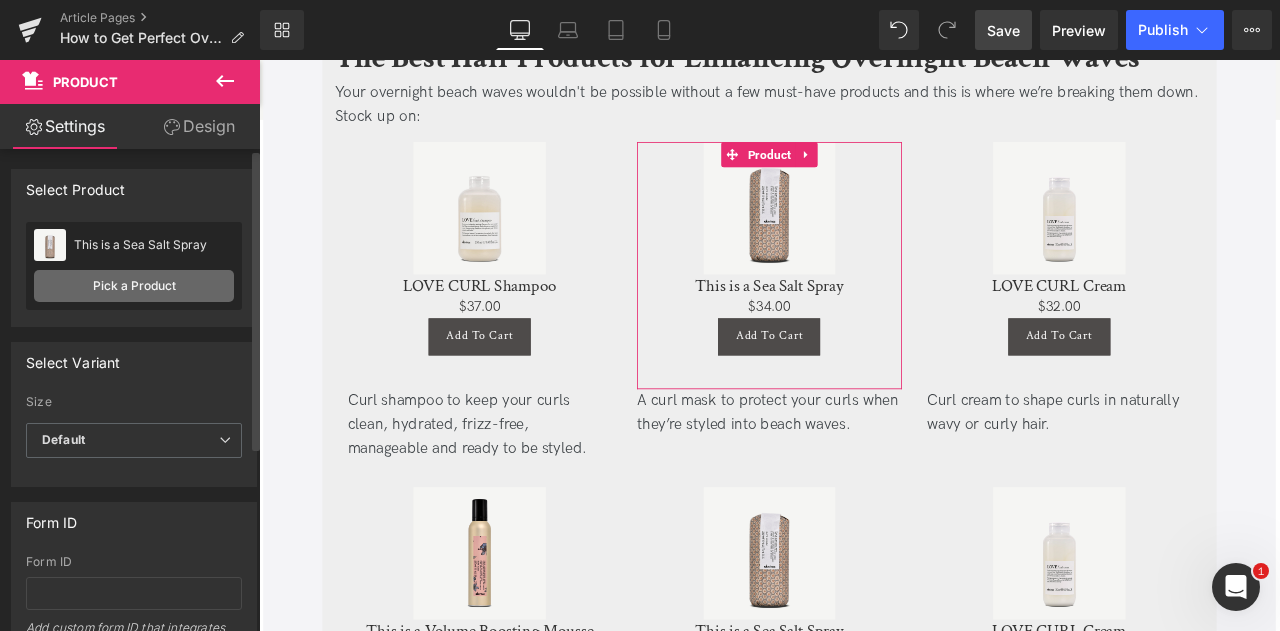 click on "Pick a Product" at bounding box center (134, 286) 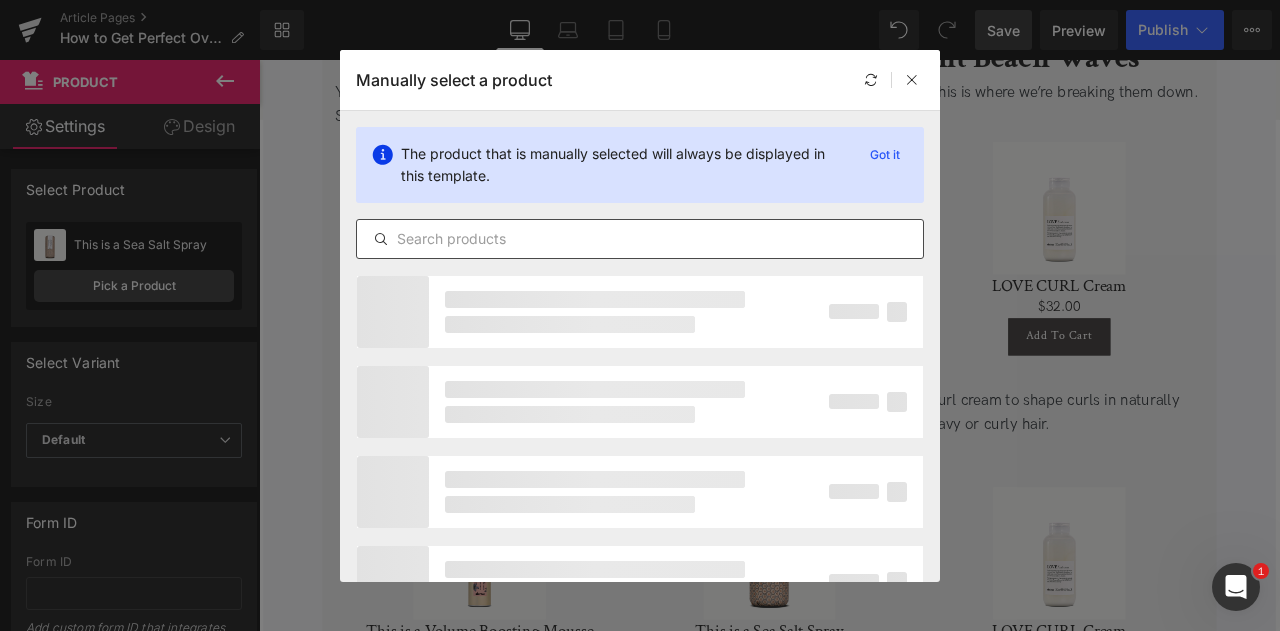 click at bounding box center (640, 239) 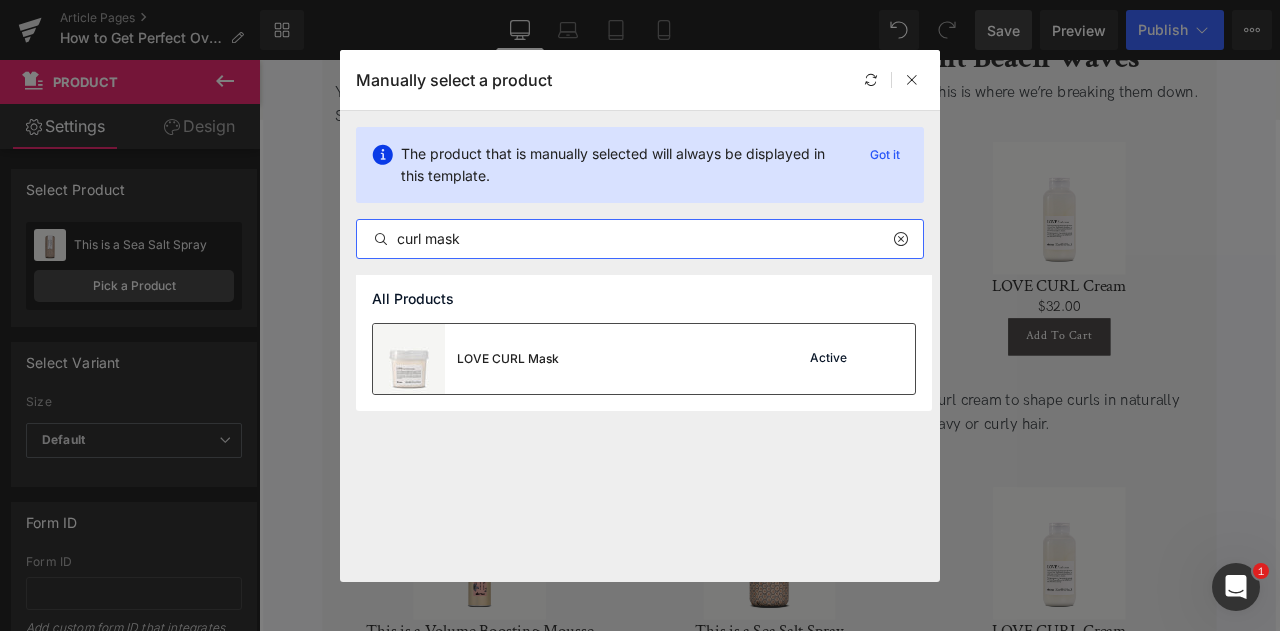 type on "curl mask" 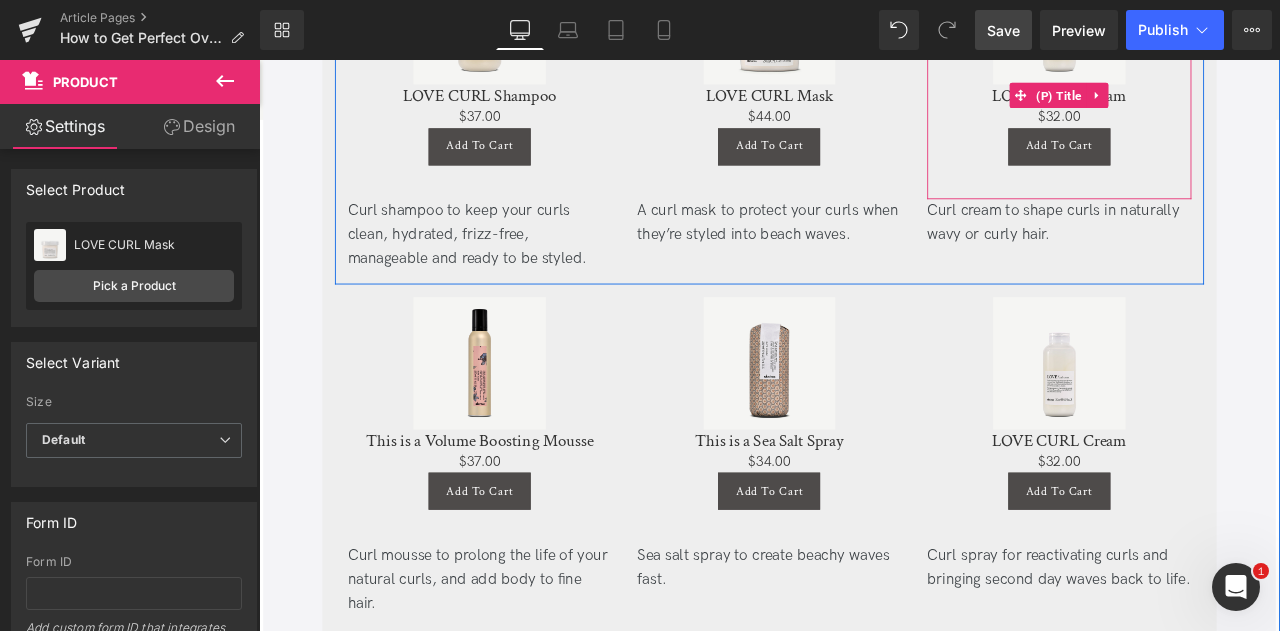 scroll, scrollTop: 4160, scrollLeft: 0, axis: vertical 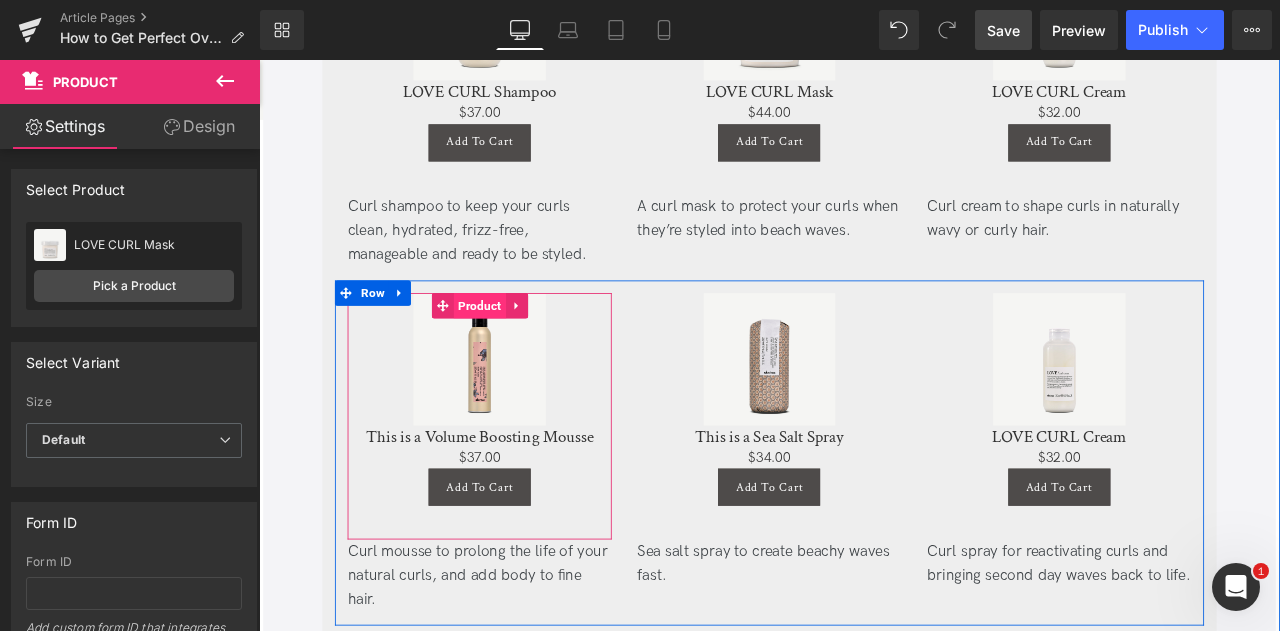 click on "Product" at bounding box center (521, 351) 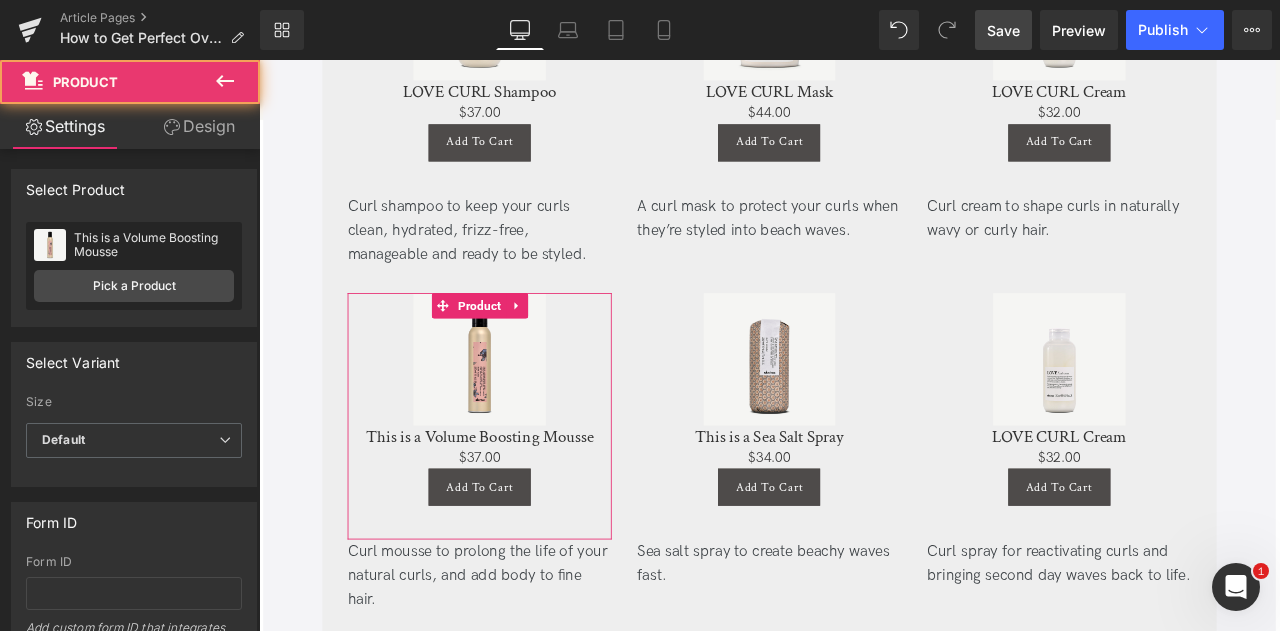 click on "This is a Volume Boosting Mousse This is a Volume Boosting Mousse Pick a Product" at bounding box center [134, 266] 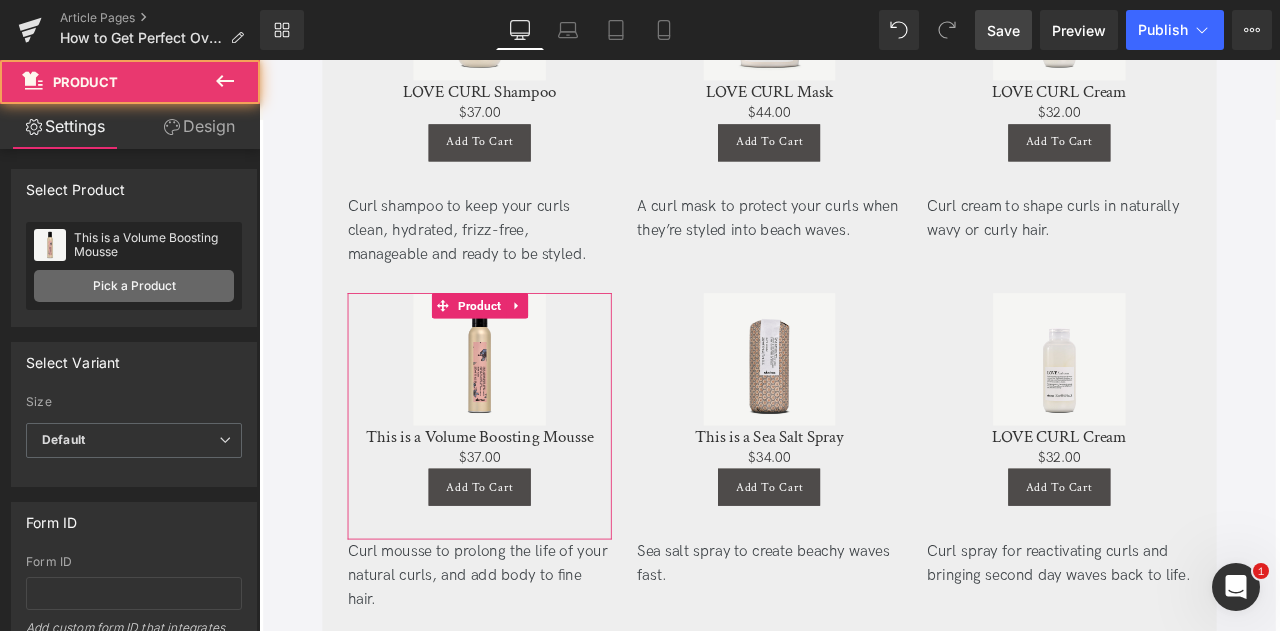 click on "Pick a Product" at bounding box center [134, 286] 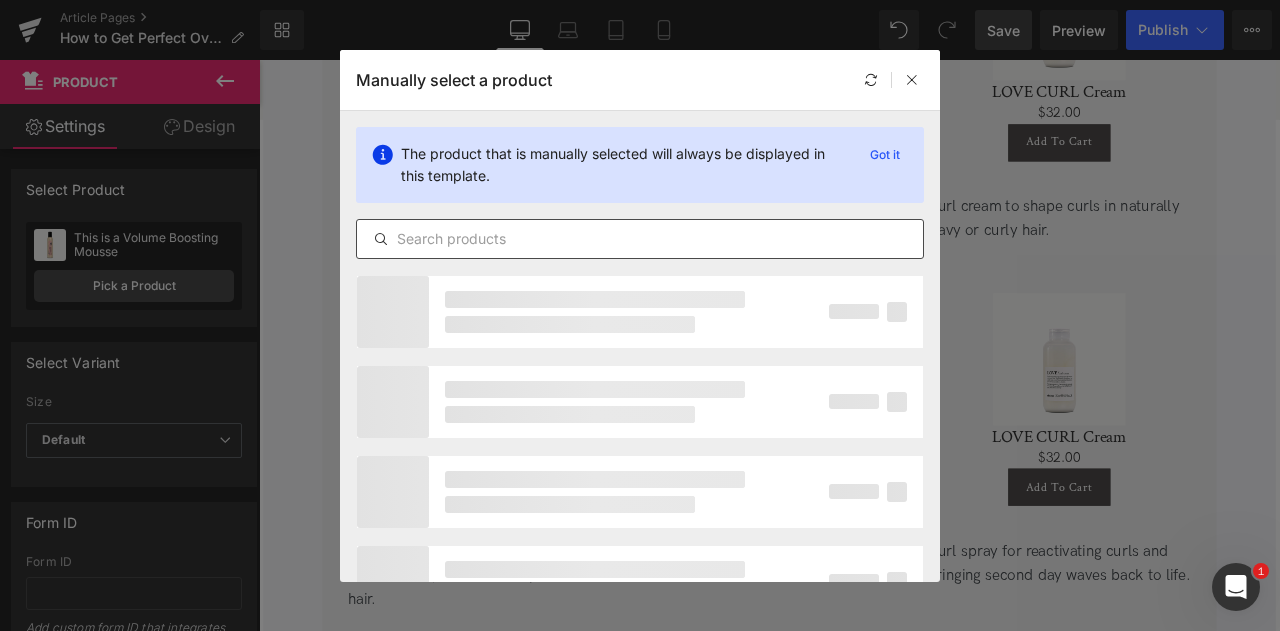 click at bounding box center [640, 239] 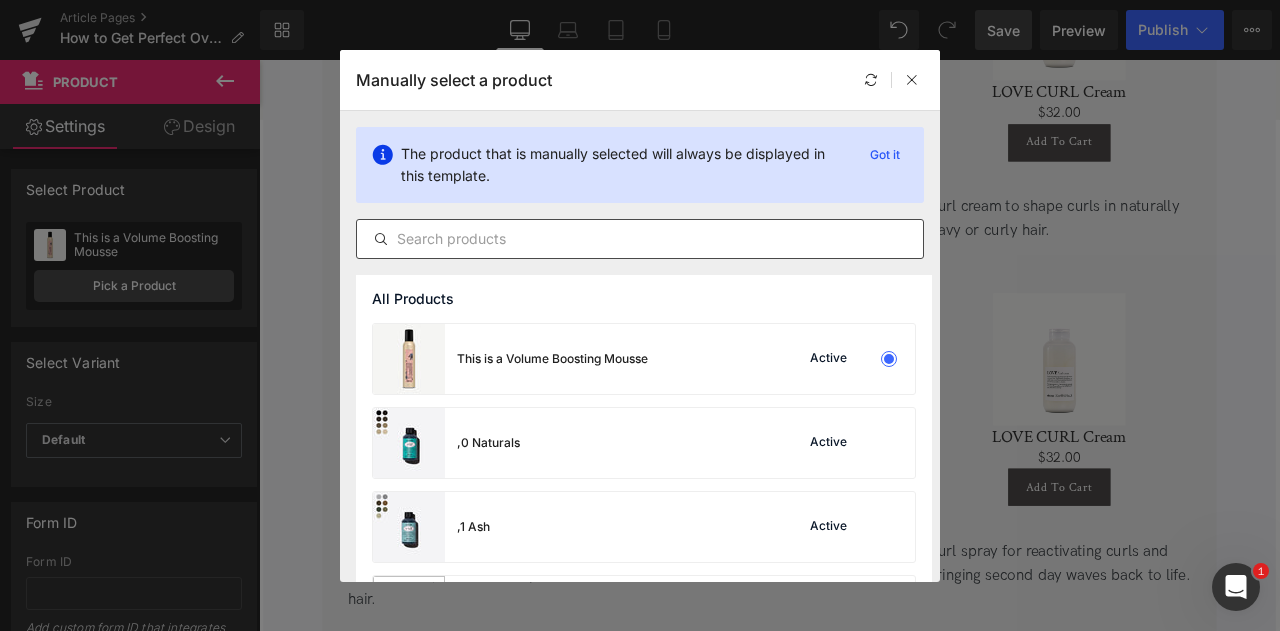 click at bounding box center (640, 239) 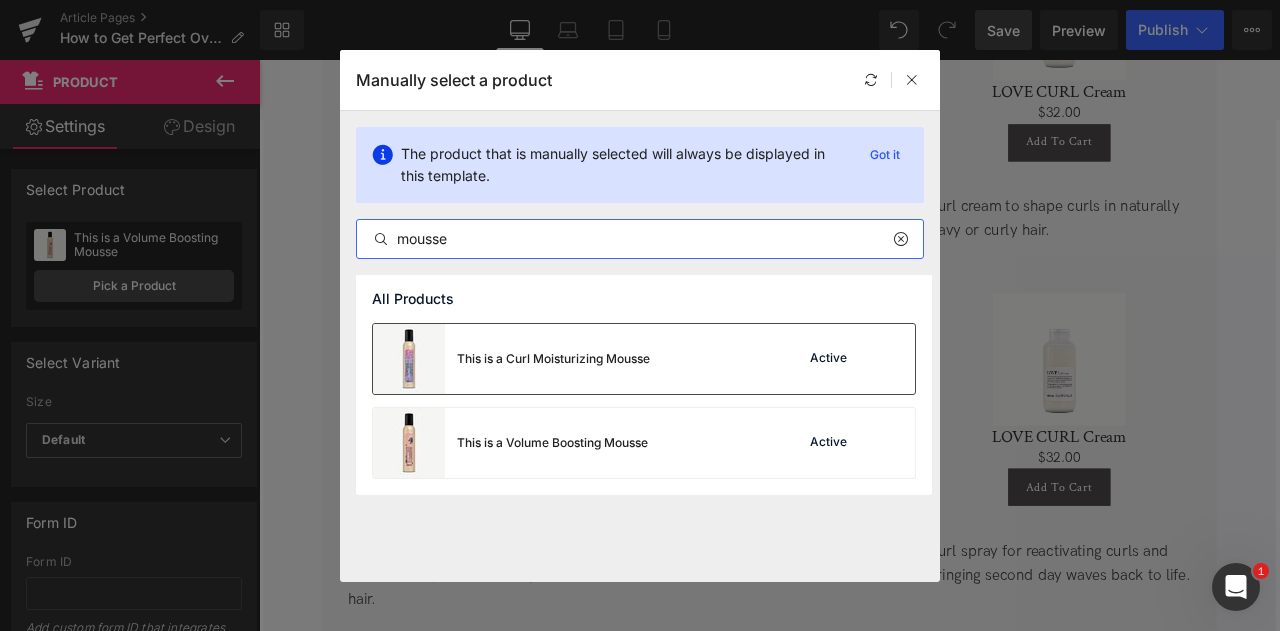 type on "mousse" 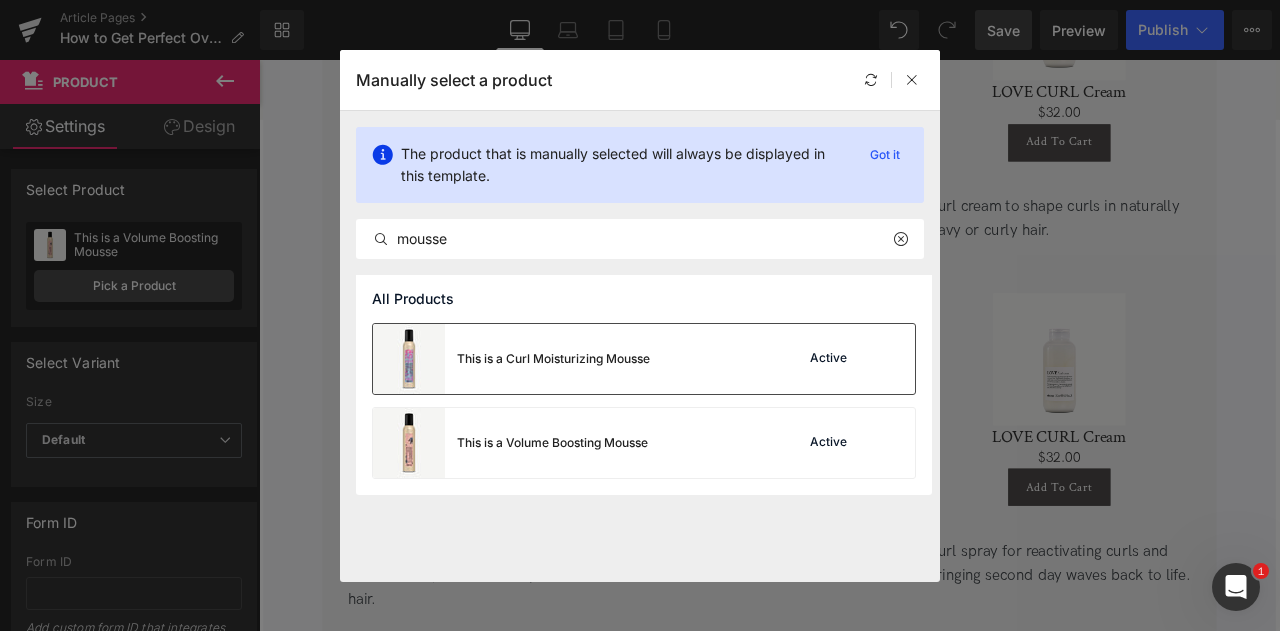 drag, startPoint x: 594, startPoint y: 370, endPoint x: 428, endPoint y: 354, distance: 166.7693 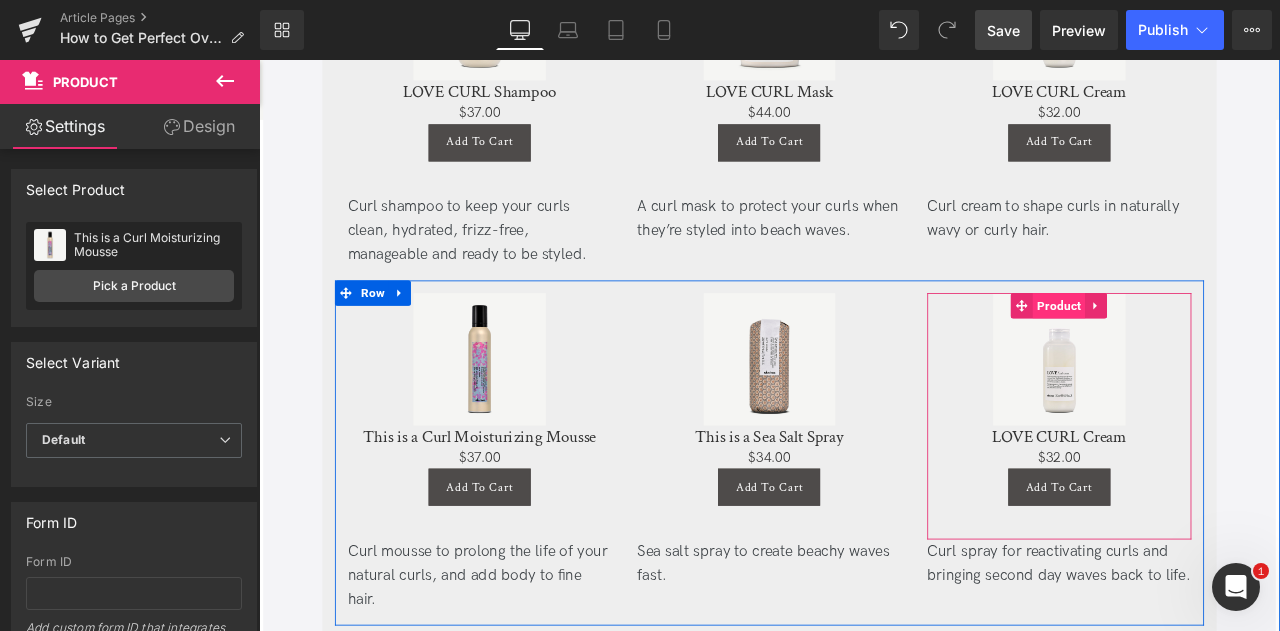 click on "Product" at bounding box center [1207, 351] 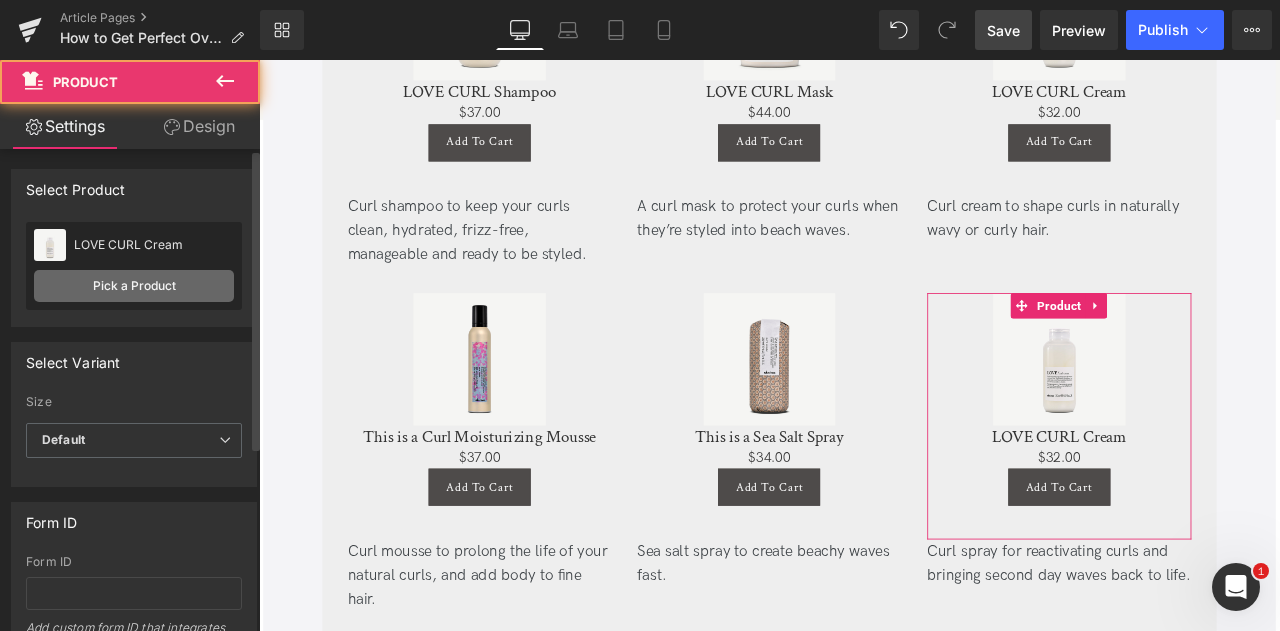 click on "Pick a Product" at bounding box center [134, 286] 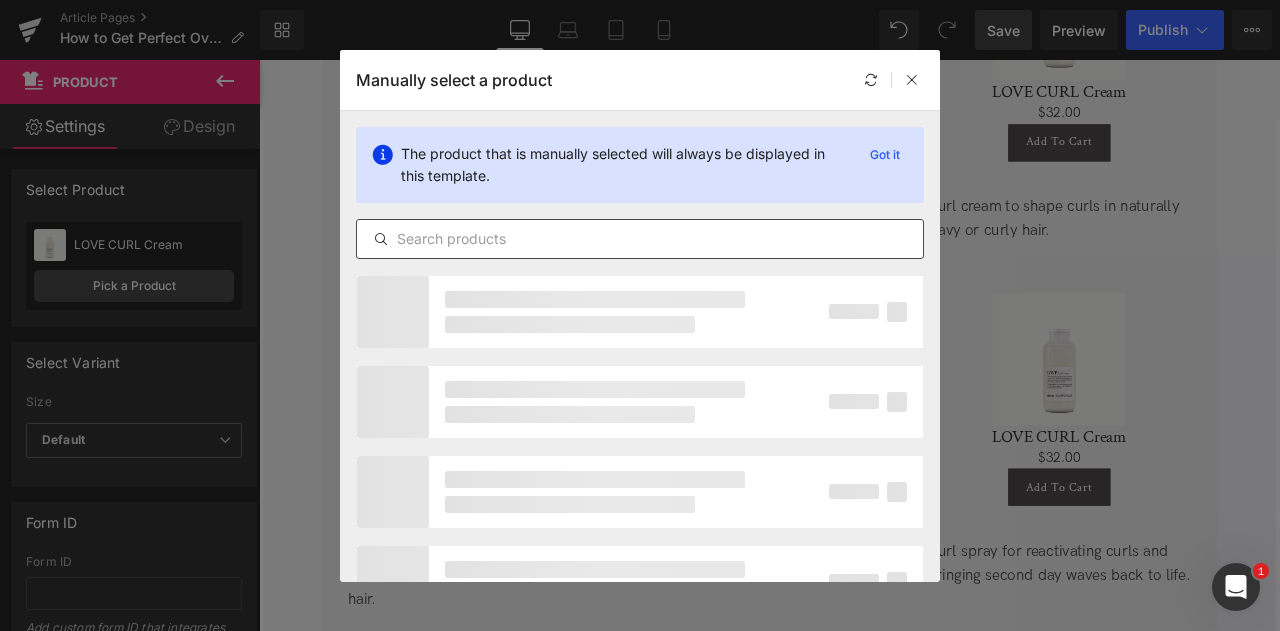click at bounding box center [640, 239] 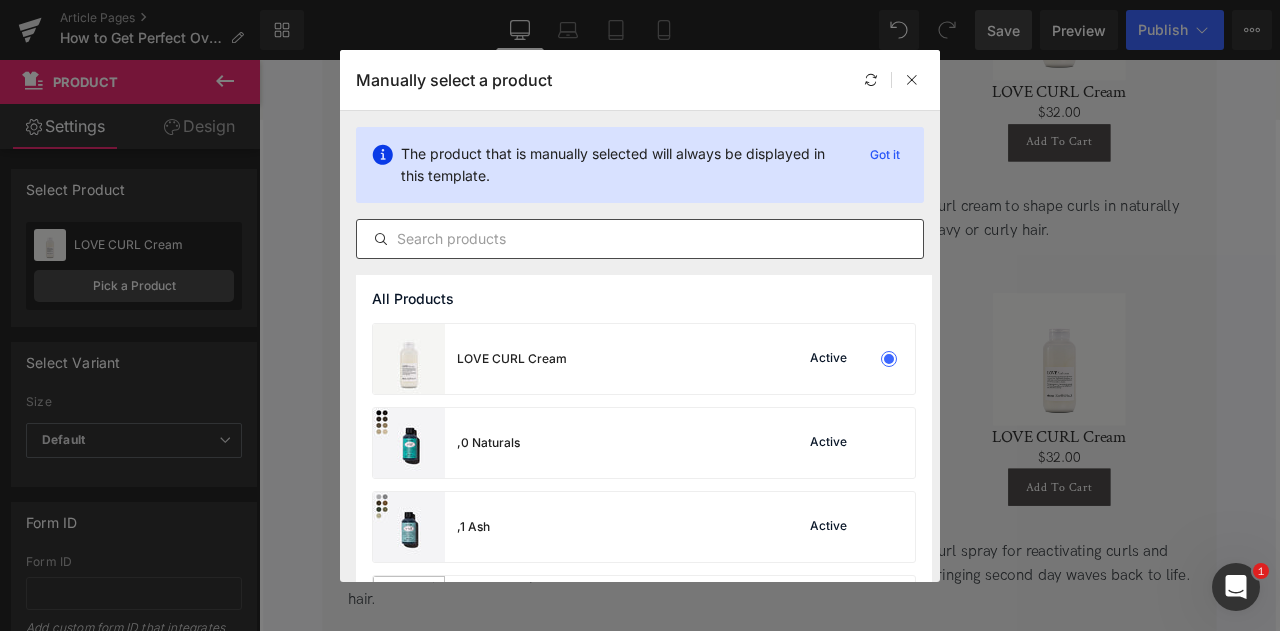 click at bounding box center [640, 239] 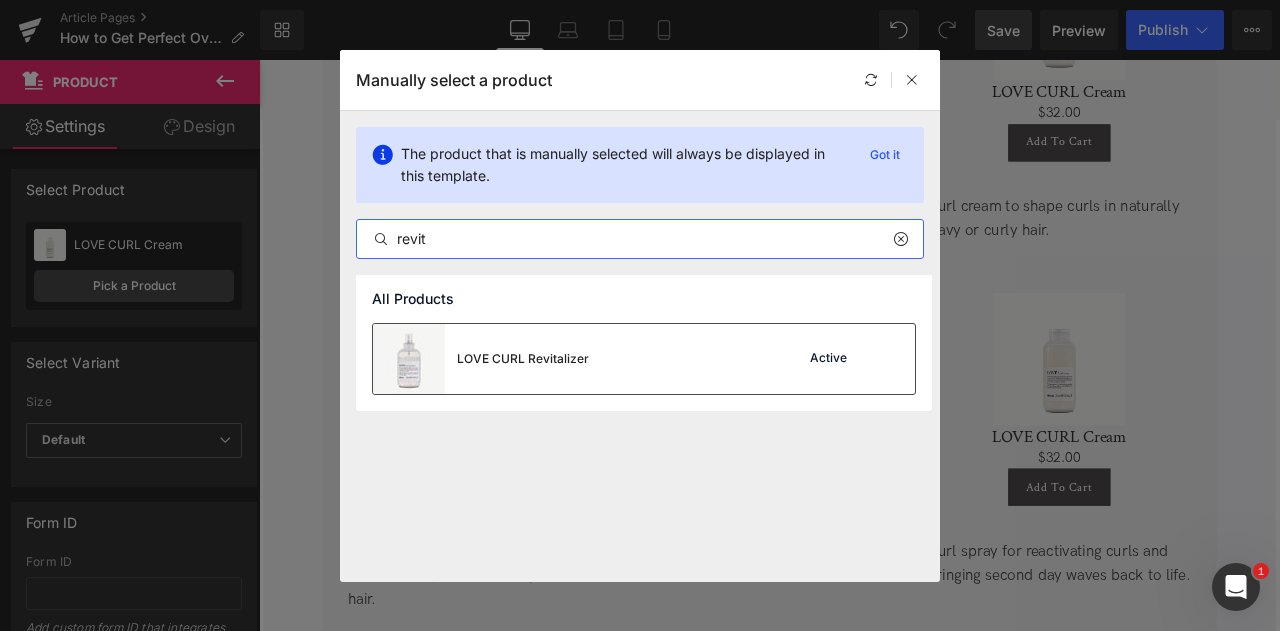 type on "revit" 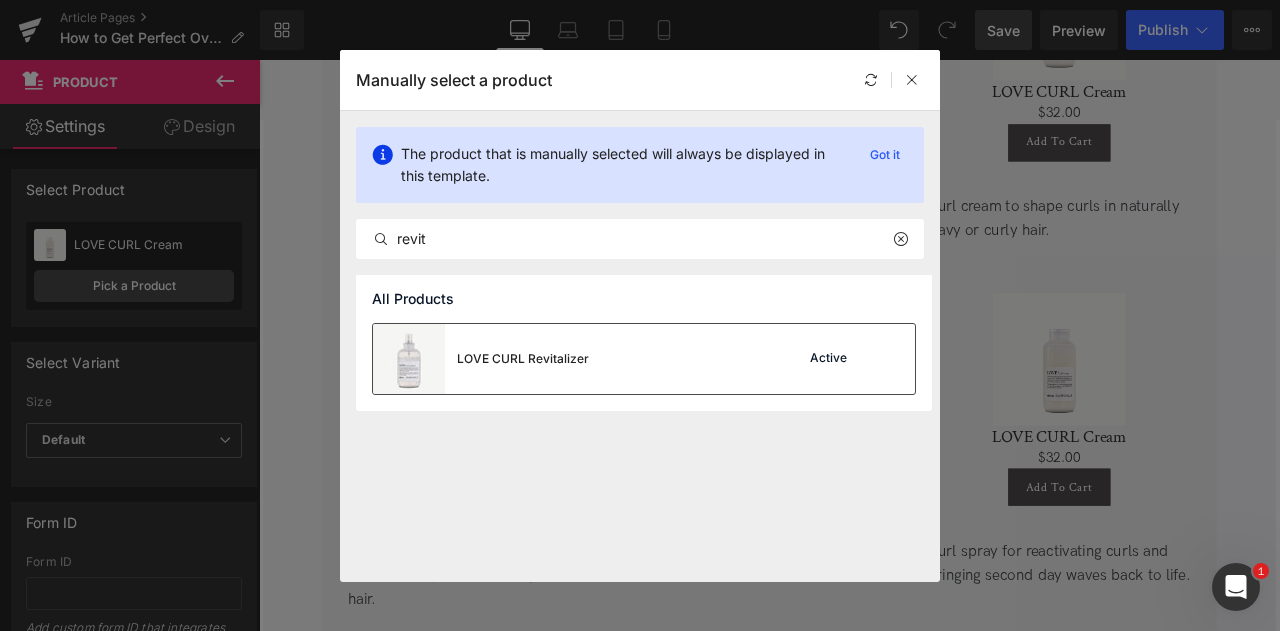 click on "LOVE CURL Revitalizer Active" at bounding box center (644, 359) 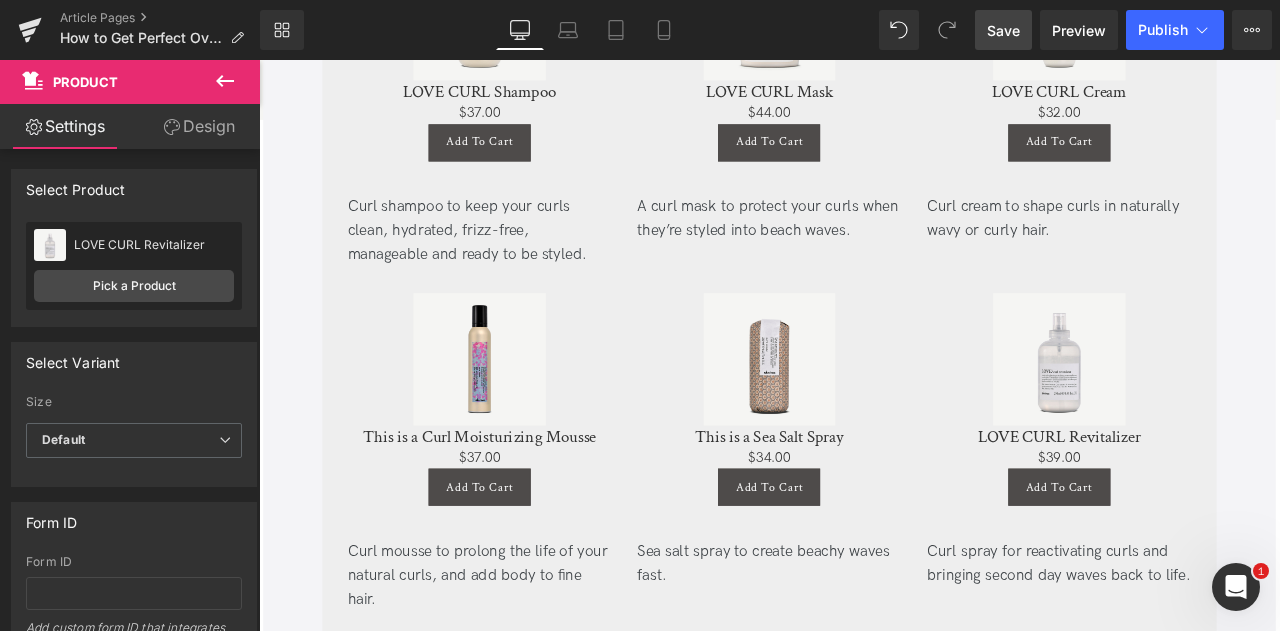 click on "Save" at bounding box center (1003, 30) 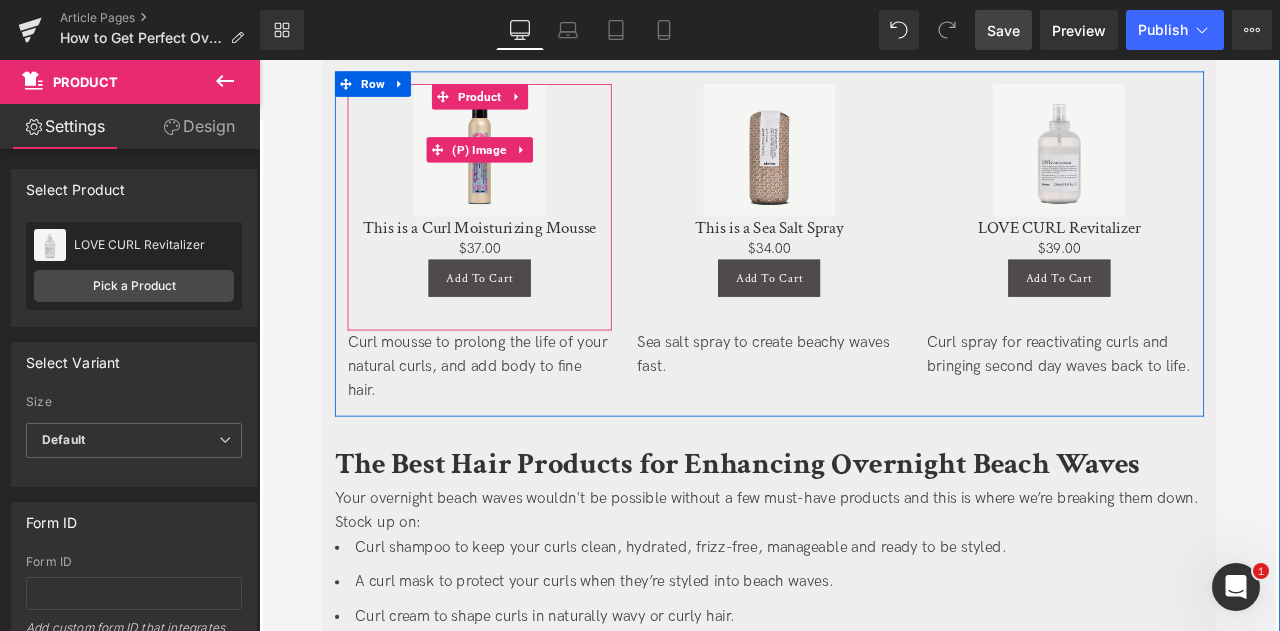 scroll, scrollTop: 4460, scrollLeft: 0, axis: vertical 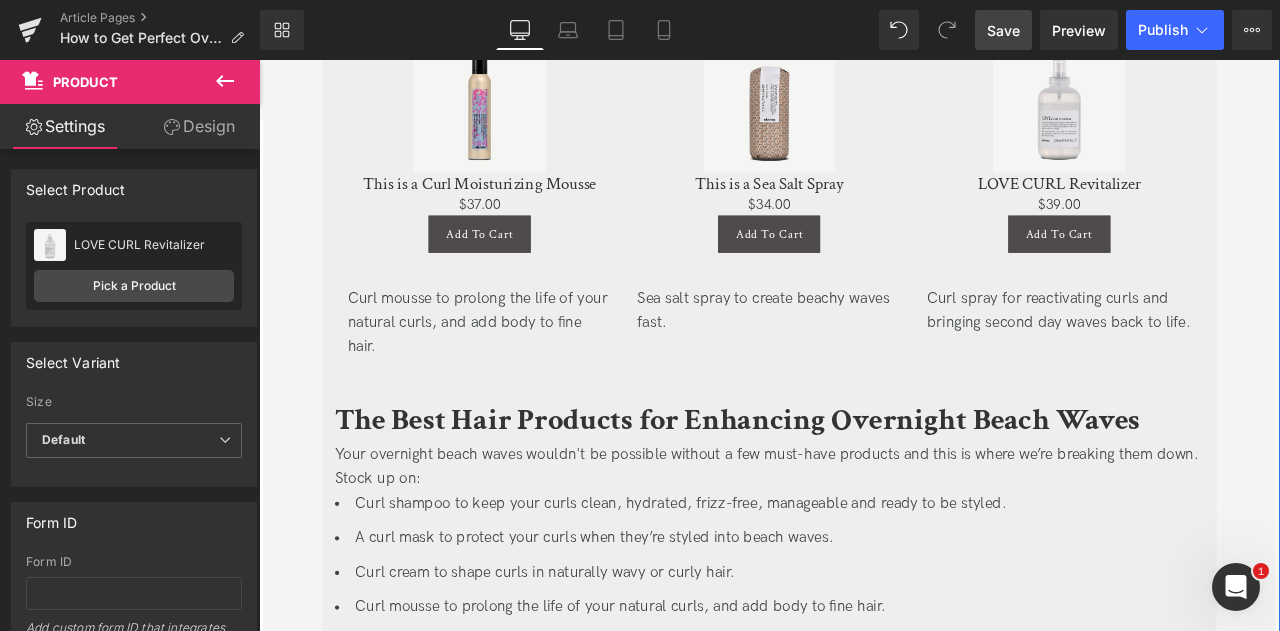 click at bounding box center (404, 460) 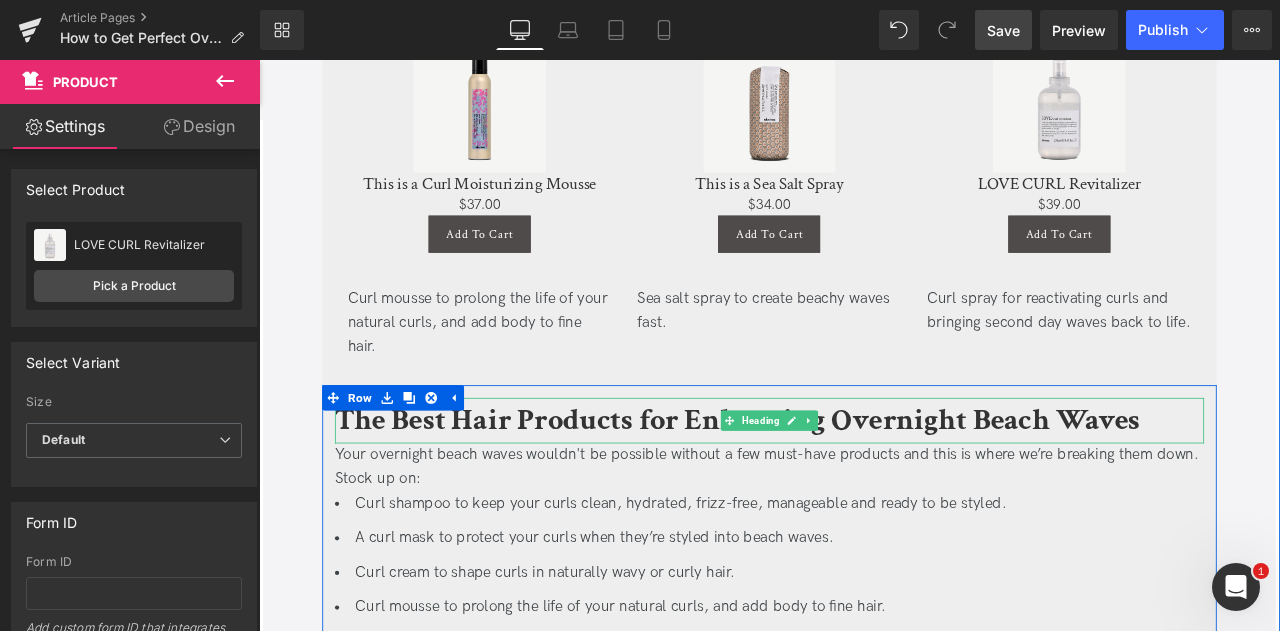 click on "The Best Hair Products for Enhancing Overnight Beach Waves" at bounding box center (826, 486) 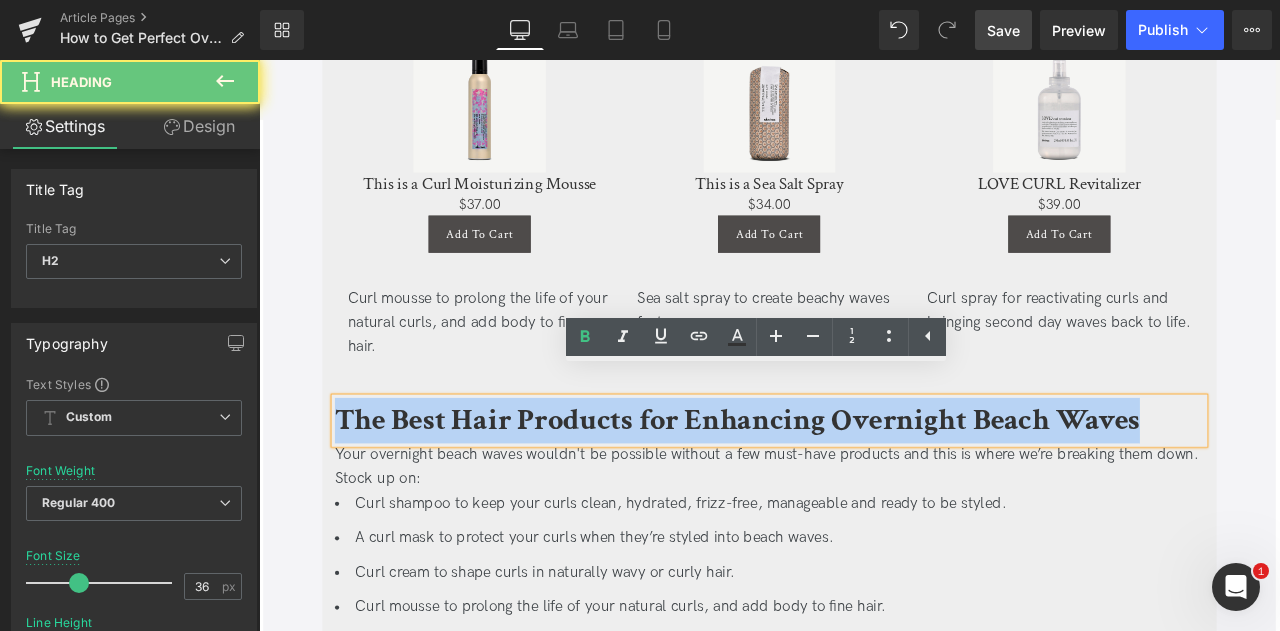 click on "The Best Hair Products for Enhancing Overnight Beach Waves" at bounding box center [826, 486] 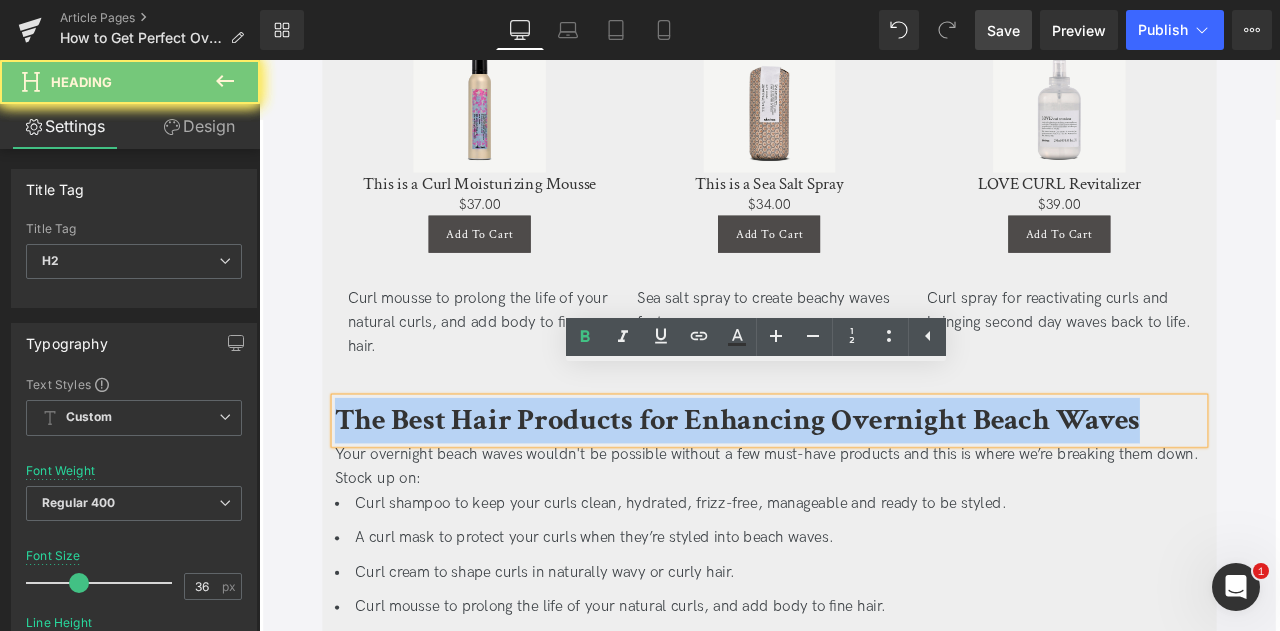 paste 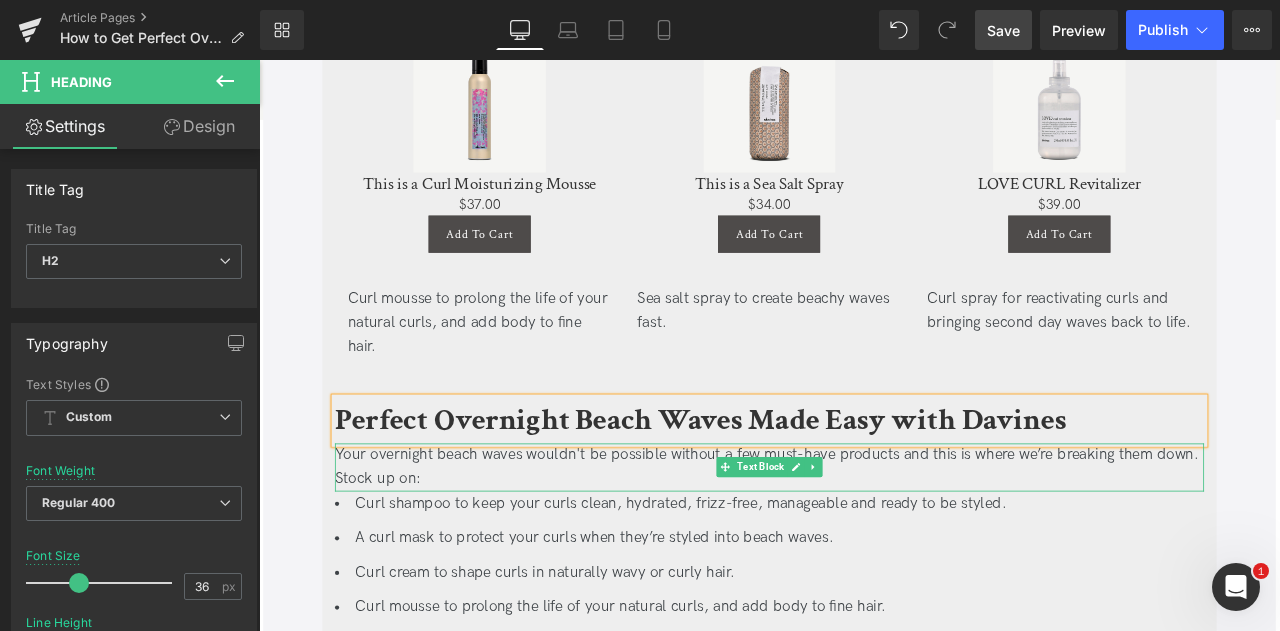 click on "Your overnight beach waves wouldn't be possible without a few must-have products and this is where we’re breaking them down. Stock up on:" at bounding box center (864, 543) 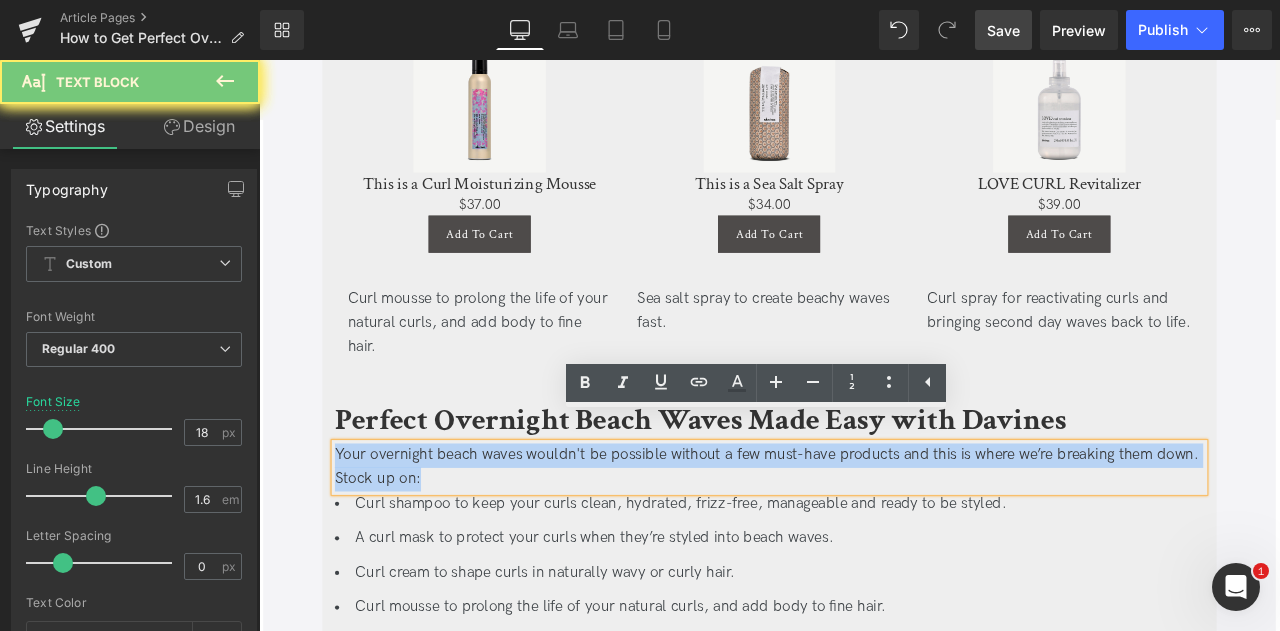 click on "Your overnight beach waves wouldn't be possible without a few must-have products and this is where we’re breaking them down. Stock up on:" at bounding box center (864, 543) 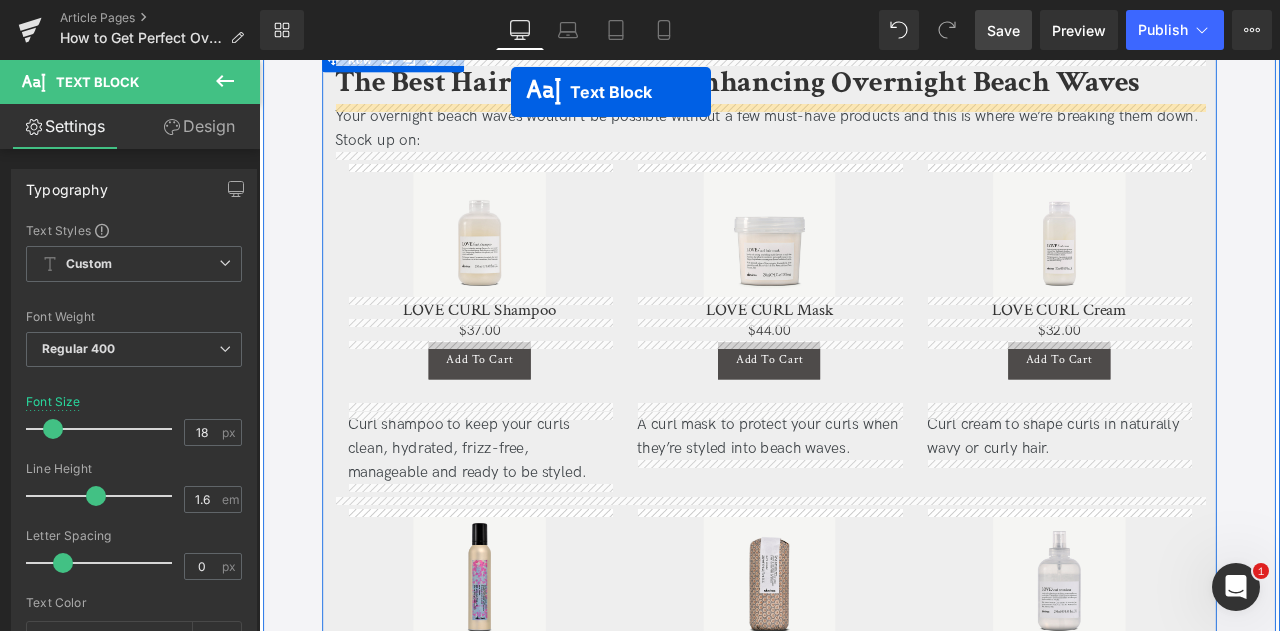 scroll, scrollTop: 3801, scrollLeft: 0, axis: vertical 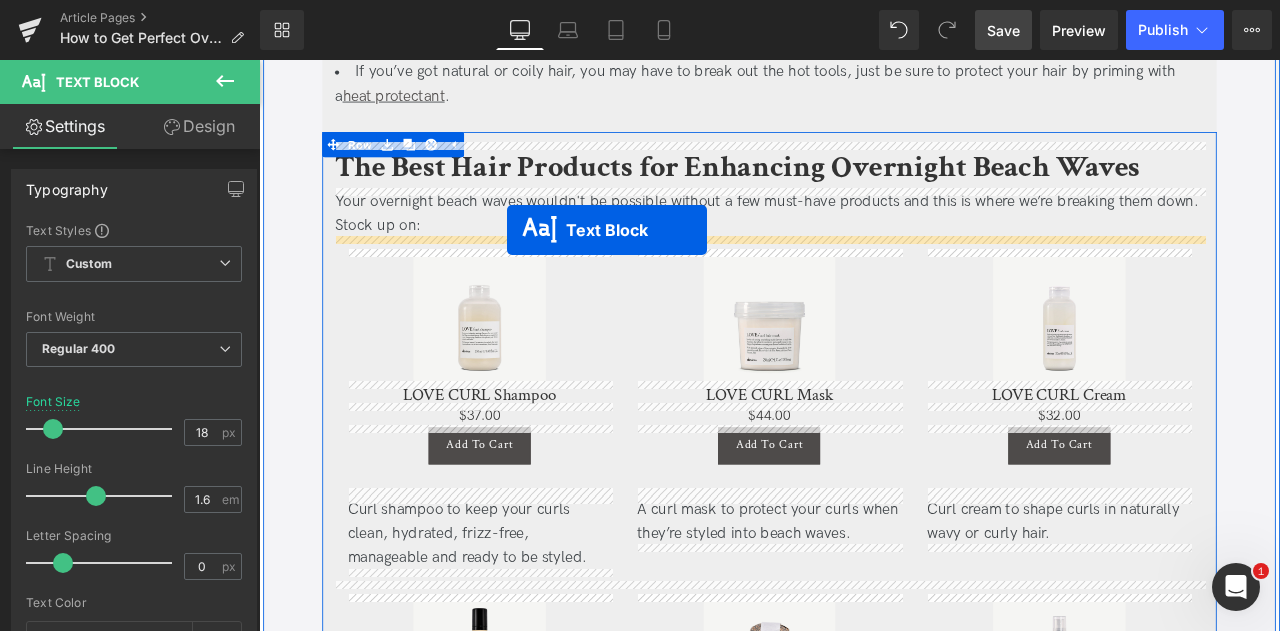 drag, startPoint x: 804, startPoint y: 539, endPoint x: 553, endPoint y: 262, distance: 373.80475 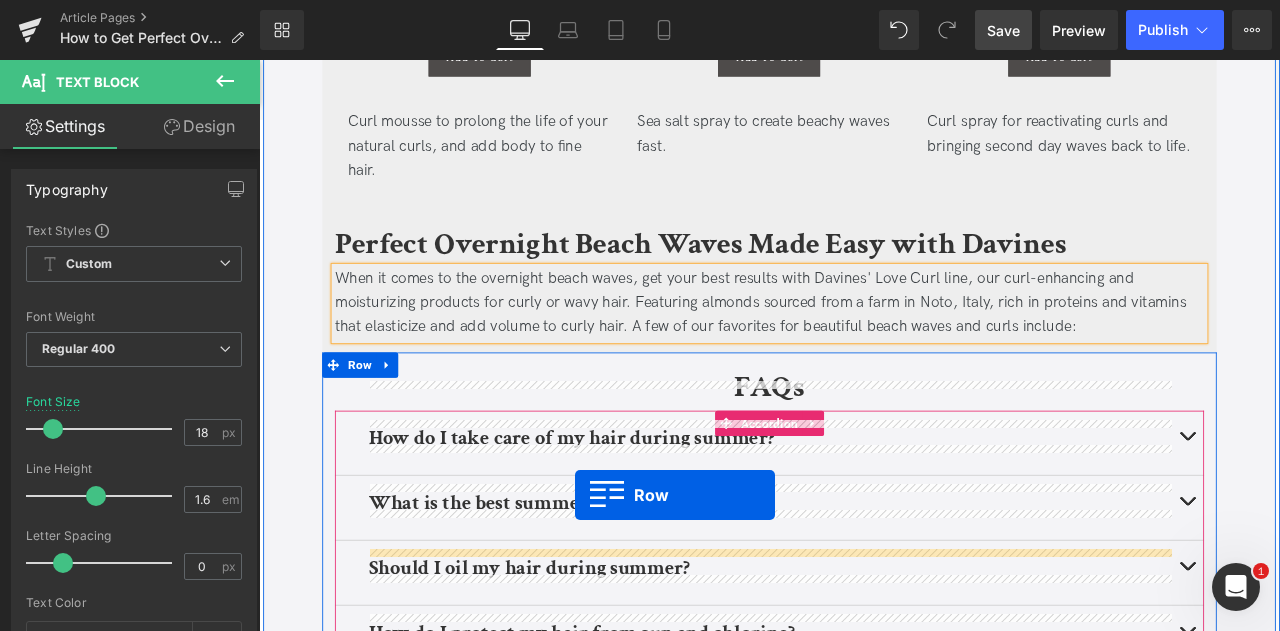 scroll, scrollTop: 4574, scrollLeft: 0, axis: vertical 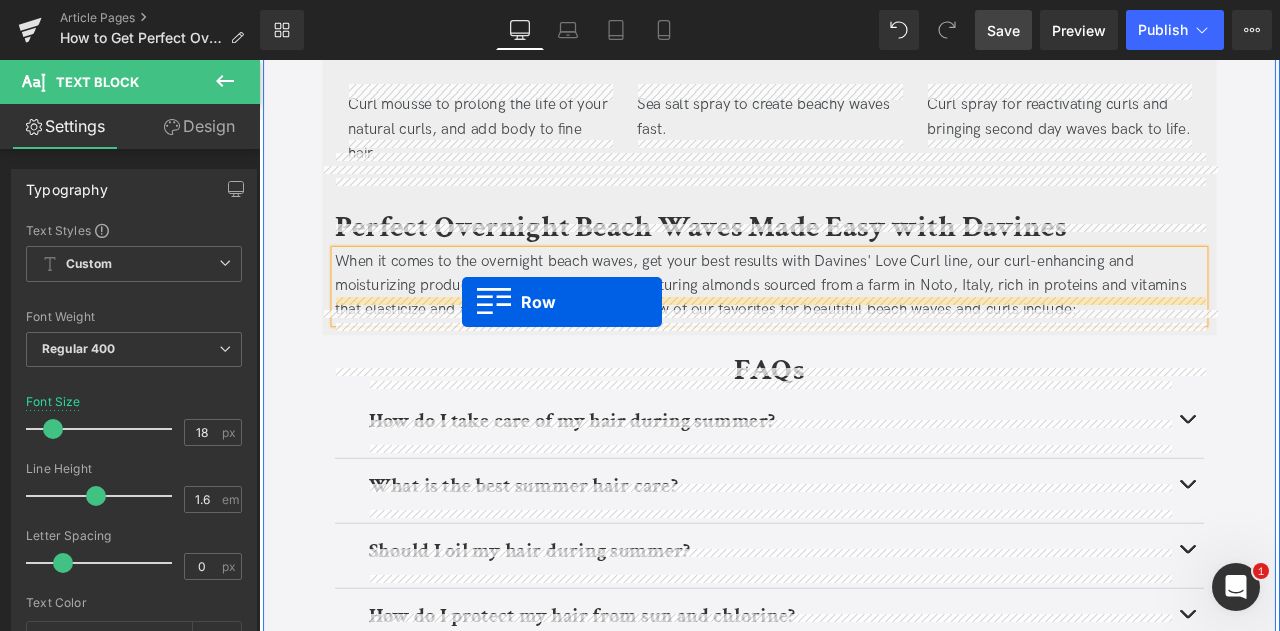 drag, startPoint x: 377, startPoint y: 171, endPoint x: 499, endPoint y: 347, distance: 214.14948 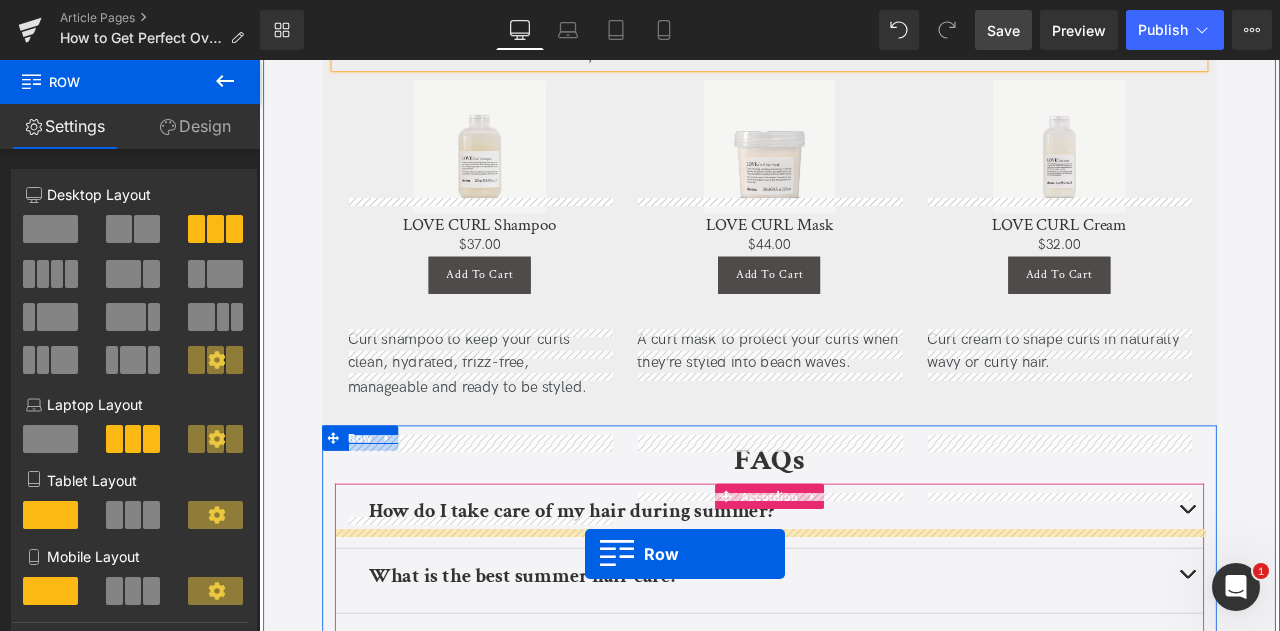 scroll, scrollTop: 4508, scrollLeft: 0, axis: vertical 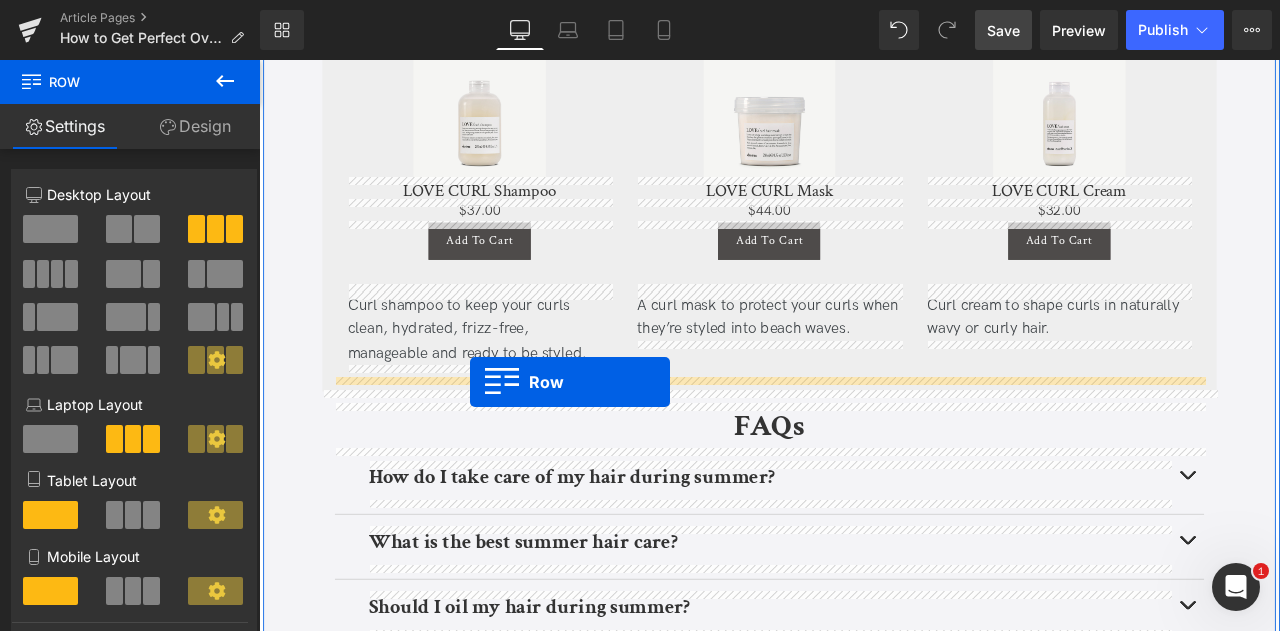 drag, startPoint x: 400, startPoint y: 216, endPoint x: 509, endPoint y: 442, distance: 250.91234 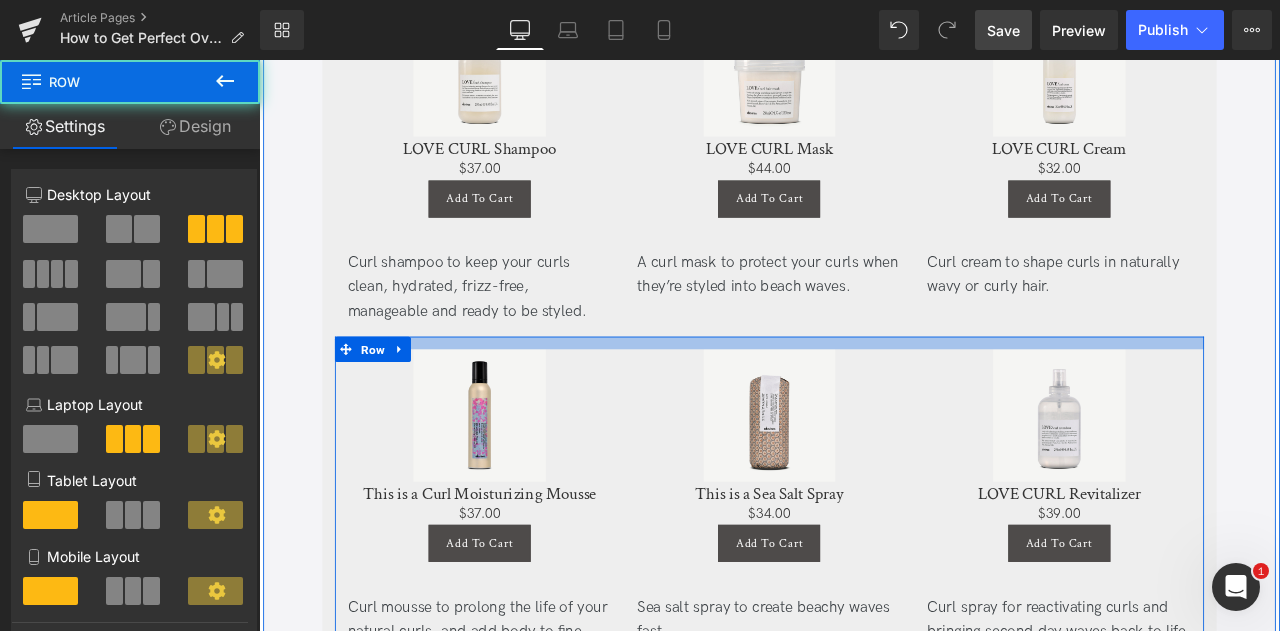 scroll, scrollTop: 4458, scrollLeft: 0, axis: vertical 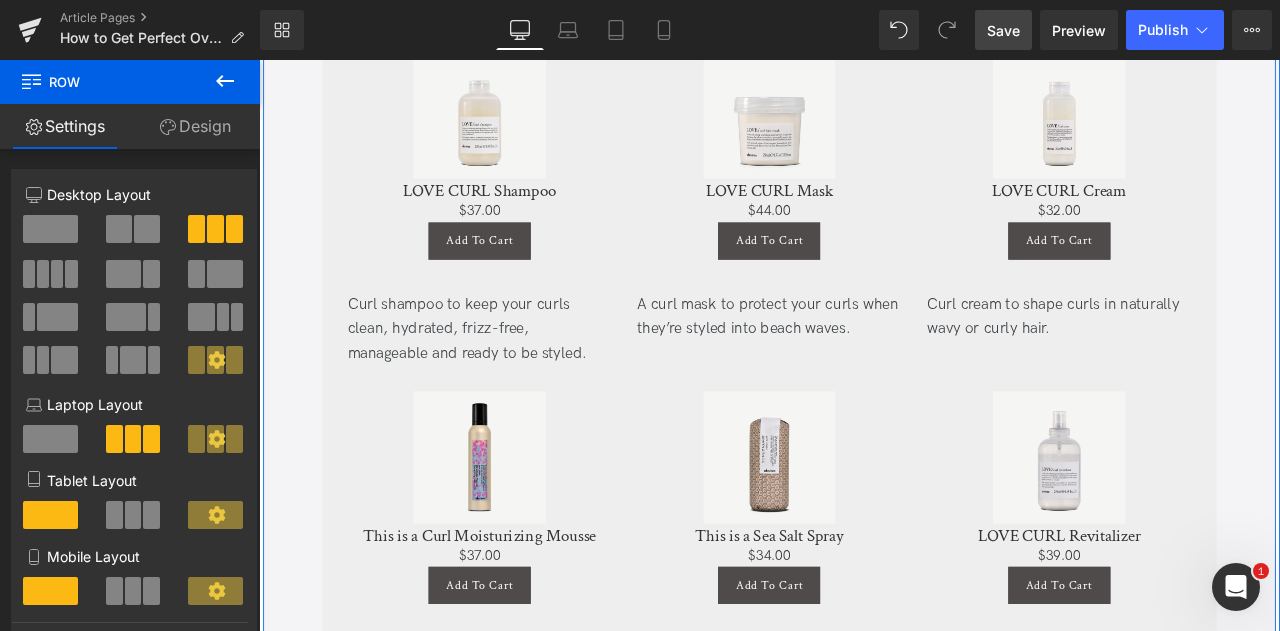 click on "How to Get Perfect Overnight Beach Waves Heading         Updated on August 1, 2025 |  5  min read Jaclyn LaBadia,  Davines Writer Text Block         Separator         Carefree and subtle, but chic and slightly disheveled, beach waves are the official hairstyle of summer—and beyond! But for as chill as the vibe as they give off, nailing them isn’t always so straightforward. But with a little practice, the right tips and a few key products, overnight beach waves will change your life- or at least your hair. From prepping to using the right products and tips for different hair types and long-lasting waves, this is your step-by-step guide to the perfect overnight beach waves. Text Block
Key Takeaways Heading" at bounding box center (864, -1109) 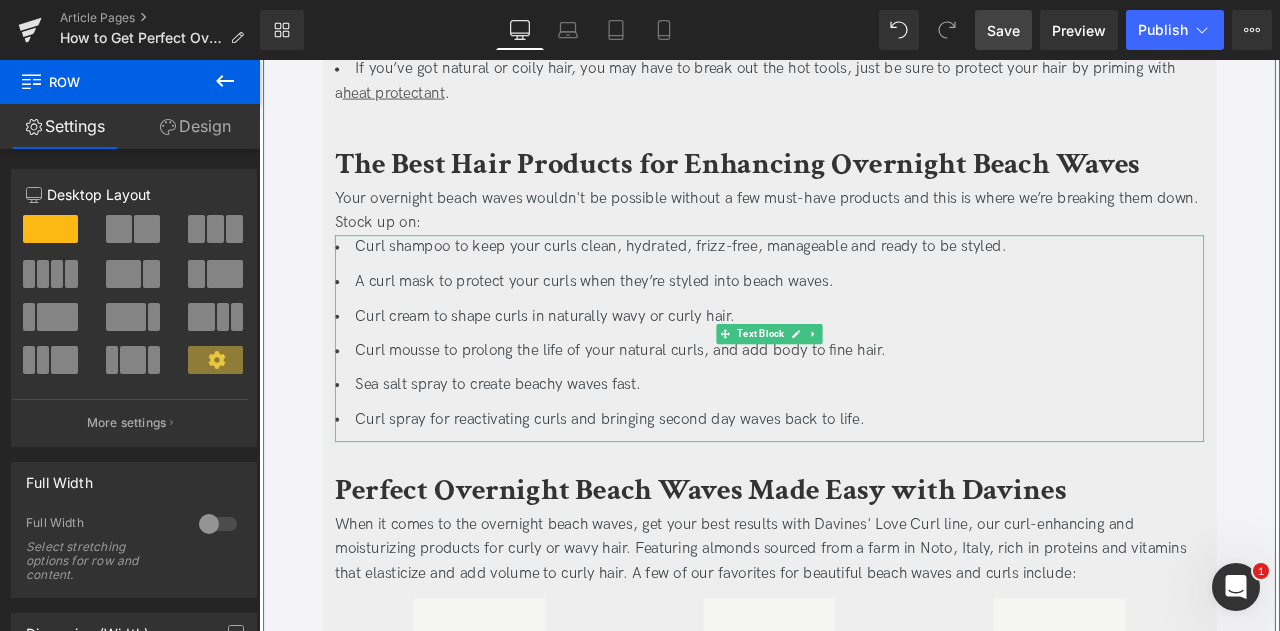 scroll, scrollTop: 3803, scrollLeft: 0, axis: vertical 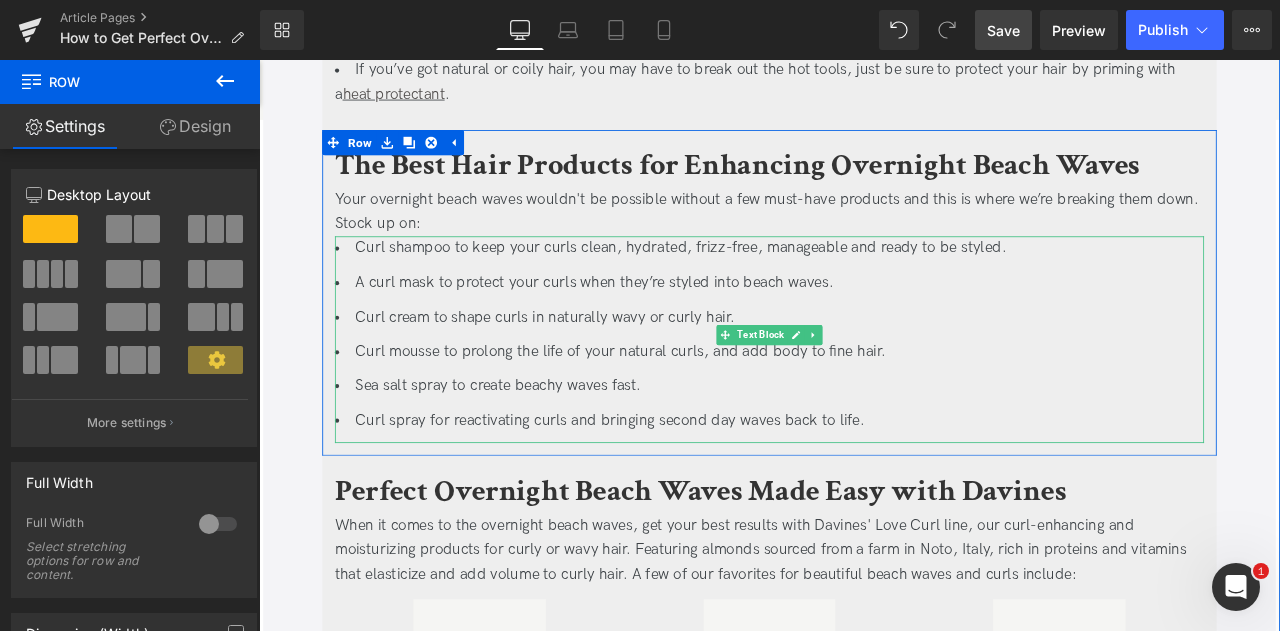 click on "Curl shampoo to keep your curls clean, hydrated, frizz-free, manageable and ready to be styled." at bounding box center (864, 283) 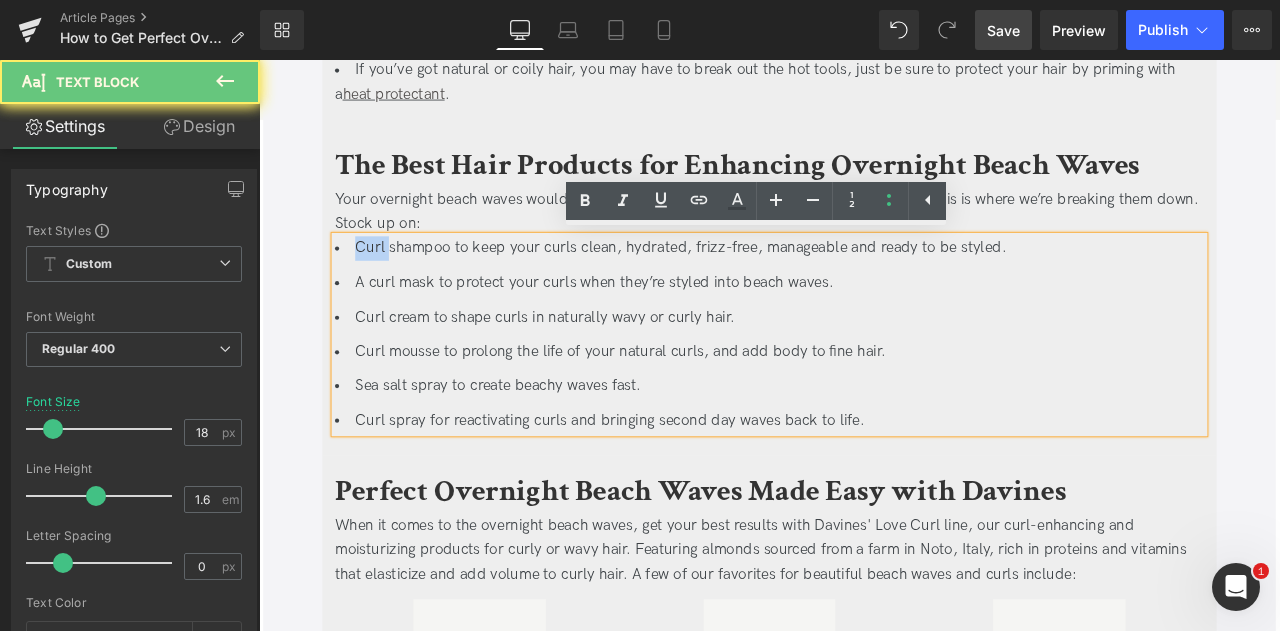 click on "Curl shampoo to keep your curls clean, hydrated, frizz-free, manageable and ready to be styled." at bounding box center (864, 283) 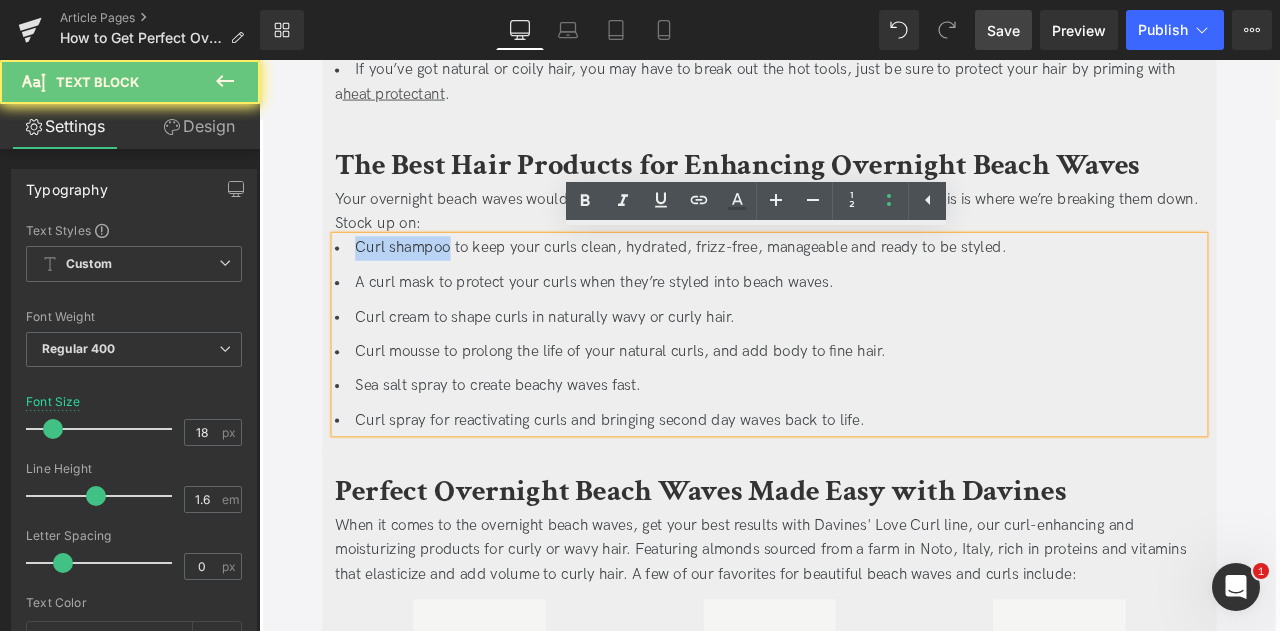 click on "Curl shampoo to keep your curls clean, hydrated, frizz-free, manageable and ready to be styled." at bounding box center (864, 283) 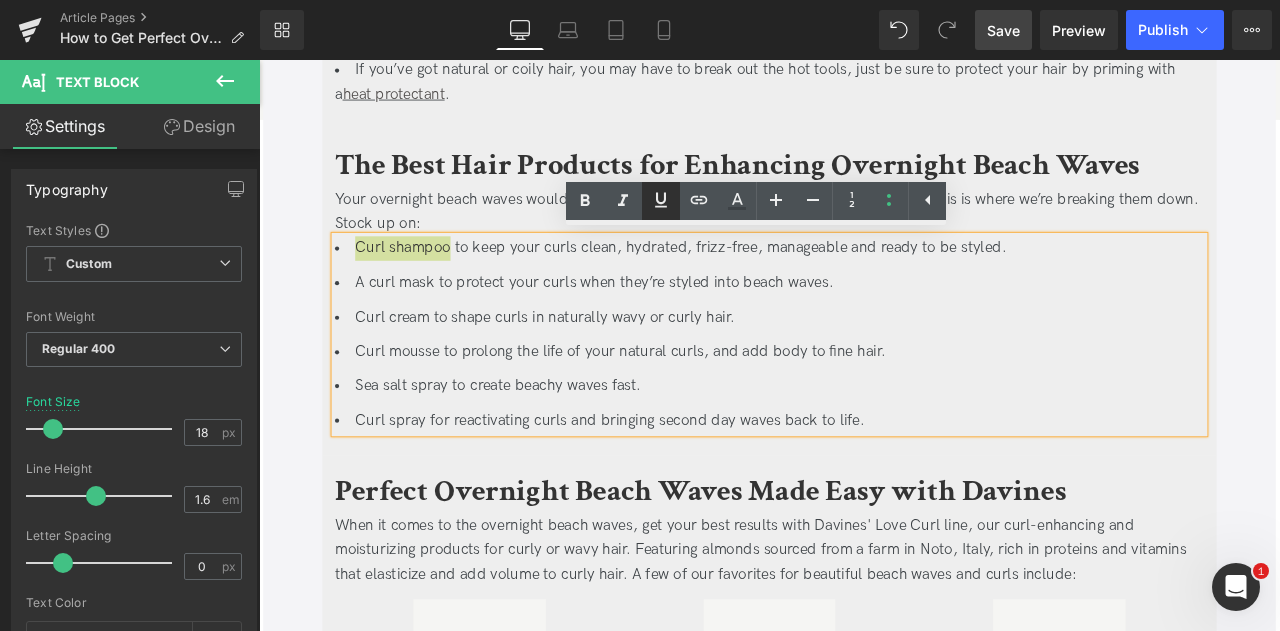 click 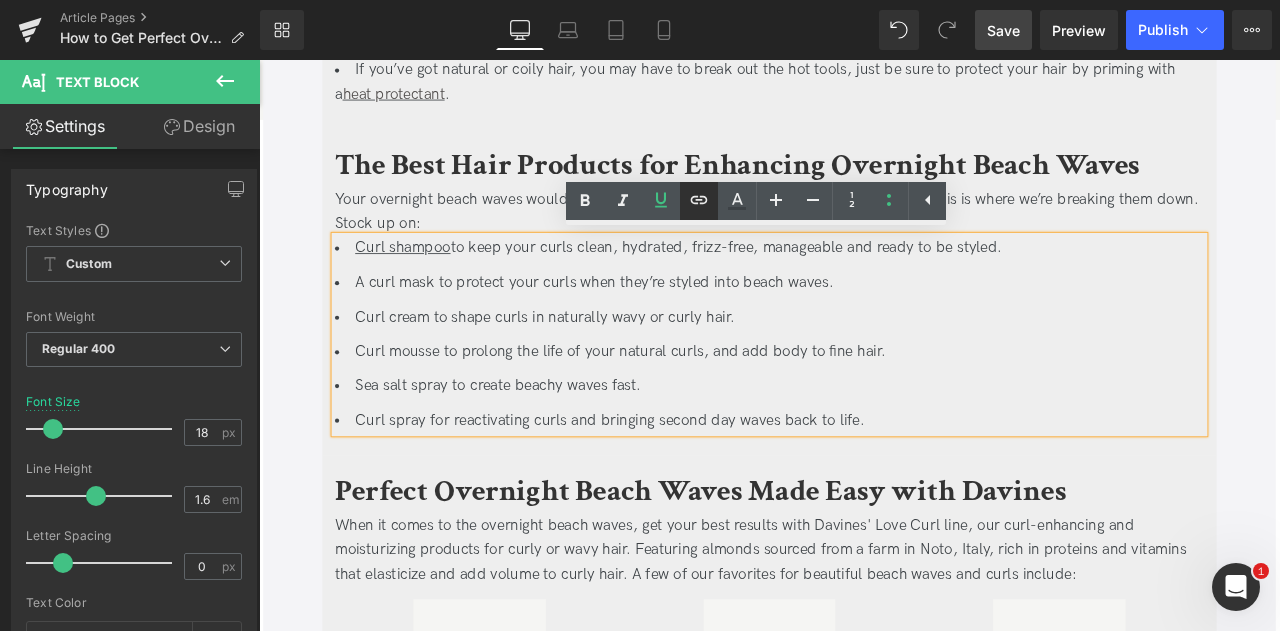 click at bounding box center (699, 201) 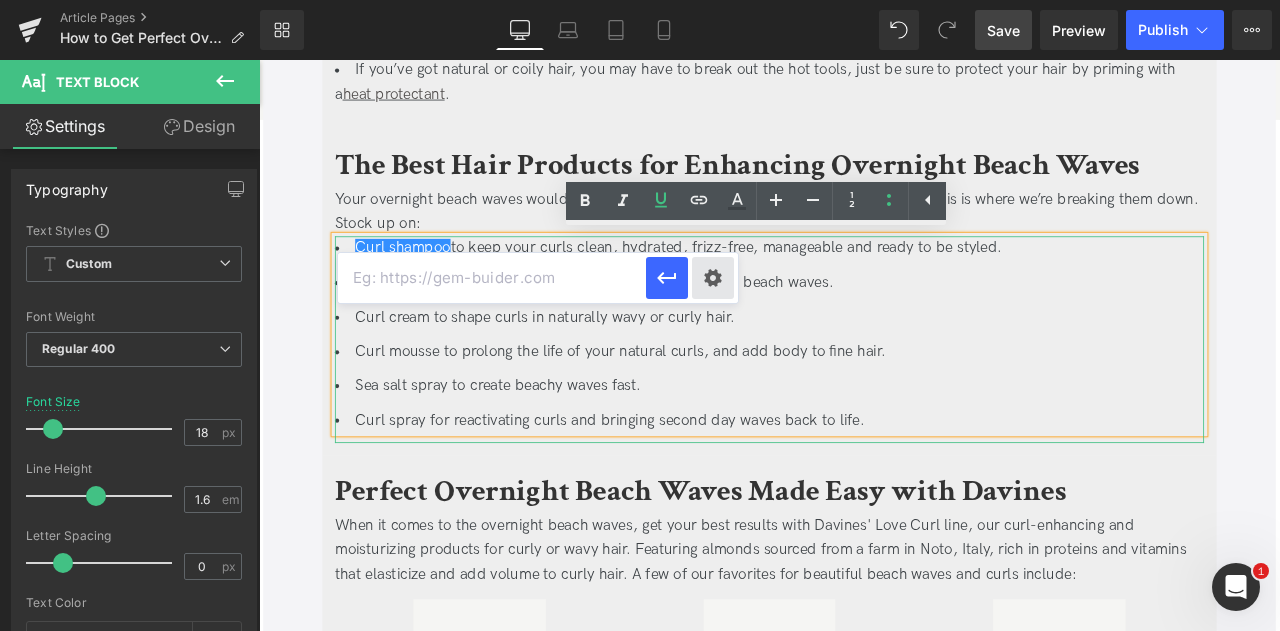click on "Text Color Highlight Color #333333   Edit or remove link:   Edit   -   Unlink   -   Cancel" at bounding box center (640, 0) 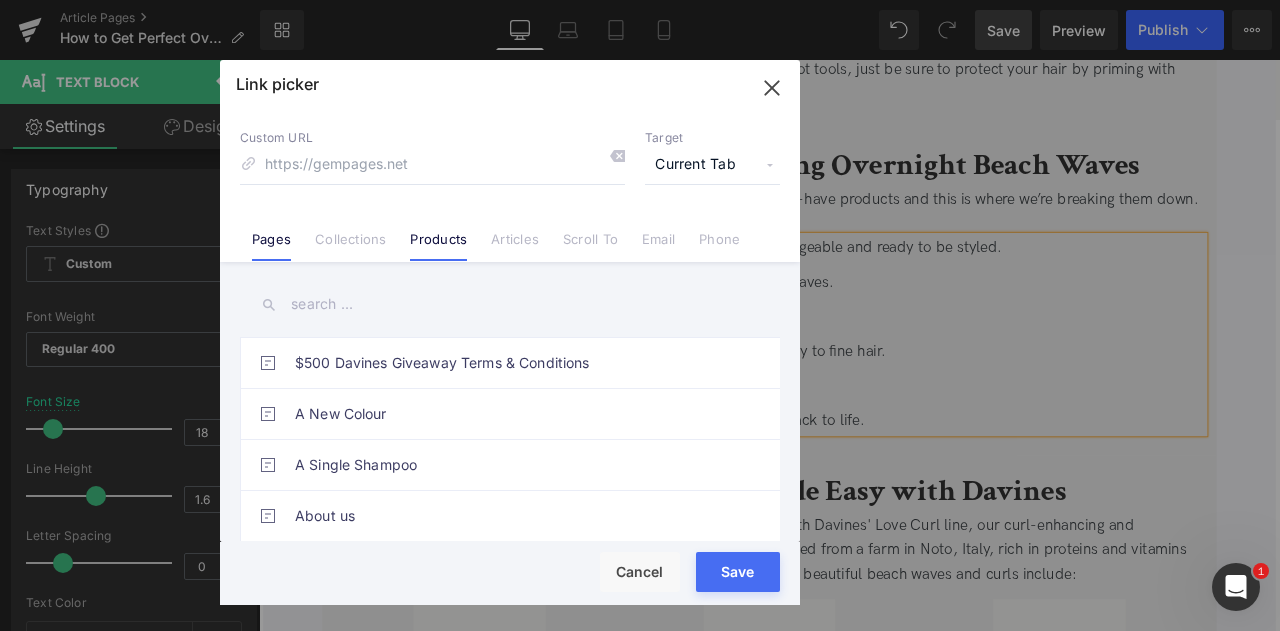 click on "Products" at bounding box center (438, 246) 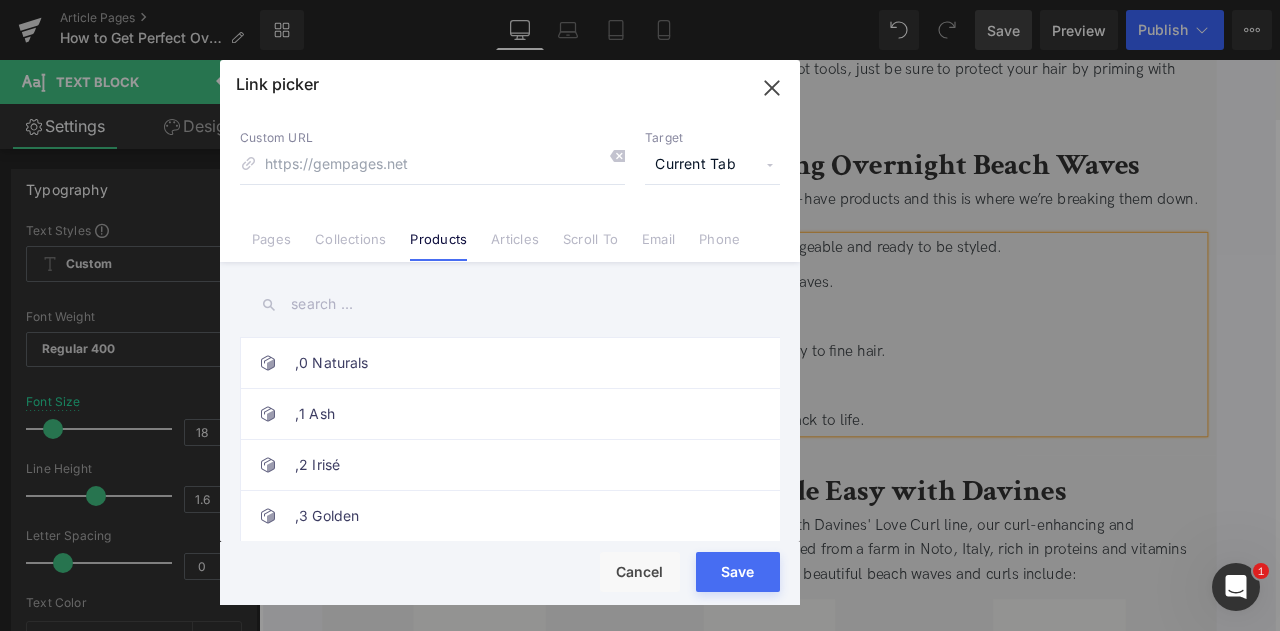 click at bounding box center (510, 304) 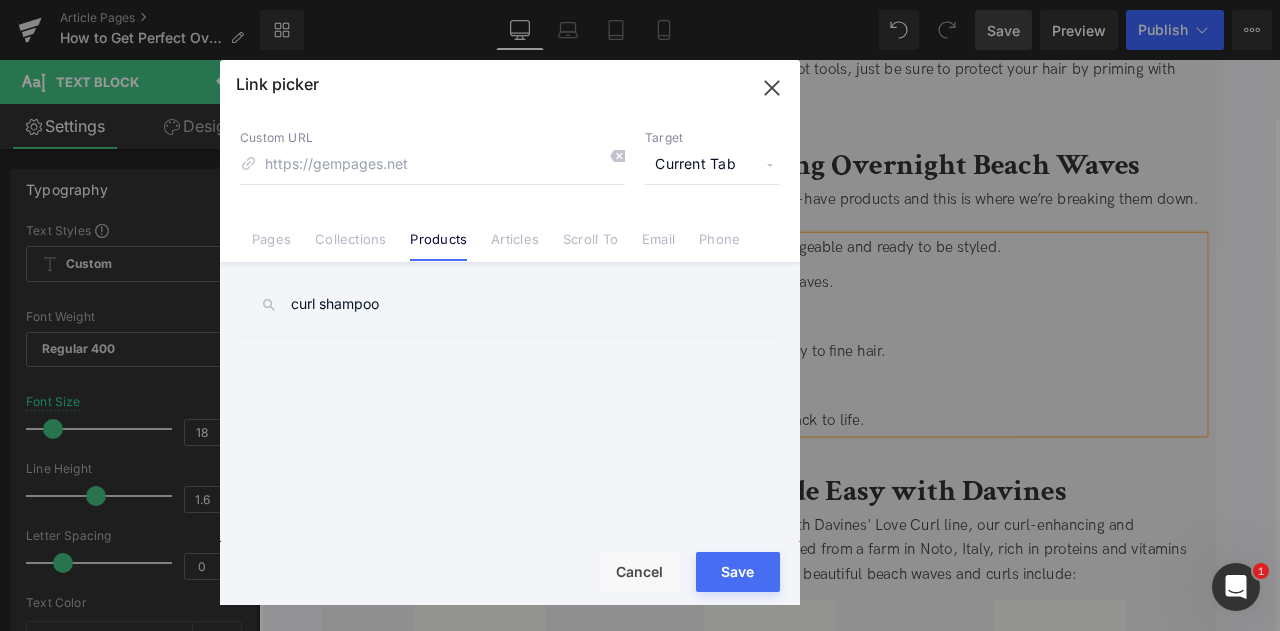 type on "curl shampoo" 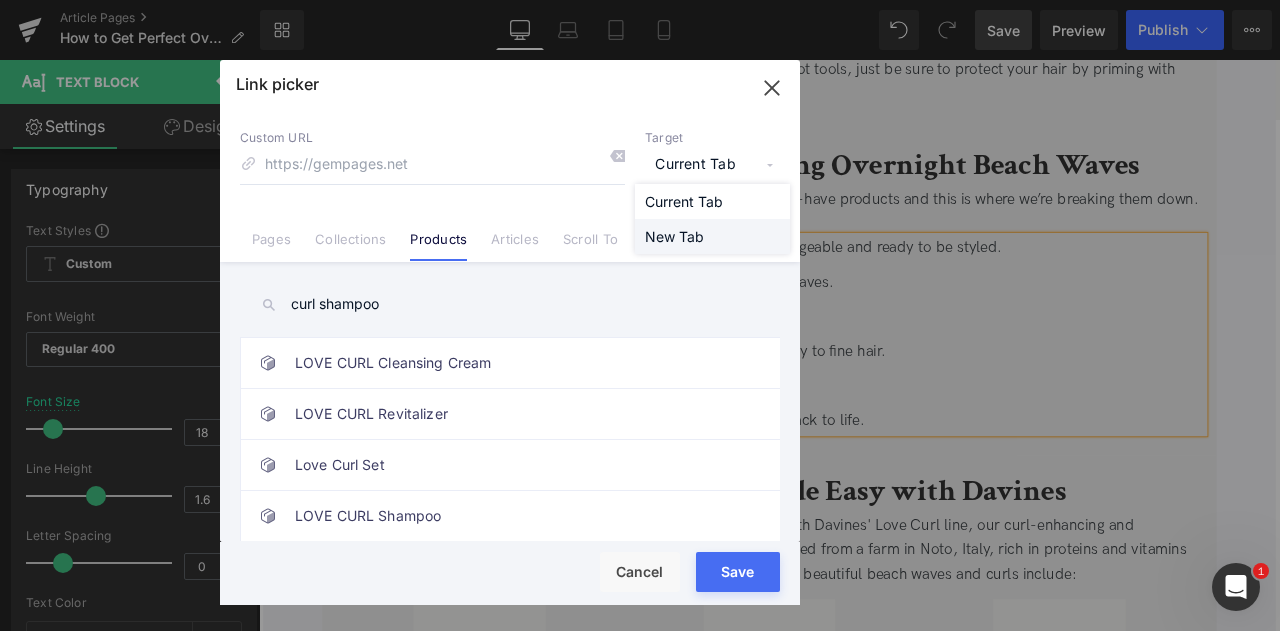 click on "New Tab" at bounding box center (712, 236) 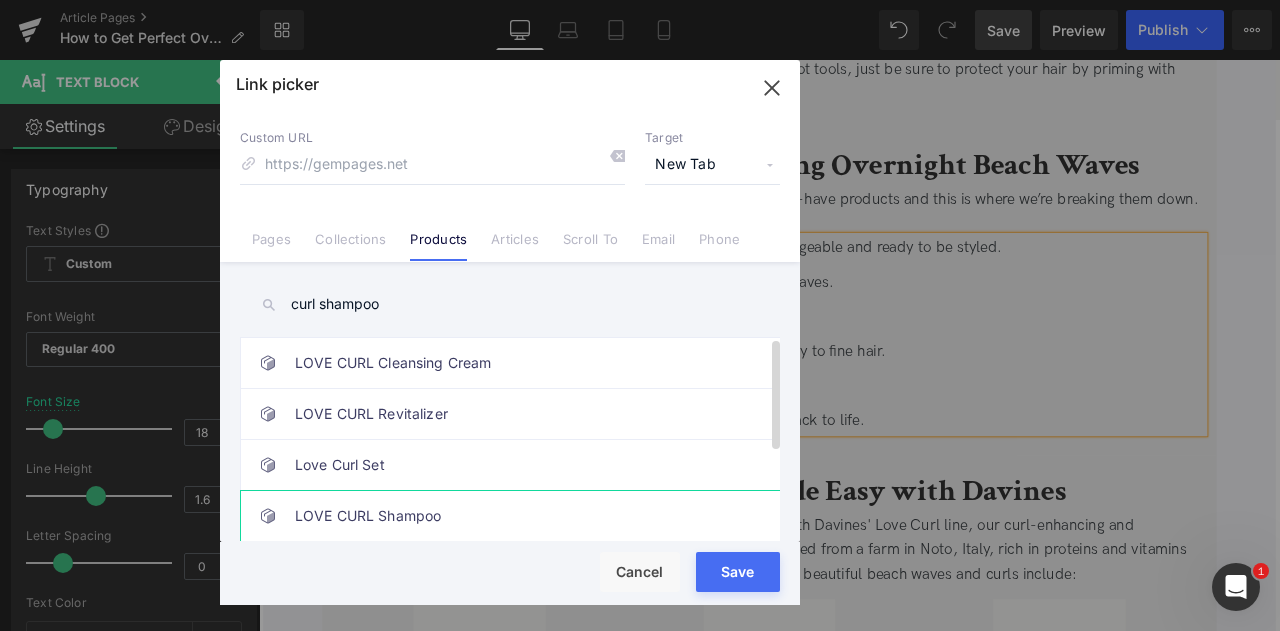 click on "LOVE CURL Shampoo" at bounding box center [515, 516] 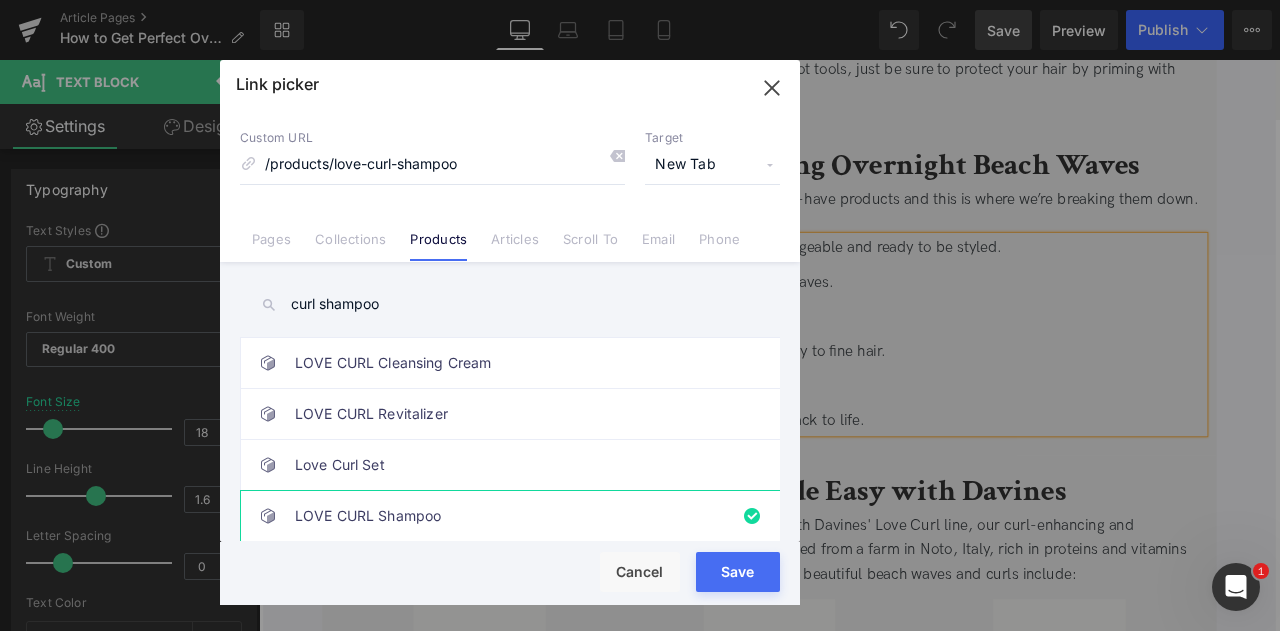 click on "Save" at bounding box center [738, 572] 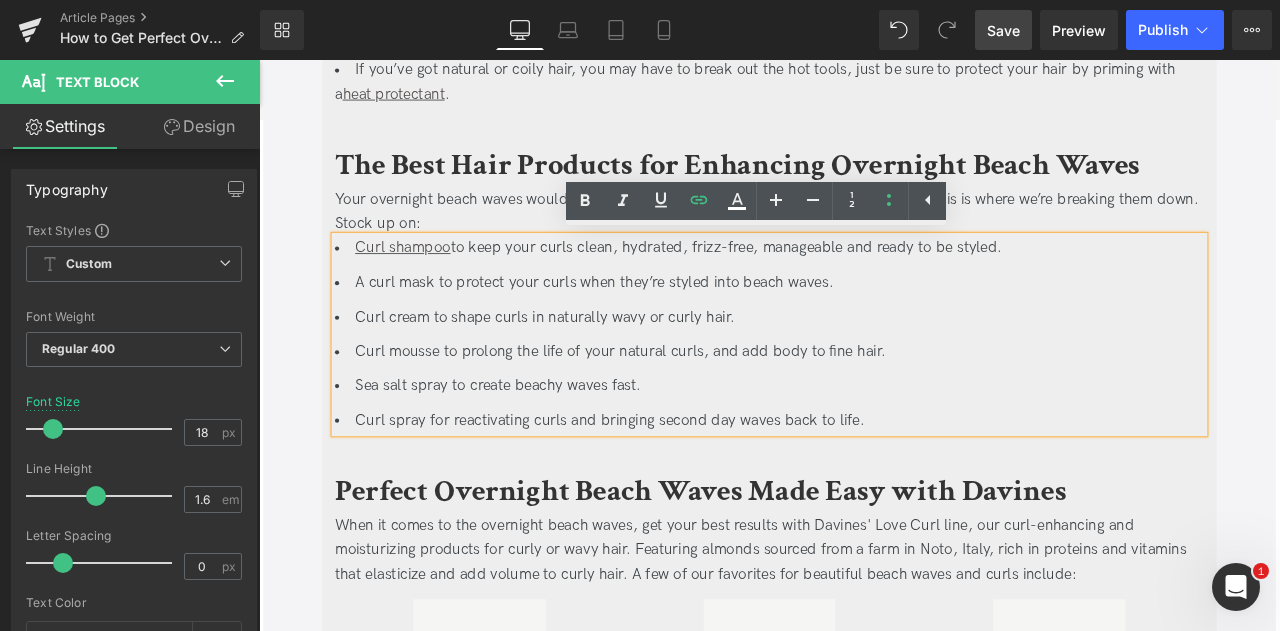 click on "A curl mask to protect your curls when they’re styled into beach waves." at bounding box center (864, 324) 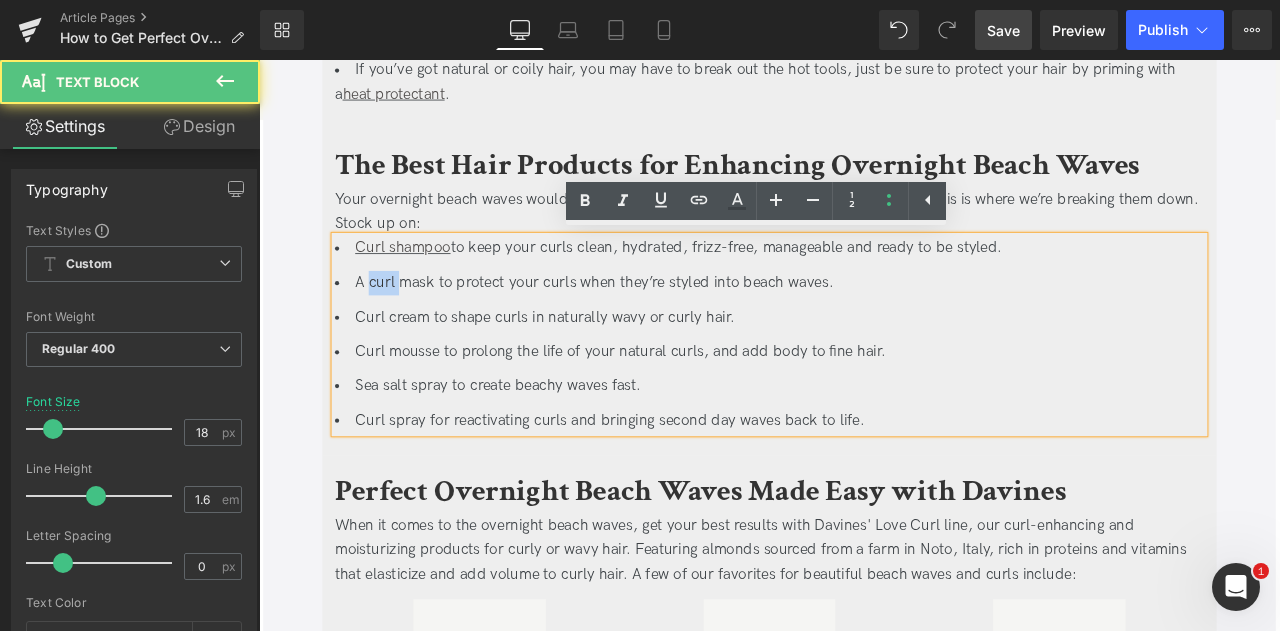 click on "A curl mask to protect your curls when they’re styled into beach waves." at bounding box center (864, 324) 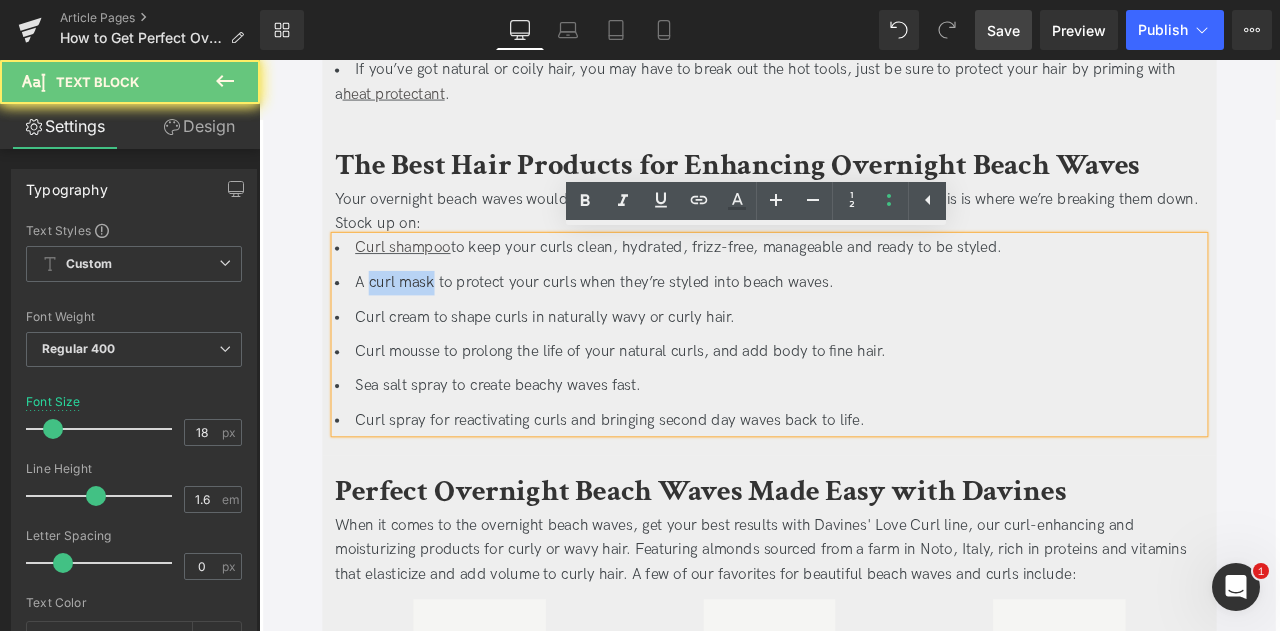 click on "A curl mask to protect your curls when they’re styled into beach waves." at bounding box center [864, 324] 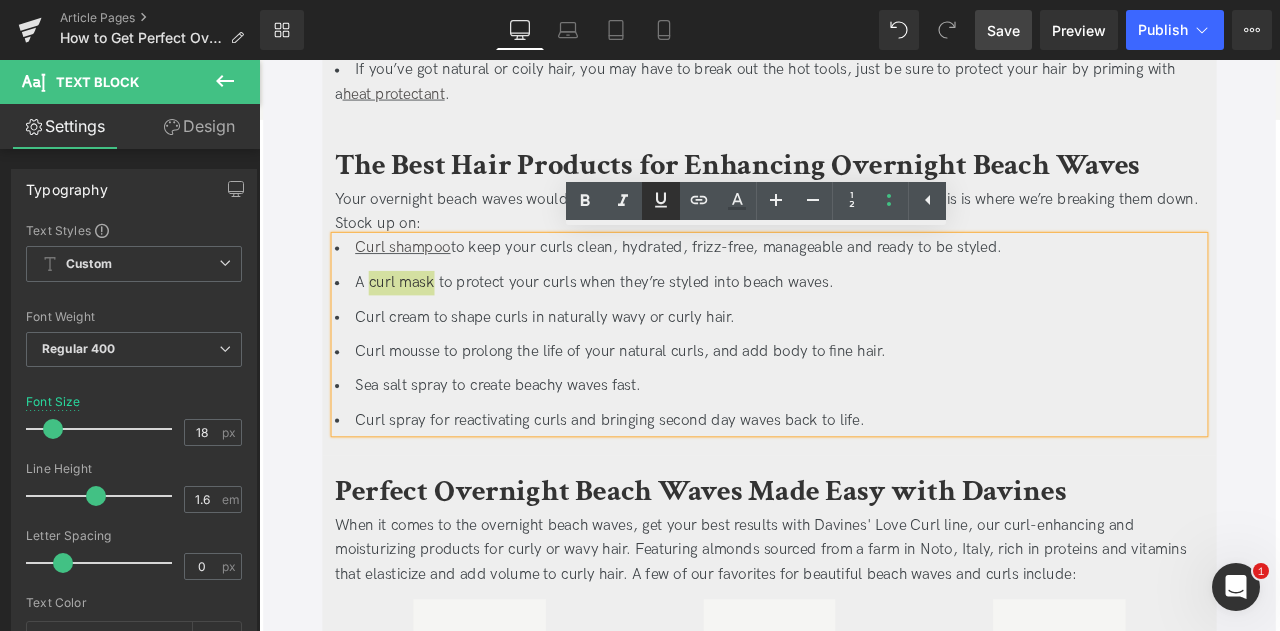 click 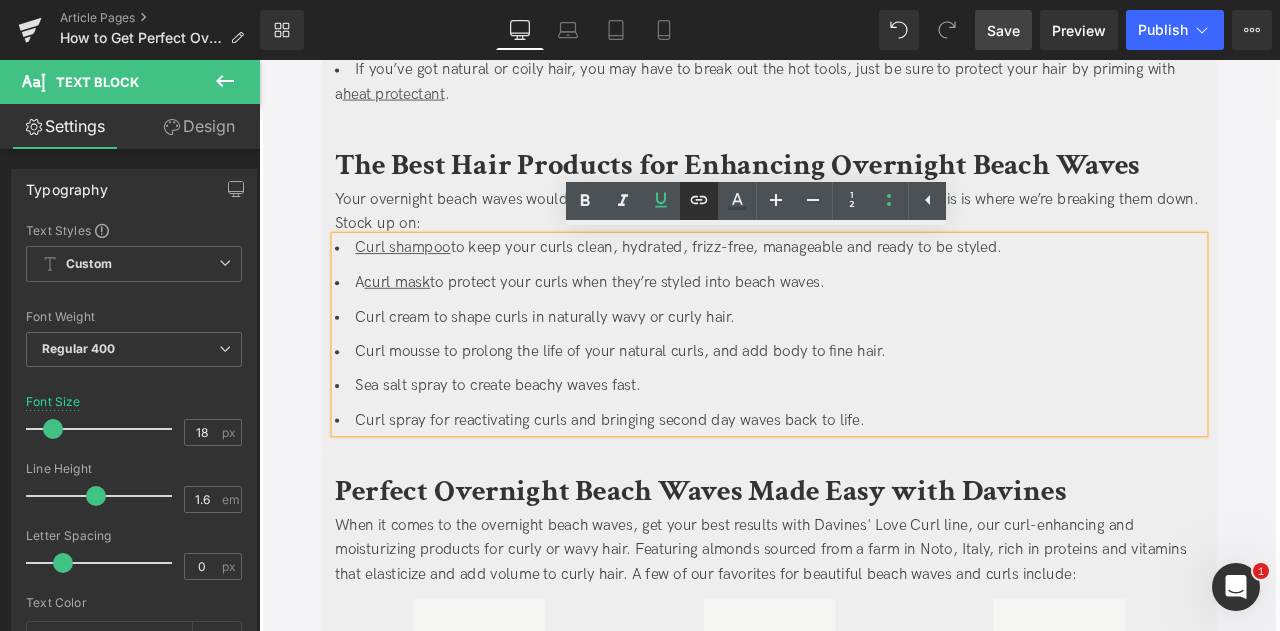 click 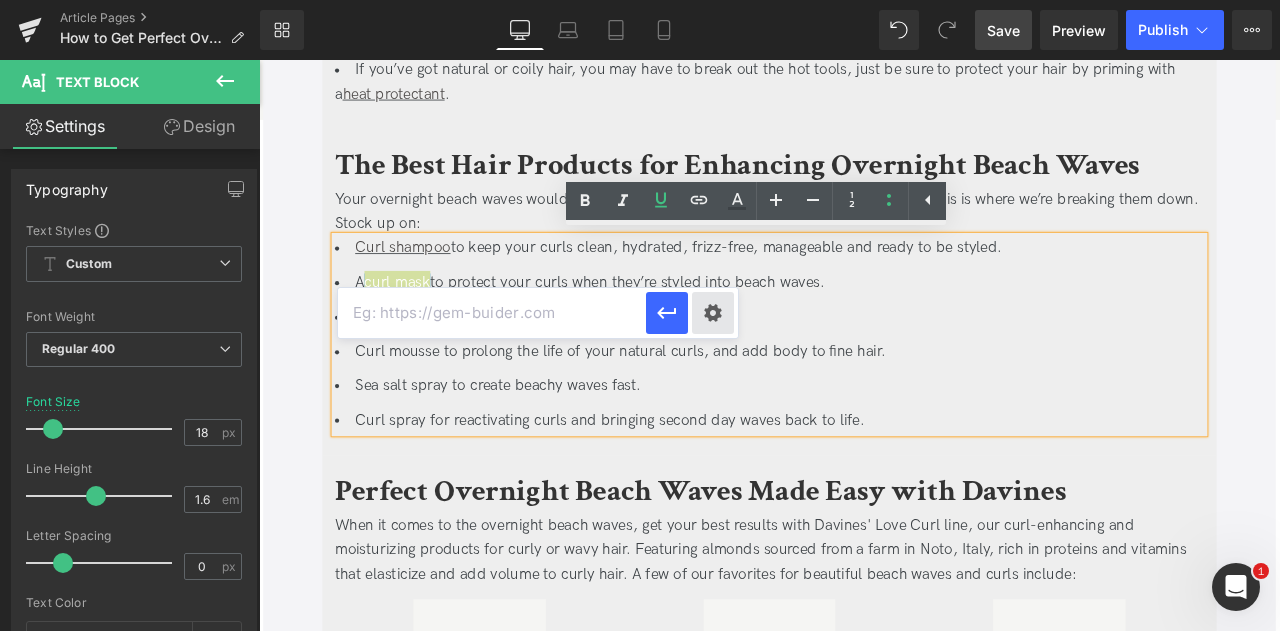 click on "Text Color Highlight Color #333333   Edit or remove link:   Edit   -   Unlink   -   Cancel" at bounding box center (640, 0) 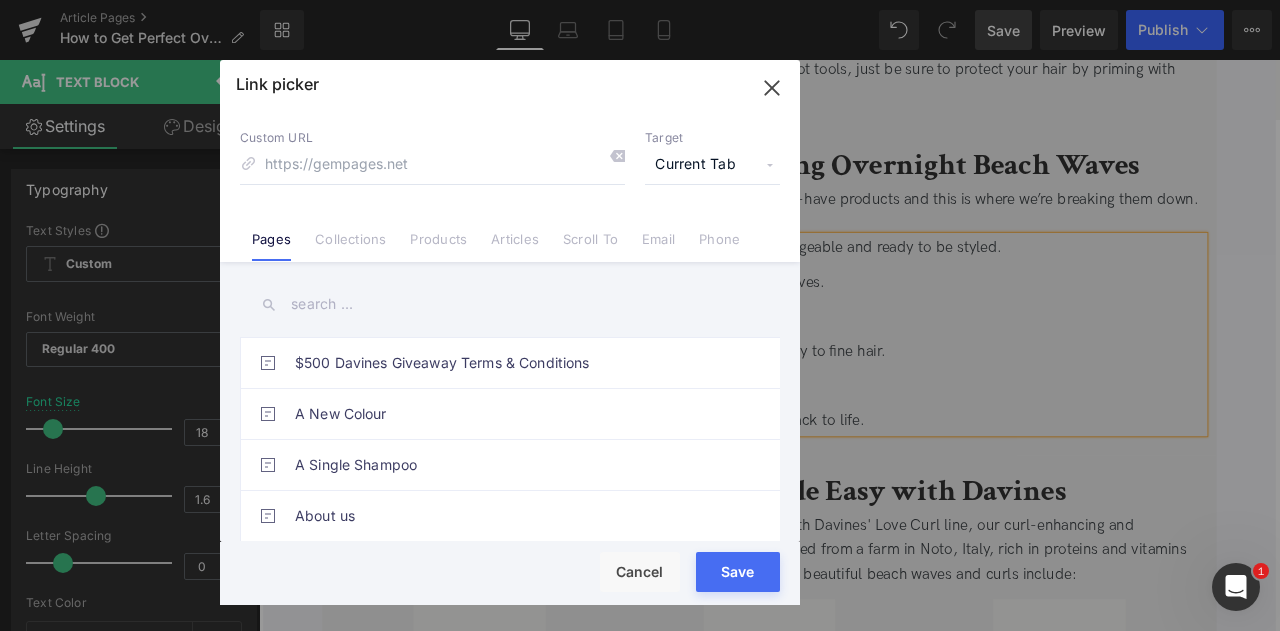 click on "Current Tab" at bounding box center (712, 165) 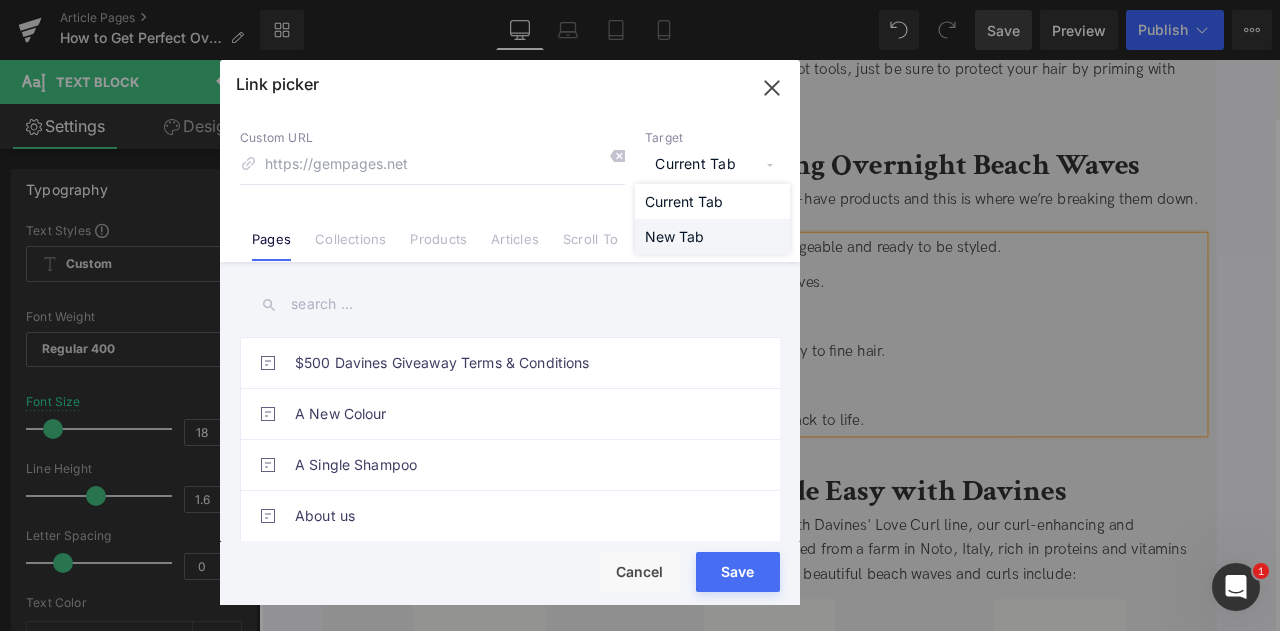 click on "New Tab" at bounding box center [712, 236] 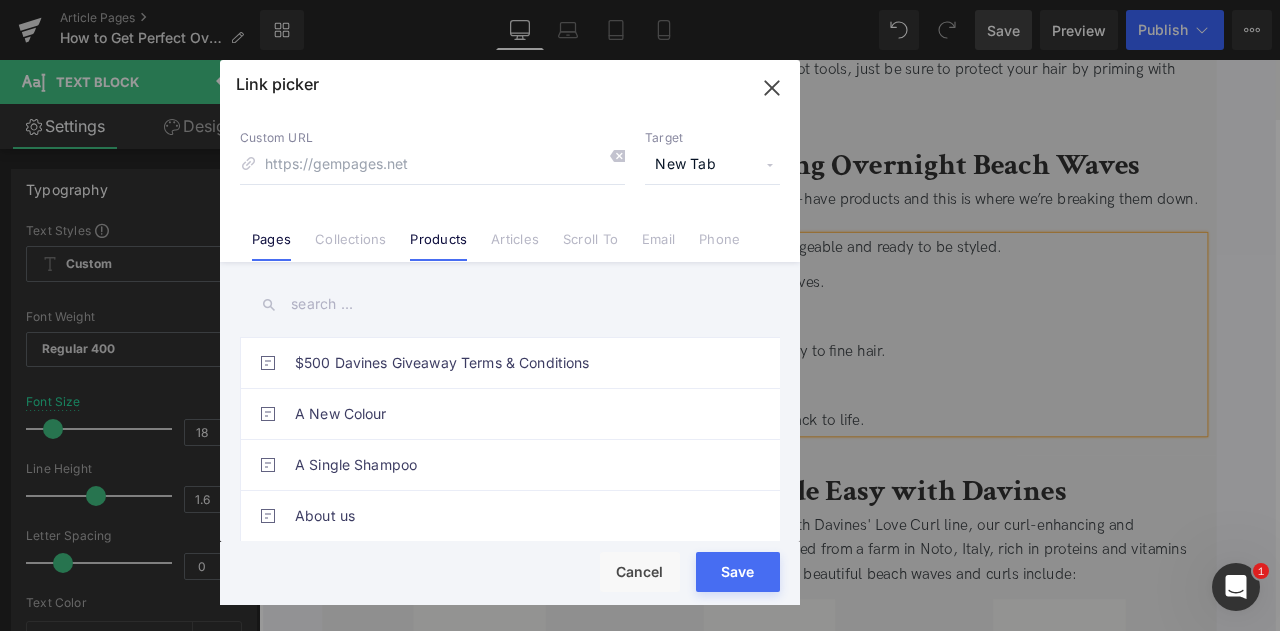 click on "Products" at bounding box center [438, 231] 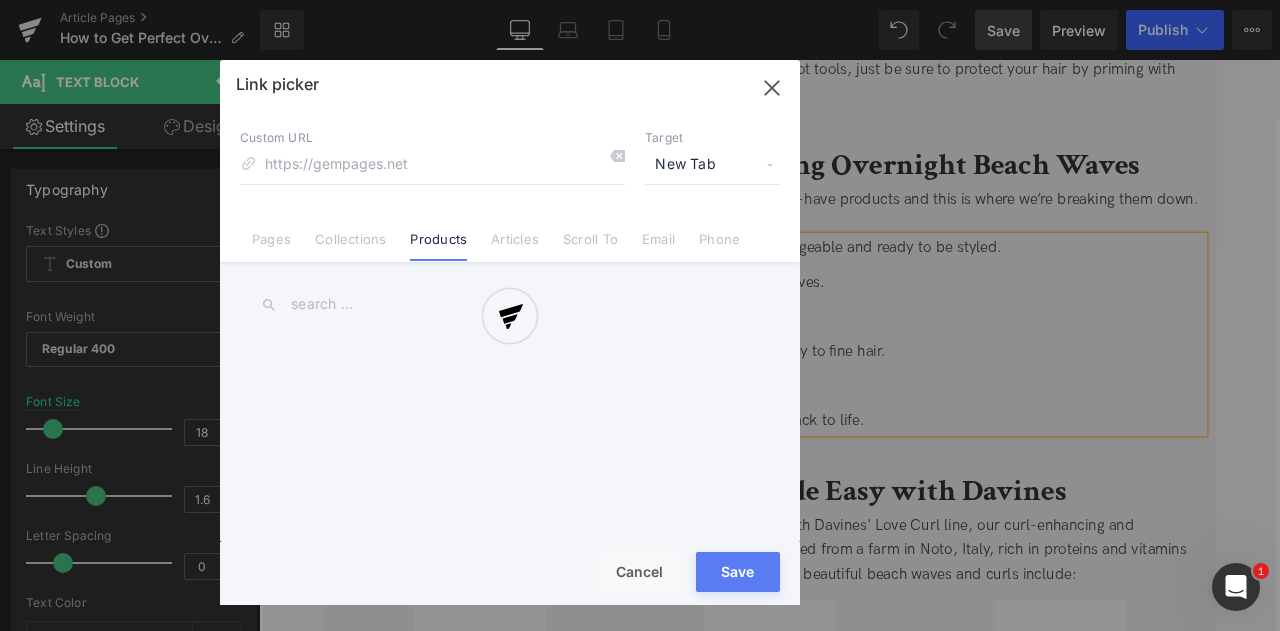 click at bounding box center [510, 332] 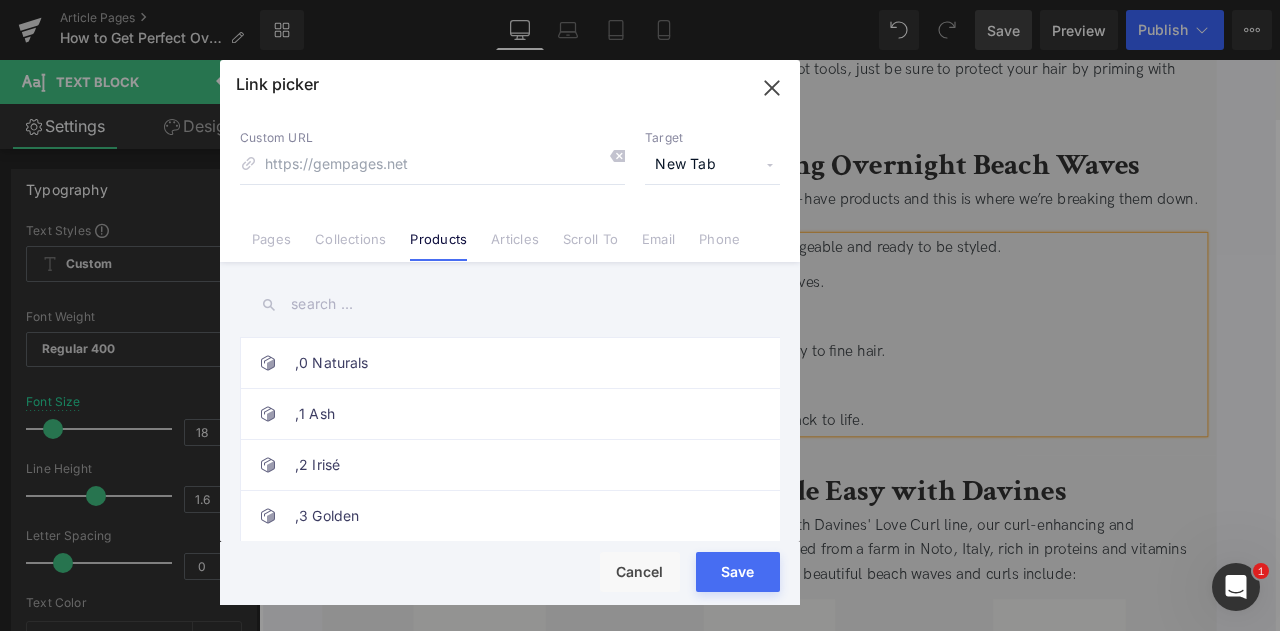 click at bounding box center [510, 304] 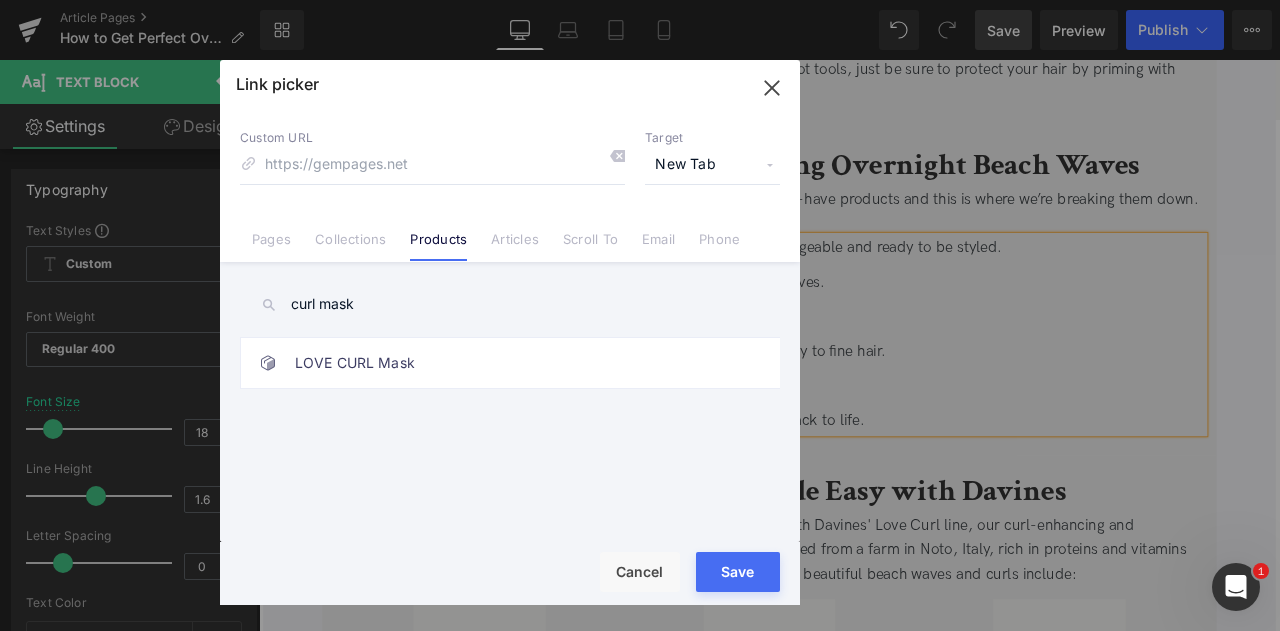type on "curl mask" 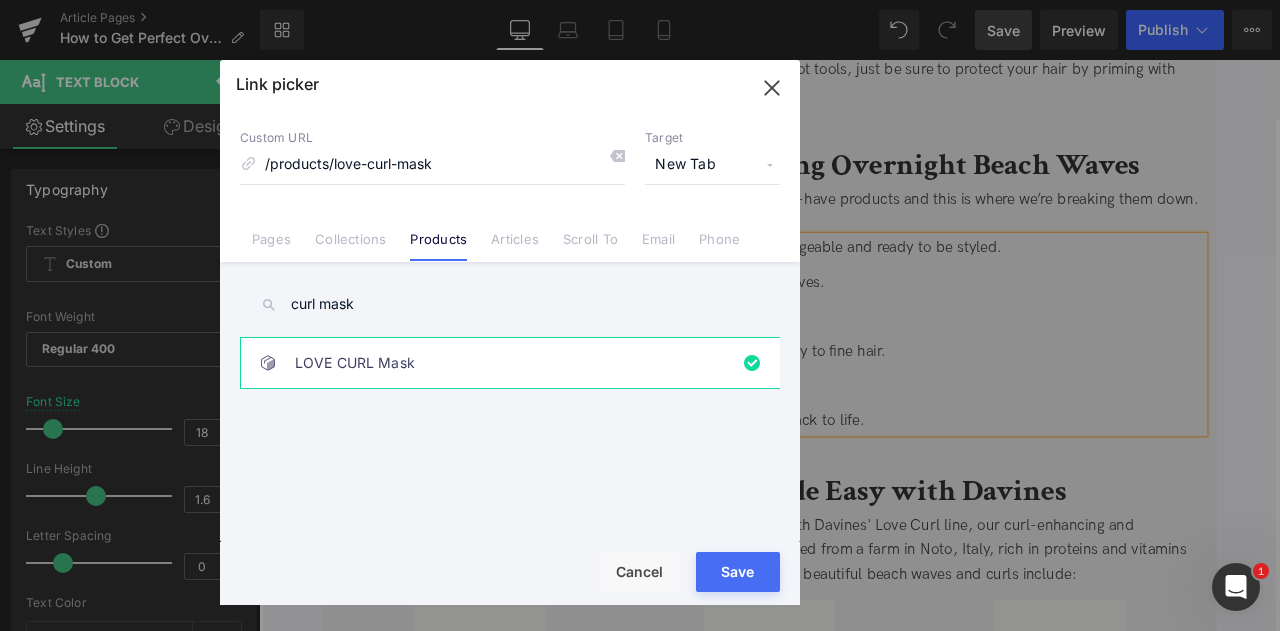 click on "Save" at bounding box center (738, 572) 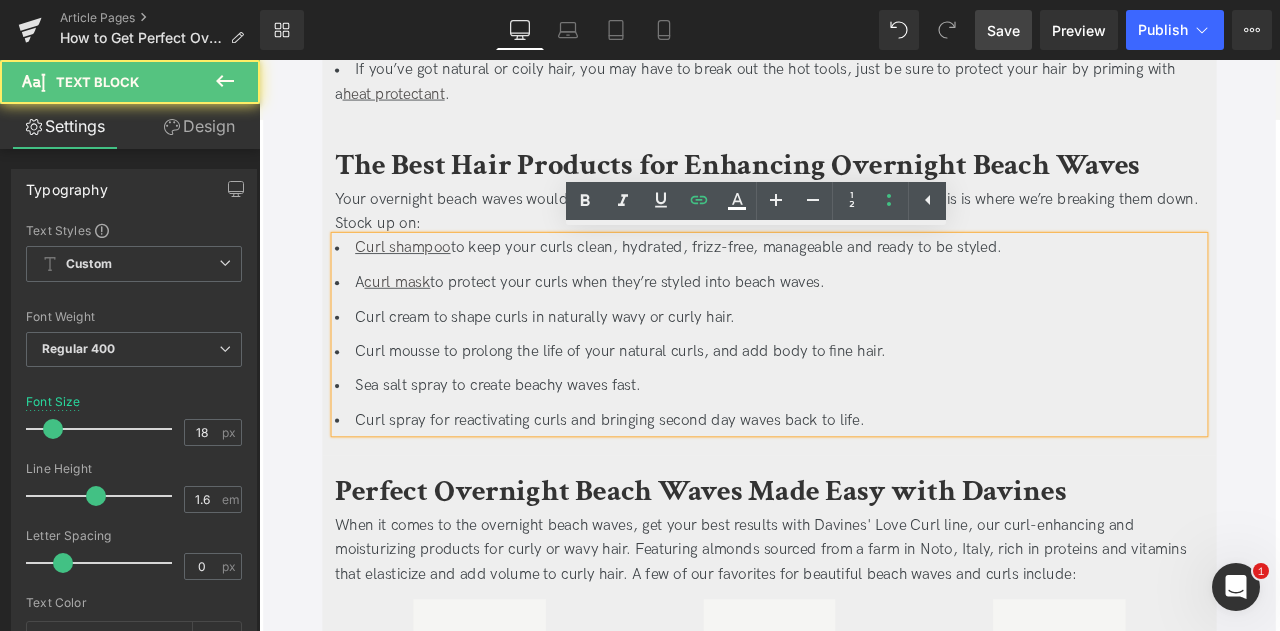 click on "Curl cream to shape curls in naturally wavy or curly hair." at bounding box center [864, 365] 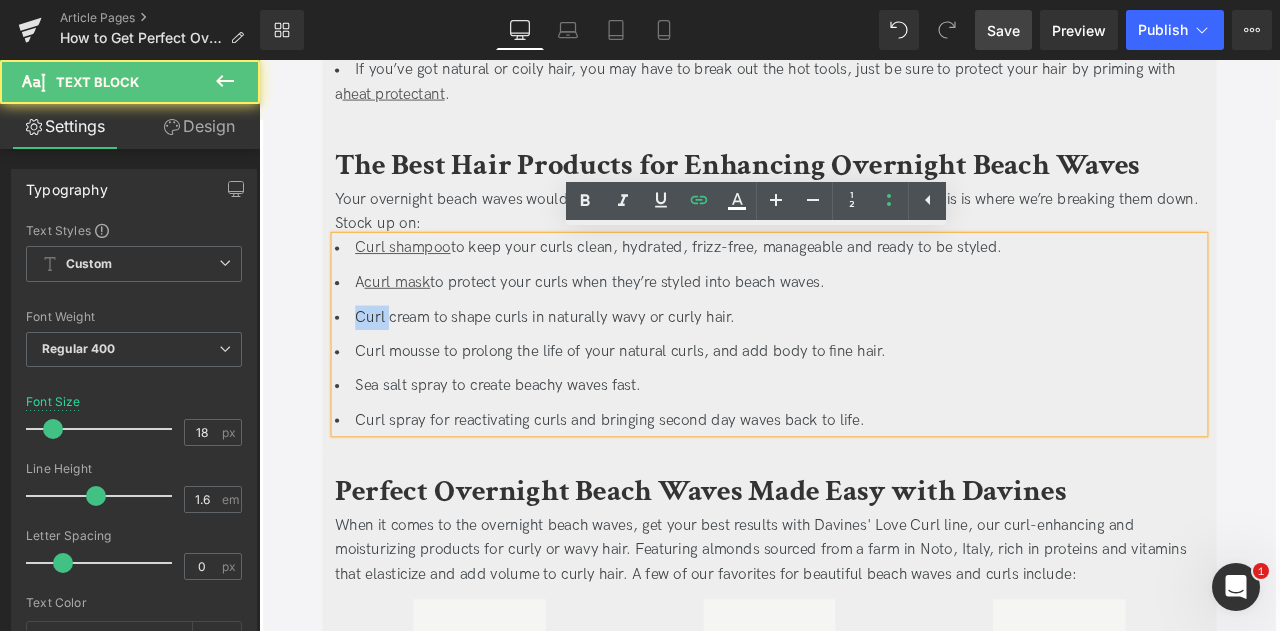 click on "Curl cream to shape curls in naturally wavy or curly hair." at bounding box center [864, 365] 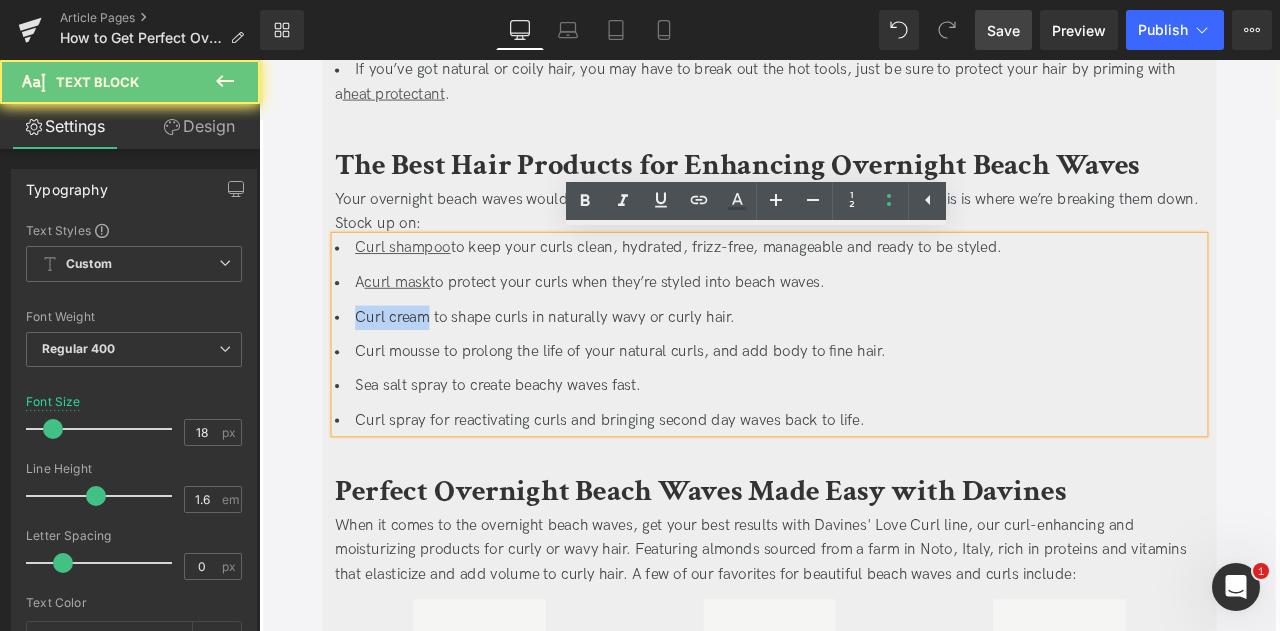 click on "Curl cream to shape curls in naturally wavy or curly hair." at bounding box center (864, 365) 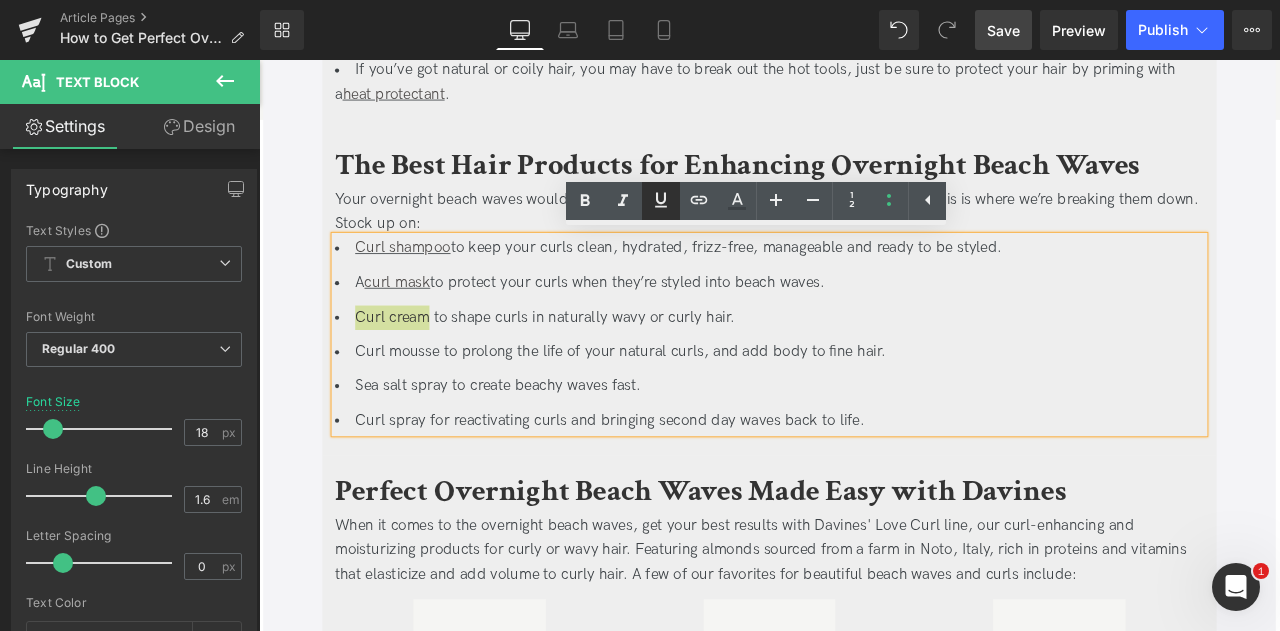 click 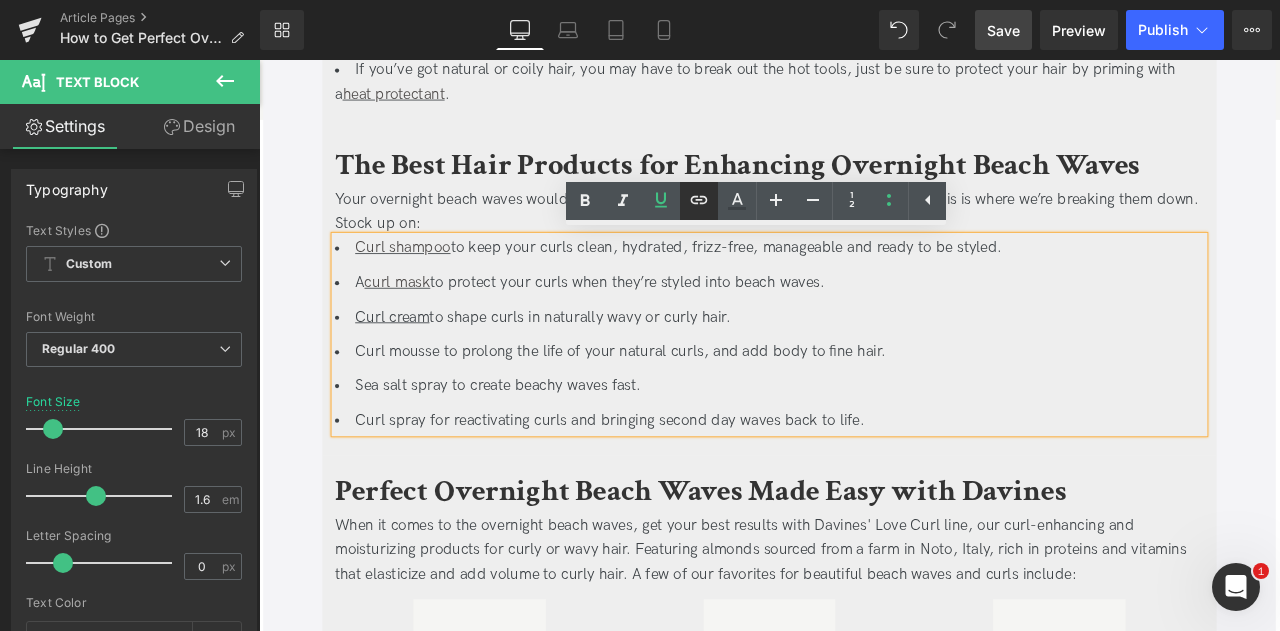 click 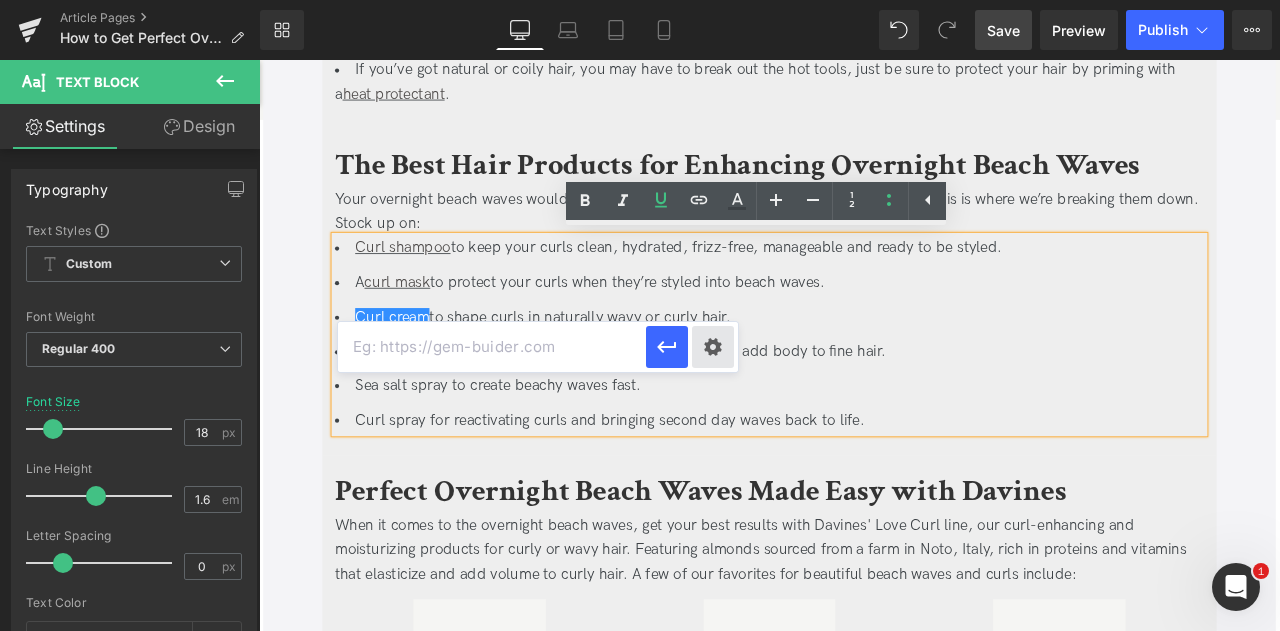 click on "Text Color Highlight Color #333333   Edit or remove link:   Edit   -   Unlink   -   Cancel" at bounding box center (640, 0) 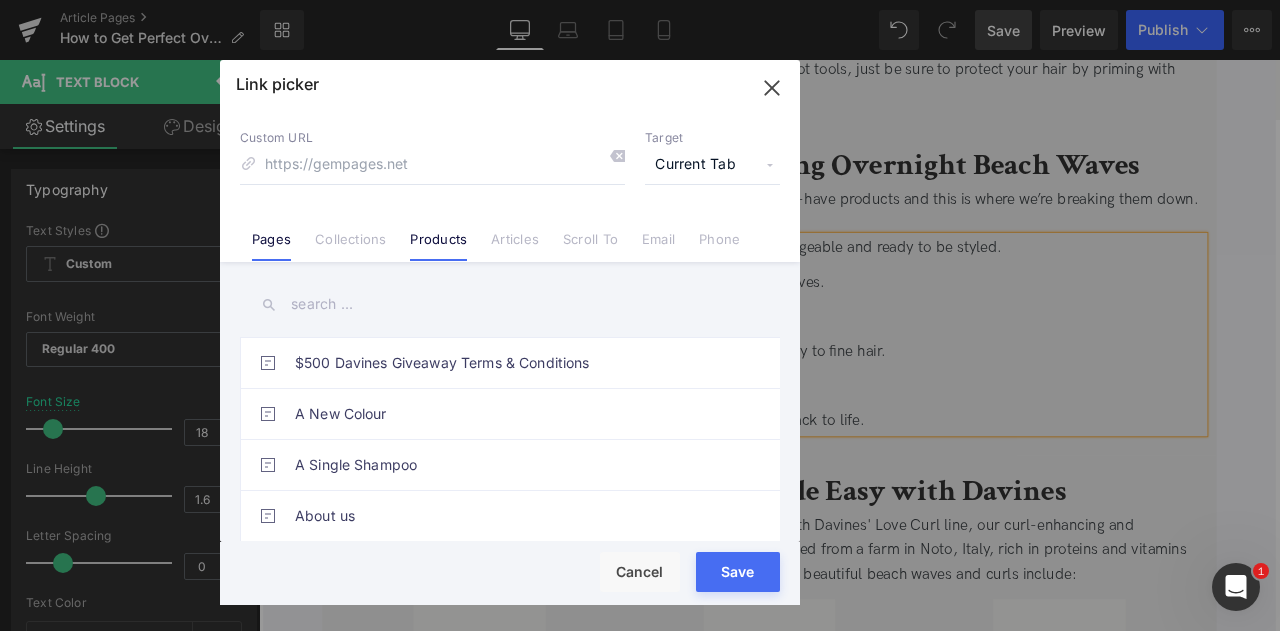 click on "Products" at bounding box center [438, 246] 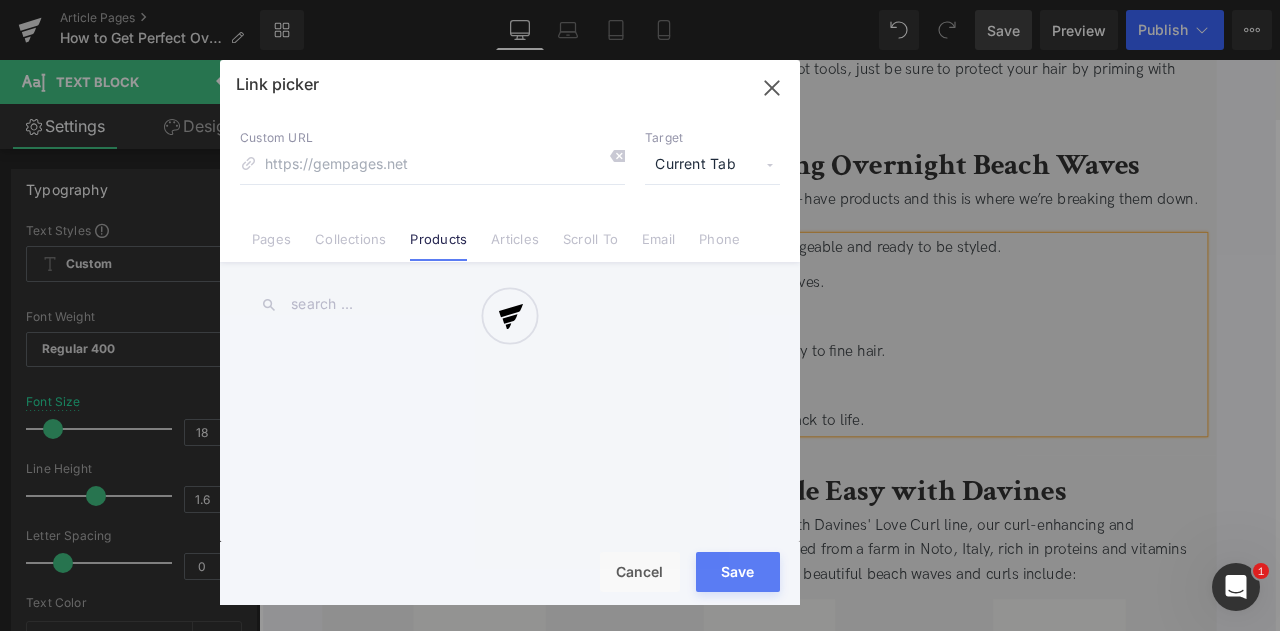 click at bounding box center (510, 332) 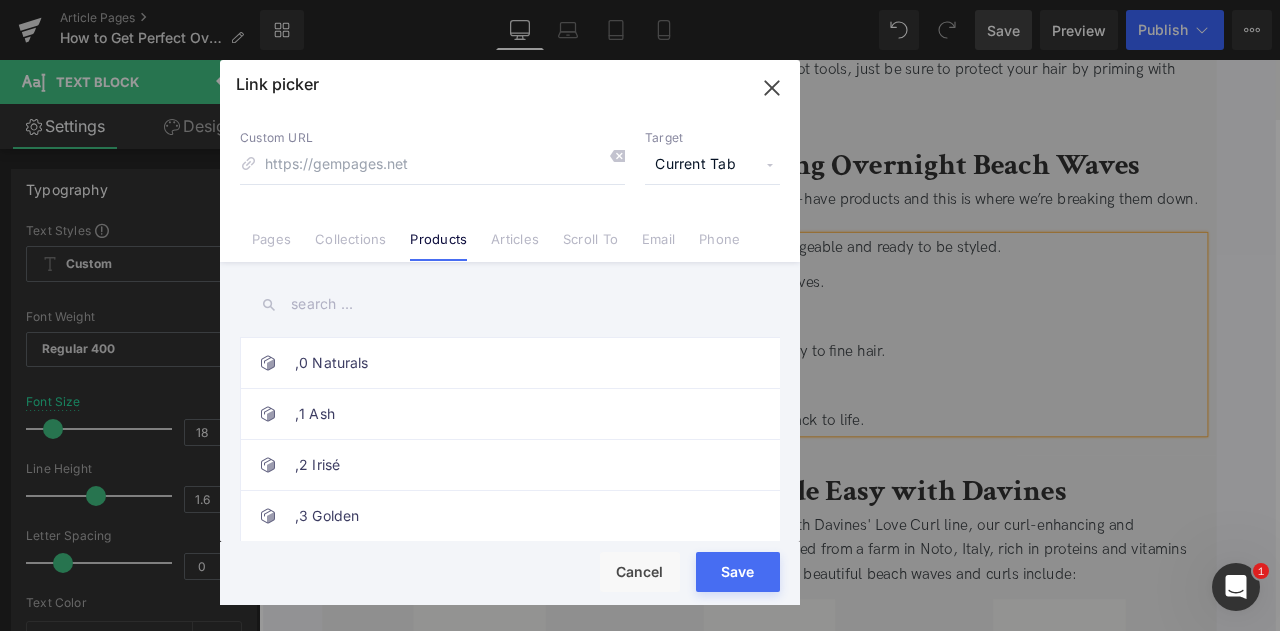 click on "Current Tab" at bounding box center [712, 165] 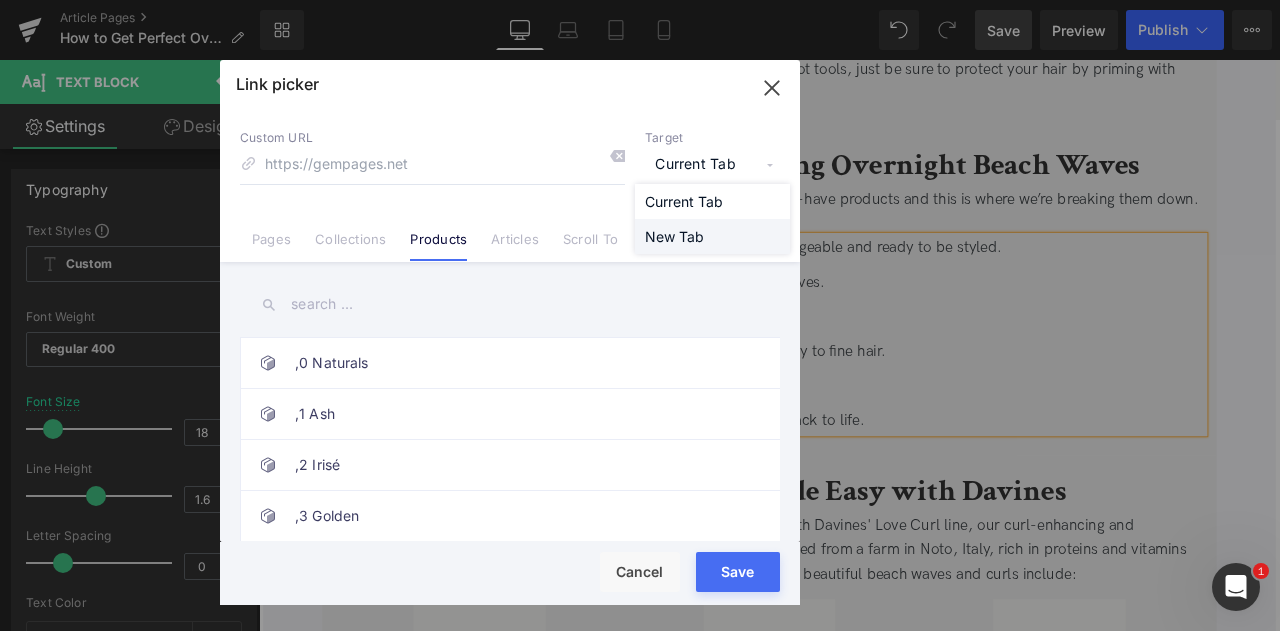 click on "New Tab" at bounding box center [712, 236] 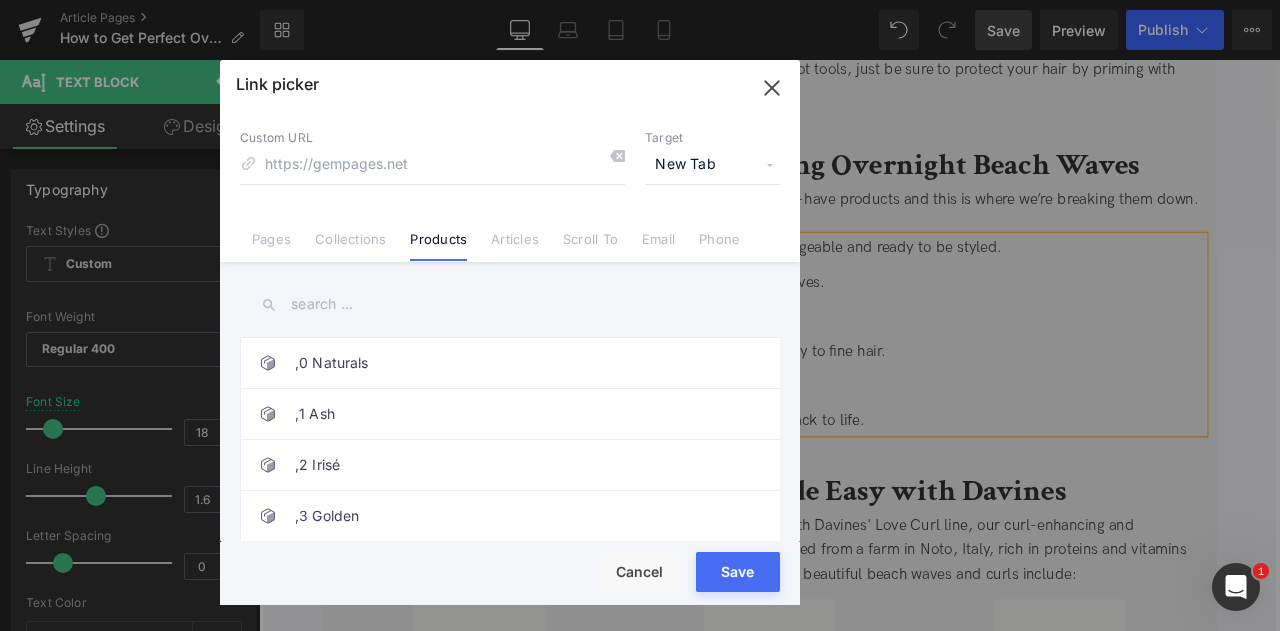 click at bounding box center [510, 304] 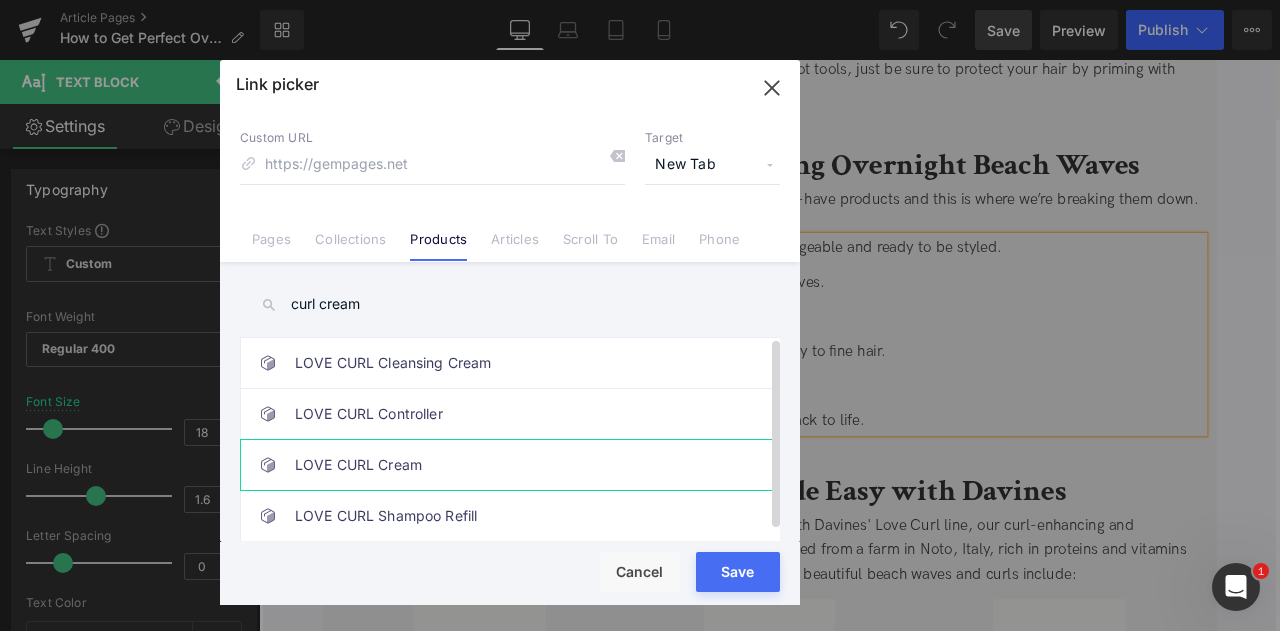 type on "curl cream" 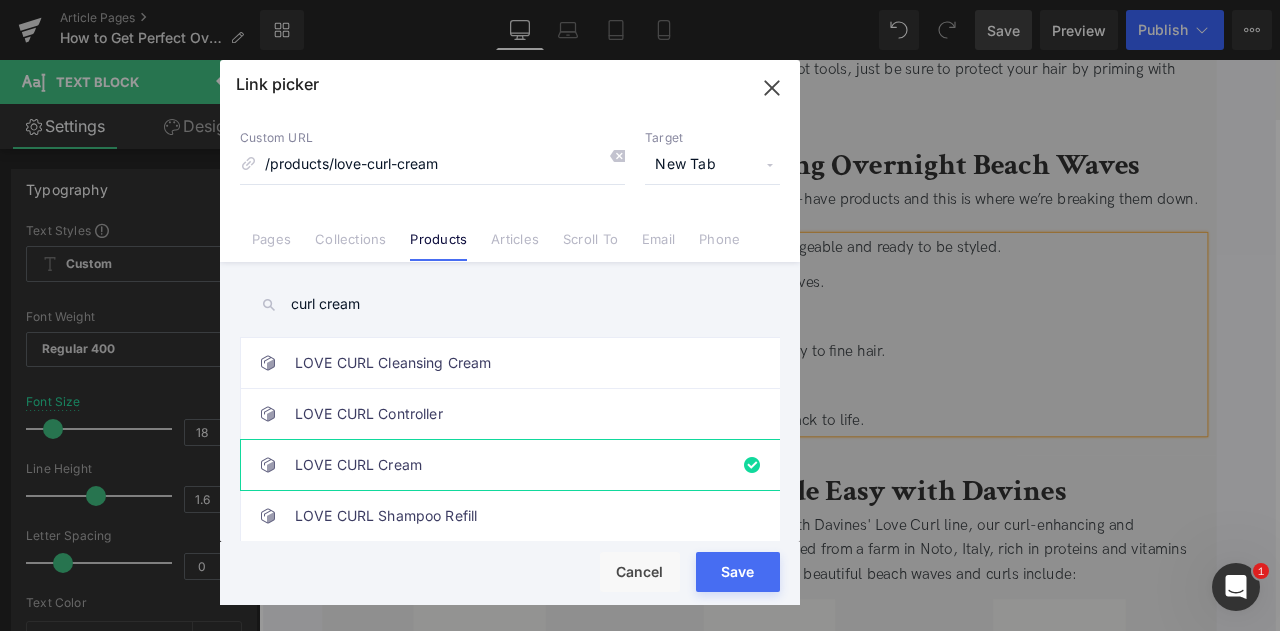 click on "Save" at bounding box center [738, 572] 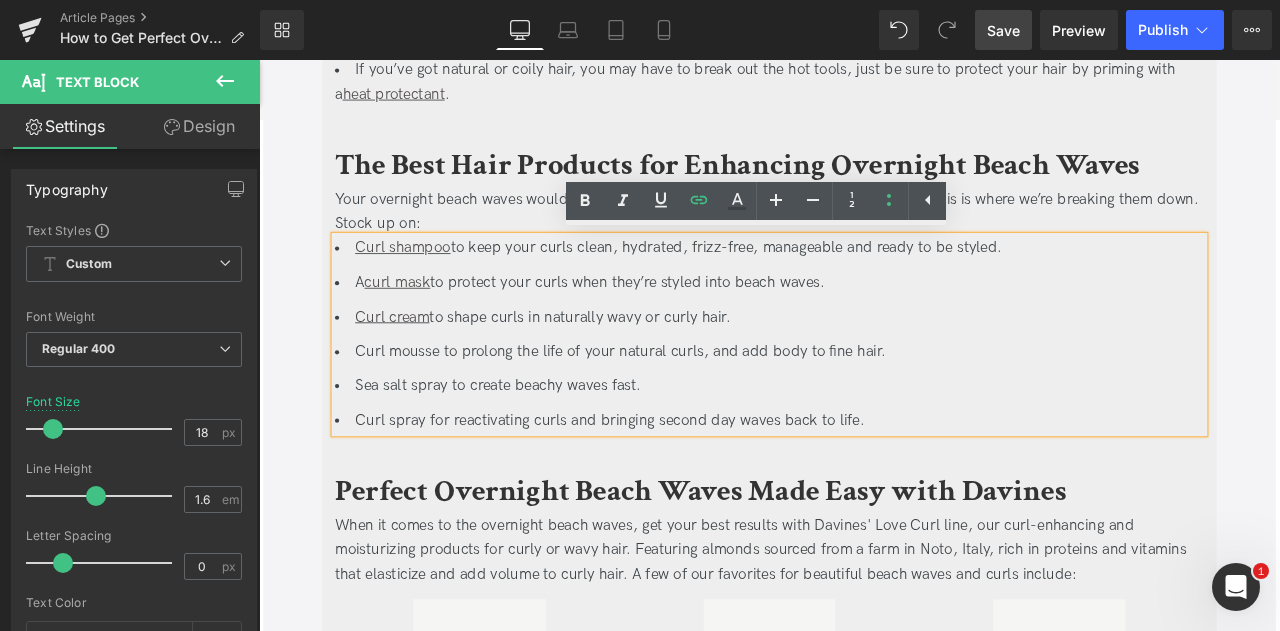 click on "Curl mousse to prolong the life of your natural curls, and add body to fine hair." at bounding box center [864, 406] 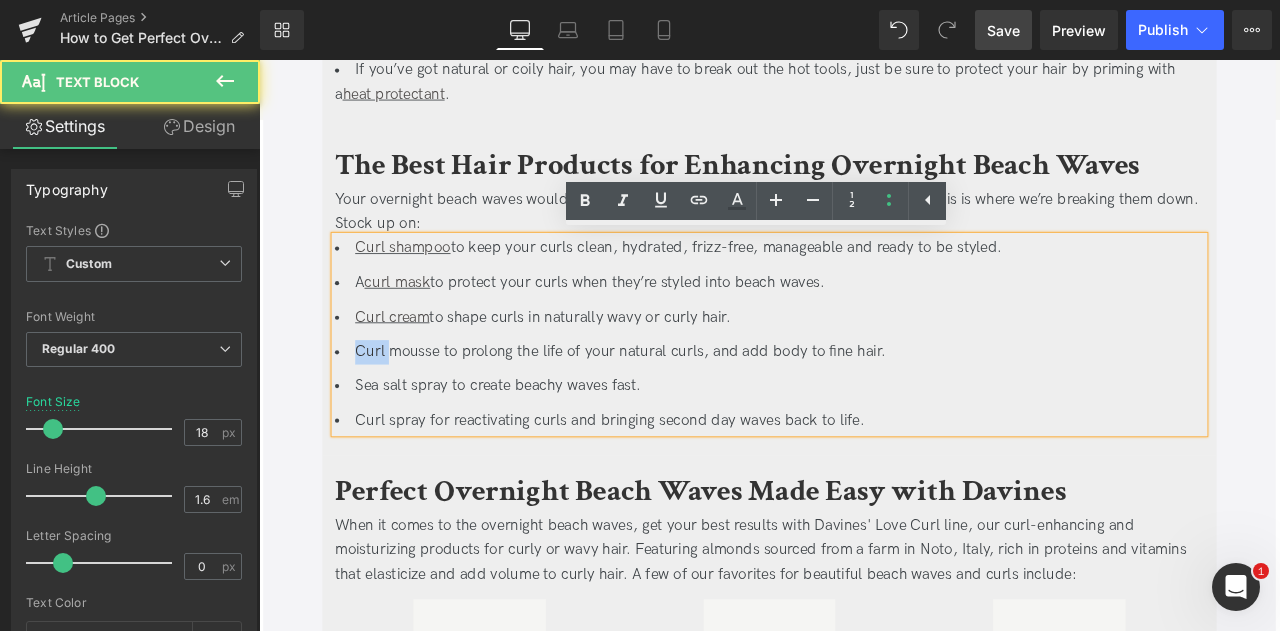 click on "Curl mousse to prolong the life of your natural curls, and add body to fine hair." at bounding box center (864, 406) 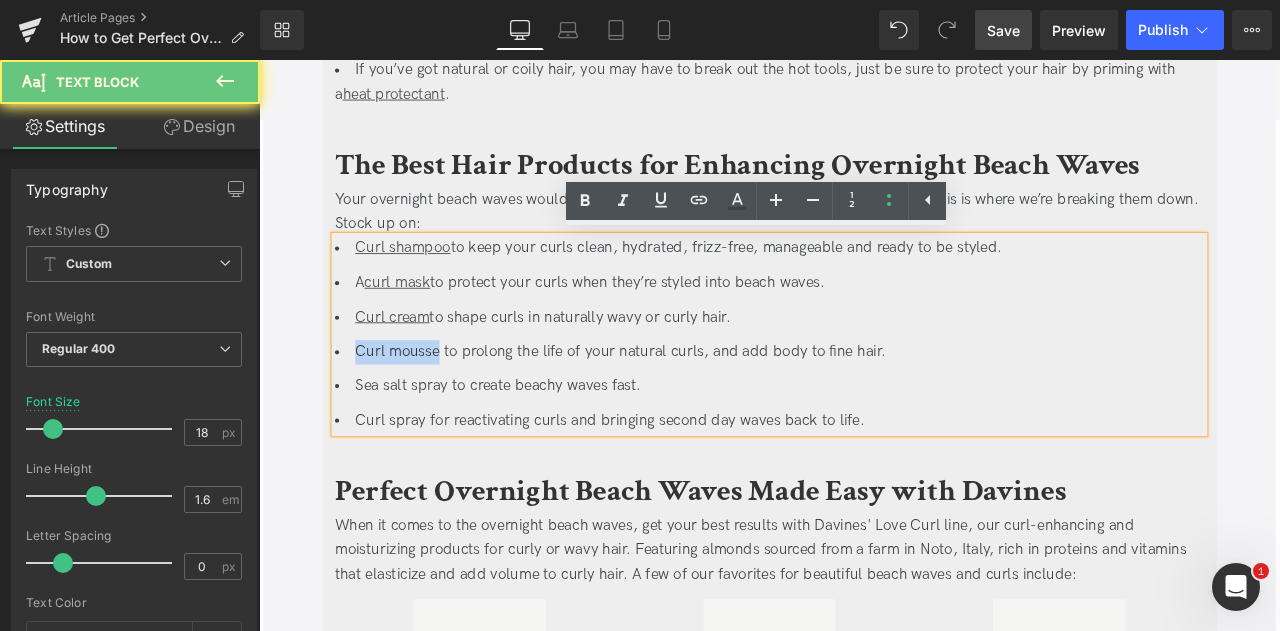 click on "Curl mousse to prolong the life of your natural curls, and add body to fine hair." at bounding box center (864, 406) 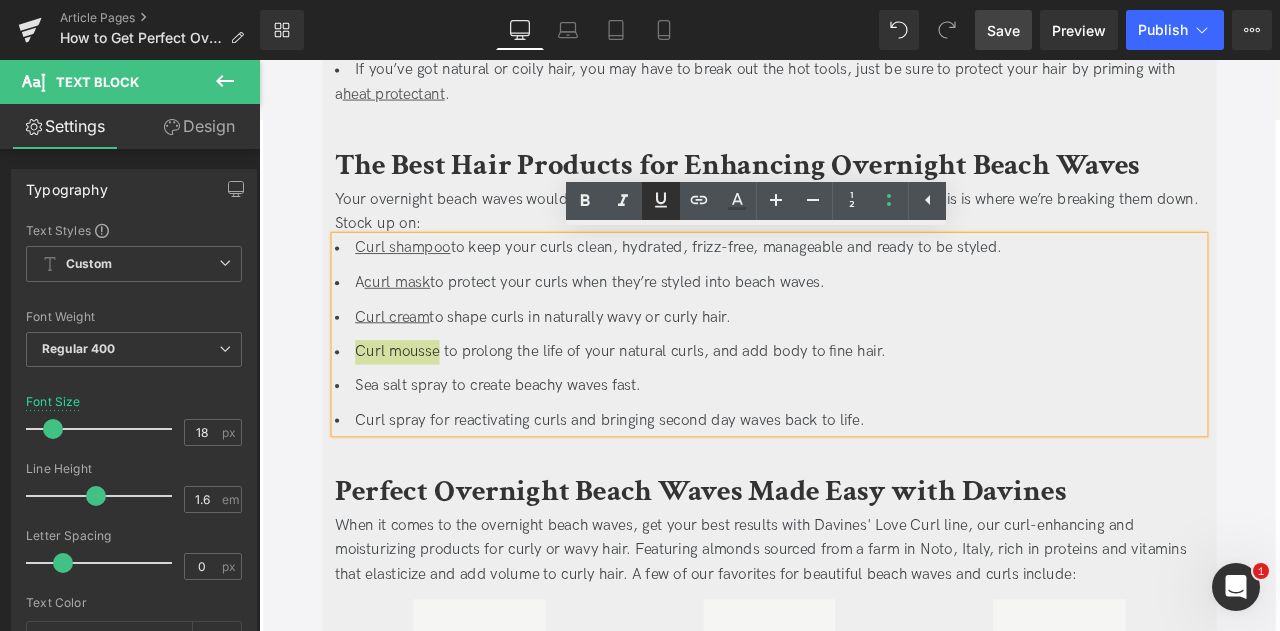 click 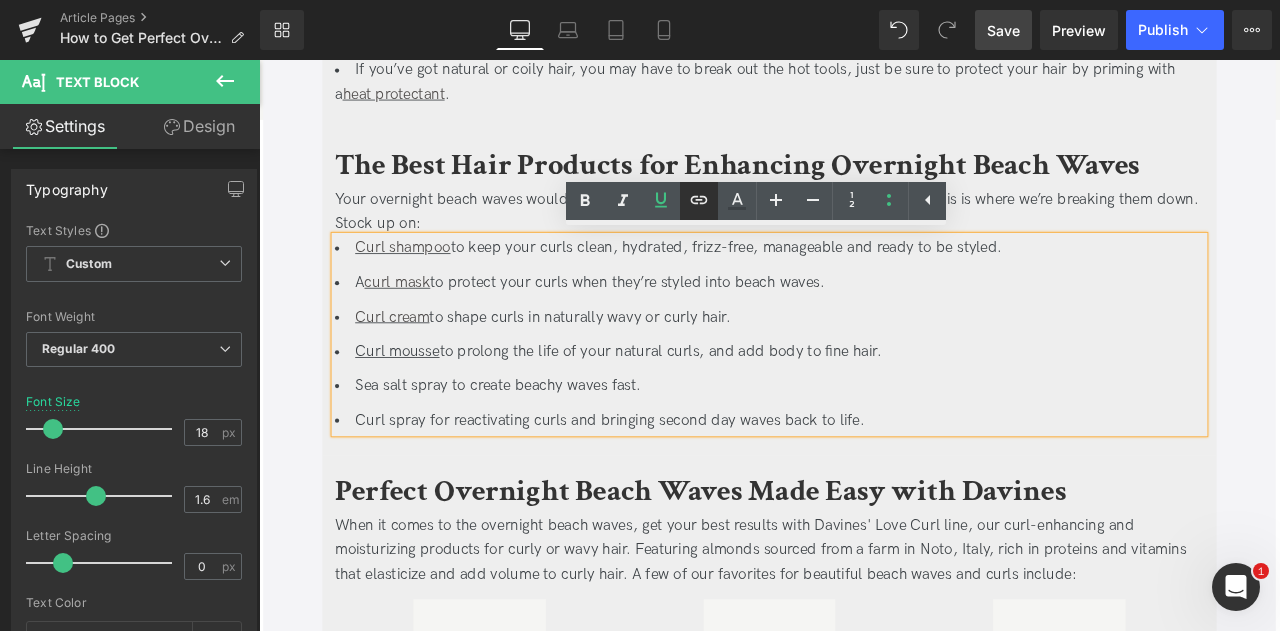 click 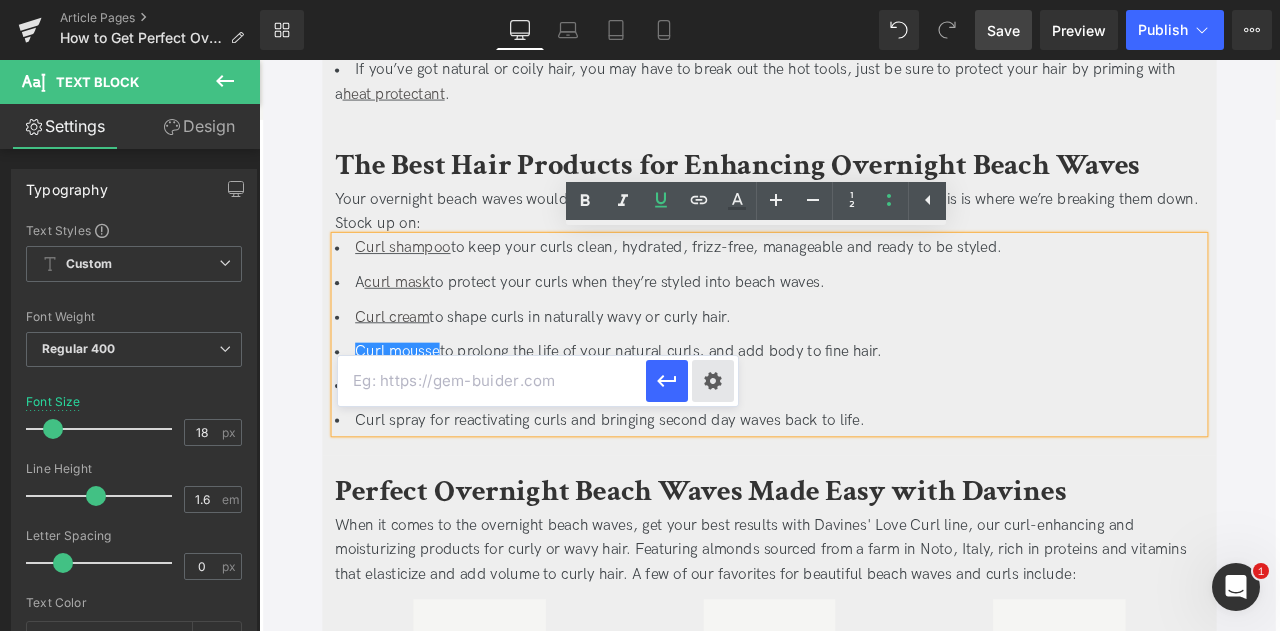 click on "Text Color Highlight Color #333333   Edit or remove link:   Edit   -   Unlink   -   Cancel" at bounding box center [640, 0] 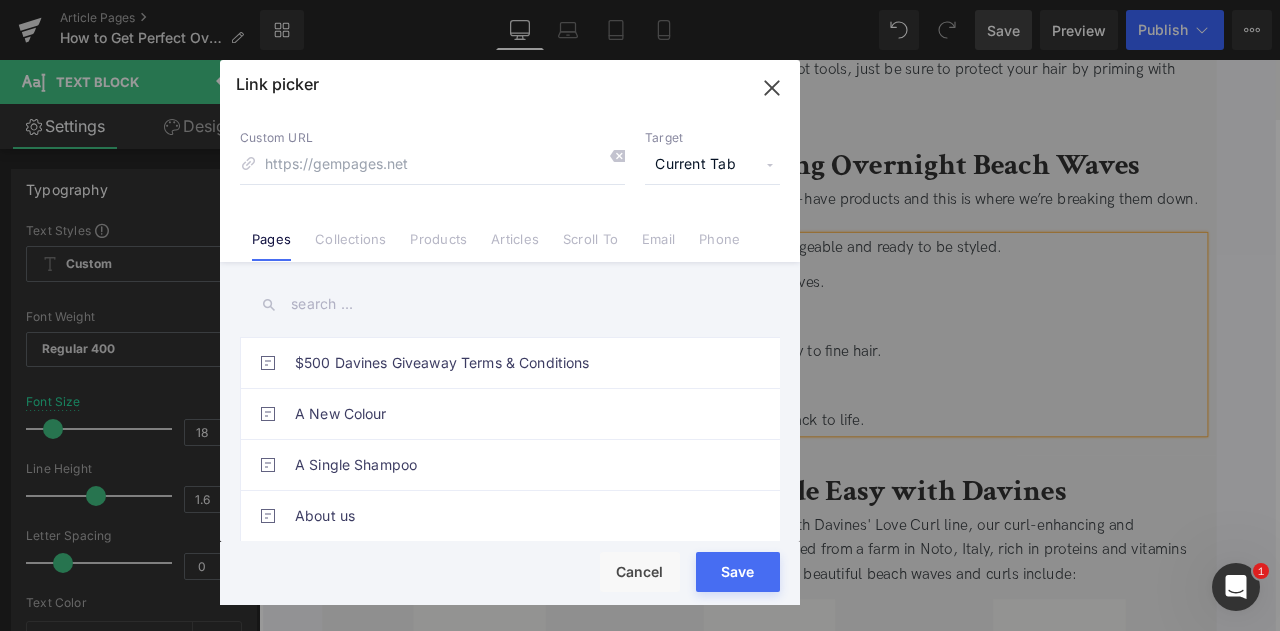 click on "Target" at bounding box center [712, 138] 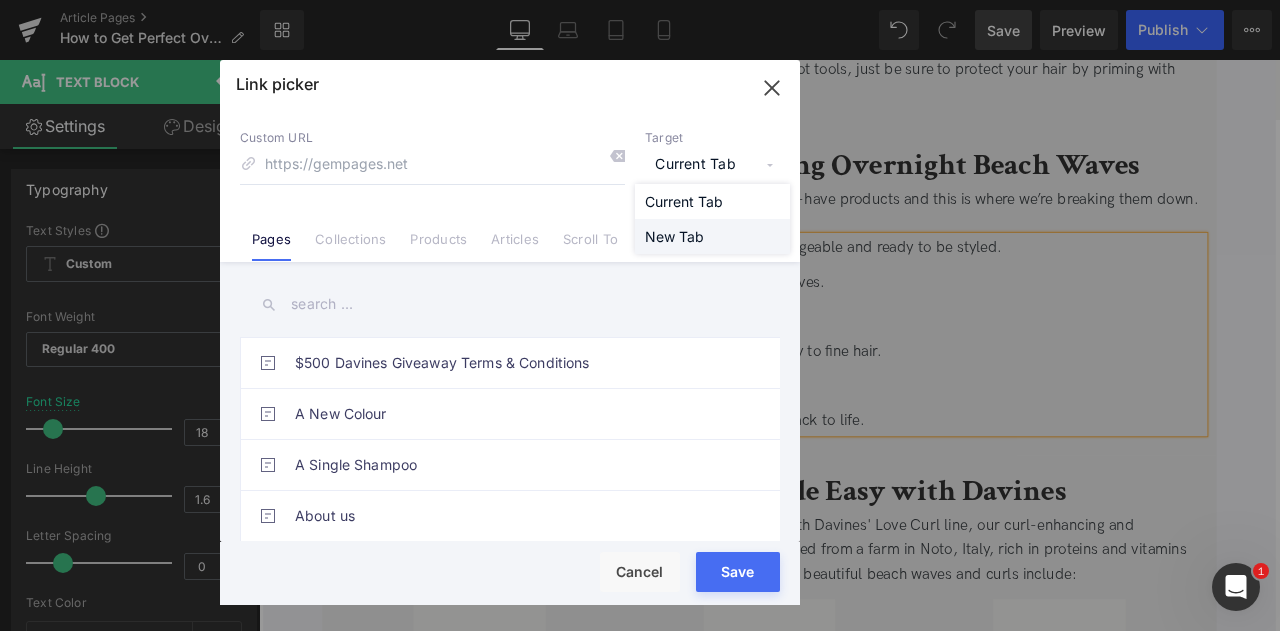 click on "New Tab" at bounding box center (712, 236) 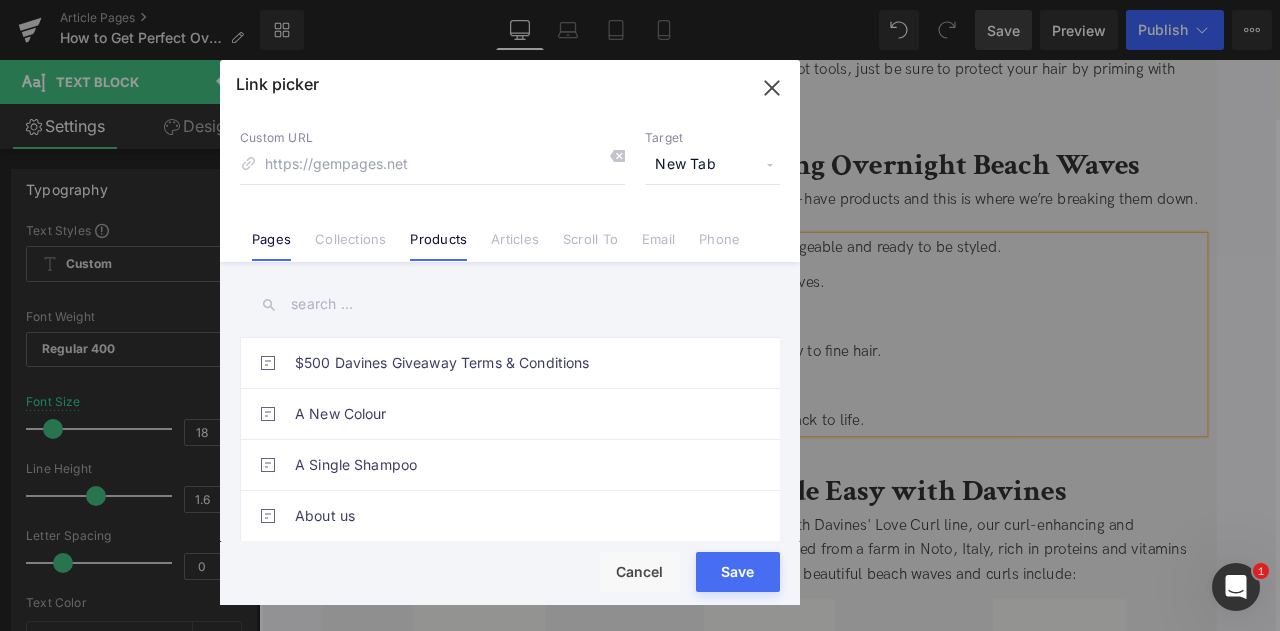 click on "Products" at bounding box center [438, 246] 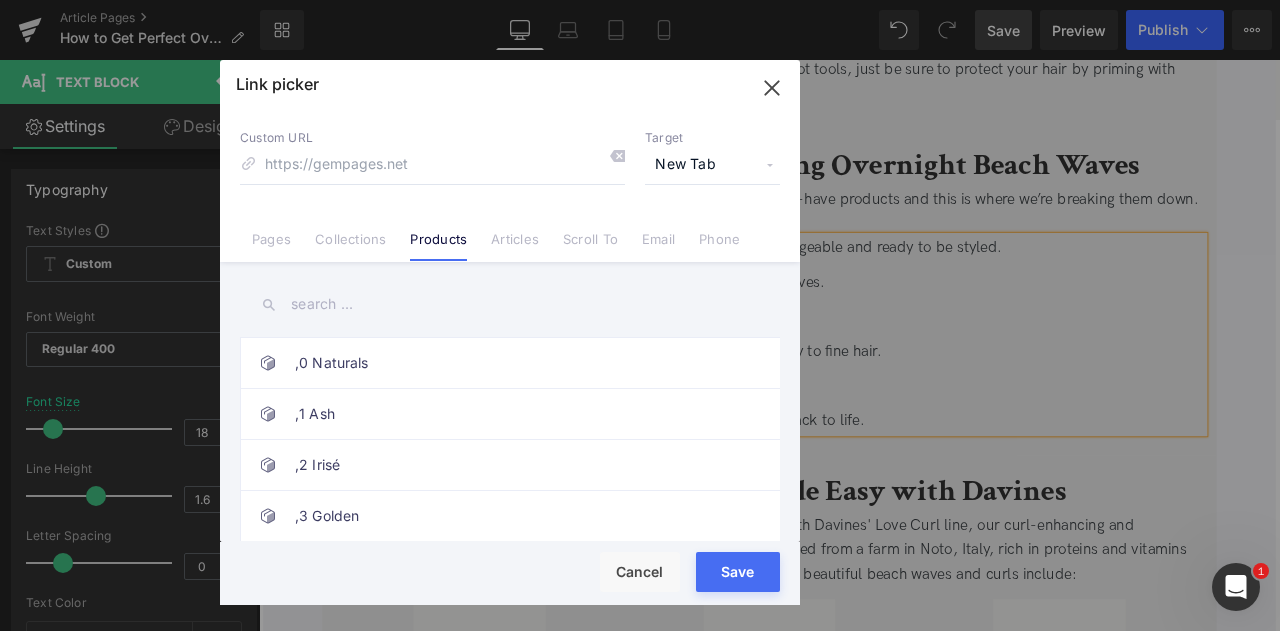click at bounding box center [510, 304] 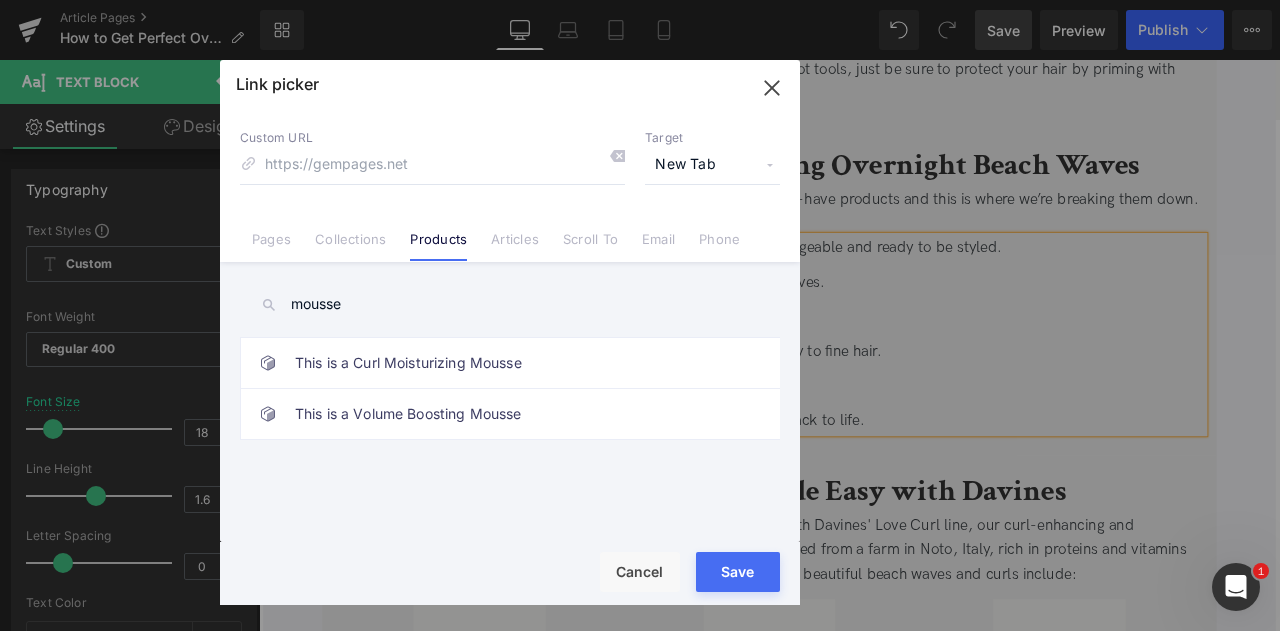 type on "mousse" 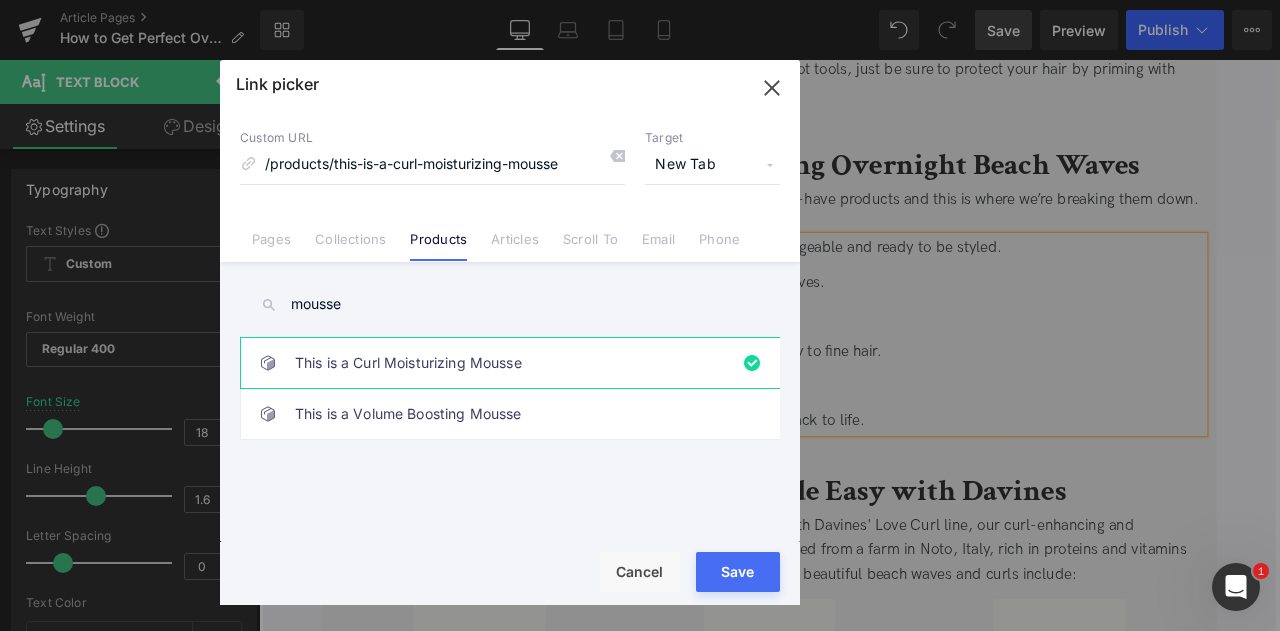 click on "Save" at bounding box center [738, 572] 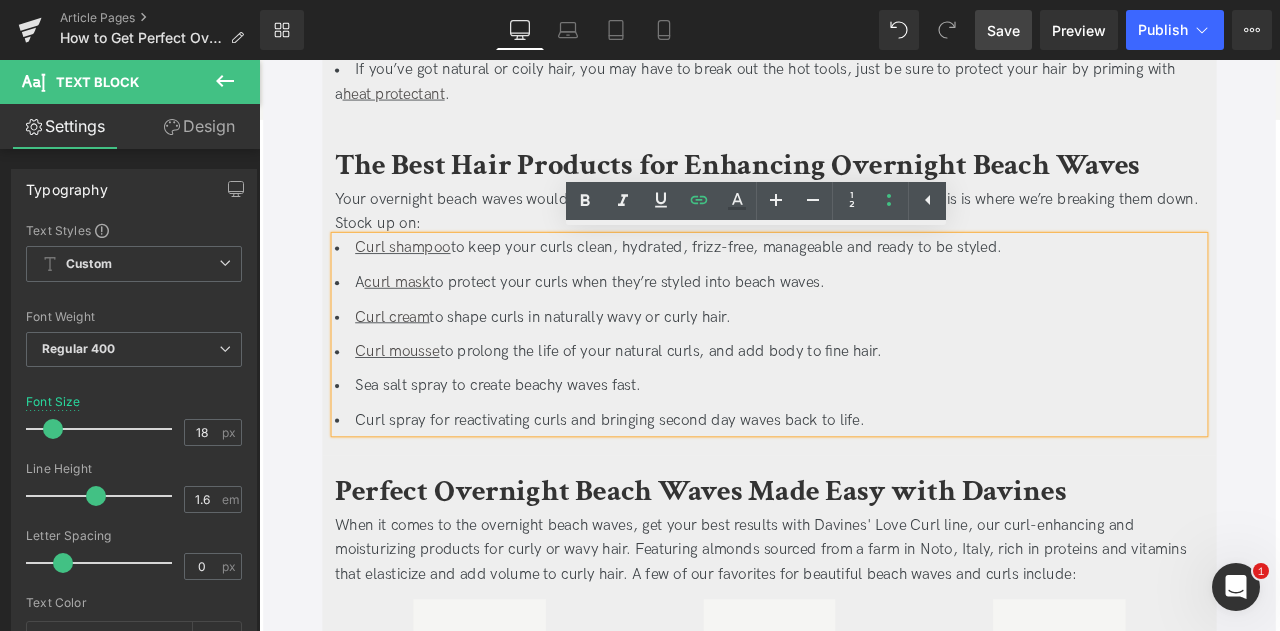 click on "Sea salt spray to create beachy waves fast." at bounding box center (864, 446) 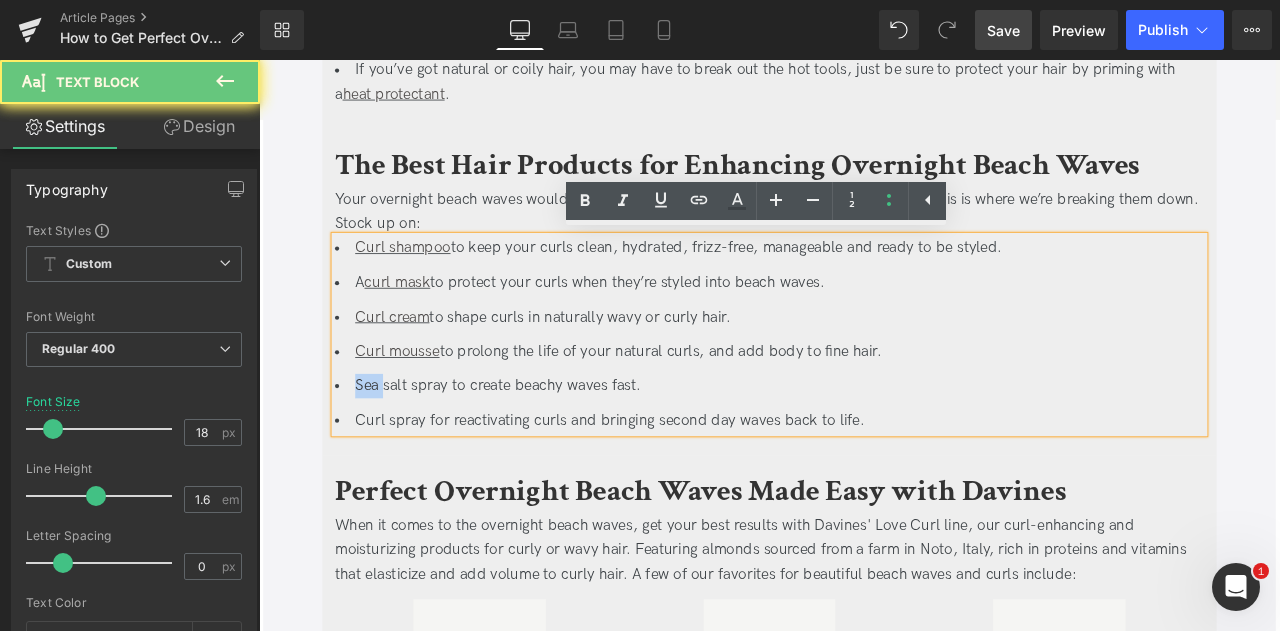 click on "Sea salt spray to create beachy waves fast." at bounding box center (864, 446) 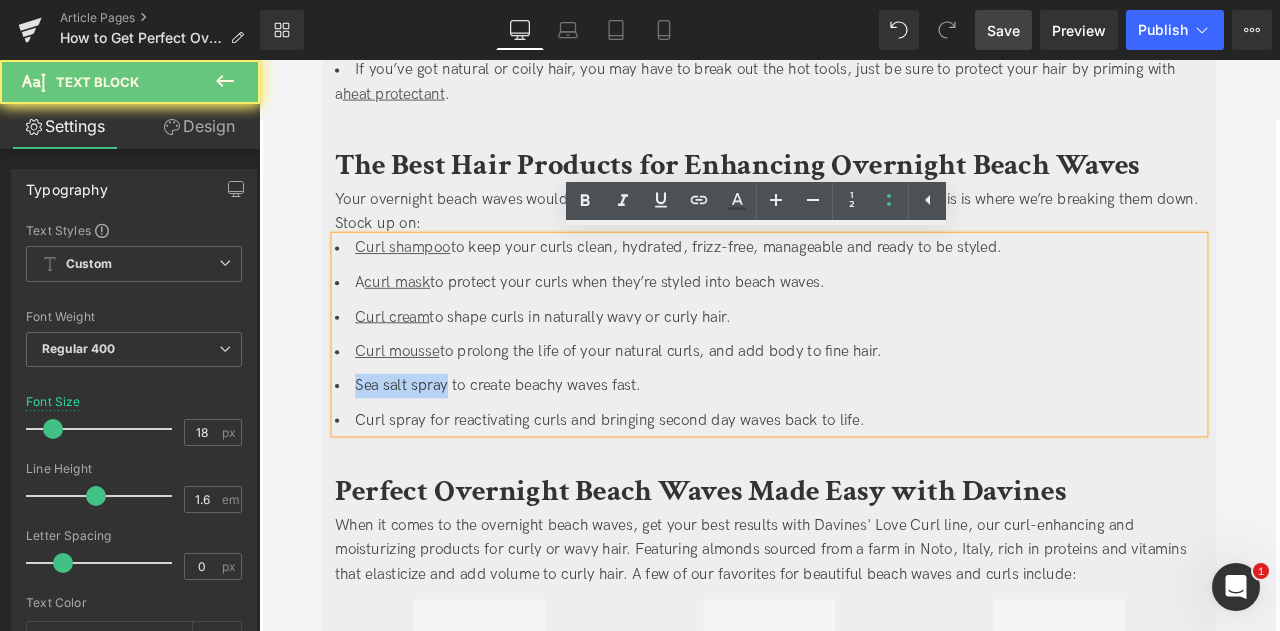 click on "Sea salt spray to create beachy waves fast." at bounding box center [864, 446] 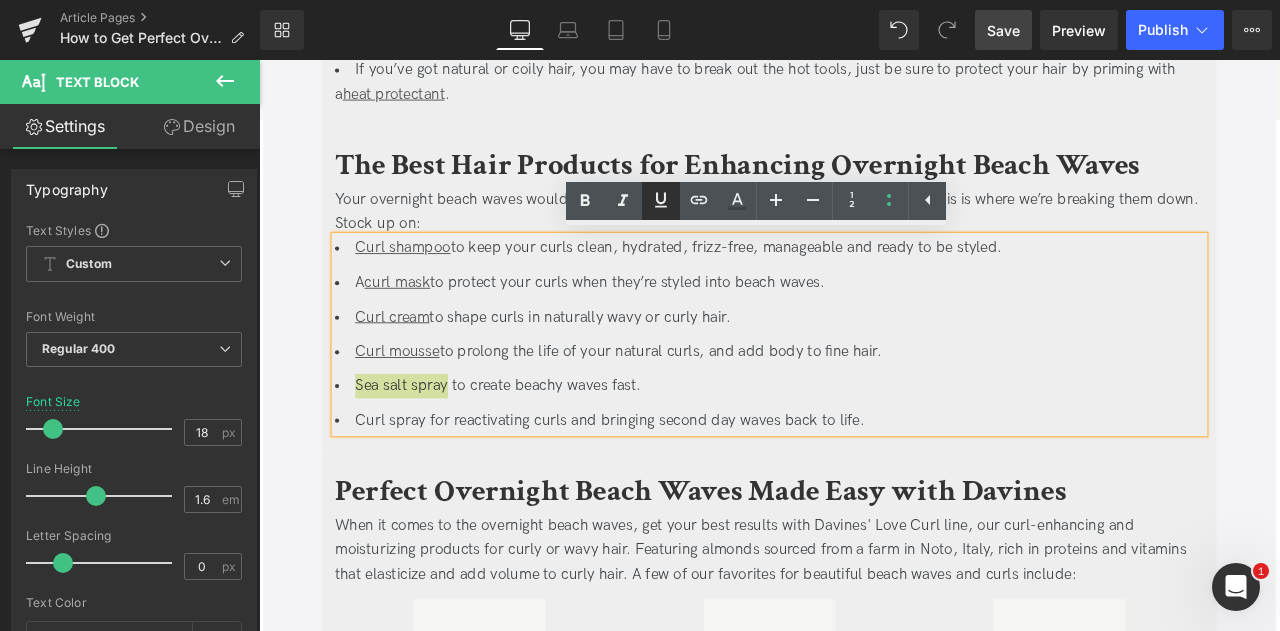 click 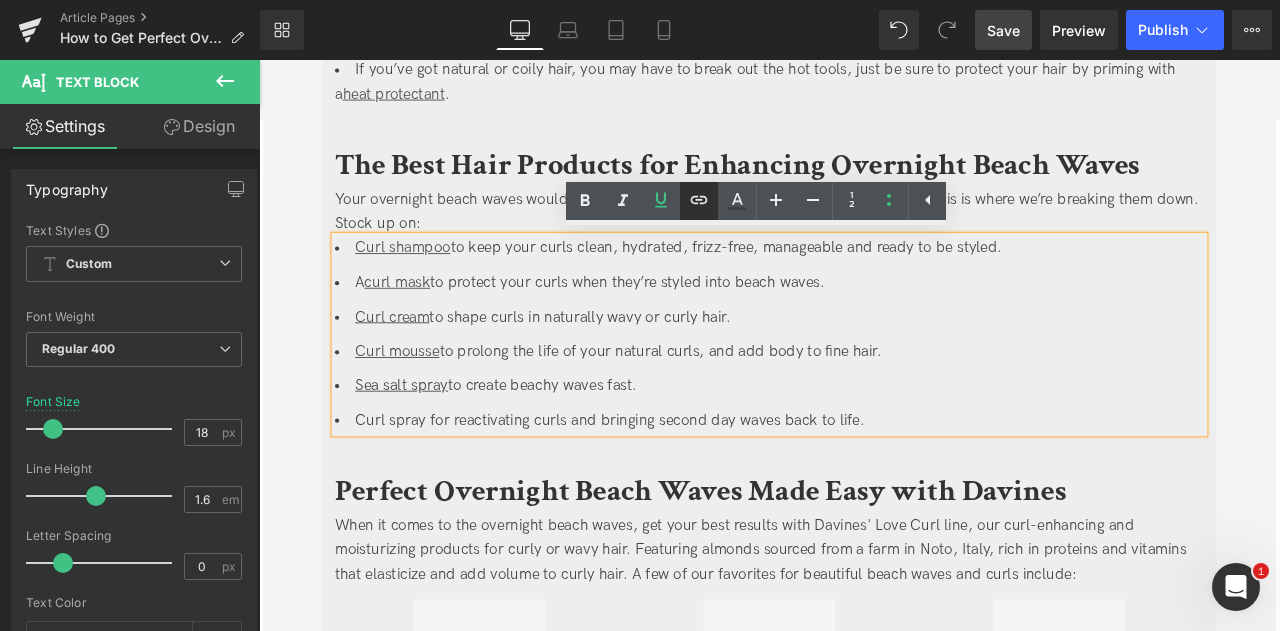 click 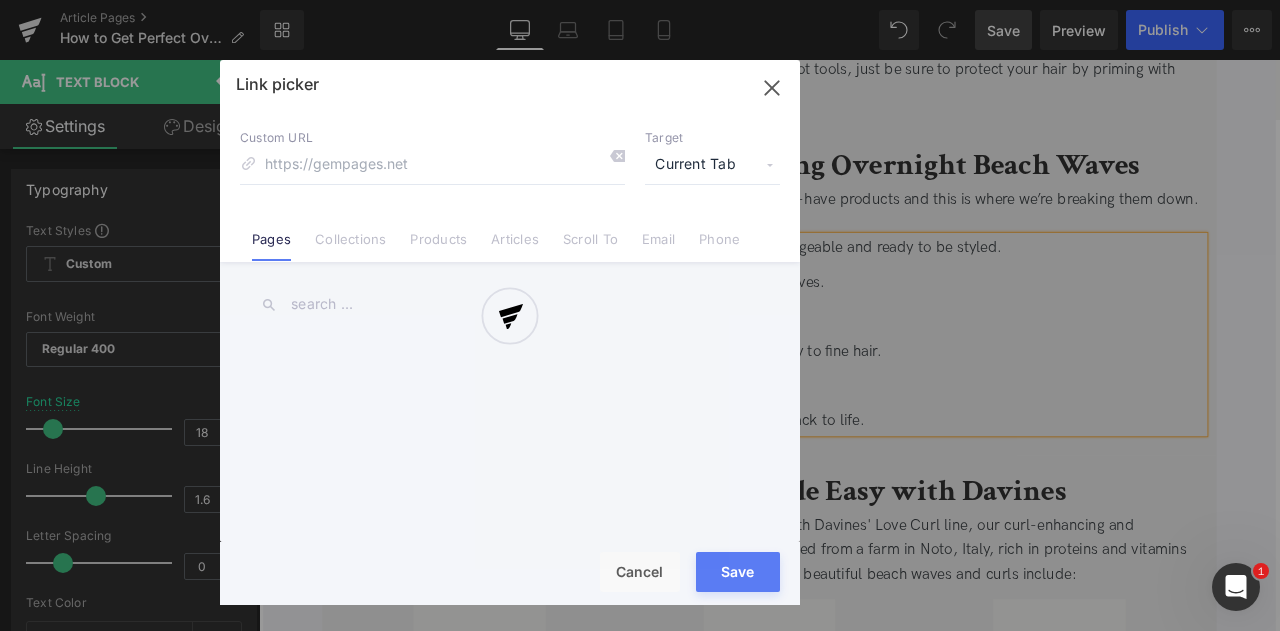 click on "Text Color Highlight Color #333333   Edit or remove link:   Edit   -   Unlink   -   Cancel                                             Link picker Back to Library   Insert           Custom URL                   Target   Current Tab     Current Tab   New Tab                 Pages       Collections       Products       Articles       Scroll To       Email       Phone                                                       Email Address     Subject     Message             Phone Number           Save Cancel" at bounding box center (640, 0) 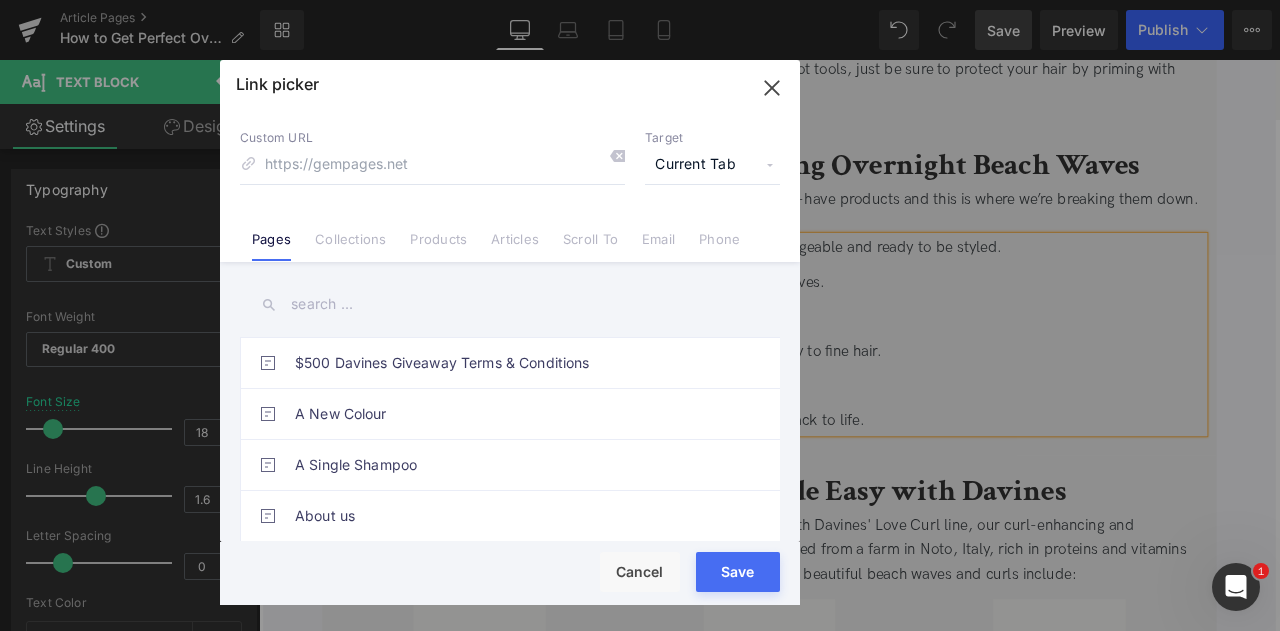 click on "Current Tab" at bounding box center [712, 165] 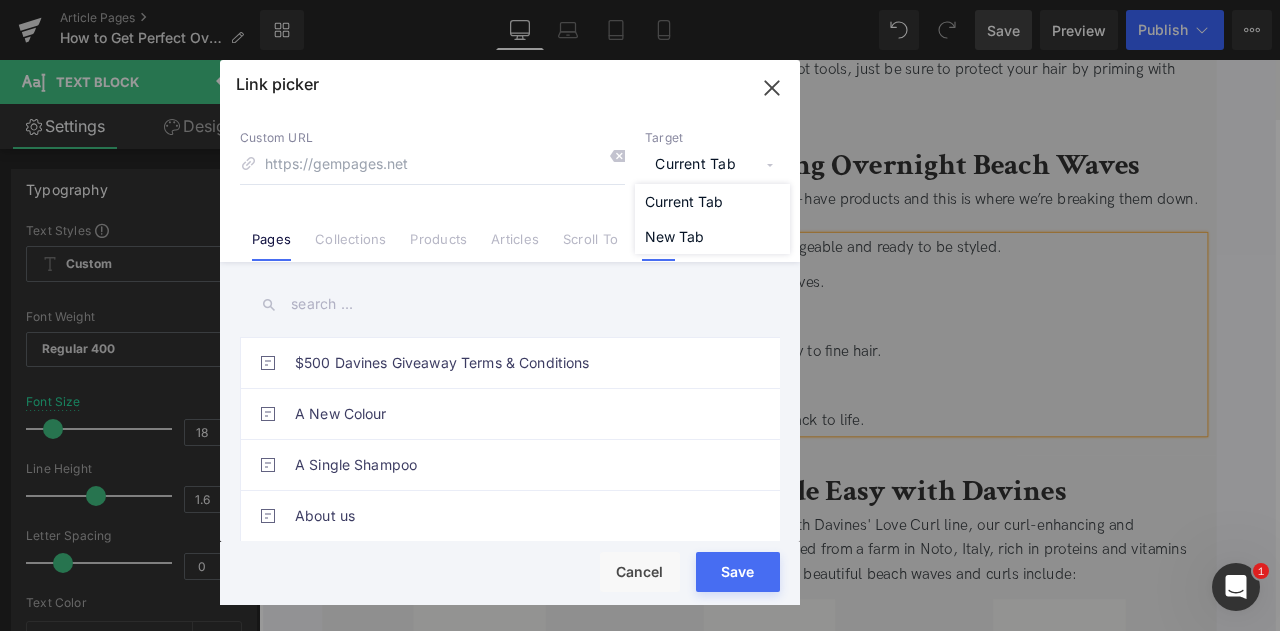 click on "Email" at bounding box center [658, 231] 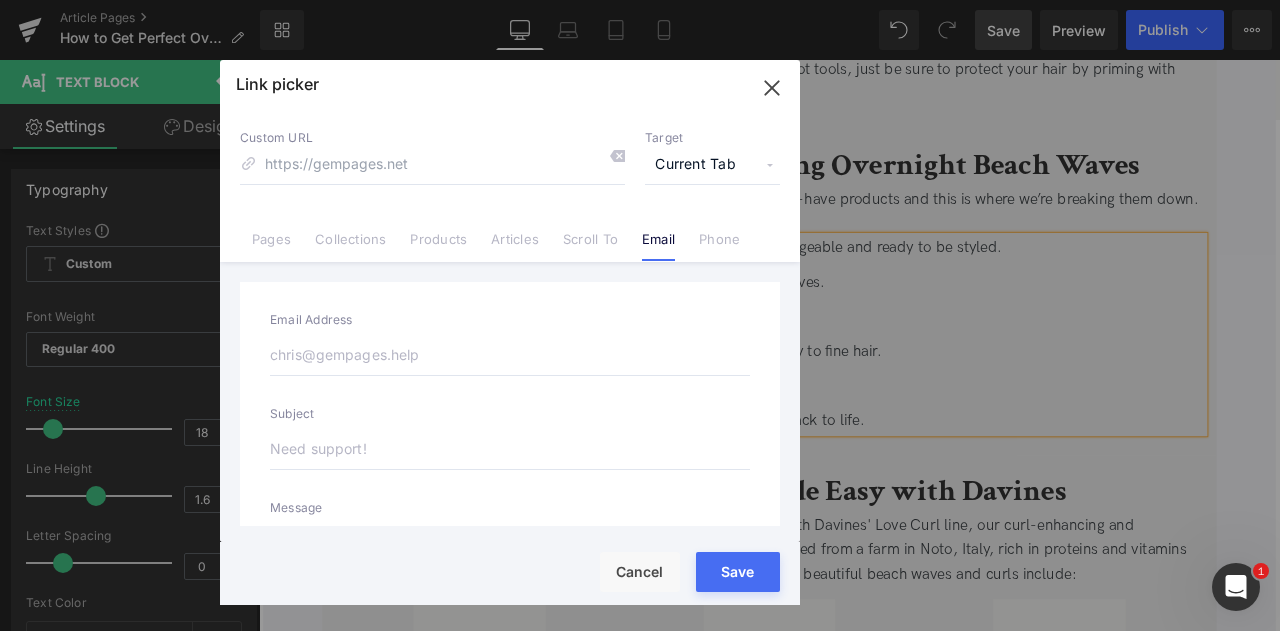 click on "Current Tab" at bounding box center (712, 165) 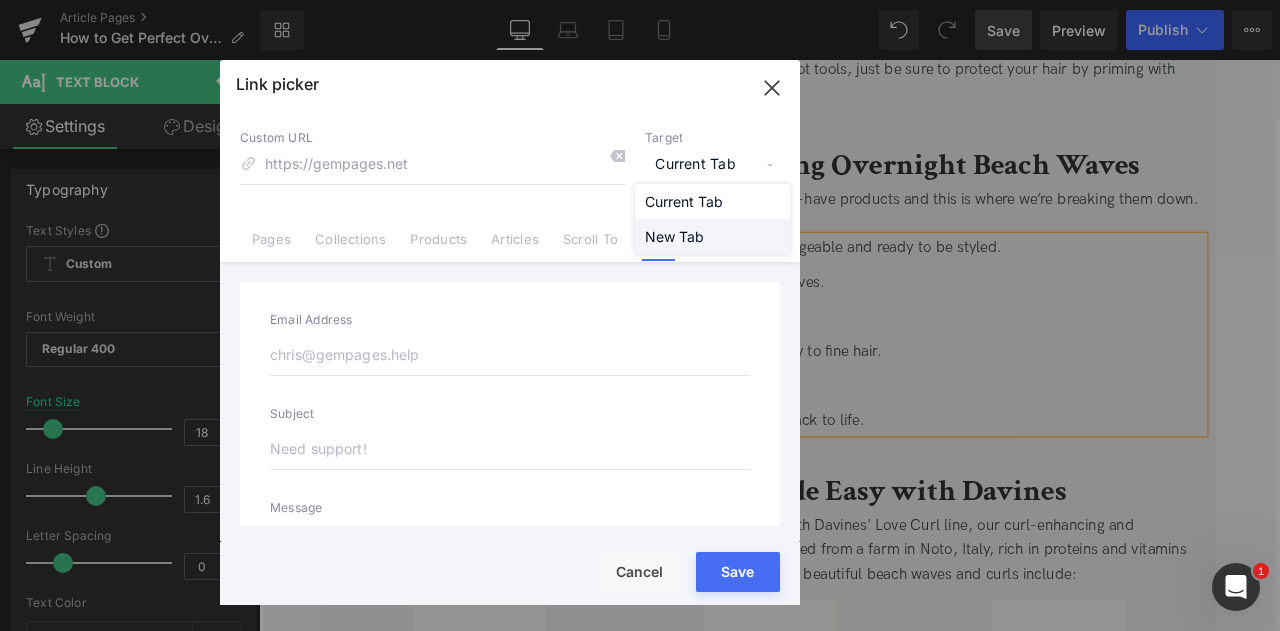 click on "New Tab" at bounding box center (712, 236) 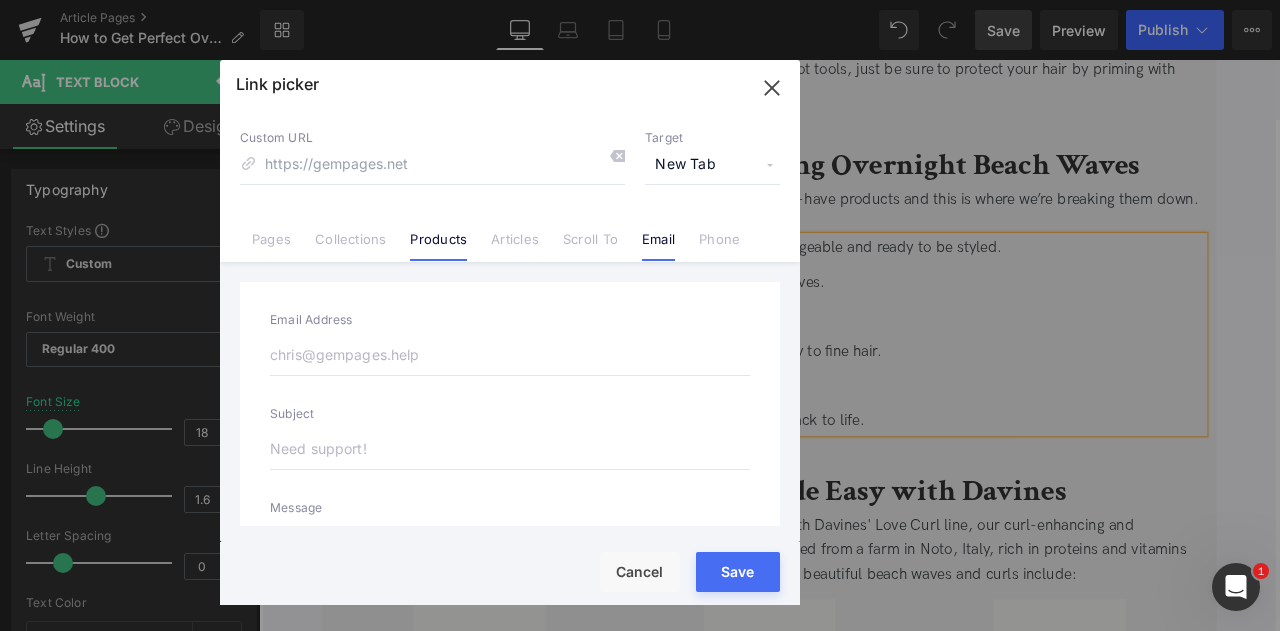click on "Products" at bounding box center (438, 246) 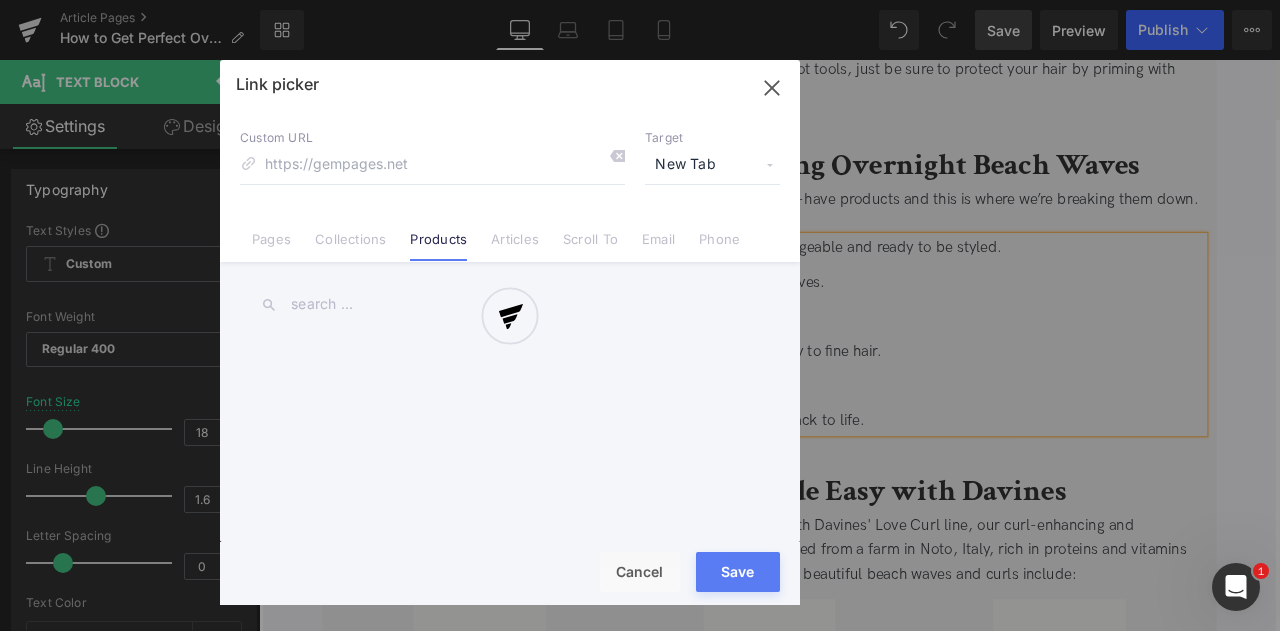 click at bounding box center (510, 304) 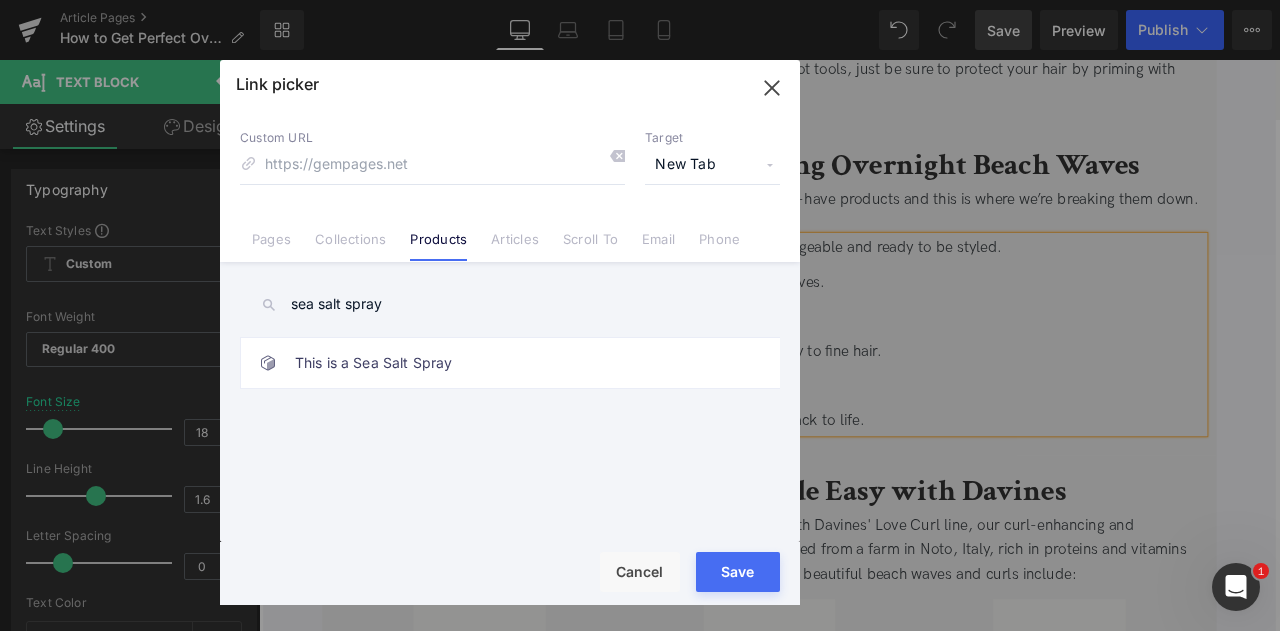 type on "sea salt spray" 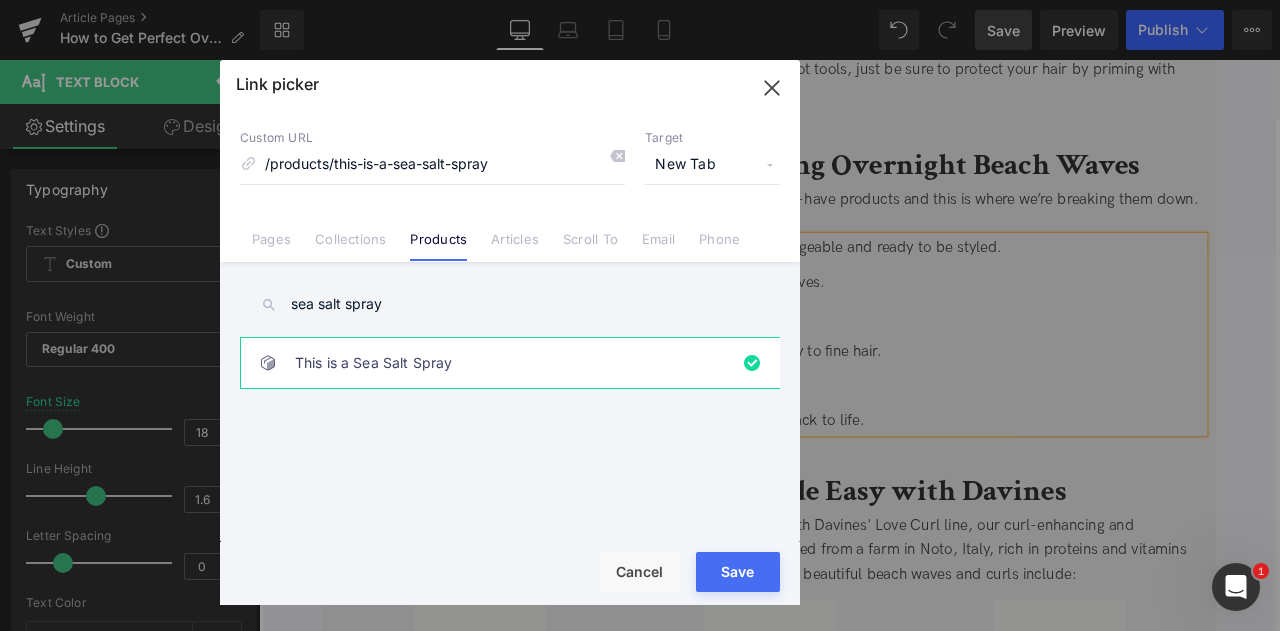 click on "Save" at bounding box center (738, 572) 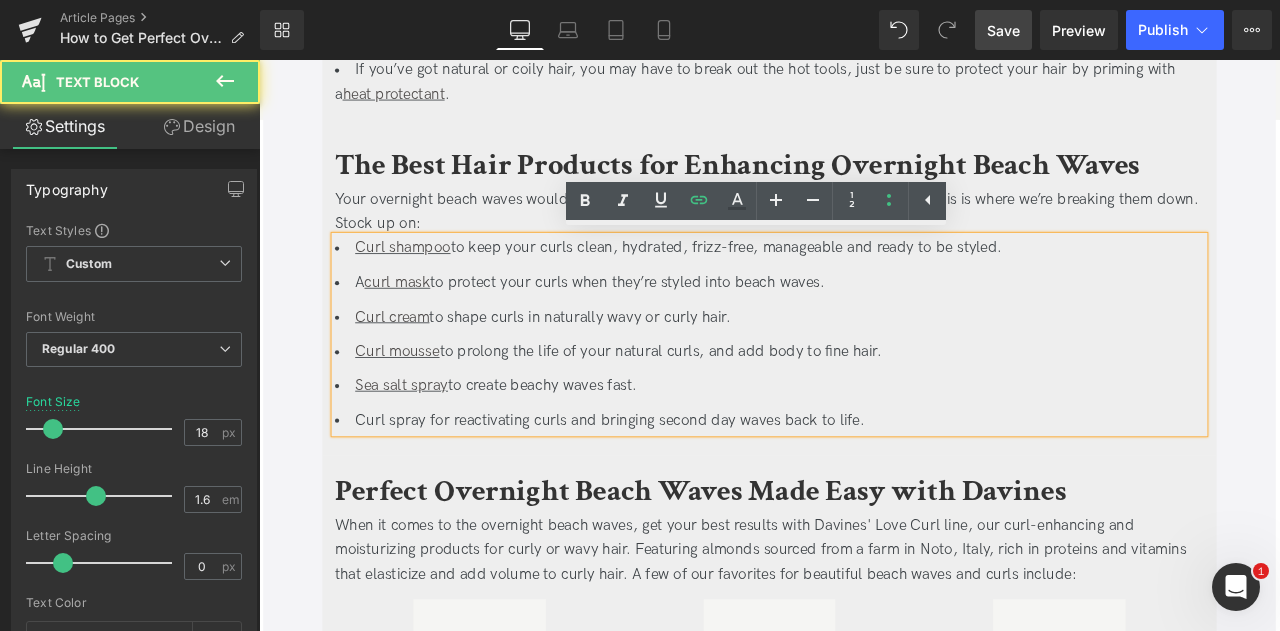 click on "Curl spray for reactivating curls and bringing second day waves back to life." at bounding box center (864, 487) 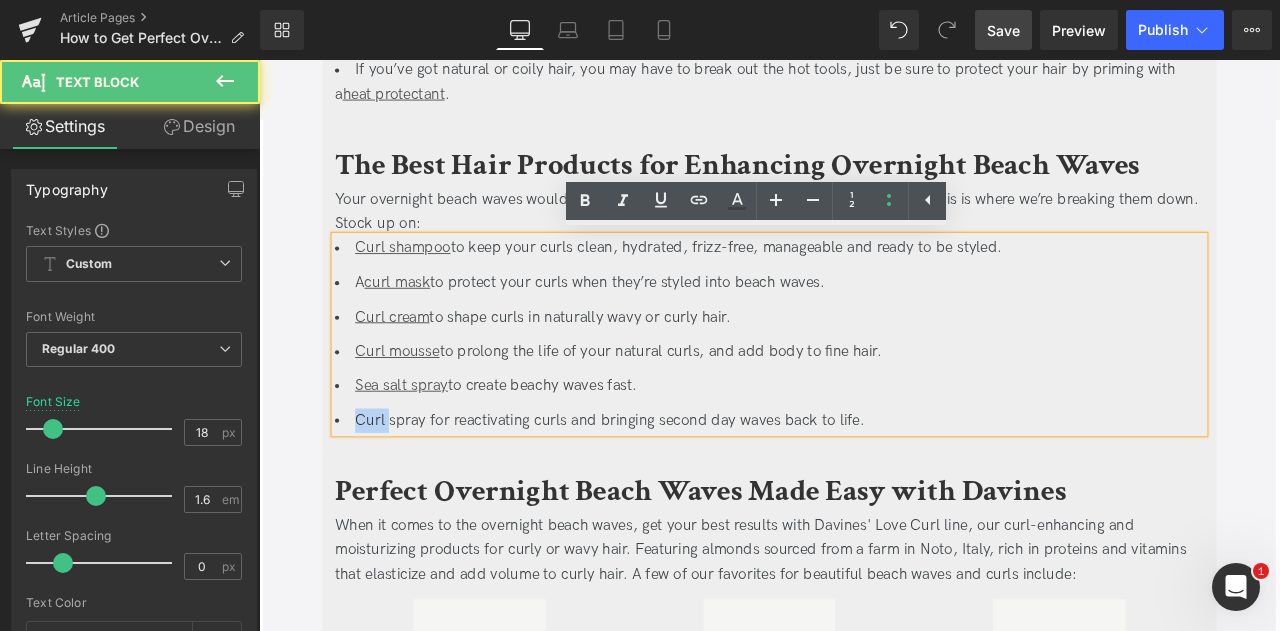 click on "Curl spray for reactivating curls and bringing second day waves back to life." at bounding box center [864, 487] 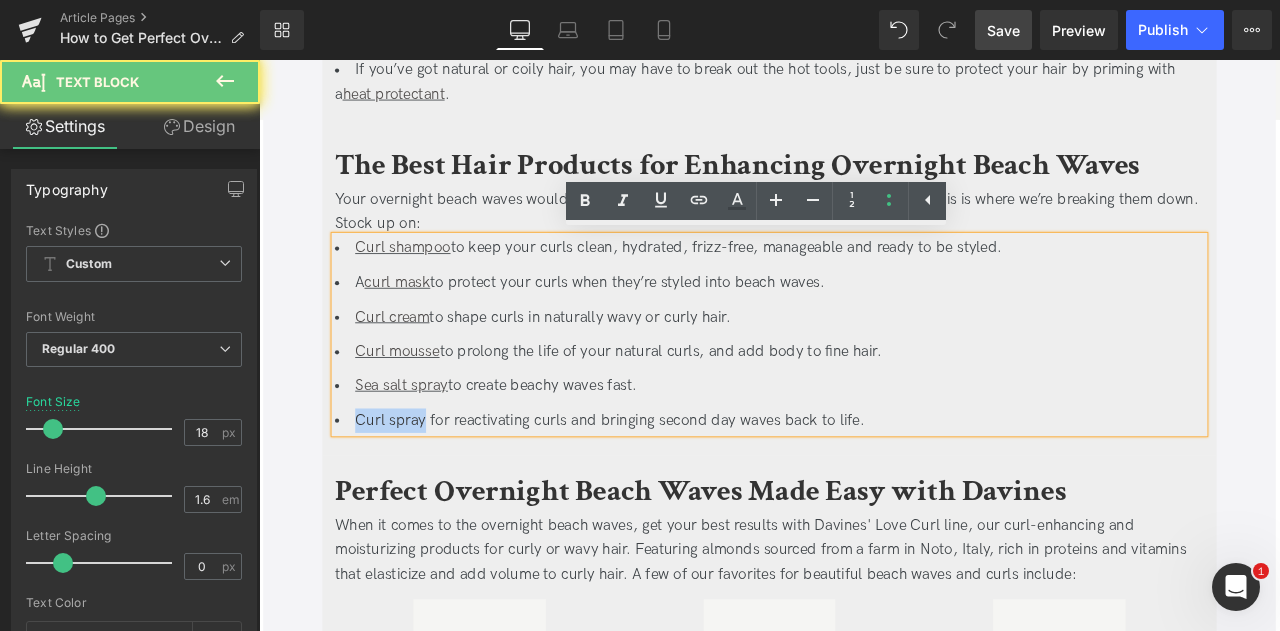click on "Curl spray for reactivating curls and bringing second day waves back to life." at bounding box center [864, 487] 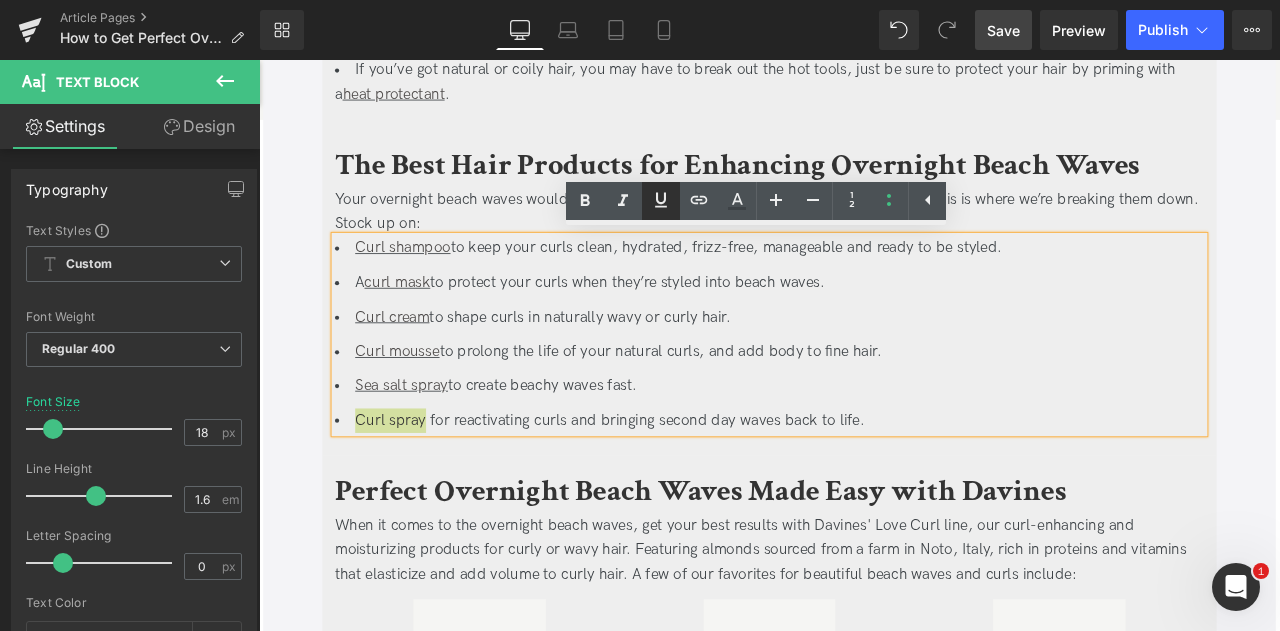 click 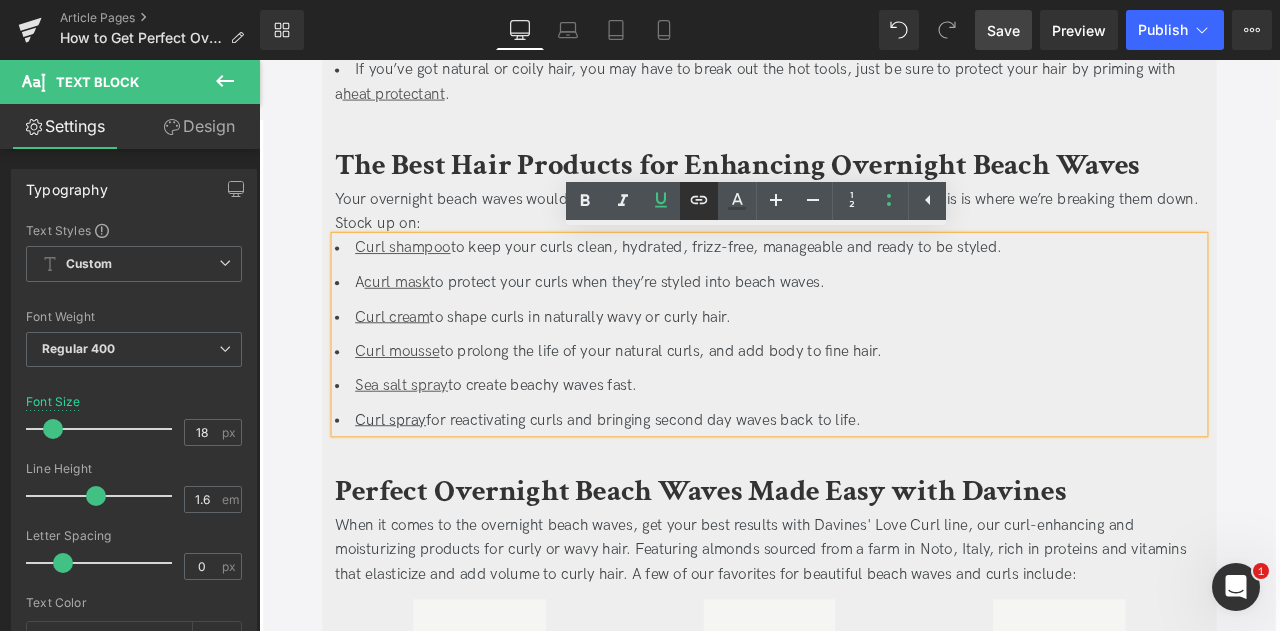 click 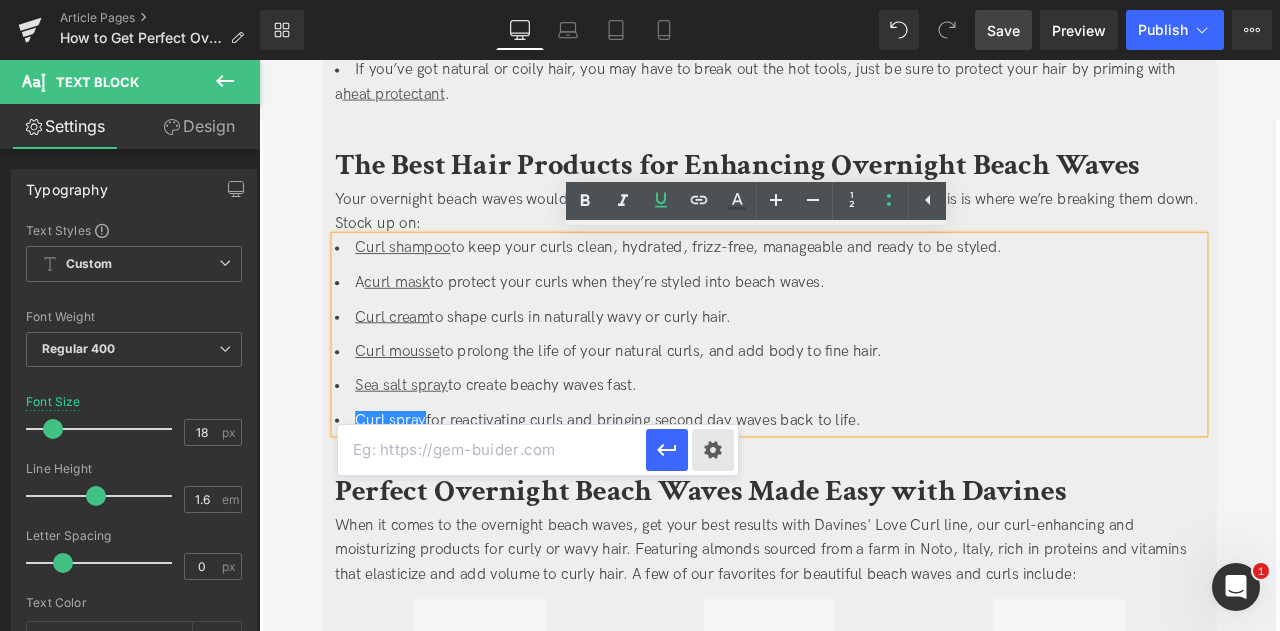 click on "Text Color Highlight Color #333333   Edit or remove link:   Edit   -   Unlink   -   Cancel" at bounding box center (640, 0) 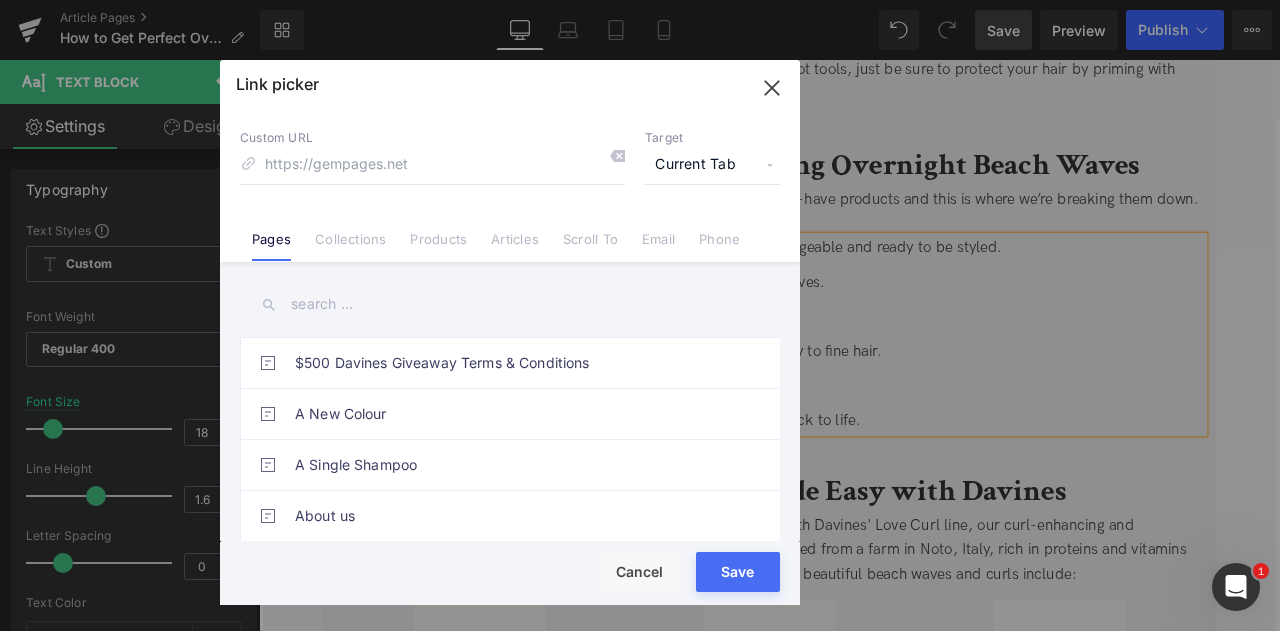 click on "Current Tab" at bounding box center (712, 165) 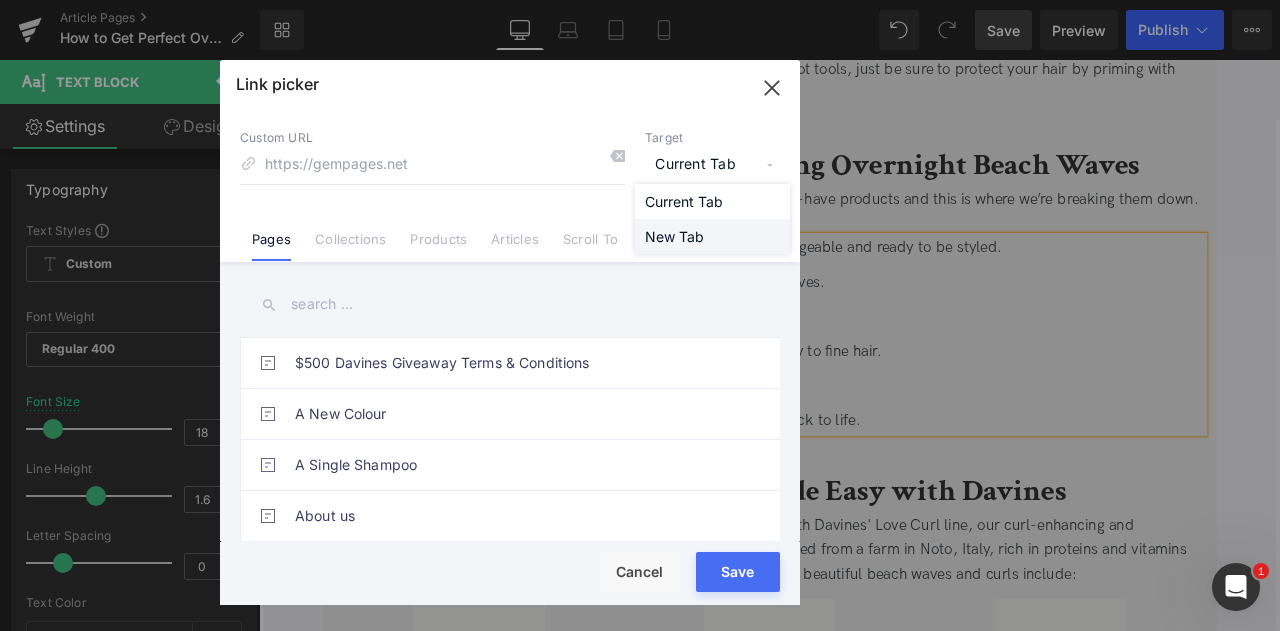 click on "New Tab" at bounding box center [712, 236] 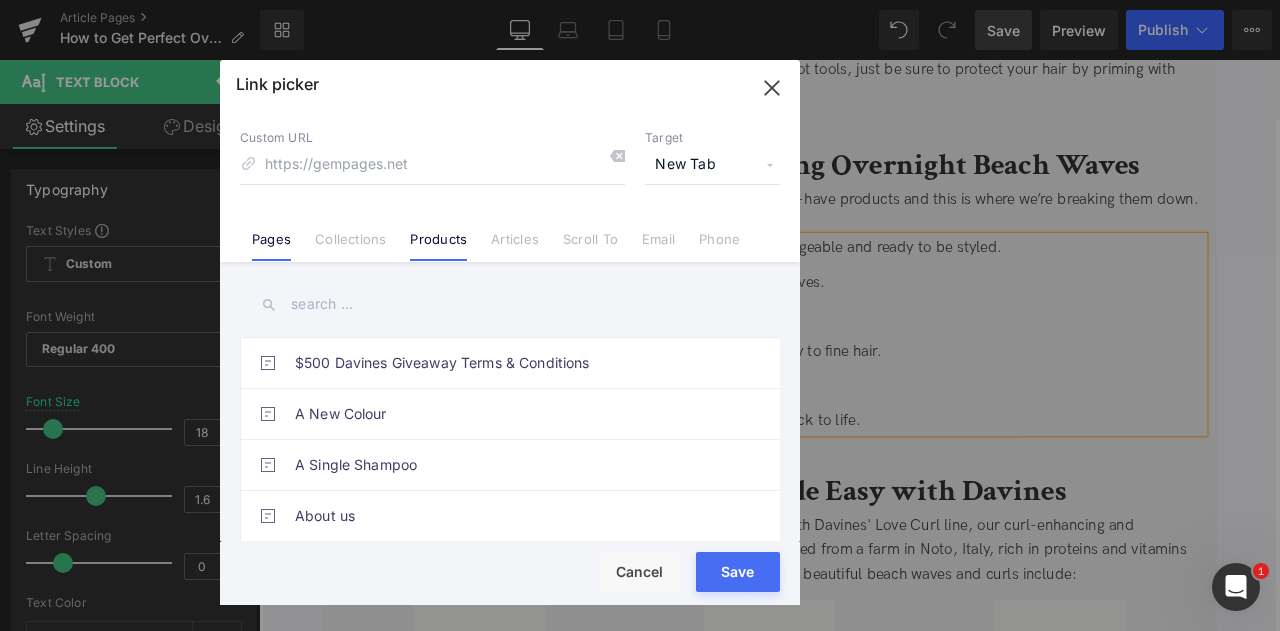 click on "Products" at bounding box center (438, 246) 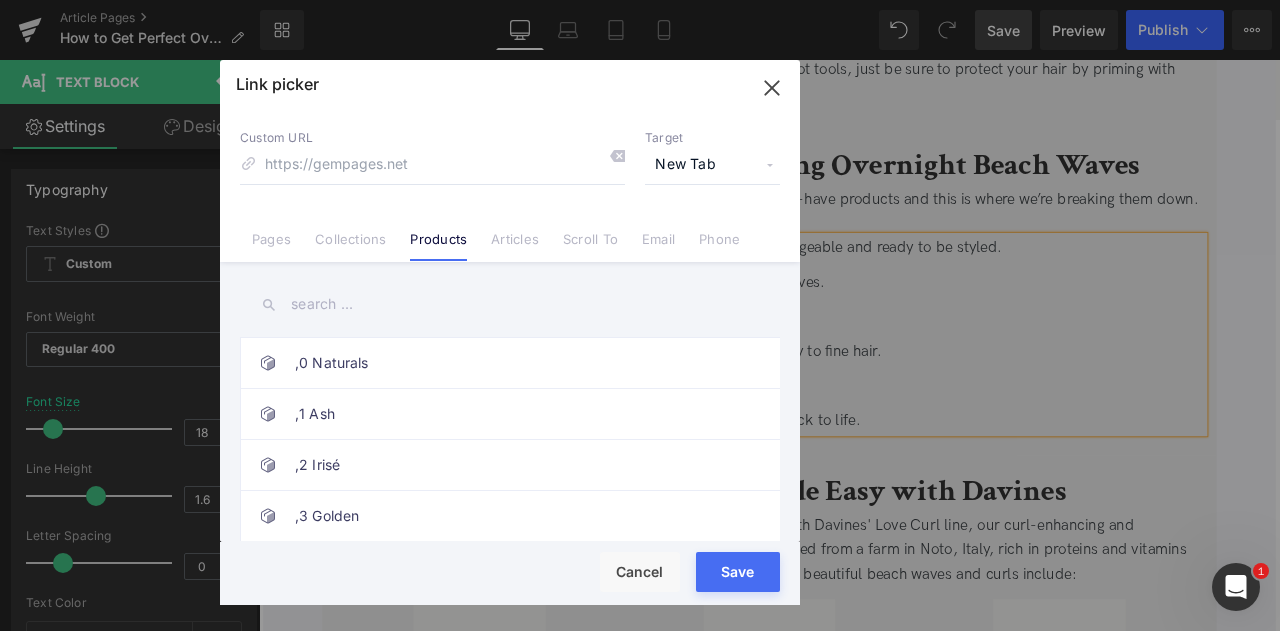 click at bounding box center [510, 304] 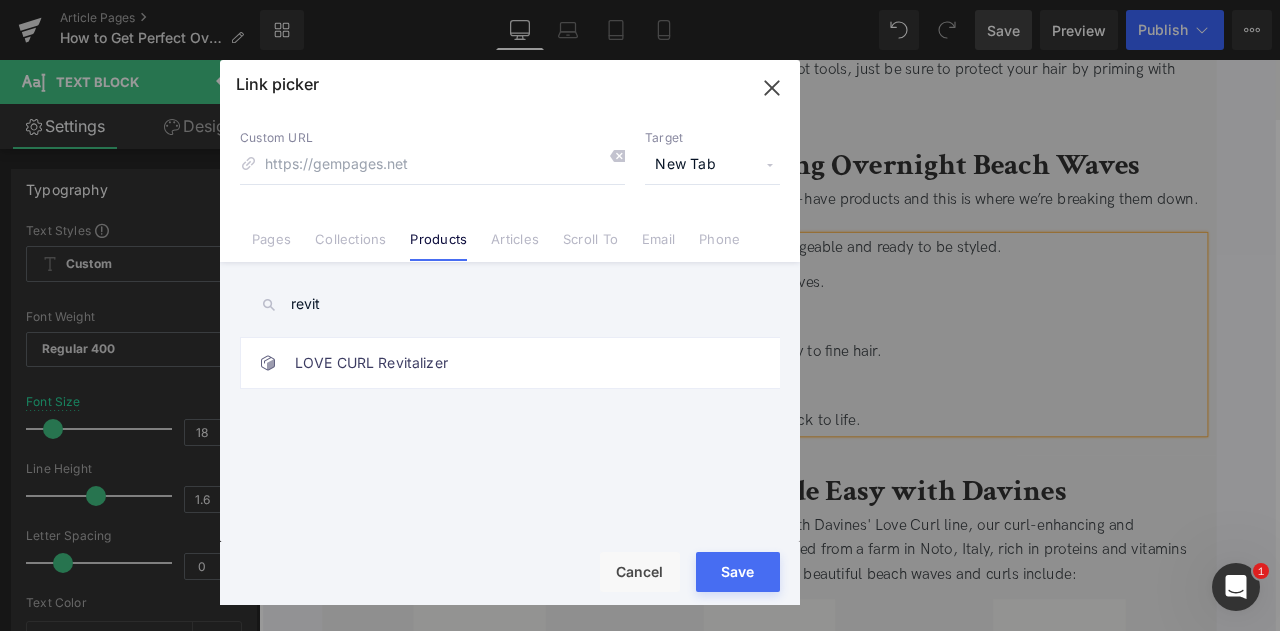 type on "revit" 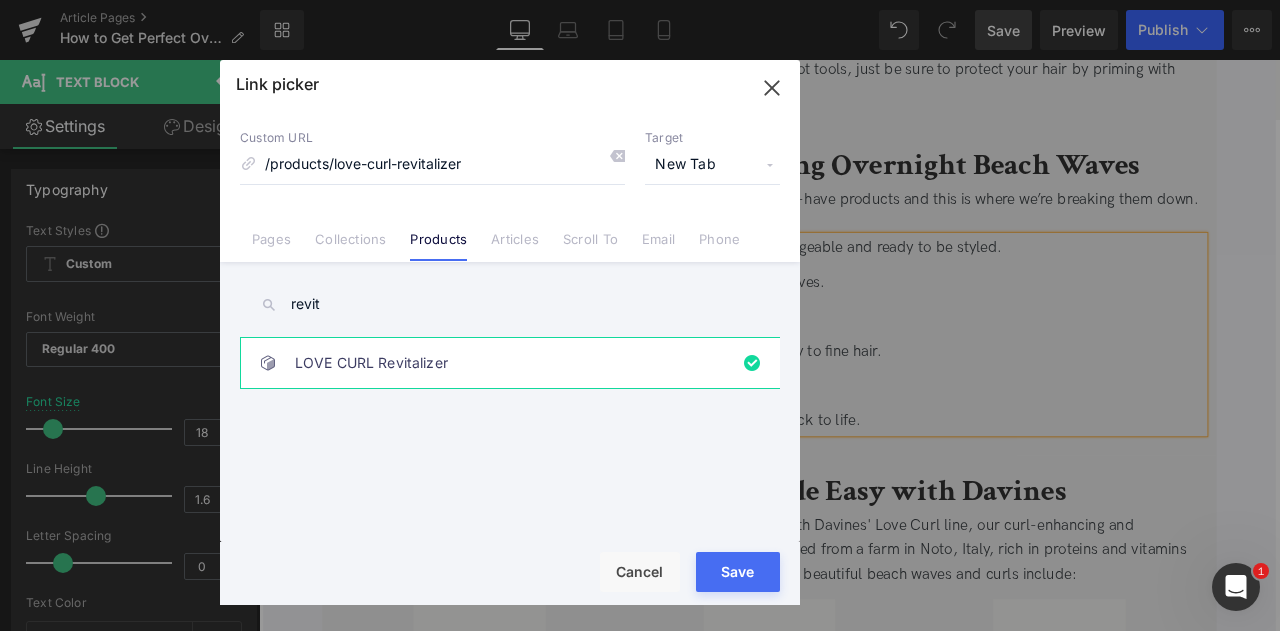 click on "Save" at bounding box center (738, 572) 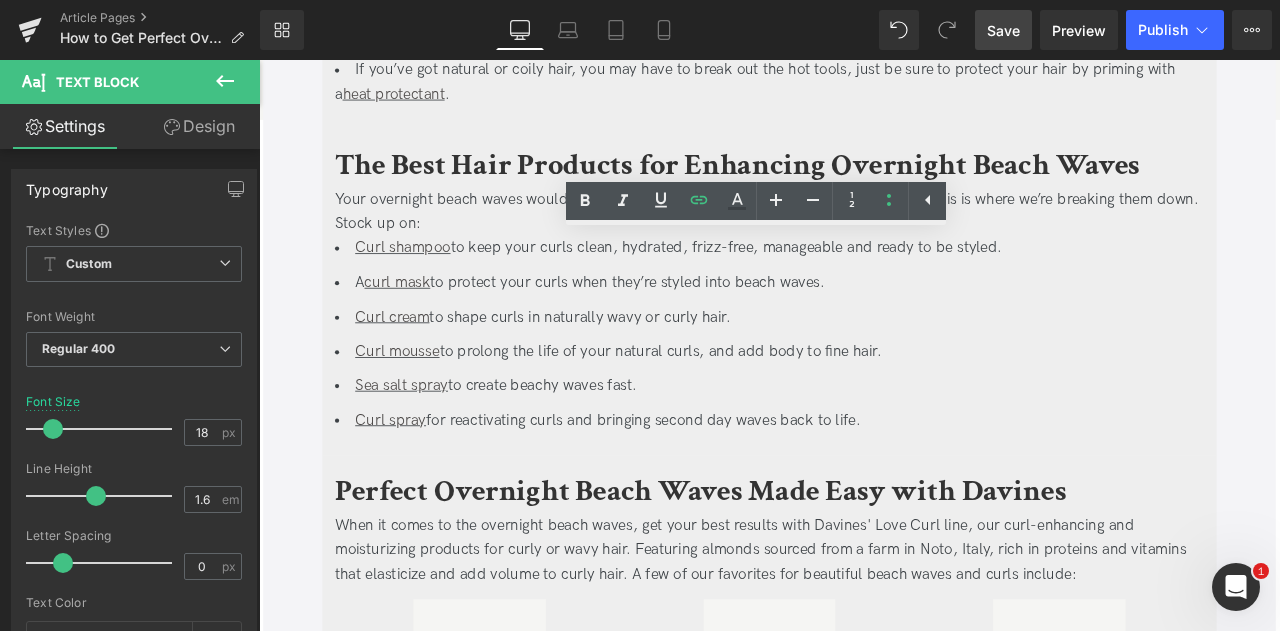 click on "Save" at bounding box center (1003, 30) 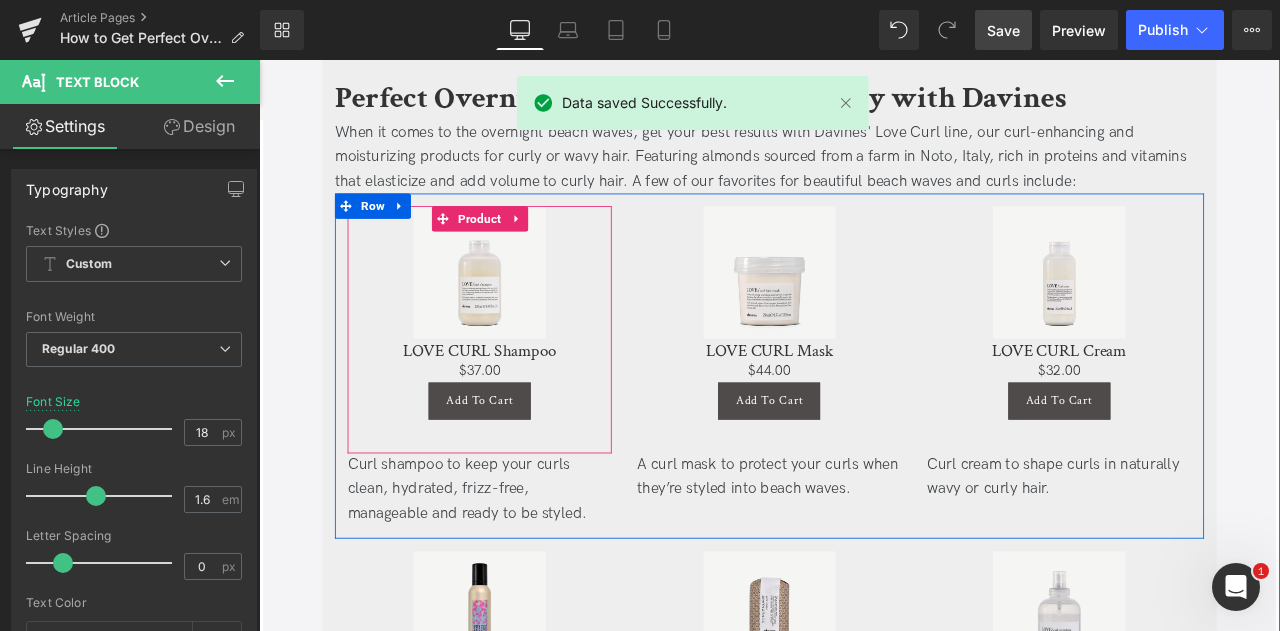 scroll, scrollTop: 4367, scrollLeft: 0, axis: vertical 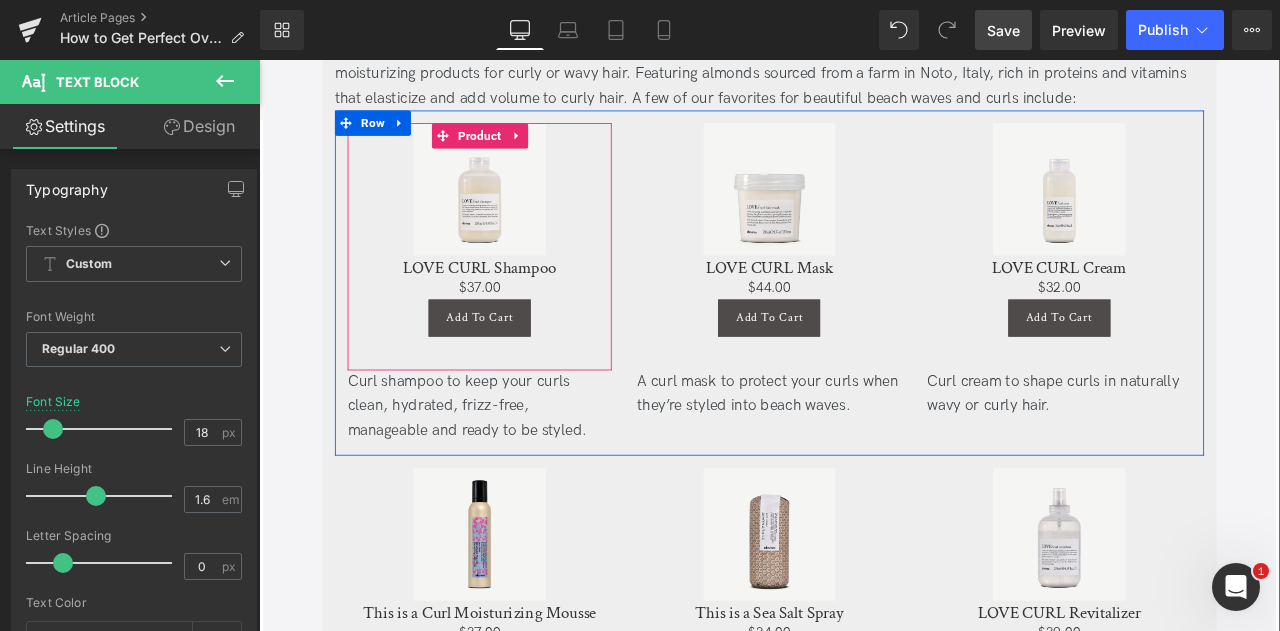 click on "Sale Off
(P) Image
LOVE CURL Shampoo
(P) Title
$0
$37.00
(P) Price
Add To Cart
(P) Cart Button" at bounding box center [520, 276] 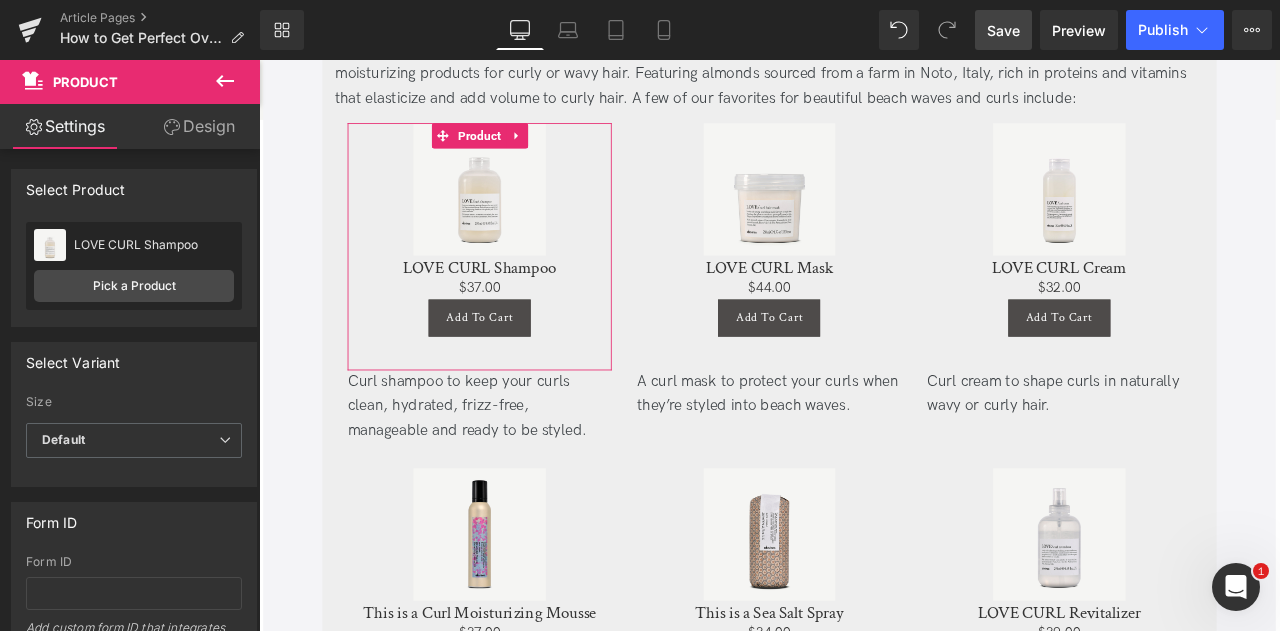 click on "Design" at bounding box center (199, 126) 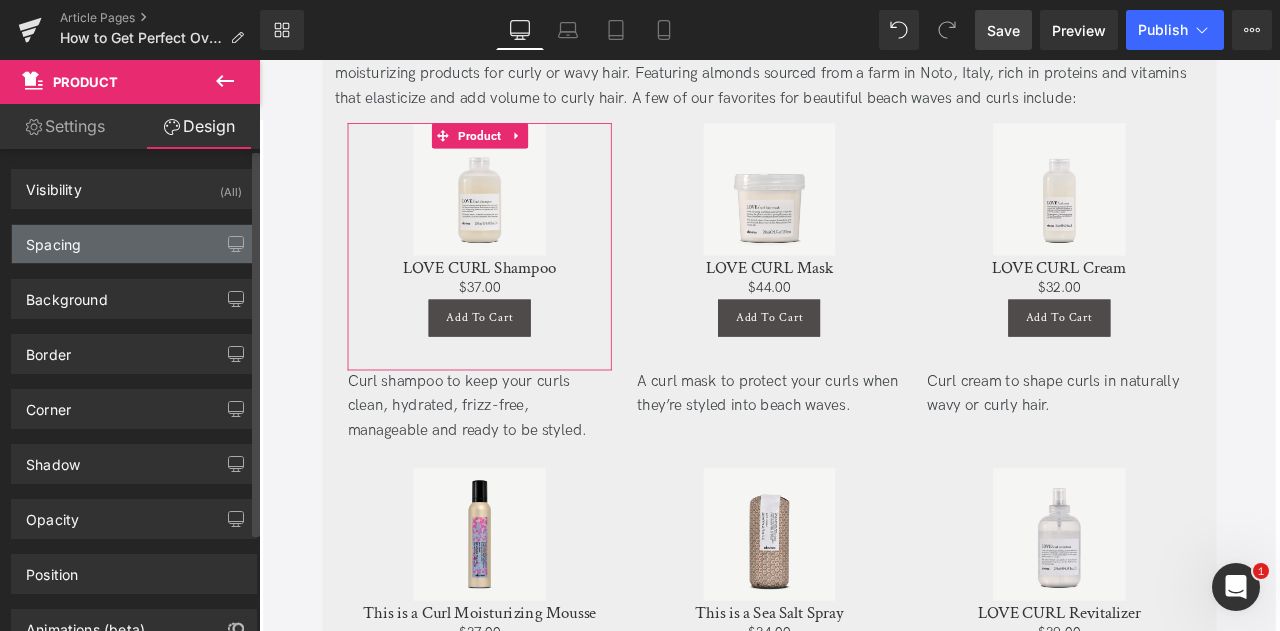 click on "Spacing" at bounding box center (134, 244) 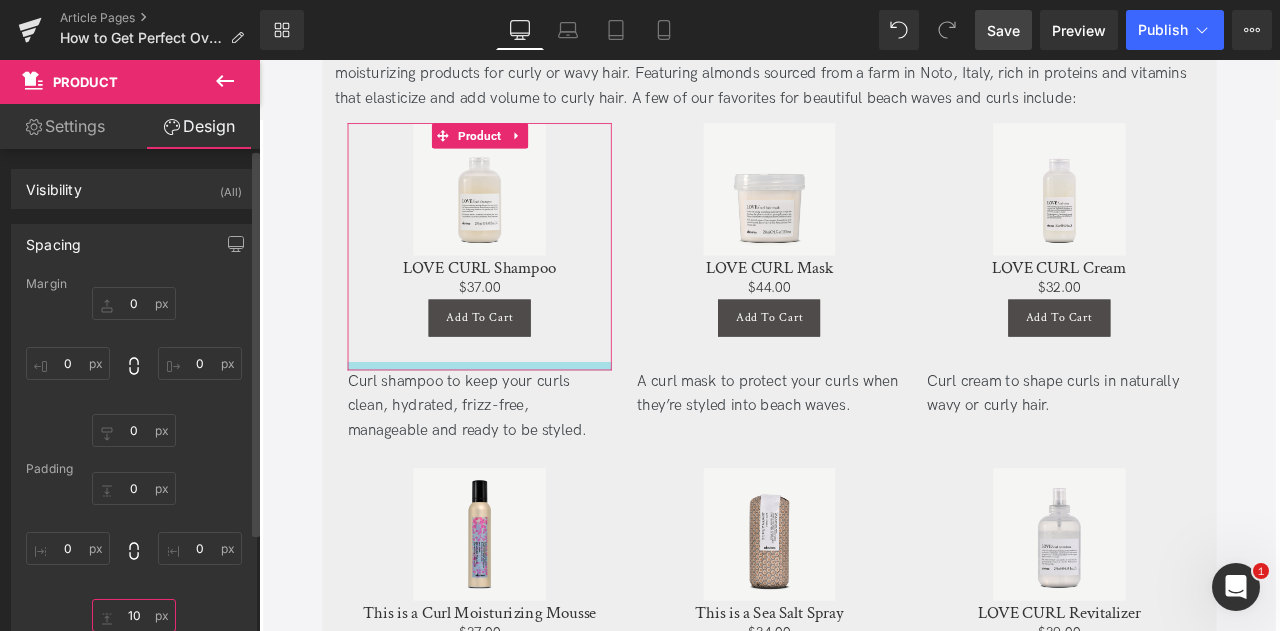 click on "10" at bounding box center [134, 615] 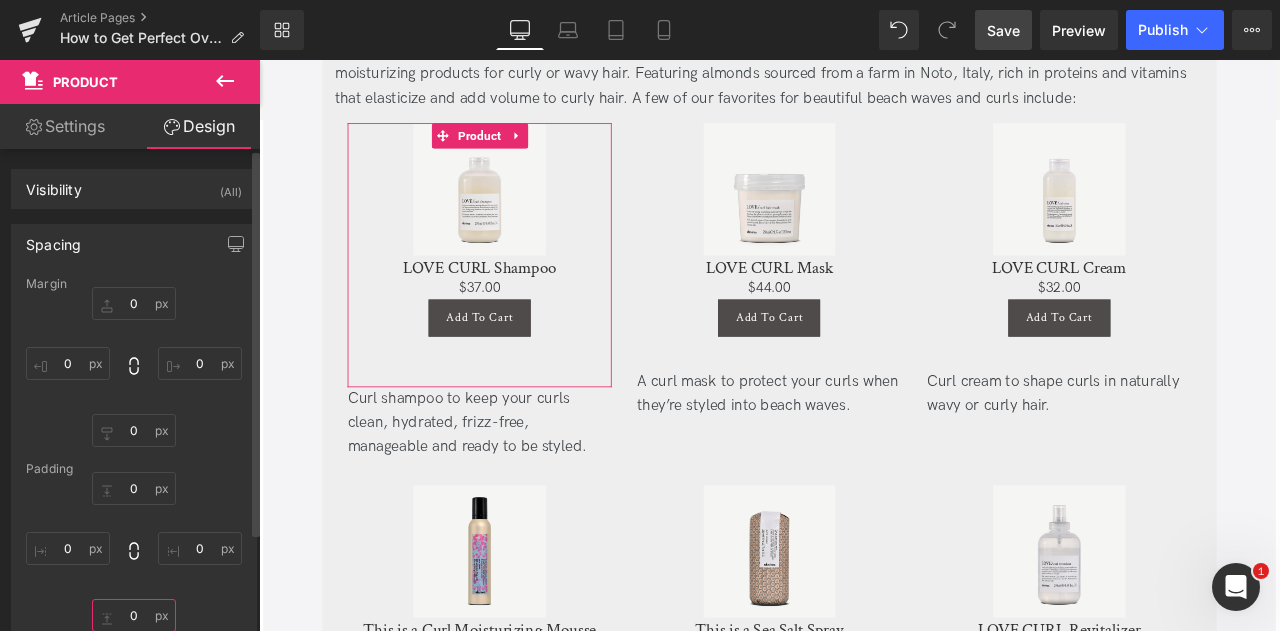 type on "0" 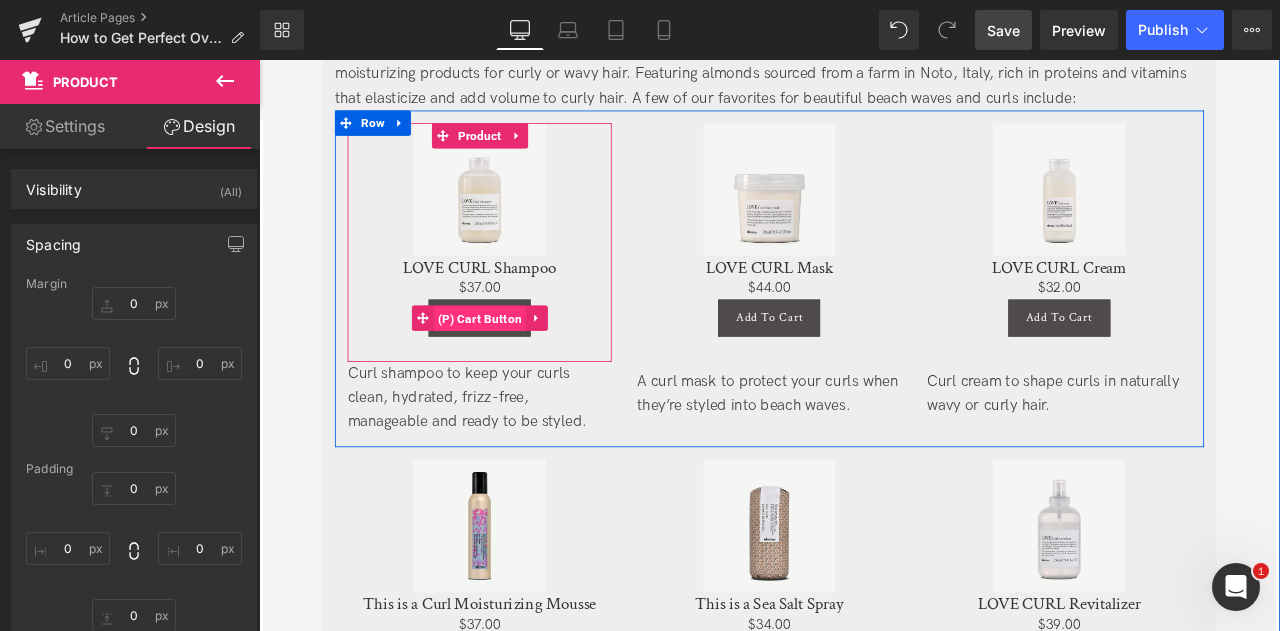 click on "(P) Cart Button" at bounding box center [521, 367] 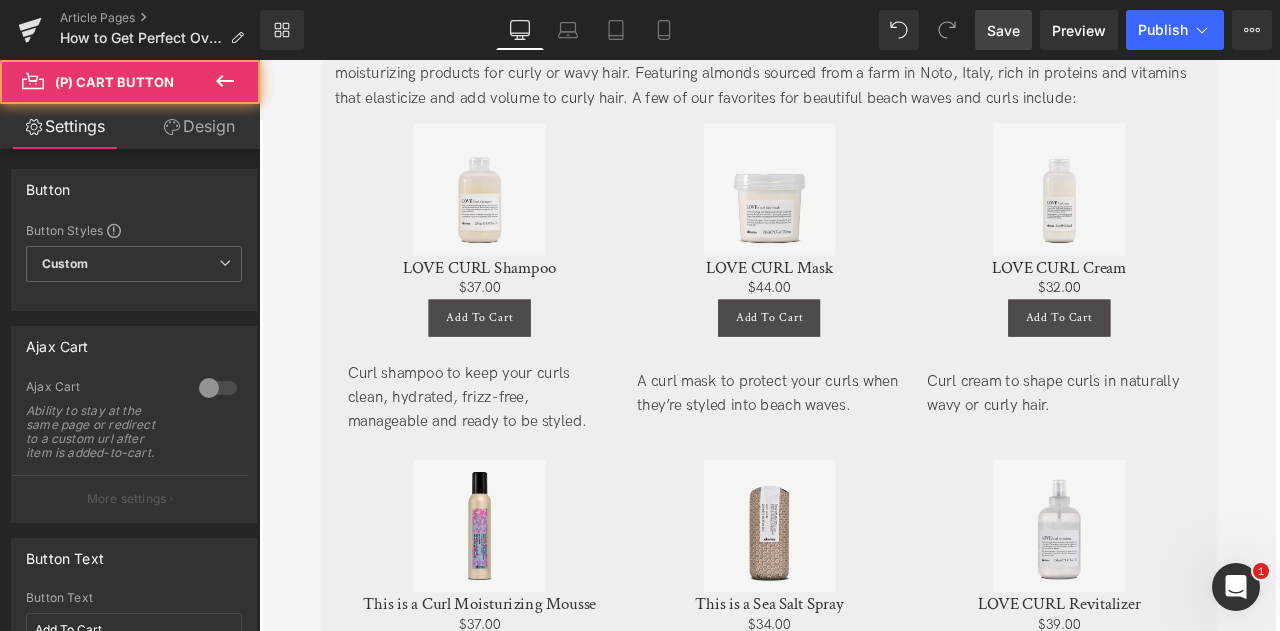 click on "Design" at bounding box center (199, 126) 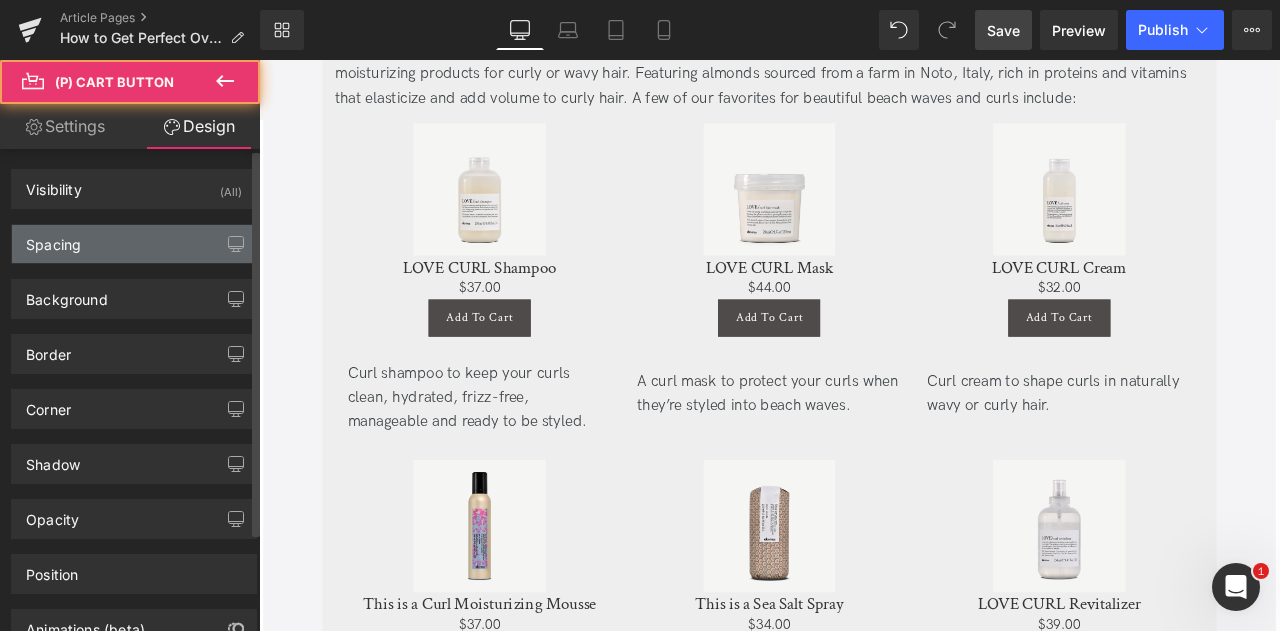 click on "Spacing" at bounding box center (134, 244) 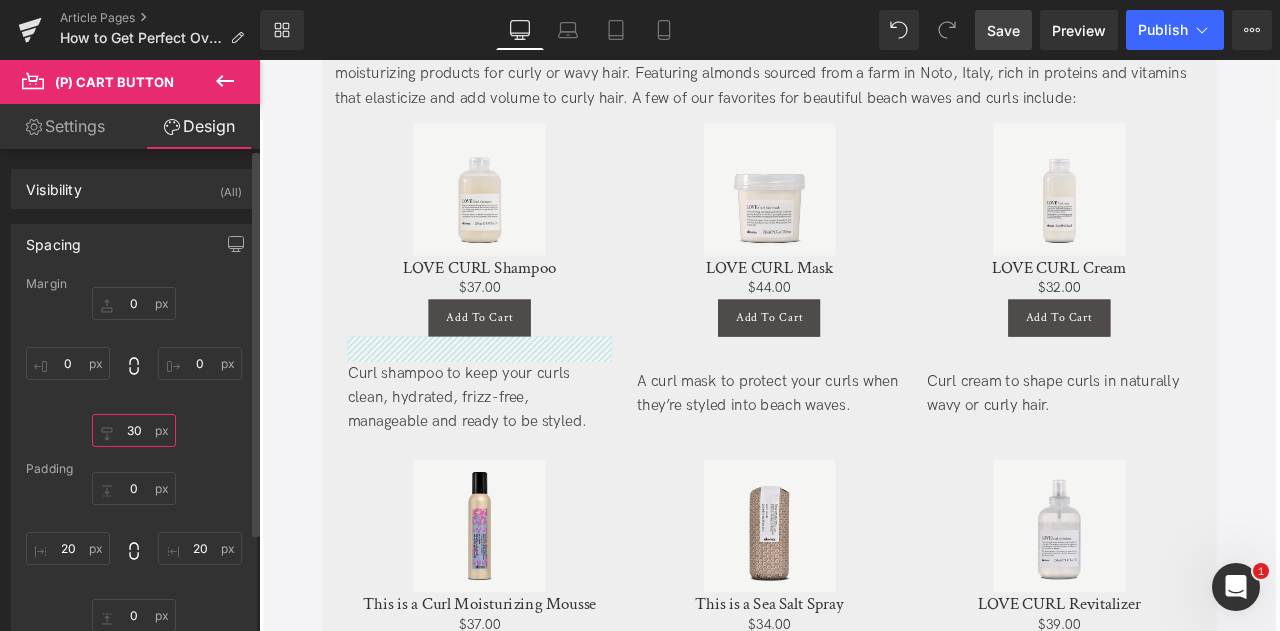 click on "30" at bounding box center (134, 430) 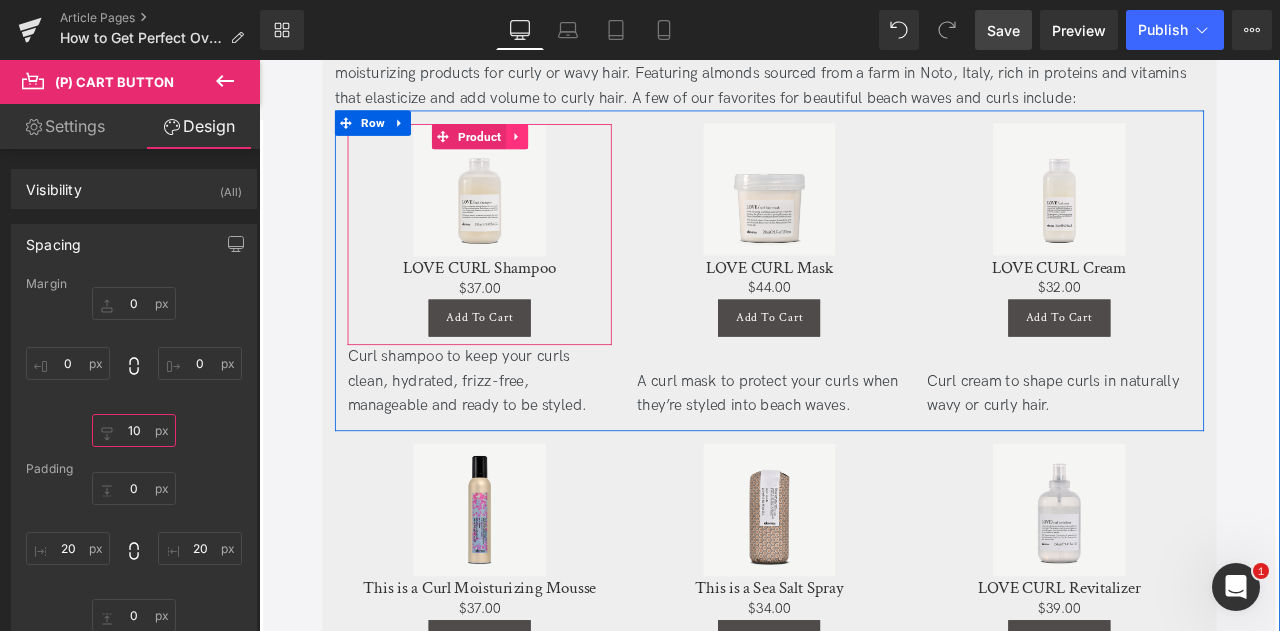 type on "10" 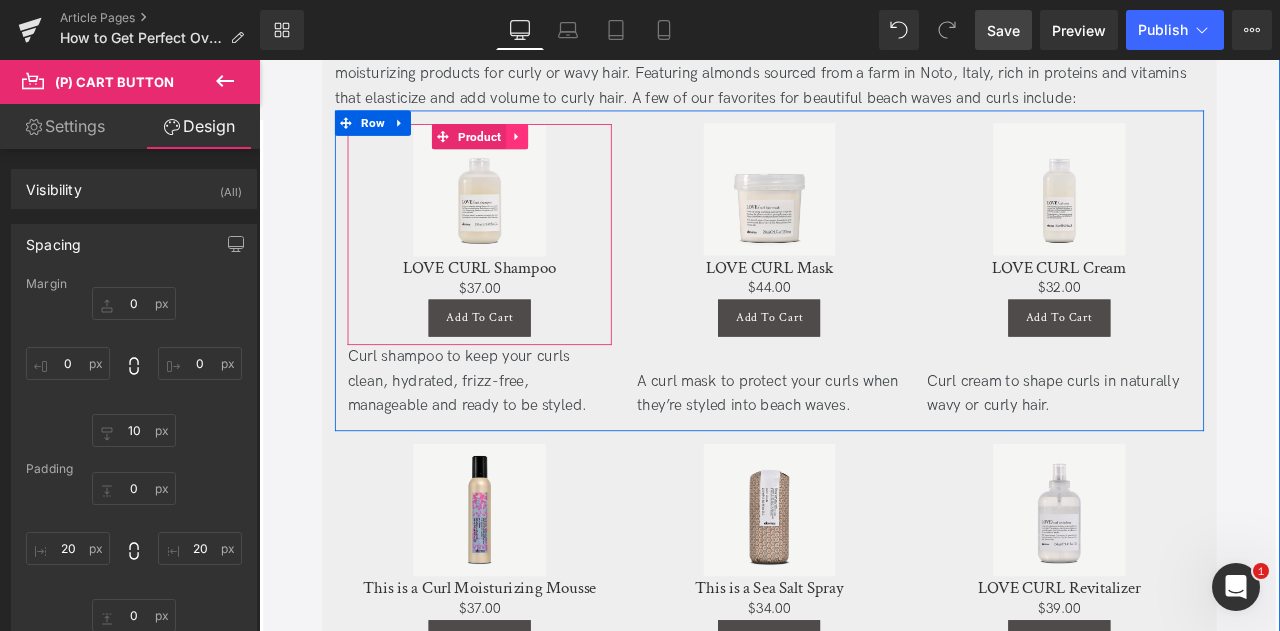 click 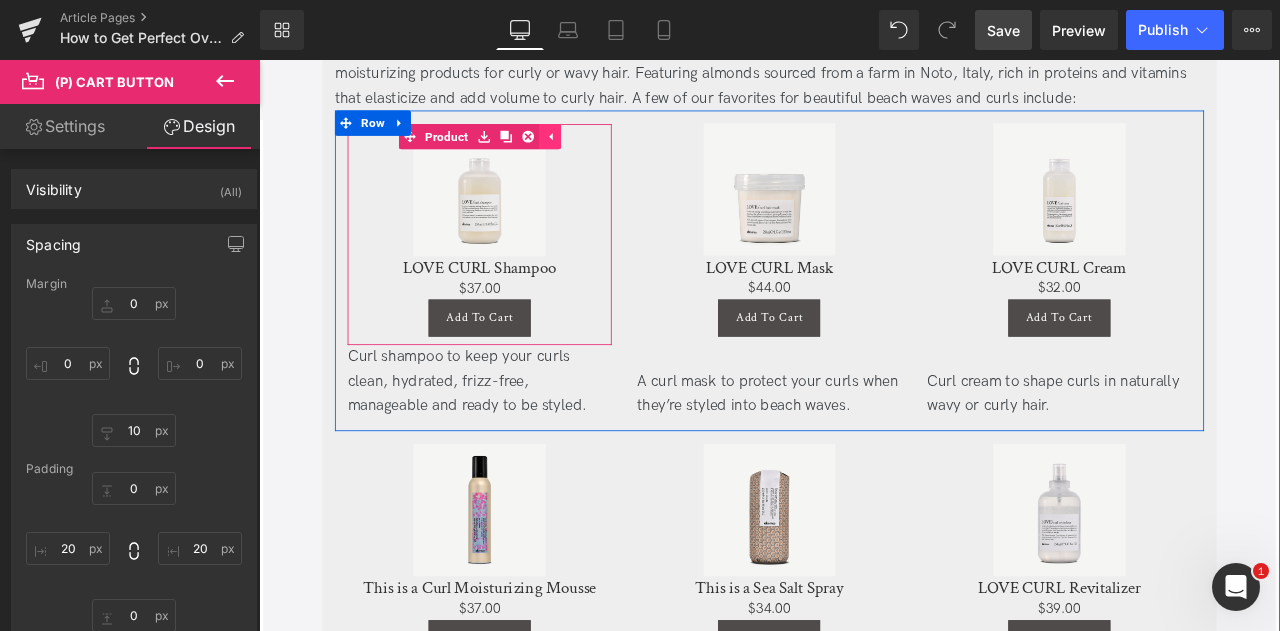 click at bounding box center [578, 151] 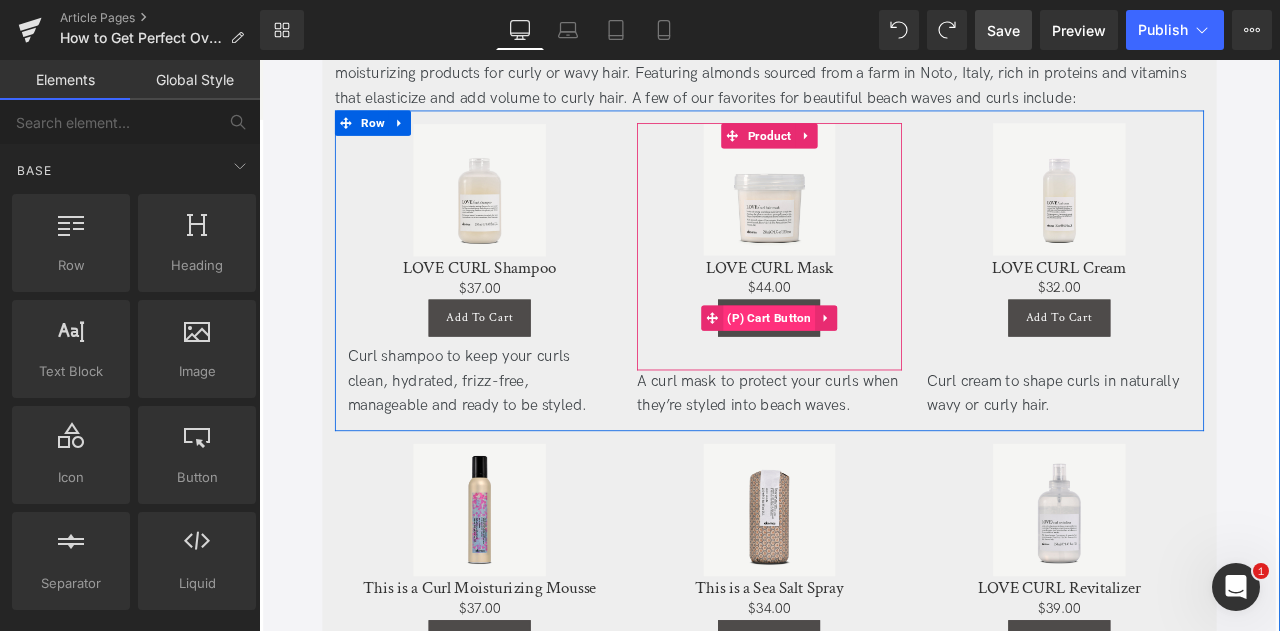 click on "(P) Cart Button" at bounding box center (864, 366) 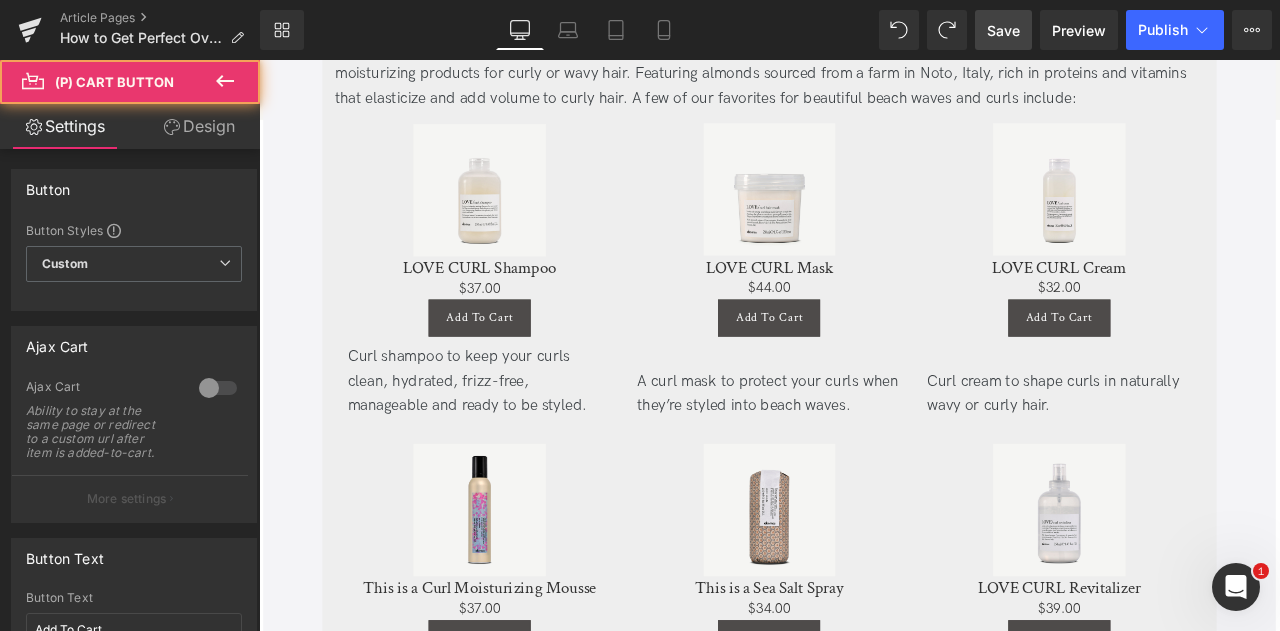 click on "Design" at bounding box center [199, 126] 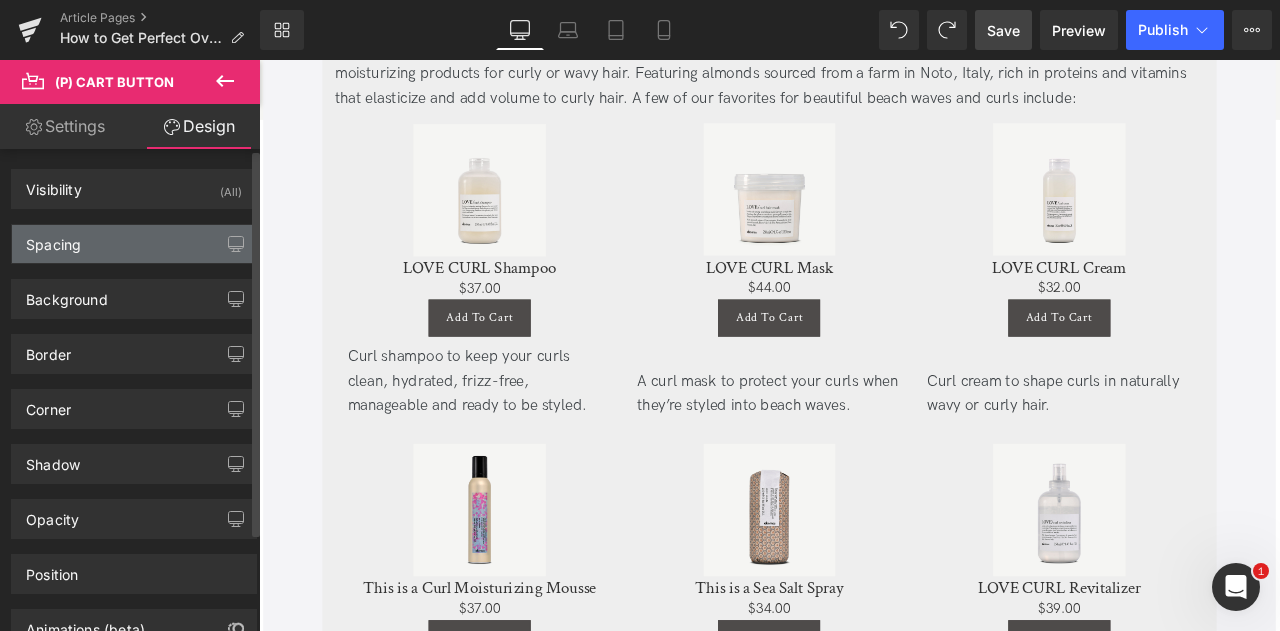 click on "Spacing" at bounding box center (134, 244) 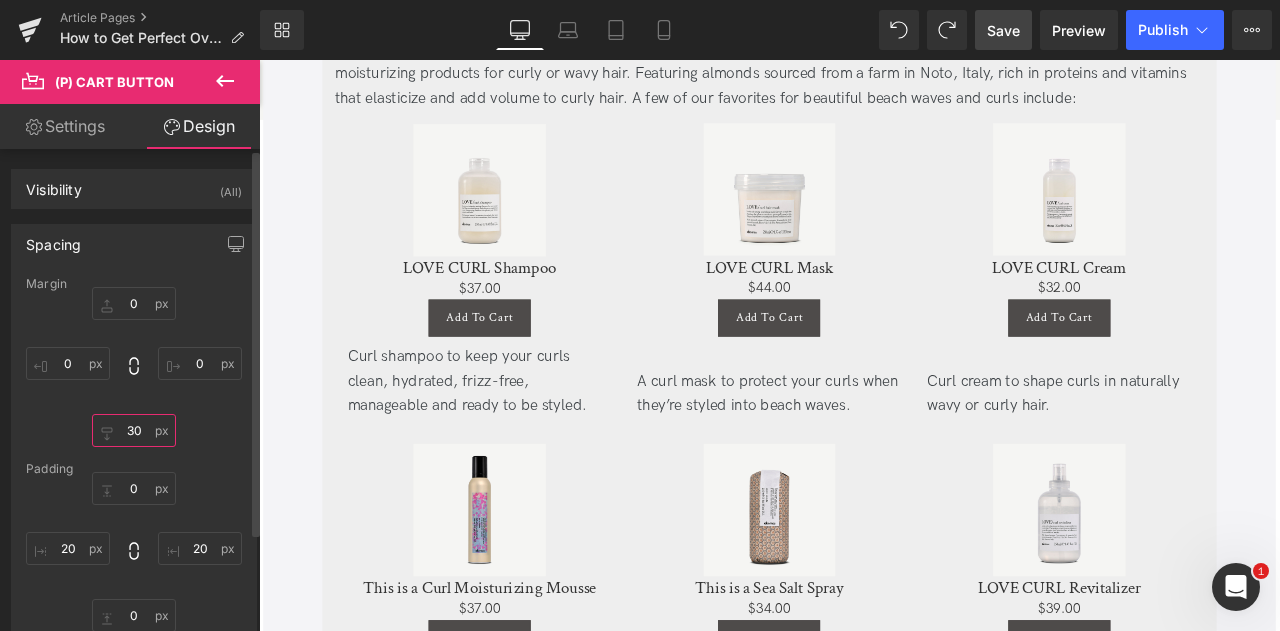 click on "30" at bounding box center [134, 430] 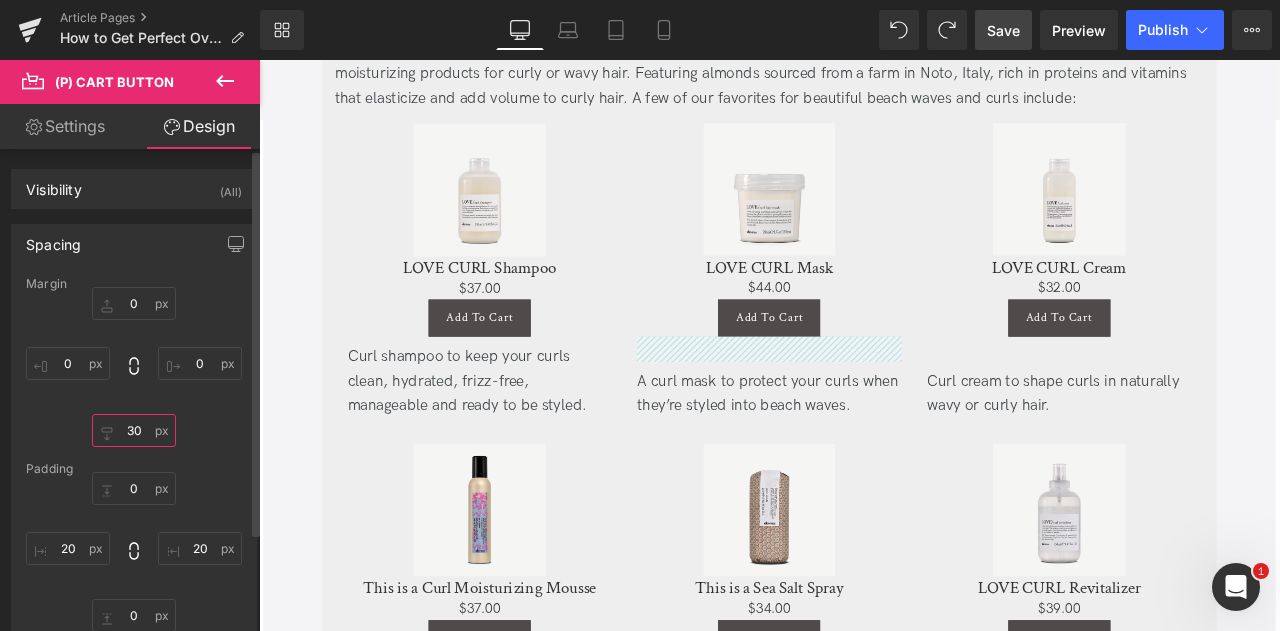 type on "0" 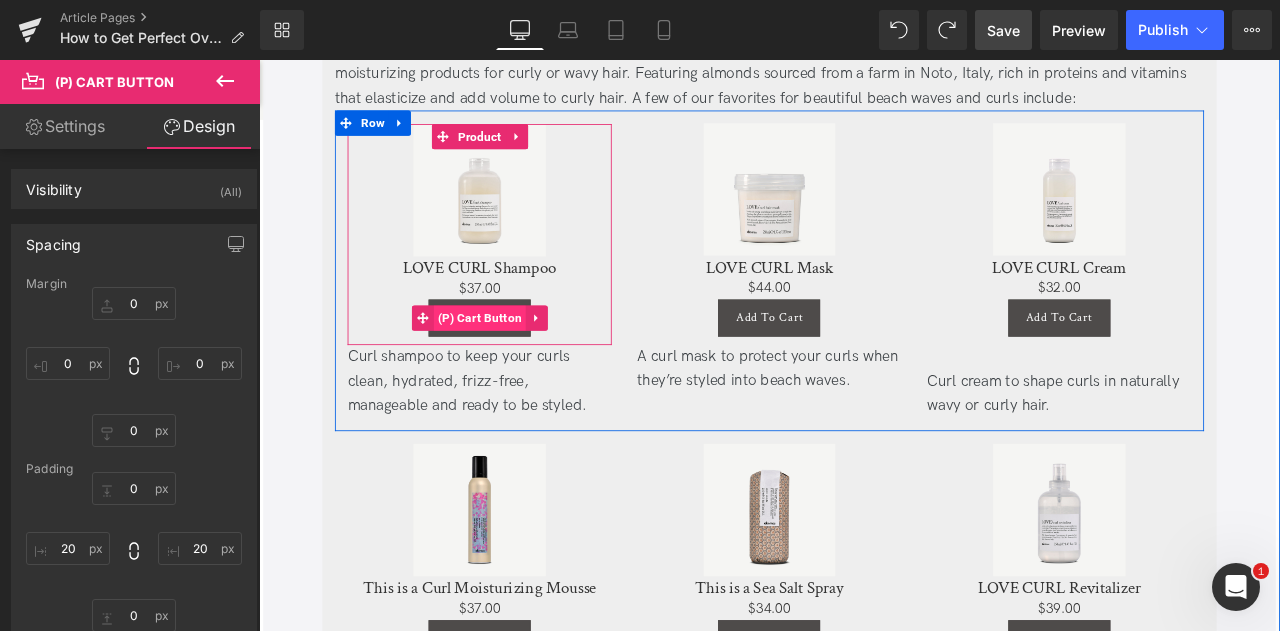 click on "(P) Cart Button" at bounding box center (521, 366) 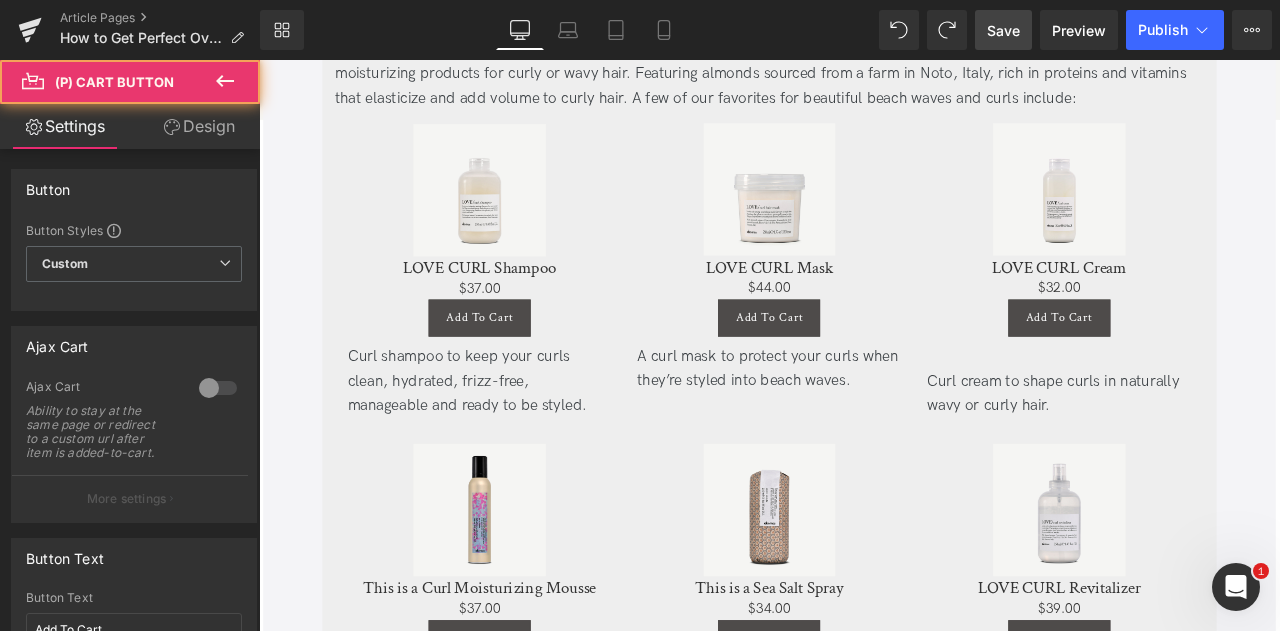 click on "Design" at bounding box center [199, 126] 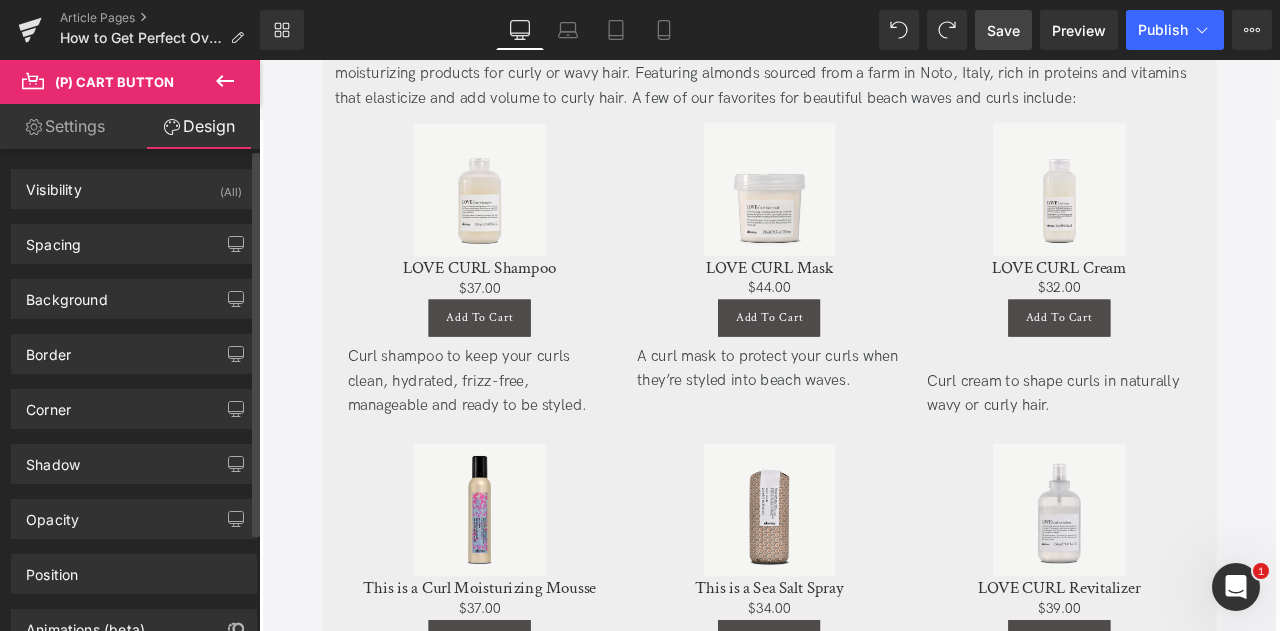 click on "Spacing
Margin
0px 0
0px 0
10px 10
0px 0
Padding
0px 0
20px 20
0px 0
20px 20
Setup Global Style" at bounding box center (134, 236) 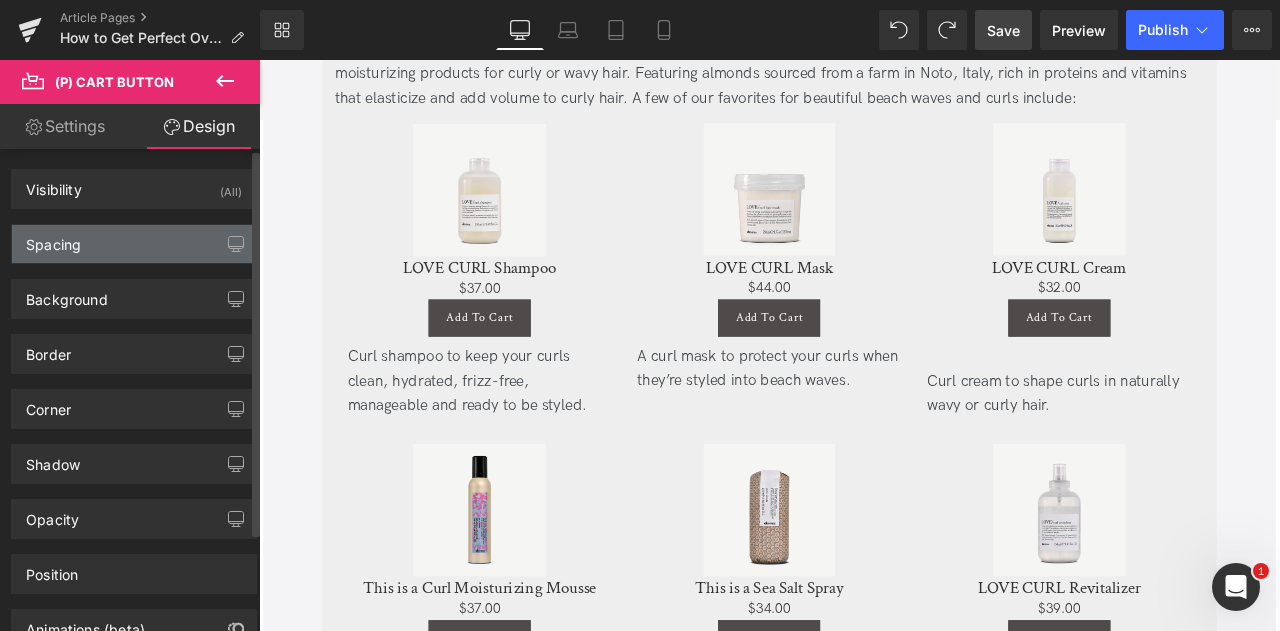 click on "Spacing" at bounding box center [134, 244] 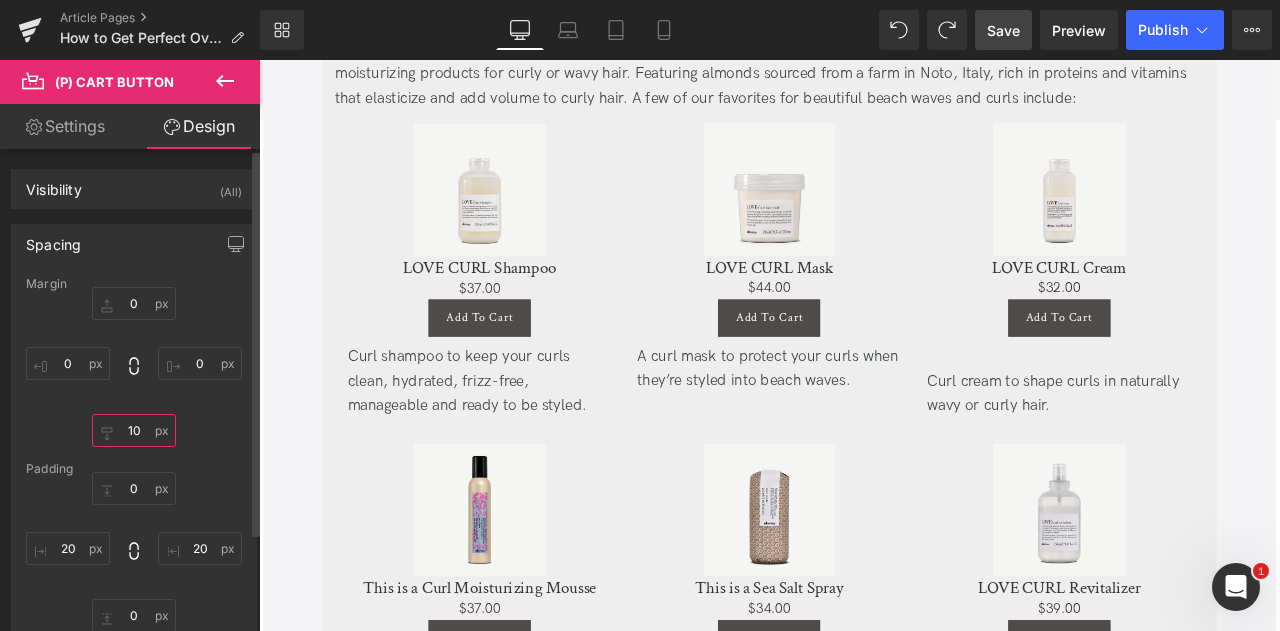 click on "10" at bounding box center (134, 430) 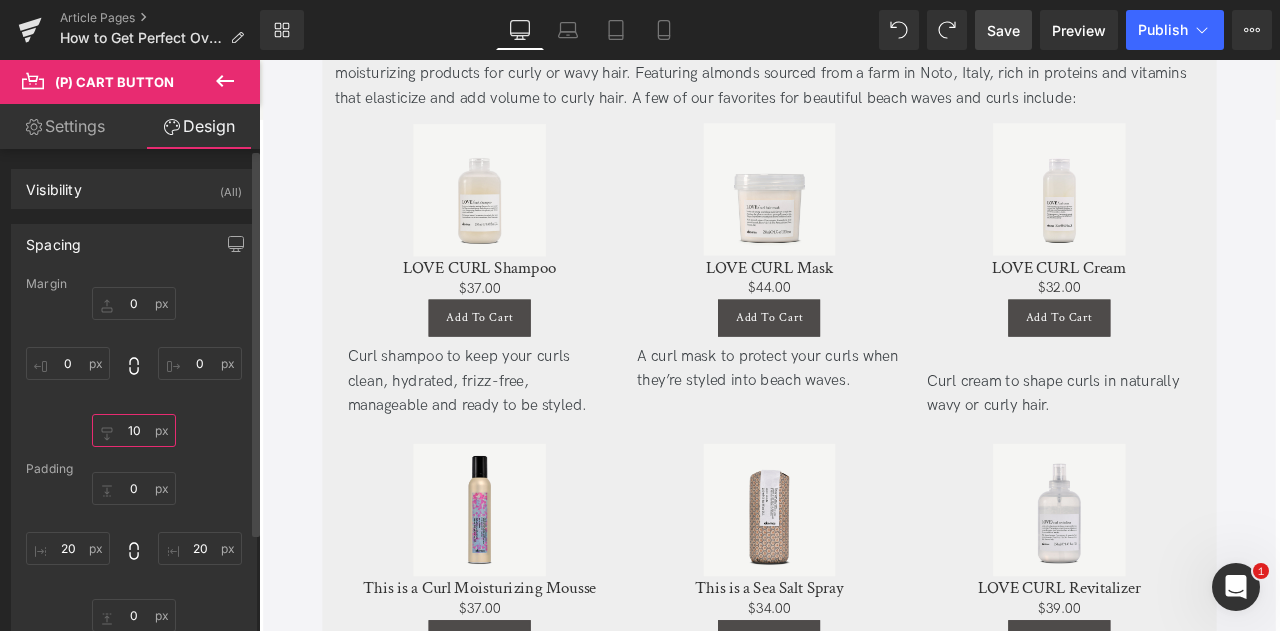 type on "0" 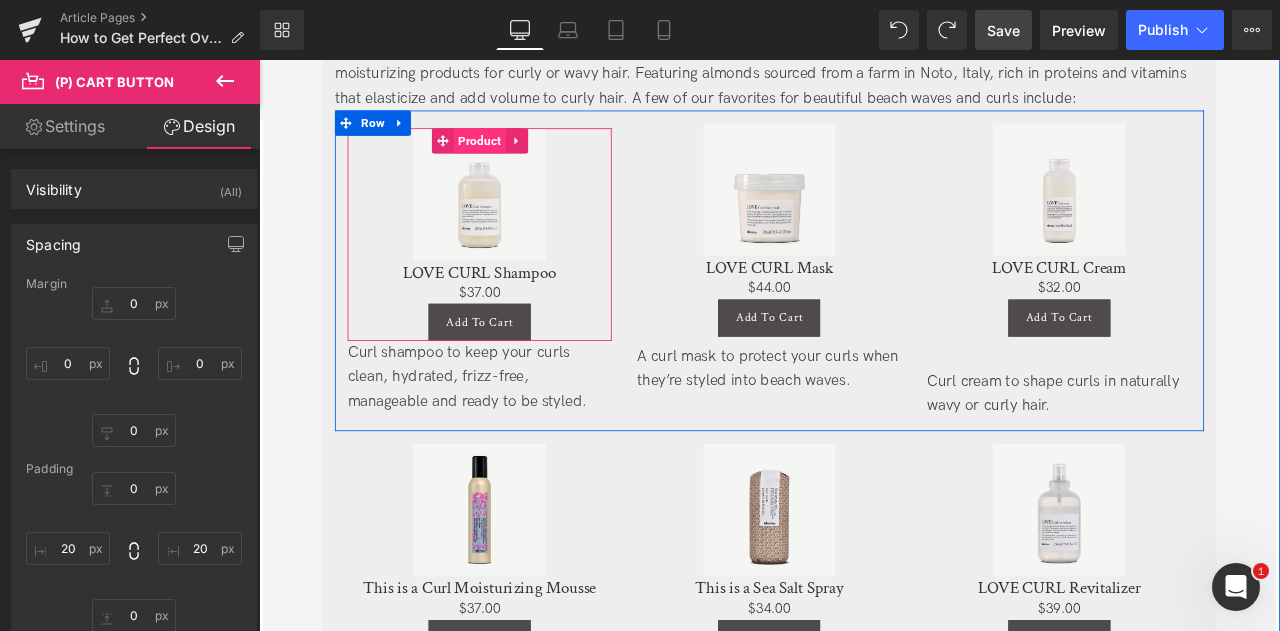 click on "Product" at bounding box center [521, 156] 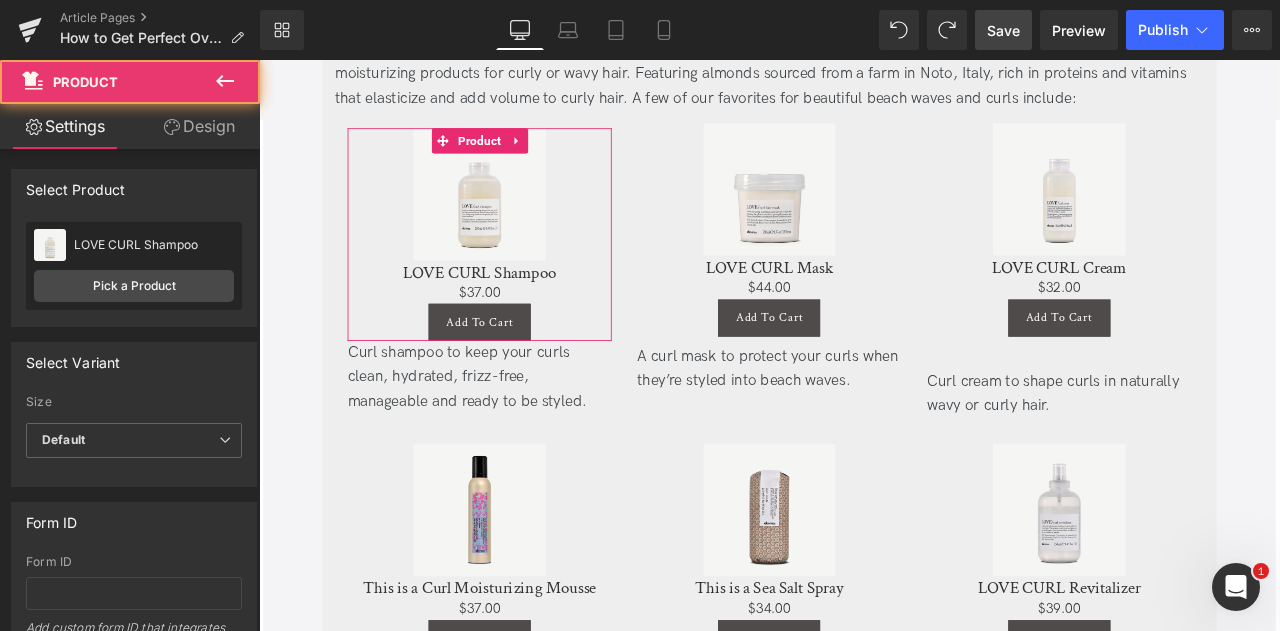 click on "Design" at bounding box center (199, 126) 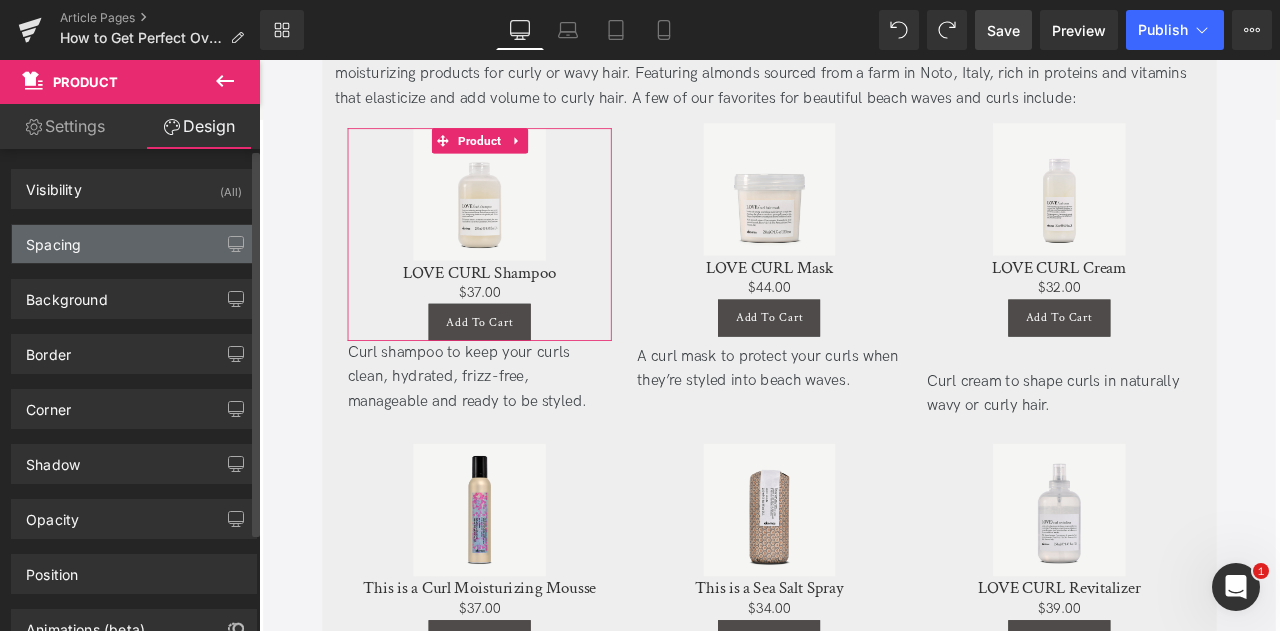 click on "Spacing" at bounding box center [134, 244] 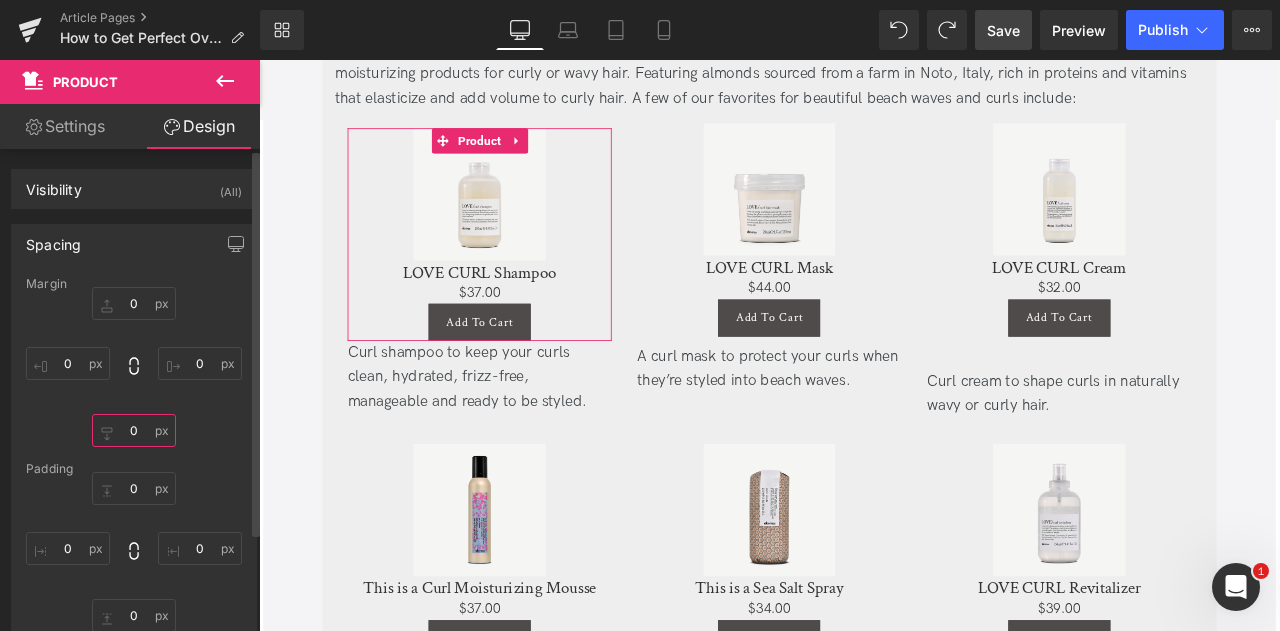 click on "0" at bounding box center (134, 430) 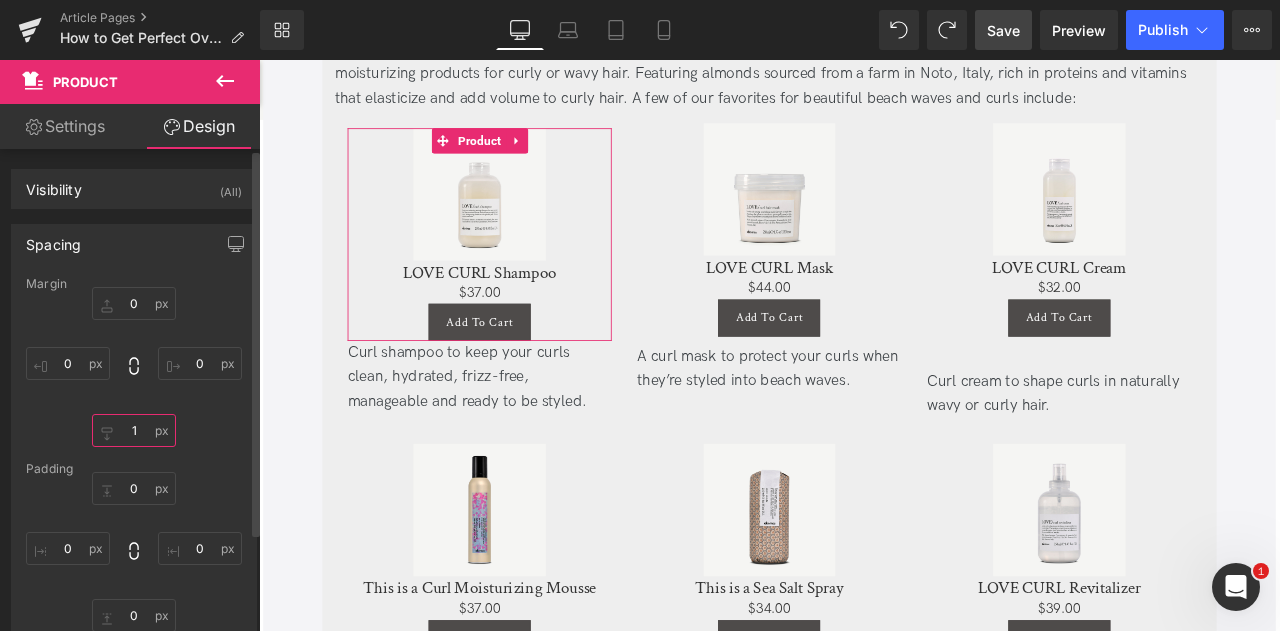 type on "10" 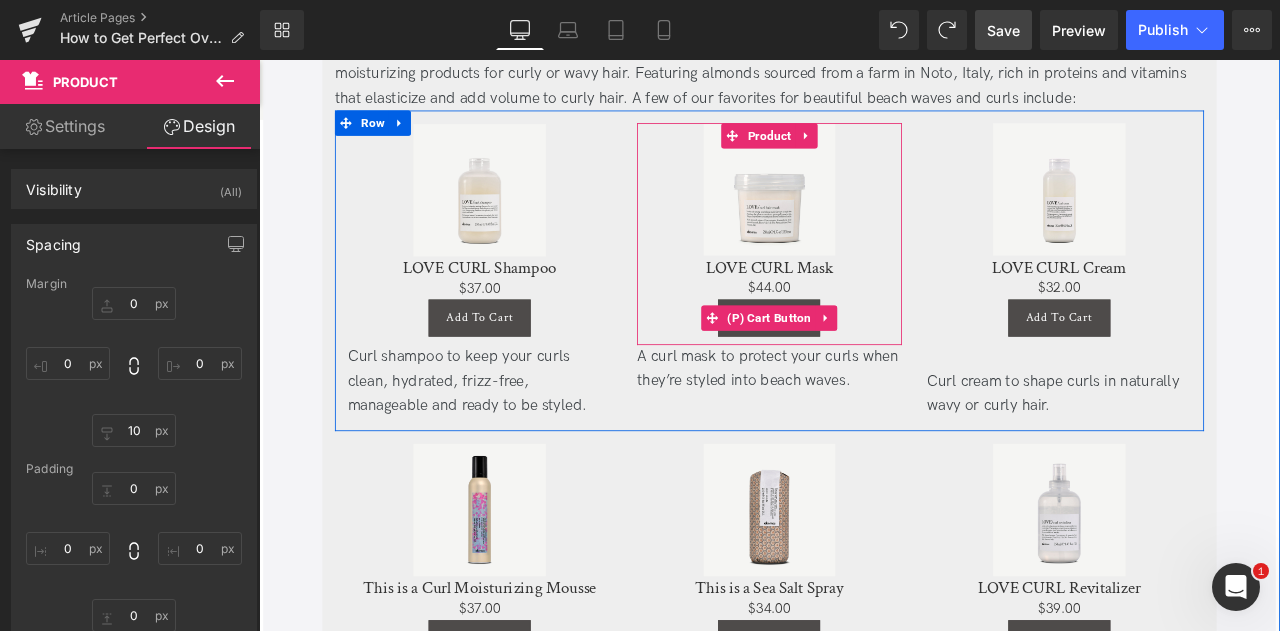 click on "Add To Cart" at bounding box center [863, 366] 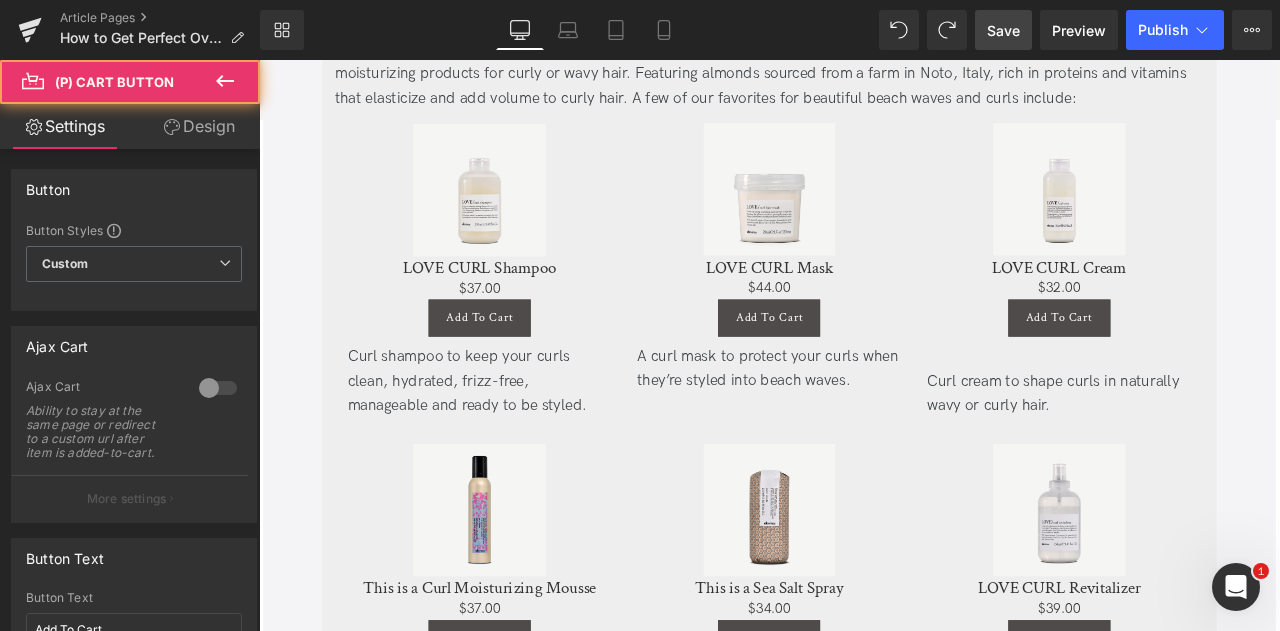 click on "Design" at bounding box center [199, 126] 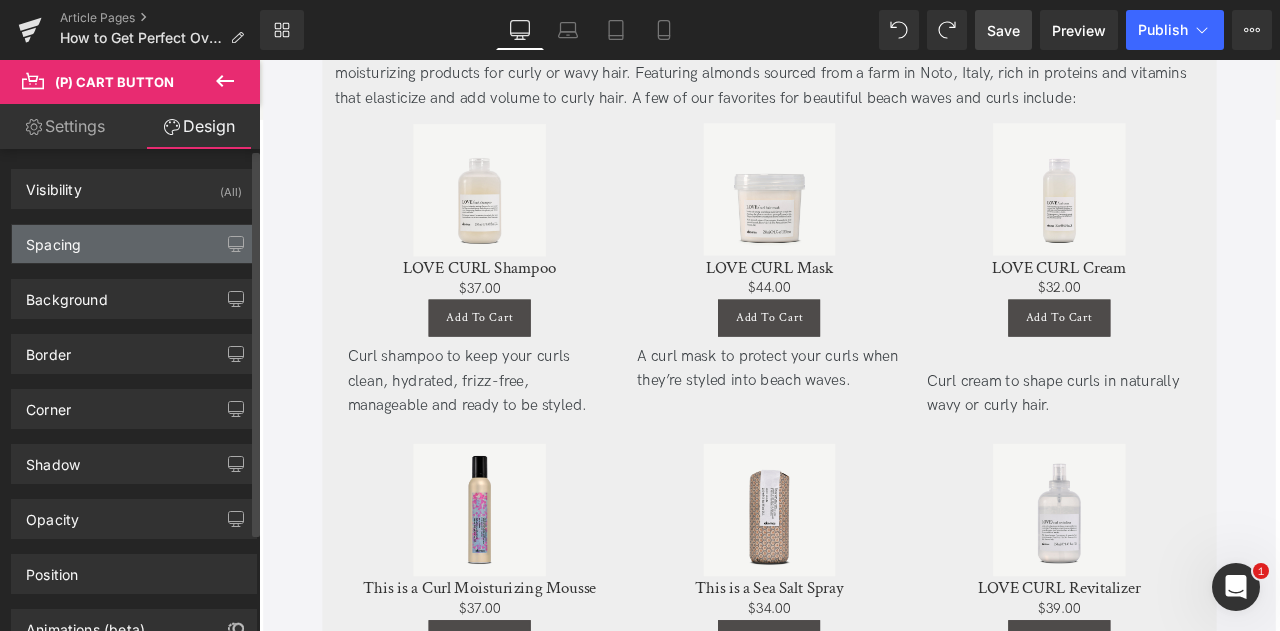 click on "Spacing" at bounding box center [134, 244] 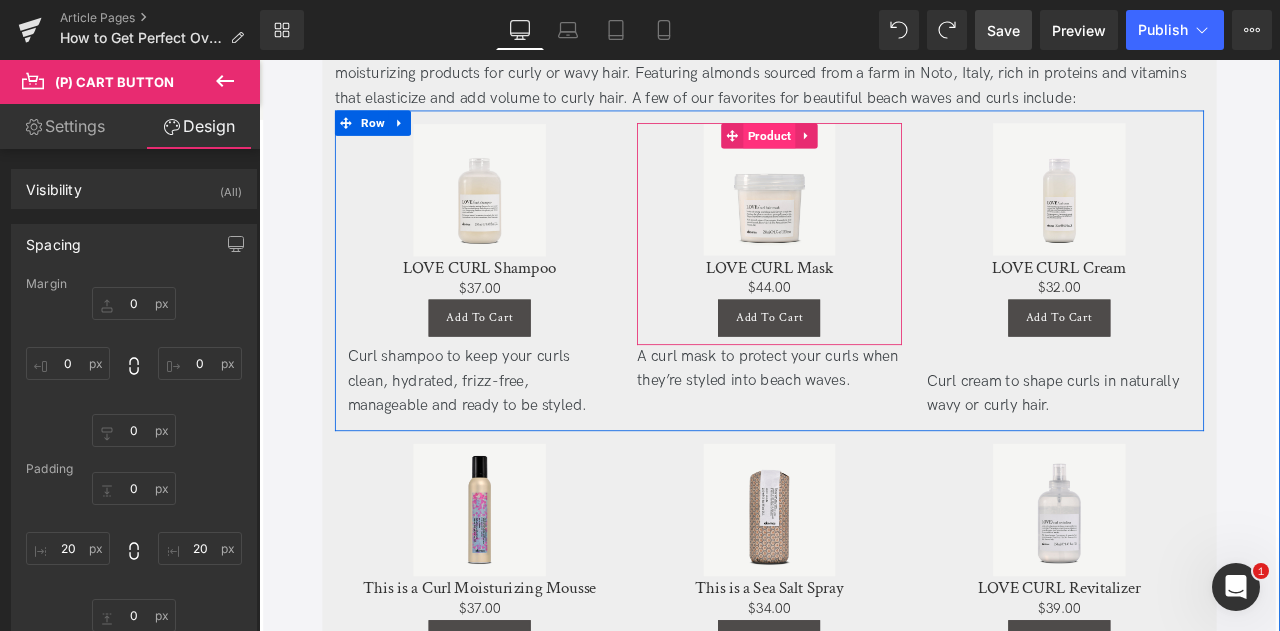 click on "Product" at bounding box center (864, 150) 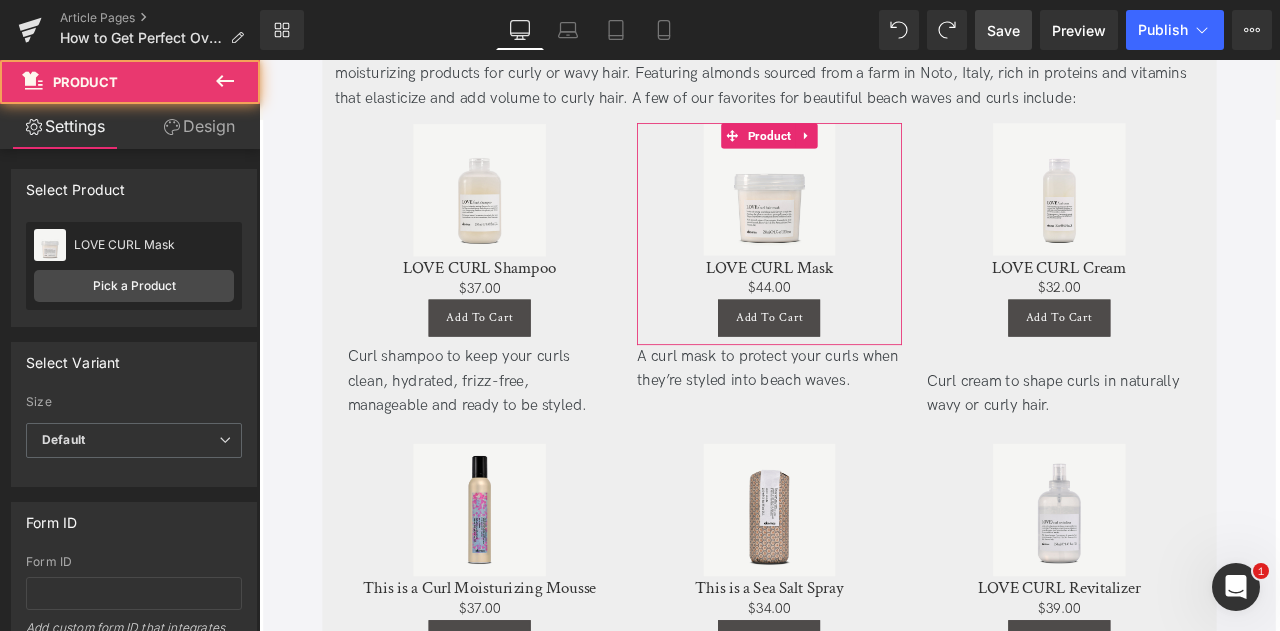 click on "Design" at bounding box center (199, 126) 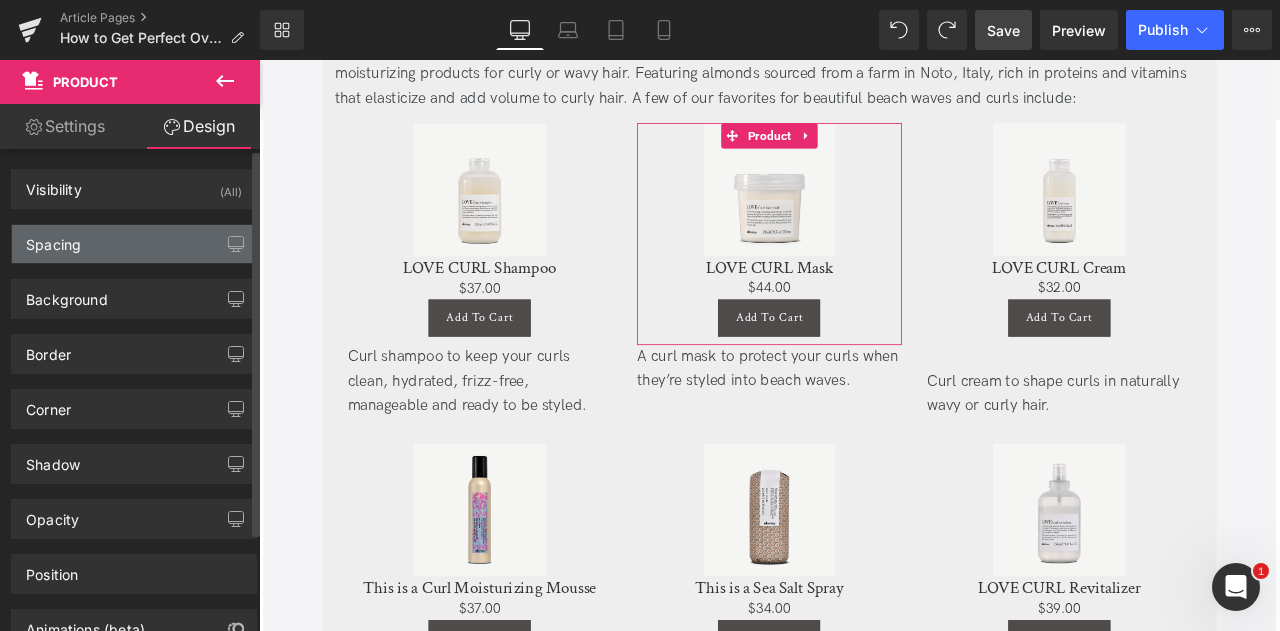 click on "Spacing" at bounding box center (134, 244) 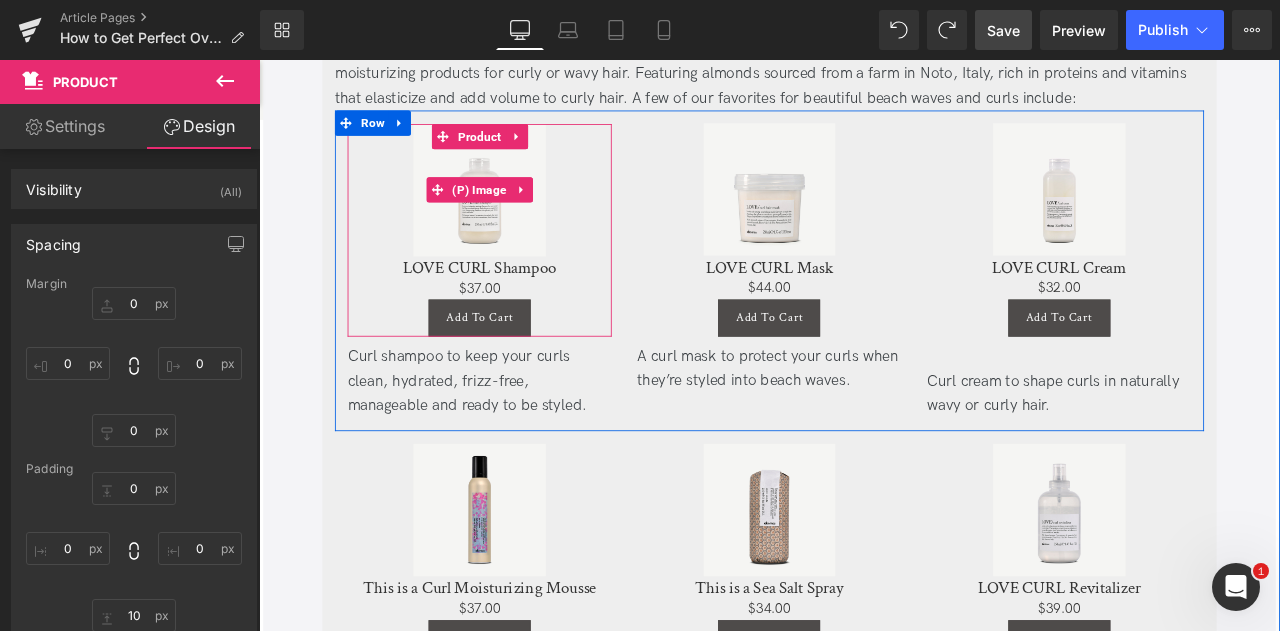 click on "Sale Off" at bounding box center [520, 214] 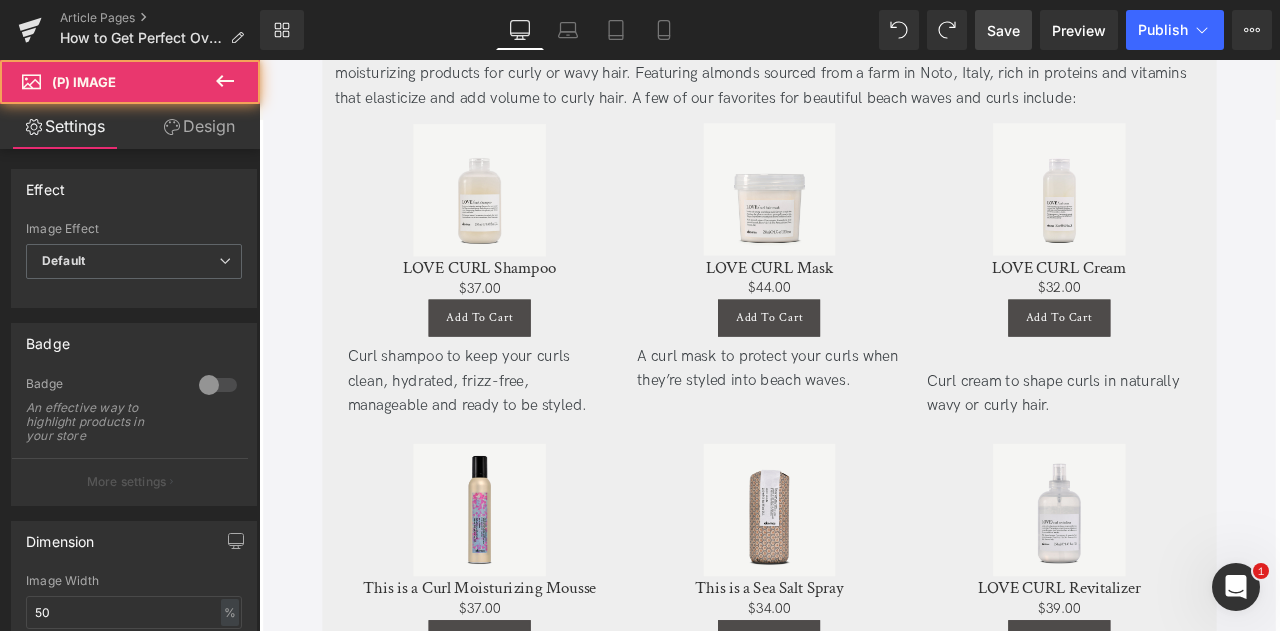 click on "Design" at bounding box center (199, 126) 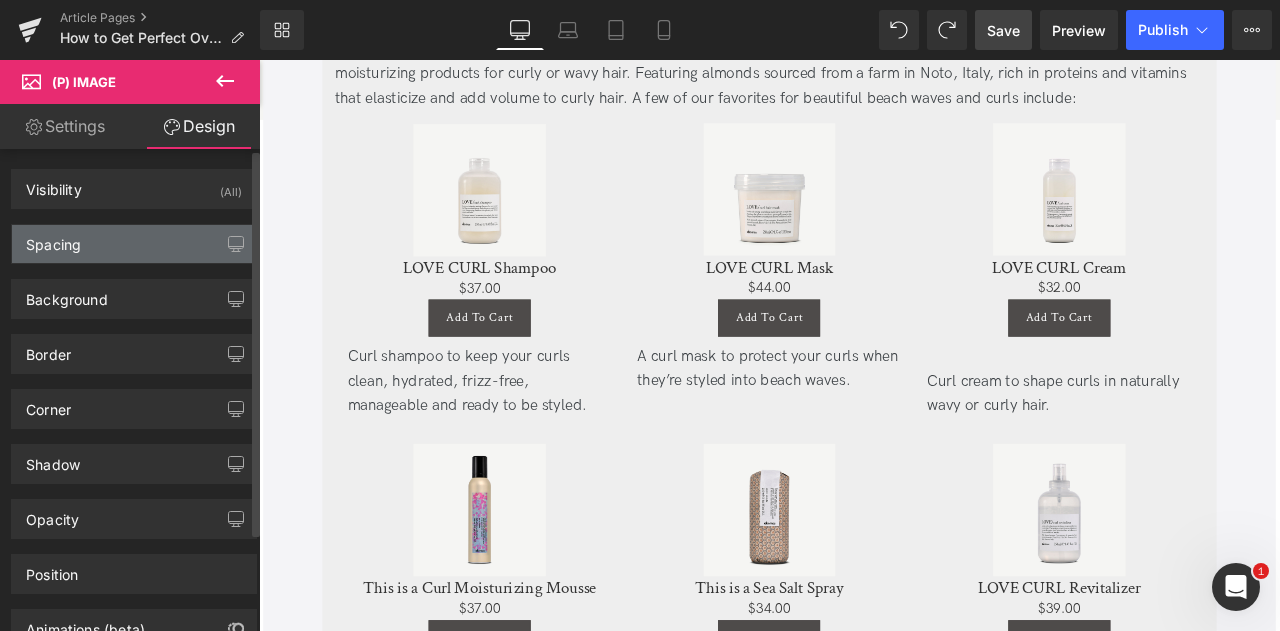 click on "Spacing" at bounding box center (134, 244) 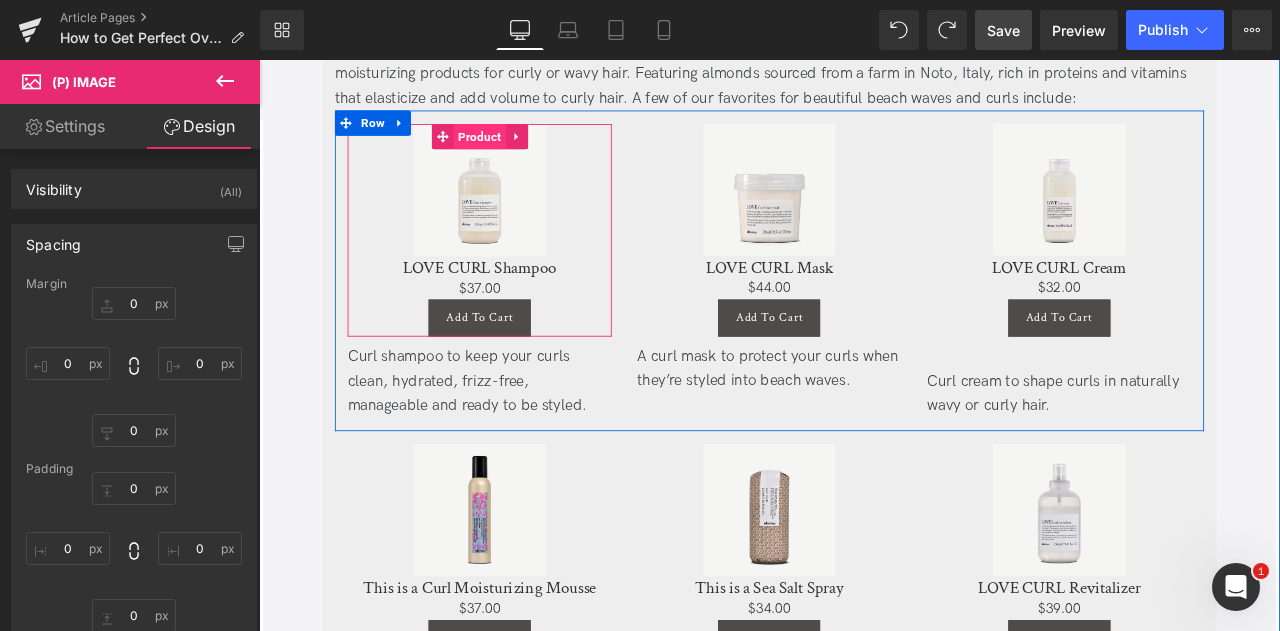 click on "Product" at bounding box center (521, 151) 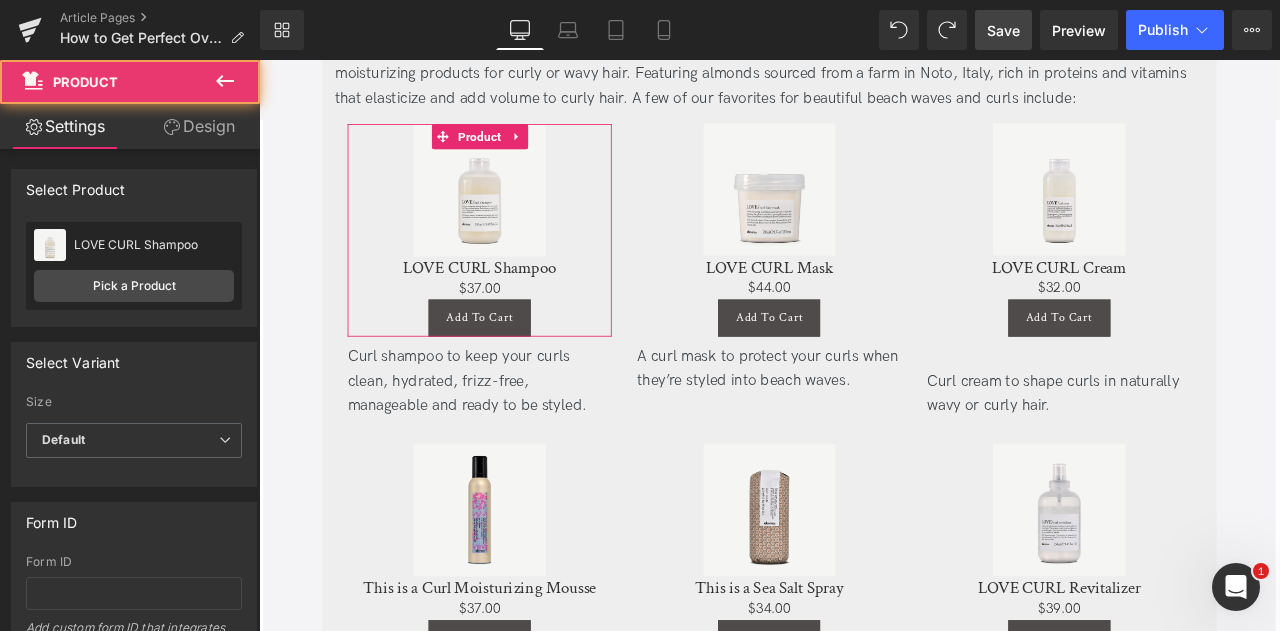click 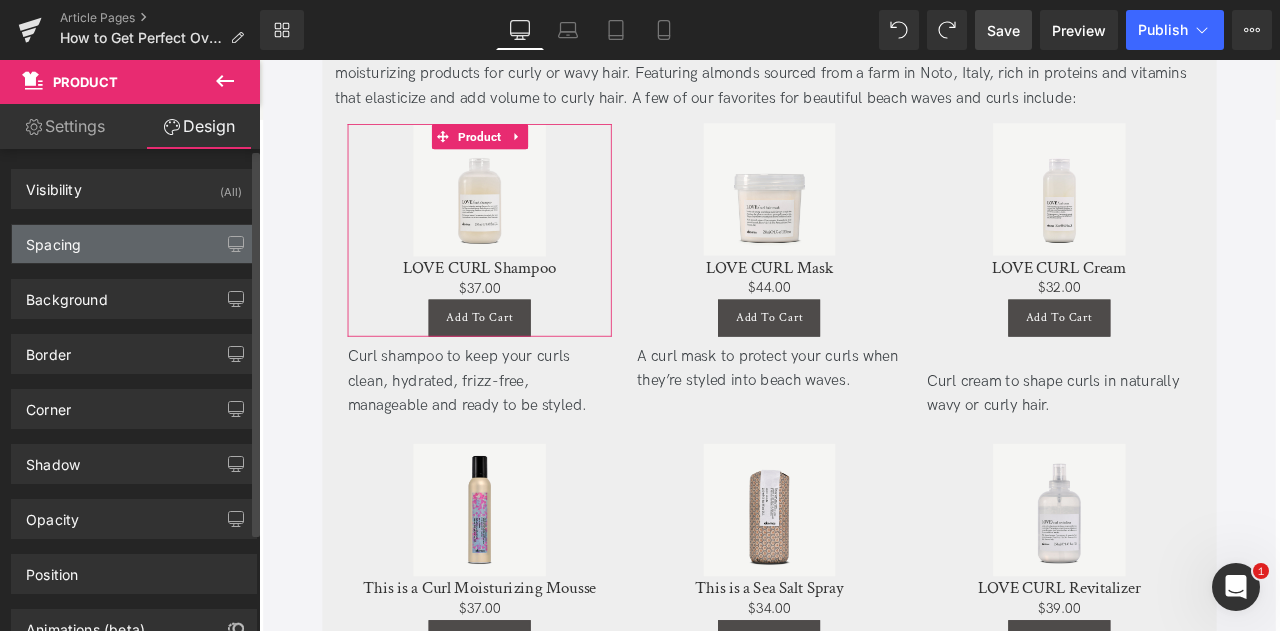 click on "Spacing" at bounding box center [134, 244] 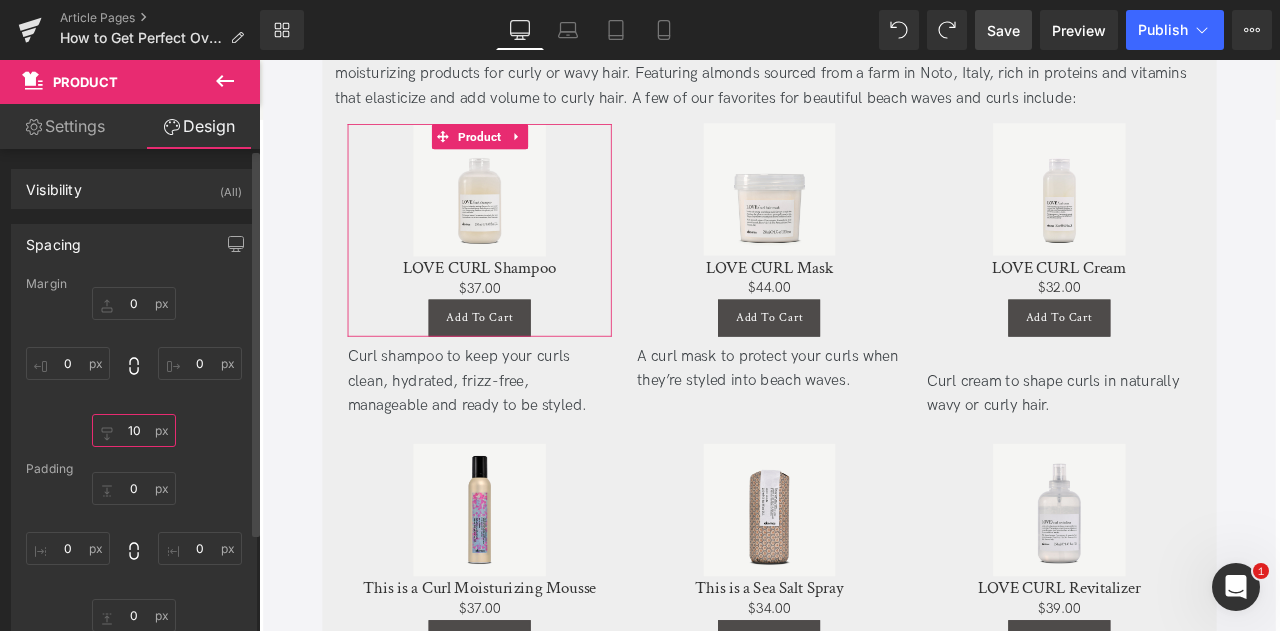 click on "10" at bounding box center [134, 430] 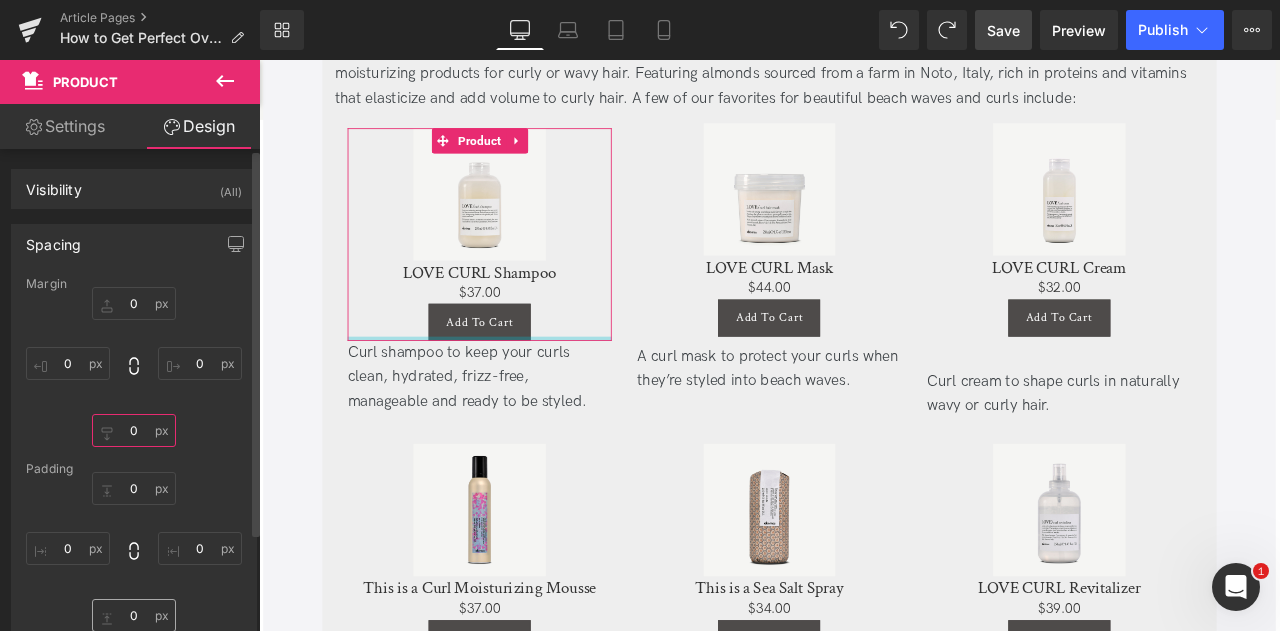 type on "0" 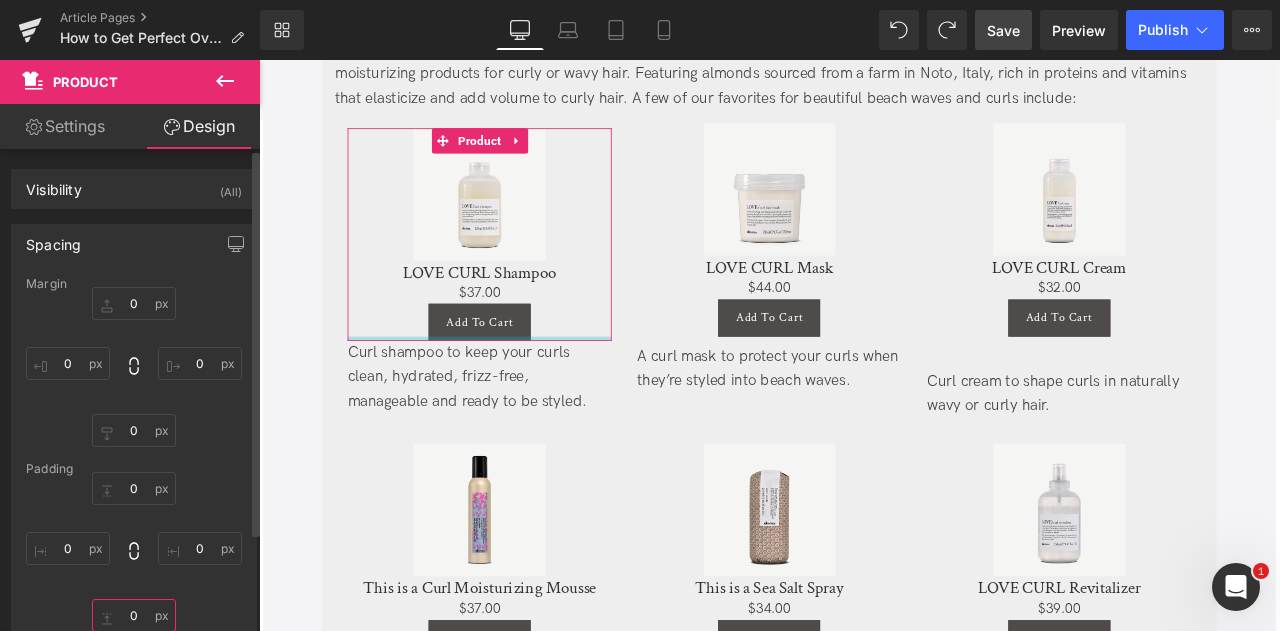 click on "0" at bounding box center [134, 615] 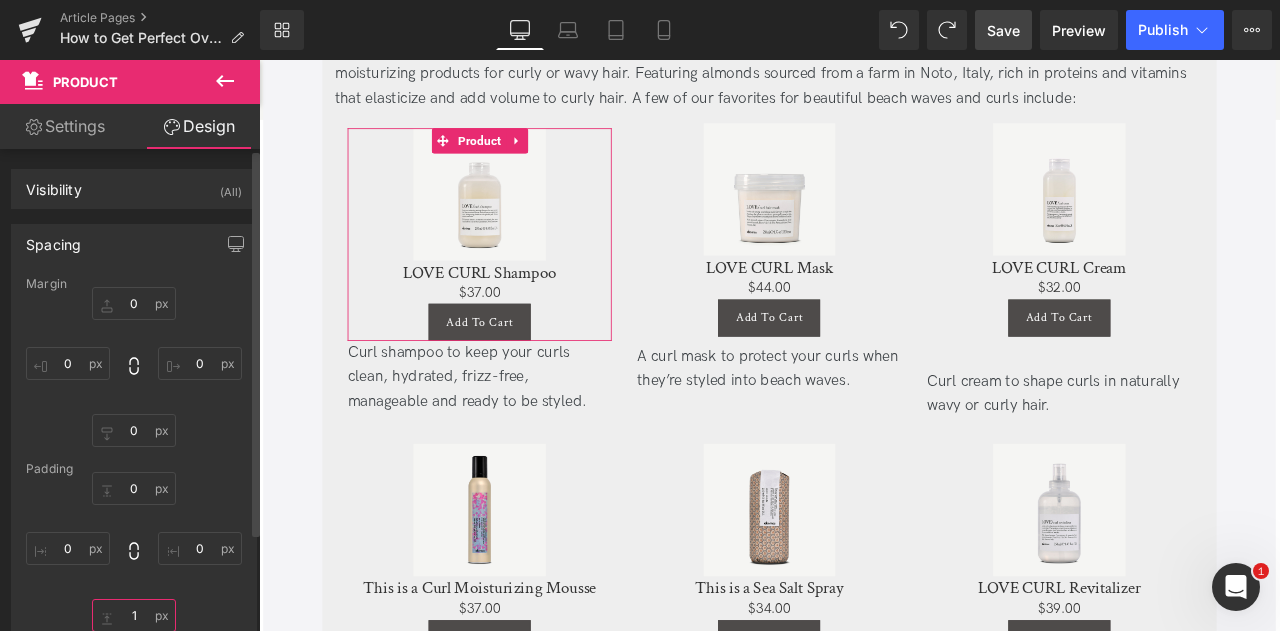 type on "10" 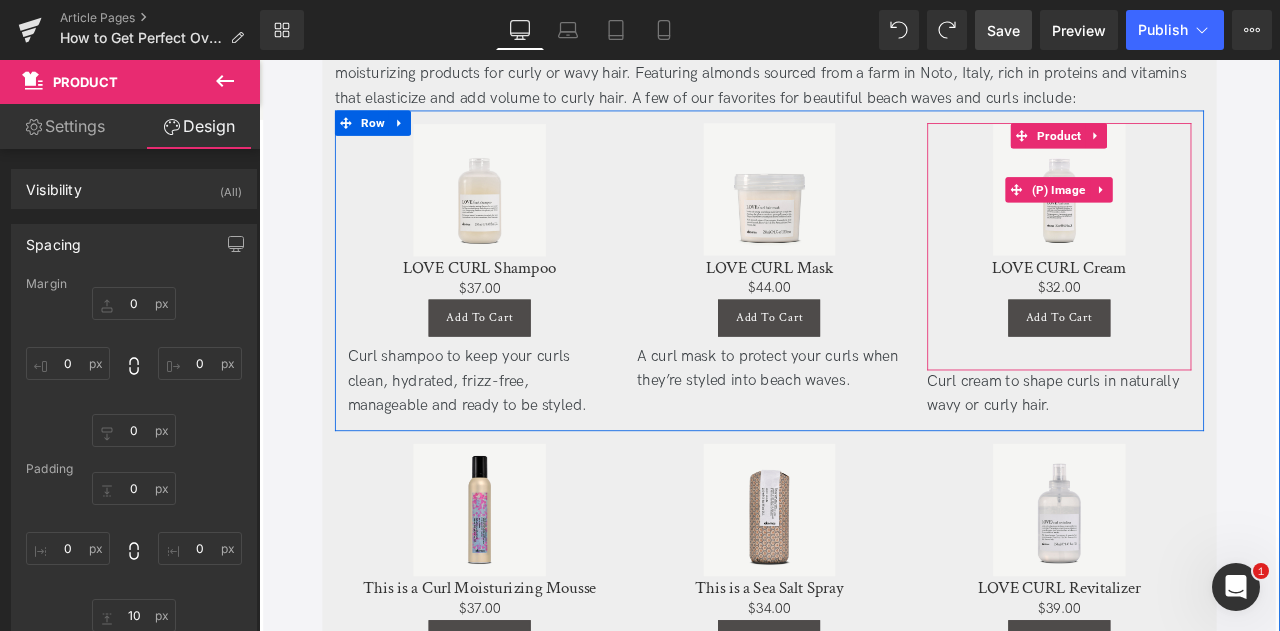 click on "Sale Off" at bounding box center (1207, 213) 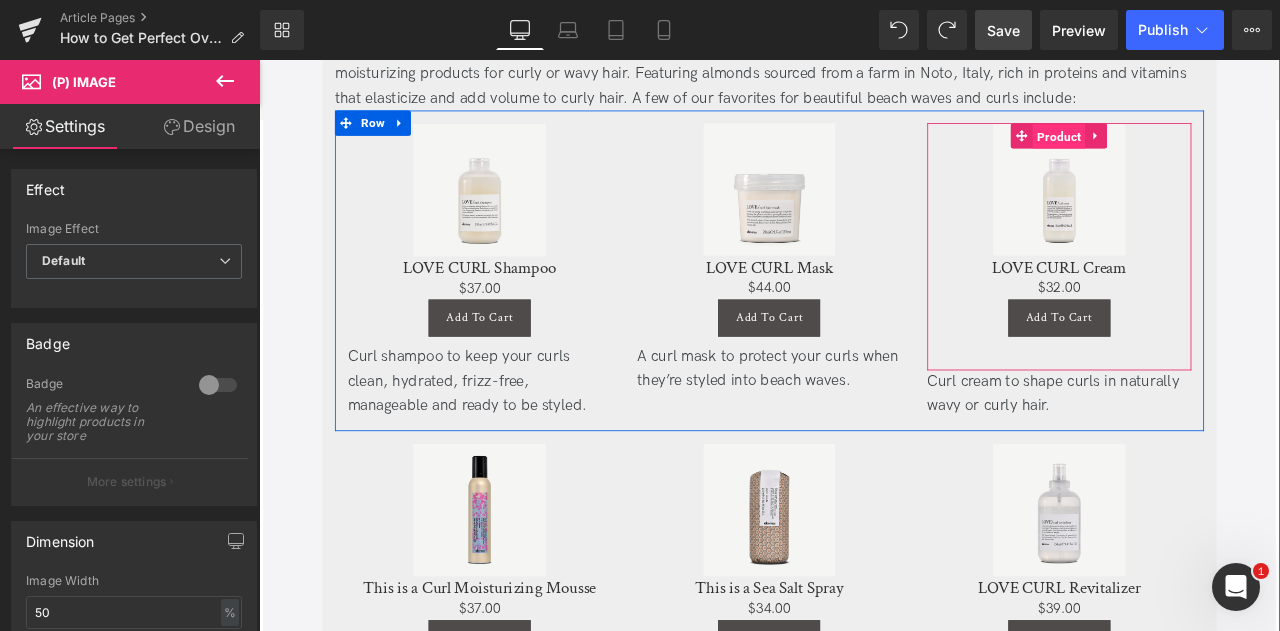 click on "Product" at bounding box center (1207, 151) 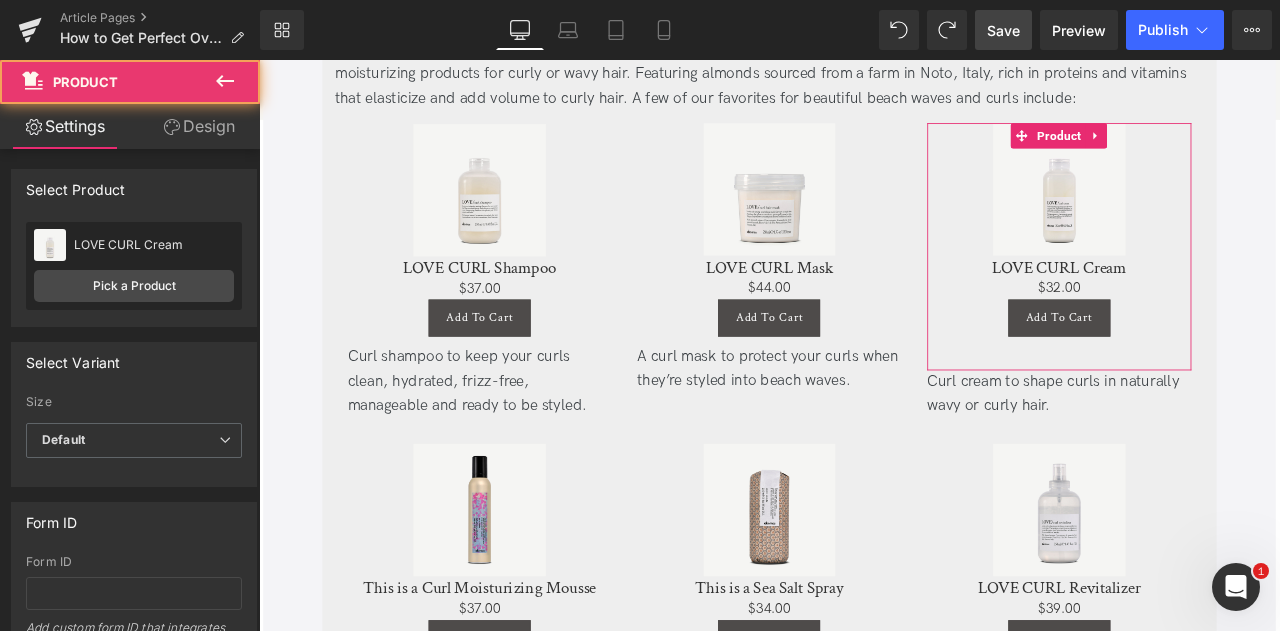 click on "Design" at bounding box center (199, 126) 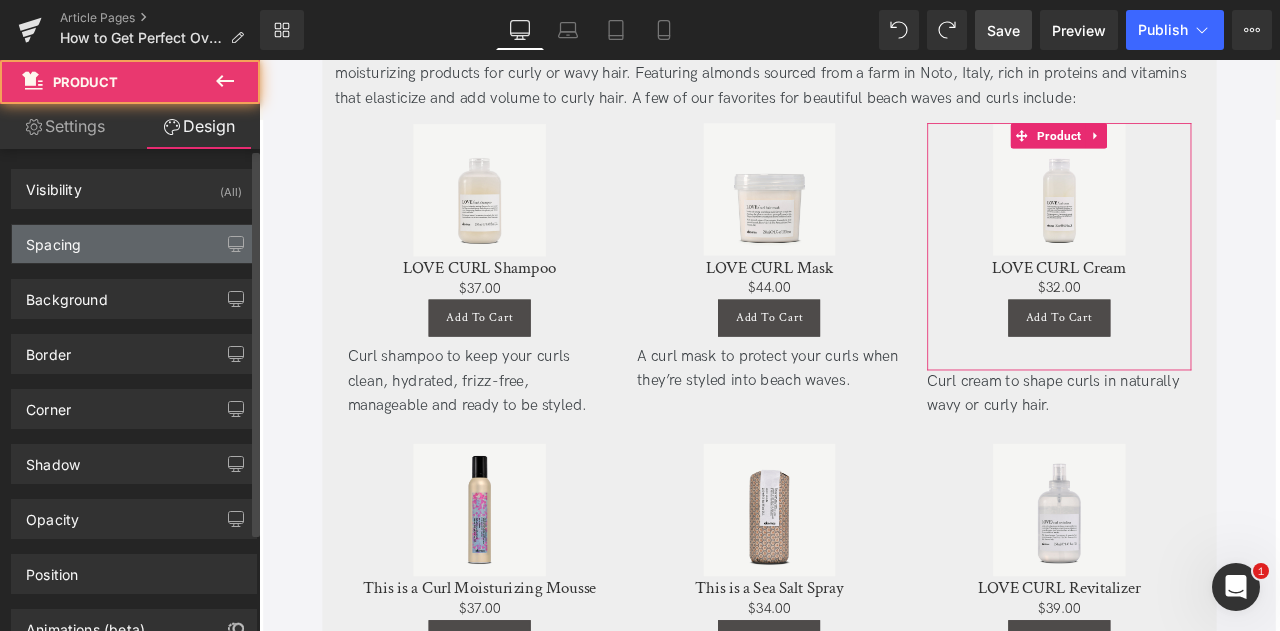 type on "0" 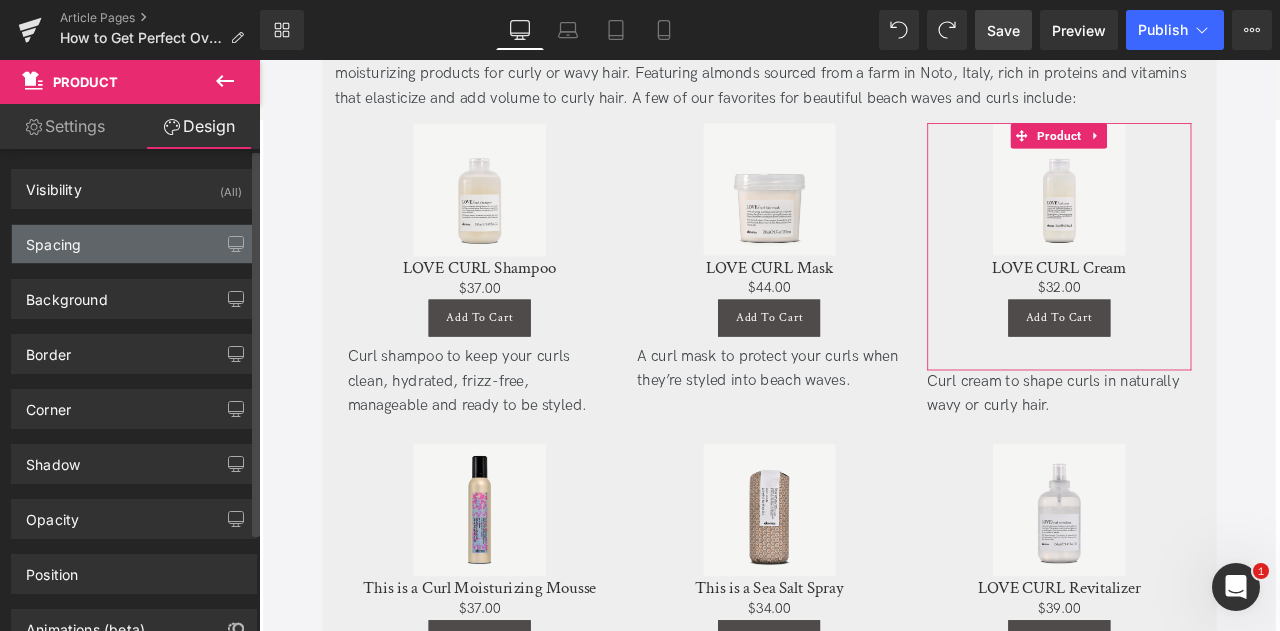 click on "Spacing" at bounding box center (134, 244) 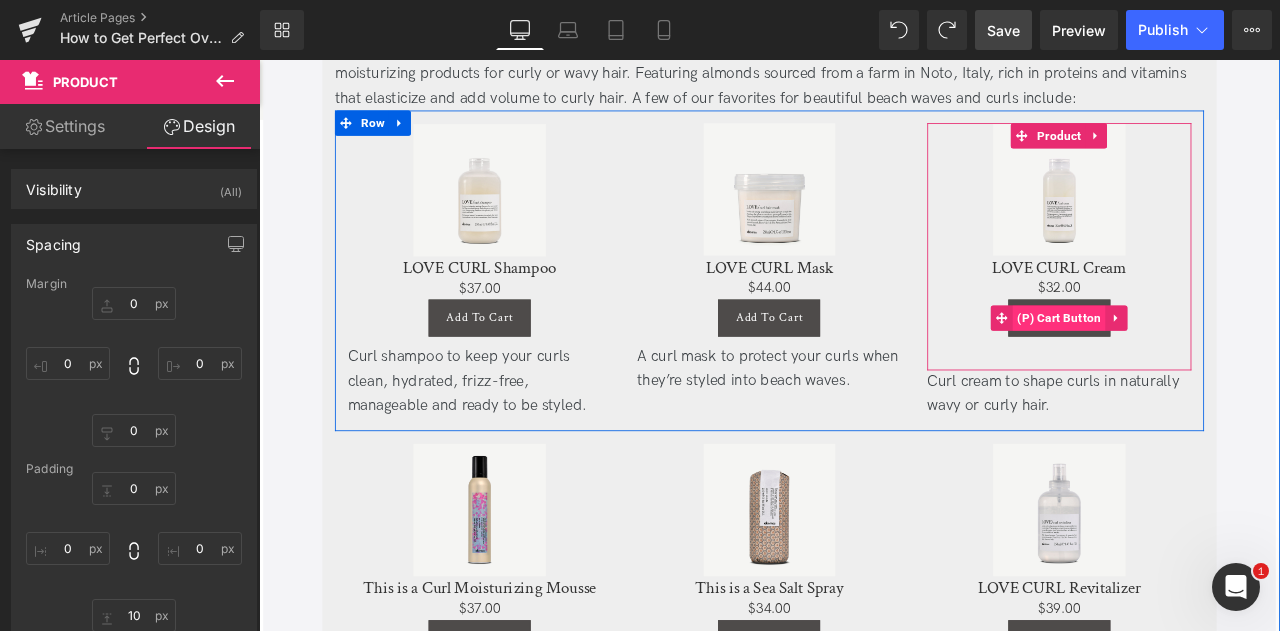 click on "(P) Cart Button" at bounding box center (1208, 366) 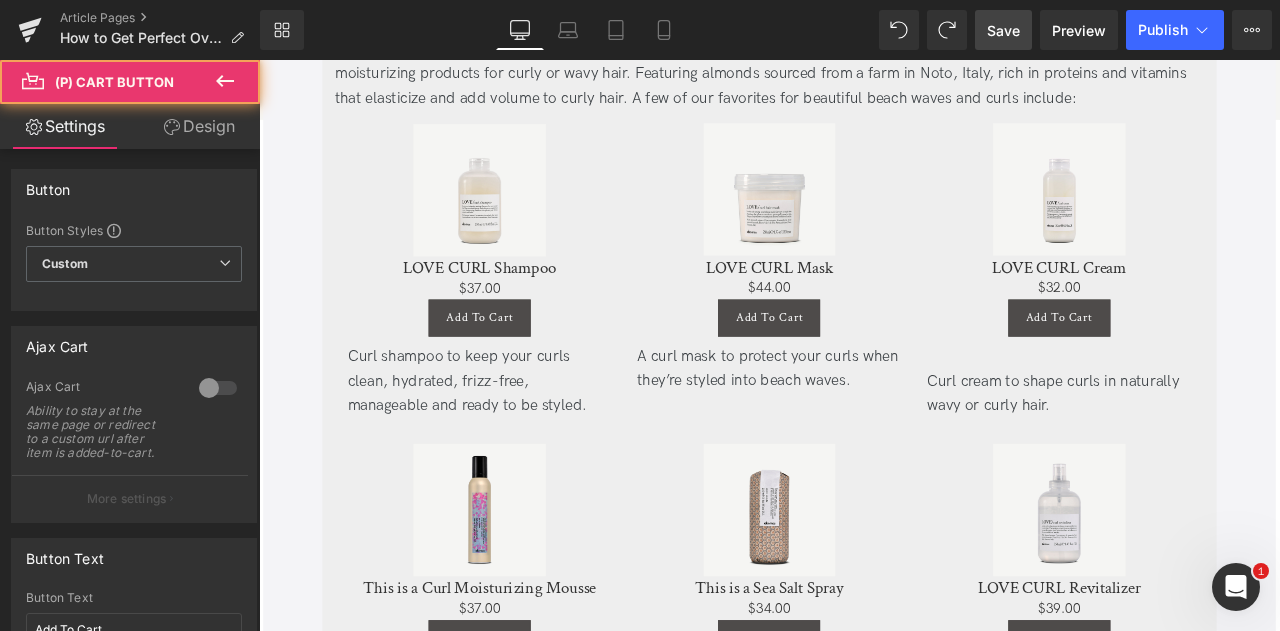 click on "Design" at bounding box center (199, 126) 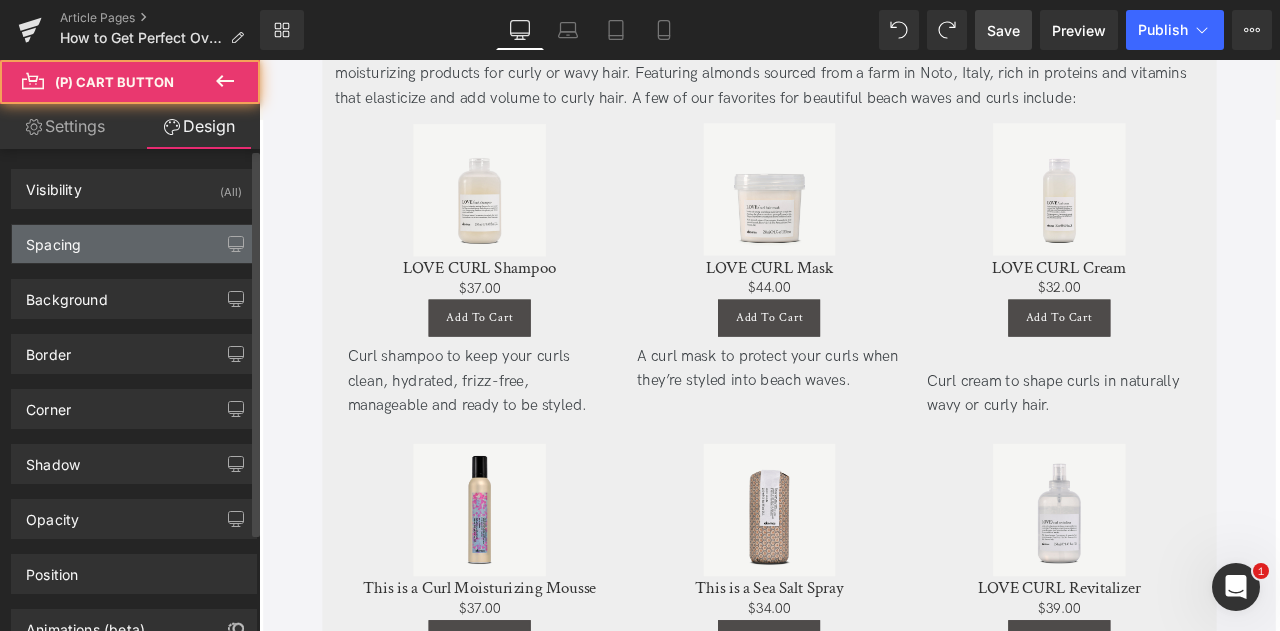 click on "Spacing" at bounding box center (134, 244) 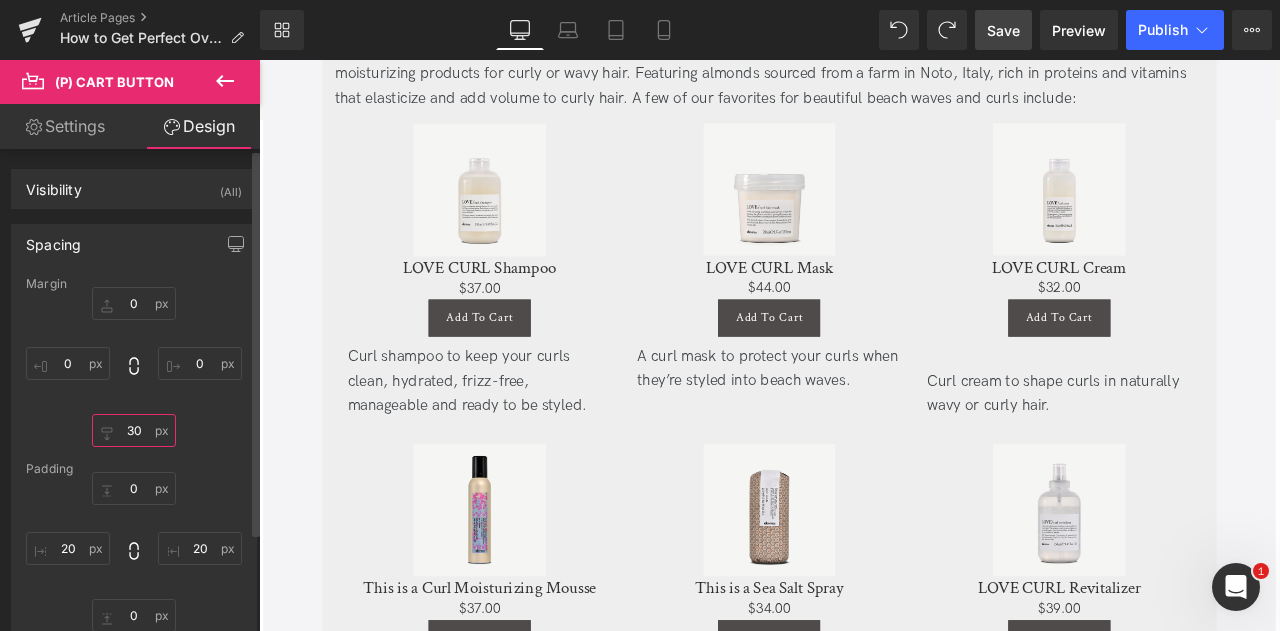 click on "30" at bounding box center (134, 430) 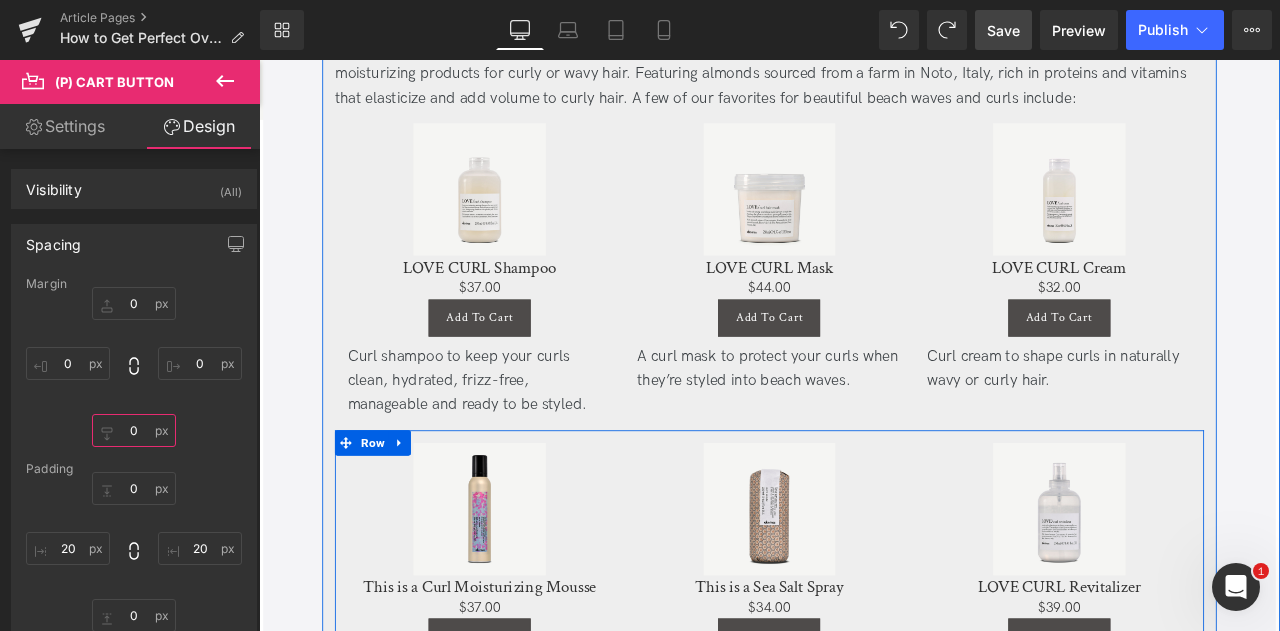scroll, scrollTop: 4532, scrollLeft: 0, axis: vertical 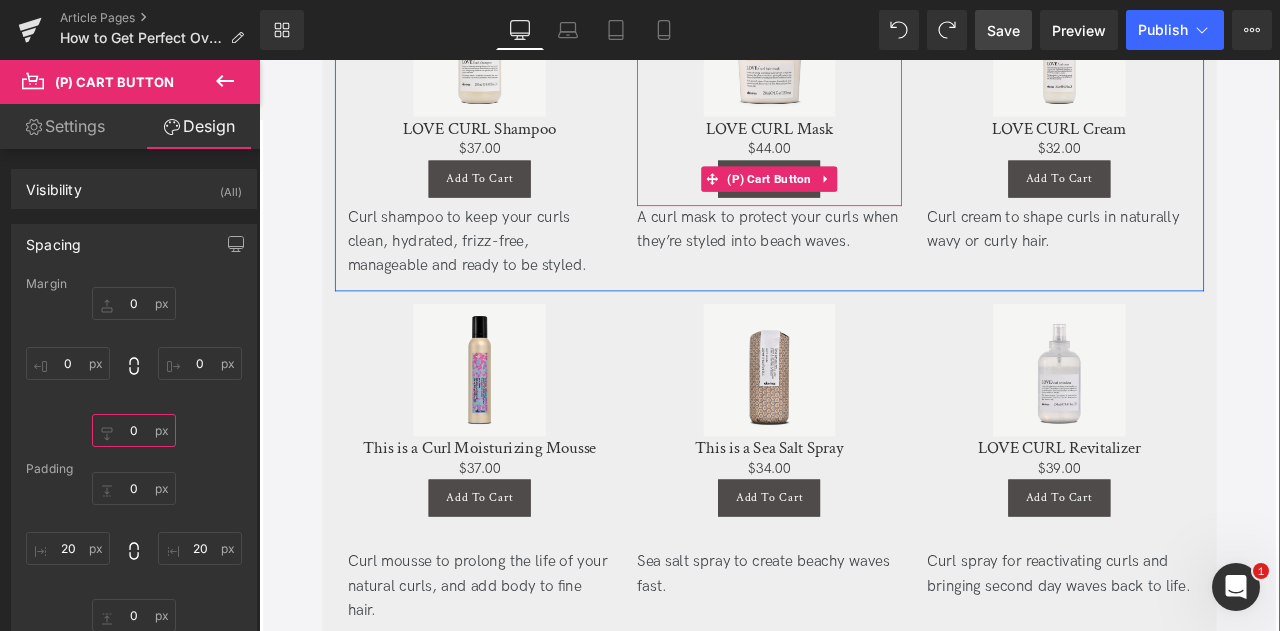 type on "0" 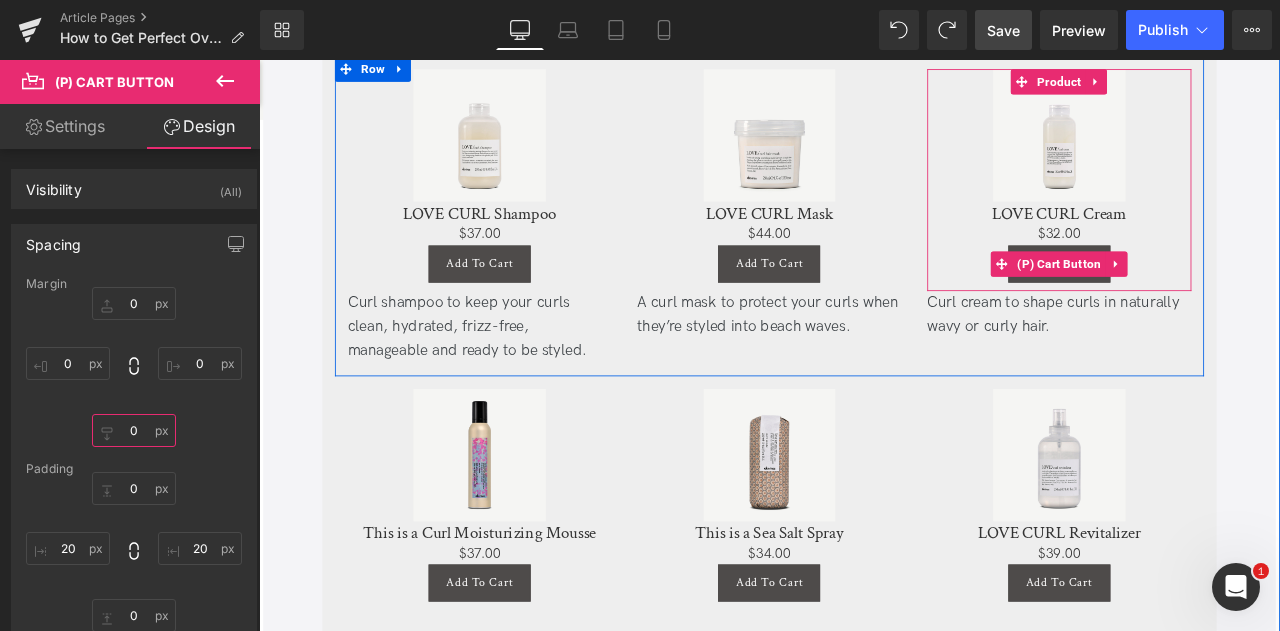 scroll, scrollTop: 4420, scrollLeft: 0, axis: vertical 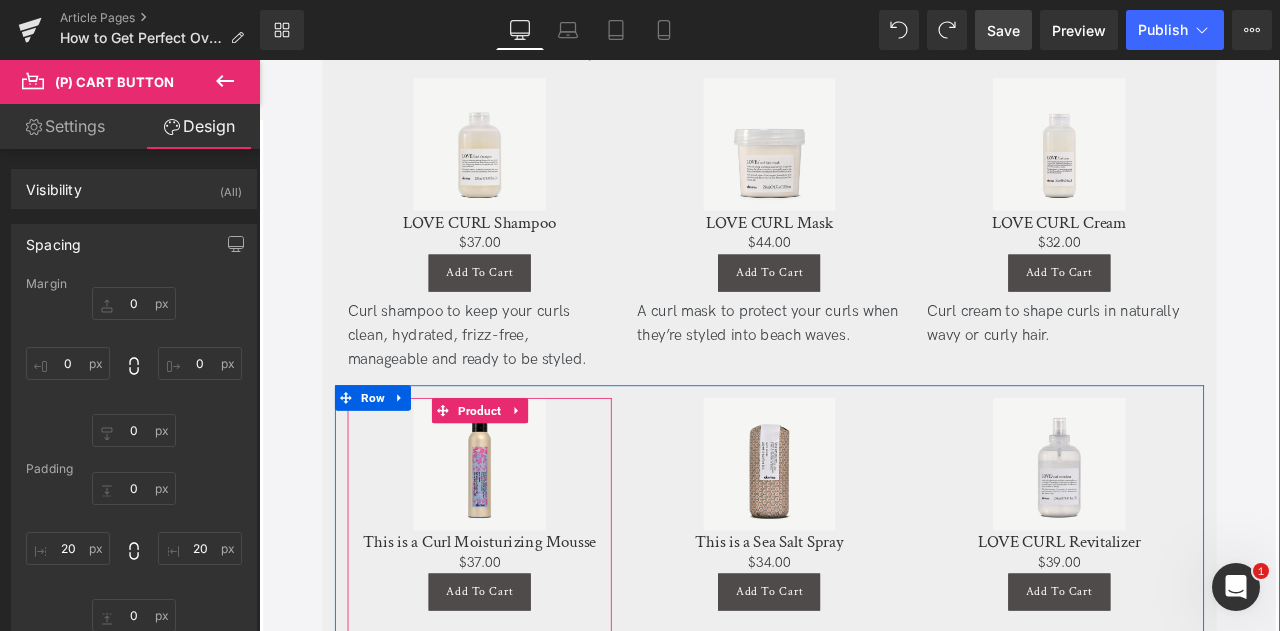 click on "Product" at bounding box center (521, 476) 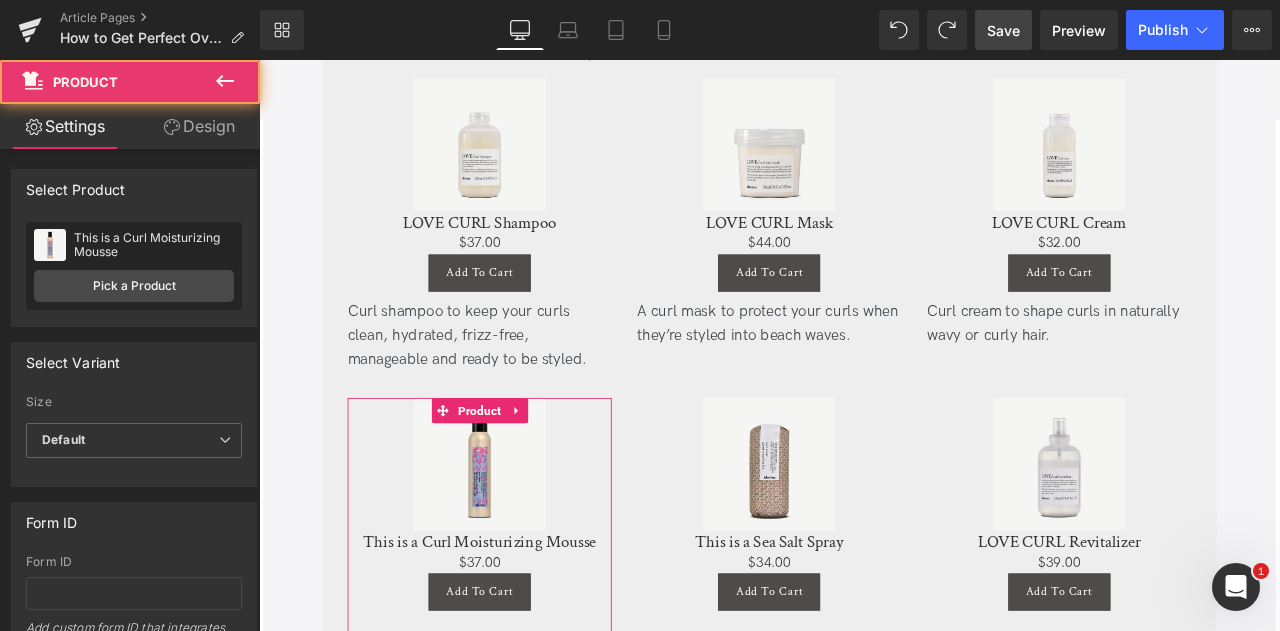 click on "Design" at bounding box center [199, 126] 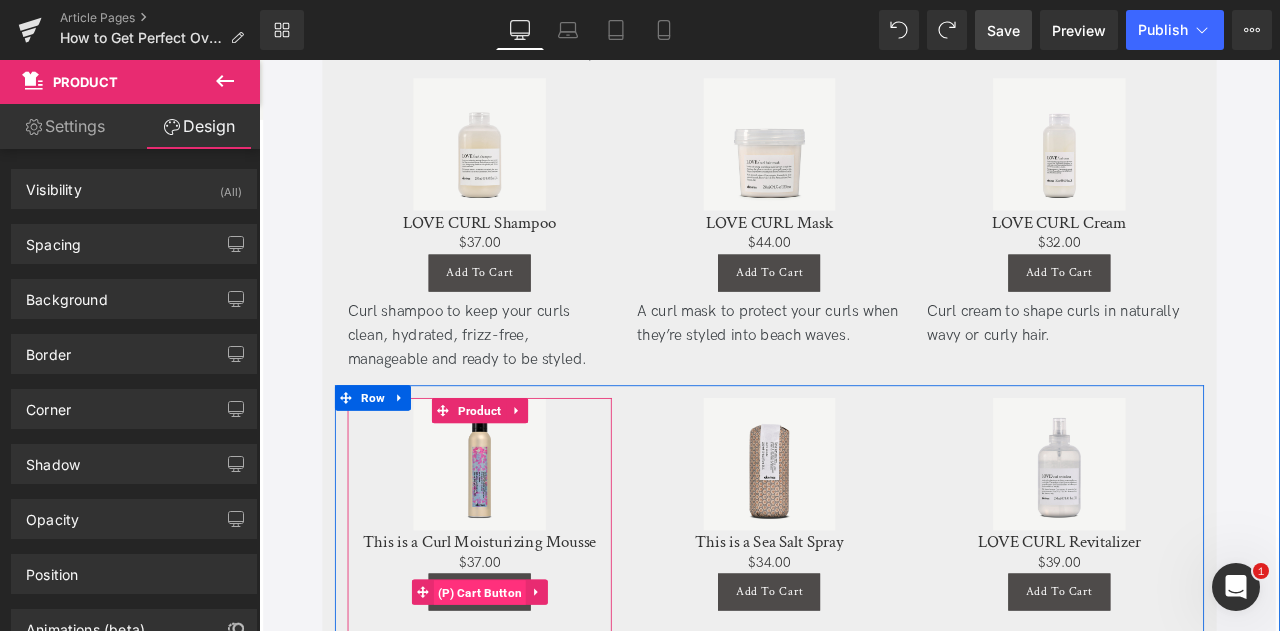click on "(P) Cart Button" at bounding box center [521, 692] 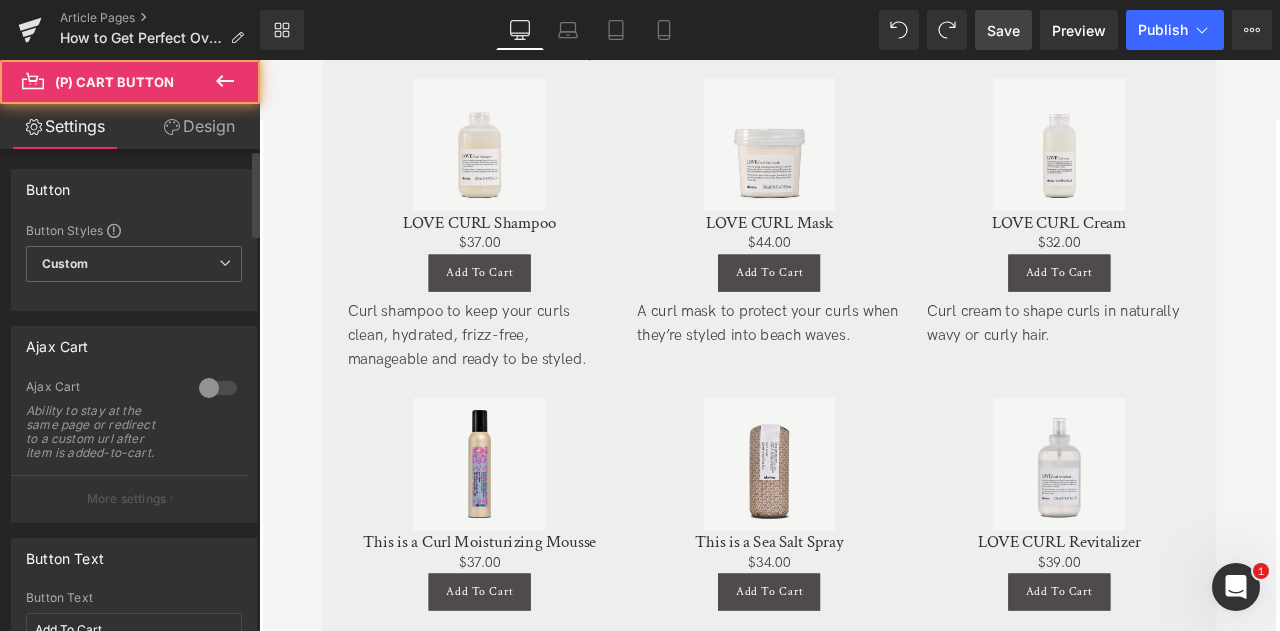 click on "Button
Button Styles Custom
Custom
Setup Global Style
Custom
Setup Global Style
Button Size Large Medium Small
Large
Large Medium Small" at bounding box center [134, 232] 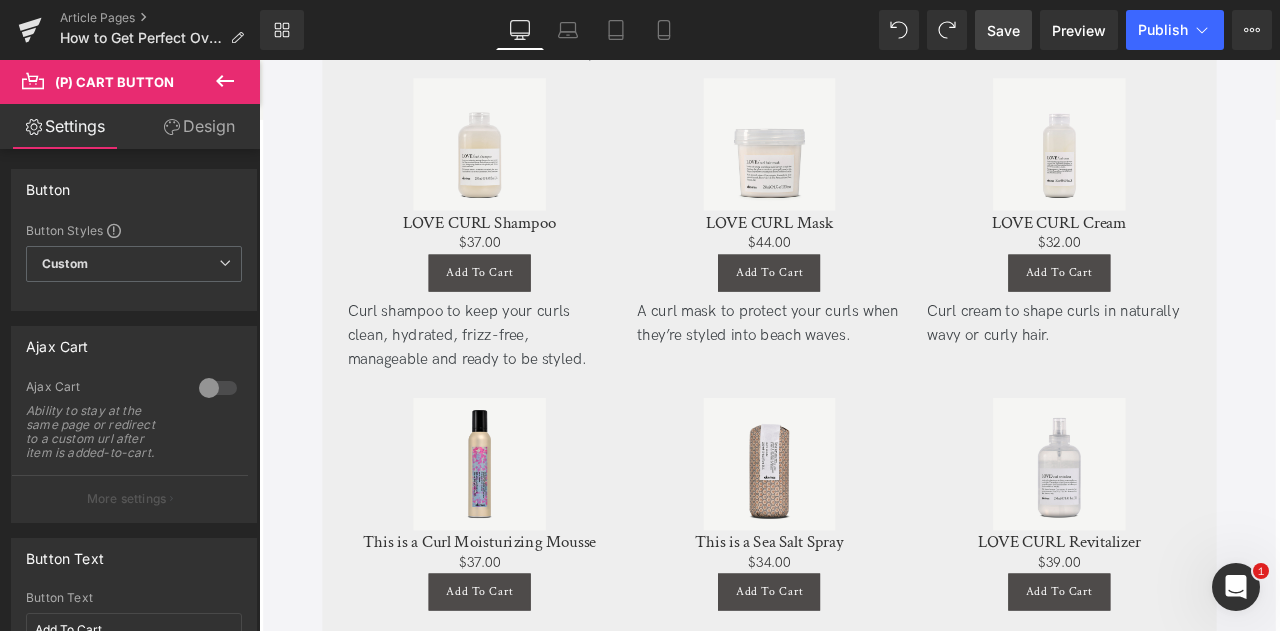 click on "Design" at bounding box center (199, 126) 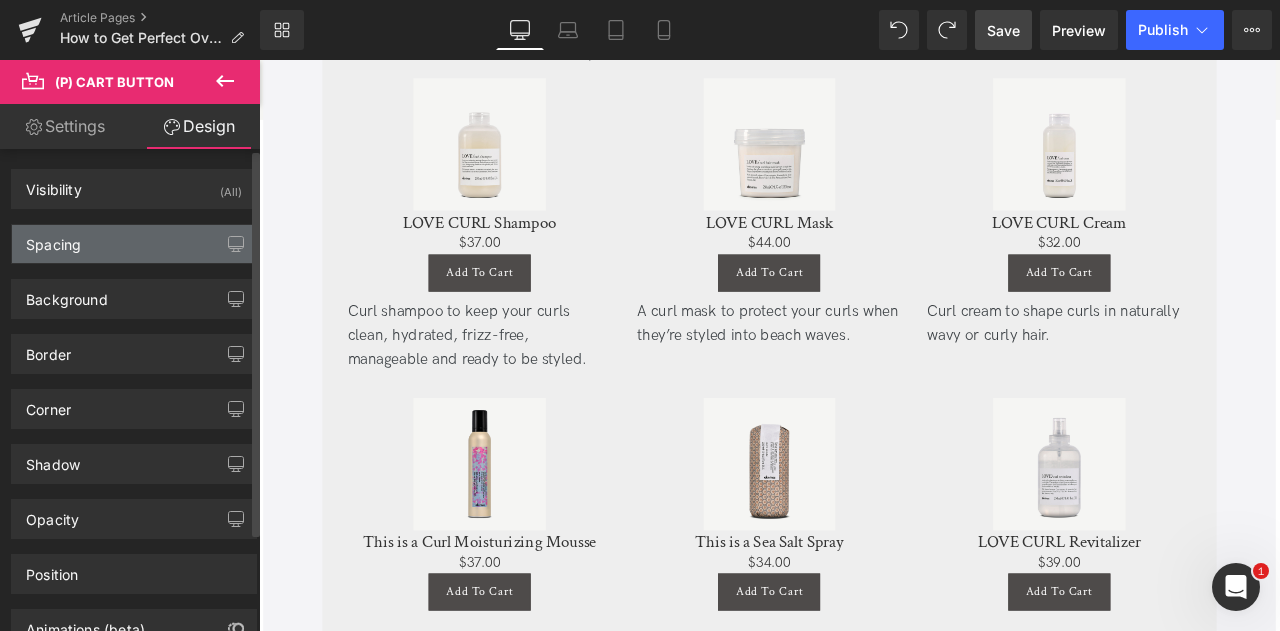 click on "Spacing" at bounding box center (134, 244) 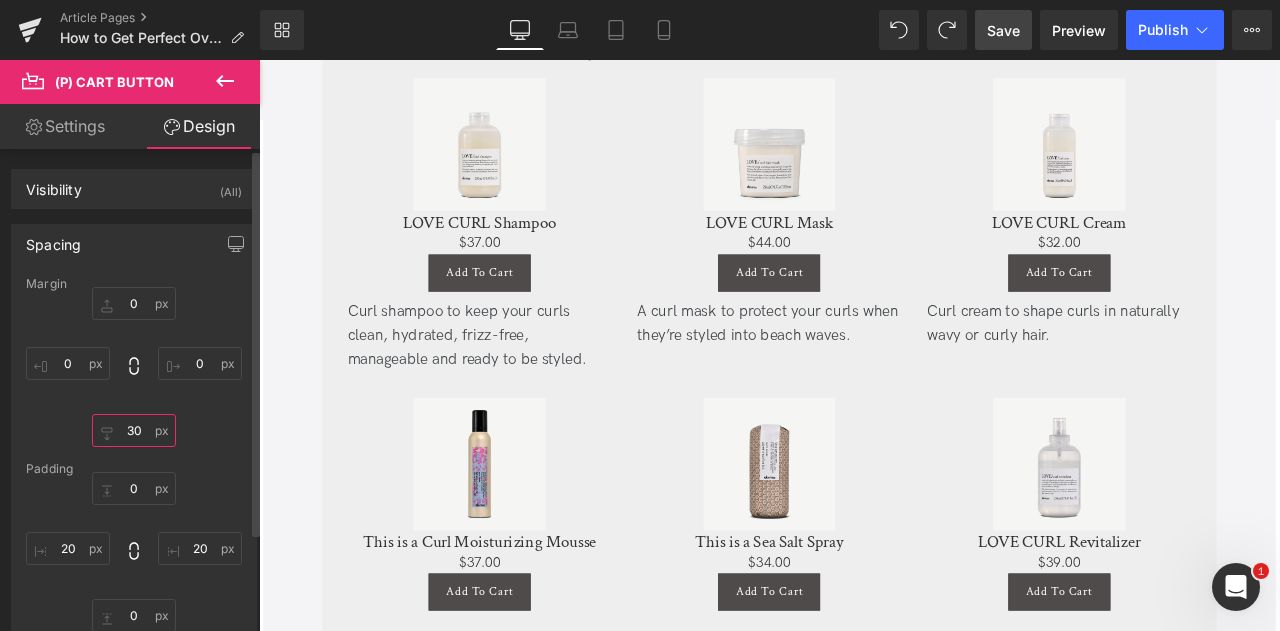 click on "30" at bounding box center (134, 430) 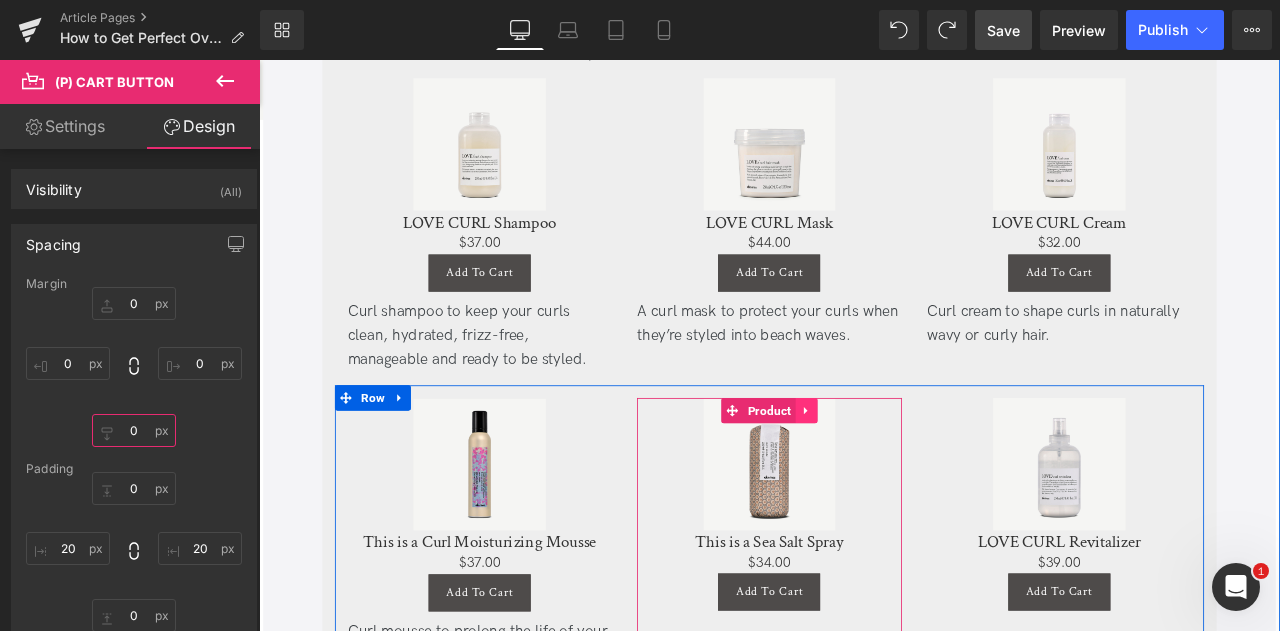 type on "0" 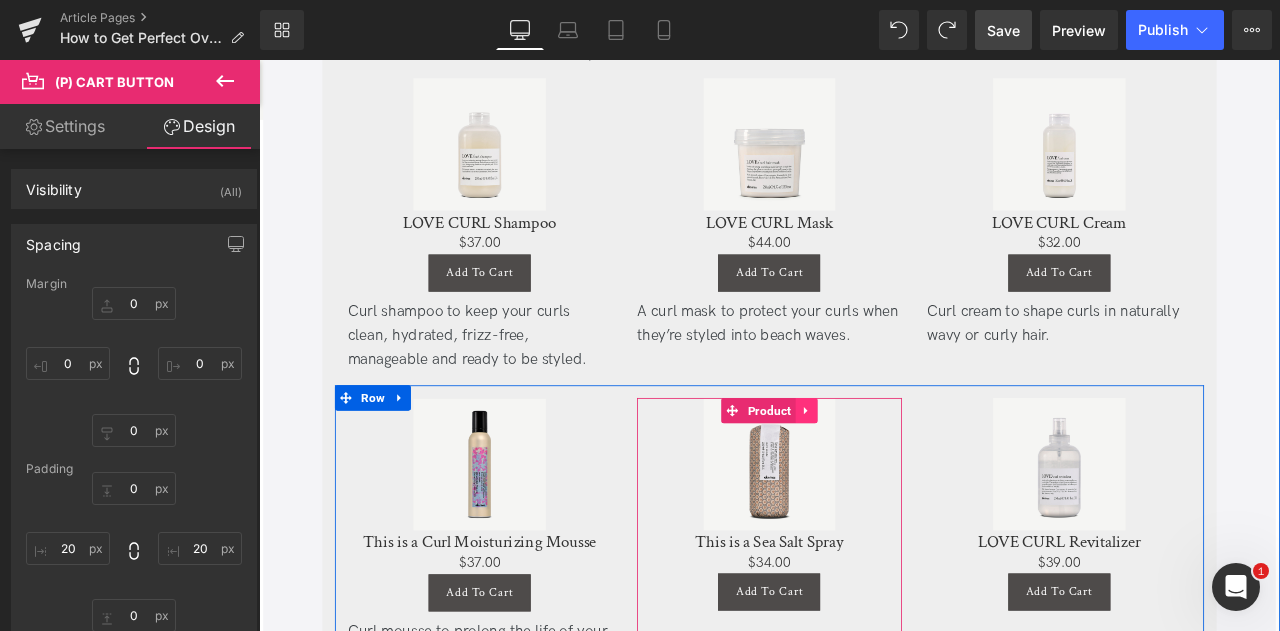 click 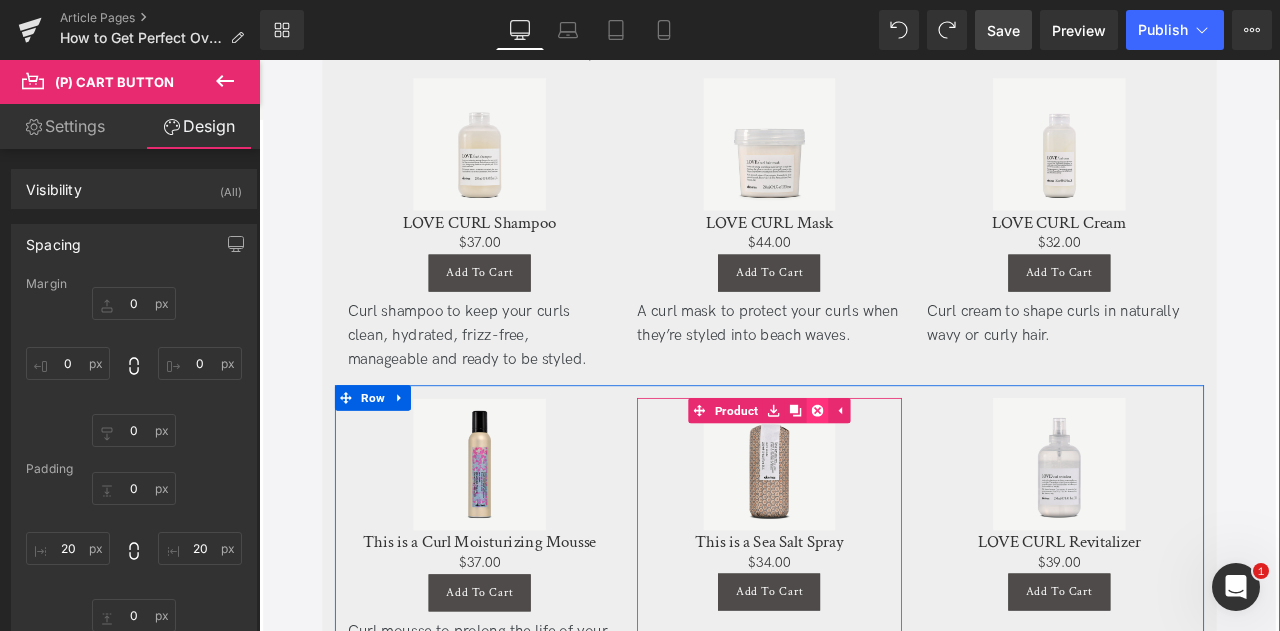 click 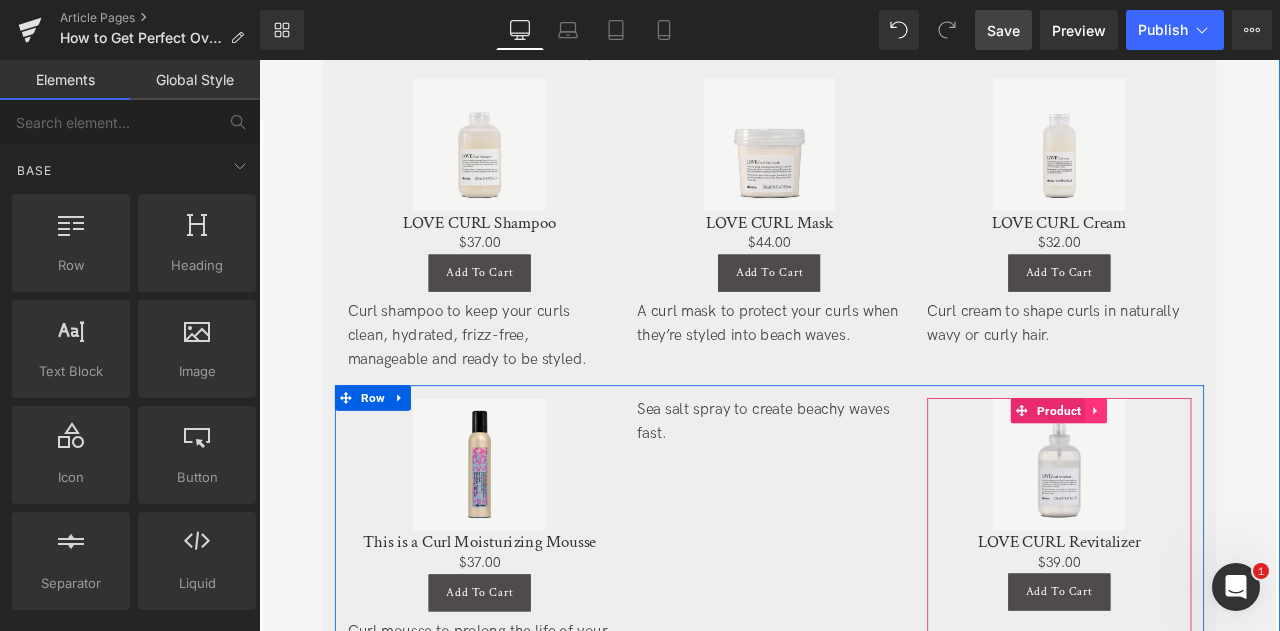 click at bounding box center (1251, 476) 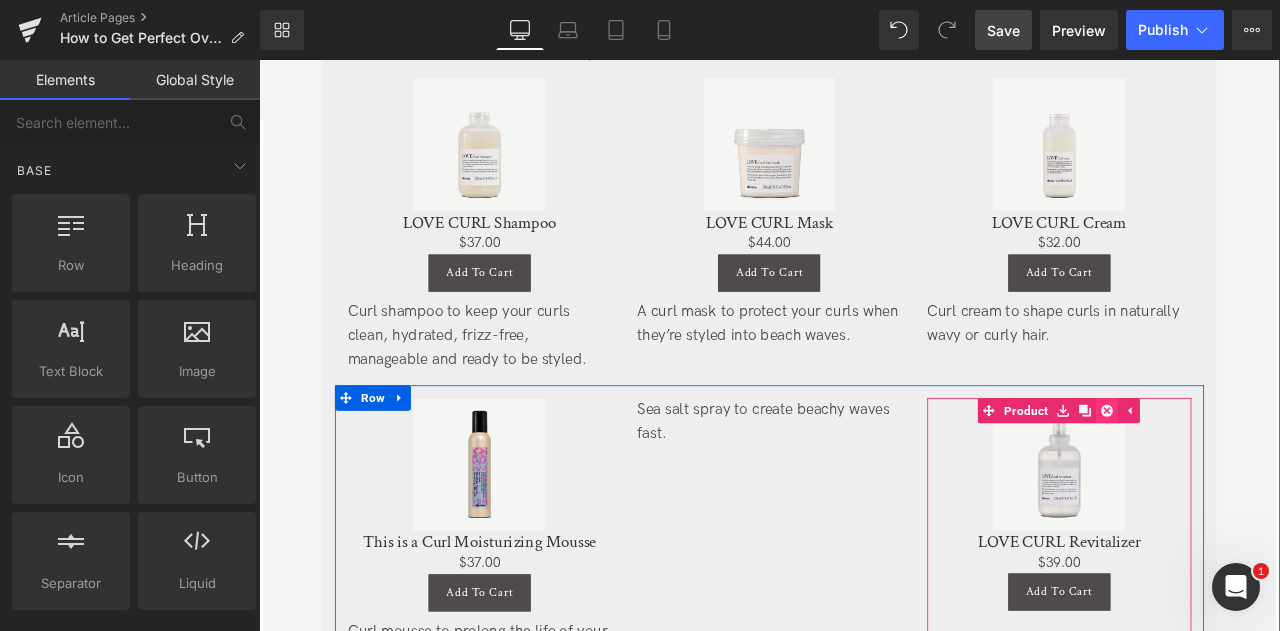 click 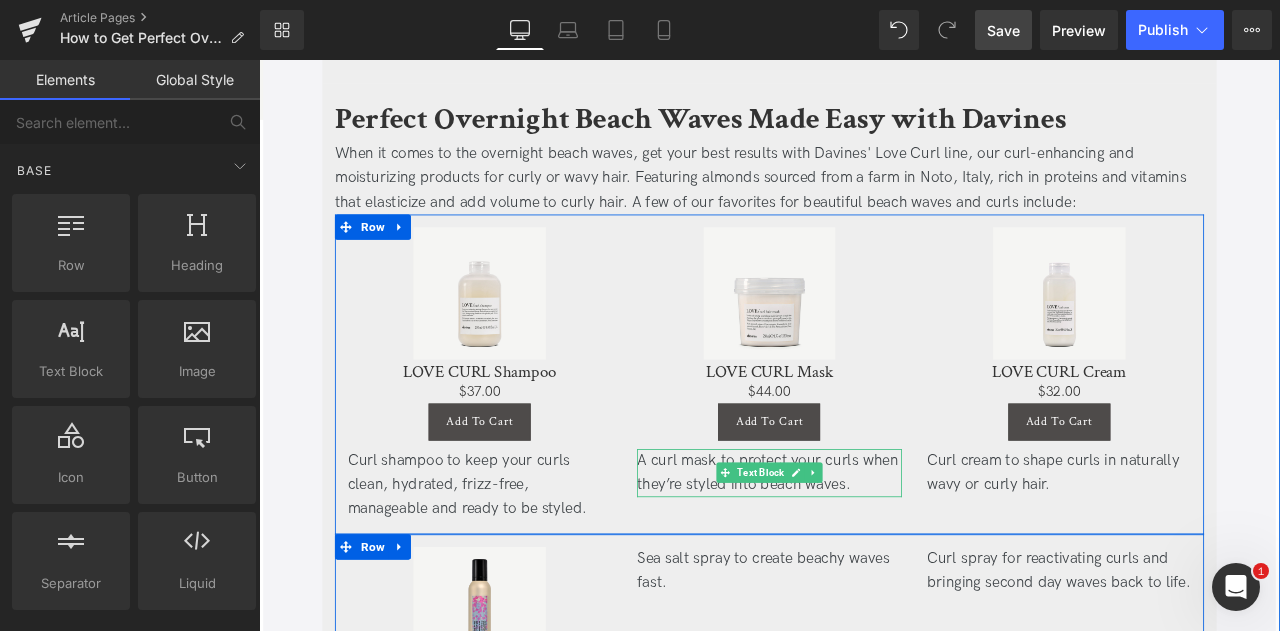 scroll, scrollTop: 4243, scrollLeft: 0, axis: vertical 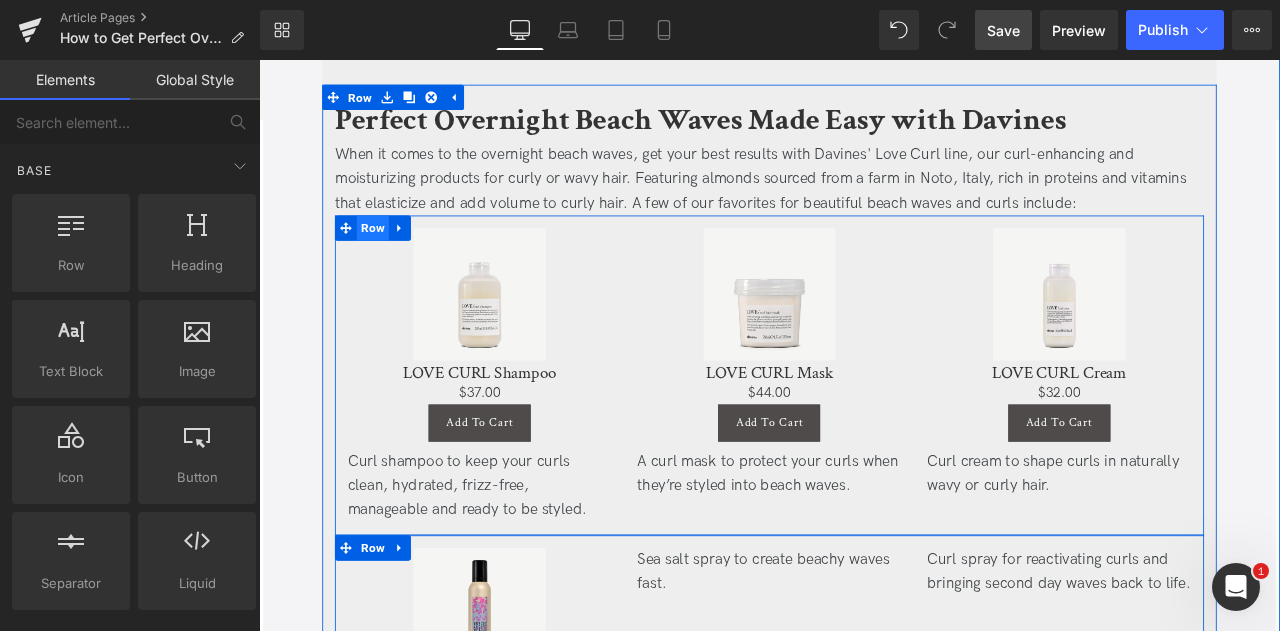 click on "Row" at bounding box center [394, 259] 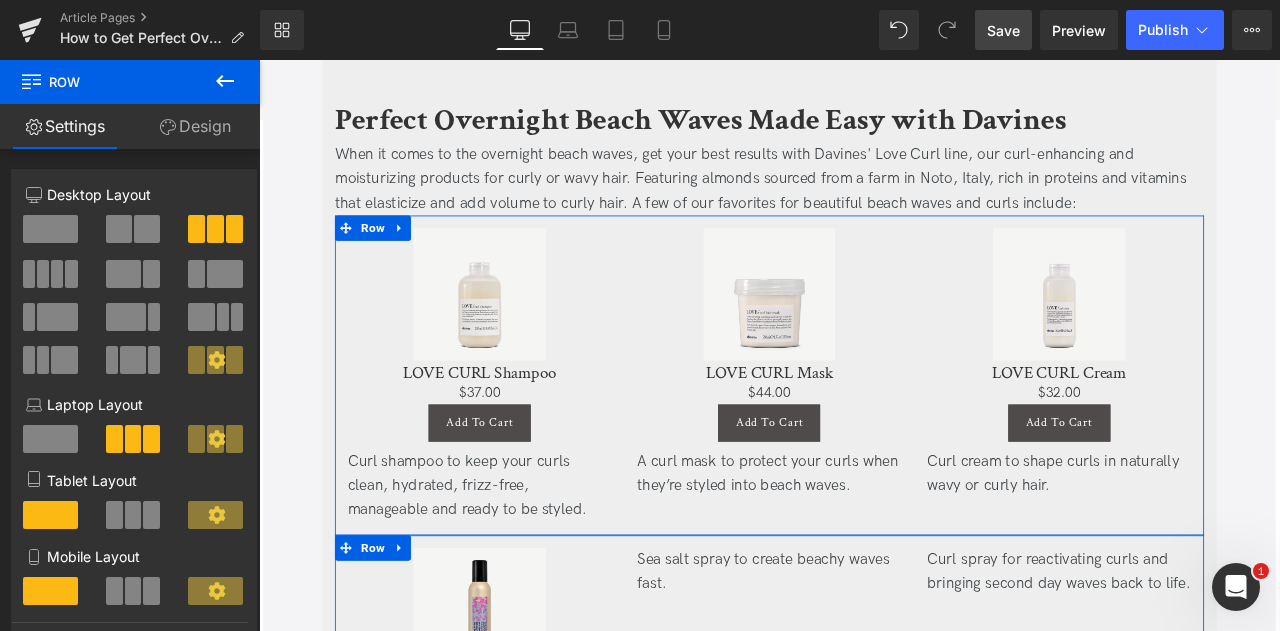 click at bounding box center [57, 274] 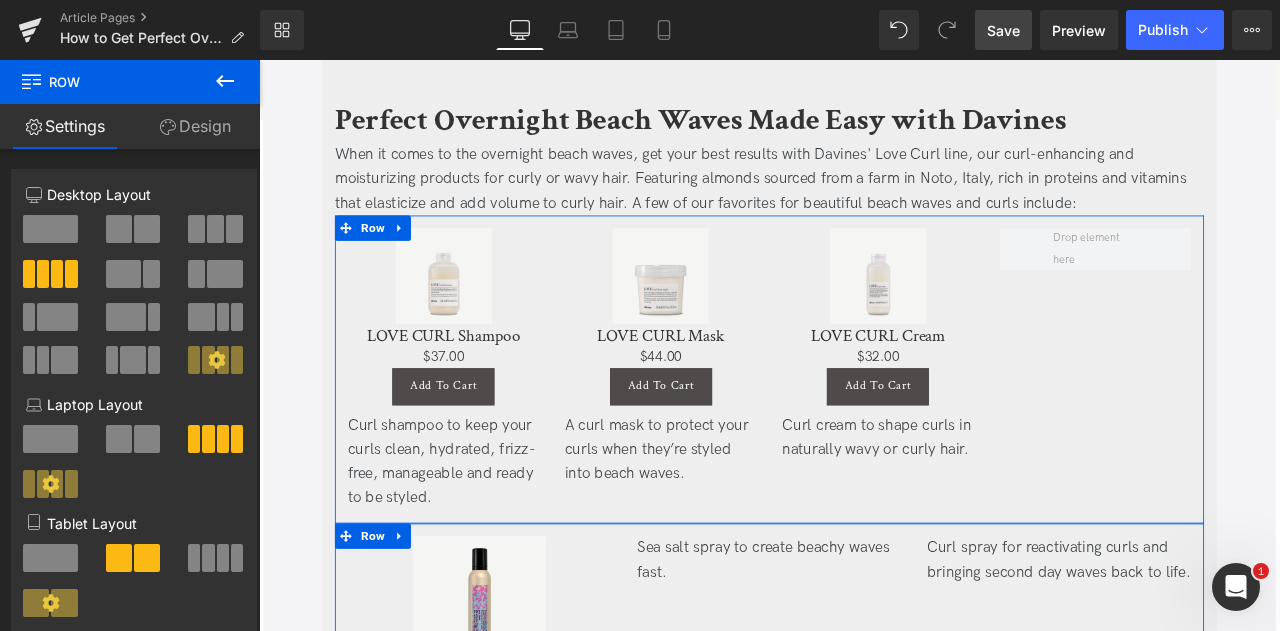 click at bounding box center [119, 229] 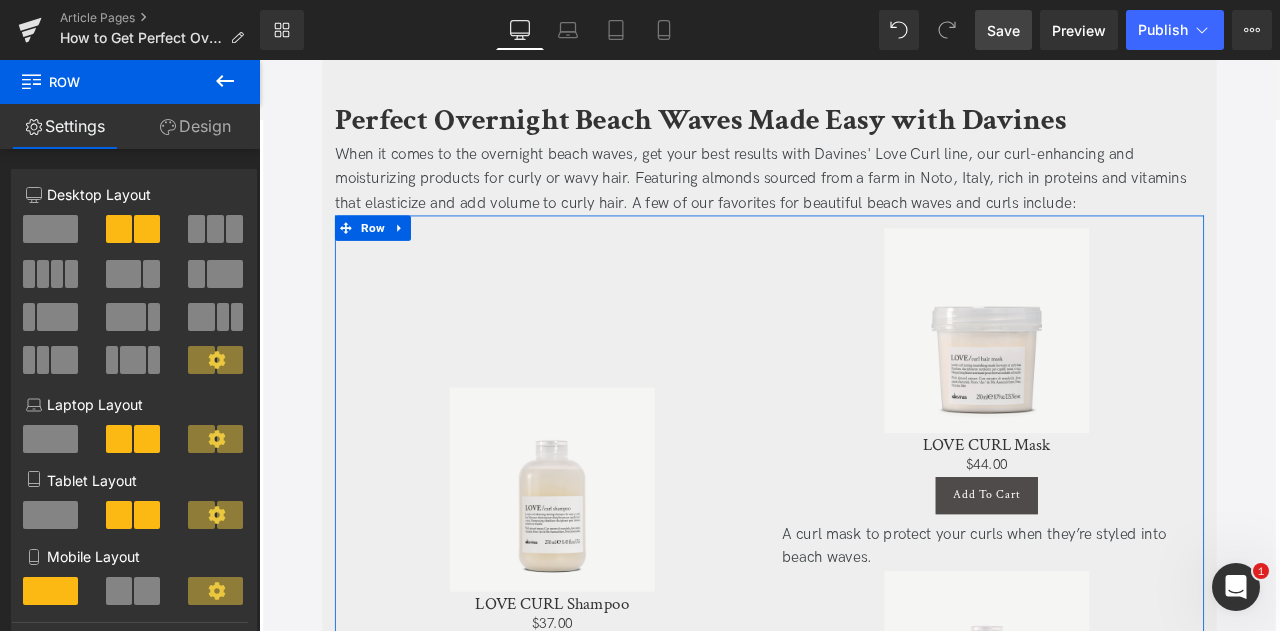 click at bounding box center (71, 274) 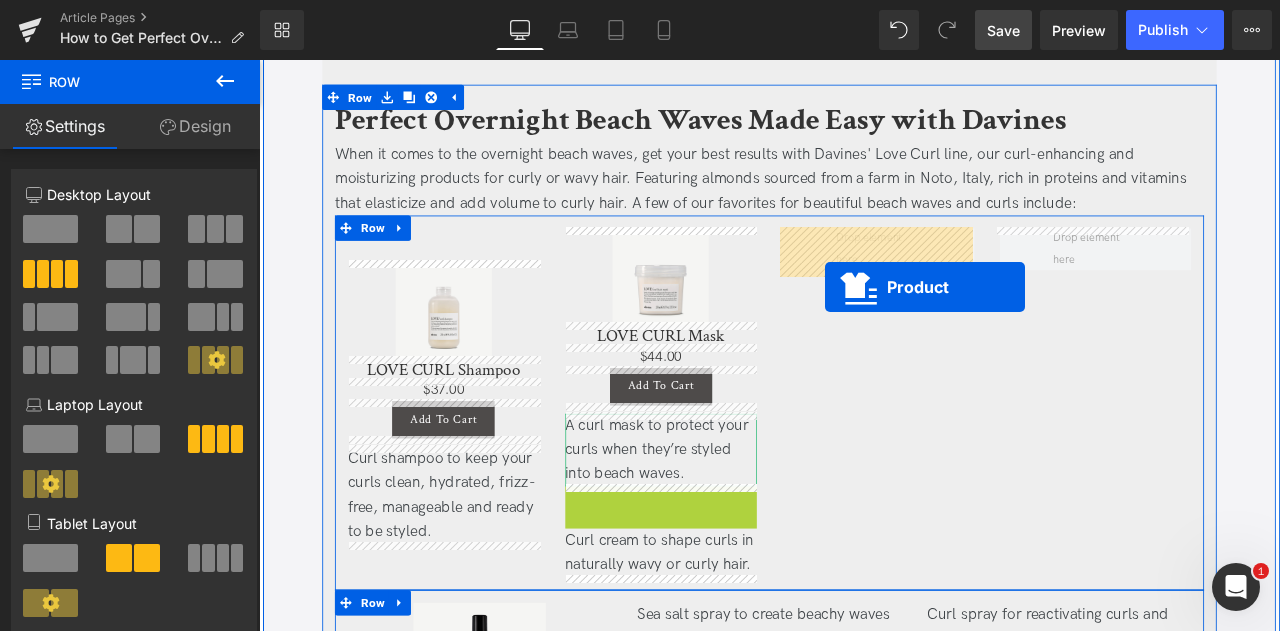 drag, startPoint x: 689, startPoint y: 575, endPoint x: 930, endPoint y: 329, distance: 344.37915 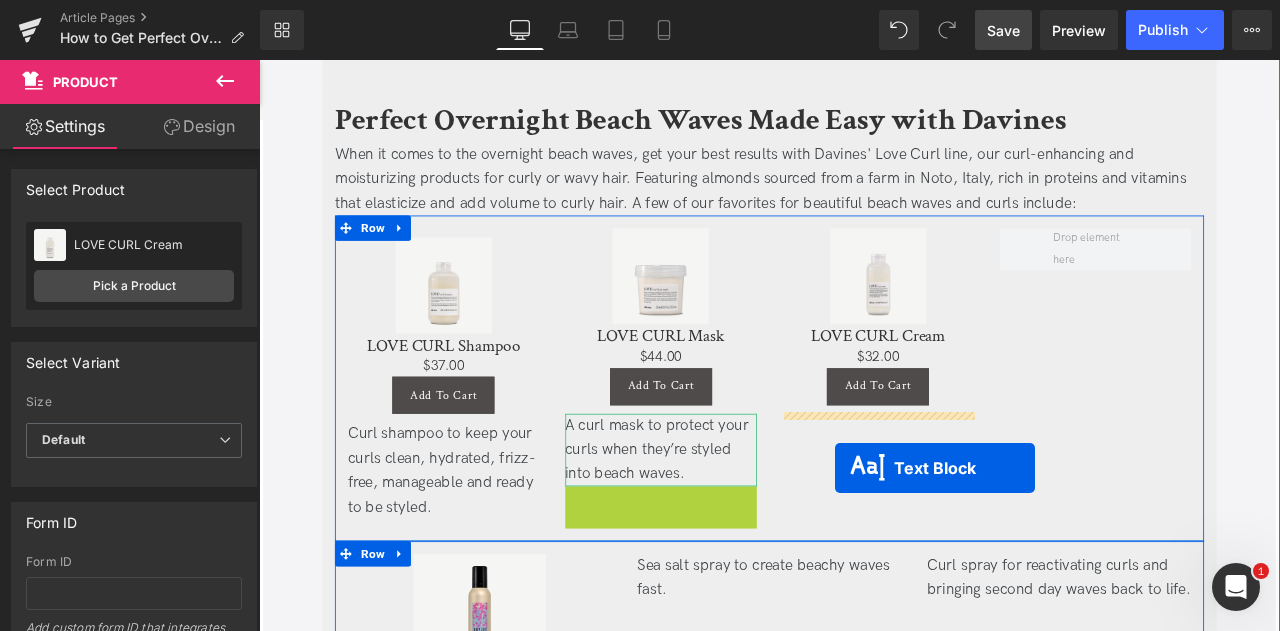 drag, startPoint x: 678, startPoint y: 602, endPoint x: 942, endPoint y: 543, distance: 270.51248 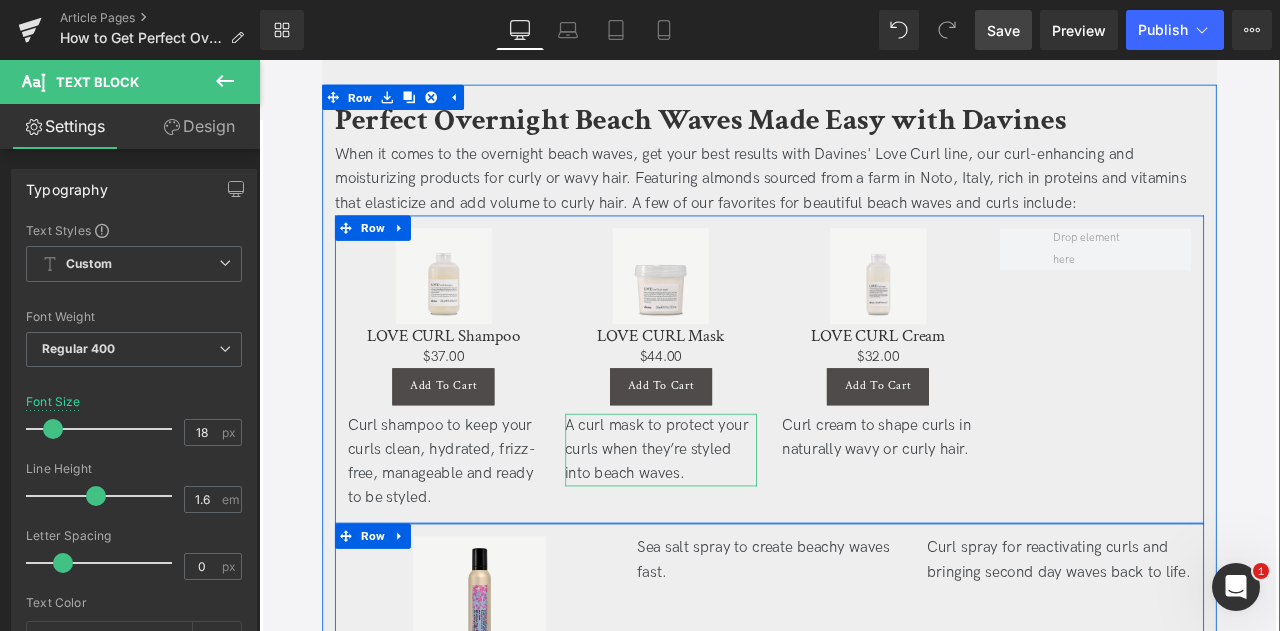 click on "Sale Off
(P) Image
LOVE CURL Cream
(P) Title
$0
$32.00
(P) Price
Add To Cart
(P) Cart Button
Product         Curl cream to shape curls in naturally wavy or curly hair. Text Block" at bounding box center (993, 426) 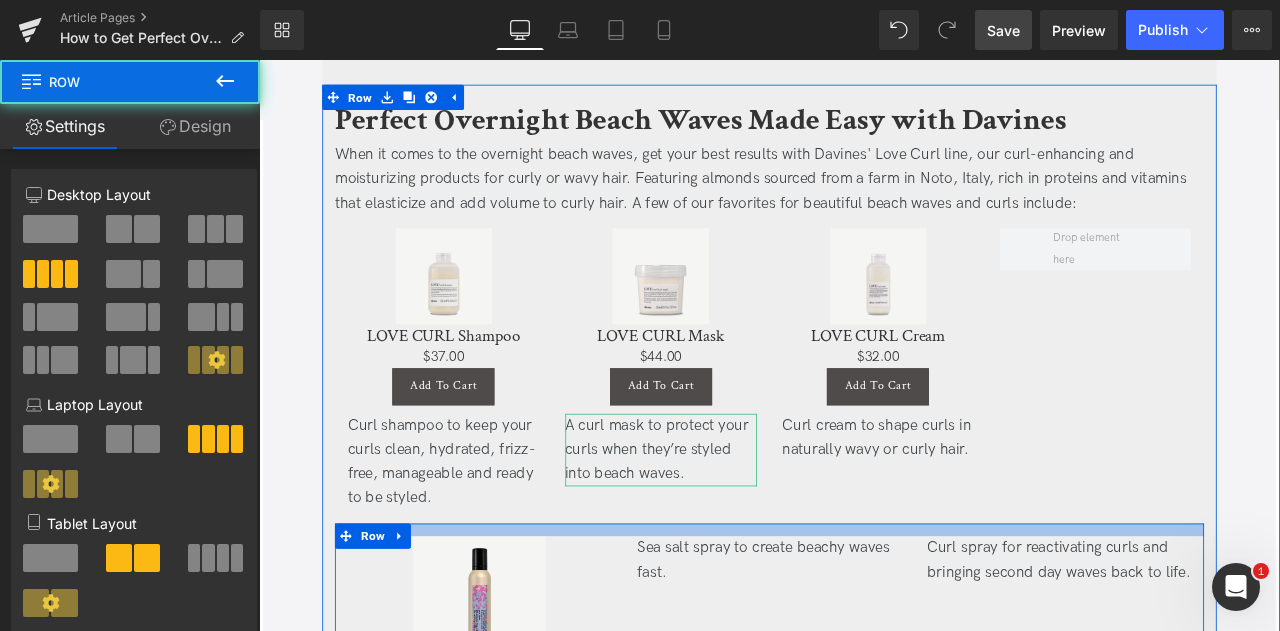 scroll, scrollTop: 4368, scrollLeft: 0, axis: vertical 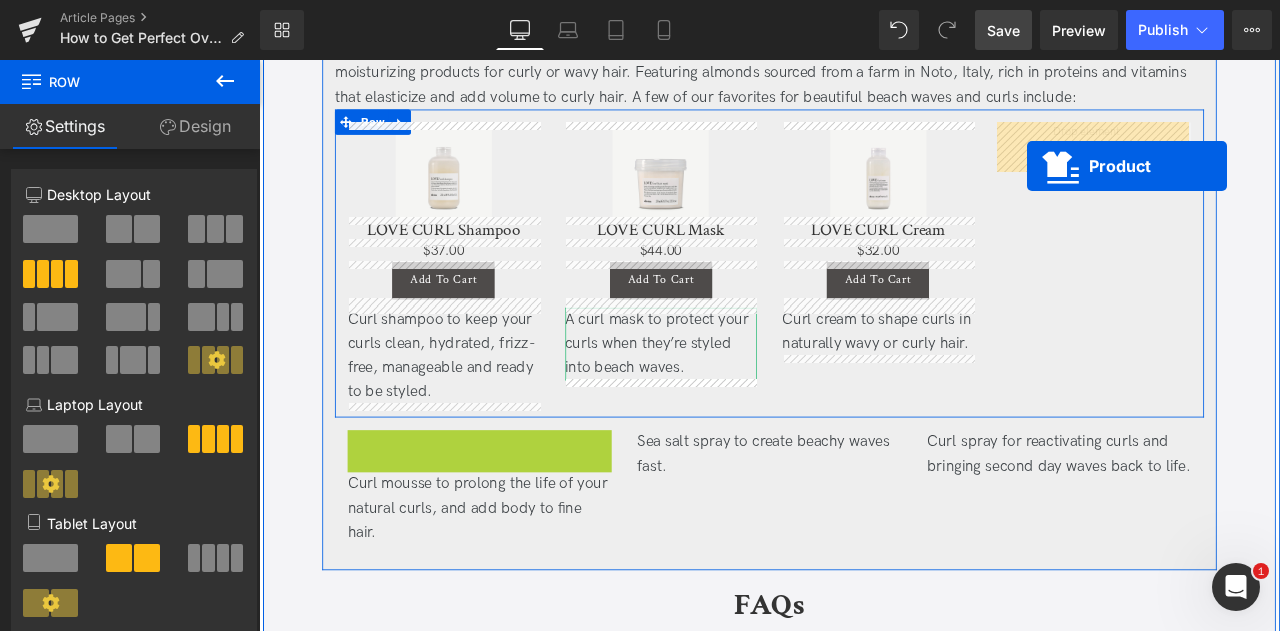 drag, startPoint x: 485, startPoint y: 508, endPoint x: 1169, endPoint y: 186, distance: 756.0026 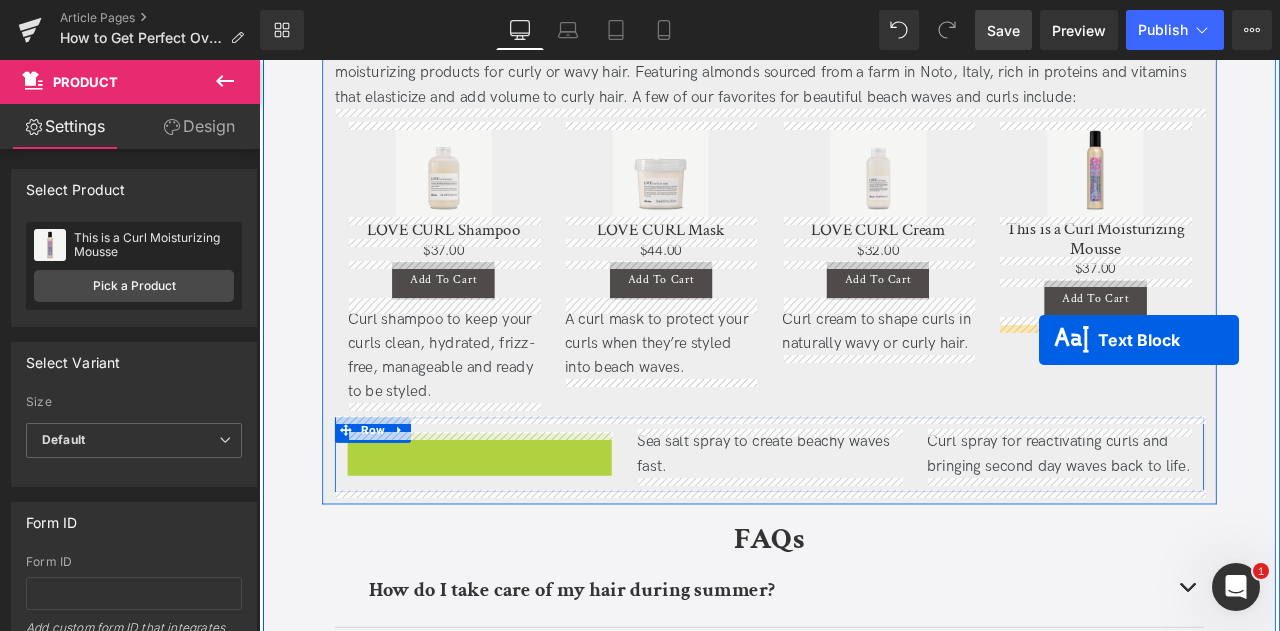 drag, startPoint x: 463, startPoint y: 524, endPoint x: 1183, endPoint y: 392, distance: 732 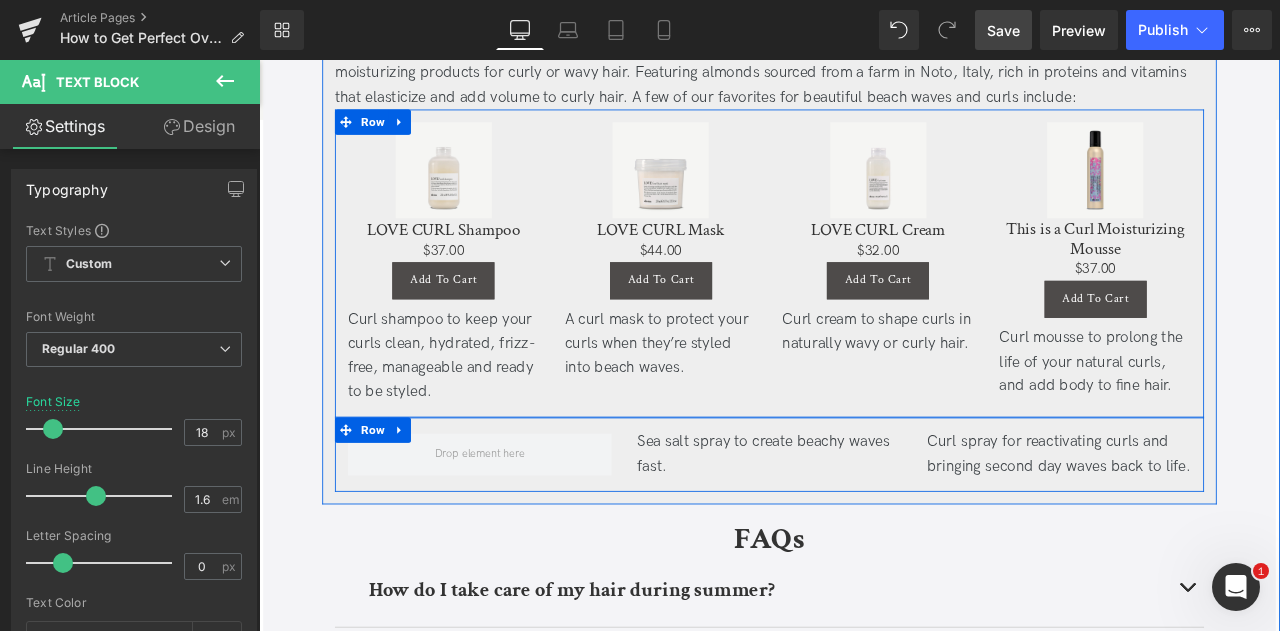 click on "Sale Off
(P) Image
LOVE CURL Cream
(P) Title
$0
$32.00
(P) Price
Add To Cart
(P) Cart Button
Product         Curl cream to shape curls in naturally wavy or curly hair. Text Block" at bounding box center [993, 301] 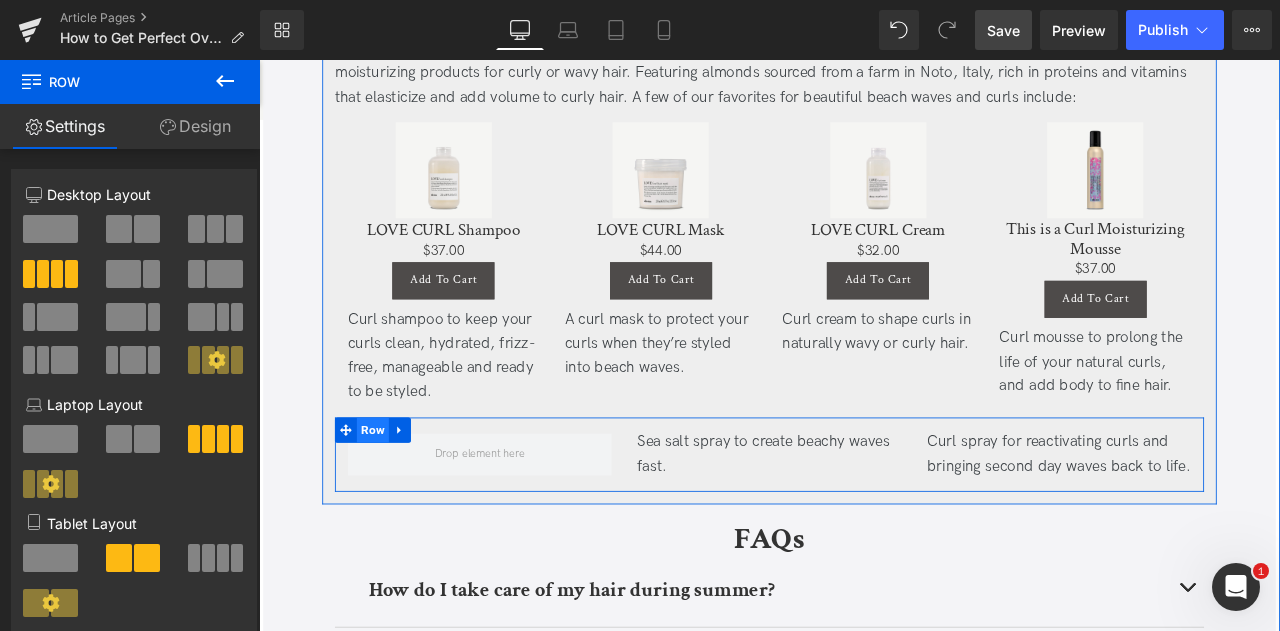 click on "Row" at bounding box center (394, 499) 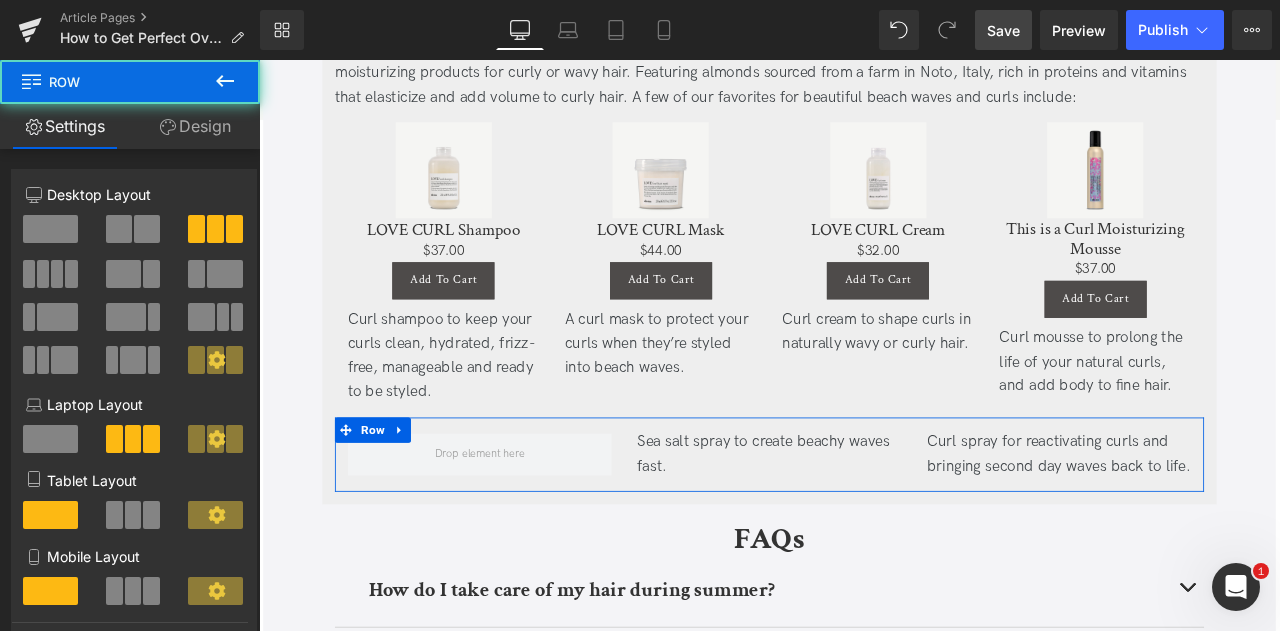 click at bounding box center [71, 274] 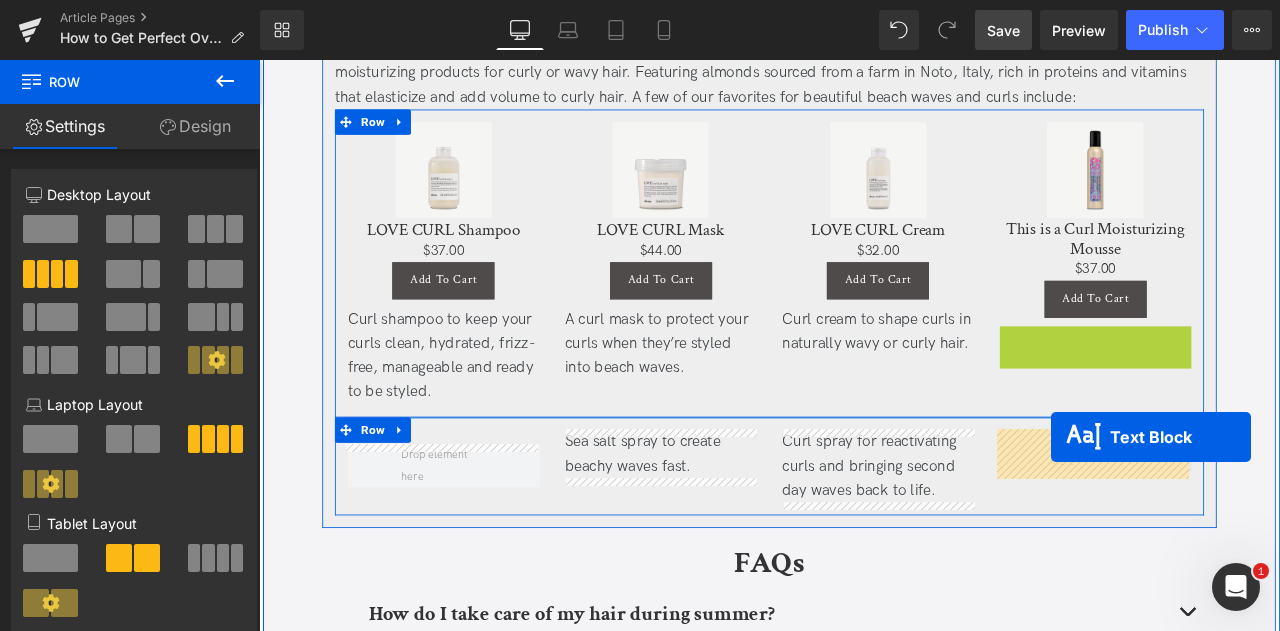 drag, startPoint x: 1193, startPoint y: 408, endPoint x: 1198, endPoint y: 507, distance: 99.12618 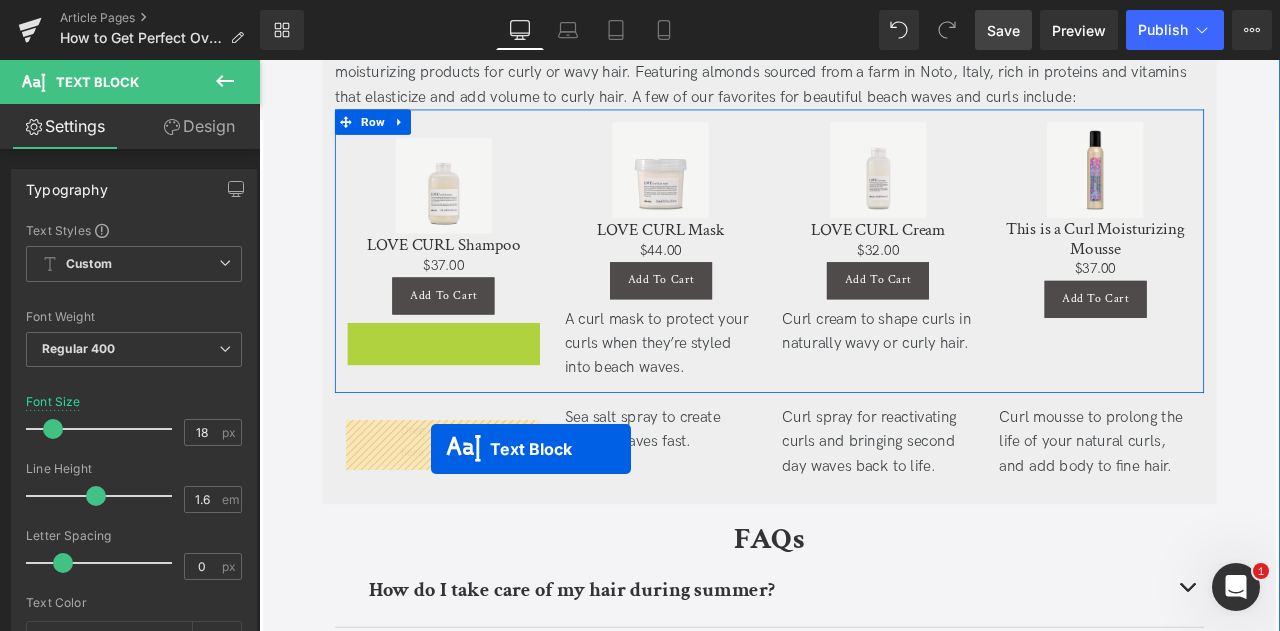 drag, startPoint x: 420, startPoint y: 407, endPoint x: 461, endPoint y: 521, distance: 121.14867 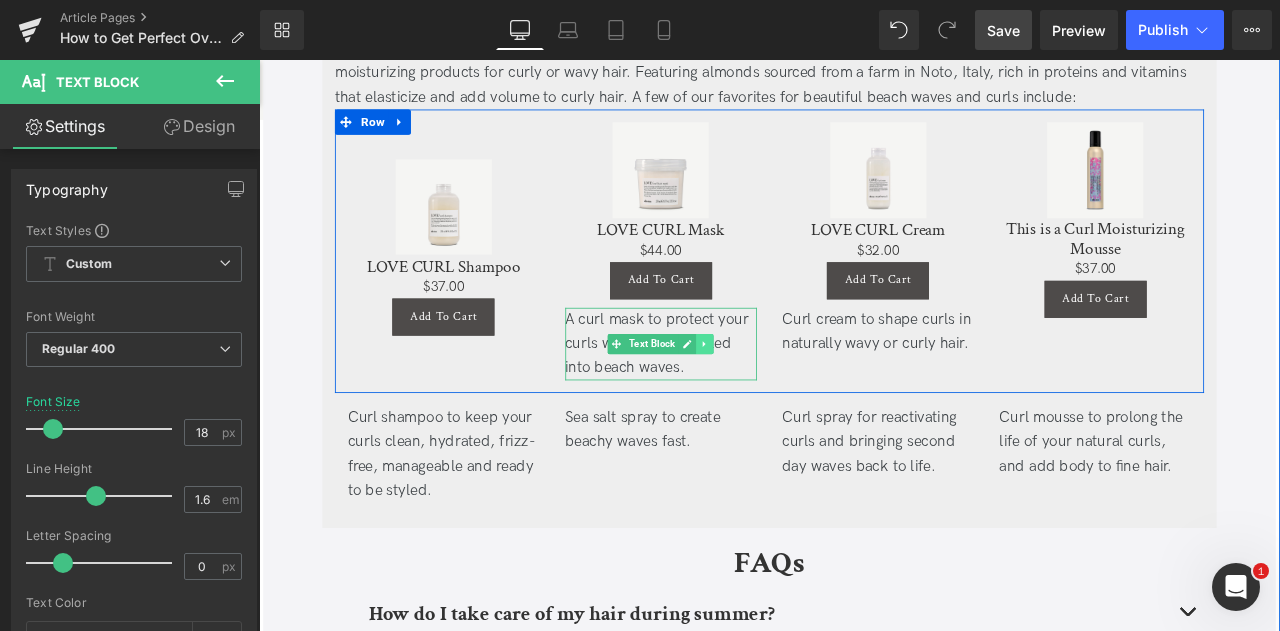 click 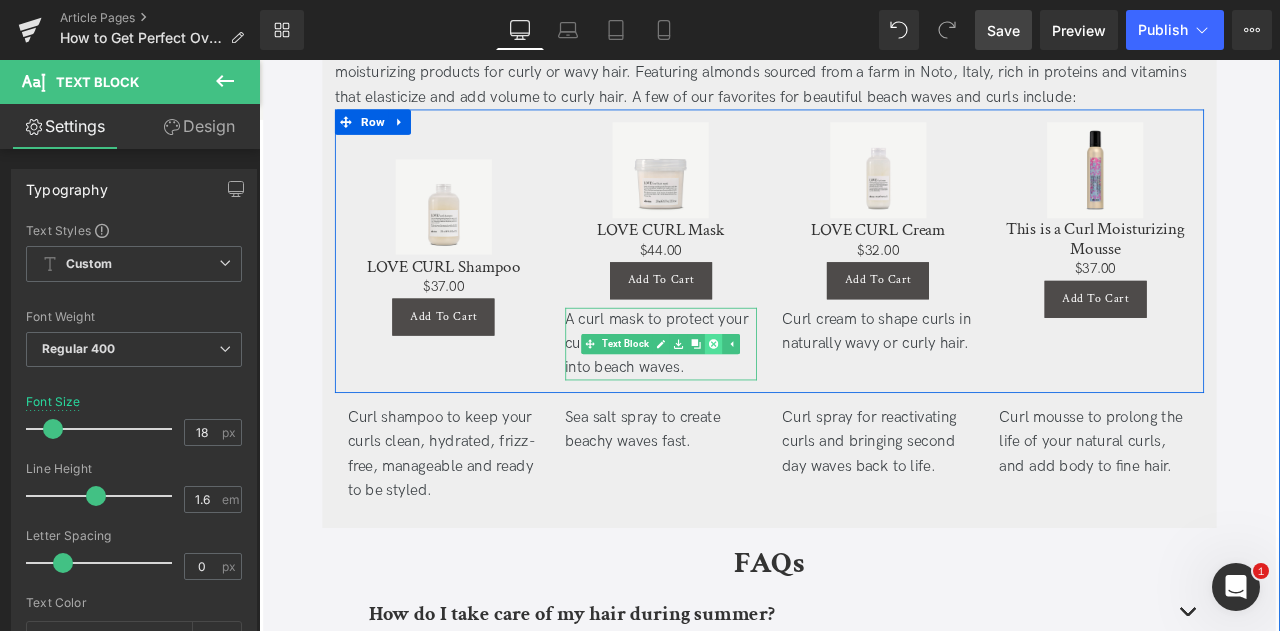 click 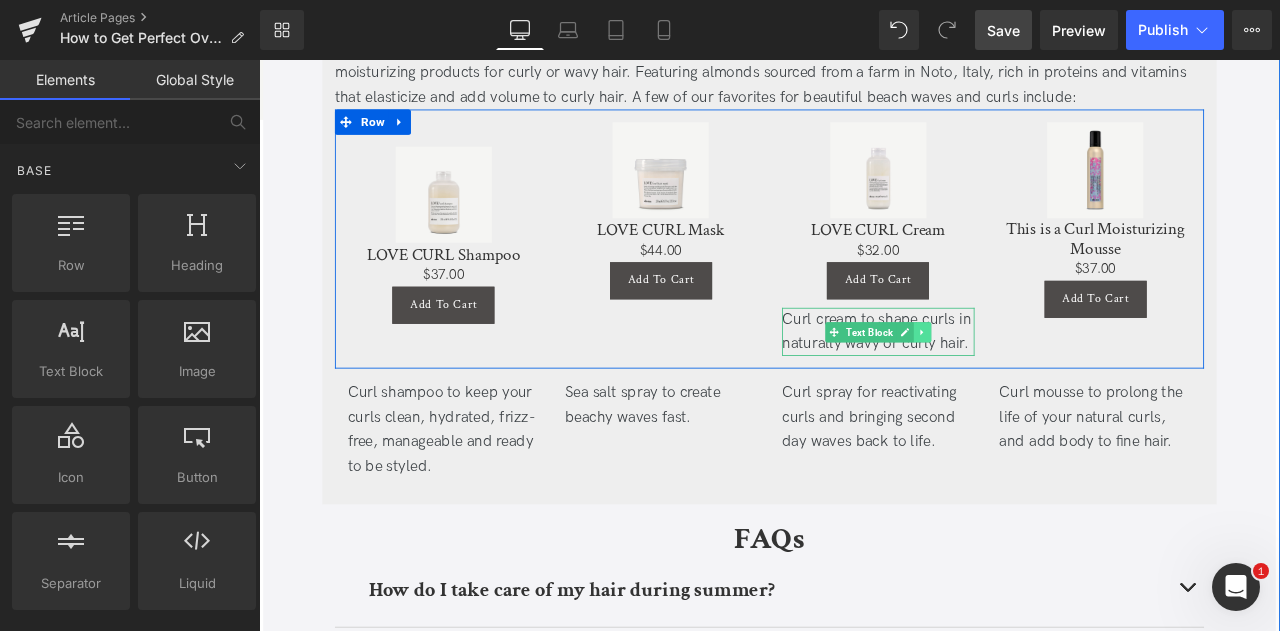 click at bounding box center (1045, 383) 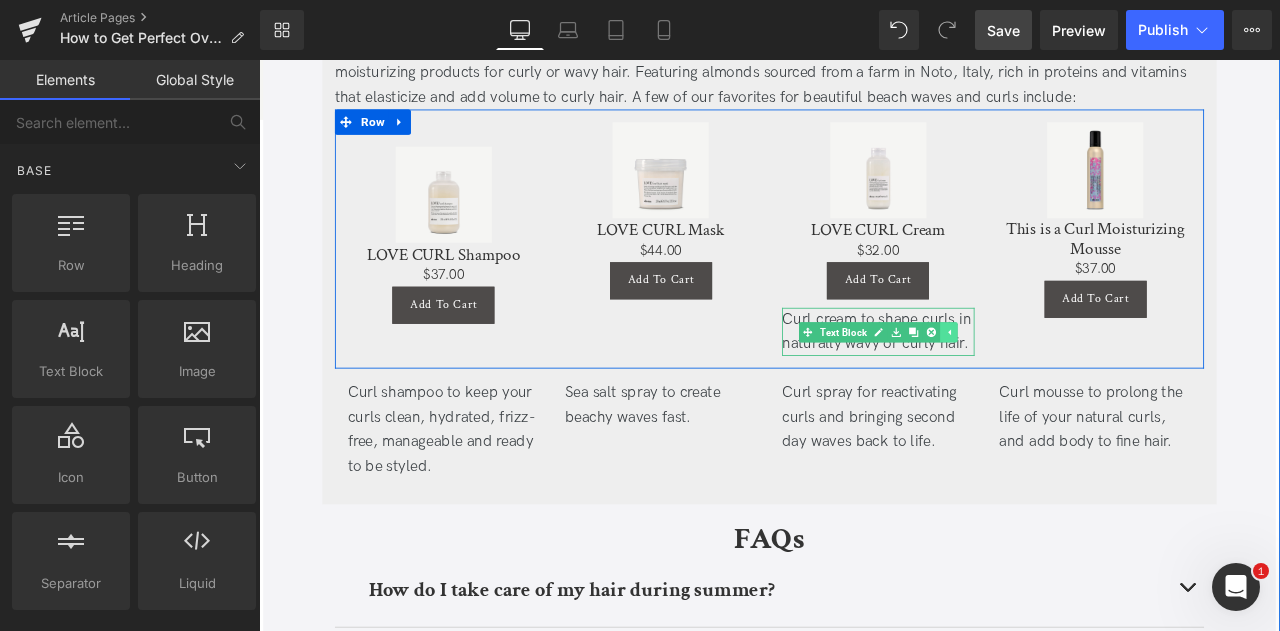 click at bounding box center [1055, 383] 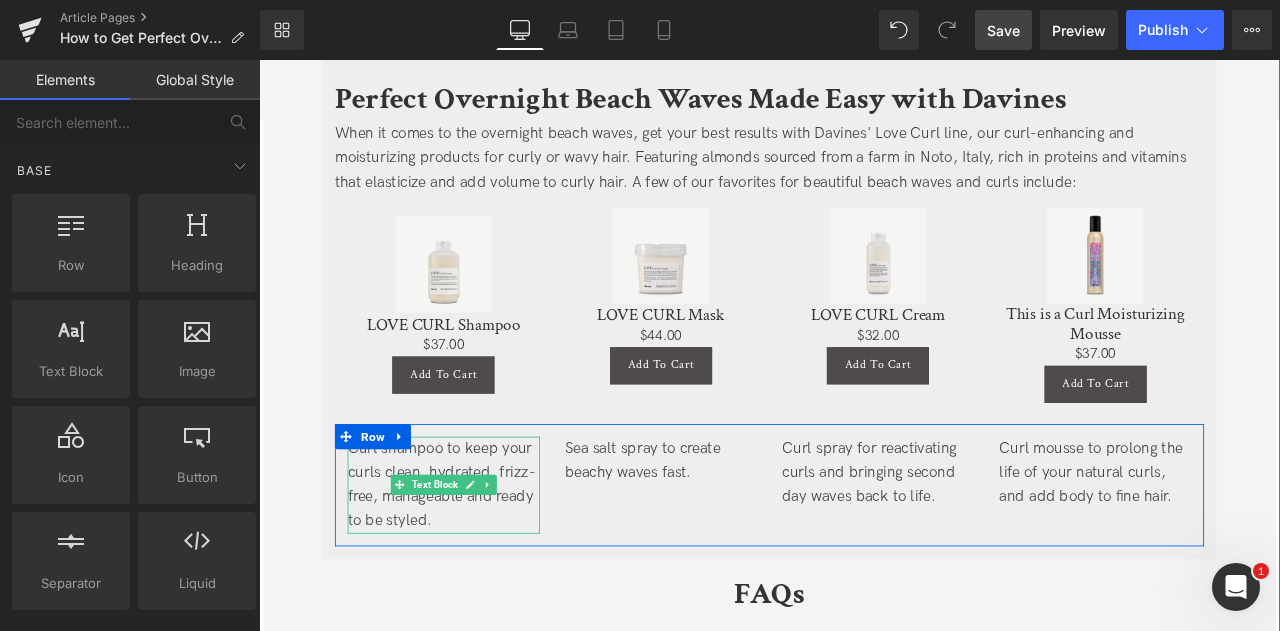 scroll, scrollTop: 4266, scrollLeft: 0, axis: vertical 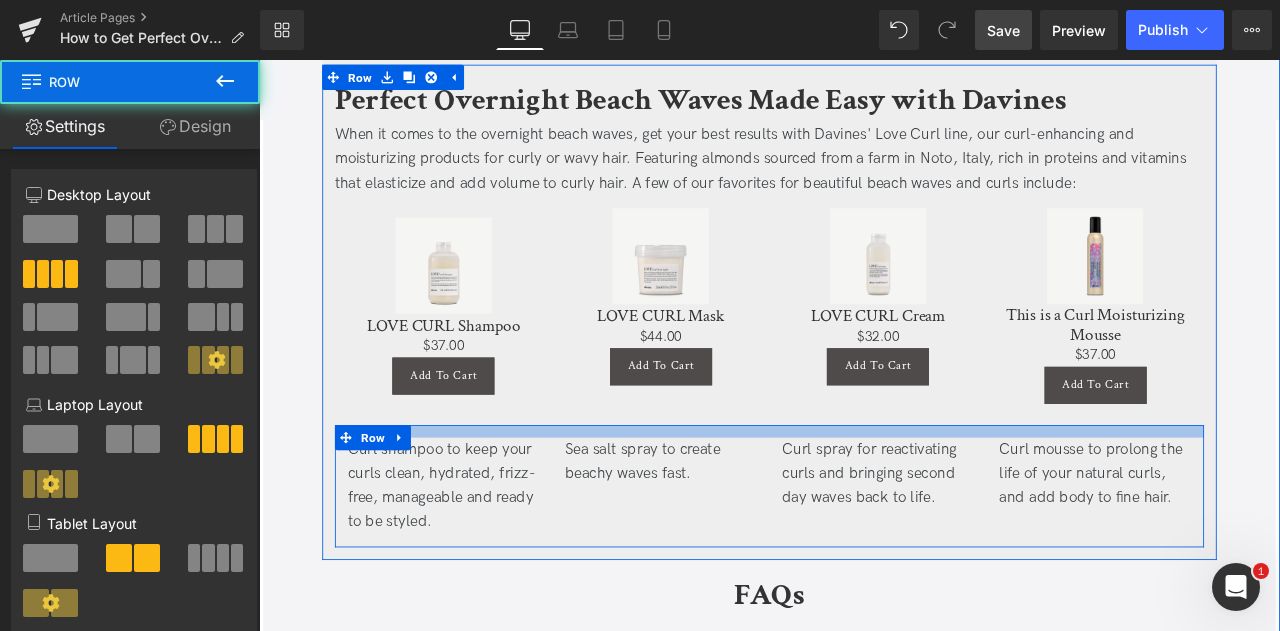 drag, startPoint x: 630, startPoint y: 492, endPoint x: 629, endPoint y: 418, distance: 74.00676 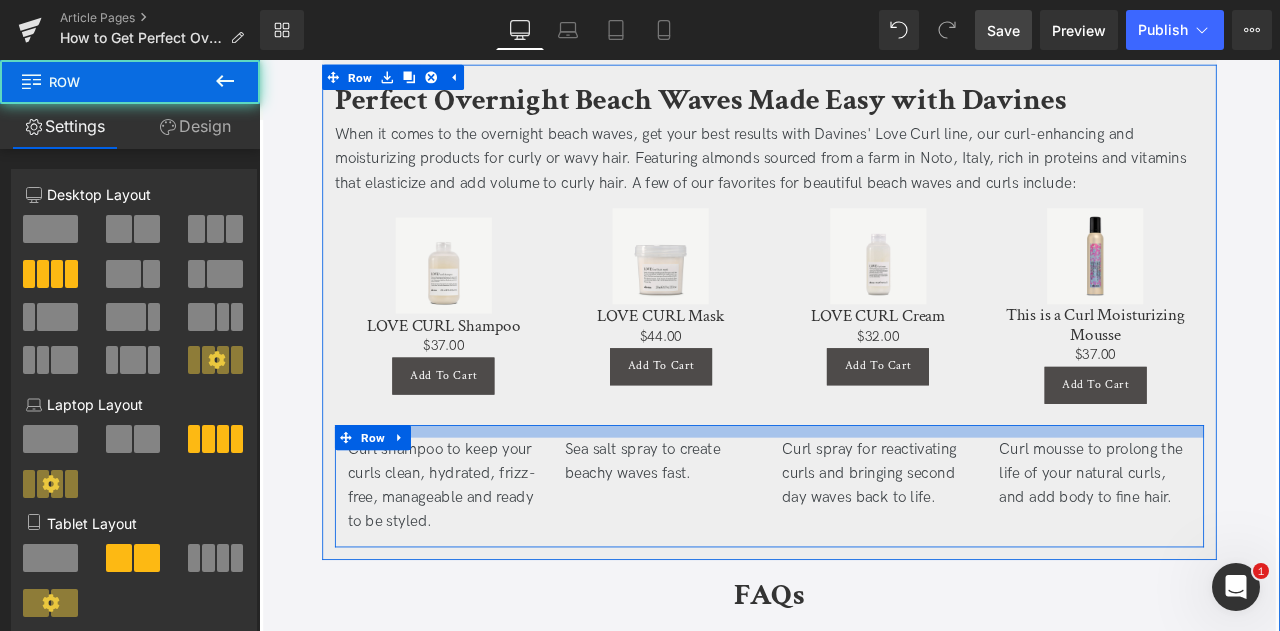 click on "Perfect Overnight Beach Waves Made Easy with Davines Heading         When it comes to the overnight beach waves, get your best results with Davines' Love Curl line, our curl-enhancing and moisturizing products for curly or wavy hair. Featuring almonds sourced from a farm in Noto, Italy, rich in proteins and vitamins that elasticize and add volume to curly hair. A few of our favorites for beautiful beach waves and curls include: Text Block
Sale Off
(P) Image
LOVE CURL Shampoo
(P) Title
$0
$37.00
(P) Price
Add To Cart" at bounding box center (864, 359) 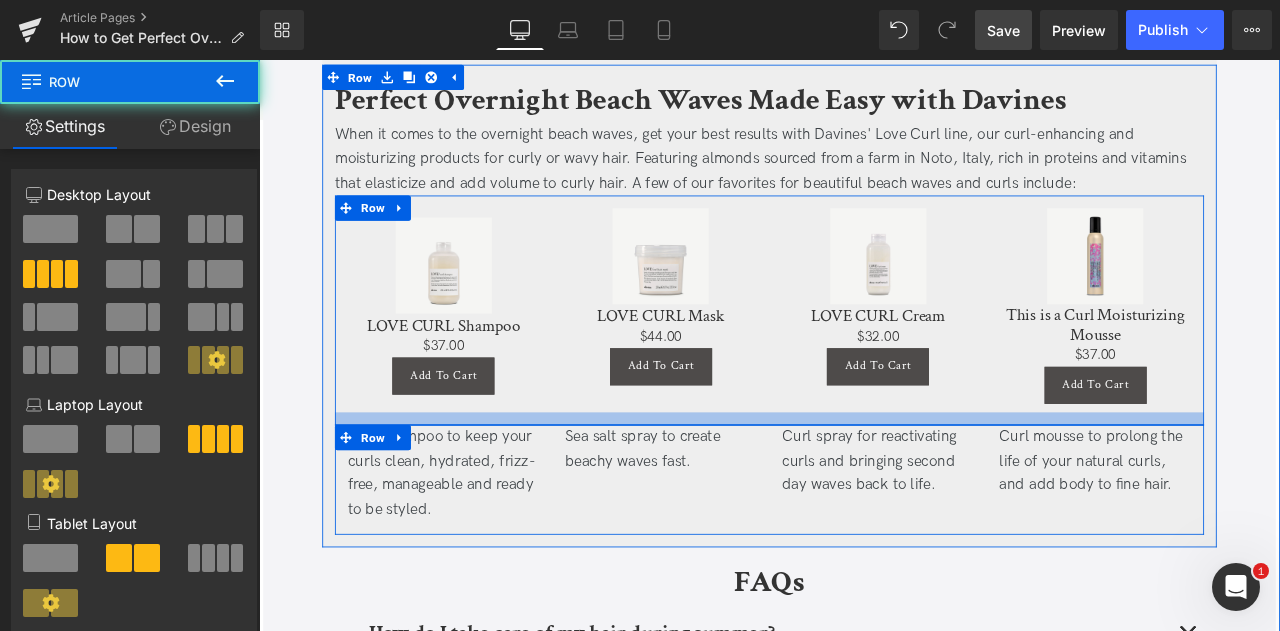 drag, startPoint x: 615, startPoint y: 480, endPoint x: 614, endPoint y: 388, distance: 92.00543 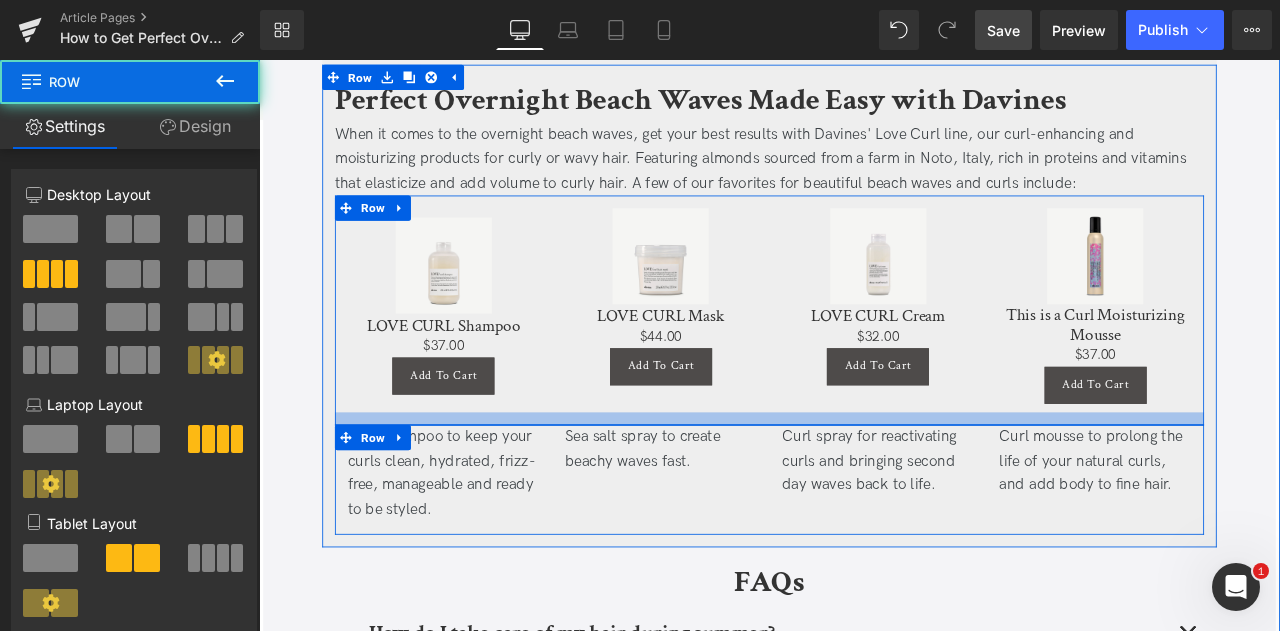 click on "Sale Off
(P) Image
LOVE CURL Shampoo
(P) Title
$0
$37.00
(P) Price
Add To Cart
(P) Cart Button
Product
Sale Off
(P) Image
LOVE CURL Mask
$0" at bounding box center [864, 356] 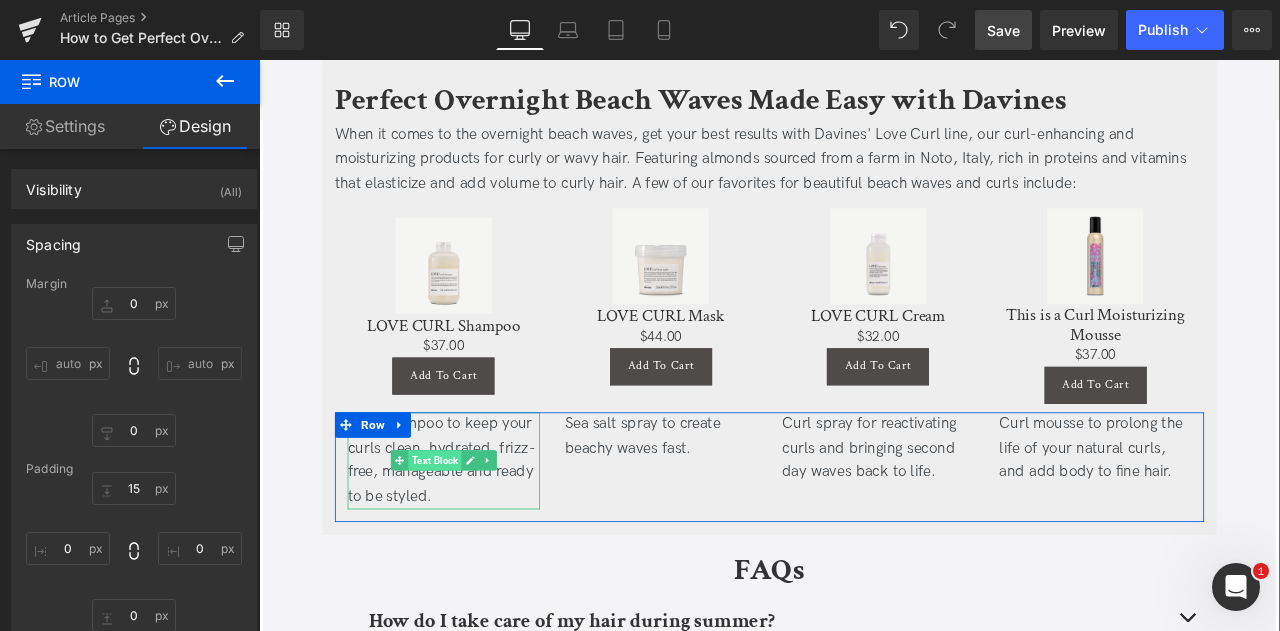 click on "Text Block" at bounding box center [467, 535] 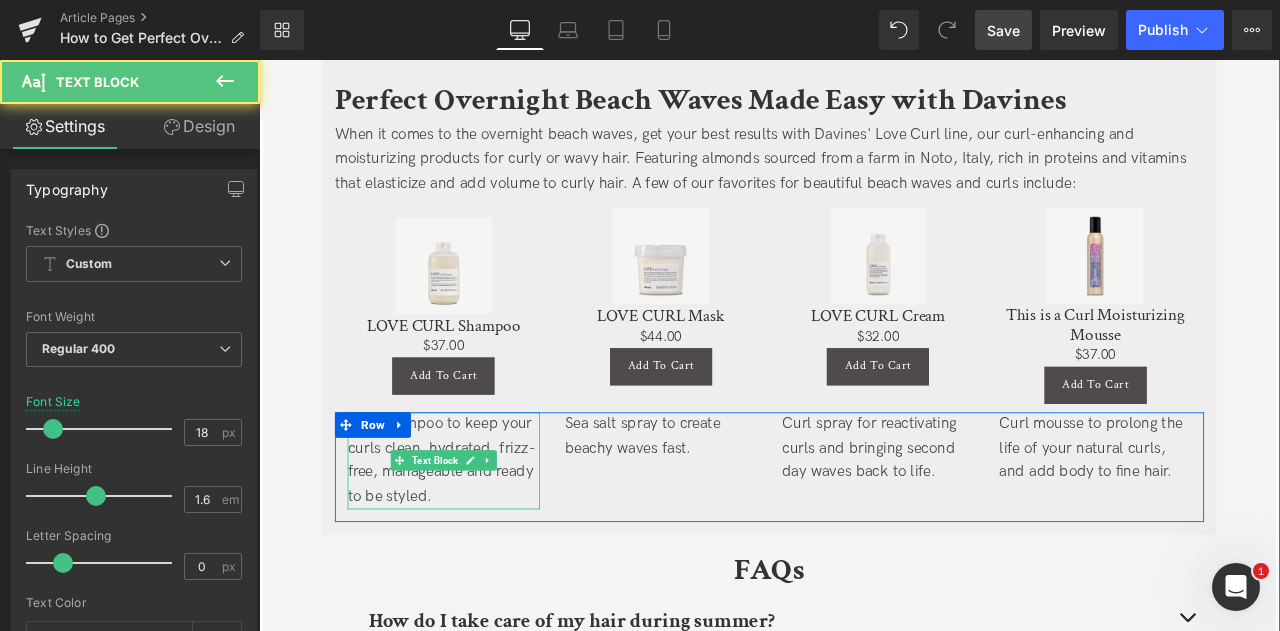 click on "Curl shampoo to keep your curls clean, hydrated, frizz-free, manageable and ready to be styled." at bounding box center [478, 535] 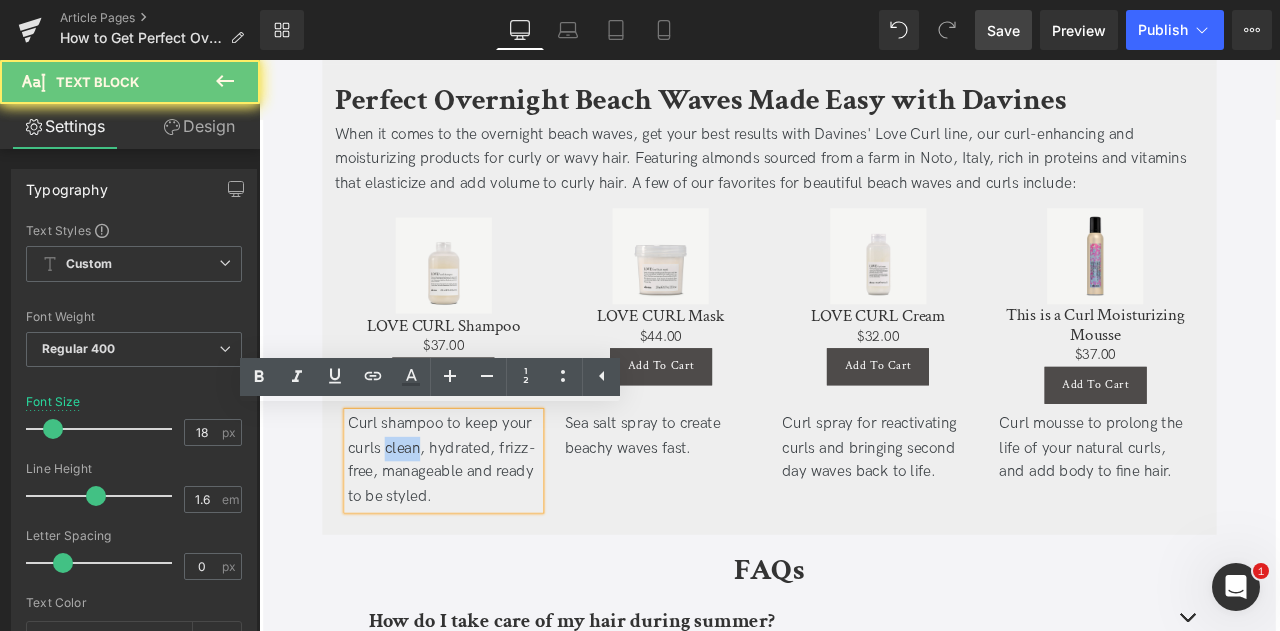 click on "Curl shampoo to keep your curls clean, hydrated, frizz-free, manageable and ready to be styled." at bounding box center [478, 535] 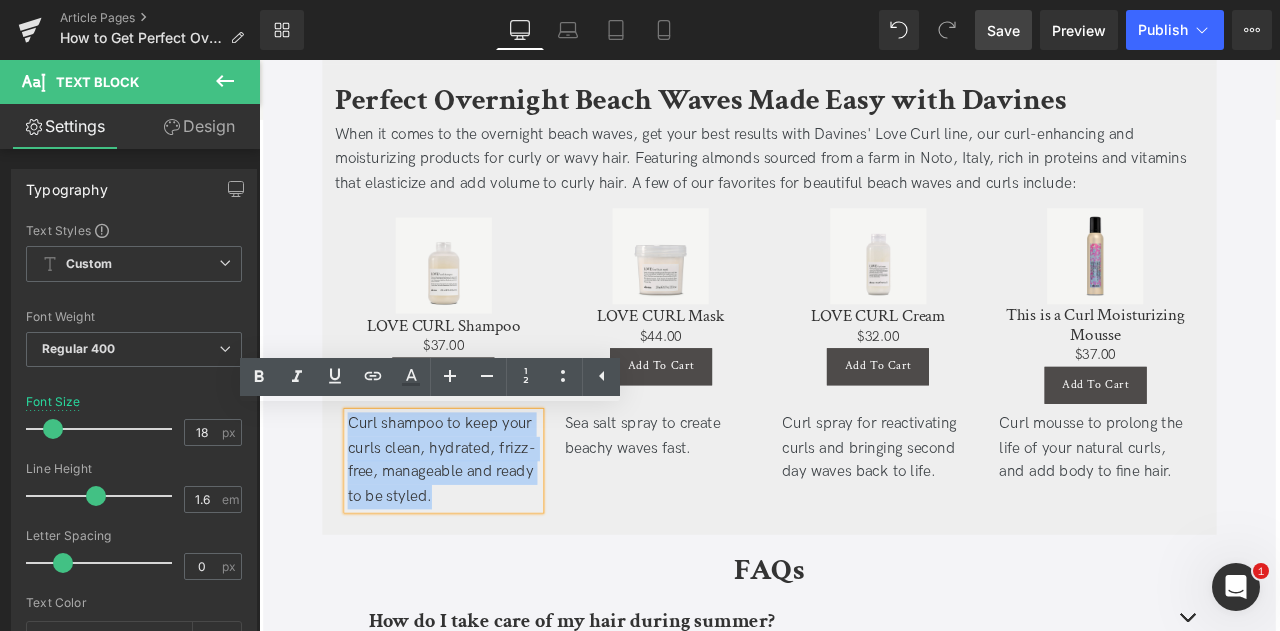 click on "Curl shampoo to keep your curls clean, hydrated, frizz-free, manageable and ready to be styled." at bounding box center (478, 535) 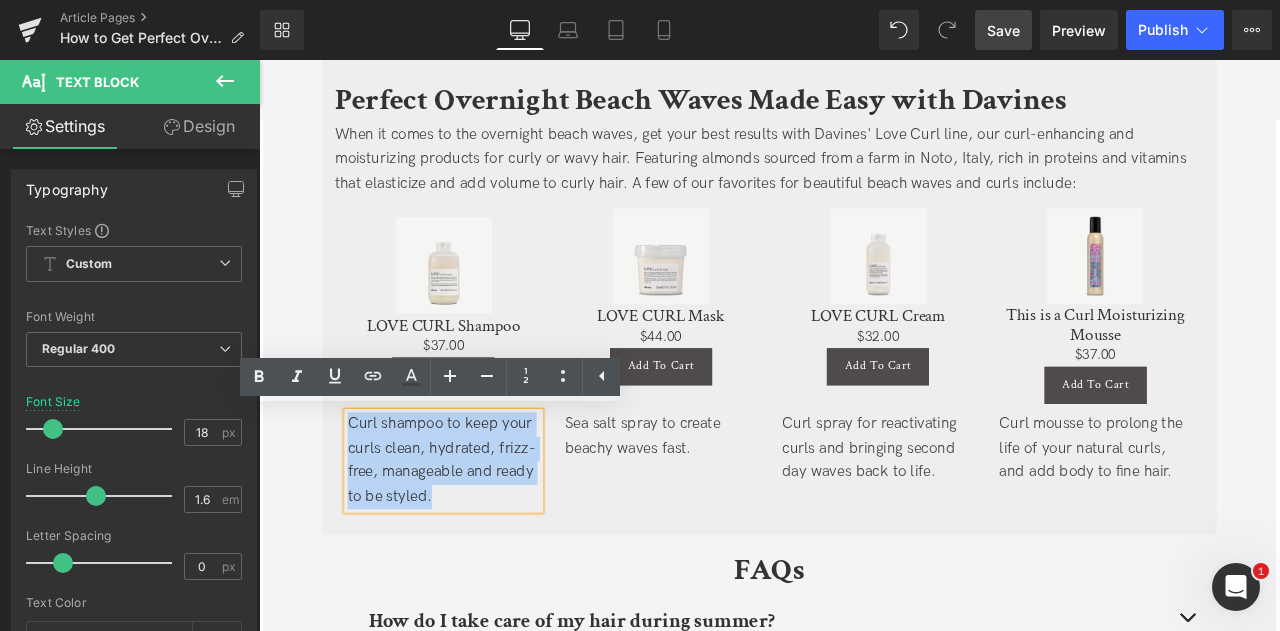 paste 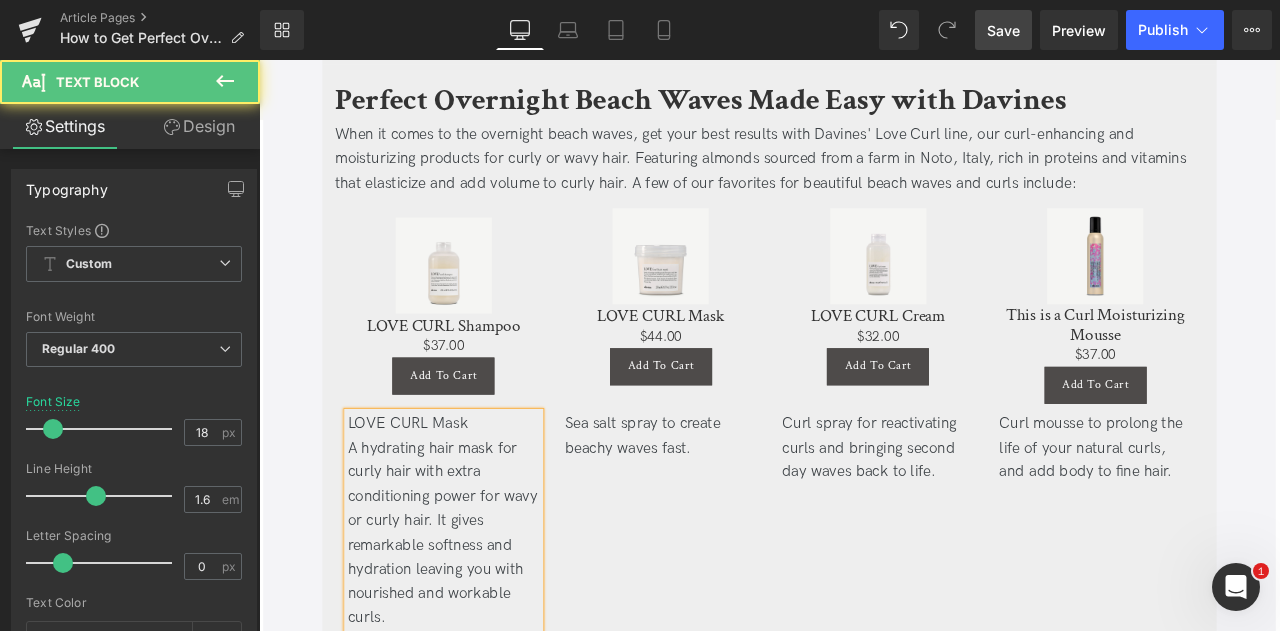 click on "LOVE CURL Mask" at bounding box center [478, 492] 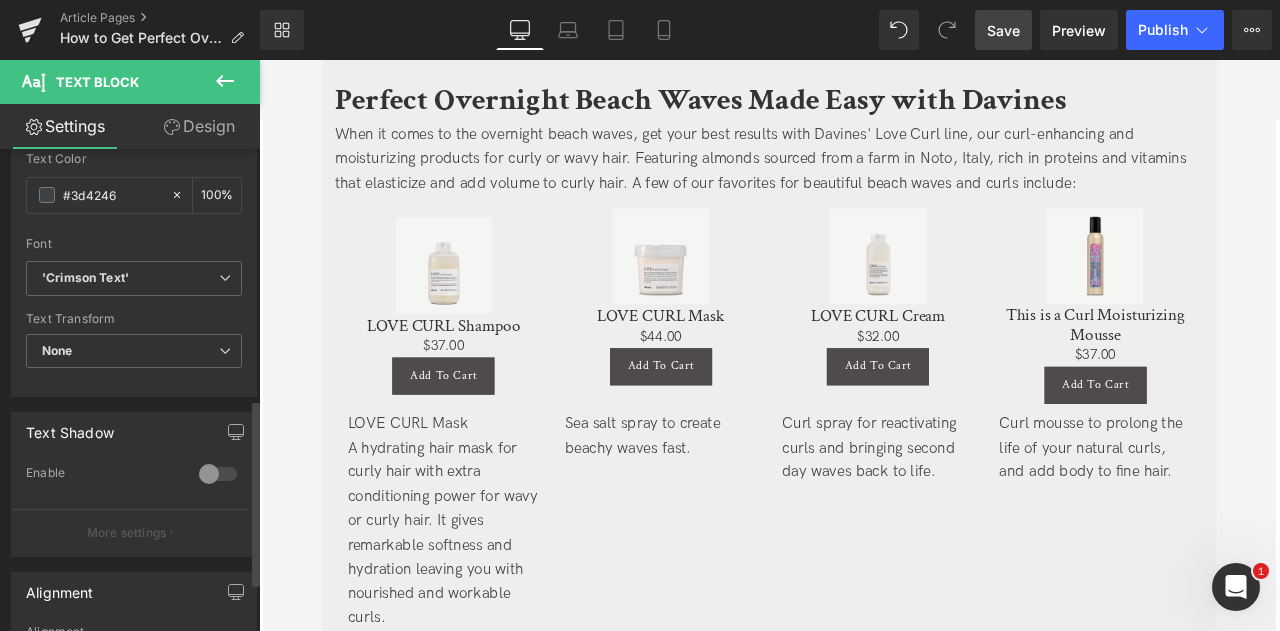 scroll, scrollTop: 776, scrollLeft: 0, axis: vertical 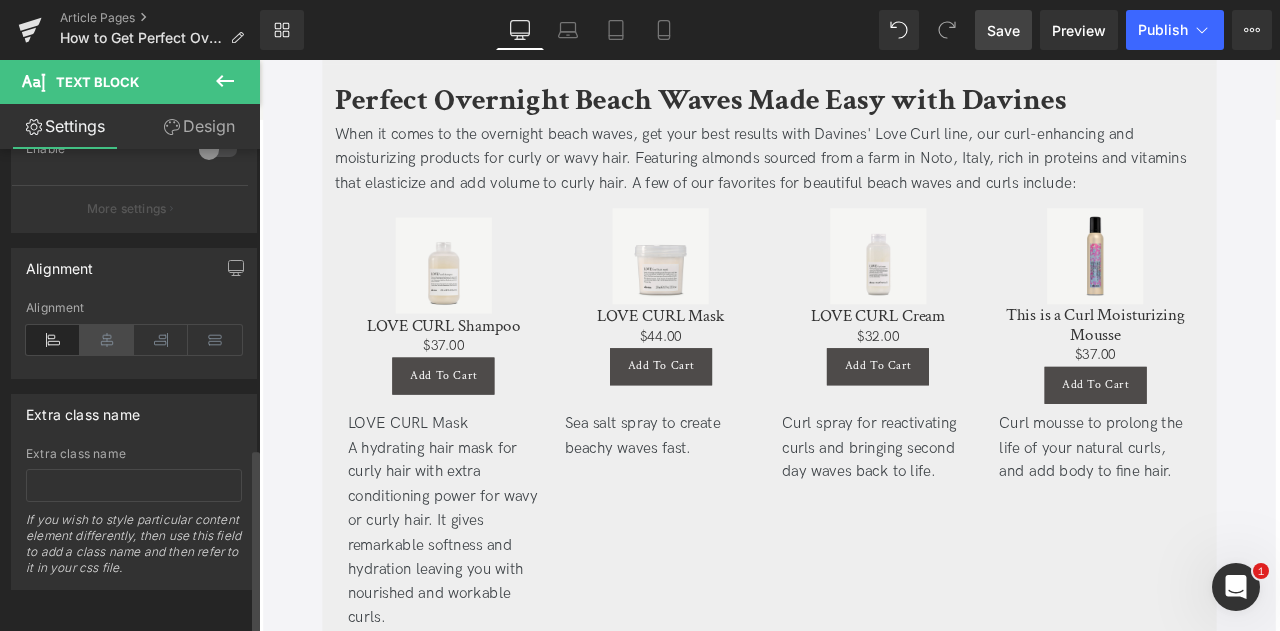 click at bounding box center [107, 340] 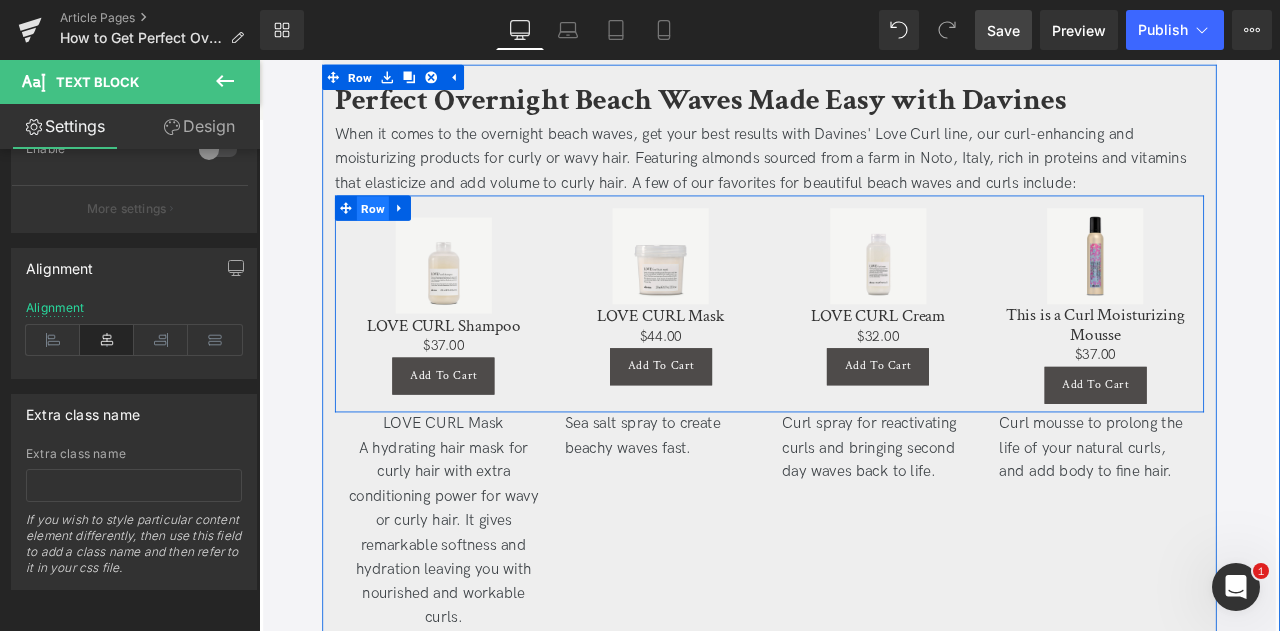 click on "Row" at bounding box center [394, 237] 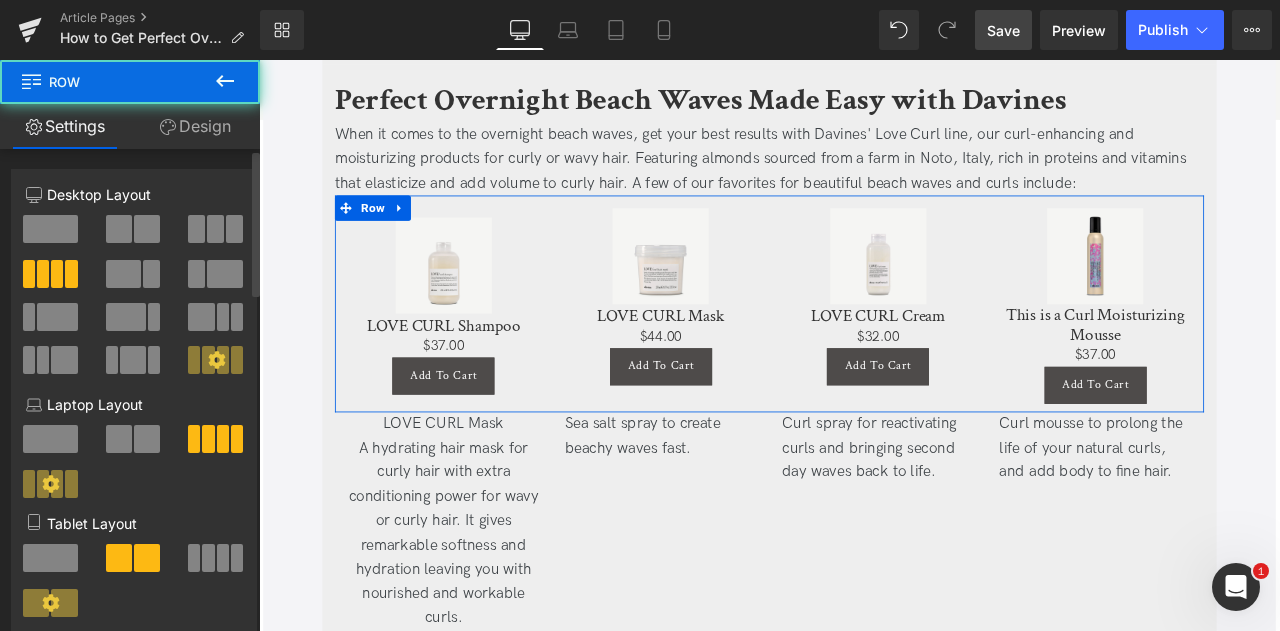 click at bounding box center [147, 229] 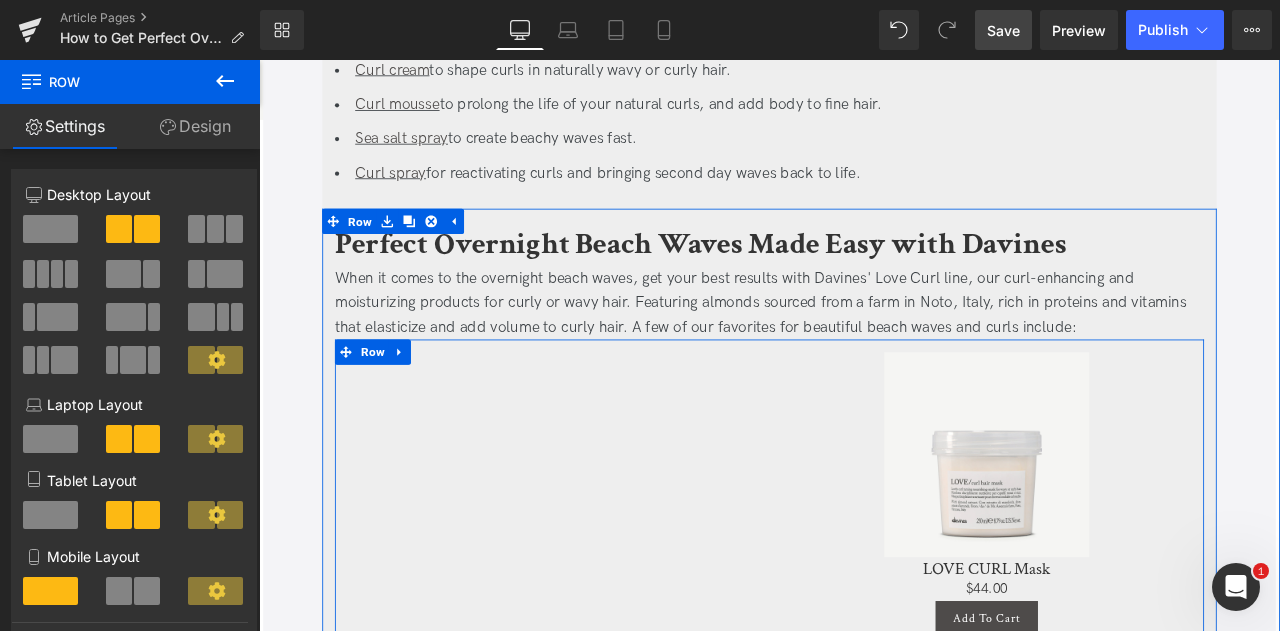 scroll, scrollTop: 4023, scrollLeft: 0, axis: vertical 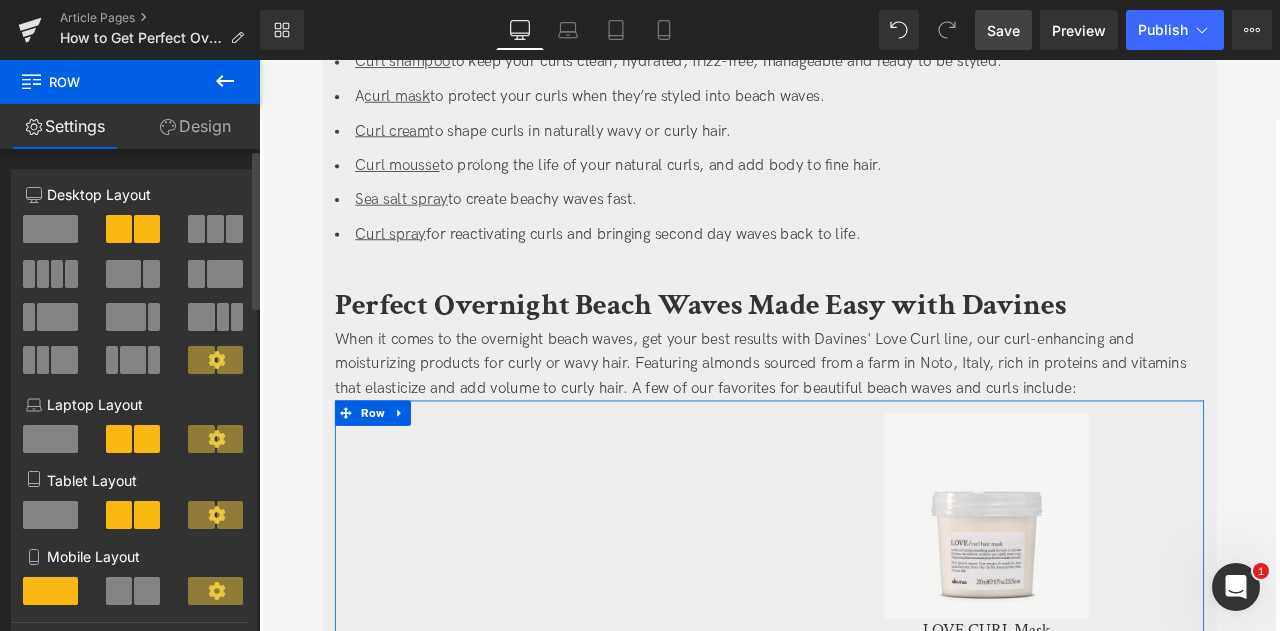 click at bounding box center [50, 229] 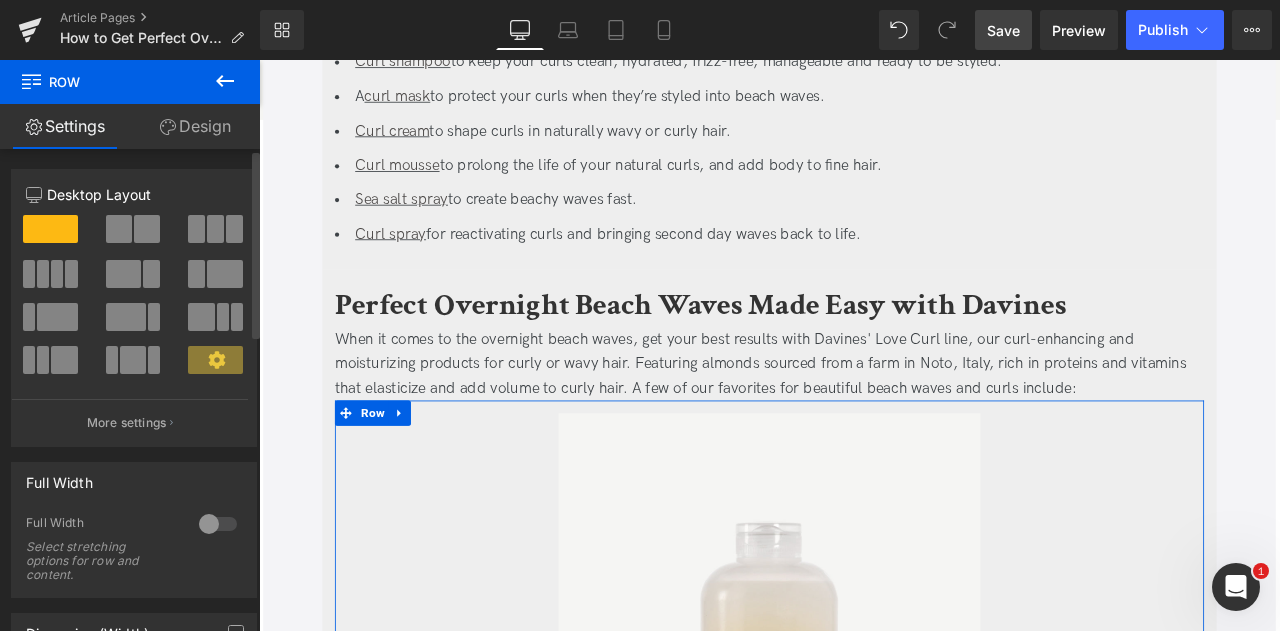 click at bounding box center (57, 274) 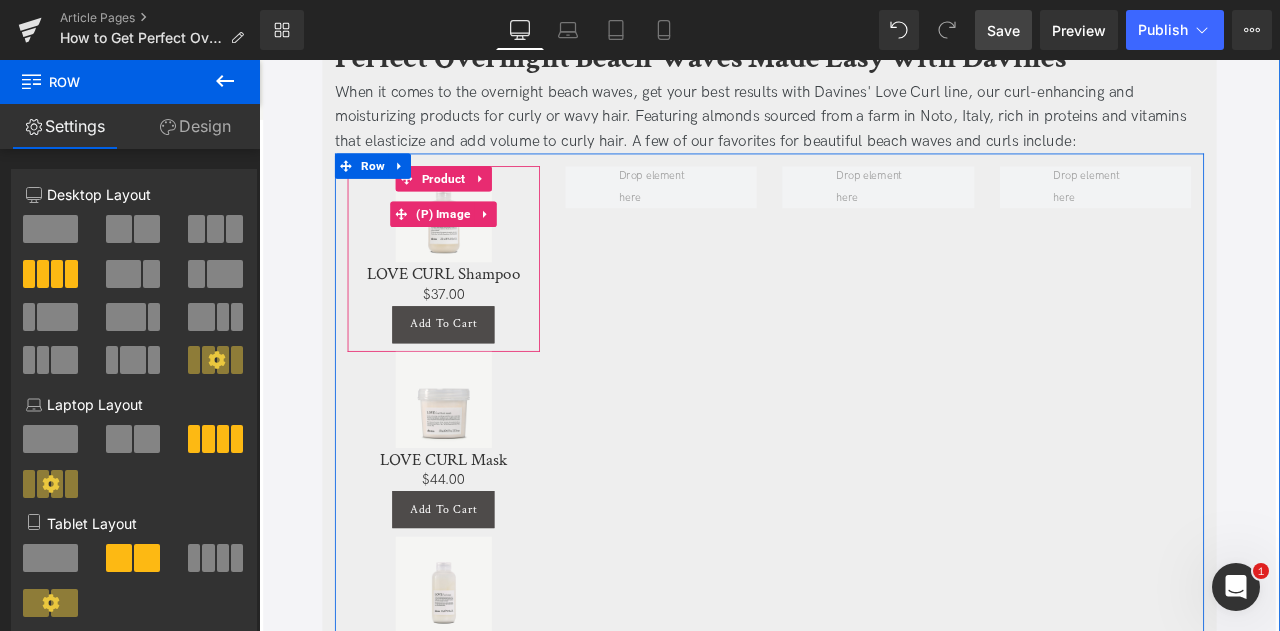 scroll, scrollTop: 4317, scrollLeft: 0, axis: vertical 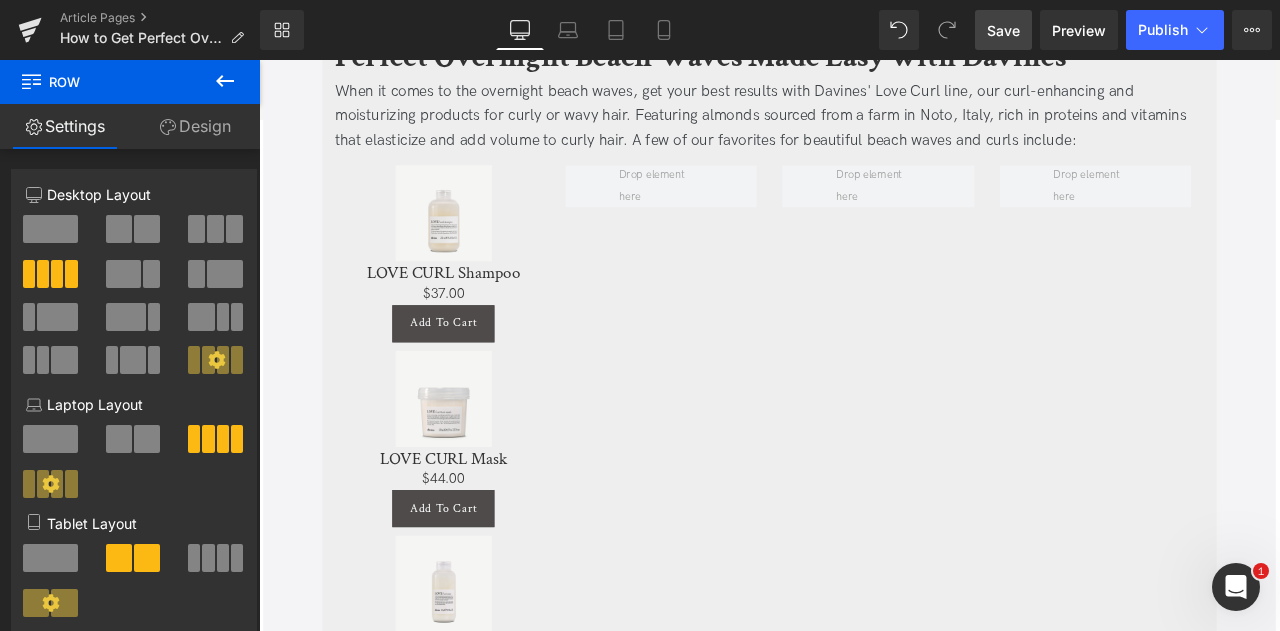 click 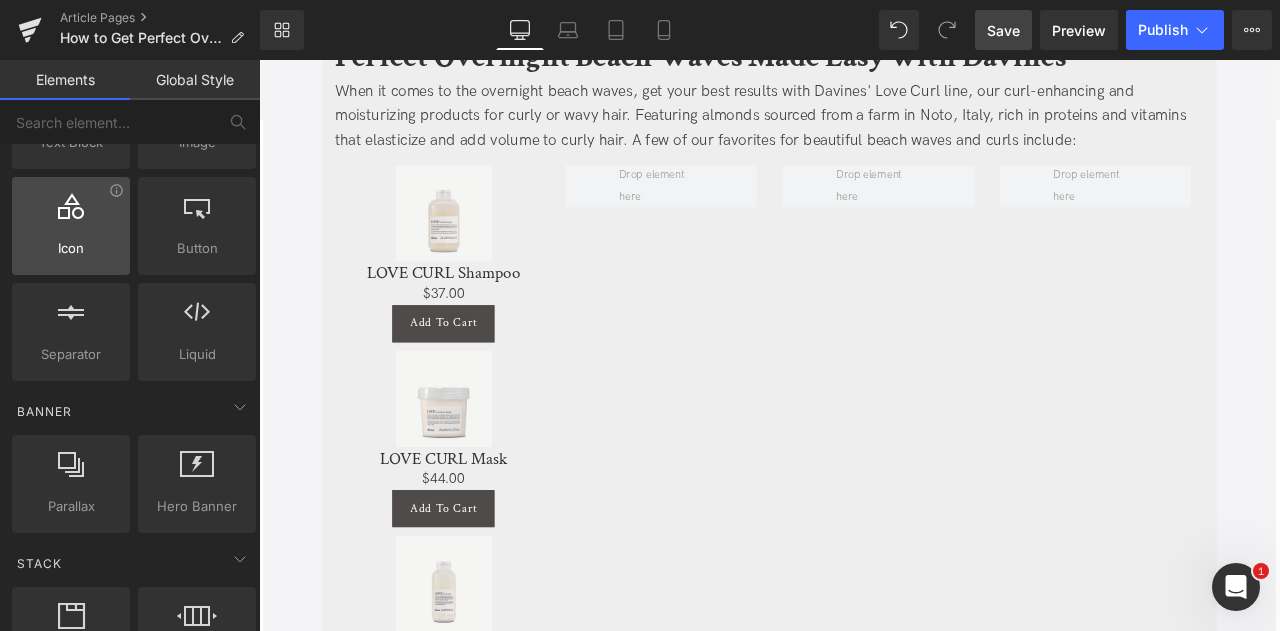 scroll, scrollTop: 443, scrollLeft: 0, axis: vertical 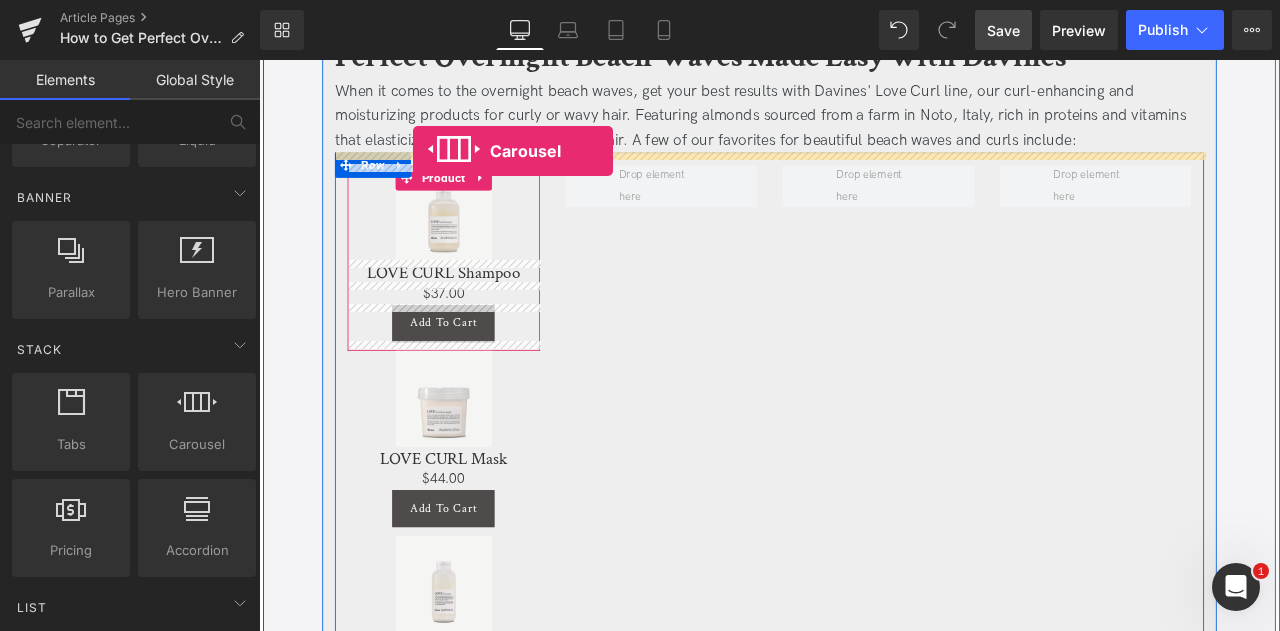 drag, startPoint x: 451, startPoint y: 477, endPoint x: 442, endPoint y: 168, distance: 309.13104 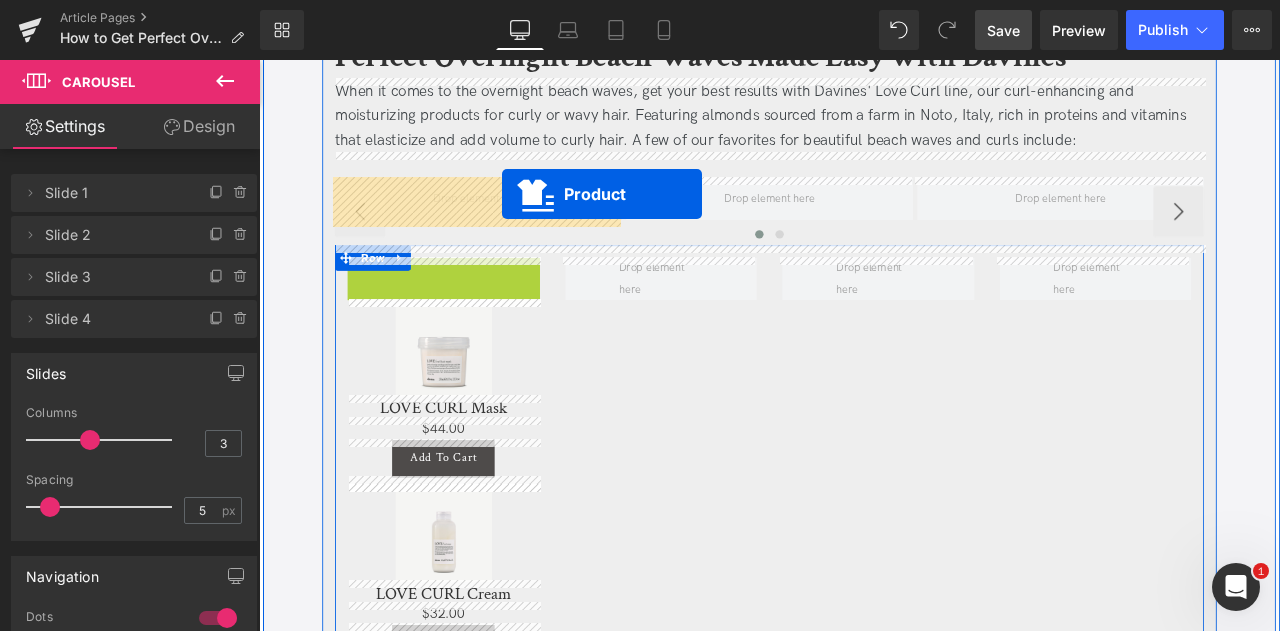 drag, startPoint x: 449, startPoint y: 305, endPoint x: 547, endPoint y: 219, distance: 130.38405 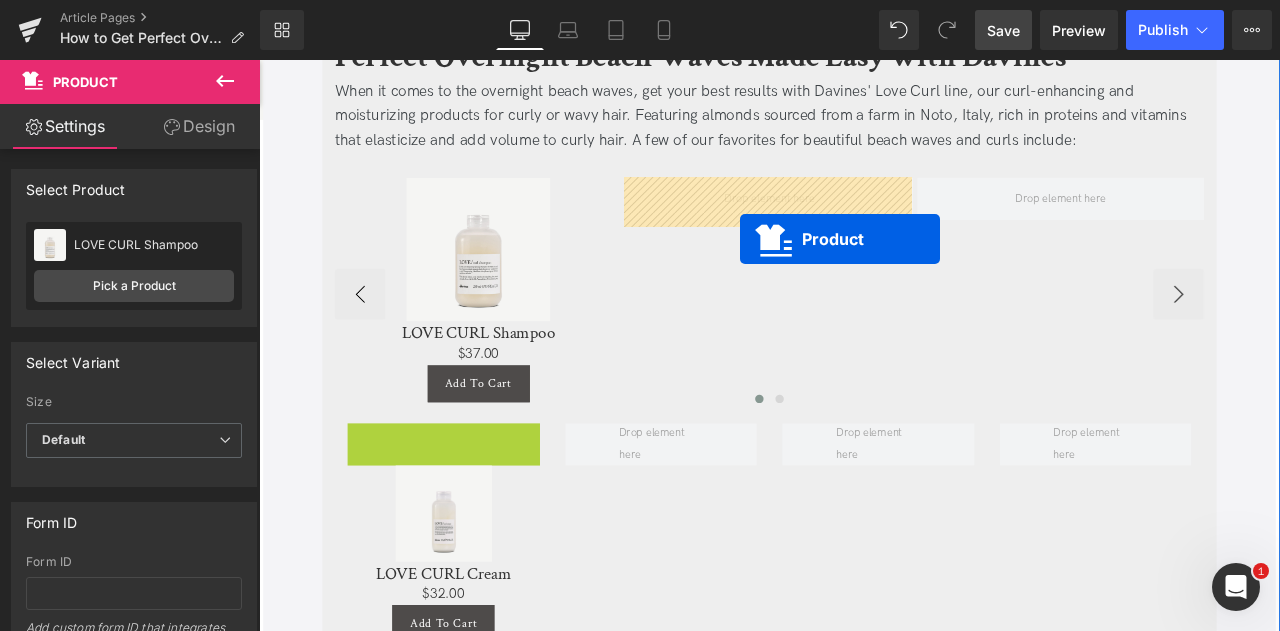 drag, startPoint x: 480, startPoint y: 499, endPoint x: 829, endPoint y: 272, distance: 416.3292 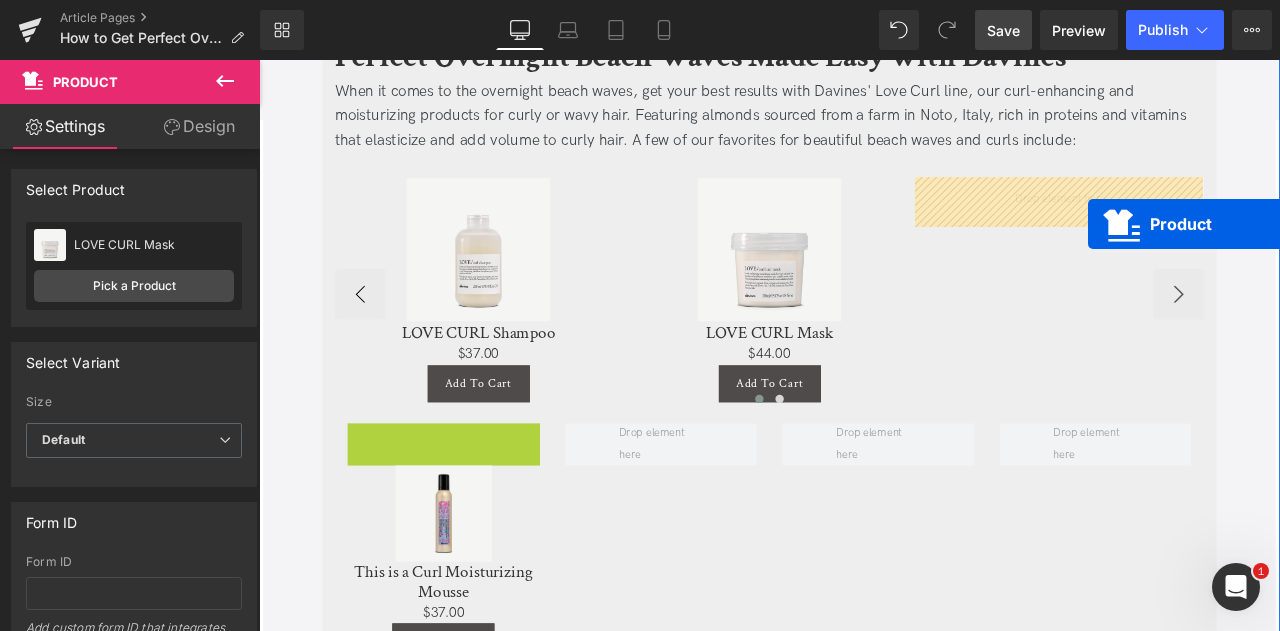 drag, startPoint x: 470, startPoint y: 505, endPoint x: 1241, endPoint y: 254, distance: 810.82794 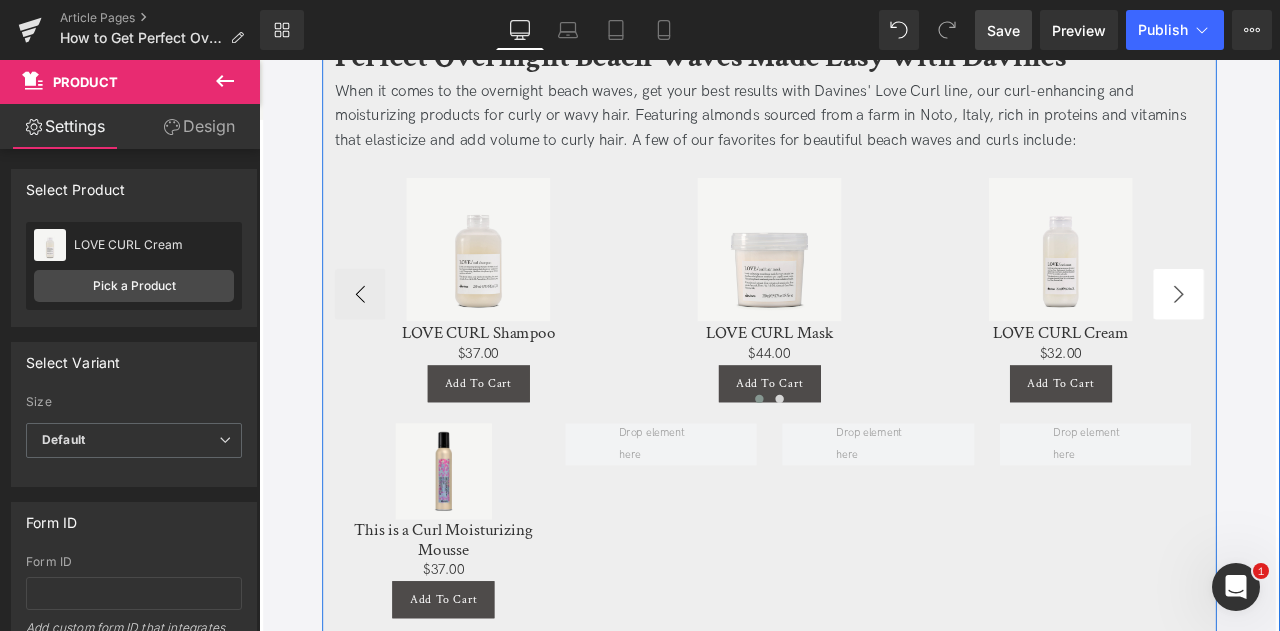 click on "›" at bounding box center (1349, 338) 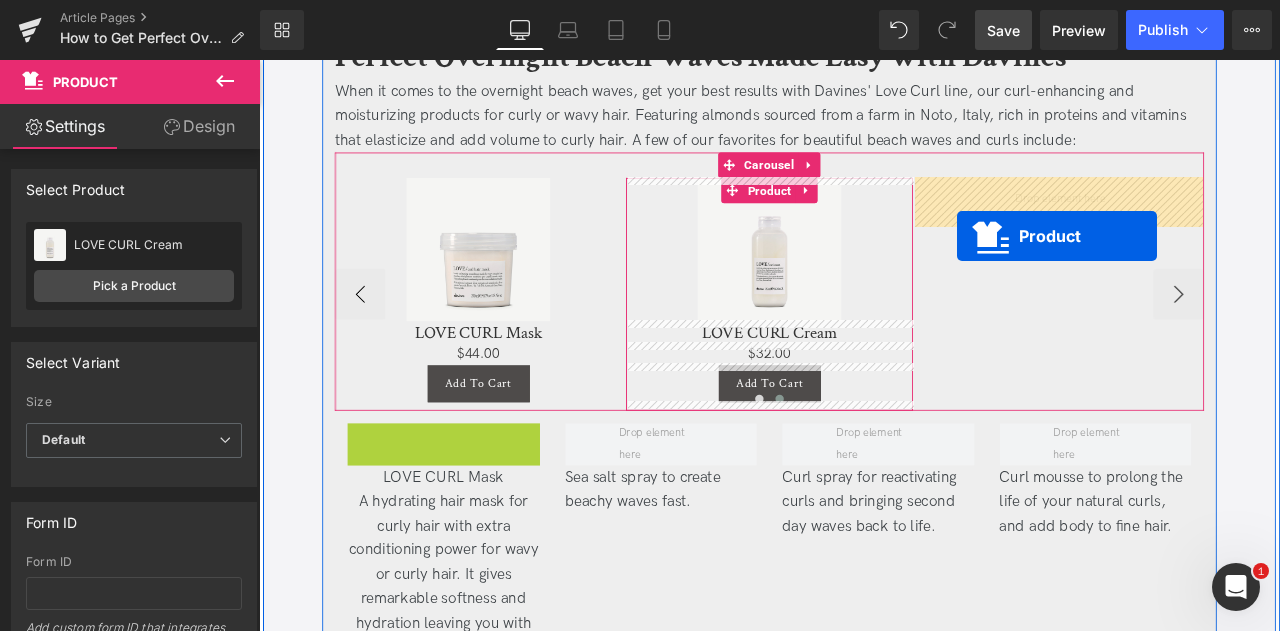 drag, startPoint x: 467, startPoint y: 508, endPoint x: 1086, endPoint y: 268, distance: 663.8983 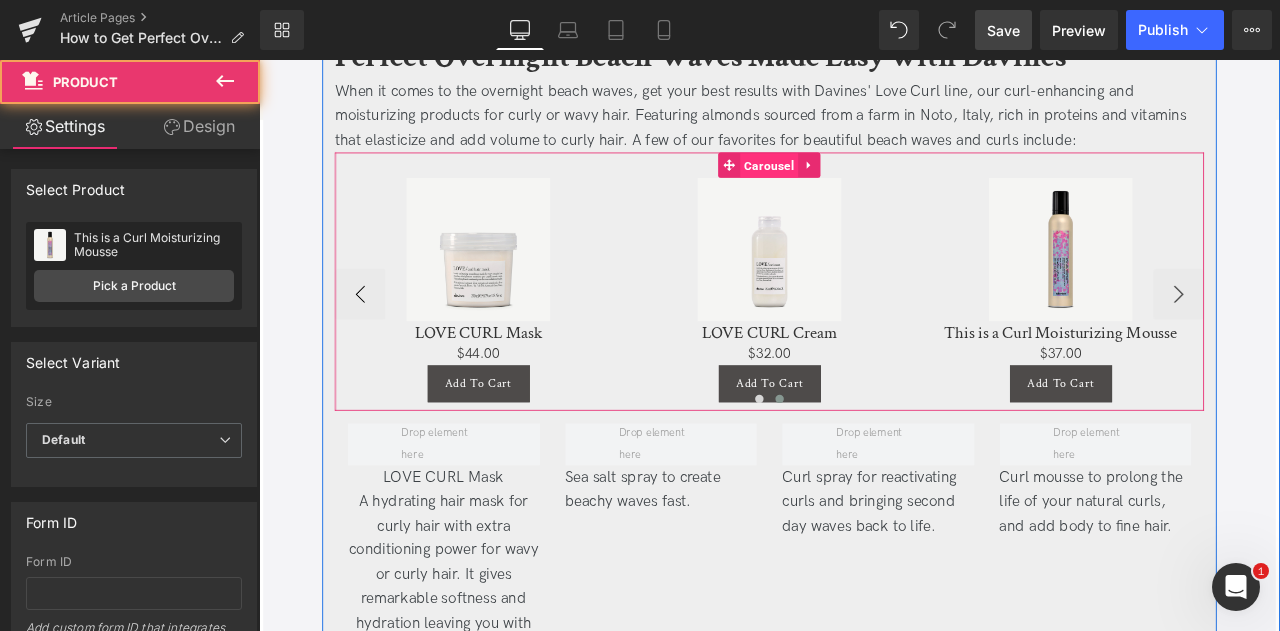 click on "Carousel" at bounding box center [863, 186] 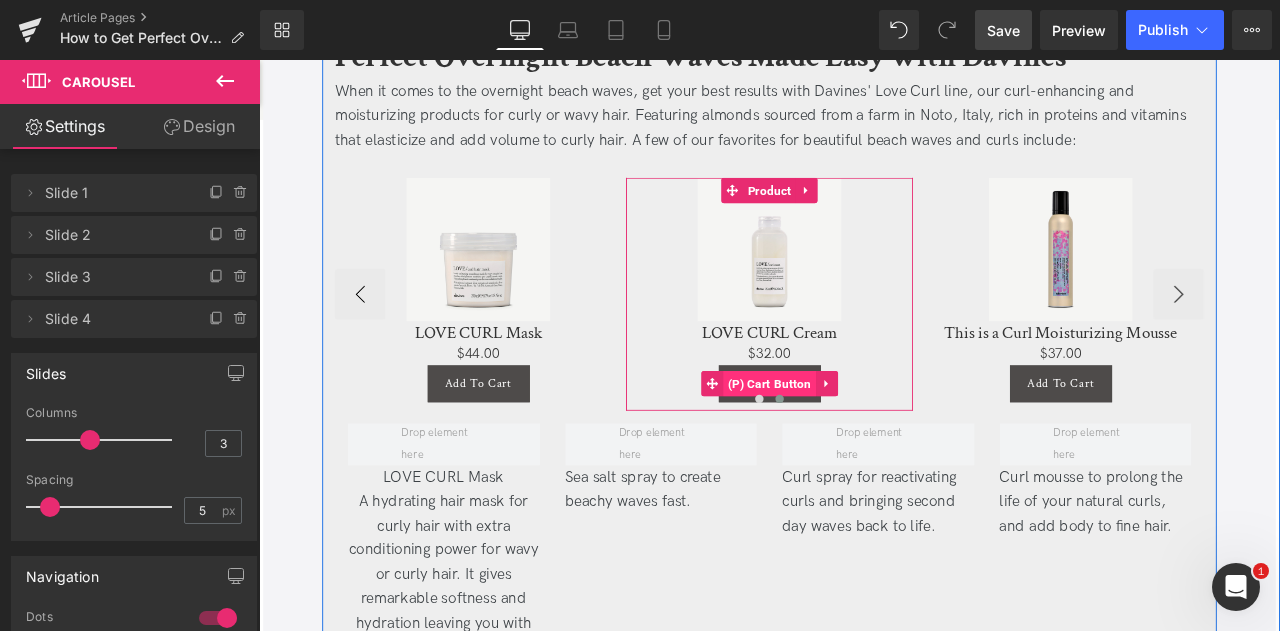 click on "(P) Cart Button" at bounding box center (864, 444) 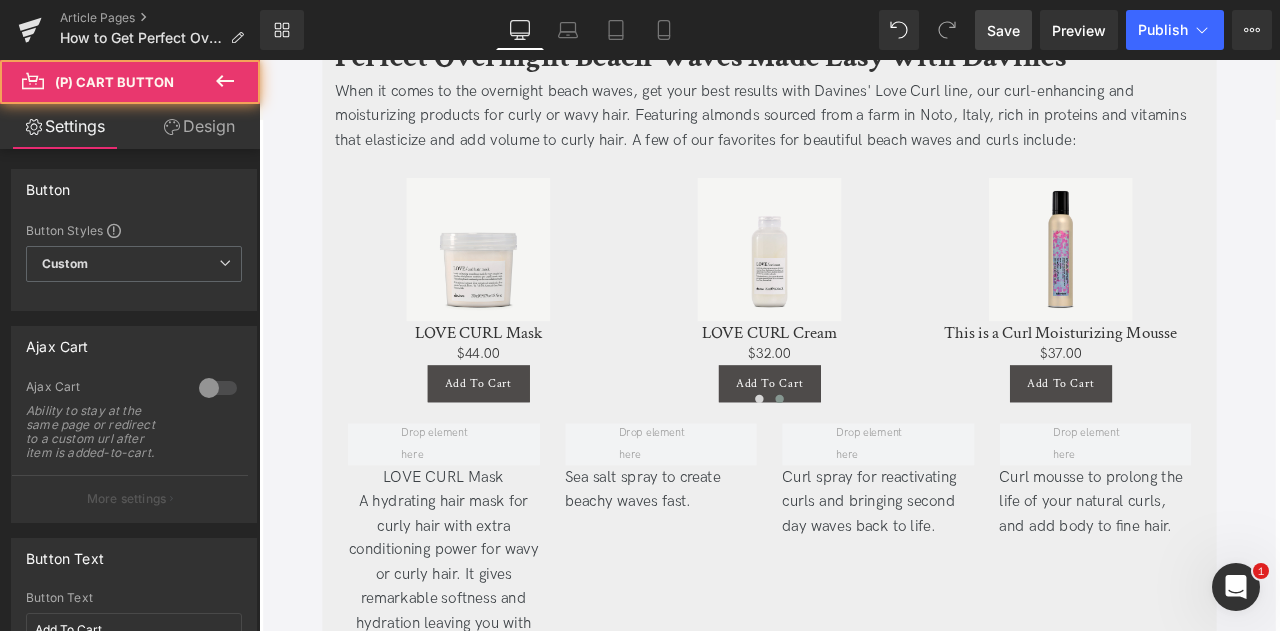 click on "Design" at bounding box center (199, 126) 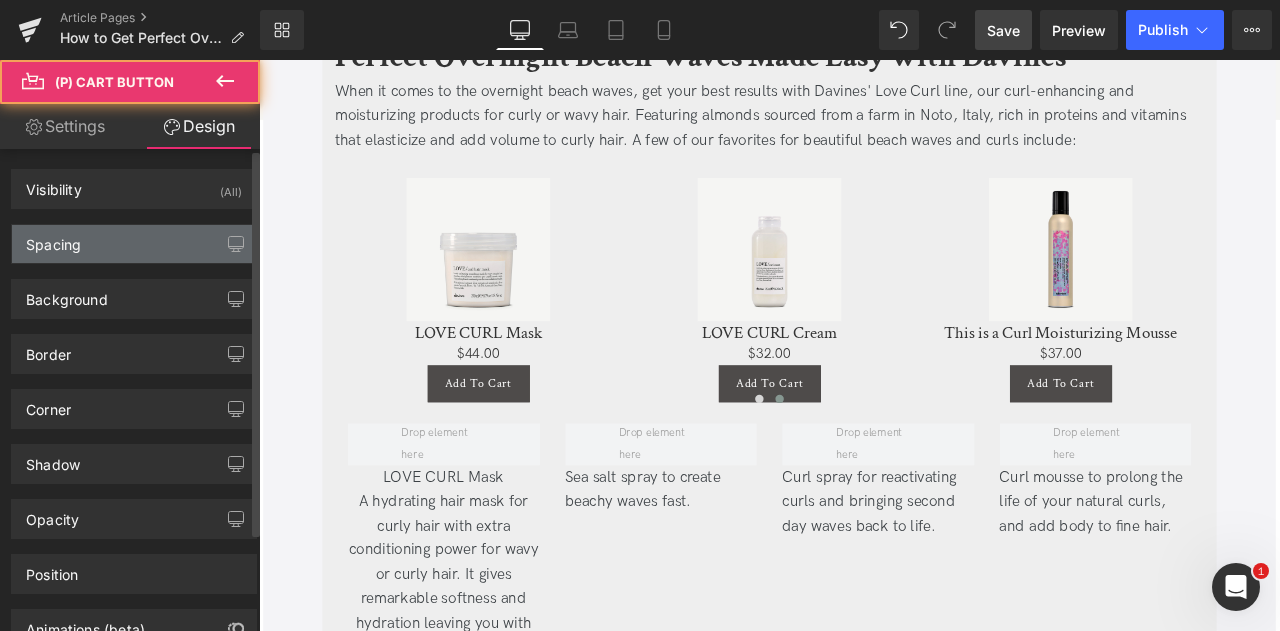 type on "0" 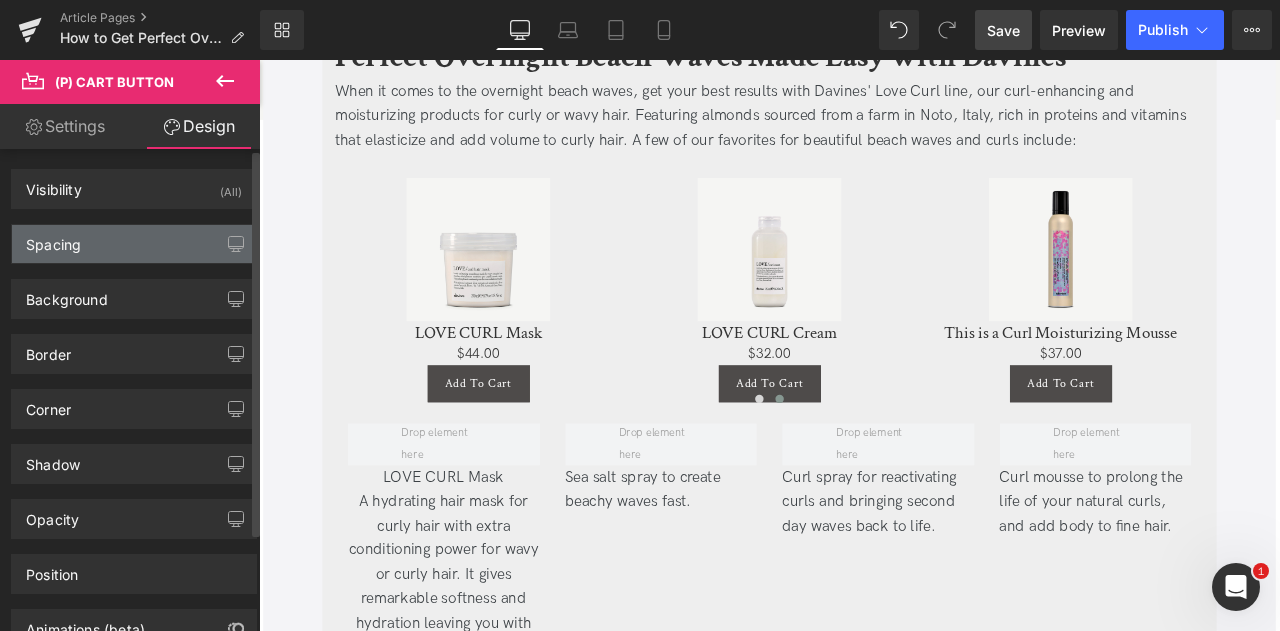 click on "Spacing" at bounding box center (134, 244) 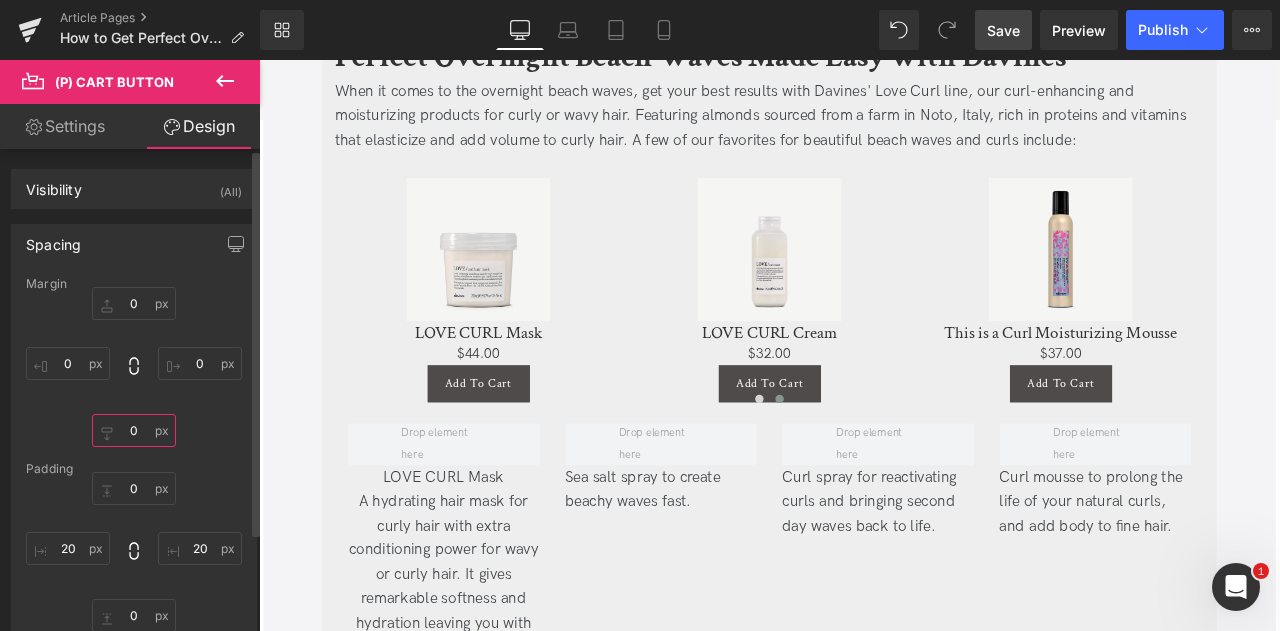 click on "0" at bounding box center (134, 430) 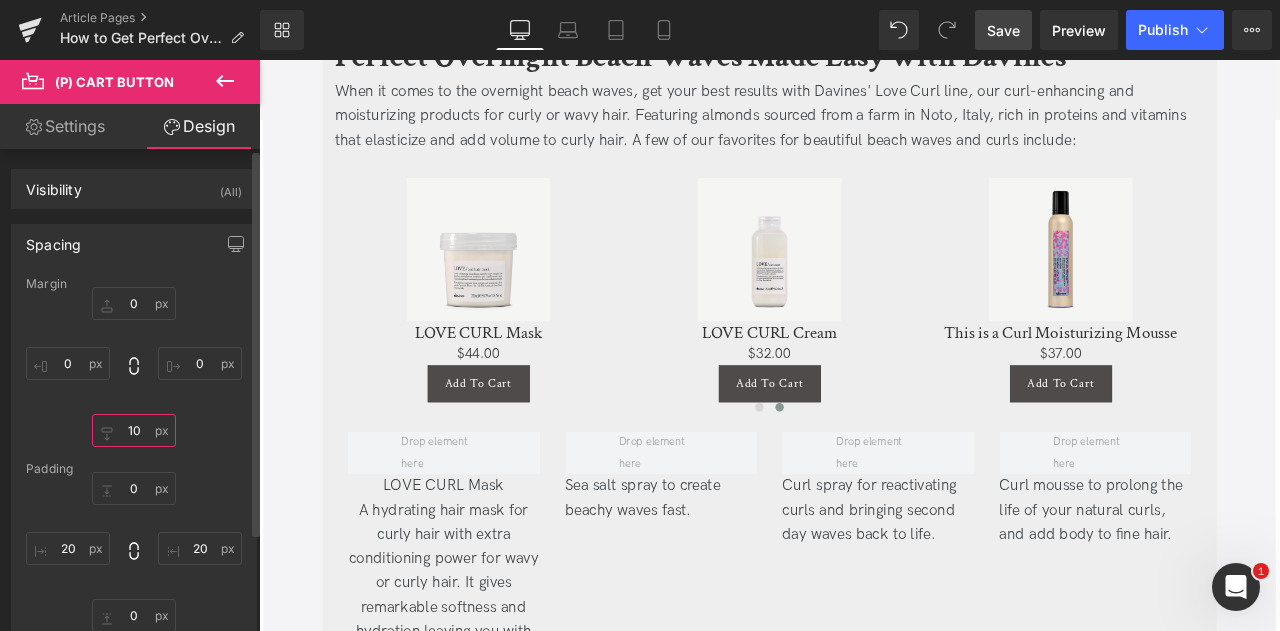 type on "1" 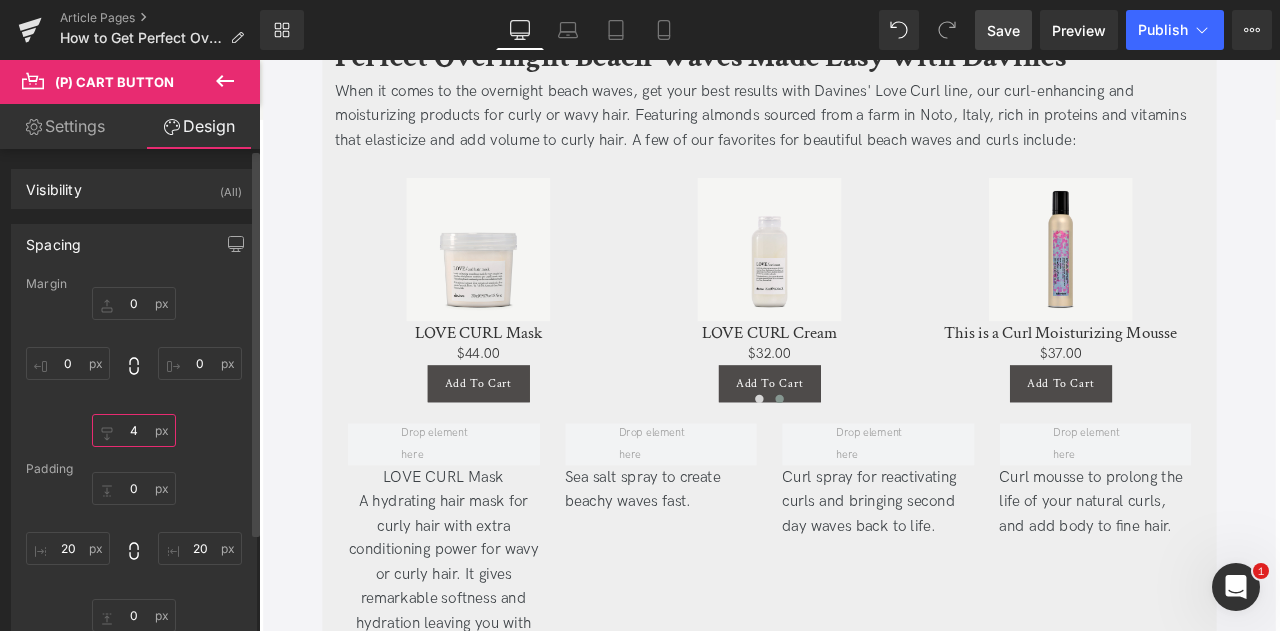 type on "40" 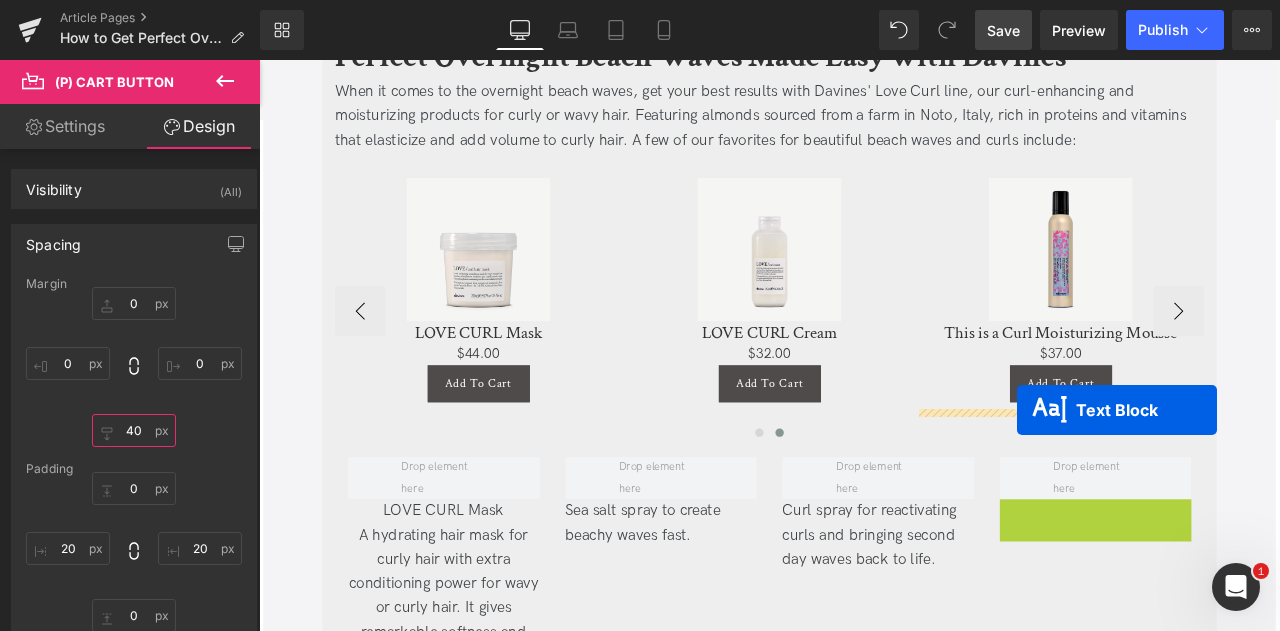 drag, startPoint x: 1186, startPoint y: 626, endPoint x: 1157, endPoint y: 475, distance: 153.75955 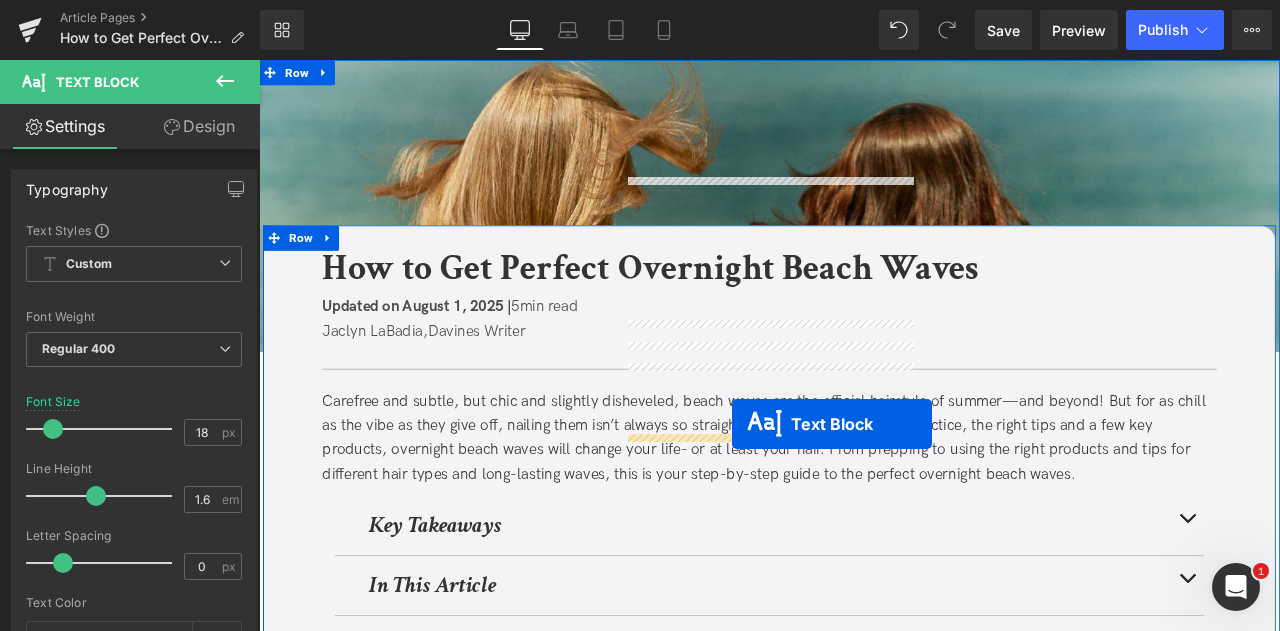 scroll, scrollTop: 4317, scrollLeft: 0, axis: vertical 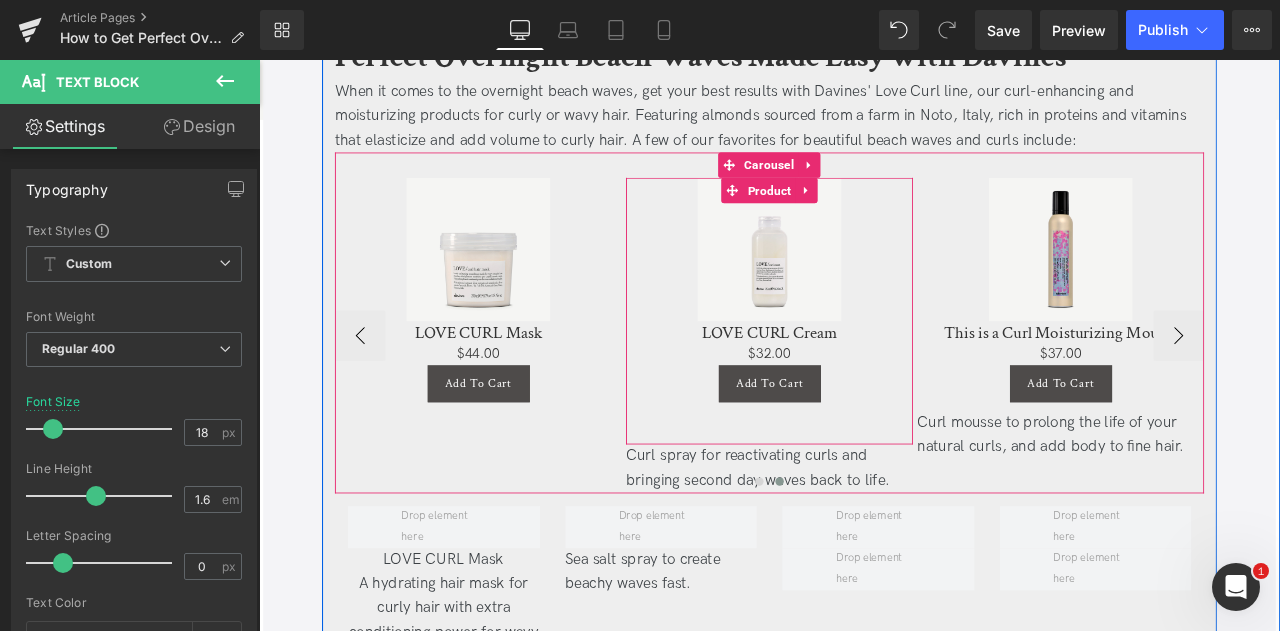 click on "Sale Off
(P) Image
LOVE CURL Cream
(P) Title
$0
$32.00
(P) Price
Add To Cart
(P) Cart Button" at bounding box center [864, 353] 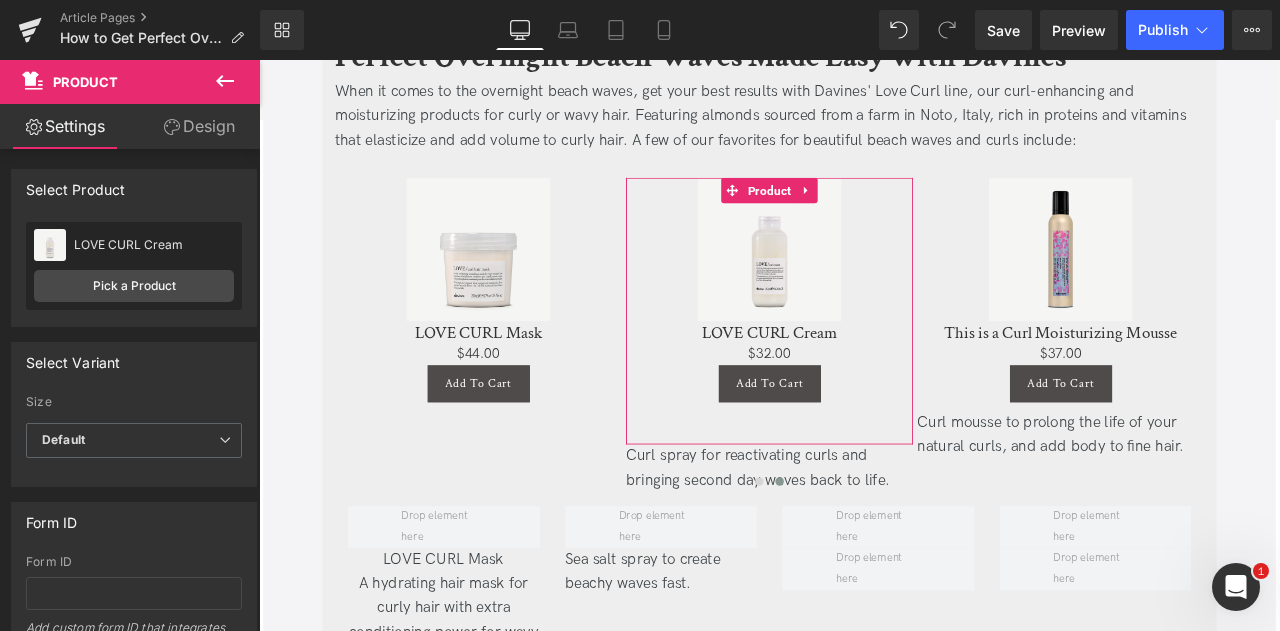 click on "Design" at bounding box center (199, 126) 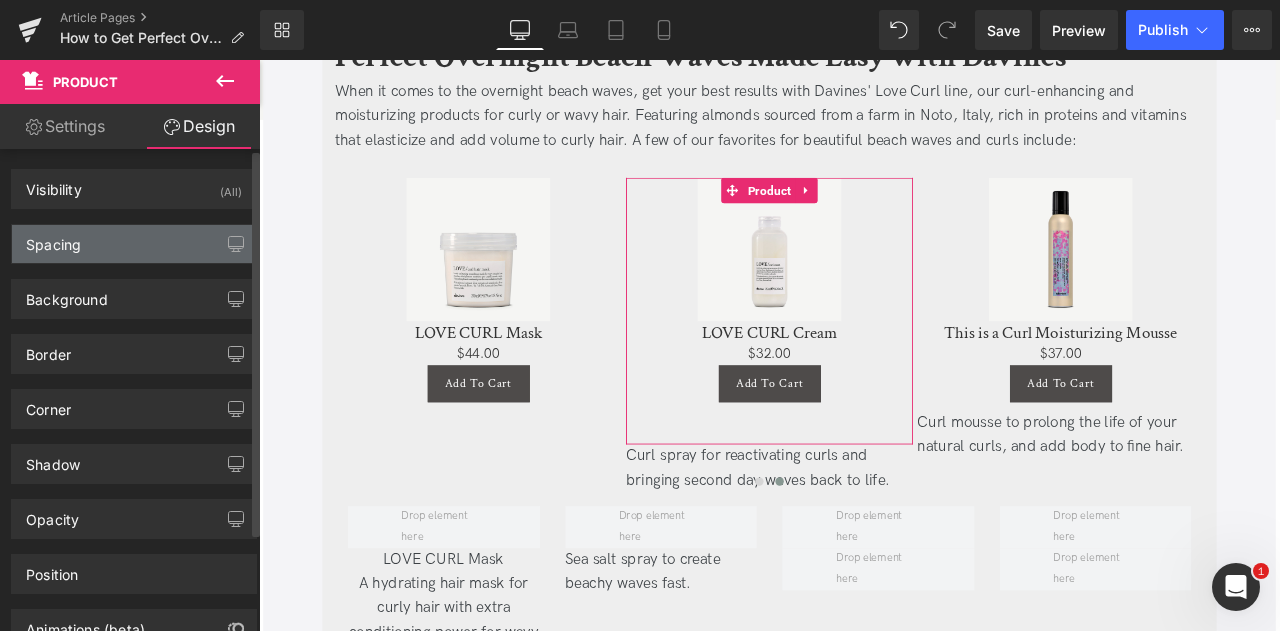 click on "Spacing" at bounding box center [134, 244] 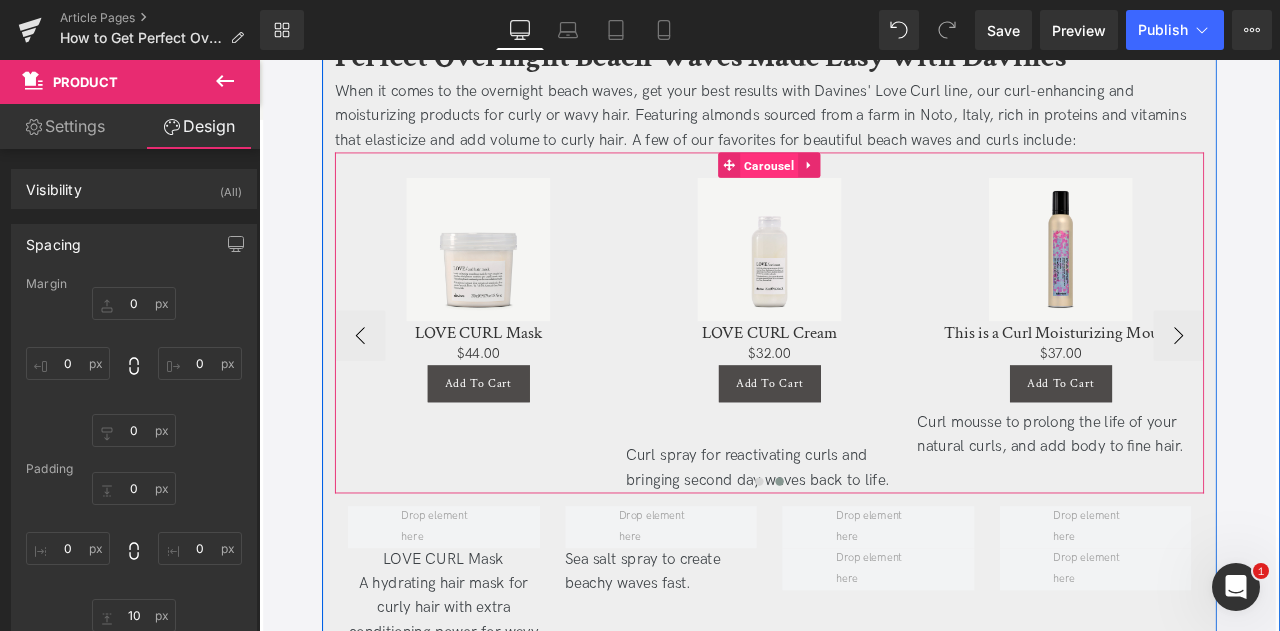 click on "Carousel" at bounding box center [863, 186] 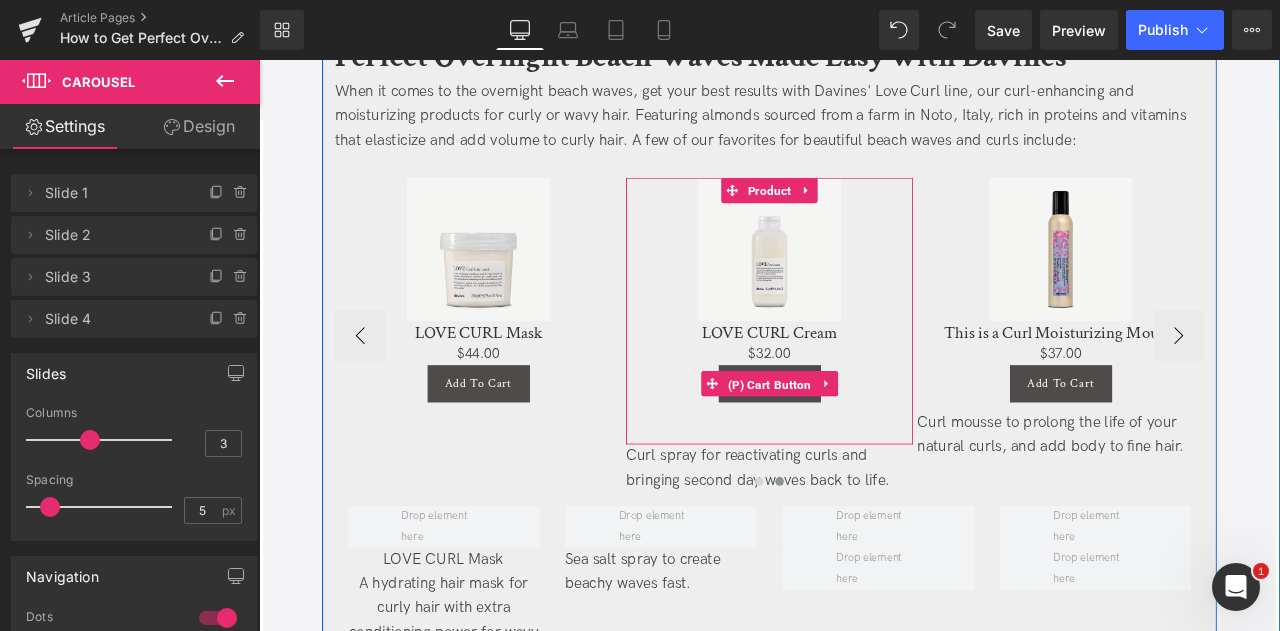 click on "(P) Cart Button" at bounding box center (864, 445) 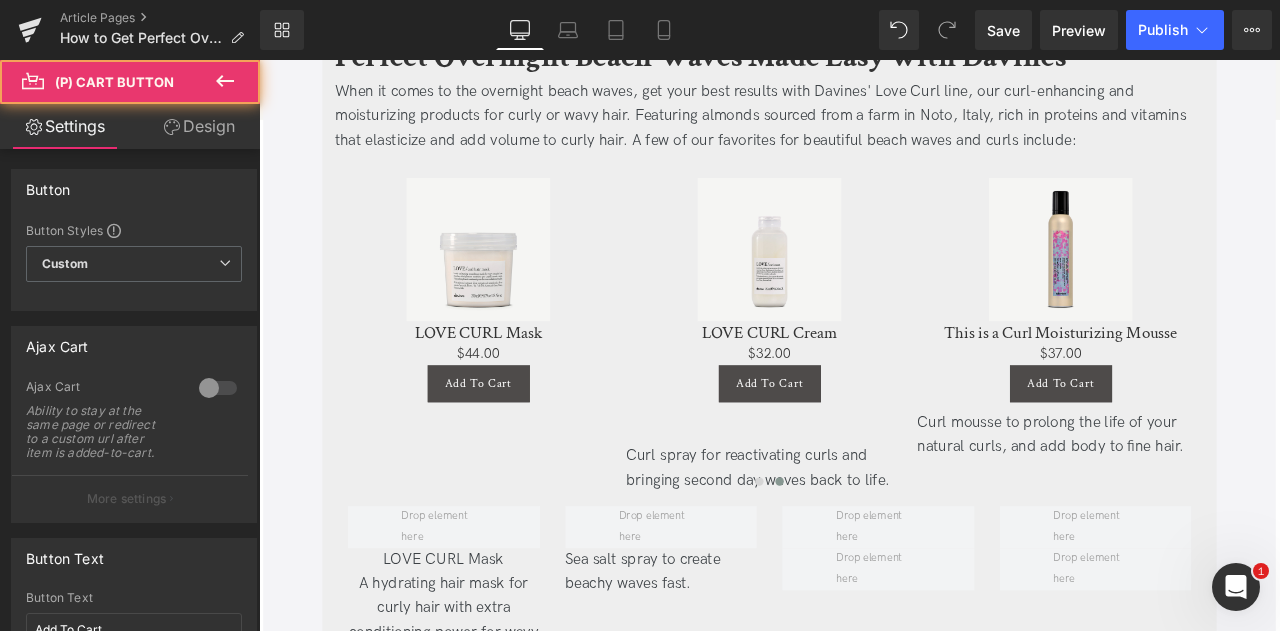 click on "Design" at bounding box center (199, 126) 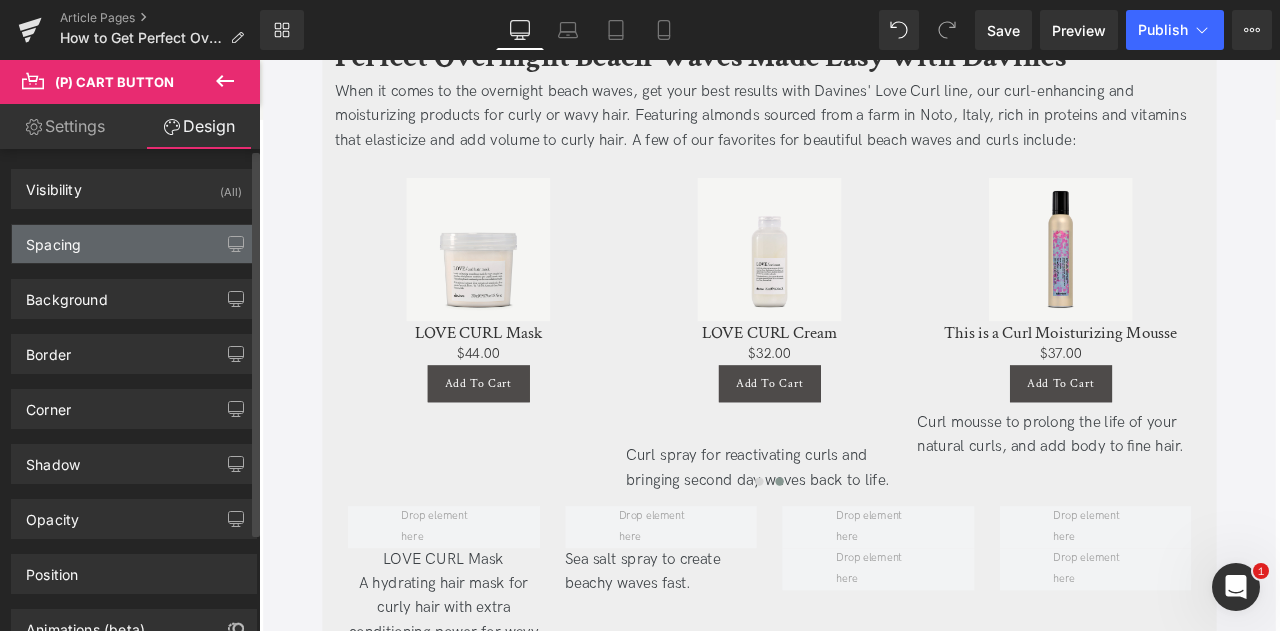 click on "Spacing" at bounding box center [134, 244] 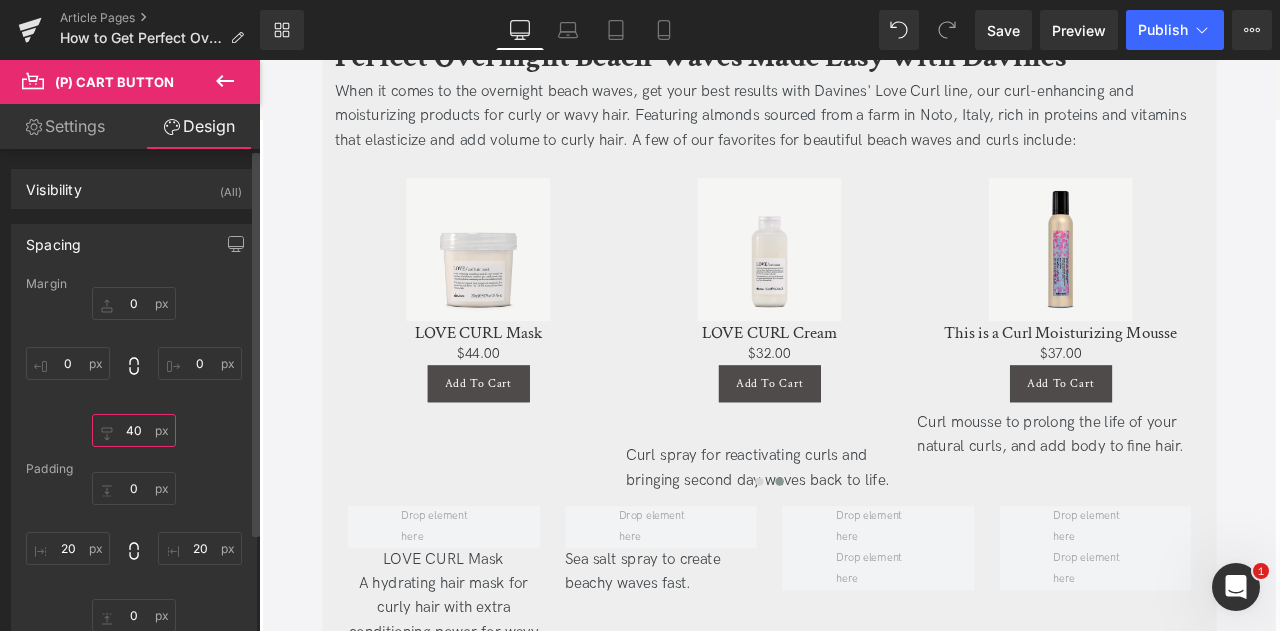 click on "40" at bounding box center (134, 430) 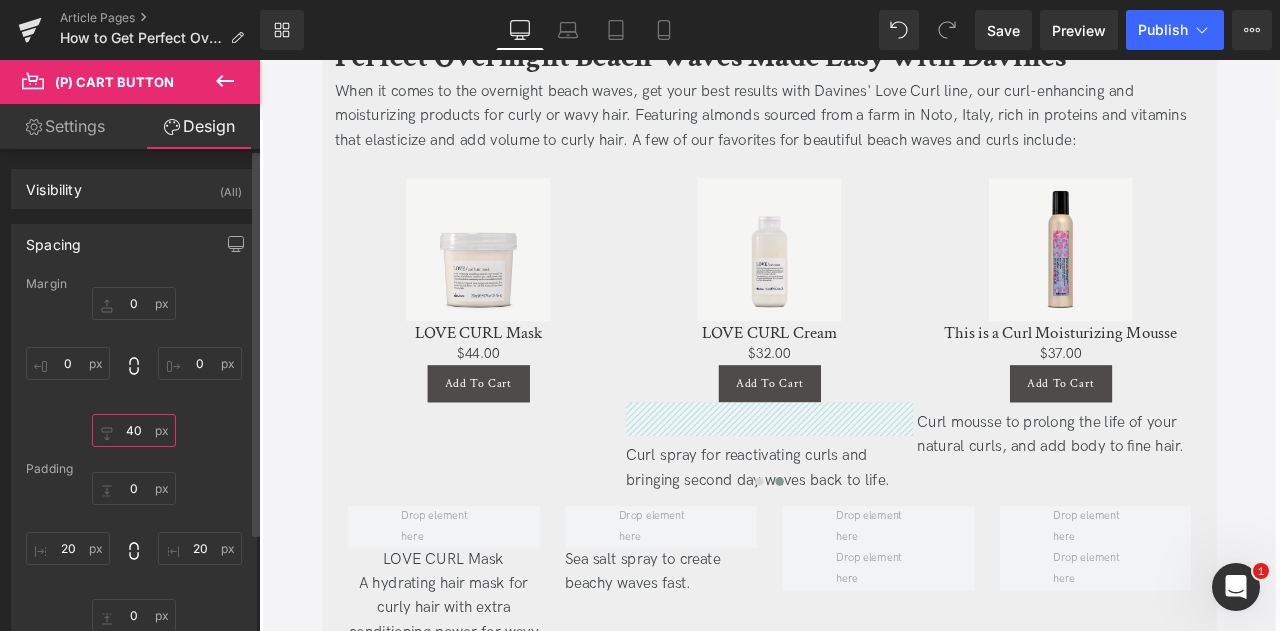 type on "0" 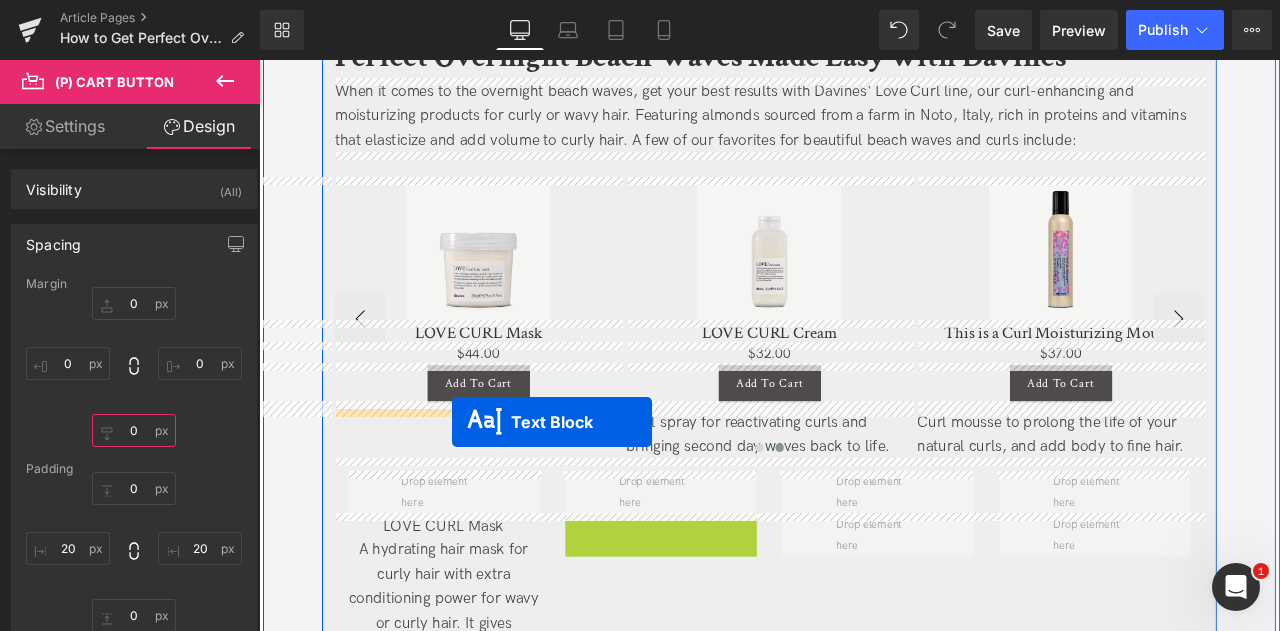 drag, startPoint x: 689, startPoint y: 625, endPoint x: 488, endPoint y: 489, distance: 242.68704 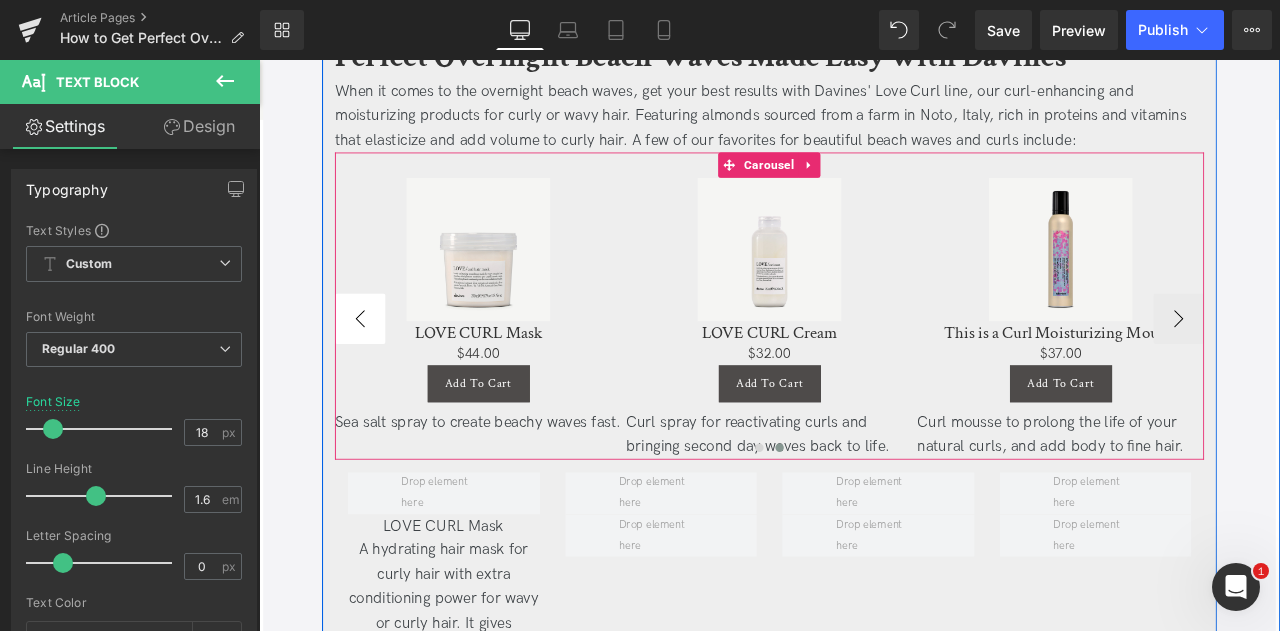 click on "‹" at bounding box center [379, 367] 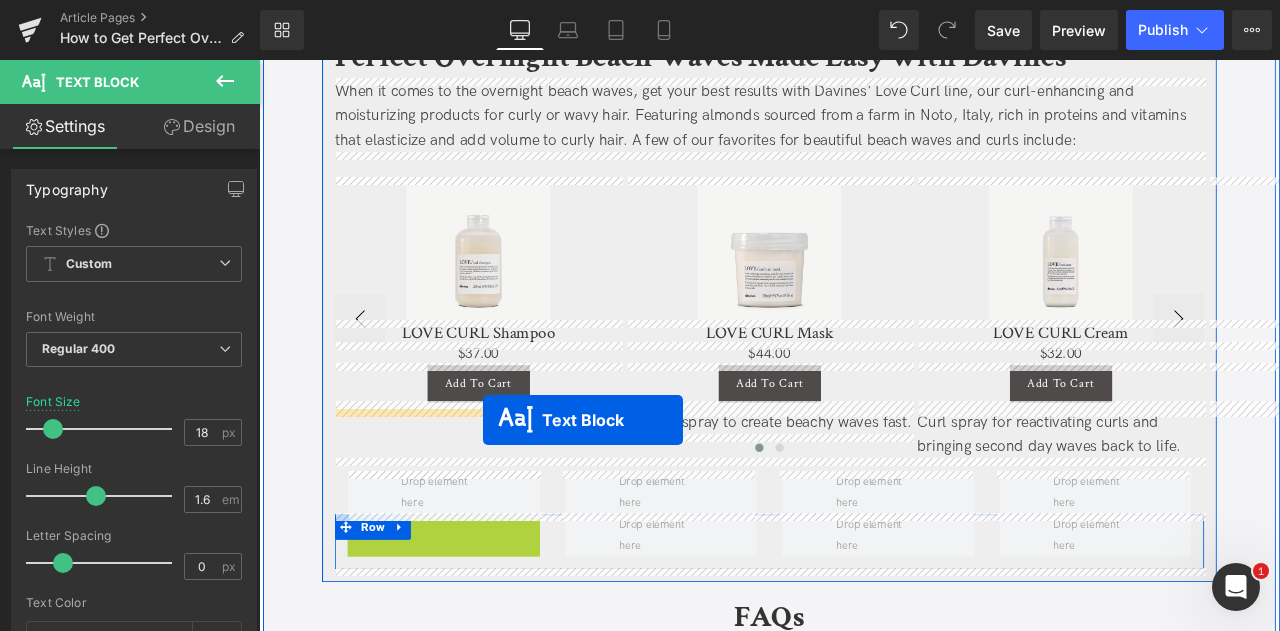 drag, startPoint x: 416, startPoint y: 725, endPoint x: 524, endPoint y: 487, distance: 261.358 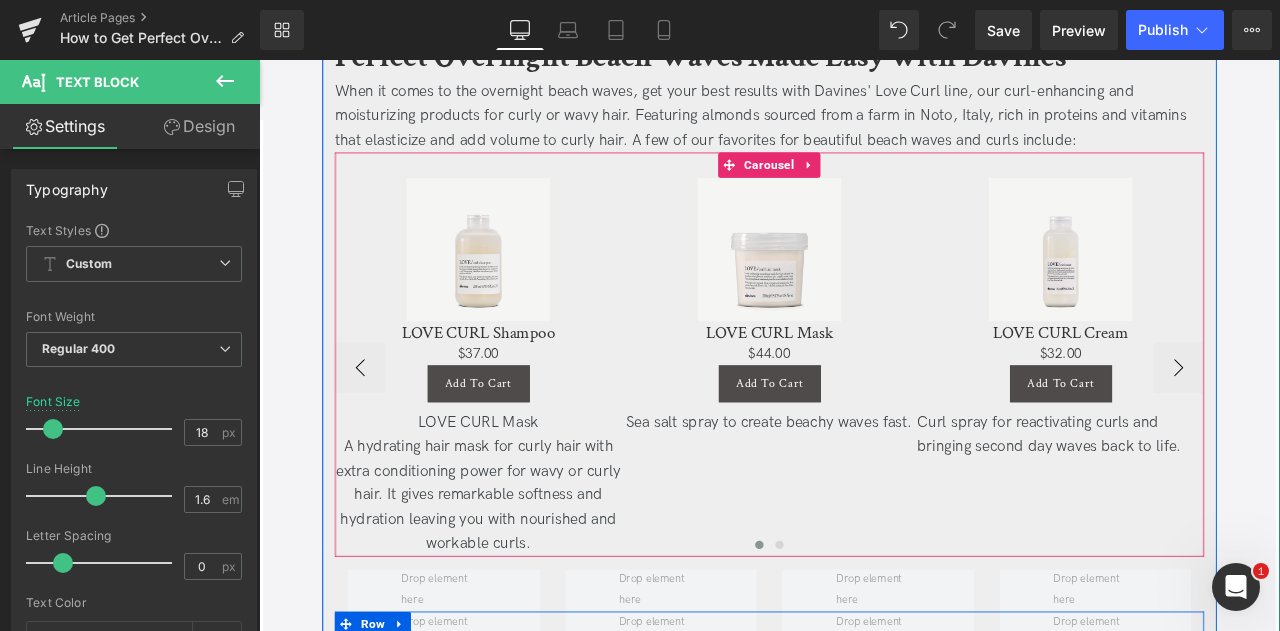 scroll, scrollTop: 4599, scrollLeft: 0, axis: vertical 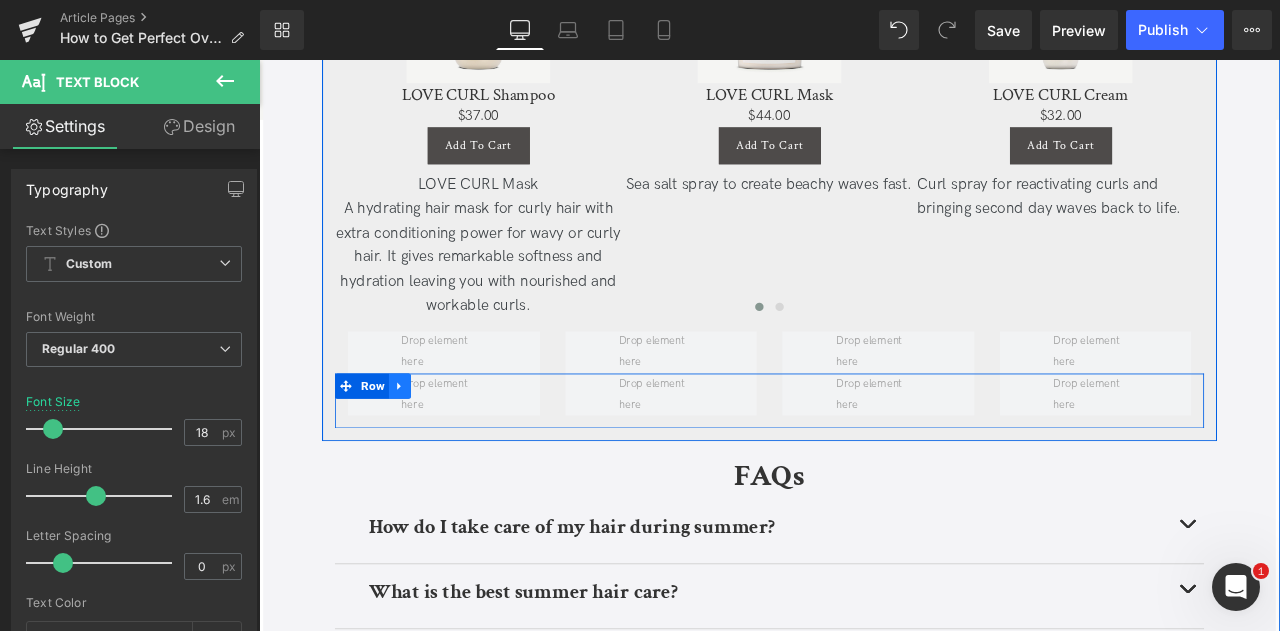 click 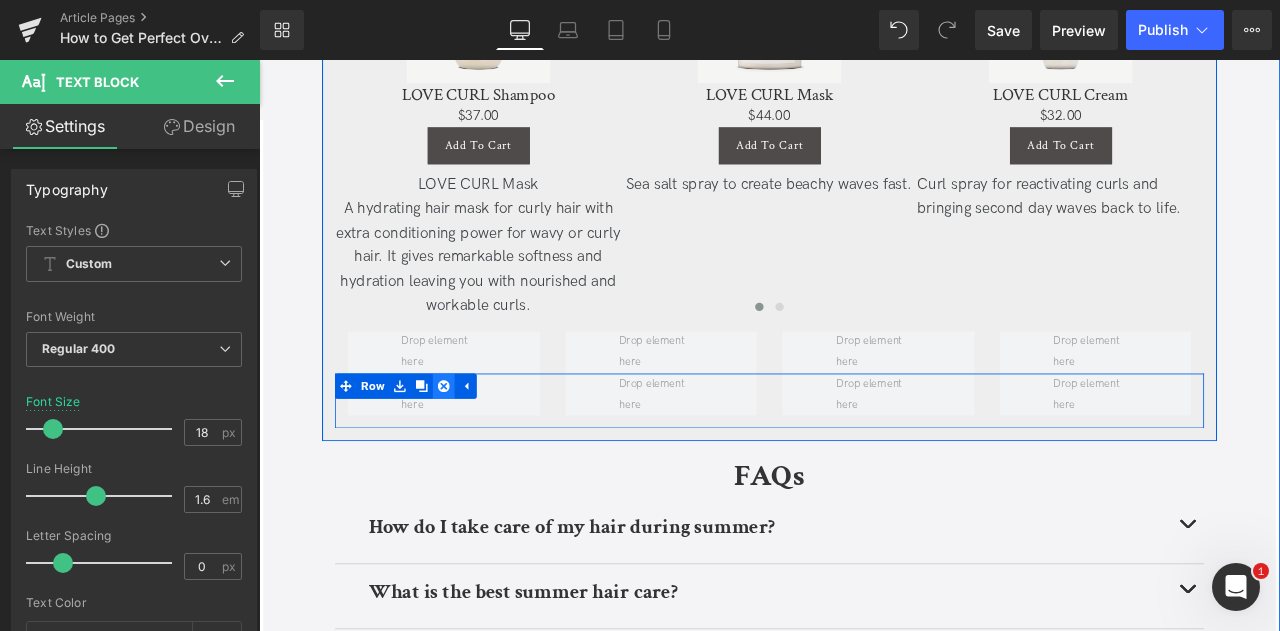 click 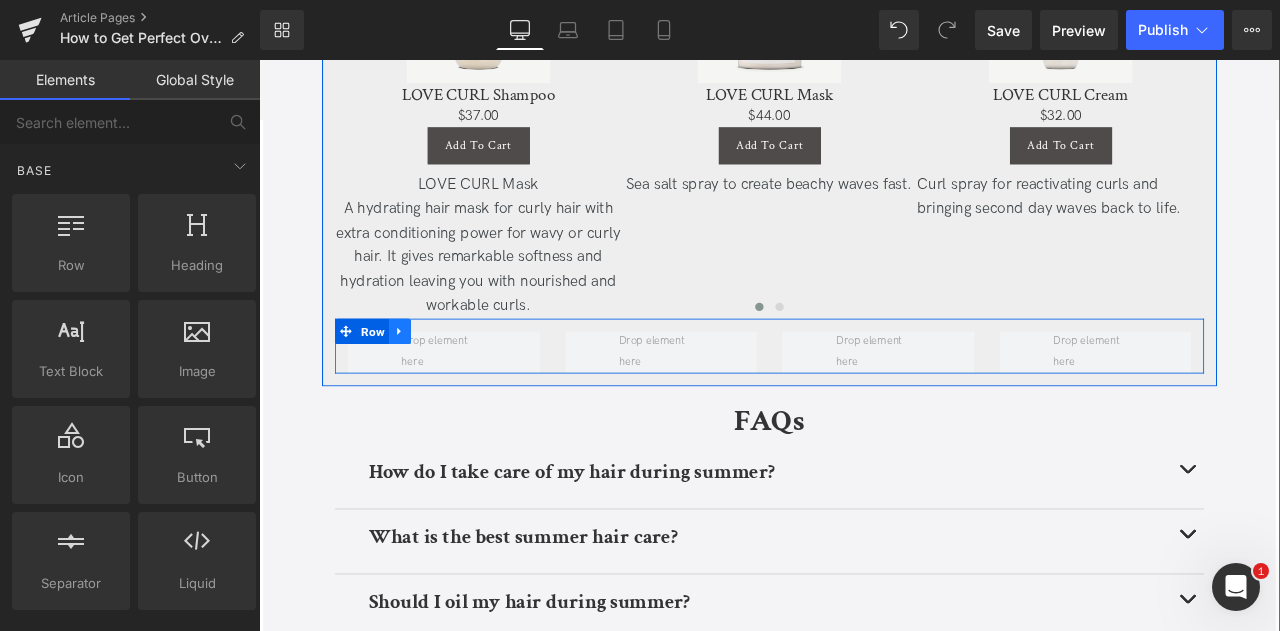click 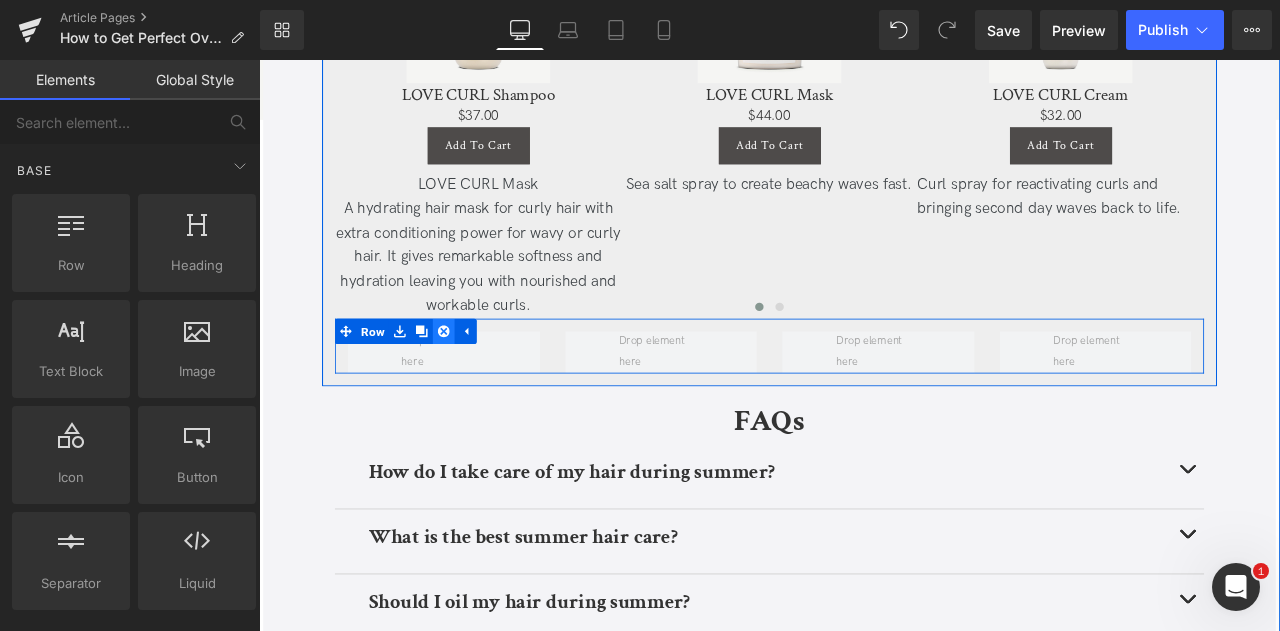 click 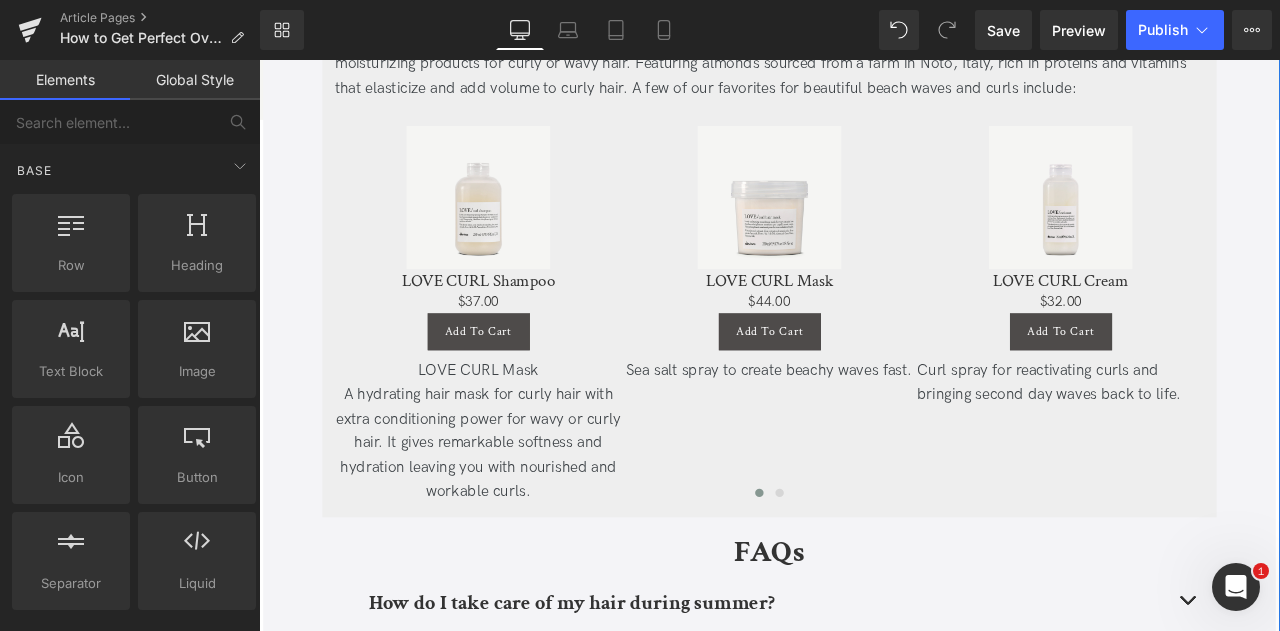 scroll, scrollTop: 4328, scrollLeft: 0, axis: vertical 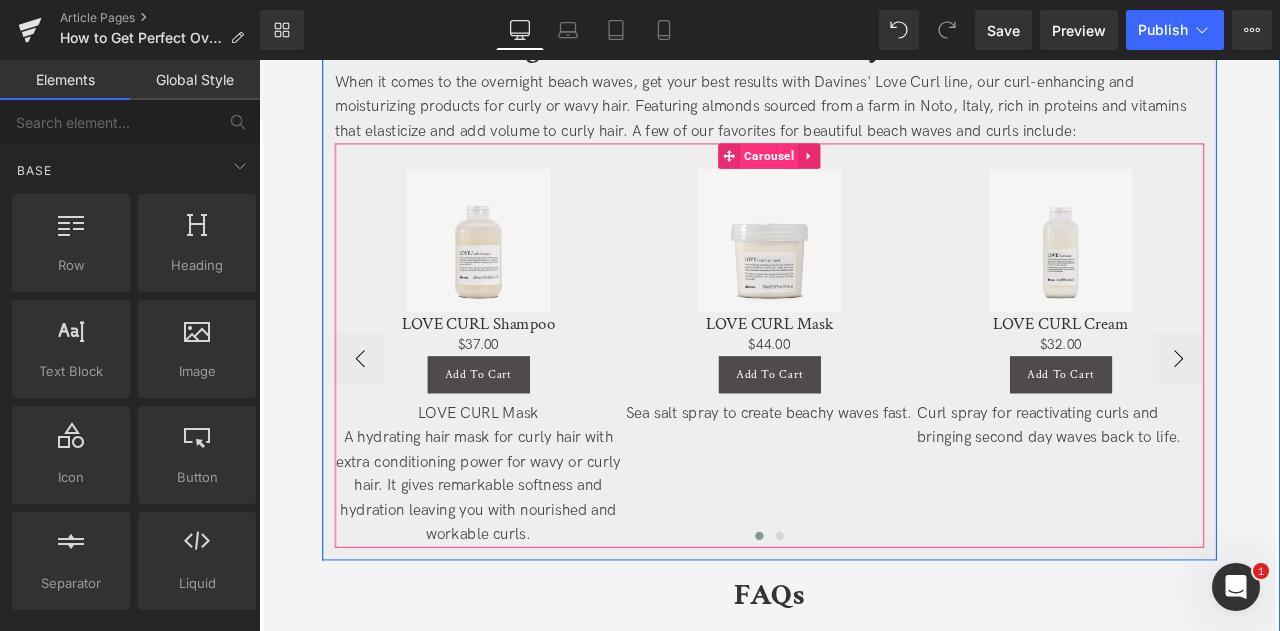 click on "Carousel" at bounding box center (863, 174) 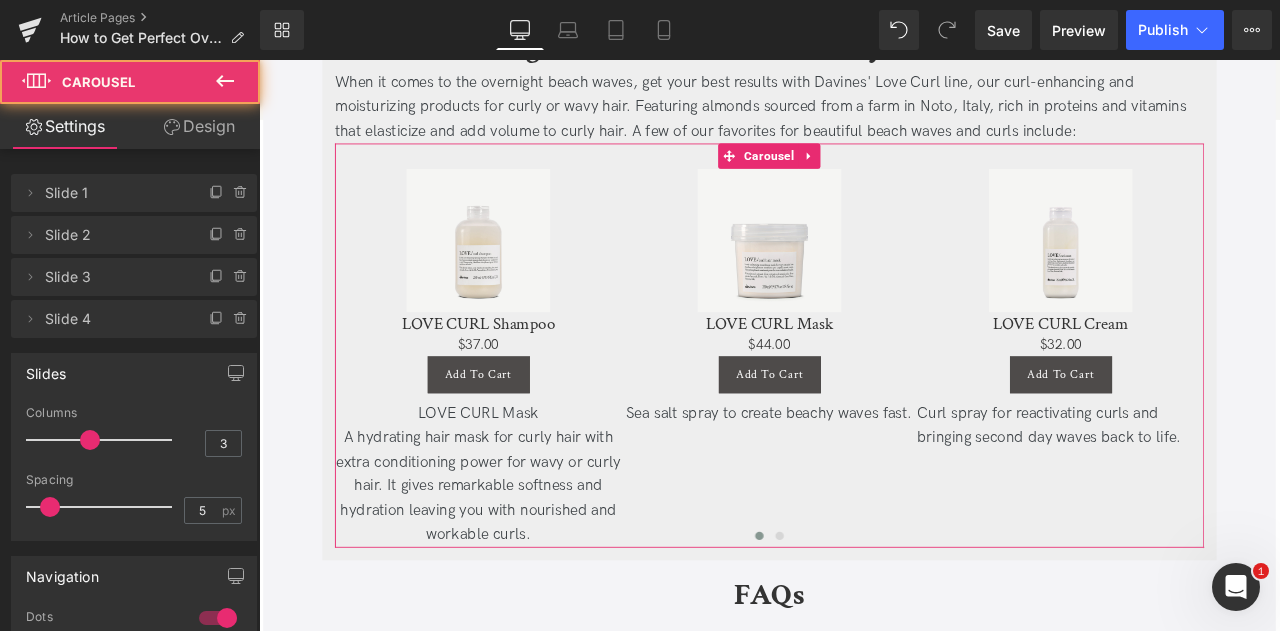 scroll, scrollTop: 188, scrollLeft: 0, axis: vertical 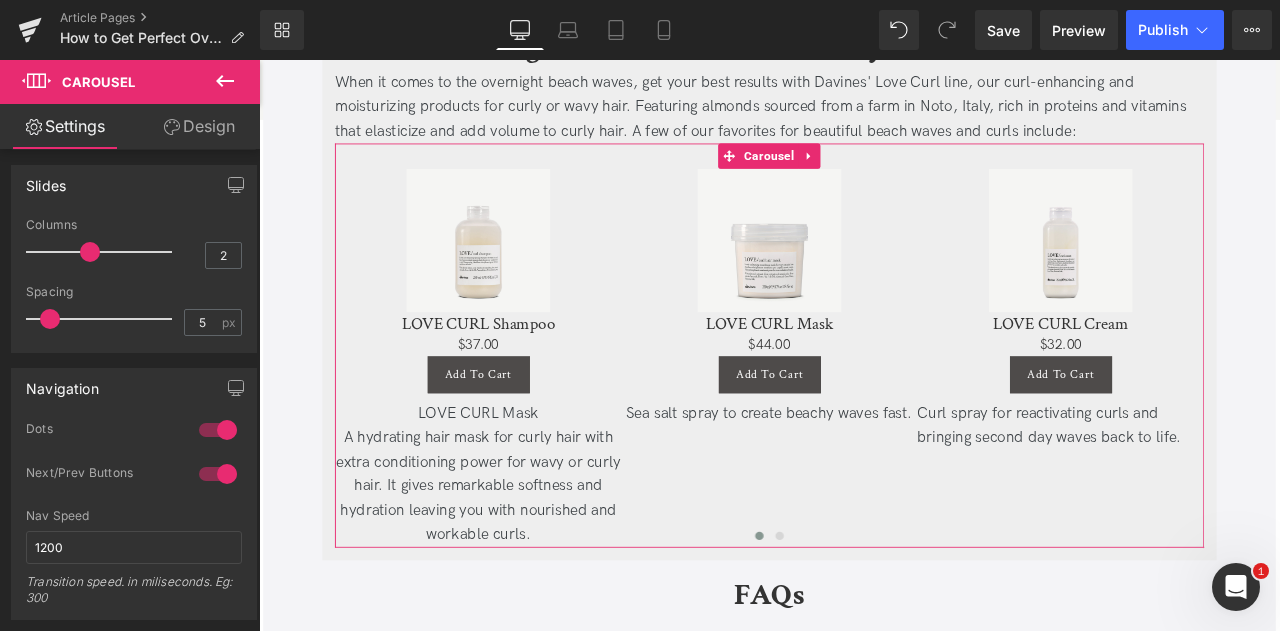 click at bounding box center [104, 252] 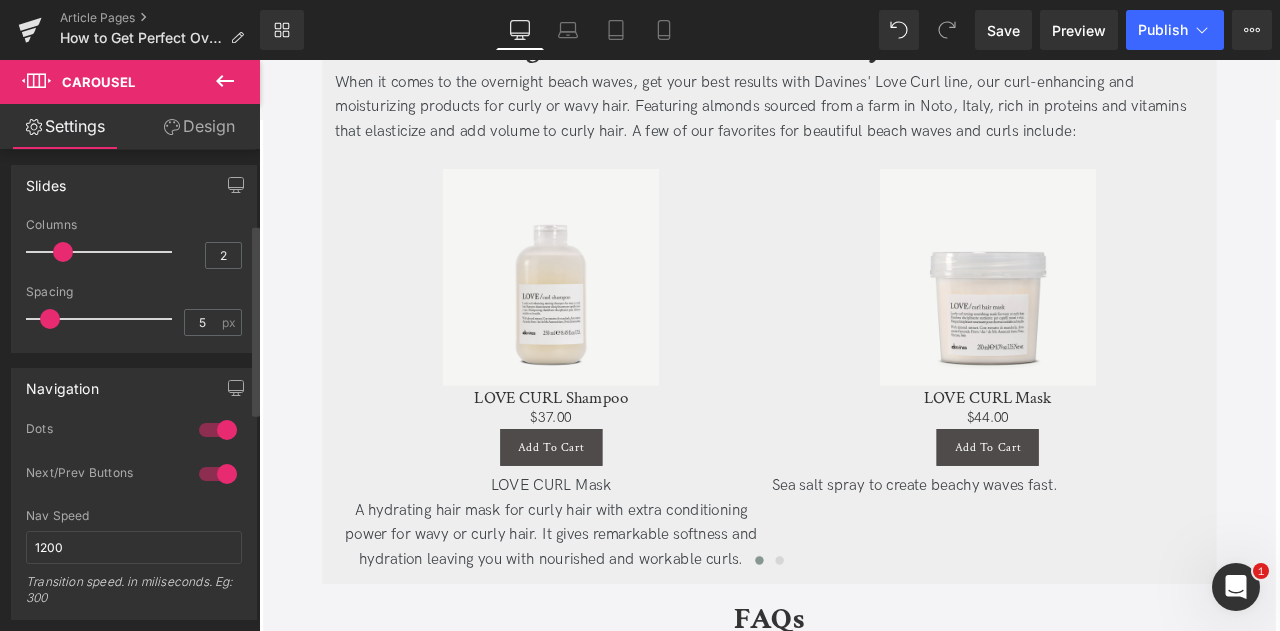 type on "3" 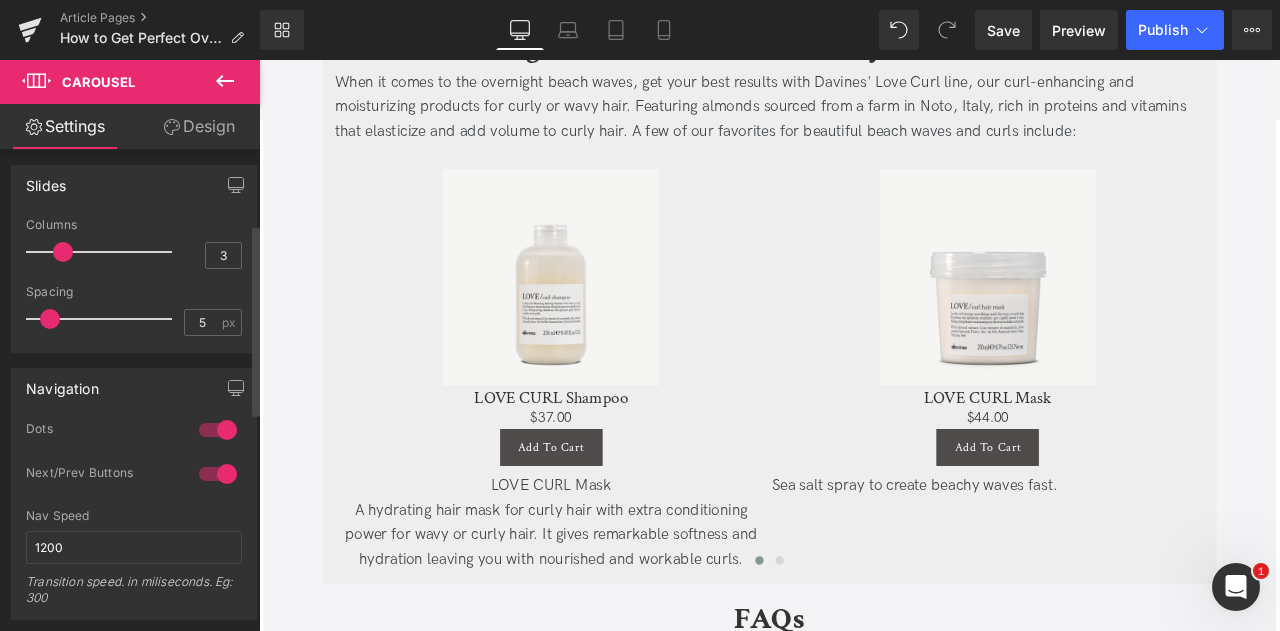 click at bounding box center [104, 252] 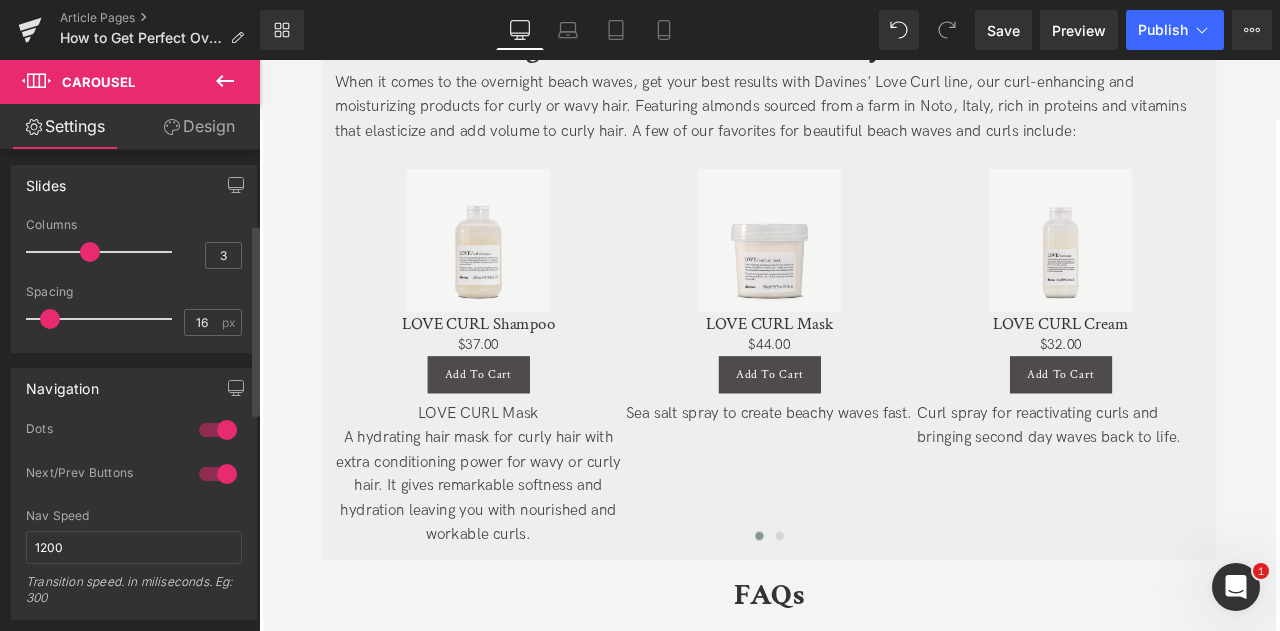 click at bounding box center [104, 319] 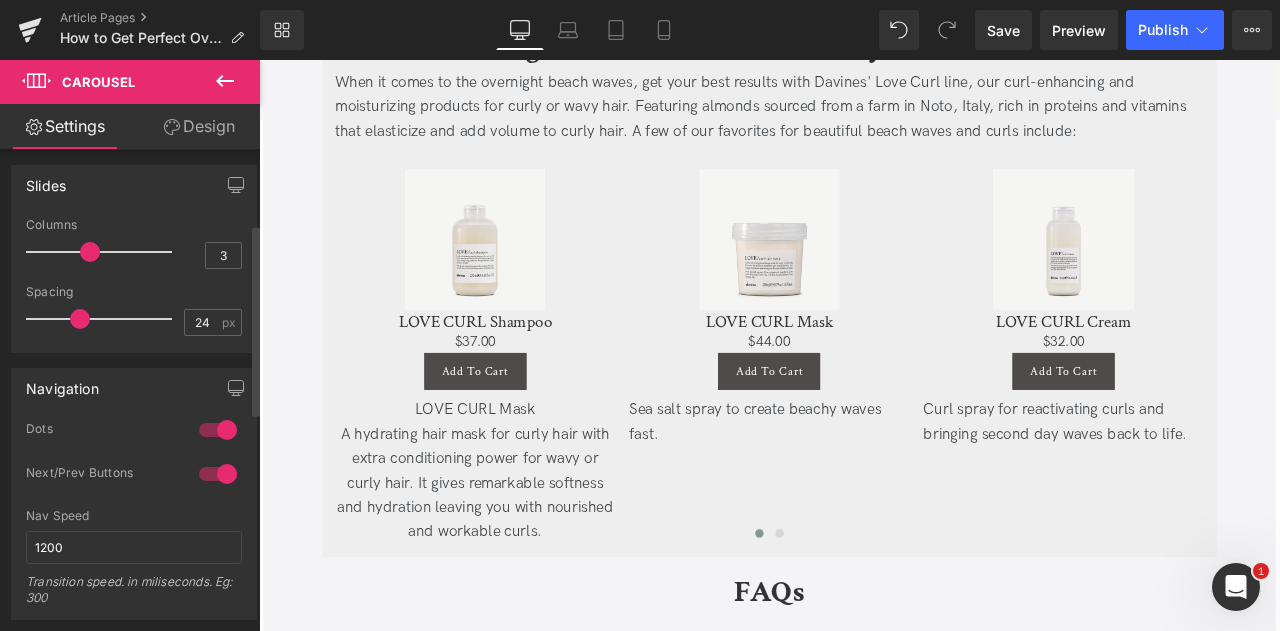 click at bounding box center (104, 319) 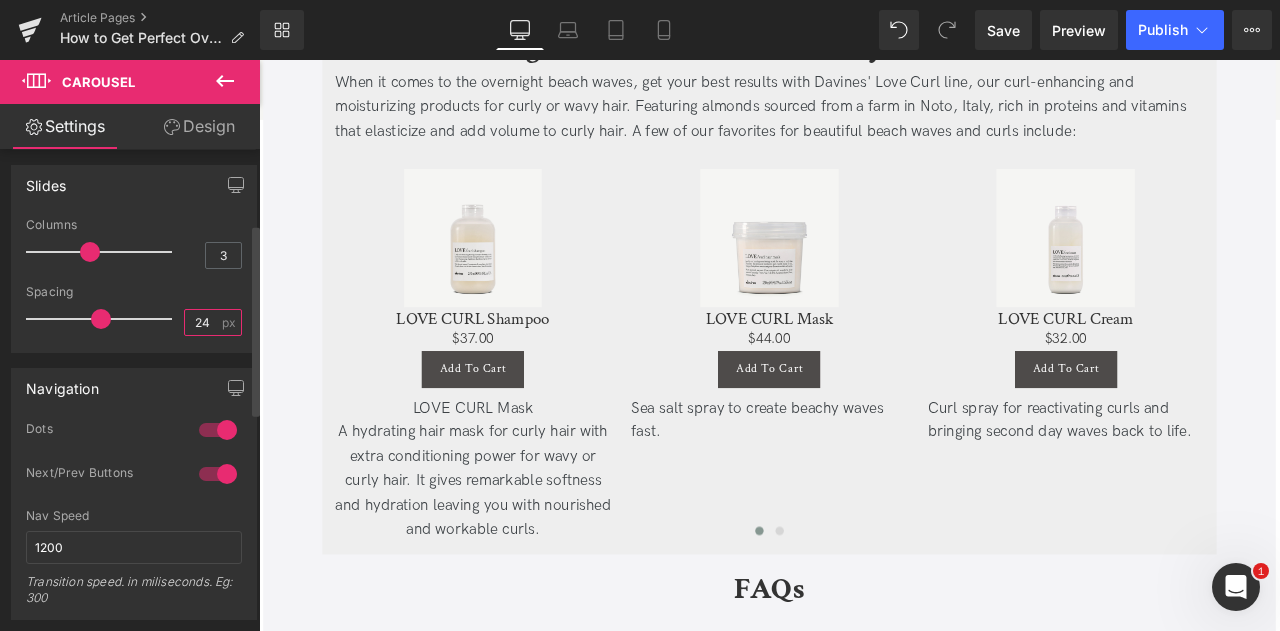 click on "24" at bounding box center (202, 322) 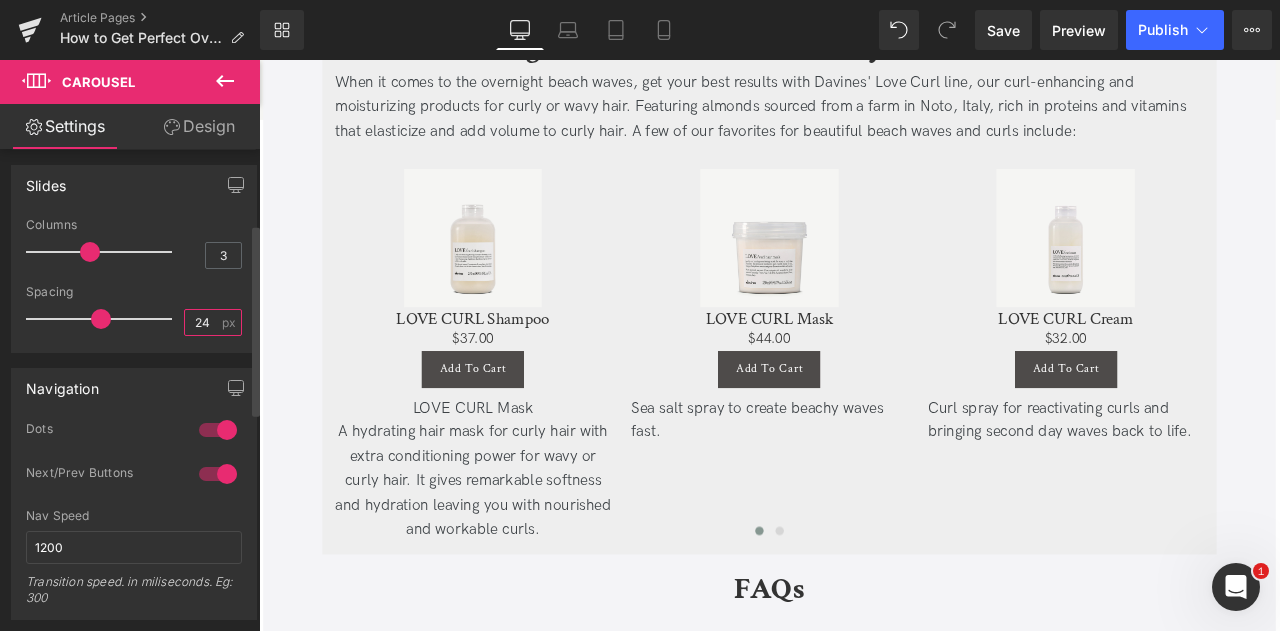 click on "24" at bounding box center (202, 322) 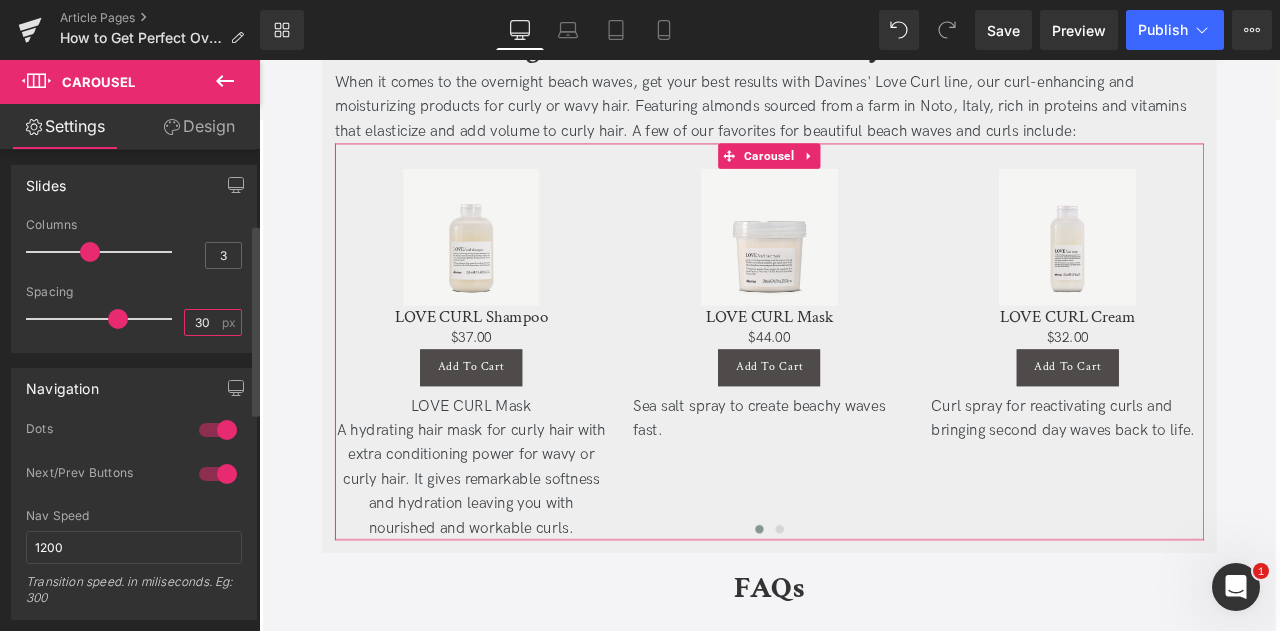 click on "30" at bounding box center [202, 322] 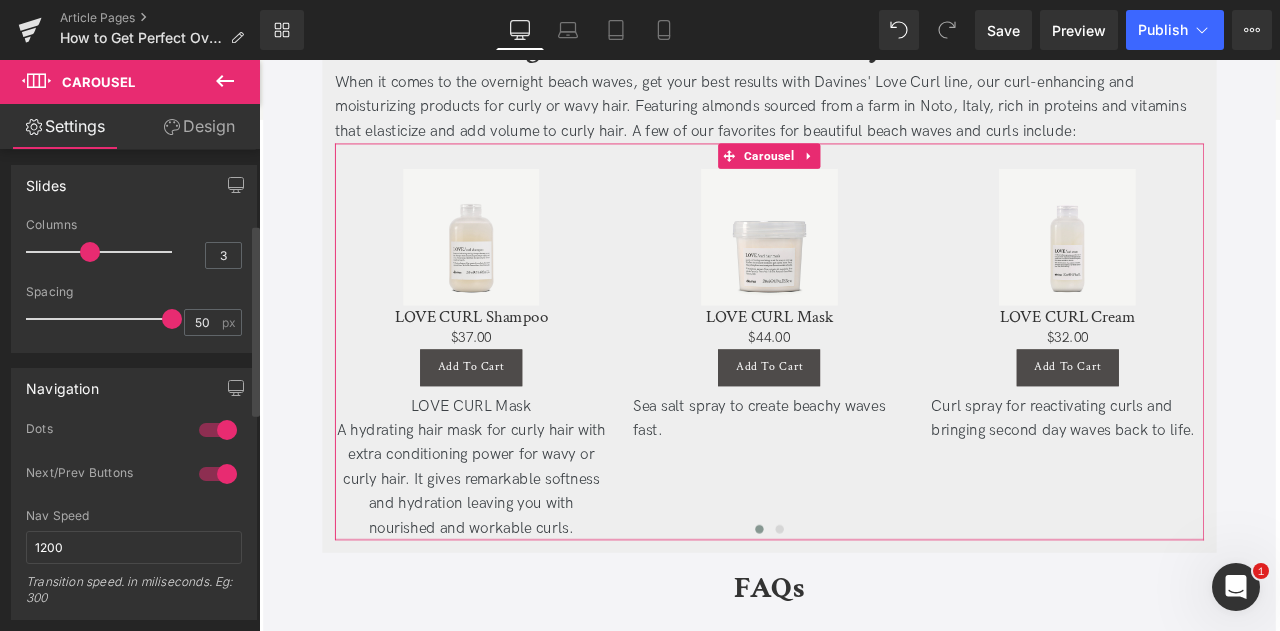 click at bounding box center (104, 319) 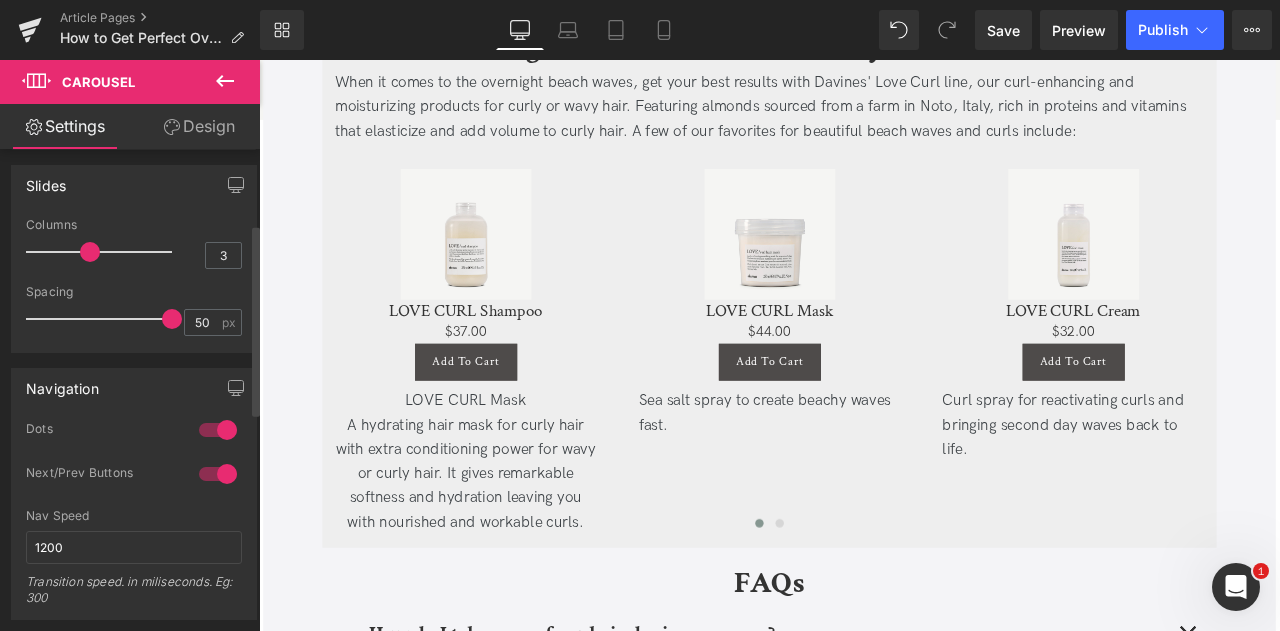 type on "33" 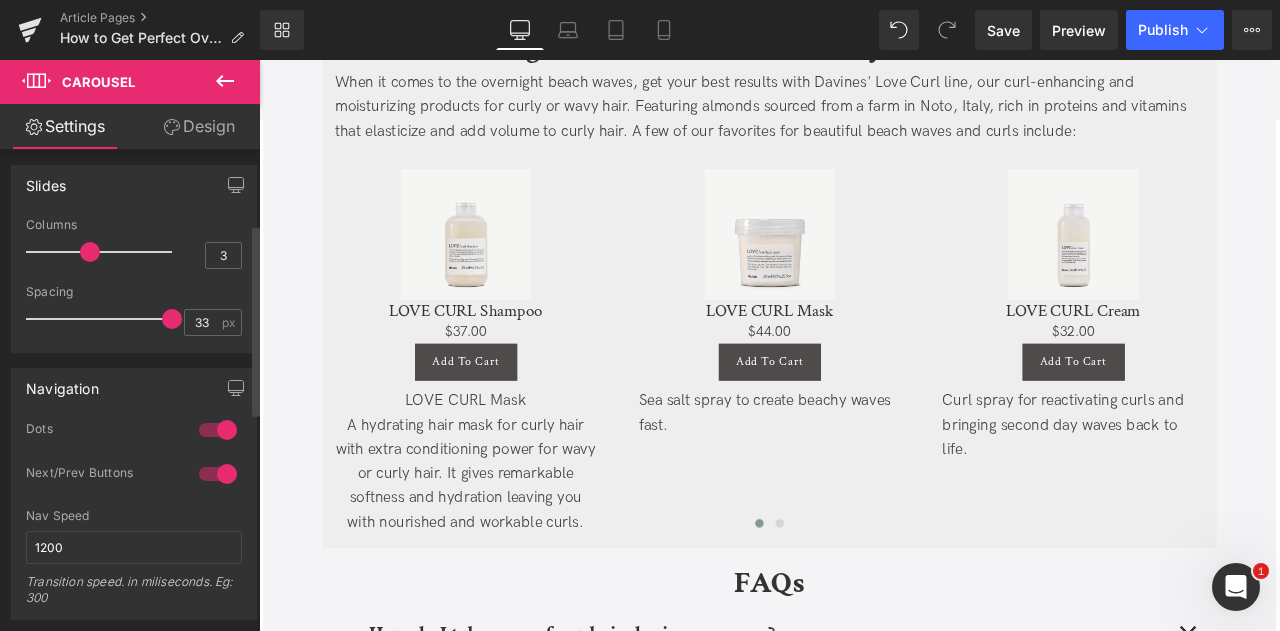 click at bounding box center [104, 319] 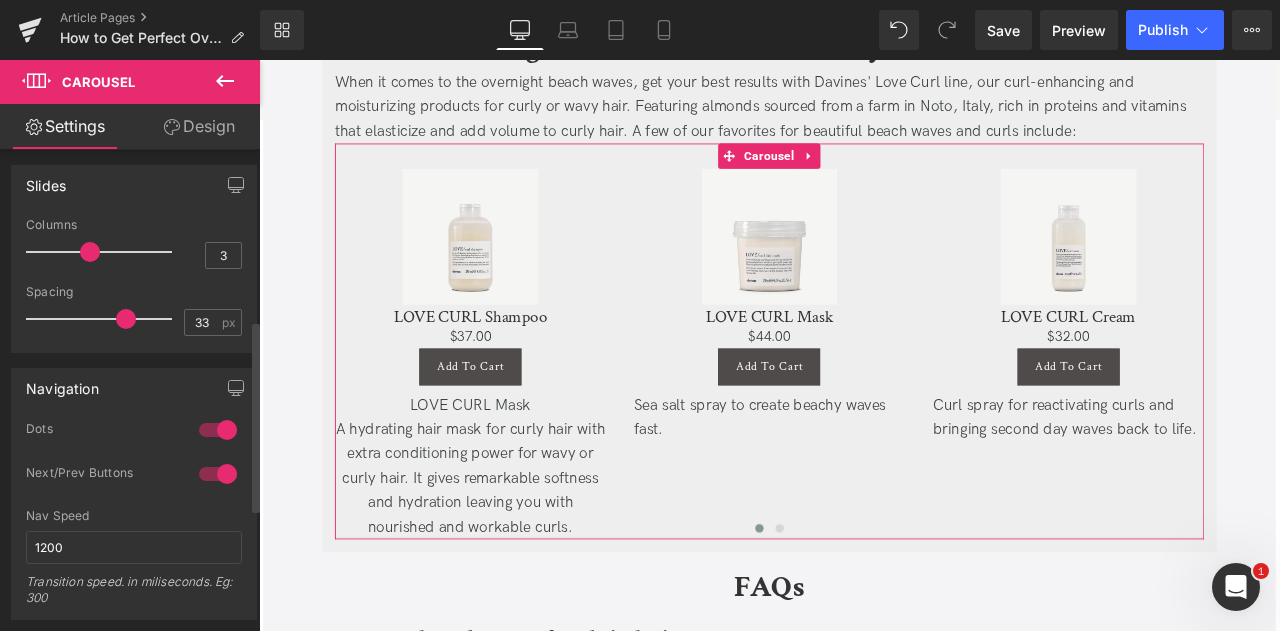 scroll, scrollTop: 476, scrollLeft: 0, axis: vertical 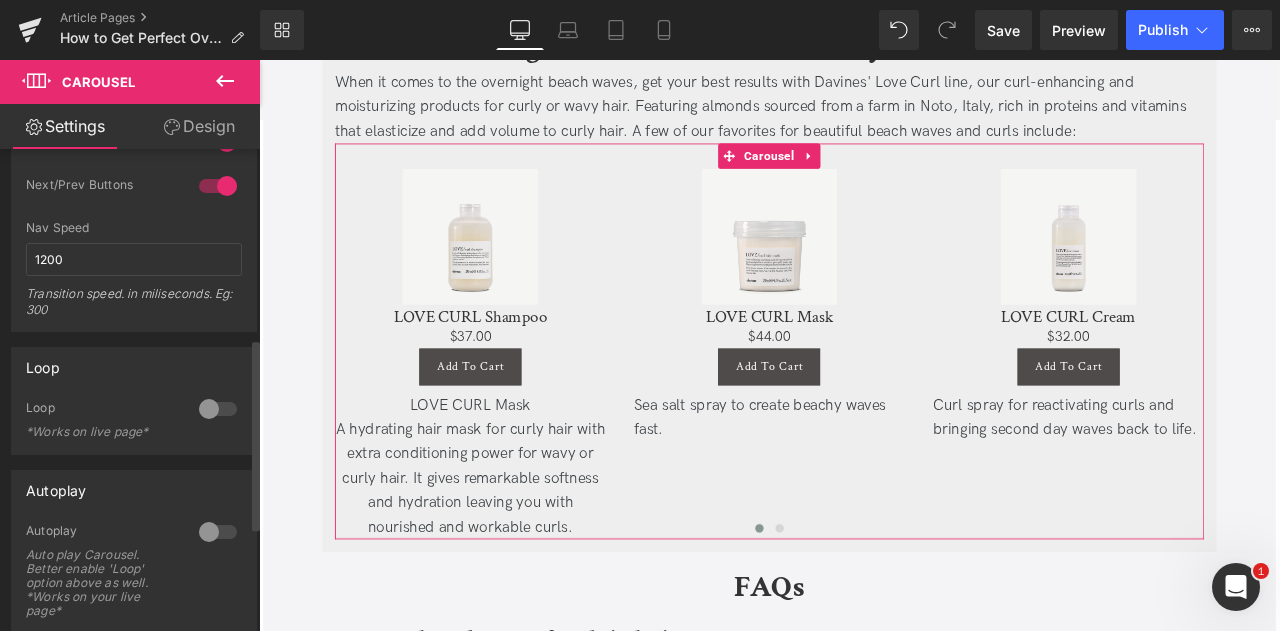 click at bounding box center (218, 409) 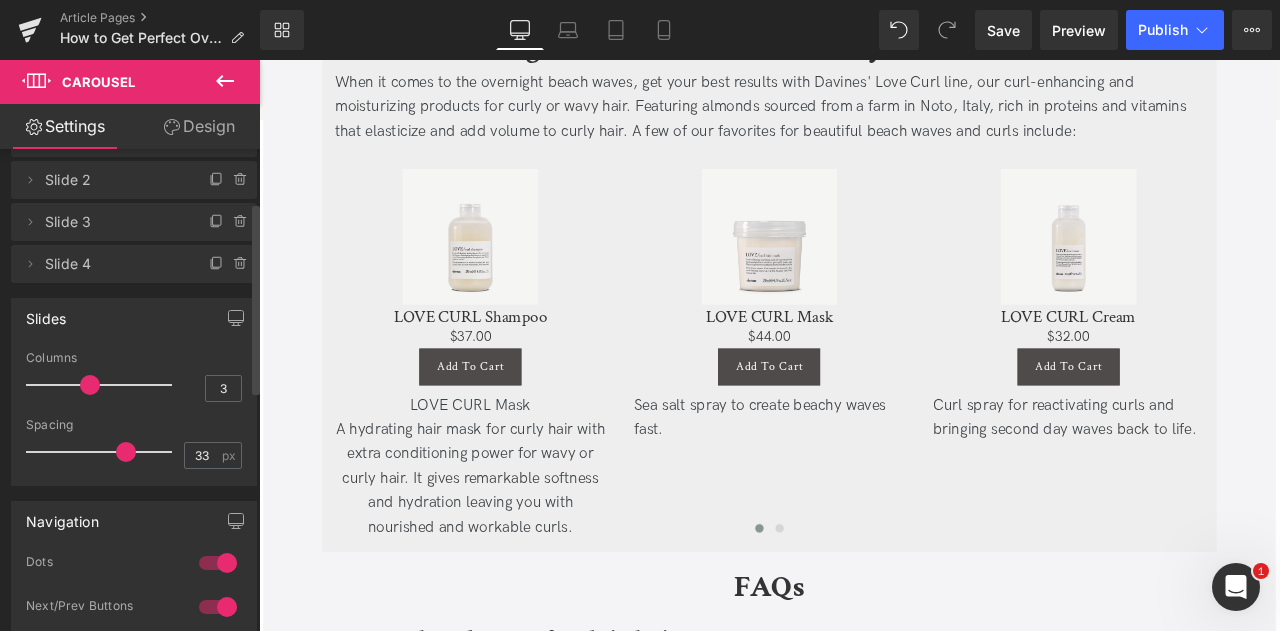 scroll, scrollTop: 0, scrollLeft: 0, axis: both 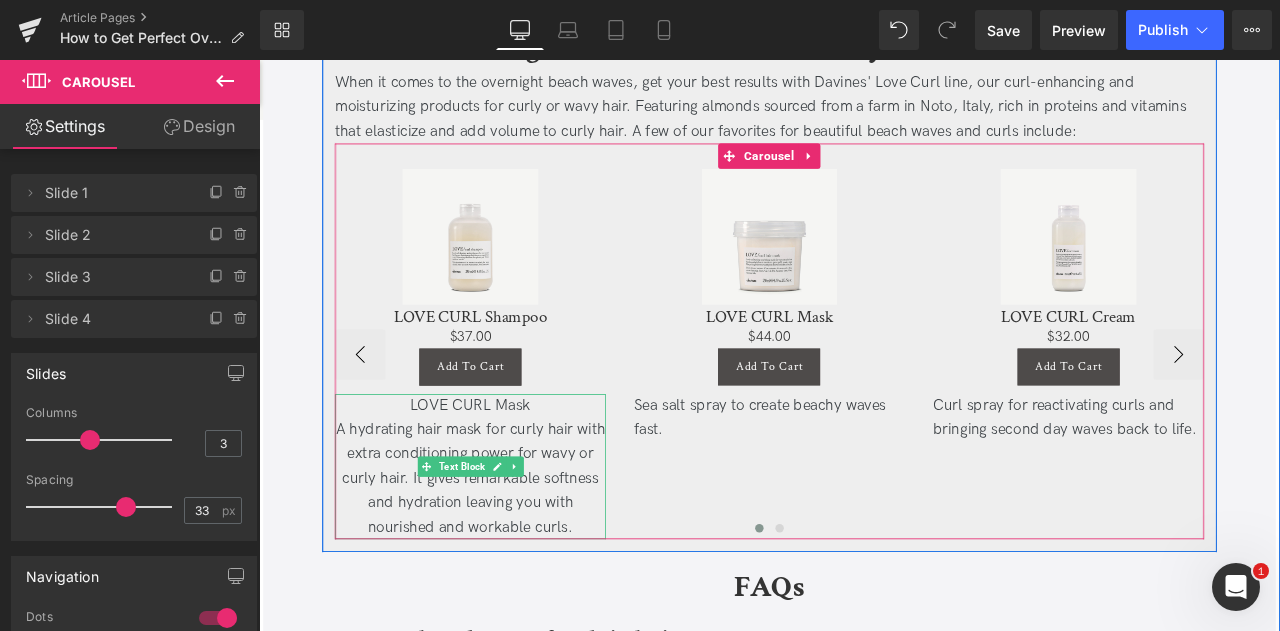 click on "LOVE CURL Mask" at bounding box center (509, 470) 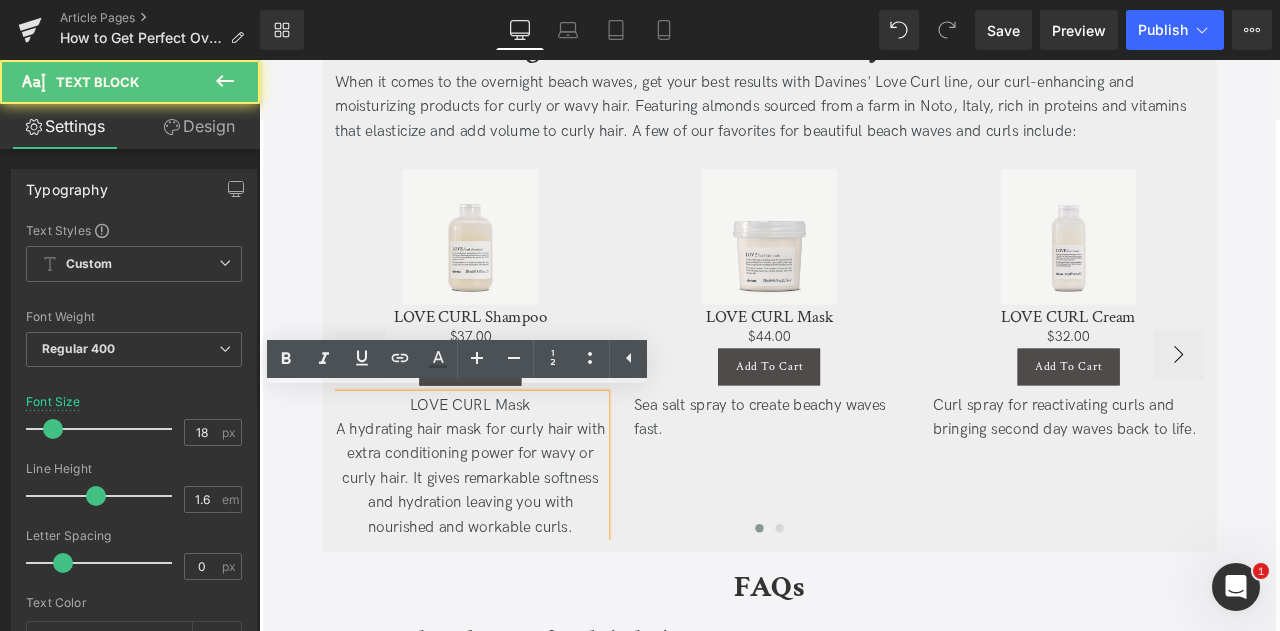 click on "LOVE CURL Mask" at bounding box center (509, 470) 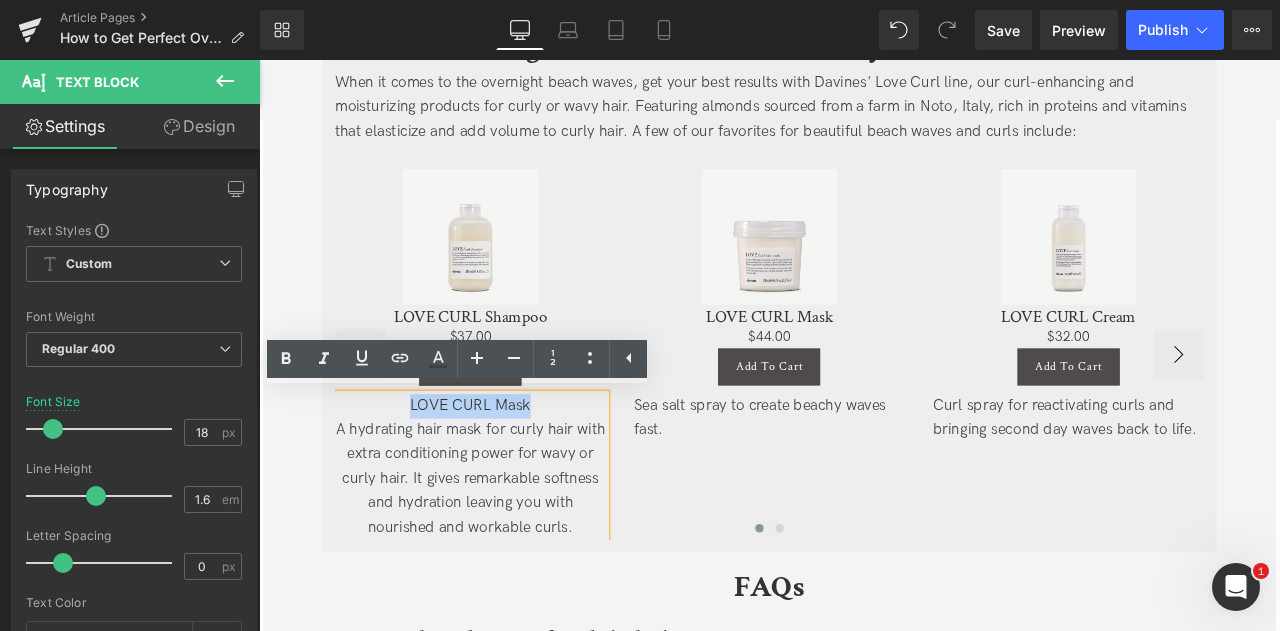 click on "LOVE CURL Mask" at bounding box center [509, 470] 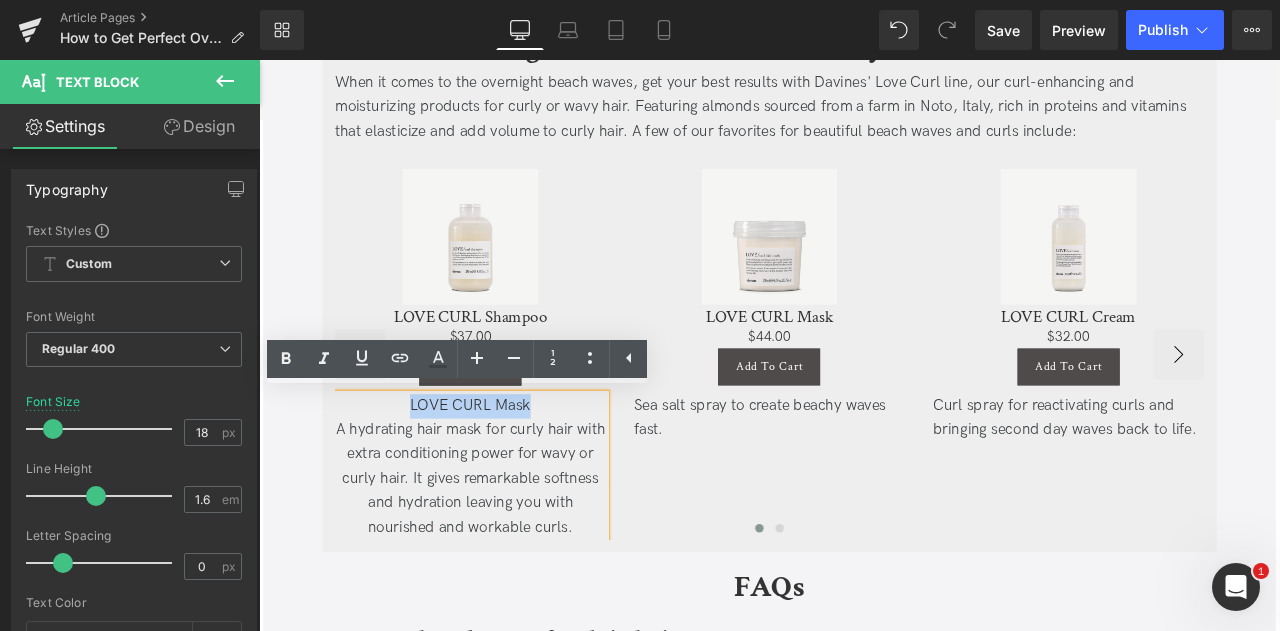 type 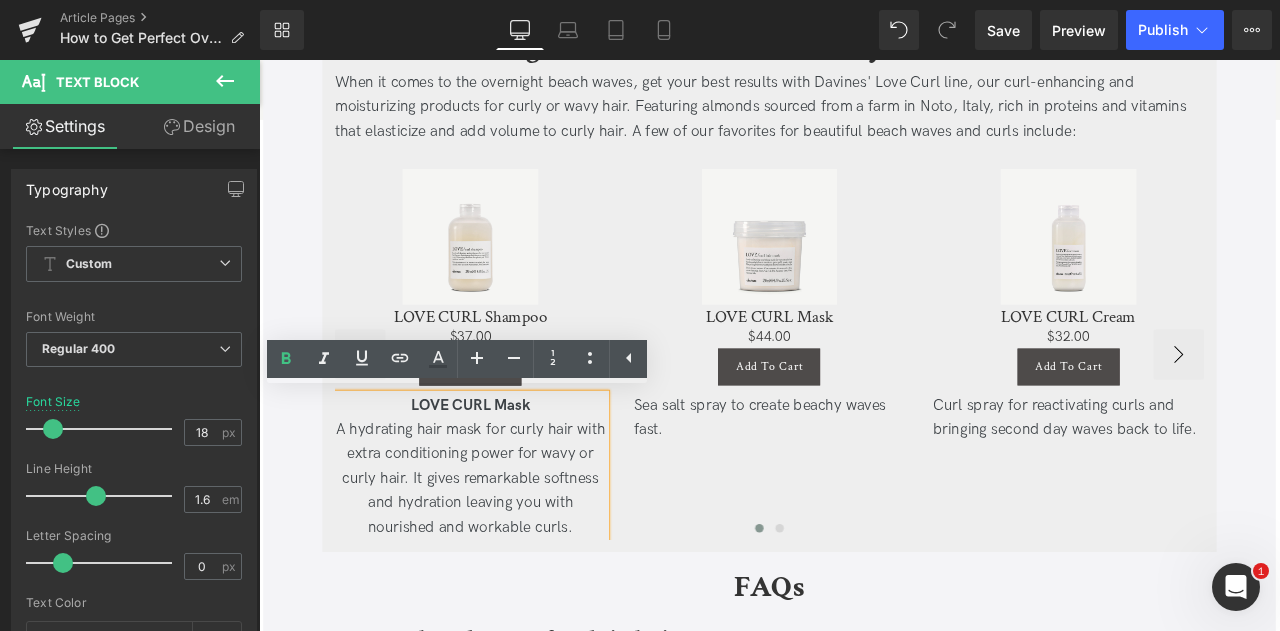 click on "LOVE CURL Mask" at bounding box center [509, 470] 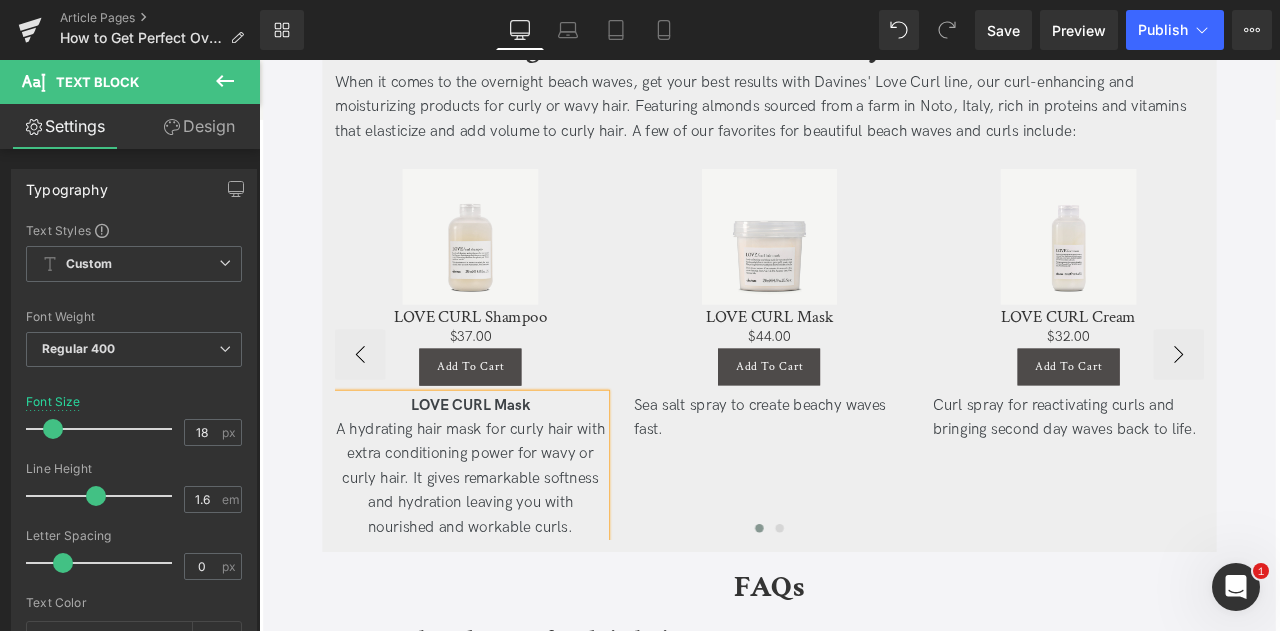 click on "Sale Off
(P) Image
LOVE CURL Shampoo
(P) Title
$0
$37.00
(P) Price
Add To Cart
(P) Cart Button
Product         LOVE CURL Mask A hydrating hair mask for curly hair with extra conditioning power for wavy or curly hair. It gives remarkable softness and hydration leaving you with nourished and workable curls. Text Block" at bounding box center (1058, 408) 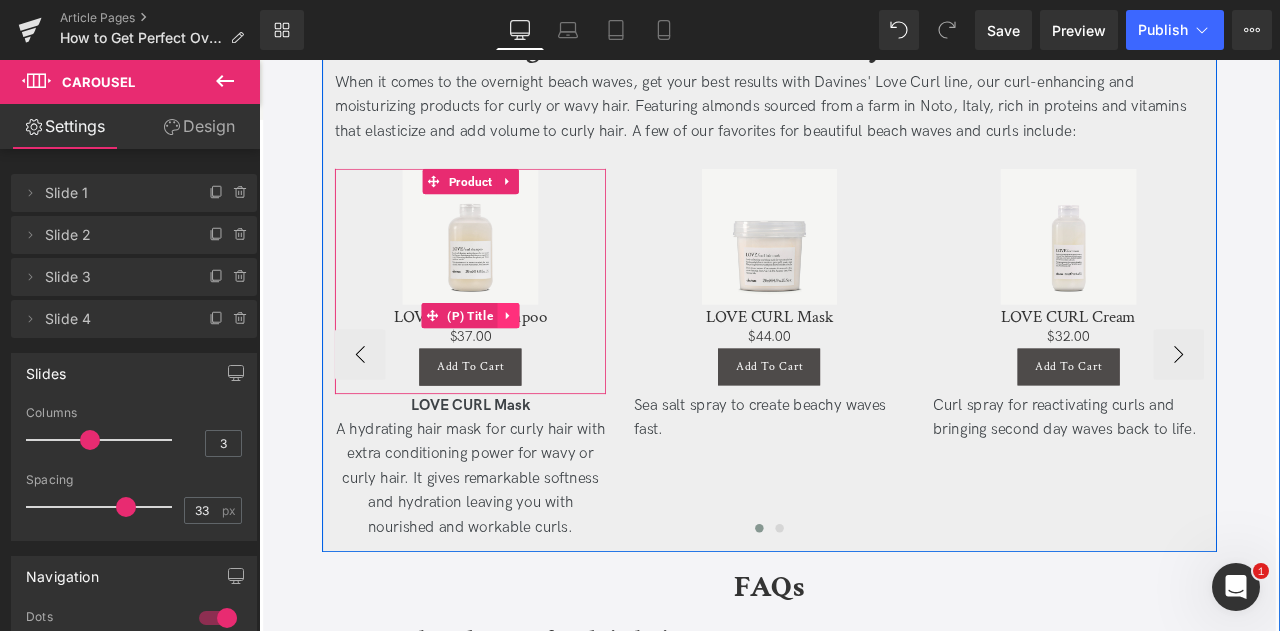 click 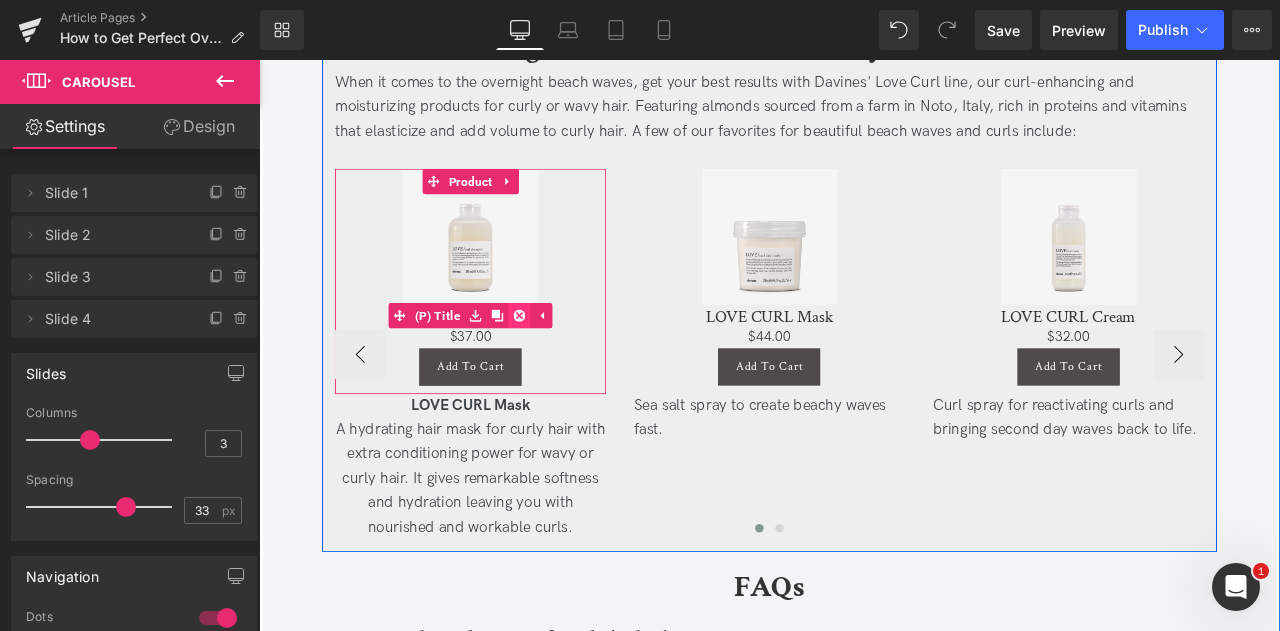click 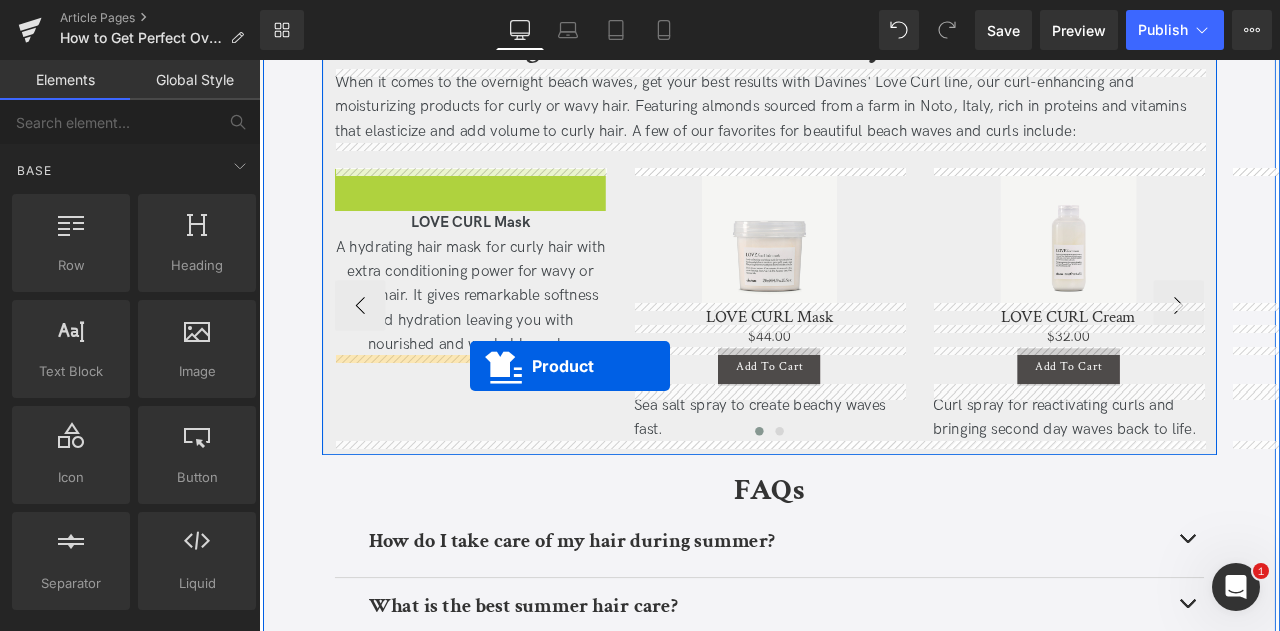 drag, startPoint x: 467, startPoint y: 201, endPoint x: 509, endPoint y: 423, distance: 225.93805 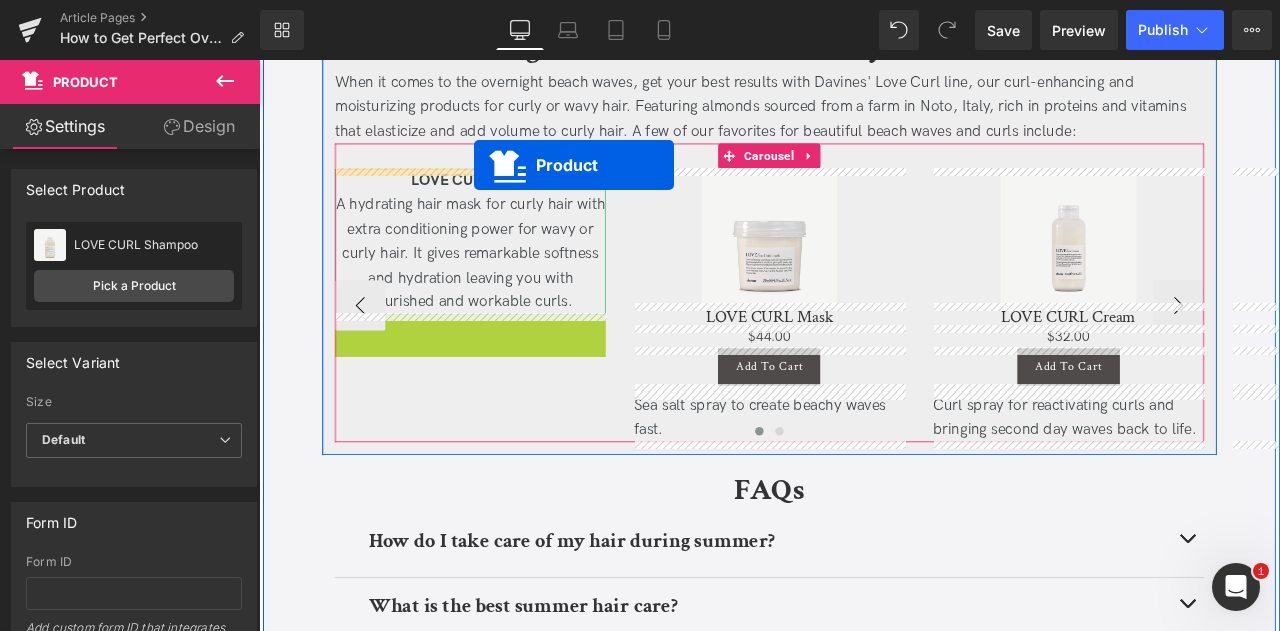 drag, startPoint x: 454, startPoint y: 371, endPoint x: 514, endPoint y: 185, distance: 195.43797 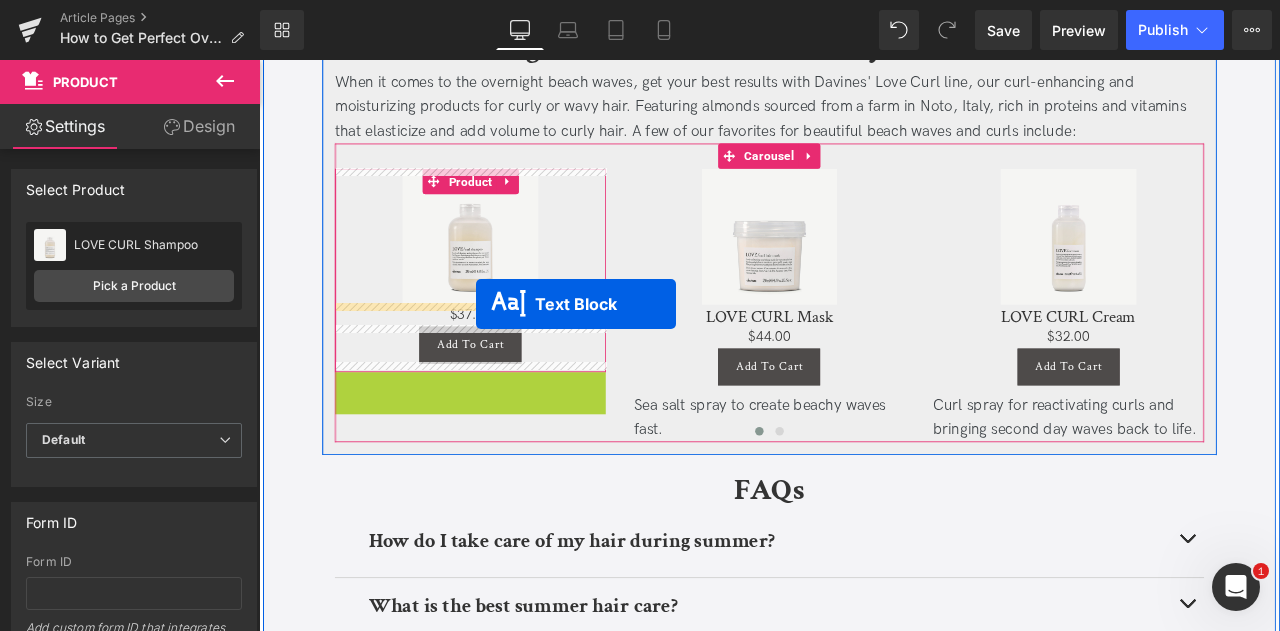drag, startPoint x: 452, startPoint y: 517, endPoint x: 516, endPoint y: 349, distance: 179.77763 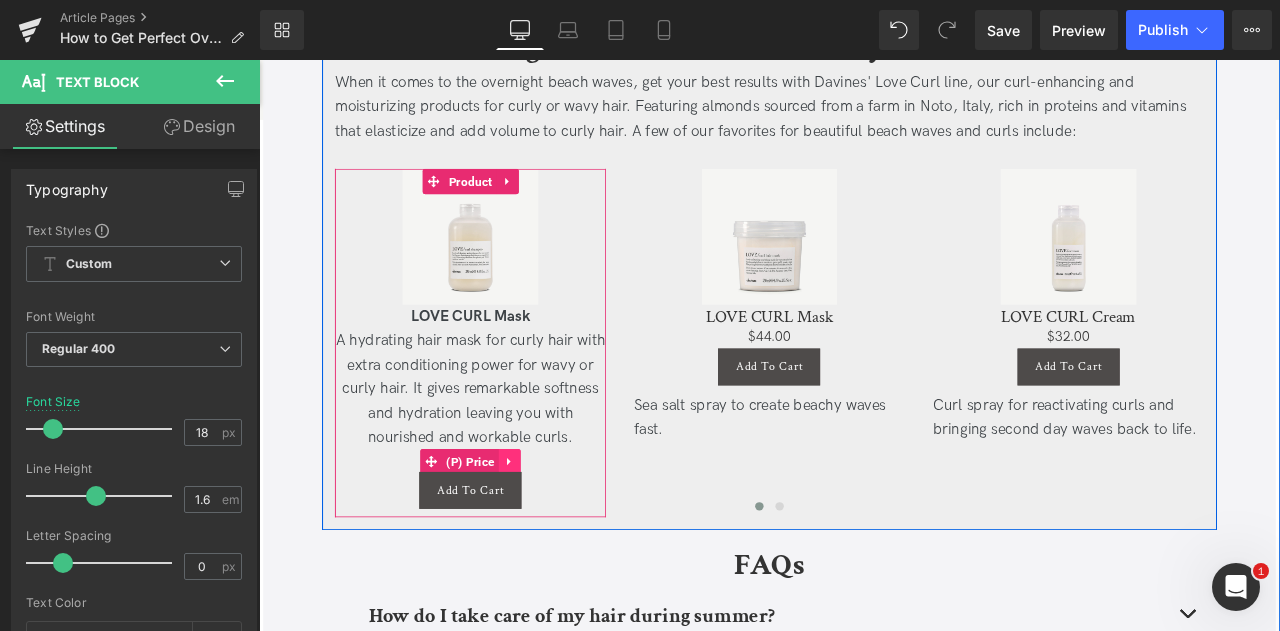 click 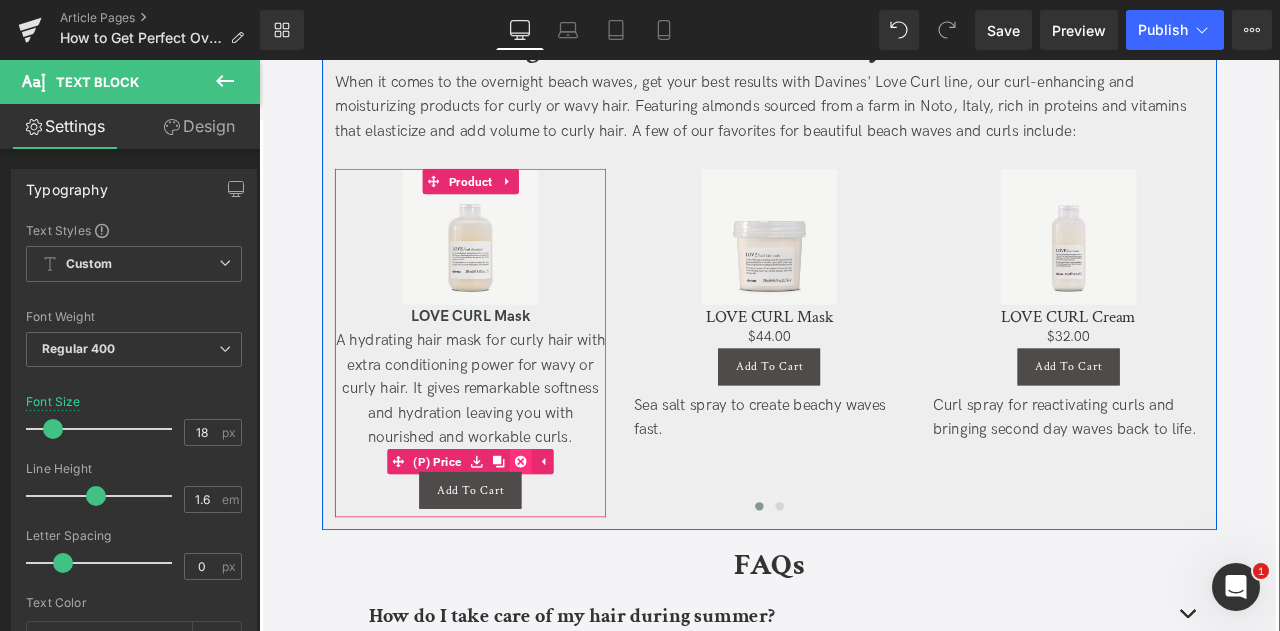 click 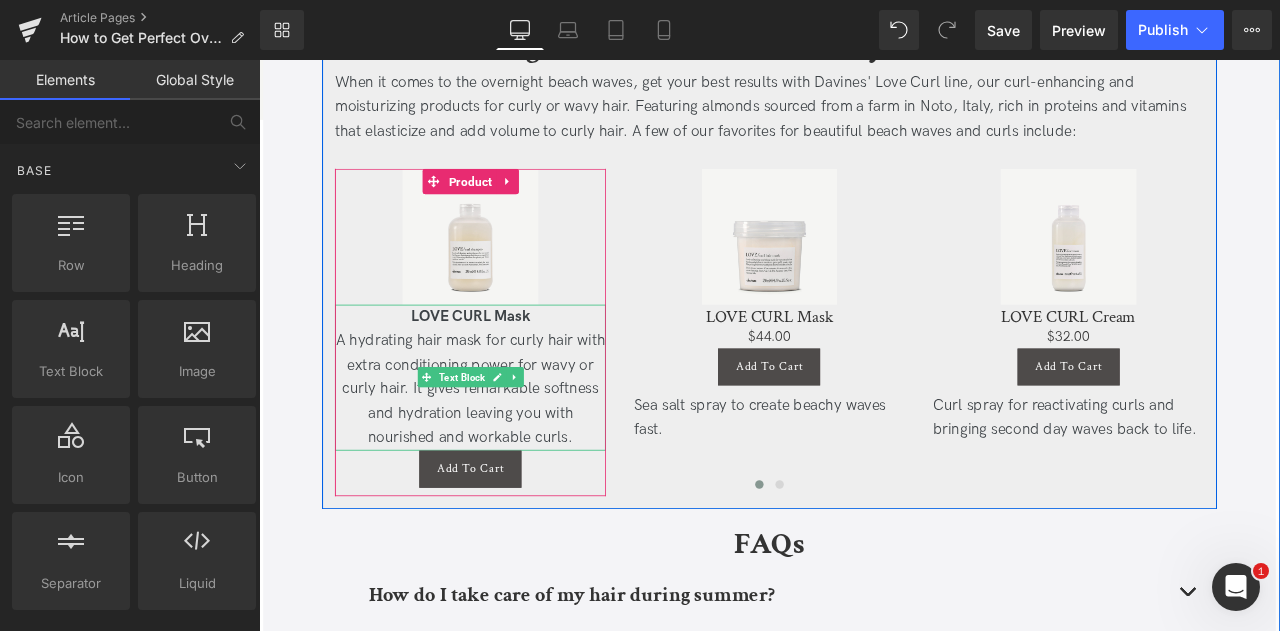 click on "A hydrating hair mask for curly hair with extra conditioning power for wavy or curly hair. It gives remarkable softness and hydration leaving you with nourished and workable curls." at bounding box center (509, 451) 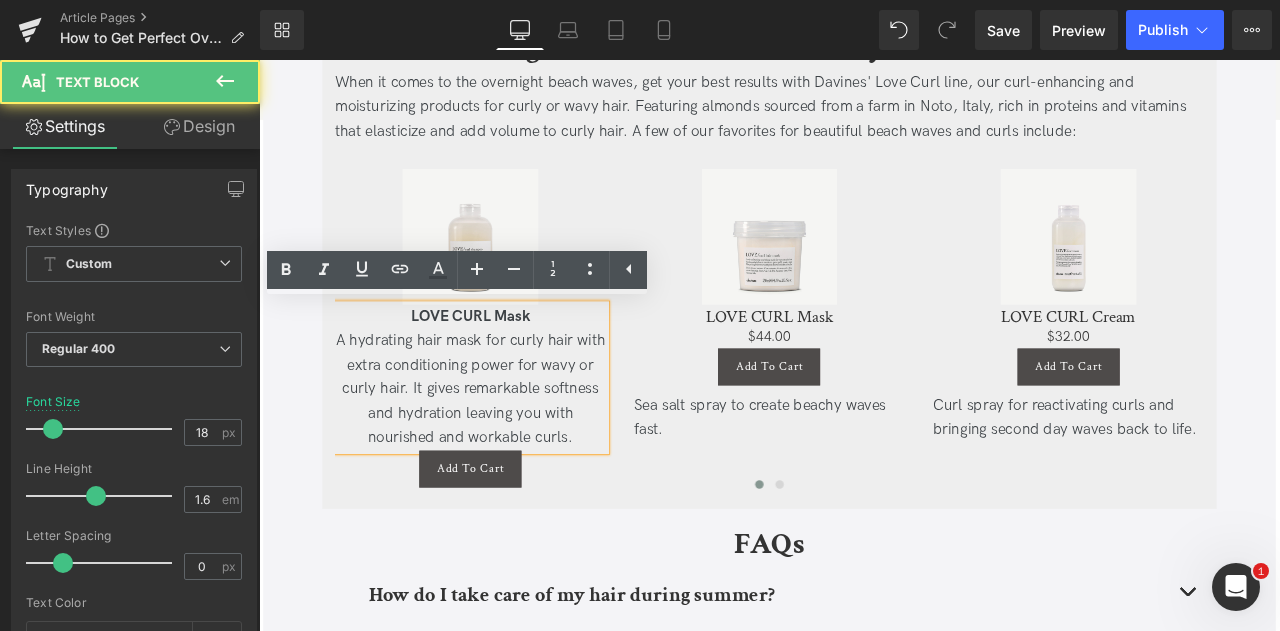 click on "Design" at bounding box center (199, 126) 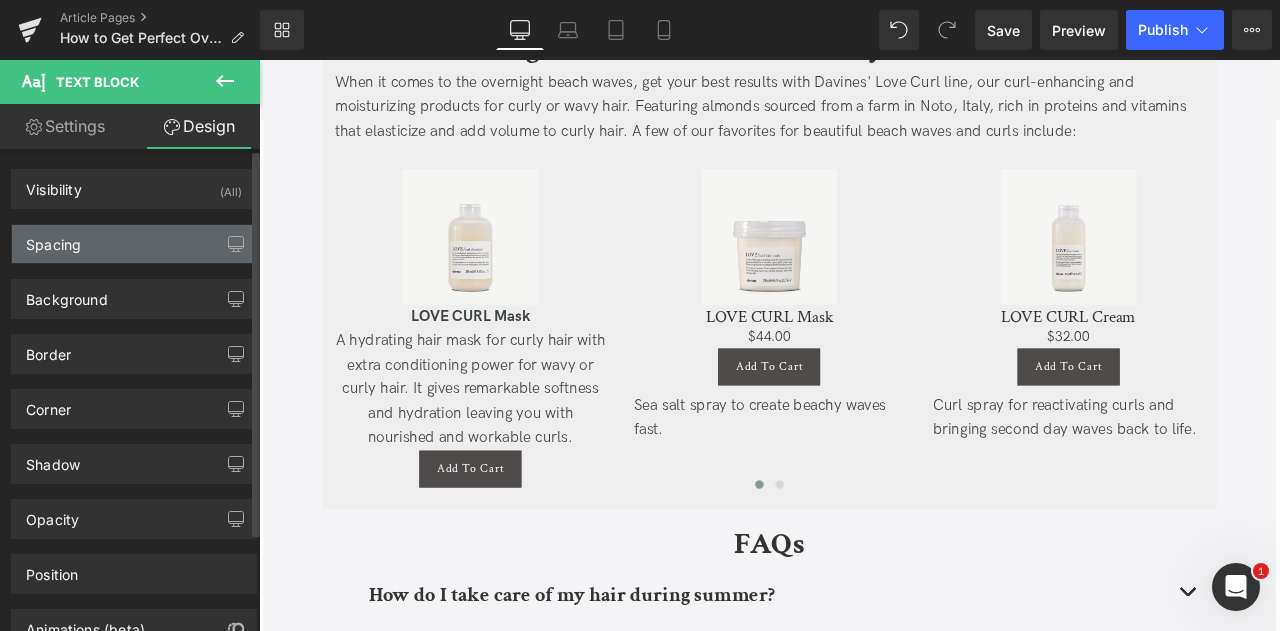 click on "Spacing" at bounding box center [134, 244] 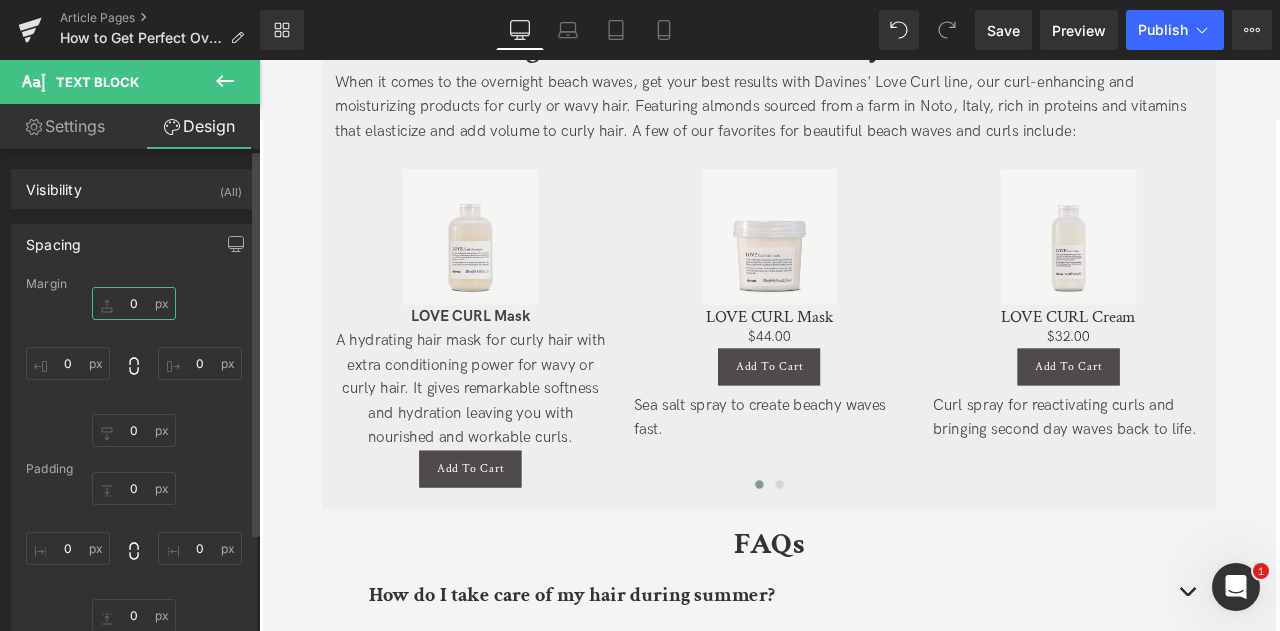 click on "0" at bounding box center [134, 303] 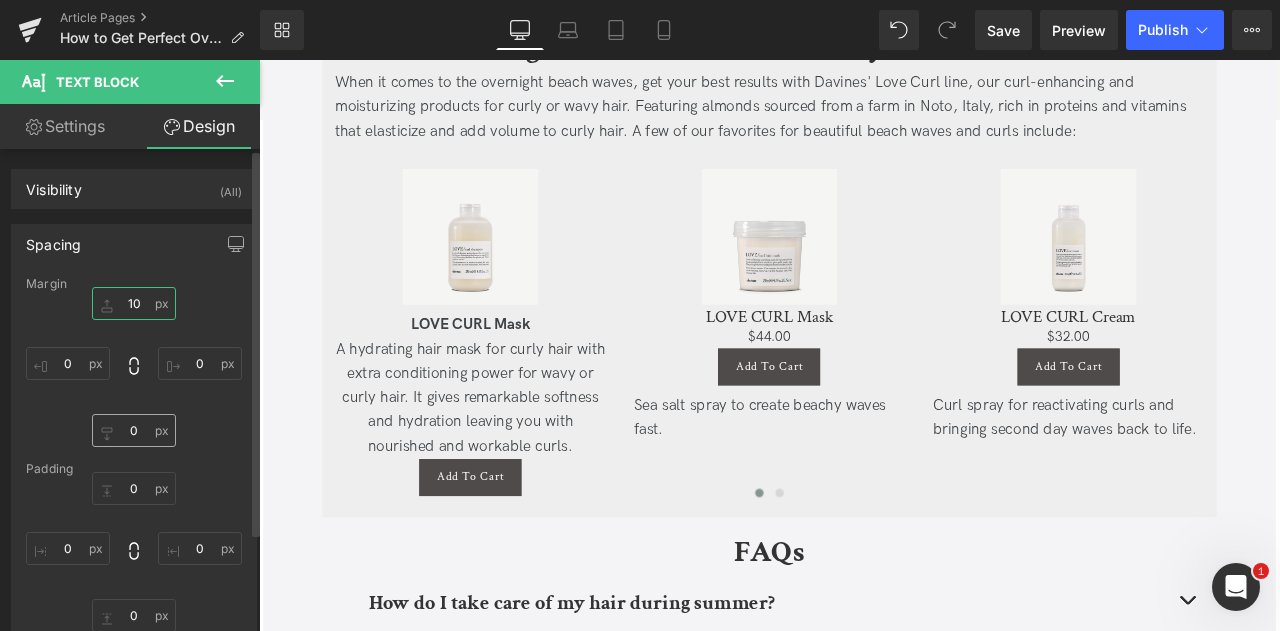 type on "10" 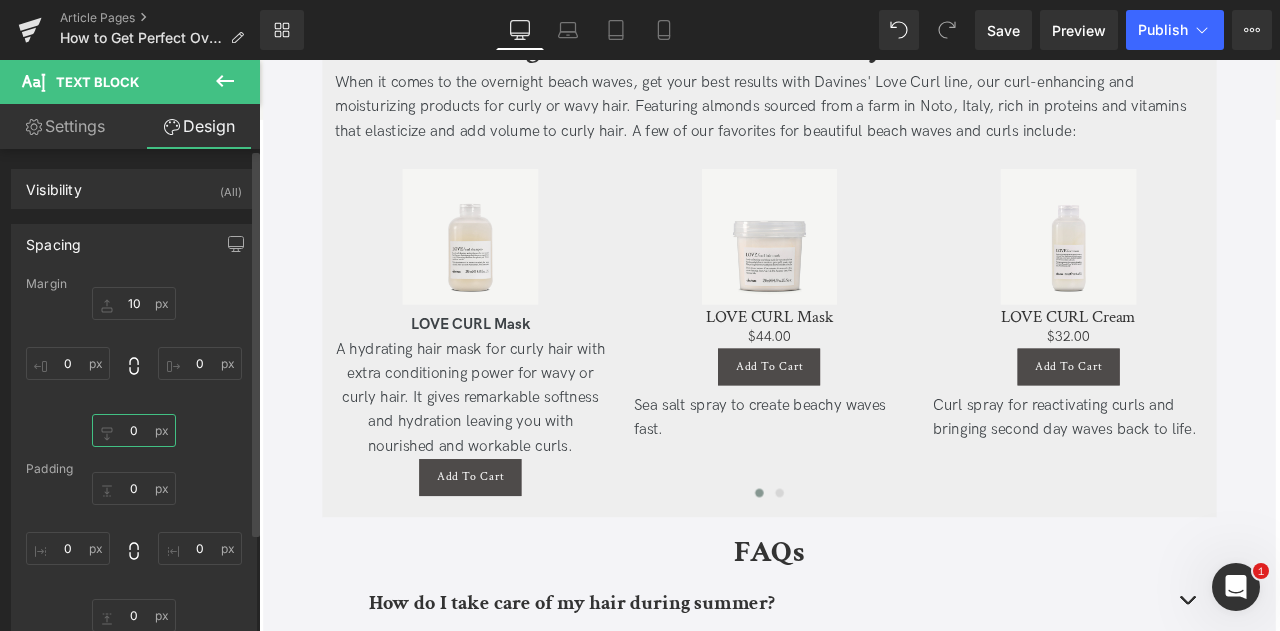 click on "0" at bounding box center (134, 430) 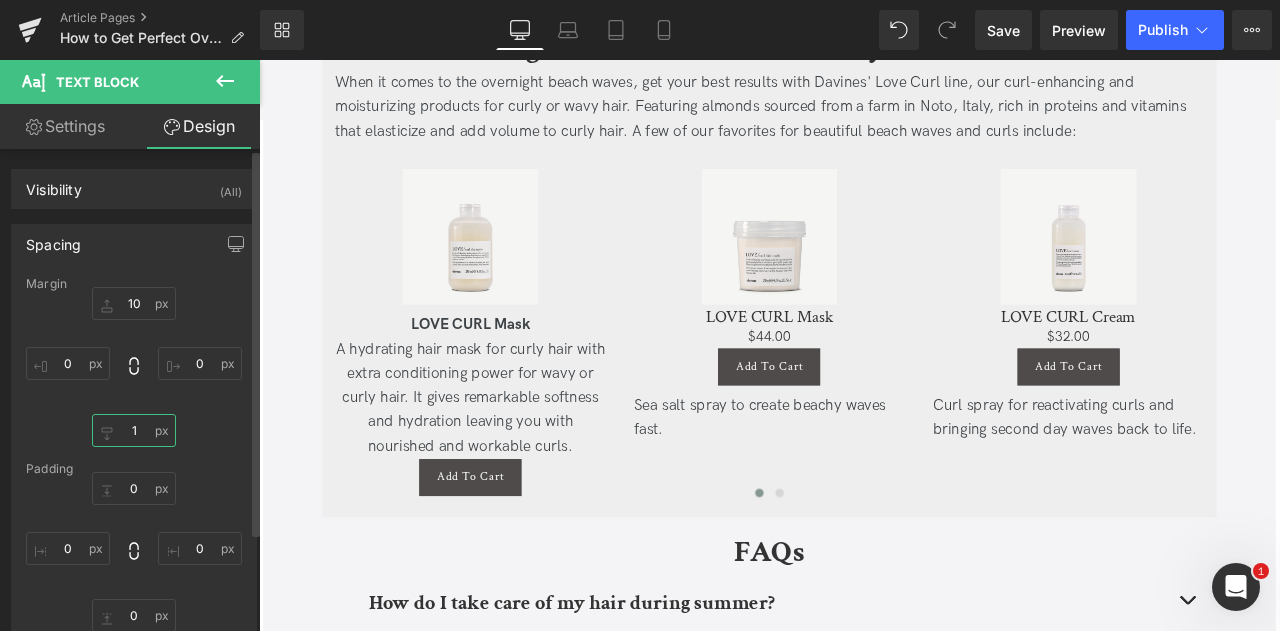 type on "10" 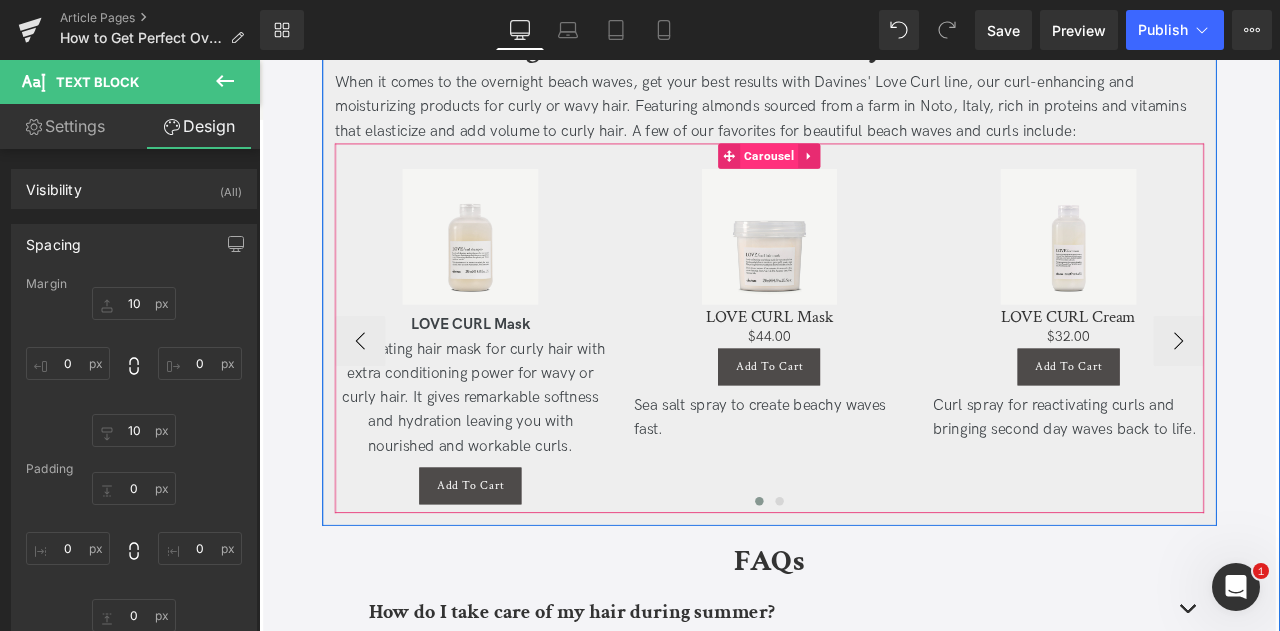 click on "Carousel" at bounding box center [863, 174] 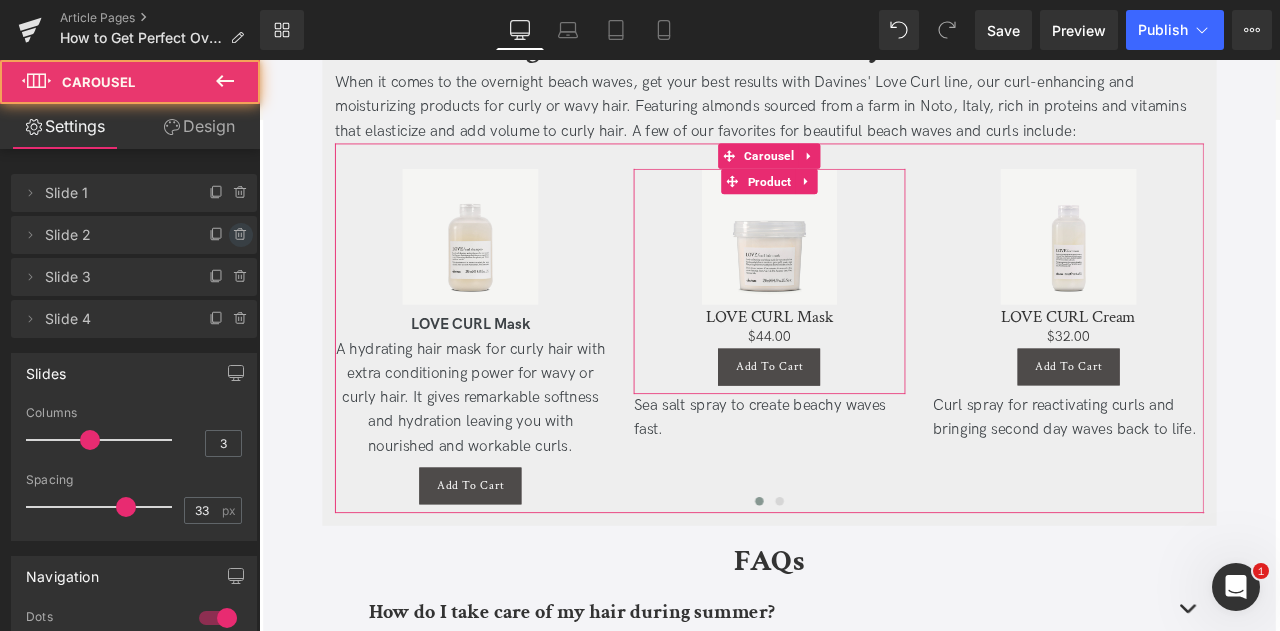 click 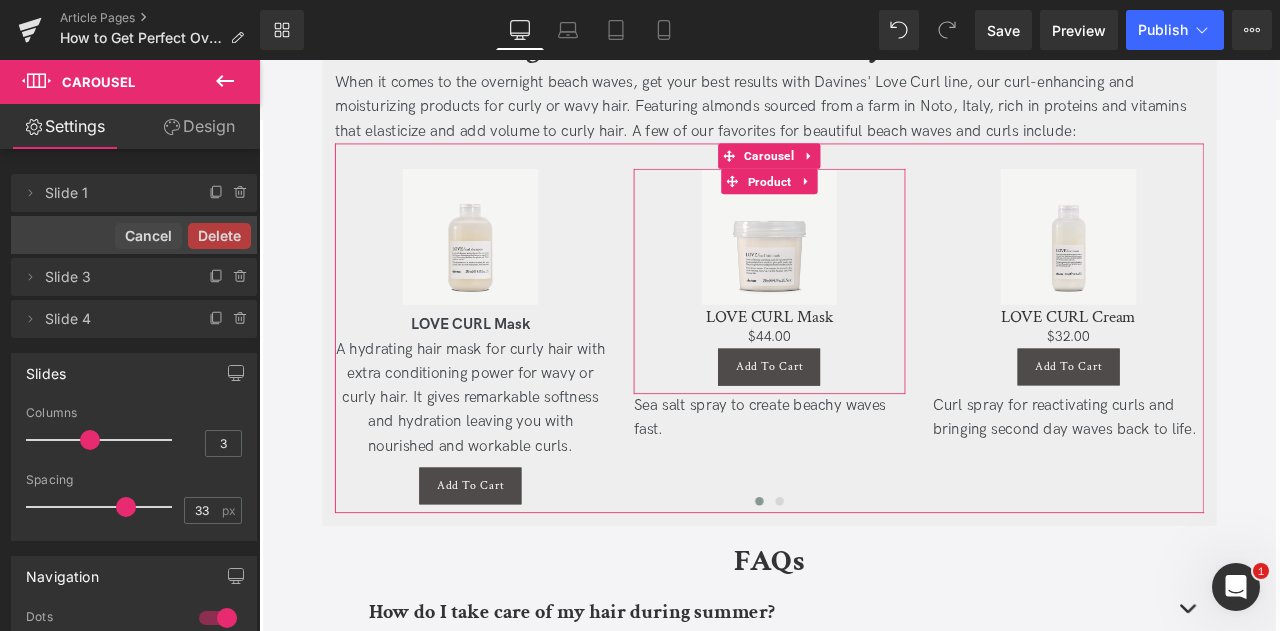 click on "Delete" at bounding box center (219, 236) 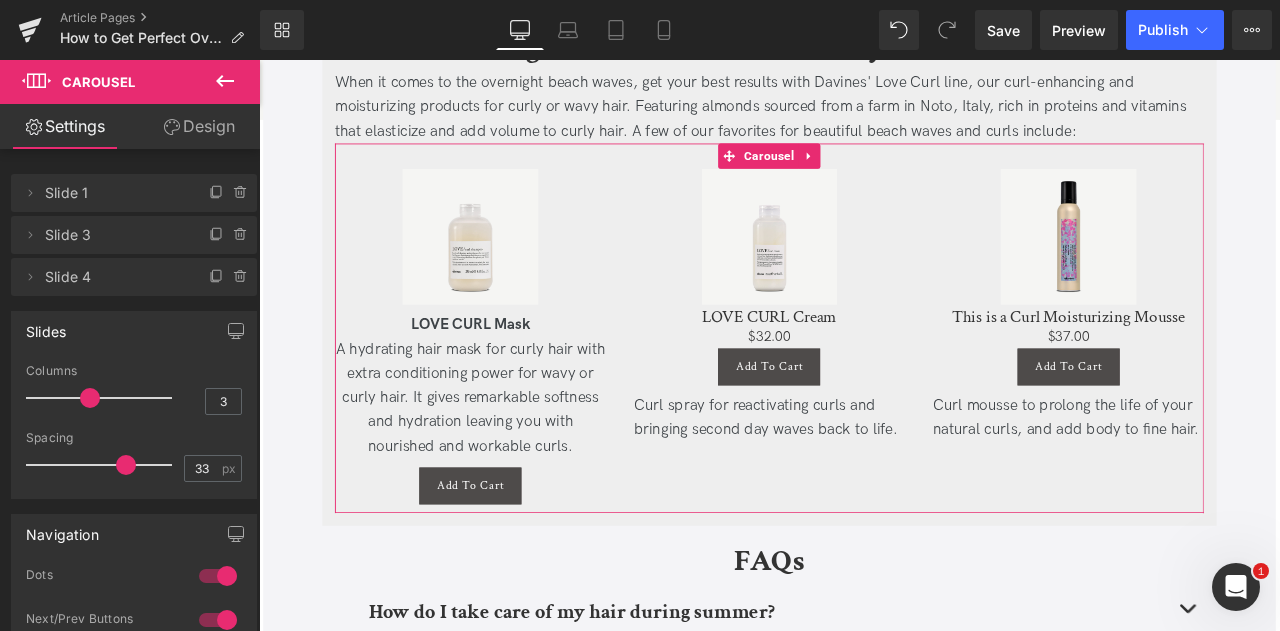 click 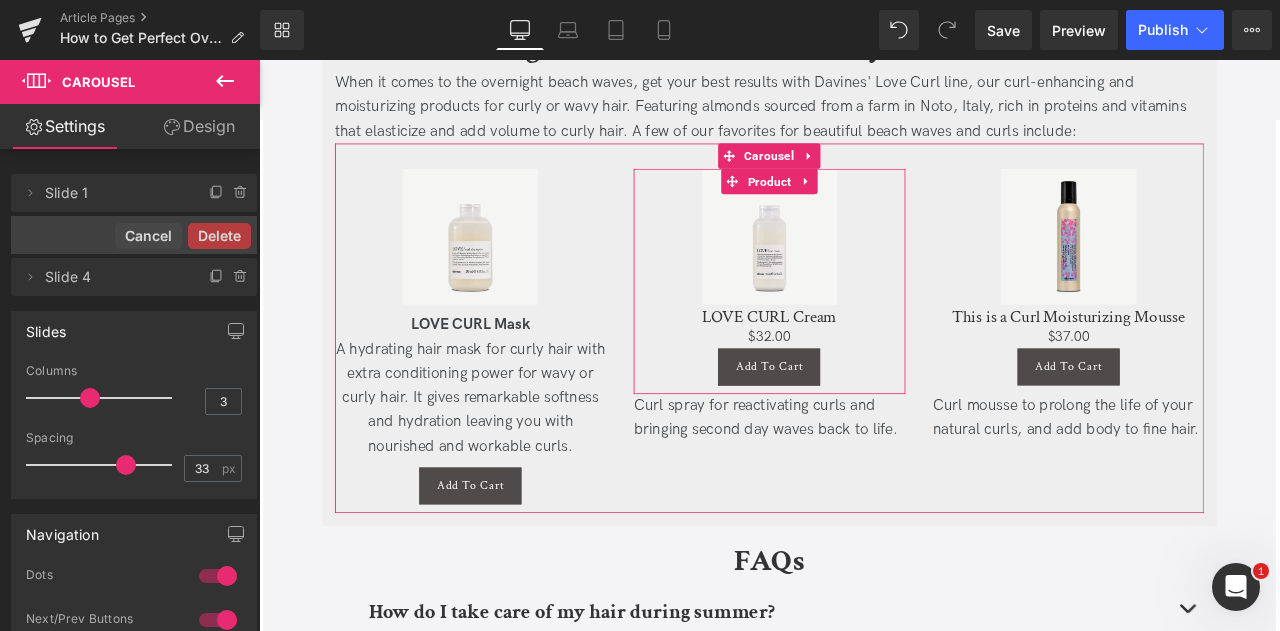 click on "Delete" at bounding box center (219, 236) 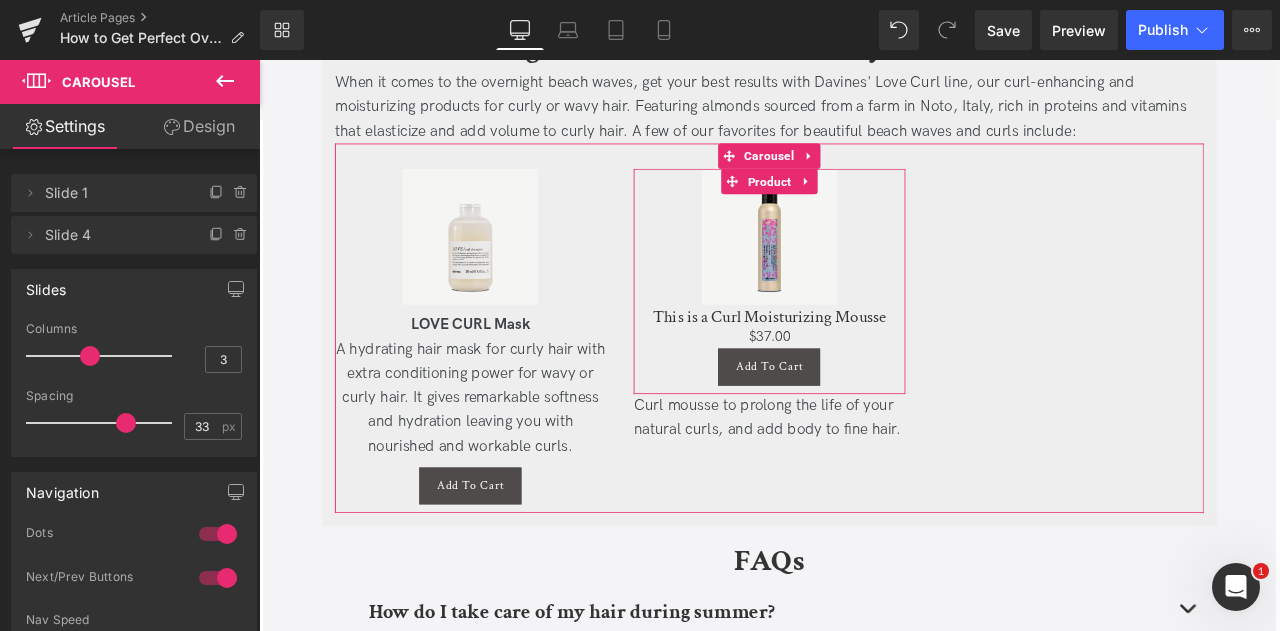 click 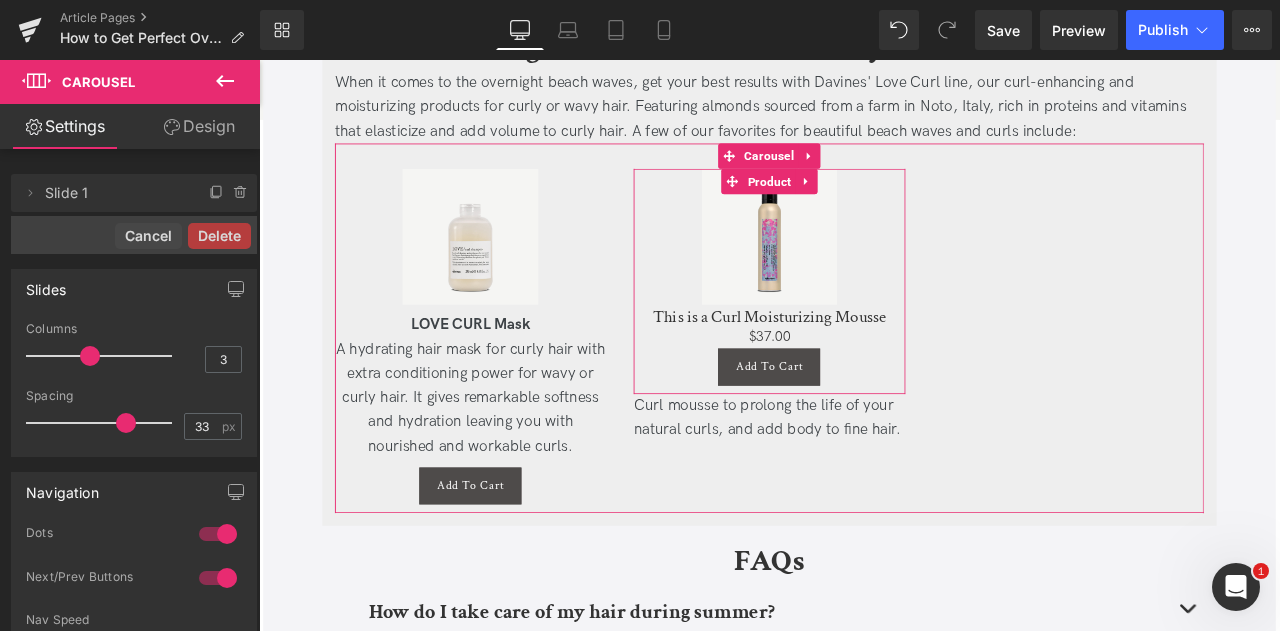 click on "Delete" at bounding box center [219, 236] 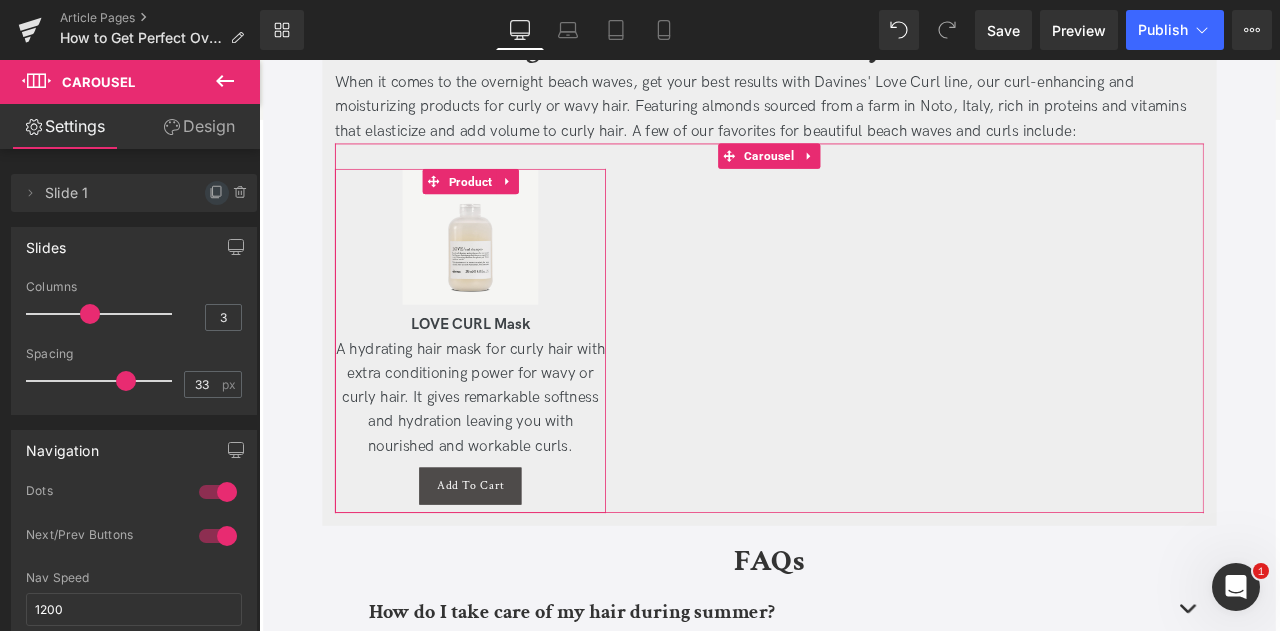 click 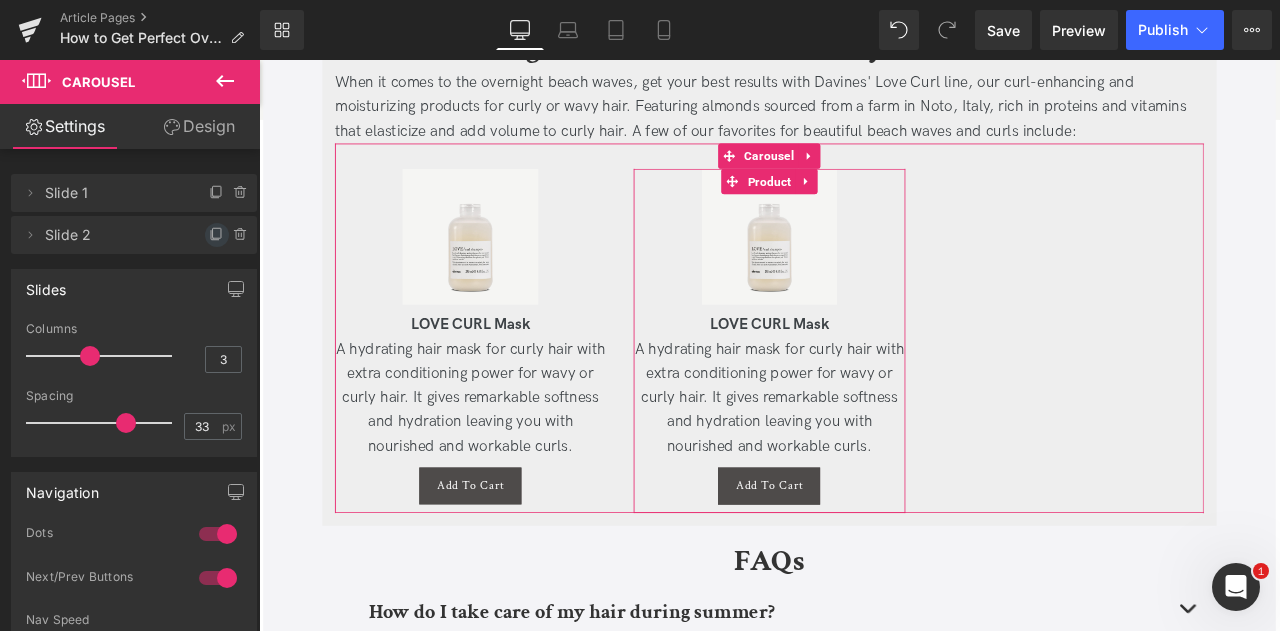 click 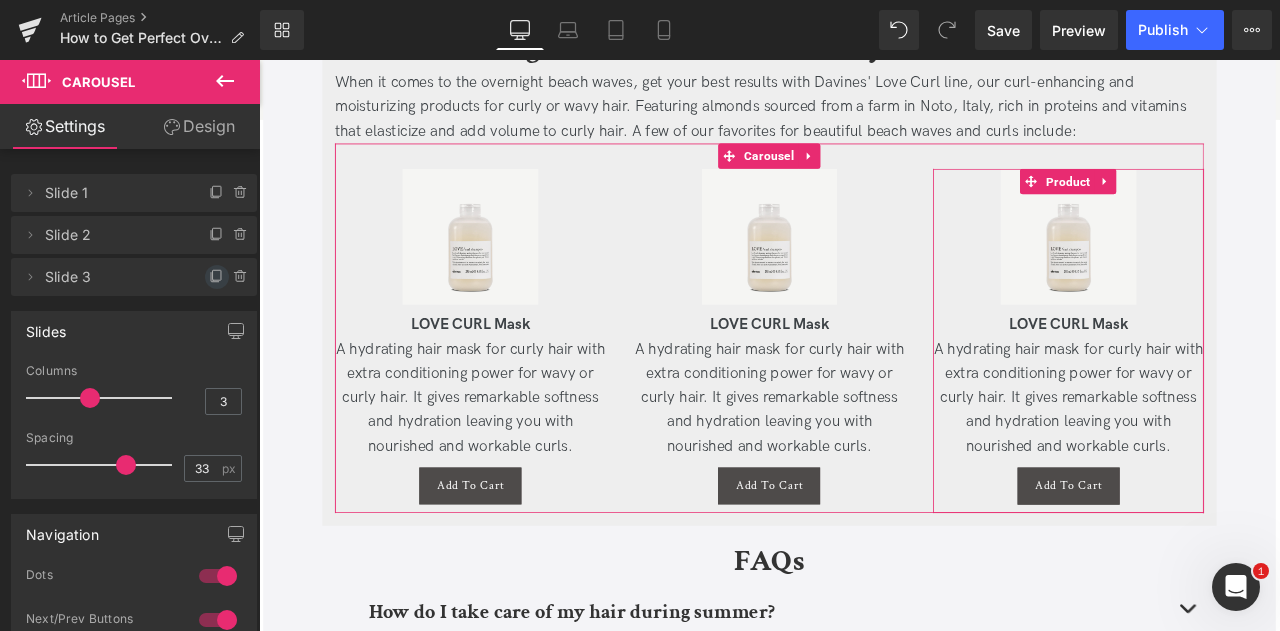 click 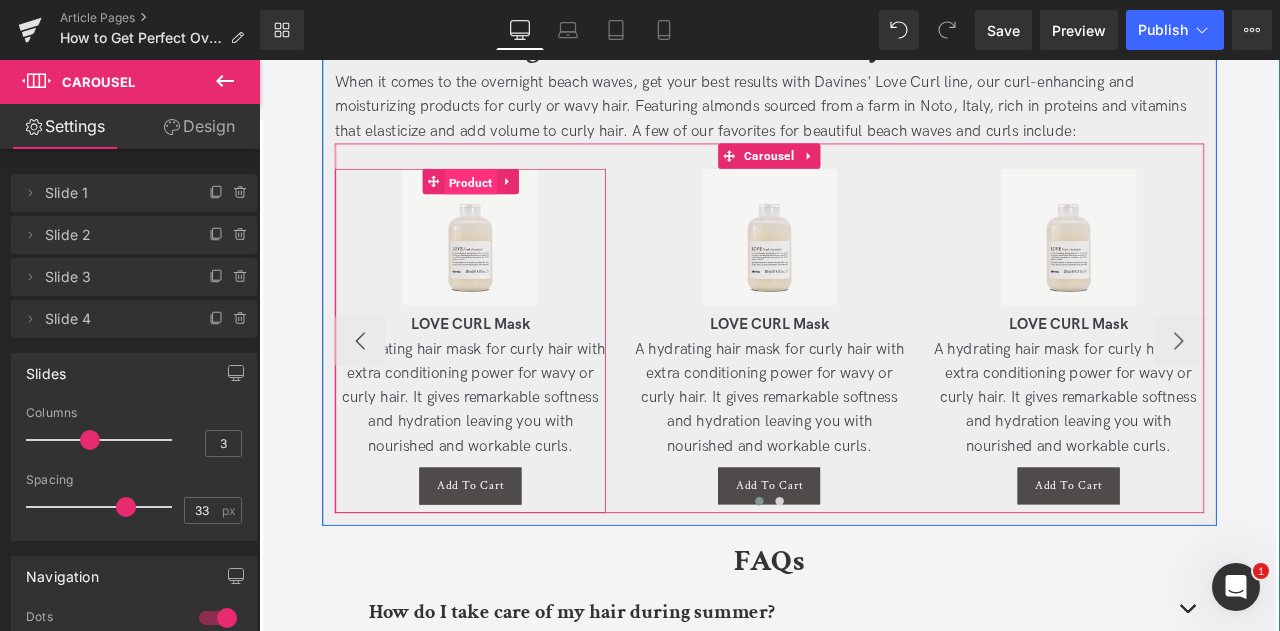 click on "Product" at bounding box center [510, 205] 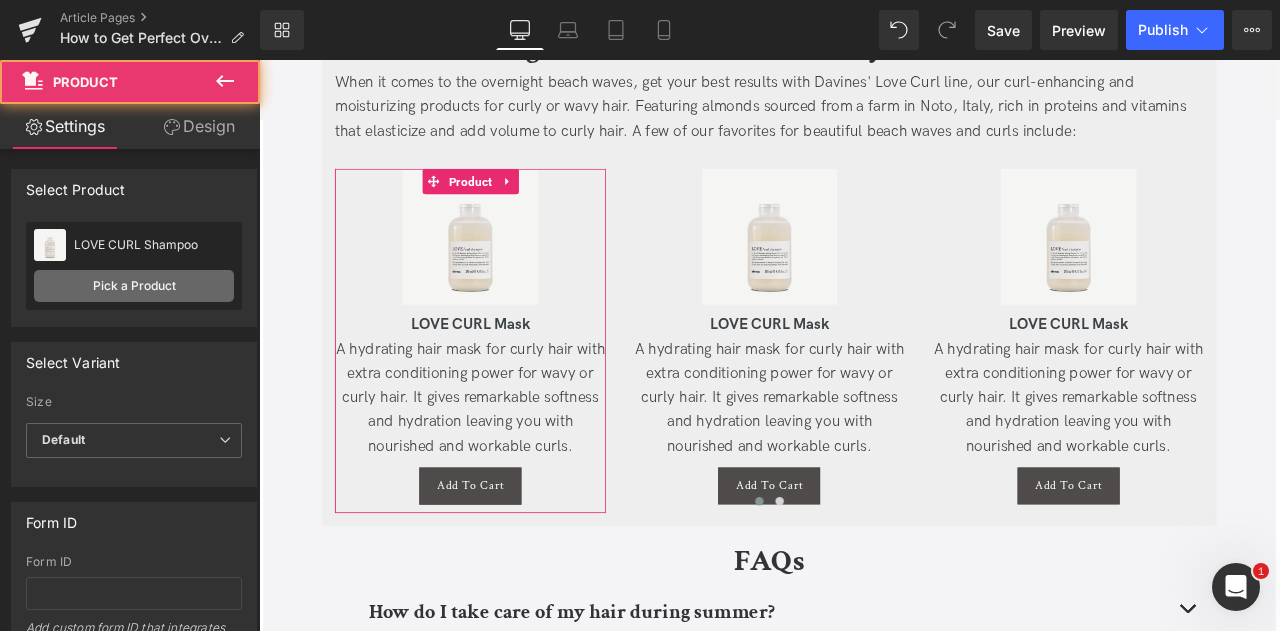 click on "Pick a Product" at bounding box center [134, 286] 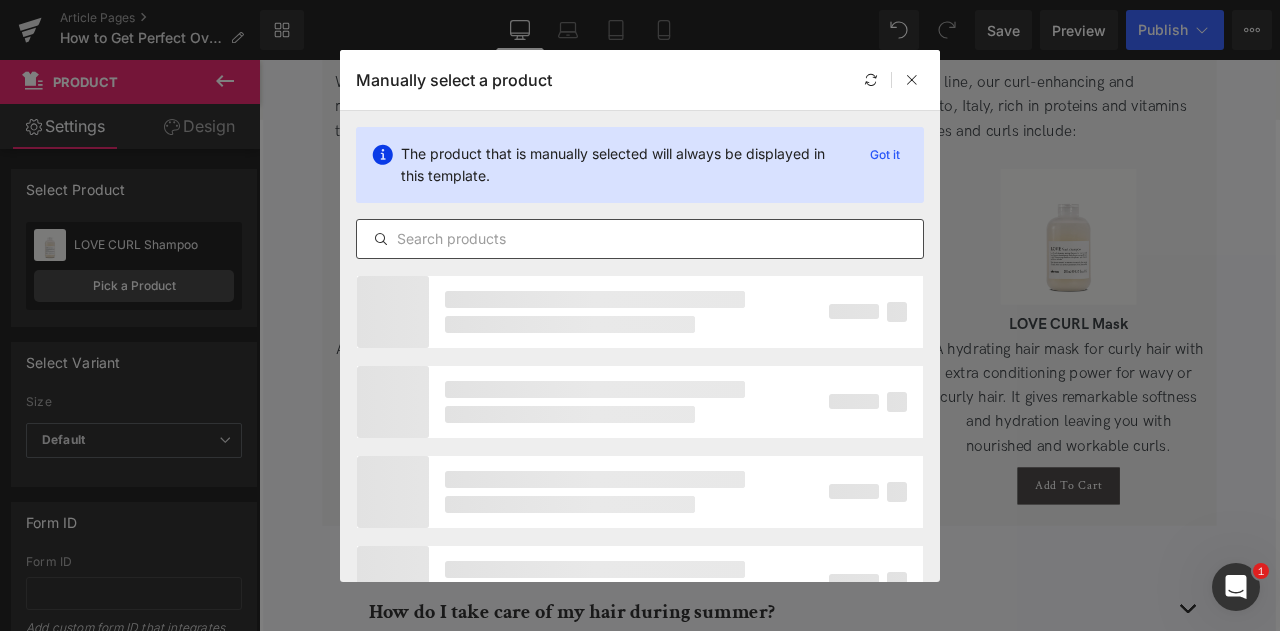 click at bounding box center [640, 239] 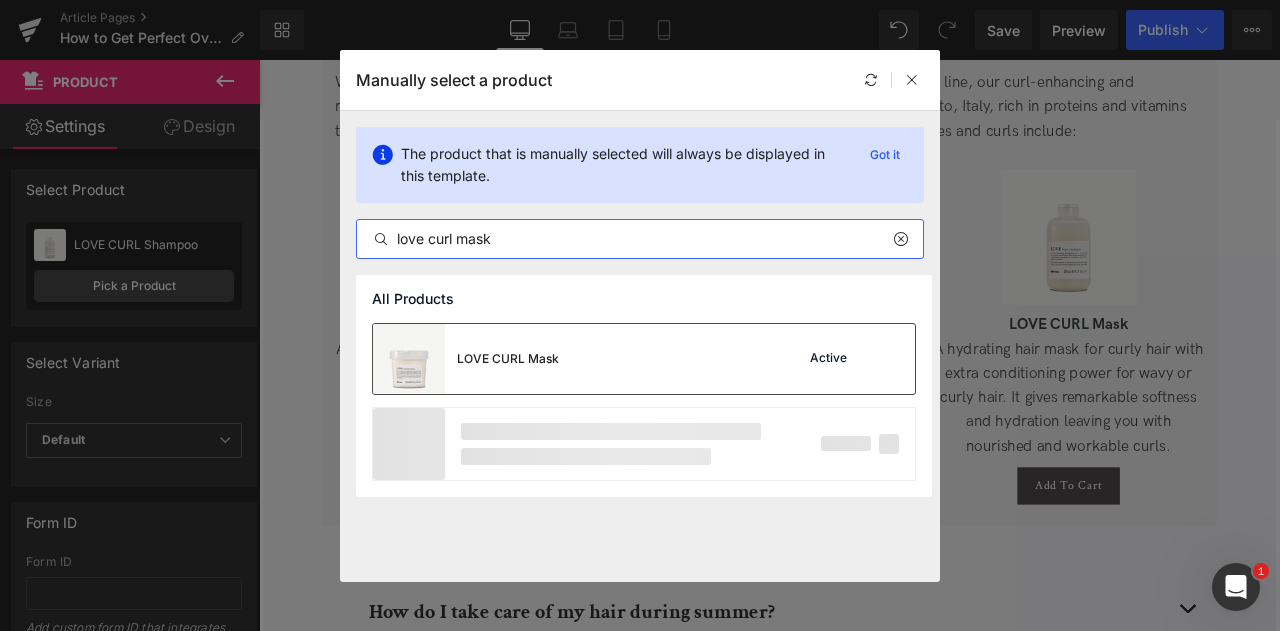 type on "love curl mask" 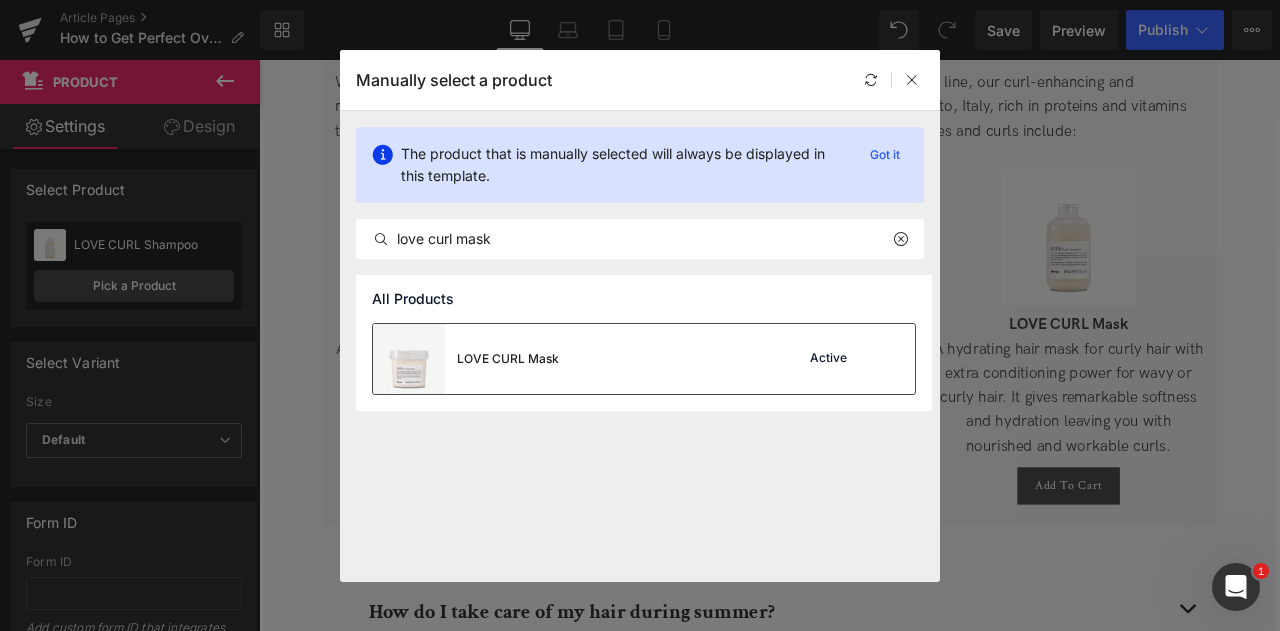 click on "LOVE CURL Mask Active" at bounding box center (644, 359) 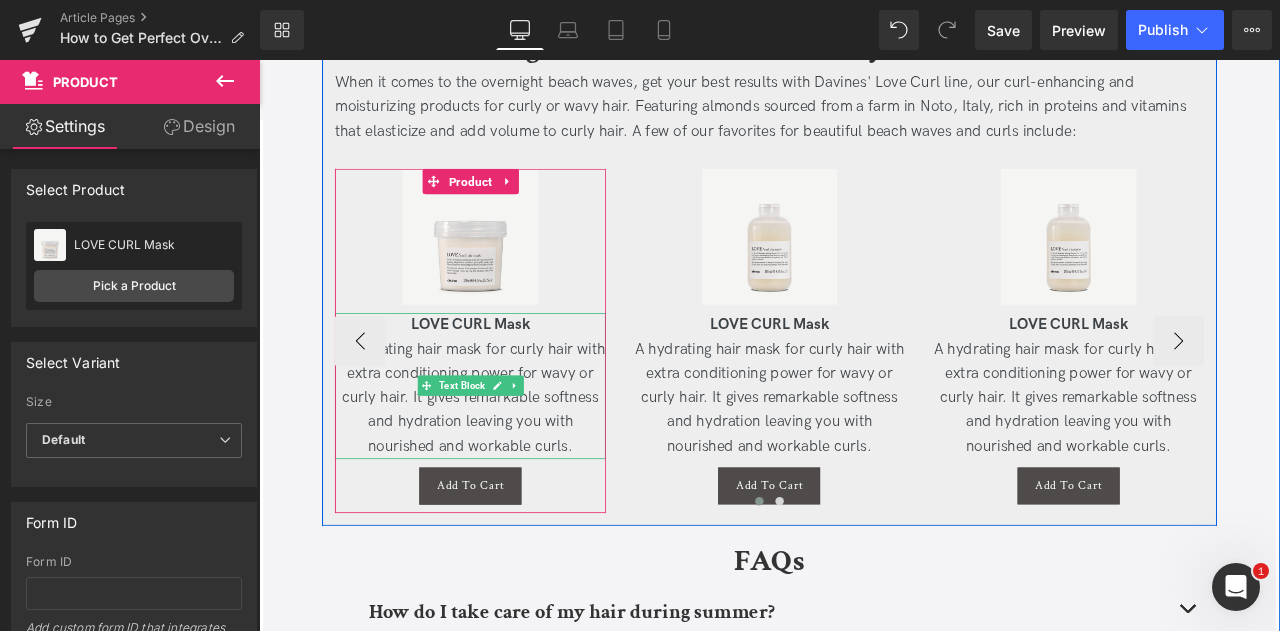 click on "A hydrating hair mask for curly hair with extra conditioning power for wavy or curly hair. It gives remarkable softness and hydration leaving you with nourished and workable curls." at bounding box center (509, 461) 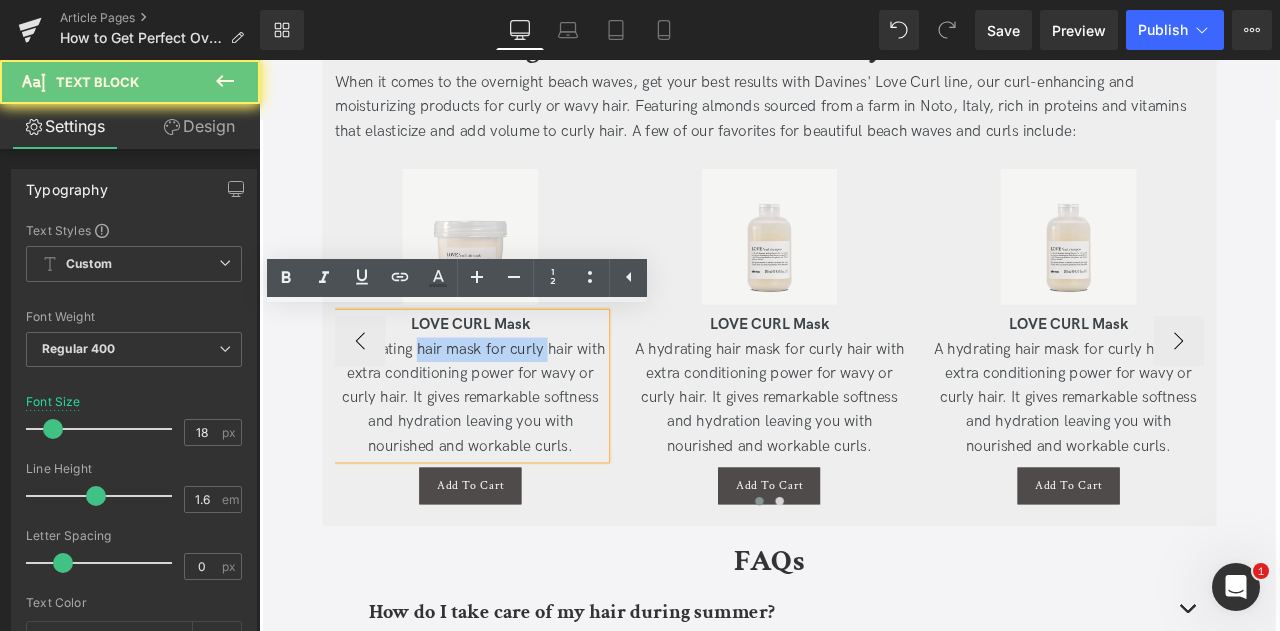 click on "A hydrating hair mask for curly hair with extra conditioning power for wavy or curly hair. It gives remarkable softness and hydration leaving you with nourished and workable curls." at bounding box center (509, 461) 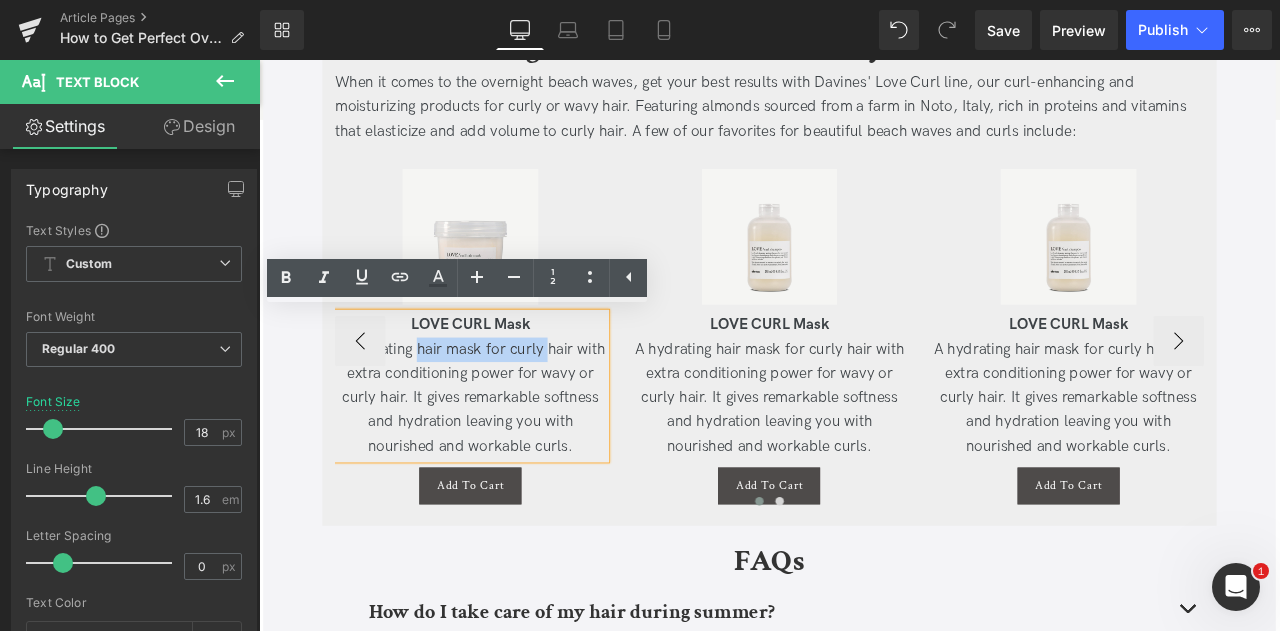 click on "A hydrating hair mask for curly hair with extra conditioning power for wavy or curly hair. It gives remarkable softness and hydration leaving you with nourished and workable curls." at bounding box center [509, 461] 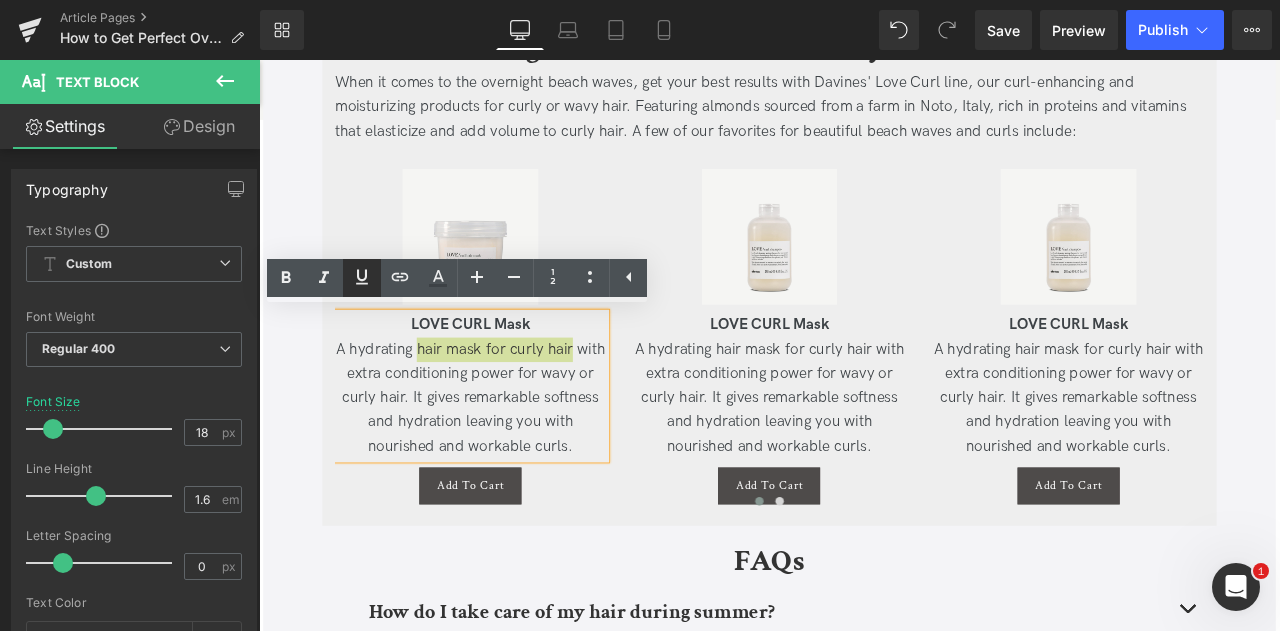 click 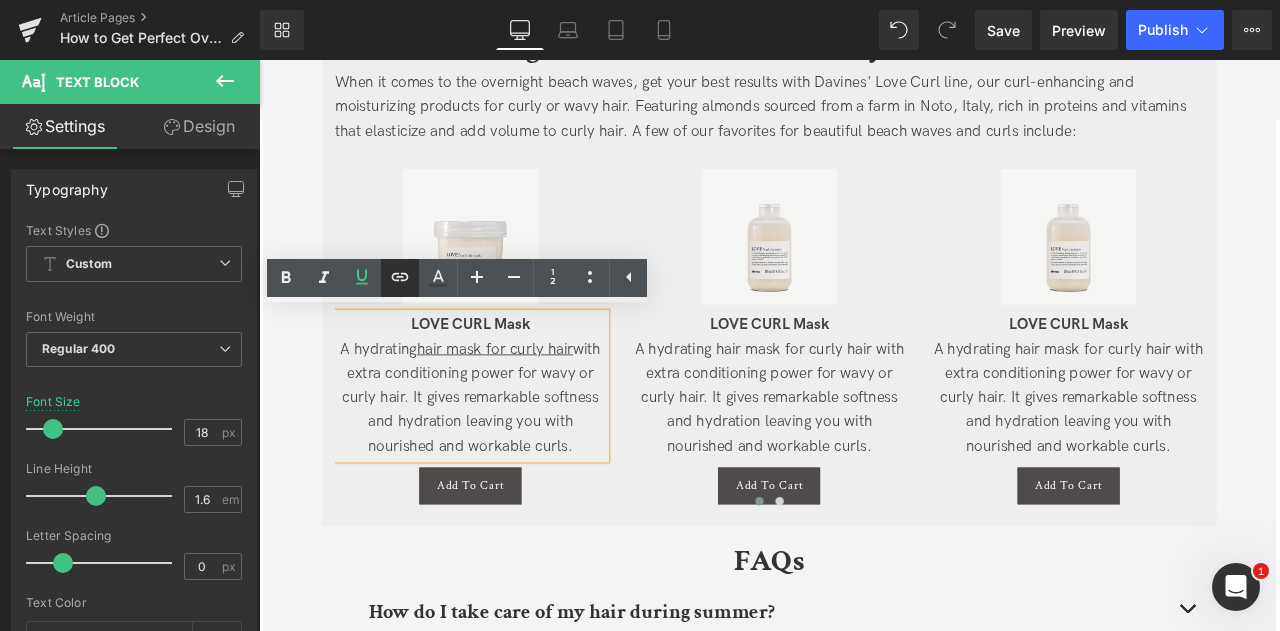 click 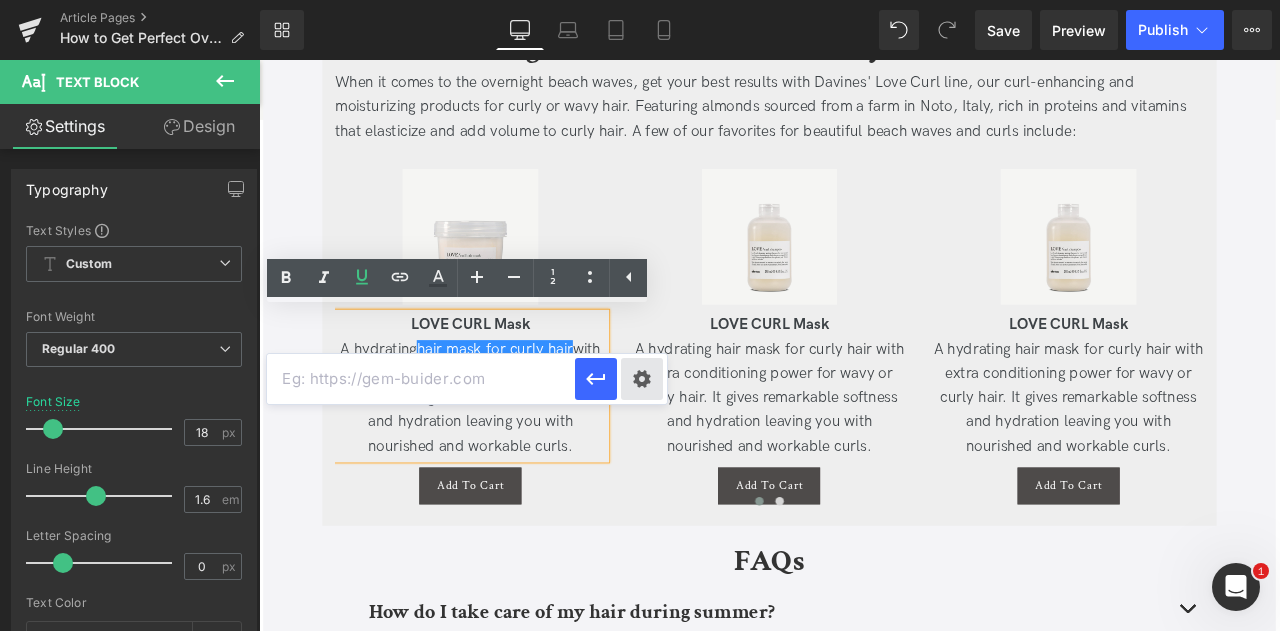 click on "Text Color Highlight Color #333333   Edit or remove link:   Edit   -   Unlink   -   Cancel" at bounding box center [640, 0] 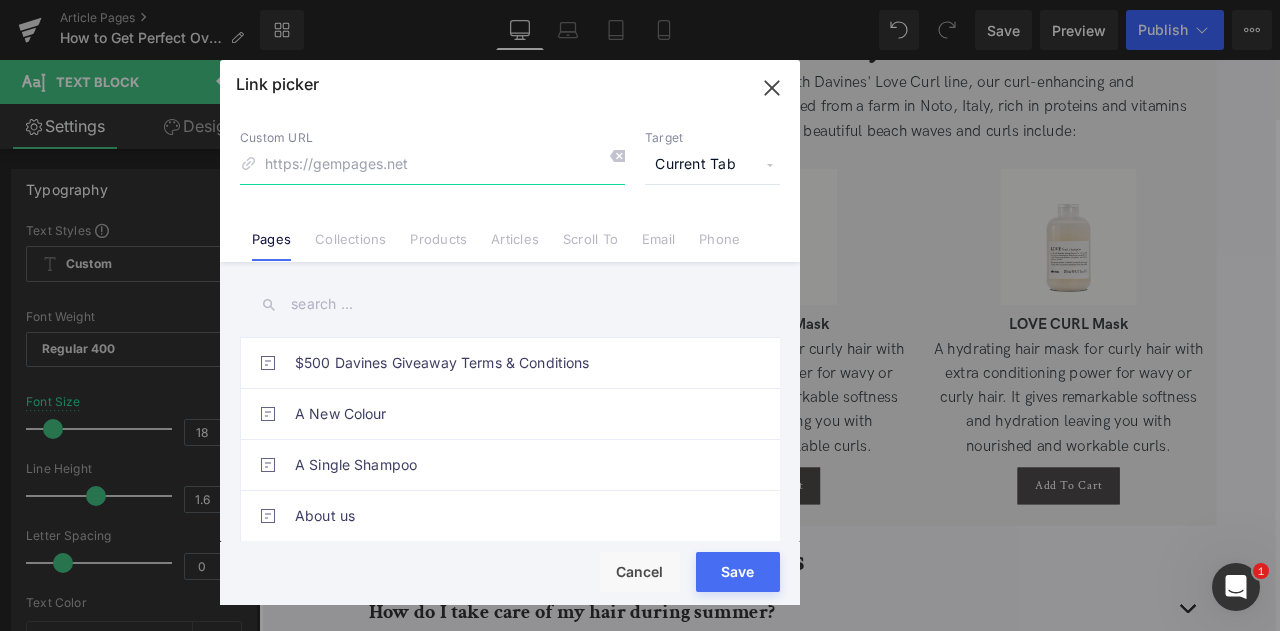 paste on "https://us.davines.com/products/love-curl-mask" 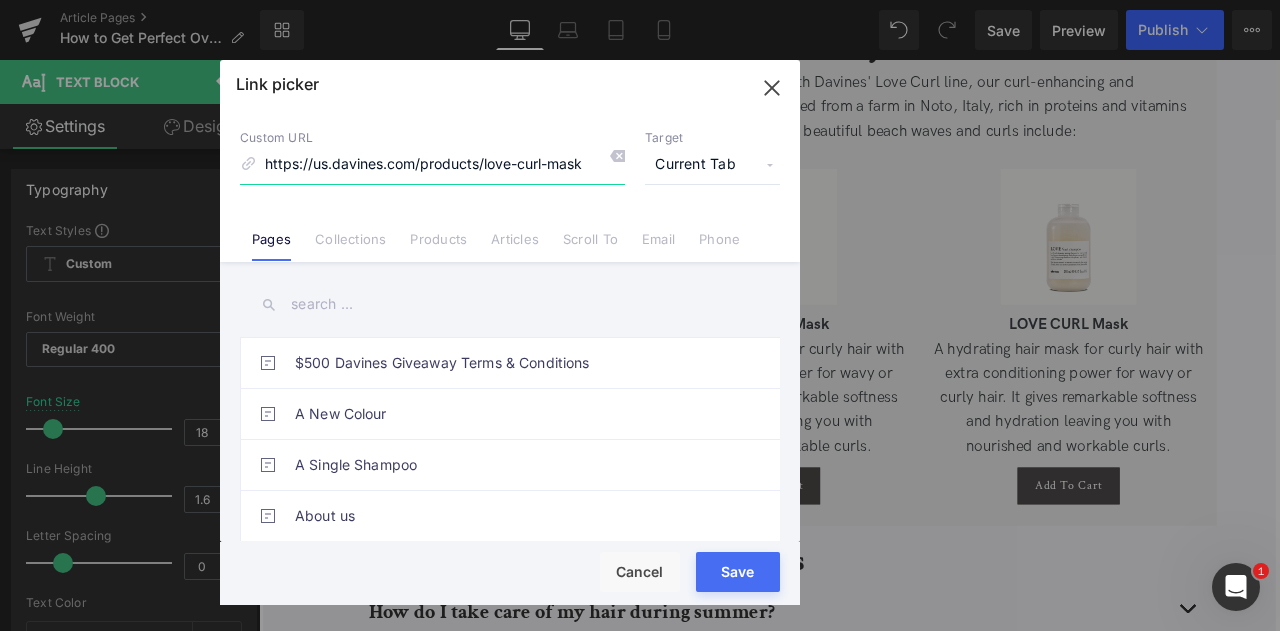 click on "https://us.davines.com/products/love-curl-mask" at bounding box center [432, 165] 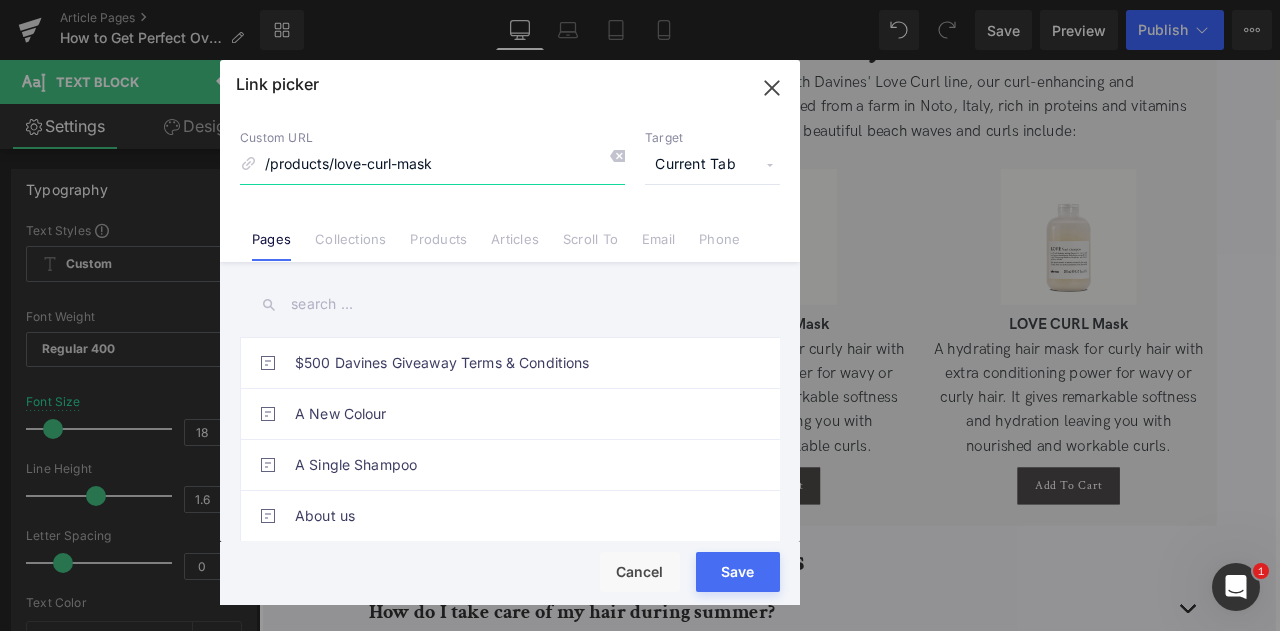 type on "/products/love-curl-mask" 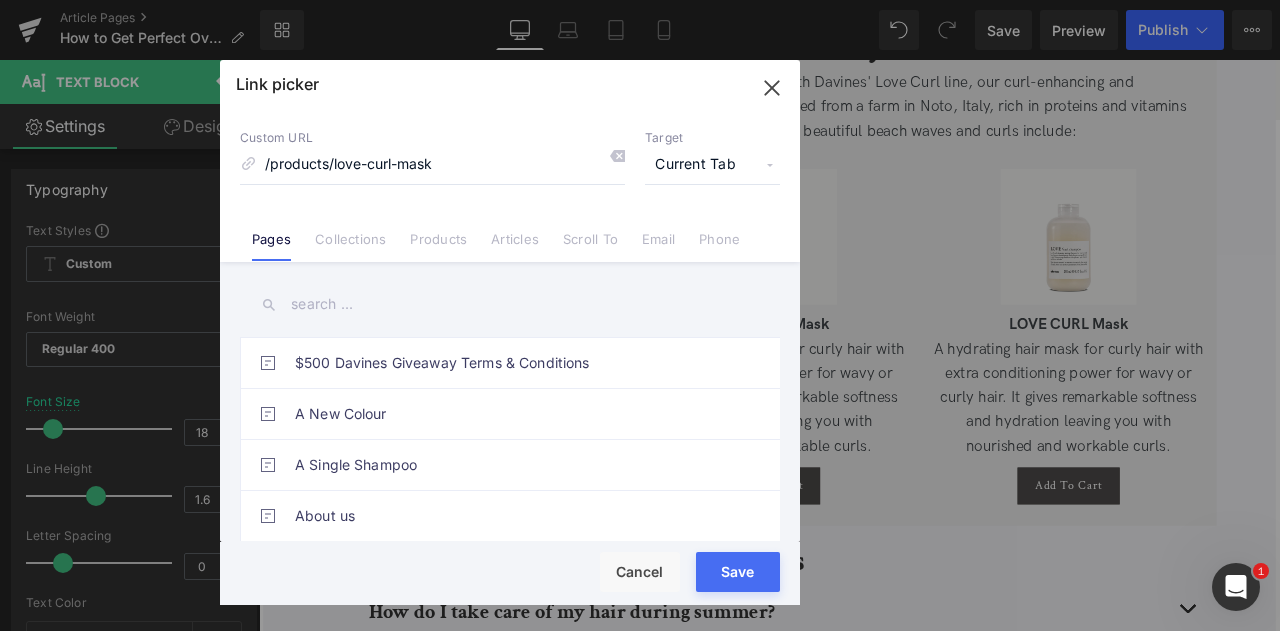 click on "Current Tab" at bounding box center [712, 165] 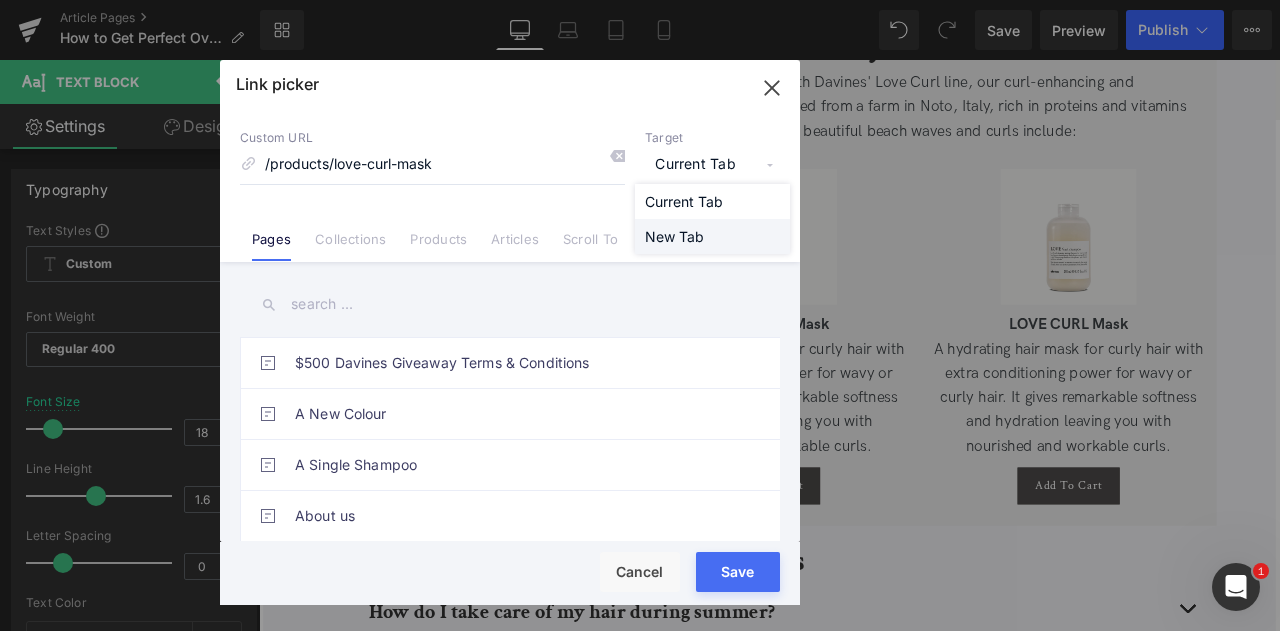 click on "New Tab" at bounding box center (712, 236) 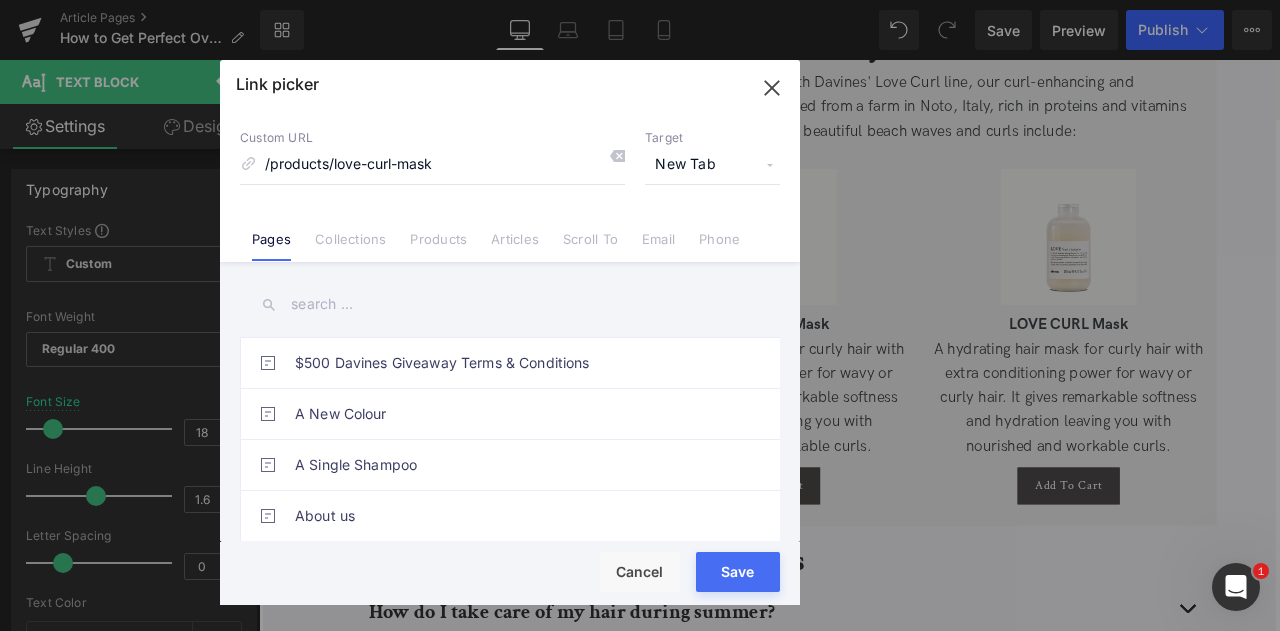 click on "Save" at bounding box center [738, 572] 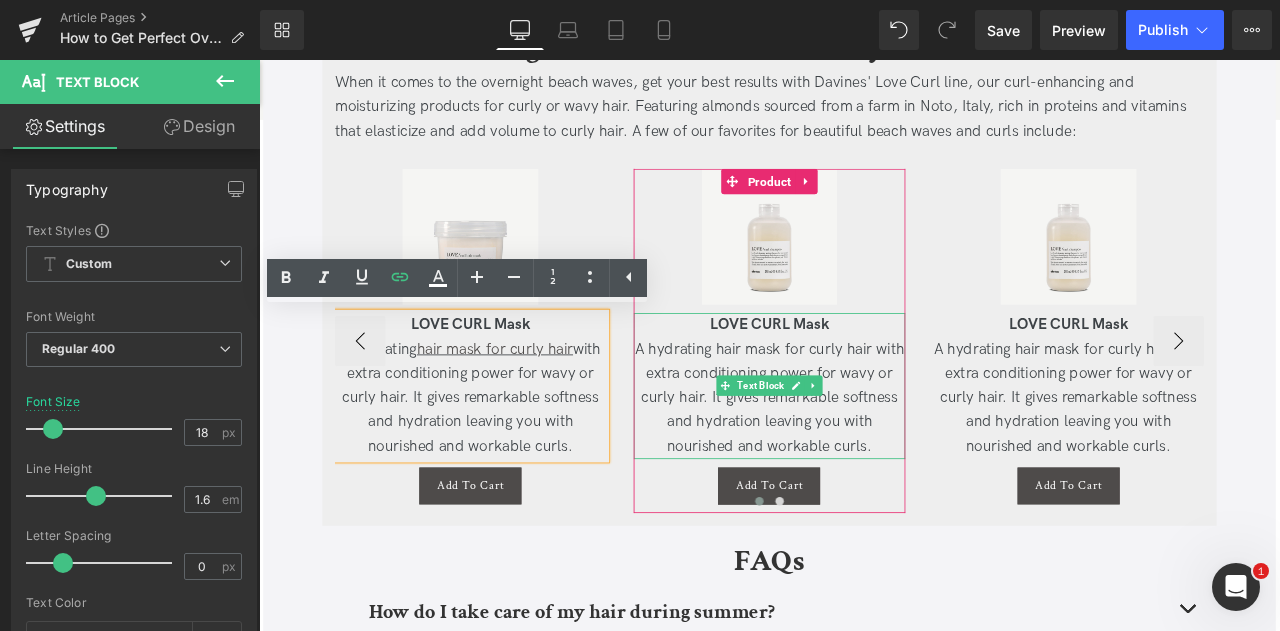 click on "A hydrating hair mask for curly hair with extra conditioning power for wavy or curly hair. It gives remarkable softness and hydration leaving you with nourished and workable curls." at bounding box center (863, 461) 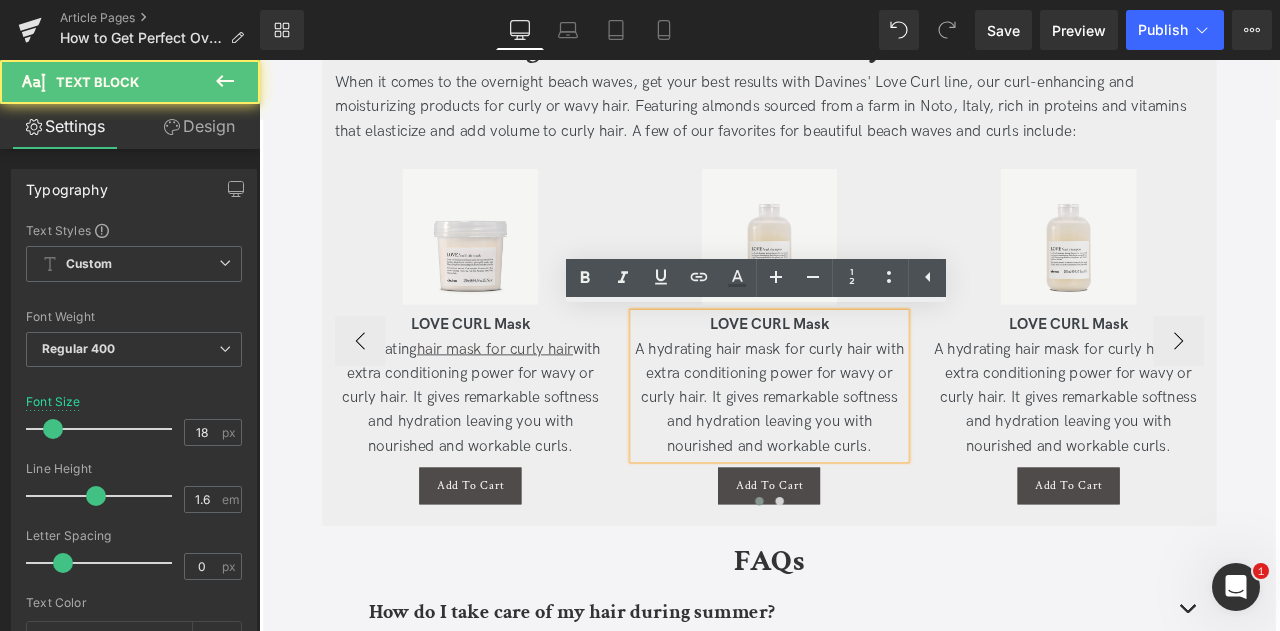 click on "A hydrating hair mask for curly hair with extra conditioning power for wavy or curly hair. It gives remarkable softness and hydration leaving you with nourished and workable curls." at bounding box center (863, 461) 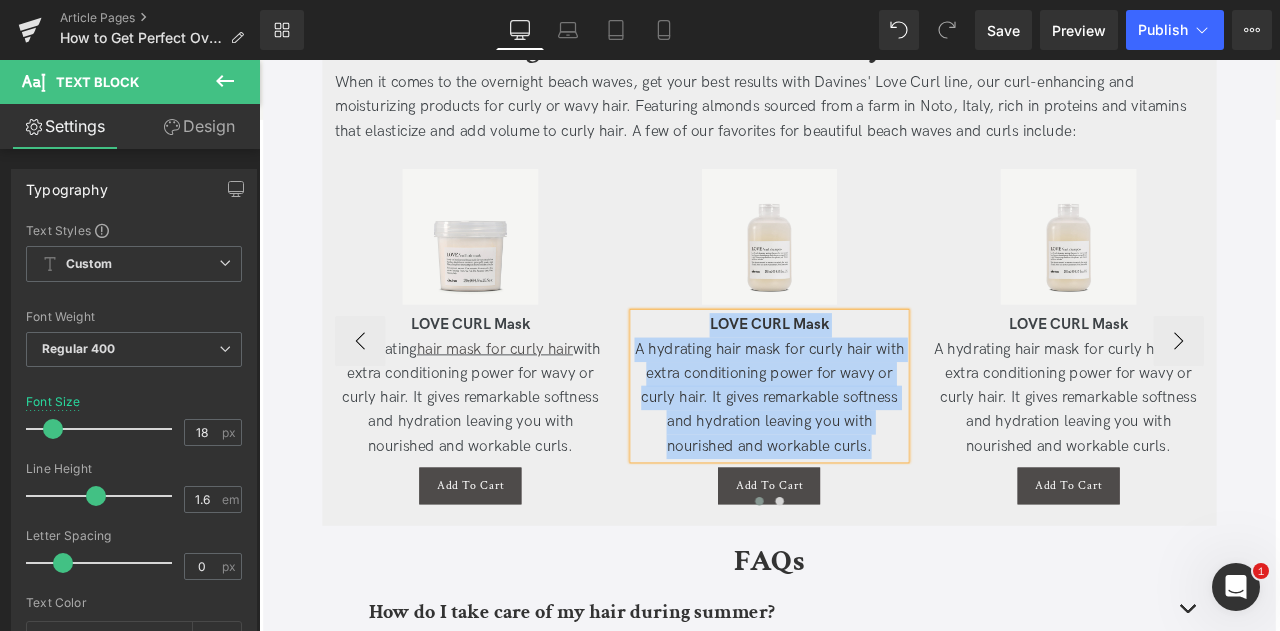 paste 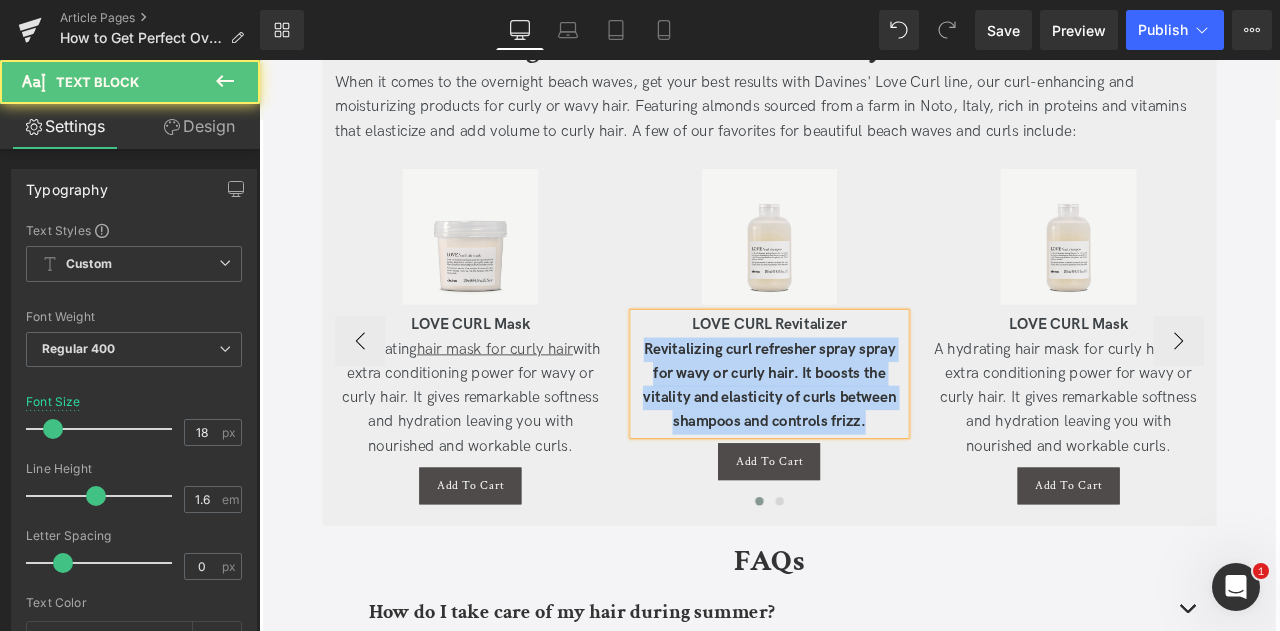 click on "Revitalizing curl refresher spray spray for wavy or curly hair. It boosts the vitality and elasticity of curls between shampoos and controls frizz." at bounding box center (863, 446) 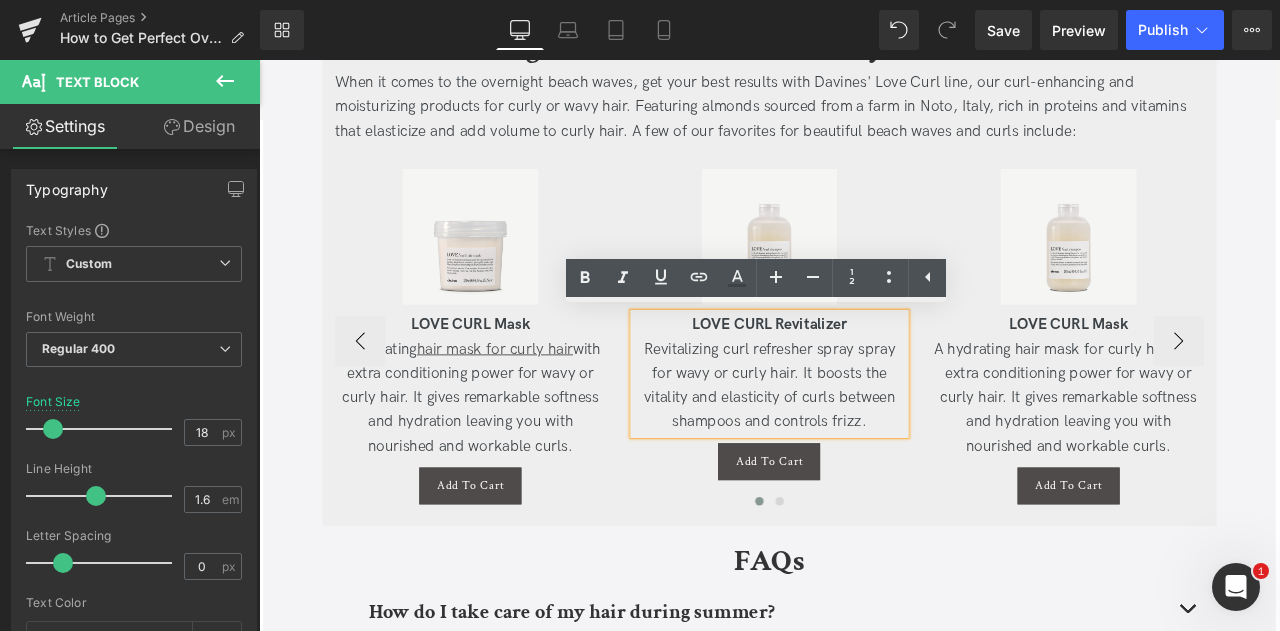 click on "LOVE CURL Revitalizer" at bounding box center [863, 374] 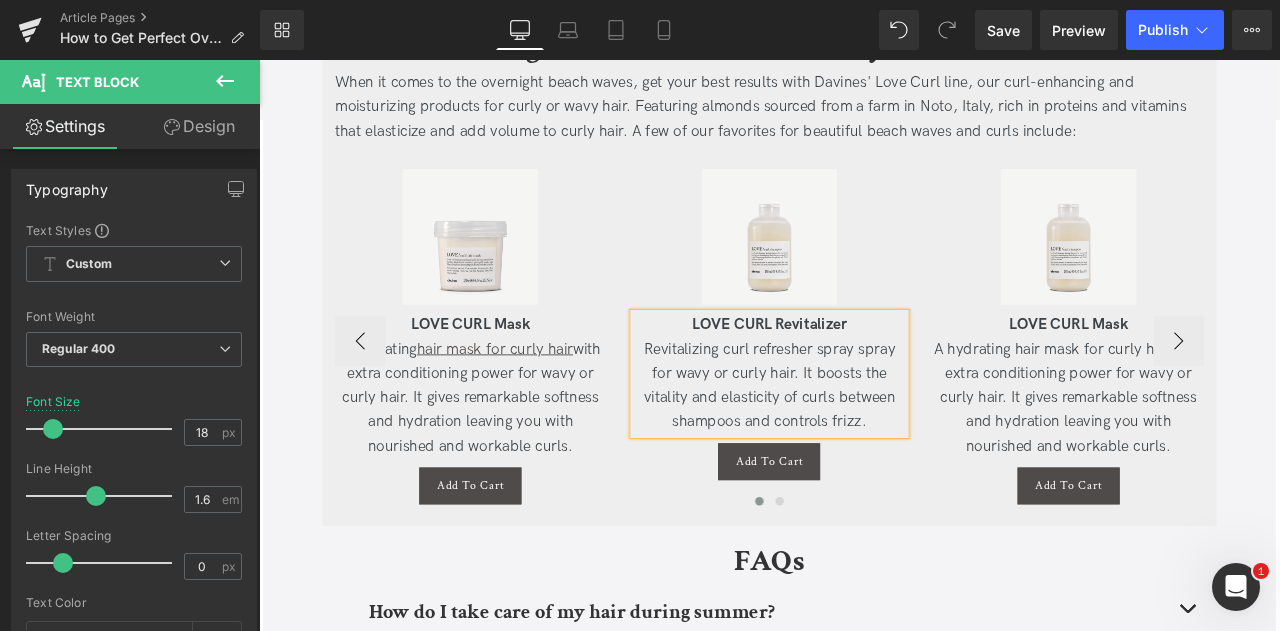 click on "Revitalizing curl refresher spray spray for wavy or curly hair. It boosts the vitality and elasticity of curls between shampoos and controls frizz." at bounding box center [863, 446] 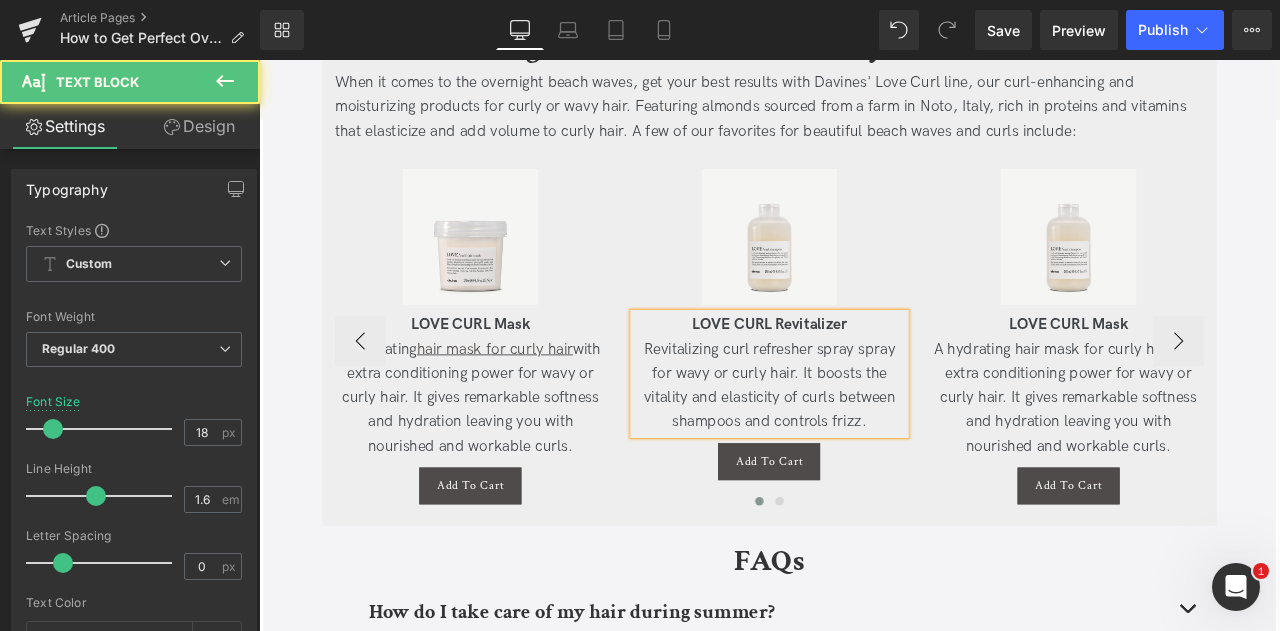 click on "Revitalizing curl refresher spray spray for wavy or curly hair. It boosts the vitality and elasticity of curls between shampoos and controls frizz." at bounding box center [864, 445] 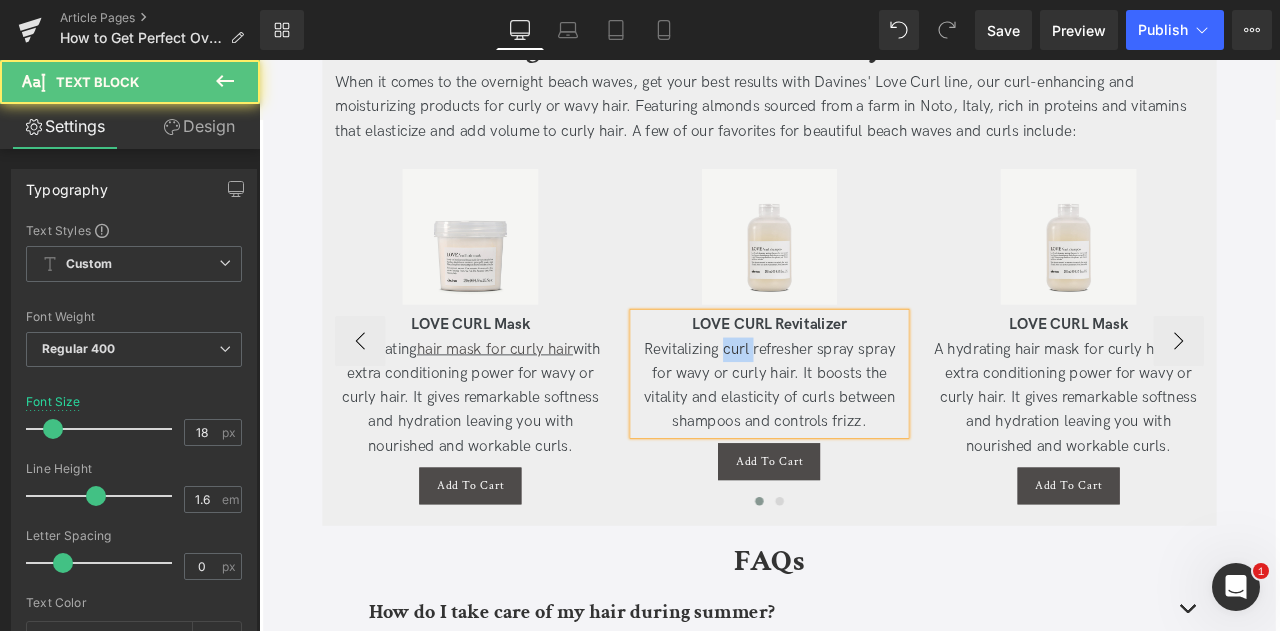 click on "Revitalizing curl refresher spray spray for wavy or curly hair. It boosts the vitality and elasticity of curls between shampoos and controls frizz." at bounding box center (864, 445) 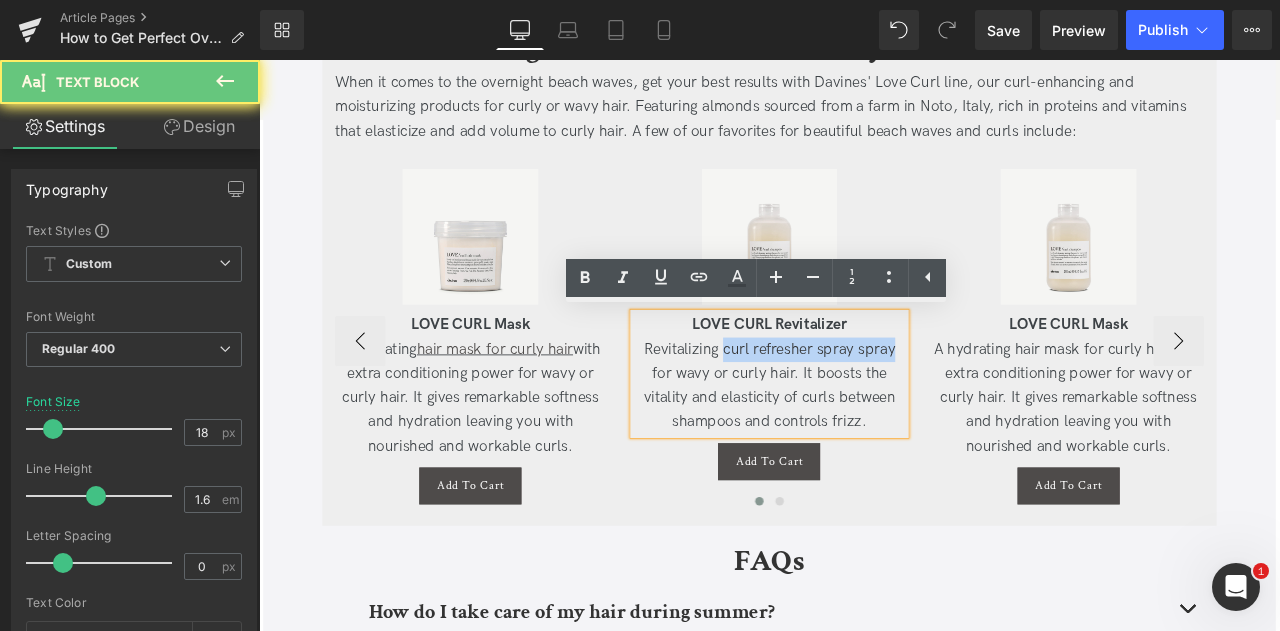click on "Revitalizing curl refresher spray spray for wavy or curly hair. It boosts the vitality and elasticity of curls between shampoos and controls frizz." at bounding box center [864, 445] 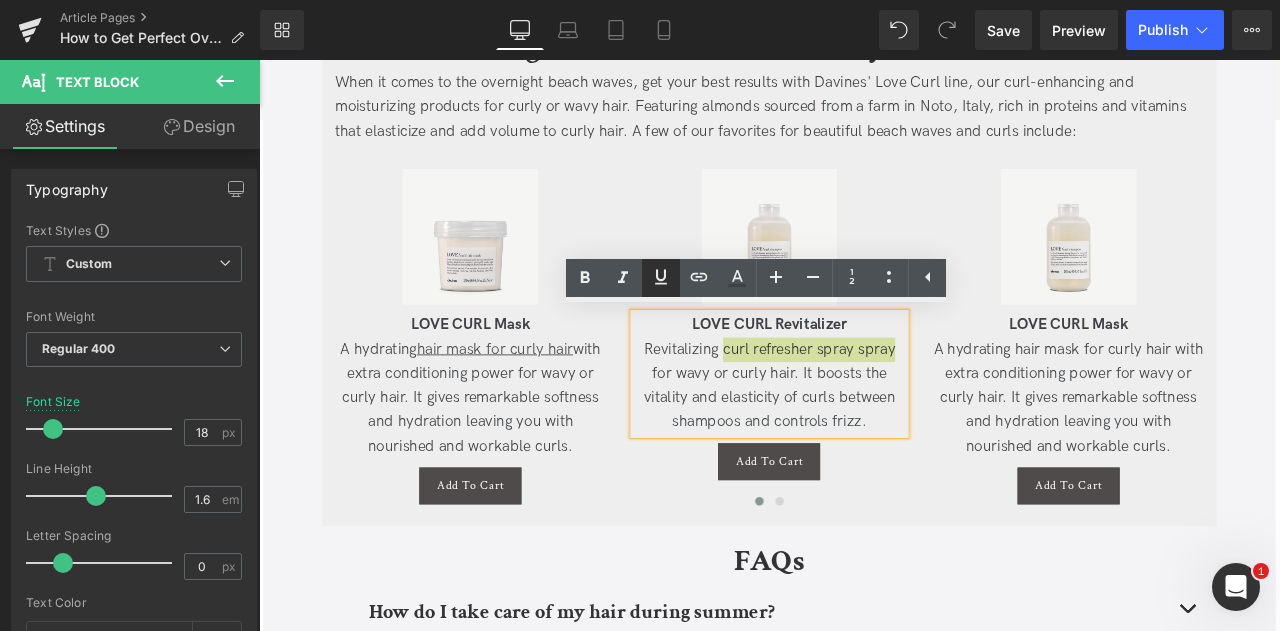 click 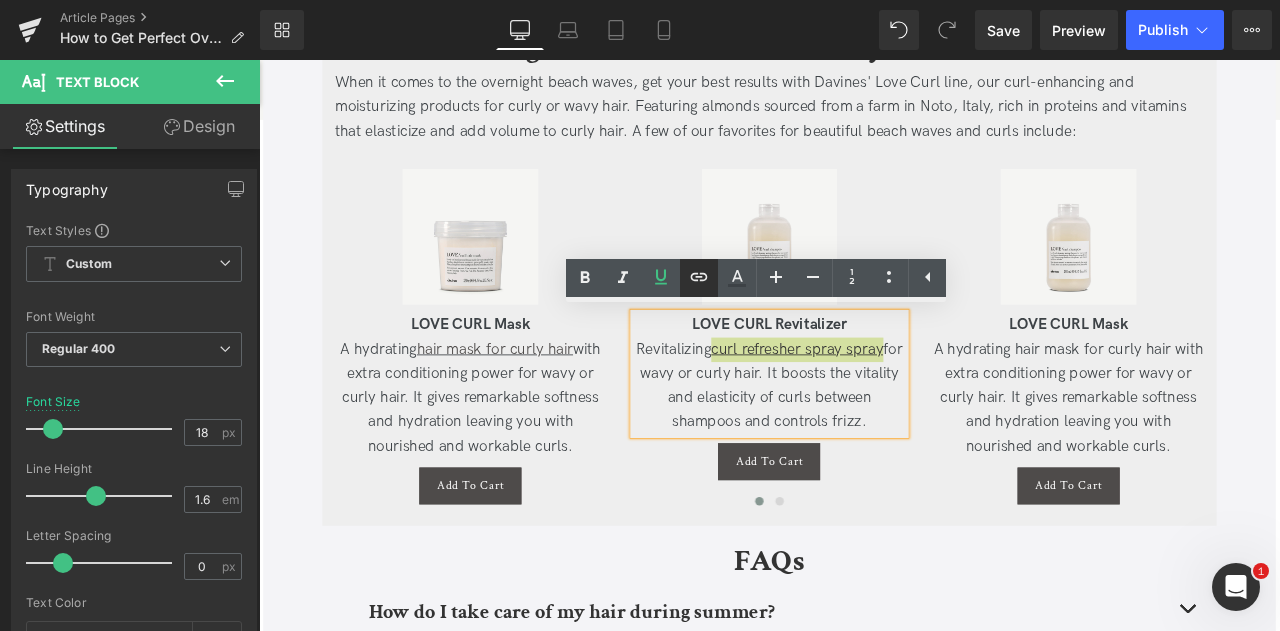 click 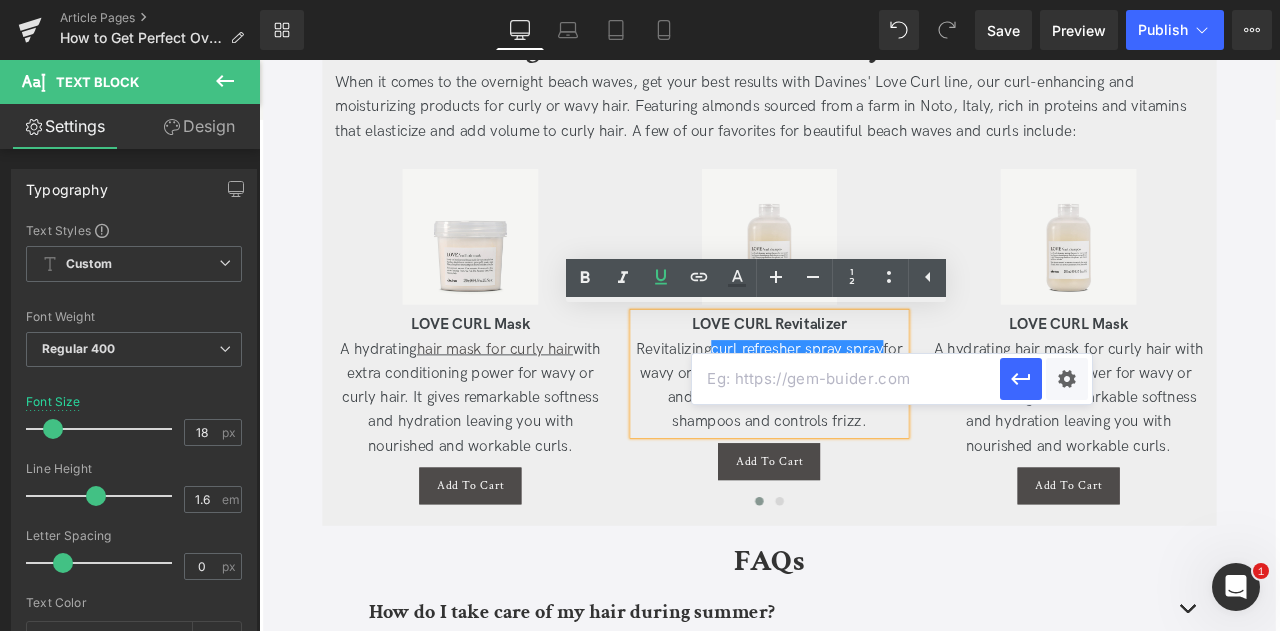 click at bounding box center (846, 379) 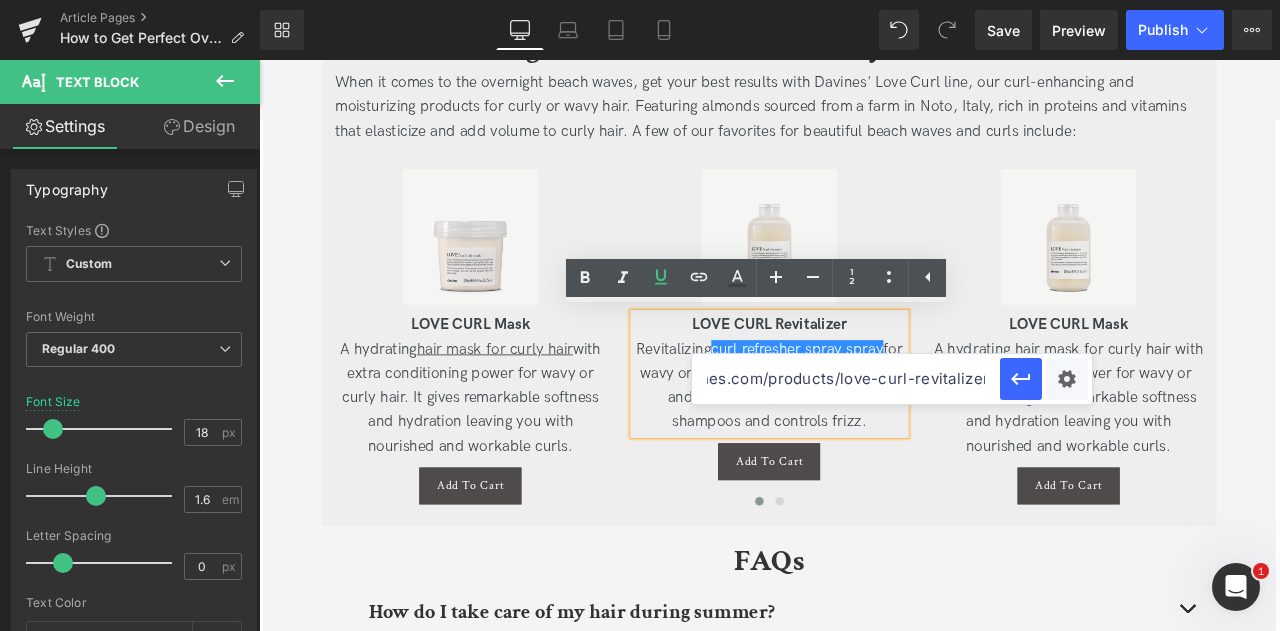 scroll, scrollTop: 0, scrollLeft: 0, axis: both 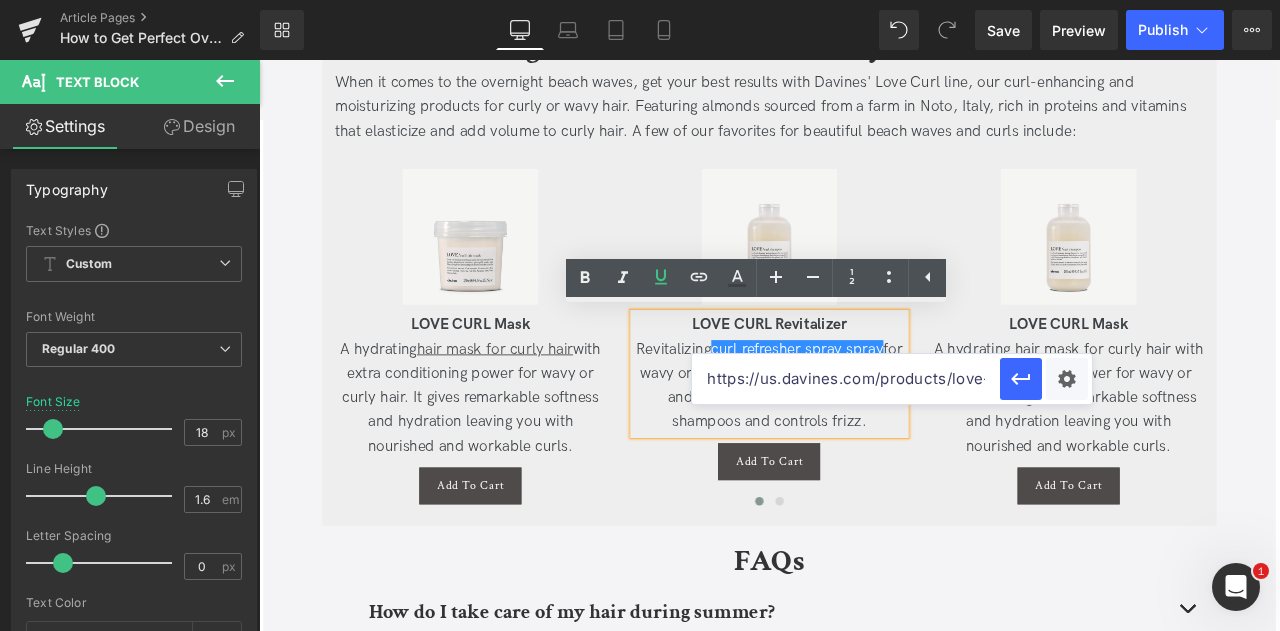 click on "https://us.davines.com/products/love-curl-revitalizer" at bounding box center (846, 379) 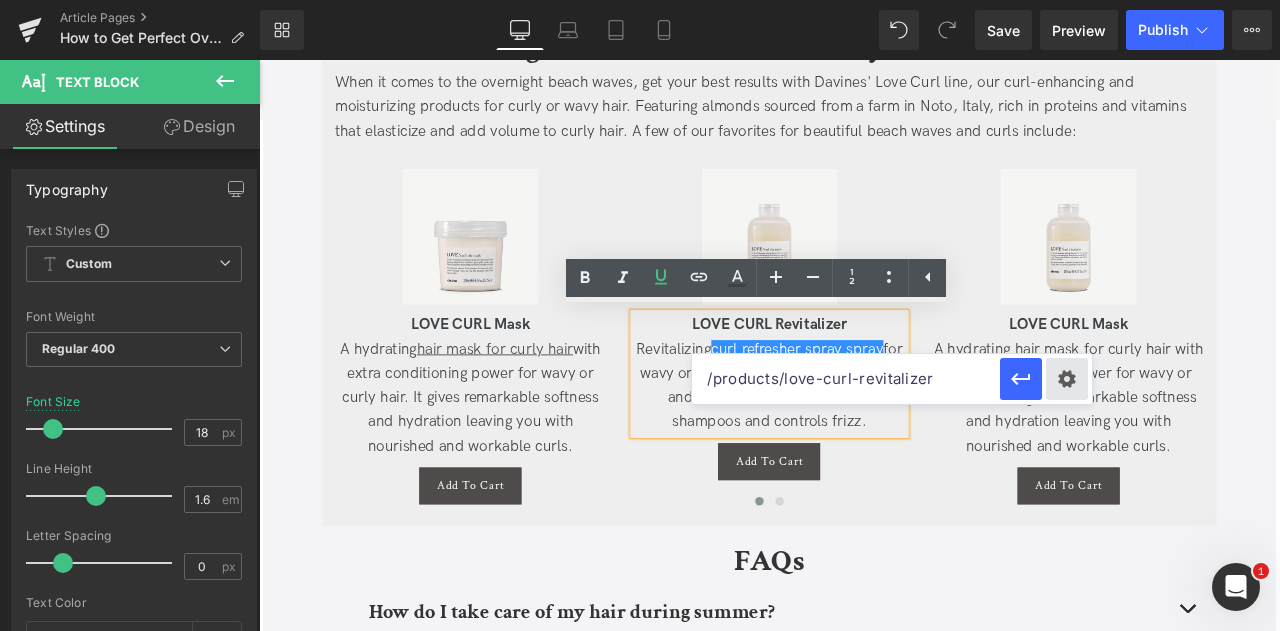 click on "Text Color Highlight Color #333333   Edit or remove link:   Edit   -   Unlink   -   Cancel             /products/love-curl-revitalizer" at bounding box center (640, 0) 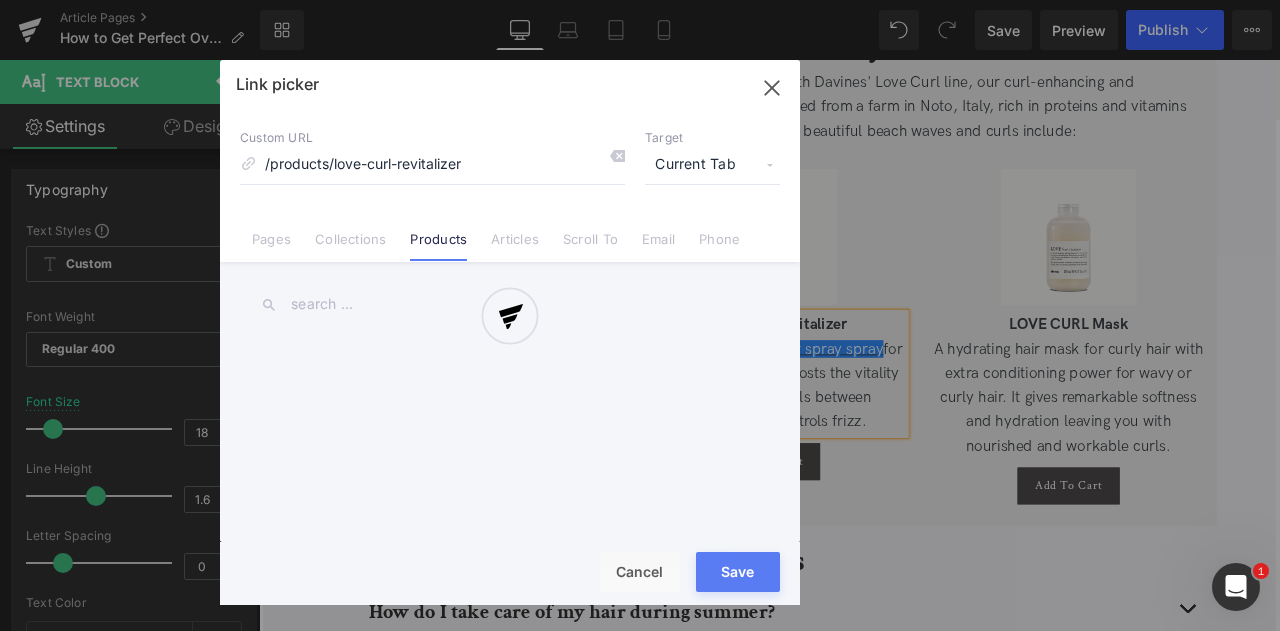 click at bounding box center [510, 332] 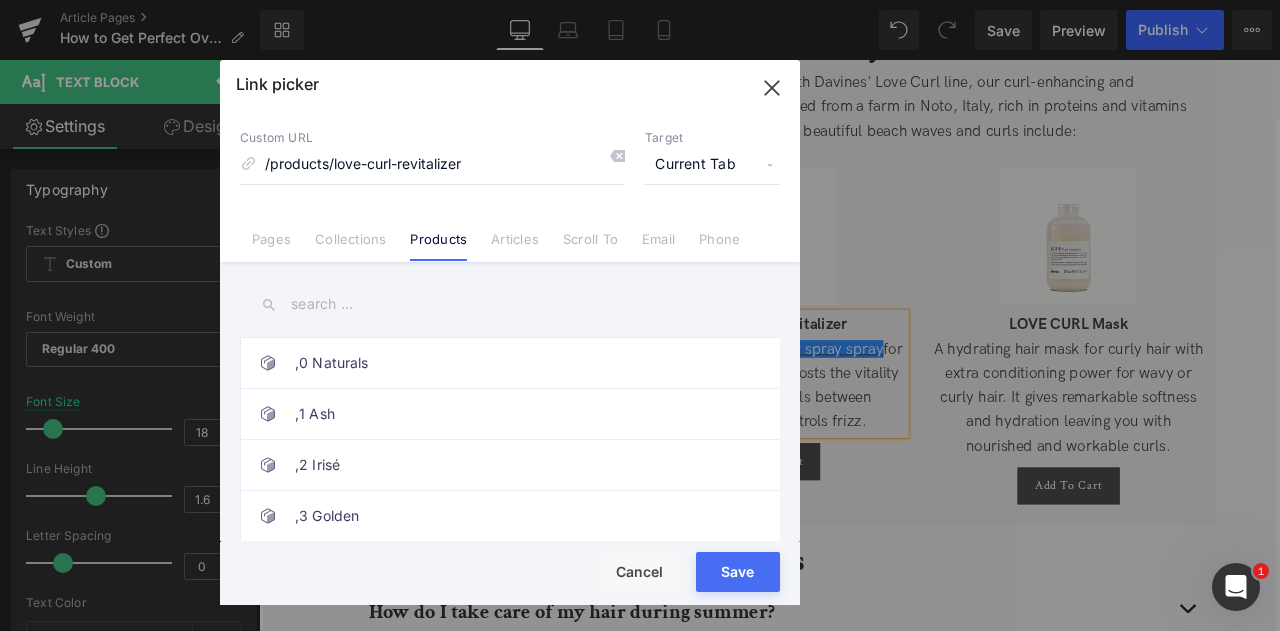 click on "Current Tab" at bounding box center [712, 165] 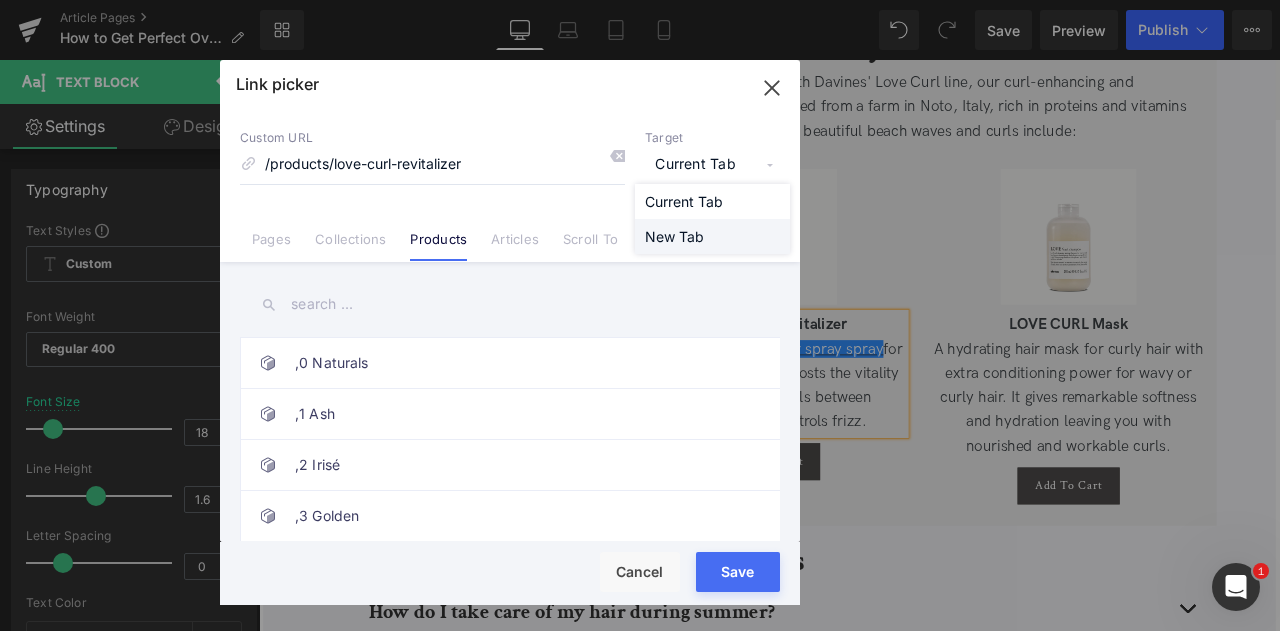 click on "New Tab" at bounding box center (712, 236) 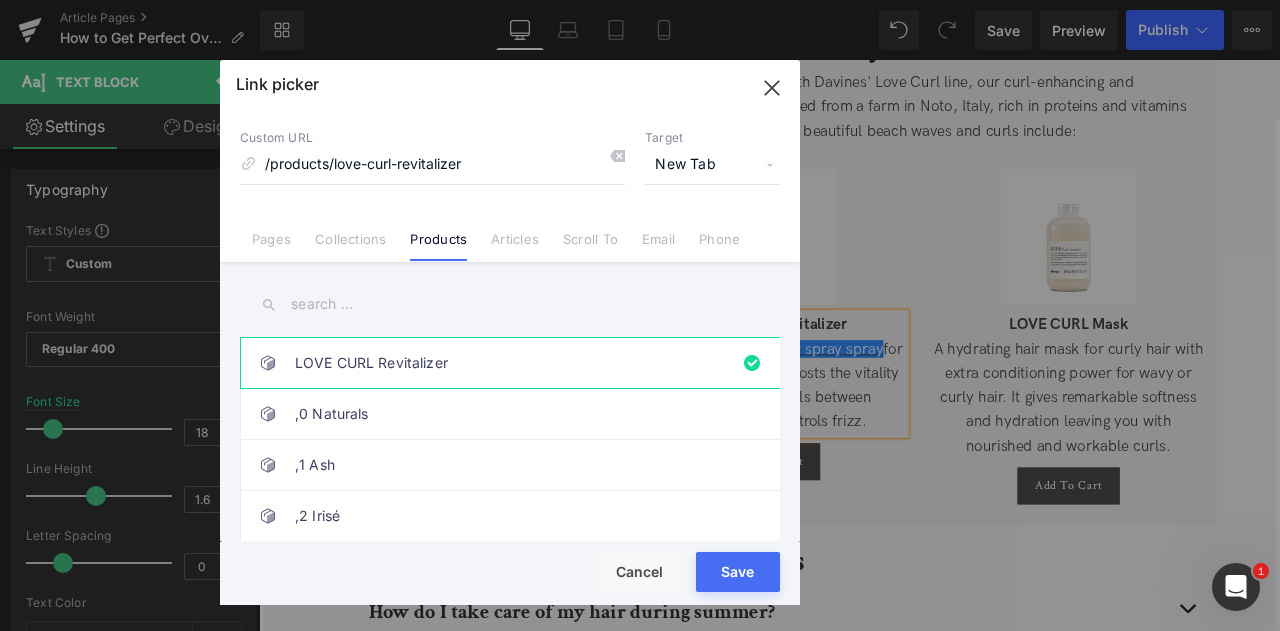 click on "Save" at bounding box center (738, 572) 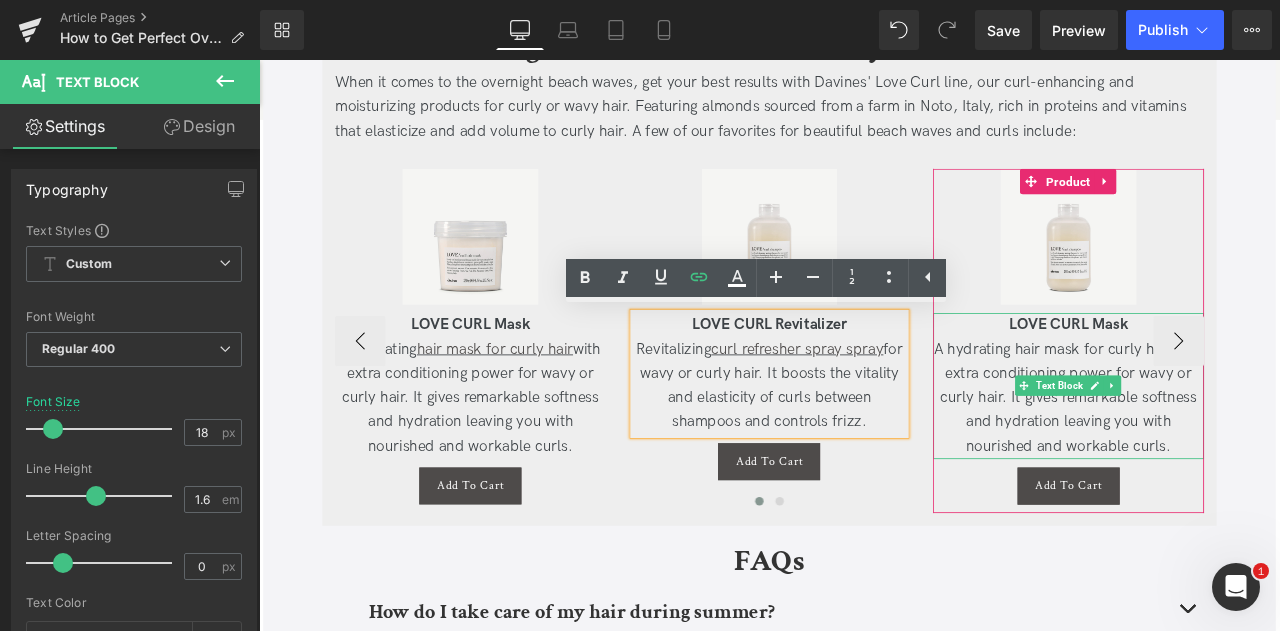 click on "A hydrating hair mask for curly hair with extra conditioning power for wavy or curly hair. It gives remarkable softness and hydration leaving you with nourished and workable curls." at bounding box center [1218, 461] 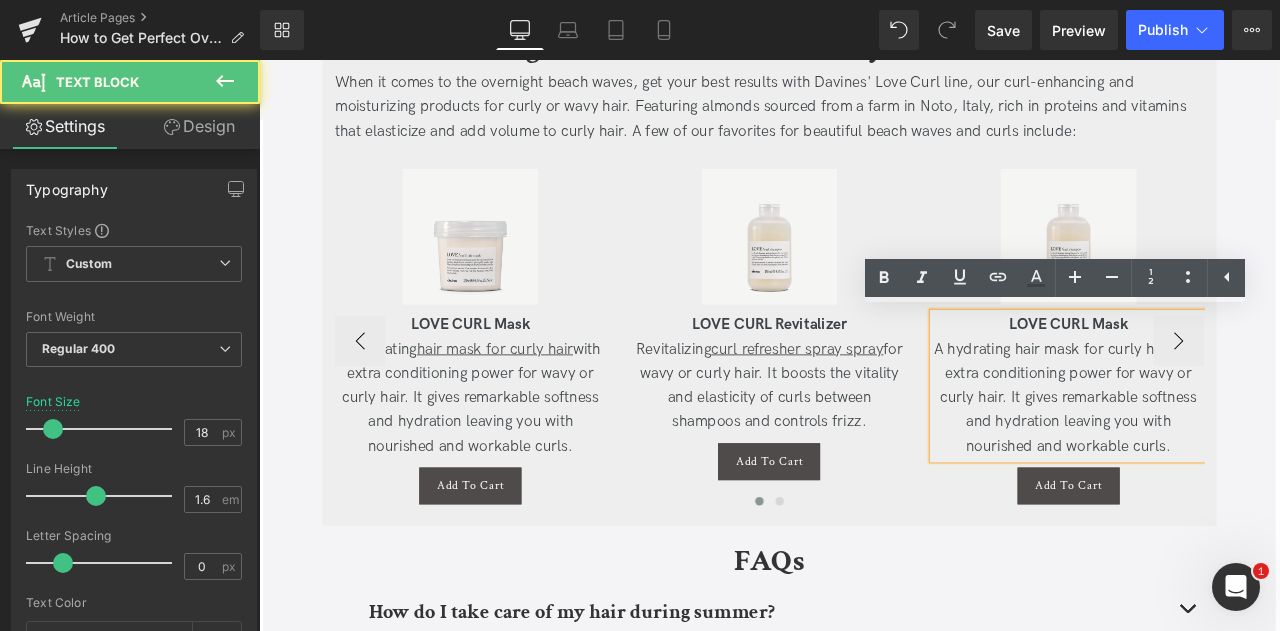 click on "A hydrating hair mask for curly hair with extra conditioning power for wavy or curly hair. It gives remarkable softness and hydration leaving you with nourished and workable curls." at bounding box center [1218, 461] 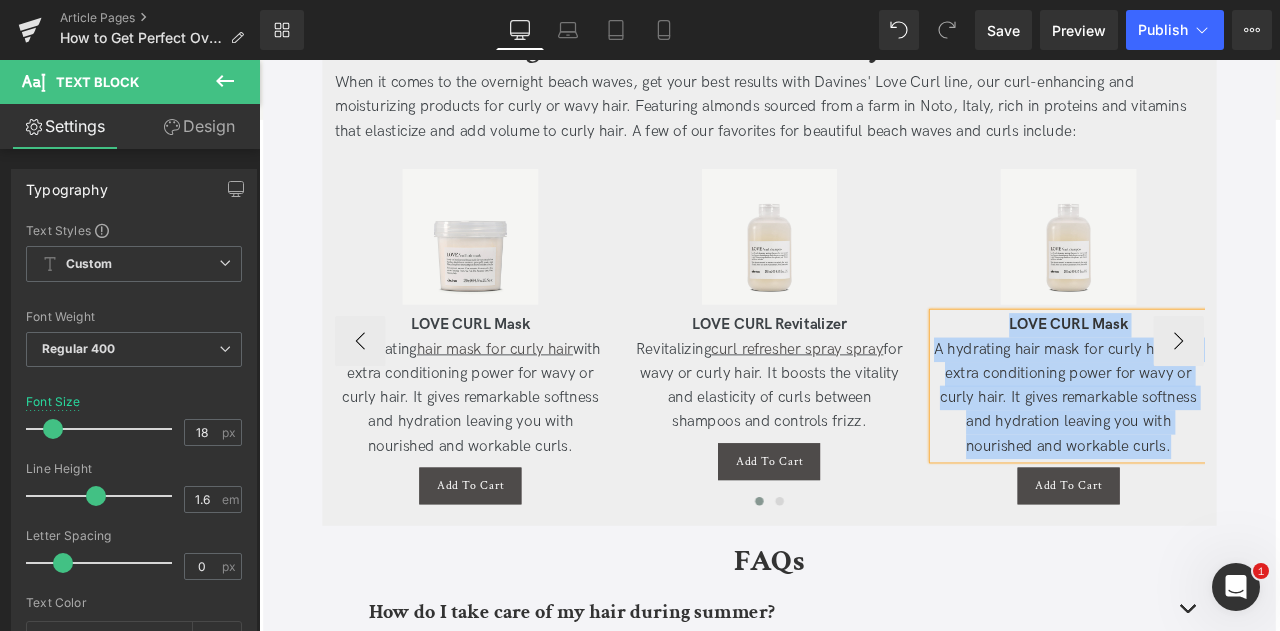 paste 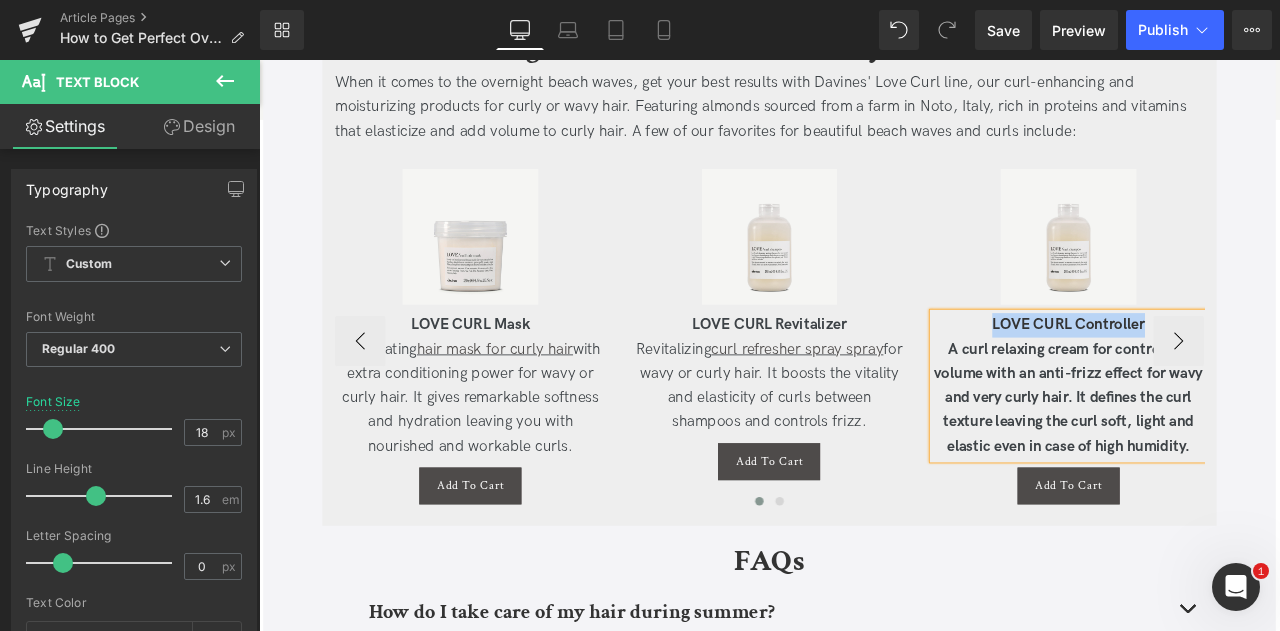 click on "A curl relaxing cream for controlling volume with an anti-frizz effect for wavy and very curly hair. It defines the curl texture leaving the curl soft, light and elastic even in case of high humidity." at bounding box center [1218, 461] 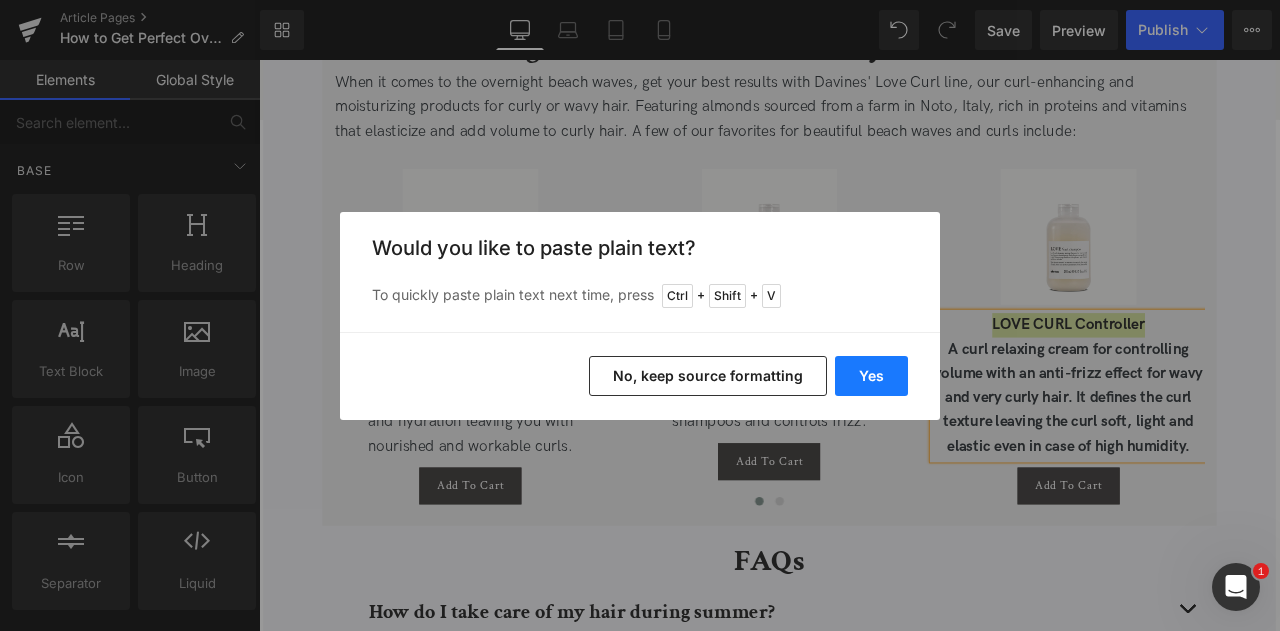 click on "Yes" at bounding box center [871, 376] 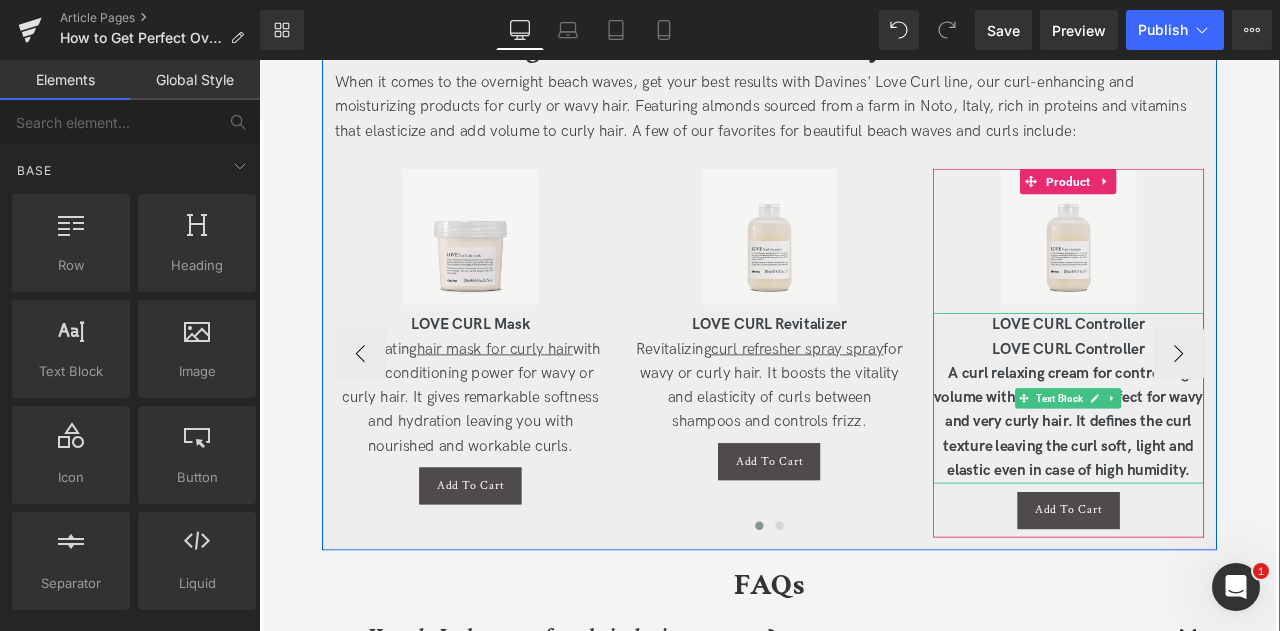 click on "LOVE CURL Controller" at bounding box center [1218, 373] 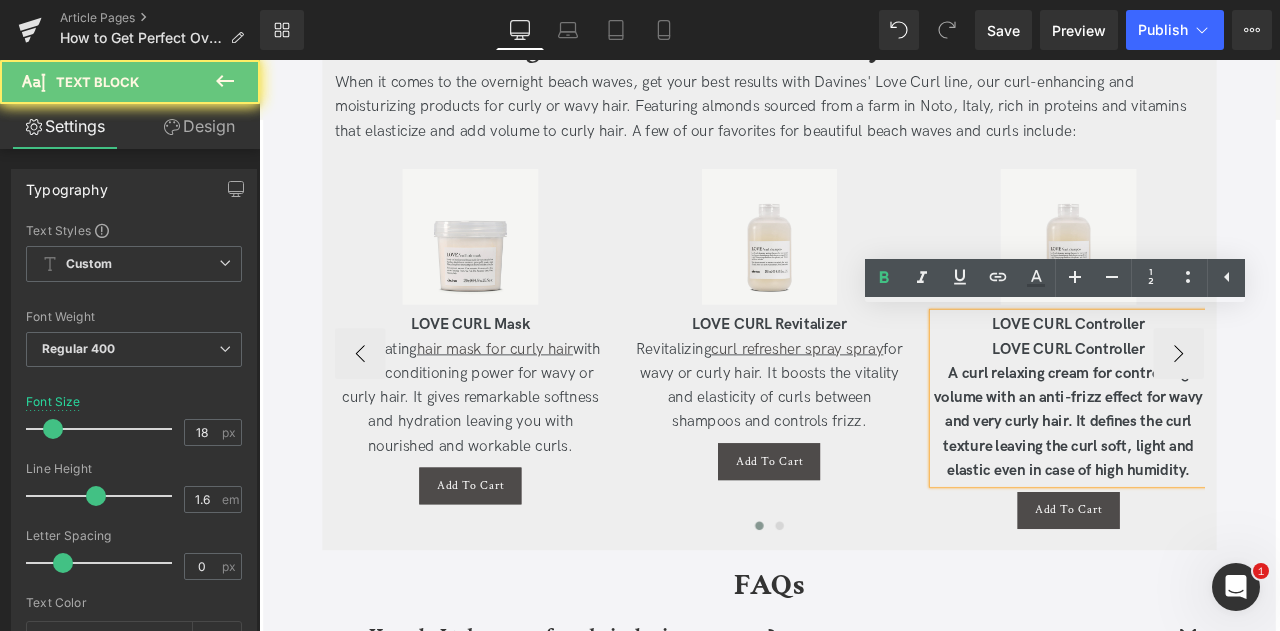 click on "LOVE CURL Controller" at bounding box center [1218, 373] 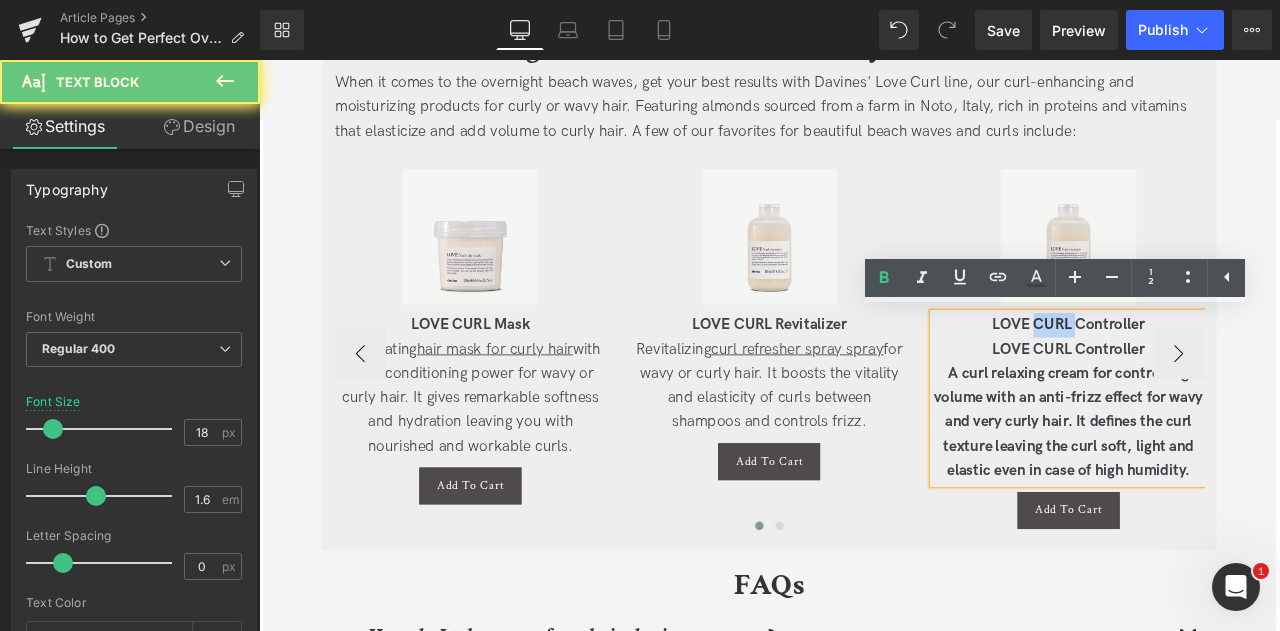 click on "LOVE CURL Controller" at bounding box center [1218, 373] 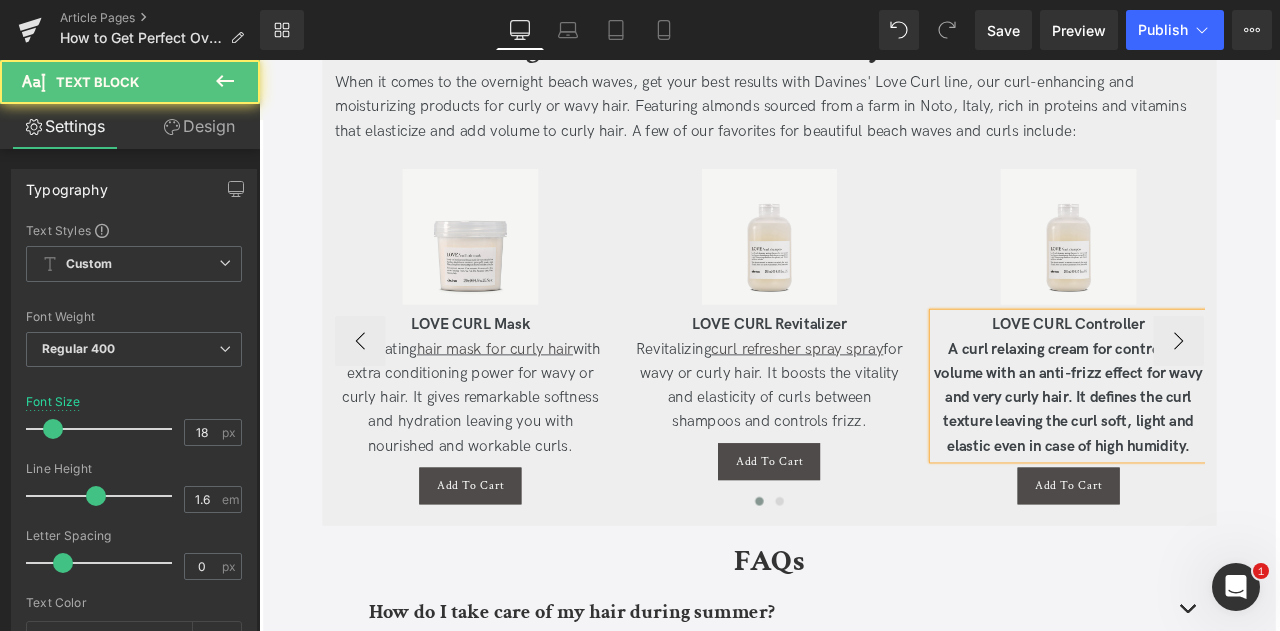 click on "A curl relaxing cream for controlling volume with an anti-frizz effect for wavy and very curly hair. It defines the curl texture leaving the curl soft, light and elastic even in case of high humidity." at bounding box center [1218, 461] 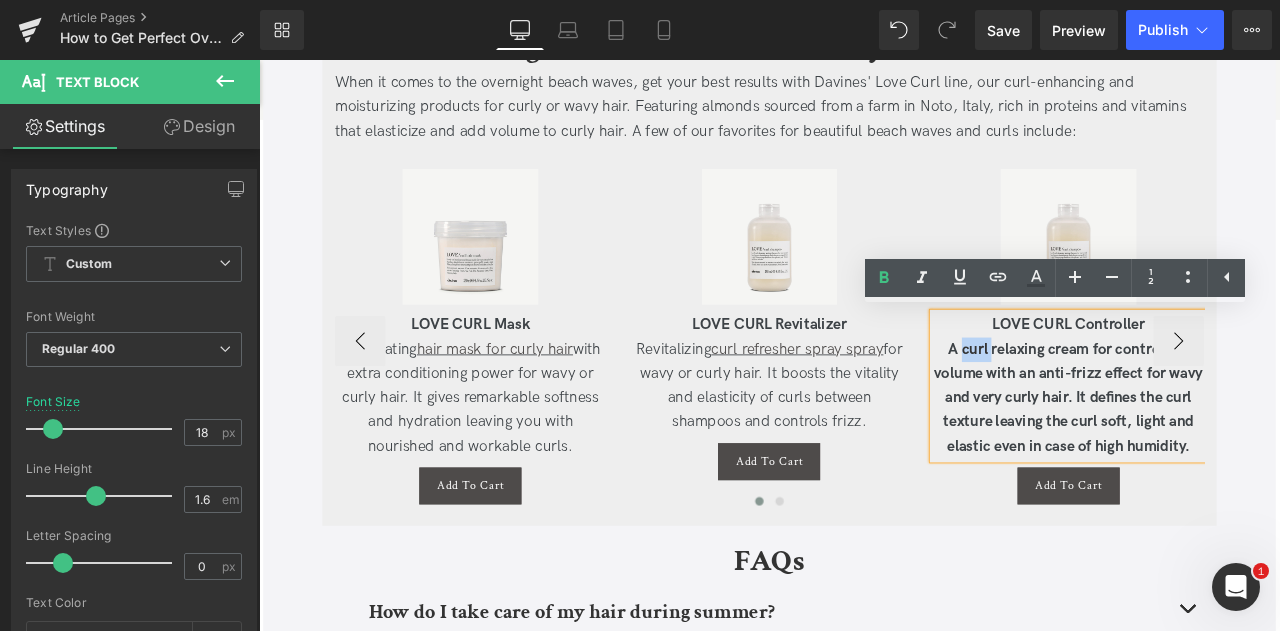 click on "A curl relaxing cream for controlling volume with an anti-frizz effect for wavy and very curly hair. It defines the curl texture leaving the curl soft, light and elastic even in case of high humidity." at bounding box center [1218, 461] 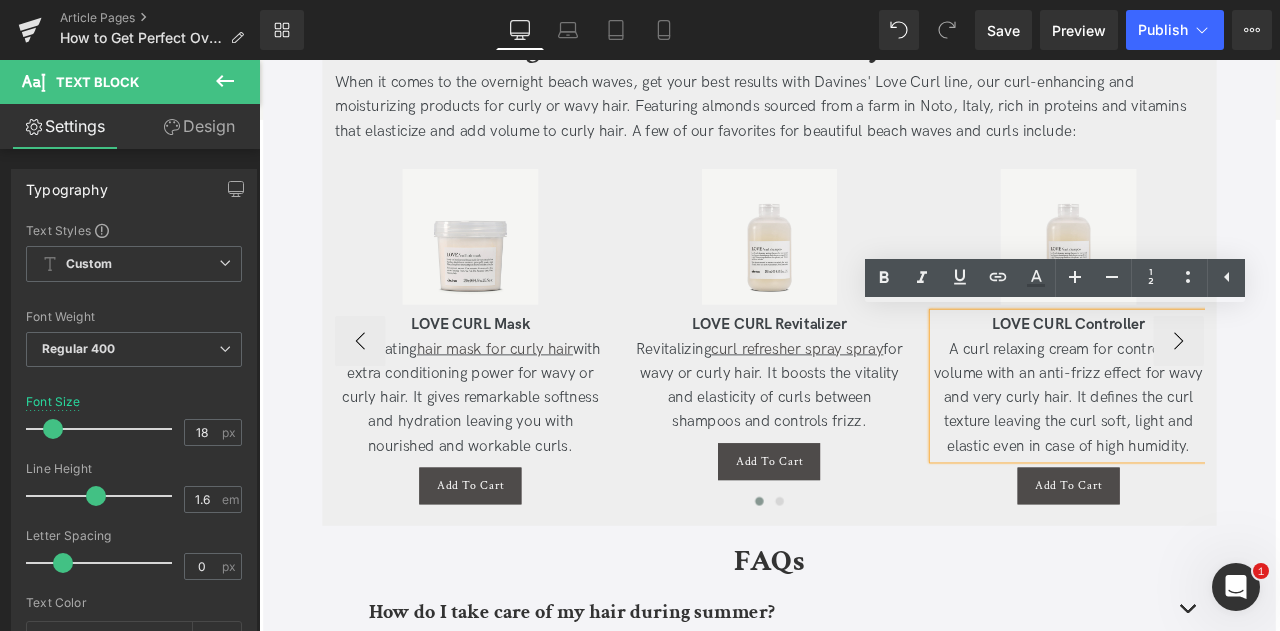 click on "A curl relaxing cream for controlling volume with an anti-frizz effect for wavy and very curly hair. It defines the curl texture leaving the curl soft, light and elastic even in case of high humidity." at bounding box center [1218, 461] 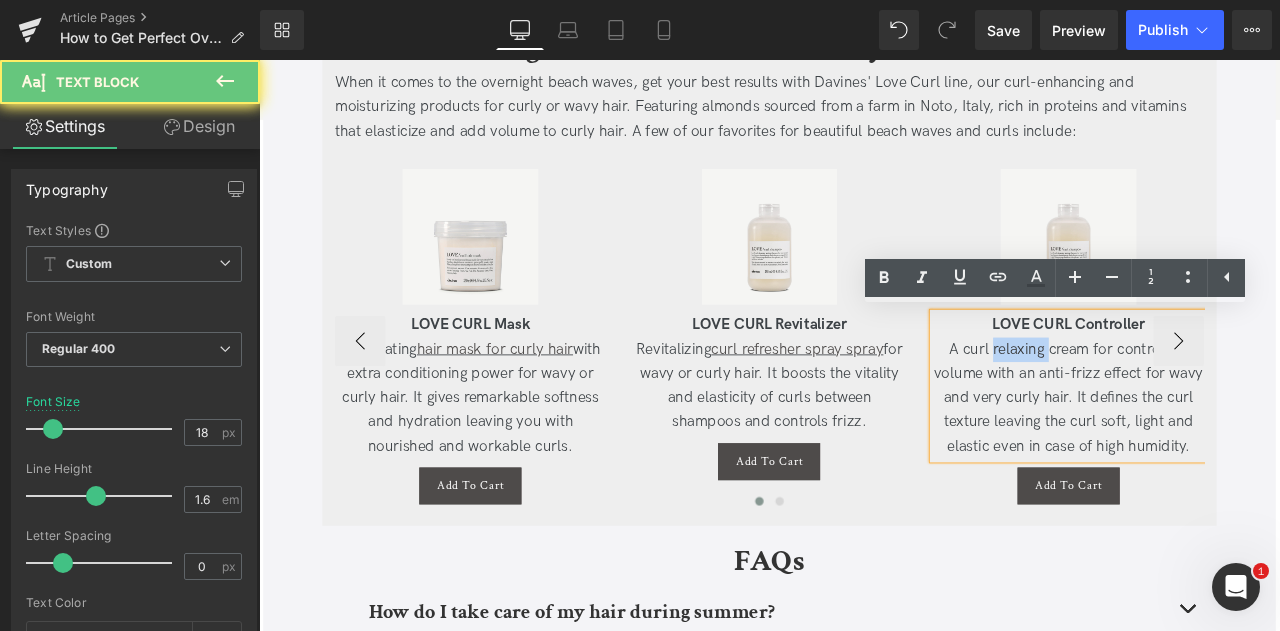 click on "A curl relaxing cream for controlling volume with an anti-frizz effect for wavy and very curly hair. It defines the curl texture leaving the curl soft, light and elastic even in case of high humidity." at bounding box center (1218, 461) 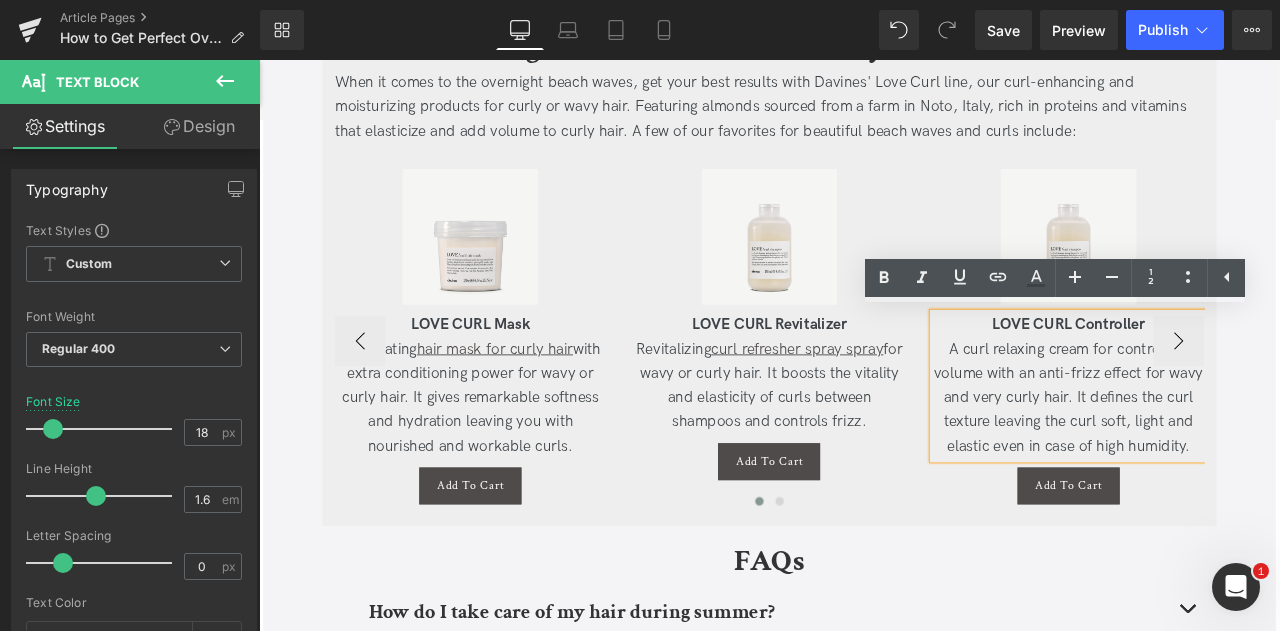 click on "A curl relaxing cream for controlling volume with an anti-frizz effect for wavy and very curly hair. It defines the curl texture leaving the curl soft, light and elastic even in case of high humidity." at bounding box center (1218, 461) 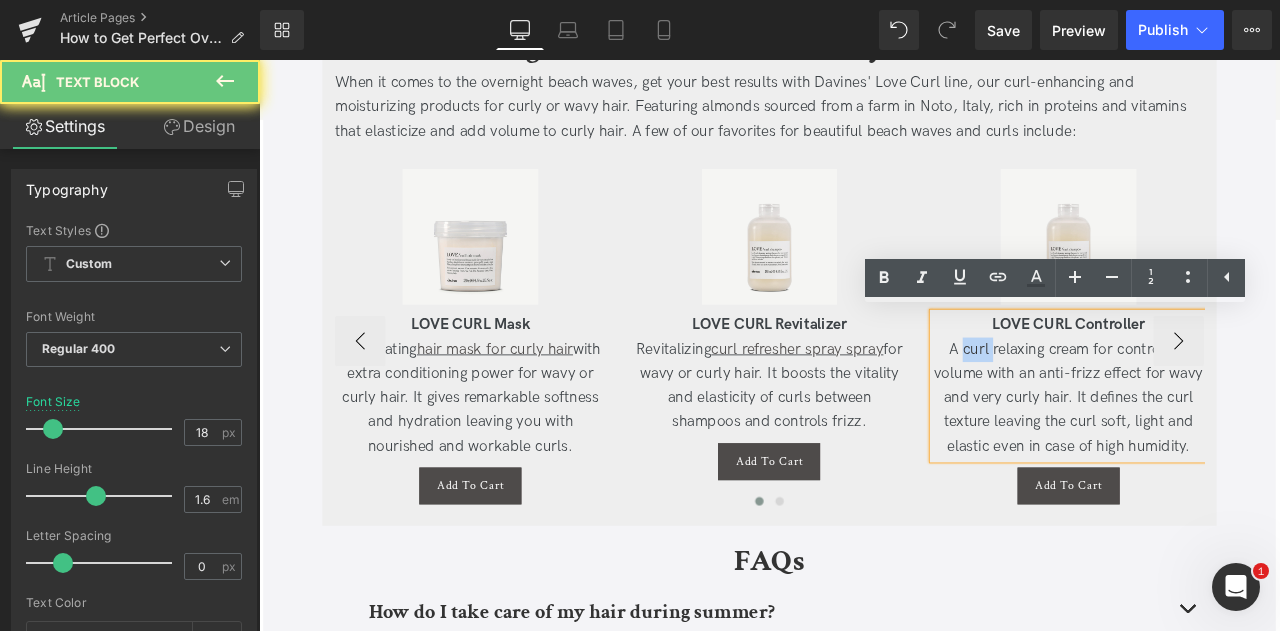 click on "A curl relaxing cream for controlling volume with an anti-frizz effect for wavy and very curly hair. It defines the curl texture leaving the curl soft, light and elastic even in case of high humidity." at bounding box center (1218, 461) 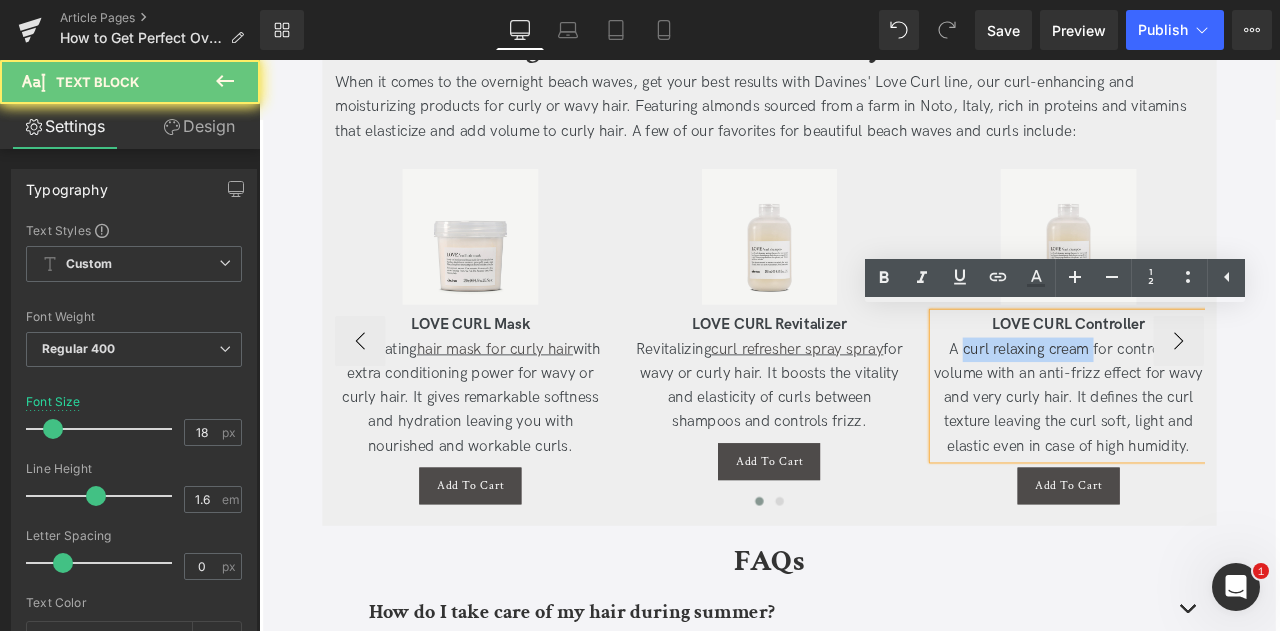 click on "A curl relaxing cream for controlling volume with an anti-frizz effect for wavy and very curly hair. It defines the curl texture leaving the curl soft, light and elastic even in case of high humidity." at bounding box center (1218, 461) 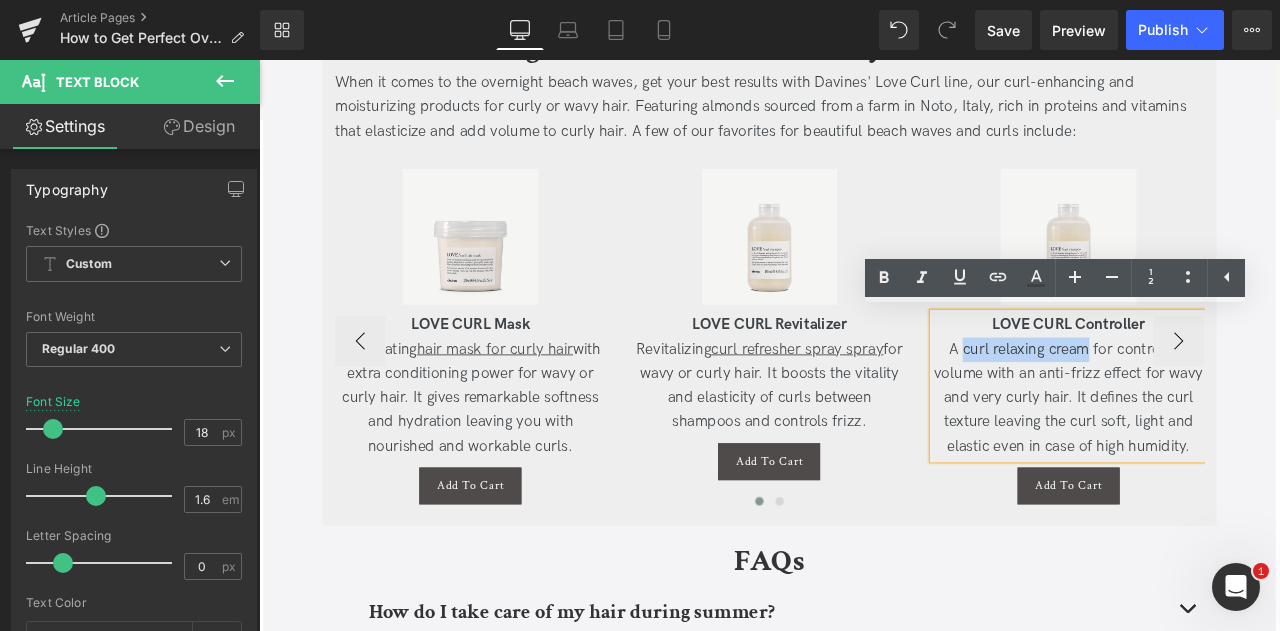 click on "A curl relaxing cream for controlling volume with an anti-frizz effect for wavy and very curly hair. It defines the curl texture leaving the curl soft, light and elastic even in case of high humidity." at bounding box center (1218, 461) 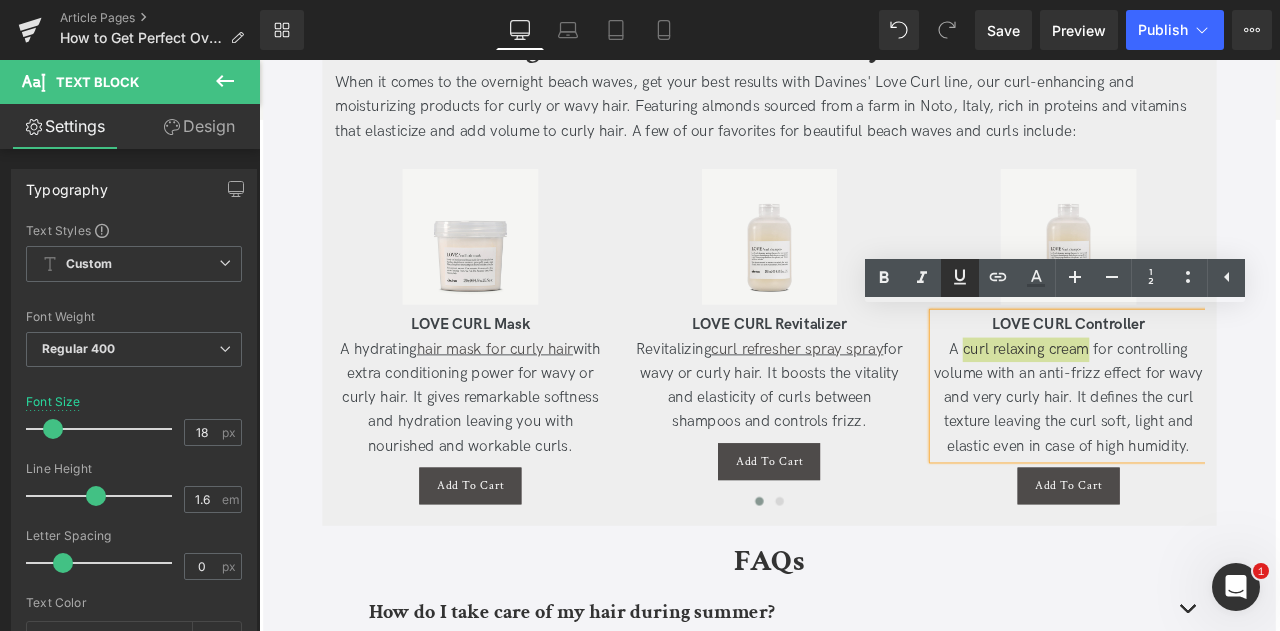 click at bounding box center [960, 278] 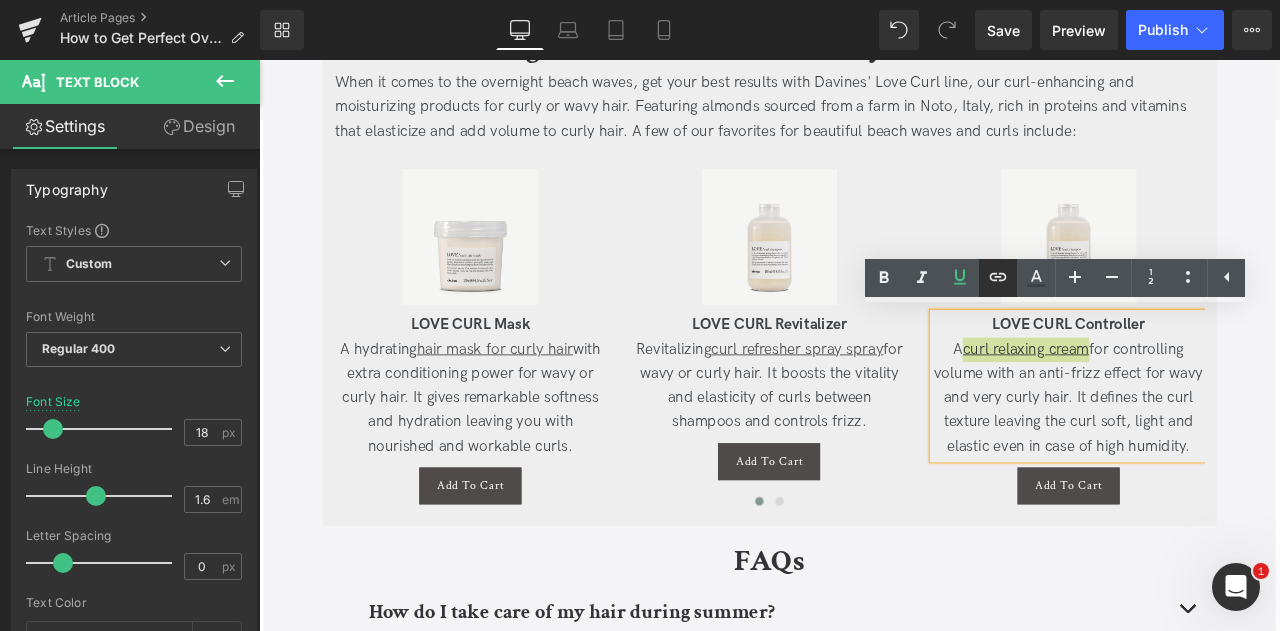 click 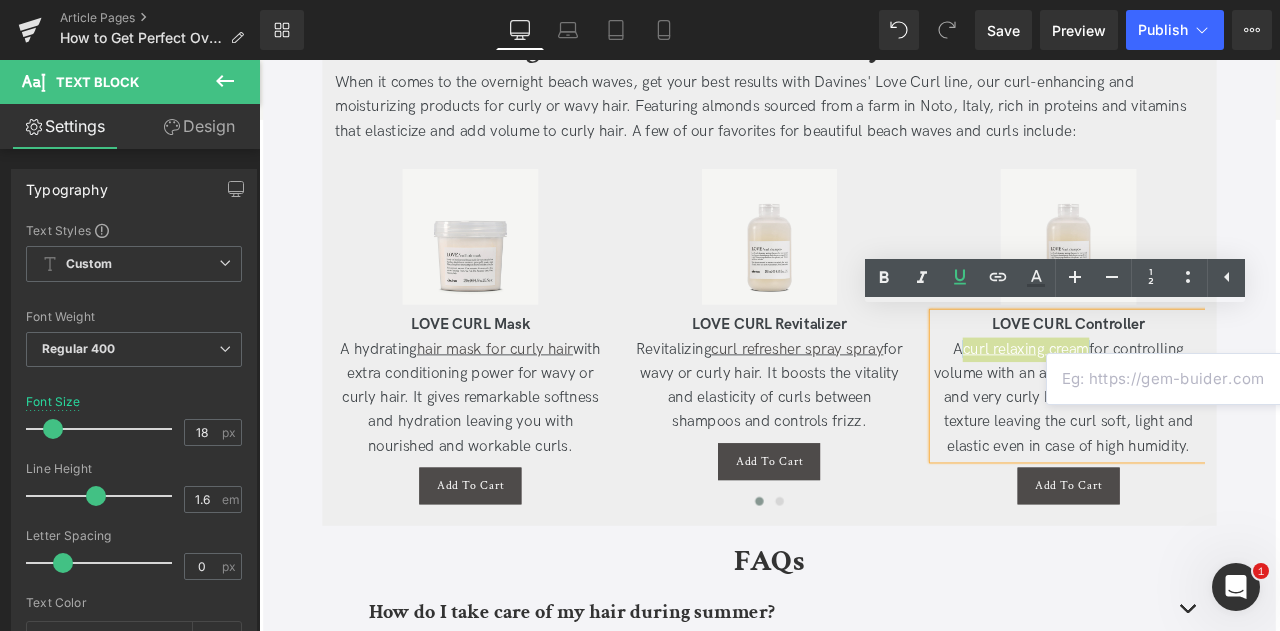 click at bounding box center [1201, 379] 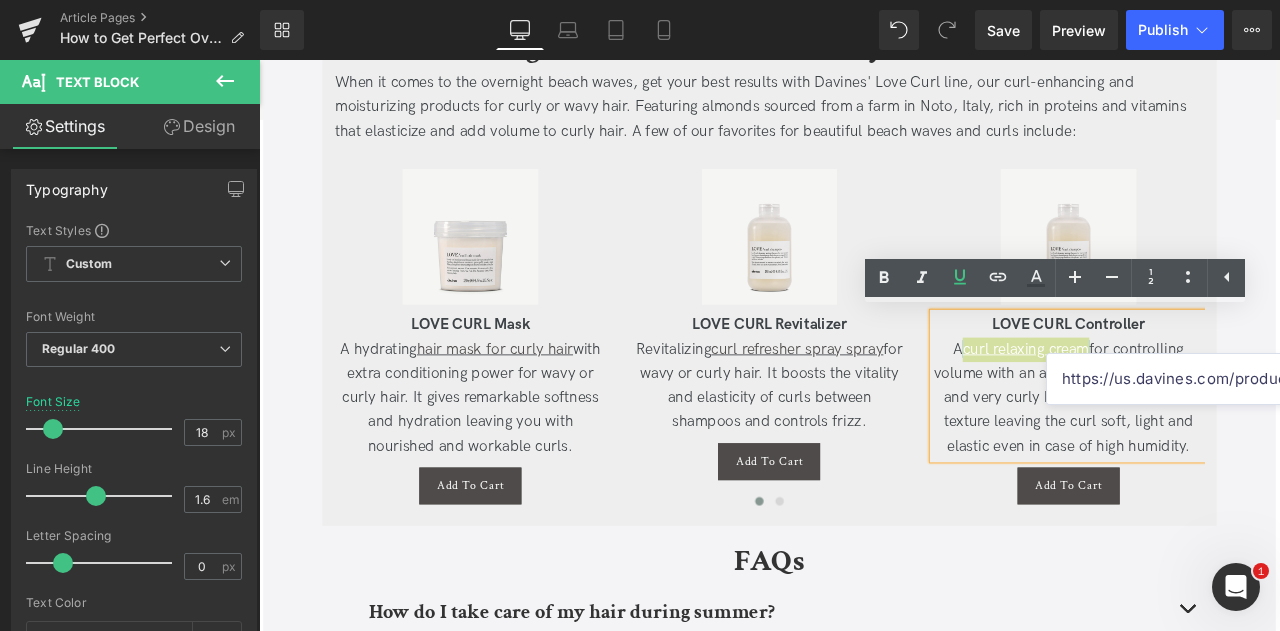 scroll, scrollTop: 0, scrollLeft: 59, axis: horizontal 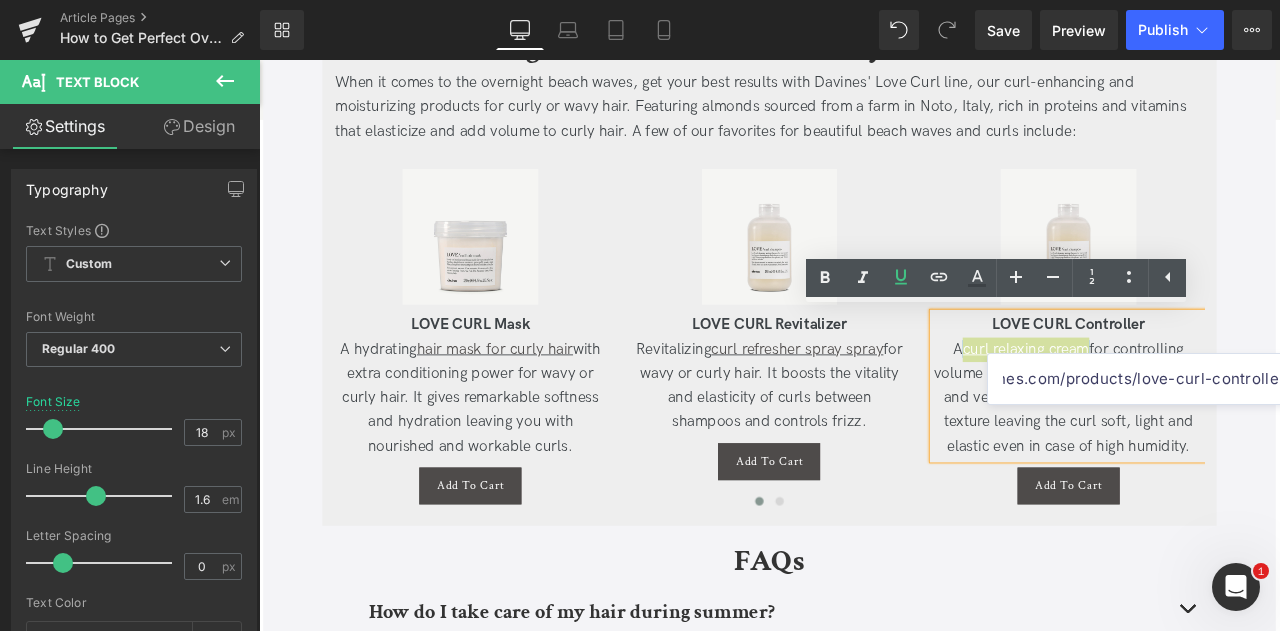 click on "https://us.davines.com/products/love-curl-controller" at bounding box center [1142, 379] 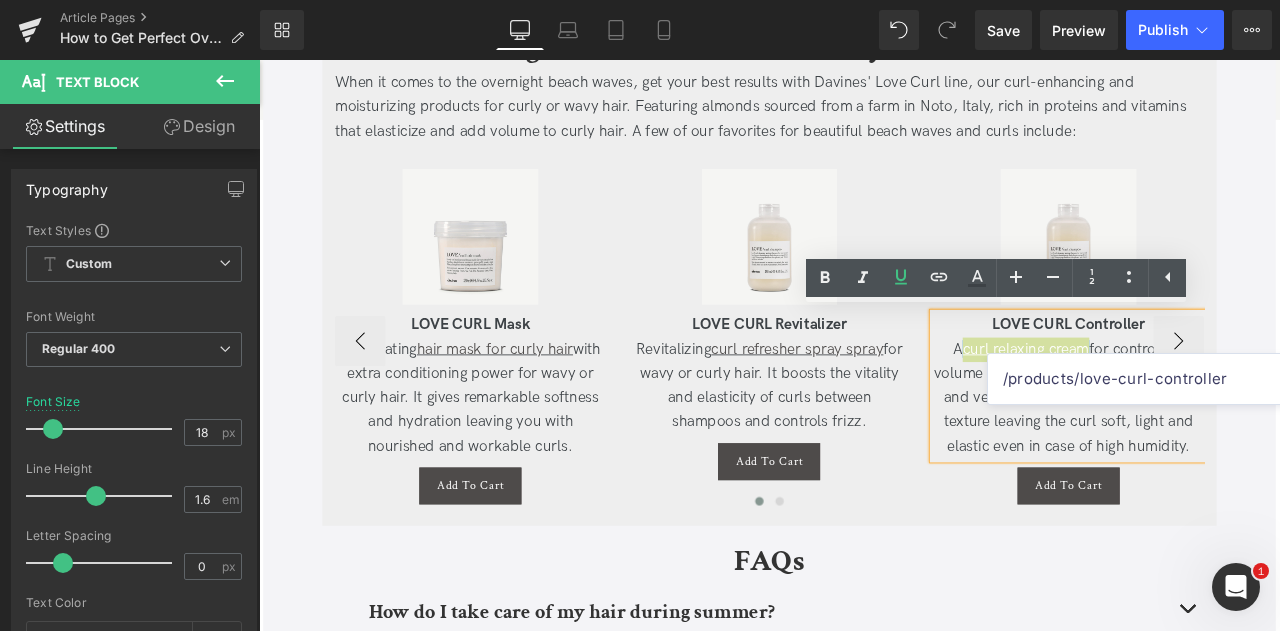type on "/products/love-curl-controller" 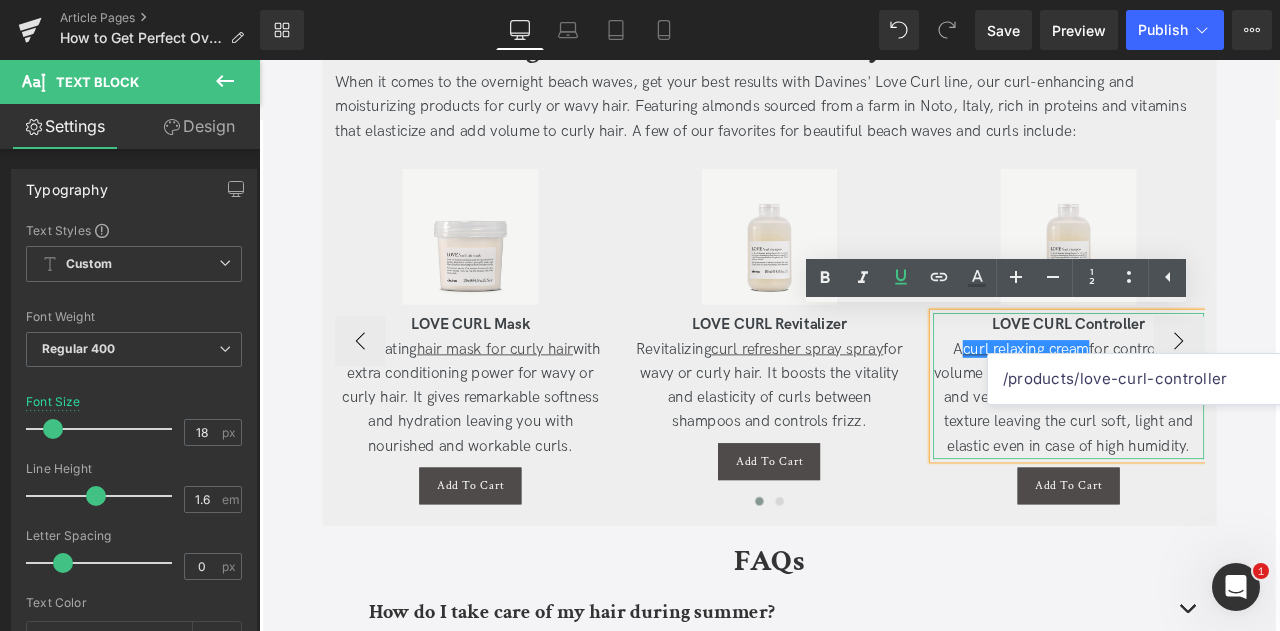 click on "A  curl relaxing cream  for controlling volume with an anti-frizz effect for wavy and very curly hair. It defines the curl texture leaving the curl soft, light and elastic even in case of high humidity." at bounding box center [1218, 461] 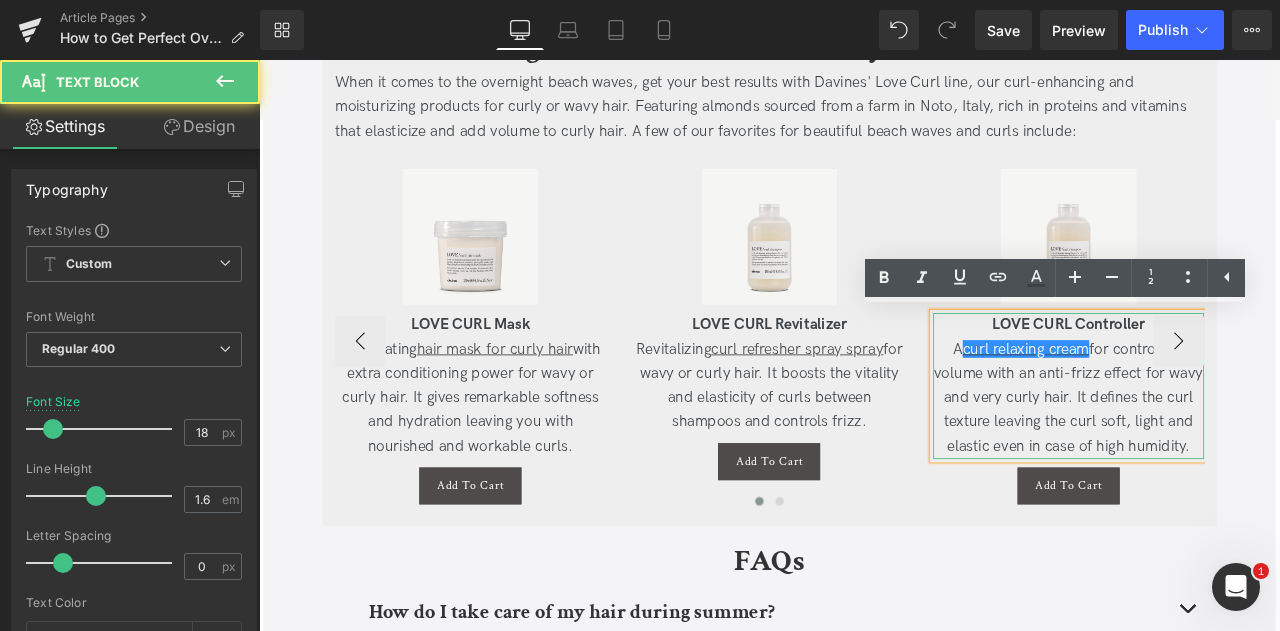 scroll, scrollTop: 0, scrollLeft: 0, axis: both 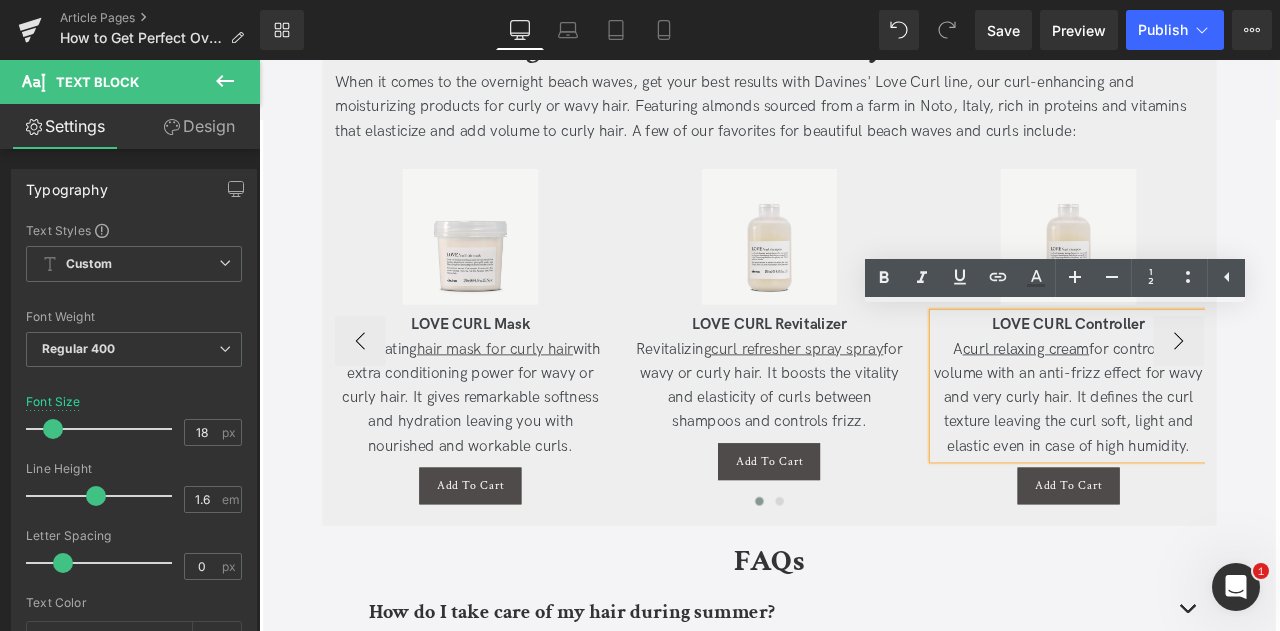 click on "A  curl relaxing cream  for controlling volume with an anti-frizz effect for wavy and very curly hair. It defines the curl texture leaving the curl soft, light and elastic even in case of high humidity." at bounding box center [1218, 461] 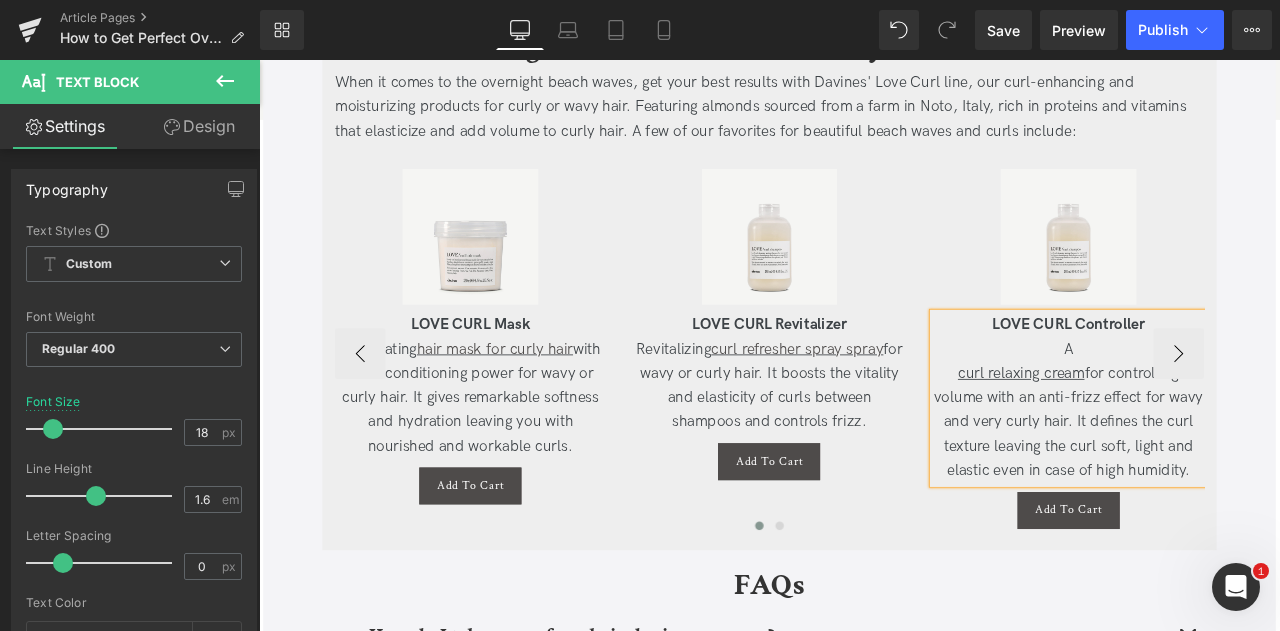 click on "curl relaxing cream" at bounding box center [1162, 431] 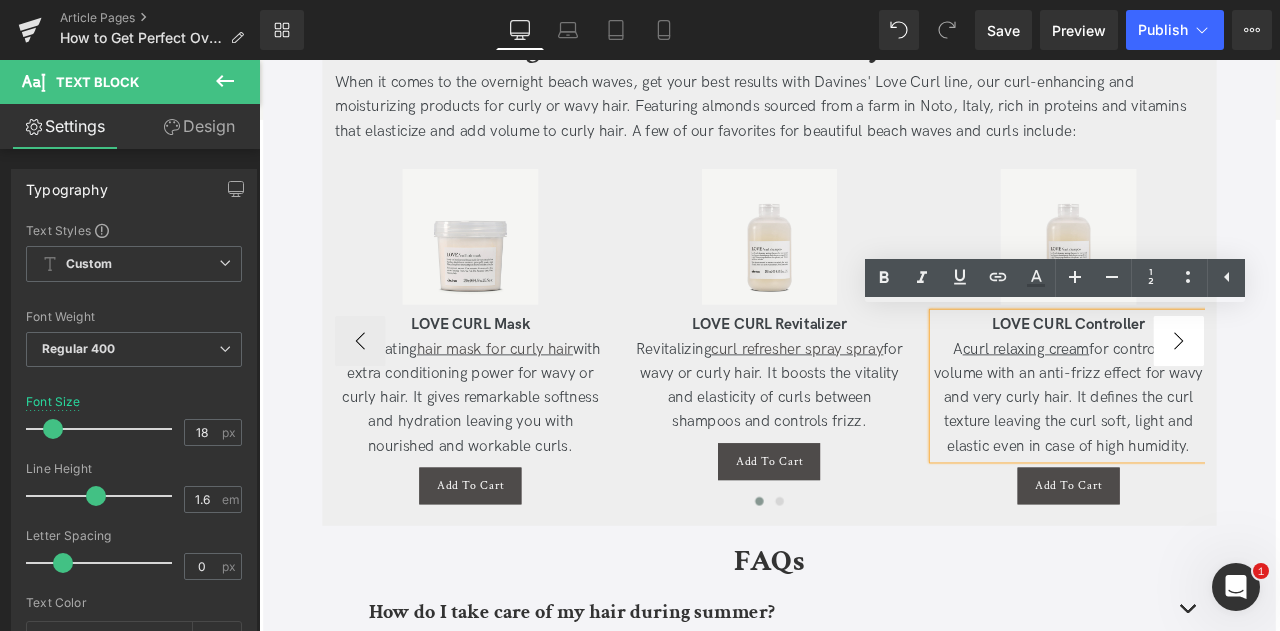 click on "›" at bounding box center [1349, 393] 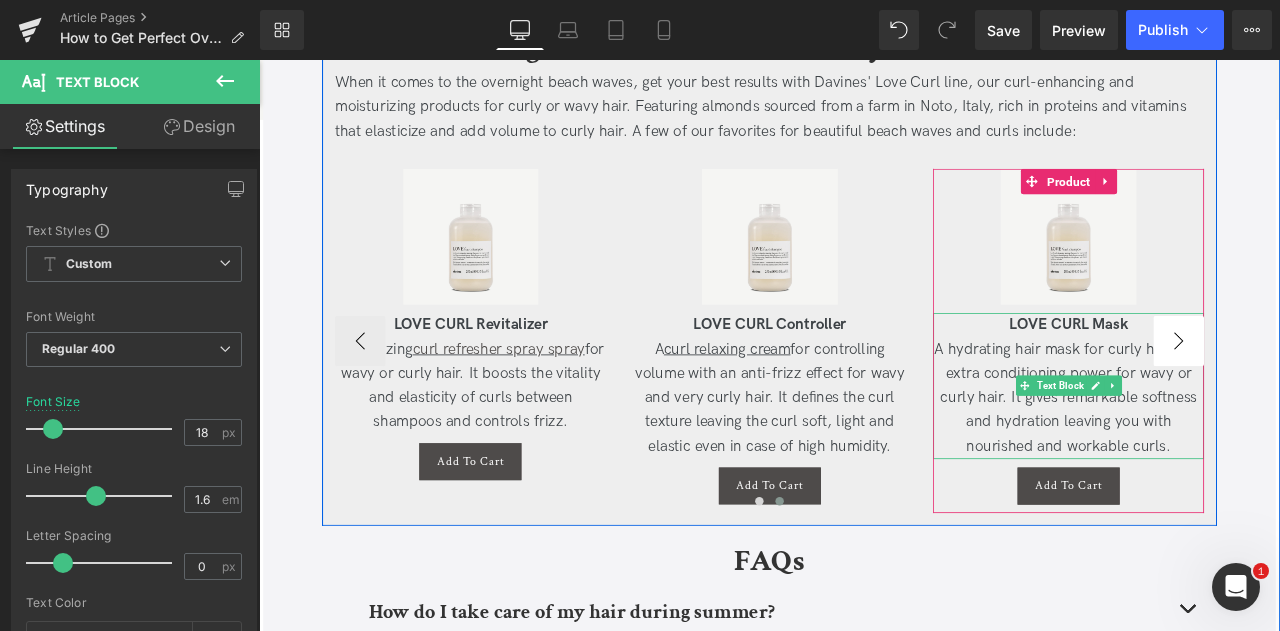 click on "A hydrating hair mask for curly hair with extra conditioning power for wavy or curly hair. It gives remarkable softness and hydration leaving you with nourished and workable curls." at bounding box center [1218, 461] 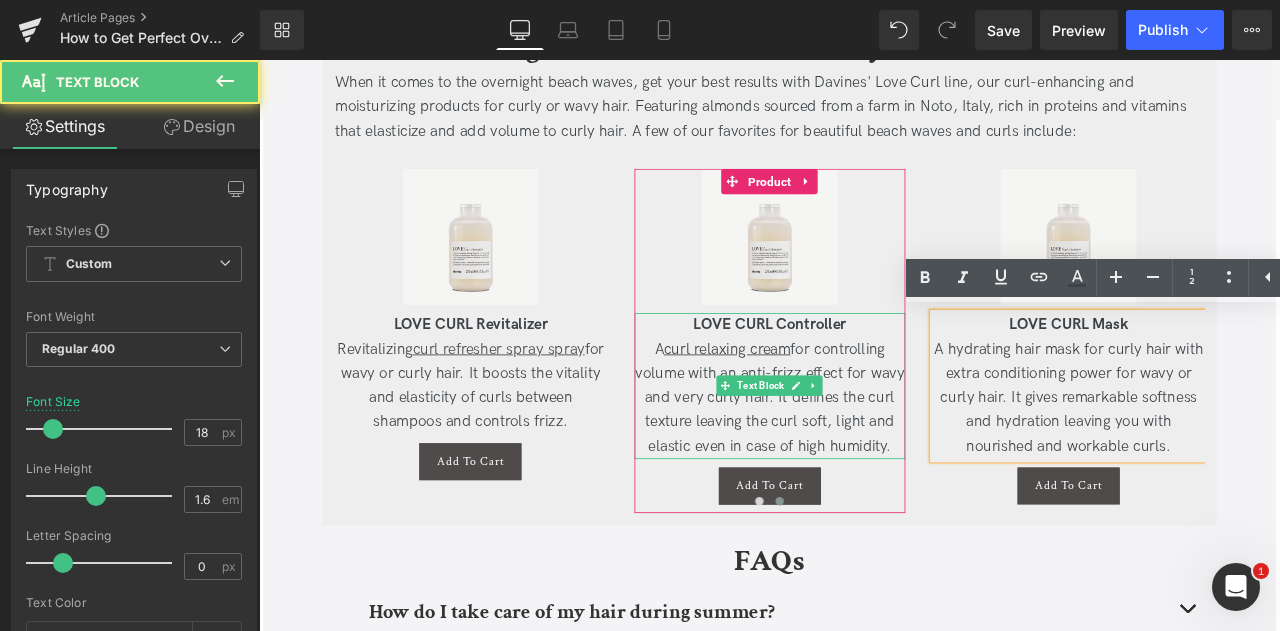 click on "A  curl relaxing cream  for controlling volume with an anti-frizz effect for wavy and very curly hair. It defines the curl texture leaving the curl soft, light and elastic even in case of high humidity." at bounding box center [864, 461] 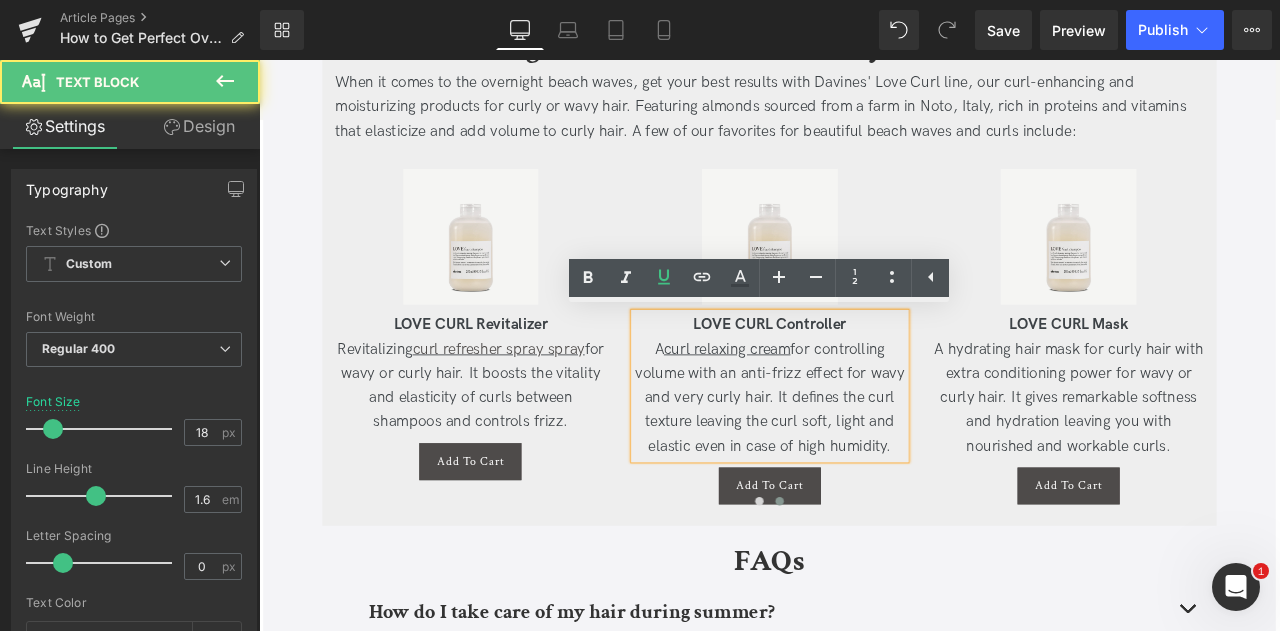 click on "curl relaxing cream" at bounding box center [814, 402] 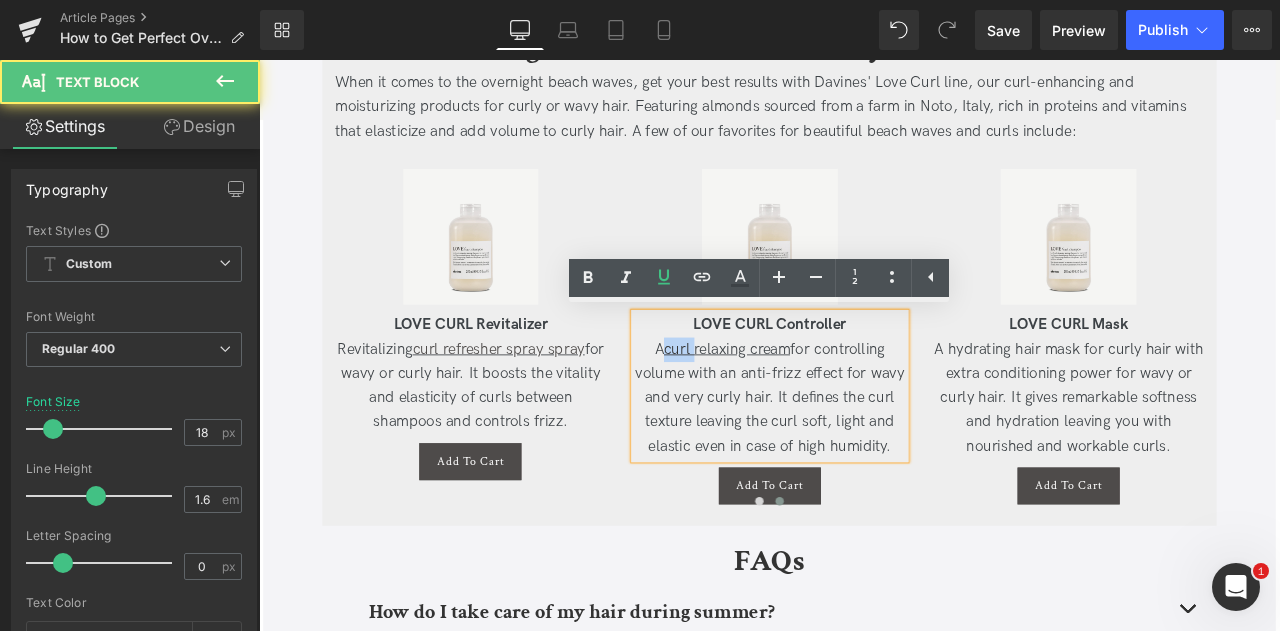 click on "curl relaxing cream" at bounding box center [814, 402] 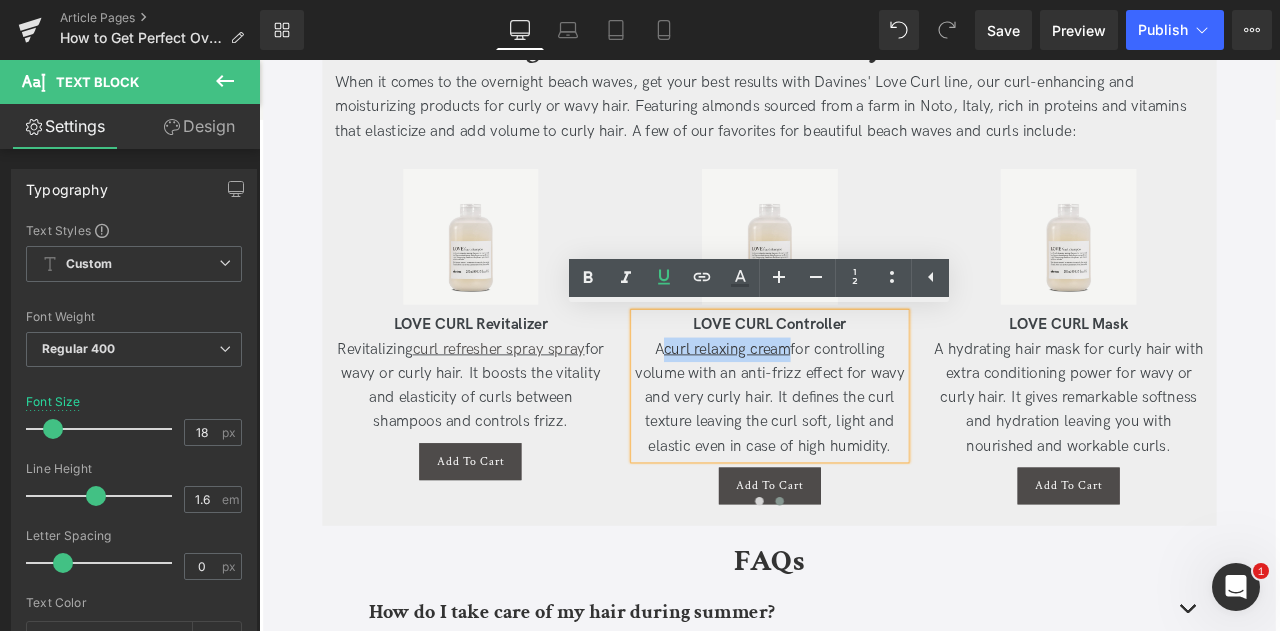 click on "curl relaxing cream" at bounding box center [814, 402] 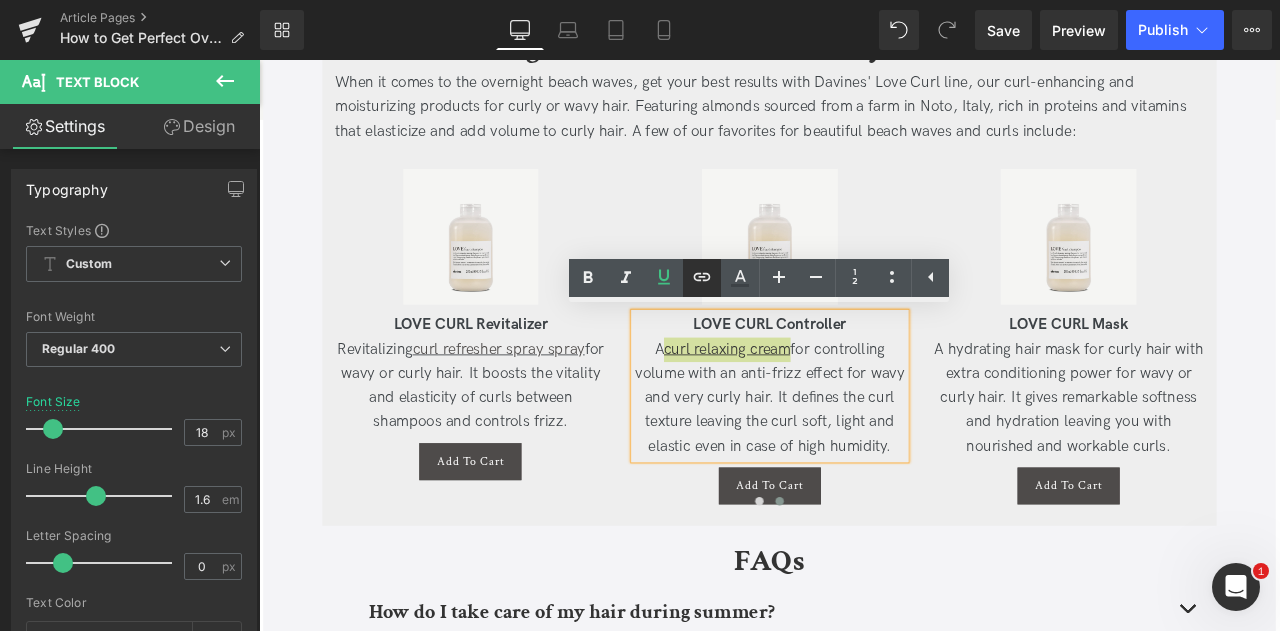 click 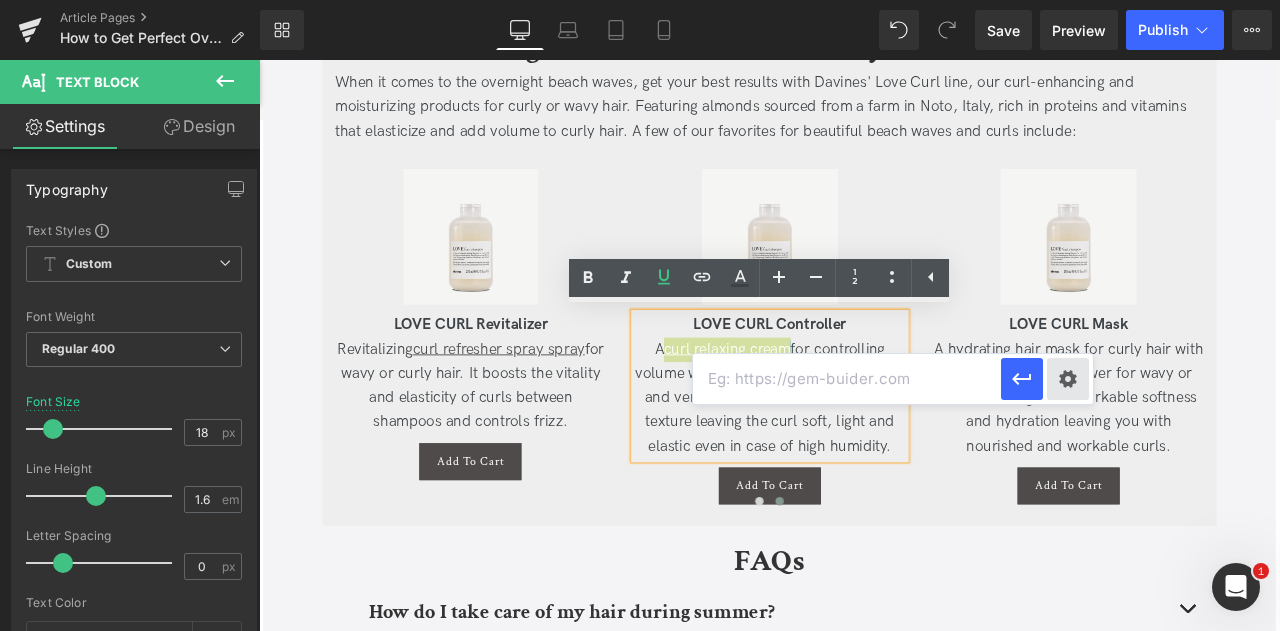 click on "Text Color Highlight Color #333333   Edit or remove link:   Edit   -   Unlink   -   Cancel" at bounding box center [640, 0] 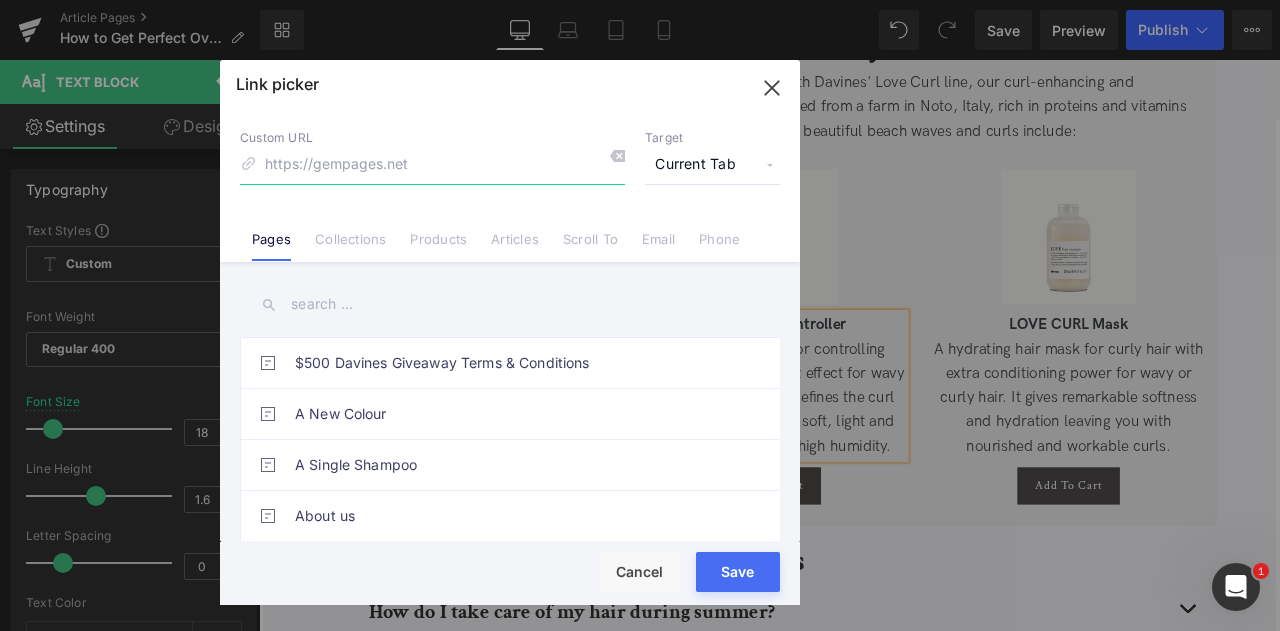 paste on "https://us.davines.com/products/love-curl-controller" 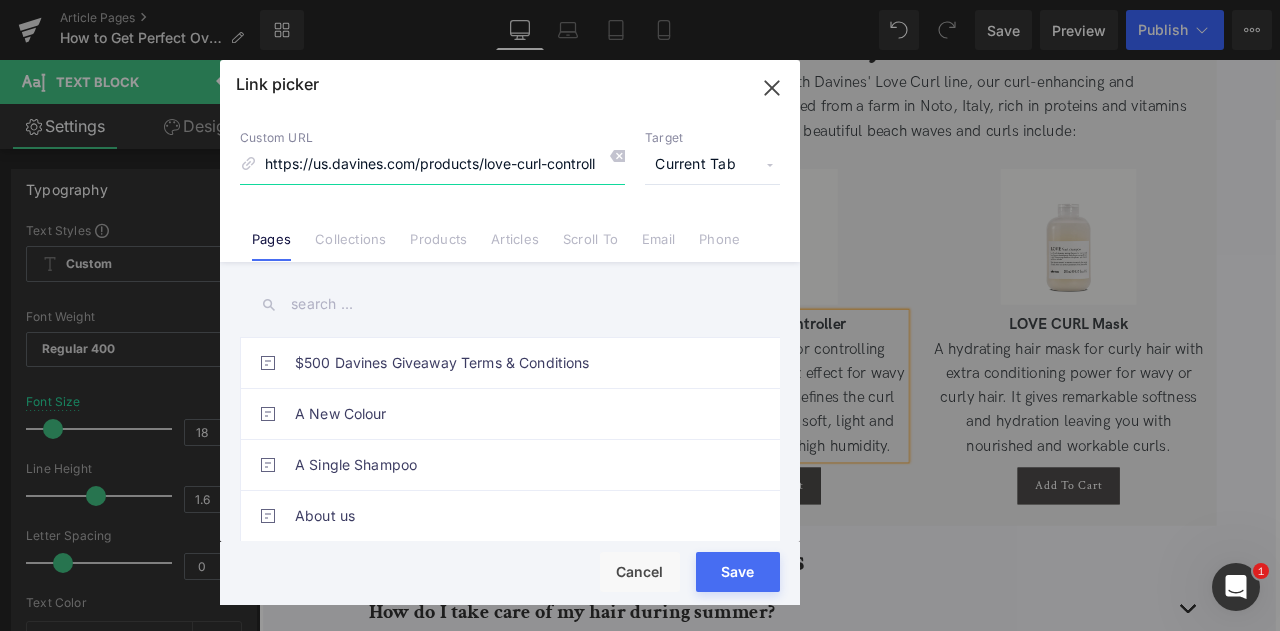 click on "https://us.davines.com/products/love-curl-controller" at bounding box center (432, 165) 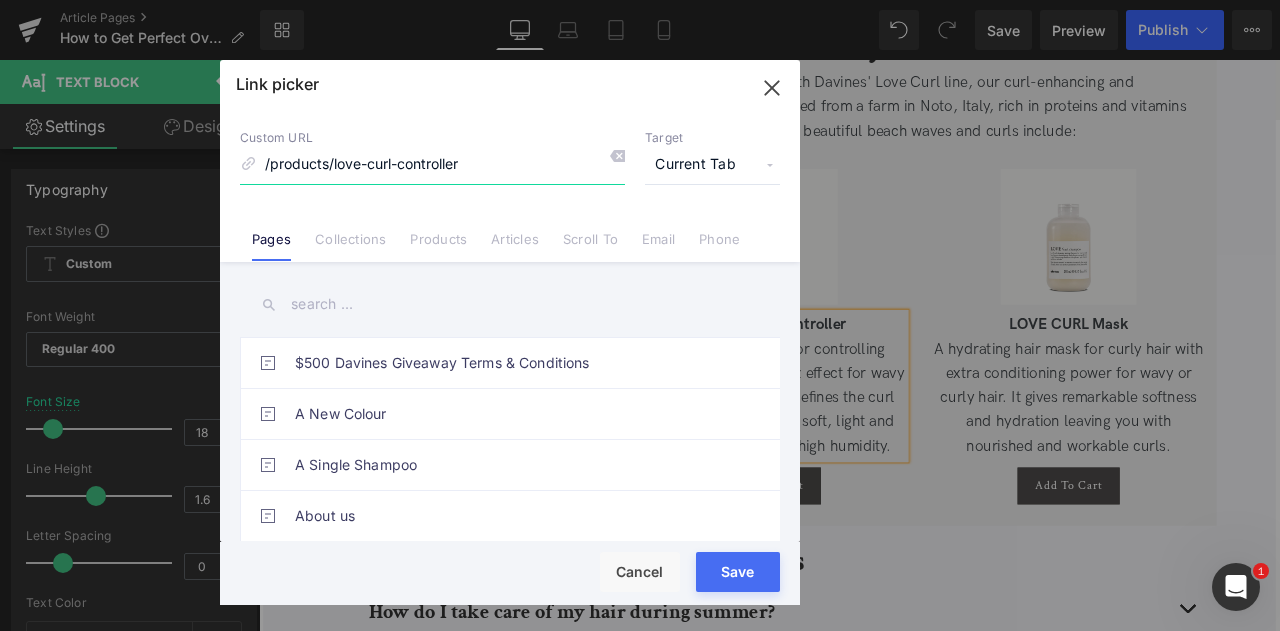 type on "/products/love-curl-controller" 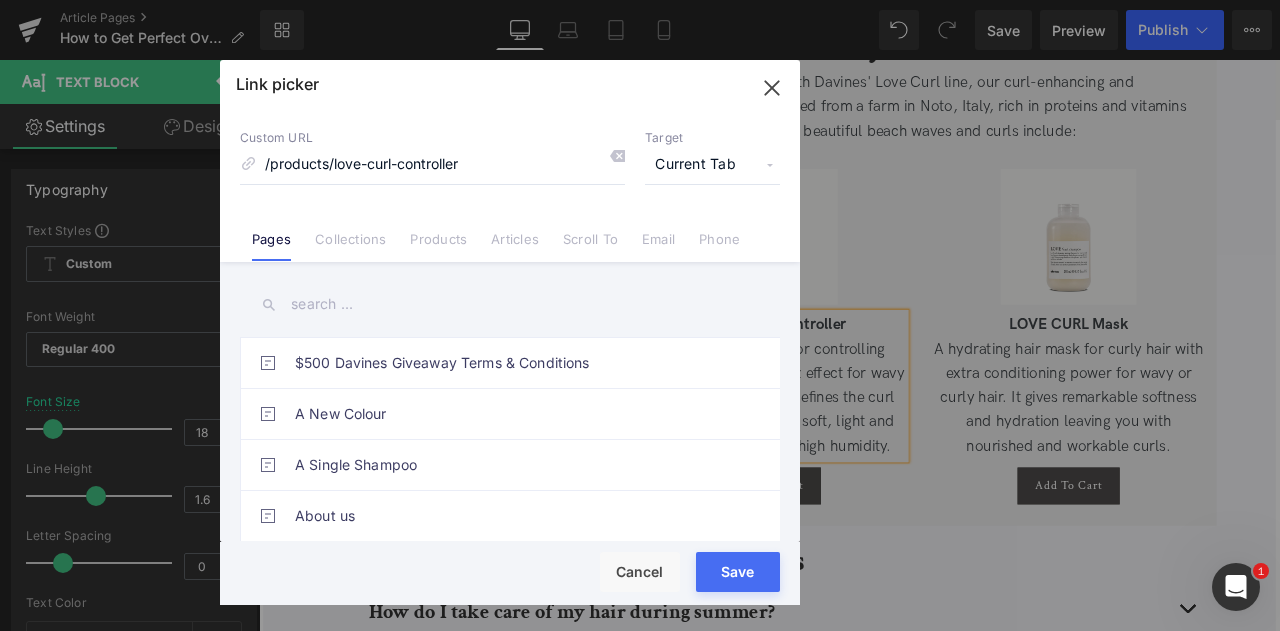 click on "Current Tab" at bounding box center (712, 165) 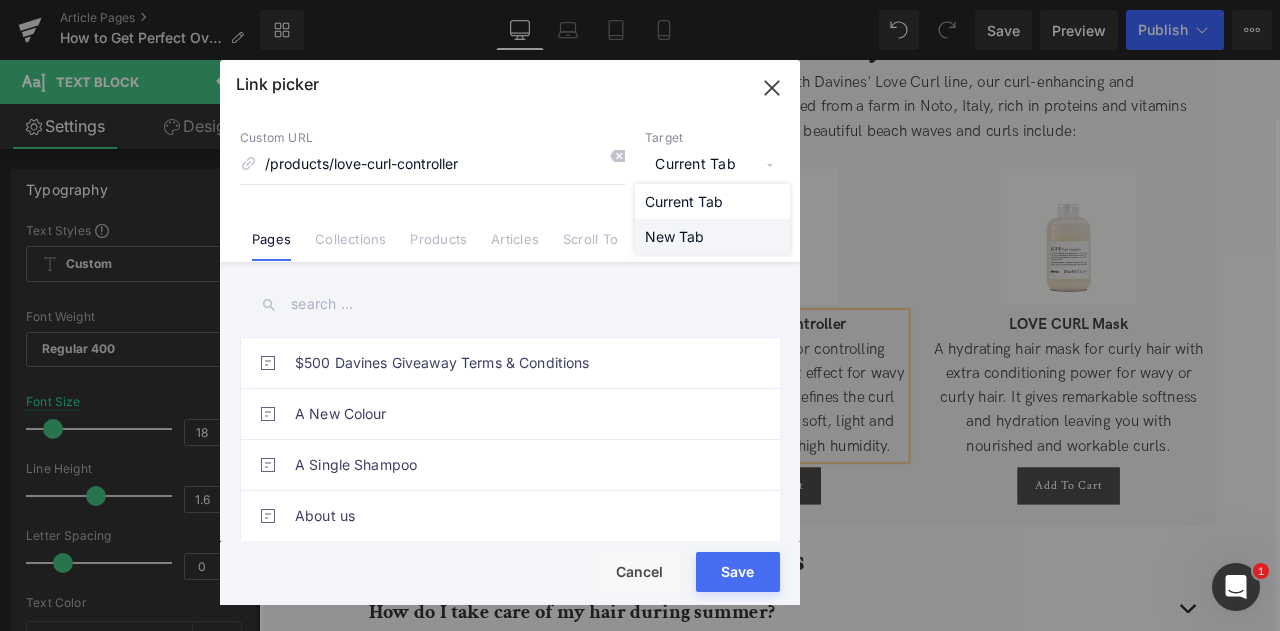 click on "New Tab" at bounding box center [712, 236] 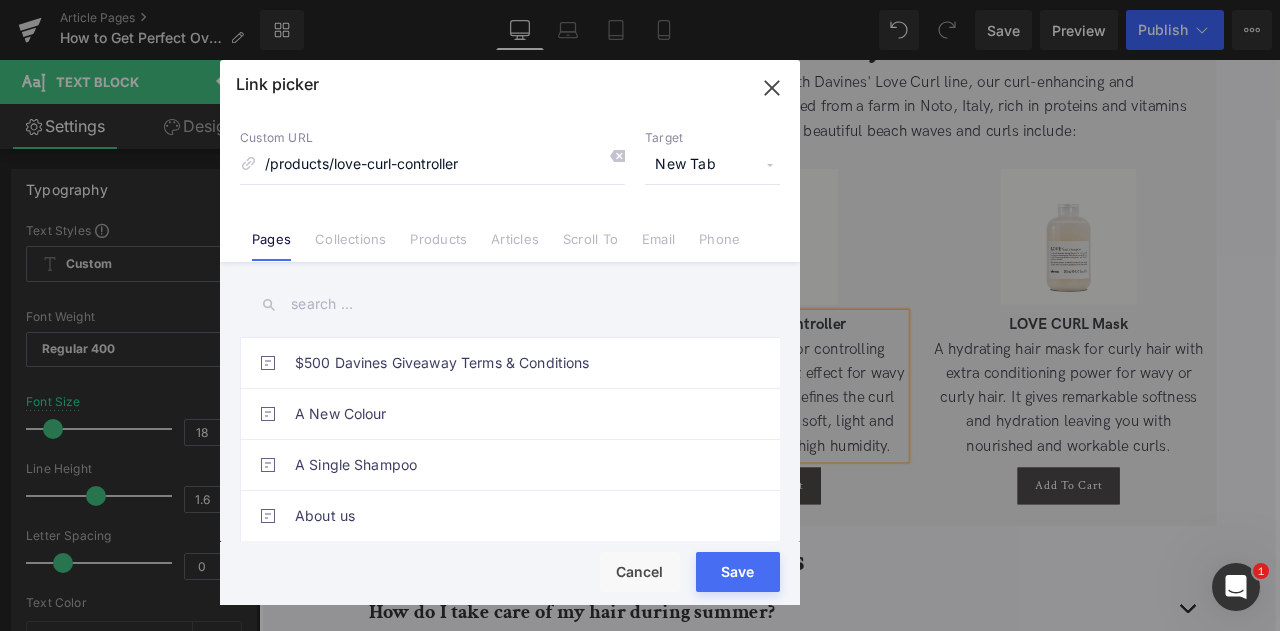 click on "Save" at bounding box center [738, 572] 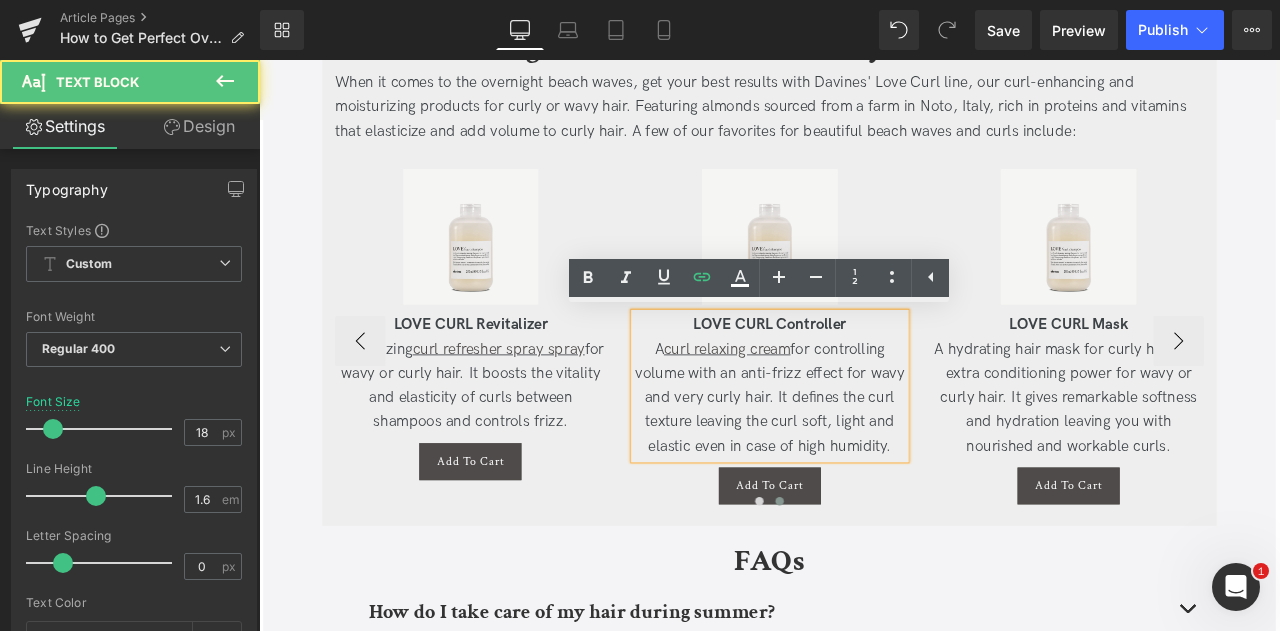 click on "A  curl relaxing cream  for controlling volume with an anti-frizz effect for wavy and very curly hair. It defines the curl texture leaving the curl soft, light and elastic even in case of high humidity." at bounding box center (864, 461) 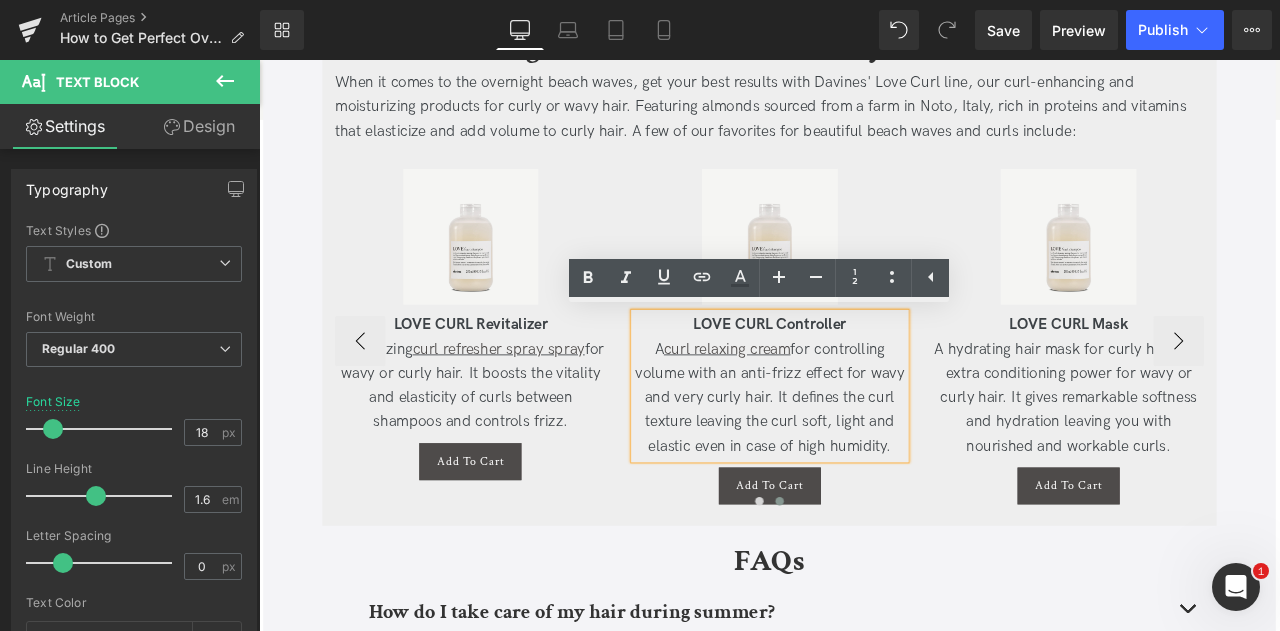 click on "A  curl relaxing cream  for controlling volume with an anti-frizz effect for wavy and very curly hair. It defines the curl texture leaving the curl soft, light and elastic even in case of high humidity." at bounding box center [864, 461] 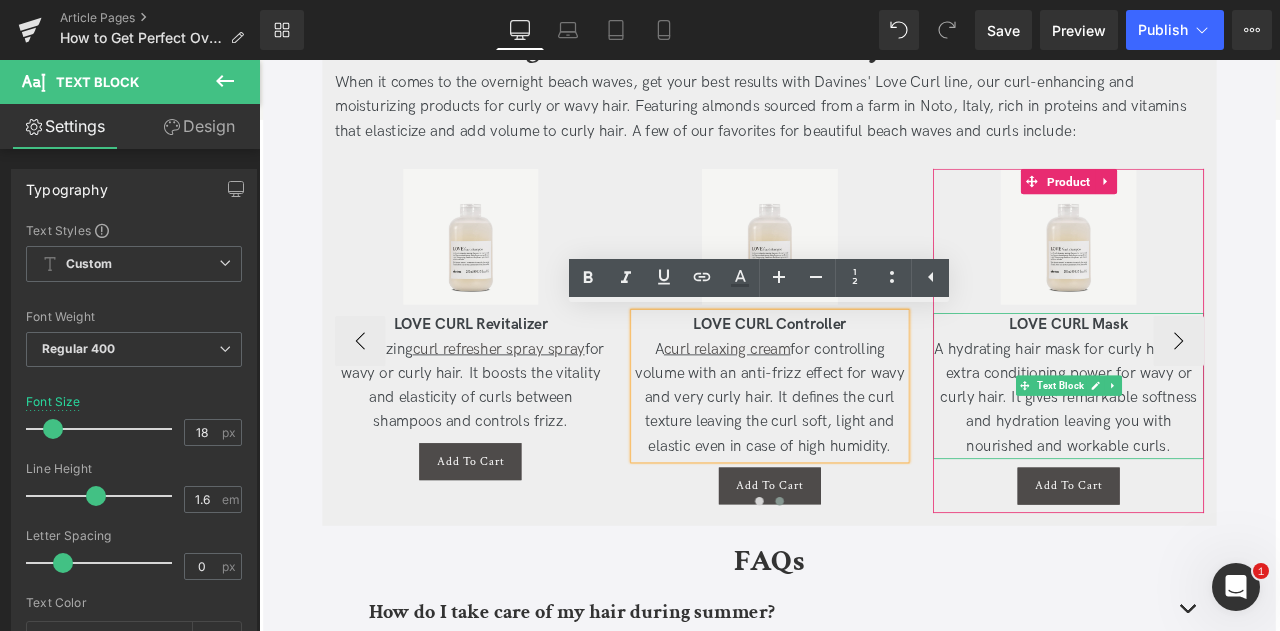 click on "A hydrating hair mask for curly hair with extra conditioning power for wavy or curly hair. It gives remarkable softness and hydration leaving you with nourished and workable curls." at bounding box center (1218, 461) 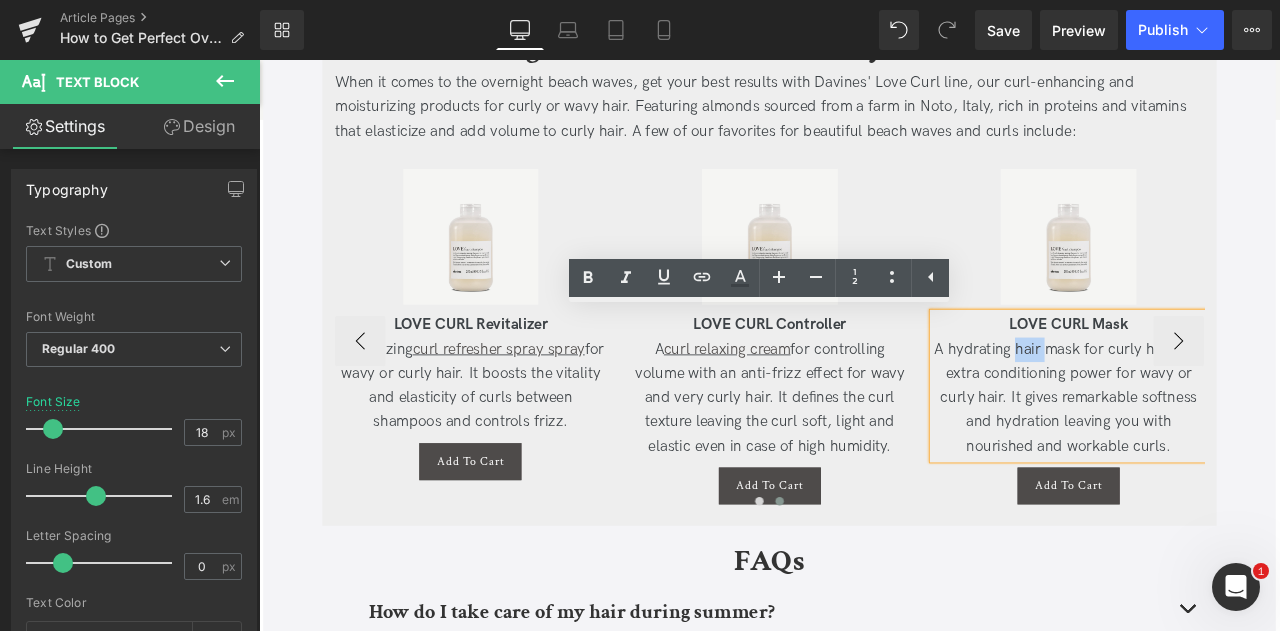 click on "A hydrating hair mask for curly hair with extra conditioning power for wavy or curly hair. It gives remarkable softness and hydration leaving you with nourished and workable curls." at bounding box center [1218, 461] 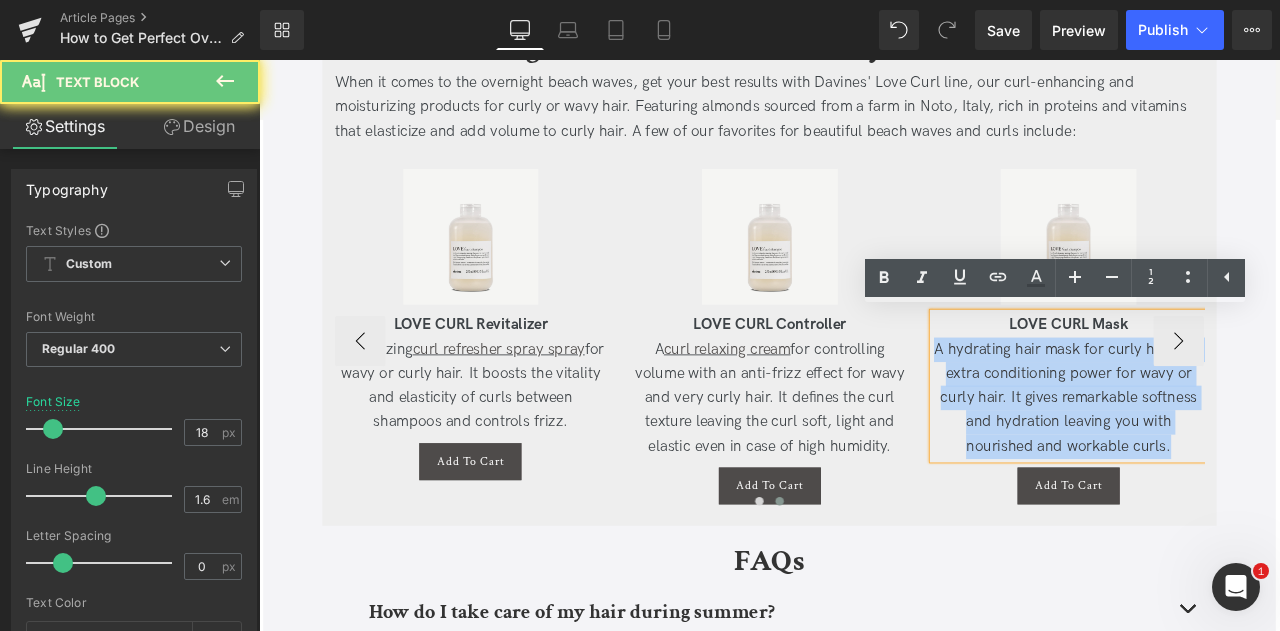 click on "A hydrating hair mask for curly hair with extra conditioning power for wavy or curly hair. It gives remarkable softness and hydration leaving you with nourished and workable curls." at bounding box center (1218, 461) 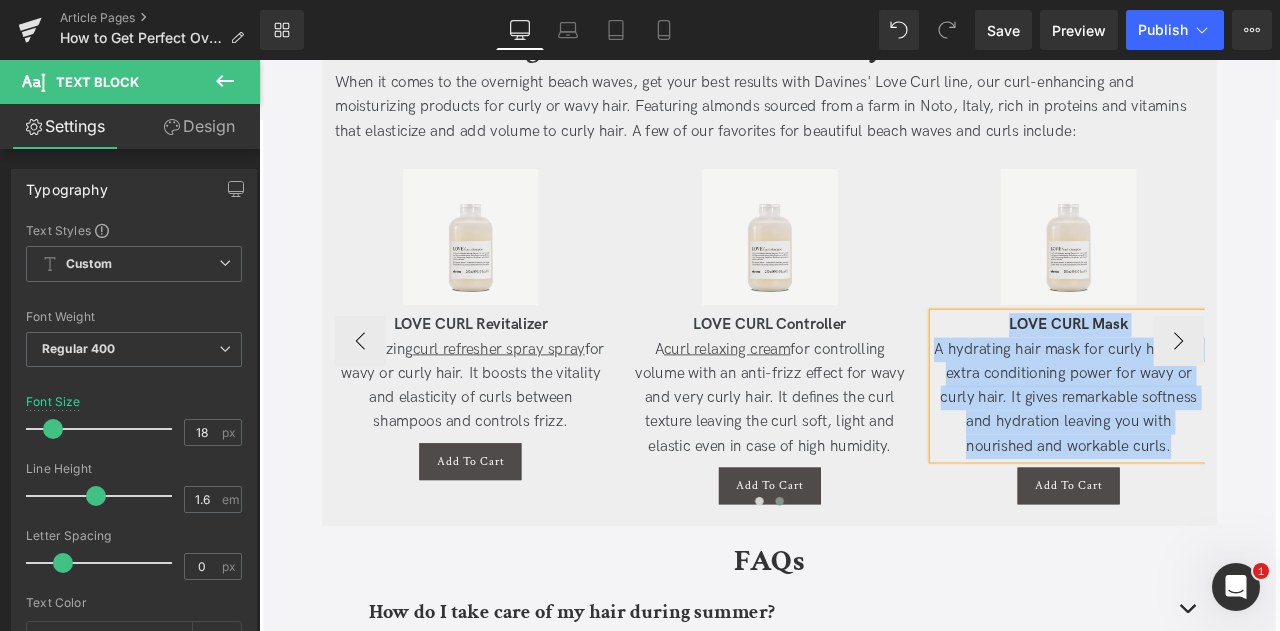 paste 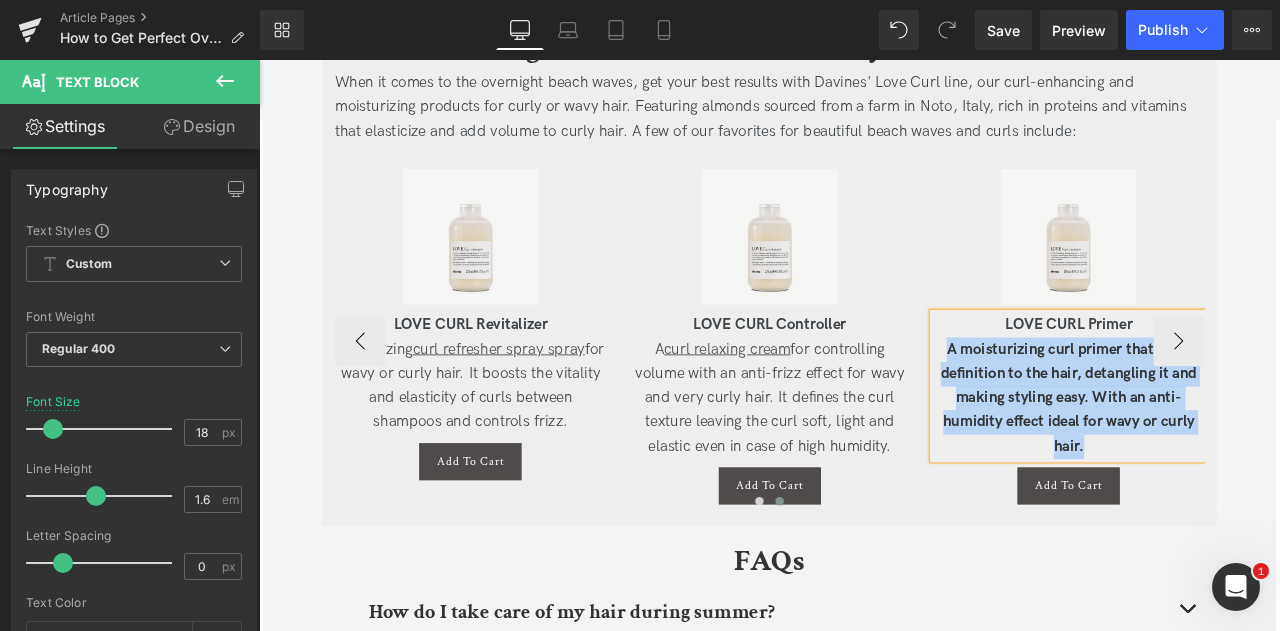 click on "A moisturizing curl primer that gives definition to the hair, detangling it and making styling easy. With an anti-humidity effect ideal for wavy or curly hair." at bounding box center [1218, 461] 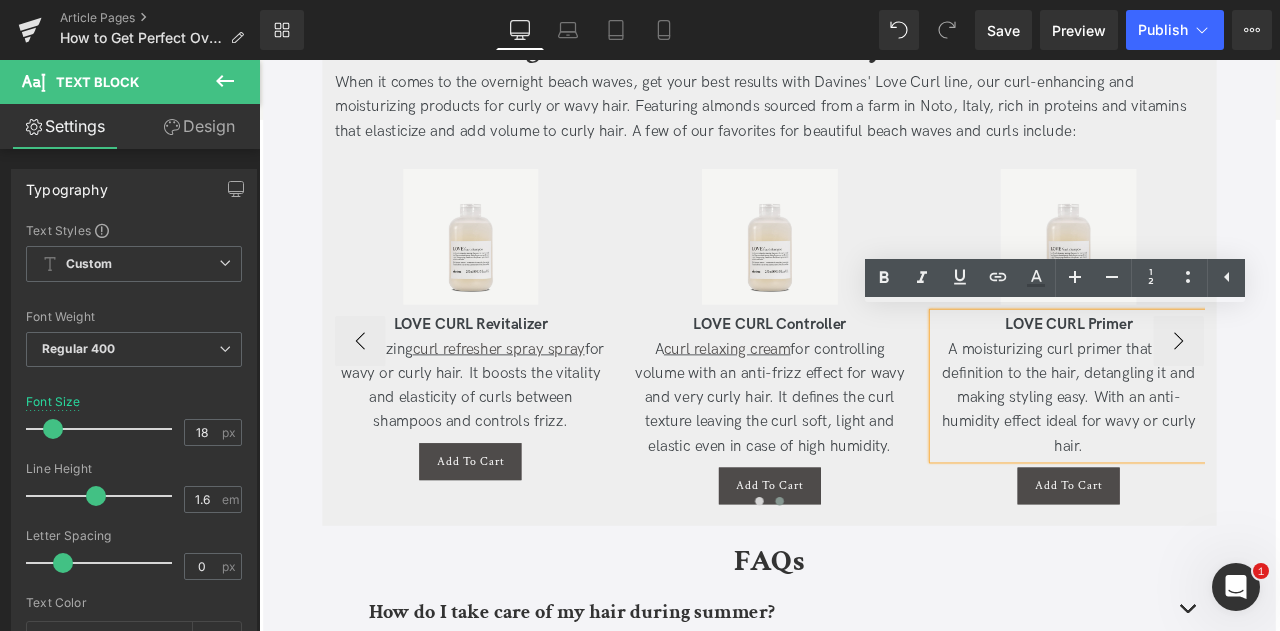 click on "A moisturizing curl primer that gives definition to the hair, detangling it and making styling easy. With an anti-humidity effect ideal for wavy or curly hair." at bounding box center [1218, 461] 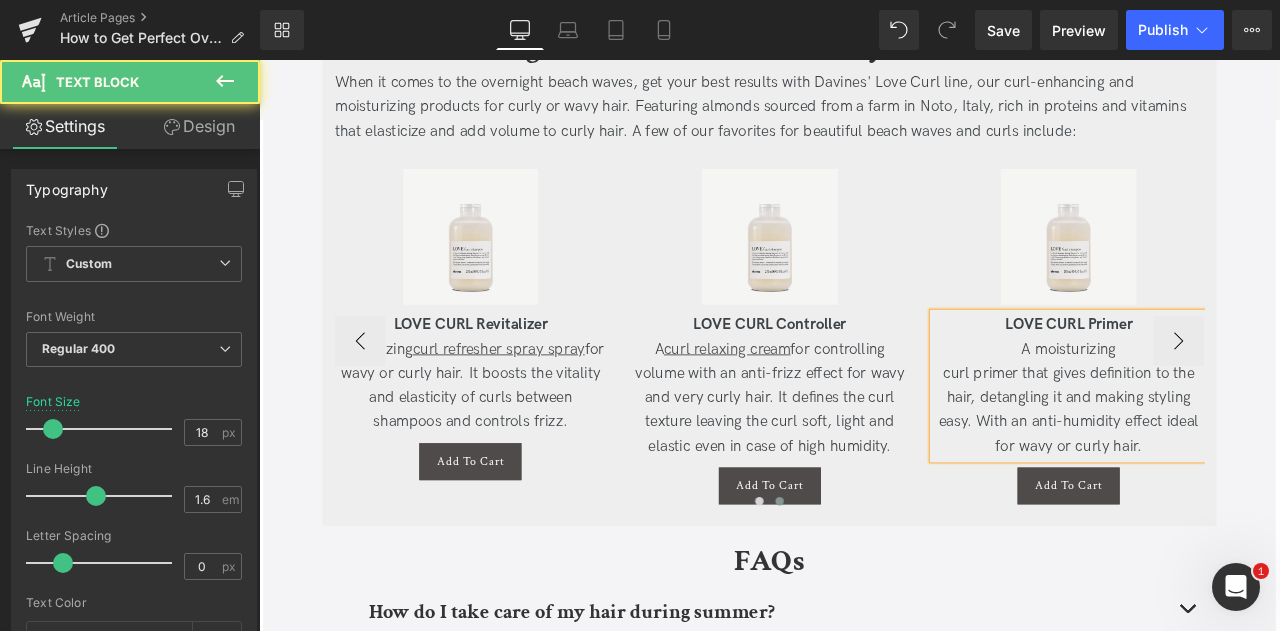 click on "curl primer that gives definition to the hair, detangling it and making styling easy. With an anti-humidity effect ideal for wavy or curly hair." at bounding box center (1218, 475) 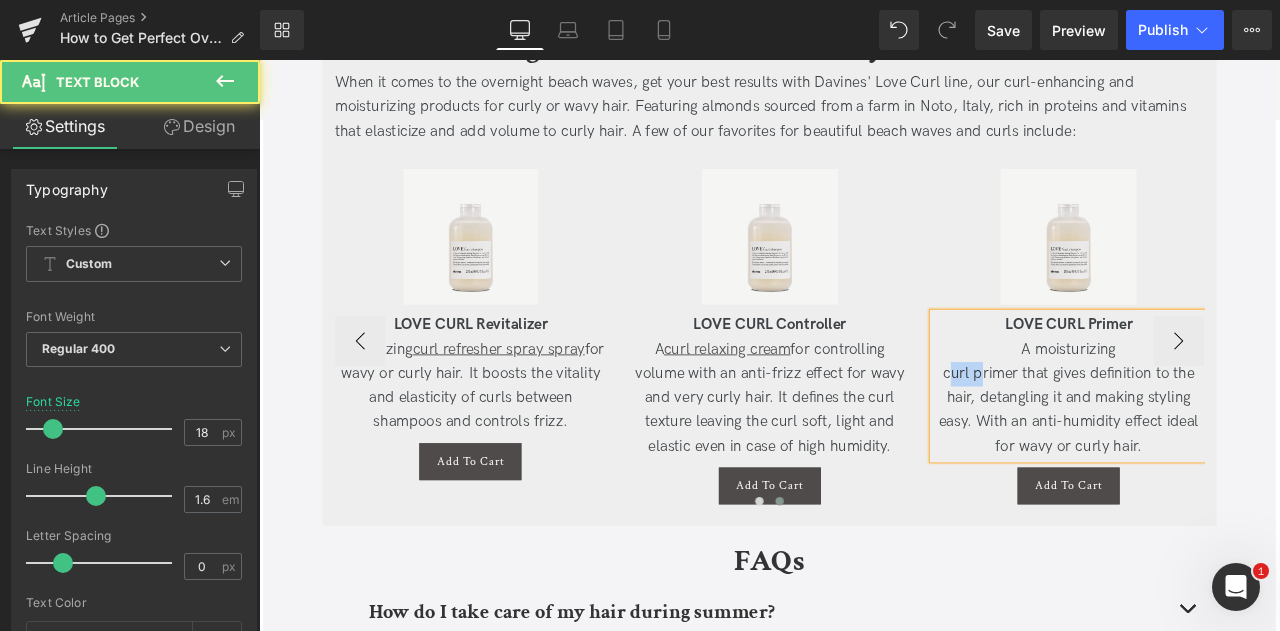 click on "curl primer that gives definition to the hair, detangling it and making styling easy. With an anti-humidity effect ideal for wavy or curly hair." at bounding box center [1218, 475] 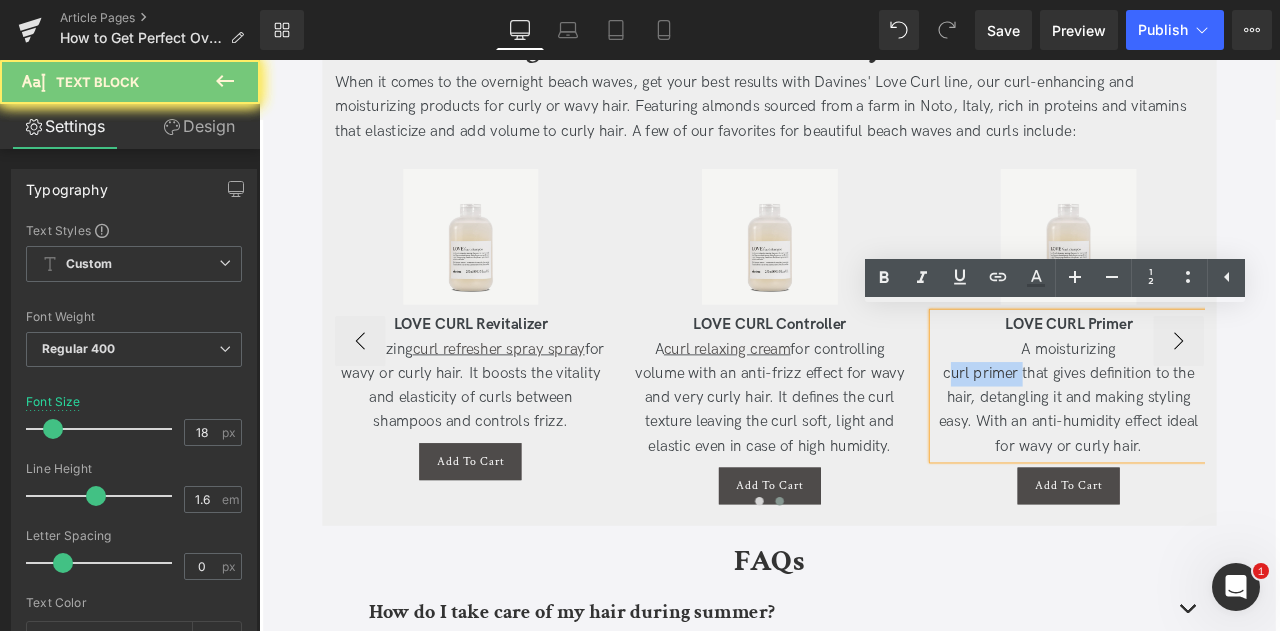 click on "curl primer that gives definition to the hair, detangling it and making styling easy. With an anti-humidity effect ideal for wavy or curly hair." at bounding box center [1218, 475] 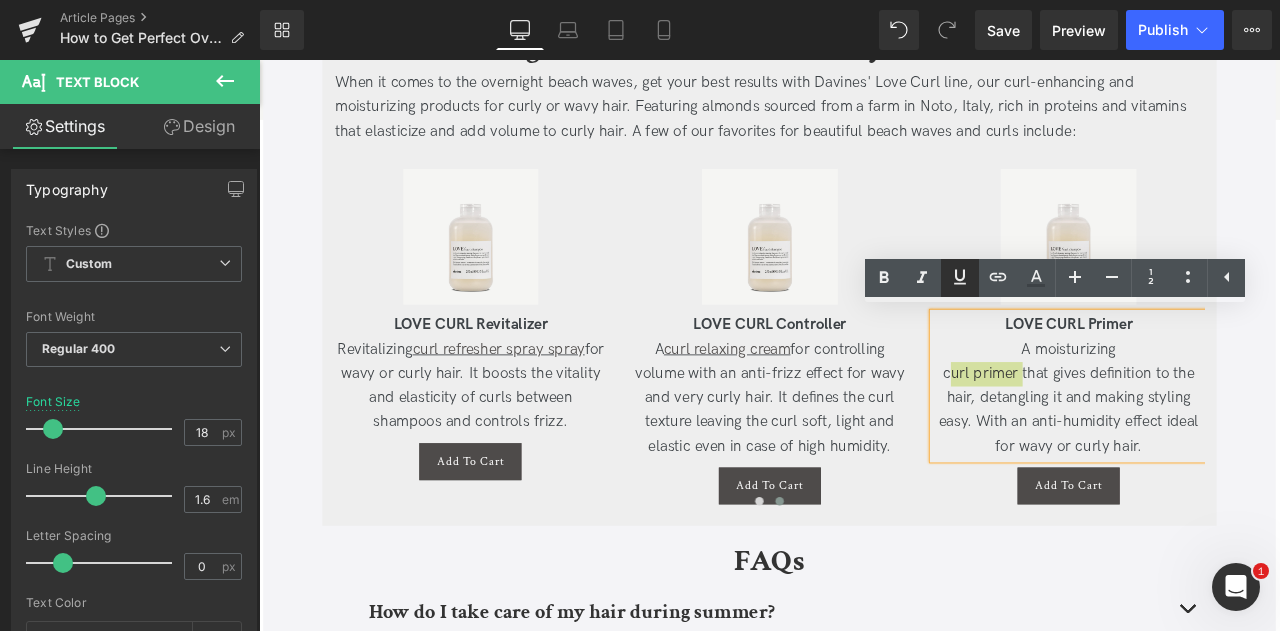 click 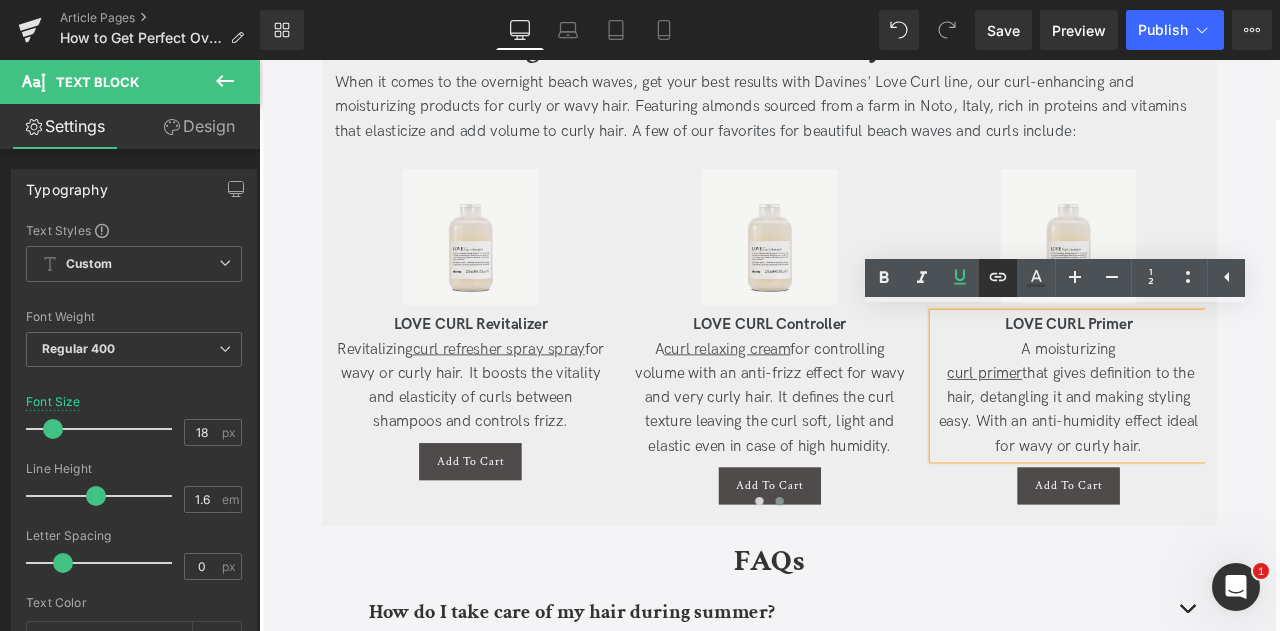 click 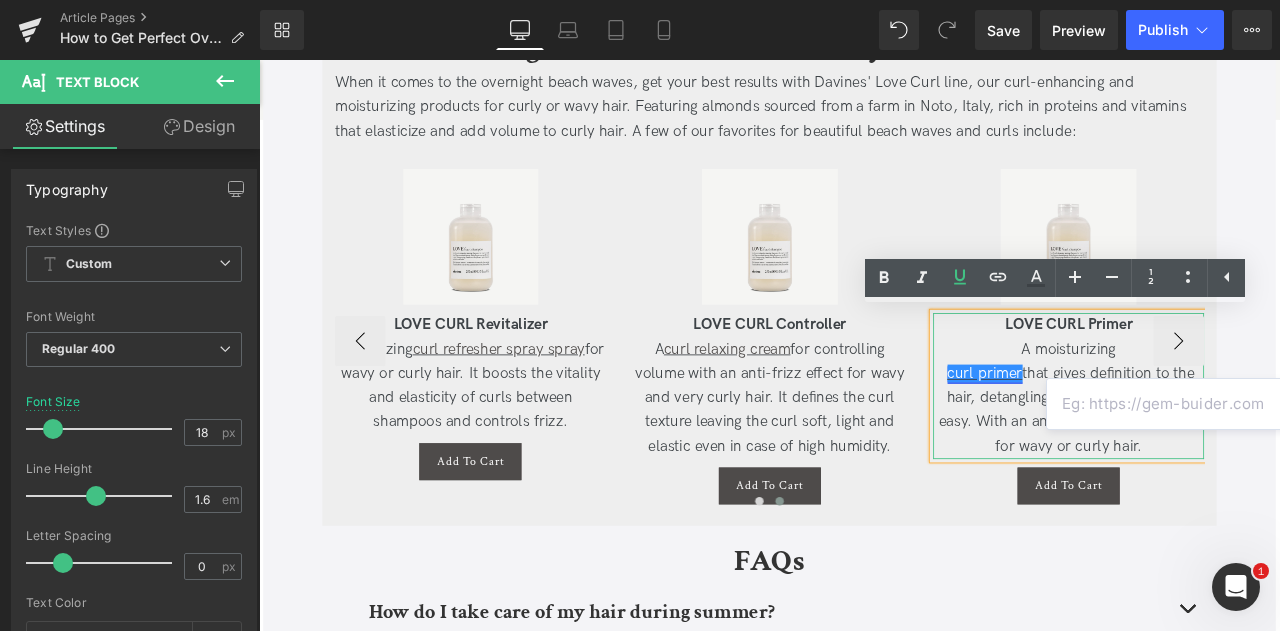 click on "curl primer" at bounding box center (1119, 431) 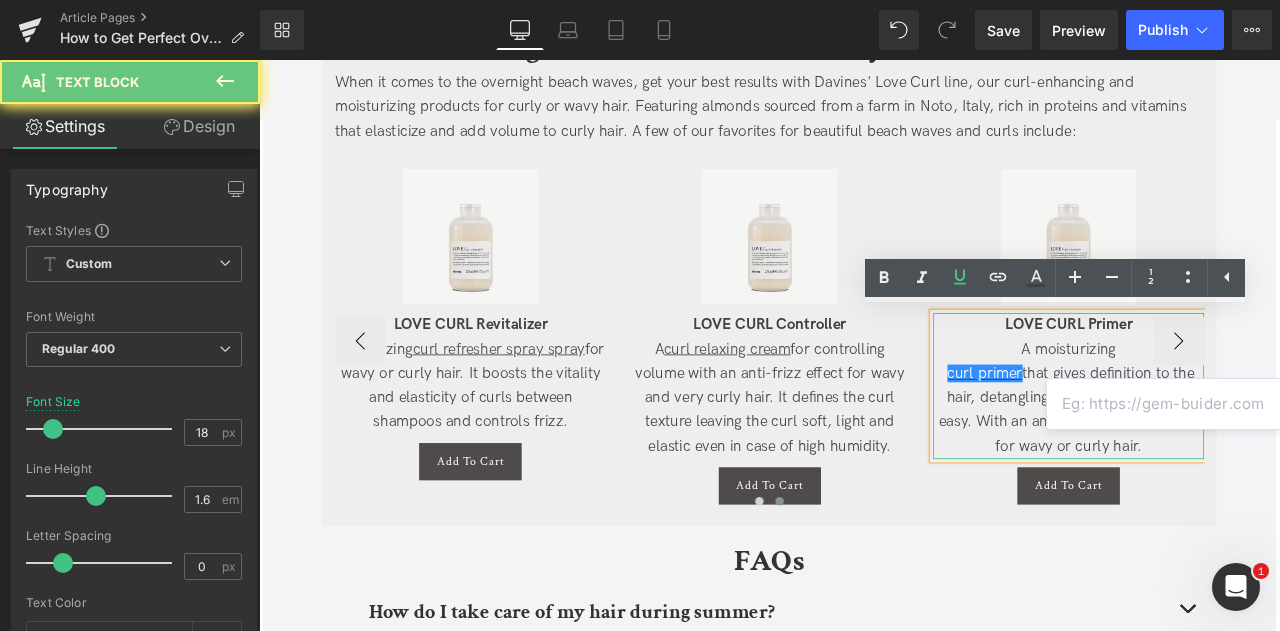 click on "curl primer  that gives definition to the hair, detangling it and making styling easy. With an anti-humidity effect ideal for wavy or curly hair." at bounding box center (1218, 475) 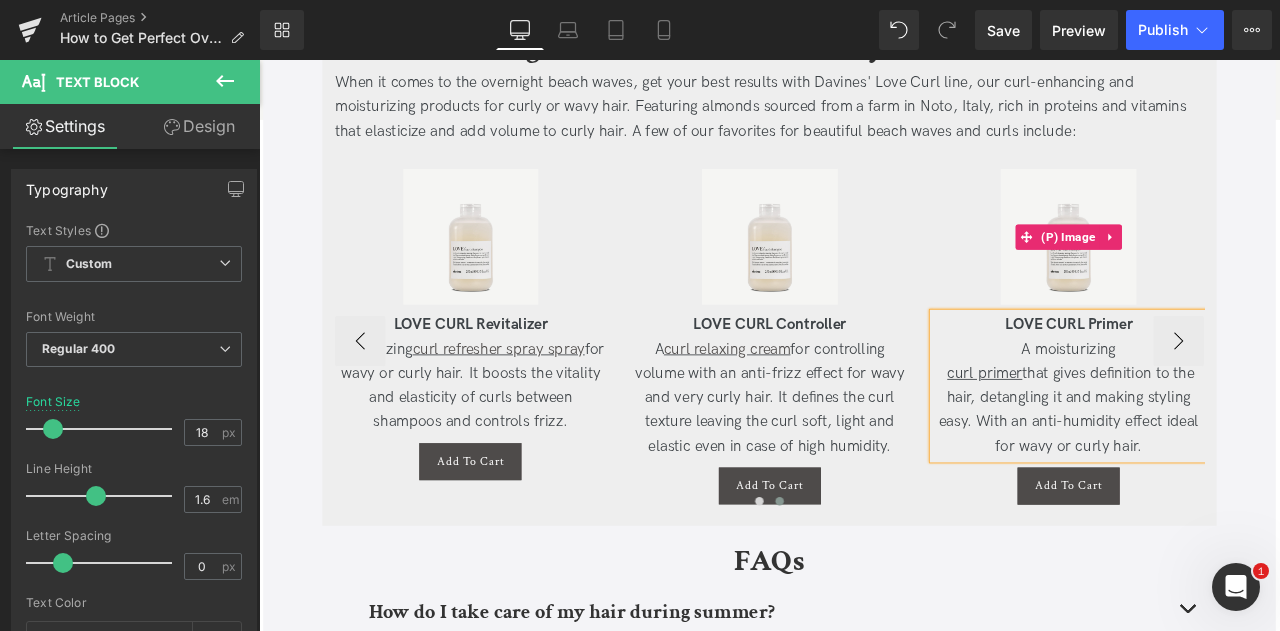 click on "Sale Off" at bounding box center (1218, 269) 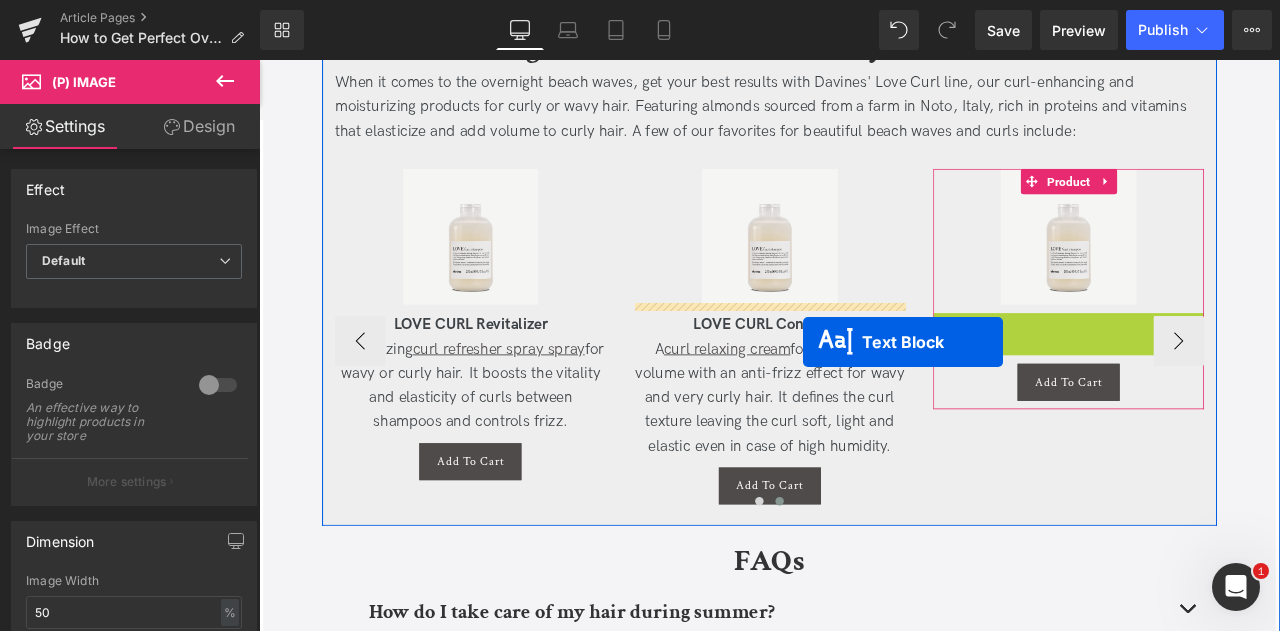 drag, startPoint x: 1167, startPoint y: 442, endPoint x: 904, endPoint y: 394, distance: 267.34436 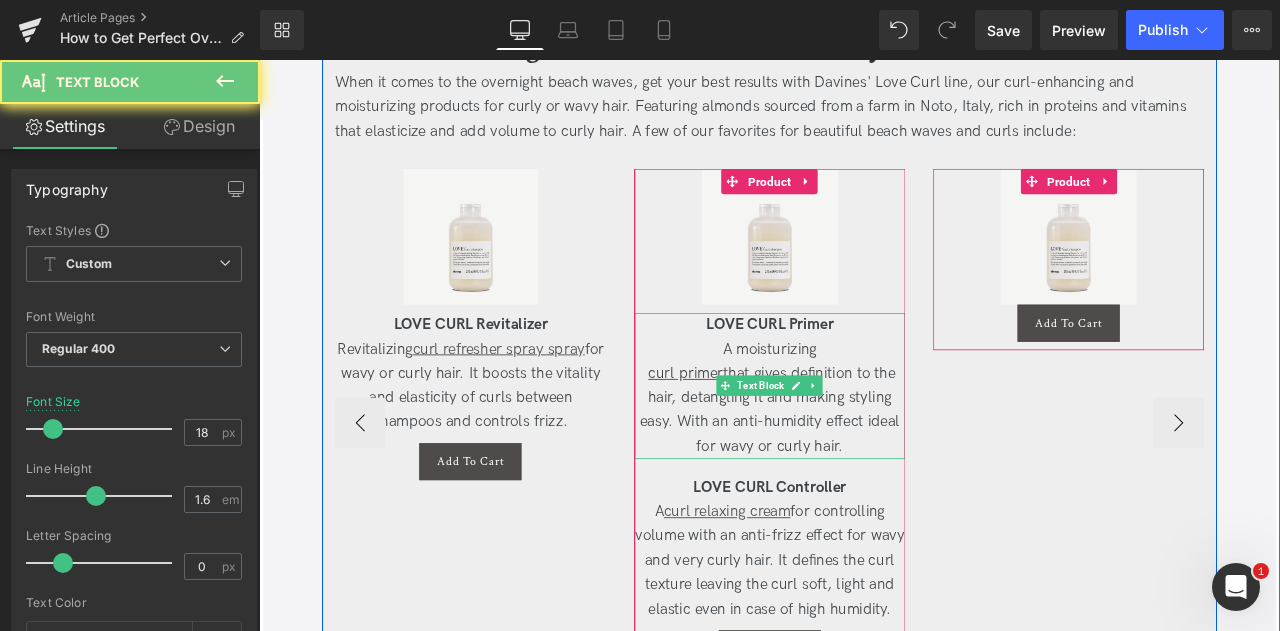 click on "curl primer" at bounding box center (764, 431) 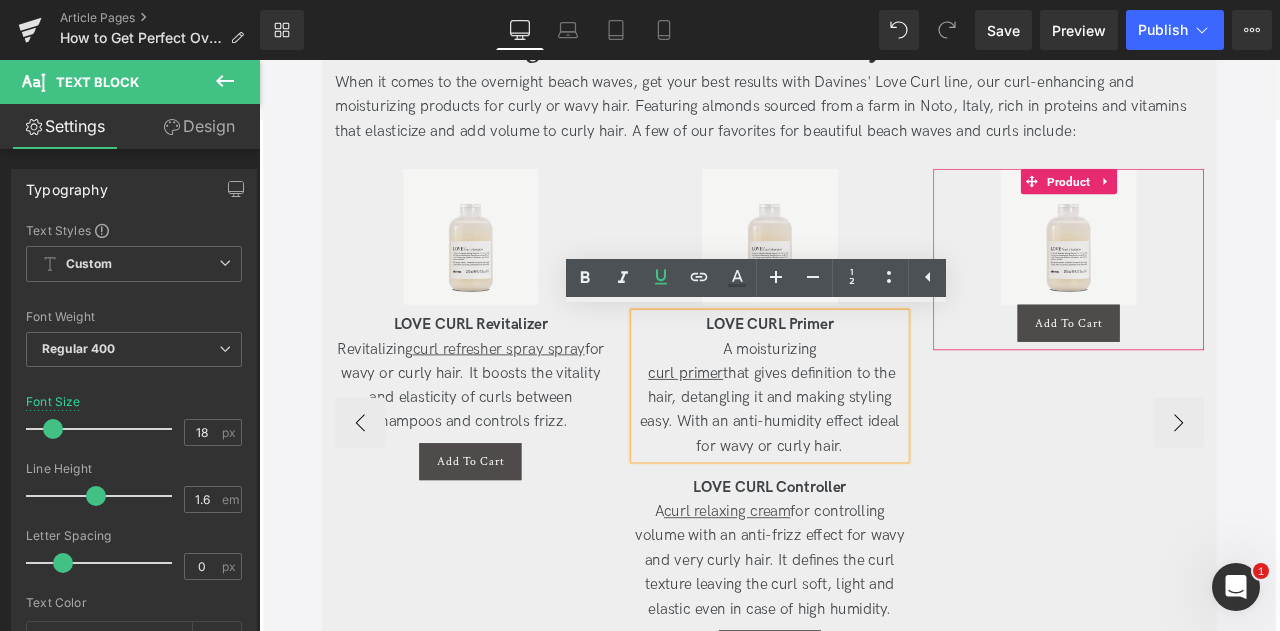click on "curl primer" at bounding box center (764, 431) 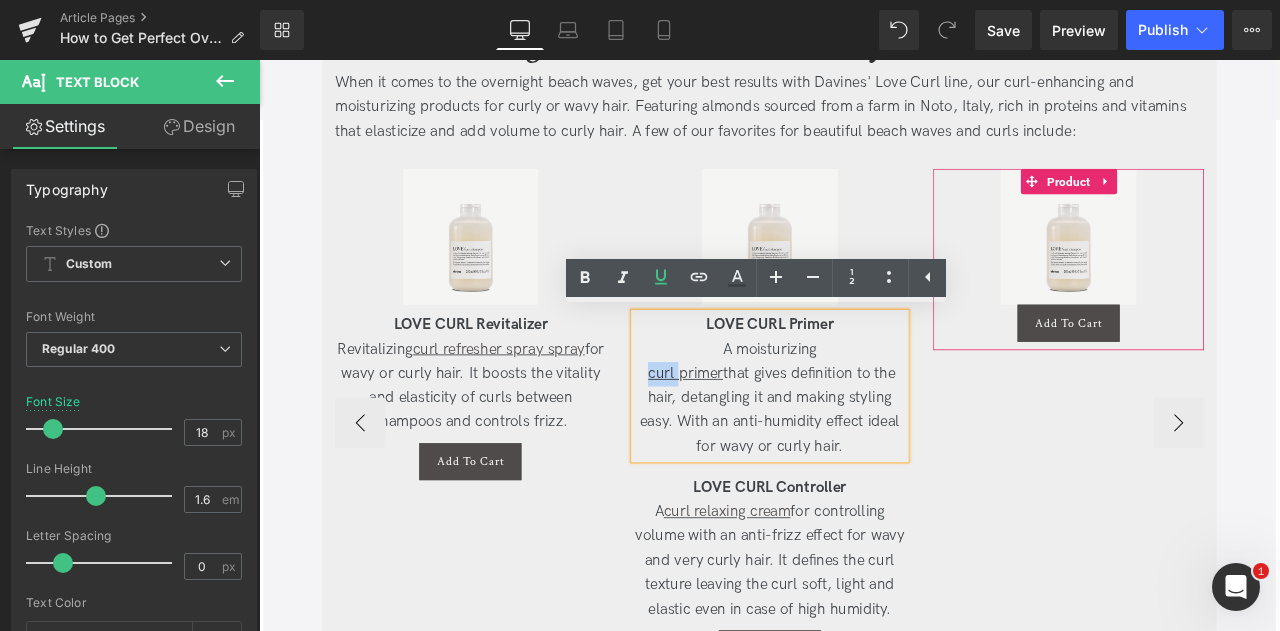 click on "curl primer" at bounding box center (764, 431) 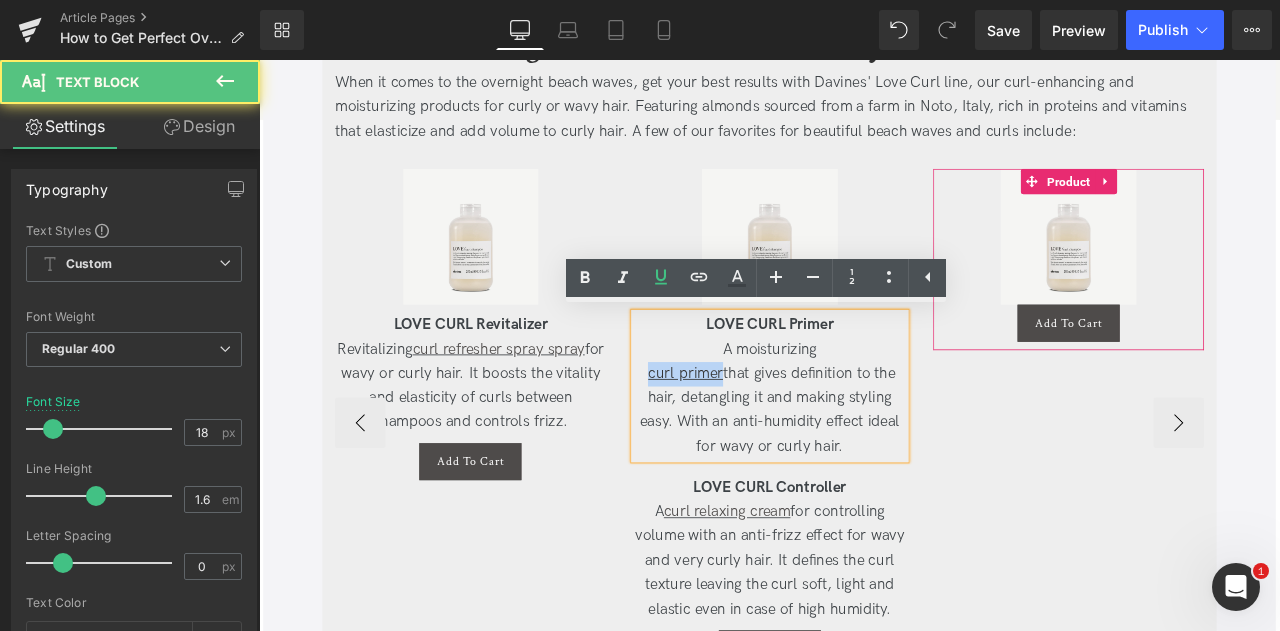 click on "curl primer" at bounding box center [764, 431] 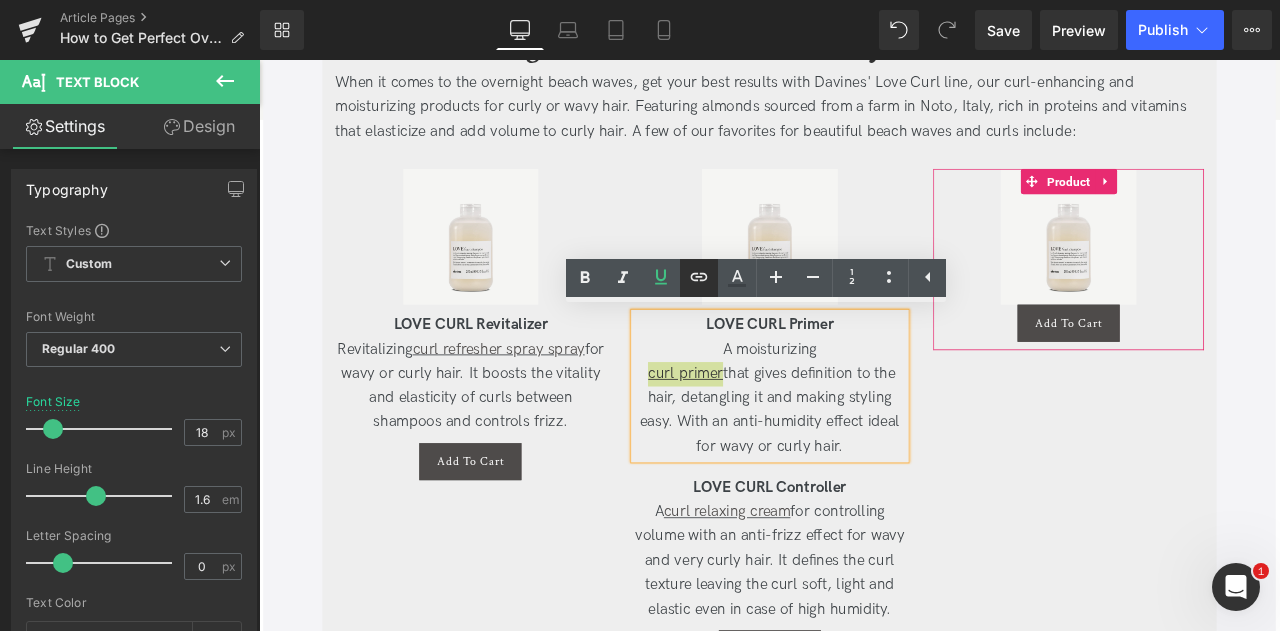 click 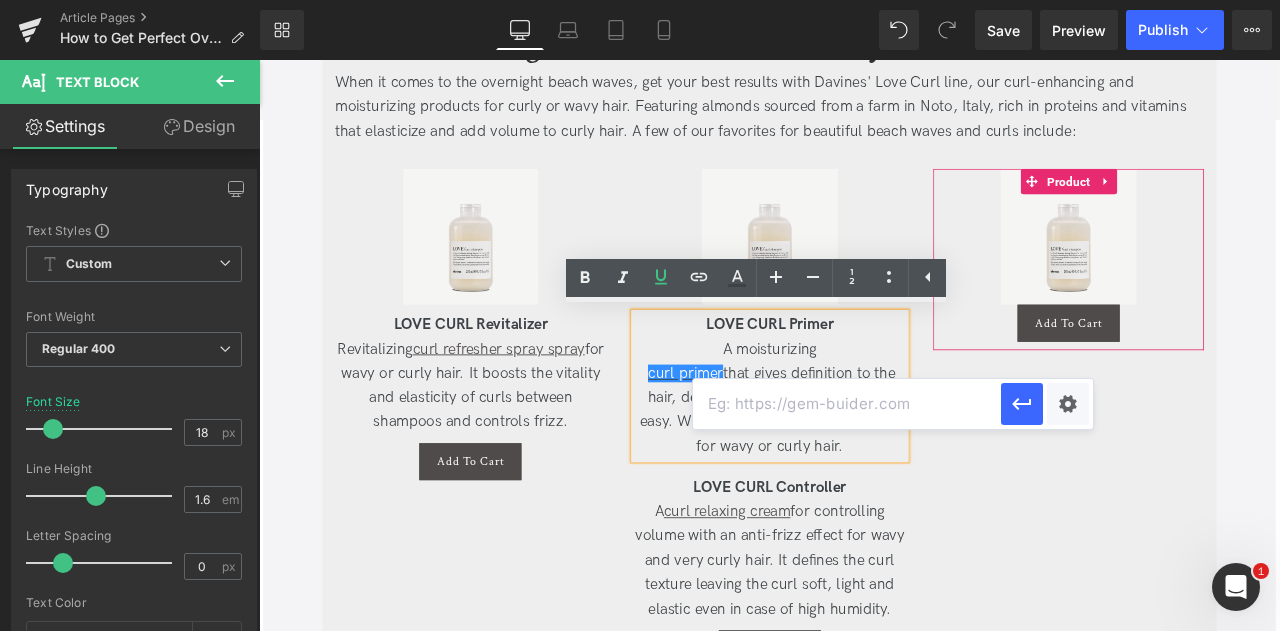 click at bounding box center [847, 404] 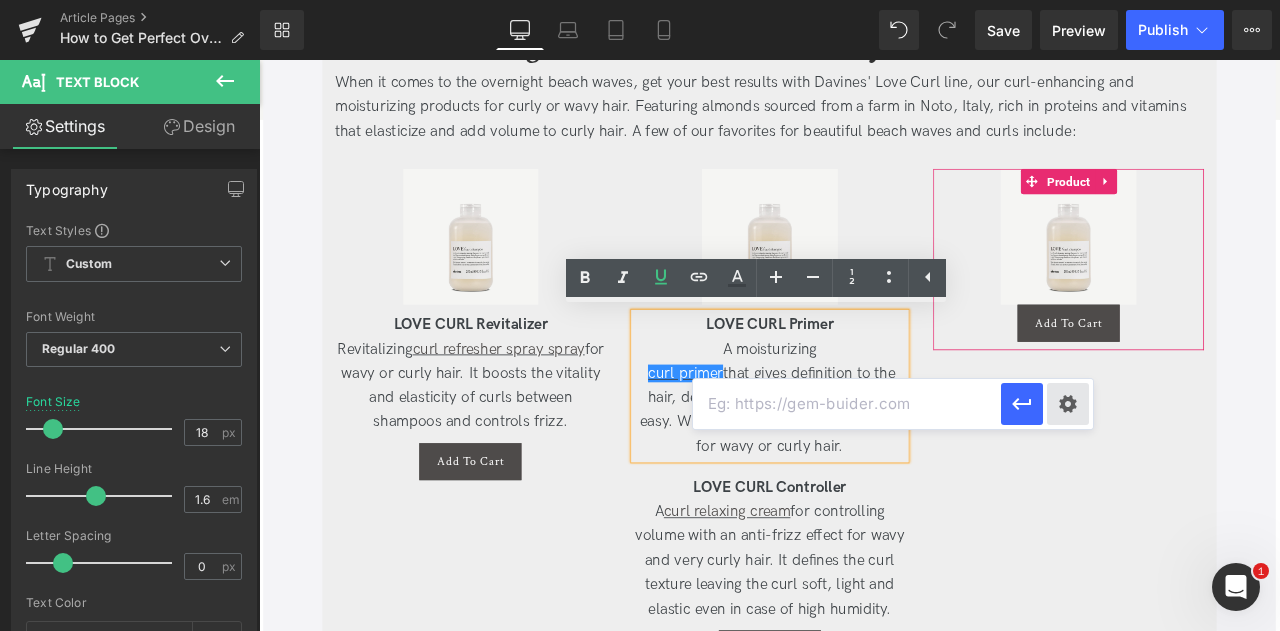 click on "Text Color Highlight Color #333333   Edit or remove link:   Edit   -   Unlink   -   Cancel" at bounding box center (640, 0) 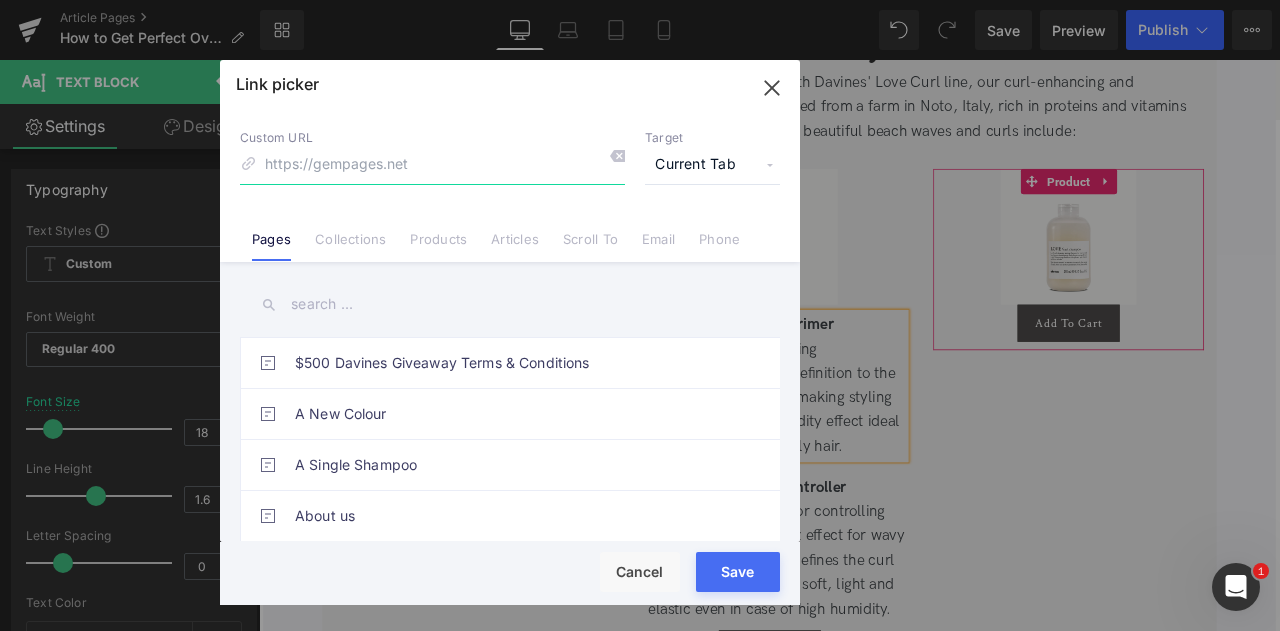 paste on "LOVE CURL Primer A moisturizing curl primer that gives definition to the hair, detangling it and making styling easy. With an anti-humidity effect ideal for wavy or curly hair." 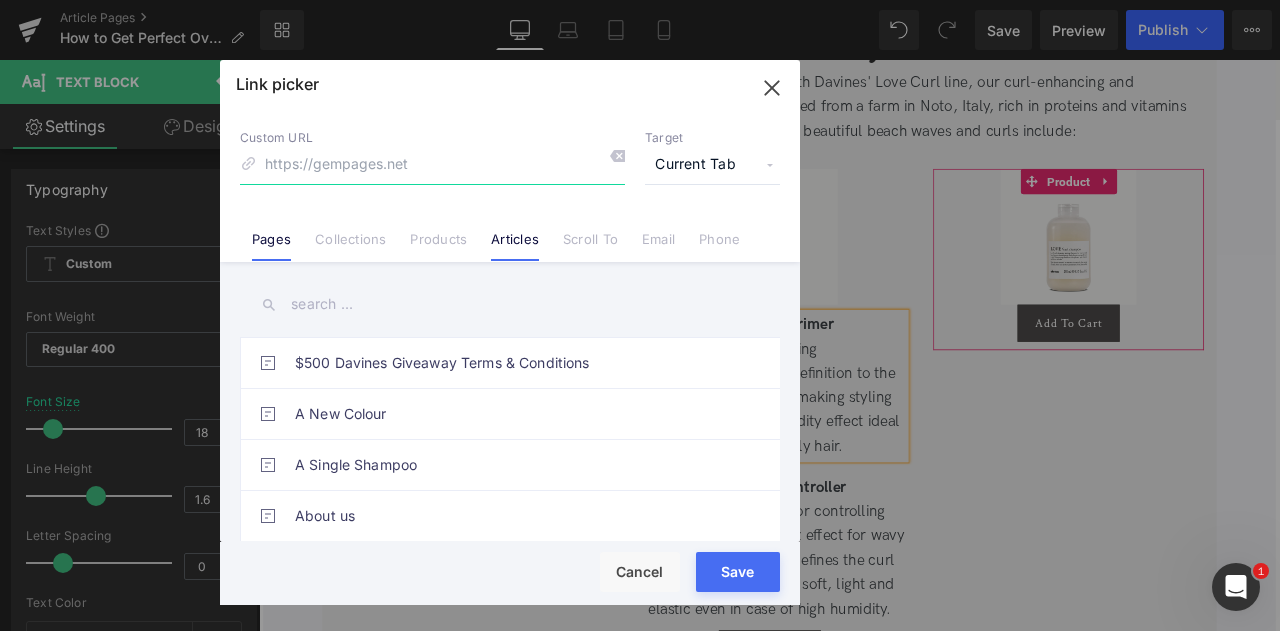 paste on "https://us.davines.com/products/love-curl-primer" 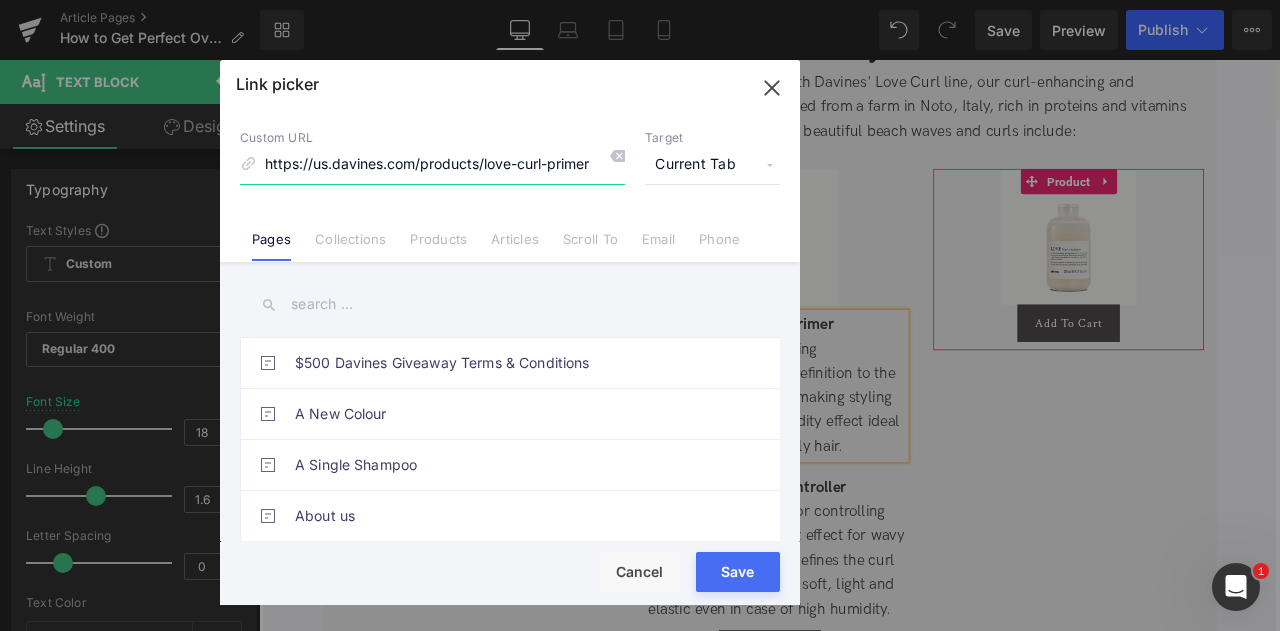 click on "https://us.davines.com/products/love-curl-primer" at bounding box center [432, 165] 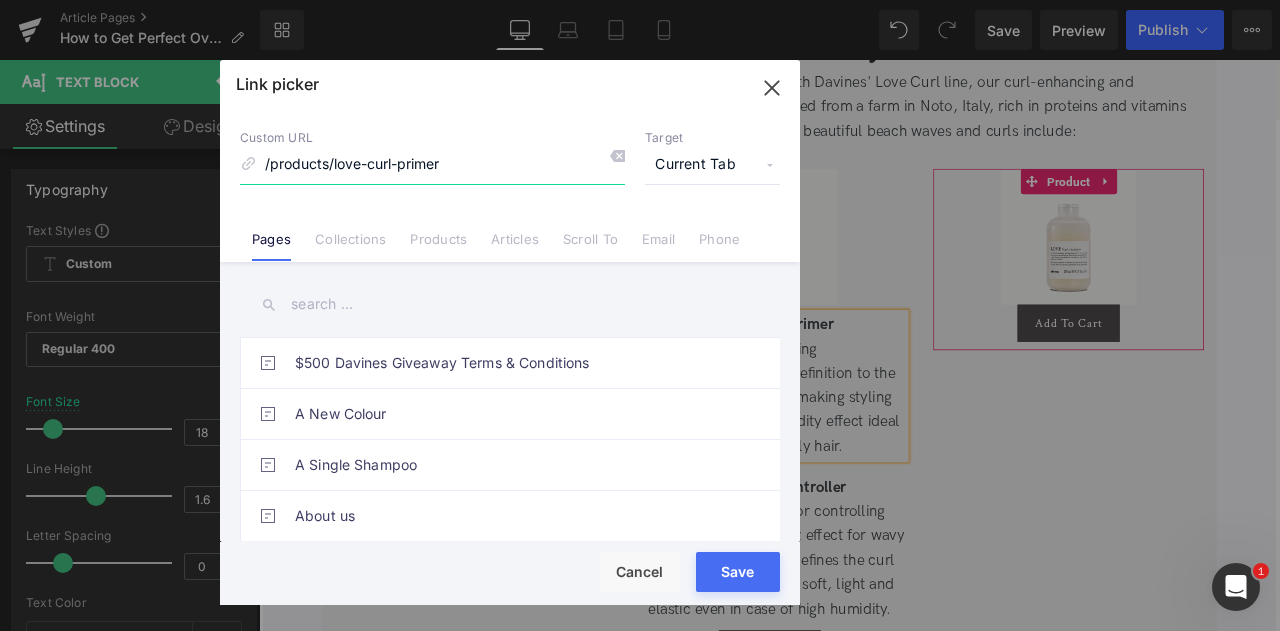 type on "/products/love-curl-primer" 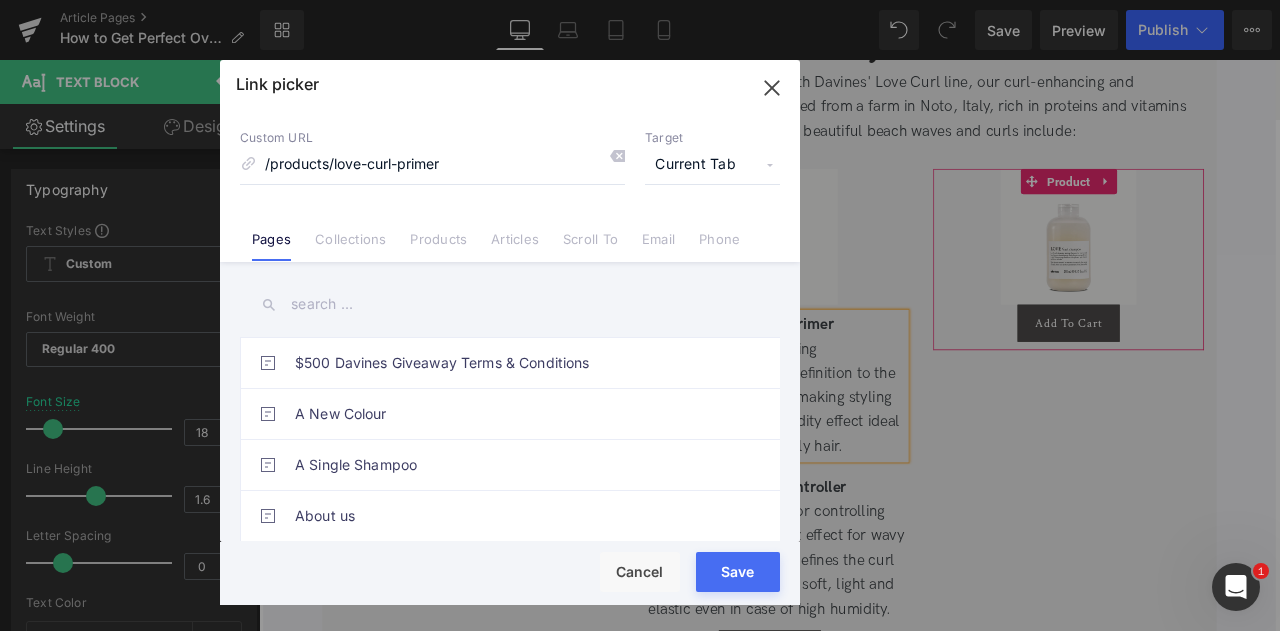 click on "Current Tab" at bounding box center (712, 165) 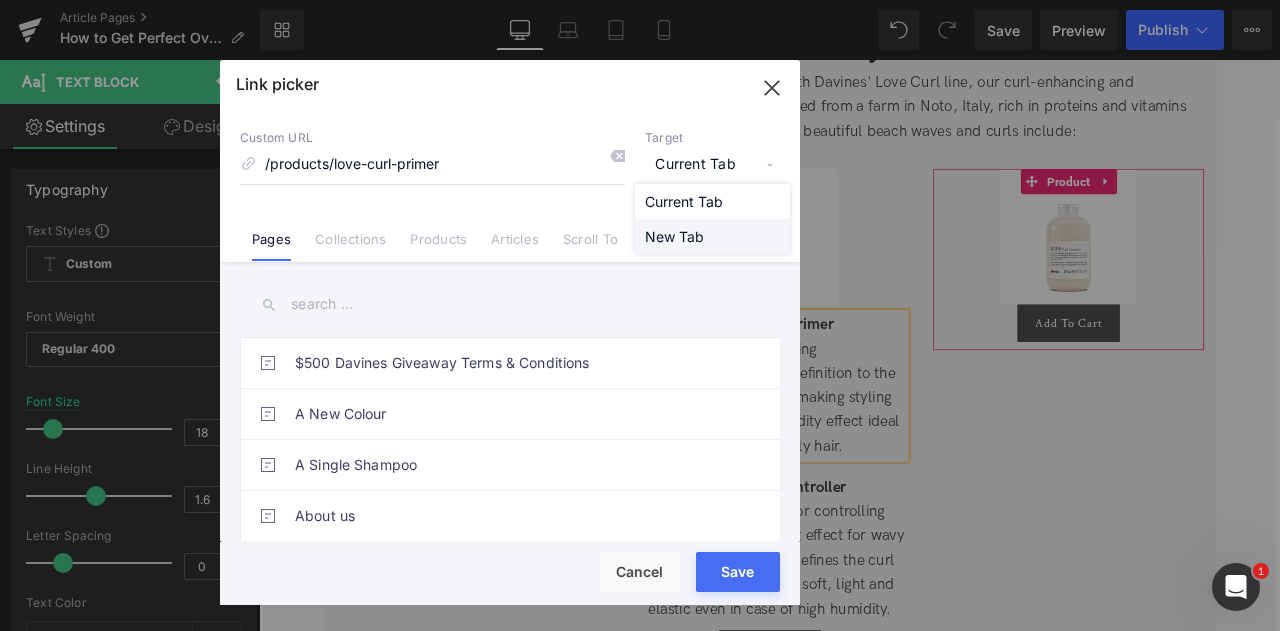 click on "New Tab" at bounding box center (712, 236) 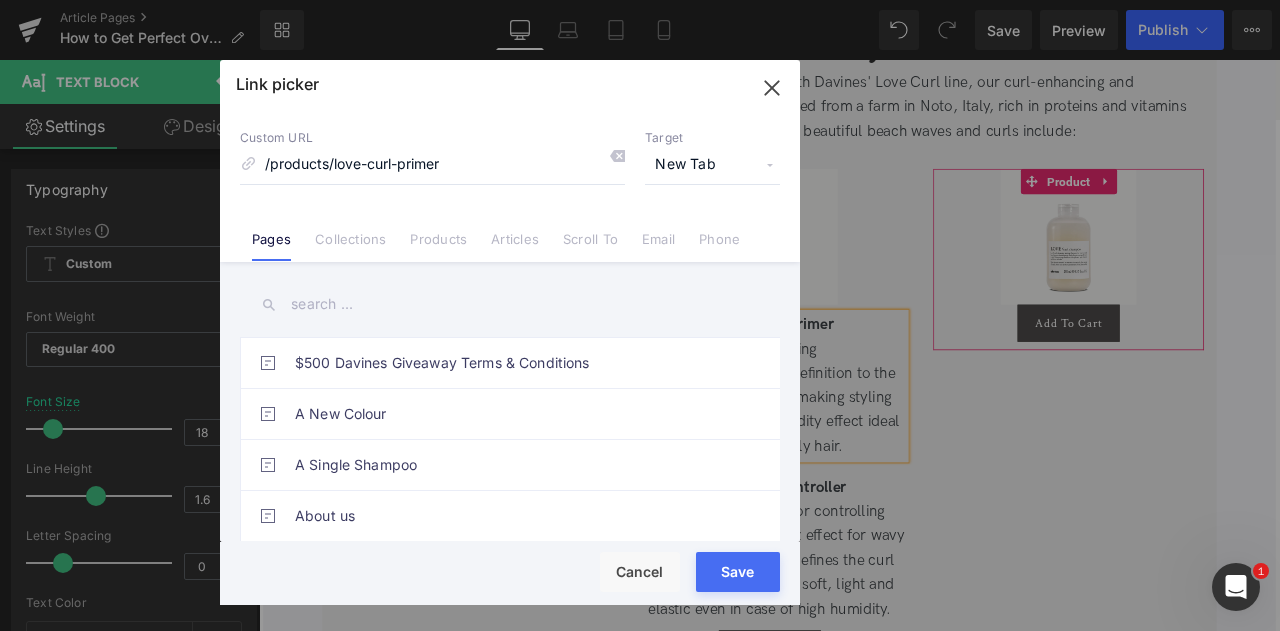 click on "Save" at bounding box center [738, 572] 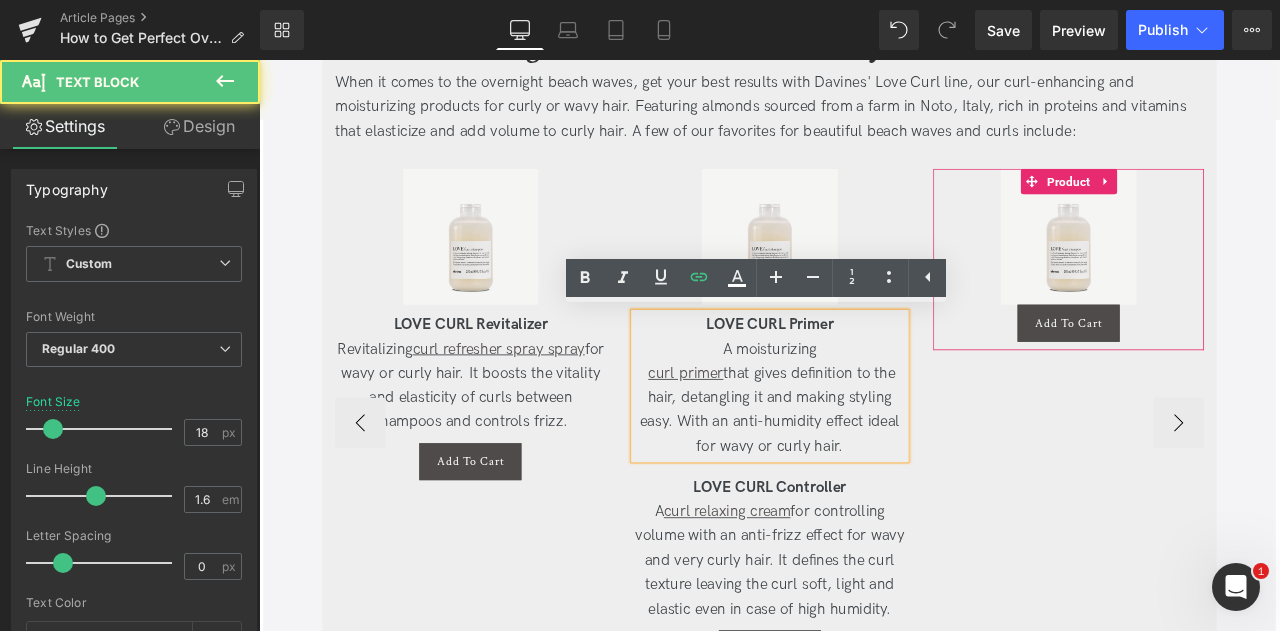 click on "curl primer  that gives definition to the hair, detangling it and making styling easy. With an anti-humidity effect ideal for wavy or curly hair." at bounding box center (864, 475) 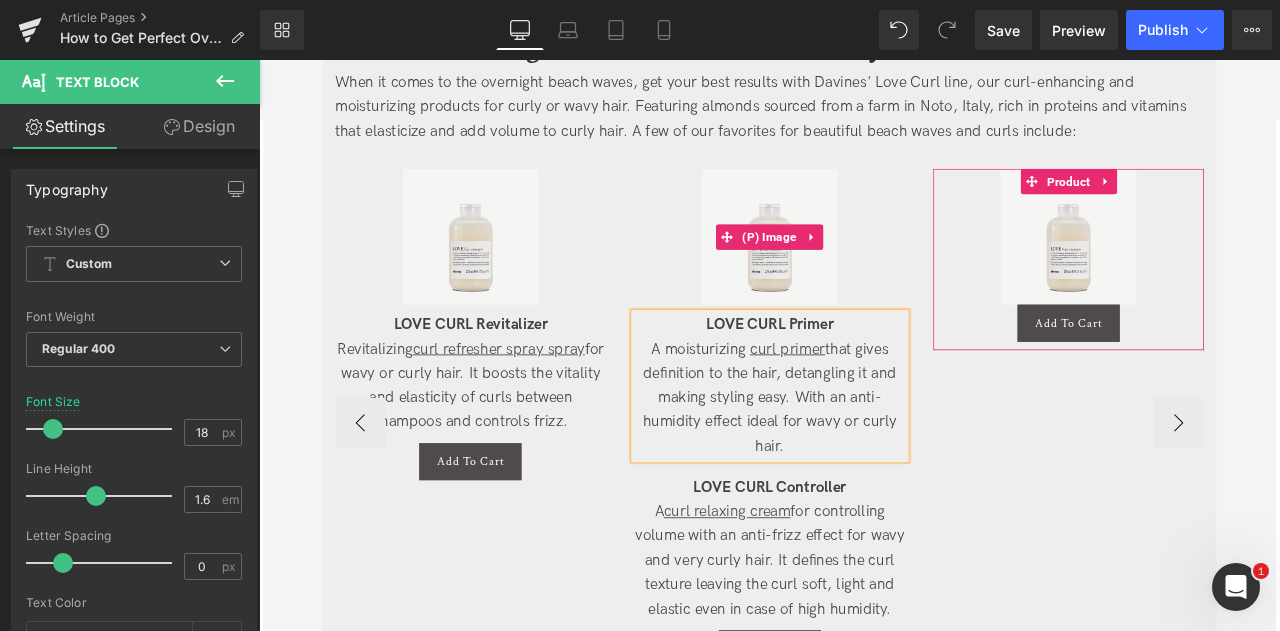 click on "Sale Off" at bounding box center [864, 269] 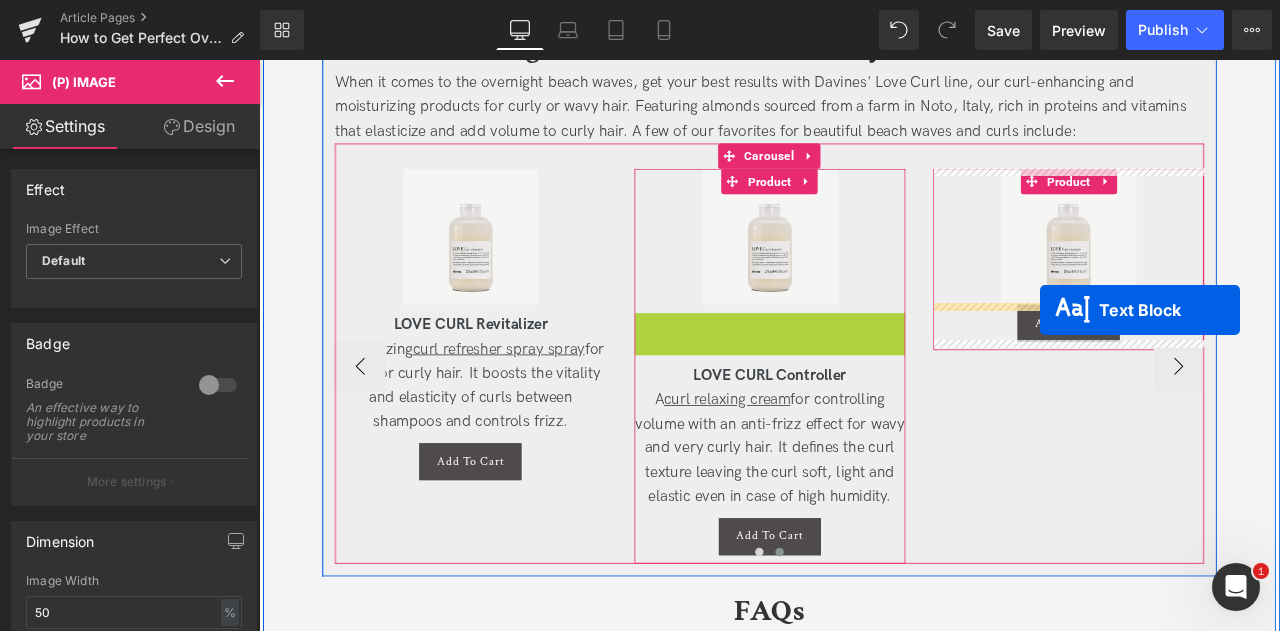 drag, startPoint x: 808, startPoint y: 442, endPoint x: 1184, endPoint y: 356, distance: 385.70975 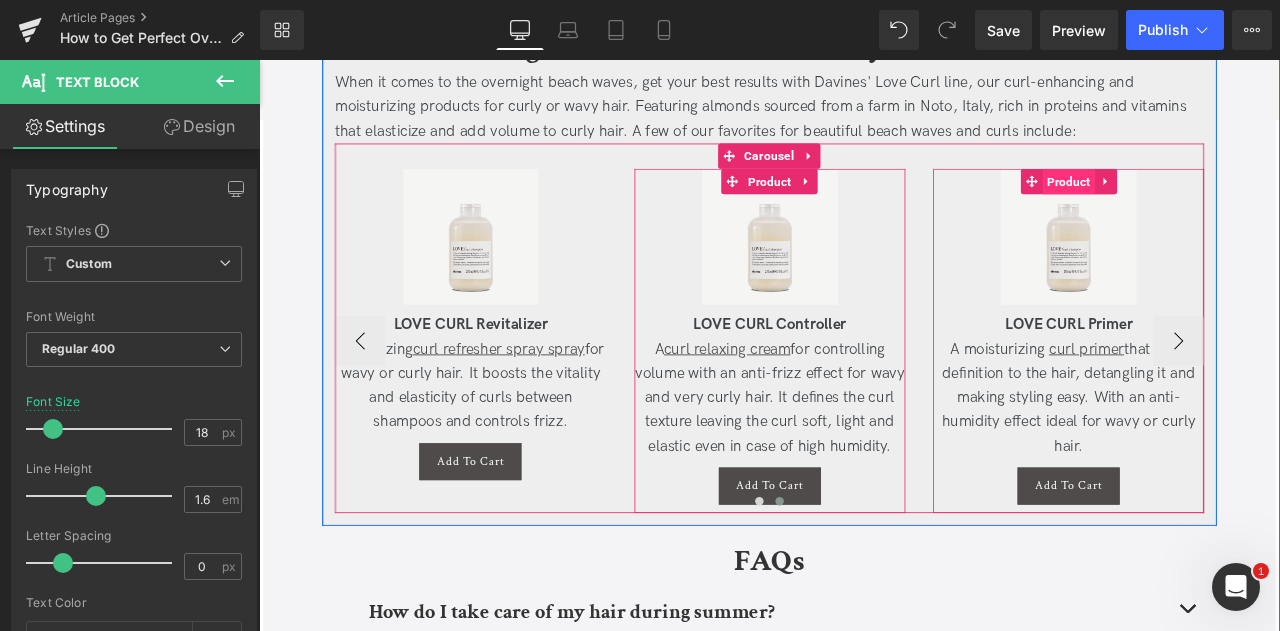 click on "Product" at bounding box center [1219, 204] 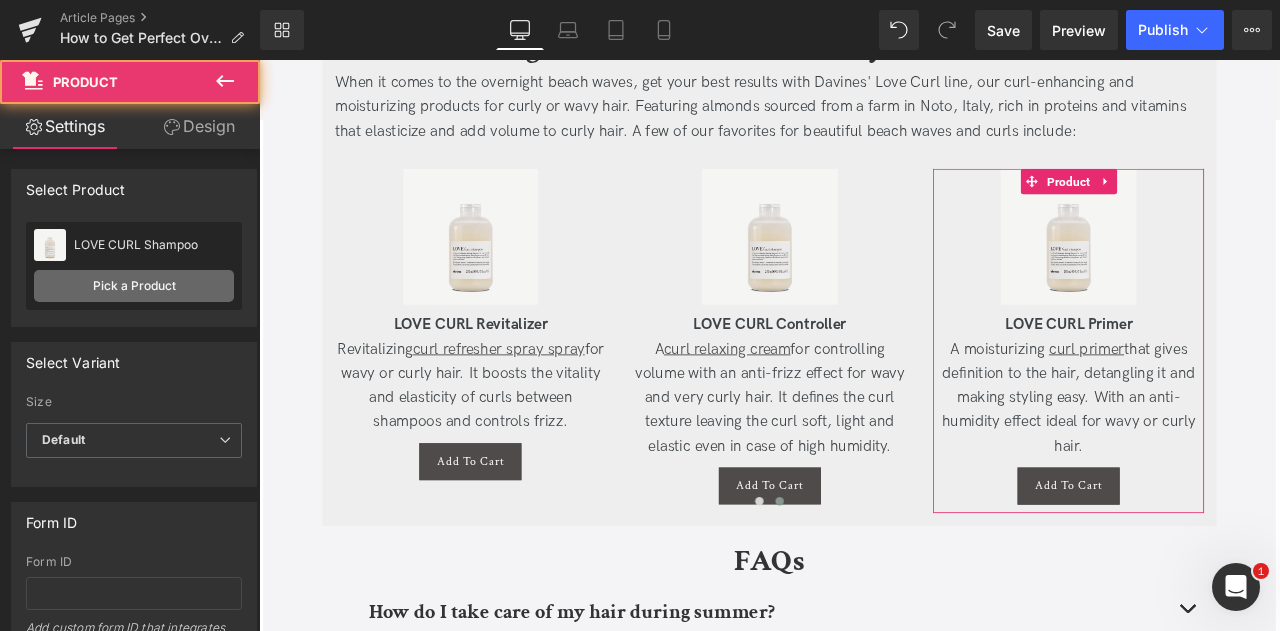 click on "Pick a Product" at bounding box center (134, 286) 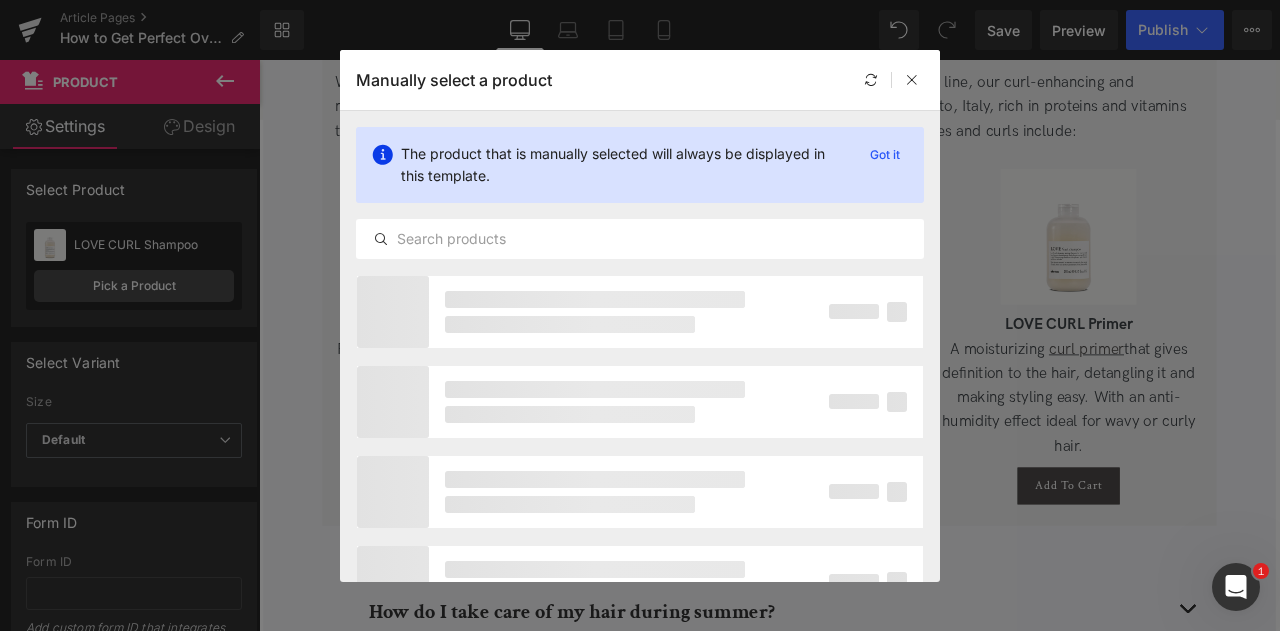 click on "The product that is manually selected will always be displayed in this template. Got it" 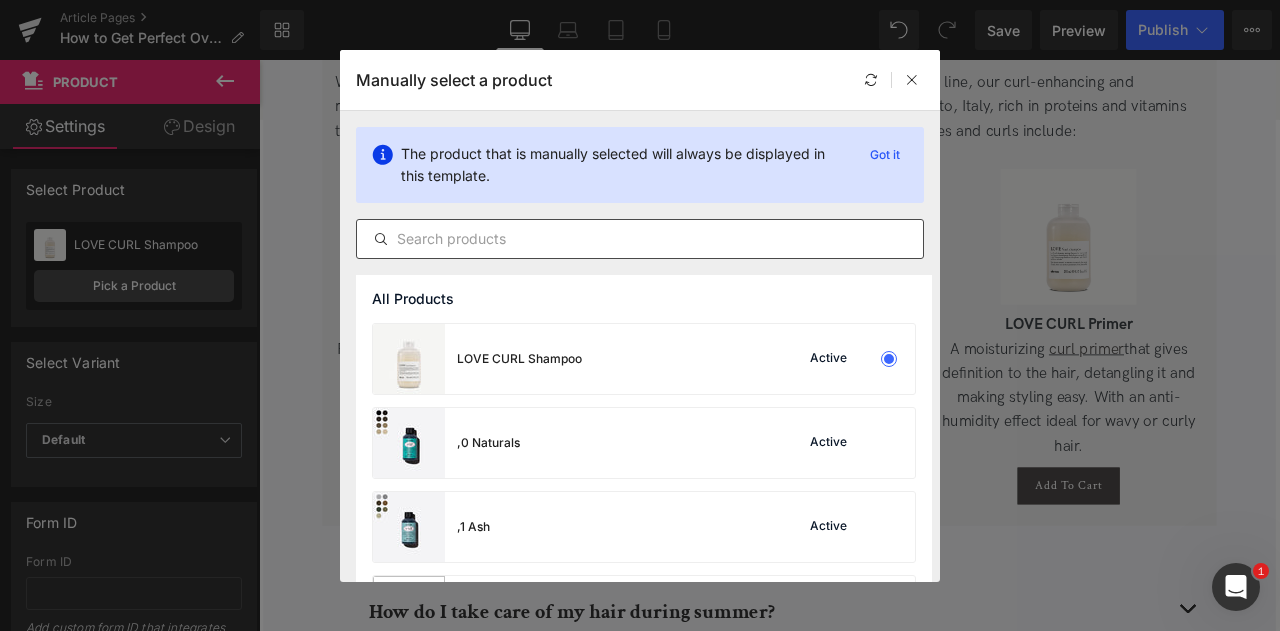 click at bounding box center (640, 239) 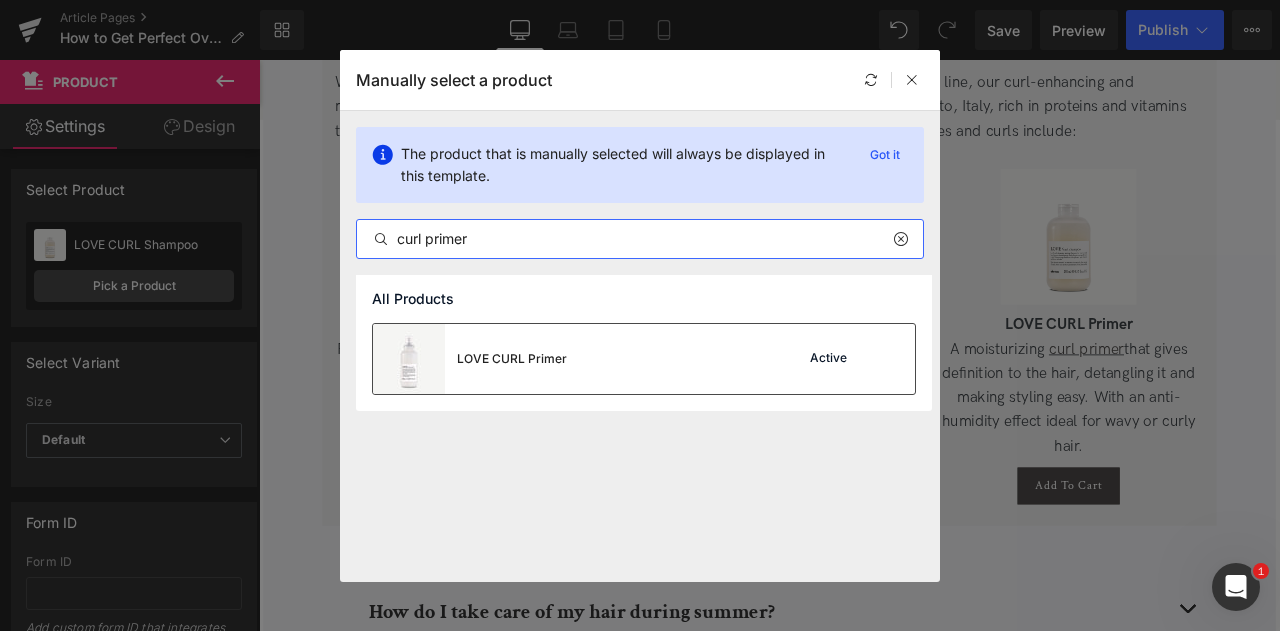 type on "curl primer" 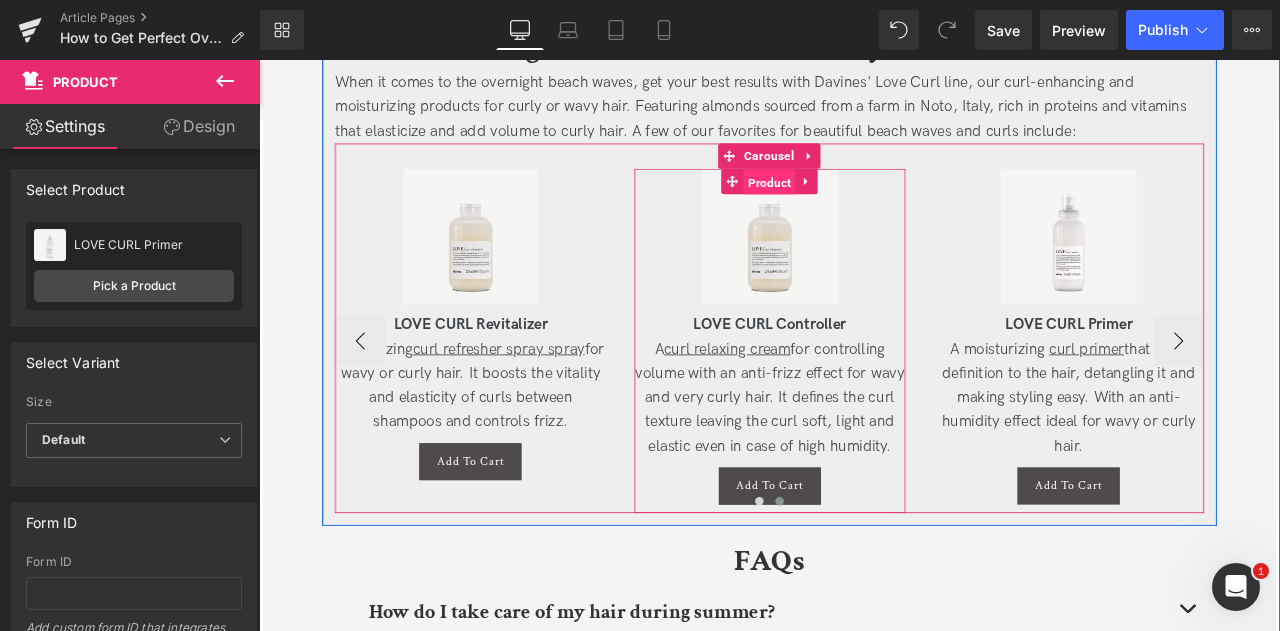click on "Product" at bounding box center [864, 205] 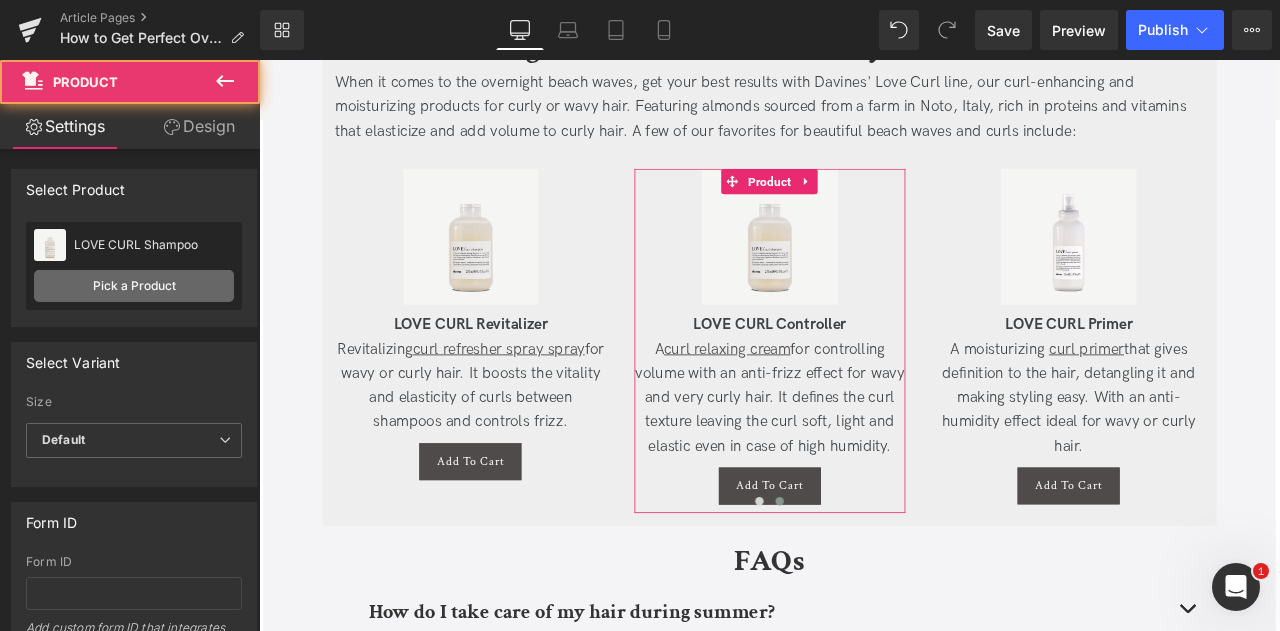 click on "Pick a Product" at bounding box center [134, 286] 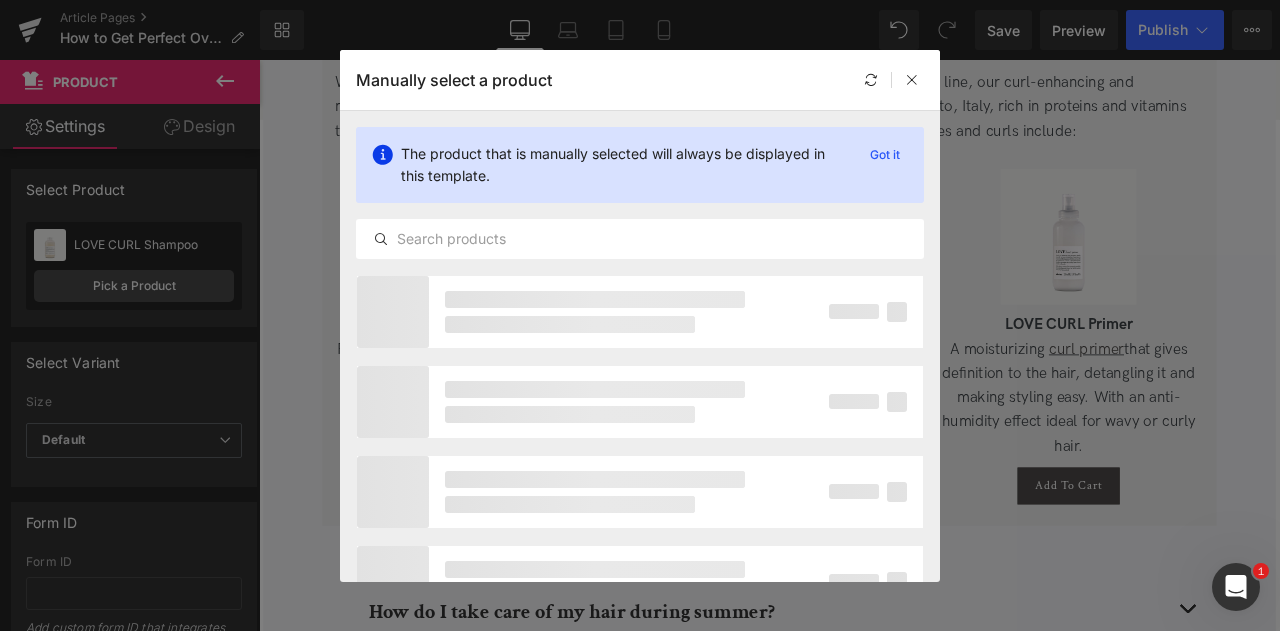 click on "The product that is manually selected will always be displayed in this template. Got it" 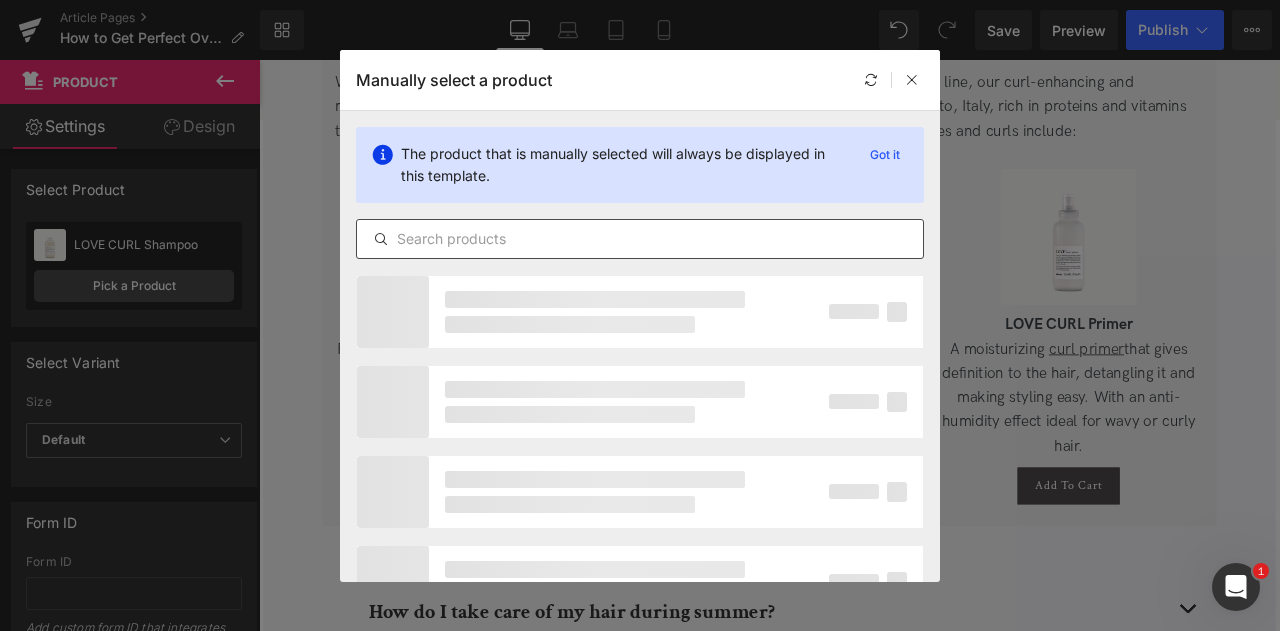 click at bounding box center [640, 239] 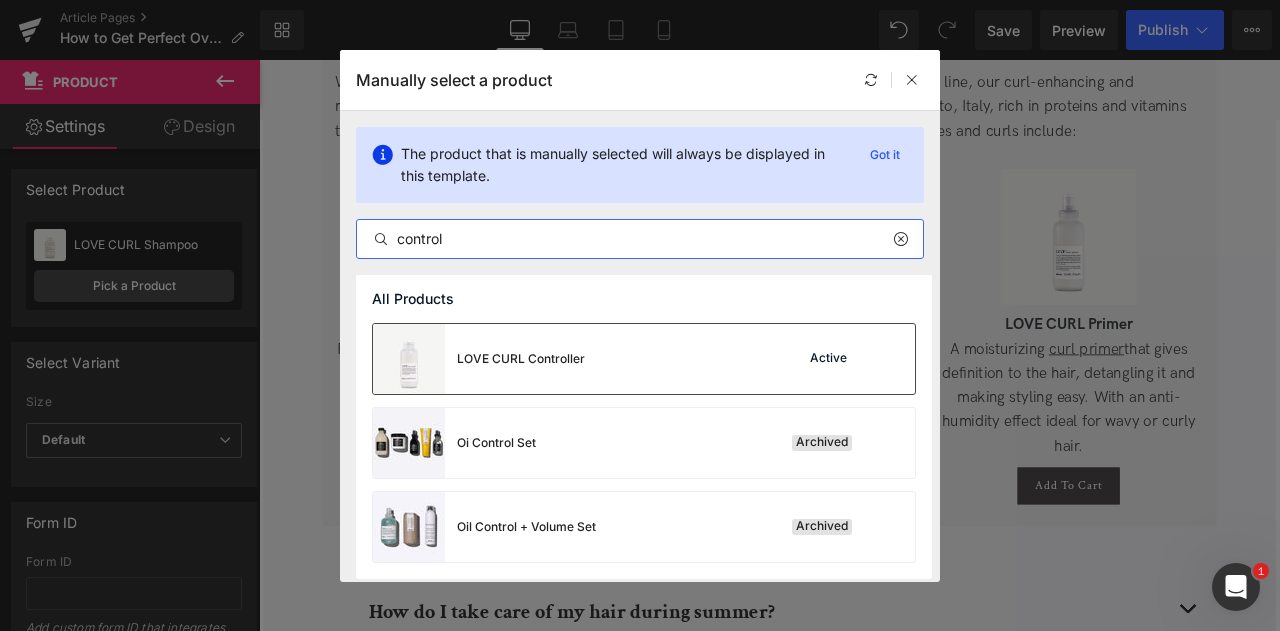 type on "control" 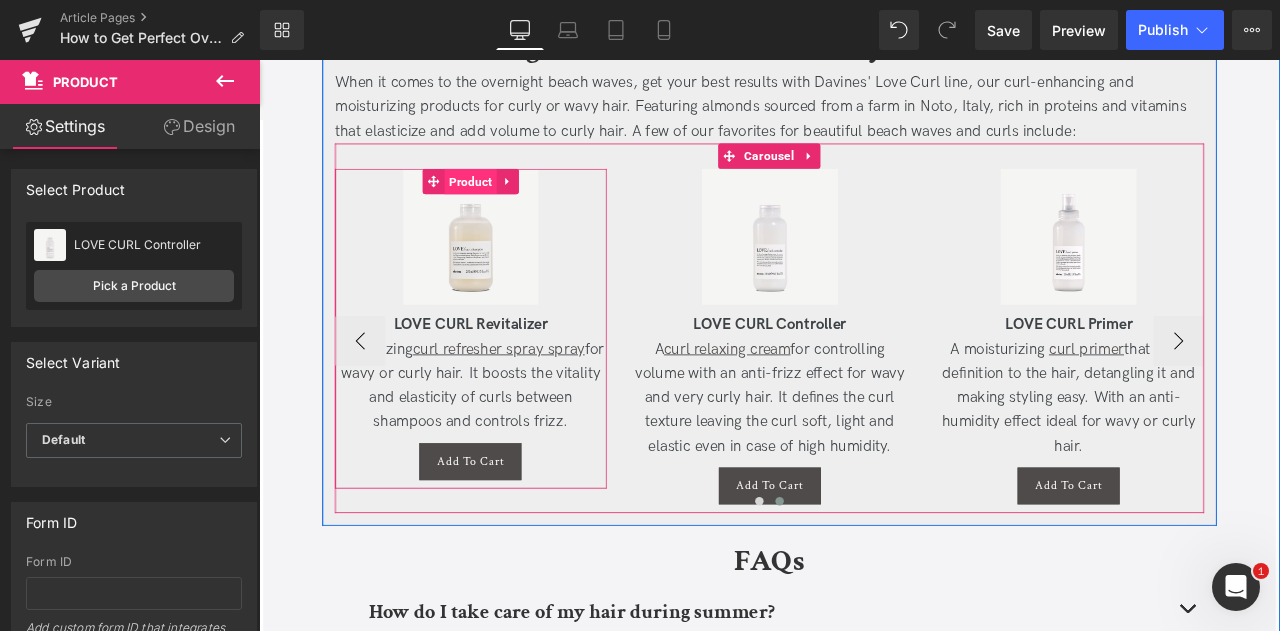 click on "Product" at bounding box center (510, 204) 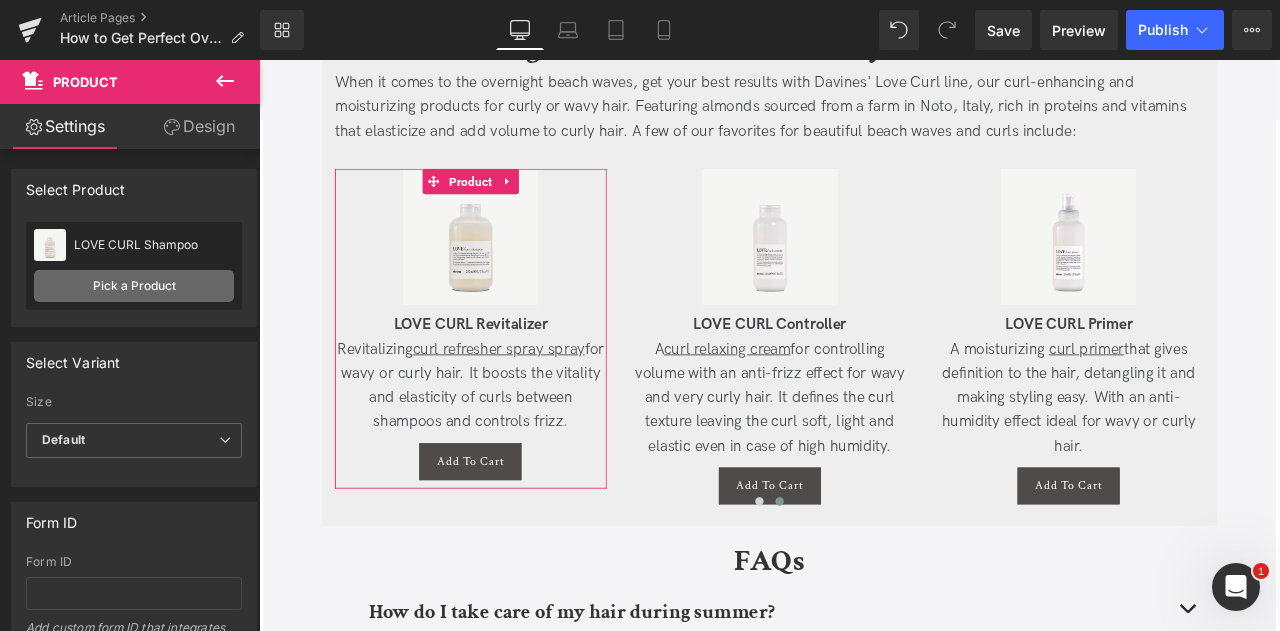 click on "Pick a Product" at bounding box center (134, 286) 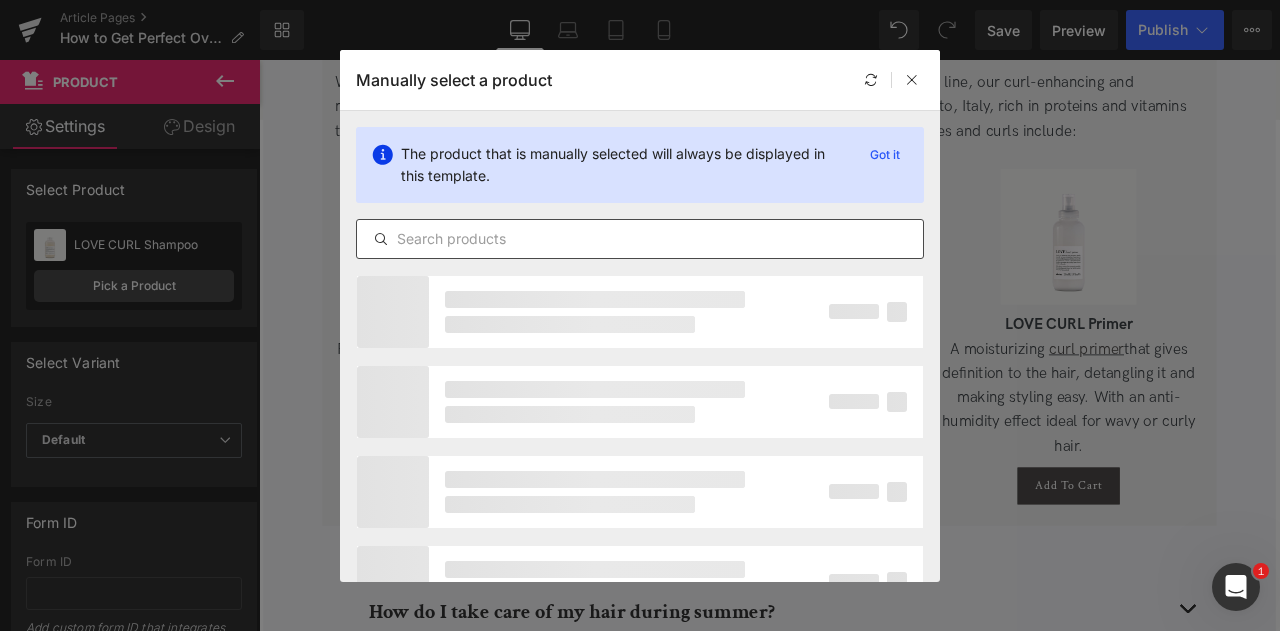 click at bounding box center [640, 239] 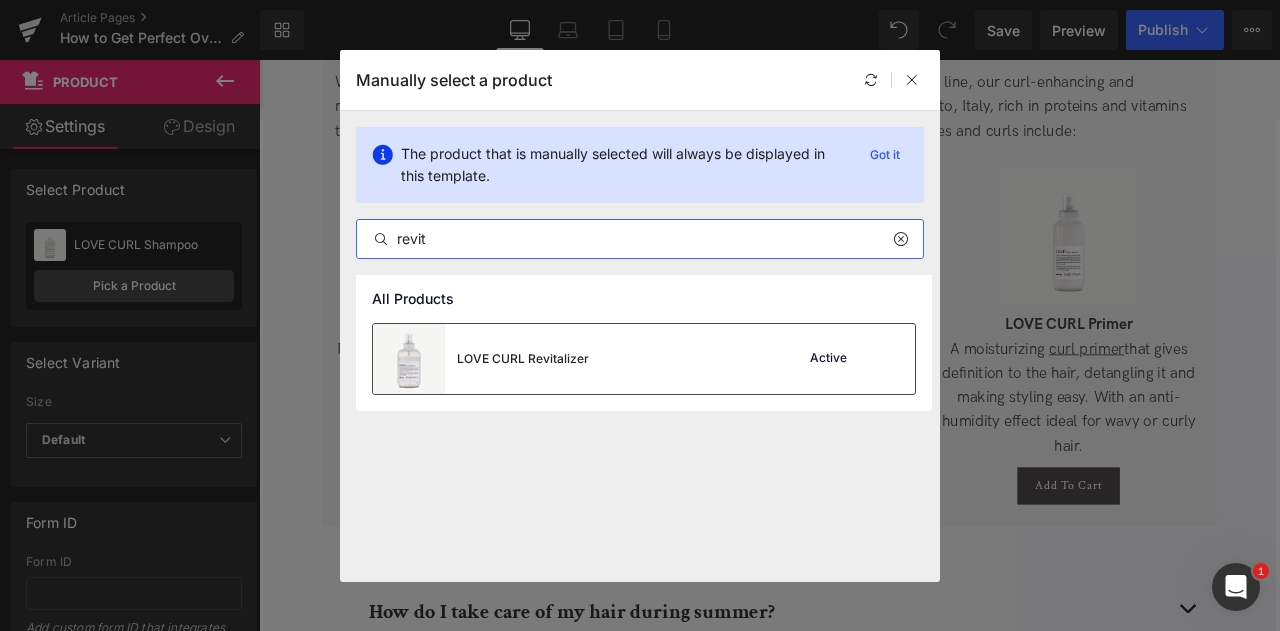 type on "revit" 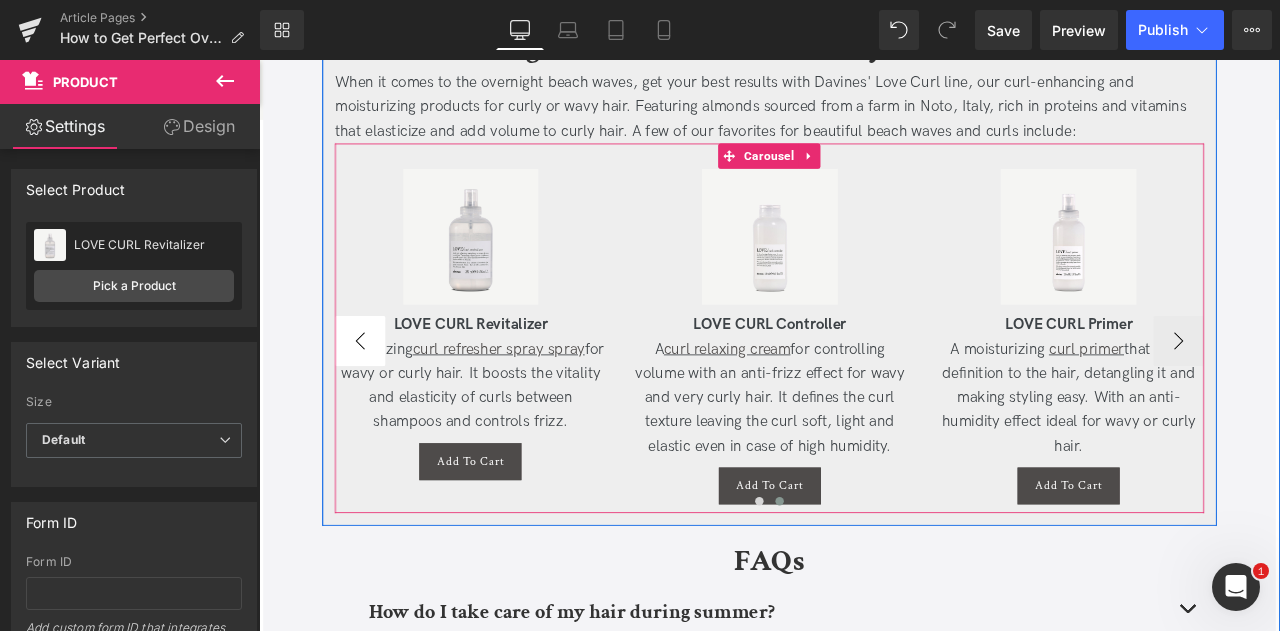 click on "‹" at bounding box center (379, 393) 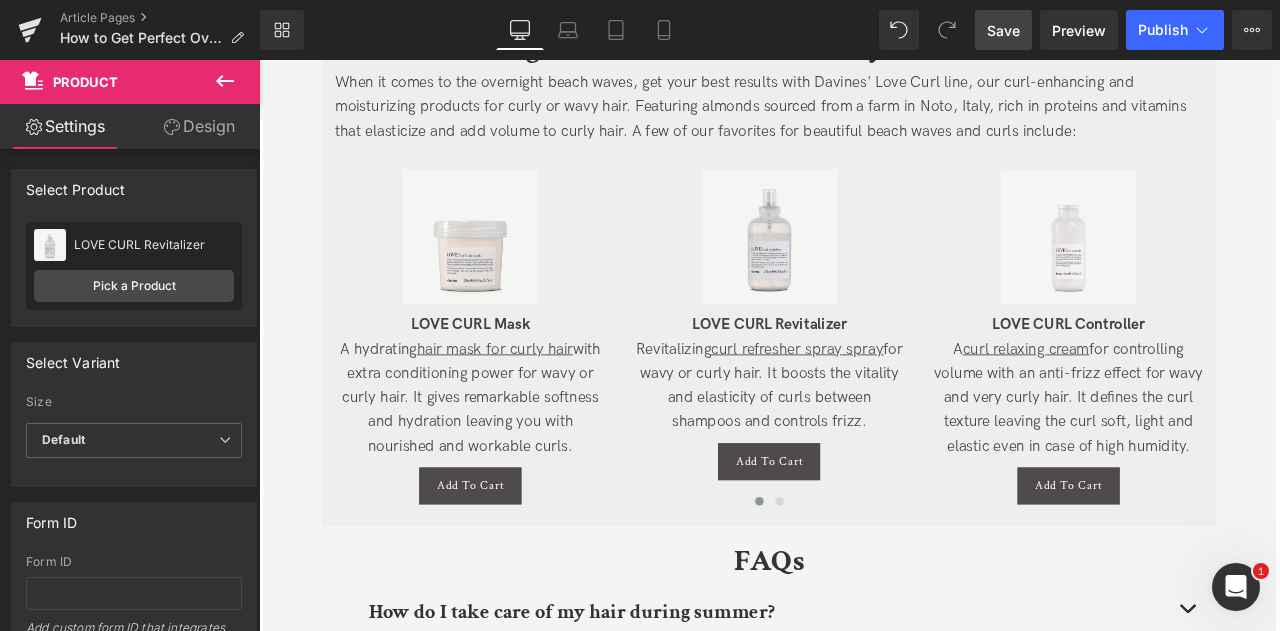 click on "Save" at bounding box center (1003, 30) 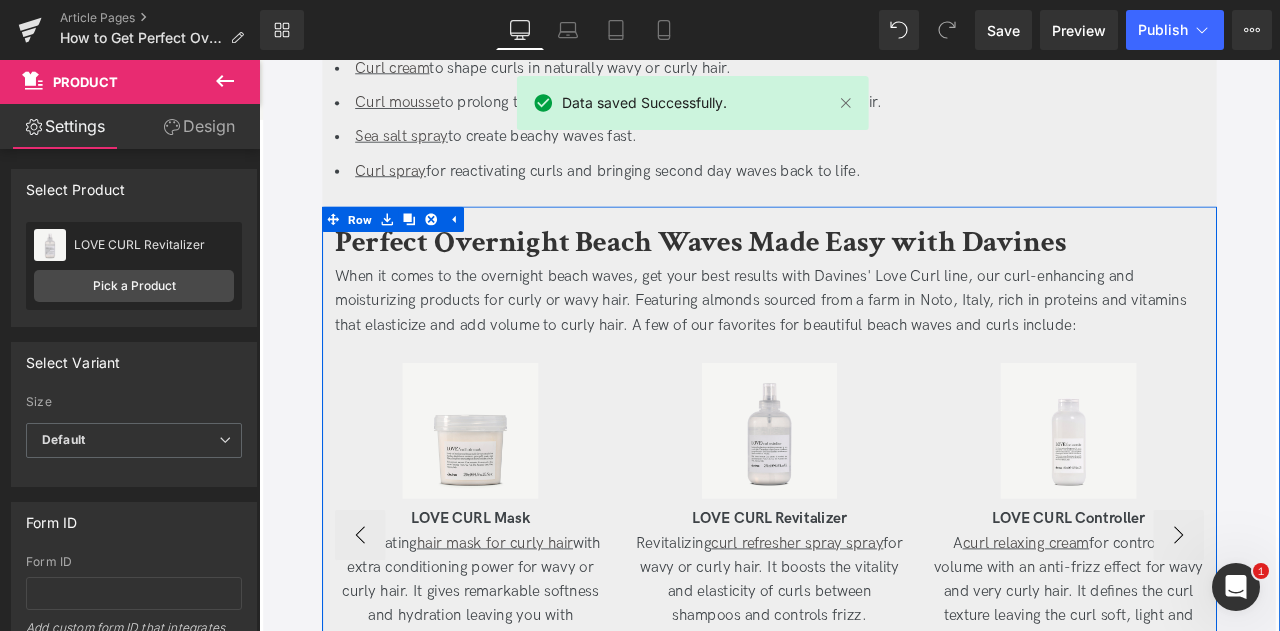scroll, scrollTop: 4518, scrollLeft: 0, axis: vertical 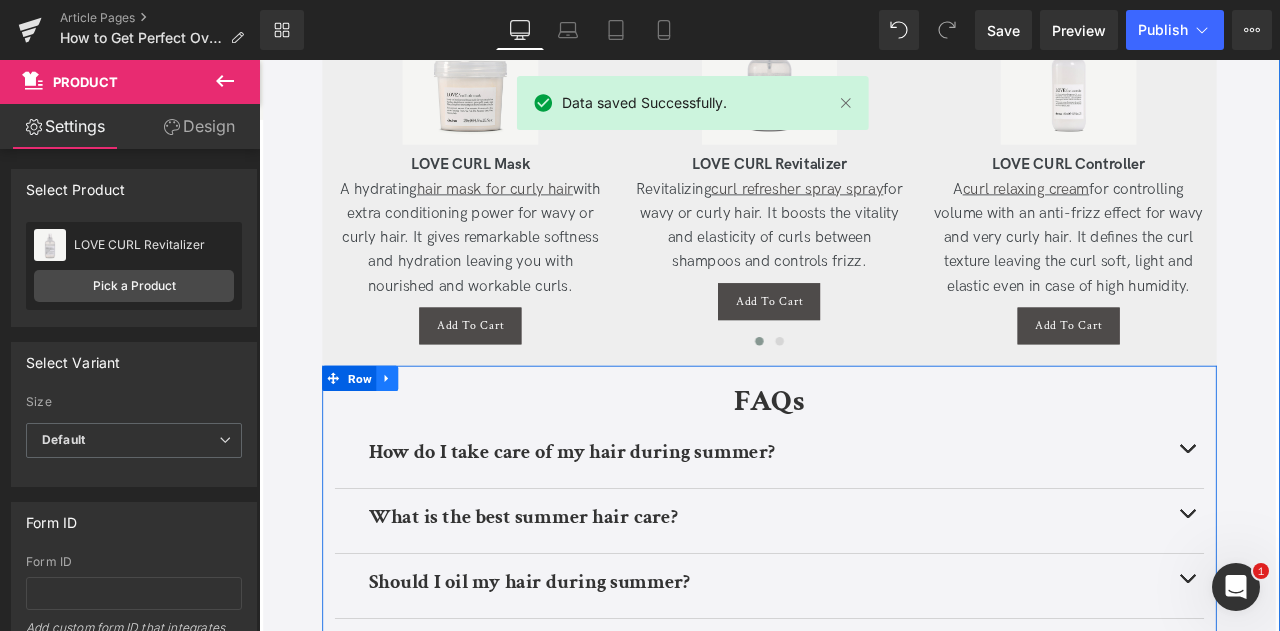 click 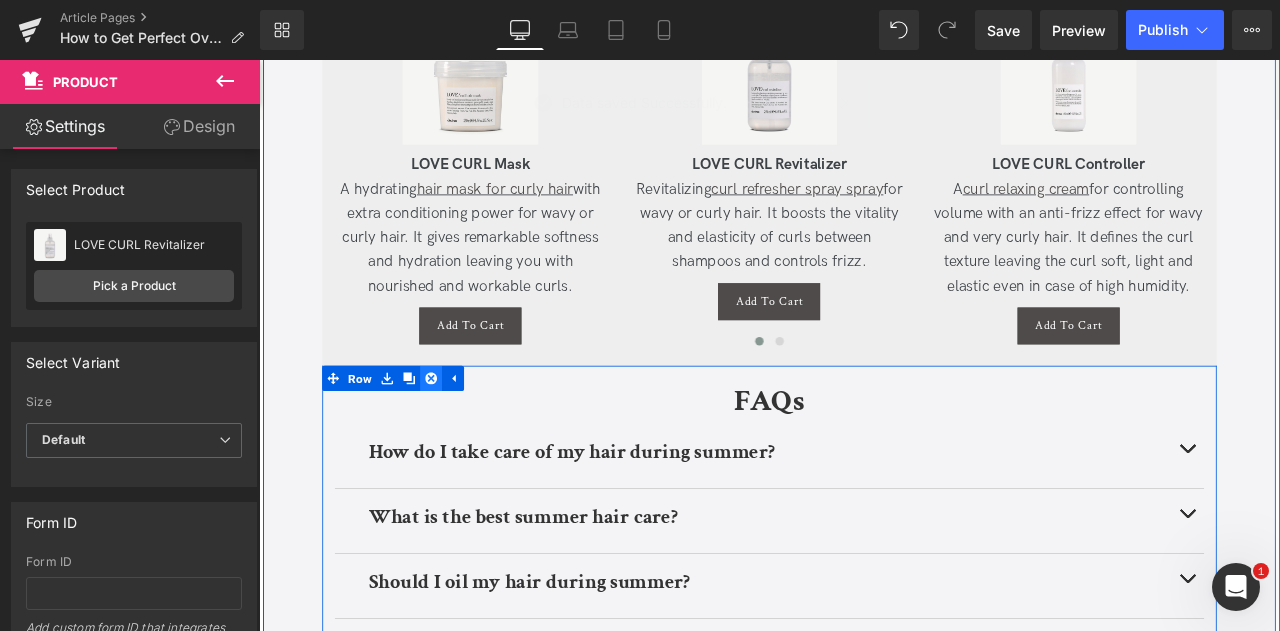 click 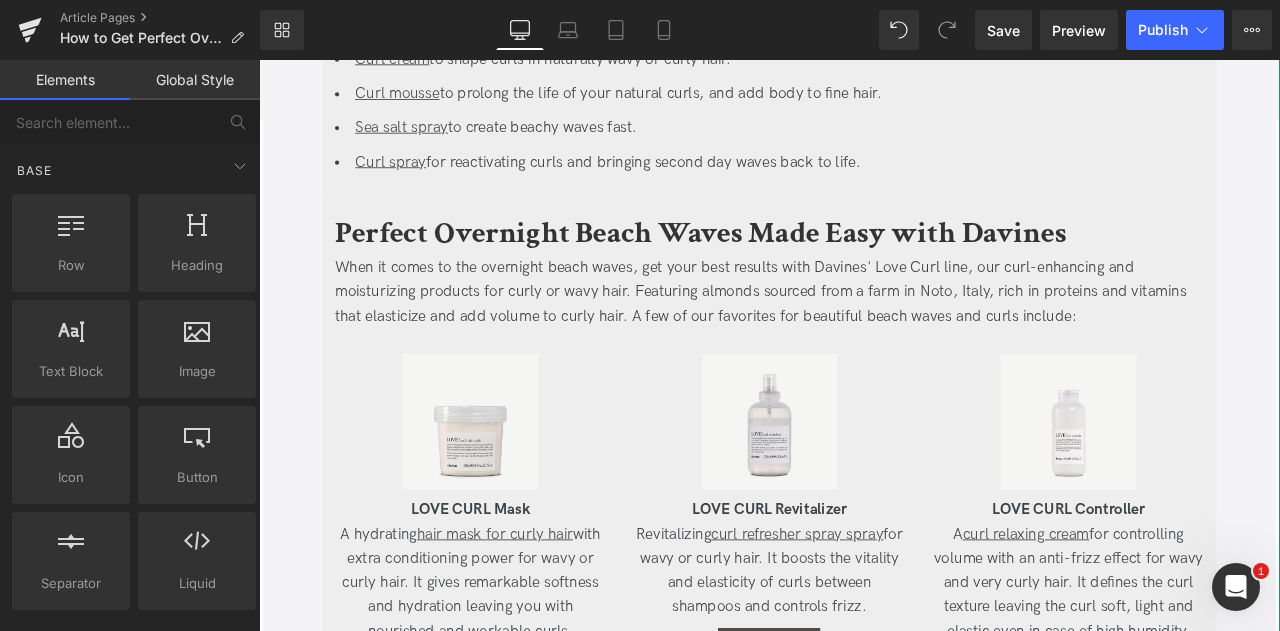 scroll, scrollTop: 4108, scrollLeft: 0, axis: vertical 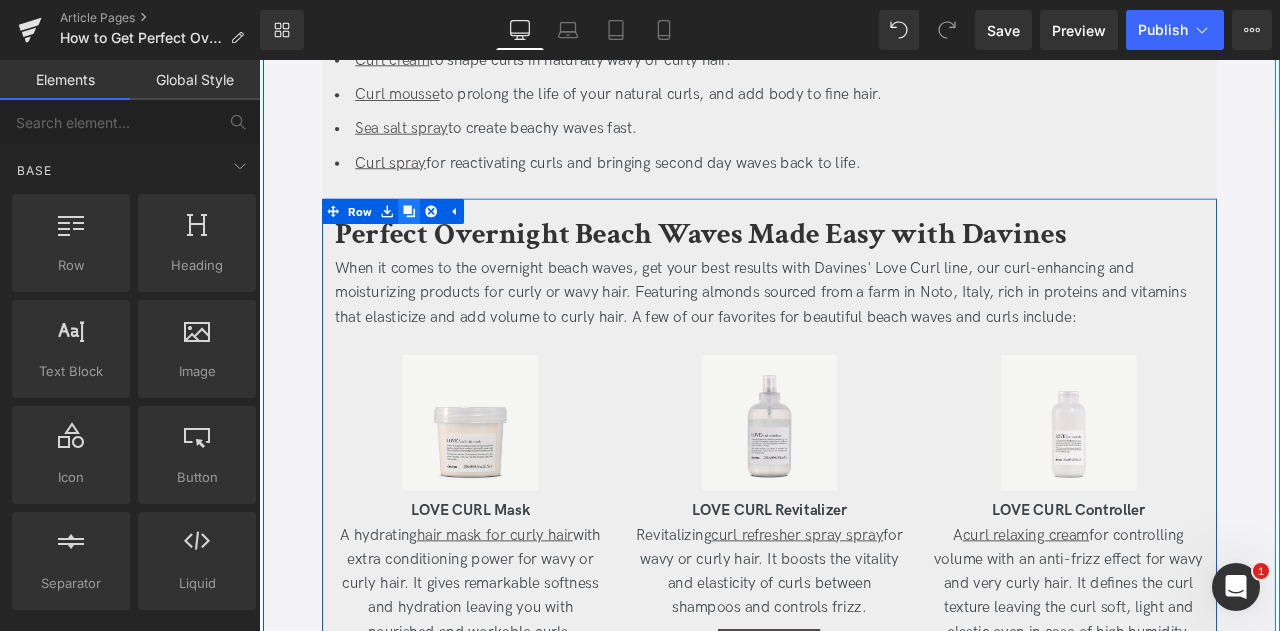 click 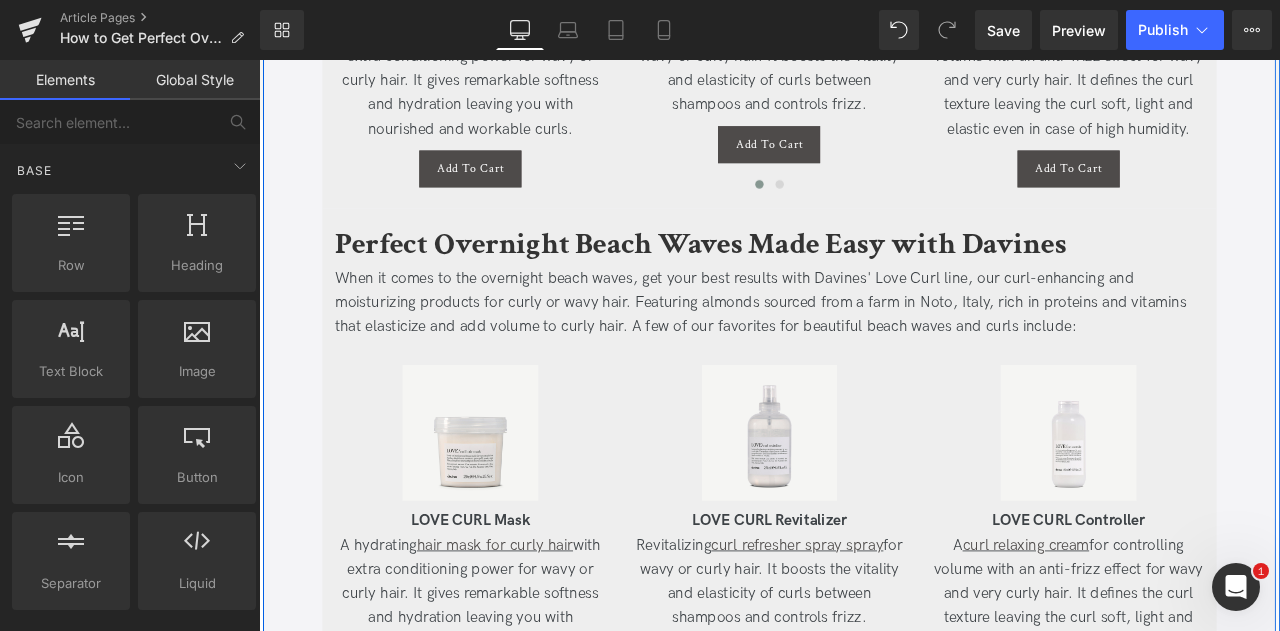 scroll, scrollTop: 4798, scrollLeft: 0, axis: vertical 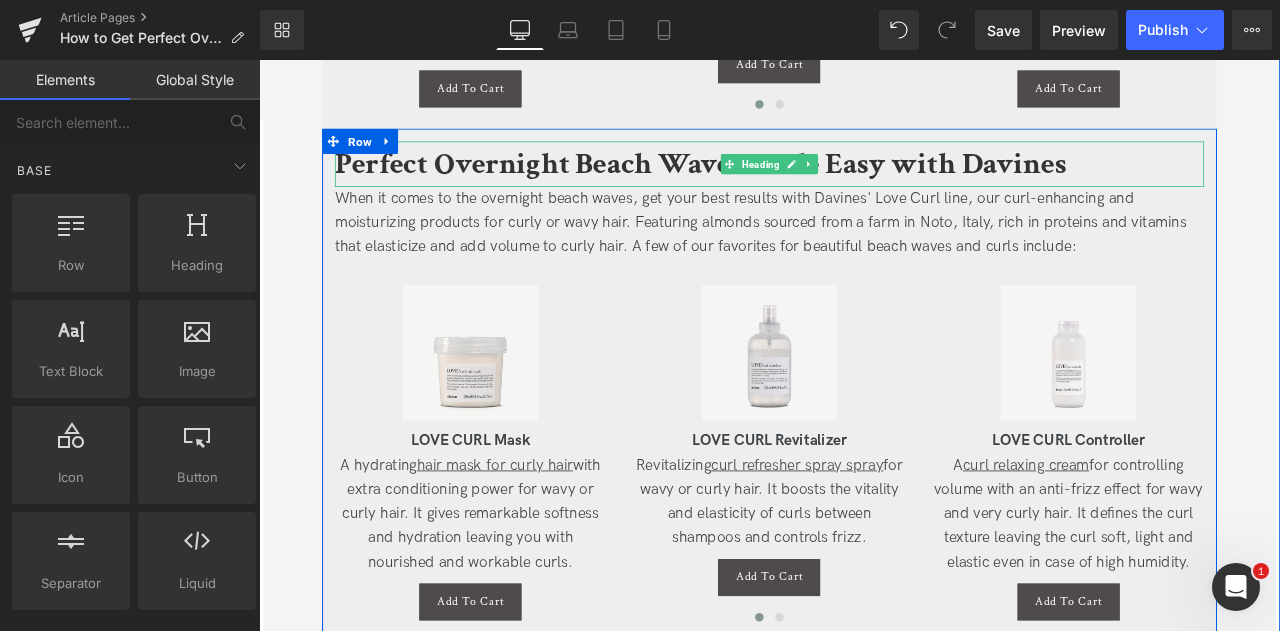 click on "Perfect Overnight Beach Waves Made Easy with Davines" at bounding box center [782, 183] 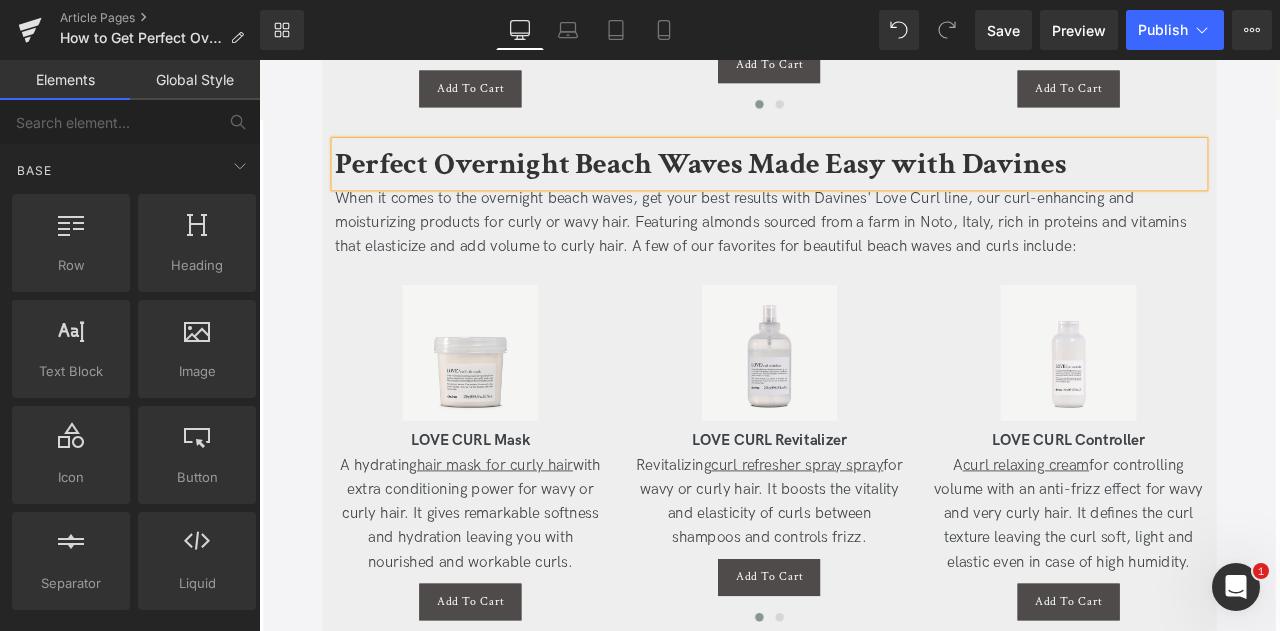 click on "Perfect Overnight Beach Waves Made Easy with Davines" at bounding box center [782, 183] 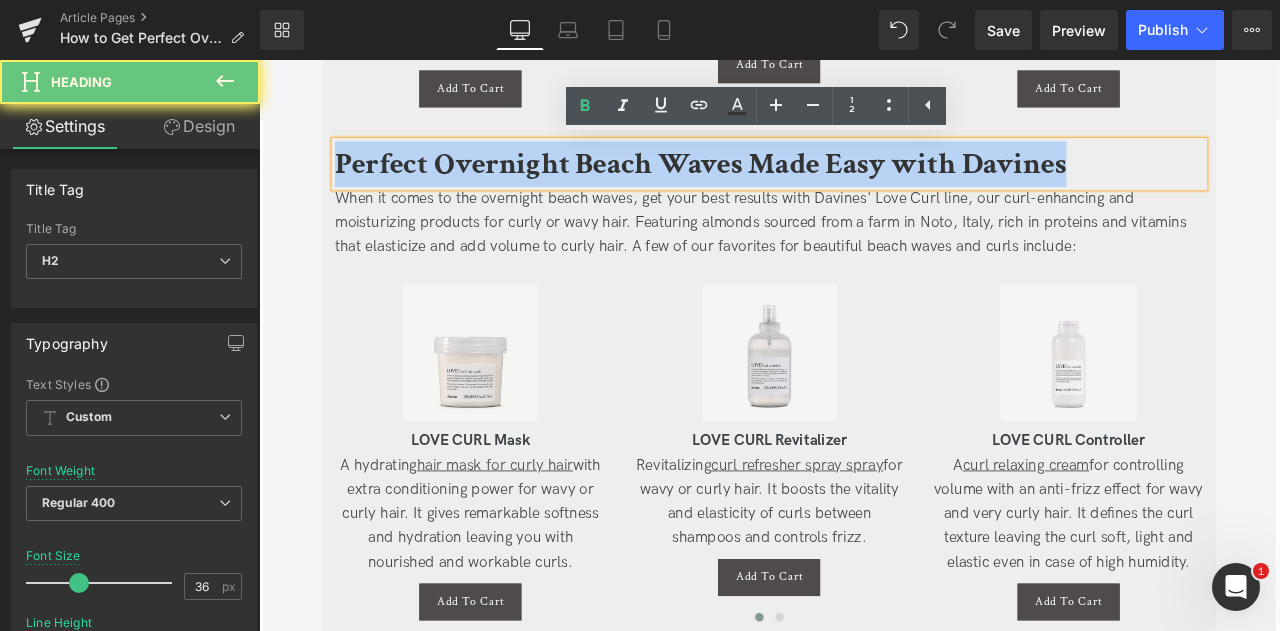 click on "Perfect Overnight Beach Waves Made Easy with Davines" at bounding box center [782, 183] 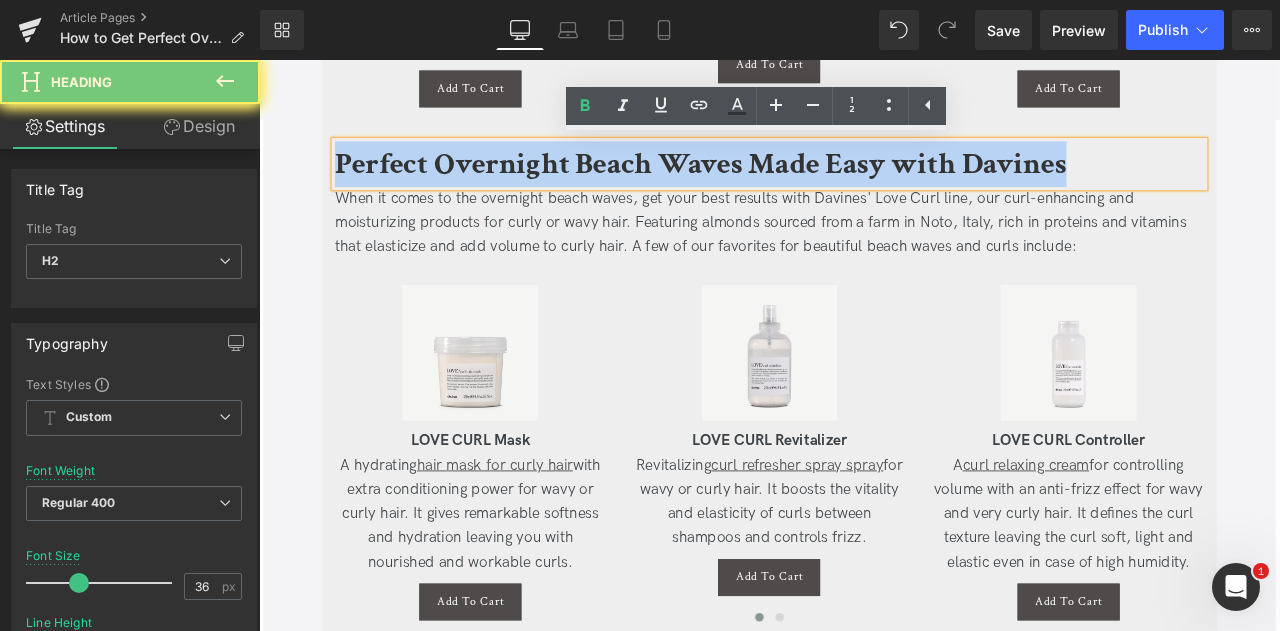 paste 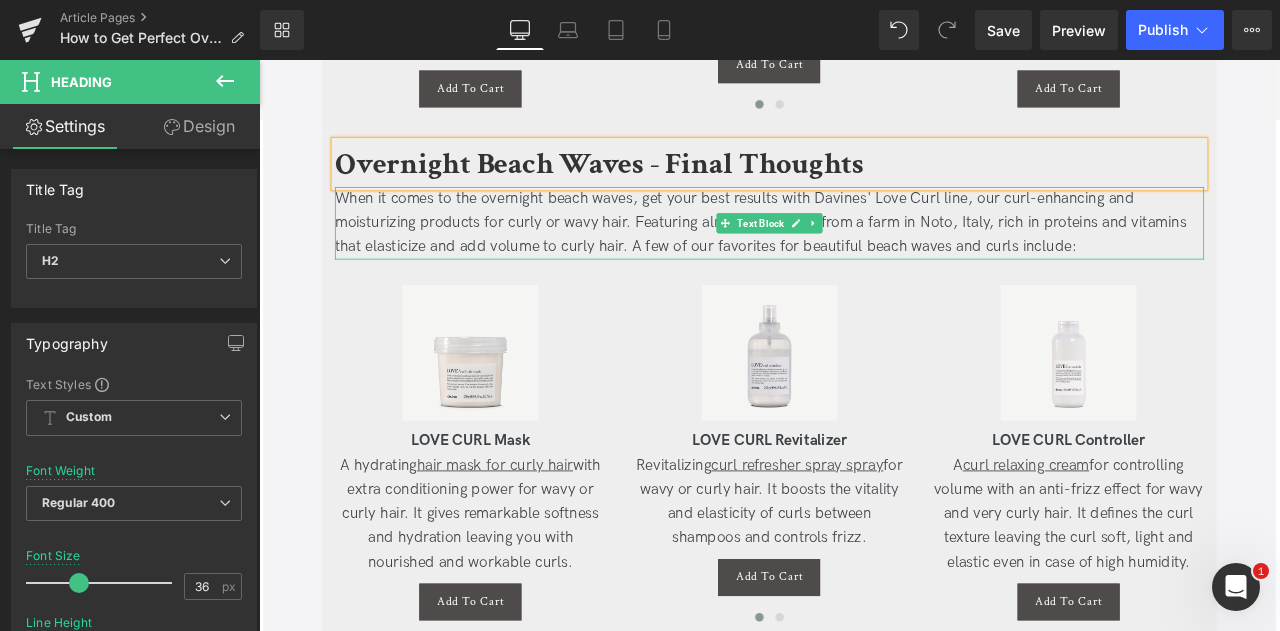 click on "When it comes to the overnight beach waves, get your best results with Davines' Love Curl line, our curl-enhancing and moisturizing products for curly or wavy hair. Featuring almonds sourced from a farm in Noto, Italy, rich in proteins and vitamins that elasticize and add volume to curly hair. A few of our favorites for beautiful beach waves and curls include:" at bounding box center (864, 254) 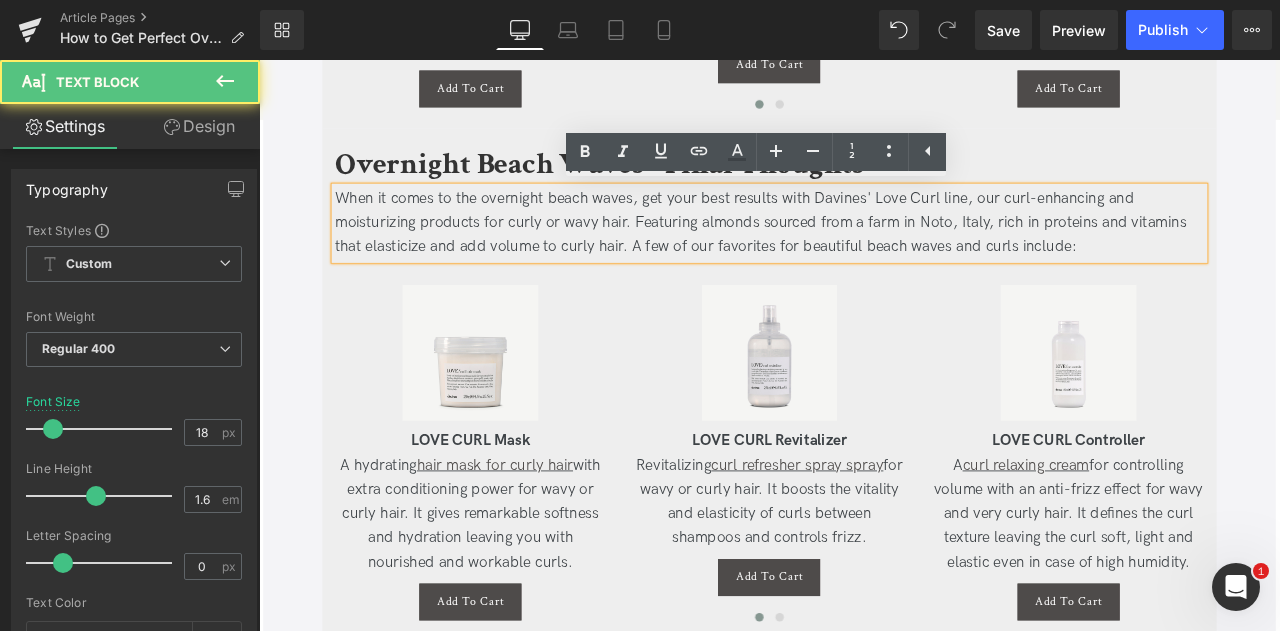 click on "When it comes to the overnight beach waves, get your best results with Davines' Love Curl line, our curl-enhancing and moisturizing products for curly or wavy hair. Featuring almonds sourced from a farm in Noto, Italy, rich in proteins and vitamins that elasticize and add volume to curly hair. A few of our favorites for beautiful beach waves and curls include:" at bounding box center [864, 254] 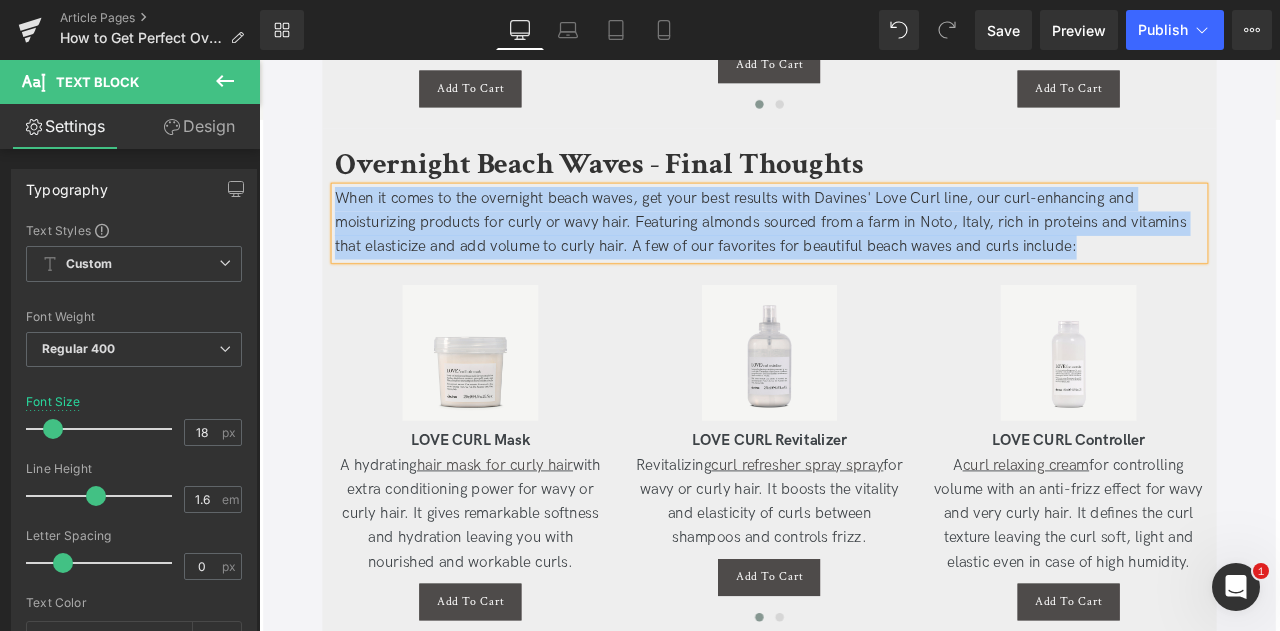 paste 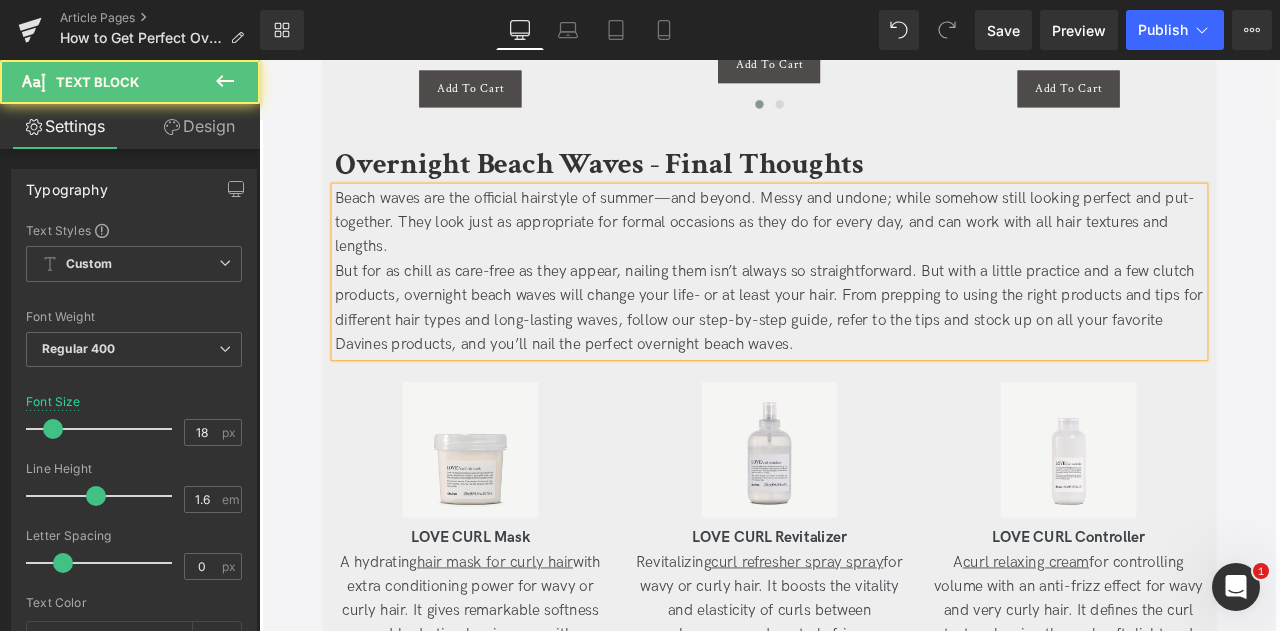 click on "Beach waves are the official hairstyle of summer—and beyond. Messy and undone; while somehow still looking perfect and put-together. They look just as appropriate for formal occasions as they do for every day, and can work with all hair textures and lengths." at bounding box center (864, 254) 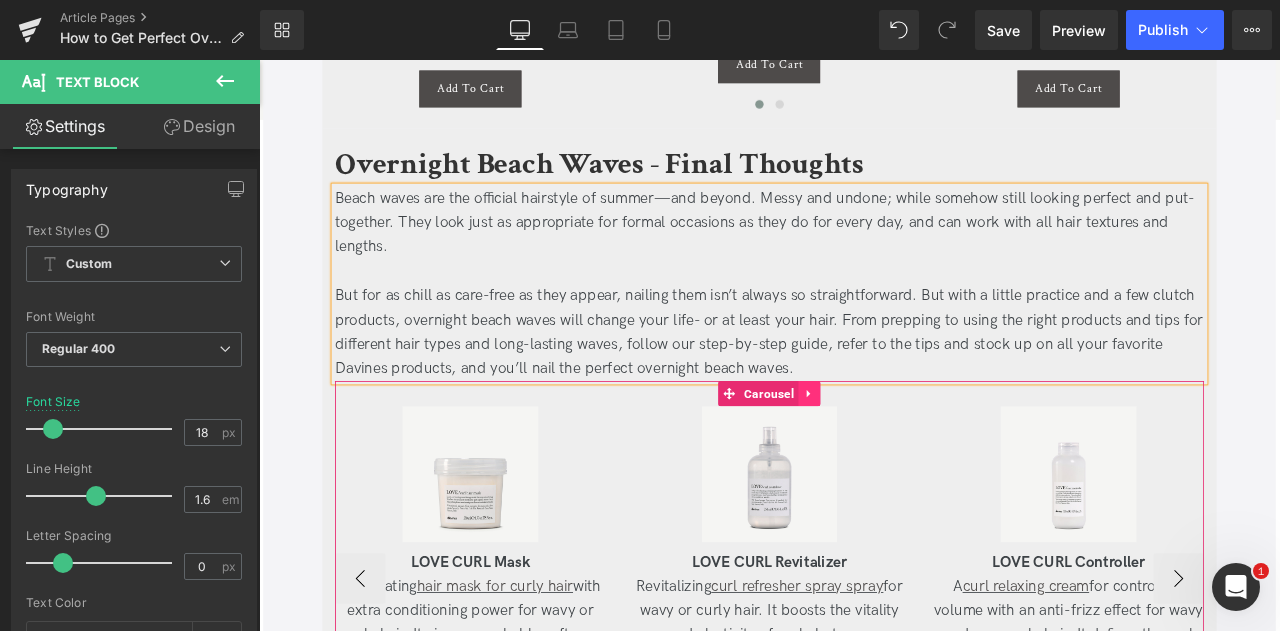 click 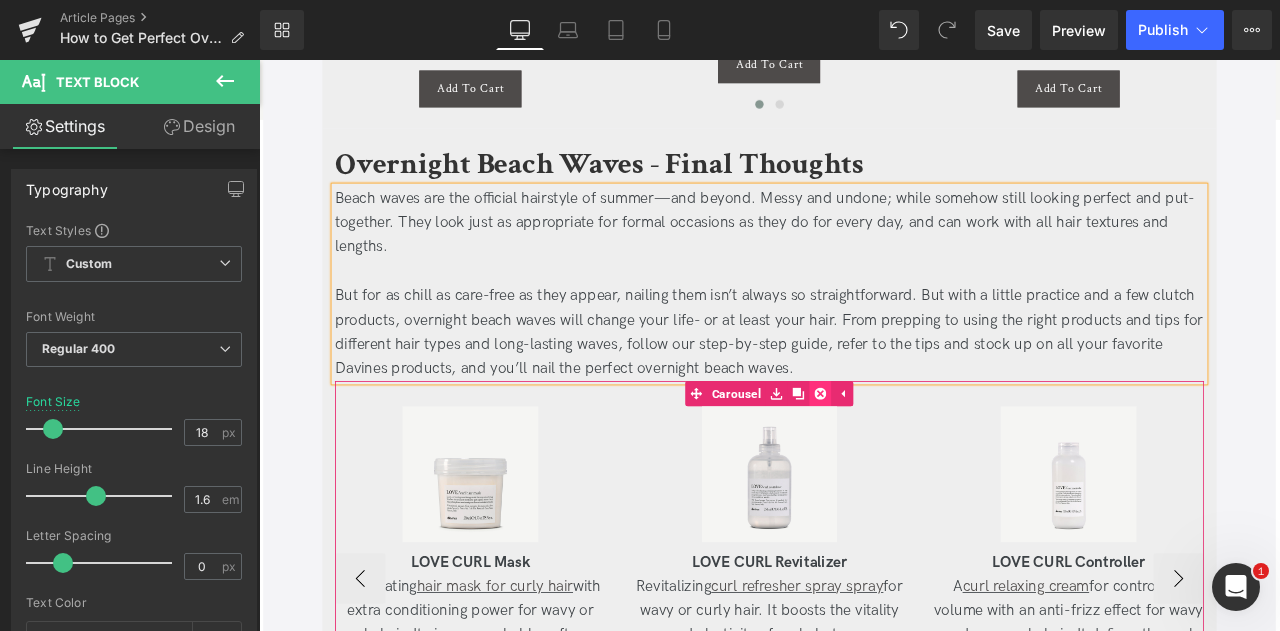click 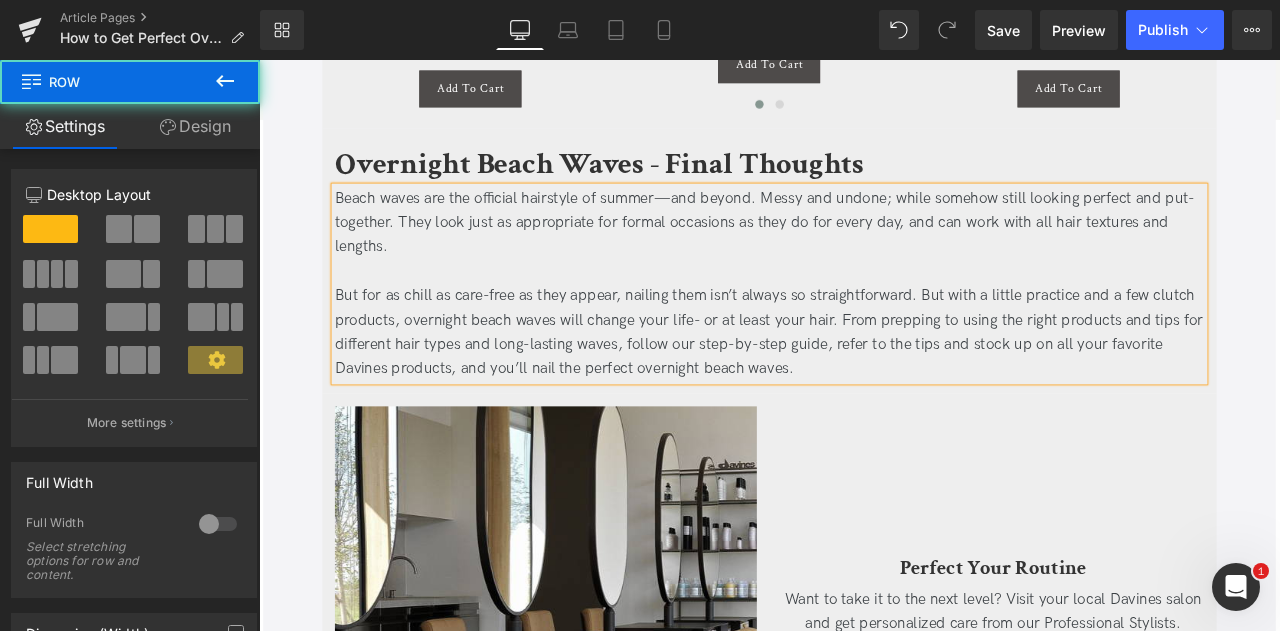 click on "How to Get Perfect Overnight Beach Waves Heading         Updated on August 1, 2025 |  5  min read Jaclyn LaBadia,  Davines Writer Text Block         Separator         Carefree and subtle, but chic and slightly disheveled, beach waves are the official hairstyle of summer—and beyond! But for as chill as the vibe as they give off, nailing them isn’t always so straightforward. But with a little practice, the right tips and a few key products, overnight beach waves will change your life- or at least your hair. From prepping to using the right products and tips for different hair types and long-lasting waves, this is your step-by-step guide to the perfect overnight beach waves. Text Block
Key Takeaways Heading" at bounding box center (864, -1768) 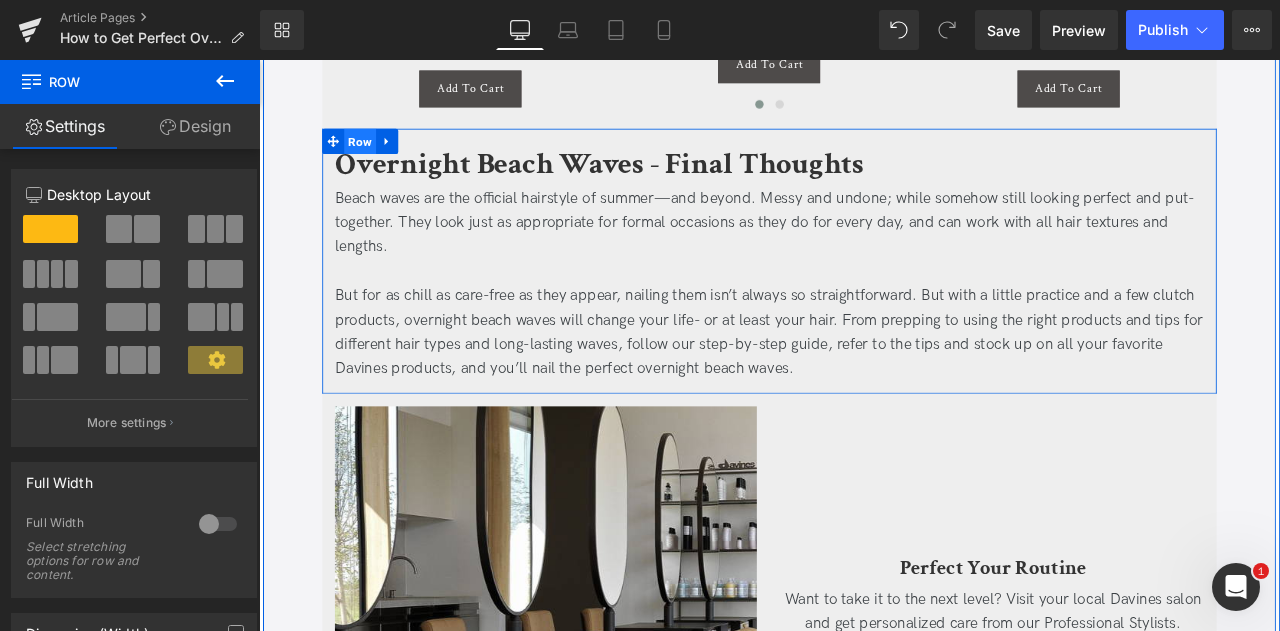click on "Row" at bounding box center (379, 157) 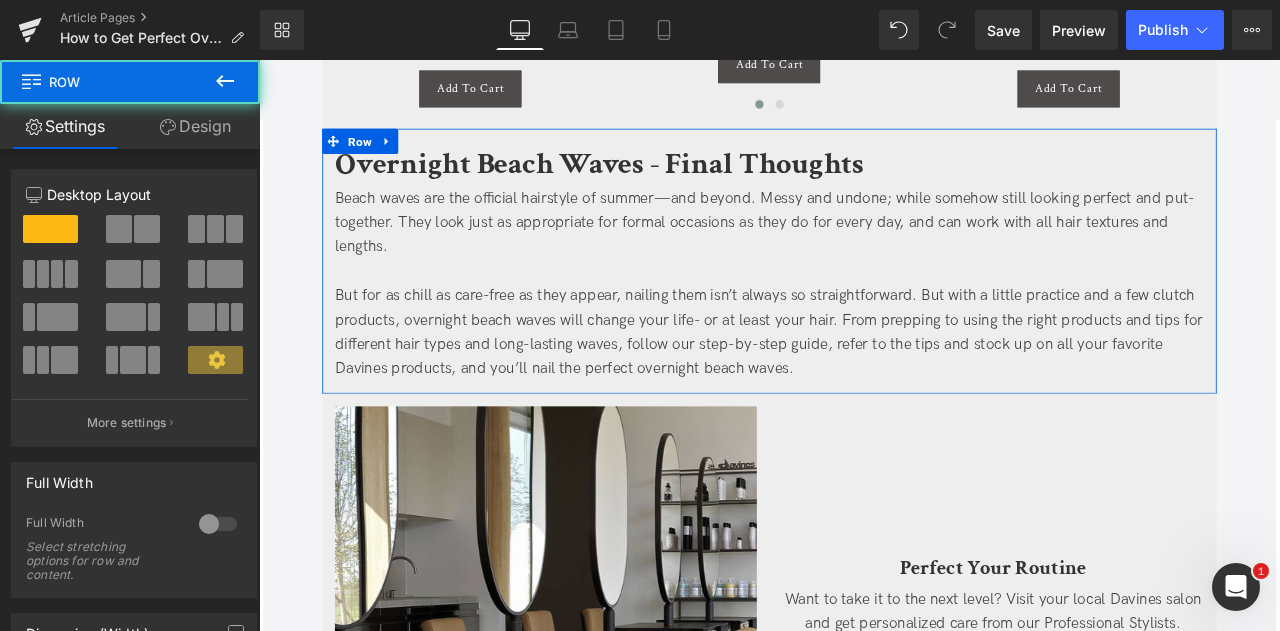 click on "Design" at bounding box center [195, 126] 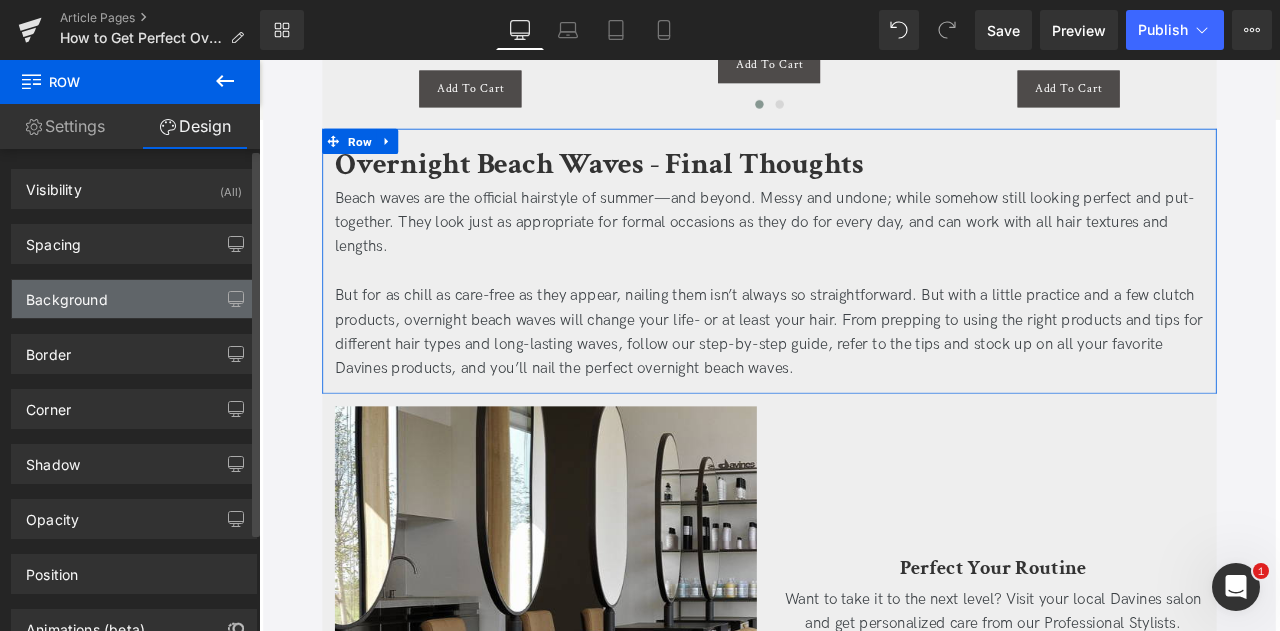 click on "Background" at bounding box center (134, 299) 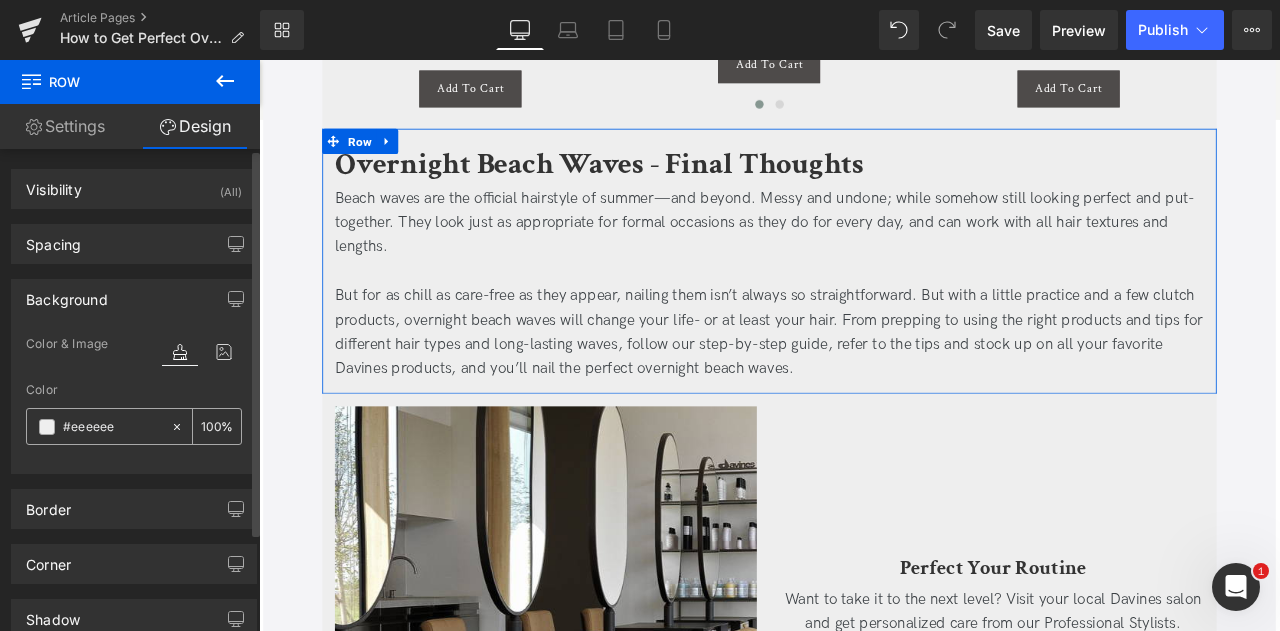 click 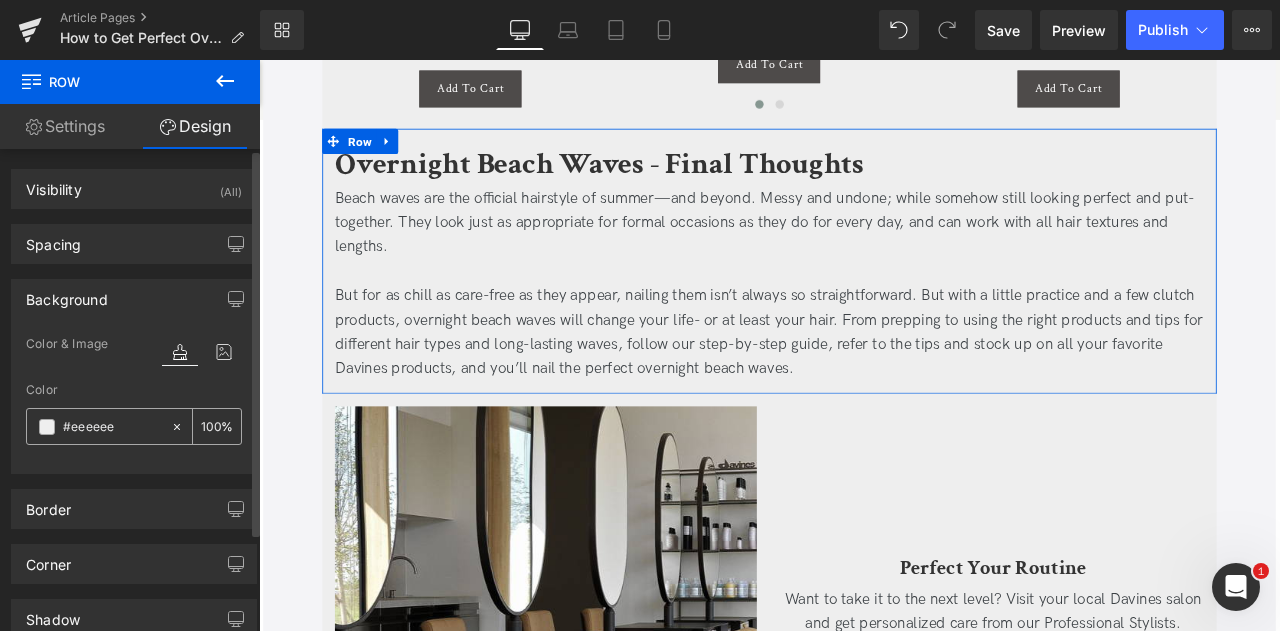 type on "none" 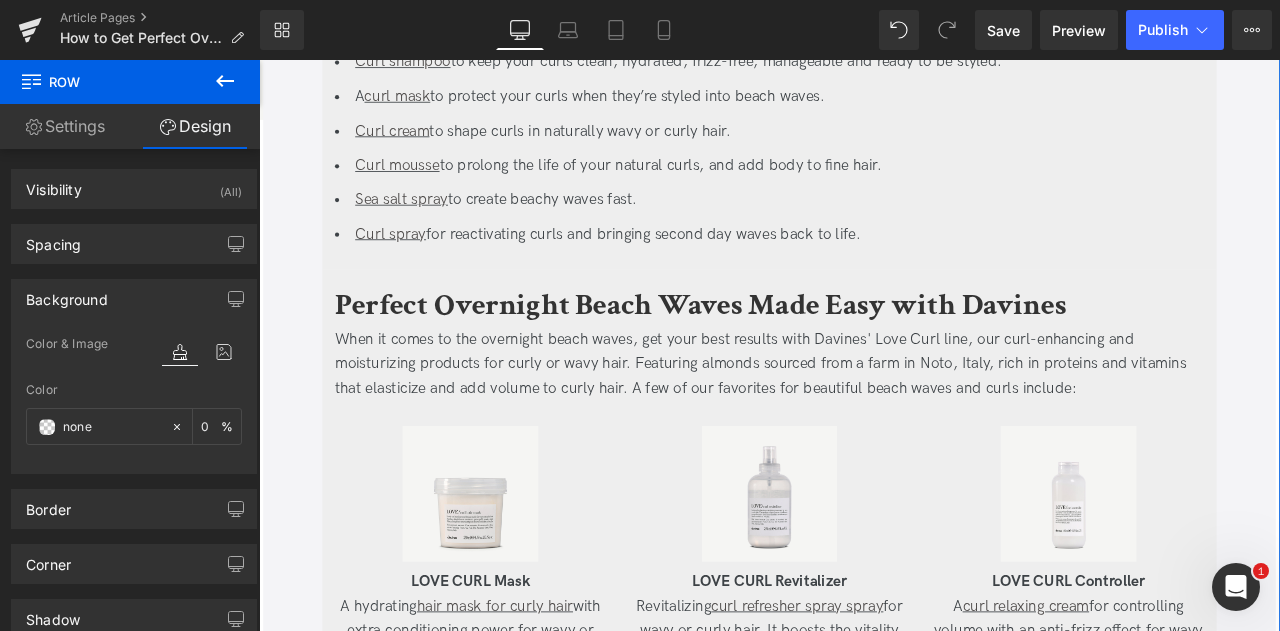 scroll, scrollTop: 3662, scrollLeft: 0, axis: vertical 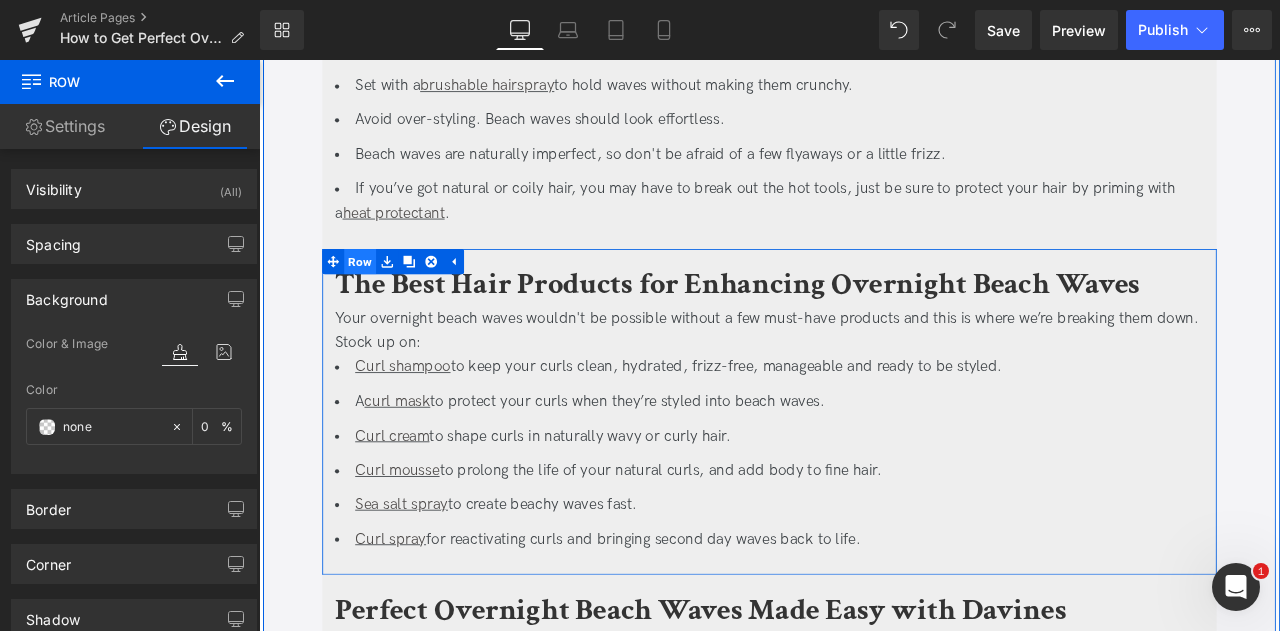 click on "Row" at bounding box center (379, 299) 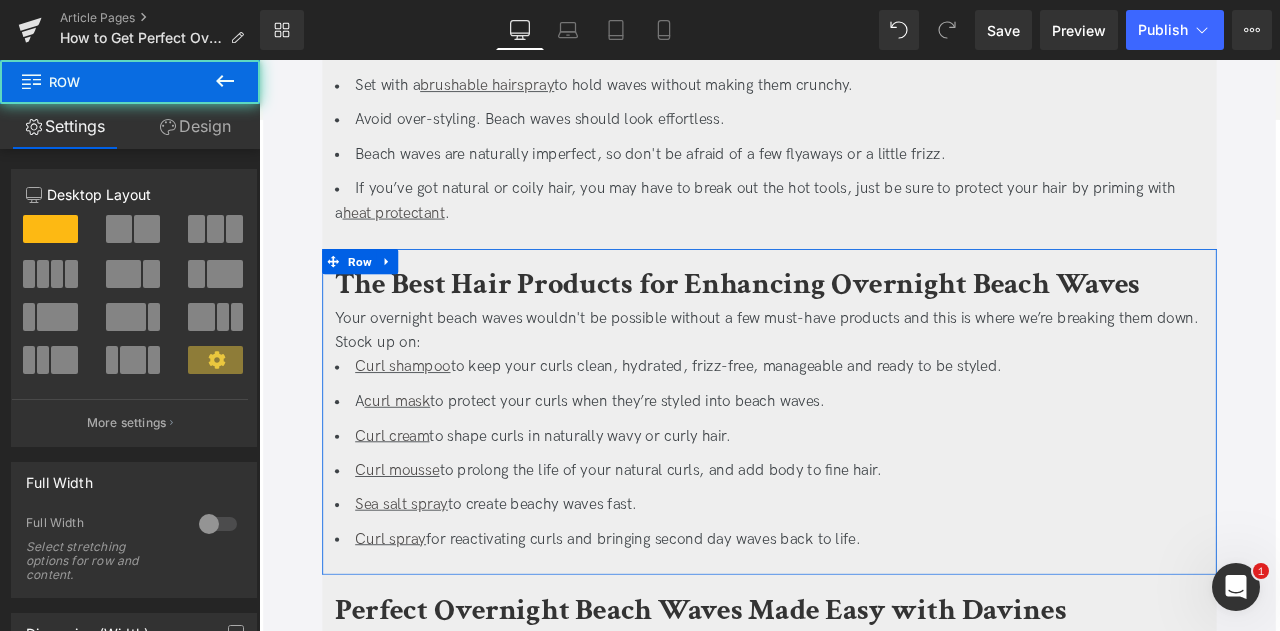 click on "Design" at bounding box center [195, 126] 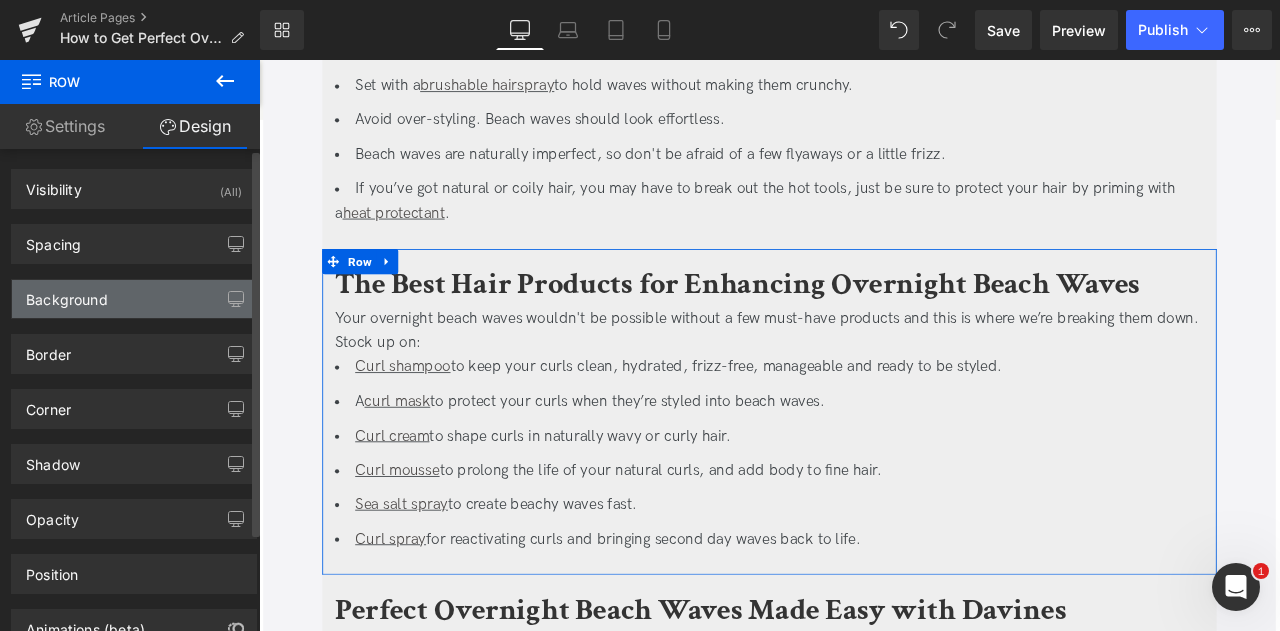 click on "Background" at bounding box center (134, 299) 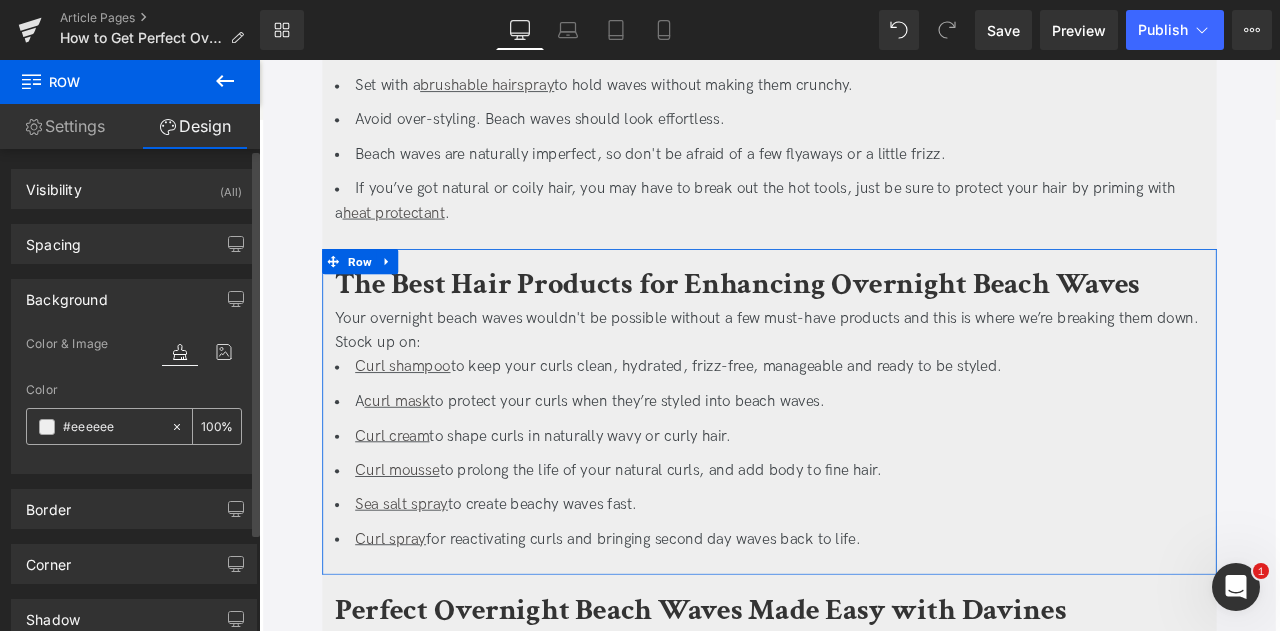click at bounding box center (181, 426) 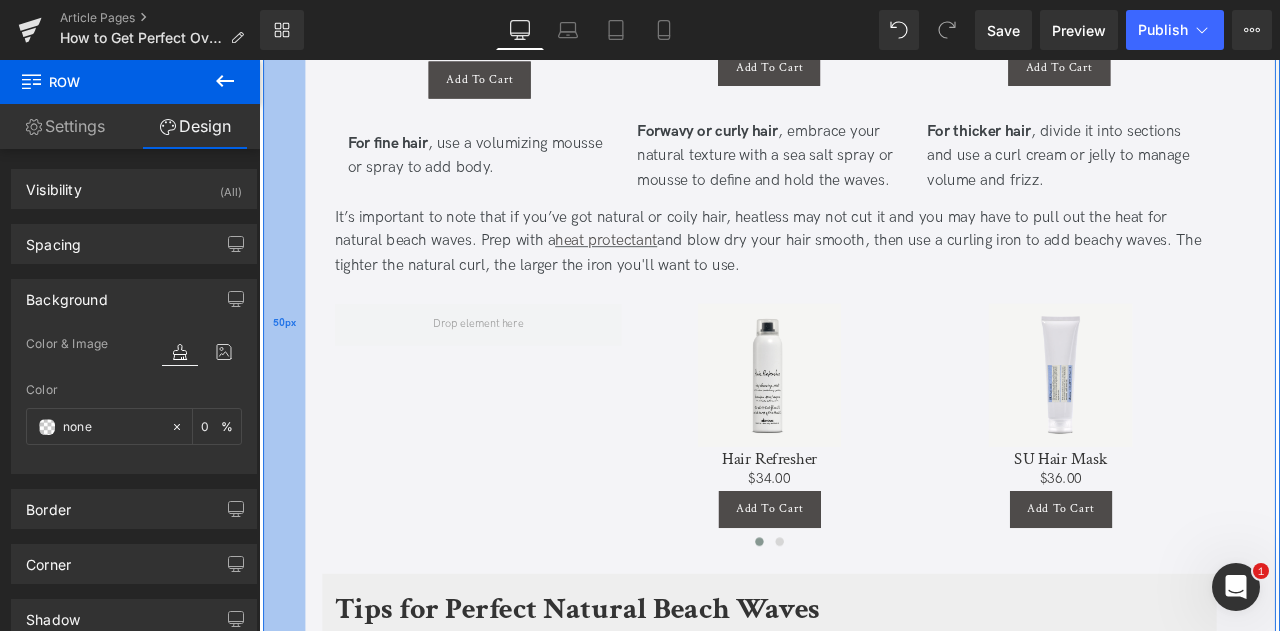 scroll, scrollTop: 2656, scrollLeft: 0, axis: vertical 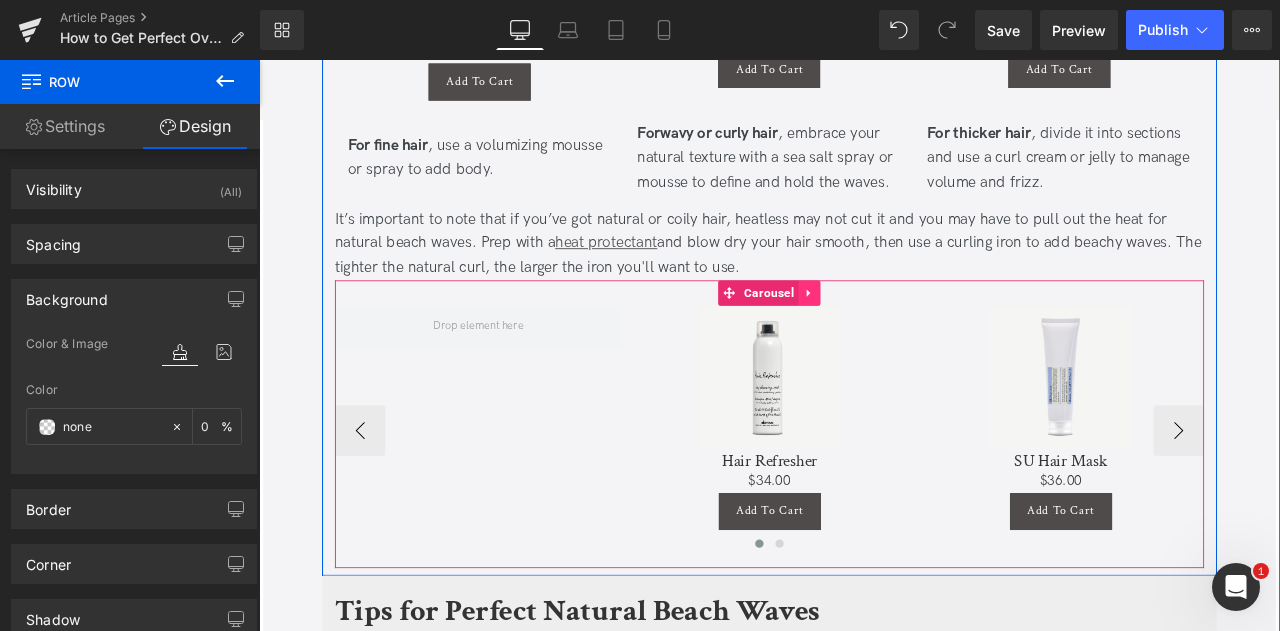click 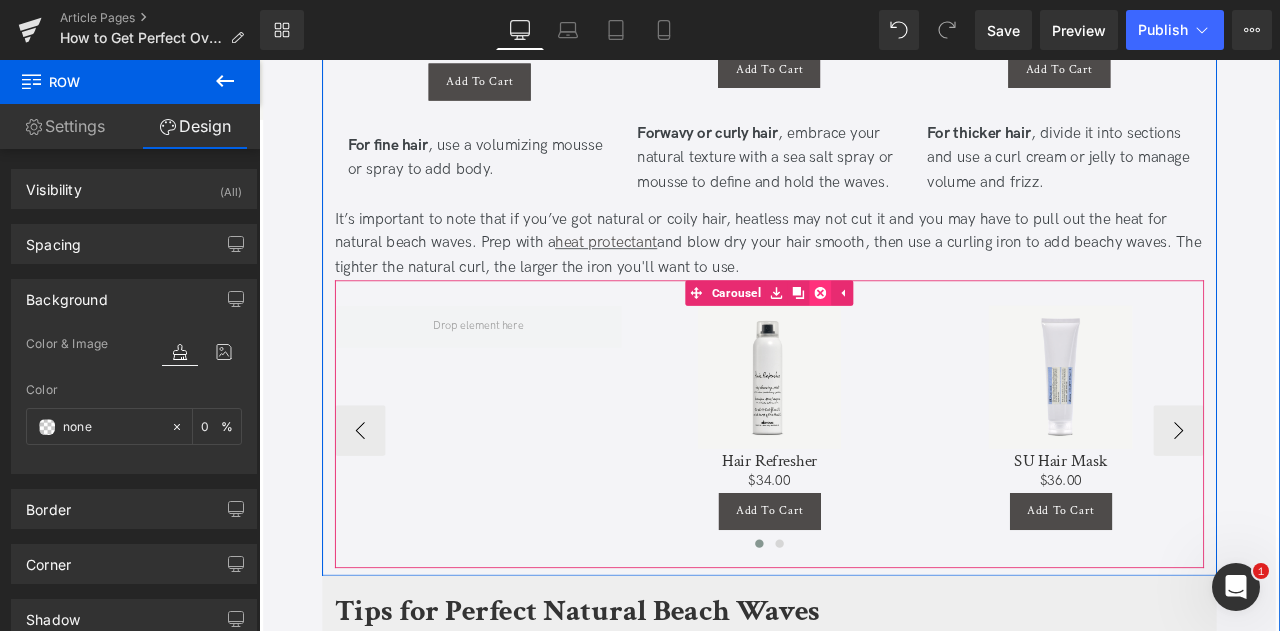 click 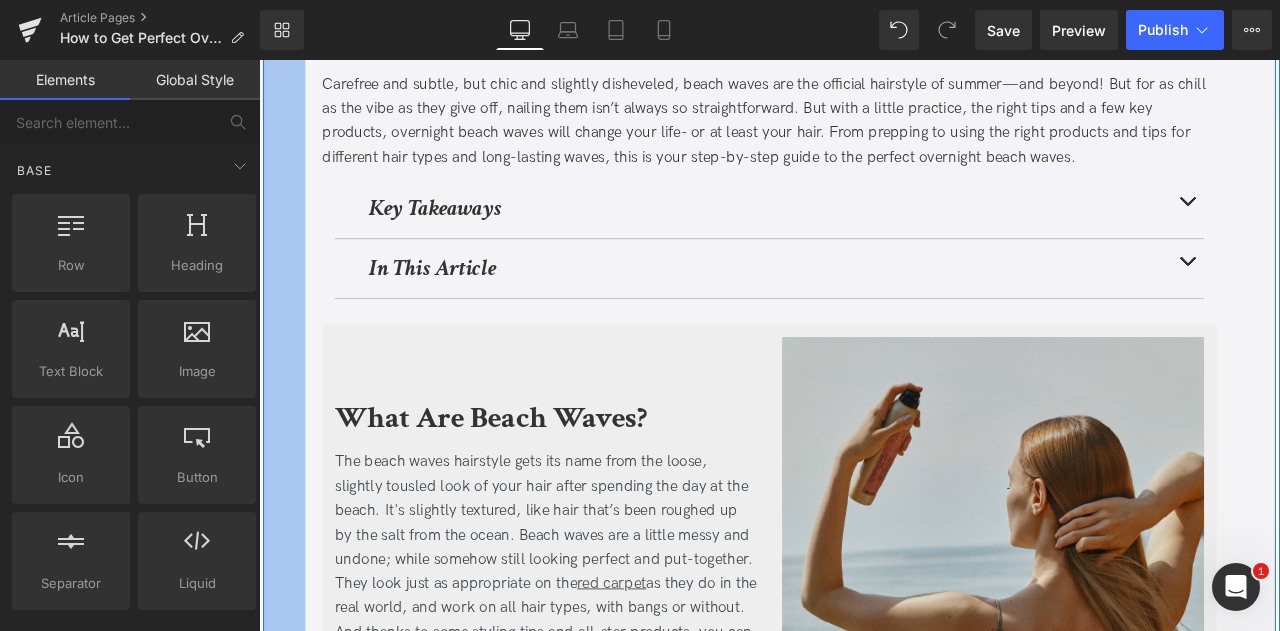 scroll, scrollTop: 328, scrollLeft: 0, axis: vertical 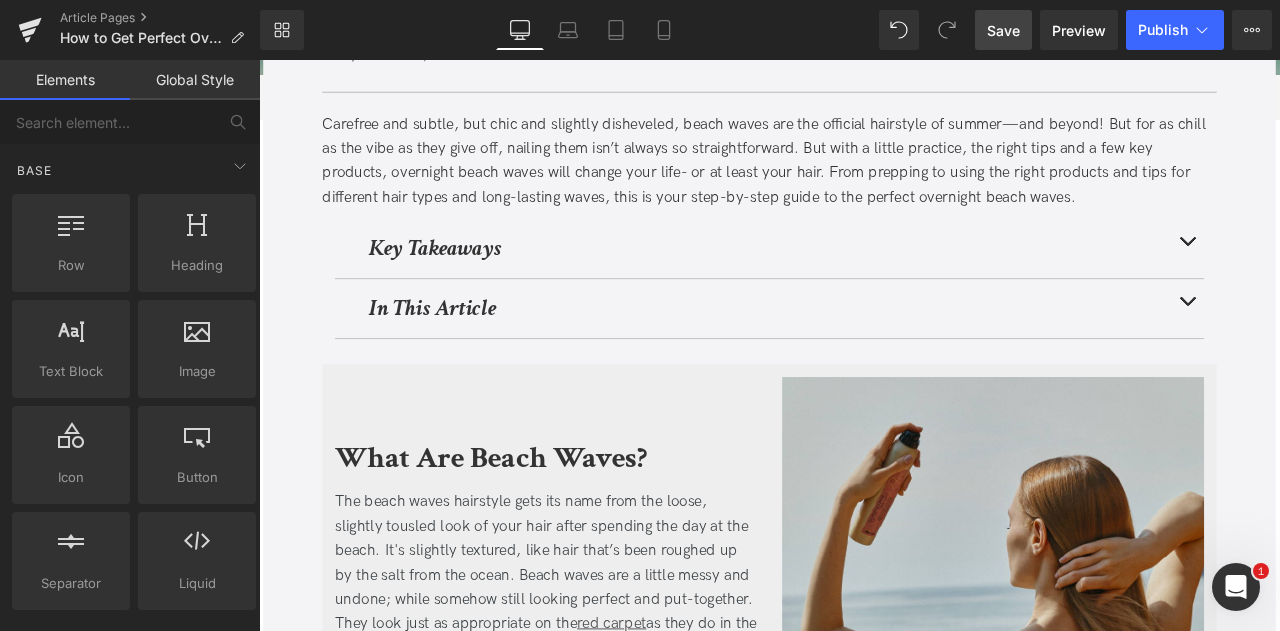 click on "Save" at bounding box center [1003, 30] 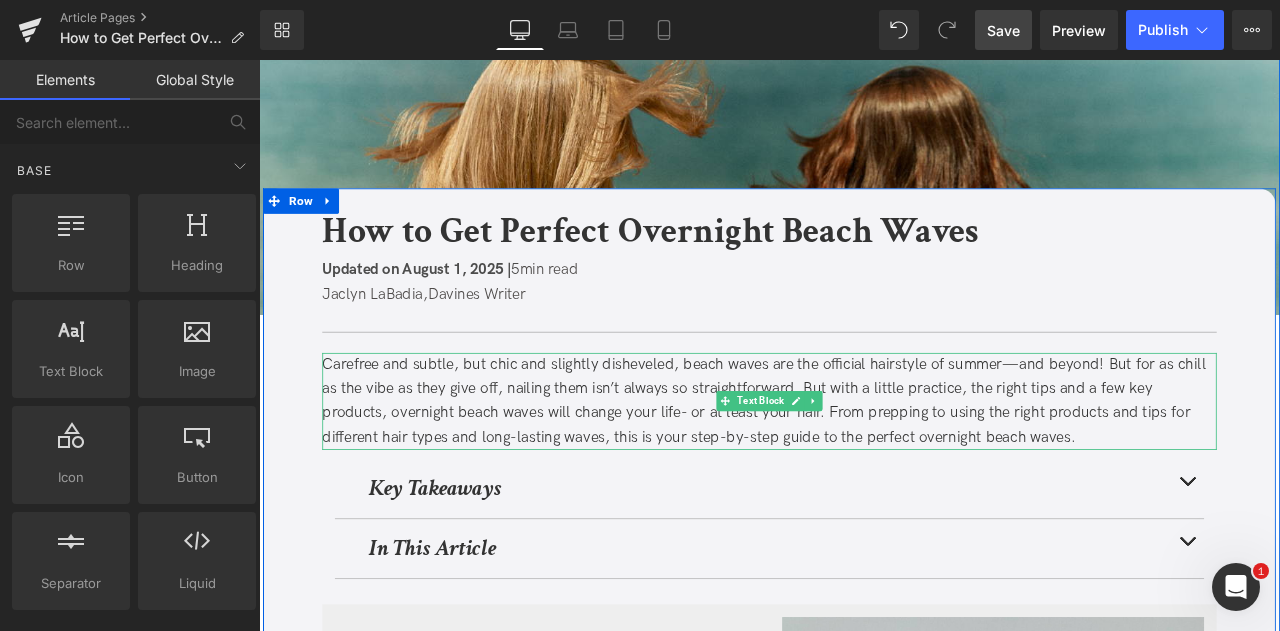scroll, scrollTop: 357, scrollLeft: 0, axis: vertical 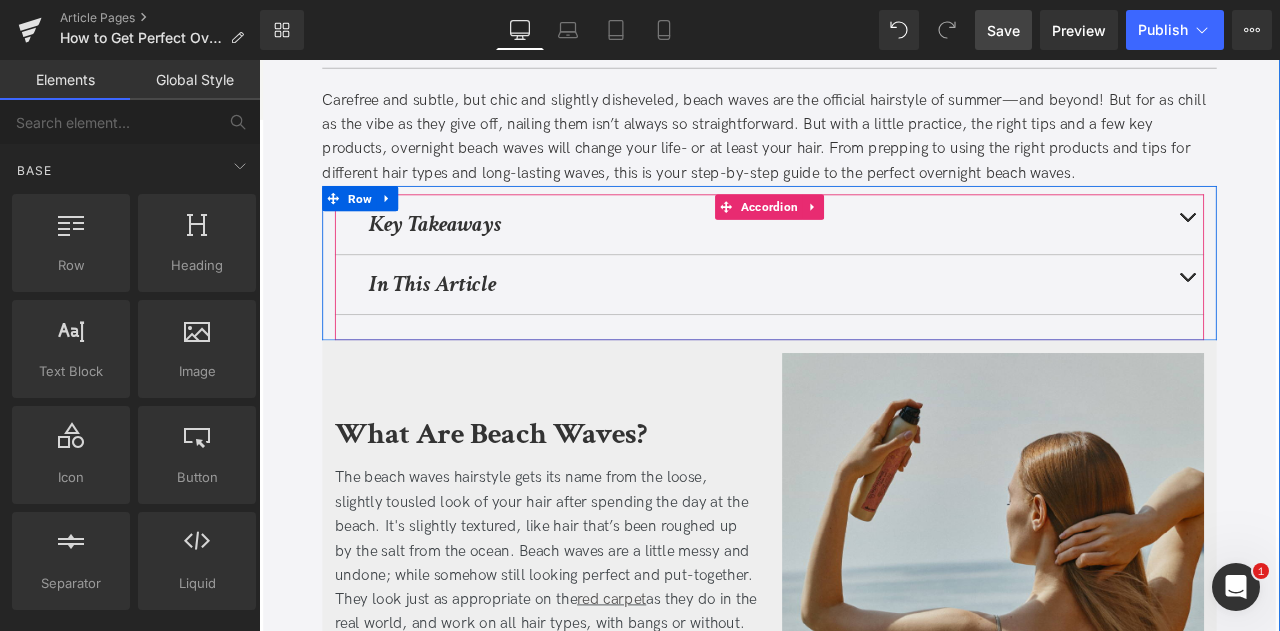 click at bounding box center [1359, 322] 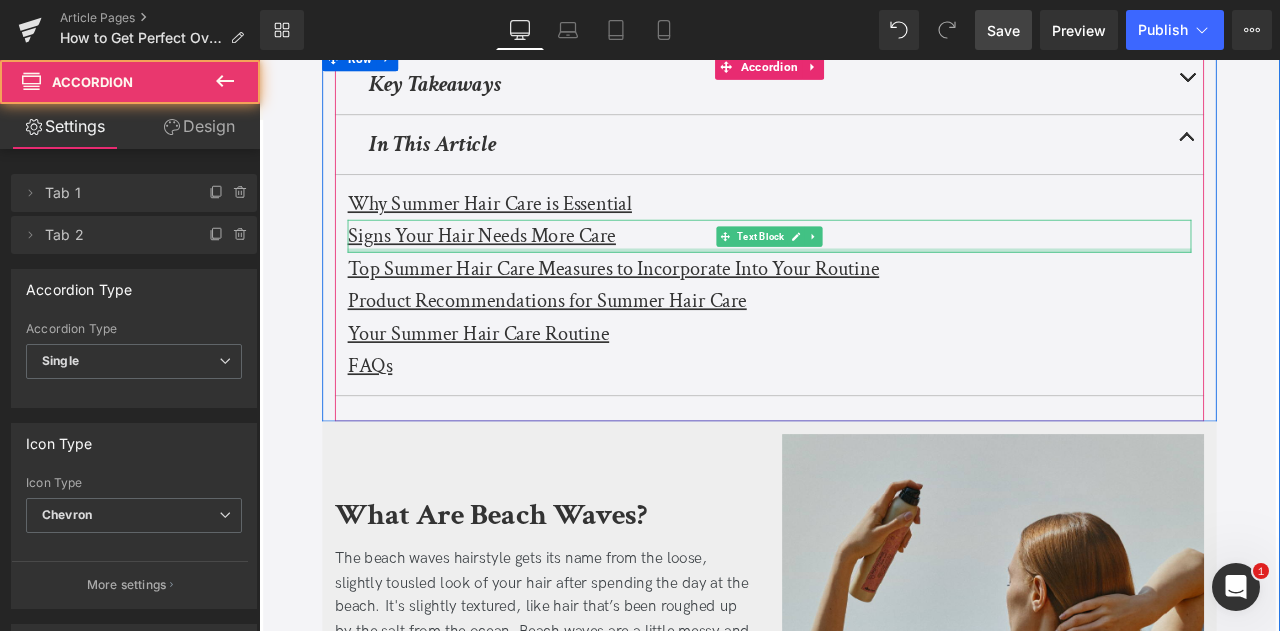 scroll, scrollTop: 529, scrollLeft: 0, axis: vertical 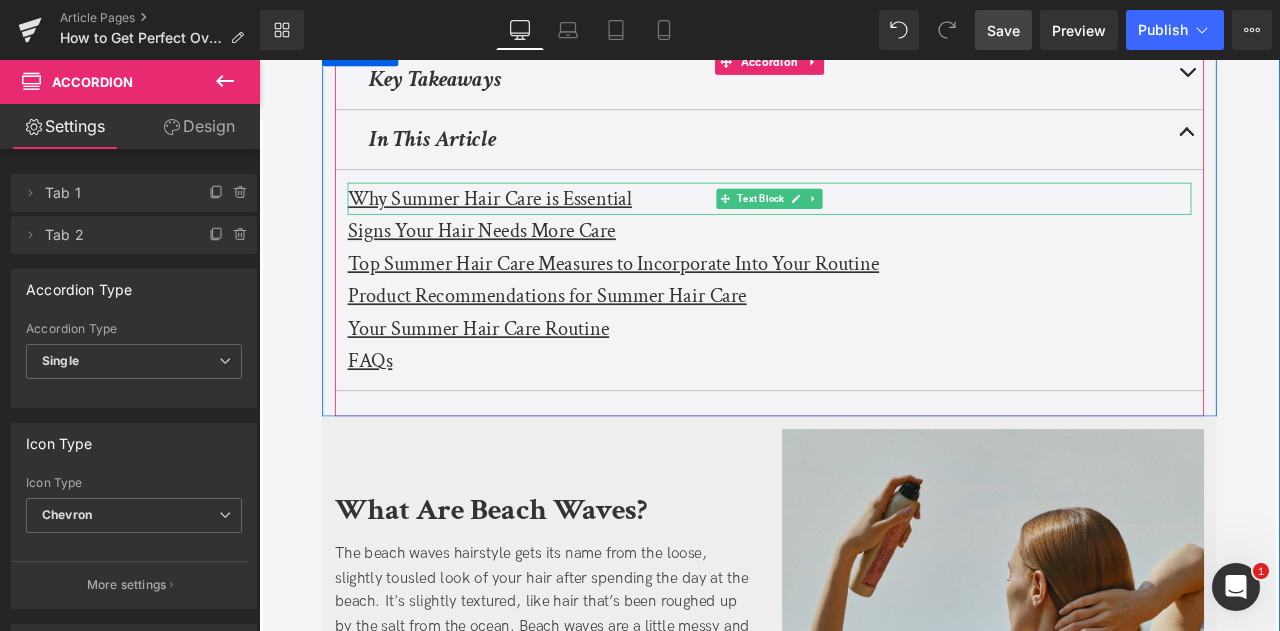 click on "Why Summer Hair Care is Essential" at bounding box center (532, 223) 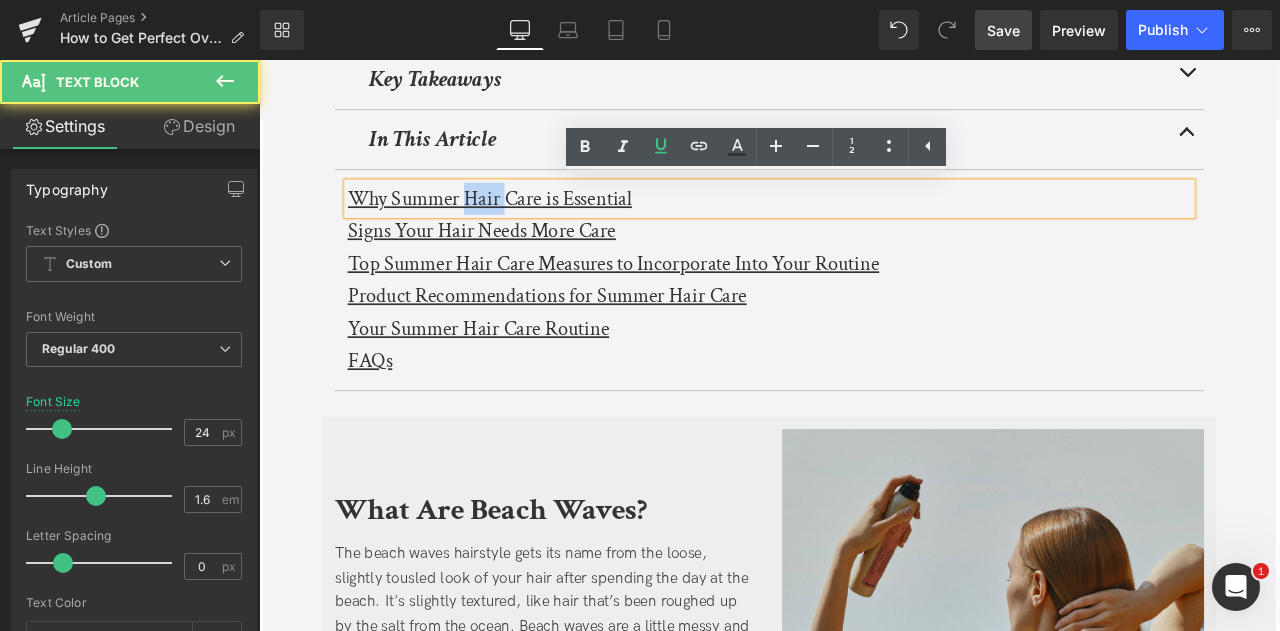 click on "Why Summer Hair Care is Essential" at bounding box center [532, 223] 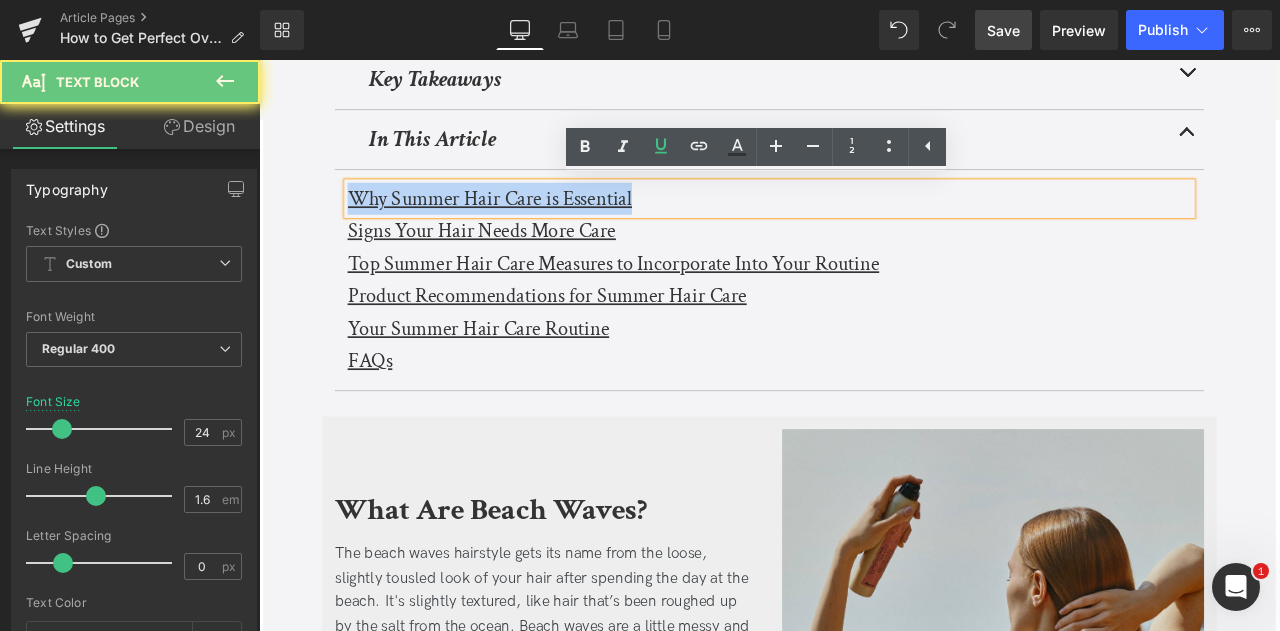 click on "Why Summer Hair Care is Essential" at bounding box center (532, 223) 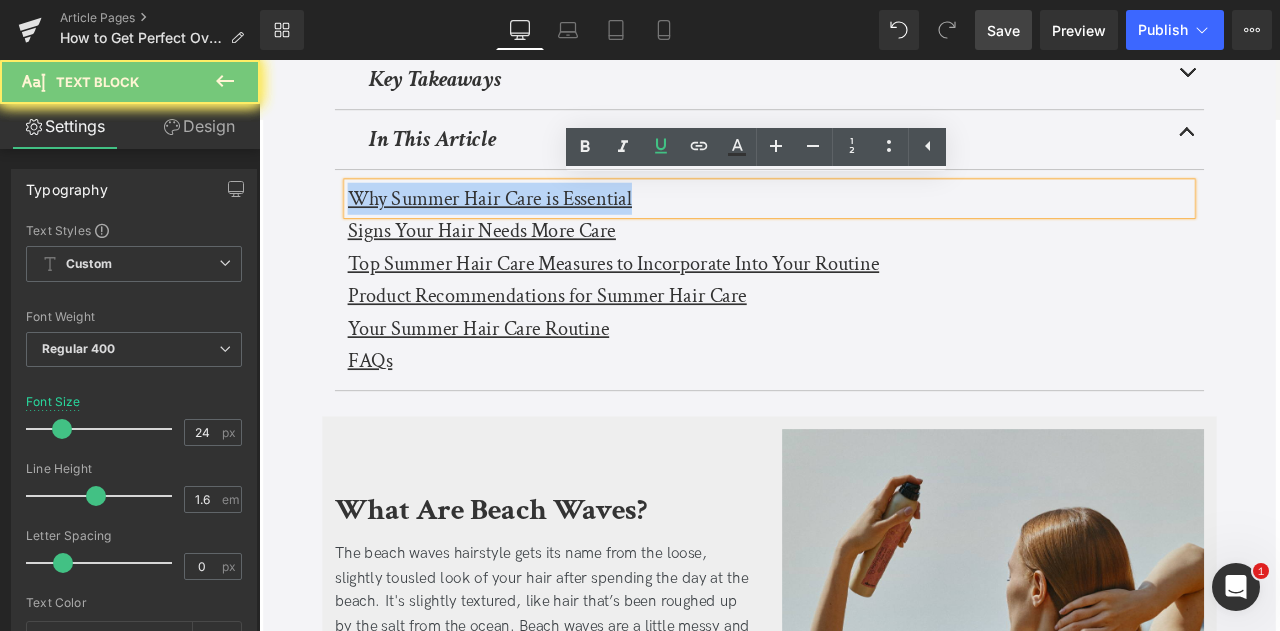 paste 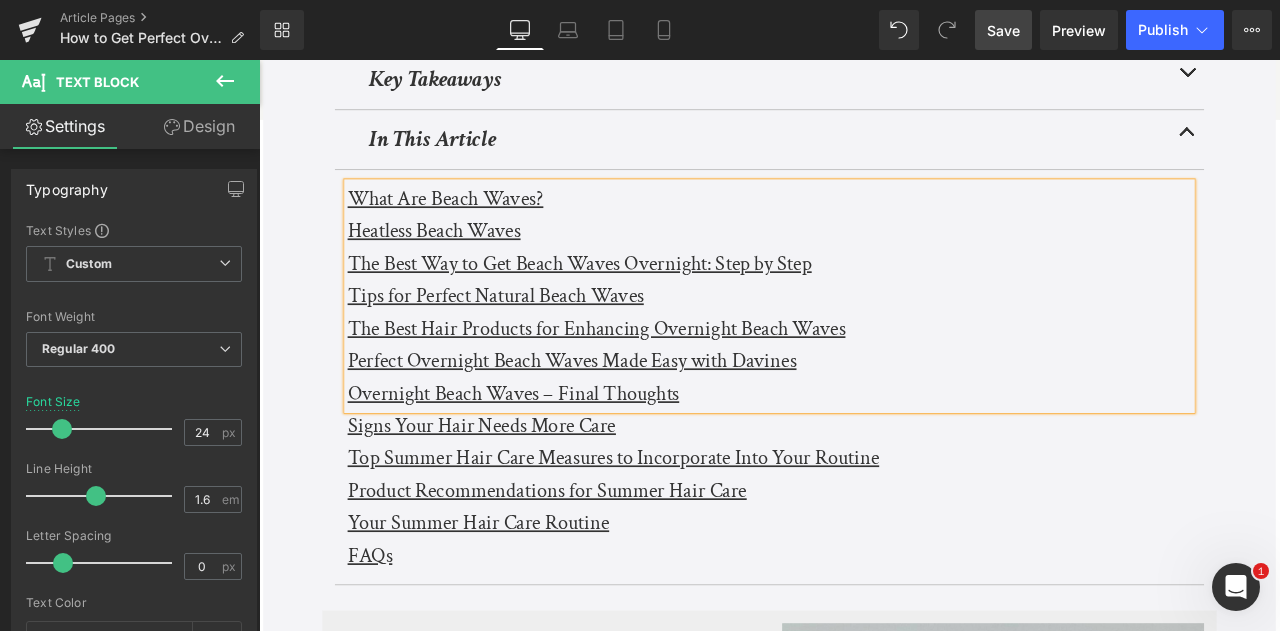 click on "Overnight Beach Waves – Final Thoughts" at bounding box center (864, 455) 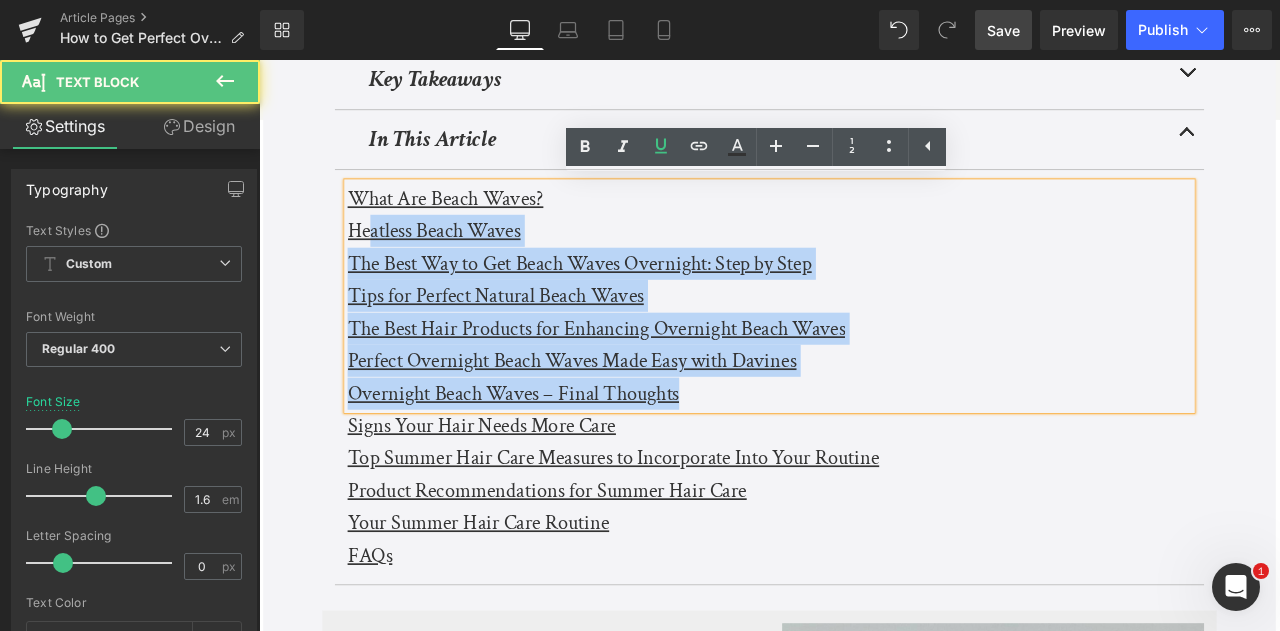 click on "Heatless Beach Waves" at bounding box center [466, 261] 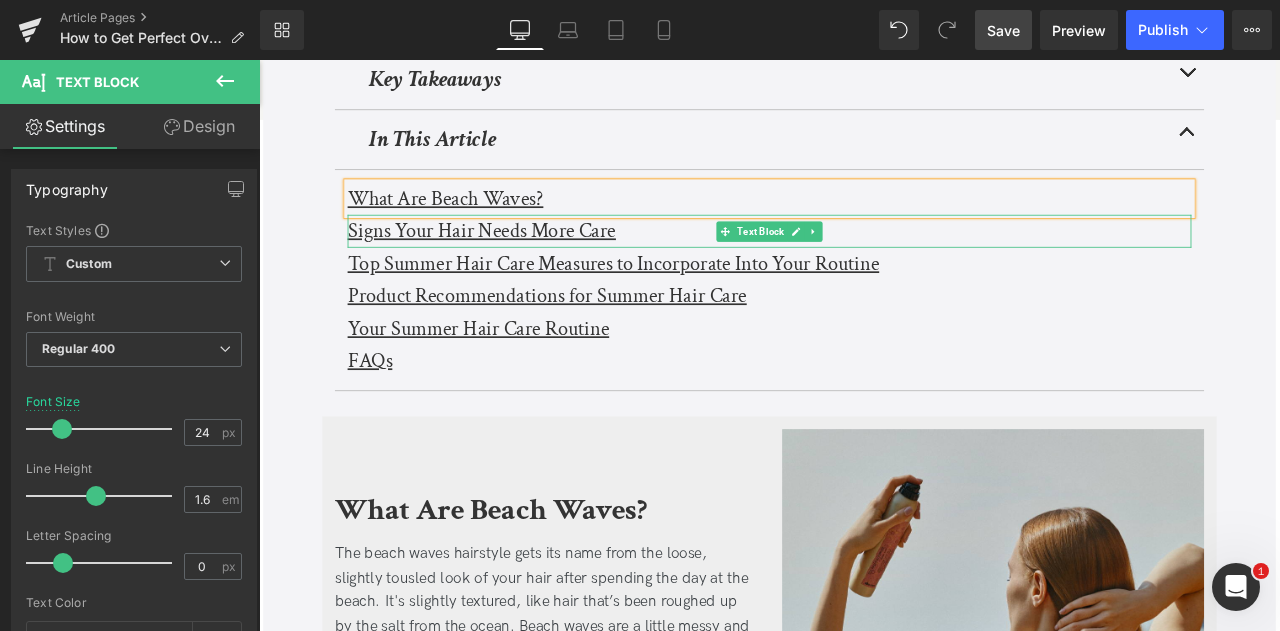 click on "Signs Your Hair Needs More Care" at bounding box center (523, 261) 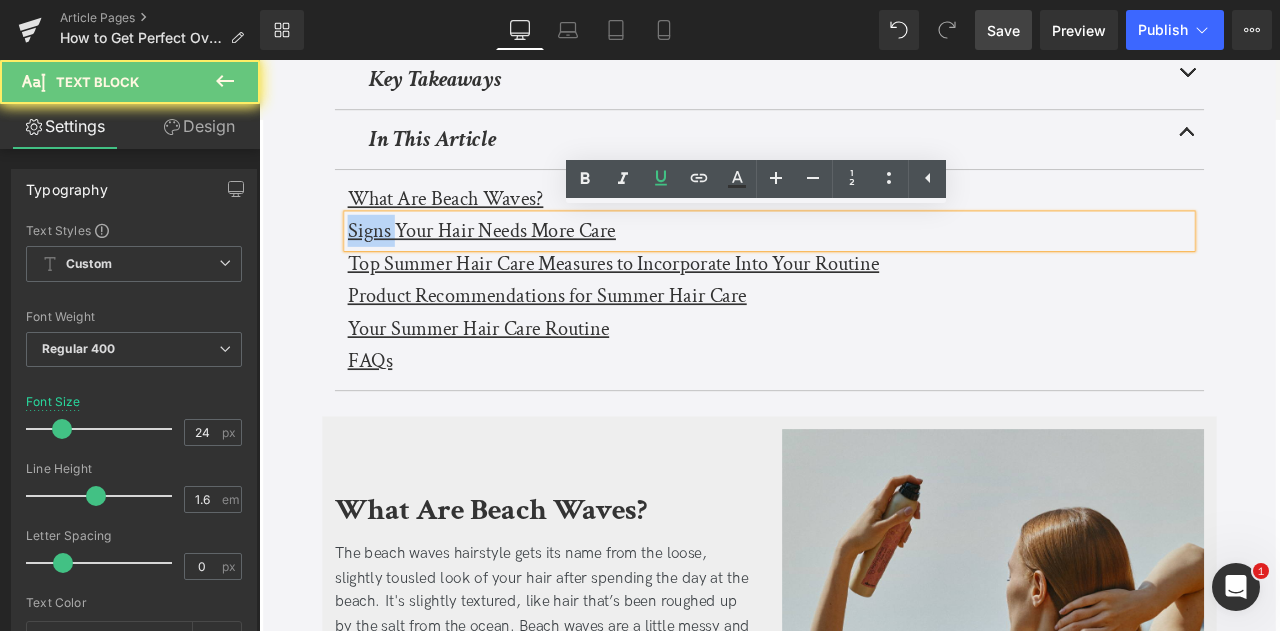 click on "Signs Your Hair Needs More Care" at bounding box center (523, 261) 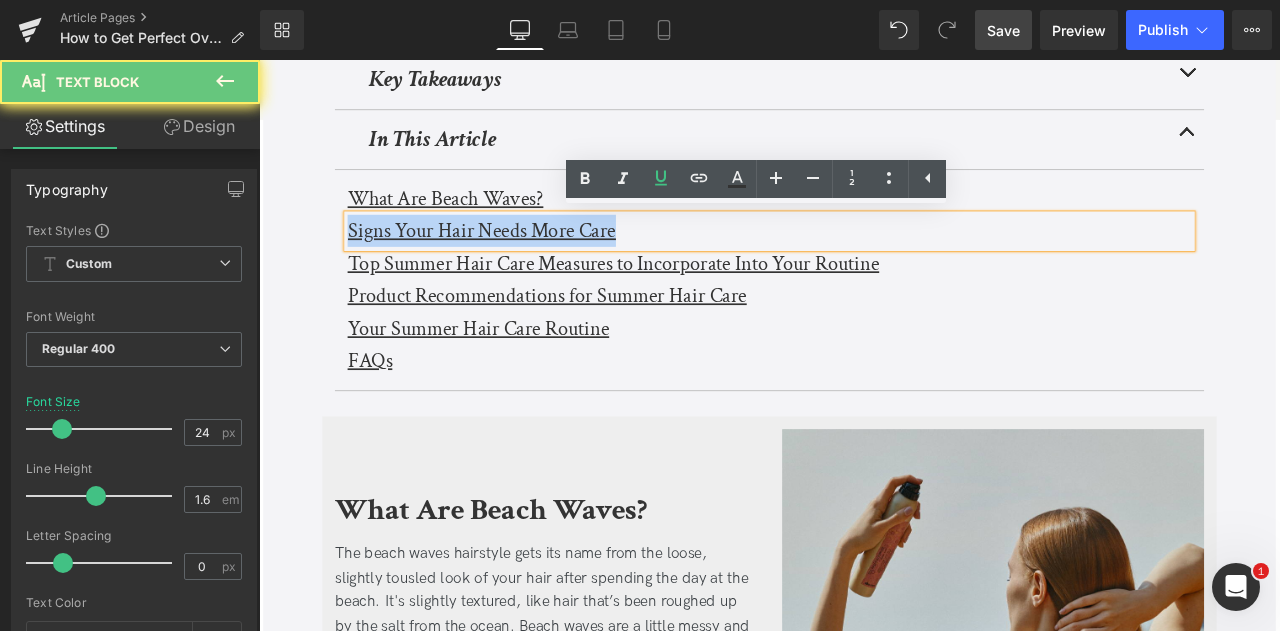 click on "Signs Your Hair Needs More Care" at bounding box center (523, 261) 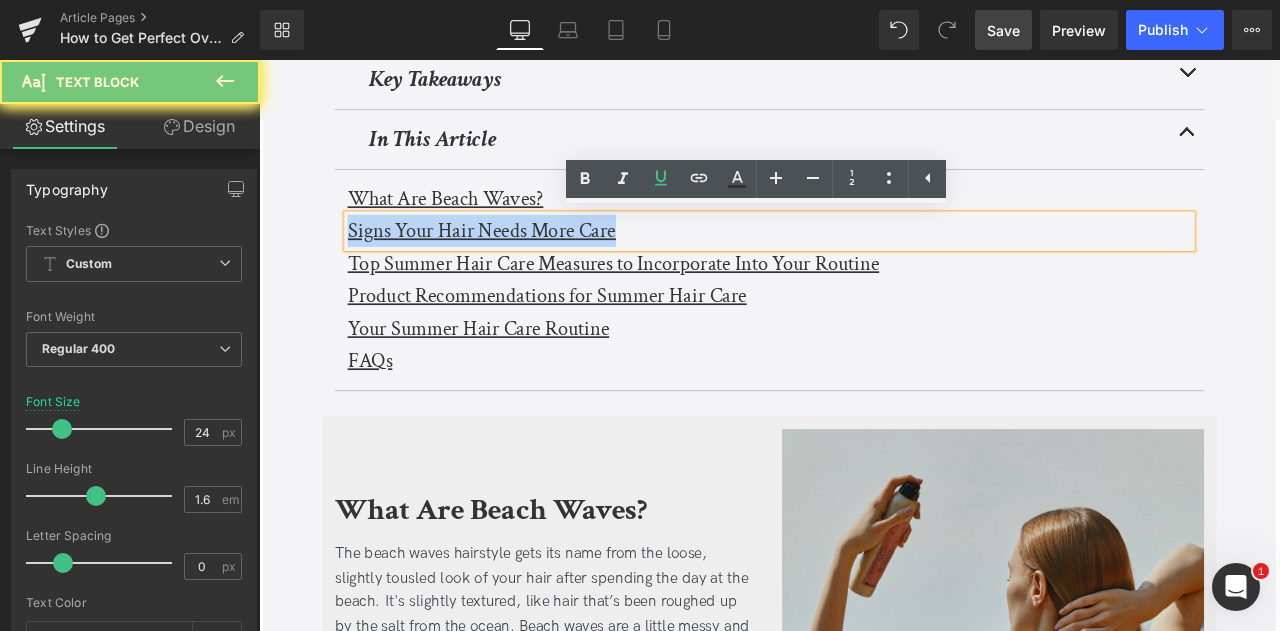 paste 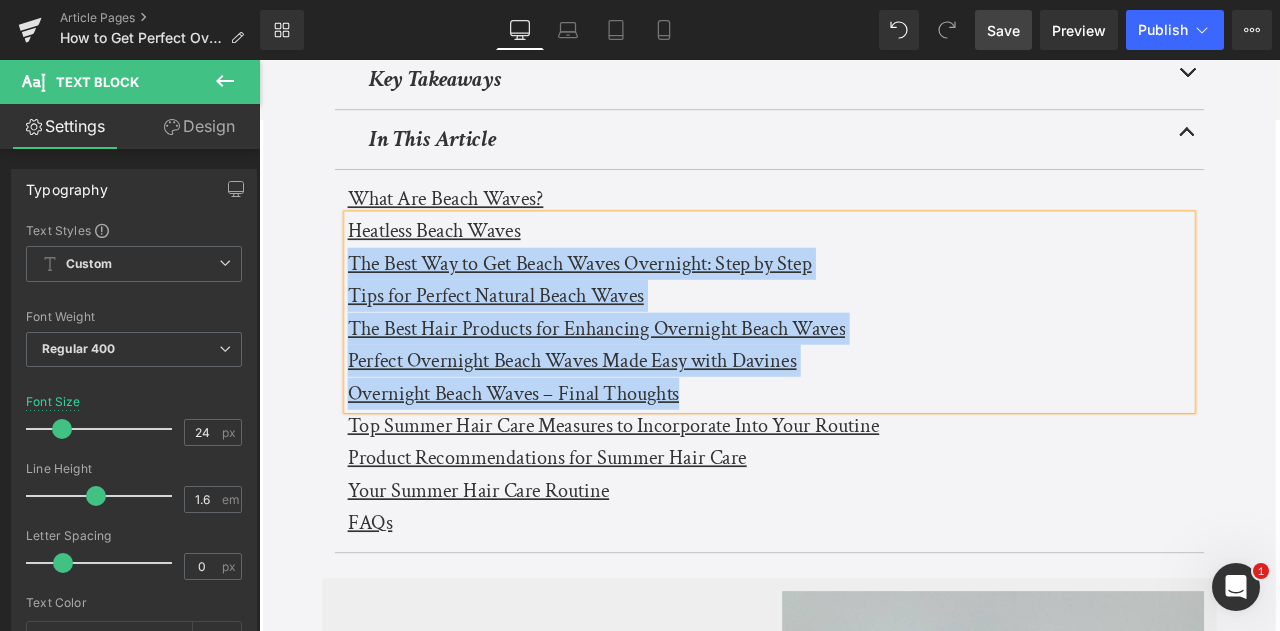 click on "The Best Way to Get Beach Waves Overnight: Step by Step" at bounding box center [639, 300] 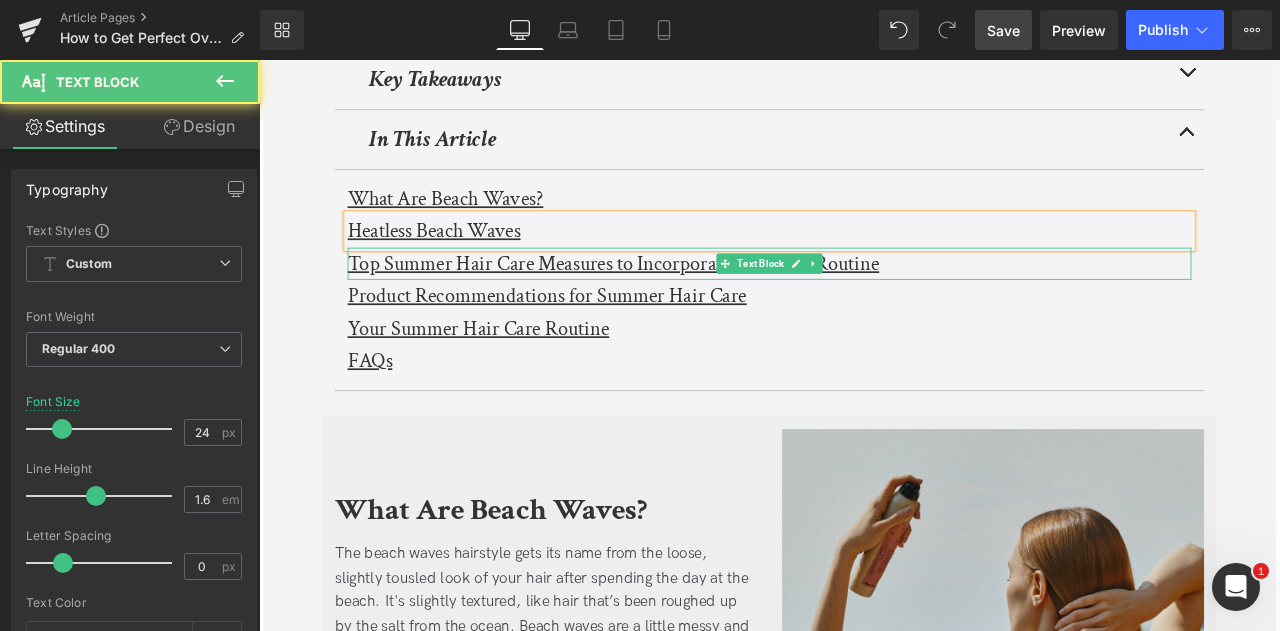 click on "Top Summer Hair Care Measures to Incorporate Into Your Routine" at bounding box center [679, 300] 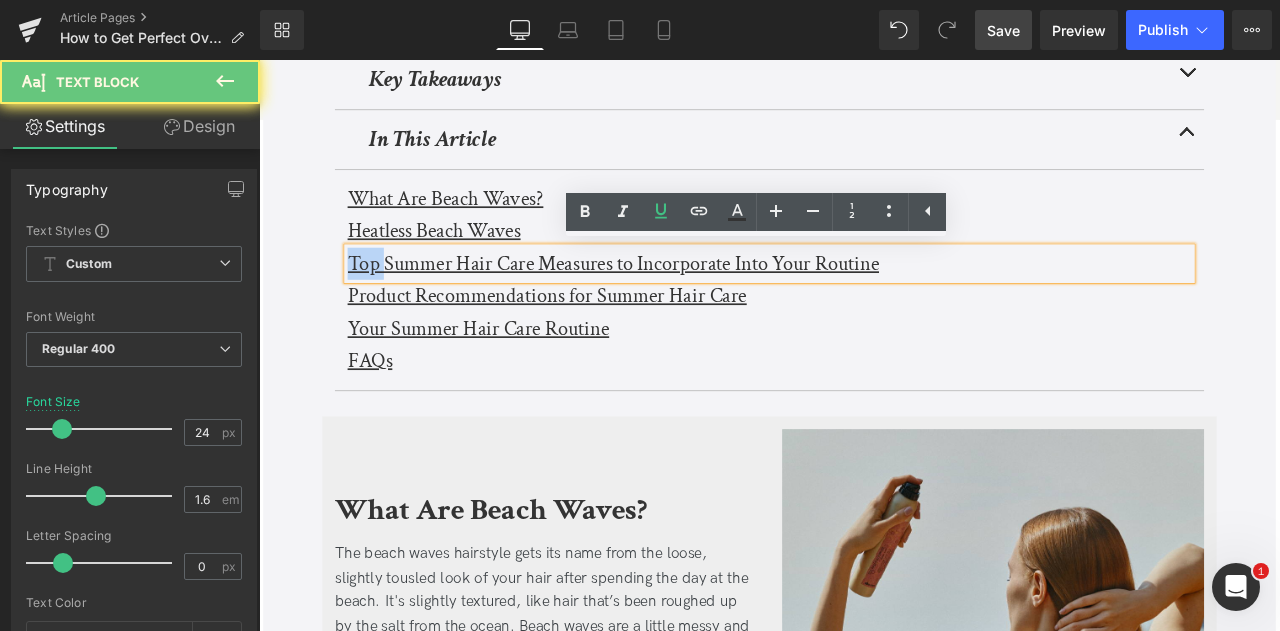 click on "Top Summer Hair Care Measures to Incorporate Into Your Routine" at bounding box center (679, 300) 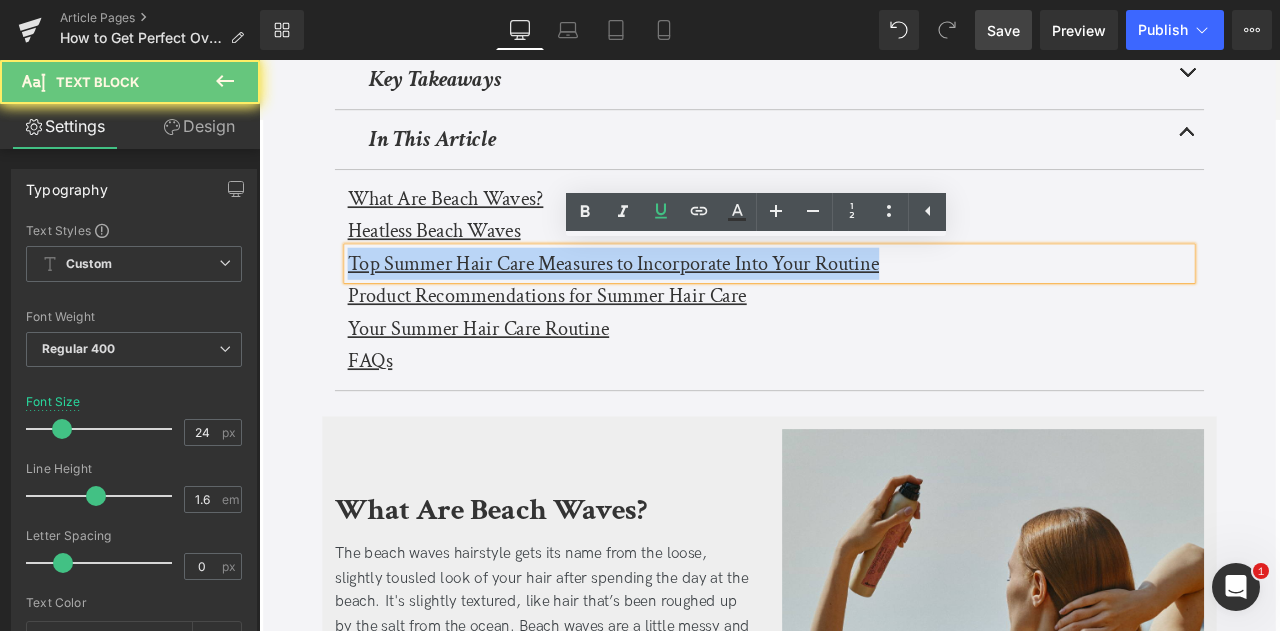 click on "Top Summer Hair Care Measures to Incorporate Into Your Routine" at bounding box center [679, 300] 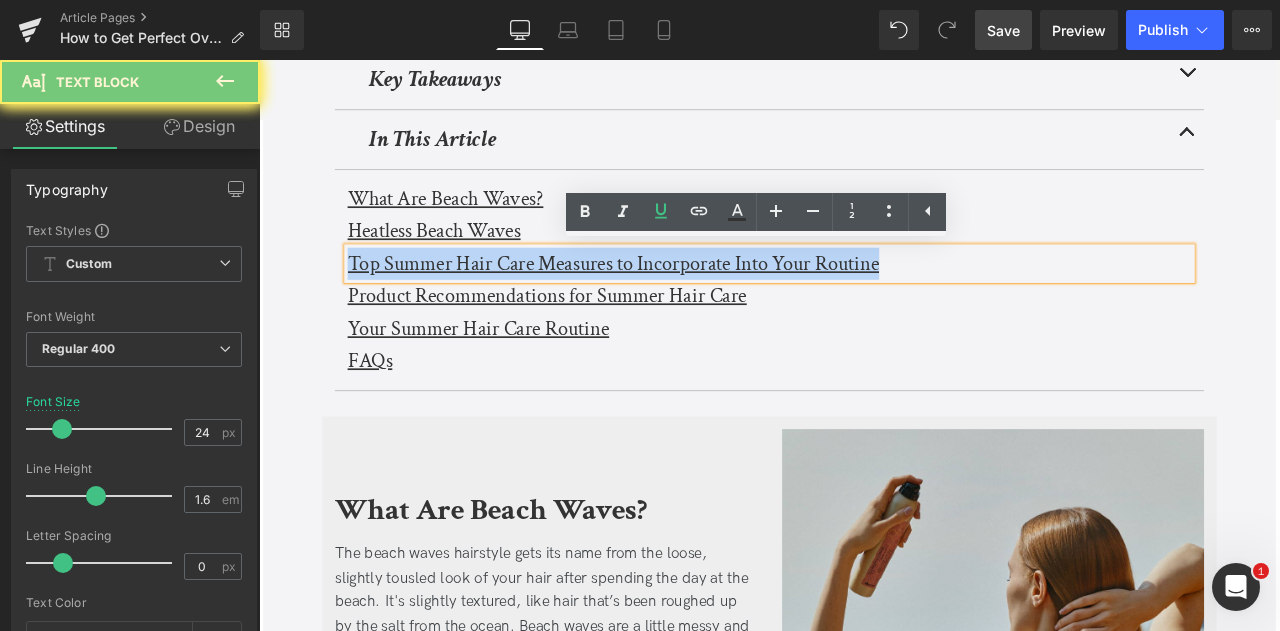 paste 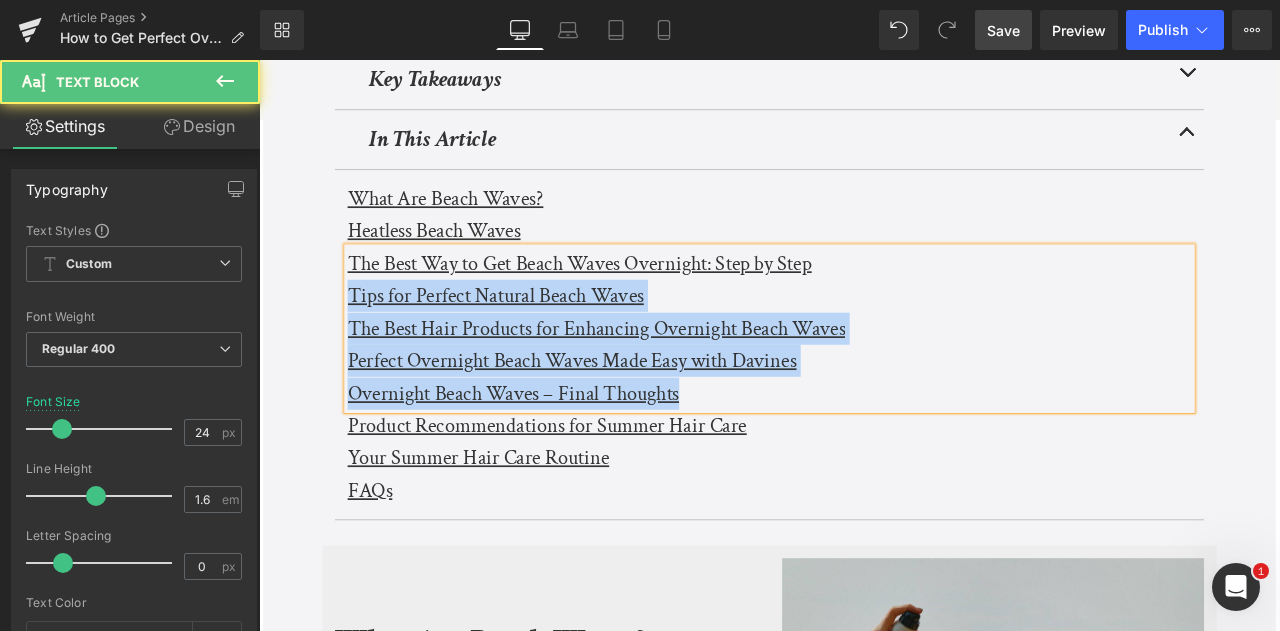 click on "Tips for Perfect Natural Beach Waves" at bounding box center [539, 338] 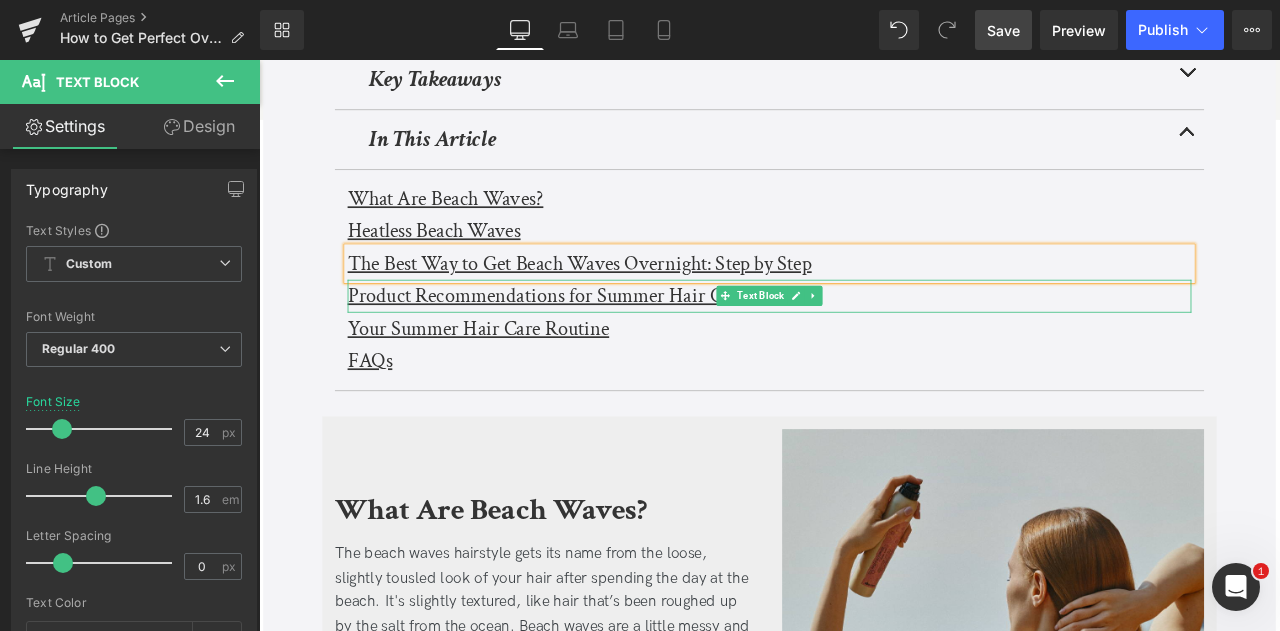 click on "Product Recommendations for Summer Hair Care" at bounding box center [600, 338] 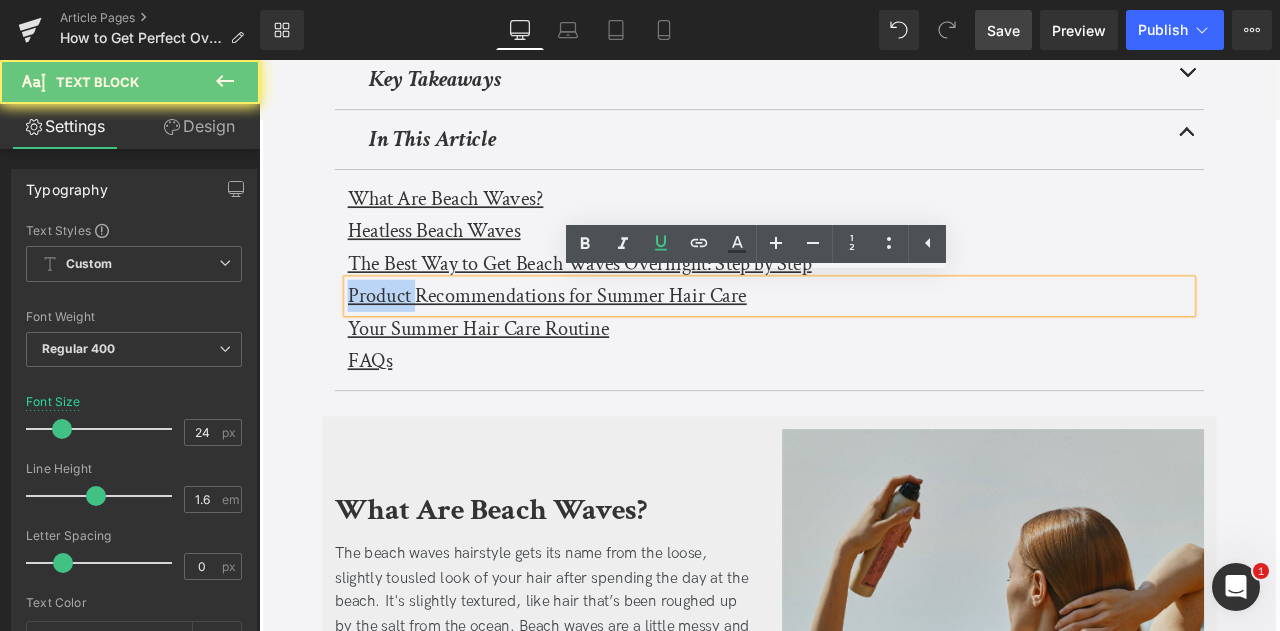 click on "Product Recommendations for Summer Hair Care" at bounding box center (600, 338) 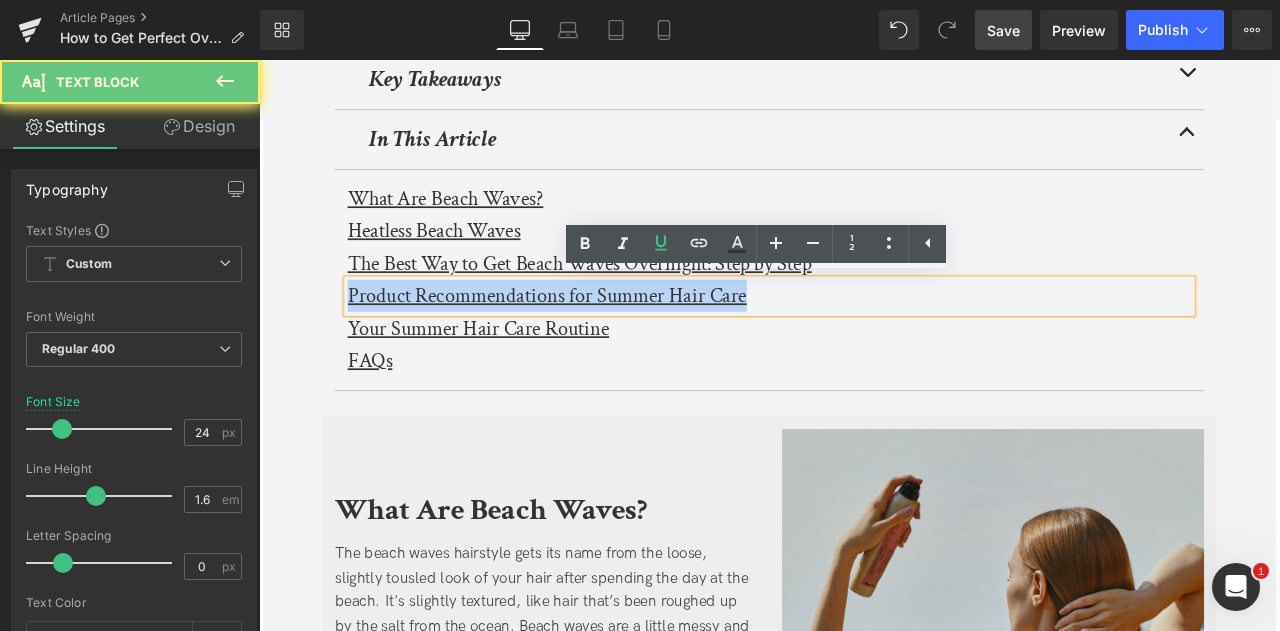 click on "Product Recommendations for Summer Hair Care" at bounding box center [600, 338] 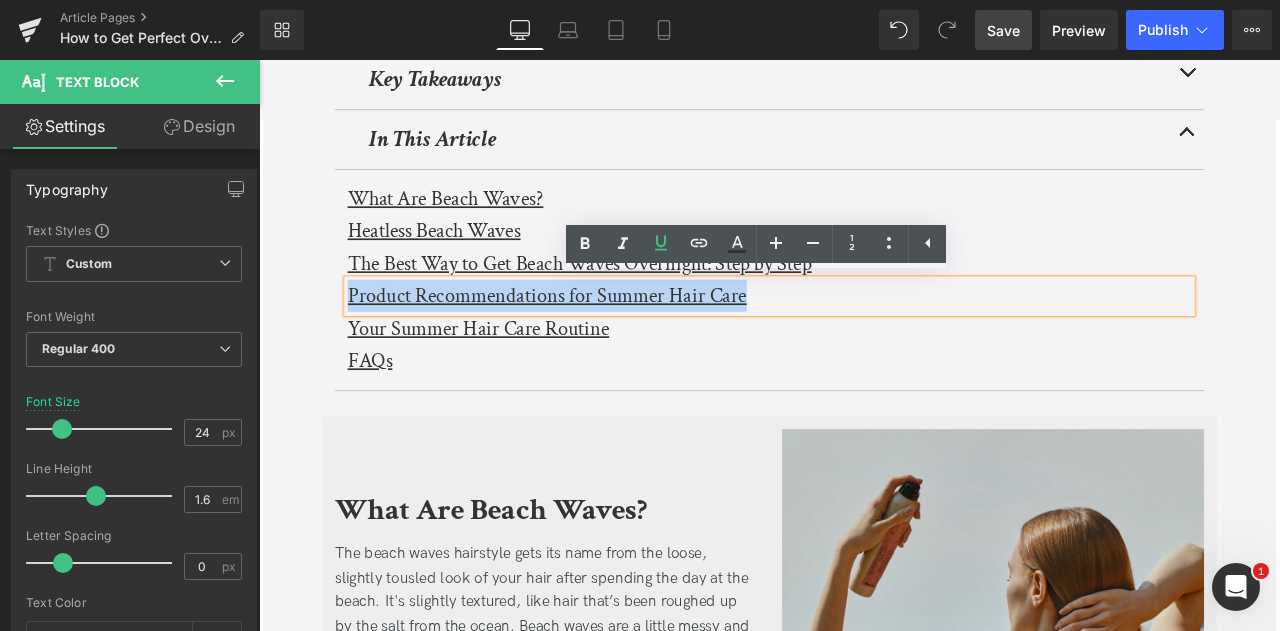 paste 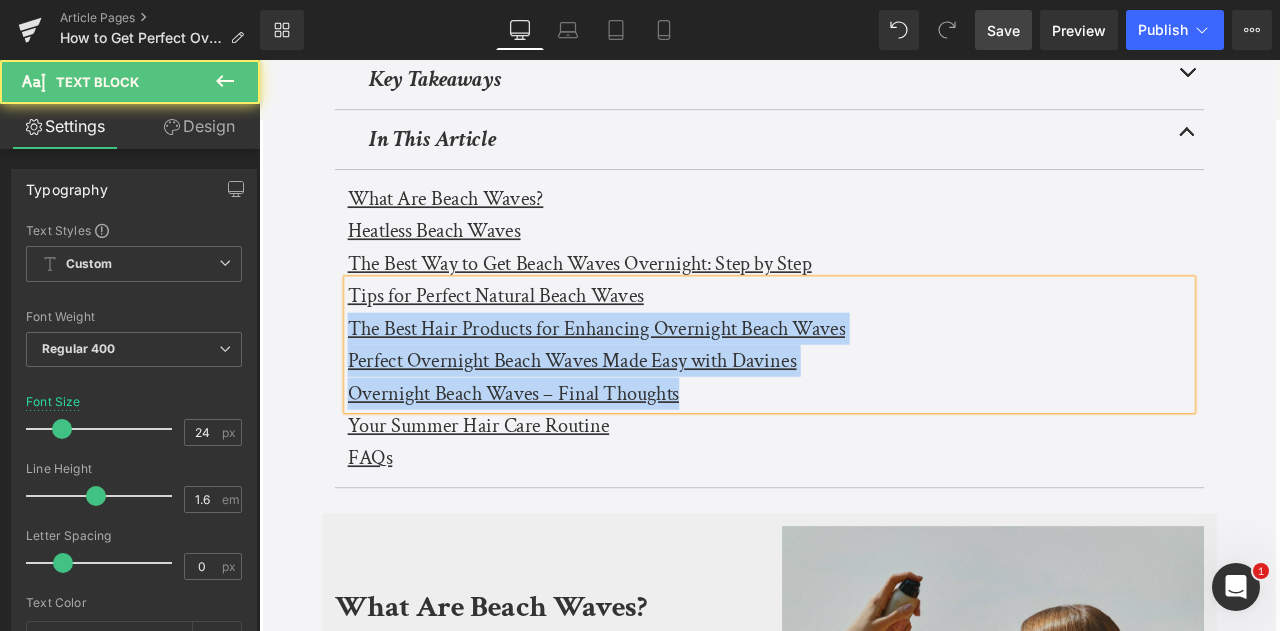 click on "The Best Hair Products for Enhancing Overnight Beach Waves" at bounding box center (659, 377) 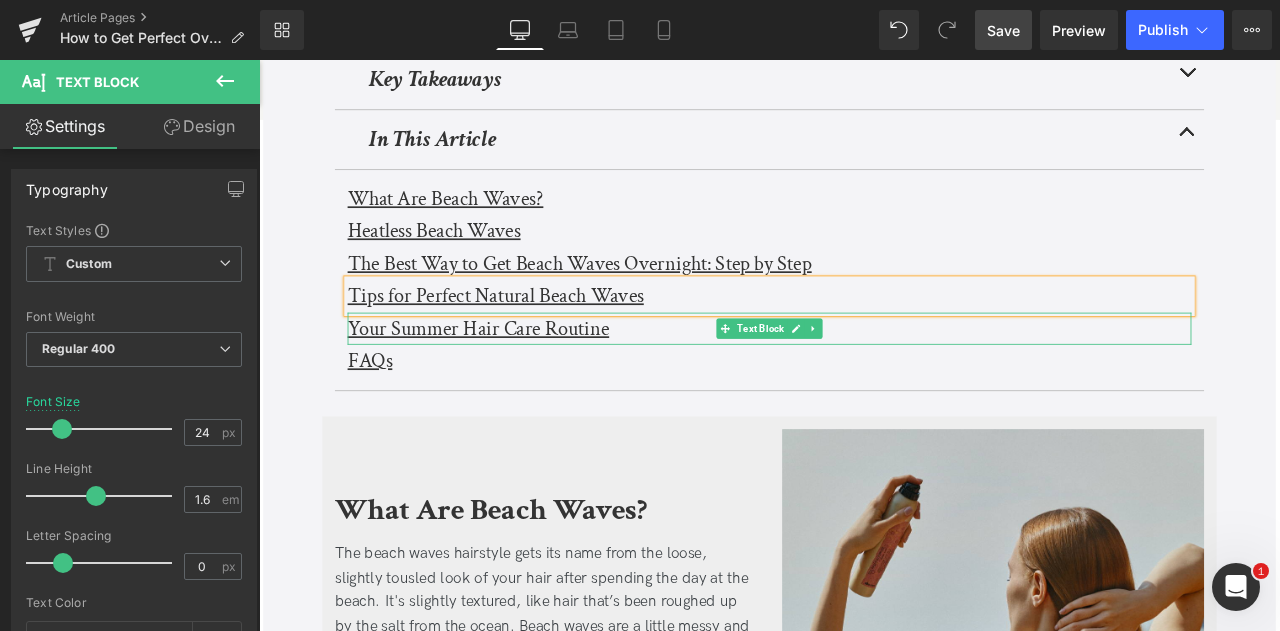 click on "Your Summer Hair Care Routine" at bounding box center [519, 377] 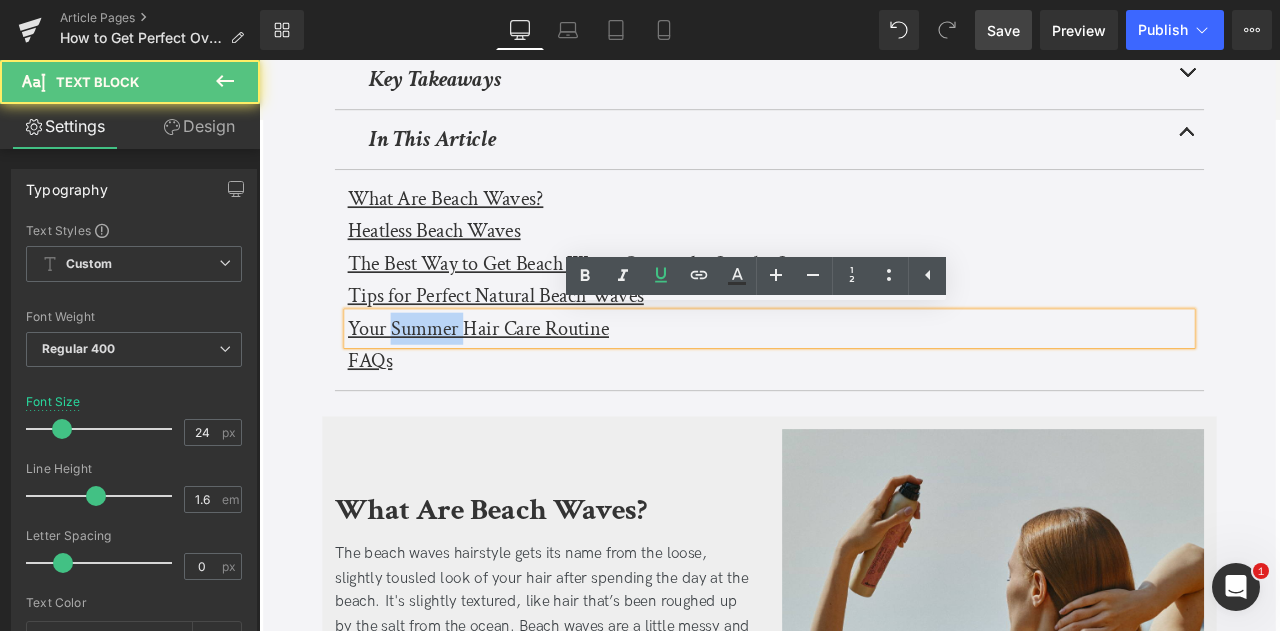 click on "Your Summer Hair Care Routine" at bounding box center [519, 377] 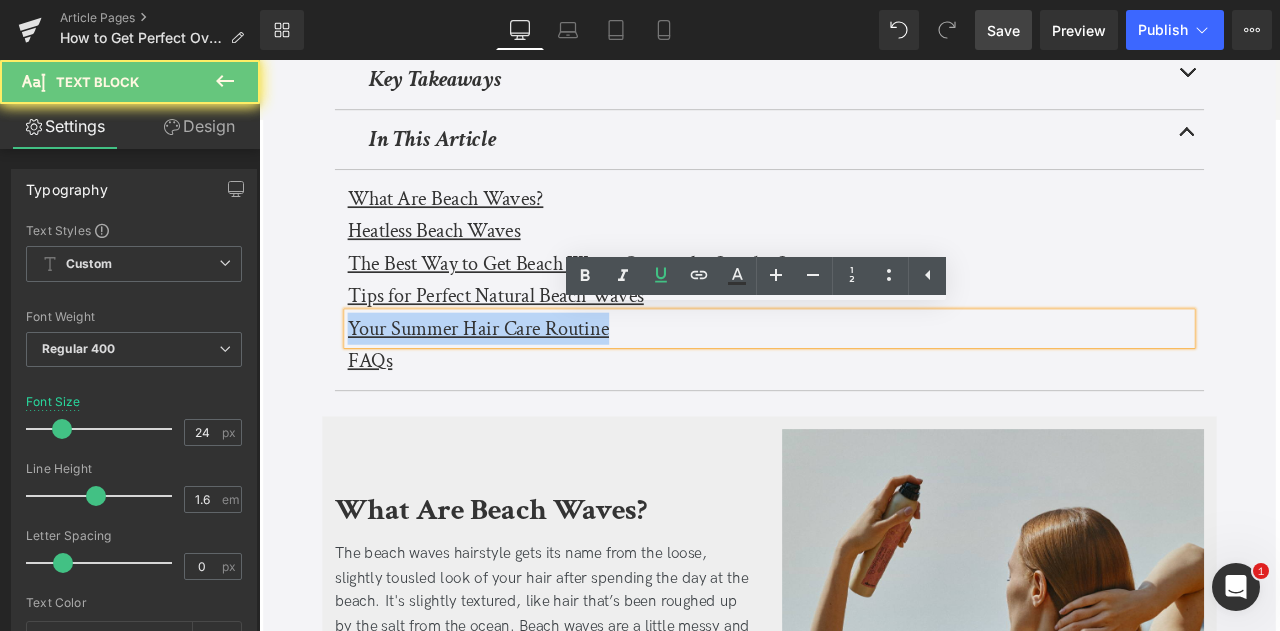 click on "Your Summer Hair Care Routine" at bounding box center [519, 377] 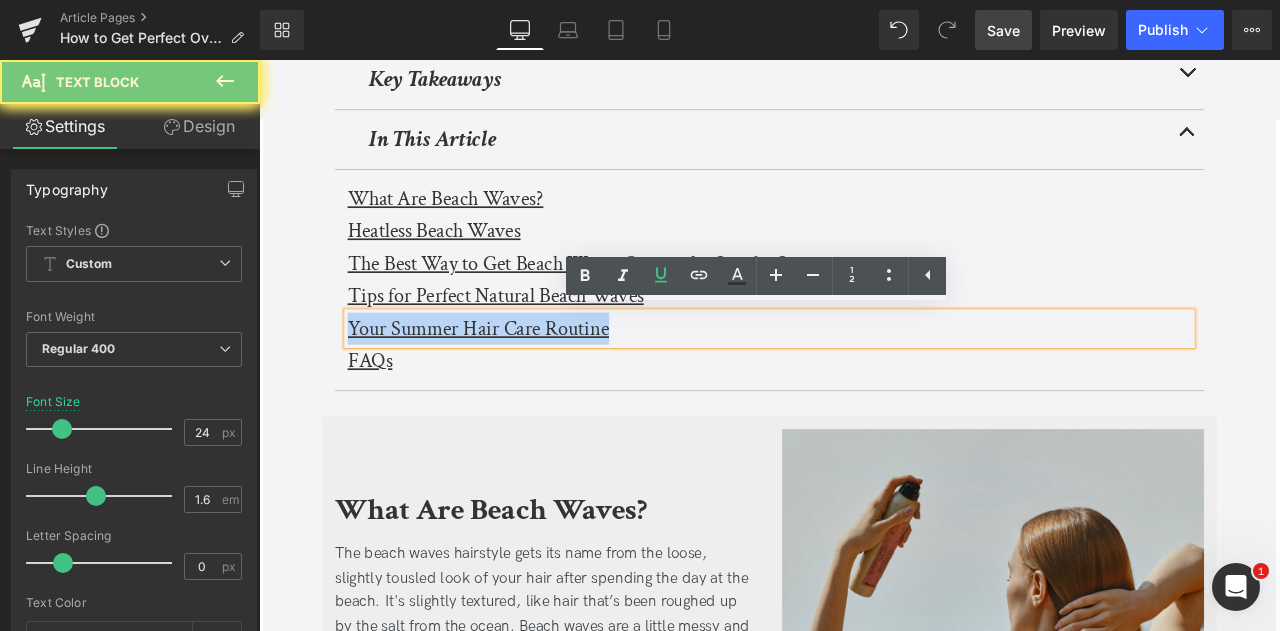 paste 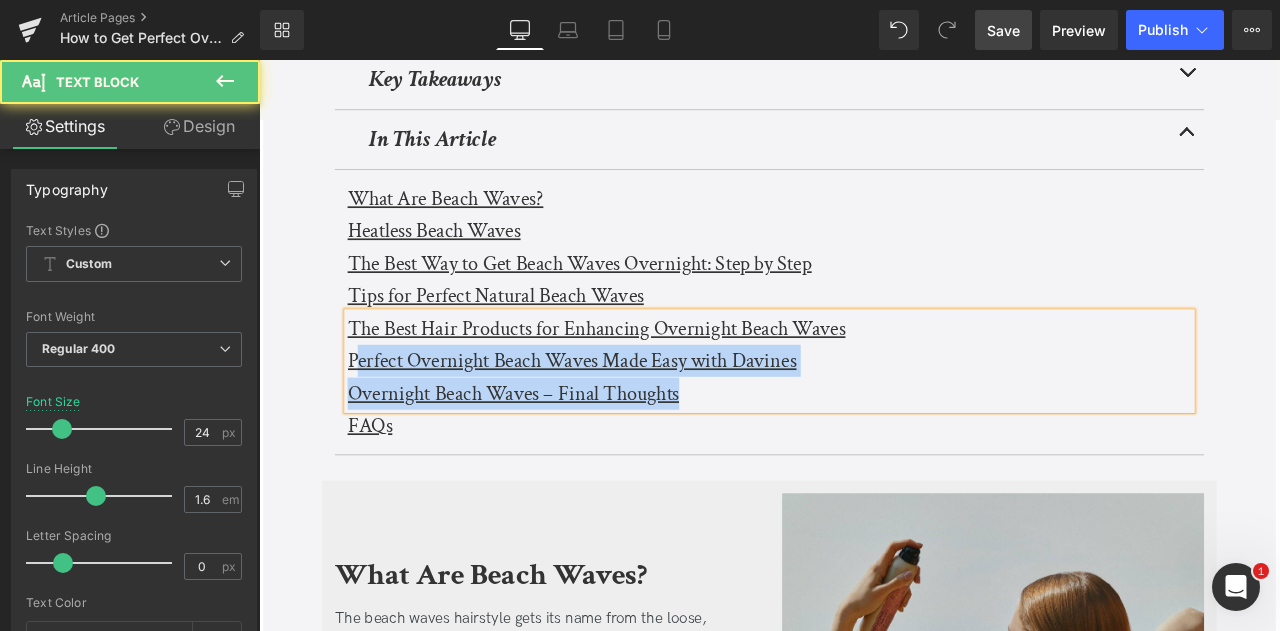 click on "Perfect Overnight Beach Waves Made Easy with Davines" at bounding box center (630, 415) 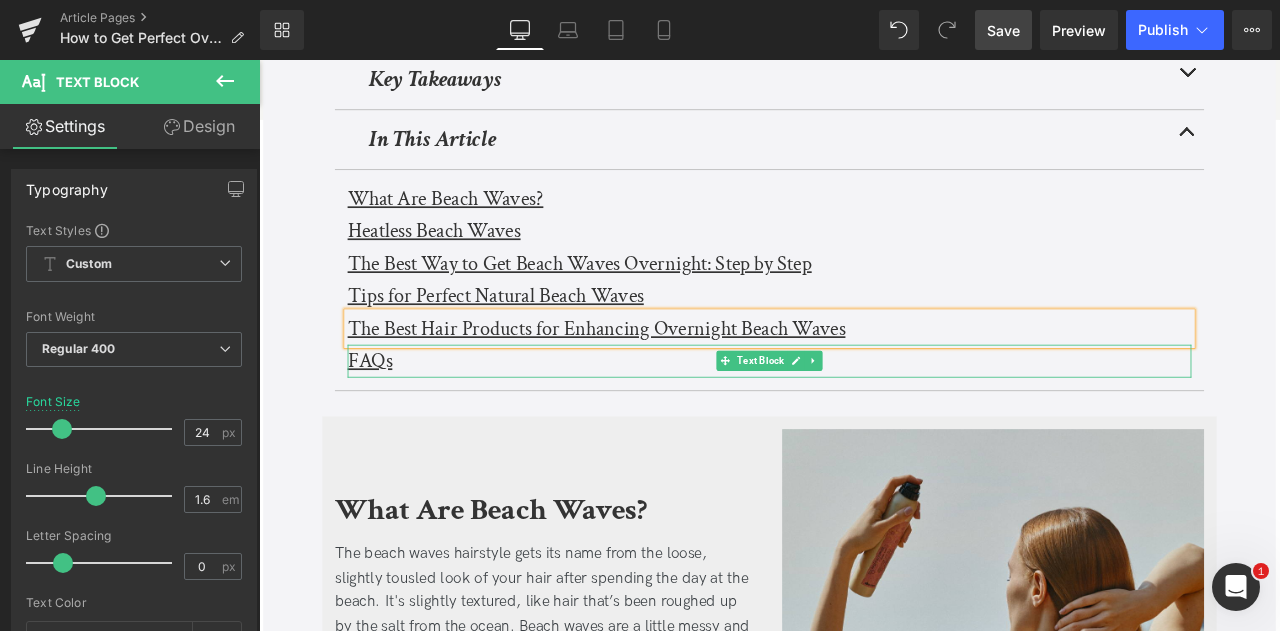 click on "FAQs" at bounding box center [390, 415] 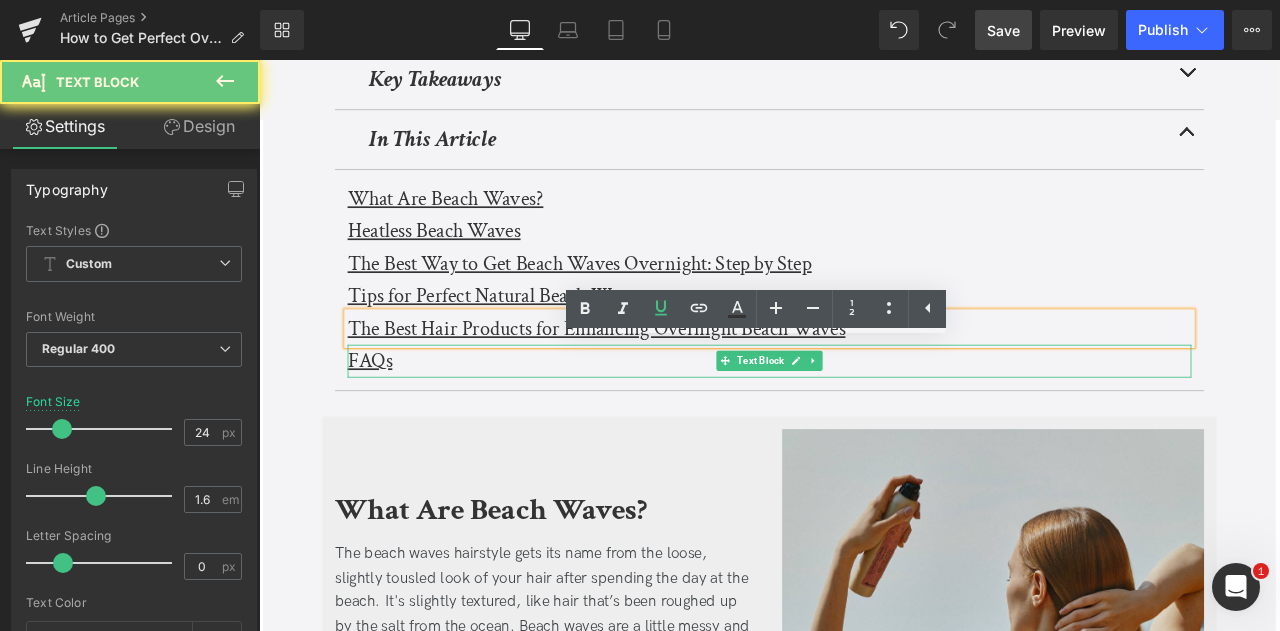 click on "FAQs" at bounding box center (390, 415) 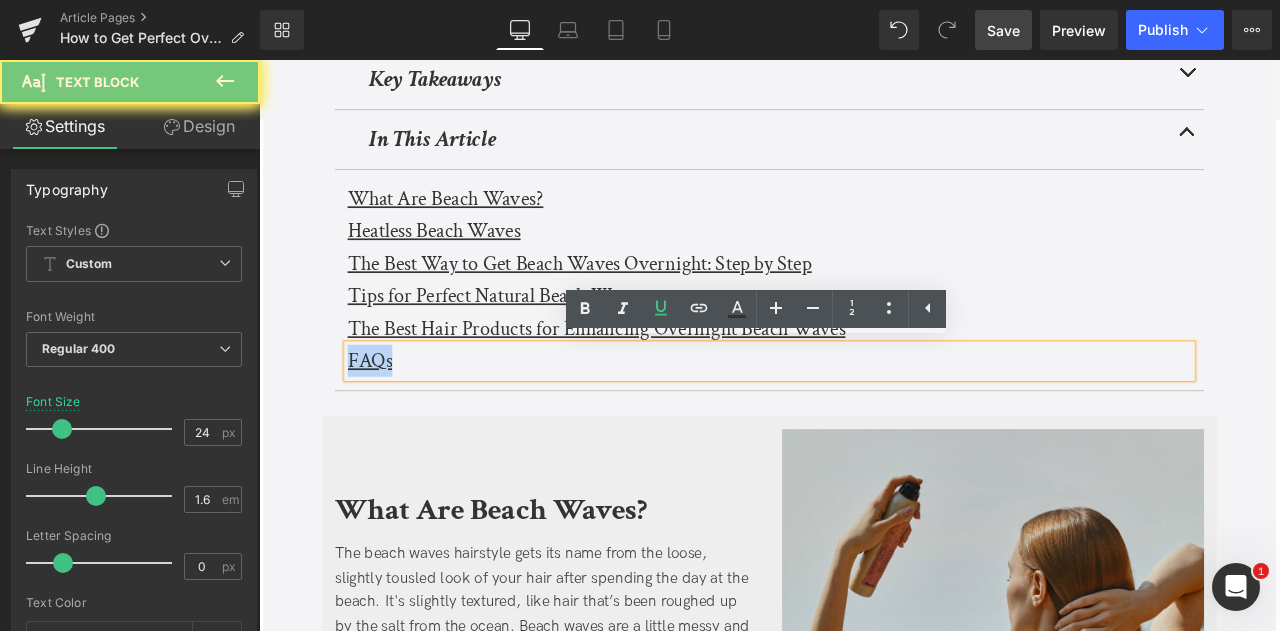 click on "FAQs" at bounding box center (390, 415) 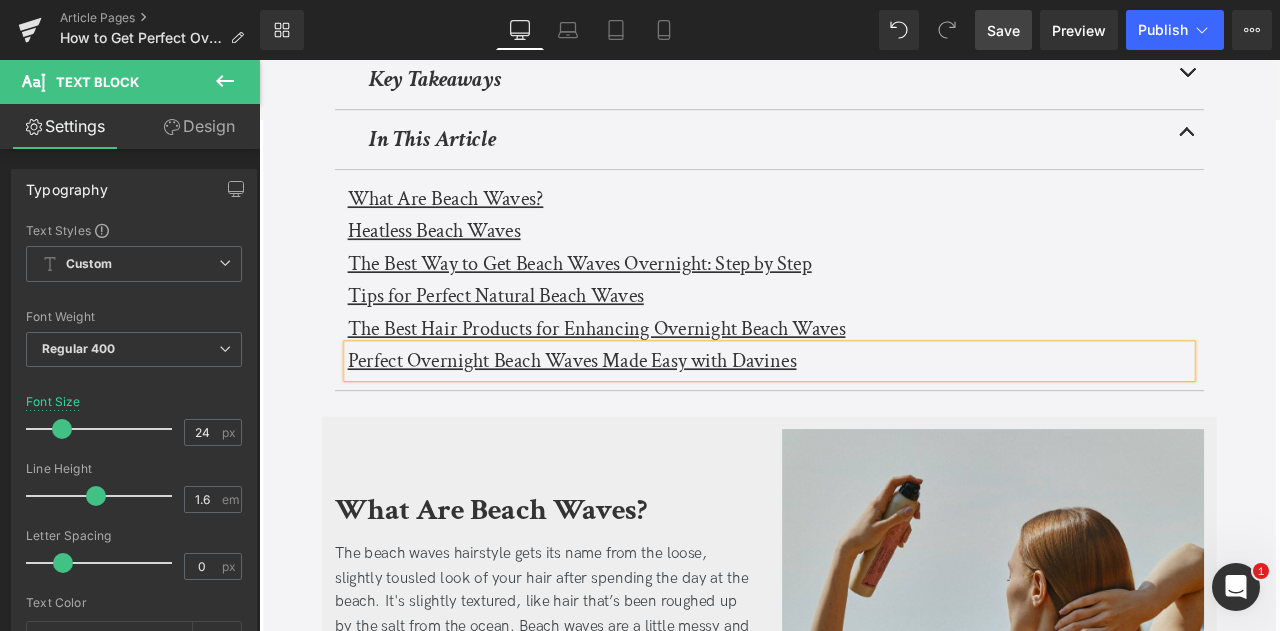 click on "The Best Way to Get Beach Waves Overnight: Step by Step" at bounding box center (639, 300) 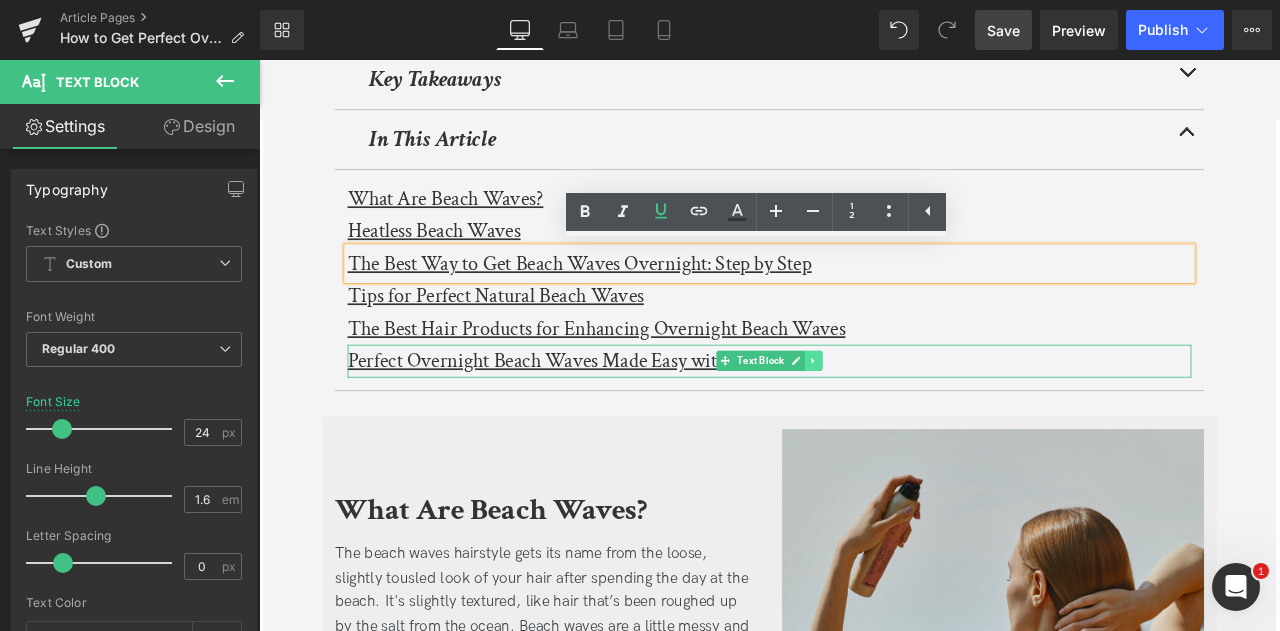 click 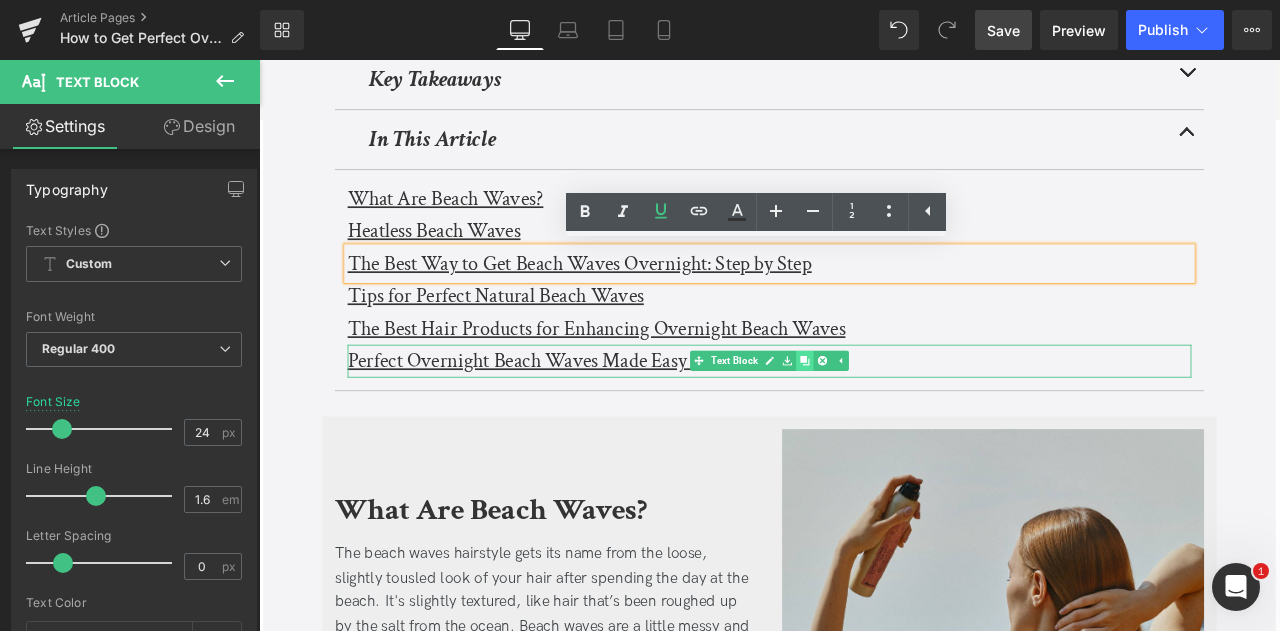 click at bounding box center [906, 416] 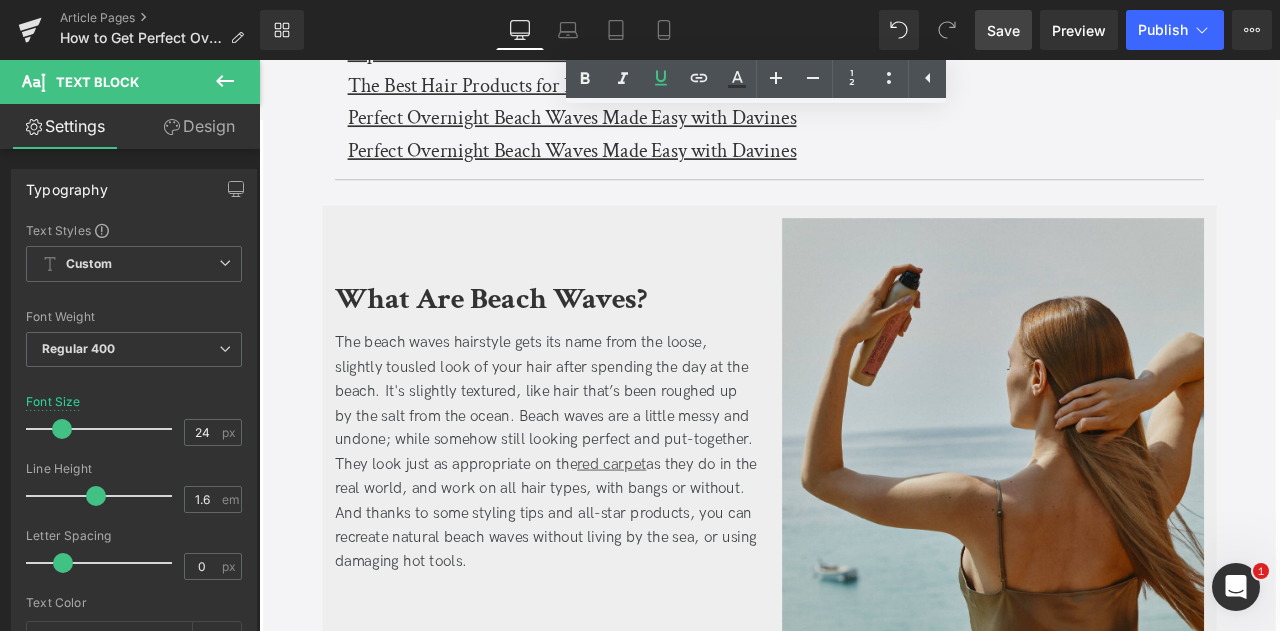 scroll, scrollTop: 822, scrollLeft: 0, axis: vertical 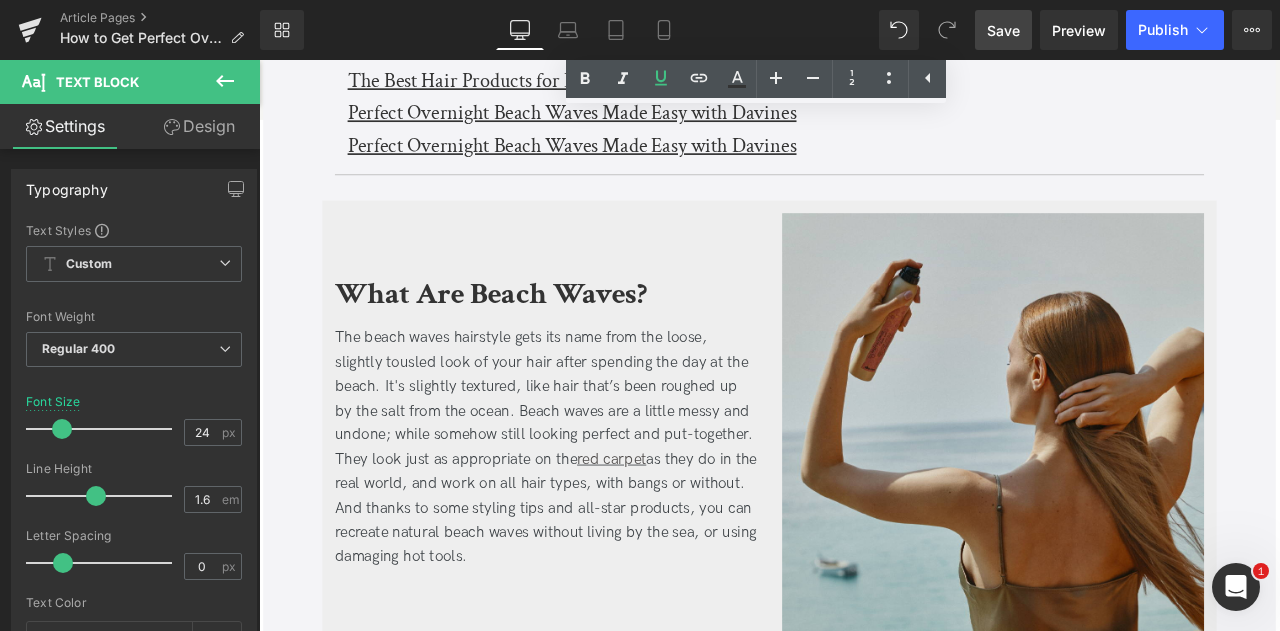 click on "Perfect Overnight Beach Waves Made Easy with Davines" at bounding box center [630, 161] 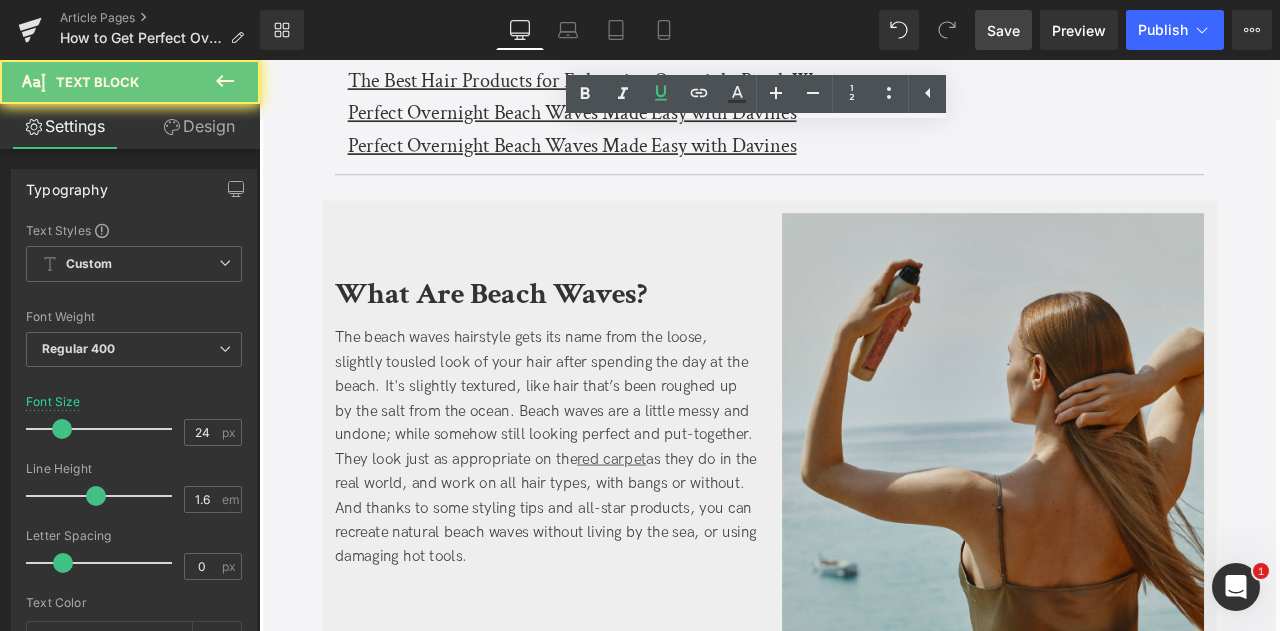click on "Perfect Overnight Beach Waves Made Easy with Davines" at bounding box center (630, 161) 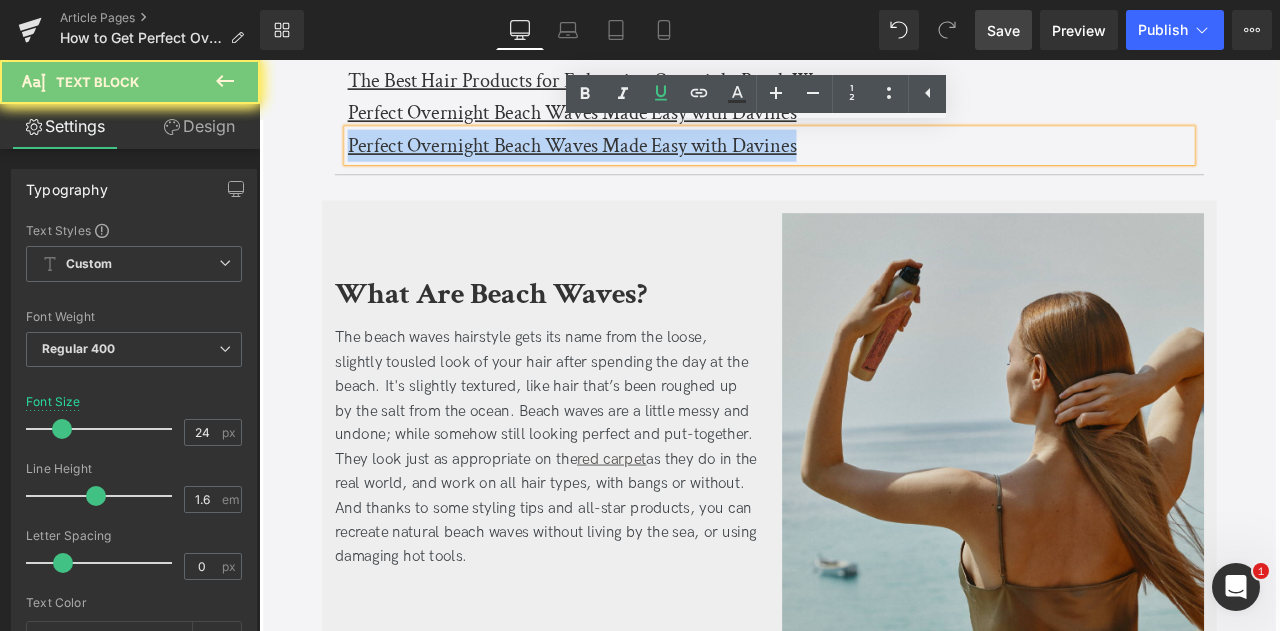 click on "Perfect Overnight Beach Waves Made Easy with Davines" at bounding box center [630, 161] 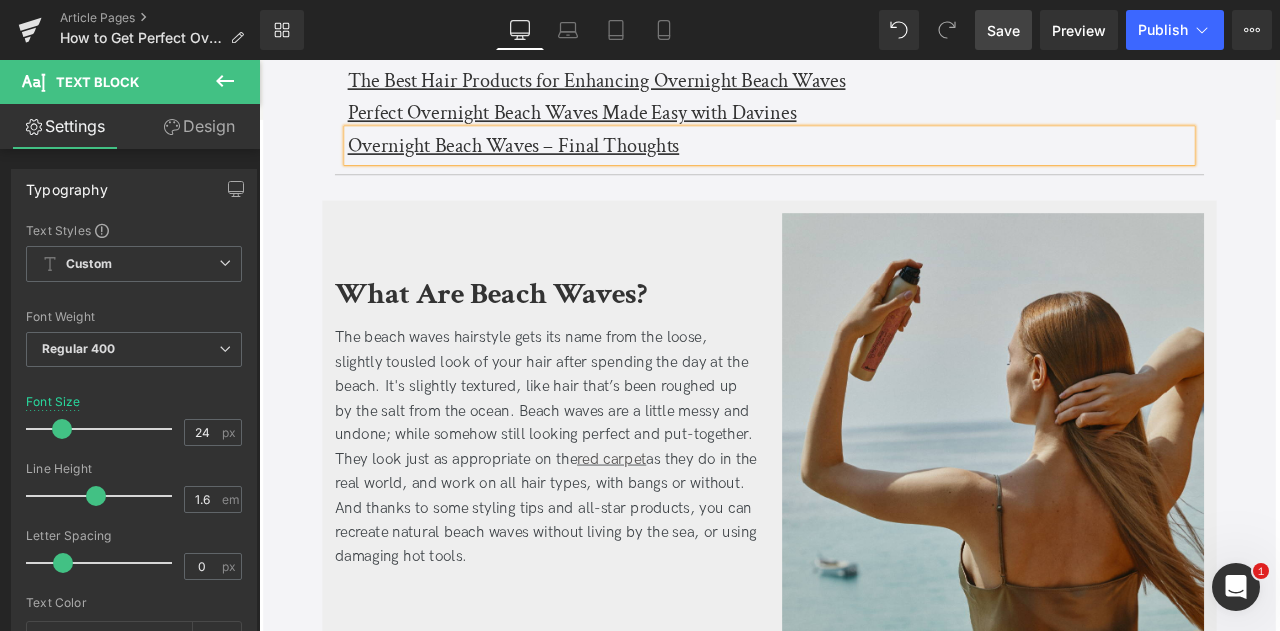 click on "How to Get Perfect Overnight Beach Waves Heading         Updated on August 1, 2025 |  5  min read Jaclyn LaBadia,  Davines Writer Text Block         Separator         Carefree and subtle, but chic and slightly disheveled, beach waves are the official hairstyle of summer—and beyond! But for as chill as the vibe as they give off, nailing them isn’t always so straightforward. But with a little practice, the right tips and a few key products, overnight beach waves will change your life- or at least your hair. From prepping to using the right products and tips for different hair types and long-lasting waves, this is your step-by-step guide to the perfect overnight beach waves. Text Block
Key Takeaways Heading" at bounding box center [864, 2188] 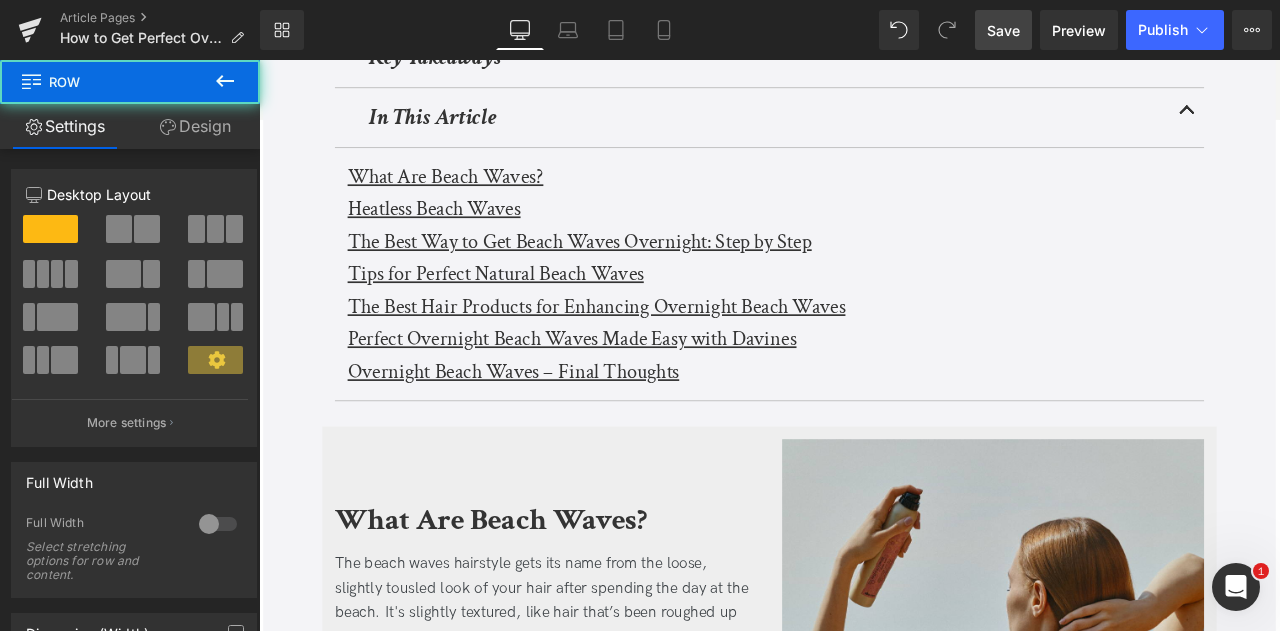 scroll, scrollTop: 554, scrollLeft: 0, axis: vertical 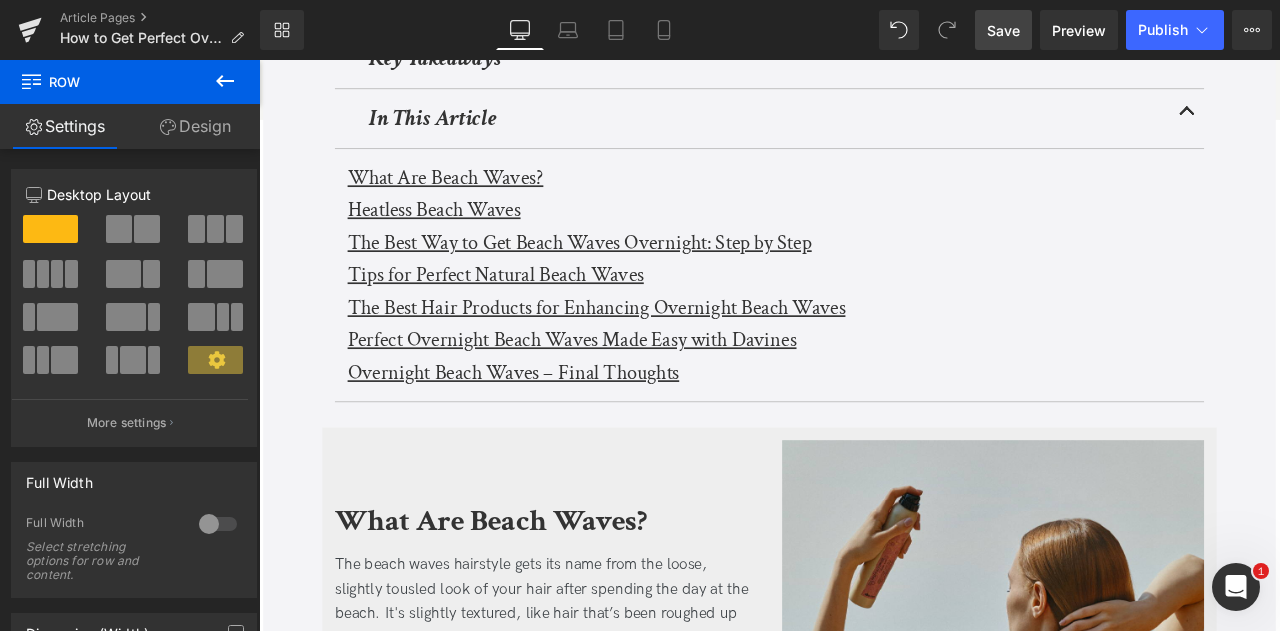 click on "Save" at bounding box center [1003, 30] 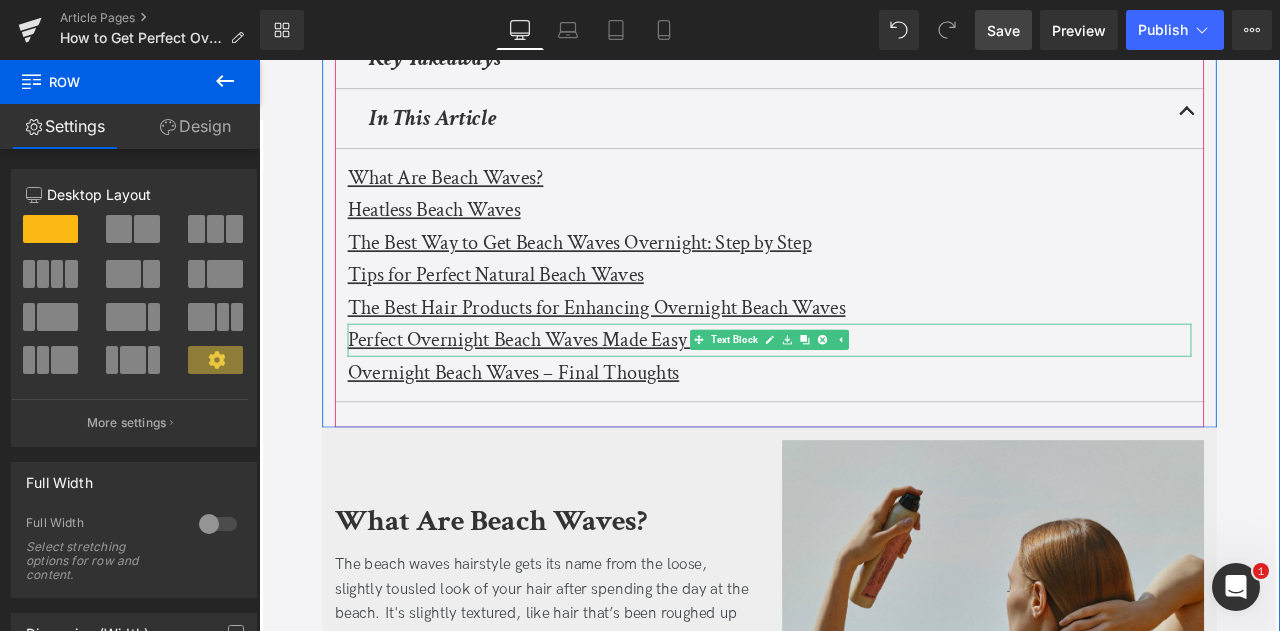 scroll, scrollTop: 450, scrollLeft: 0, axis: vertical 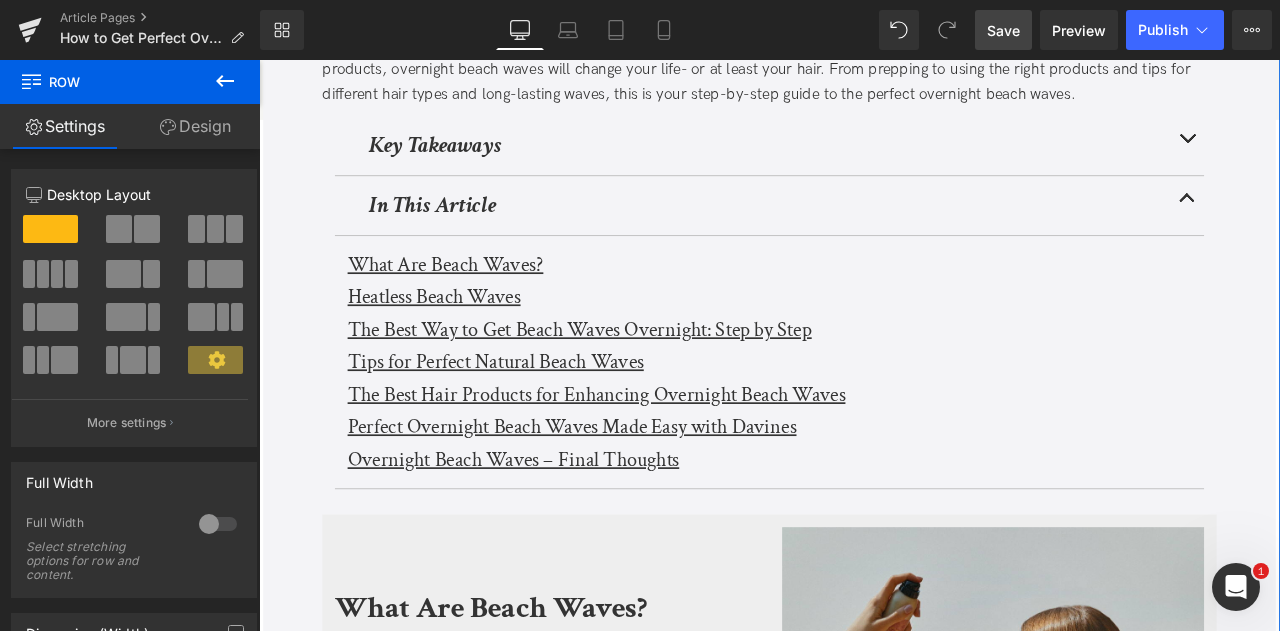 click at bounding box center [1359, 158] 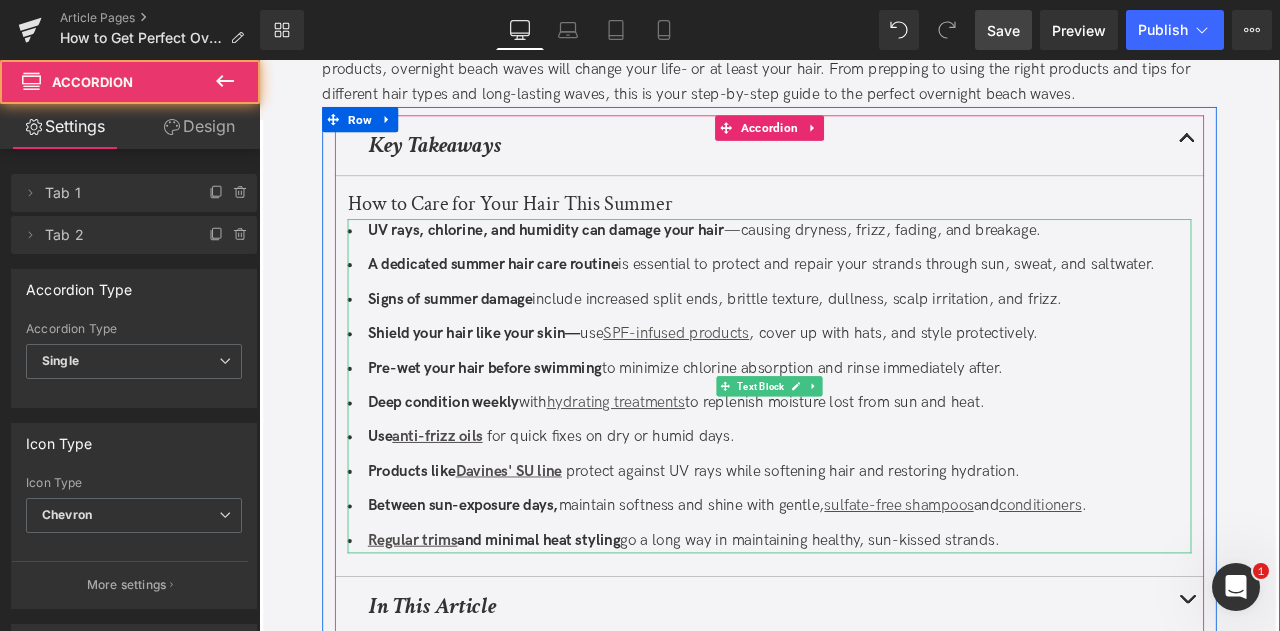 click on "A dedicated summer hair care routine" at bounding box center [536, 302] 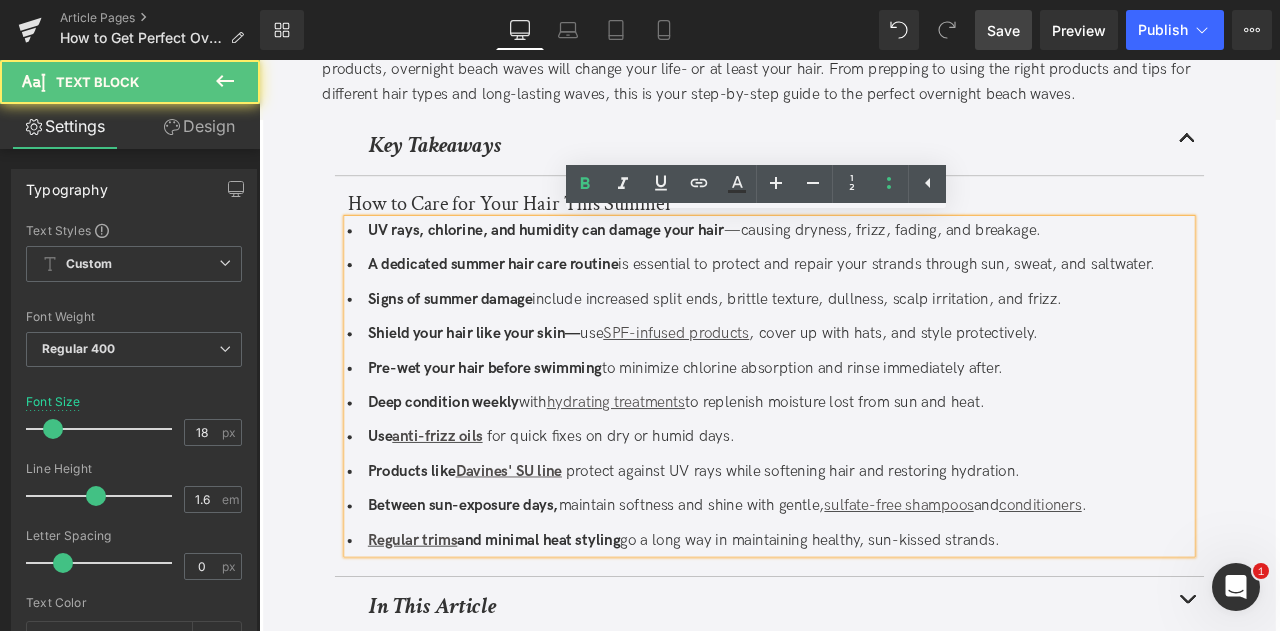click on "UV rays, chlorine, and humidity can damage your hair —causing dryness, frizz, fading, and breakage. A dedicated summer hair care routine  is essential to protect and repair your strands through sun, sweat, and saltwater. Signs of summer damage  include increased split ends, brittle texture, dullness, scalp irritation, and frizz. Shield your hair like your skin— use  SPF-infused products , cover up with hats, and style protectively. Pre-wet your hair before swimming  to minimize chlorine absorption and rinse immediately after. Deep condition weekly  with  hydrating treatments  to replenish moisture lost from sun and heat. Use  anti-frizz oils   for quick fixes on dry or humid days. Products like  Davines' SU line   protect against UV rays while softening hair and restoring hydration. Between sun-exposure days,  maintain softness and shine with gentle,  sulfate-free shampoos  and  conditioners . Regular trims  and minimal heat styling  go a long way in maintaining healthy, sun-kissed strands." at bounding box center [864, 447] 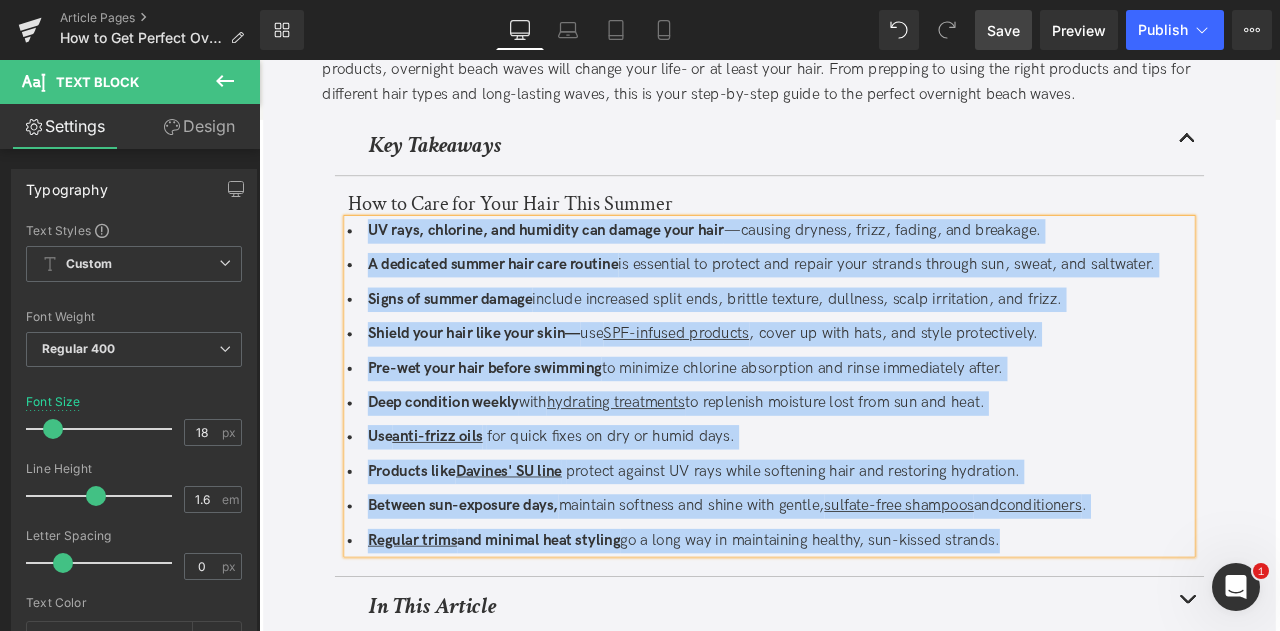 type 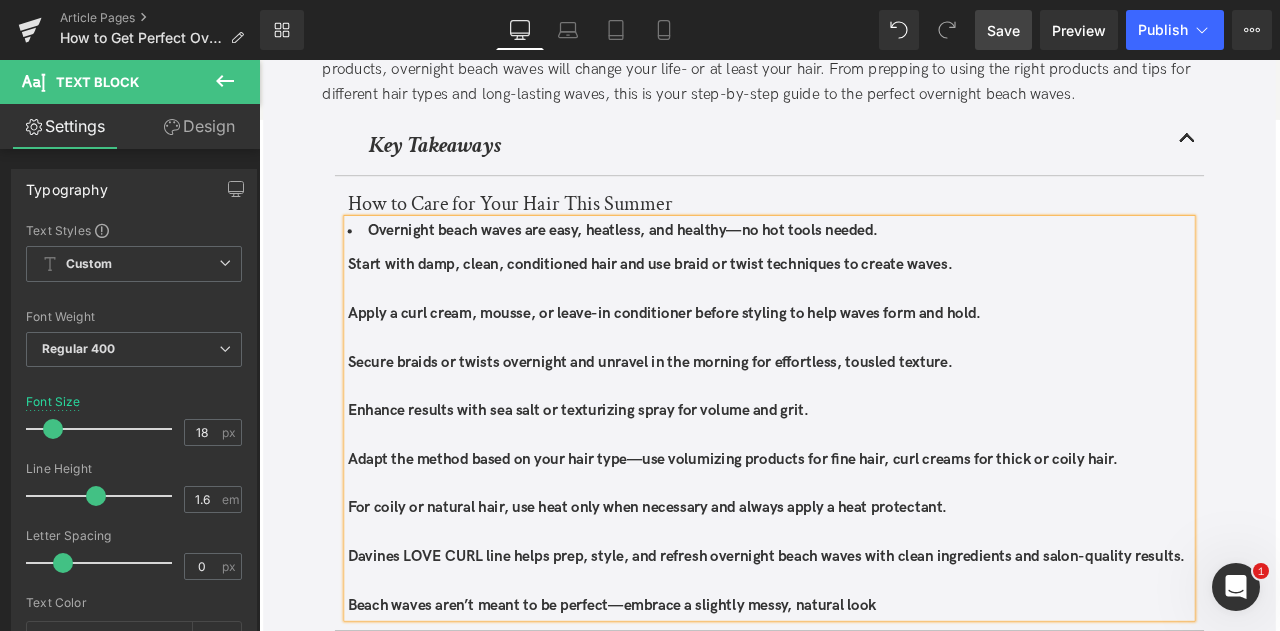 click at bounding box center (864, 332) 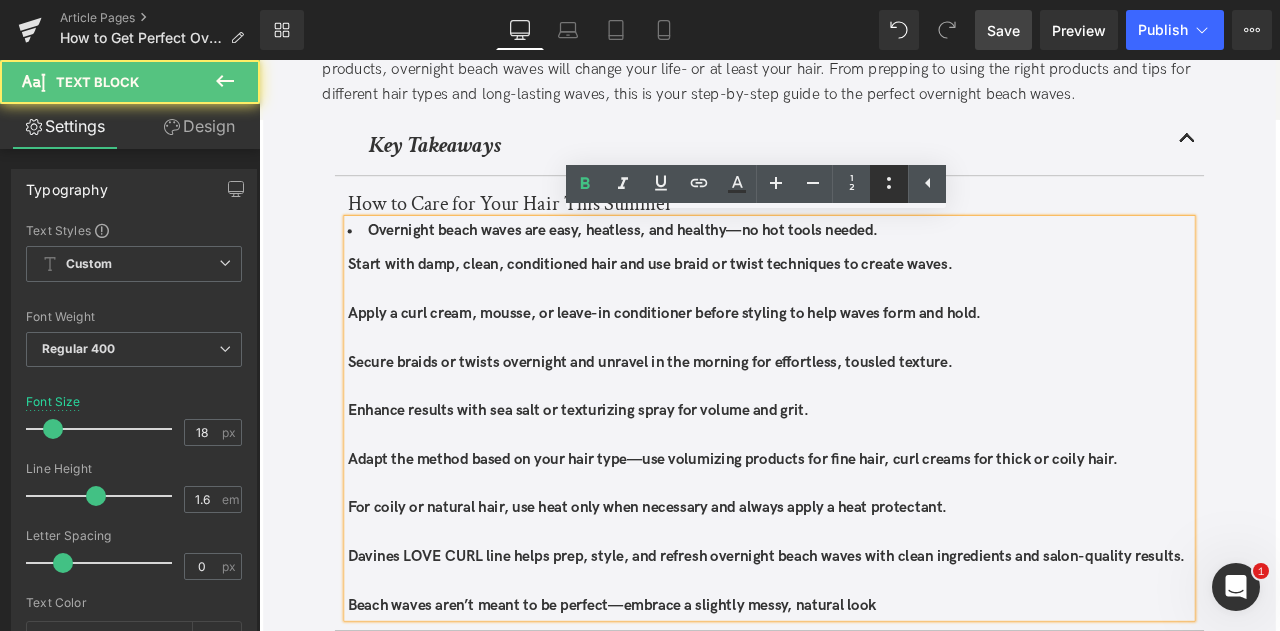 click 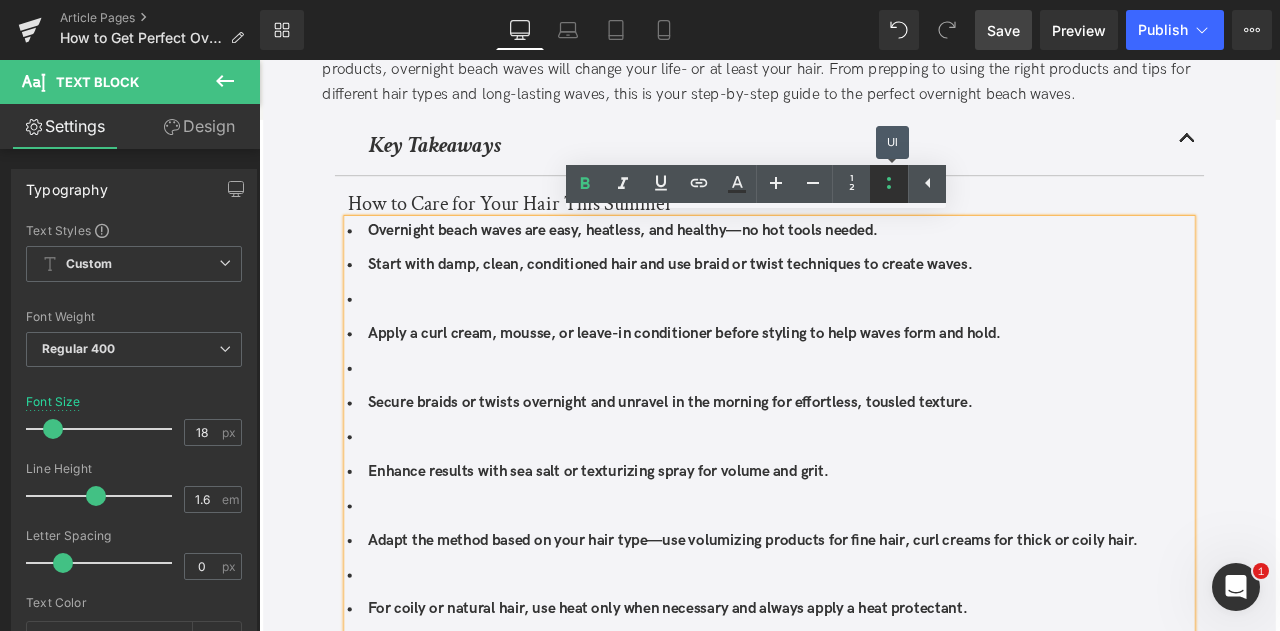 click 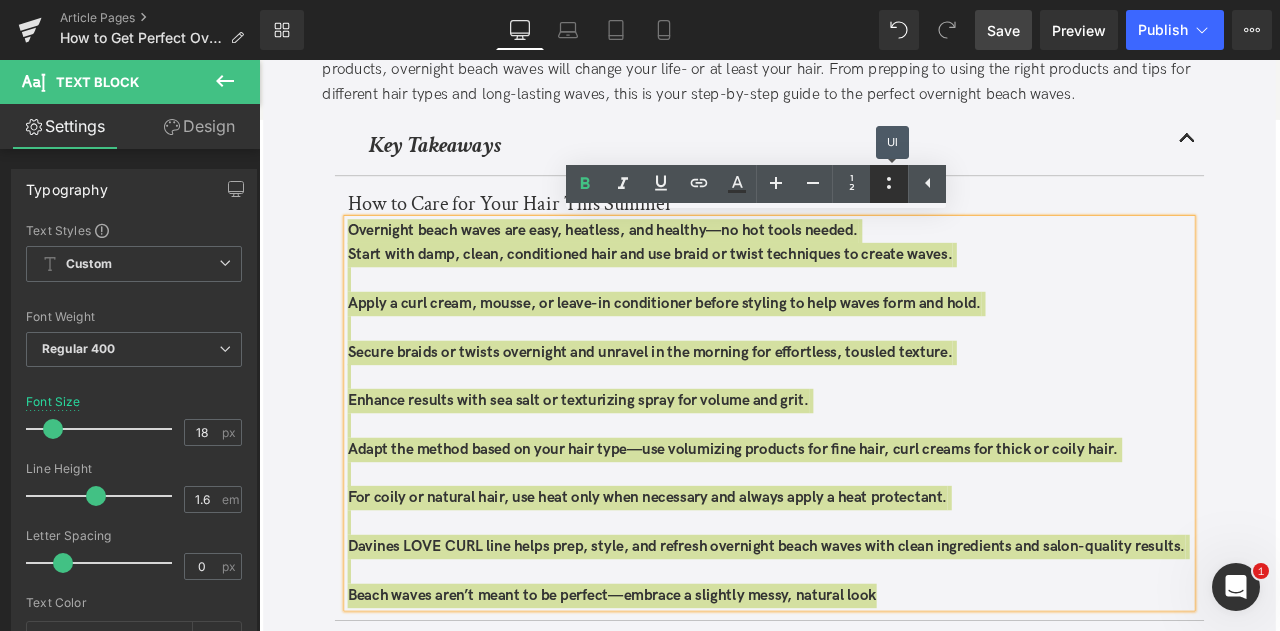 click 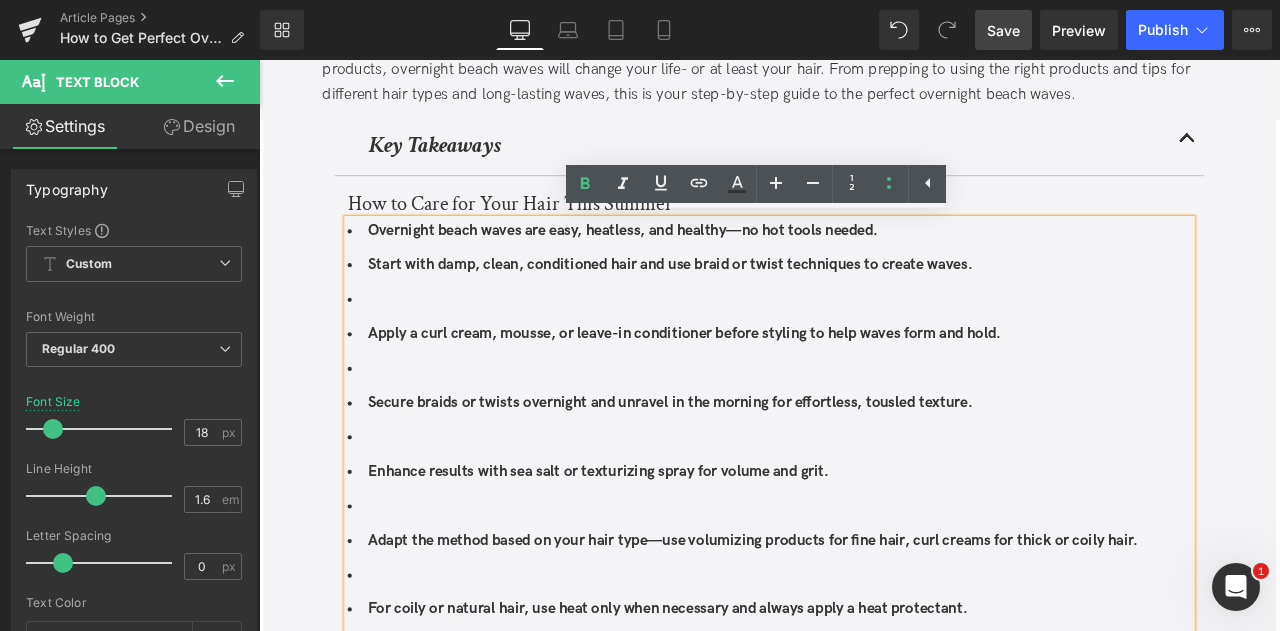 click at bounding box center (864, 344) 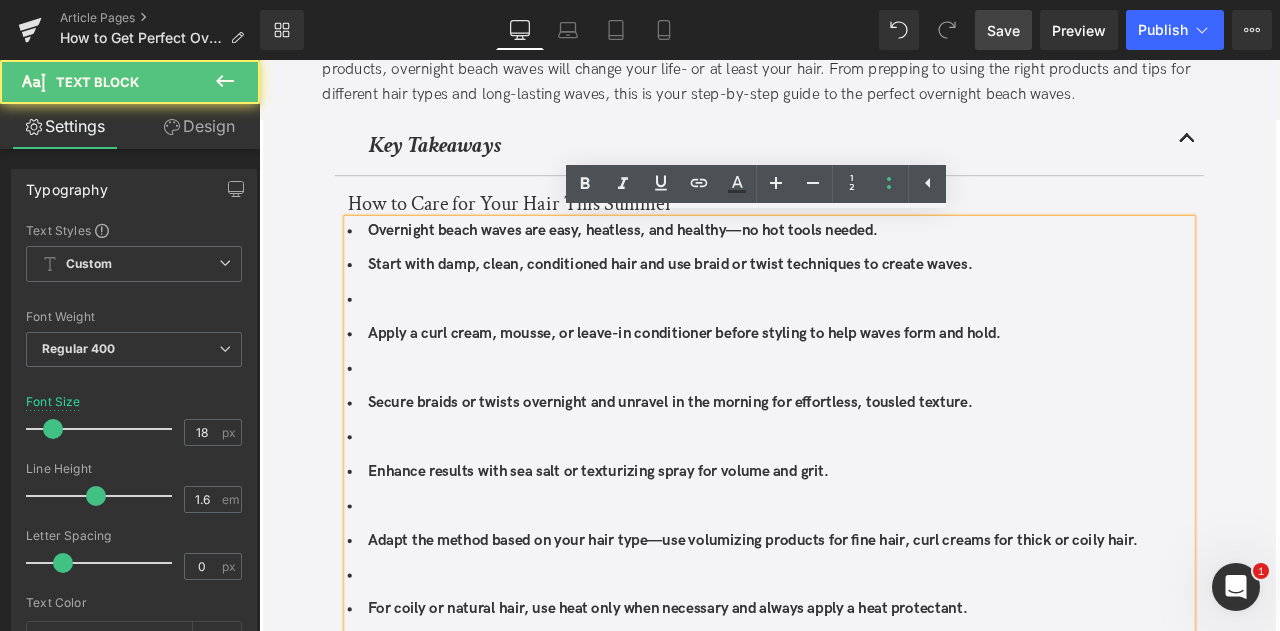 scroll, scrollTop: 865, scrollLeft: 0, axis: vertical 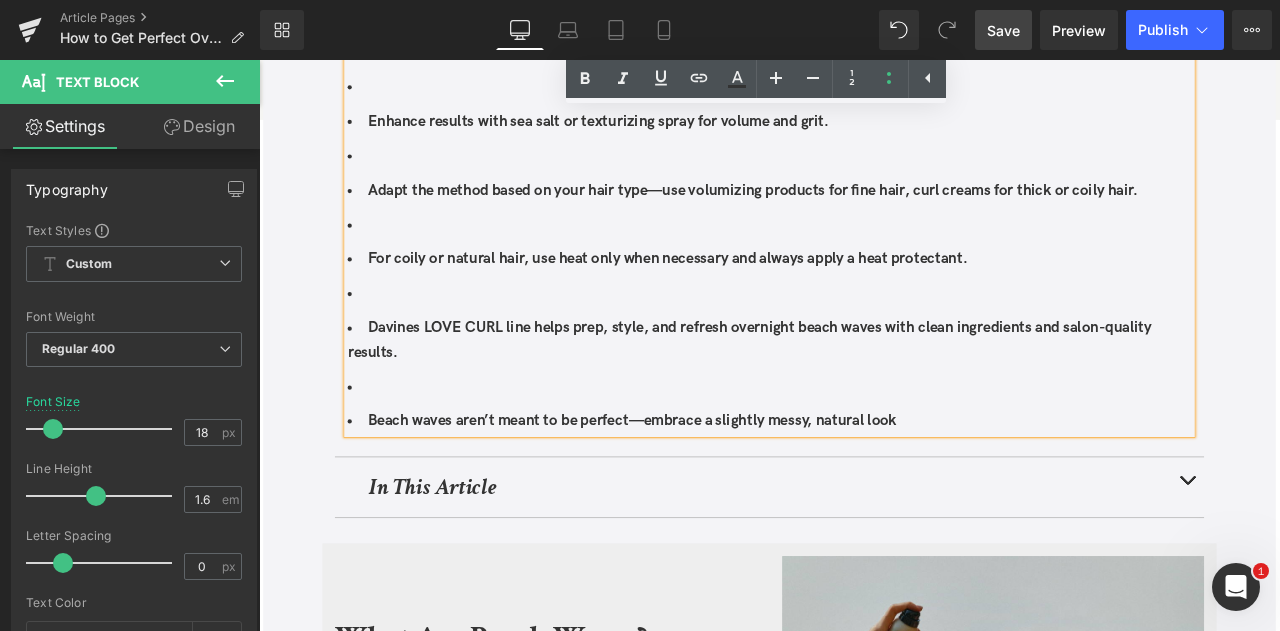 click at bounding box center [864, 448] 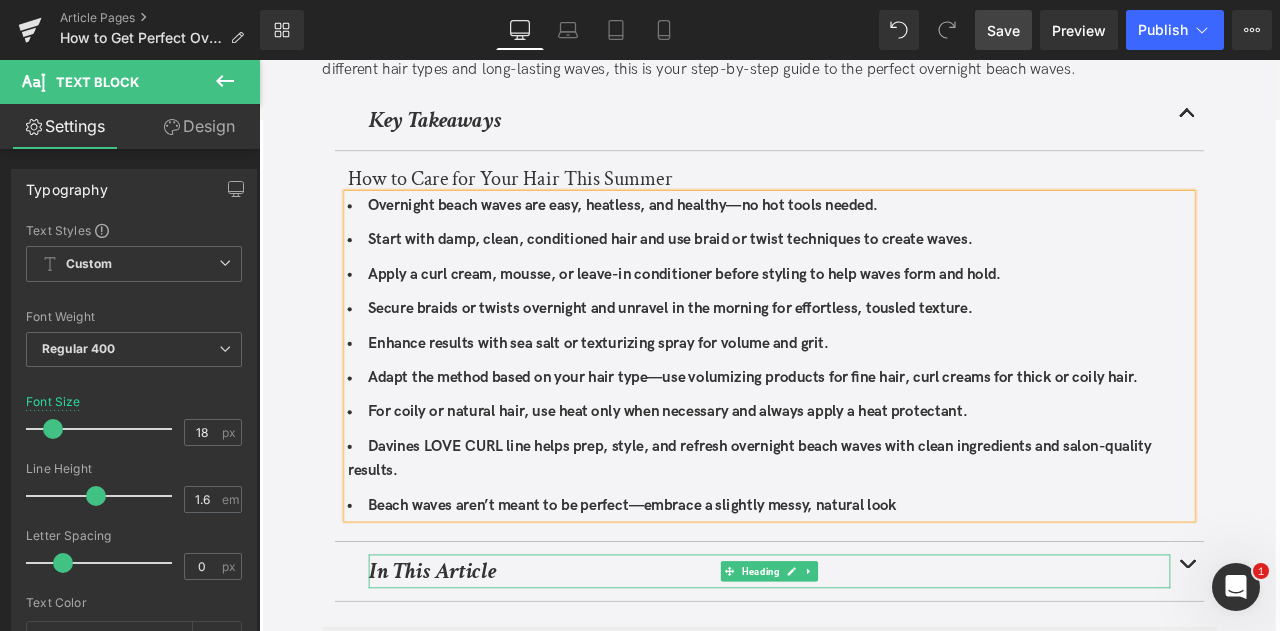 scroll, scrollTop: 472, scrollLeft: 0, axis: vertical 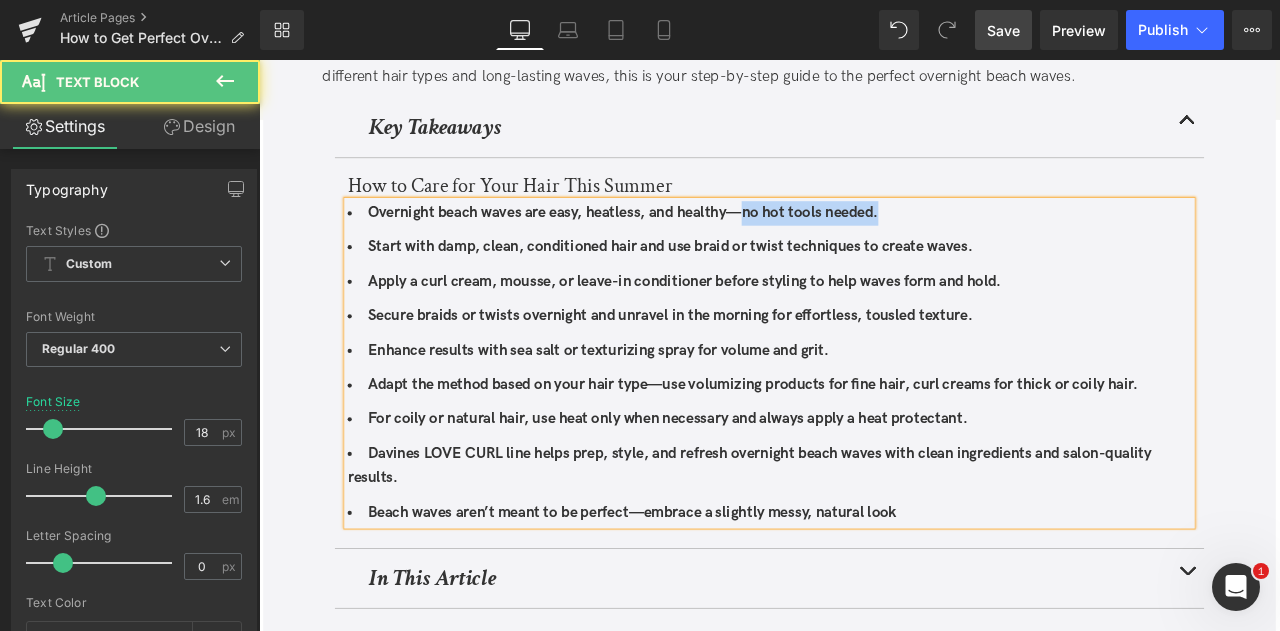 click on "Overnight beach waves are easy, heatless, and healthy—no hot tools needed." at bounding box center (690, 240) 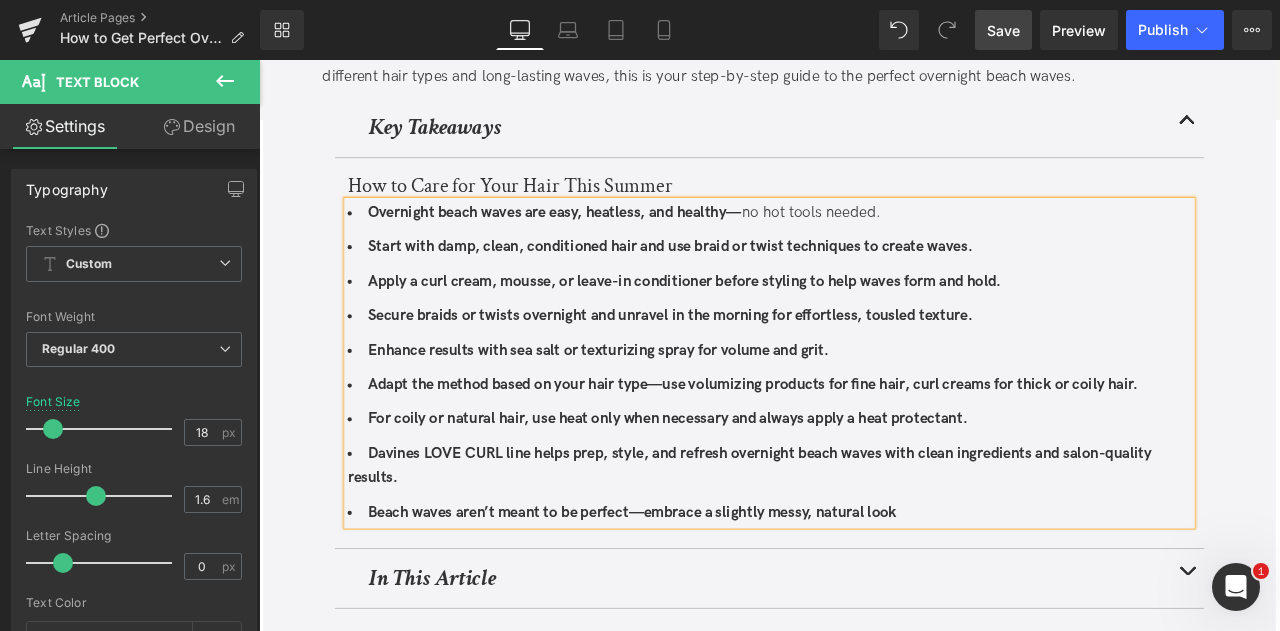 click on "Start with damp, clean, conditioned hair and use braid or twist techniques to create waves." at bounding box center (864, 281) 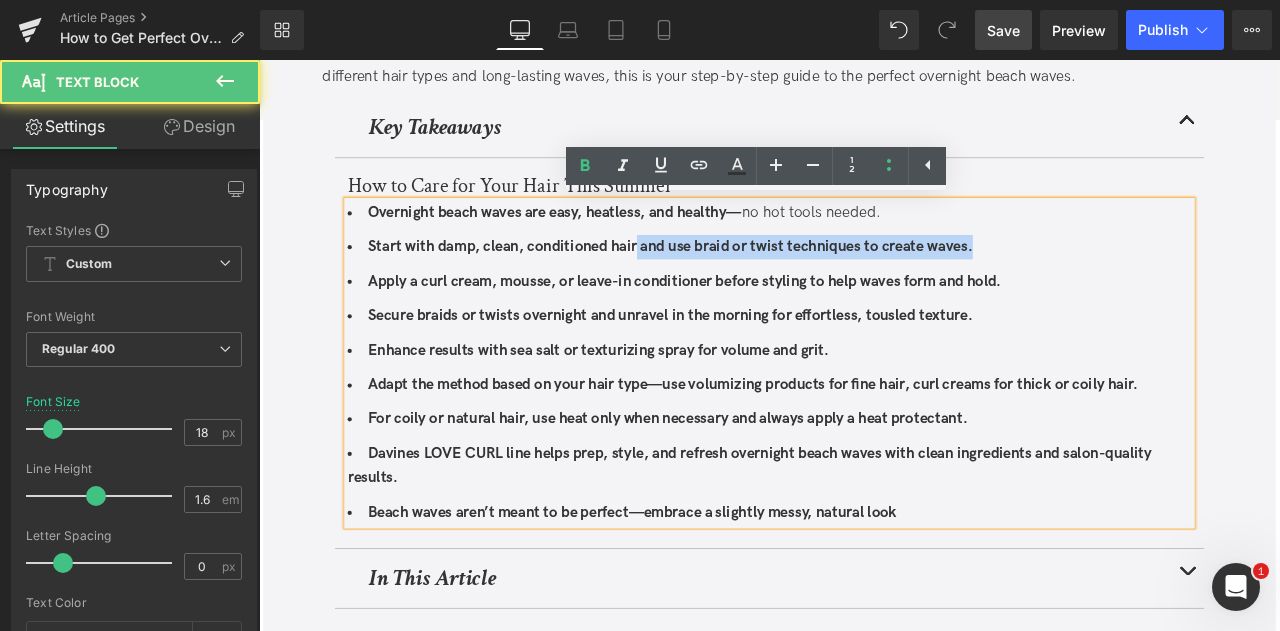 click on "Start with damp, clean, conditioned hair and use braid or twist techniques to create waves." at bounding box center [746, 280] 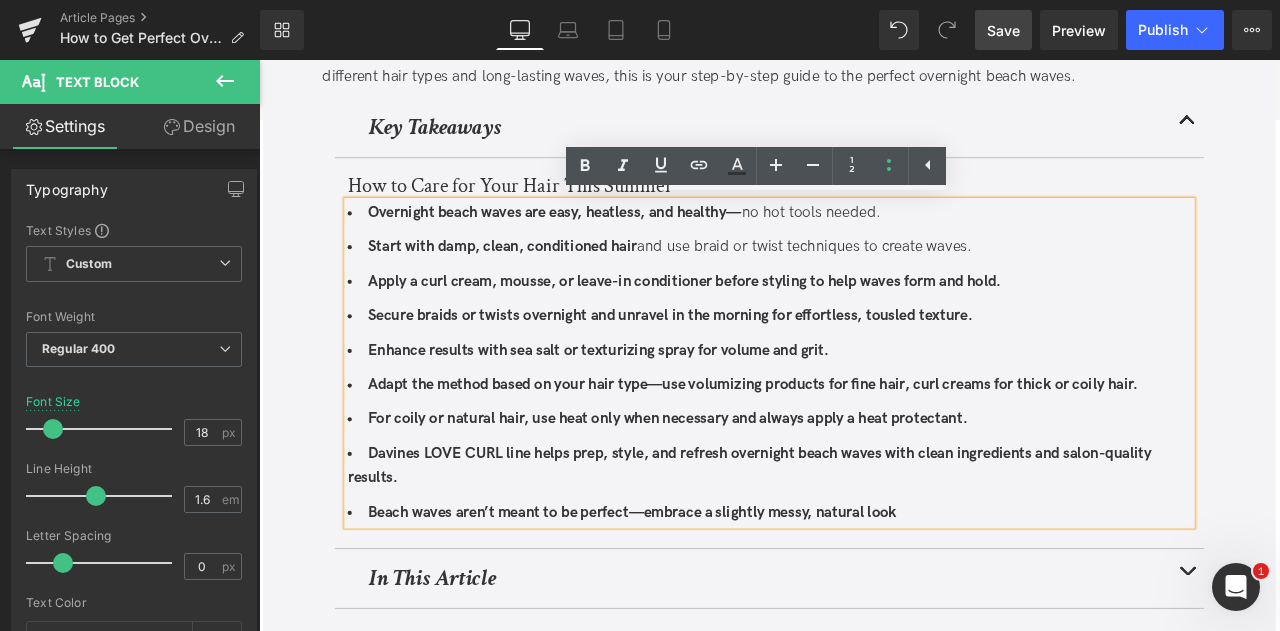 click on "and use braid or twist techniques to create waves." at bounding box center (905, 280) 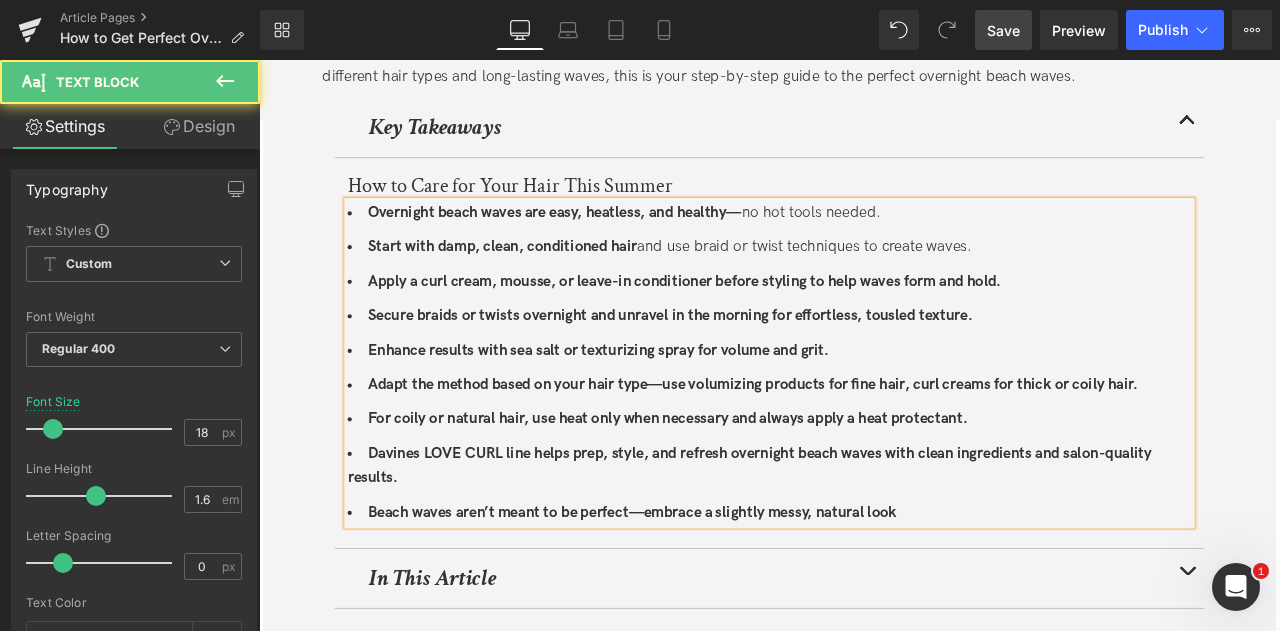 click on "Apply a curl cream, mousse, or leave-in conditioner before styling to help waves form and hold." at bounding box center (864, 322) 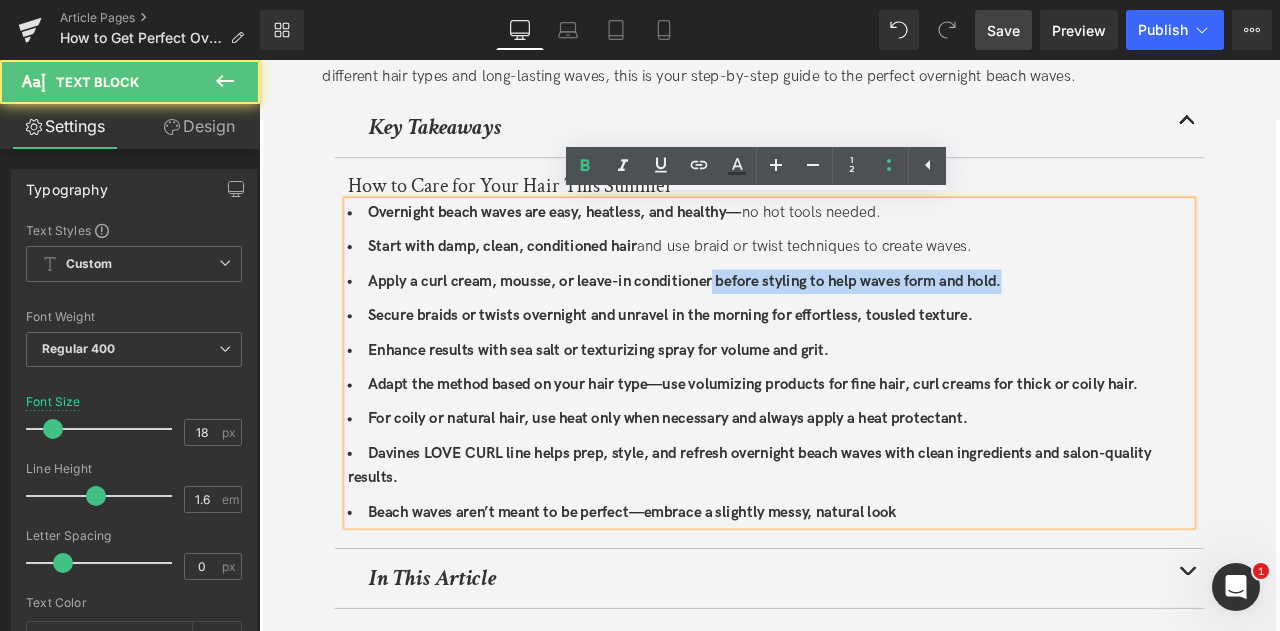 click on "Apply a curl cream, mousse, or leave-in conditioner before styling to help waves form and hold." at bounding box center [763, 321] 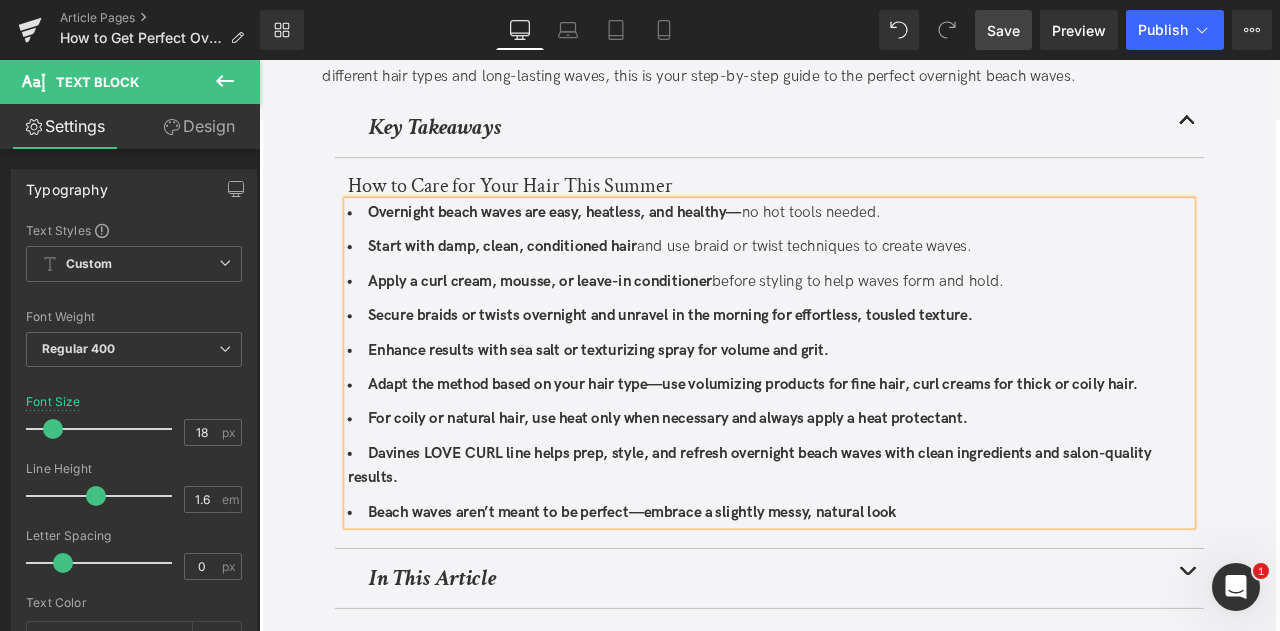 click on "before styling to help waves form and hold." at bounding box center [969, 321] 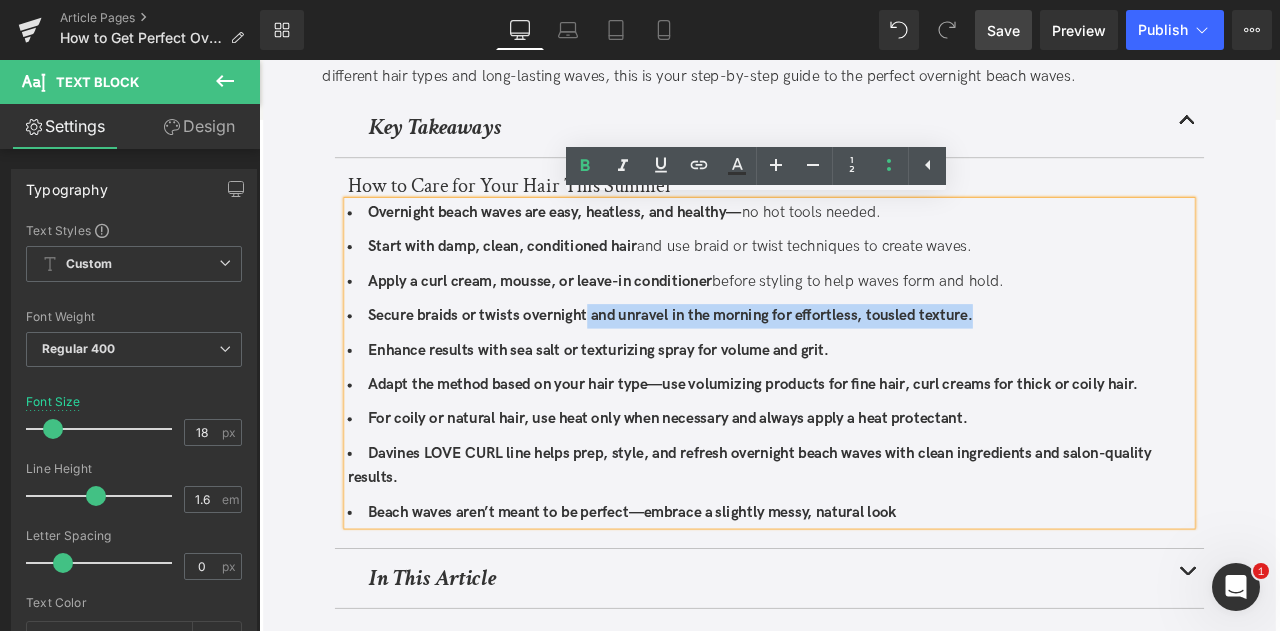 click on "Secure braids or twists overnight and unravel in the morning for effortless, tousled texture." at bounding box center [746, 362] 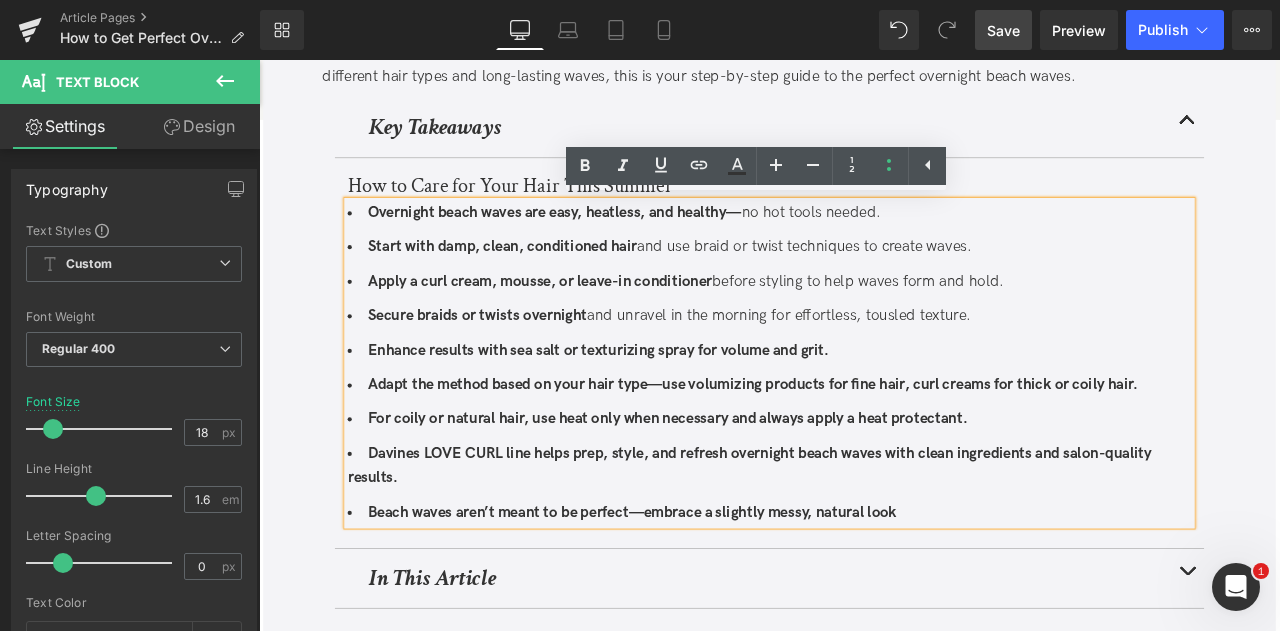 click on "and unravel in the morning for effortless, tousled texture." at bounding box center [875, 362] 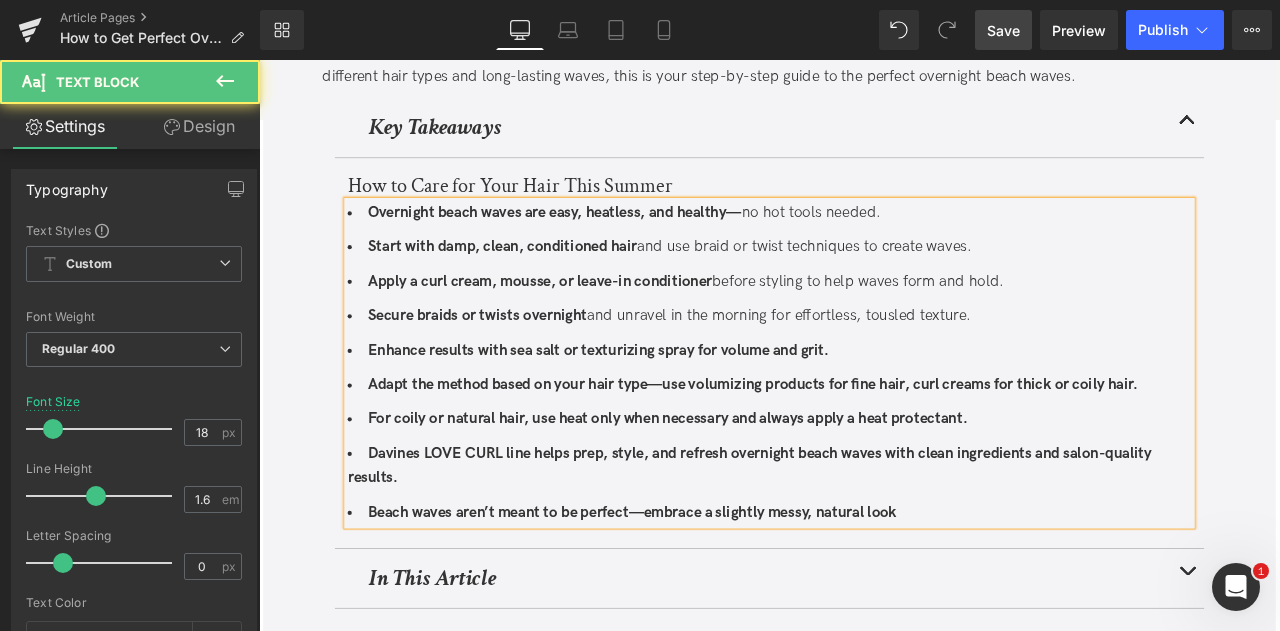 click on "Enhance results with sea salt or texturizing spray for volume and grit." at bounding box center (864, 404) 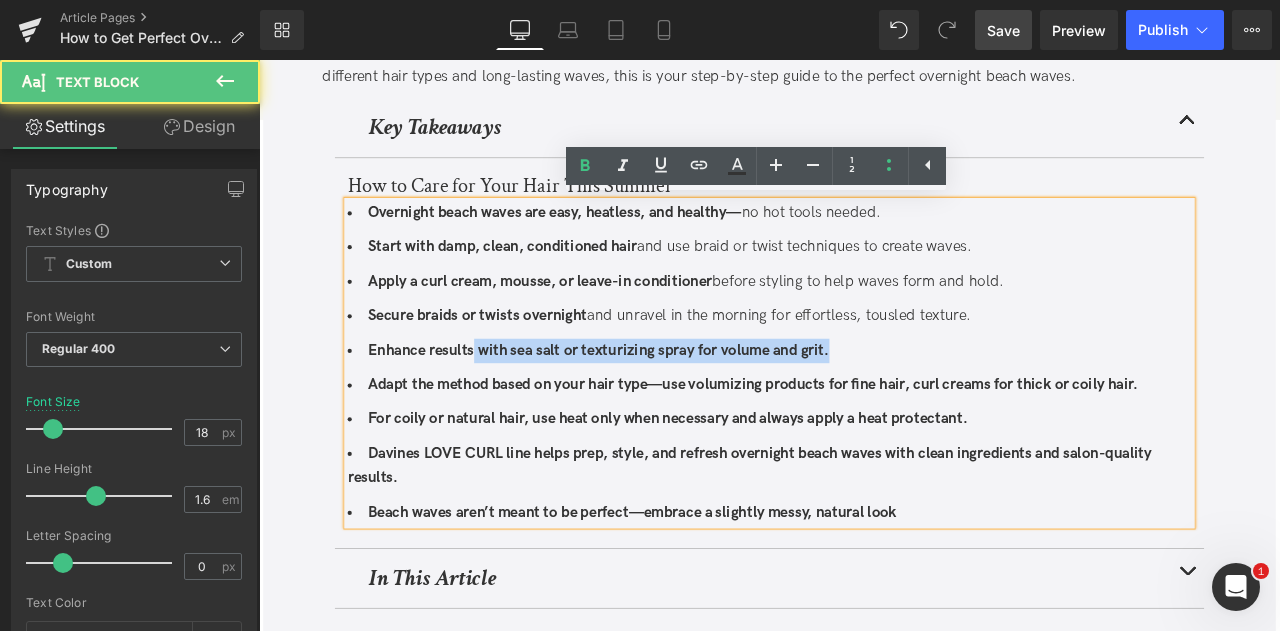 click on "Enhance results with sea salt or texturizing spray for volume and grit." at bounding box center [661, 403] 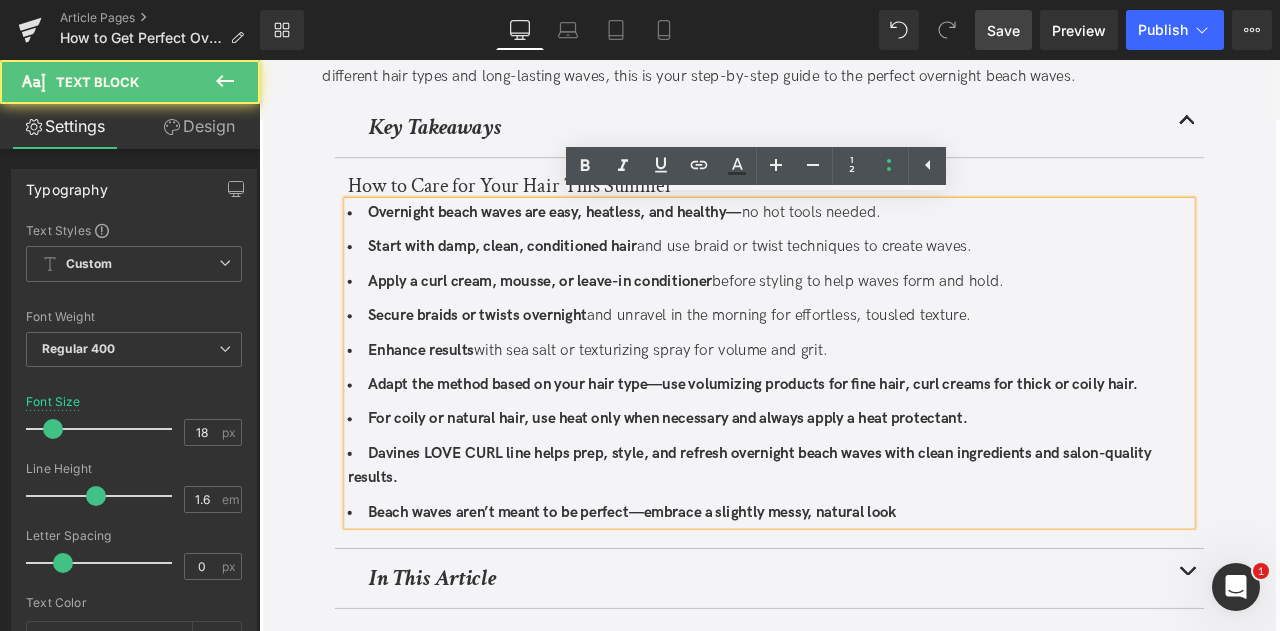 click on "with sea salt or texturizing spray for volume and grit." at bounding box center [723, 403] 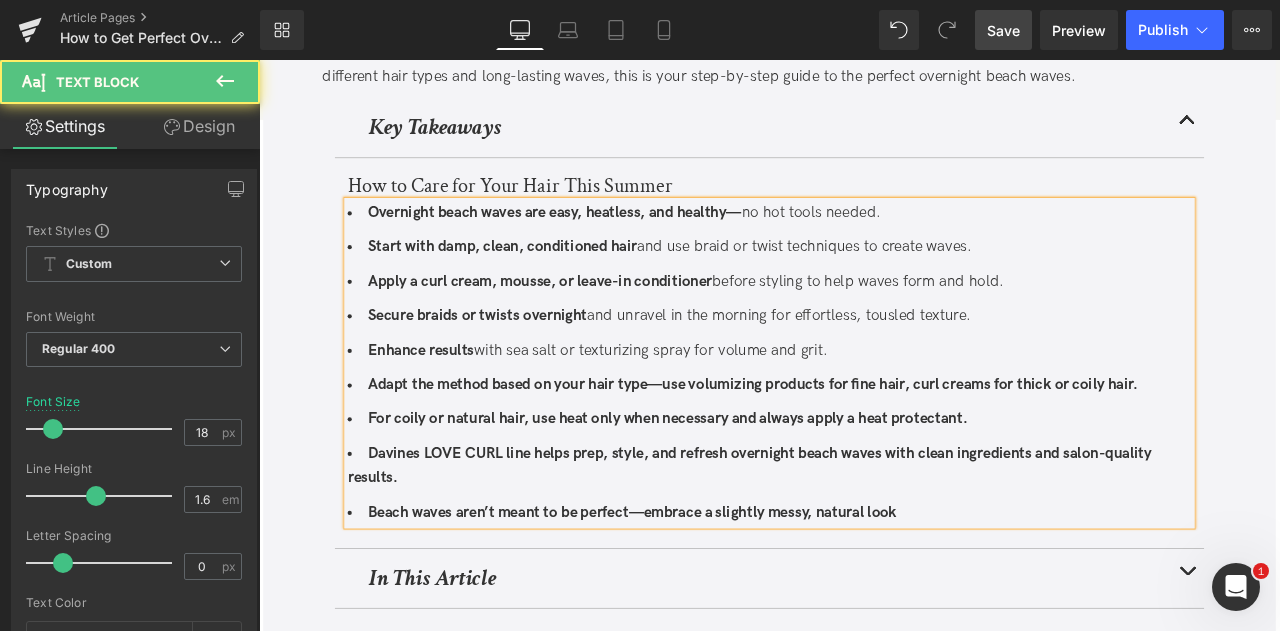 click on "with sea salt or texturizing spray for volume and grit." at bounding box center (723, 403) 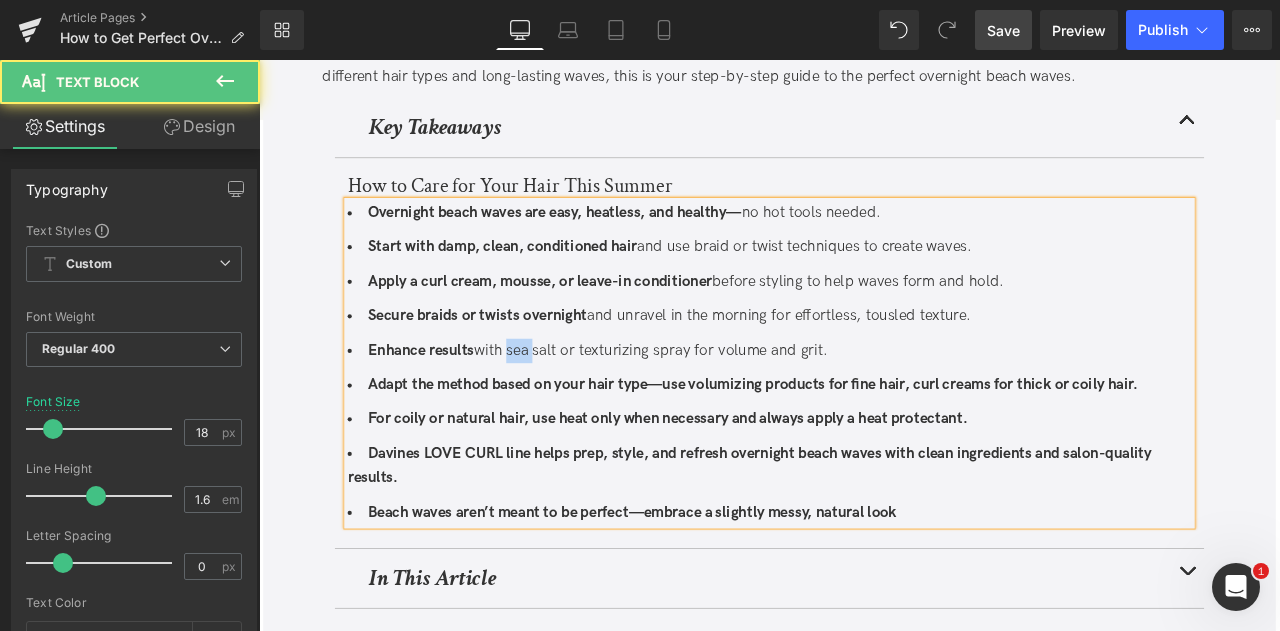 click on "with sea salt or texturizing spray for volume and grit." at bounding box center [723, 403] 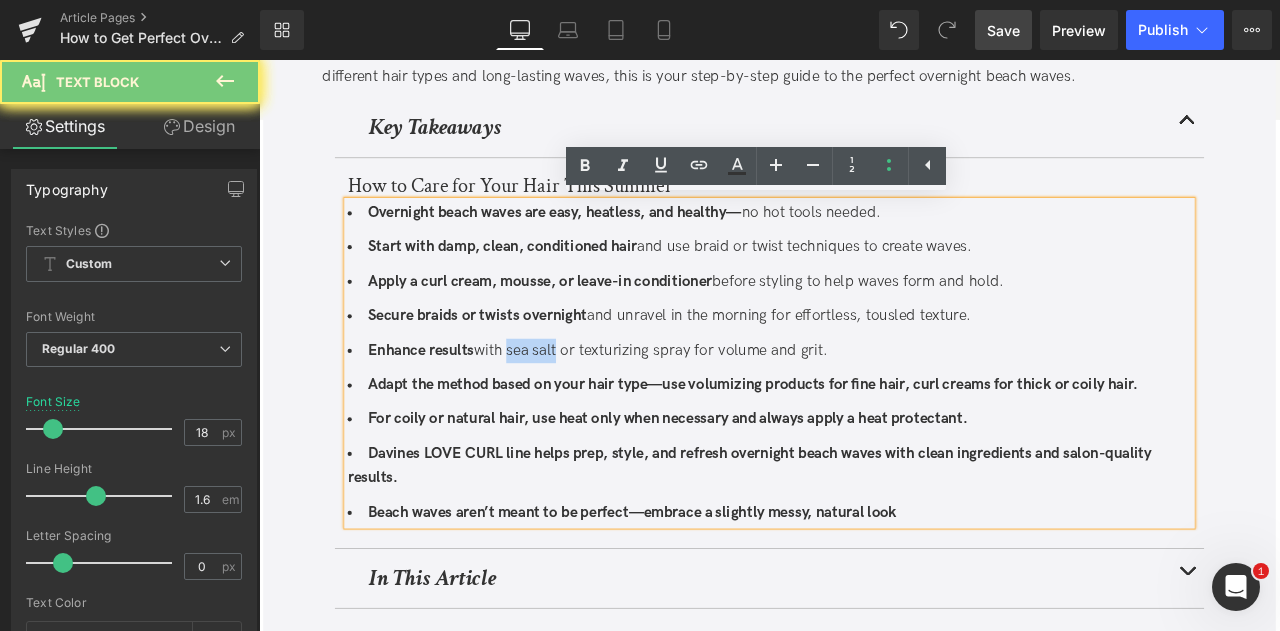 click on "with sea salt or texturizing spray for volume and grit." at bounding box center [723, 403] 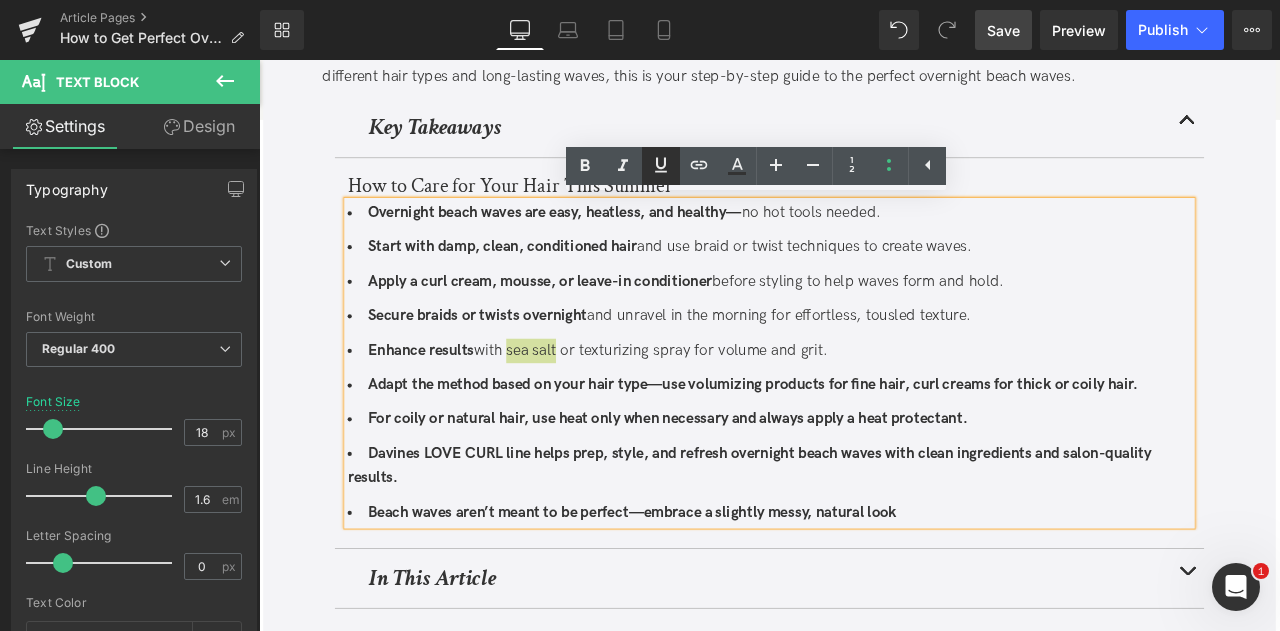 click 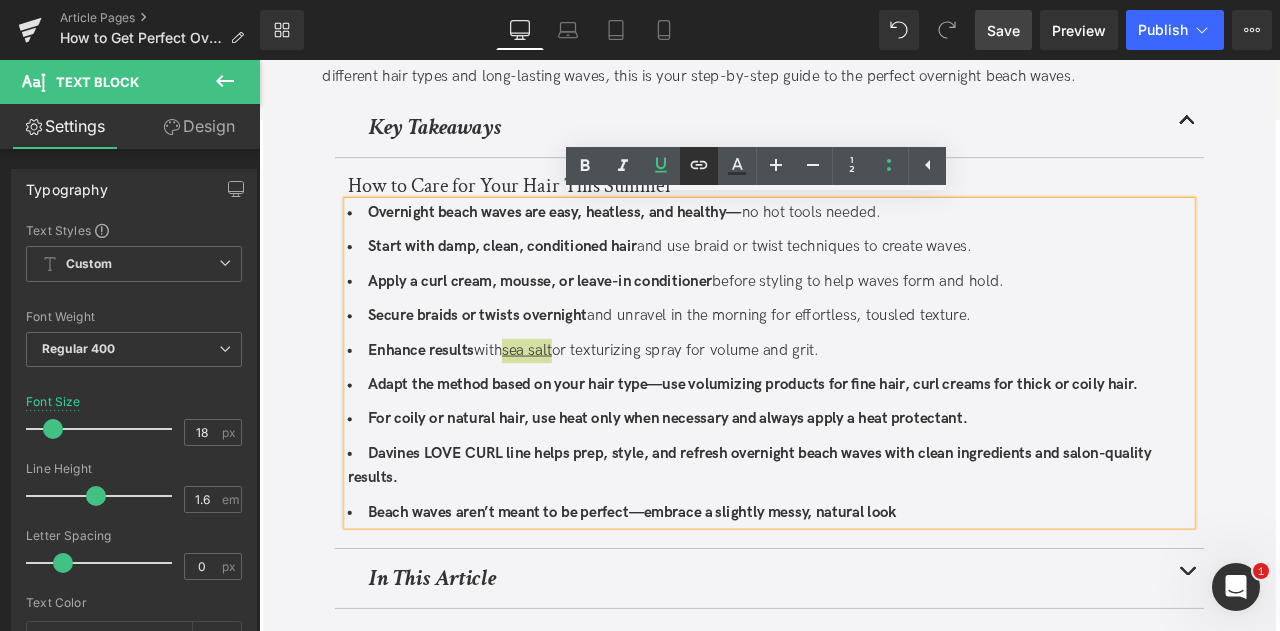 click 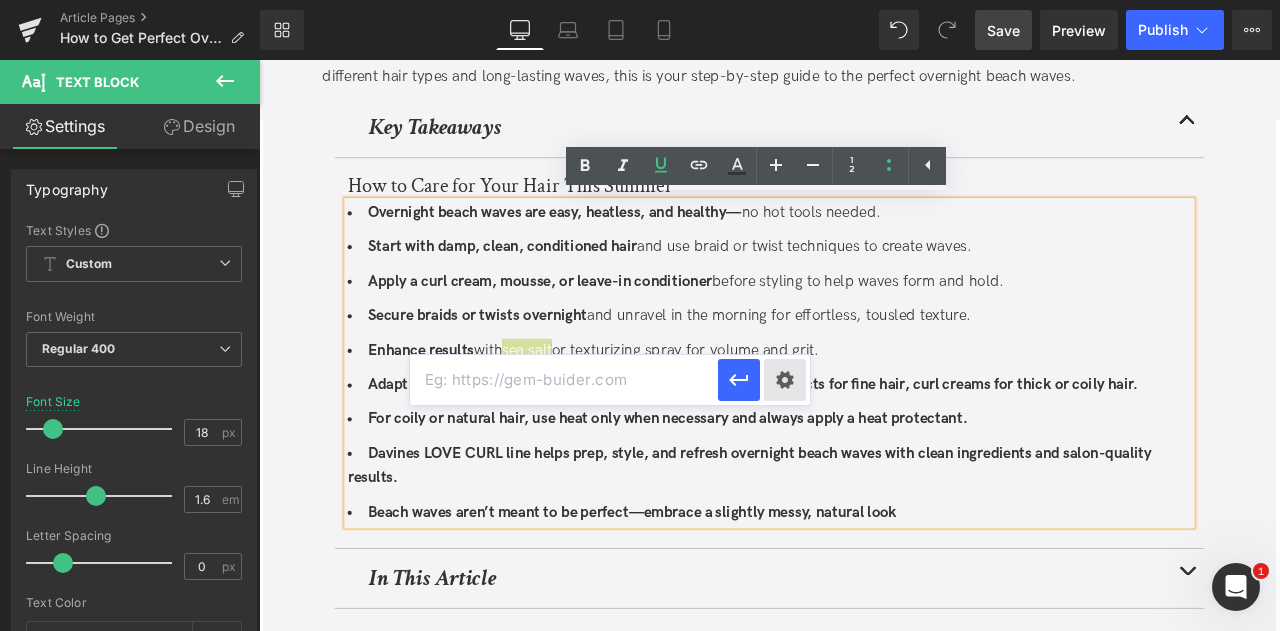 click on "Text Color Highlight Color #333333   Edit or remove link:   Edit   -   Unlink   -   Cancel" at bounding box center [640, 0] 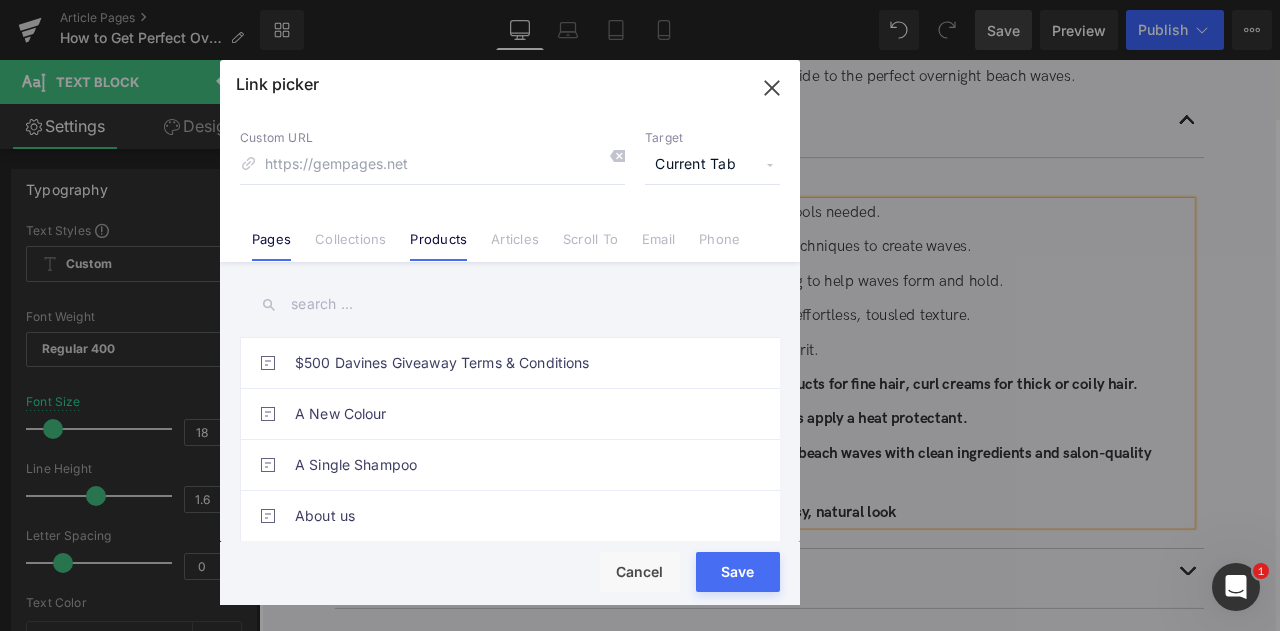 click on "Products" at bounding box center (438, 246) 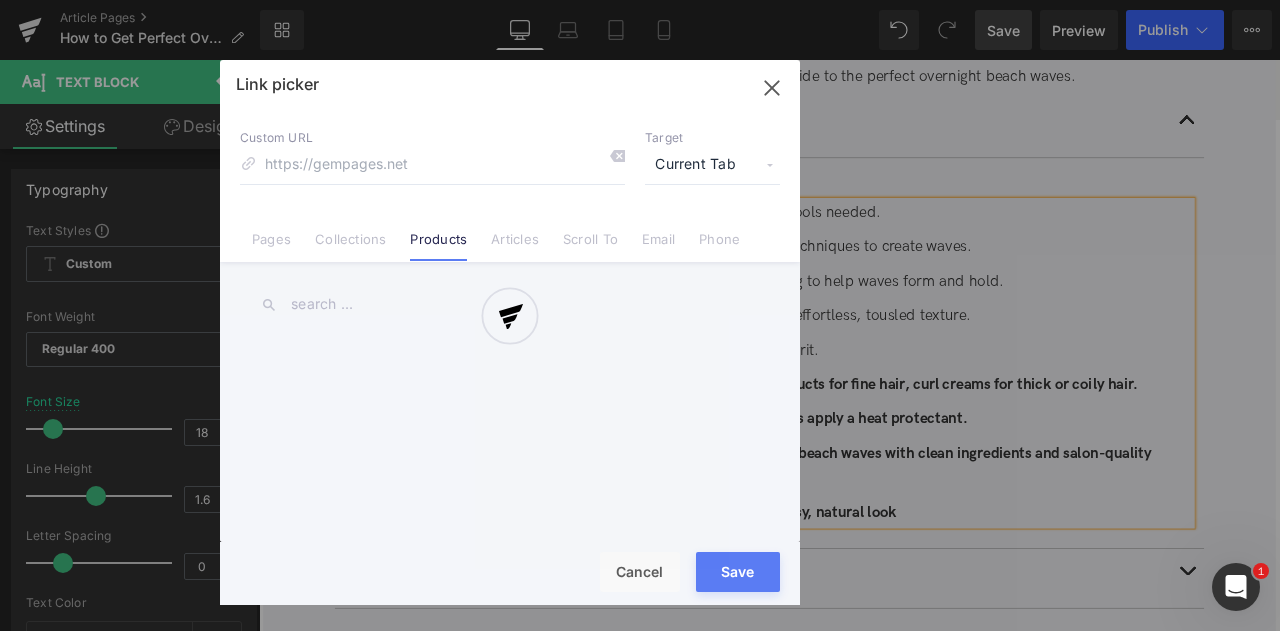 click at bounding box center (510, 332) 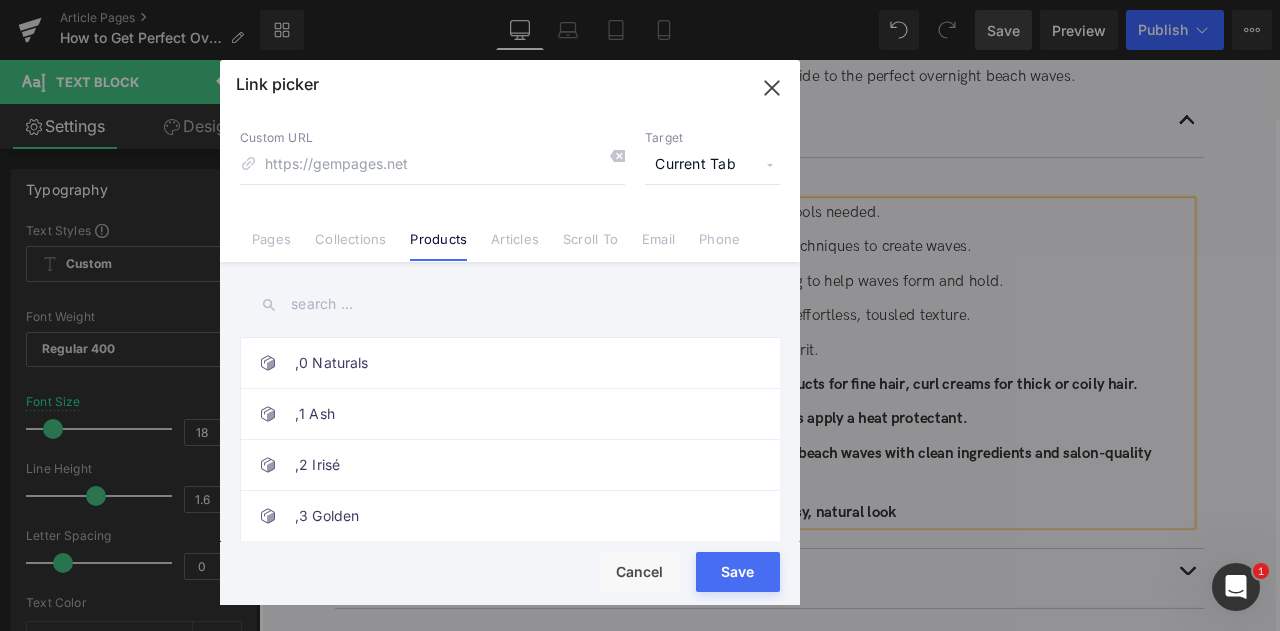 click on "Current Tab" at bounding box center (712, 165) 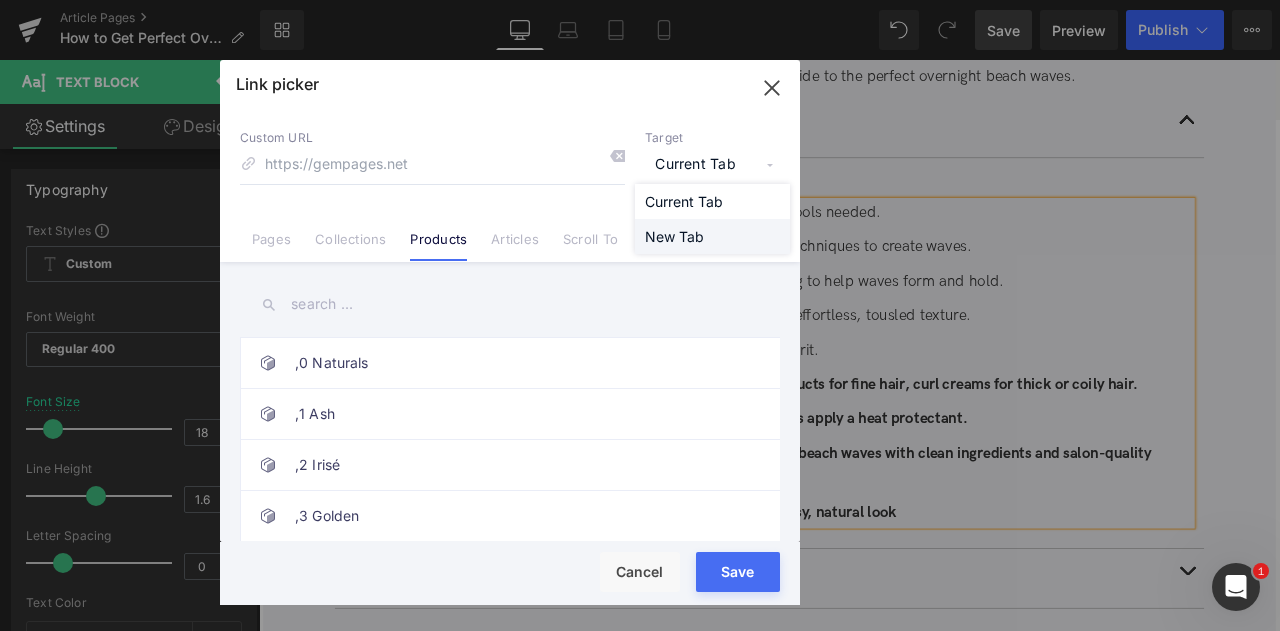 click on "New Tab" at bounding box center (712, 236) 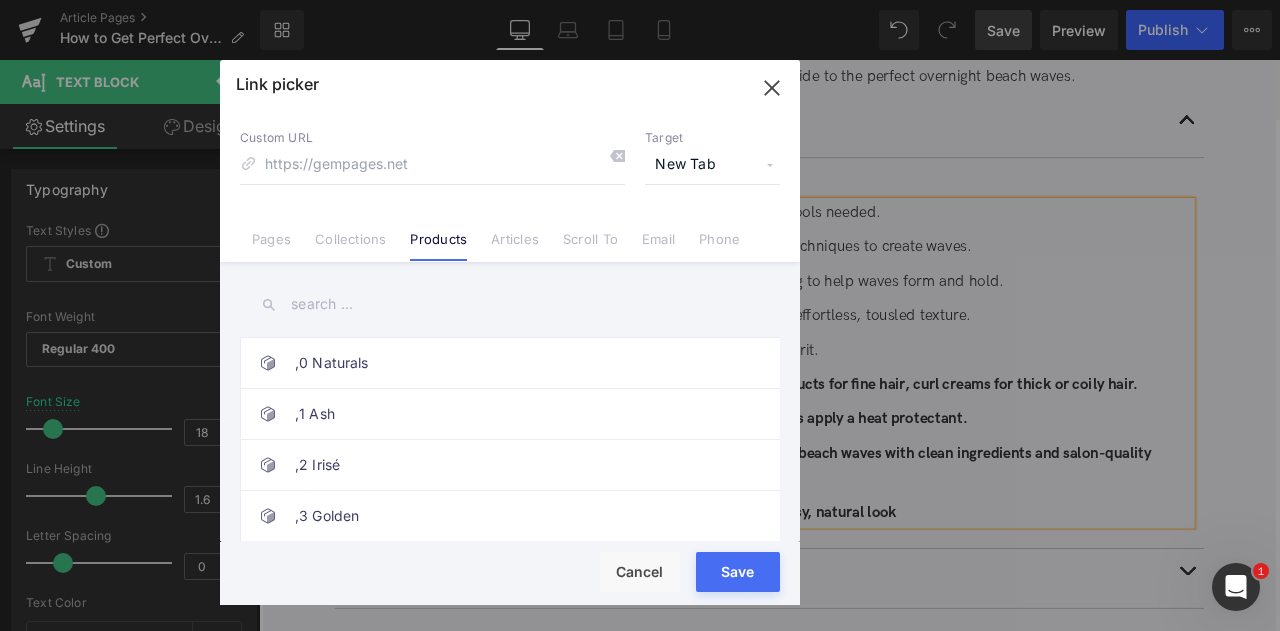 click at bounding box center [510, 304] 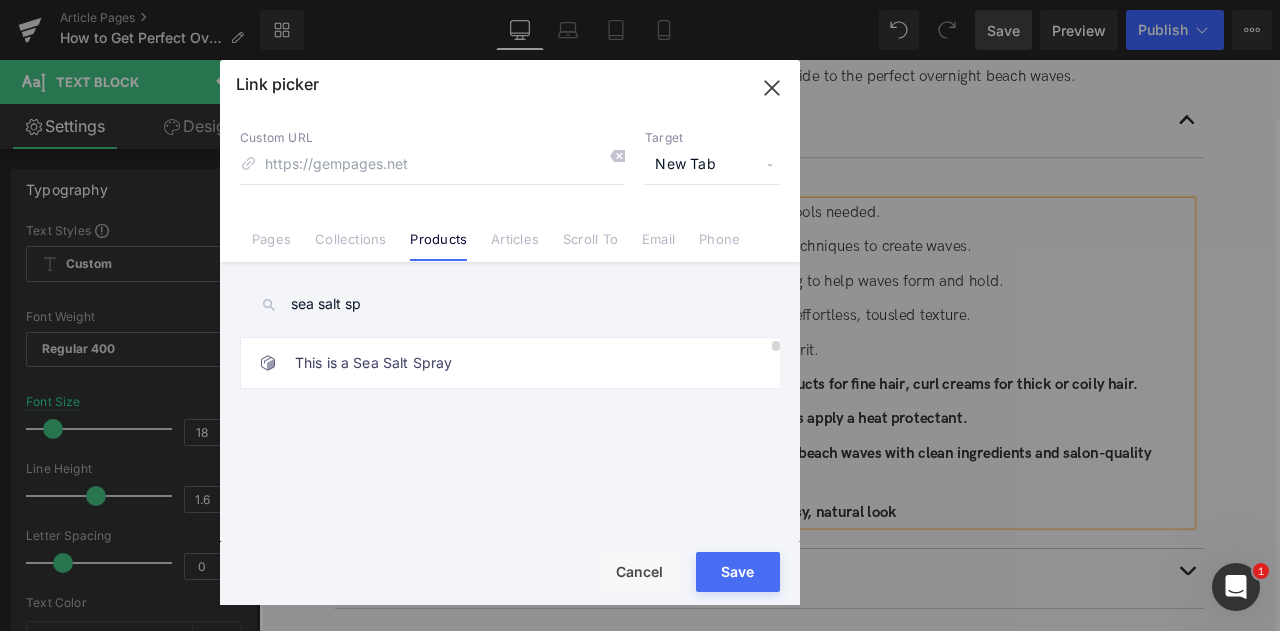type on "sea salt sp" 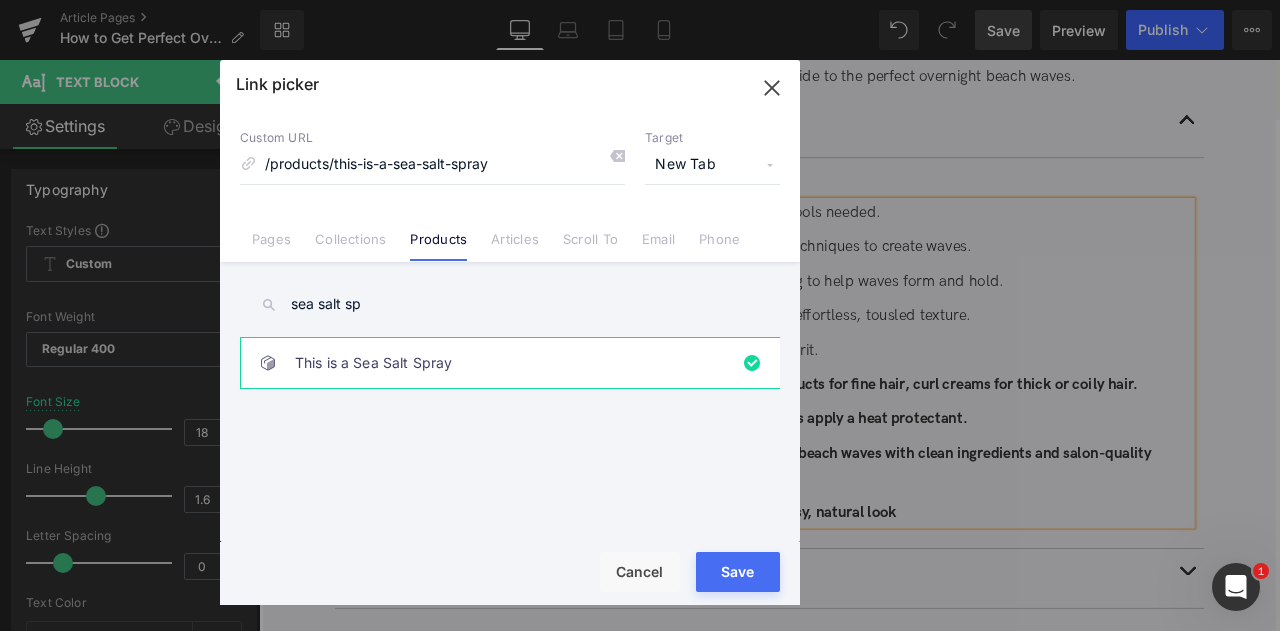 click on "Save" at bounding box center [738, 572] 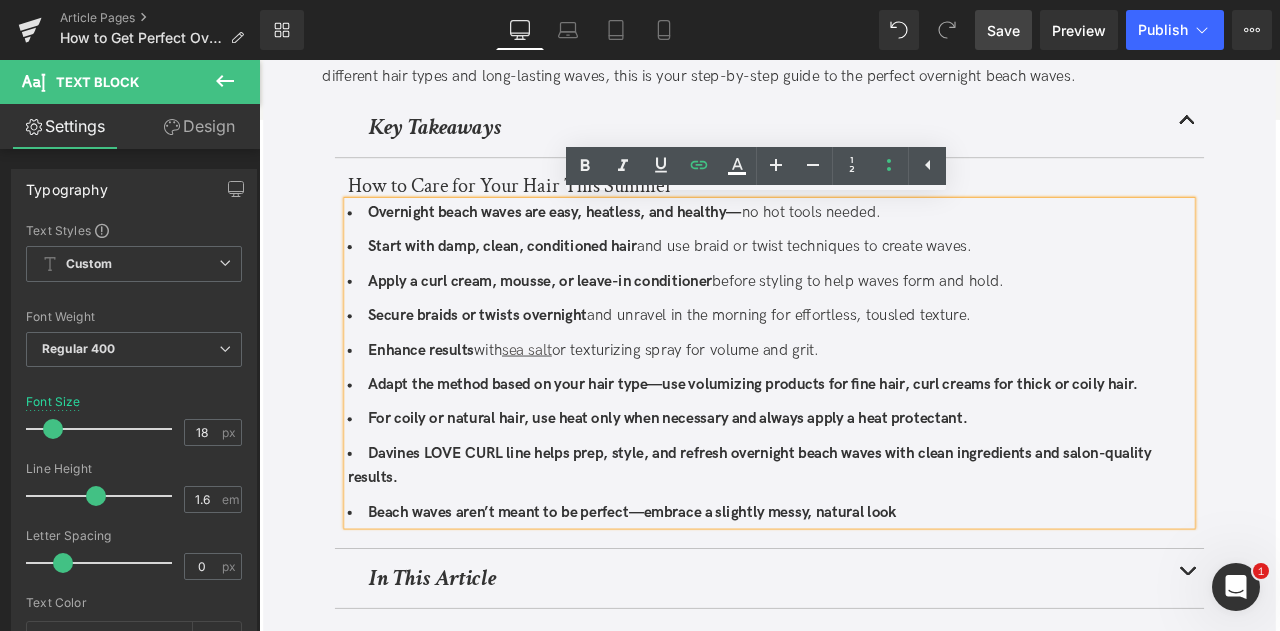 click on "with  sea salt  or texturizing spray for volume and grit." at bounding box center [718, 403] 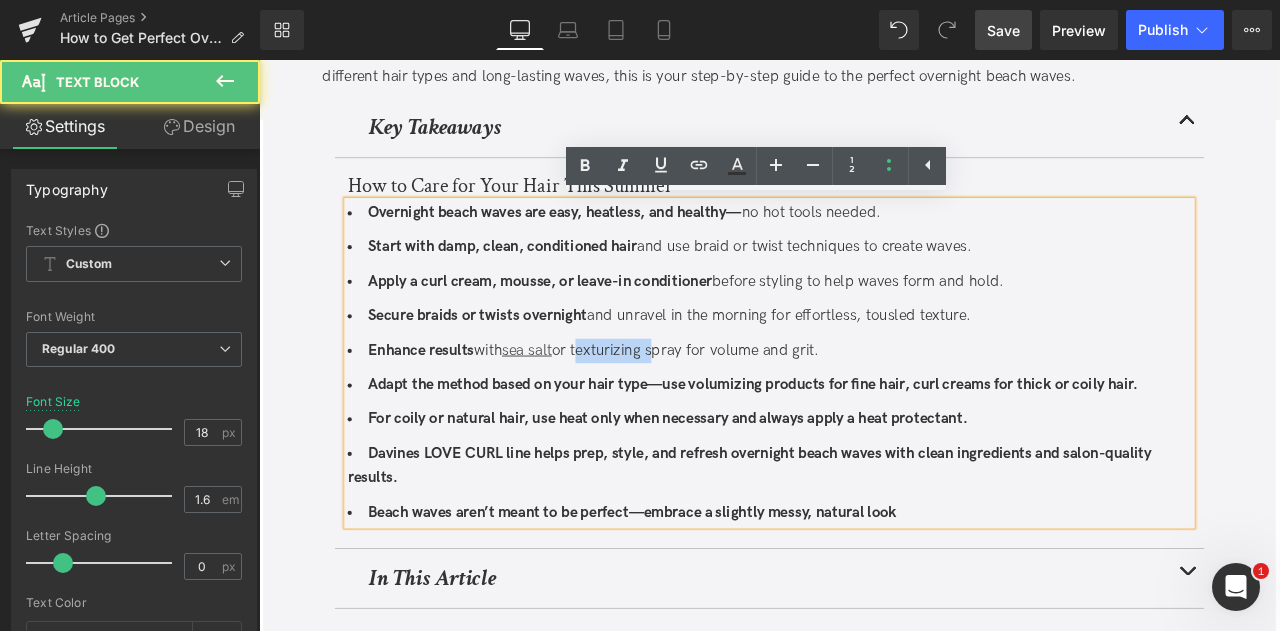 click on "with  sea salt  or texturizing spray for volume and grit." at bounding box center [718, 403] 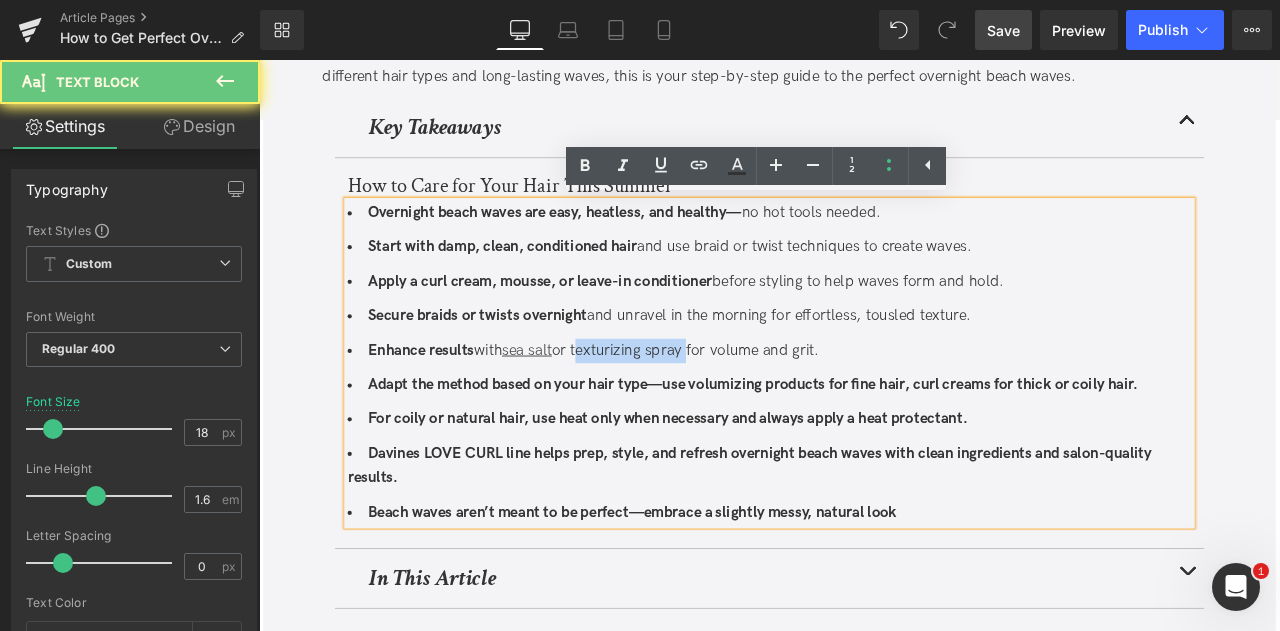 click on "with  sea salt  or texturizing spray for volume and grit." at bounding box center [718, 403] 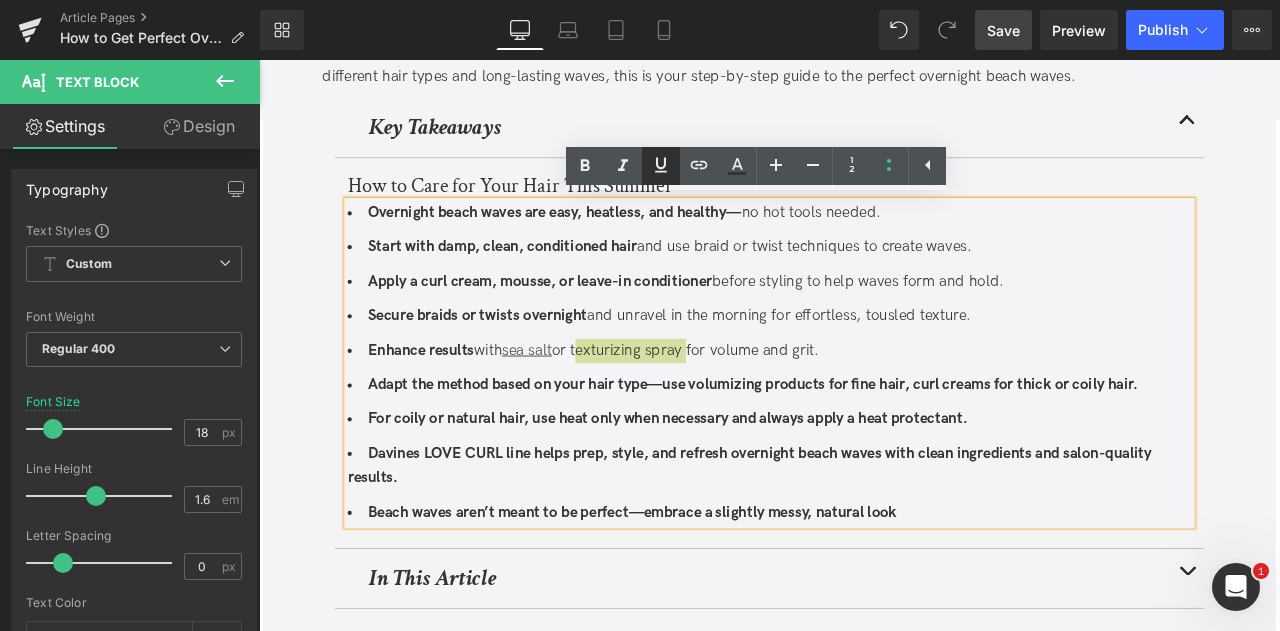 click 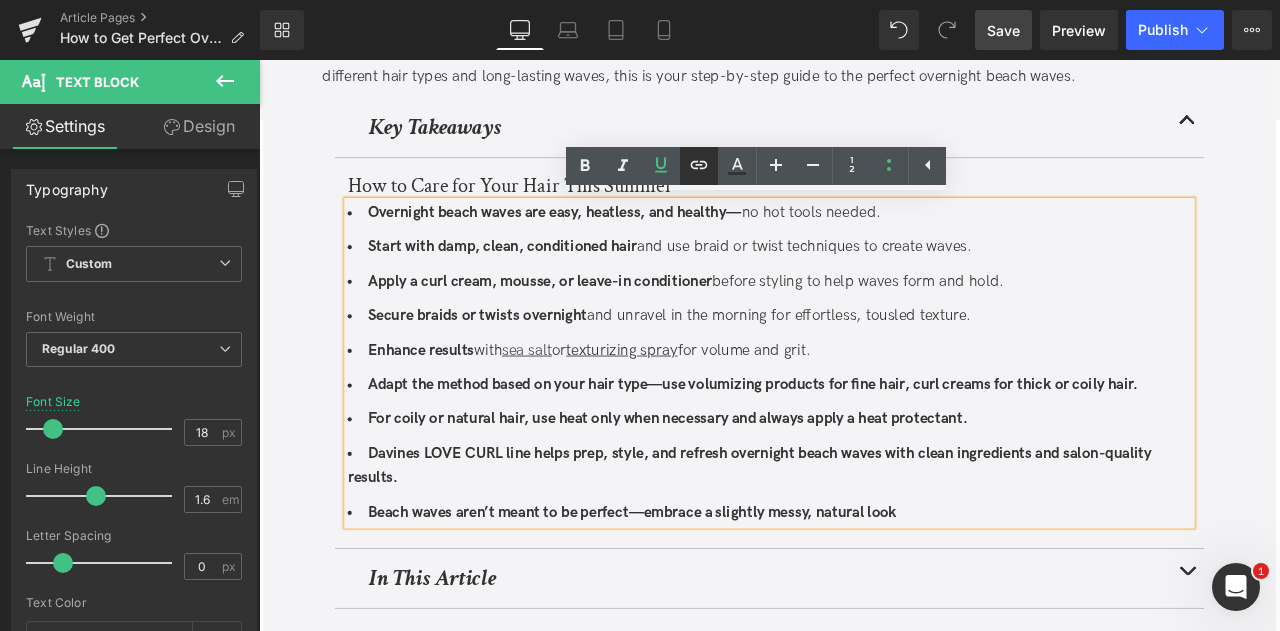 click 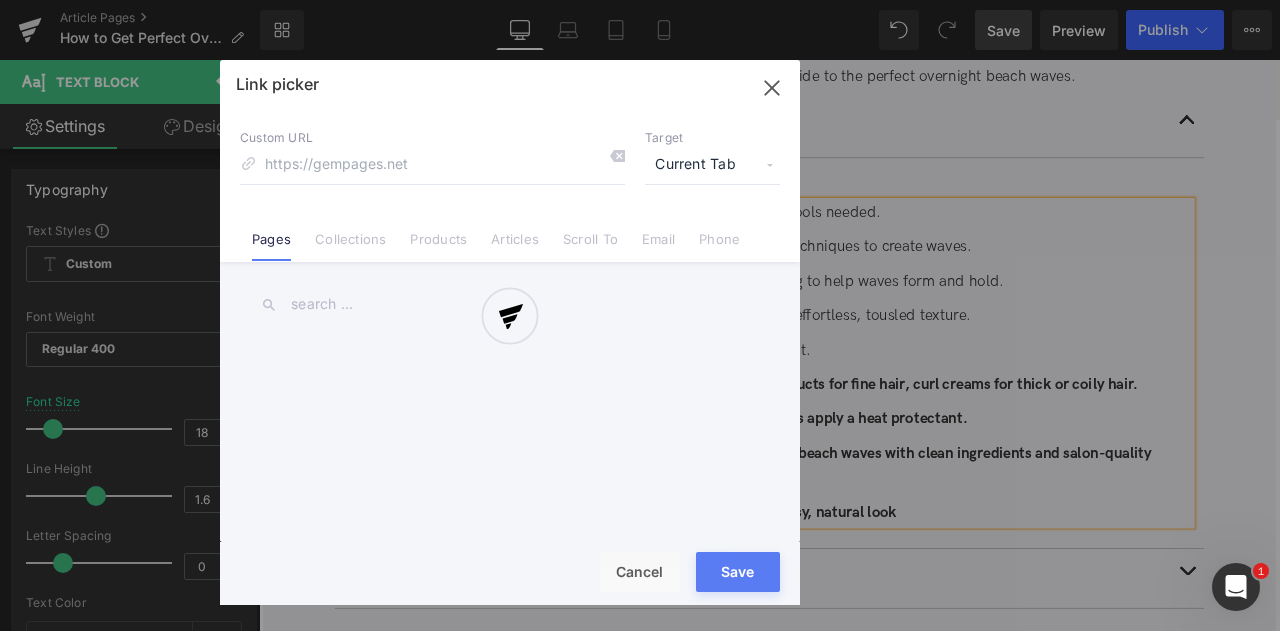 click on "Text Color Highlight Color #333333   Edit or remove link:   Edit   -   Unlink   -   Cancel                                             Link picker Back to Library   Insert           Custom URL                   Target   Current Tab     Current Tab   New Tab                 Pages       Collections       Products       Articles       Scroll To       Email       Phone                                                       Email Address     Subject     Message             Phone Number           Save Cancel" at bounding box center (640, 0) 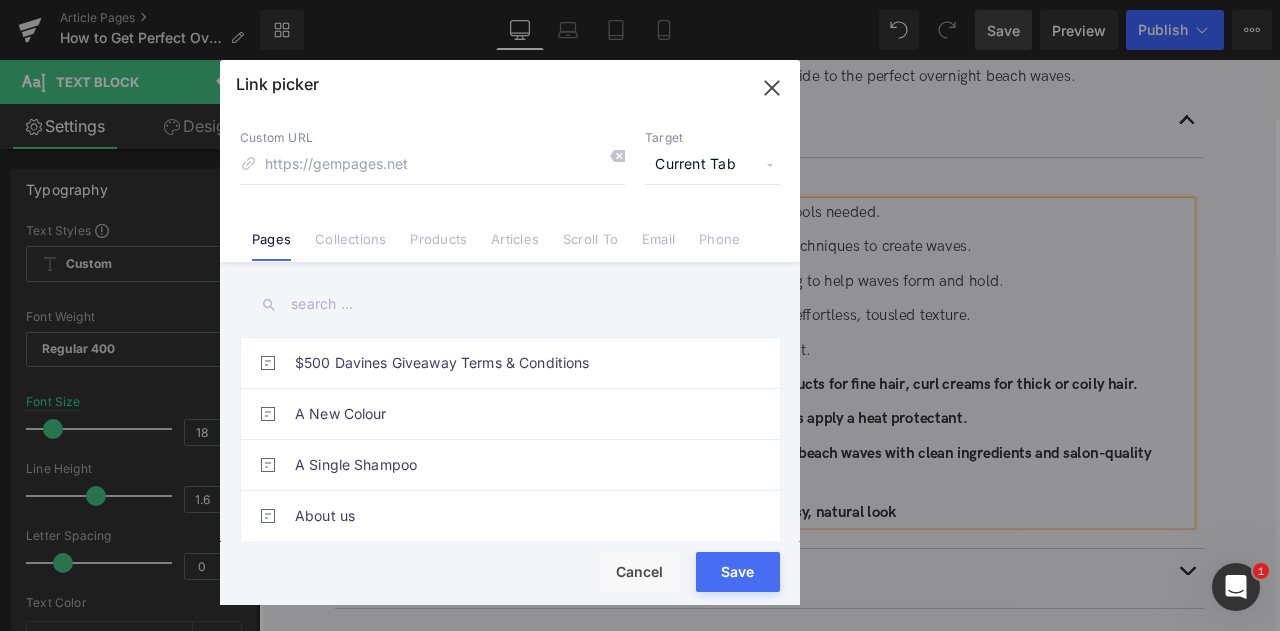 click on "Current Tab" at bounding box center (712, 165) 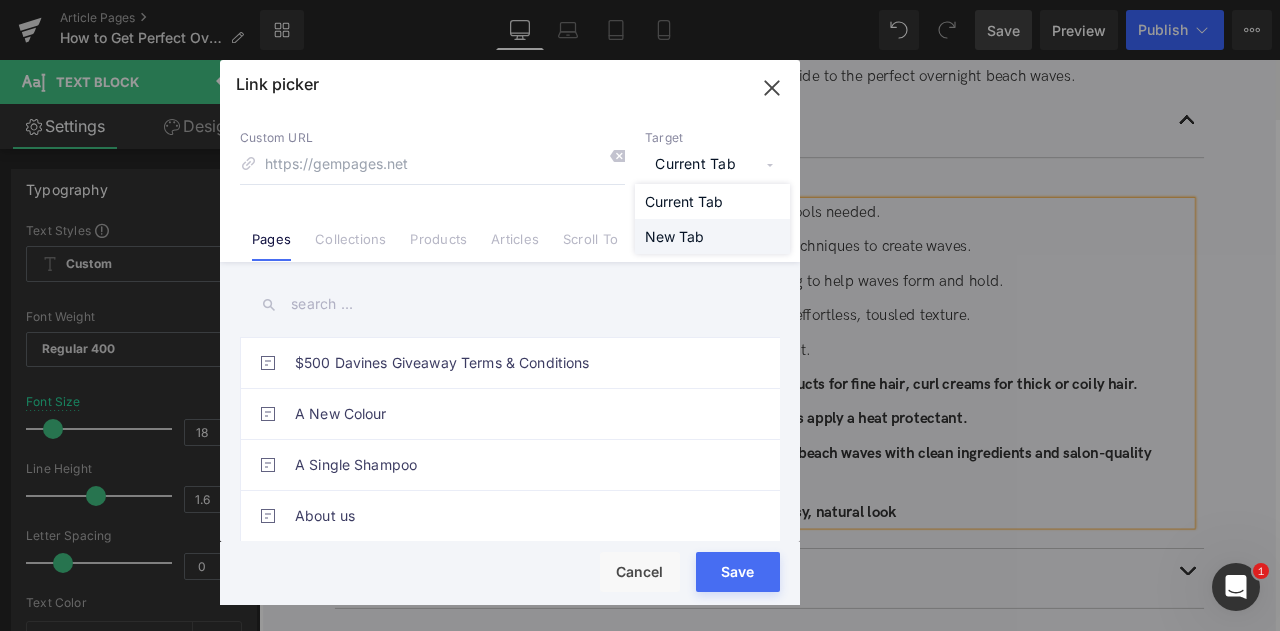 click on "New Tab" at bounding box center [712, 236] 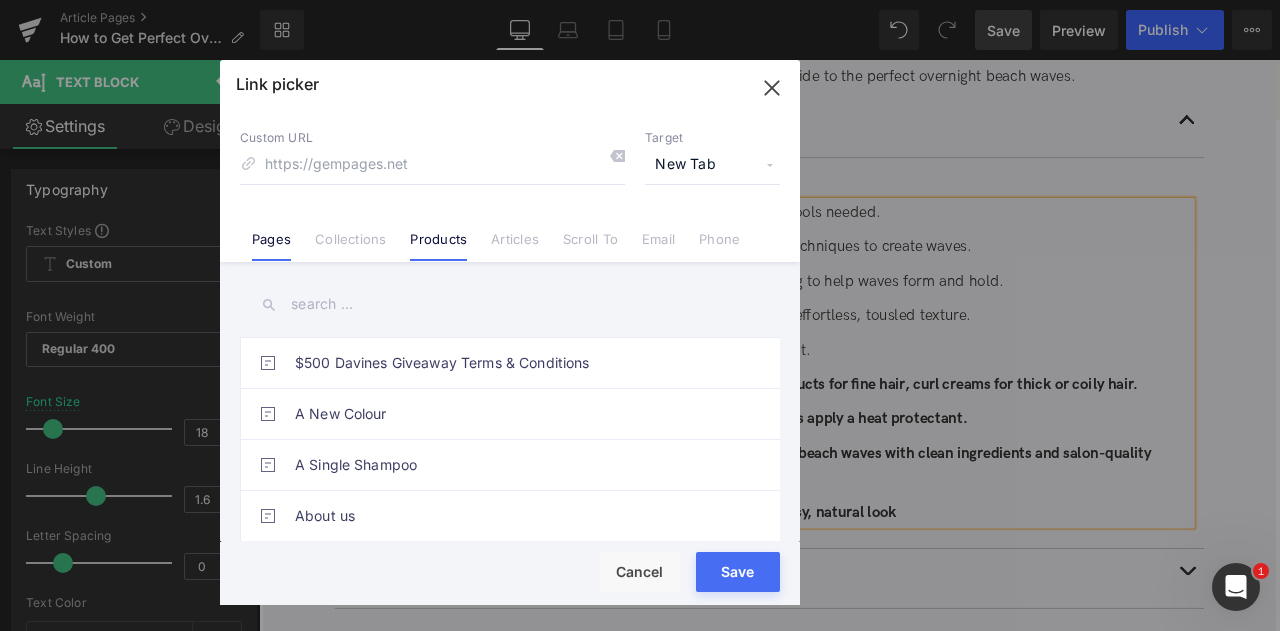 click on "Products" at bounding box center [438, 231] 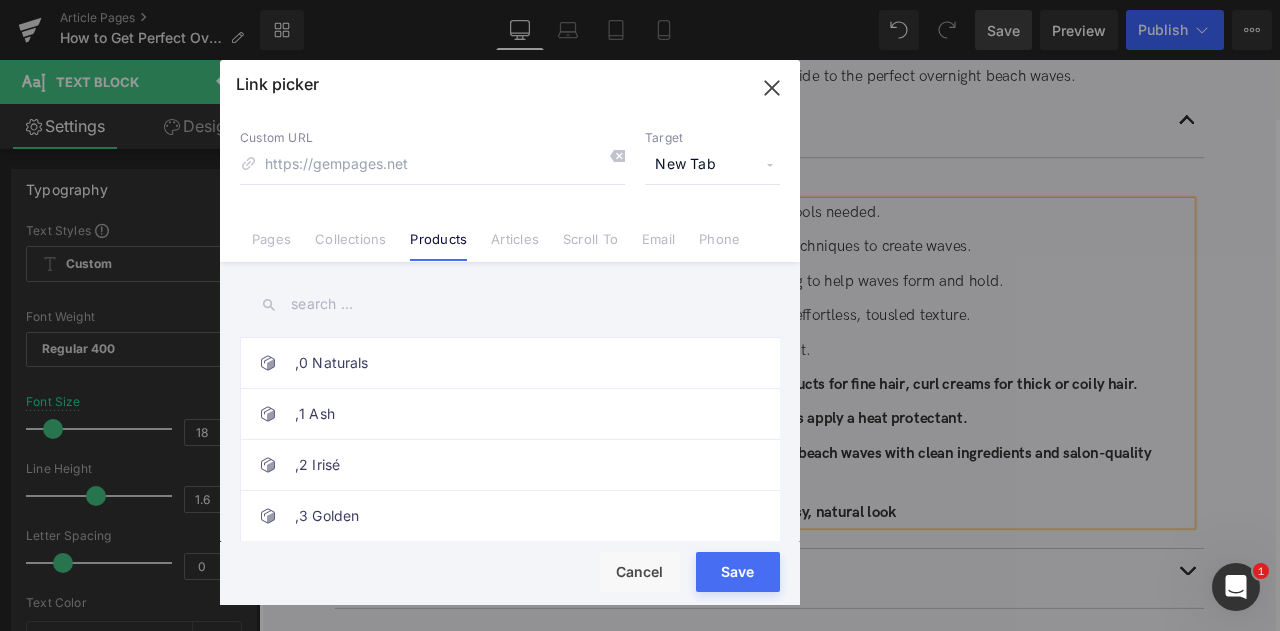 click at bounding box center [510, 304] 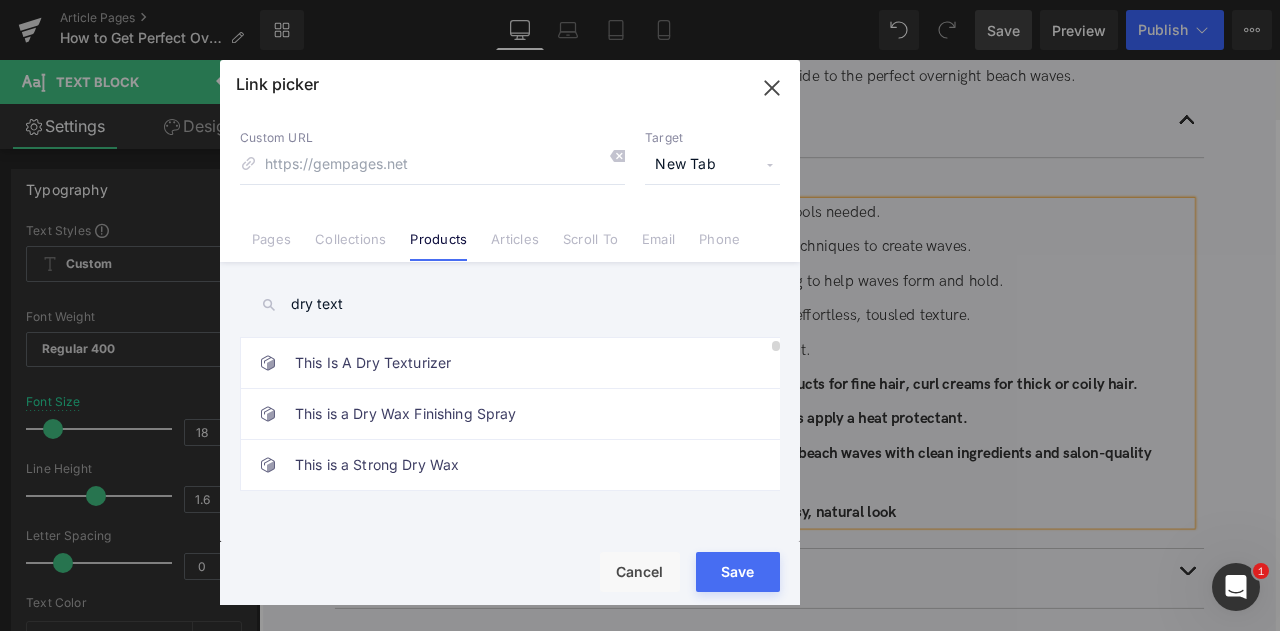 type on "dry text" 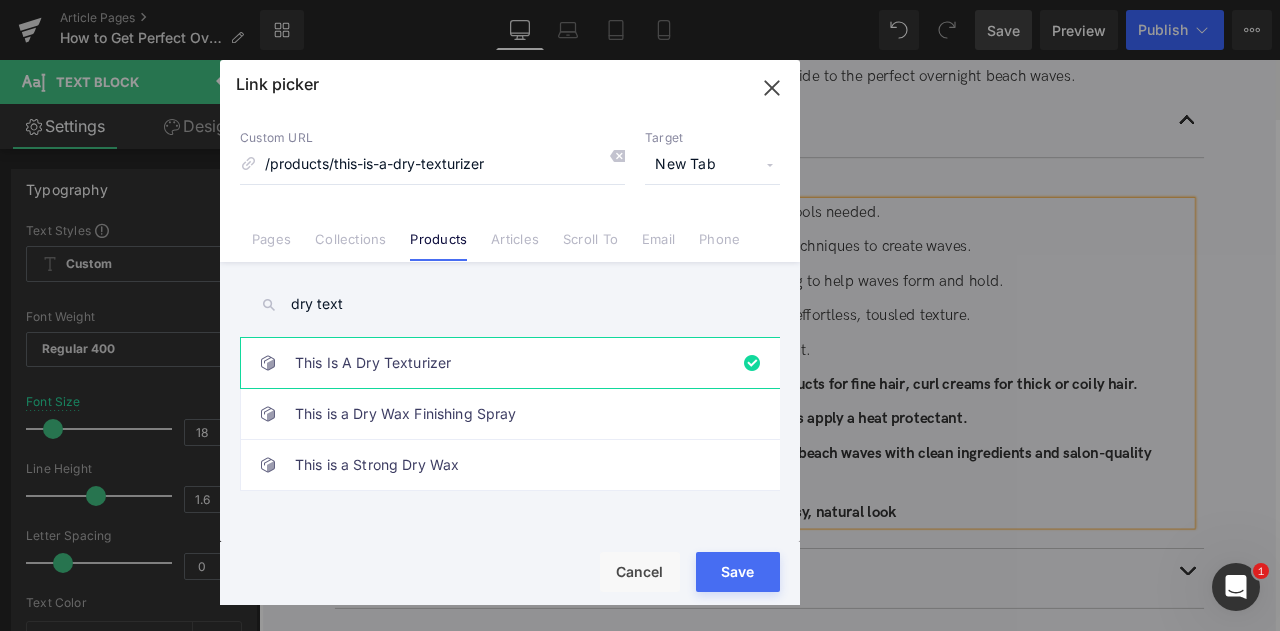 click on "Save" at bounding box center (738, 572) 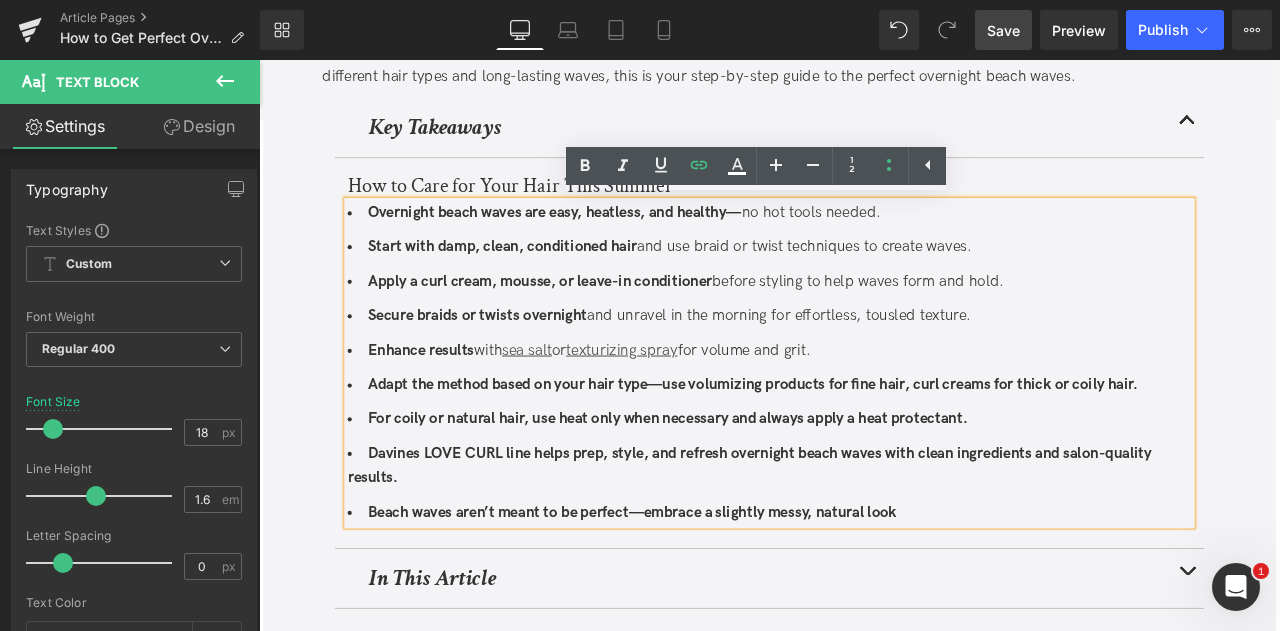 click on "Adapt the method based on your hair type—use volumizing products for fine hair, curl creams for thick or coily hair." at bounding box center (844, 444) 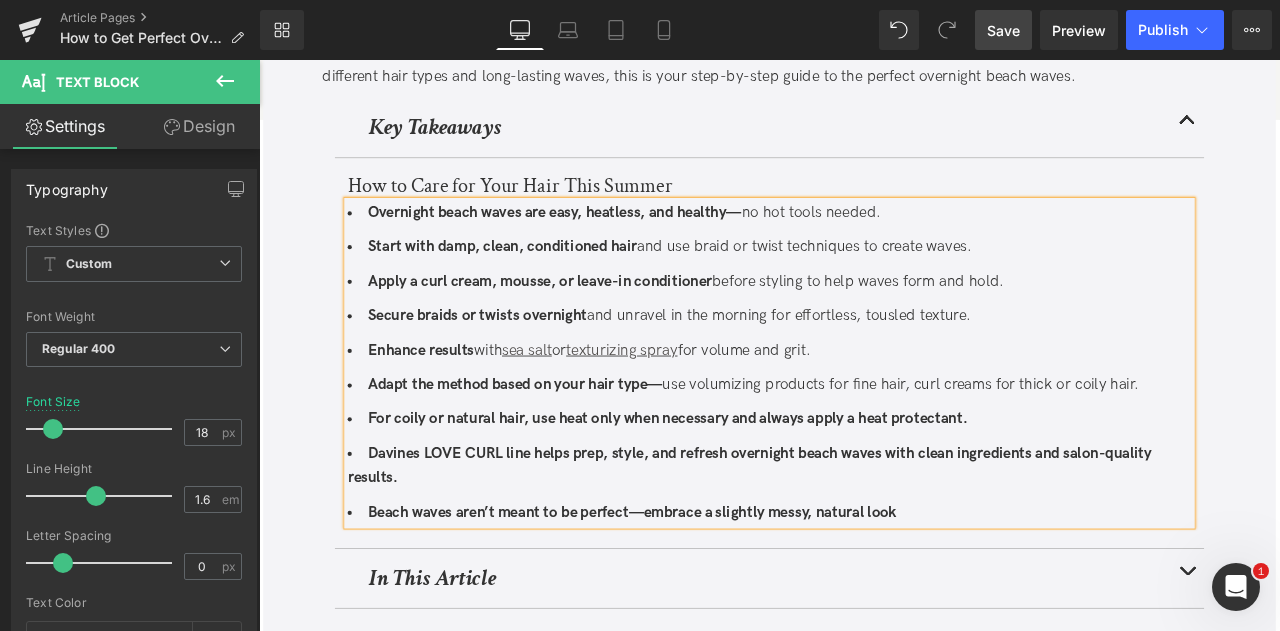 click on "use volumizing products for fine hair, curl creams for thick or coily hair." at bounding box center [1019, 444] 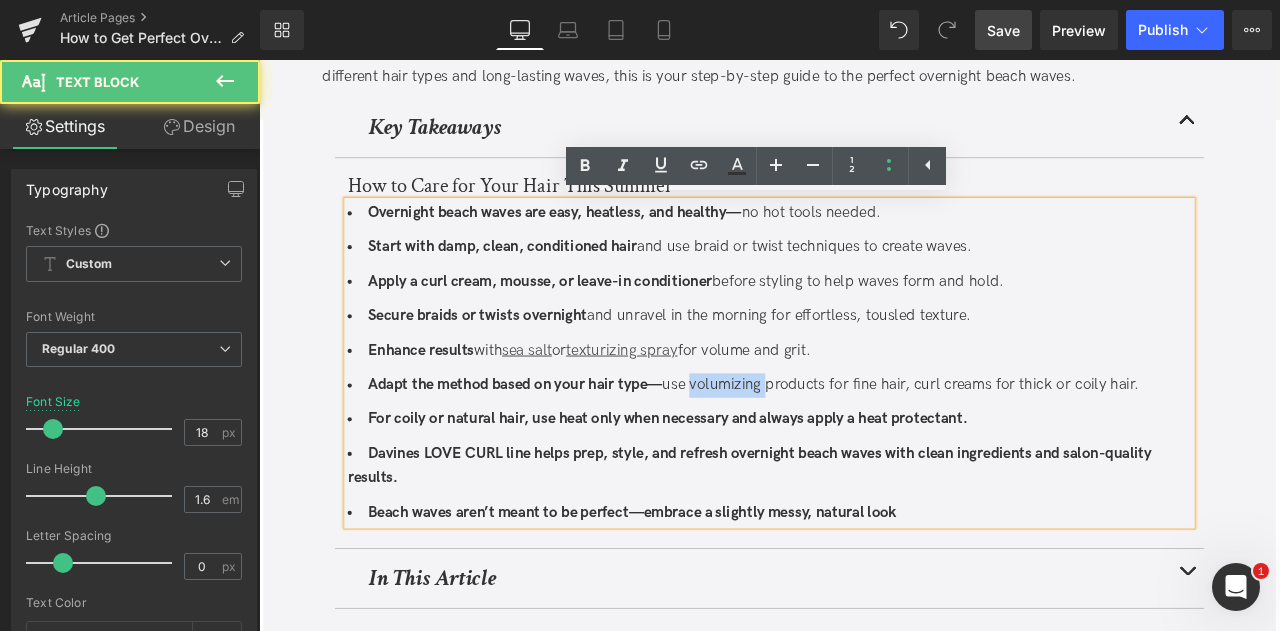 click on "use volumizing products for fine hair, curl creams for thick or coily hair." at bounding box center (1019, 444) 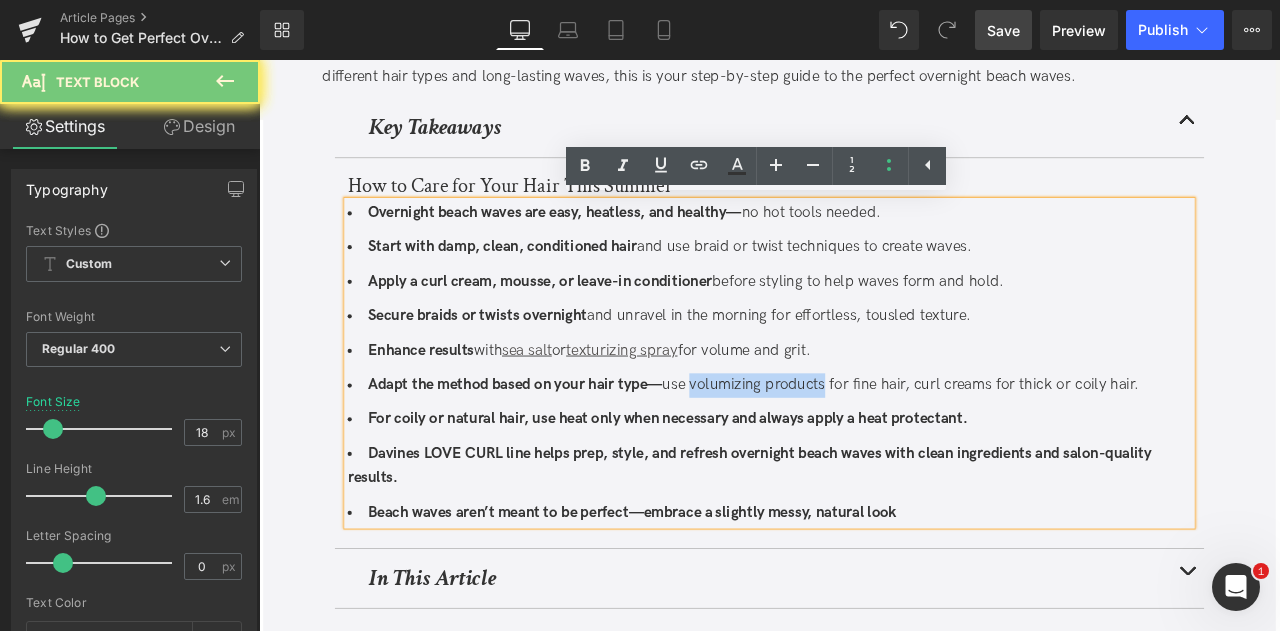 click on "use volumizing products for fine hair, curl creams for thick or coily hair." at bounding box center [1019, 444] 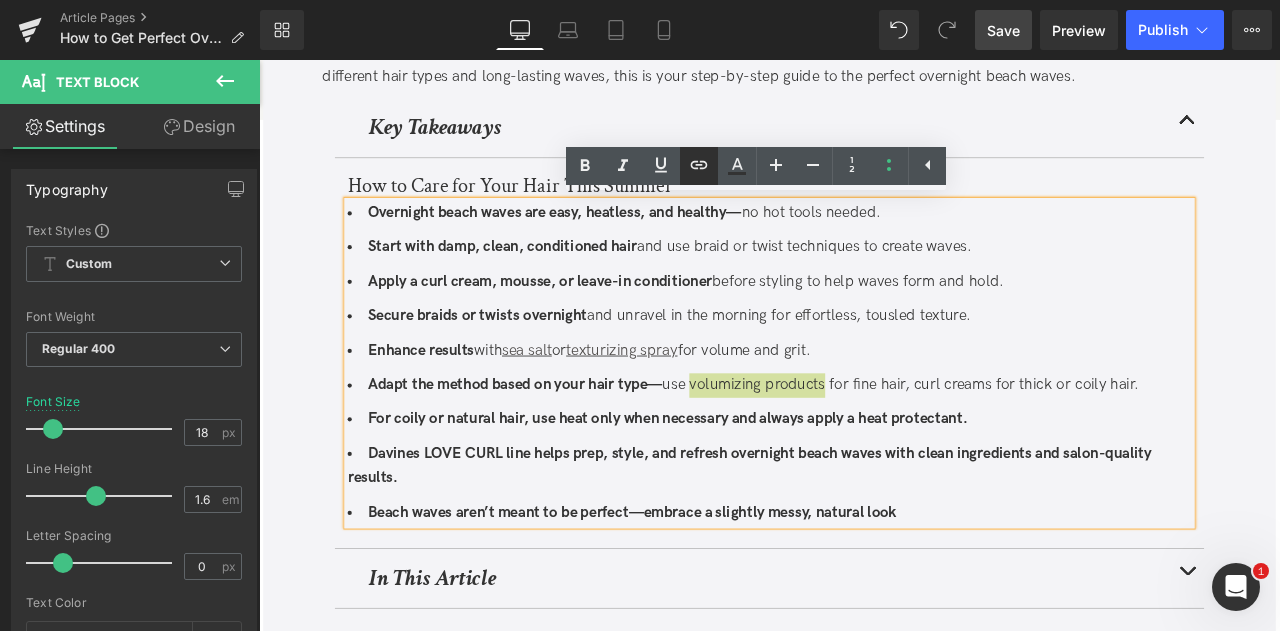 click at bounding box center [699, 166] 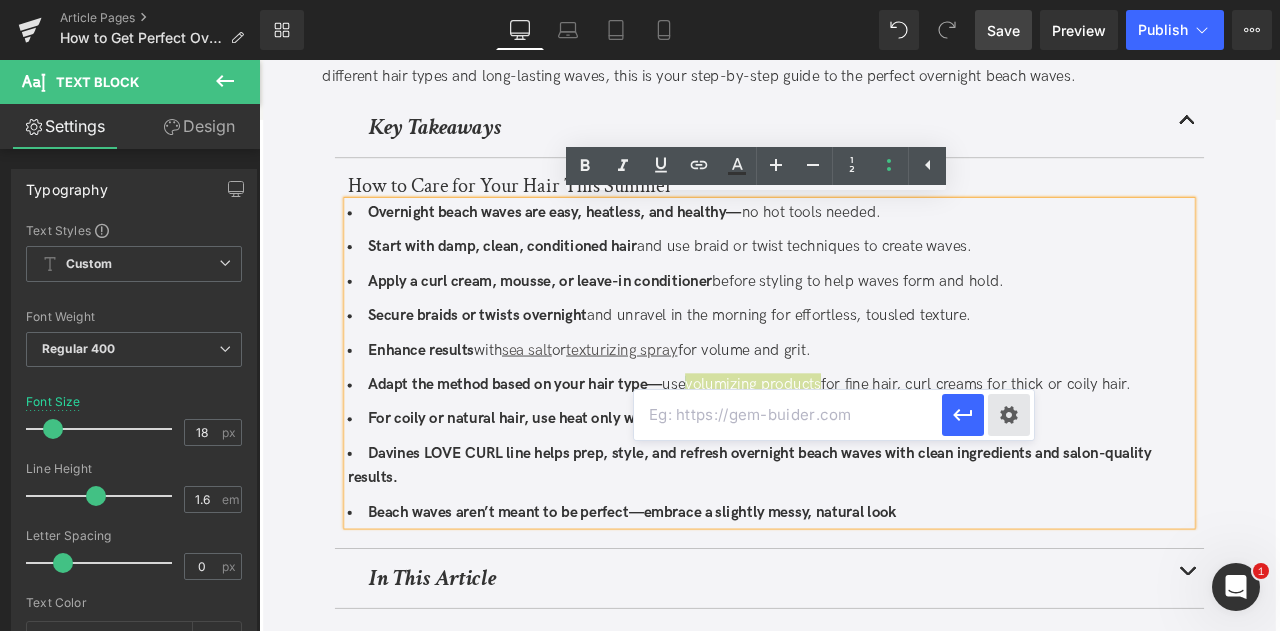 click on "Text Color Highlight Color #333333   Edit or remove link:   Edit   -   Unlink   -   Cancel" at bounding box center (640, 0) 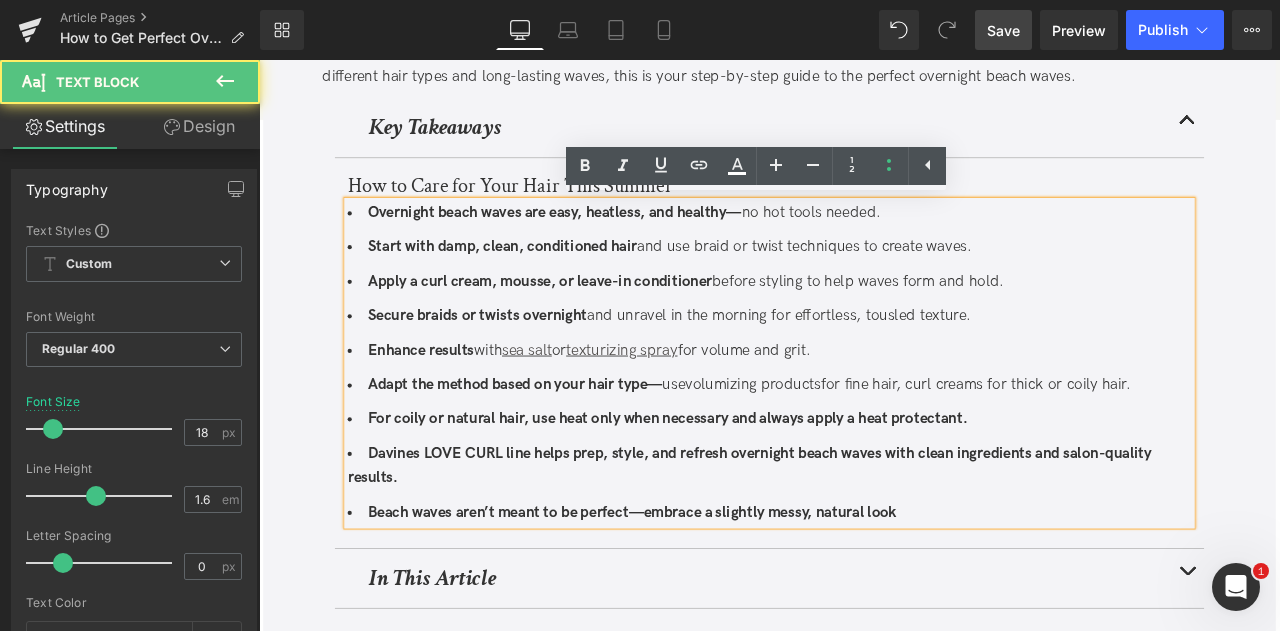 click on "use  volumizing products  for fine hair, curl creams for thick or coily hair." at bounding box center (1014, 444) 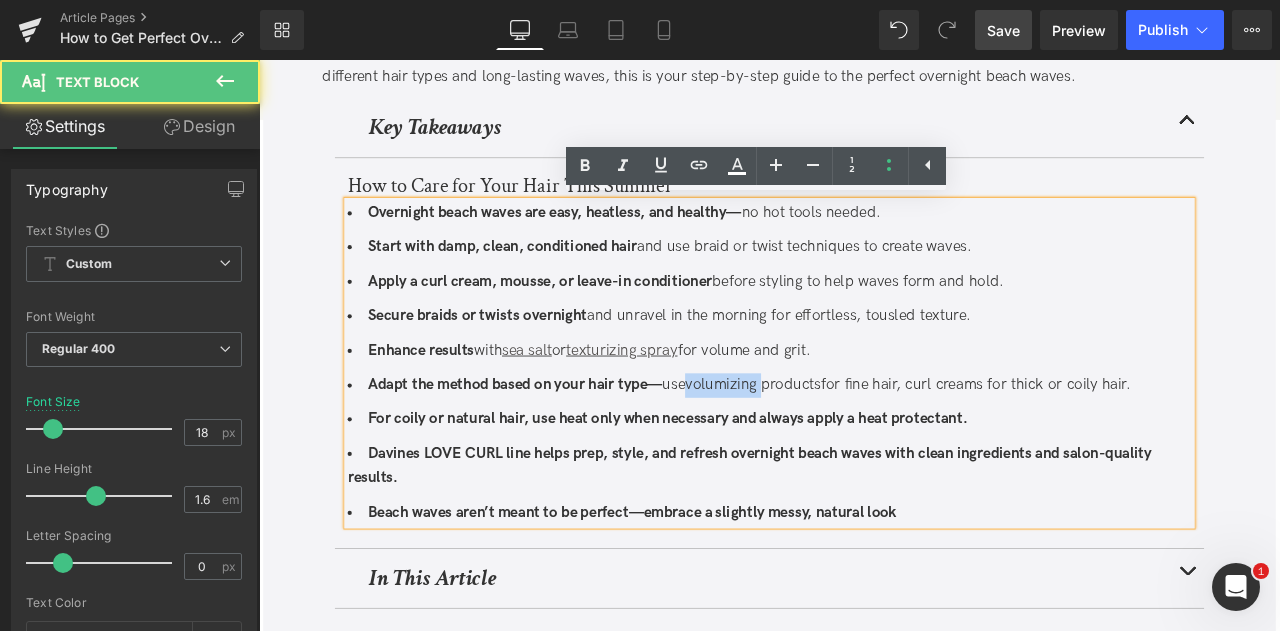 click on "use  volumizing products  for fine hair, curl creams for thick or coily hair." at bounding box center [1014, 444] 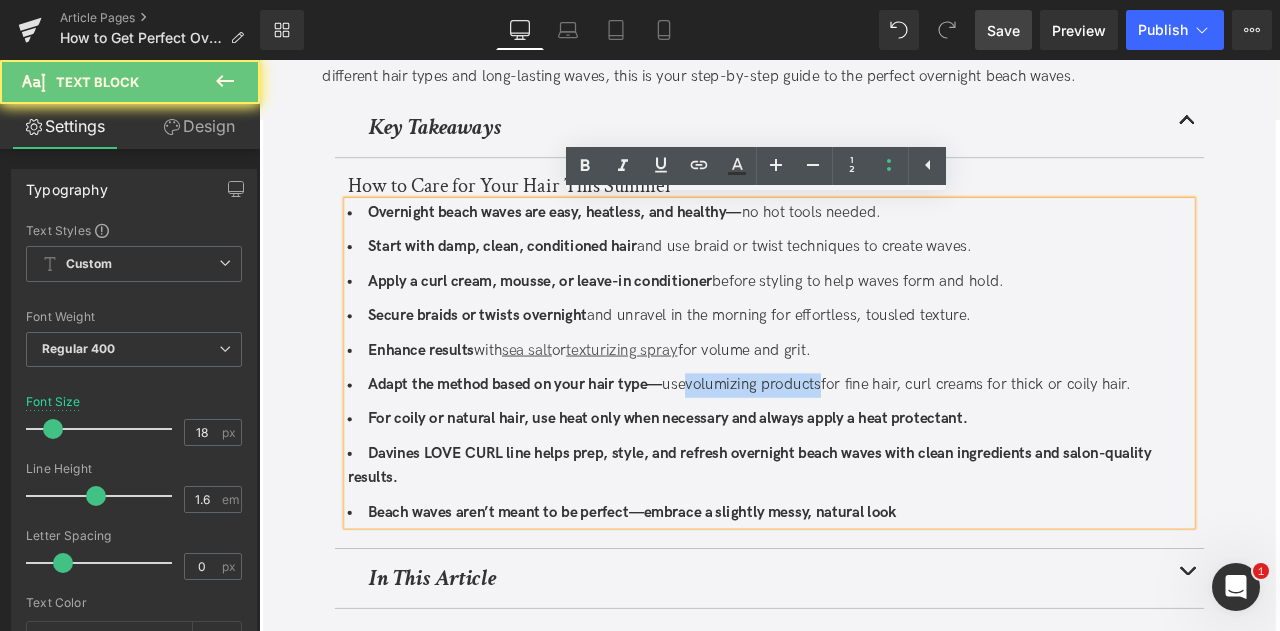 click on "use  volumizing products  for fine hair, curl creams for thick or coily hair." at bounding box center (1014, 444) 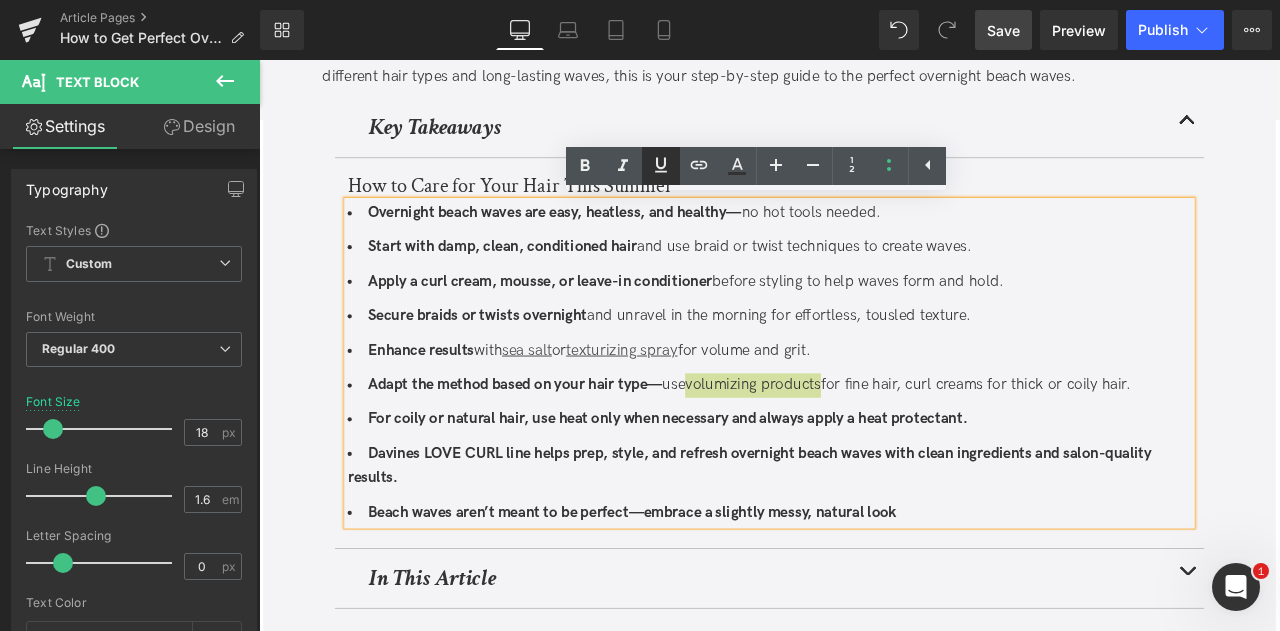 click 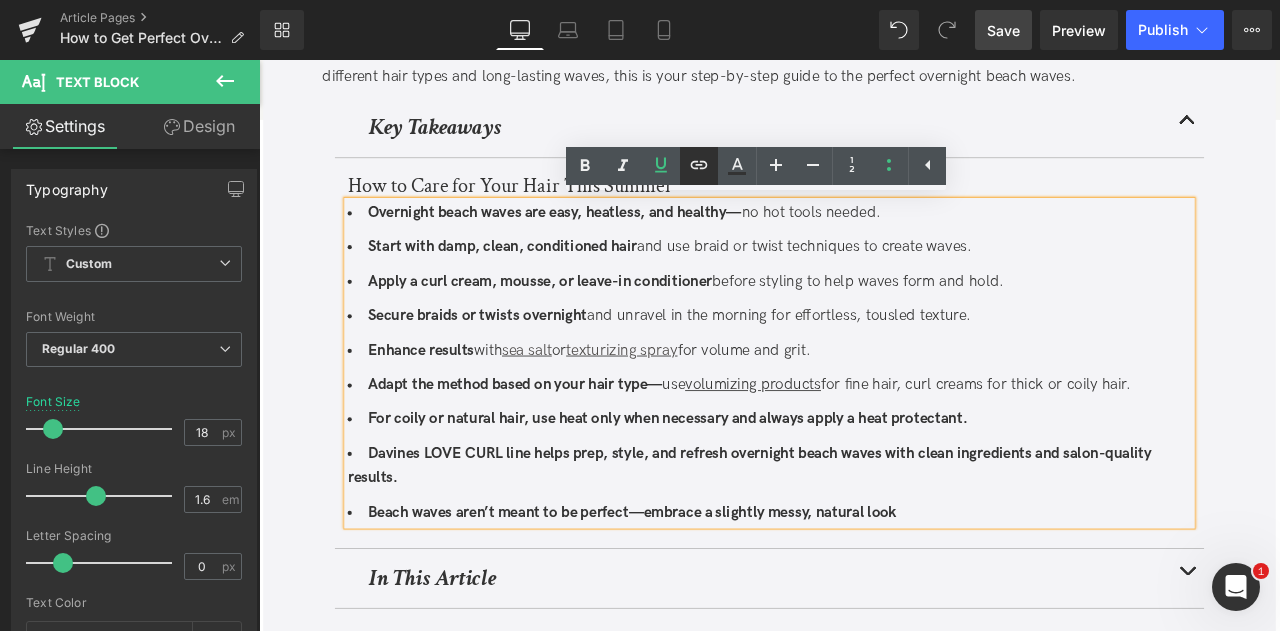 click 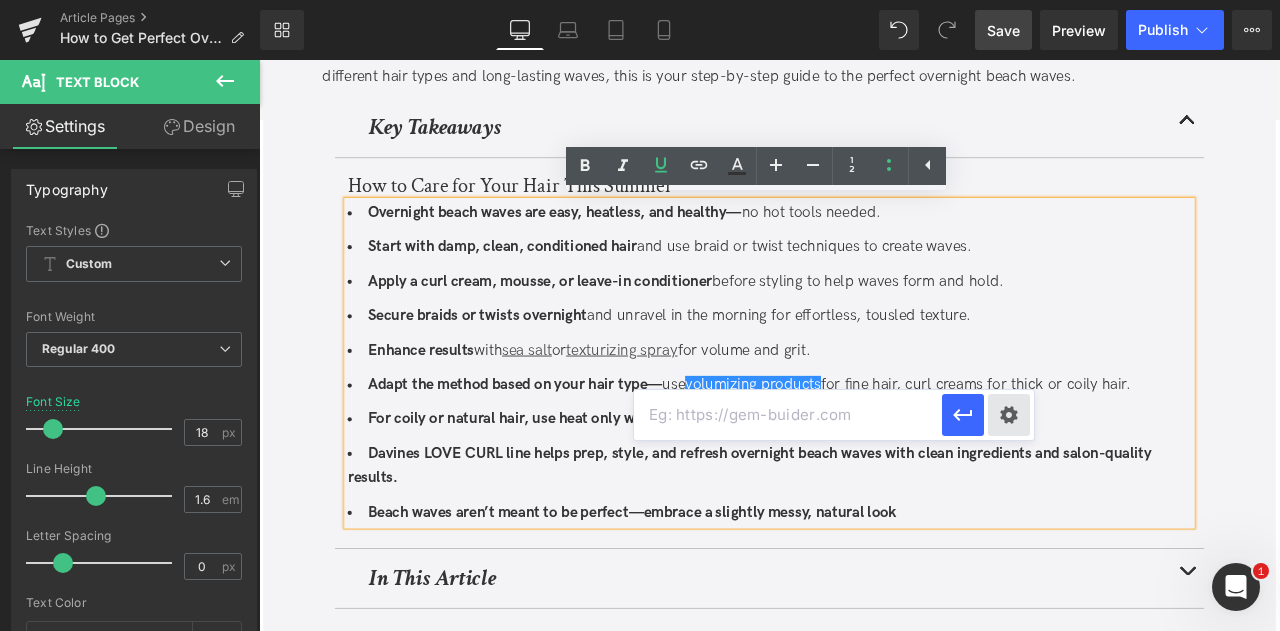 click on "Text Color Highlight Color #333333   Edit or remove link:   Edit   -   Unlink   -   Cancel" at bounding box center [640, 0] 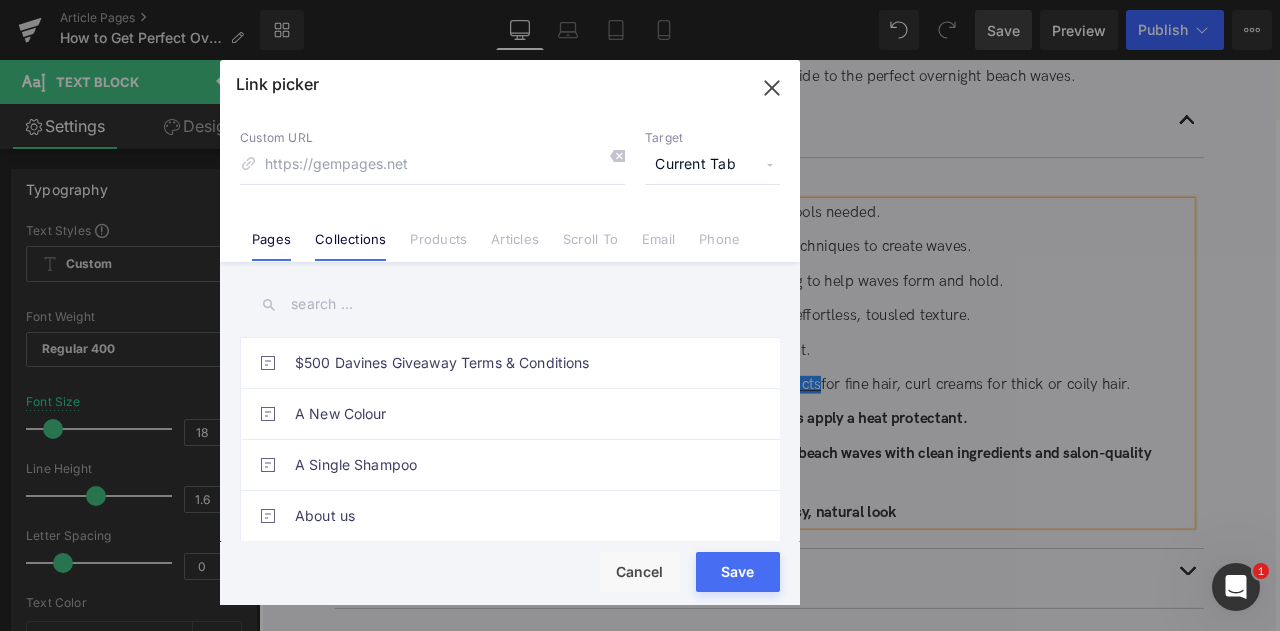 click on "Collections" at bounding box center [350, 246] 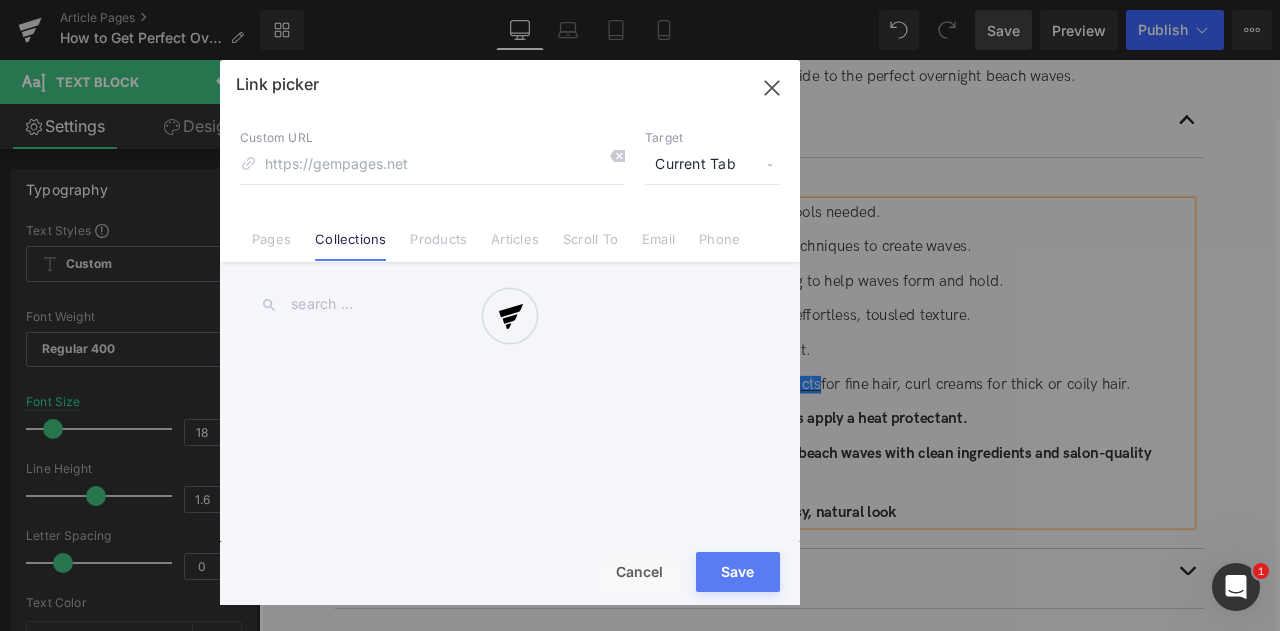click at bounding box center [510, 332] 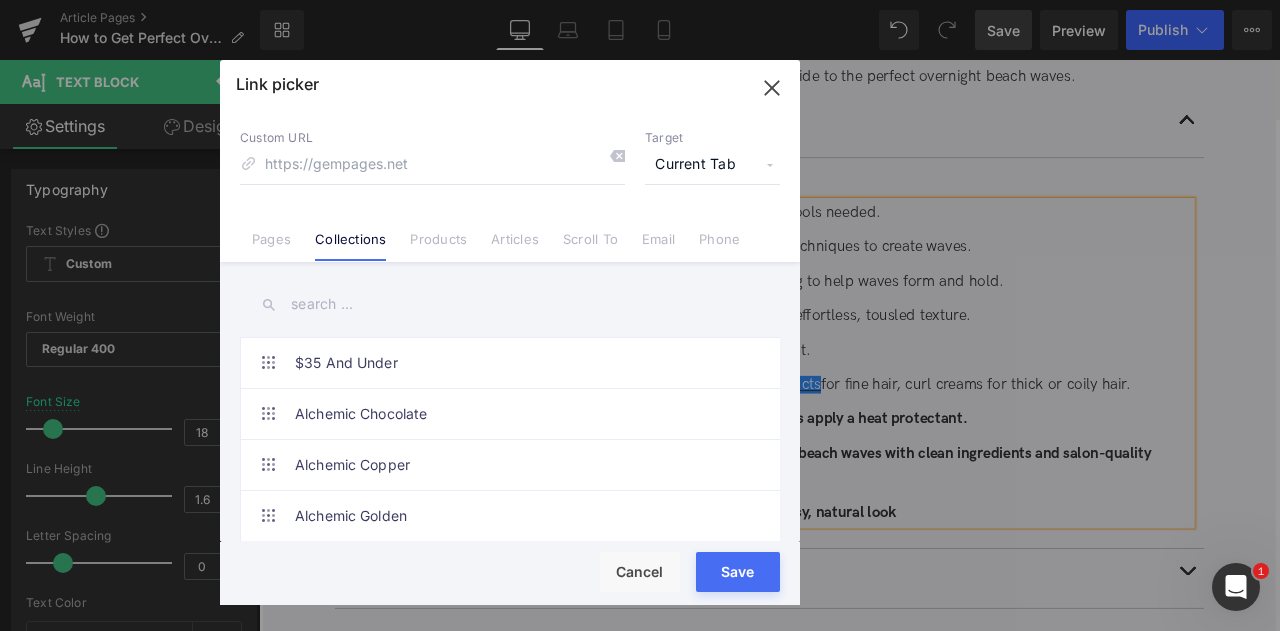 click on "Current Tab" at bounding box center [712, 165] 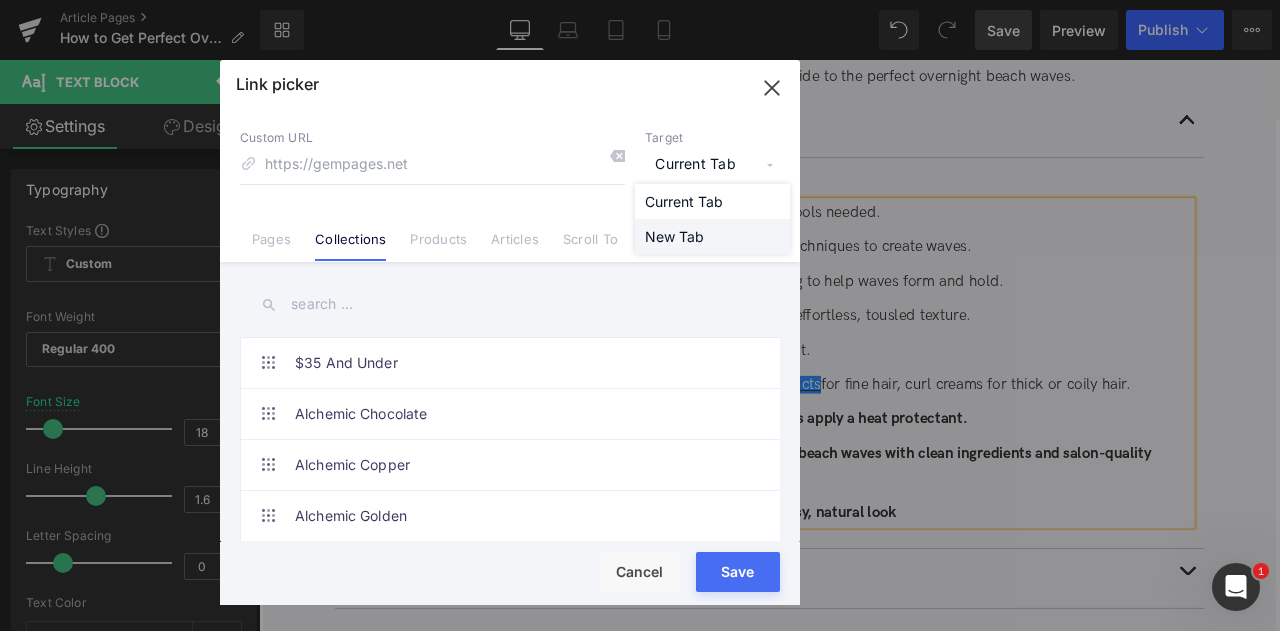 click on "New Tab" at bounding box center (712, 236) 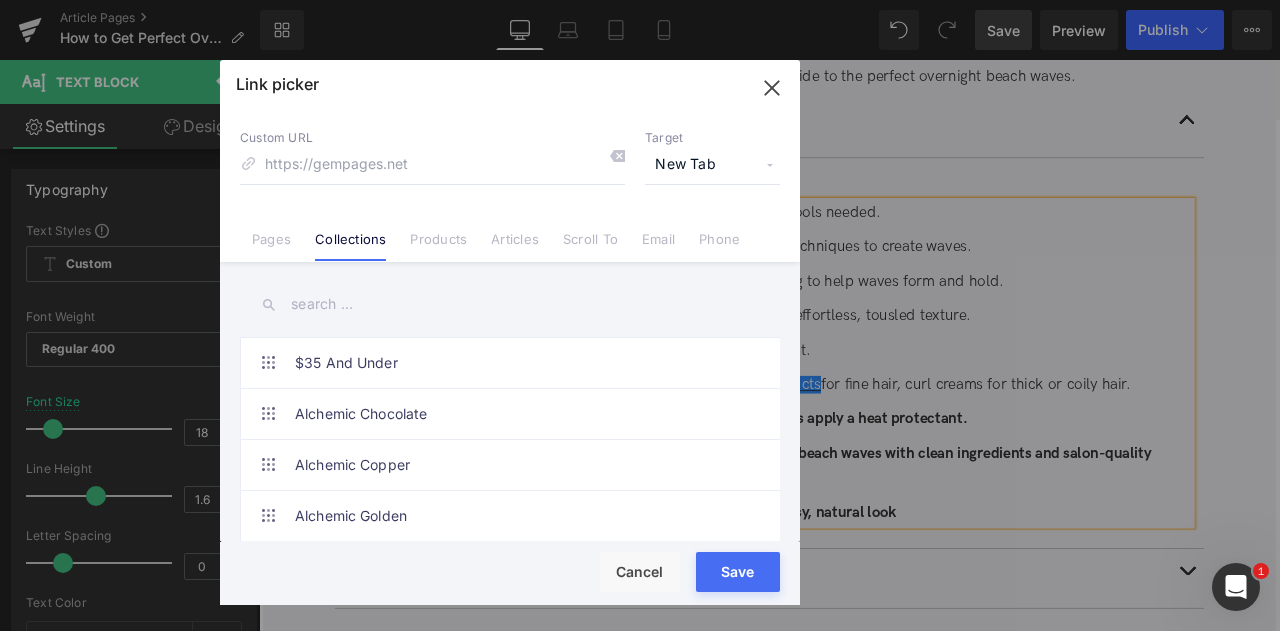click at bounding box center [510, 304] 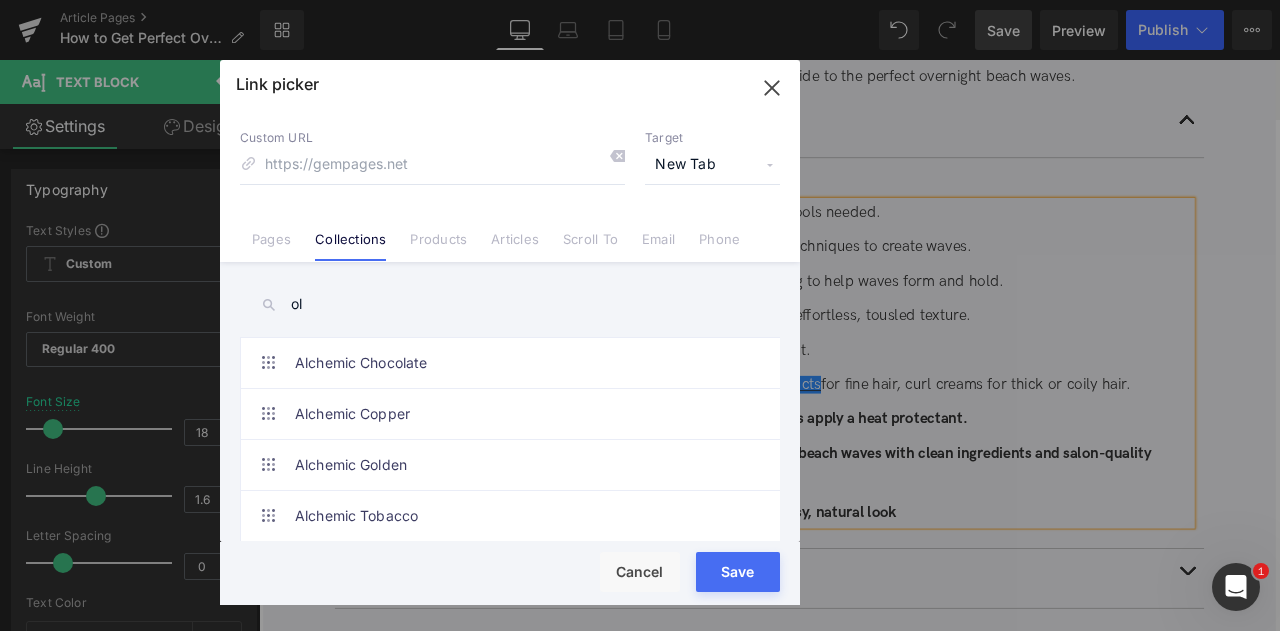 type on "o" 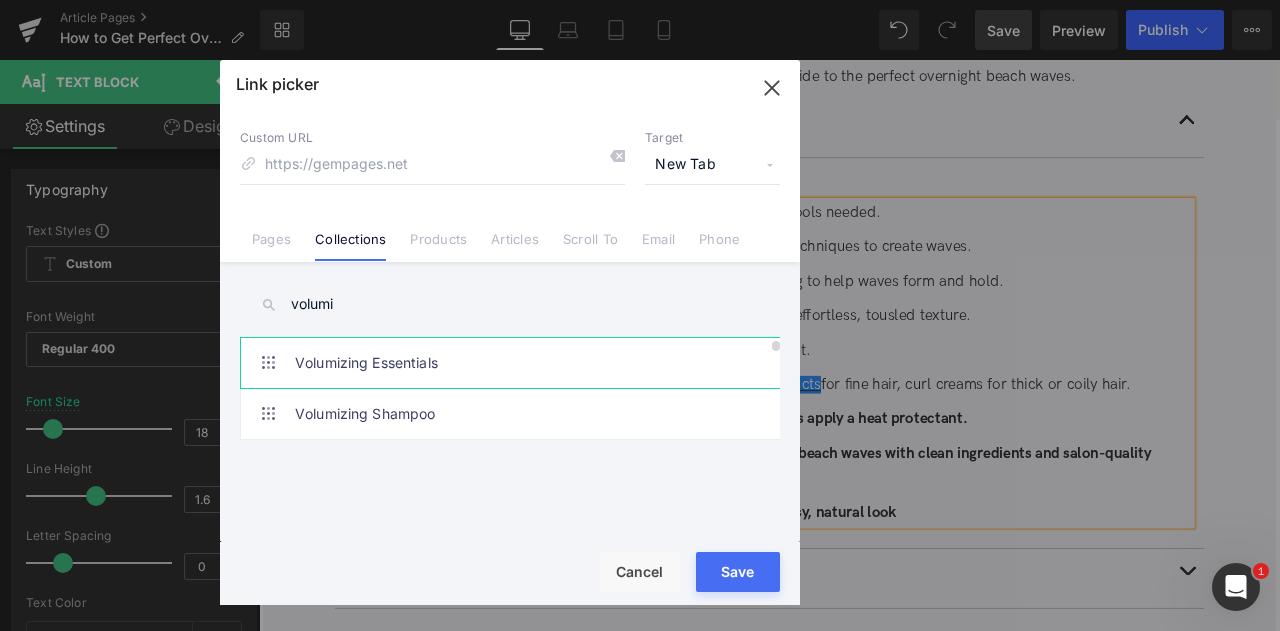 type on "volumi" 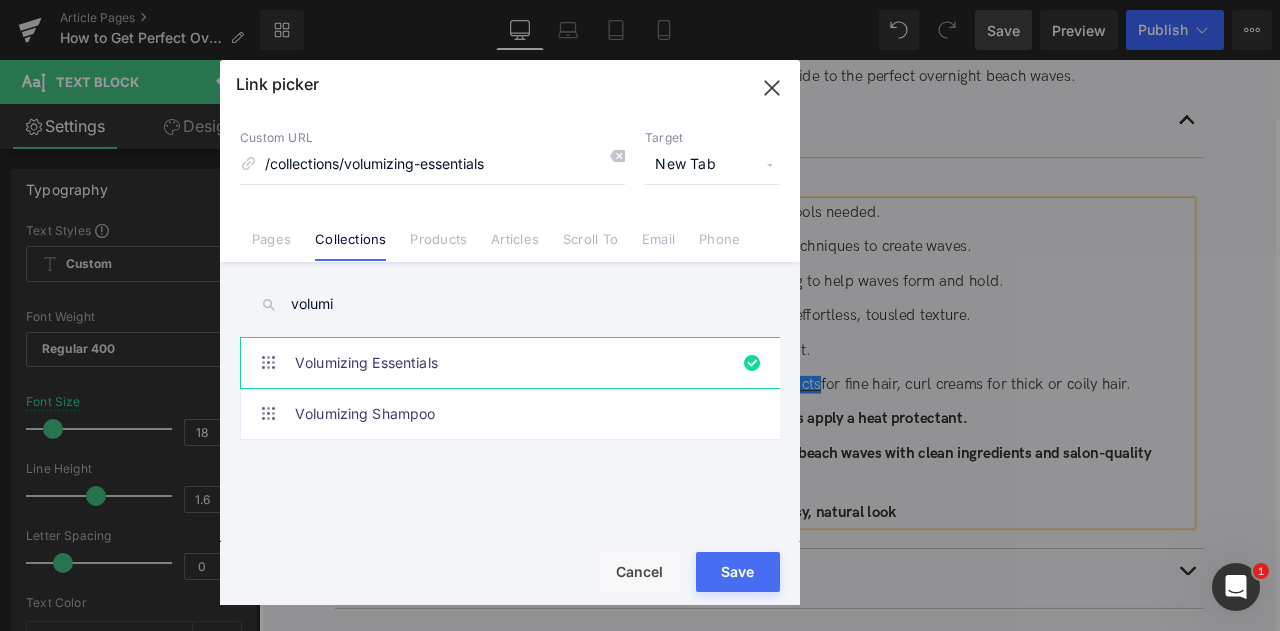 click on "Save" at bounding box center [738, 572] 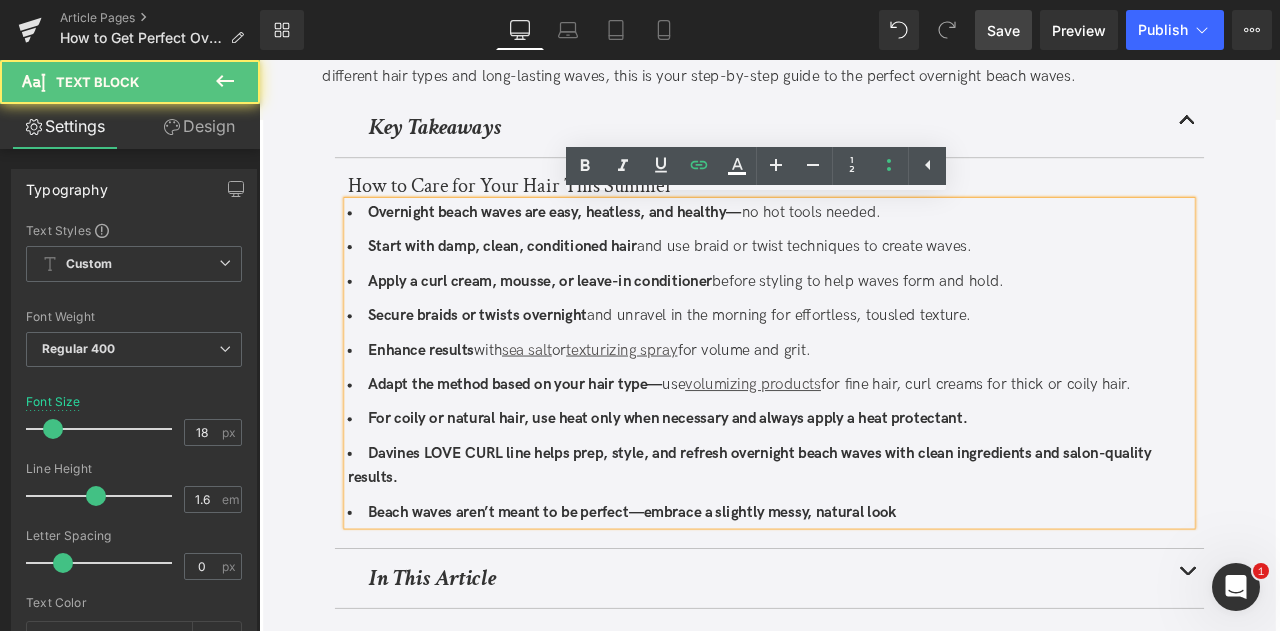 click on "use  volumizing products  for fine hair, curl creams for thick or coily hair." at bounding box center (1014, 444) 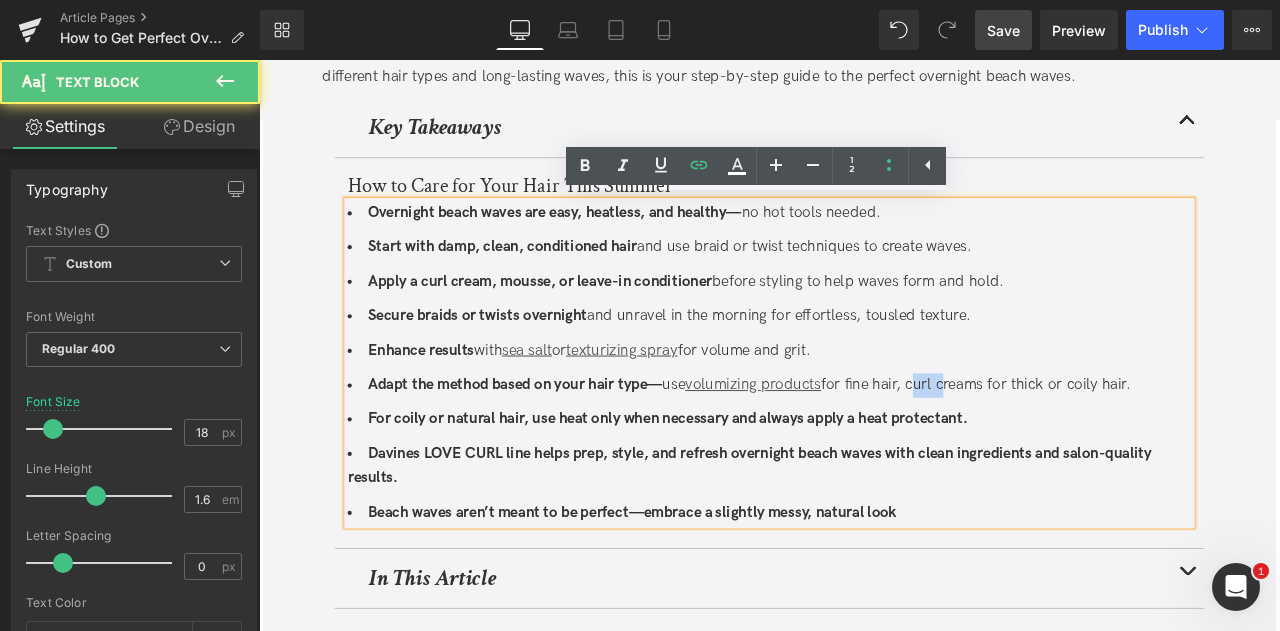 click on "use  volumizing products  for fine hair, curl creams for thick or coily hair." at bounding box center [1014, 444] 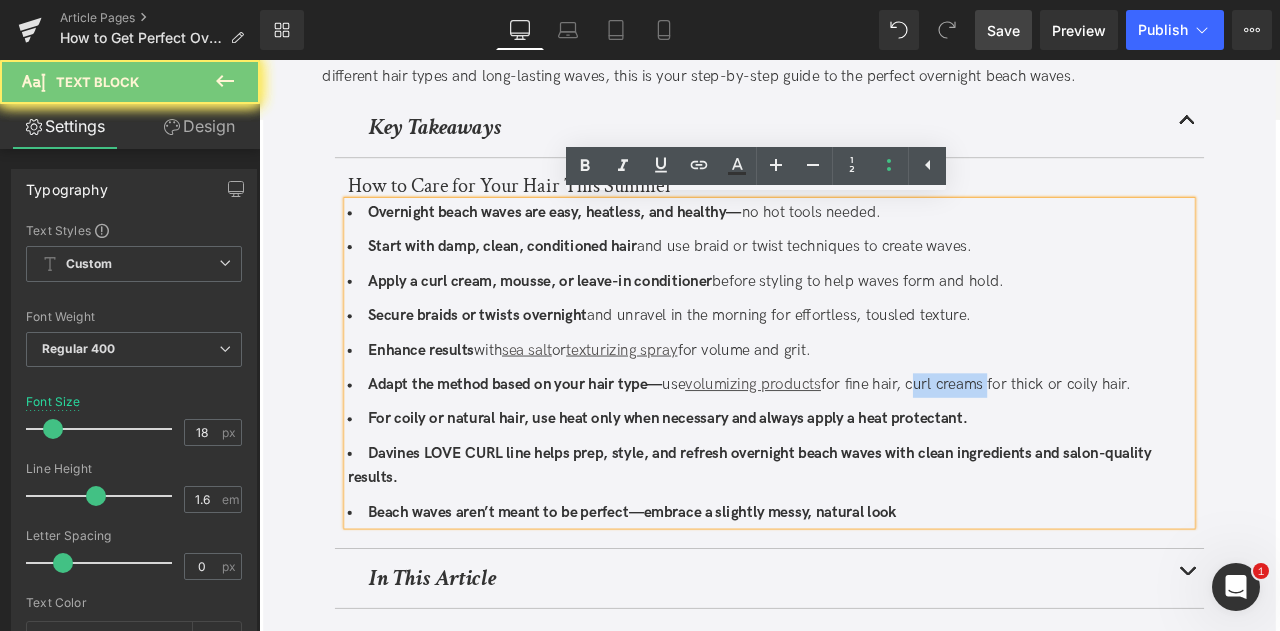 click on "use  volumizing products  for fine hair, curl creams for thick or coily hair." at bounding box center [1014, 444] 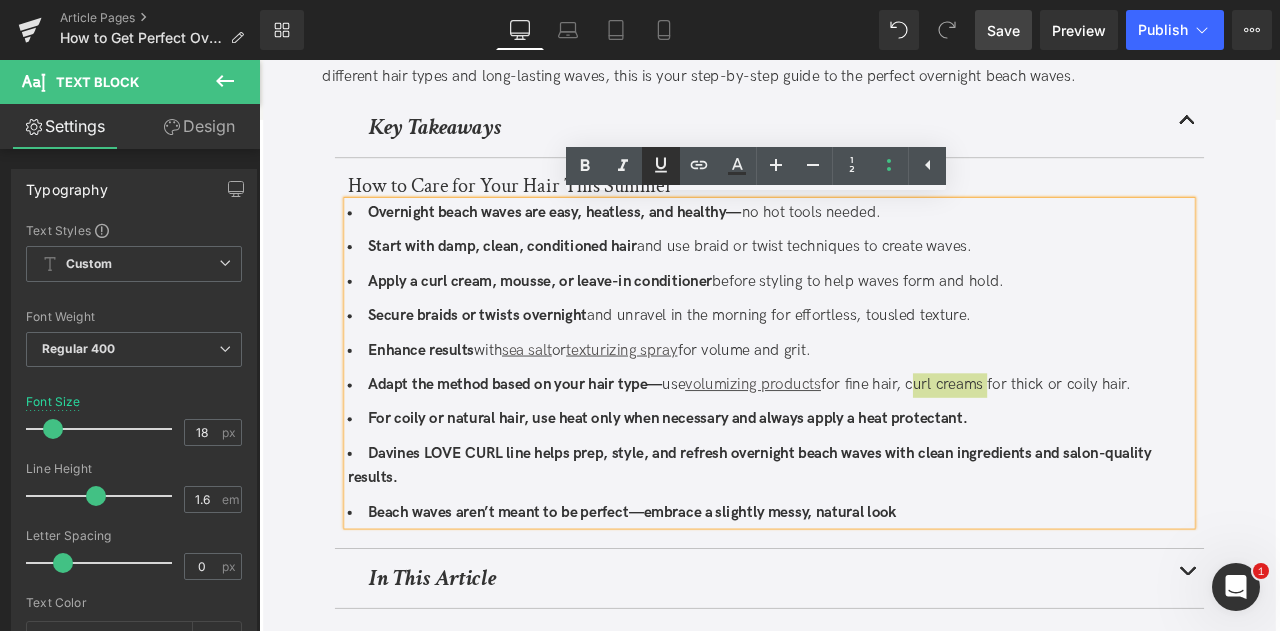 click 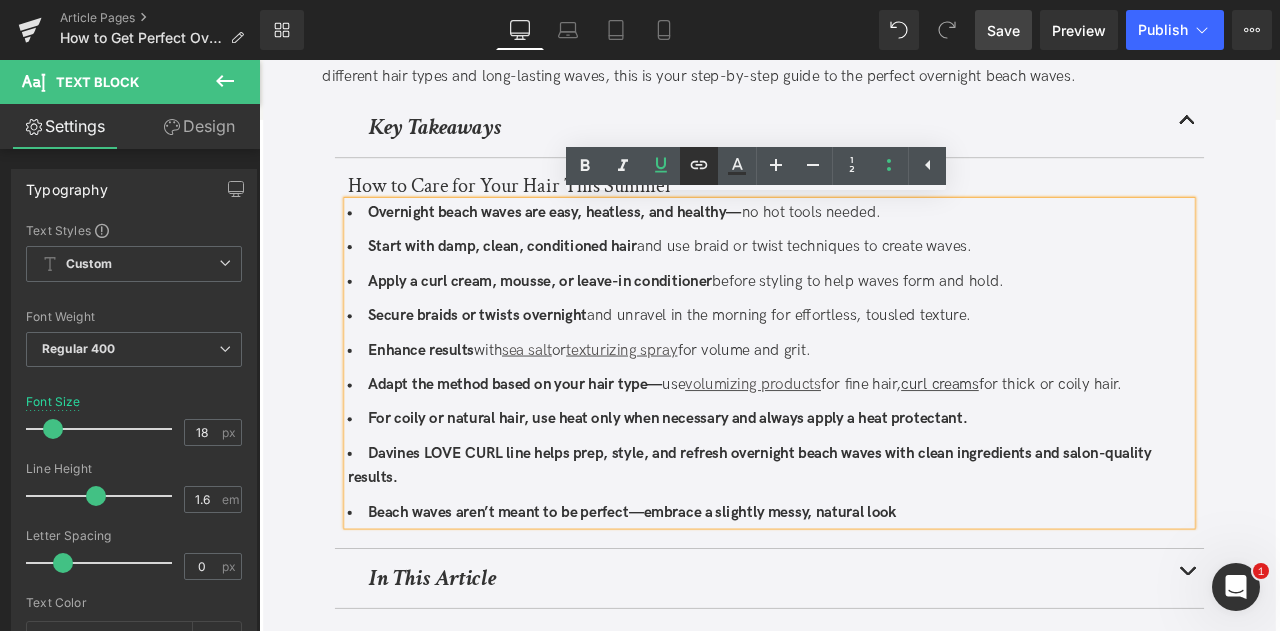 click 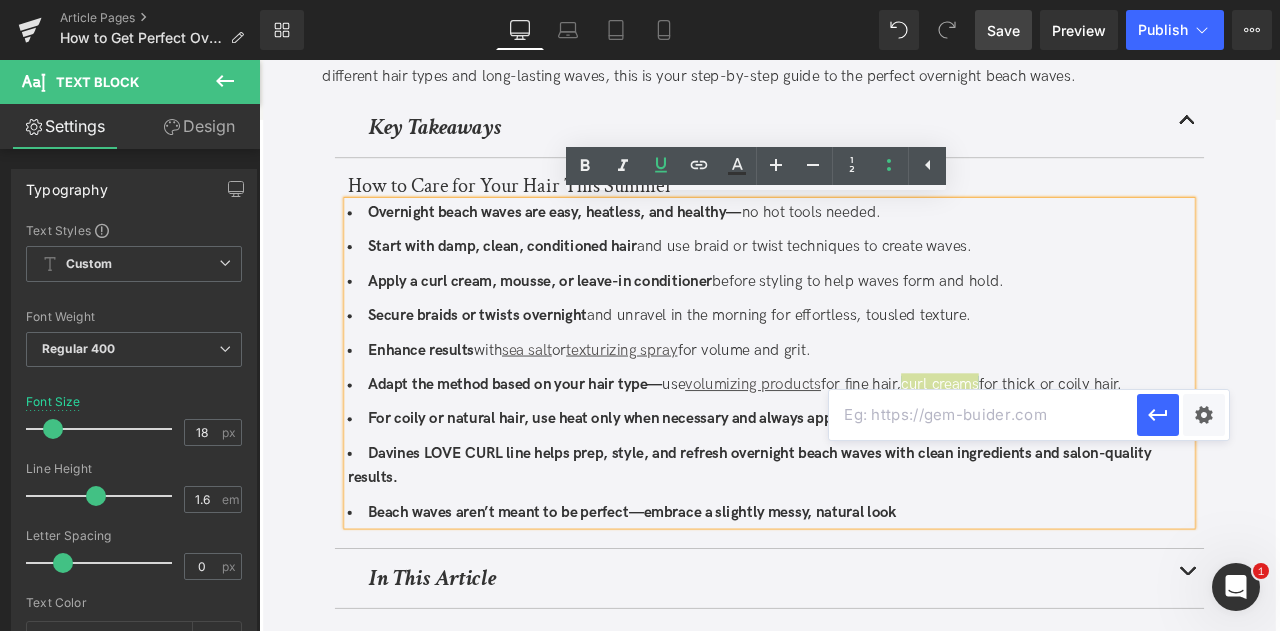 click at bounding box center (1183, 415) 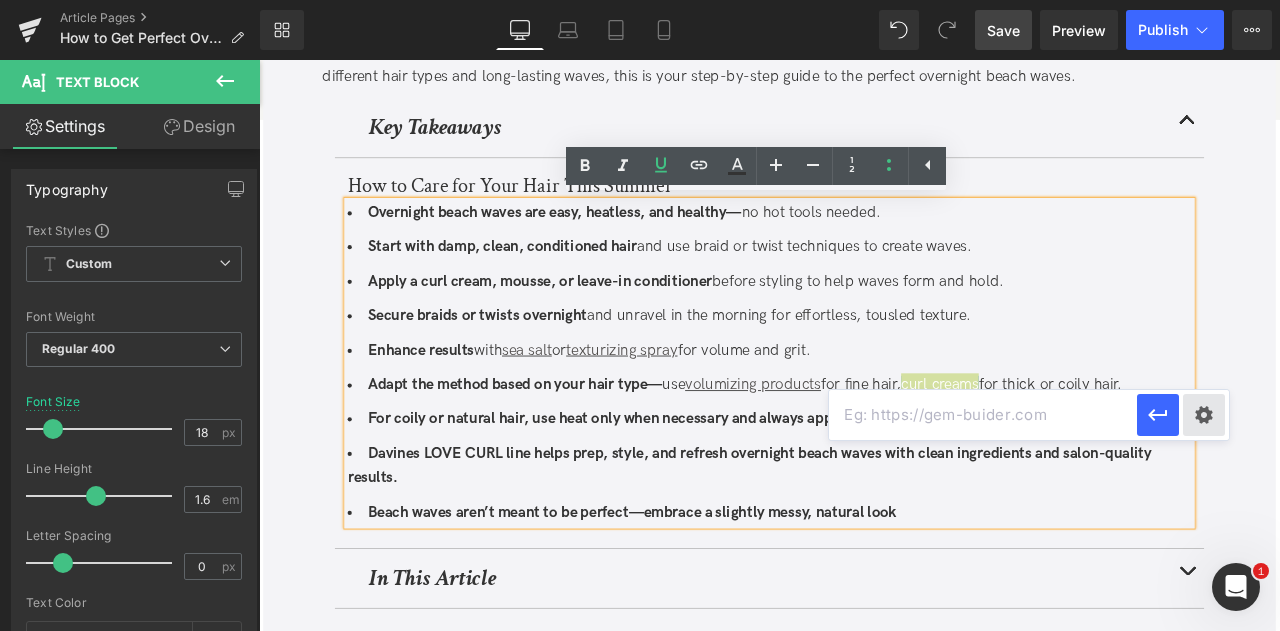 click on "Text Color Highlight Color #333333   Edit or remove link:   Edit   -   Unlink   -   Cancel" at bounding box center [640, 0] 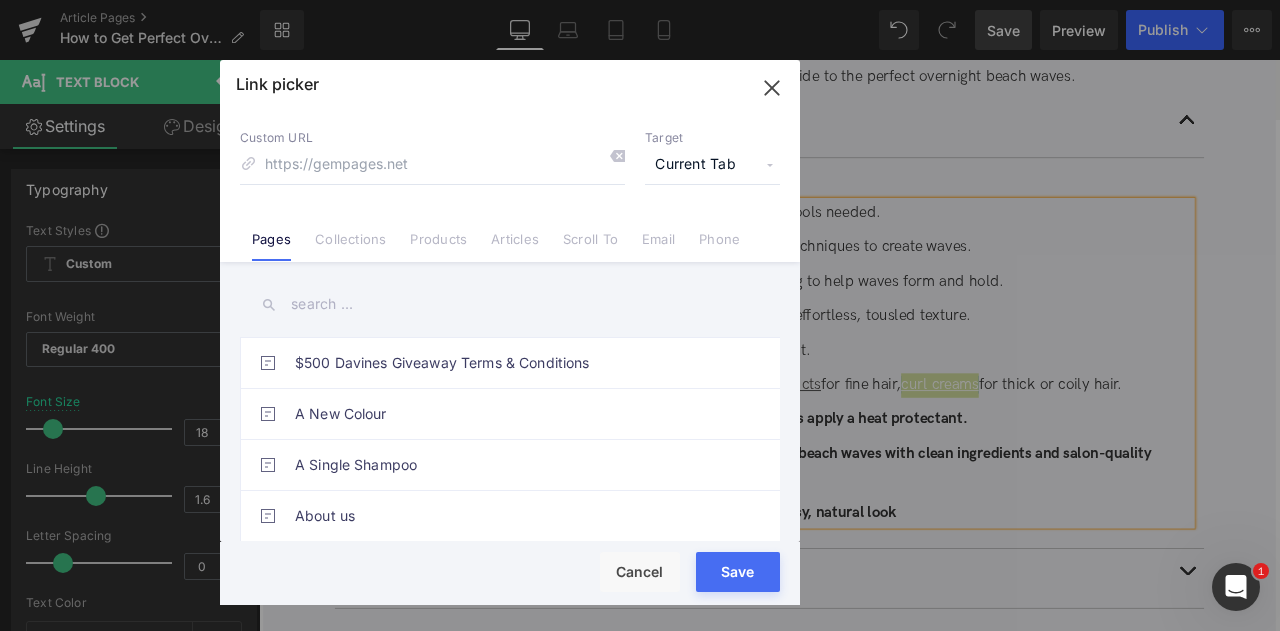 click on "Current Tab" at bounding box center (712, 165) 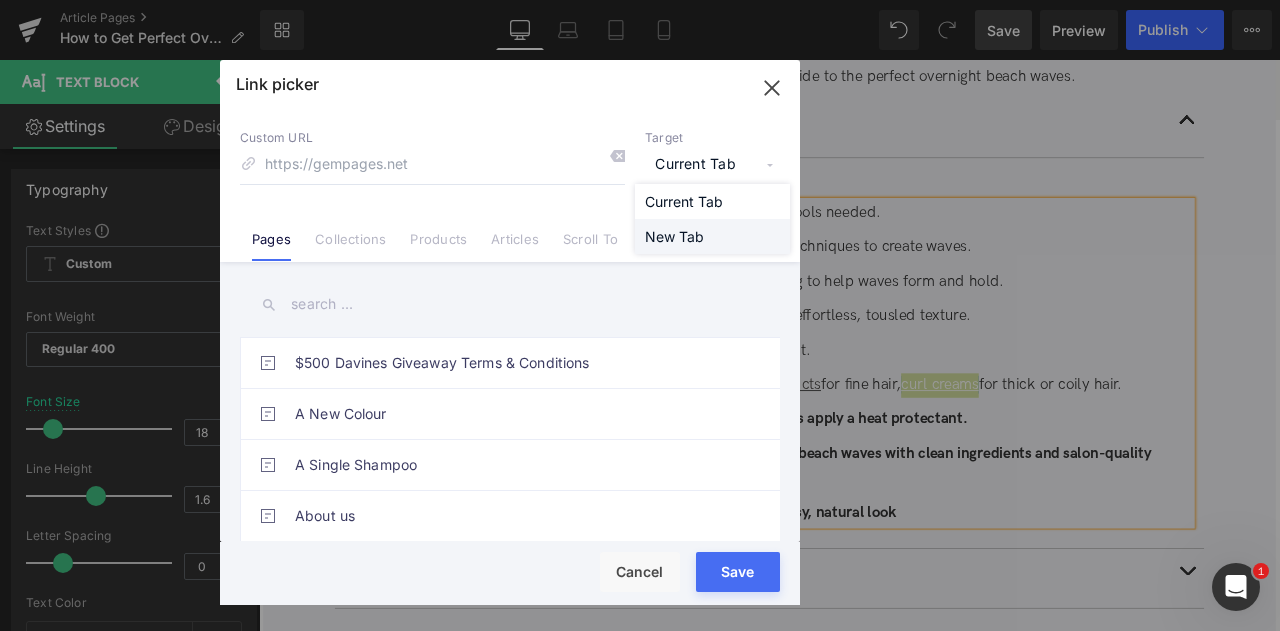 click on "New Tab" at bounding box center (712, 236) 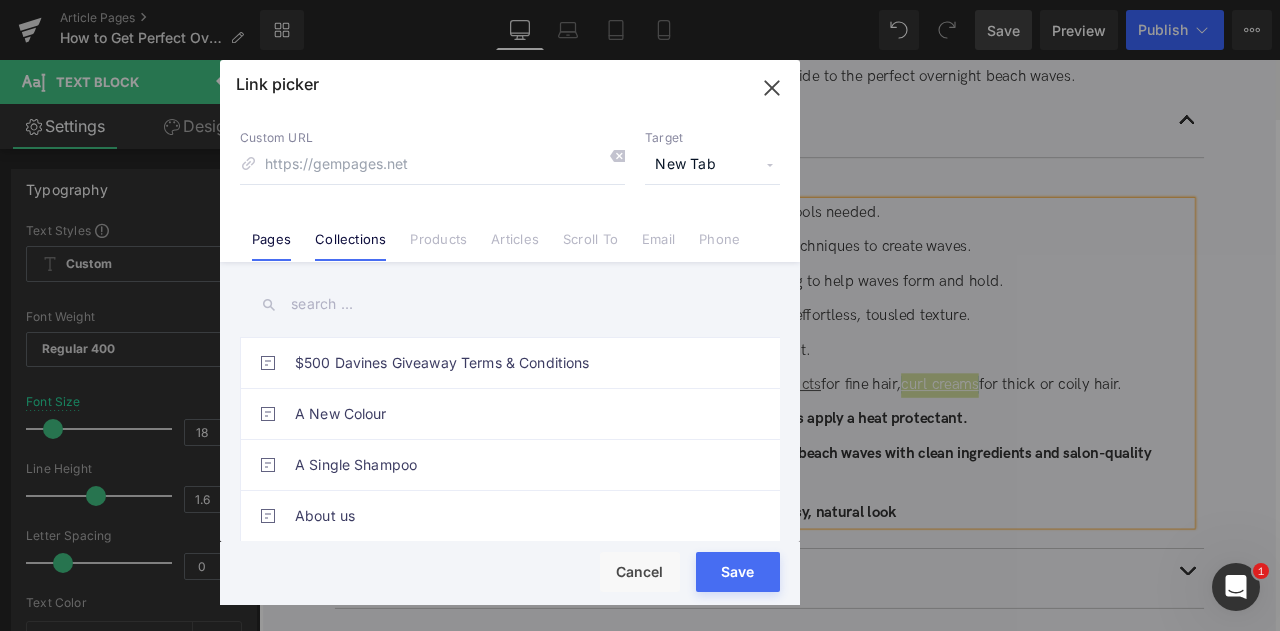 click on "Collections" at bounding box center (350, 246) 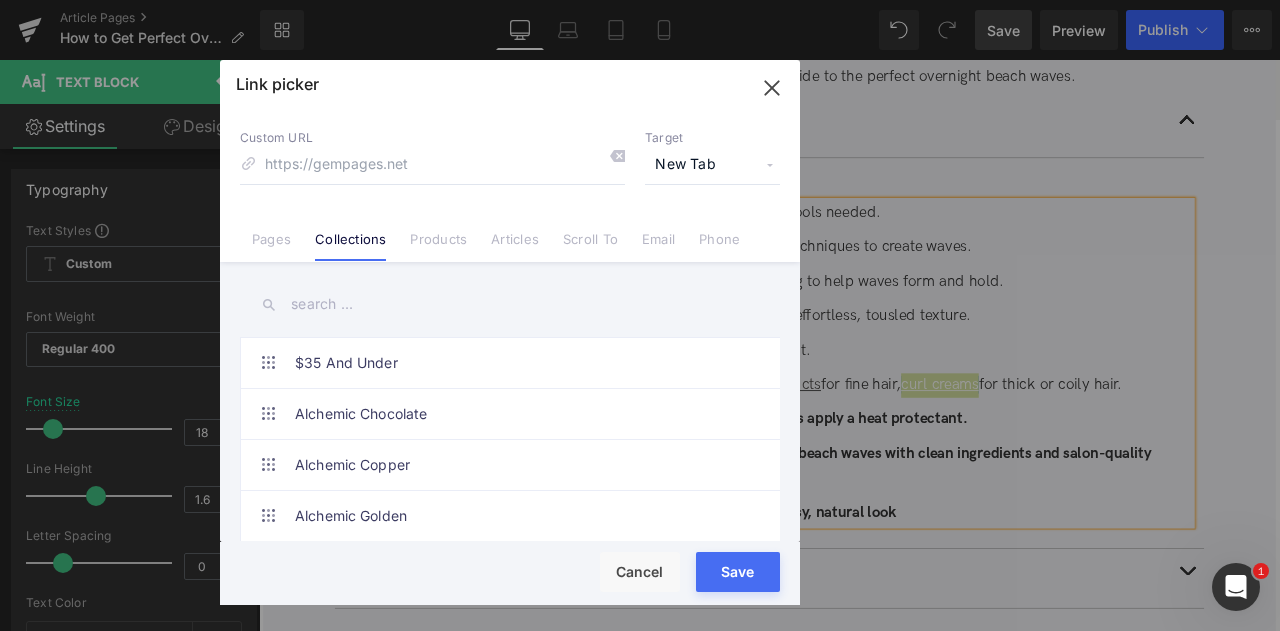click at bounding box center (510, 304) 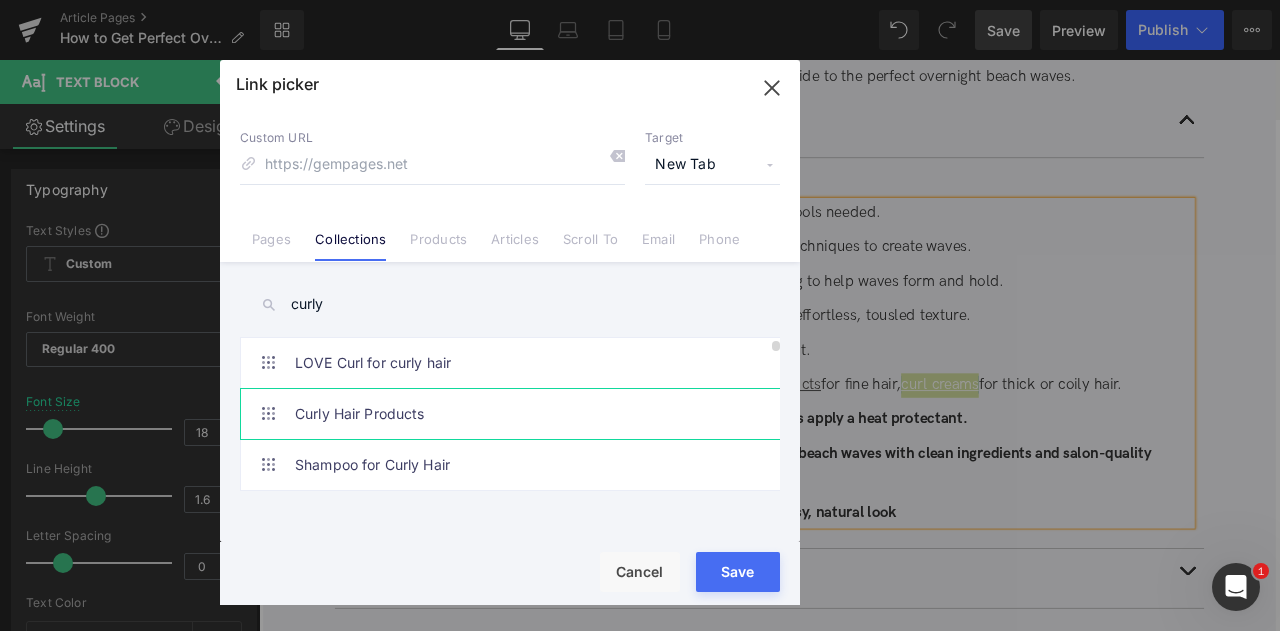 type on "curly" 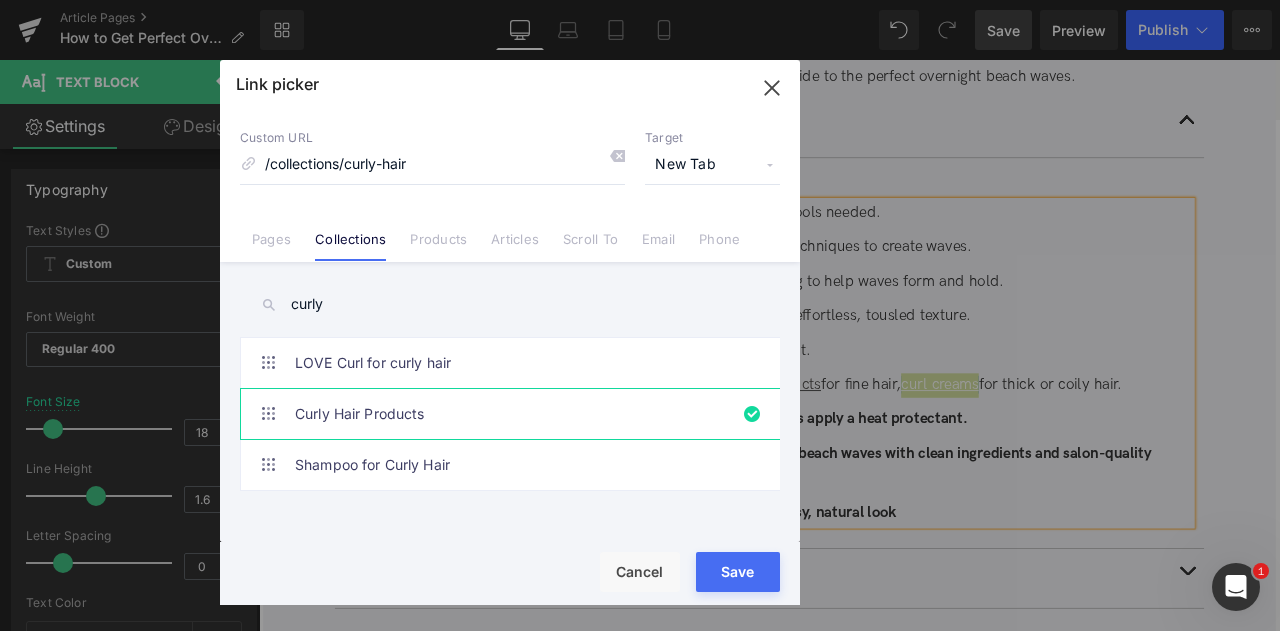 click on "Save" at bounding box center [738, 572] 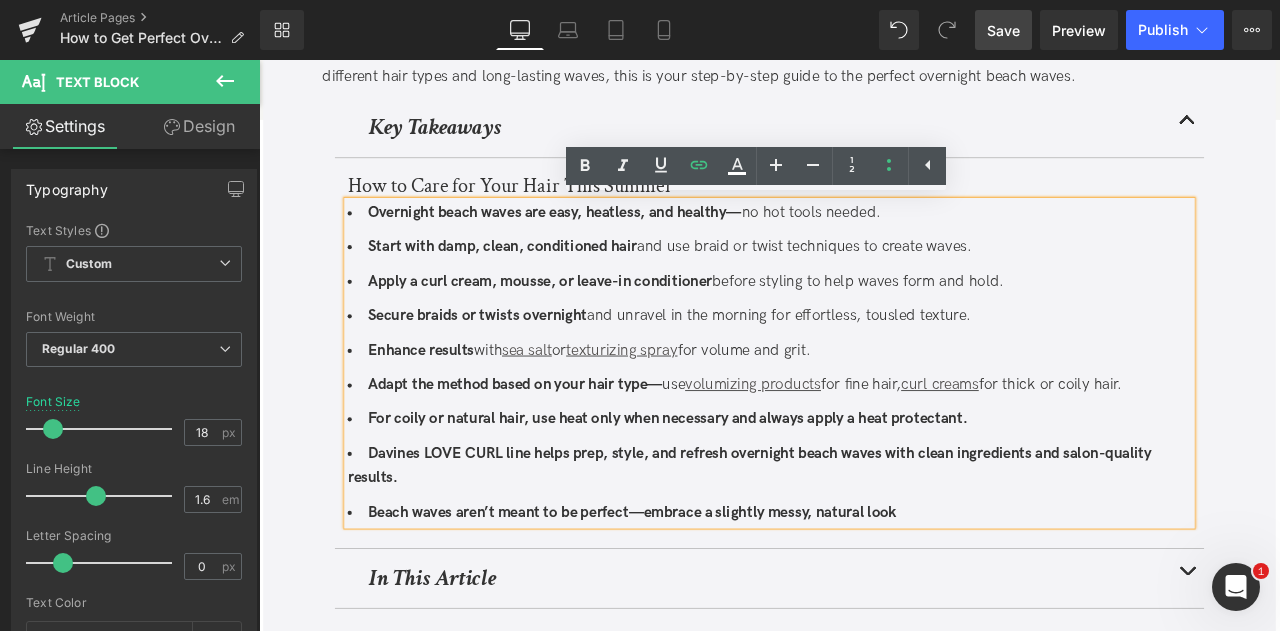 click on "For coily or natural hair, use heat only when necessary and always apply a heat protectant." at bounding box center [864, 485] 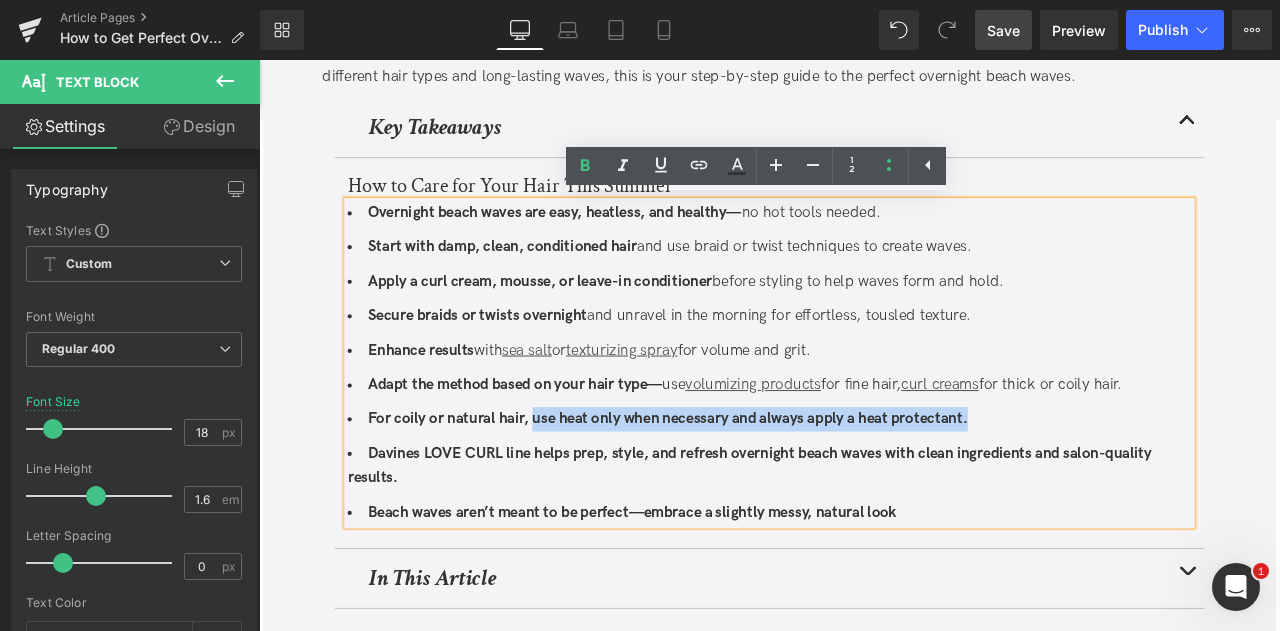 click on "For coily or natural hair, use heat only when necessary and always apply a heat protectant." at bounding box center (743, 484) 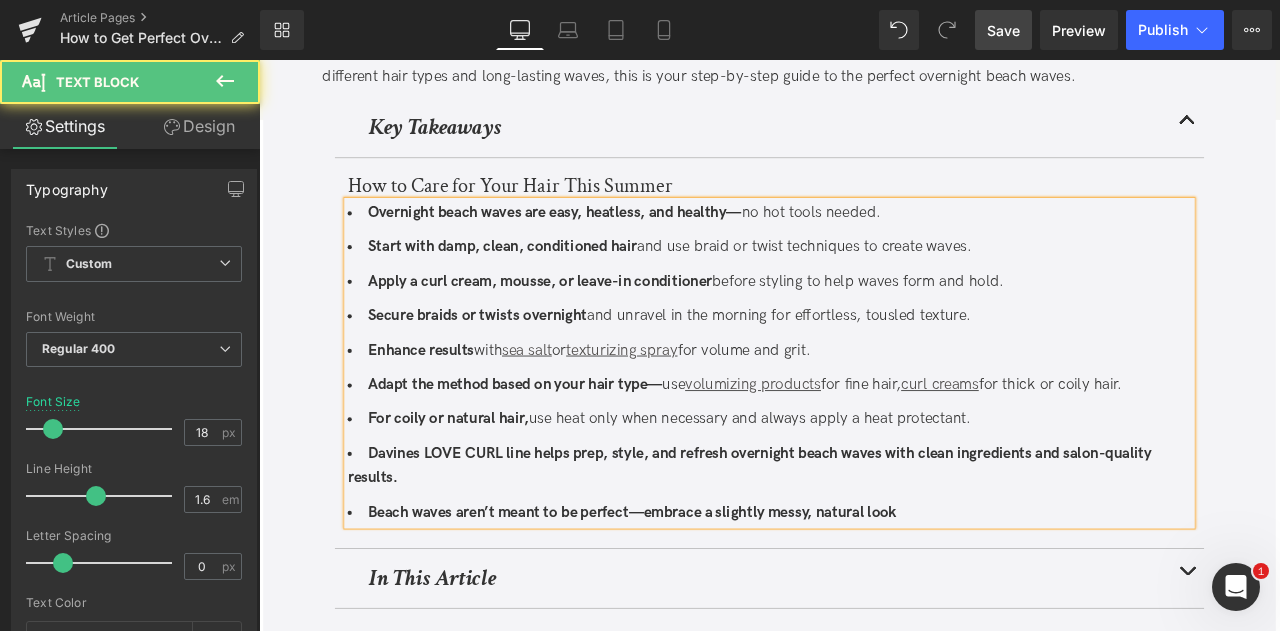click on "use heat only when necessary and always apply a heat protectant." at bounding box center [841, 484] 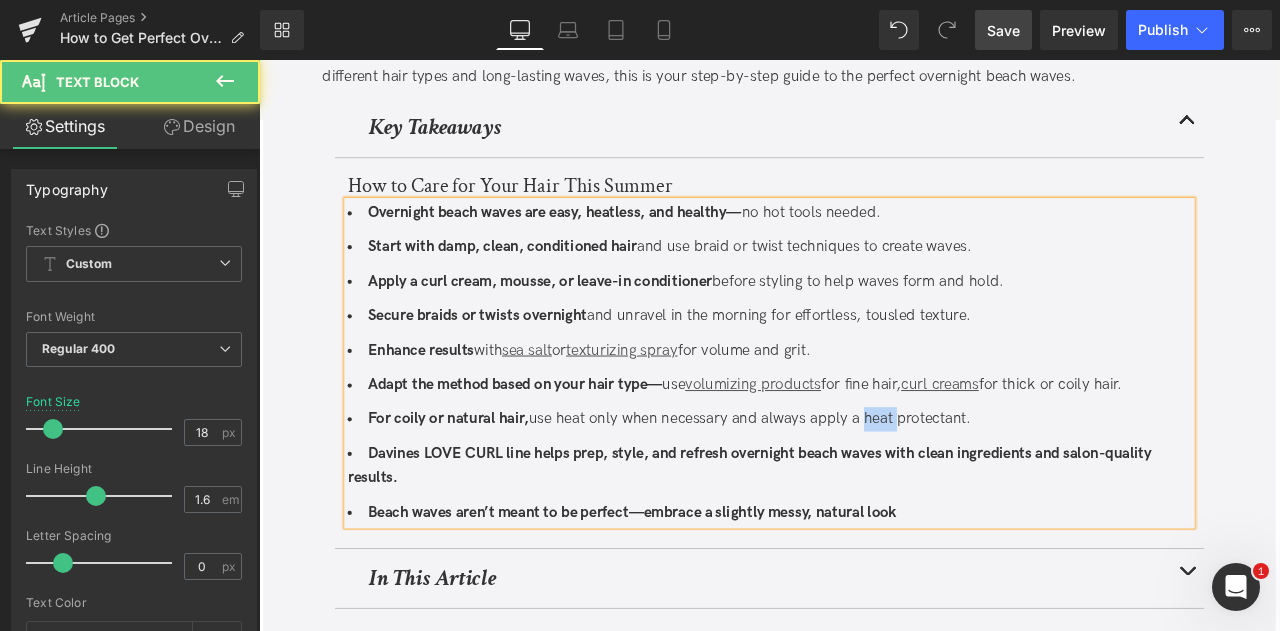 click on "use heat only when necessary and always apply a heat protectant." at bounding box center [841, 484] 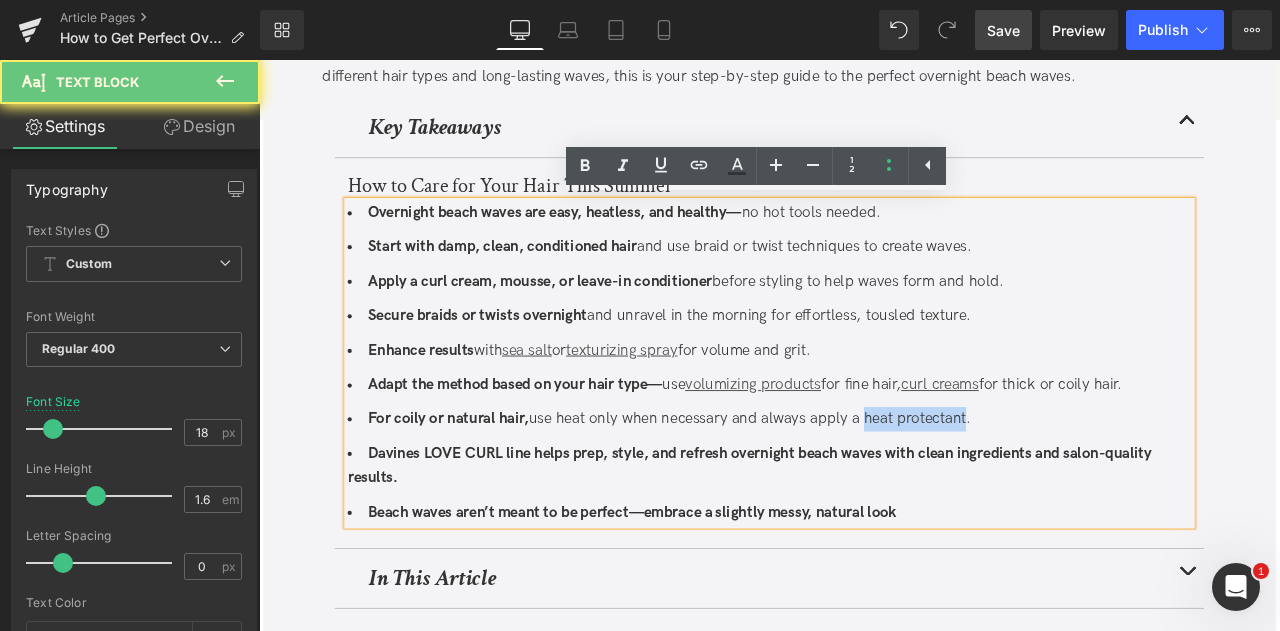 click on "use heat only when necessary and always apply a heat protectant." at bounding box center [841, 484] 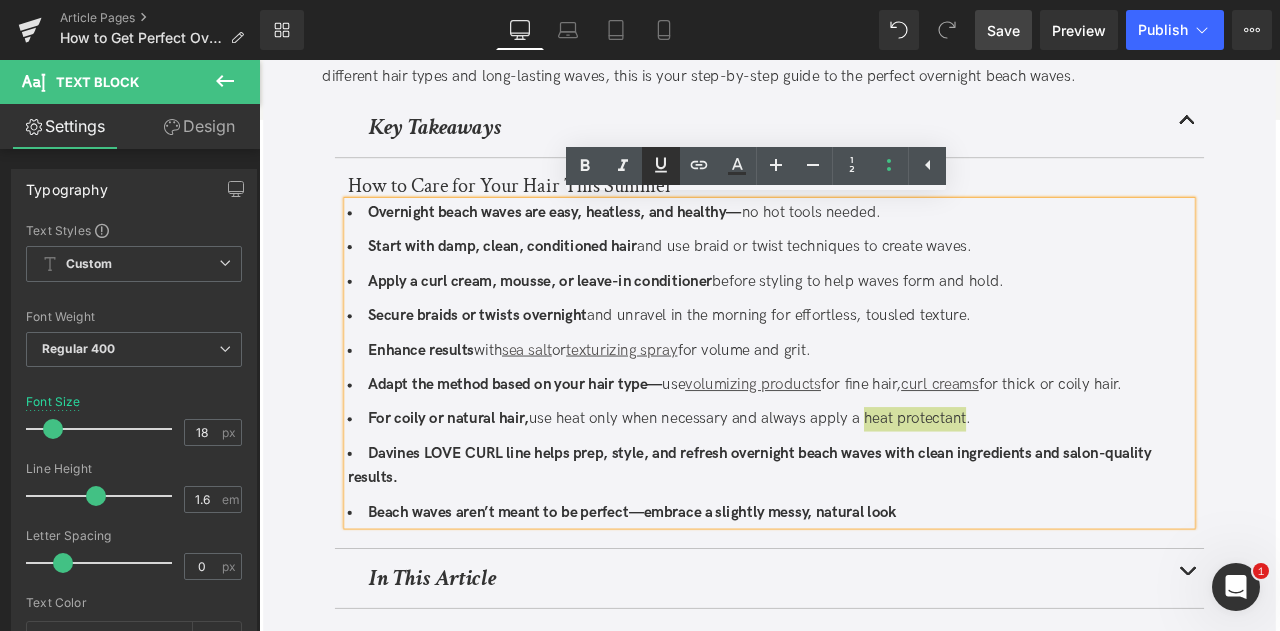 click 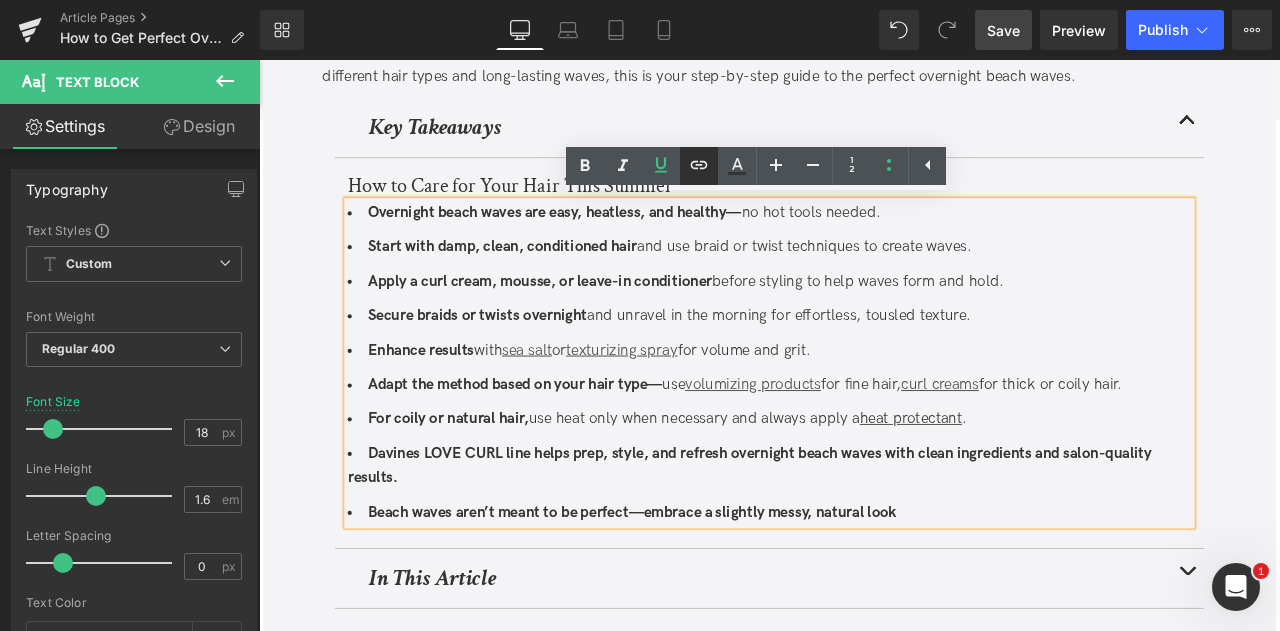 click 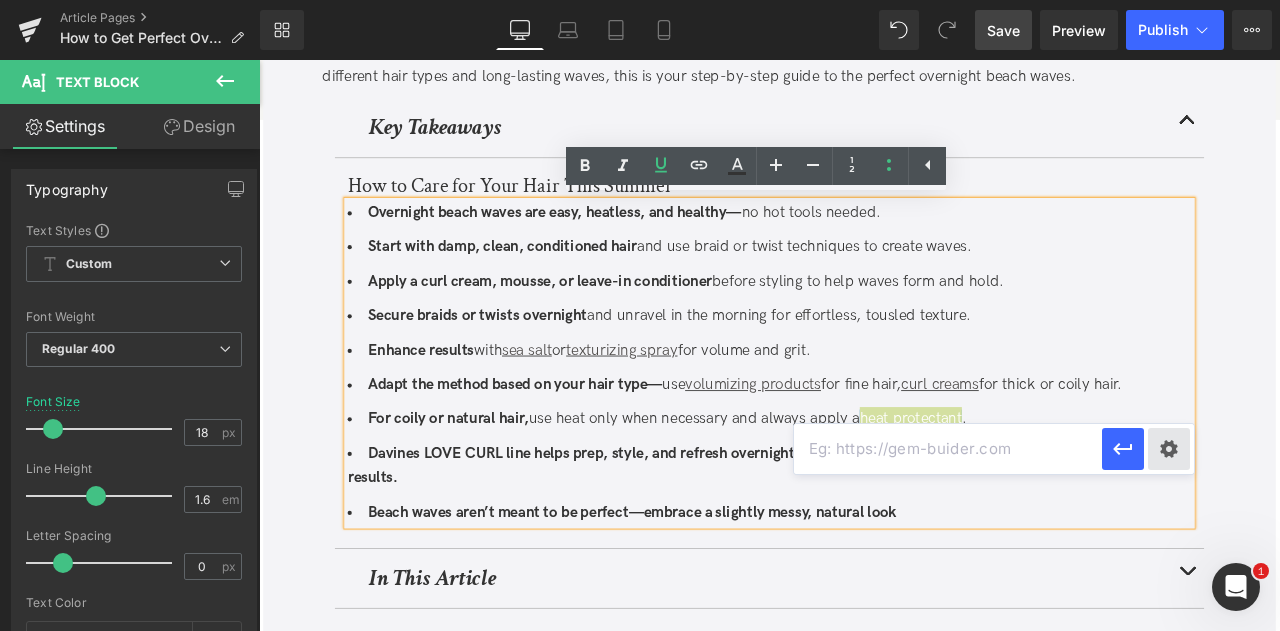 click on "Text Color Highlight Color #333333   Edit or remove link:   Edit   -   Unlink   -   Cancel" at bounding box center (640, 0) 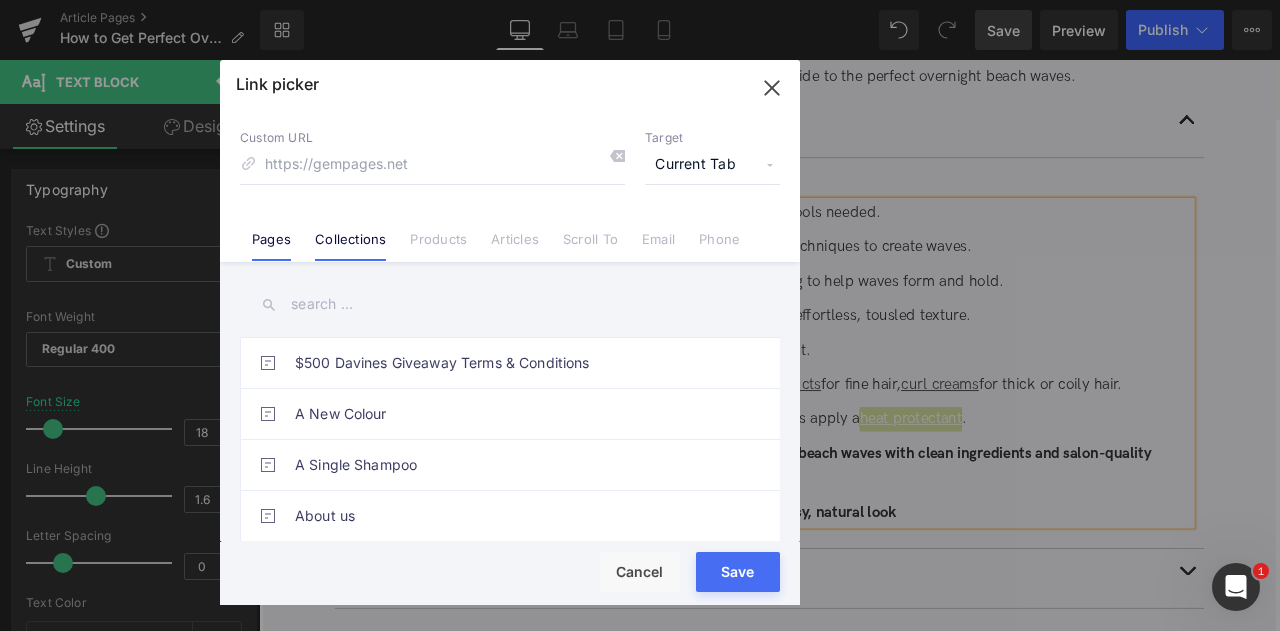 click on "Collections" at bounding box center (350, 246) 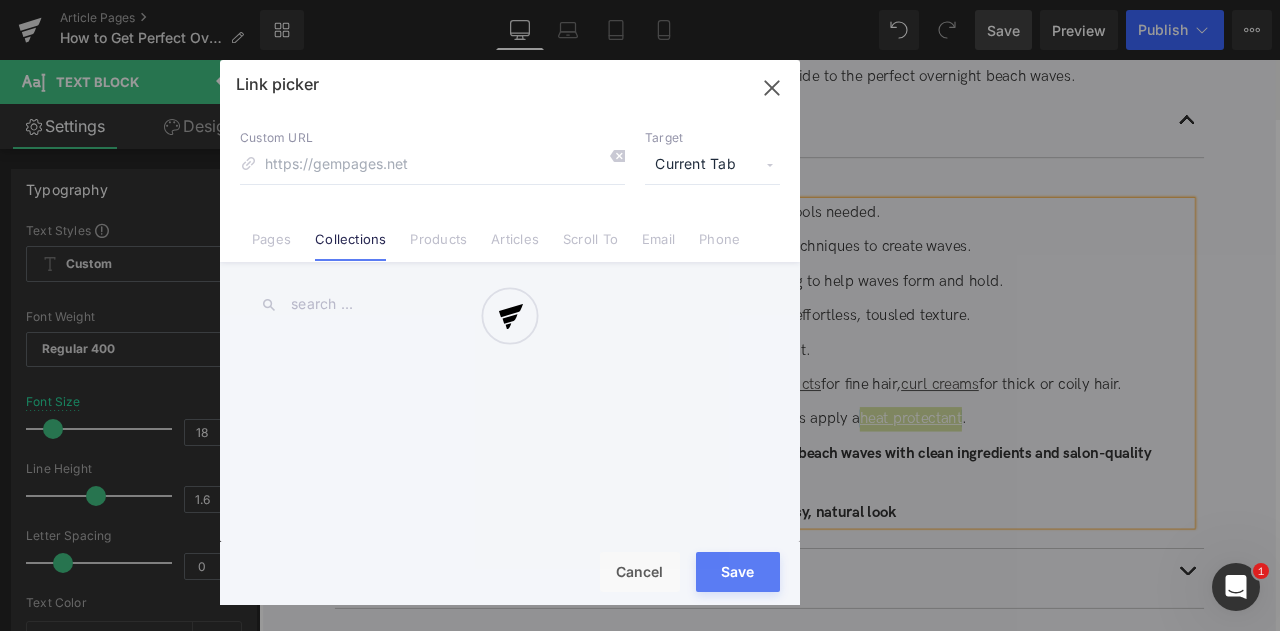 click at bounding box center (510, 332) 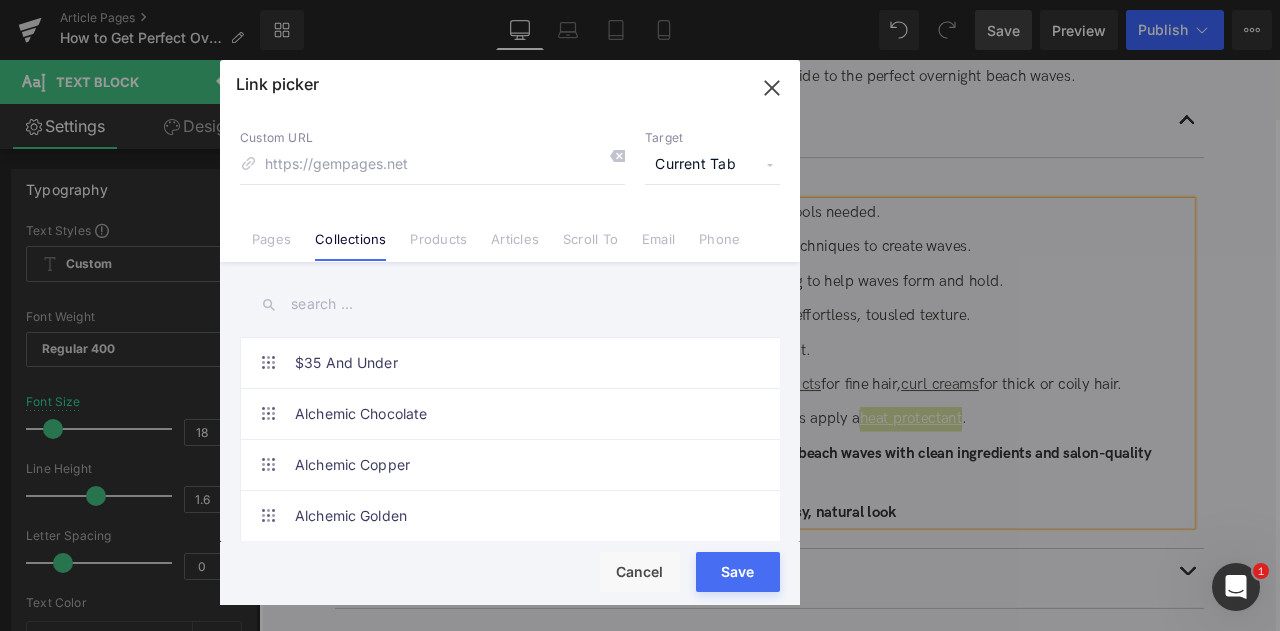 click on "Current Tab" at bounding box center [712, 165] 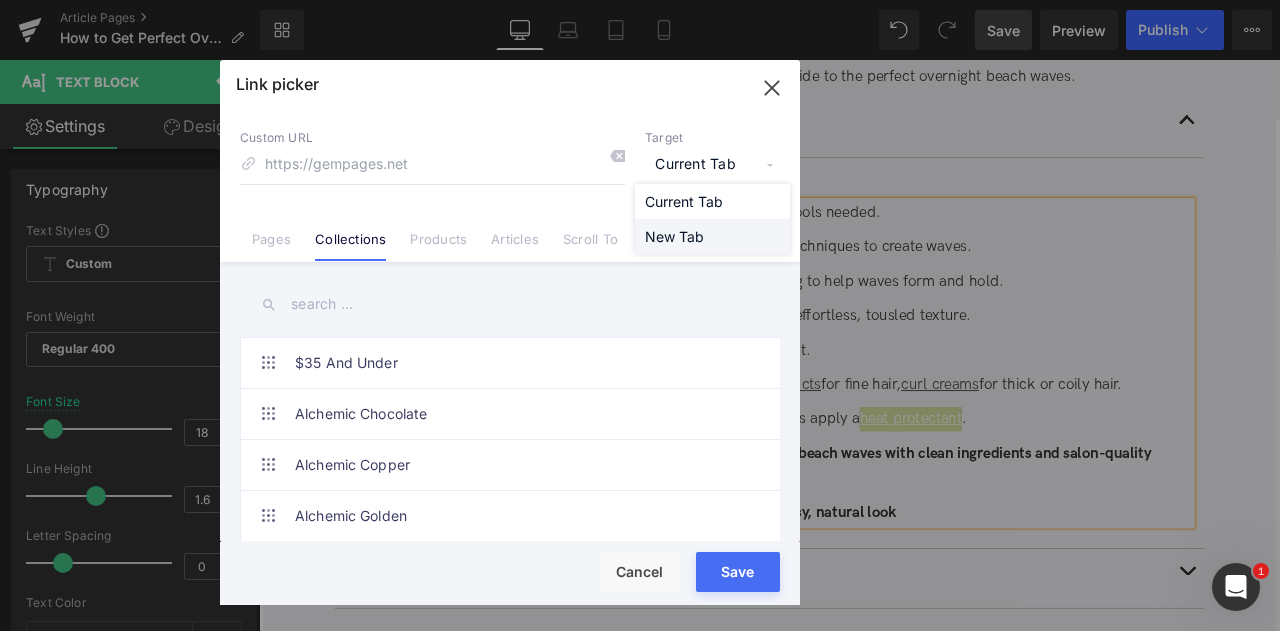 click on "New Tab" at bounding box center (712, 236) 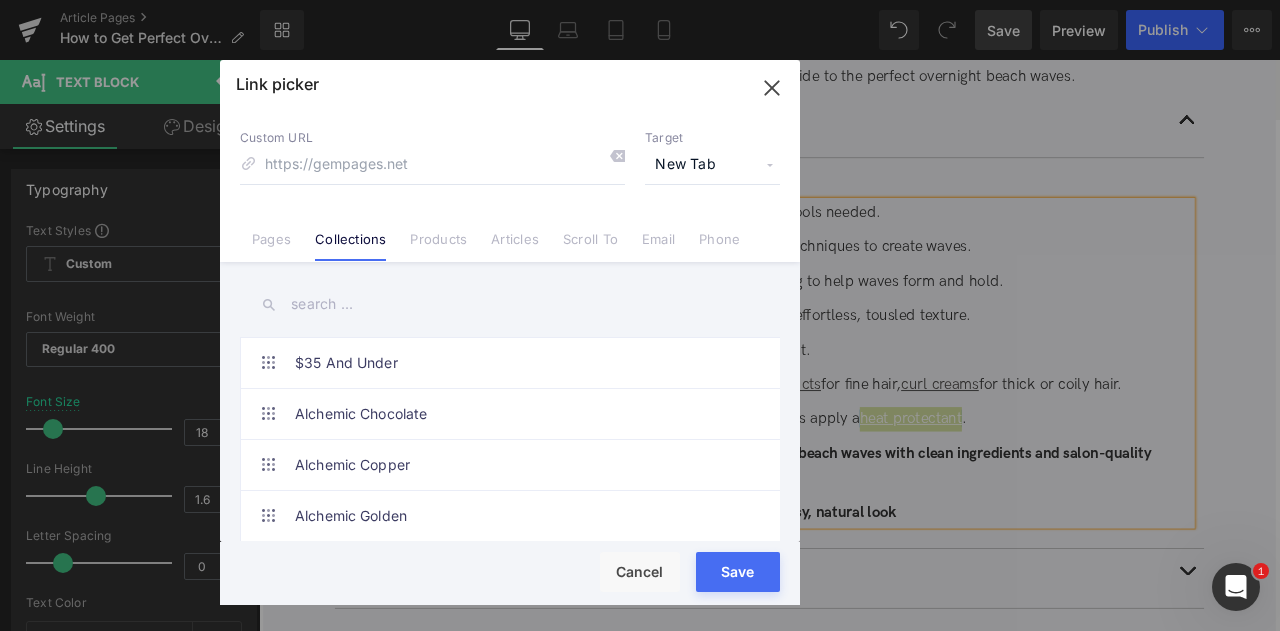 click at bounding box center (510, 304) 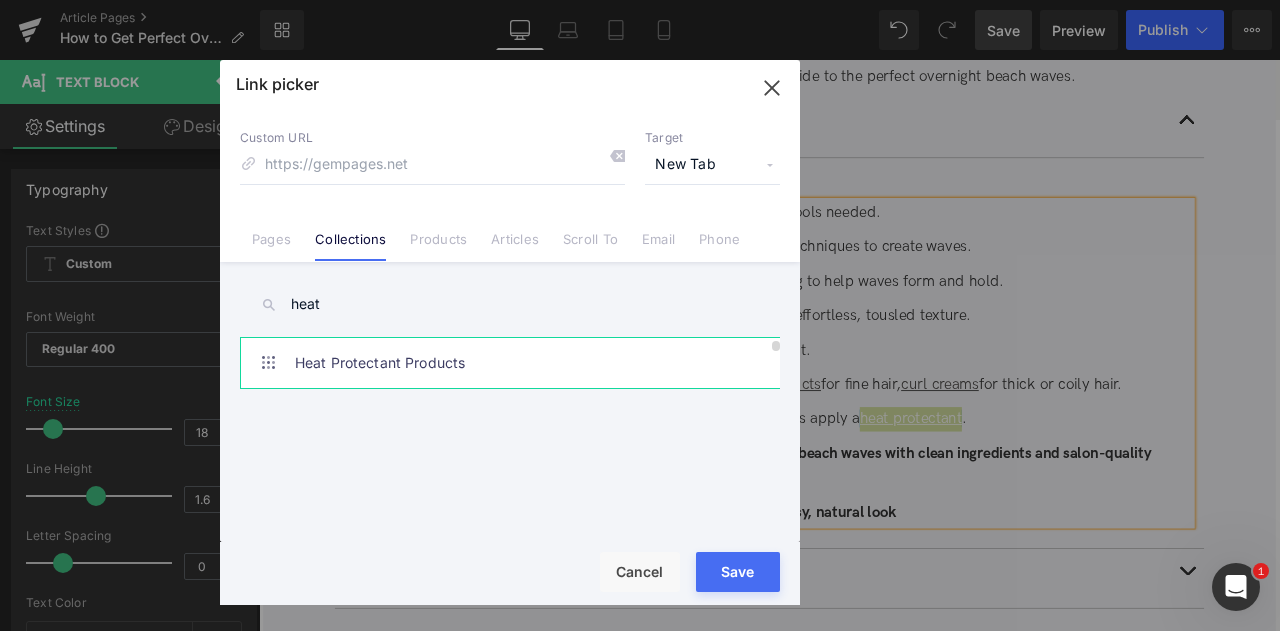 type on "heat" 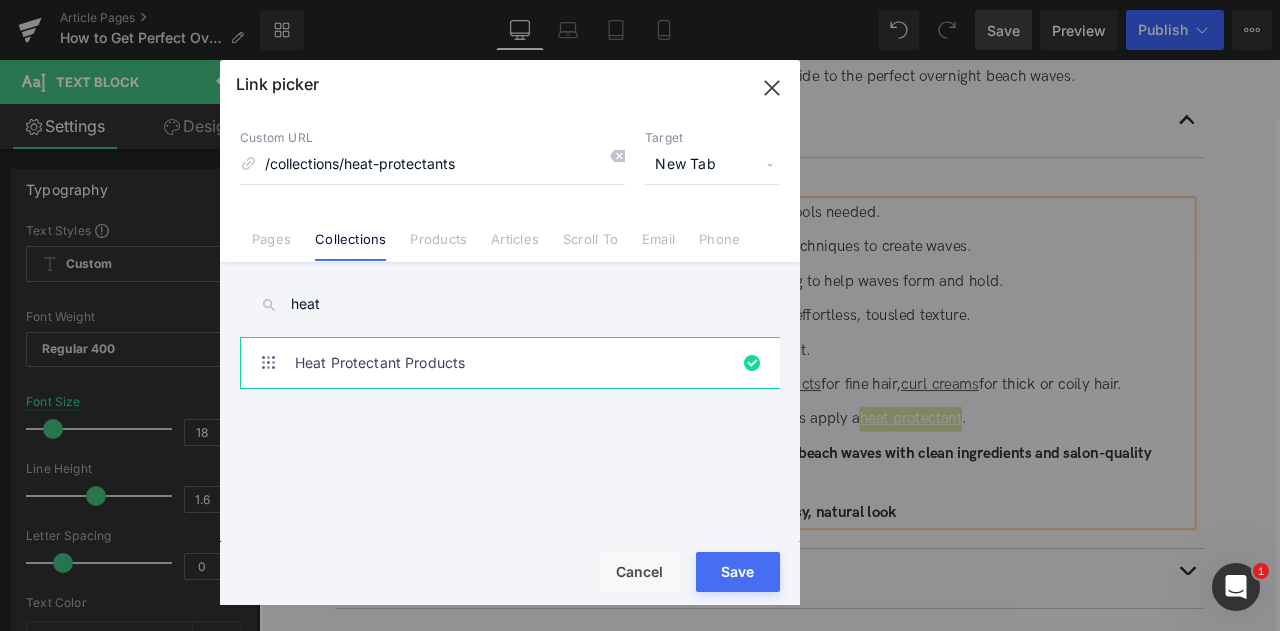 click on "Save" at bounding box center (738, 572) 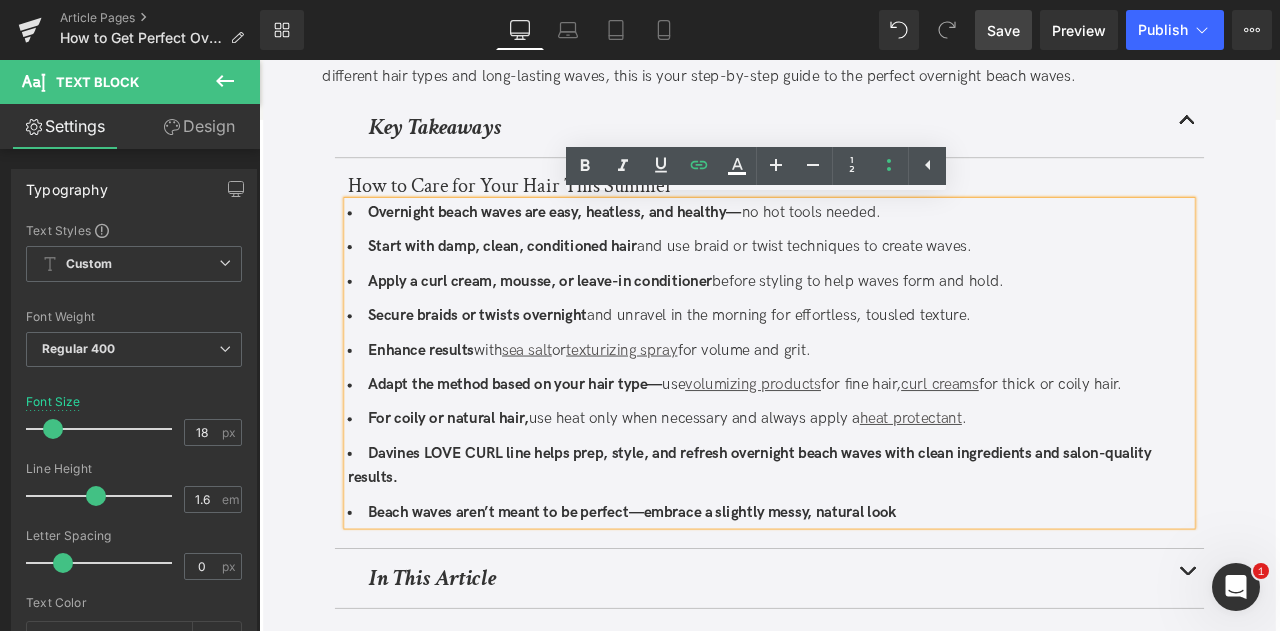 click on "Davines LOVE CURL line helps prep, style, and refresh overnight beach waves with clean ingredients and salon-quality results." at bounding box center (864, 541) 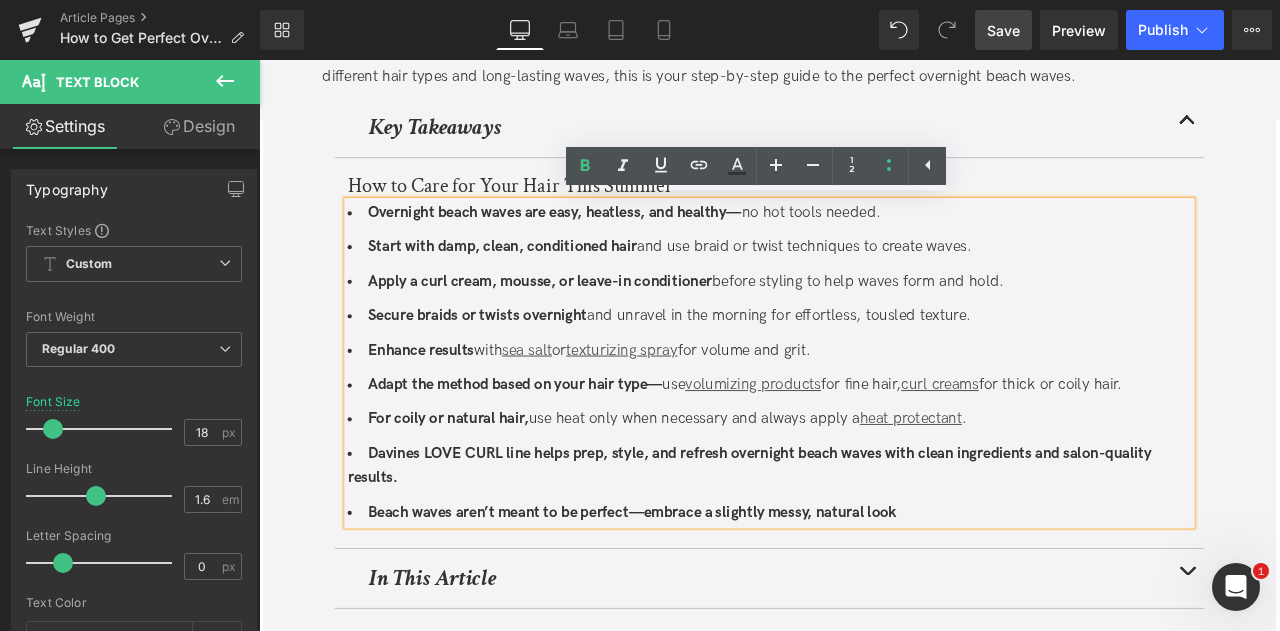 click on "Davines LOVE CURL line helps prep, style, and refresh overnight beach waves with clean ingredients and salon-quality results." at bounding box center (840, 540) 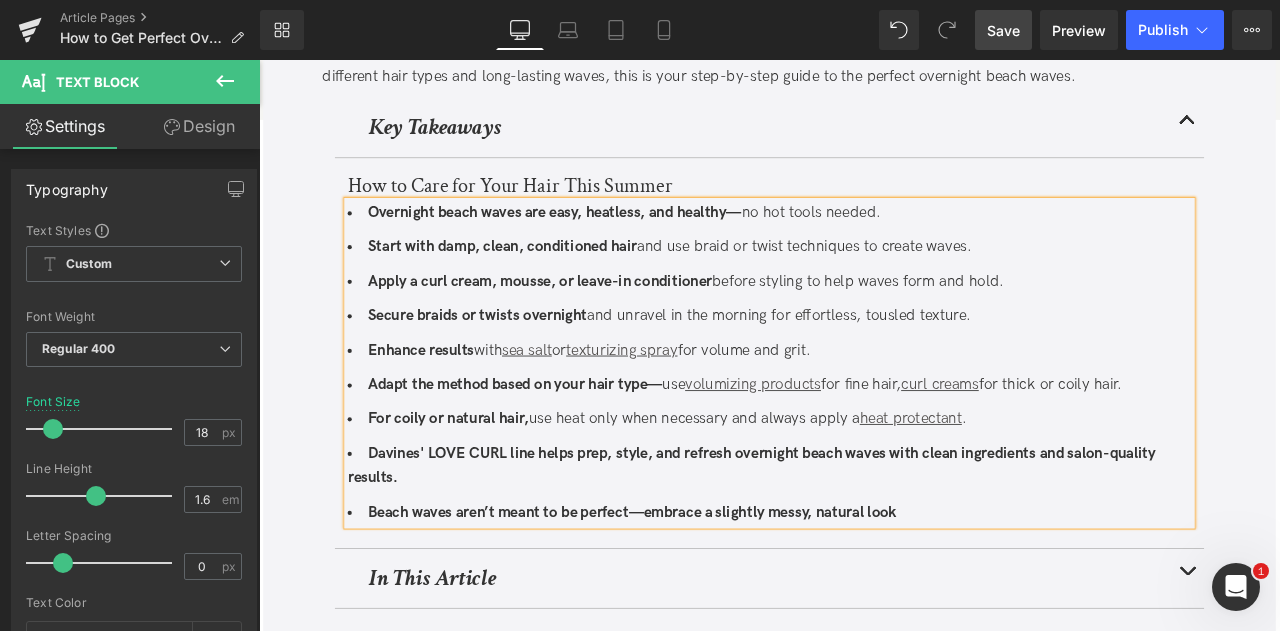click on "Davines' LOVE CURL line helps prep, style, and refresh overnight beach waves with clean ingredients and salon-quality results." at bounding box center [864, 541] 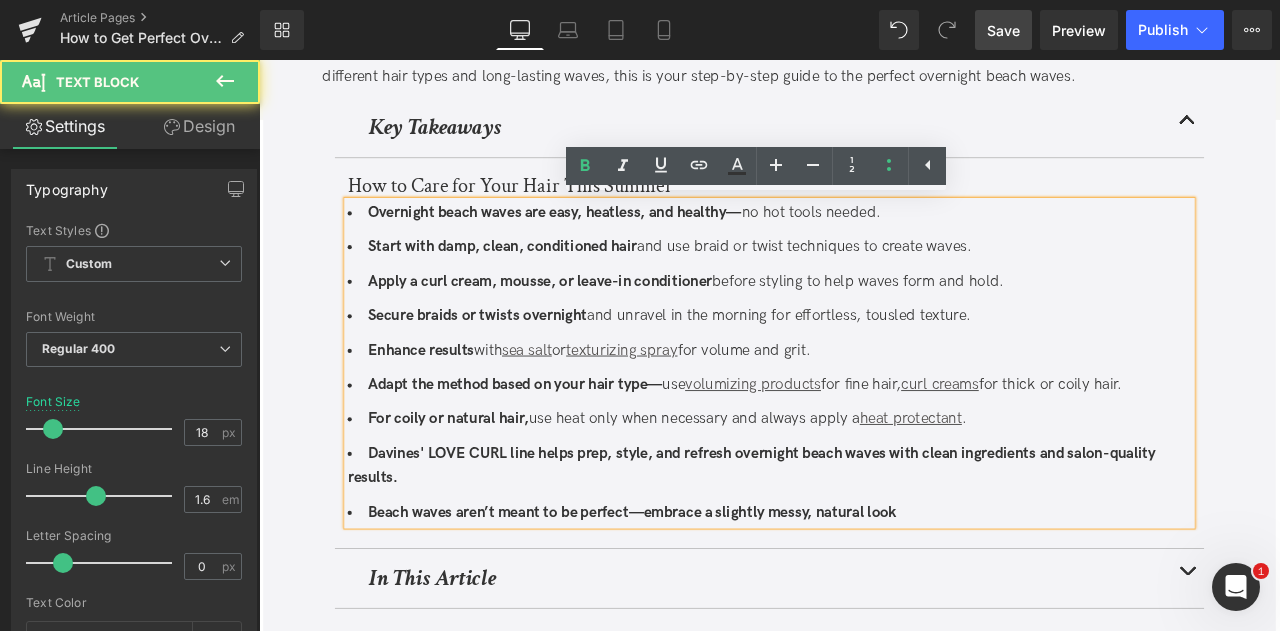 click on "Davines' LOVE CURL line helps prep, style, and refresh overnight beach waves with clean ingredients and salon-quality results." at bounding box center [843, 540] 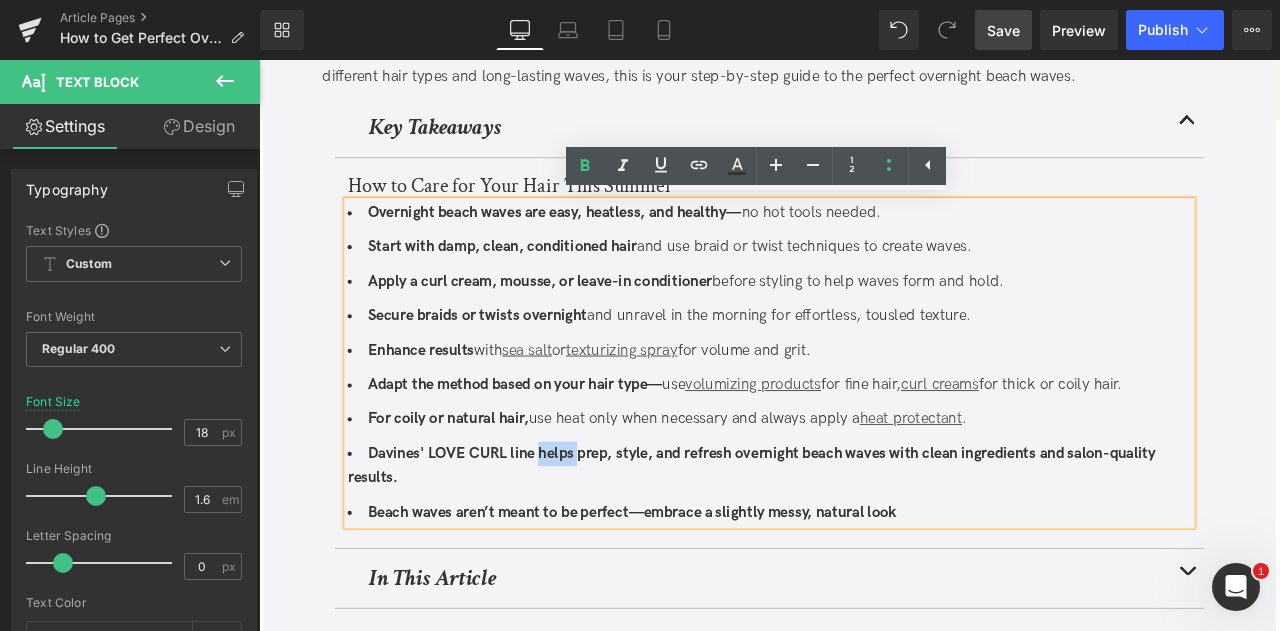 click on "Davines' LOVE CURL line helps prep, style, and refresh overnight beach waves with clean ingredients and salon-quality results." at bounding box center [843, 540] 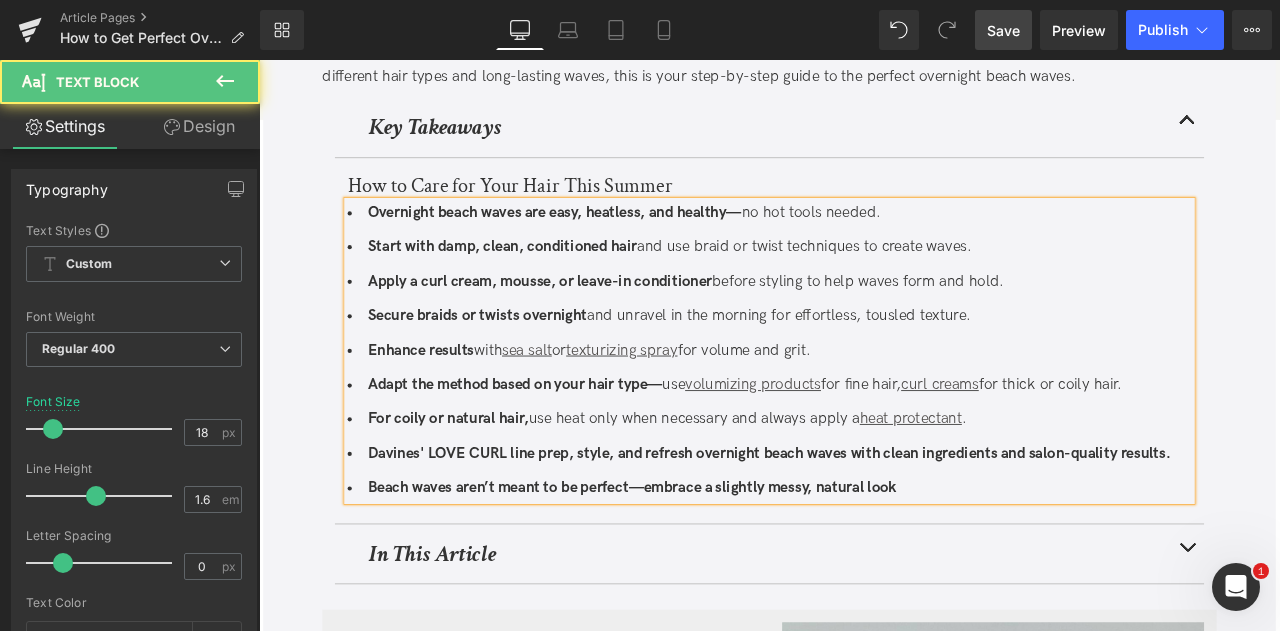 click on "Davines' LOVE CURL line prep, style, and refresh overnight beach waves with clean ingredients and salon-quality results." at bounding box center (864, 525) 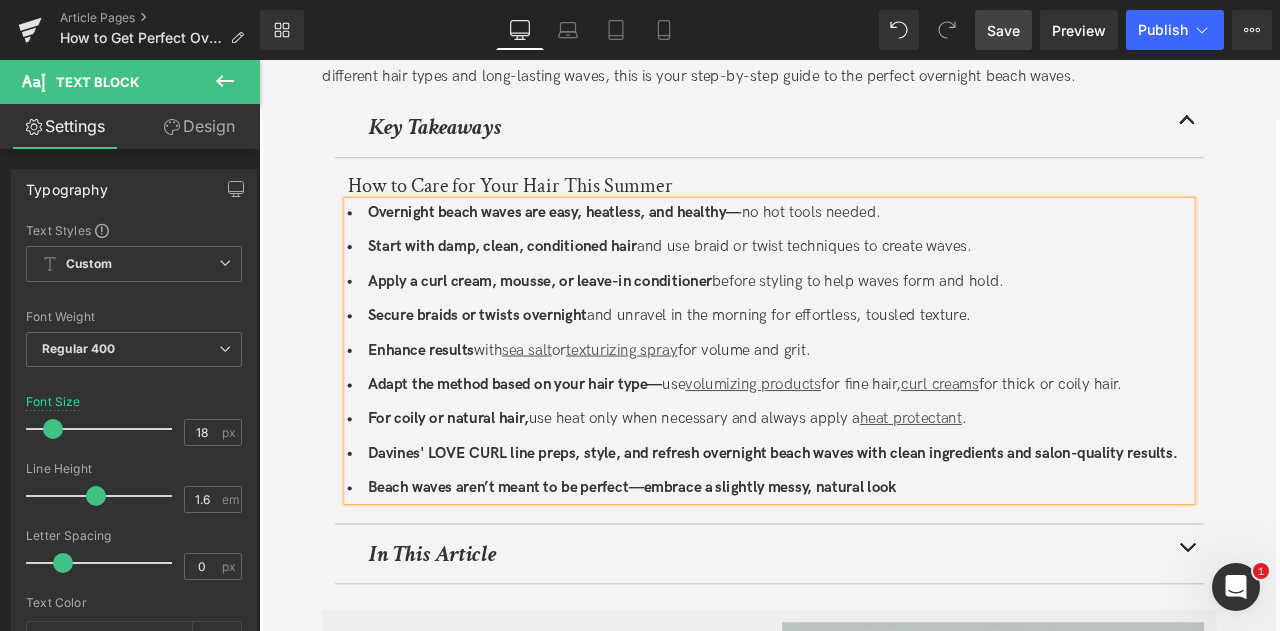 click on "Davines' LOVE CURL line preps, style, and refresh overnight beach waves with clean ingredients and salon-quality results." at bounding box center (868, 525) 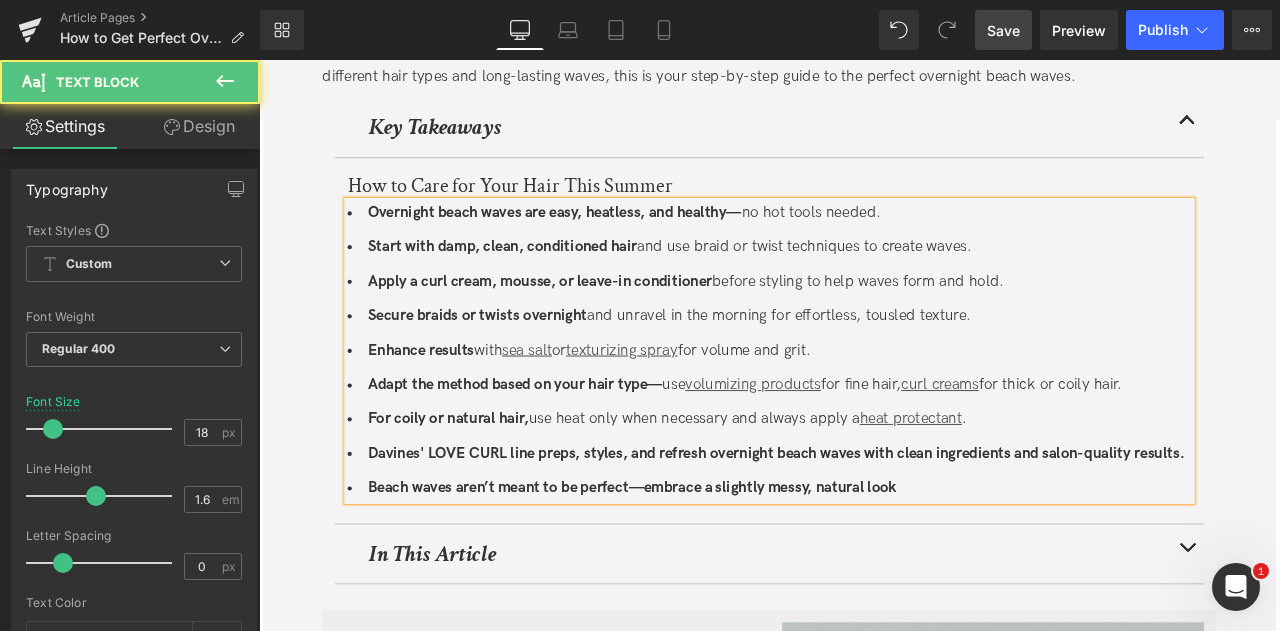 click on "Davines' LOVE CURL line preps, styles, and refresh overnight beach waves with clean ingredients and salon-quality results." at bounding box center (872, 525) 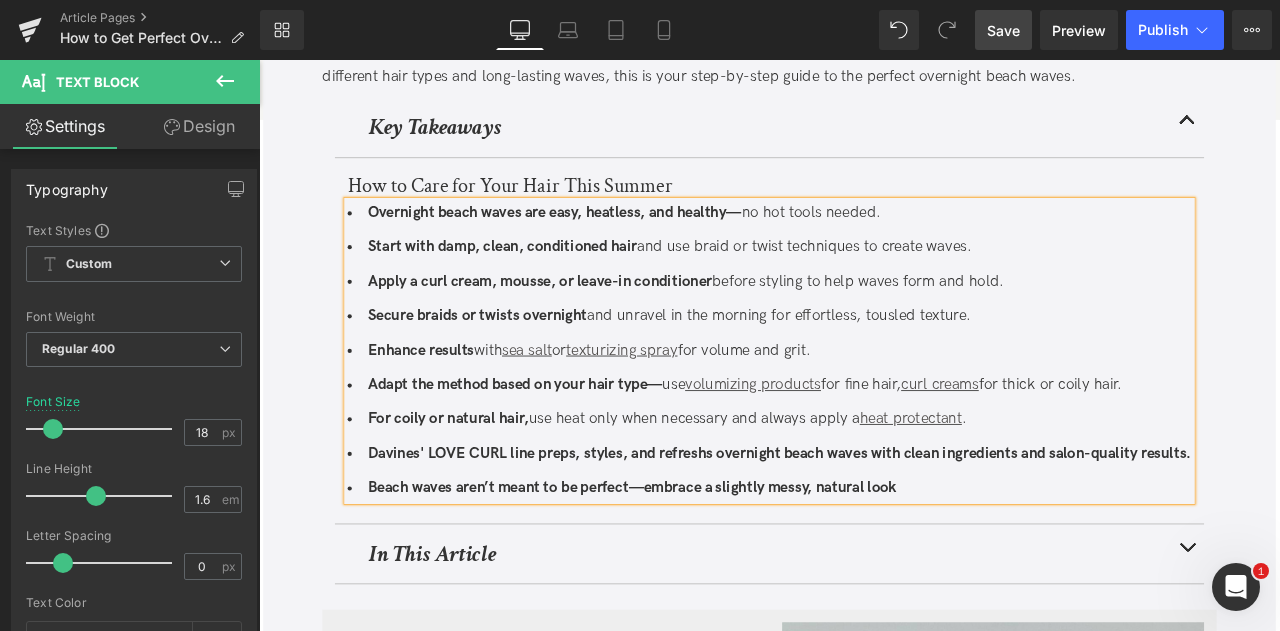 click on "Davines' LOVE CURL line preps, styles, and refreshs overnight beach waves with clean ingredients and salon-quality results." at bounding box center (864, 526) 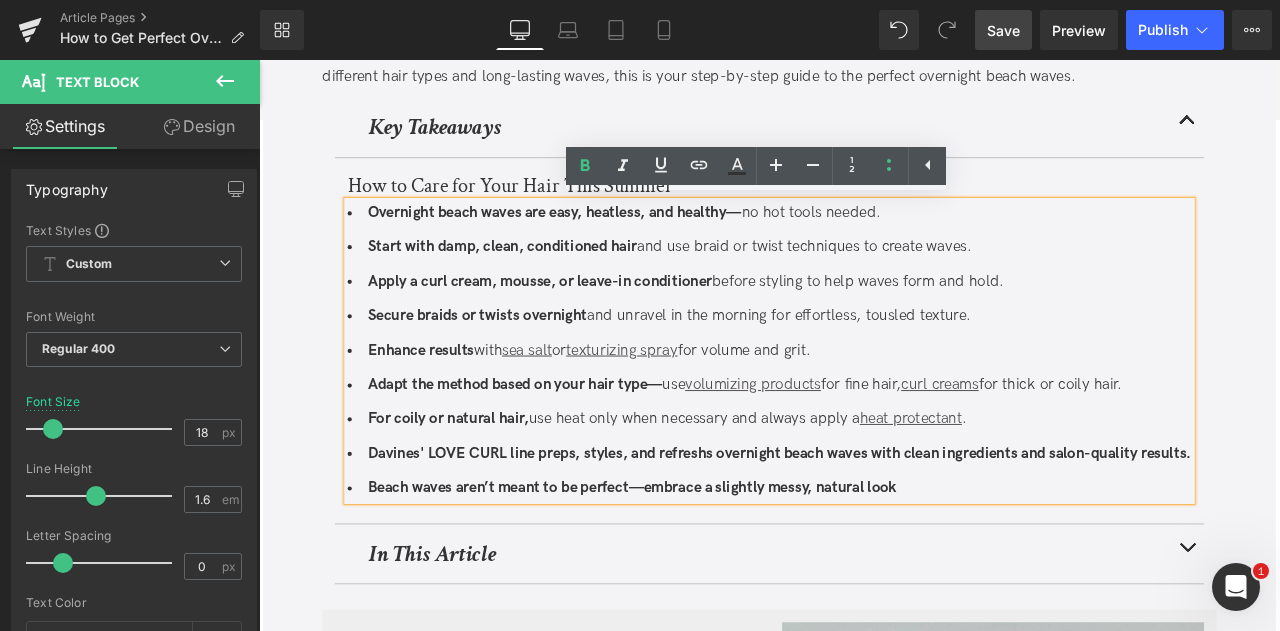 click on "Davines' LOVE CURL line preps, styles, and refreshs overnight beach waves with clean ingredients and salon-quality results." at bounding box center (876, 525) 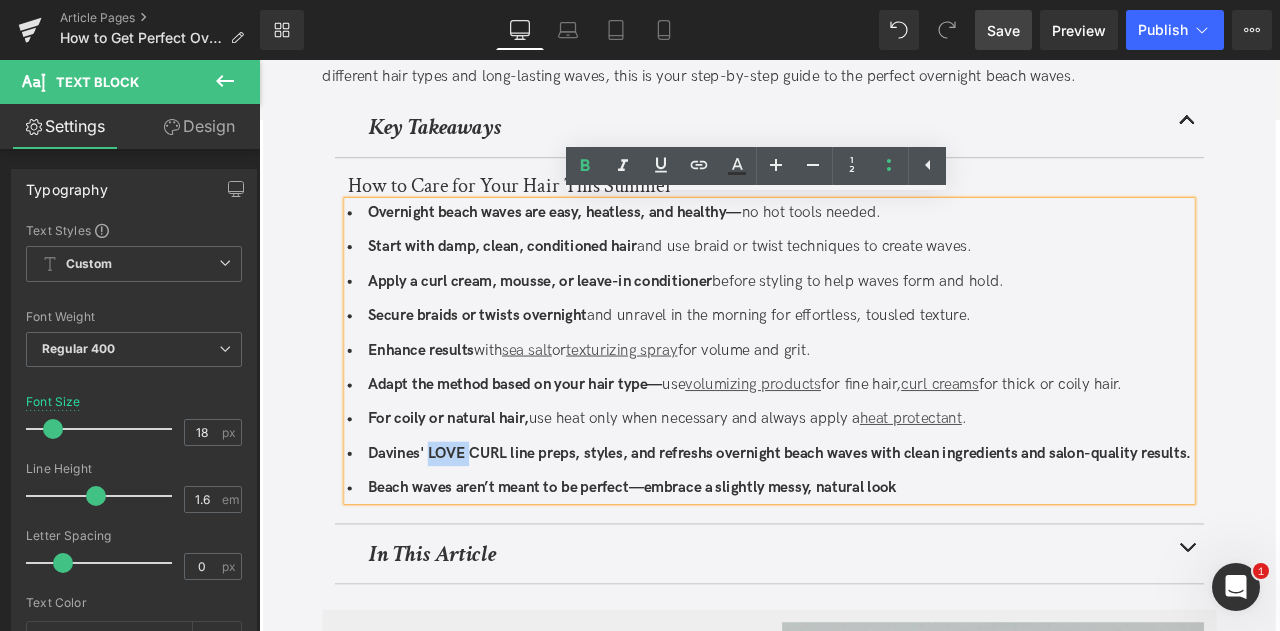 click on "Davines' LOVE CURL line preps, styles, and refreshs overnight beach waves with clean ingredients and salon-quality results." at bounding box center (876, 525) 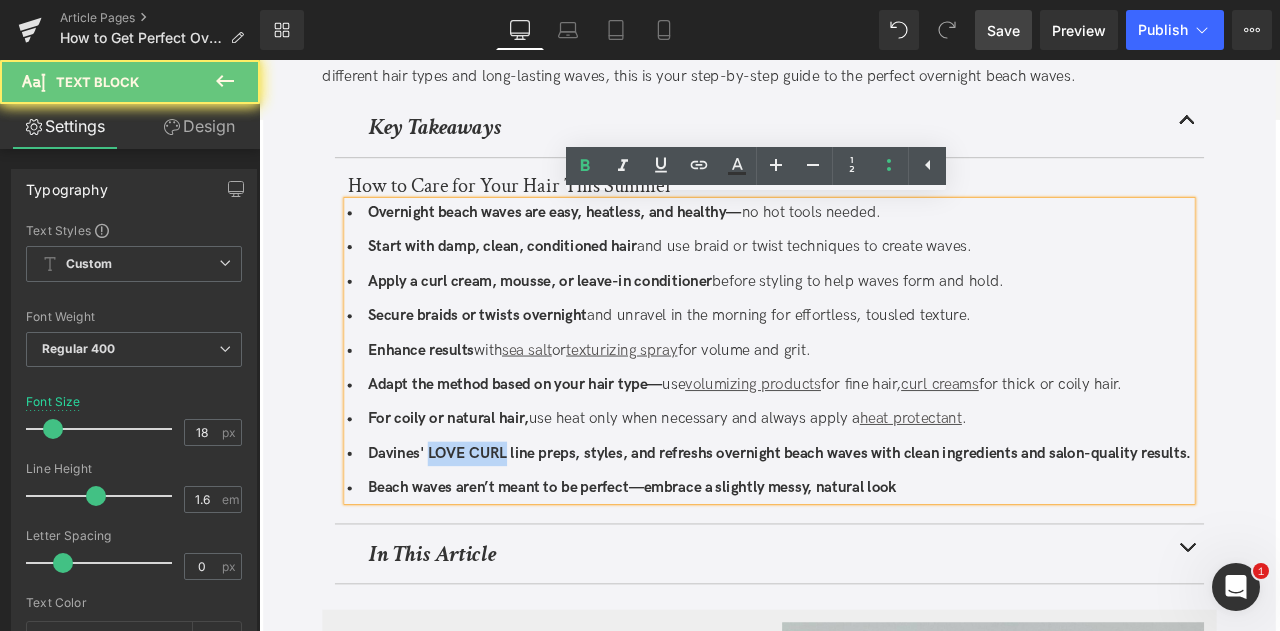 click on "Davines' LOVE CURL line preps, styles, and refreshs overnight beach waves with clean ingredients and salon-quality results." at bounding box center [876, 525] 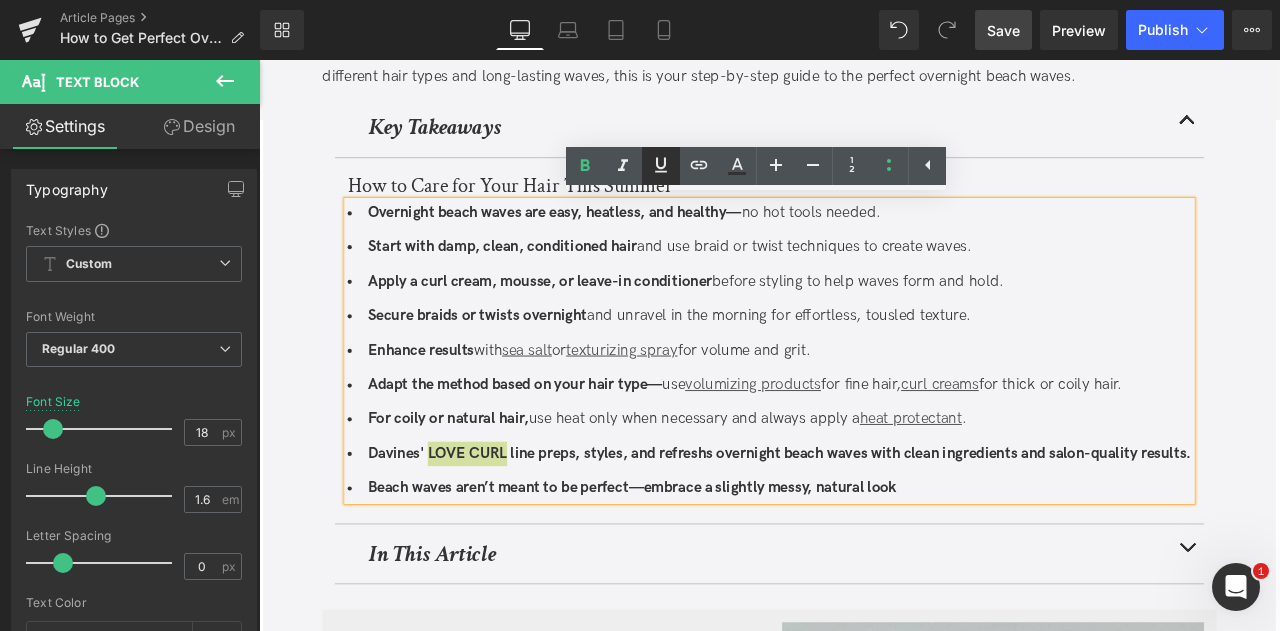 click 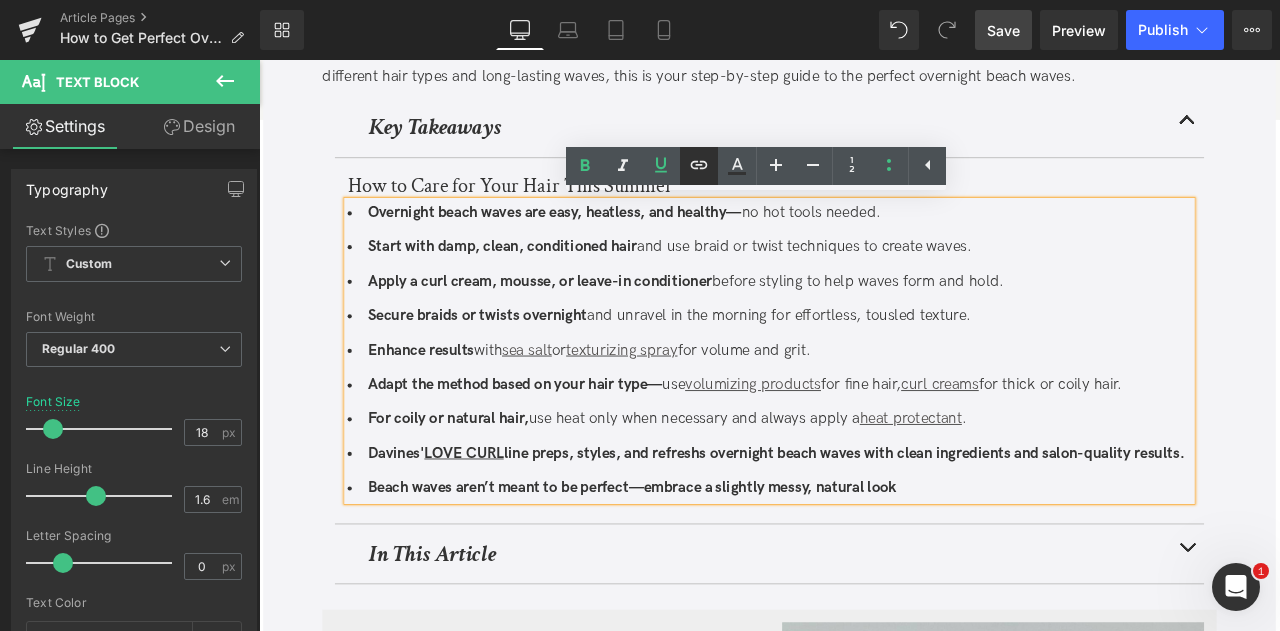 click 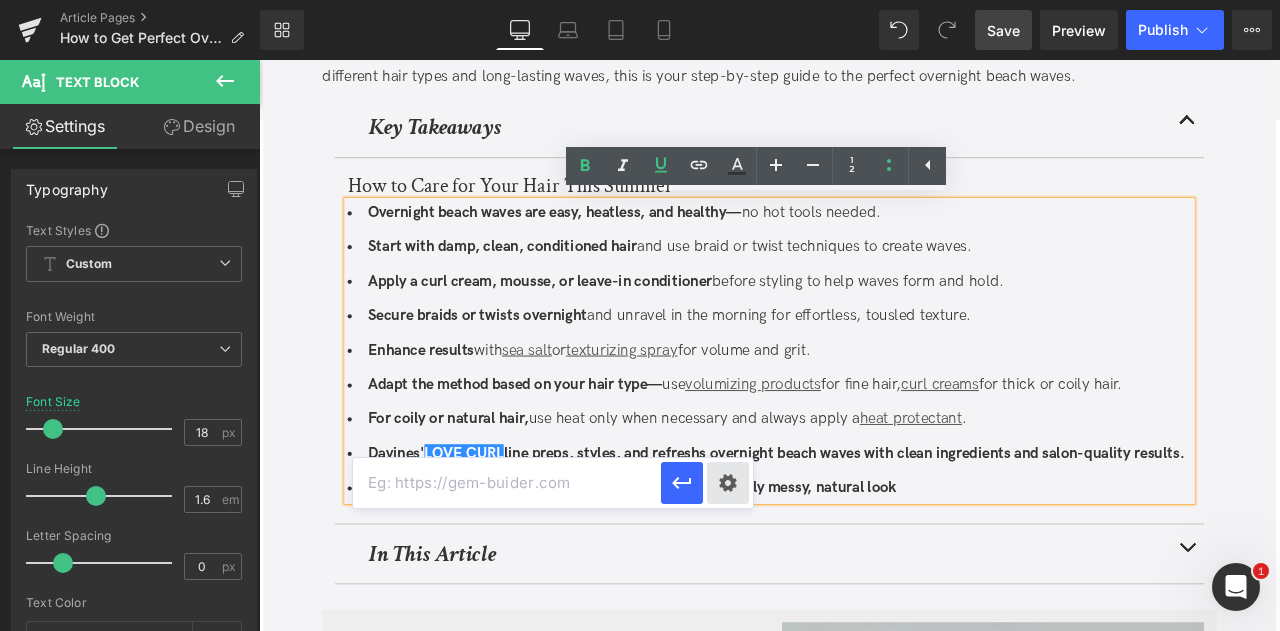 click on "Text Color Highlight Color #333333   Edit or remove link:   Edit   -   Unlink   -   Cancel" at bounding box center (640, 0) 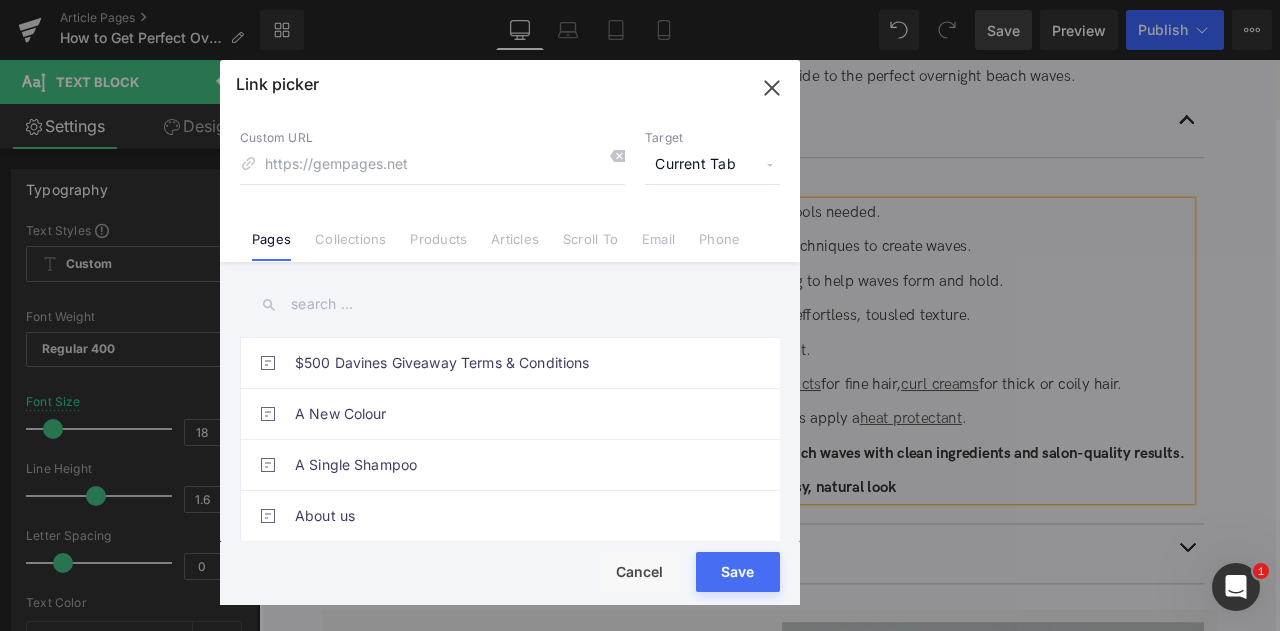 click on "Current Tab" at bounding box center [712, 165] 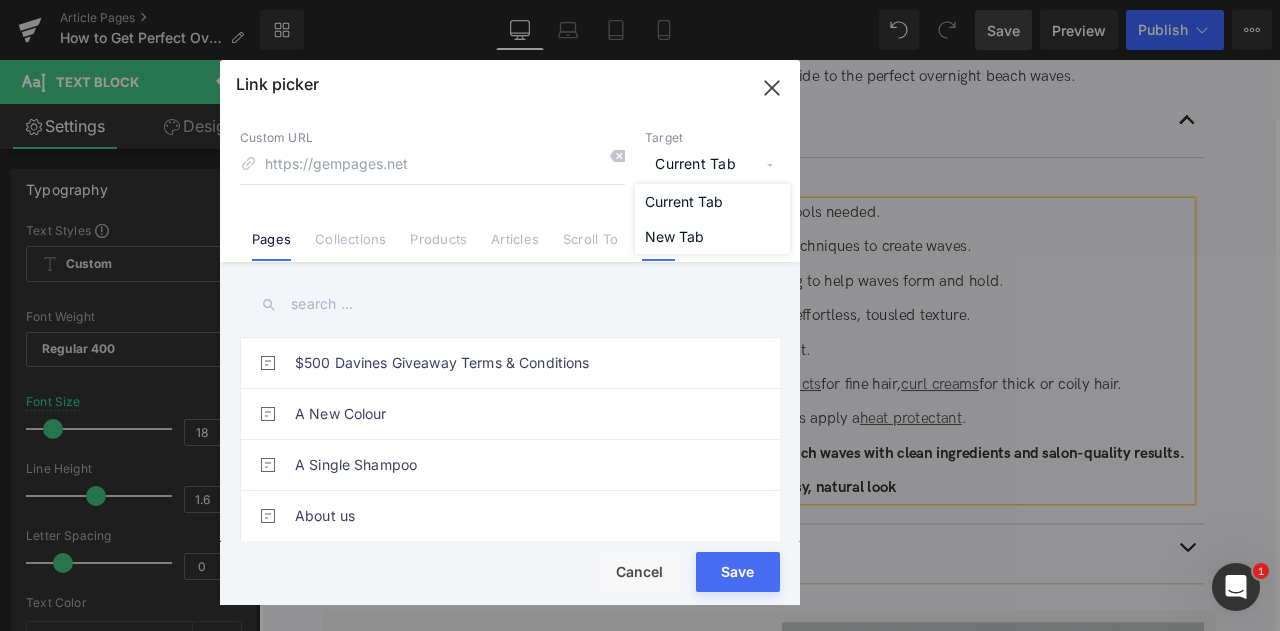 click on "Email" at bounding box center [658, 246] 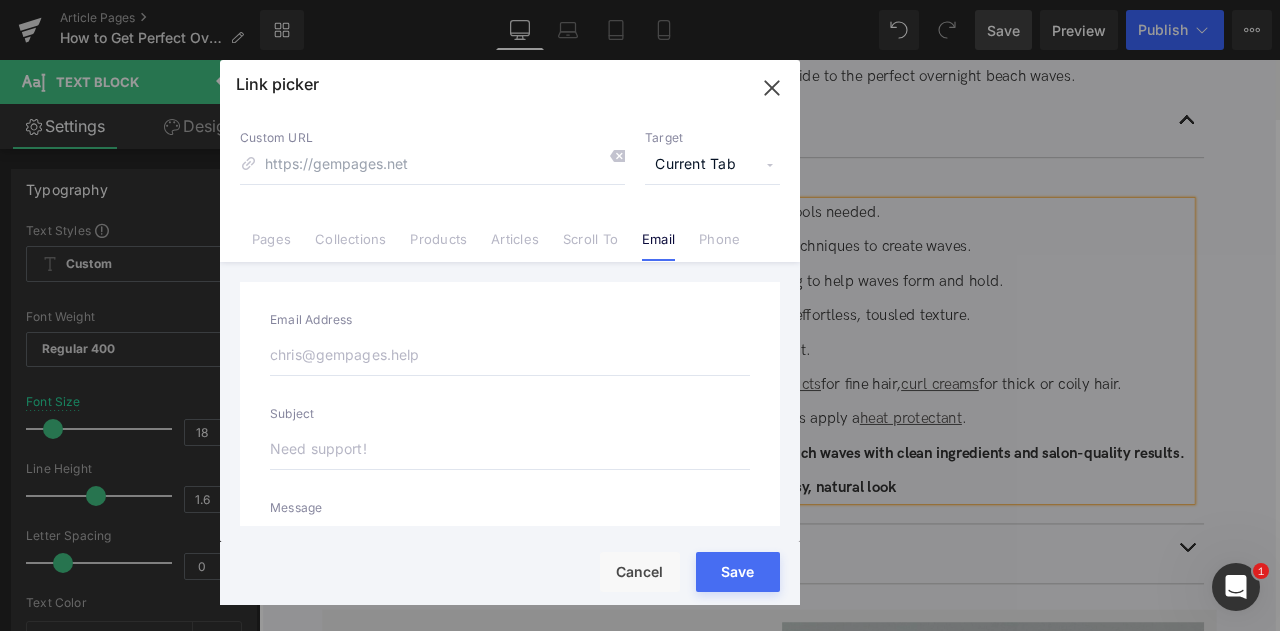 click on "Current Tab" at bounding box center [712, 165] 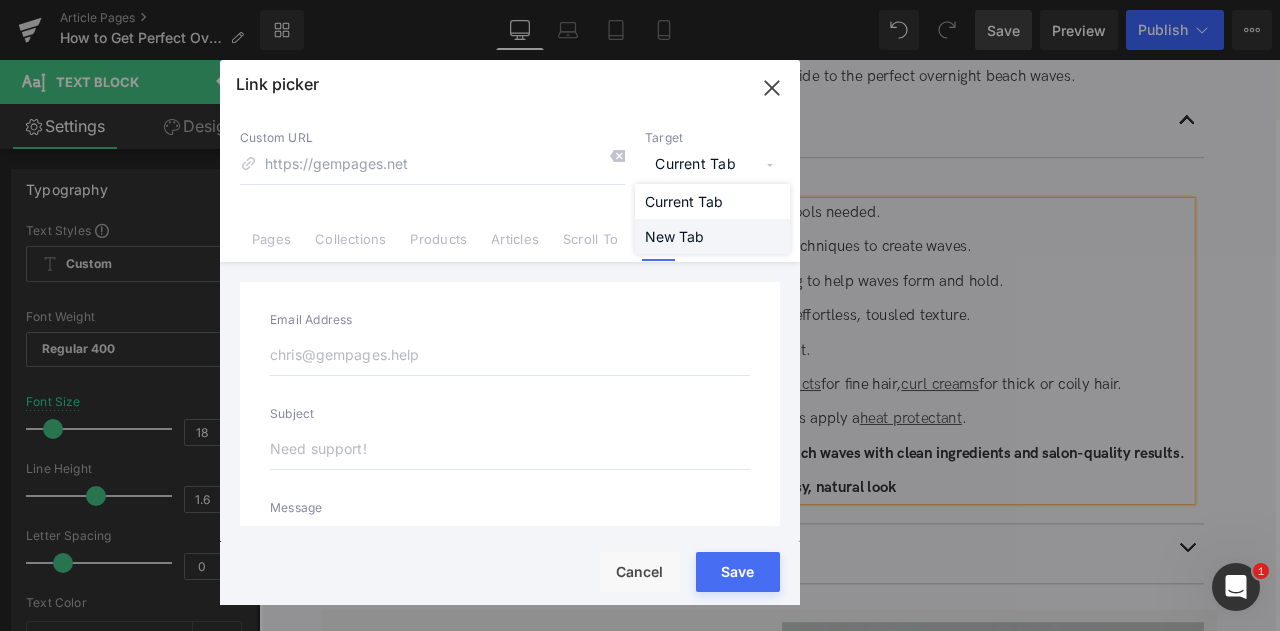 click on "New Tab" at bounding box center [712, 236] 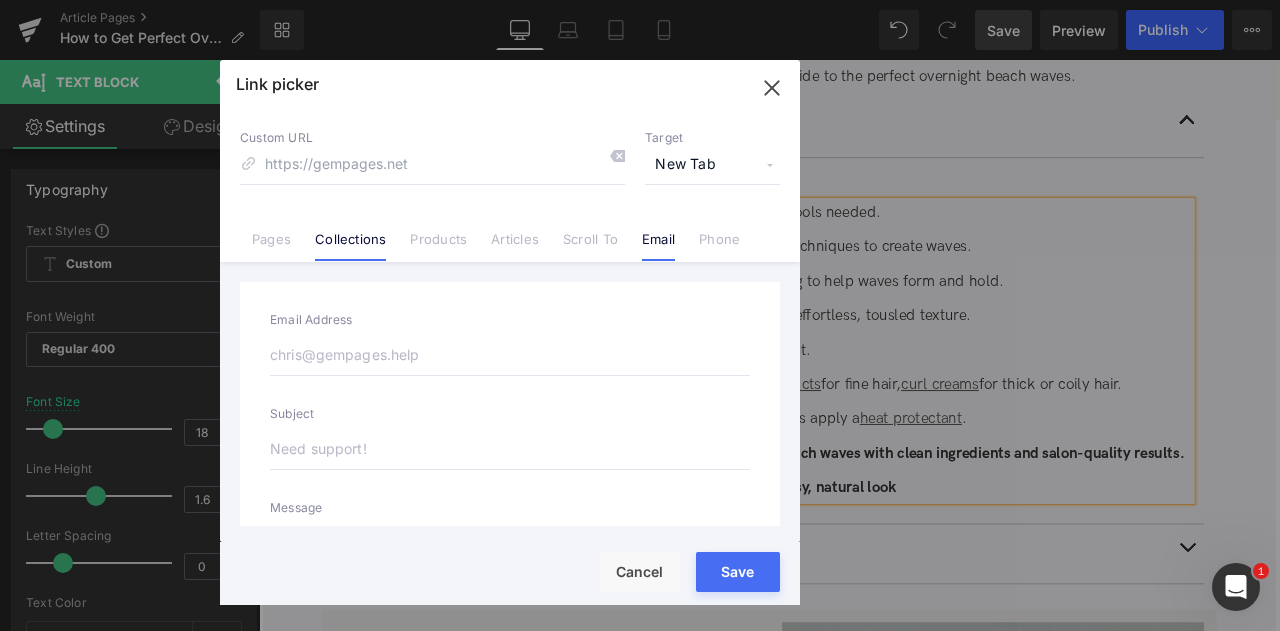 click on "Collections" at bounding box center (350, 246) 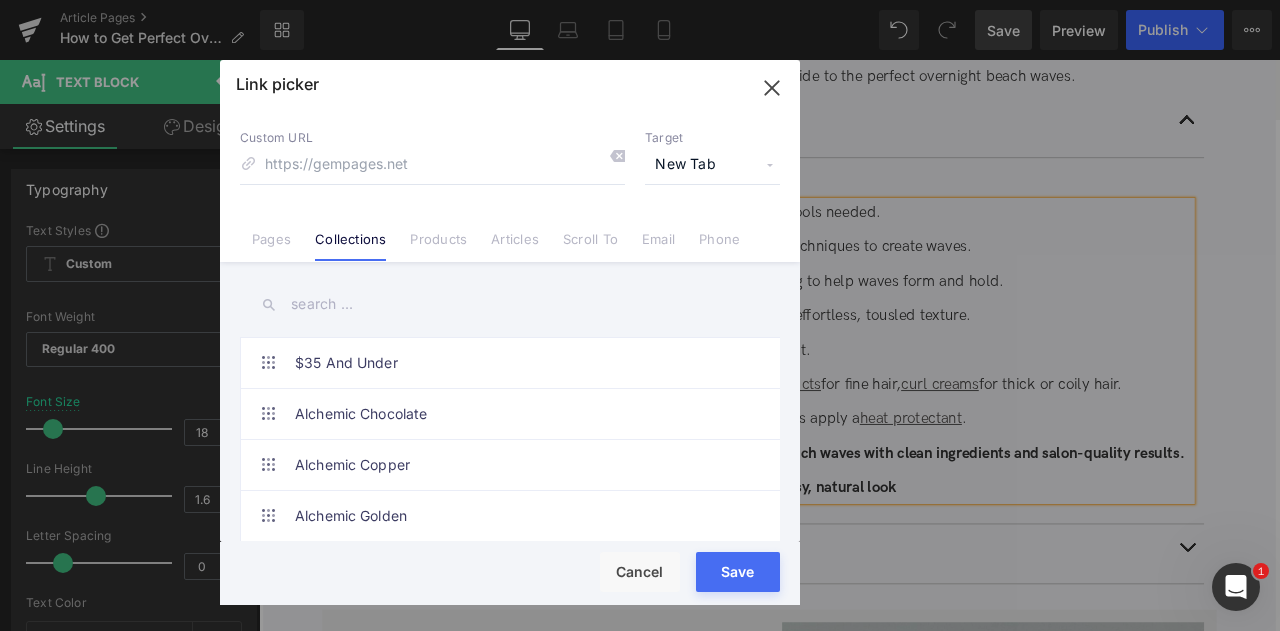 click at bounding box center (510, 304) 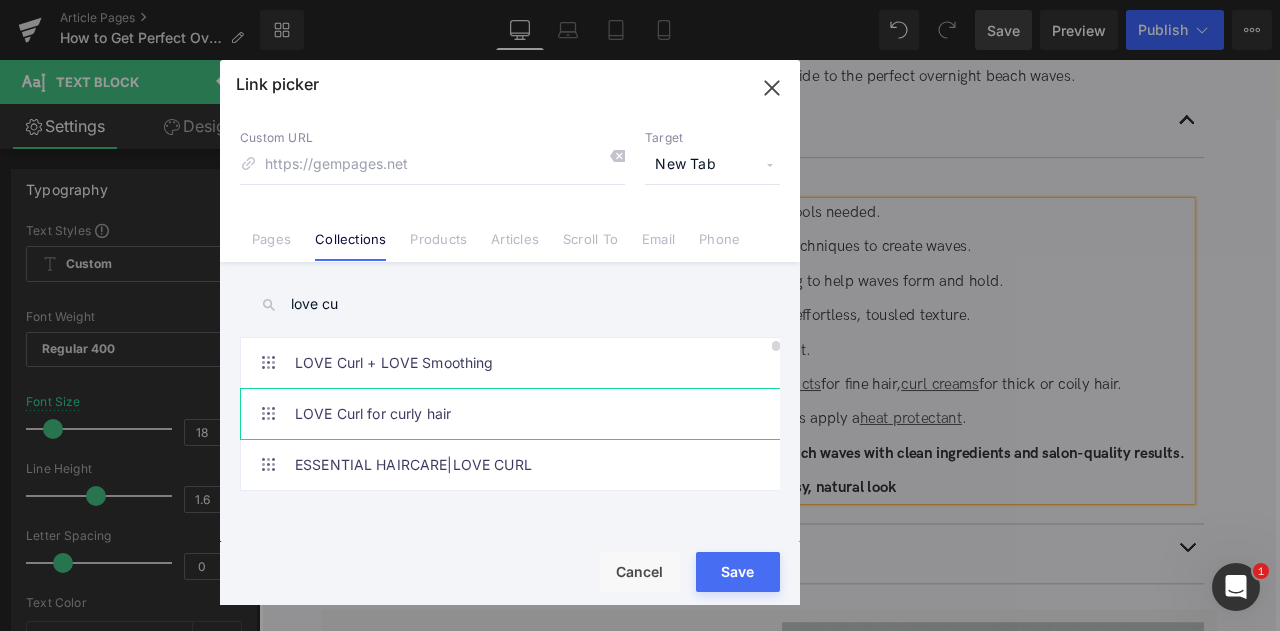 type on "love cu" 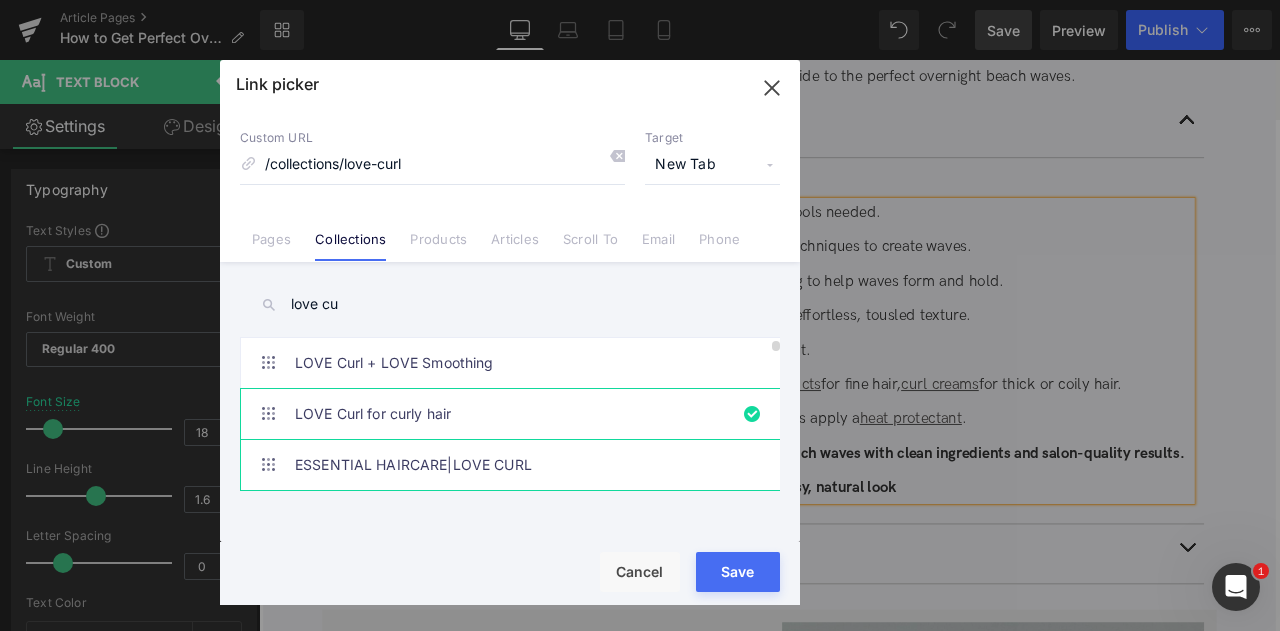 click on "ESSENTIAL HAIRCARE|LOVE CURL" at bounding box center (515, 465) 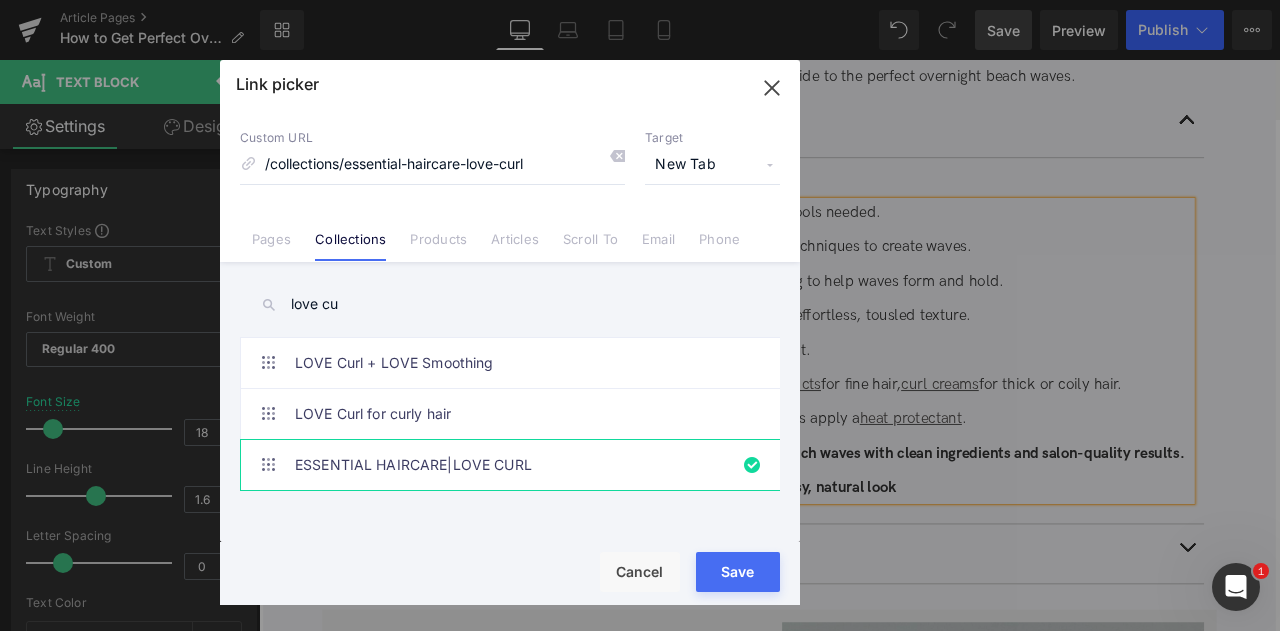 click on "Save" at bounding box center [738, 572] 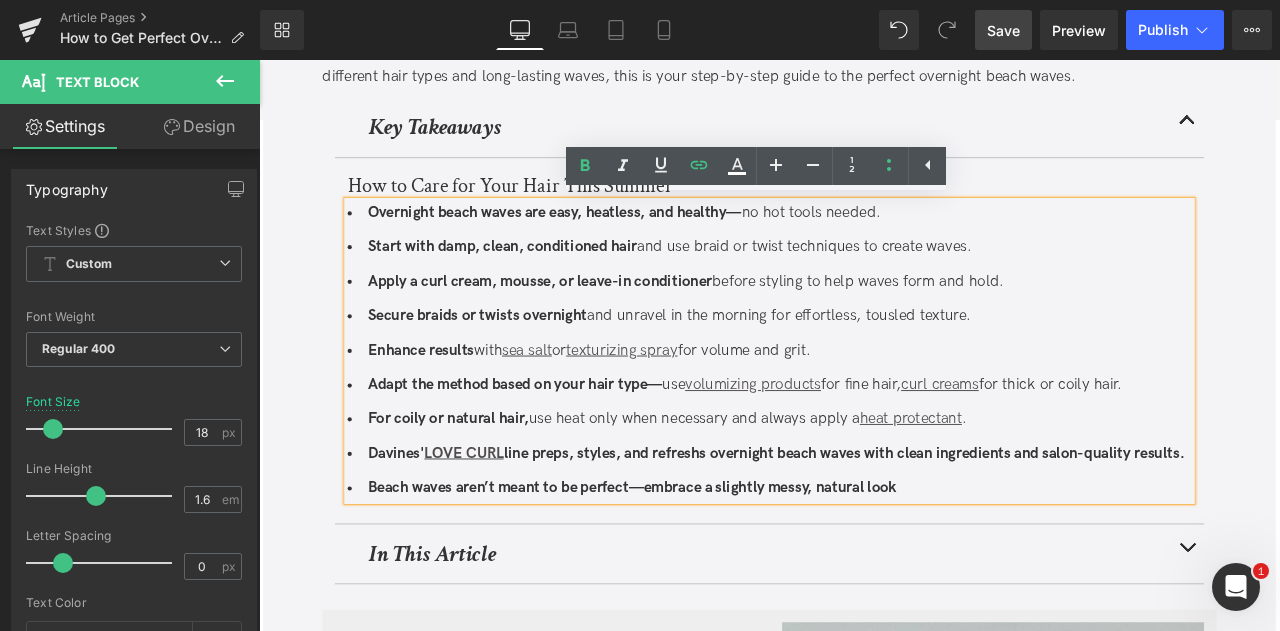 click on "Davines'  LOVE CURL  line preps, styles, and refreshs overnight beach waves with clean ingredients and salon-quality results." at bounding box center (864, 526) 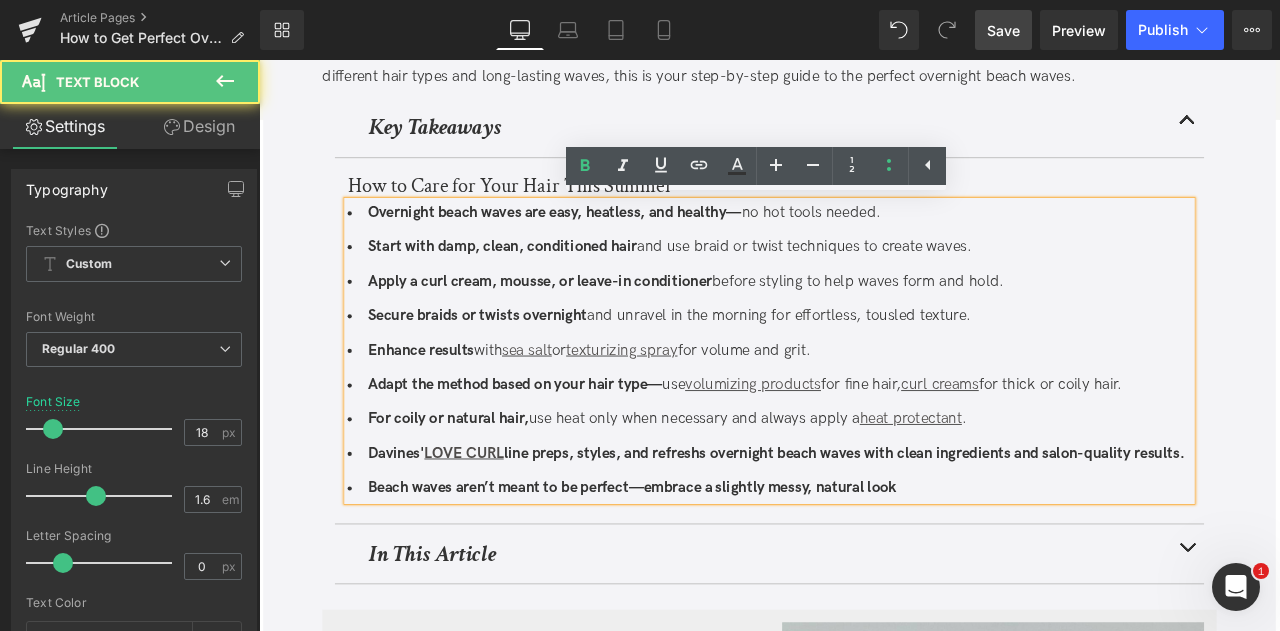 click on "Davines'  LOVE CURL  line preps, styles, and refreshs overnight beach waves with clean ingredients and salon-quality results." at bounding box center [872, 525] 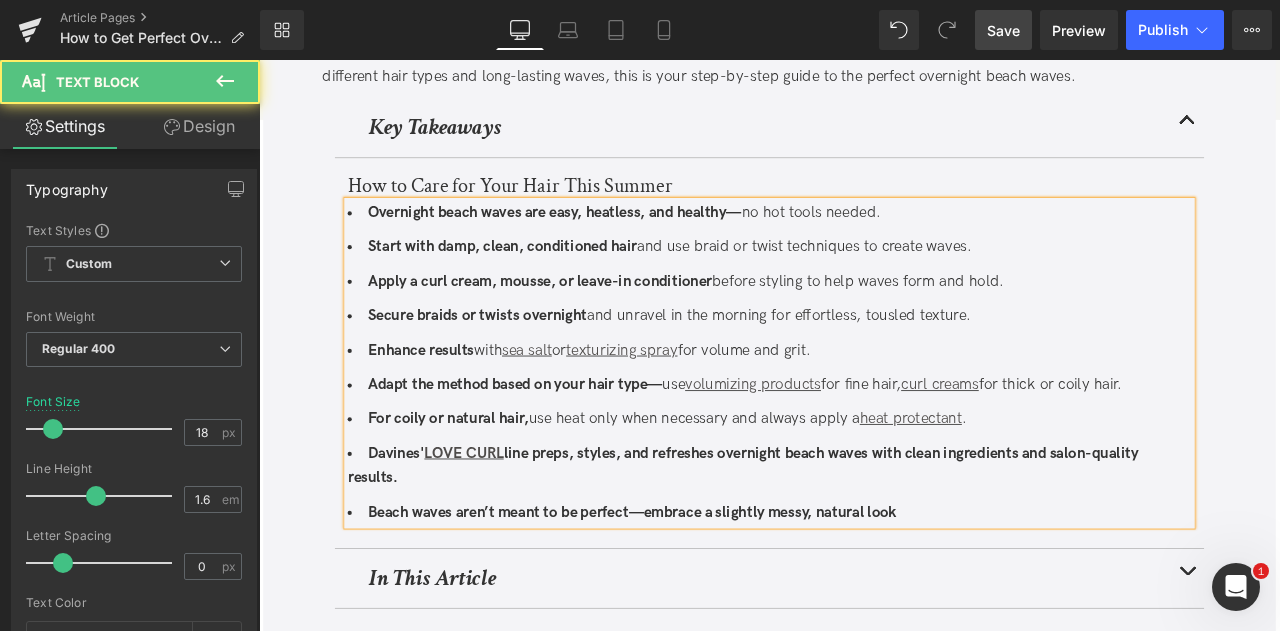 click on "Davines'  LOVE CURL  line preps, styles, and refreshes overnight beach waves with clean ingredients and salon-quality results." at bounding box center [864, 541] 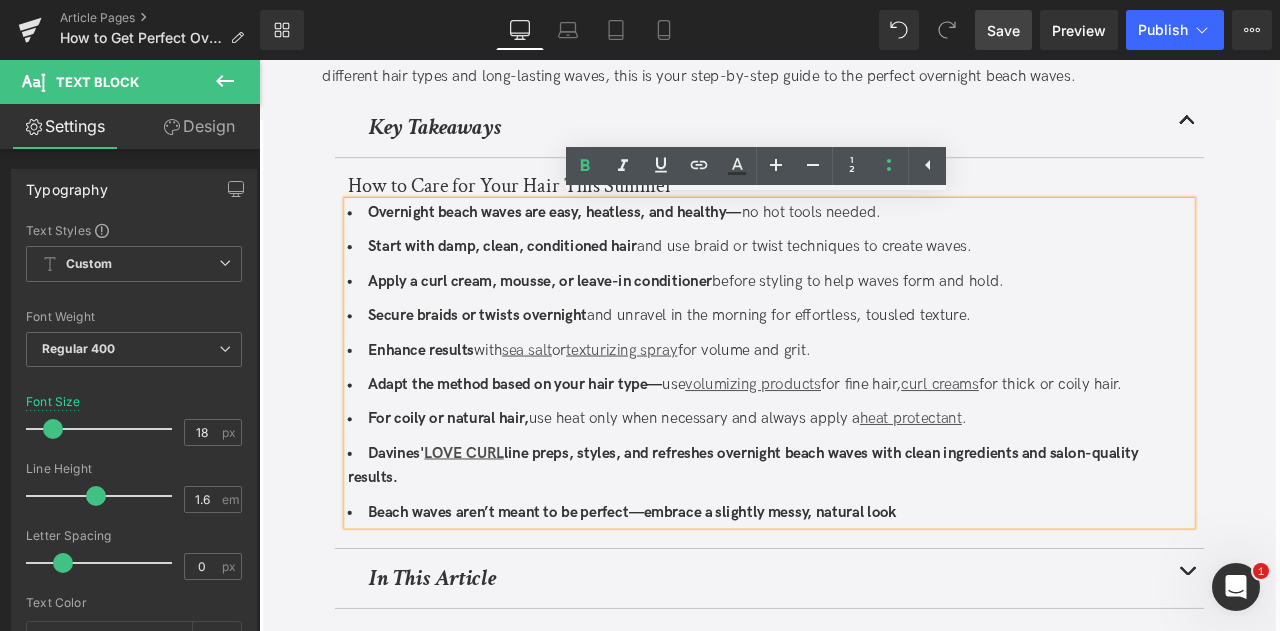 click on "Davines'  LOVE CURL  line preps, styles, and refreshes overnight beach waves with clean ingredients and salon-quality results." at bounding box center [832, 540] 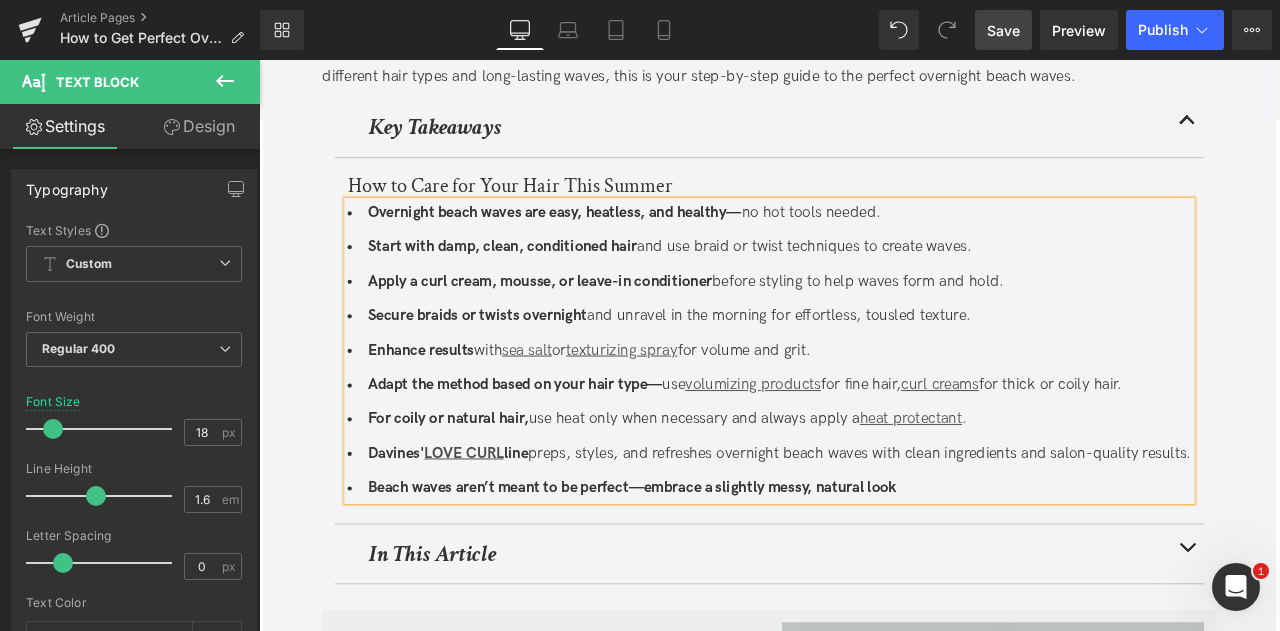click on "Beach waves aren’t meant to be perfect—embrace a slightly messy, natural look" at bounding box center (864, 567) 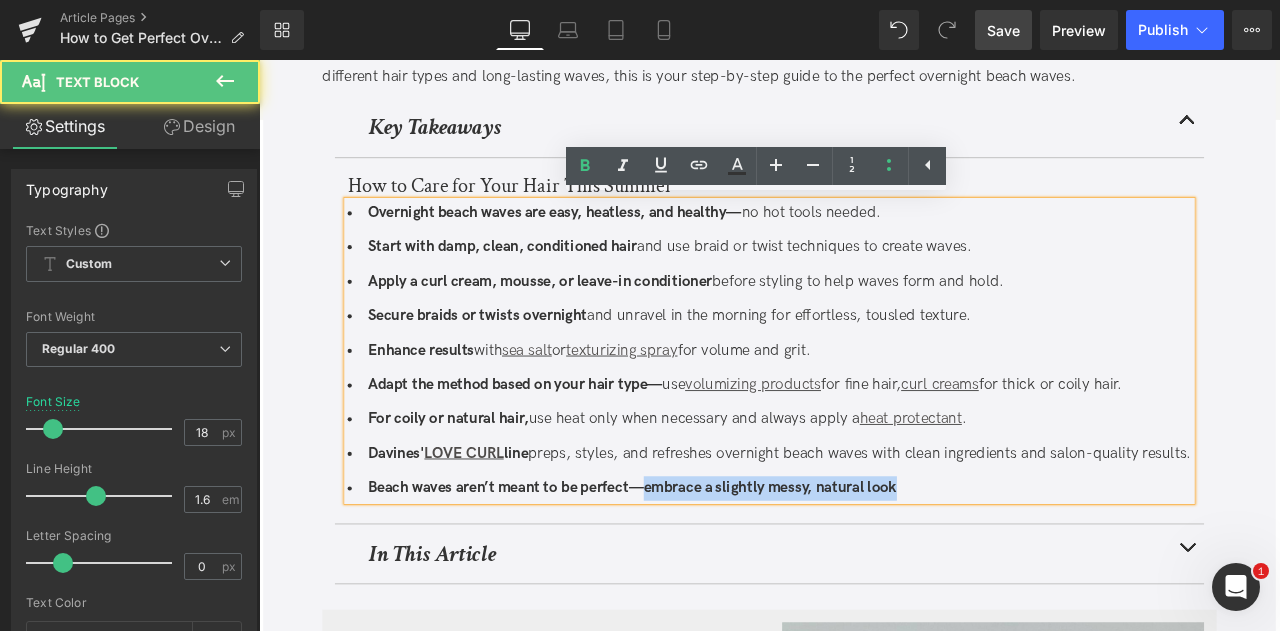 click on "Beach waves aren’t meant to be perfect—embrace a slightly messy, natural look" at bounding box center (701, 566) 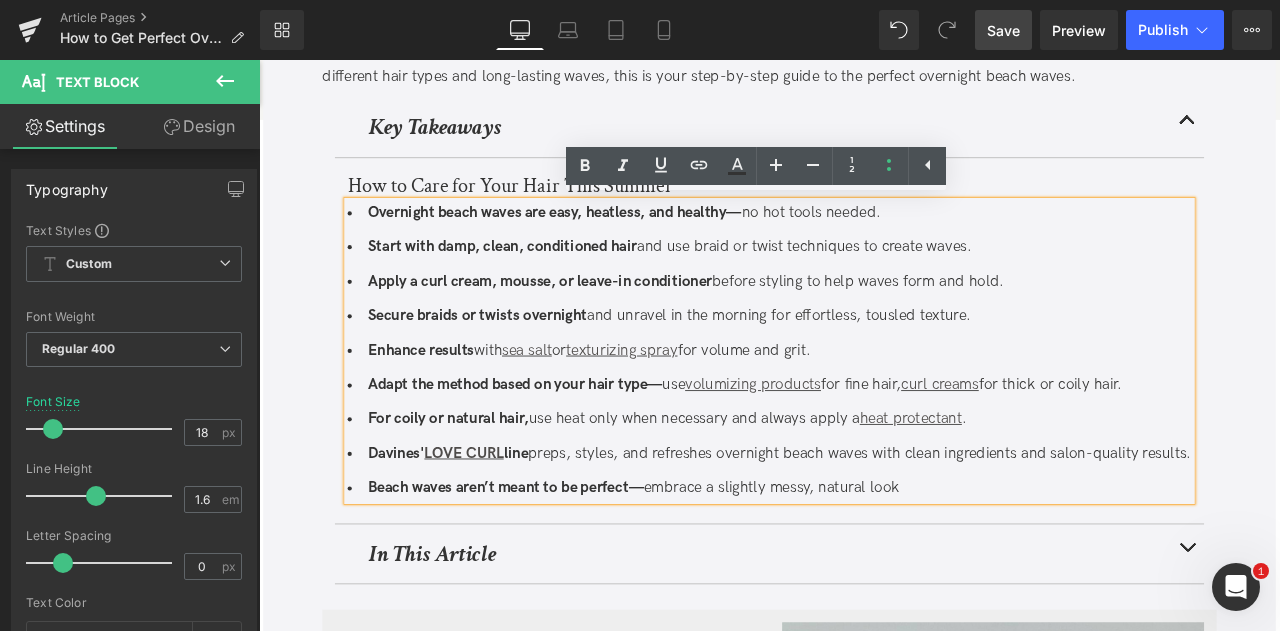 click on "Beach waves aren’t meant to be perfect— embrace a slightly messy, natural look" at bounding box center (864, 567) 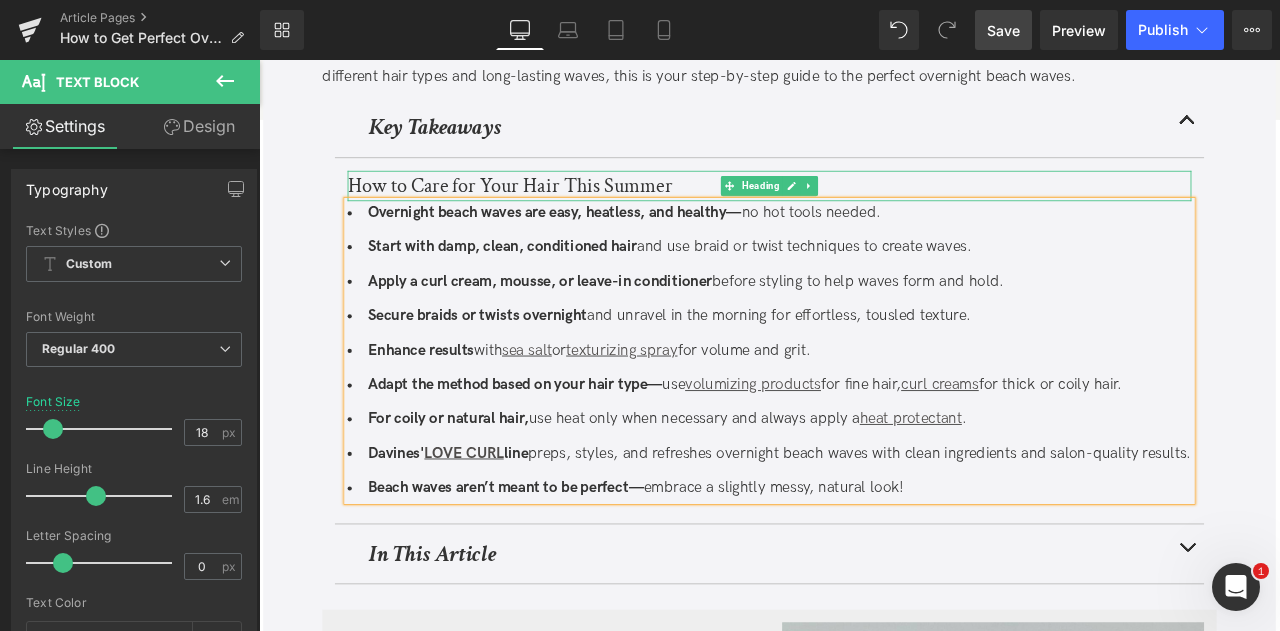 click on "How to Care for Your Hair This Summer" at bounding box center [864, 209] 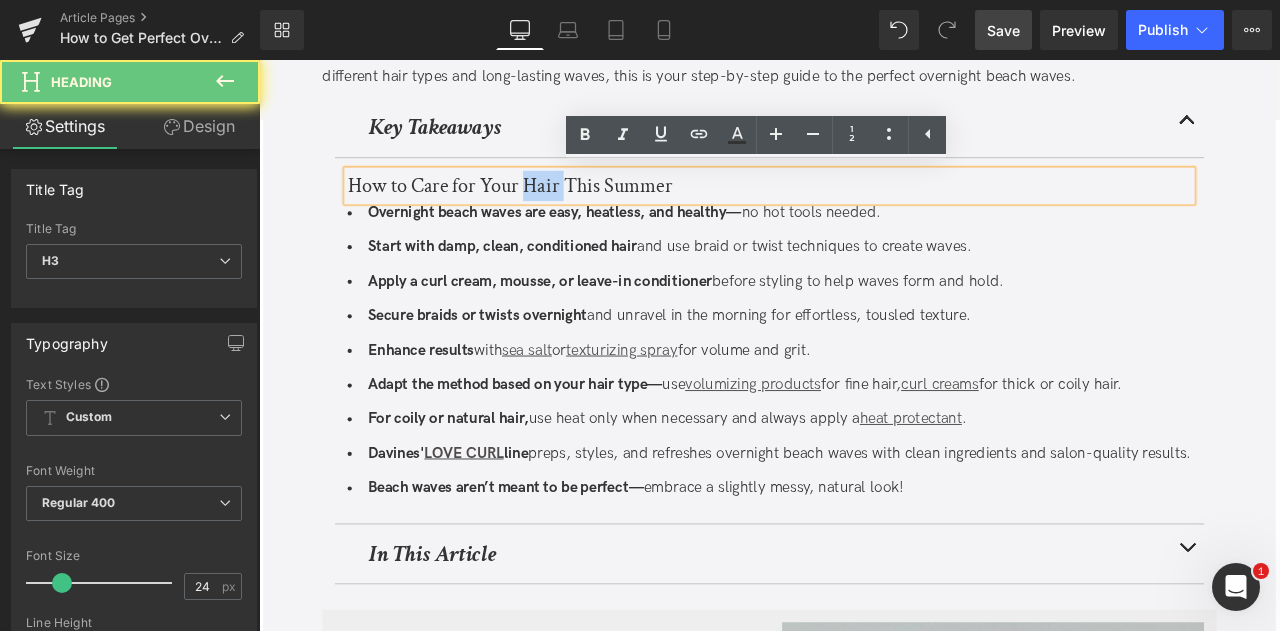 click on "How to Care for Your Hair This Summer" at bounding box center (864, 209) 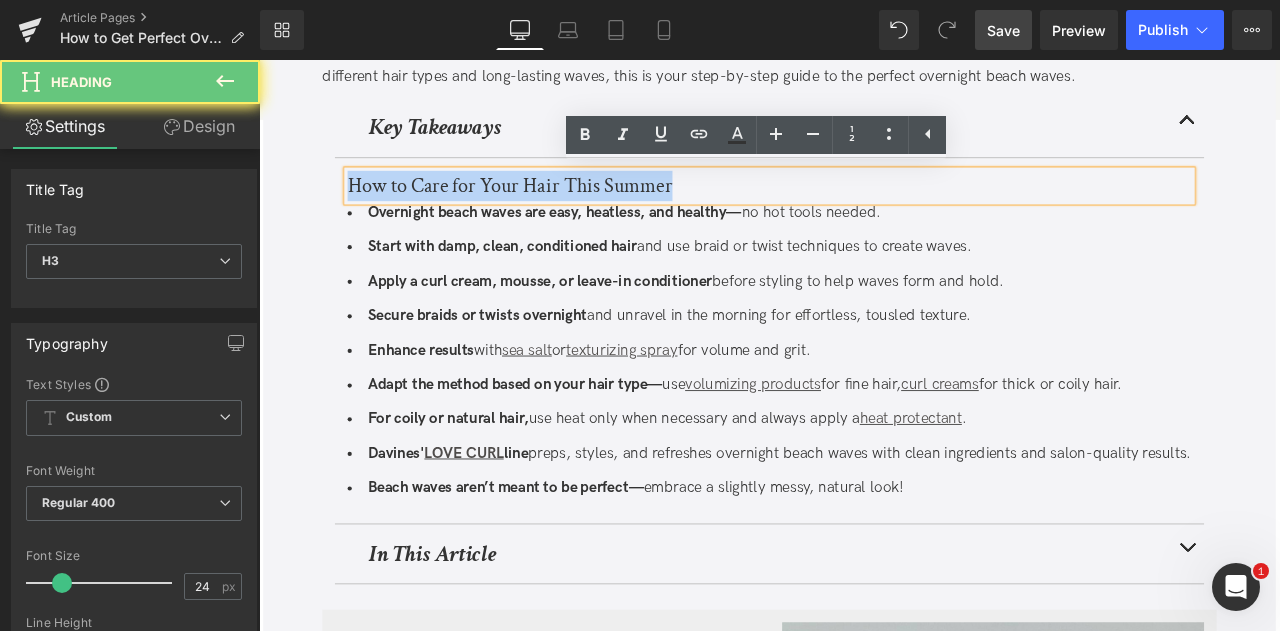 click on "How to Care for Your Hair This Summer" at bounding box center [864, 209] 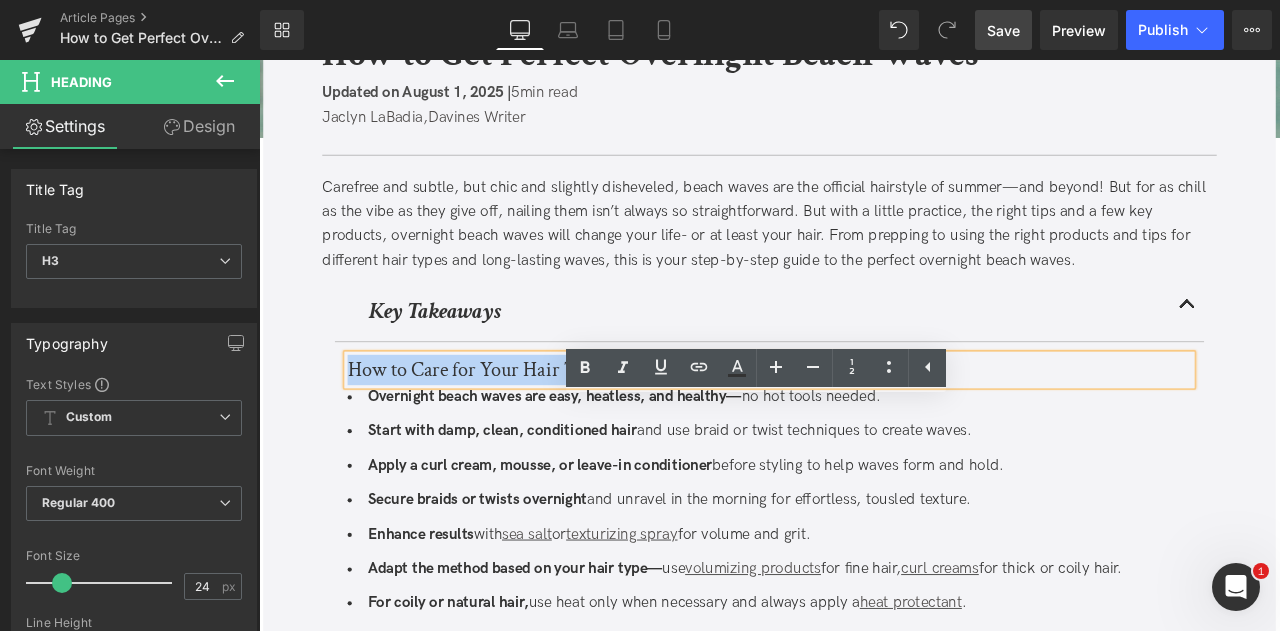 scroll, scrollTop: 150, scrollLeft: 0, axis: vertical 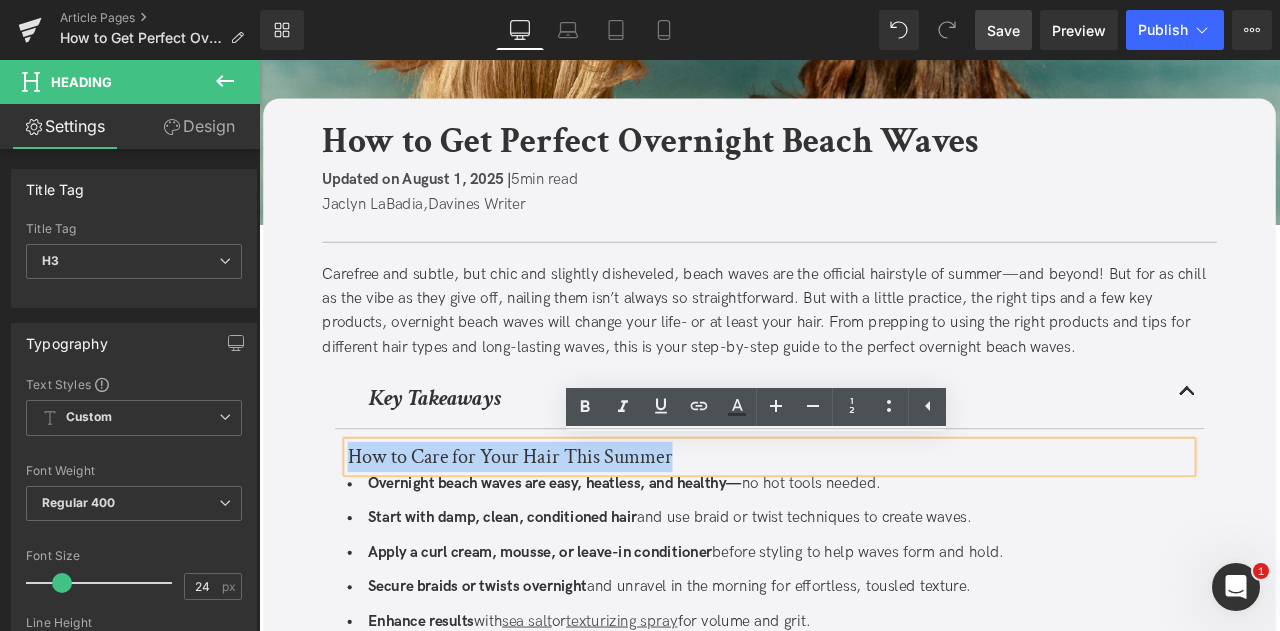 paste 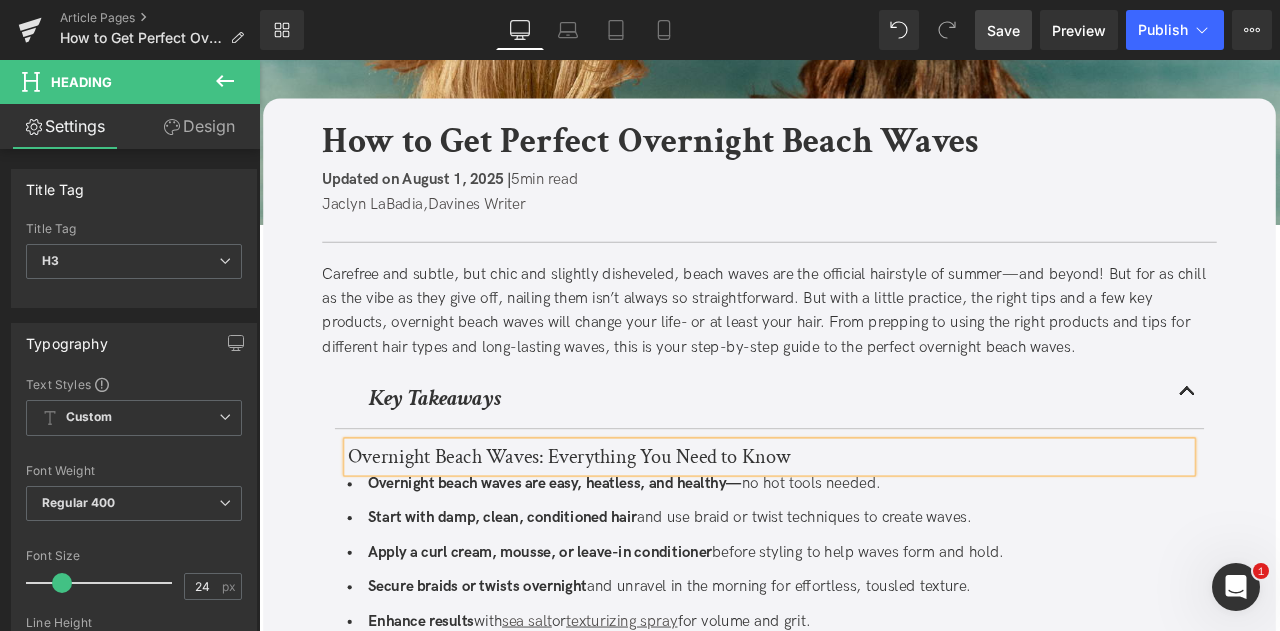 drag, startPoint x: 995, startPoint y: 21, endPoint x: 532, endPoint y: 210, distance: 500.09 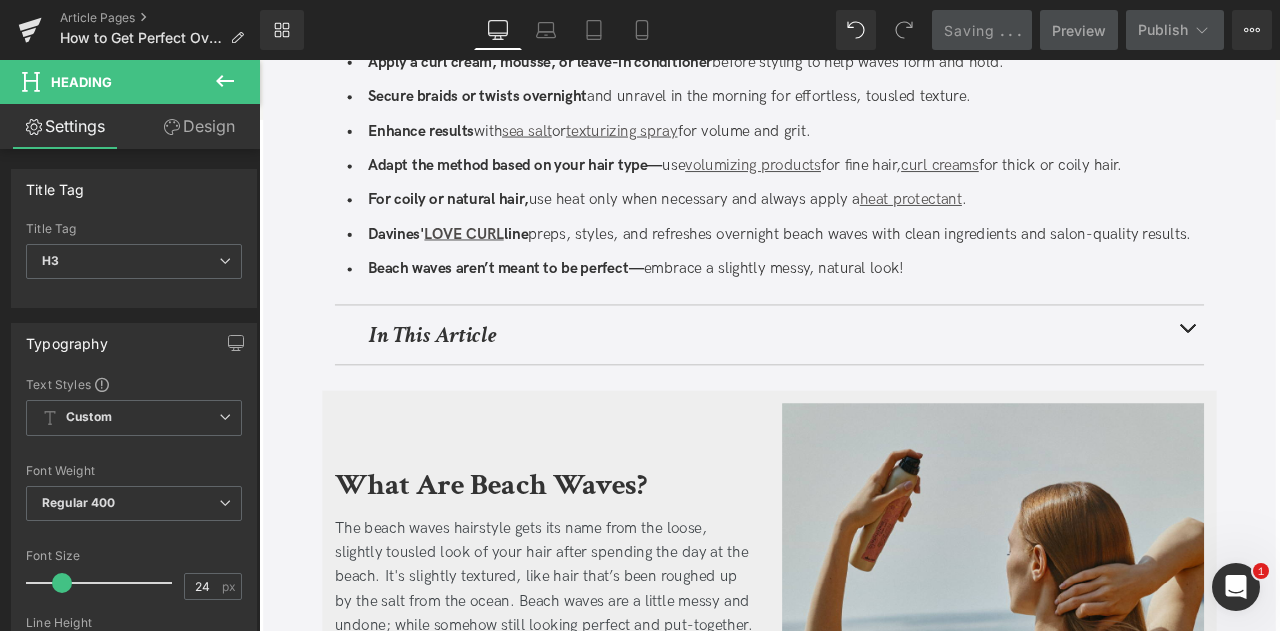 scroll, scrollTop: 732, scrollLeft: 0, axis: vertical 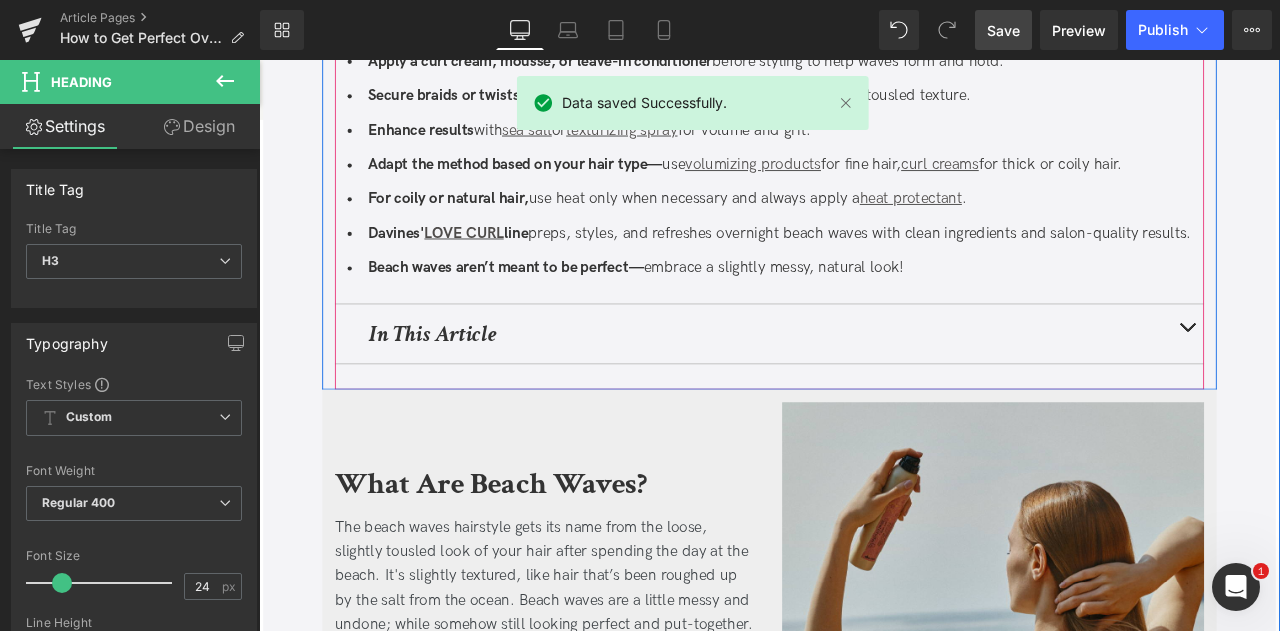 click at bounding box center (1359, 385) 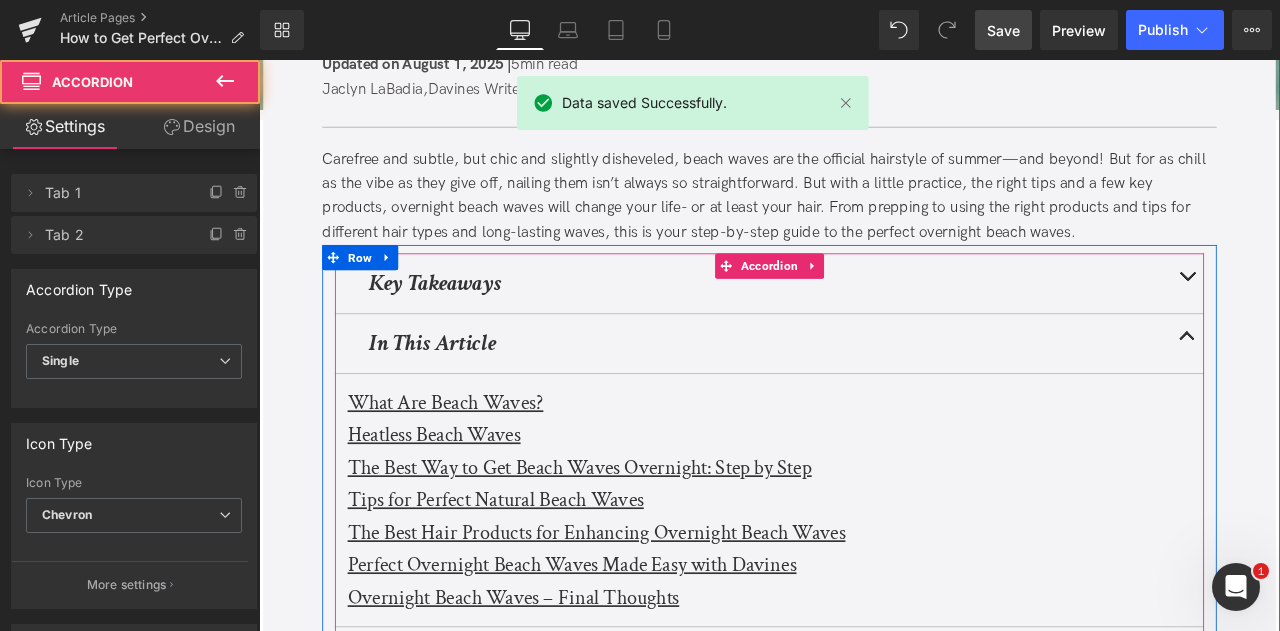 scroll, scrollTop: 269, scrollLeft: 0, axis: vertical 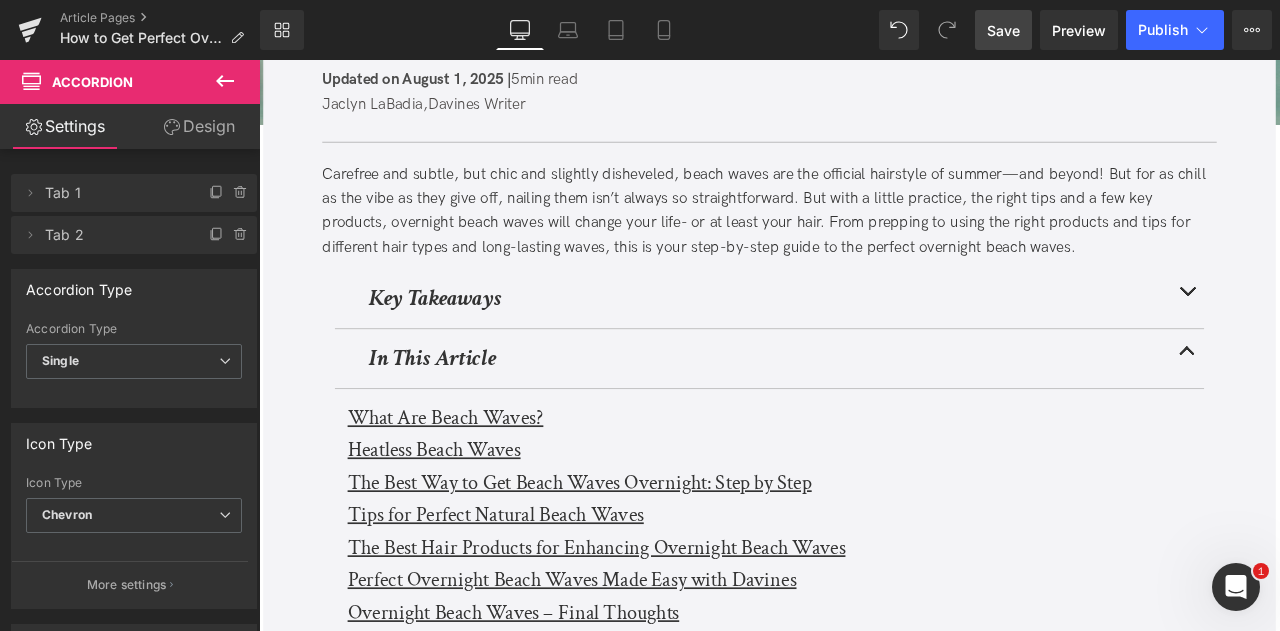 type 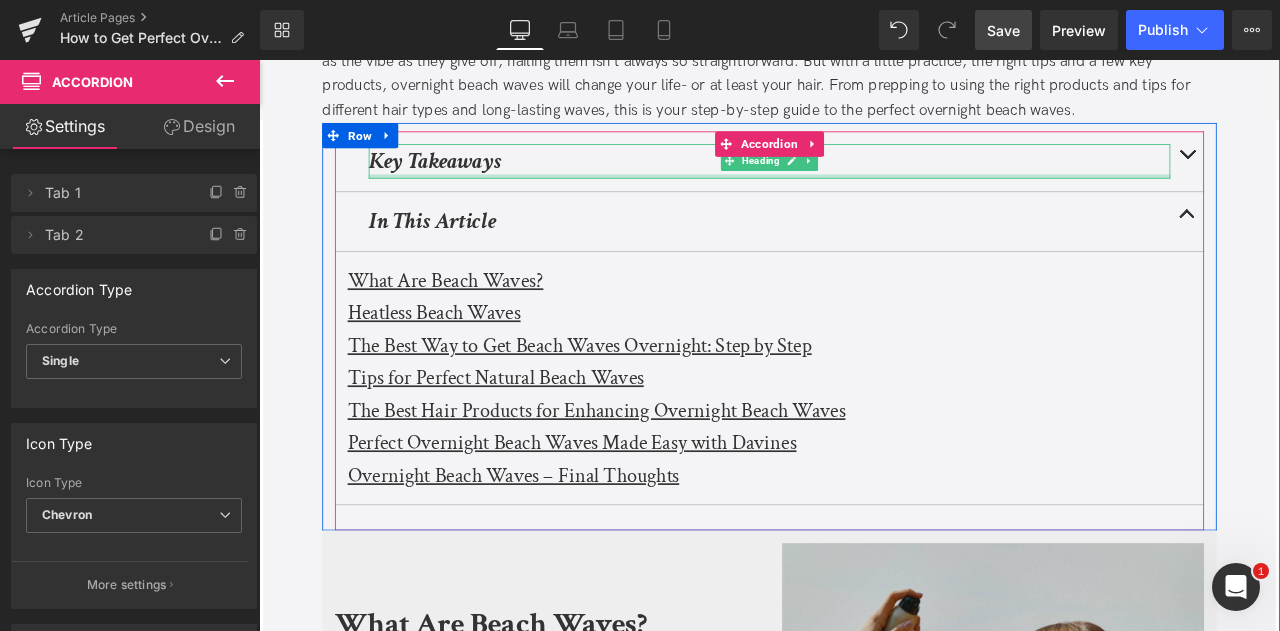 scroll, scrollTop: 432, scrollLeft: 0, axis: vertical 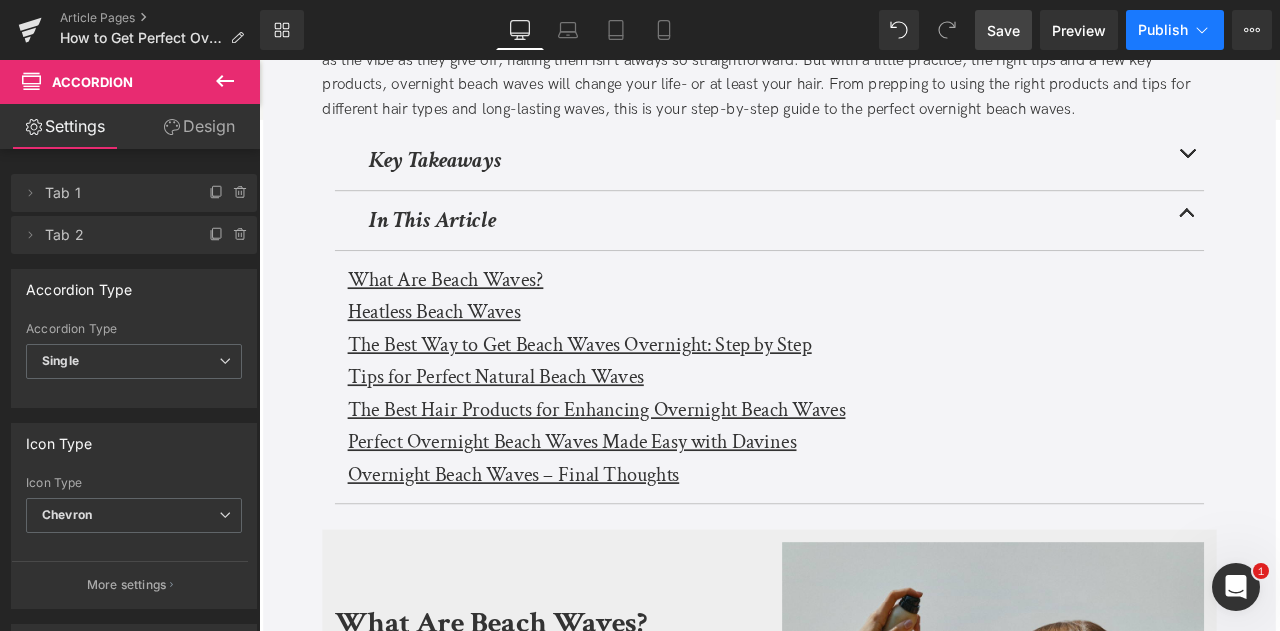 click on "Publish" at bounding box center (1175, 30) 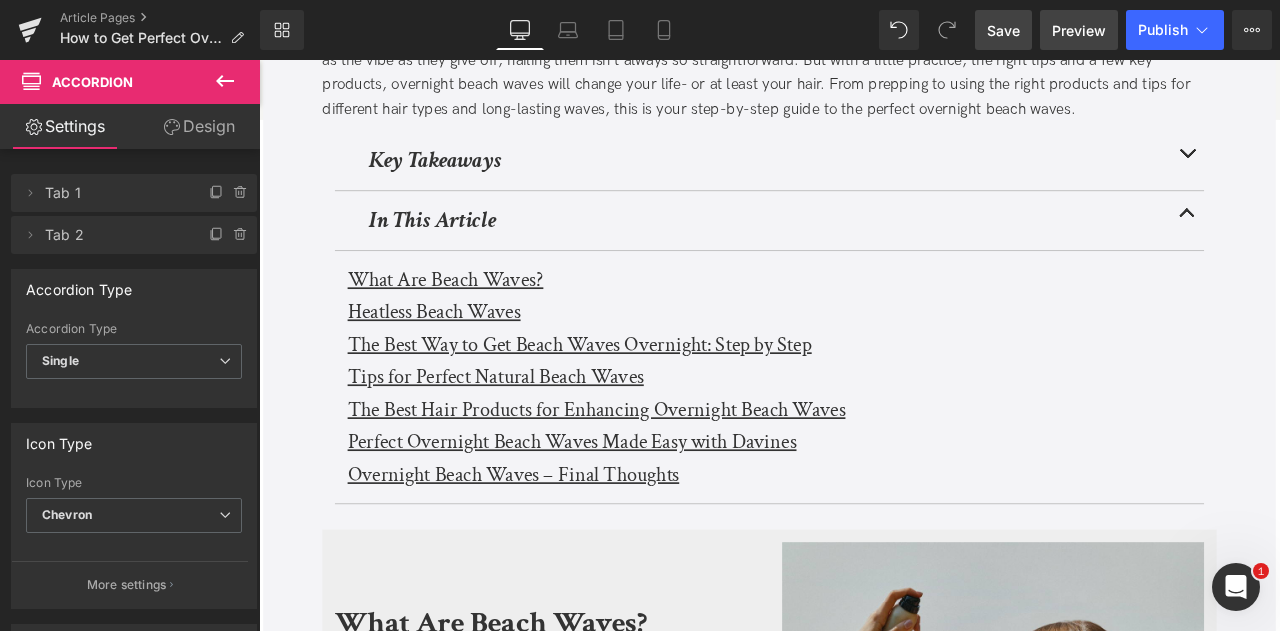 click on "Preview" at bounding box center (1079, 30) 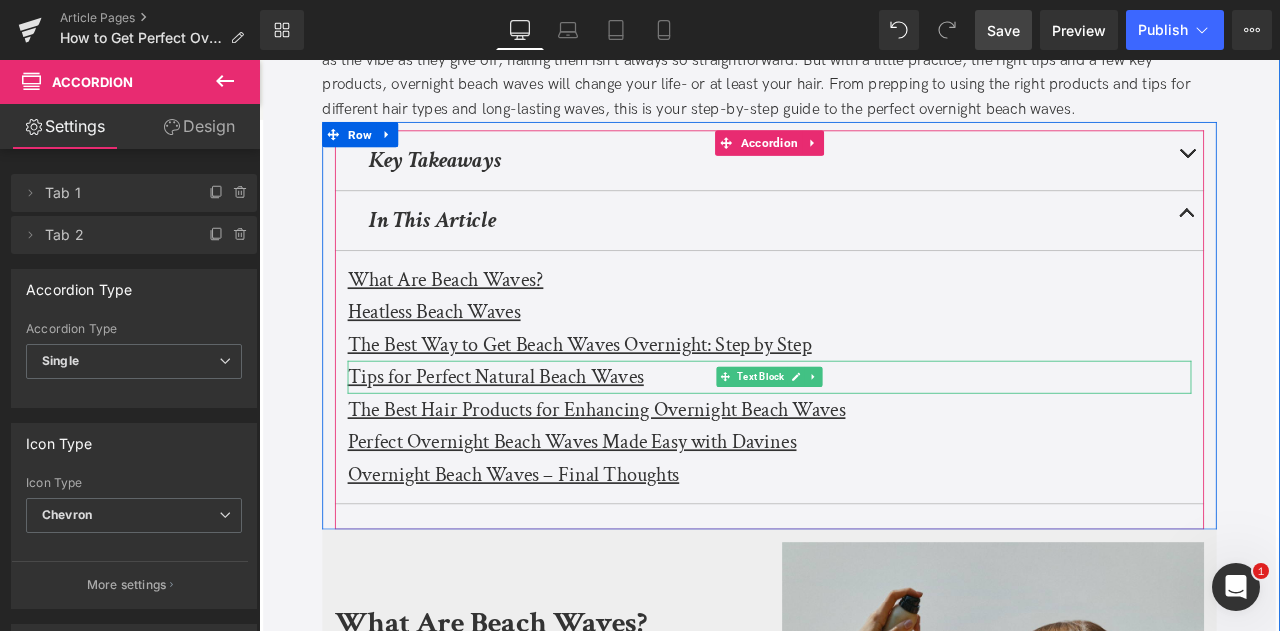 click on "Tips for Perfect Natural Beach Waves" at bounding box center [539, 435] 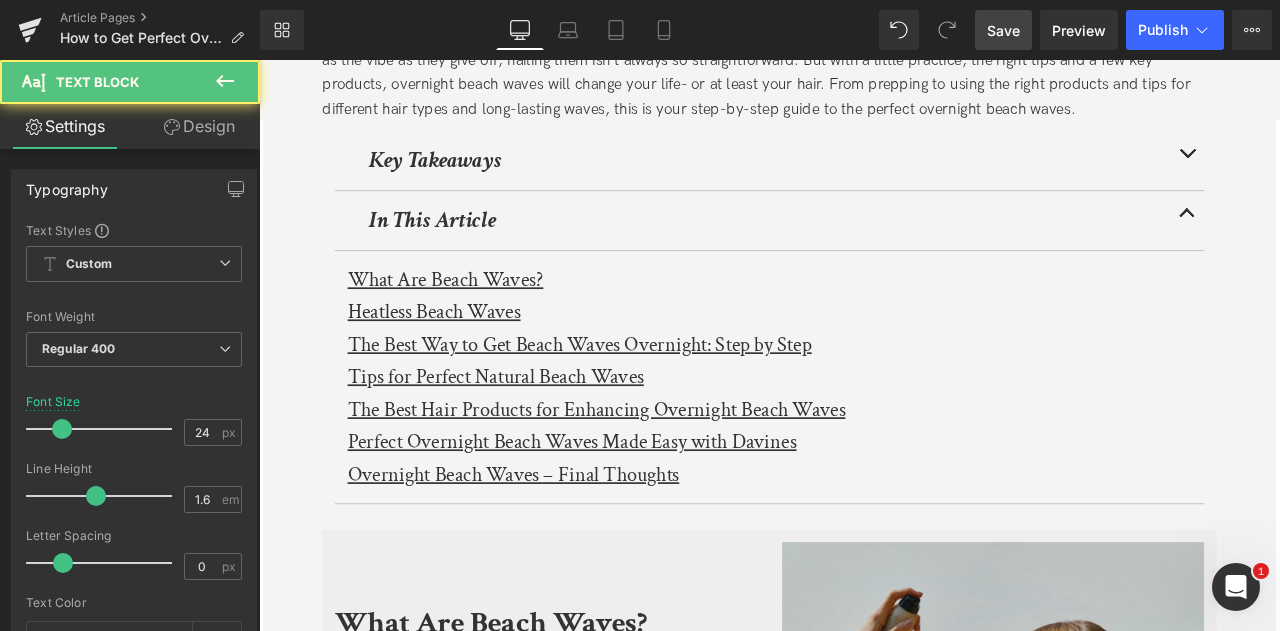 click on "Design" at bounding box center [199, 126] 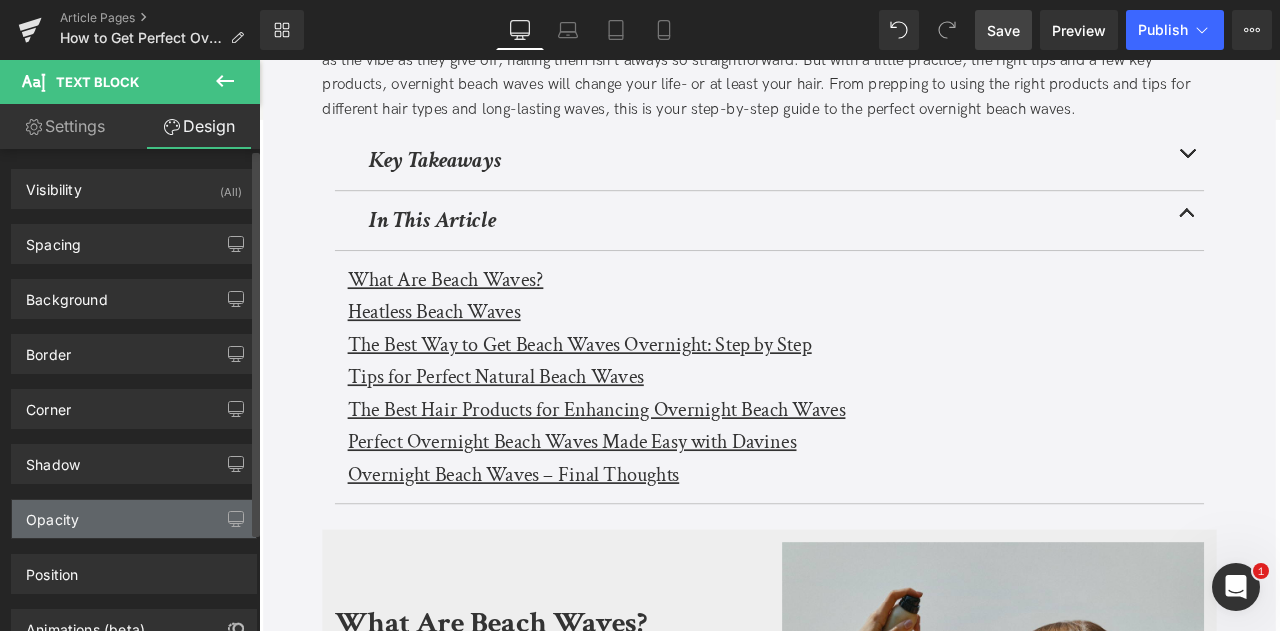 scroll, scrollTop: 122, scrollLeft: 0, axis: vertical 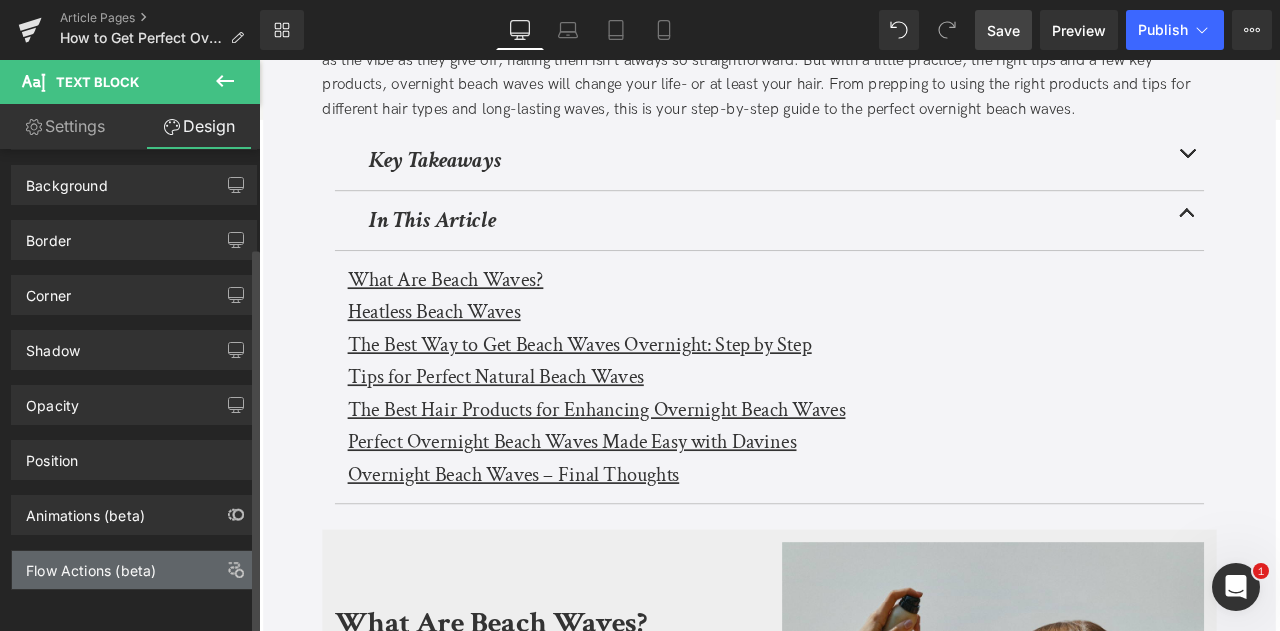 click on "Flow Actions (beta)" at bounding box center (134, 570) 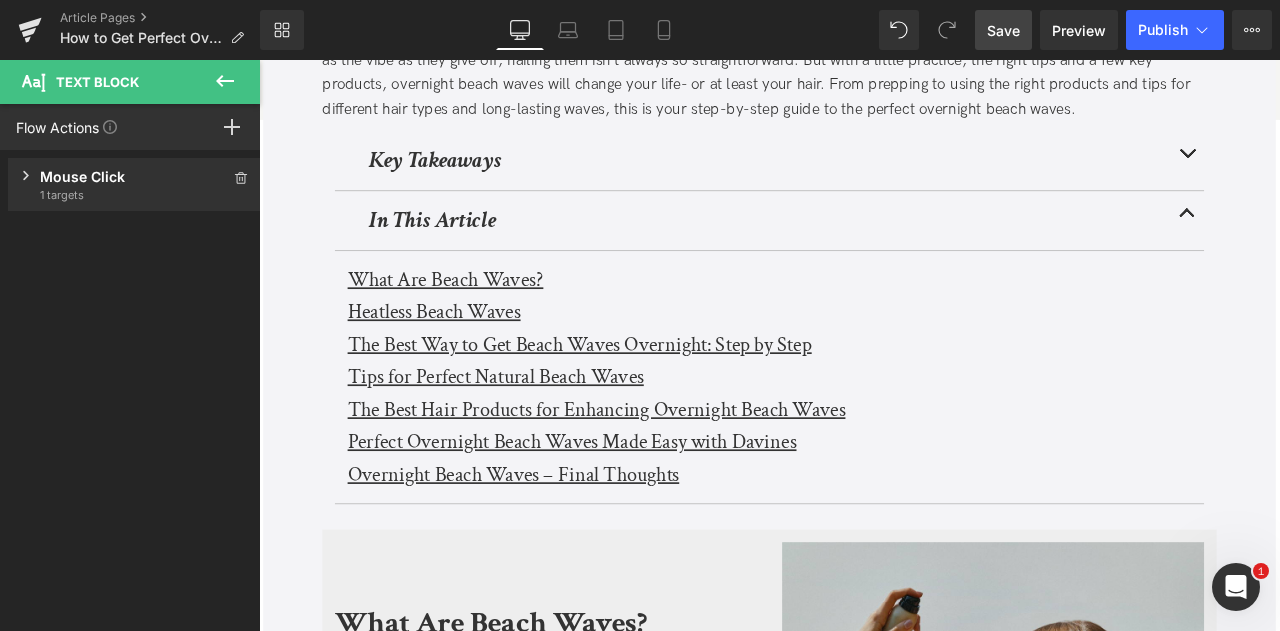 click on "Mouse Click" at bounding box center [134, 176] 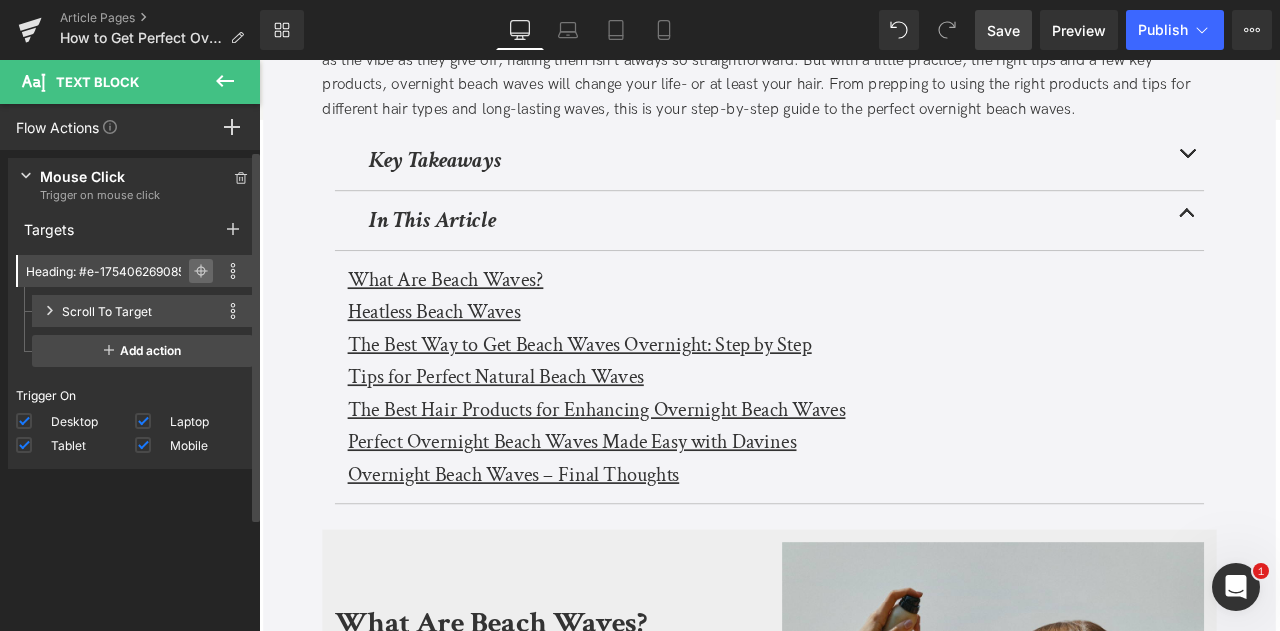 click at bounding box center [201, 271] 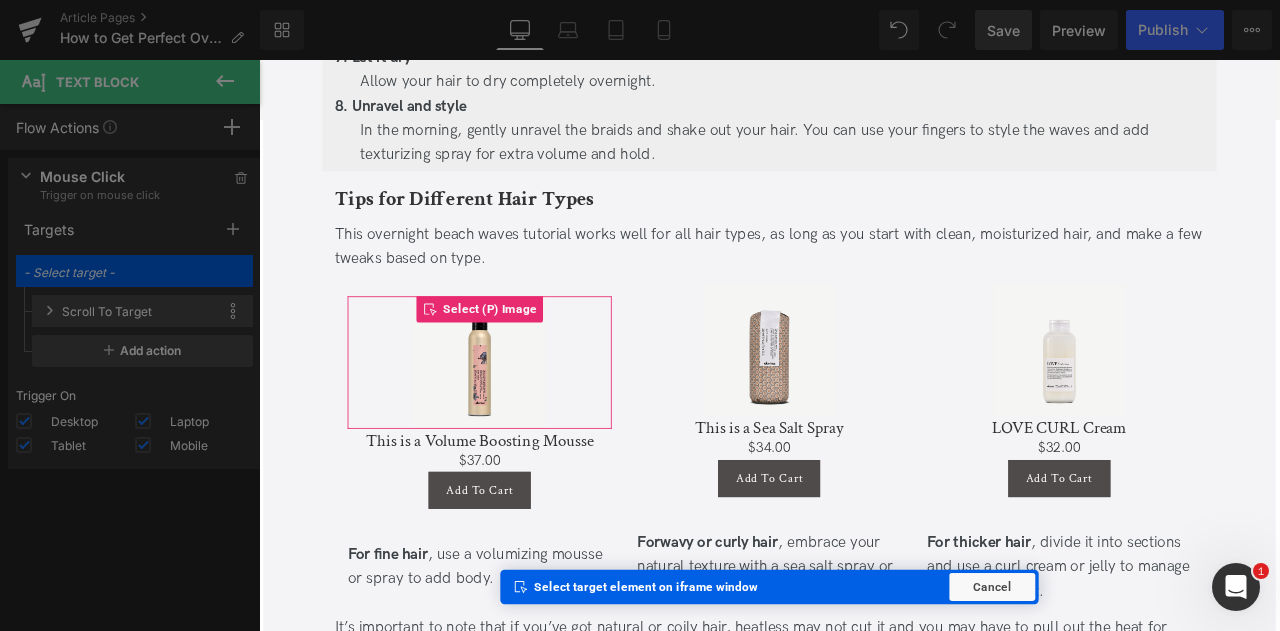 scroll, scrollTop: 2700, scrollLeft: 0, axis: vertical 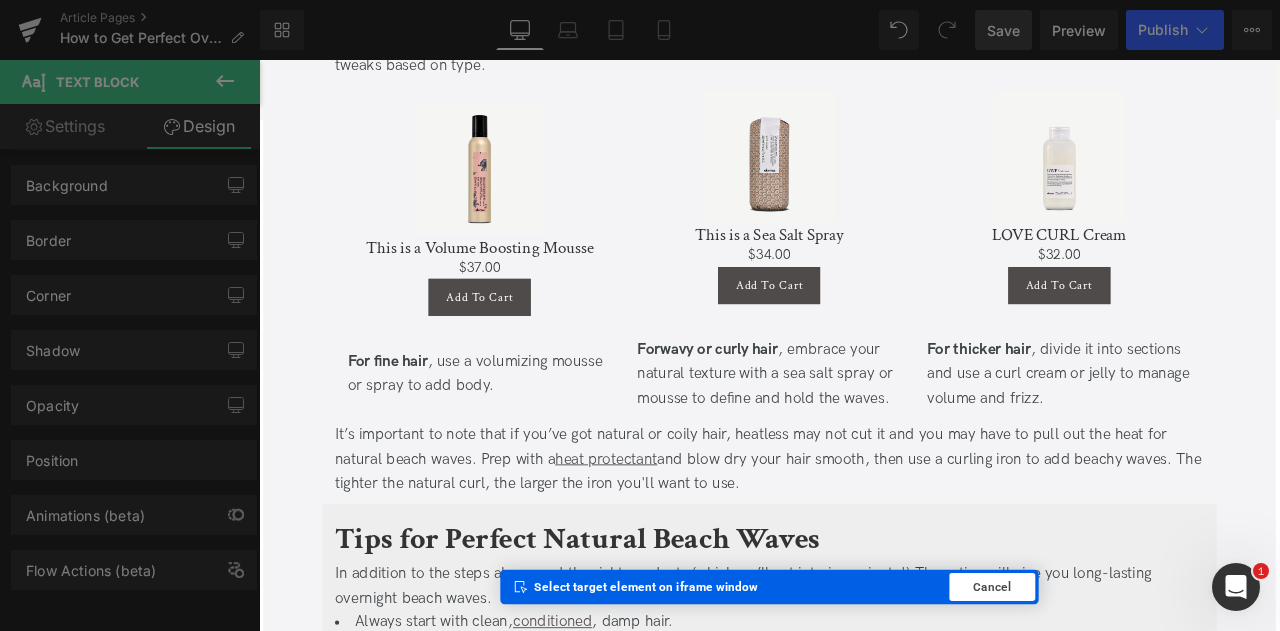 click on "Cancel" at bounding box center [1128, 684] 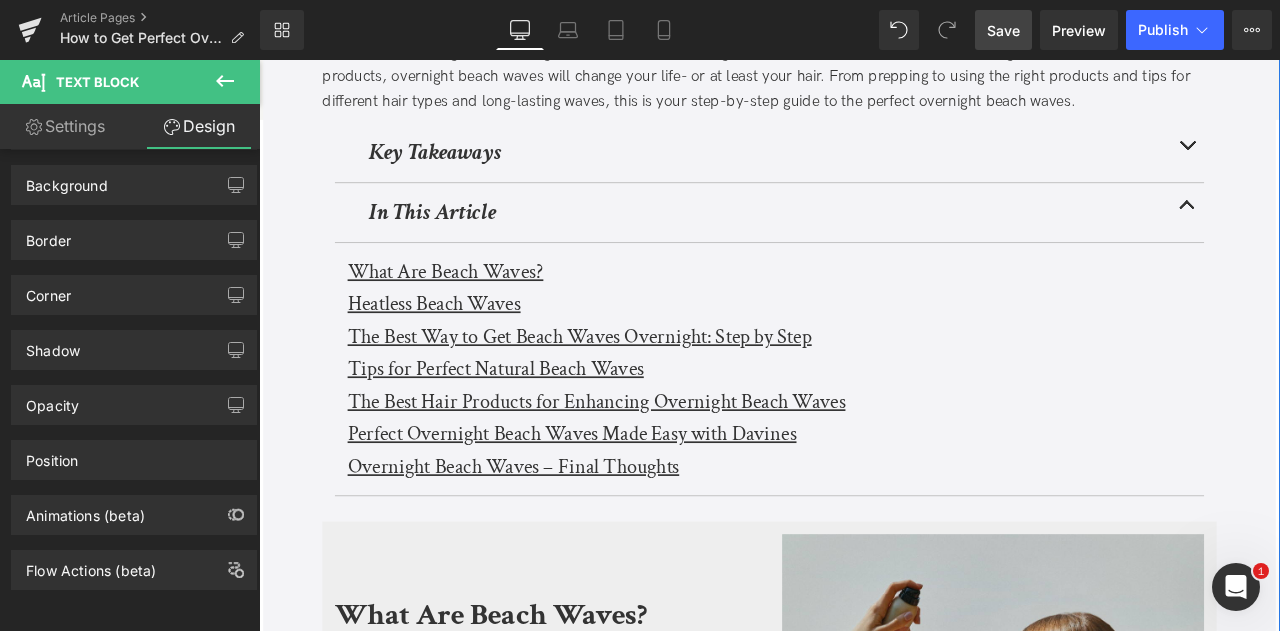 scroll, scrollTop: 415, scrollLeft: 0, axis: vertical 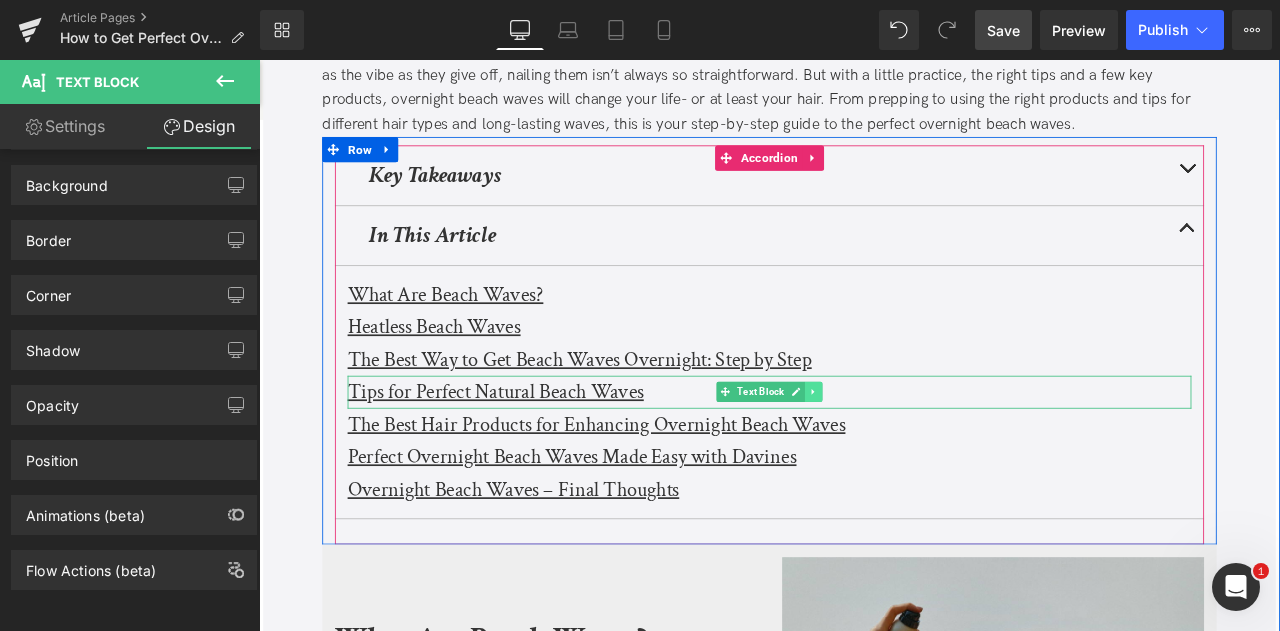 click 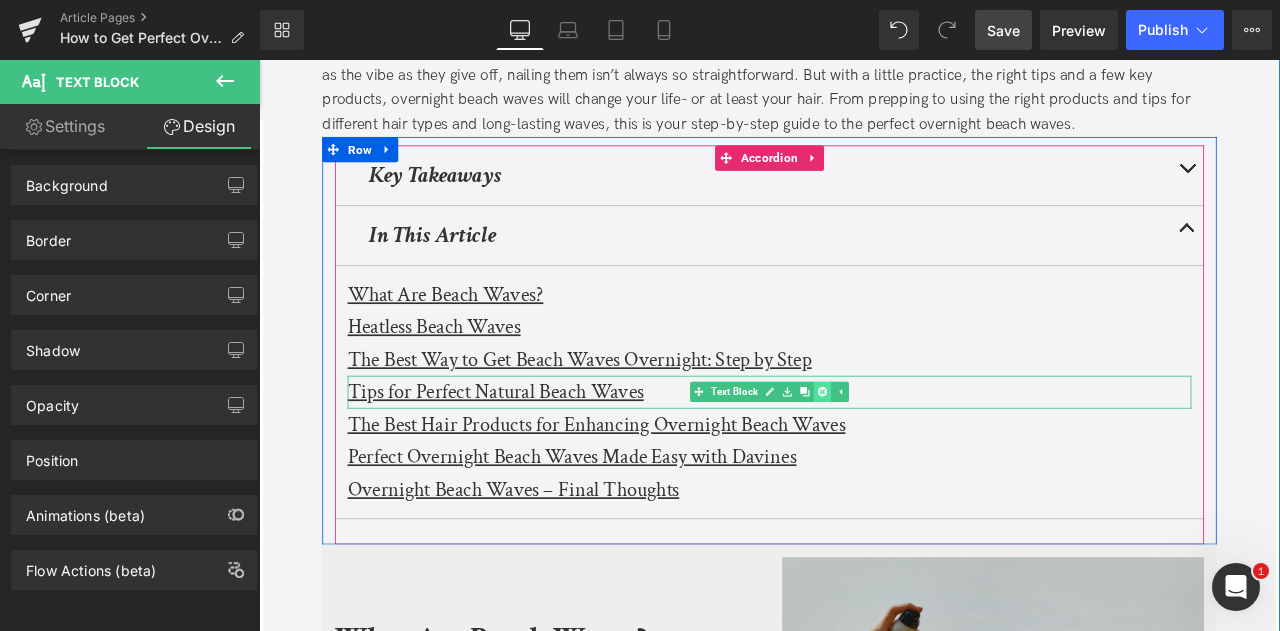 click 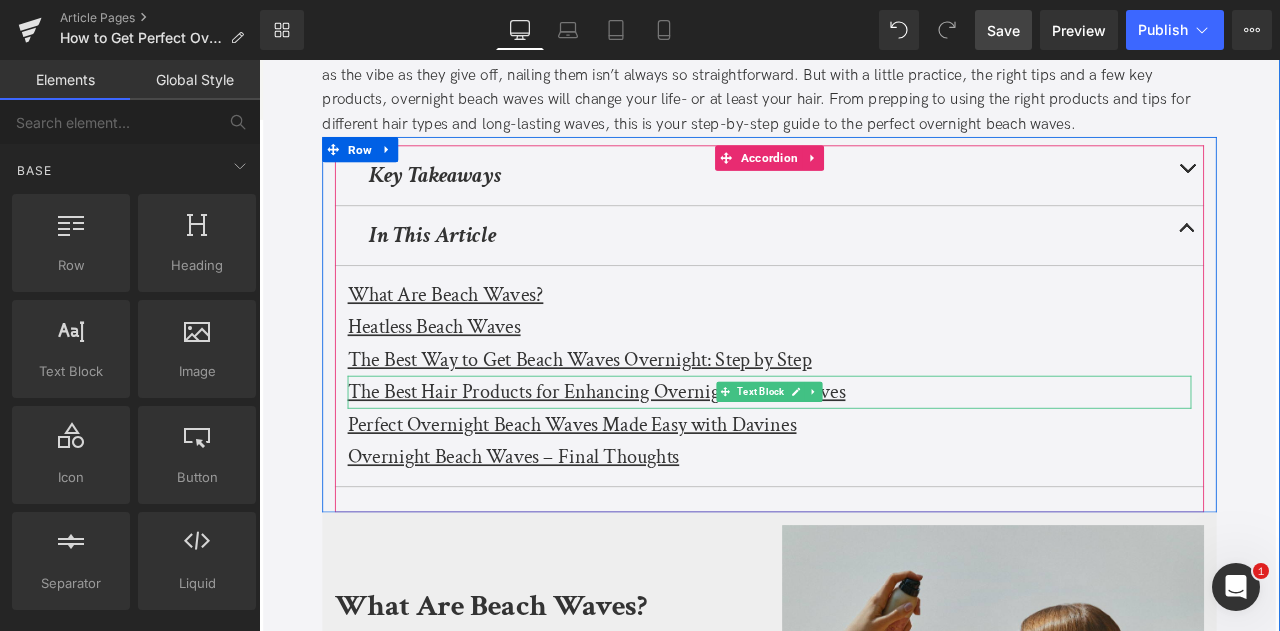 click on "The Best Hair Products for Enhancing Overnight Beach Waves" at bounding box center (659, 452) 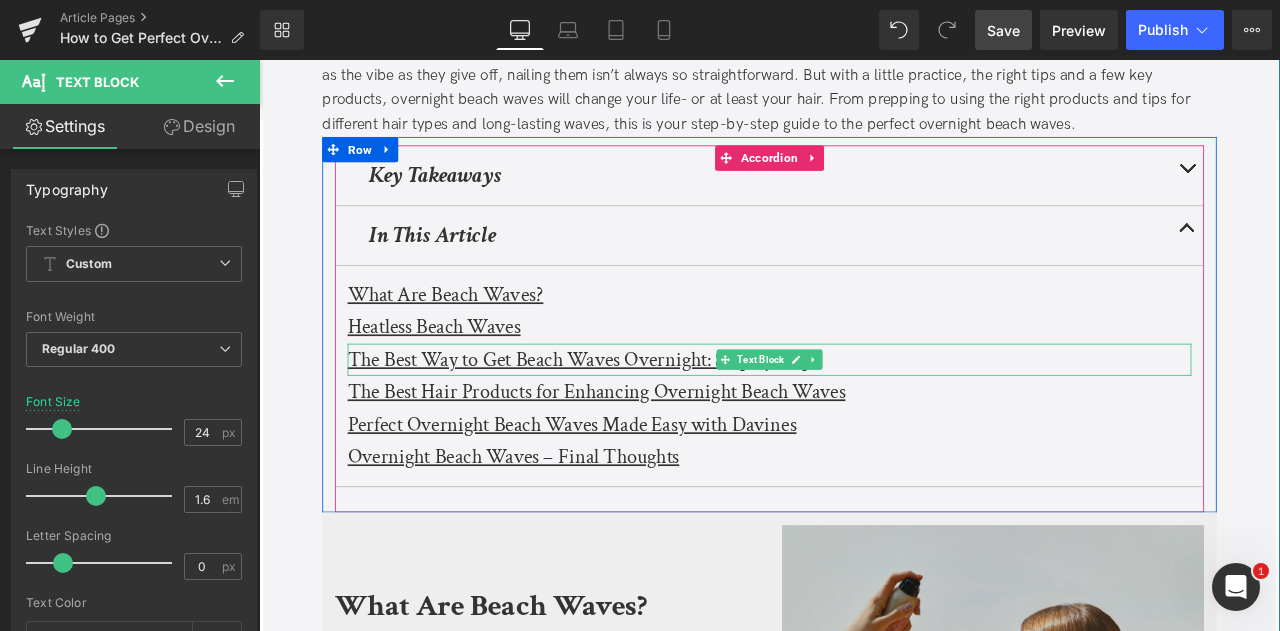 click on "The Best Way to Get Beach Waves Overnight: Step by Step" at bounding box center (639, 414) 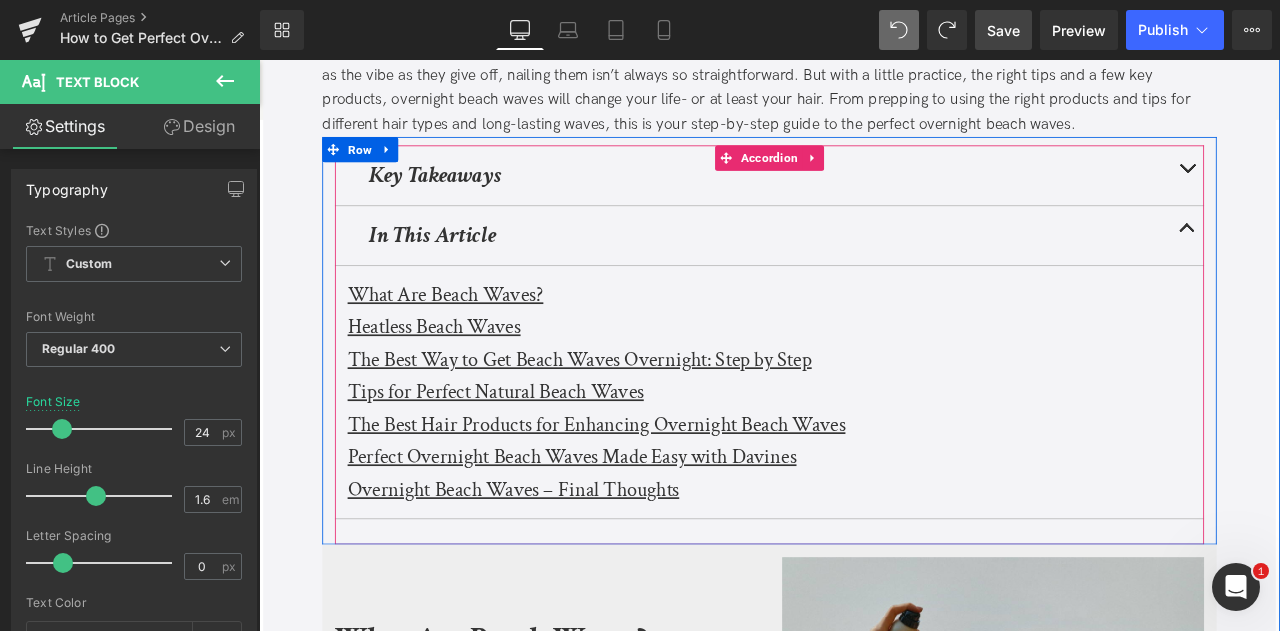 click on "Tips for Perfect Natural Beach Waves" at bounding box center (539, 452) 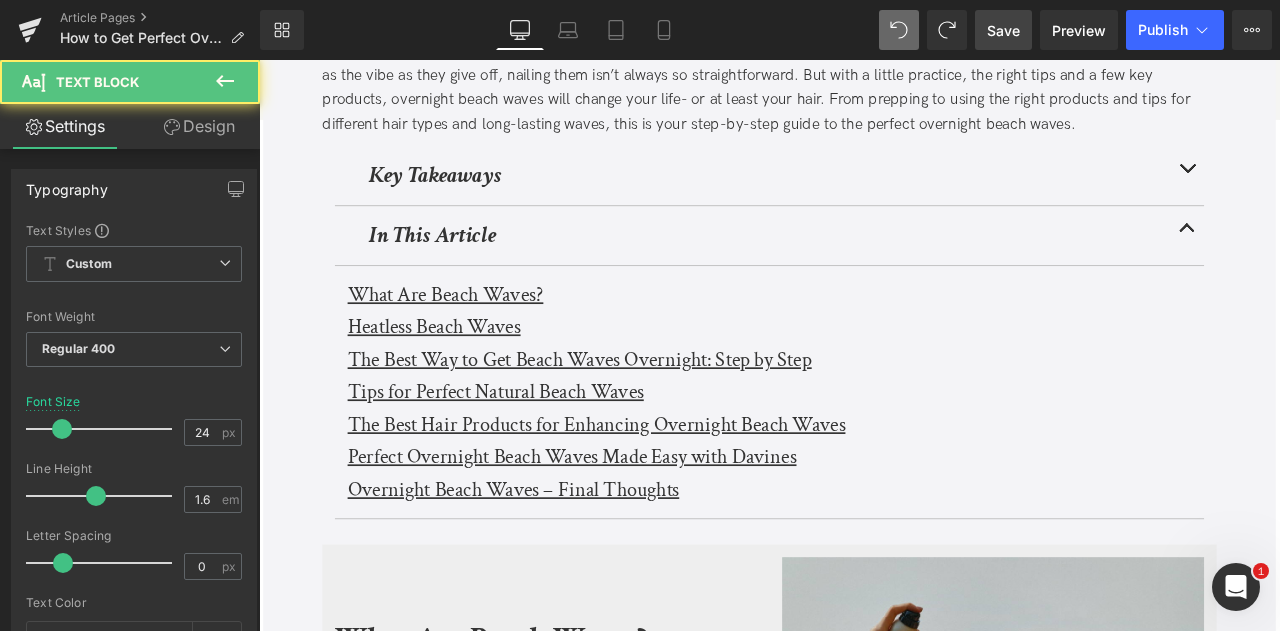 click on "Design" at bounding box center (199, 126) 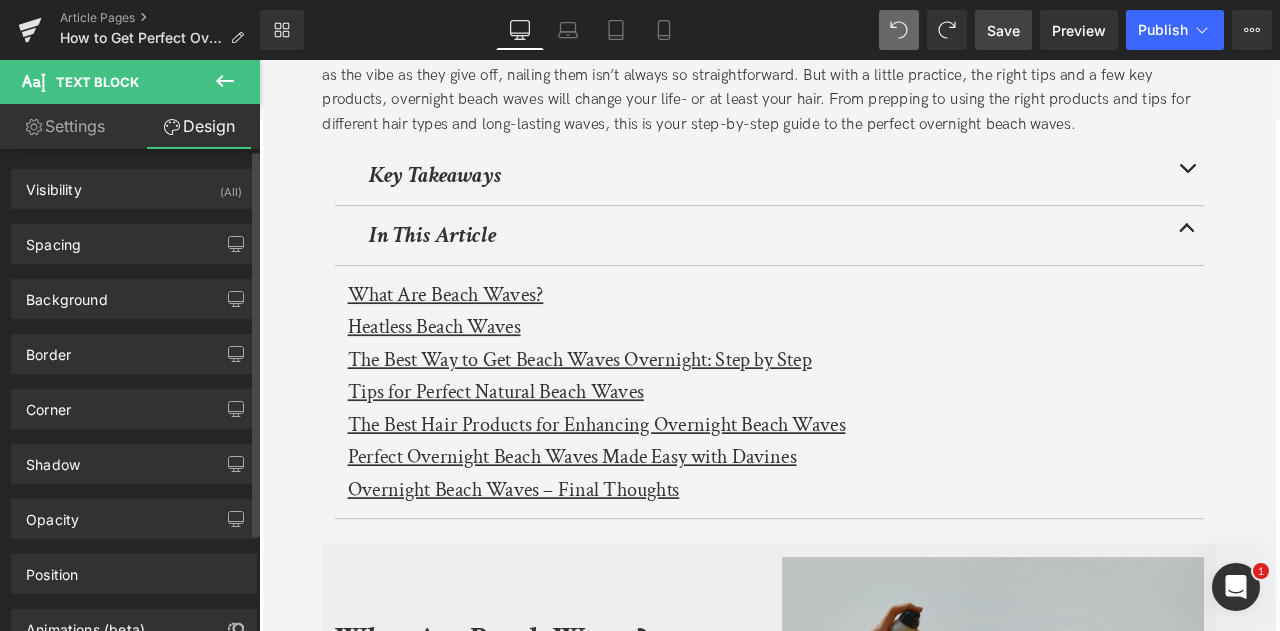 scroll, scrollTop: 122, scrollLeft: 0, axis: vertical 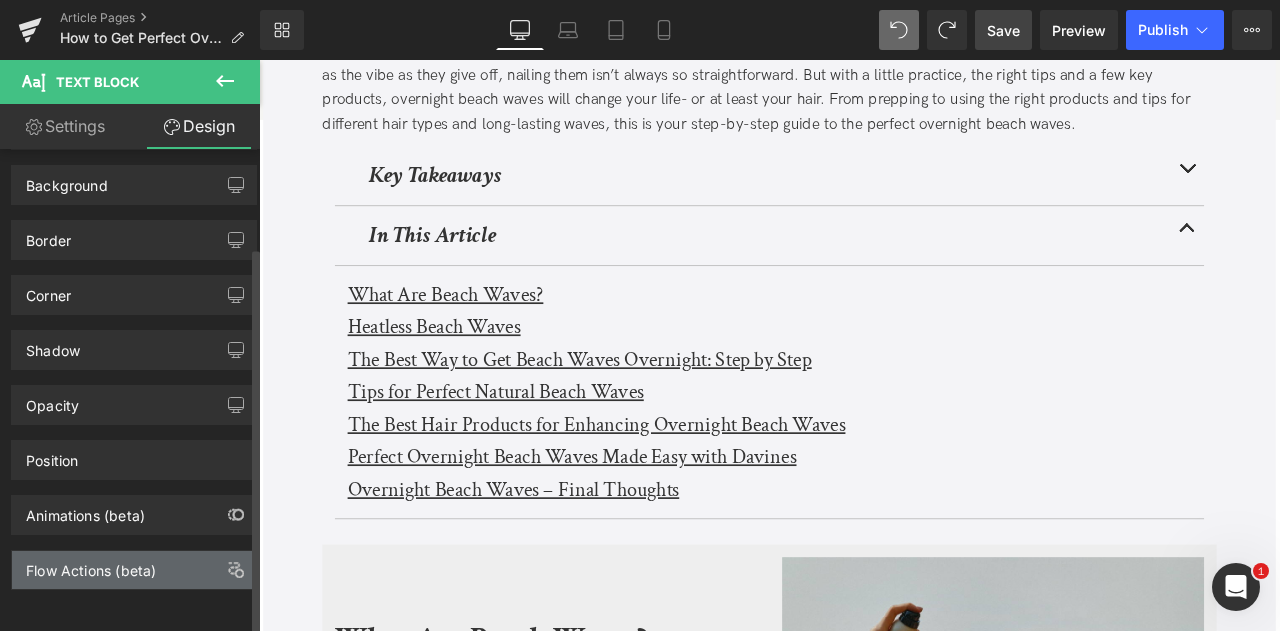 click on "Flow Actions (beta)" at bounding box center (91, 565) 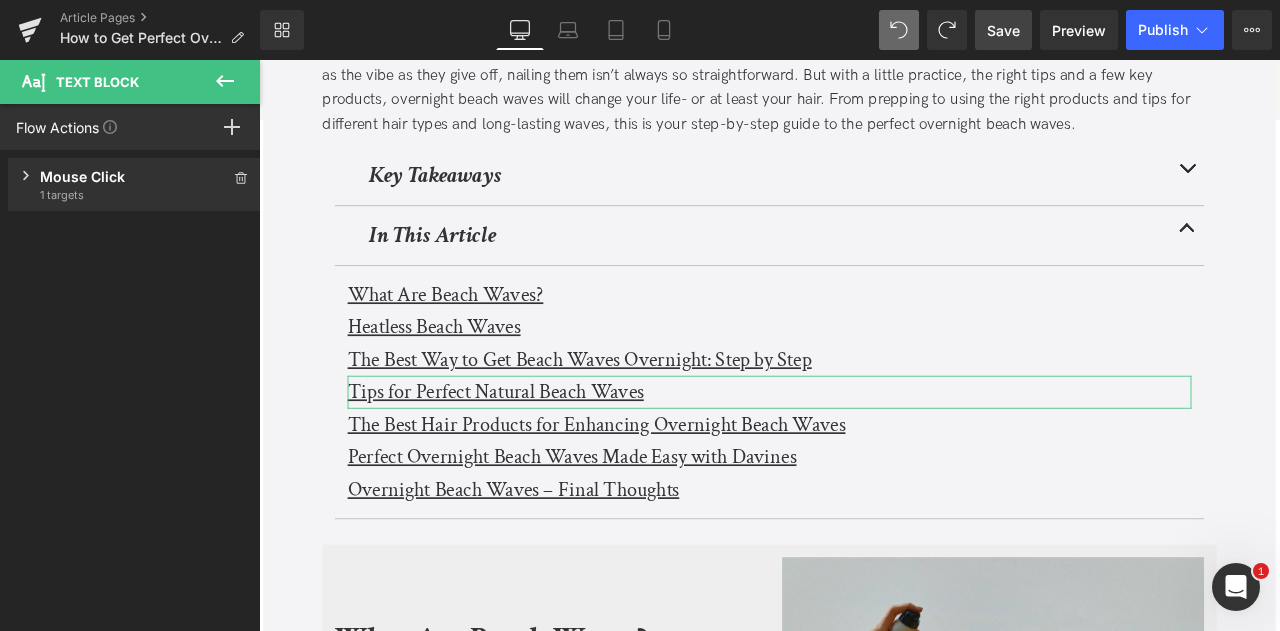click on "Mouse Click" at bounding box center (134, 176) 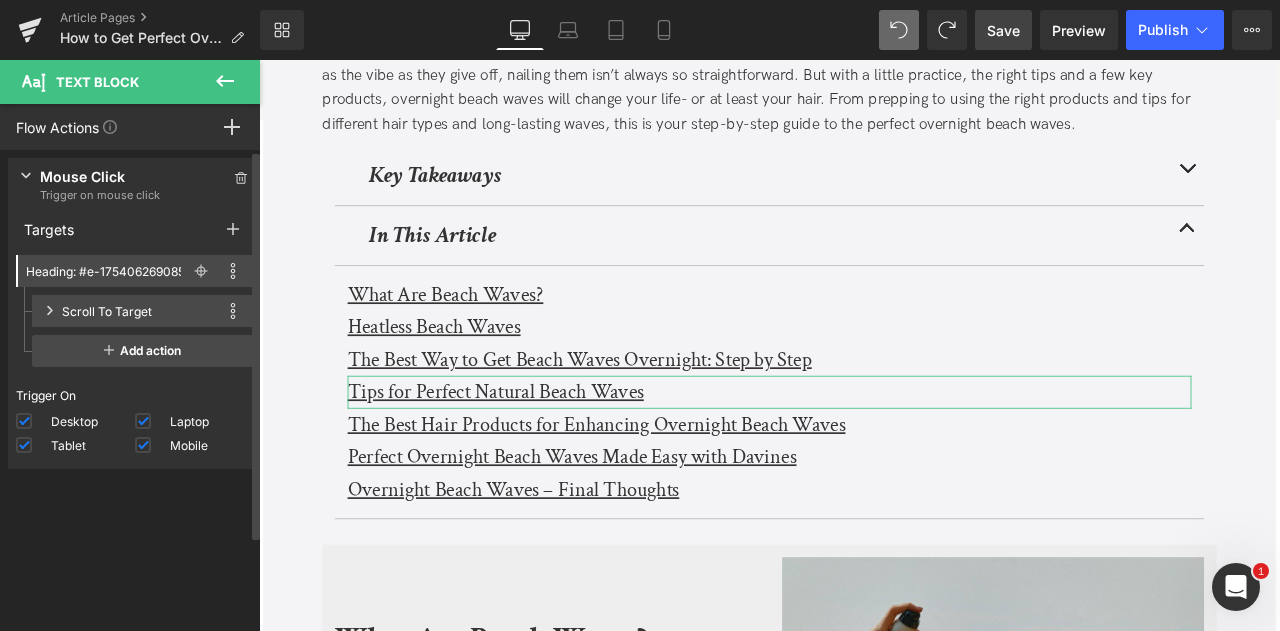 click on "Rename
Duplicate
Delete
Rename
Duplicate
Delete" at bounding box center [213, 271] 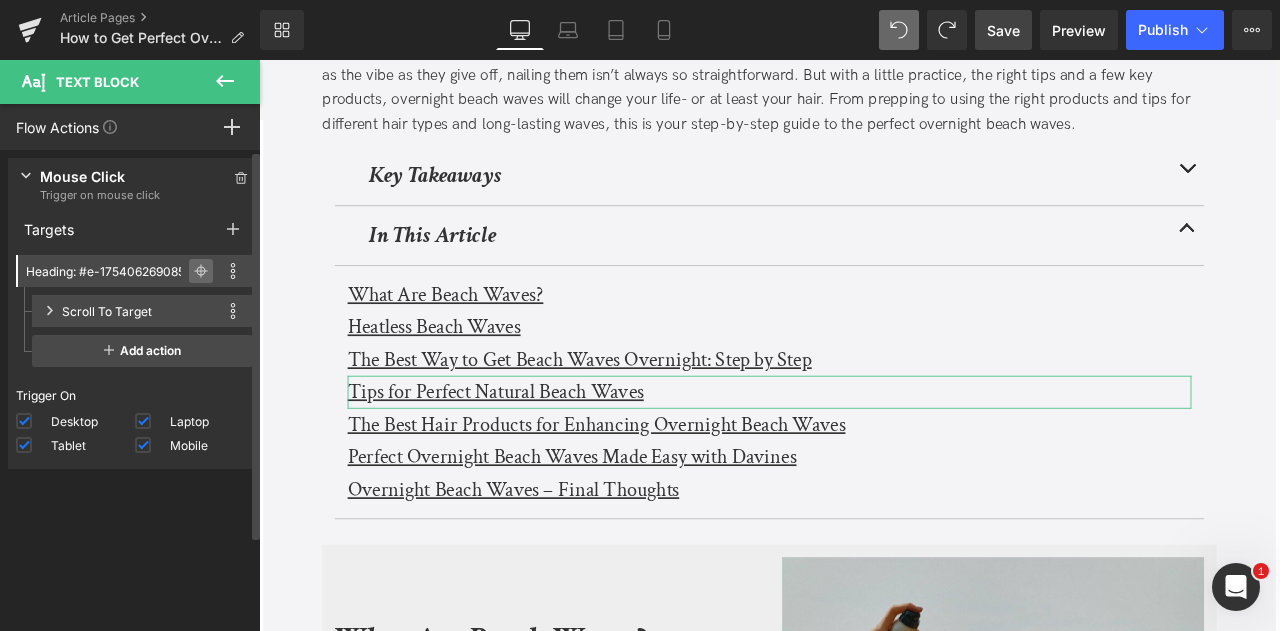 click 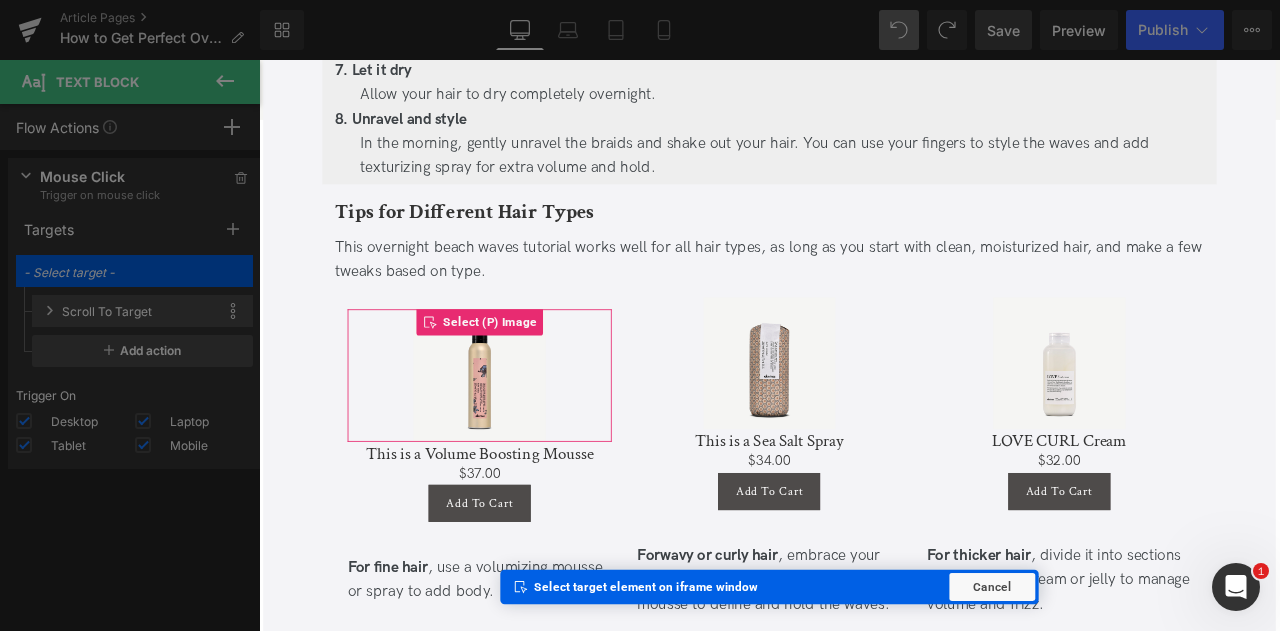 scroll, scrollTop: 2711, scrollLeft: 0, axis: vertical 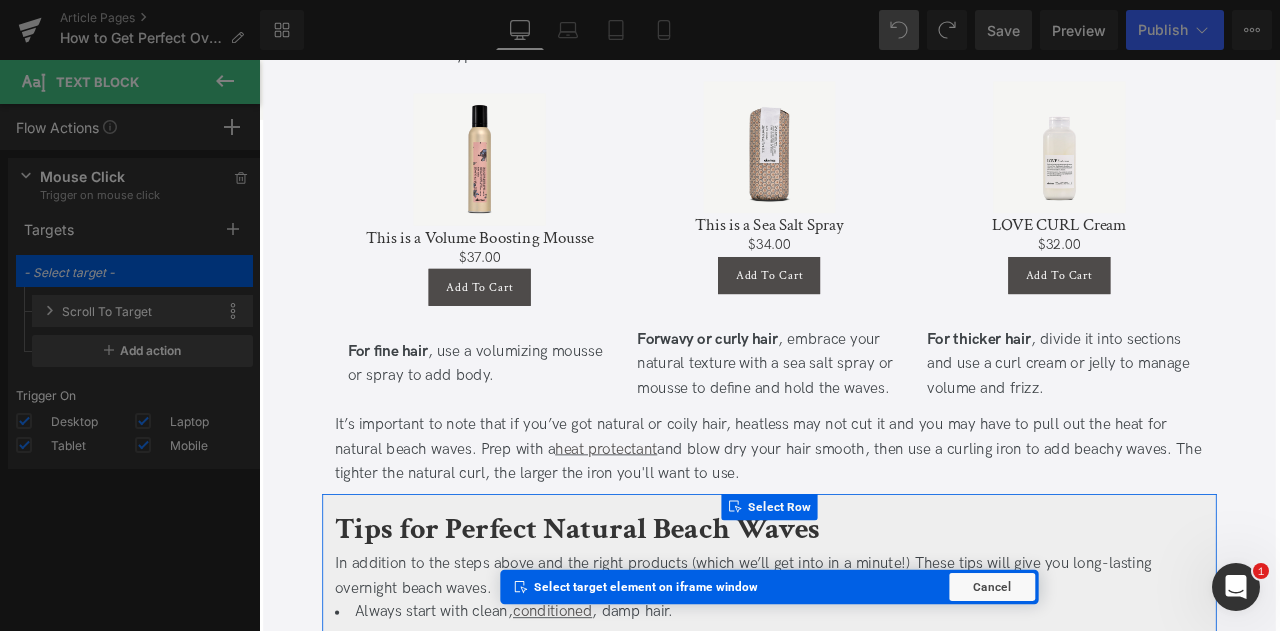 click at bounding box center (474, 590) 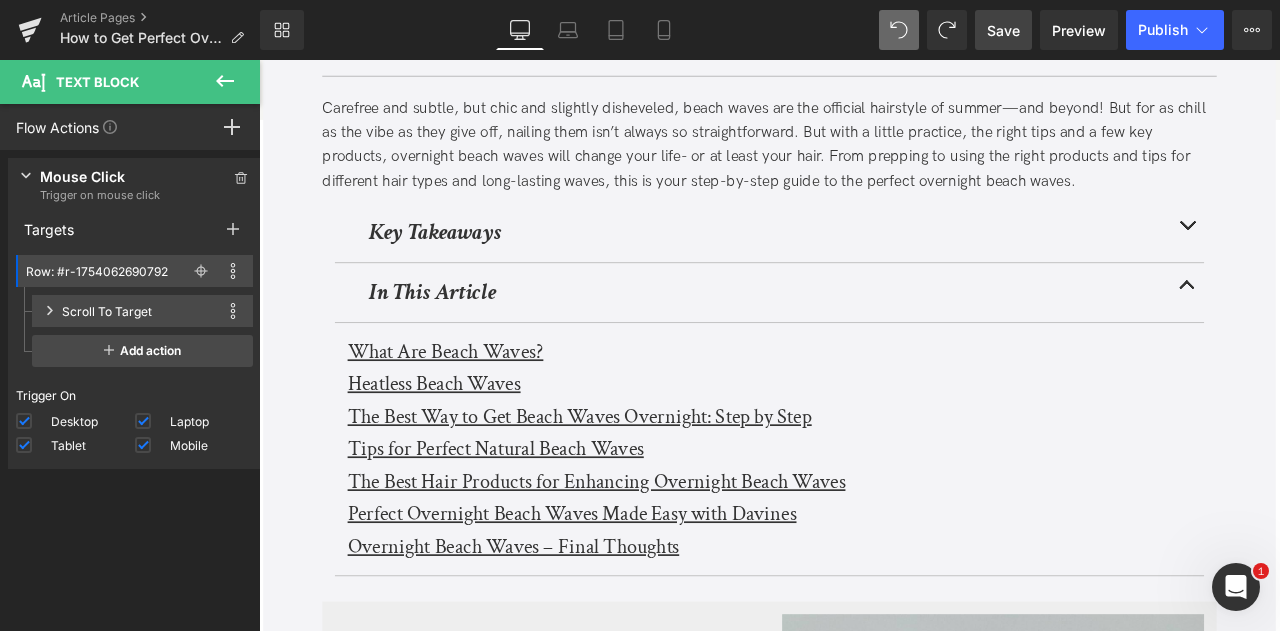 scroll, scrollTop: 346, scrollLeft: 0, axis: vertical 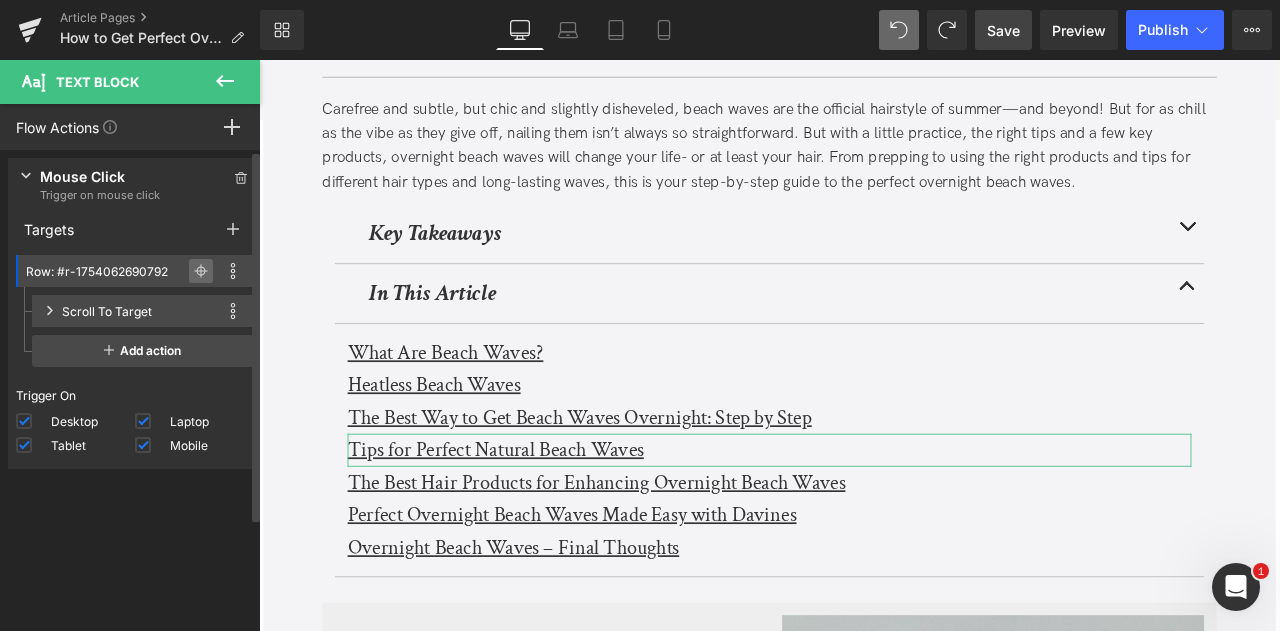 click at bounding box center [201, 271] 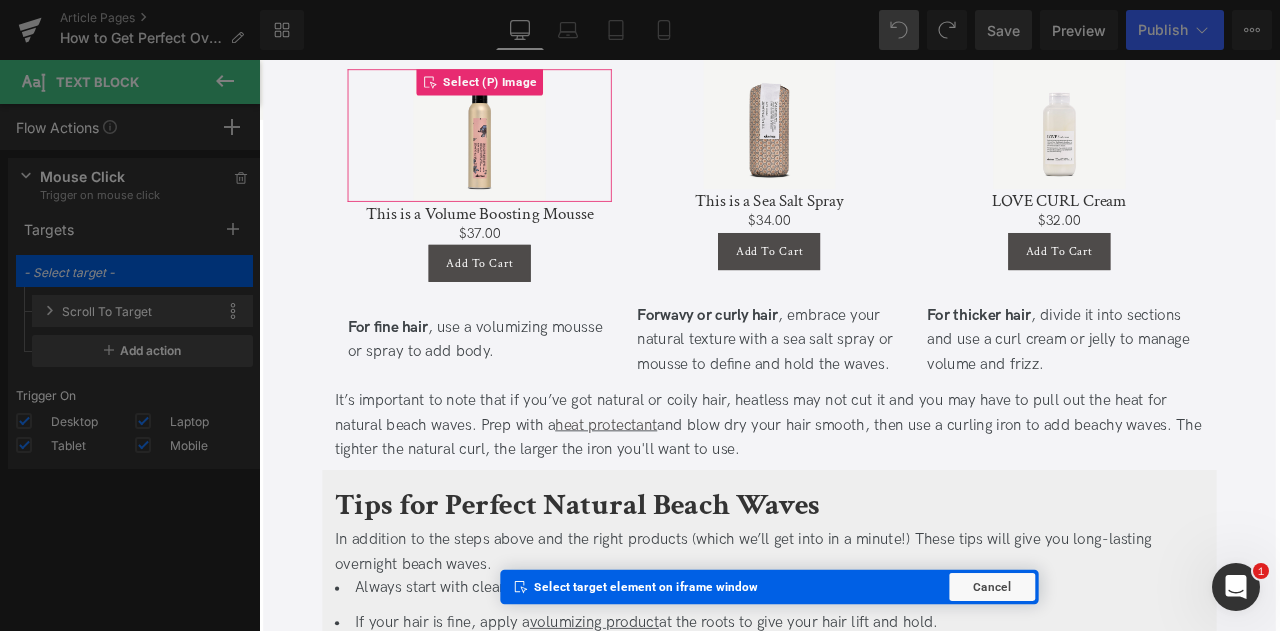 scroll, scrollTop: 2742, scrollLeft: 0, axis: vertical 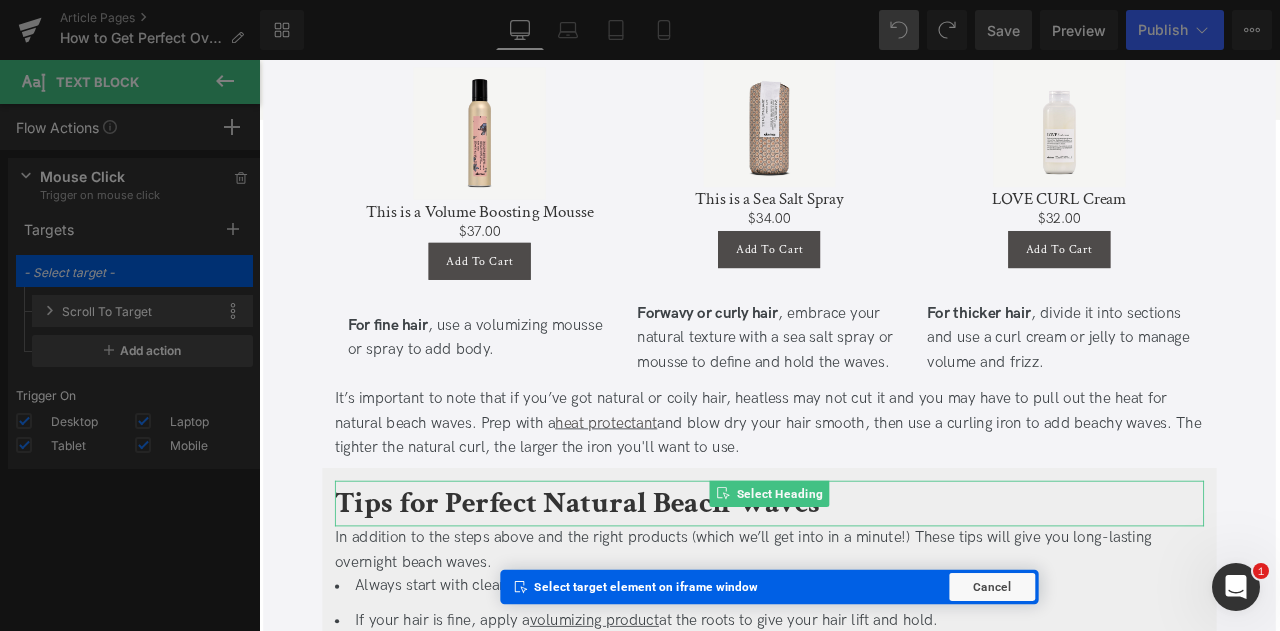 click on "Tips for Perfect Natural Beach Waves" at bounding box center (636, 585) 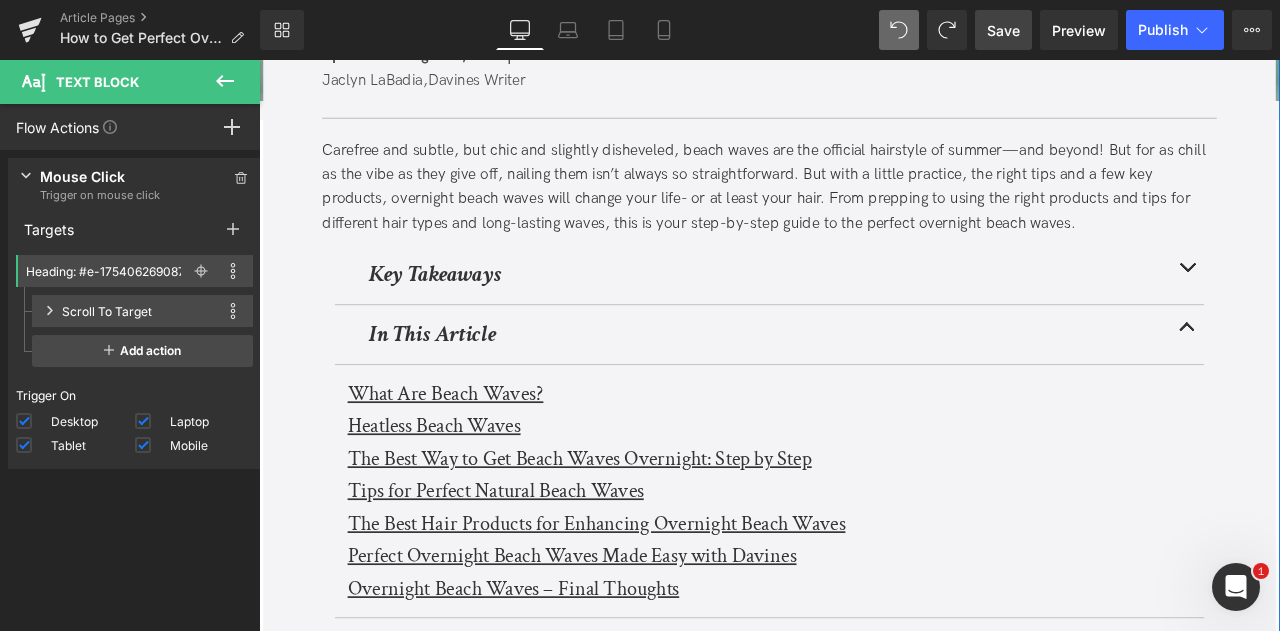 scroll, scrollTop: 482, scrollLeft: 0, axis: vertical 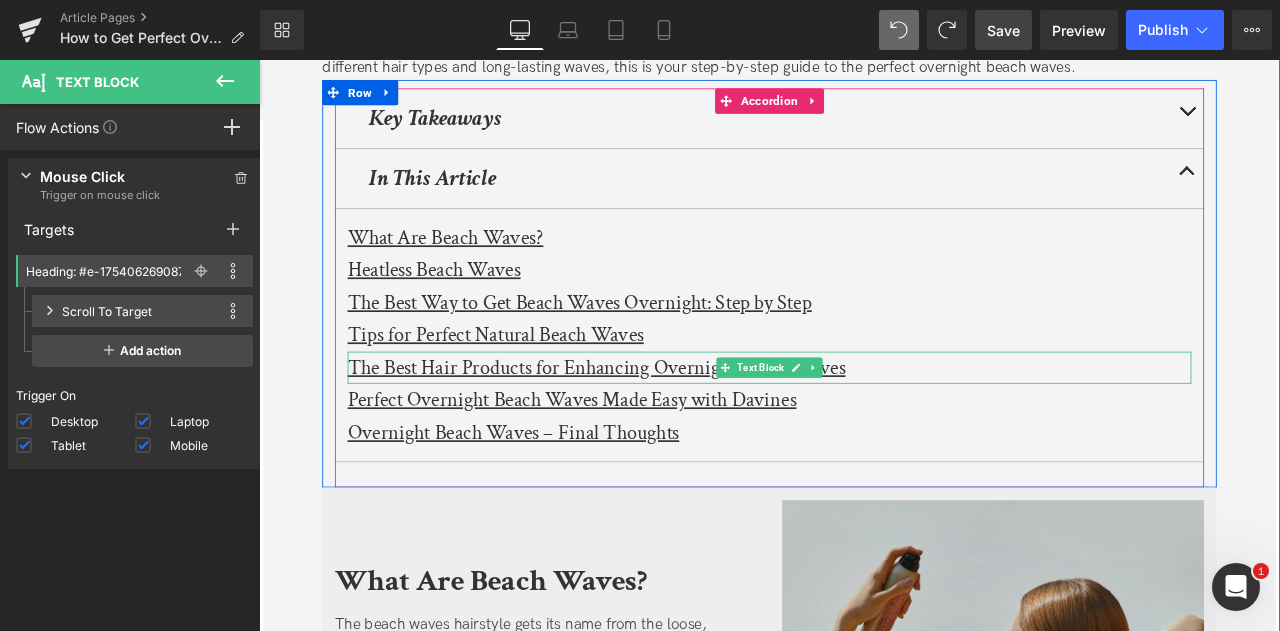 click on "The Best Hair Products for Enhancing Overnight Beach Waves" at bounding box center [659, 424] 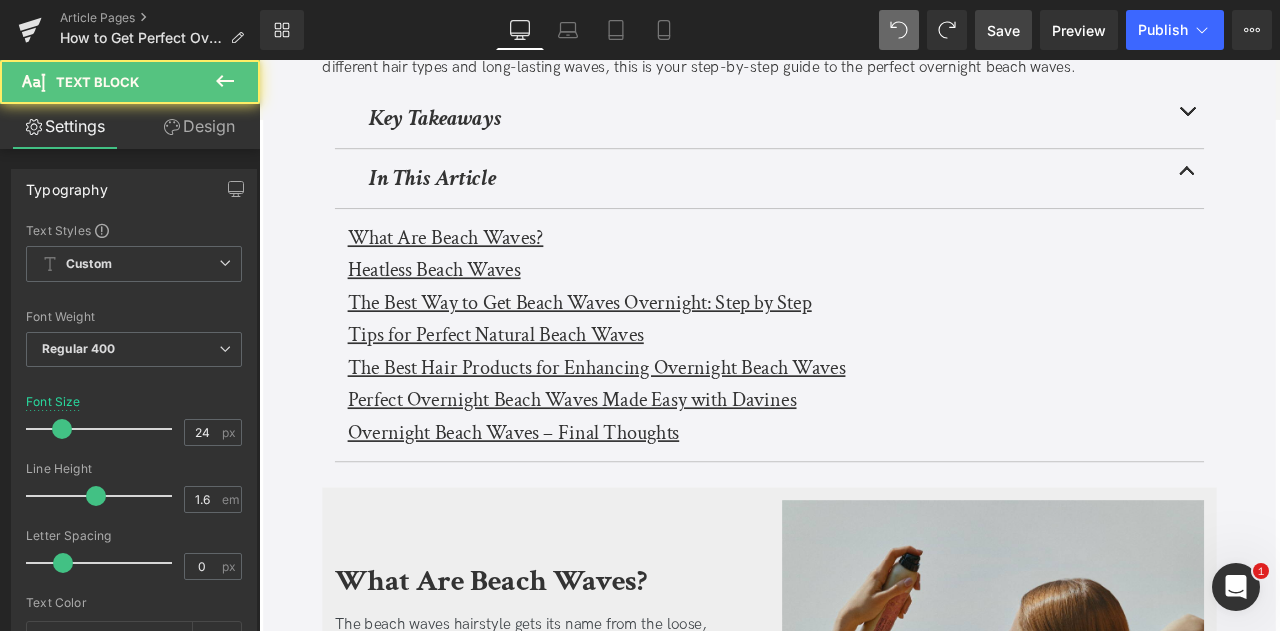 click 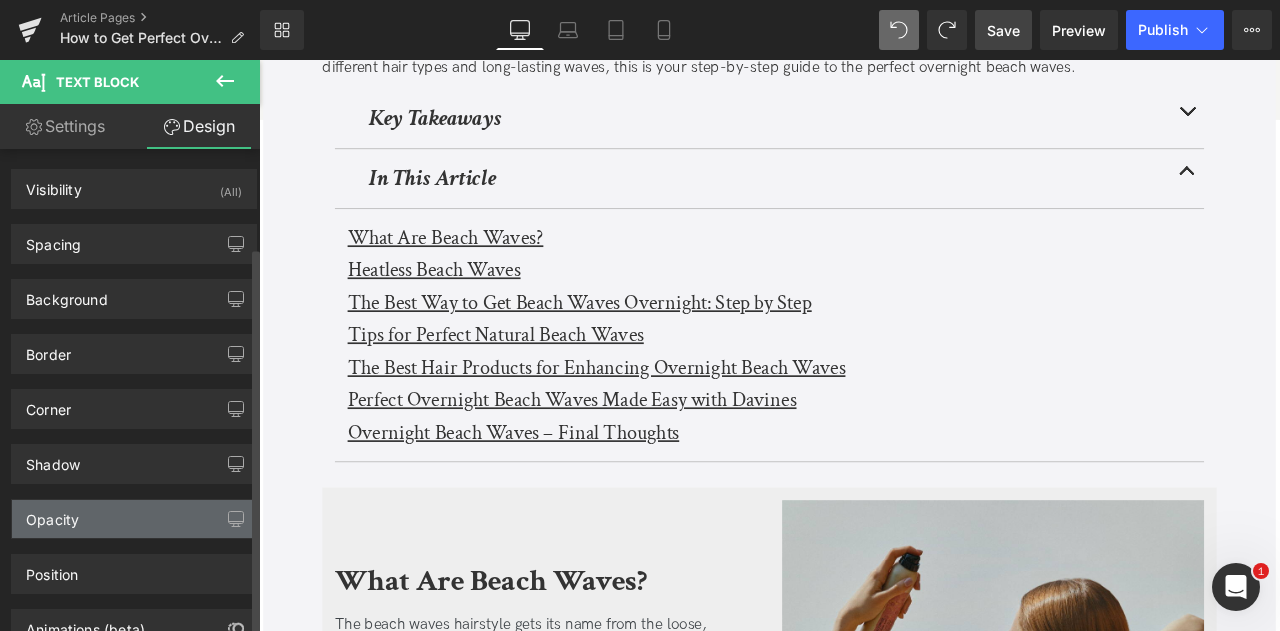 scroll, scrollTop: 122, scrollLeft: 0, axis: vertical 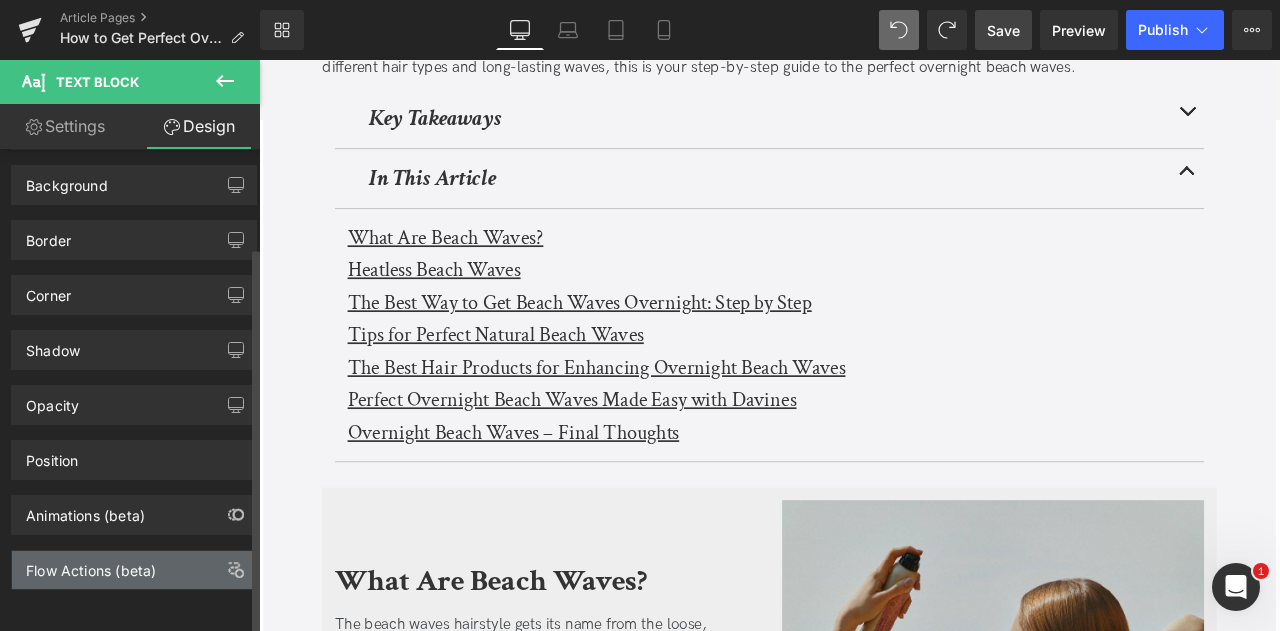 click on "Flow Actions (beta)" at bounding box center (91, 565) 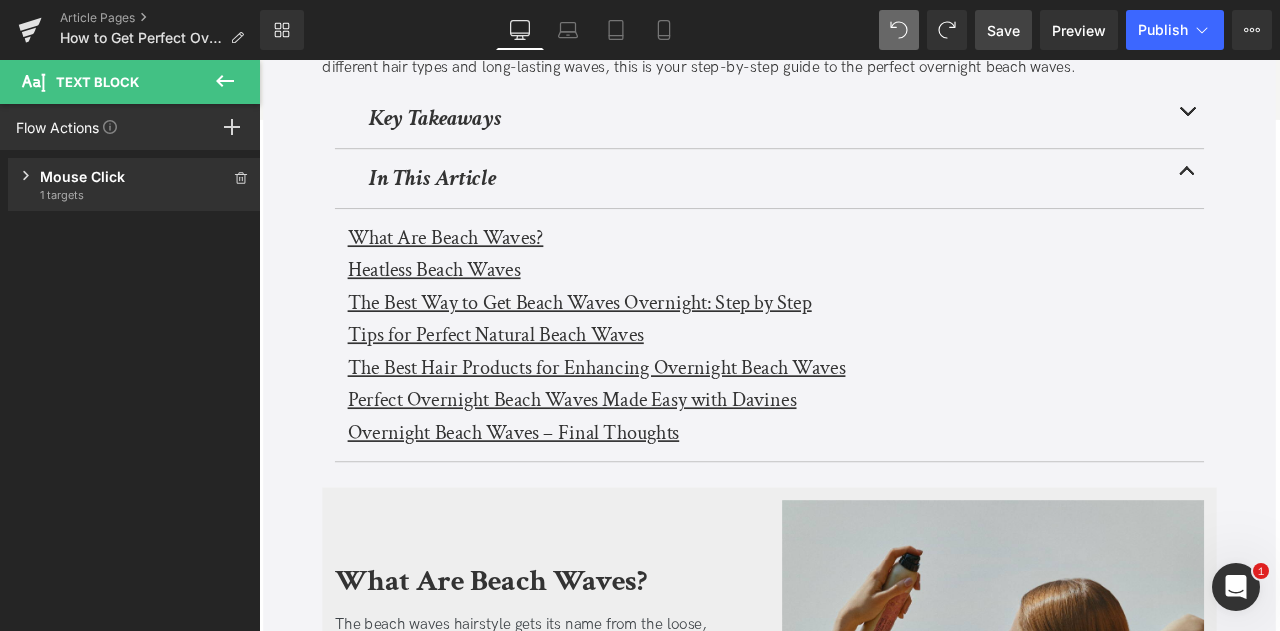 click on "Mouse Click" at bounding box center (134, 176) 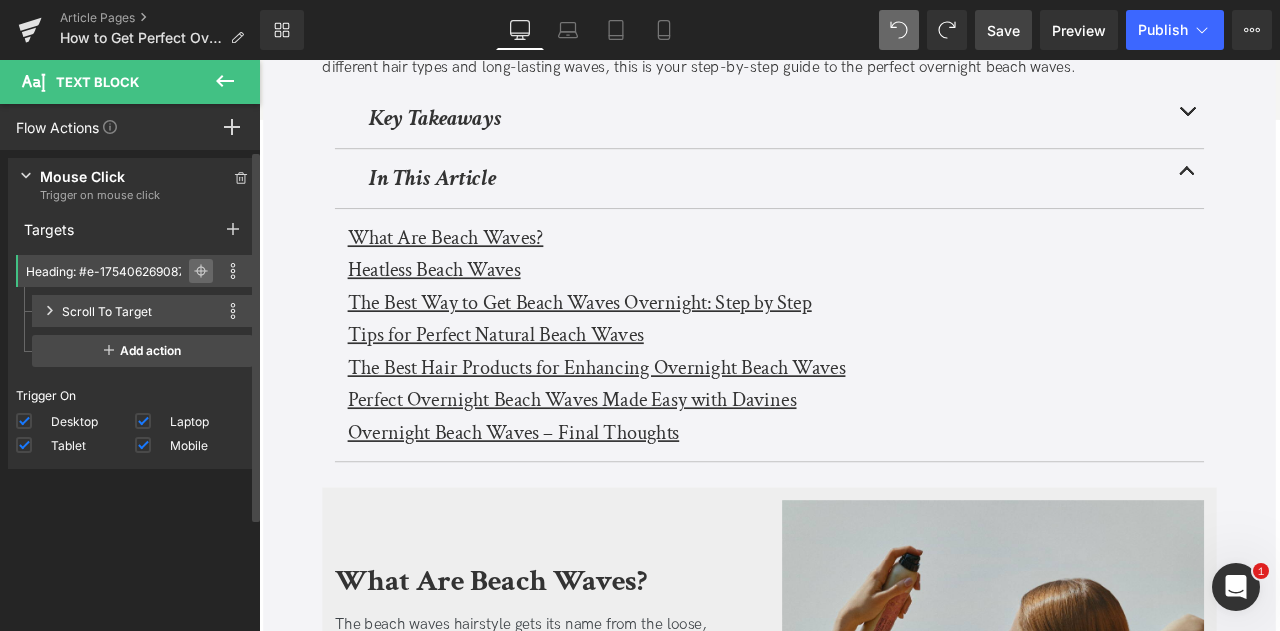 click 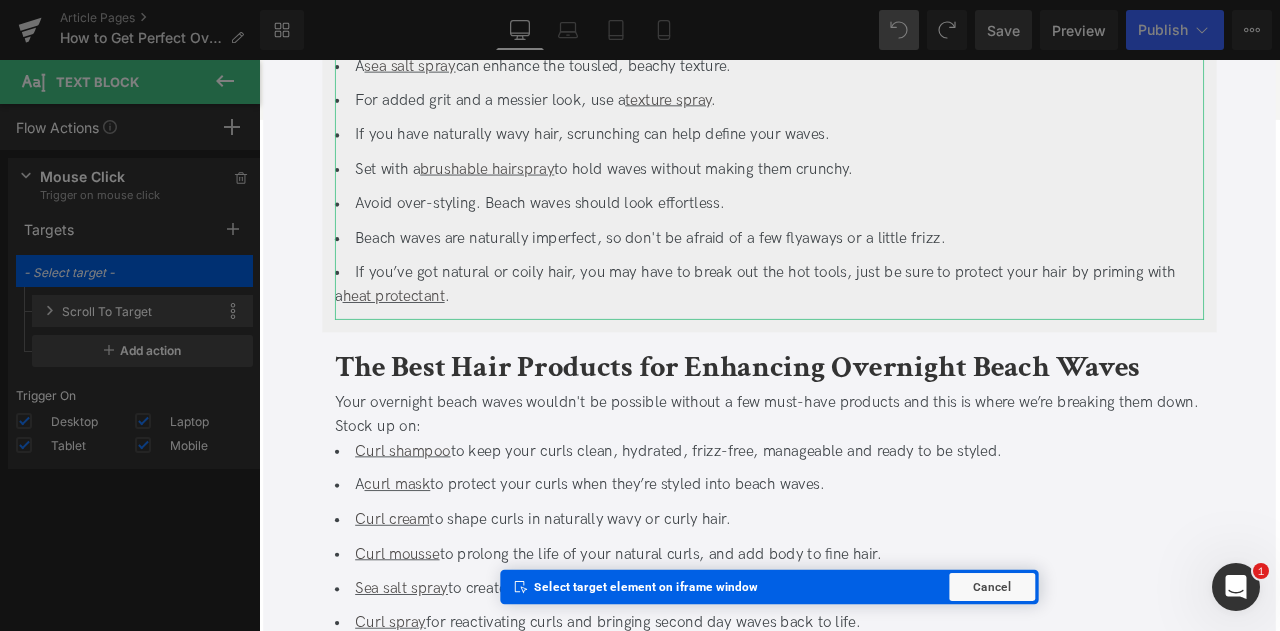 scroll, scrollTop: 3524, scrollLeft: 0, axis: vertical 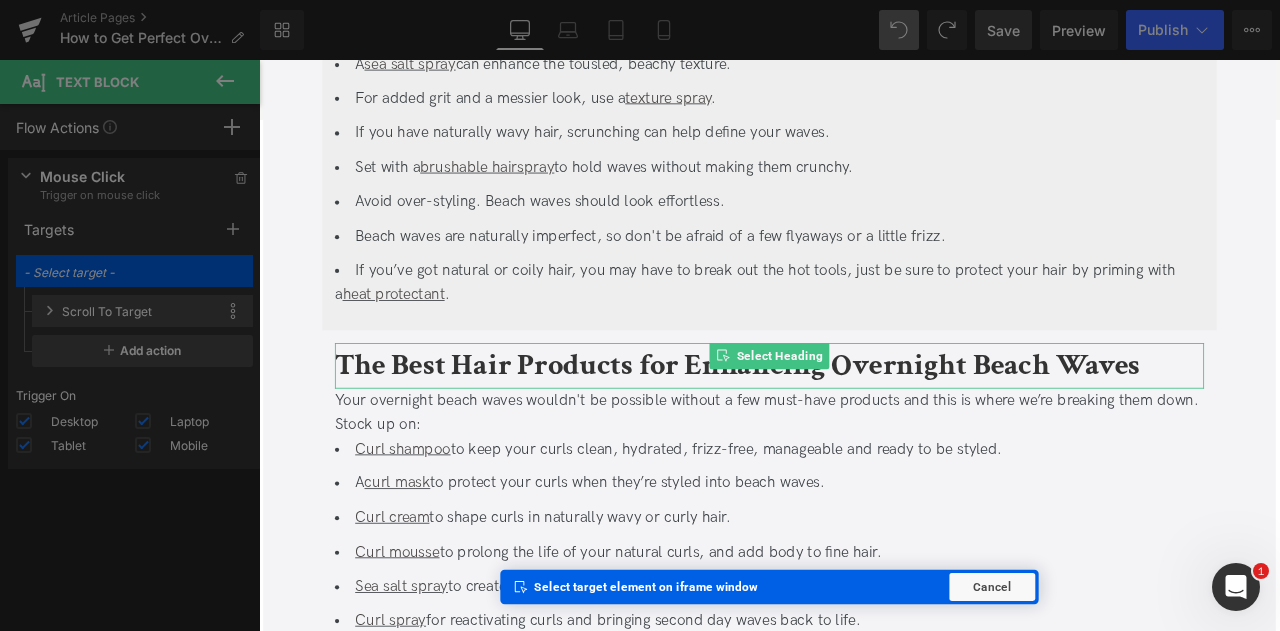 click on "The Best Hair Products for Enhancing Overnight Beach Waves" at bounding box center (826, 422) 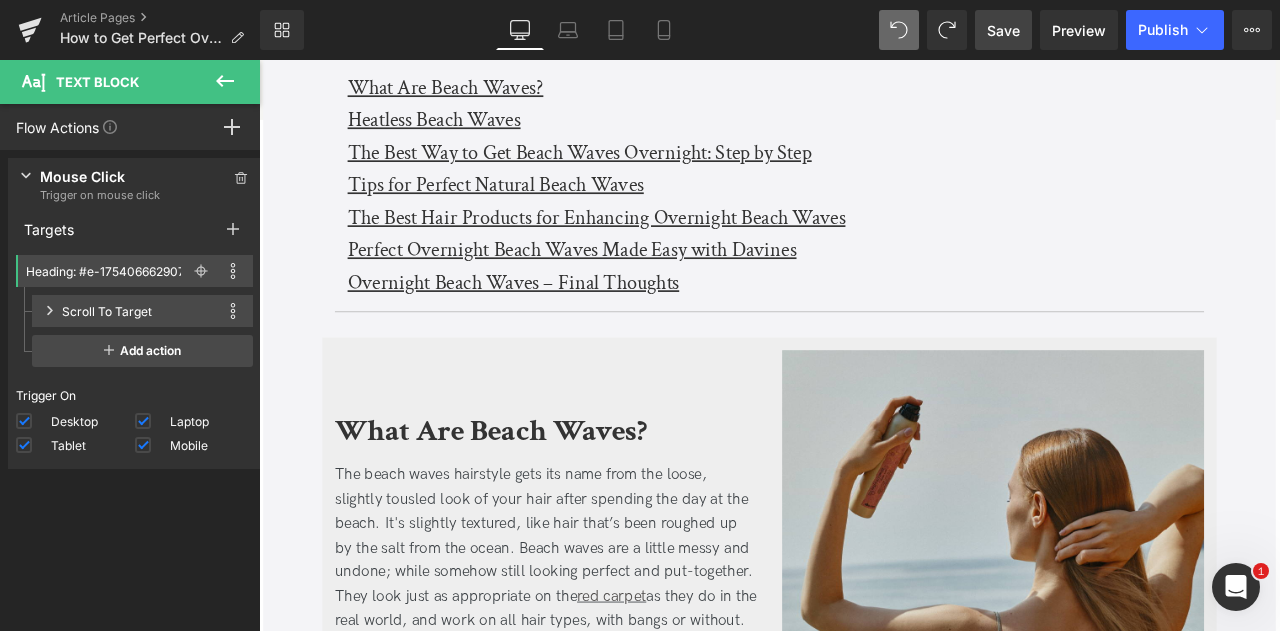 scroll, scrollTop: 500, scrollLeft: 0, axis: vertical 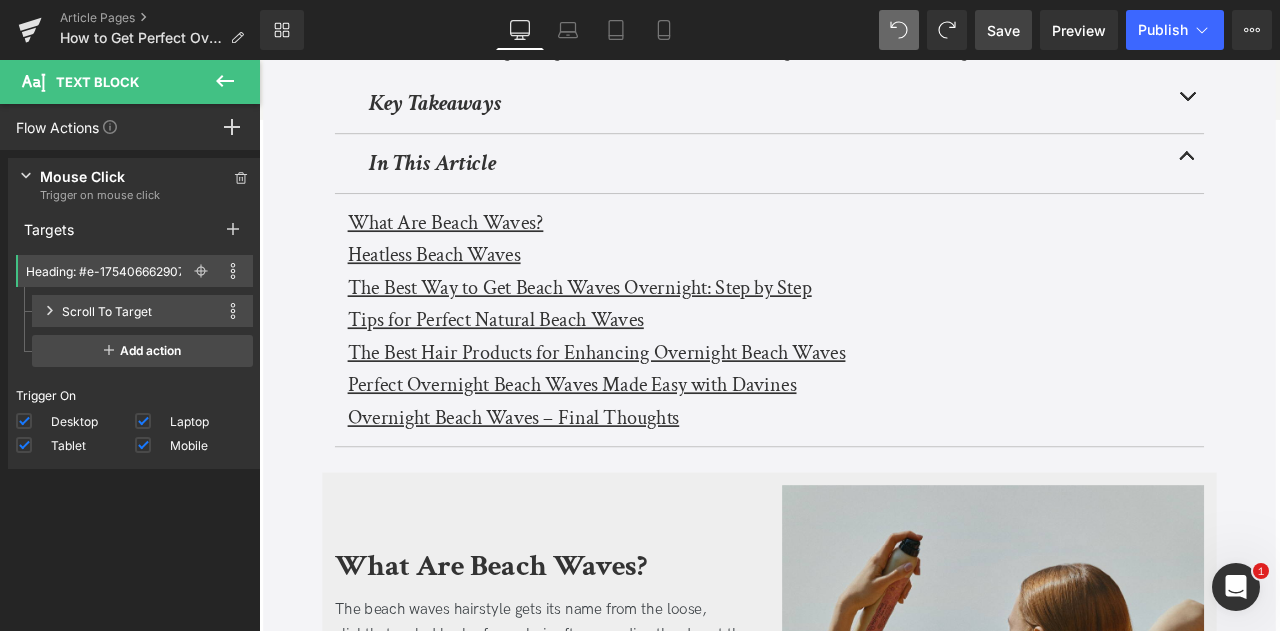 click on "Perfect Overnight Beach Waves Made Easy with Davines
Text Block" at bounding box center [864, 445] 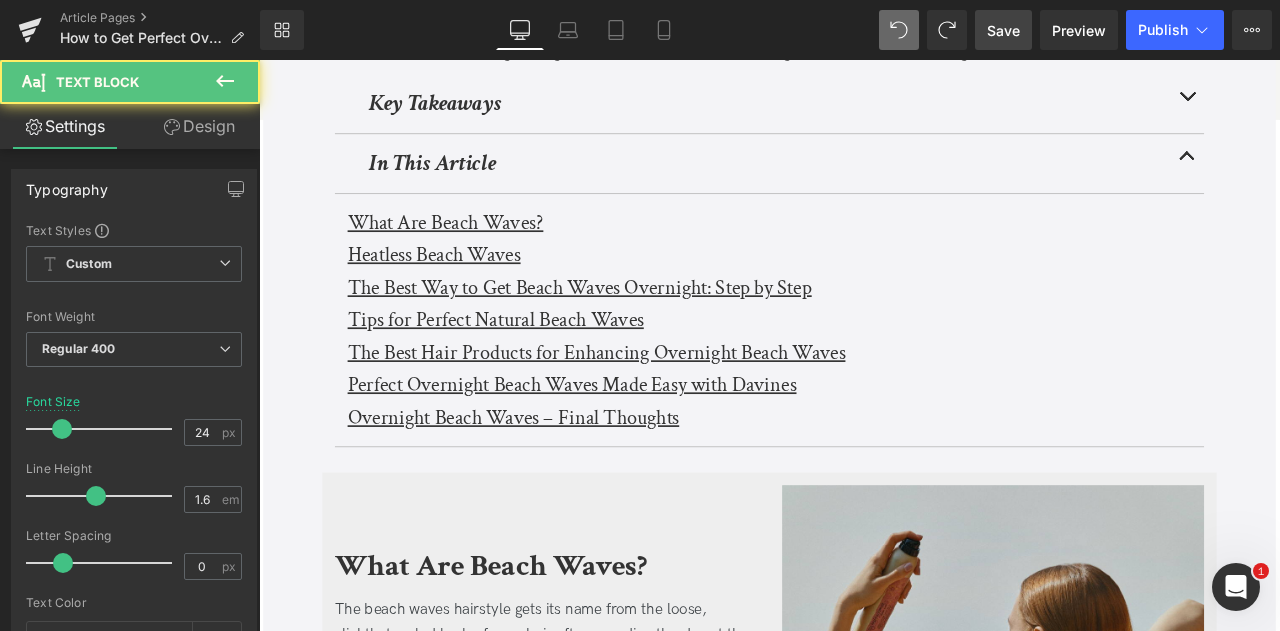 click on "Design" at bounding box center [199, 126] 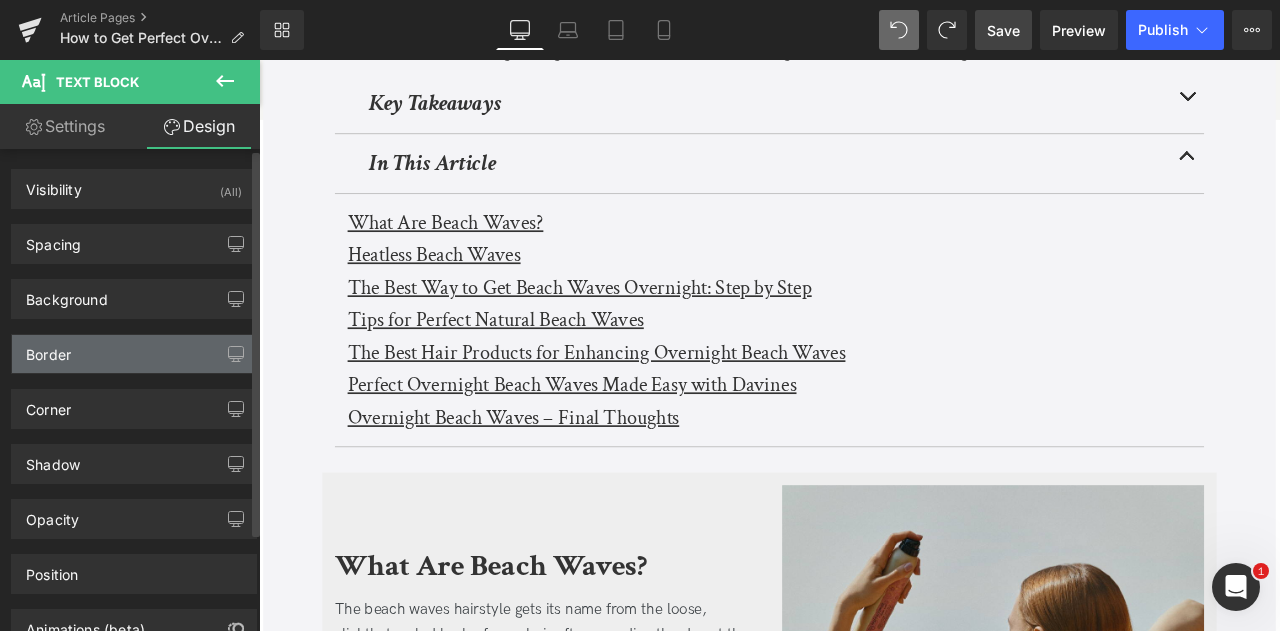 scroll, scrollTop: 122, scrollLeft: 0, axis: vertical 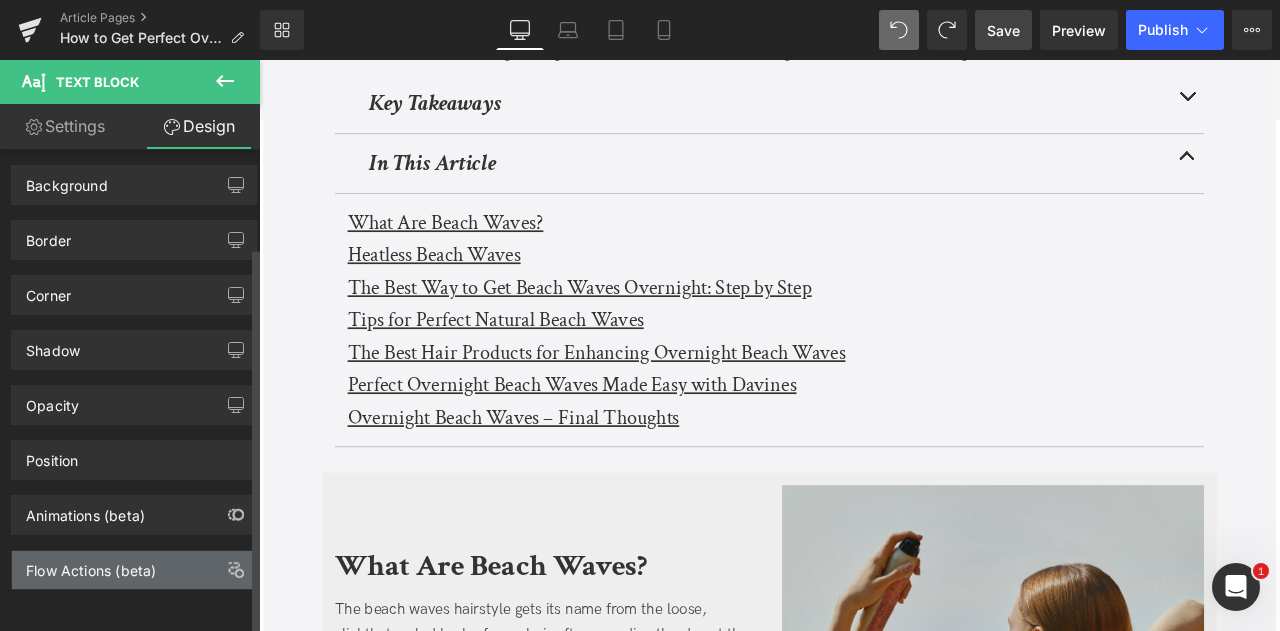 click on "Flow Actions (beta)" at bounding box center [134, 570] 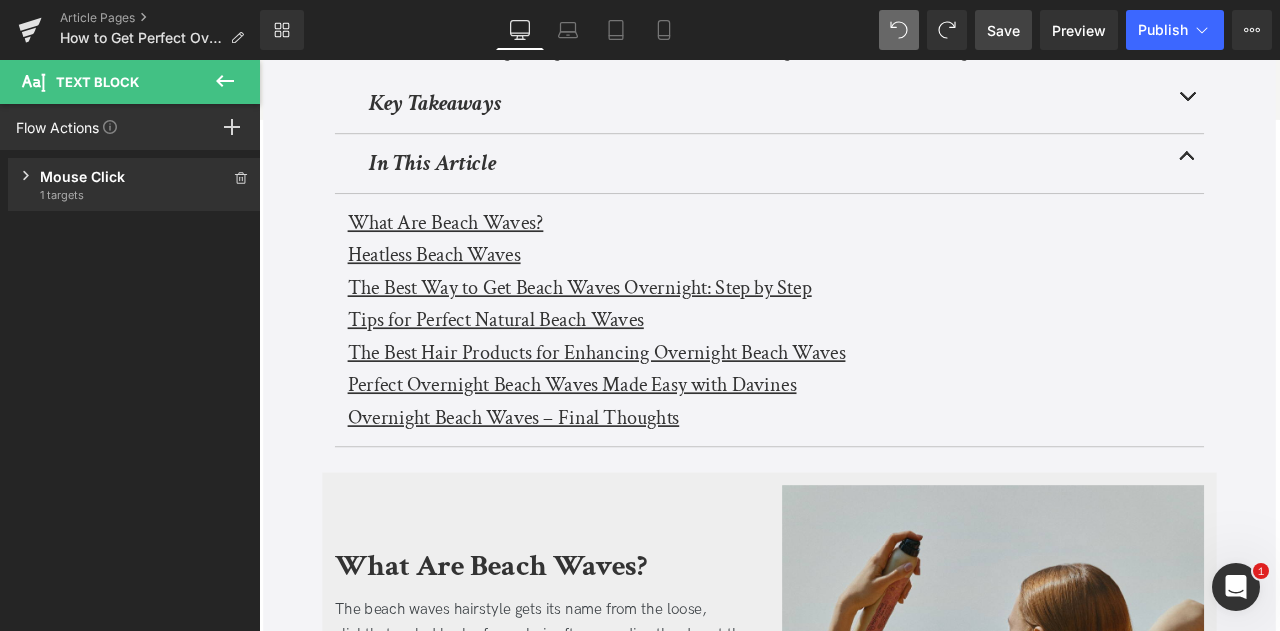 click on "Mouse Click" at bounding box center (134, 176) 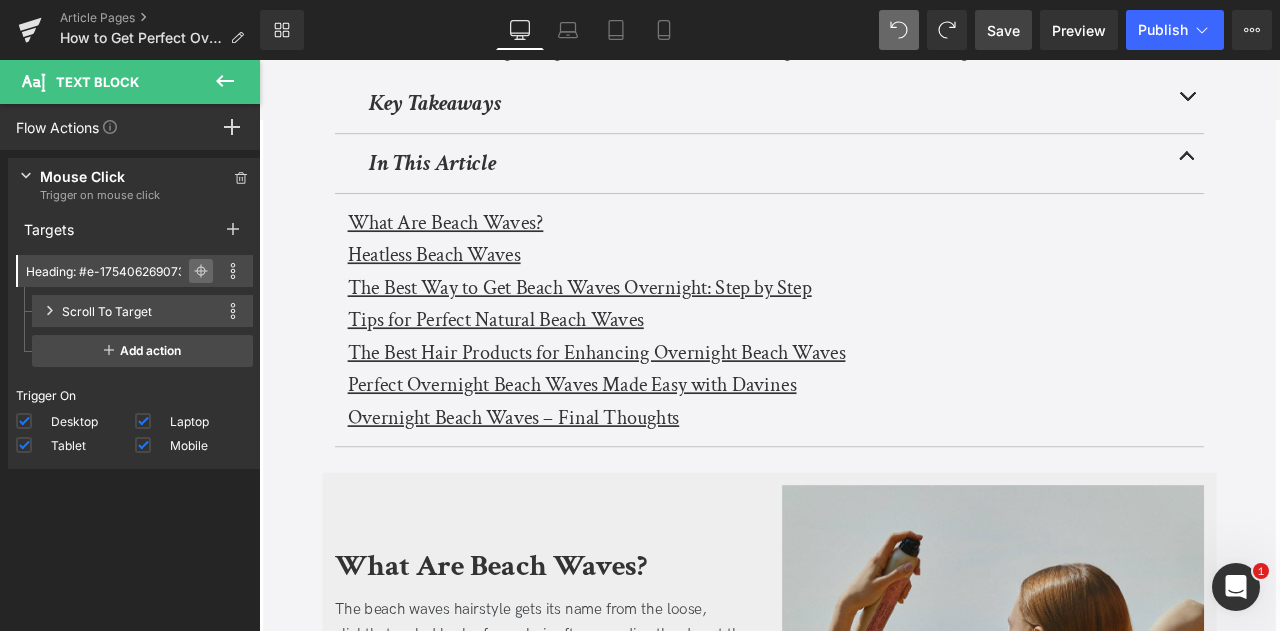 click 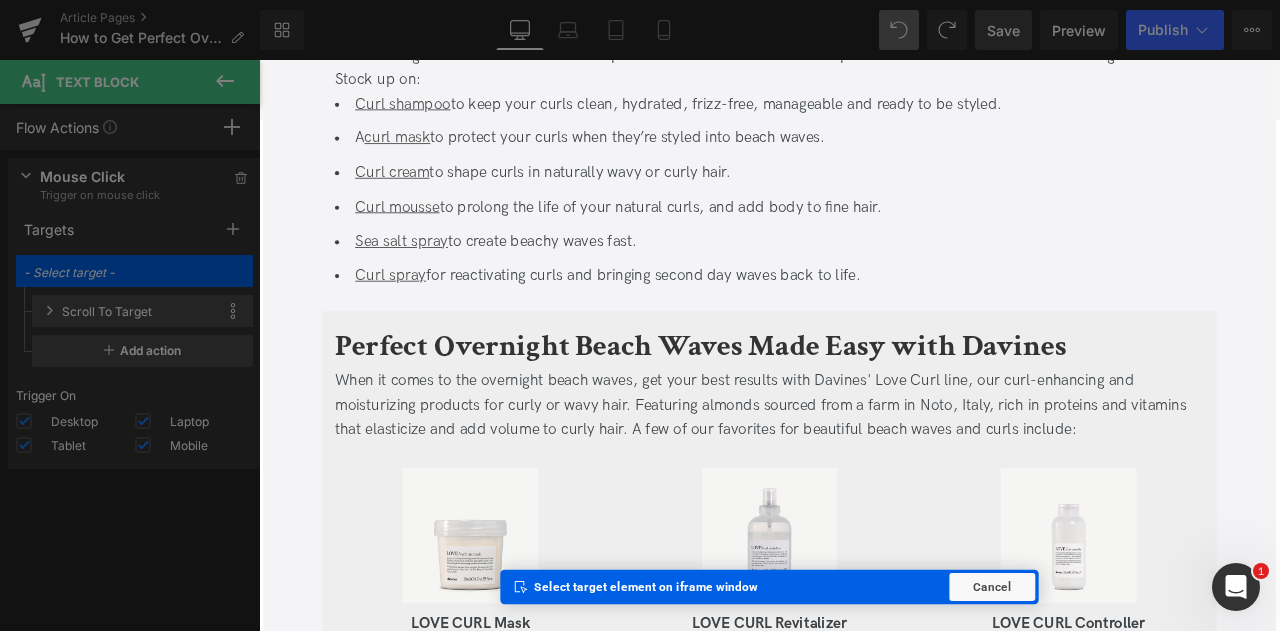 scroll, scrollTop: 3934, scrollLeft: 0, axis: vertical 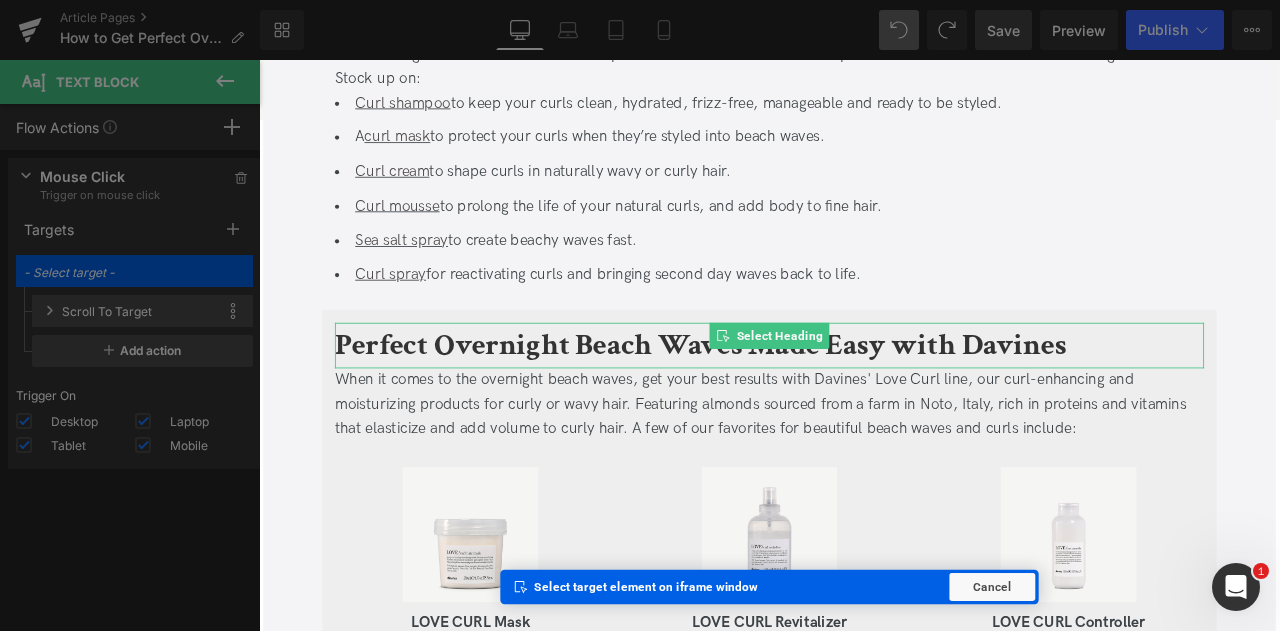 click on "Perfect Overnight Beach Waves Made Easy with Davines" at bounding box center (782, 398) 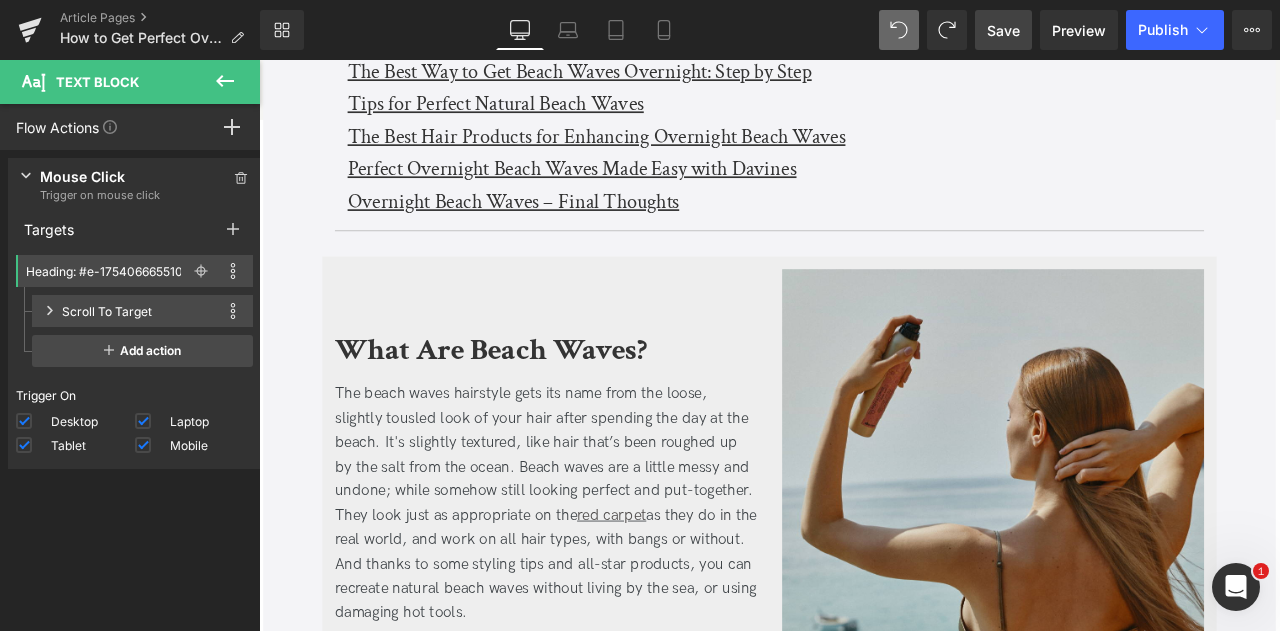 scroll, scrollTop: 655, scrollLeft: 0, axis: vertical 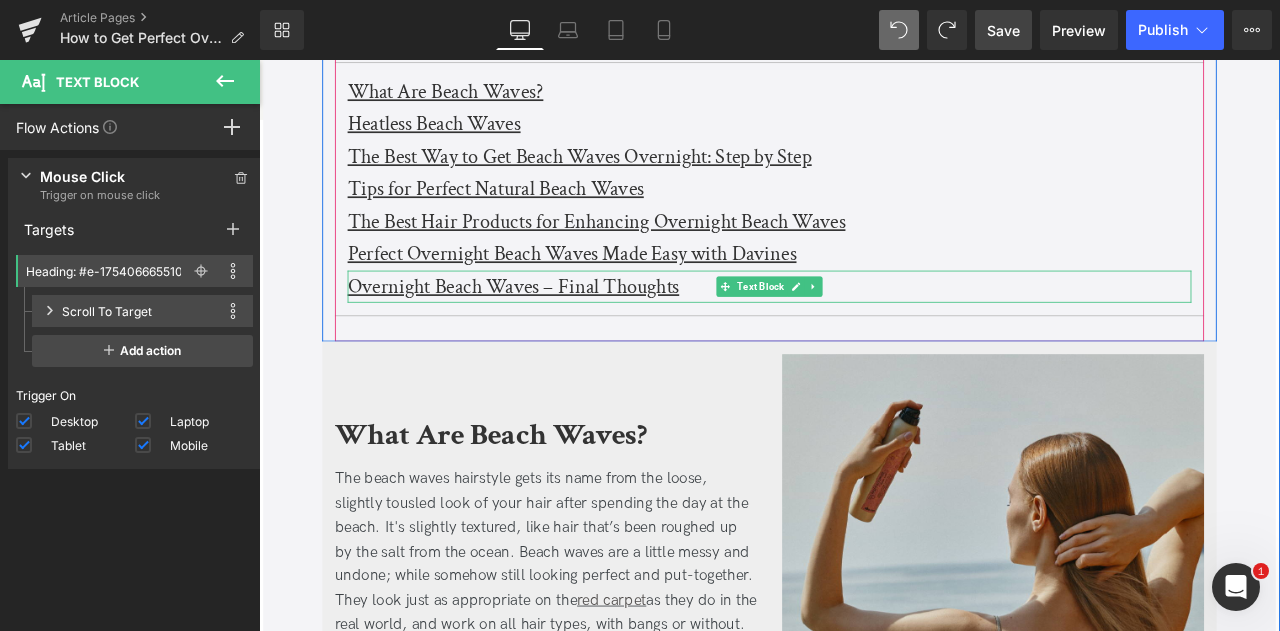 click on "Overnight Beach Waves – Final Thoughts" at bounding box center (560, 328) 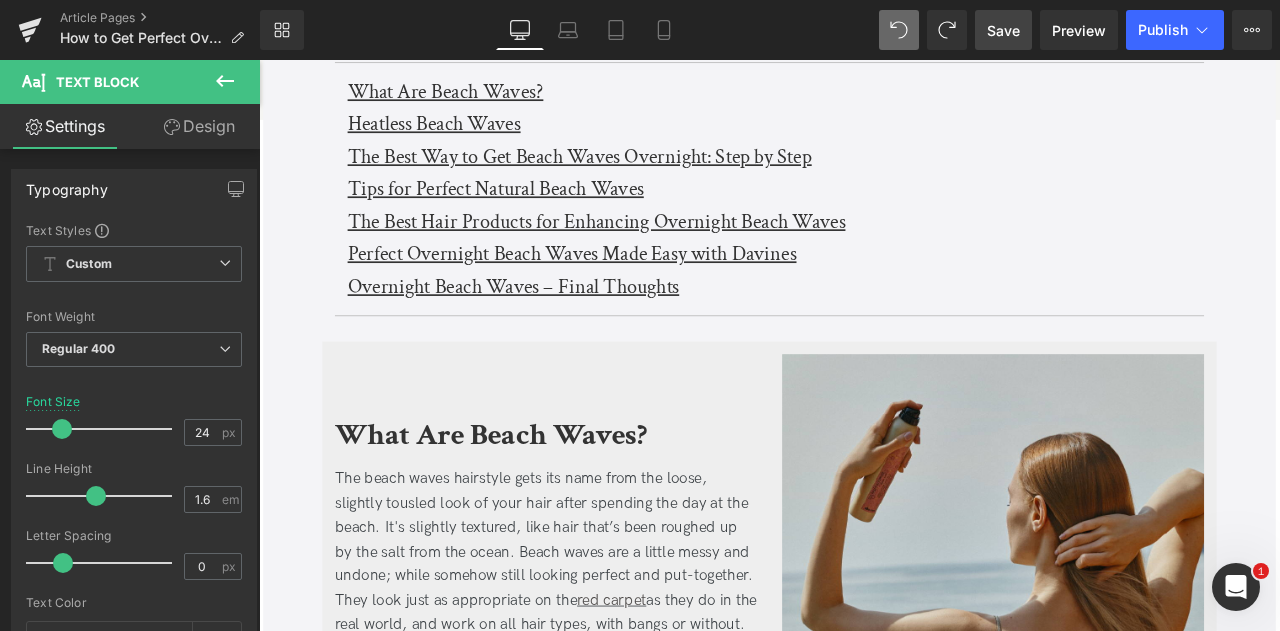 click on "Design" at bounding box center [199, 126] 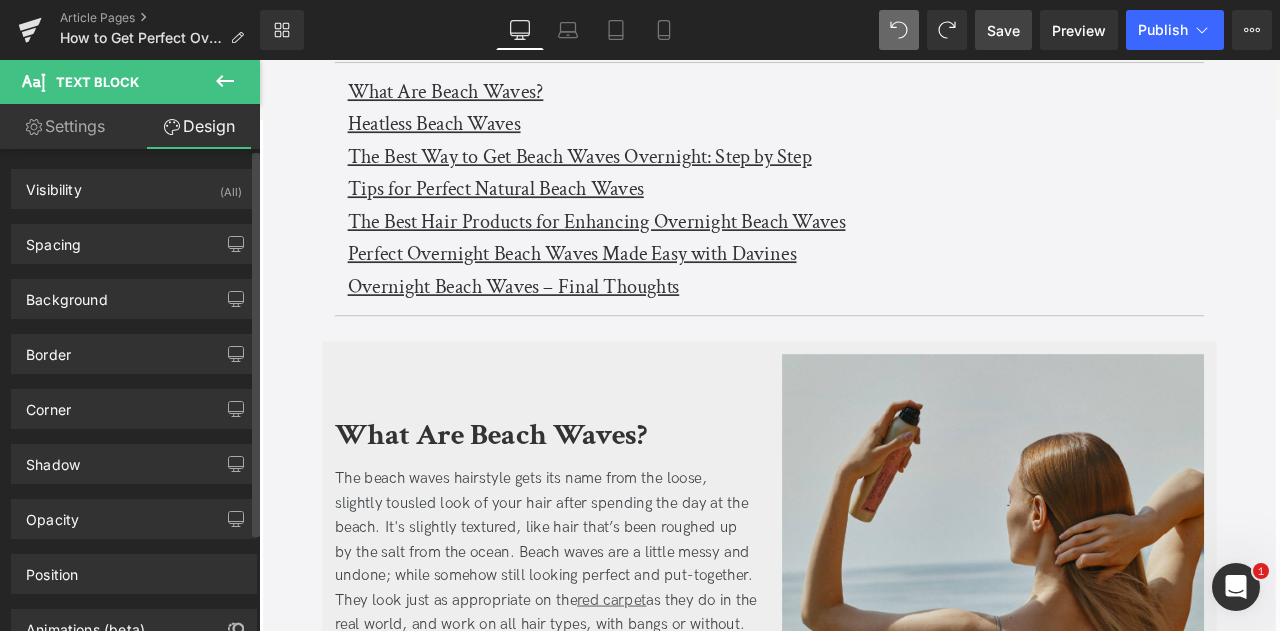 scroll, scrollTop: 122, scrollLeft: 0, axis: vertical 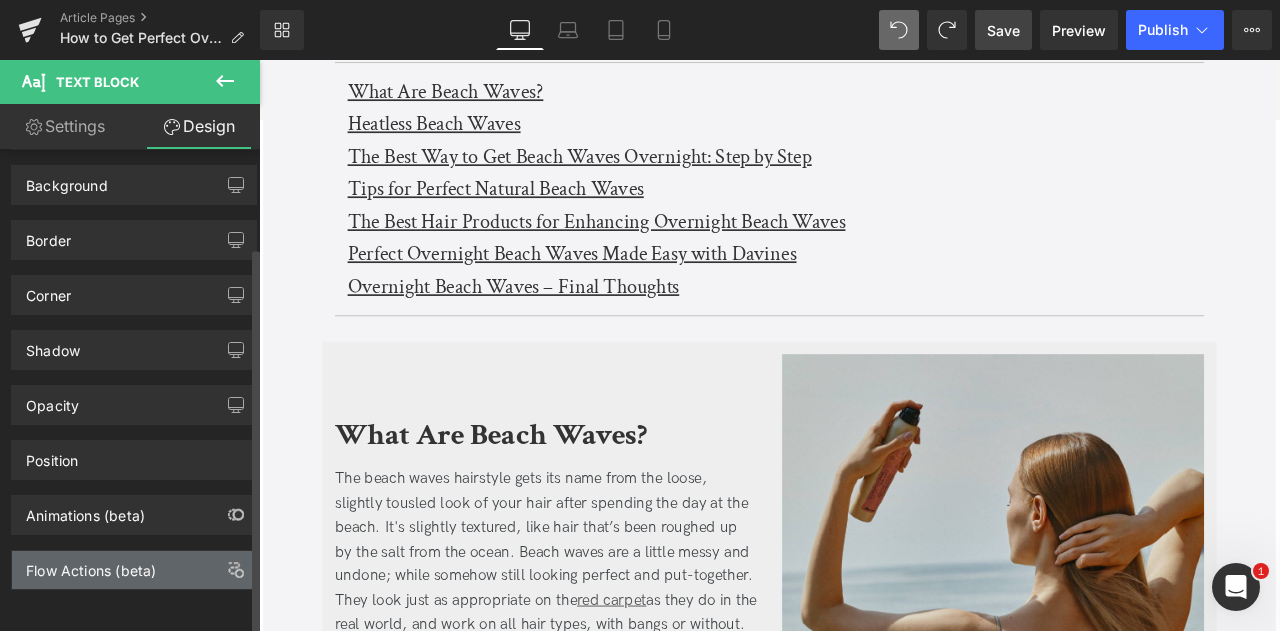 click on "Flow Actions (beta)" at bounding box center [91, 565] 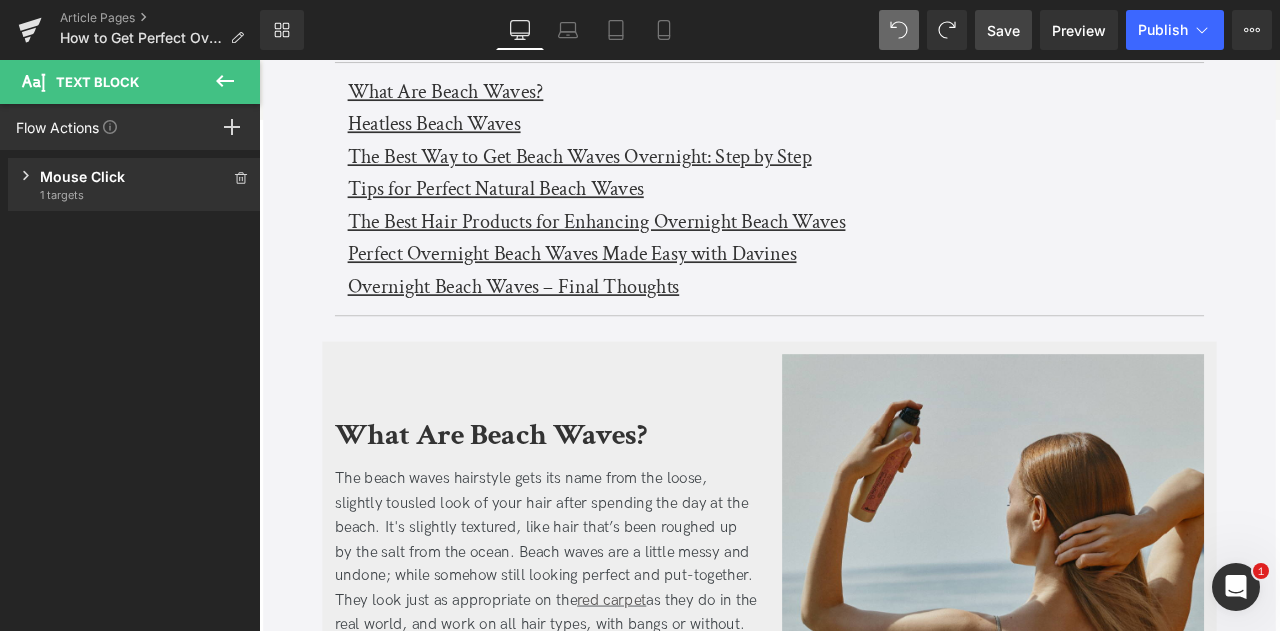 click on "Mouse Click
Trigger on mouse click
1 targets" at bounding box center [134, 184] 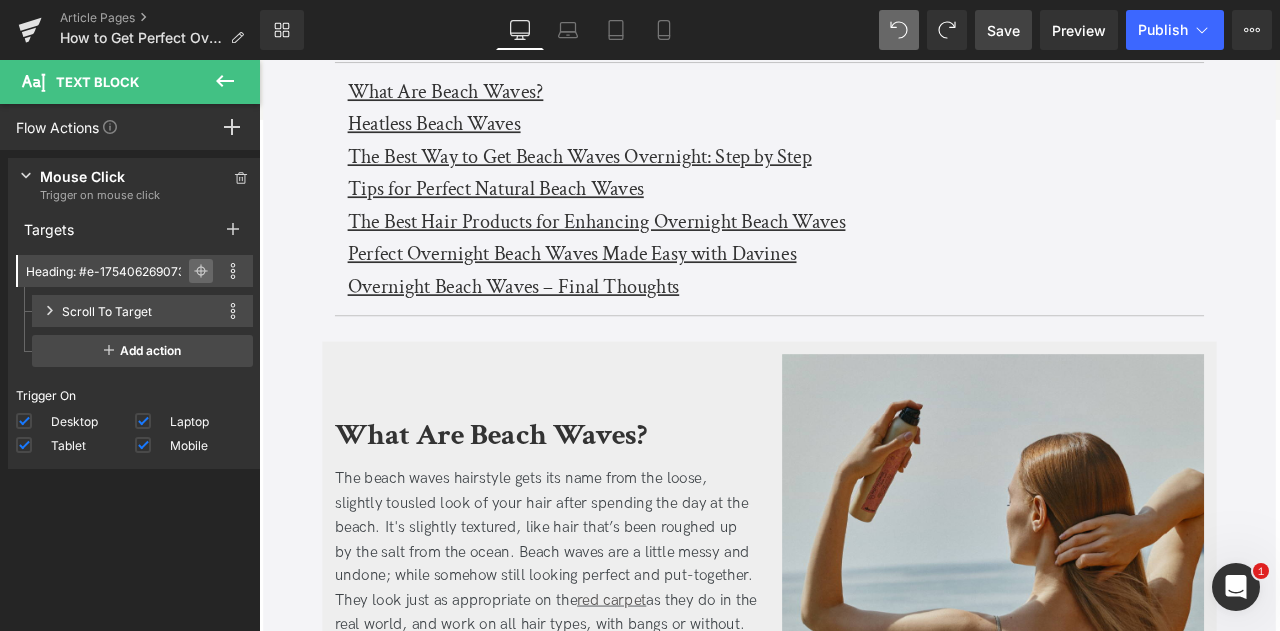 click 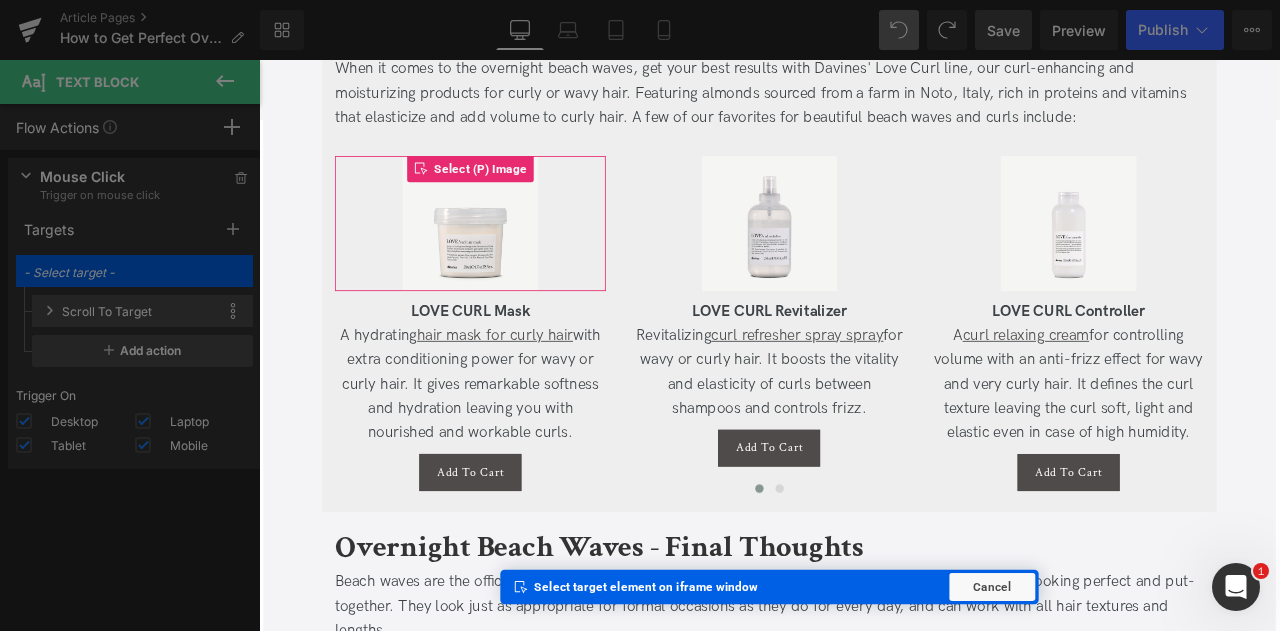 scroll, scrollTop: 4315, scrollLeft: 0, axis: vertical 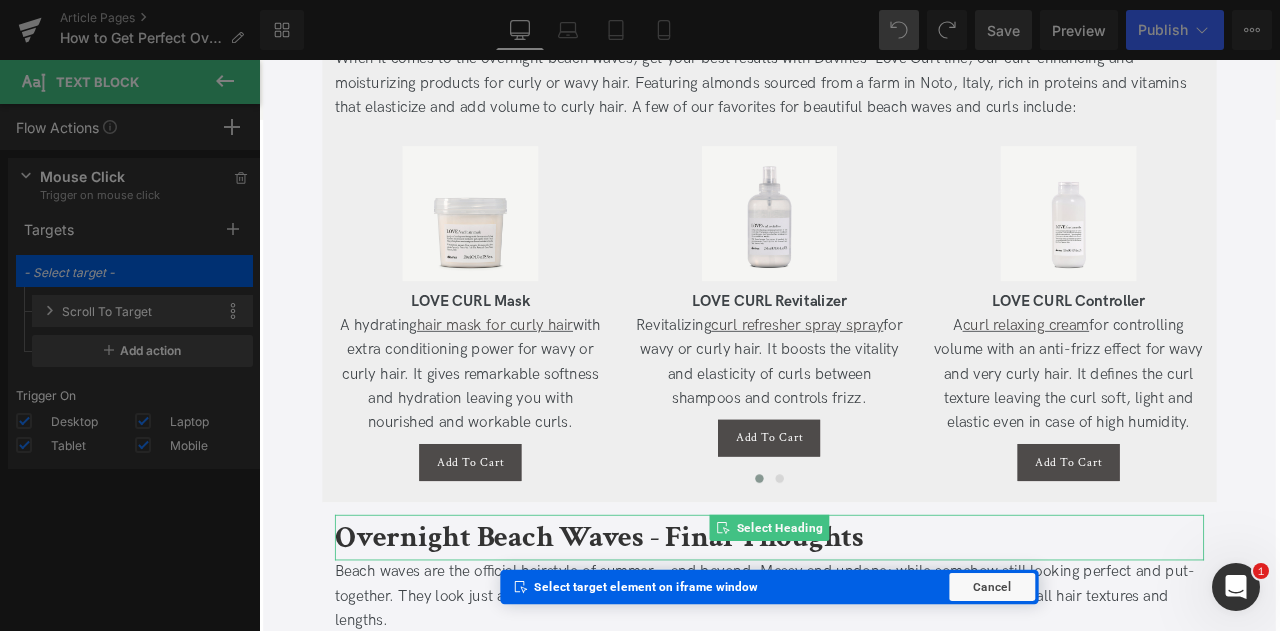 click on "Overnight Beach Waves - Final Thoughts" at bounding box center [662, 625] 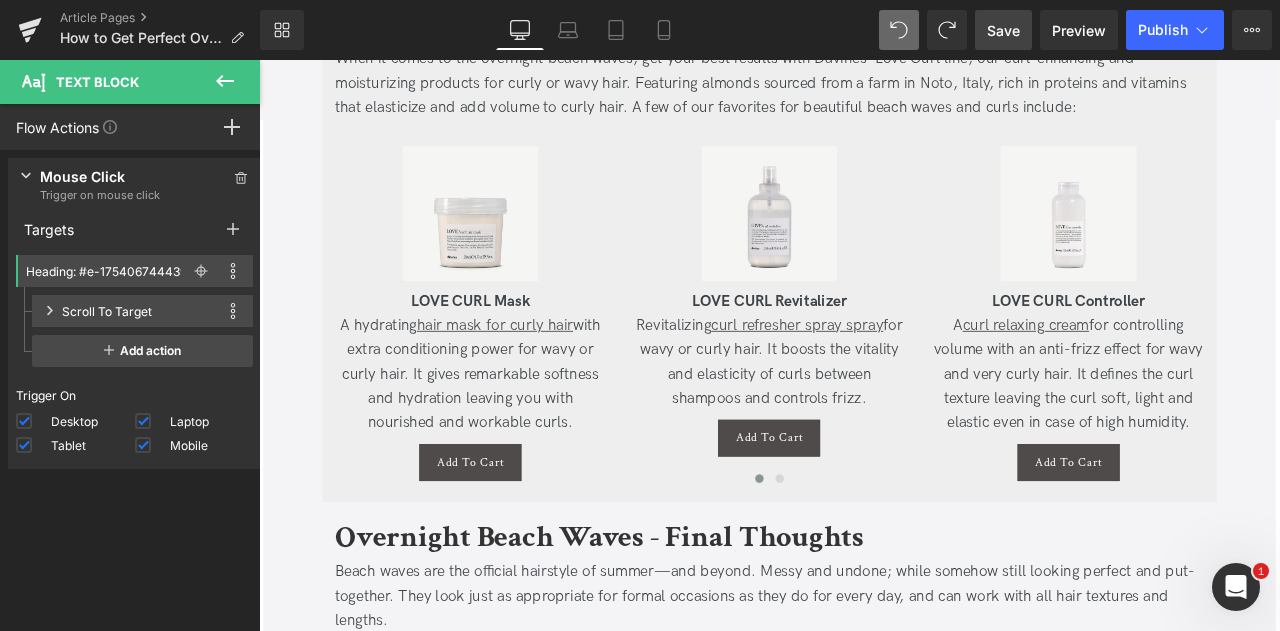 click on "Save" at bounding box center [1003, 30] 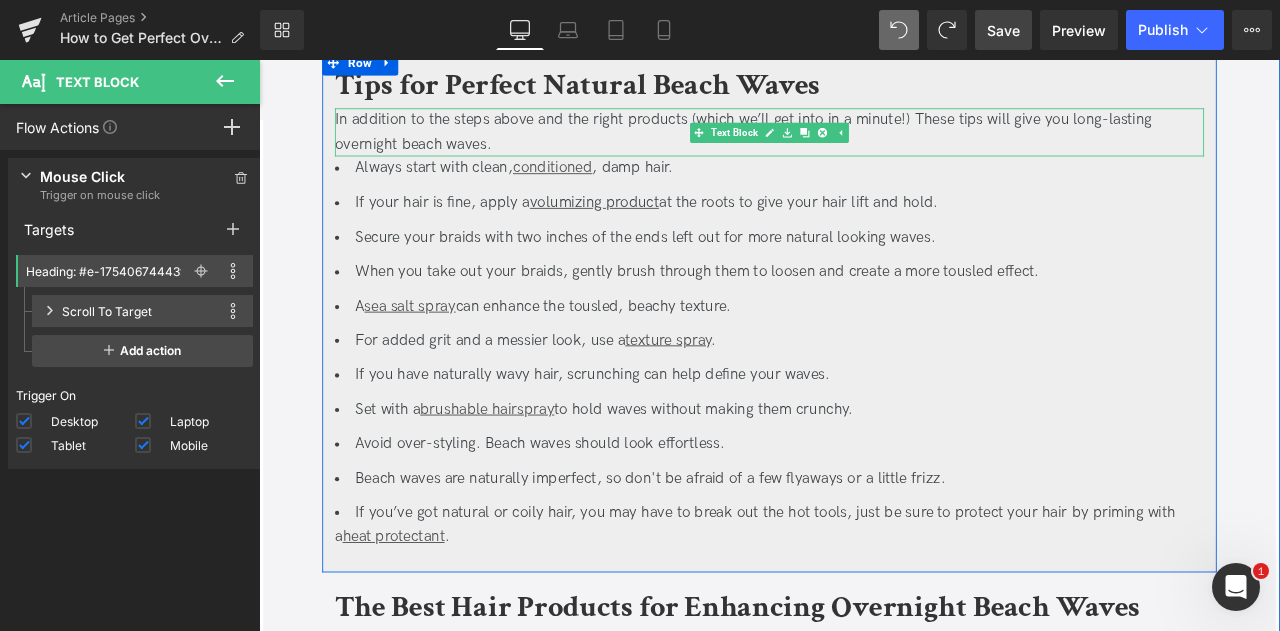 scroll, scrollTop: 3160, scrollLeft: 0, axis: vertical 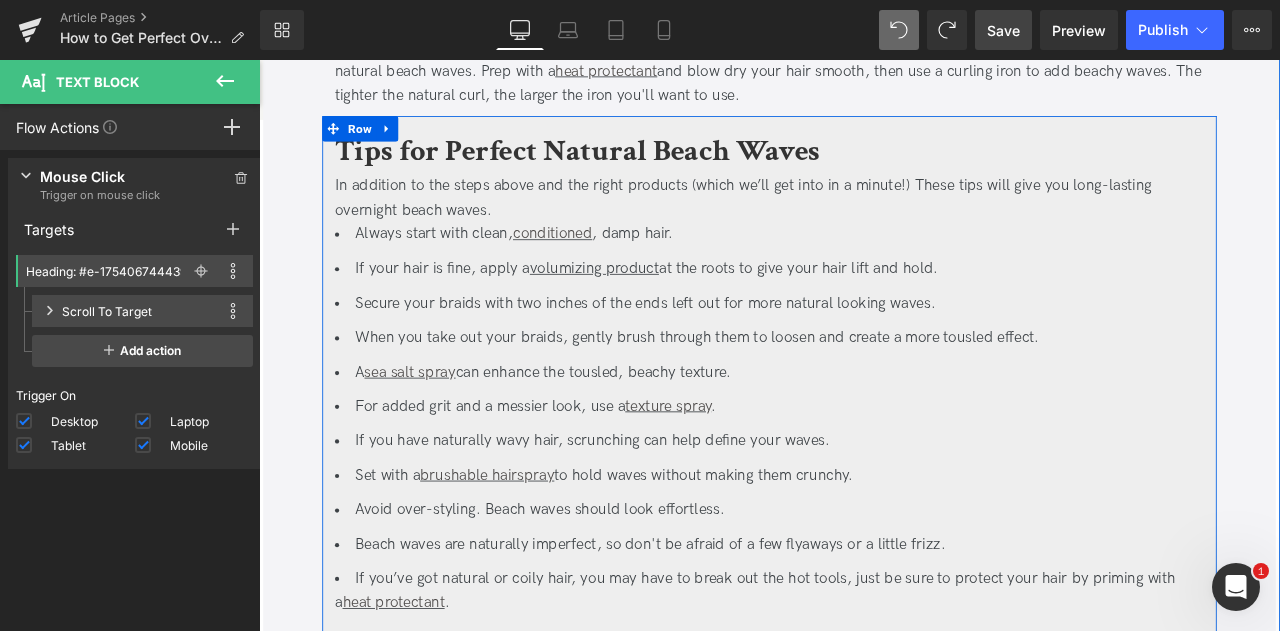 click on "Tips for Perfect Natural Beach Waves" at bounding box center (636, 167) 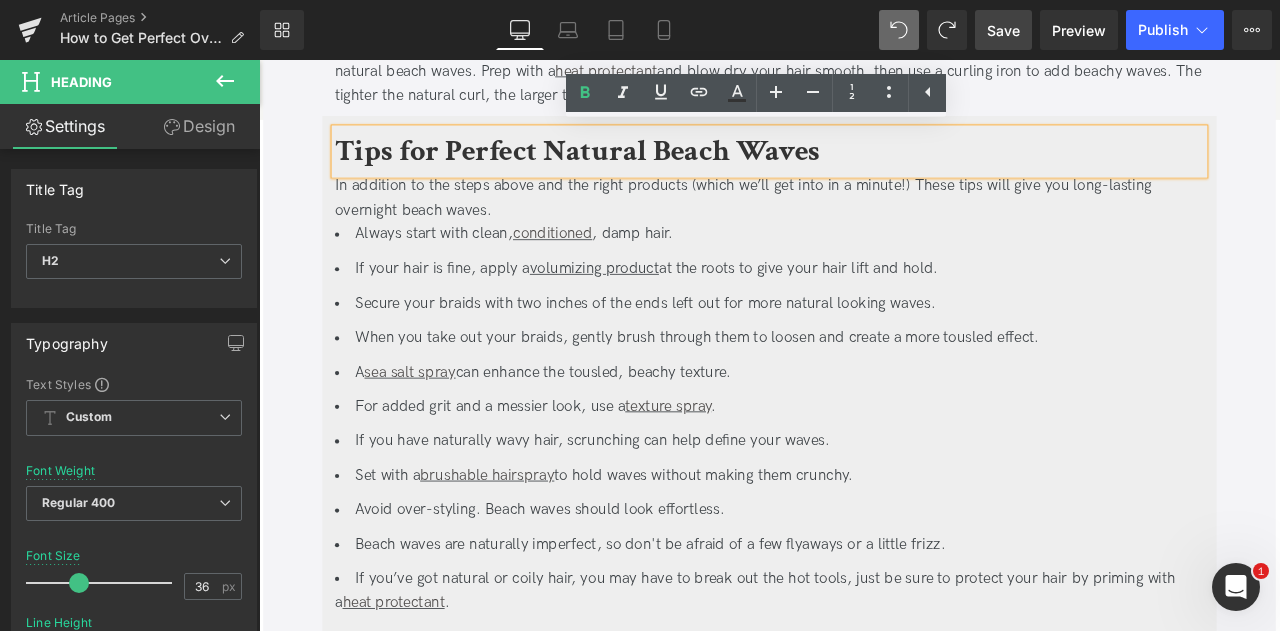 click on "How to Get Perfect Overnight Beach Waves Heading         Updated on August 1, 2025 |  5  min read Jaclyn LaBadia,  Davines Writer Text Block         Separator         Carefree and subtle, but chic and slightly disheveled, beach waves are the official hairstyle of summer—and beyond! But for as chill as the vibe as they give off, nailing them isn’t always so straightforward. But with a little practice, the right tips and a few key products, overnight beach waves will change your life- or at least your hair. From prepping to using the right products and tips for different hair types and long-lasting waves, this is your step-by-step guide to the perfect overnight beach waves. Text Block
Key Takeaways Heading" at bounding box center [864, -150] 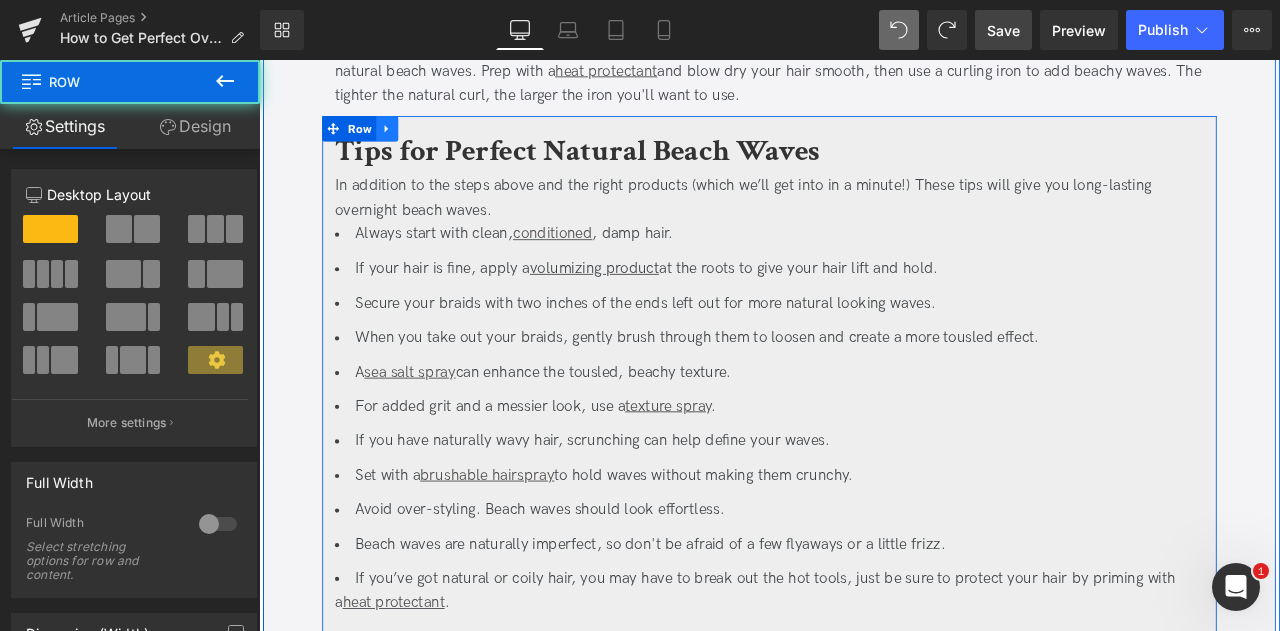click 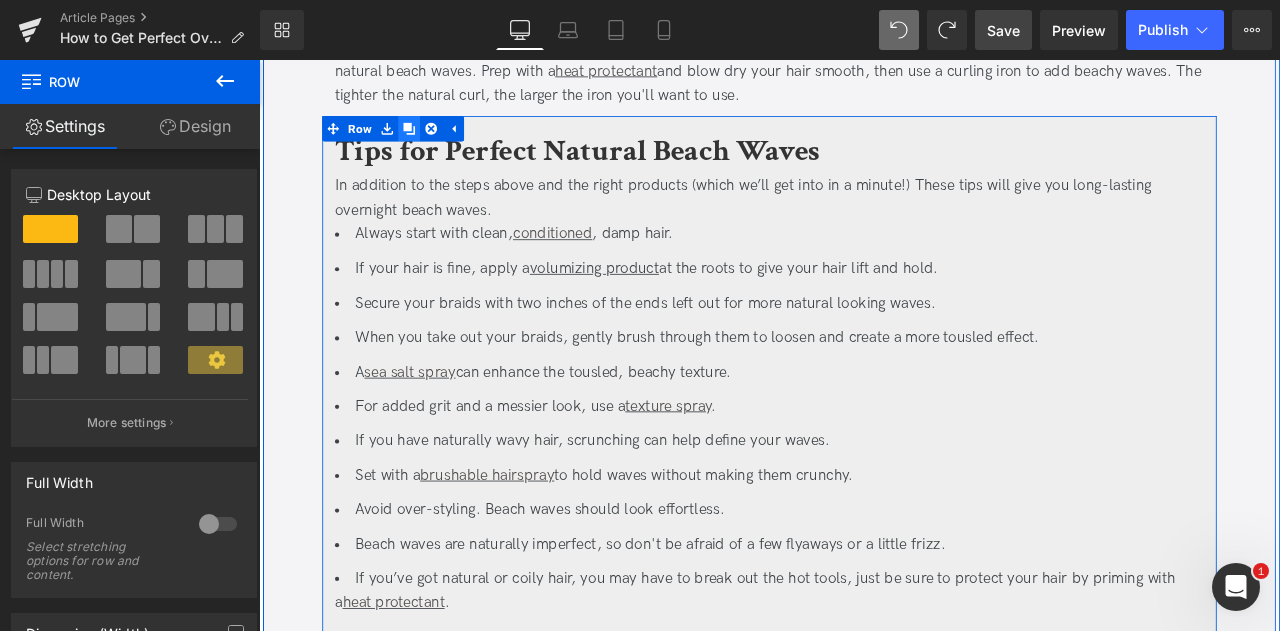 click 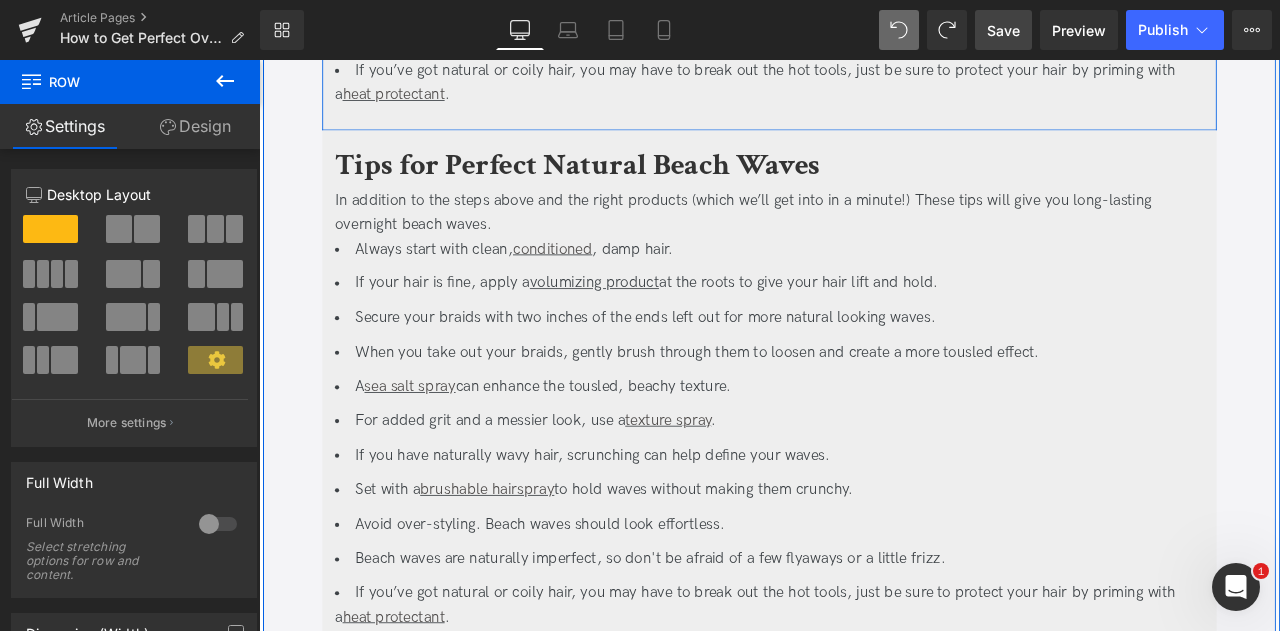scroll, scrollTop: 3763, scrollLeft: 0, axis: vertical 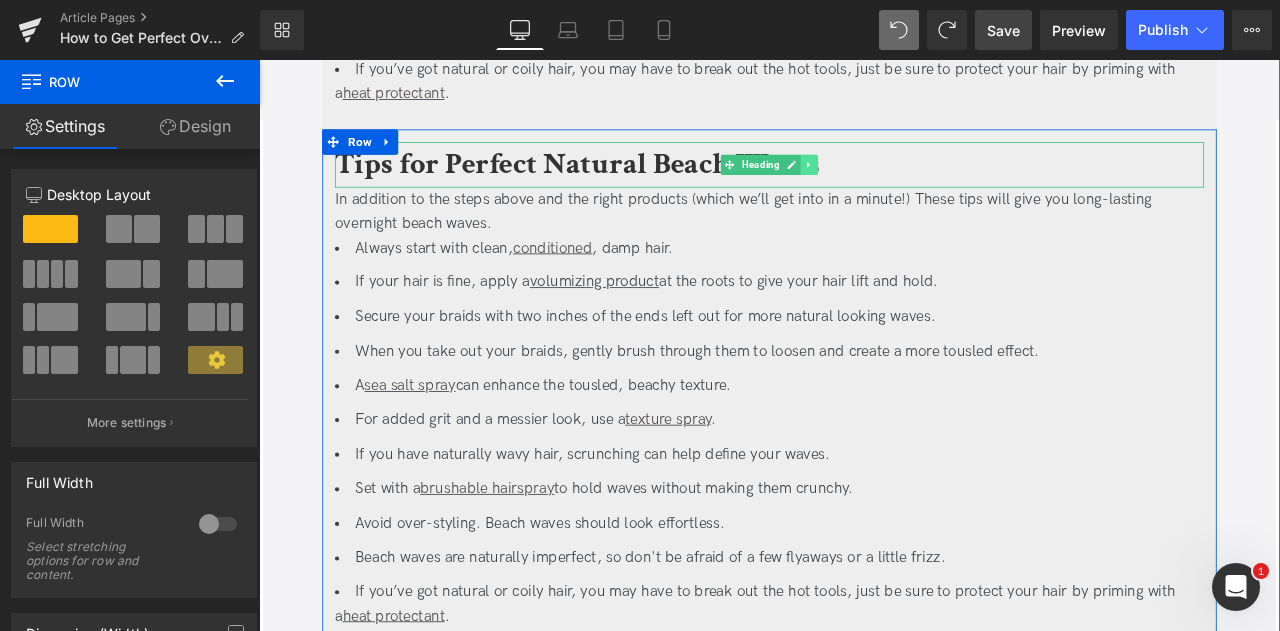 click 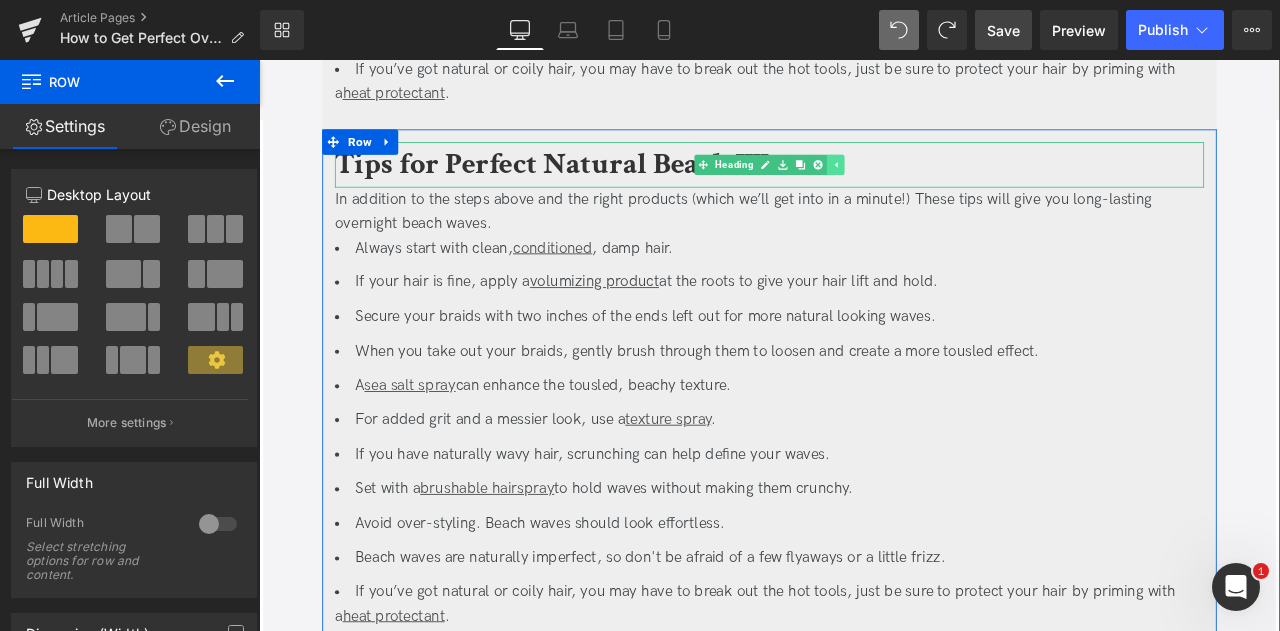 click at bounding box center [921, 184] 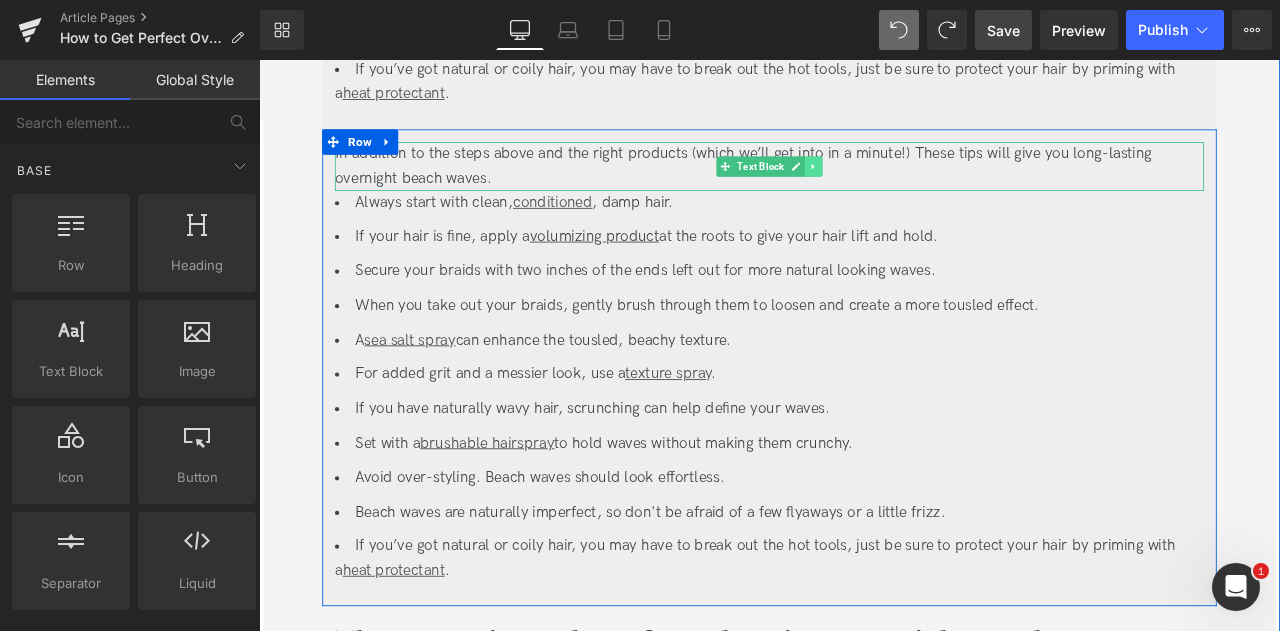 click at bounding box center [916, 186] 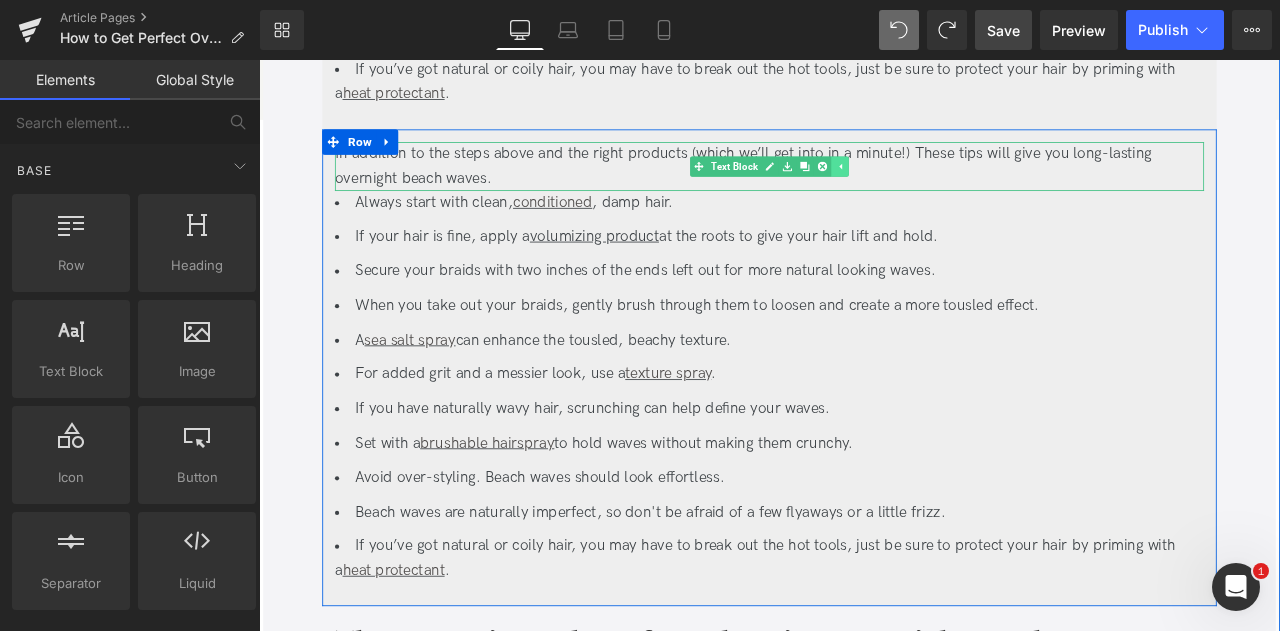 click 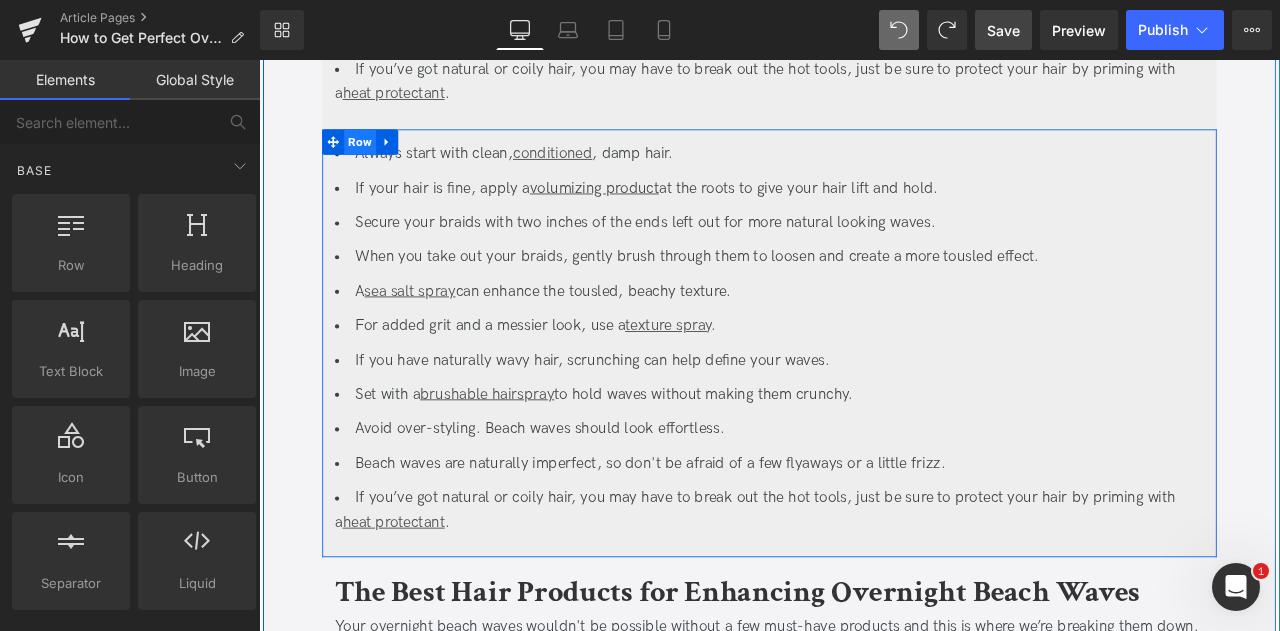 click on "Row" at bounding box center [379, 157] 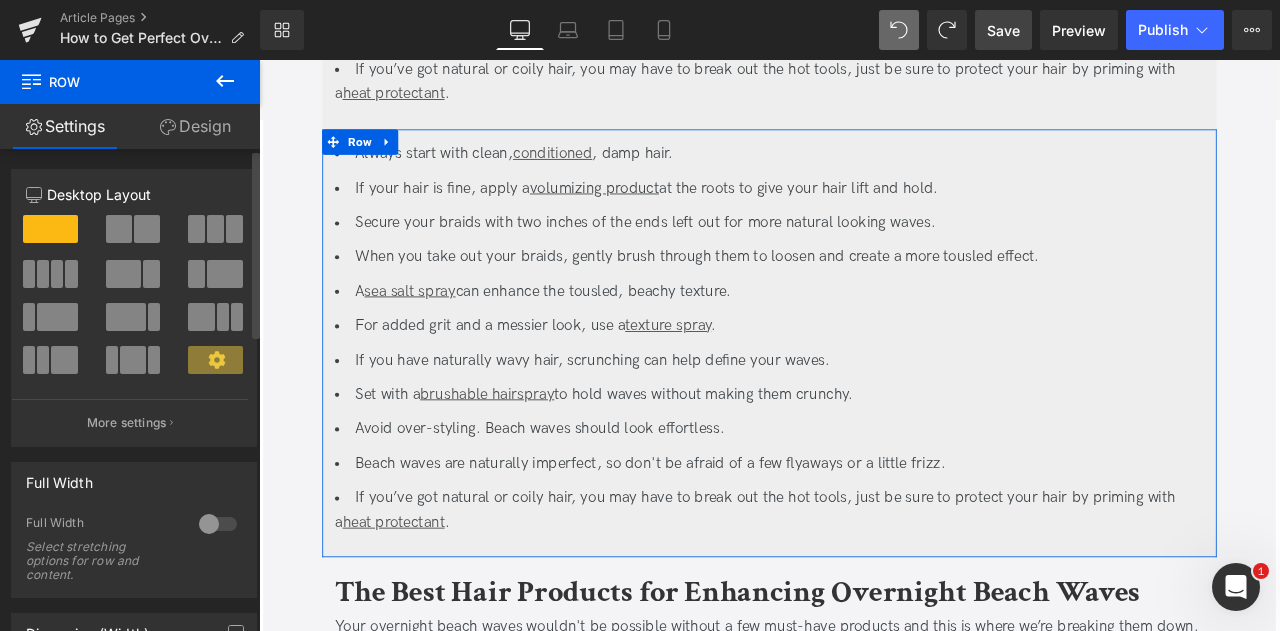 click at bounding box center [215, 229] 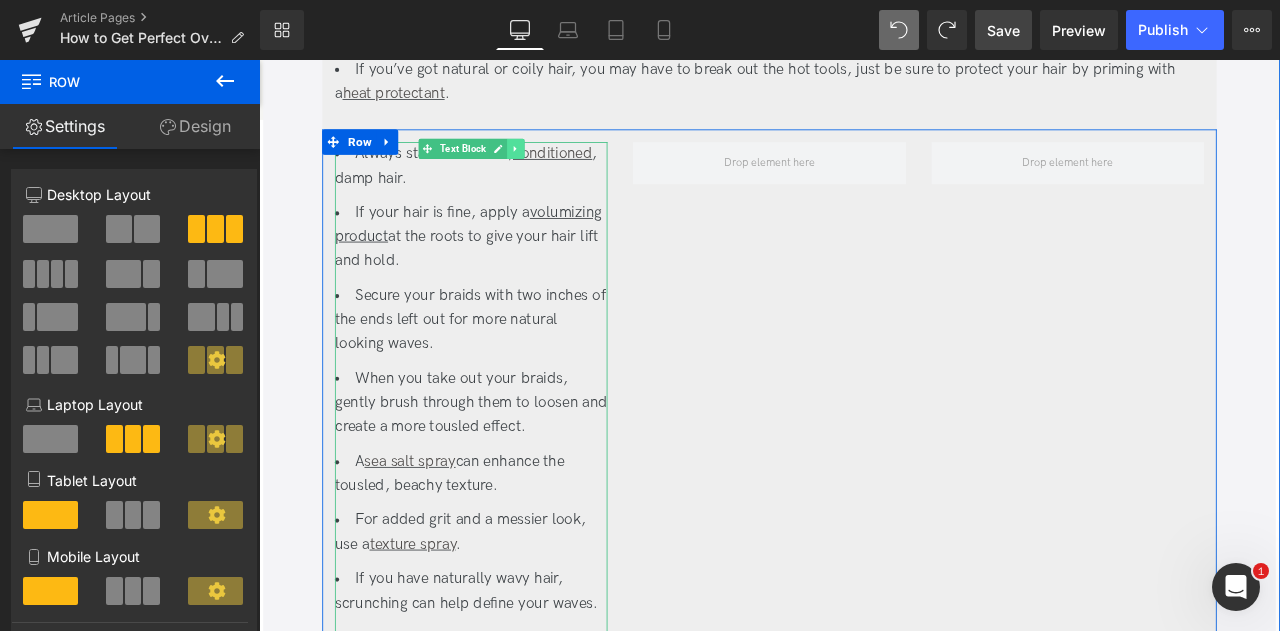 click 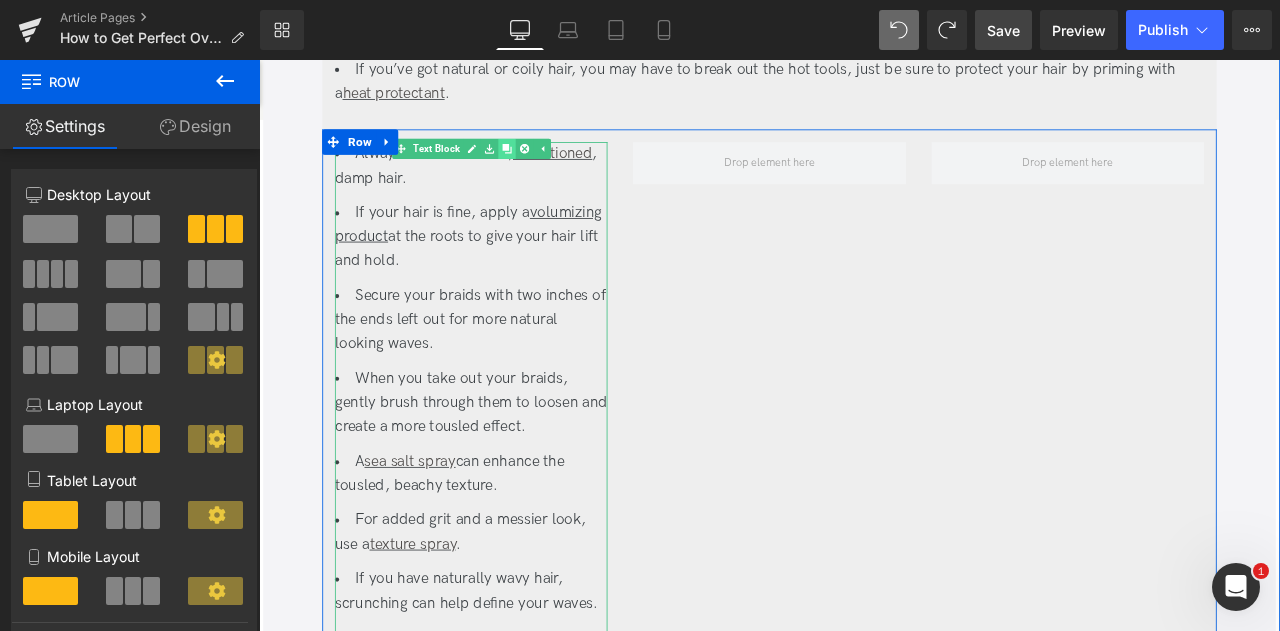 click 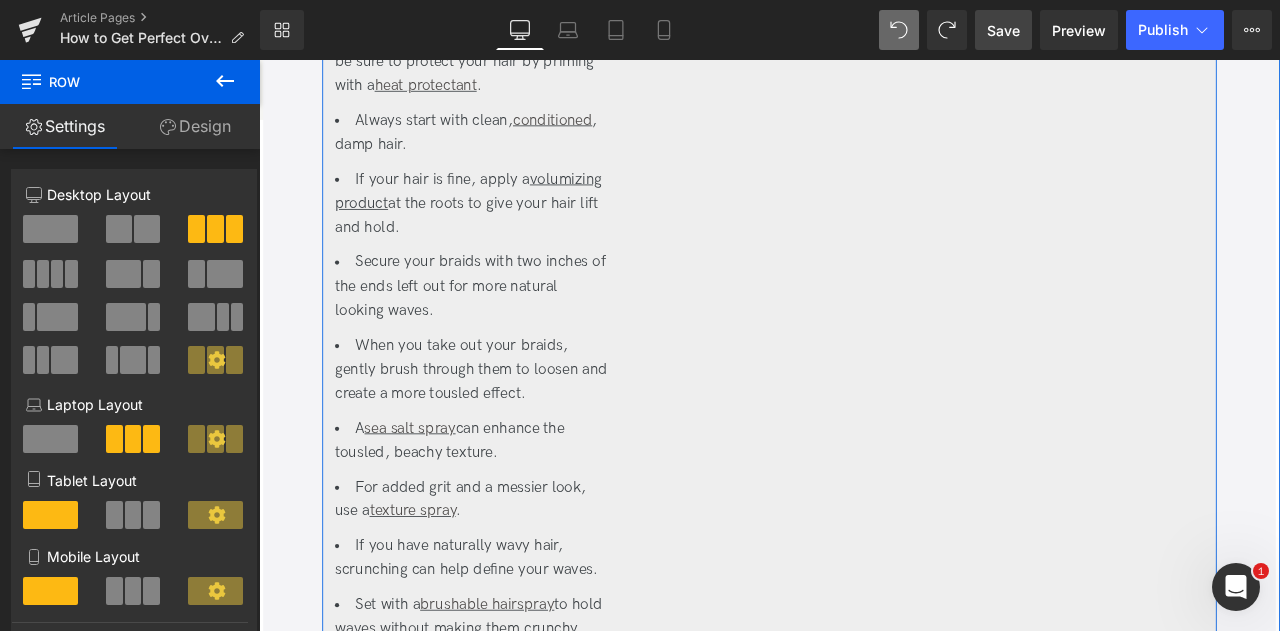 scroll, scrollTop: 4745, scrollLeft: 0, axis: vertical 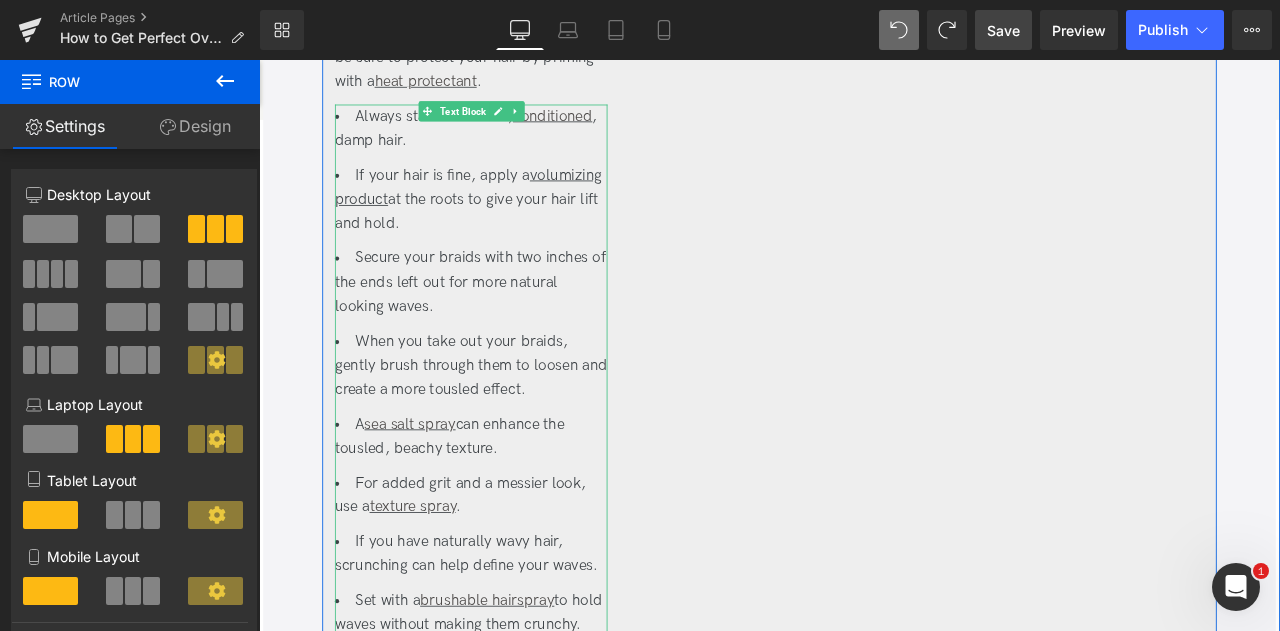 click on "Always start with clean,  conditioned , damp hair." at bounding box center (510, 142) 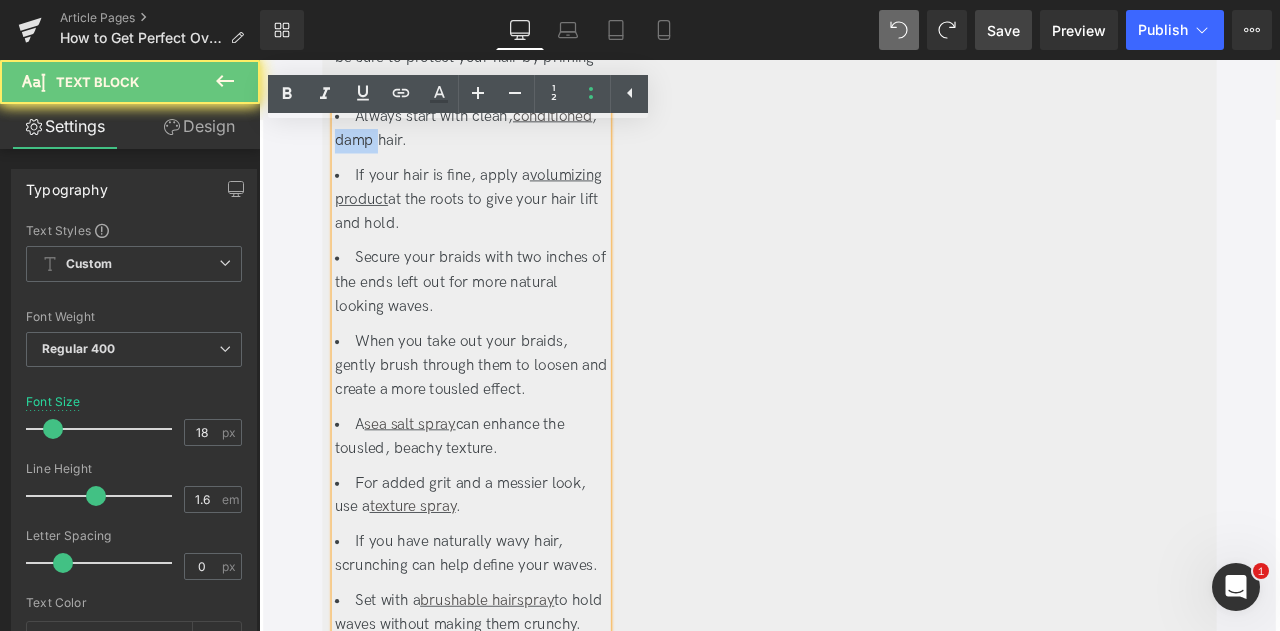 click on "Always start with clean,  conditioned , damp hair." at bounding box center (510, 142) 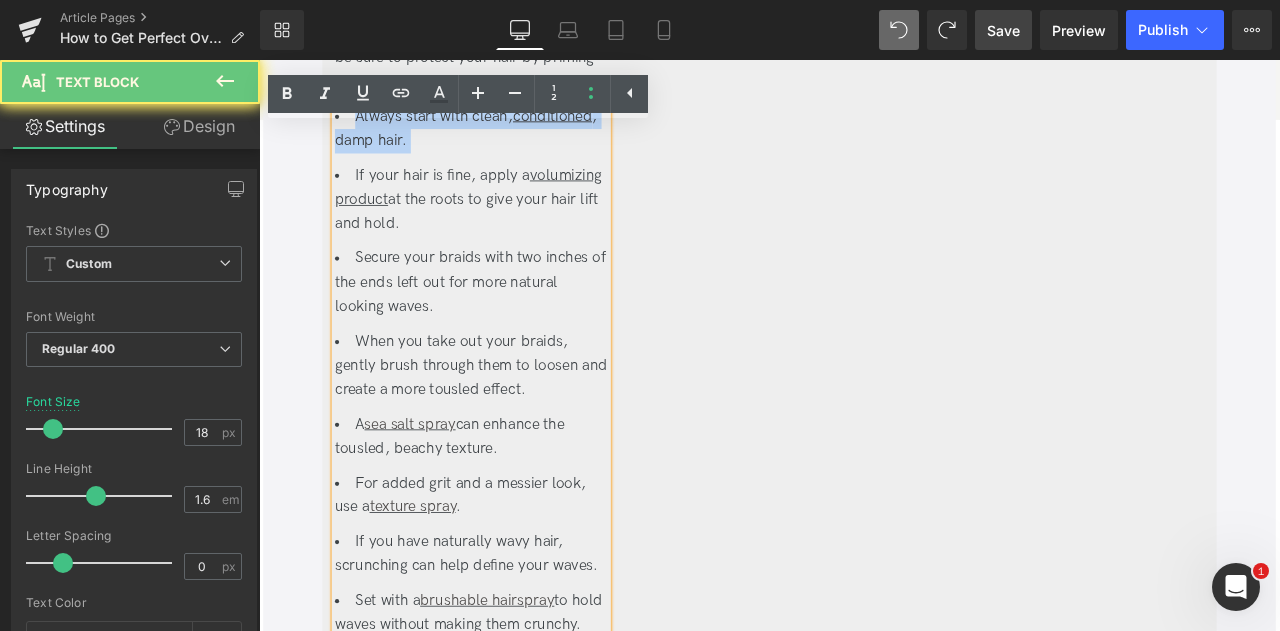 click on "Always start with clean,  conditioned , damp hair." at bounding box center [510, 142] 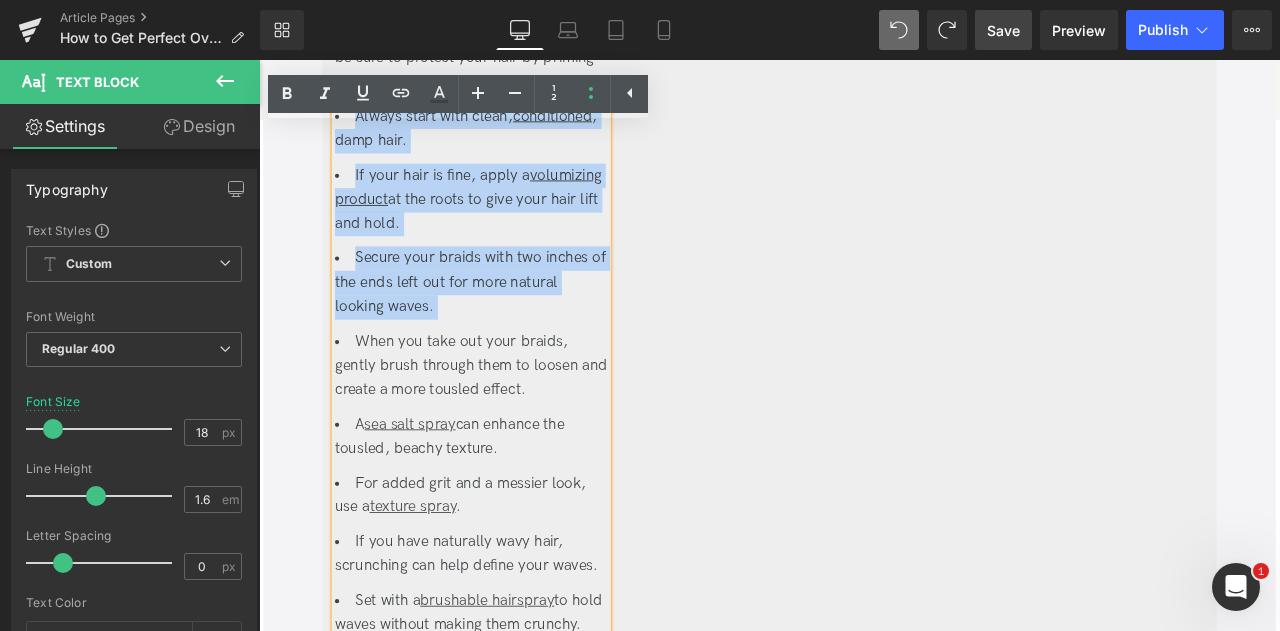 click on "Secure your braids with two inches of the ends left out for more natural looking waves." at bounding box center (510, 324) 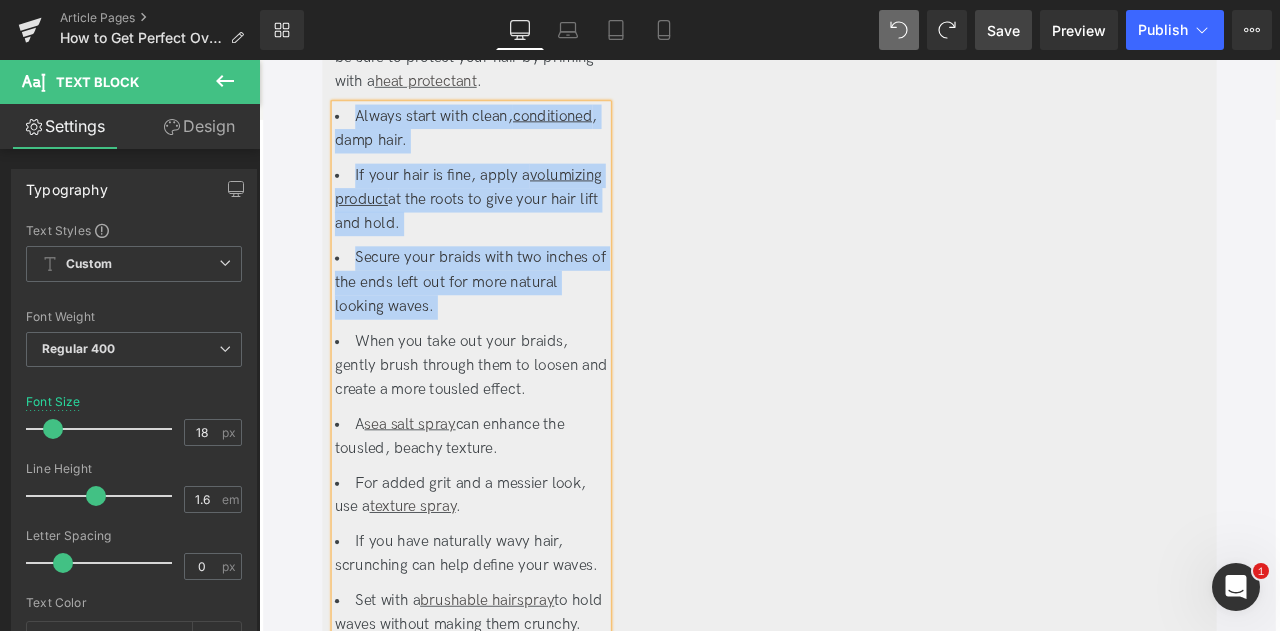 type 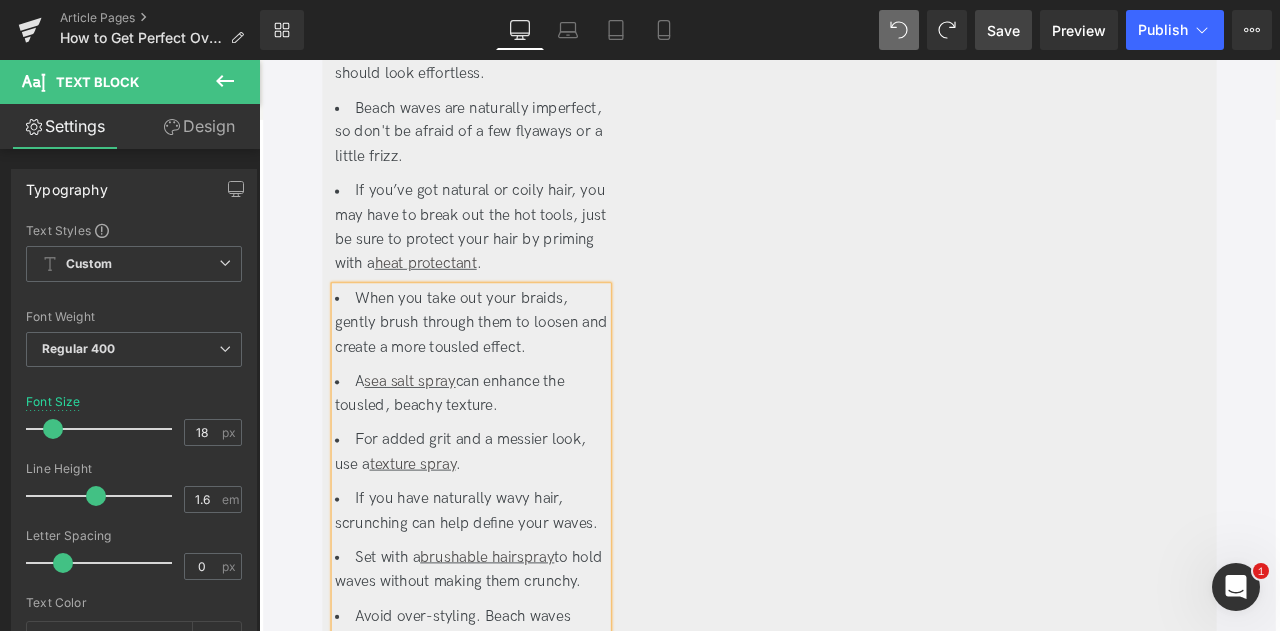 scroll, scrollTop: 4529, scrollLeft: 0, axis: vertical 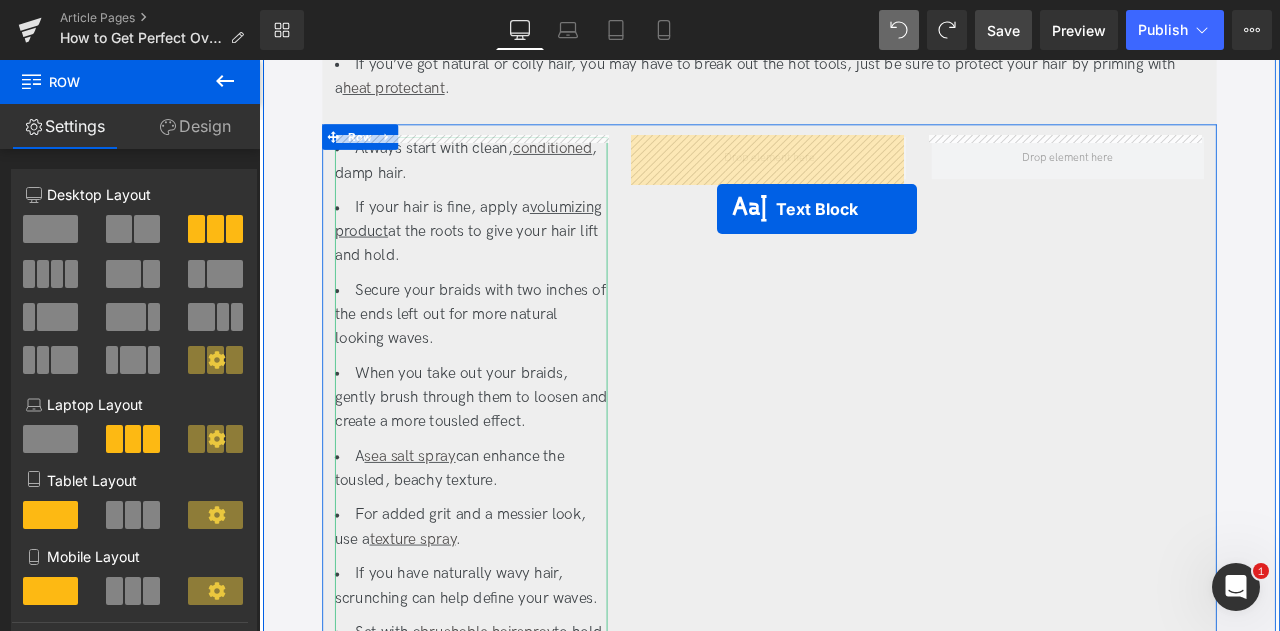 drag, startPoint x: 497, startPoint y: 370, endPoint x: 801, endPoint y: 248, distance: 327.56677 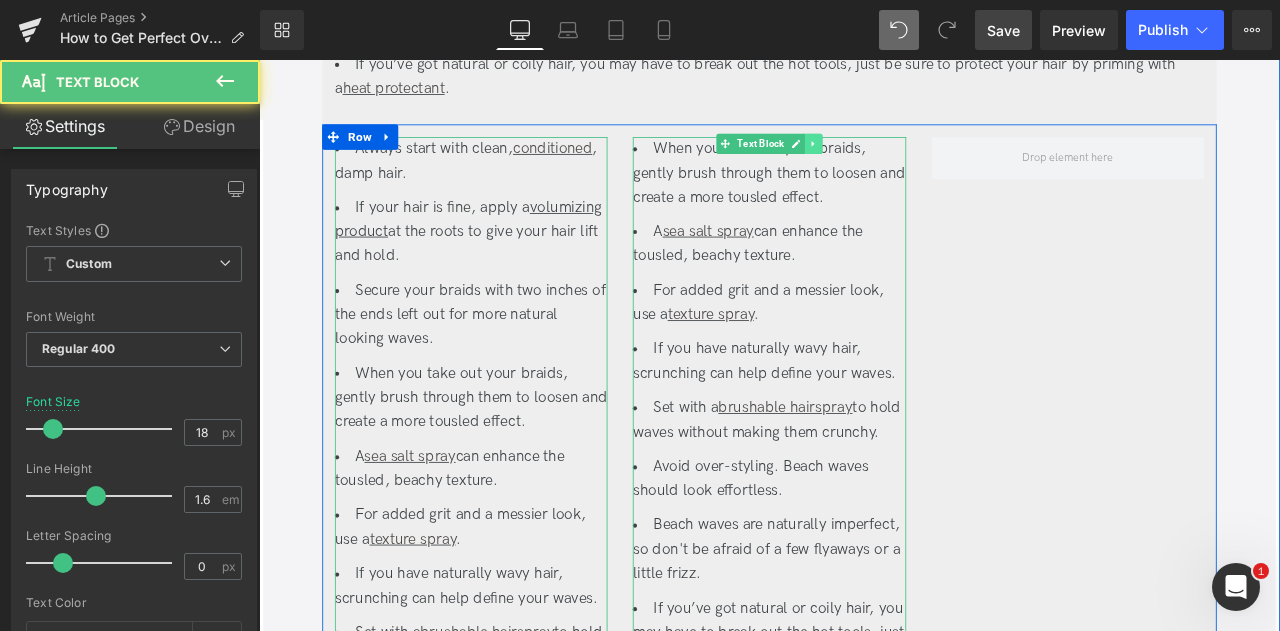 click at bounding box center (916, 159) 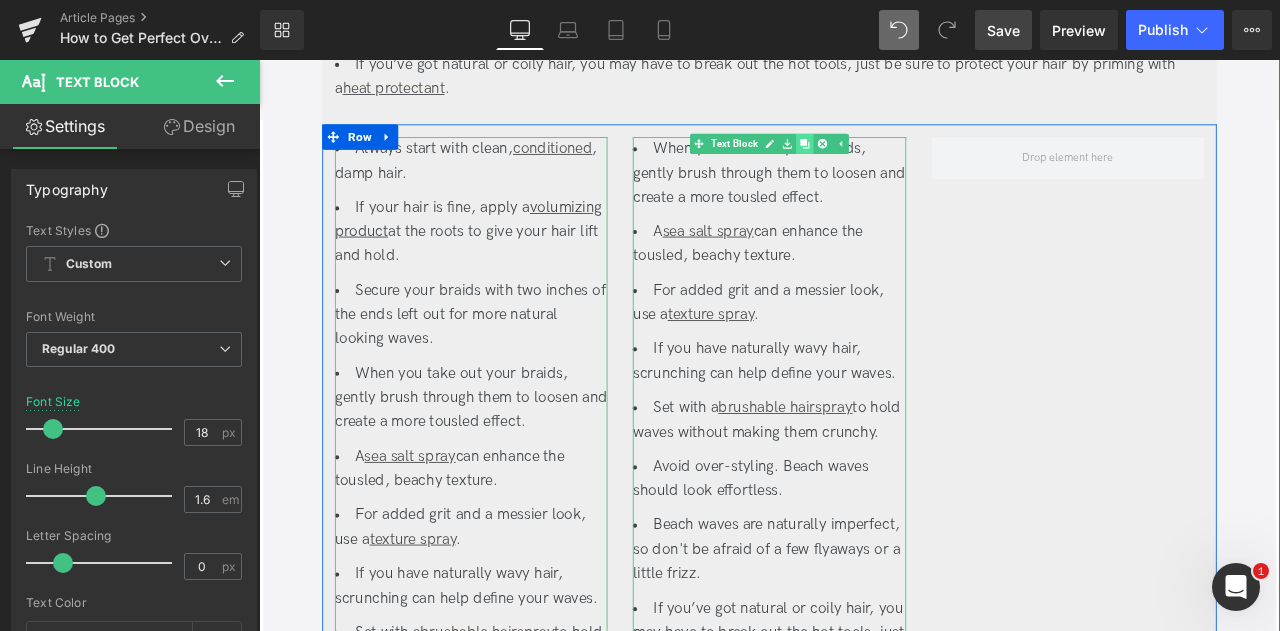 click 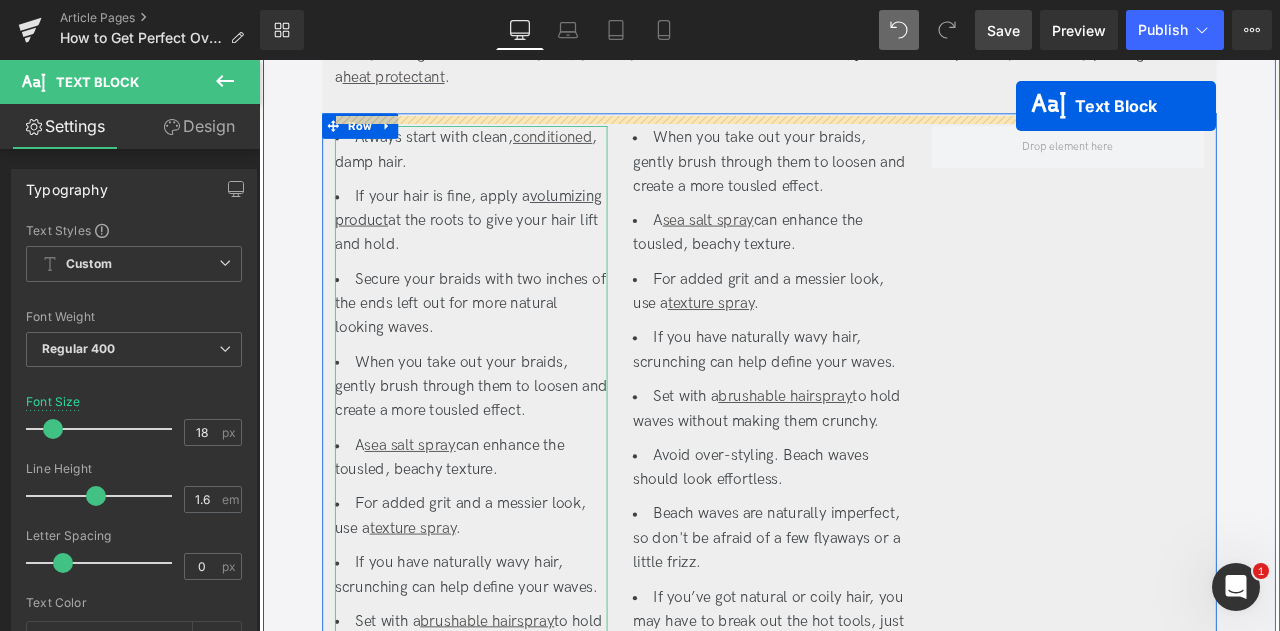scroll, scrollTop: 3722, scrollLeft: 0, axis: vertical 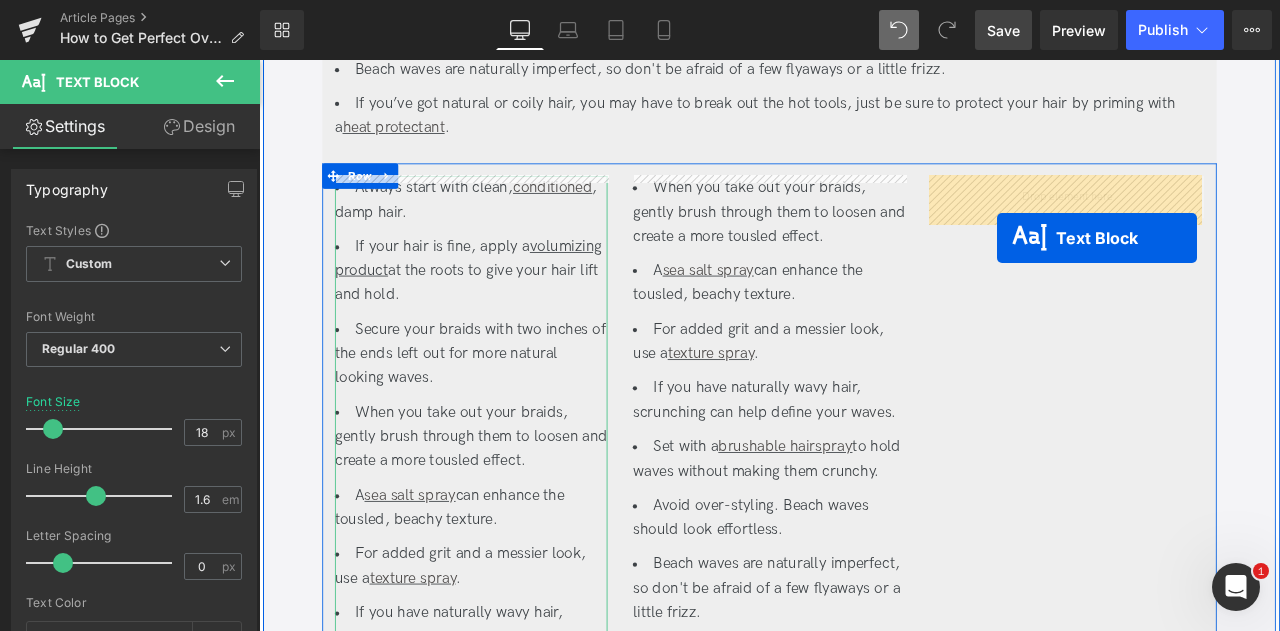 drag, startPoint x: 825, startPoint y: 150, endPoint x: 1134, endPoint y: 271, distance: 331.84634 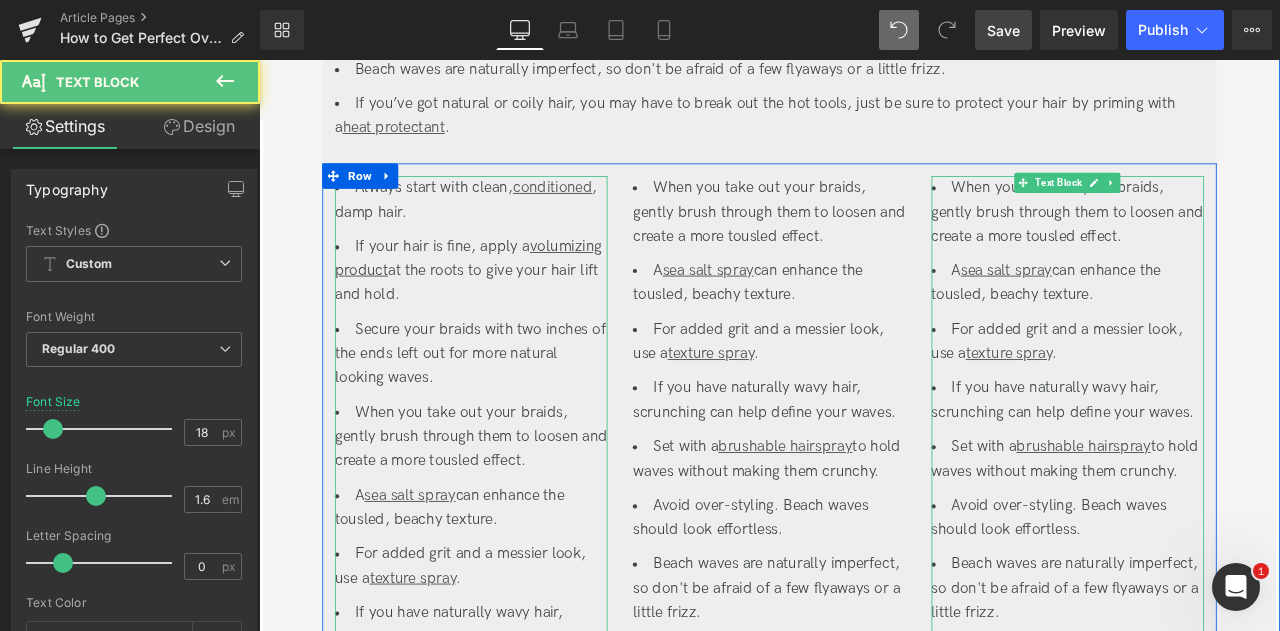 click on "When you take out your braids, gently brush through them to loosen and create a more tousled effect." at bounding box center (1217, 240) 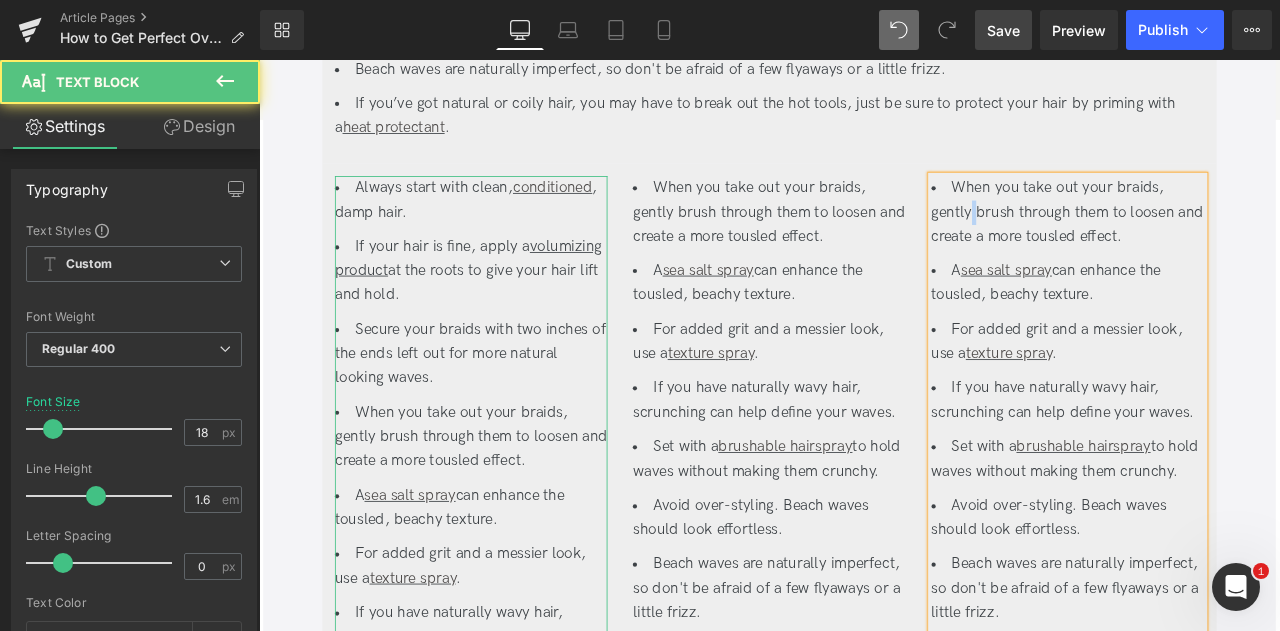click on "When you take out your braids, gently brush through them to loosen and create a more tousled effect." at bounding box center [1217, 240] 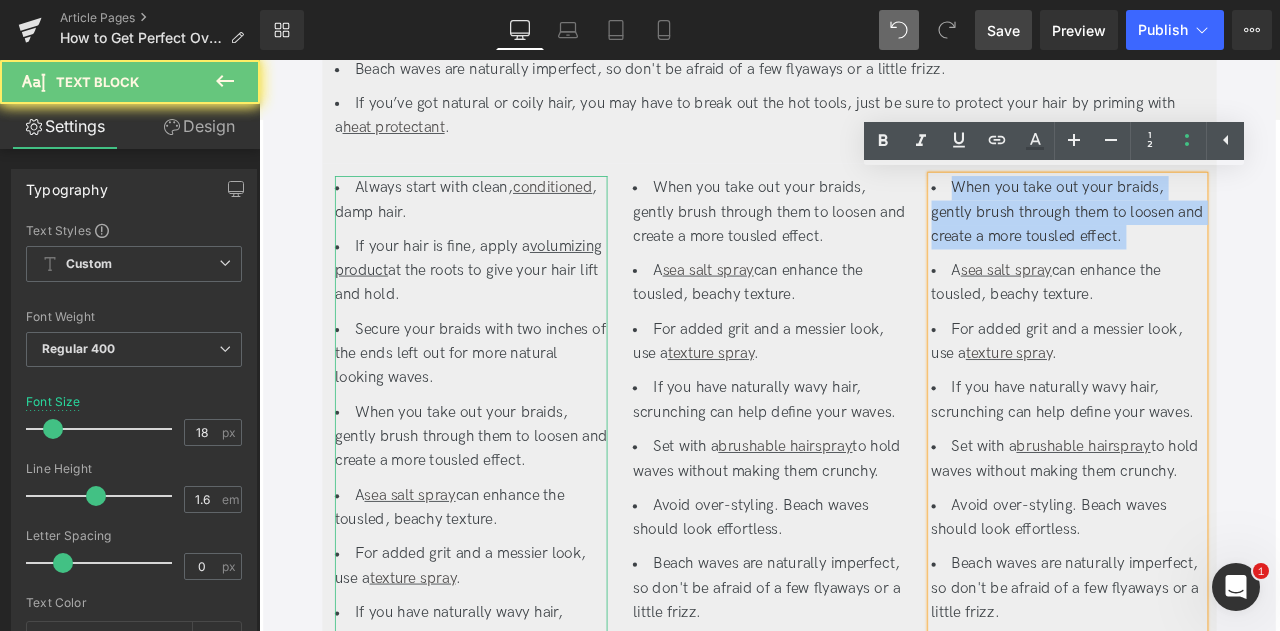 click on "When you take out your braids, gently brush through them to loosen and create a more tousled effect." at bounding box center [1217, 240] 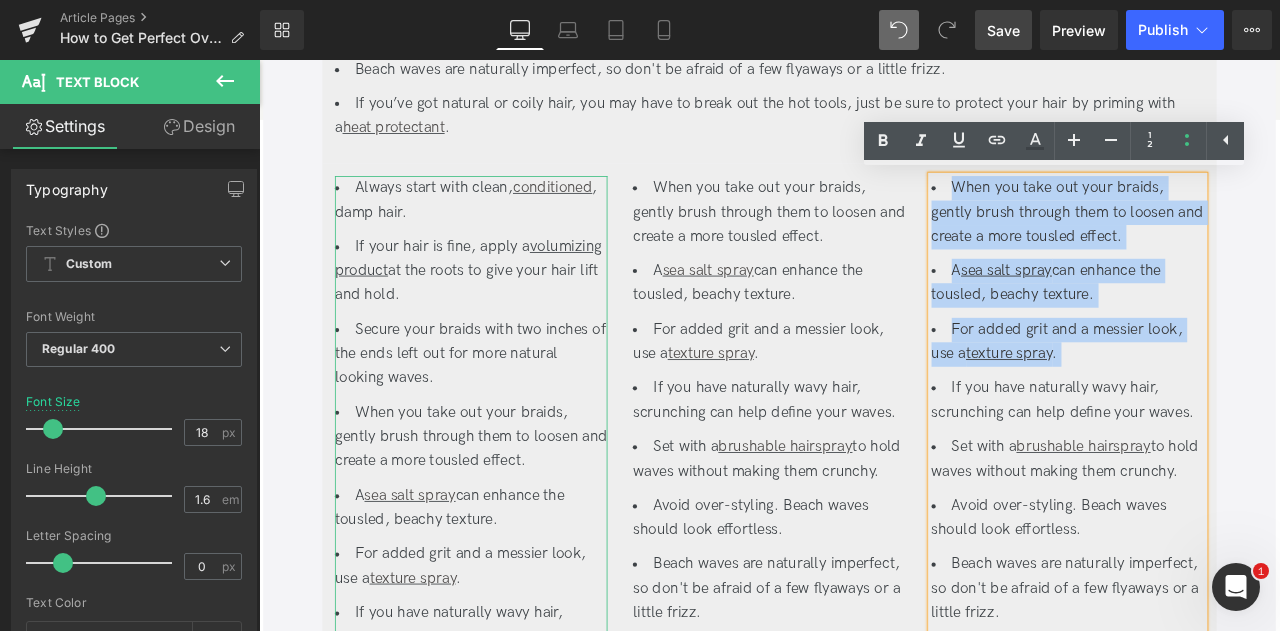 click on "For added grit and a messier look, use a  texture spray ." at bounding box center (1217, 395) 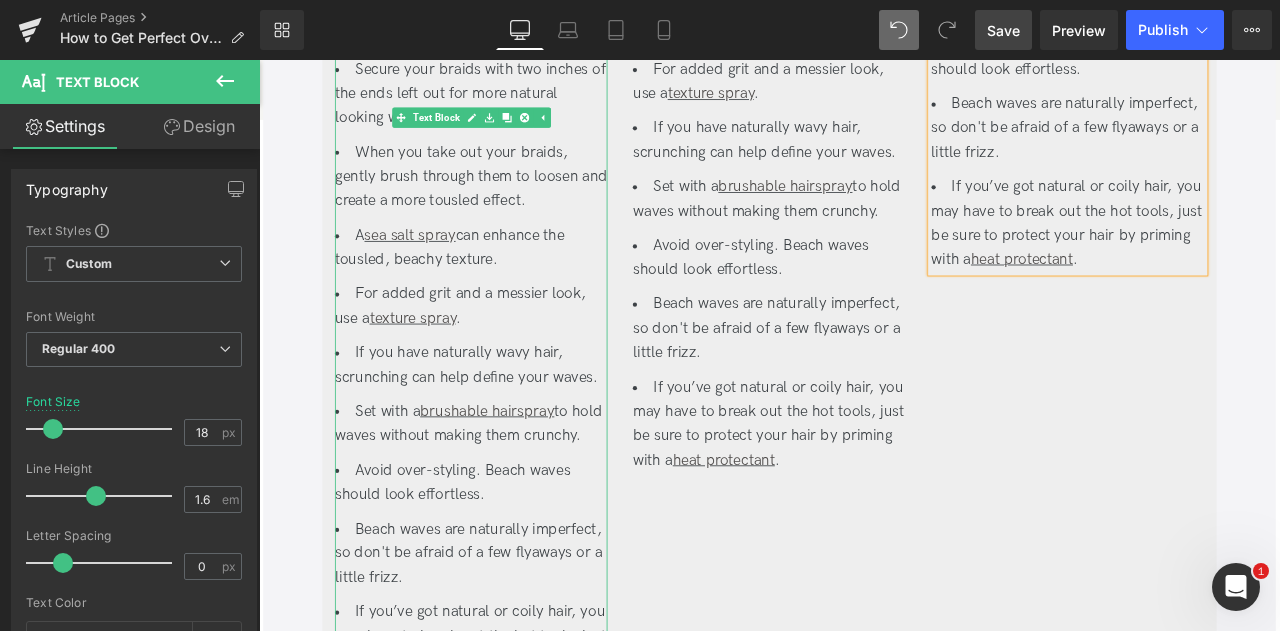 scroll, scrollTop: 4077, scrollLeft: 0, axis: vertical 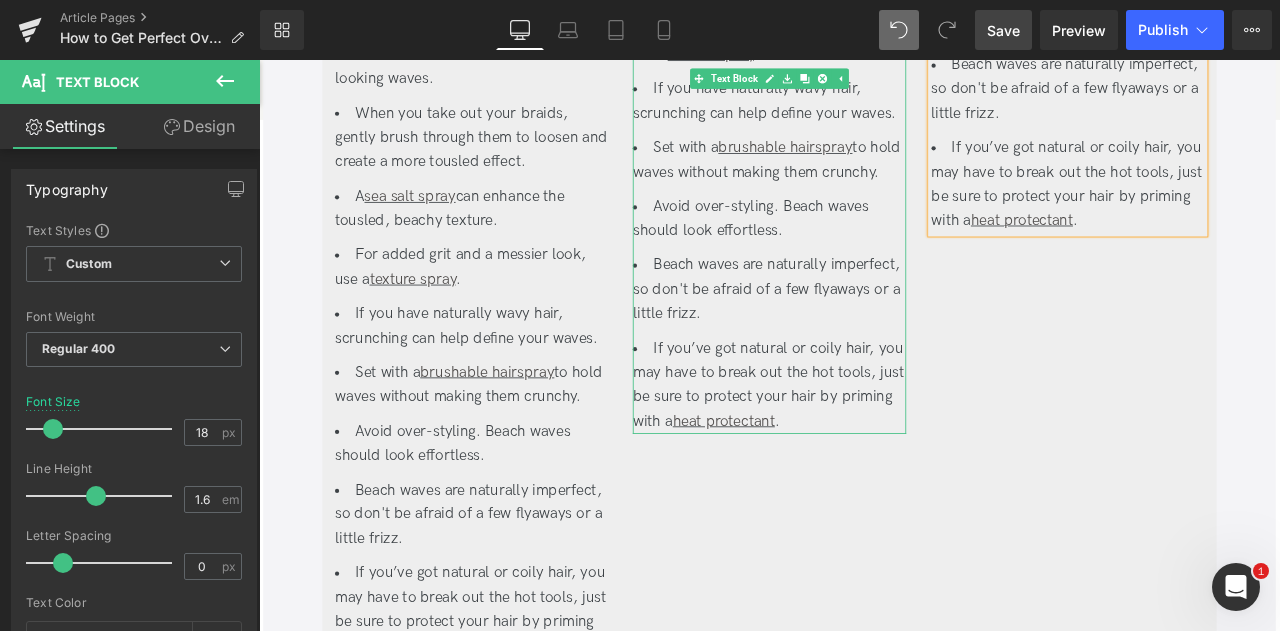 click on "If you’ve got natural or coily hair, you may have to break out the hot tools, just be sure to protect your hair by priming with a  heat protectant ." at bounding box center [863, 445] 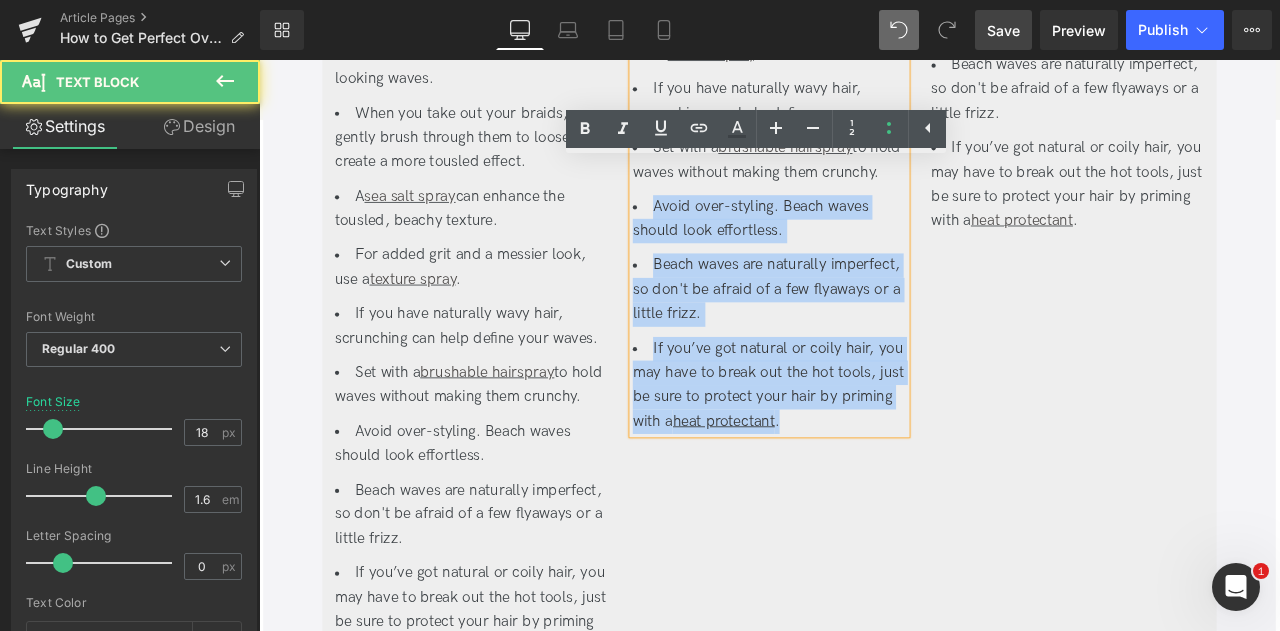 click on "Avoid over-styling. Beach waves should look effortless." at bounding box center [863, 249] 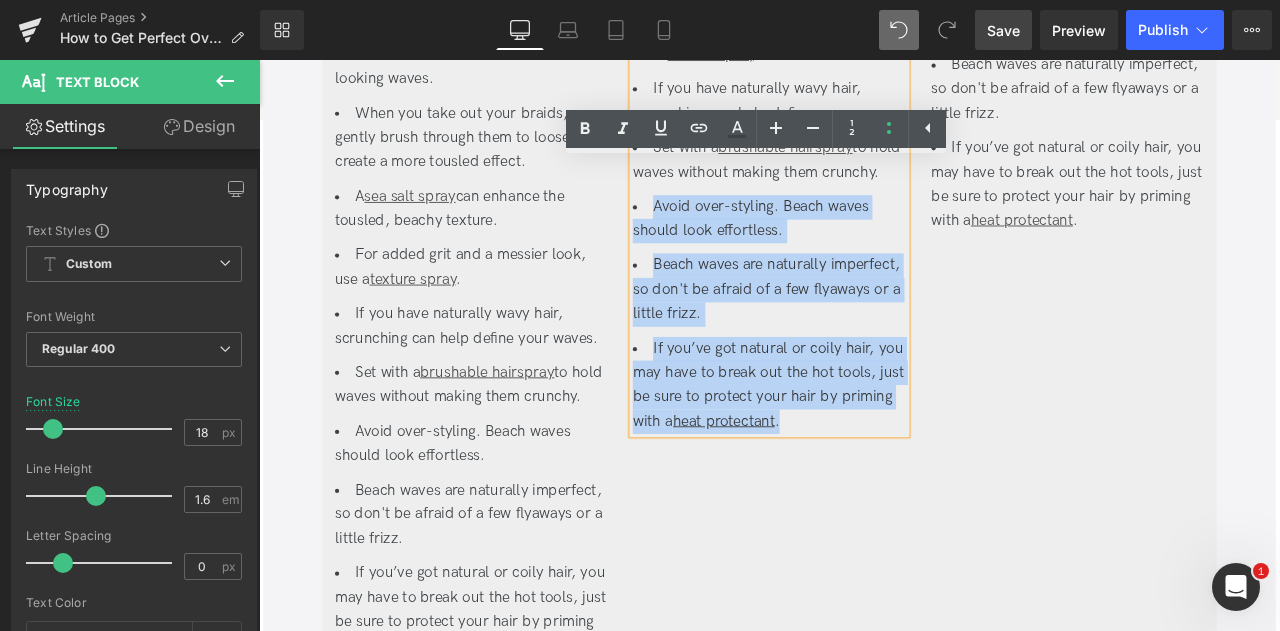 type 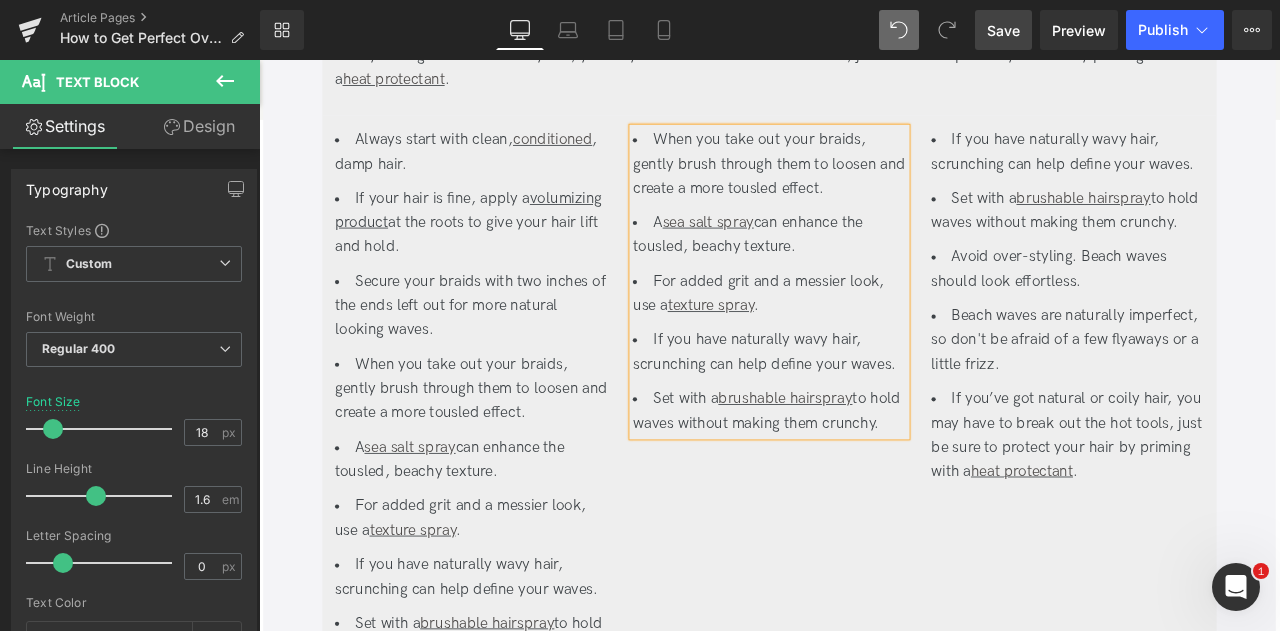 scroll, scrollTop: 3772, scrollLeft: 0, axis: vertical 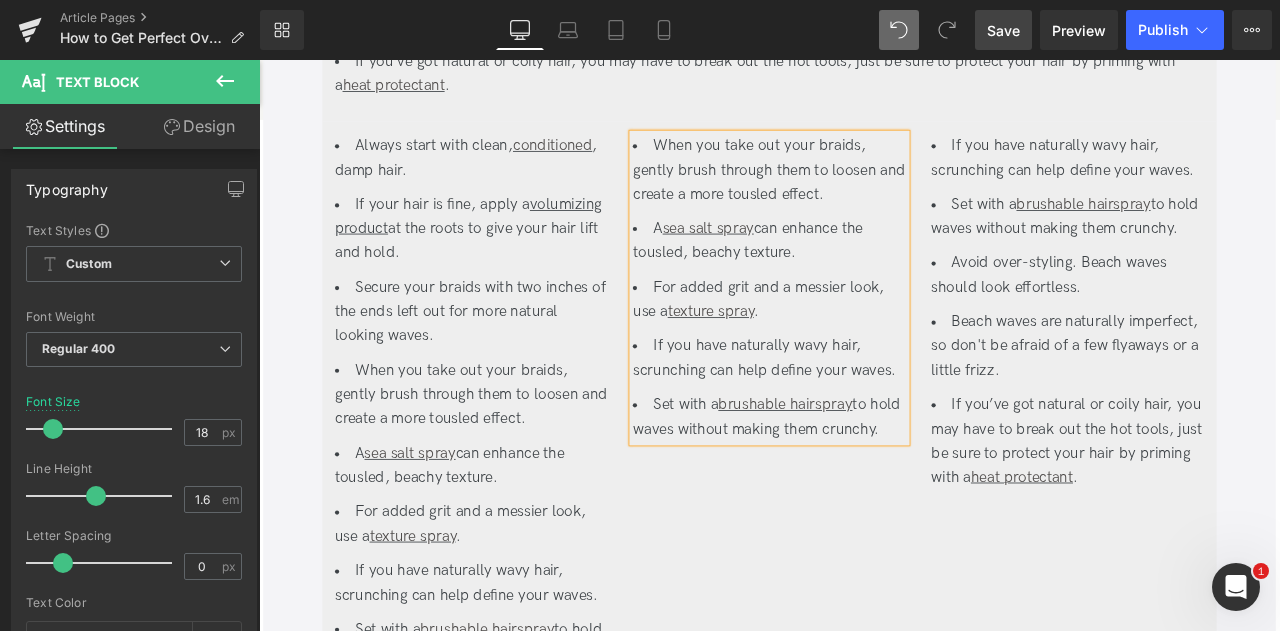 click on "Set with a  brushable hairspray  to hold waves without making them crunchy." at bounding box center (863, 484) 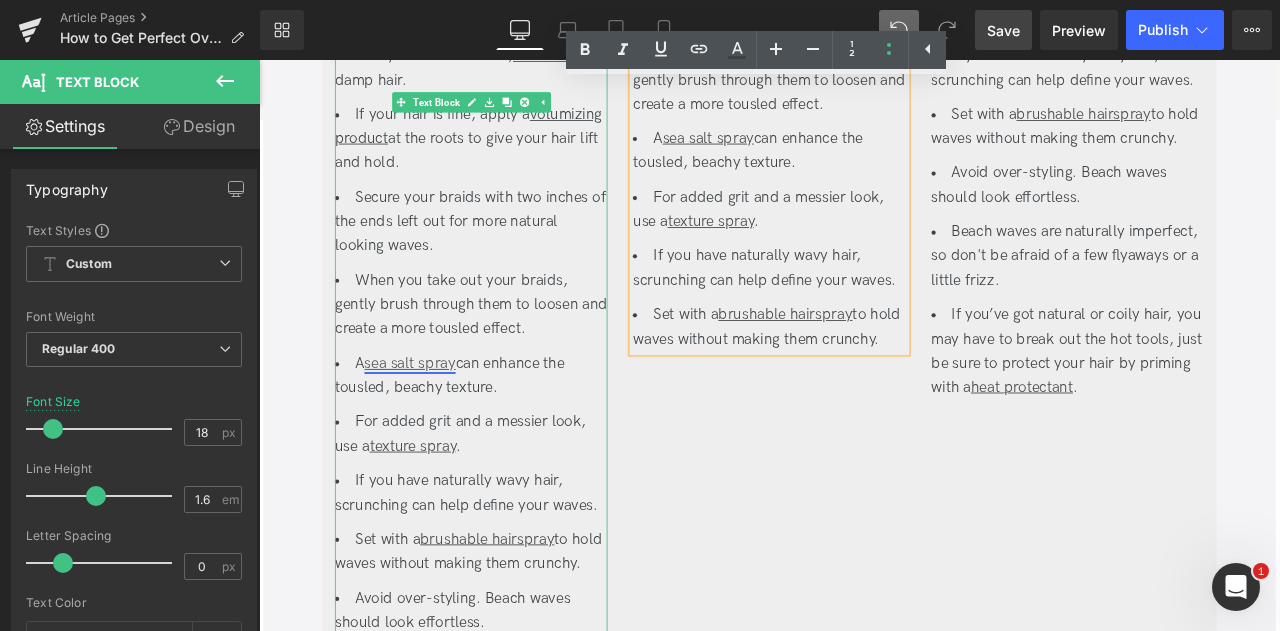 scroll, scrollTop: 3907, scrollLeft: 0, axis: vertical 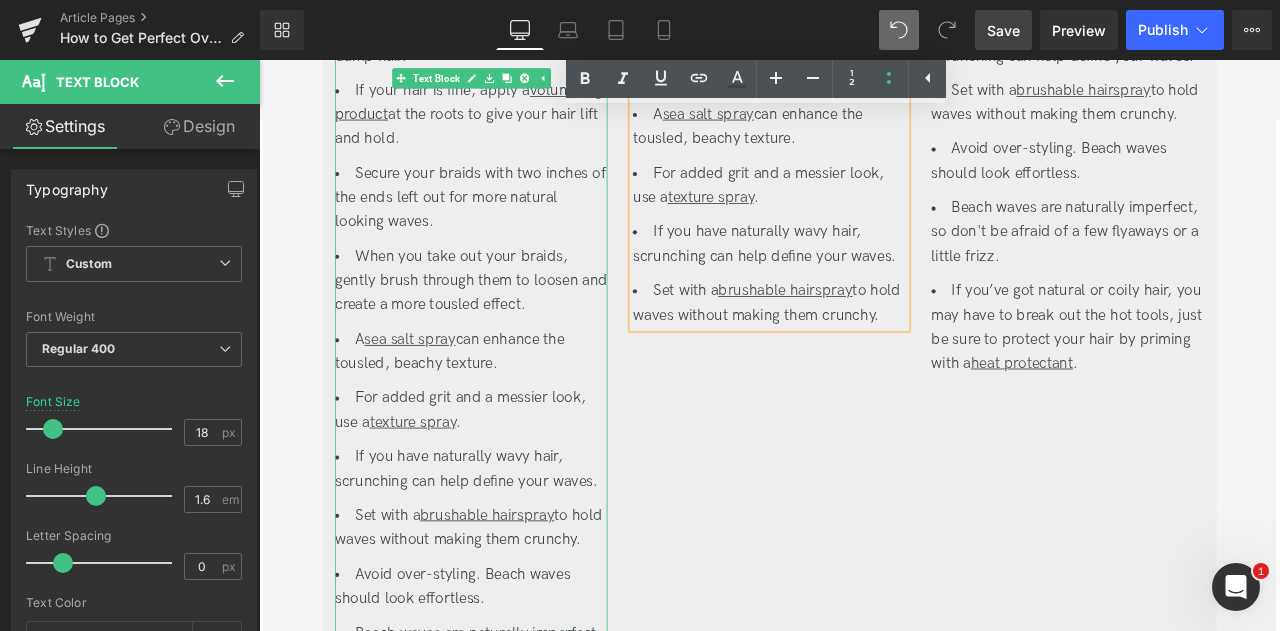 click on "When you take out your braids, gently brush through them to loosen and create a more tousled effect." at bounding box center (510, 322) 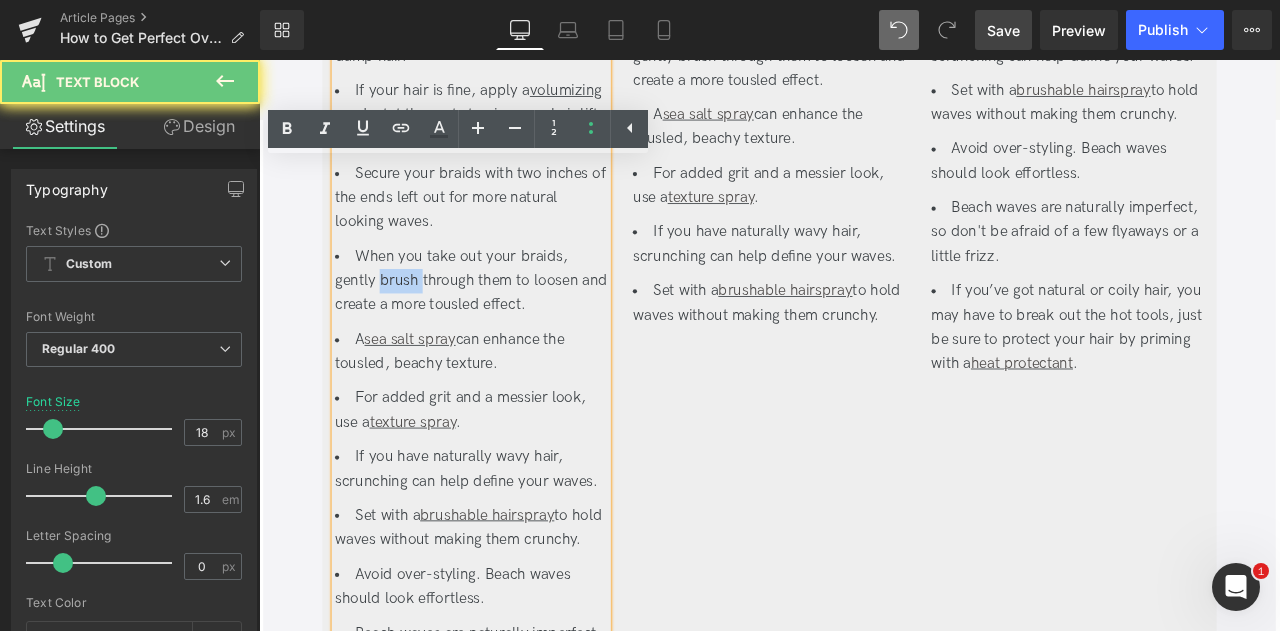 click on "When you take out your braids, gently brush through them to loosen and create a more tousled effect." at bounding box center [510, 322] 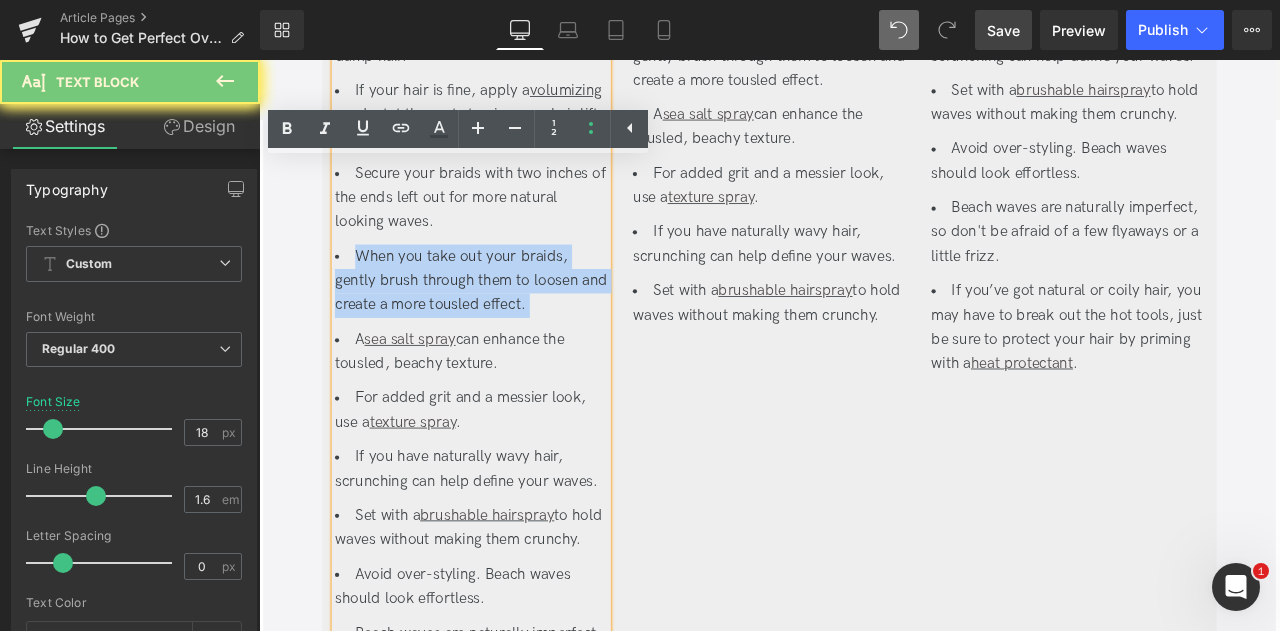 click on "When you take out your braids, gently brush through them to loosen and create a more tousled effect." at bounding box center (510, 322) 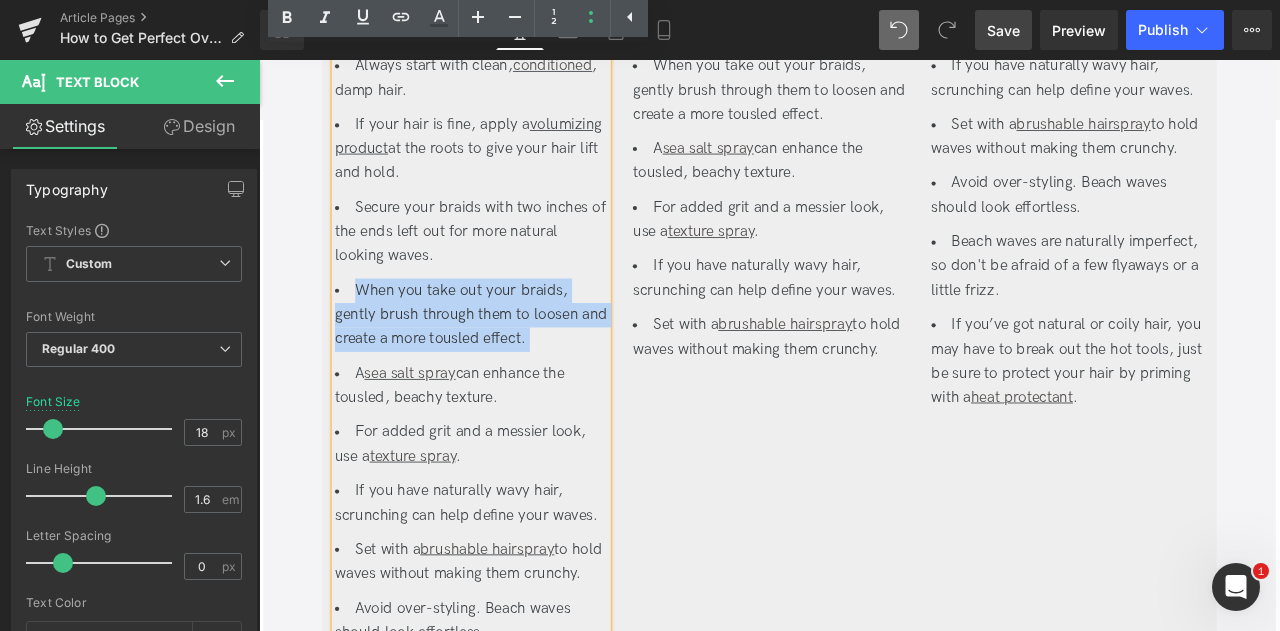 scroll, scrollTop: 4139, scrollLeft: 0, axis: vertical 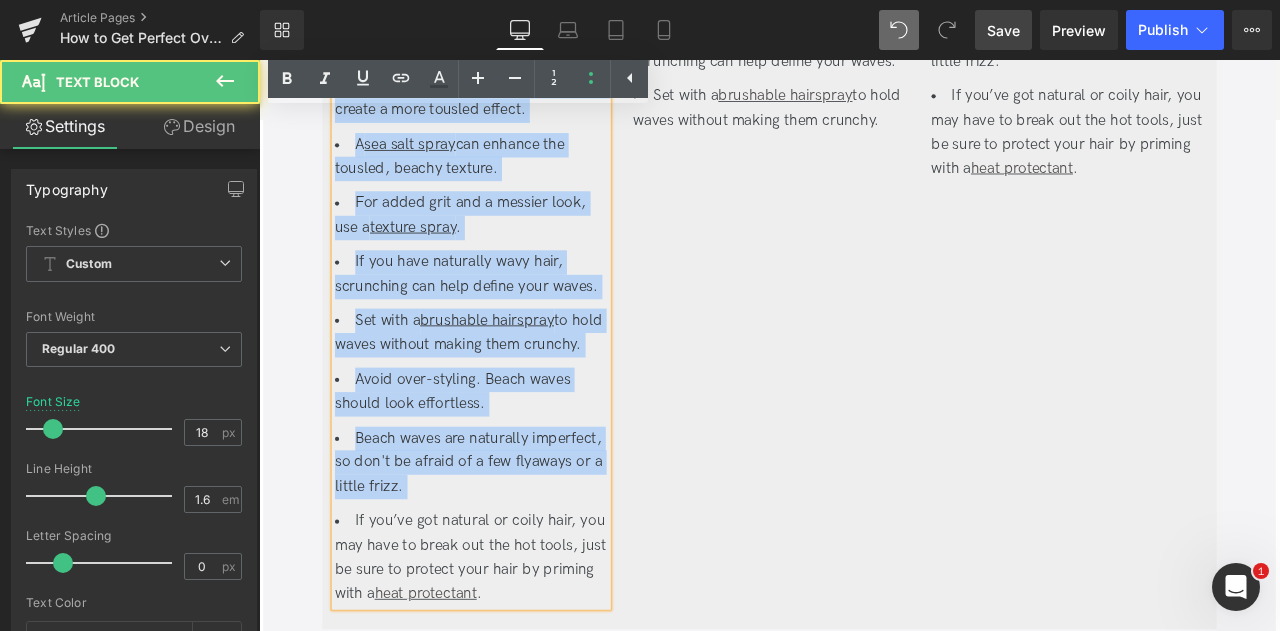 click on "Beach waves are naturally imperfect, so don't be afraid of a few flyaways or a little frizz." at bounding box center (510, 537) 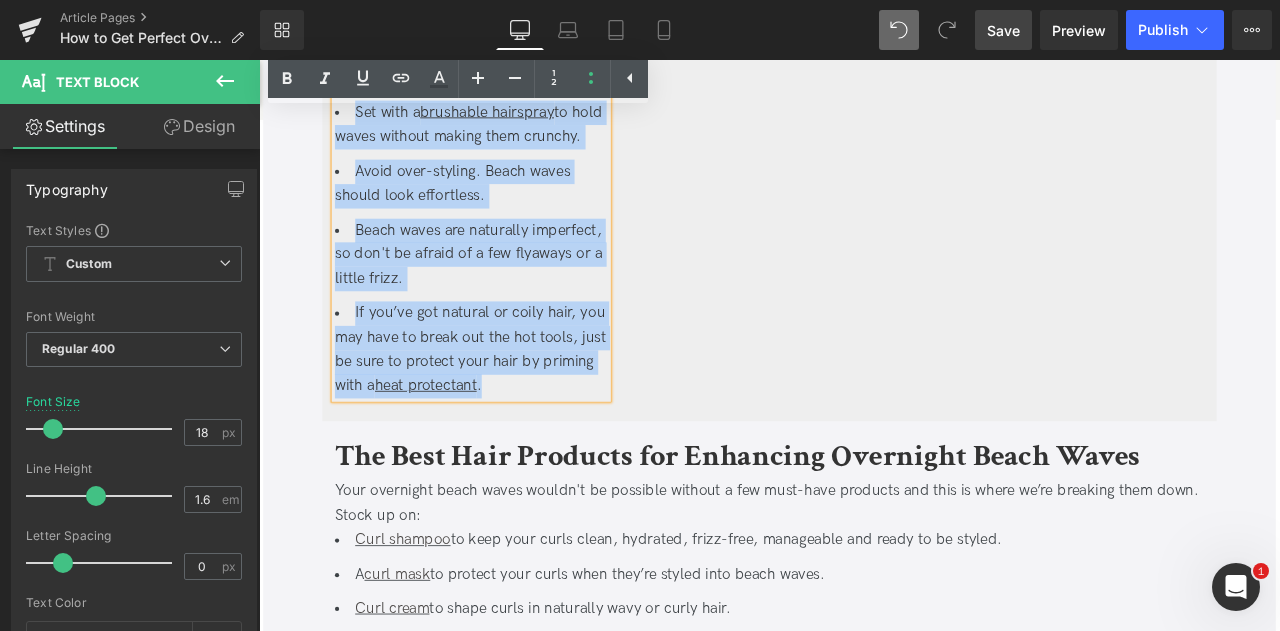 click on "If you’ve got natural or coily hair, you may have to break out the hot tools, just be sure to protect your hair by priming with a  heat protectant ." at bounding box center (510, 403) 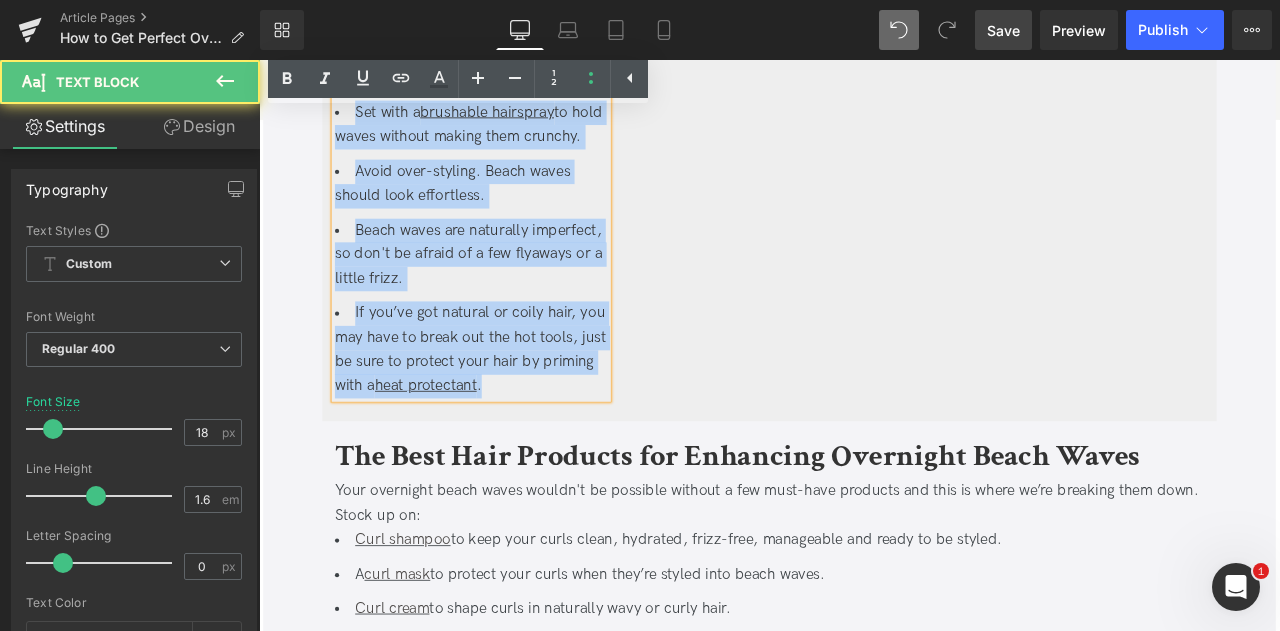 type 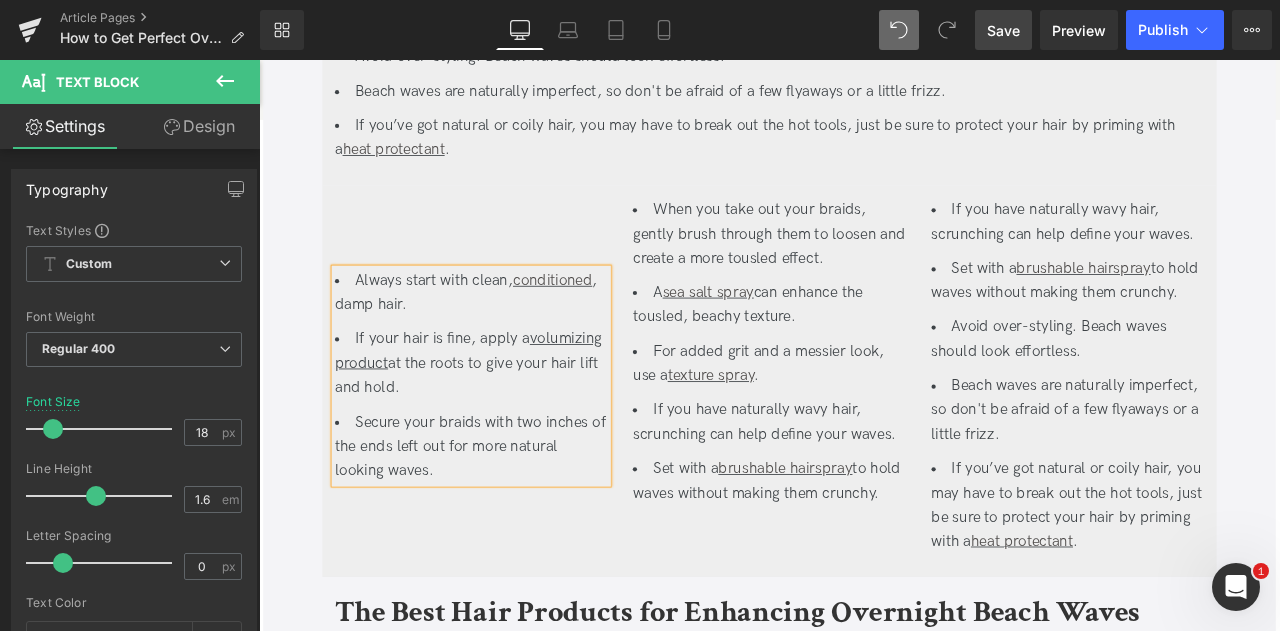 scroll, scrollTop: 3696, scrollLeft: 0, axis: vertical 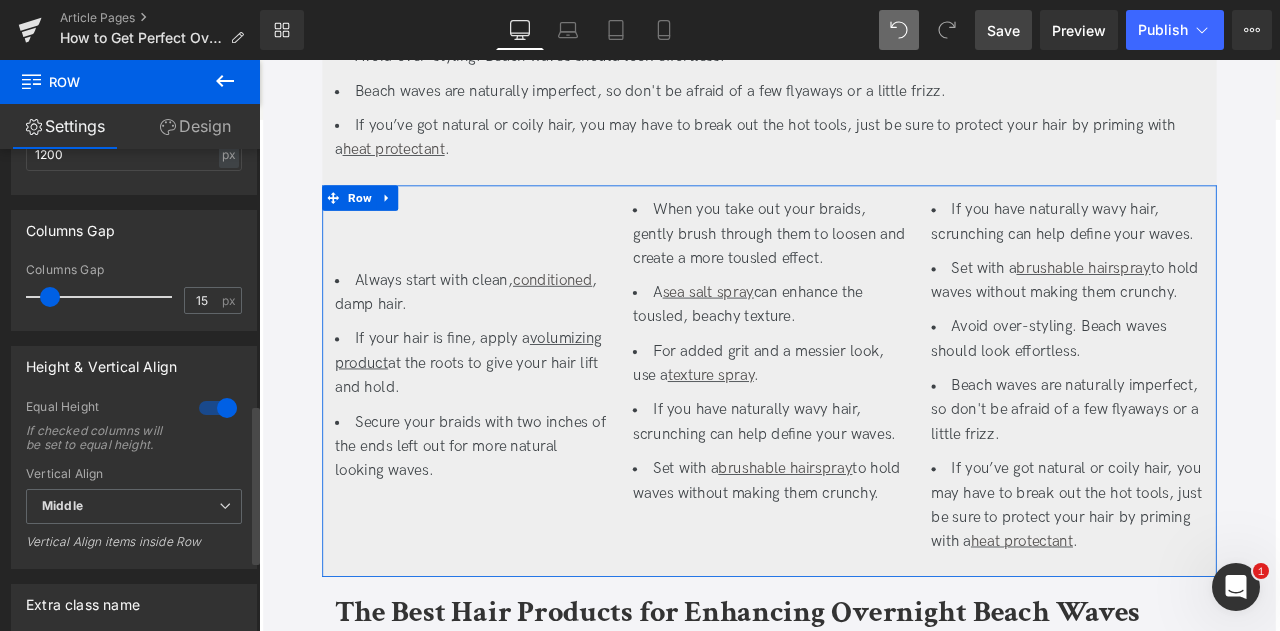 click on "Vertical Align" at bounding box center (134, 474) 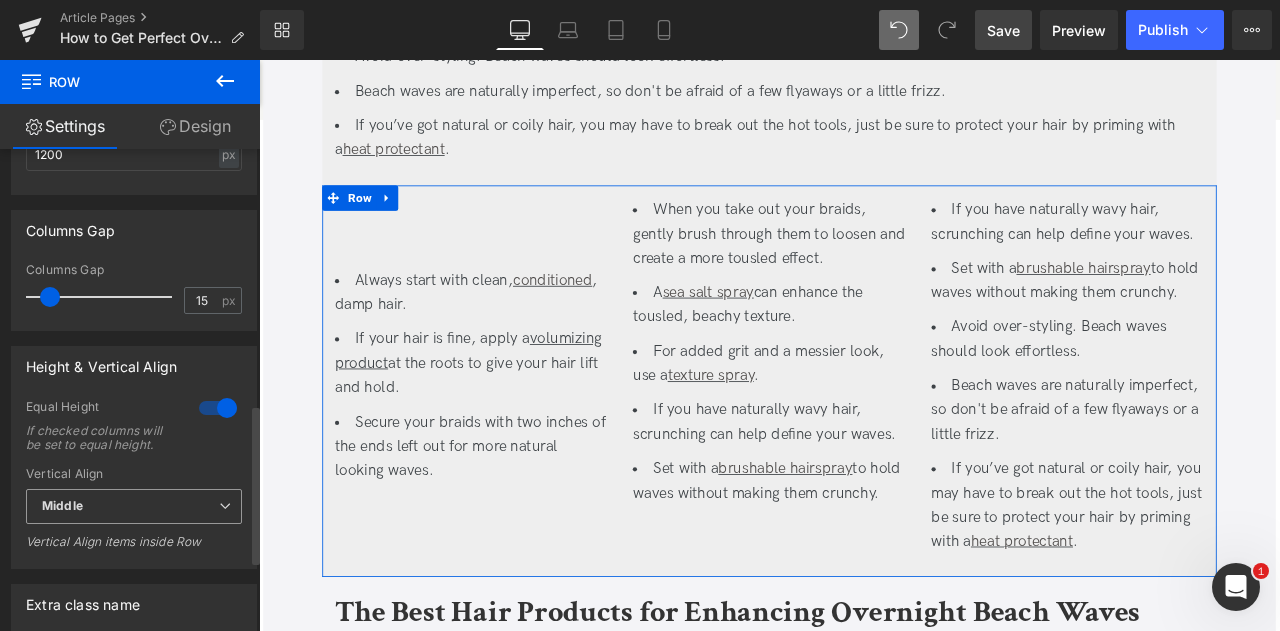 click on "Middle" at bounding box center (134, 506) 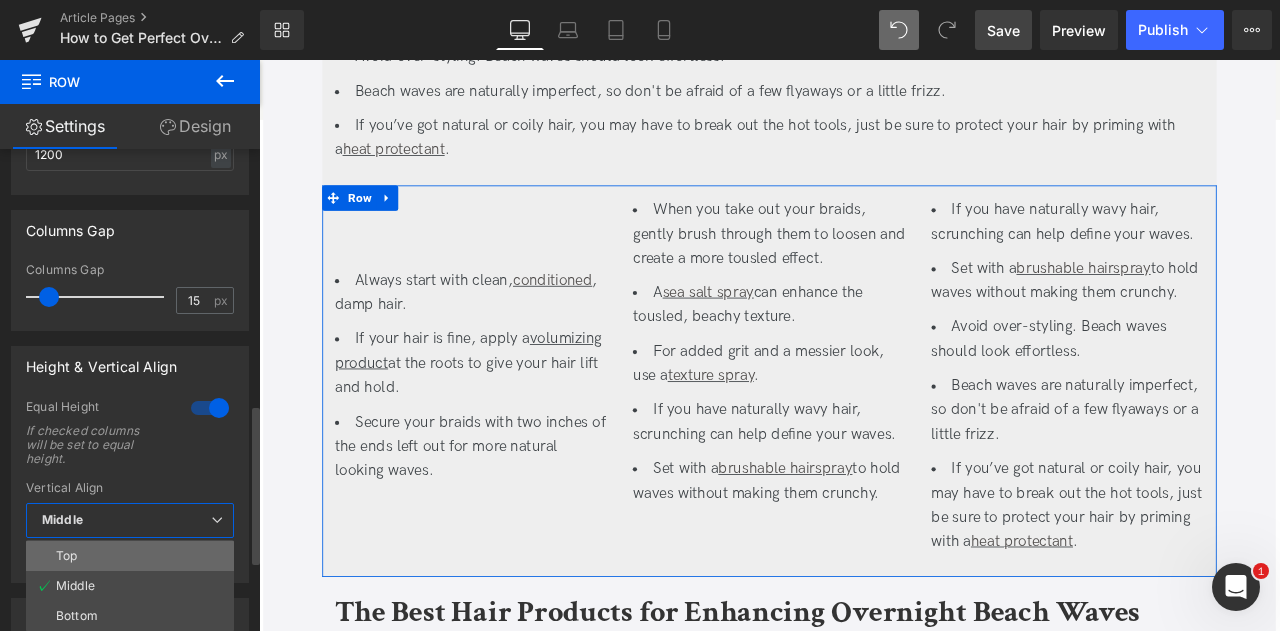 click on "Top" at bounding box center [130, 556] 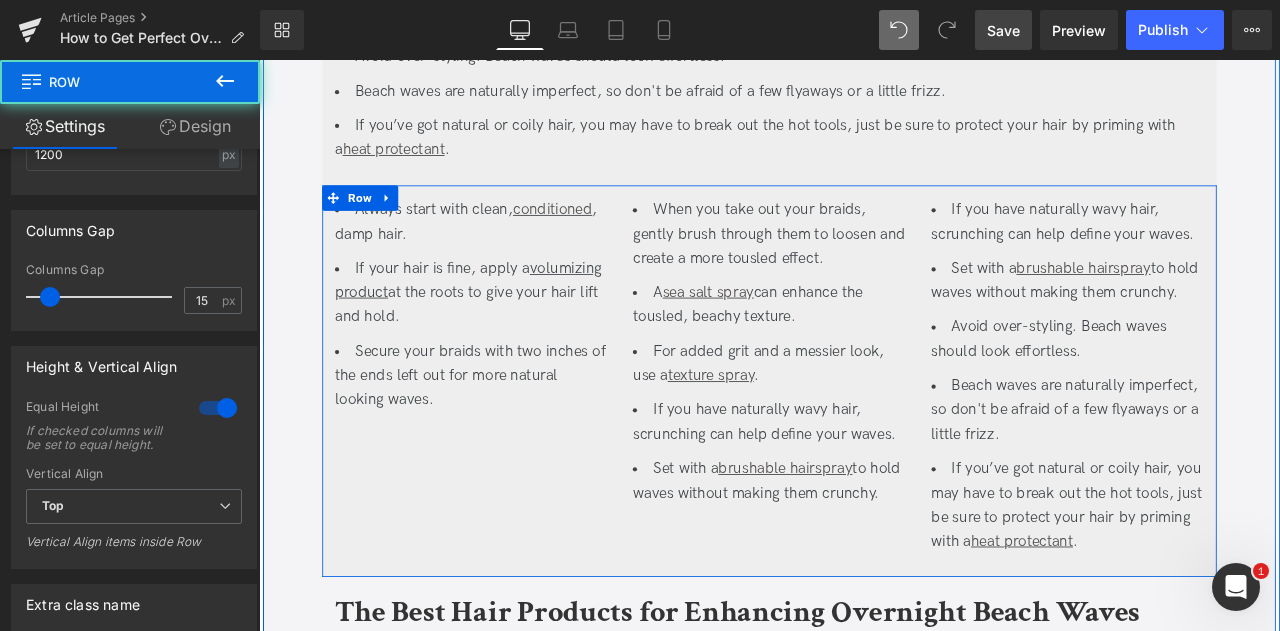 click on "Always start with clean,  conditioned , damp hair. If your hair is fine, apply a  volumizing product  at the roots to give your hair lift and hold. Secure your braids with two inches of the ends left out for more natural looking waves. Text Block" at bounding box center (510, 441) 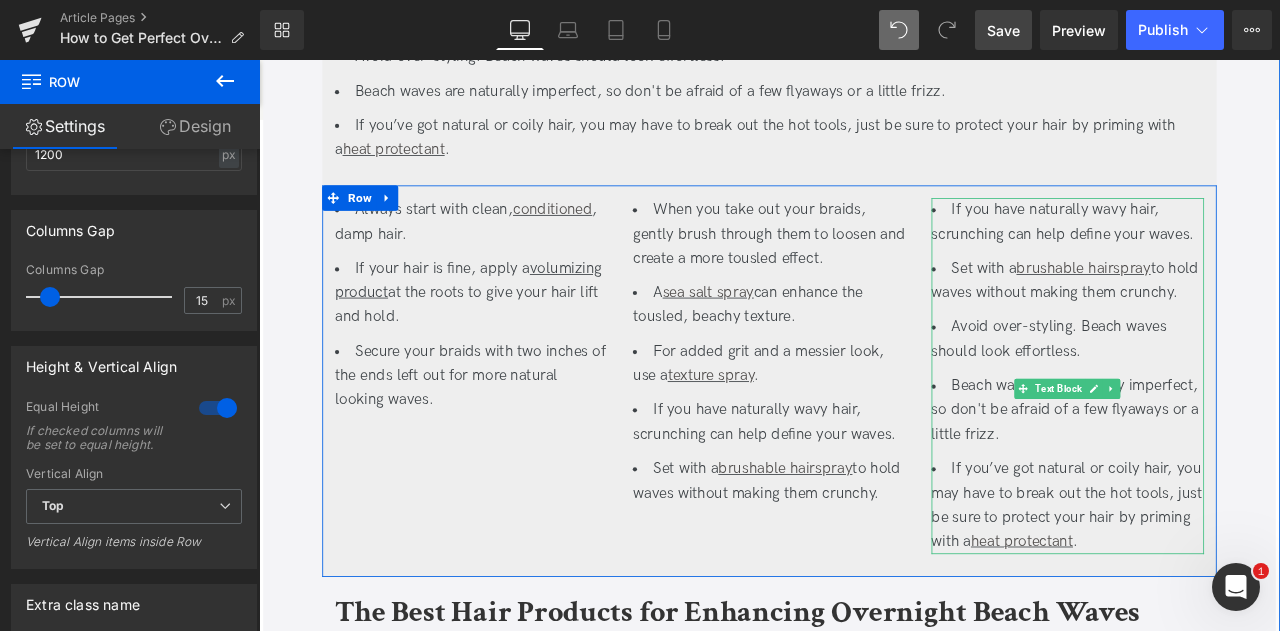click on "If you have naturally wavy hair, scrunching can help define your waves." at bounding box center (1212, 252) 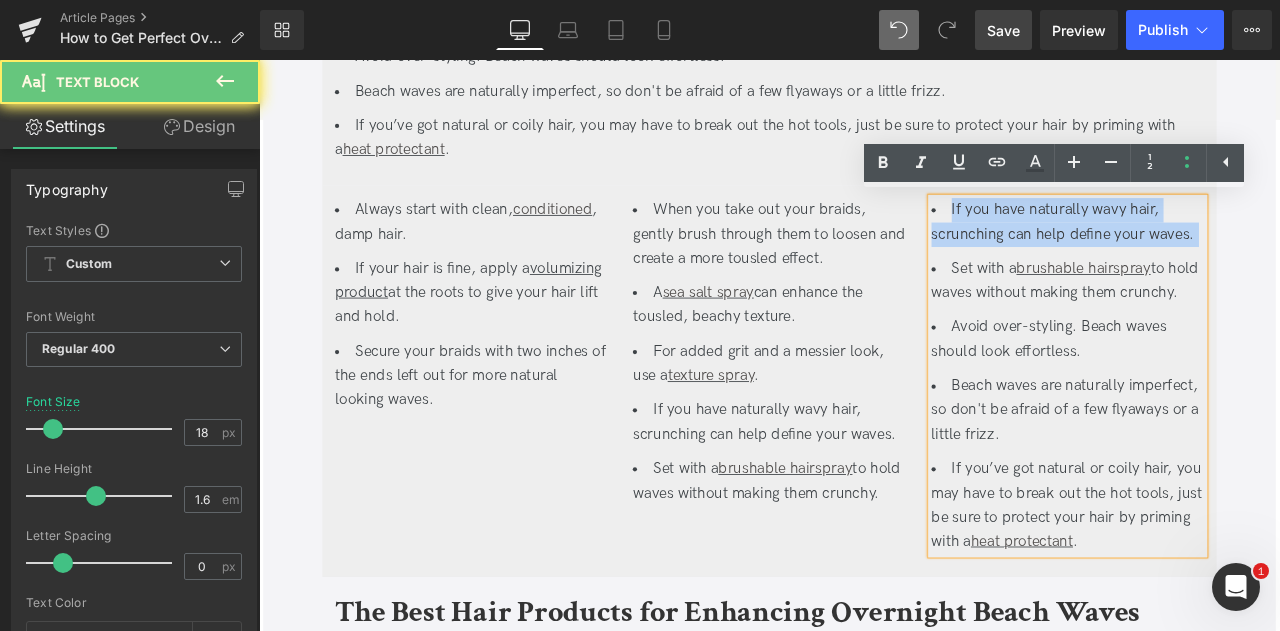click on "If you have naturally wavy hair, scrunching can help define your waves." at bounding box center (1212, 252) 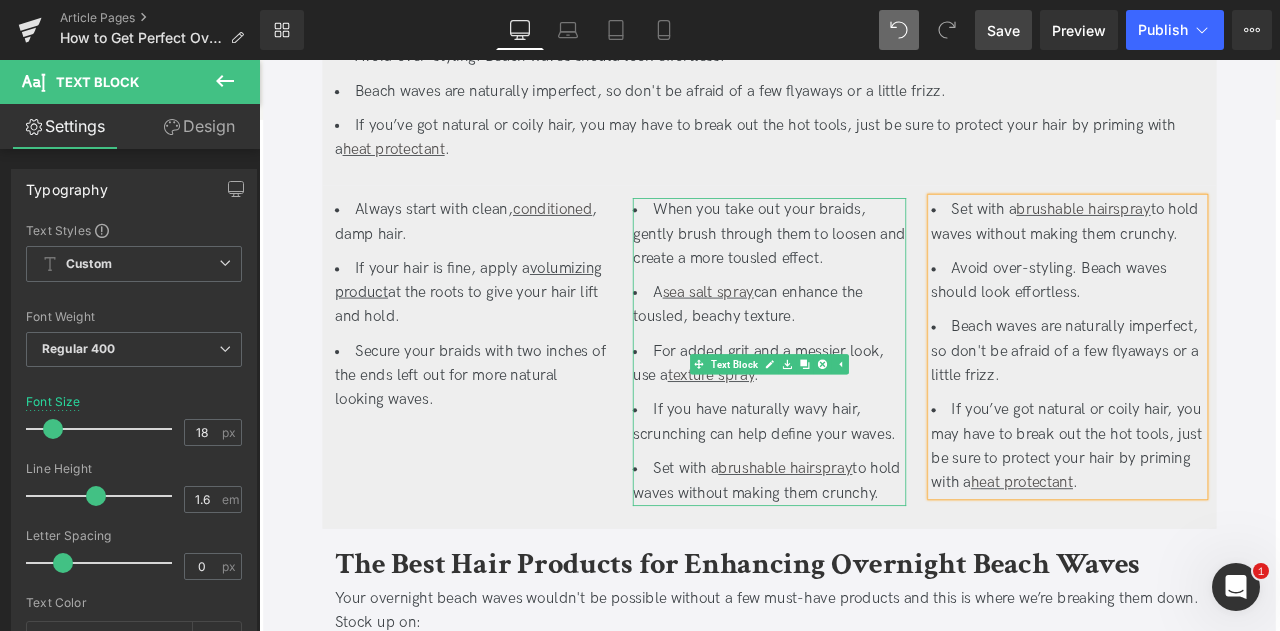 click on "If you have naturally wavy hair, scrunching can help define your waves." at bounding box center [863, 490] 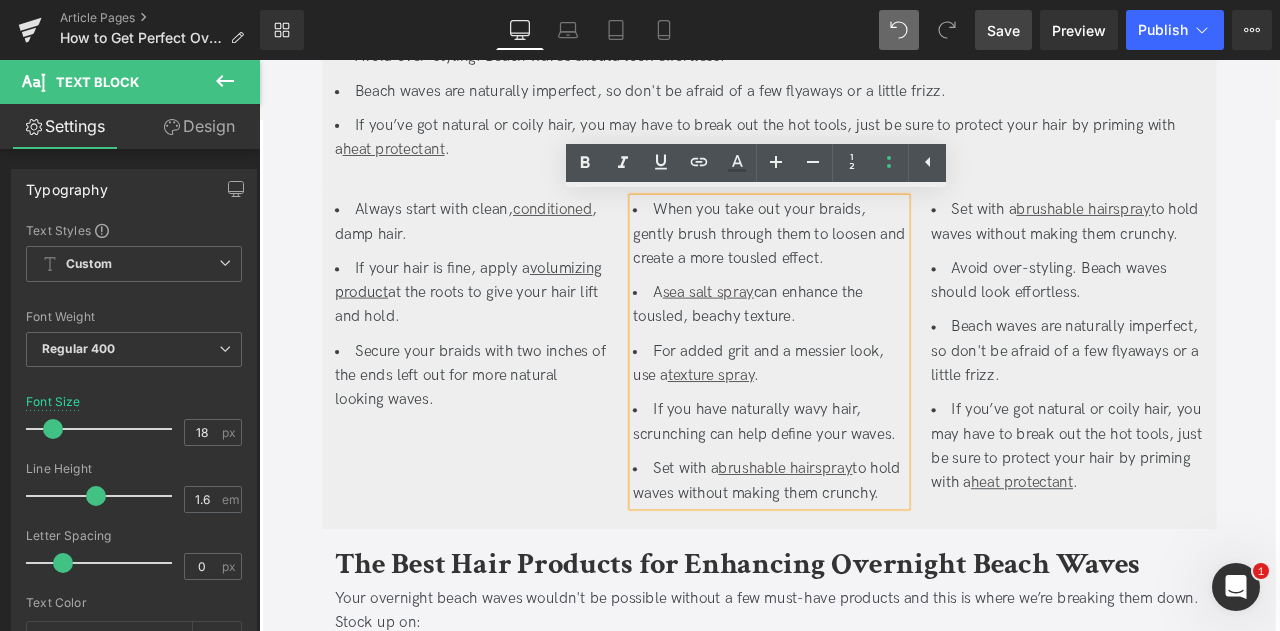 click on "Set with a  brushable hairspray  to hold waves without making them crunchy." at bounding box center (863, 560) 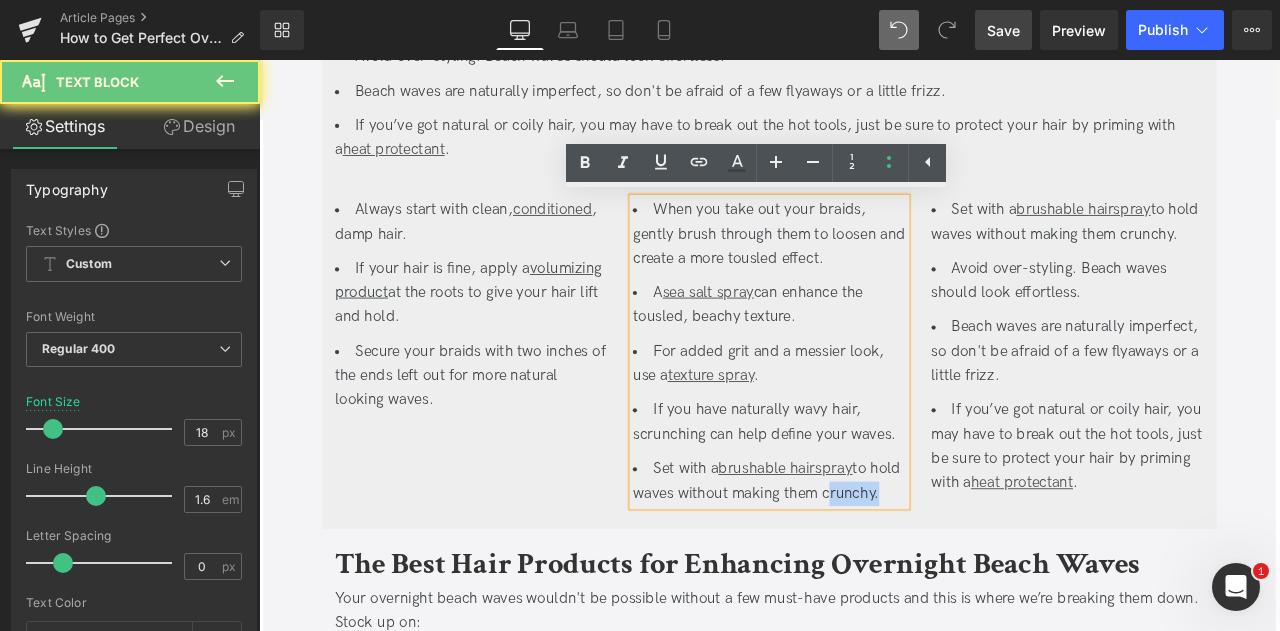 click on "Set with a  brushable hairspray  to hold waves without making them crunchy." at bounding box center [863, 560] 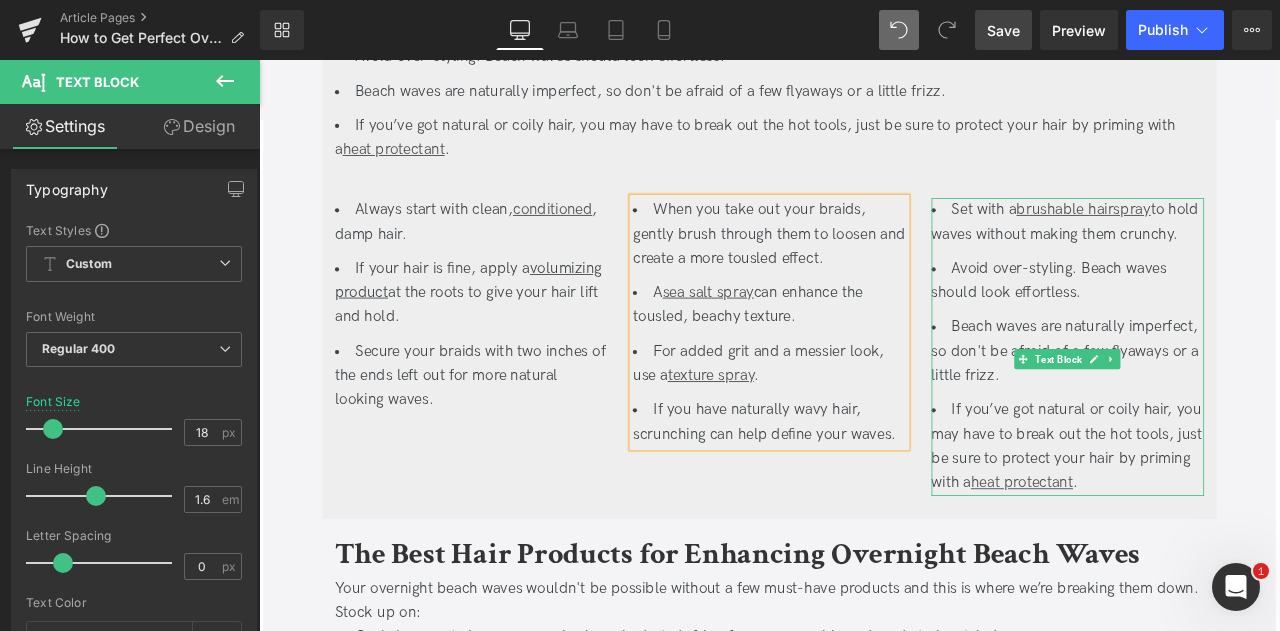 click on "to hold waves without making them crunchy." at bounding box center [1214, 252] 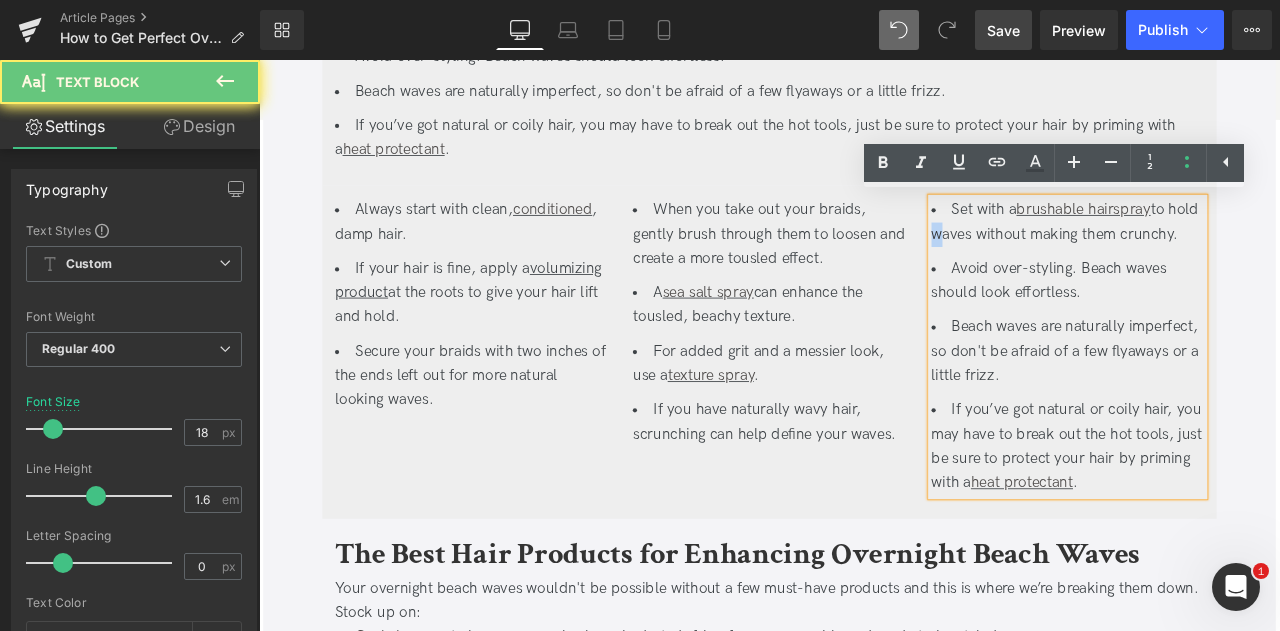 click on "to hold waves without making them crunchy." at bounding box center [1214, 252] 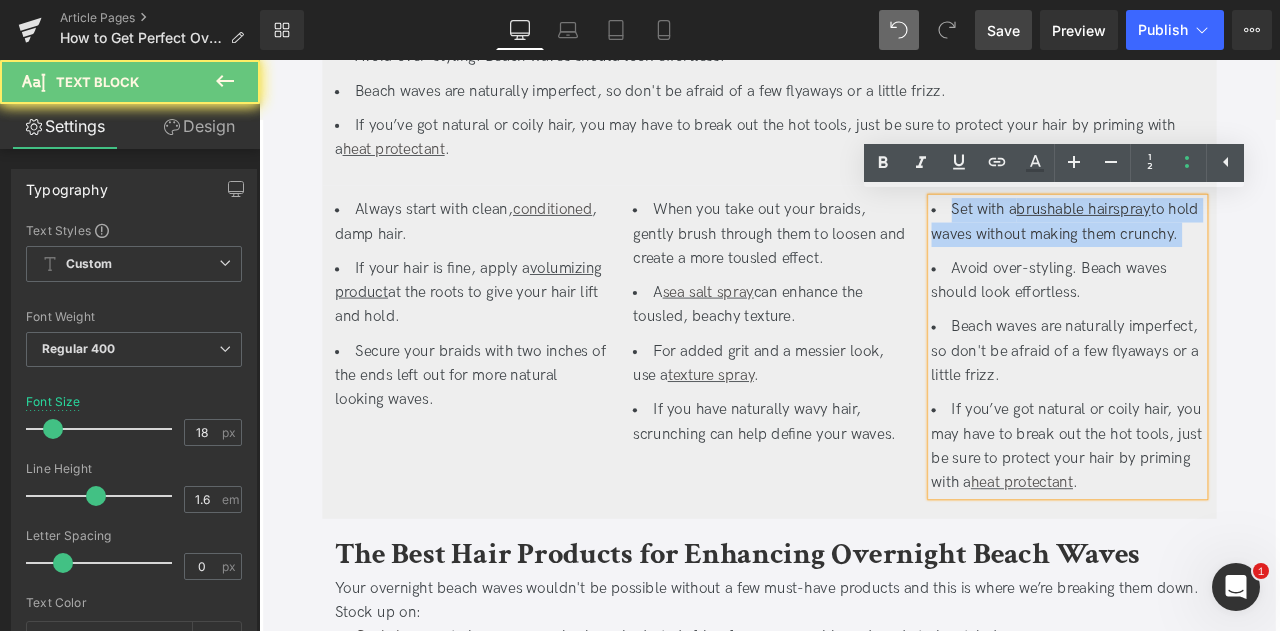 click on "to hold waves without making them crunchy." at bounding box center (1214, 252) 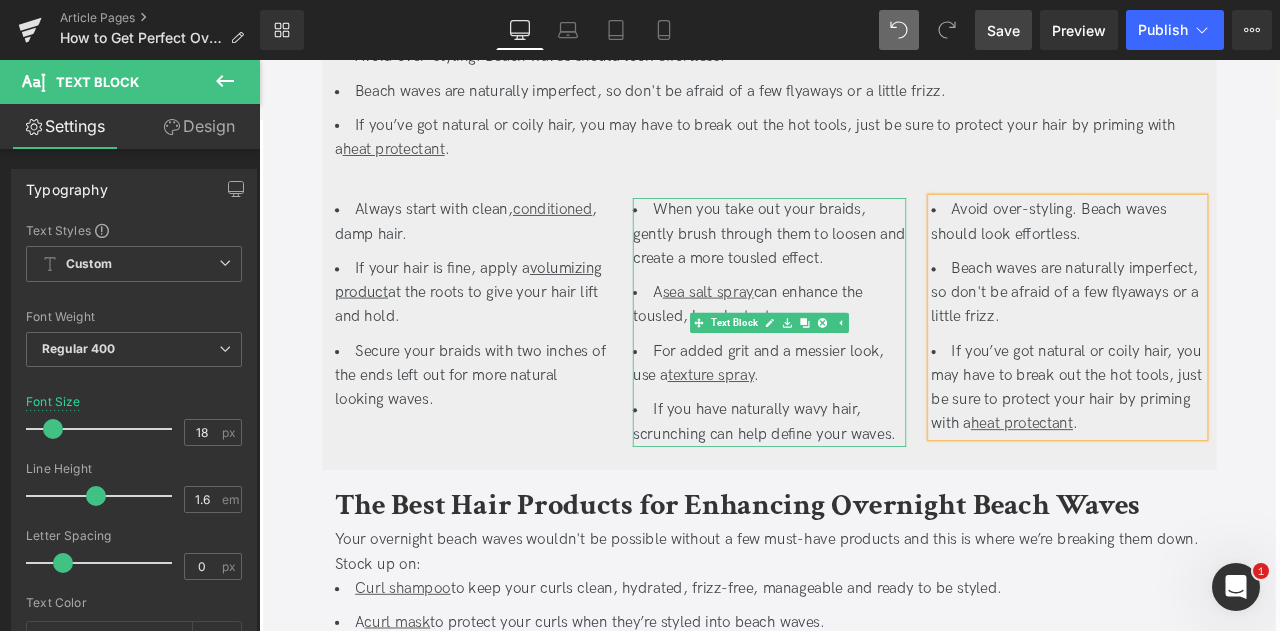 click on "If you have naturally wavy hair, scrunching can help define your waves." at bounding box center [863, 490] 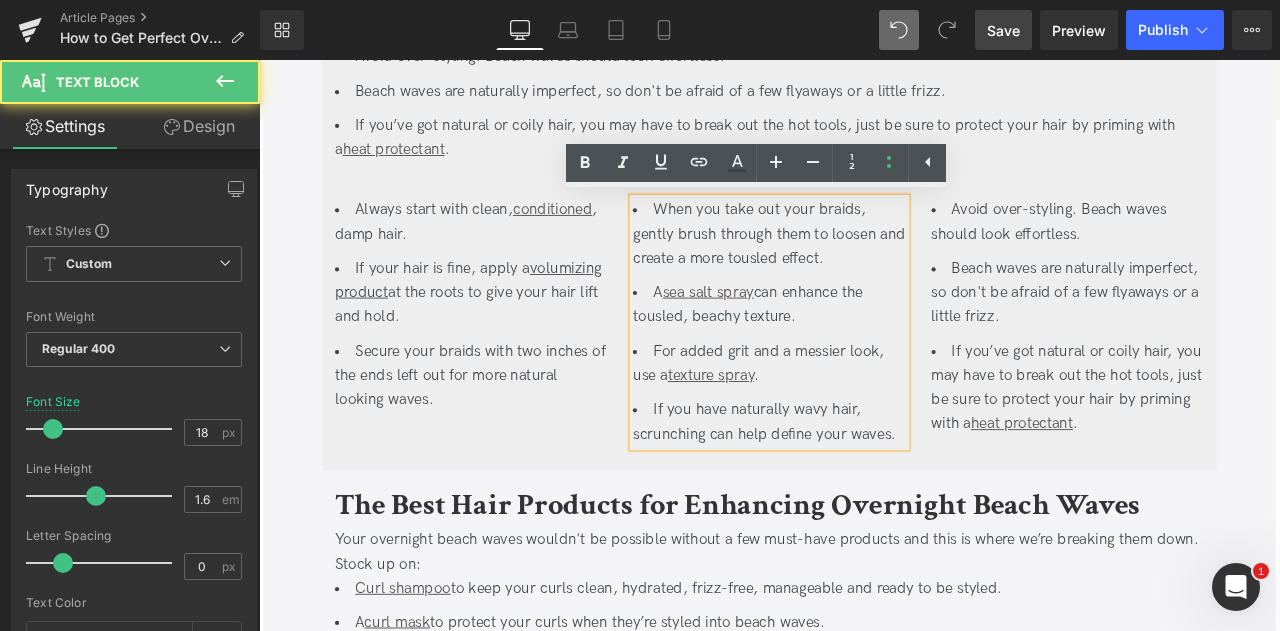 click on "If you have naturally wavy hair, scrunching can help define your waves." at bounding box center [863, 490] 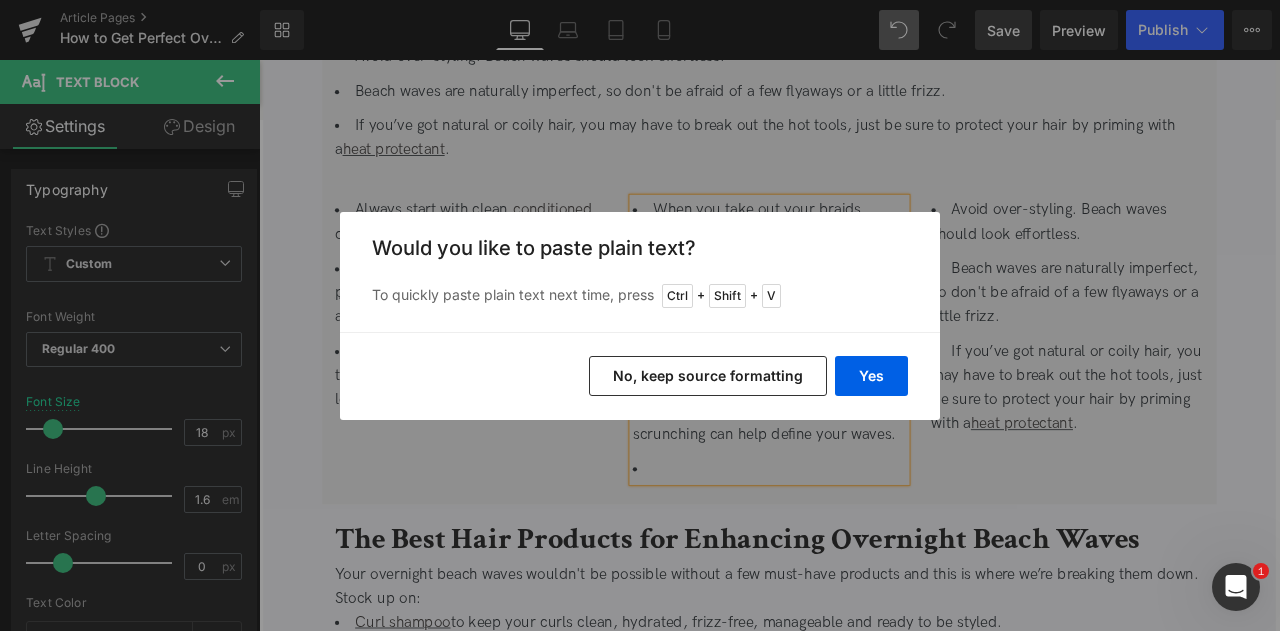 click on "No, keep source formatting" at bounding box center [708, 376] 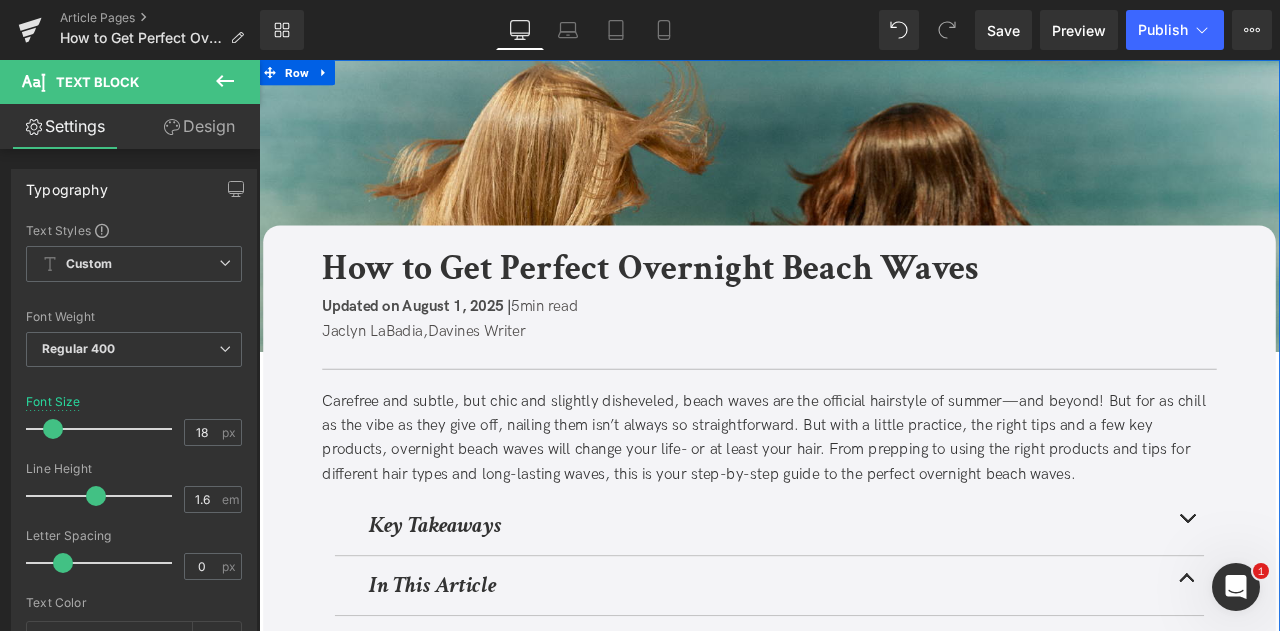 scroll, scrollTop: 3696, scrollLeft: 0, axis: vertical 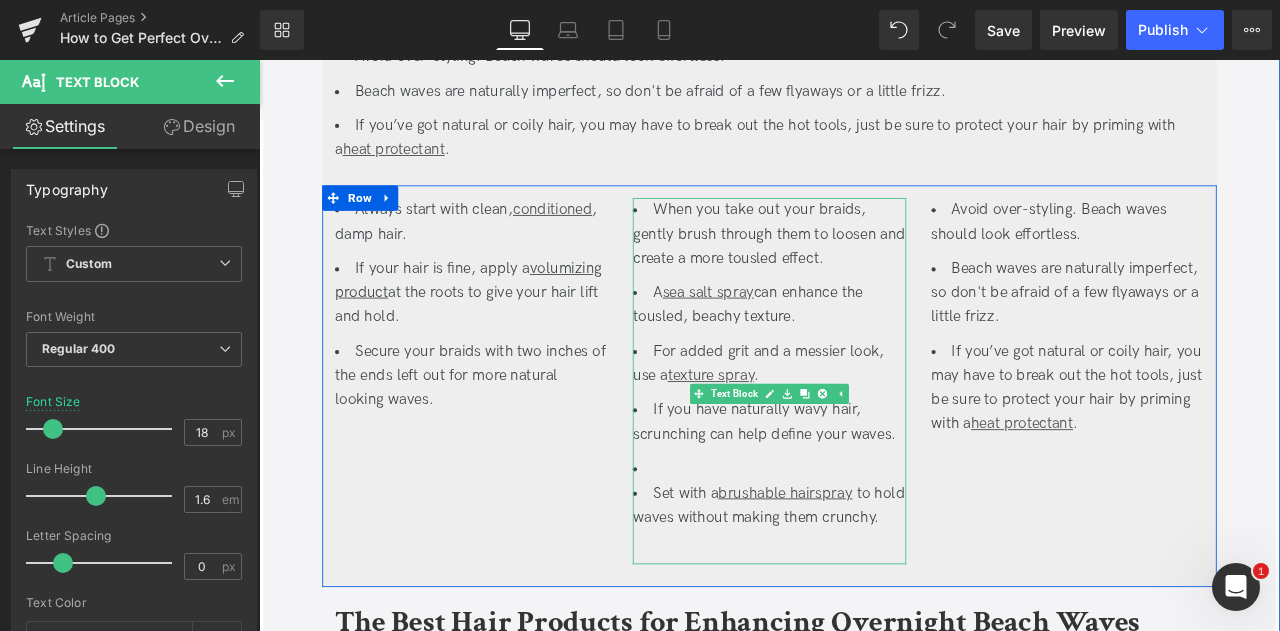 click on "Set with a  brushable hairspray   to hold waves without making them crunchy." at bounding box center [863, 594] 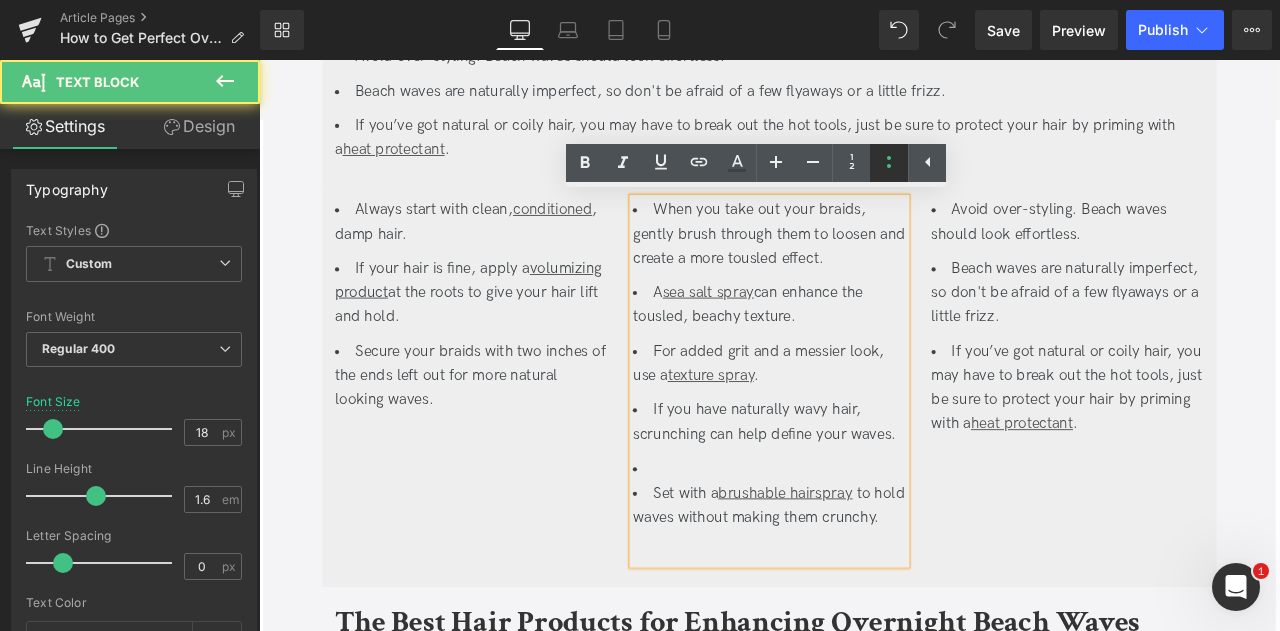 click 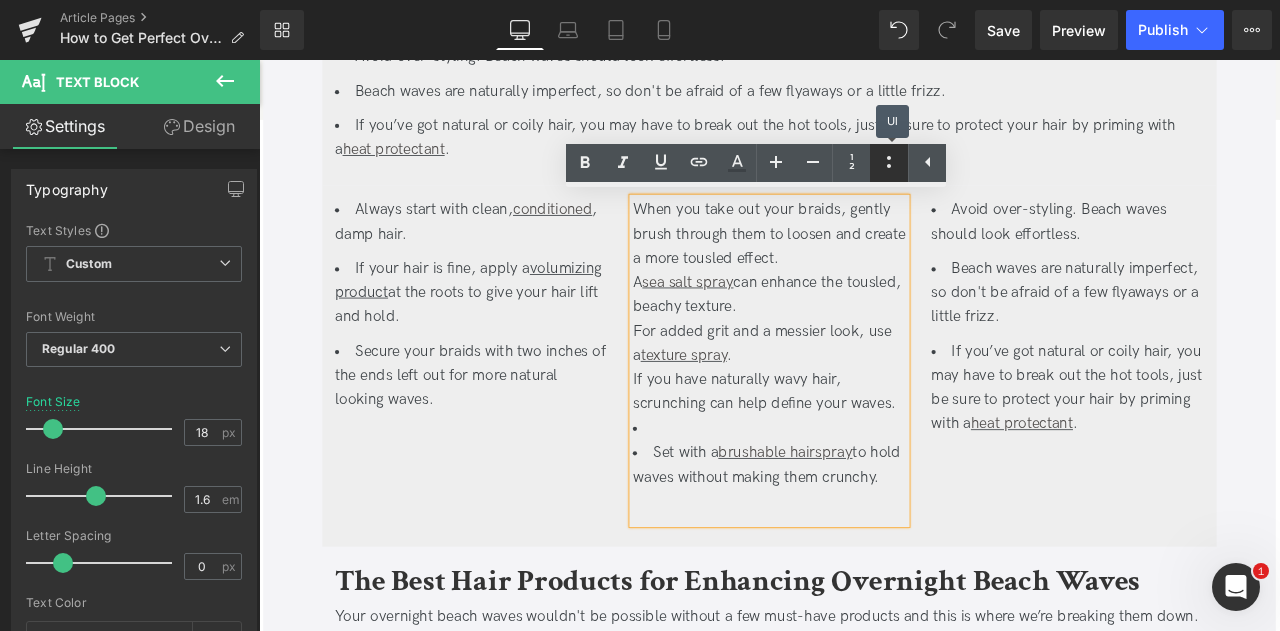 click 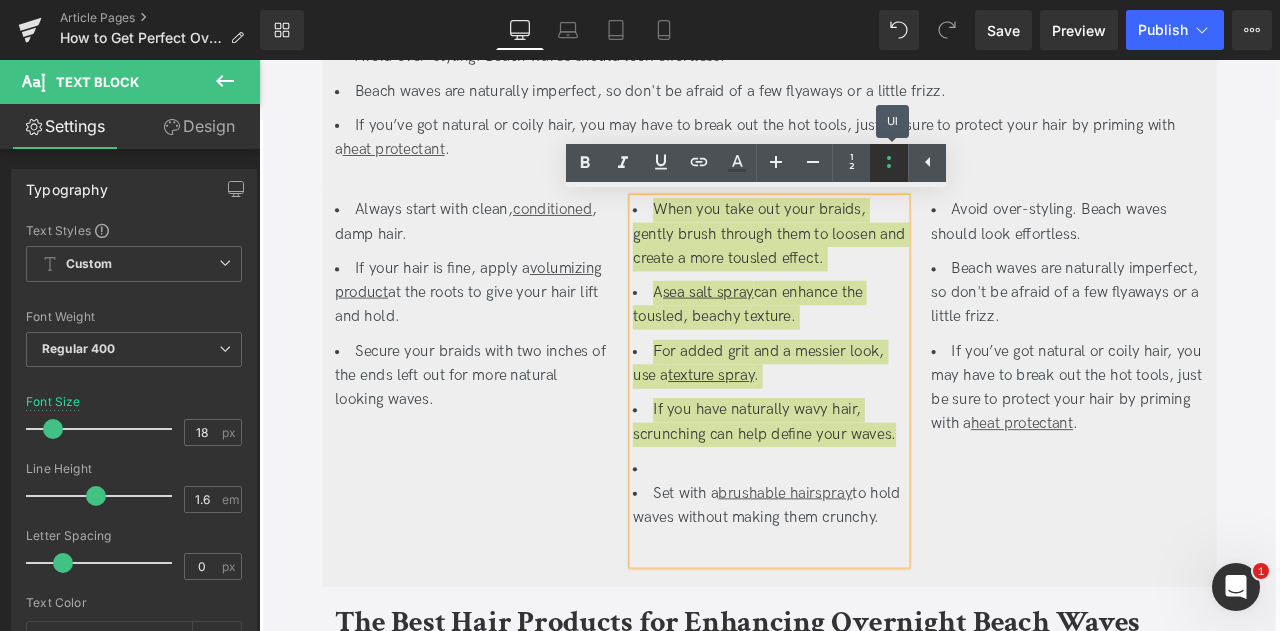 click 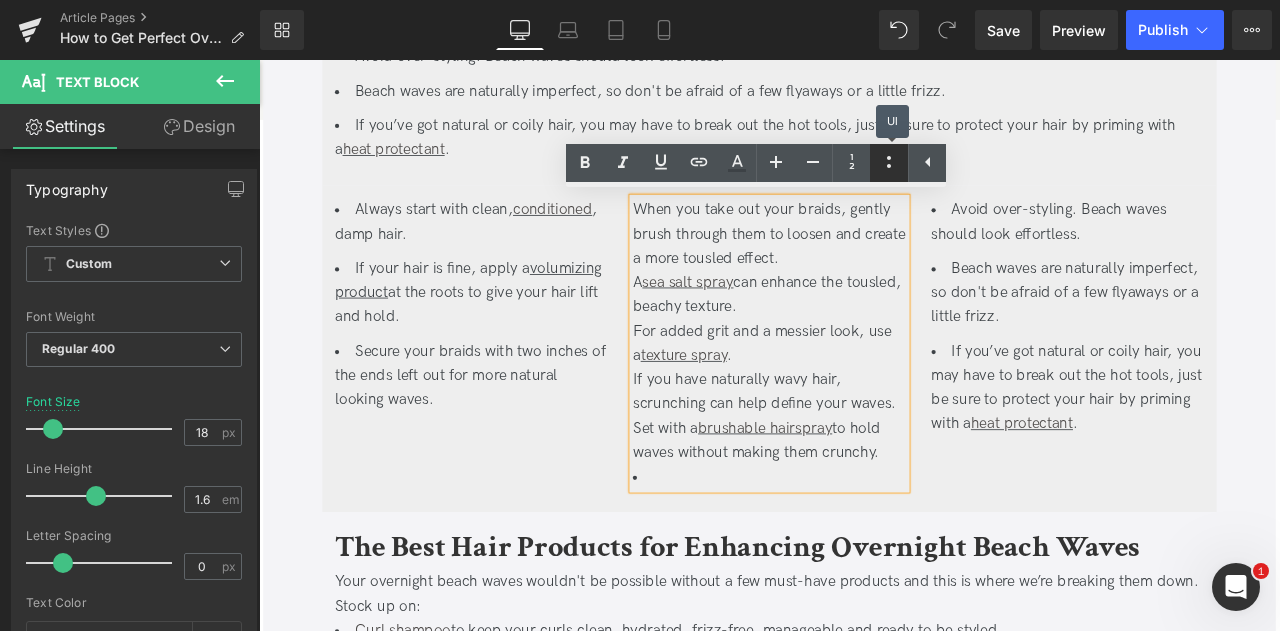click 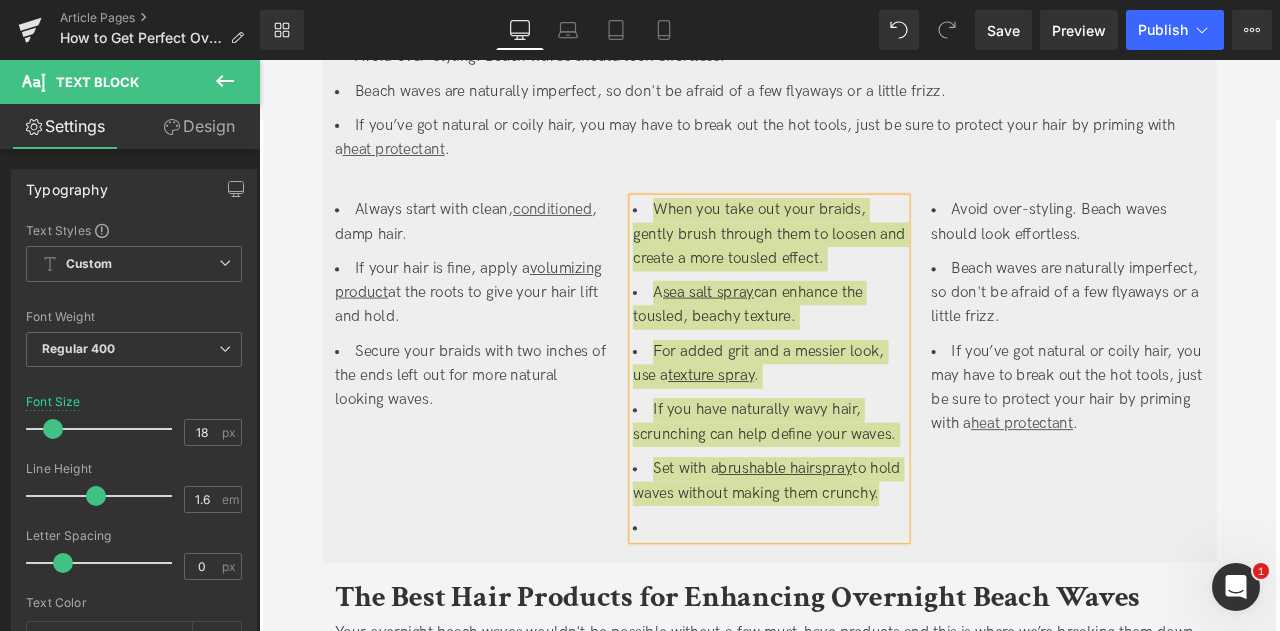 click on "Rendering Content" at bounding box center (640, 552) 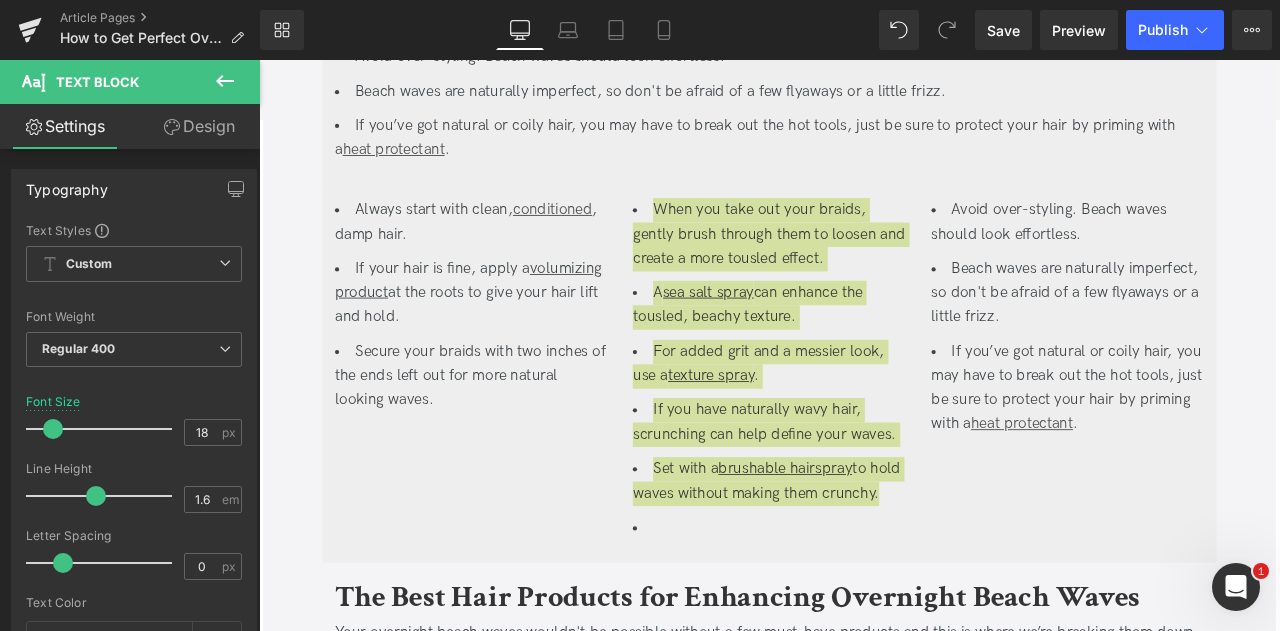 click on "Rendering Content" at bounding box center [640, 552] 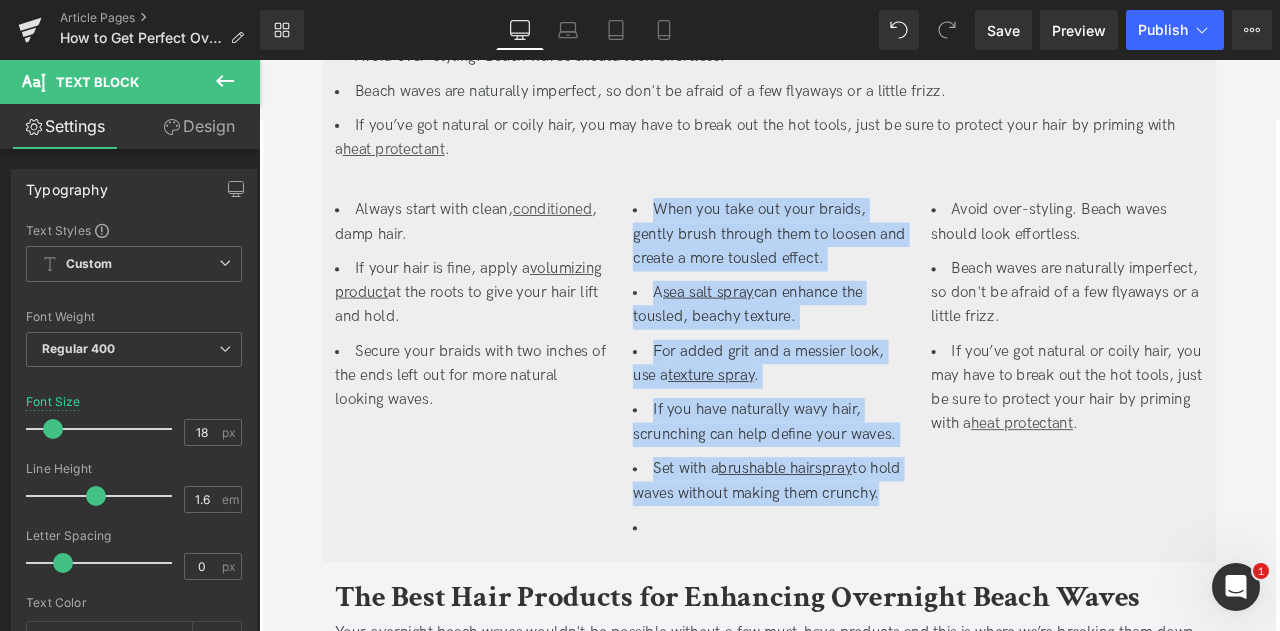 click on "to hold waves without making them crunchy." at bounding box center [860, 559] 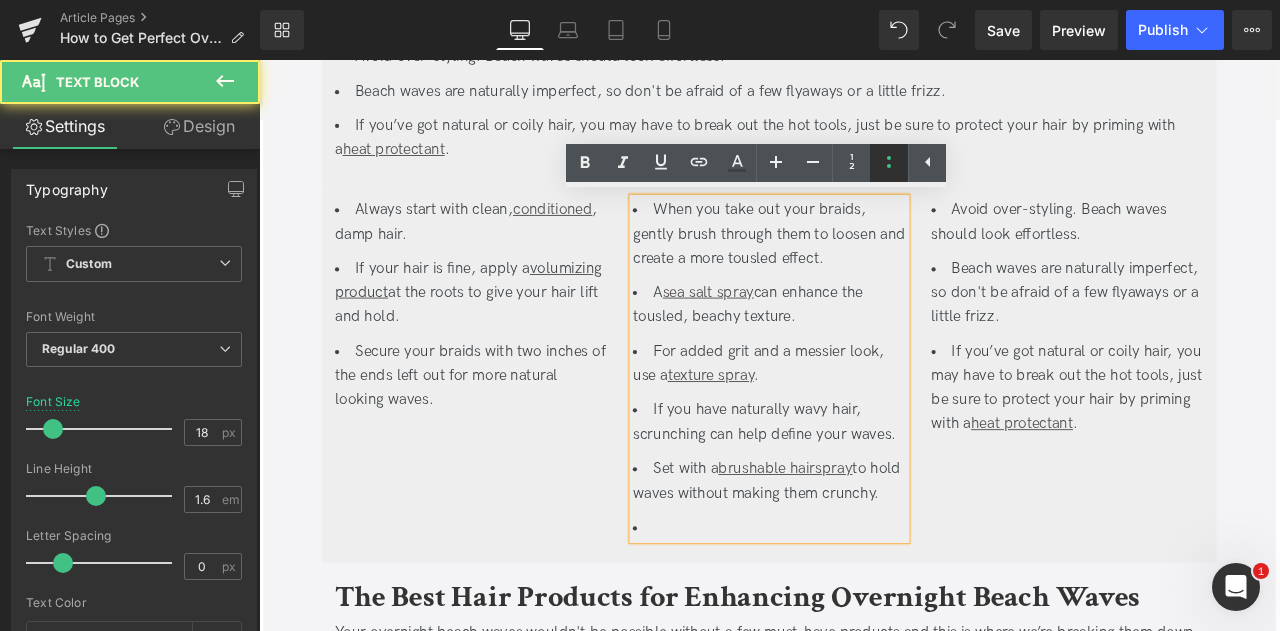 click at bounding box center (889, 163) 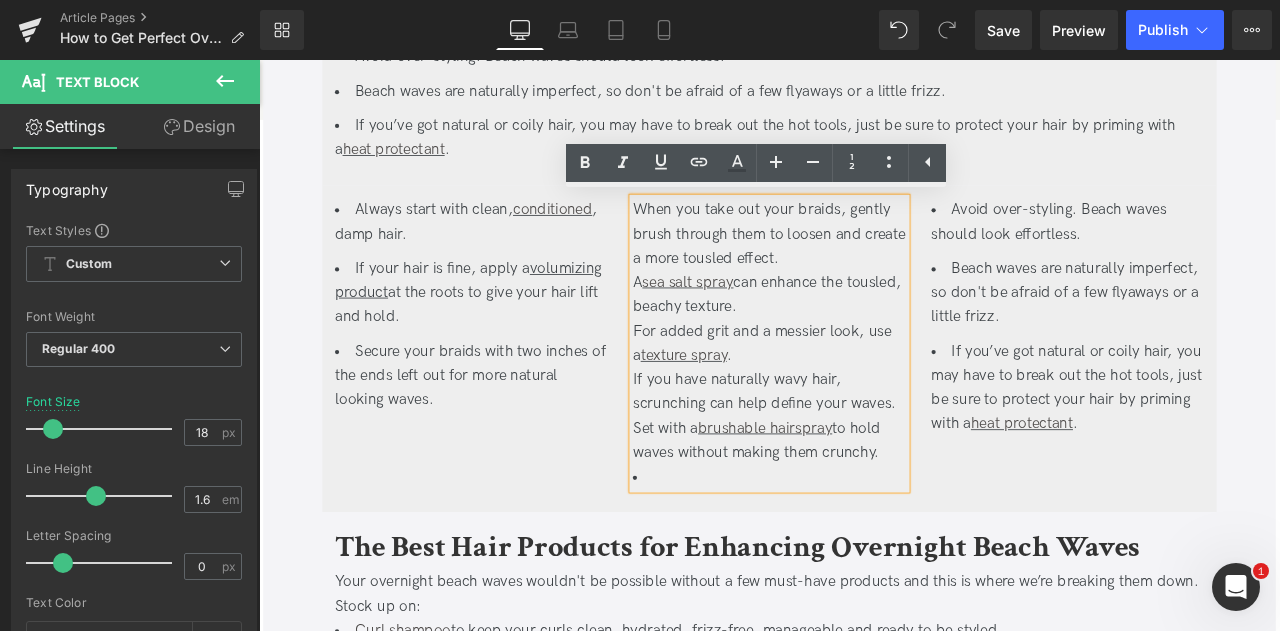click at bounding box center [863, 555] 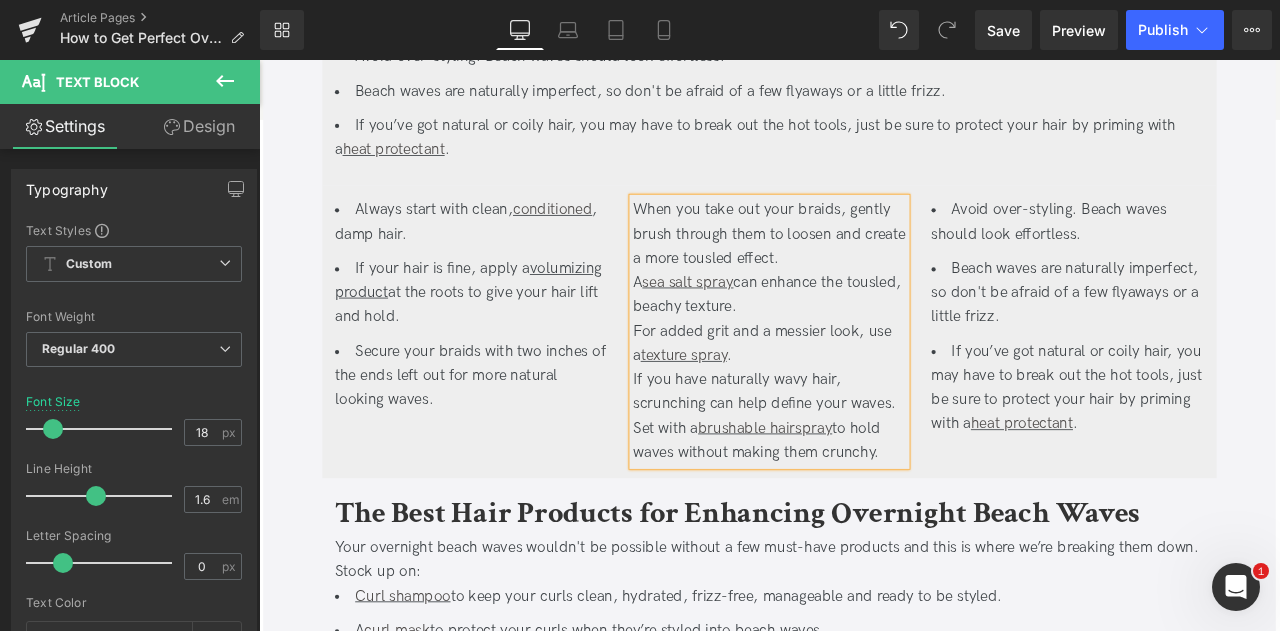 click on "When you take out your braids, gently brush through them to loosen and create a more tousled effect." at bounding box center (863, 266) 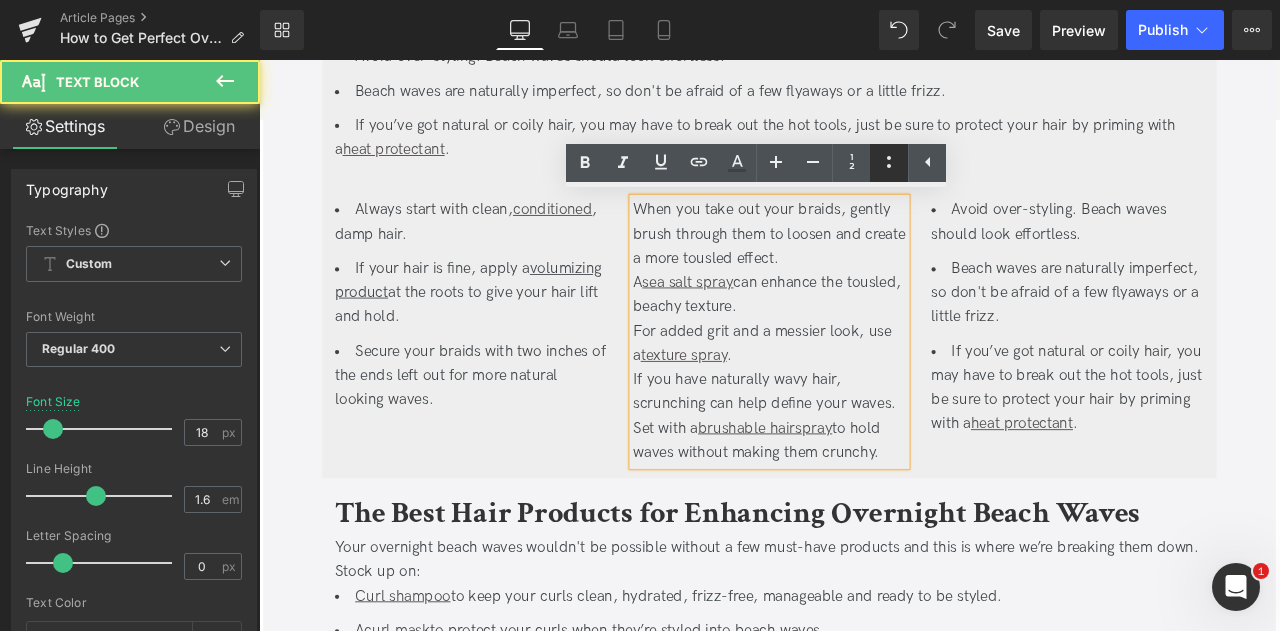 click 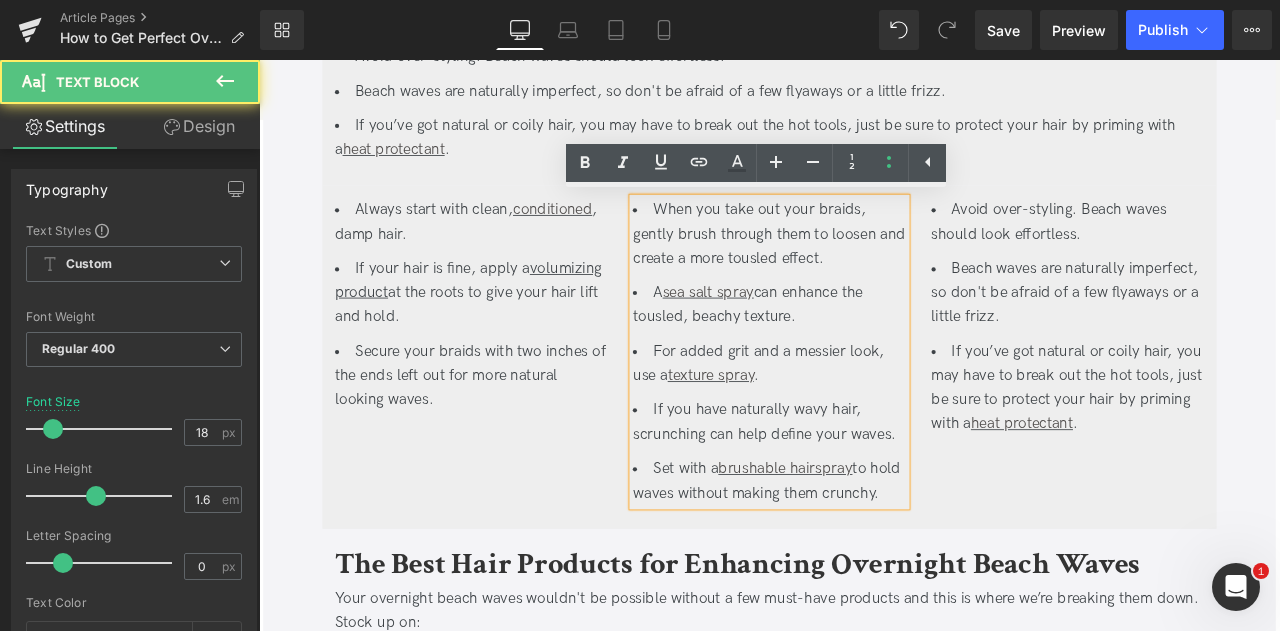 click on "When you take out your braids, gently brush through them to loosen and create a more tousled effect." at bounding box center [863, 266] 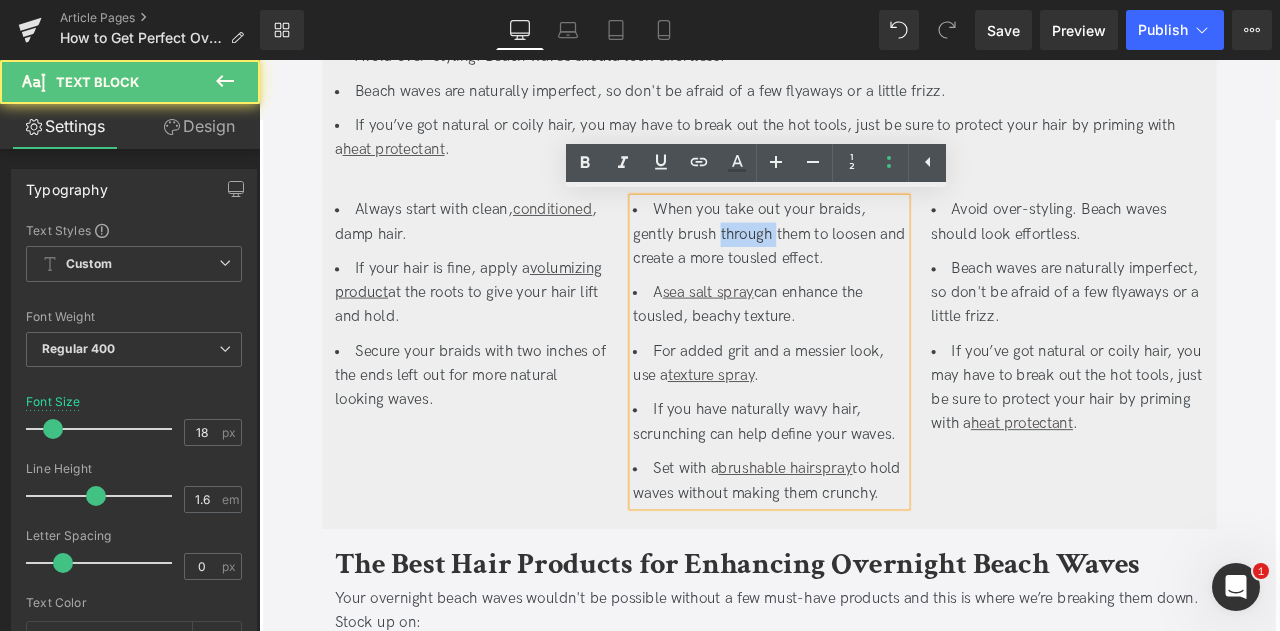 click on "When you take out your braids, gently brush through them to loosen and create a more tousled effect." at bounding box center [863, 266] 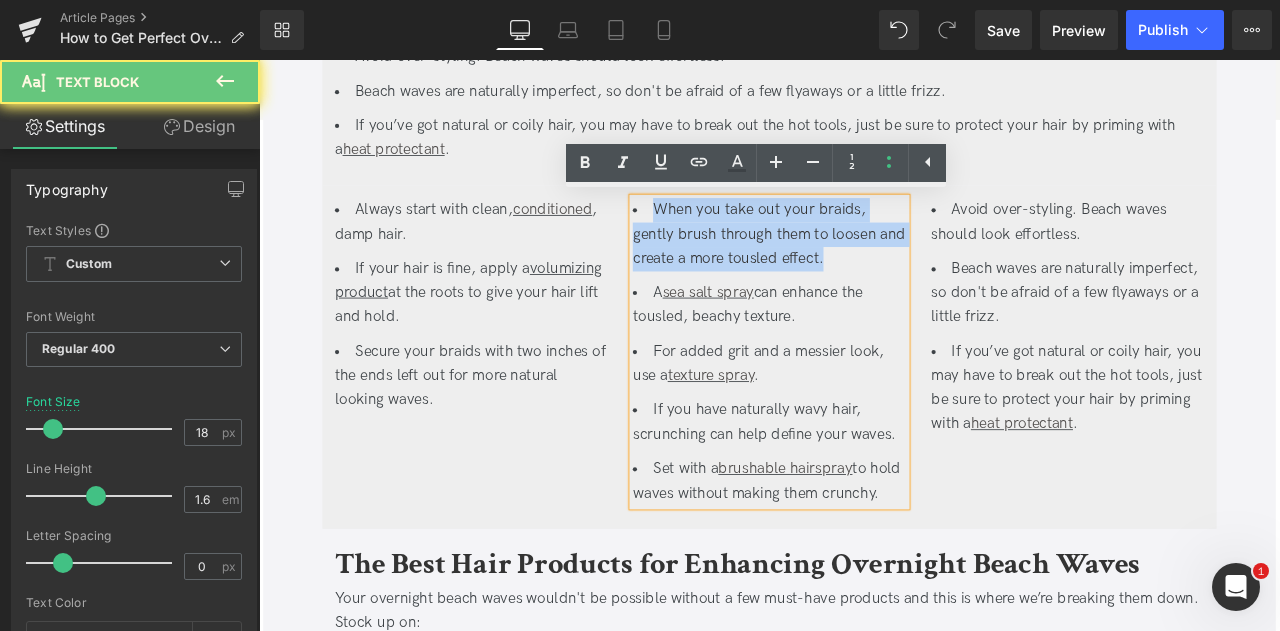 click on "When you take out your braids, gently brush through them to loosen and create a more tousled effect." at bounding box center (863, 266) 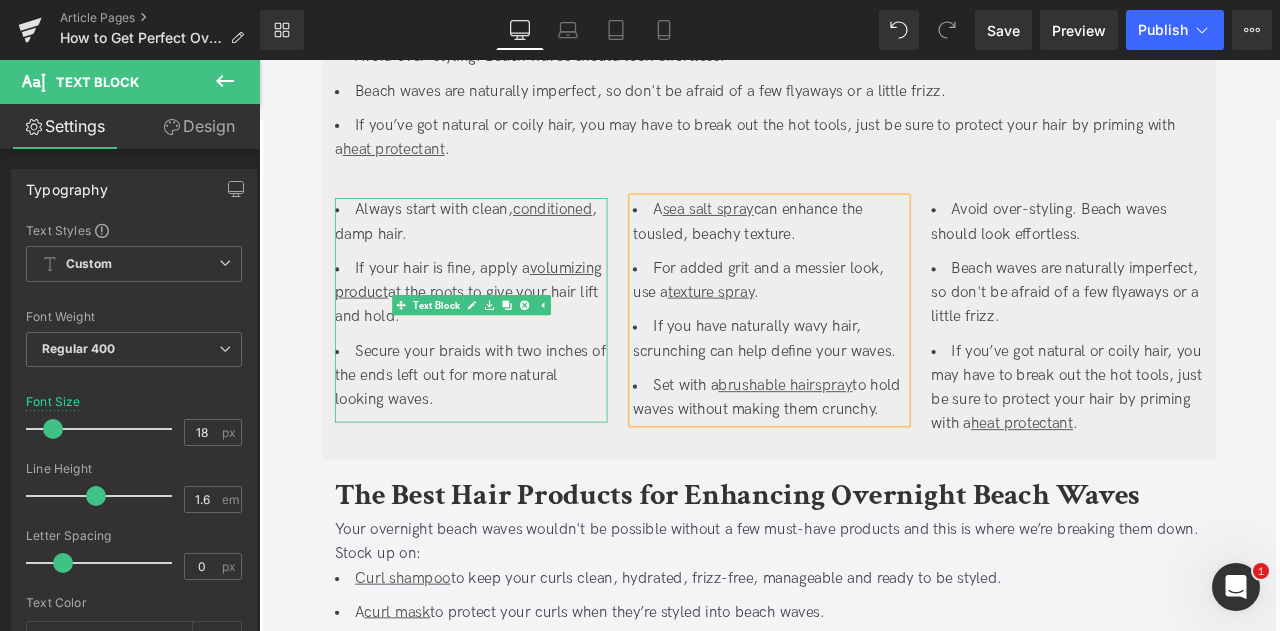 click on "Secure your braids with two inches of the ends left out for more natural looking waves." at bounding box center [510, 435] 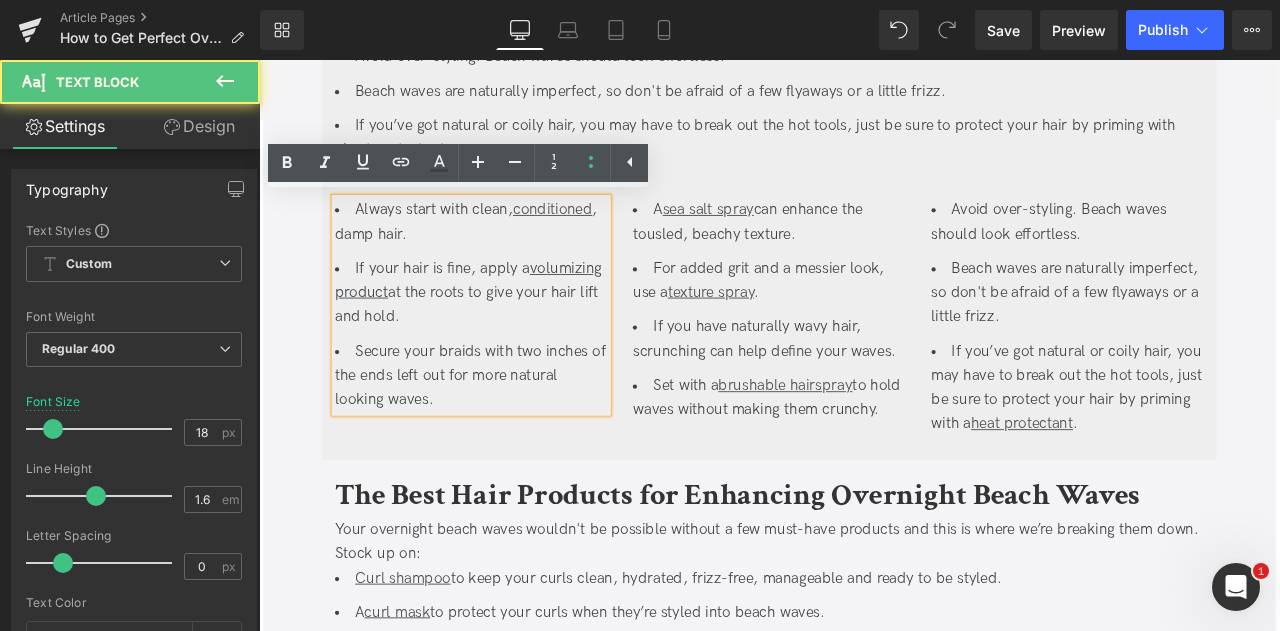 type 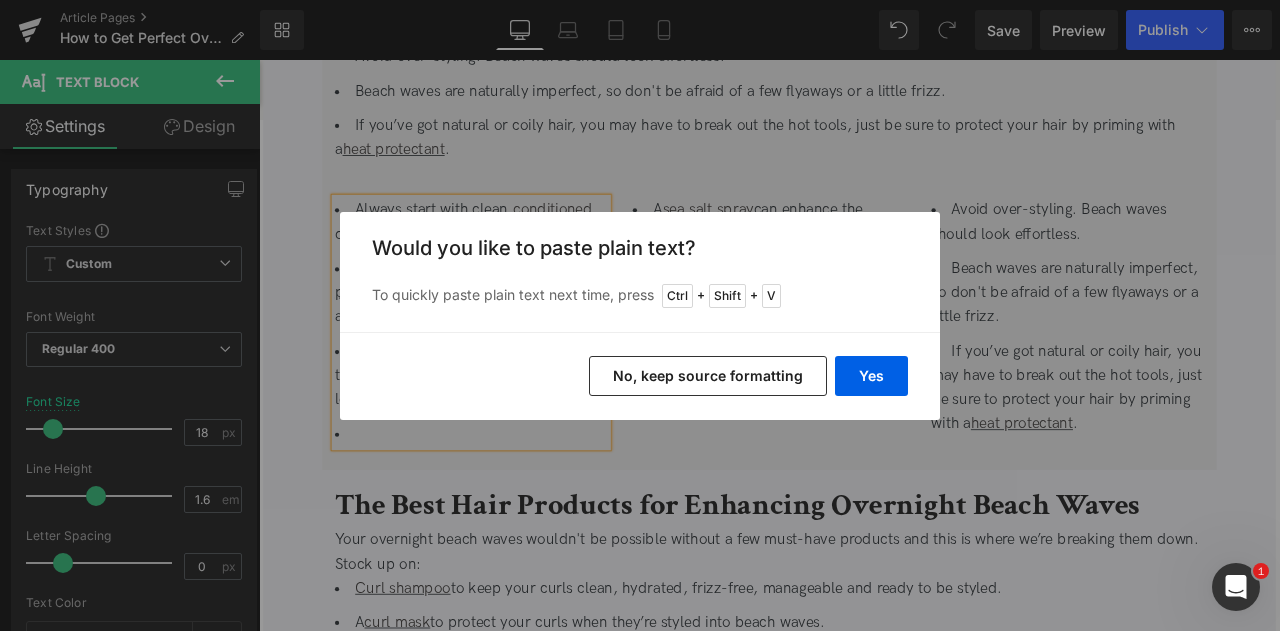 click on "No, keep source formatting" at bounding box center (708, 376) 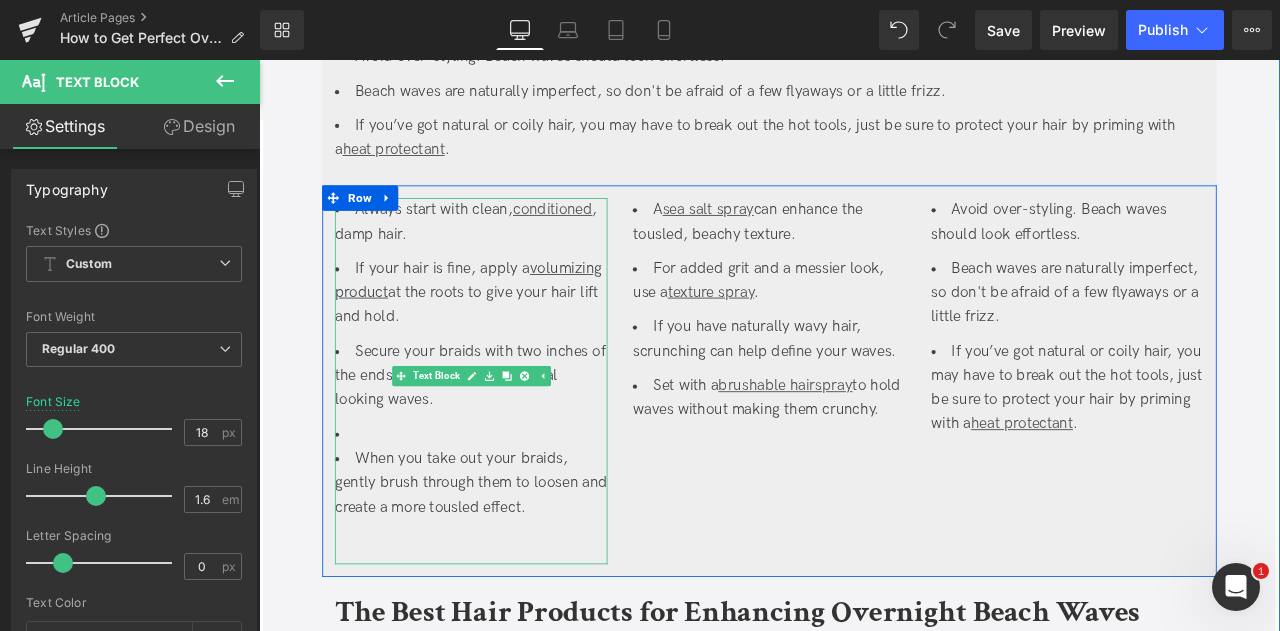 click on "When you take out your braids, gently brush through them to loosen and create a more tousled effect." at bounding box center (510, 568) 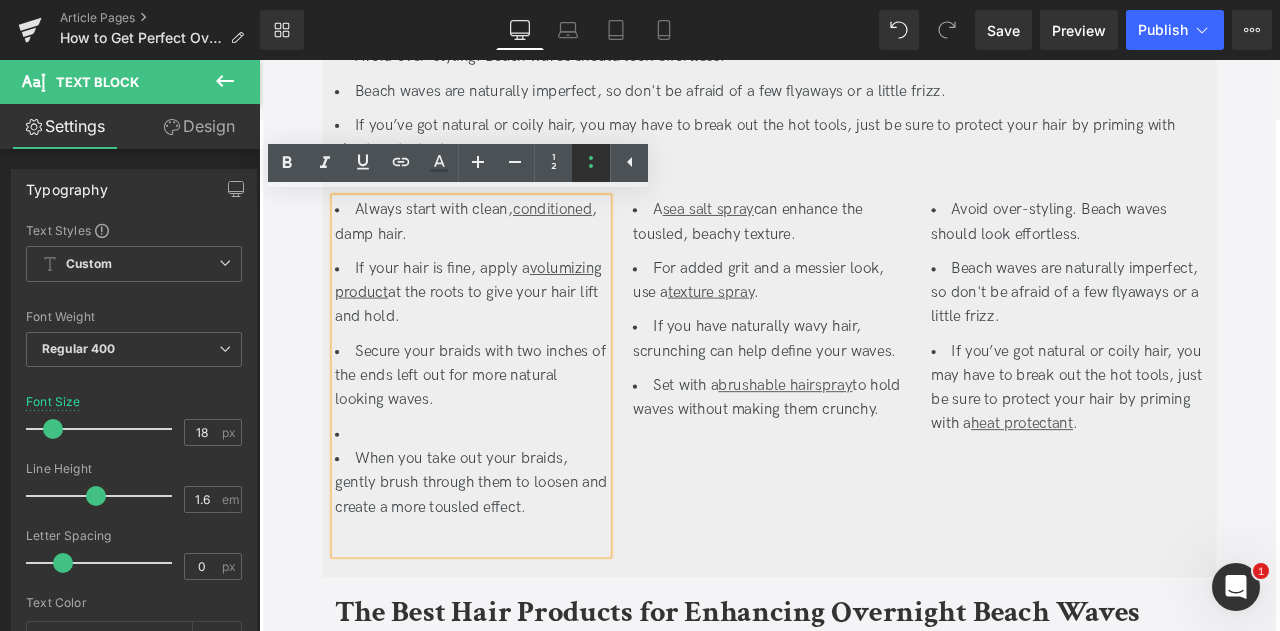 click 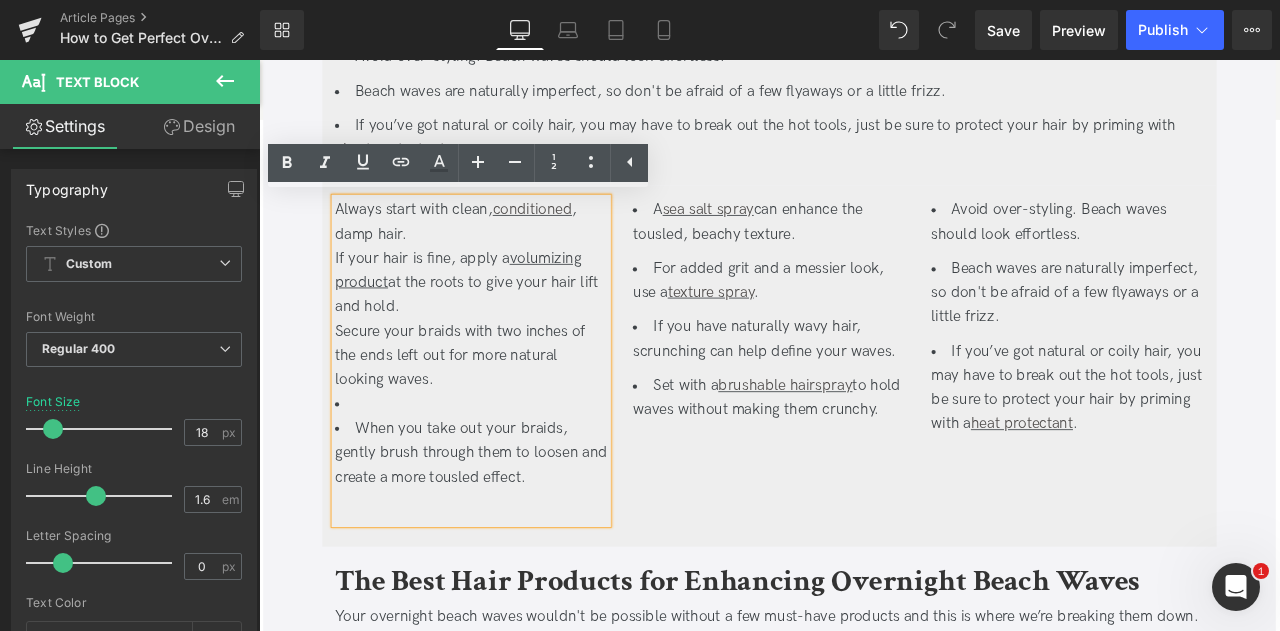 click on "When you take out your braids, gently brush through them to loosen and create a more tousled effect." at bounding box center (510, 532) 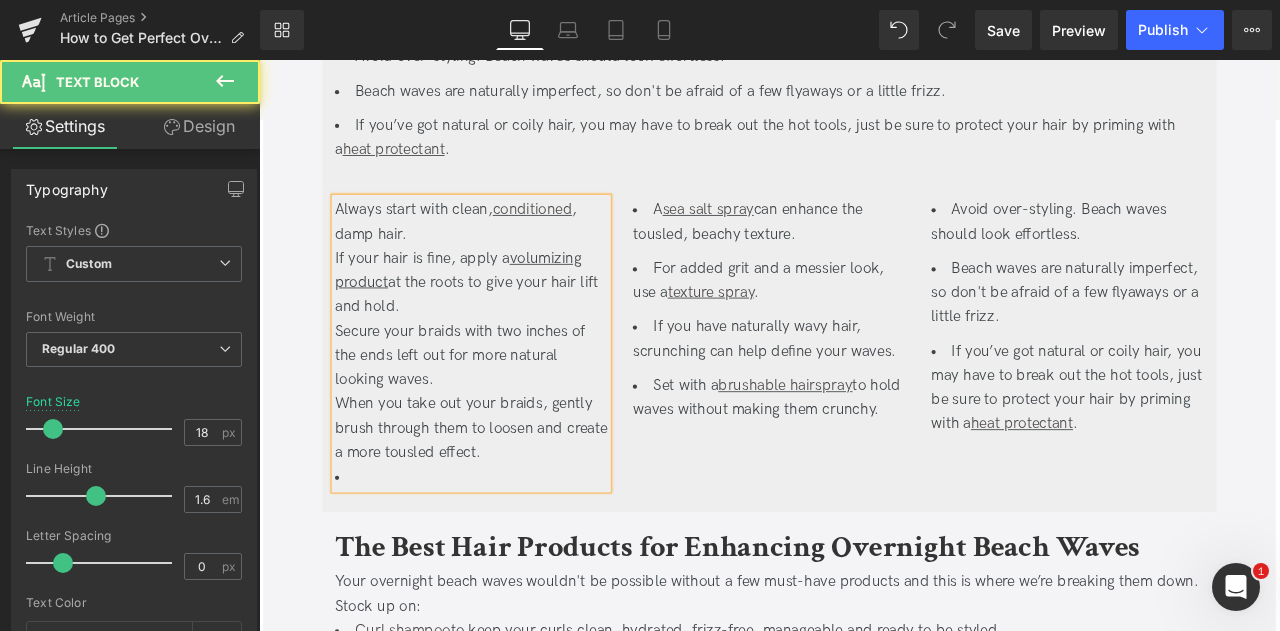click on "When you take out your braids, gently brush through them to loosen and create a more tousled effect." at bounding box center (510, 511) 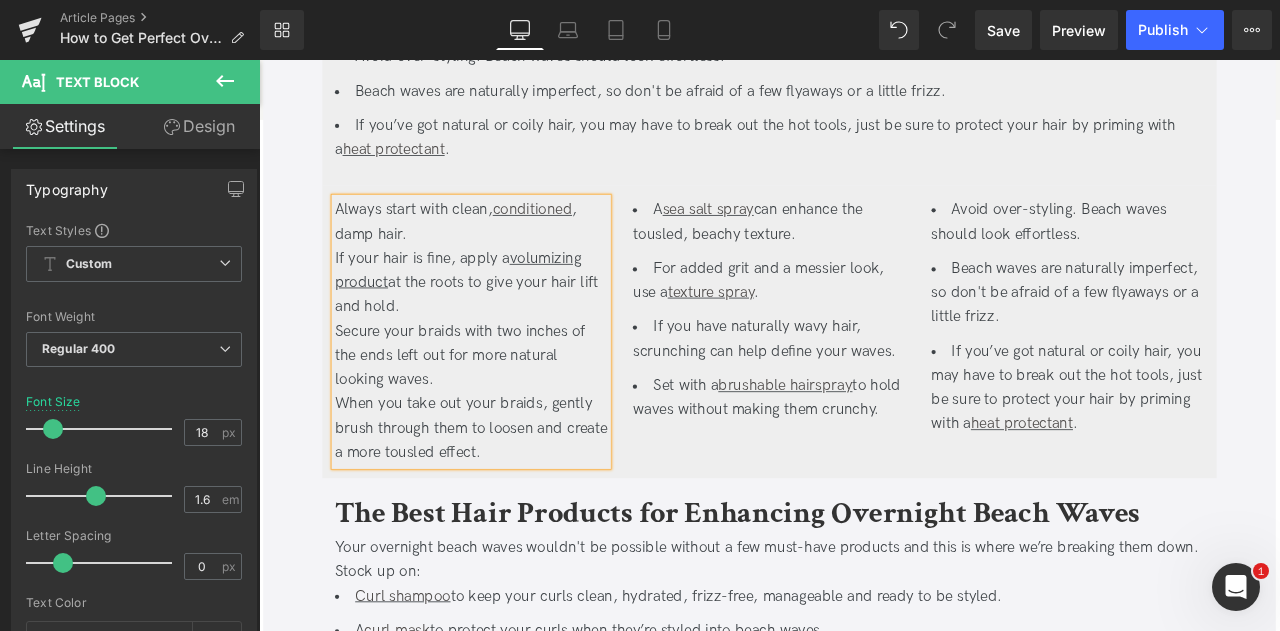 click on "Secure your braids with two inches of the ends left out for more natural looking waves." at bounding box center (497, 410) 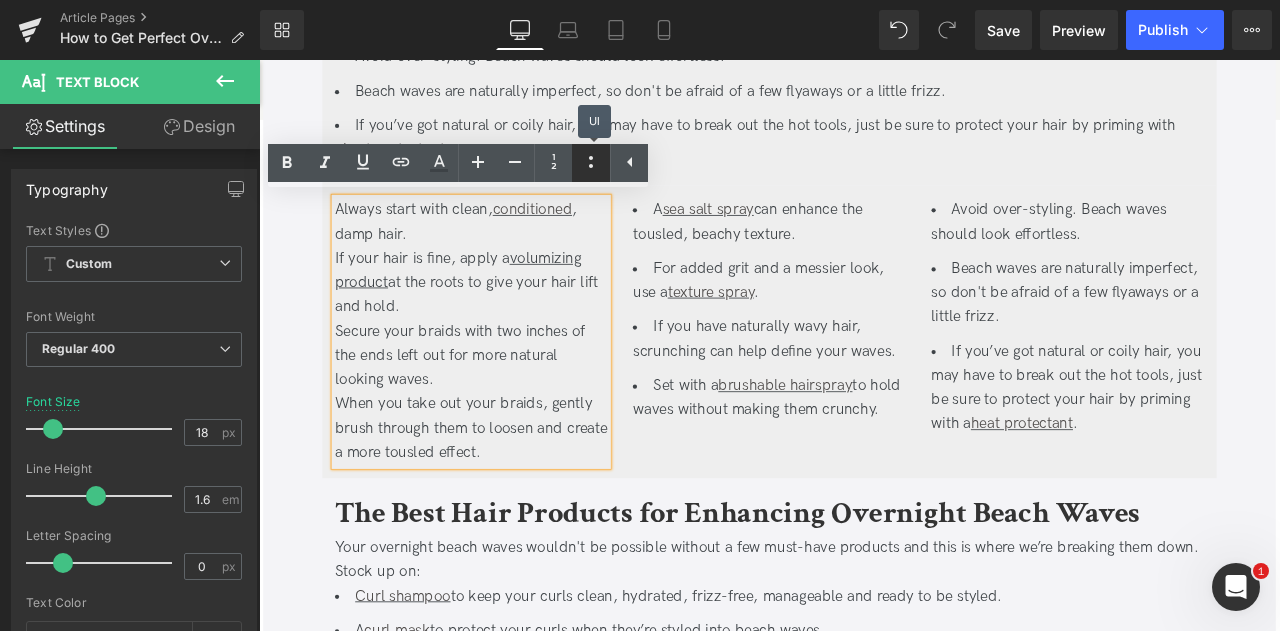 click 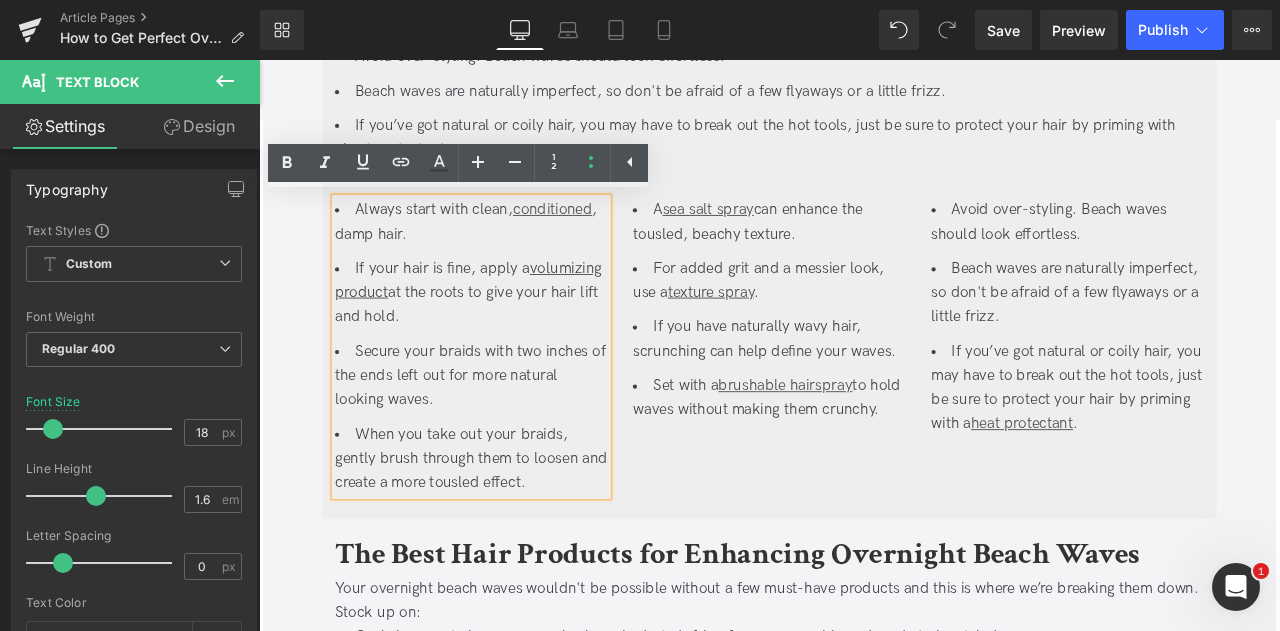 click on "A  sea salt spray  can enhance the tousled, beachy texture. For added grit and a messier look, use a  texture spray . If you have naturally wavy hair, scrunching can help define your waves. Set with a  brushable hairspray  to hold waves without making them crunchy. Text Block" at bounding box center (863, 406) 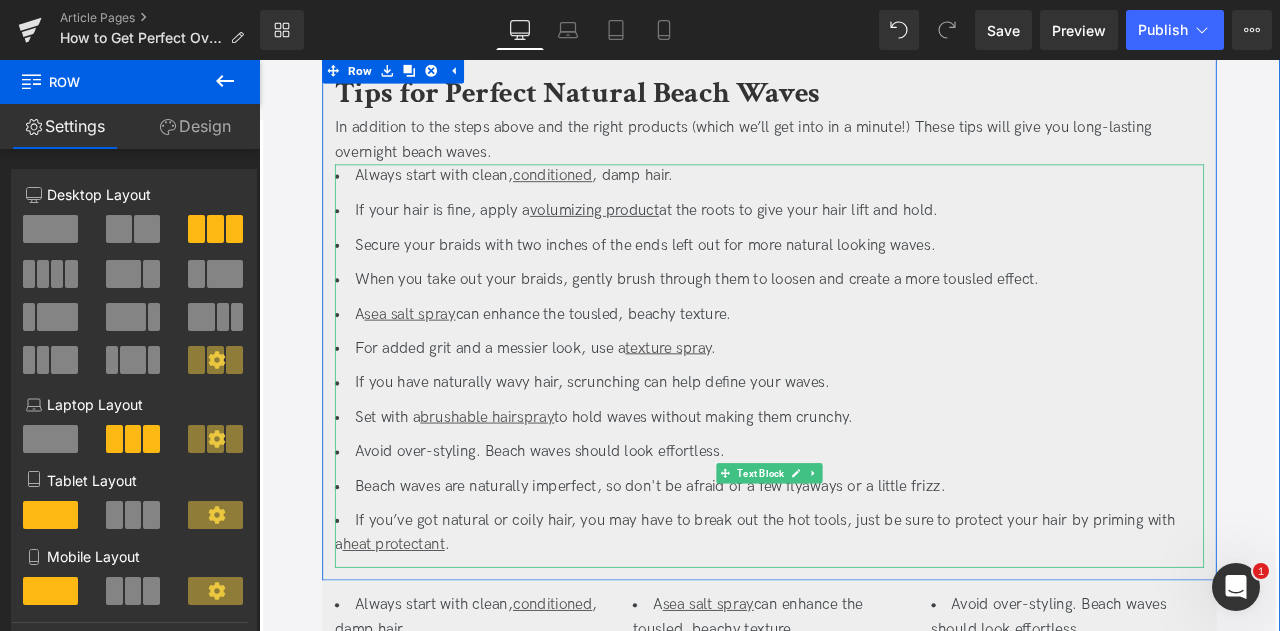scroll, scrollTop: 3228, scrollLeft: 0, axis: vertical 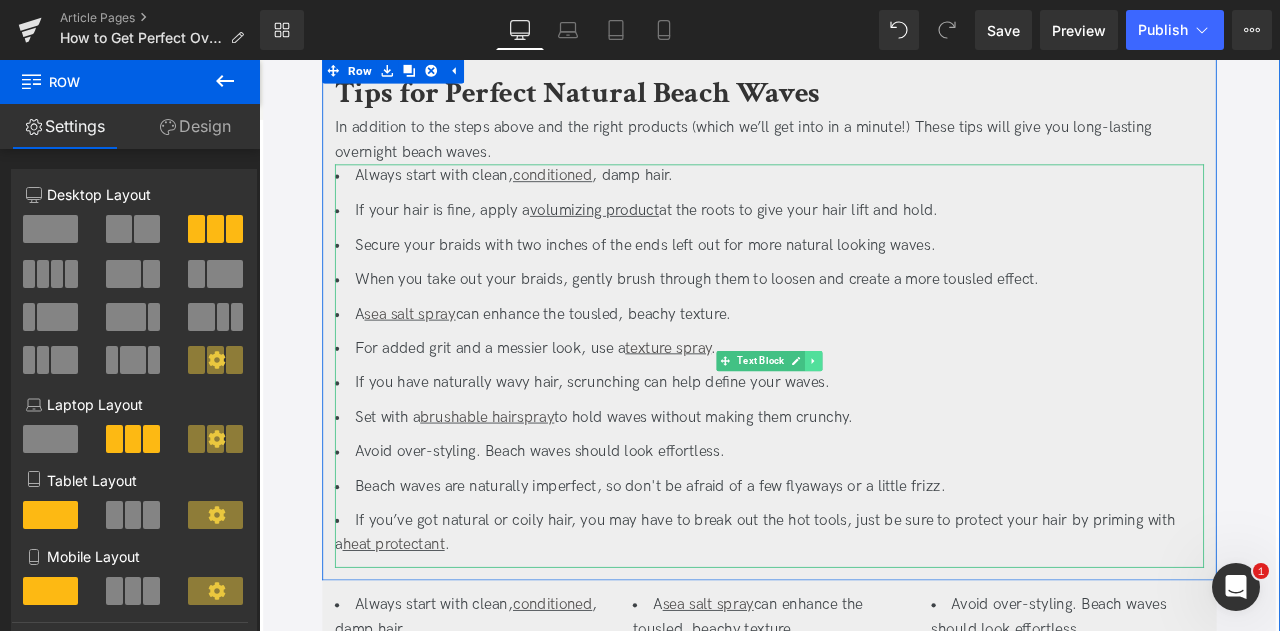 click 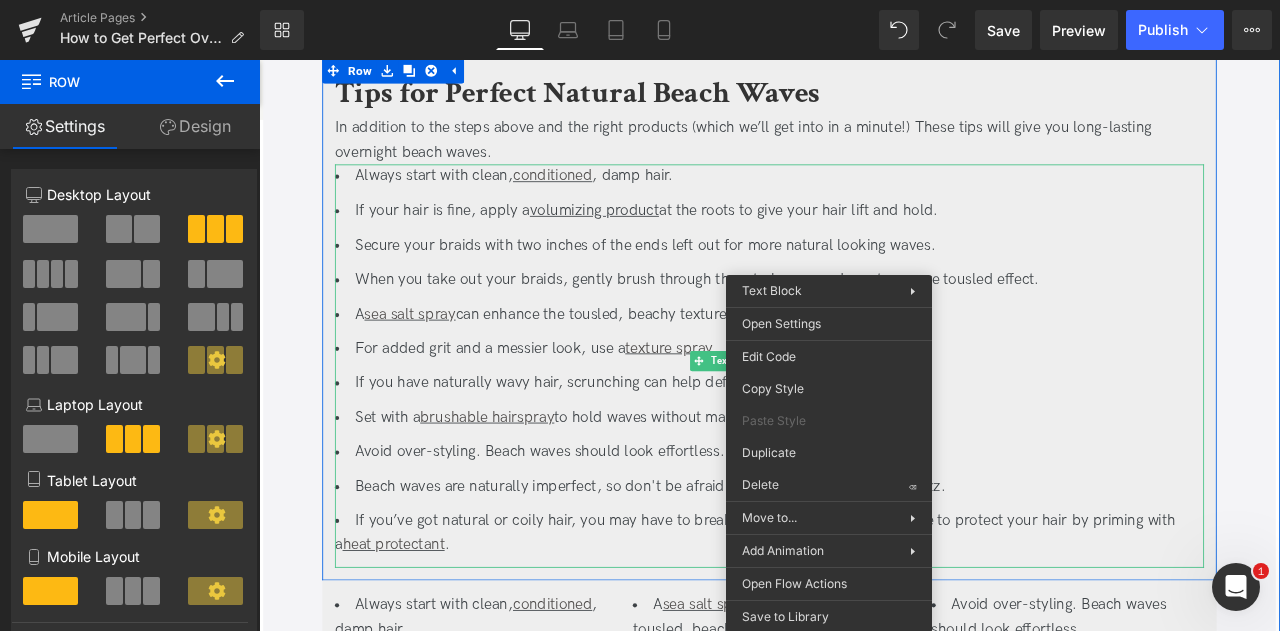 click on "For added grit and a messier look, use a  texture spray ." at bounding box center [864, 402] 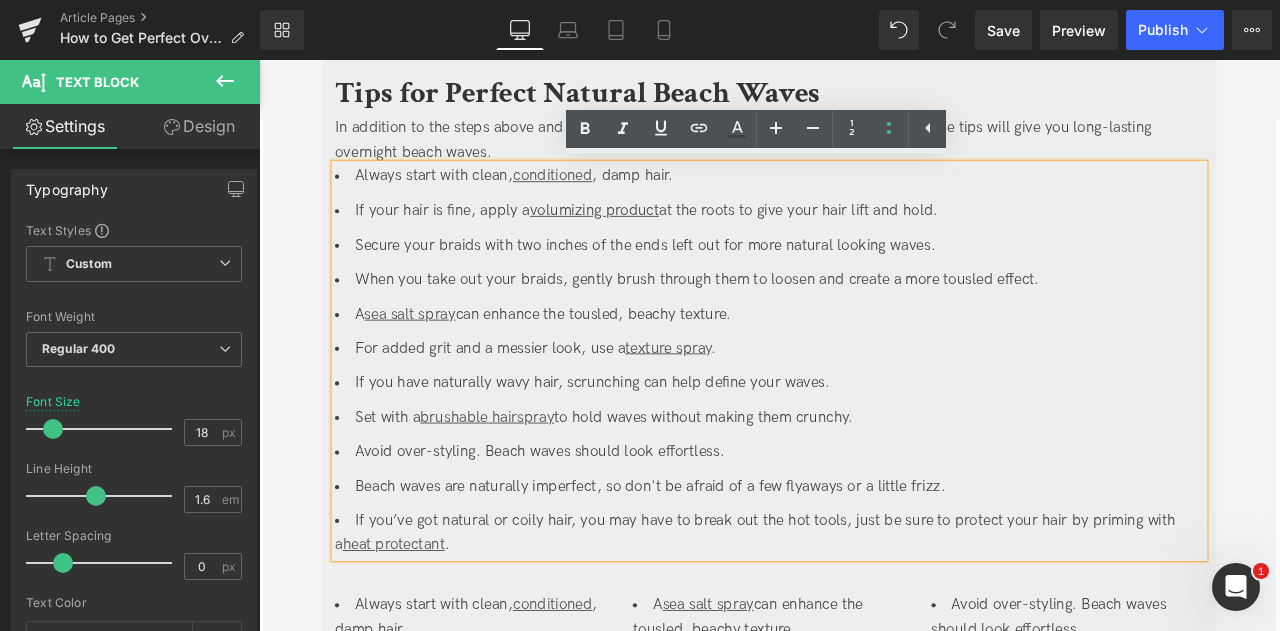 click on "Tips for Perfect Natural Beach Waves" at bounding box center [864, 100] 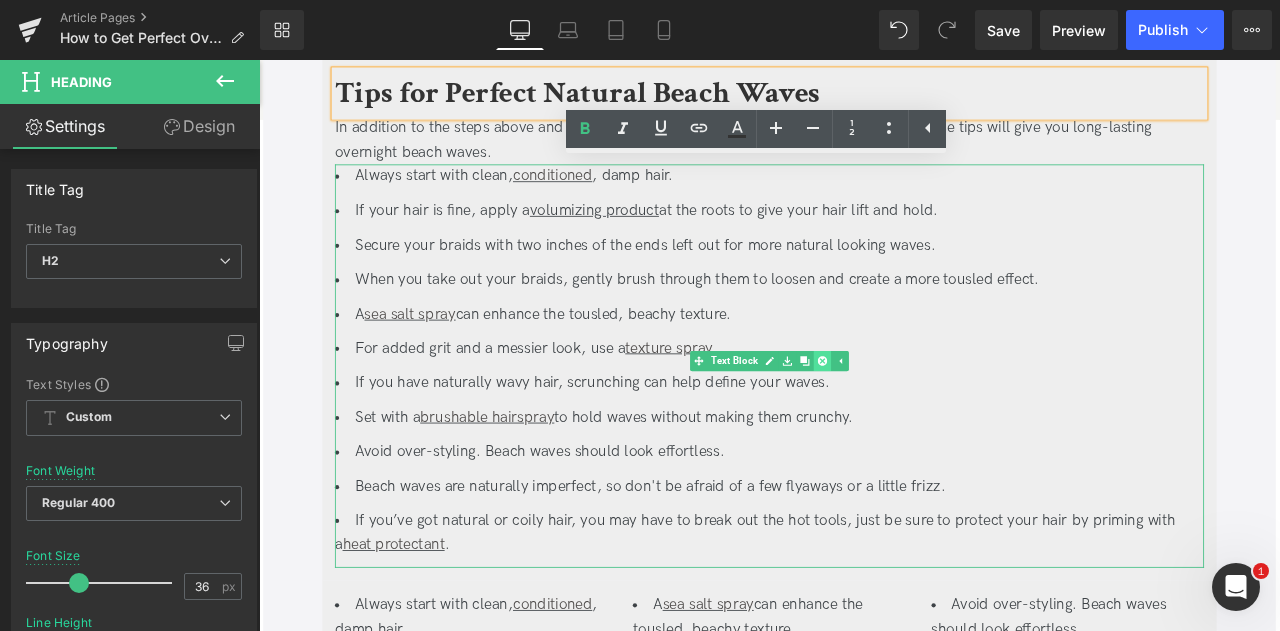 click at bounding box center (926, 417) 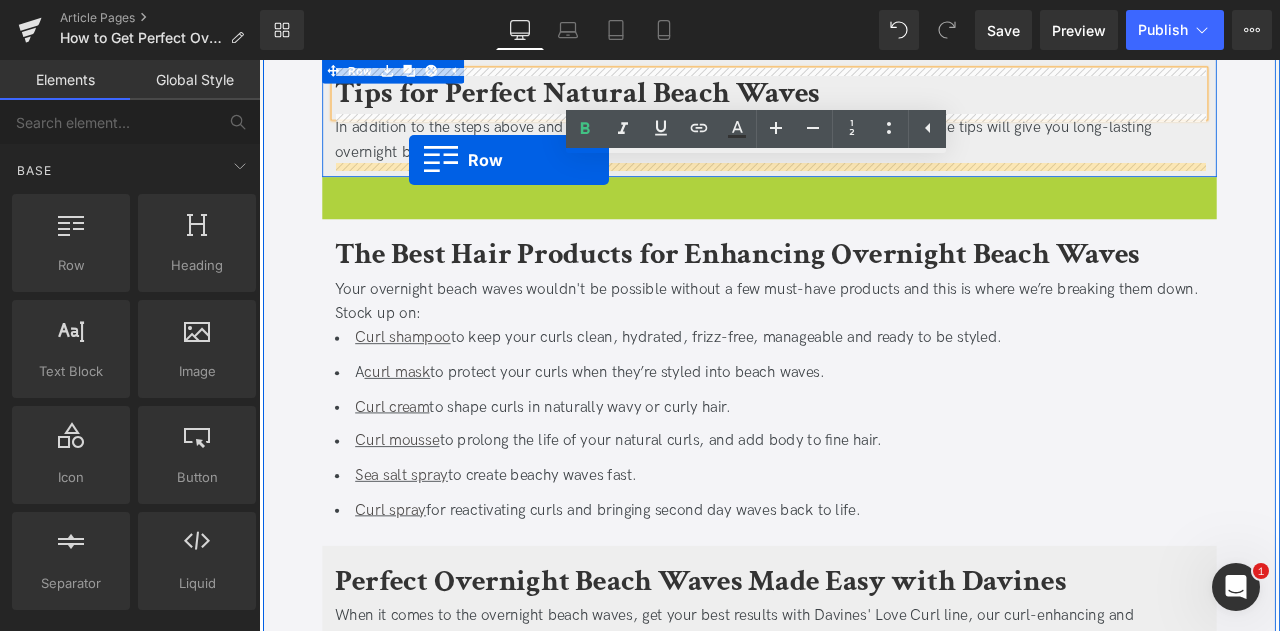 drag, startPoint x: 367, startPoint y: 208, endPoint x: 437, endPoint y: 178, distance: 76.15773 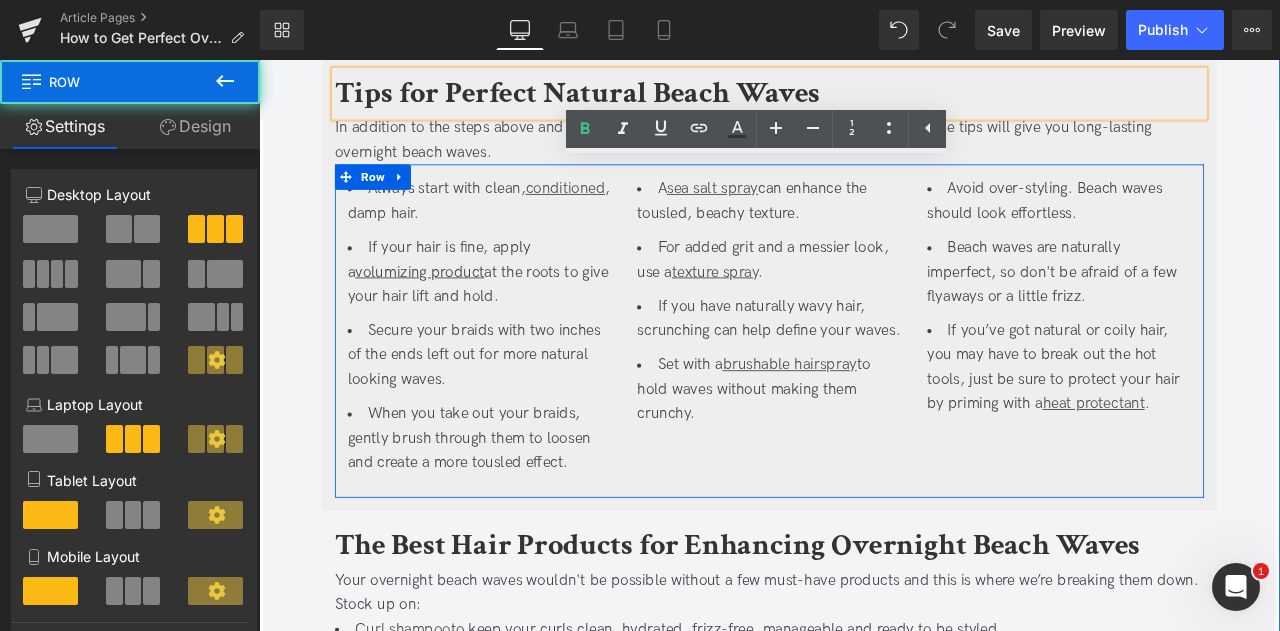 click on "Always start with clean,  conditioned , damp hair. If your hair is fine, apply a  volumizing product  at the roots to give your hair lift and hold. Secure your braids with two inches of the ends left out for more natural looking waves. When you take out your braids, gently brush through them to loosen and create a more tousled effect. Text Block         A  sea salt spray  can enhance the tousled, beachy texture. For added grit and a messier look, use a  texture spray . If you have naturally wavy hair, scrunching can help define your waves. Set with a  brushable hairspray  to hold waves without making them crunchy. Text Block         Avoid over-styling. Beach waves should look effortless. Beach waves are naturally imperfect, so don't be afraid of a few flyaways or a little frizz. If you’ve got natural or coily hair, you may have to break out the hot tools, just be sure to protect your hair by priming with a  heat protectant . Text Block         Row" at bounding box center (864, 381) 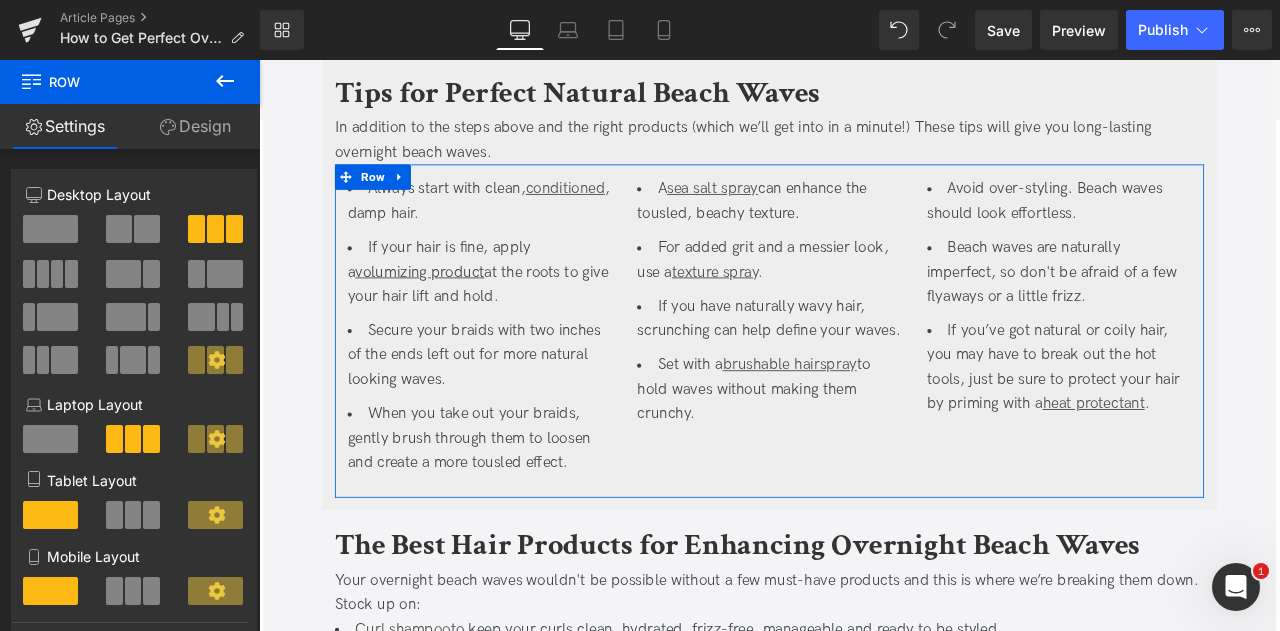 click on "Design" at bounding box center (195, 126) 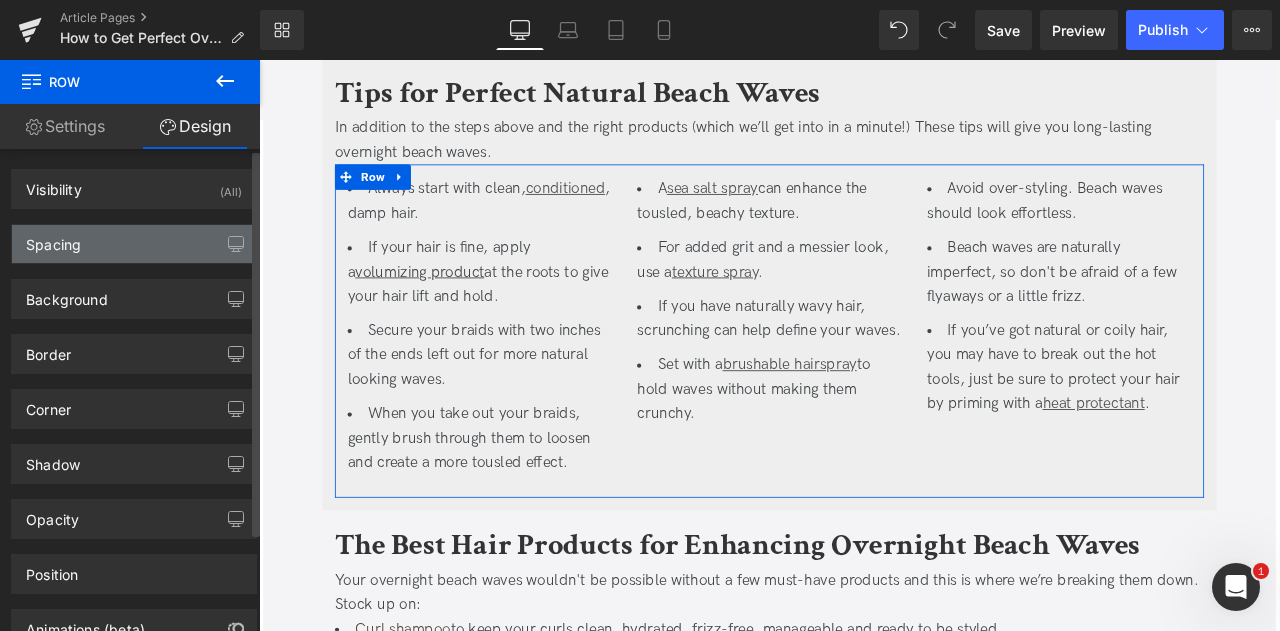 click on "Spacing" at bounding box center [134, 244] 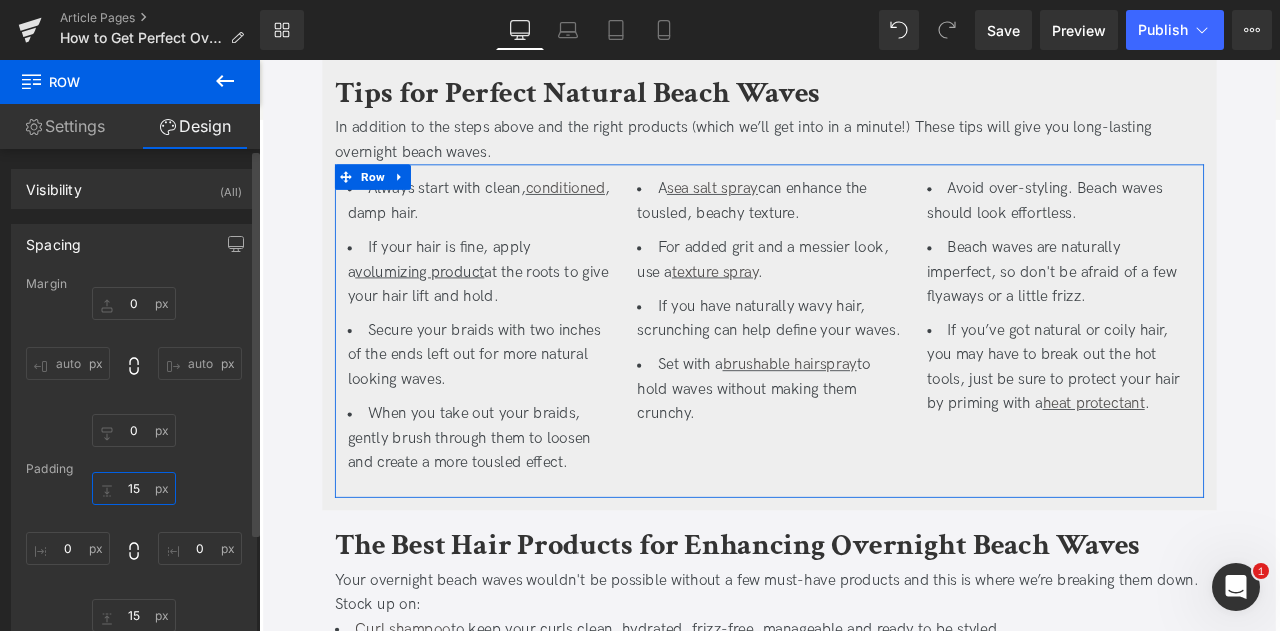 click on "15" at bounding box center (134, 488) 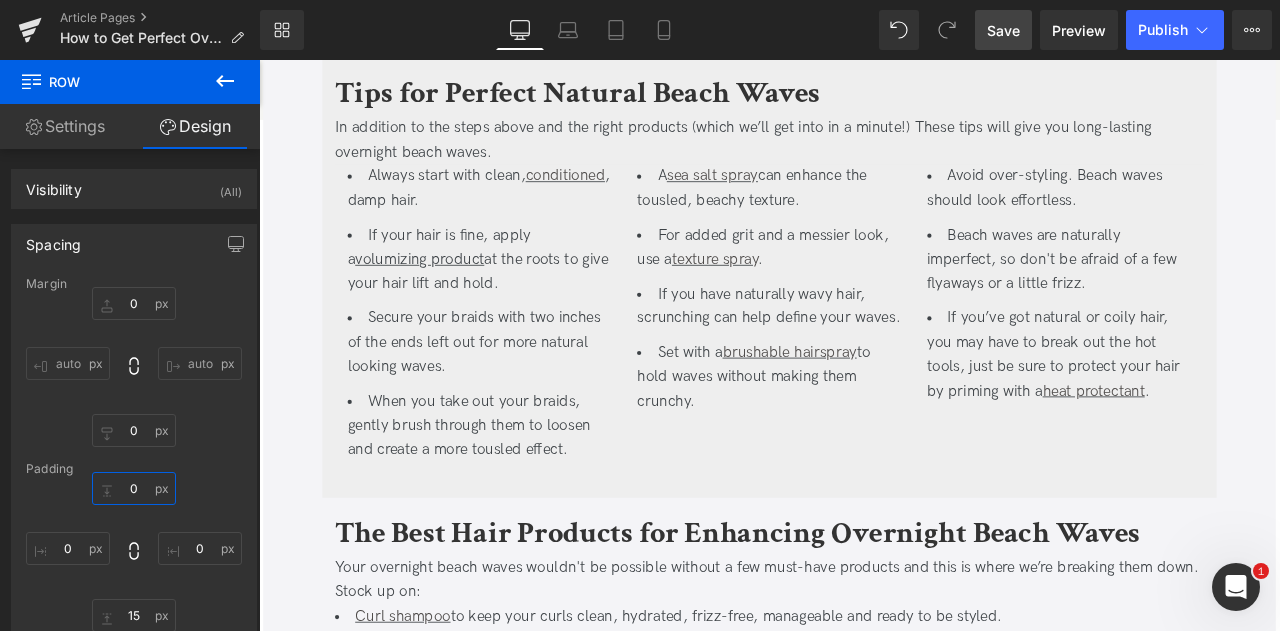 type on "0" 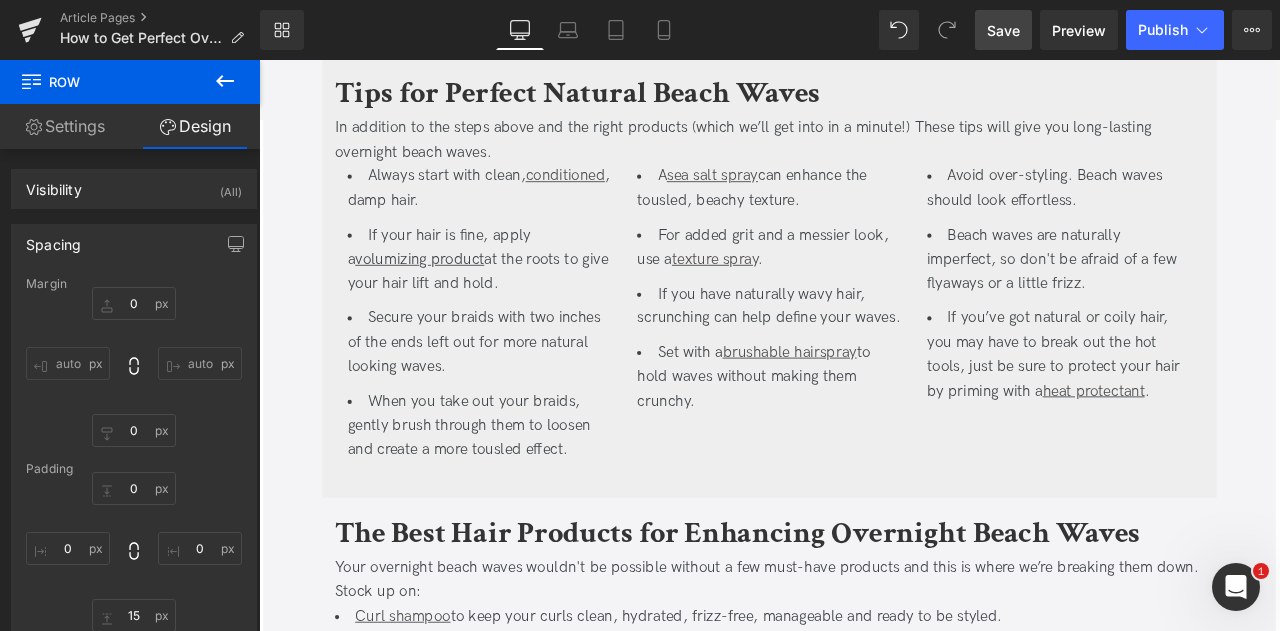 click on "Save" at bounding box center (1003, 30) 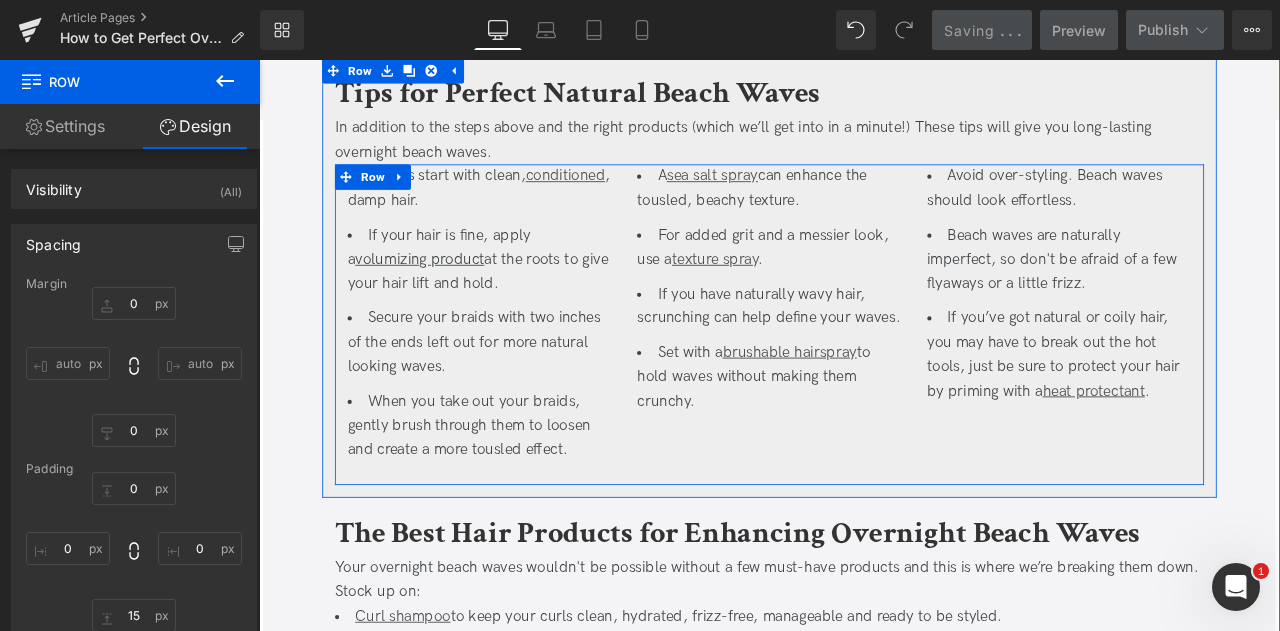 scroll, scrollTop: 3082, scrollLeft: 0, axis: vertical 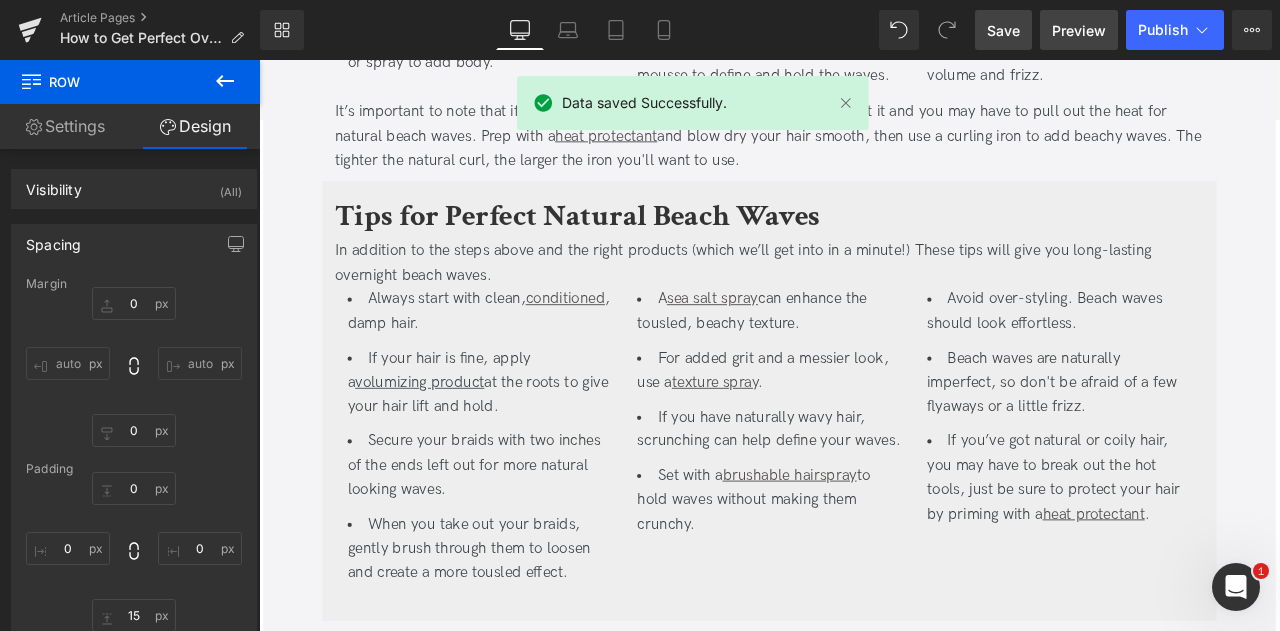 click on "Preview" at bounding box center [1079, 30] 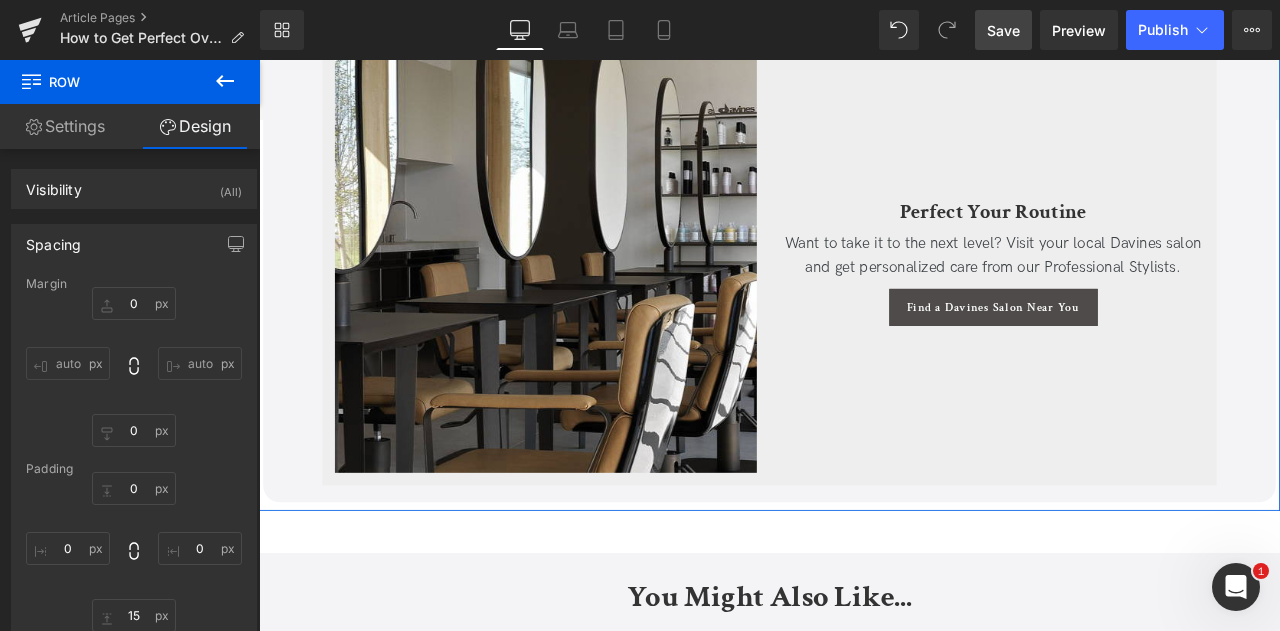 scroll, scrollTop: 5080, scrollLeft: 0, axis: vertical 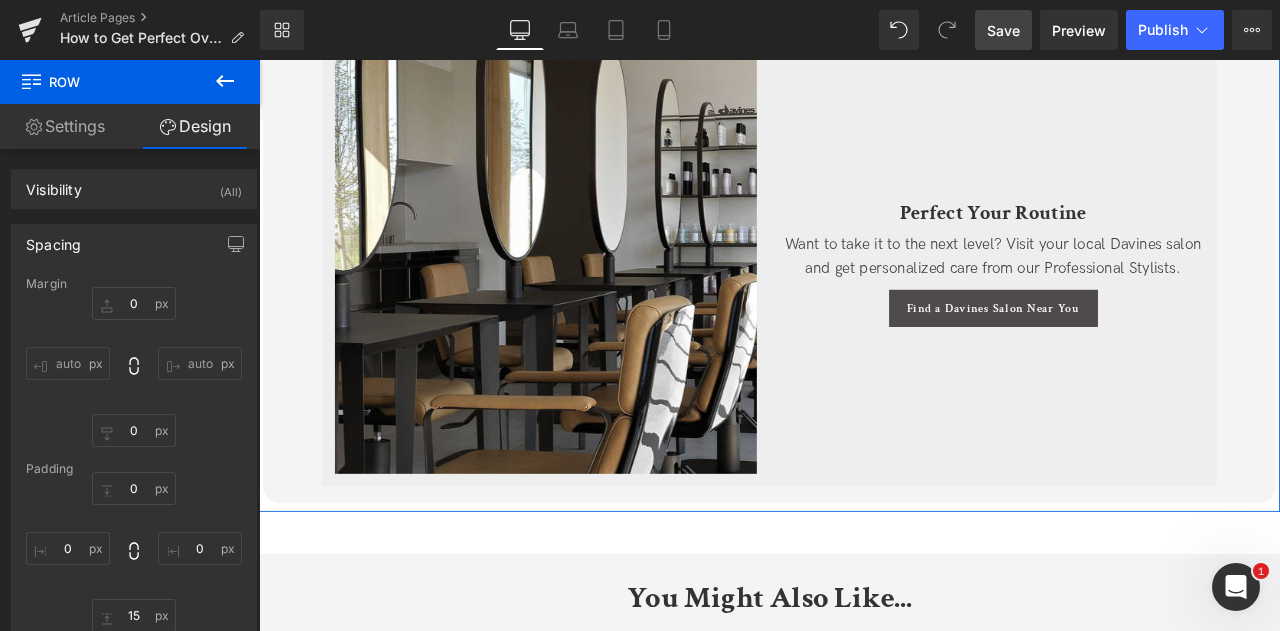click on "Perfect Your Routine Text Block         Want to take it to the next level? Visit your local Davines salon and get personalized care from our Professional Stylists. Text Block         Find a Davines Salon Near You Button" at bounding box center (1129, 301) 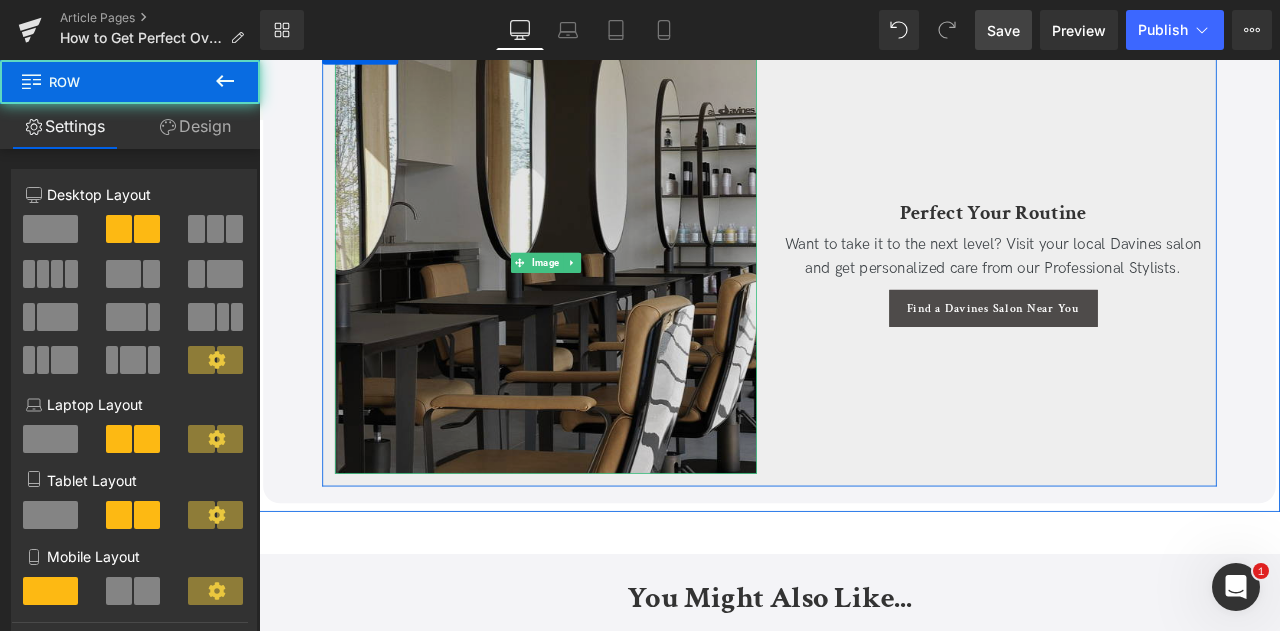 click at bounding box center (599, 301) 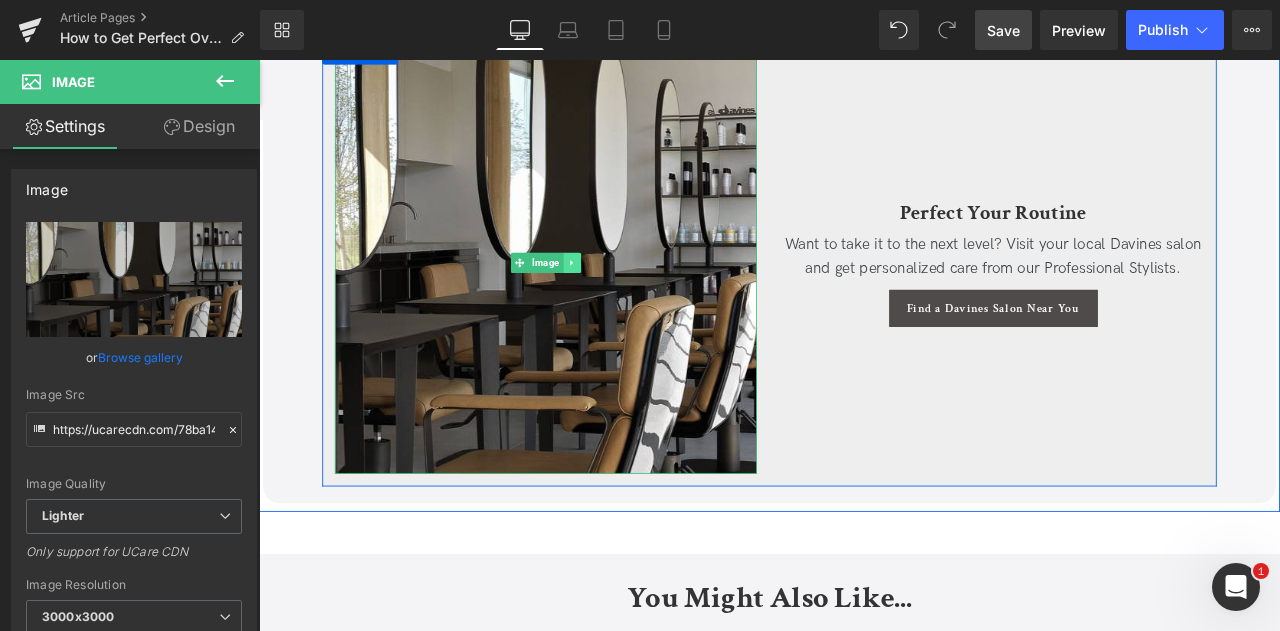 click 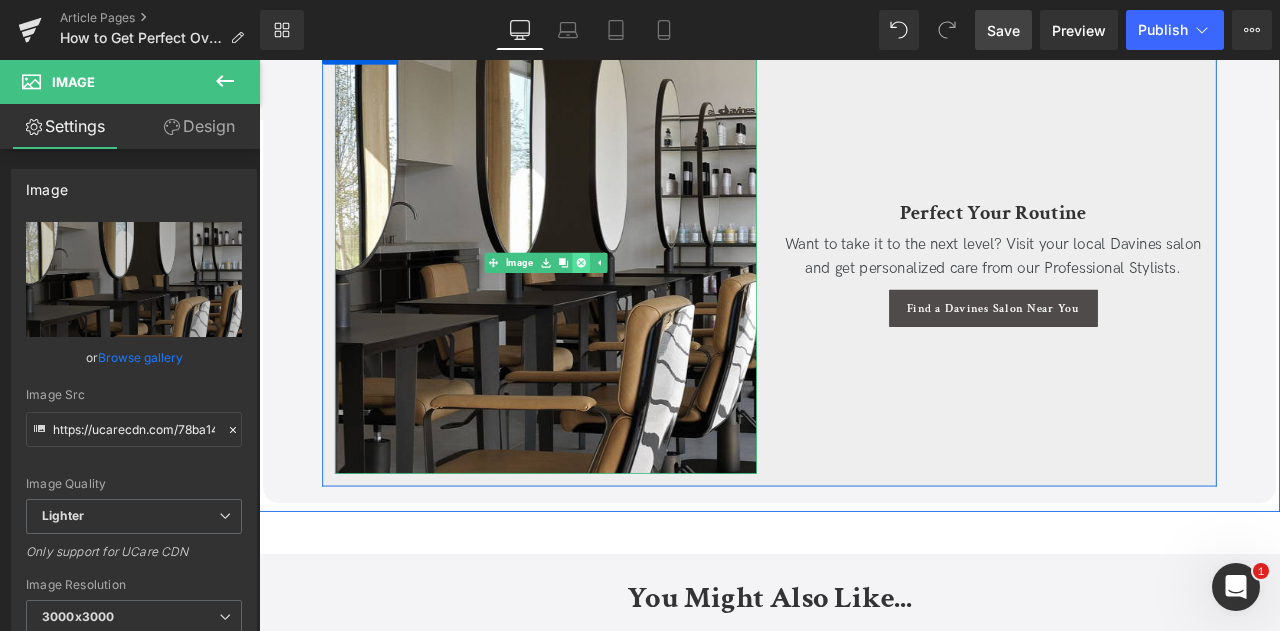 click 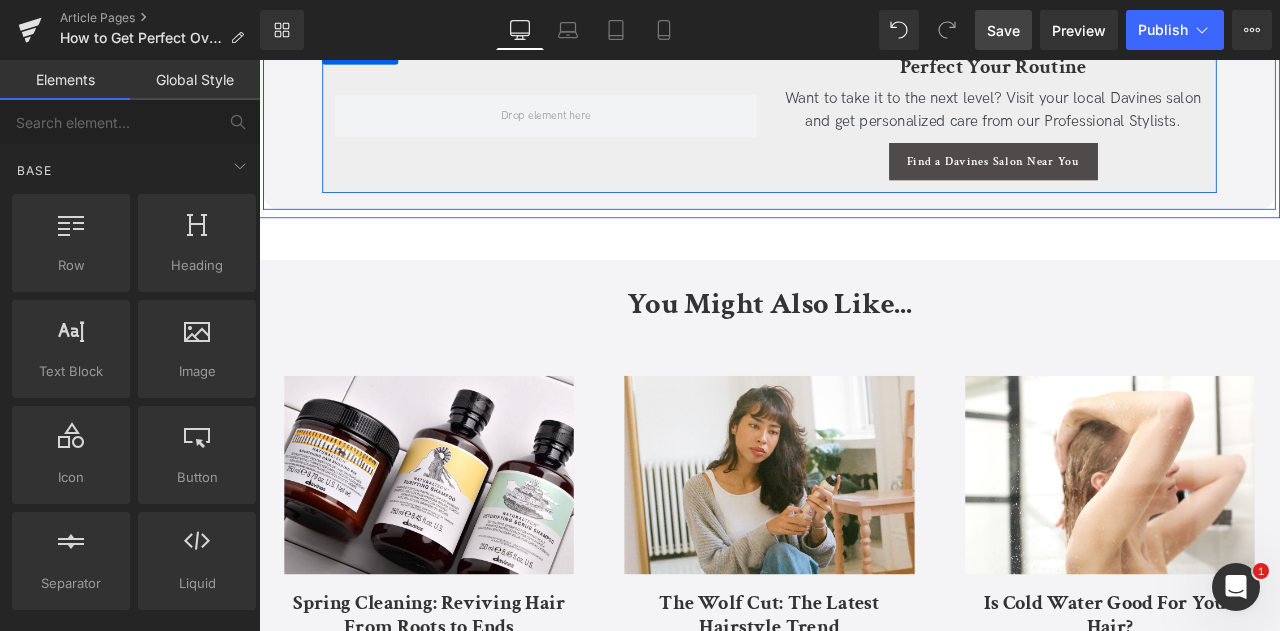 click at bounding box center [599, 127] 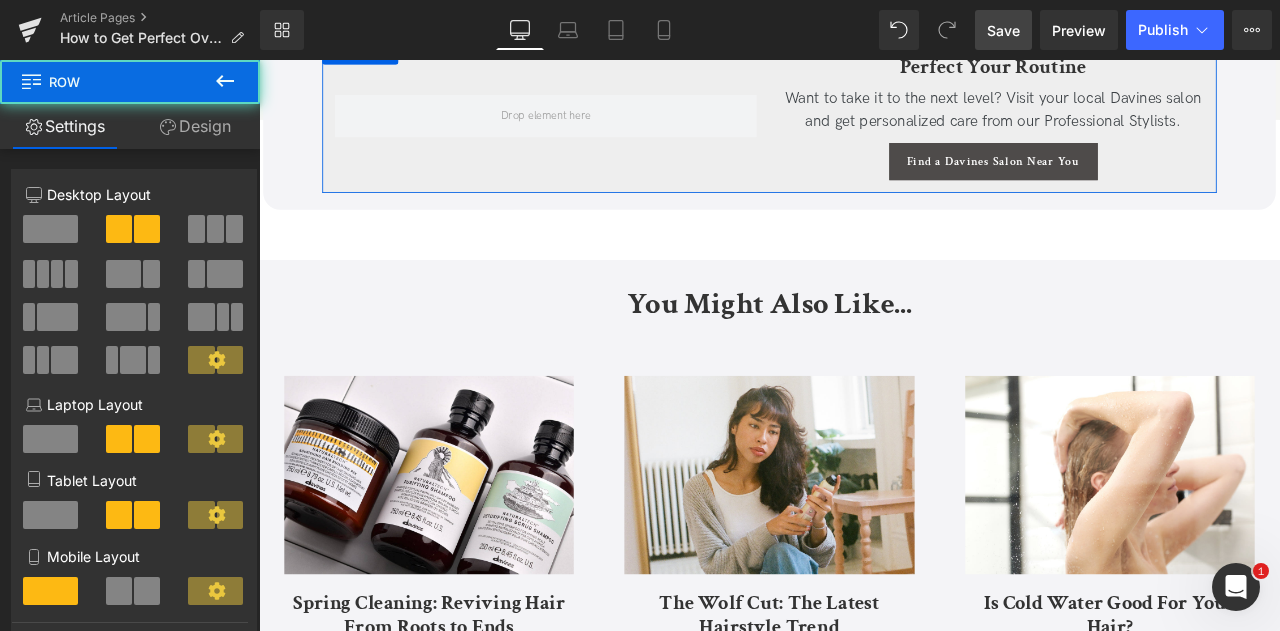 click at bounding box center [50, 229] 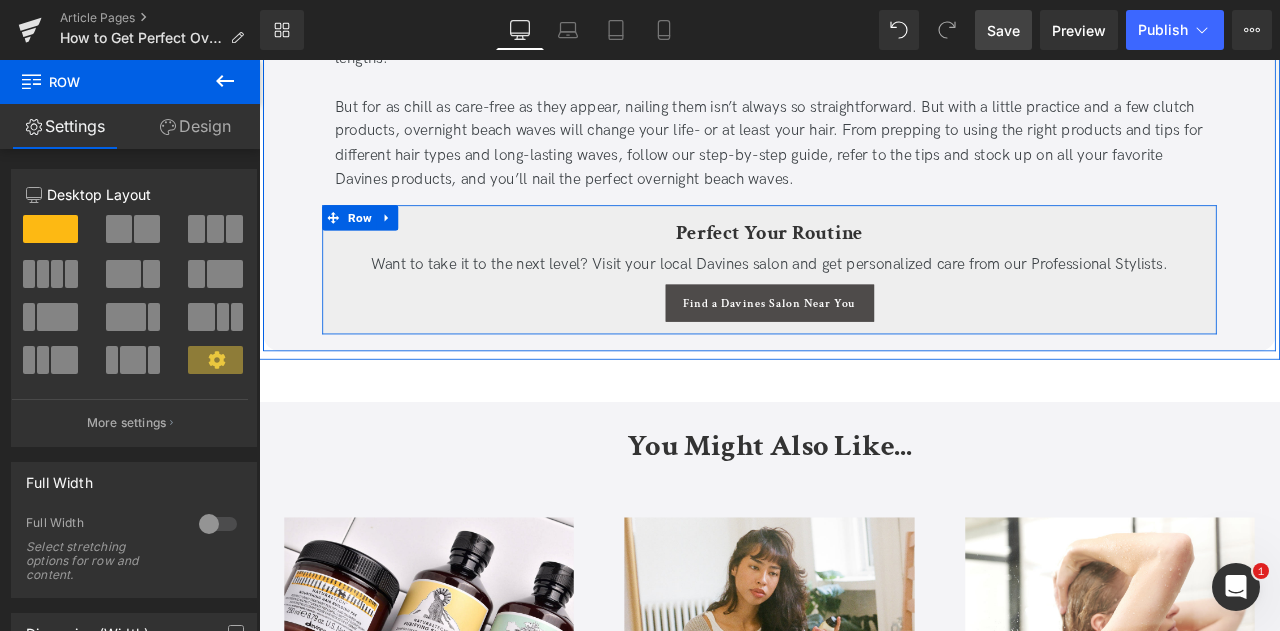 scroll, scrollTop: 4874, scrollLeft: 0, axis: vertical 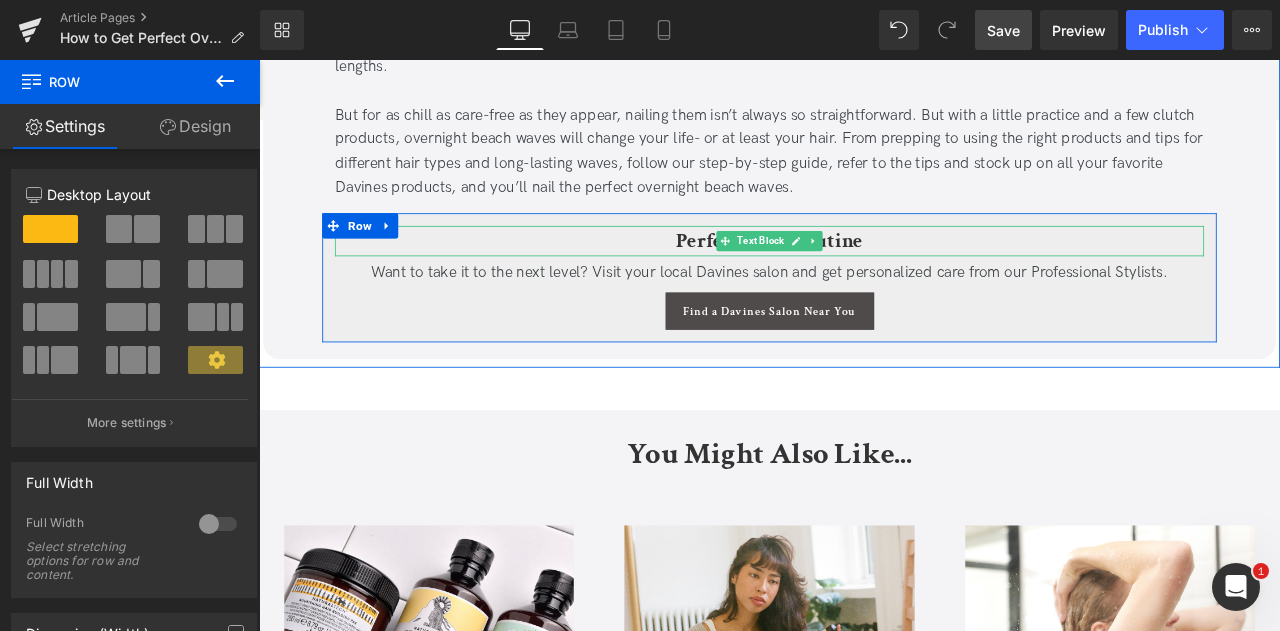 click on "Perfect Your Routine" at bounding box center (864, 274) 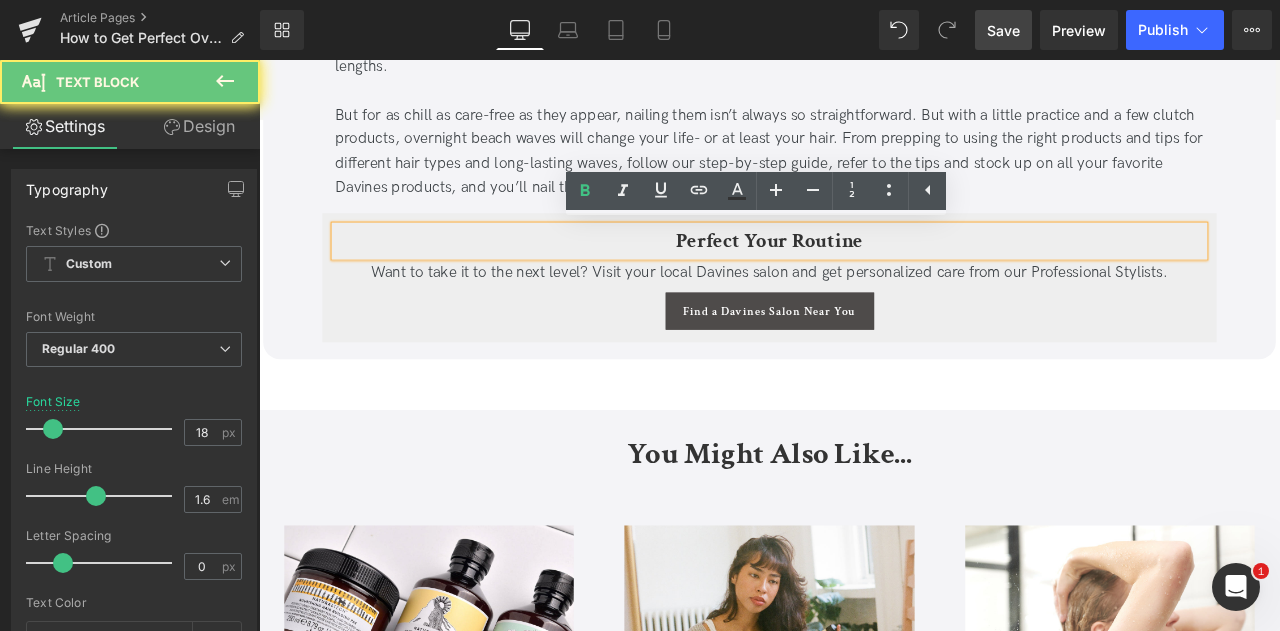 click on "Perfect Your Routine" at bounding box center (864, 274) 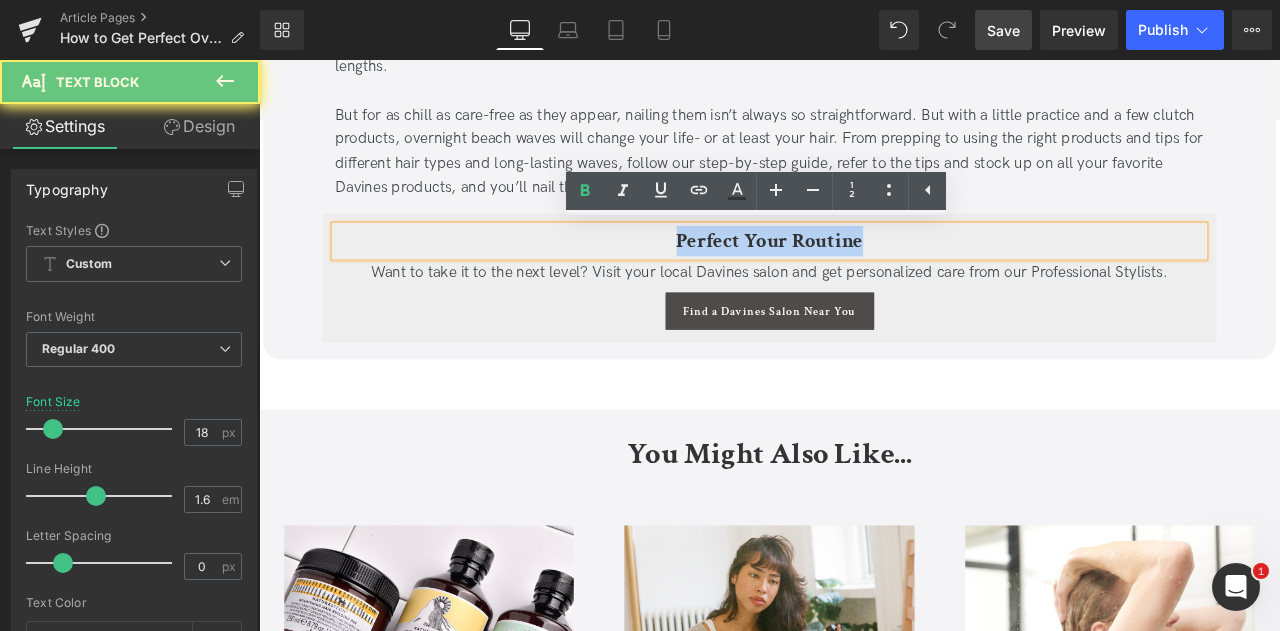 click on "Perfect Your Routine" at bounding box center (864, 274) 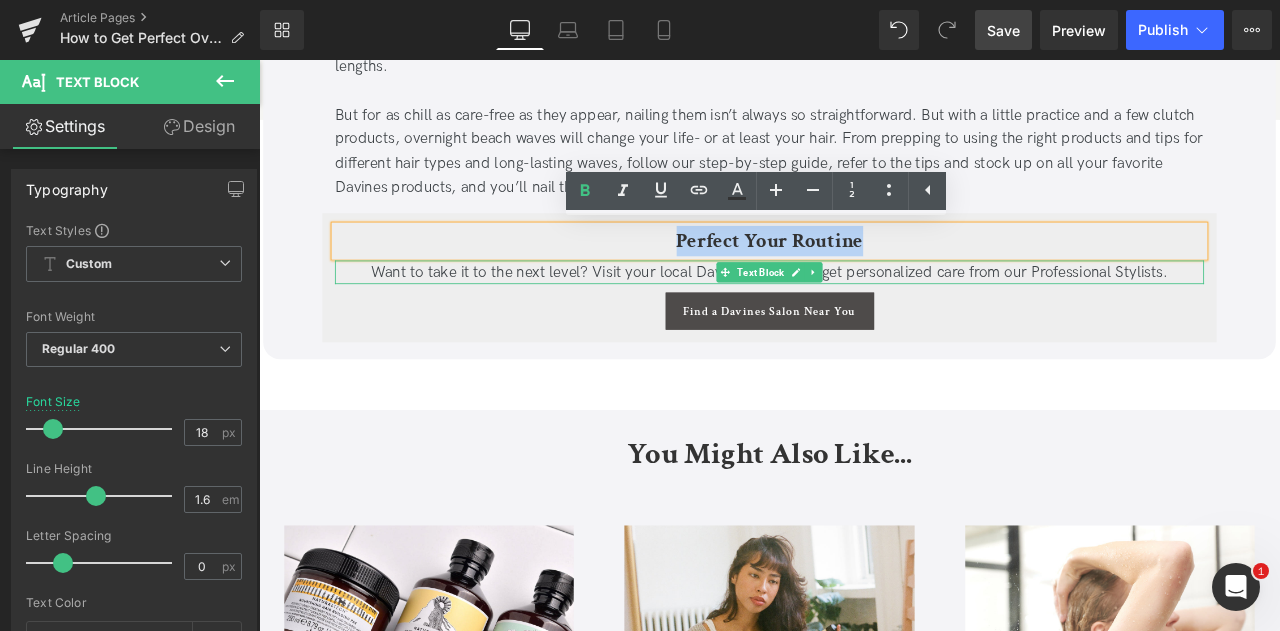 click on "Want to take it to the next level? Visit your local Davines salon and get personalized care from our Professional Stylists." at bounding box center [864, 311] 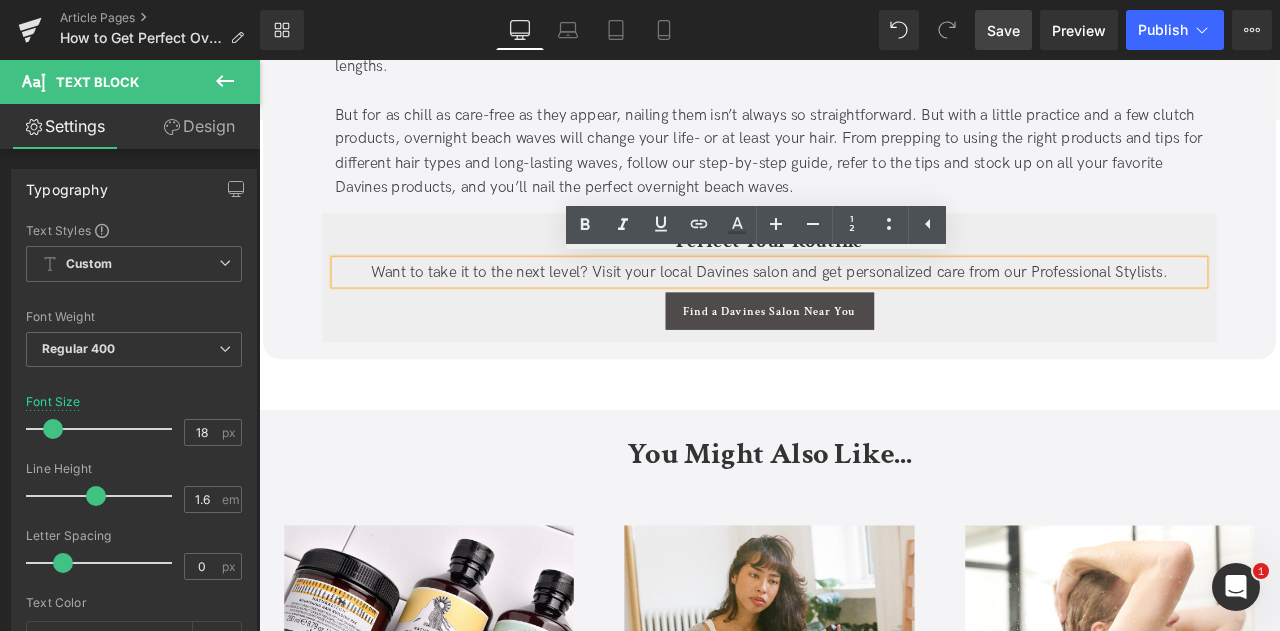 click on "Want to take it to the next level? Visit your local Davines salon and get personalized care from our Professional Stylists." at bounding box center [864, 311] 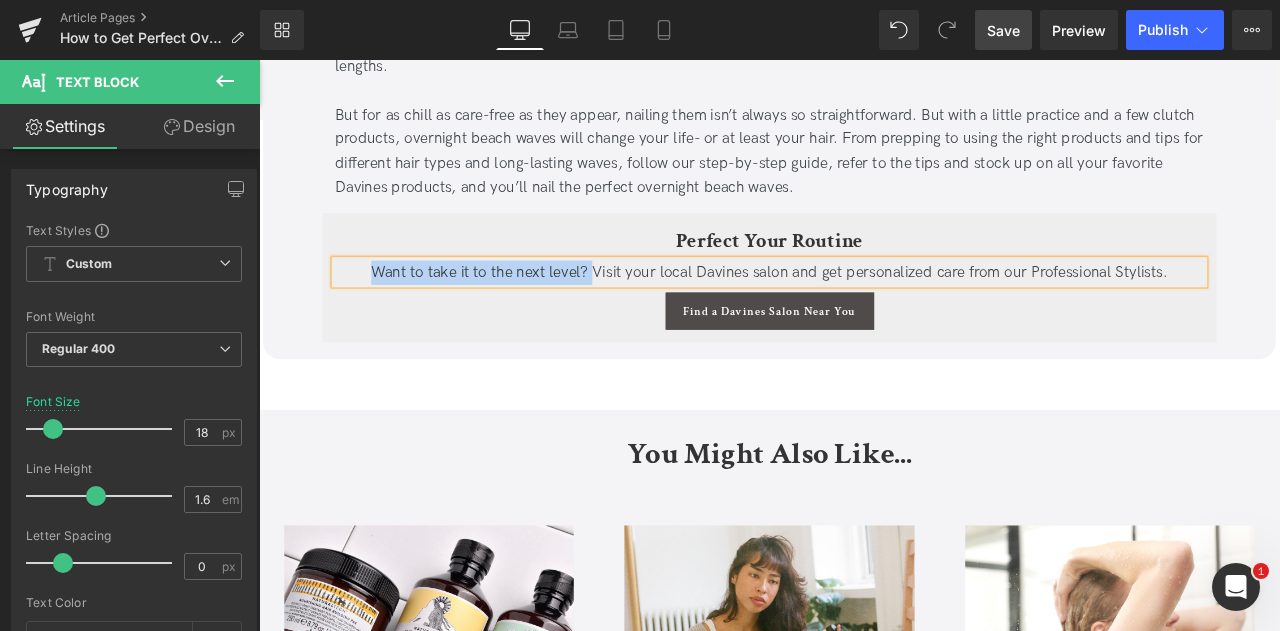 type 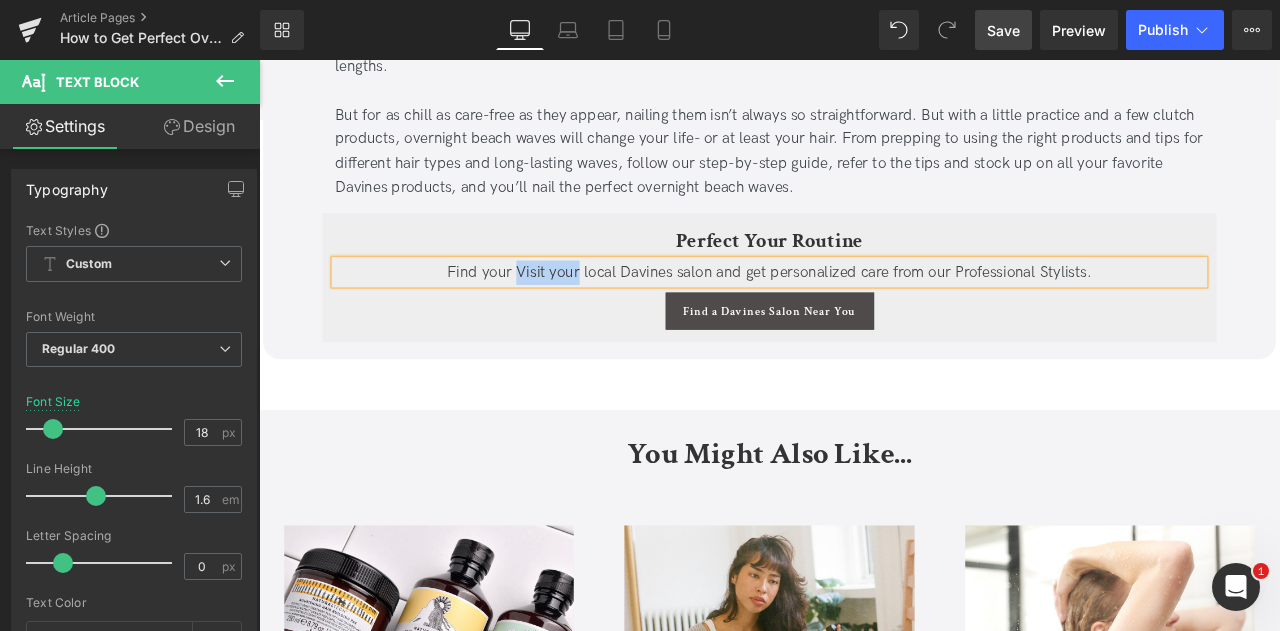 click on "Find your Visit your local Davines salon and get personalized care from our Professional Stylists." at bounding box center (864, 311) 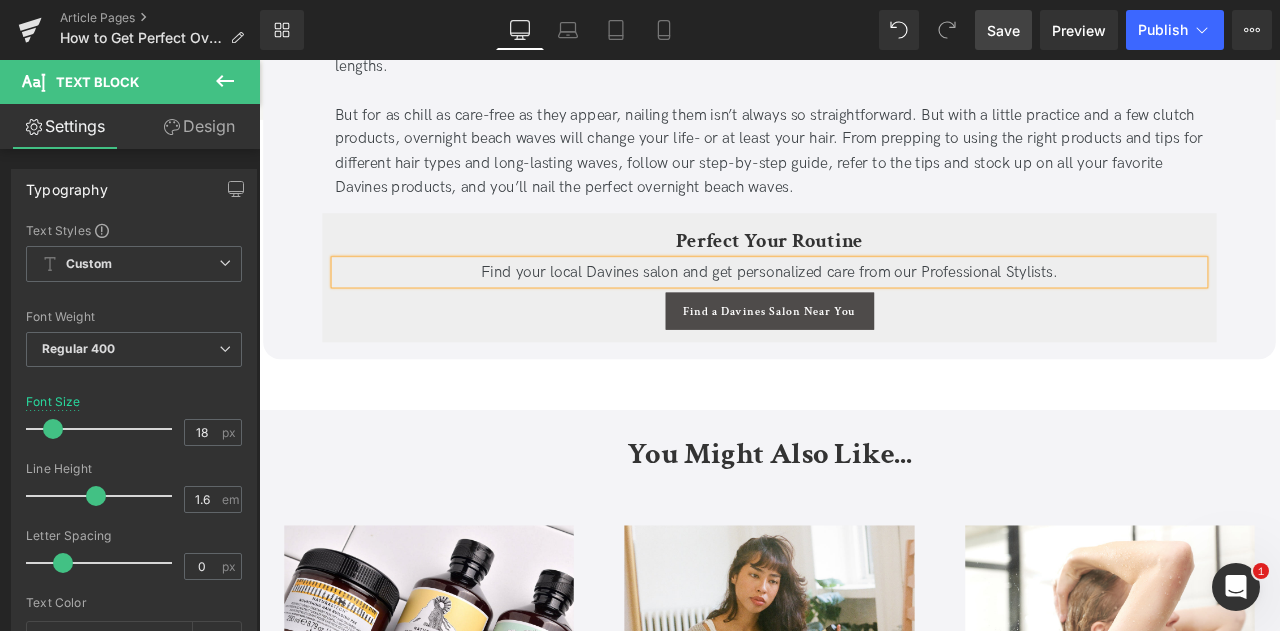 click on "Find your local Davines salon and get personalized care from our Professional Stylists." at bounding box center [864, 311] 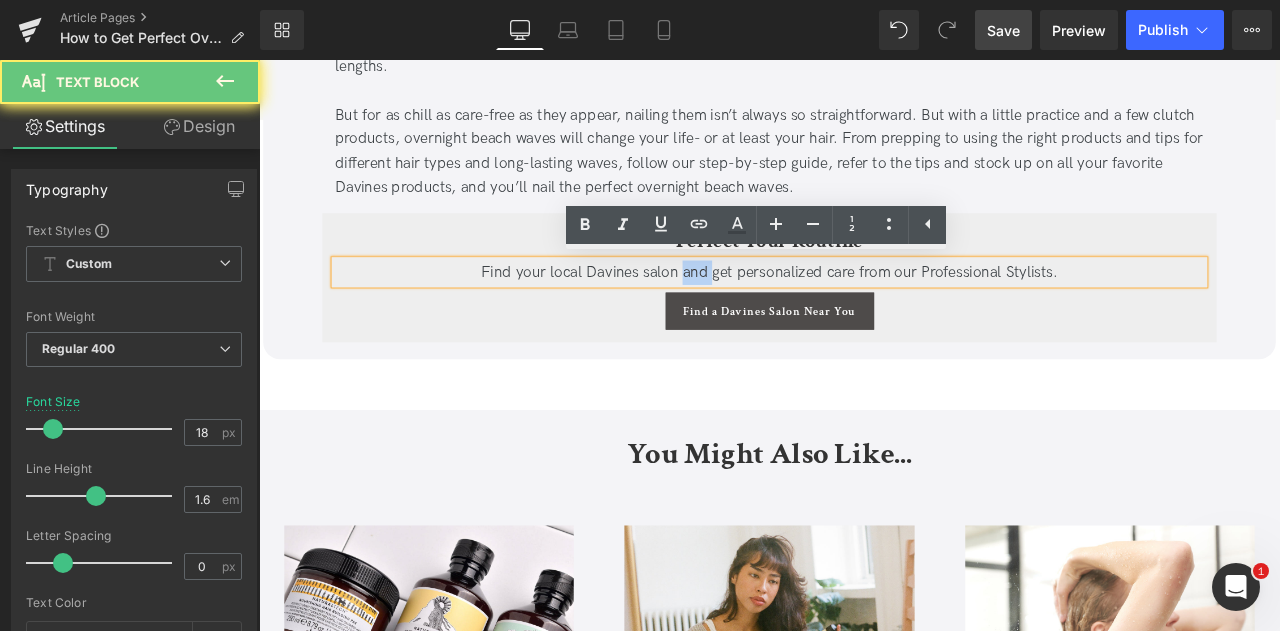 click on "Find your local Davines salon and get personalized care from our Professional Stylists." at bounding box center [864, 311] 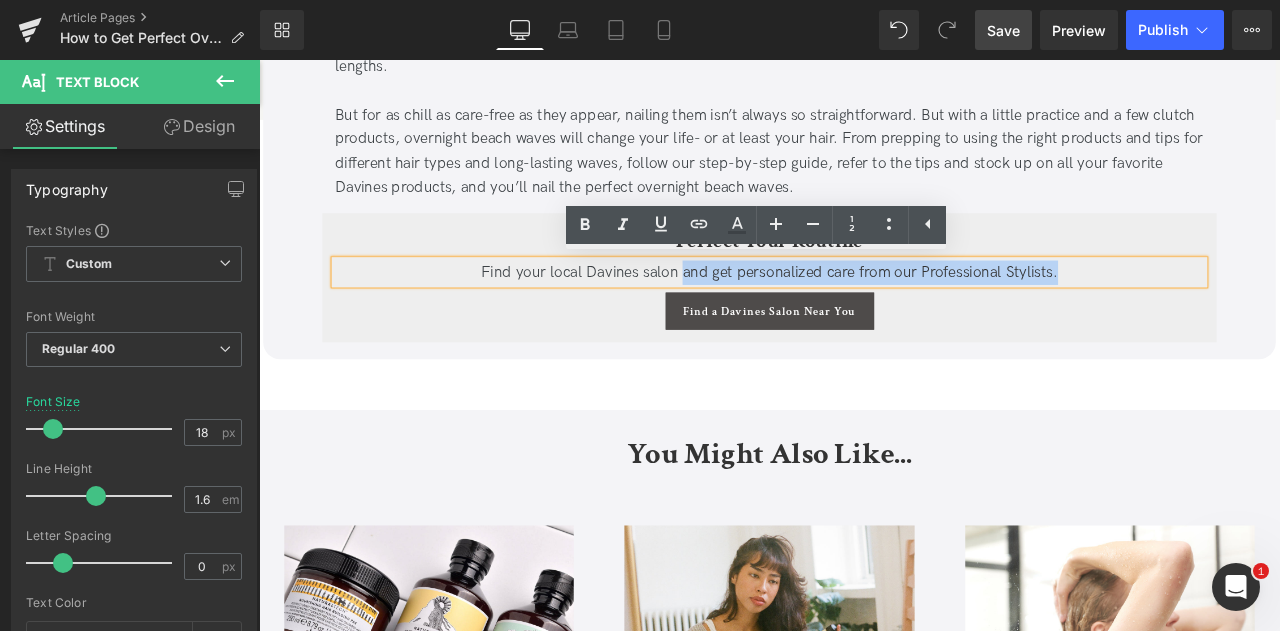 click on "Find your local Davines salon and get personalized care from our Professional Stylists." at bounding box center (864, 312) 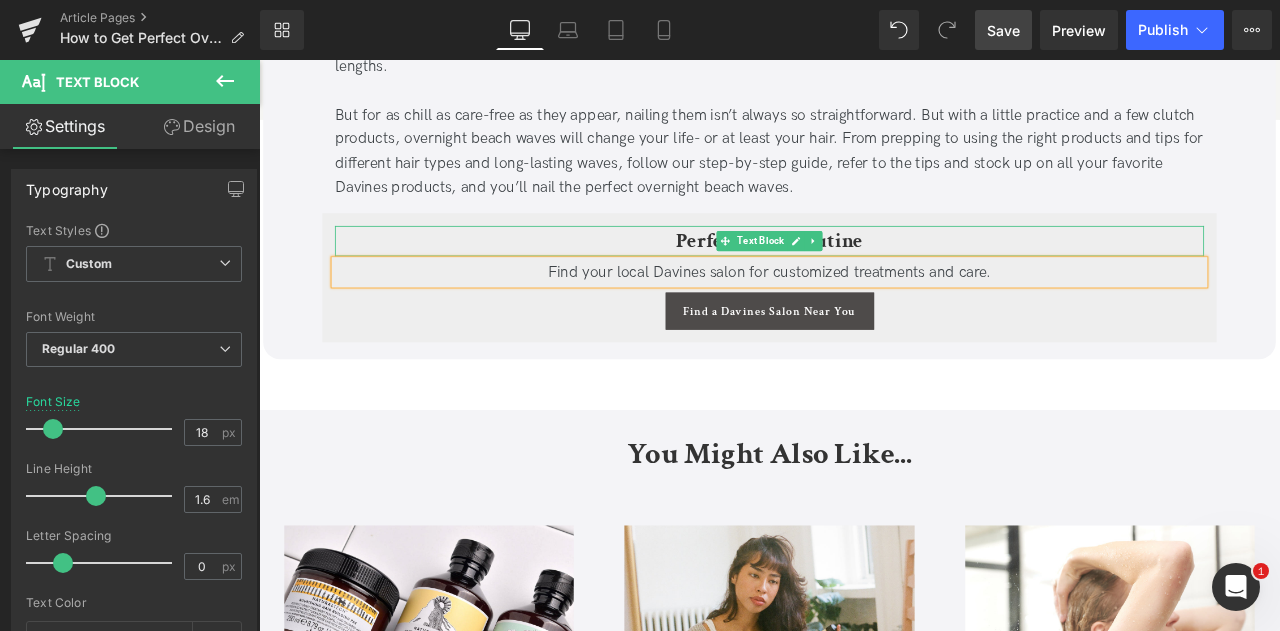 click on "Perfect Your Routine" at bounding box center (864, 275) 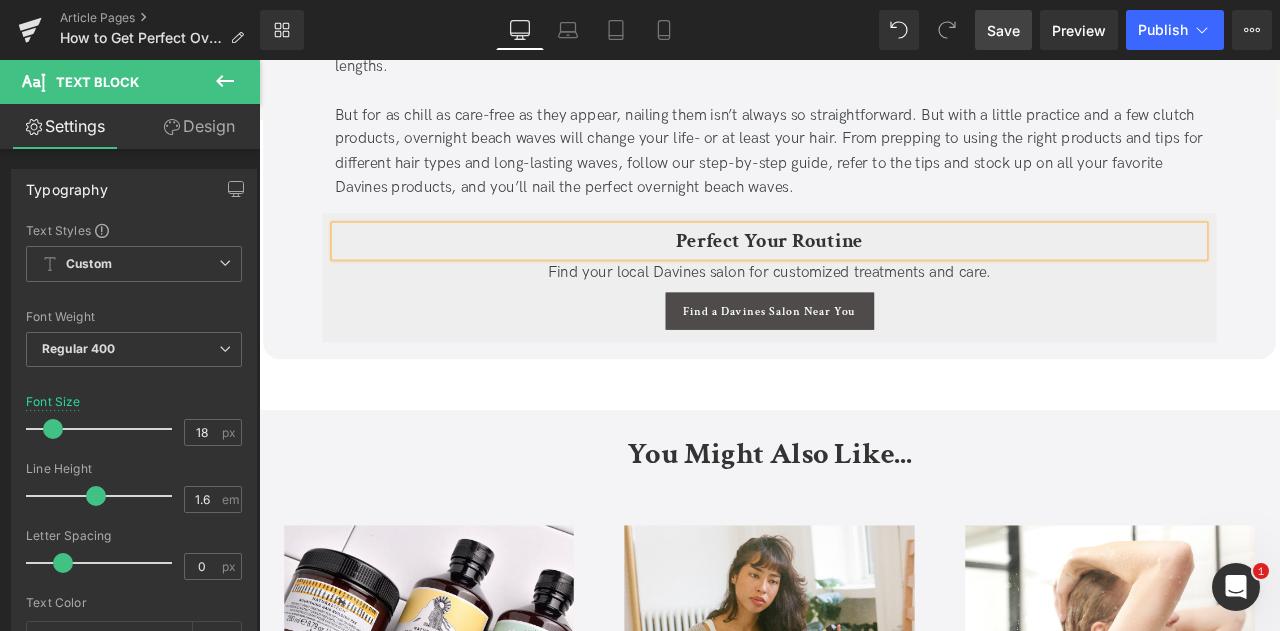 click on "Perfect Your Routine" at bounding box center [864, 275] 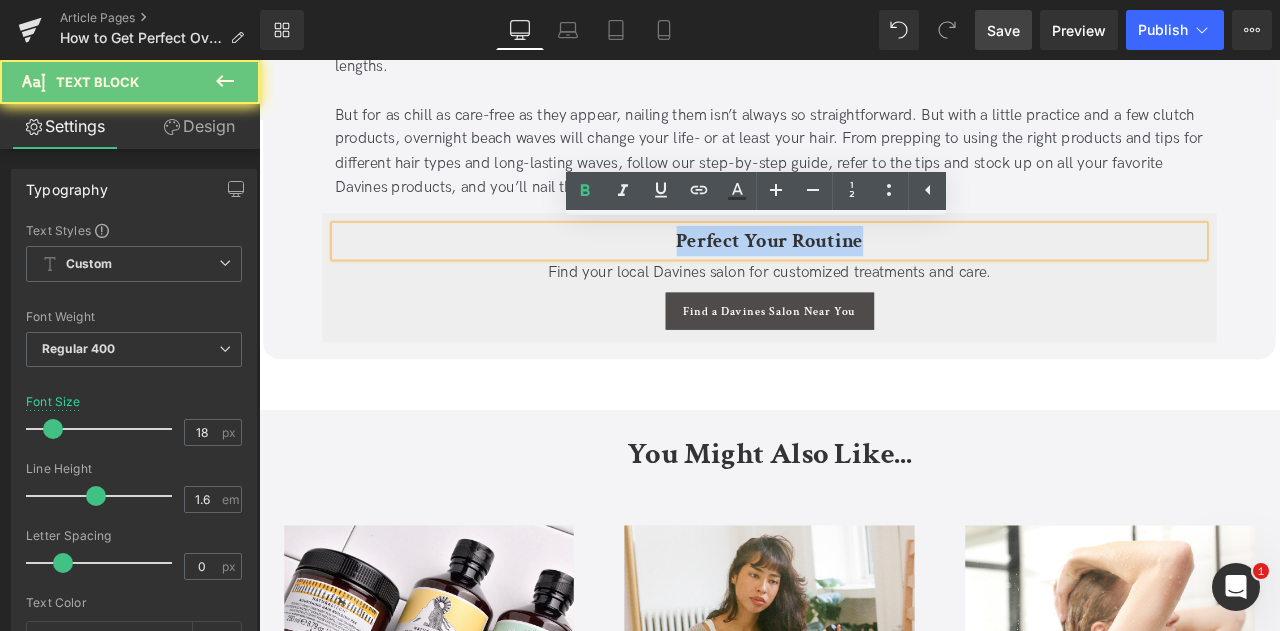 click on "Perfect Your Routine" at bounding box center [864, 275] 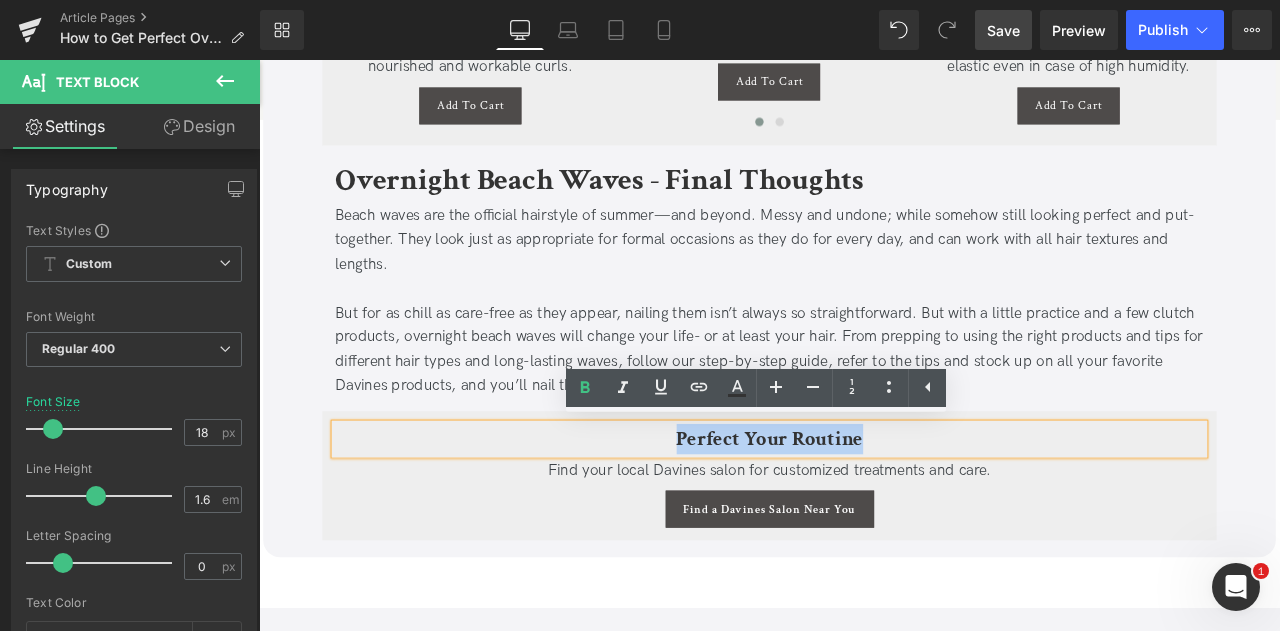 scroll, scrollTop: 4640, scrollLeft: 0, axis: vertical 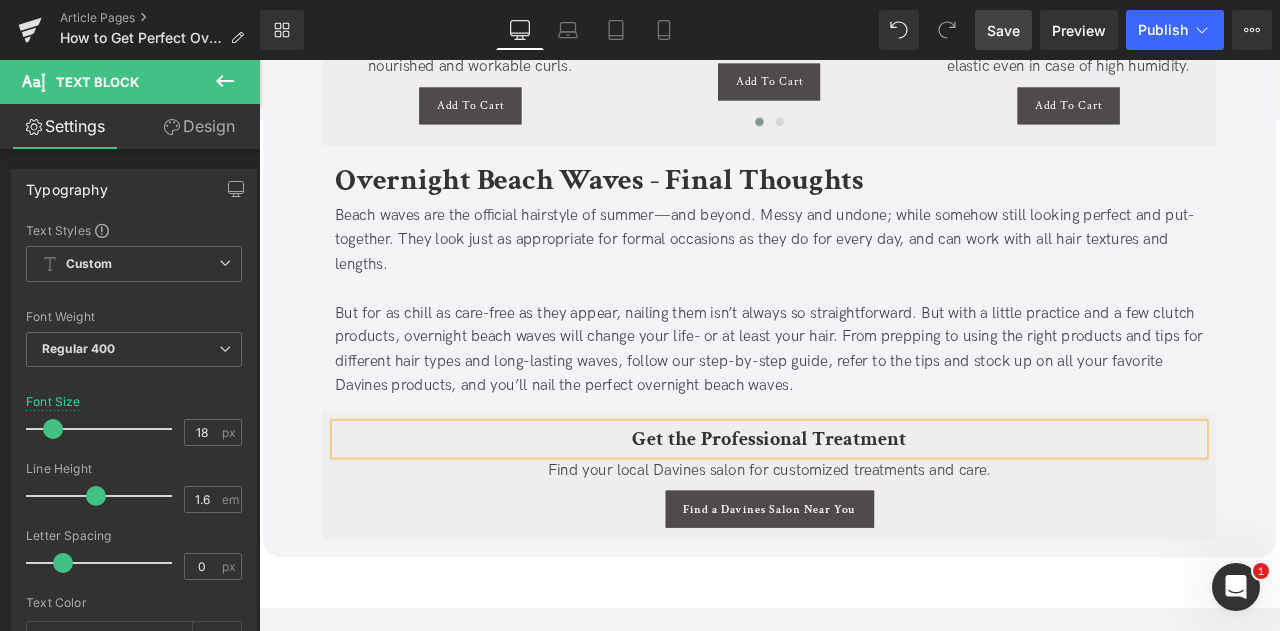 click on "Save" at bounding box center (1003, 30) 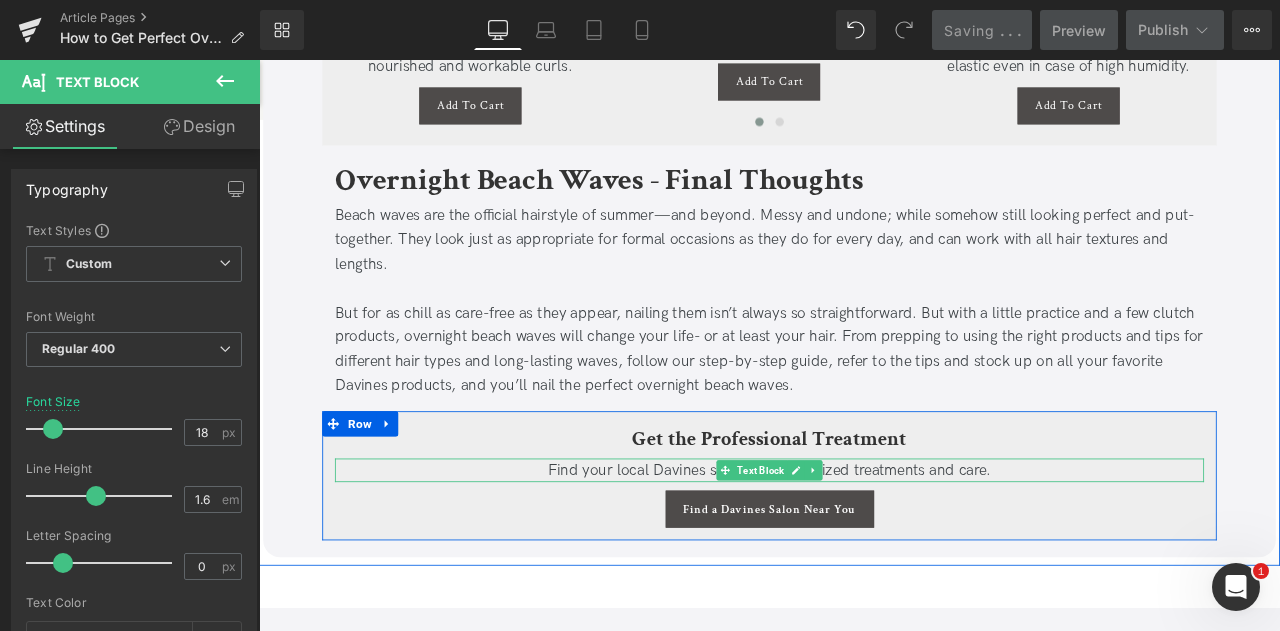 click on "Find your local Davines salon for customized treatments and care." at bounding box center (864, 545) 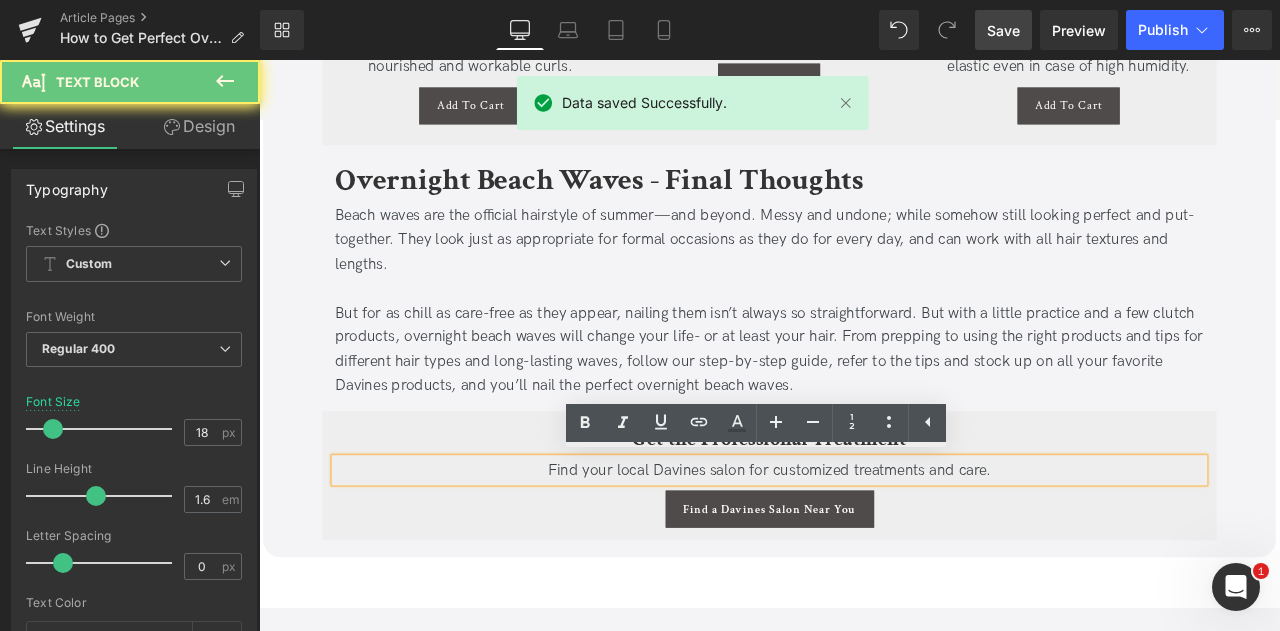 click on "Find your local Davines salon for customized treatments and care." at bounding box center [864, 545] 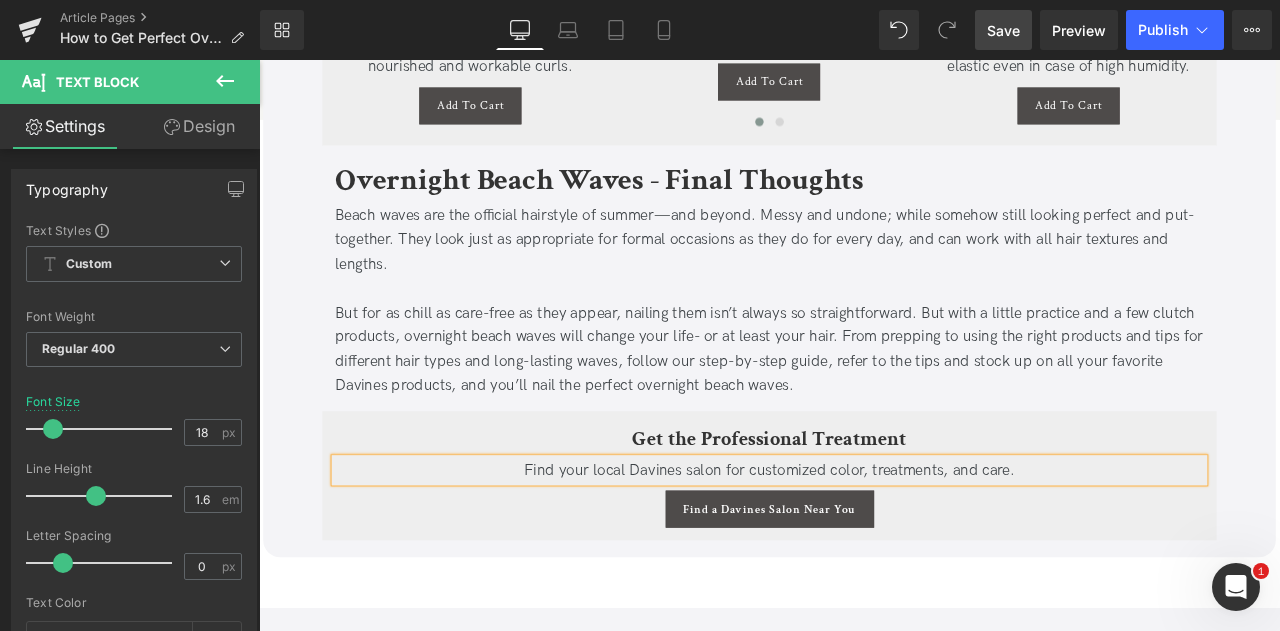 click on "Save" at bounding box center (1003, 30) 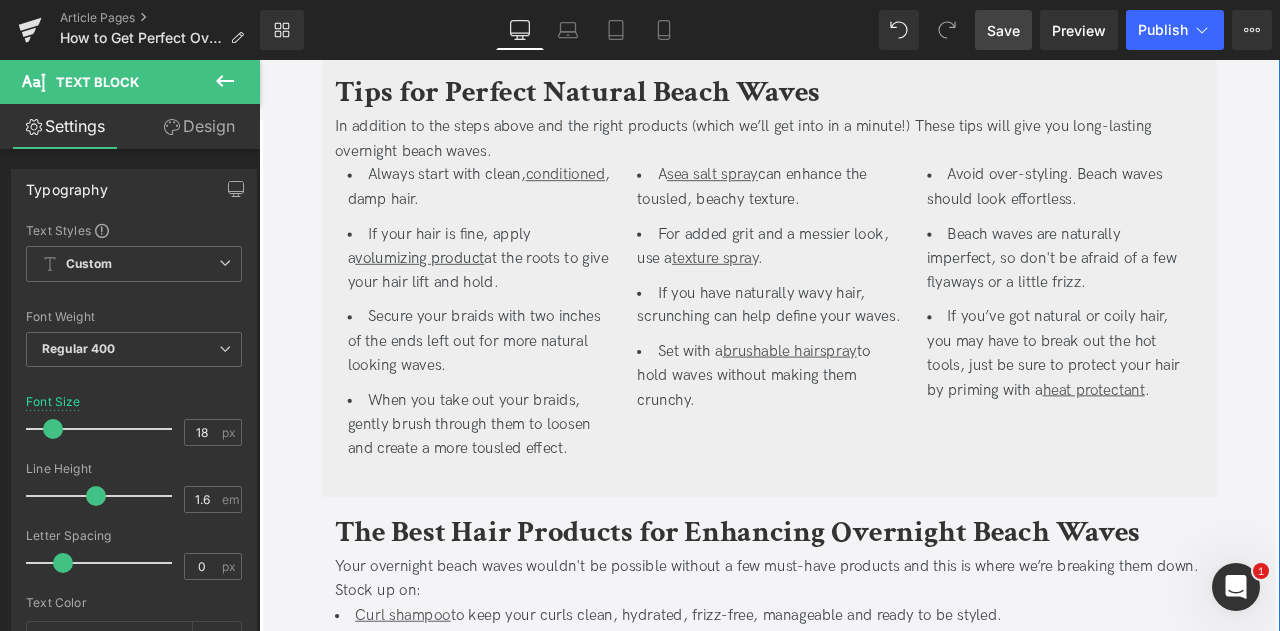 scroll, scrollTop: 3228, scrollLeft: 0, axis: vertical 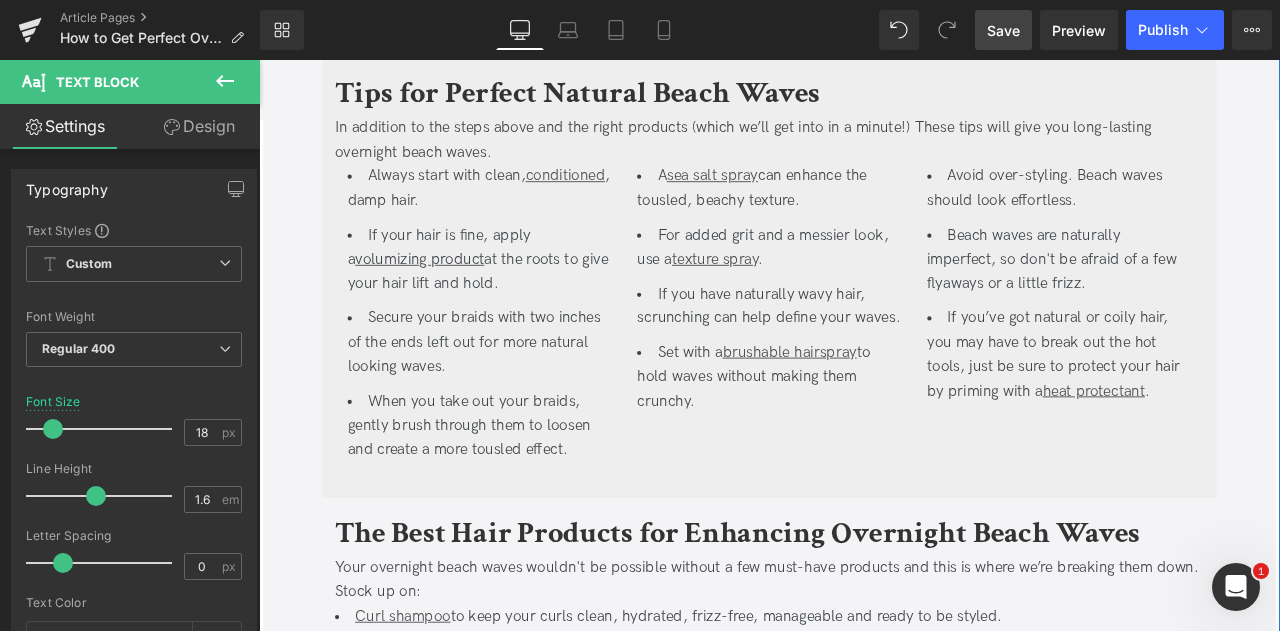 click on "For added grit and a messier look, use a" at bounding box center (856, 282) 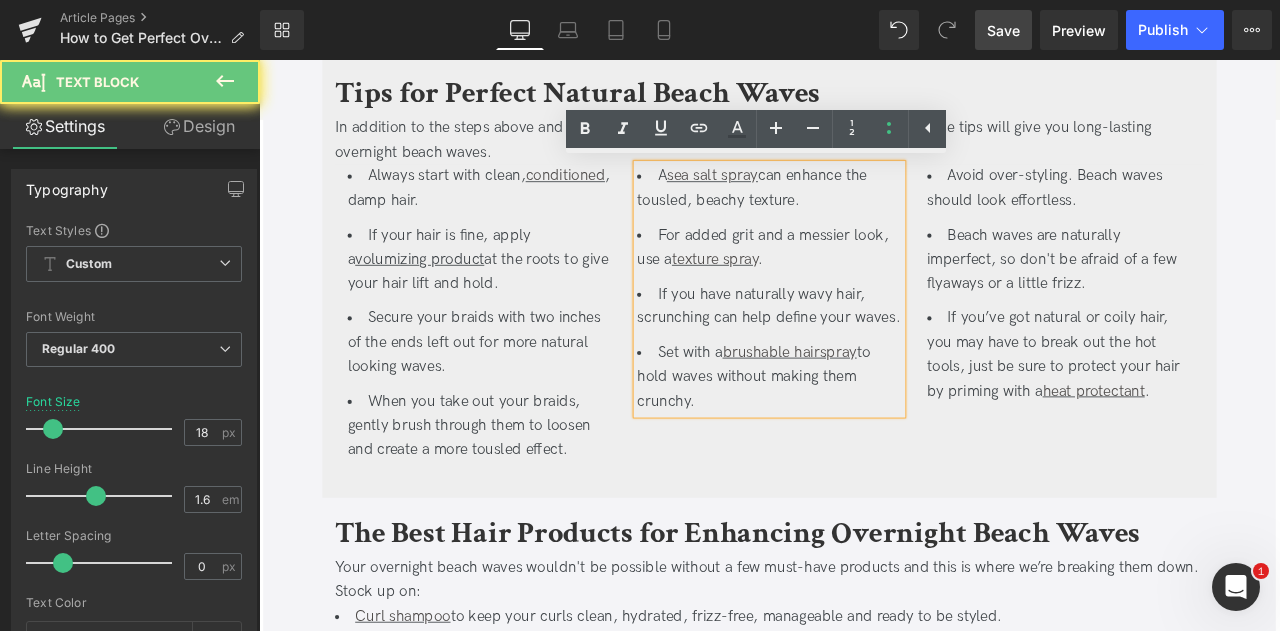 click on "For added grit and a messier look, use a" at bounding box center [856, 282] 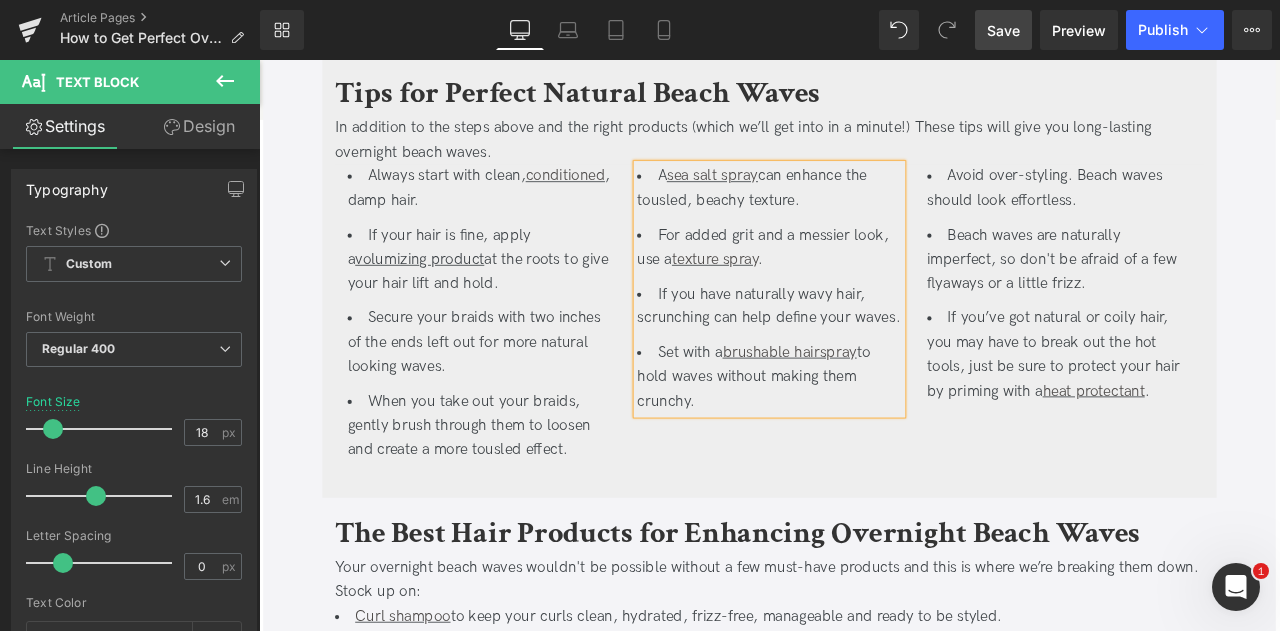 type 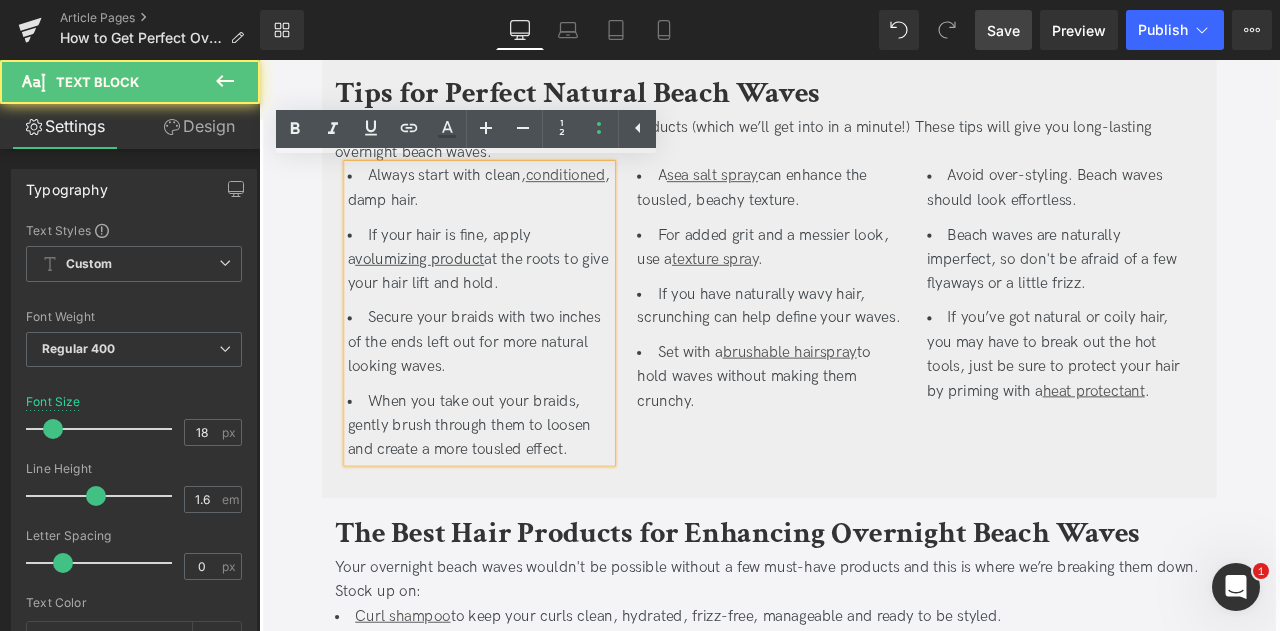 click on "at the roots to give your hair lift and hold." at bounding box center (518, 311) 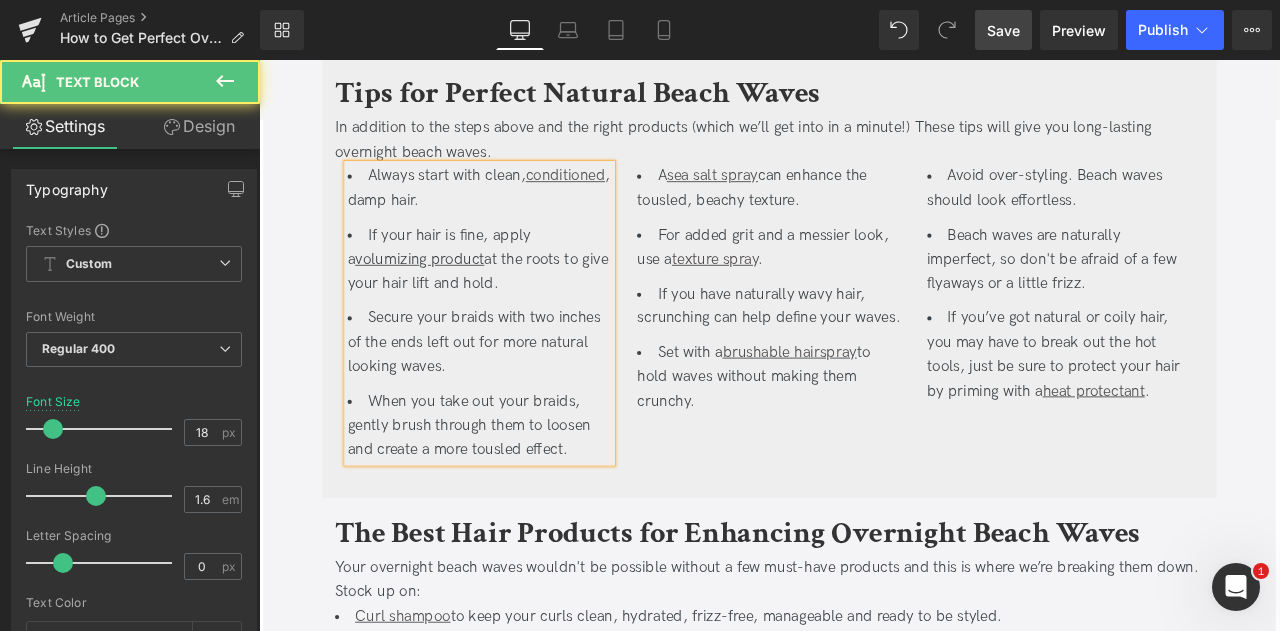 type 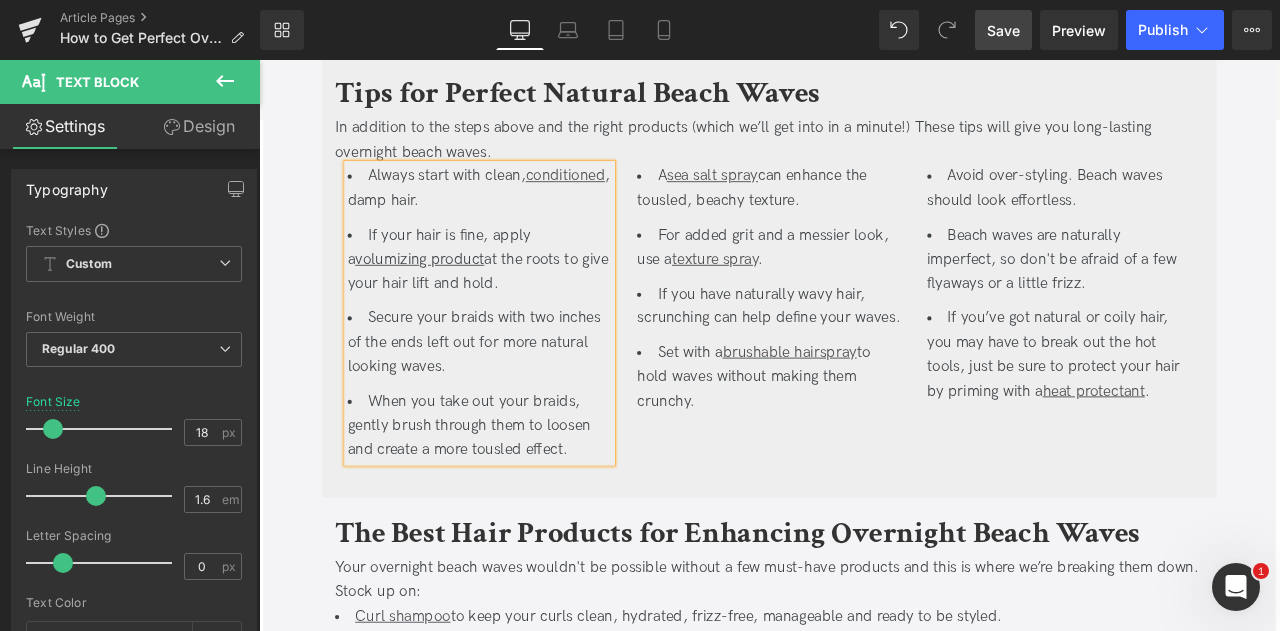 click on "Always start with clean,  conditioned , damp hair." at bounding box center (520, 213) 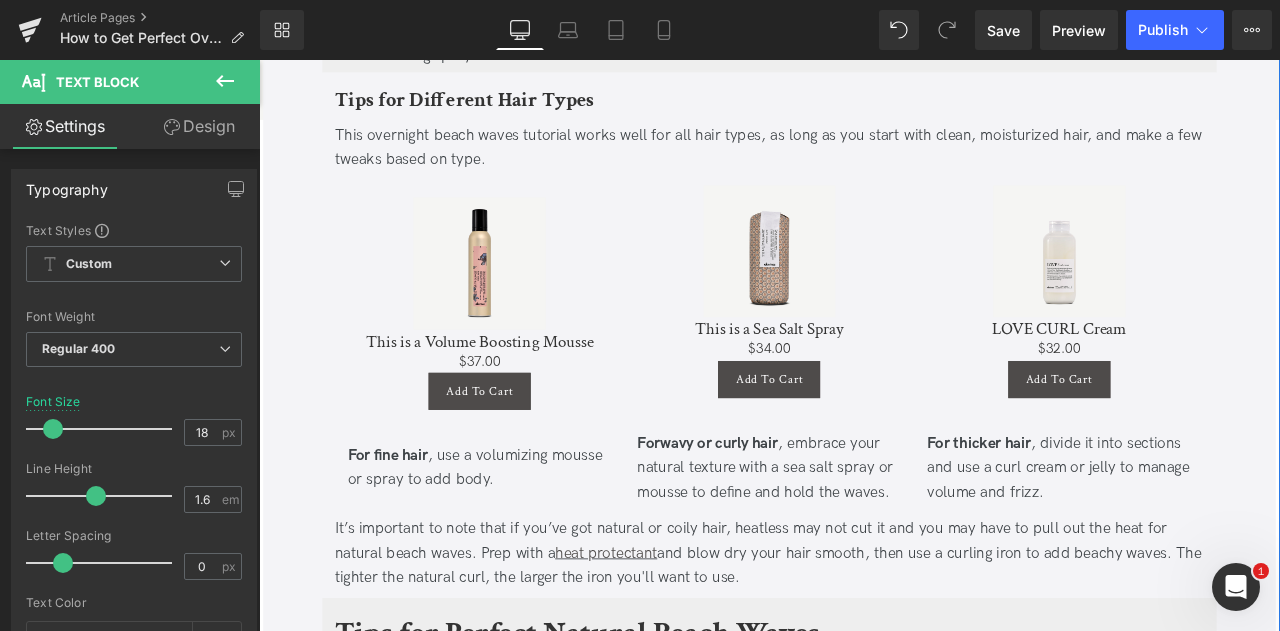 scroll, scrollTop: 2520, scrollLeft: 0, axis: vertical 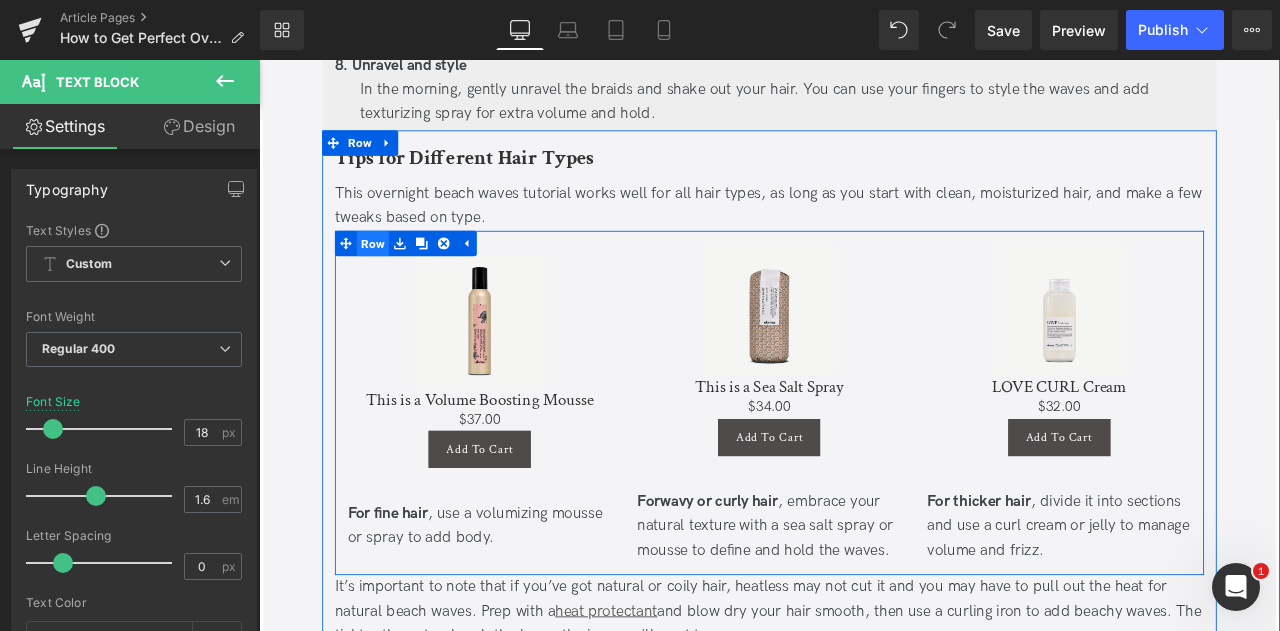 click on "Row" at bounding box center (394, 277) 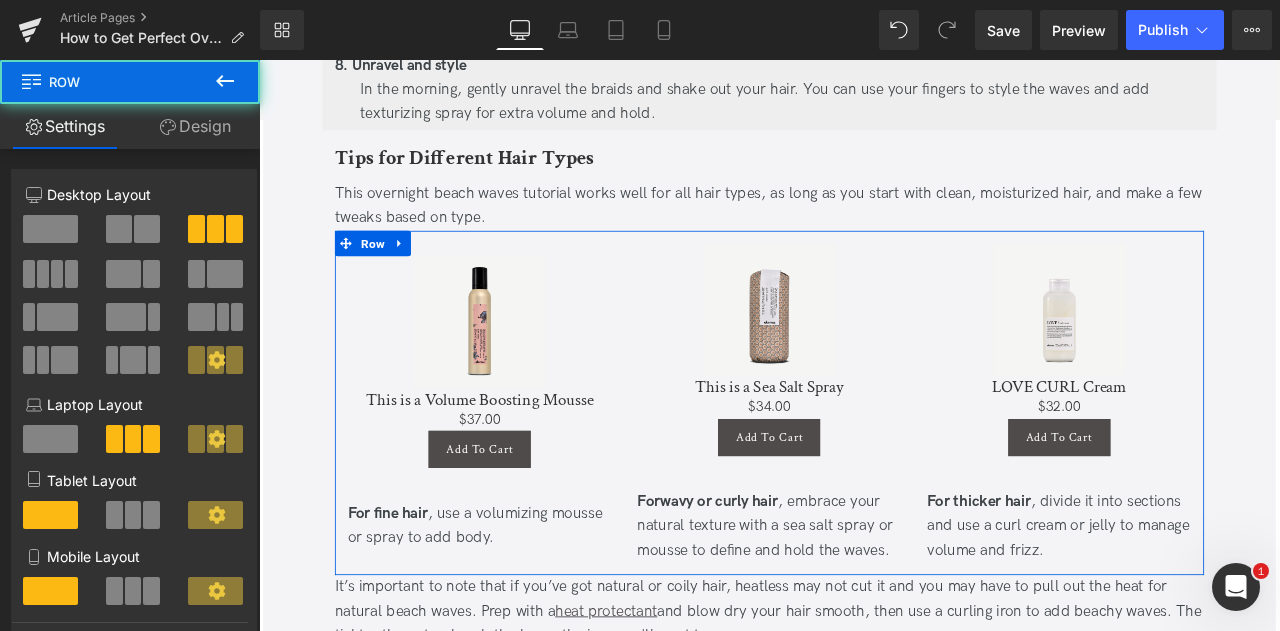 click on "Design" at bounding box center [195, 126] 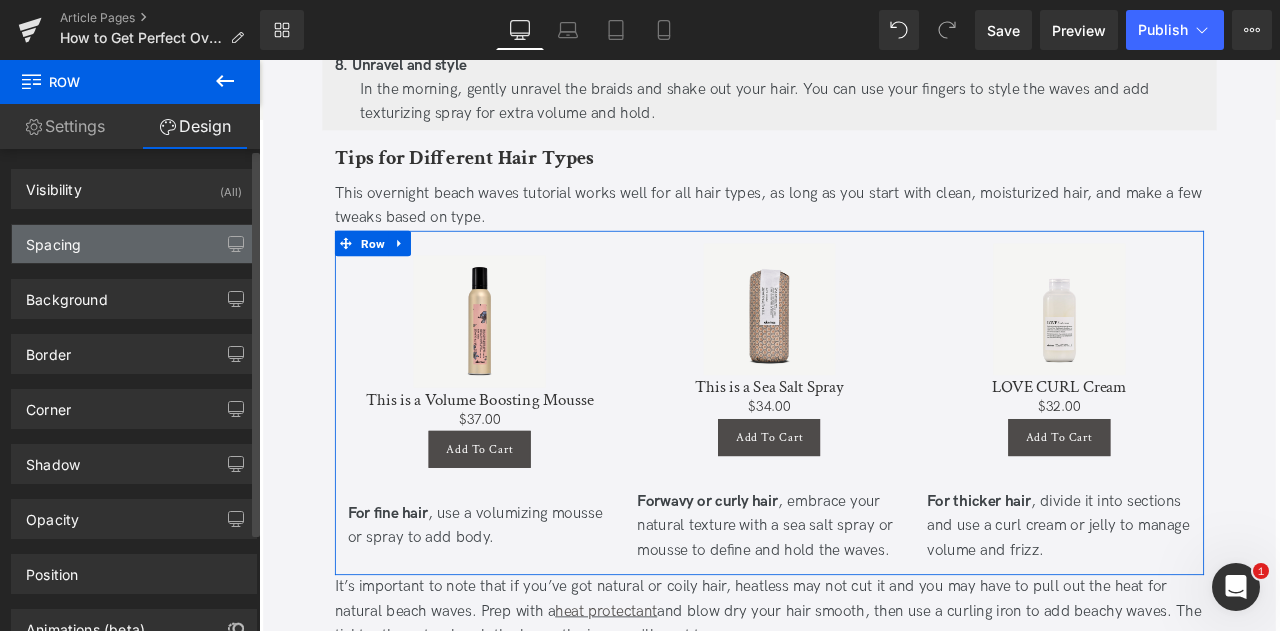 click on "Spacing" at bounding box center (134, 244) 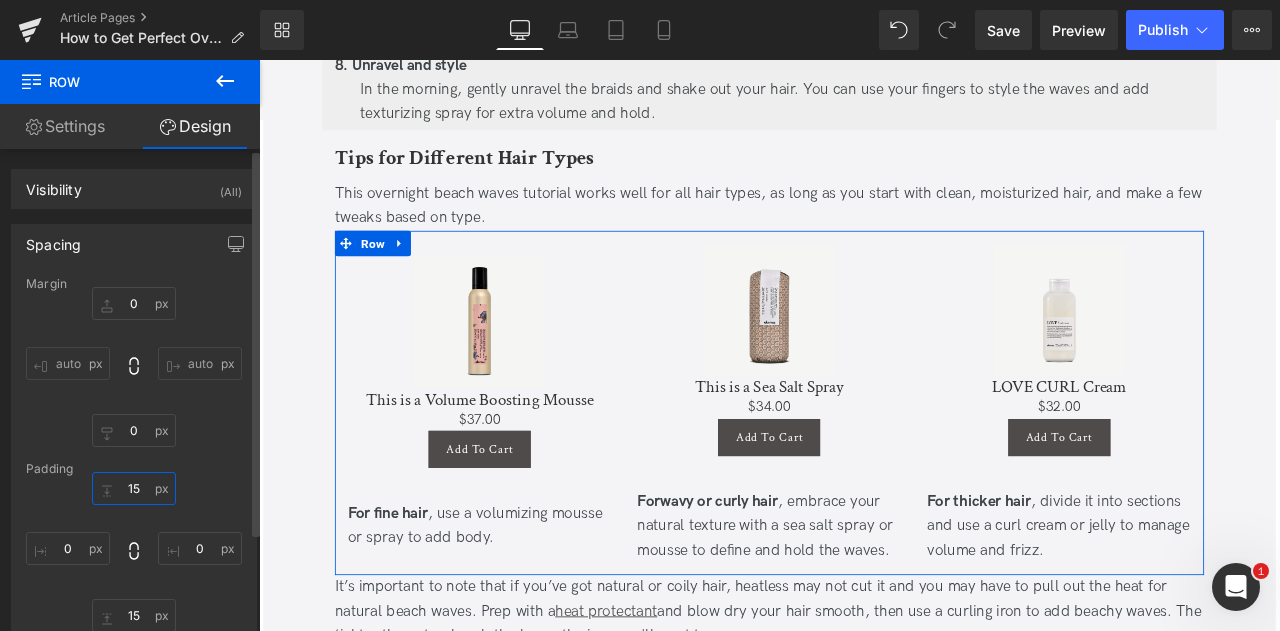 click on "15" at bounding box center [134, 488] 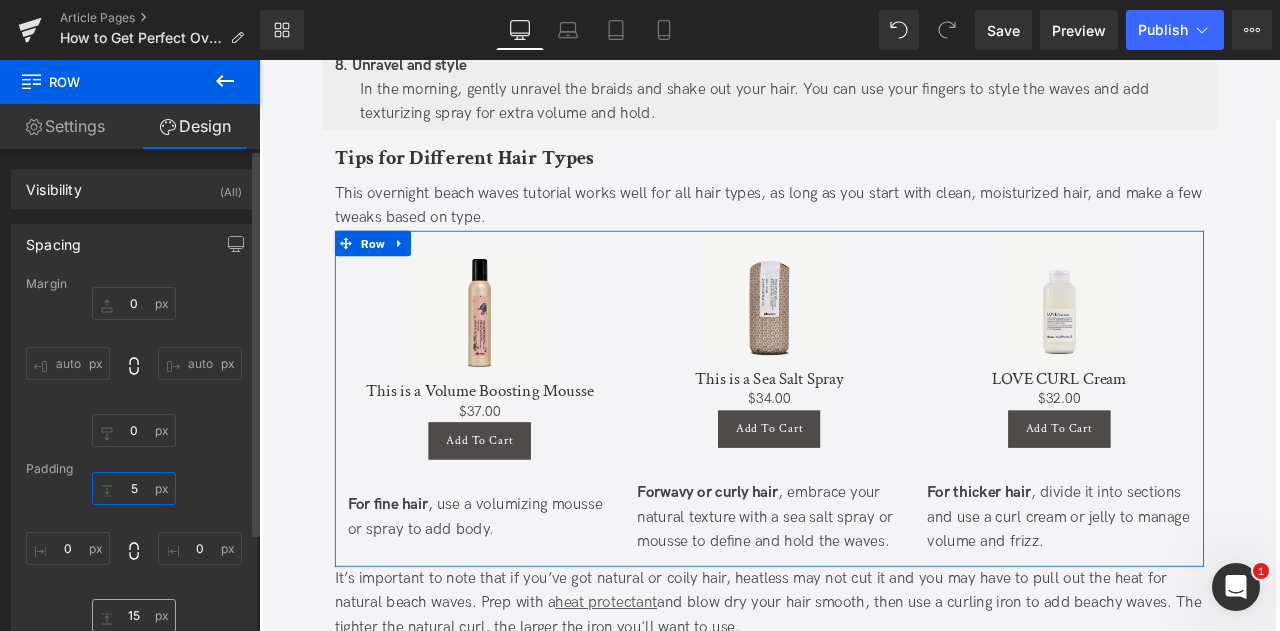 type on "5" 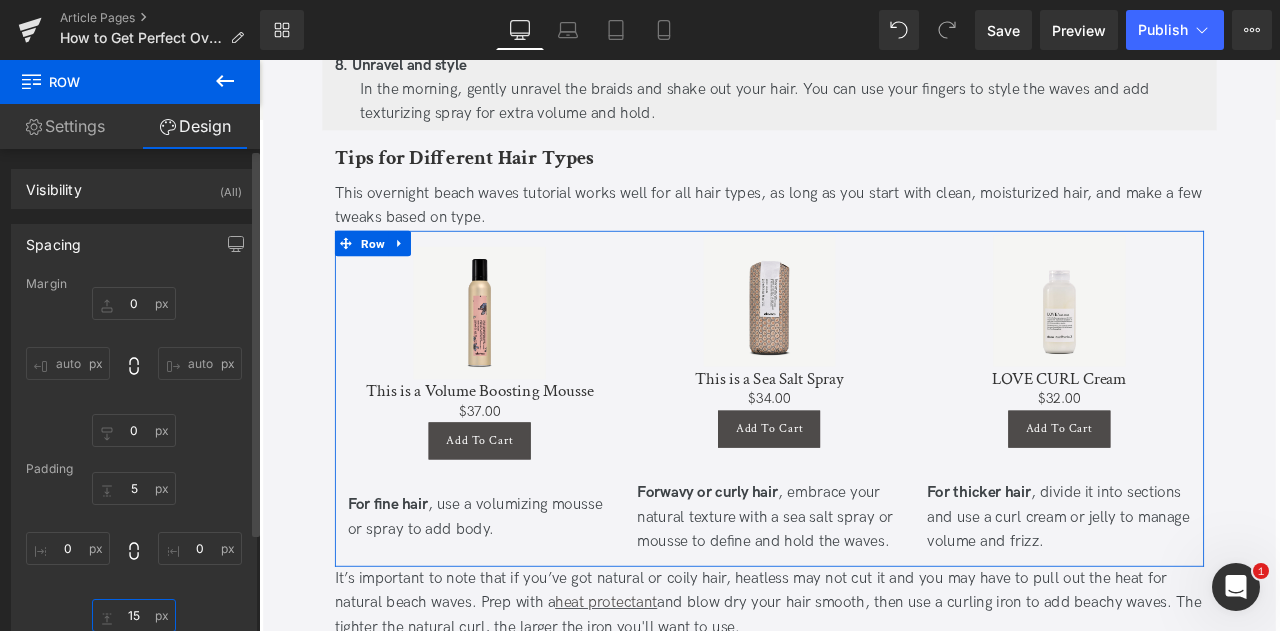 click on "15" at bounding box center [134, 615] 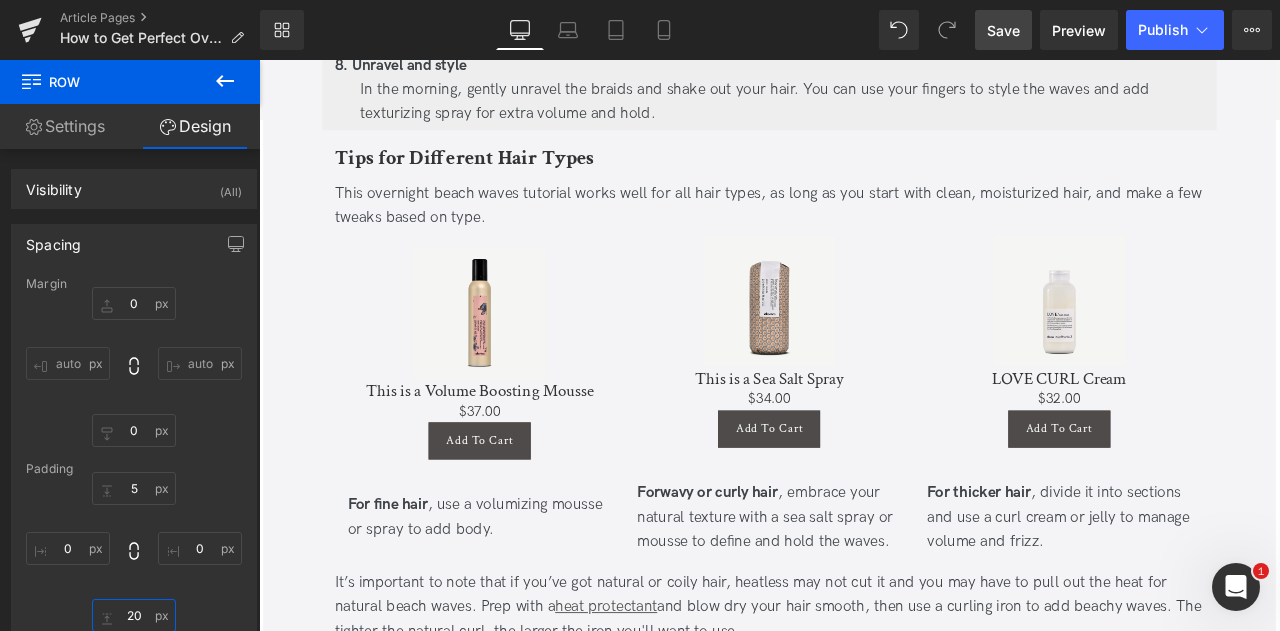type on "20" 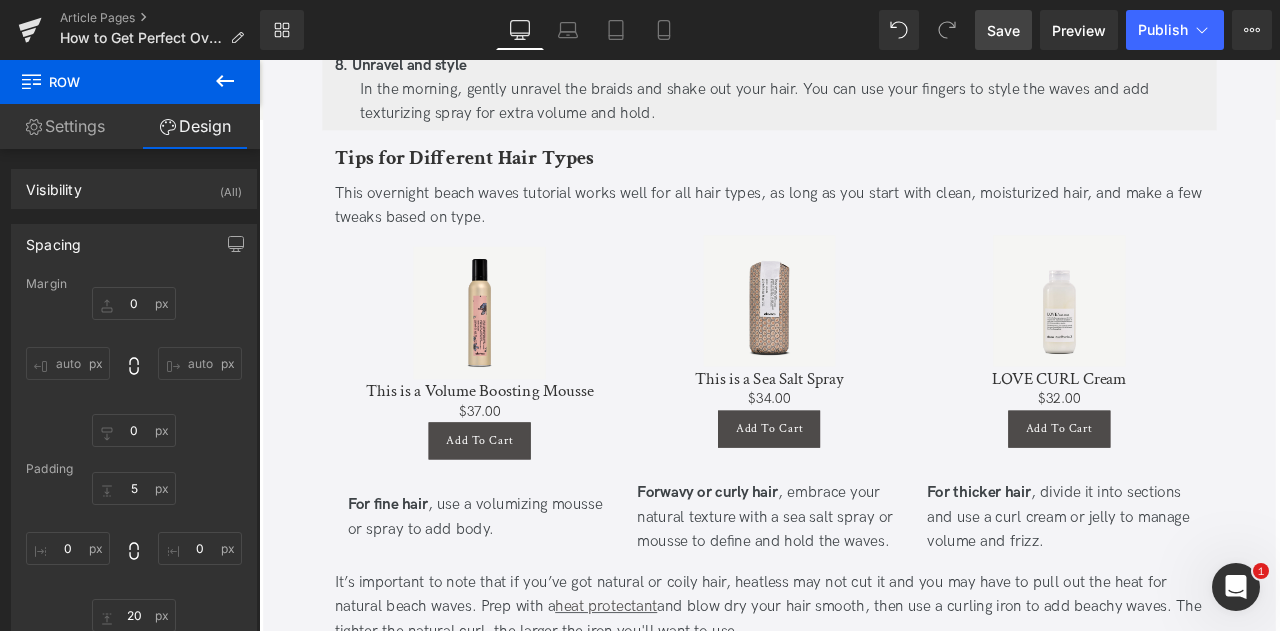 click on "Save" at bounding box center (1003, 30) 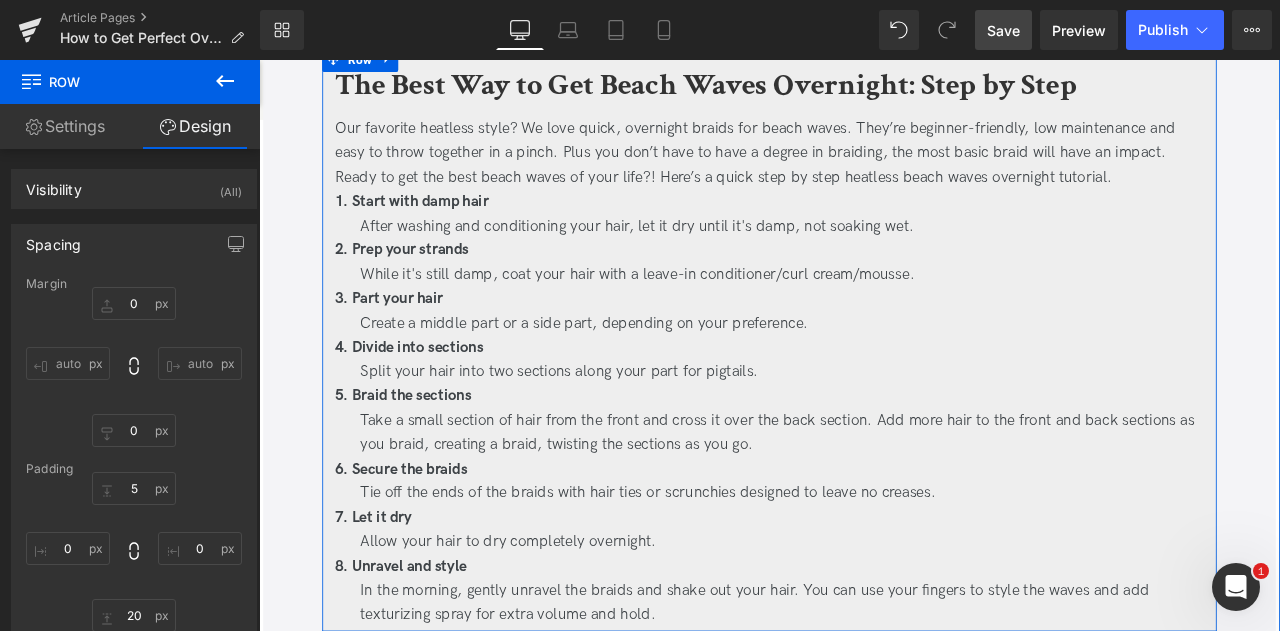 scroll, scrollTop: 1922, scrollLeft: 0, axis: vertical 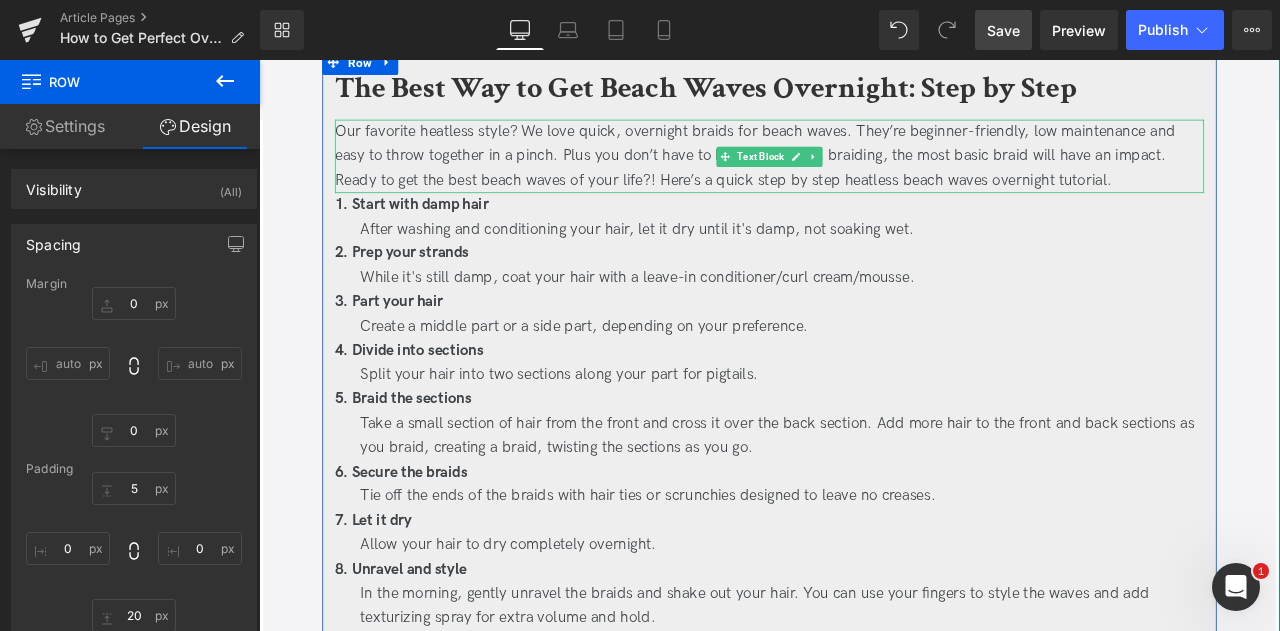 click on "Our favorite heatless style? We love quick, overnight braids for beach waves. They’re beginner-friendly, low maintenance and easy to throw together in a pinch. Plus you don’t have to have a degree in braiding, the most basic braid will have an impact. Ready to get the best beach waves of your life?! Here’s a quick step by step heatless beach waves overnight tutorial." at bounding box center [864, 174] 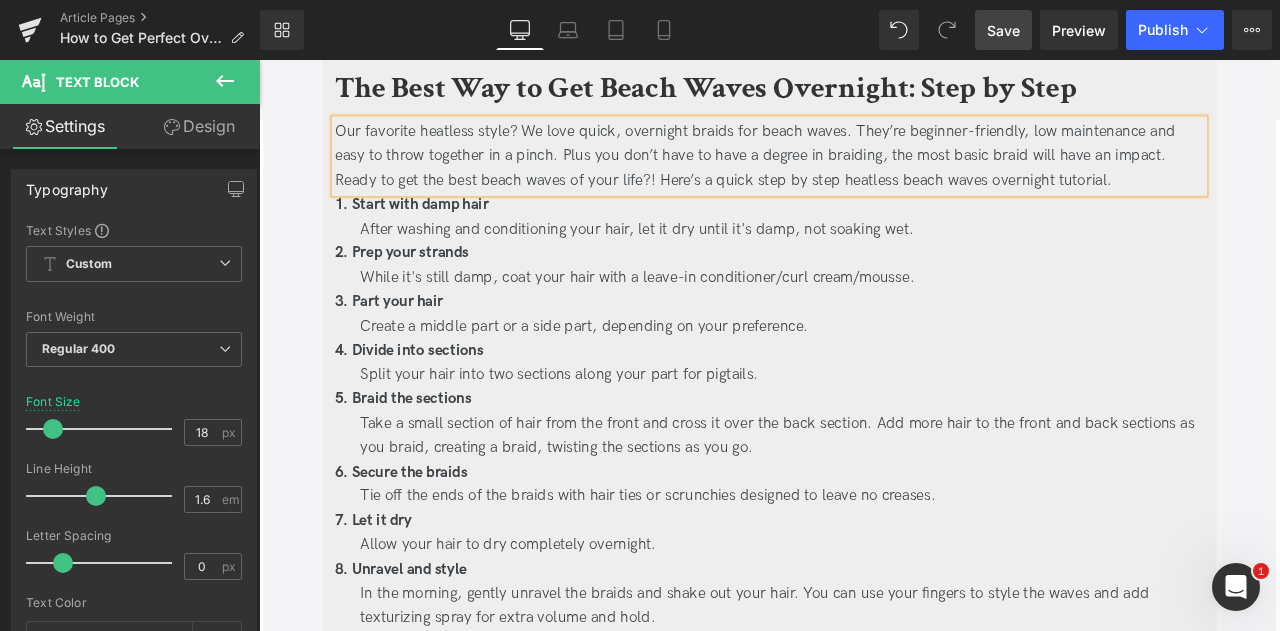 click on "Design" at bounding box center (199, 126) 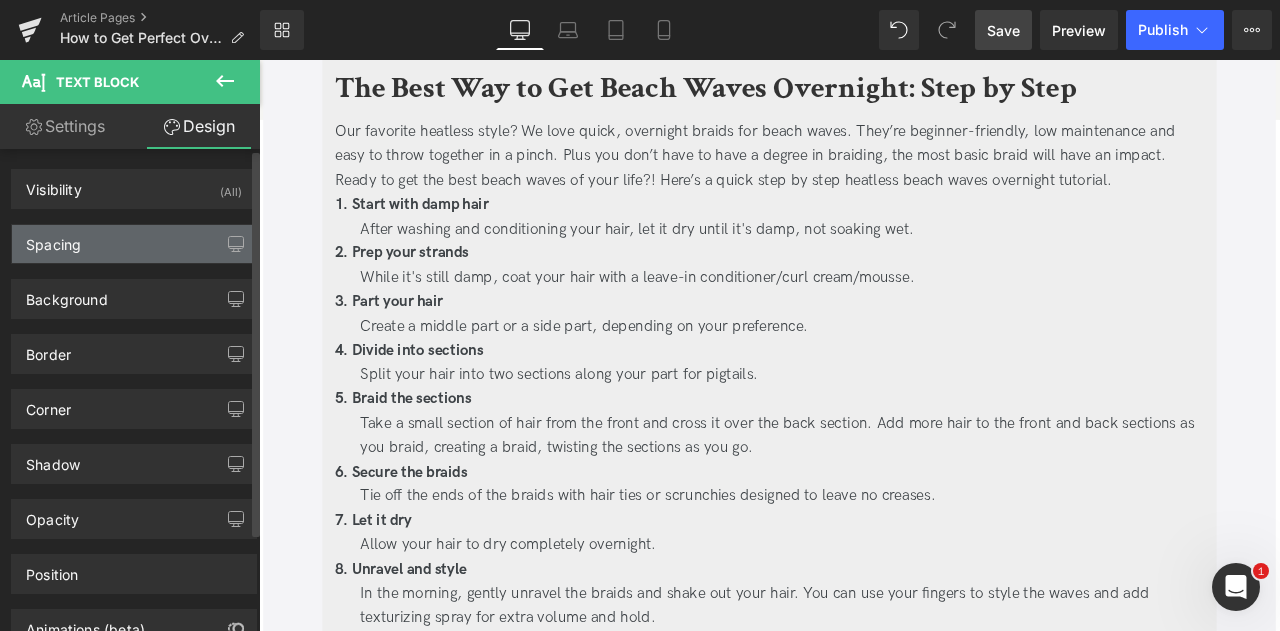 click on "Spacing" at bounding box center (134, 244) 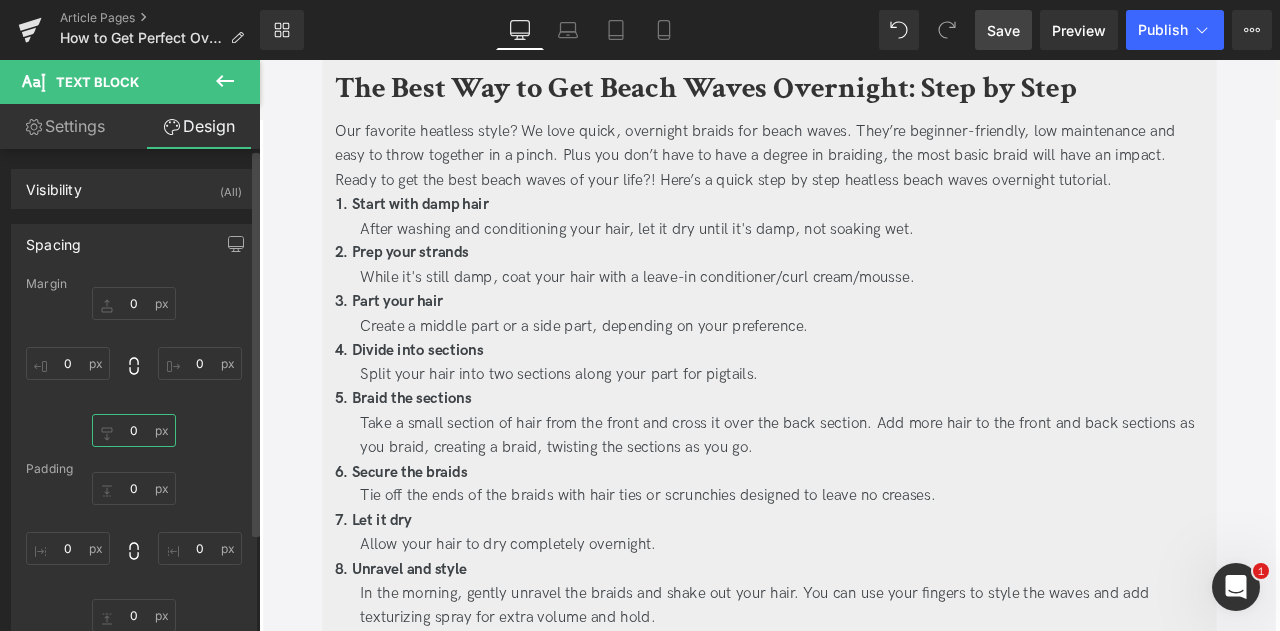 click on "0" at bounding box center [134, 430] 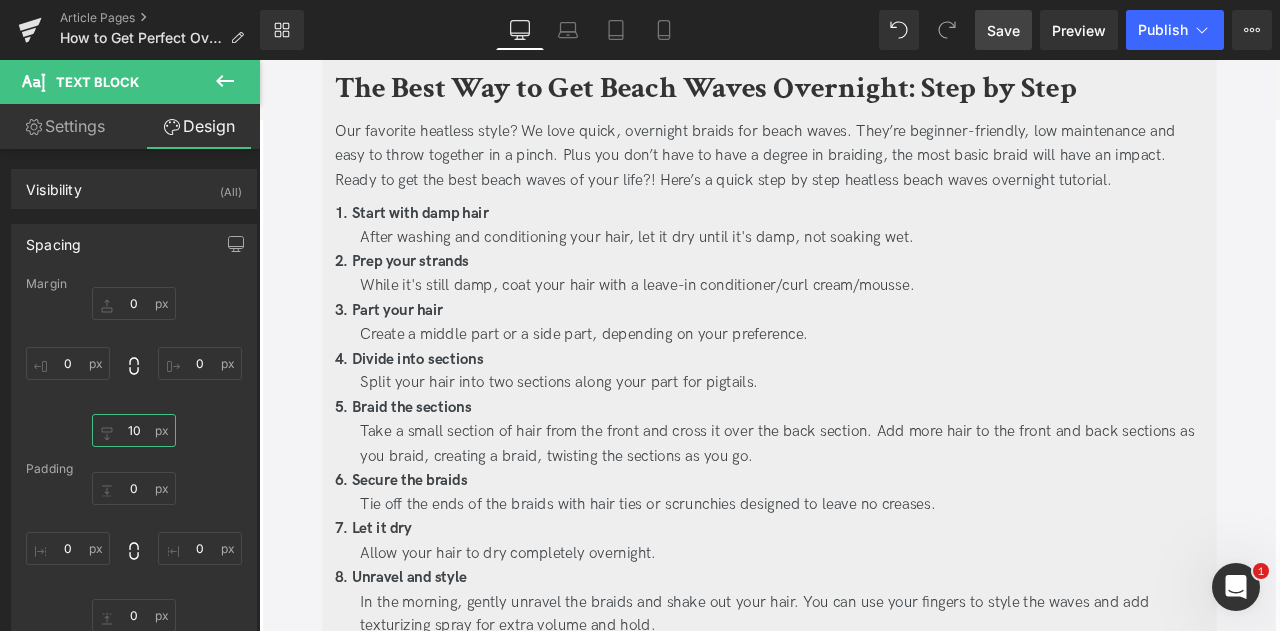 type on "10" 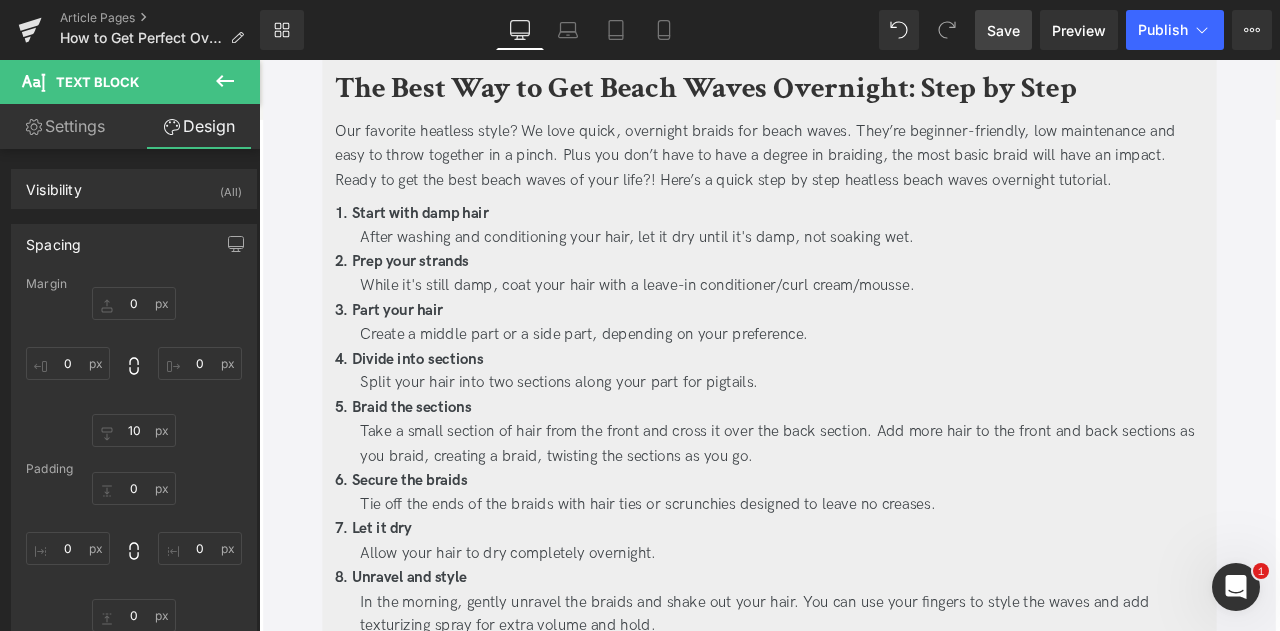click on "Save" at bounding box center [1003, 30] 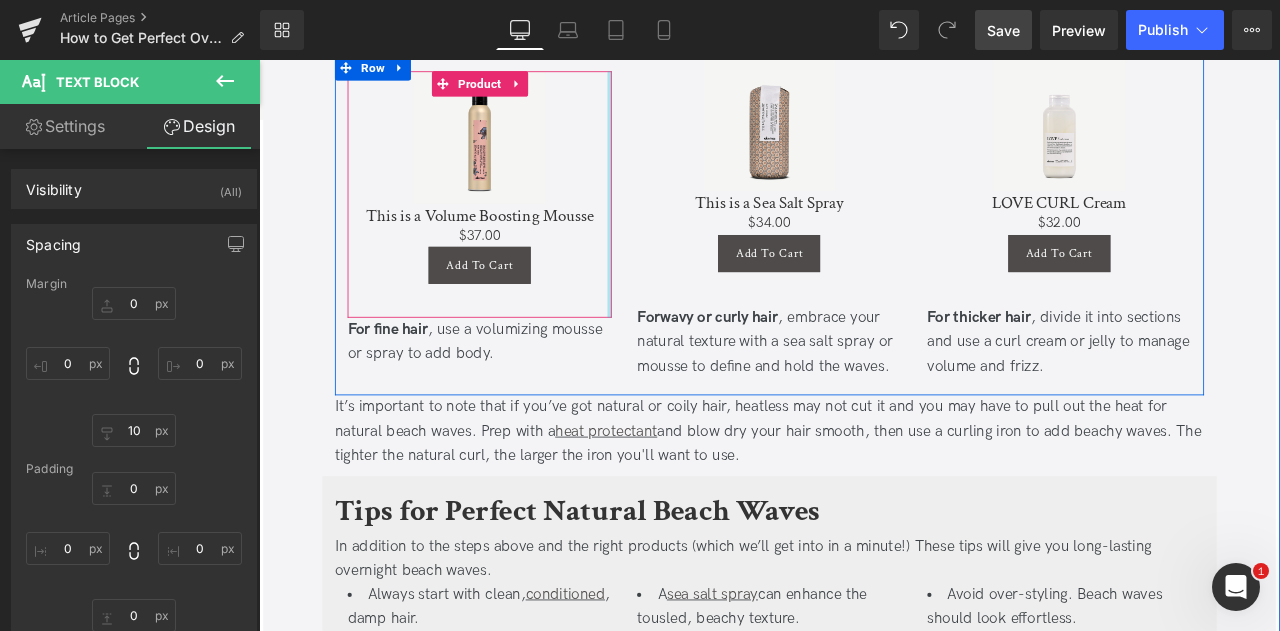 scroll, scrollTop: 2652, scrollLeft: 0, axis: vertical 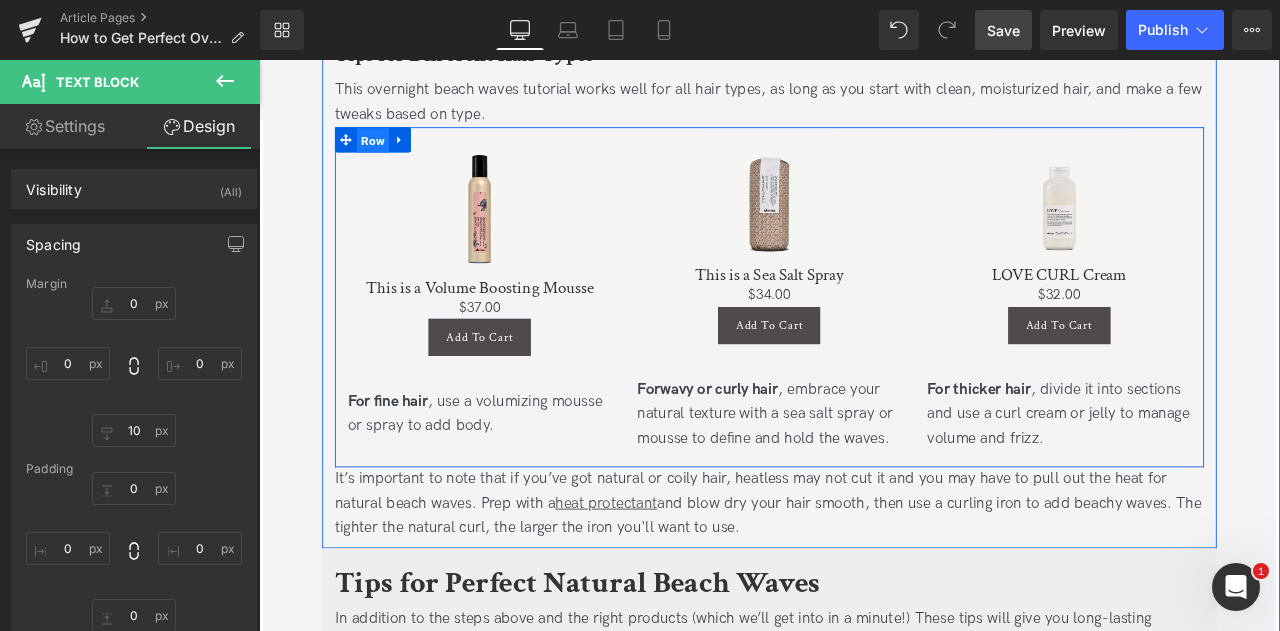 click on "Row" at bounding box center (394, 156) 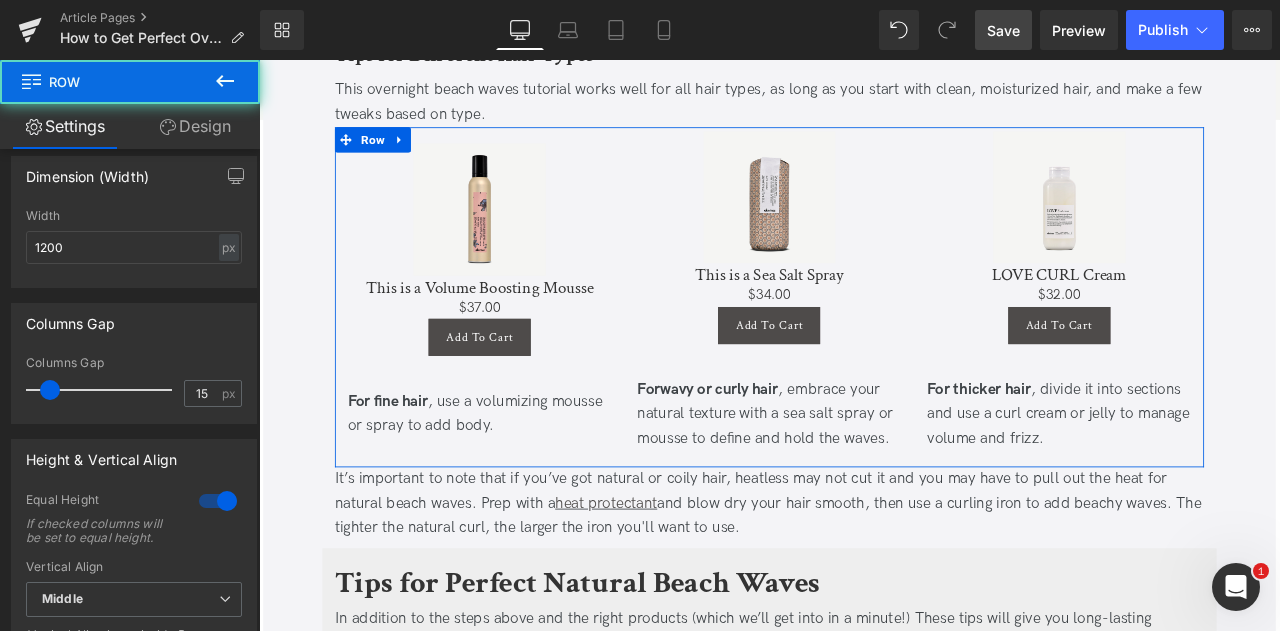 scroll, scrollTop: 754, scrollLeft: 0, axis: vertical 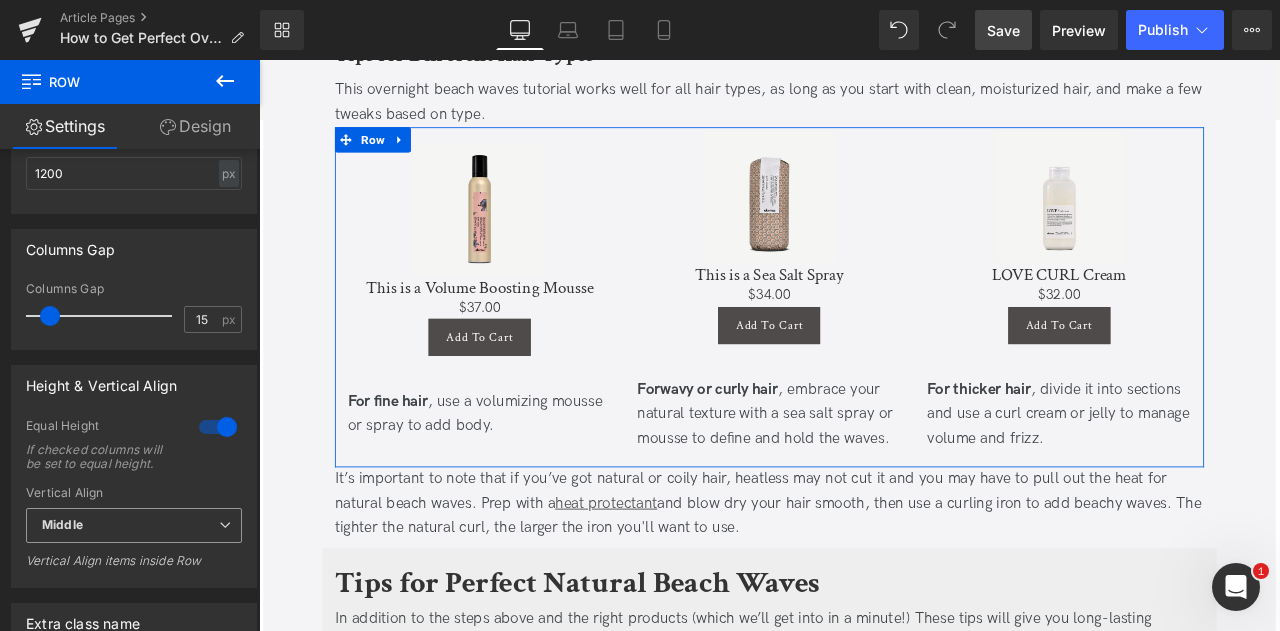 click on "Middle" at bounding box center [134, 525] 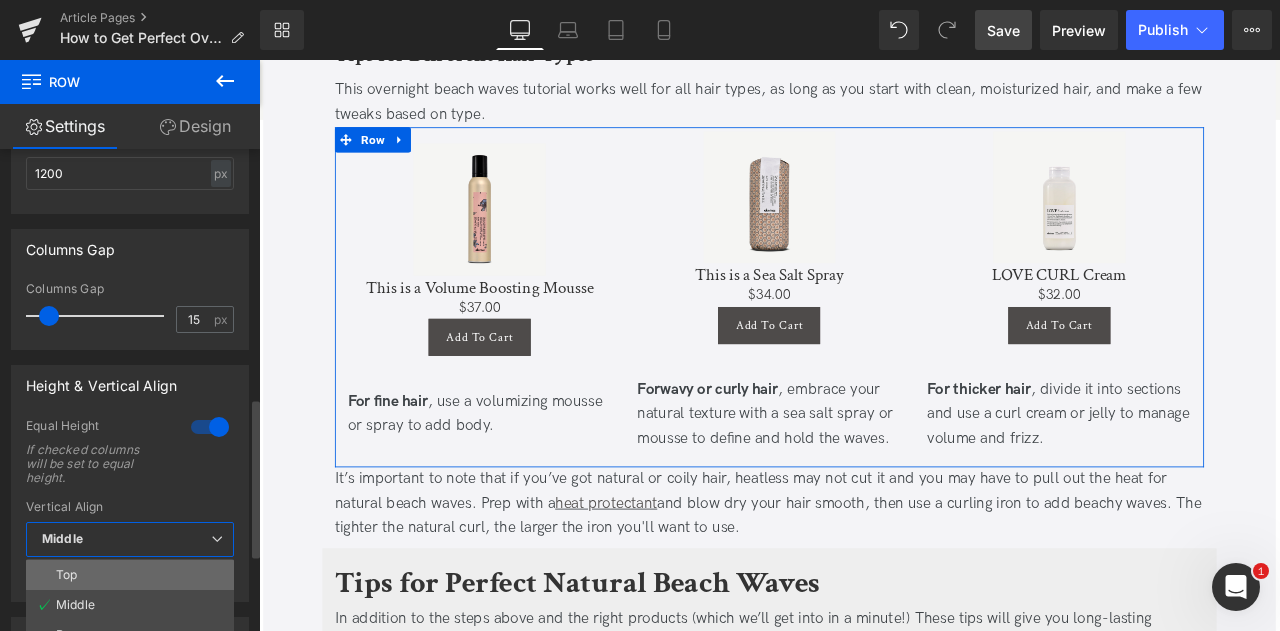 click on "Top" at bounding box center (130, 575) 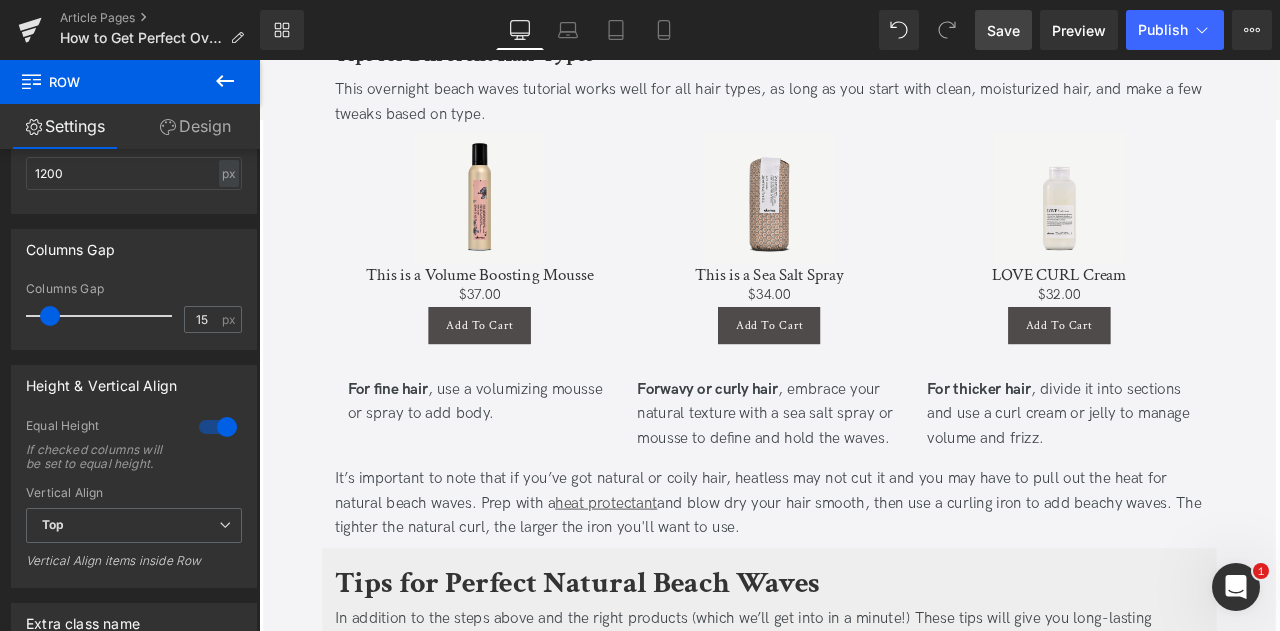 click on "Save" at bounding box center [1003, 30] 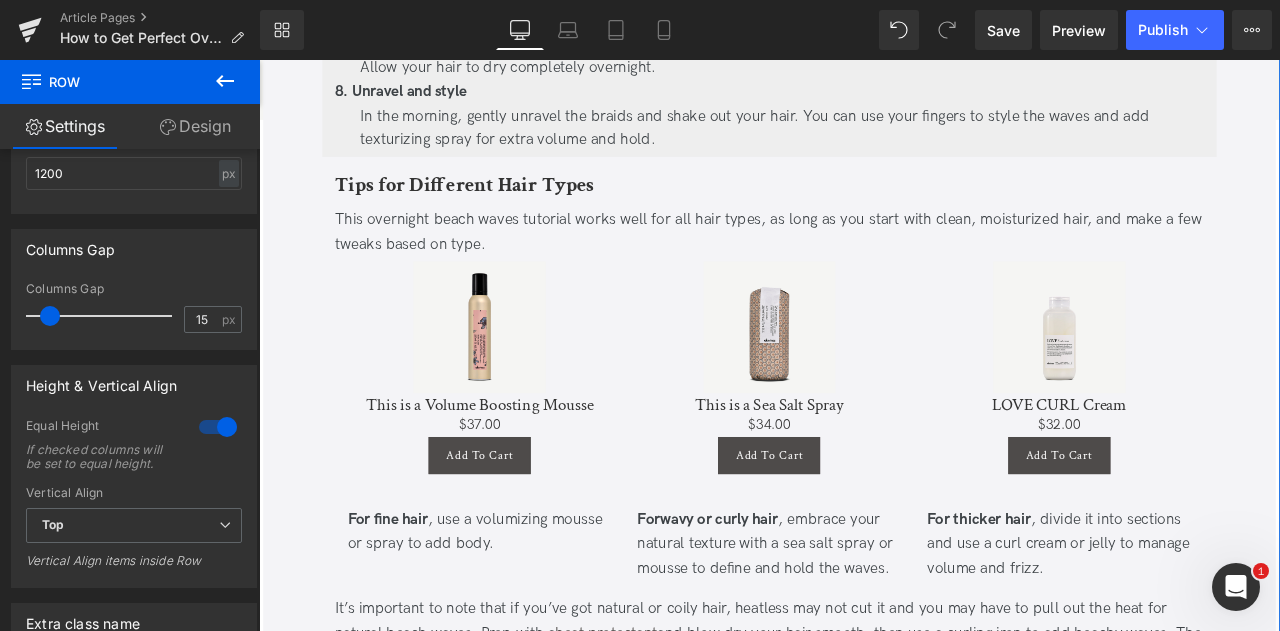 scroll, scrollTop: 2650, scrollLeft: 0, axis: vertical 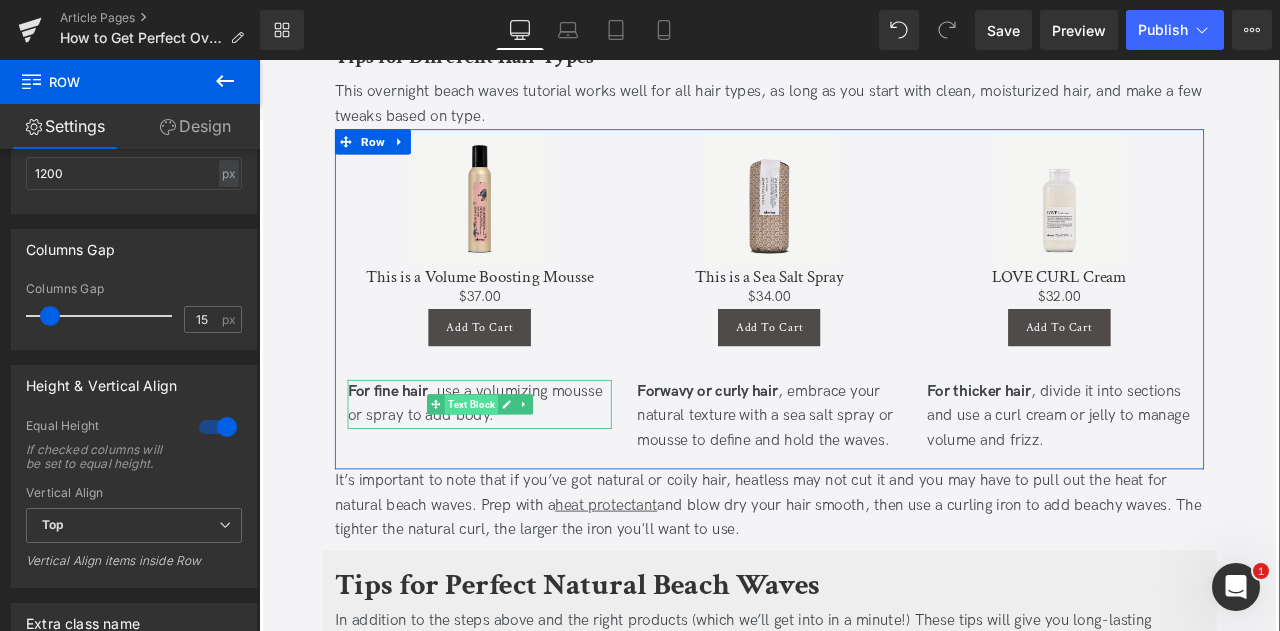 click on "Text Block" at bounding box center (510, 469) 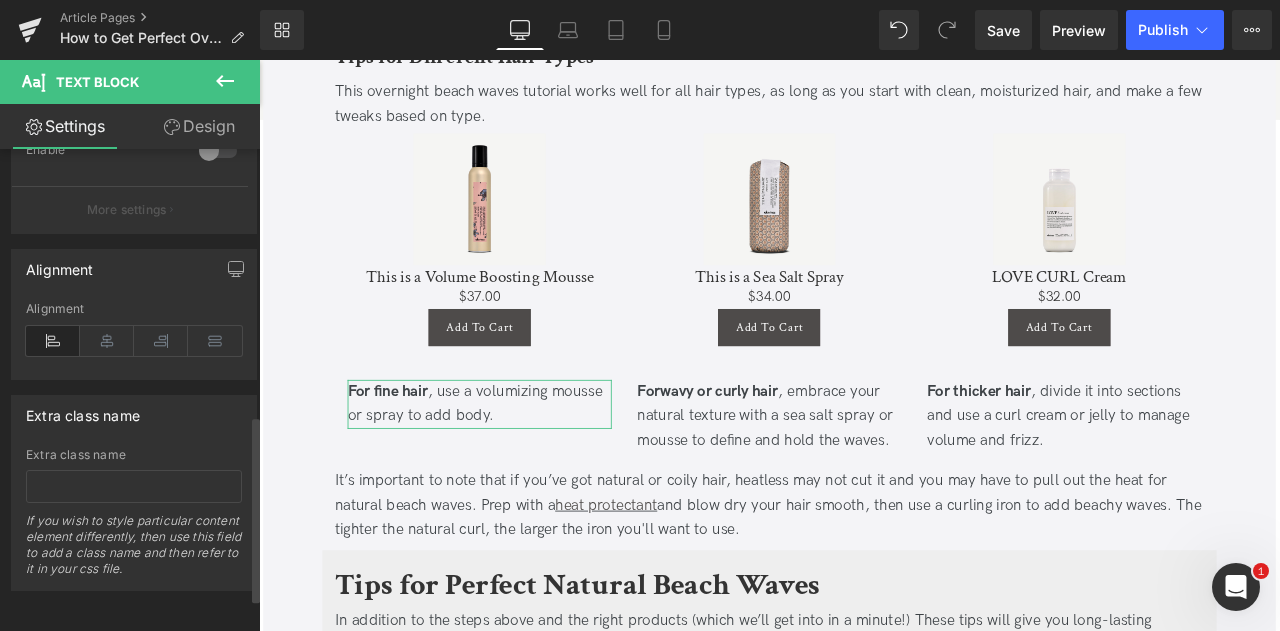 scroll, scrollTop: 776, scrollLeft: 0, axis: vertical 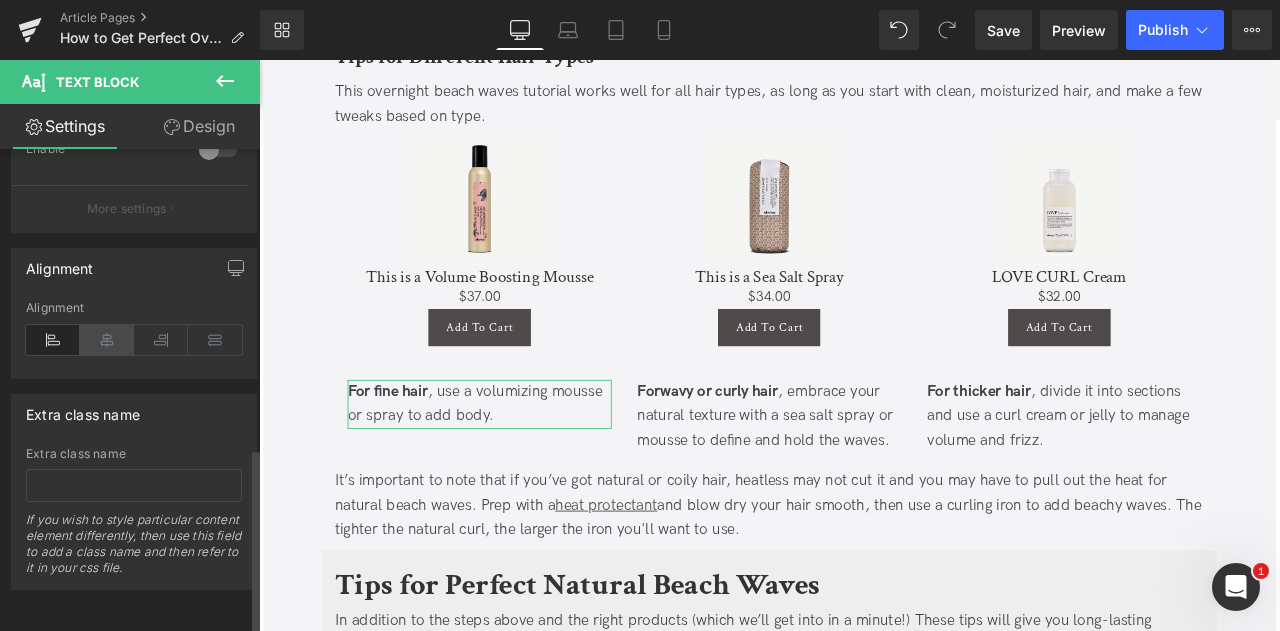 click at bounding box center (107, 340) 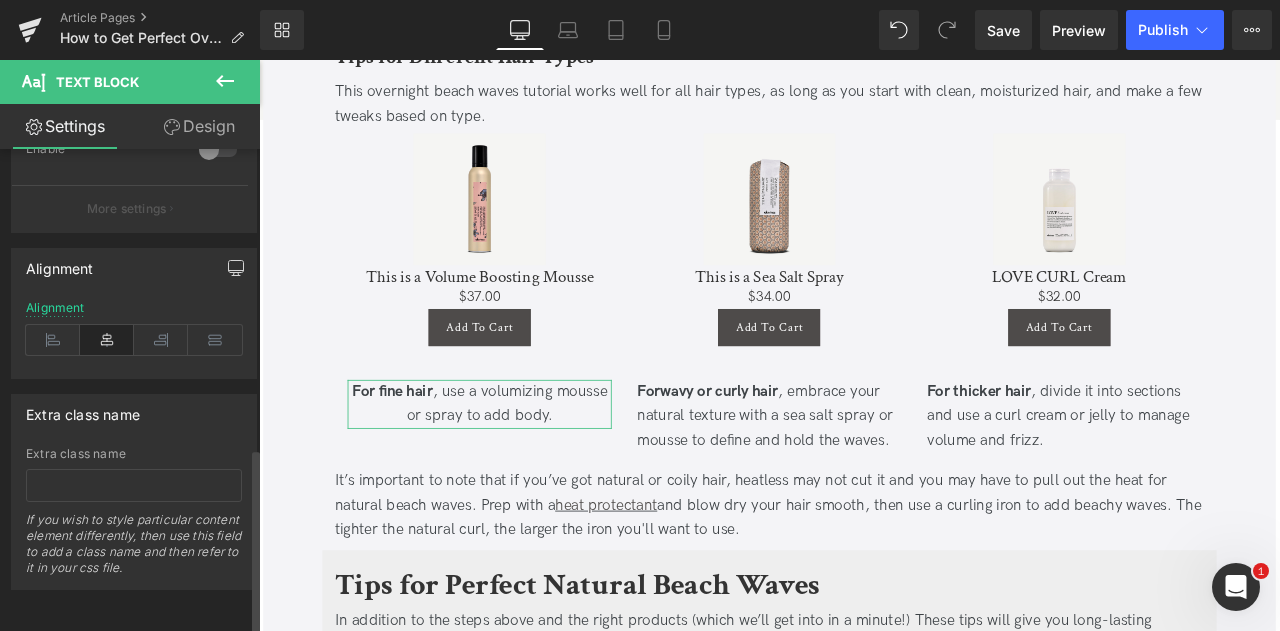click 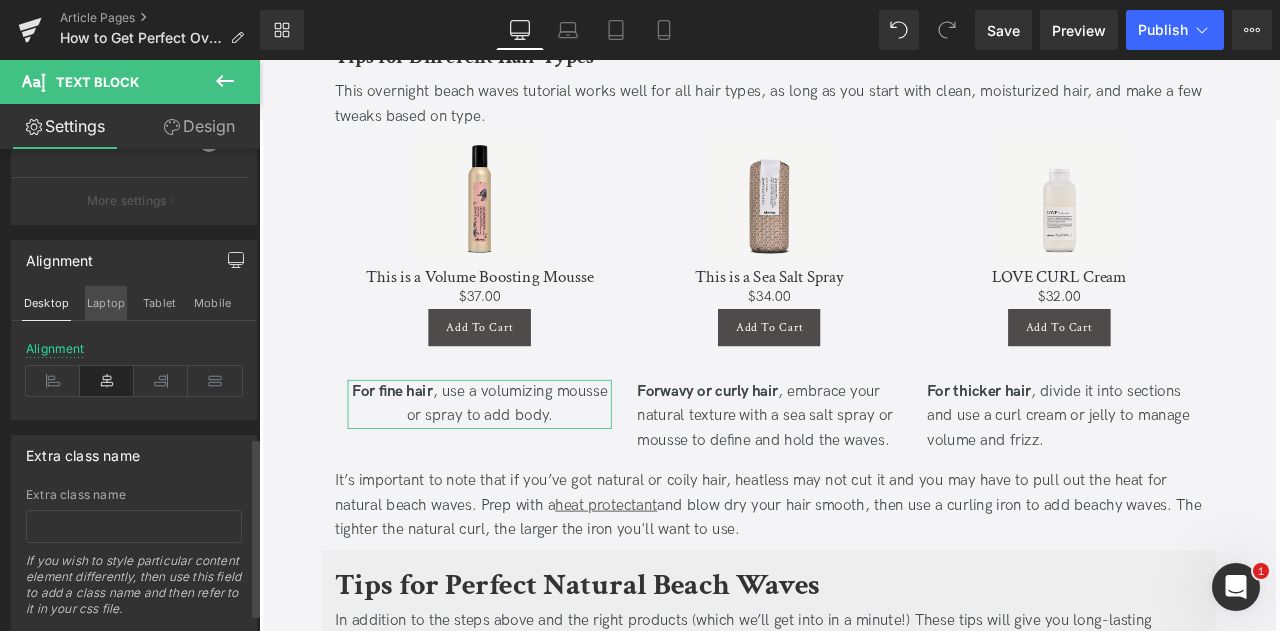 click on "Laptop" at bounding box center (106, 303) 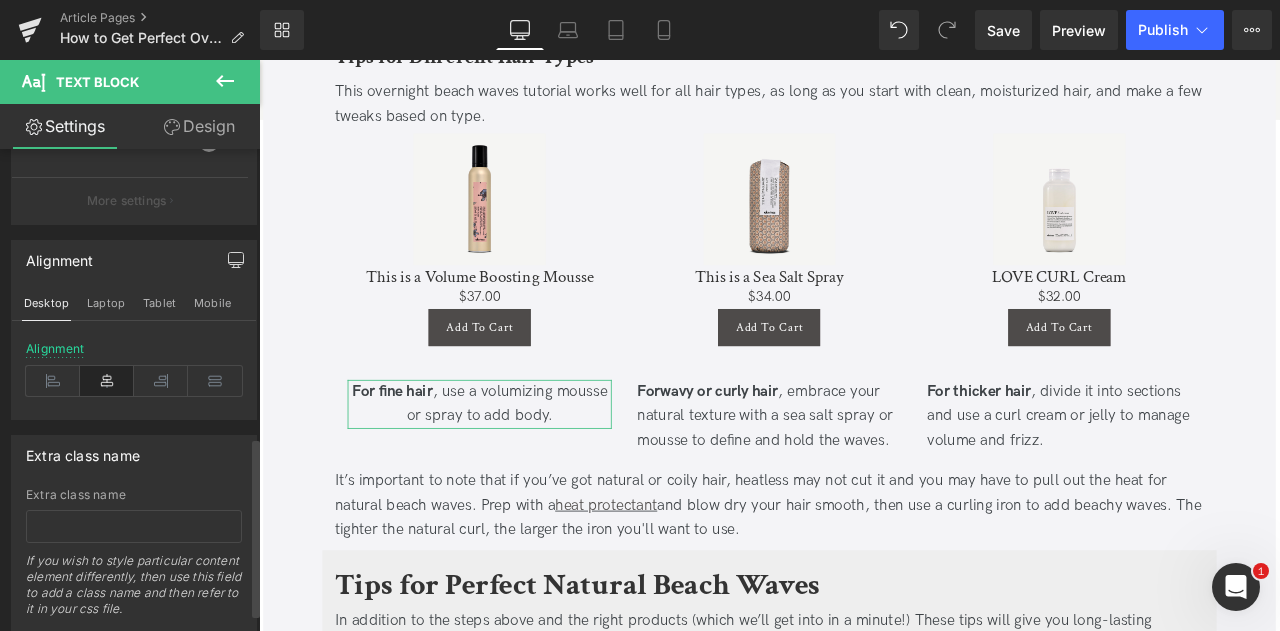 type on "100" 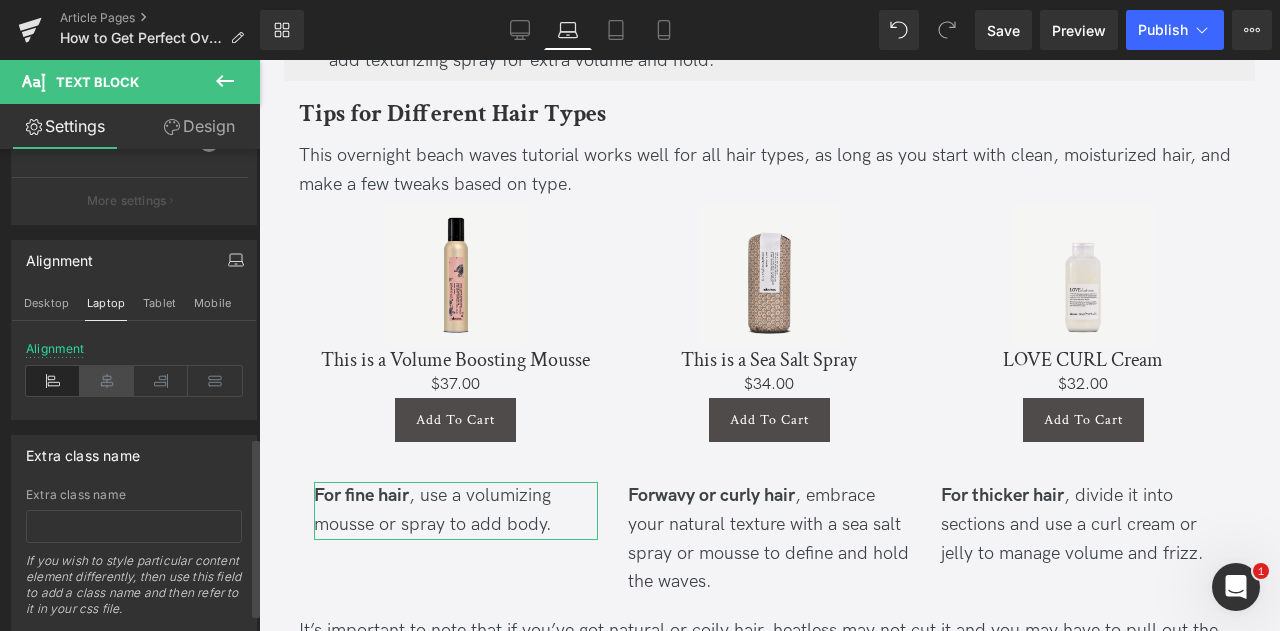 scroll, scrollTop: 2694, scrollLeft: 0, axis: vertical 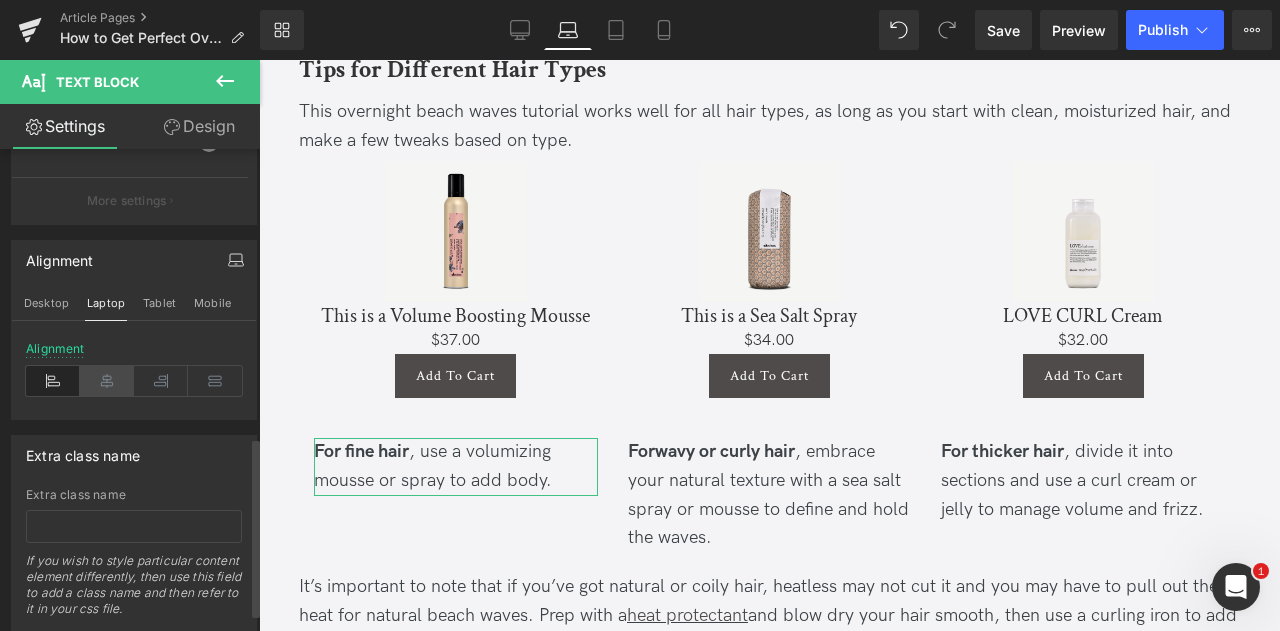 click at bounding box center (107, 381) 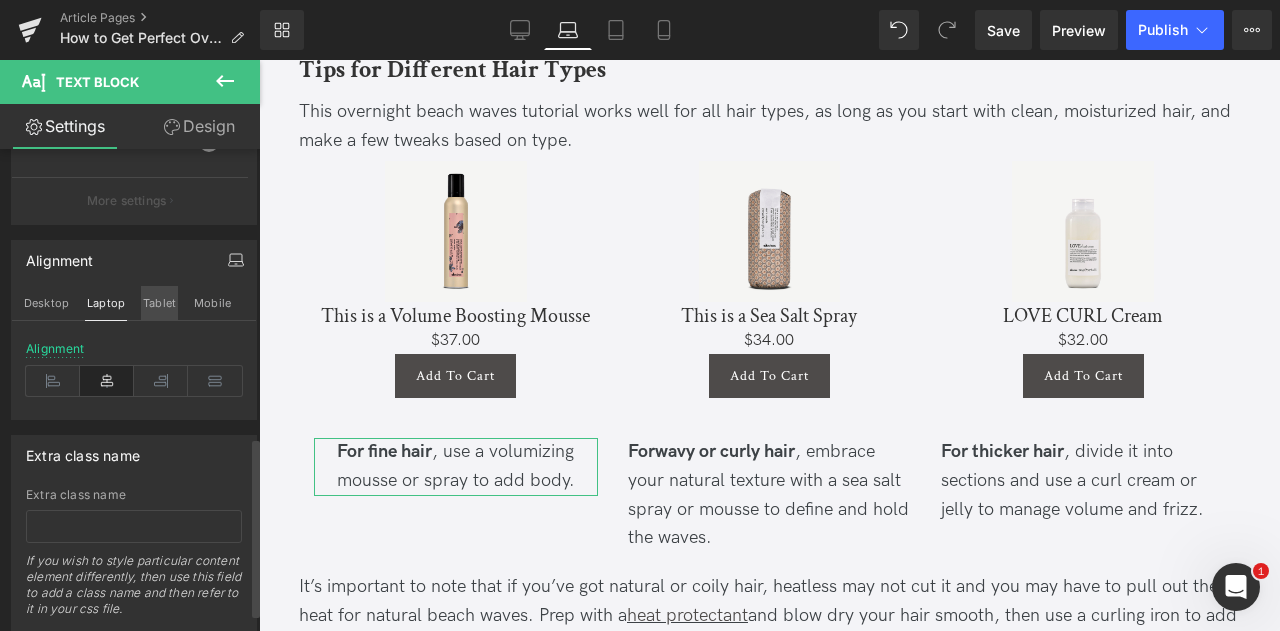 click on "Tablet" at bounding box center [159, 303] 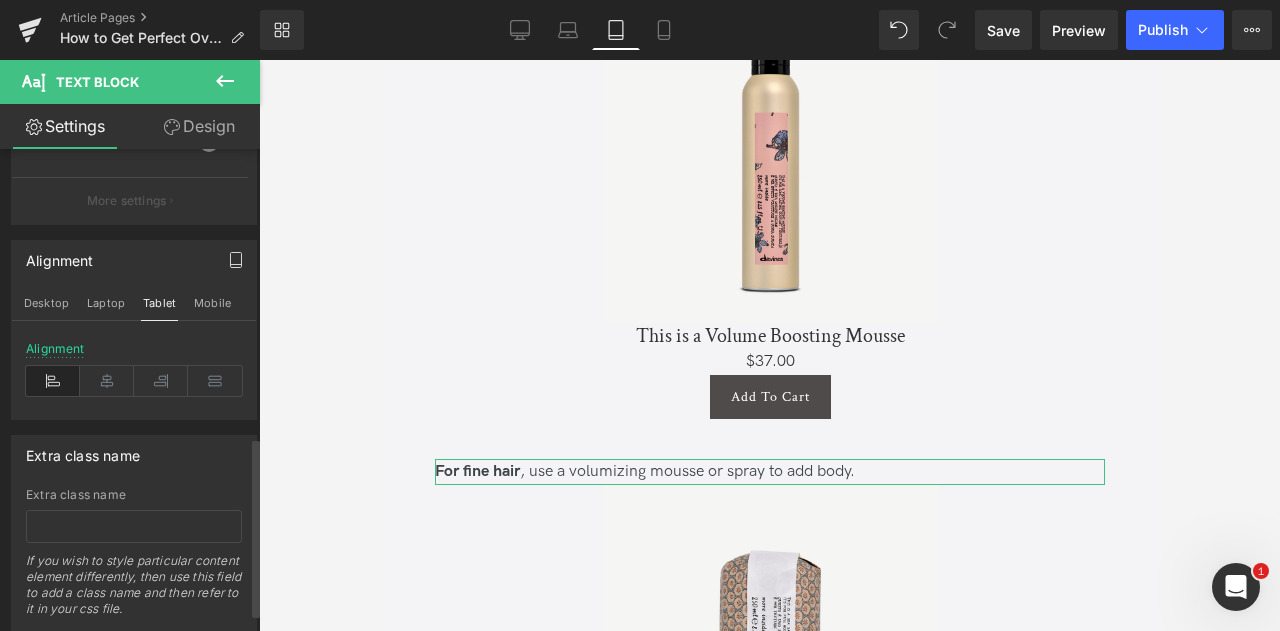 type on "16" 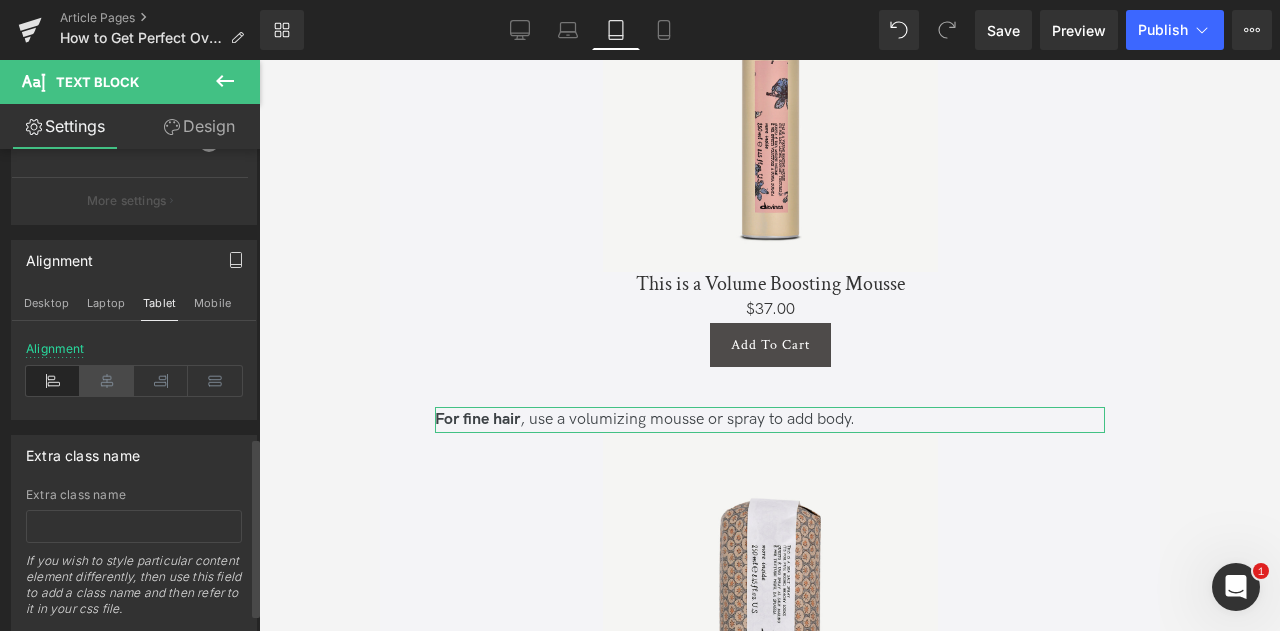 scroll, scrollTop: 2742, scrollLeft: 0, axis: vertical 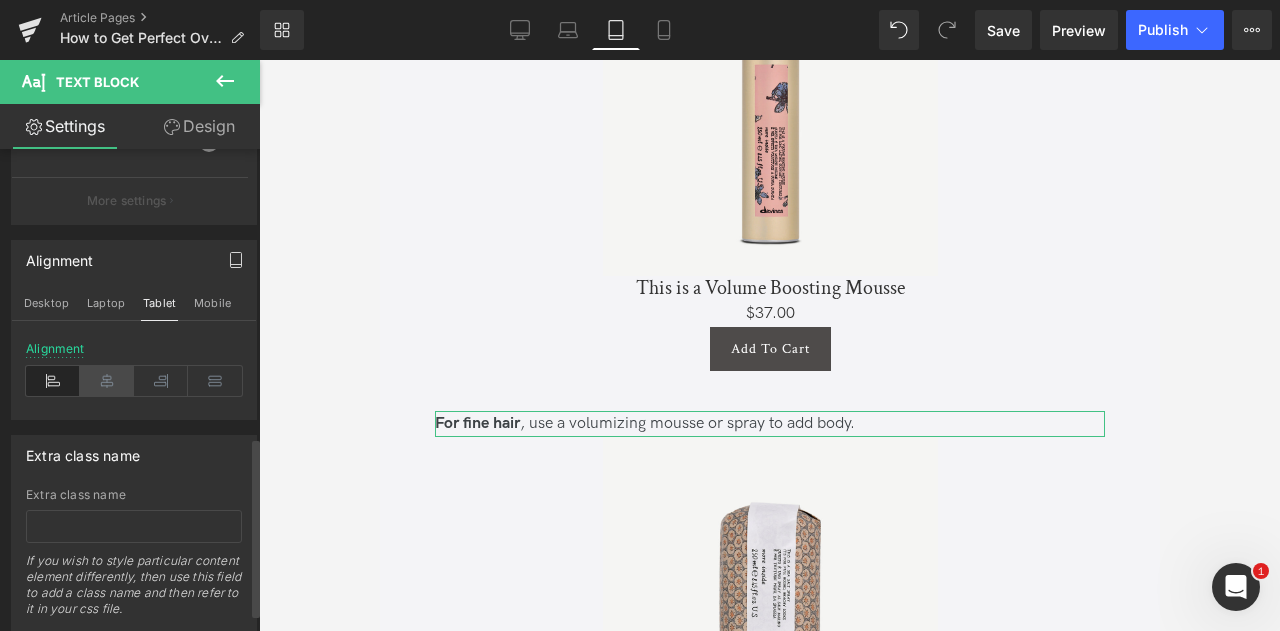 click at bounding box center [107, 381] 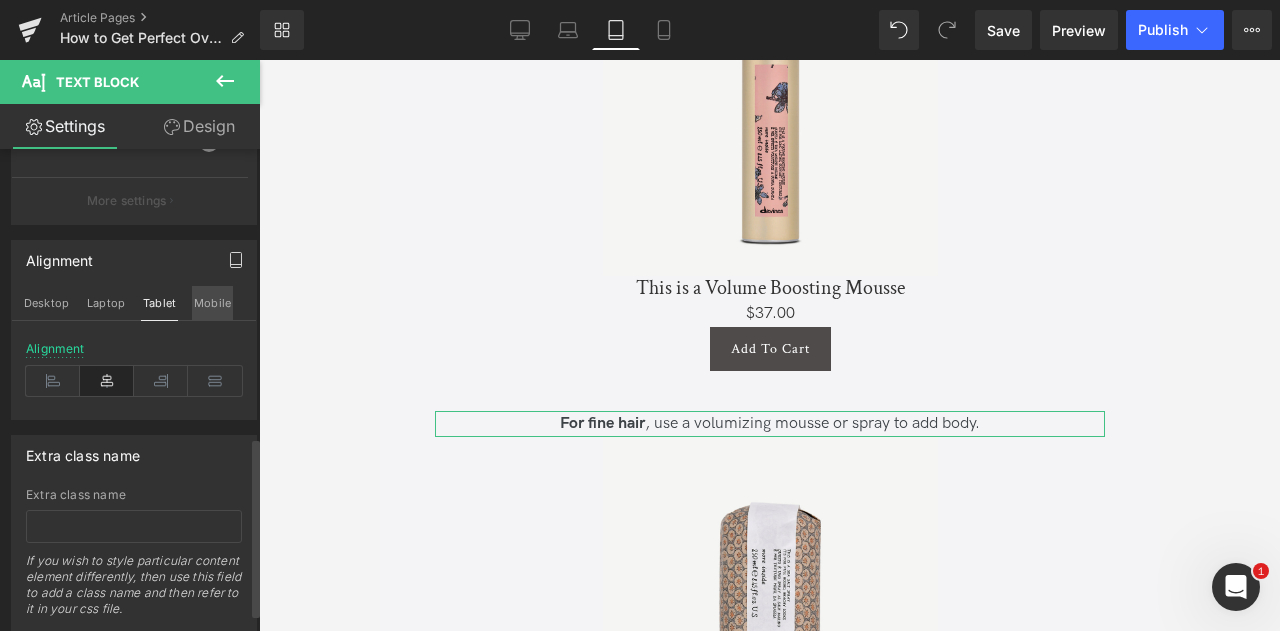 click on "Mobile" at bounding box center [212, 303] 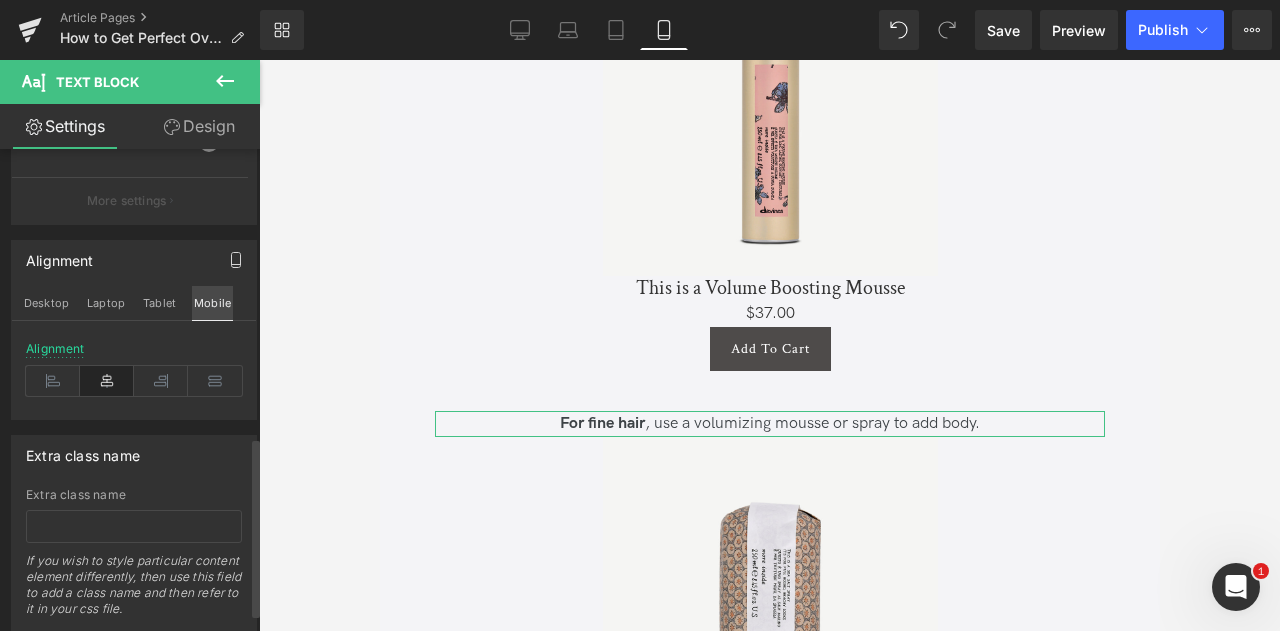 type on "100" 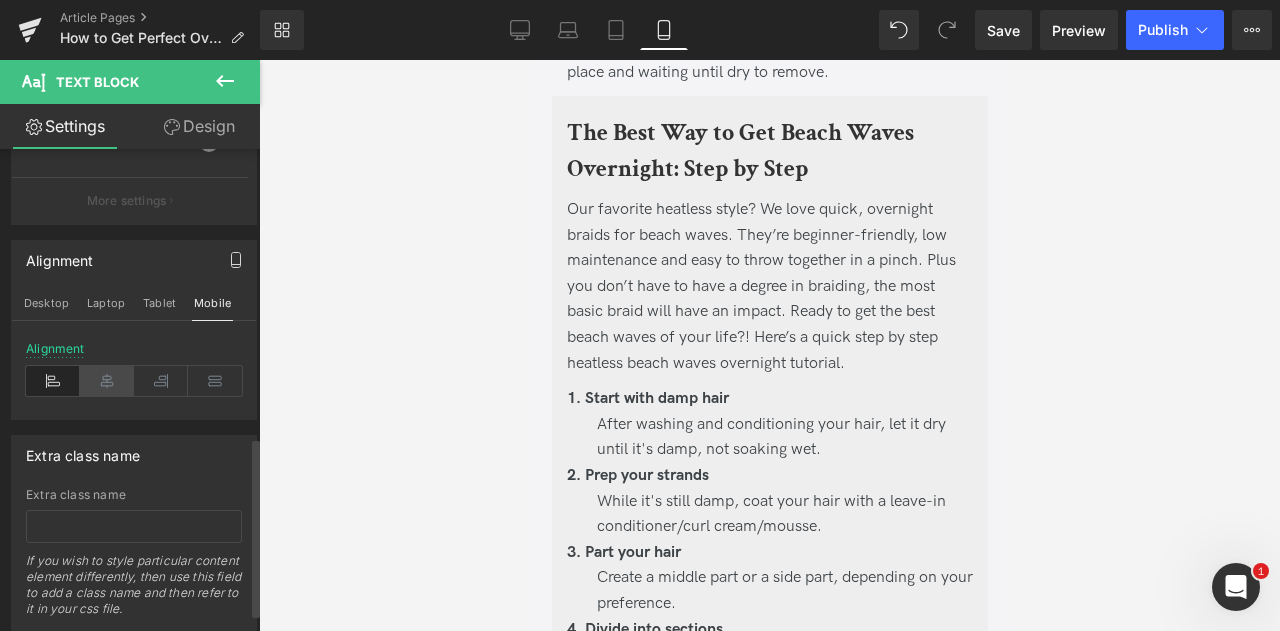 scroll, scrollTop: 3848, scrollLeft: 0, axis: vertical 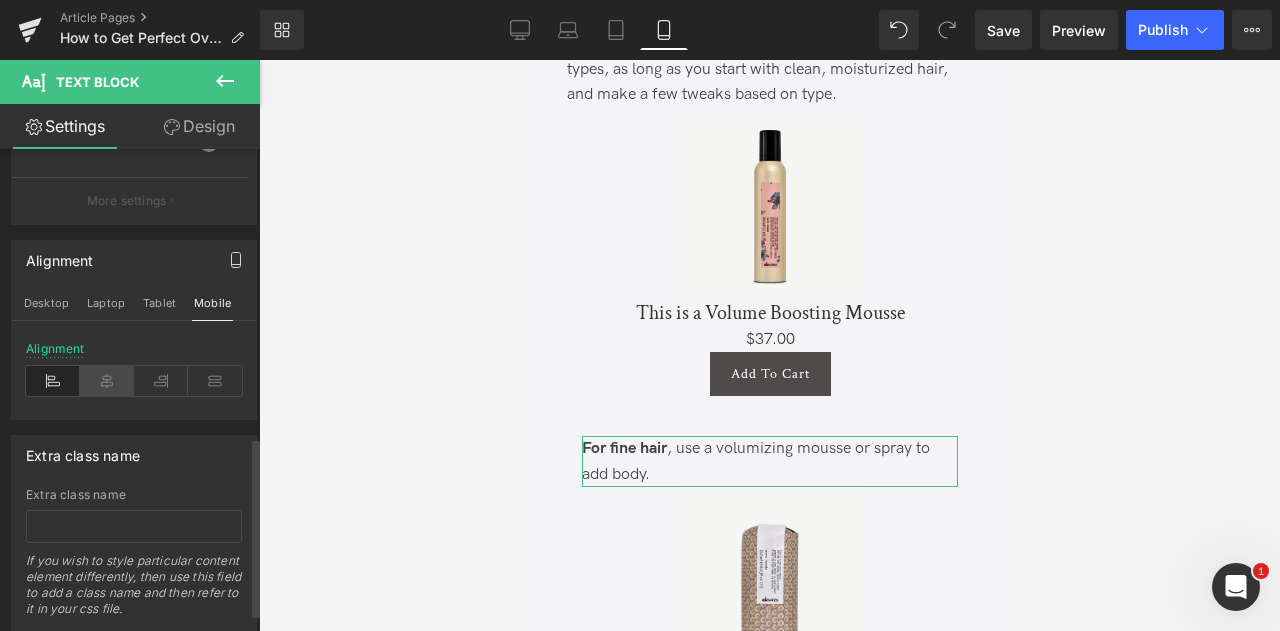 click at bounding box center (107, 381) 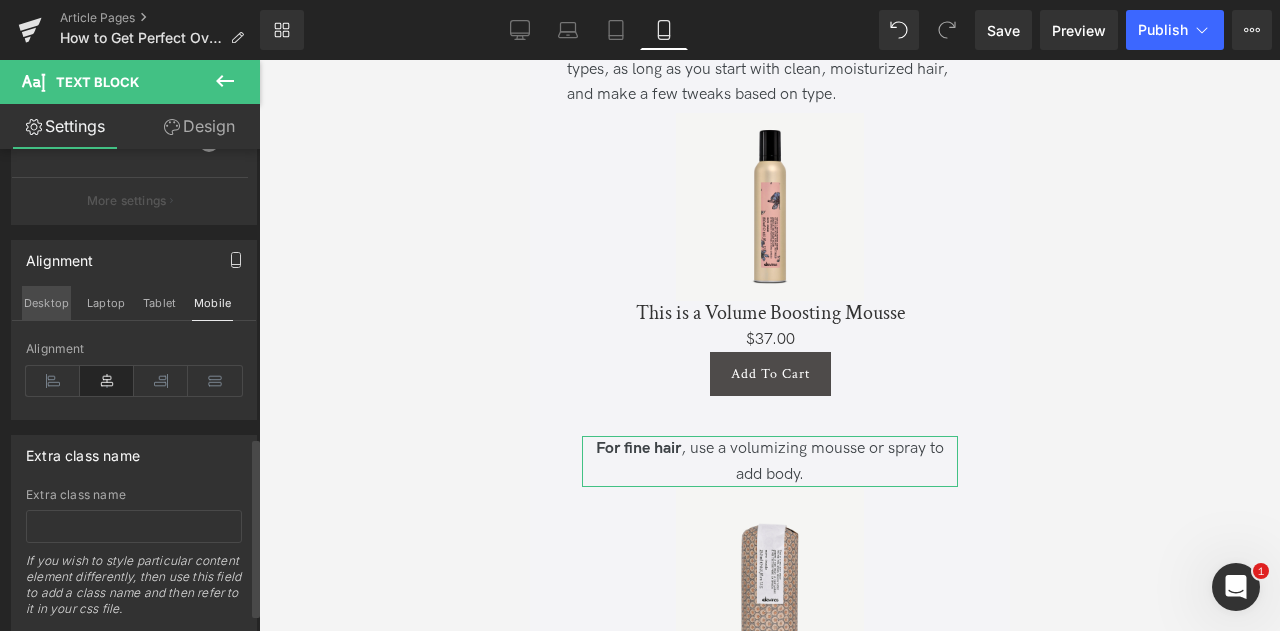 click on "Desktop" at bounding box center (46, 303) 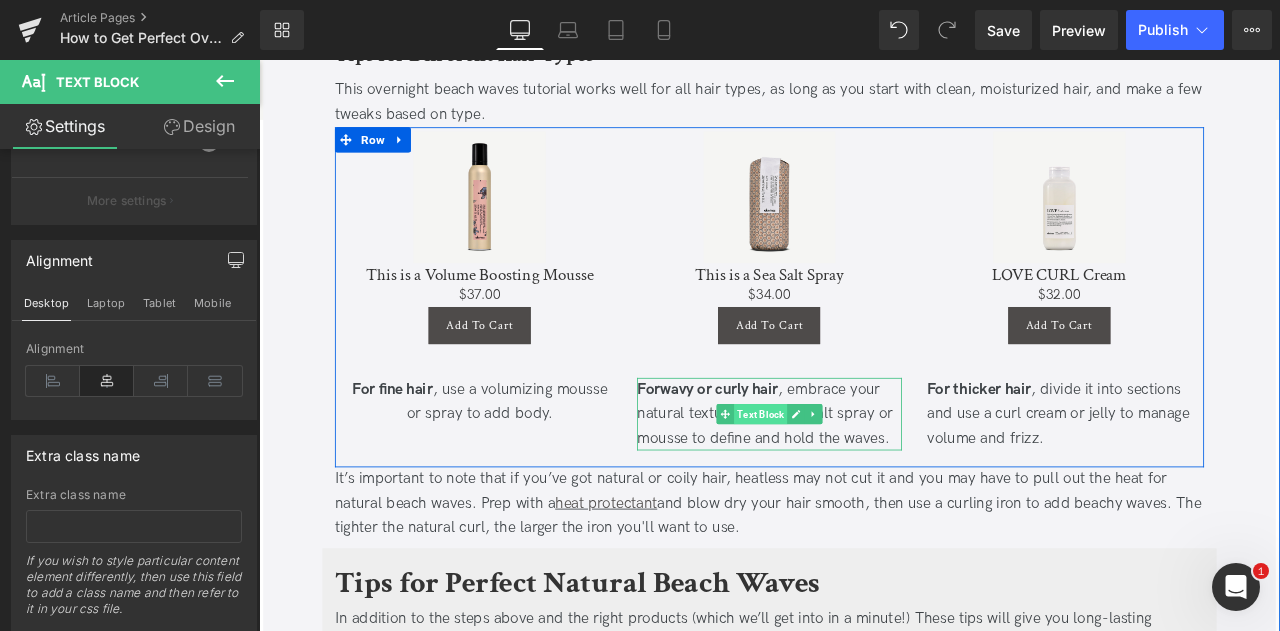 click on "Text Block" at bounding box center (853, 480) 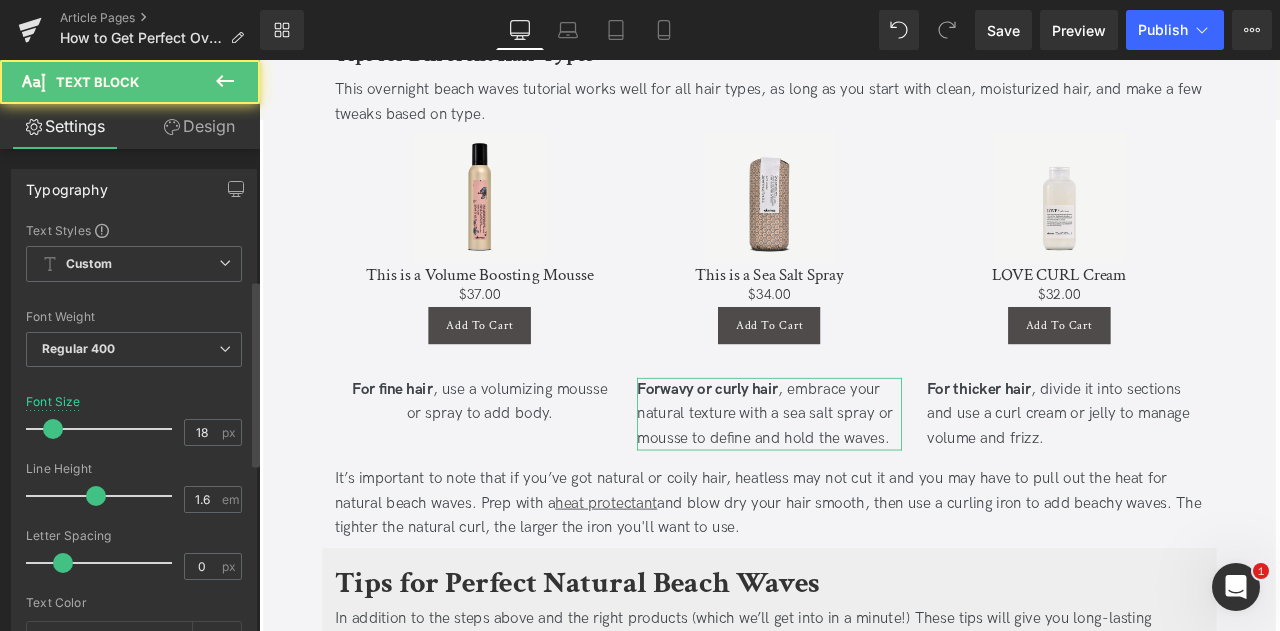 scroll, scrollTop: 776, scrollLeft: 0, axis: vertical 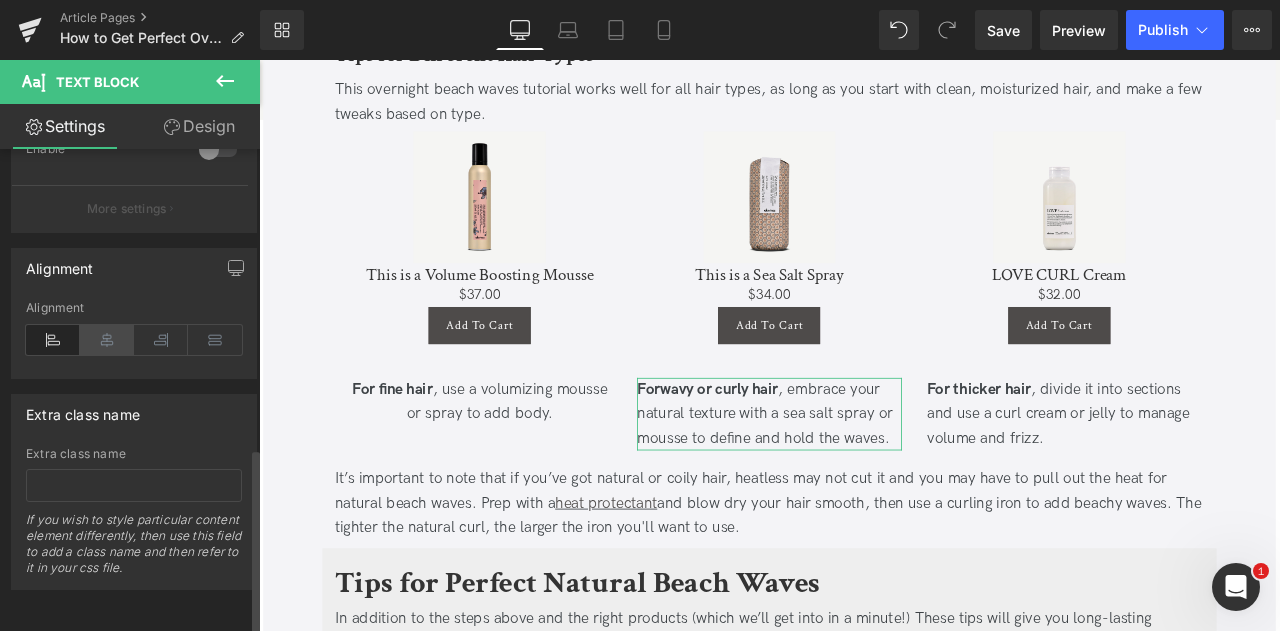 click at bounding box center [107, 340] 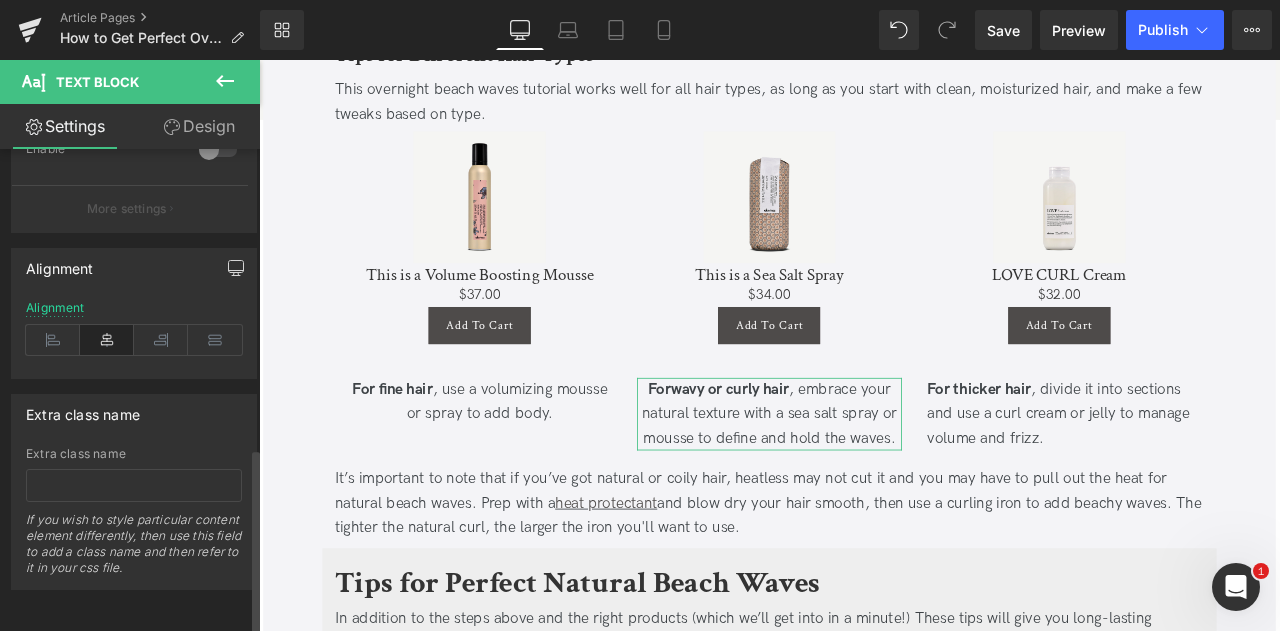 click at bounding box center (236, 268) 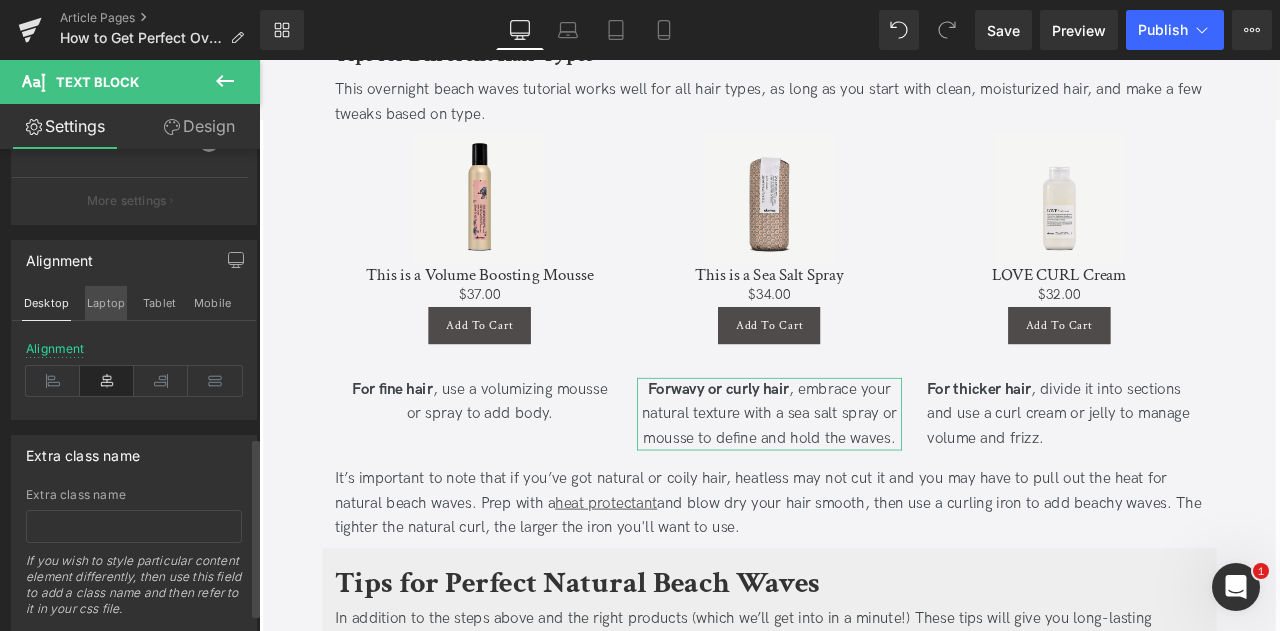 click on "Laptop" at bounding box center (106, 303) 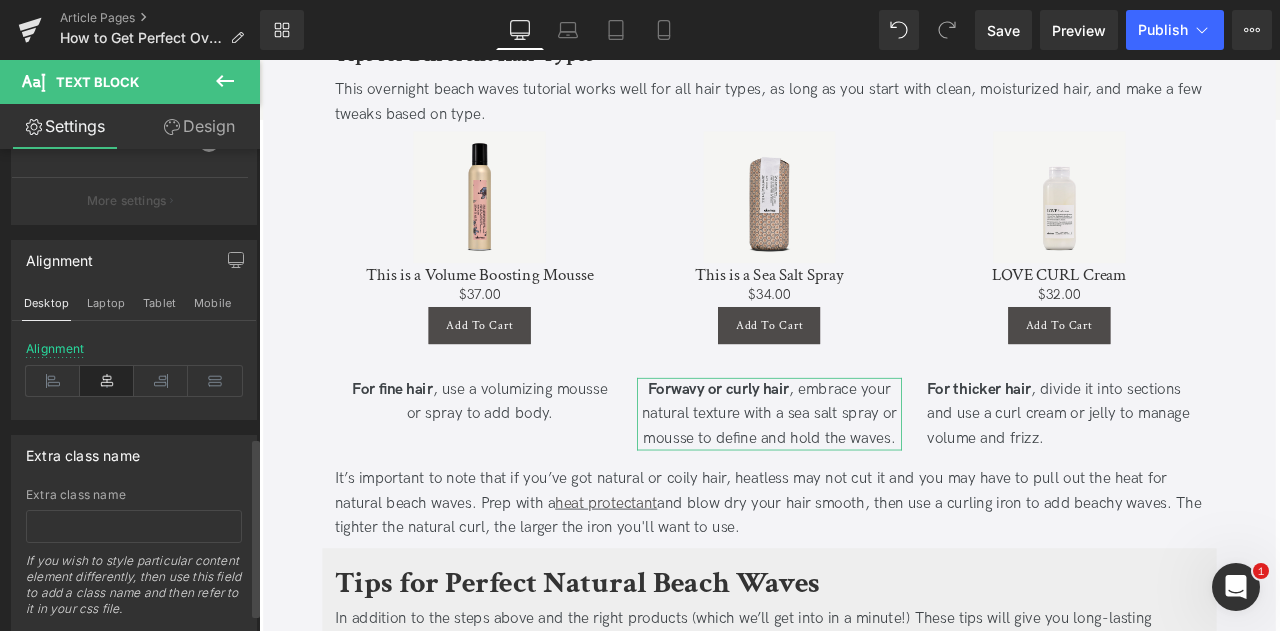 type on "100" 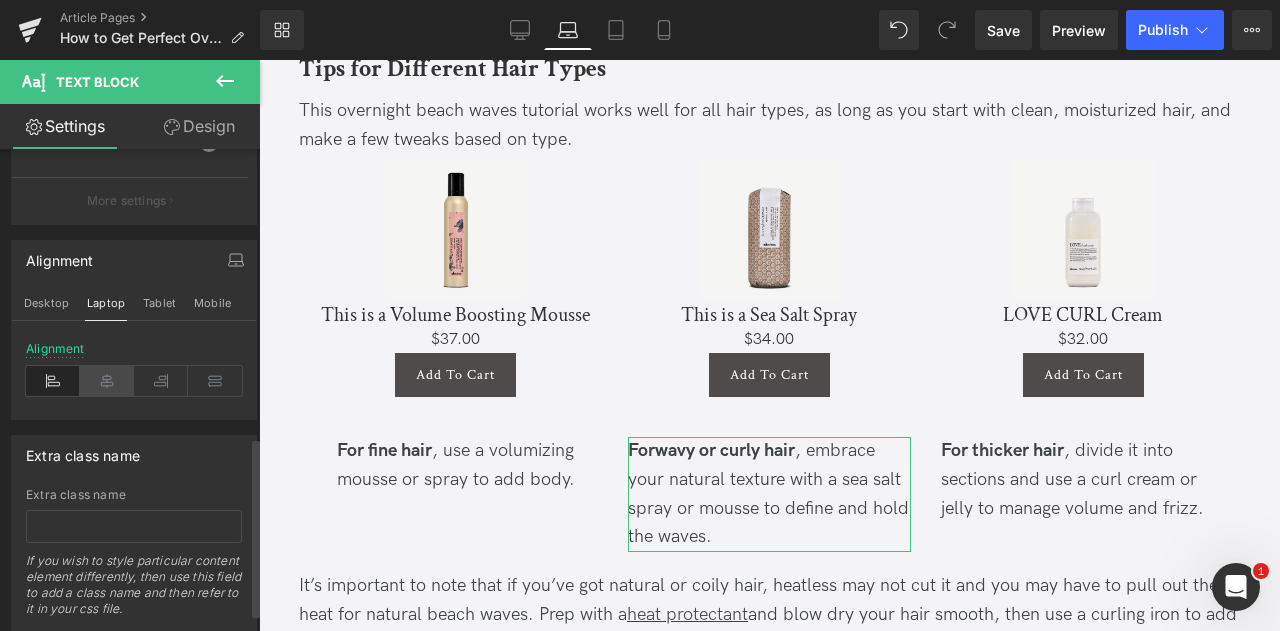 click at bounding box center (107, 381) 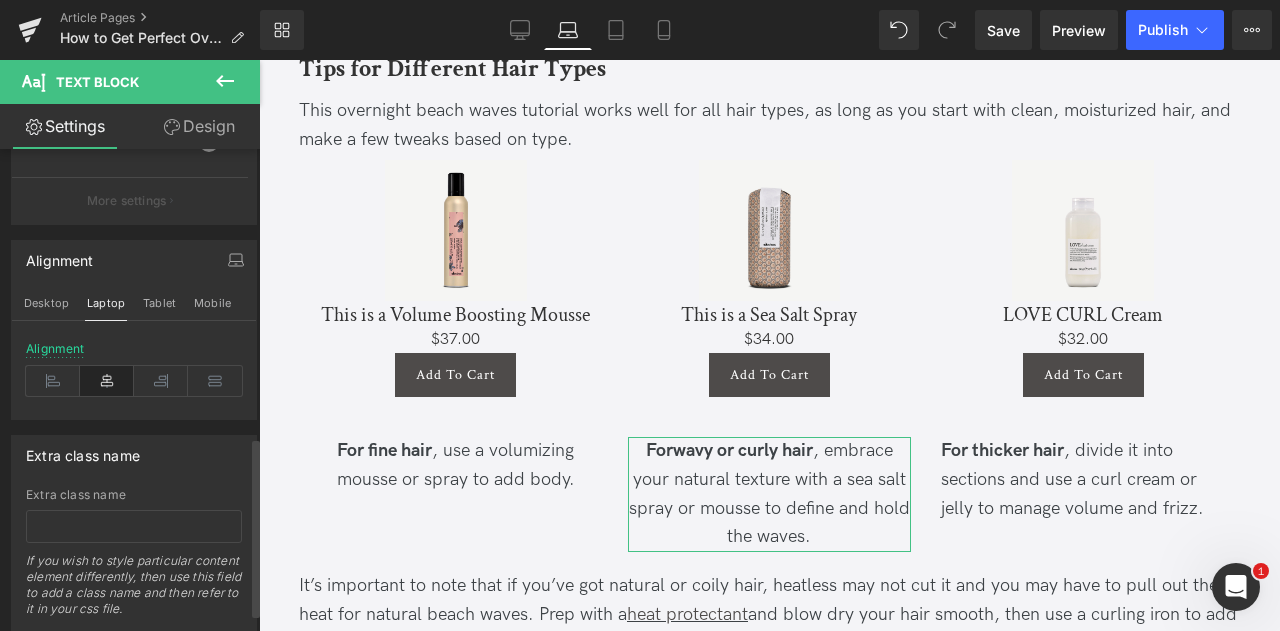 click on "Tablet" at bounding box center [159, 303] 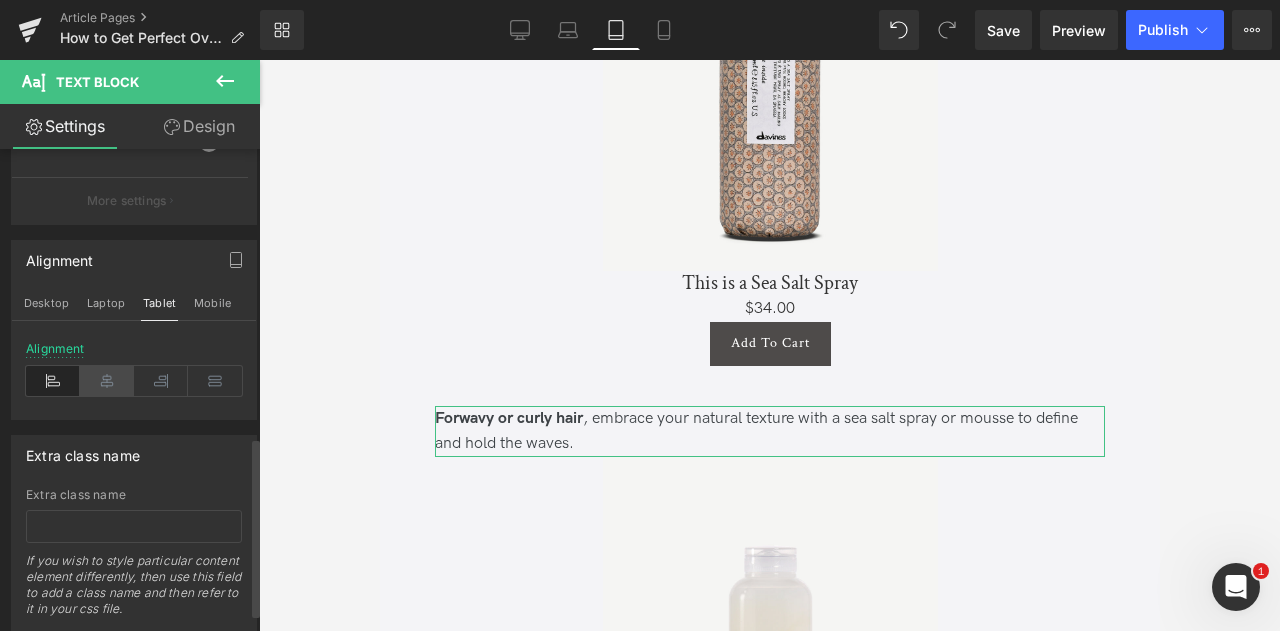 click at bounding box center (107, 381) 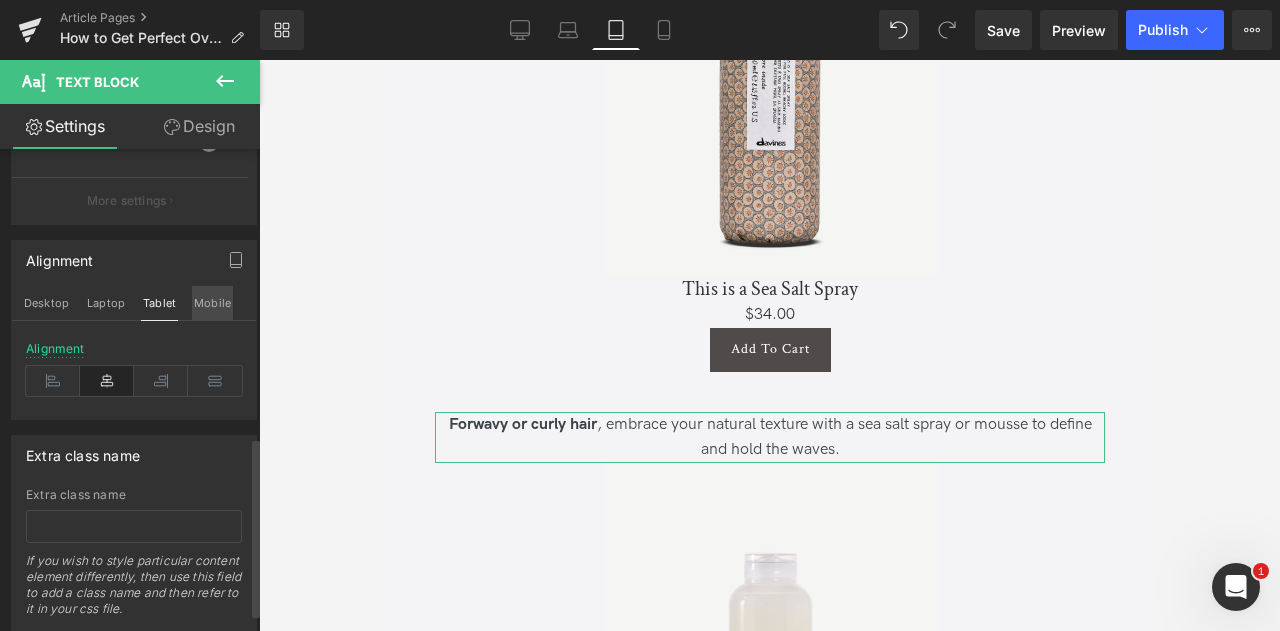 click on "Mobile" at bounding box center (212, 303) 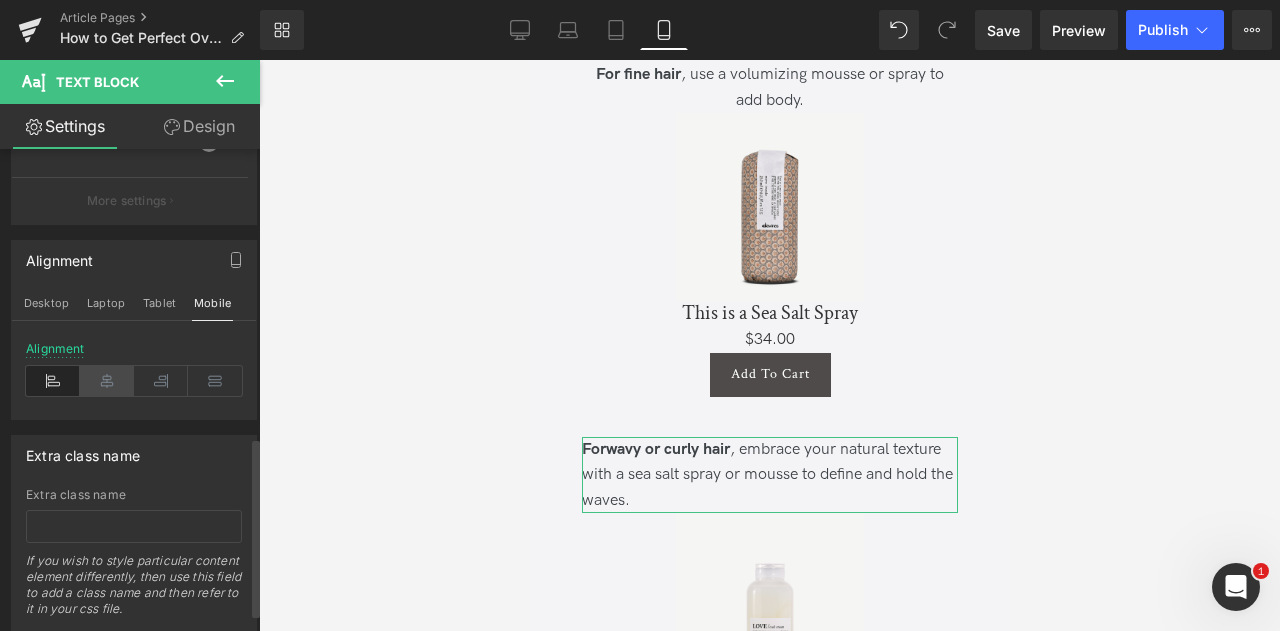 click at bounding box center [107, 381] 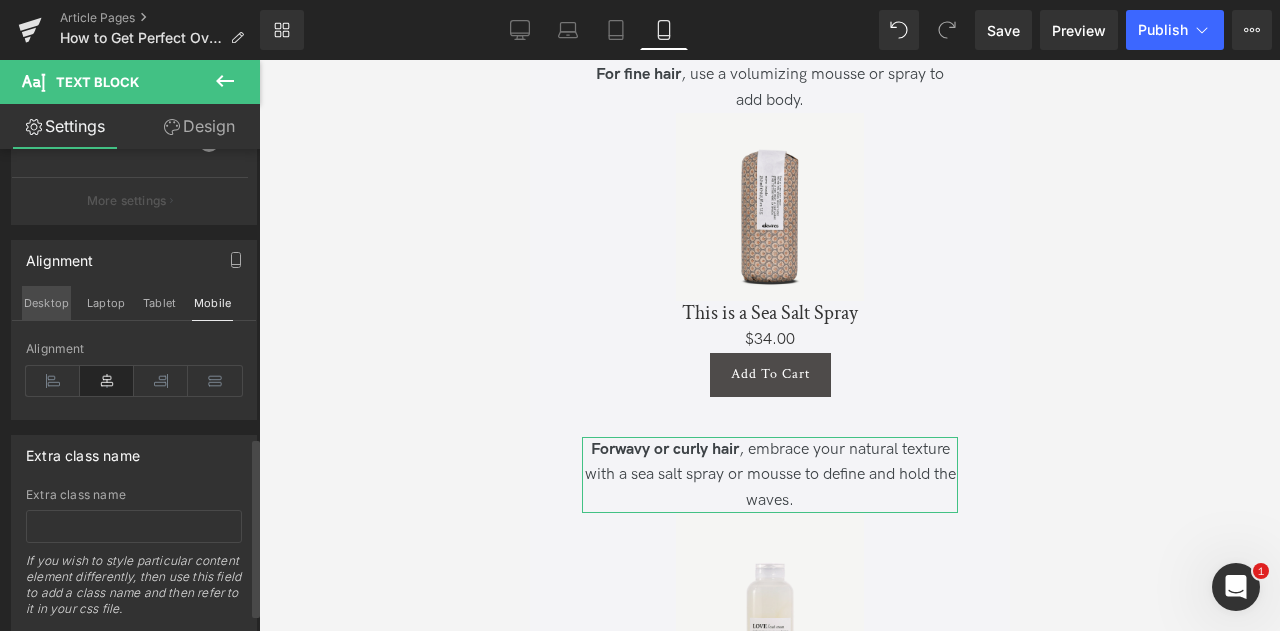 click on "Desktop" at bounding box center [46, 303] 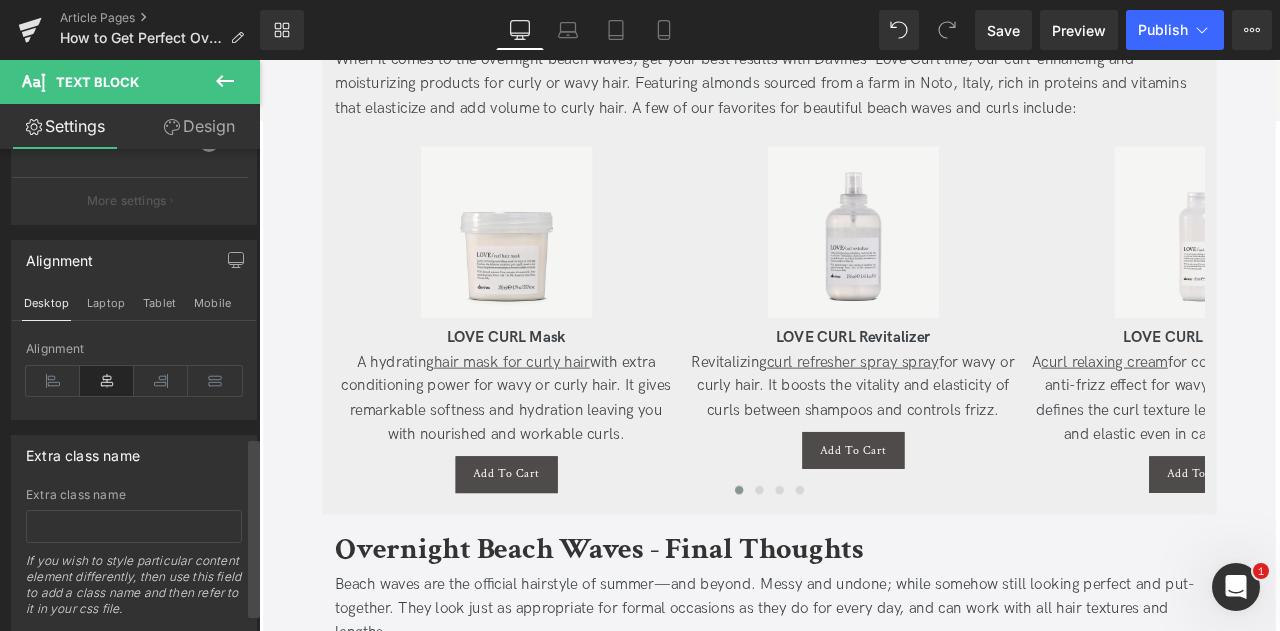 scroll, scrollTop: 2651, scrollLeft: 0, axis: vertical 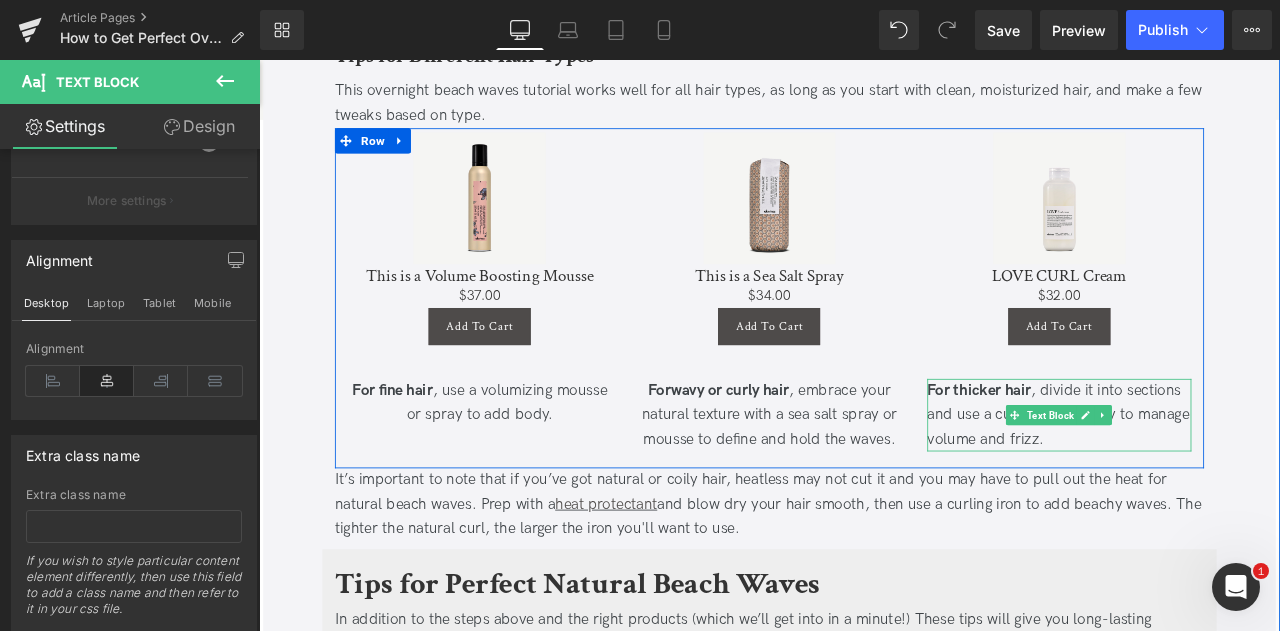 click on "For thicker hair , divide it into sections and use a curl cream or jelly to manage volume and frizz." at bounding box center (1207, 481) 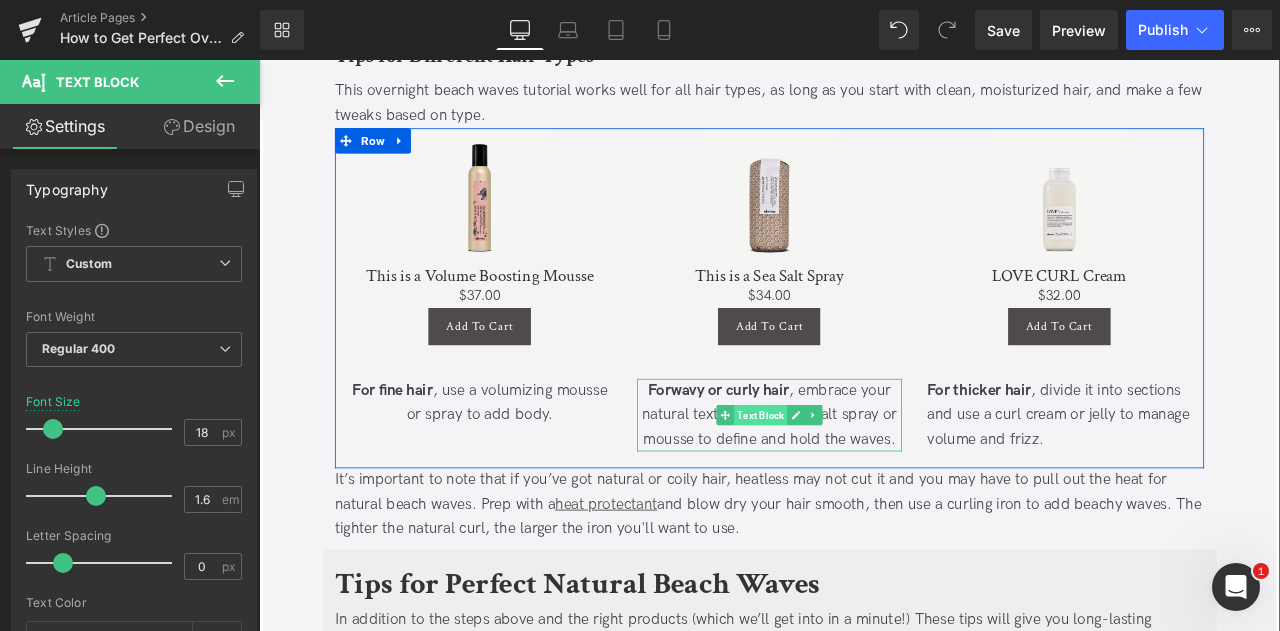 click on "Text Block" at bounding box center [853, 481] 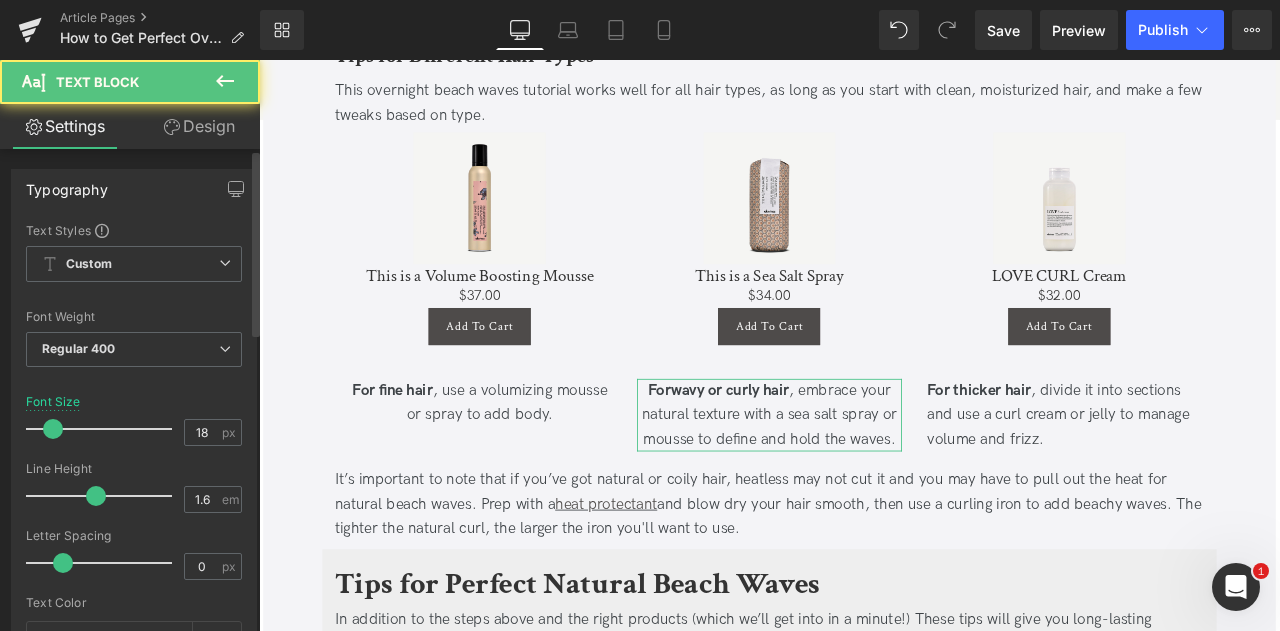 scroll, scrollTop: 776, scrollLeft: 0, axis: vertical 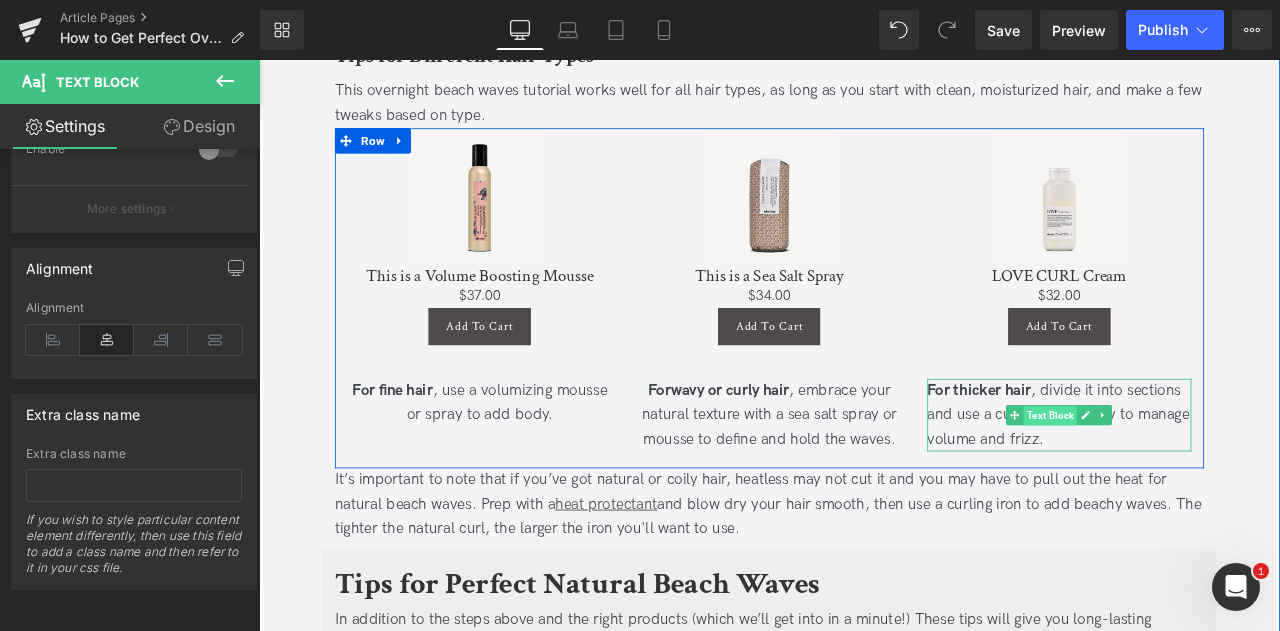 click on "Text Block" at bounding box center [1196, 482] 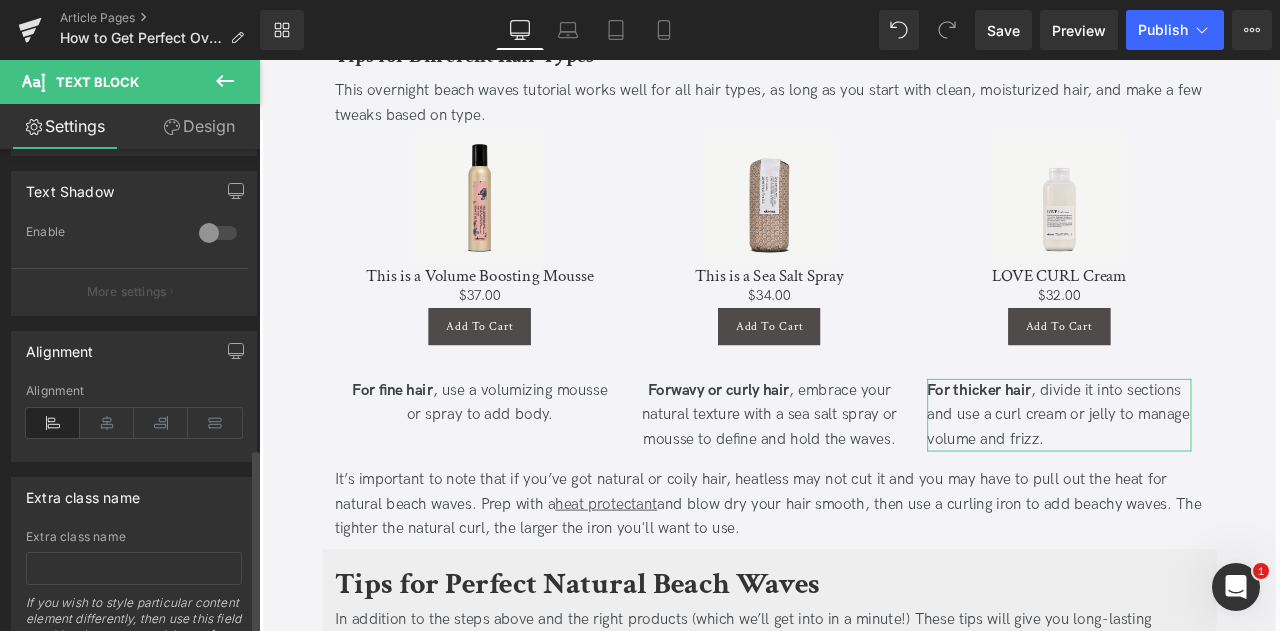 scroll, scrollTop: 776, scrollLeft: 0, axis: vertical 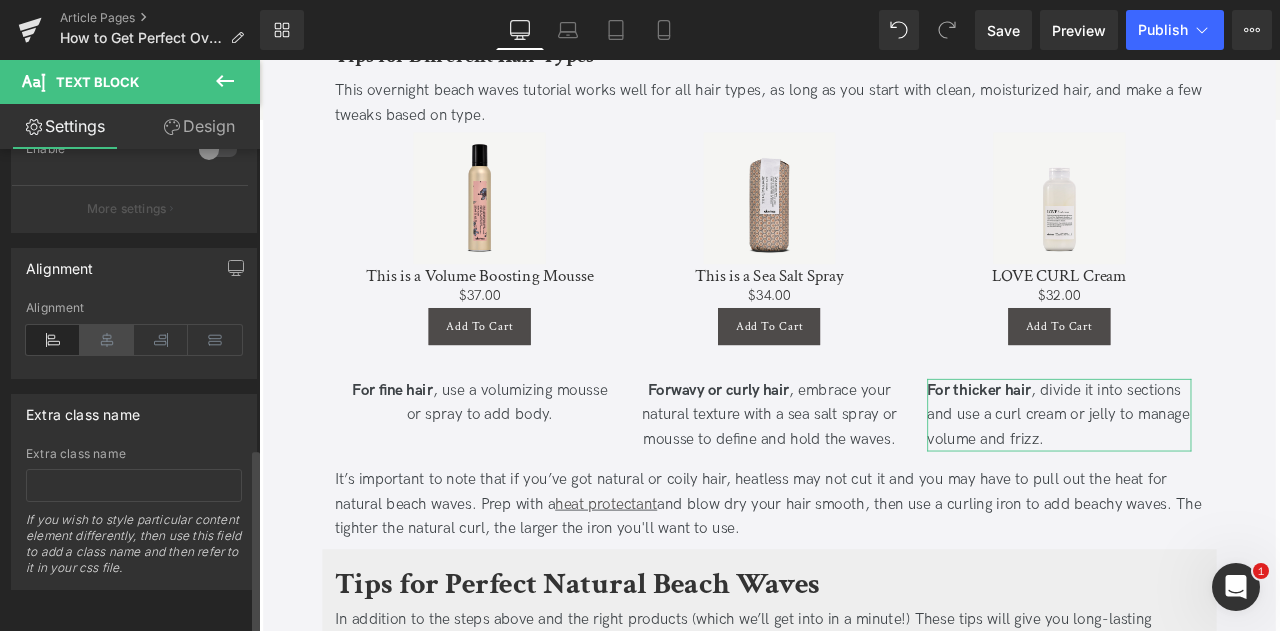 click at bounding box center [107, 340] 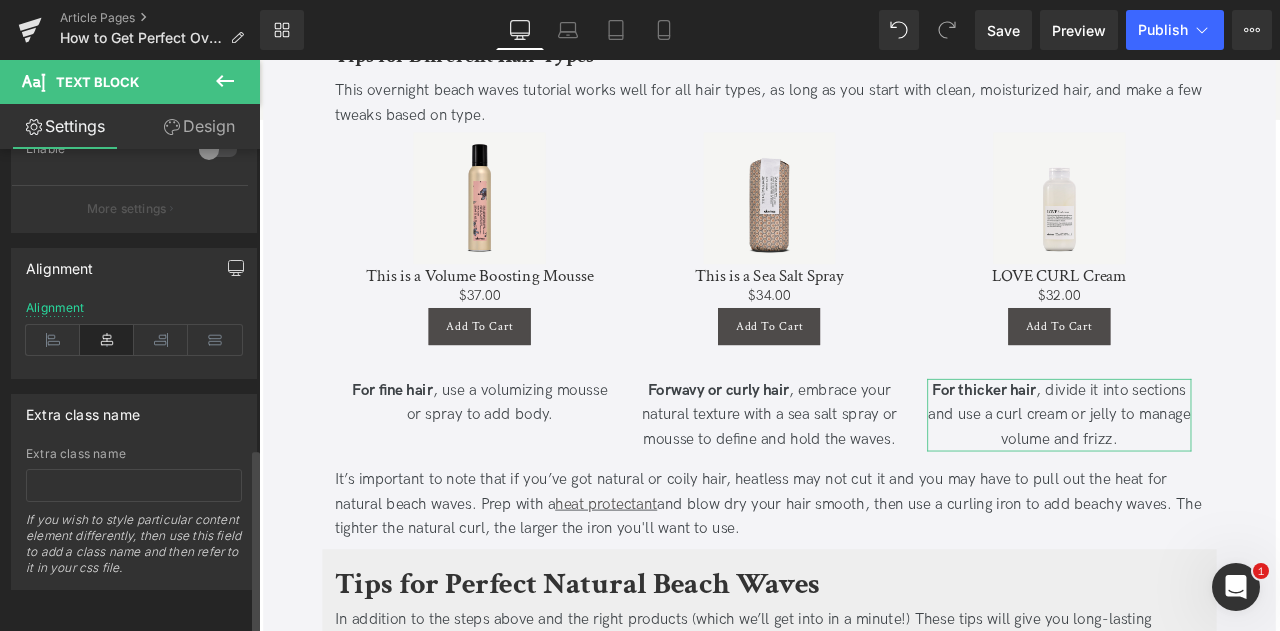 click 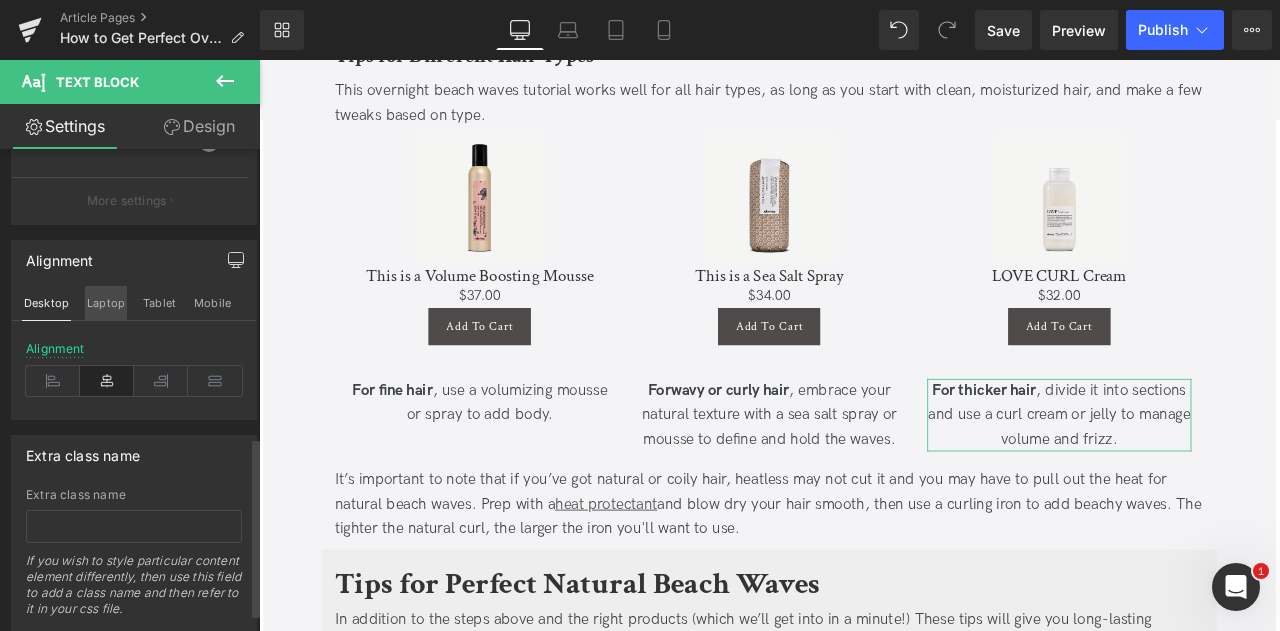 click on "Laptop" at bounding box center (106, 303) 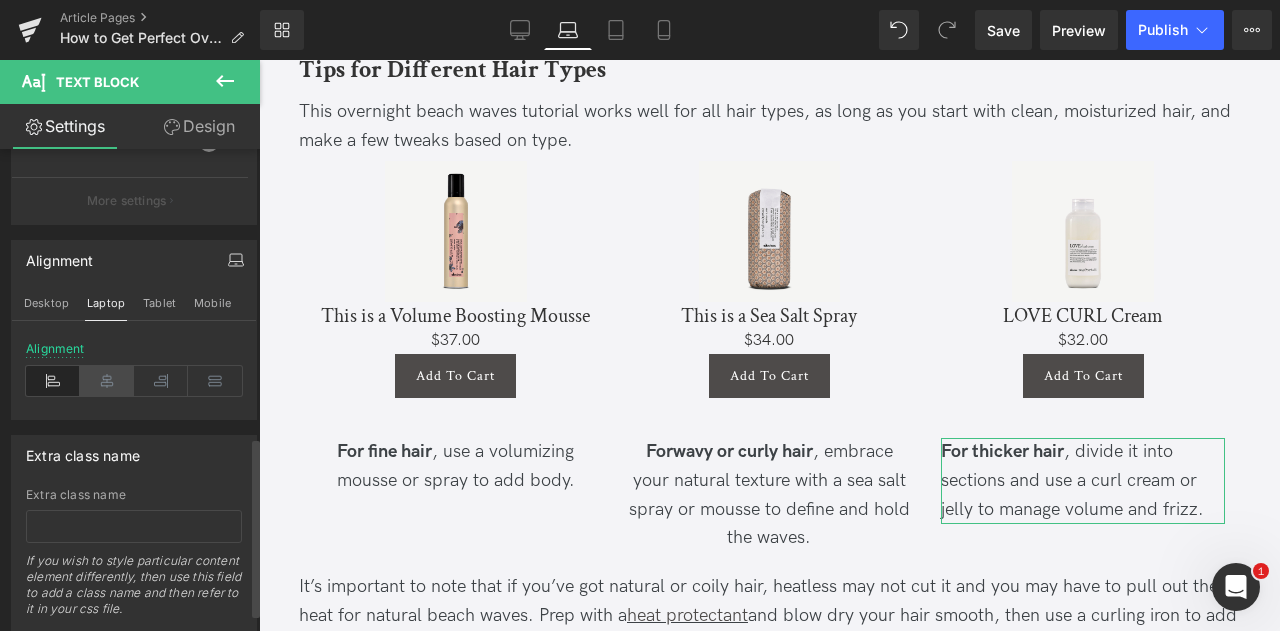 click at bounding box center [107, 381] 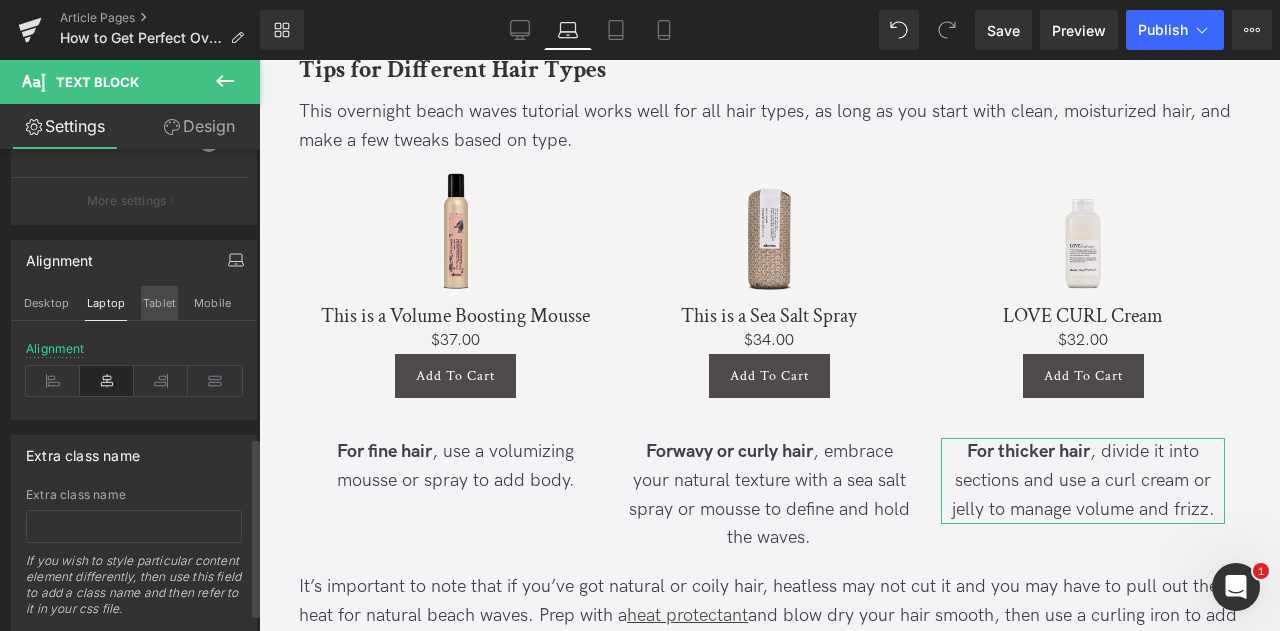 click on "Tablet" at bounding box center (159, 303) 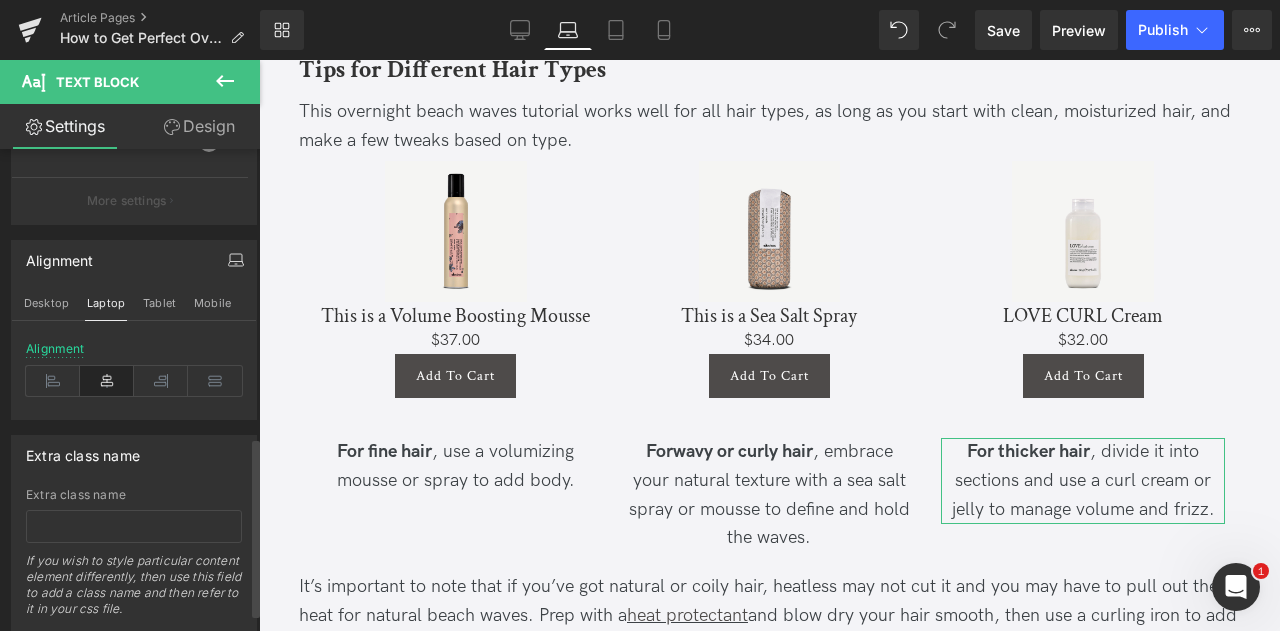 type on "16" 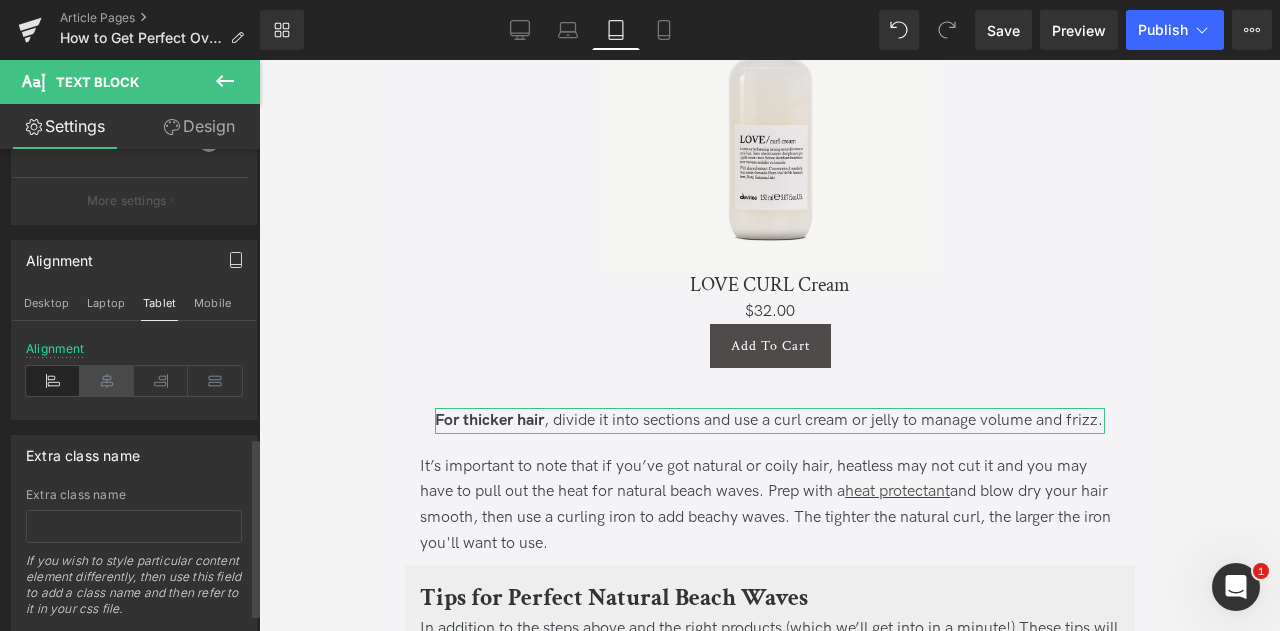 click at bounding box center [107, 381] 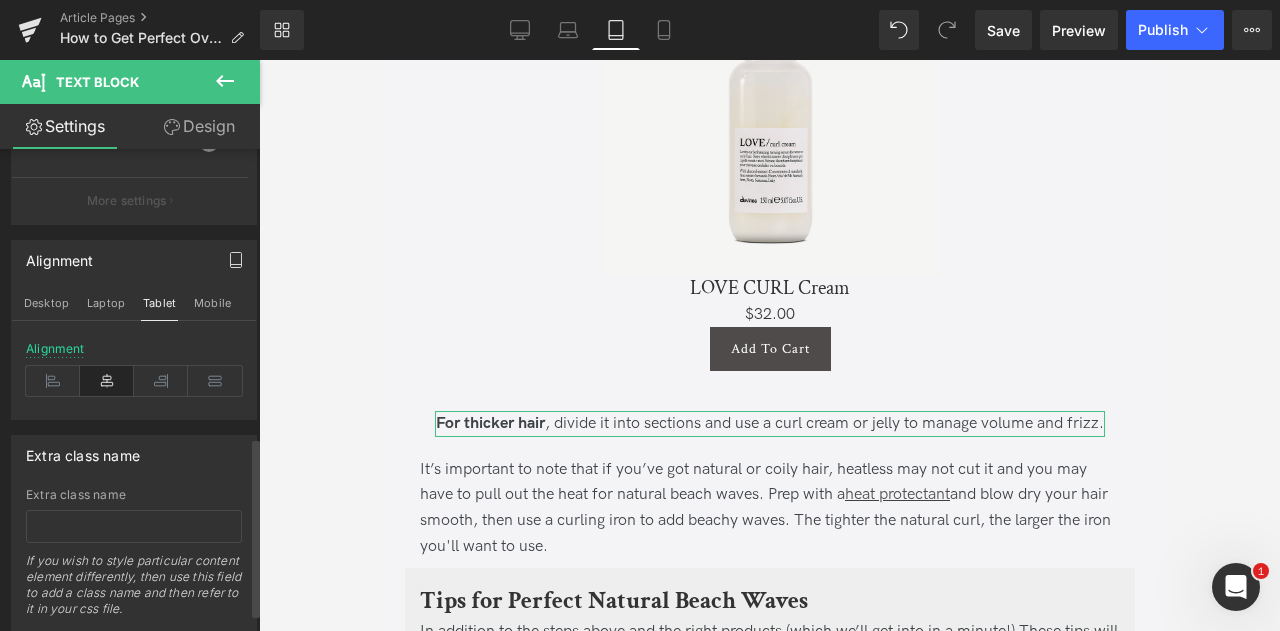 click on "Mobile" at bounding box center (212, 303) 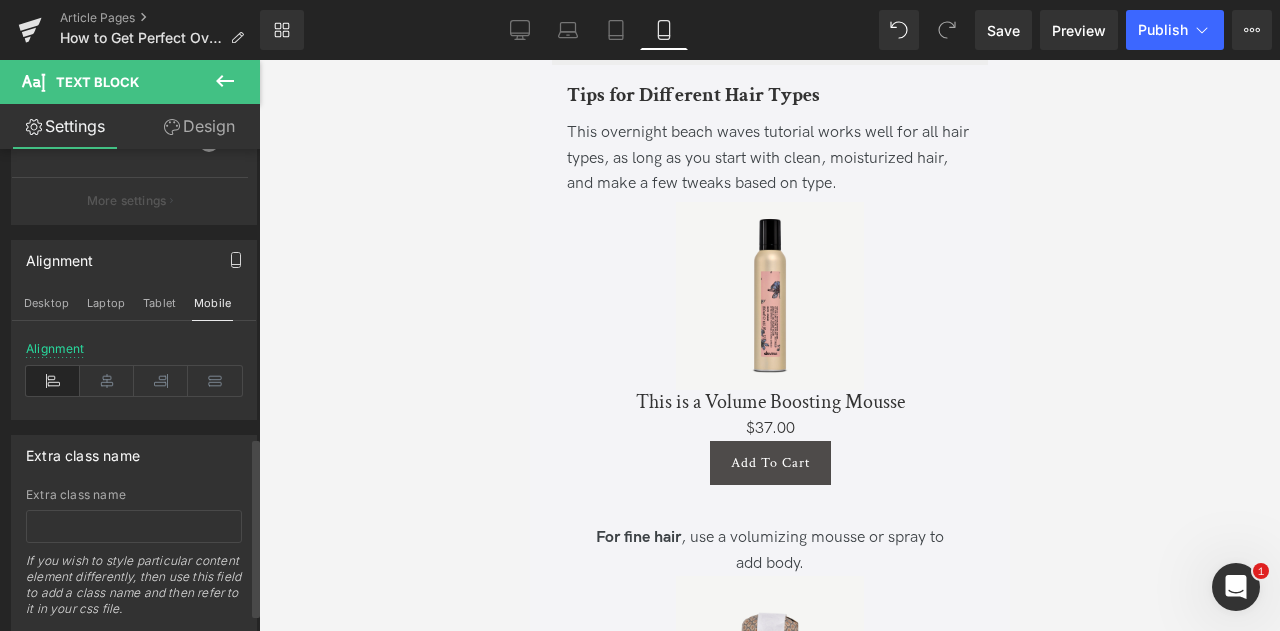 scroll, scrollTop: 4622, scrollLeft: 0, axis: vertical 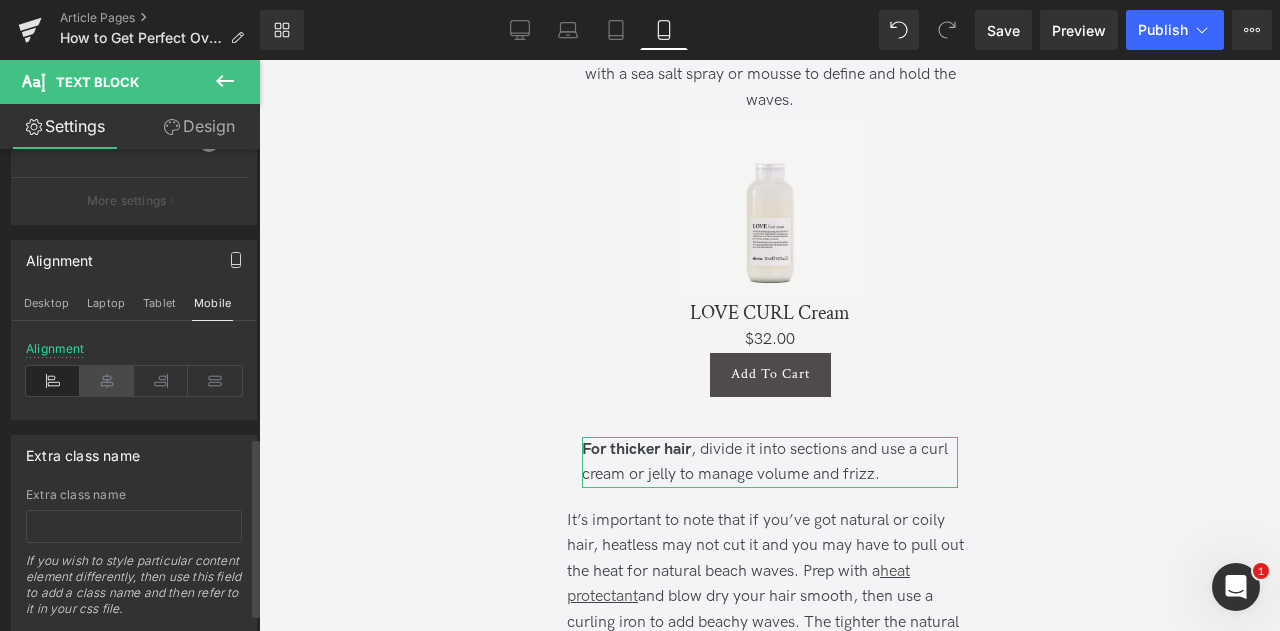 click at bounding box center [107, 381] 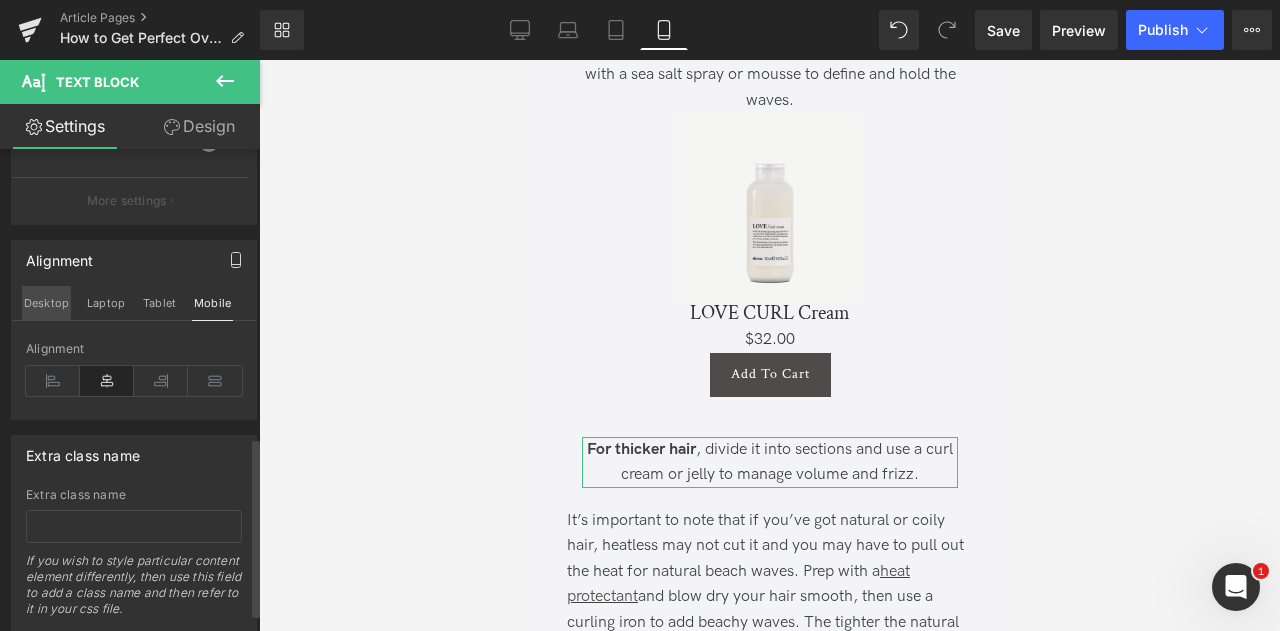 click on "Desktop" at bounding box center [46, 303] 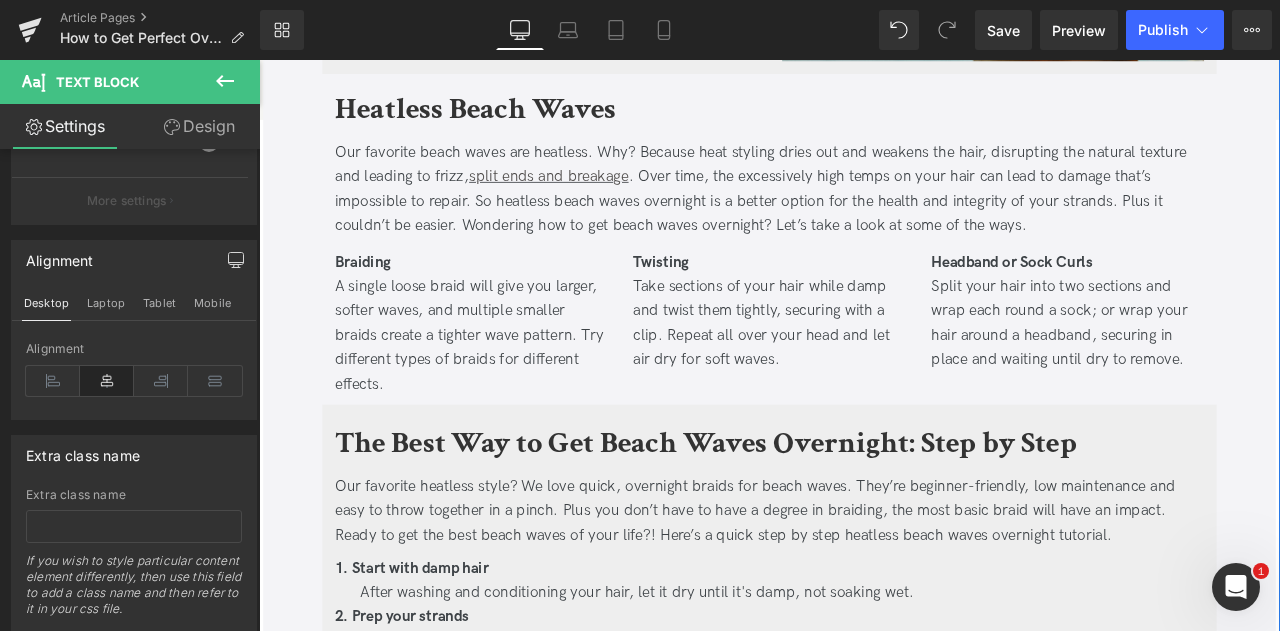 scroll, scrollTop: 1470, scrollLeft: 0, axis: vertical 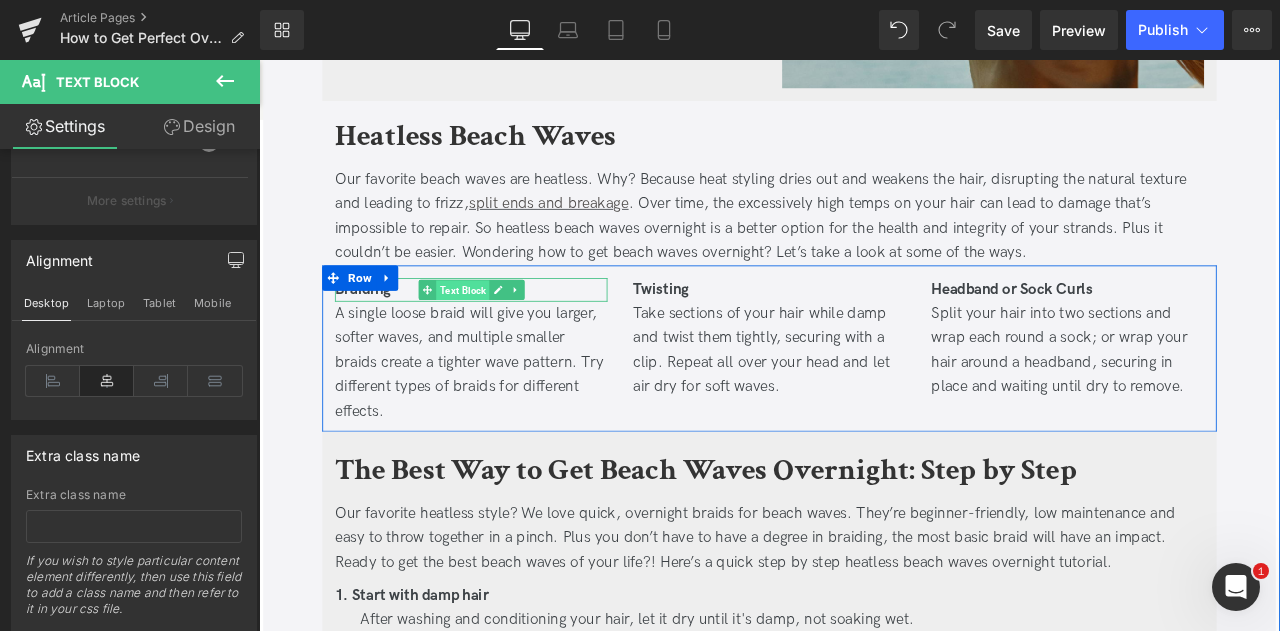 click on "Text Block" at bounding box center (500, 333) 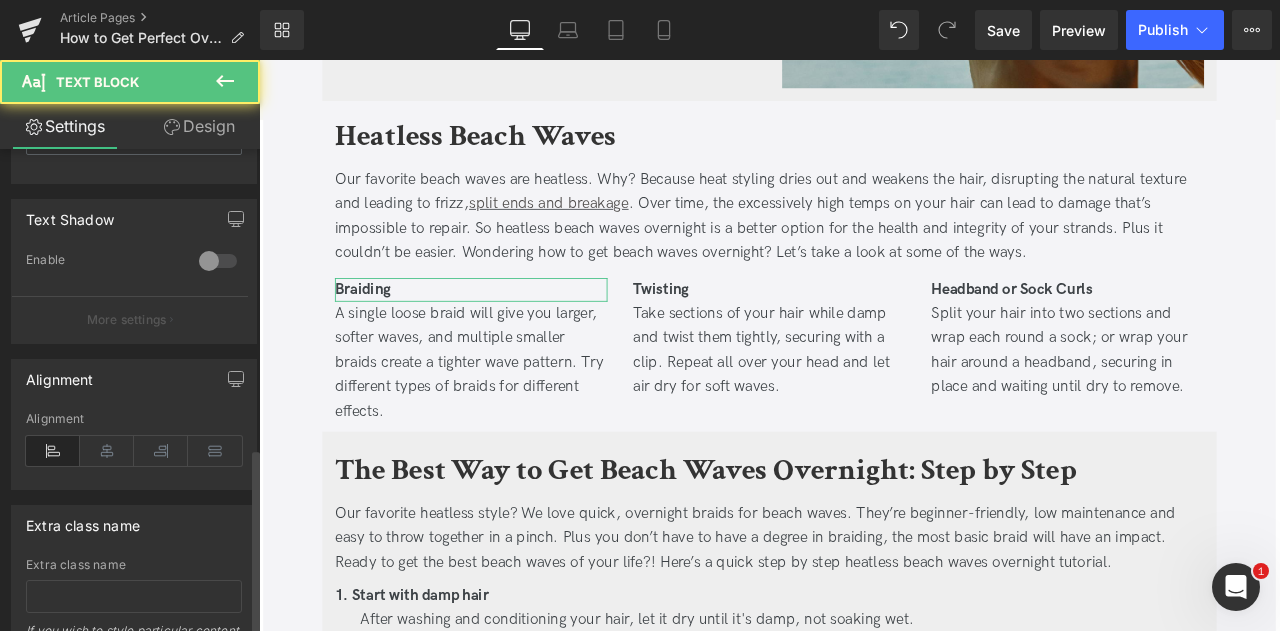 scroll, scrollTop: 776, scrollLeft: 0, axis: vertical 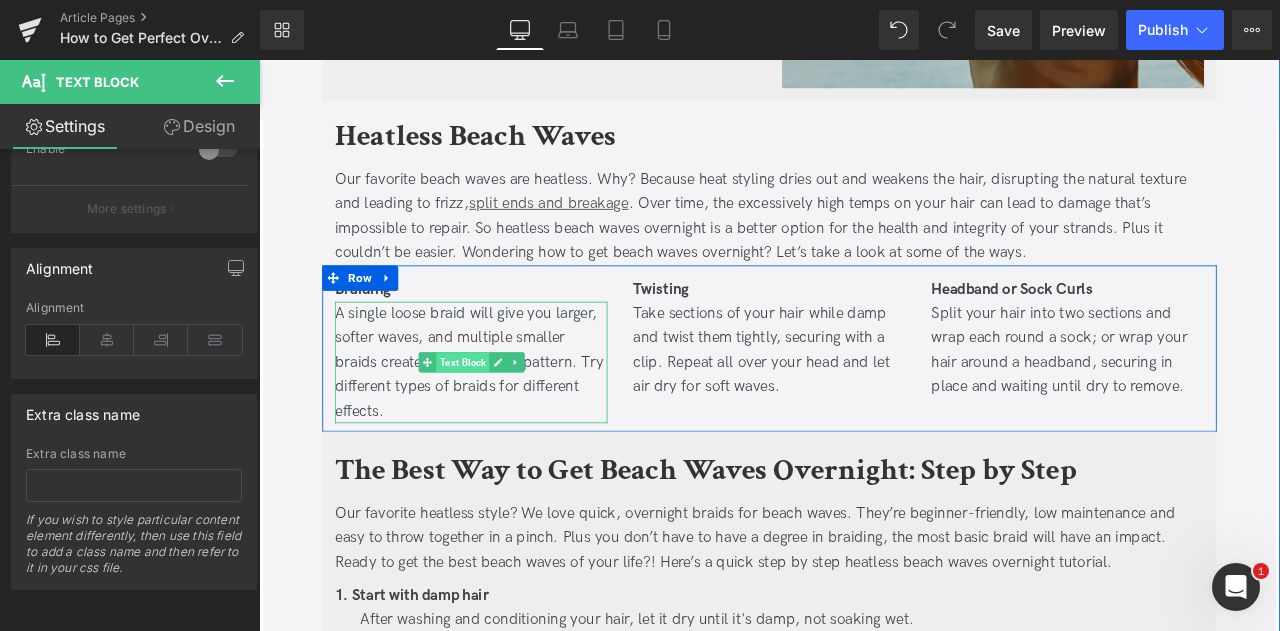 click on "Text Block" at bounding box center [500, 418] 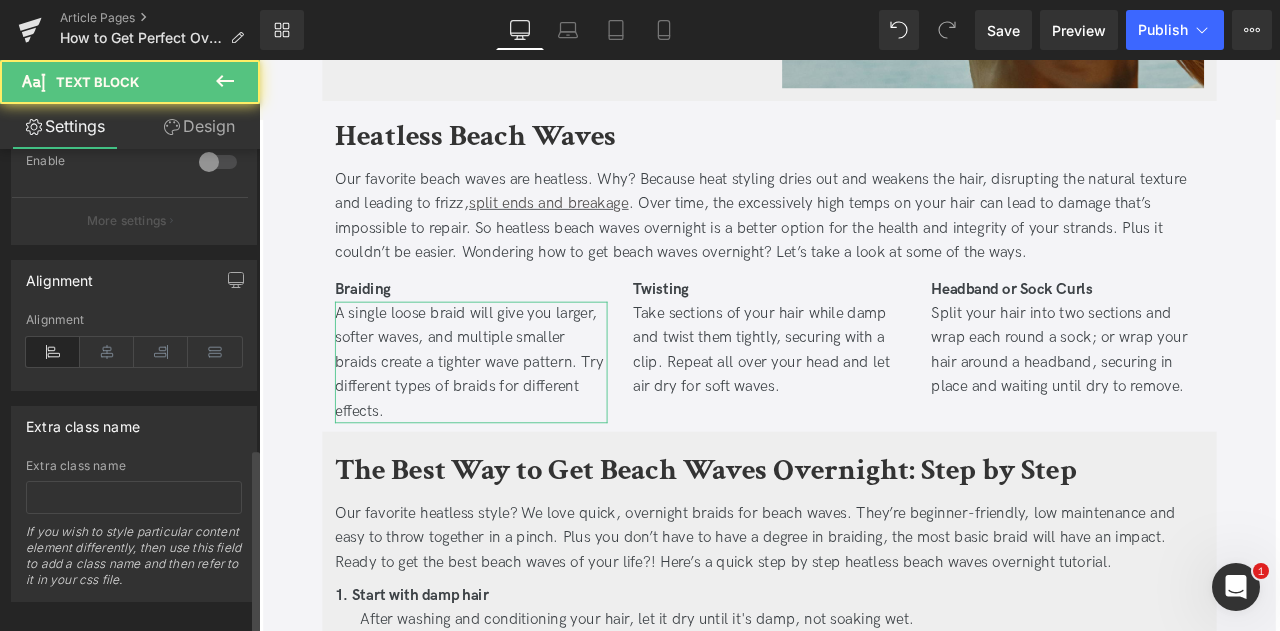 scroll, scrollTop: 776, scrollLeft: 0, axis: vertical 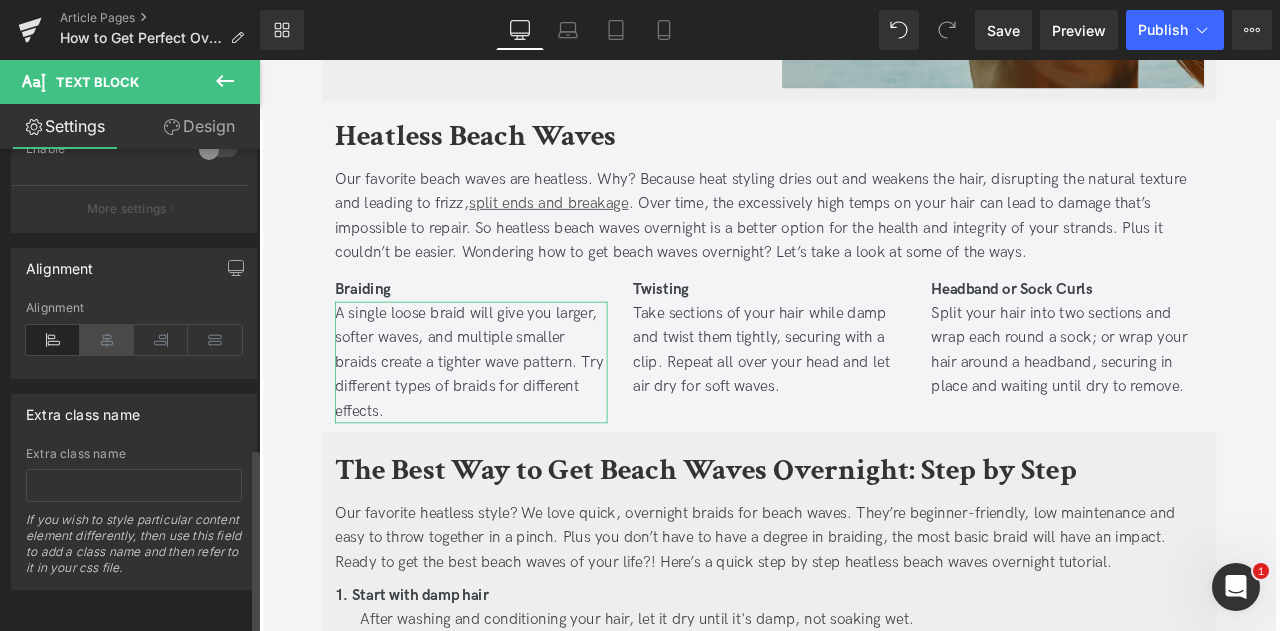click at bounding box center [107, 340] 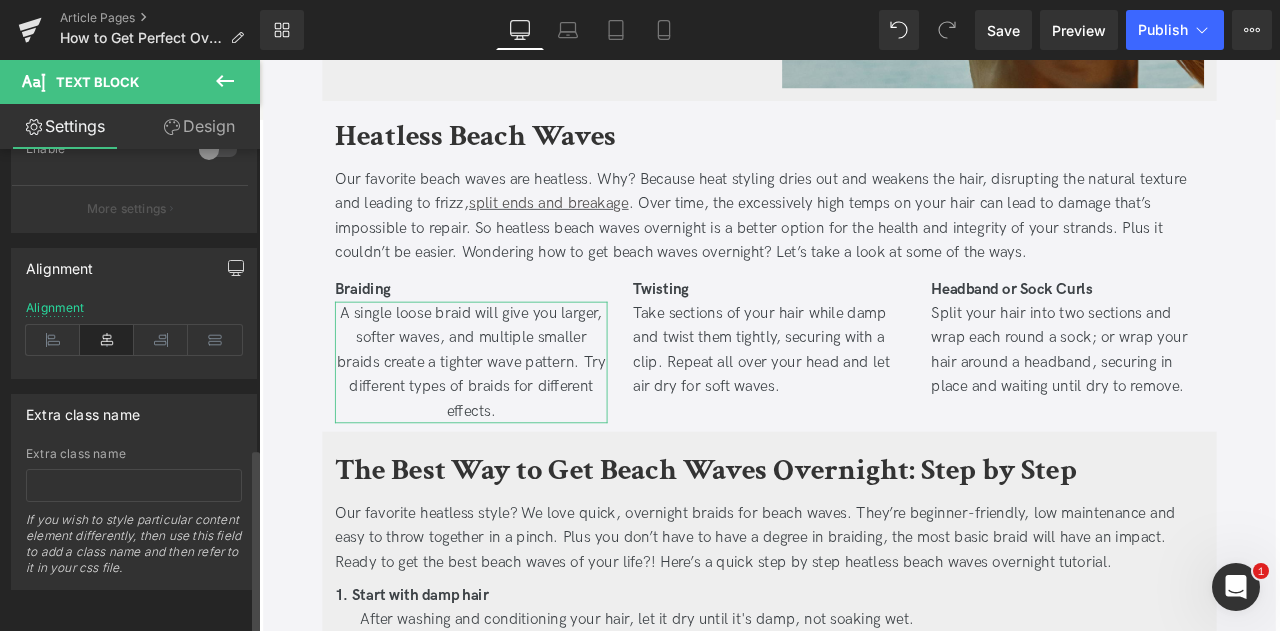 click 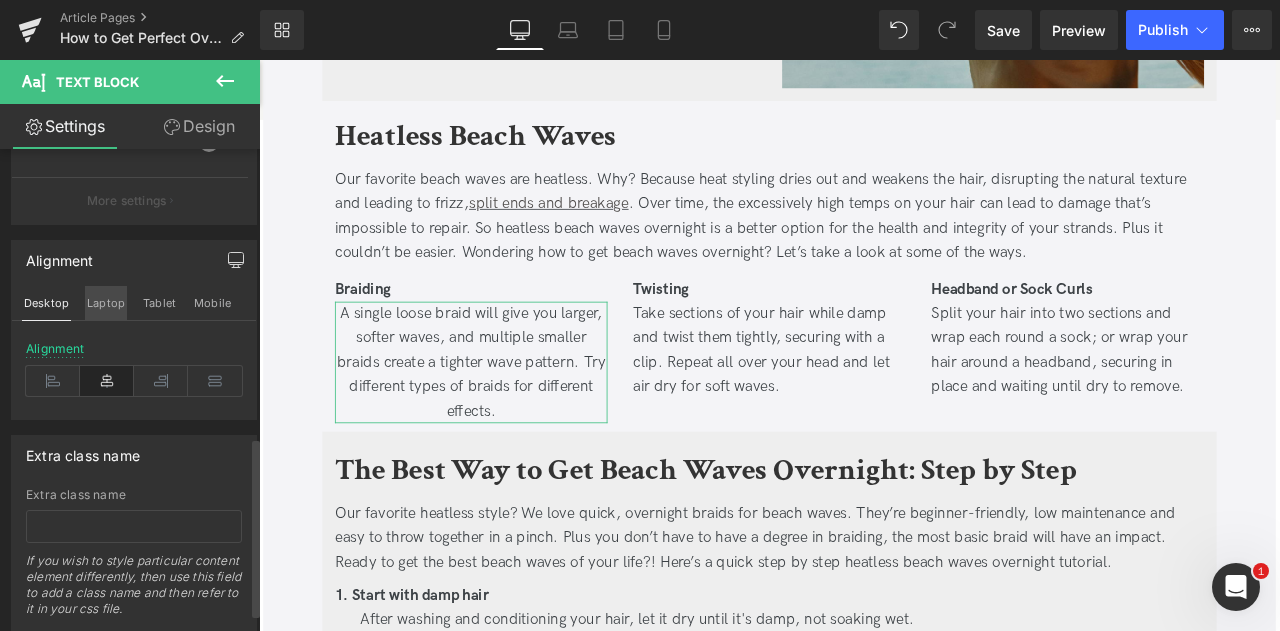 click on "Laptop" at bounding box center (106, 303) 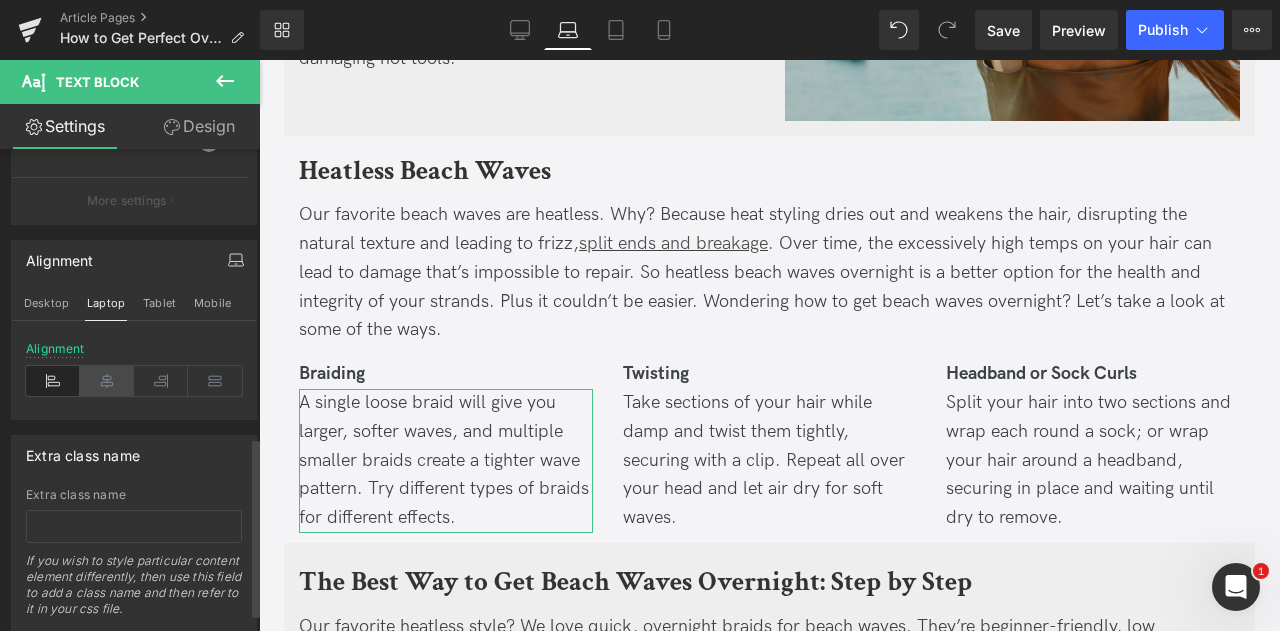scroll, scrollTop: 1512, scrollLeft: 0, axis: vertical 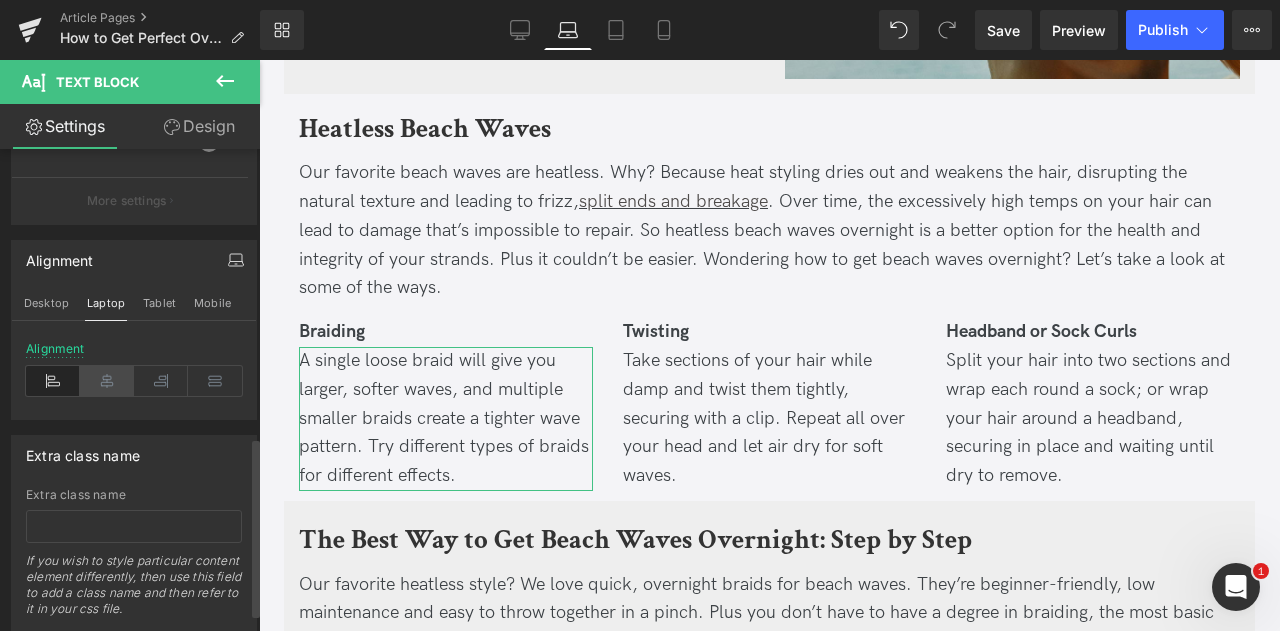 click at bounding box center [107, 381] 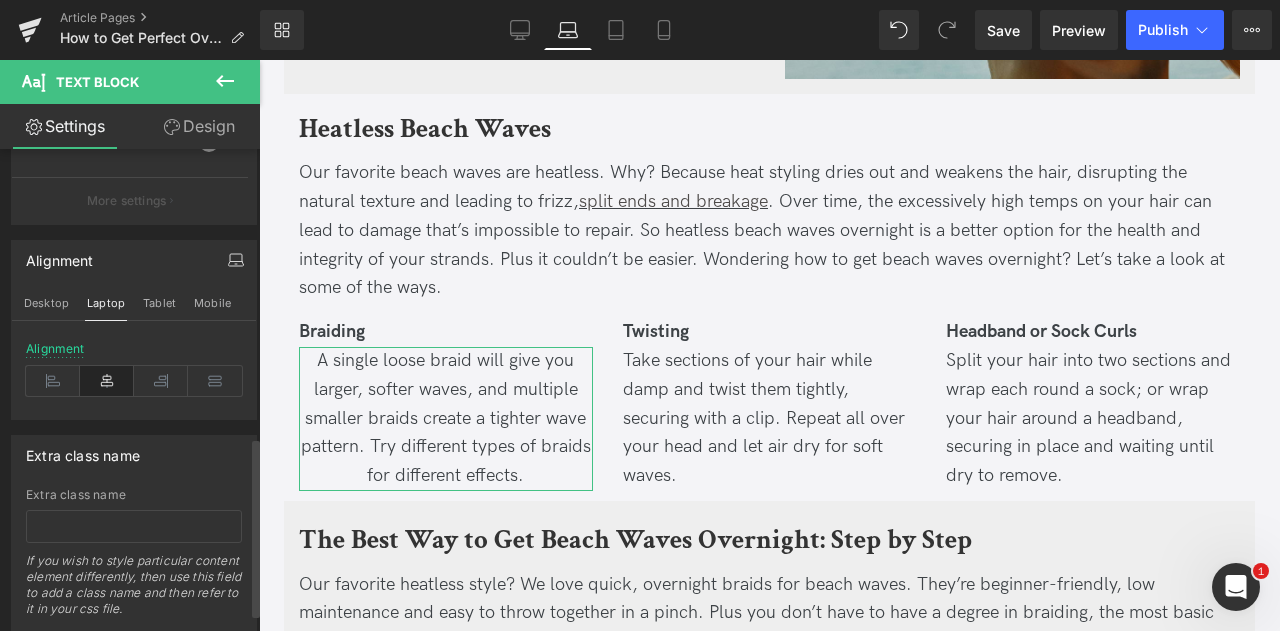 click on "Desktop Laptop Tablet Mobile" at bounding box center (134, 303) 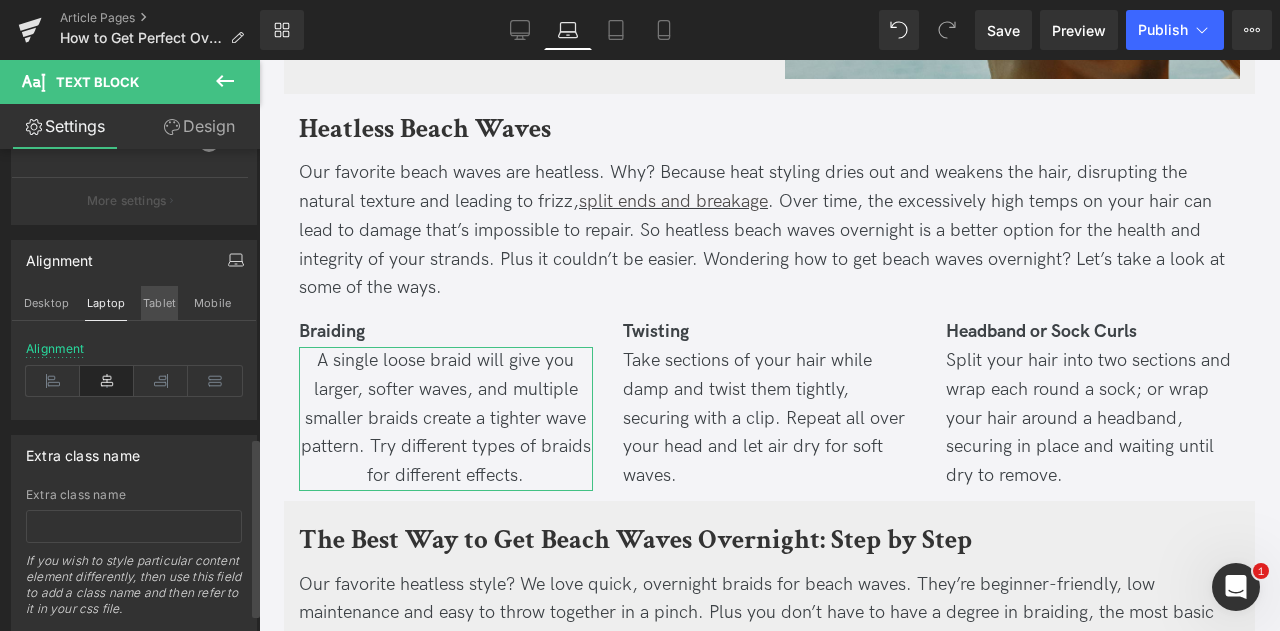 click on "Tablet" at bounding box center (159, 303) 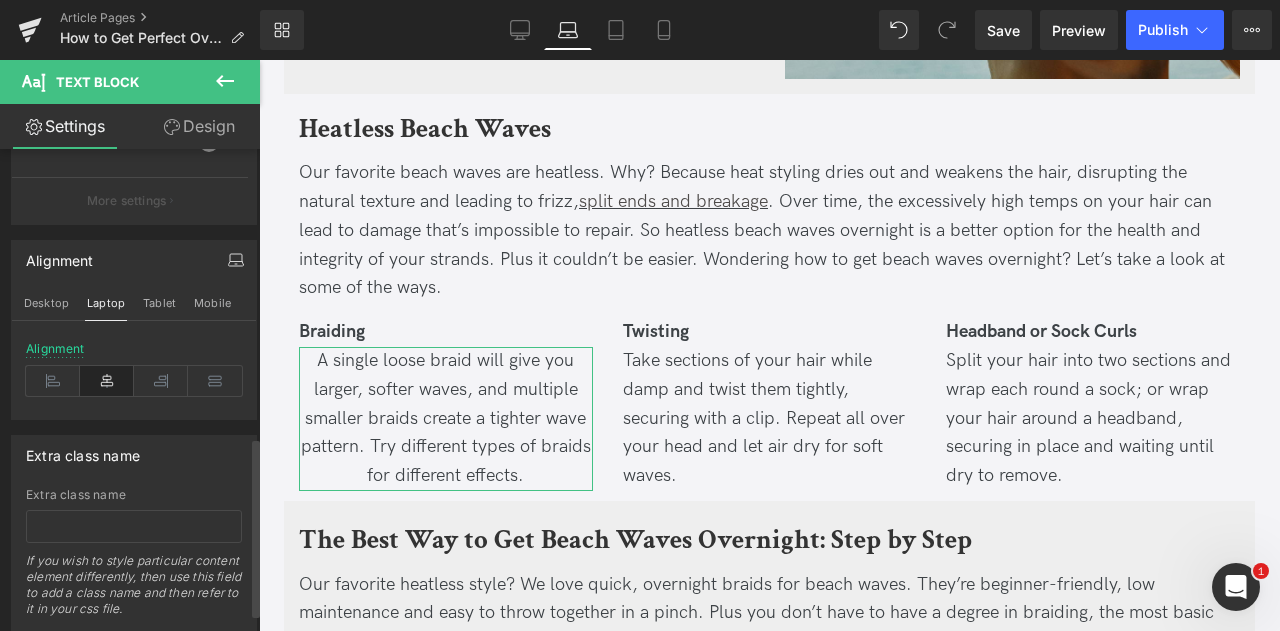 type on "16" 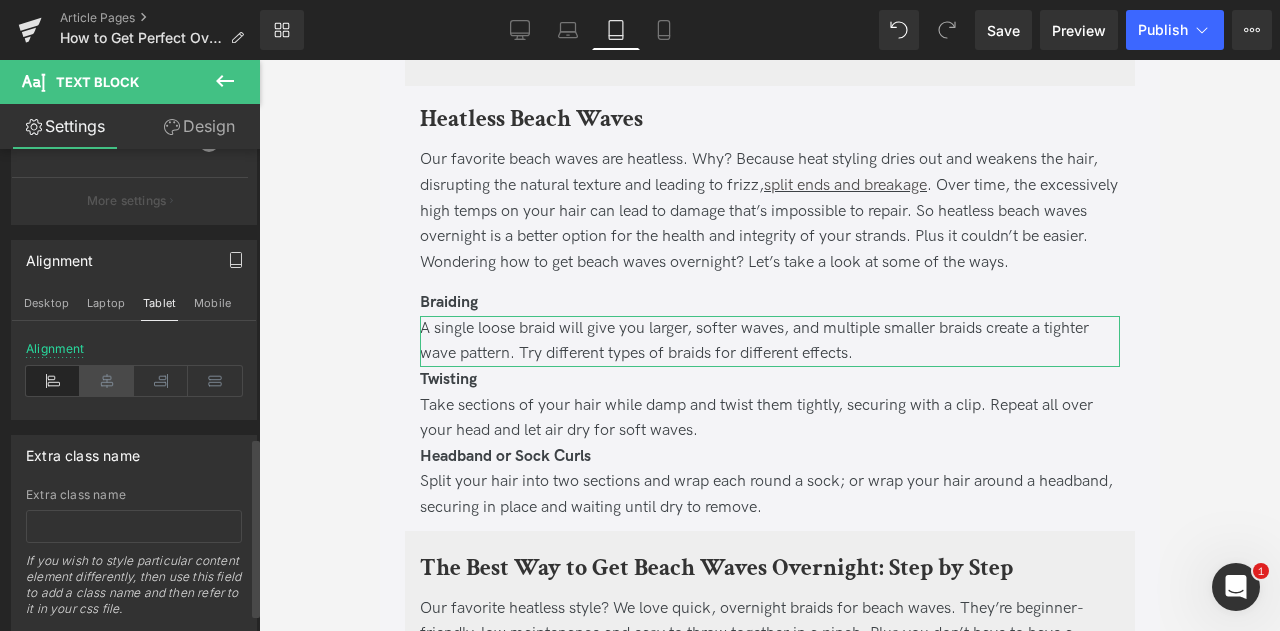 click at bounding box center [107, 381] 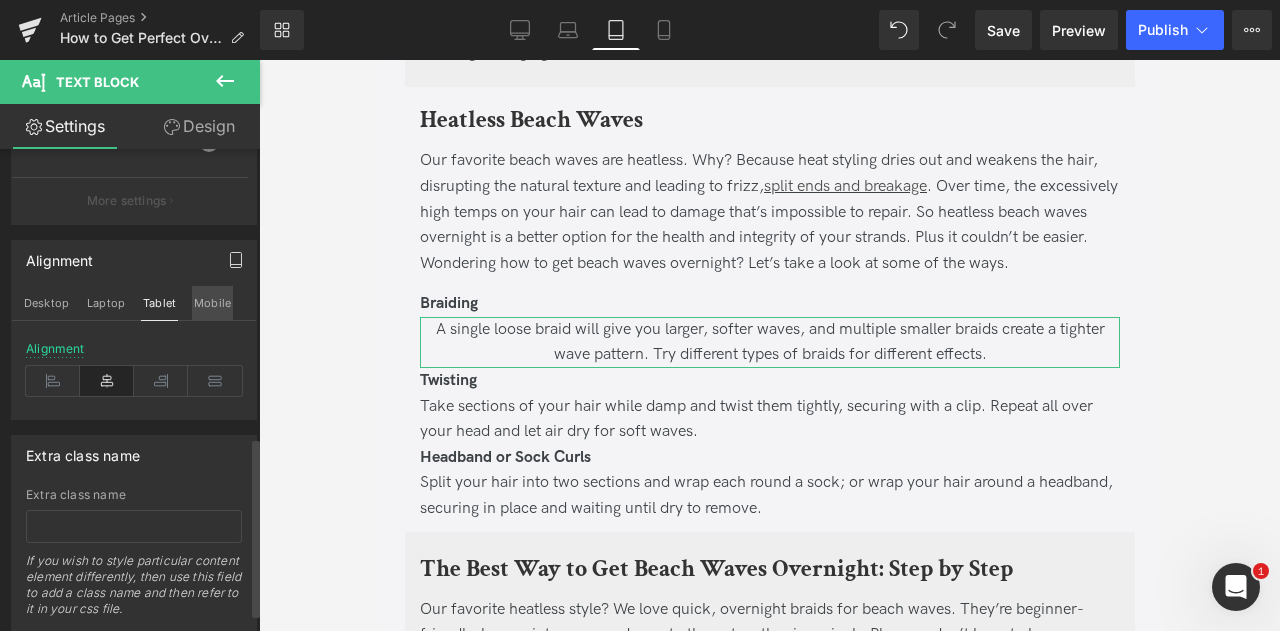 click on "Mobile" at bounding box center [212, 303] 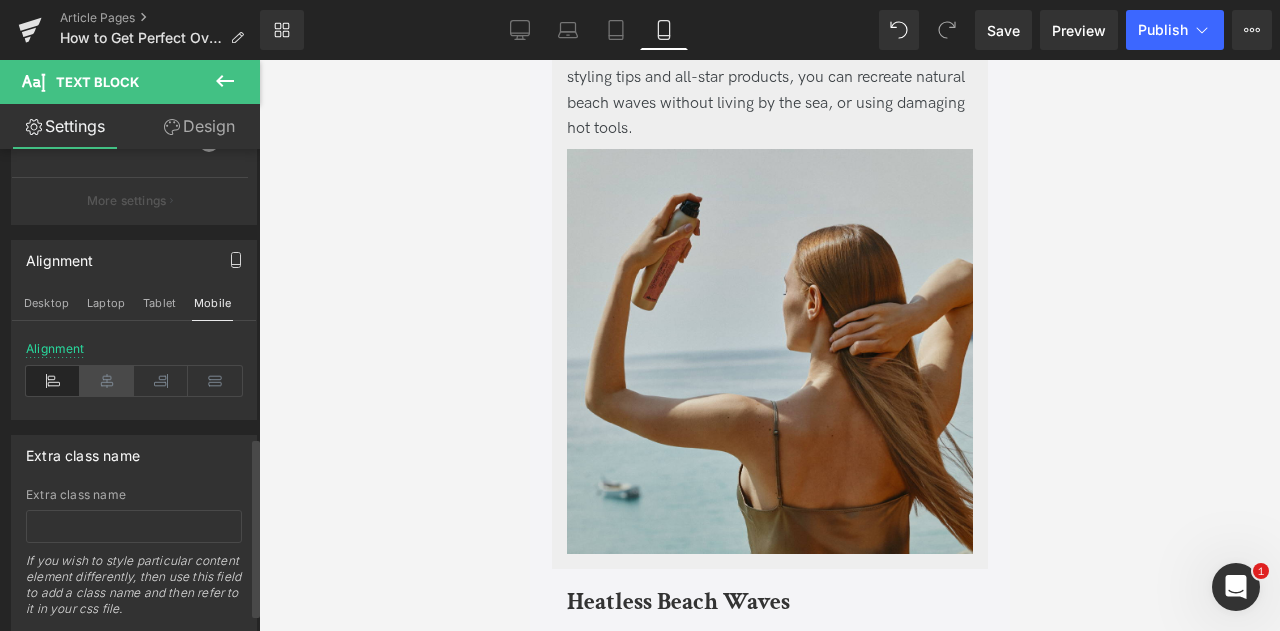 scroll, scrollTop: 1941, scrollLeft: 0, axis: vertical 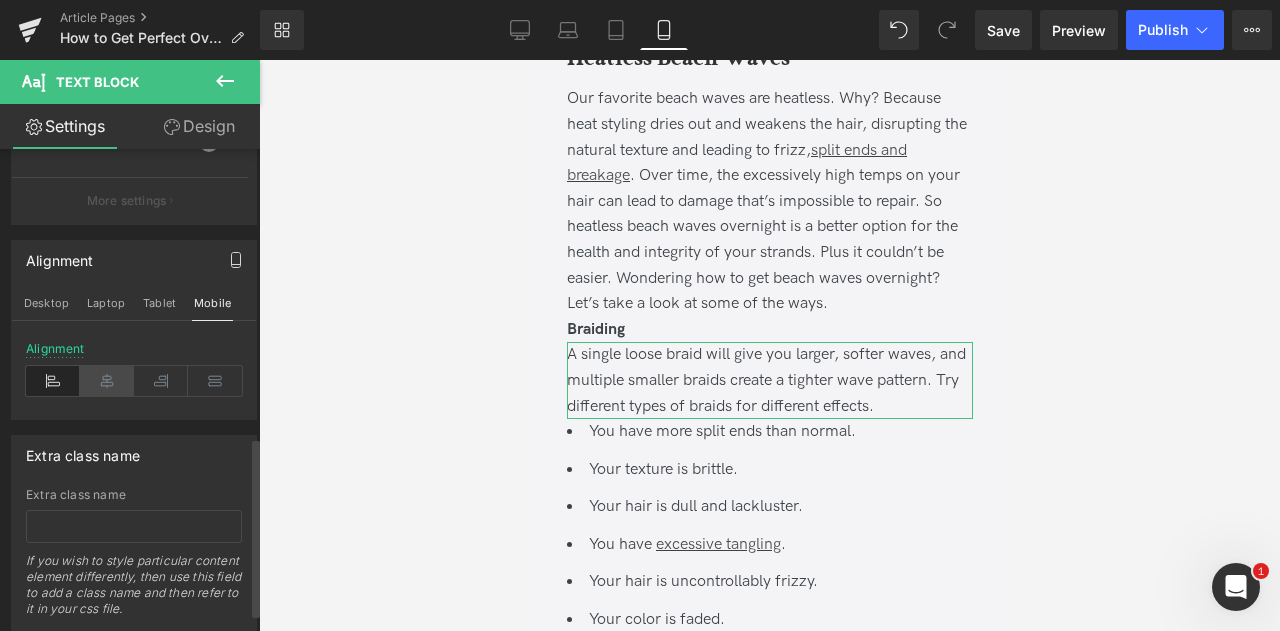click at bounding box center [107, 381] 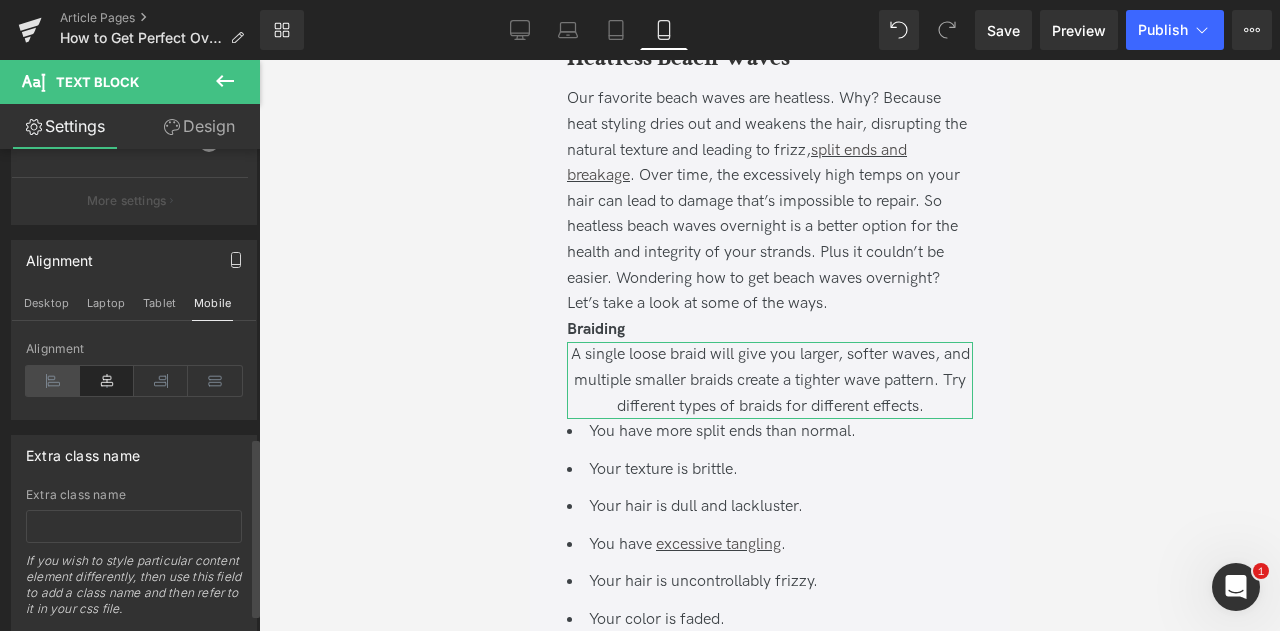 click at bounding box center (53, 381) 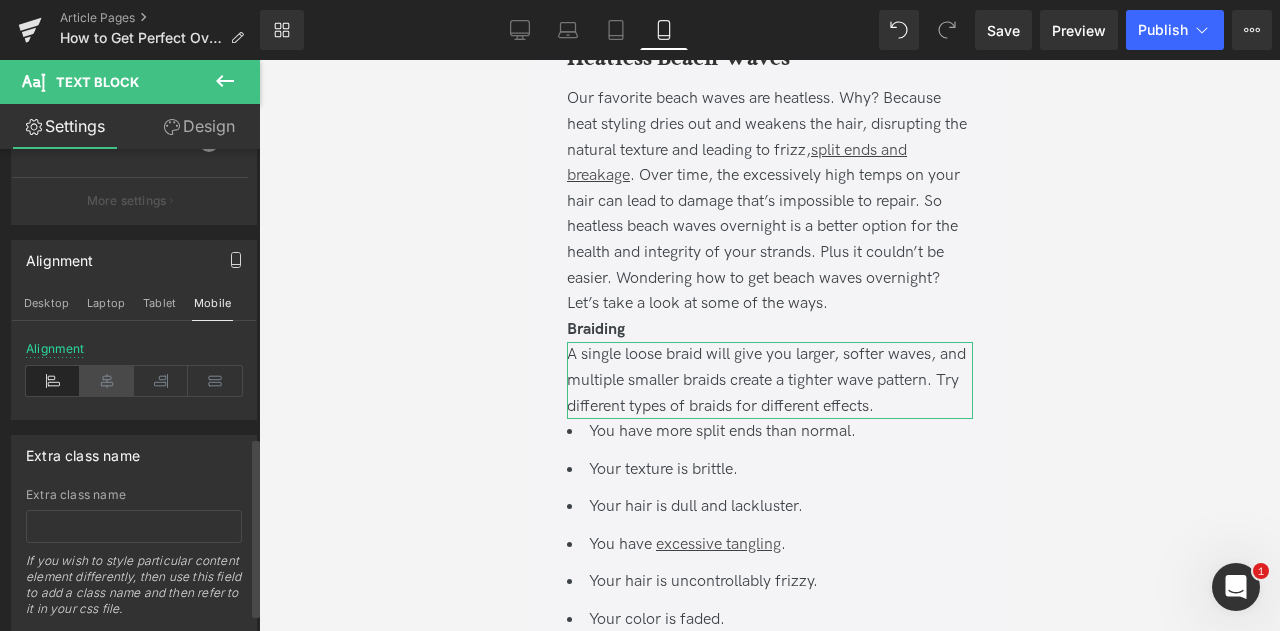 click at bounding box center [107, 381] 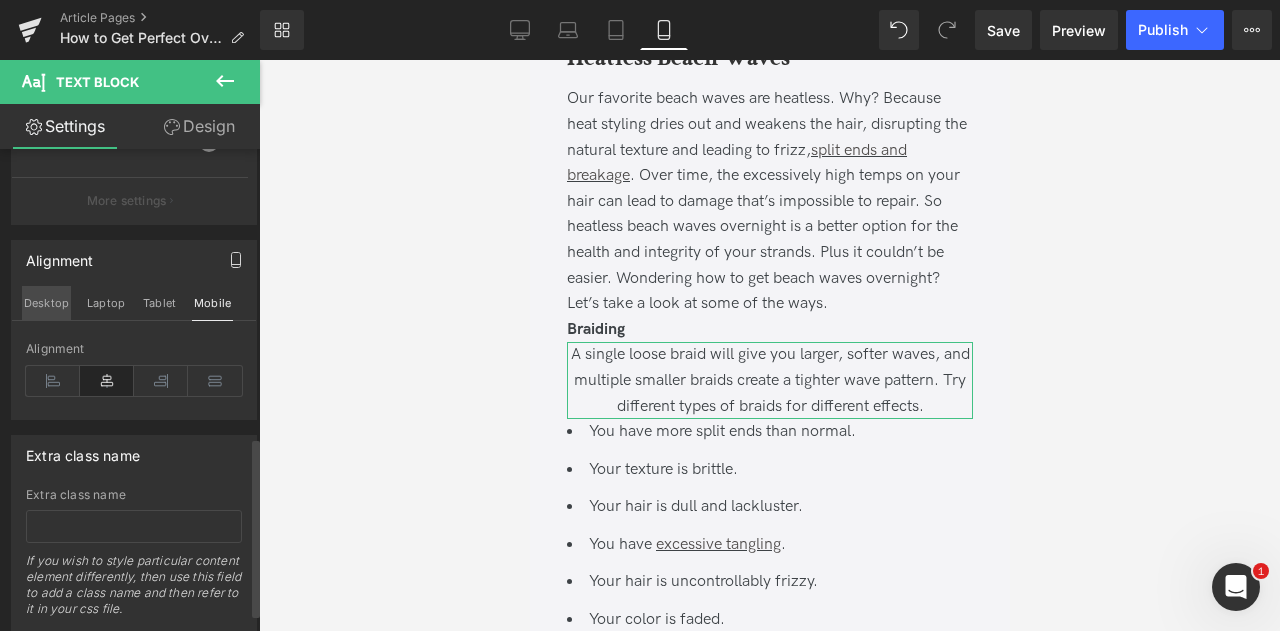 click on "Desktop" at bounding box center (46, 303) 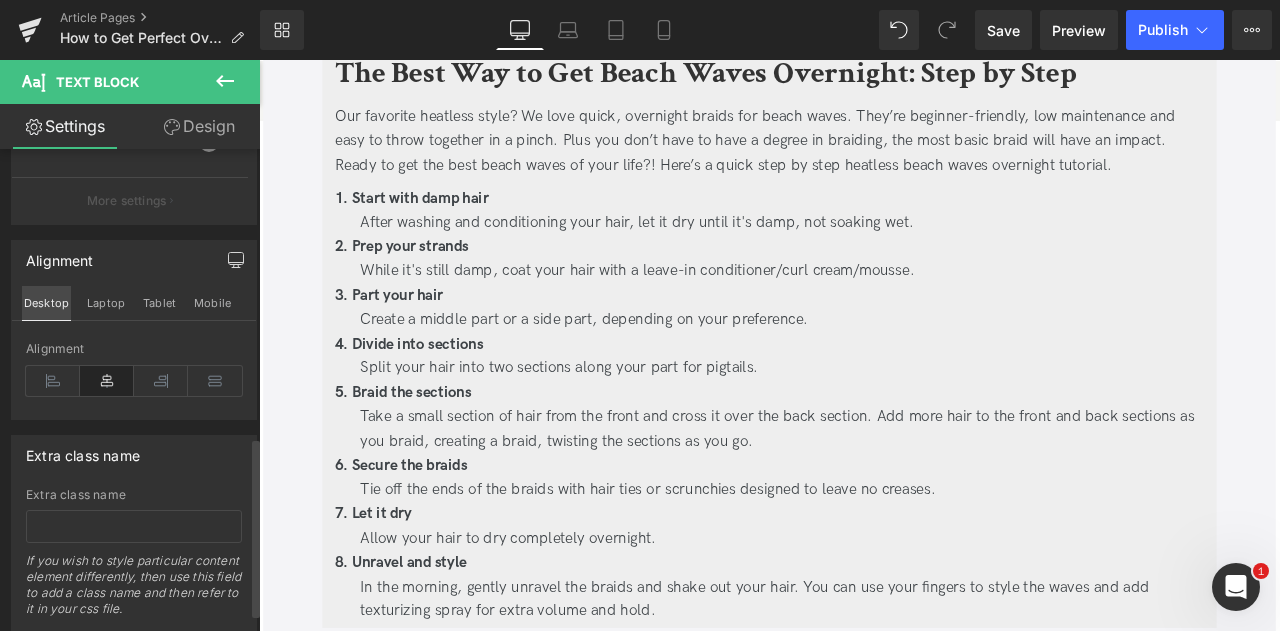 scroll, scrollTop: 1474, scrollLeft: 0, axis: vertical 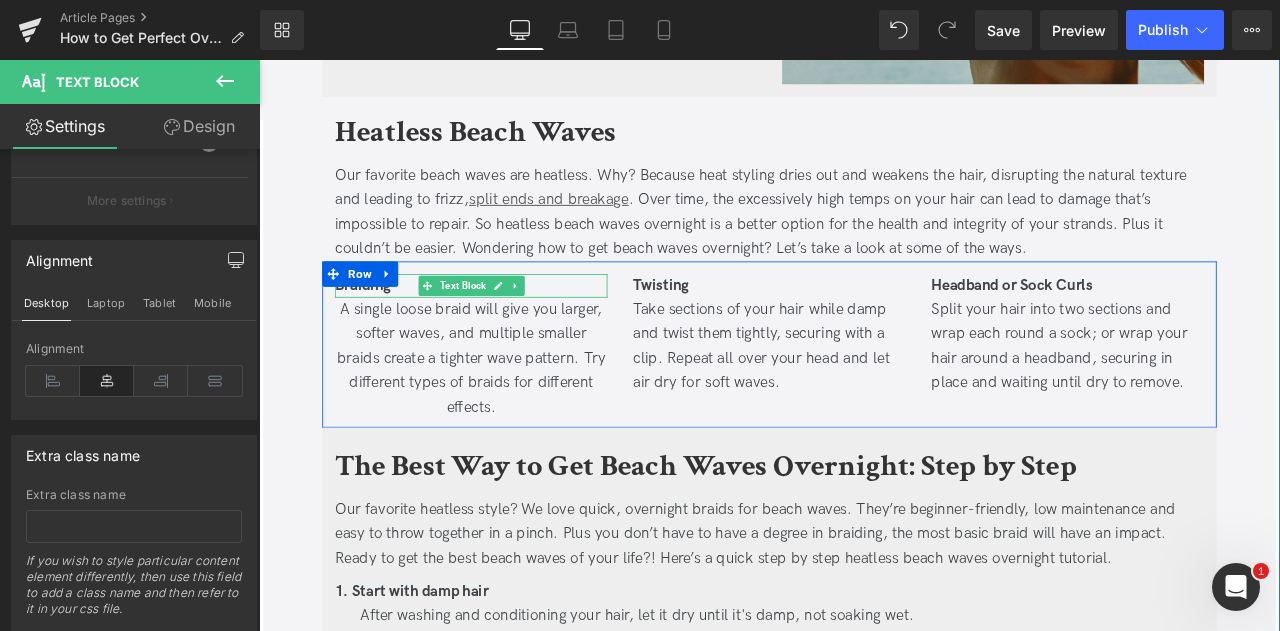 click on "Braiding" at bounding box center (382, 327) 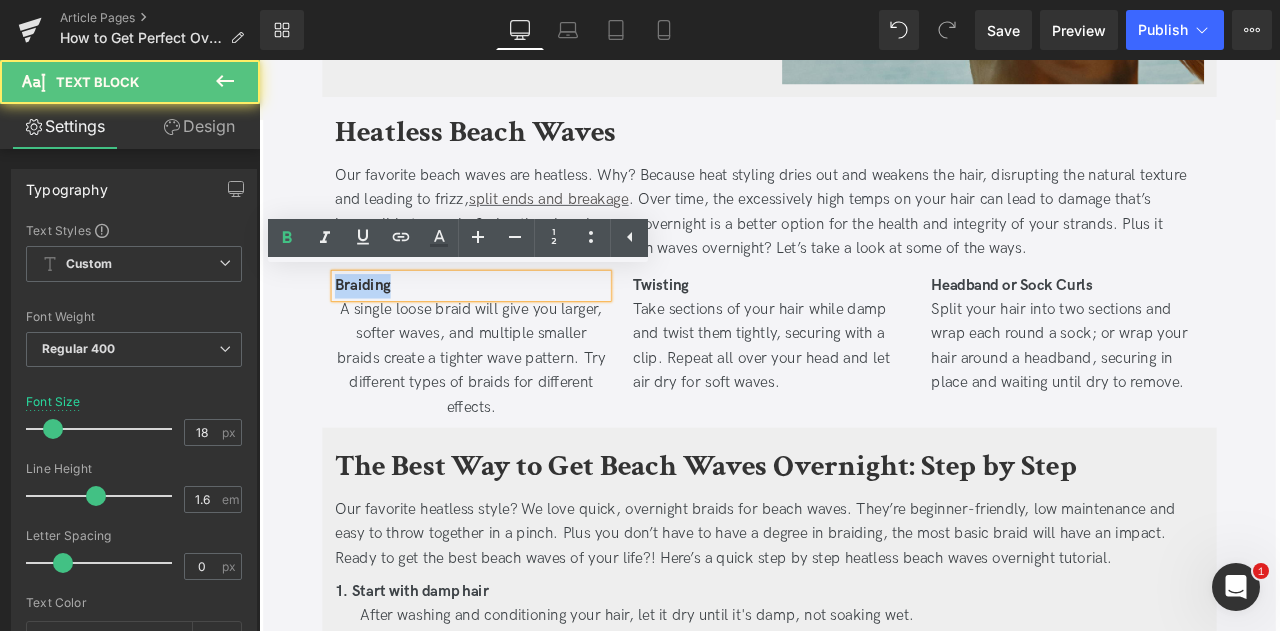 click on "Braiding" at bounding box center (382, 327) 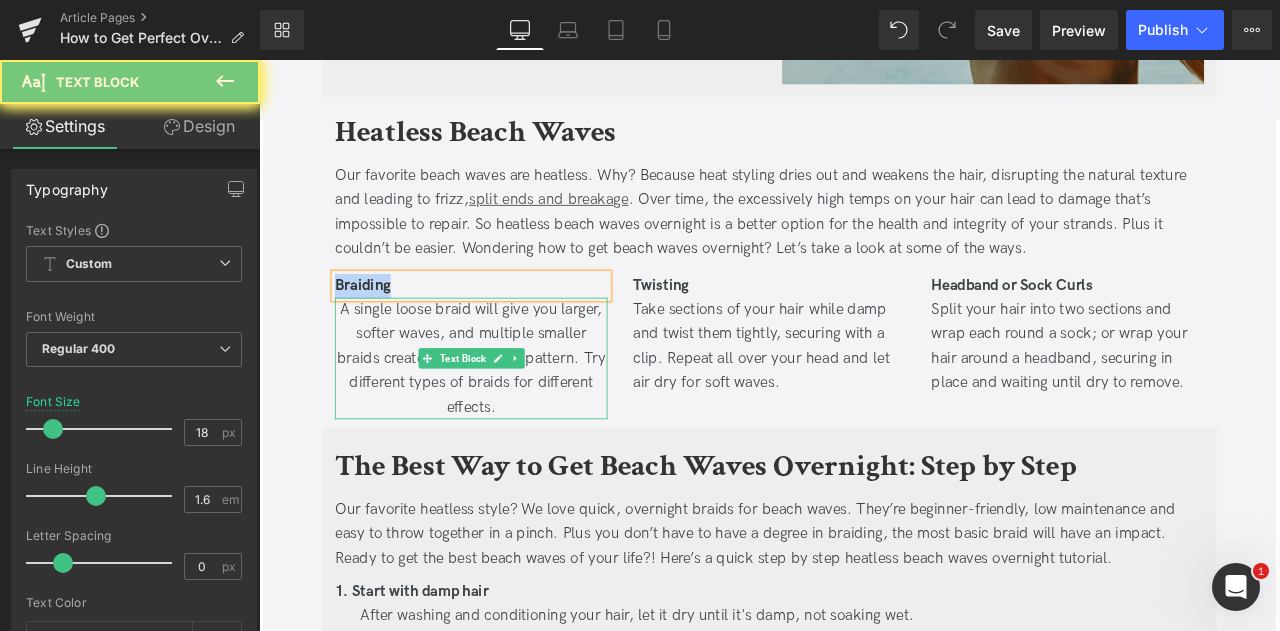 click on "A single loose braid will give you larger, softer waves, and multiple smaller braids create a tighter wave pattern. Try different types of braids for different effects." at bounding box center (510, 414) 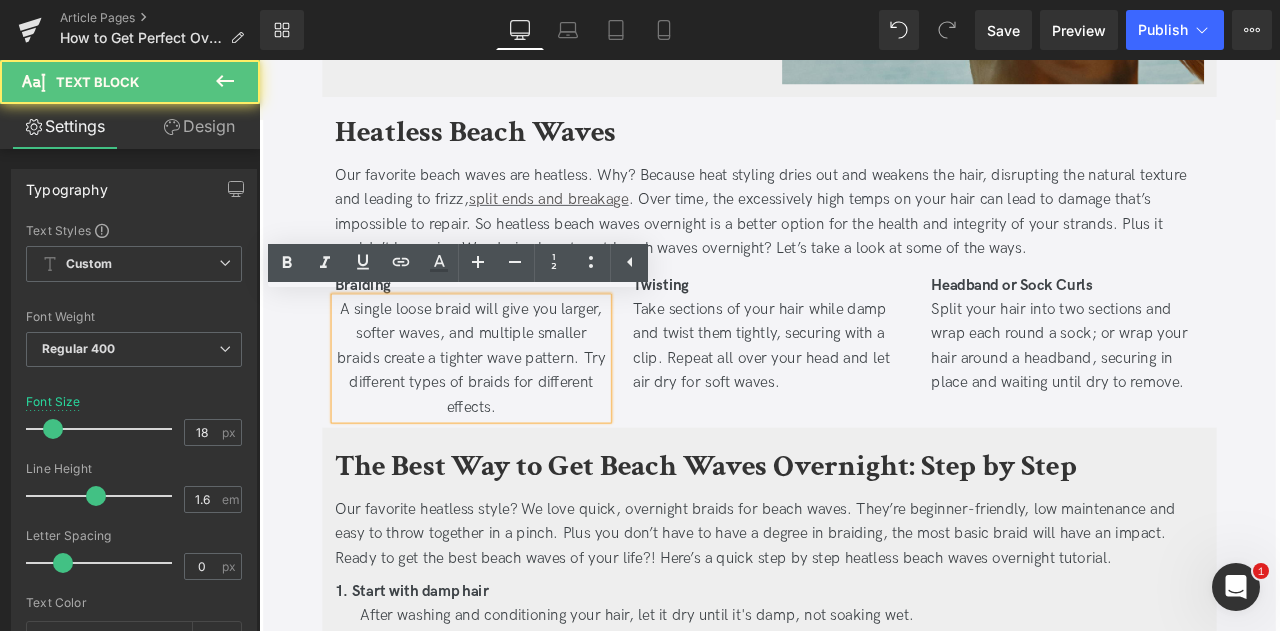 click on "A single loose braid will give you larger, softer waves, and multiple smaller braids create a tighter wave pattern. Try different types of braids for different effects." at bounding box center (510, 414) 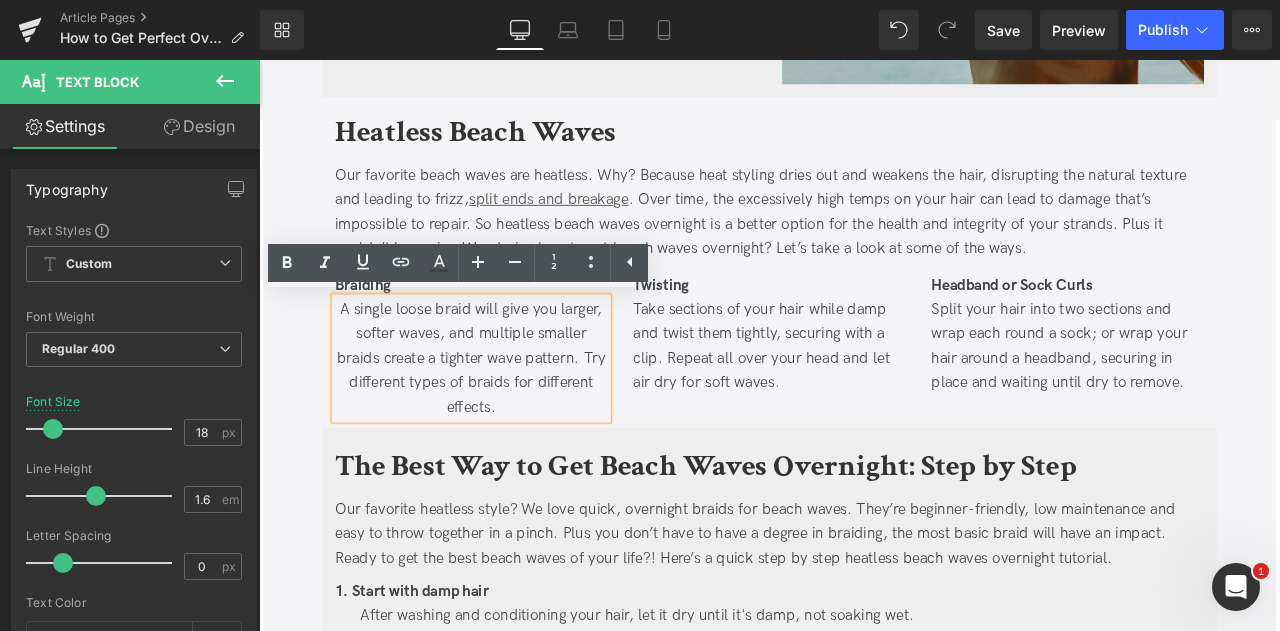scroll, scrollTop: 0, scrollLeft: 3, axis: horizontal 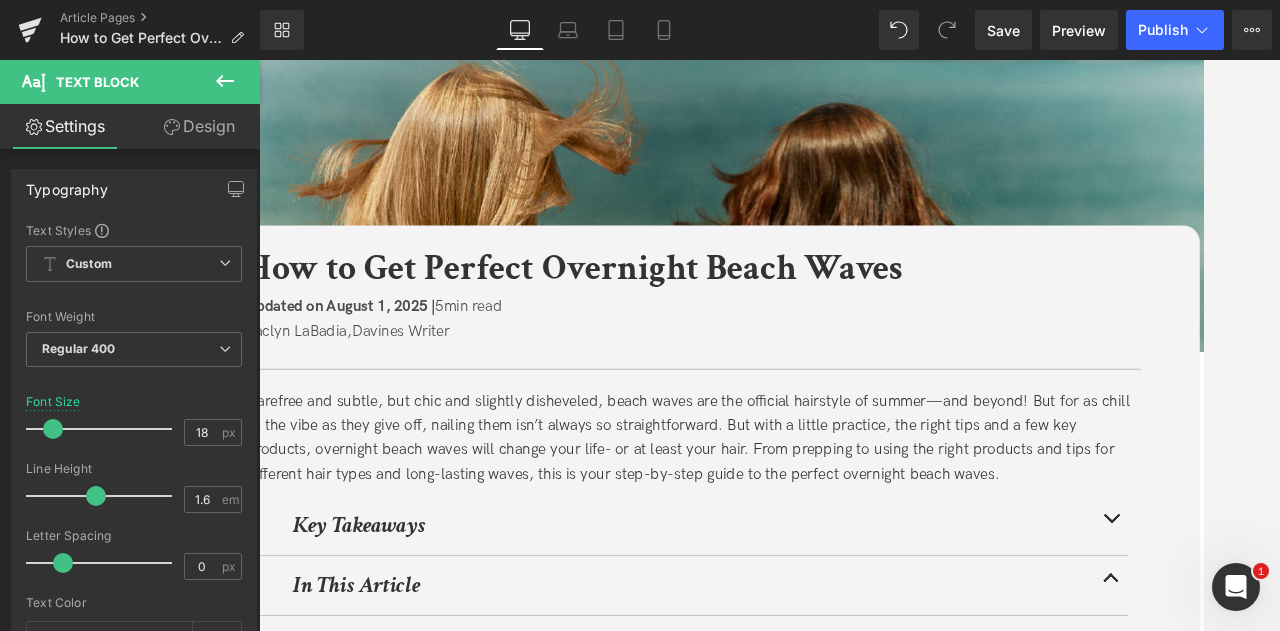 click on "1. Start with damp hair" at bounding box center (788, 2164) 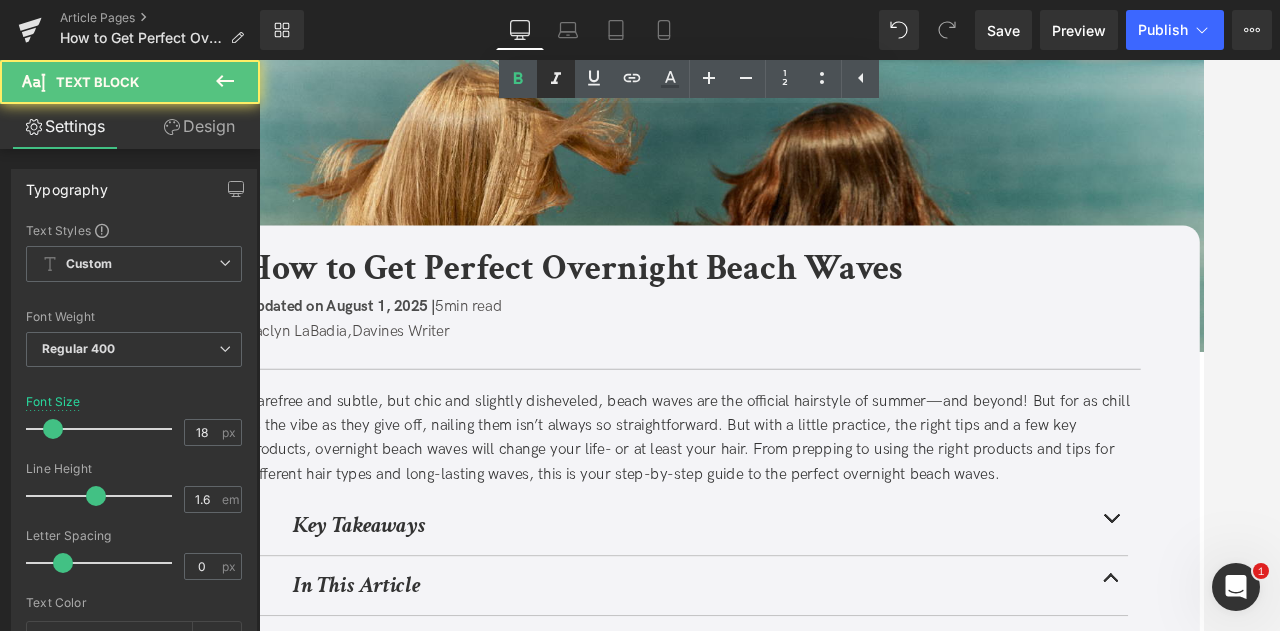 scroll, scrollTop: 2350, scrollLeft: 0, axis: vertical 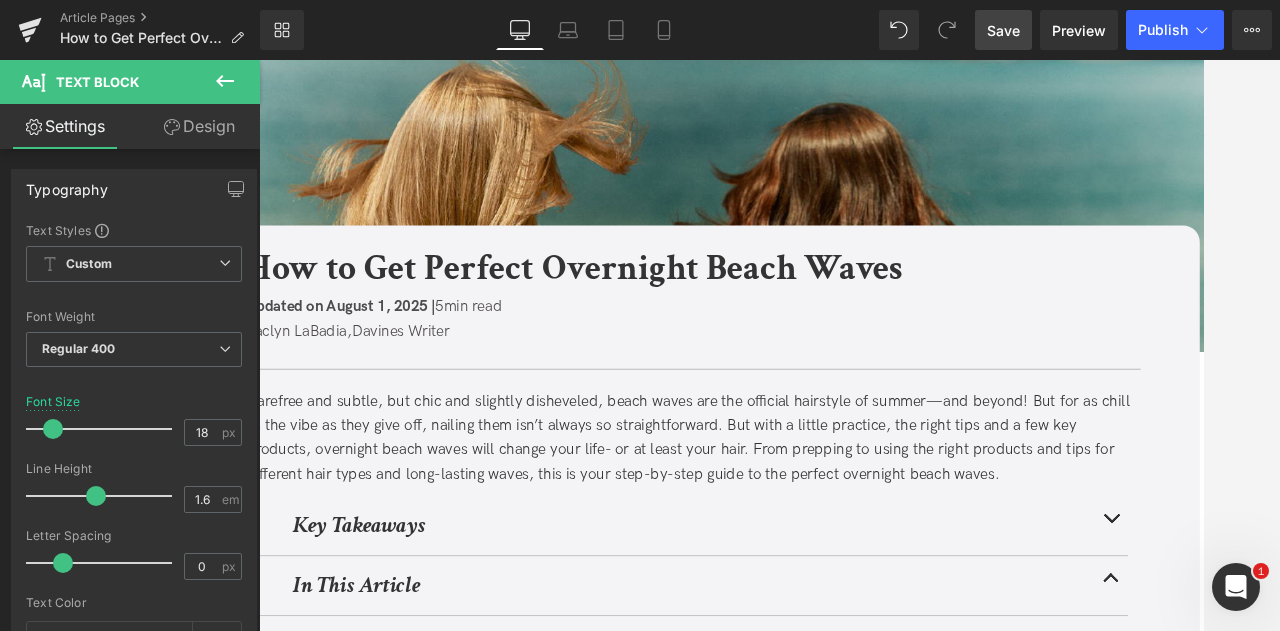 click on "Save" at bounding box center [1003, 30] 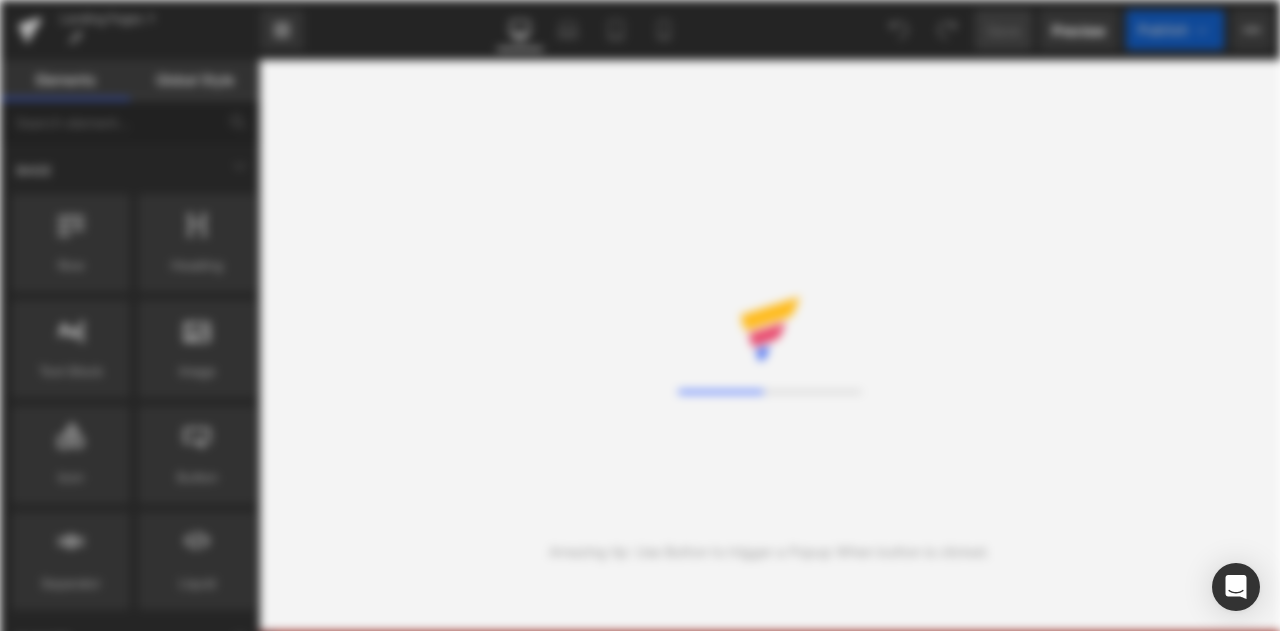 scroll, scrollTop: 0, scrollLeft: 0, axis: both 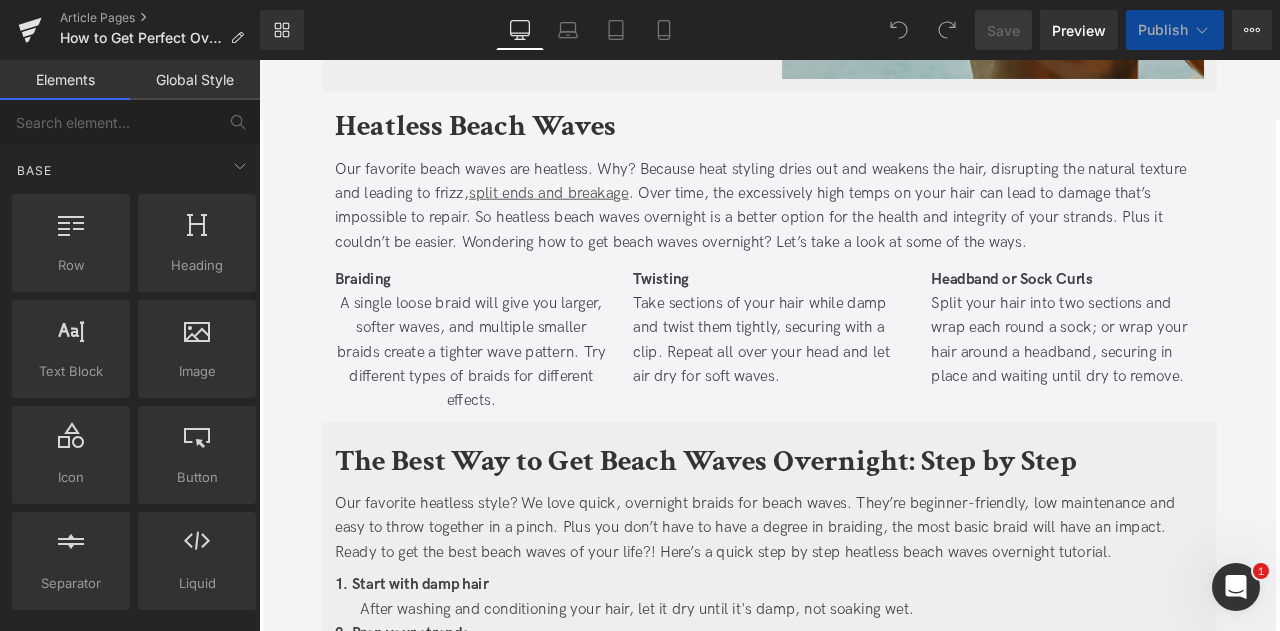 click on "A single loose braid will give you larger, softer waves, and multiple smaller braids create a tighter wave pattern. Try different types of braids for different effects." at bounding box center (510, 407) 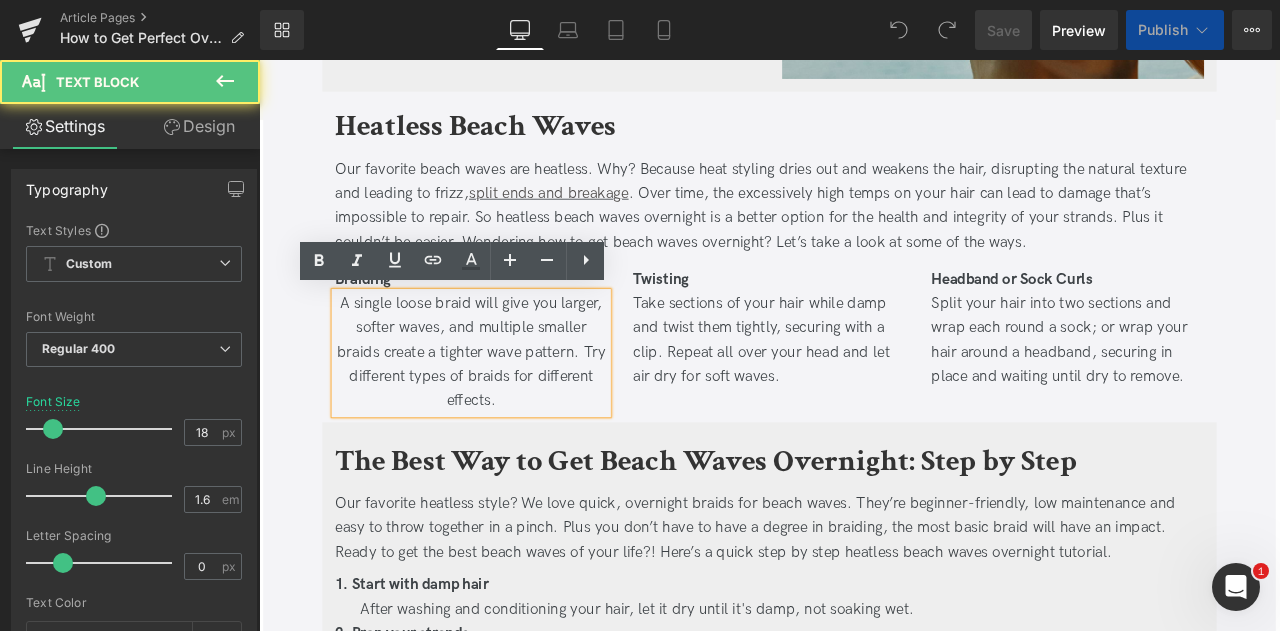 click on "A single loose braid will give you larger, softer waves, and multiple smaller braids create a tighter wave pattern. Try different types of braids for different effects." at bounding box center [510, 407] 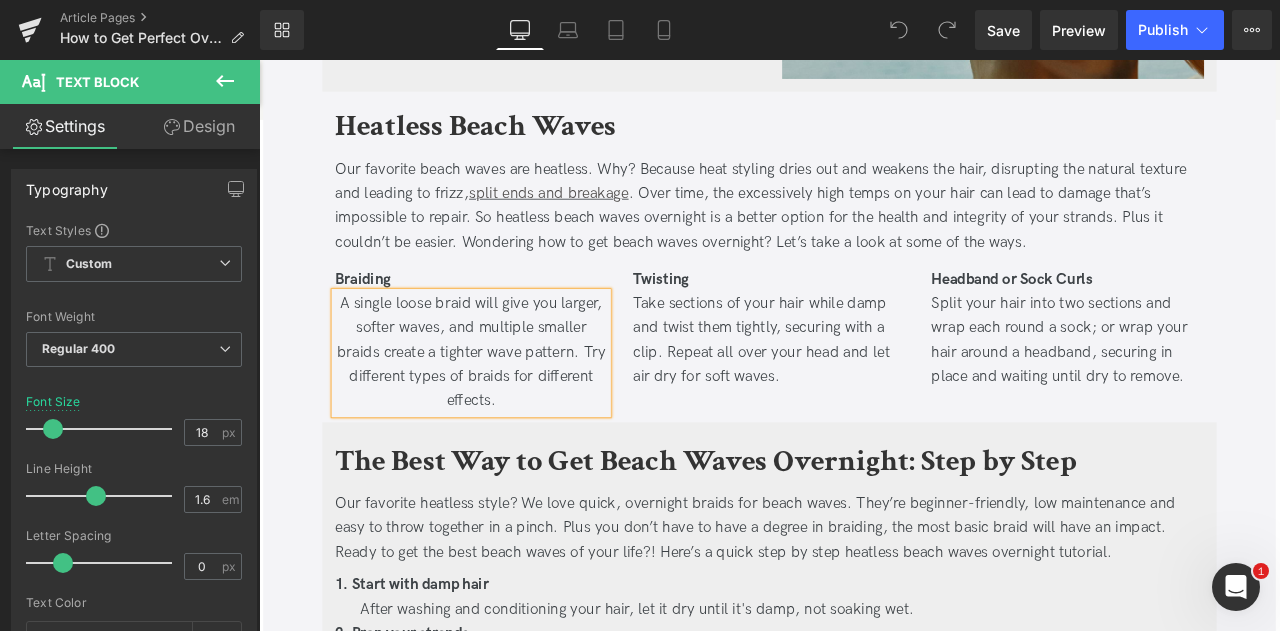 type 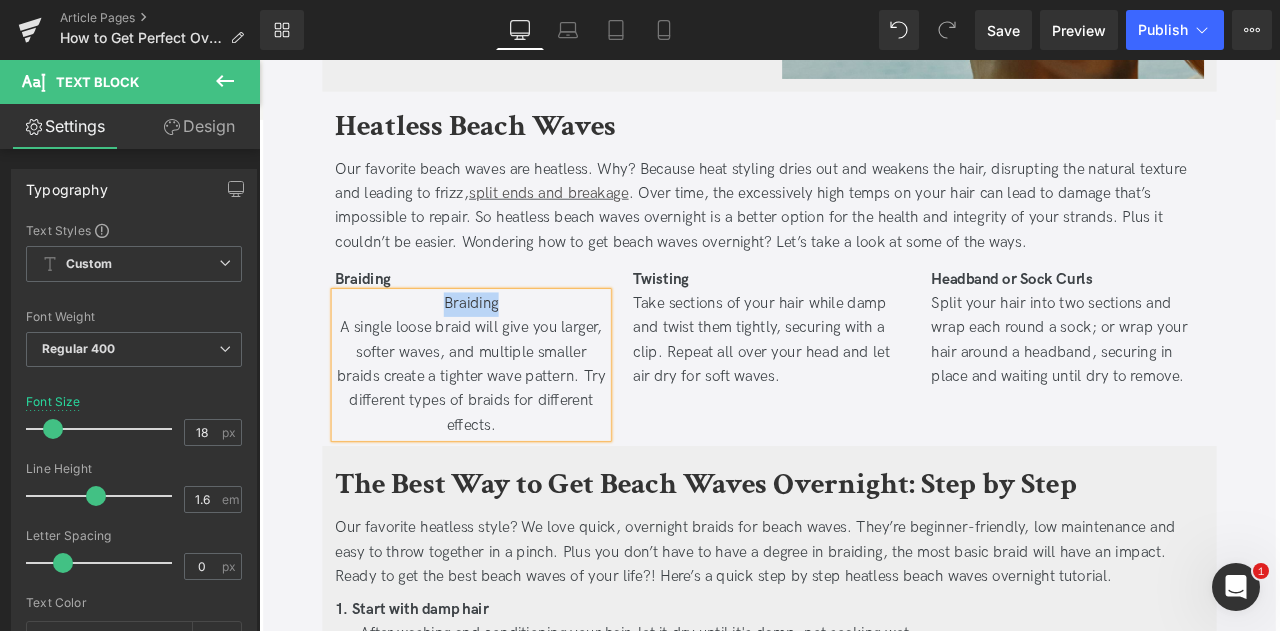 click on "Braiding" at bounding box center [510, 349] 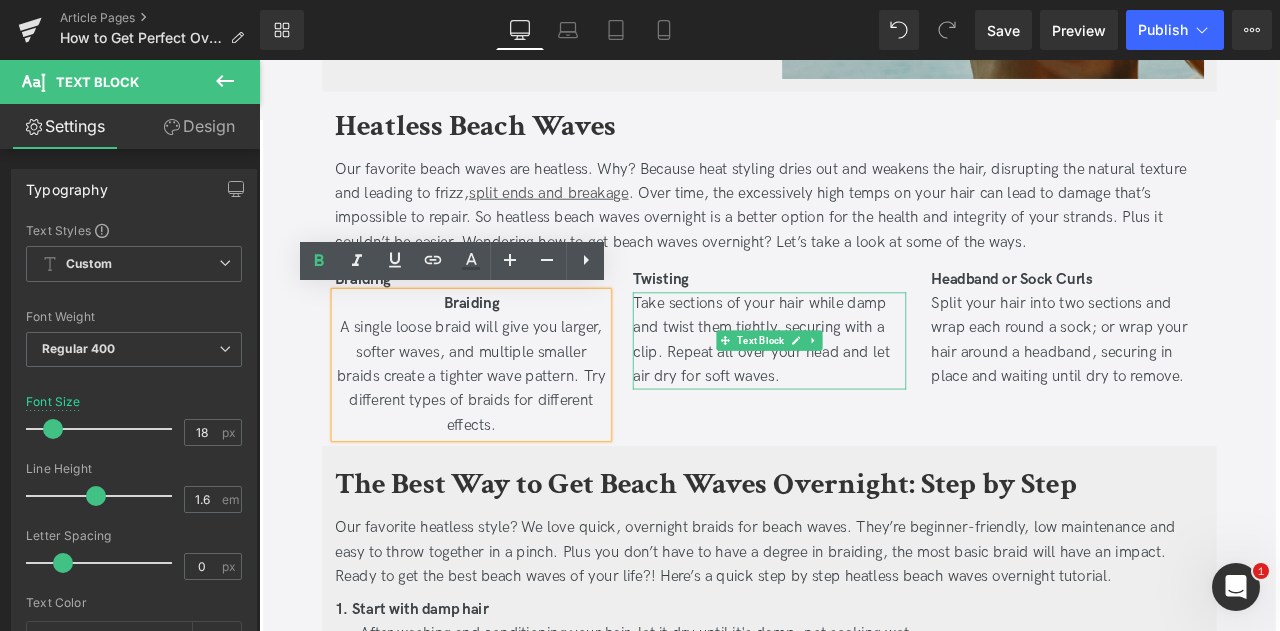 click at bounding box center [863, 337] 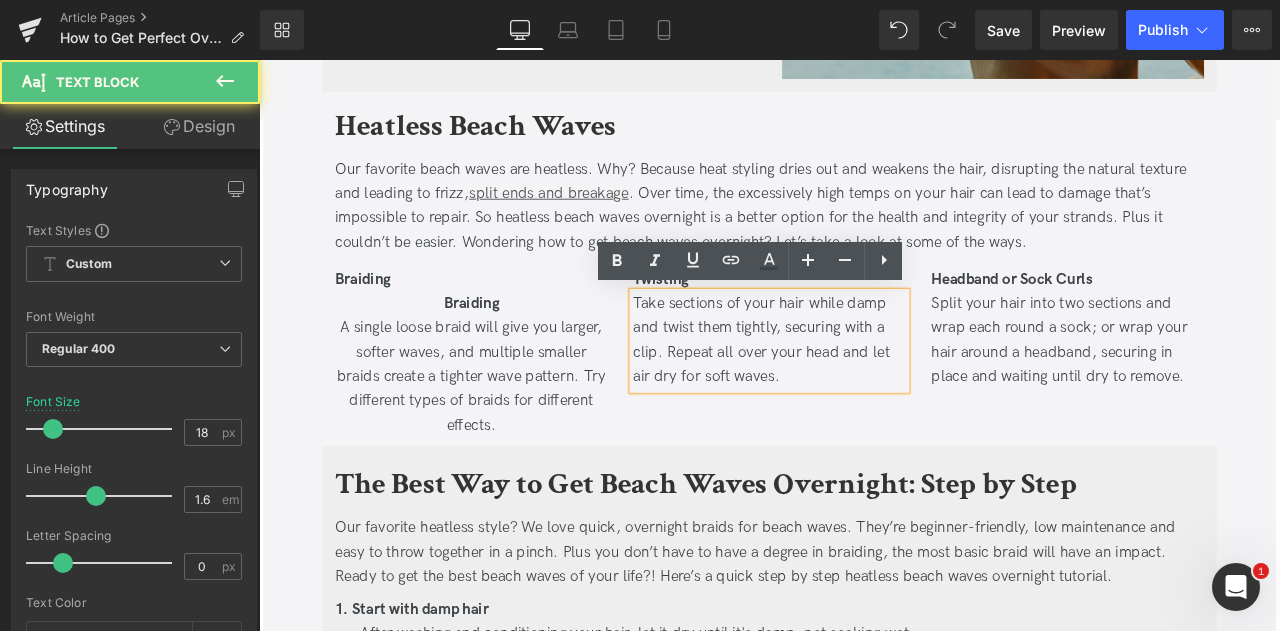 click on "Take sections of your hair while damp and twist them tightly, securing with a clip. Repeat all over your head and let air dry for soft waves." at bounding box center [863, 392] 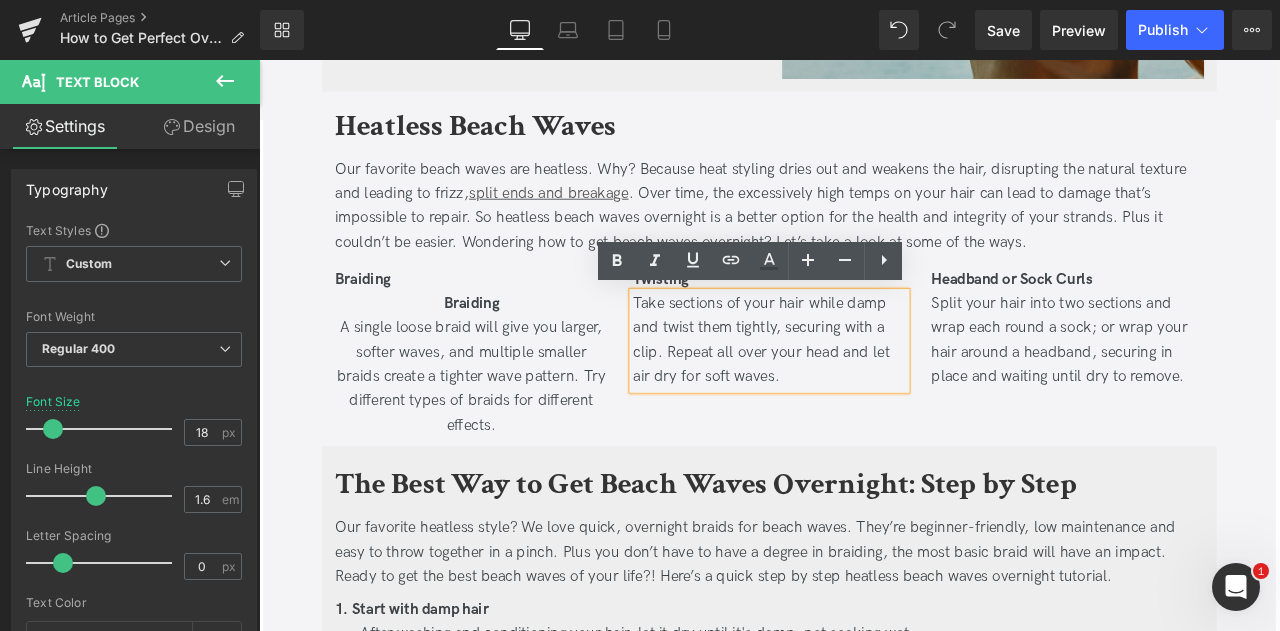 type 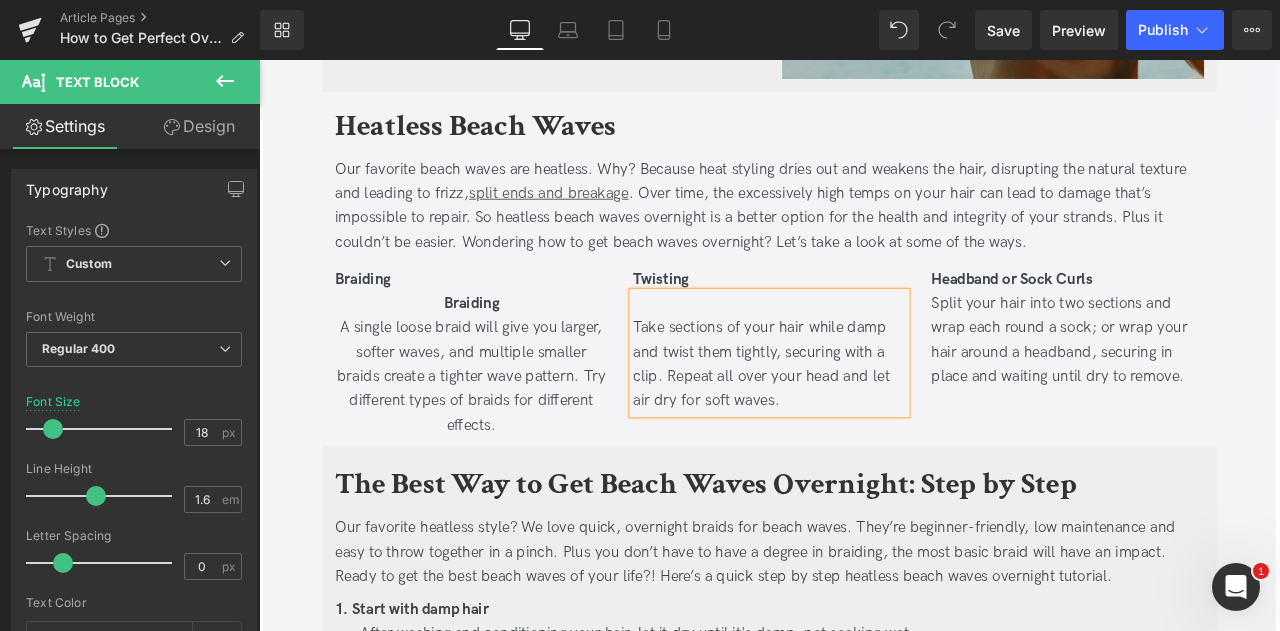 click at bounding box center (863, 349) 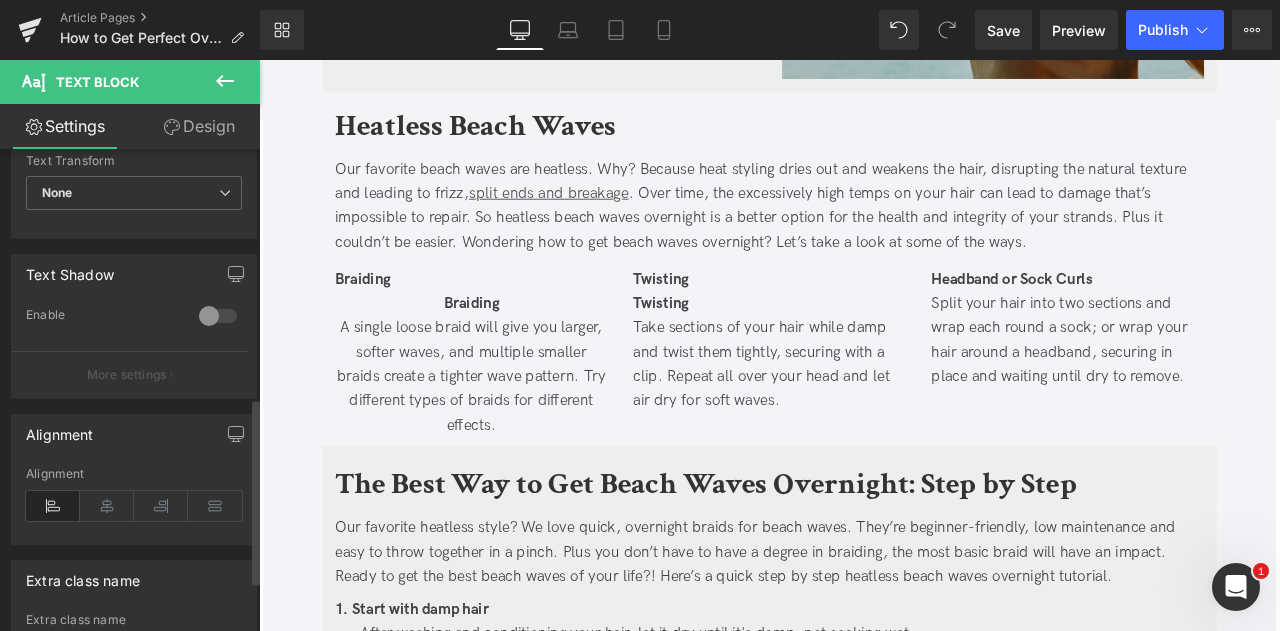 scroll, scrollTop: 776, scrollLeft: 0, axis: vertical 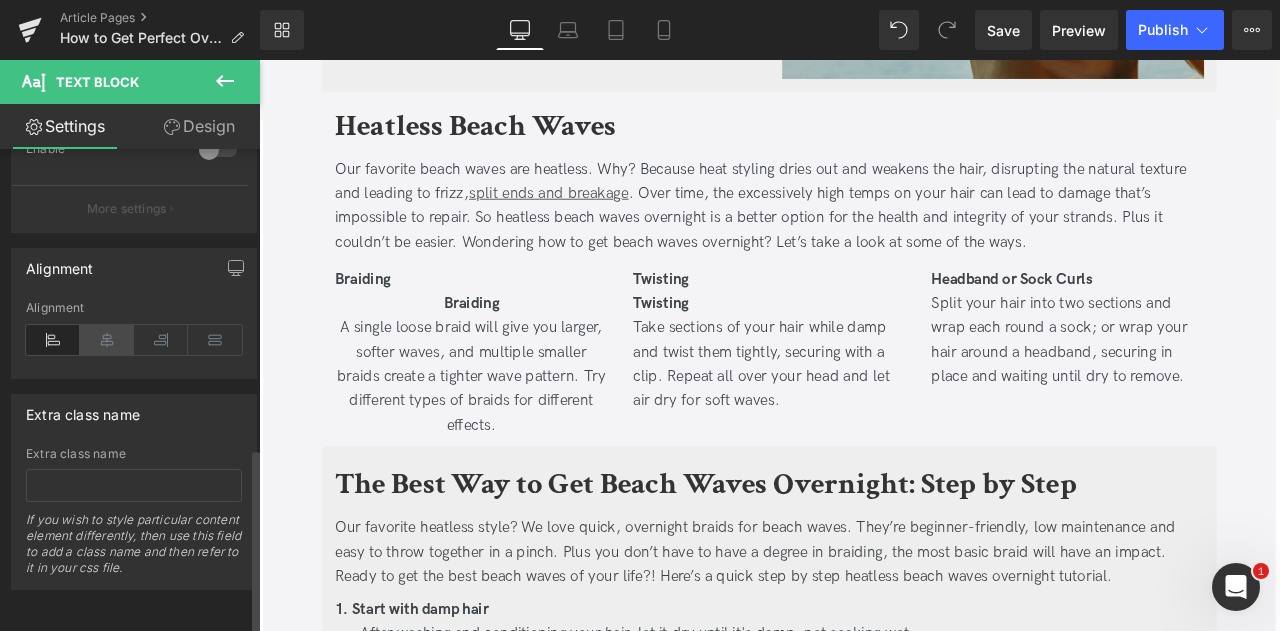 click at bounding box center [107, 340] 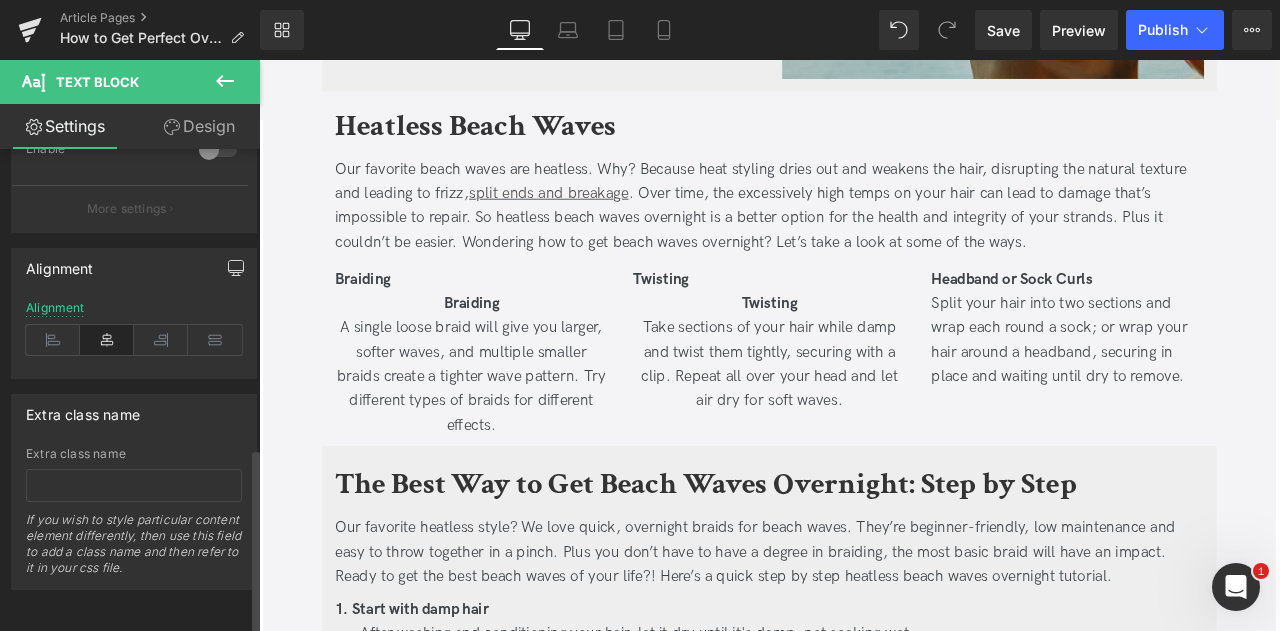 click 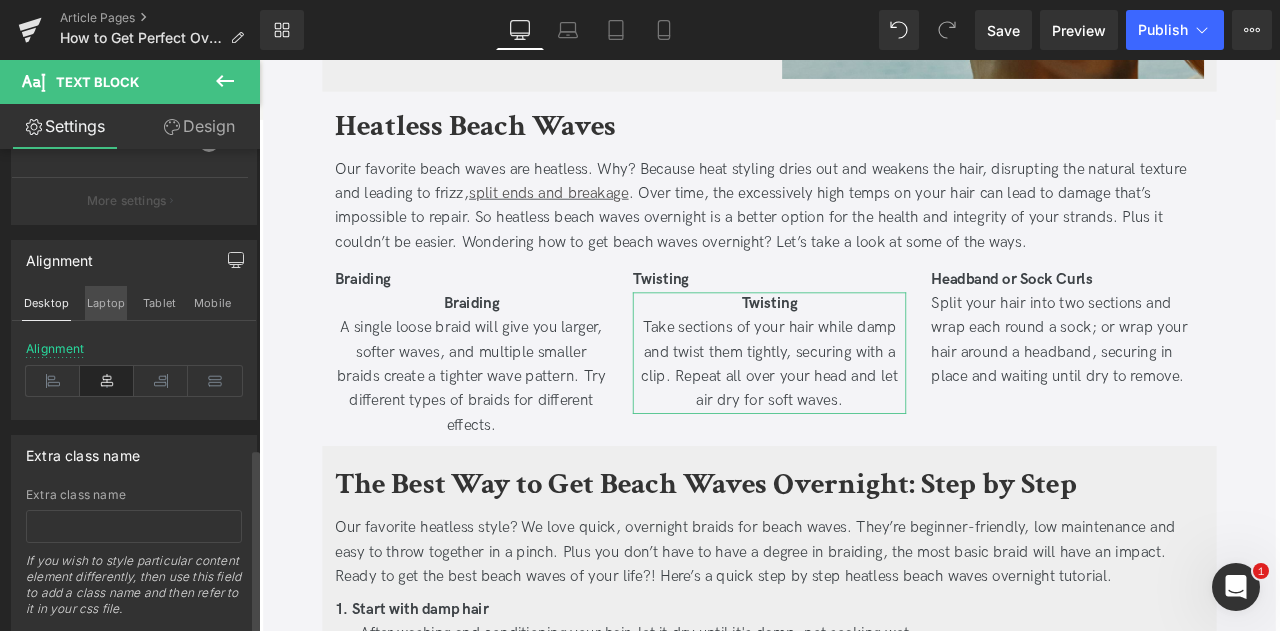 click on "Laptop" at bounding box center [106, 303] 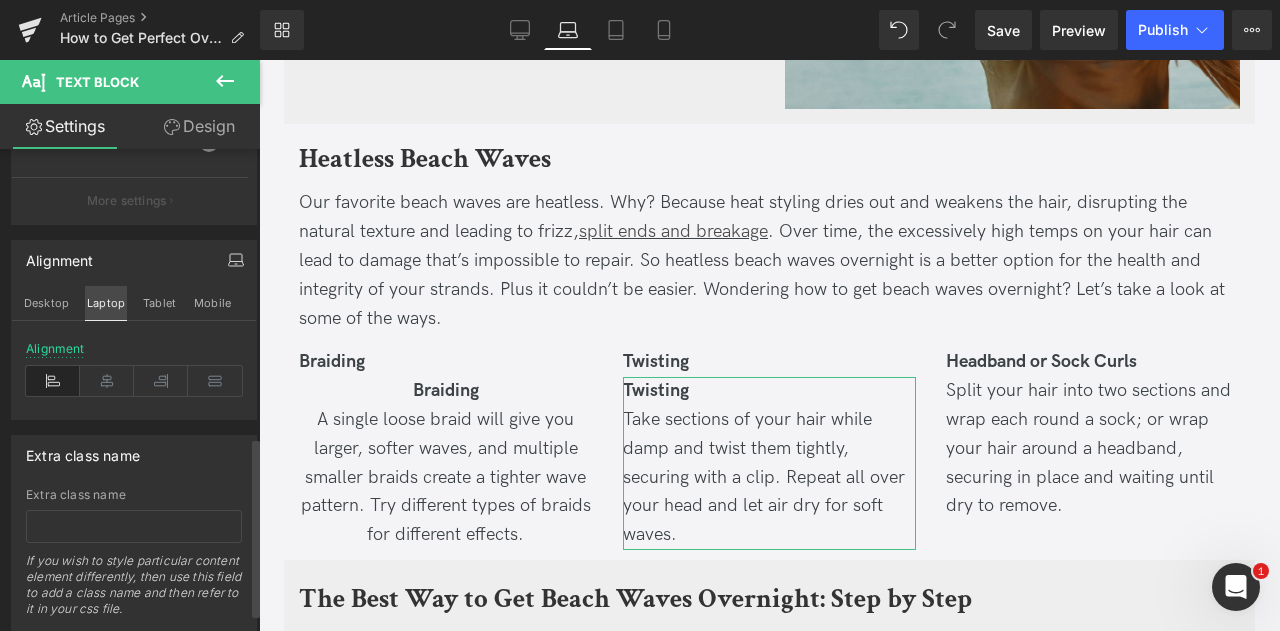 scroll, scrollTop: 1224, scrollLeft: 0, axis: vertical 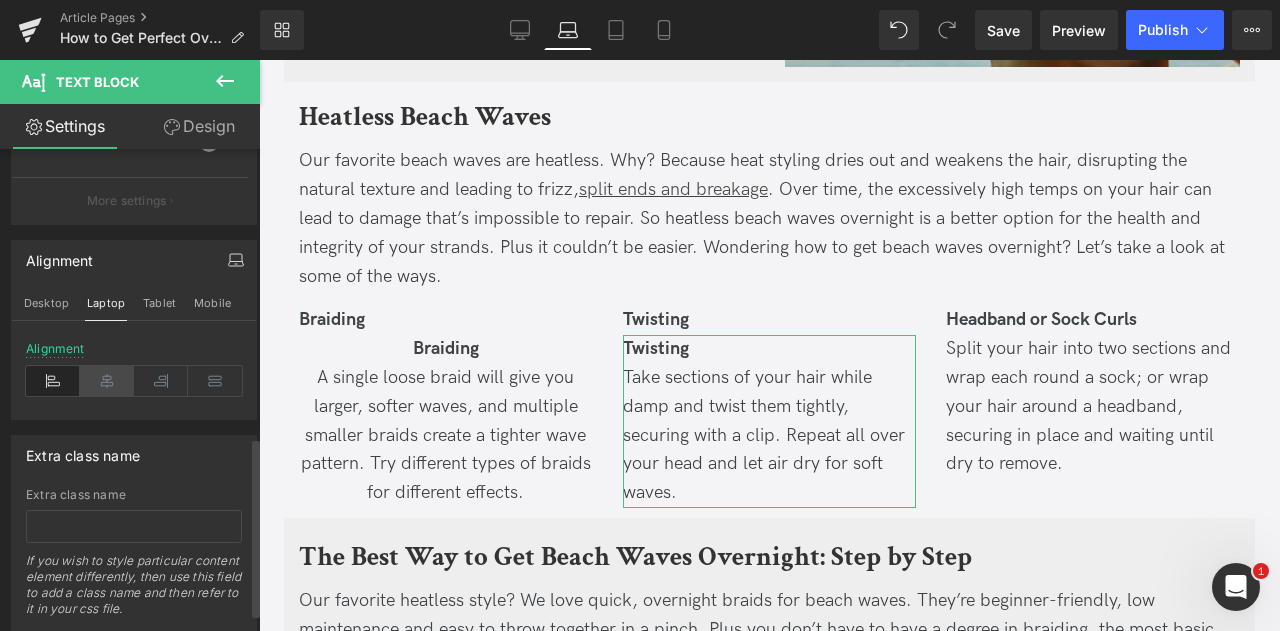 click at bounding box center (107, 381) 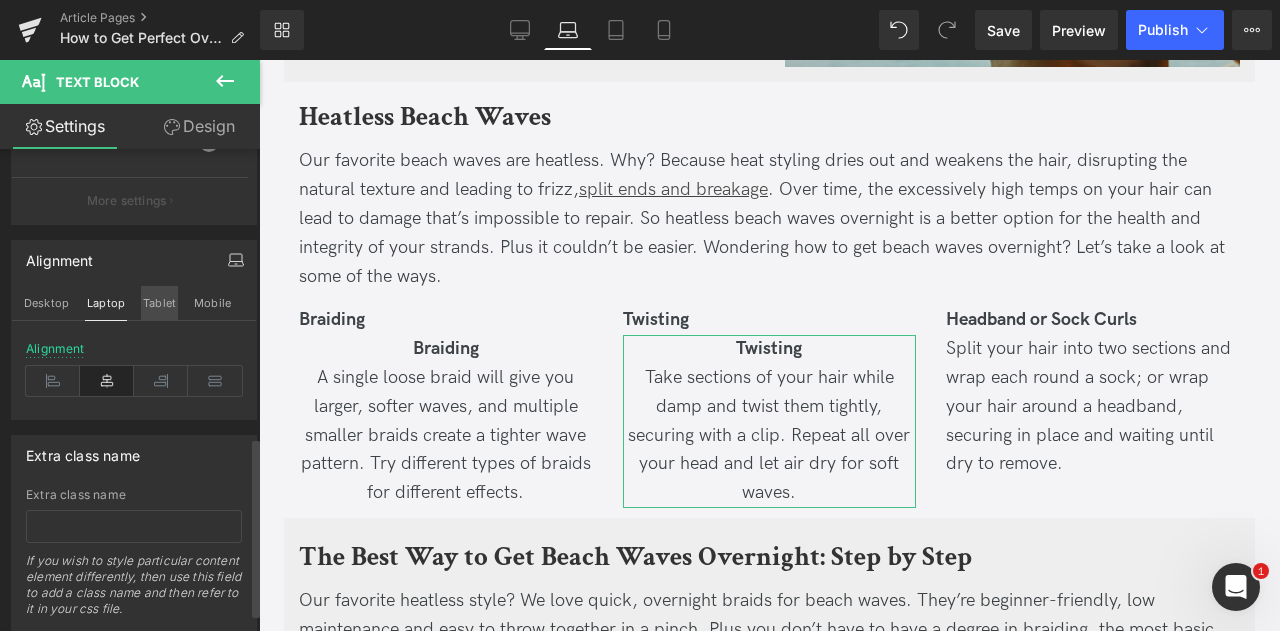 click on "Tablet" at bounding box center [159, 303] 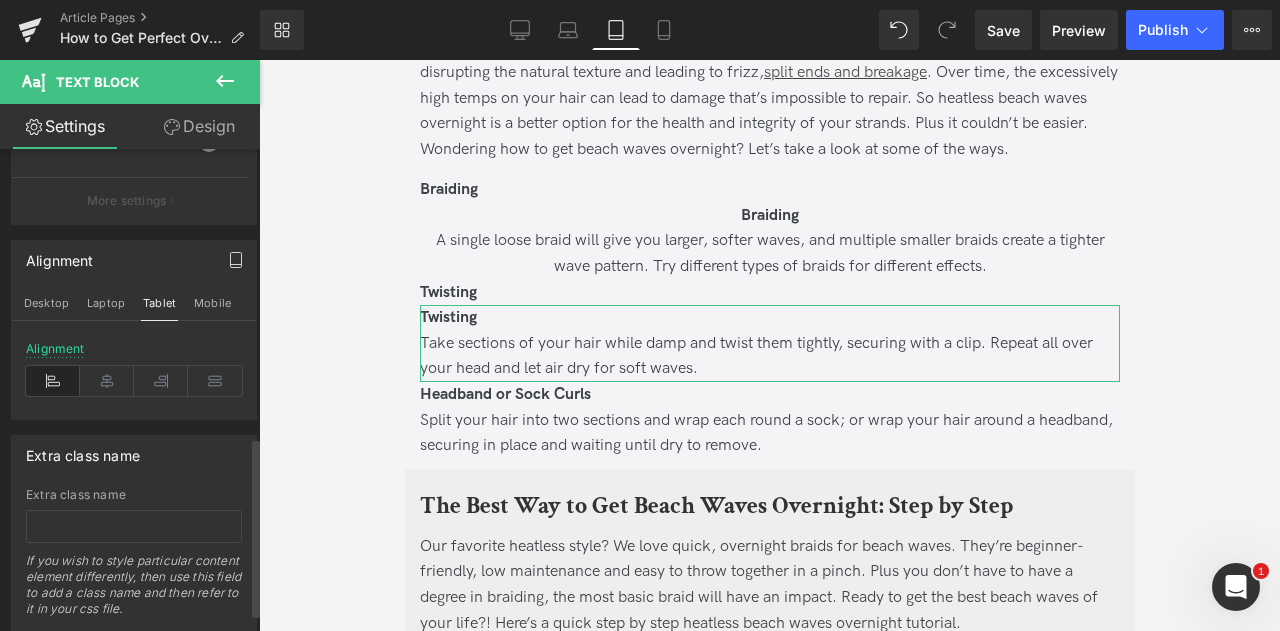 scroll, scrollTop: 1256, scrollLeft: 0, axis: vertical 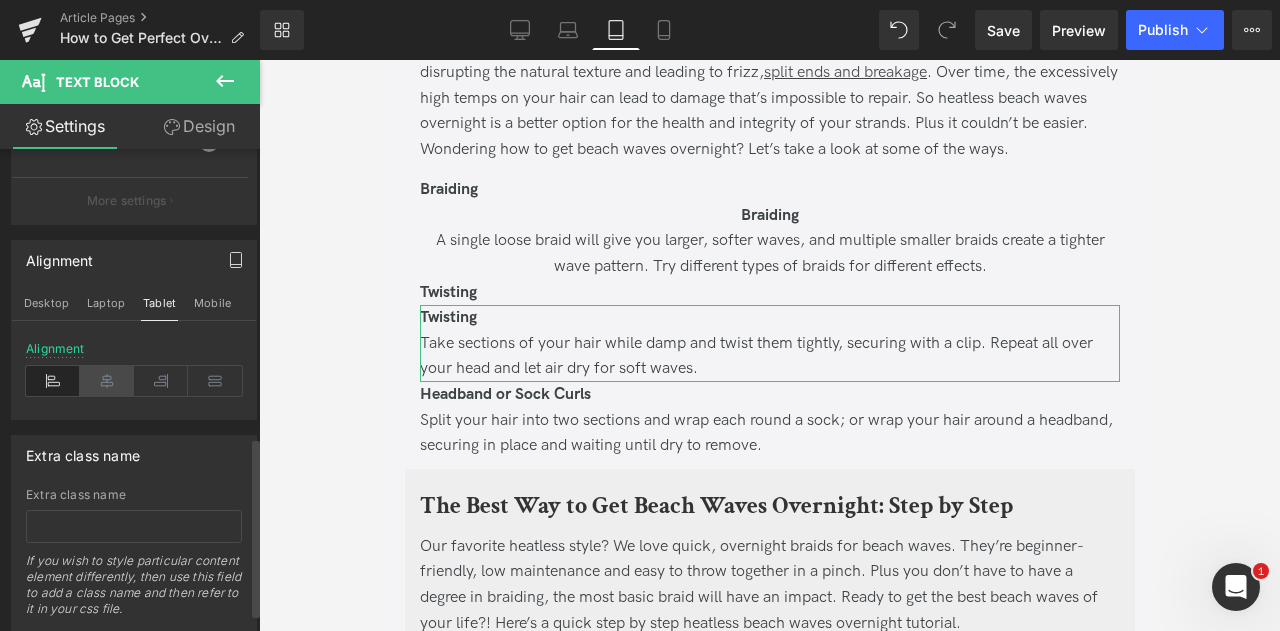 click at bounding box center (107, 381) 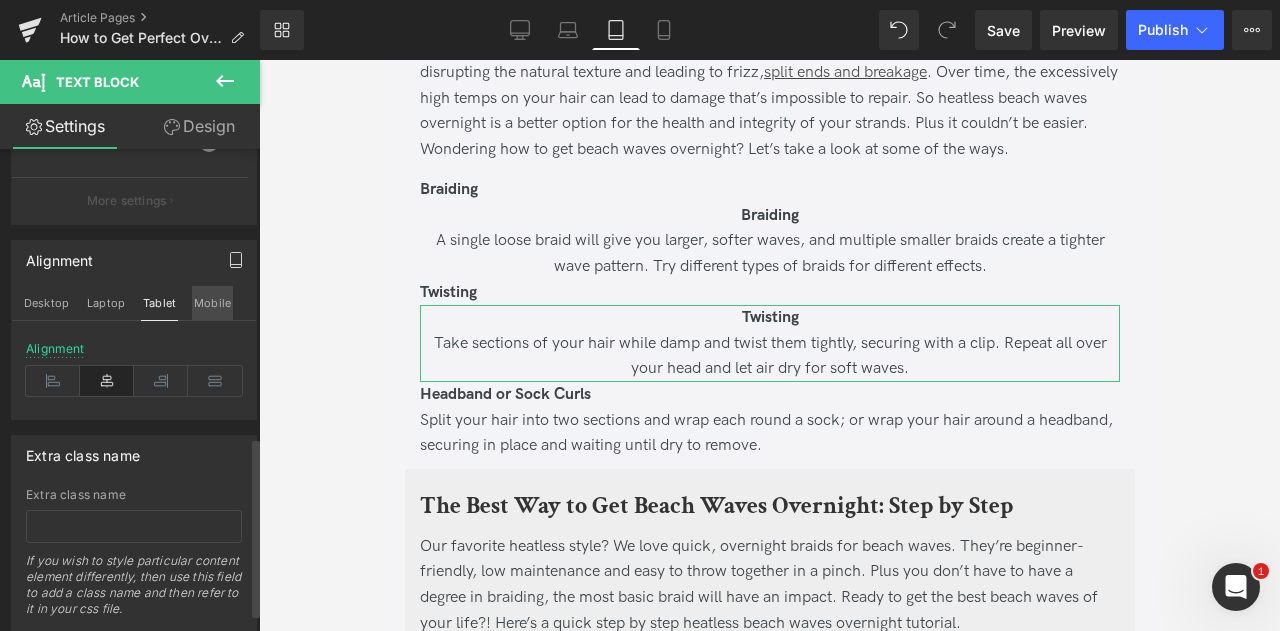 click on "Mobile" at bounding box center (212, 303) 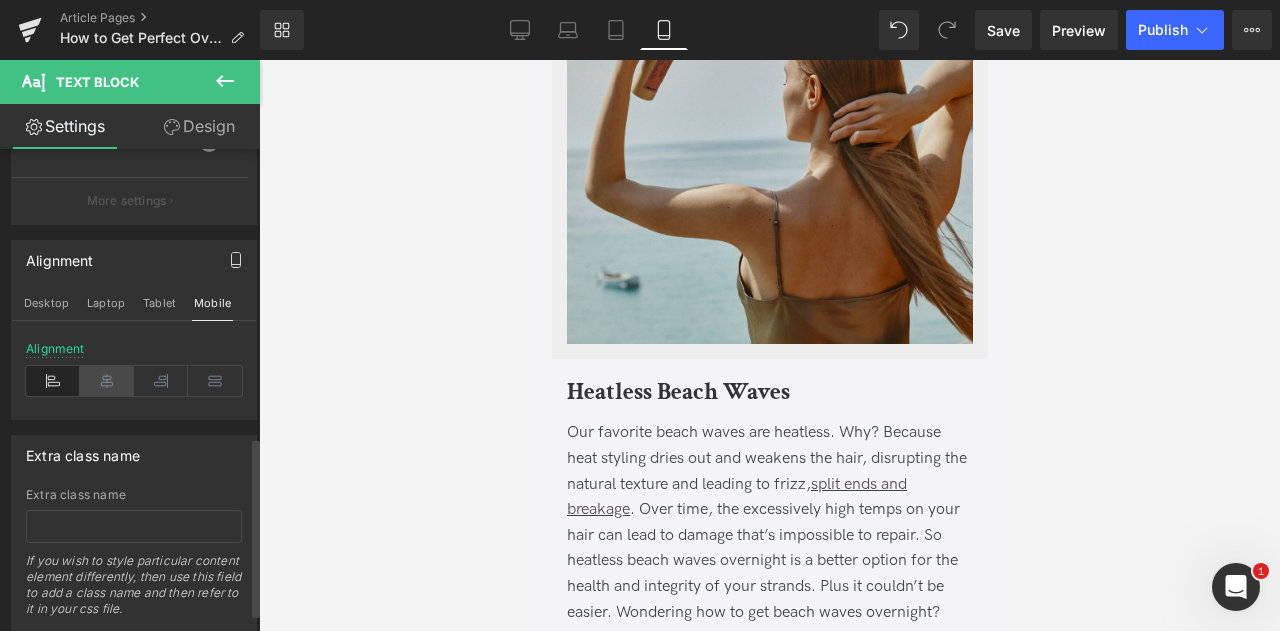 scroll, scrollTop: 1992, scrollLeft: 0, axis: vertical 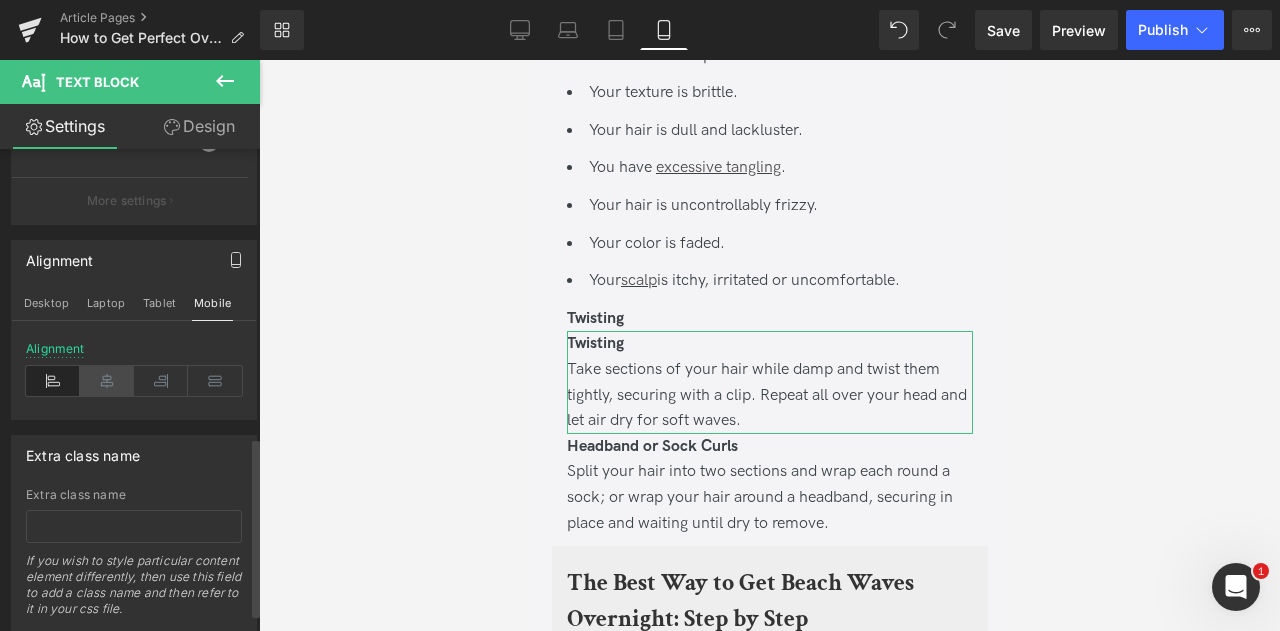 click at bounding box center (107, 381) 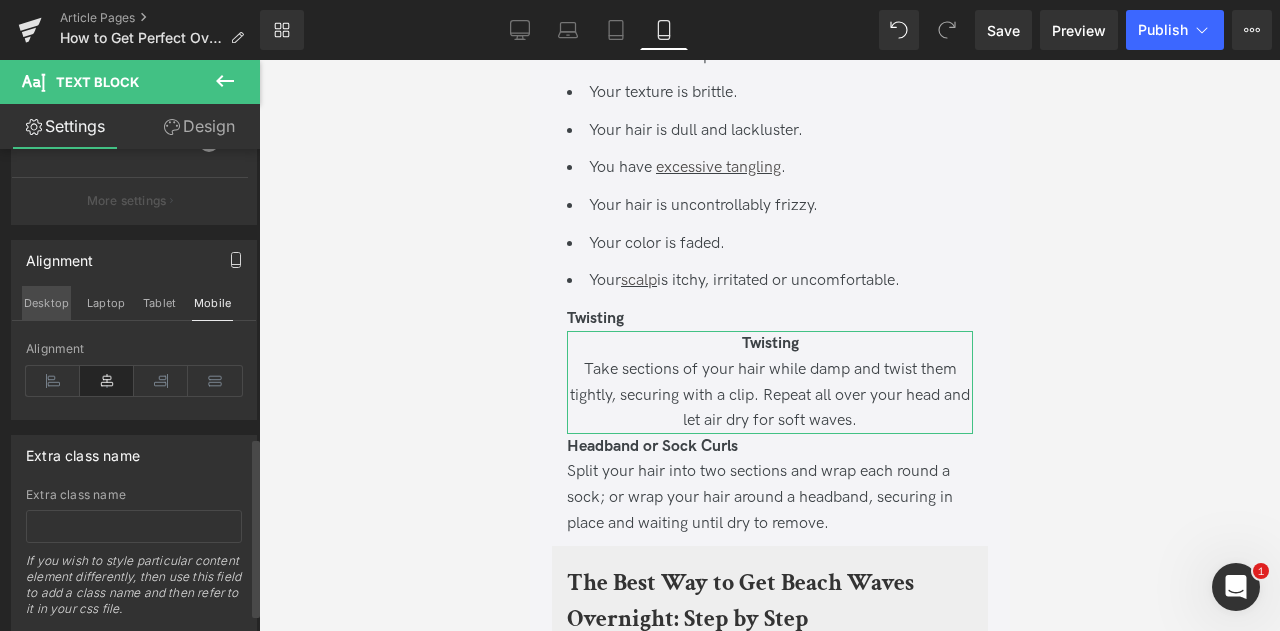 click on "Desktop" at bounding box center [46, 303] 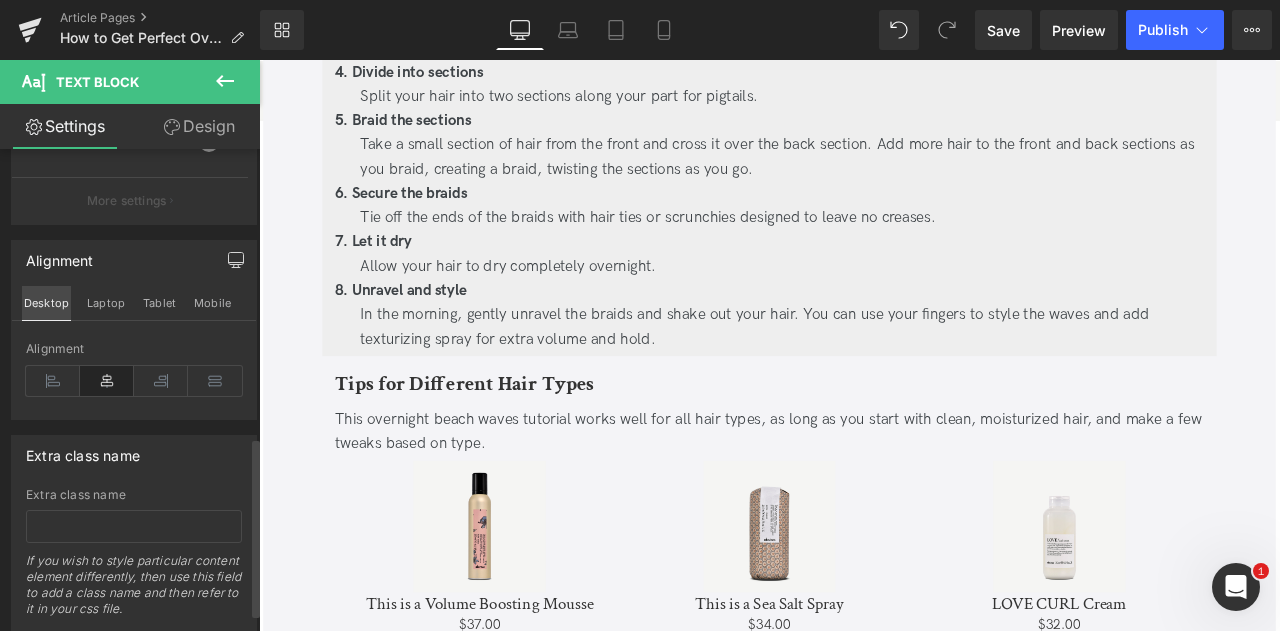 scroll, scrollTop: 1185, scrollLeft: 0, axis: vertical 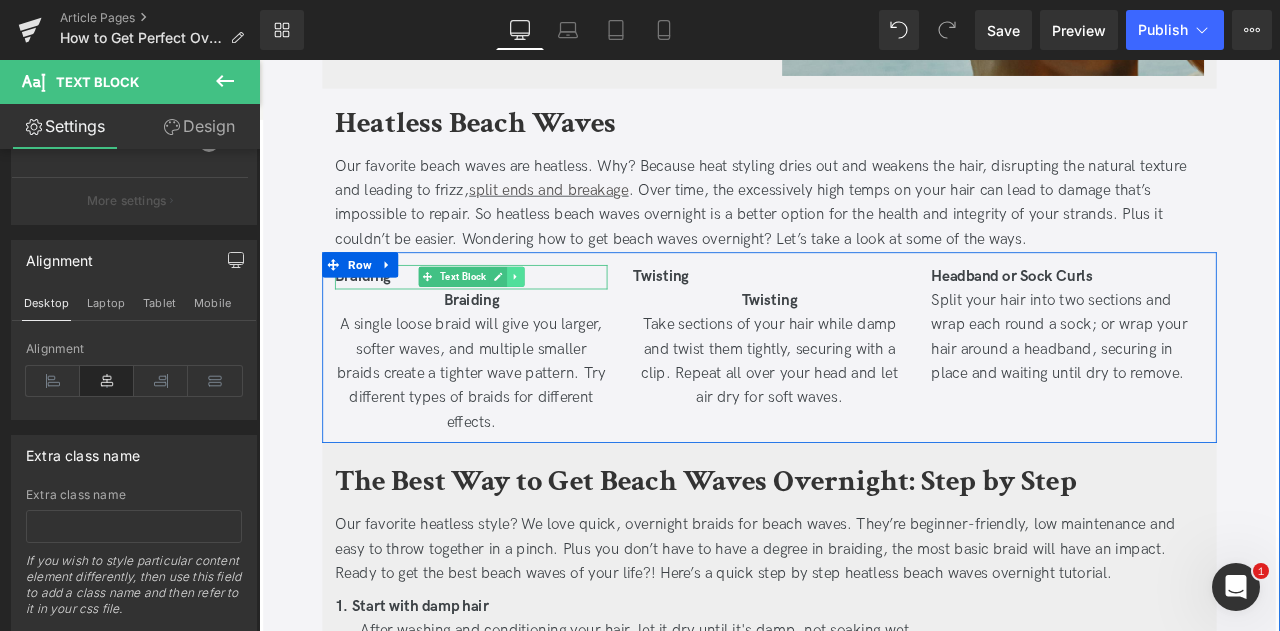 click 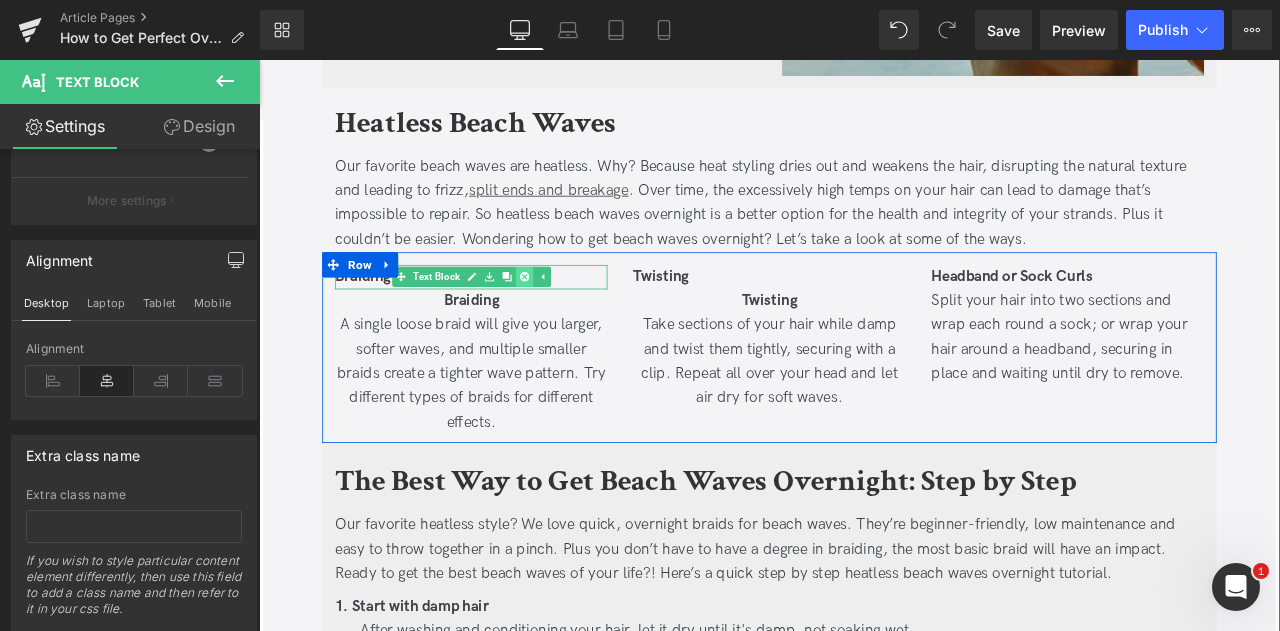 click 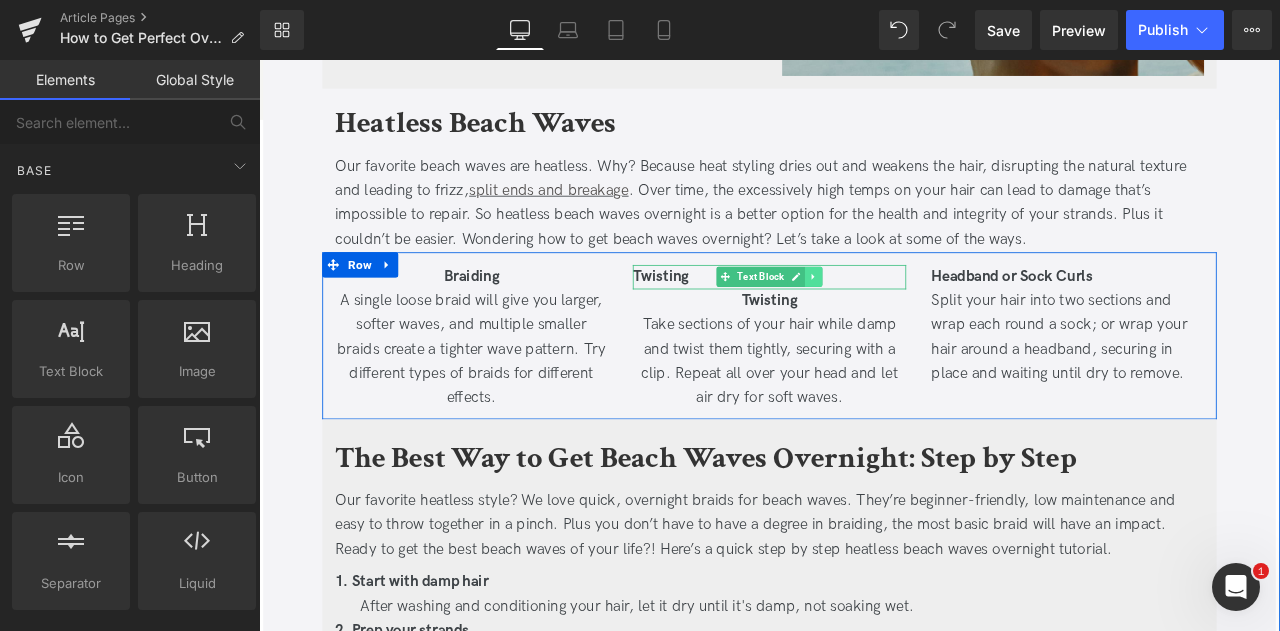 click 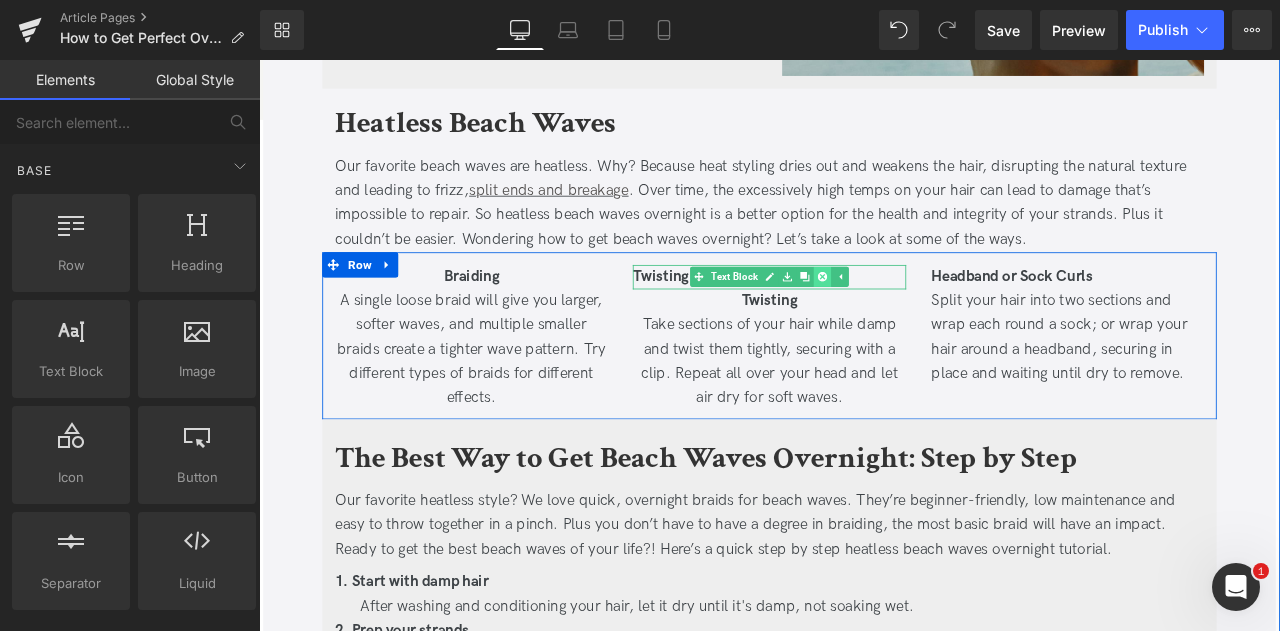 click 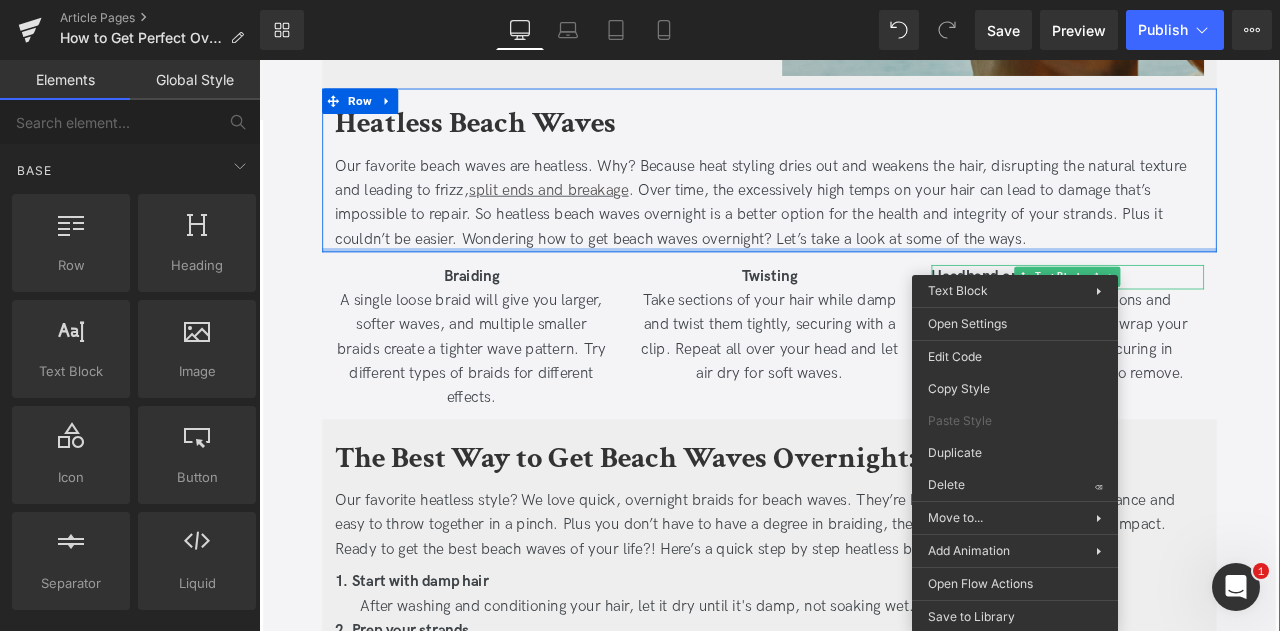 click at bounding box center [864, 285] 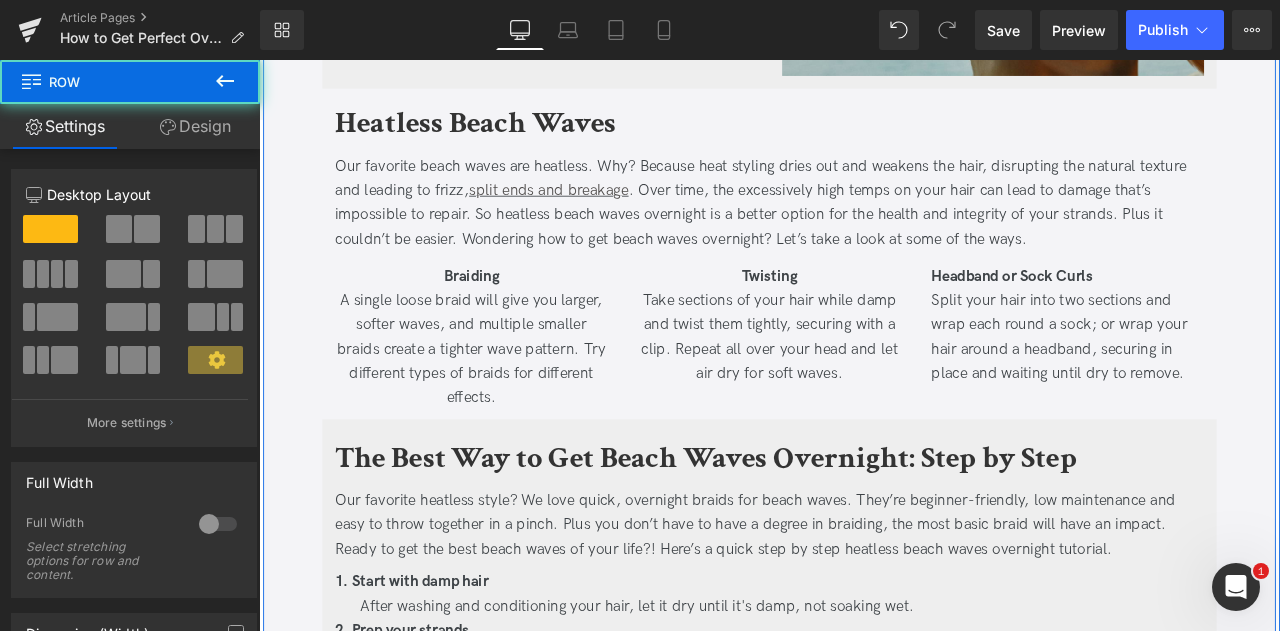 click on "Headband or Sock Curls" at bounding box center [1151, 316] 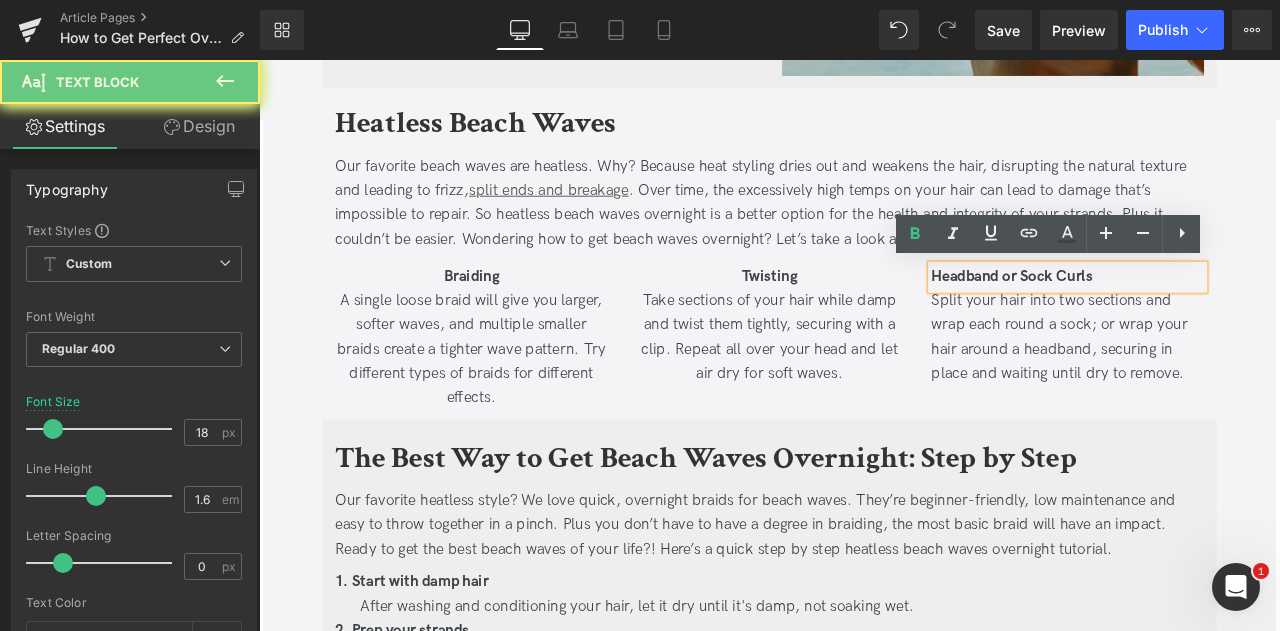 click on "Headband or Sock Curls" at bounding box center [1151, 316] 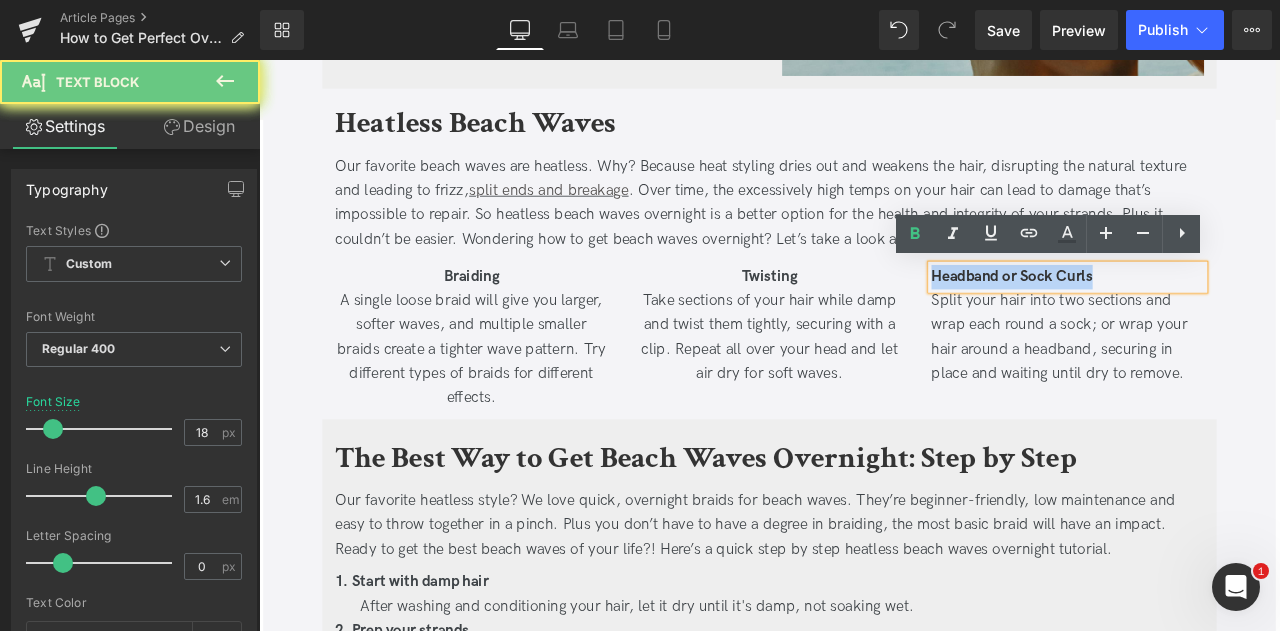 click on "Headband or Sock Curls" at bounding box center [1151, 316] 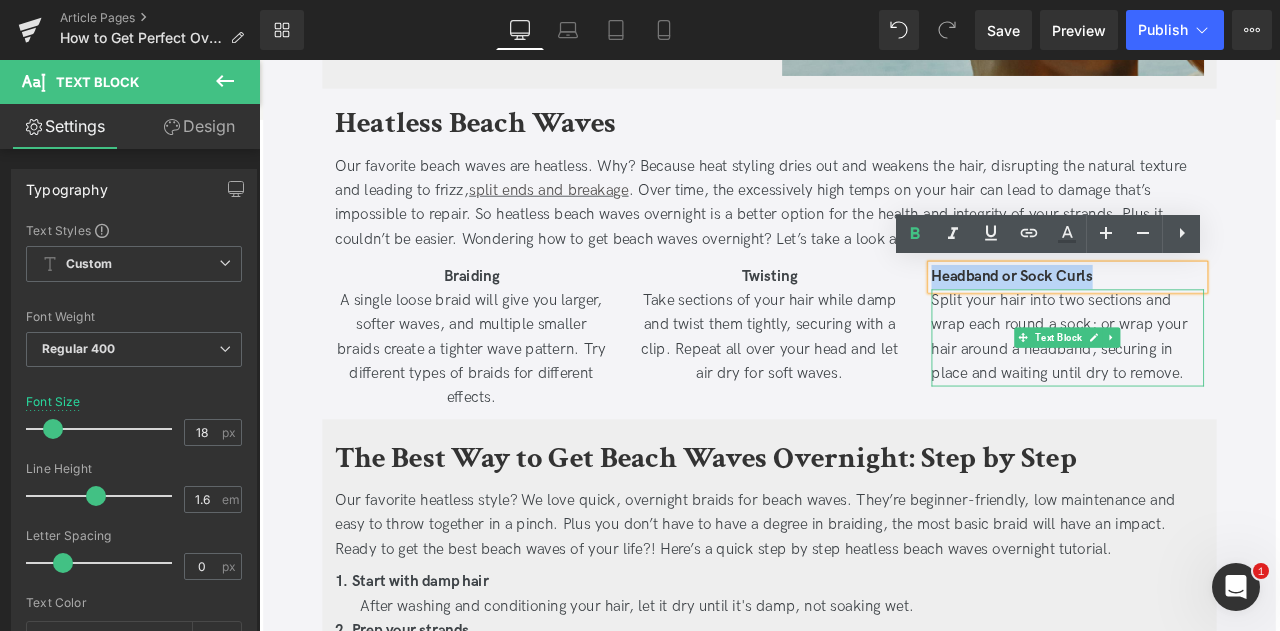type 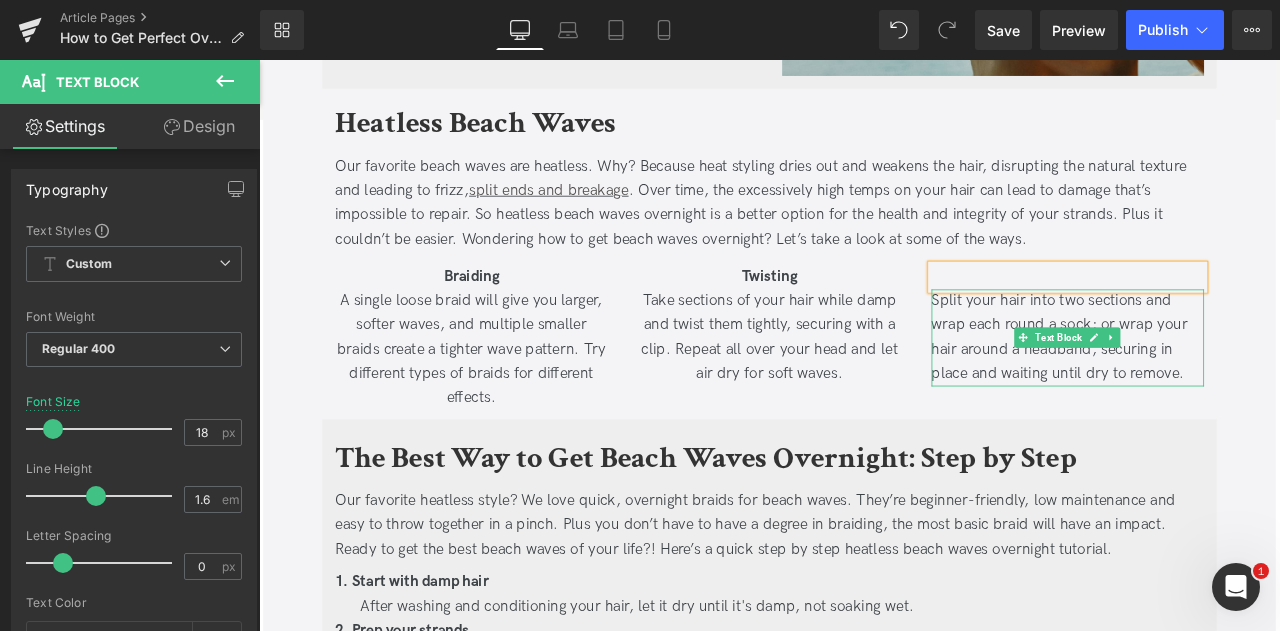 click on "Split your hair into two sections and wrap each round a sock; or wrap your hair around a headband, securing in place and waiting until dry to remove." at bounding box center [1217, 389] 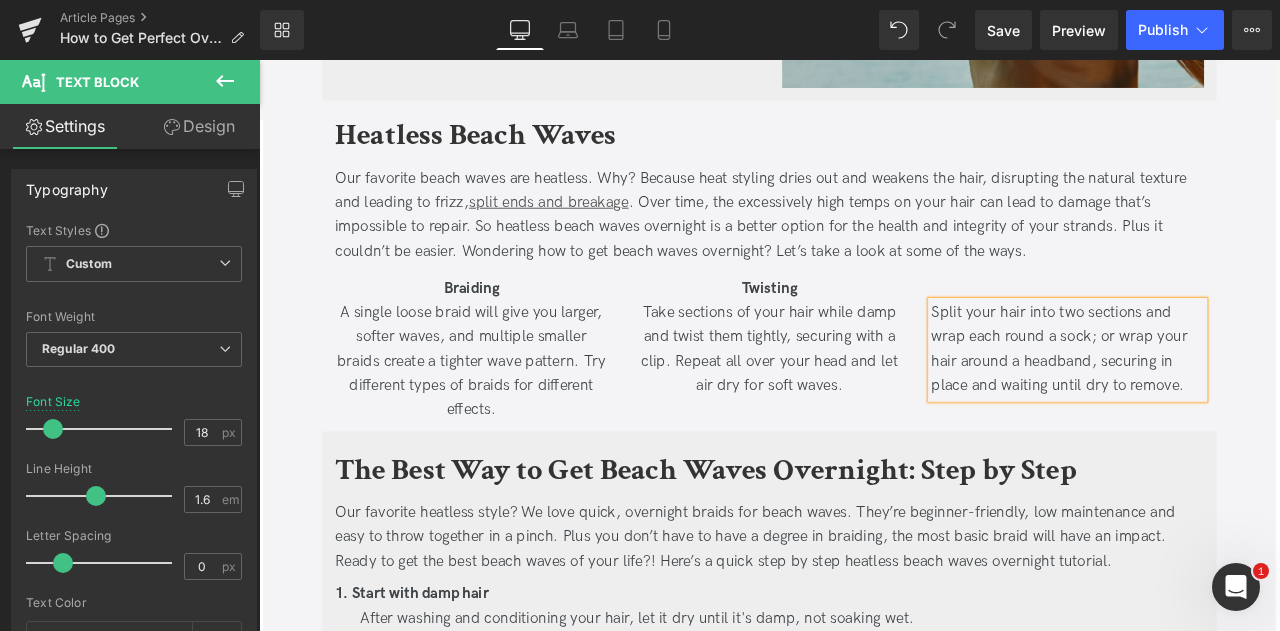 scroll, scrollTop: 1172, scrollLeft: 0, axis: vertical 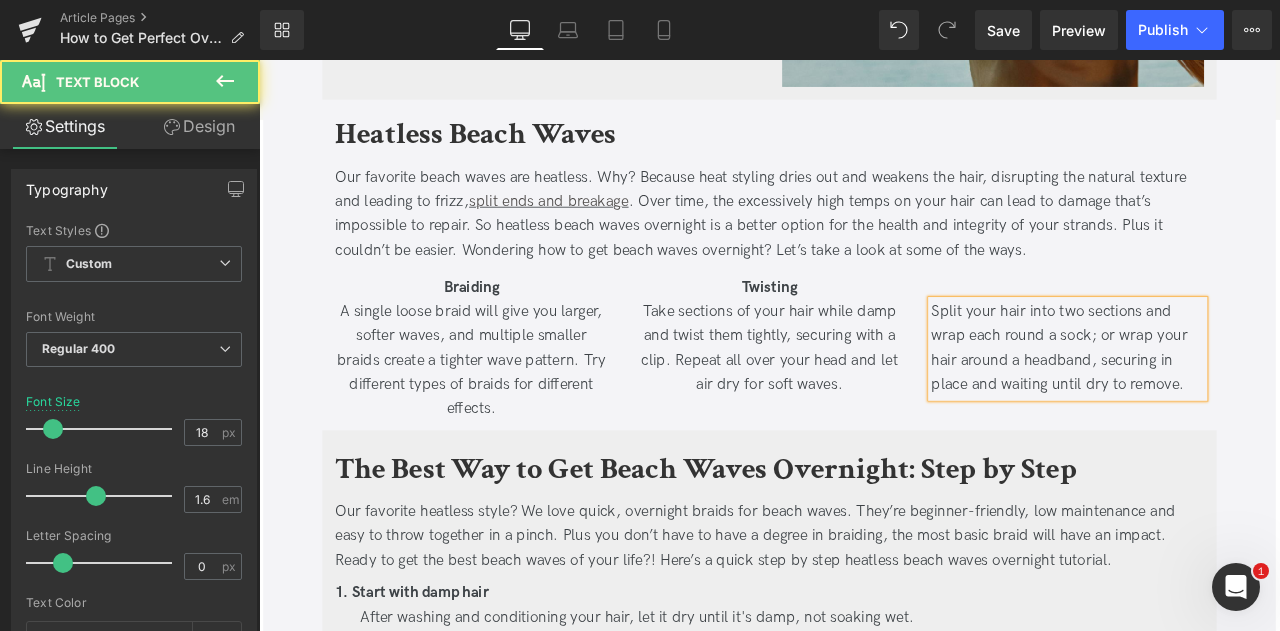 click on "Split your hair into two sections and wrap each round a sock; or wrap your hair around a headband, securing in place and waiting until dry to remove." at bounding box center [1217, 402] 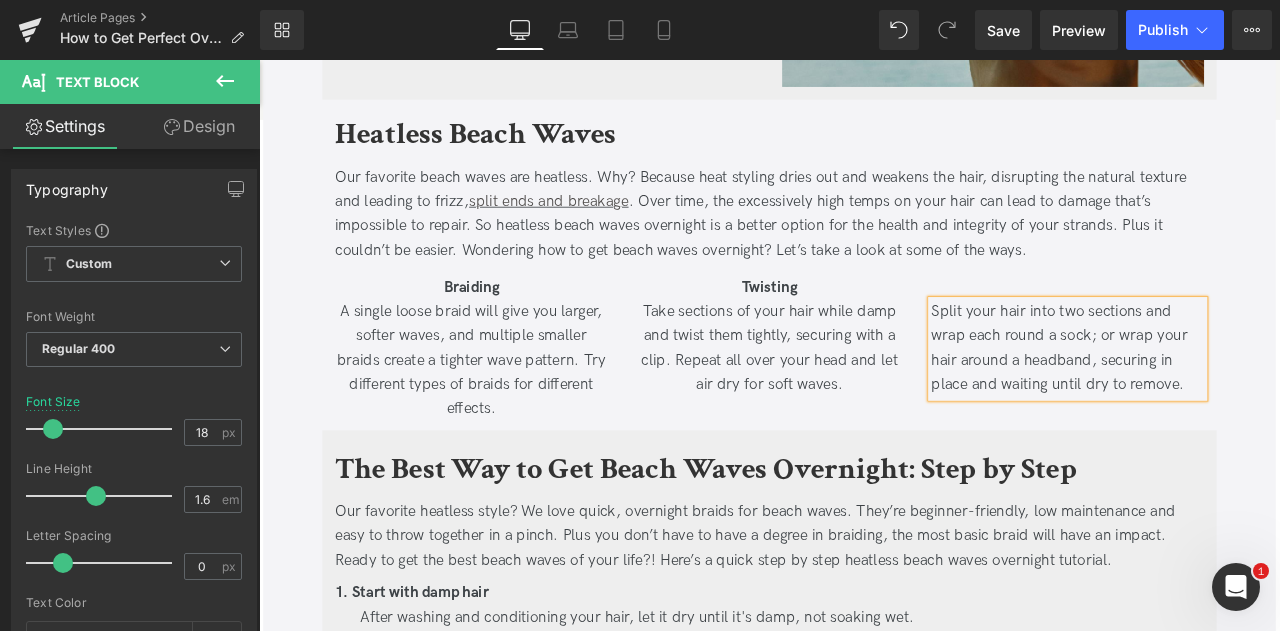 type 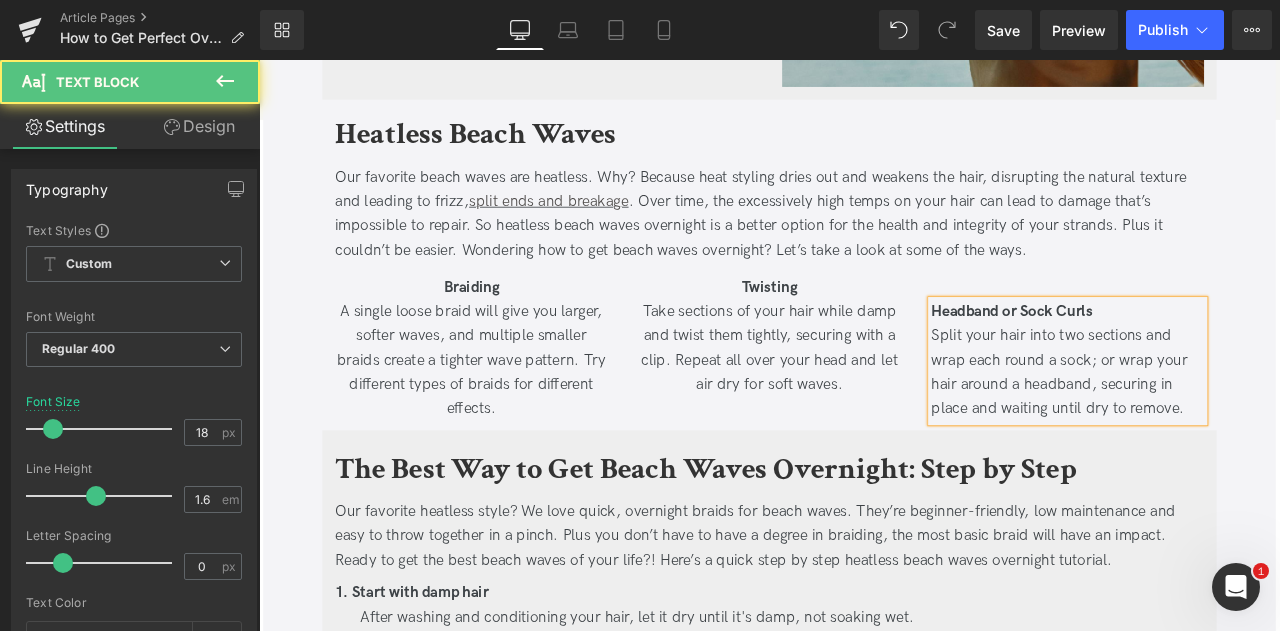 click on "Headband or Sock Curls" at bounding box center (1151, 358) 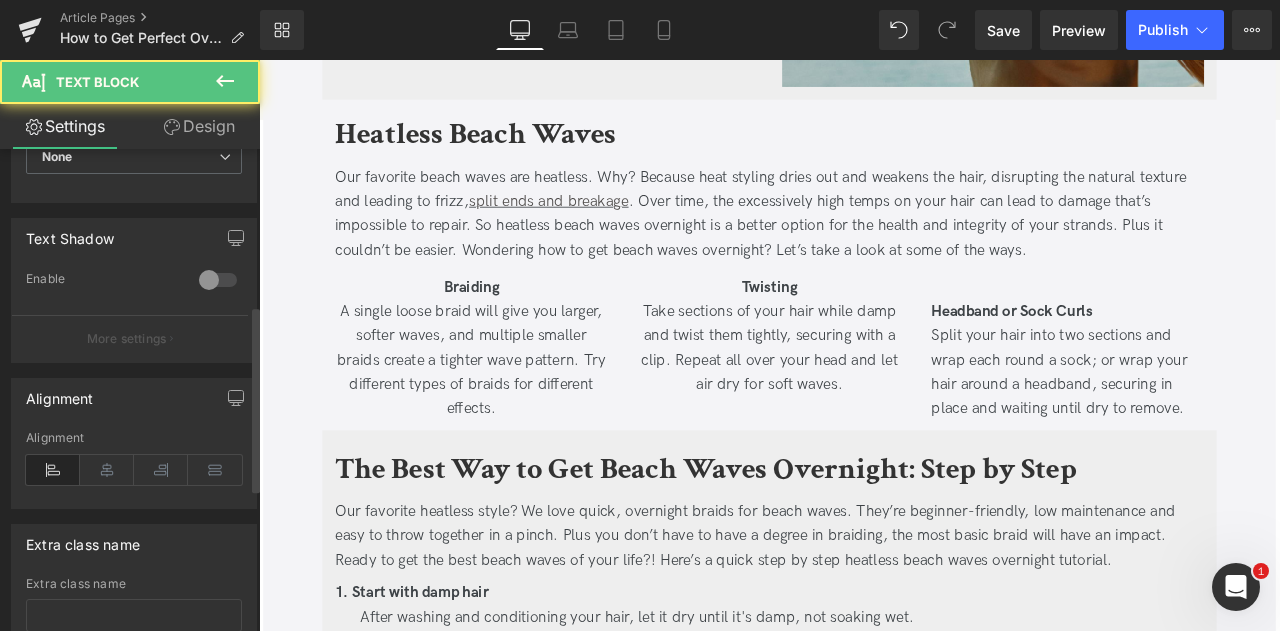 scroll, scrollTop: 765, scrollLeft: 0, axis: vertical 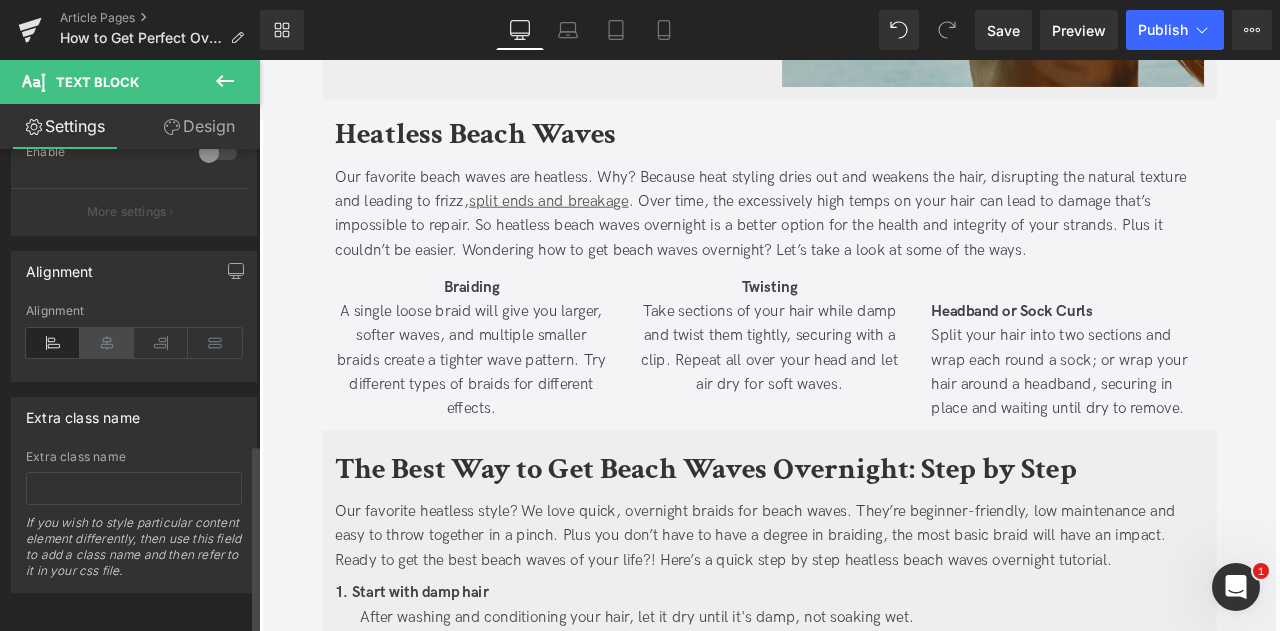 click at bounding box center (107, 343) 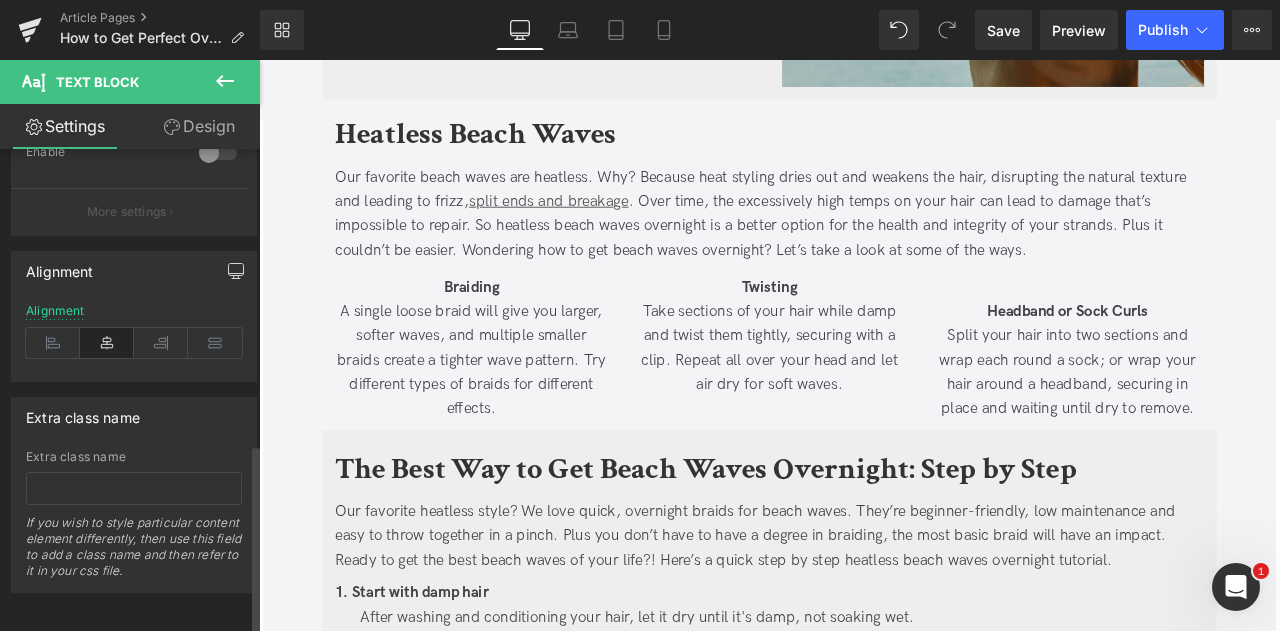 click at bounding box center (236, 271) 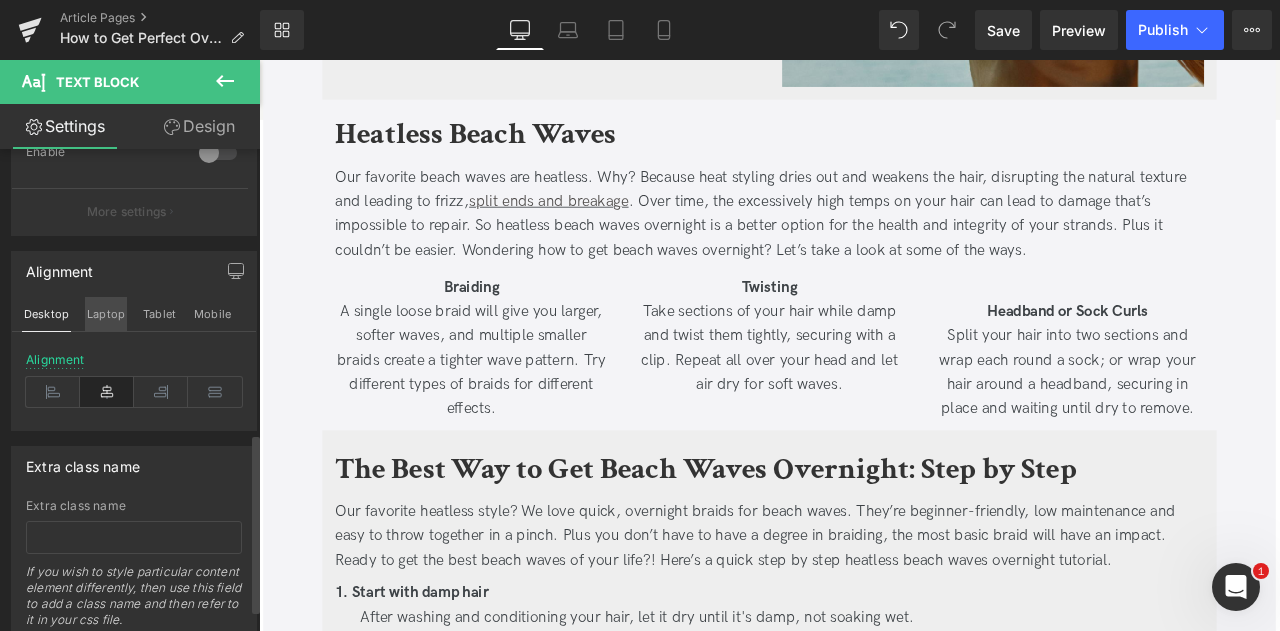 click on "Laptop" at bounding box center [106, 314] 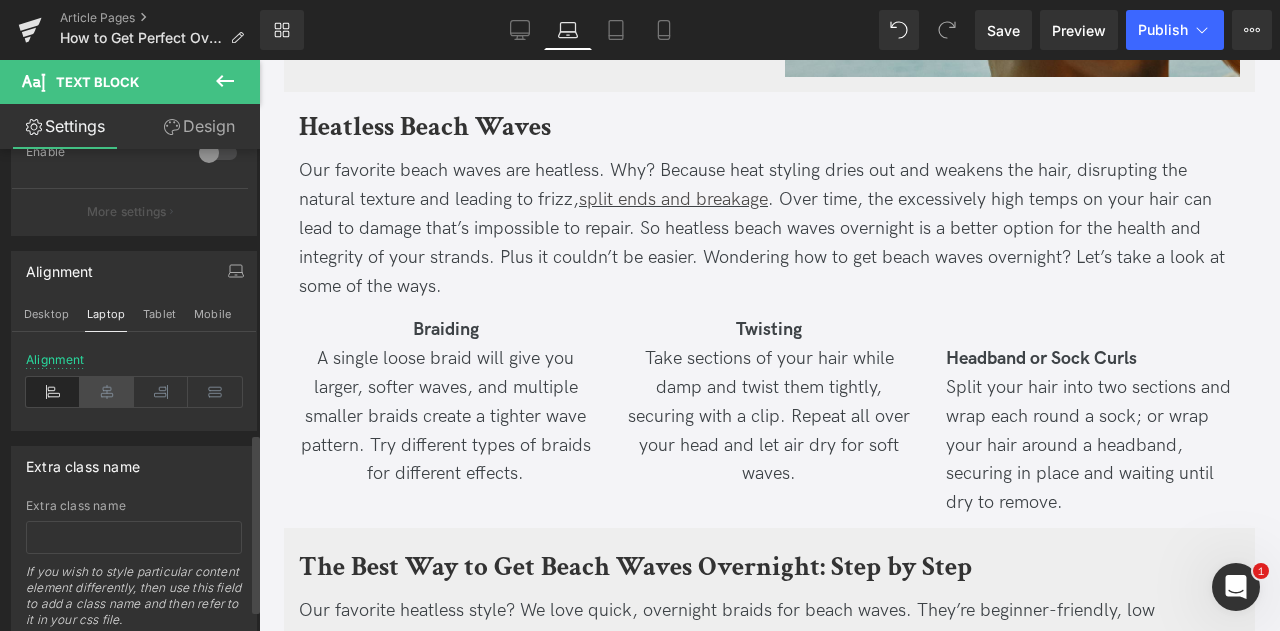 click at bounding box center [107, 392] 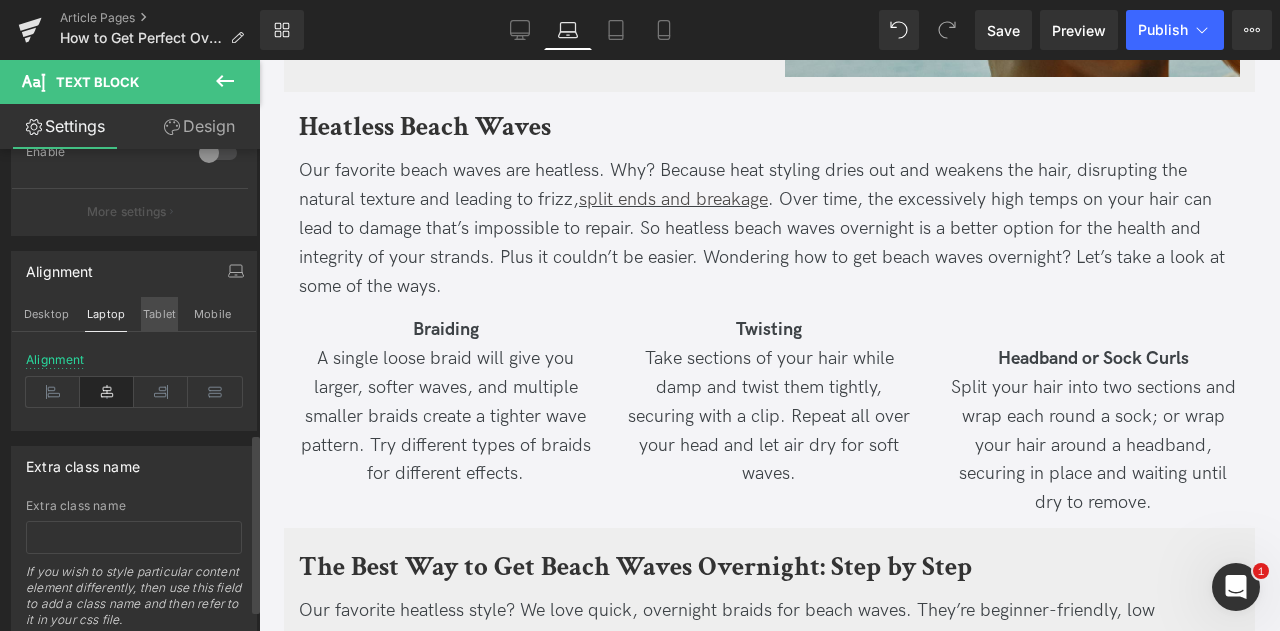 click on "Tablet" at bounding box center [159, 314] 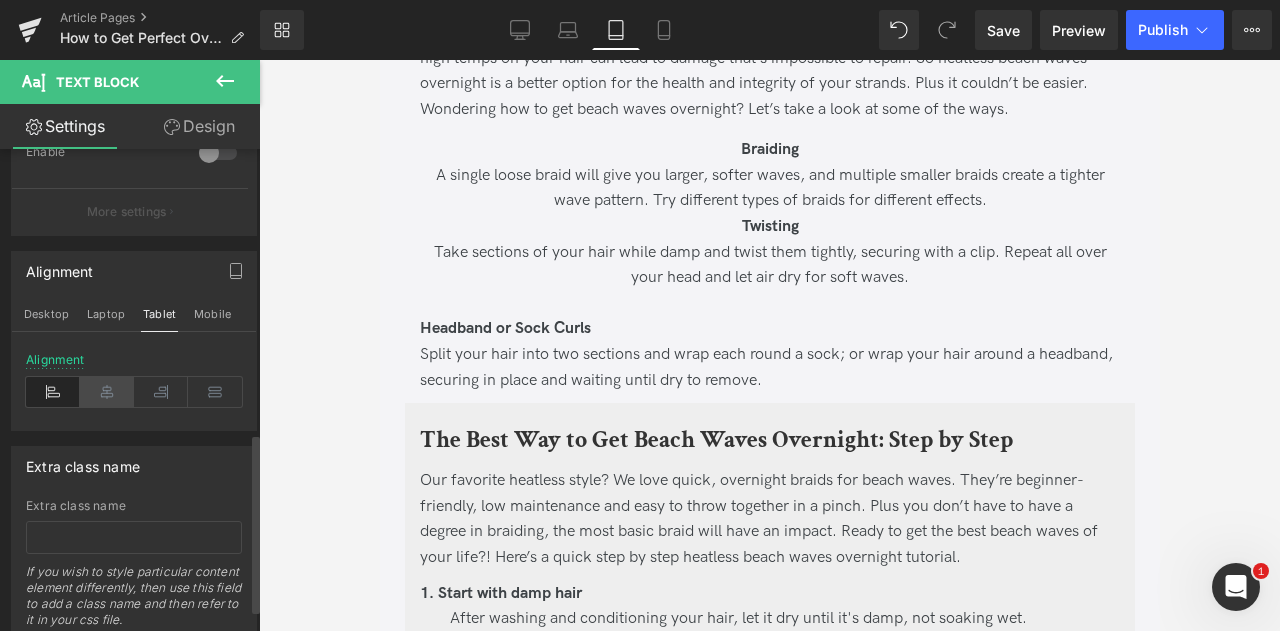 click at bounding box center (107, 392) 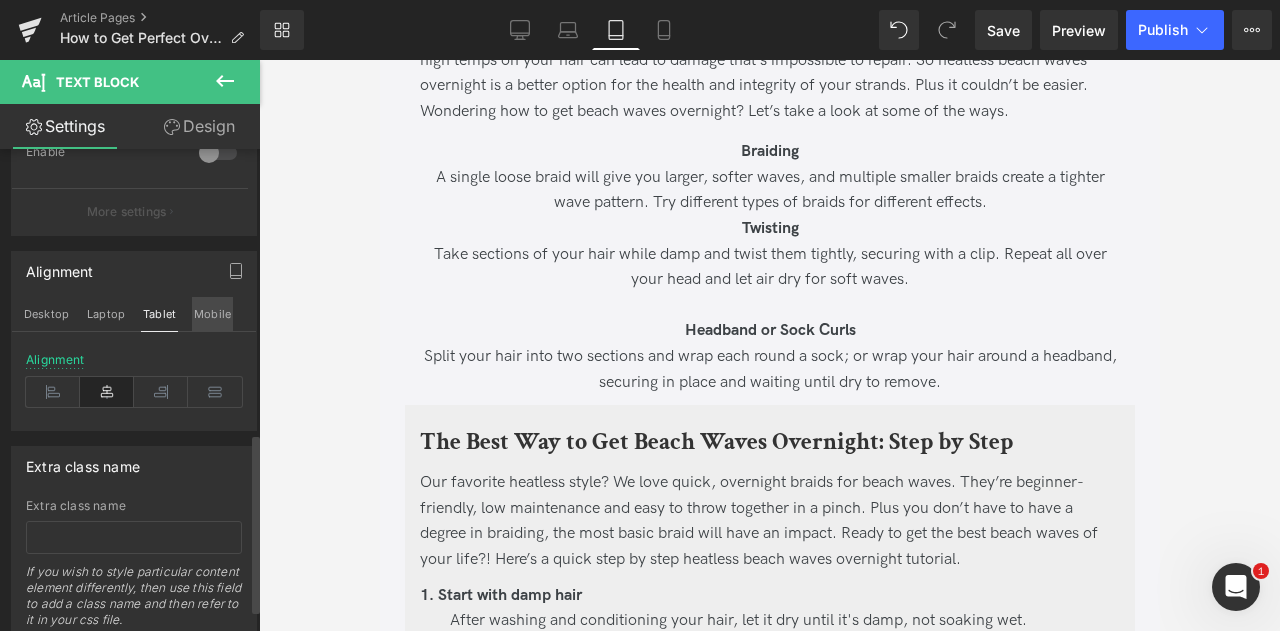 click on "Mobile" at bounding box center [212, 314] 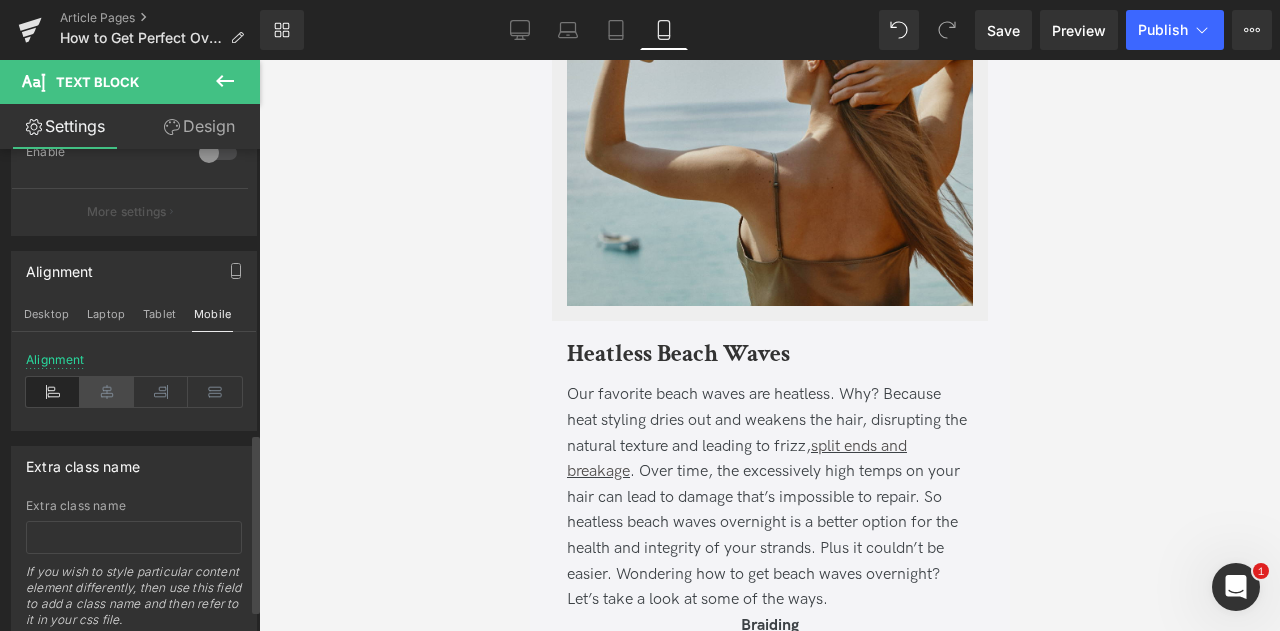scroll, scrollTop: 2057, scrollLeft: 0, axis: vertical 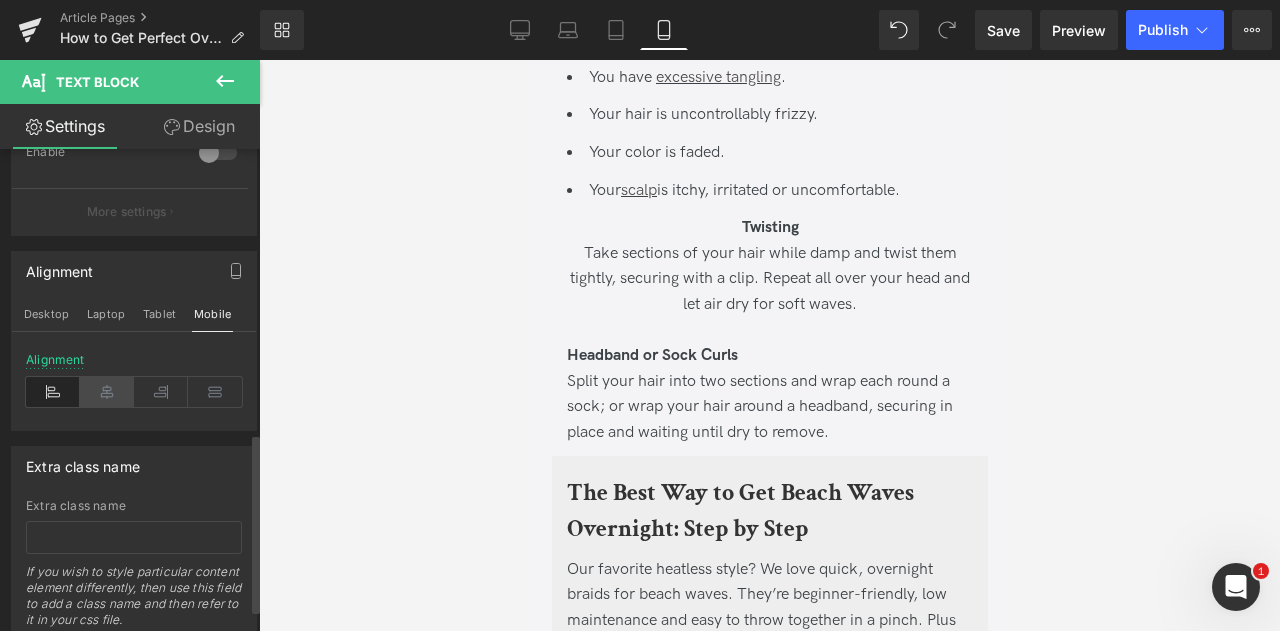 click at bounding box center [107, 392] 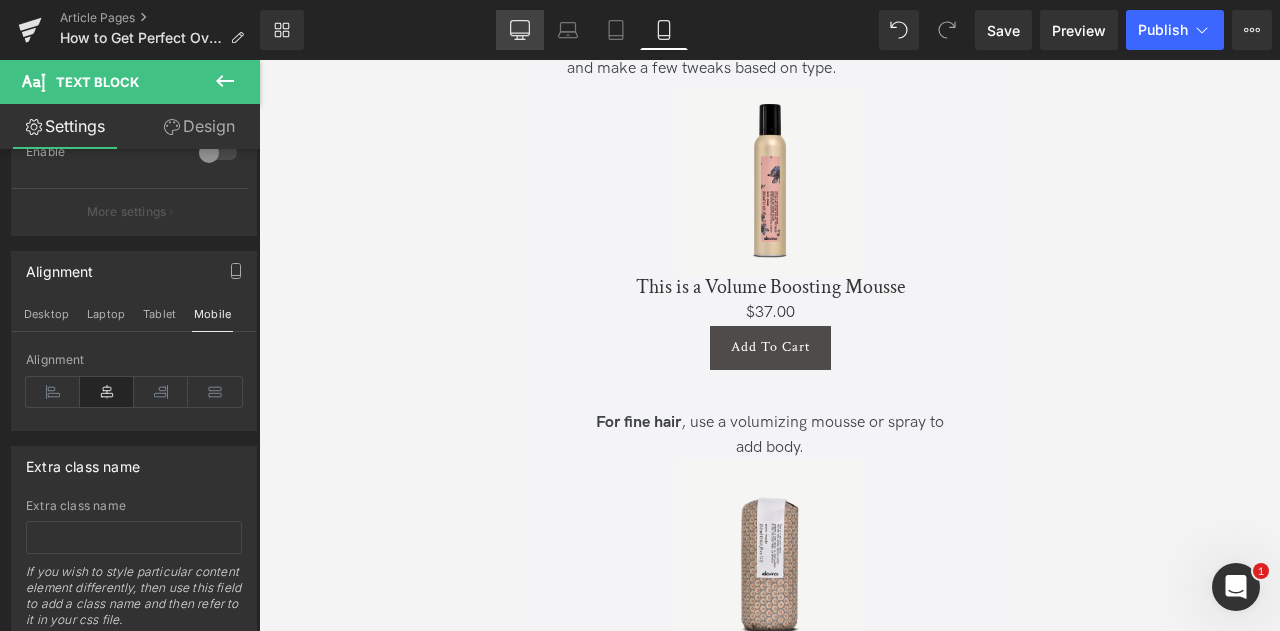 click 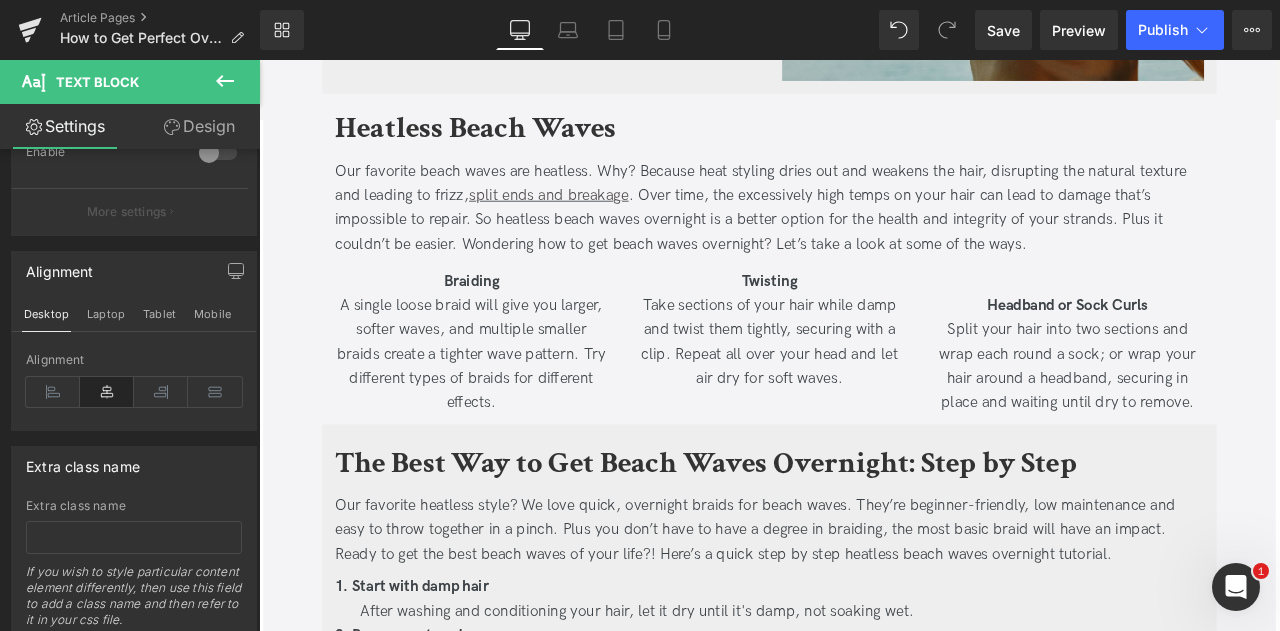 scroll, scrollTop: 1178, scrollLeft: 0, axis: vertical 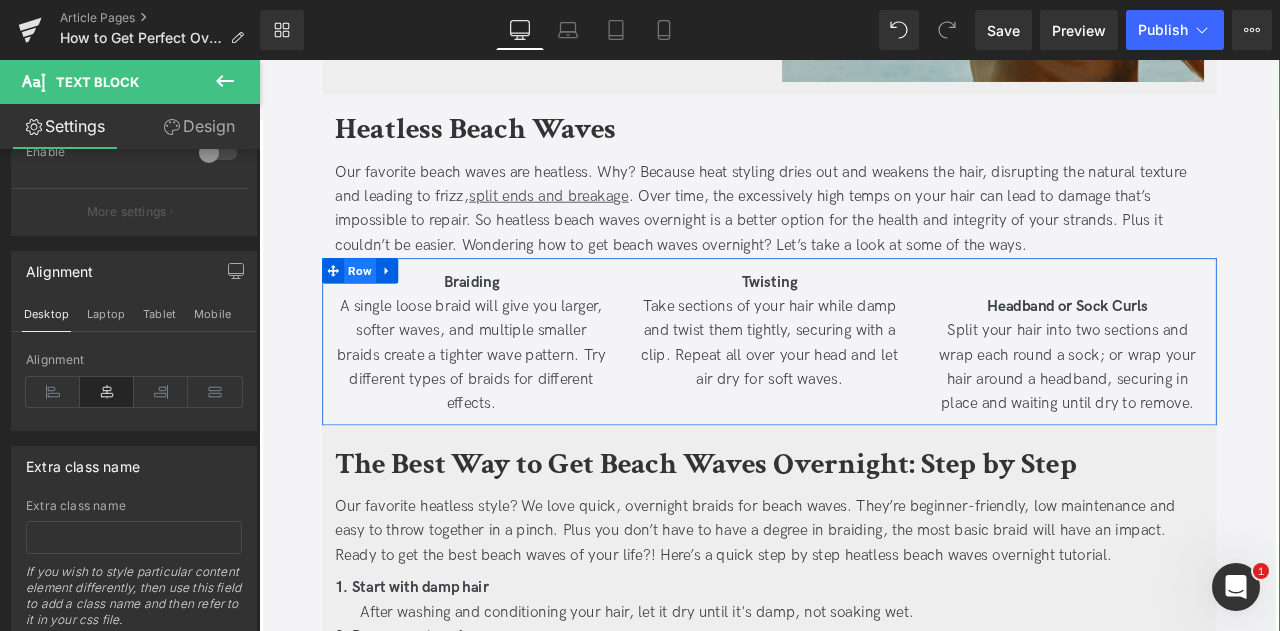 click on "Row" at bounding box center (379, 310) 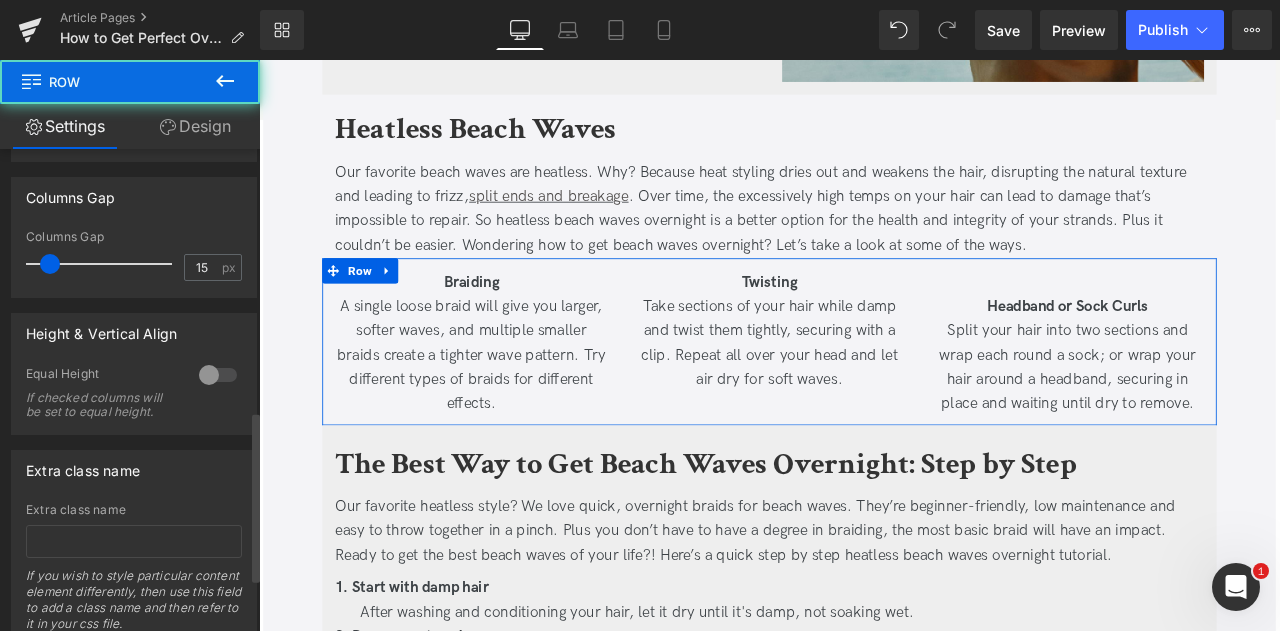 scroll, scrollTop: 888, scrollLeft: 0, axis: vertical 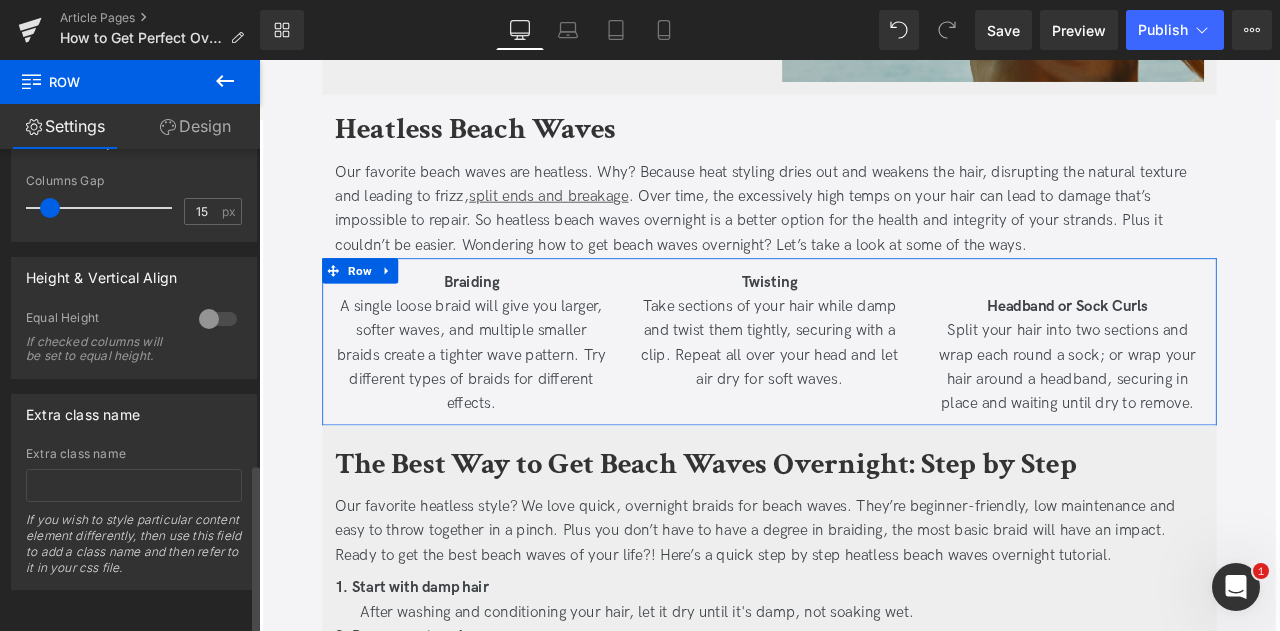 click at bounding box center (218, 319) 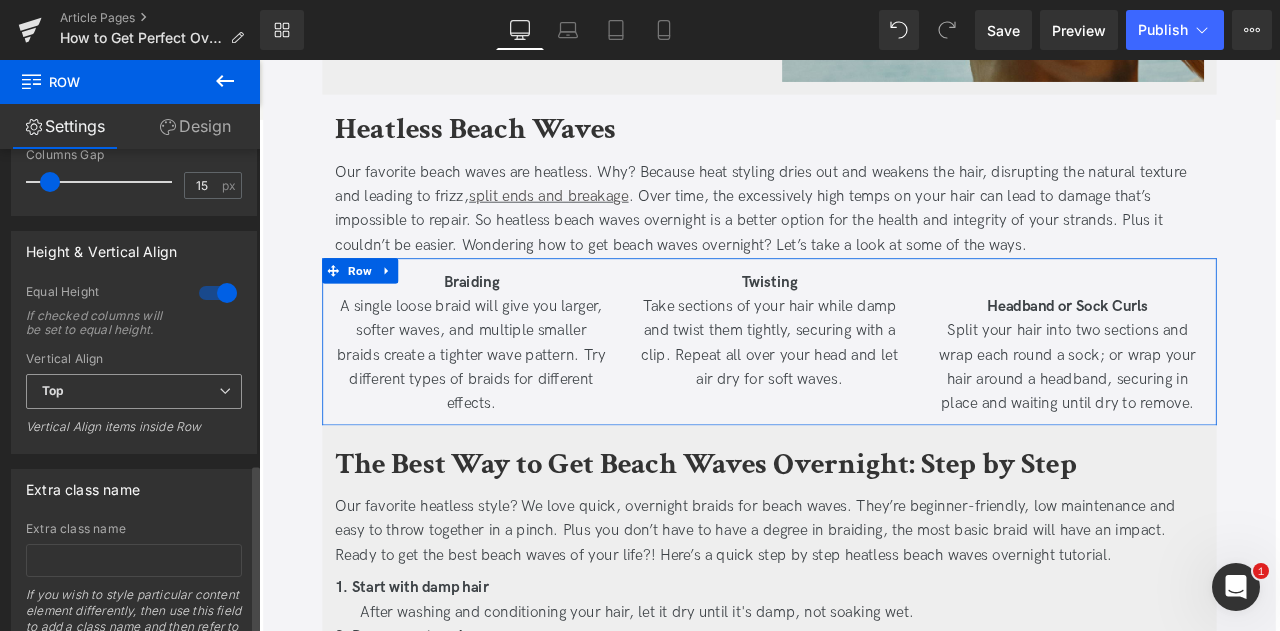 click on "Top" at bounding box center [134, 391] 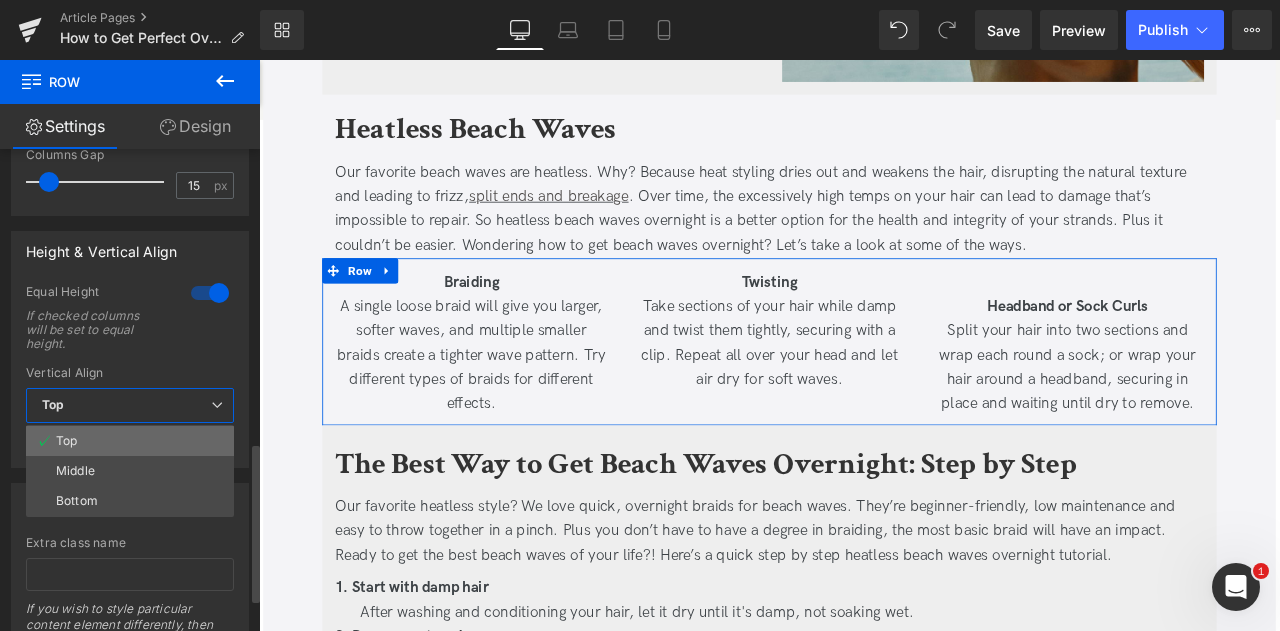 click on "Top" at bounding box center (130, 441) 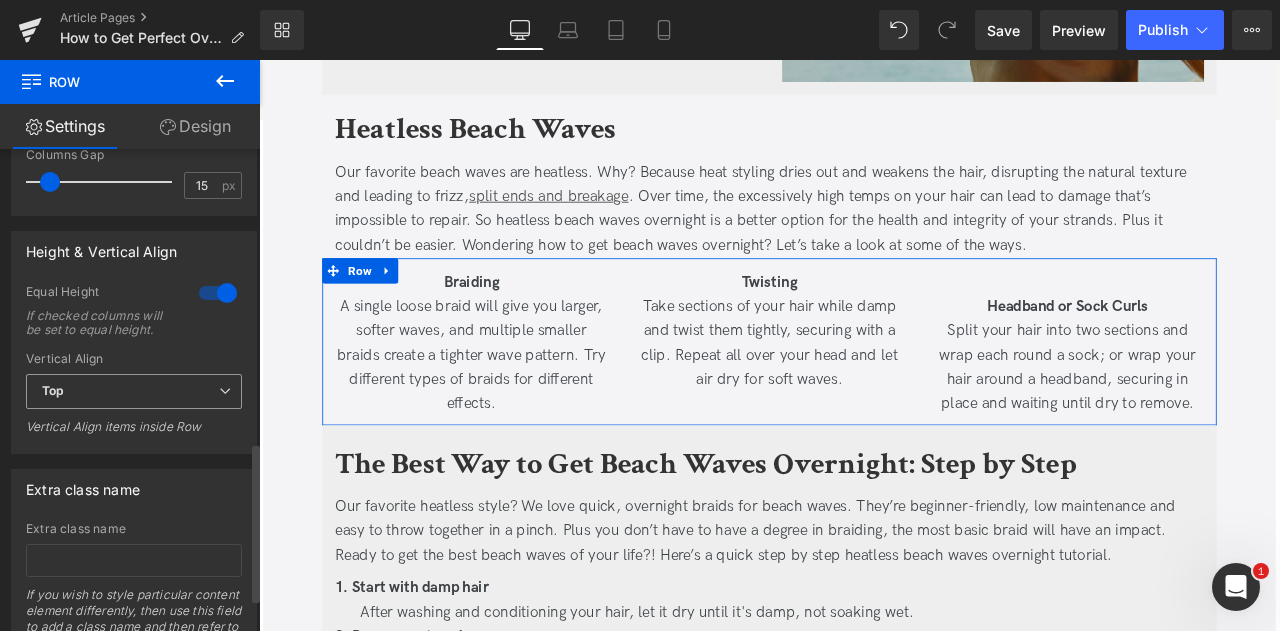 click on "Top" at bounding box center [134, 391] 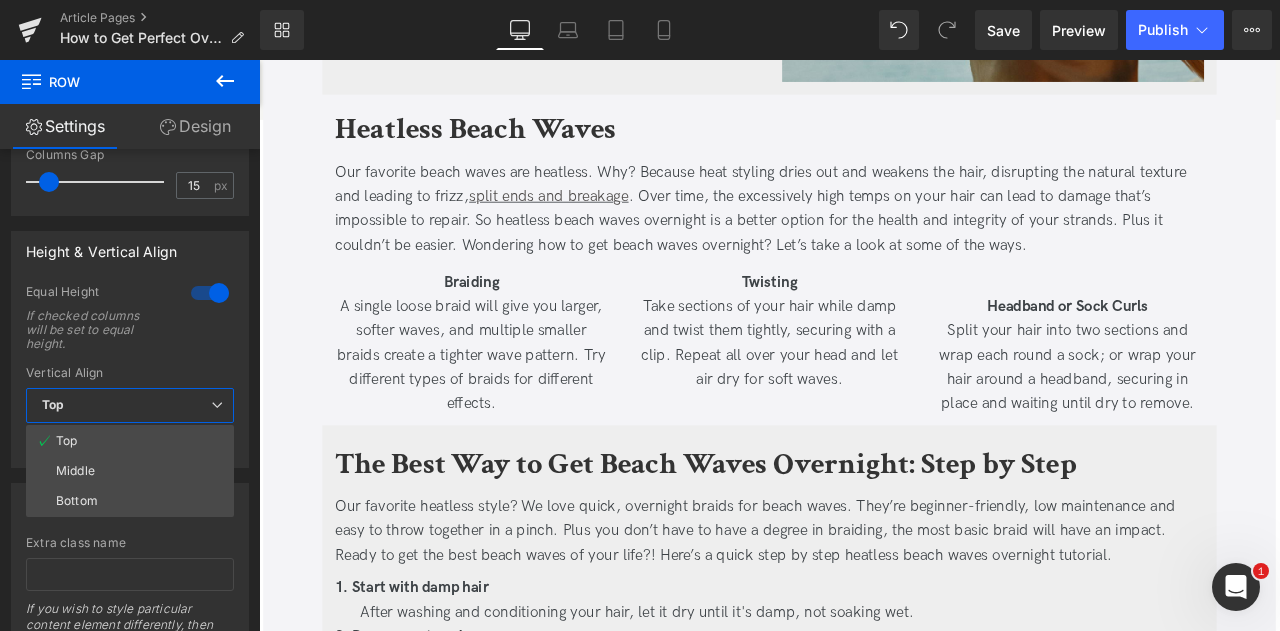 click on "Free Carbon Neutral Shipping On Orders $75+, Plus 4 Free Samples!     Pay with Klarna     Connect with us and get FREE Shipping.  Sign up!             .cls-1{fill:#333;}
.cls-1{fill:#333;}
.cls-1{fill:#333;}
.cls-1{fill:#333;}
.cls-1{fill:#333;}
0
Hair Quiz
Products
Hair Type
Our Story
For Professionals
Blog
Salon Locator         .cls-1{fill:#333;}
Personal Account       .cls-1{fill:#333;}
Salon locator       .cls-1{fill:#4d4c4c;}     .cls-1{fill:#4d4c4c;}
.st0{fill:#4D4C4C;}" at bounding box center [864, 2532] 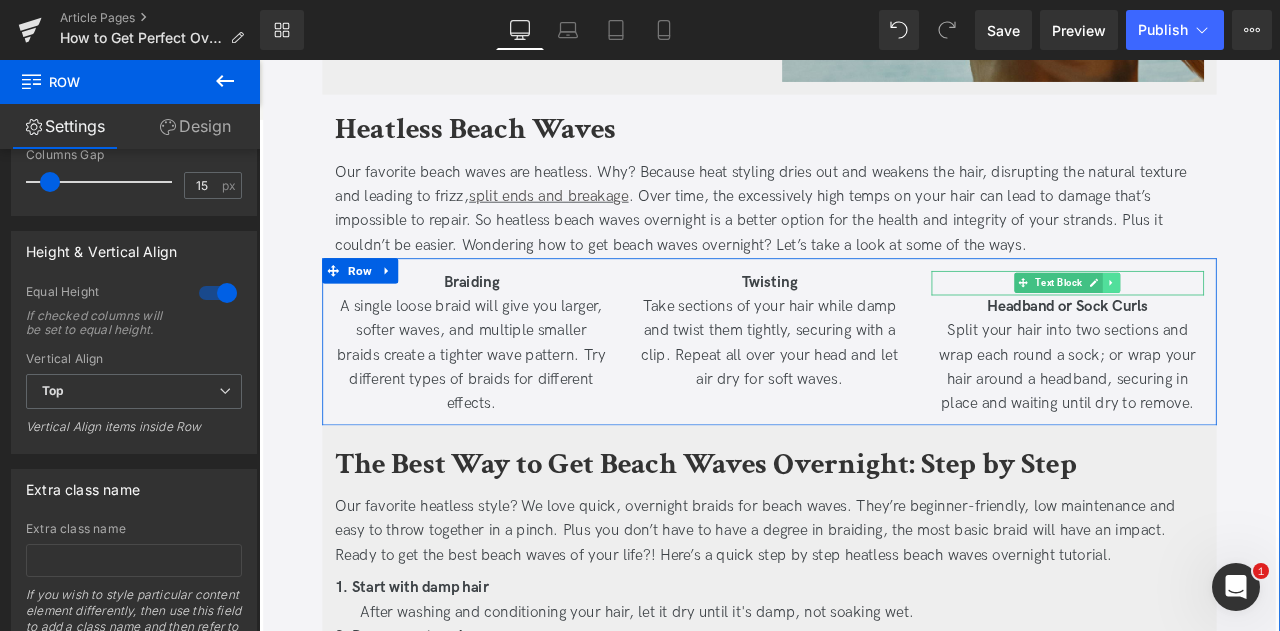 click at bounding box center [1269, 324] 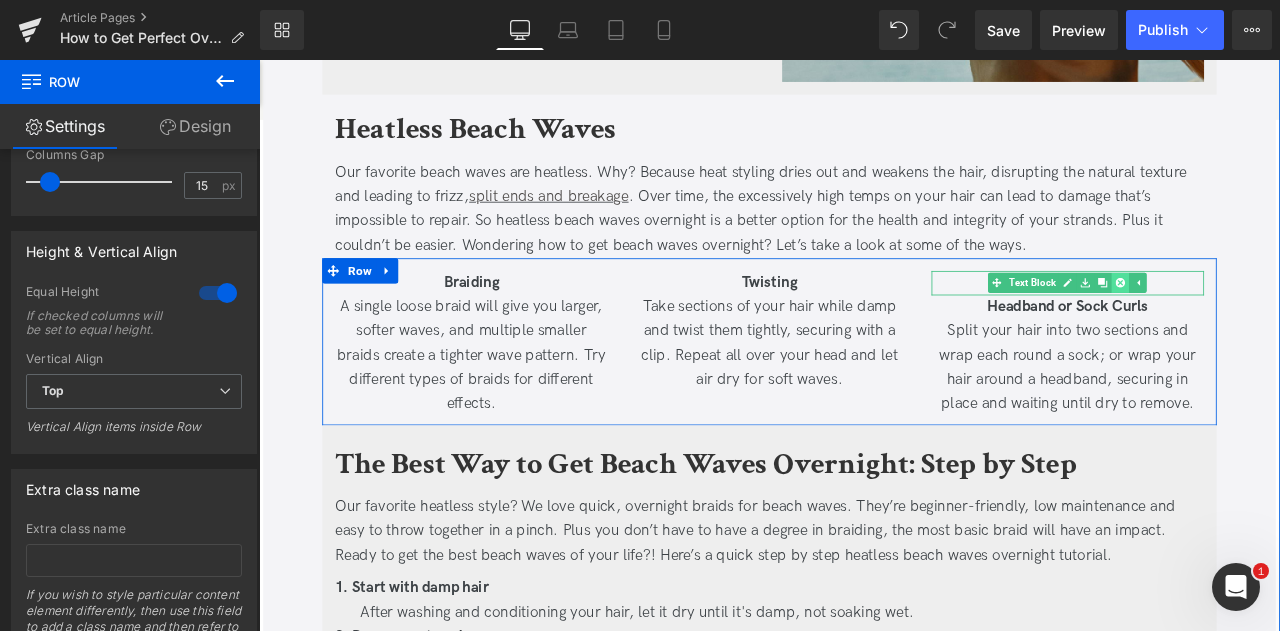 click 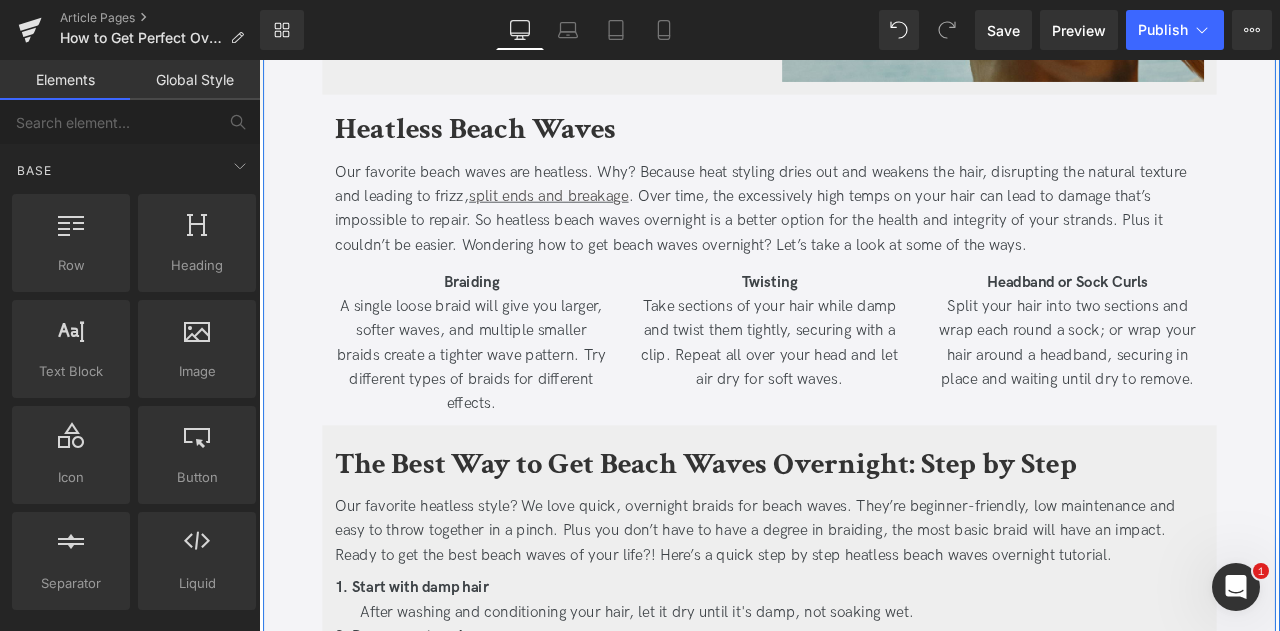 click on "How to Get Perfect Overnight Beach Waves Heading         Updated on August 1, 2025 |  5  min read Jaclyn LaBadia,  Davines Writer Text Block         Separator         Carefree and subtle, but chic and slightly disheveled, beach waves are the official hairstyle of summer—and beyond! But for as chill as the vibe as they give off, nailing them isn’t always so straightforward. But with a little practice, the right tips and a few key products, overnight beach waves will change your life- or at least your hair. From prepping to using the right products and tips for different hair types and long-lasting waves, this is your step-by-step guide to the perfect overnight beach waves. Text Block
Key Takeaways Heading" at bounding box center [864, 1447] 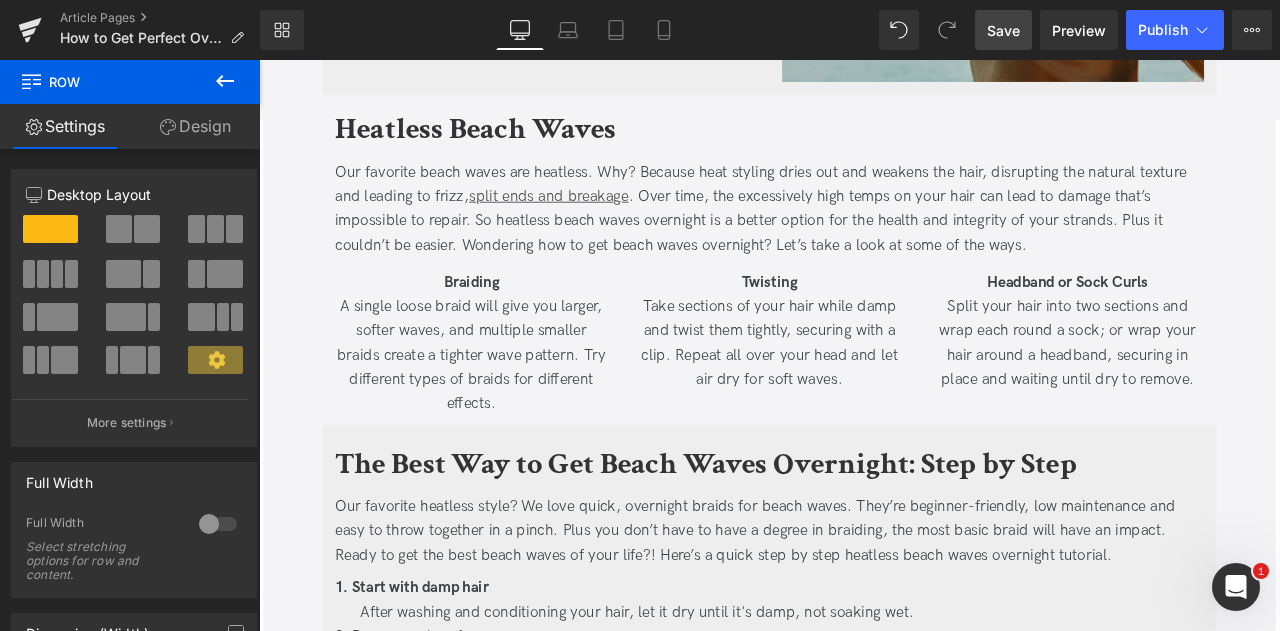 click on "Save" at bounding box center [1003, 30] 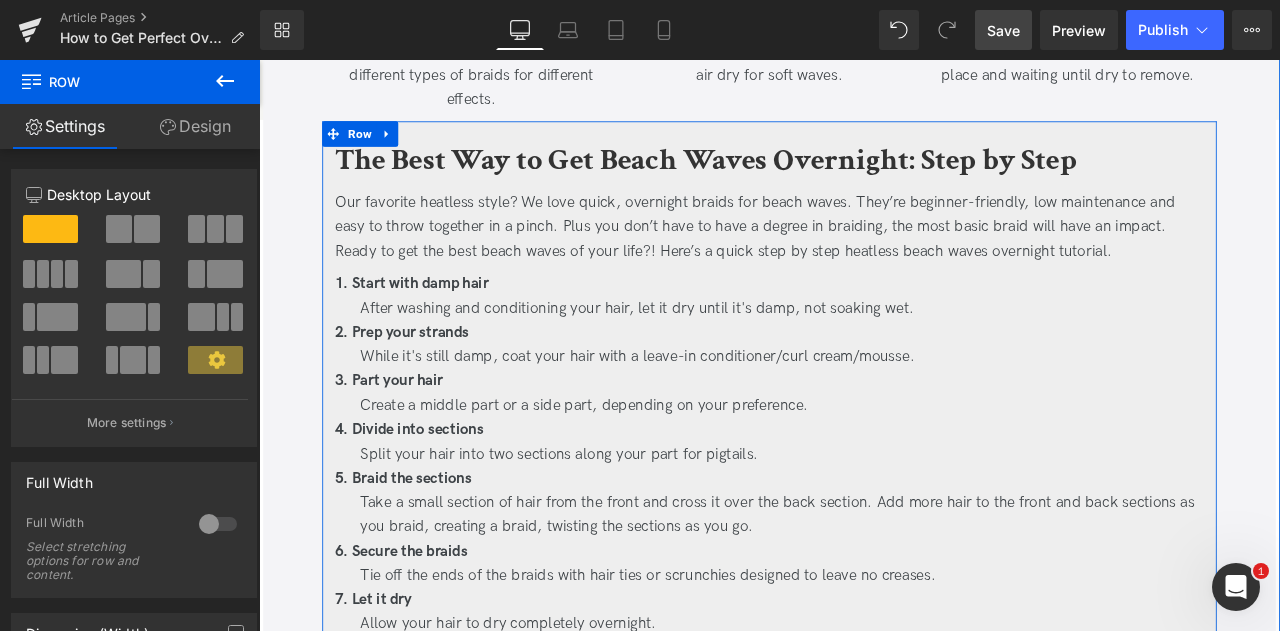 scroll, scrollTop: 1519, scrollLeft: 0, axis: vertical 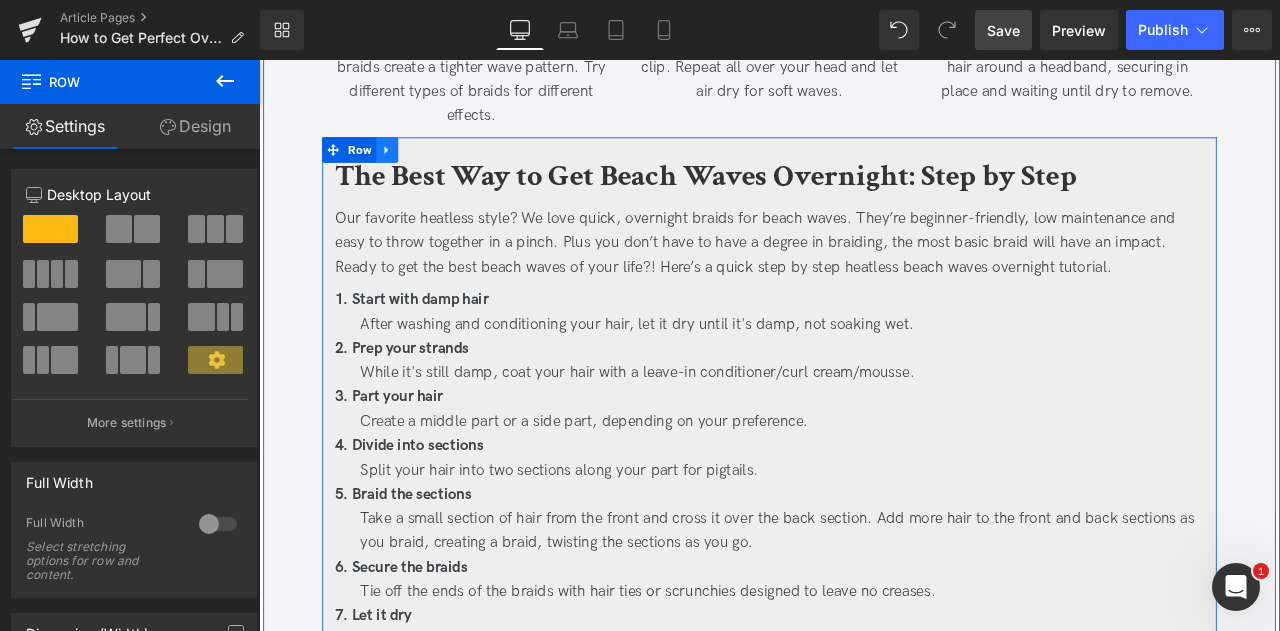 click 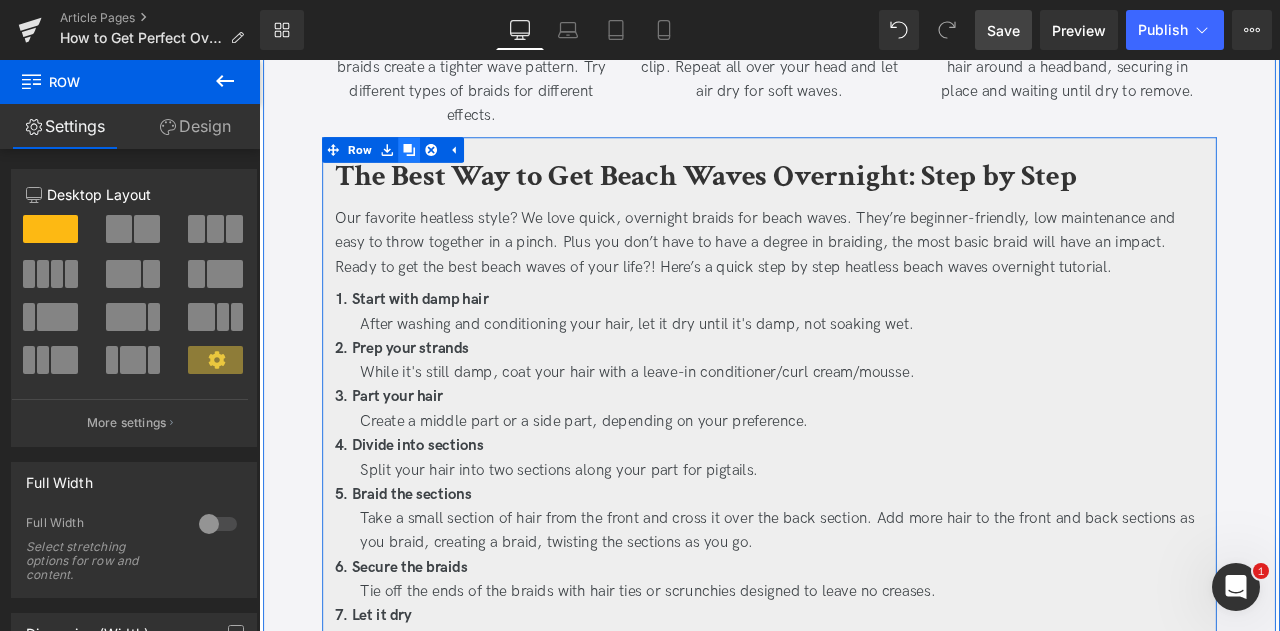click 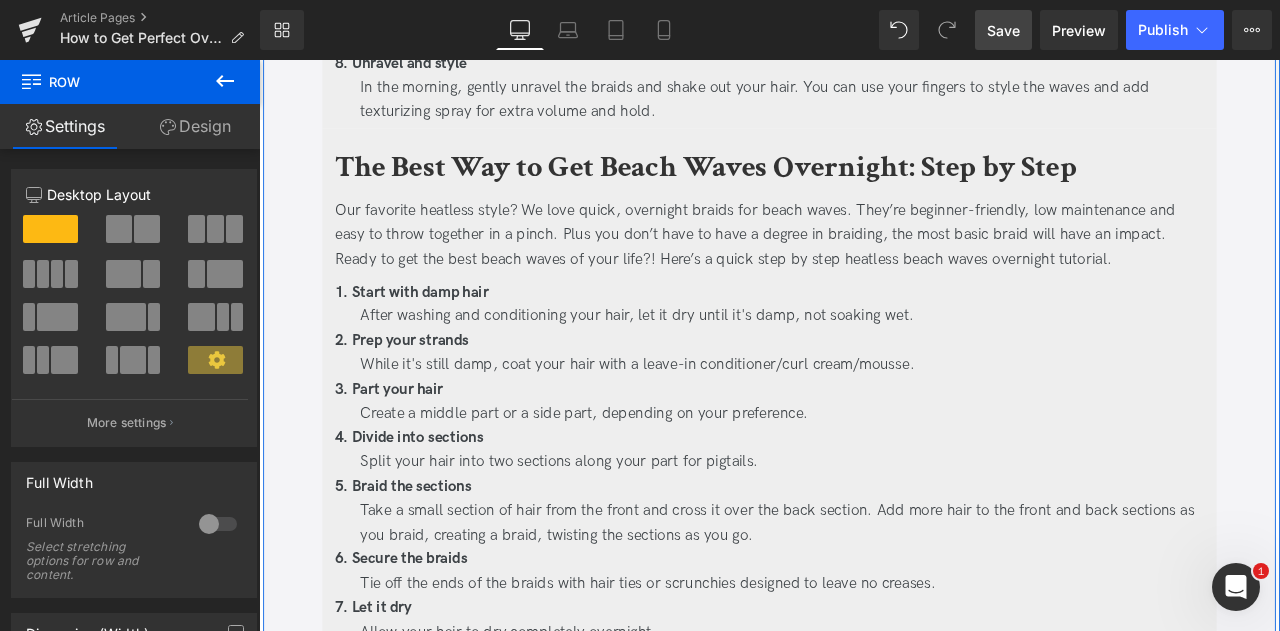 scroll, scrollTop: 2232, scrollLeft: 0, axis: vertical 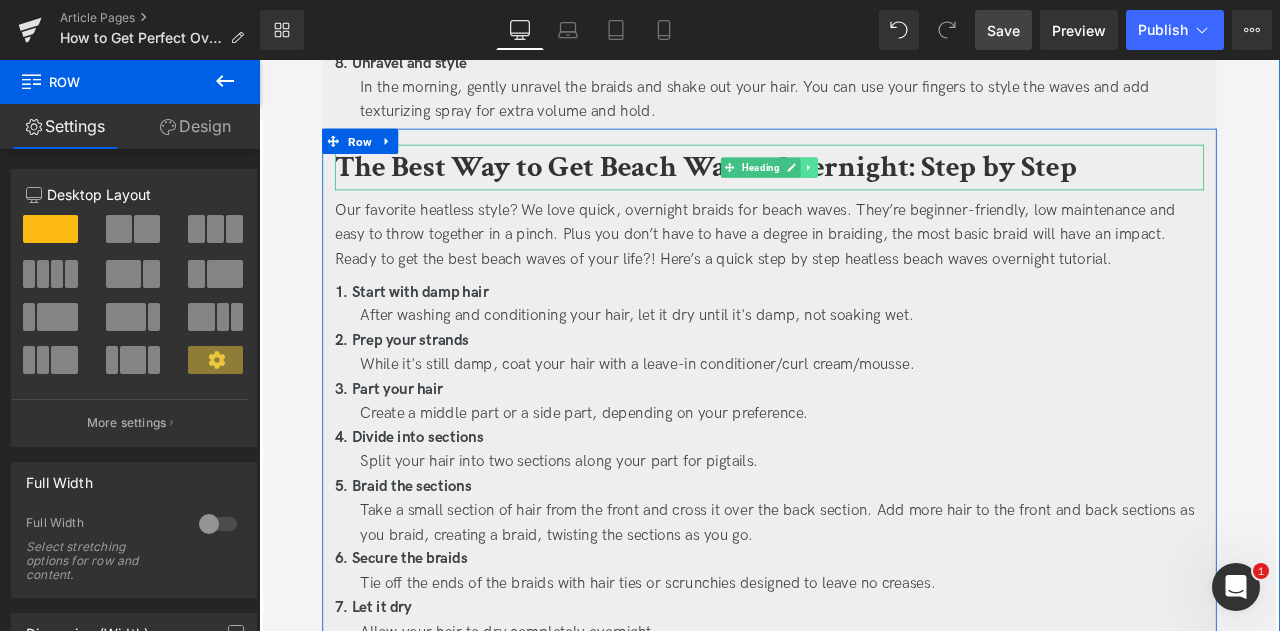 click at bounding box center (911, 187) 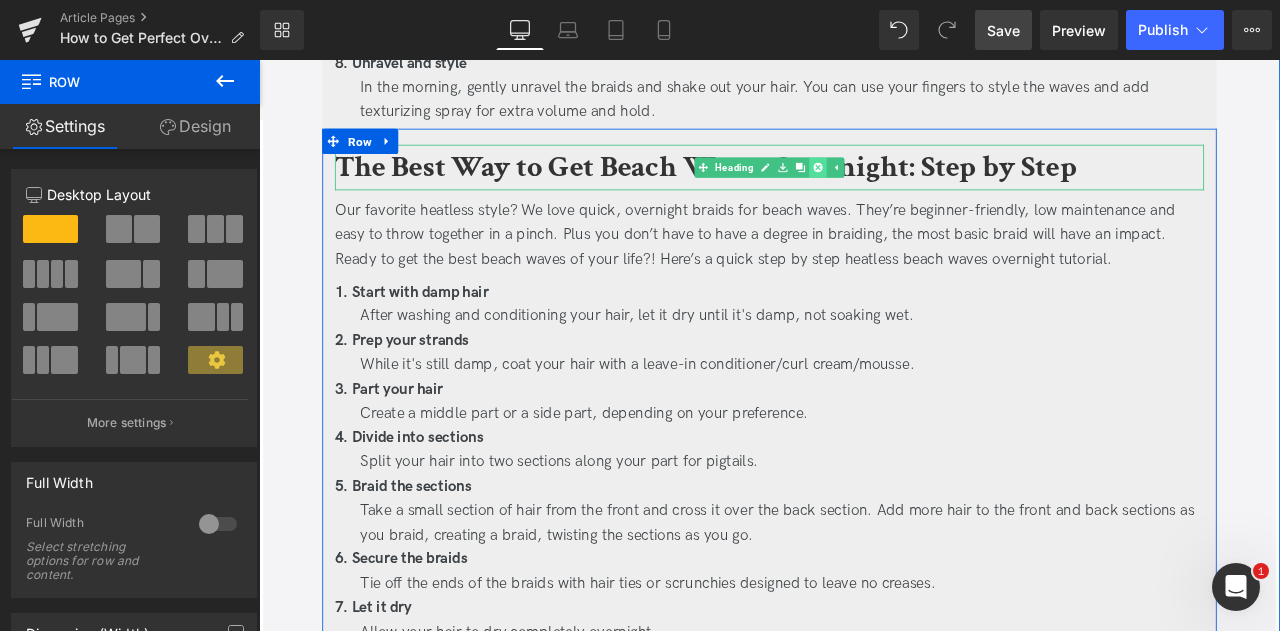 click 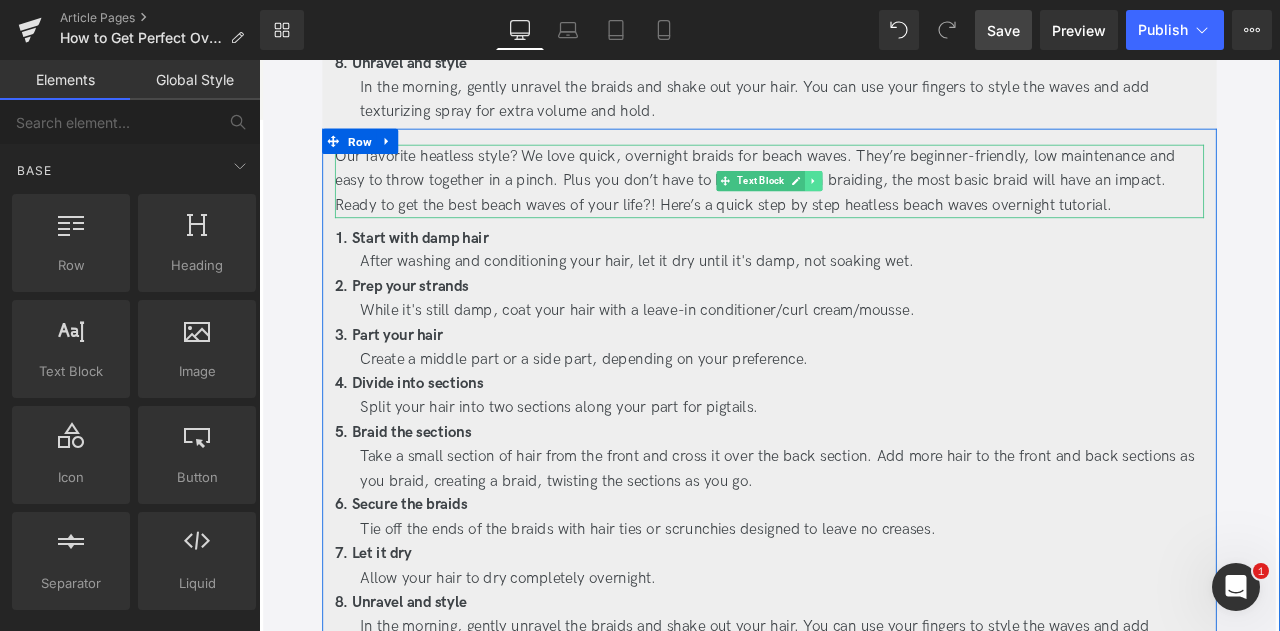 click 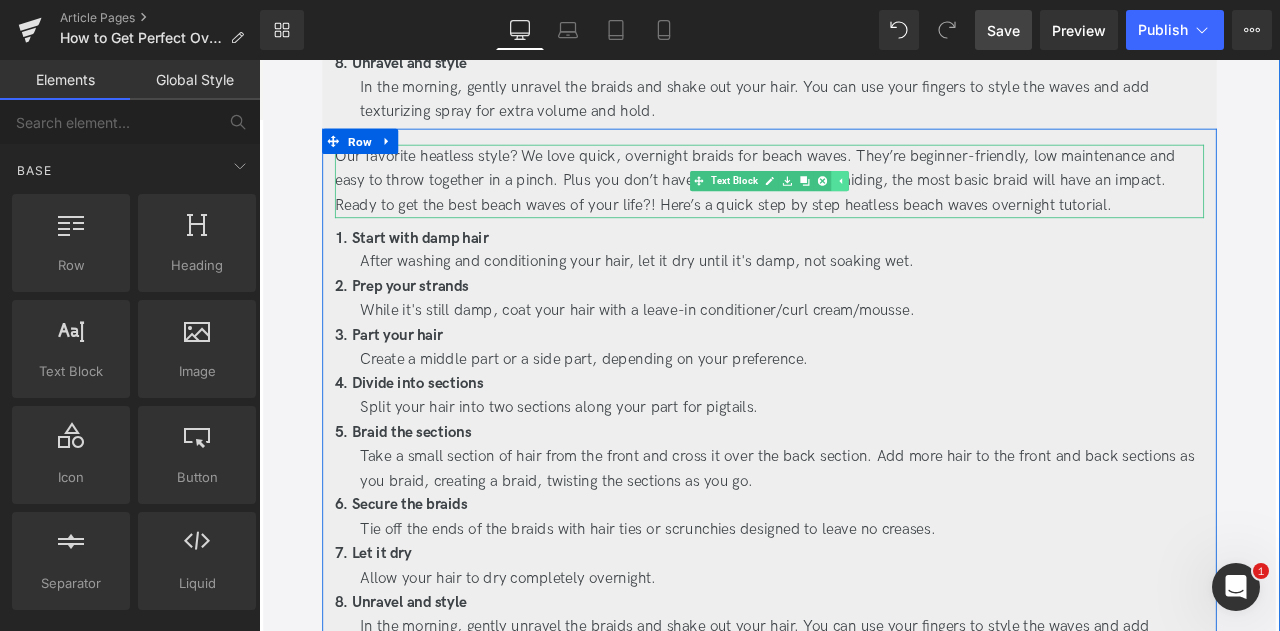 click at bounding box center [926, 203] 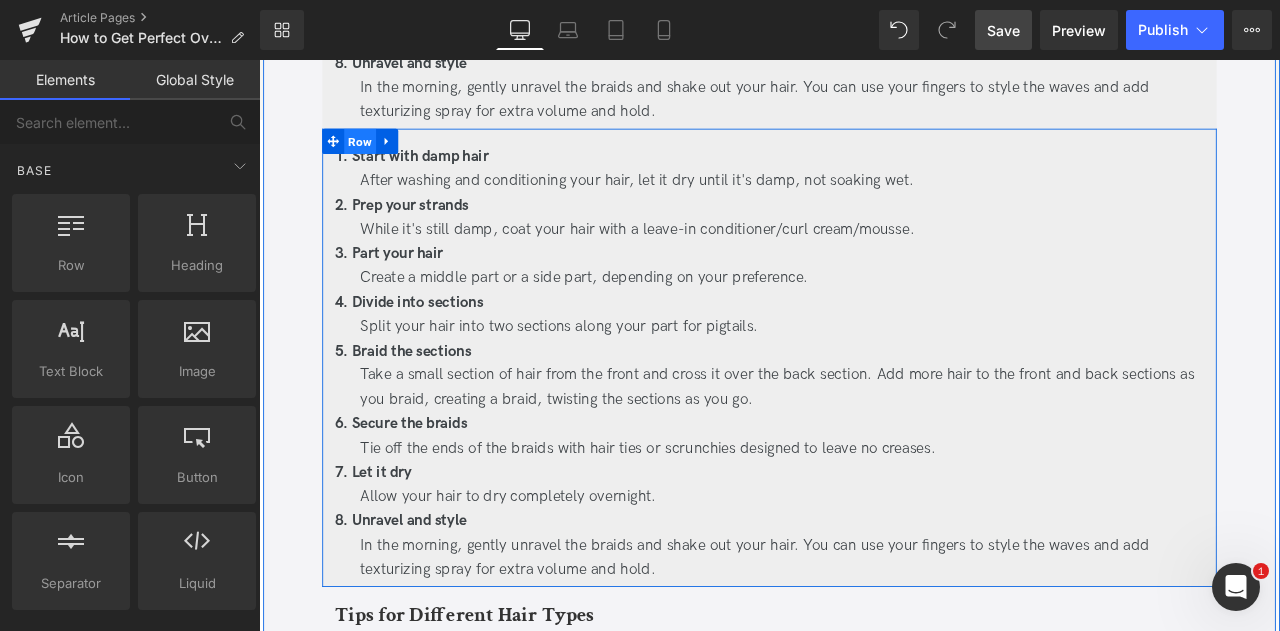 click on "Row" at bounding box center [379, 156] 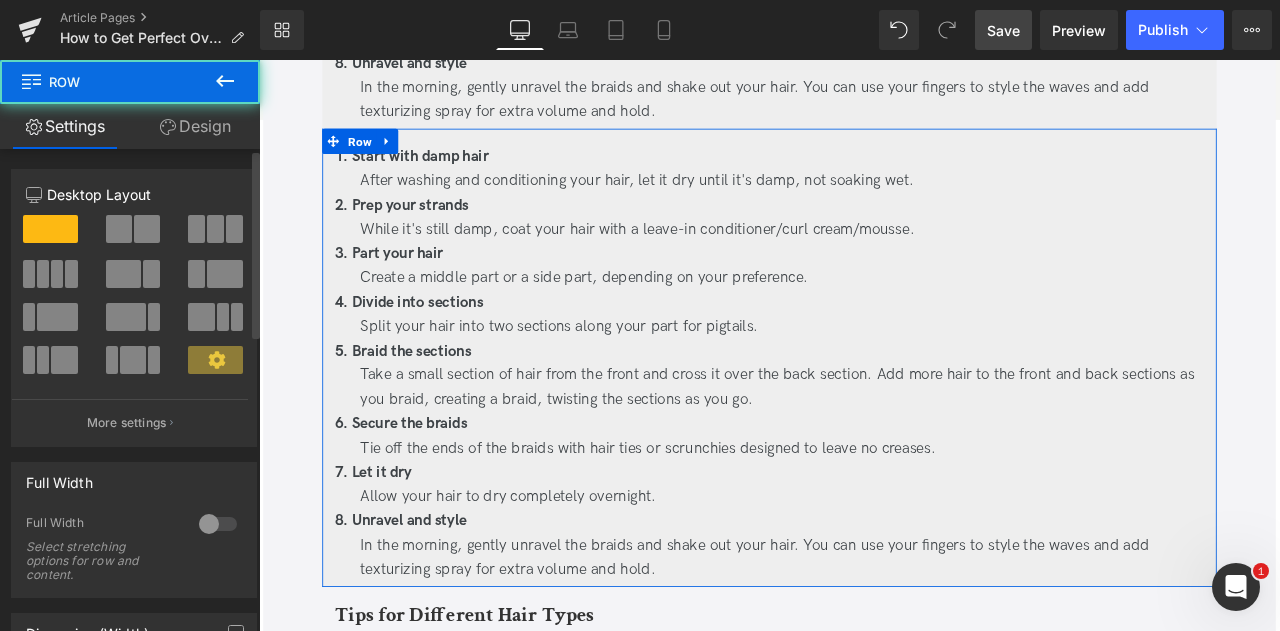 click at bounding box center [147, 229] 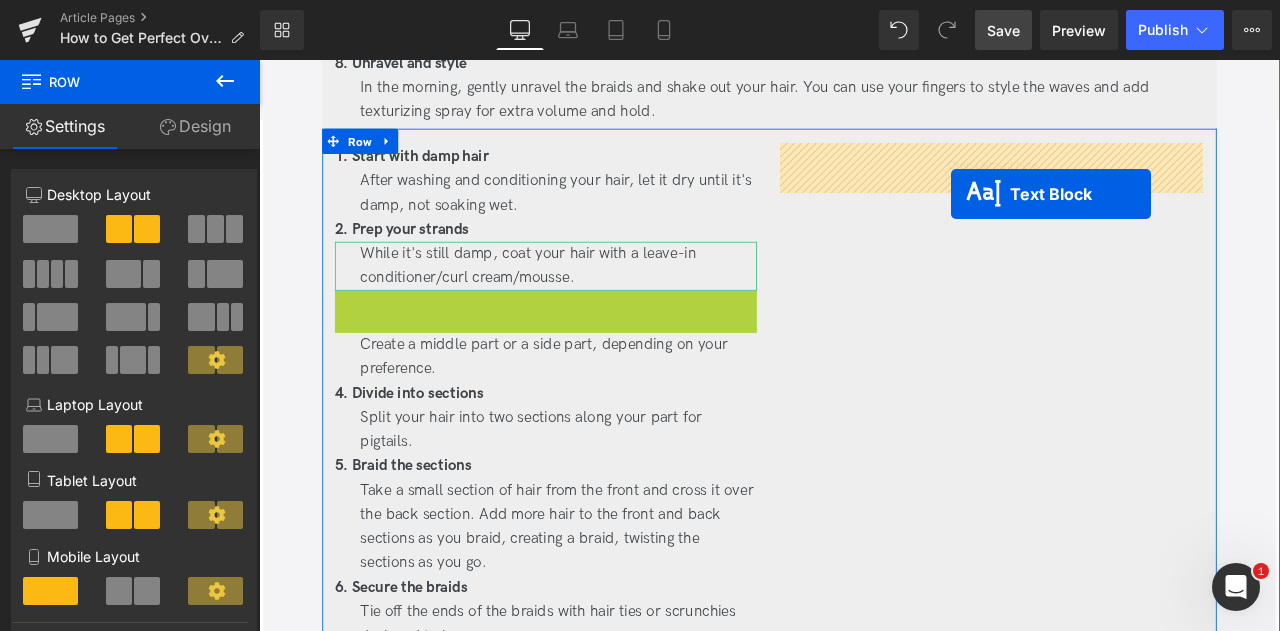 drag, startPoint x: 546, startPoint y: 353, endPoint x: 1077, endPoint y: 216, distance: 548.38855 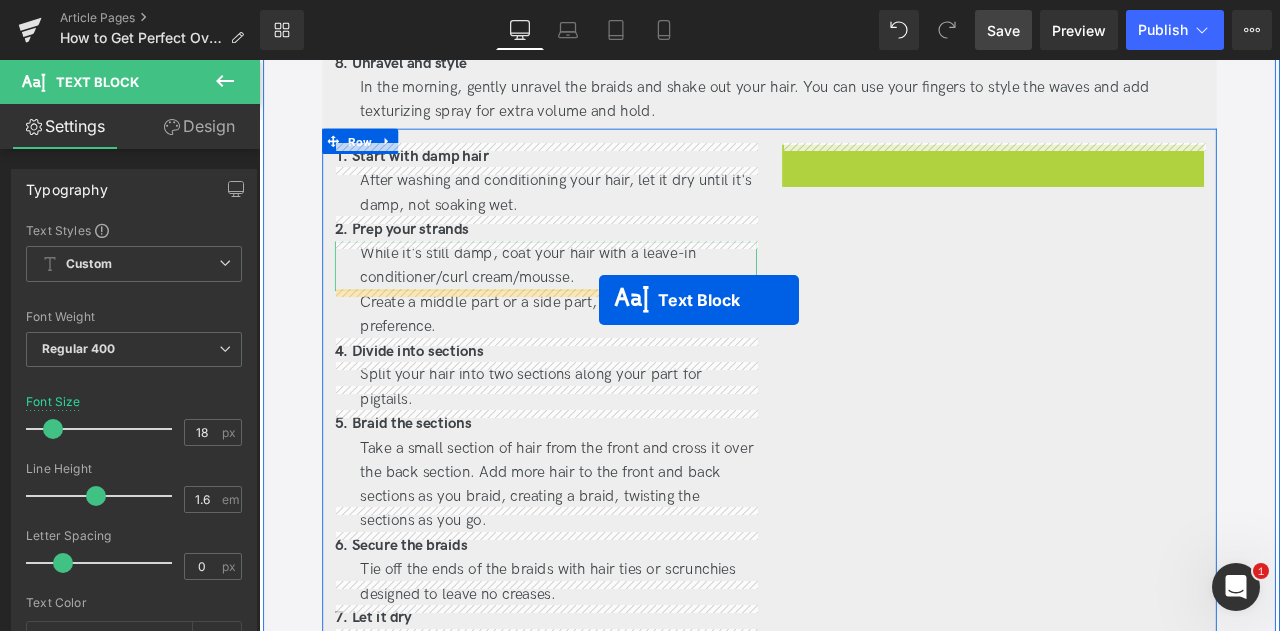 drag, startPoint x: 1081, startPoint y: 173, endPoint x: 663, endPoint y: 344, distance: 451.62485 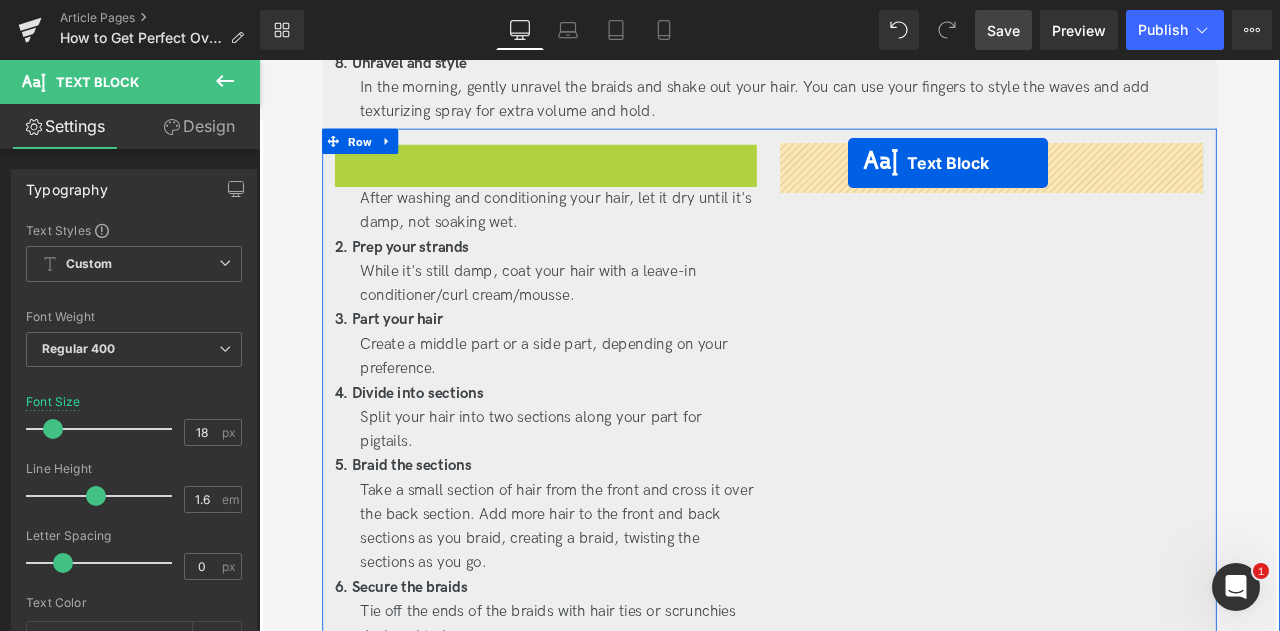 drag, startPoint x: 550, startPoint y: 175, endPoint x: 957, endPoint y: 182, distance: 407.06018 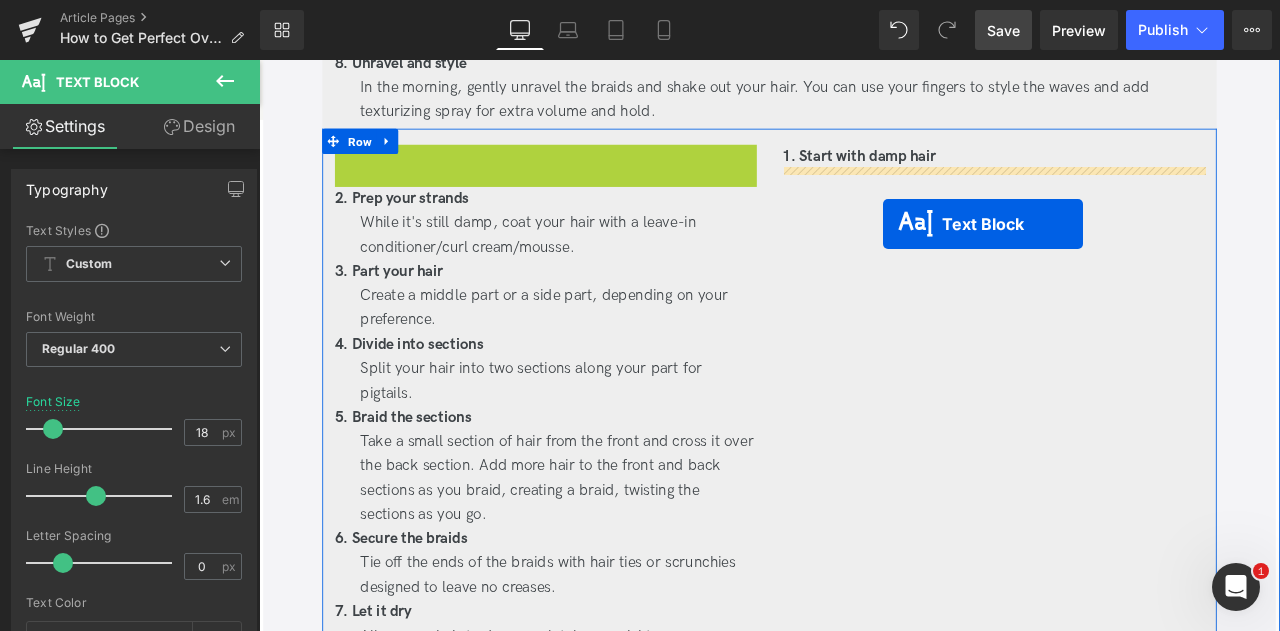 drag, startPoint x: 542, startPoint y: 189, endPoint x: 998, endPoint y: 254, distance: 460.60938 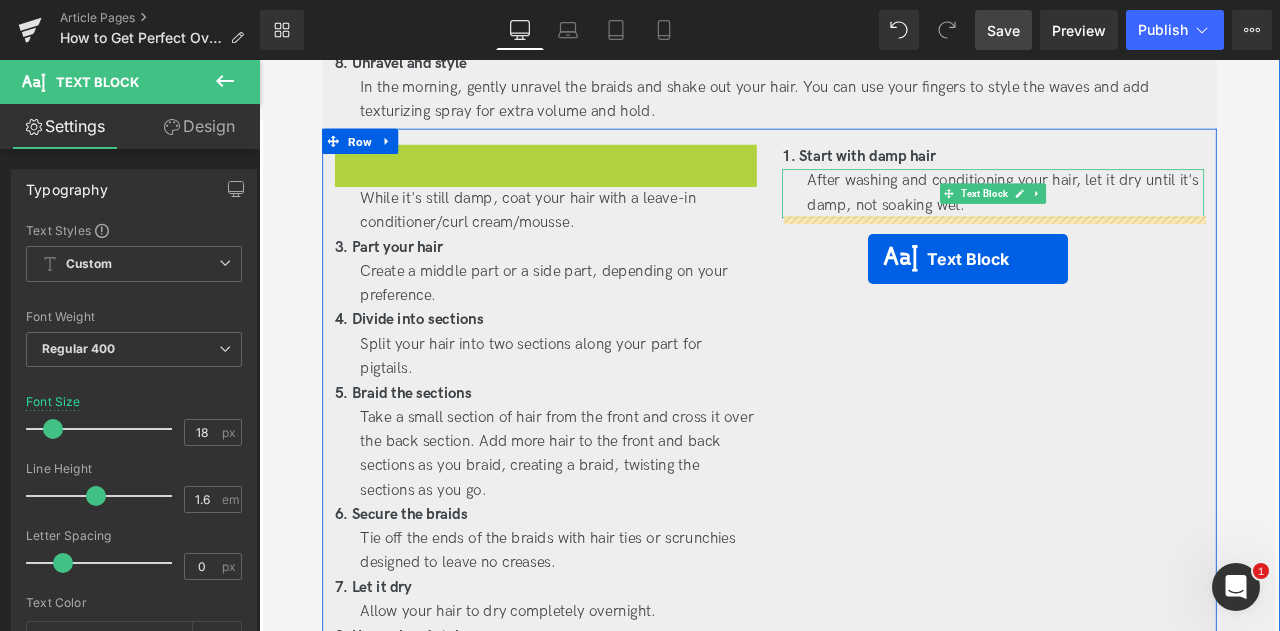 drag, startPoint x: 572, startPoint y: 165, endPoint x: 981, endPoint y: 296, distance: 429.4671 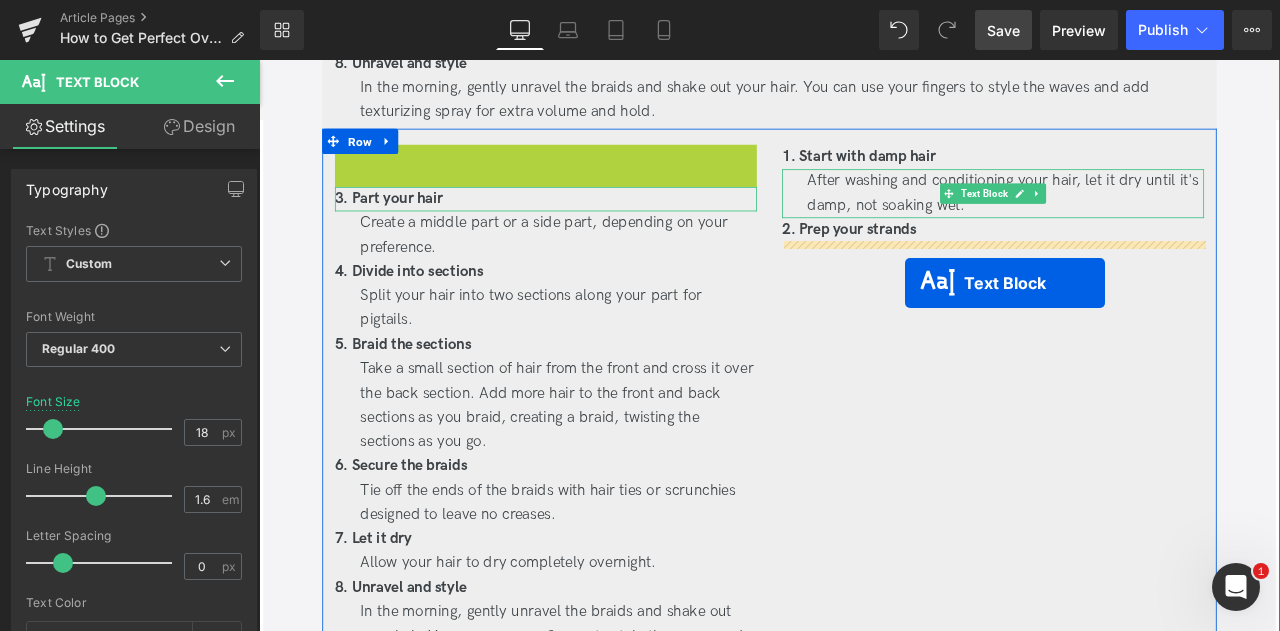 drag, startPoint x: 602, startPoint y: 184, endPoint x: 1025, endPoint y: 324, distance: 445.56592 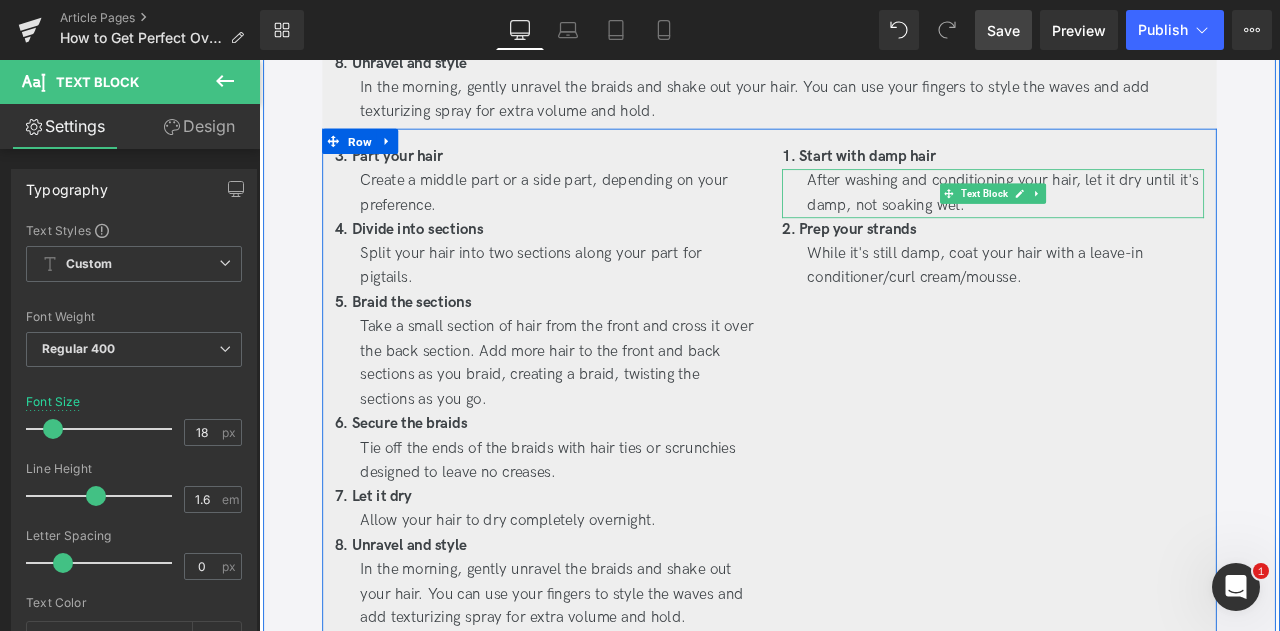 drag, startPoint x: 621, startPoint y: 175, endPoint x: 1055, endPoint y: 350, distance: 467.95407 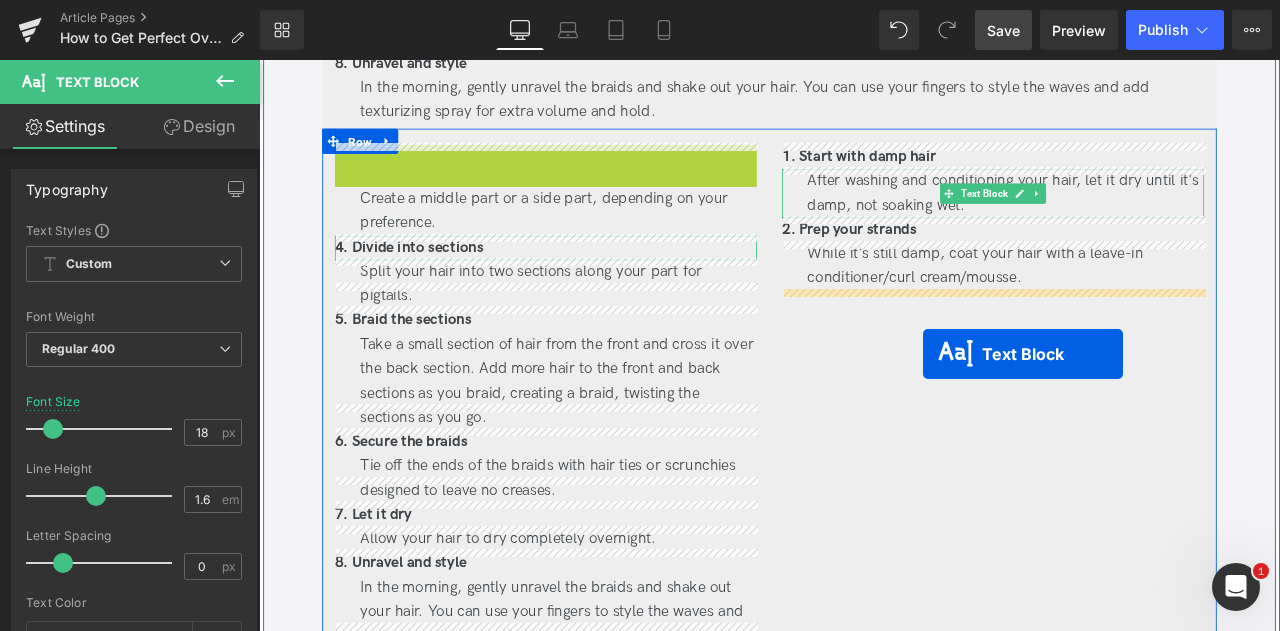 drag, startPoint x: 569, startPoint y: 171, endPoint x: 1046, endPoint y: 408, distance: 532.63306 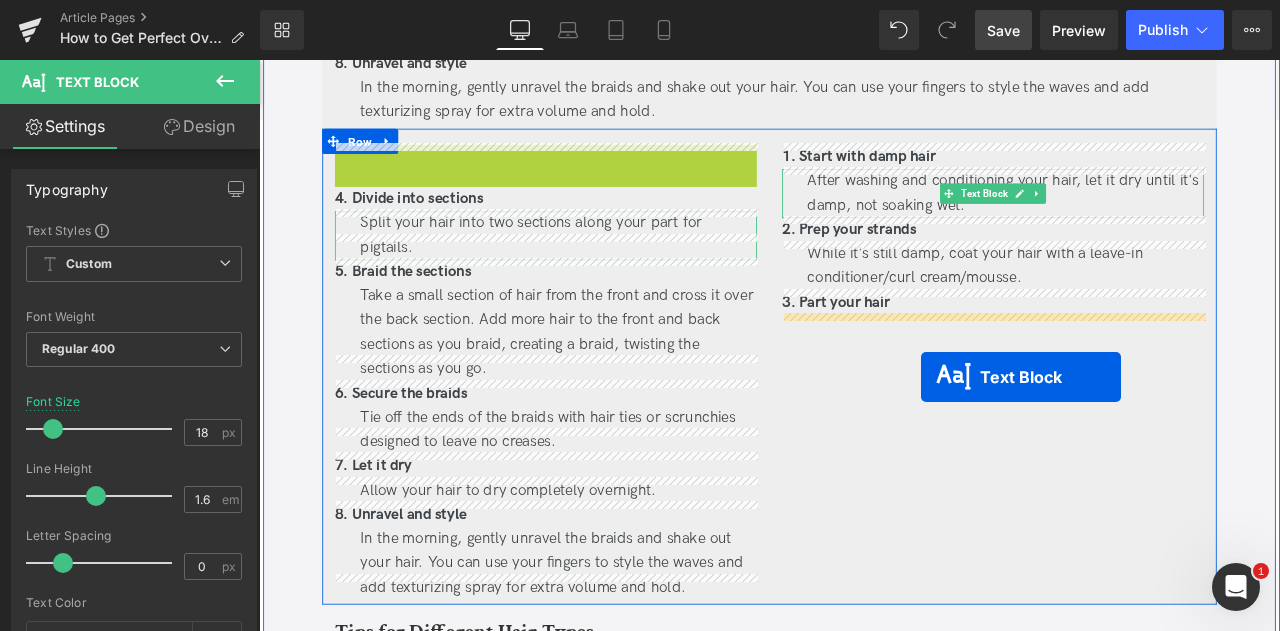 drag, startPoint x: 560, startPoint y: 182, endPoint x: 1043, endPoint y: 435, distance: 545.2504 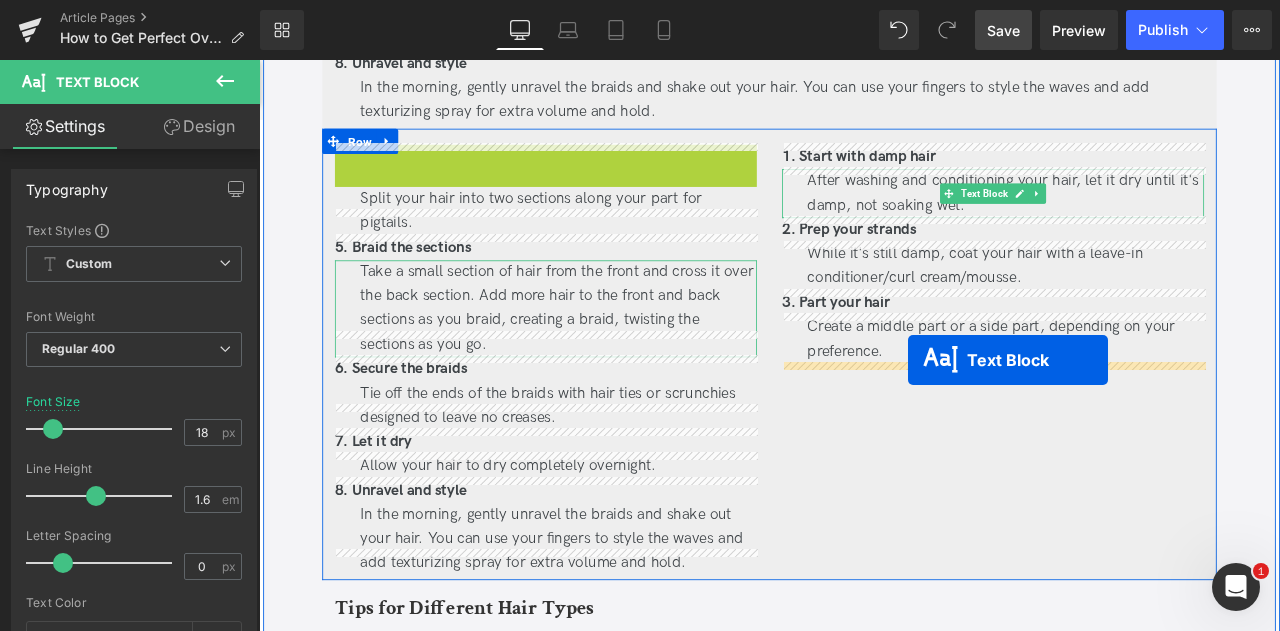 drag, startPoint x: 590, startPoint y: 169, endPoint x: 1028, endPoint y: 416, distance: 502.8449 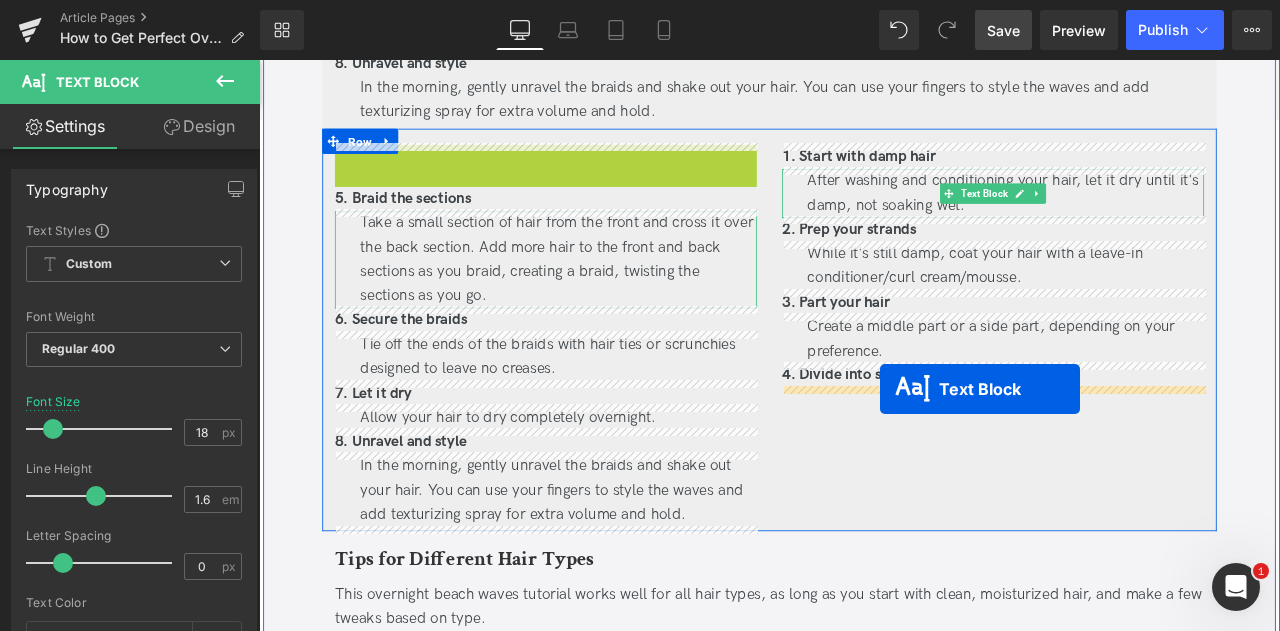 drag, startPoint x: 568, startPoint y: 175, endPoint x: 995, endPoint y: 450, distance: 507.89172 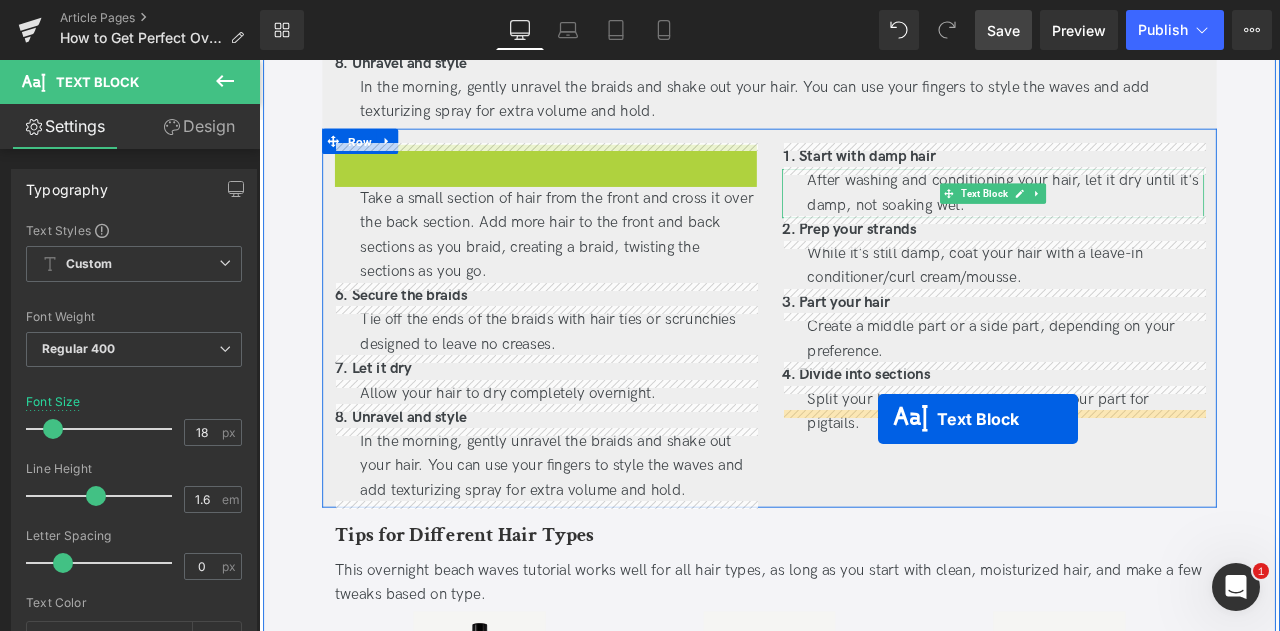 drag, startPoint x: 583, startPoint y: 169, endPoint x: 992, endPoint y: 486, distance: 517.46497 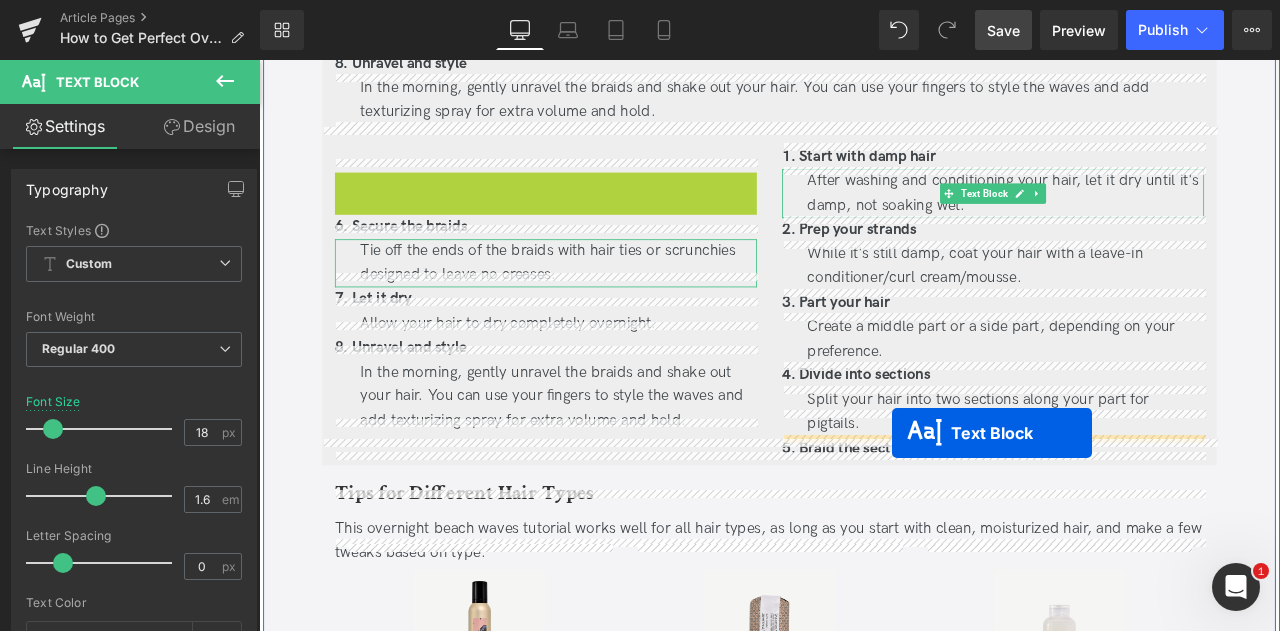 drag, startPoint x: 582, startPoint y: 210, endPoint x: 1009, endPoint y: 502, distance: 517.29395 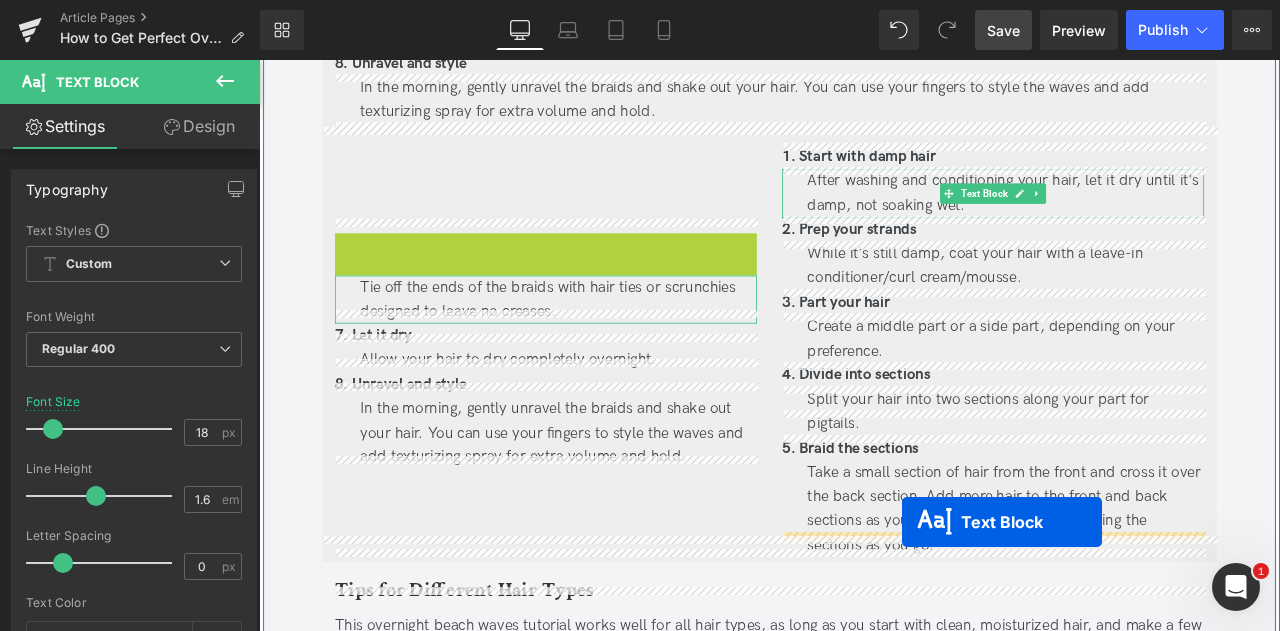 drag, startPoint x: 577, startPoint y: 270, endPoint x: 1021, endPoint y: 607, distance: 557.4092 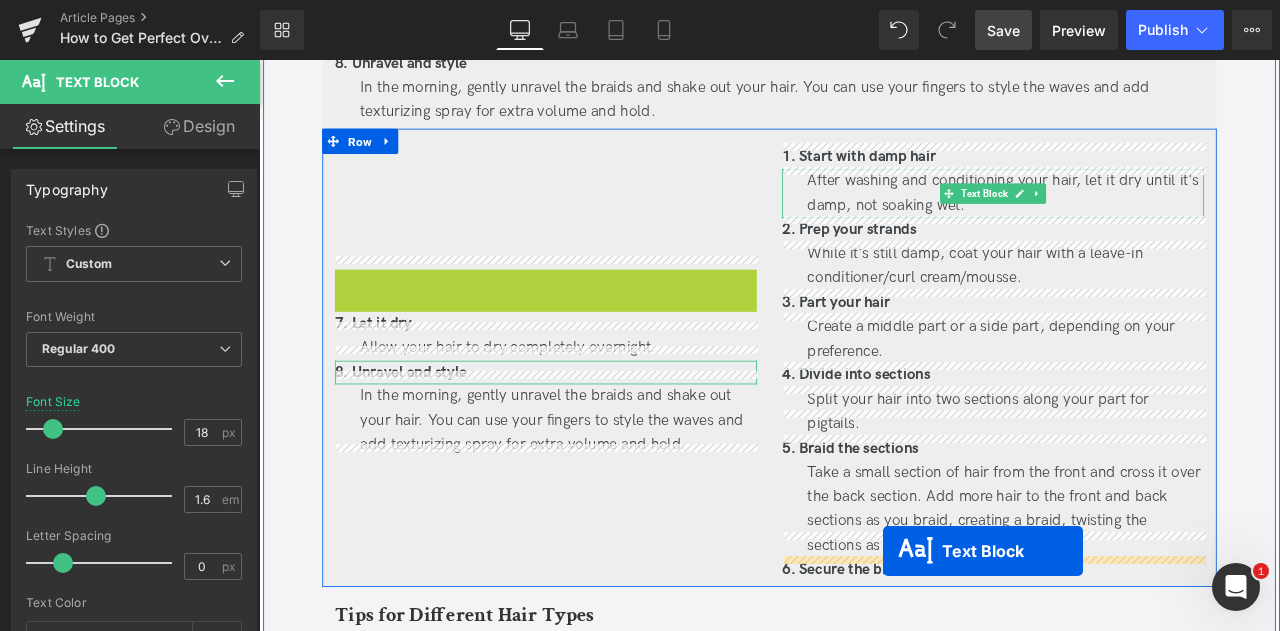 drag, startPoint x: 577, startPoint y: 311, endPoint x: 998, endPoint y: 642, distance: 535.539 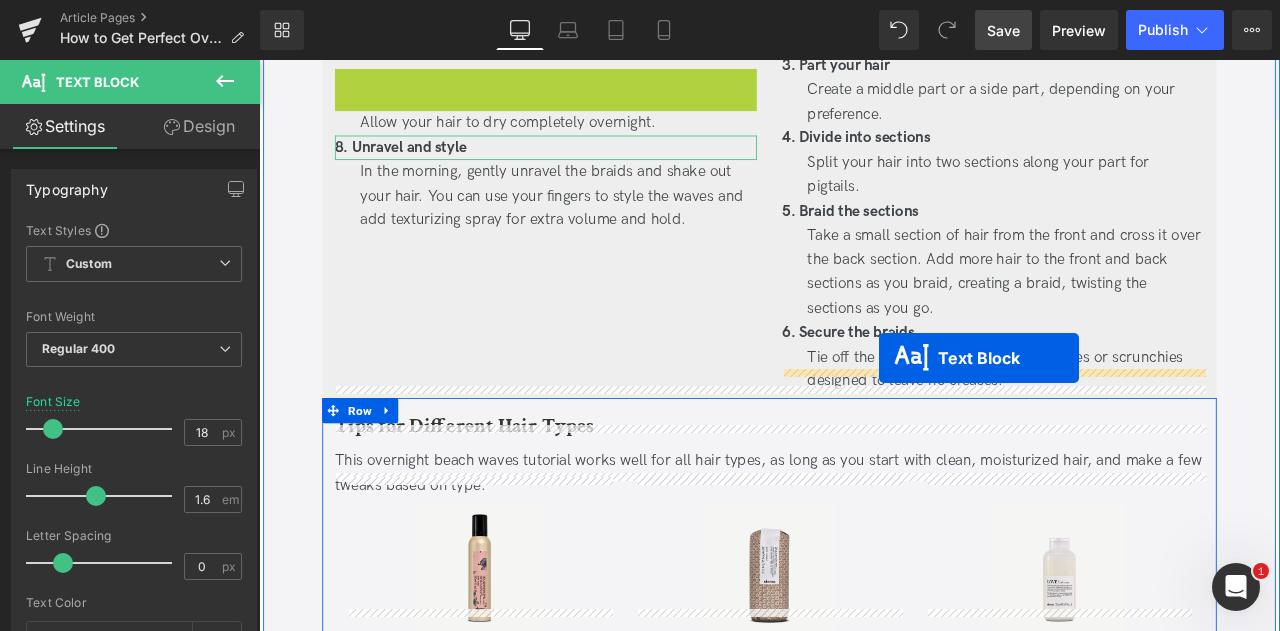 drag, startPoint x: 563, startPoint y: 359, endPoint x: 994, endPoint y: 413, distance: 434.36966 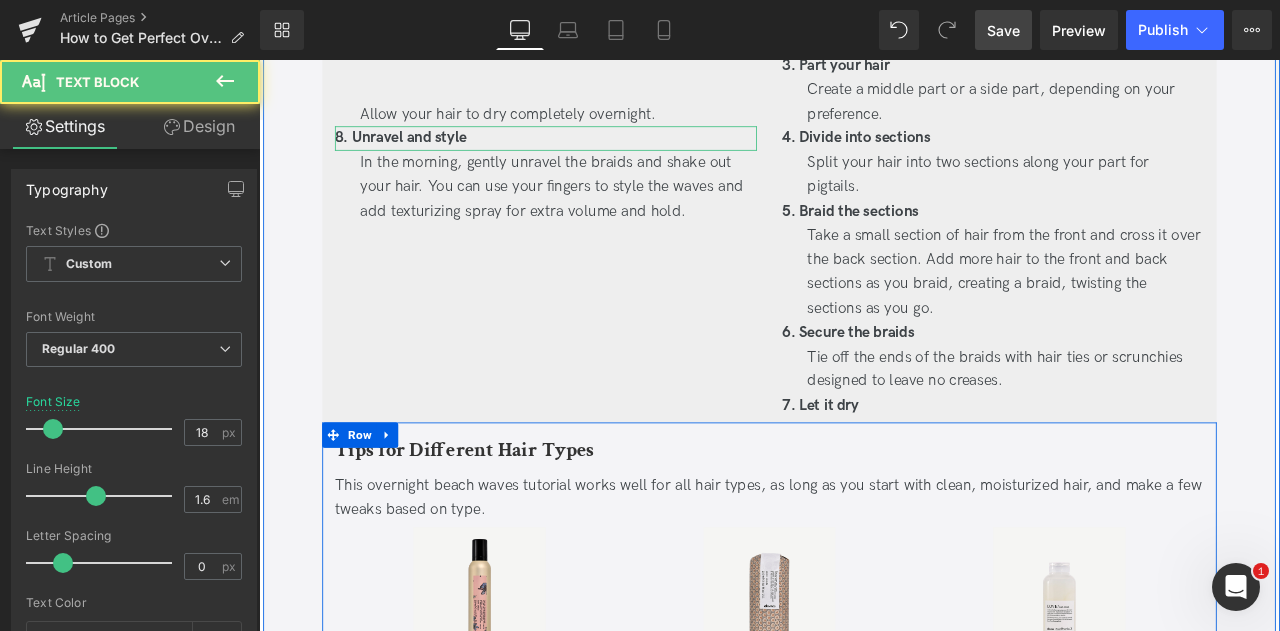 scroll, scrollTop: 2501, scrollLeft: 0, axis: vertical 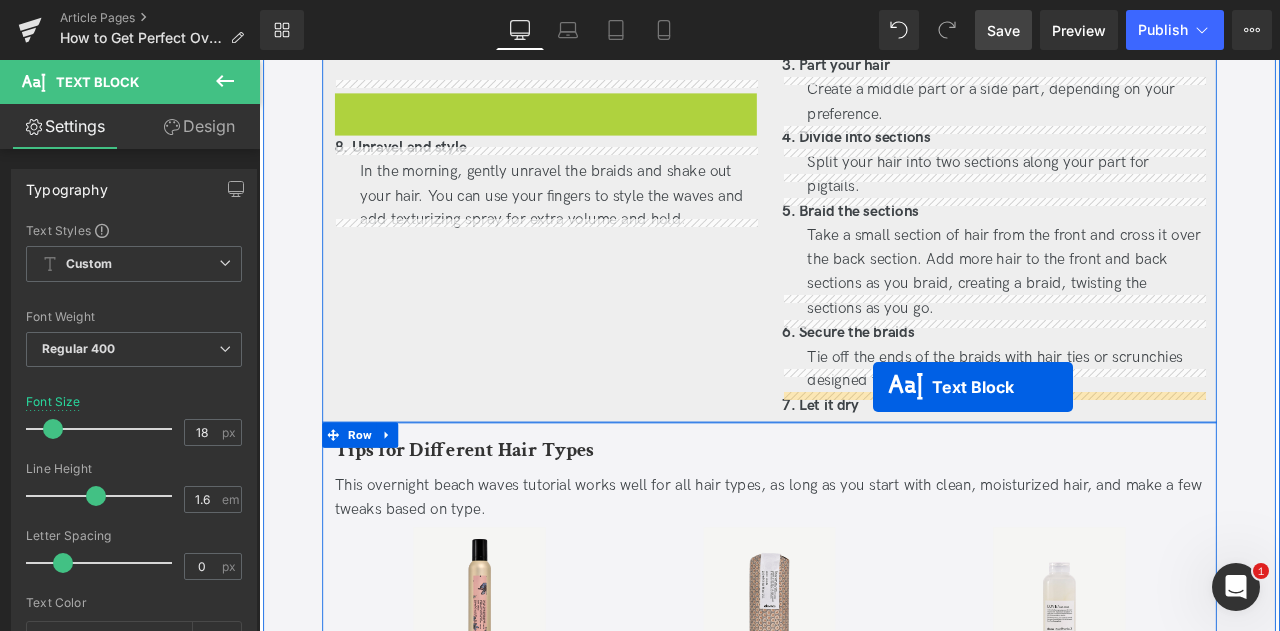 drag, startPoint x: 551, startPoint y: 117, endPoint x: 987, endPoint y: 448, distance: 547.40936 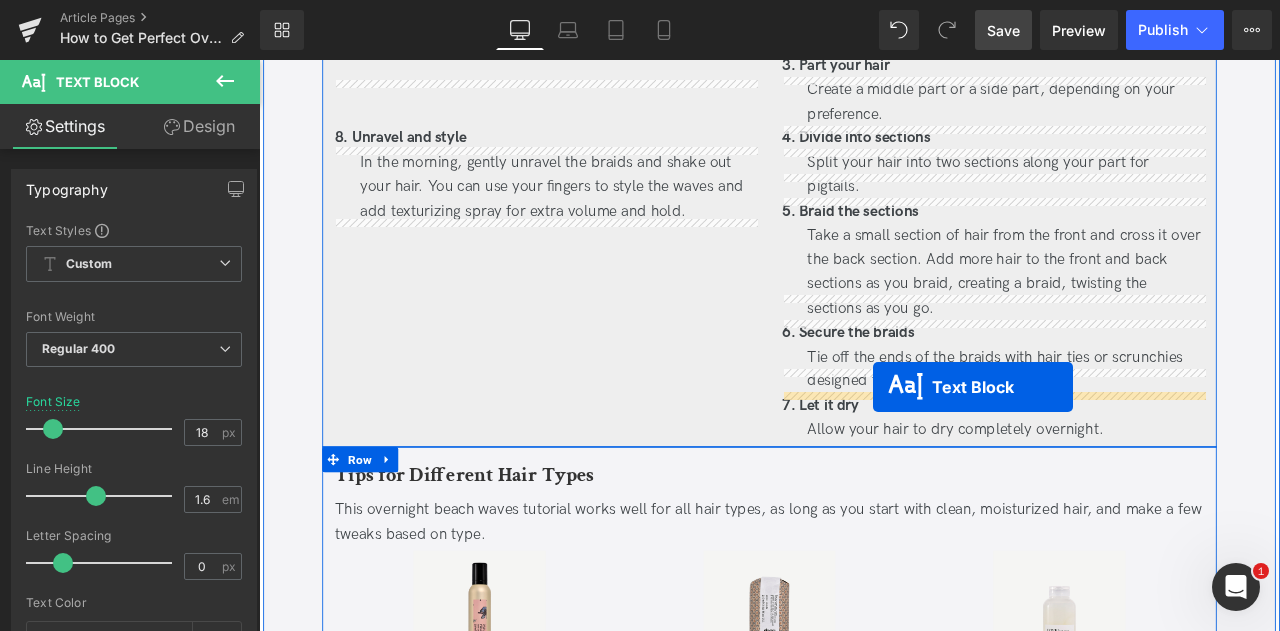 scroll, scrollTop: 2501, scrollLeft: 0, axis: vertical 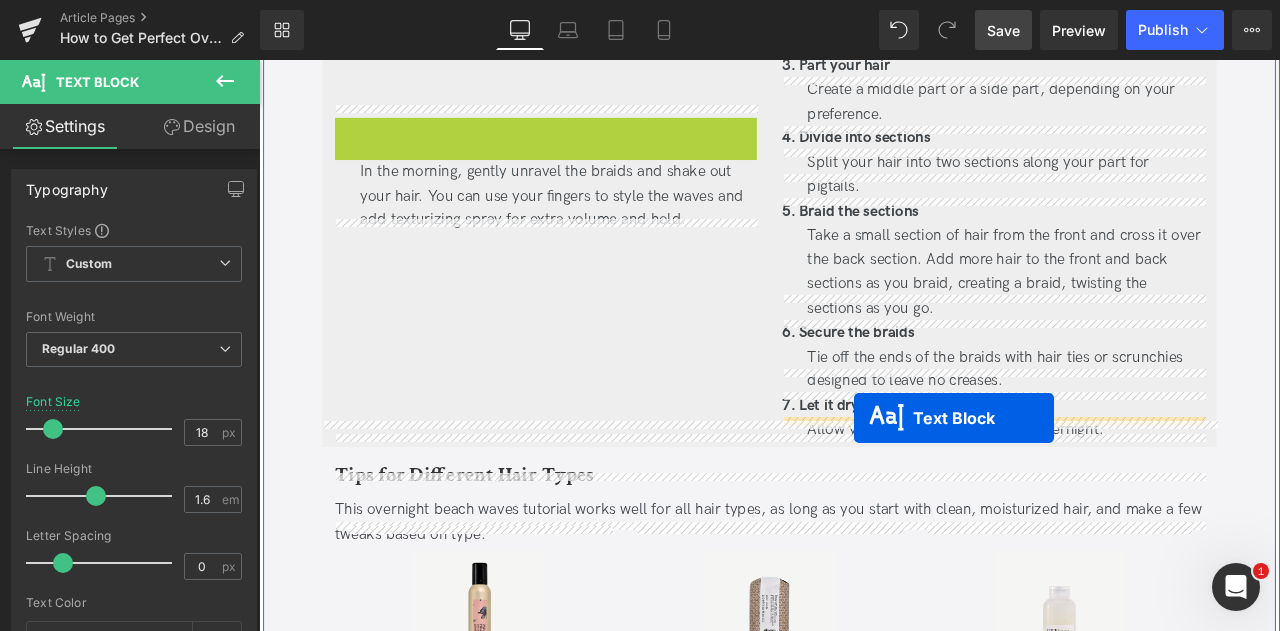 drag, startPoint x: 570, startPoint y: 142, endPoint x: 964, endPoint y: 484, distance: 521.7279 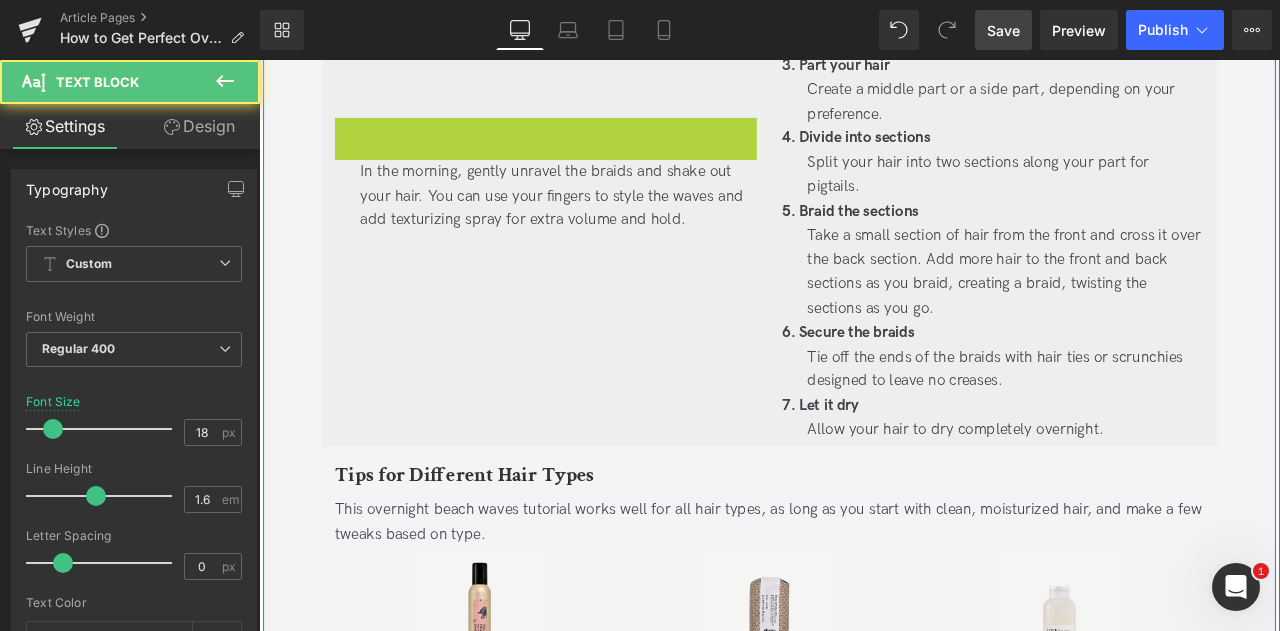 scroll, scrollTop: 2501, scrollLeft: 0, axis: vertical 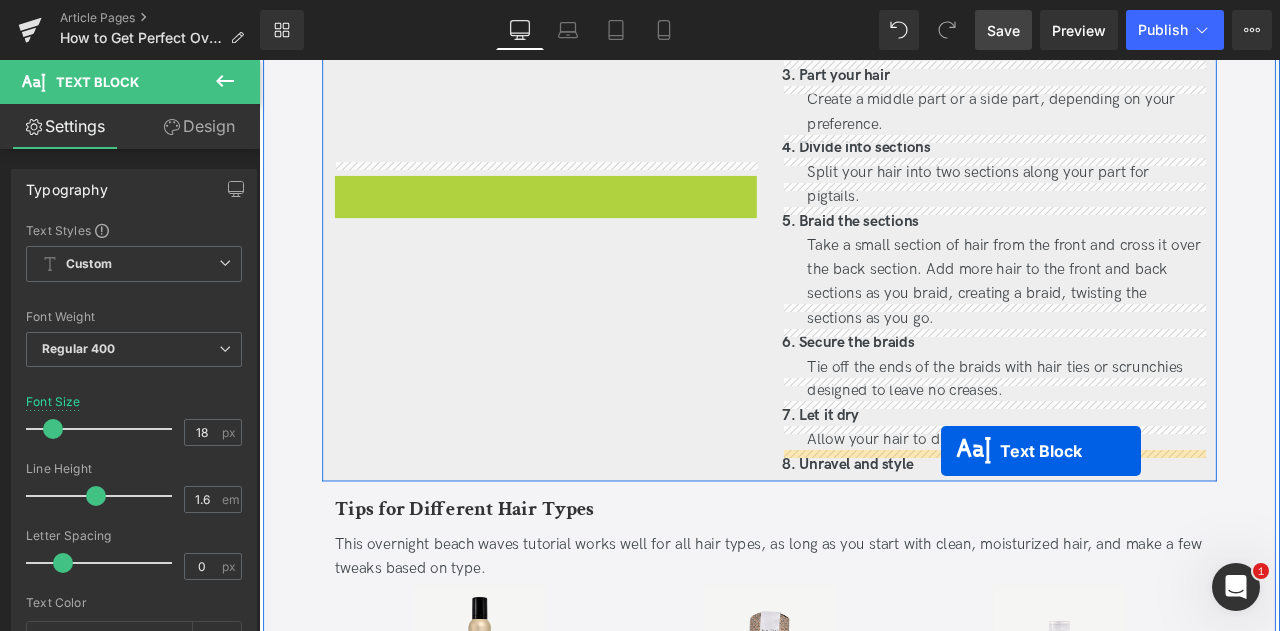 drag, startPoint x: 588, startPoint y: 195, endPoint x: 1067, endPoint y: 524, distance: 581.1041 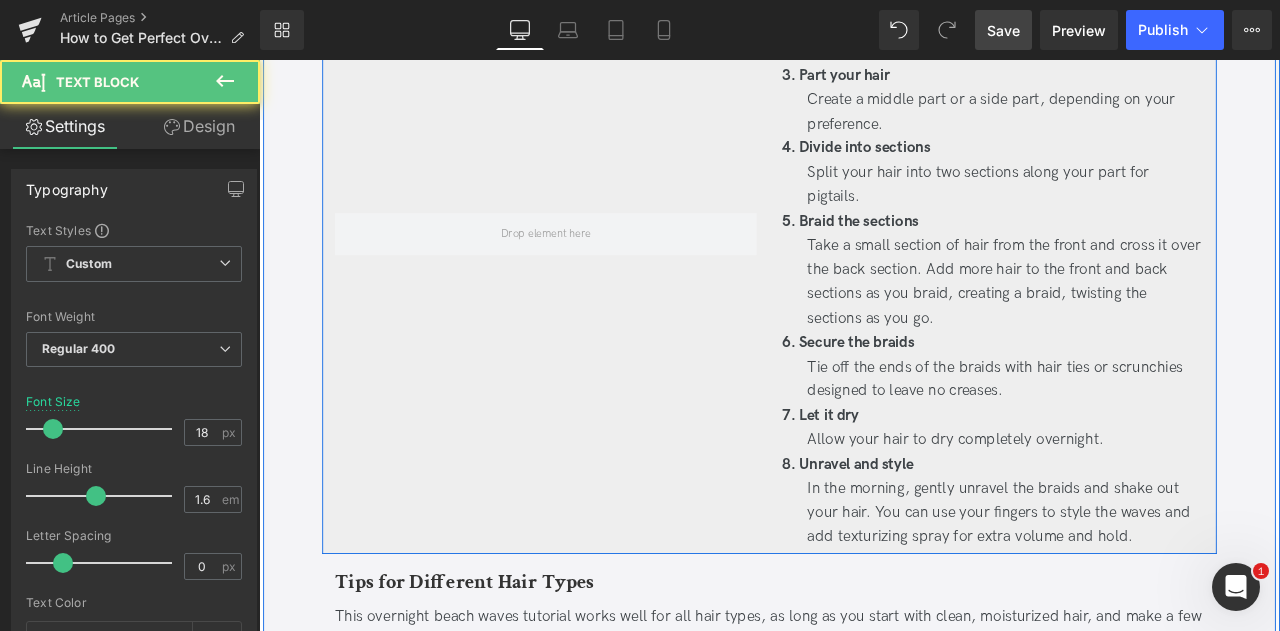 click at bounding box center (599, 265) 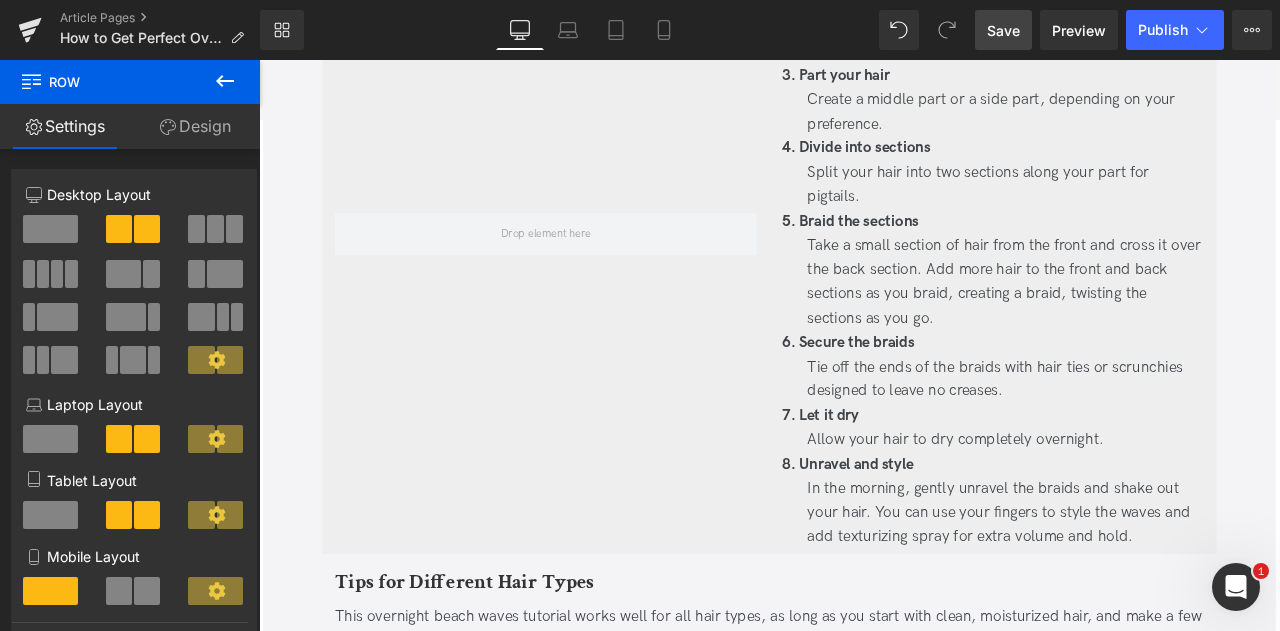 click 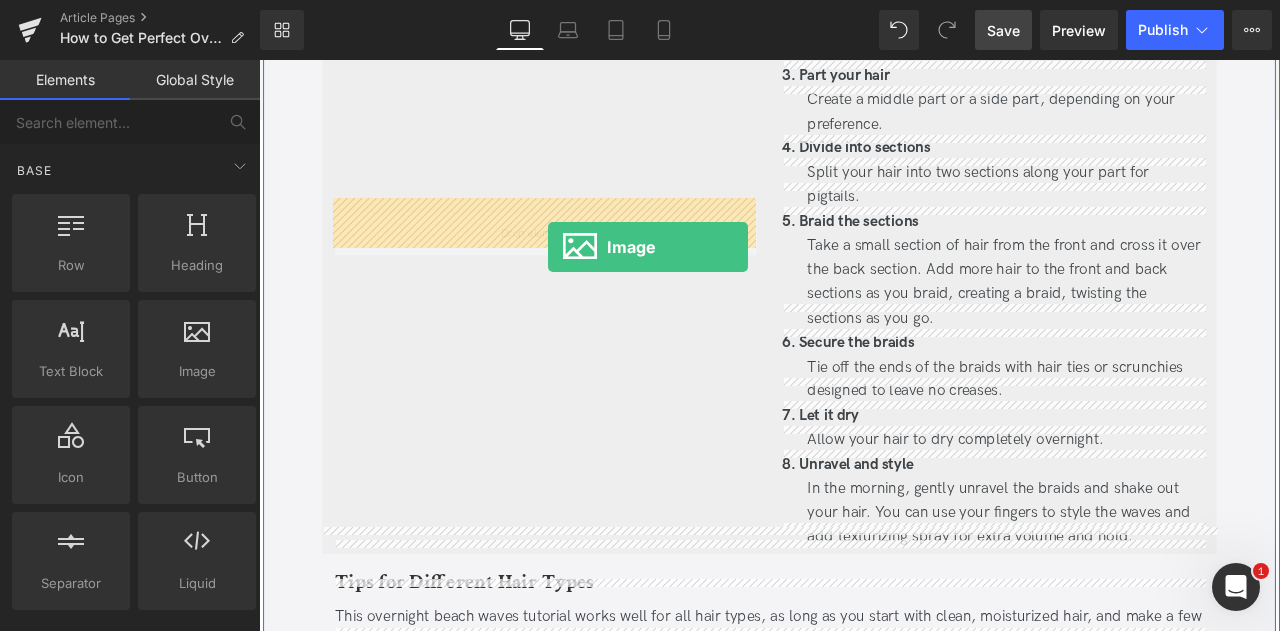 drag, startPoint x: 449, startPoint y: 418, endPoint x: 602, endPoint y: 282, distance: 204.7071 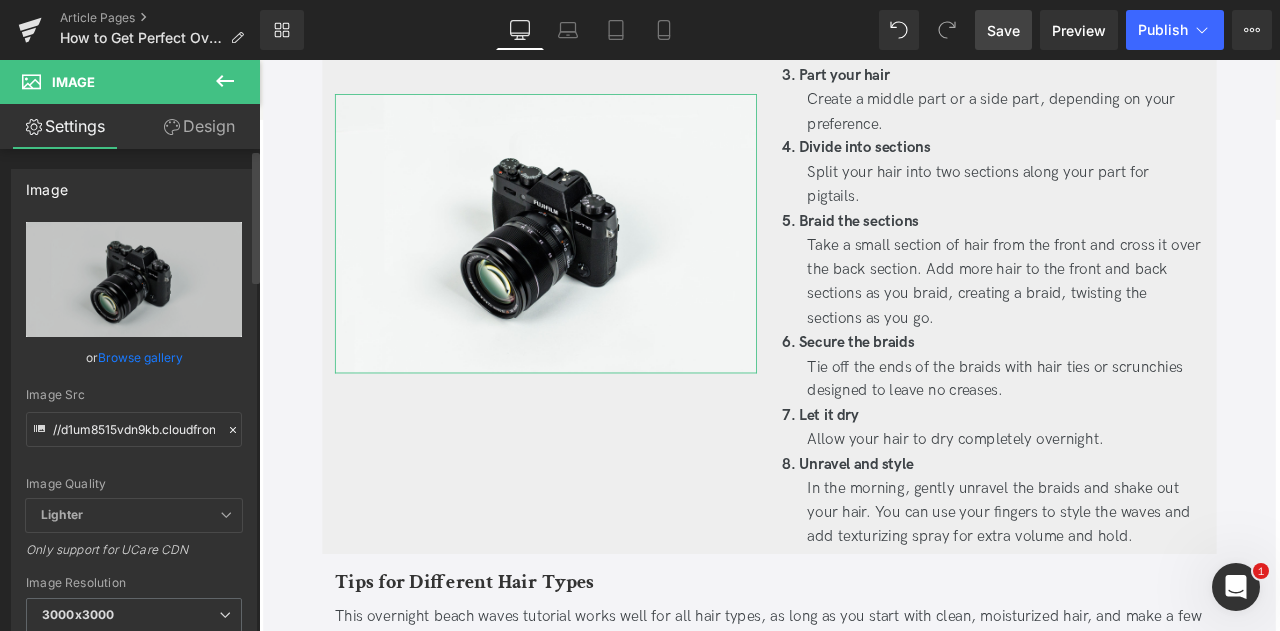 click on "Browse gallery" at bounding box center [140, 357] 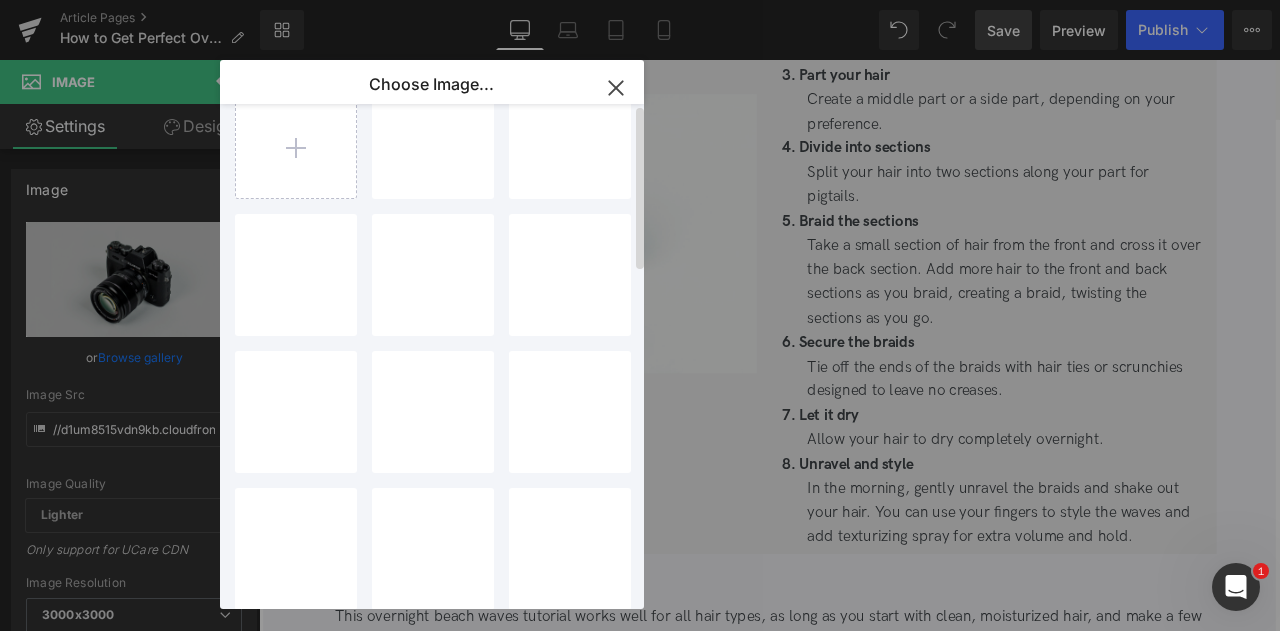 scroll, scrollTop: 0, scrollLeft: 0, axis: both 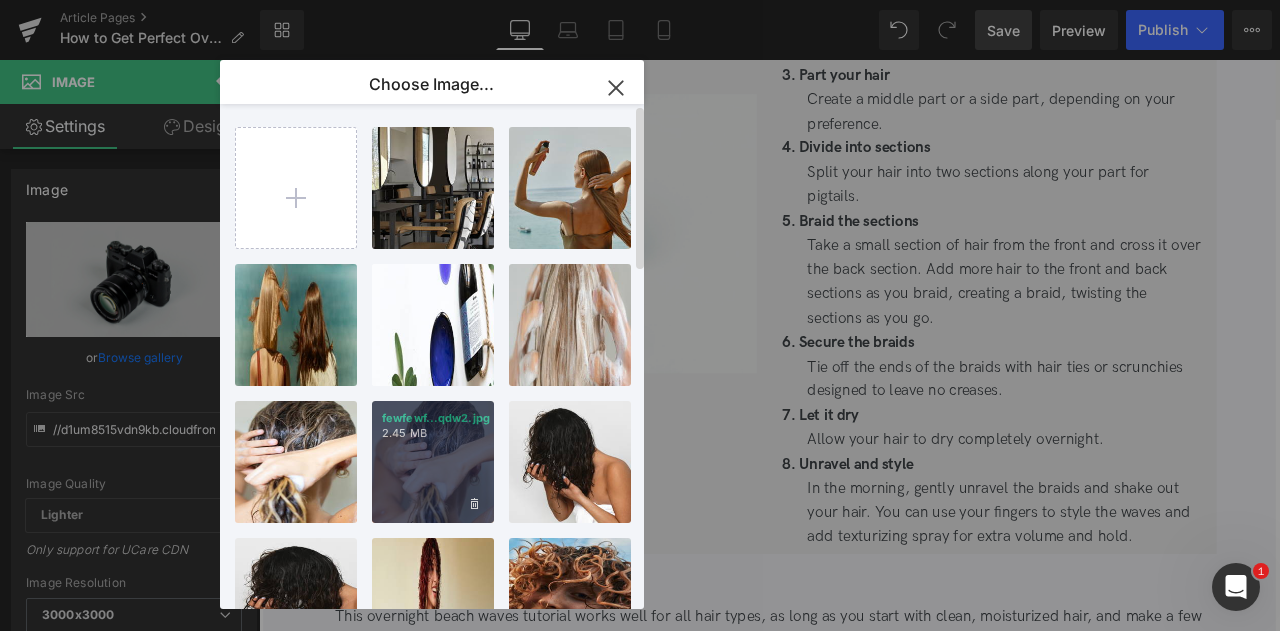 click on "[FILENAME] [SIZE]" at bounding box center [433, 462] 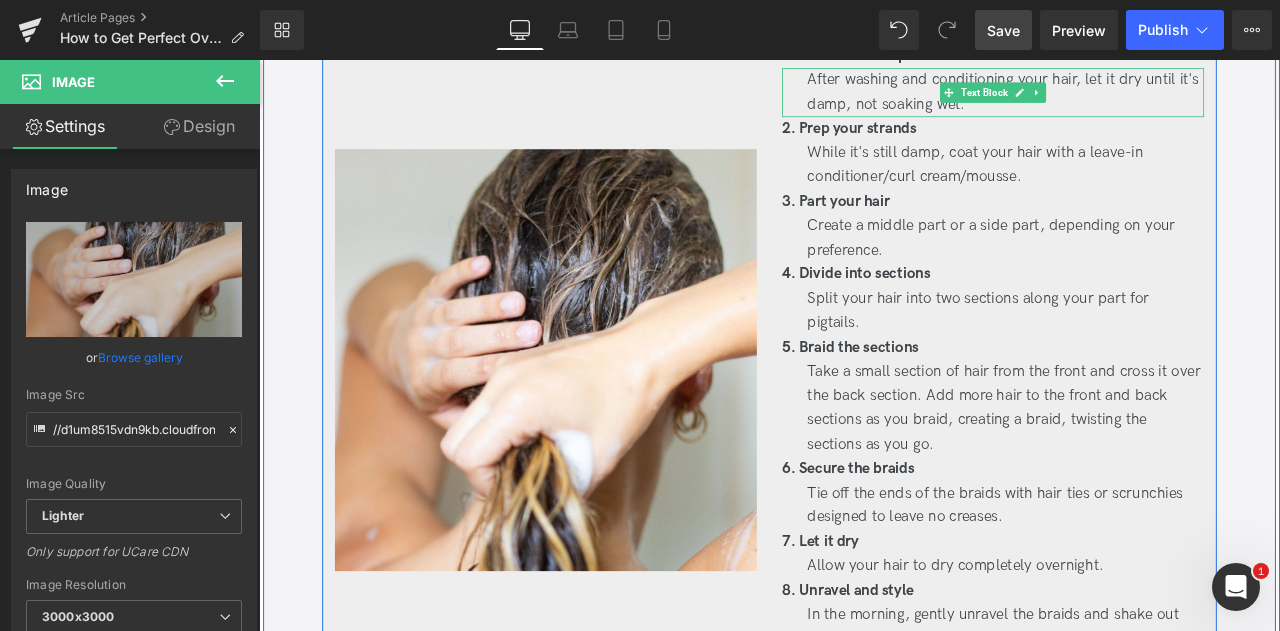 scroll, scrollTop: 2354, scrollLeft: 0, axis: vertical 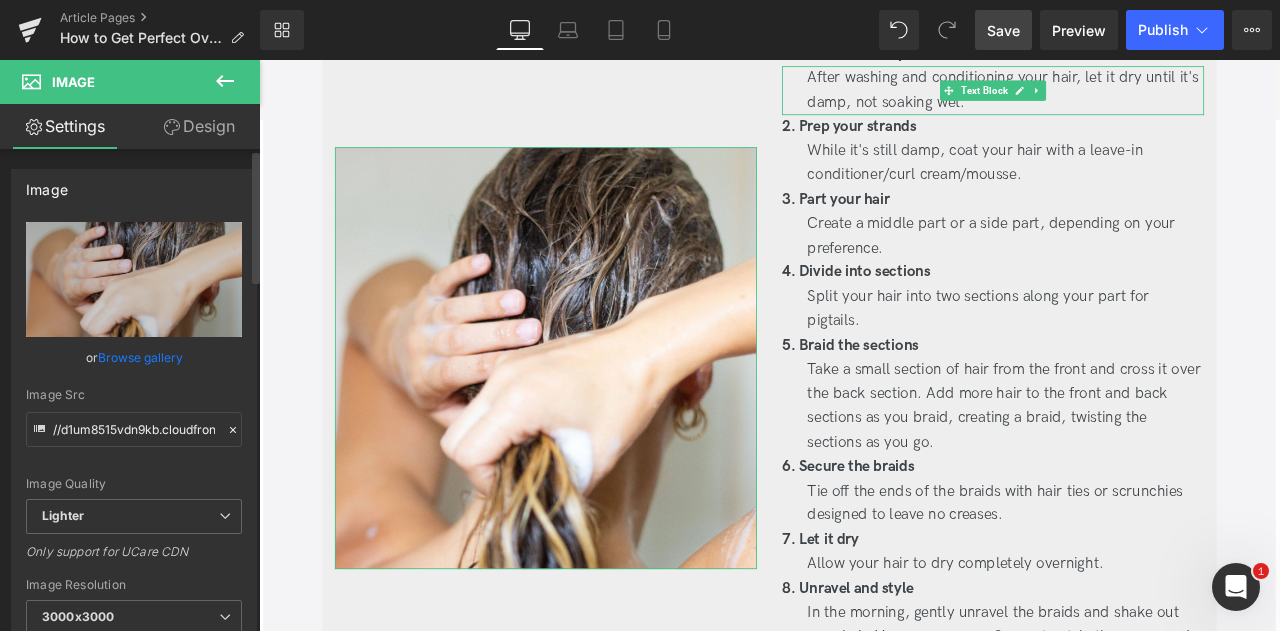 click on "Browse gallery" at bounding box center (140, 357) 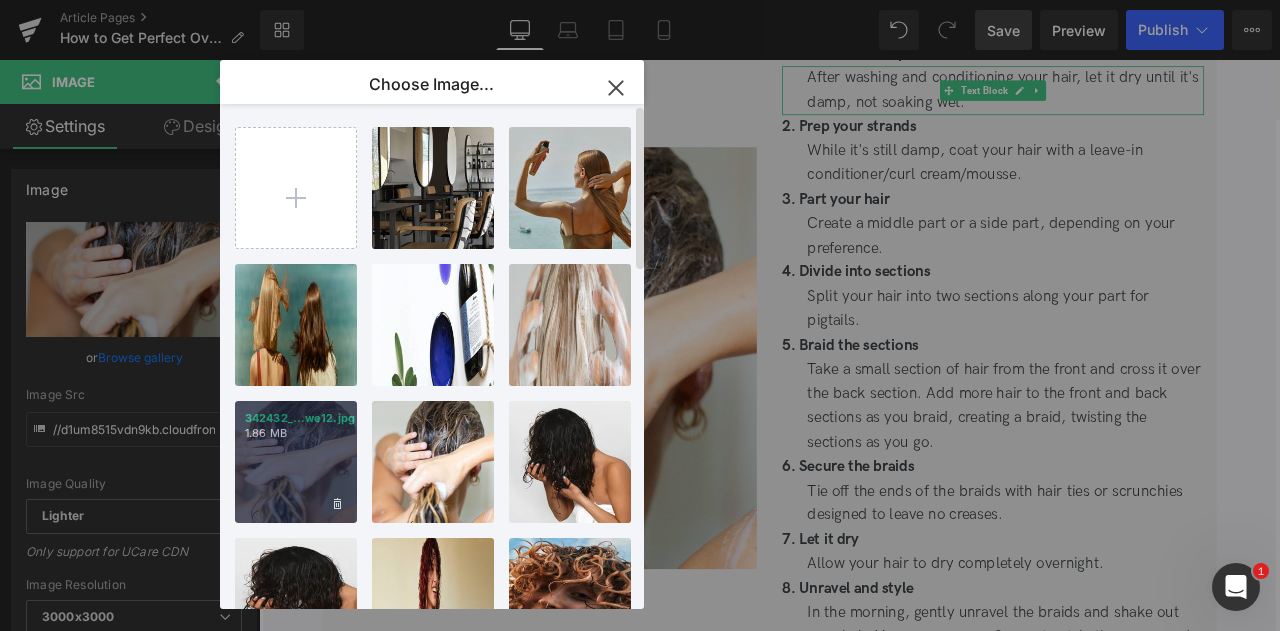 click on "[FILENAME] [SIZE]" at bounding box center [296, 462] 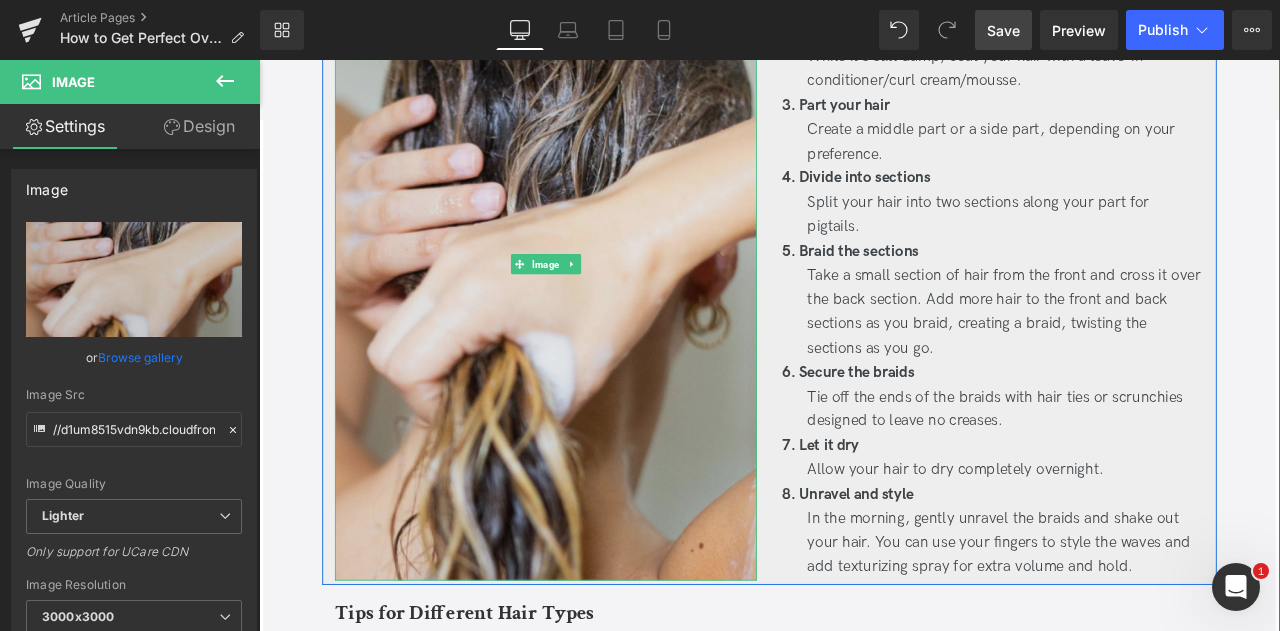 scroll, scrollTop: 2466, scrollLeft: 0, axis: vertical 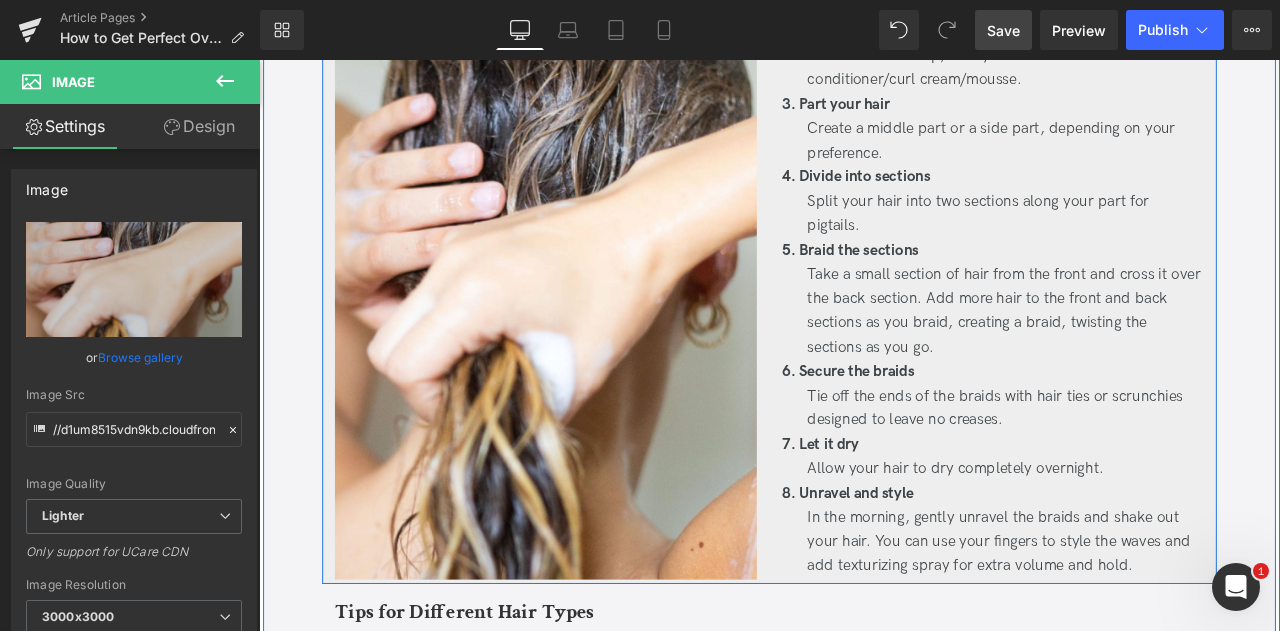 click on "1. Start with damp hair Text Block         After washing and conditioning your hair, let it dry until it's damp, not soaking wet. Text Block         2. Prep your strands Text Block         While it's still damp, coat your hair with a leave-in conditioner/curl cream/mousse. Text Block         3. Part your hair Text Block         Create a middle part or a side part, depending on your preference. Text Block         4. Divide into sections Text Block         Split your hair into two sections along your part for pigtails. Text Block         5. Braid the sections Text Block         Take a small section of hair from the front and cross it over the back section. Add more hair to the front and back sections as you braid, creating a braid, twisting the sections as you go. Text Block         6. Secure the braids Text Block         Tie off the ends of the braids with hair ties or scrunchies designed to leave no creases. Text Block         7. Let it dry Text Block         Allow your hair to dry completely overnight." at bounding box center [1129, 301] 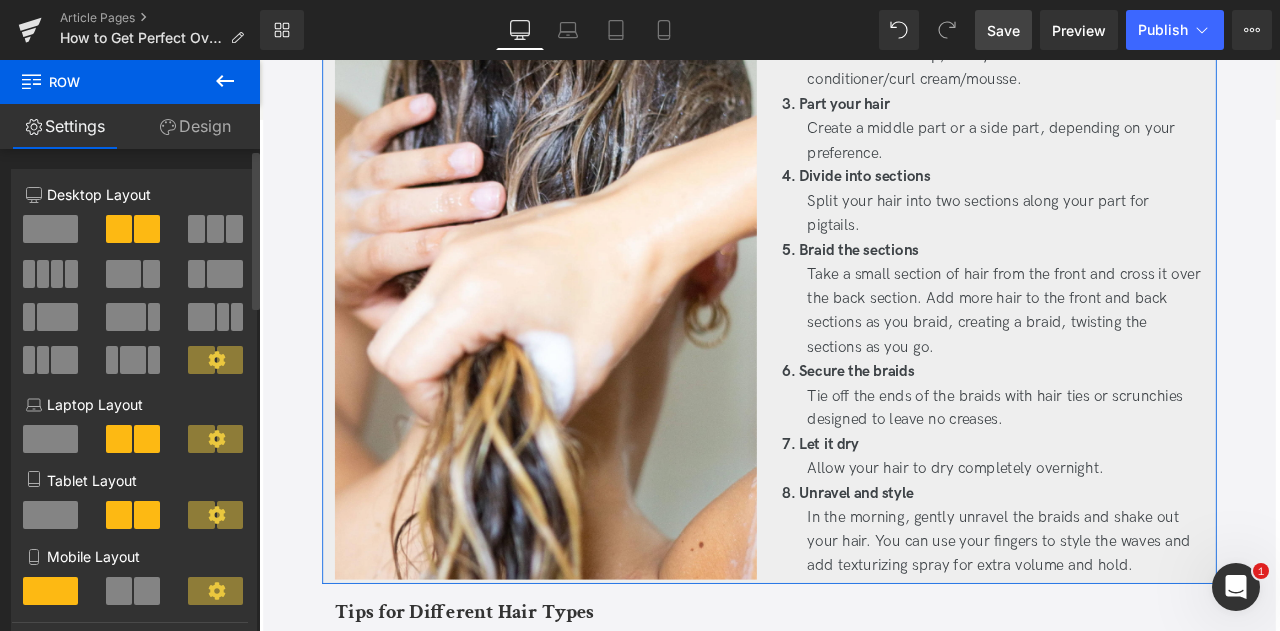 click at bounding box center [196, 274] 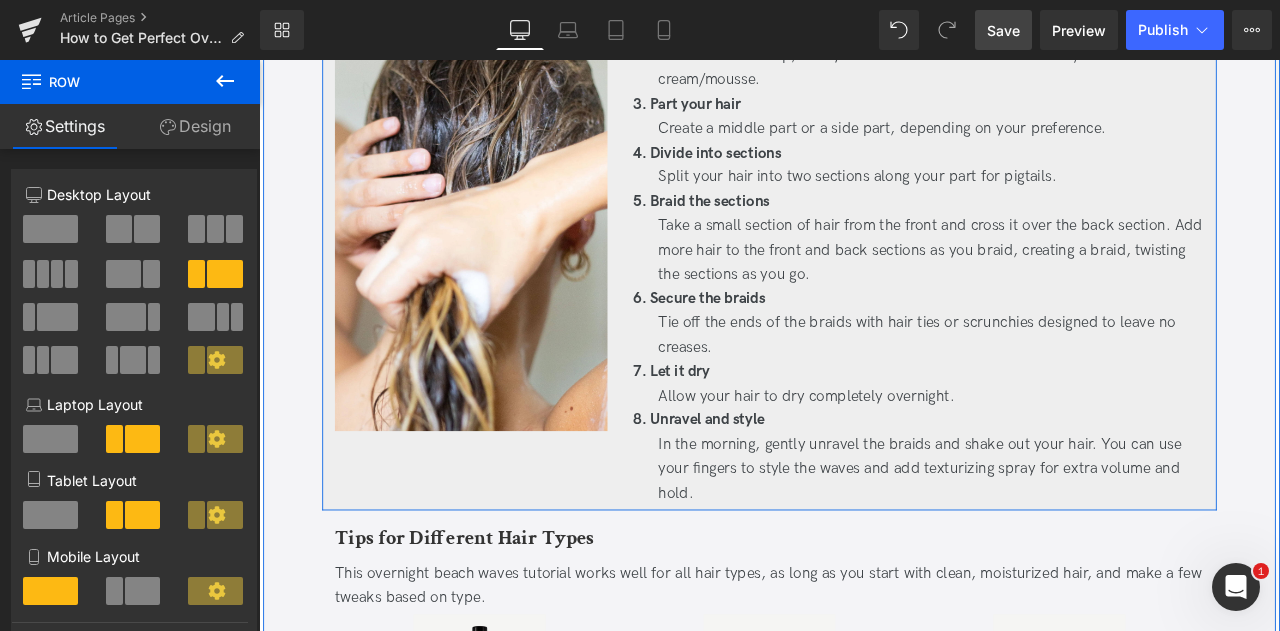 click on "Image" at bounding box center (510, 257) 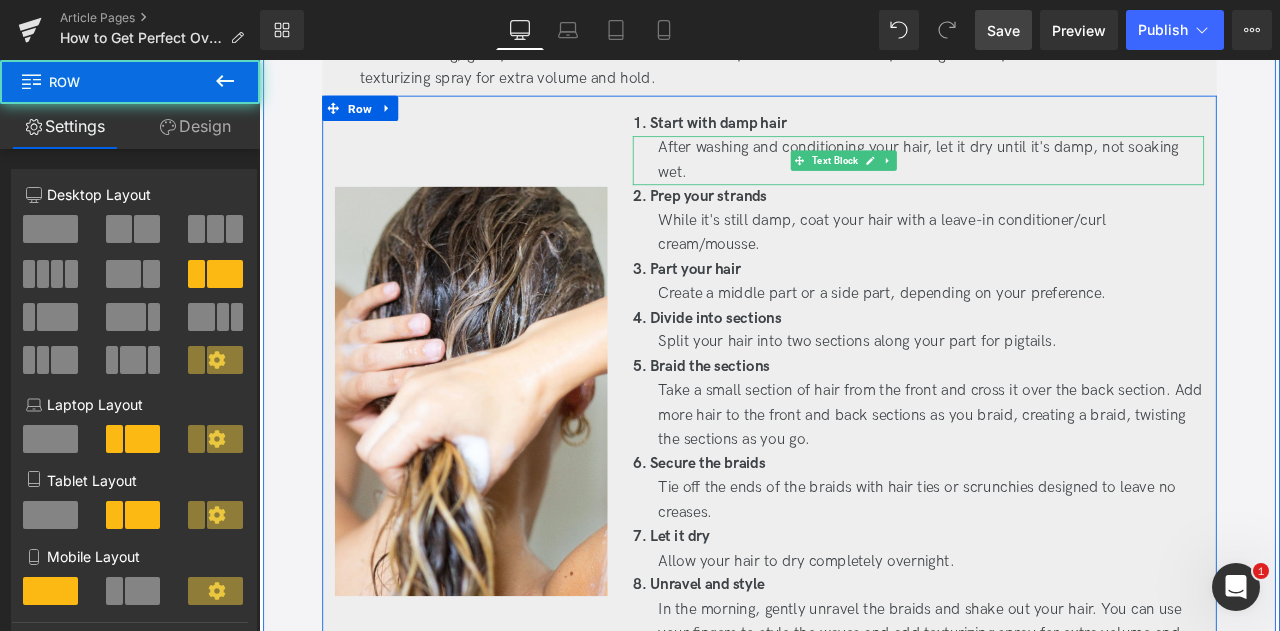 scroll, scrollTop: 2272, scrollLeft: 0, axis: vertical 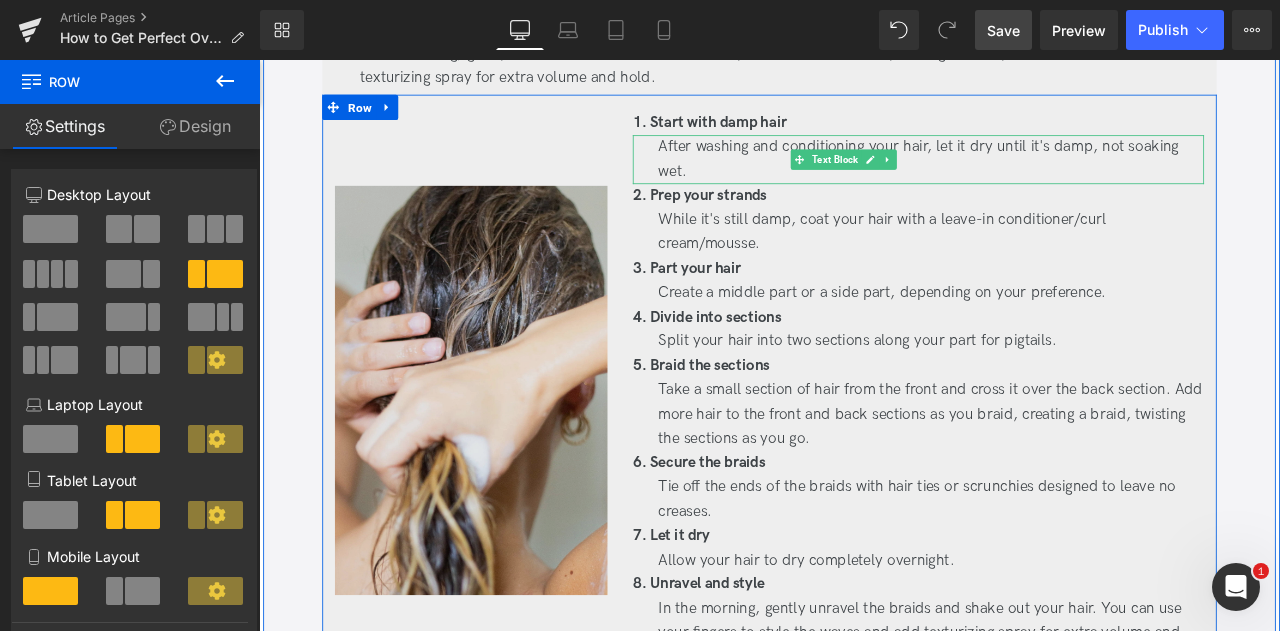 click at bounding box center (510, 451) 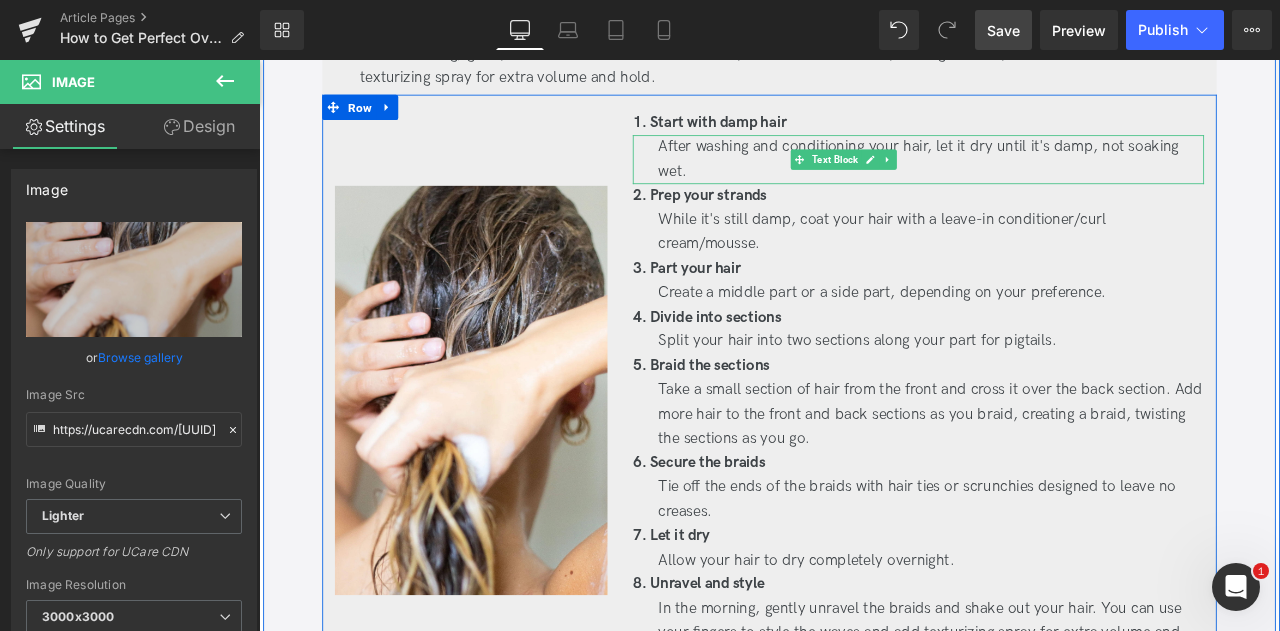 click on "Image" at bounding box center (510, 451) 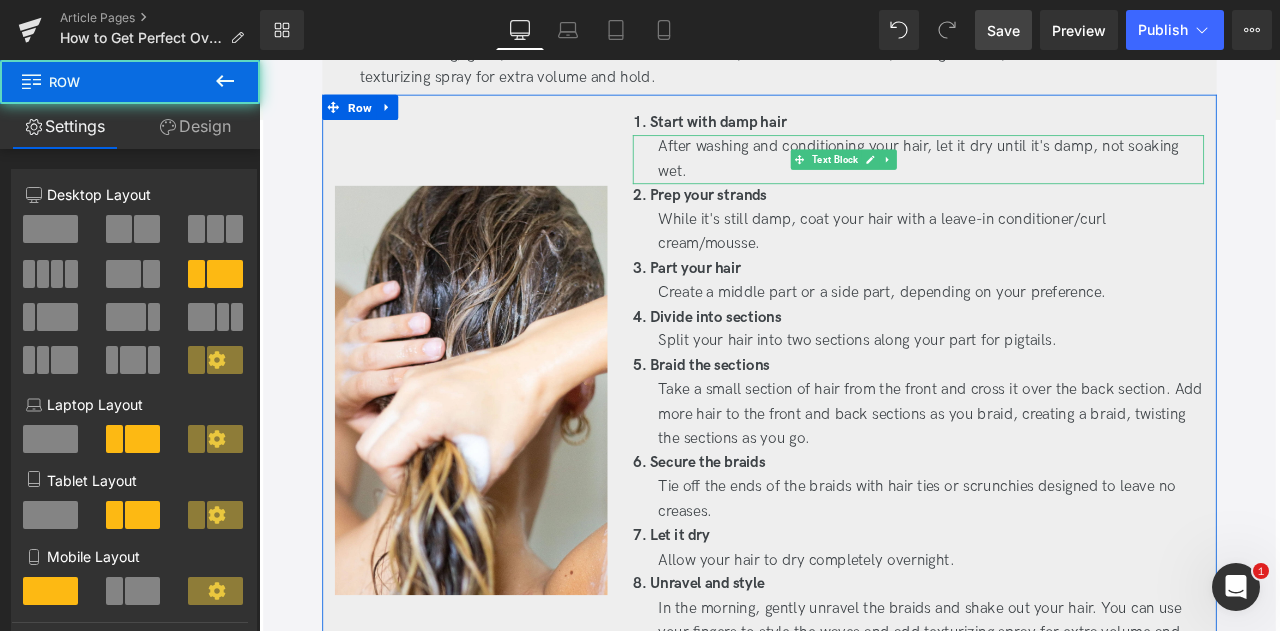 click at bounding box center [134, 236] 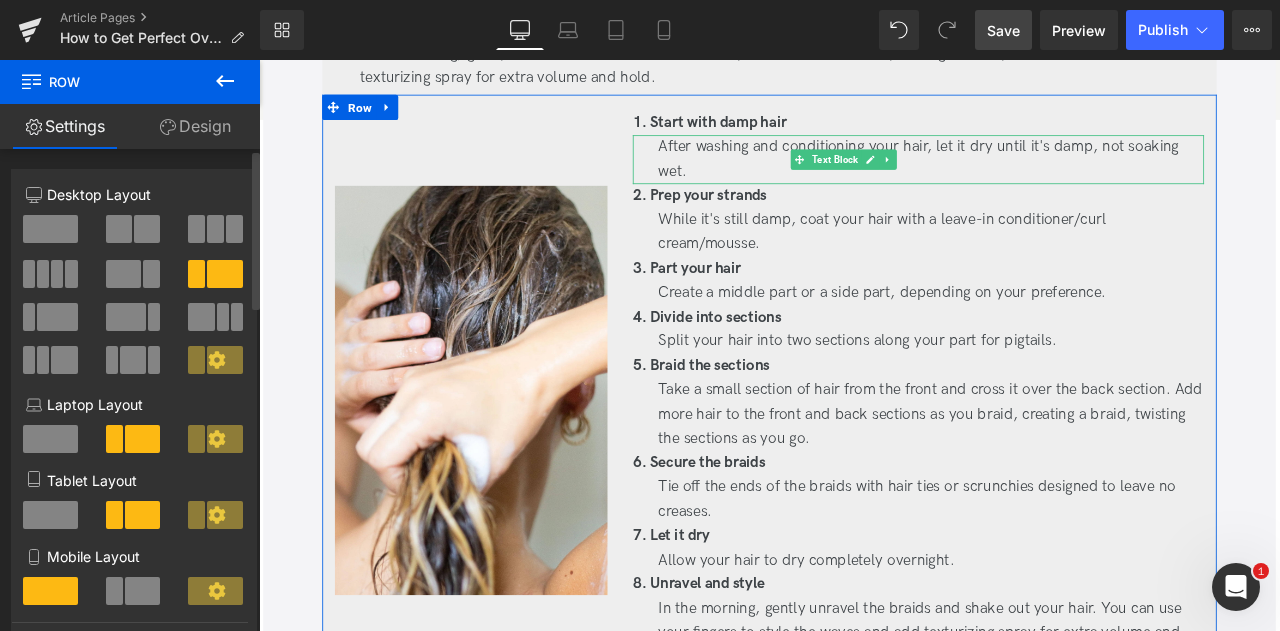 click at bounding box center (147, 229) 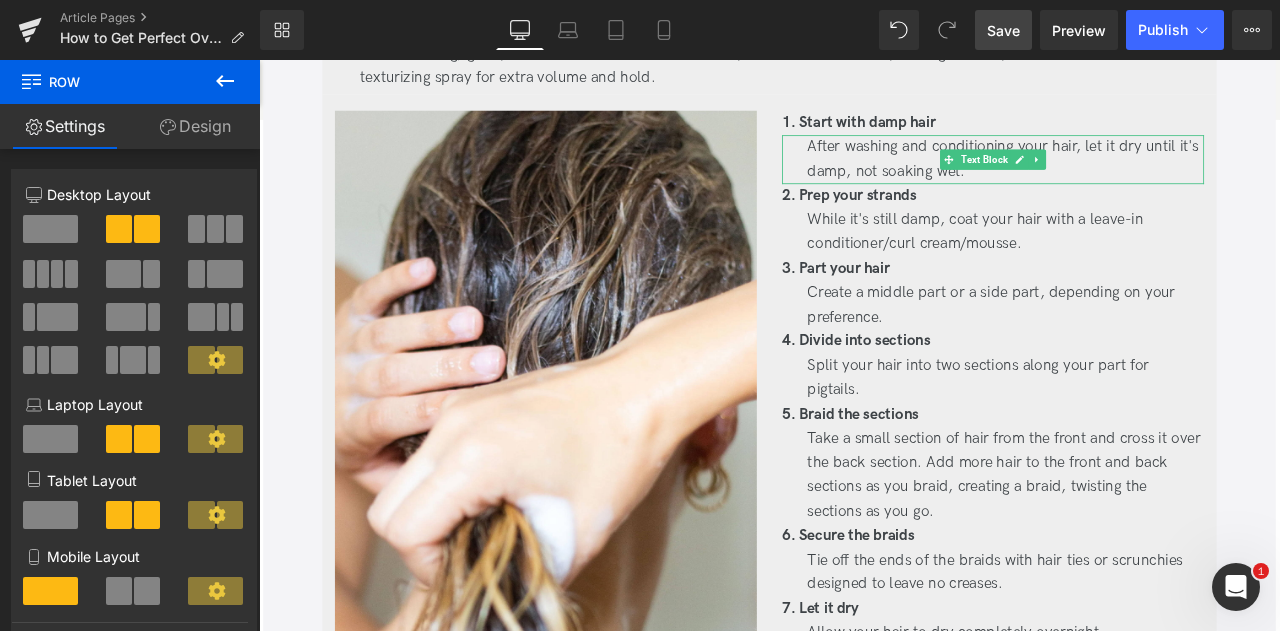 click on "Save" at bounding box center [1003, 30] 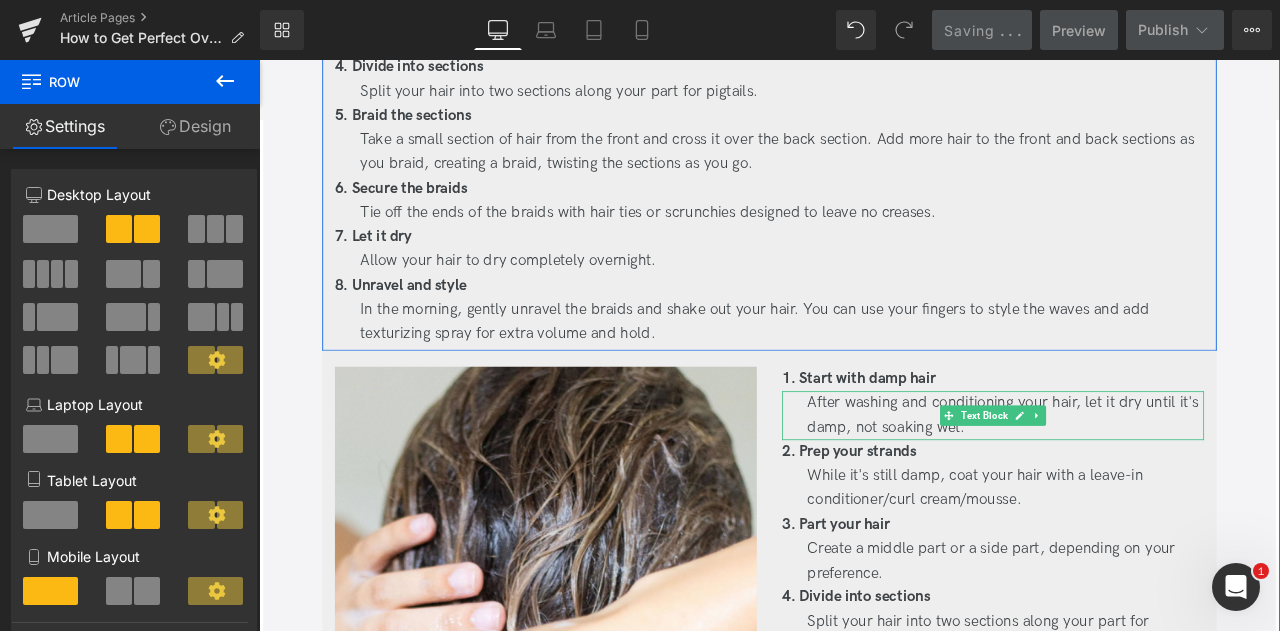 scroll, scrollTop: 1999, scrollLeft: 0, axis: vertical 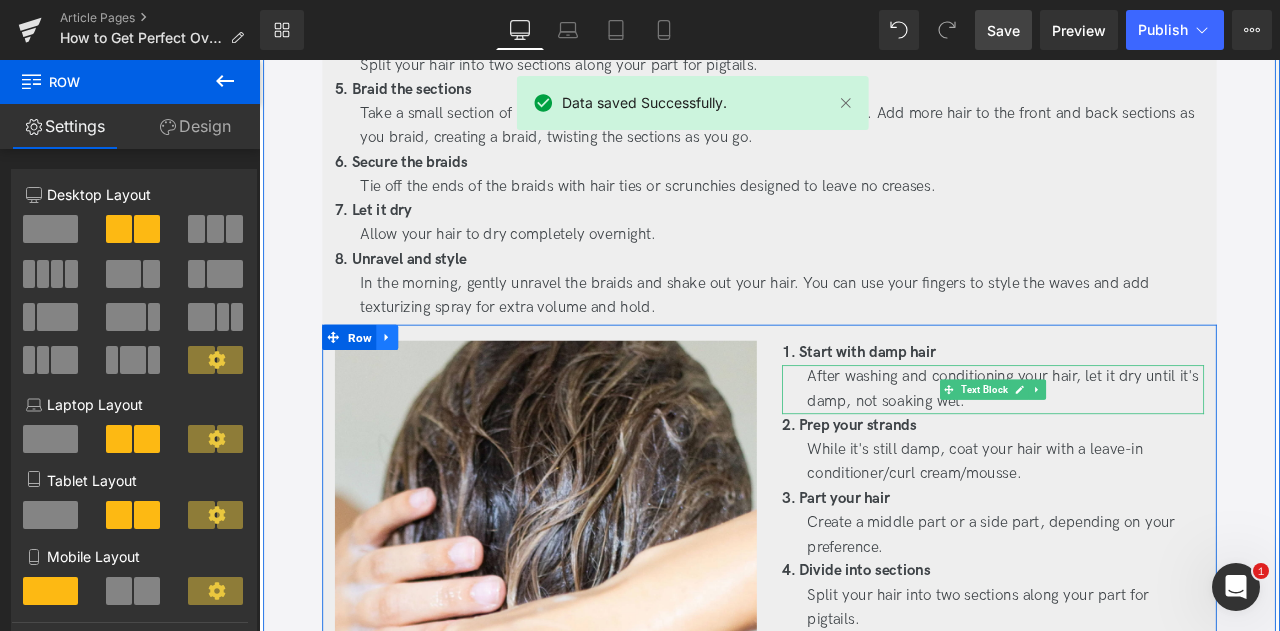 click at bounding box center (411, 389) 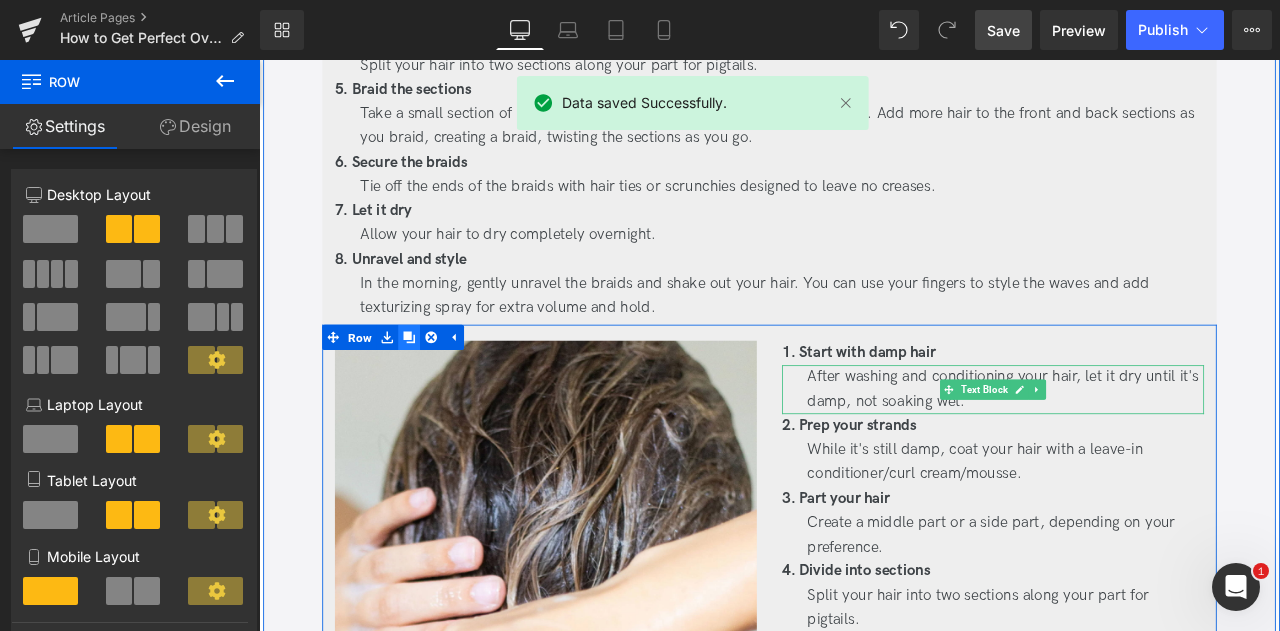 click at bounding box center [437, 389] 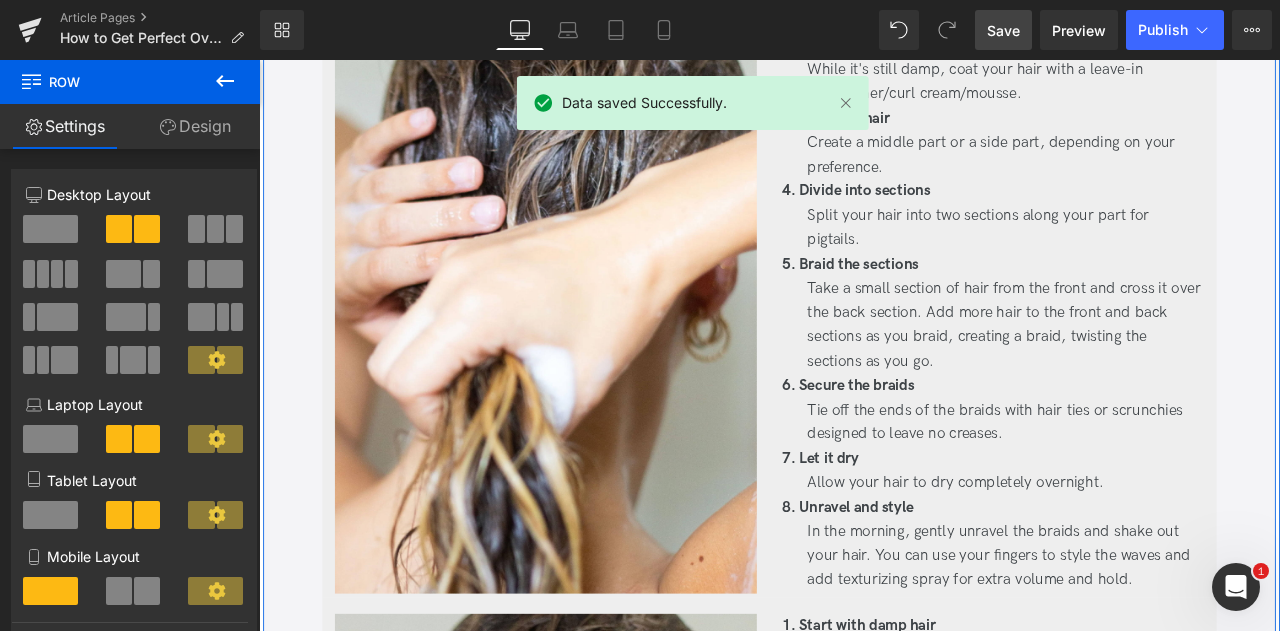 scroll, scrollTop: 2440, scrollLeft: 0, axis: vertical 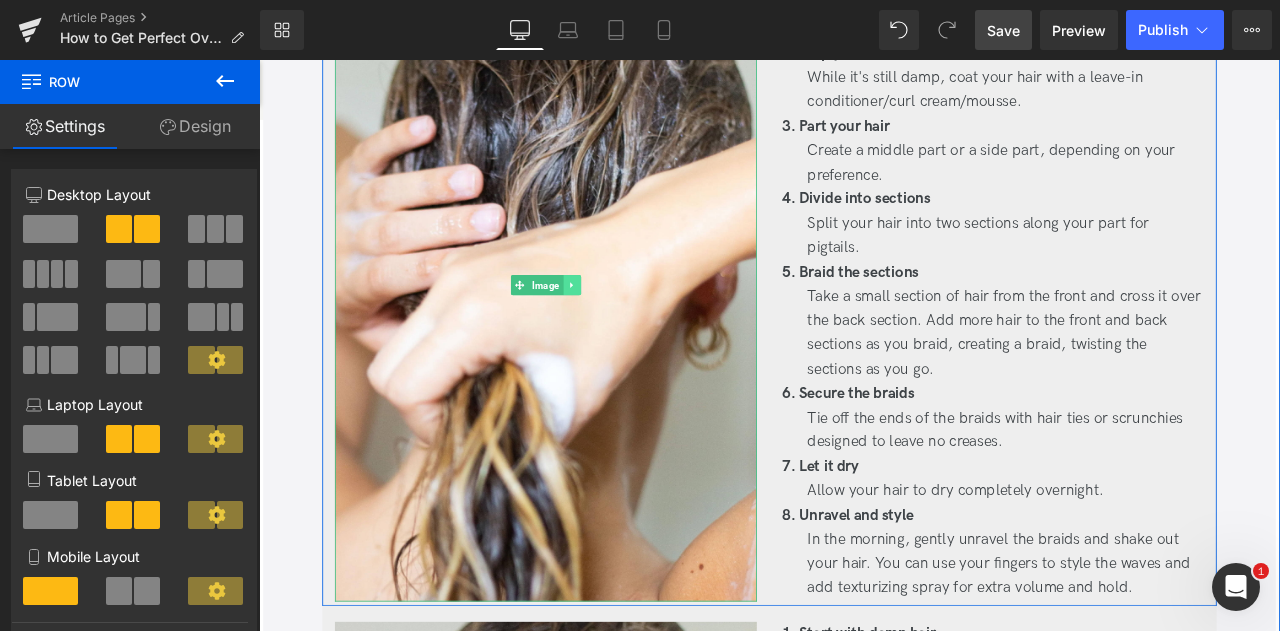 click 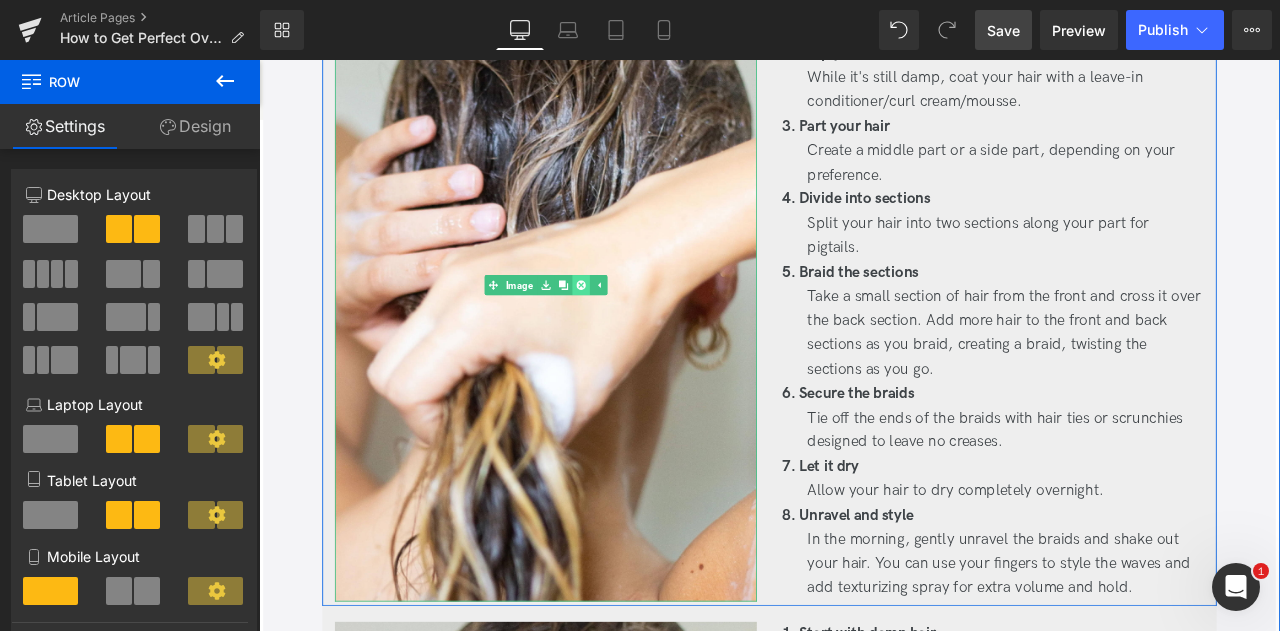 click 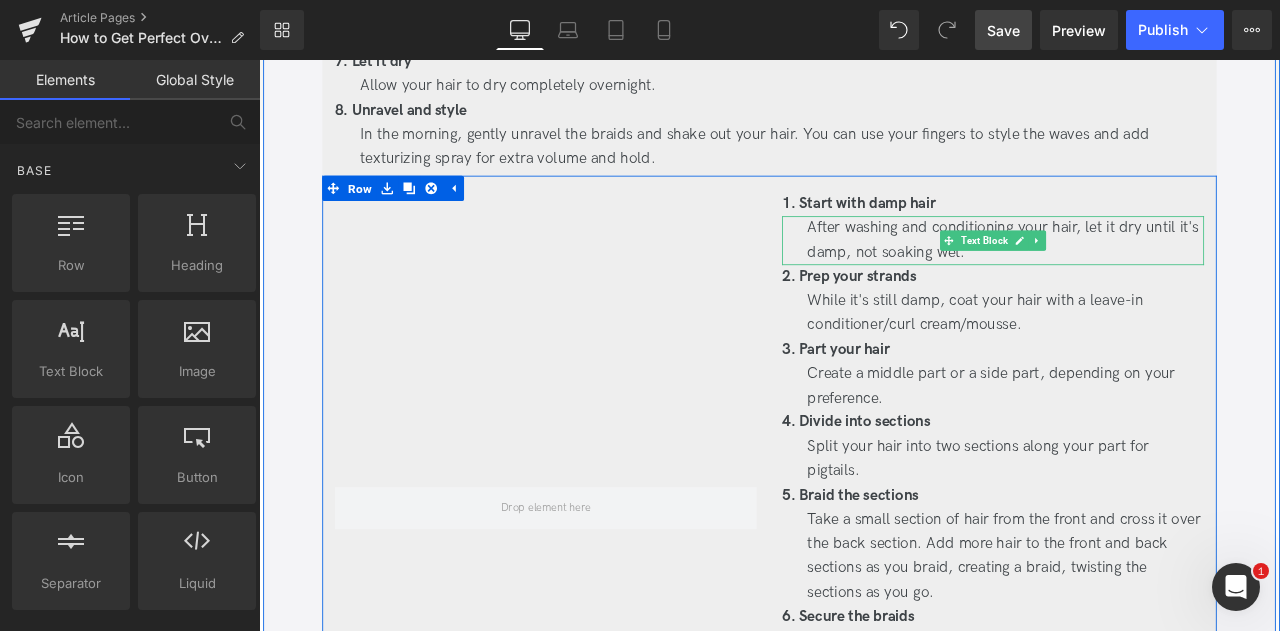 scroll, scrollTop: 2170, scrollLeft: 0, axis: vertical 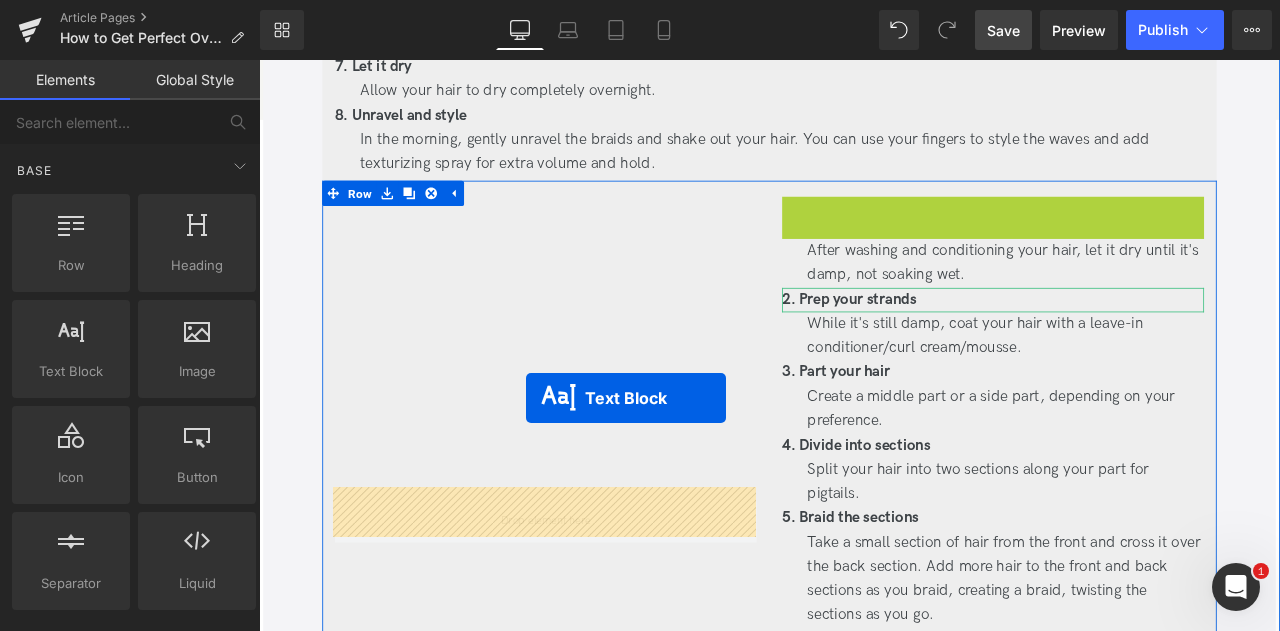 drag, startPoint x: 1089, startPoint y: 240, endPoint x: 575, endPoint y: 460, distance: 559.10284 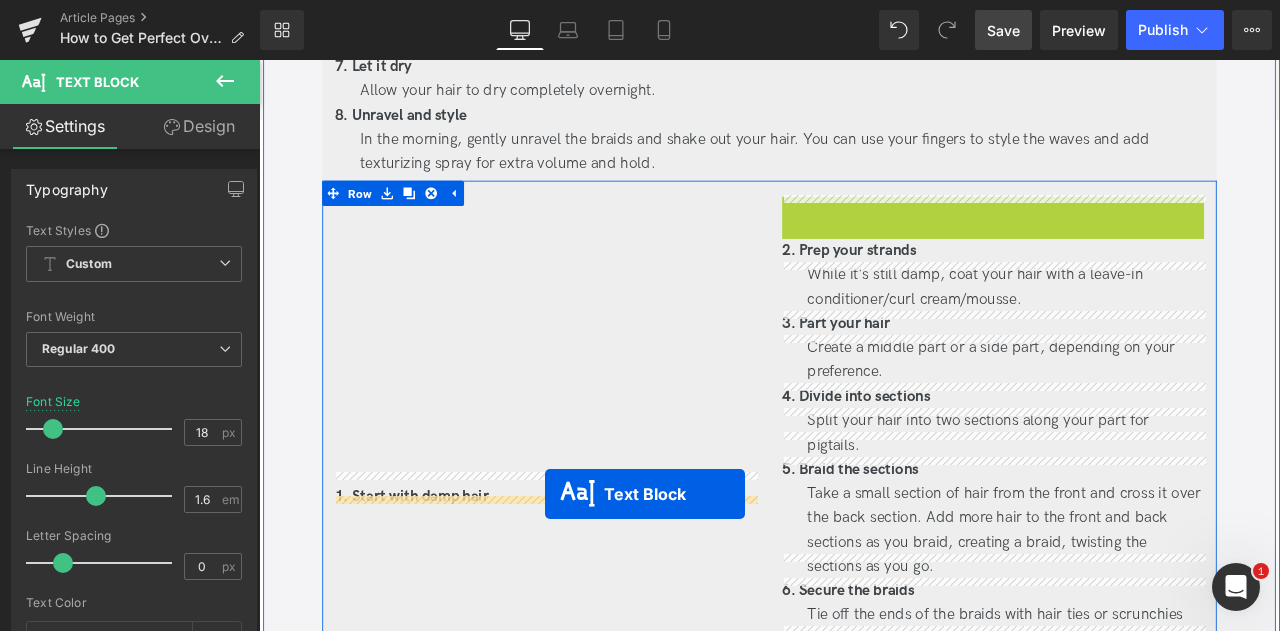 drag, startPoint x: 1101, startPoint y: 243, endPoint x: 598, endPoint y: 574, distance: 602.1379 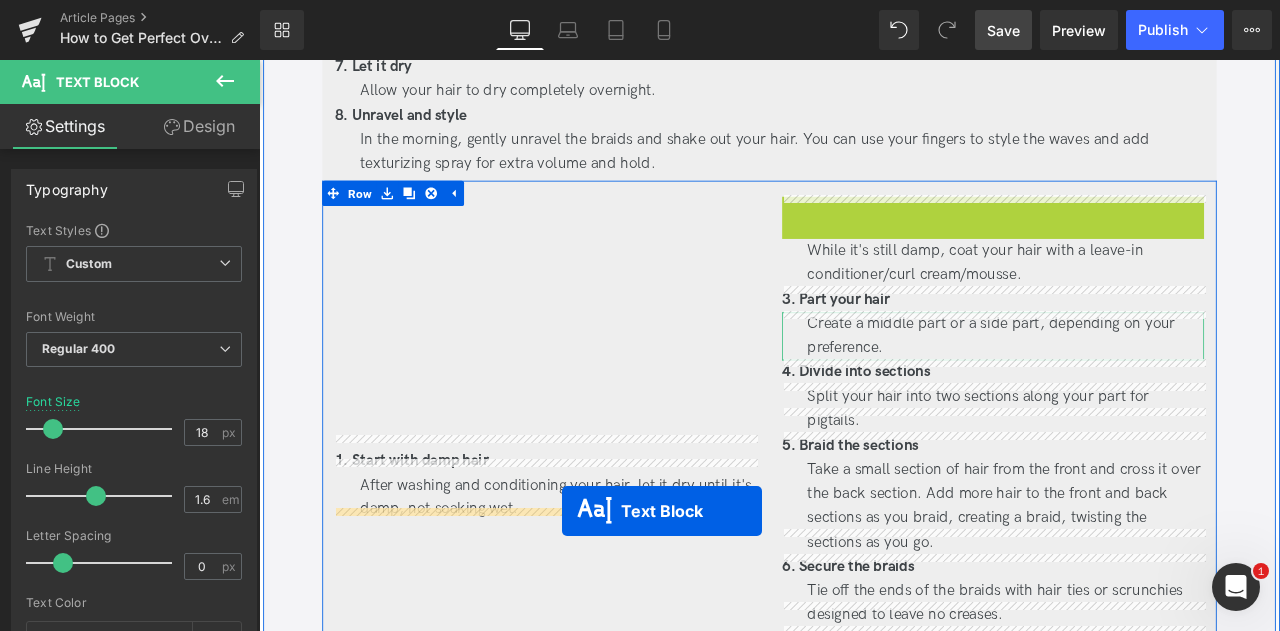 drag, startPoint x: 1075, startPoint y: 240, endPoint x: 618, endPoint y: 594, distance: 578.07007 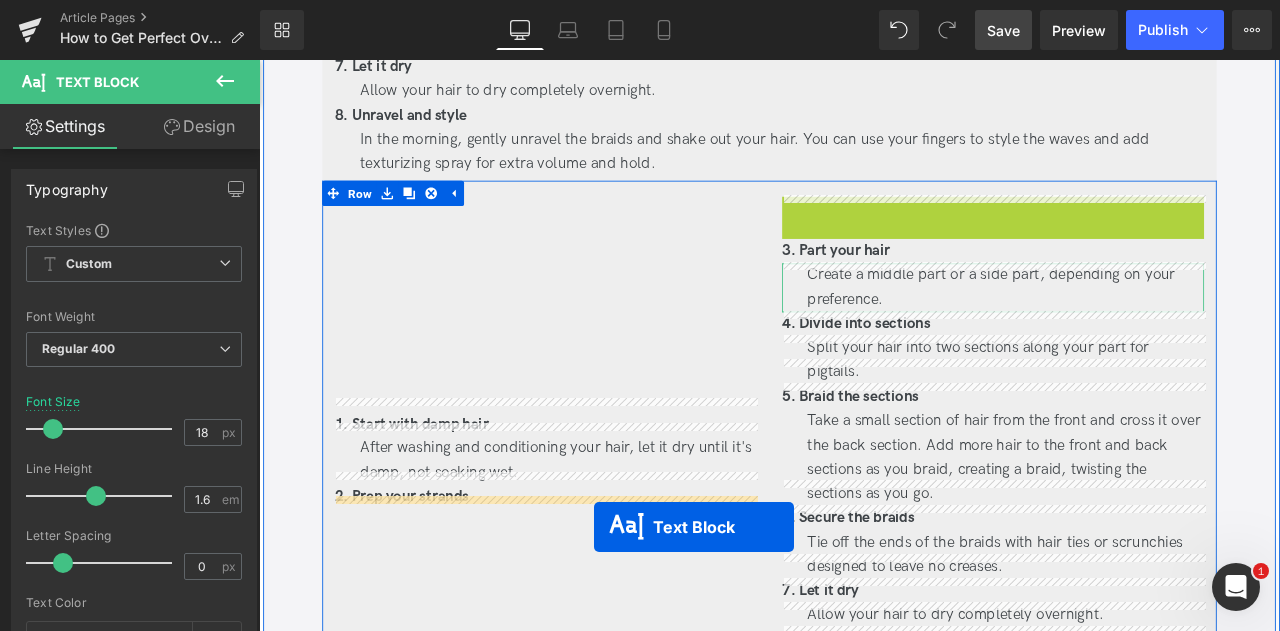 drag, startPoint x: 1144, startPoint y: 255, endPoint x: 656, endPoint y: 613, distance: 605.2338 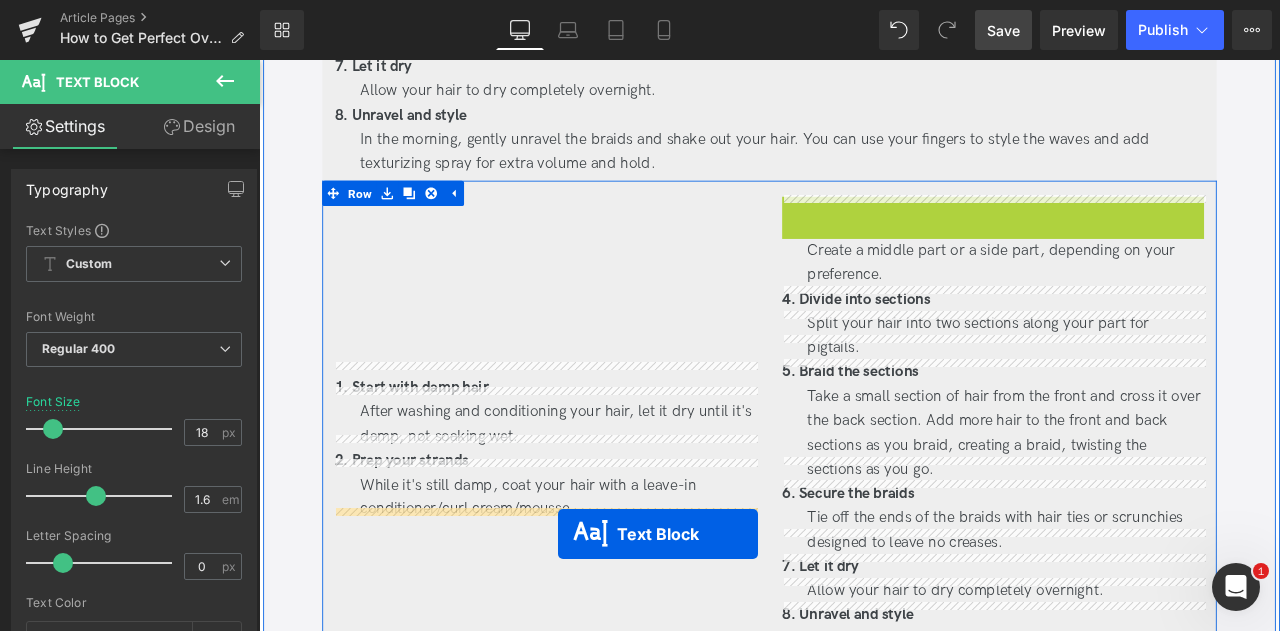 drag, startPoint x: 1092, startPoint y: 233, endPoint x: 613, endPoint y: 622, distance: 617.05914 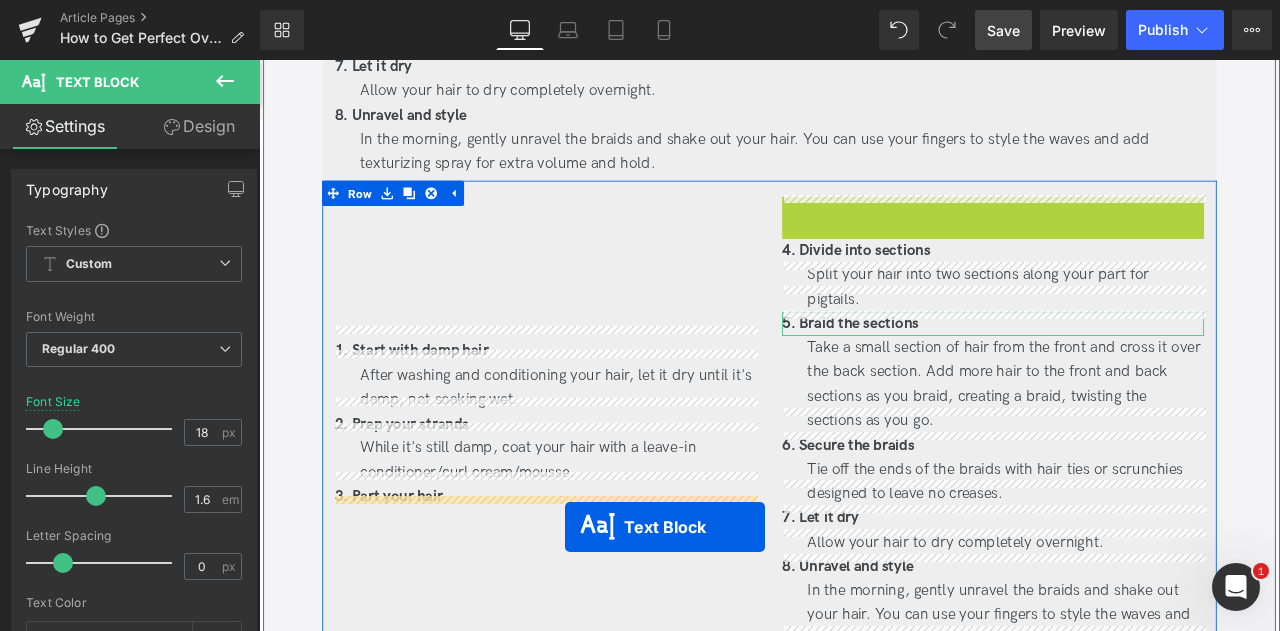 drag, startPoint x: 1134, startPoint y: 256, endPoint x: 622, endPoint y: 613, distance: 624.1738 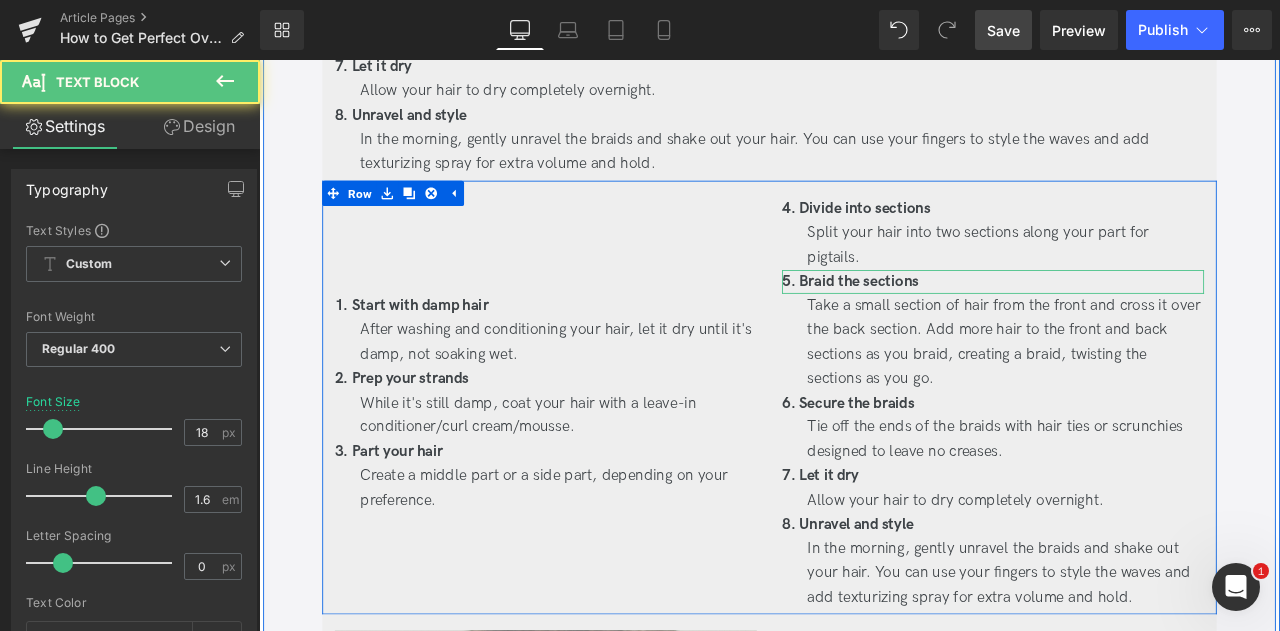 click on "1. Start with damp hair Text Block         After washing and conditioning your hair, let it dry until it's damp, not soaking wet. Text Block         2. Prep your strands Text Block         While it's still damp, coat your hair with a leave-in conditioner/curl cream/mousse. Text Block         3. Part your hair Text Block         Create a middle part or a side part, depending on your preference. Text Block" at bounding box center [599, 467] 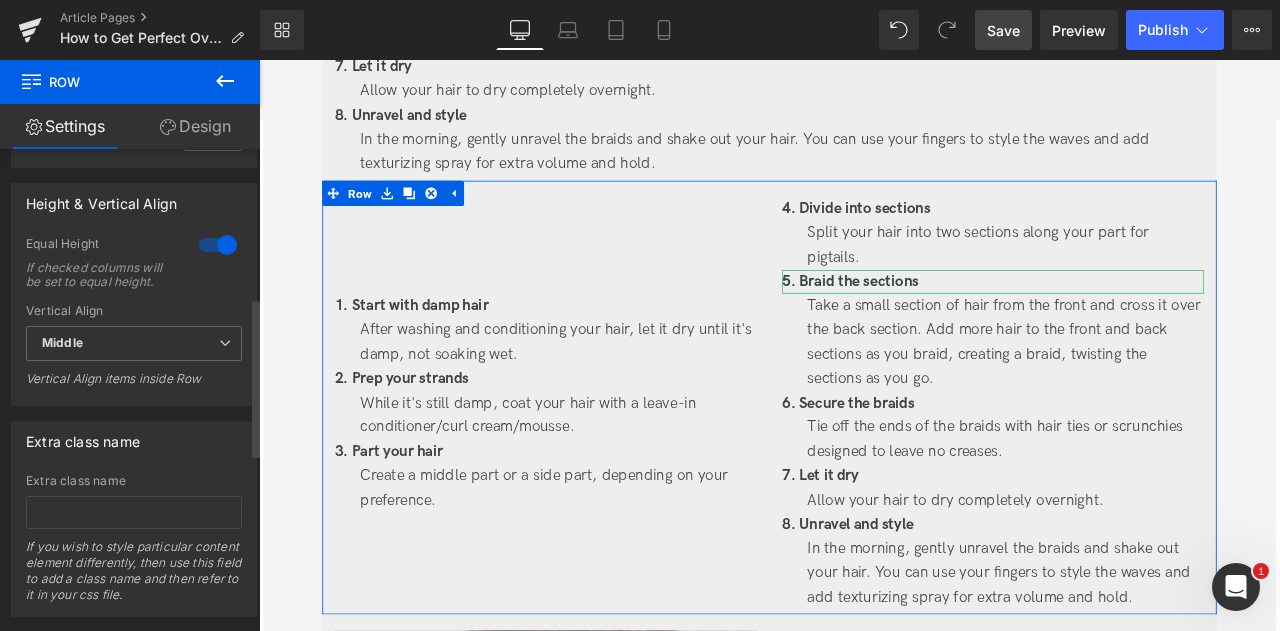 scroll, scrollTop: 988, scrollLeft: 0, axis: vertical 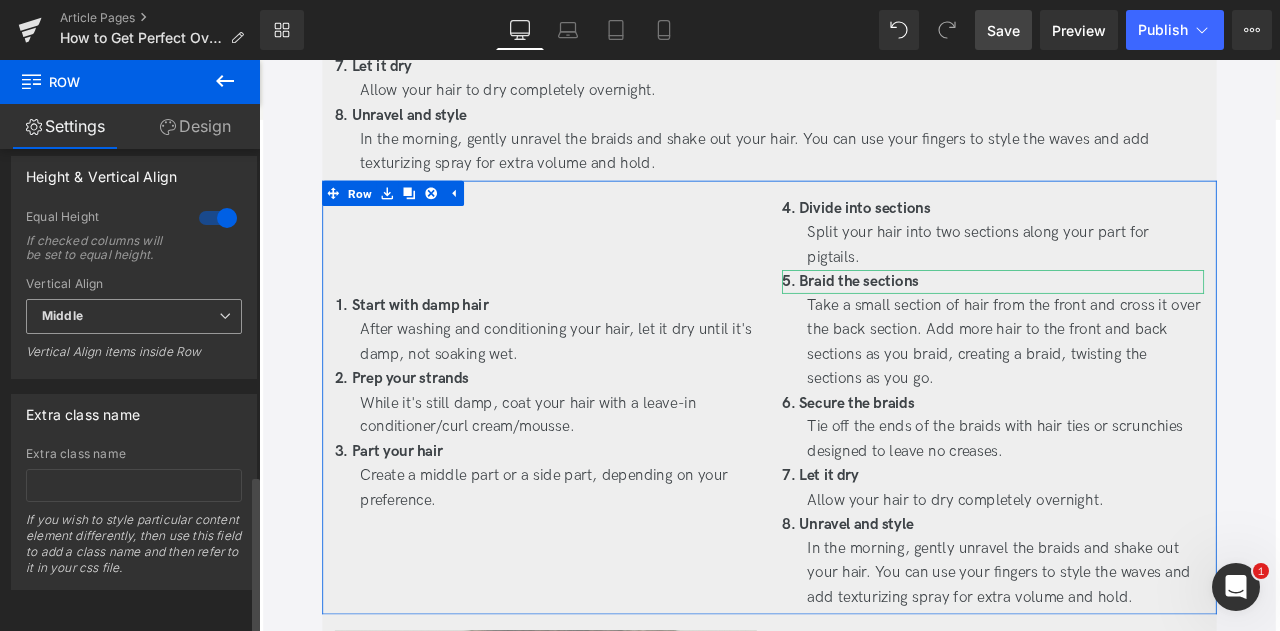 click on "Middle" at bounding box center [134, 316] 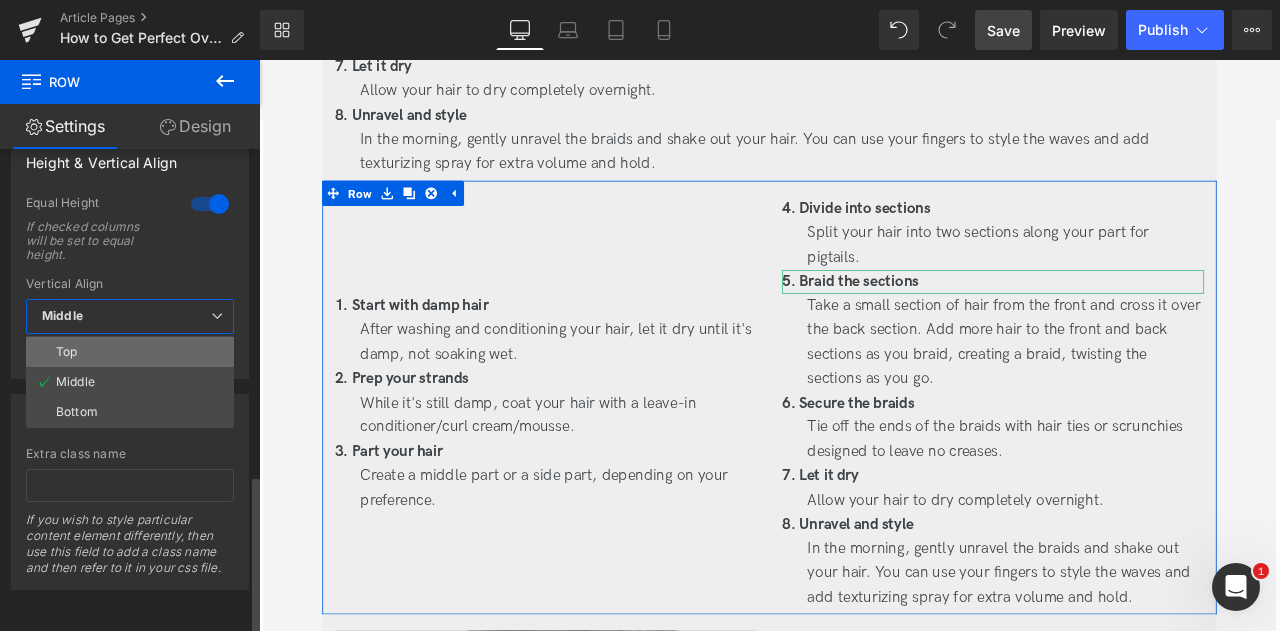 click on "Top" at bounding box center (130, 352) 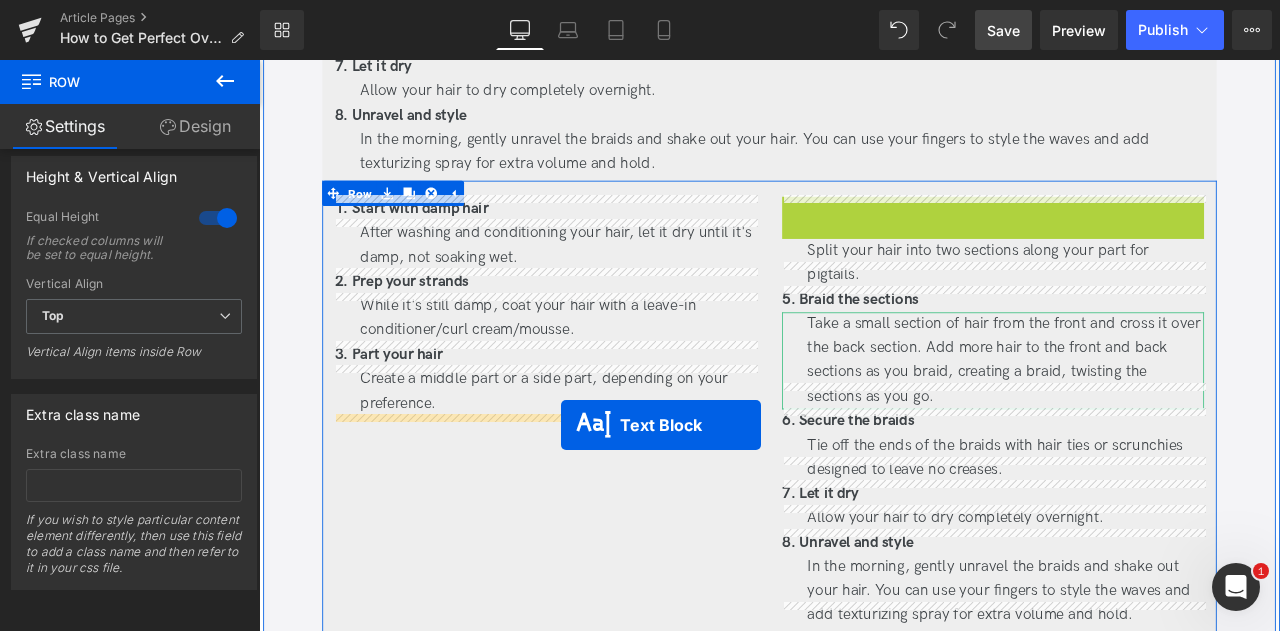 drag, startPoint x: 1114, startPoint y: 233, endPoint x: 617, endPoint y: 492, distance: 560.4373 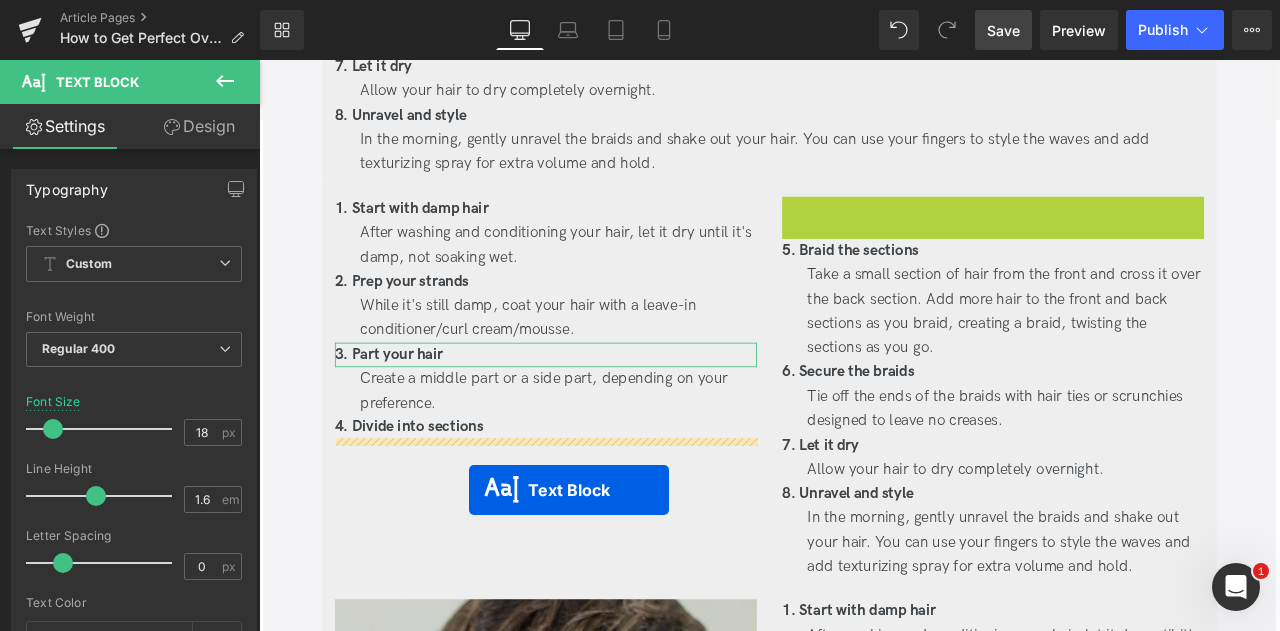 drag, startPoint x: 1096, startPoint y: 234, endPoint x: 507, endPoint y: 569, distance: 677.60315 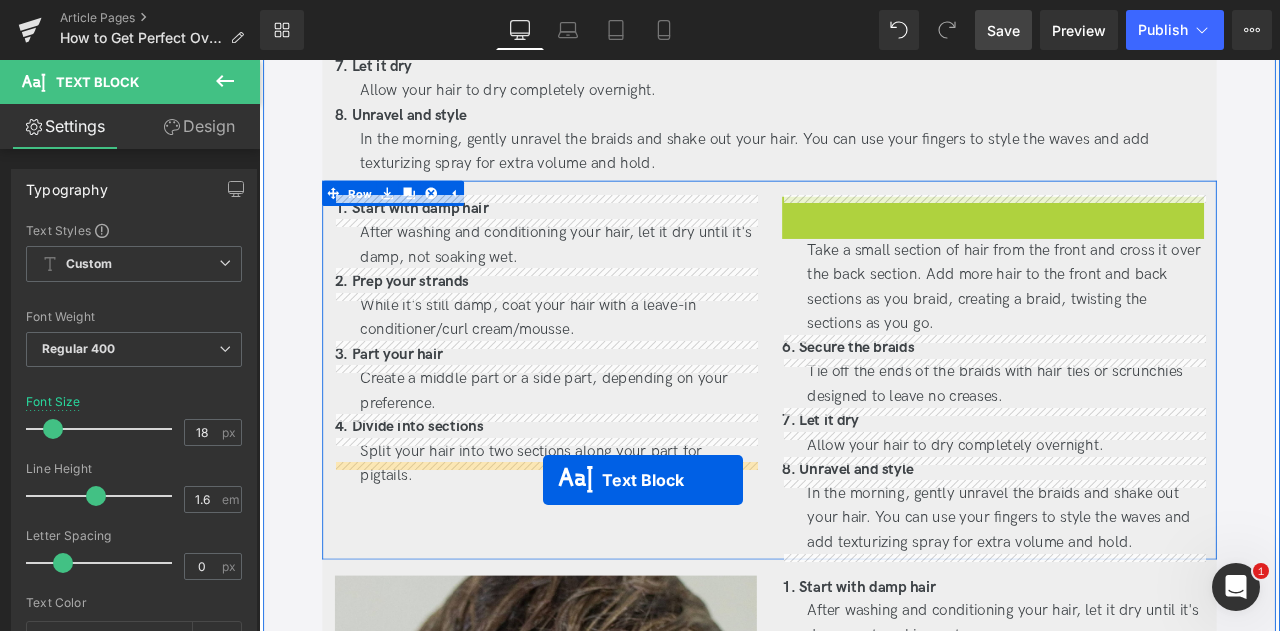 drag, startPoint x: 1106, startPoint y: 233, endPoint x: 595, endPoint y: 558, distance: 605.5956 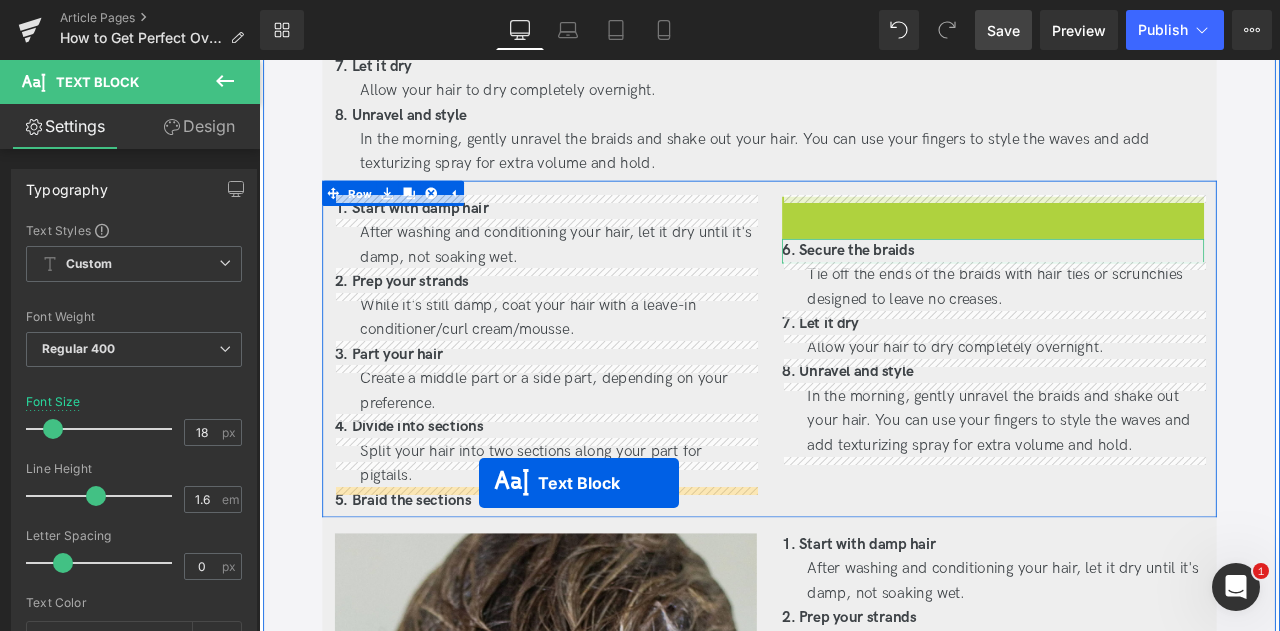 drag, startPoint x: 1102, startPoint y: 278, endPoint x: 520, endPoint y: 561, distance: 647.15765 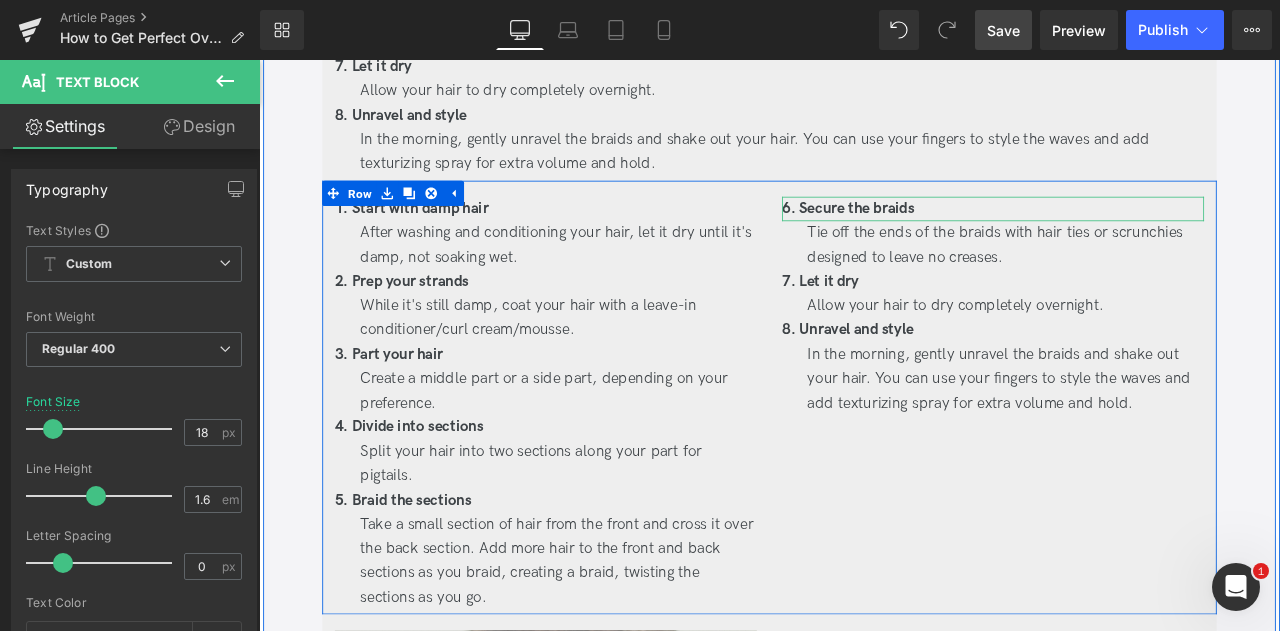 click on "6. Secure the braids Text Block         Tie off the ends of the braids with hair ties or scrunchies designed to leave no creases. Text Block         7. Let it dry Text Block         Allow your hair to dry completely overnight. Text Block         8. Unravel and style Text Block         In the morning, gently unravel the braids and shake out your hair. You can use your fingers to style the waves and add texturizing spray for extra volume and hold. Text Block" at bounding box center (1129, 467) 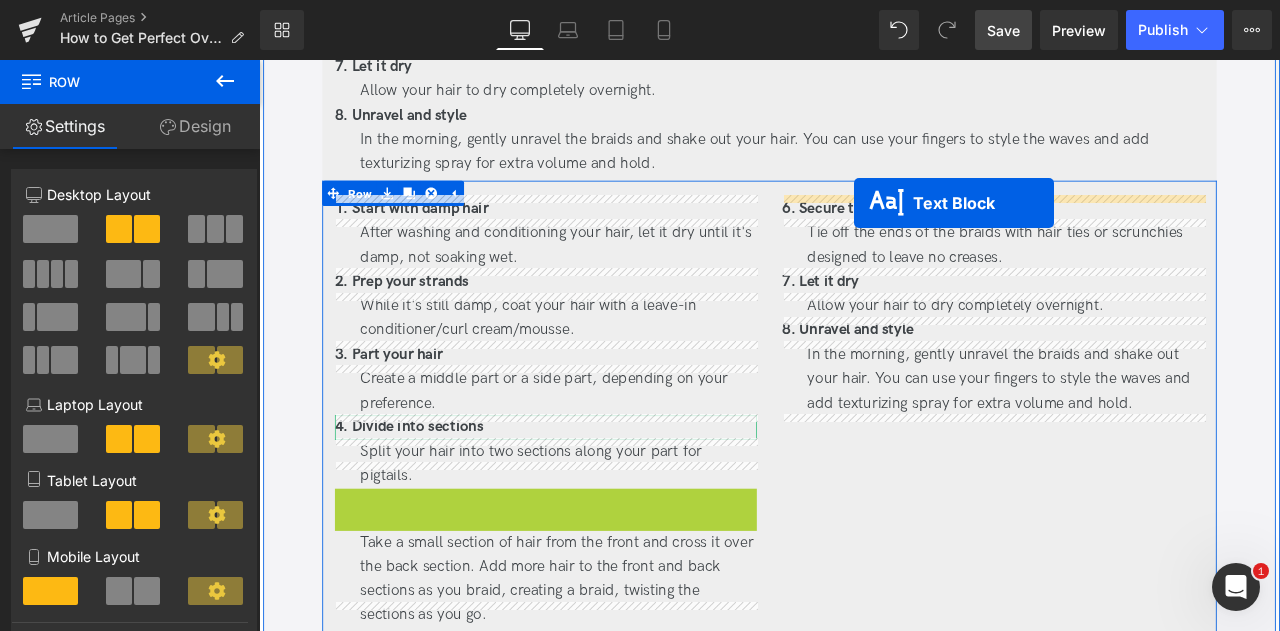 drag, startPoint x: 568, startPoint y: 556, endPoint x: 964, endPoint y: 230, distance: 512.9249 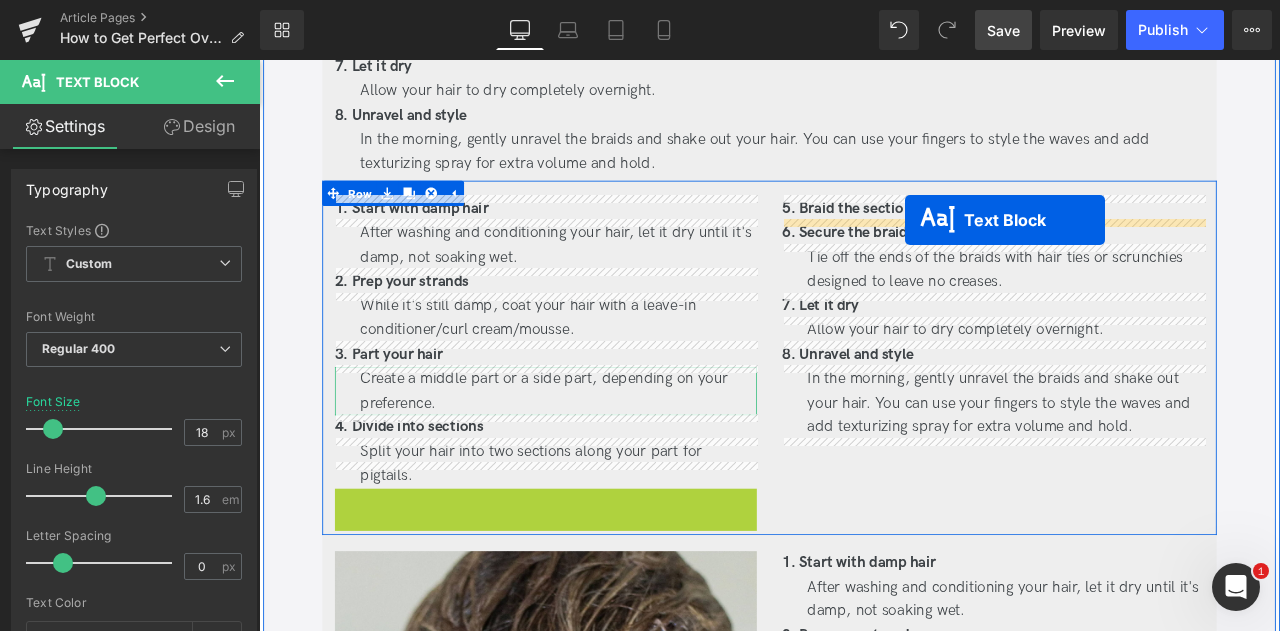 drag, startPoint x: 600, startPoint y: 597, endPoint x: 1026, endPoint y: 250, distance: 549.4406 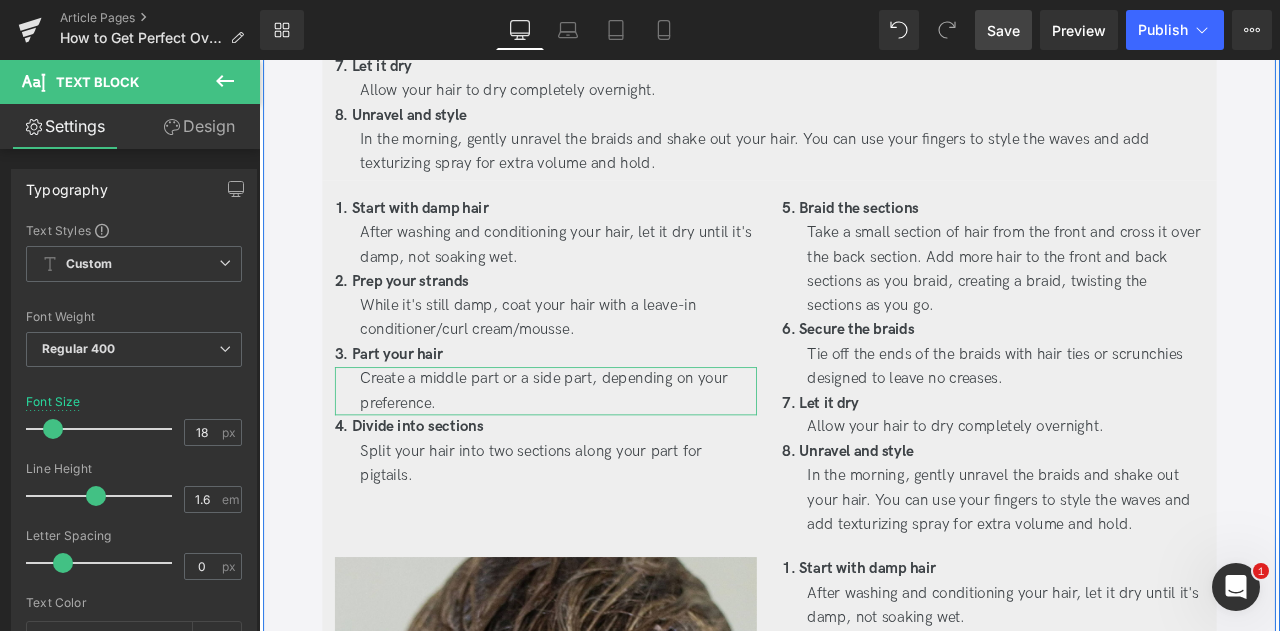 click on "How to Get Perfect Overnight Beach Waves Heading         Updated on August 1, 2025 |  5  min read Jaclyn LaBadia,  Davines Writer Text Block         Separator         Carefree and subtle, but chic and slightly disheveled, beach waves are the official hairstyle of summer—and beyond! But for as chill as the vibe as they give off, nailing them isn’t always so straightforward. But with a little practice, the right tips and a few key products, overnight beach waves will change your life- or at least your hair. From prepping to using the right products and tips for different hair types and long-lasting waves, this is your step-by-step guide to the perfect overnight beach waves. Text Block
Key Takeaways Heading" at bounding box center [864, 1056] 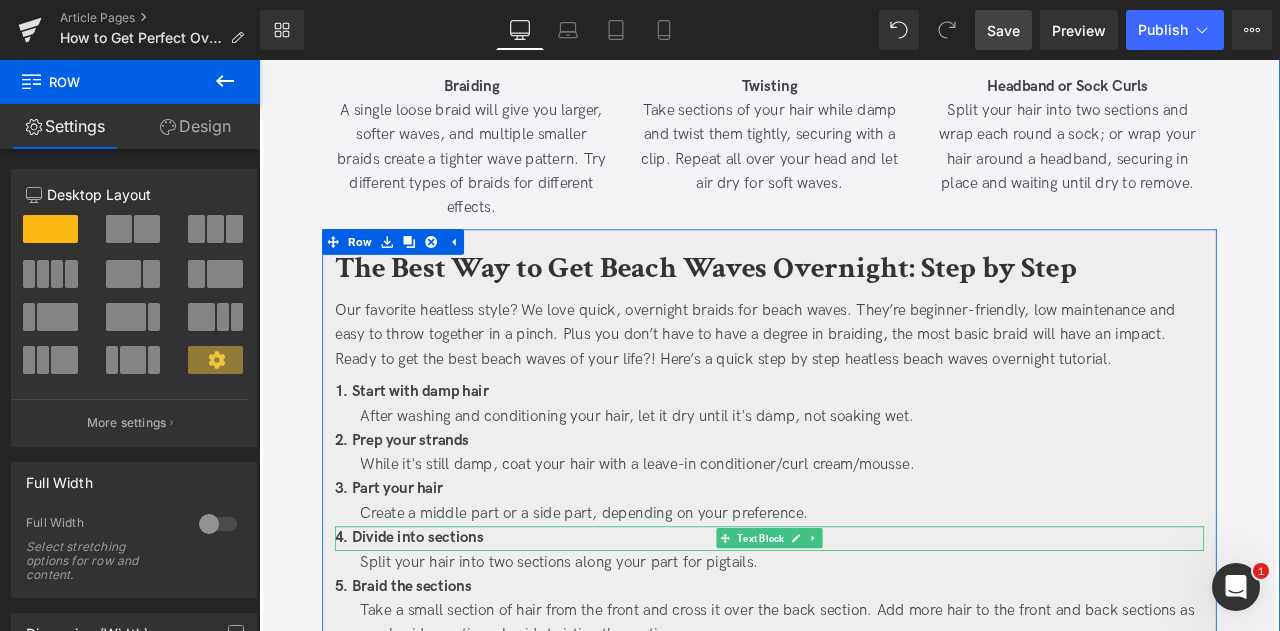 scroll, scrollTop: 1410, scrollLeft: 0, axis: vertical 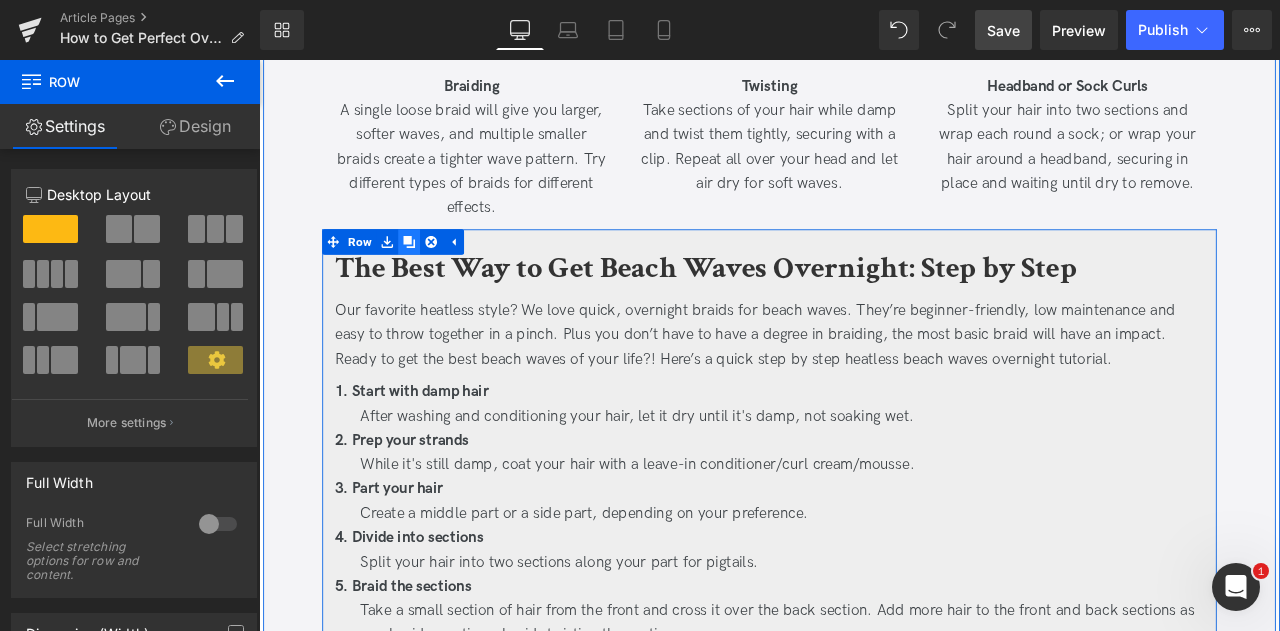 click 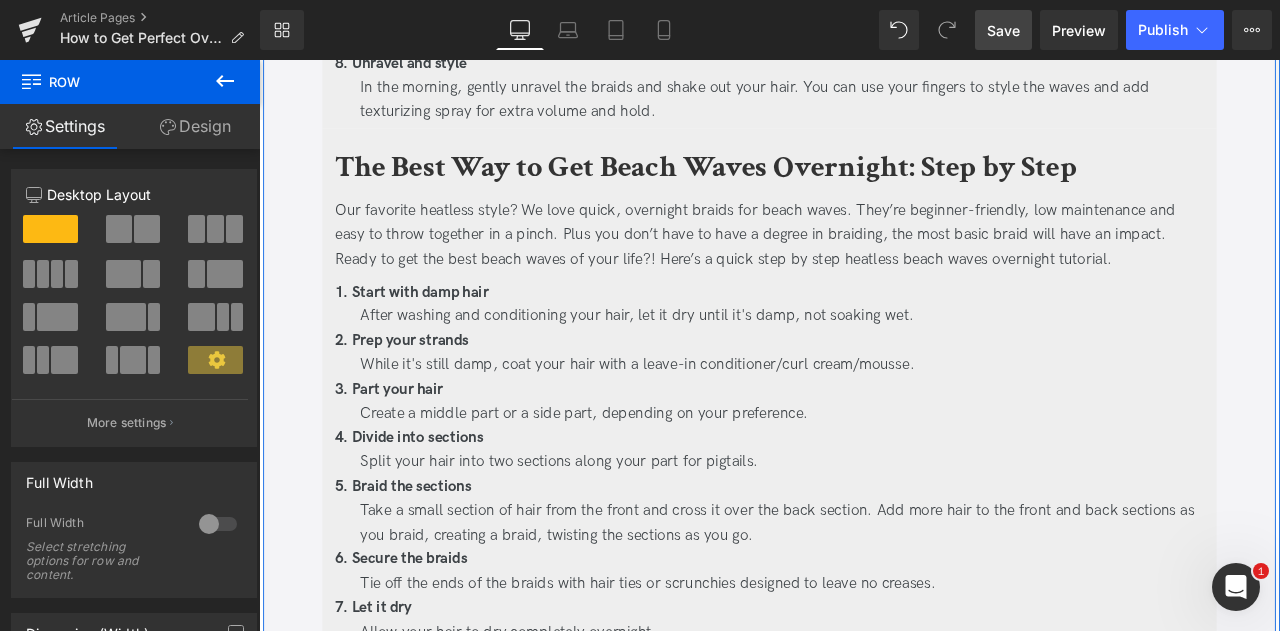 scroll, scrollTop: 2198, scrollLeft: 0, axis: vertical 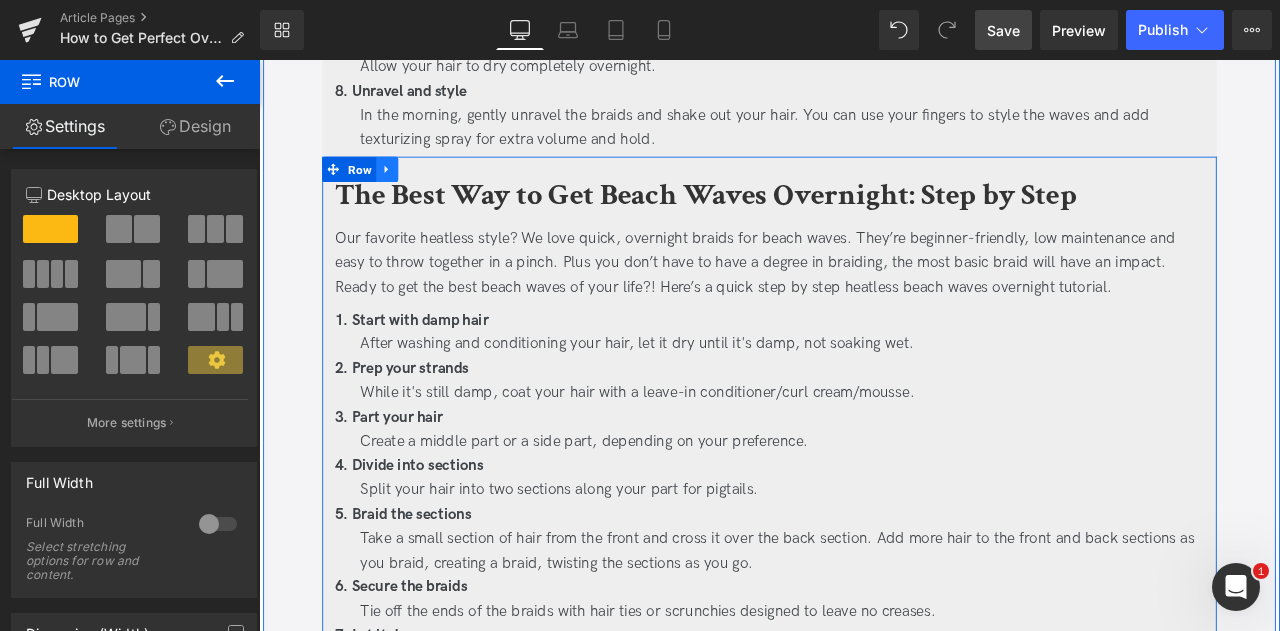 click 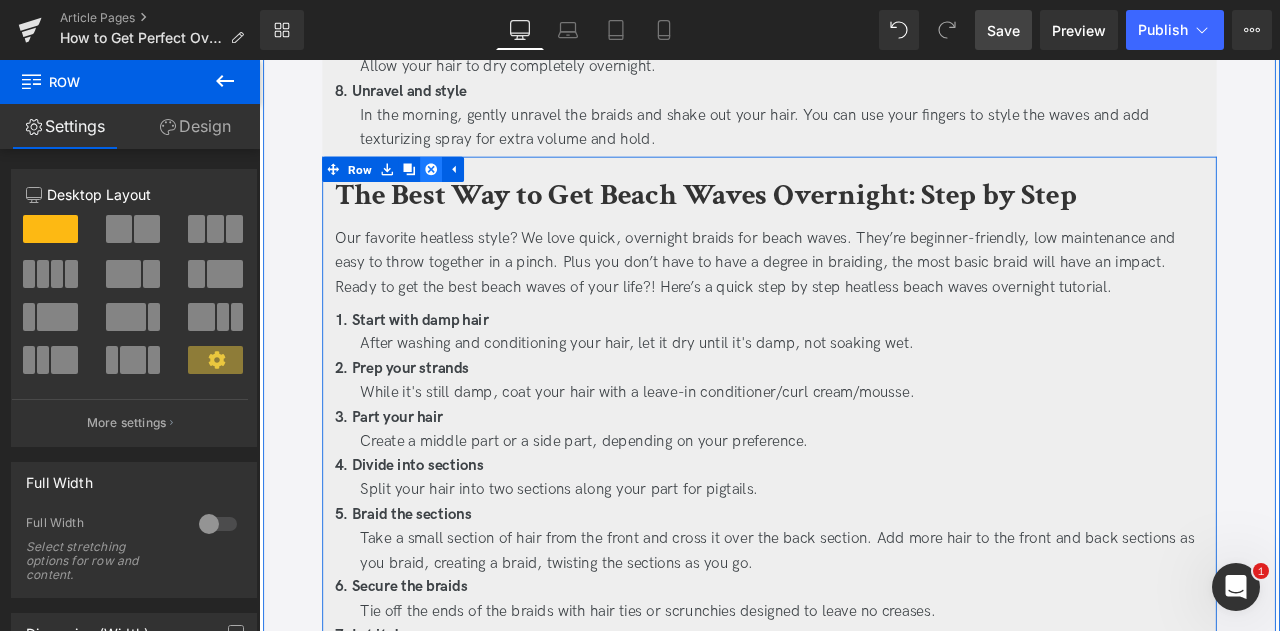 click 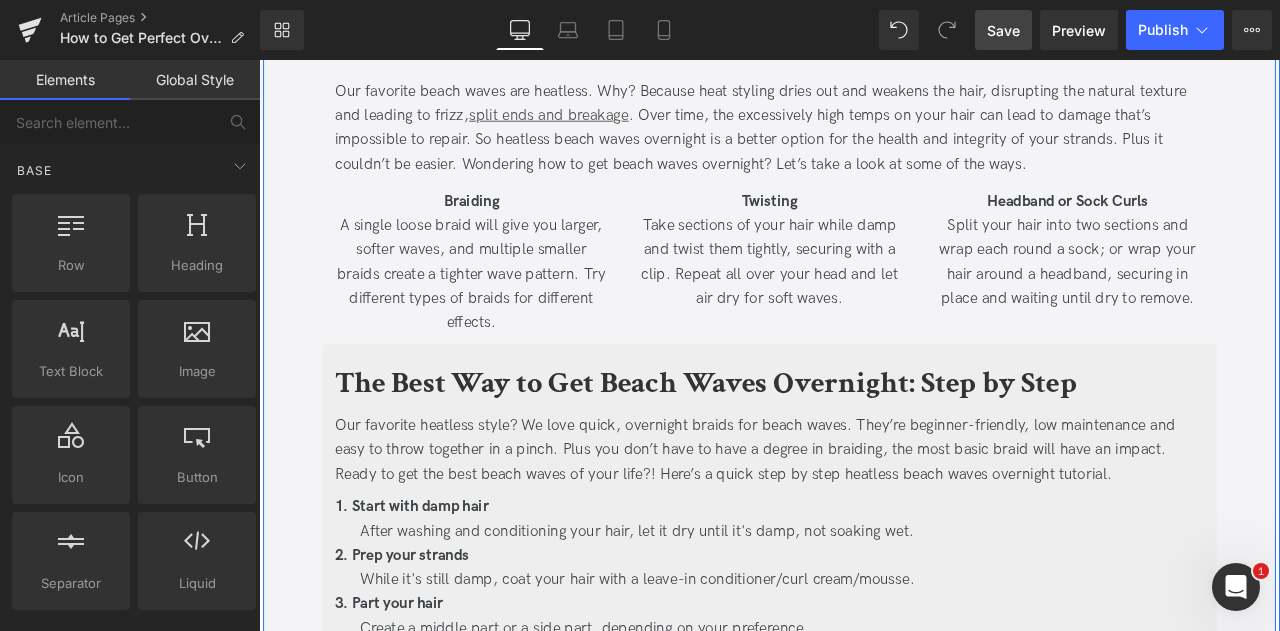 scroll, scrollTop: 1146, scrollLeft: 0, axis: vertical 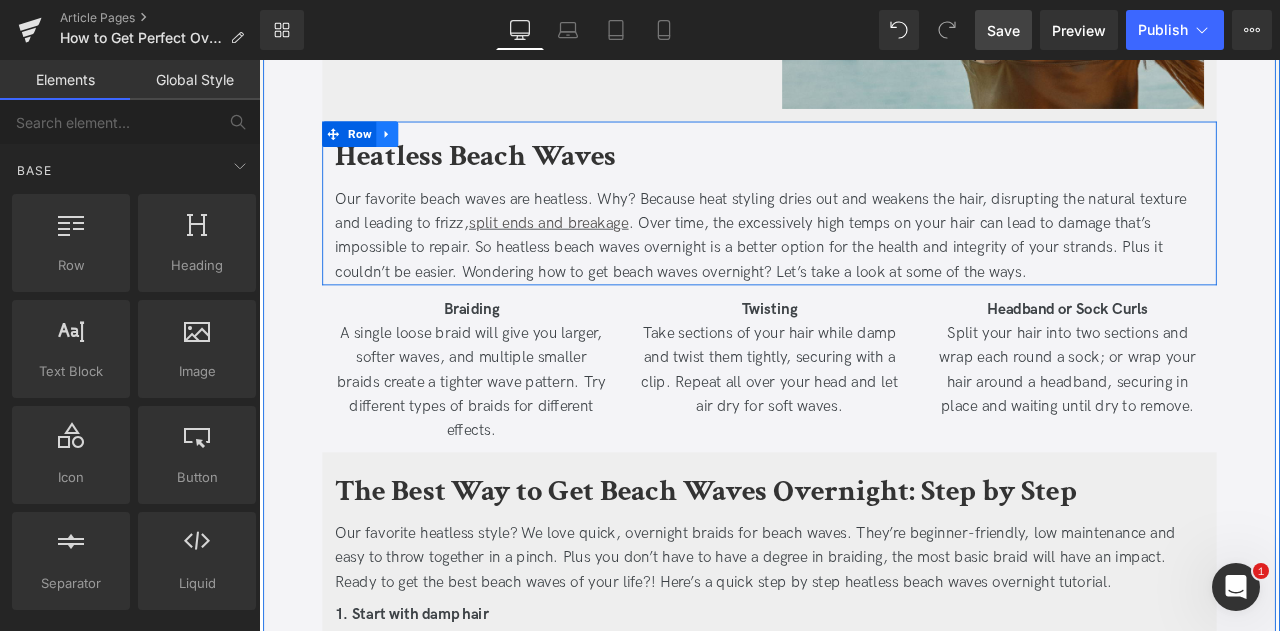 click 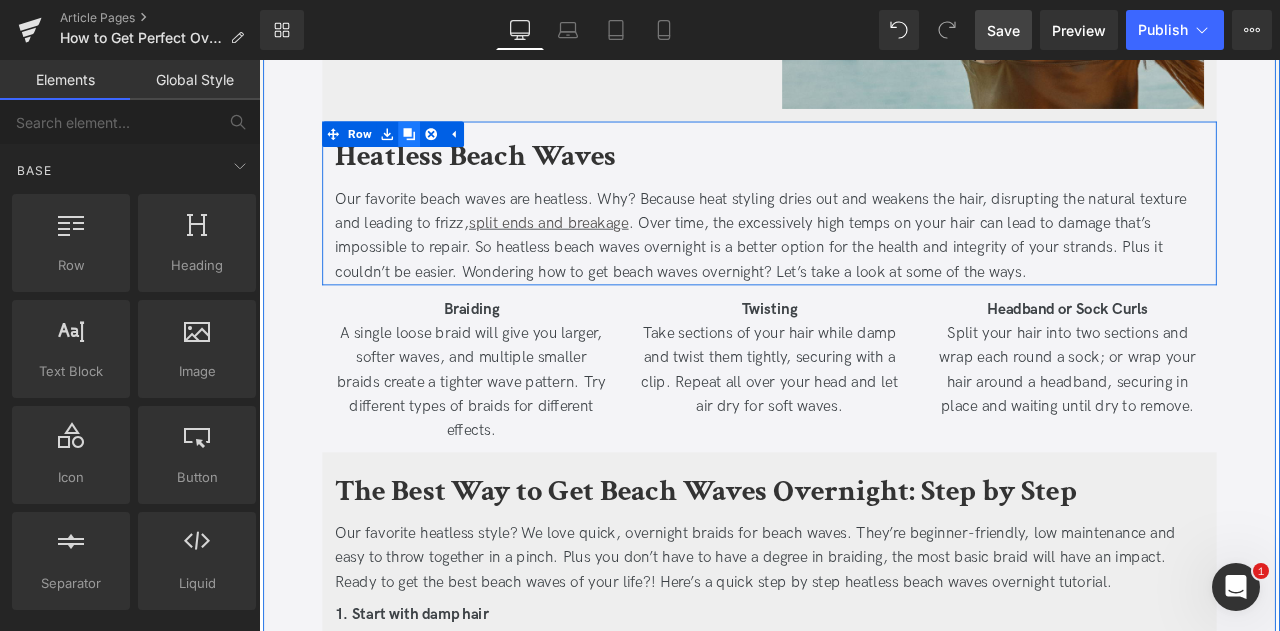 click 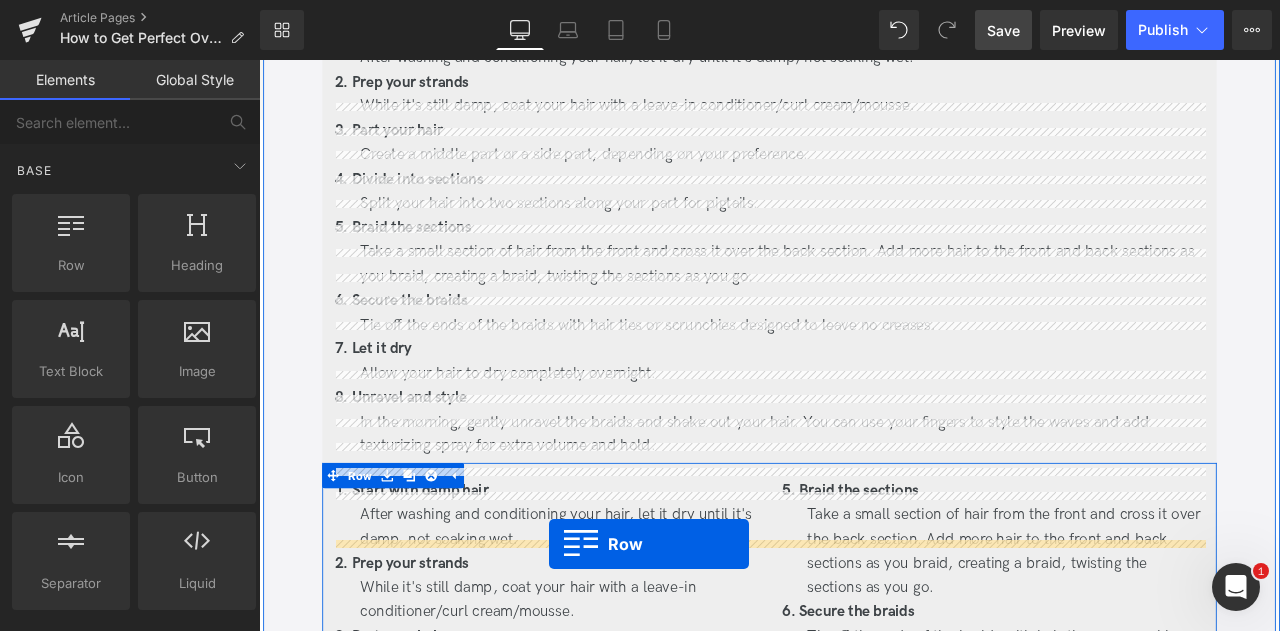 scroll, scrollTop: 1966, scrollLeft: 0, axis: vertical 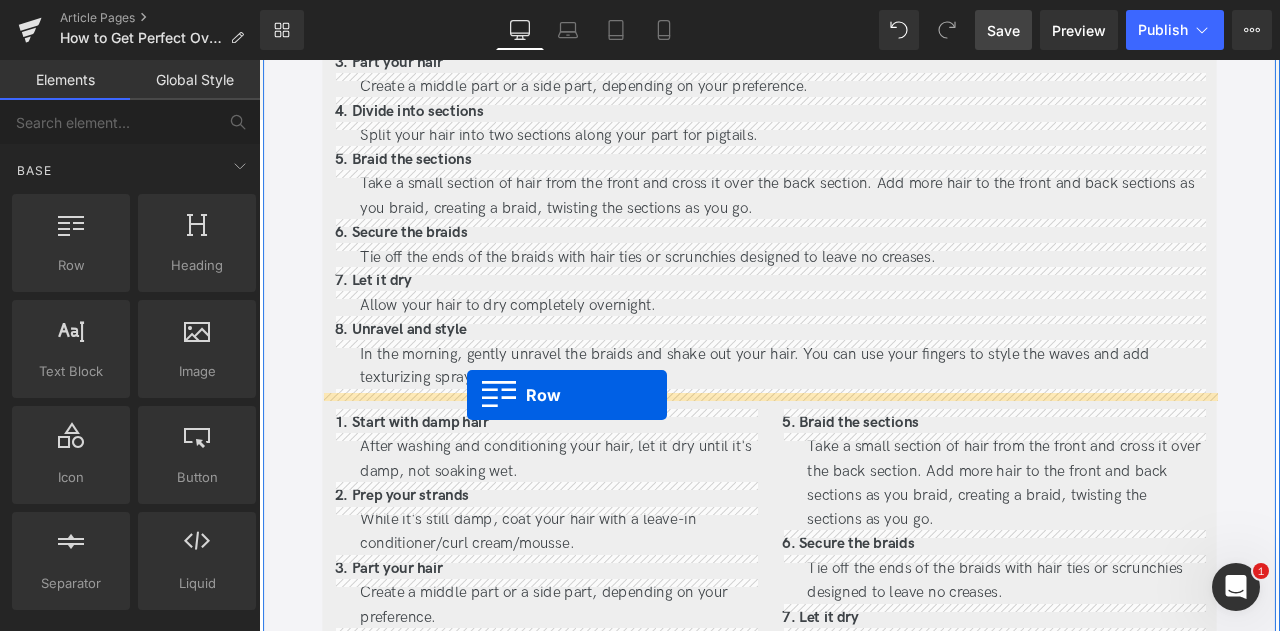drag, startPoint x: 380, startPoint y: 139, endPoint x: 505, endPoint y: 457, distance: 341.68552 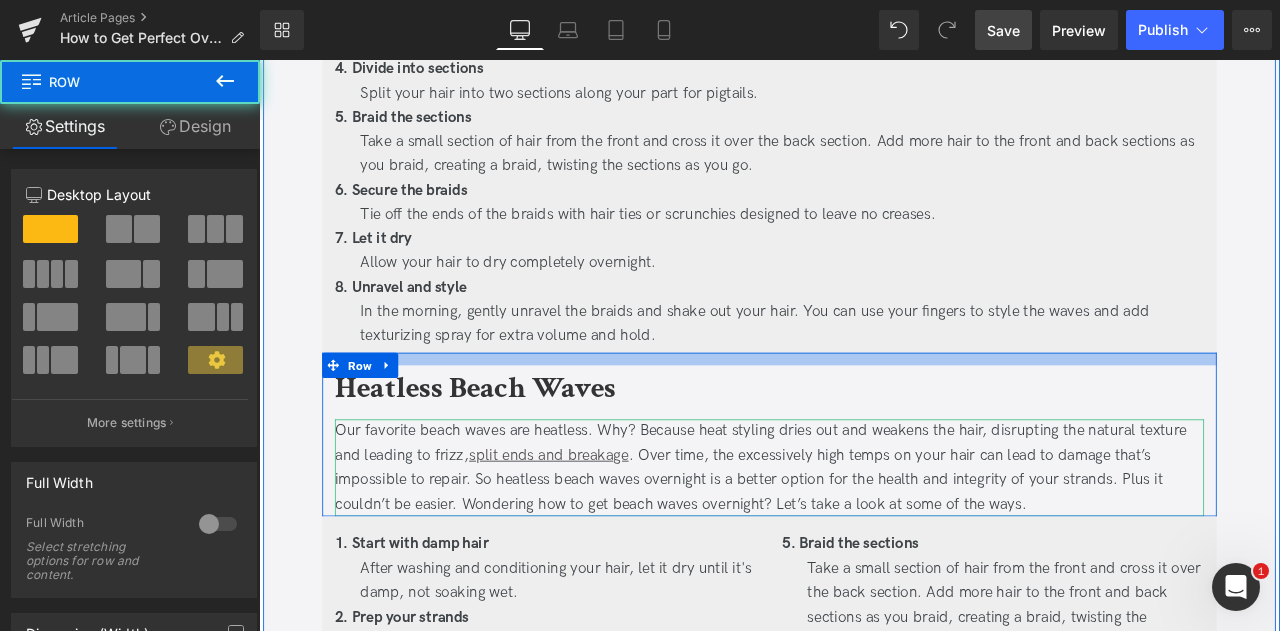 scroll, scrollTop: 1916, scrollLeft: 0, axis: vertical 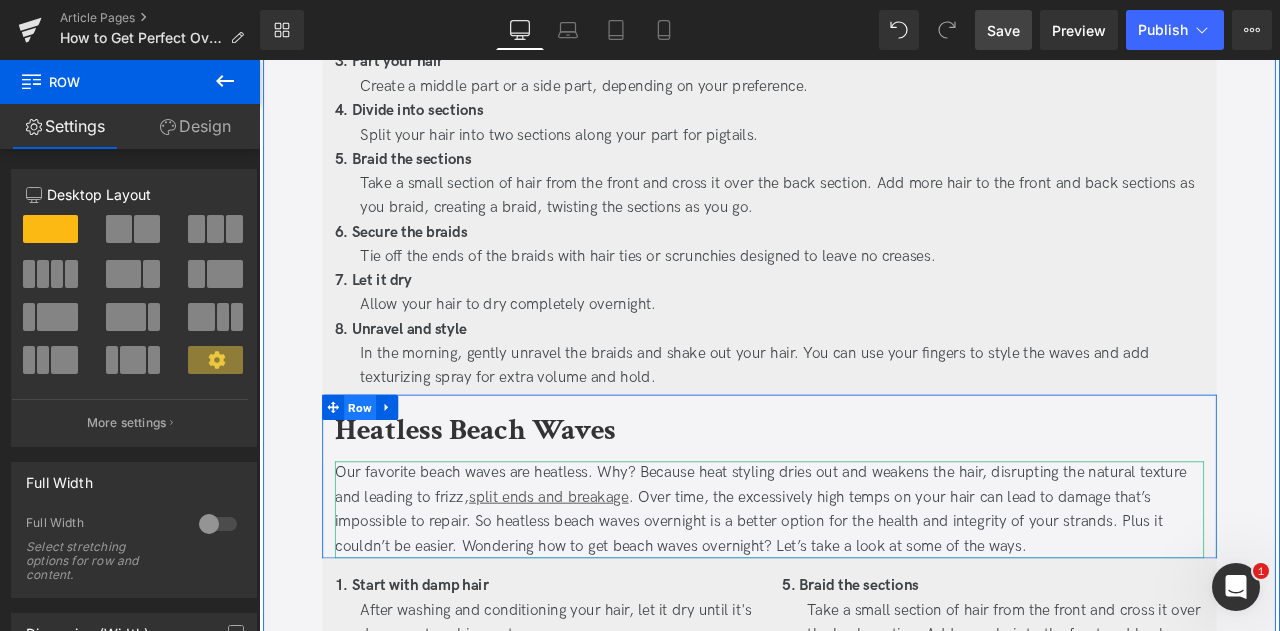 click on "Row" at bounding box center (379, 472) 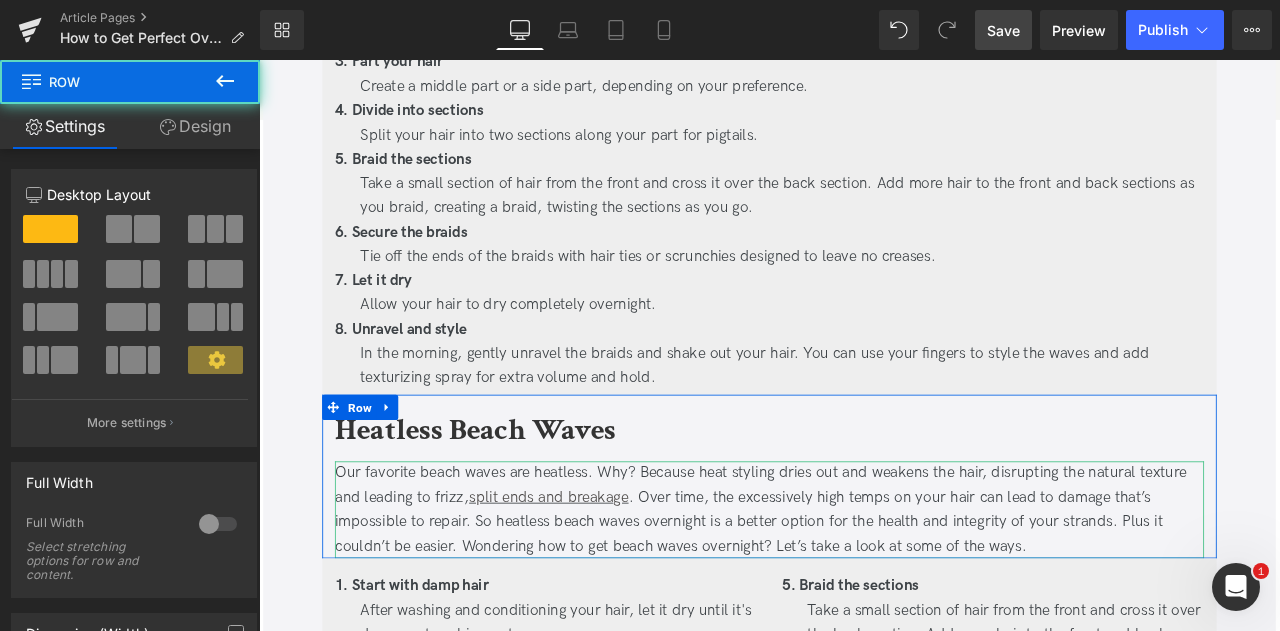 click on "Design" at bounding box center (195, 126) 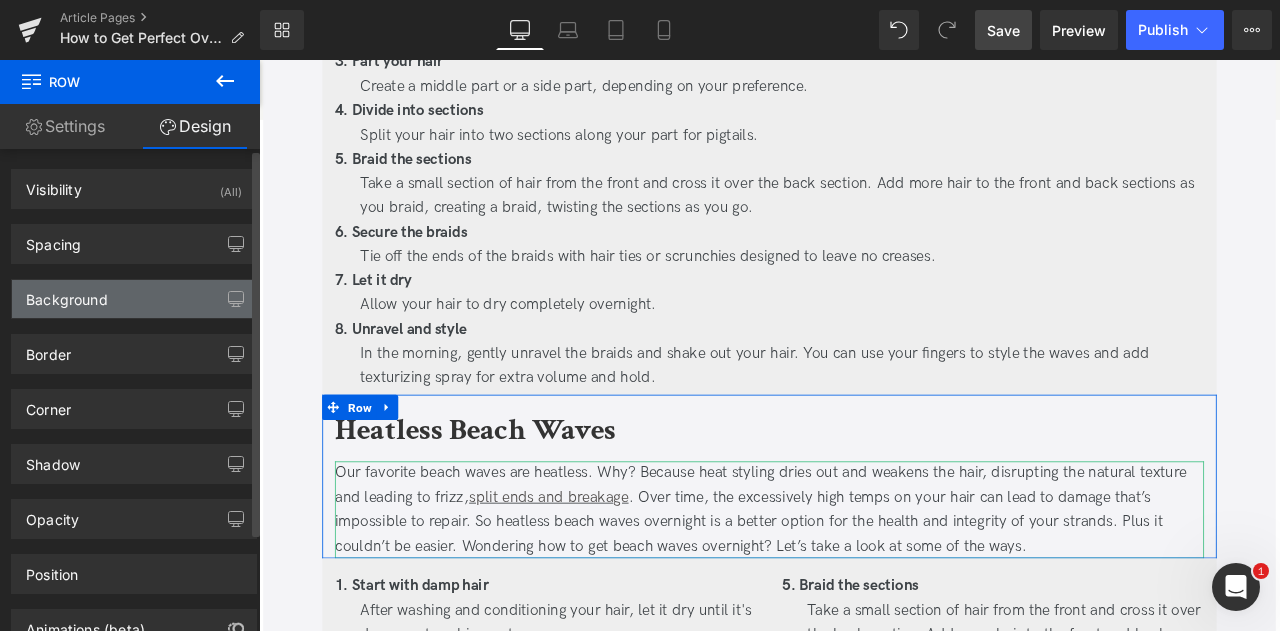 click on "Background" at bounding box center (134, 299) 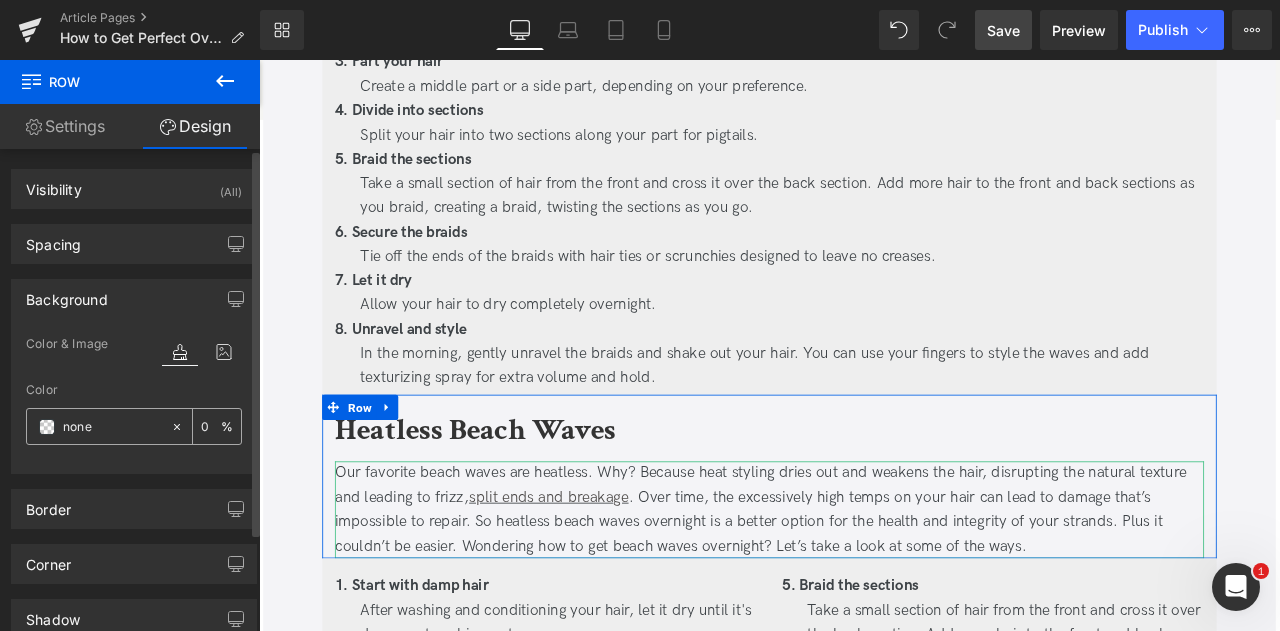 click on "none" at bounding box center (112, 427) 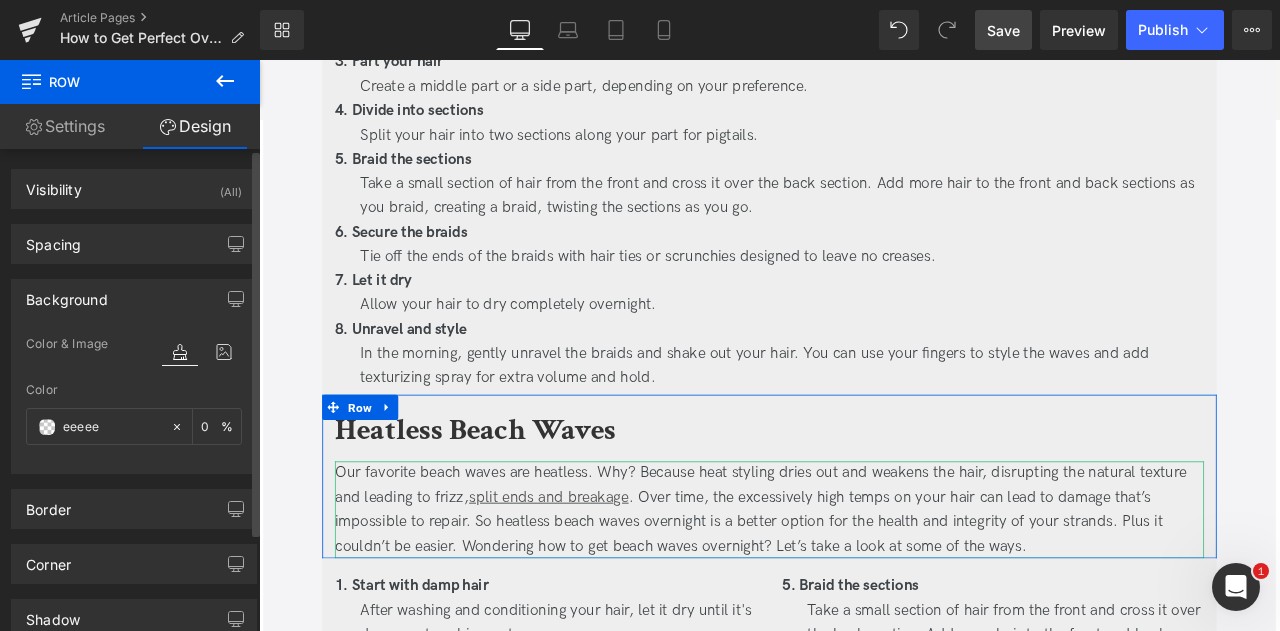 type on "eeeeee" 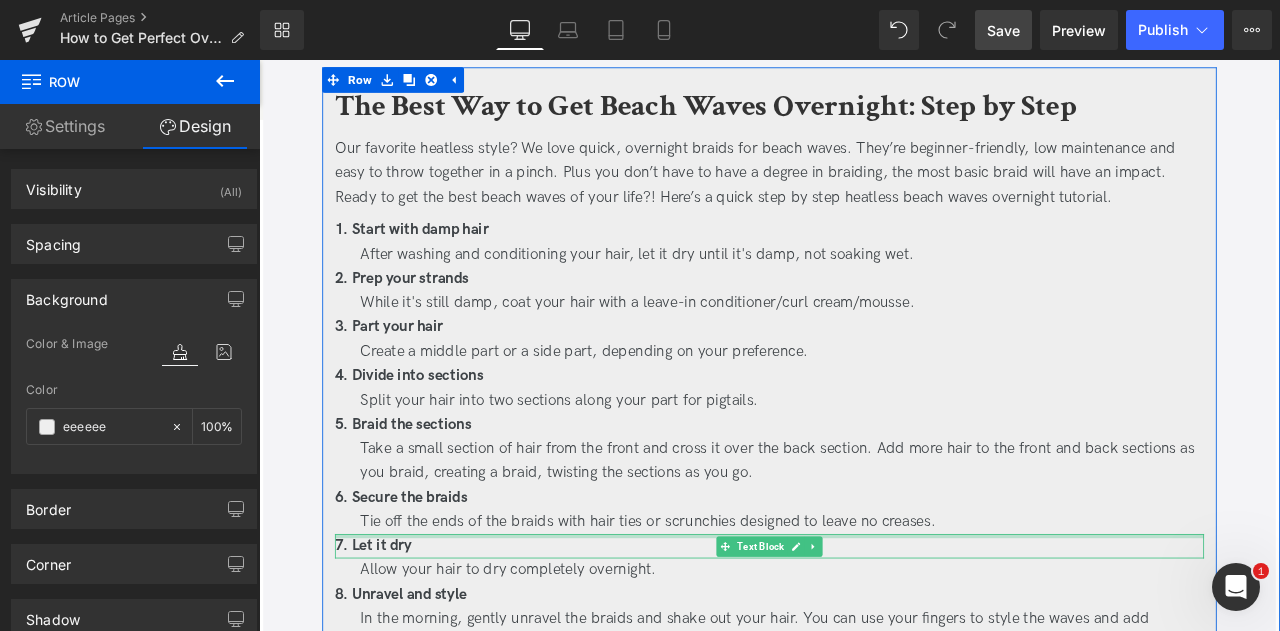 scroll, scrollTop: 1532, scrollLeft: 0, axis: vertical 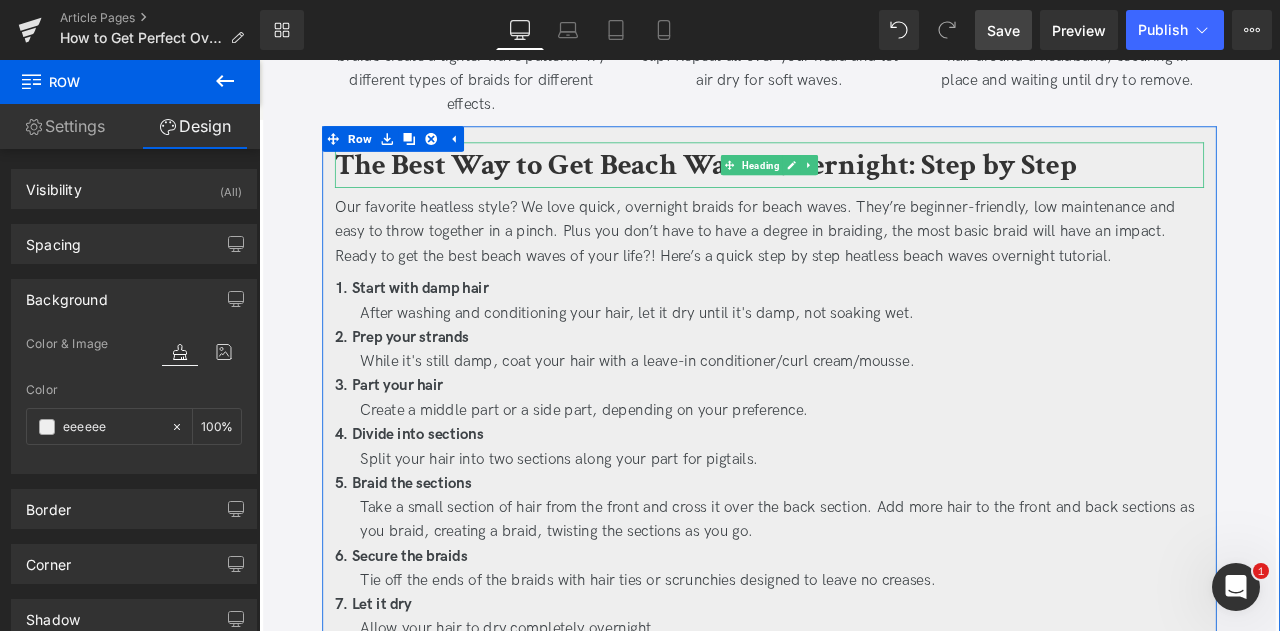 click on "The Best Way to Get Beach Waves Overnight: Step by Step" at bounding box center (788, 184) 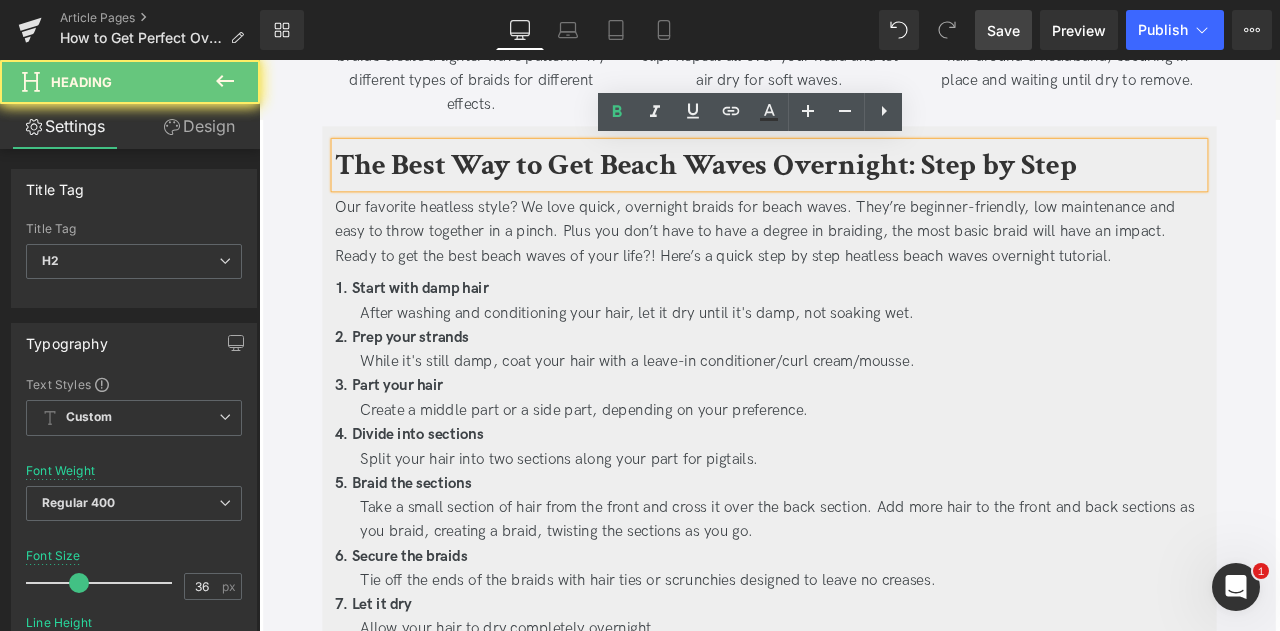 click on "The Best Way to Get Beach Waves Overnight: Step by Step" at bounding box center (788, 184) 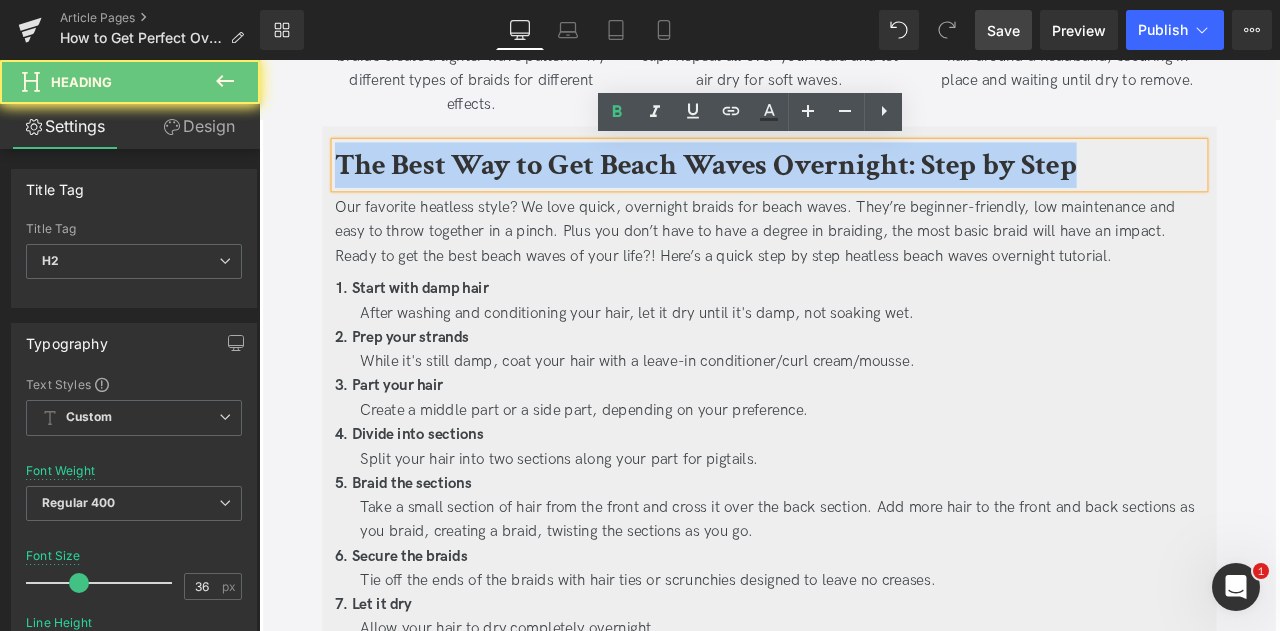 click on "The Best Way to Get Beach Waves Overnight: Step by Step" at bounding box center [788, 184] 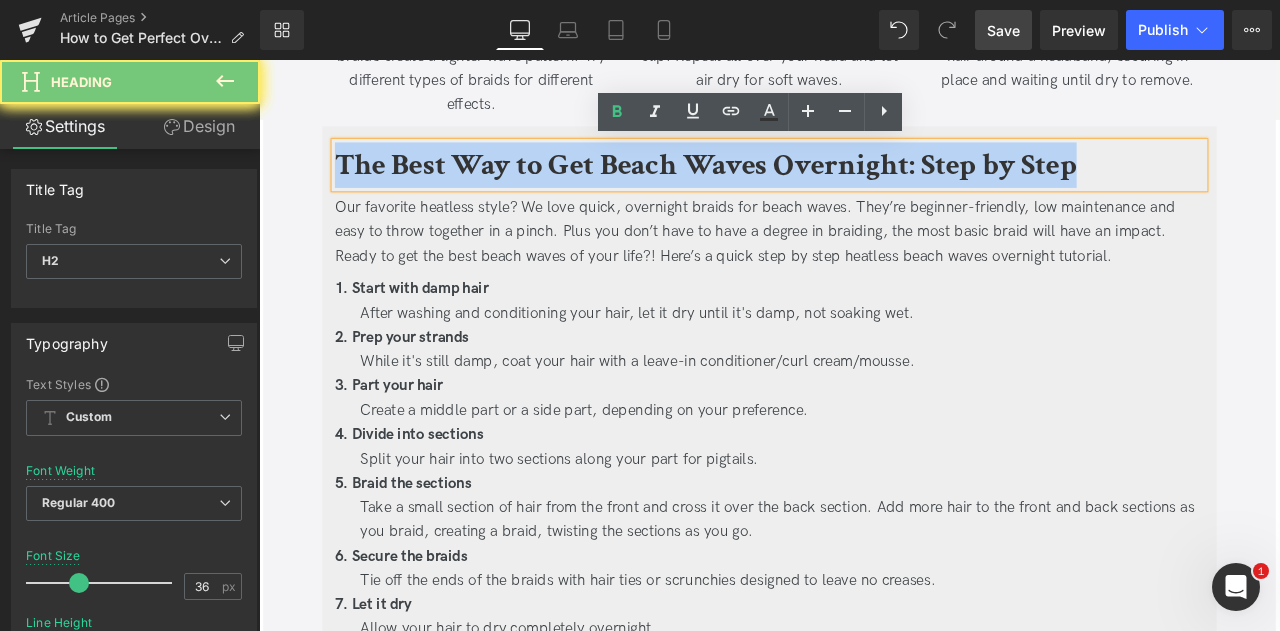 copy on "The Best Way to Get Beach Waves Overnight: Step by Step" 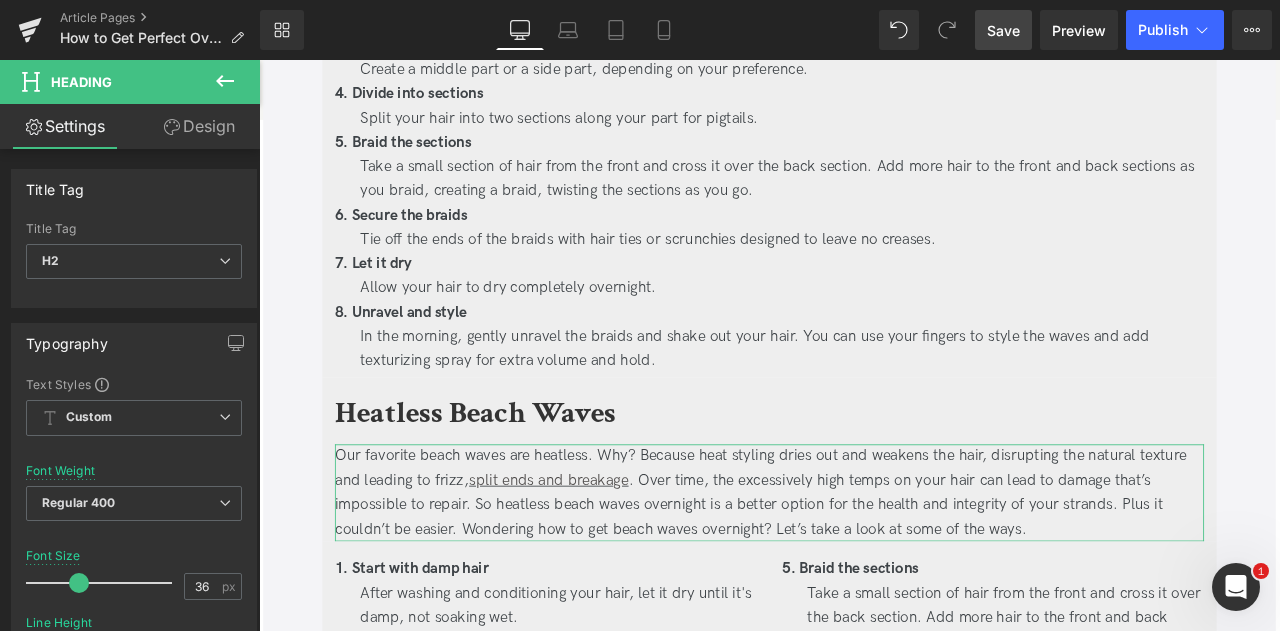 scroll, scrollTop: 1938, scrollLeft: 0, axis: vertical 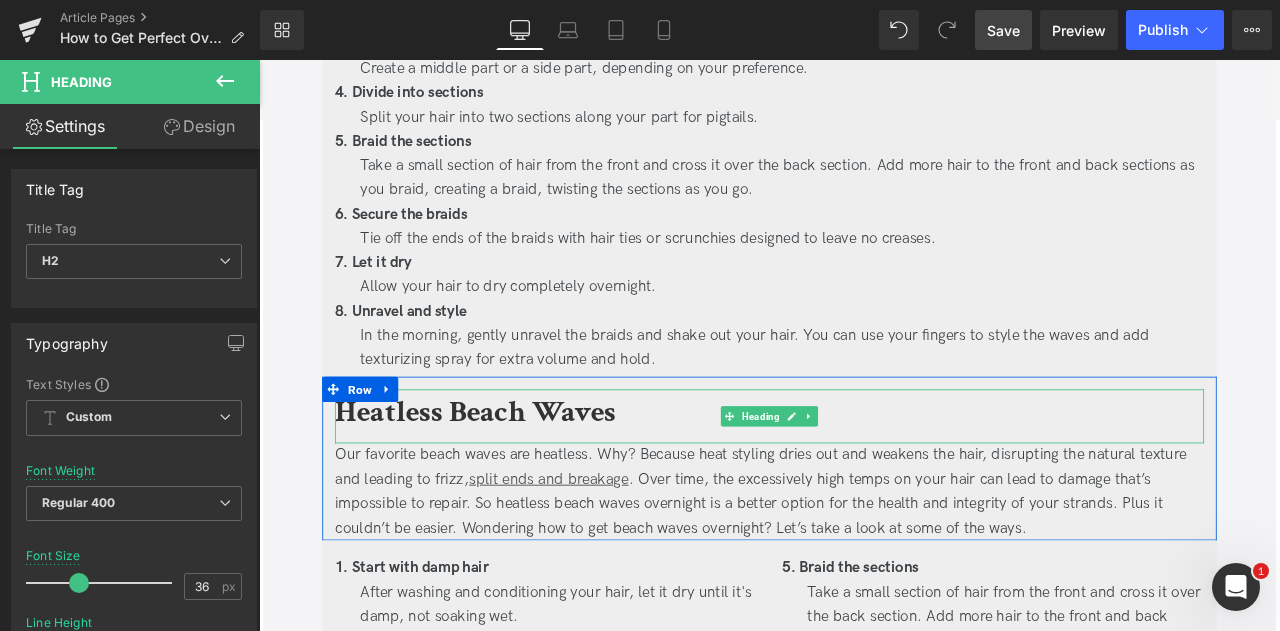 click on "Heatless Beach Waves" at bounding box center [515, 476] 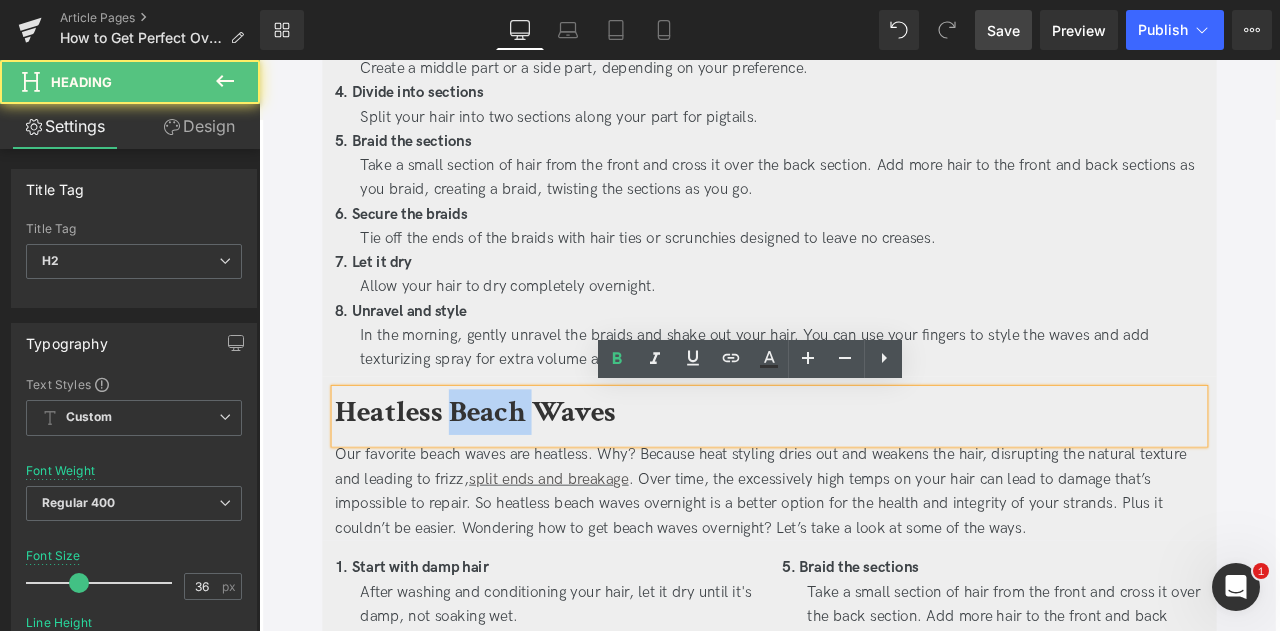 click on "Heatless Beach Waves" at bounding box center (515, 476) 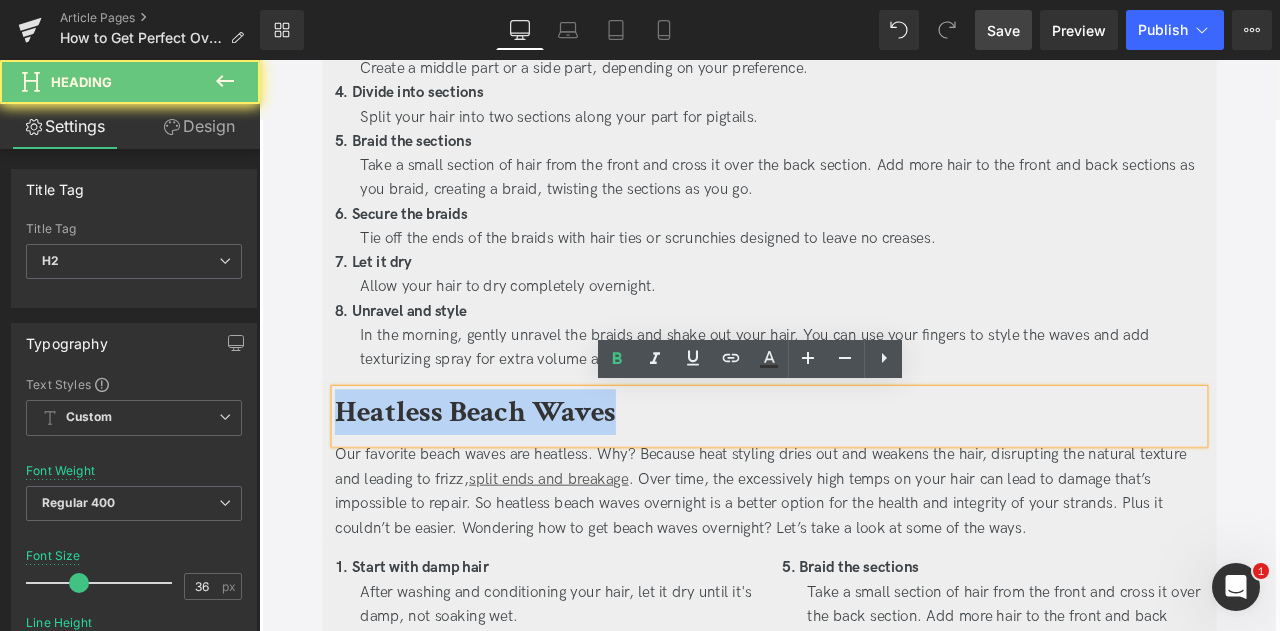 click on "Heatless Beach Waves" at bounding box center (515, 476) 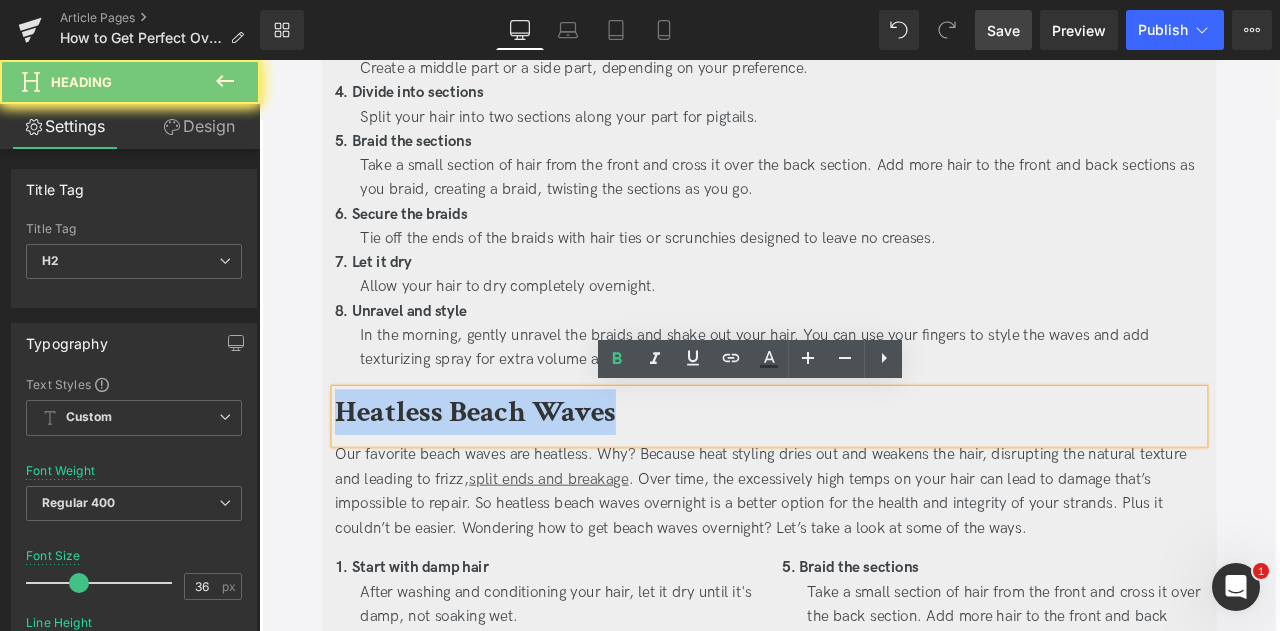 paste 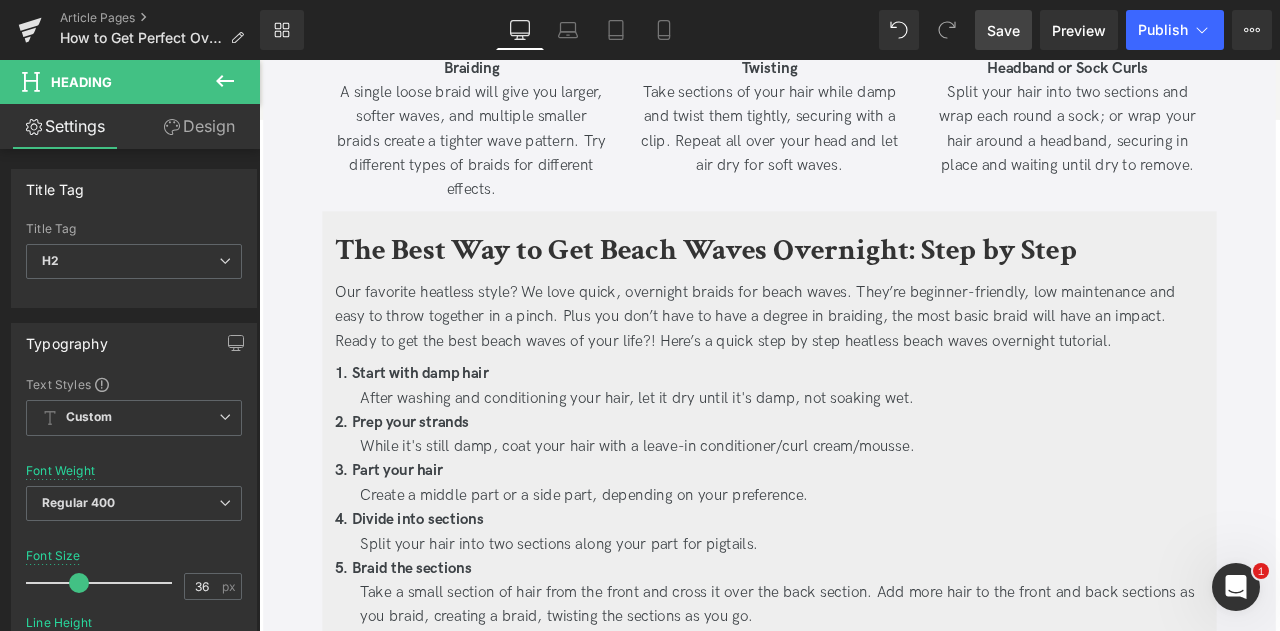 scroll, scrollTop: 1424, scrollLeft: 0, axis: vertical 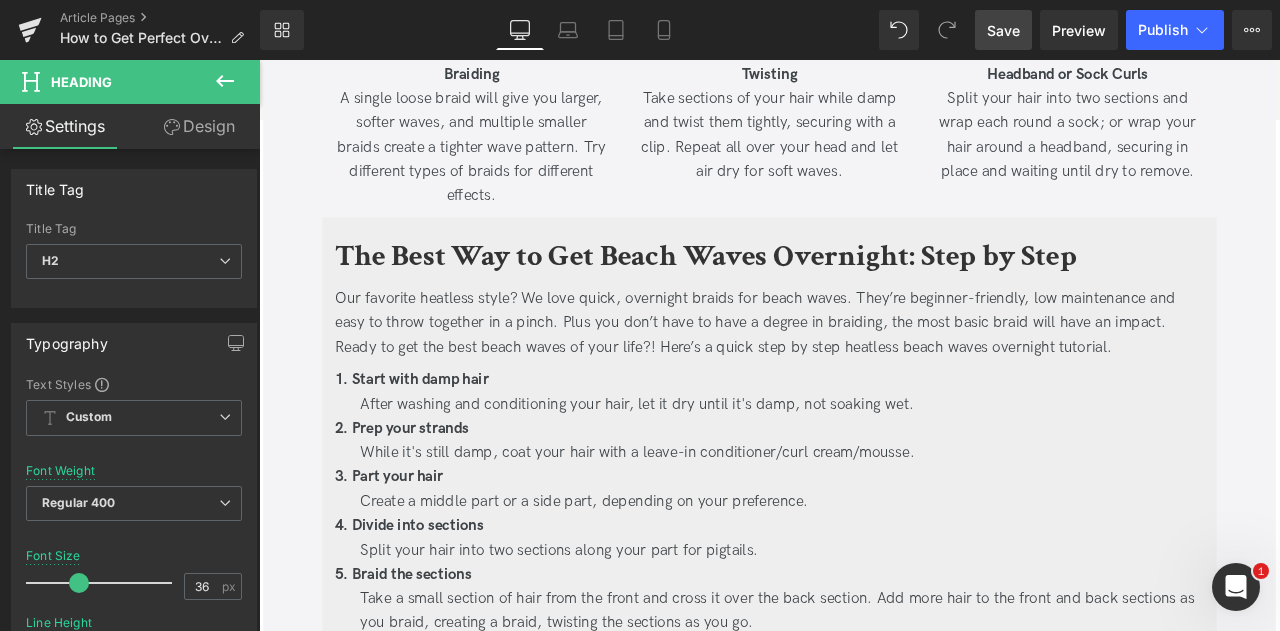 click on "Our favorite heatless style? We love quick, overnight braids for beach waves. They’re beginner-friendly, low maintenance and easy to throw together in a pinch. Plus you don’t have to have a degree in braiding, the most basic braid will have an impact. Ready to get the best beach waves of your life?! Here’s a quick step by step heatless beach waves overnight tutorial." at bounding box center (864, 373) 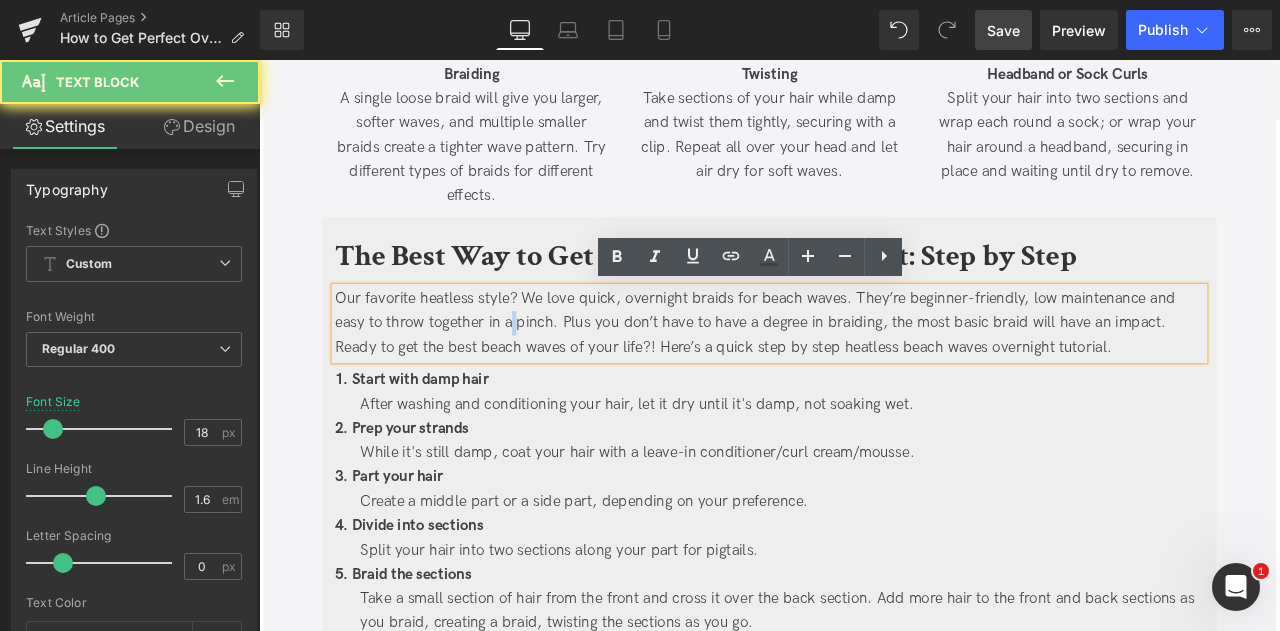 click on "Our favorite heatless style? We love quick, overnight braids for beach waves. They’re beginner-friendly, low maintenance and easy to throw together in a pinch. Plus you don’t have to have a degree in braiding, the most basic braid will have an impact. Ready to get the best beach waves of your life?! Here’s a quick step by step heatless beach waves overnight tutorial." at bounding box center (864, 373) 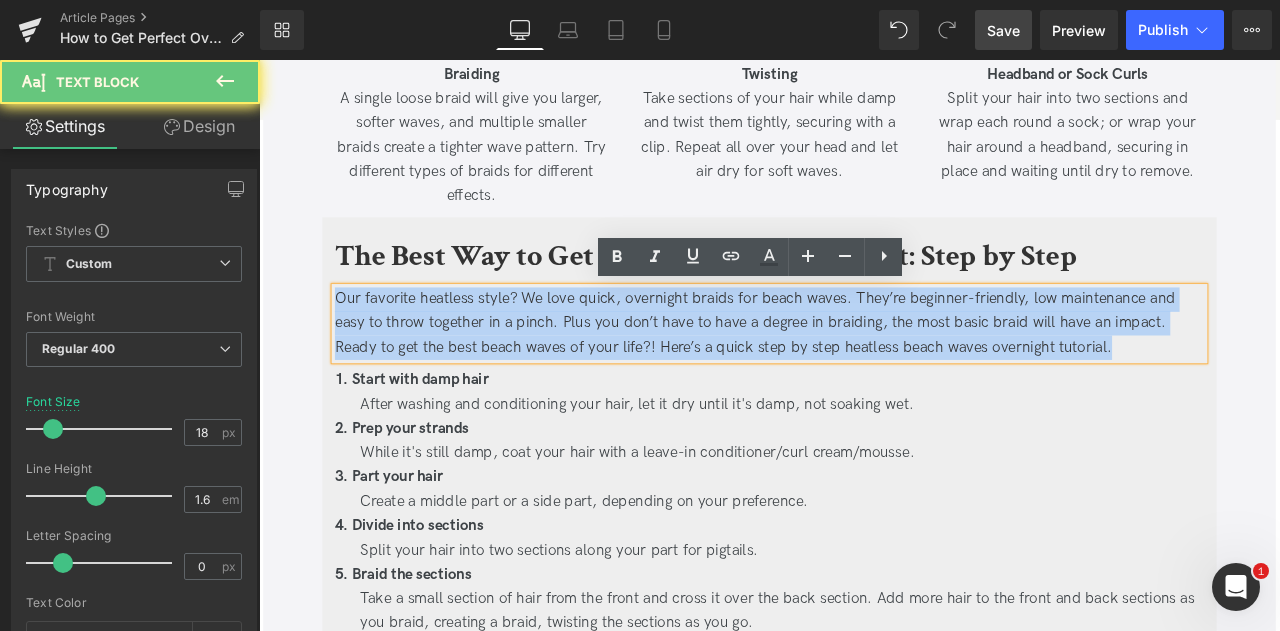 click on "Our favorite heatless style? We love quick, overnight braids for beach waves. They’re beginner-friendly, low maintenance and easy to throw together in a pinch. Plus you don’t have to have a degree in braiding, the most basic braid will have an impact. Ready to get the best beach waves of your life?! Here’s a quick step by step heatless beach waves overnight tutorial." at bounding box center [864, 373] 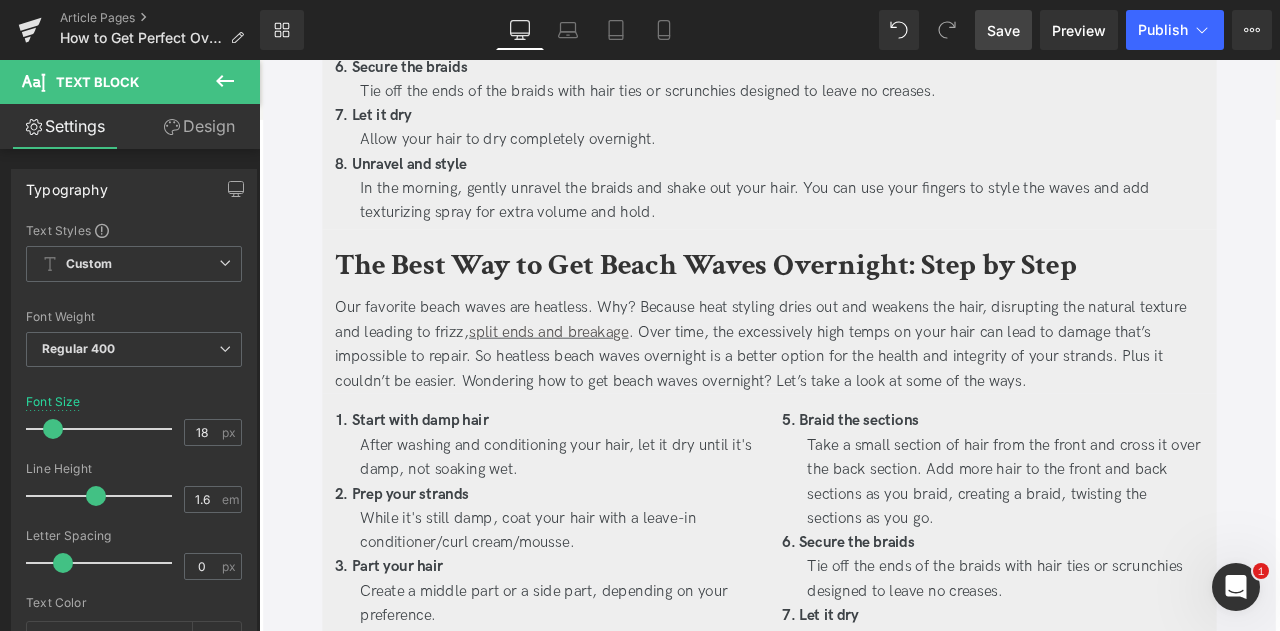 scroll, scrollTop: 2164, scrollLeft: 0, axis: vertical 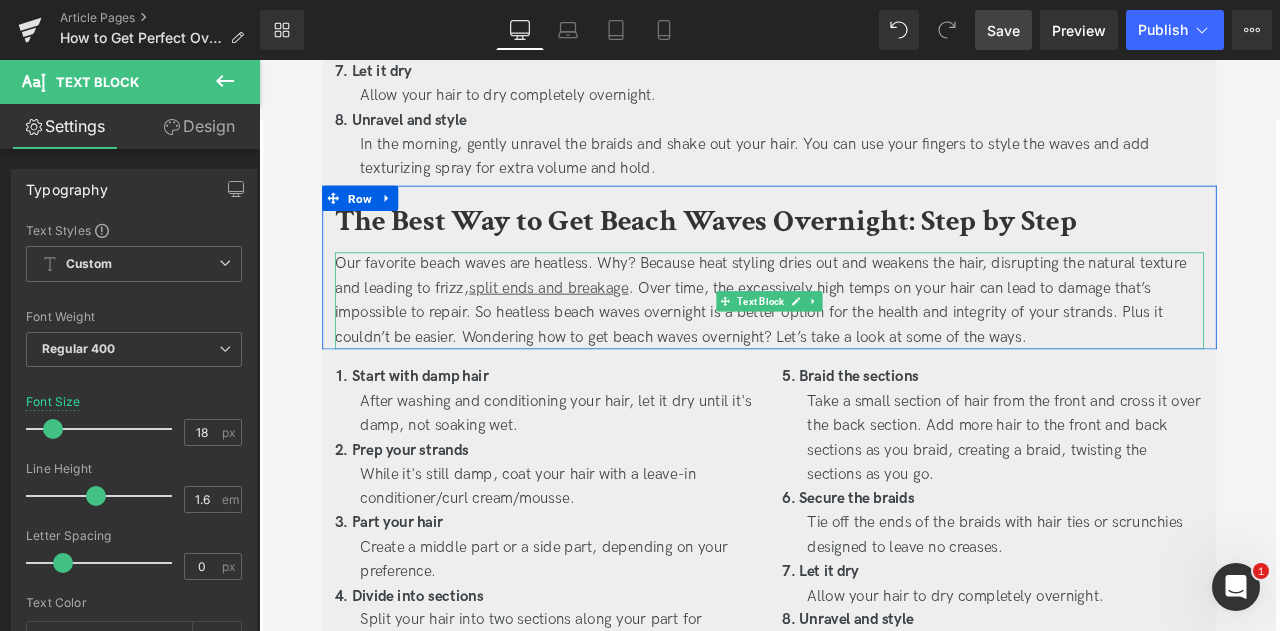 click on "Our favorite beach waves are heatless. Why? Because heat styling dries out and weakens the hair, disrupting the natural texture and leading to frizz,  split ends and breakage . Over time, the excessively high temps on your hair can lead to damage that’s impossible to repair. So heatless beach waves overnight is a better option for the health and integrity of your strands. Plus it couldn’t be easier. Wondering how to get beach waves overnight? Let’s take a look at some of the ways." at bounding box center (864, 345) 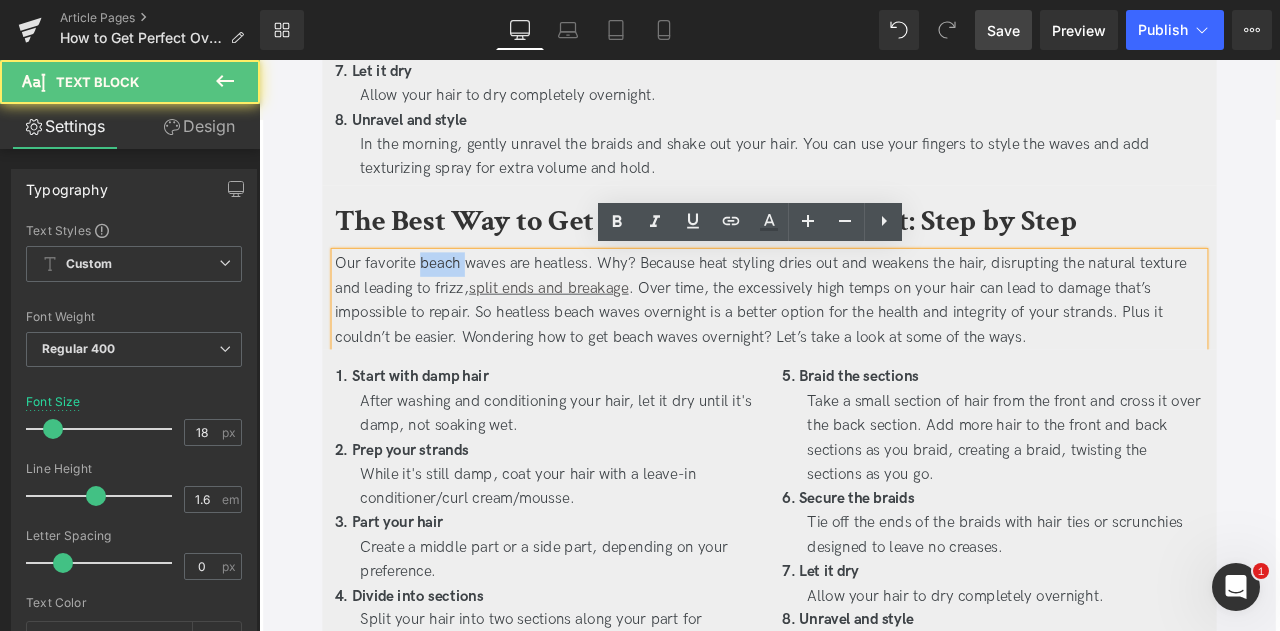 click on "Our favorite beach waves are heatless. Why? Because heat styling dries out and weakens the hair, disrupting the natural texture and leading to frizz,  split ends and breakage . Over time, the excessively high temps on your hair can lead to damage that’s impossible to repair. So heatless beach waves overnight is a better option for the health and integrity of your strands. Plus it couldn’t be easier. Wondering how to get beach waves overnight? Let’s take a look at some of the ways." at bounding box center (864, 345) 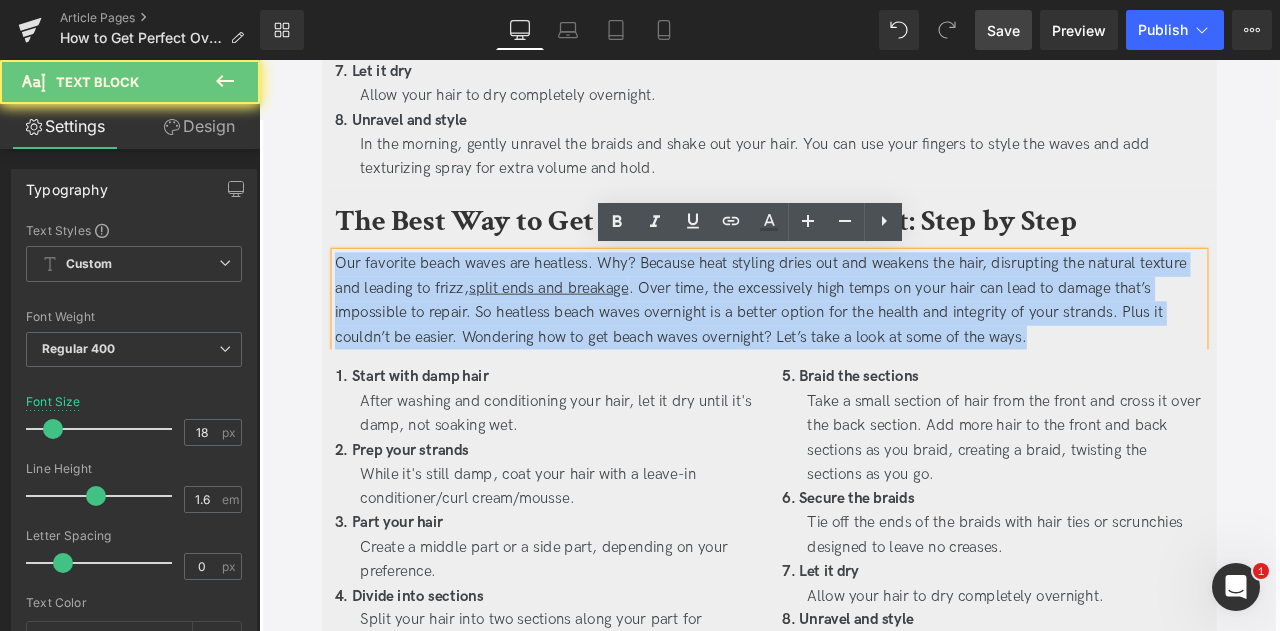 click on "Our favorite beach waves are heatless. Why? Because heat styling dries out and weakens the hair, disrupting the natural texture and leading to frizz,  split ends and breakage . Over time, the excessively high temps on your hair can lead to damage that’s impossible to repair. So heatless beach waves overnight is a better option for the health and integrity of your strands. Plus it couldn’t be easier. Wondering how to get beach waves overnight? Let’s take a look at some of the ways." at bounding box center (864, 345) 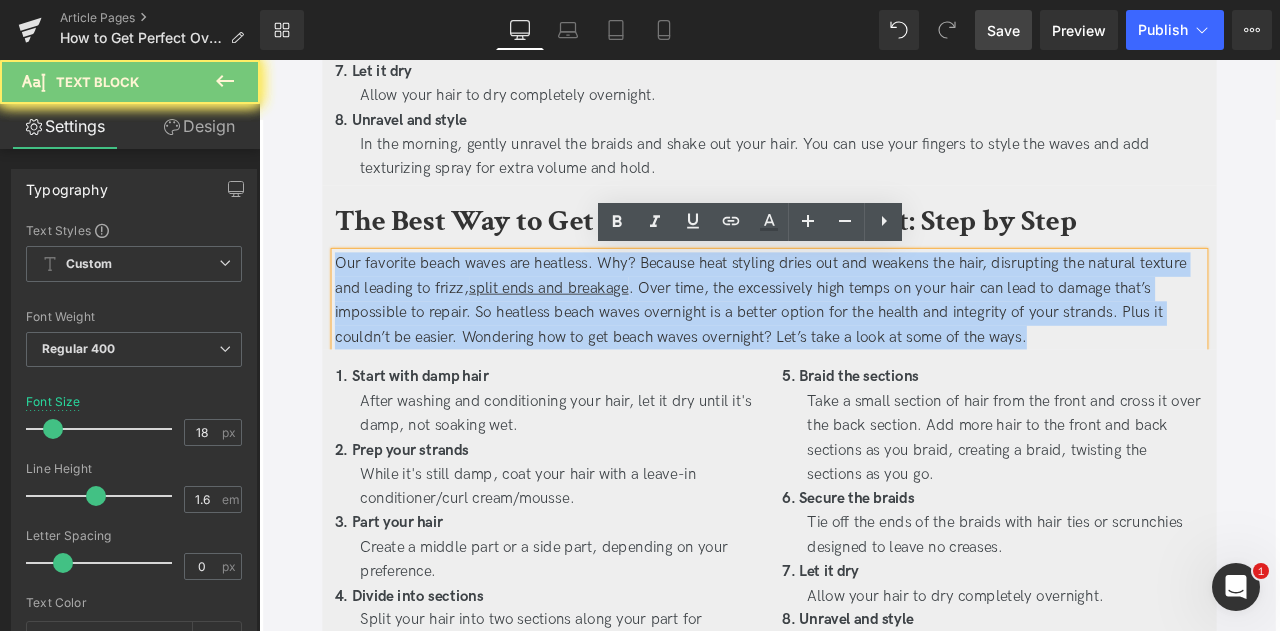 paste 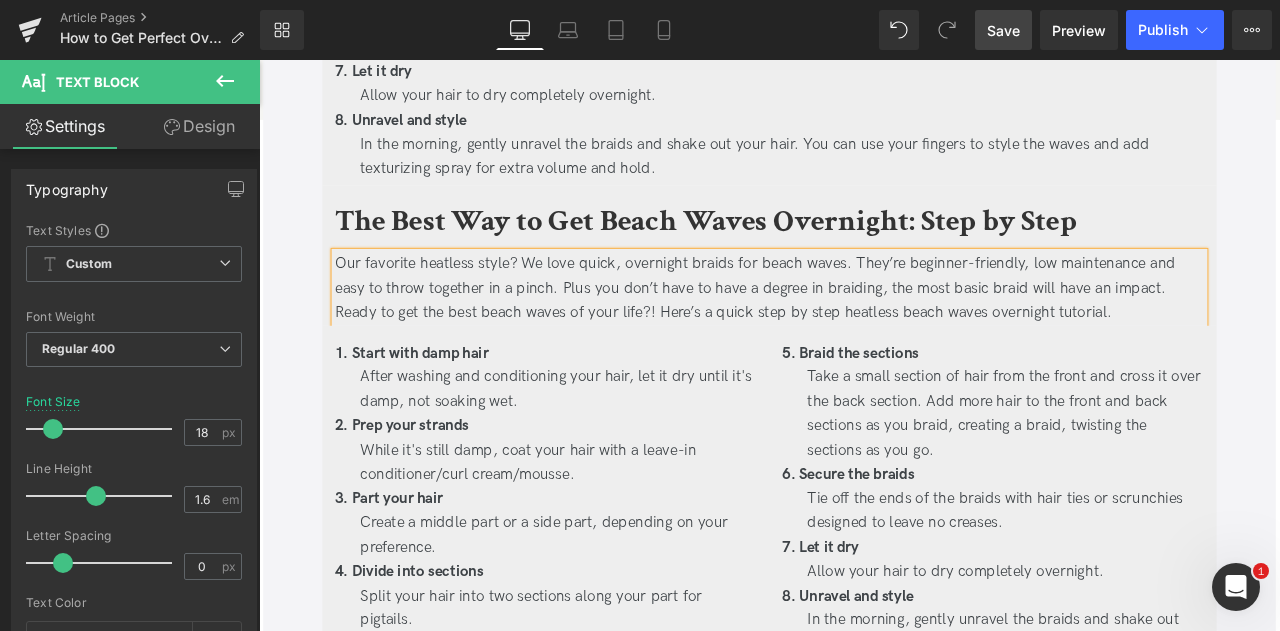 click on "The Best Way to Get Beach Waves Overnight: Step by Step Heading         Our favorite heatless style? We love quick, overnight braids for beach waves. They’re beginner-friendly, low maintenance and easy to throw together in a pinch. Plus you don’t have to have a degree in braiding, the most basic braid will have an impact. Ready to get the best beach waves of your life?! Here’s a quick step by step heatless beach waves overnight tutorial. Text Block" at bounding box center [864, 299] 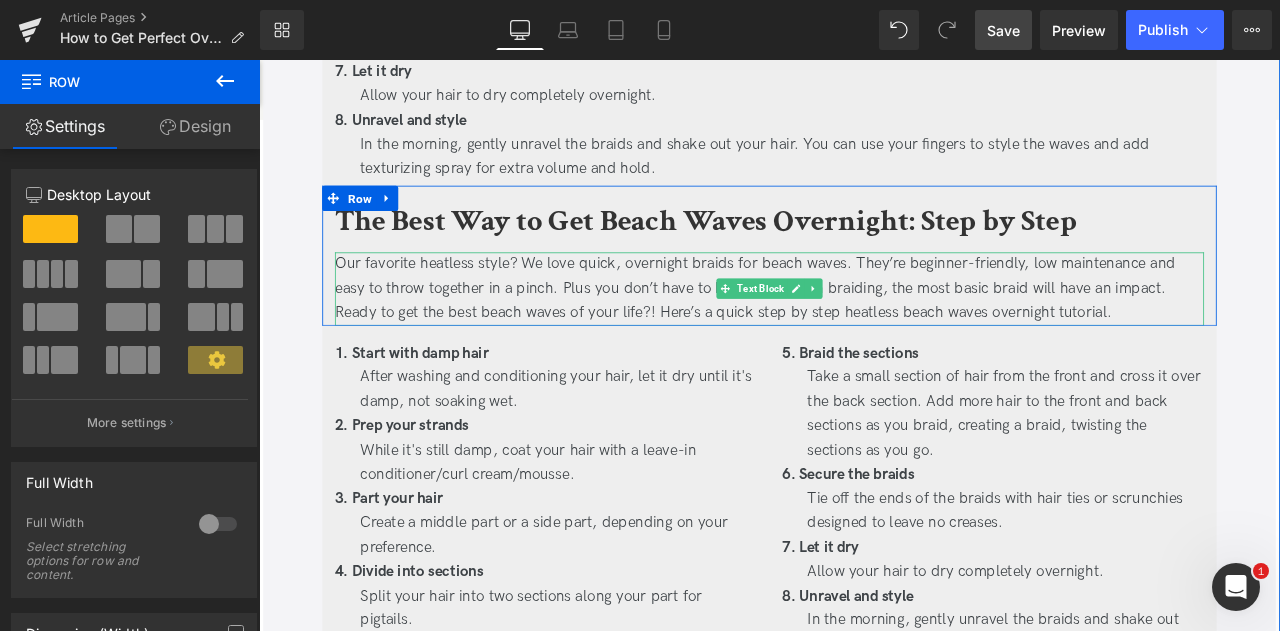 click on "Our favorite heatless style? We love quick, overnight braids for beach waves. They’re beginner-friendly, low maintenance and easy to throw together in a pinch. Plus you don’t have to have a degree in braiding, the most basic braid will have an impact. Ready to get the best beach waves of your life?! Here’s a quick step by step heatless beach waves overnight tutorial." at bounding box center [864, 331] 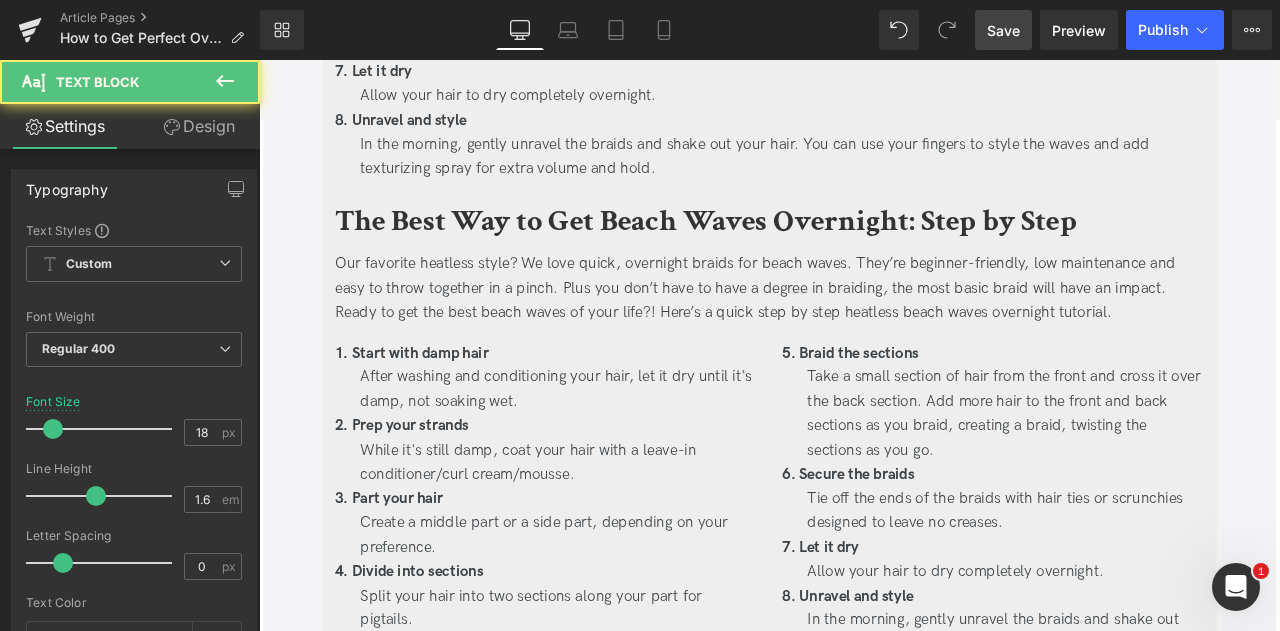 click on "Design" at bounding box center [199, 126] 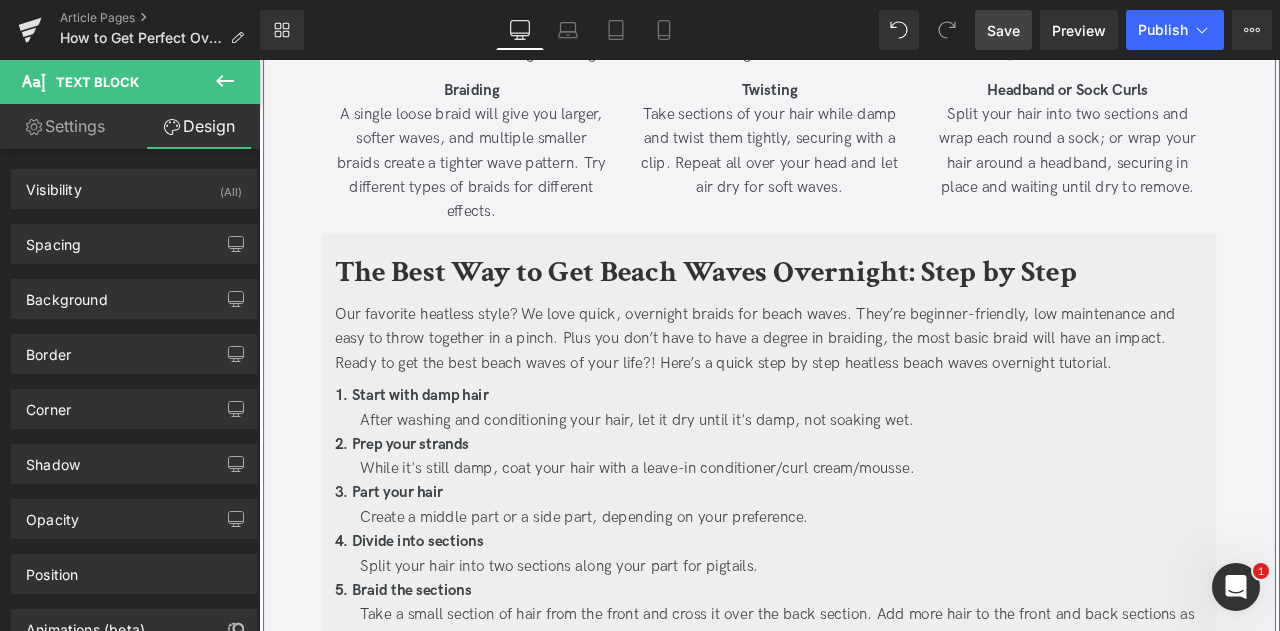 scroll, scrollTop: 1402, scrollLeft: 0, axis: vertical 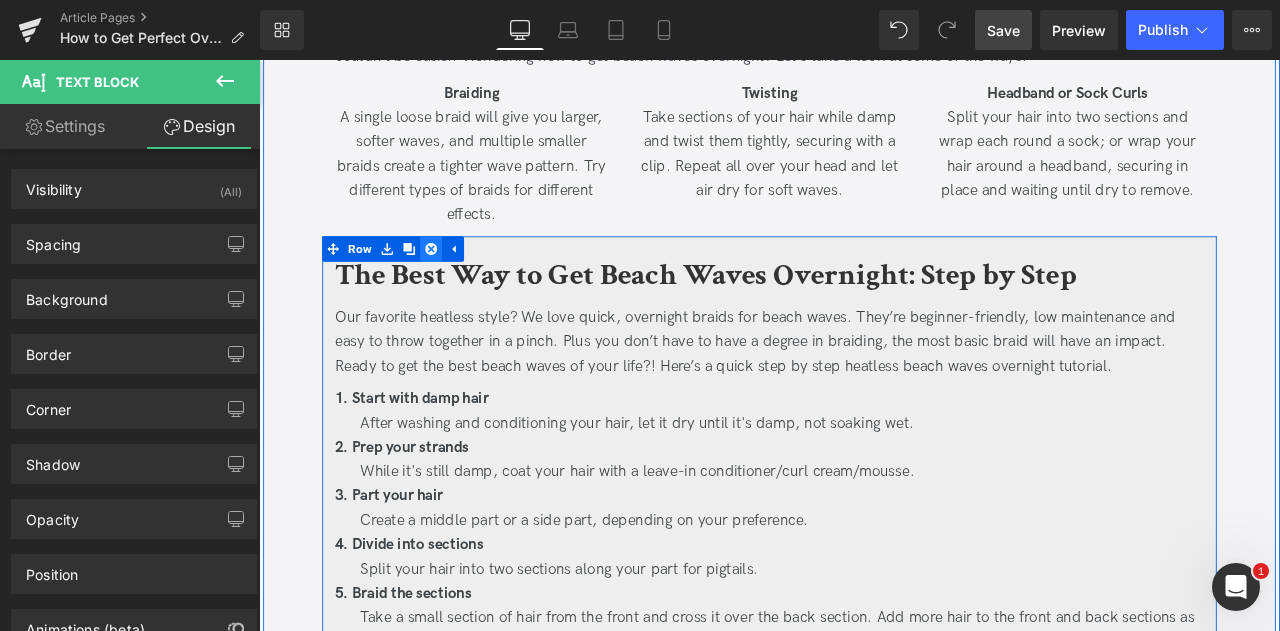 click 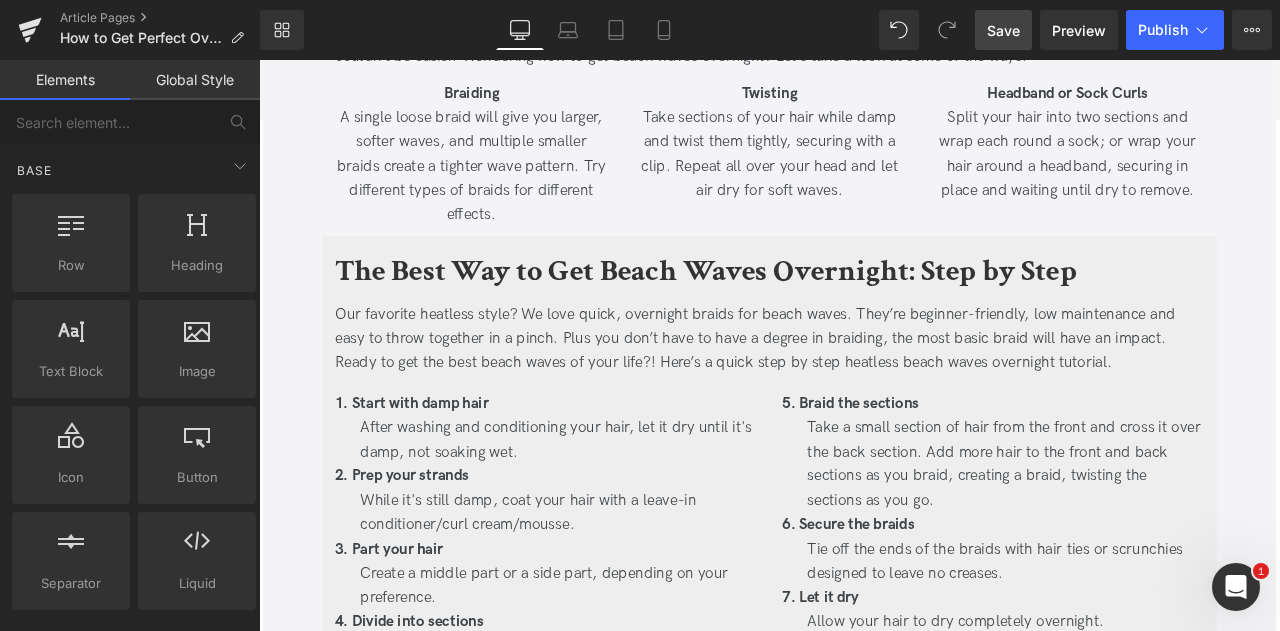 click on "Save" at bounding box center (1003, 30) 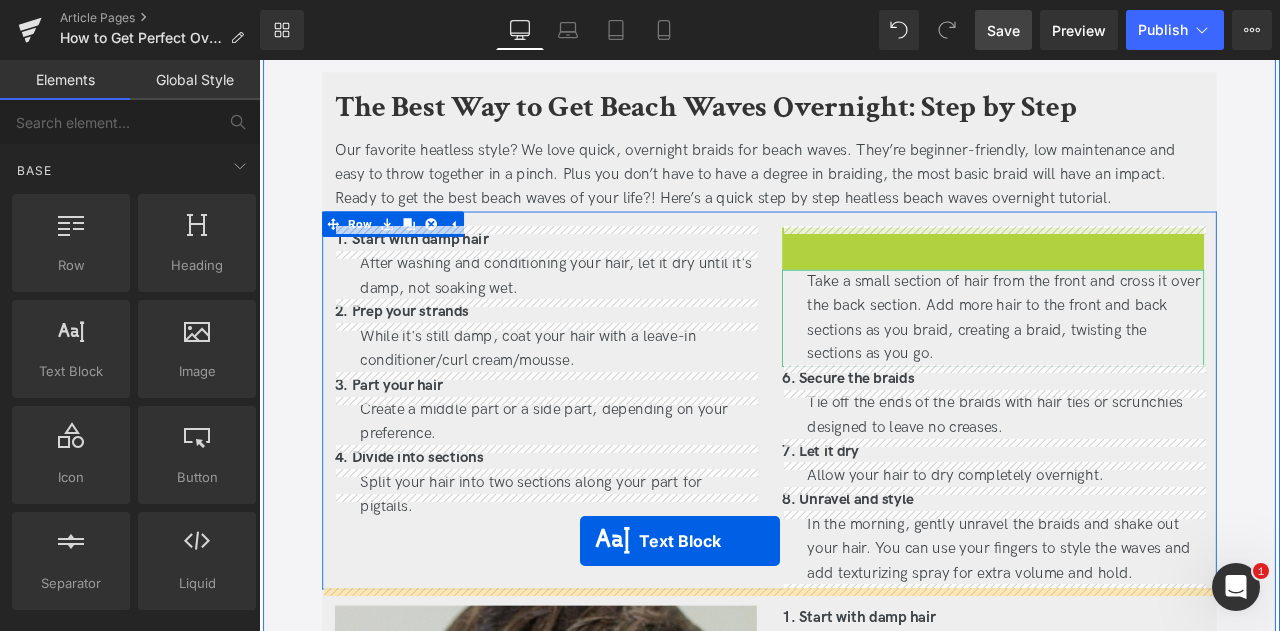 scroll, scrollTop: 1616, scrollLeft: 0, axis: vertical 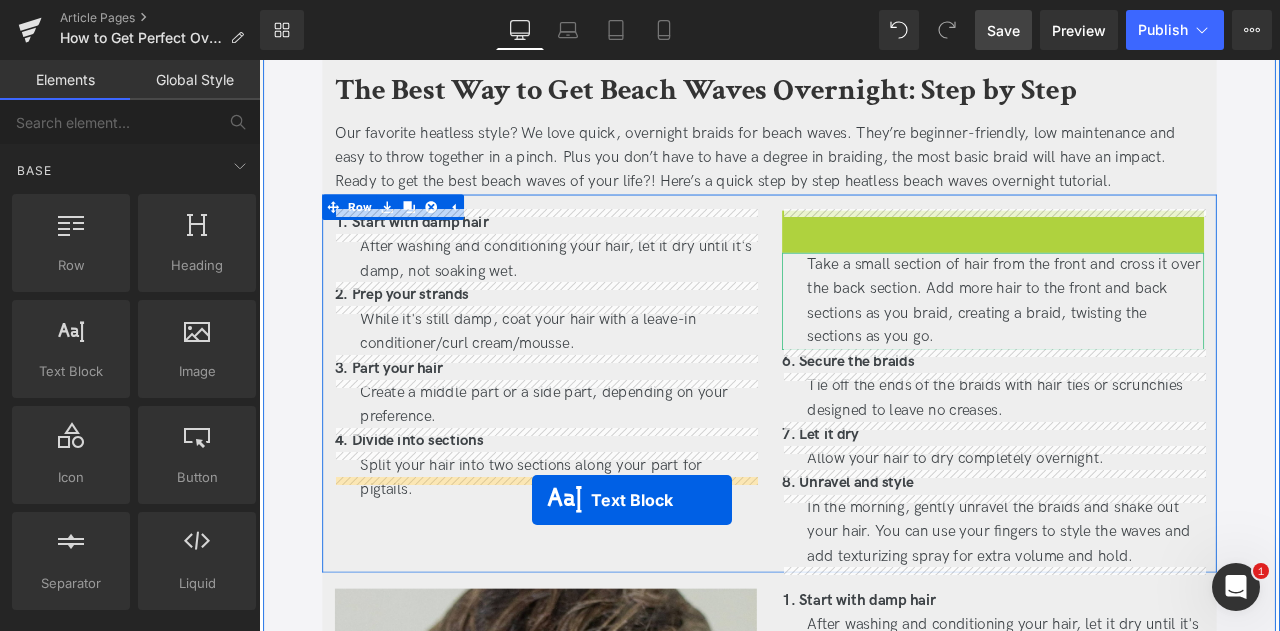 drag, startPoint x: 1086, startPoint y: 332, endPoint x: 582, endPoint y: 582, distance: 562.59753 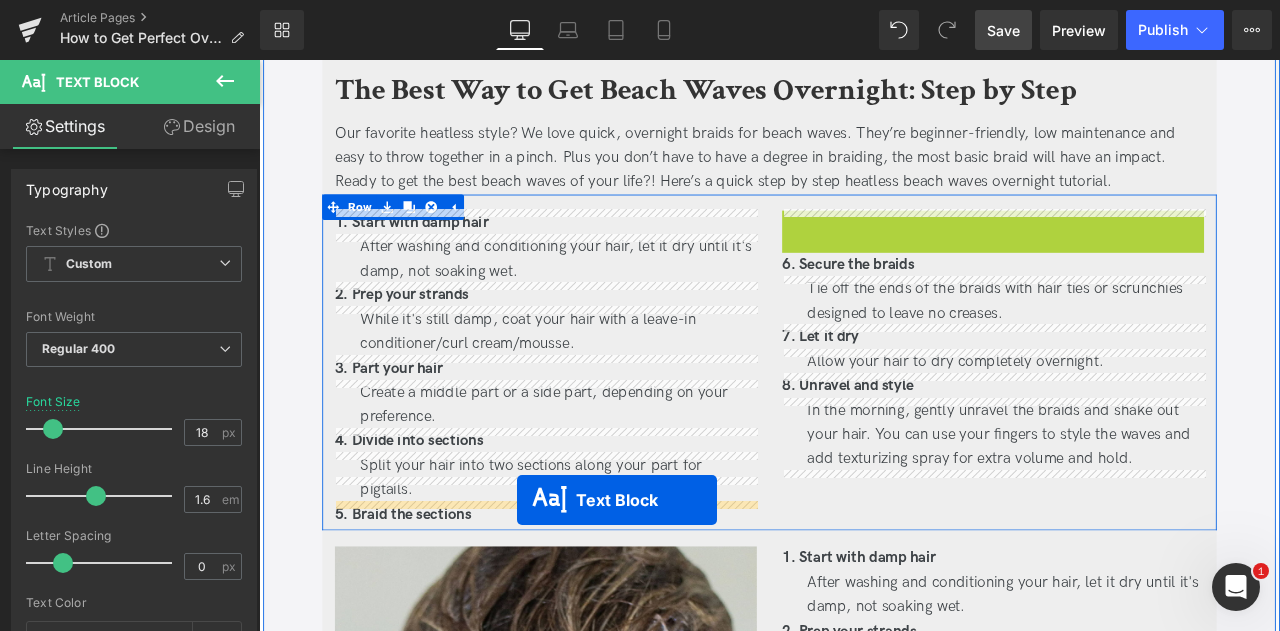 drag, startPoint x: 1105, startPoint y: 293, endPoint x: 565, endPoint y: 581, distance: 612 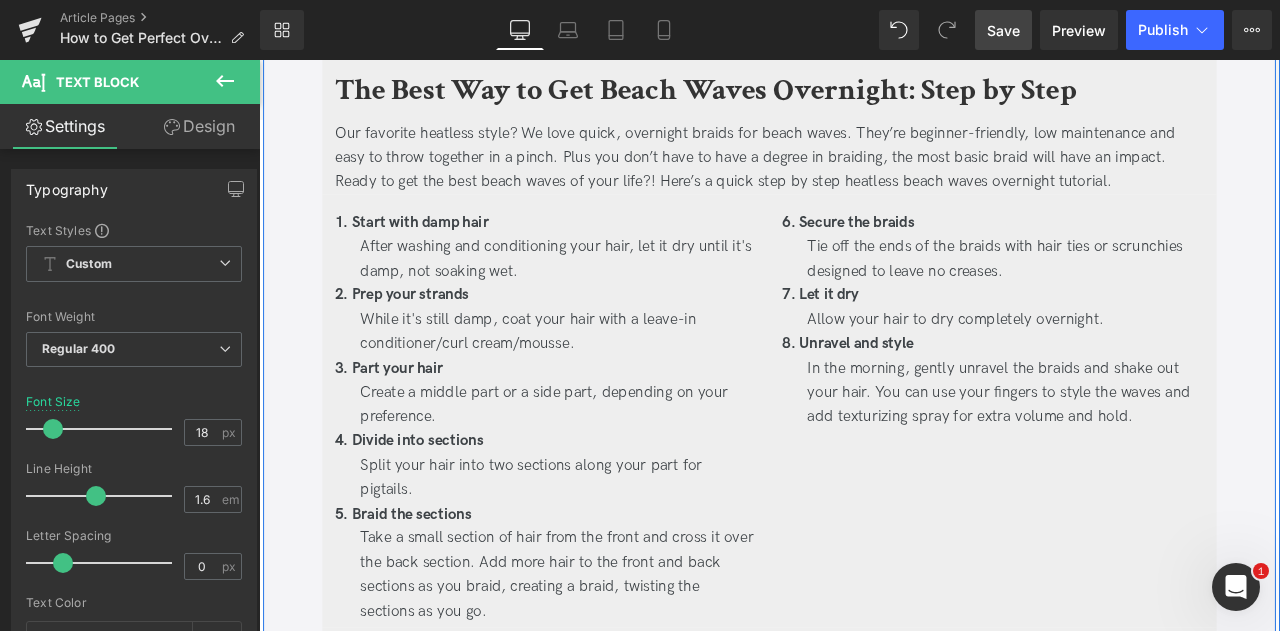 click on "How to Get Perfect Overnight Beach Waves Heading         Updated on August 1, 2025 |  5  min read Jaclyn LaBadia,  Davines Writer Text Block         Separator         Carefree and subtle, but chic and slightly disheveled, beach waves are the official hairstyle of summer—and beyond! But for as chill as the vibe as they give off, nailing them isn’t always so straightforward. But with a little practice, the right tips and a few key products, overnight beach waves will change your life- or at least your hair. From prepping to using the right products and tips for different hair types and long-lasting waves, this is your step-by-step guide to the perfect overnight beach waves. Text Block
Key Takeaways Heading" at bounding box center [864, 1384] 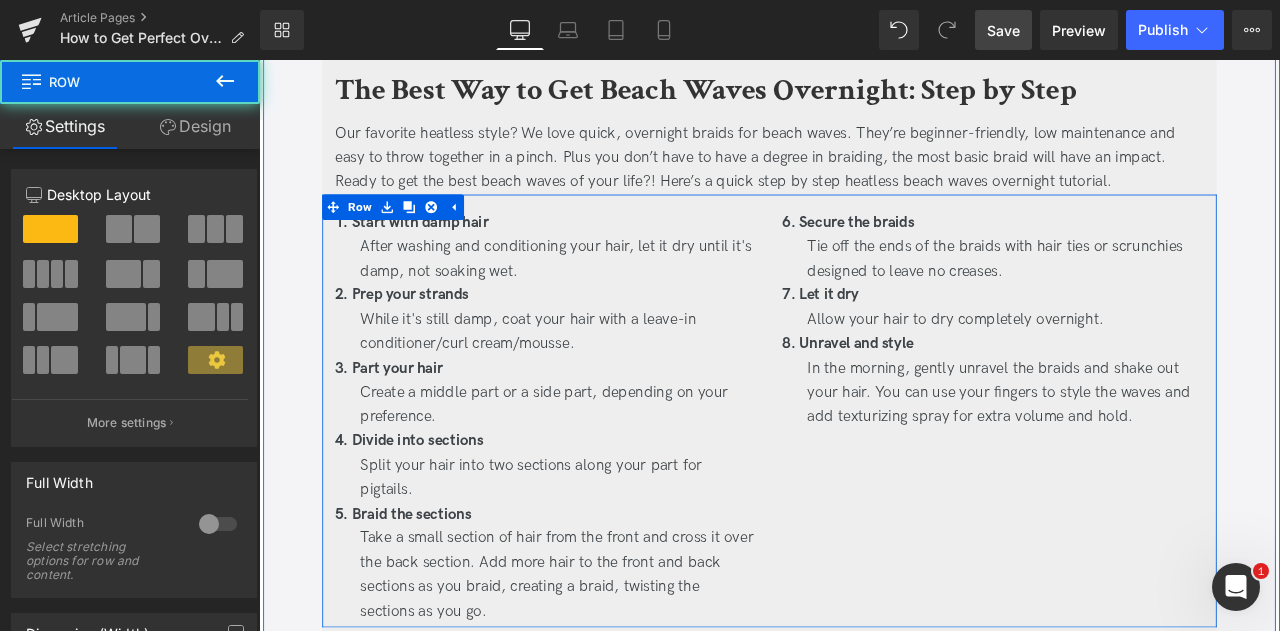 click on "6. Secure the braids Text Block         Tie off the ends of the braids with hair ties or scrunchies designed to leave no creases. Text Block         7. Let it dry Text Block         Allow your hair to dry completely overnight. Text Block         8. Unravel and style Text Block         In the morning, gently unravel the braids and shake out your hair. You can use your fingers to style the waves and add texturizing spray for extra volume and hold. Text Block" at bounding box center [1129, 484] 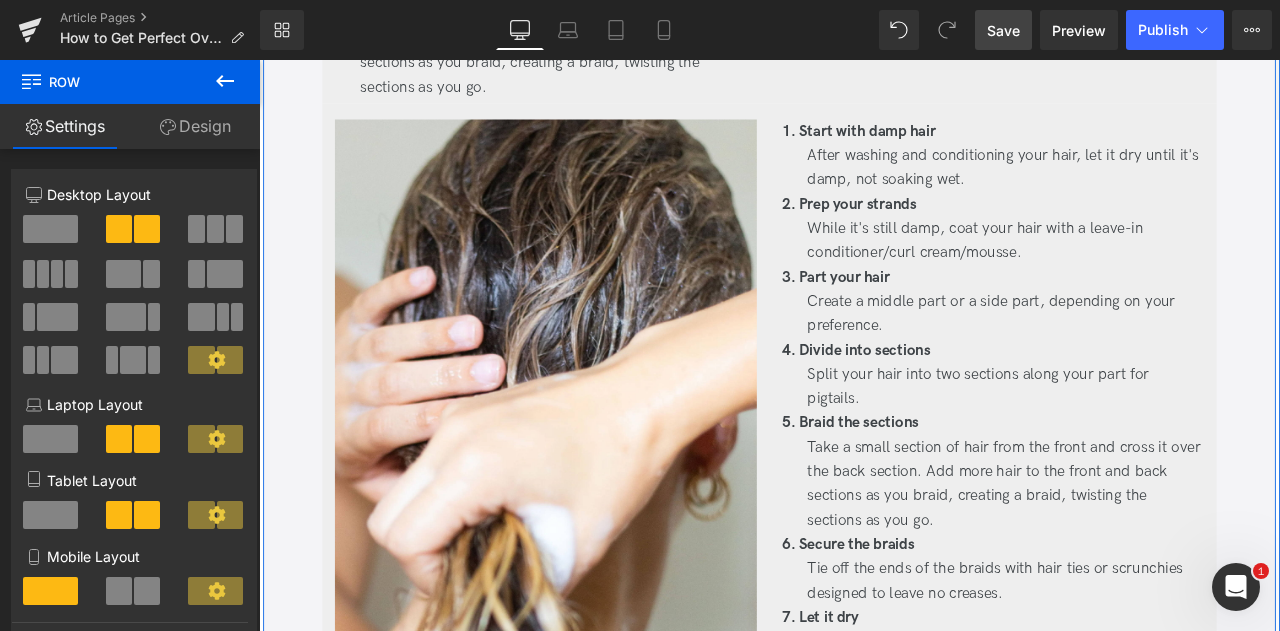scroll, scrollTop: 2218, scrollLeft: 0, axis: vertical 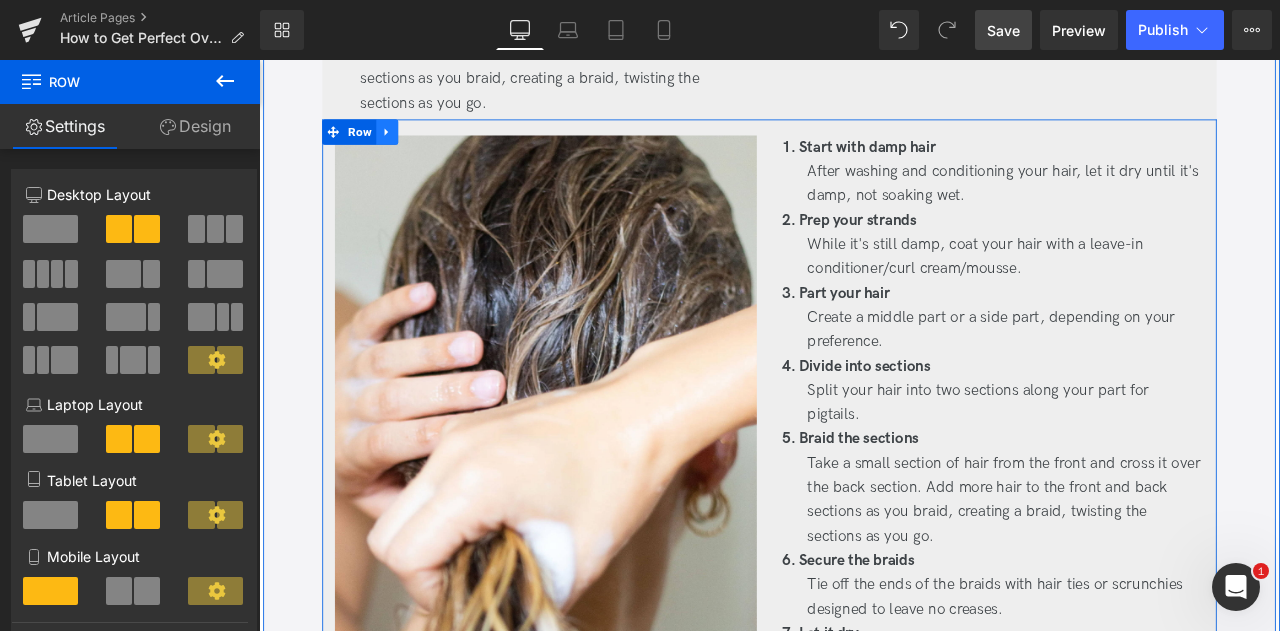 click 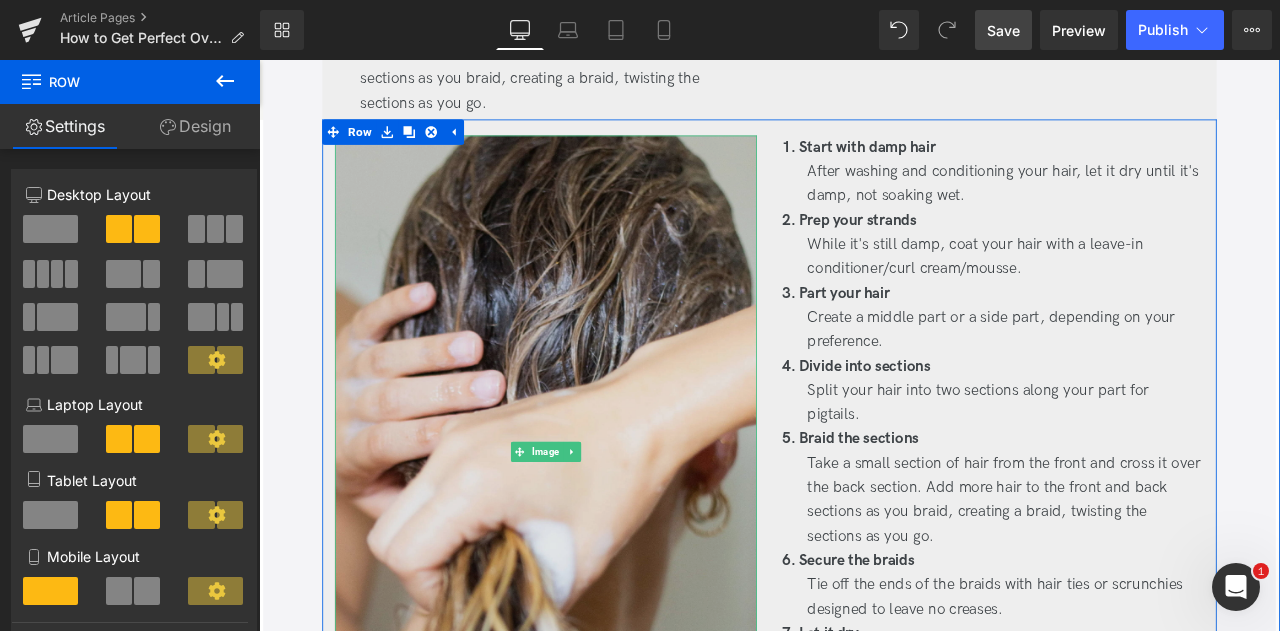 click at bounding box center [599, 525] 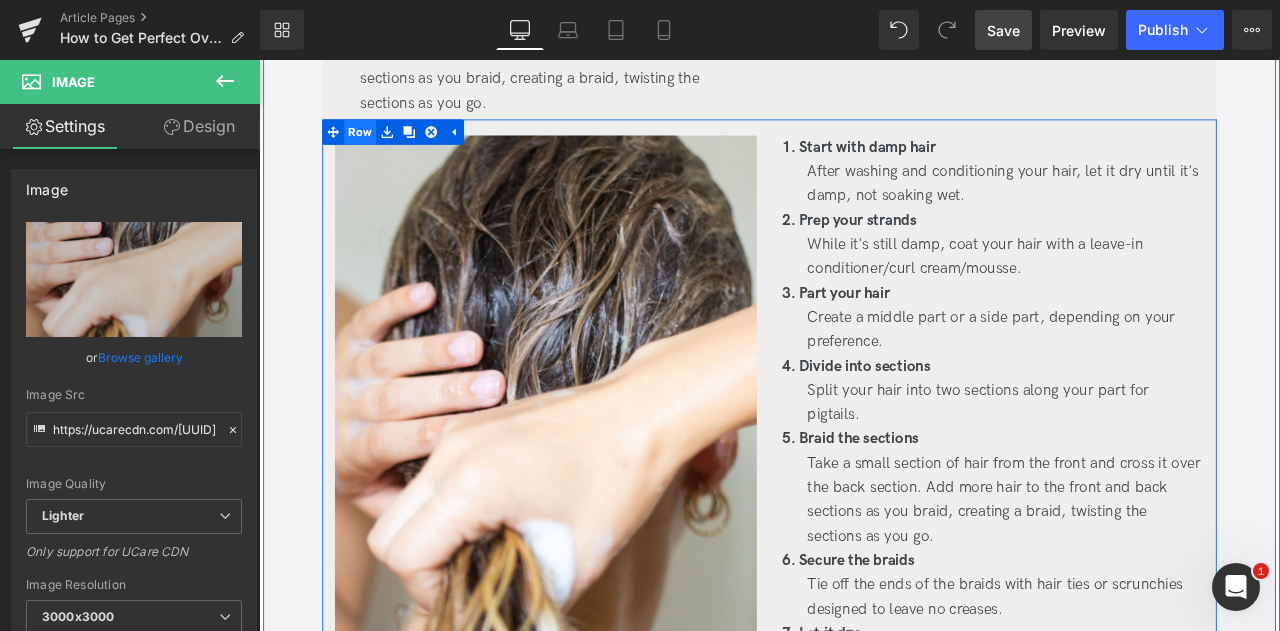 click on "Row" at bounding box center [379, 146] 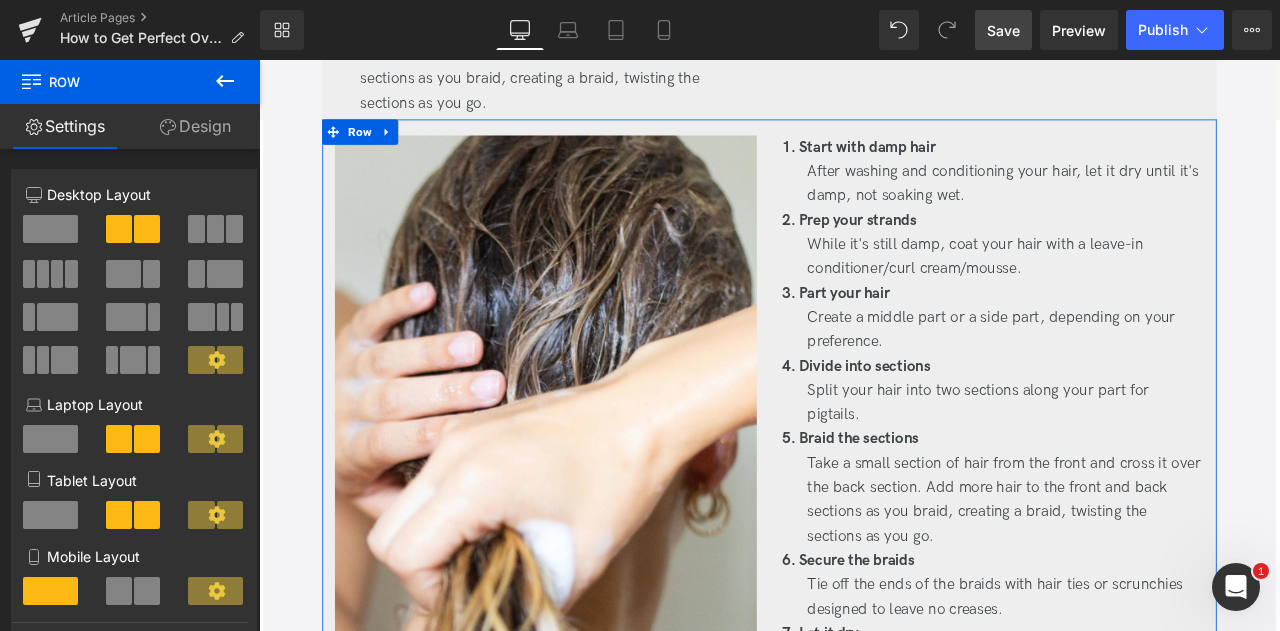 click at bounding box center (225, 274) 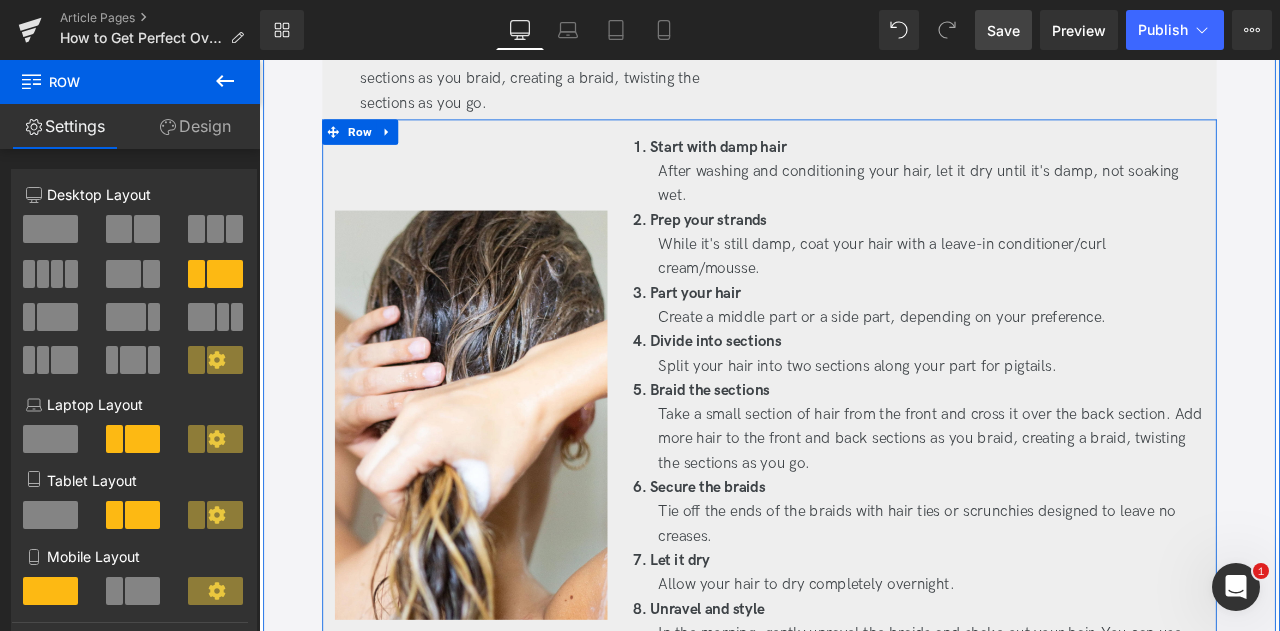 click on "Image" at bounding box center [510, 481] 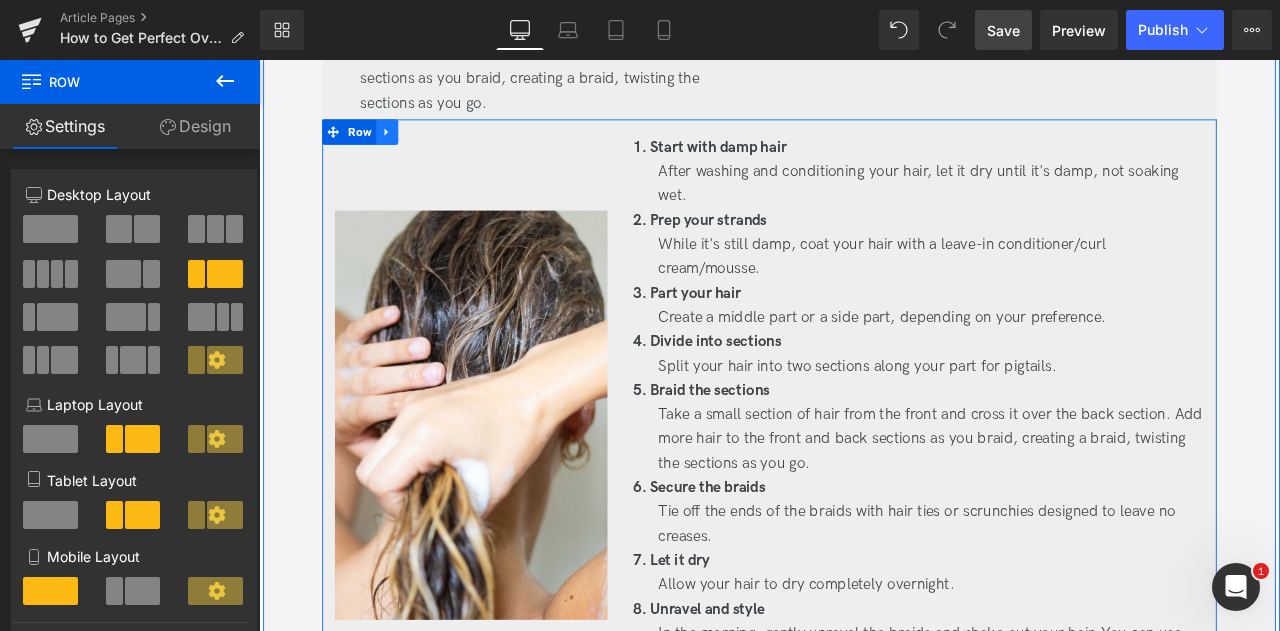 click at bounding box center (411, 146) 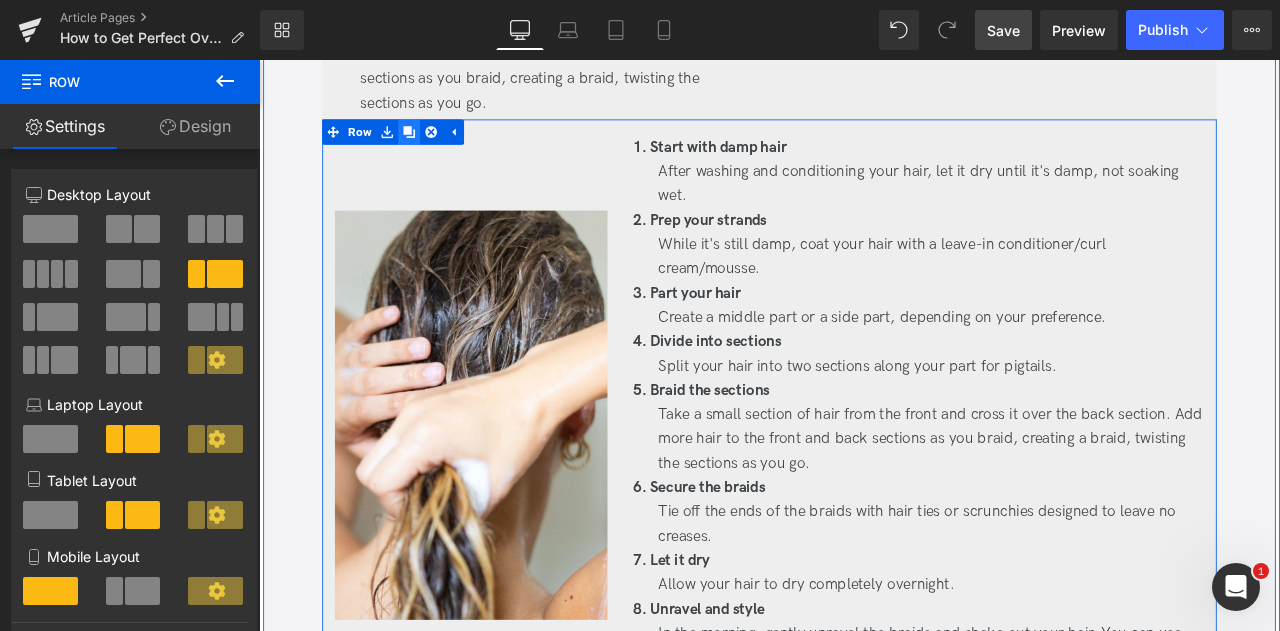 click at bounding box center [437, 146] 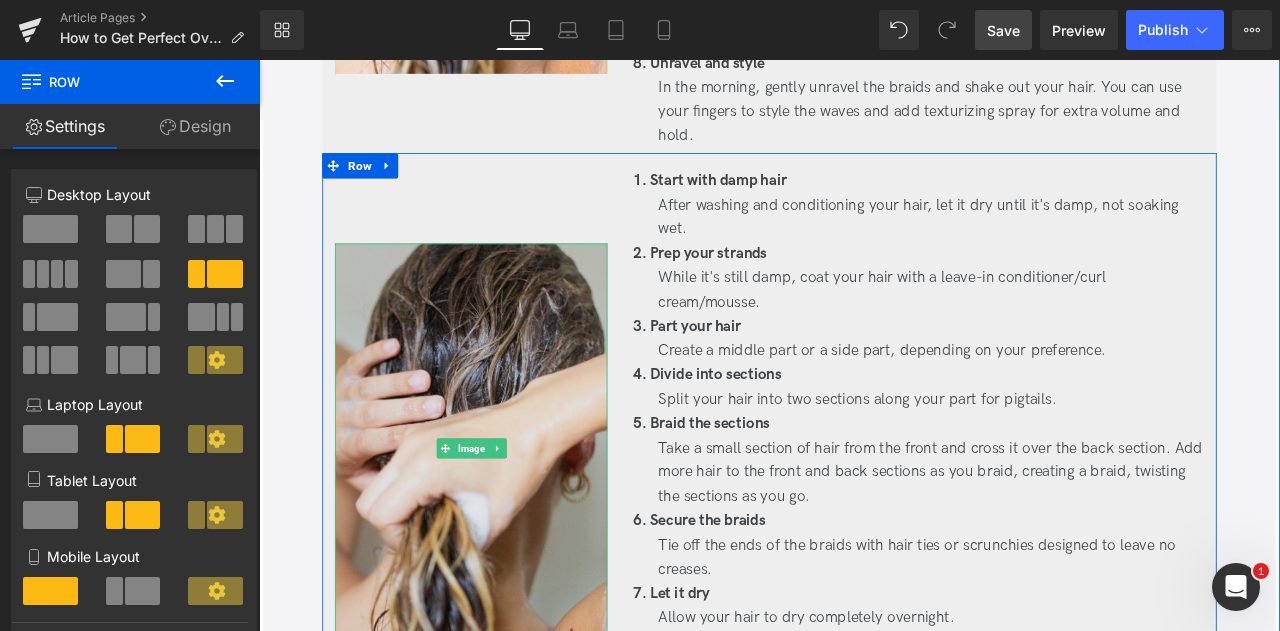 scroll, scrollTop: 3100, scrollLeft: 0, axis: vertical 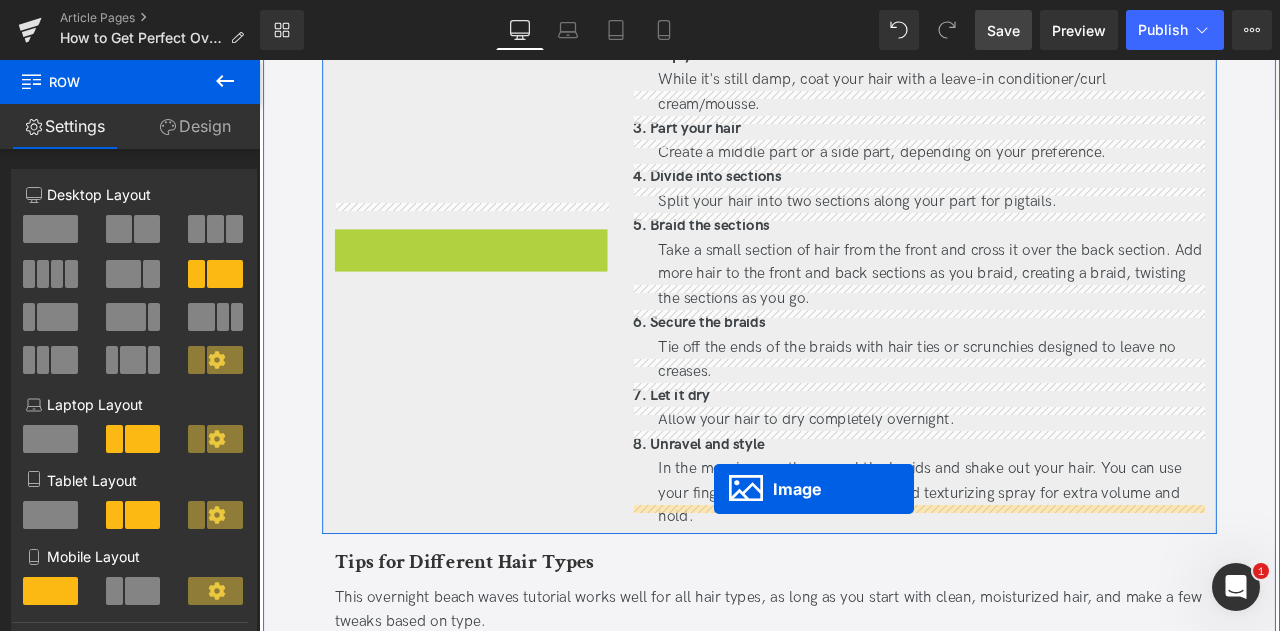 drag, startPoint x: 477, startPoint y: 253, endPoint x: 798, endPoint y: 568, distance: 449.73993 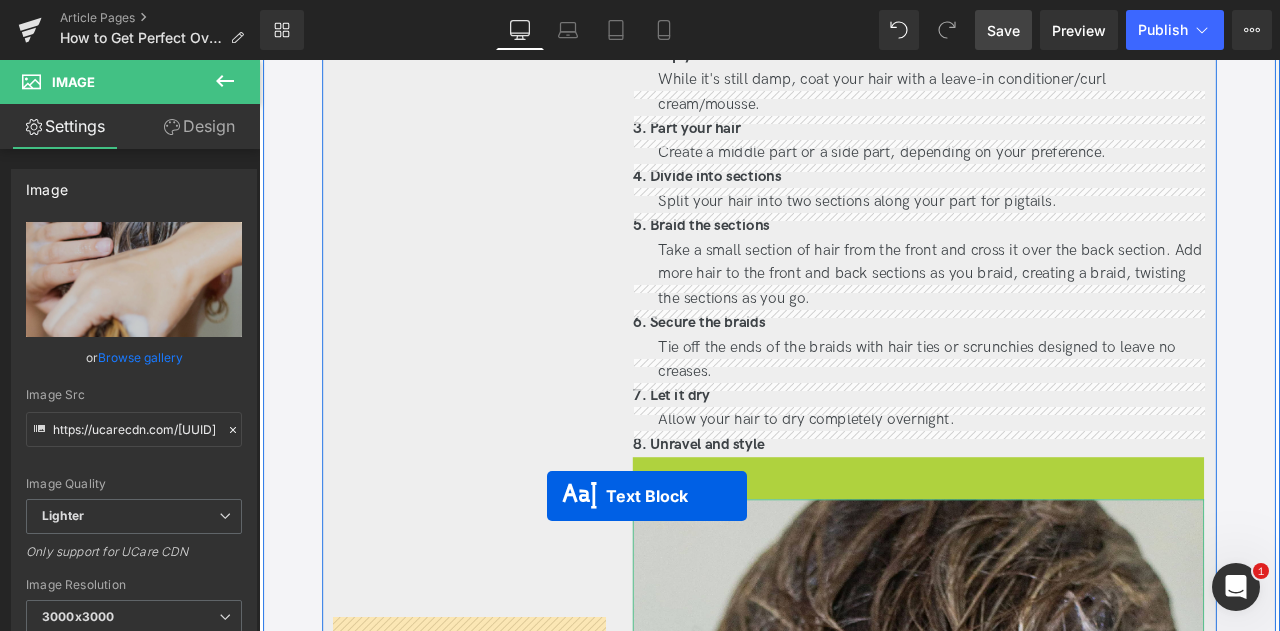 drag, startPoint x: 1028, startPoint y: 532, endPoint x: 600, endPoint y: 577, distance: 430.35916 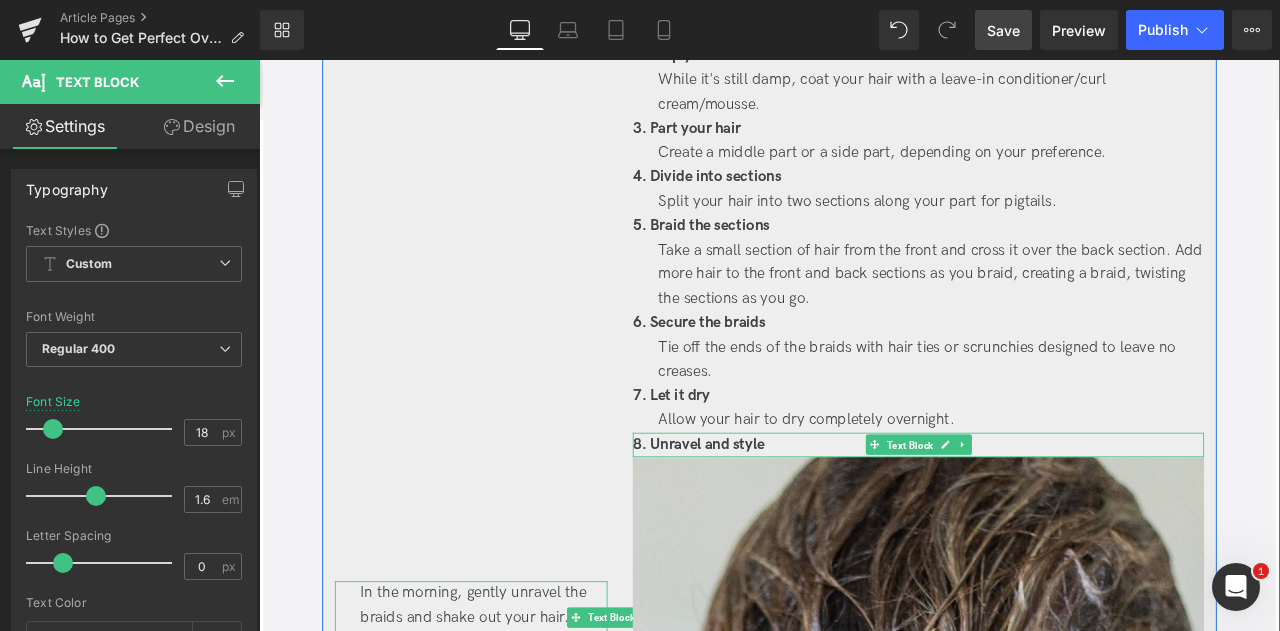 click on "Text Block" at bounding box center (1030, 517) 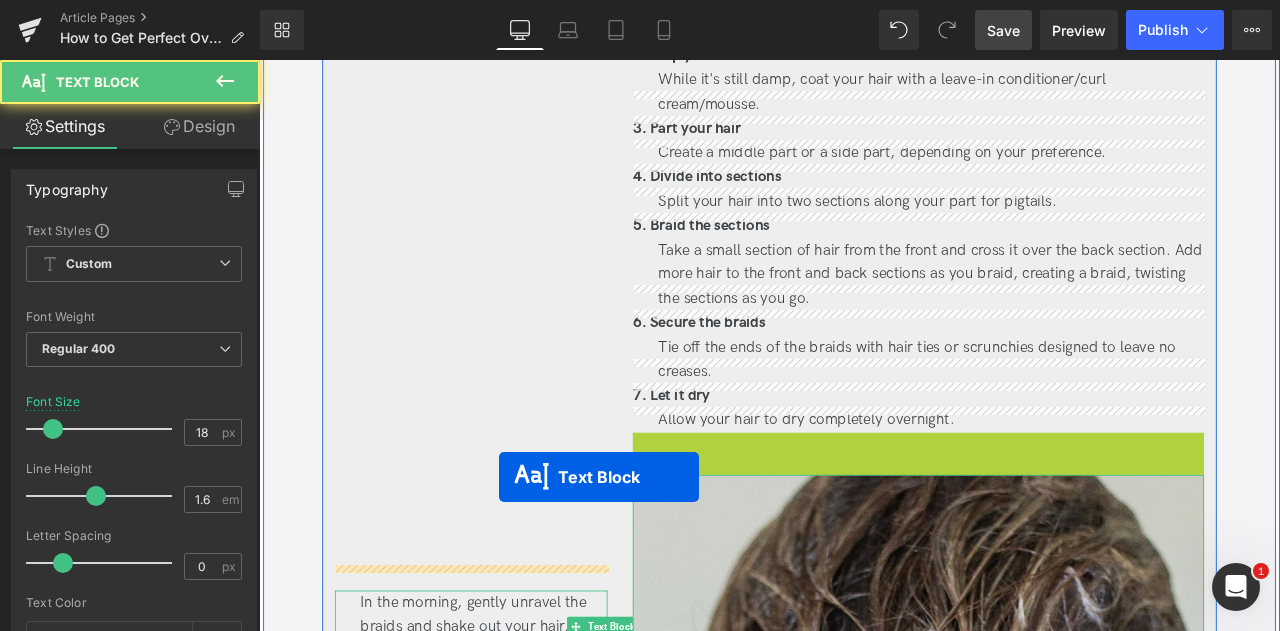 drag, startPoint x: 1020, startPoint y: 497, endPoint x: 543, endPoint y: 554, distance: 480.3936 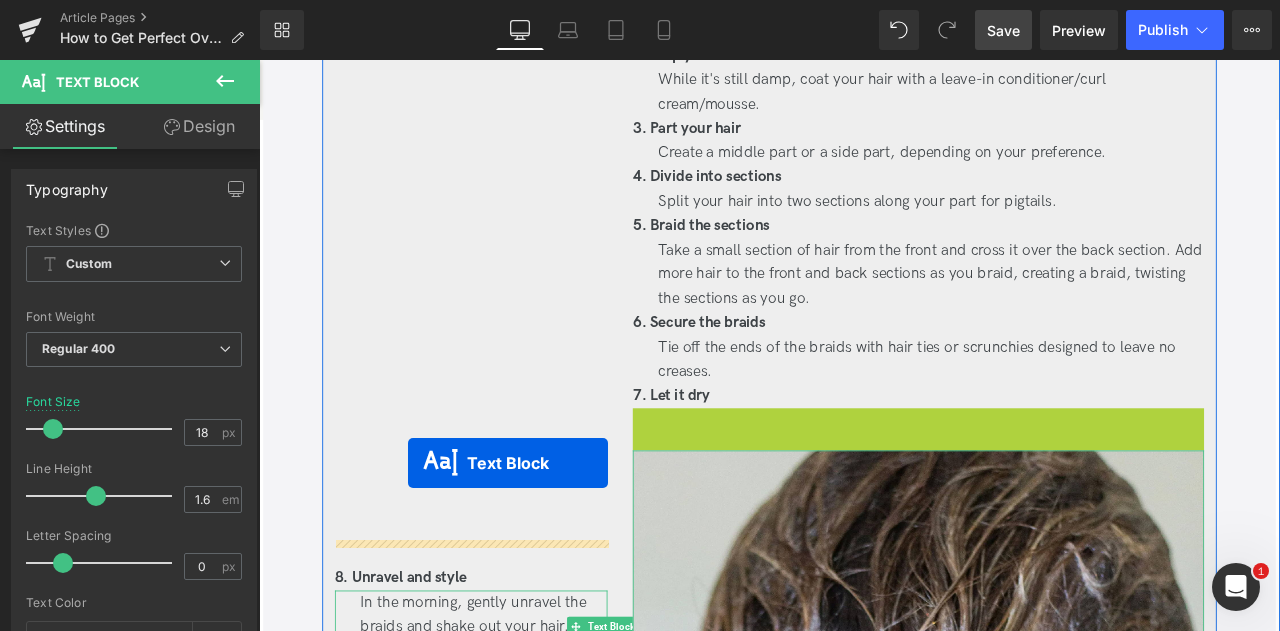 drag, startPoint x: 1020, startPoint y: 449, endPoint x: 436, endPoint y: 538, distance: 590.74274 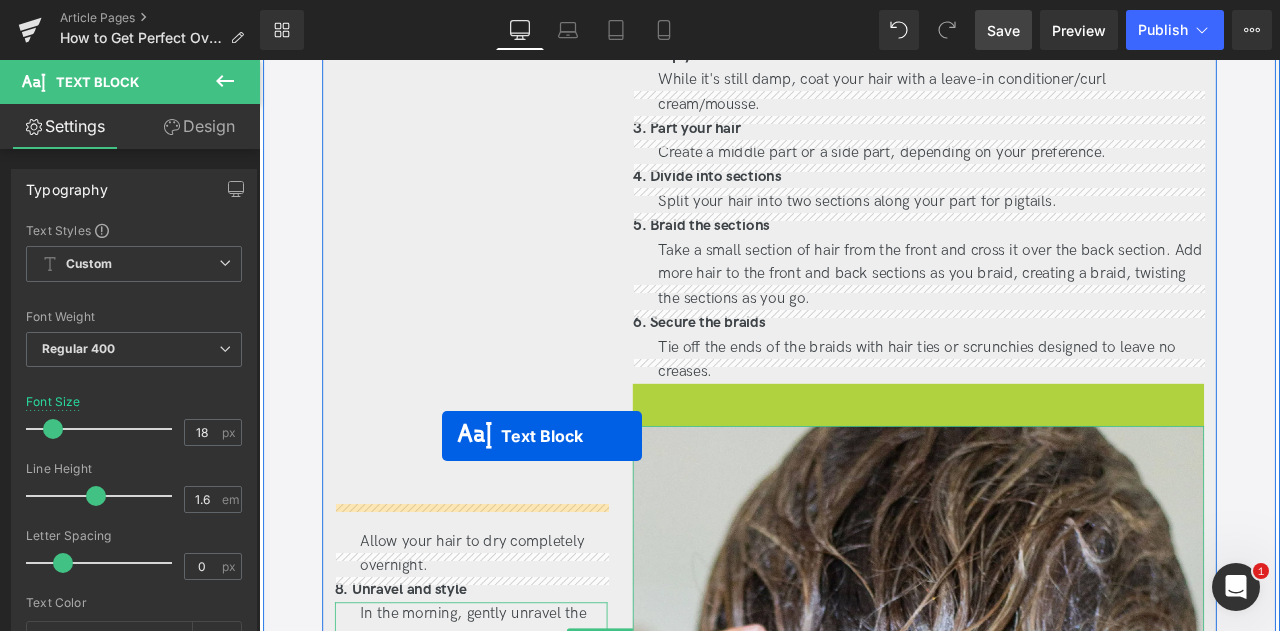 drag, startPoint x: 1018, startPoint y: 437, endPoint x: 476, endPoint y: 506, distance: 546.3744 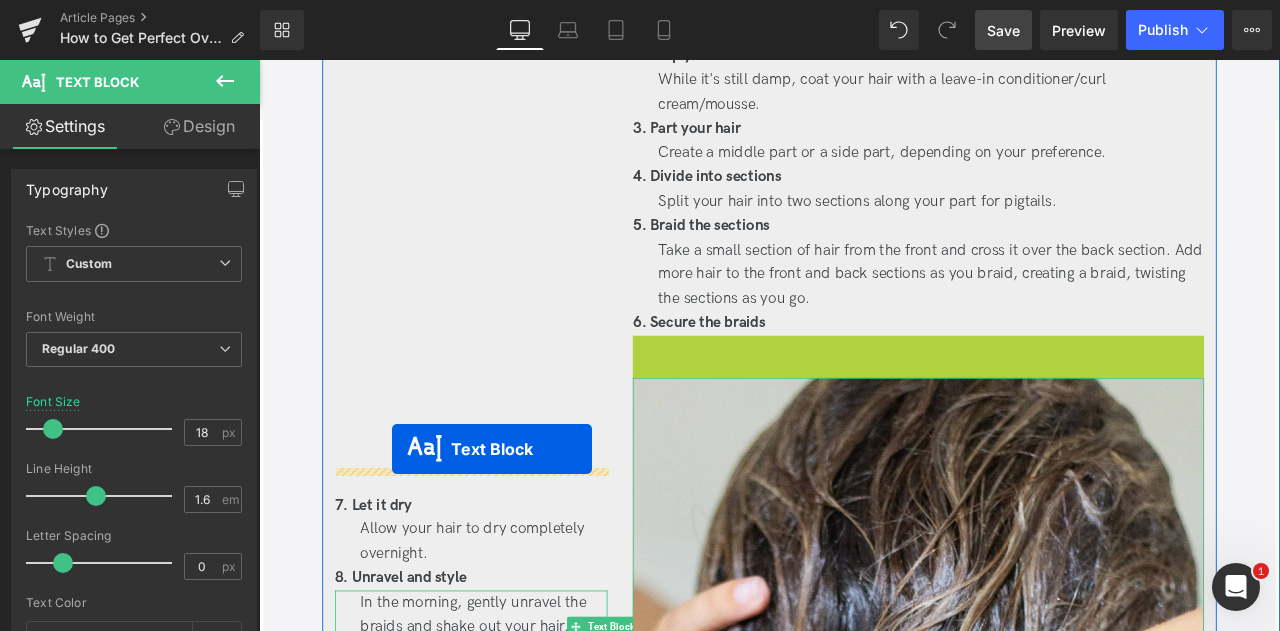 drag, startPoint x: 1013, startPoint y: 386, endPoint x: 417, endPoint y: 521, distance: 611.0982 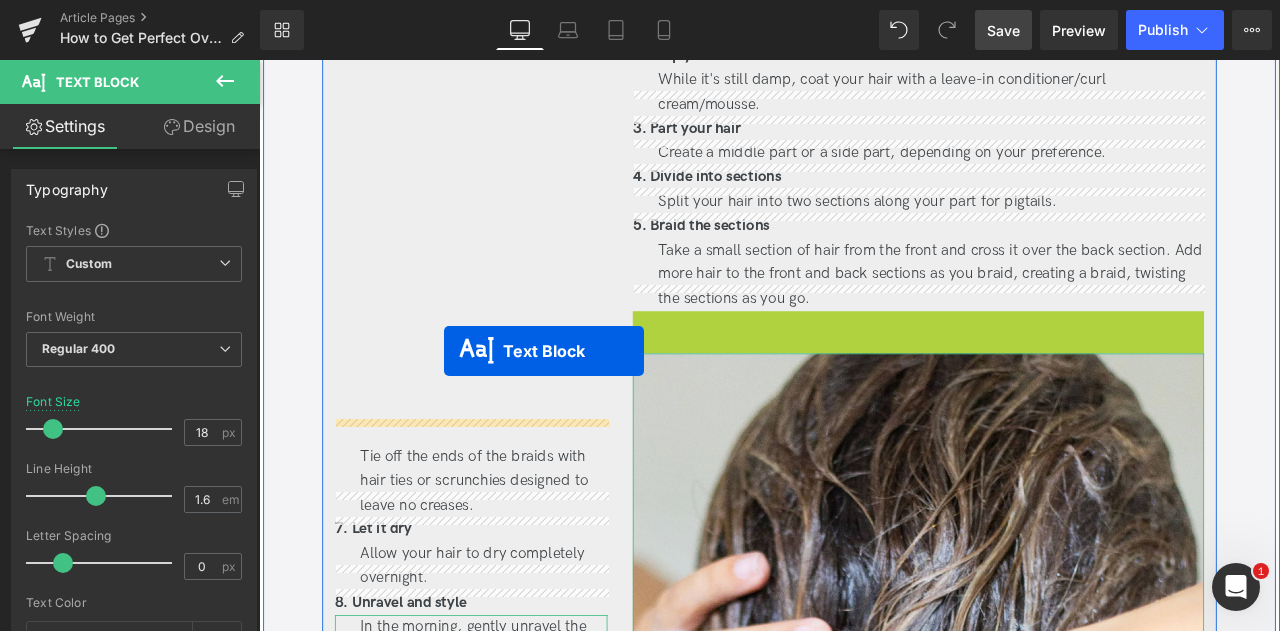 drag, startPoint x: 1009, startPoint y: 337, endPoint x: 478, endPoint y: 405, distance: 535.33636 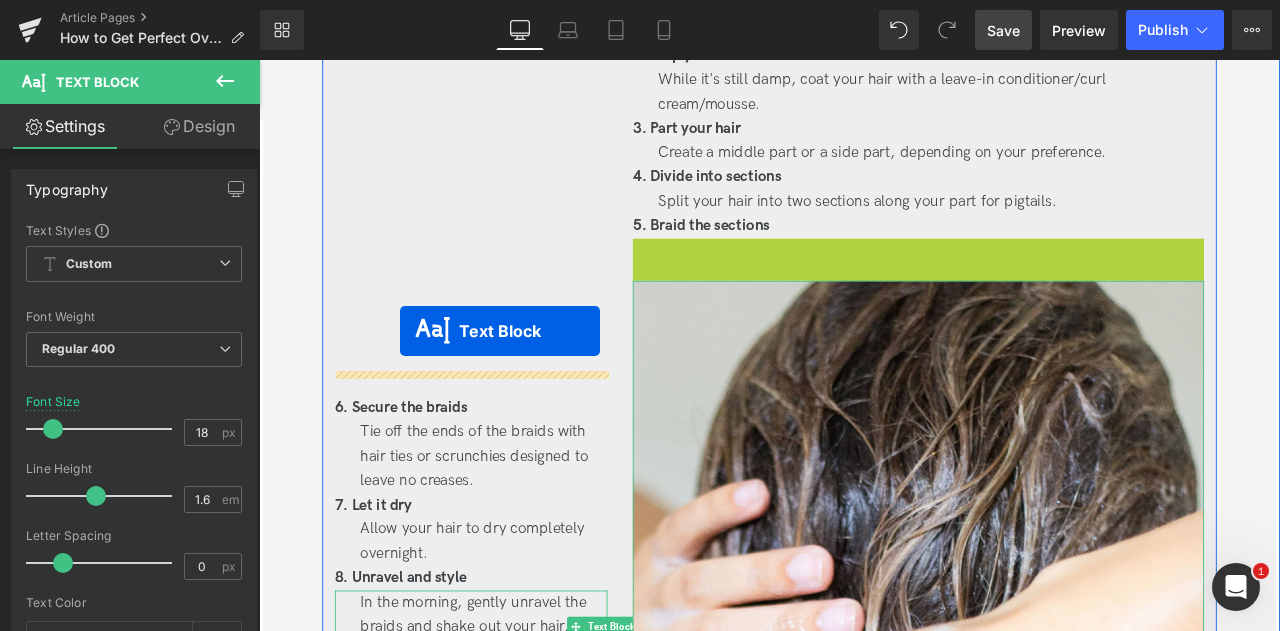 drag, startPoint x: 1027, startPoint y: 276, endPoint x: 426, endPoint y: 381, distance: 610.1033 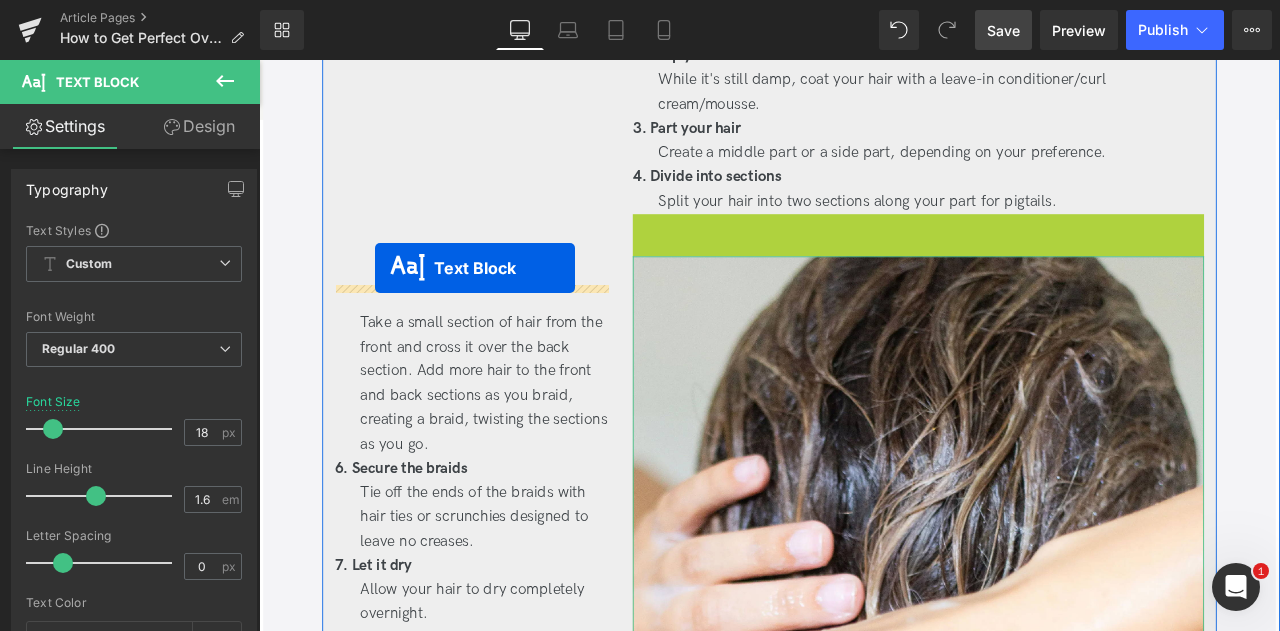 drag, startPoint x: 1004, startPoint y: 223, endPoint x: 397, endPoint y: 306, distance: 612.6484 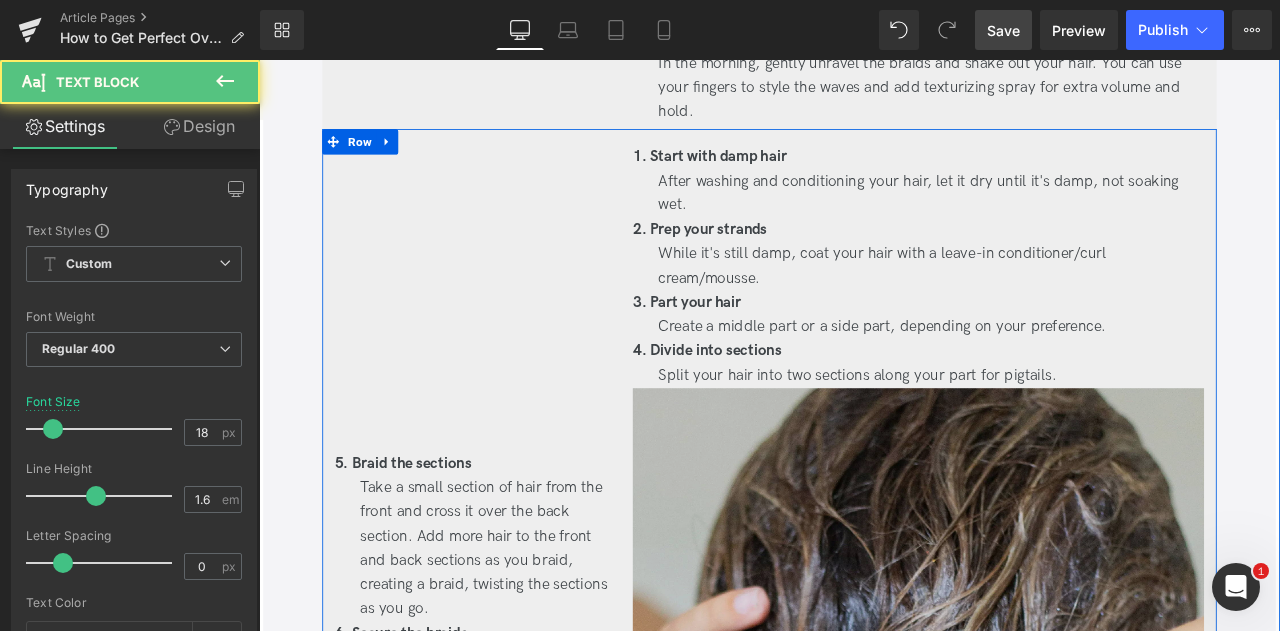 scroll, scrollTop: 2894, scrollLeft: 0, axis: vertical 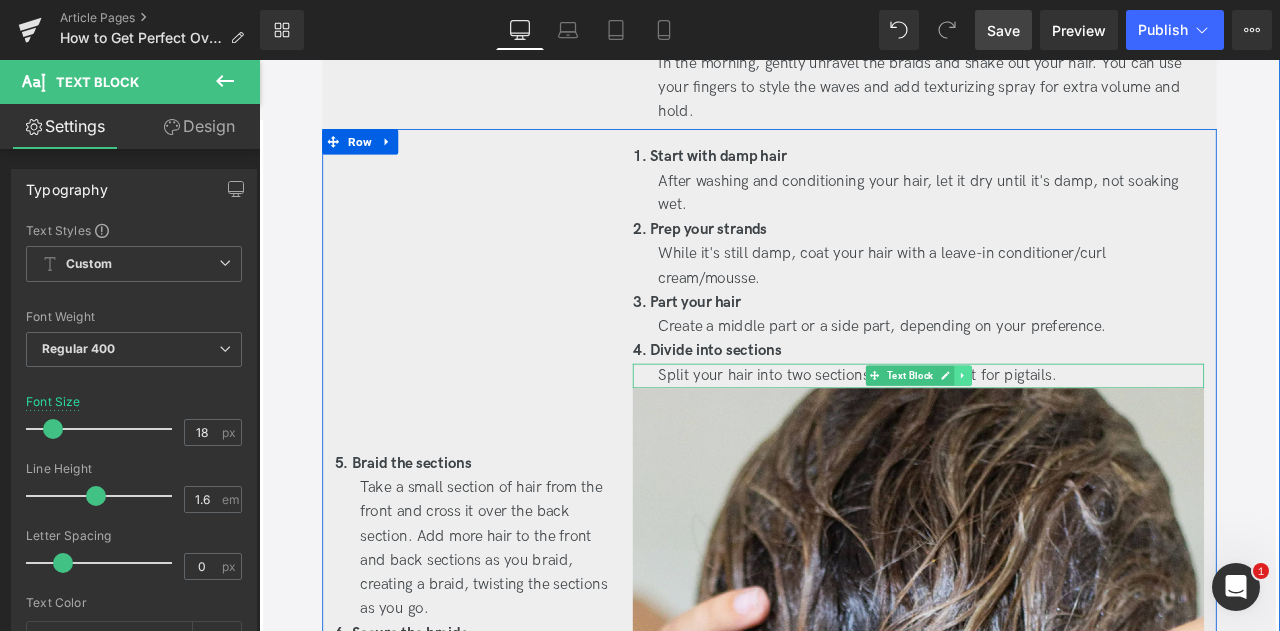 click at bounding box center [1093, 434] 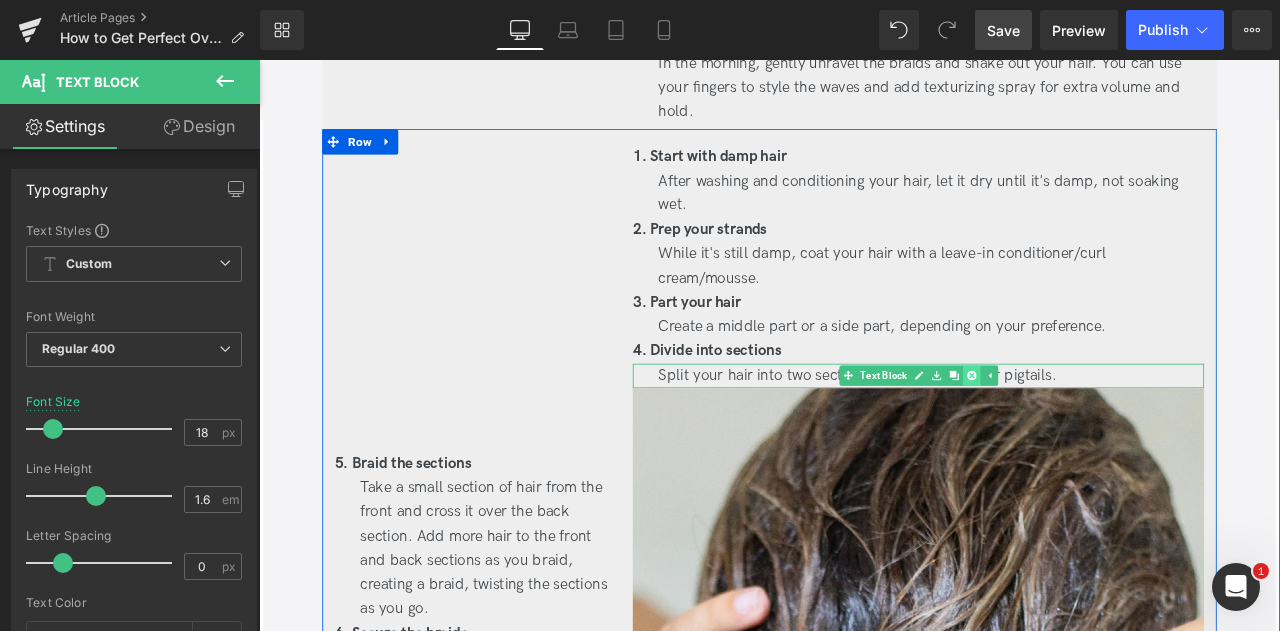 click 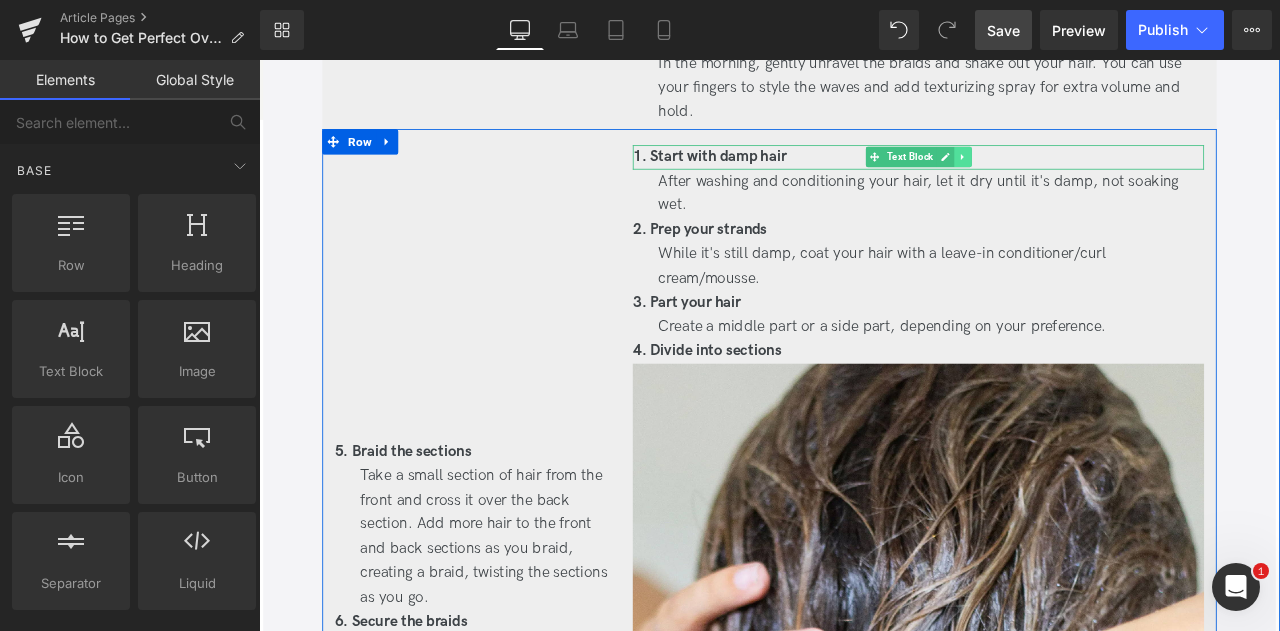 click 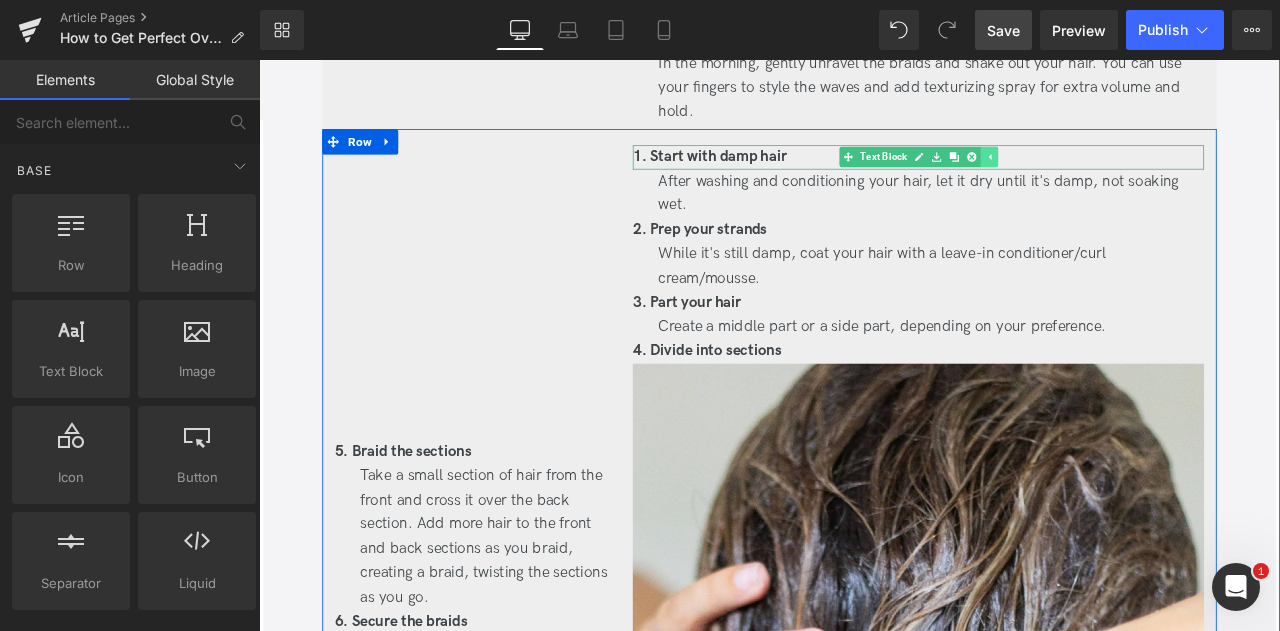 click at bounding box center (1103, 175) 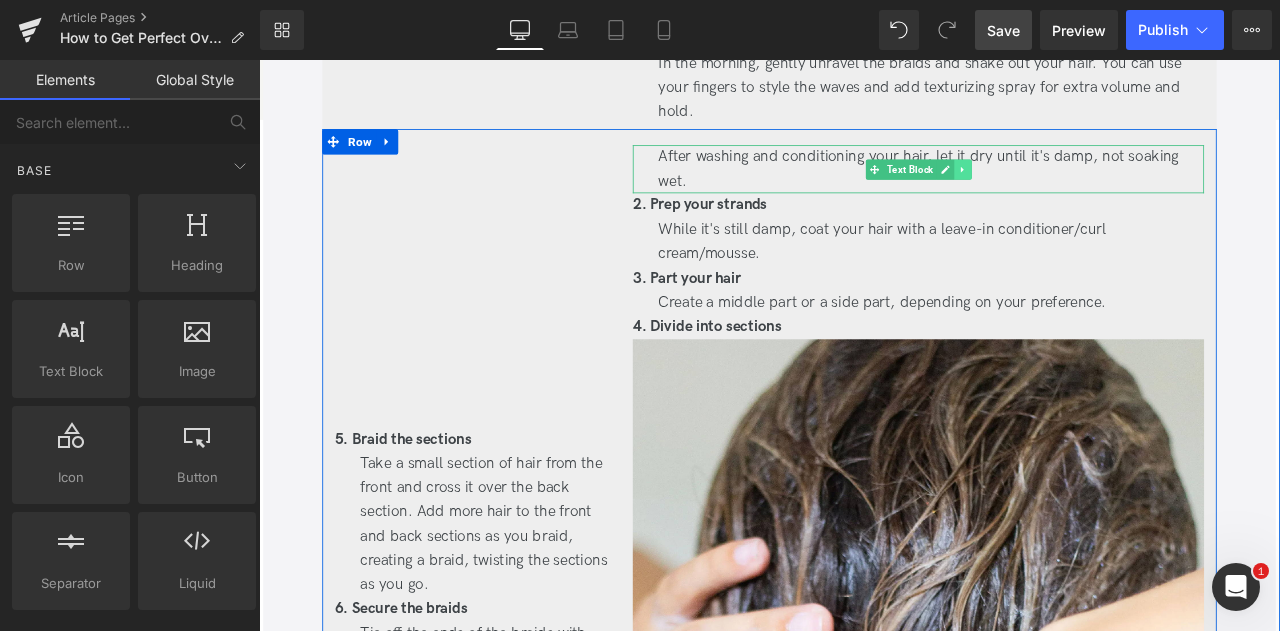 click 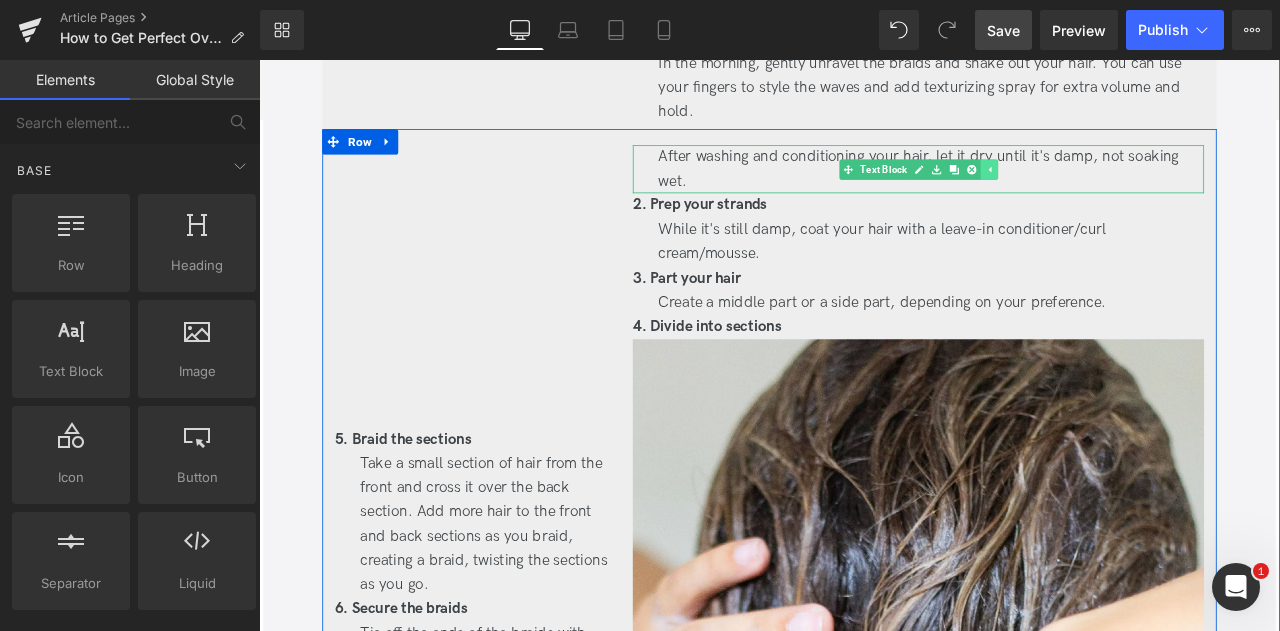 click at bounding box center (1103, 190) 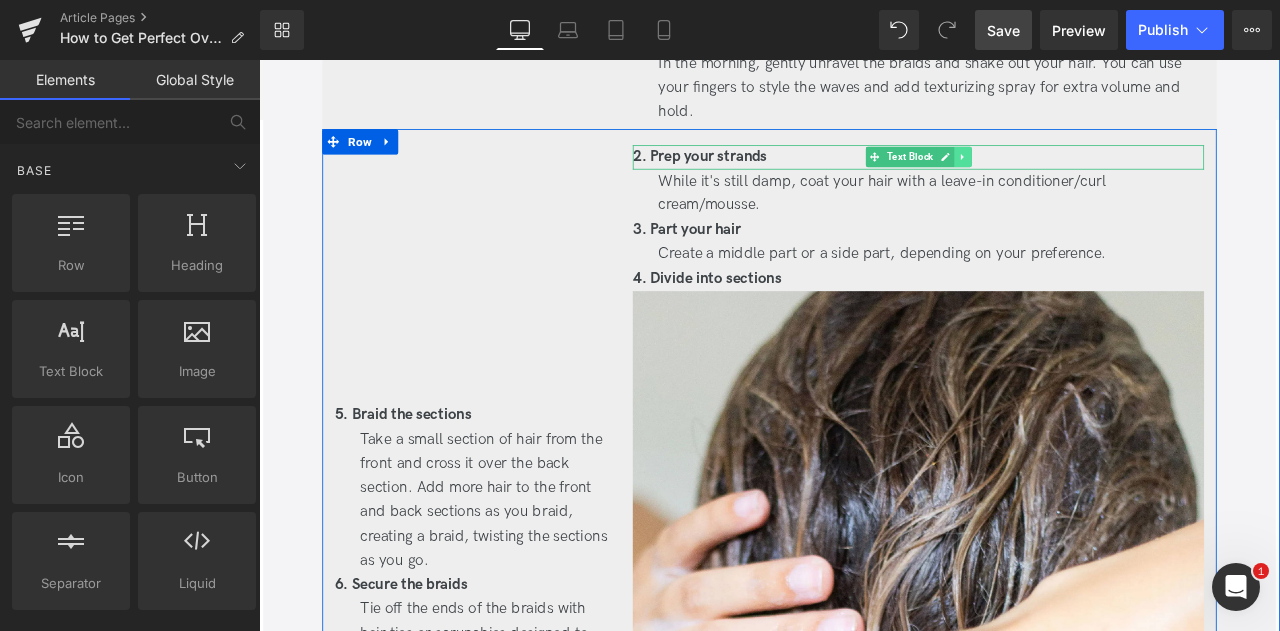 click 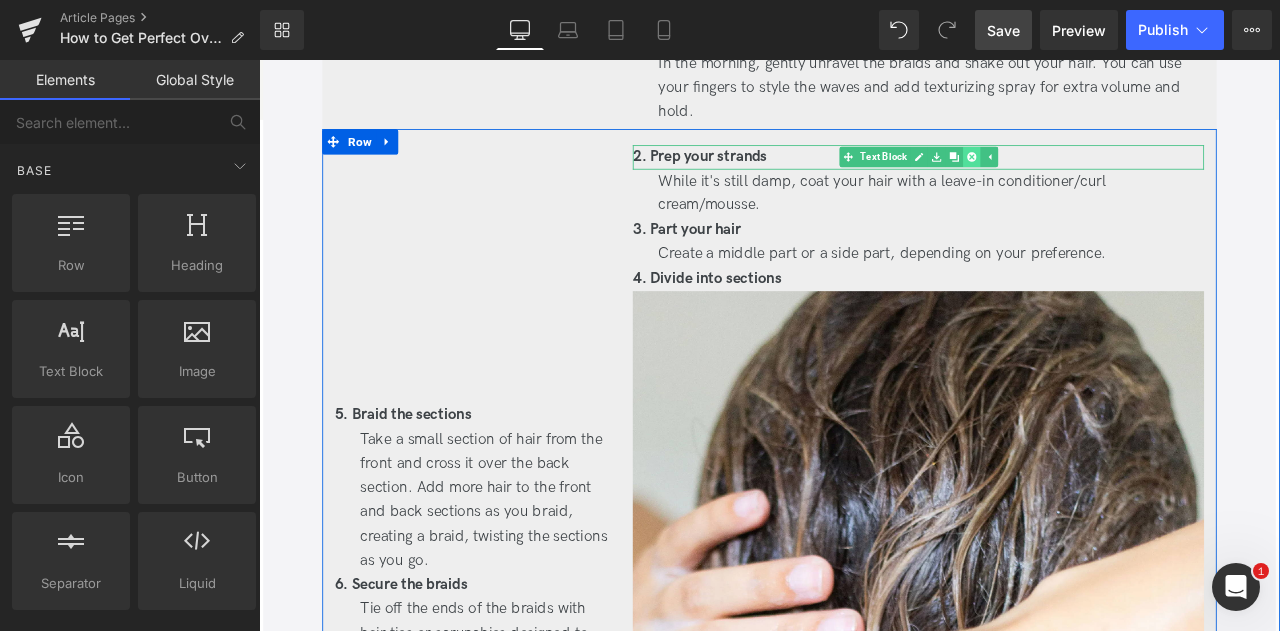 click 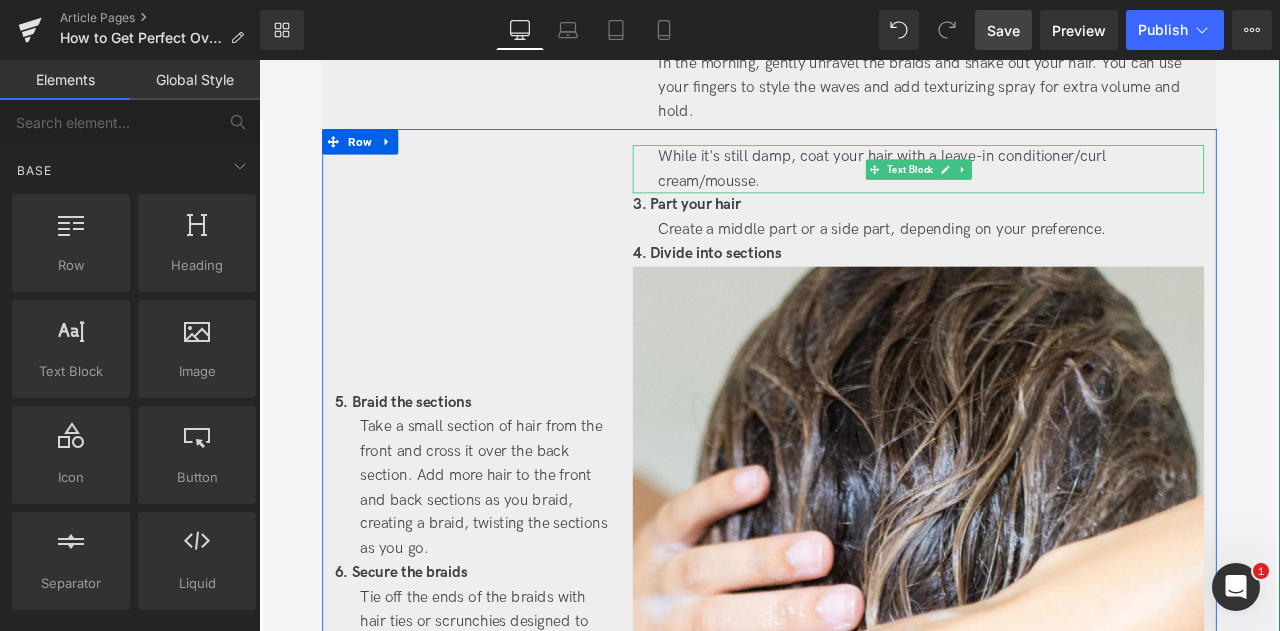 click at bounding box center [1093, 190] 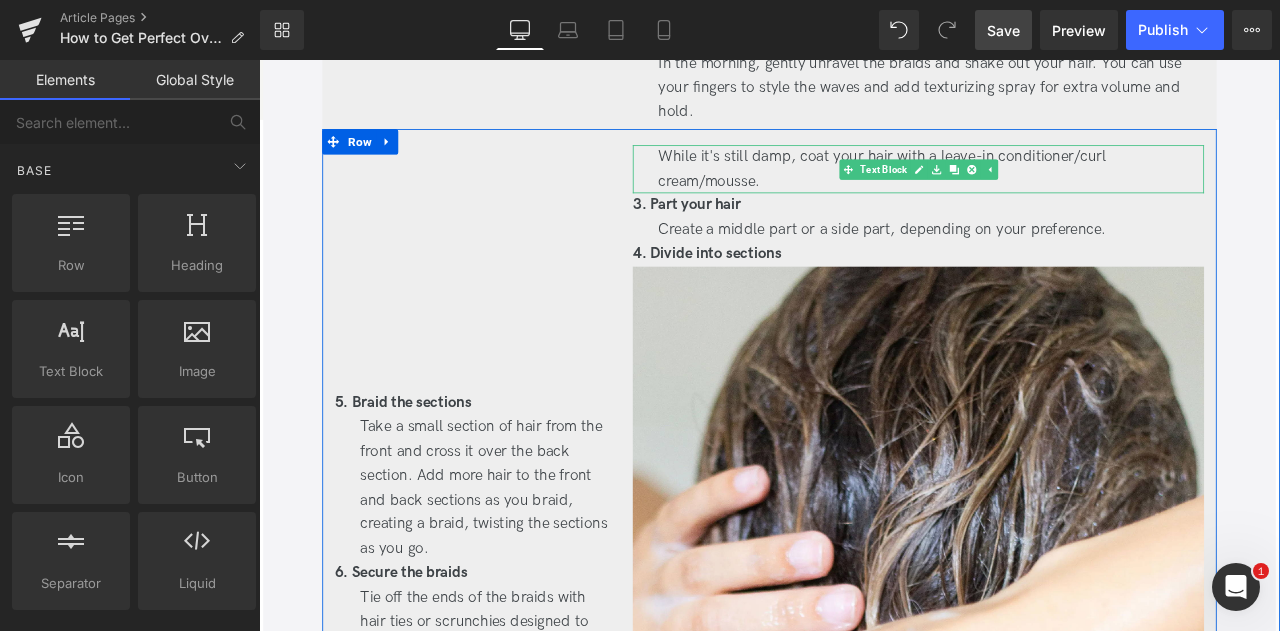 click at bounding box center (1103, 190) 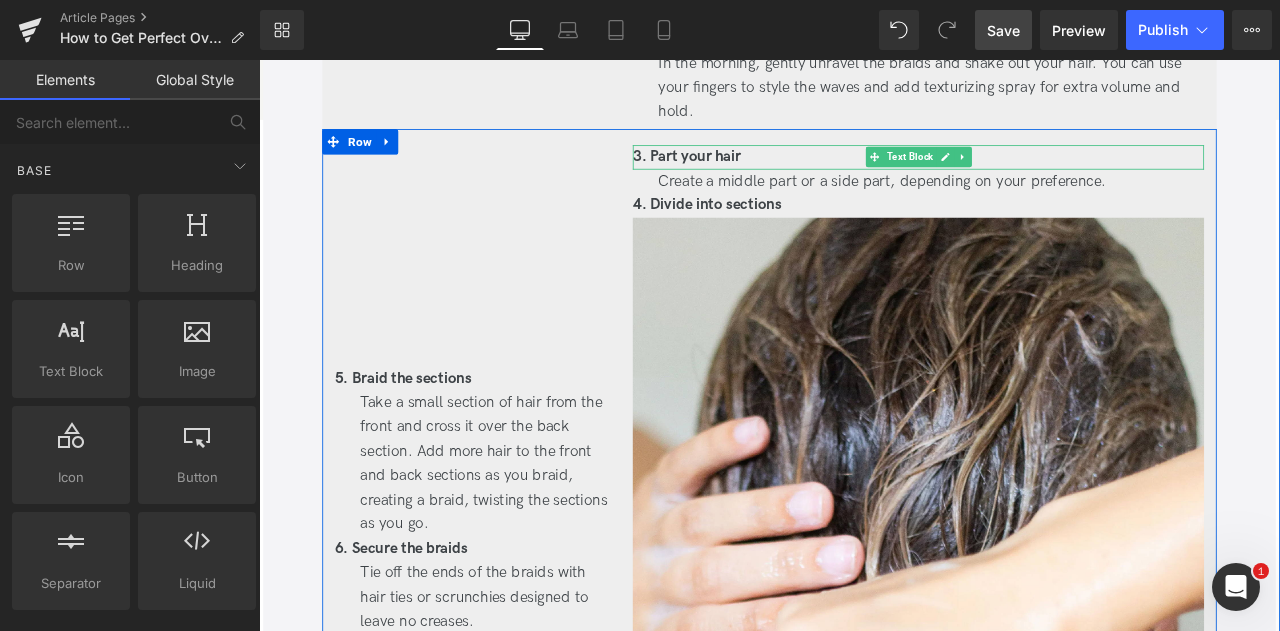 click 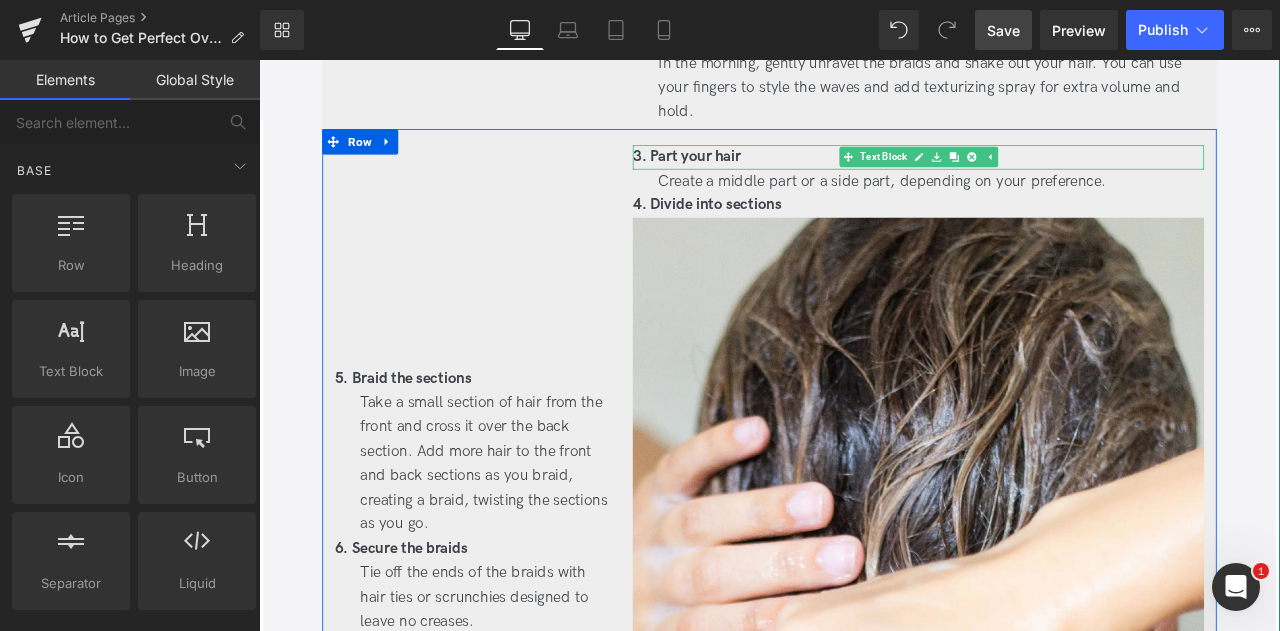click 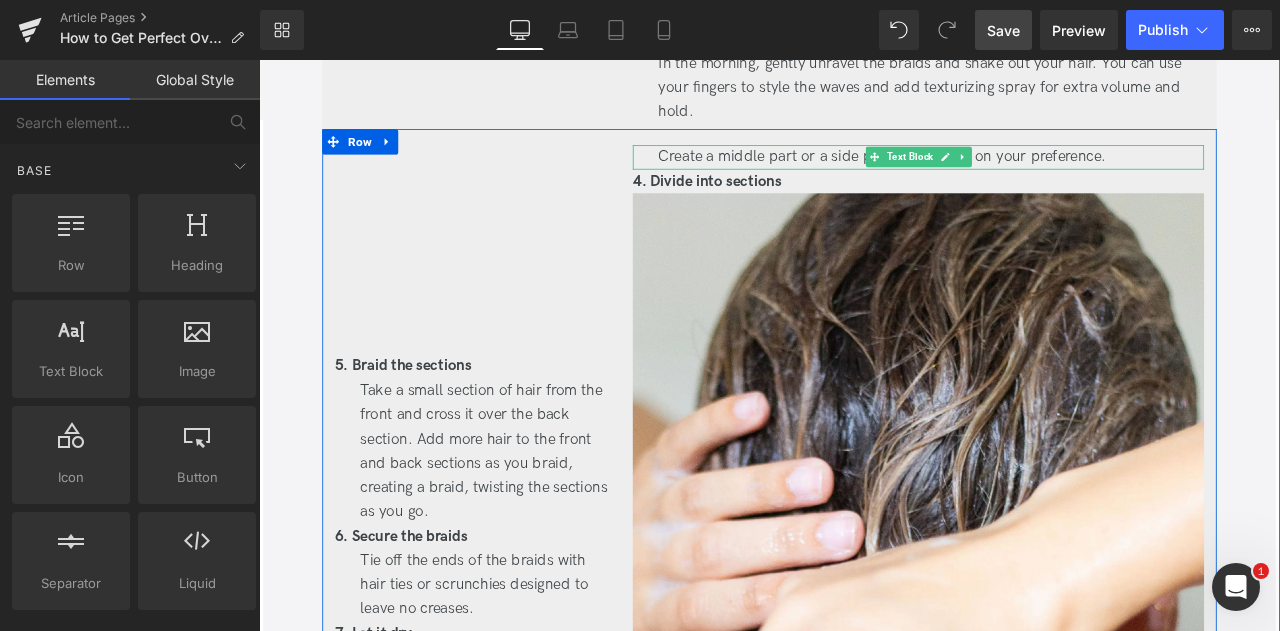 click 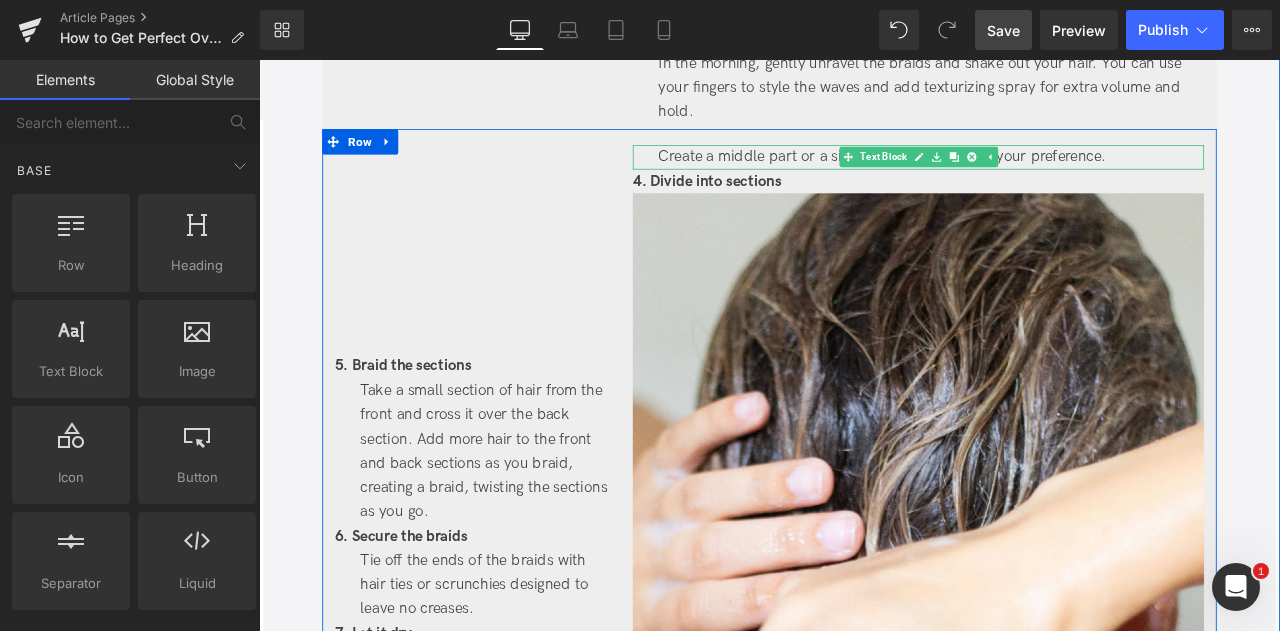 click 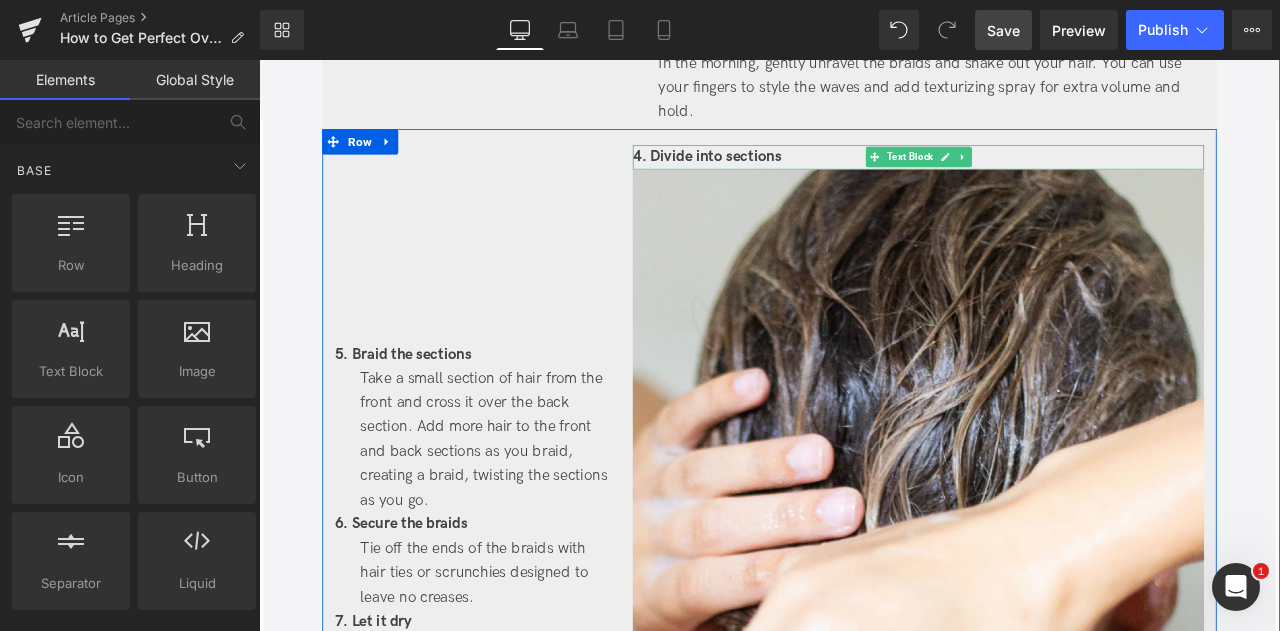 click 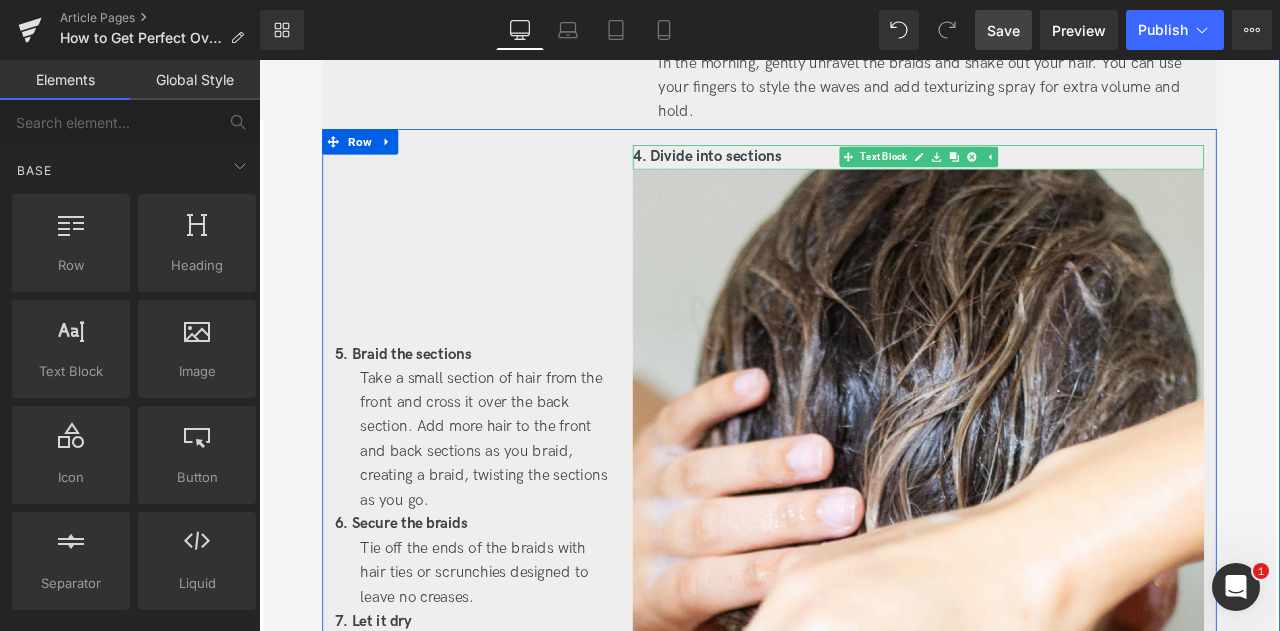 click 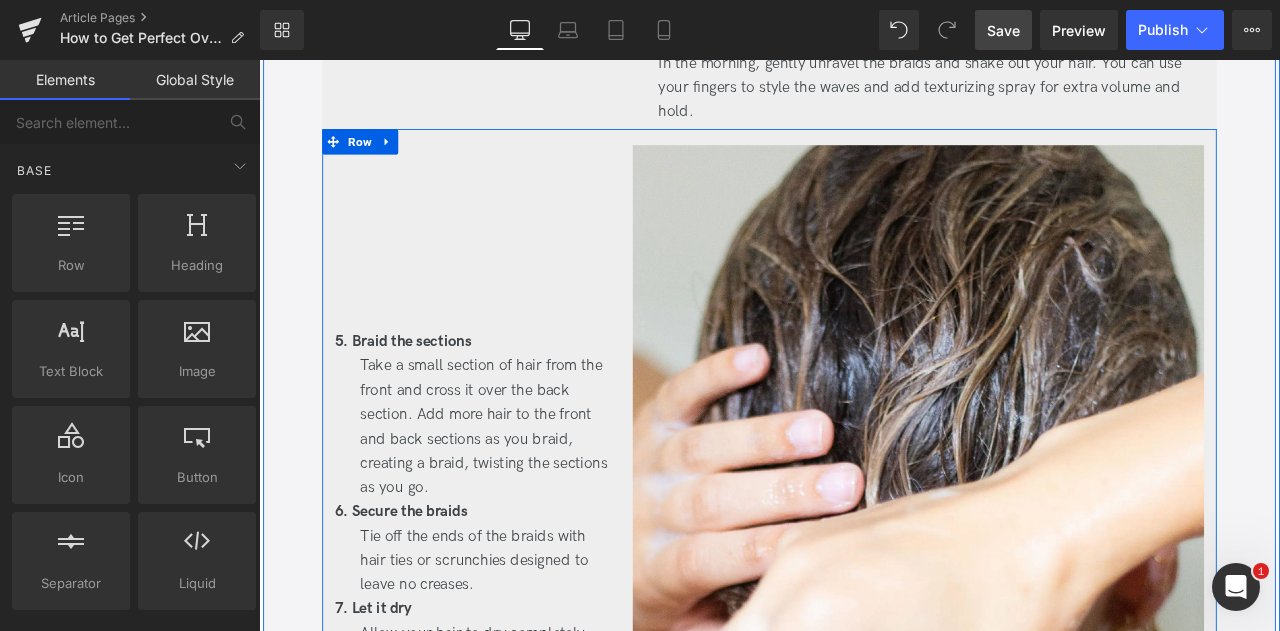 click on "5. Braid the sections Text Block         Take a small section of hair from the front and cross it over the back section. Add more hair to the front and back sections as you braid, creating a braid, twisting the sections as you go. Text Block         6. Secure the braids Text Block         Tie off the ends of the braids with hair ties or scrunchies designed to leave no creases. Text Block         7. Let it dry Text Block         Allow your hair to dry completely overnight. Text Block         8. Unravel and style Text Block         In the morning, gently unravel the braids and shake out your hair. You can use your fingers to style the waves and add texturizing spray for extra volume and hold. Text Block" at bounding box center (510, 668) 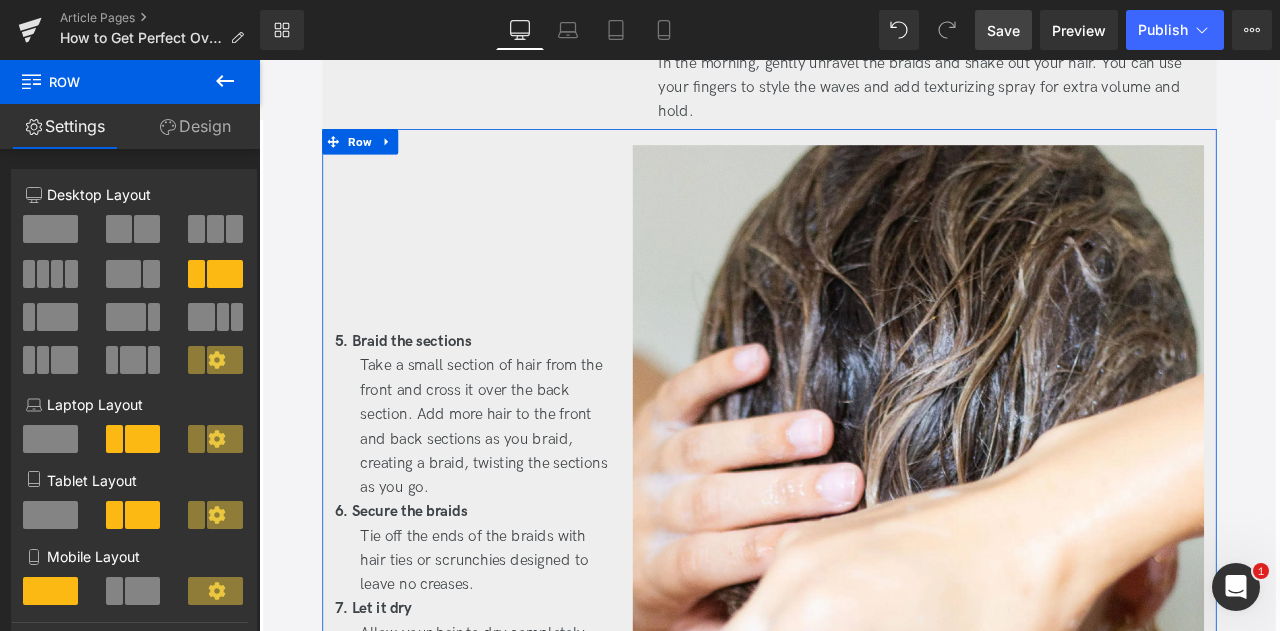 click at bounding box center (124, 274) 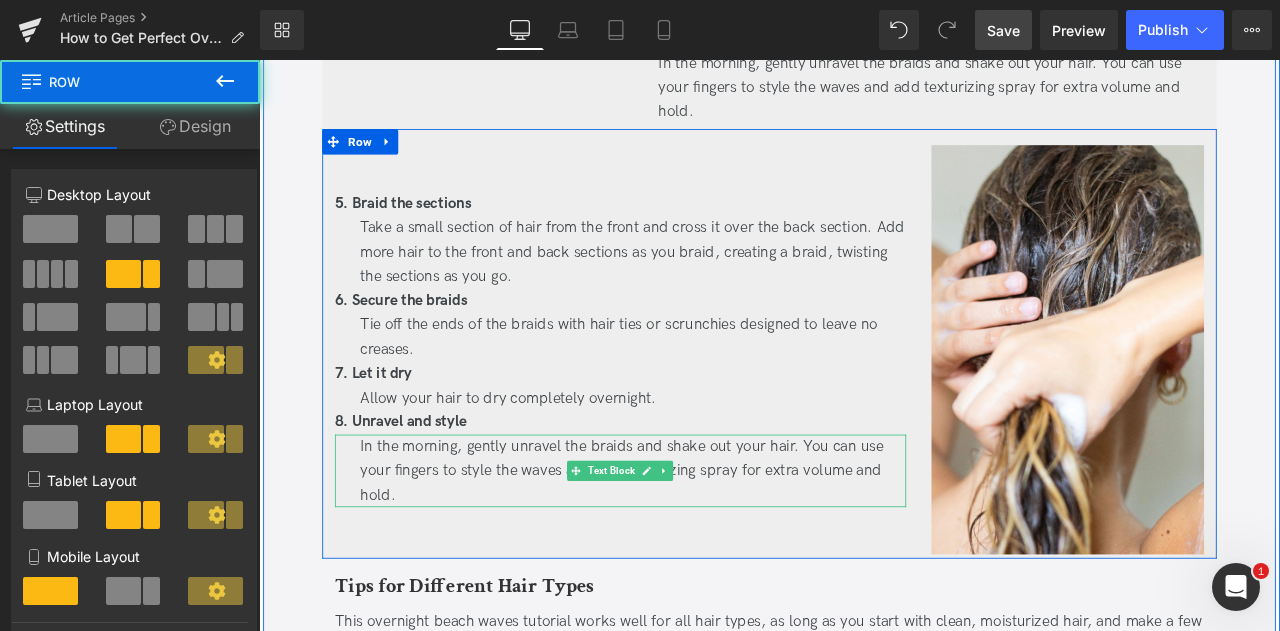 click on "5. Braid the sections Text Block         Take a small section of hair from the front and cross it over the back section. Add more hair to the front and back sections as you braid, creating a braid, twisting the sections as you go. Text Block         6. Secure the braids Text Block         Tie off the ends of the braids with hair ties or scrunchies designed to leave no creases. Text Block         7. Let it dry Text Block         Allow your hair to dry completely overnight. Text Block         8. Unravel and style Text Block         In the morning, gently unravel the braids and shake out your hair. You can use your fingers to style the waves and add texturizing spray for extra volume and hold. Text Block" at bounding box center (687, 403) 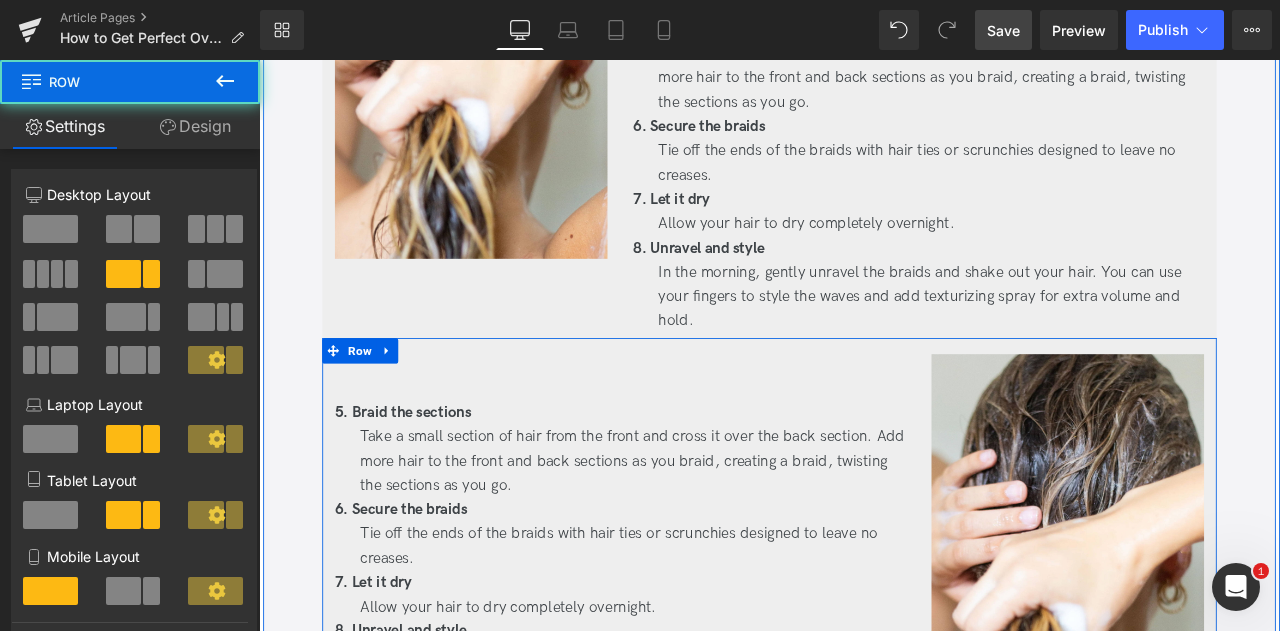 scroll, scrollTop: 2620, scrollLeft: 0, axis: vertical 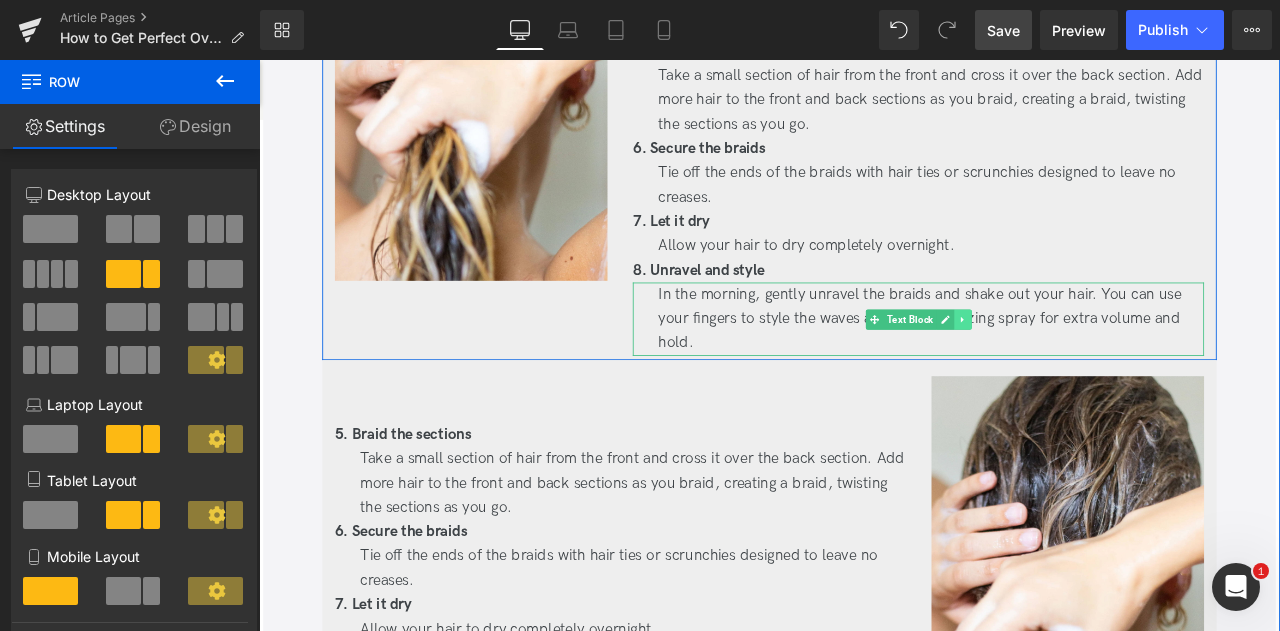 click at bounding box center [1093, 368] 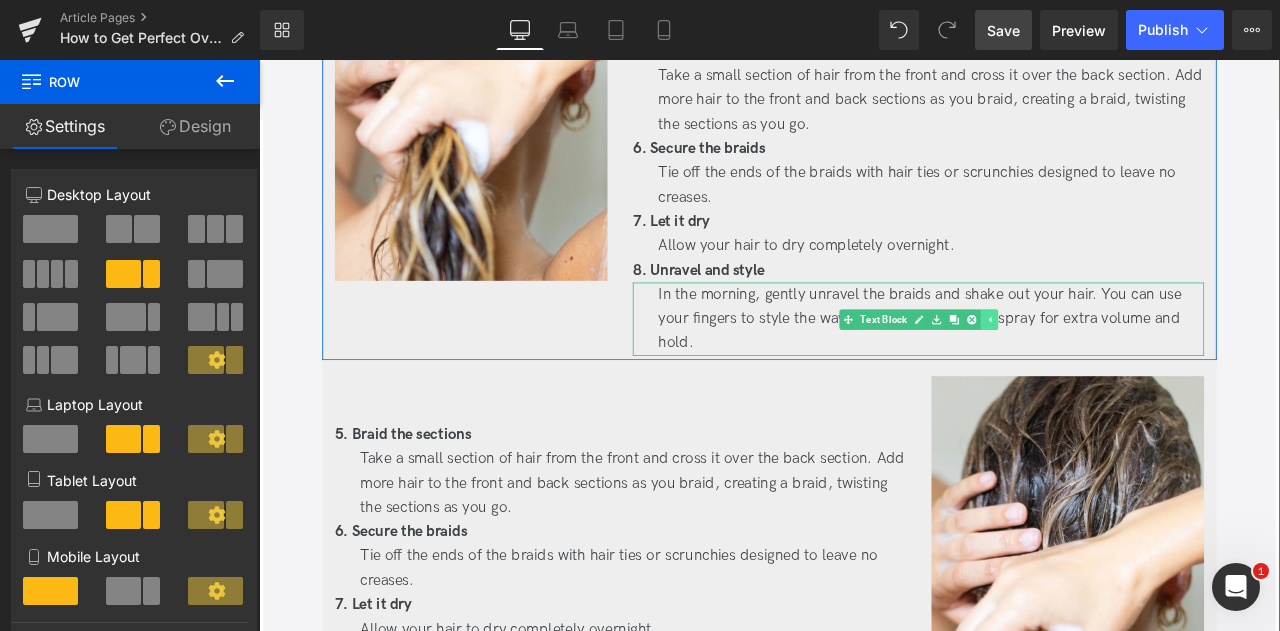 click 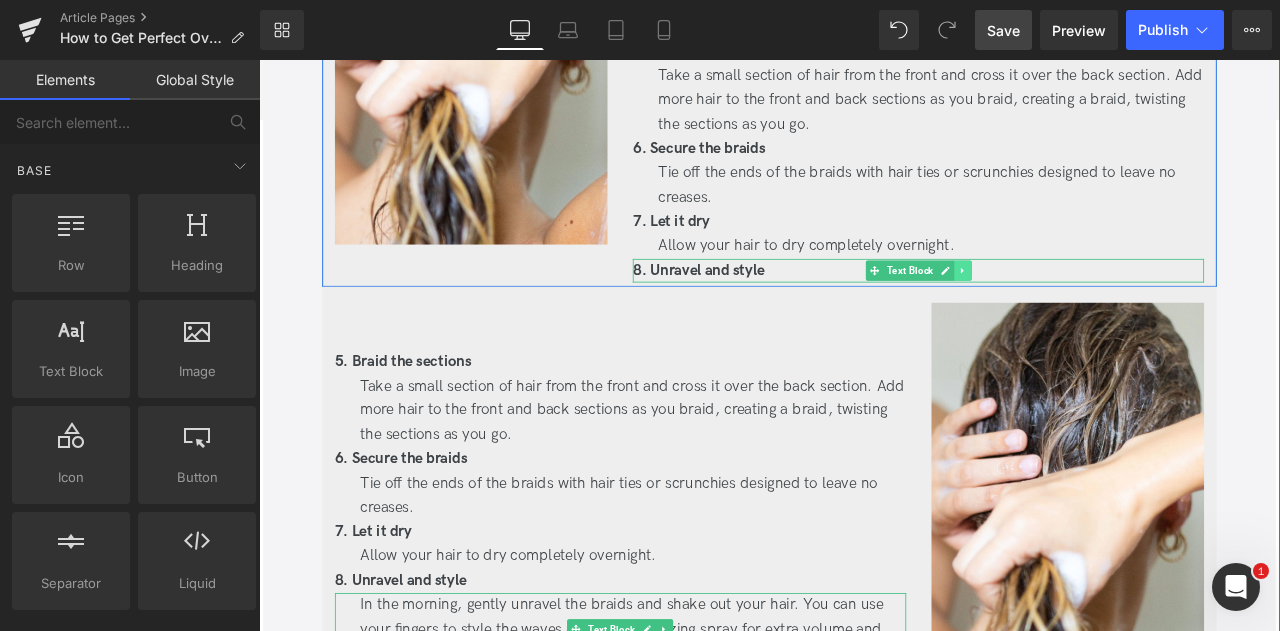 click at bounding box center [1093, 310] 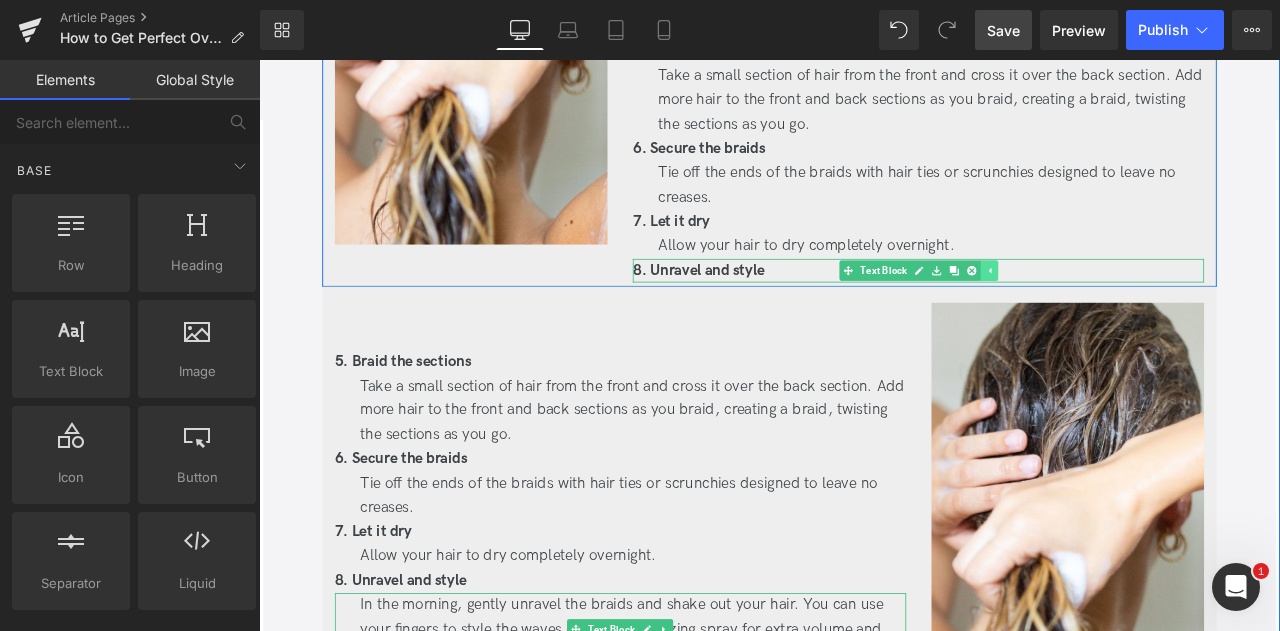 click 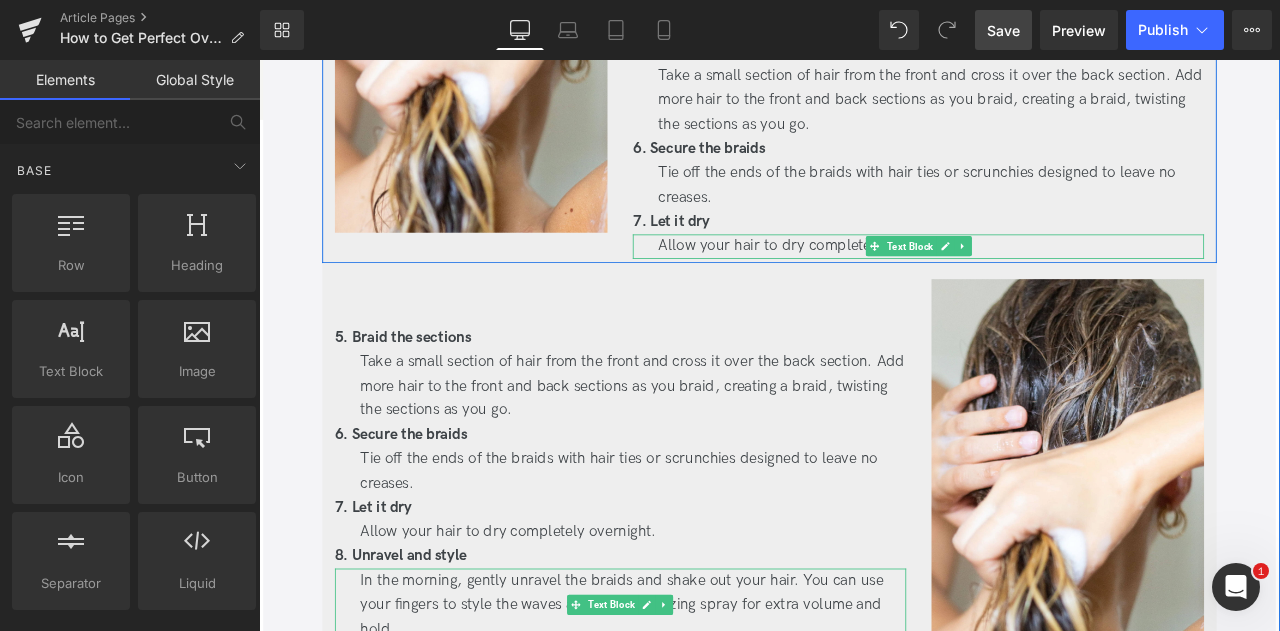 click on "Allow your hair to dry completely overnight." at bounding box center [1055, 281] 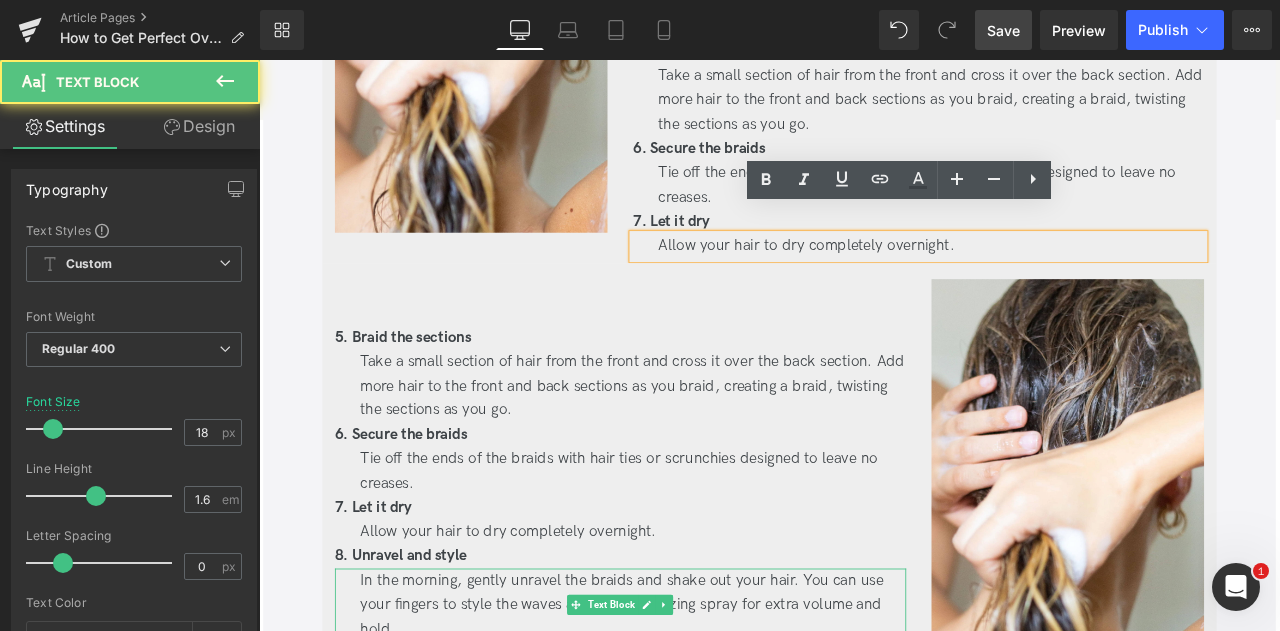click on "Allow your hair to dry completely overnight." at bounding box center [1055, 281] 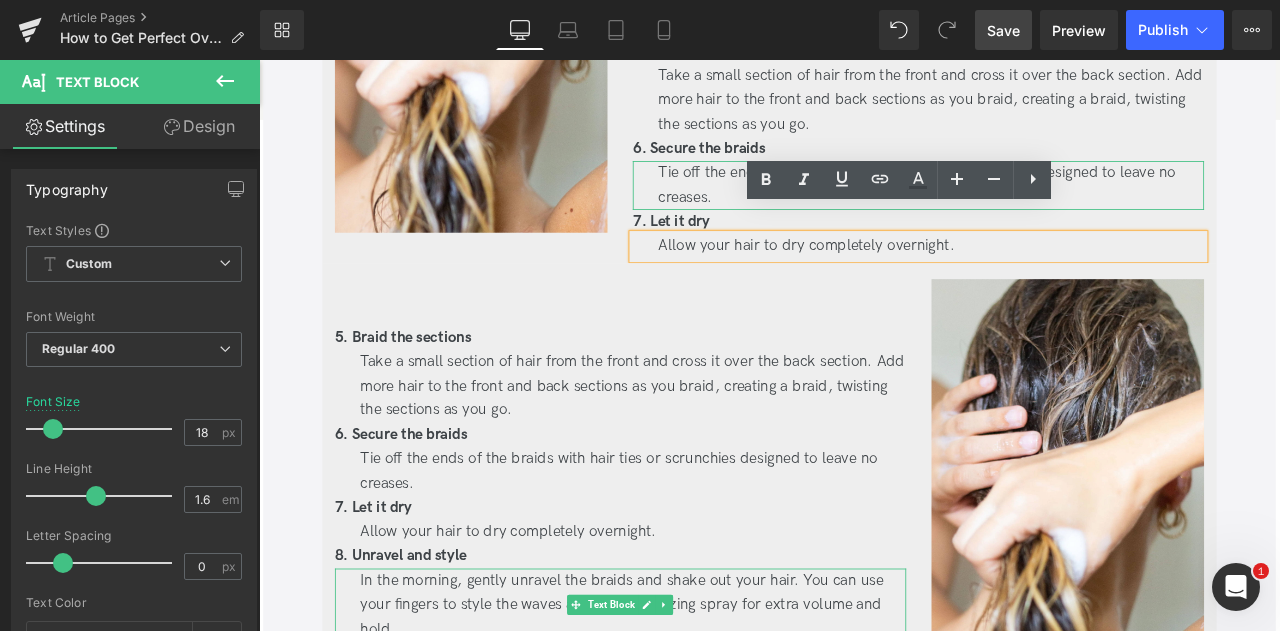 click at bounding box center (1093, 209) 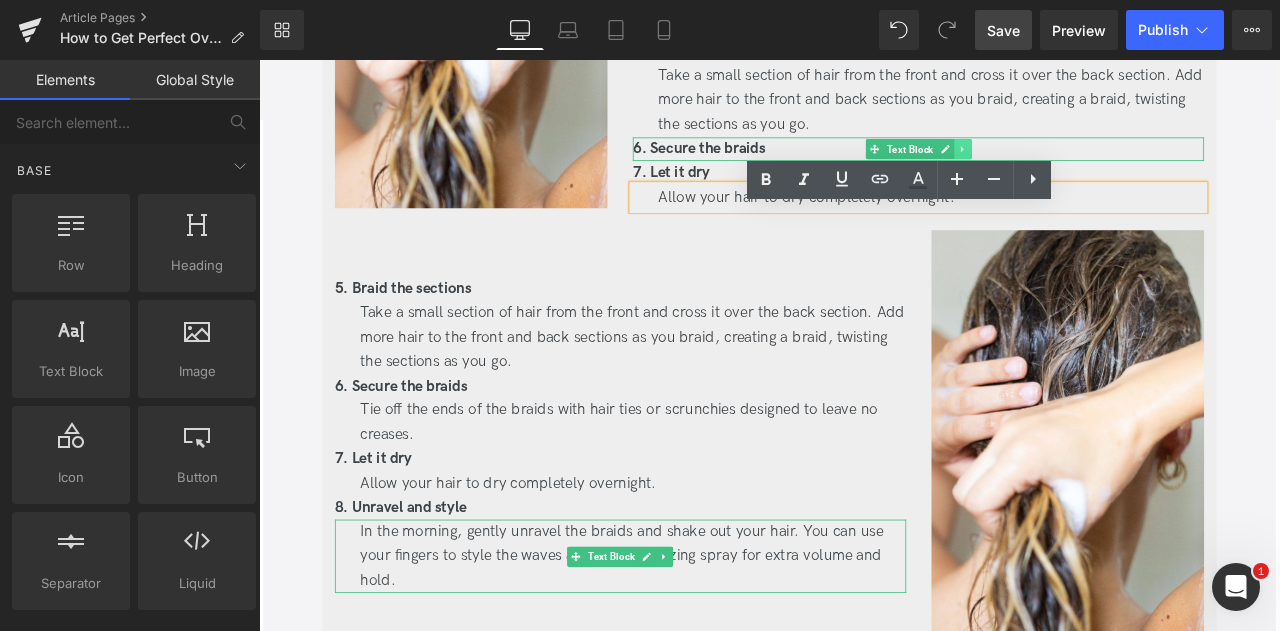 click 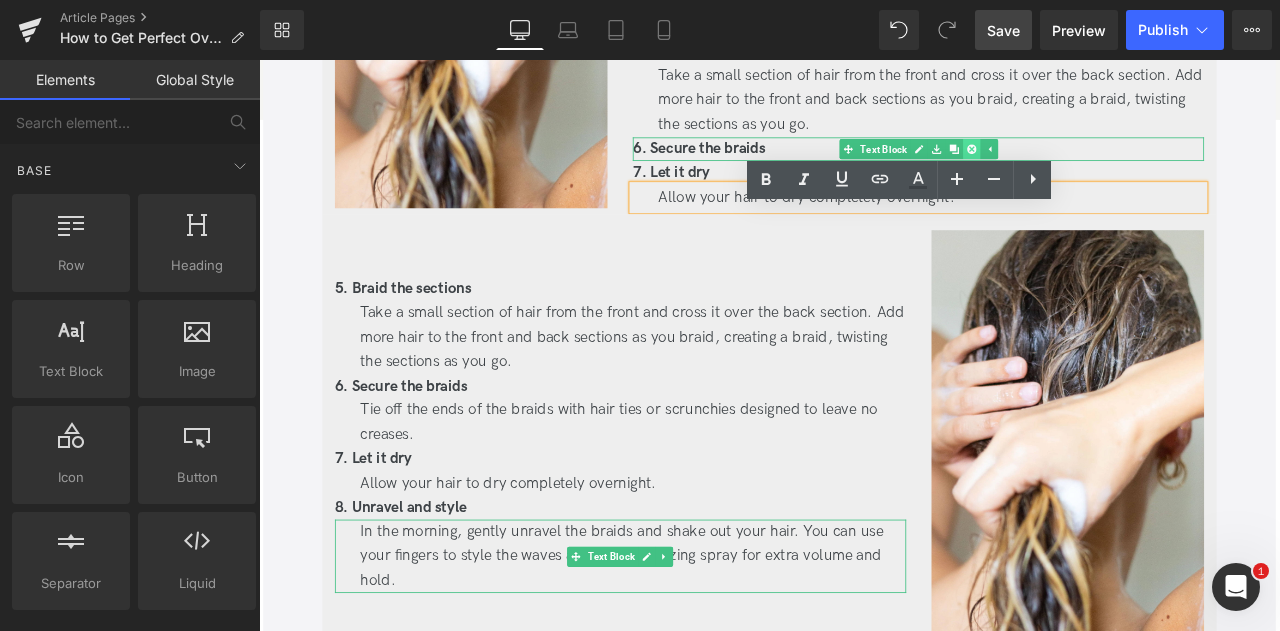 click 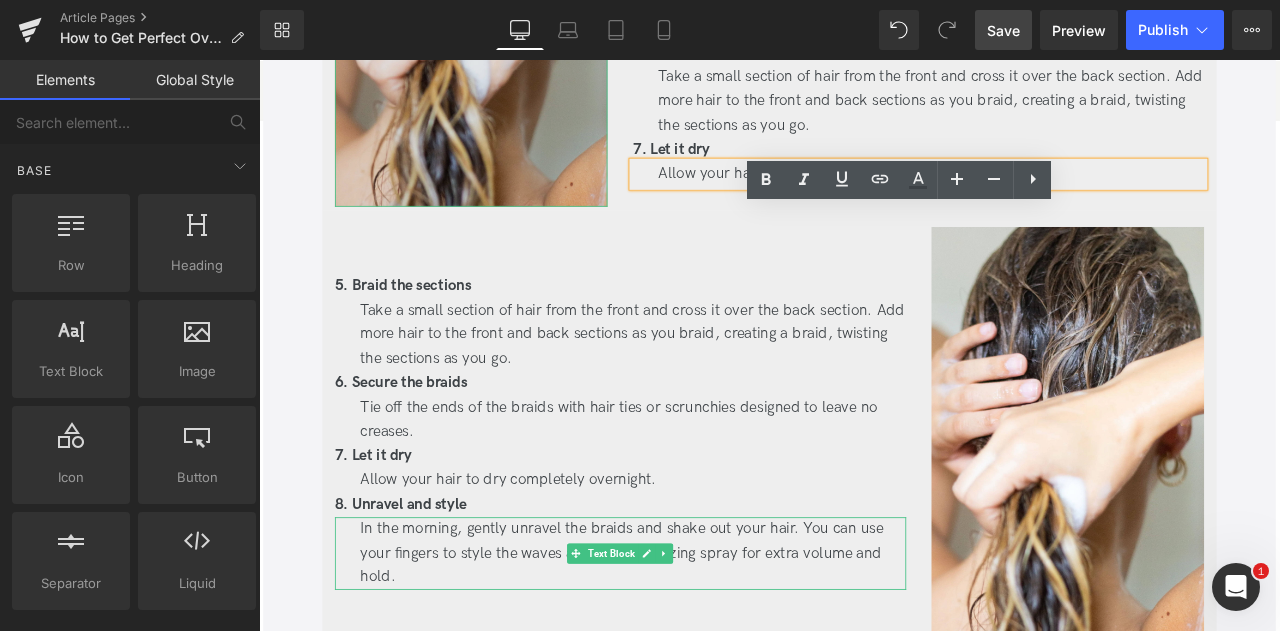 click at bounding box center (510, -10) 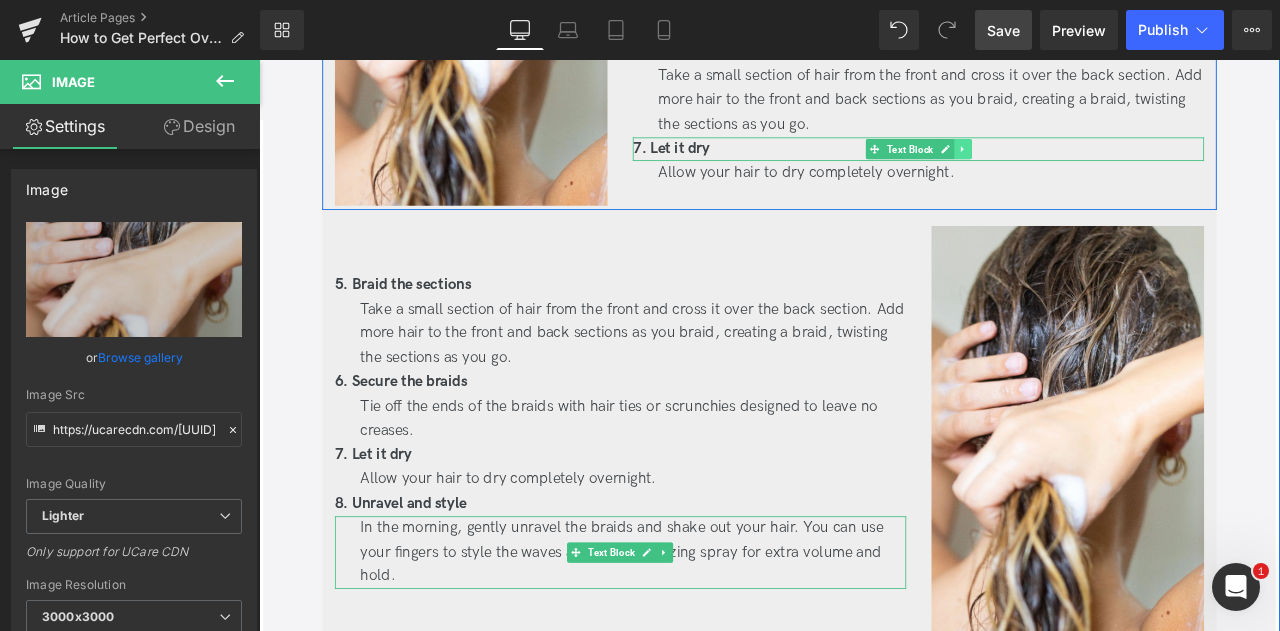 click at bounding box center (1093, 166) 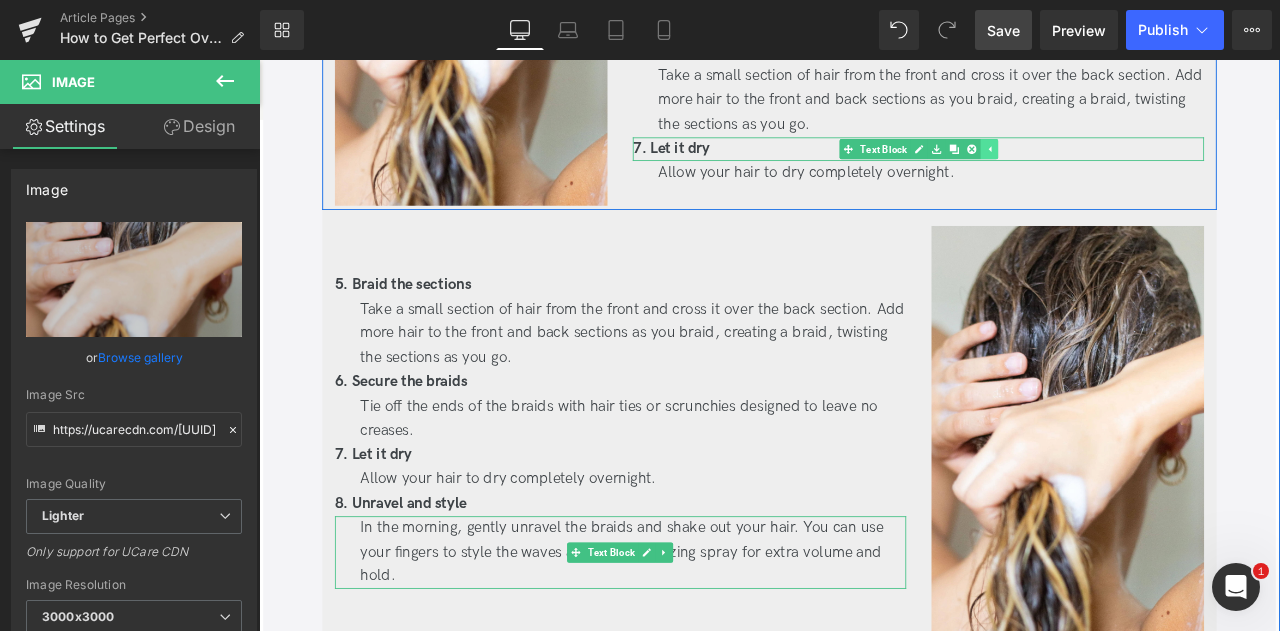 click 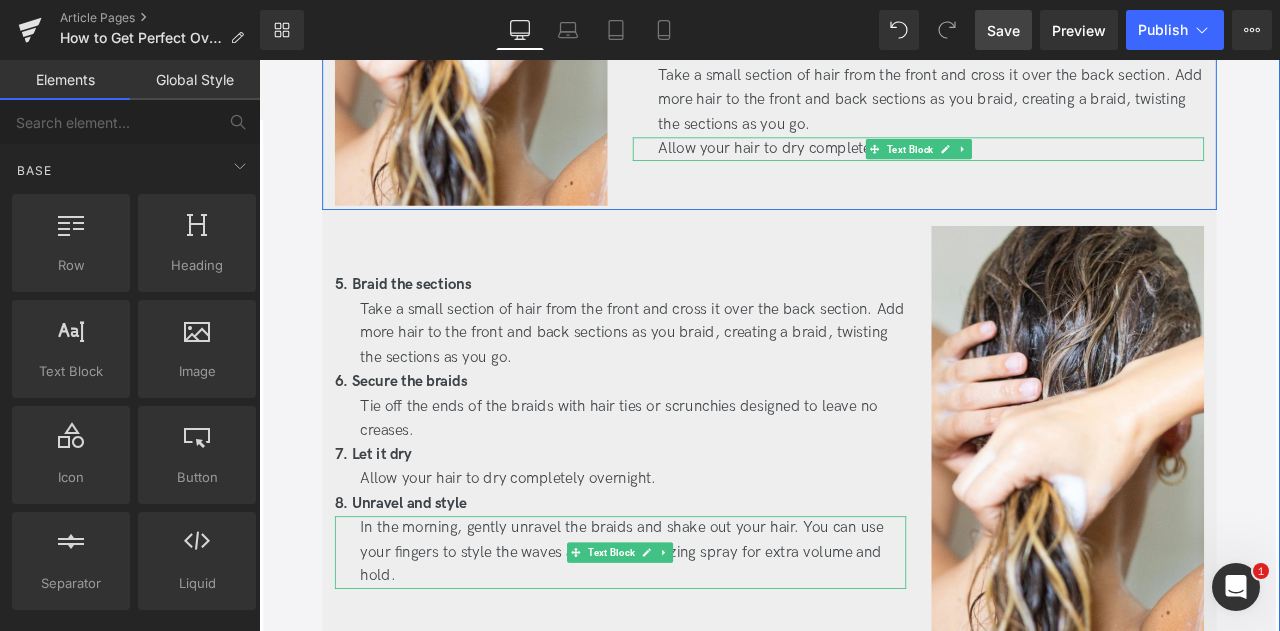 click at bounding box center (1093, 166) 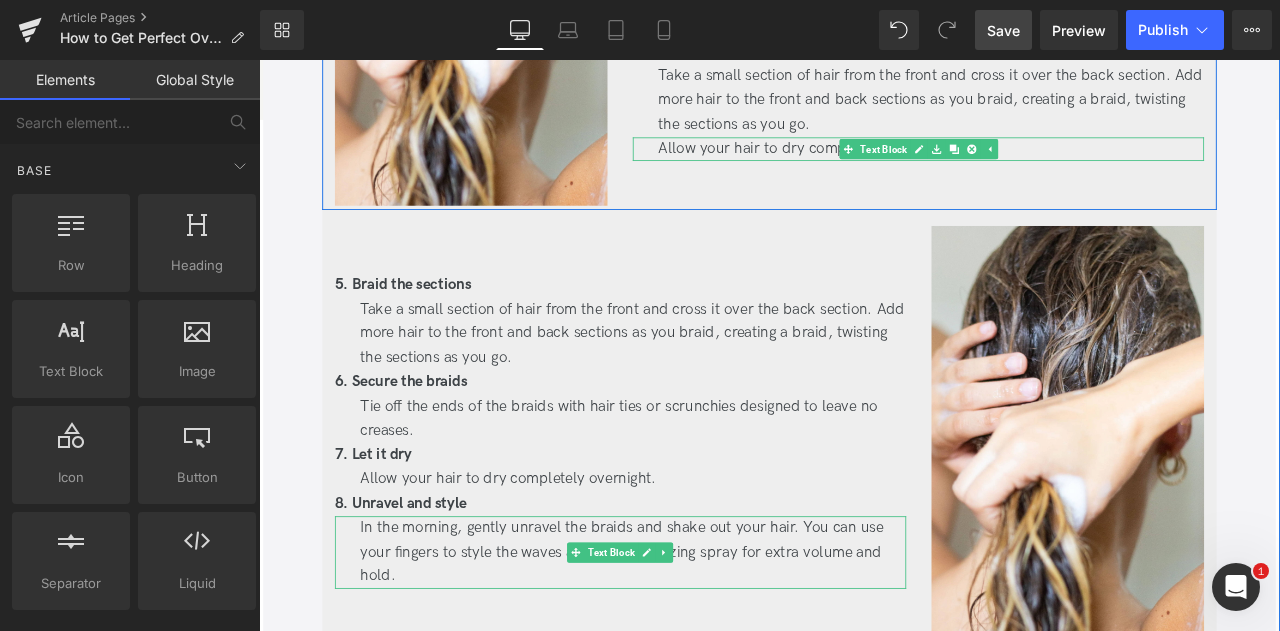 click 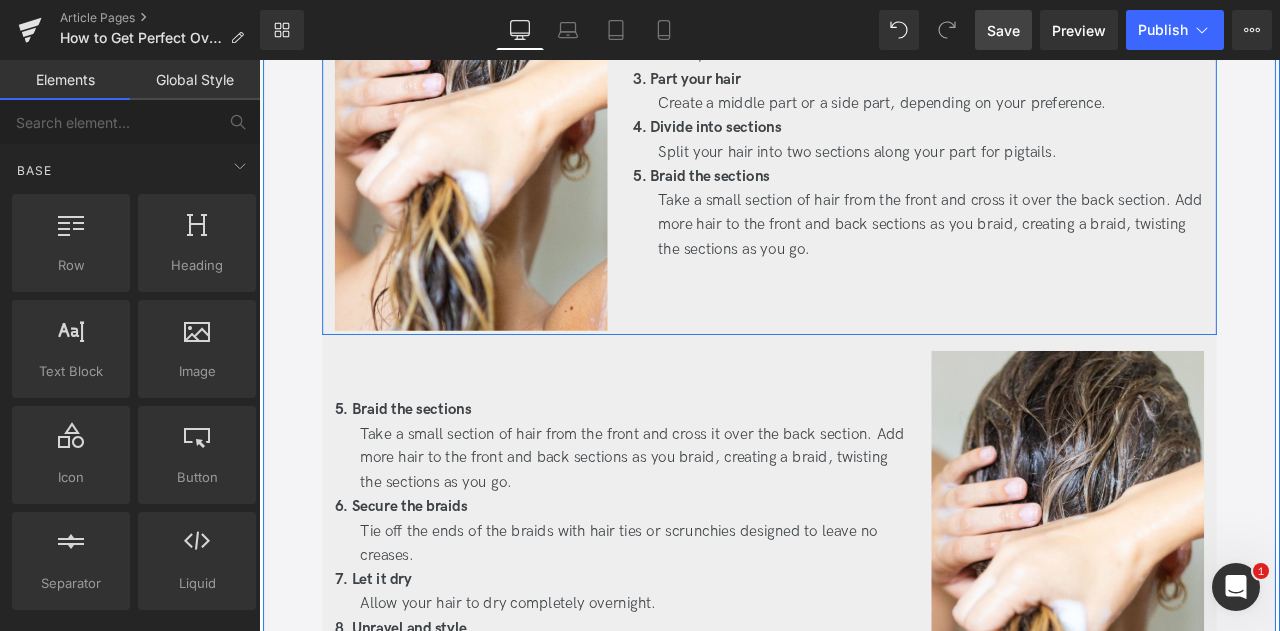 scroll, scrollTop: 2468, scrollLeft: 0, axis: vertical 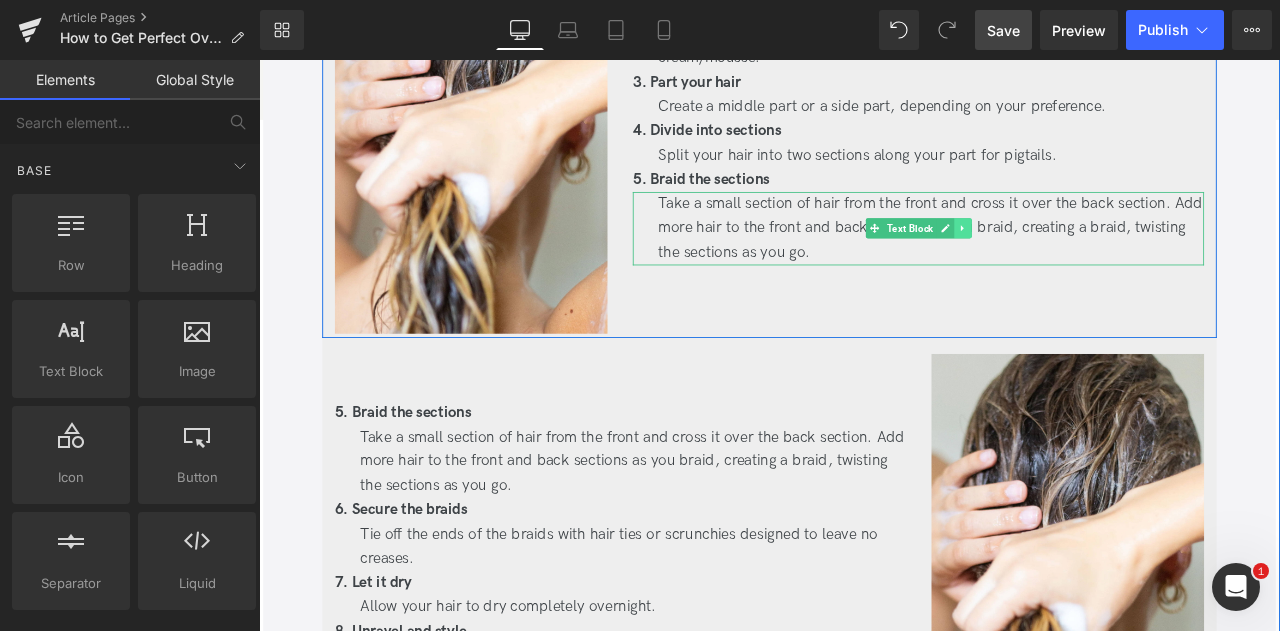 click 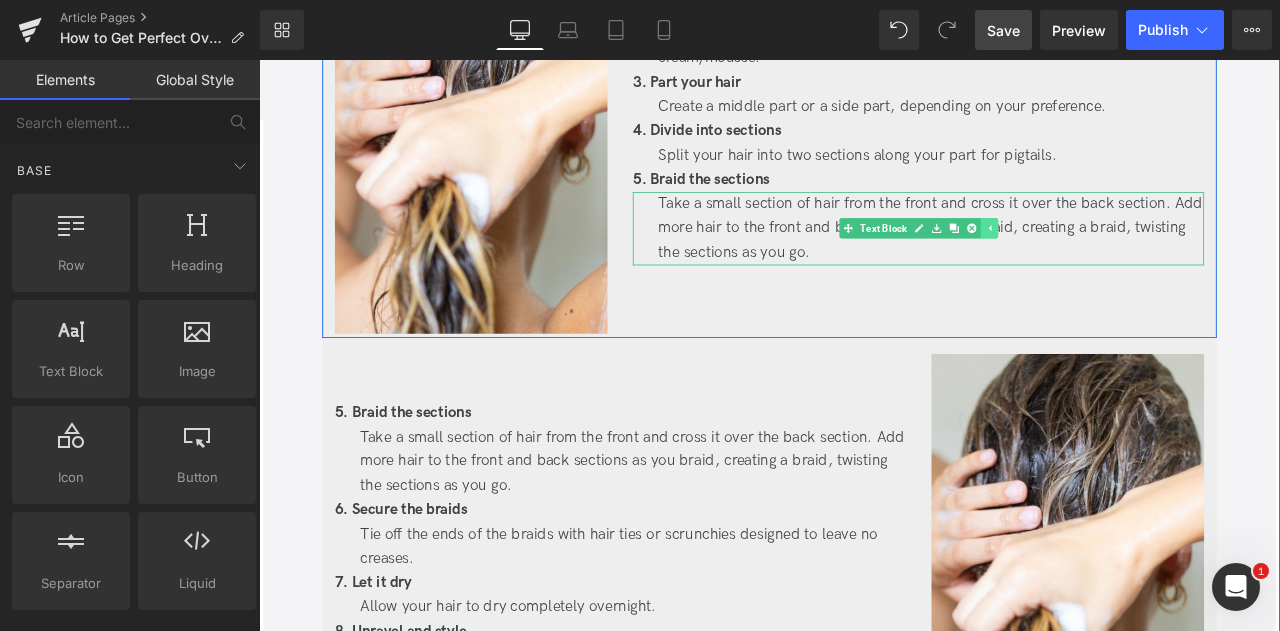 click at bounding box center [1103, 260] 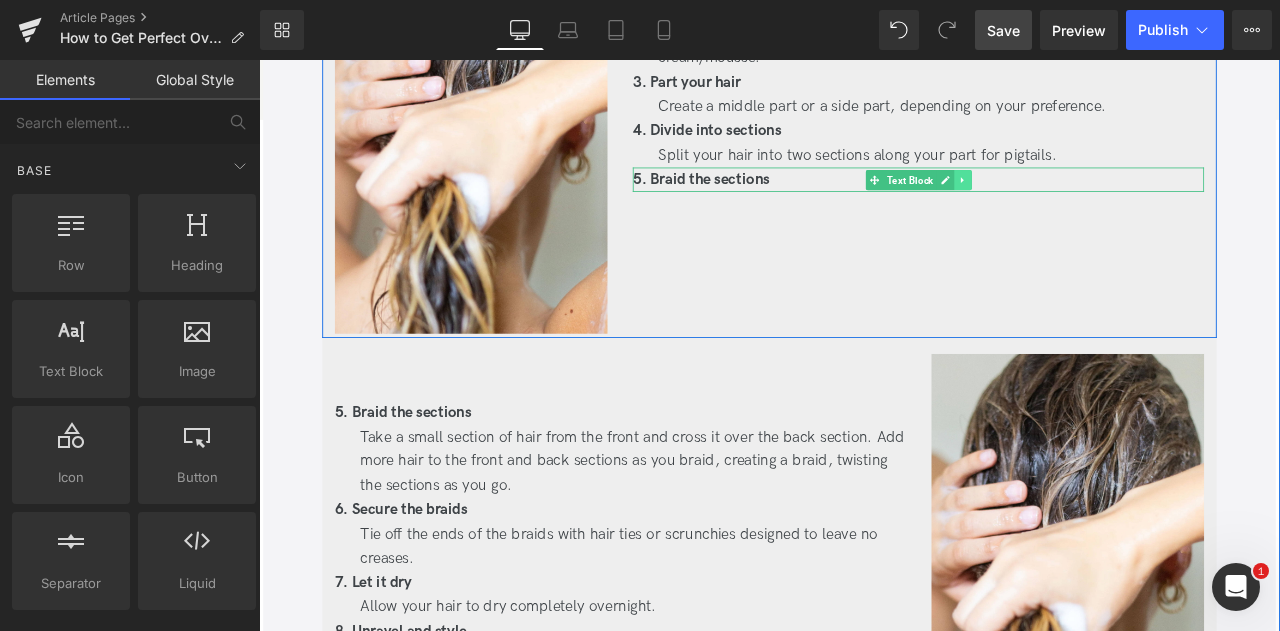 click 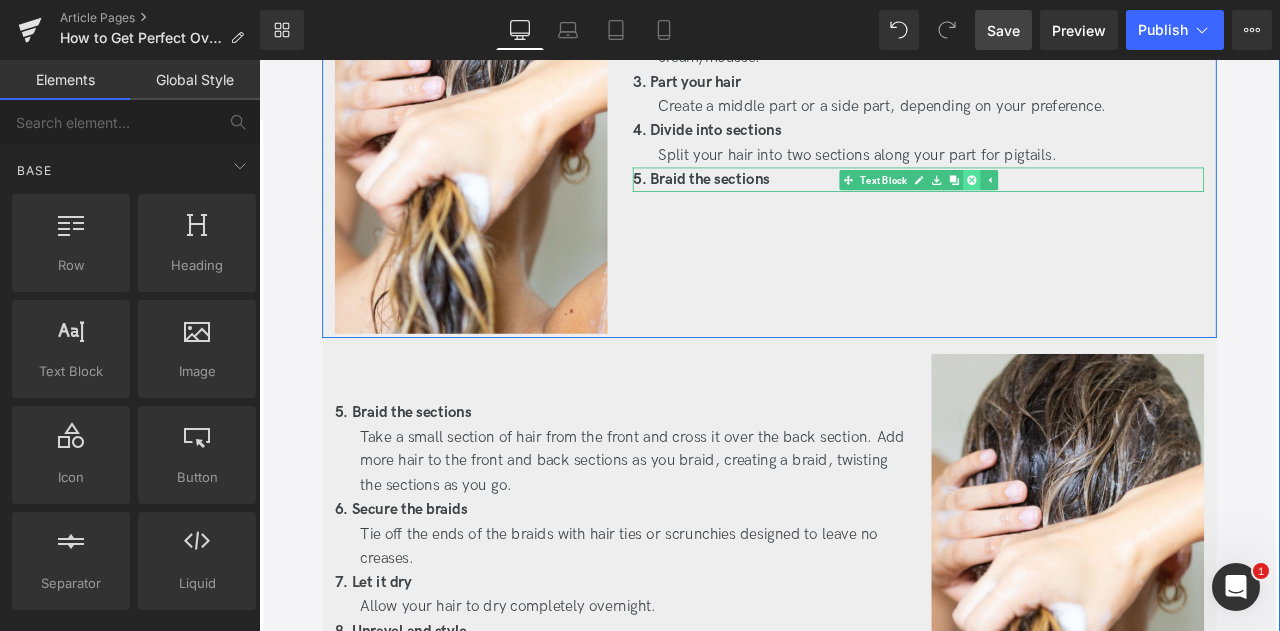 click at bounding box center [1103, 203] 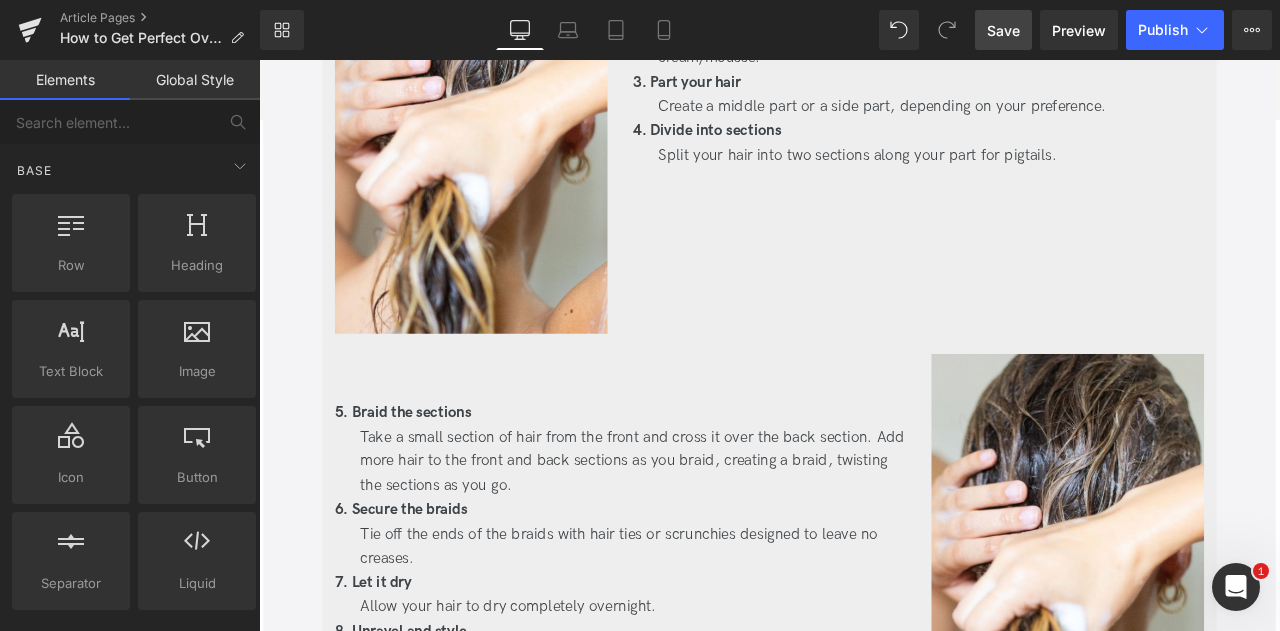 click on "Save" at bounding box center (1003, 30) 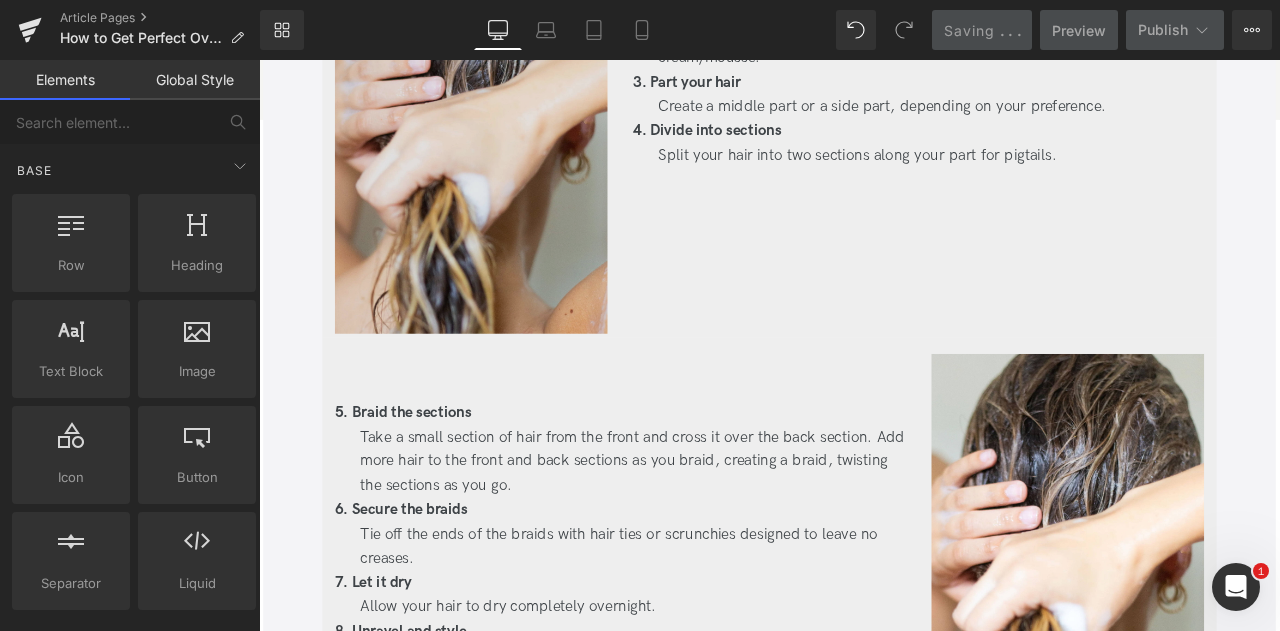 click on "1. Start with damp hair Text Block         After washing and conditioning your hair, let it dry until it's damp, not soaking wet. Text Block         2. Prep your strands Text Block         While it's still damp, coat your hair with a leave-in conditioner/curl cream/mousse. Text Block         3. Part your hair Text Block         Create a middle part or a side part, depending on your preference. Text Block         4. Divide into sections Text Block         Split your hair into two sections along your part for pigtails. Text Block" at bounding box center (1040, 142) 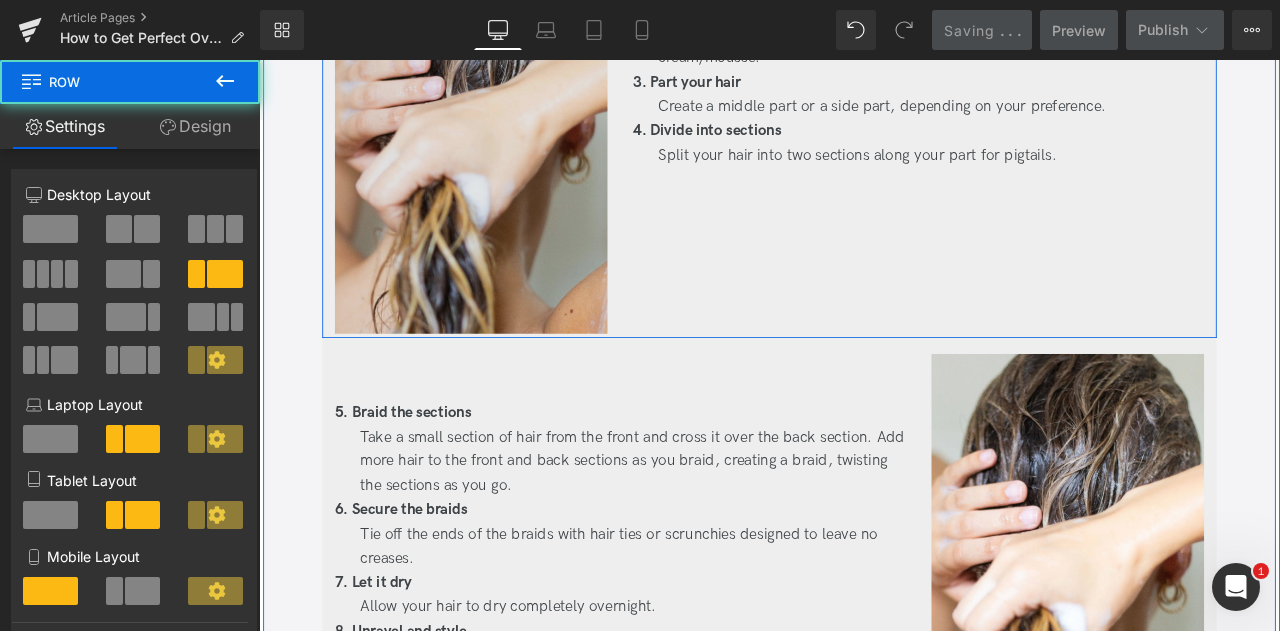 scroll, scrollTop: 2178, scrollLeft: 0, axis: vertical 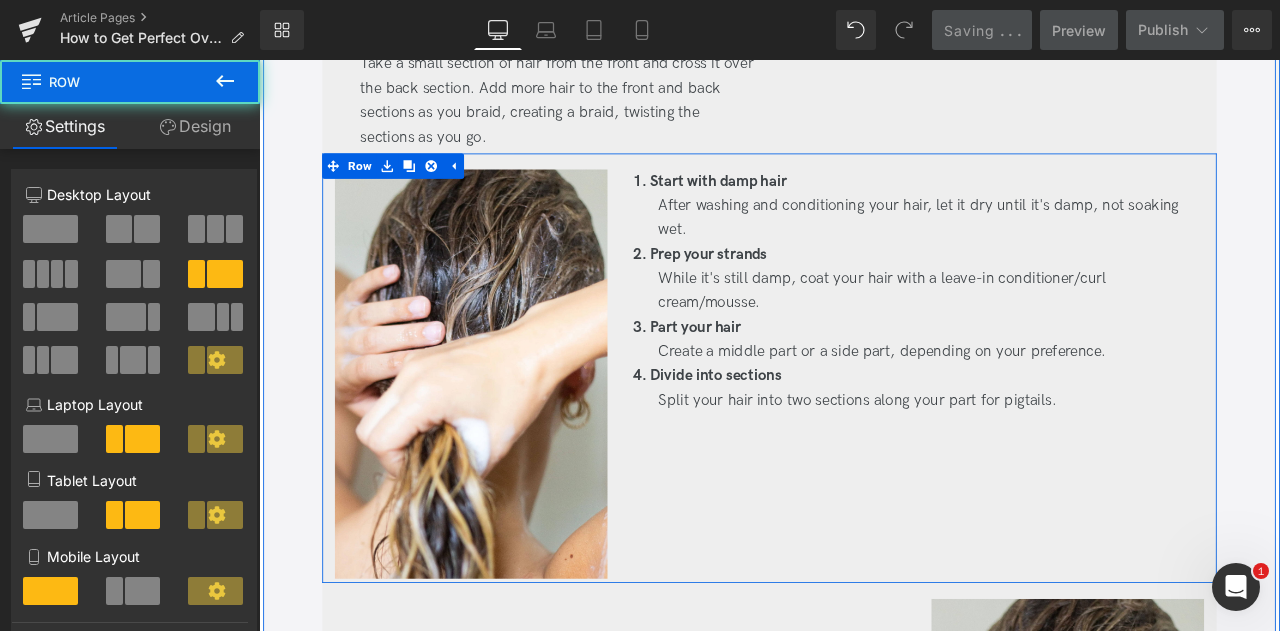 click on "1. Start with damp hair Text Block         After washing and conditioning your hair, let it dry until it's damp, not soaking wet. Text Block         2. Prep your strands Text Block         While it's still damp, coat your hair with a leave-in conditioner/curl cream/mousse. Text Block         3. Part your hair Text Block         Create a middle part or a side part, depending on your preference. Text Block         4. Divide into sections Text Block         Split your hair into two sections along your part for pigtails. Text Block" at bounding box center [1040, 432] 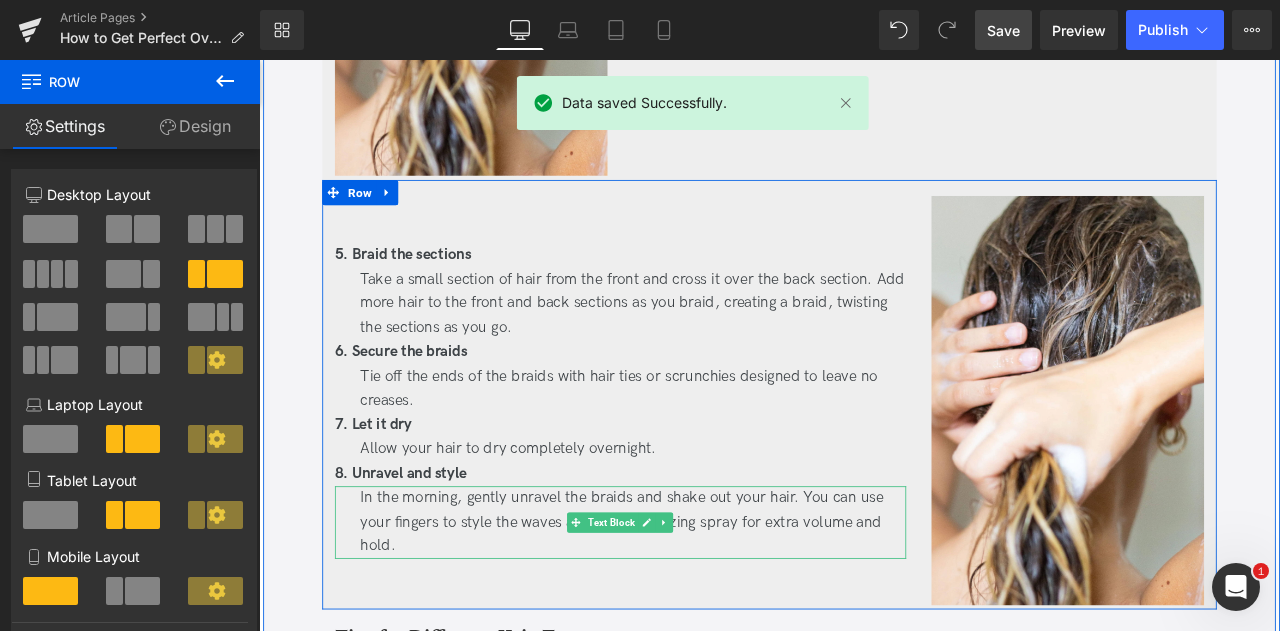 scroll, scrollTop: 2648, scrollLeft: 0, axis: vertical 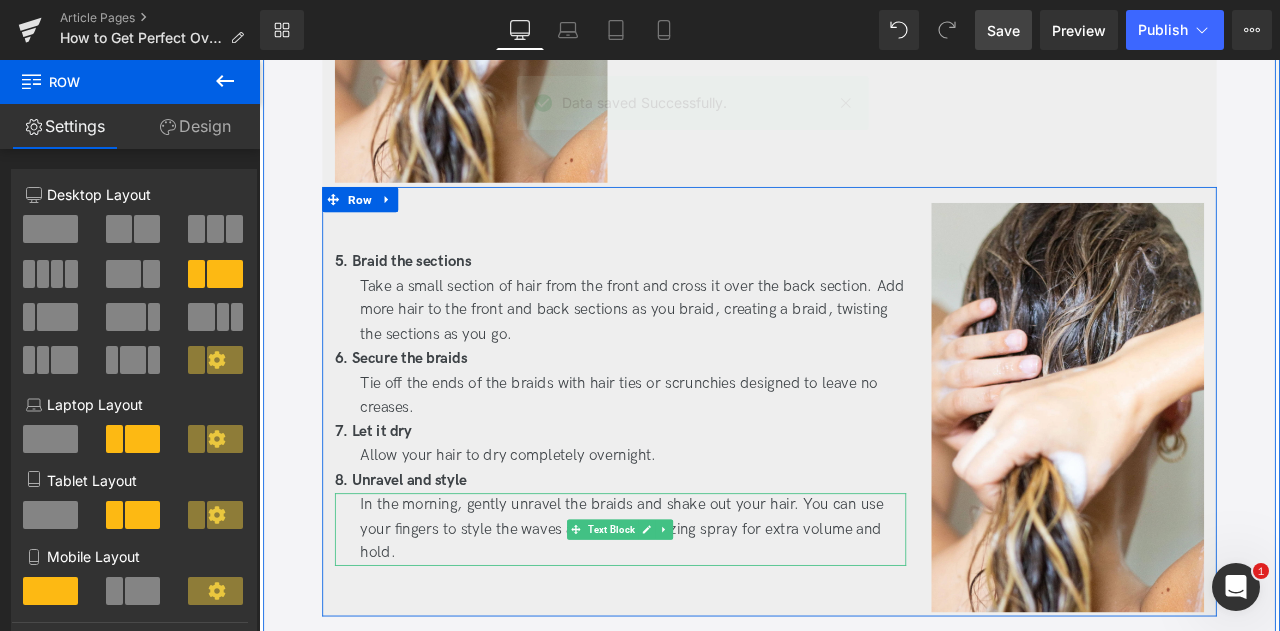 click on "5. Braid the sections Text Block         Take a small section of hair from the front and cross it over the back section. Add more hair to the front and back sections as you braid, creating a braid, twisting the sections as you go. Text Block         6. Secure the braids Text Block         Tie off the ends of the braids with hair ties or scrunchies designed to leave no creases. Text Block         7. Let it dry Text Block         Allow your hair to dry completely overnight. Text Block         8. Unravel and style Text Block         In the morning, gently unravel the braids and shake out your hair. You can use your fingers to style the waves and add texturizing spray for extra volume and hold. Text Block" at bounding box center (687, 471) 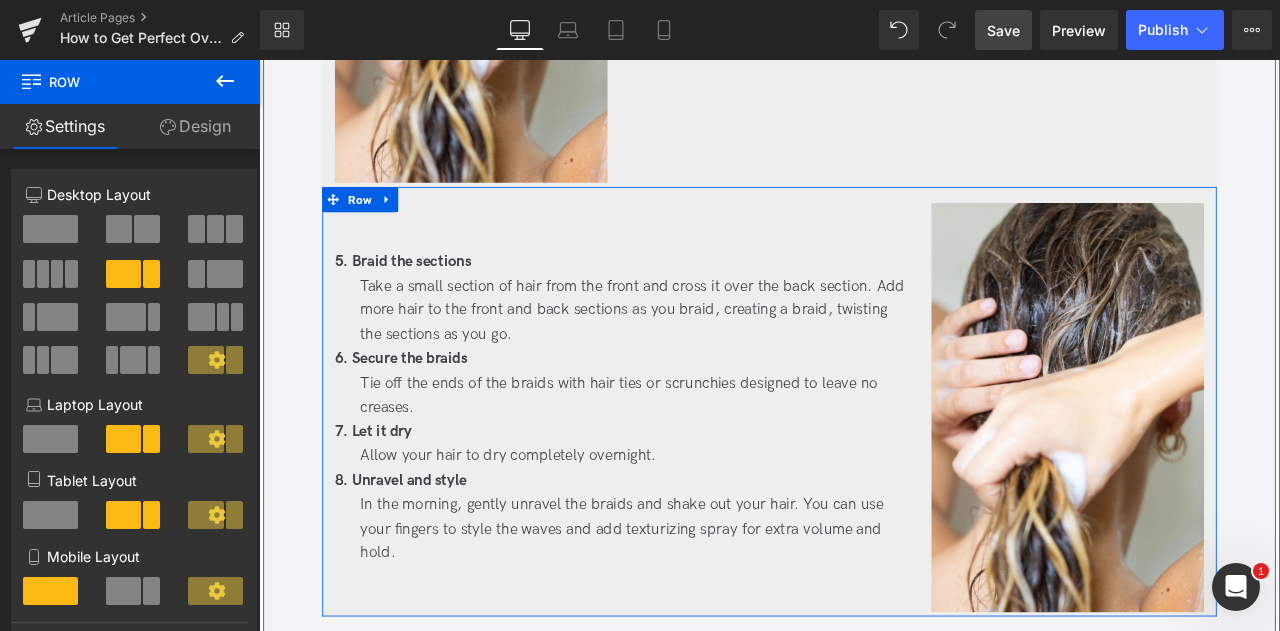 click on "5. Braid the sections Text Block         Take a small section of hair from the front and cross it over the back section. Add more hair to the front and back sections as you braid, creating a braid, twisting the sections as you go. Text Block         6. Secure the braids Text Block         Tie off the ends of the braids with hair ties or scrunchies designed to leave no creases. Text Block         7. Let it dry Text Block         Allow your hair to dry completely overnight. Text Block         8. Unravel and style Text Block         In the morning, gently unravel the braids and shake out your hair. You can use your fingers to style the waves and add texturizing spray for extra volume and hold. Text Block" at bounding box center (687, 471) 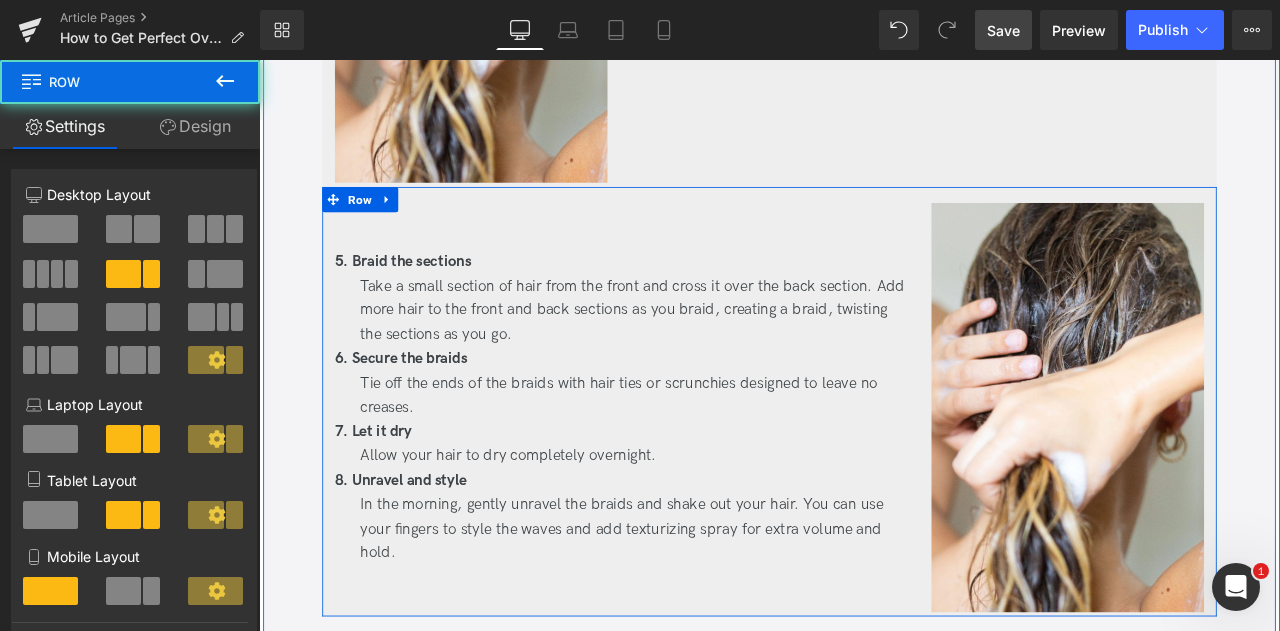 click on "5. Braid the sections Text Block         Take a small section of hair from the front and cross it over the back section. Add more hair to the front and back sections as you braid, creating a braid, twisting the sections as you go. Text Block         6. Secure the braids Text Block         Tie off the ends of the braids with hair ties or scrunchies designed to leave no creases. Text Block         7. Let it dry Text Block         Allow your hair to dry completely overnight. Text Block         8. Unravel and style Text Block         In the morning, gently unravel the braids and shake out your hair. You can use your fingers to style the waves and add texturizing spray for extra volume and hold. Text Block" at bounding box center [687, 471] 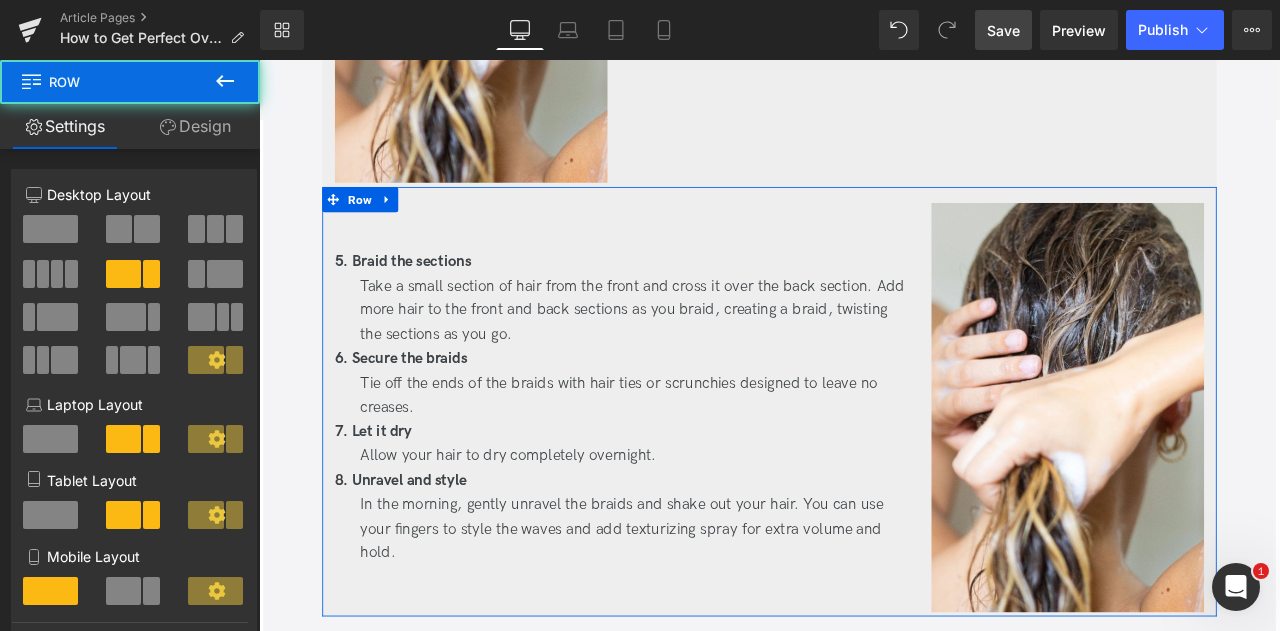 click at bounding box center [154, 317] 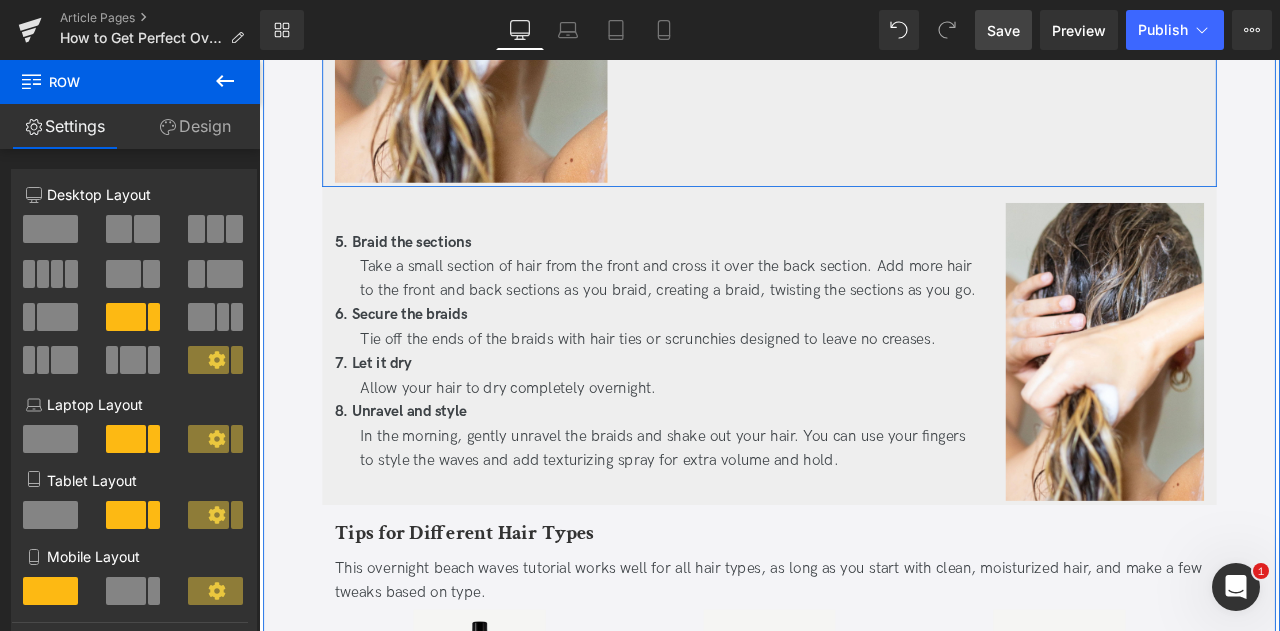 click on "1. Start with damp hair Text Block         After washing and conditioning your hair, let it dry until it's damp, not soaking wet. Text Block         2. Prep your strands Text Block         While it's still damp, coat your hair with a leave-in conditioner/curl cream/mousse. Text Block         3. Part your hair Text Block         Create a middle part or a side part, depending on your preference. Text Block         4. Divide into sections Text Block         Split your hair into two sections along your part for pigtails. Text Block" at bounding box center (1040, -38) 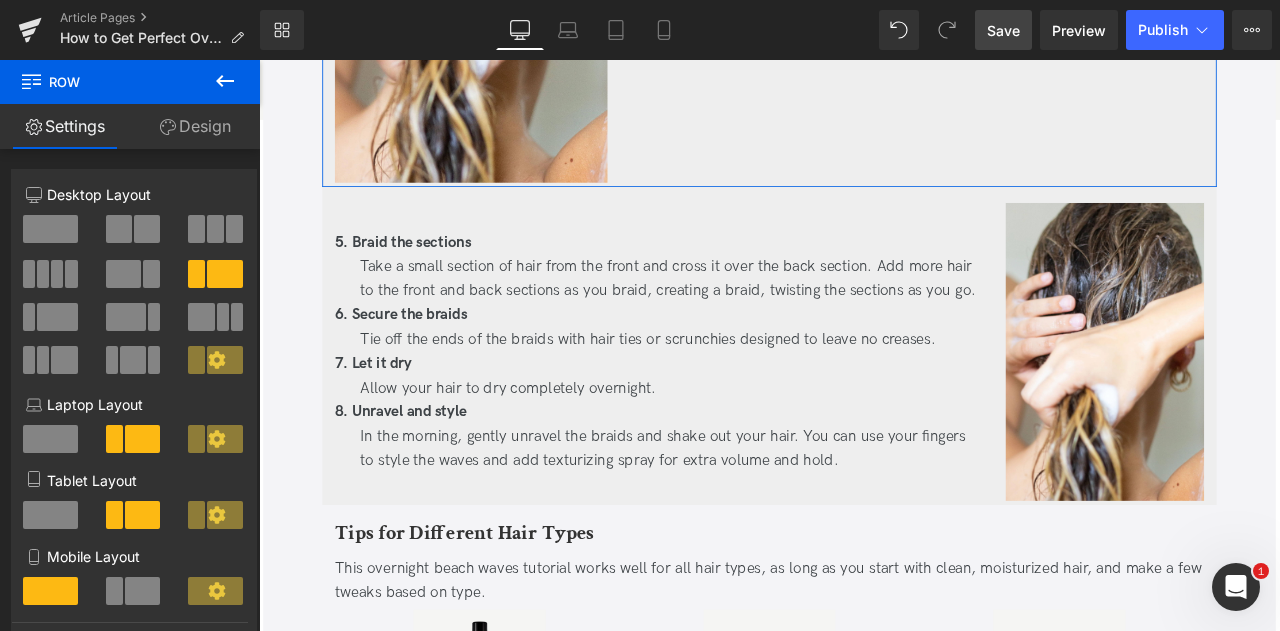 click at bounding box center (57, 317) 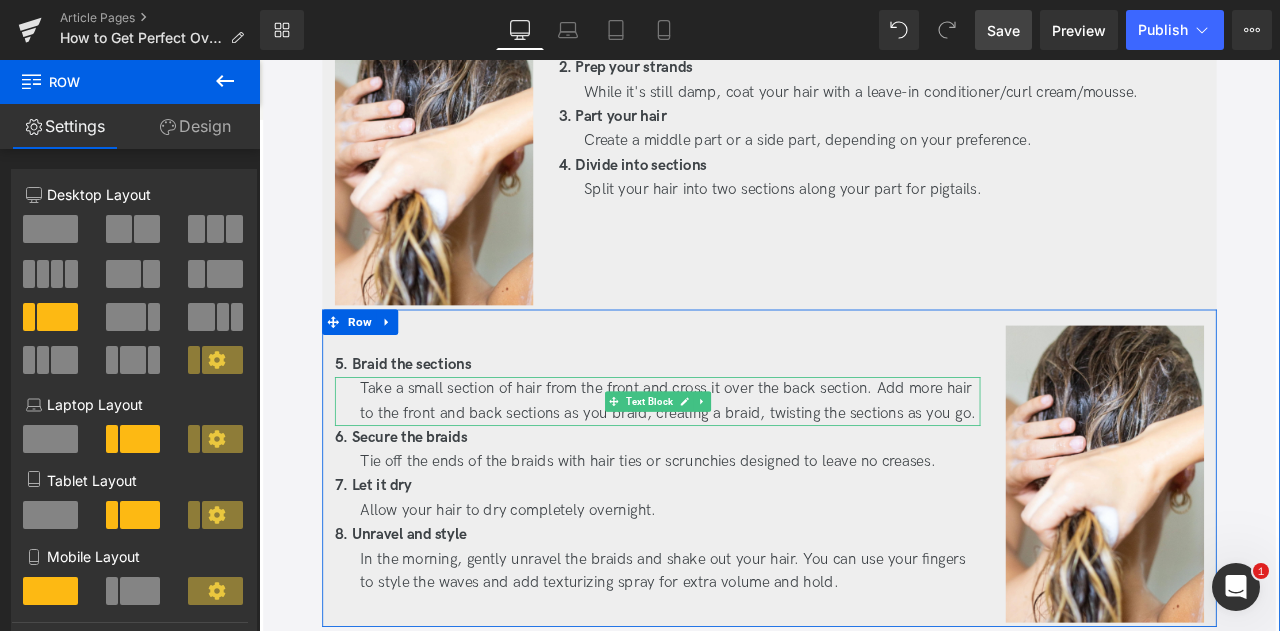 scroll, scrollTop: 2368, scrollLeft: 0, axis: vertical 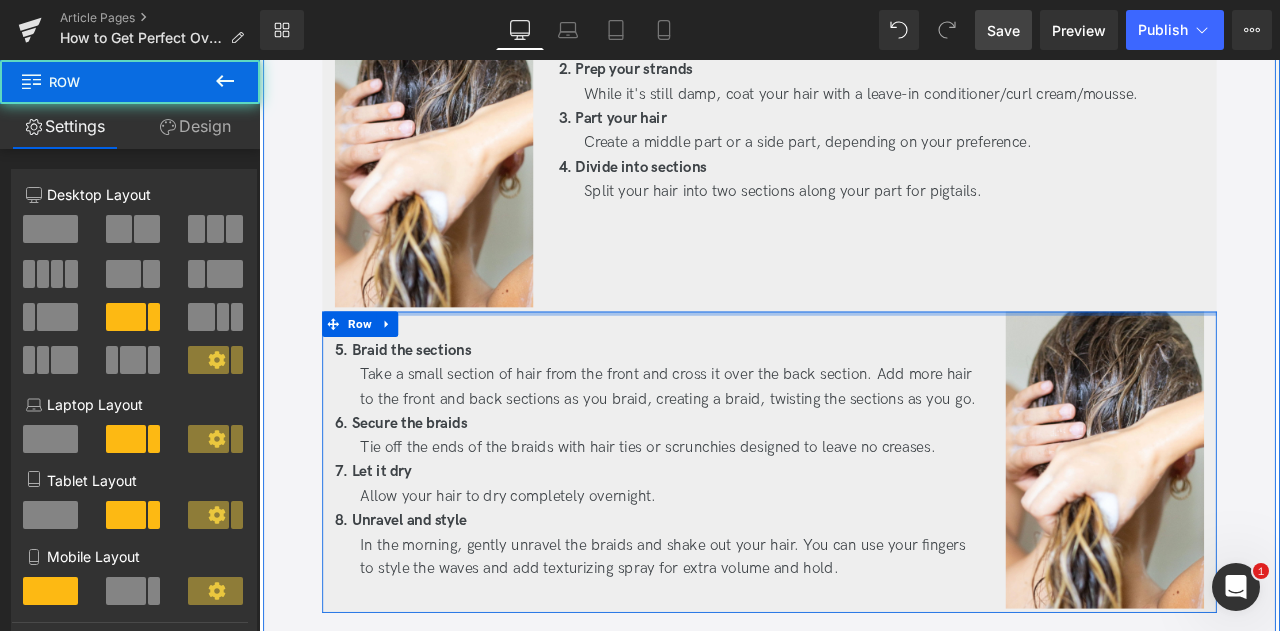 drag, startPoint x: 614, startPoint y: 330, endPoint x: 618, endPoint y: 301, distance: 29.274563 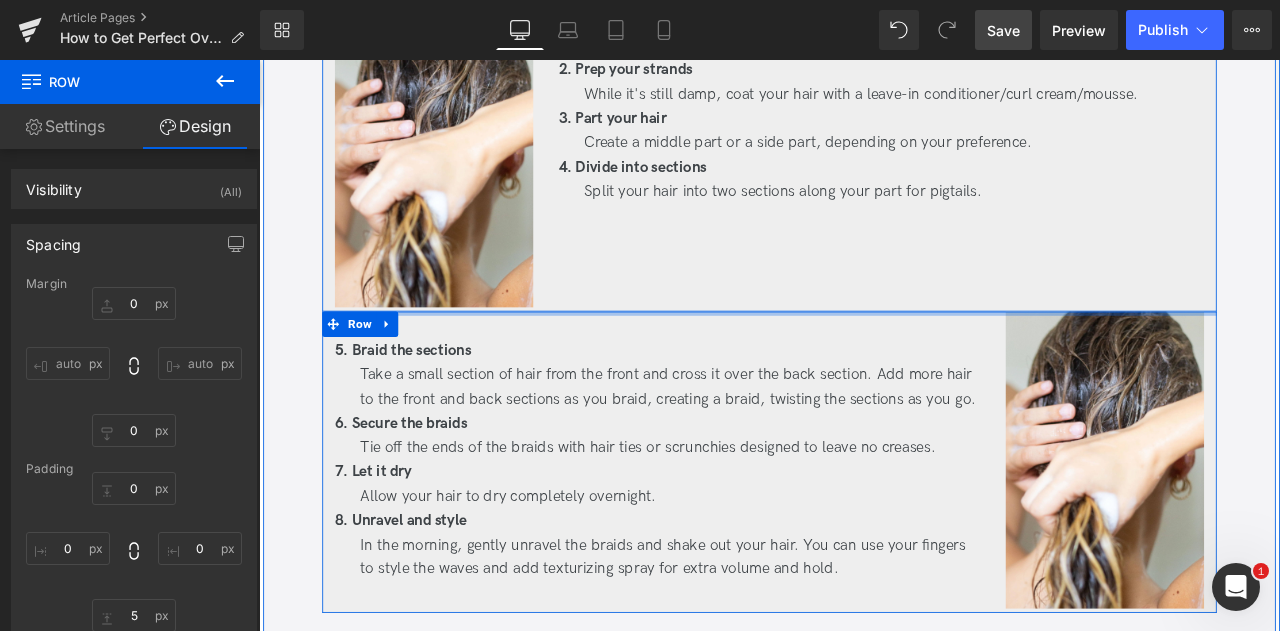 drag, startPoint x: 628, startPoint y: 326, endPoint x: 629, endPoint y: 298, distance: 28.01785 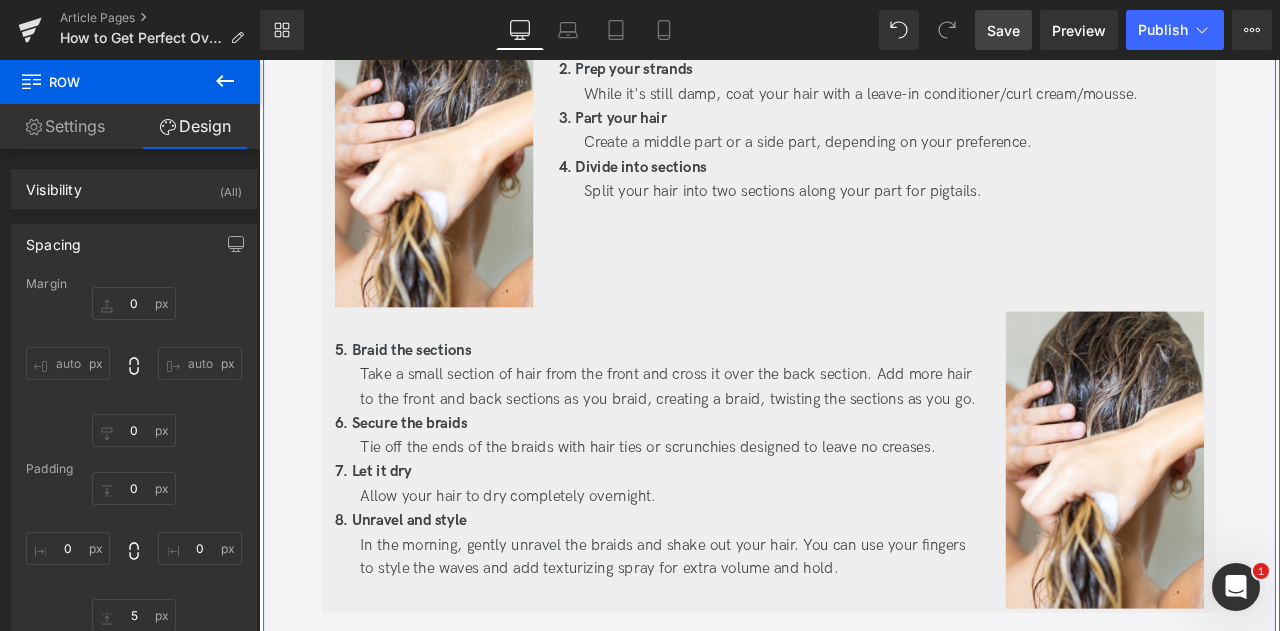 click on "How to Get Perfect Overnight Beach Waves Heading         Updated on August 1, 2025 |  5  min read Jaclyn LaBadia,  Davines Writer Text Block         Separator         Carefree and subtle, but chic and slightly disheveled, beach waves are the official hairstyle of summer—and beyond! But for as chill as the vibe as they give off, nailing them isn’t always so straightforward. But with a little practice, the right tips and a few key products, overnight beach waves will change your life- or at least your hair. From prepping to using the right products and tips for different hair types and long-lasting waves, this is your step-by-step guide to the perfect overnight beach waves. Text Block
Key Takeaways Heading" at bounding box center (864, 612) 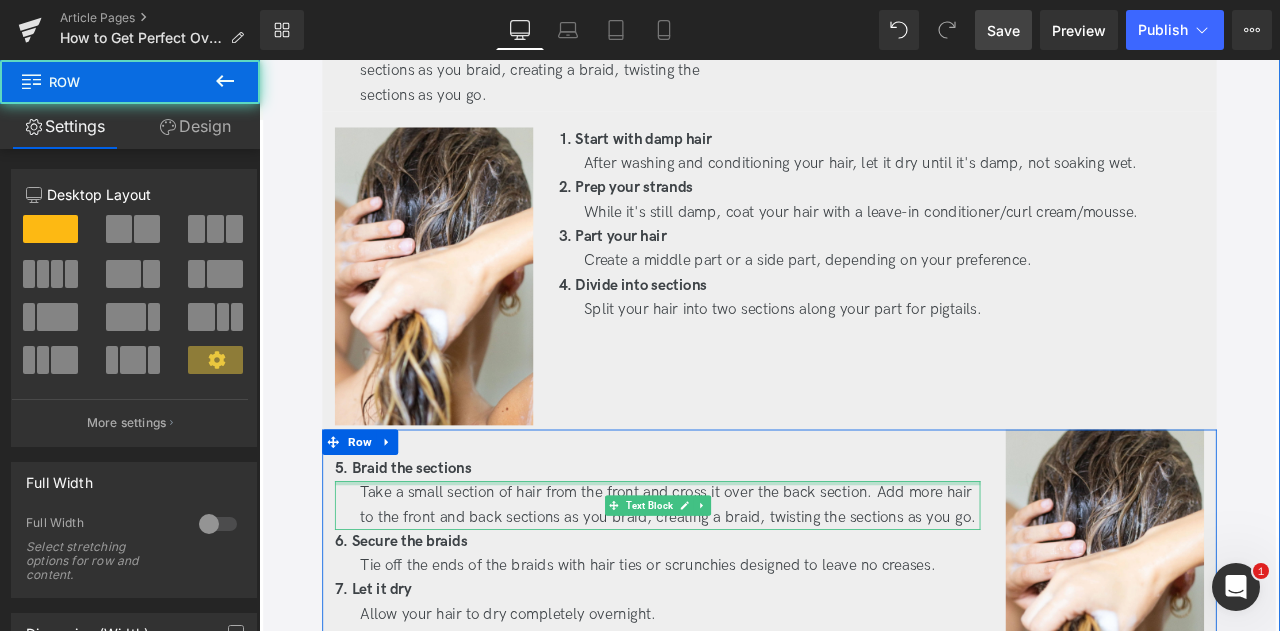 scroll, scrollTop: 2228, scrollLeft: 0, axis: vertical 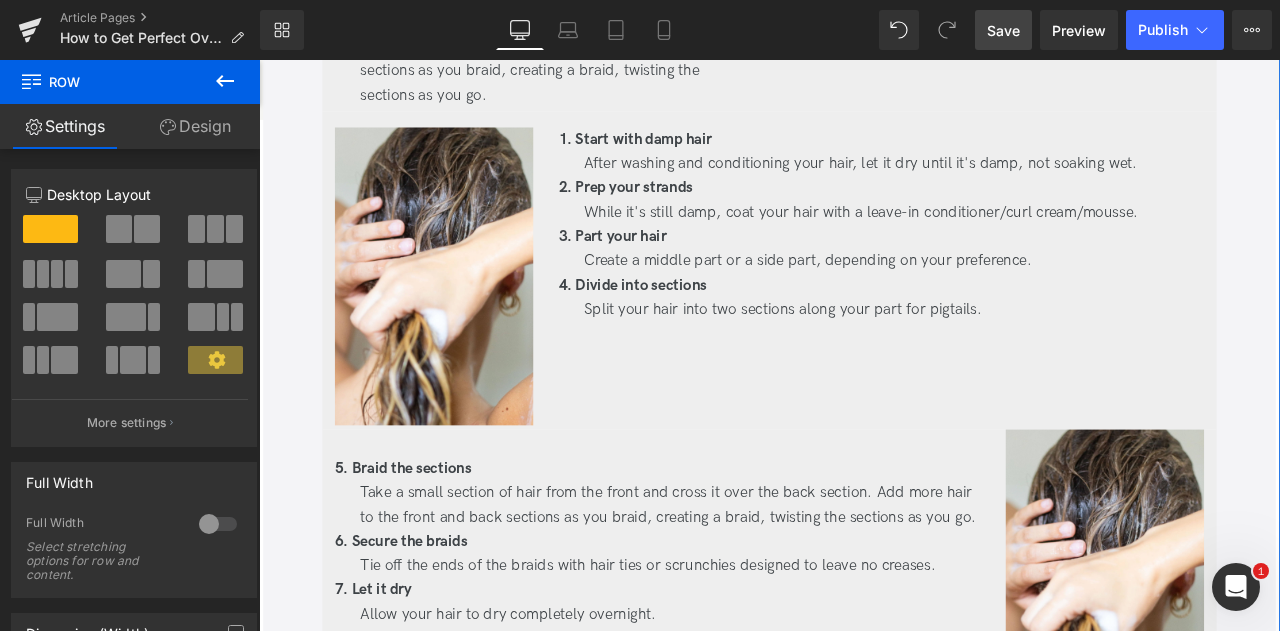 click on "1. Start with damp hair Text Block         After washing and conditioning your hair, let it dry until it's damp, not soaking wet. Text Block         2. Prep your strands Text Block         While it's still damp, coat your hair with a leave-in conditioner/curl cream/mousse. Text Block         3. Part your hair Text Block         Create a middle part or a side part, depending on your preference. Text Block         4. Divide into sections Text Block         Split your hair into two sections along your part for pigtails. Text Block" at bounding box center [996, 316] 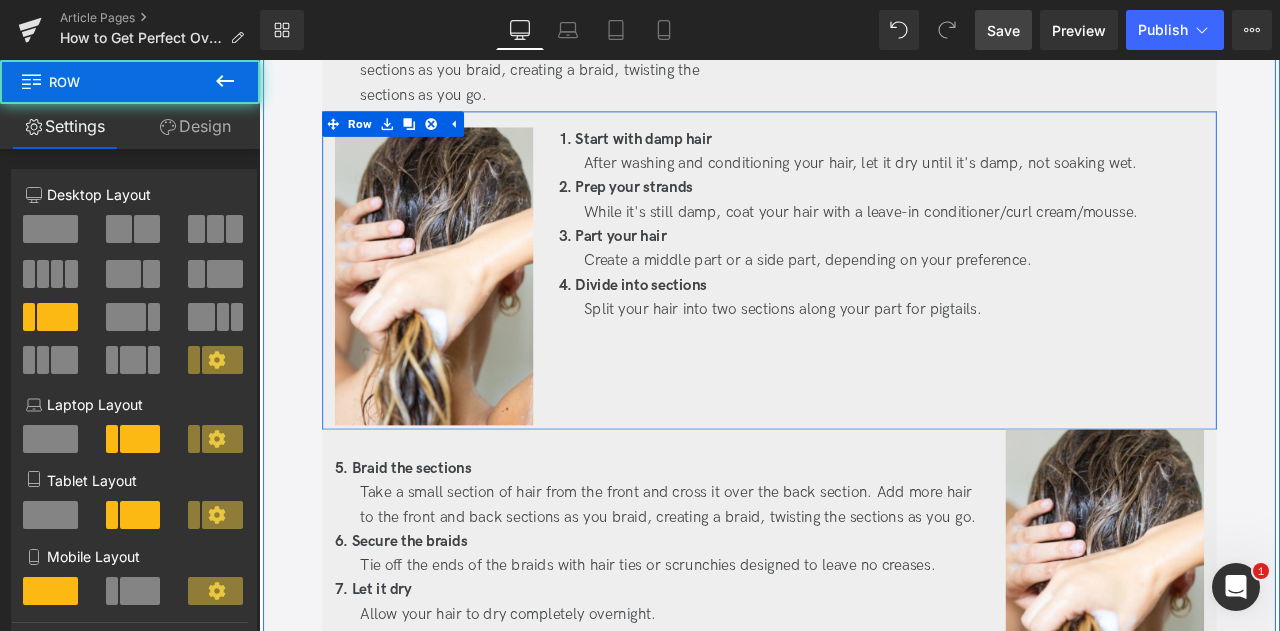 click on "1. Start with damp hair Text Block         After washing and conditioning your hair, let it dry until it's damp, not soaking wet. Text Block         2. Prep your strands Text Block         While it's still damp, coat your hair with a leave-in conditioner/curl cream/mousse. Text Block         3. Part your hair Text Block         Create a middle part or a side part, depending on your preference. Text Block         4. Divide into sections Text Block         Split your hair into two sections along your part for pigtails. Text Block" at bounding box center (996, 316) 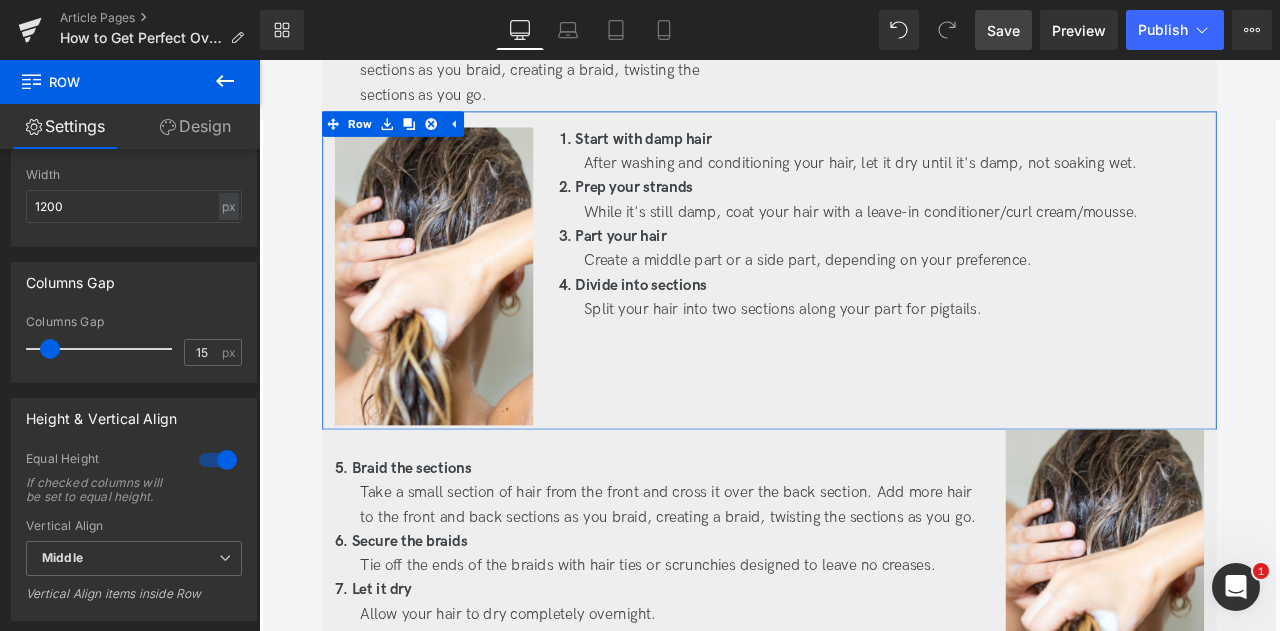 scroll, scrollTop: 809, scrollLeft: 0, axis: vertical 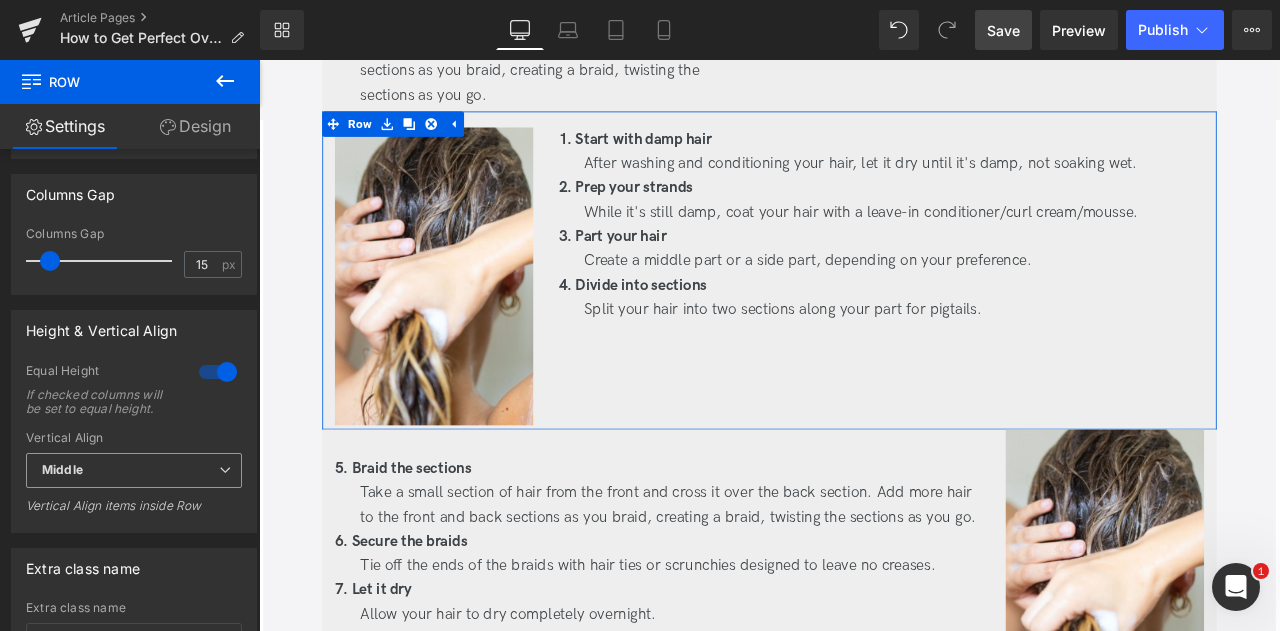 click on "Middle" at bounding box center (134, 470) 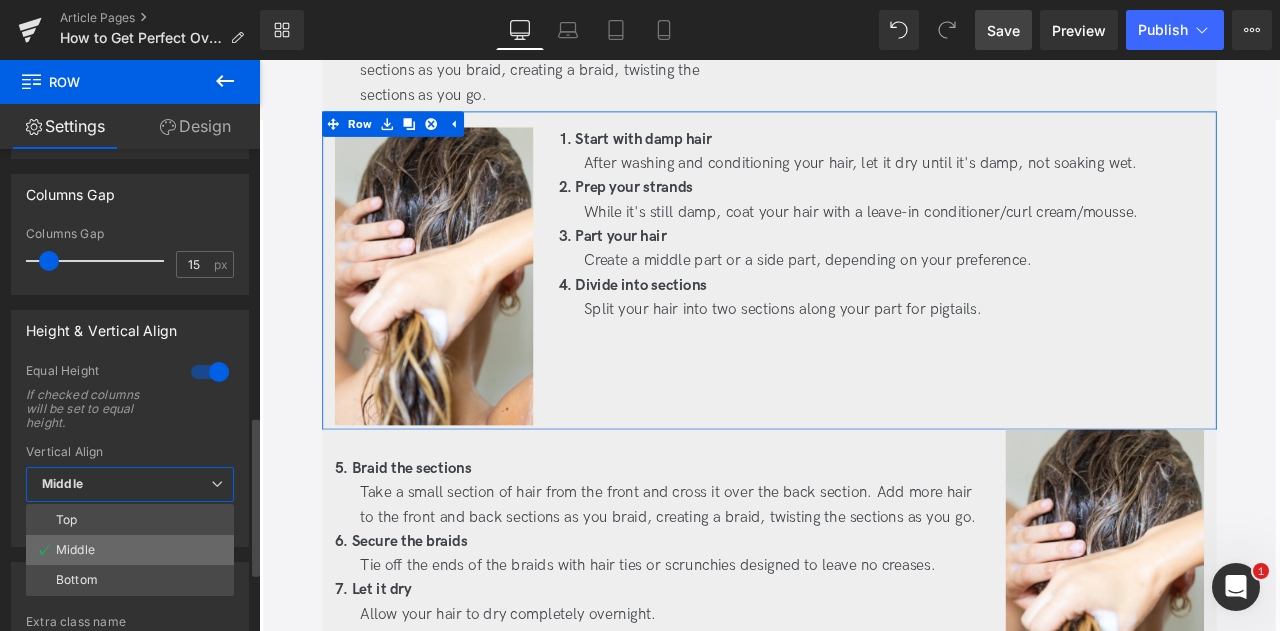 click on "Middle" at bounding box center (130, 550) 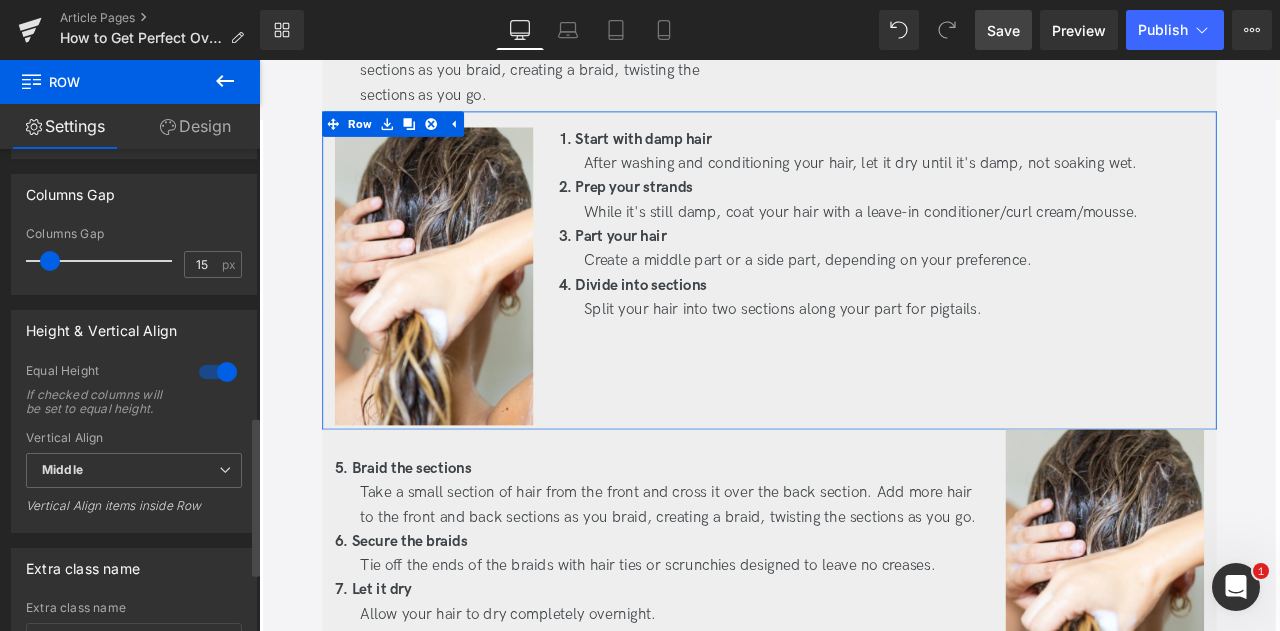 click at bounding box center (218, 372) 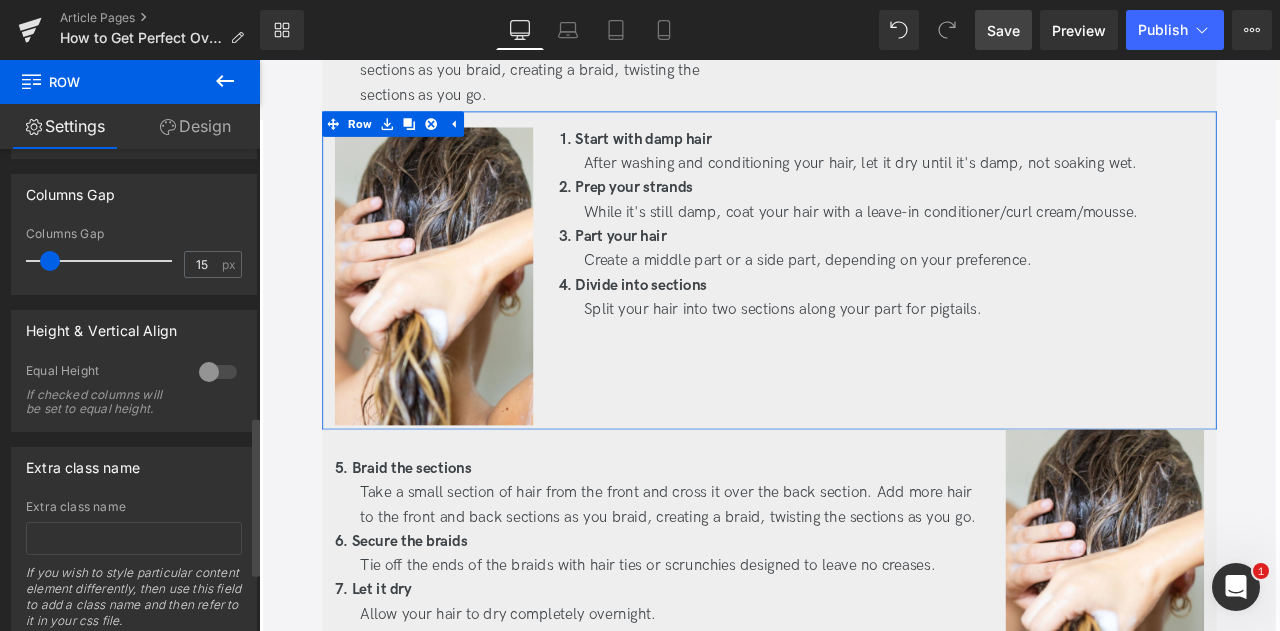 click at bounding box center (218, 372) 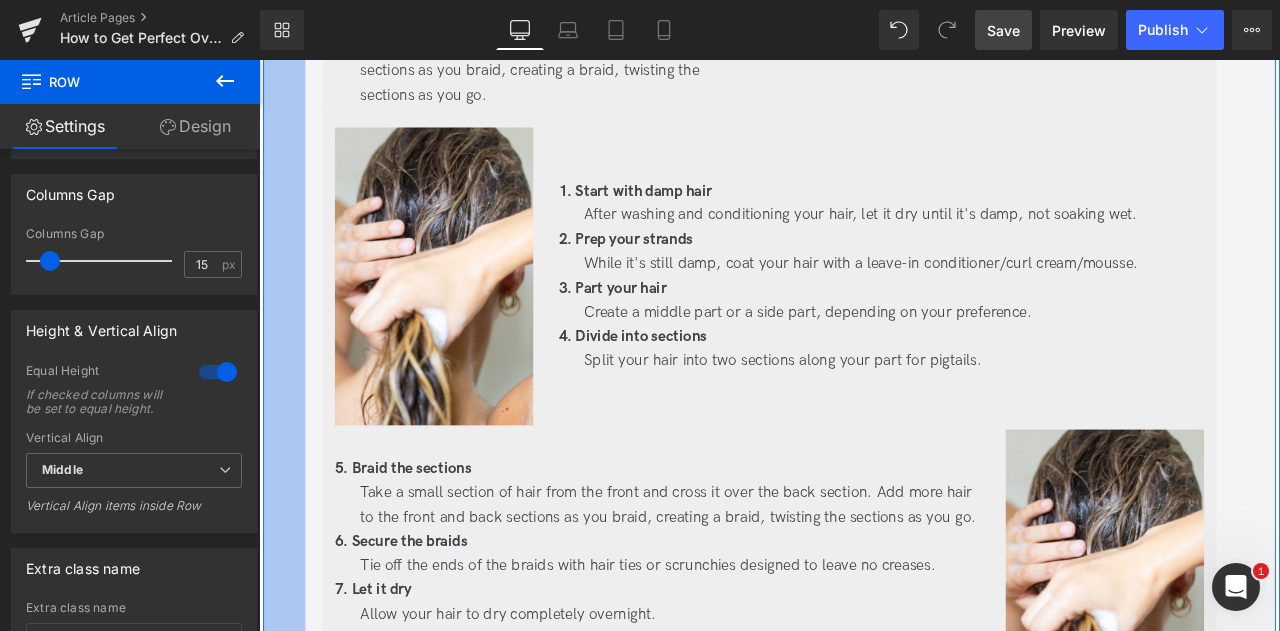 click on "50px" at bounding box center [289, 752] 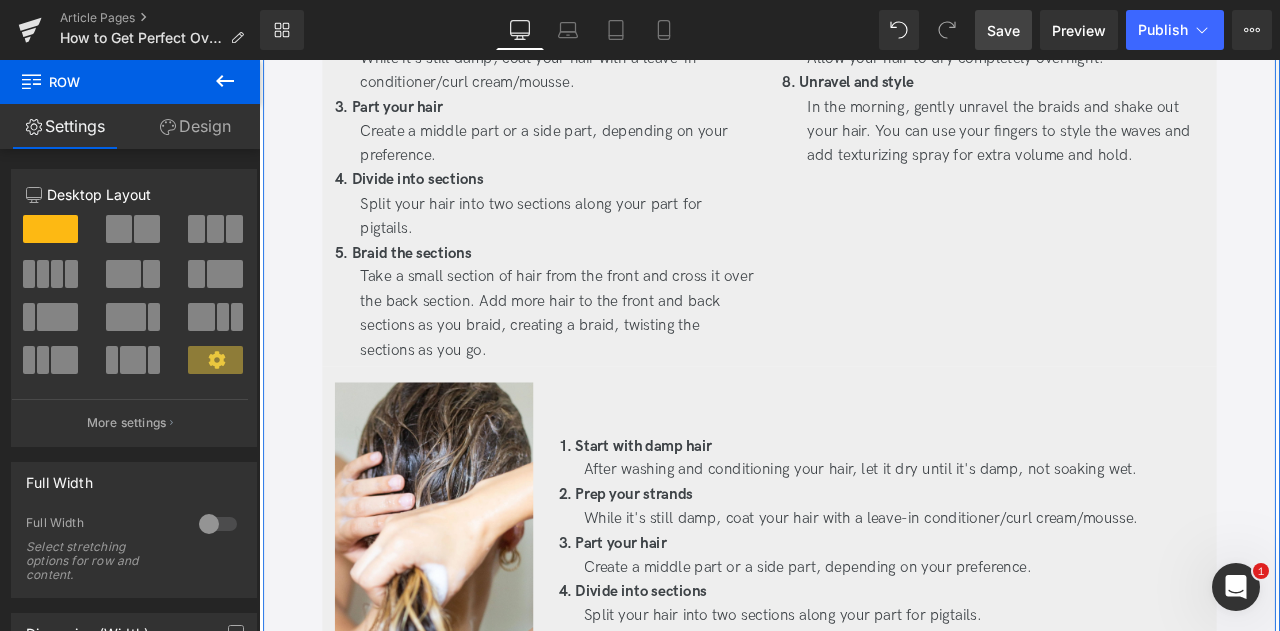 scroll, scrollTop: 2178, scrollLeft: 0, axis: vertical 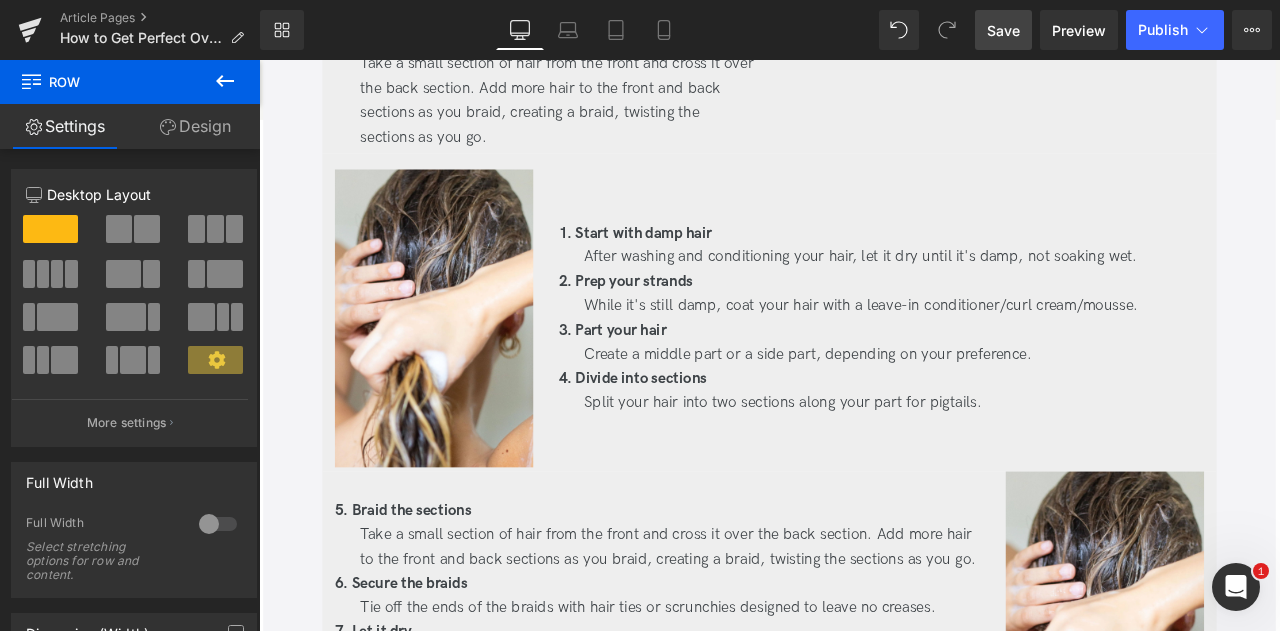 click on "Save" at bounding box center (1003, 30) 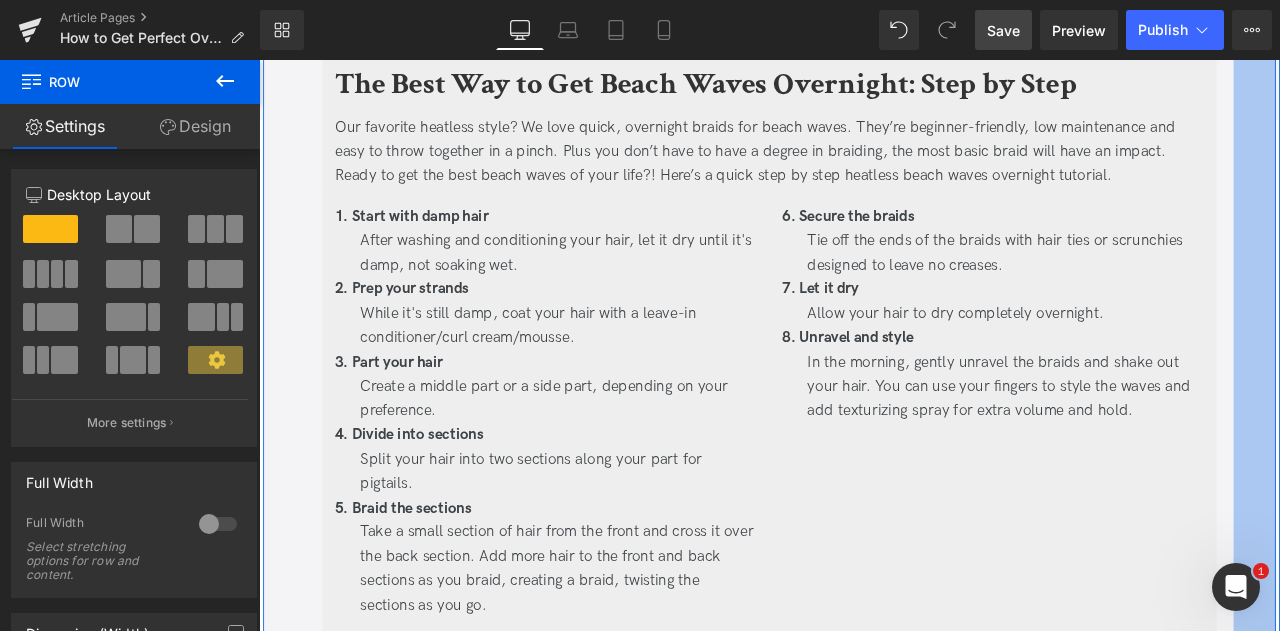 scroll, scrollTop: 1614, scrollLeft: 0, axis: vertical 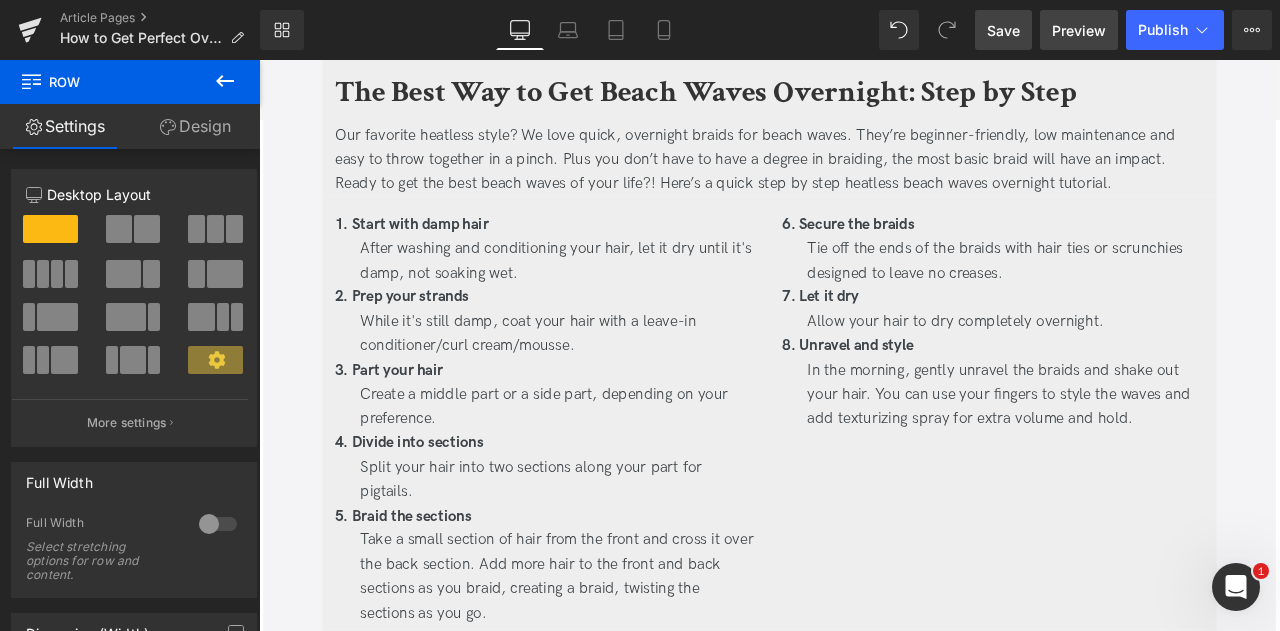 click on "Preview" at bounding box center (1079, 30) 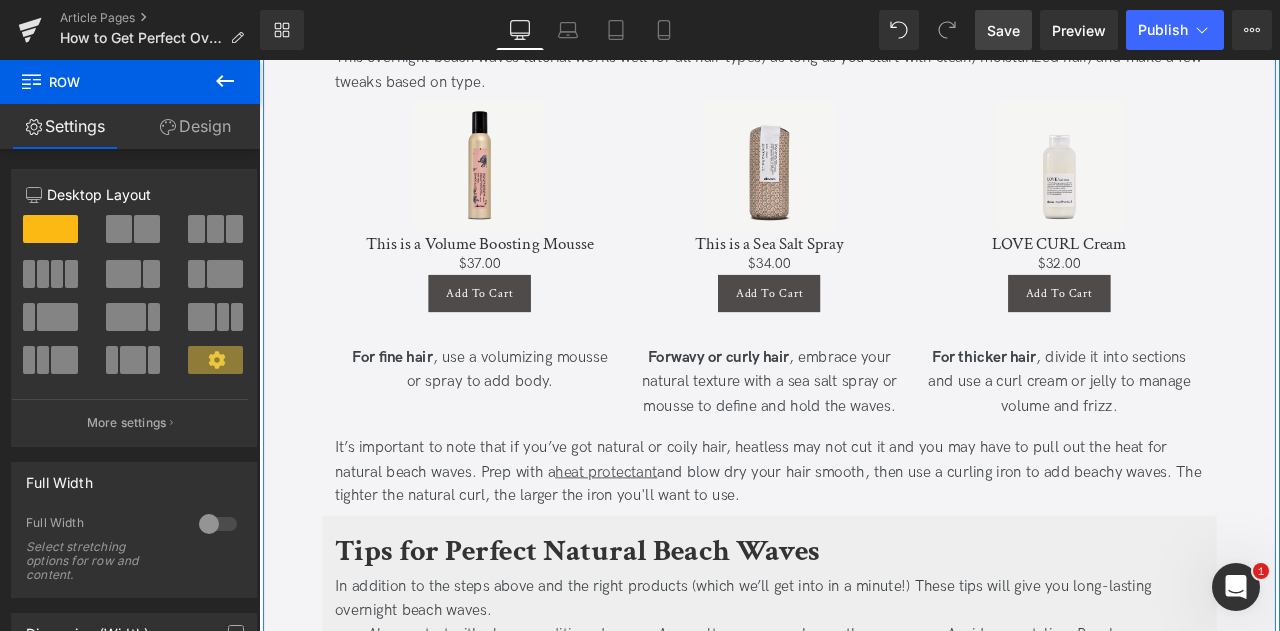 scroll, scrollTop: 3104, scrollLeft: 0, axis: vertical 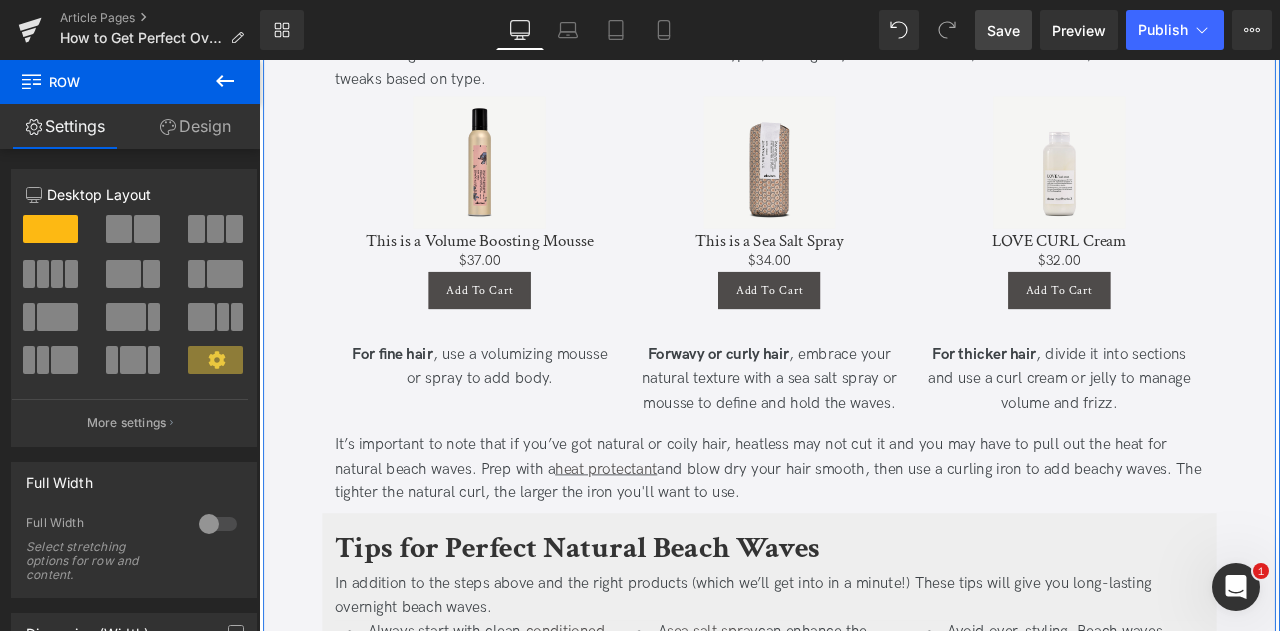 click on "It’s important to note that if you’ve got natural or coily hair, heatless may not cut it and you may have to pull out the heat for natural beach waves. Prep with a  heat protectant  and blow dry your hair smooth, then use a curling iron to add beachy waves. The tighter the natural curl, the larger the iron you'll want to use." at bounding box center (864, 545) 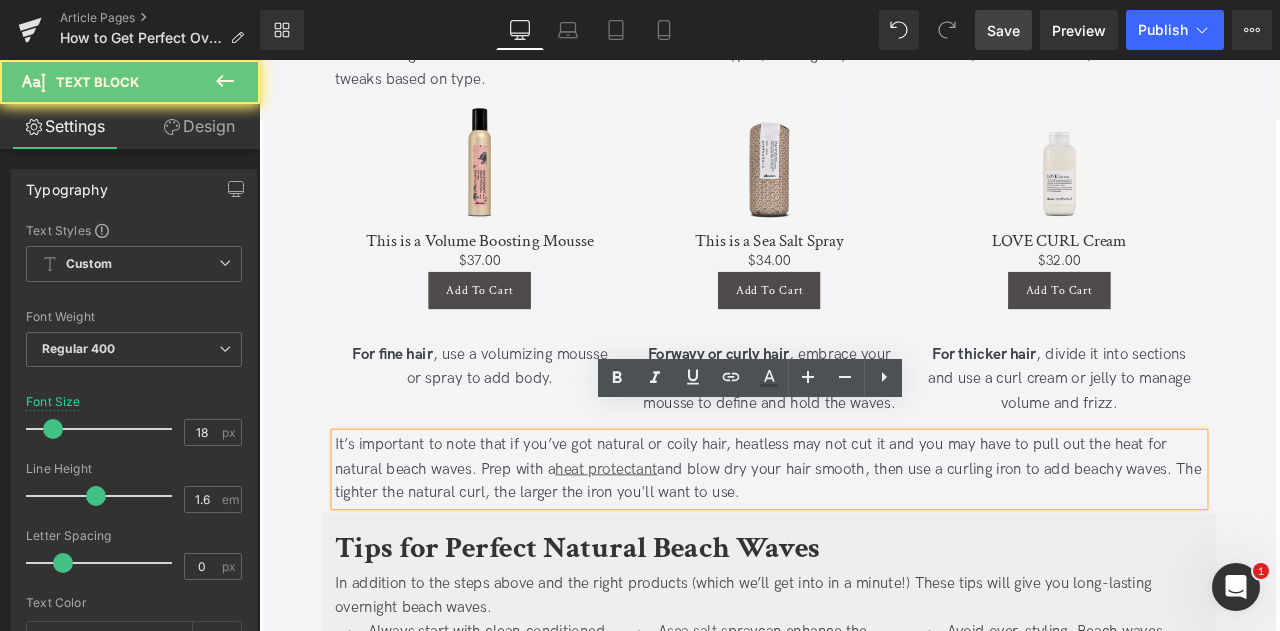 click on "It’s important to note that if you’ve got natural or coily hair, heatless may not cut it and you may have to pull out the heat for natural beach waves. Prep with a  heat protectant  and blow dry your hair smooth, then use a curling iron to add beachy waves. The tighter the natural curl, the larger the iron you'll want to use." at bounding box center [864, 545] 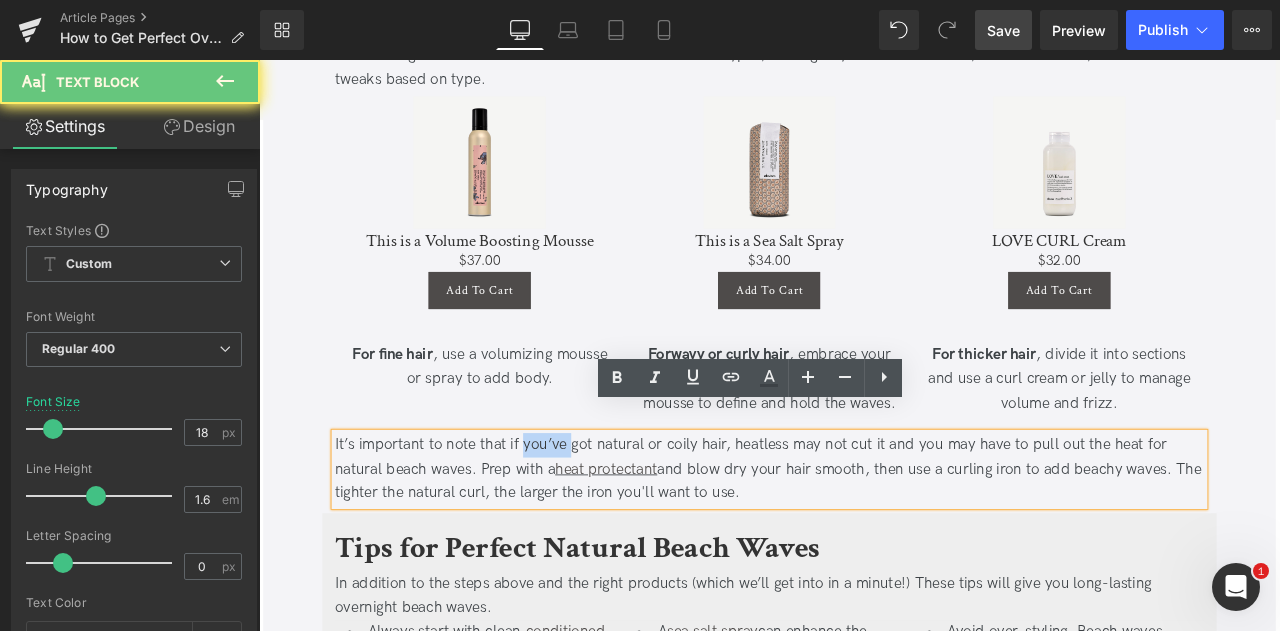 click on "It’s important to note that if you’ve got natural or coily hair, heatless may not cut it and you may have to pull out the heat for natural beach waves. Prep with a  heat protectant  and blow dry your hair smooth, then use a curling iron to add beachy waves. The tighter the natural curl, the larger the iron you'll want to use." at bounding box center (864, 545) 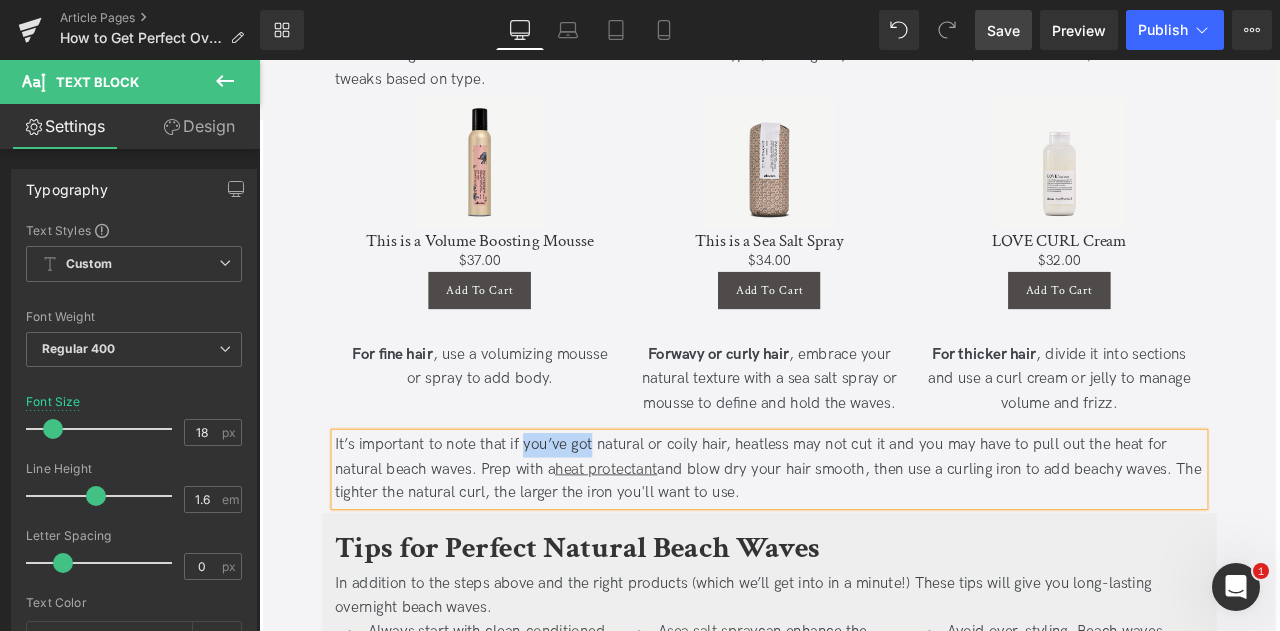 type 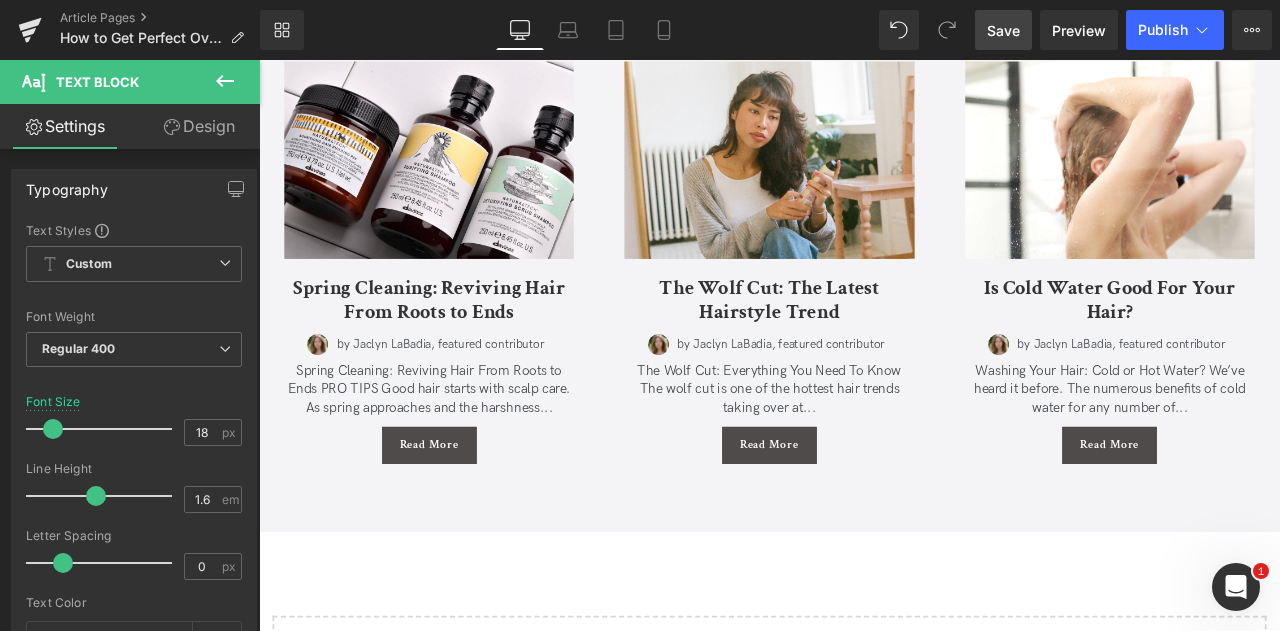 scroll, scrollTop: 3581, scrollLeft: 0, axis: vertical 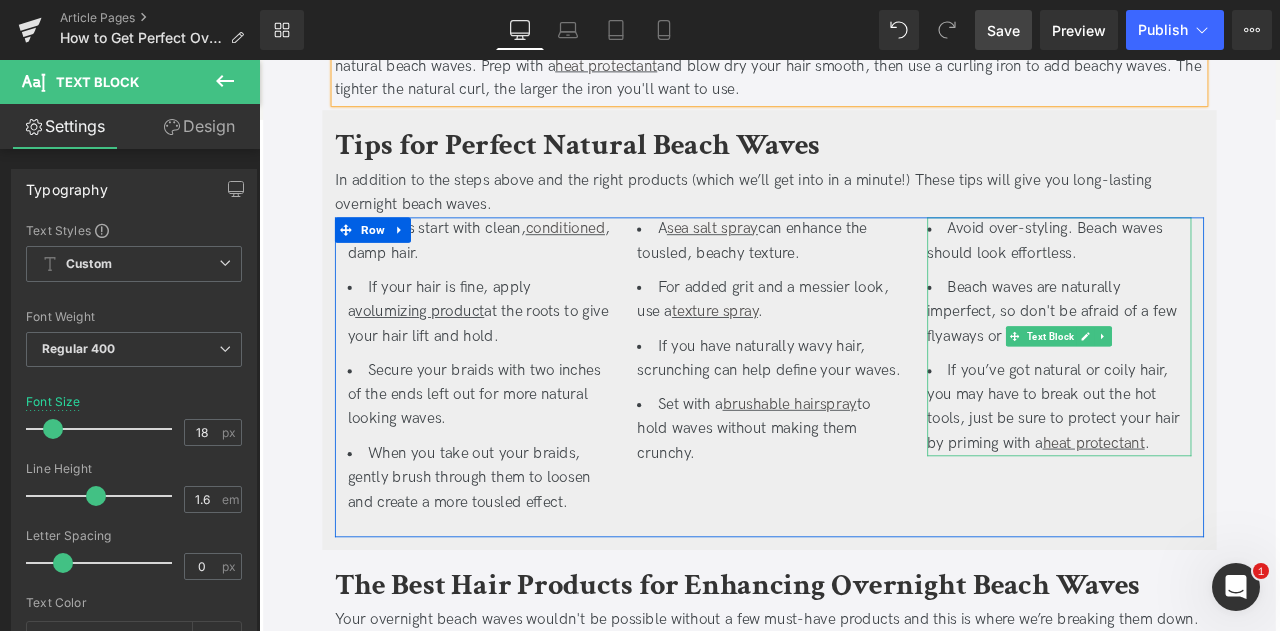 click on "If you’ve got natural or coily hair, you may have to break out the hot tools, just be sure to protect your hair by priming with a  heat protectant ." at bounding box center [1207, 472] 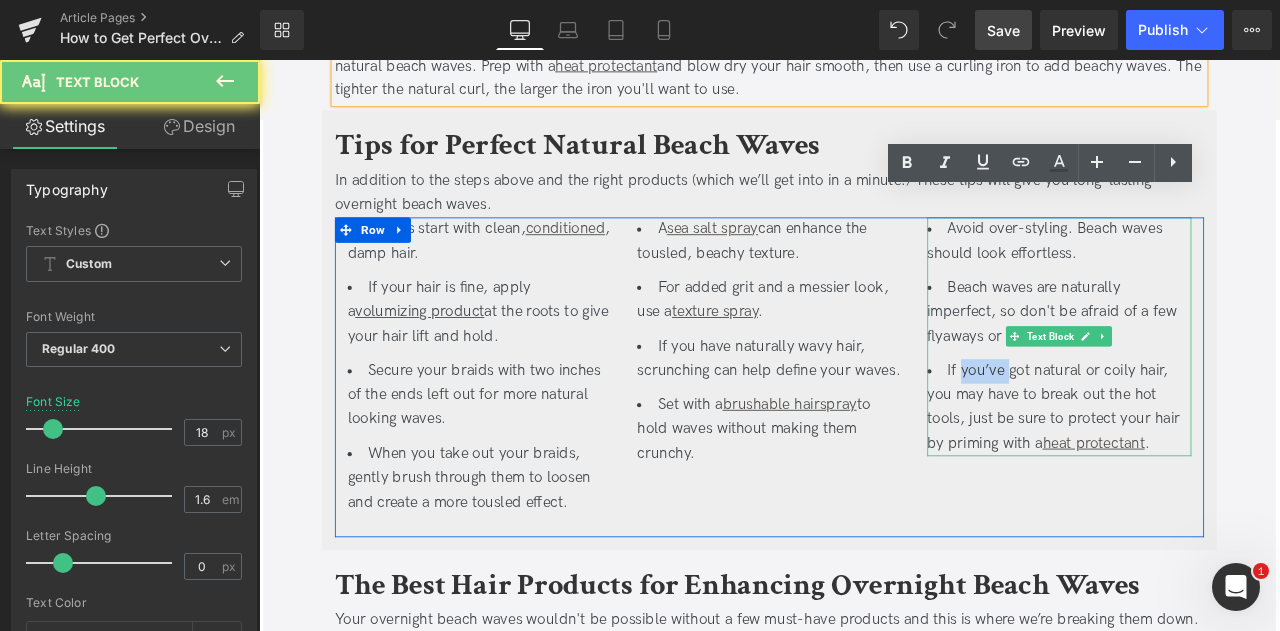 click on "If you’ve got natural or coily hair, you may have to break out the hot tools, just be sure to protect your hair by priming with a  heat protectant ." at bounding box center [1207, 472] 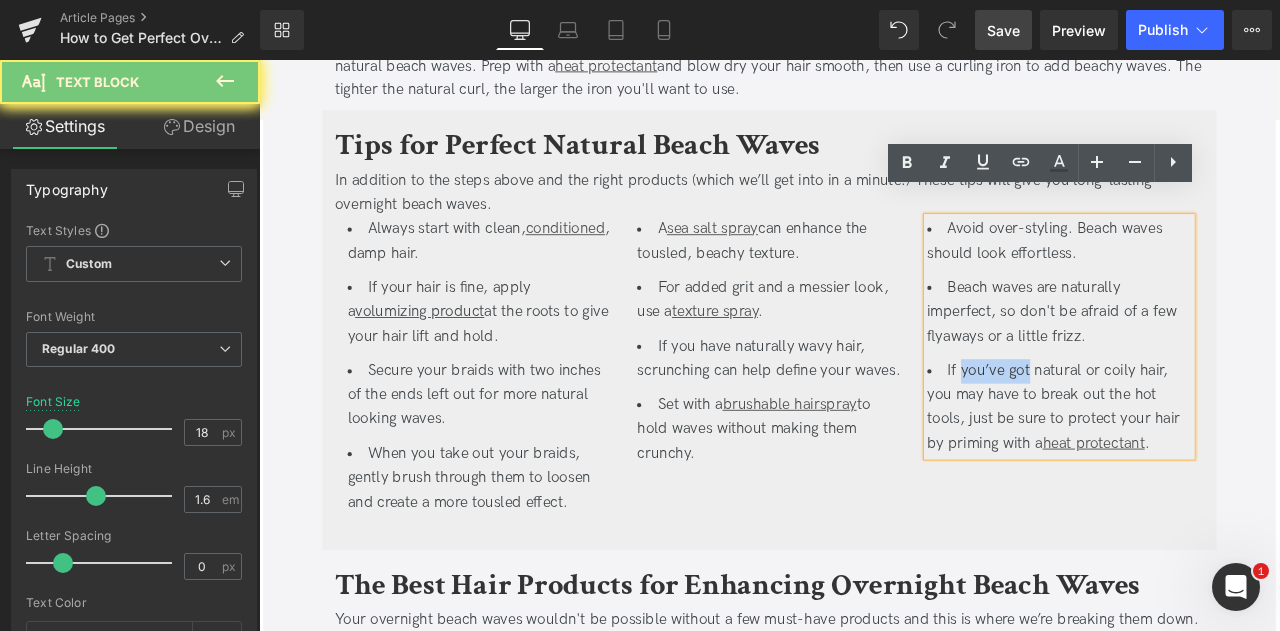 click on "If you’ve got natural or coily hair, you may have to break out the hot tools, just be sure to protect your hair by priming with a  heat protectant ." at bounding box center [1207, 472] 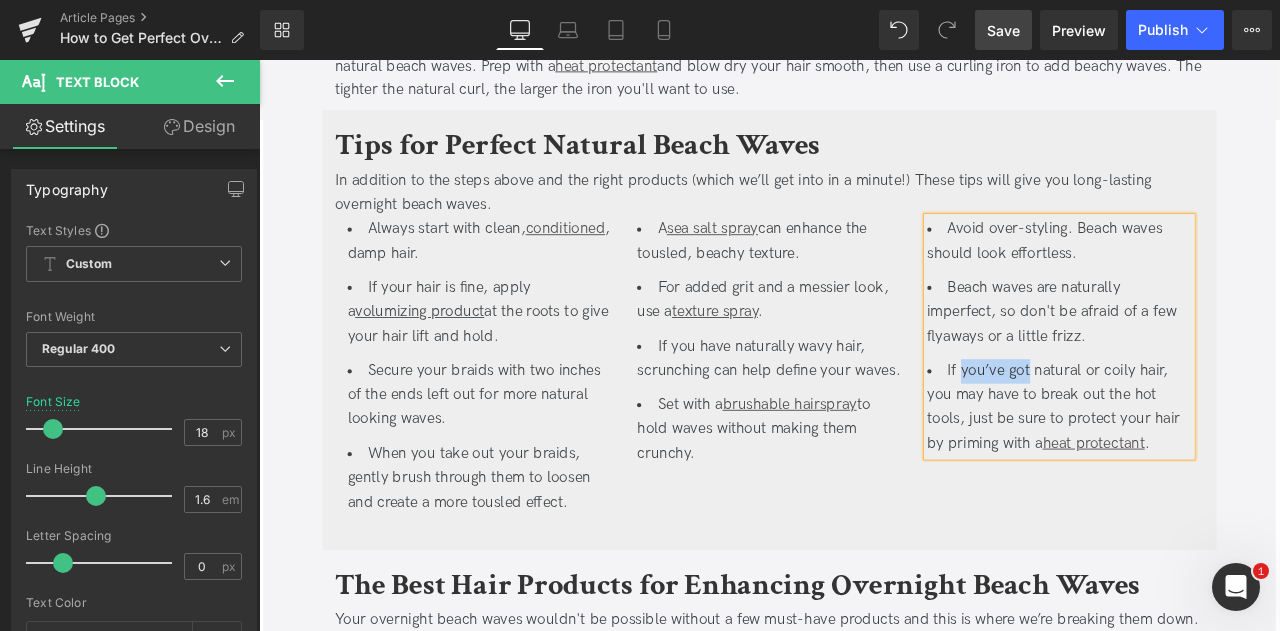 type 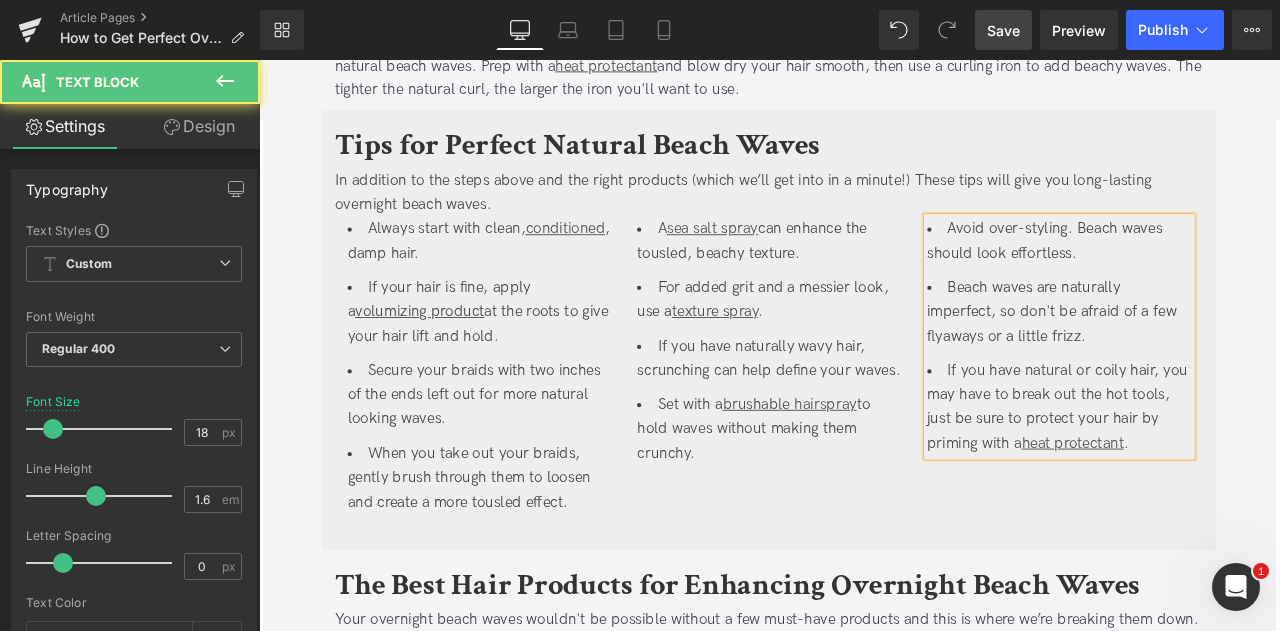 click on "Avoid over-styling. Beach waves should look effortless. Beach waves are naturally imperfect, so don't be afraid of a few flyaways or a little frizz. If you have natural or coily hair, you may have to break out the hot tools, just be sure to protect your hair by priming with a  heat protectant ." at bounding box center [1207, 388] 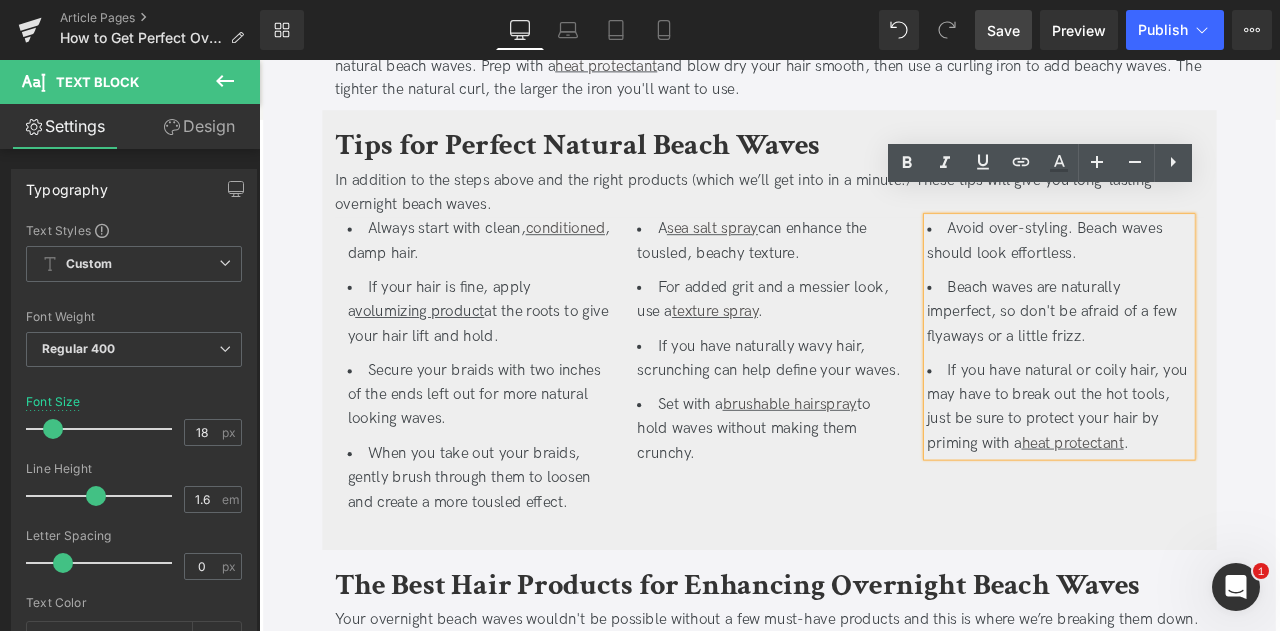 click on "Save" at bounding box center (1003, 30) 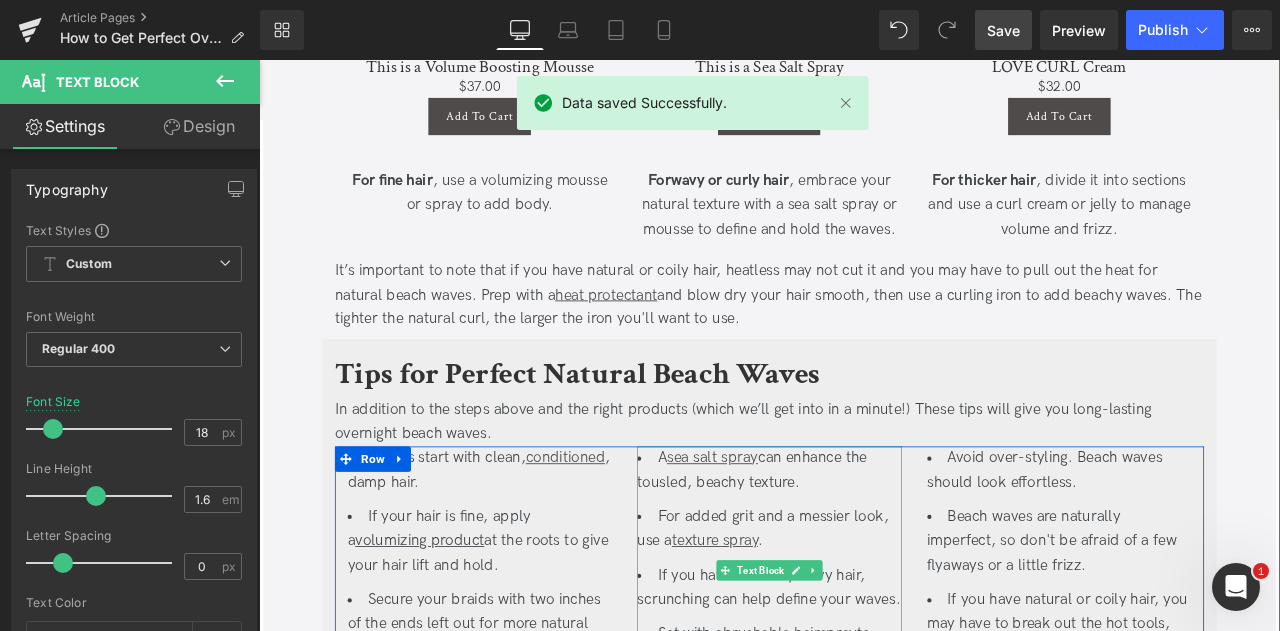 scroll, scrollTop: 3165, scrollLeft: 0, axis: vertical 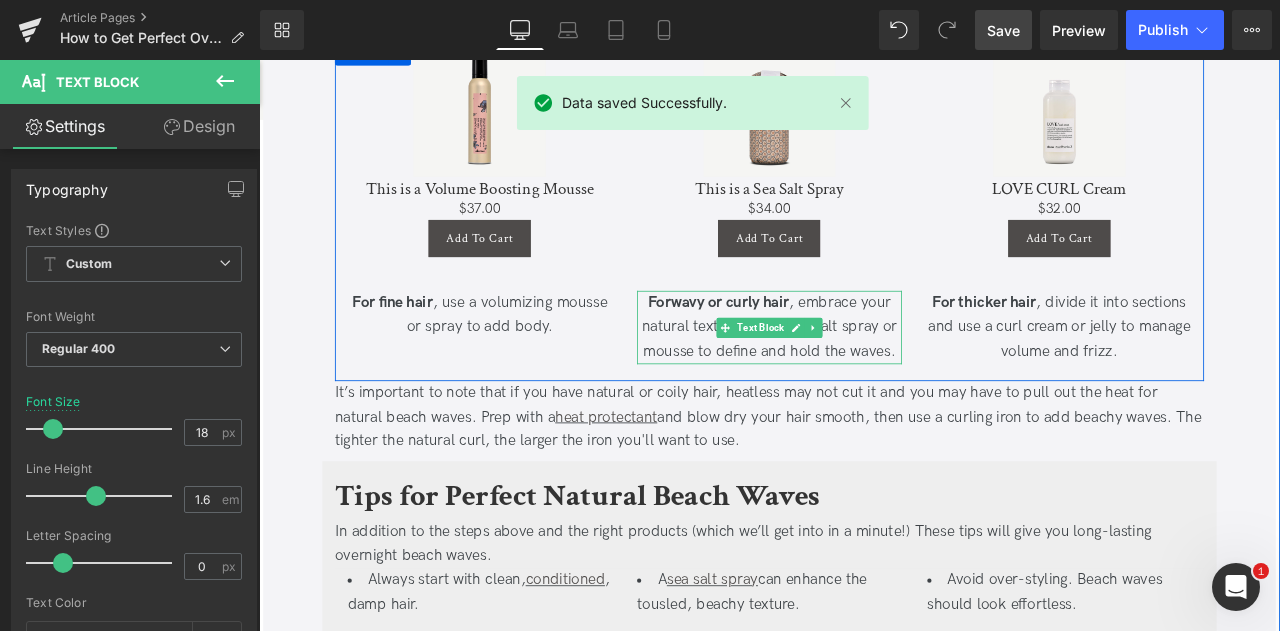 click on "wavy or curly hair" at bounding box center [817, 347] 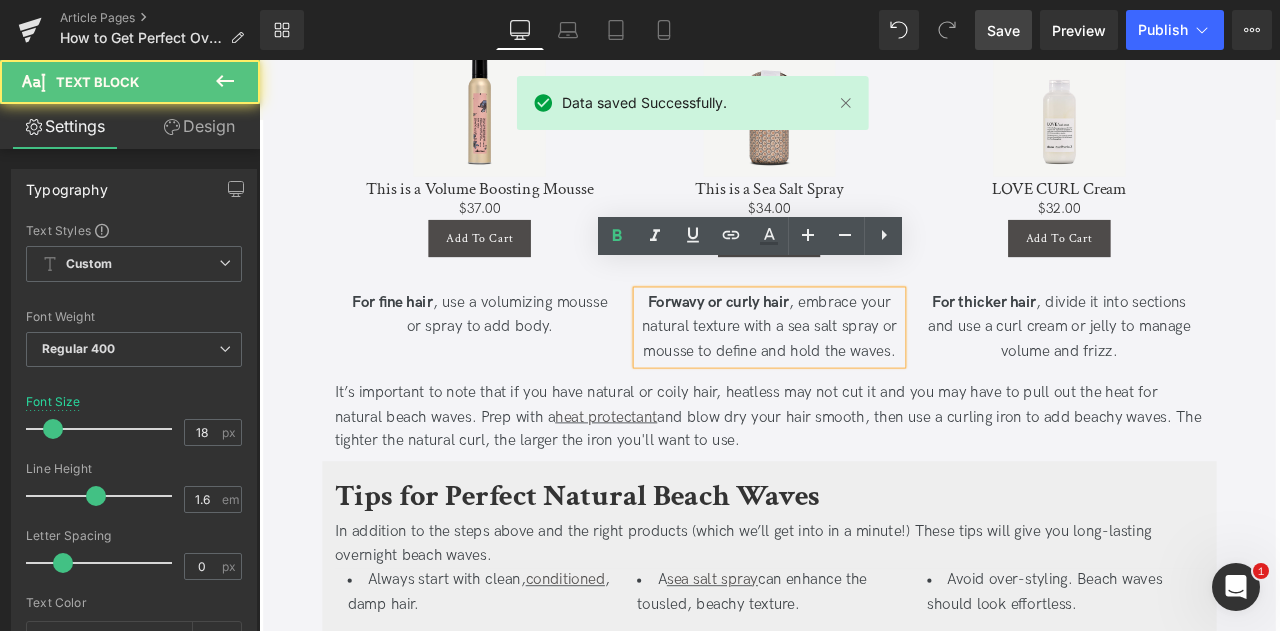 click on "wavy or curly hair" at bounding box center (817, 347) 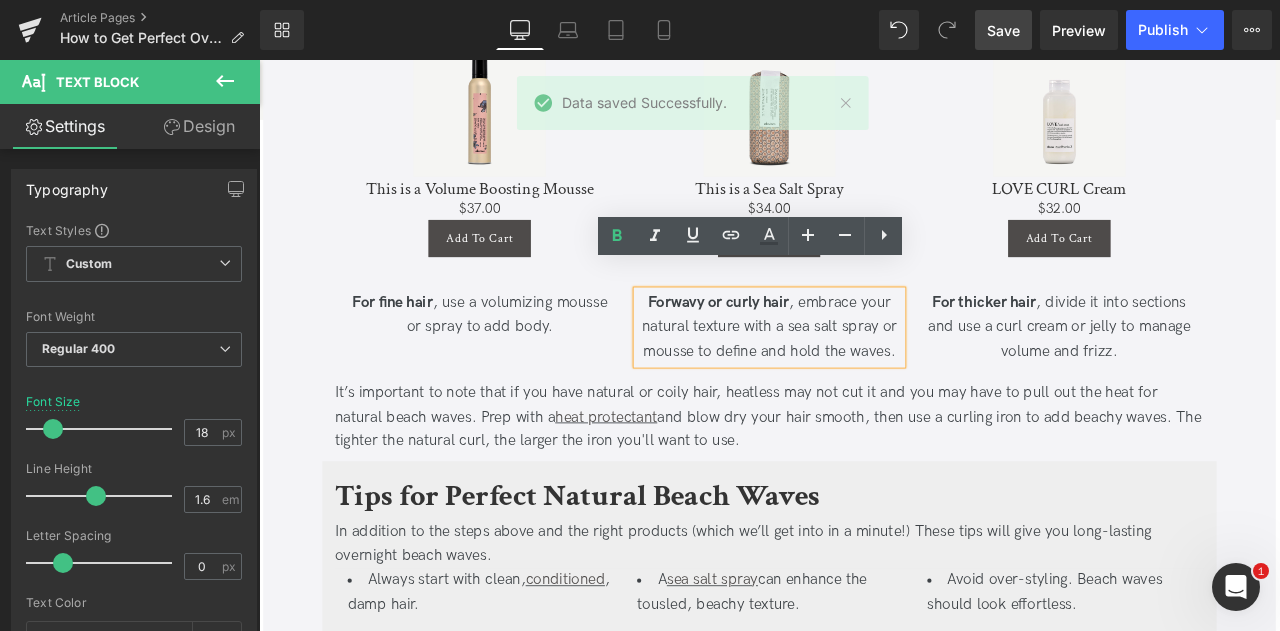 type 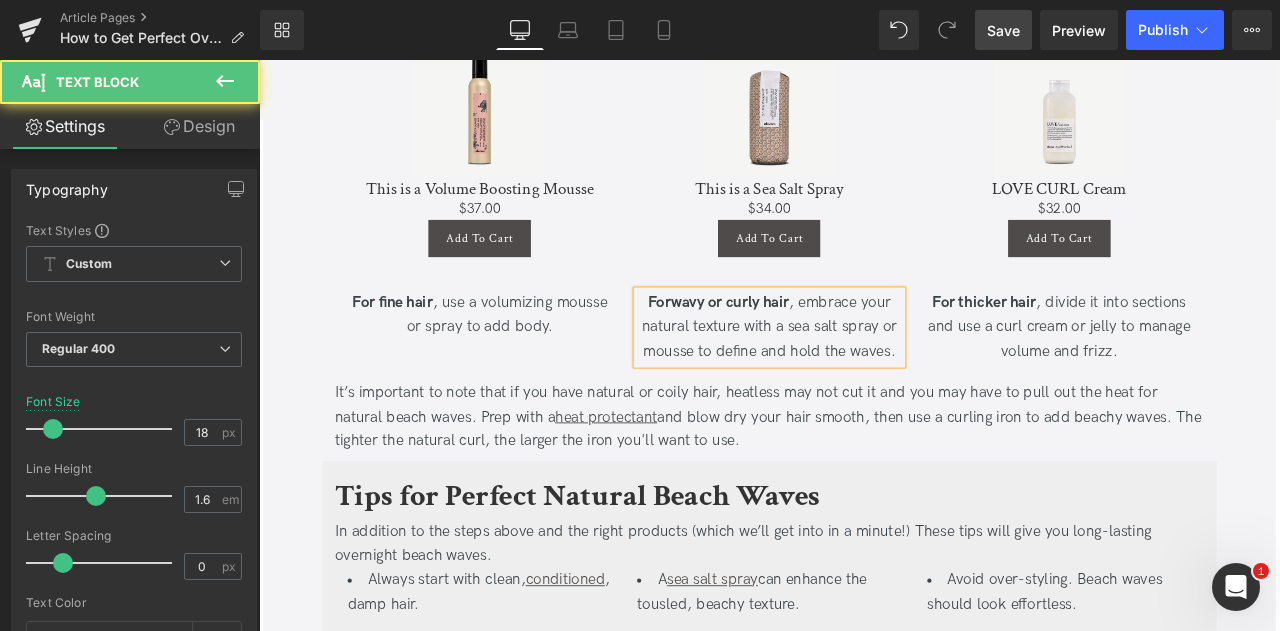click on "For" at bounding box center (733, 347) 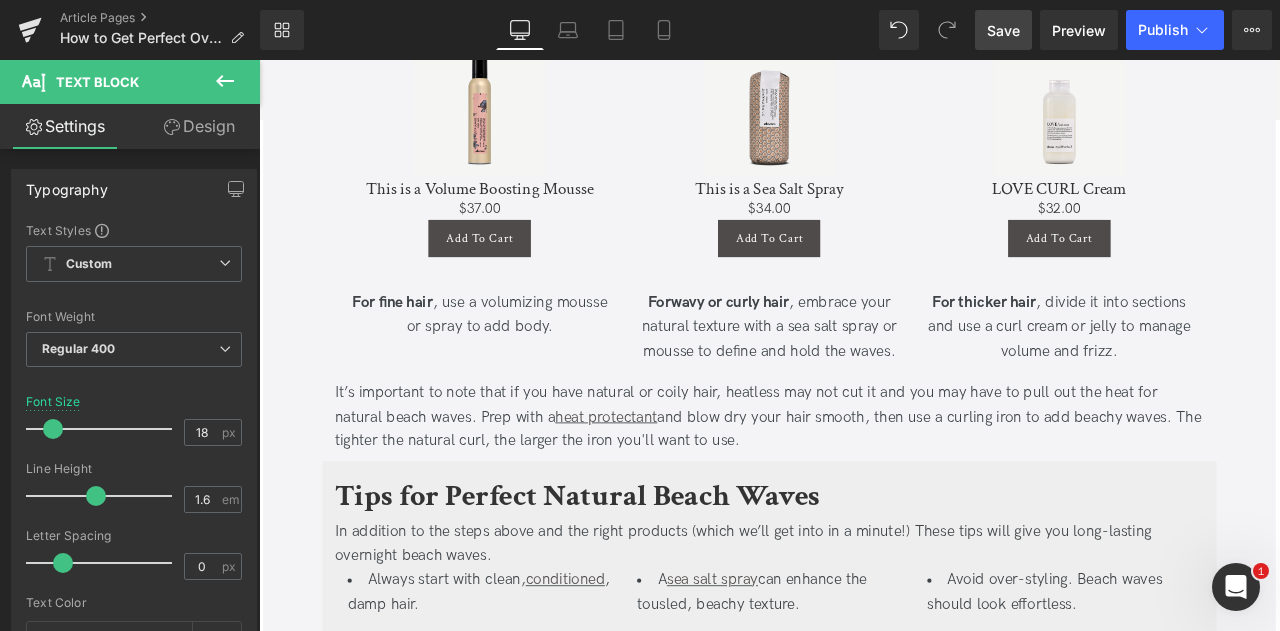 click on "Save" at bounding box center [1003, 30] 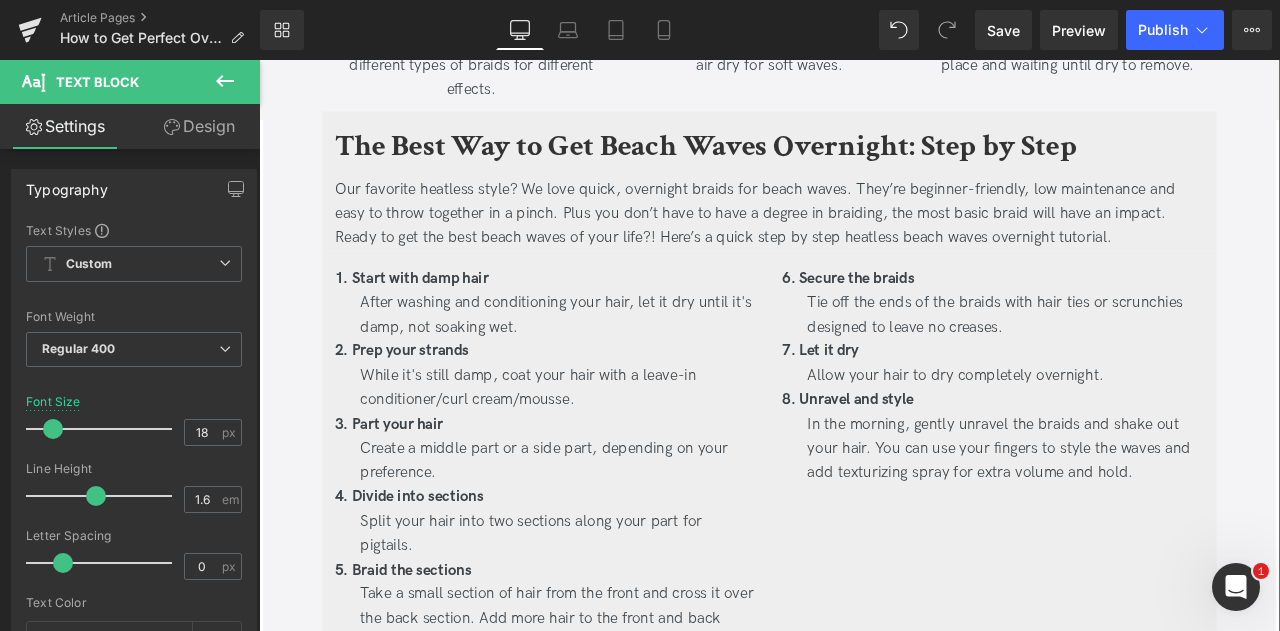 scroll, scrollTop: 1549, scrollLeft: 0, axis: vertical 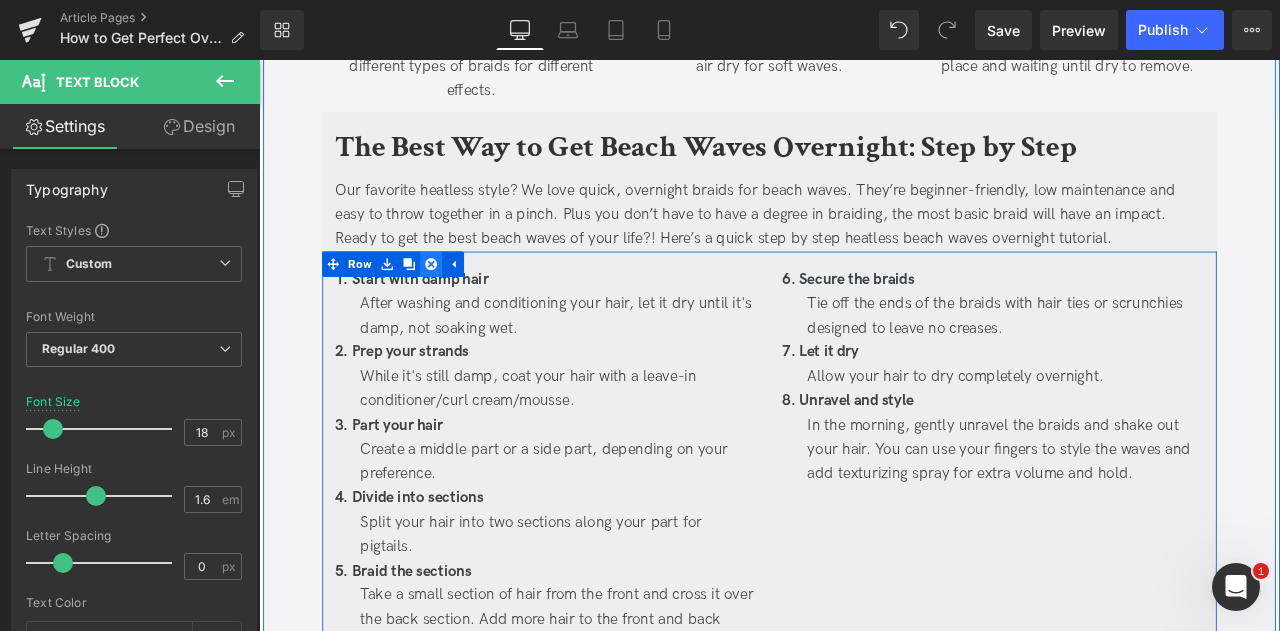 click 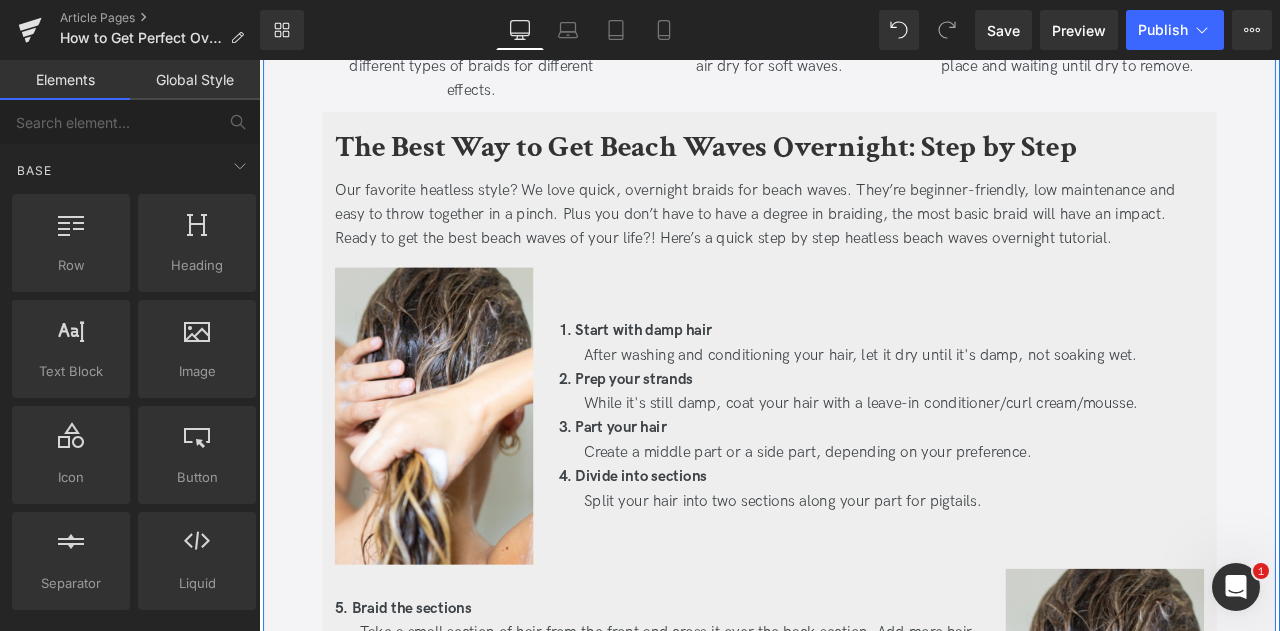click on "How to Get Perfect Overnight Beach Waves Heading         Updated on August 1, 2025 |  5  min read Jaclyn LaBadia,  Davines Writer Text Block         Separator         Carefree and subtle, but chic and slightly disheveled, beach waves are the official hairstyle of summer—and beyond! But for as chill as the vibe as they give off, nailing them isn’t always so straightforward. But with a little practice, the right tips and a few key products, overnight beach waves will change your life- or at least your hair. From prepping to using the right products and tips for different hair types and long-lasting waves, this is your step-by-step guide to the perfect overnight beach waves. Text Block
Key Takeaways Heading" at bounding box center [864, 1175] 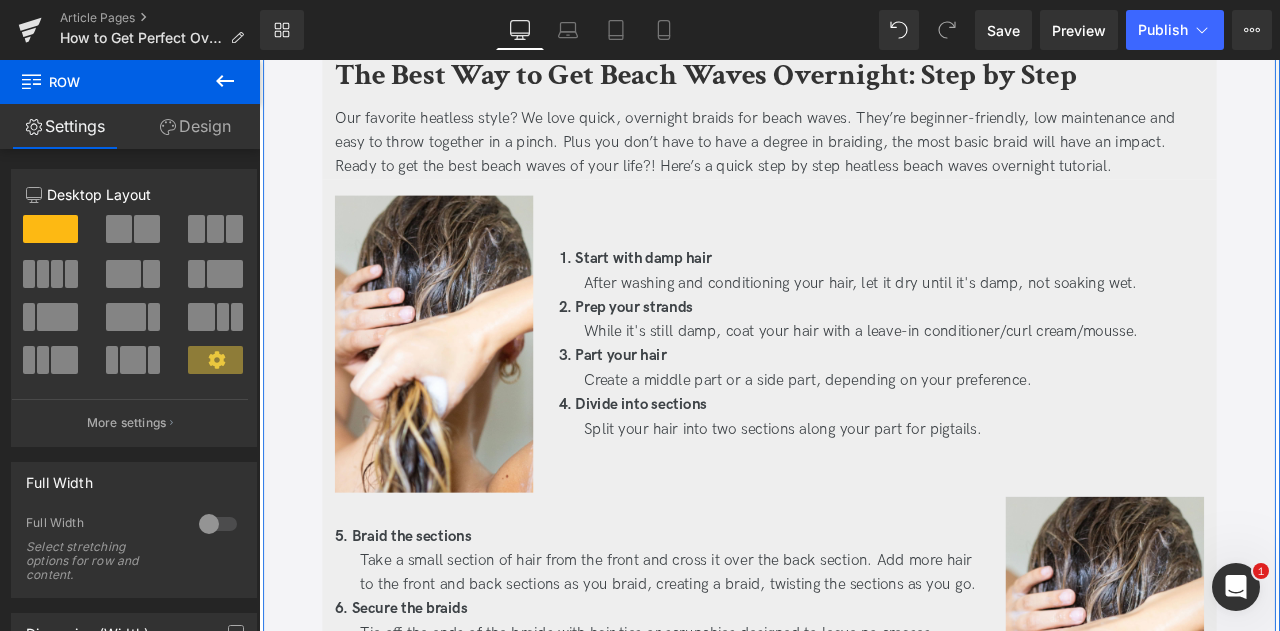 scroll, scrollTop: 1637, scrollLeft: 0, axis: vertical 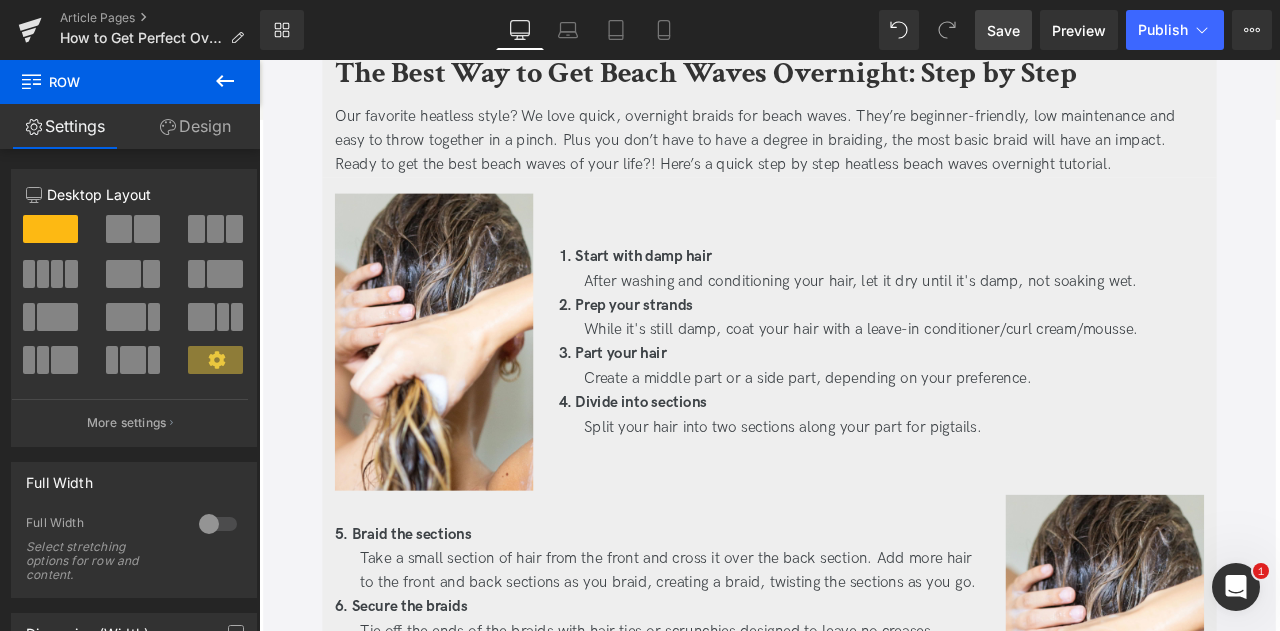 click on "Save" at bounding box center [1003, 30] 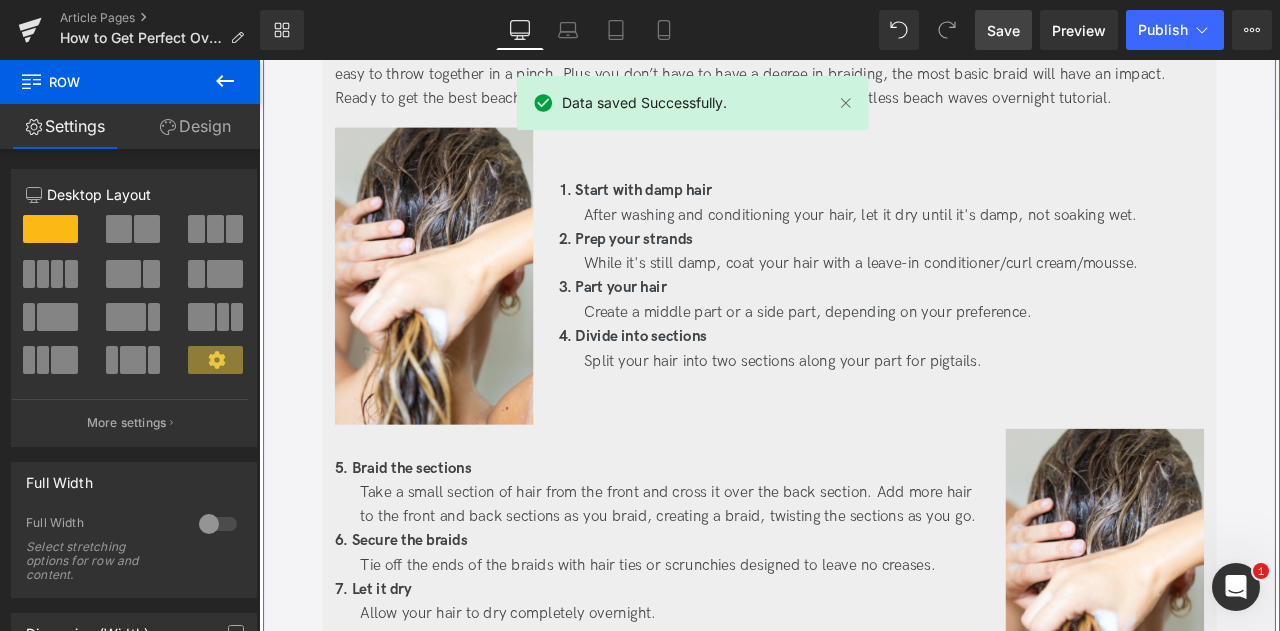 scroll, scrollTop: 1723, scrollLeft: 0, axis: vertical 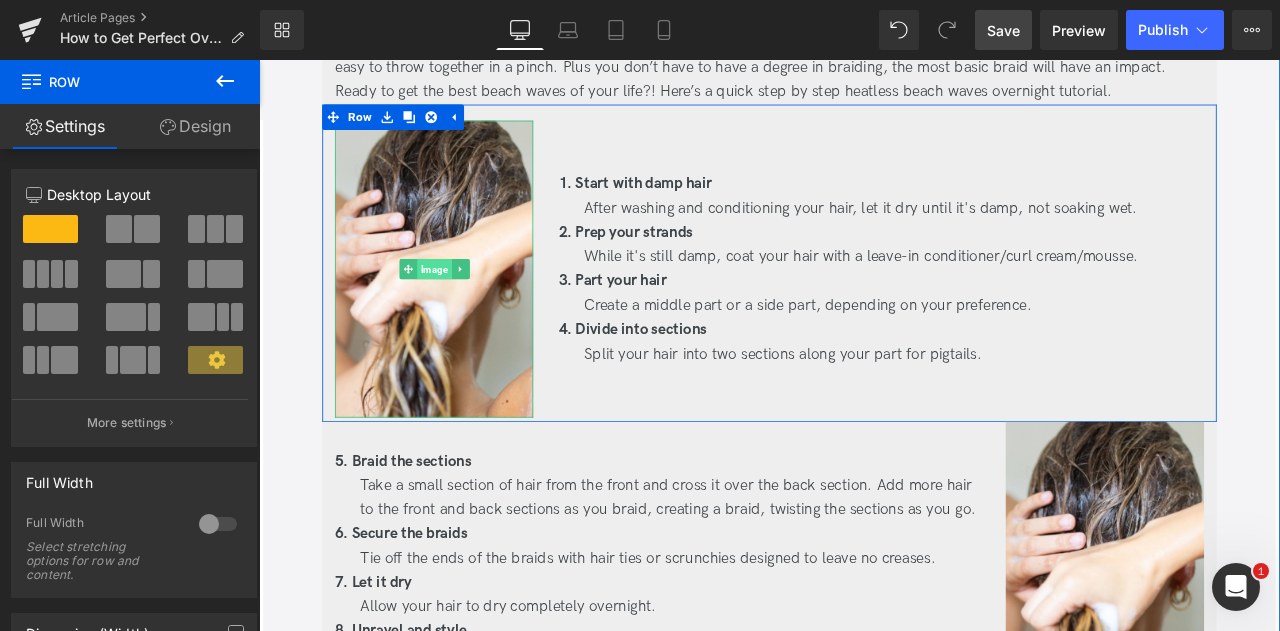 click on "Image" at bounding box center [466, 308] 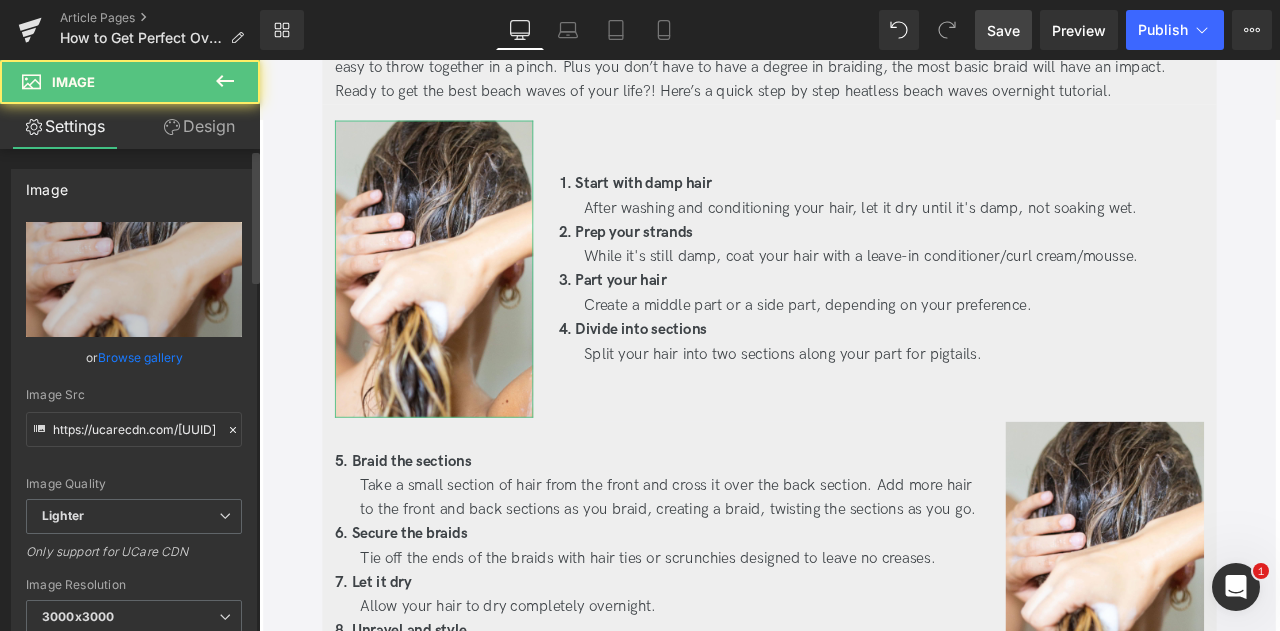 click on "Browse gallery" at bounding box center [140, 357] 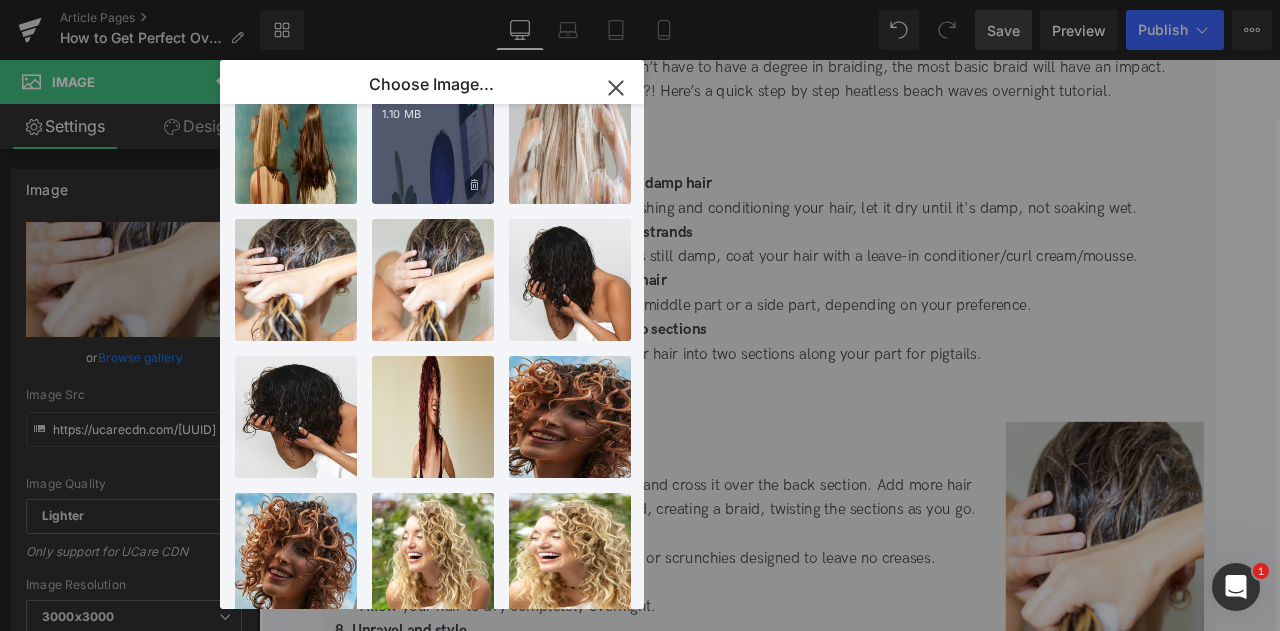 scroll, scrollTop: 186, scrollLeft: 0, axis: vertical 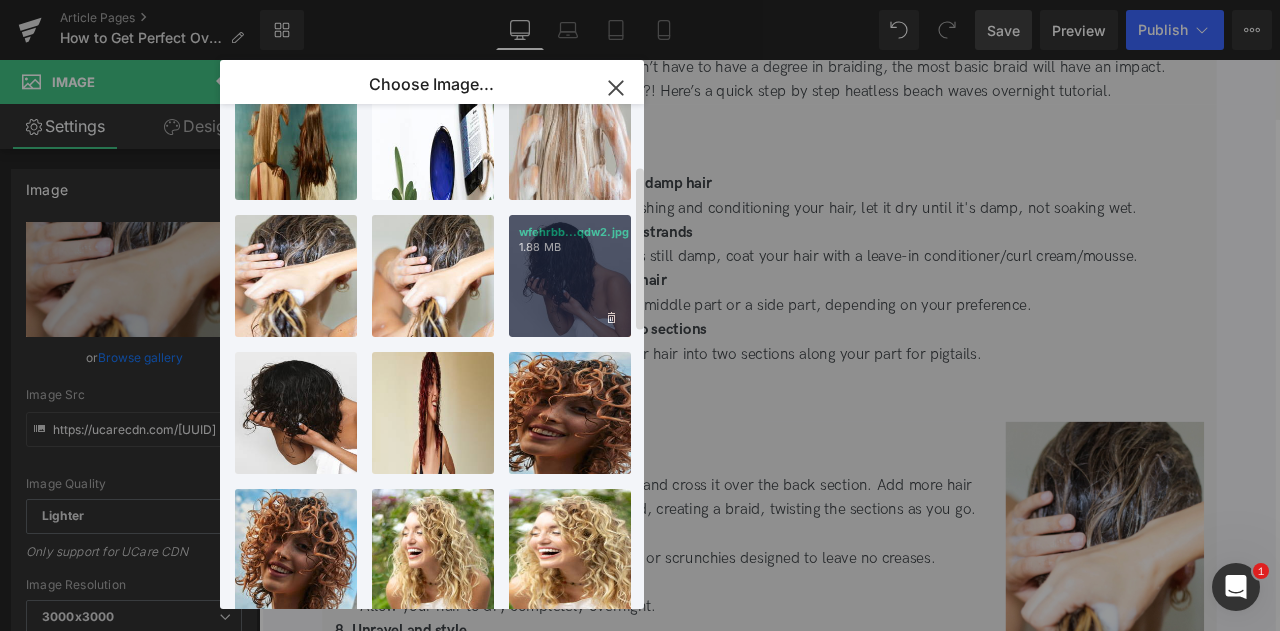 click on "[FILENAME] [SIZE]" at bounding box center (570, 276) 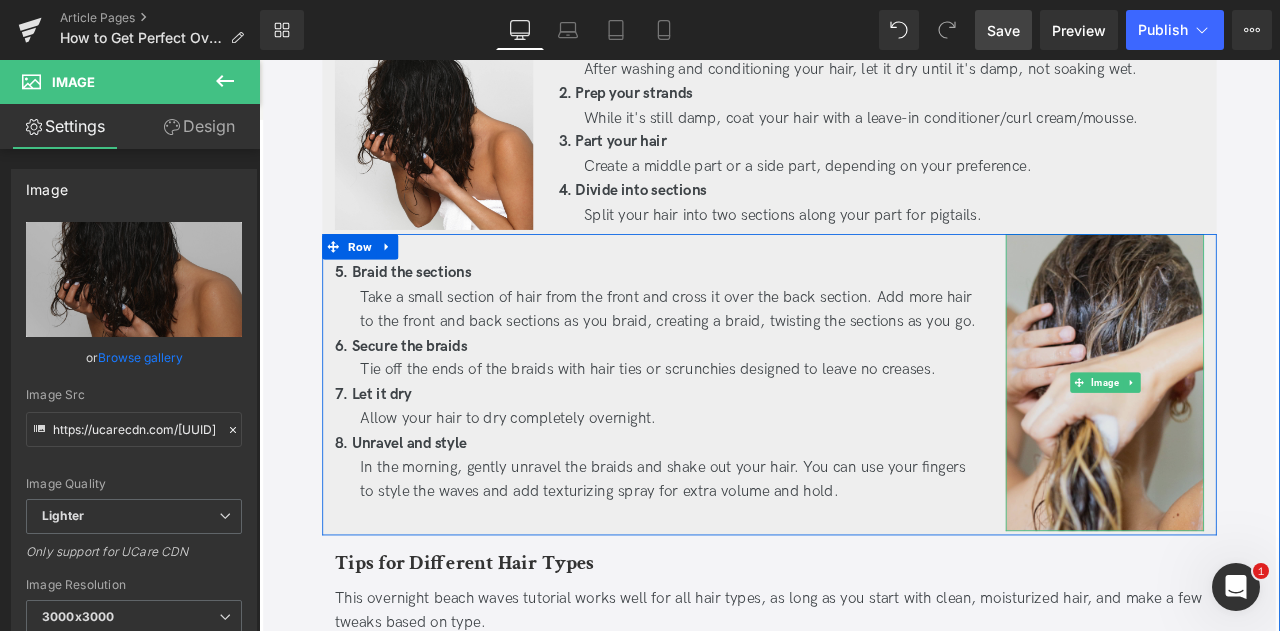 scroll, scrollTop: 1879, scrollLeft: 0, axis: vertical 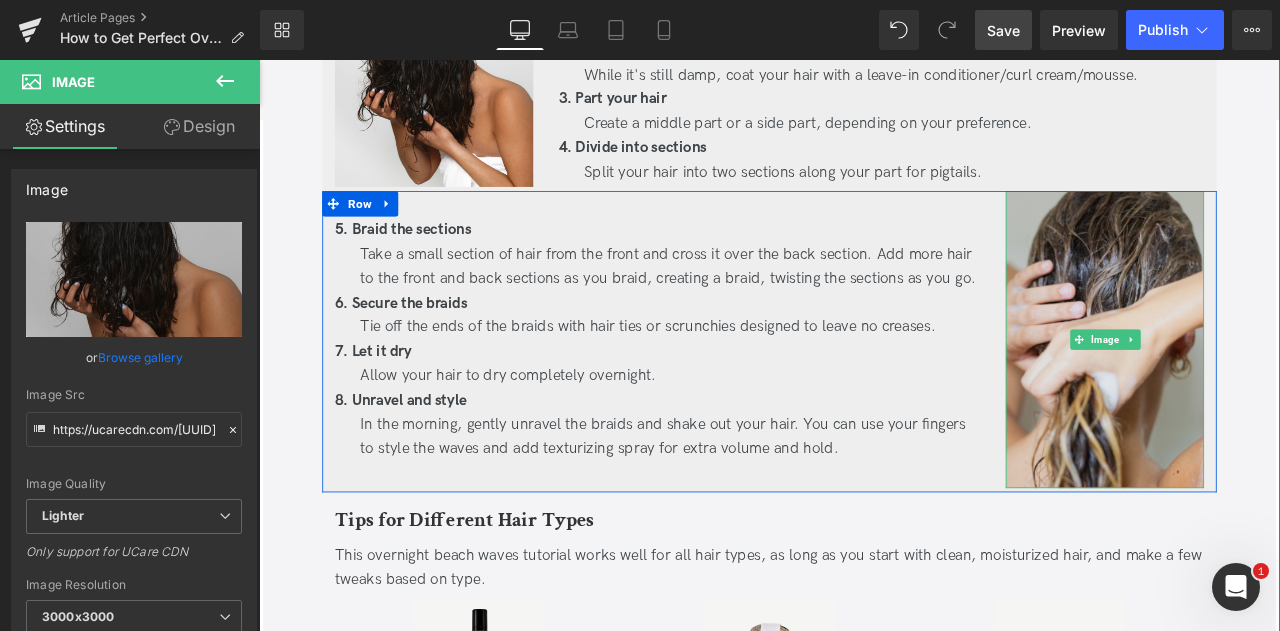 click at bounding box center (1261, 392) 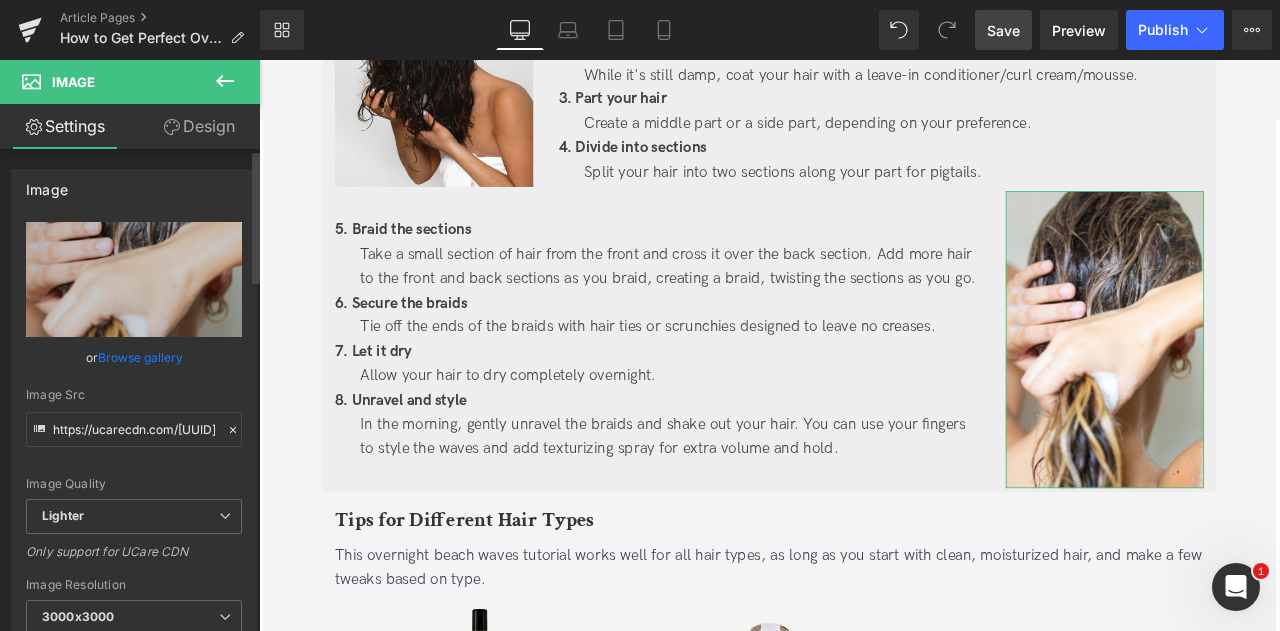 click on "Browse gallery" at bounding box center (140, 357) 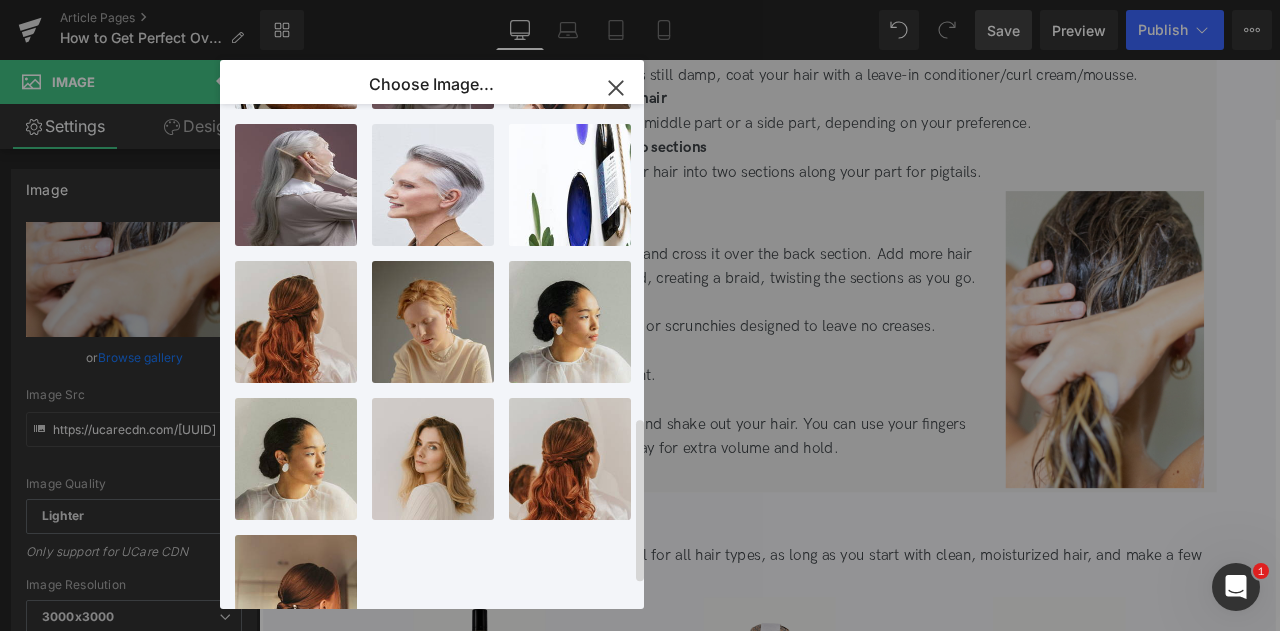 scroll, scrollTop: 1032, scrollLeft: 0, axis: vertical 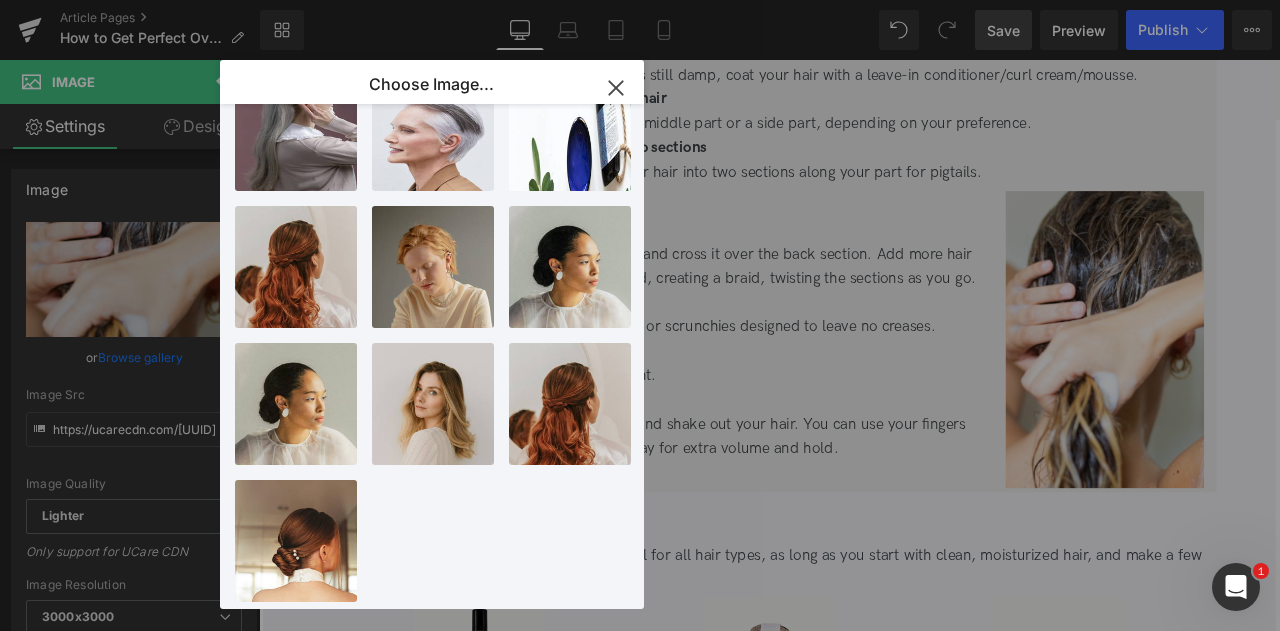 click 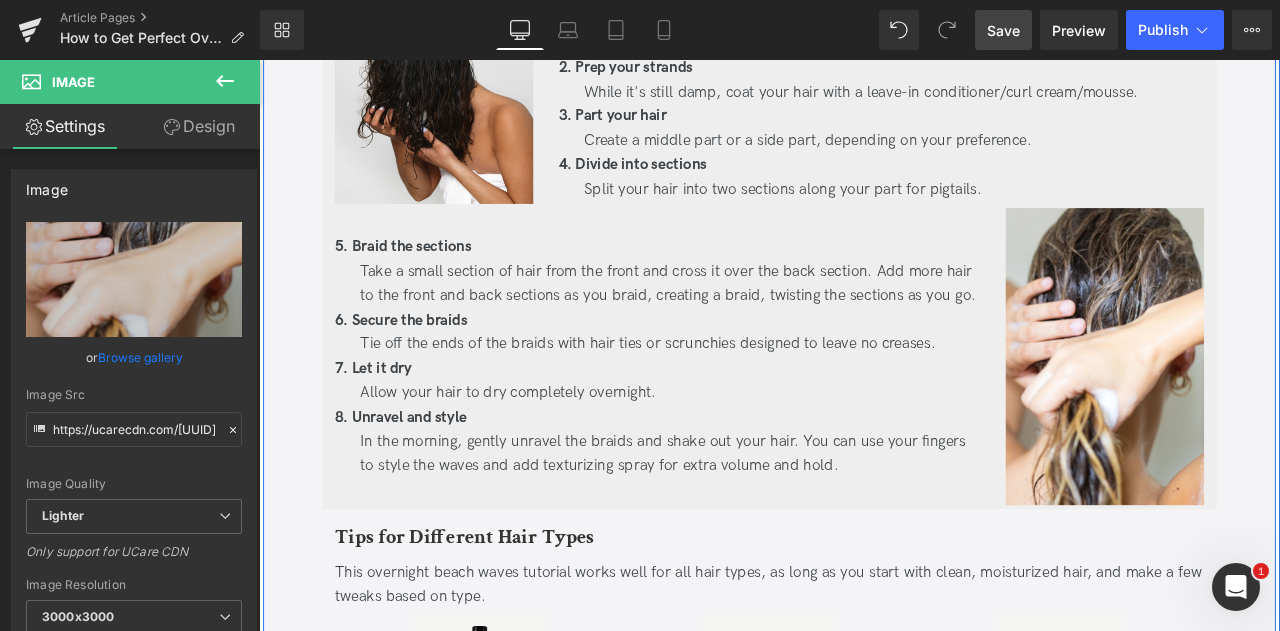 scroll, scrollTop: 1859, scrollLeft: 0, axis: vertical 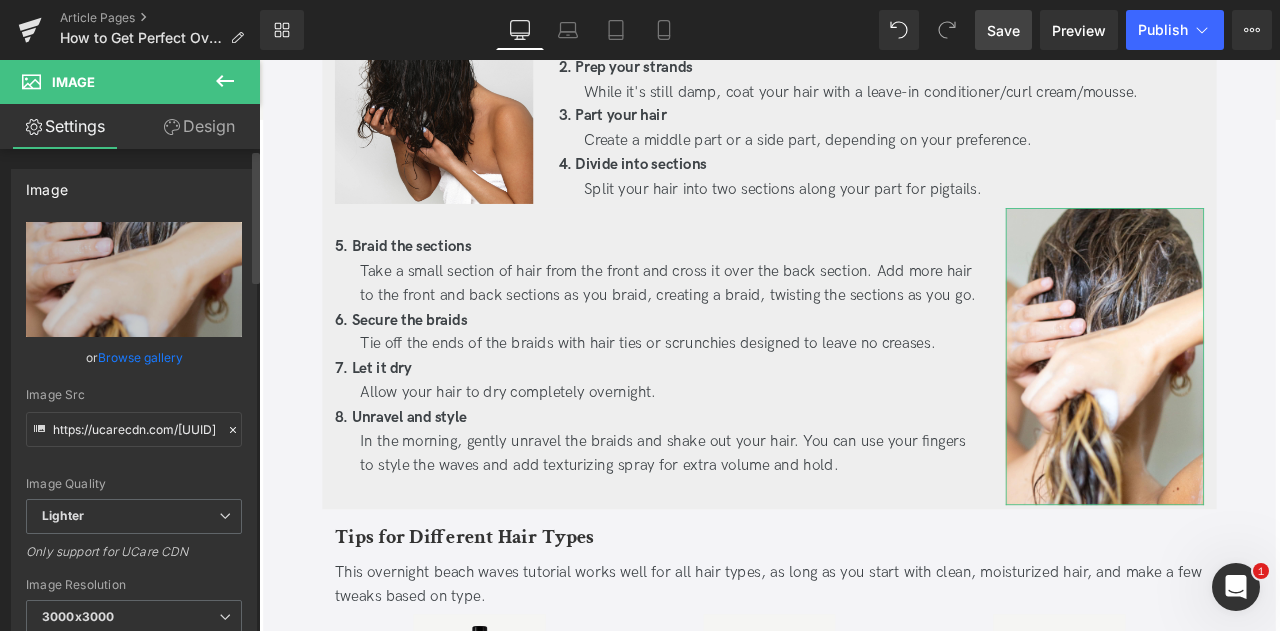 click on "Browse gallery" at bounding box center [140, 357] 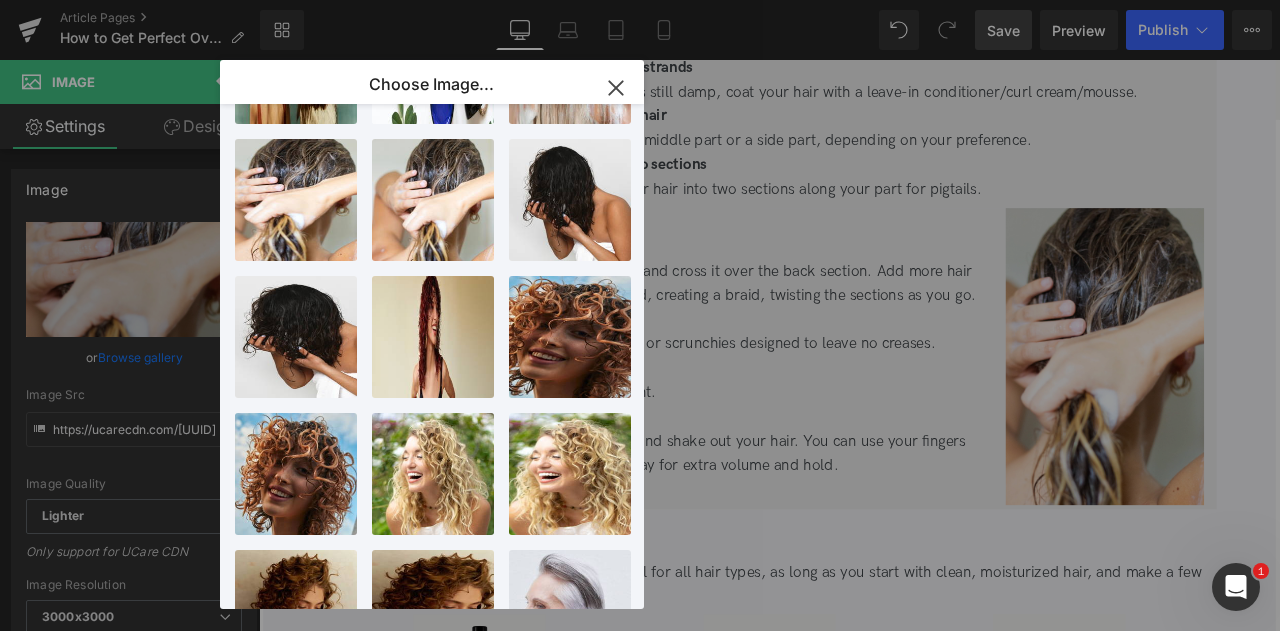 scroll, scrollTop: 0, scrollLeft: 0, axis: both 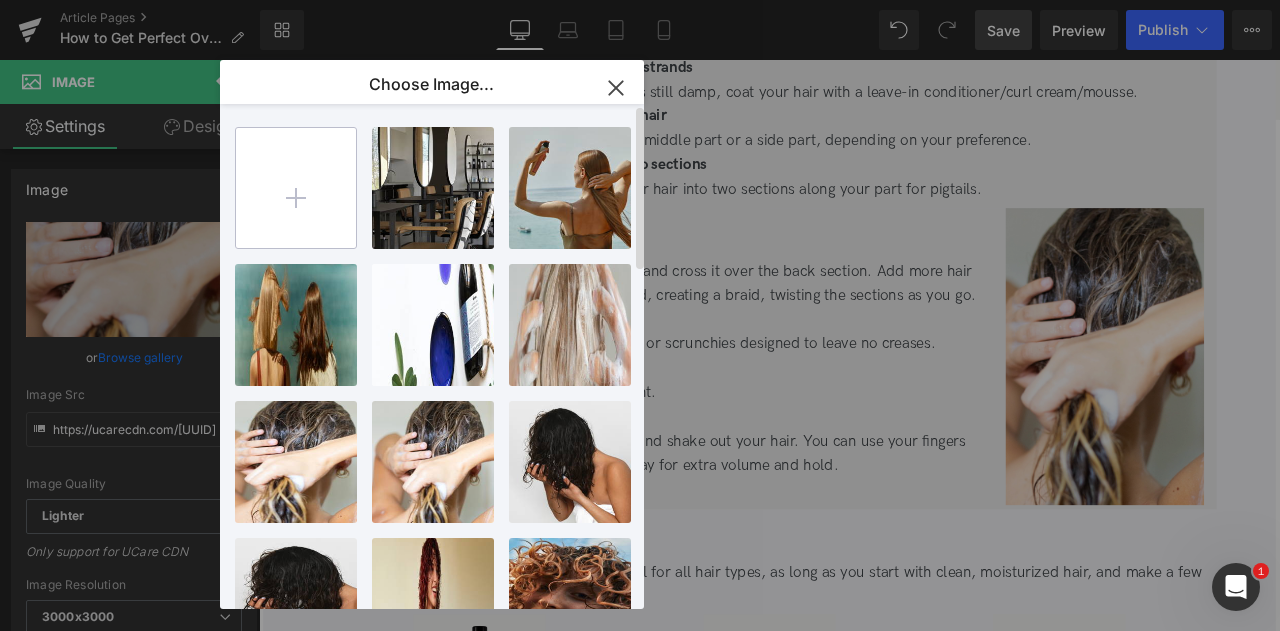 click at bounding box center [296, 188] 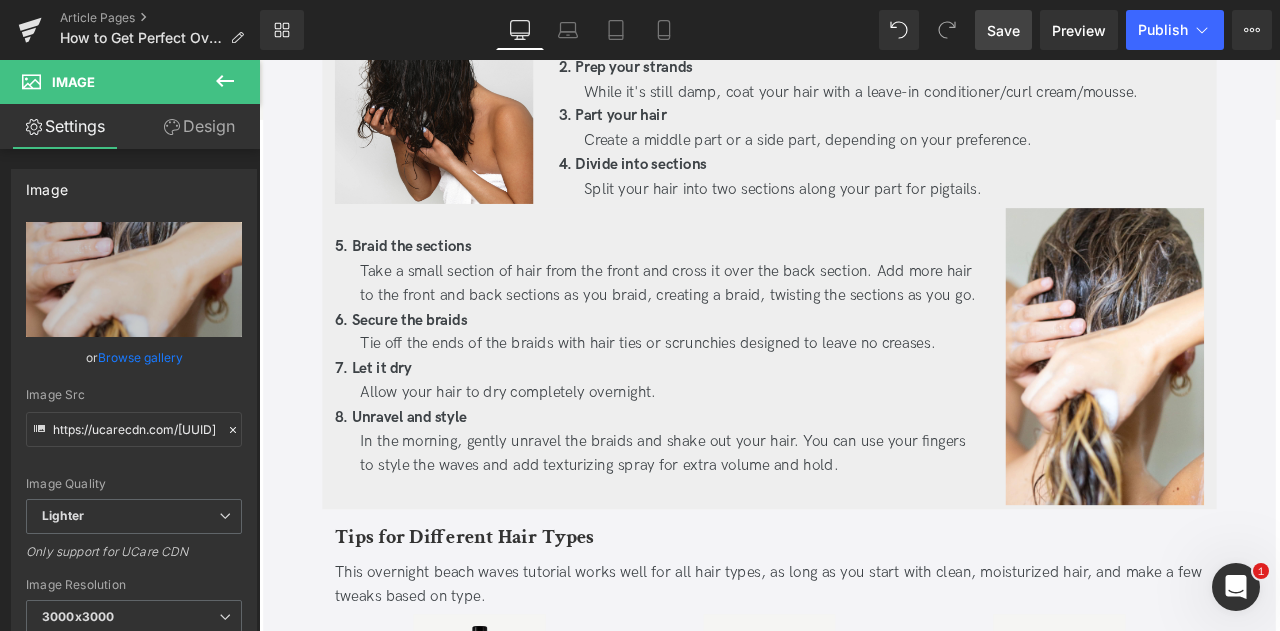 click on "Image  You are previewing how the   will restyle your page. You can not edit Elements in Preset Preview Mode.  Article Pages How to Get Perfect Overnight Beach Waves Library Desktop Desktop Laptop Tablet Mobile Save Preview Publish Scheduled View Live Page View with current Template Save Template to Library Schedule Publish  Optimize  Publish Settings Shortcuts  Your page can’t be published   You've reached the maximum number of published pages on your plan  (405/999999).  You need to upgrade your plan or unpublish all your pages to get 1 publish slot.   Unpublish pages   Upgrade plan  Elements Global Style Base Row  rows, columns, layouts, div Heading  headings, titles, h1,h2,h3,h4,h5,h6 Text Block  texts, paragraphs, contents, blocks Image  images, photos, alts, uploads Icon  icons, symbols Button  button, call to action, cta Separator  separators, dividers, horizontal lines Liquid  liquid, custom code, html, javascript, css, reviews, apps, applications, embeded, iframe Banner Parallax  Hero Banner  List" at bounding box center [640, 0] 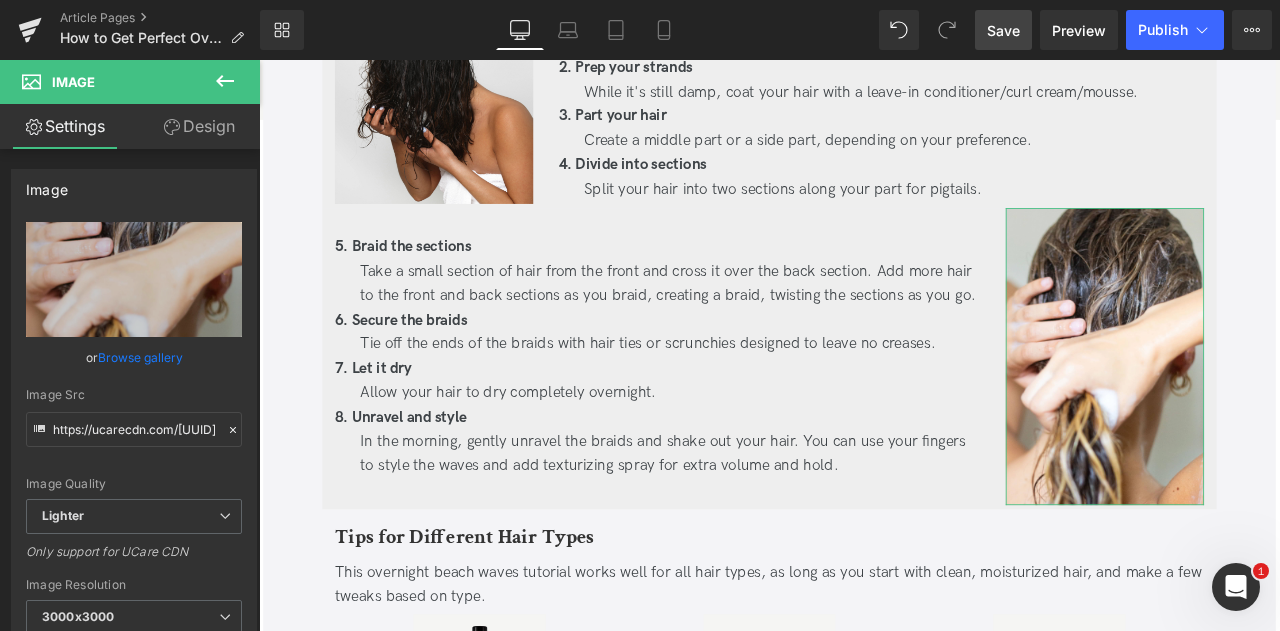 click on "Browse gallery" at bounding box center (140, 357) 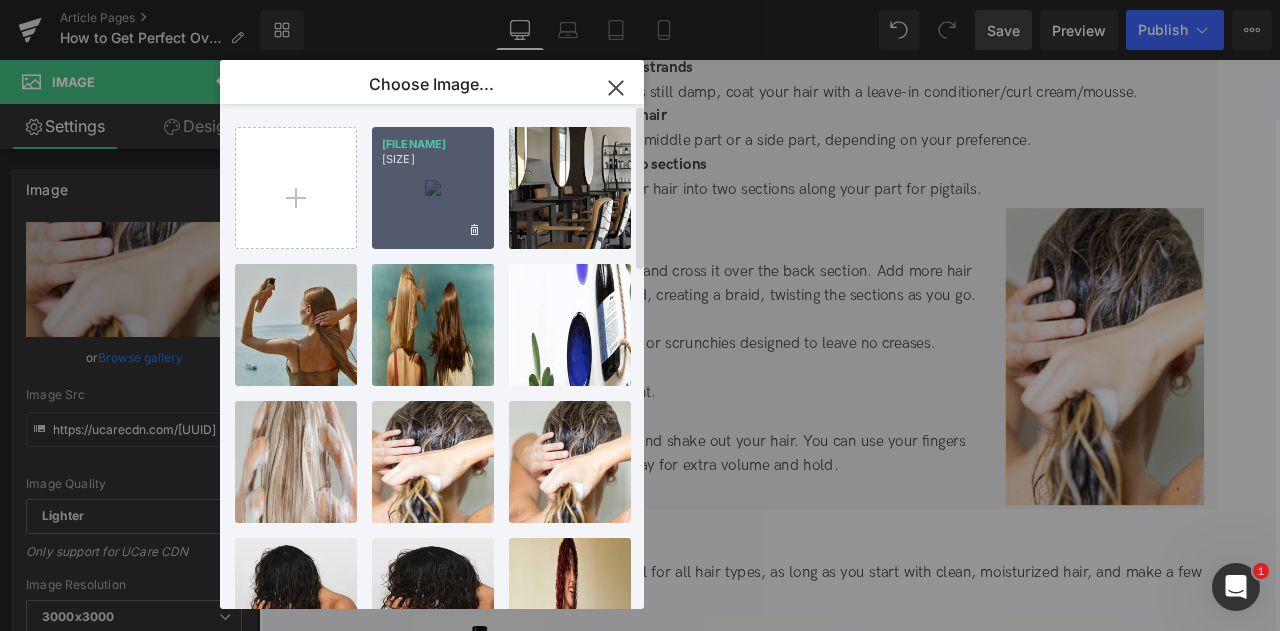 click on "[FILENAME] [SIZE]" at bounding box center [433, 188] 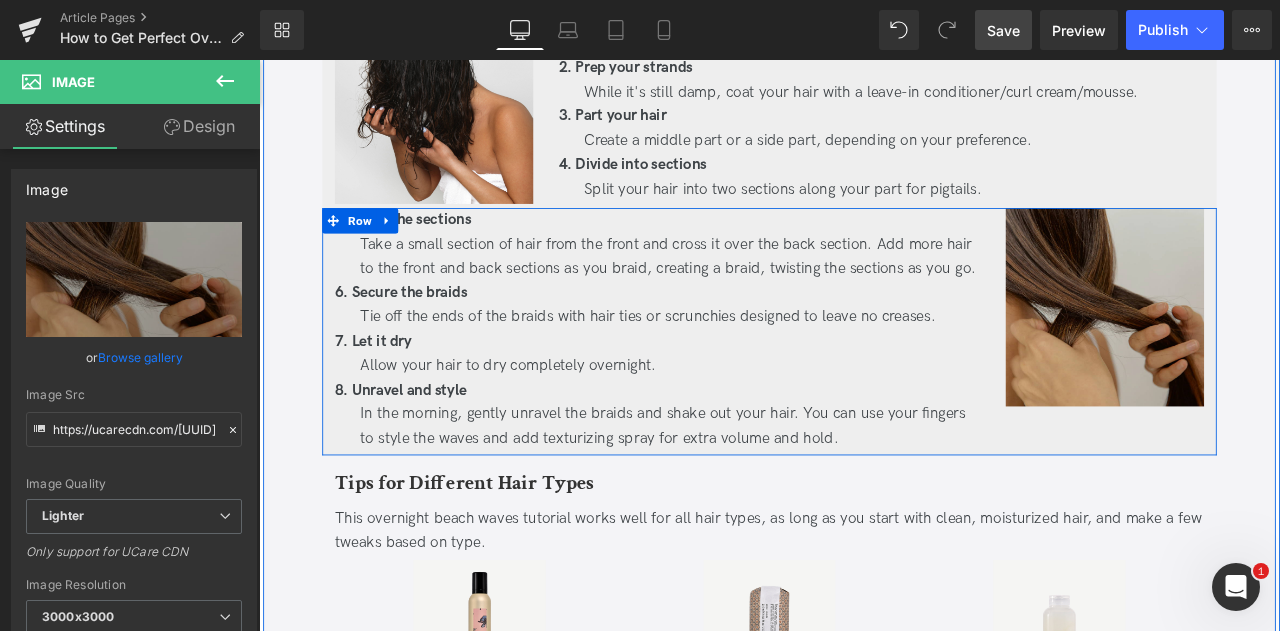 click on "Image" at bounding box center [1261, 380] 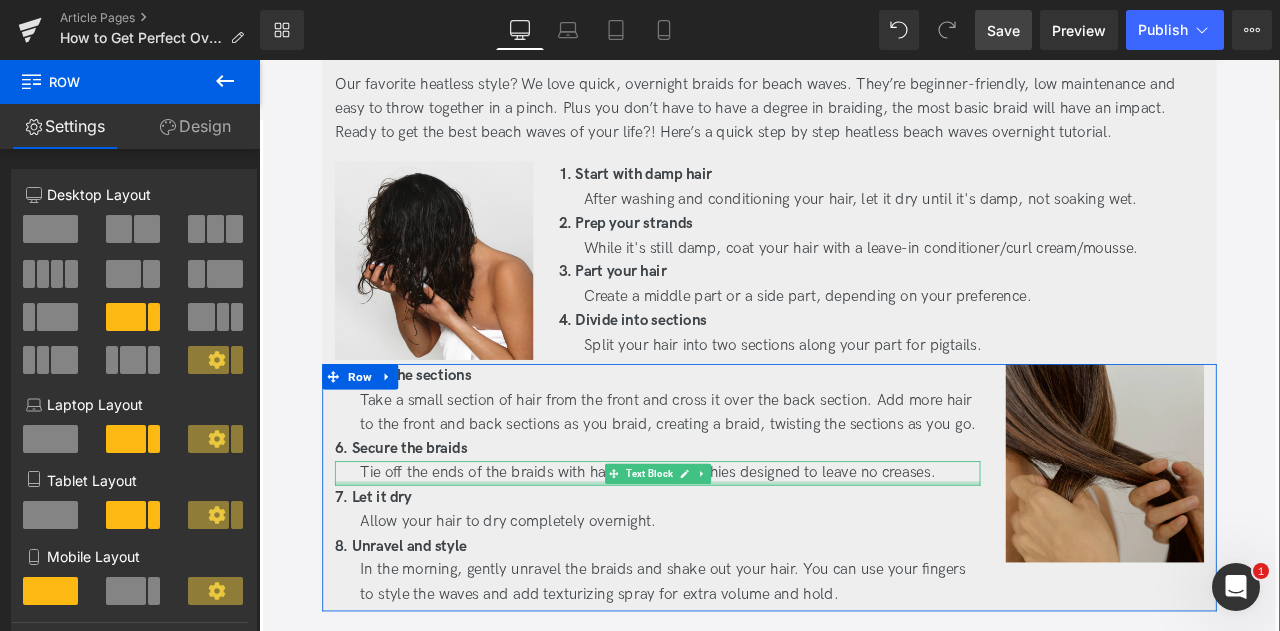 scroll, scrollTop: 1891, scrollLeft: 0, axis: vertical 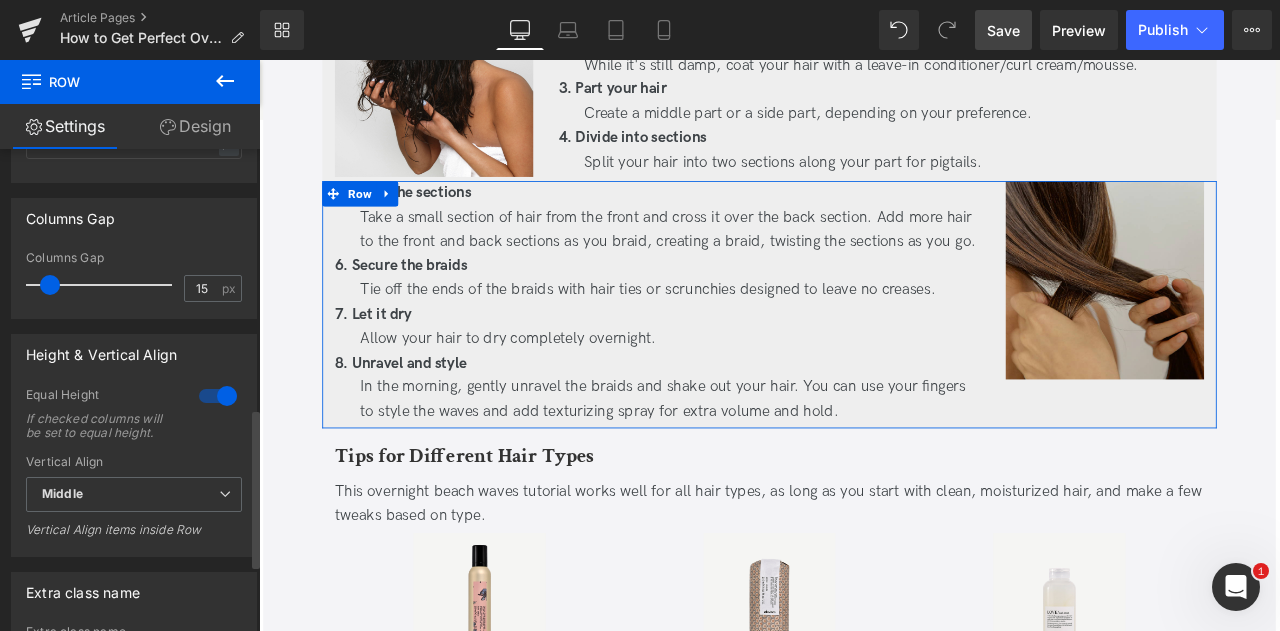 click on "Equal Height If checked columns will be set to equal height." at bounding box center (134, 421) 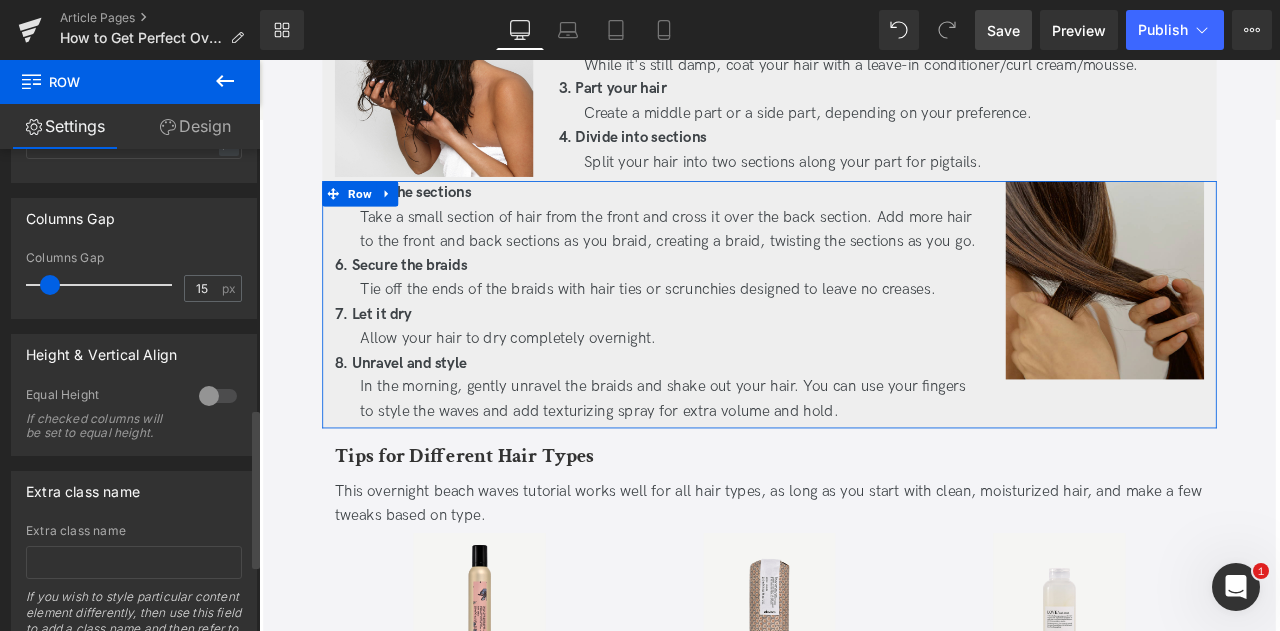 click at bounding box center [218, 396] 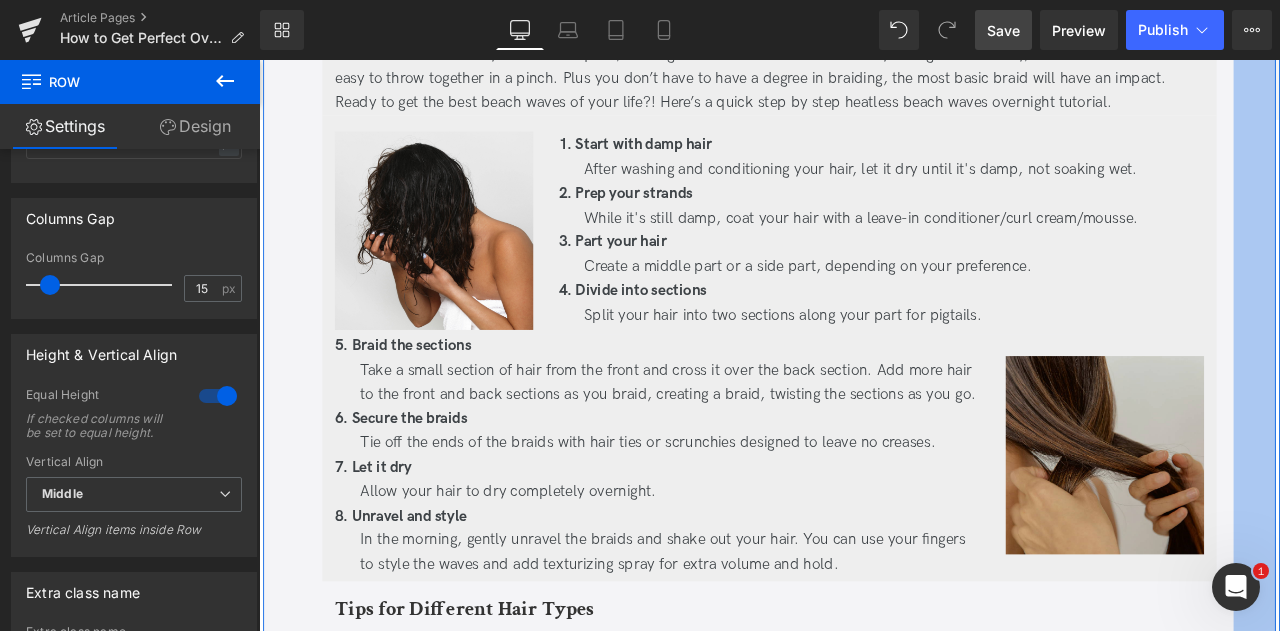 scroll, scrollTop: 1711, scrollLeft: 0, axis: vertical 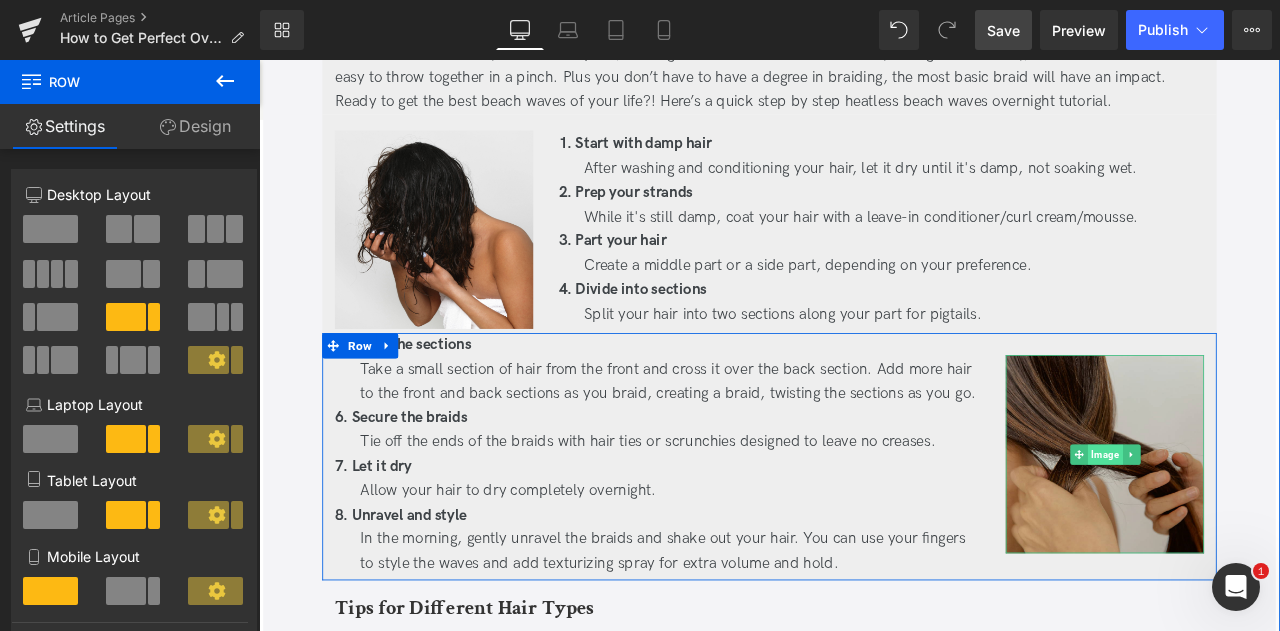 click on "Image" at bounding box center (1261, 528) 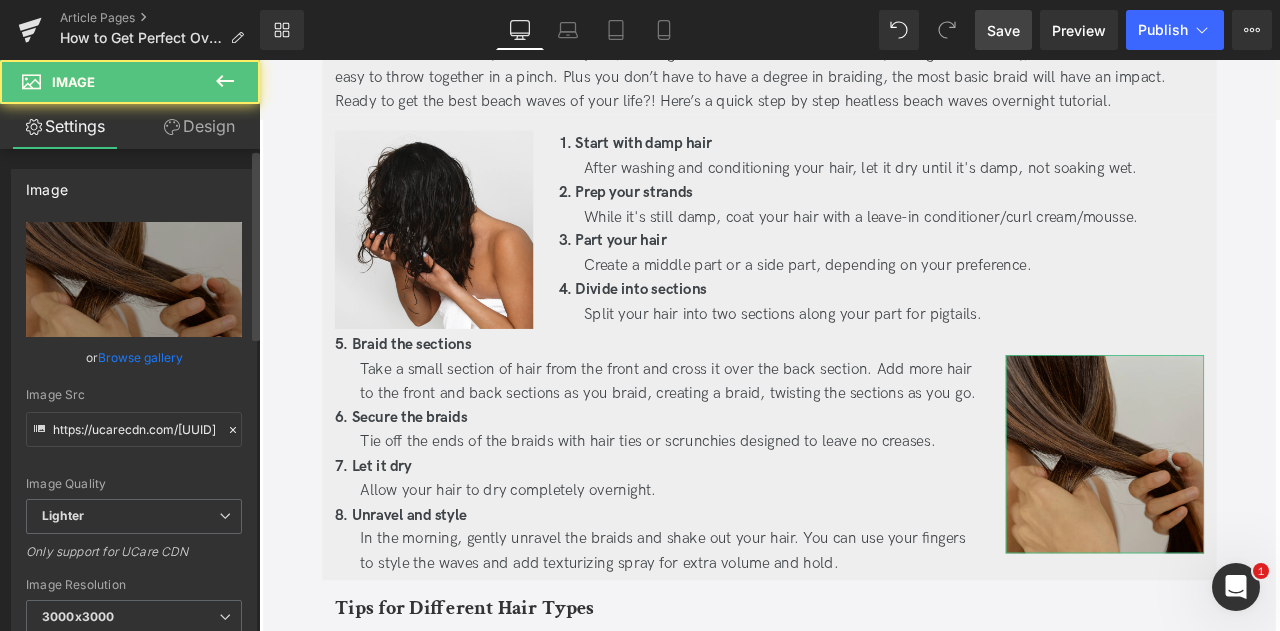 click on "Browse gallery" at bounding box center [140, 357] 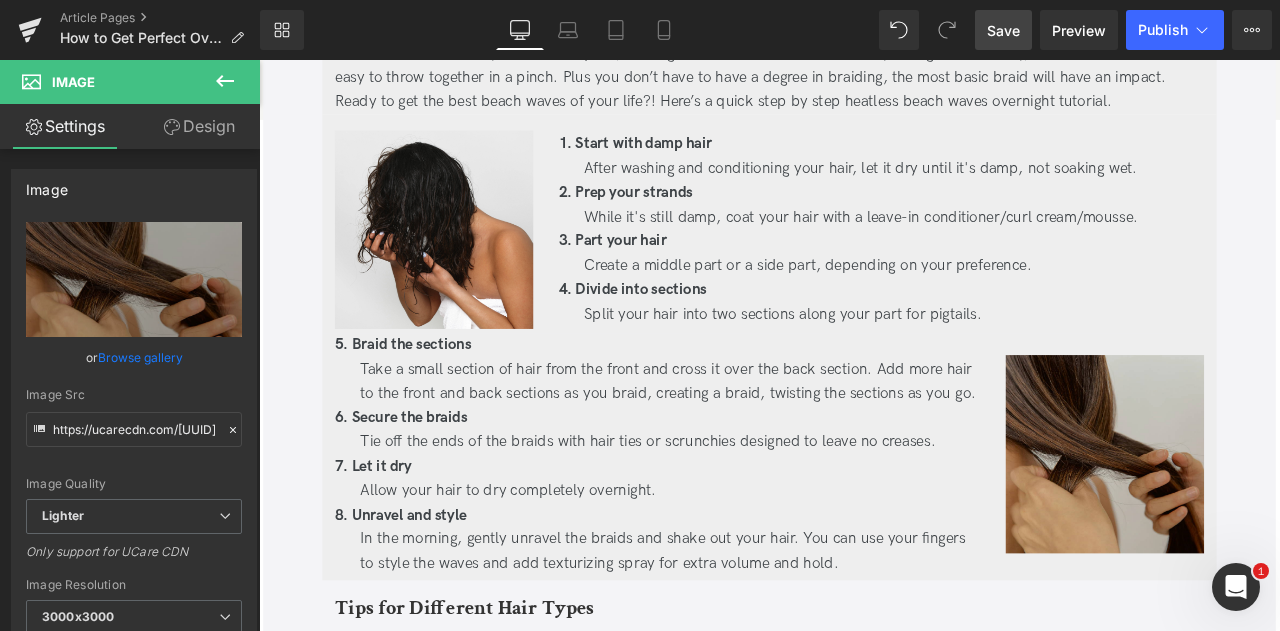 click on "Image  You are previewing how the   will restyle your page. You can not edit Elements in Preset Preview Mode.  Article Pages How to Get Perfect Overnight Beach Waves Library Desktop Desktop Laptop Tablet Mobile Save Preview Publish Scheduled View Live Page View with current Template Save Template to Library Schedule Publish  Optimize  Publish Settings Shortcuts  Your page can’t be published   You've reached the maximum number of published pages on your plan  (405/999999).  You need to upgrade your plan or unpublish all your pages to get 1 publish slot.   Unpublish pages   Upgrade plan  Elements Global Style Base Row  rows, columns, layouts, div Heading  headings, titles, h1,h2,h3,h4,h5,h6 Text Block  texts, paragraphs, contents, blocks Image  images, photos, alts, uploads Icon  icons, symbols Button  button, call to action, cta Separator  separators, dividers, horizontal lines Liquid  liquid, custom code, html, javascript, css, reviews, apps, applications, embeded, iframe Banner Parallax  Hero Banner  List" at bounding box center (640, 0) 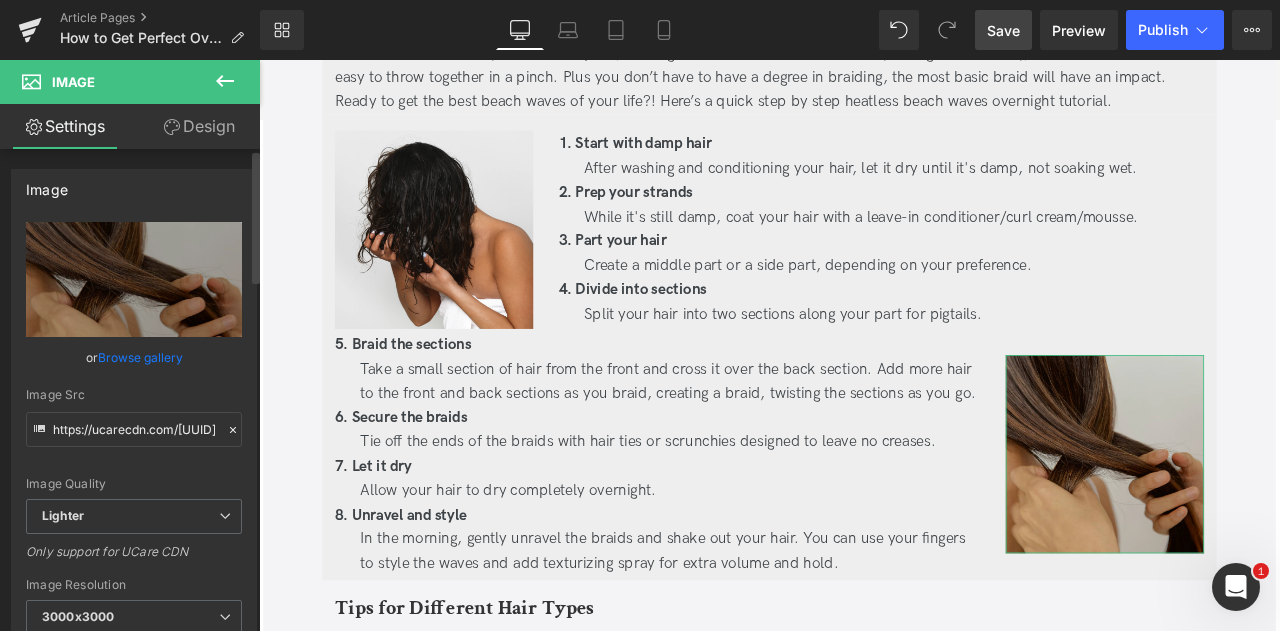 click on "Browse gallery" at bounding box center [140, 357] 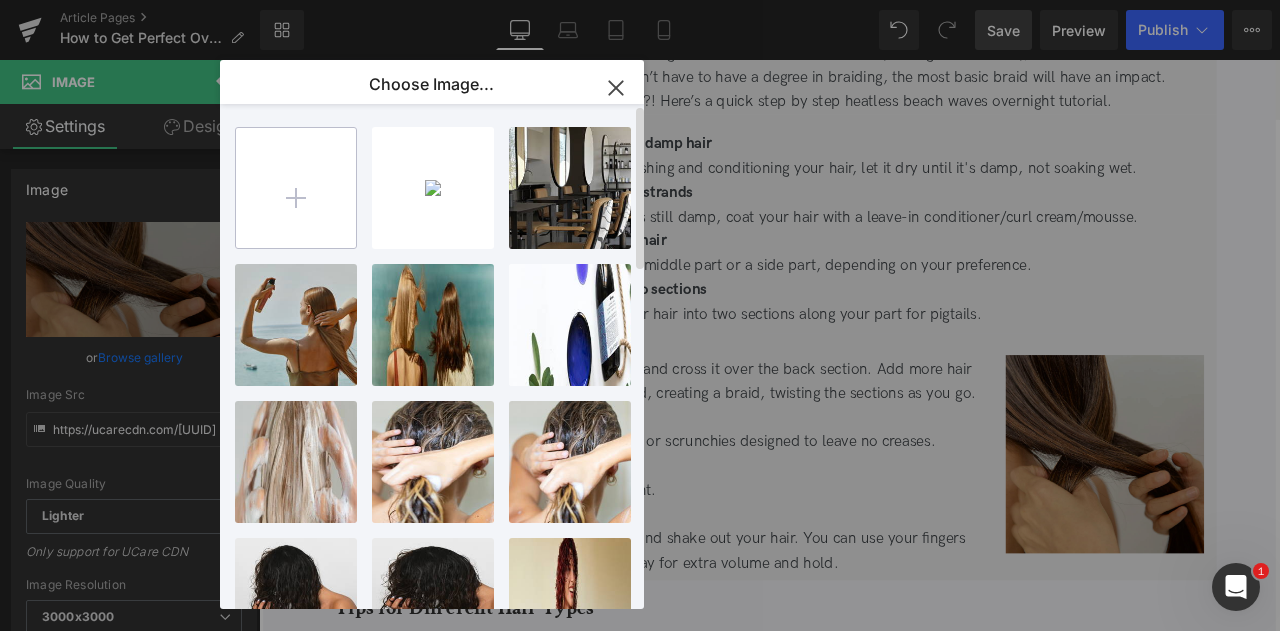 click at bounding box center [296, 188] 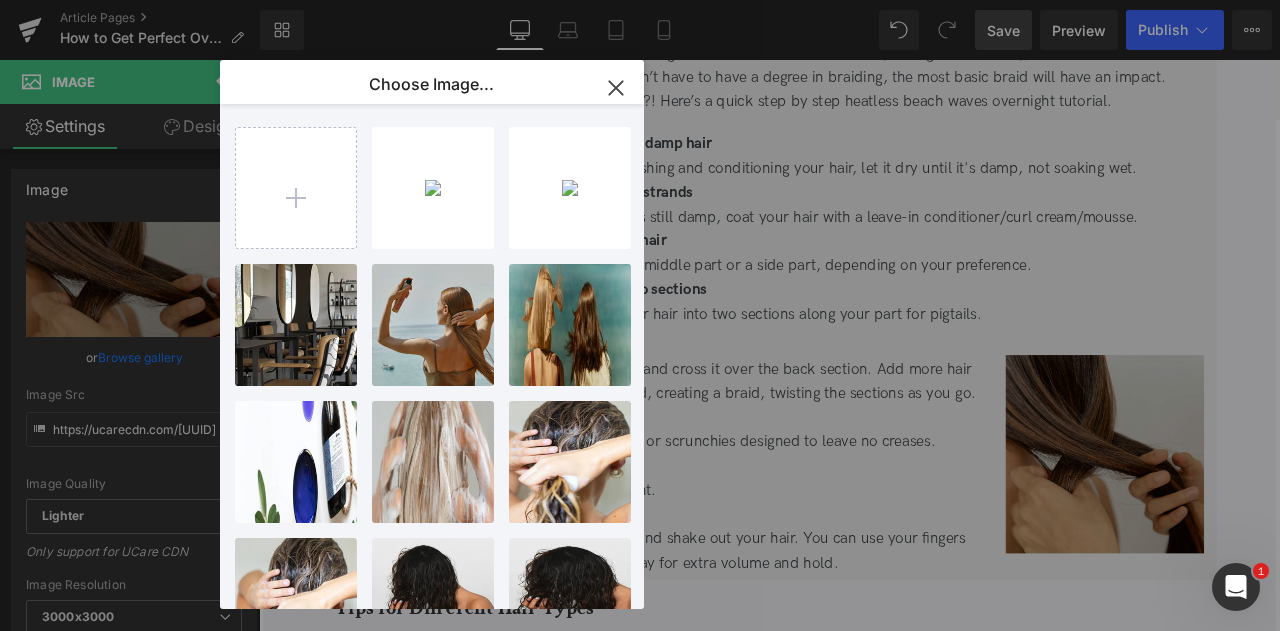 click on "Image  You are previewing how the   will restyle your page. You can not edit Elements in Preset Preview Mode.  Article Pages How to Get Perfect Overnight Beach Waves Library Desktop Desktop Laptop Tablet Mobile Save Preview Publish Scheduled View Live Page View with current Template Save Template to Library Schedule Publish  Optimize  Publish Settings Shortcuts  Your page can’t be published   You've reached the maximum number of published pages on your plan  (405/999999).  You need to upgrade your plan or unpublish all your pages to get 1 publish slot.   Unpublish pages   Upgrade plan  Elements Global Style Base Row  rows, columns, layouts, div Heading  headings, titles, h1,h2,h3,h4,h5,h6 Text Block  texts, paragraphs, contents, blocks Image  images, photos, alts, uploads Icon  icons, symbols Button  button, call to action, cta Separator  separators, dividers, horizontal lines Liquid  liquid, custom code, html, javascript, css, reviews, apps, applications, embeded, iframe Banner Parallax  Hero Banner  List" at bounding box center (640, 0) 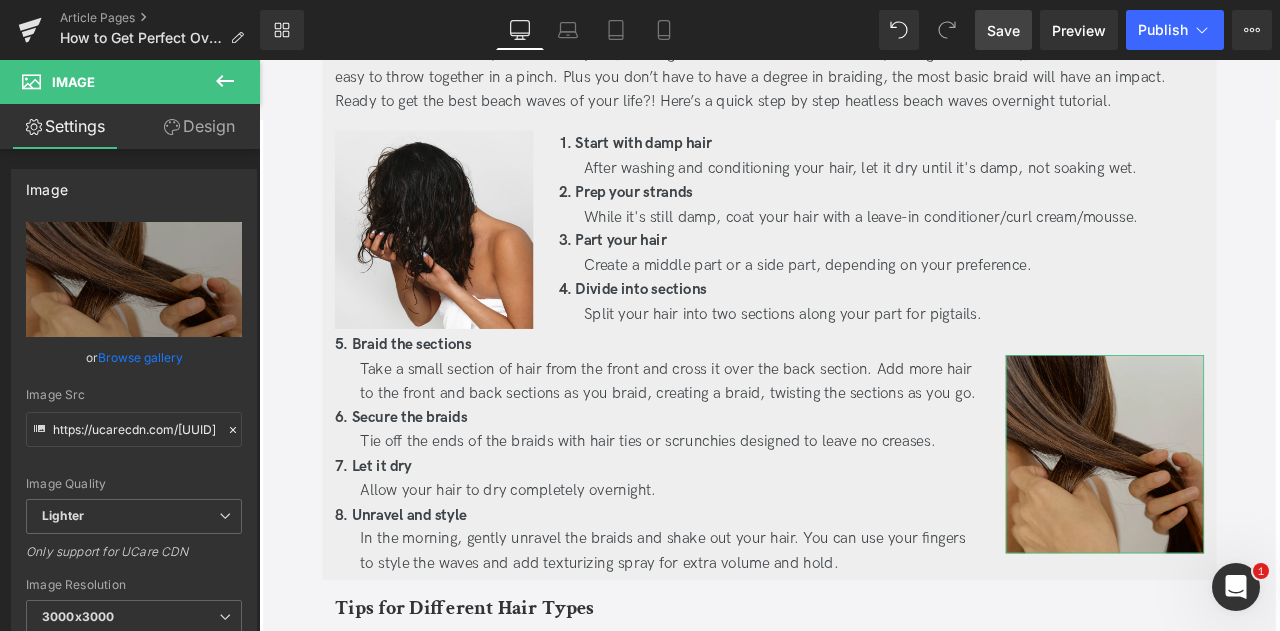 click on "Browse gallery" at bounding box center (140, 357) 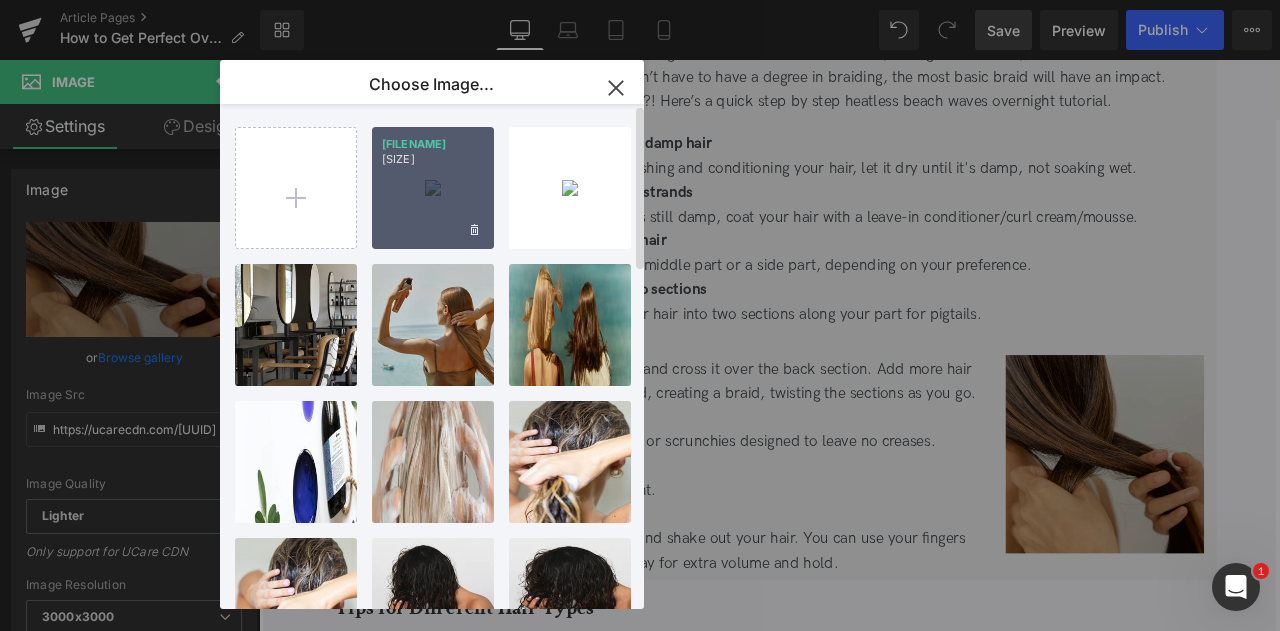 click on "[FILENAME] [SIZE]" at bounding box center [433, 188] 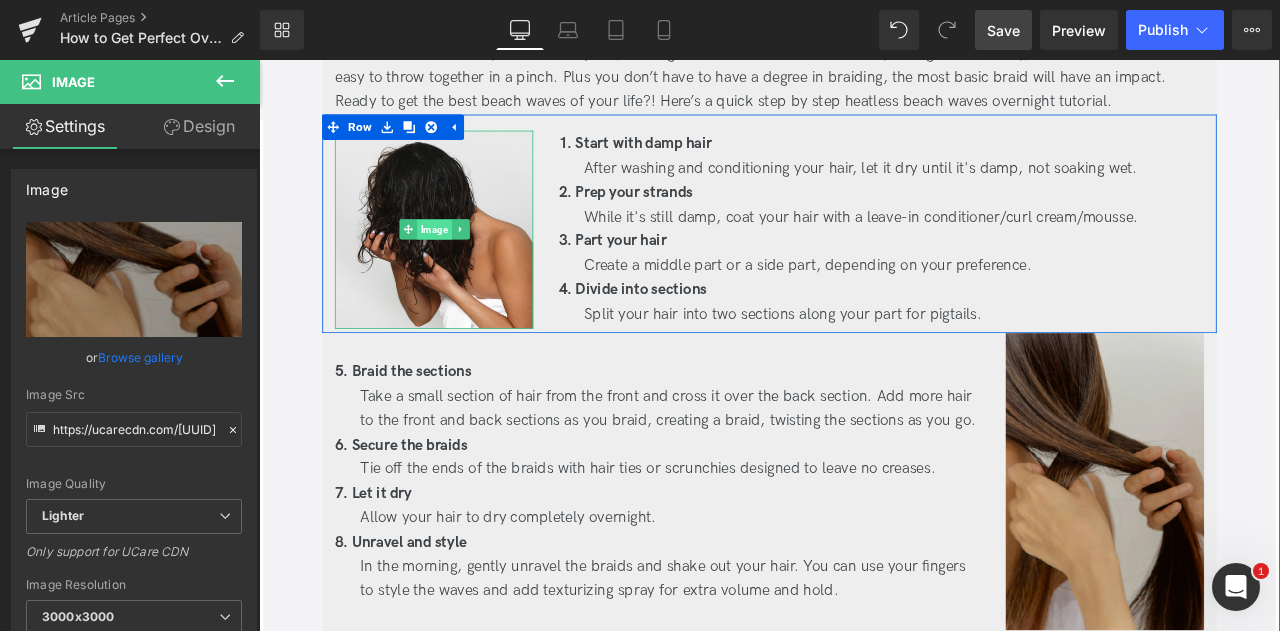 click on "Image" at bounding box center (466, 262) 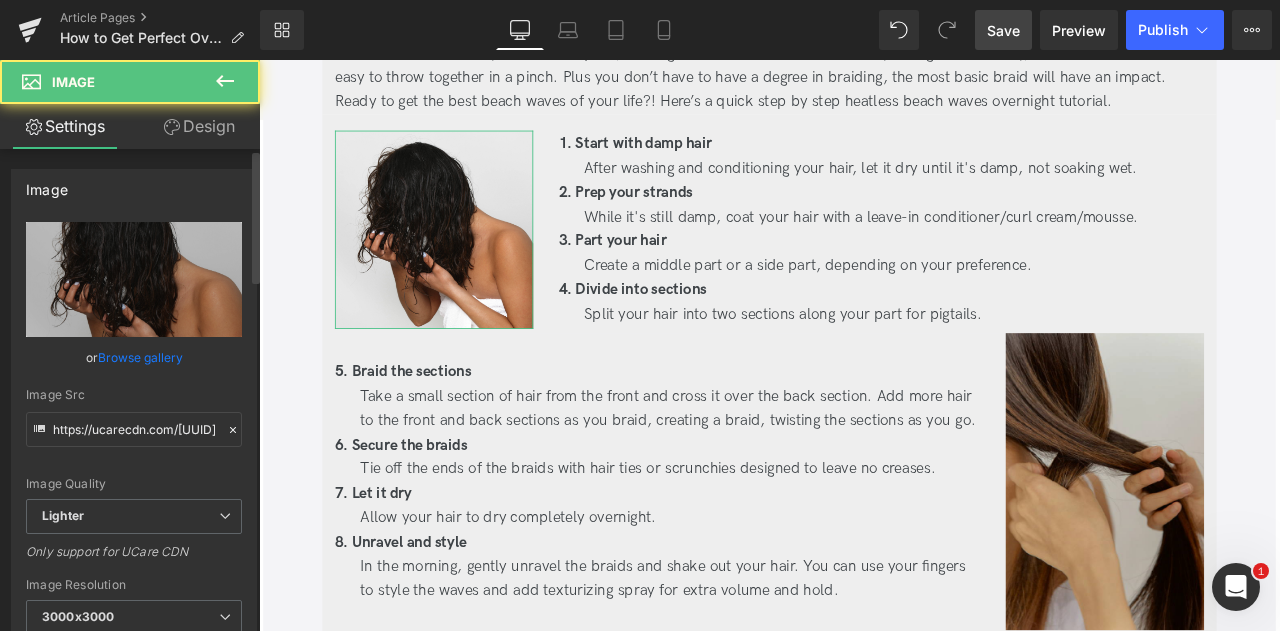 click on "Browse gallery" at bounding box center (140, 357) 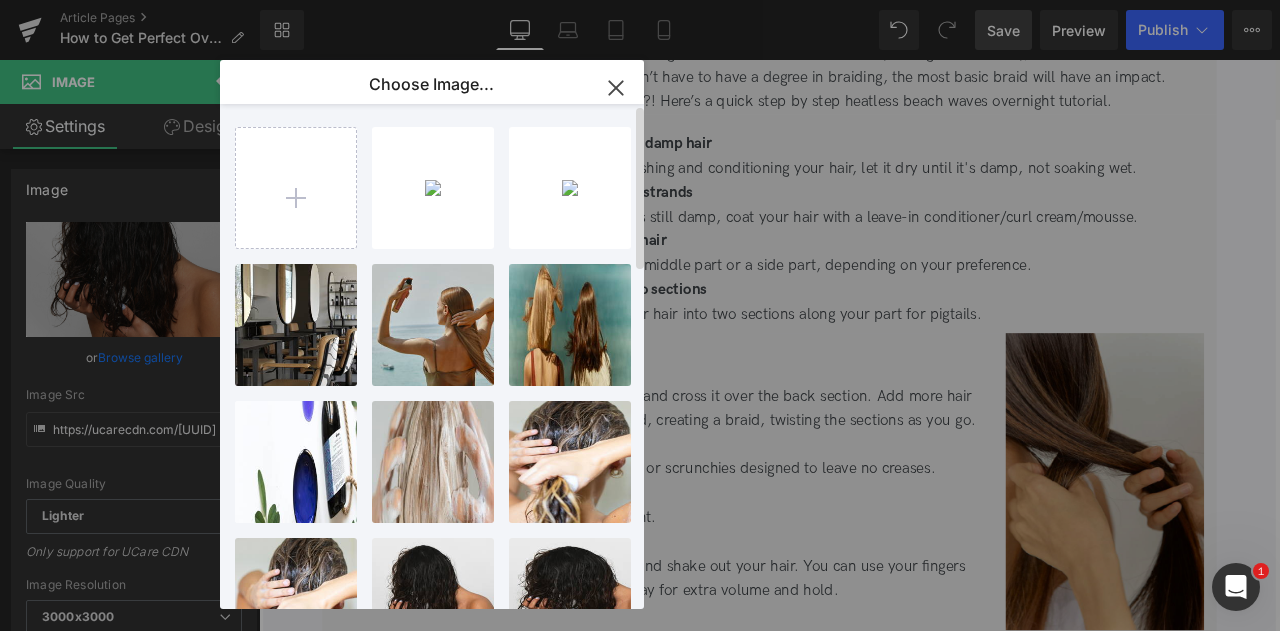 scroll, scrollTop: 286, scrollLeft: 0, axis: vertical 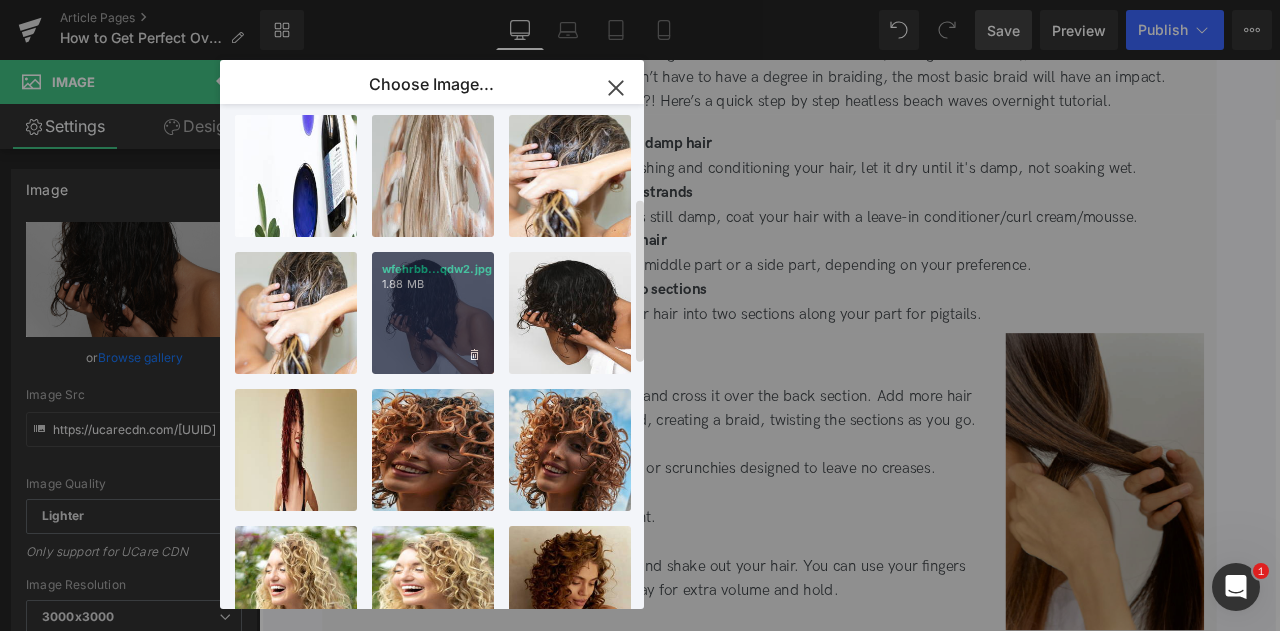 click on "[FILENAME] [SIZE]" at bounding box center (433, 313) 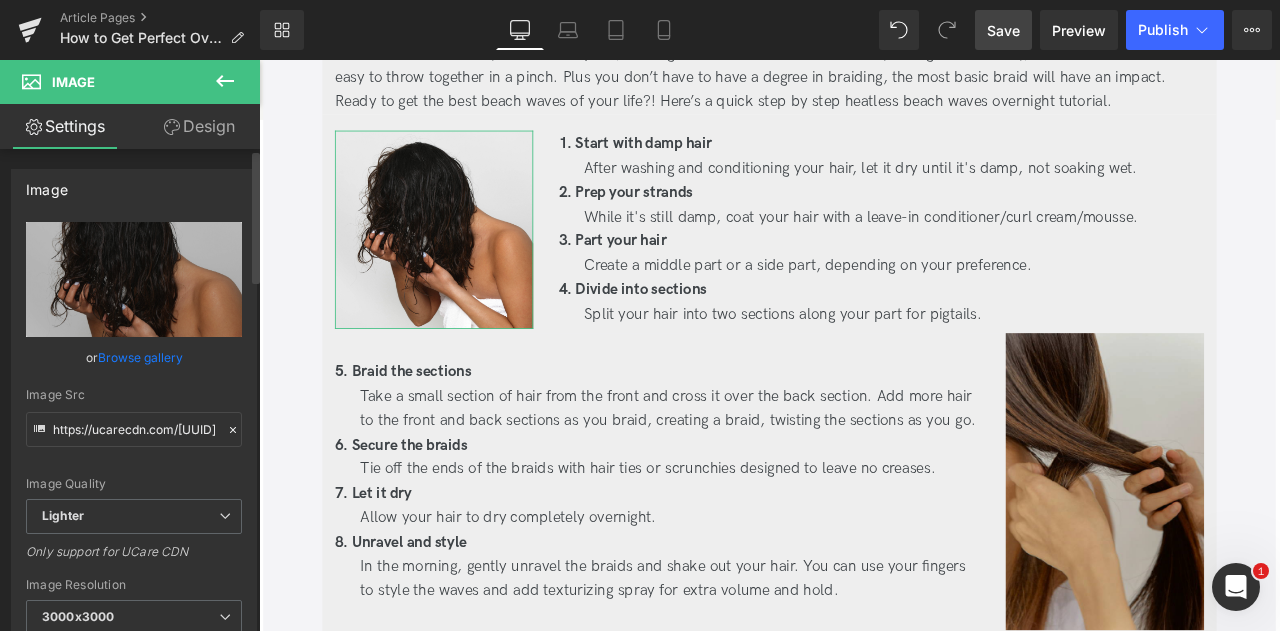 click on "Browse gallery" at bounding box center [140, 357] 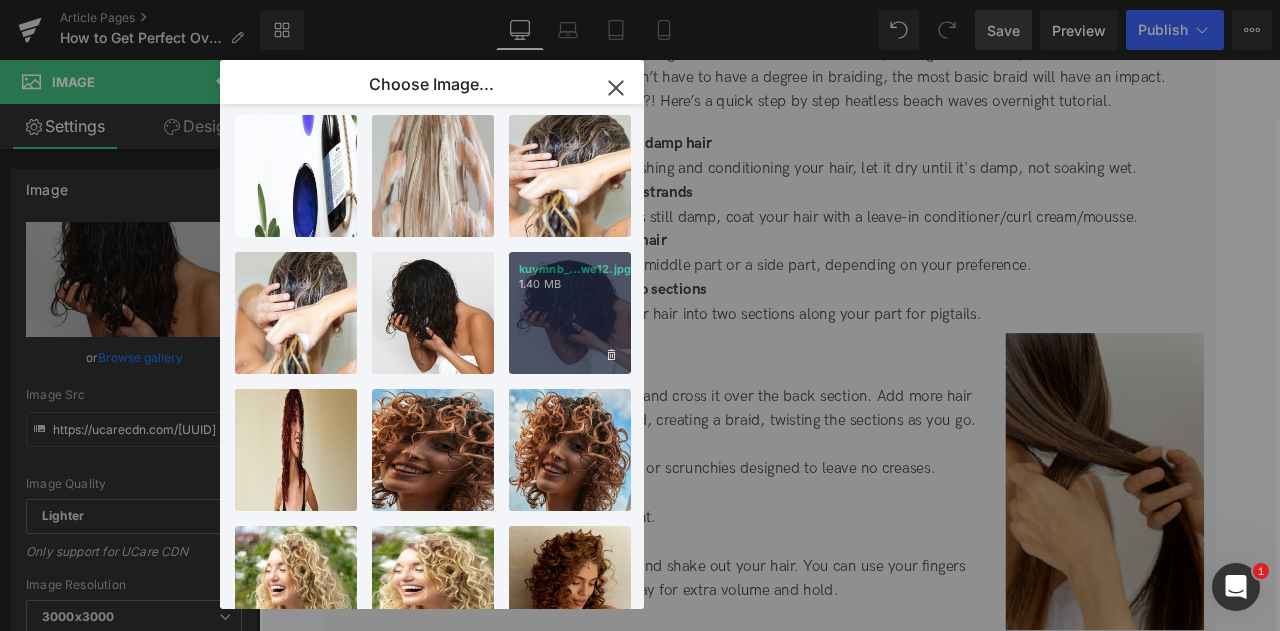 click on "[FILENAME] [SIZE]" at bounding box center [570, 313] 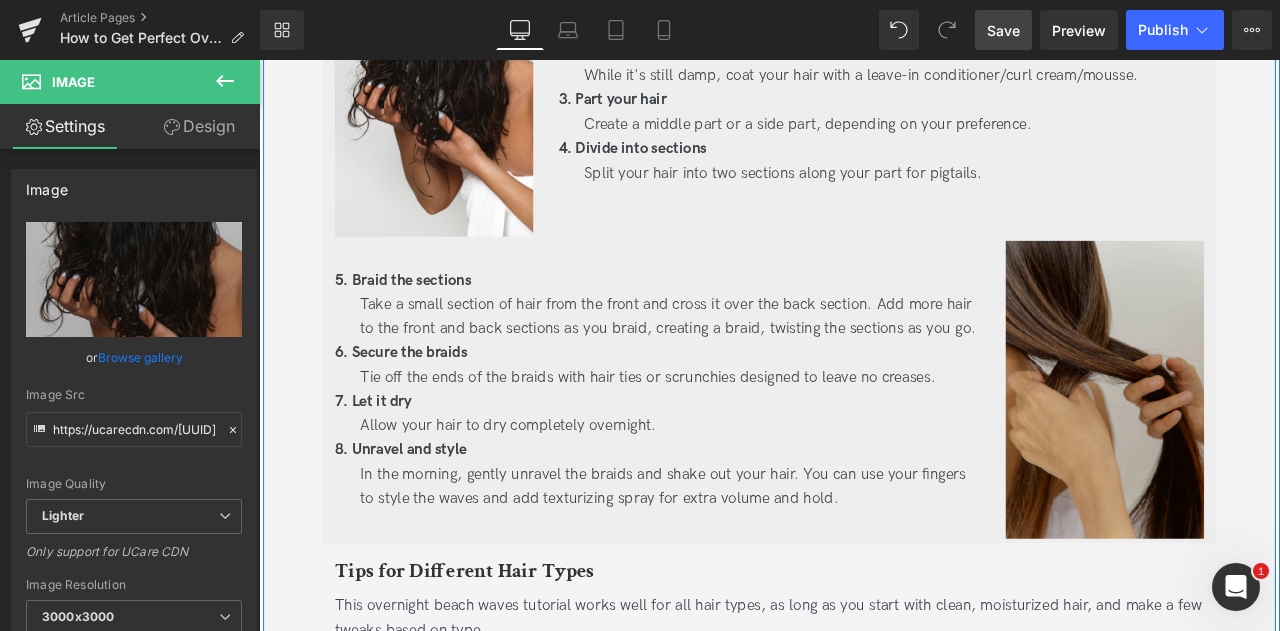 scroll, scrollTop: 1939, scrollLeft: 0, axis: vertical 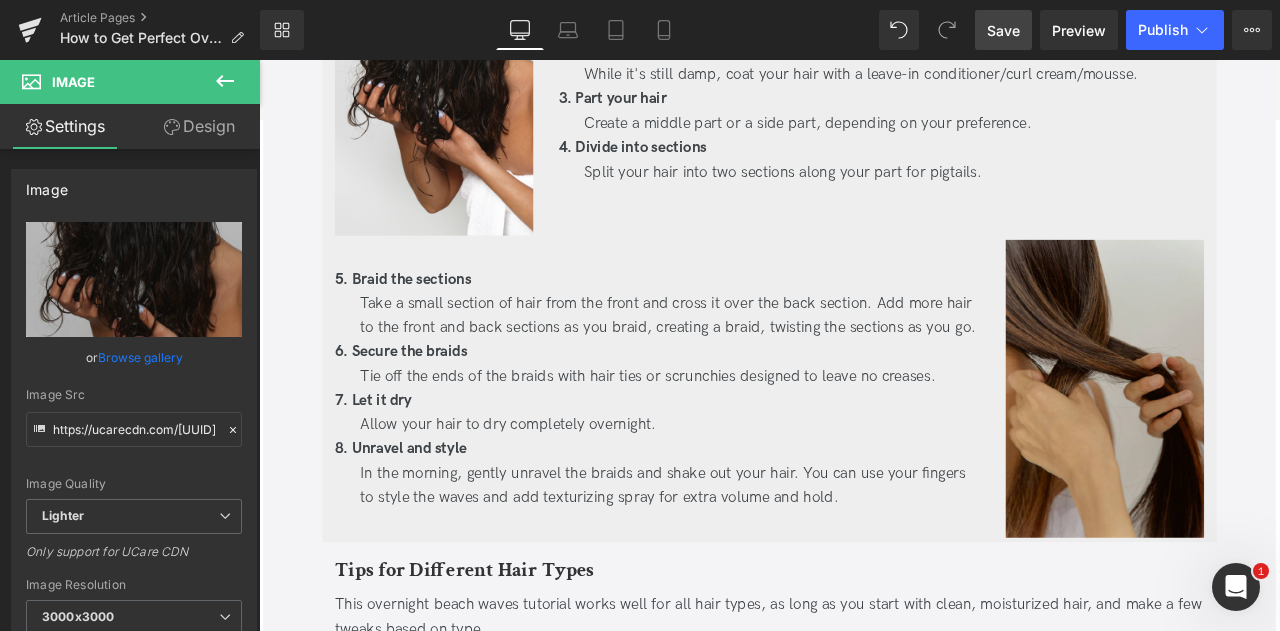 click on "Save" at bounding box center (1003, 30) 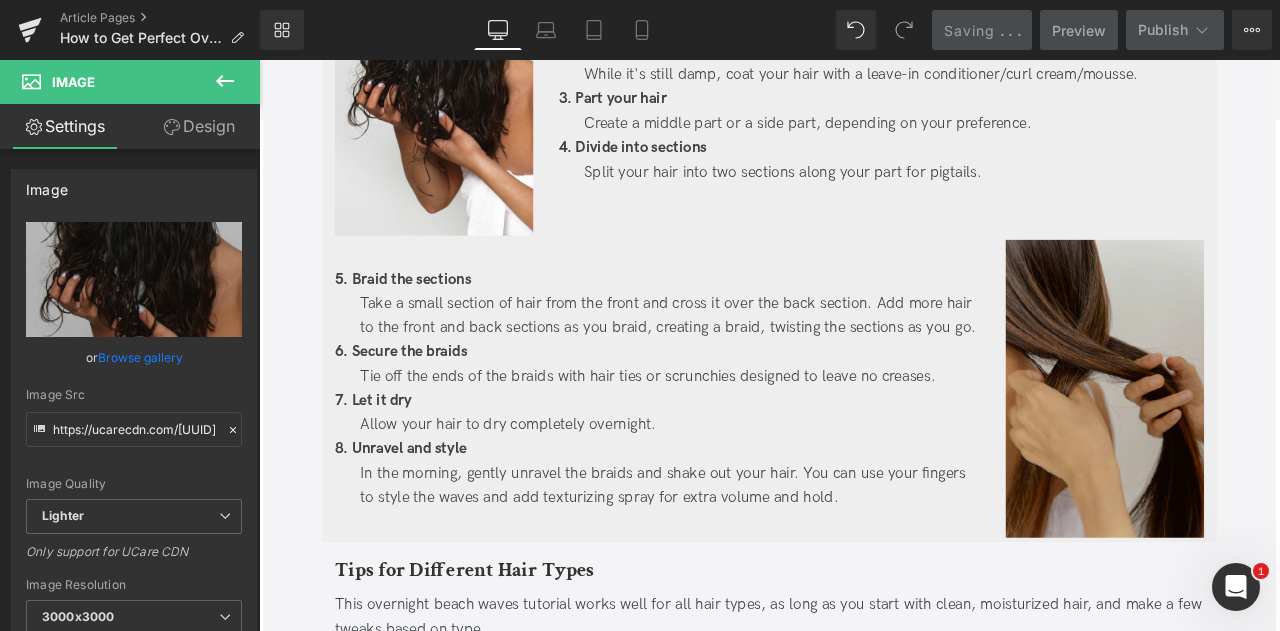 scroll, scrollTop: 1823, scrollLeft: 0, axis: vertical 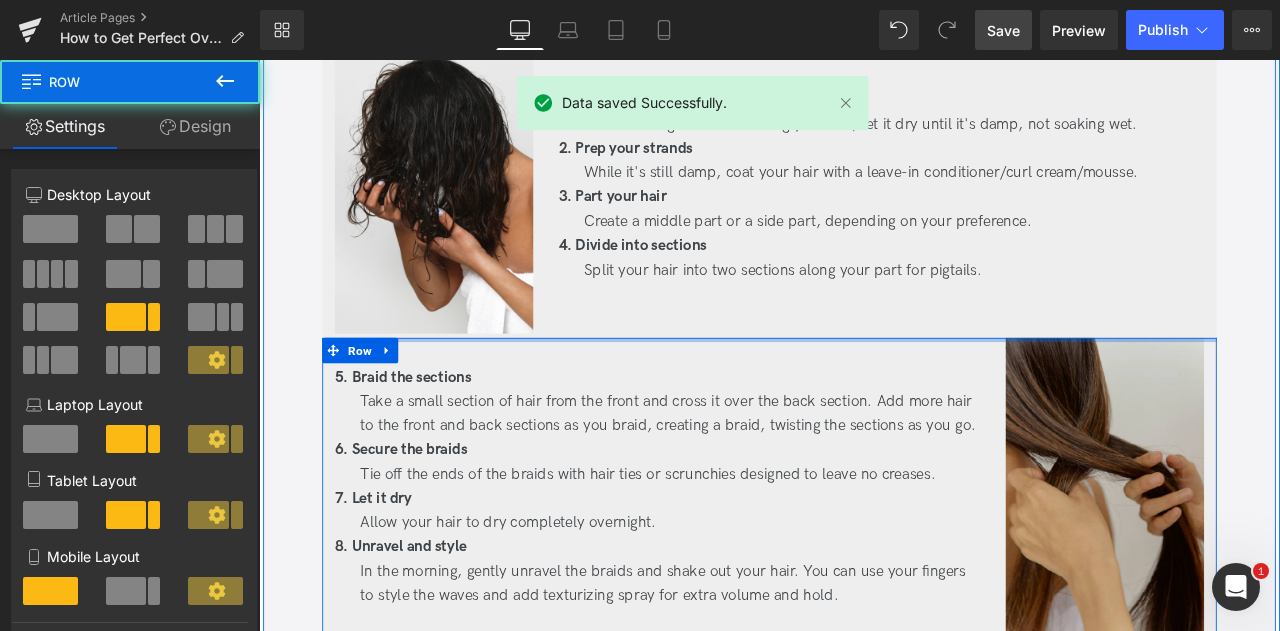 click at bounding box center [864, 391] 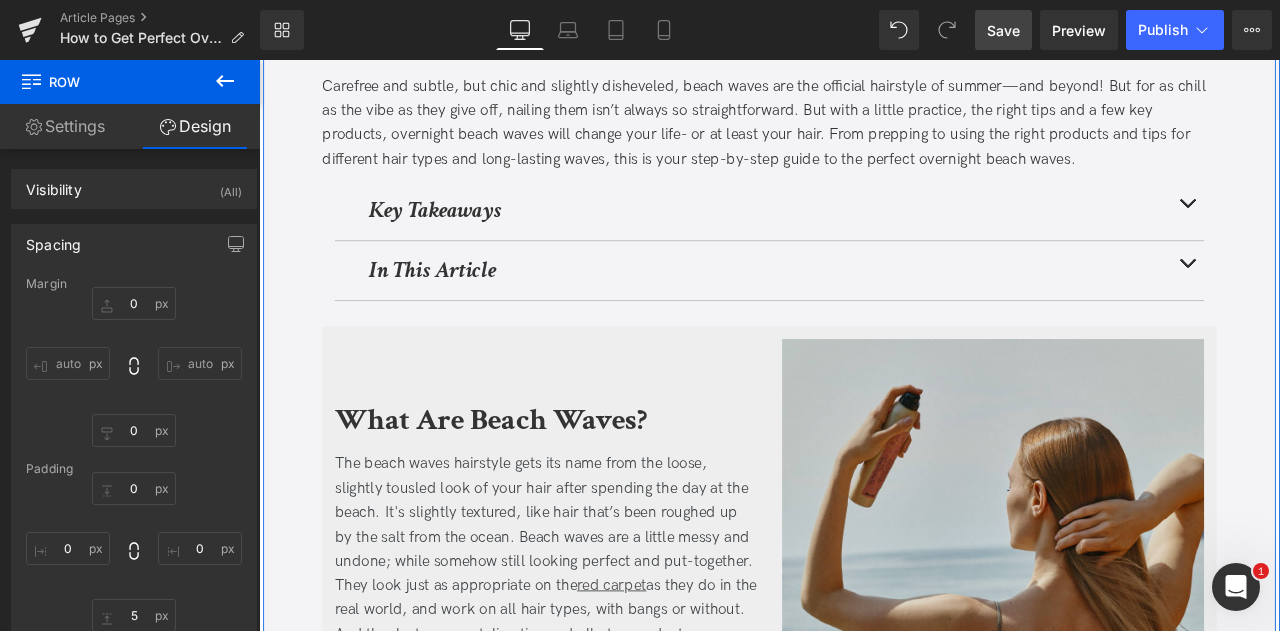 scroll, scrollTop: 0, scrollLeft: 0, axis: both 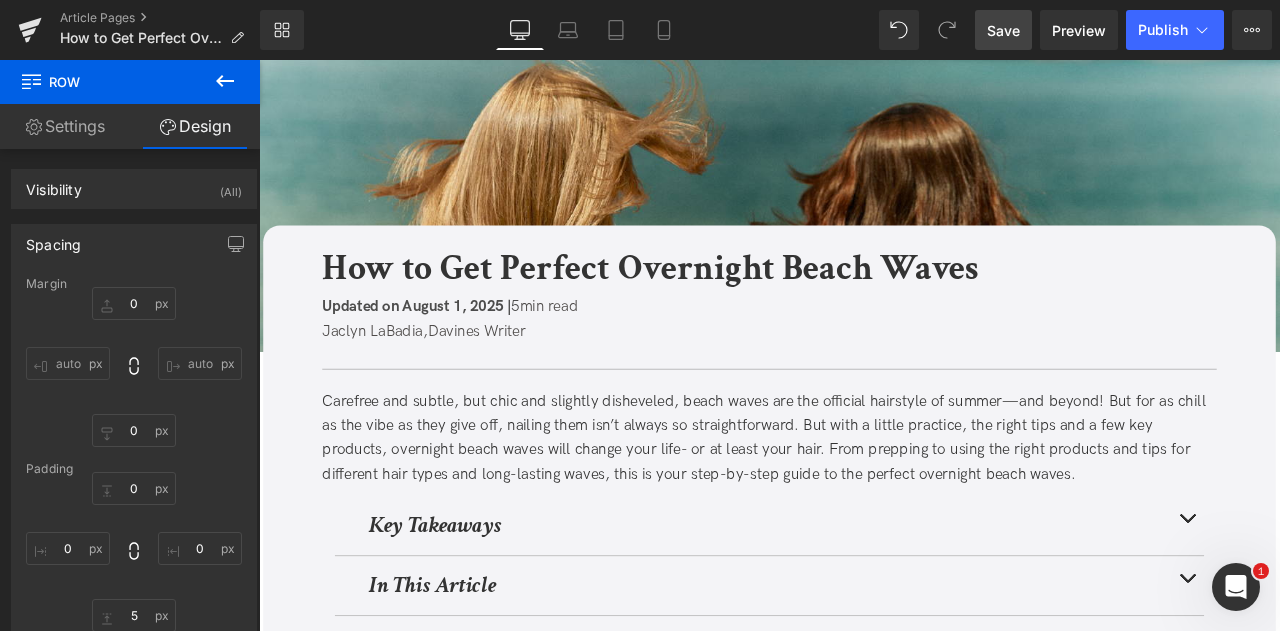 click on "Save" at bounding box center (1003, 30) 